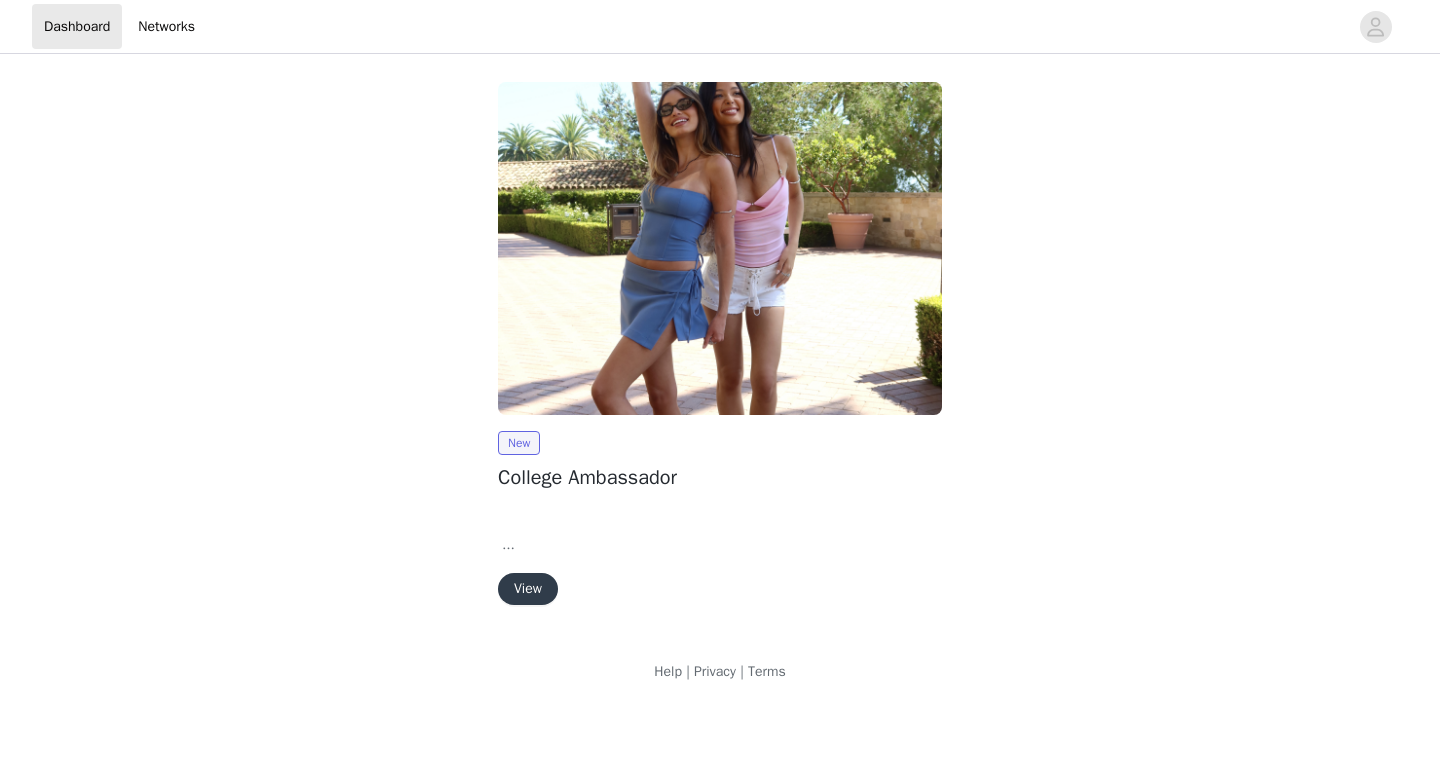 scroll, scrollTop: 0, scrollLeft: 0, axis: both 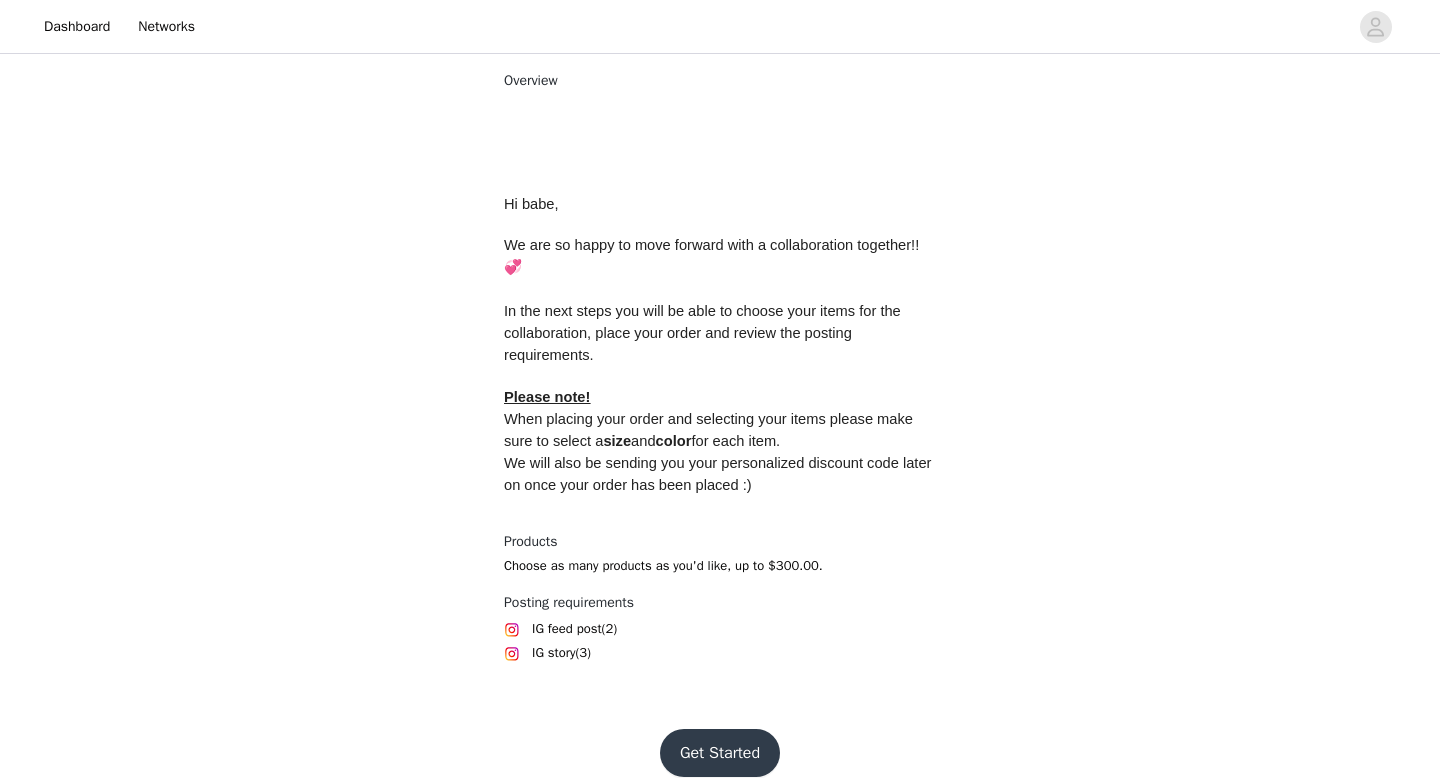 click on "Get Started" at bounding box center (720, 753) 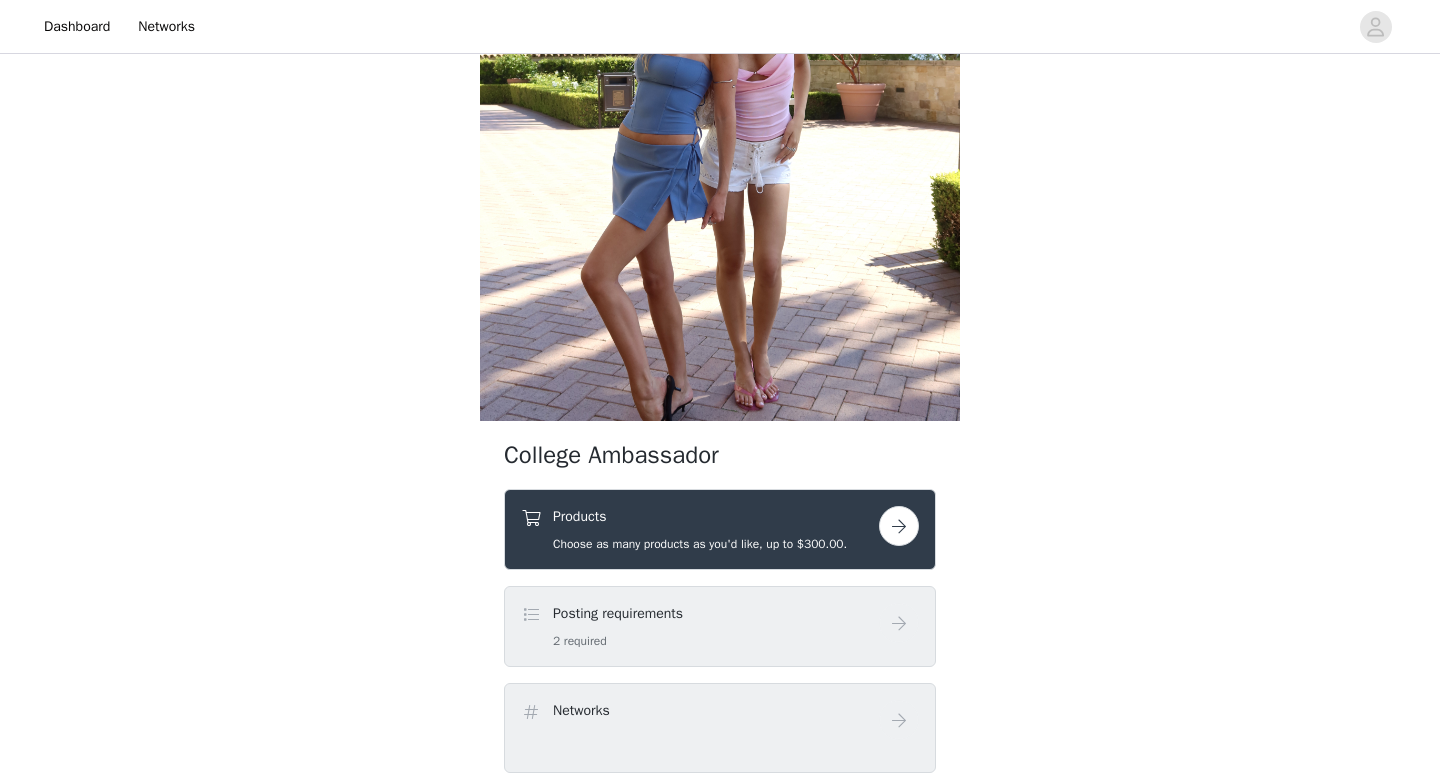 scroll, scrollTop: 242, scrollLeft: 0, axis: vertical 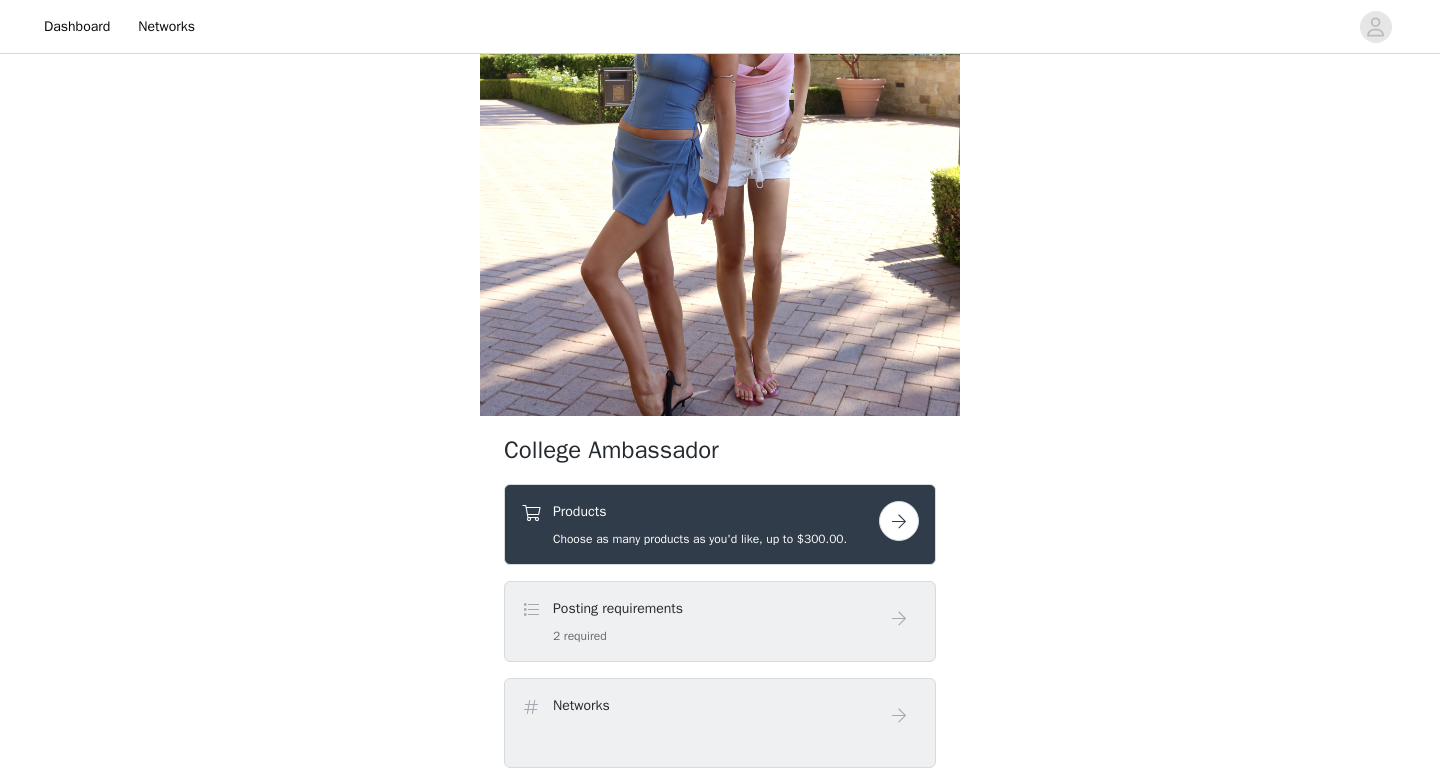 click at bounding box center [899, 521] 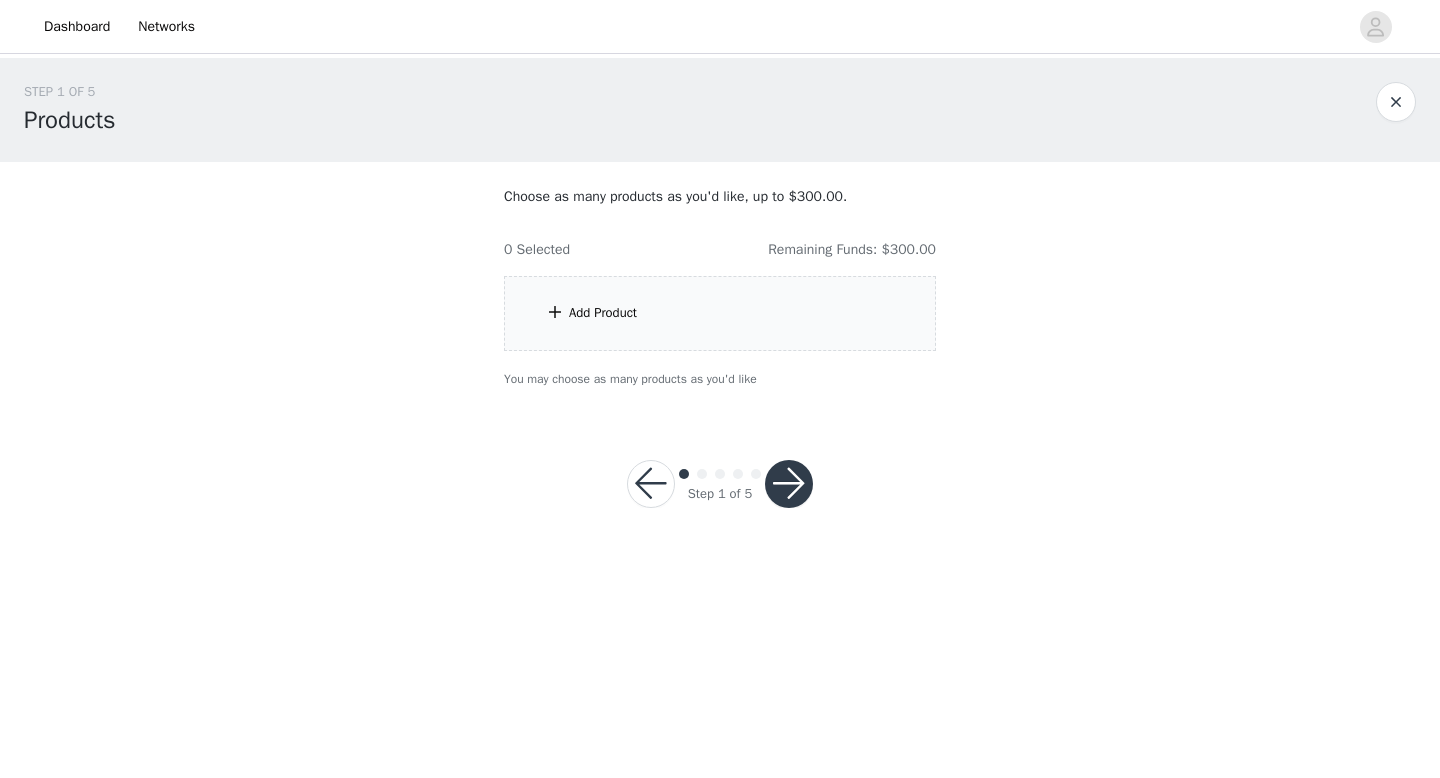click on "Add Product" at bounding box center (603, 313) 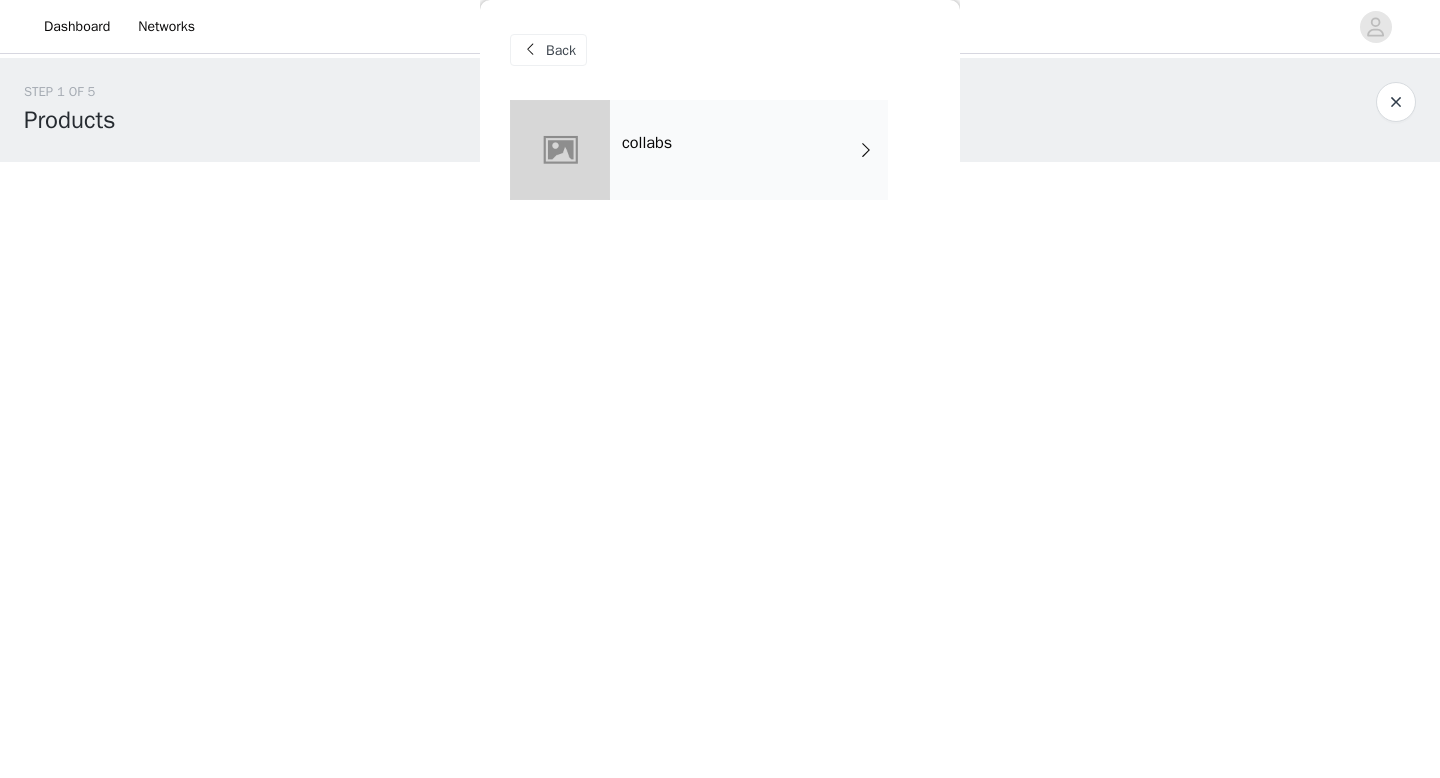click on "collabs" at bounding box center (749, 150) 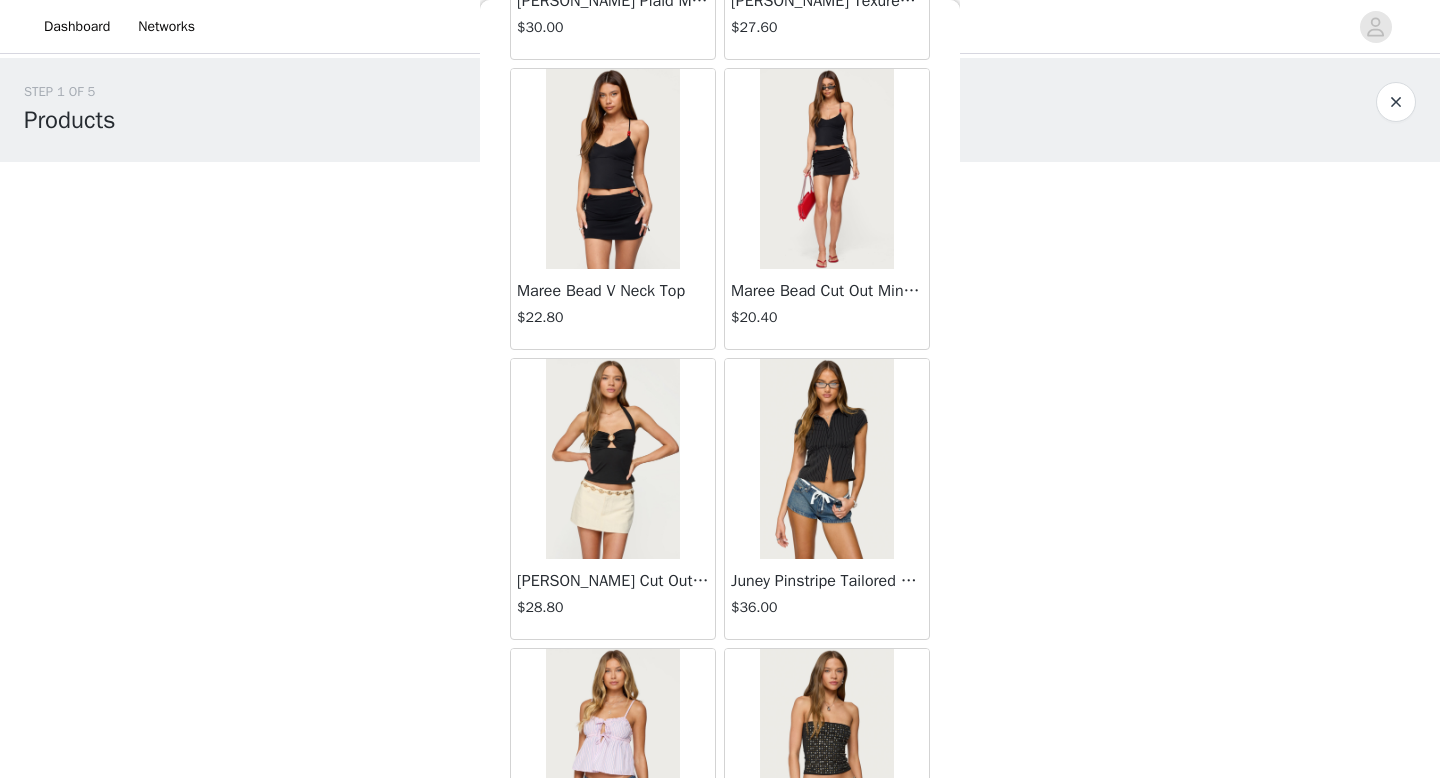 scroll, scrollTop: 0, scrollLeft: 0, axis: both 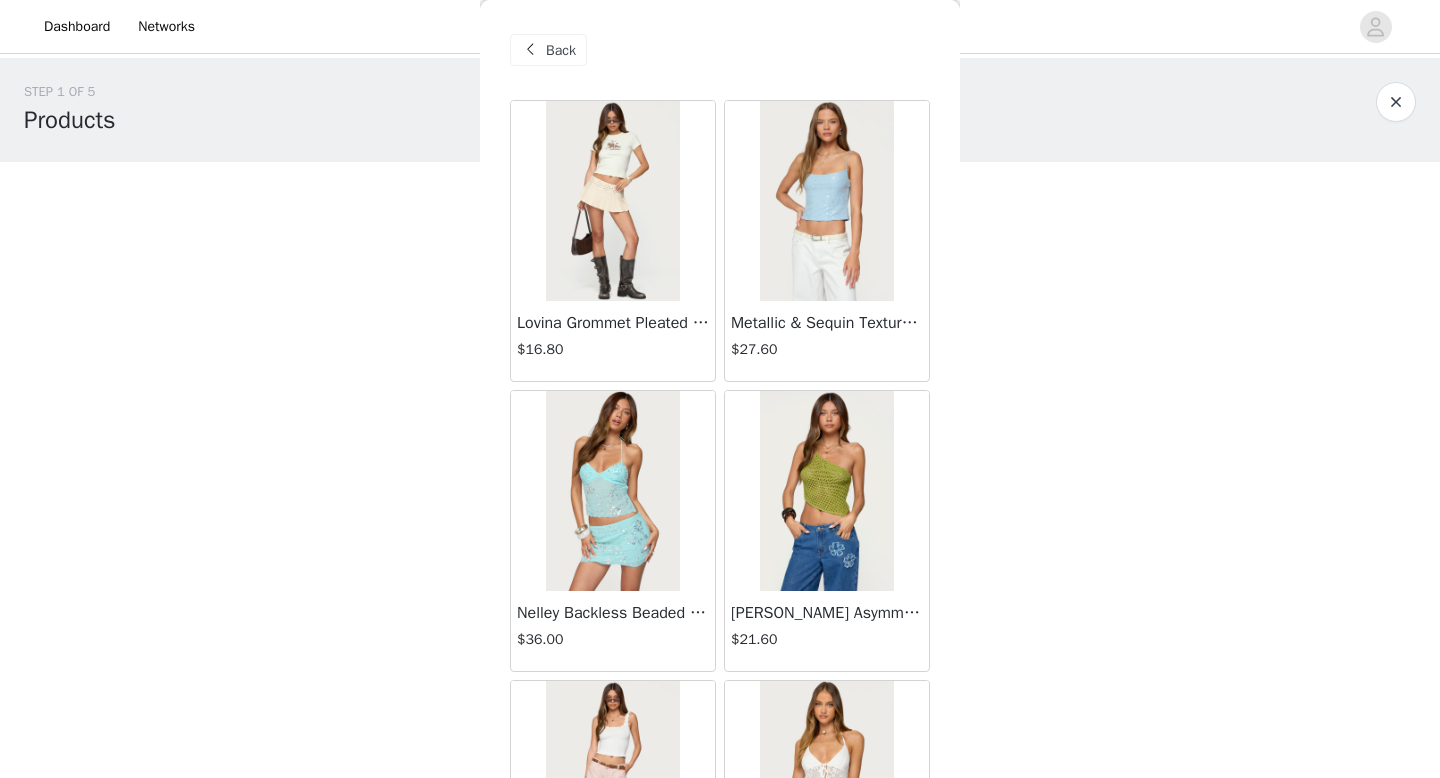 click at bounding box center [612, 201] 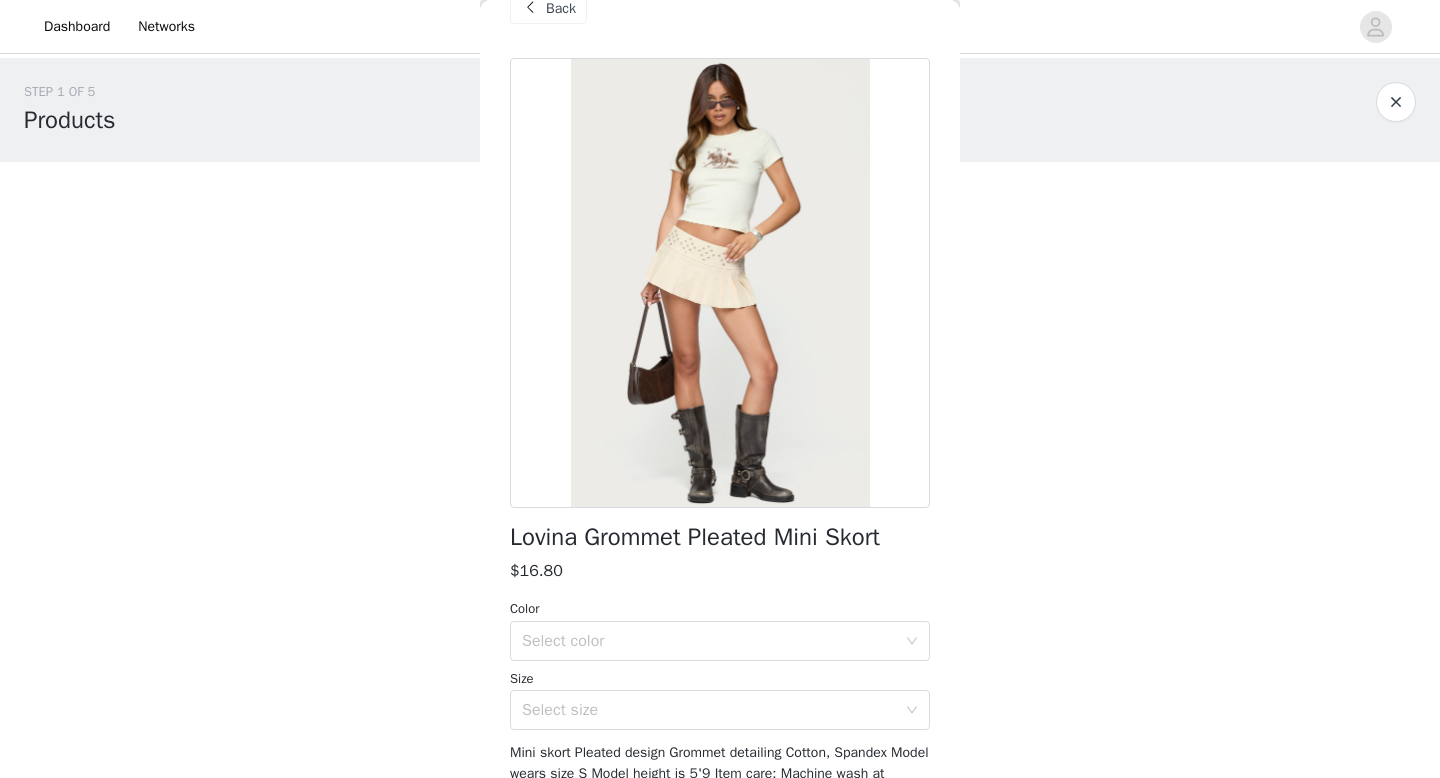 scroll, scrollTop: 0, scrollLeft: 0, axis: both 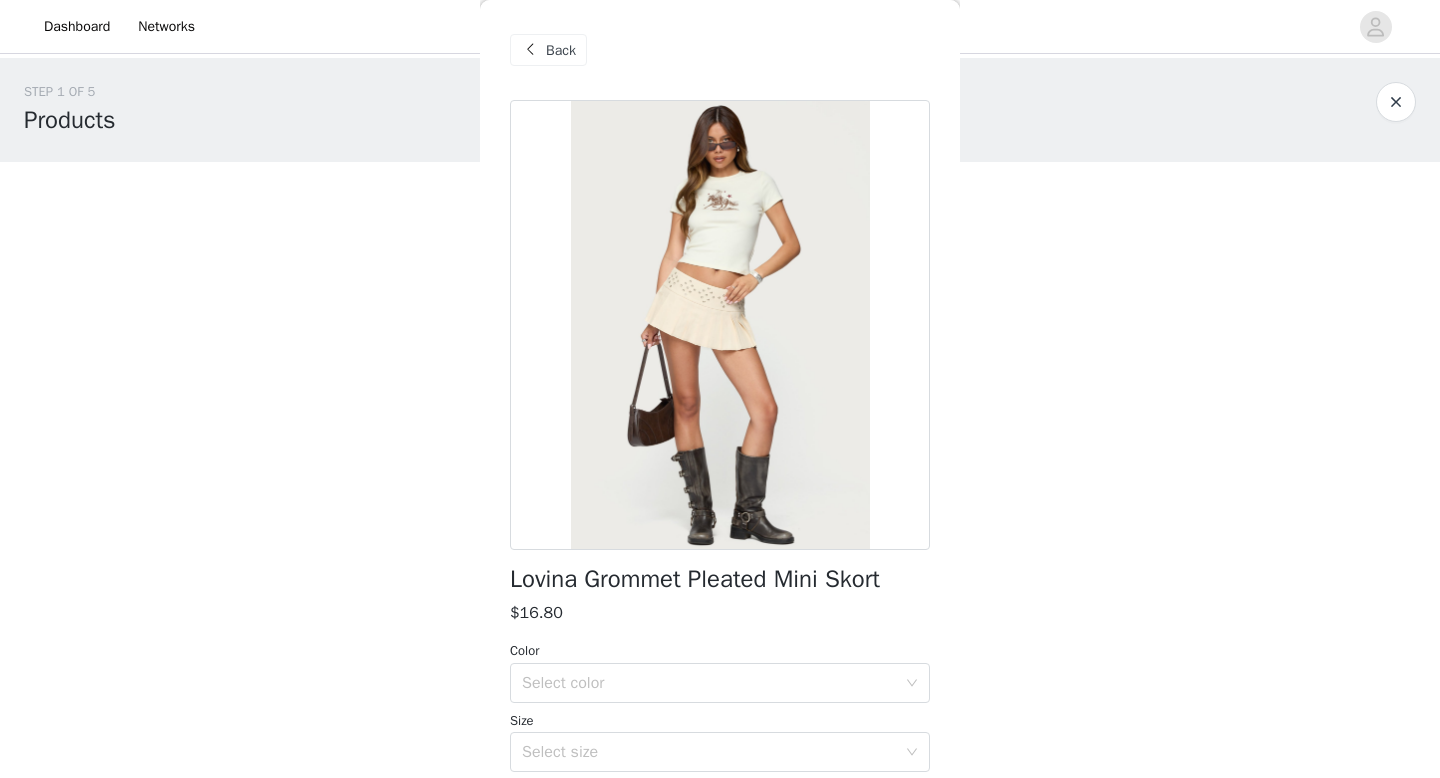 click at bounding box center [530, 50] 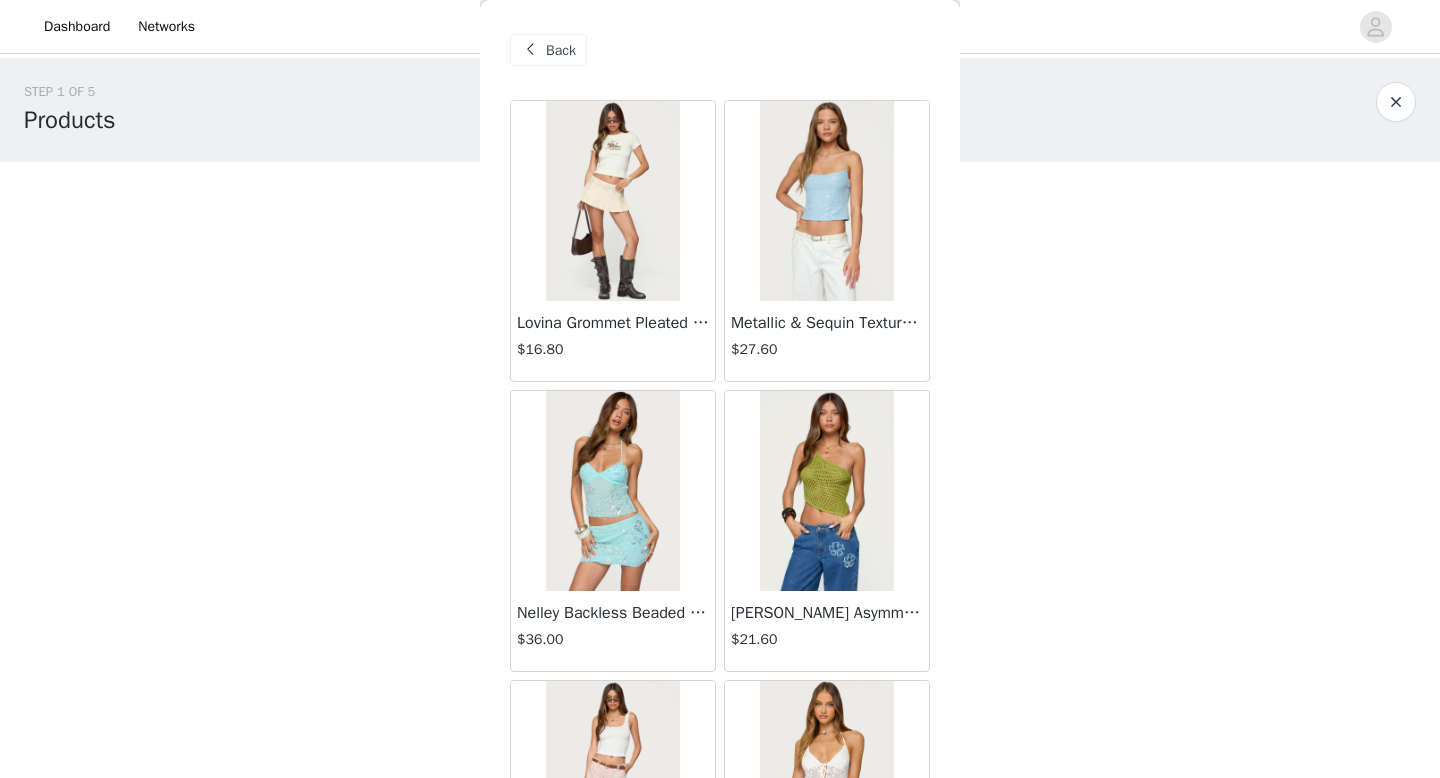 click at bounding box center [826, 201] 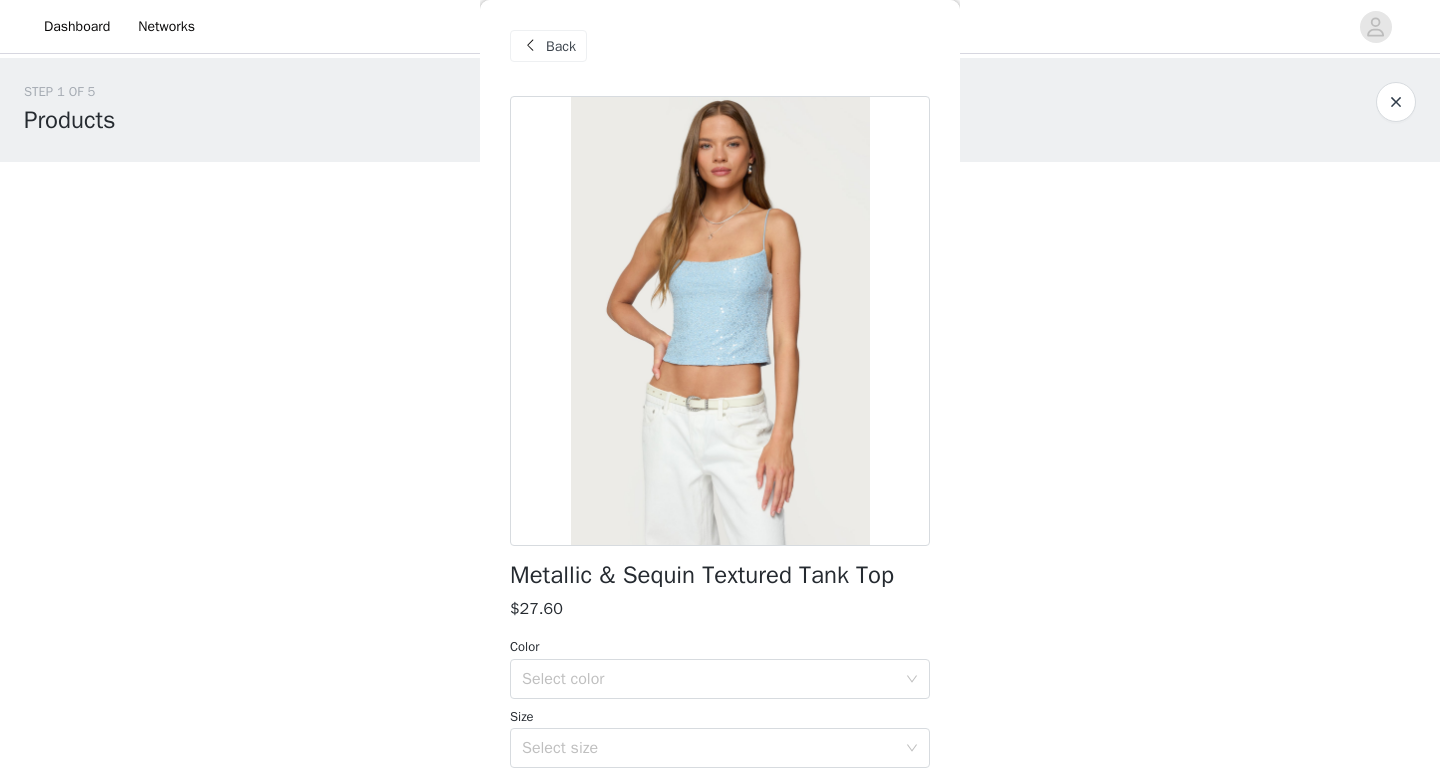 scroll, scrollTop: 0, scrollLeft: 0, axis: both 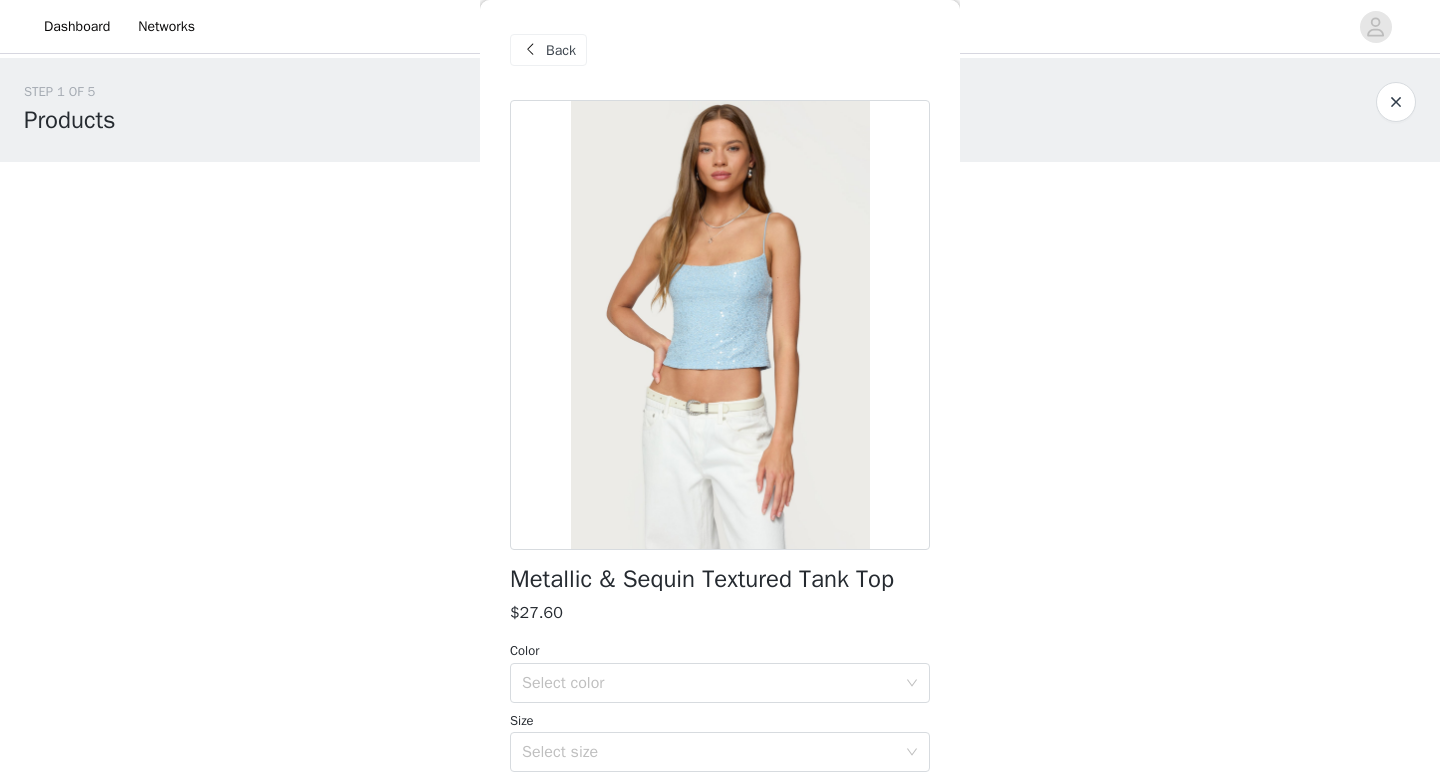 click at bounding box center (530, 50) 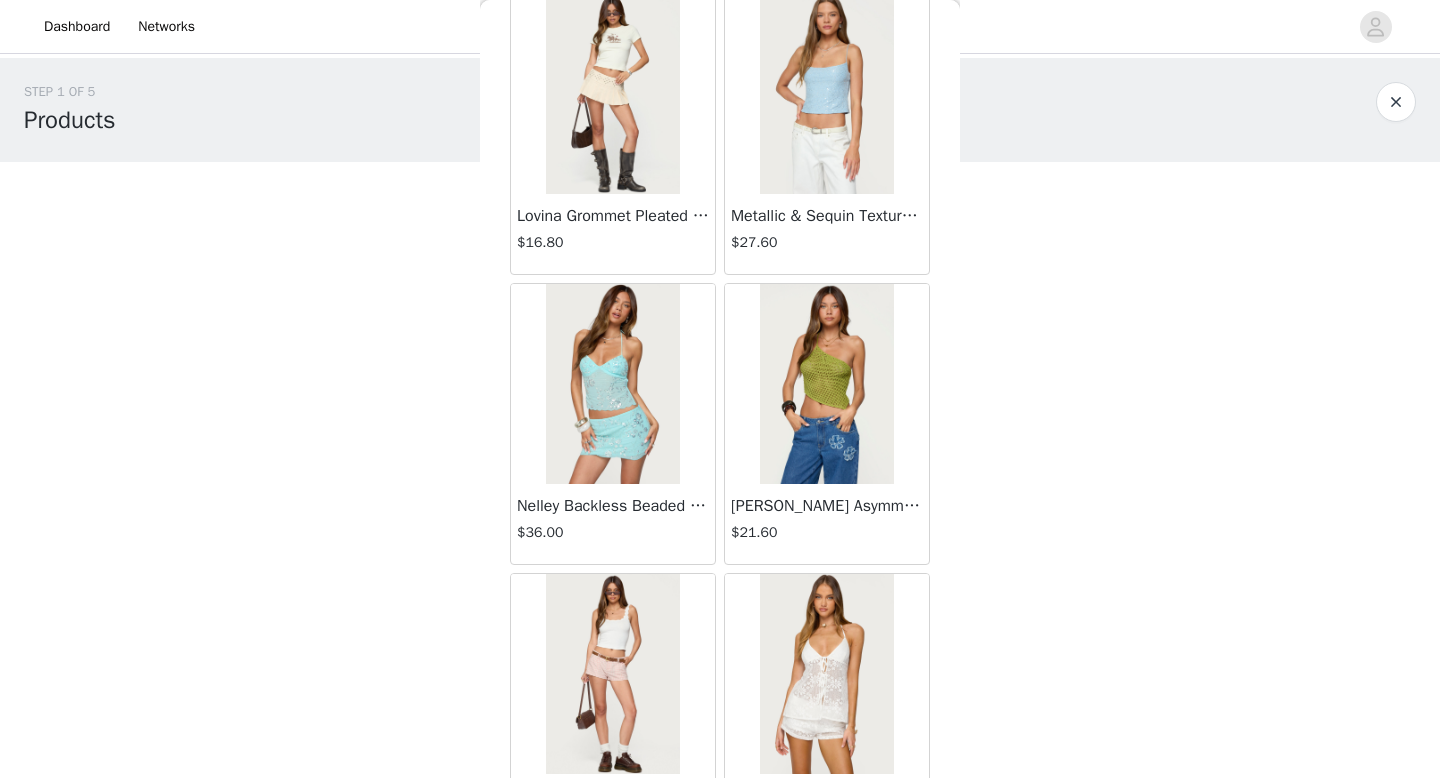scroll, scrollTop: 116, scrollLeft: 0, axis: vertical 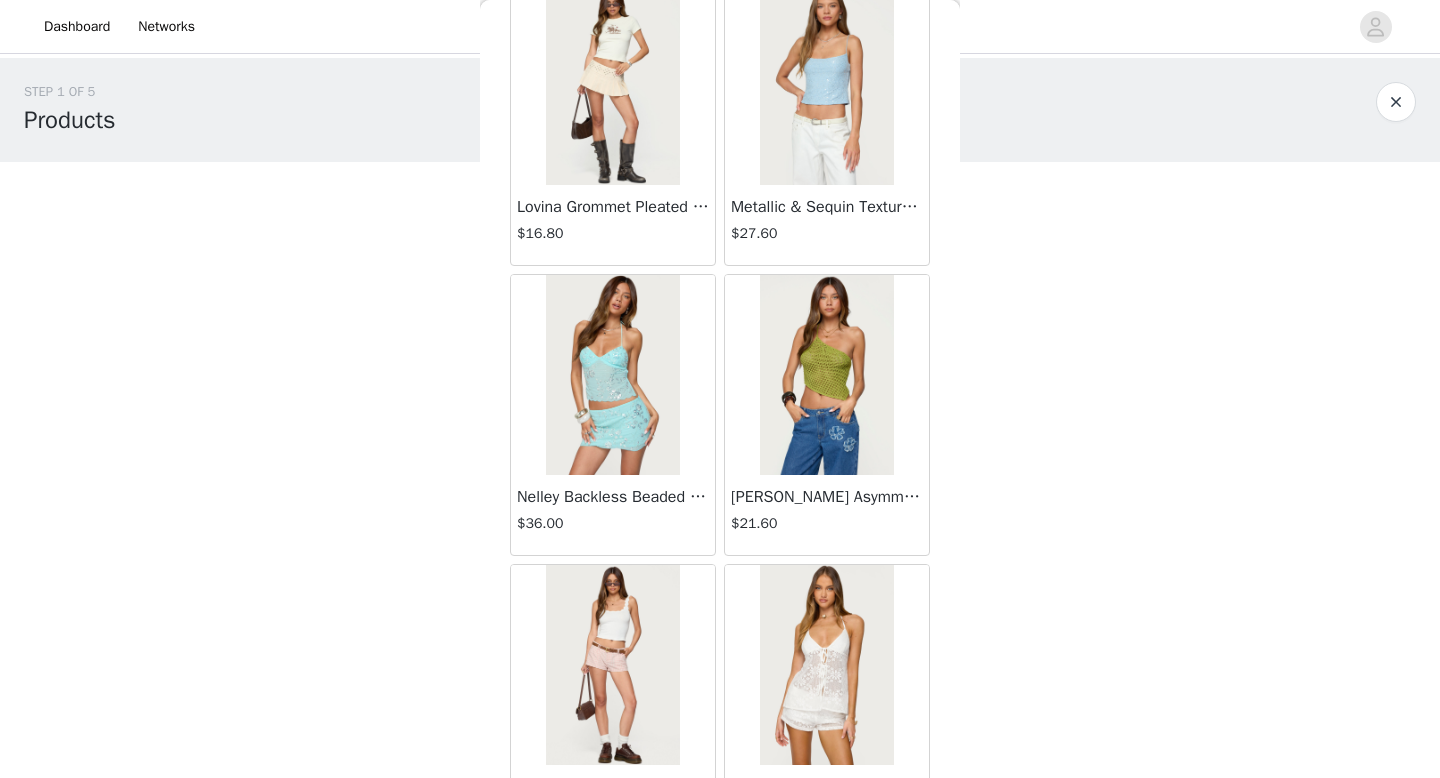 click at bounding box center [612, 375] 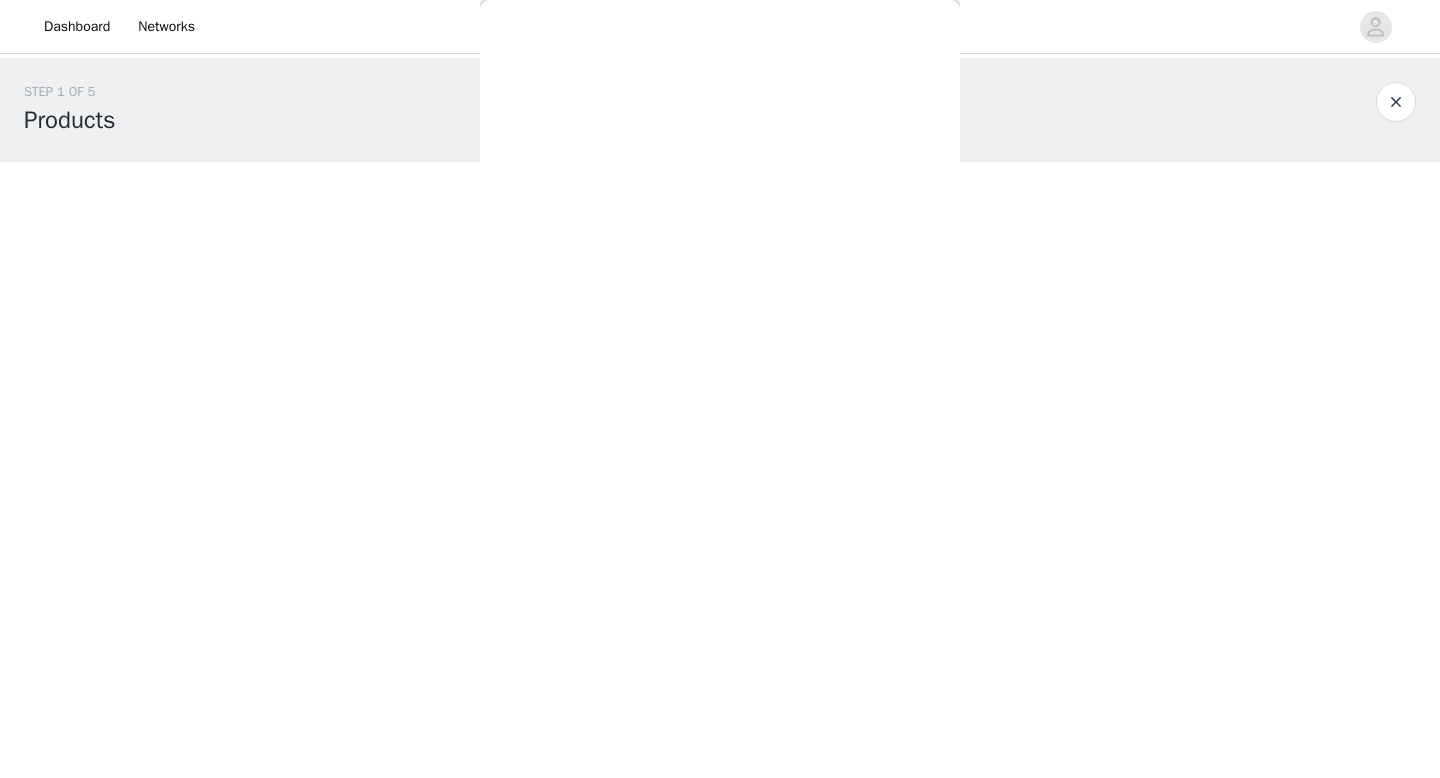scroll, scrollTop: 0, scrollLeft: 0, axis: both 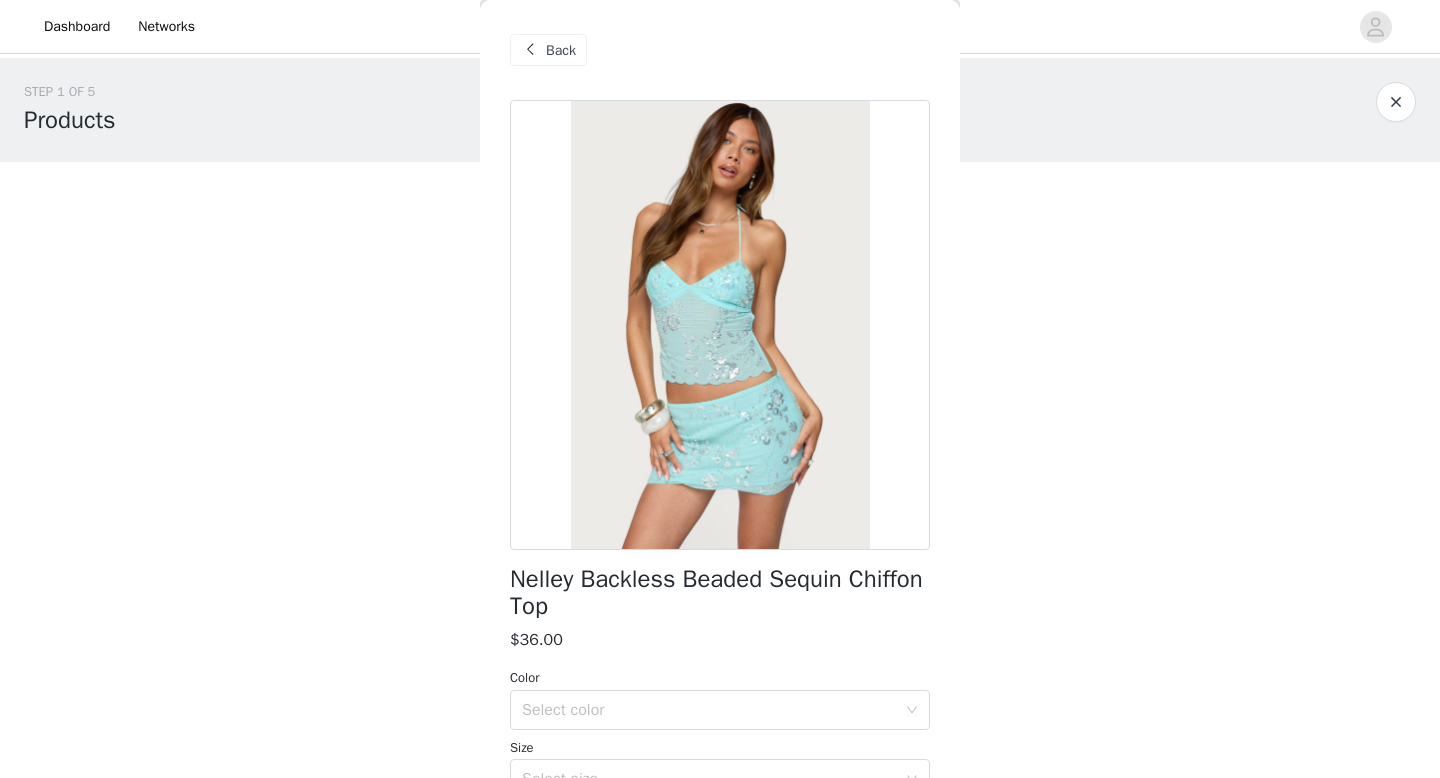 click on "Back" at bounding box center [548, 50] 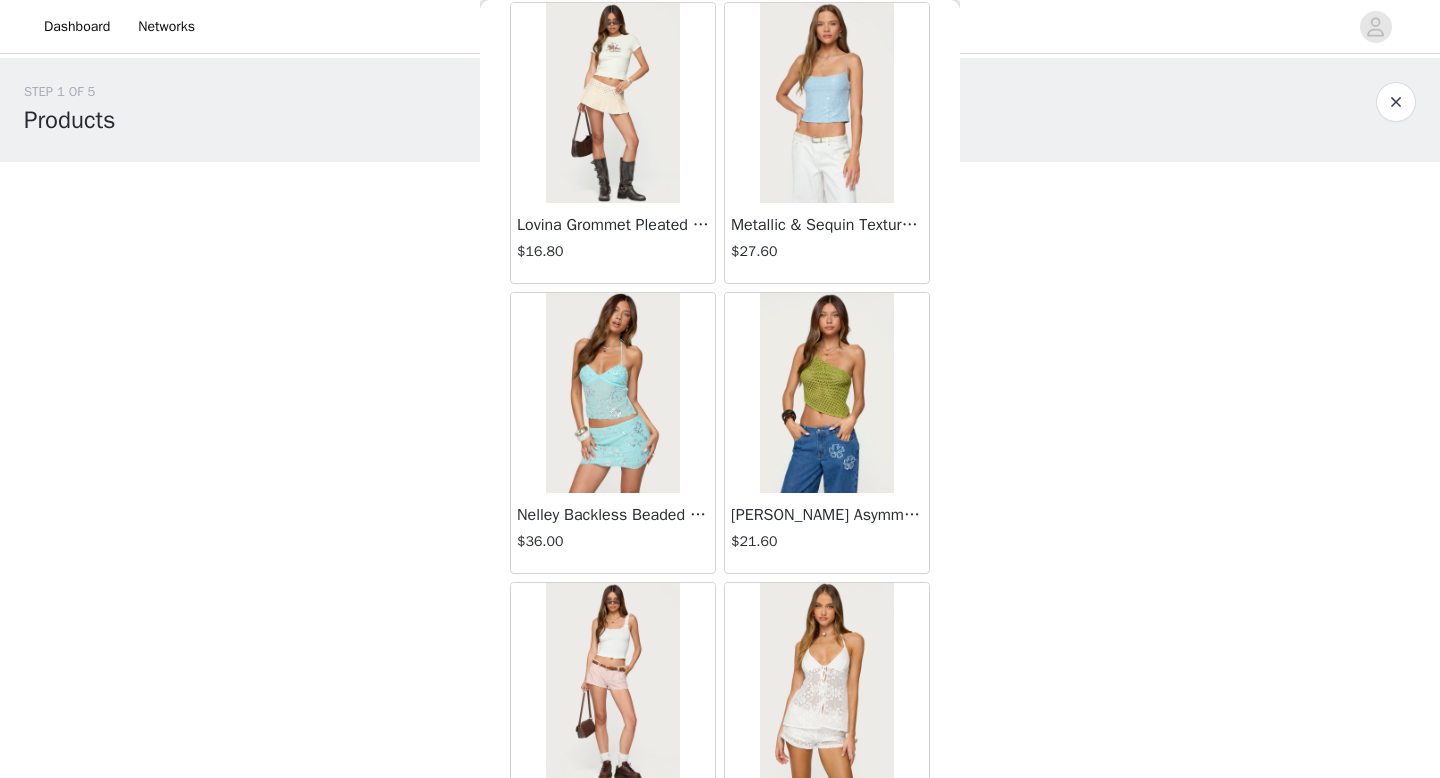 scroll, scrollTop: 102, scrollLeft: 0, axis: vertical 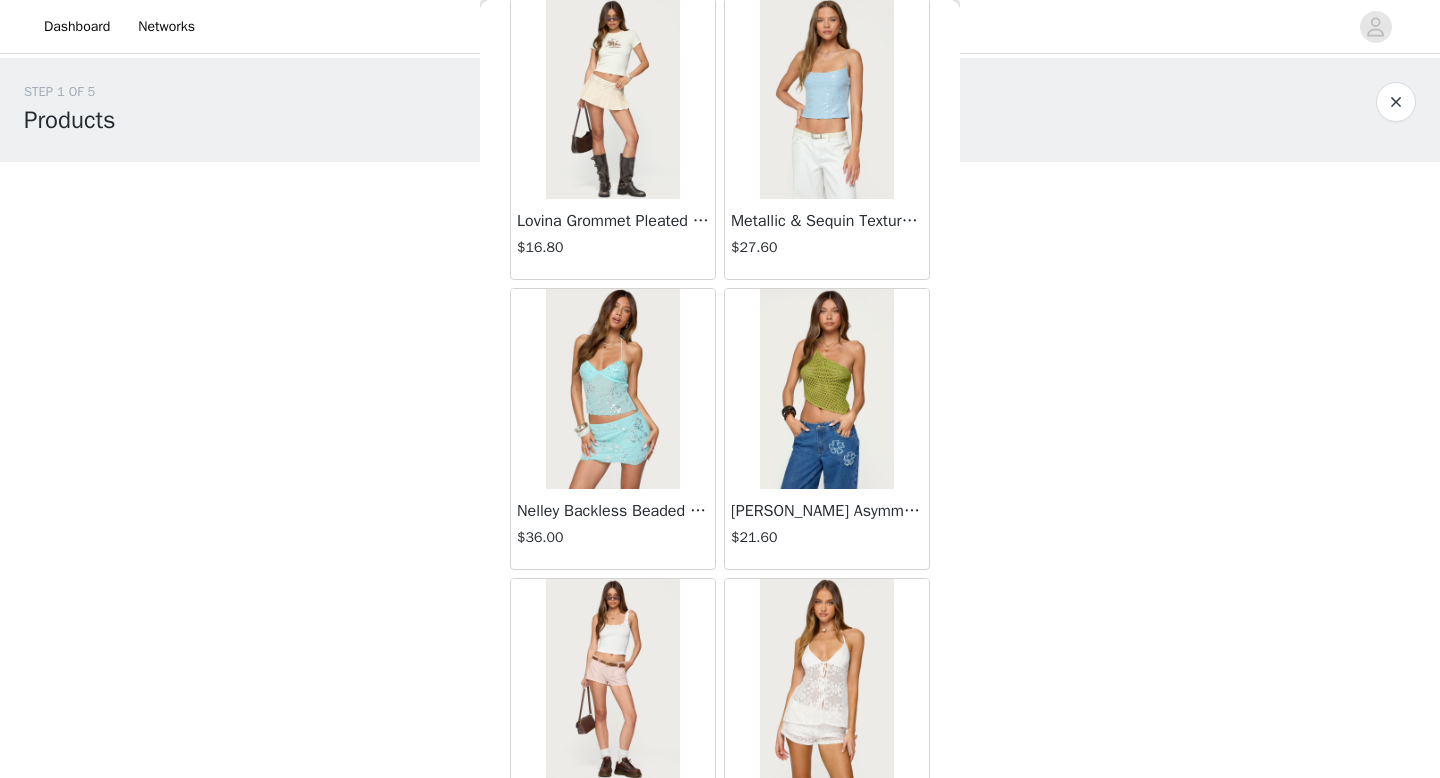 click at bounding box center [612, 389] 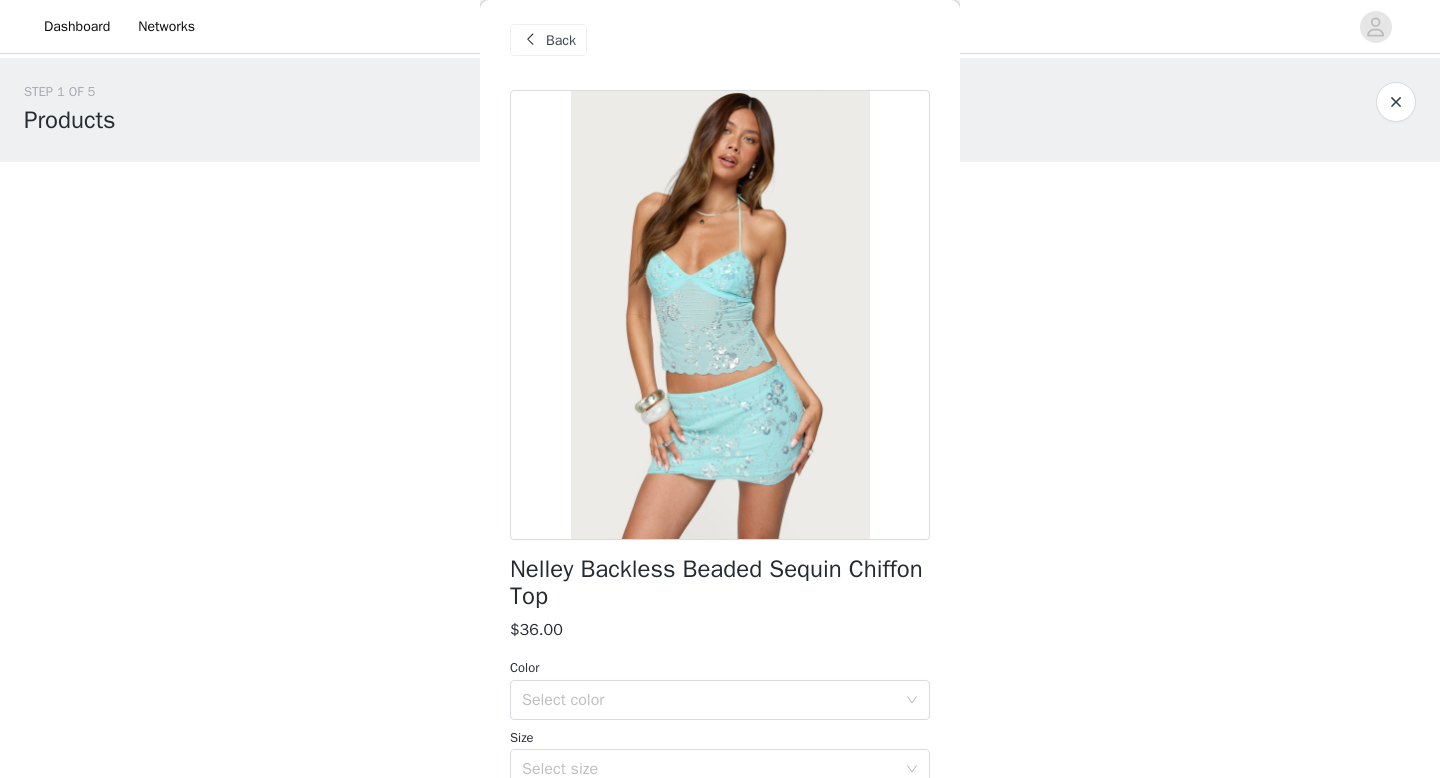 scroll, scrollTop: 0, scrollLeft: 0, axis: both 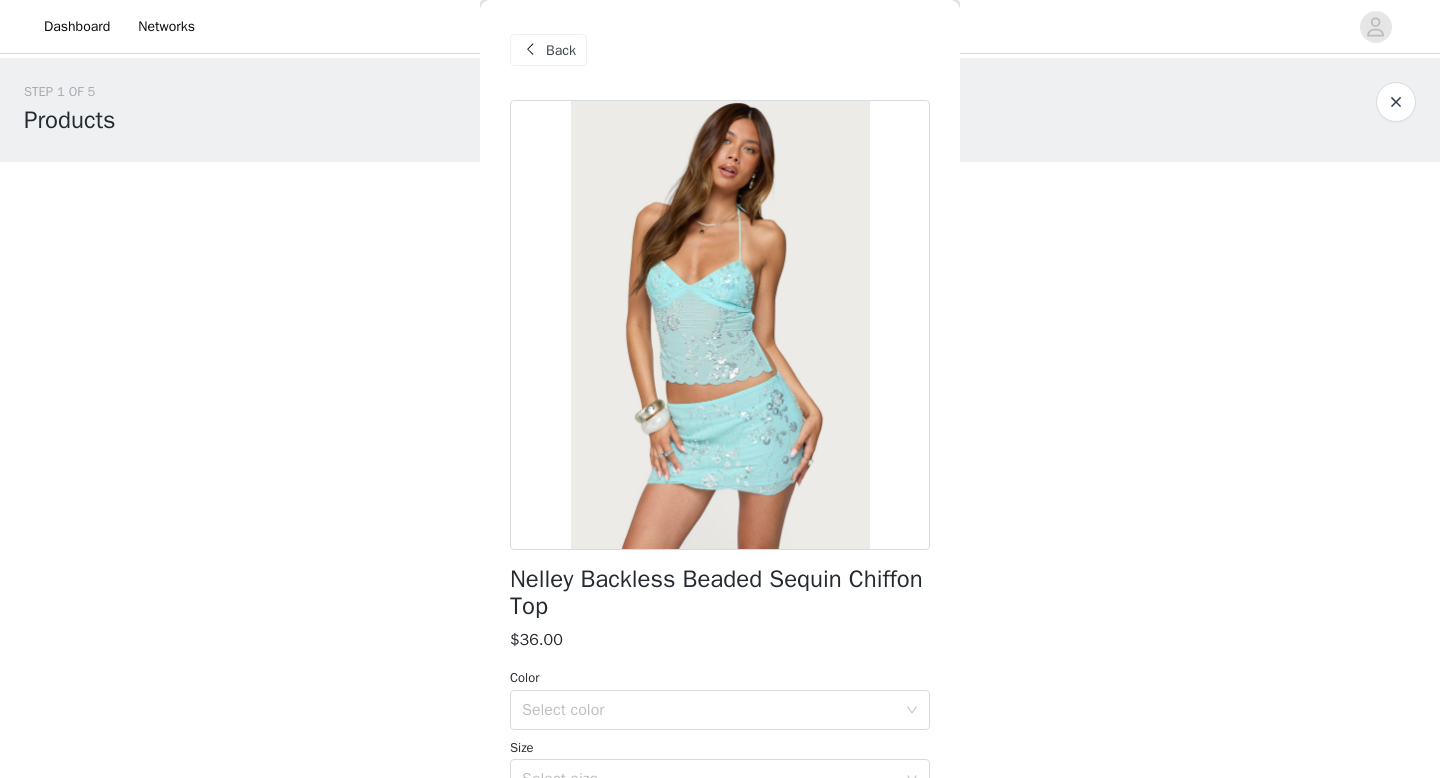 click at bounding box center (530, 50) 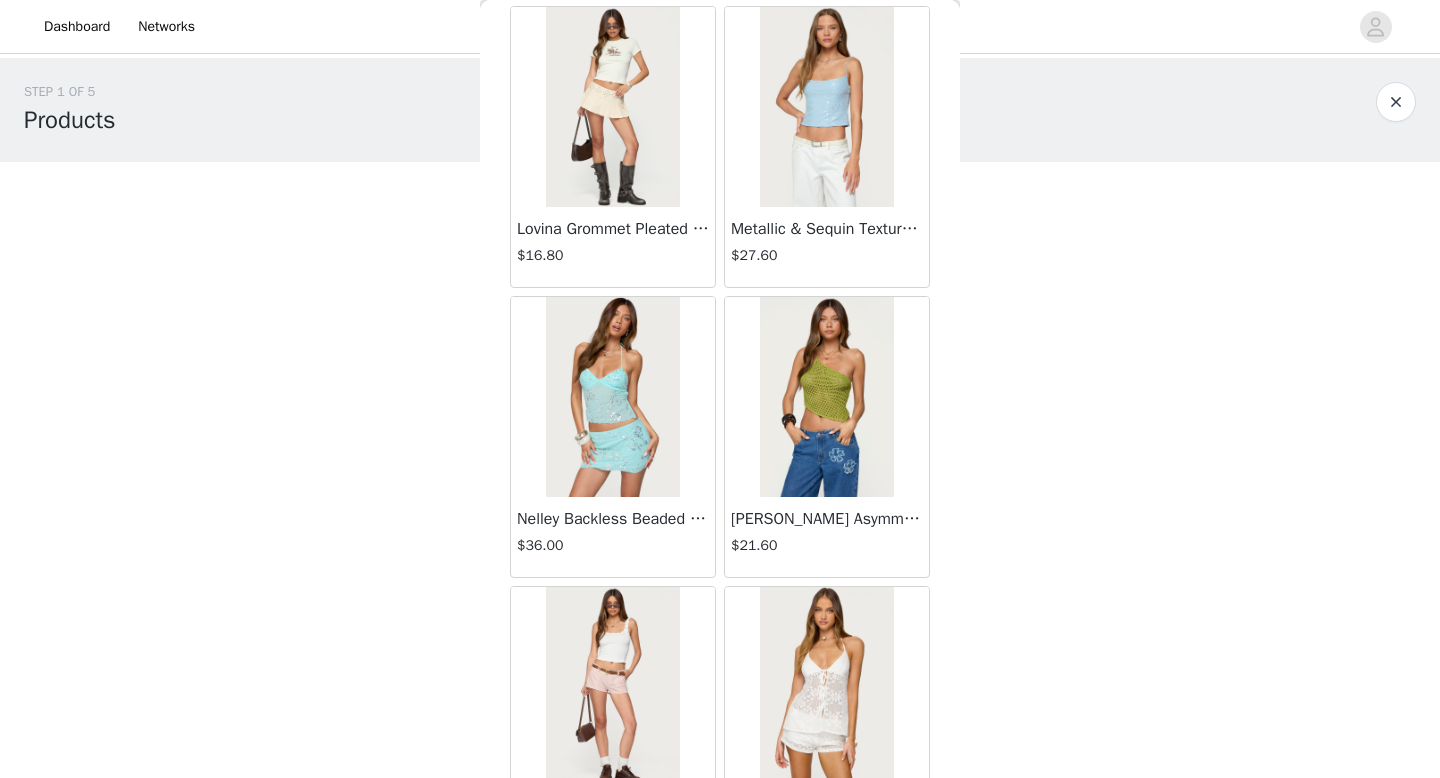 scroll, scrollTop: 102, scrollLeft: 0, axis: vertical 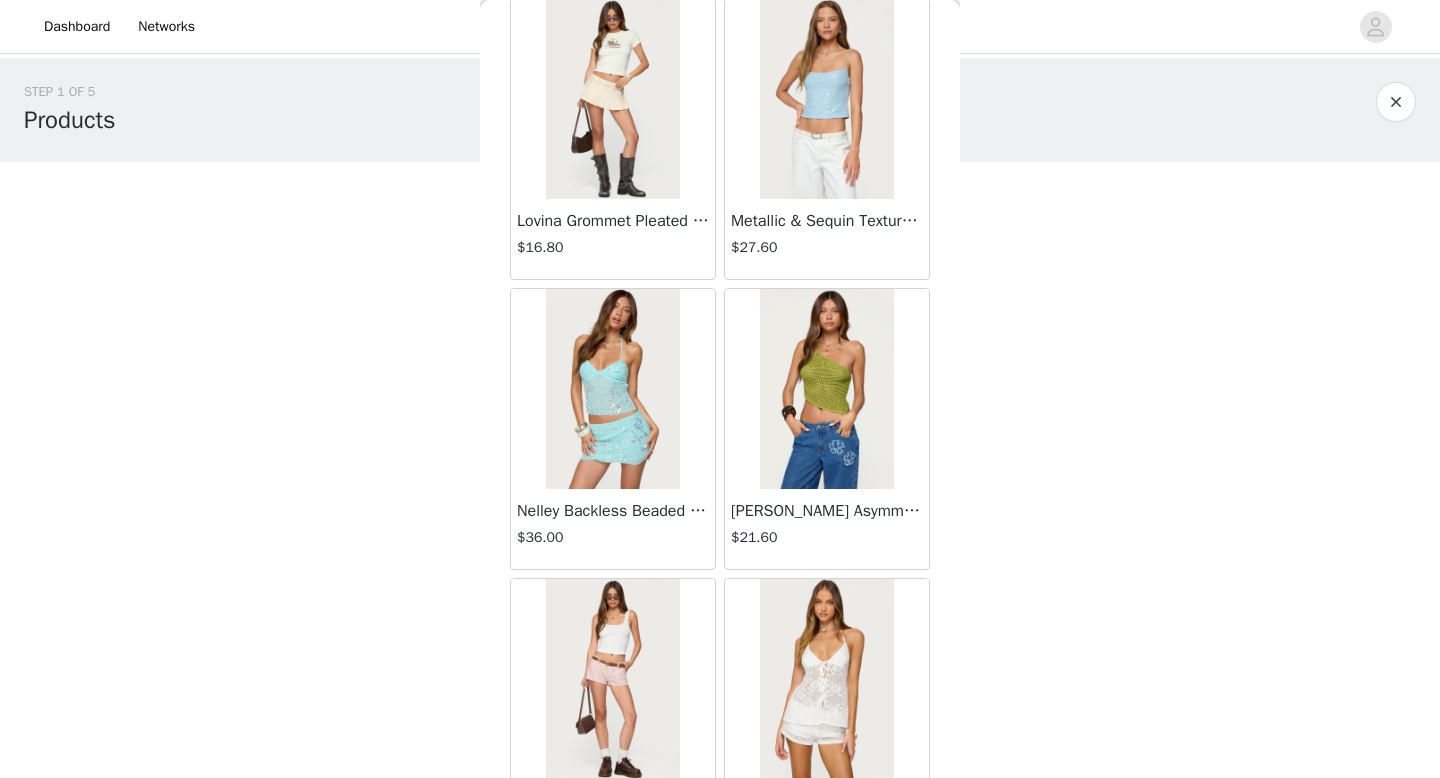 click at bounding box center [826, 389] 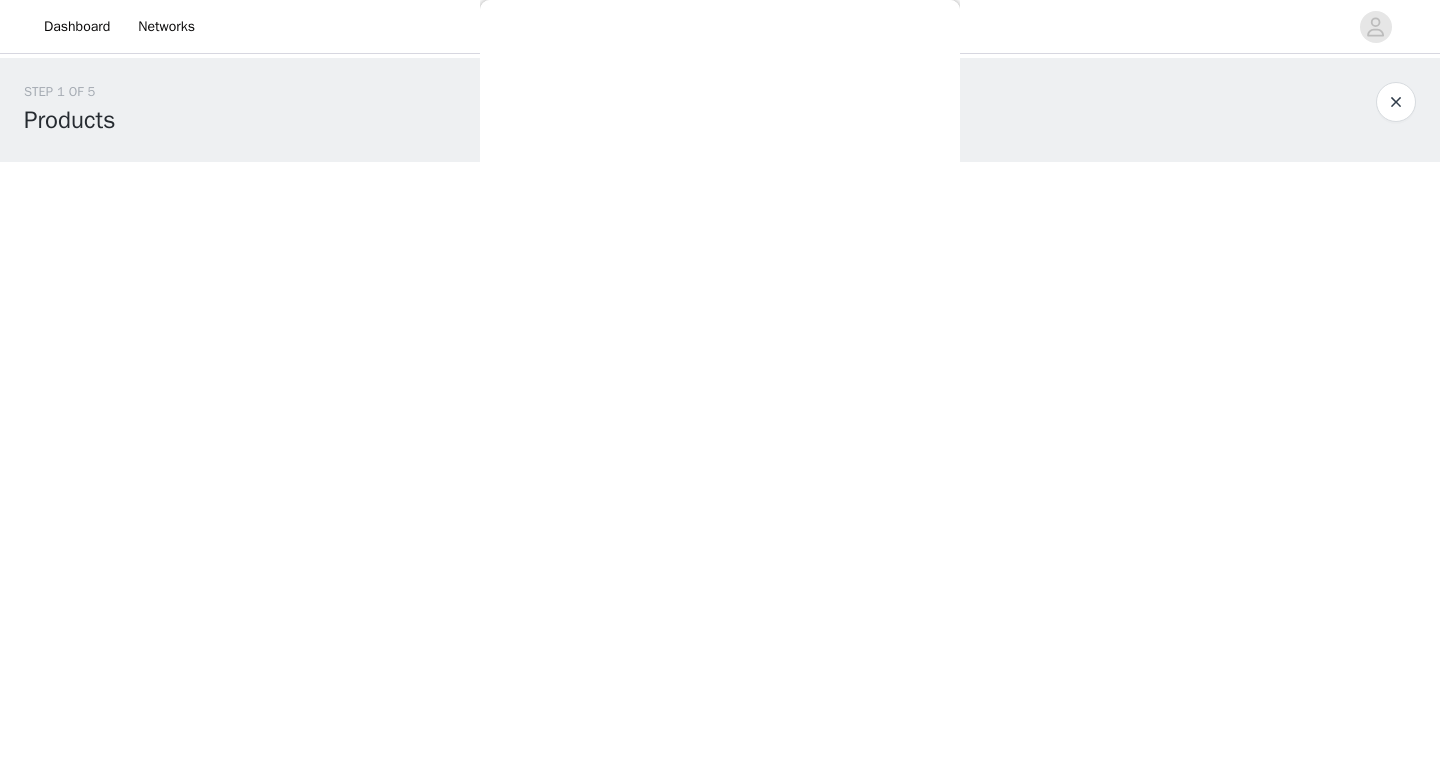 scroll, scrollTop: 0, scrollLeft: 0, axis: both 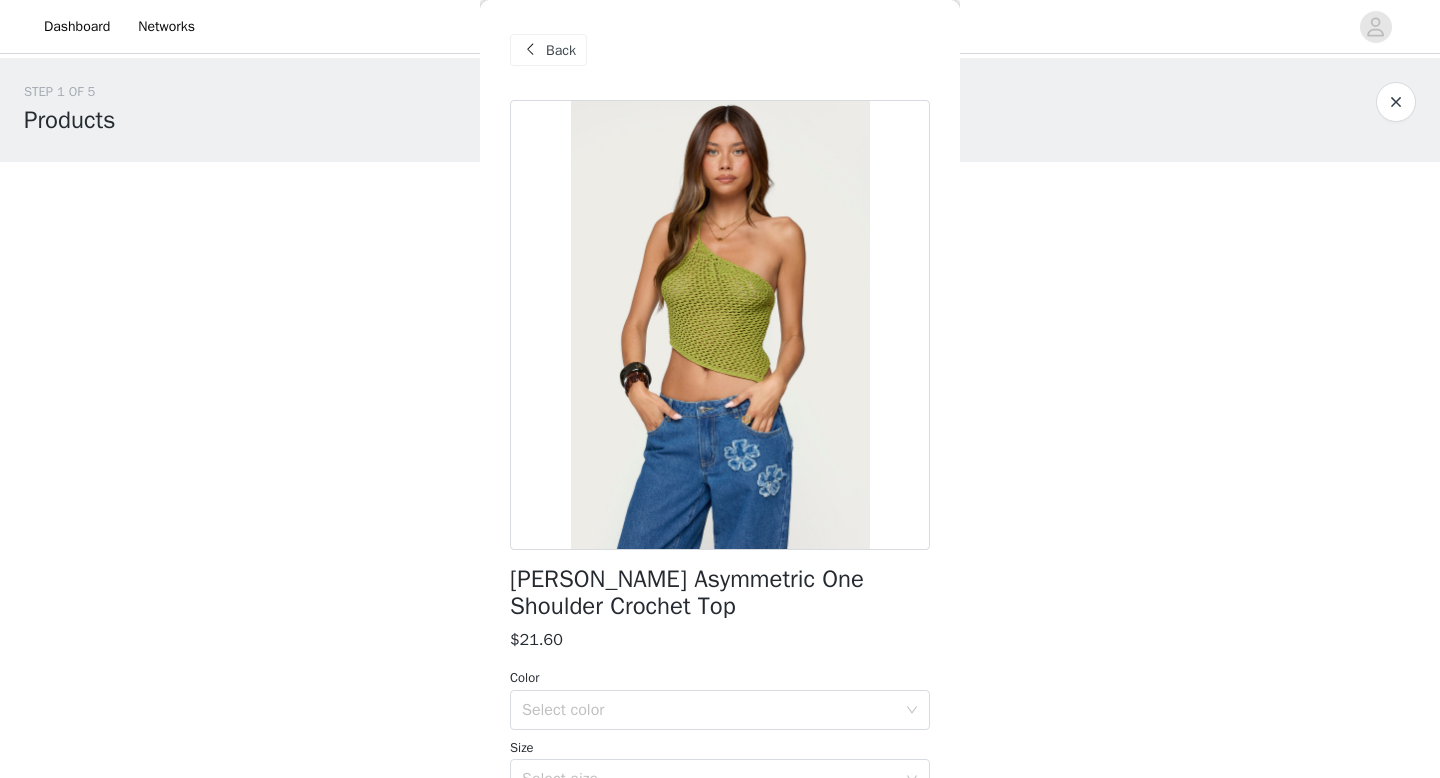 click at bounding box center (530, 50) 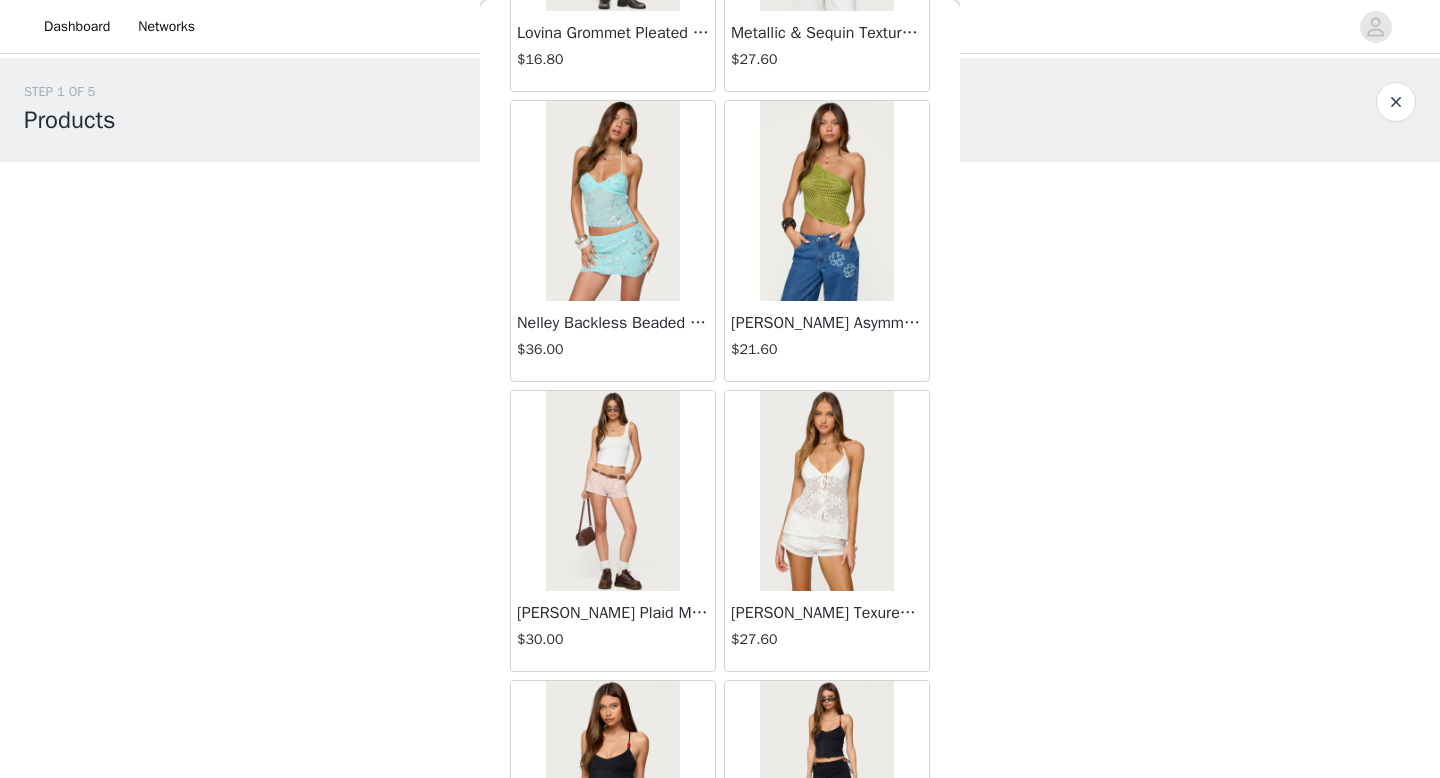 scroll, scrollTop: 342, scrollLeft: 0, axis: vertical 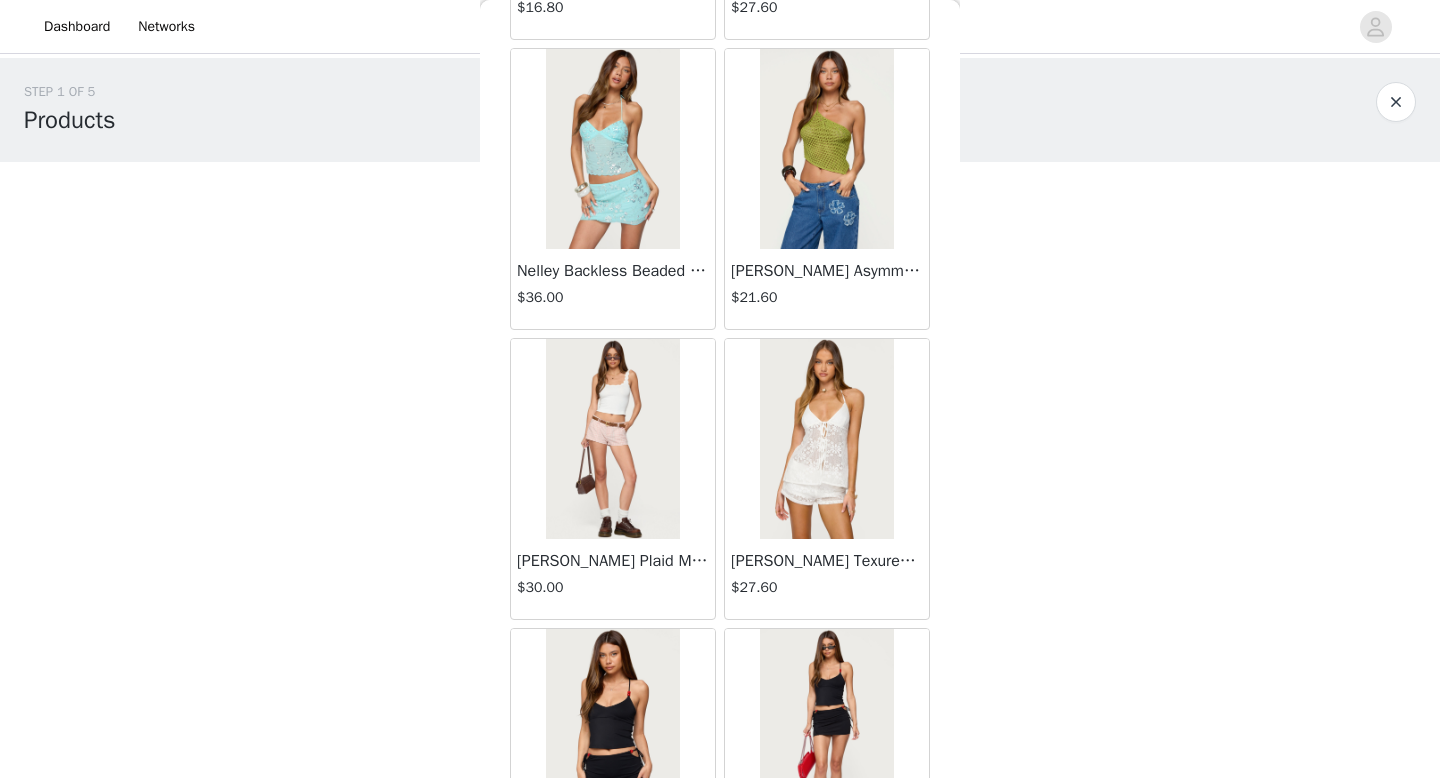 click at bounding box center [612, 439] 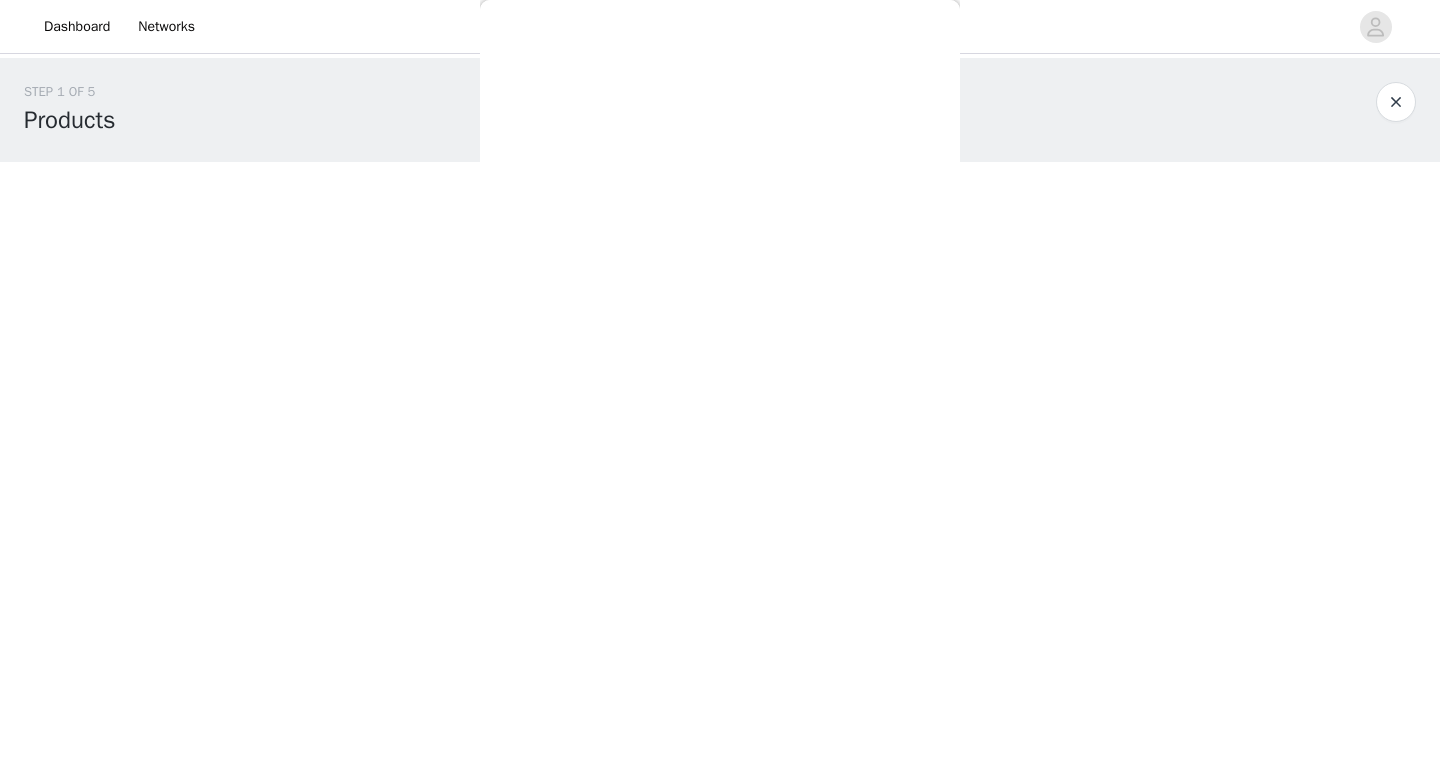 scroll, scrollTop: 0, scrollLeft: 0, axis: both 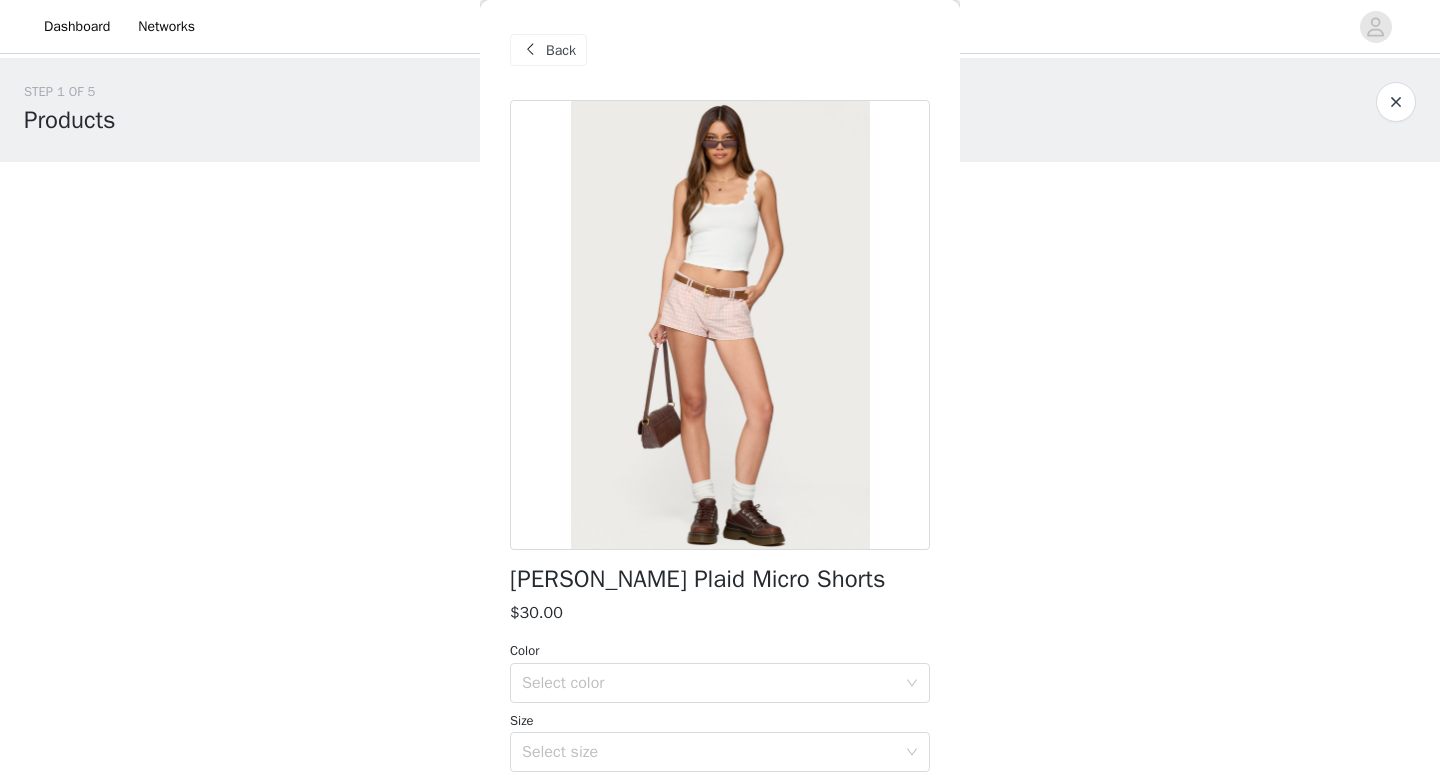 click at bounding box center (530, 50) 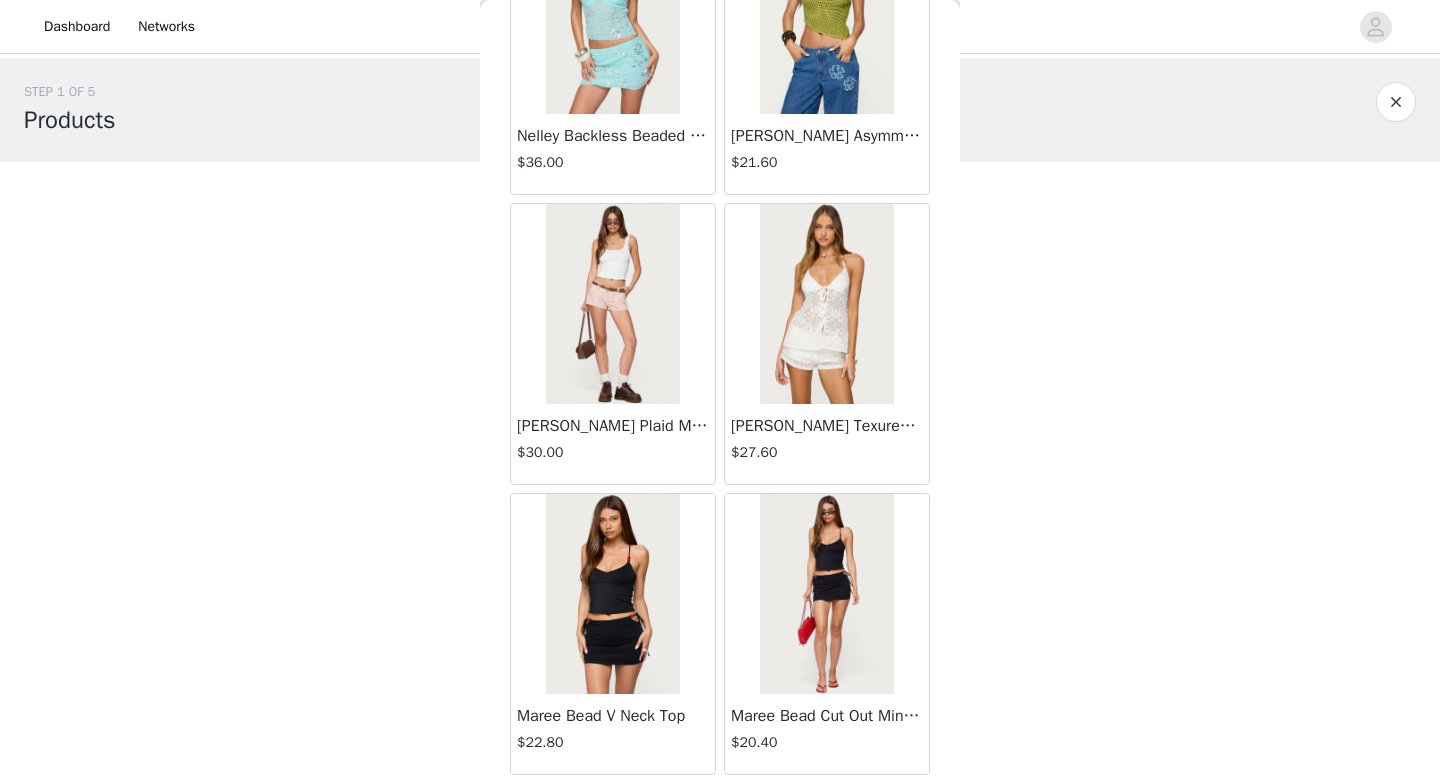 scroll, scrollTop: 492, scrollLeft: 0, axis: vertical 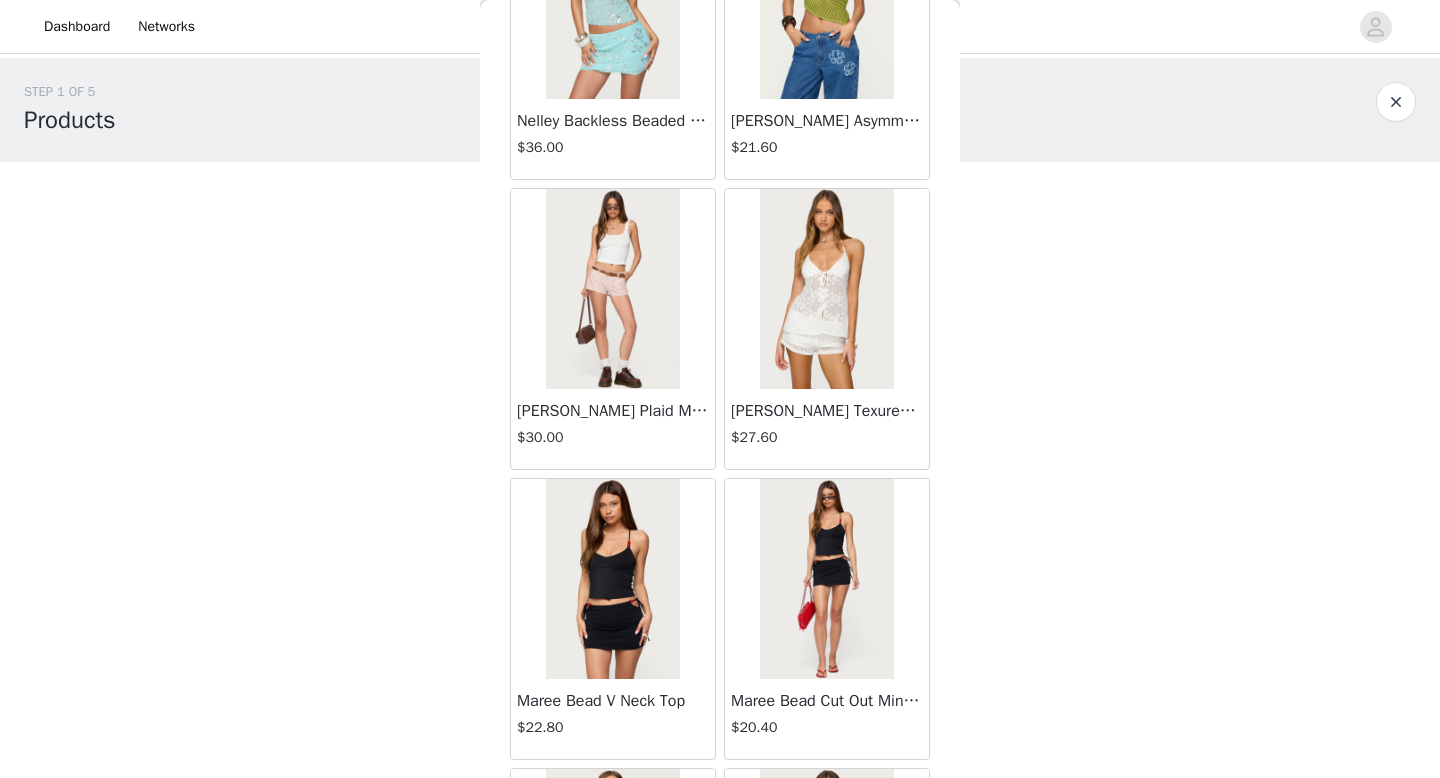 click at bounding box center [826, 289] 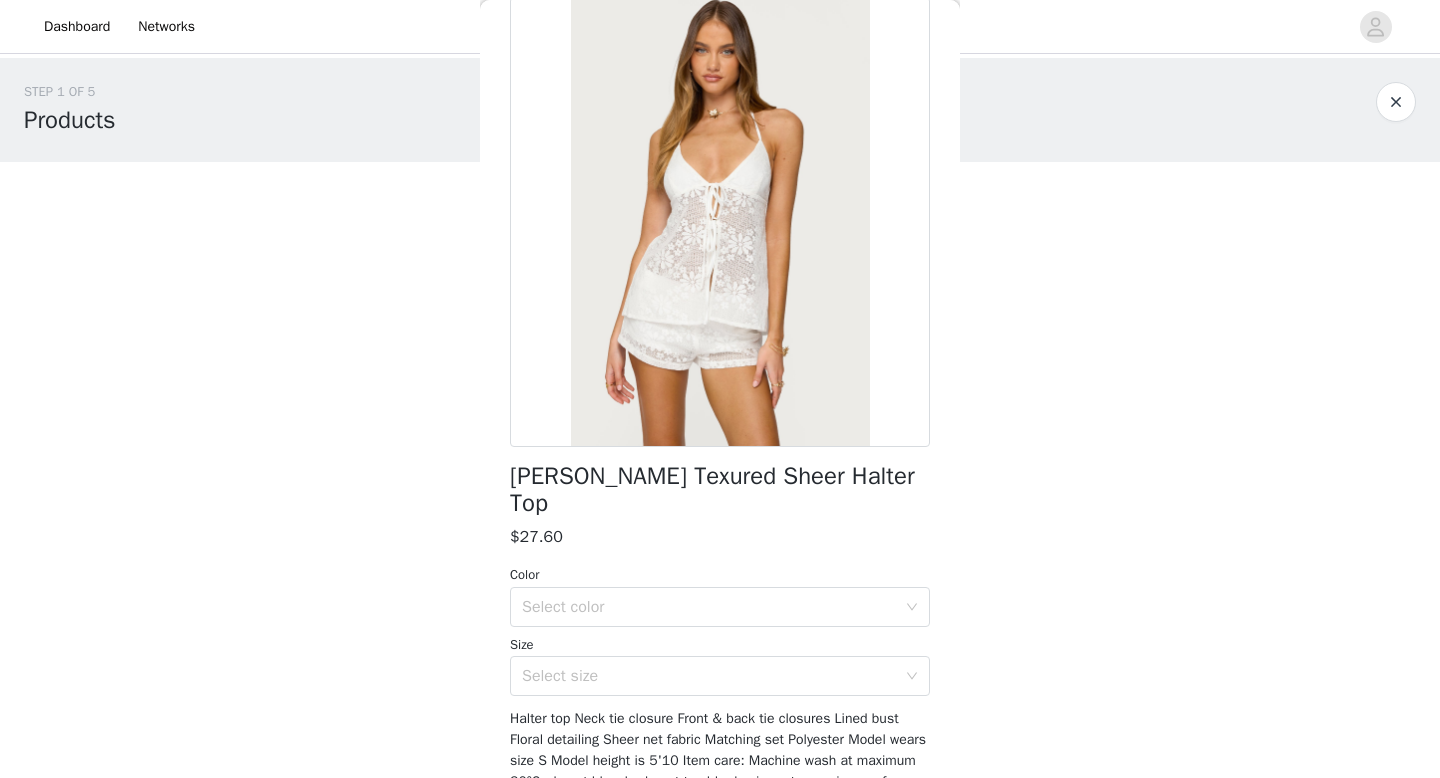 scroll, scrollTop: 155, scrollLeft: 0, axis: vertical 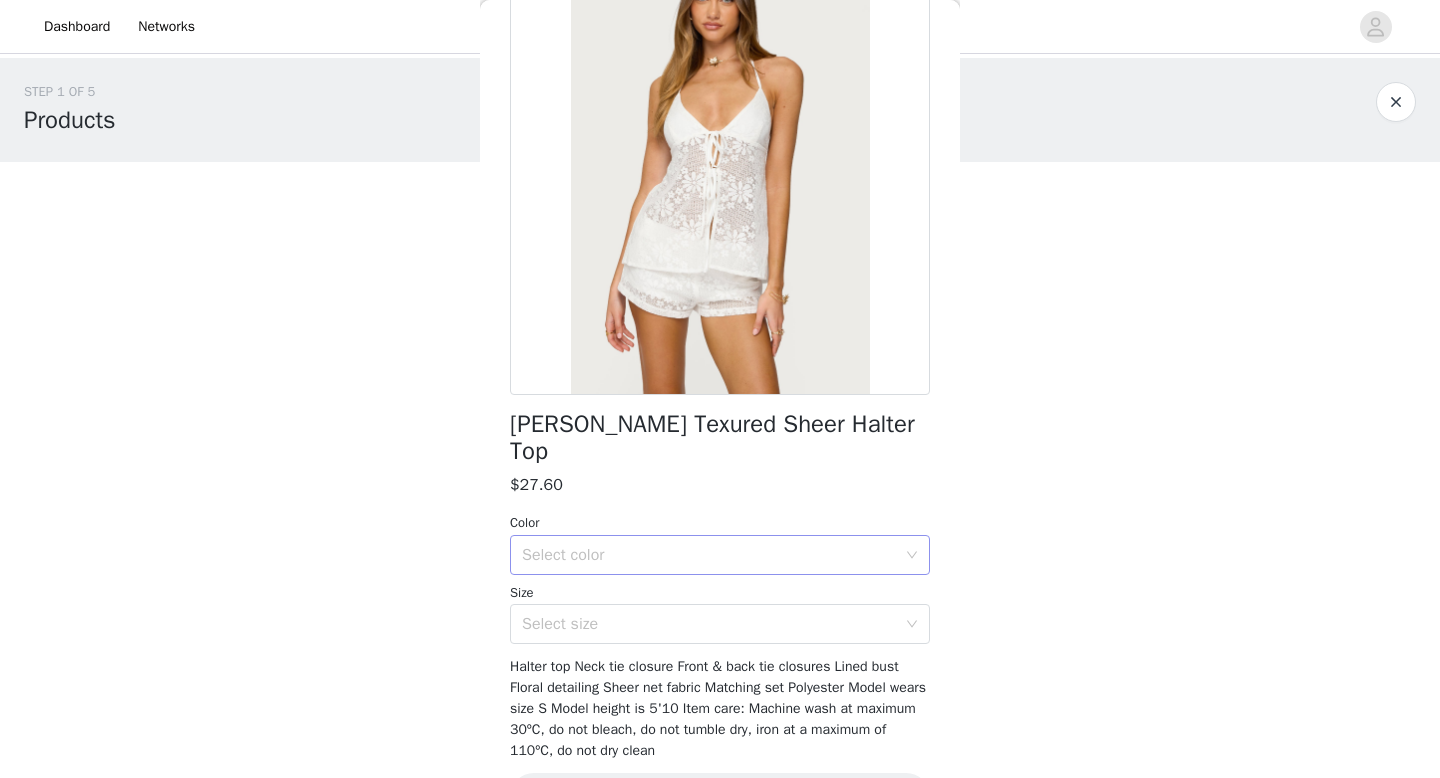 click on "Select color" at bounding box center (709, 555) 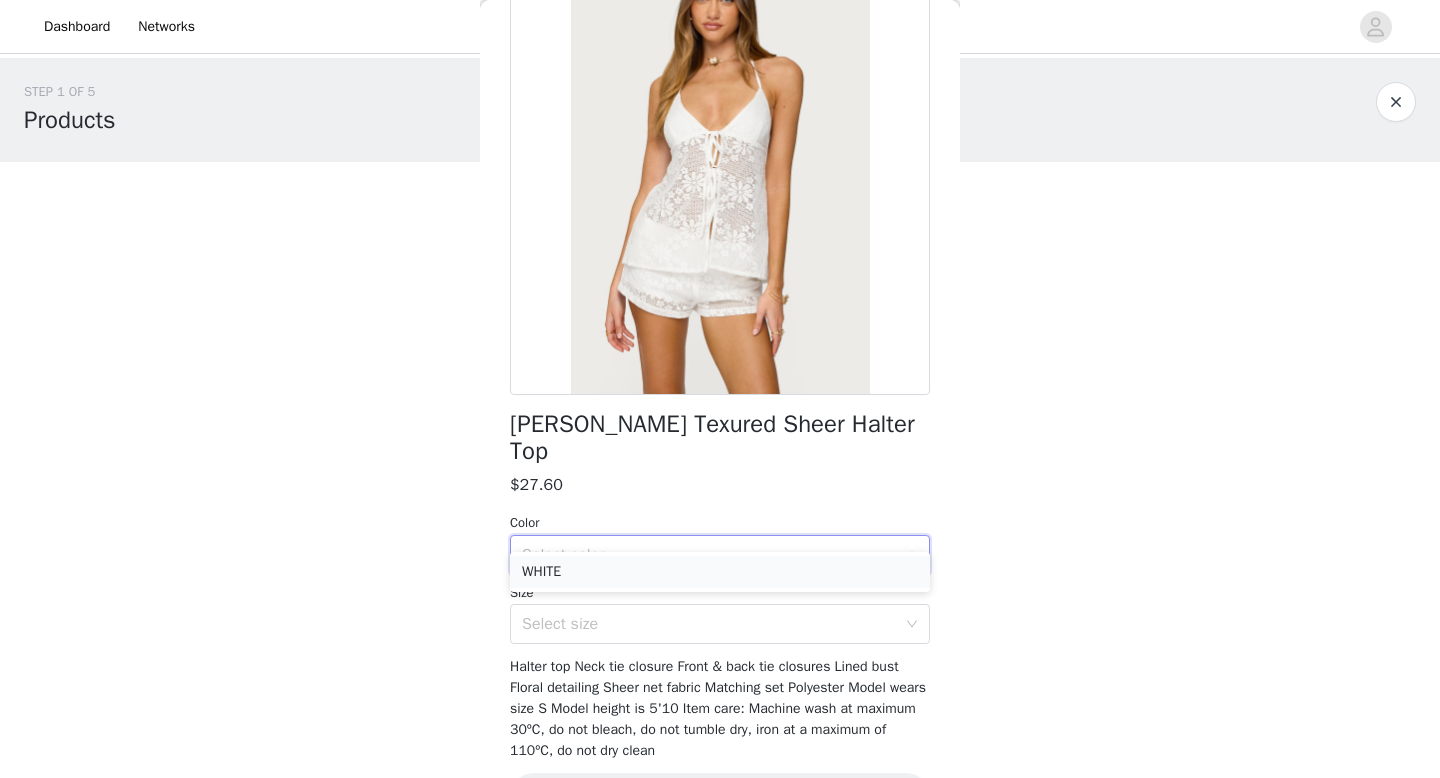 click on "WHITE" at bounding box center (720, 572) 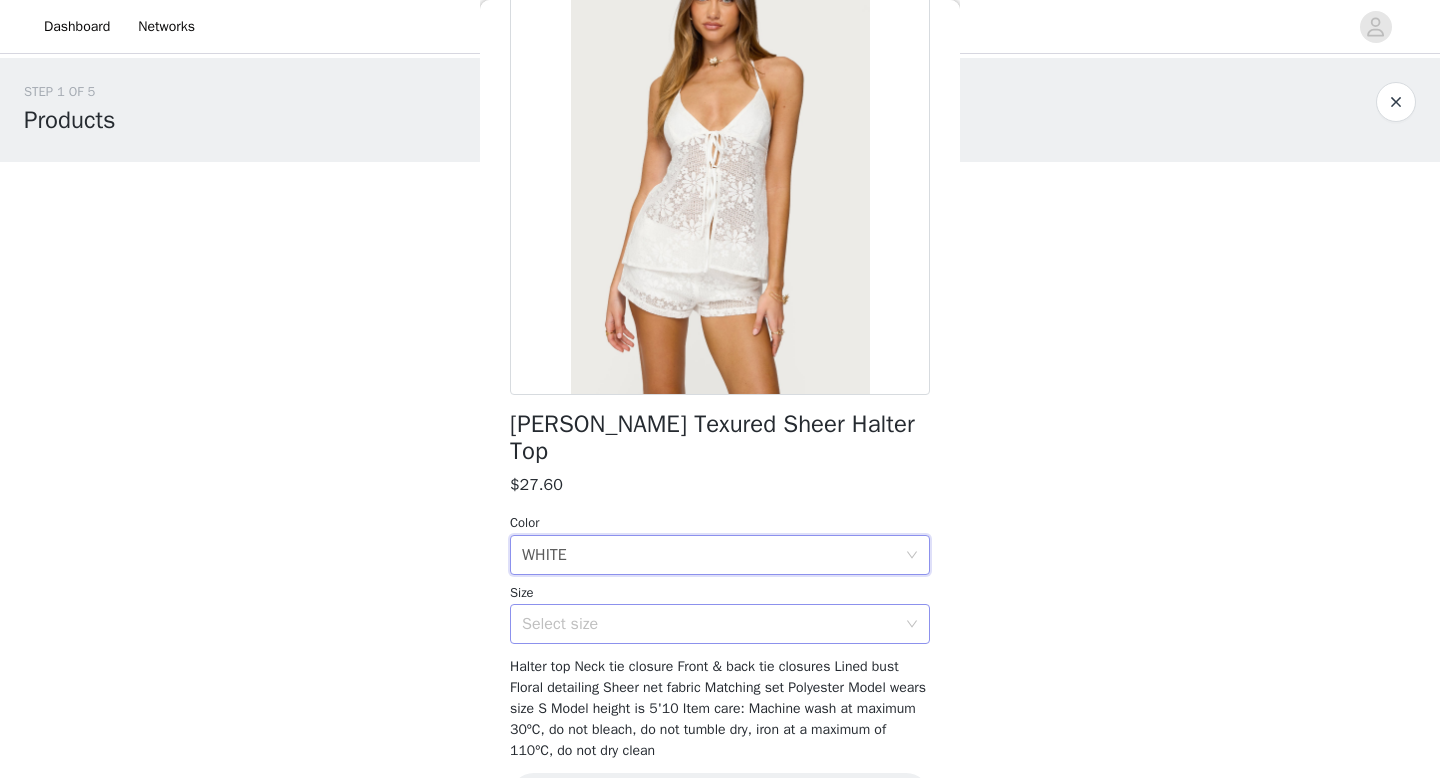 click on "Select size" at bounding box center [713, 624] 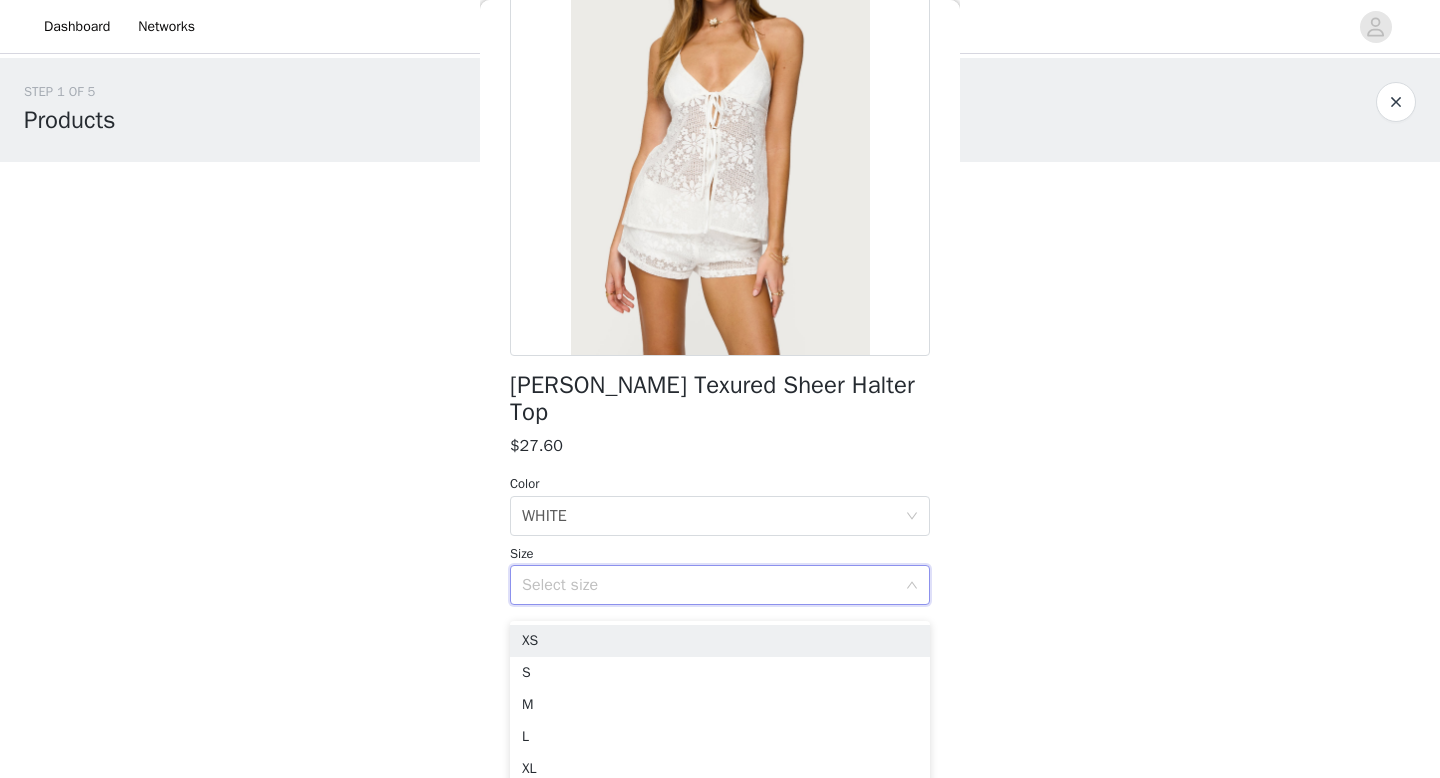 scroll, scrollTop: 195, scrollLeft: 0, axis: vertical 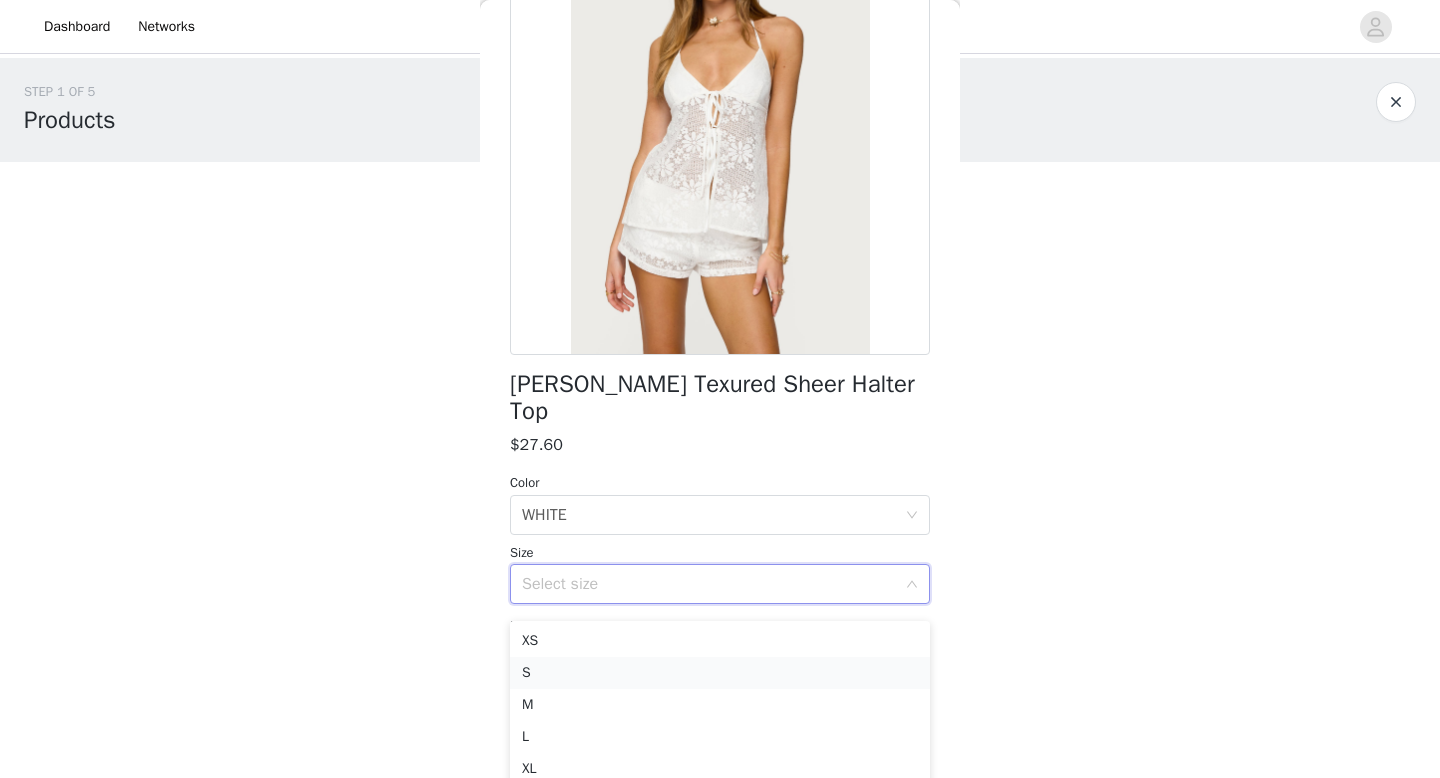 click on "S" at bounding box center [720, 673] 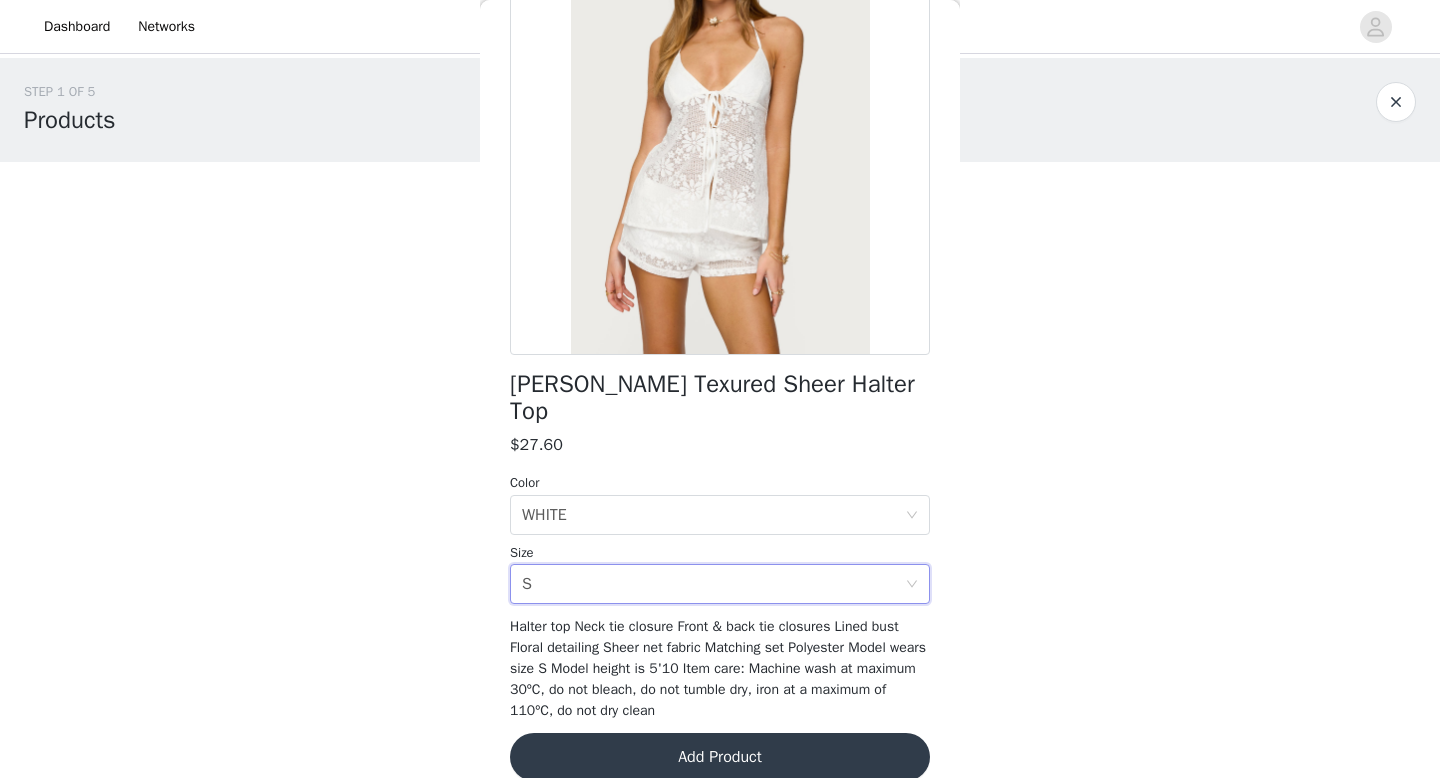 click on "Add Product" at bounding box center (720, 757) 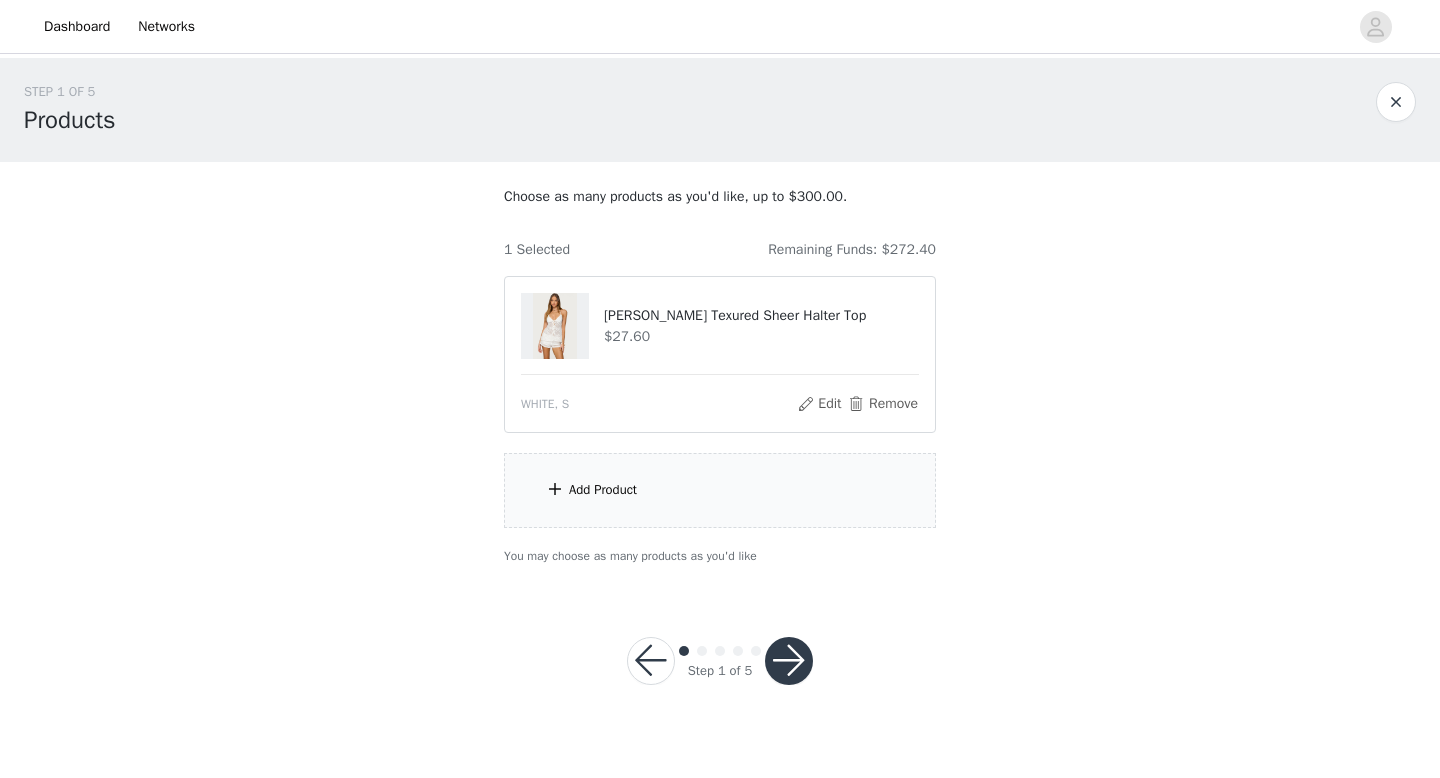 click on "Add Product" at bounding box center (720, 490) 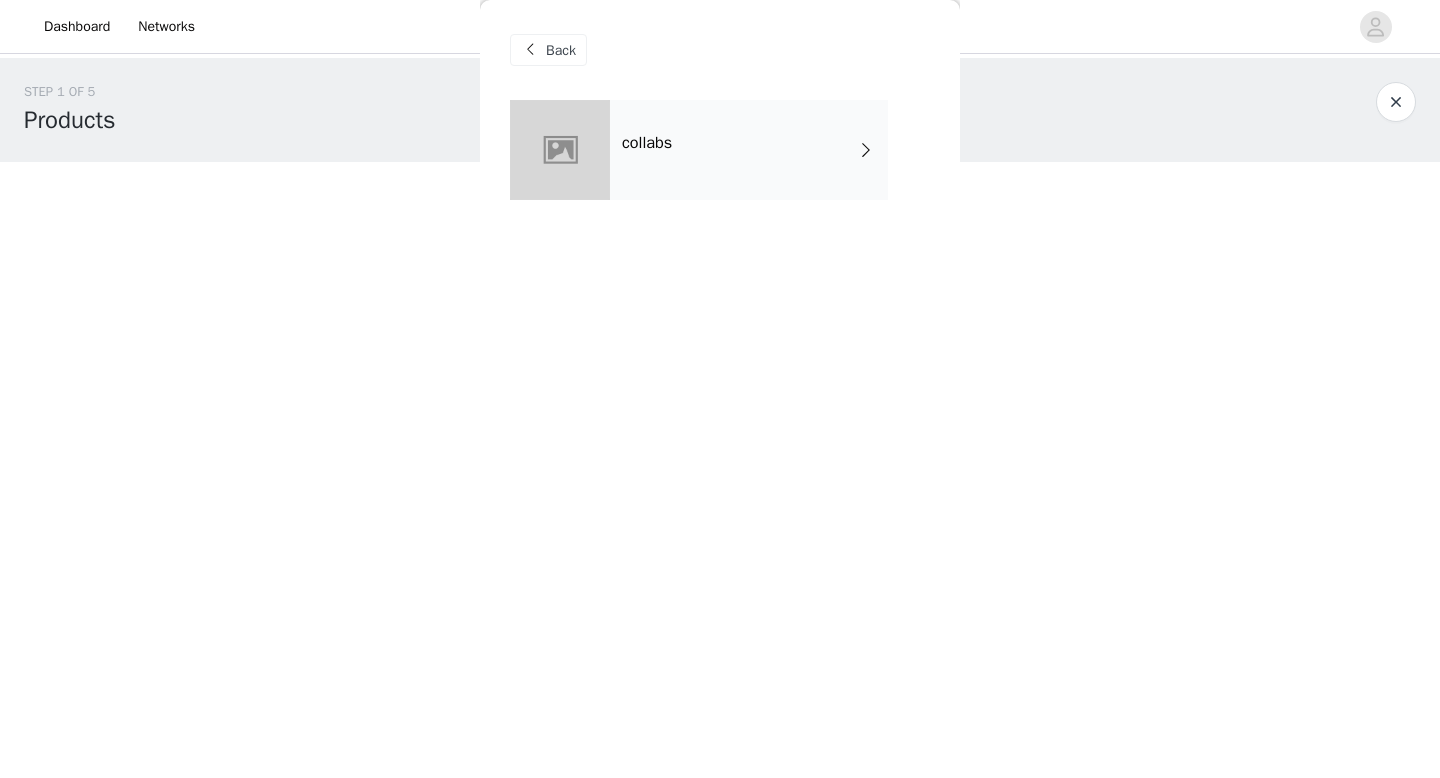 click on "collabs" at bounding box center (749, 150) 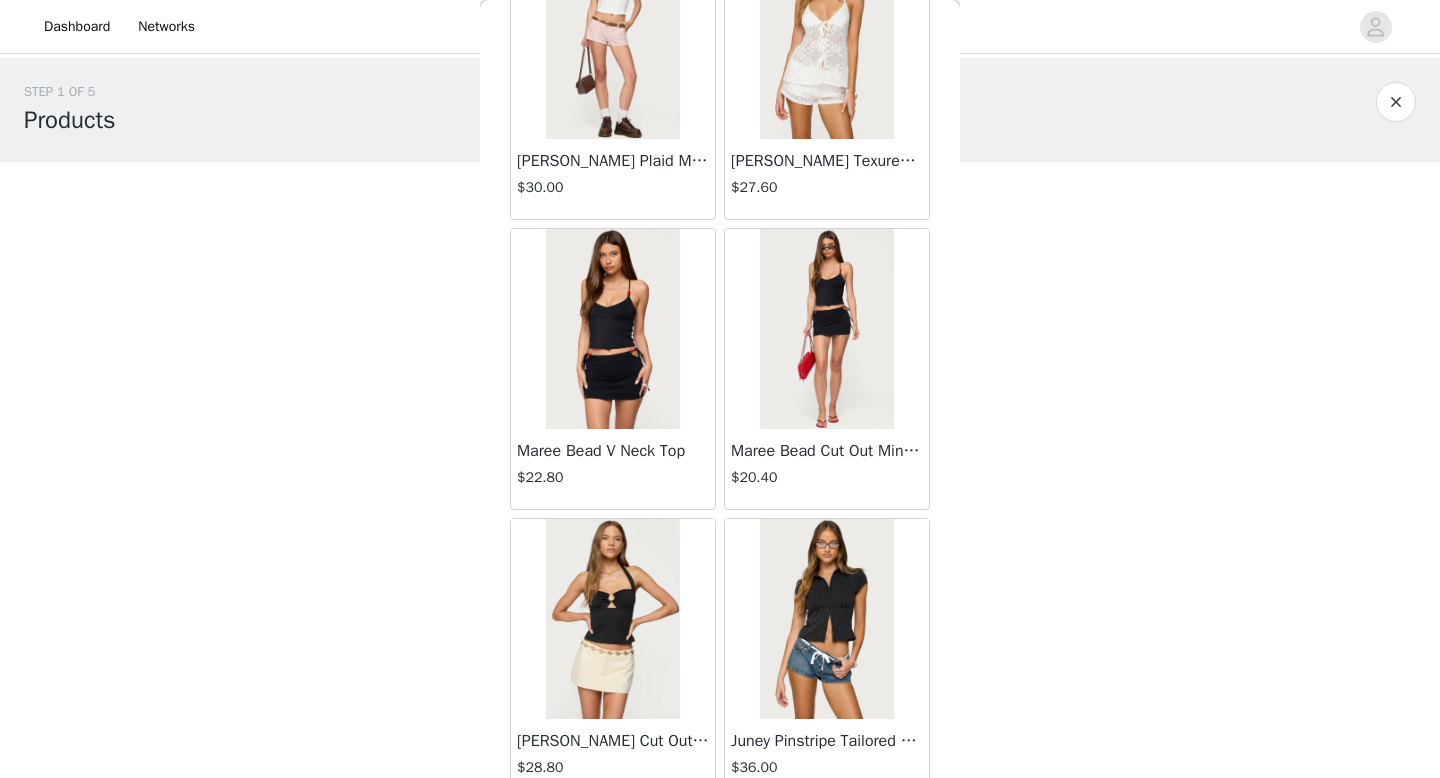 scroll, scrollTop: 744, scrollLeft: 0, axis: vertical 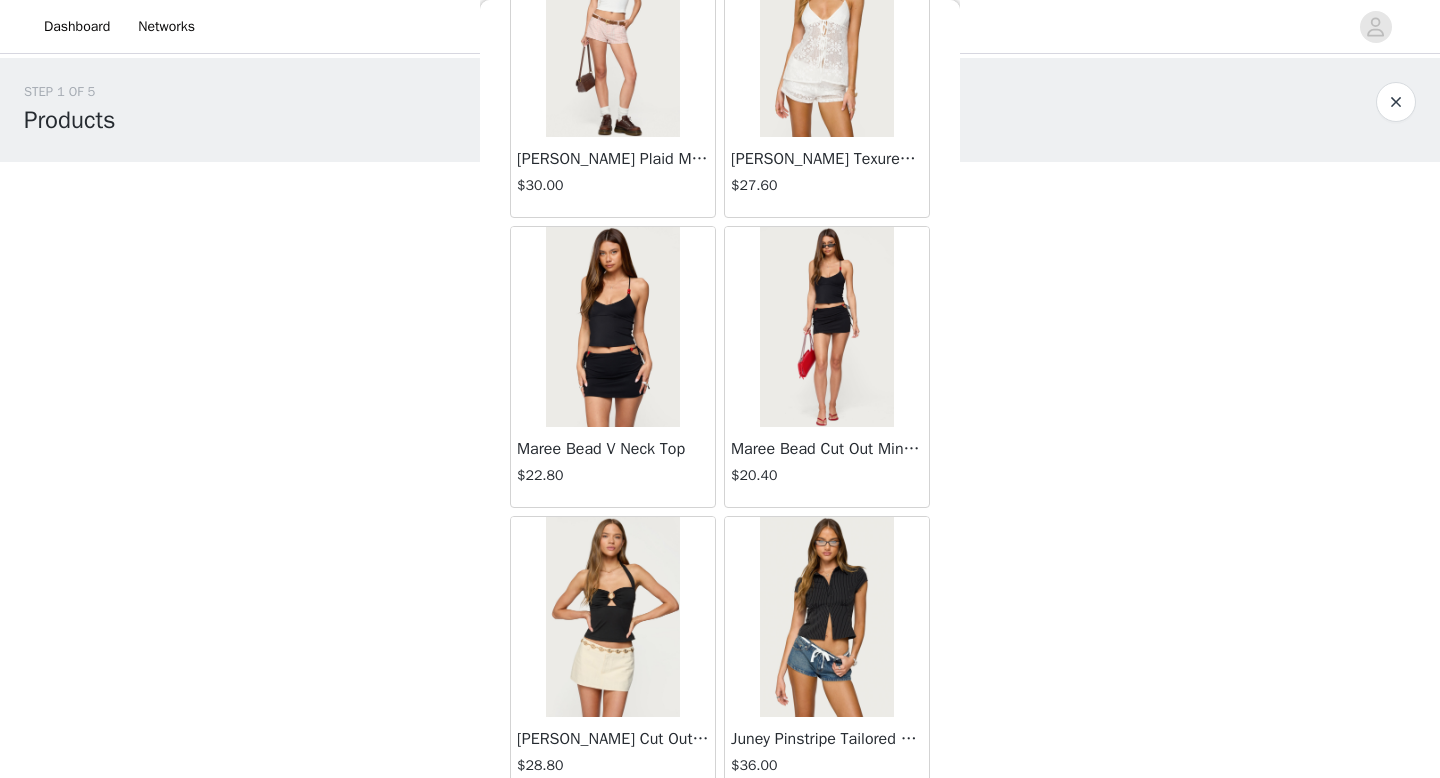 click at bounding box center (612, 327) 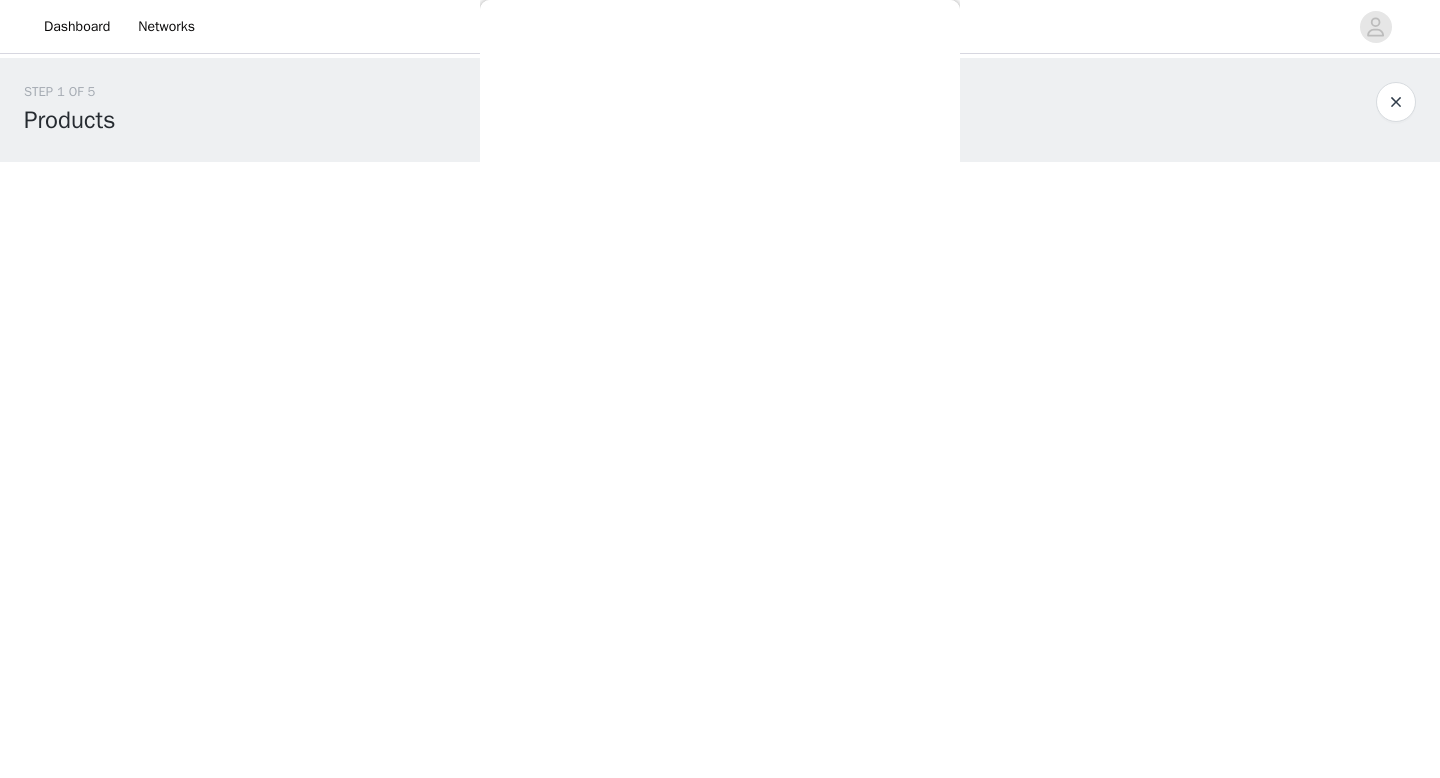 scroll, scrollTop: 0, scrollLeft: 0, axis: both 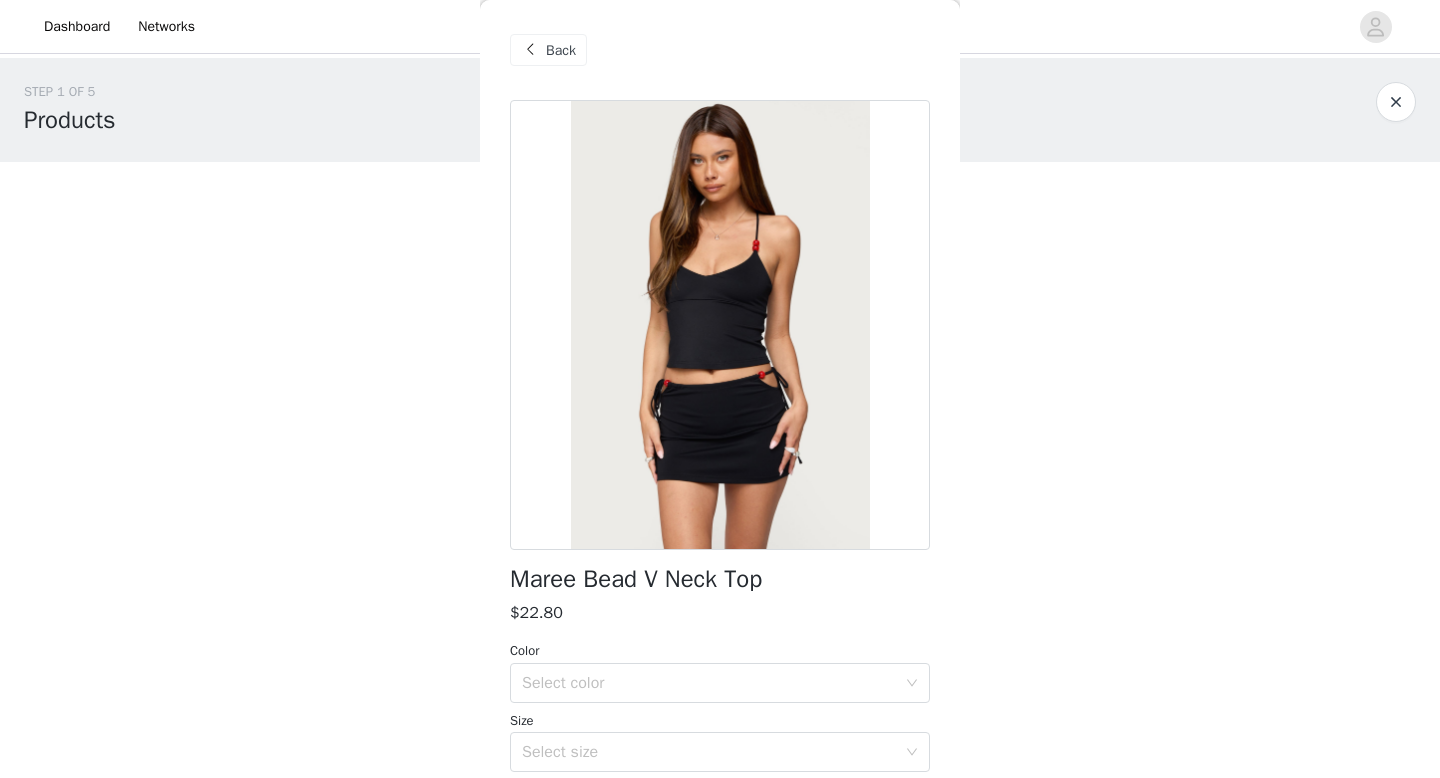 click at bounding box center [530, 50] 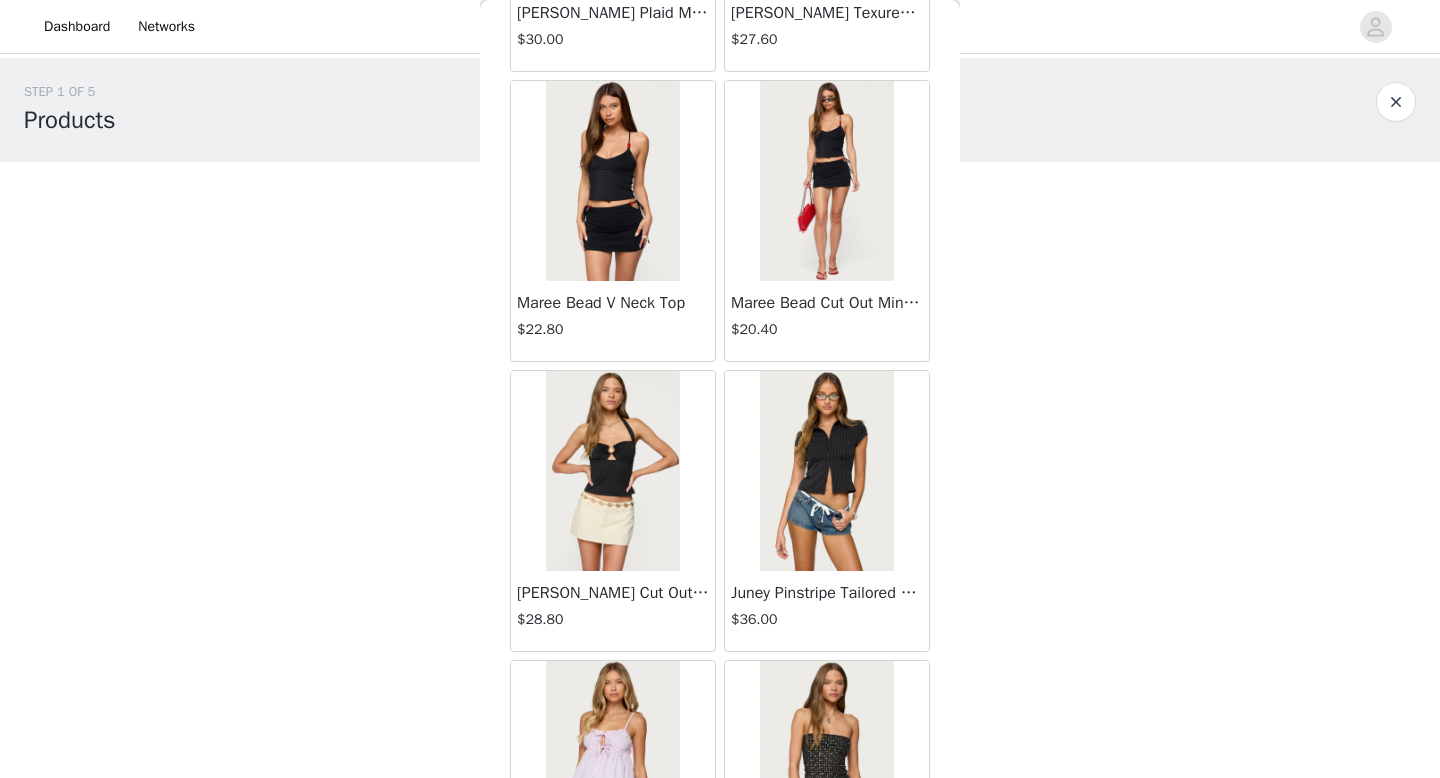 scroll, scrollTop: 891, scrollLeft: 0, axis: vertical 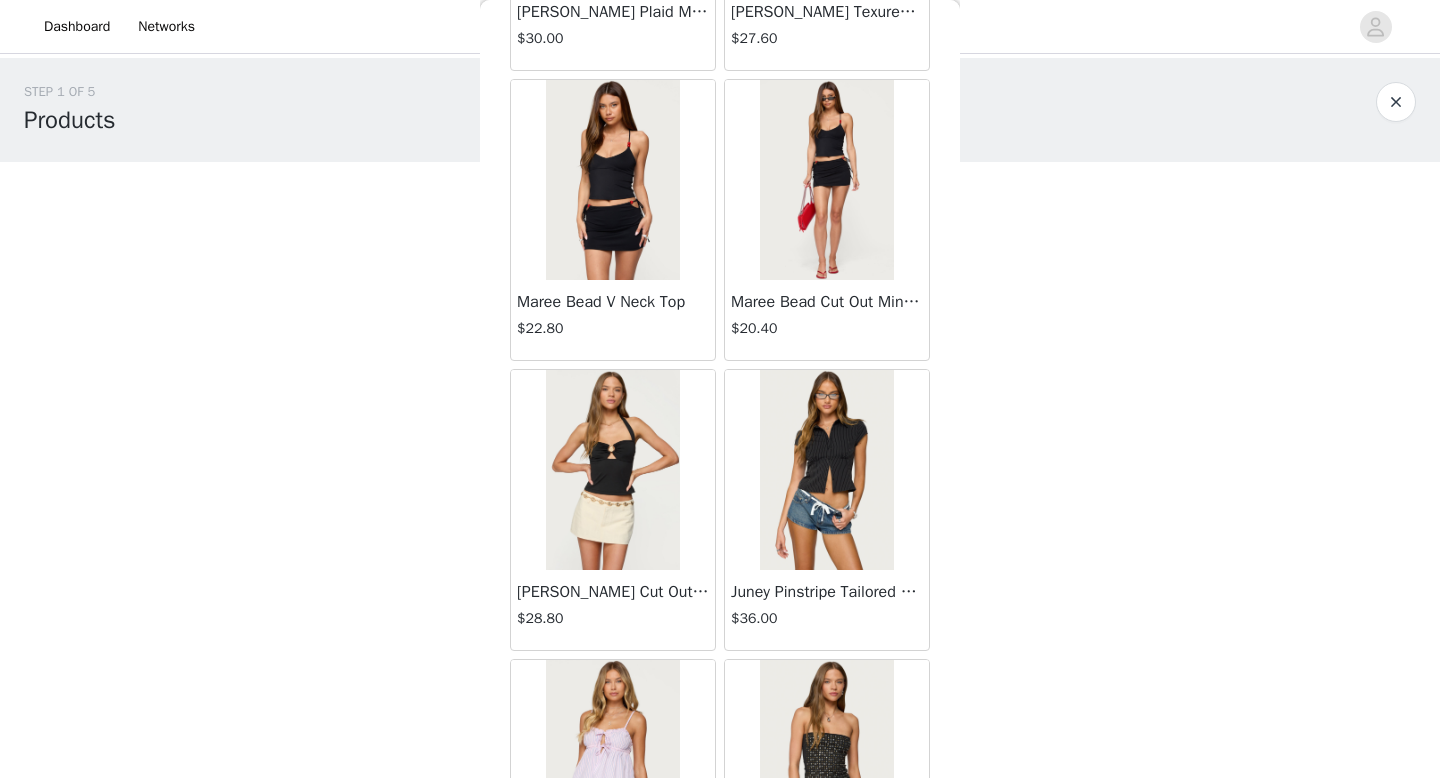click at bounding box center [826, 180] 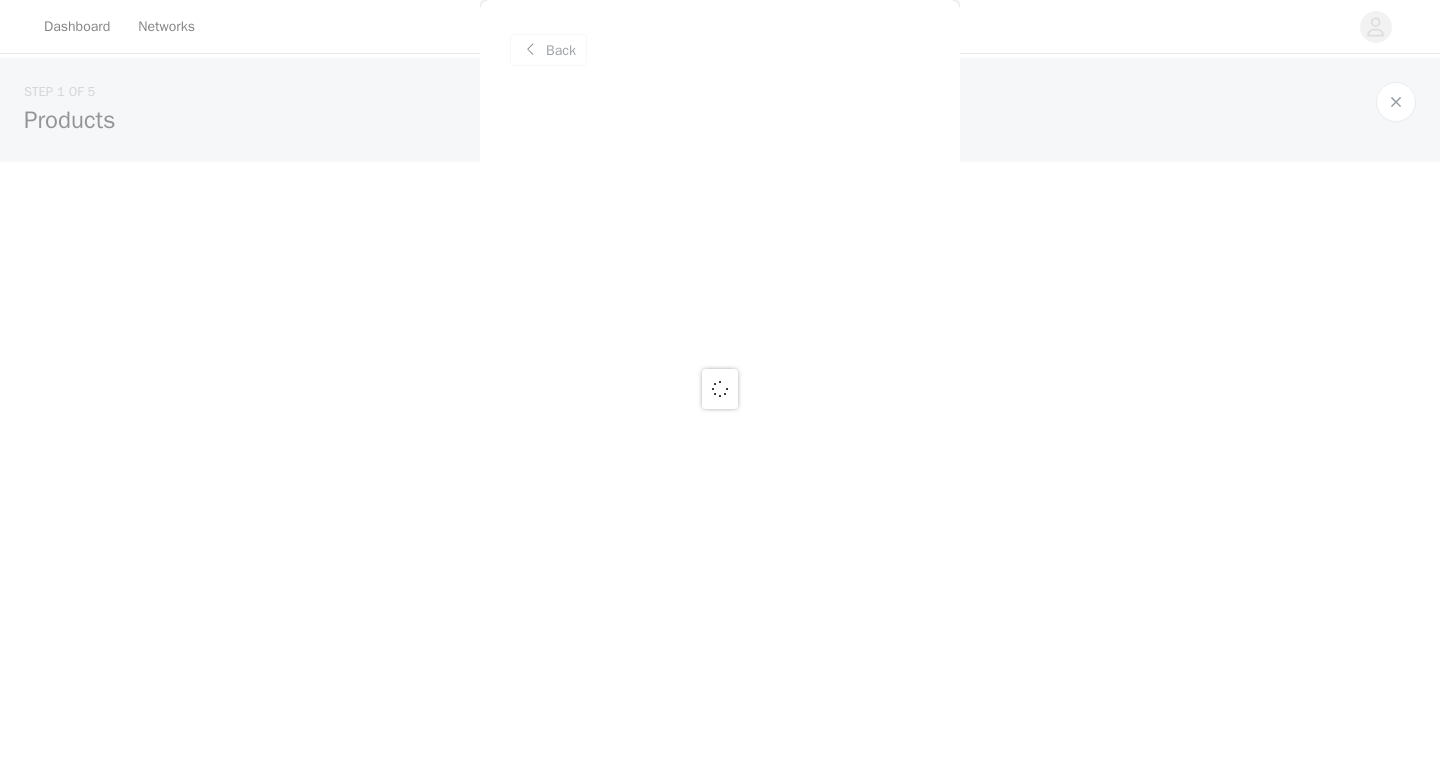 scroll, scrollTop: 0, scrollLeft: 0, axis: both 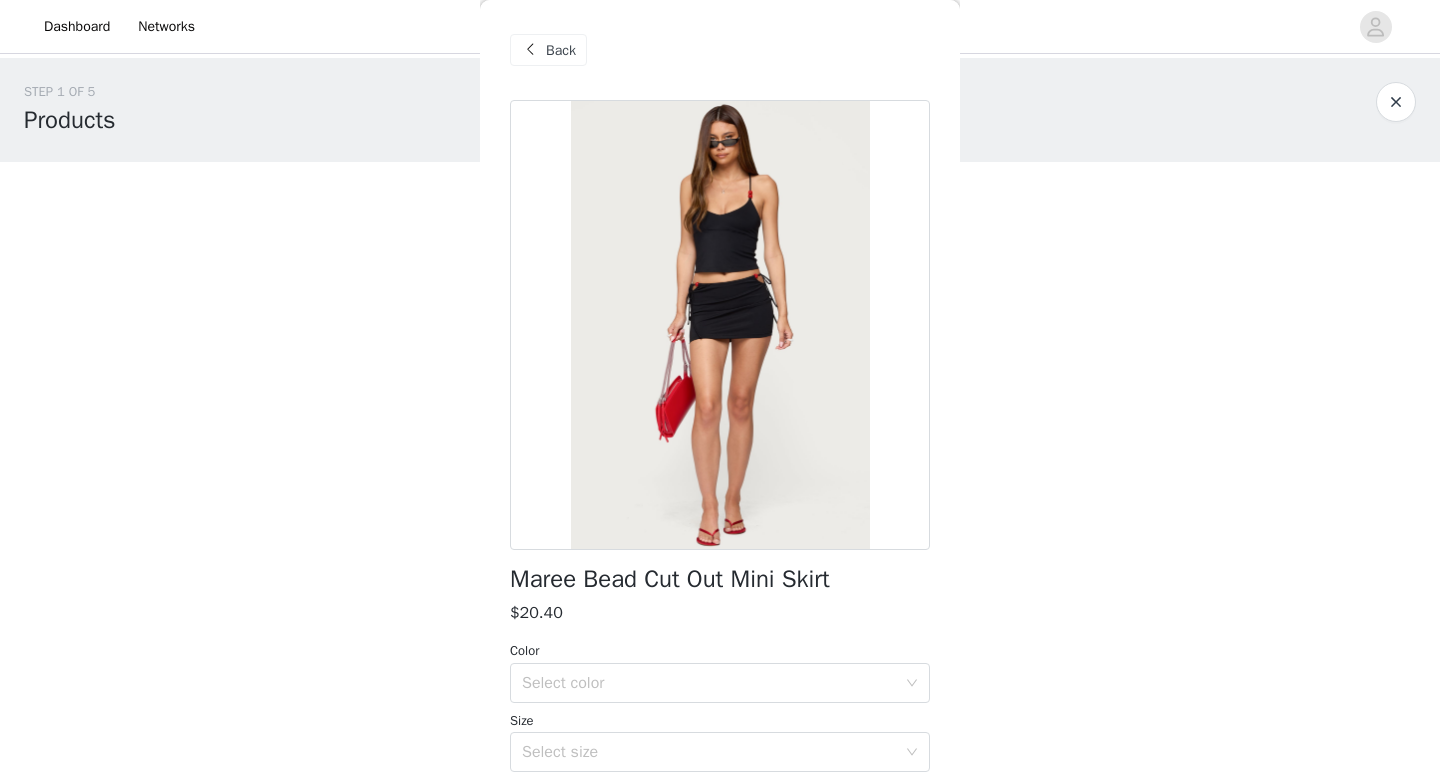 click at bounding box center (530, 50) 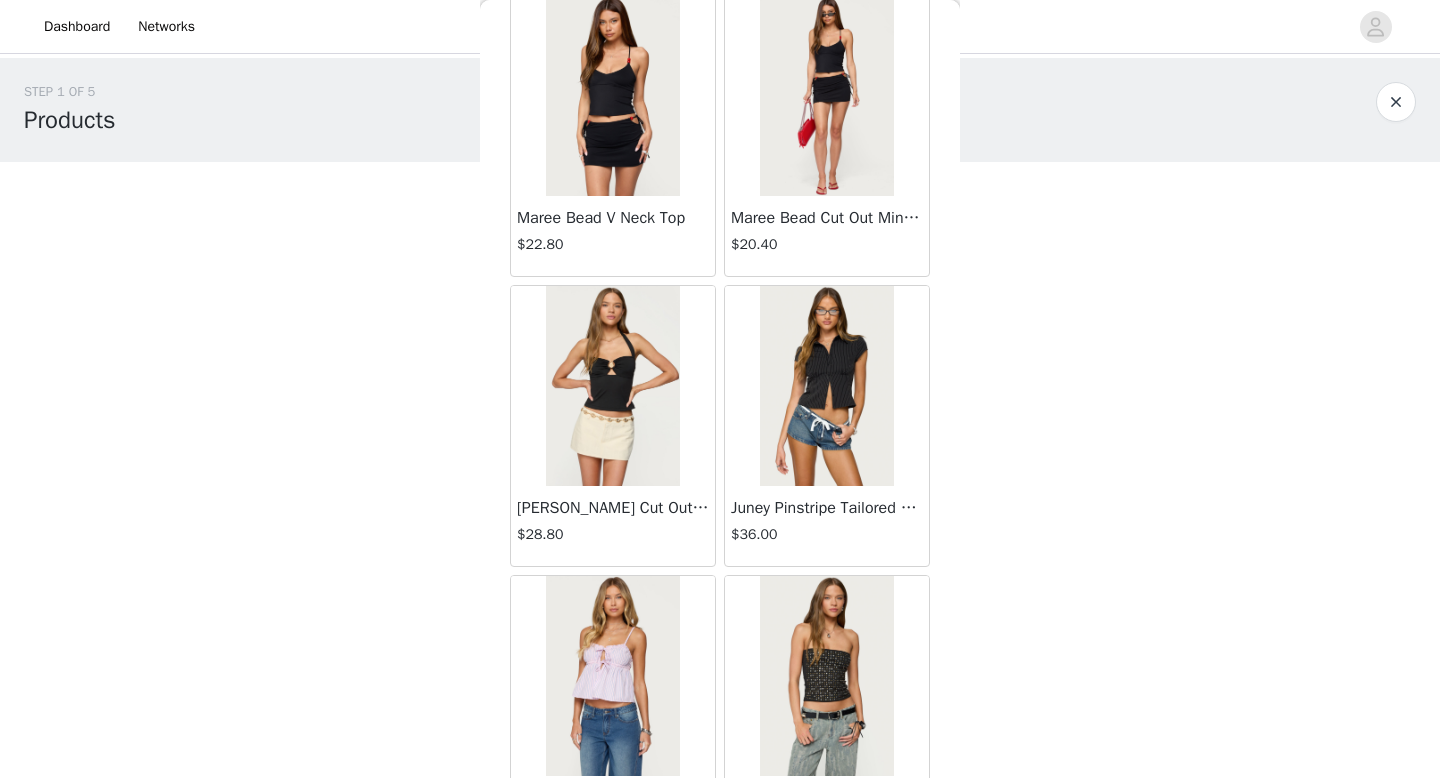 scroll, scrollTop: 979, scrollLeft: 0, axis: vertical 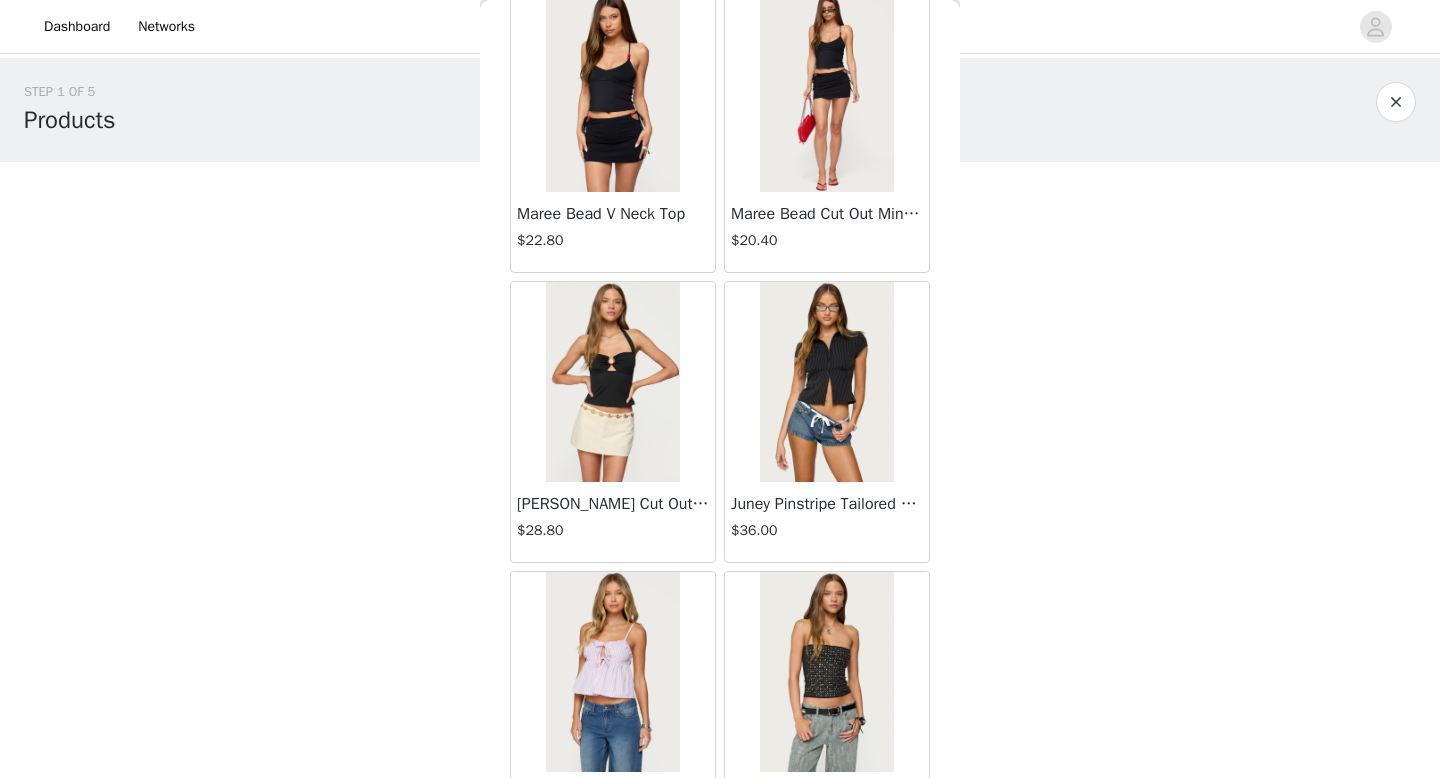 click at bounding box center (612, 382) 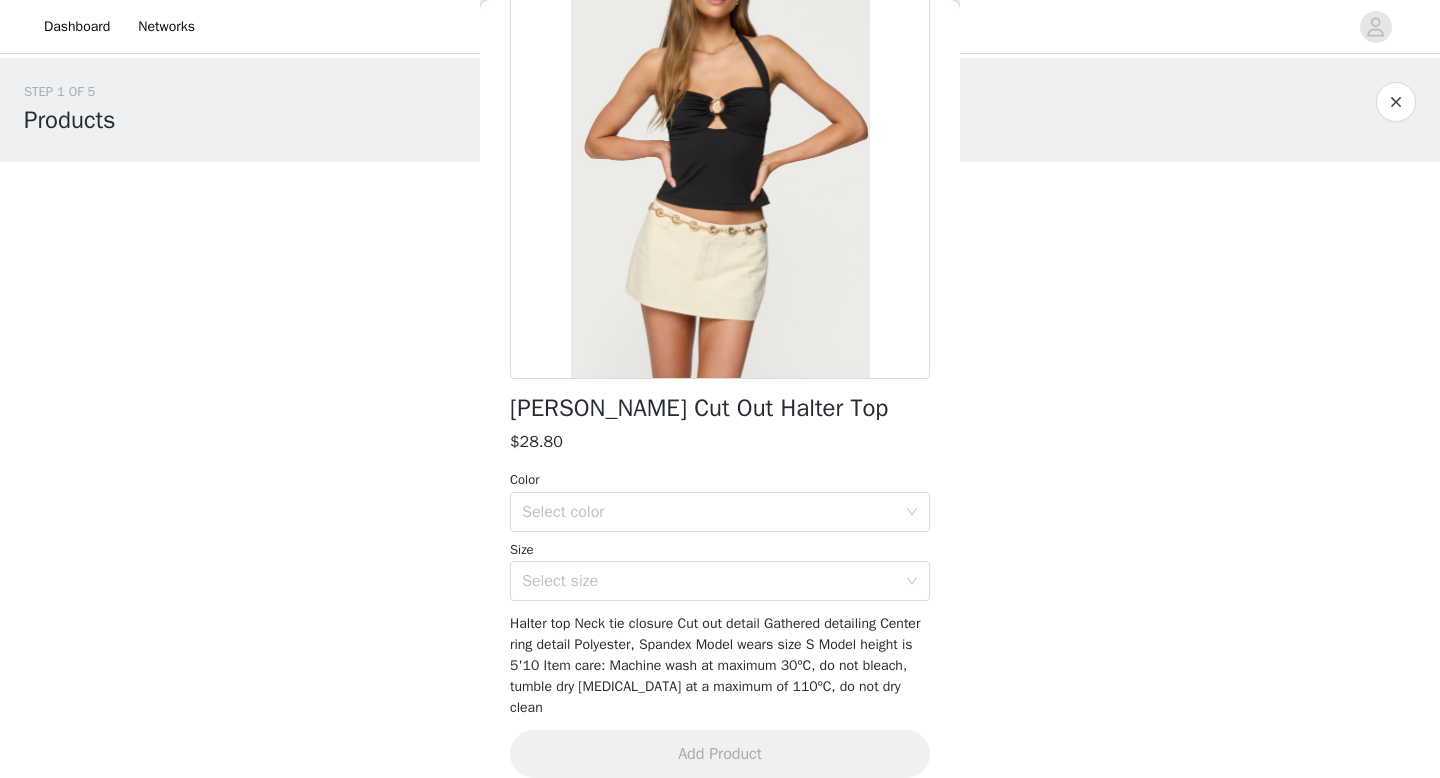 scroll, scrollTop: 181, scrollLeft: 0, axis: vertical 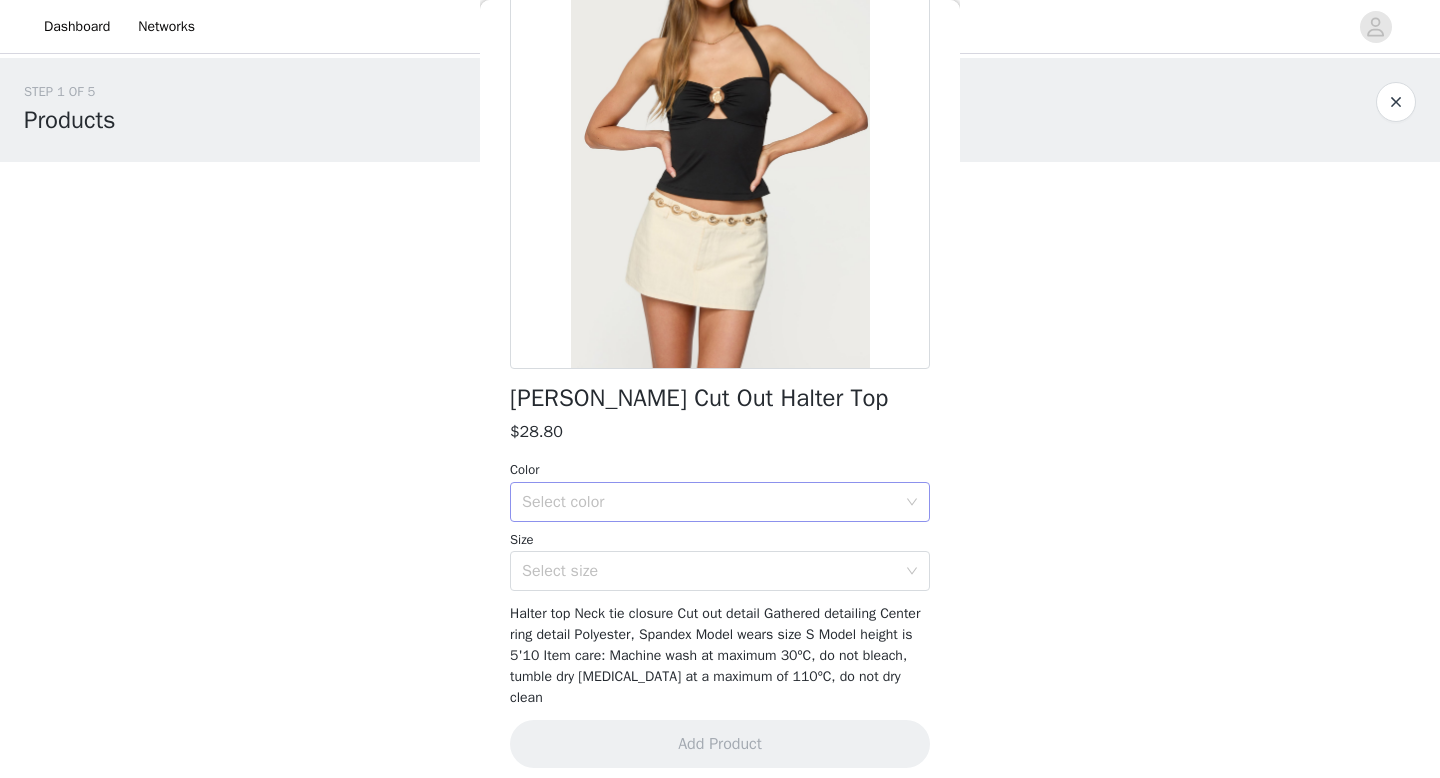 click on "Select color" at bounding box center [709, 502] 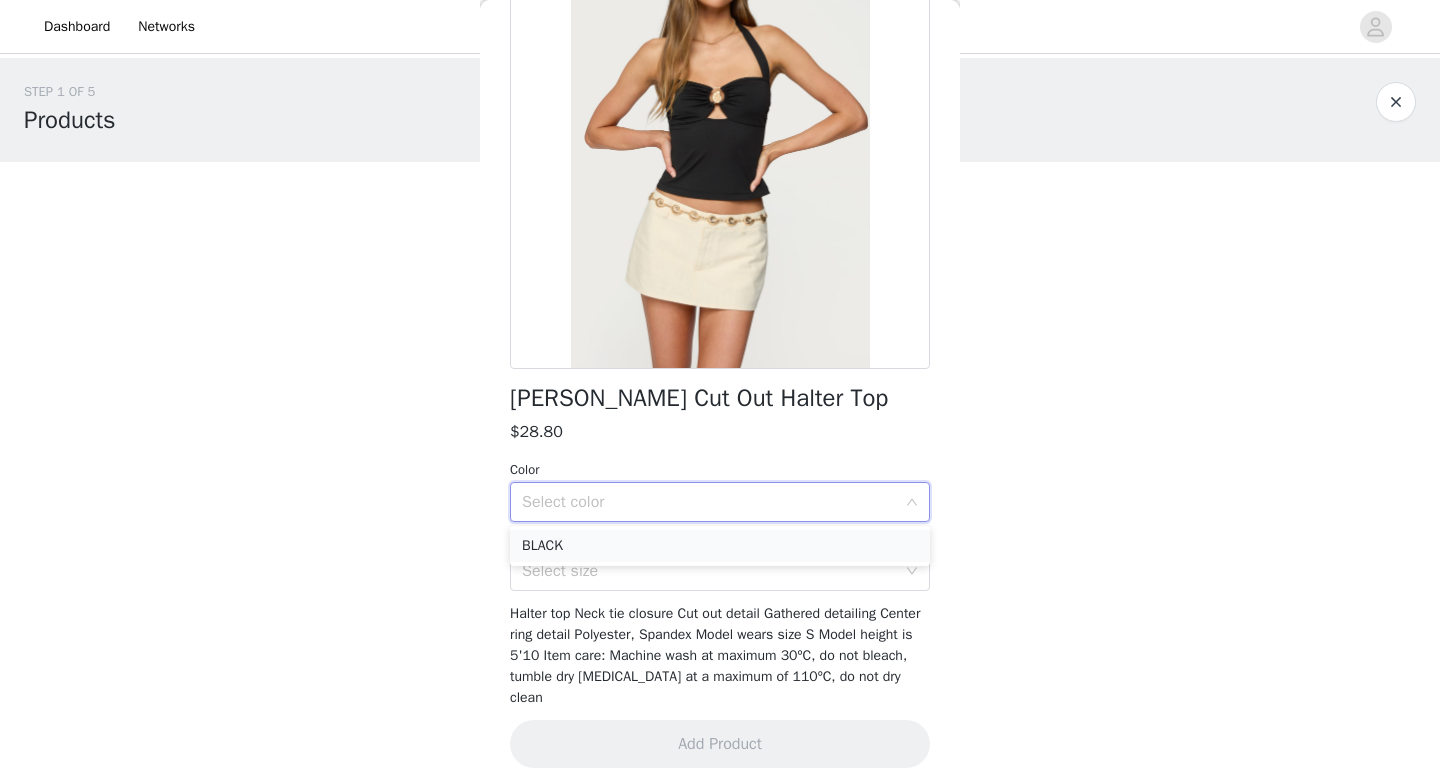 click on "BLACK" at bounding box center [720, 546] 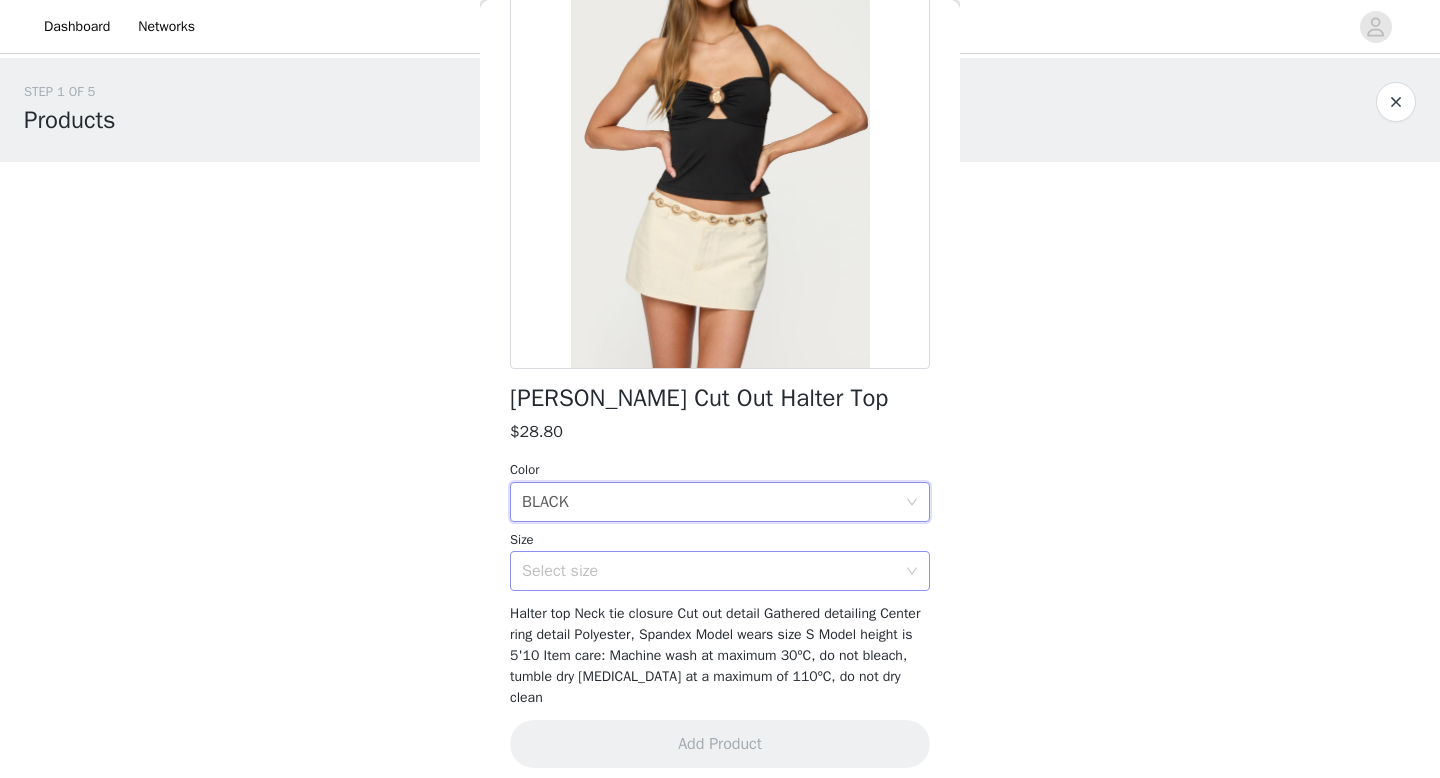 click on "Select size" at bounding box center (709, 571) 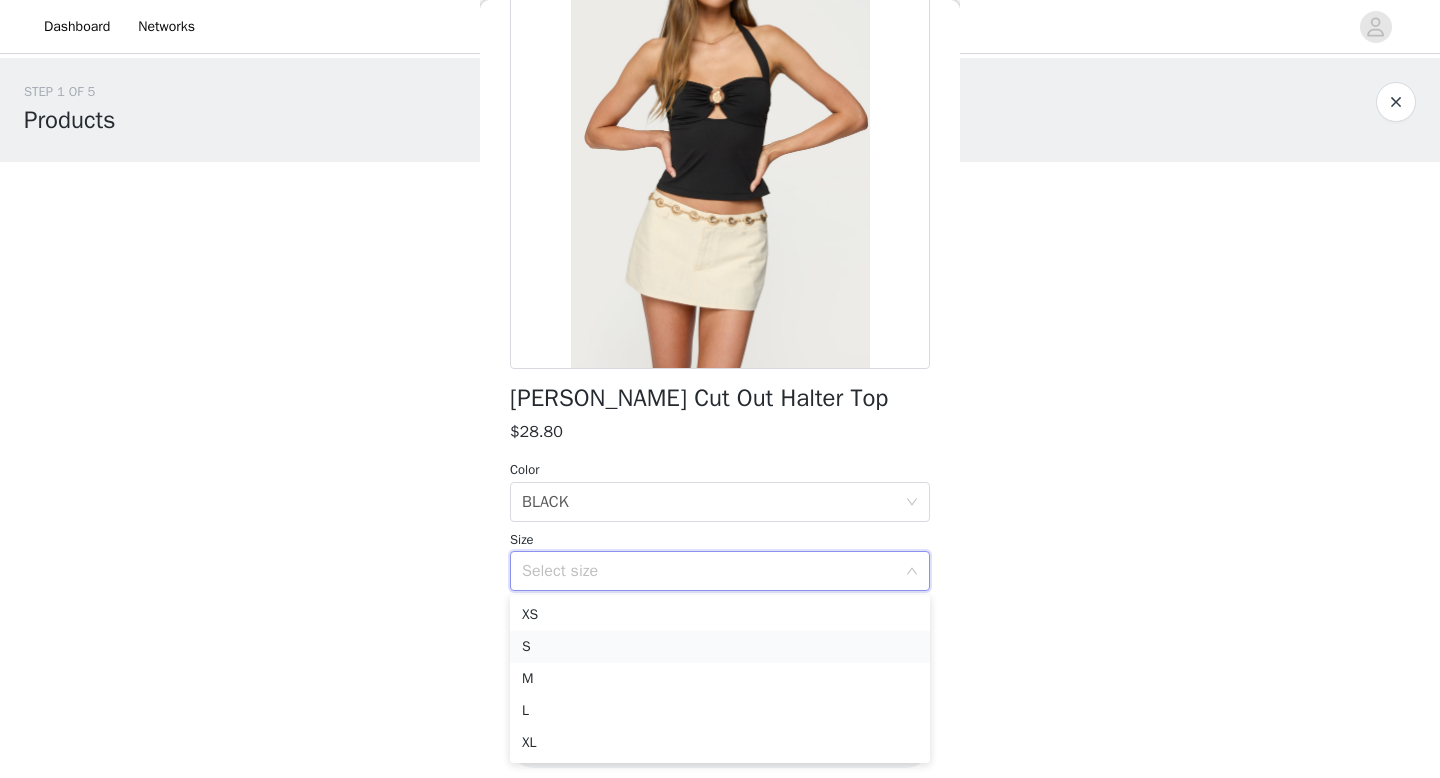 click on "S" at bounding box center [720, 647] 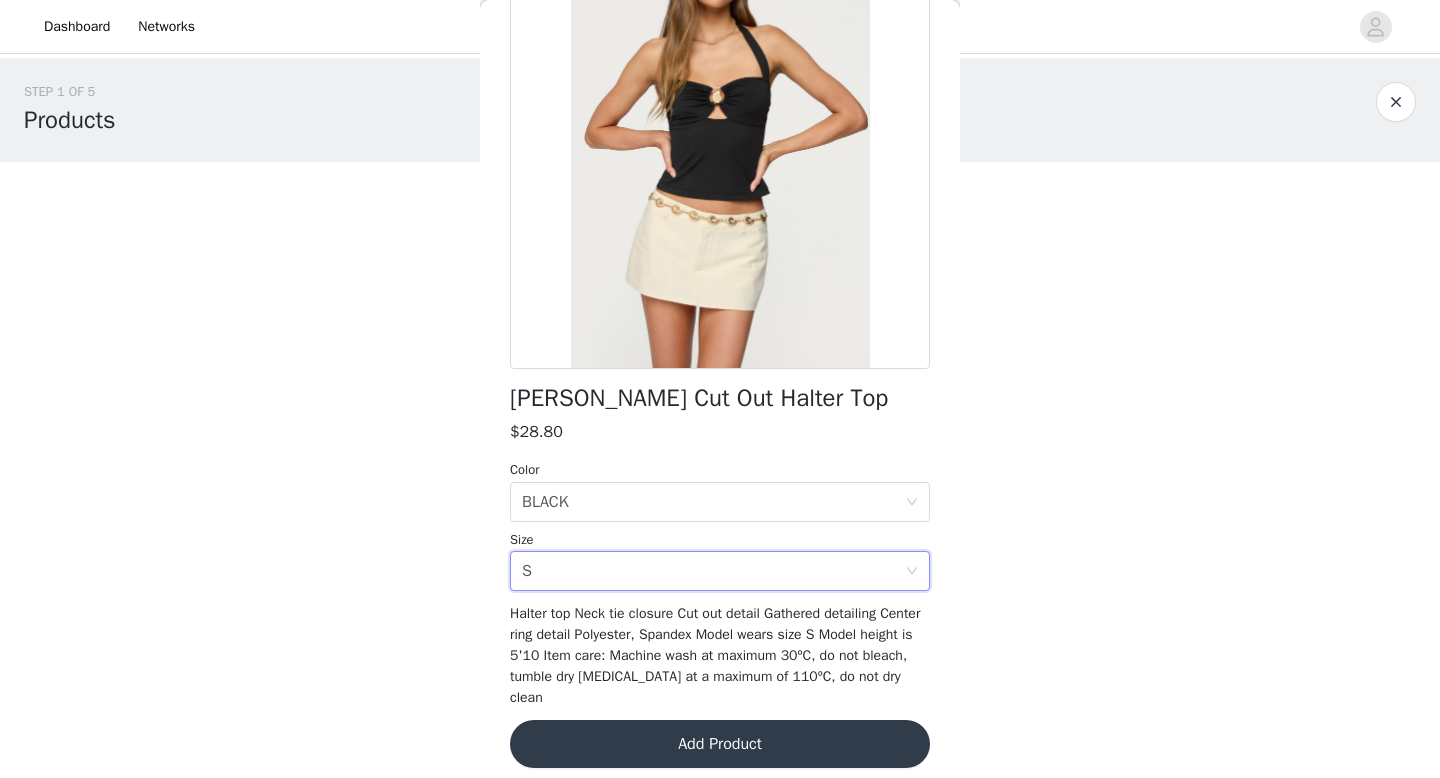 scroll, scrollTop: 195, scrollLeft: 0, axis: vertical 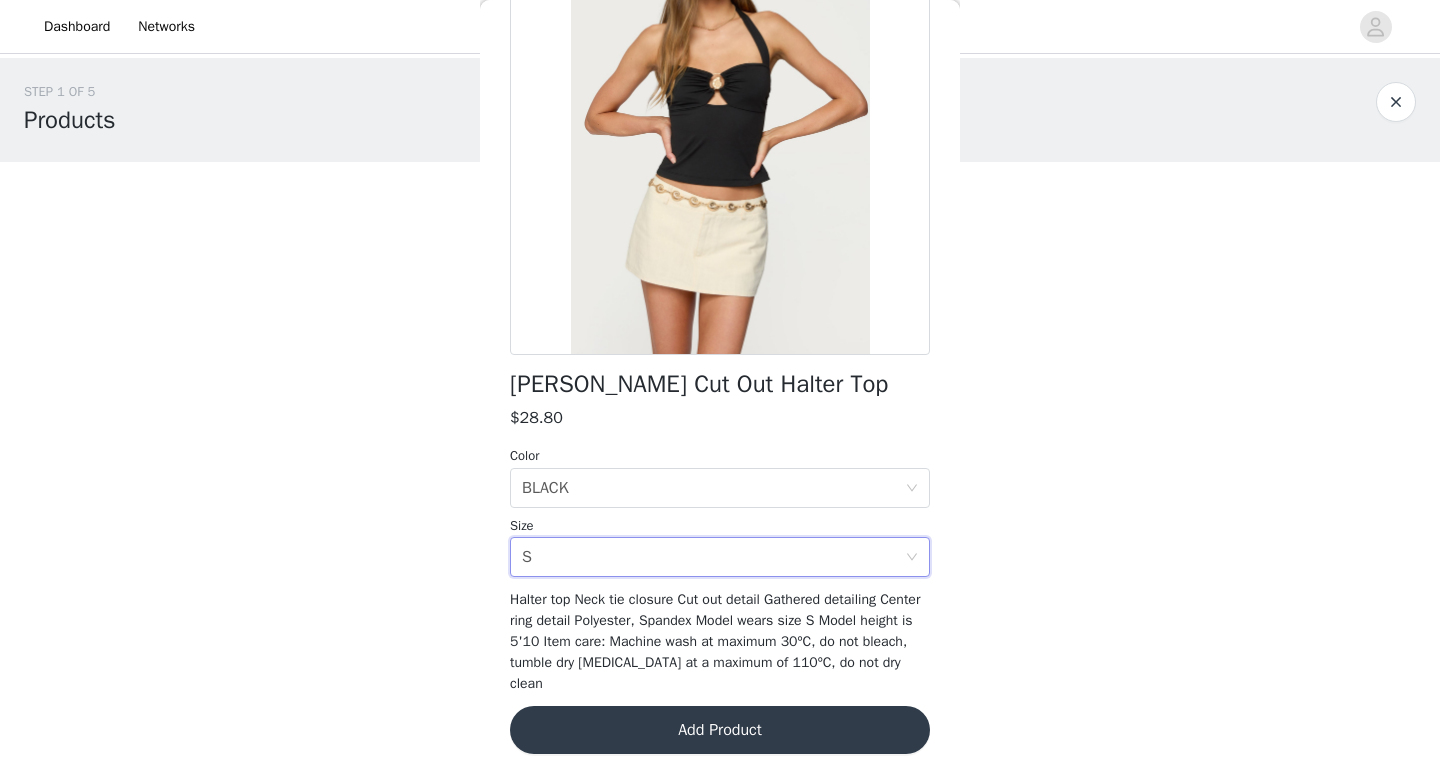 click on "Add Product" at bounding box center (720, 730) 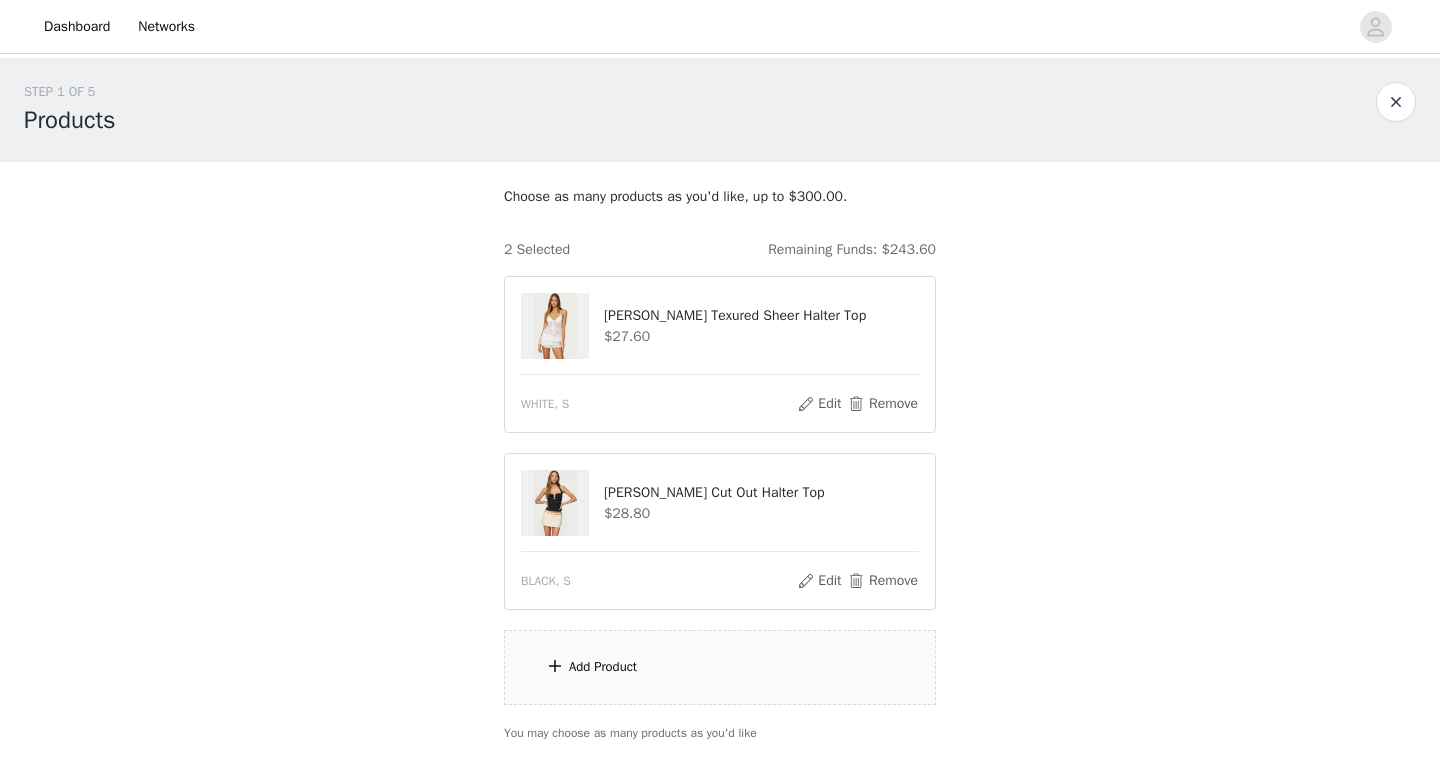 click on "Add Product" at bounding box center [720, 667] 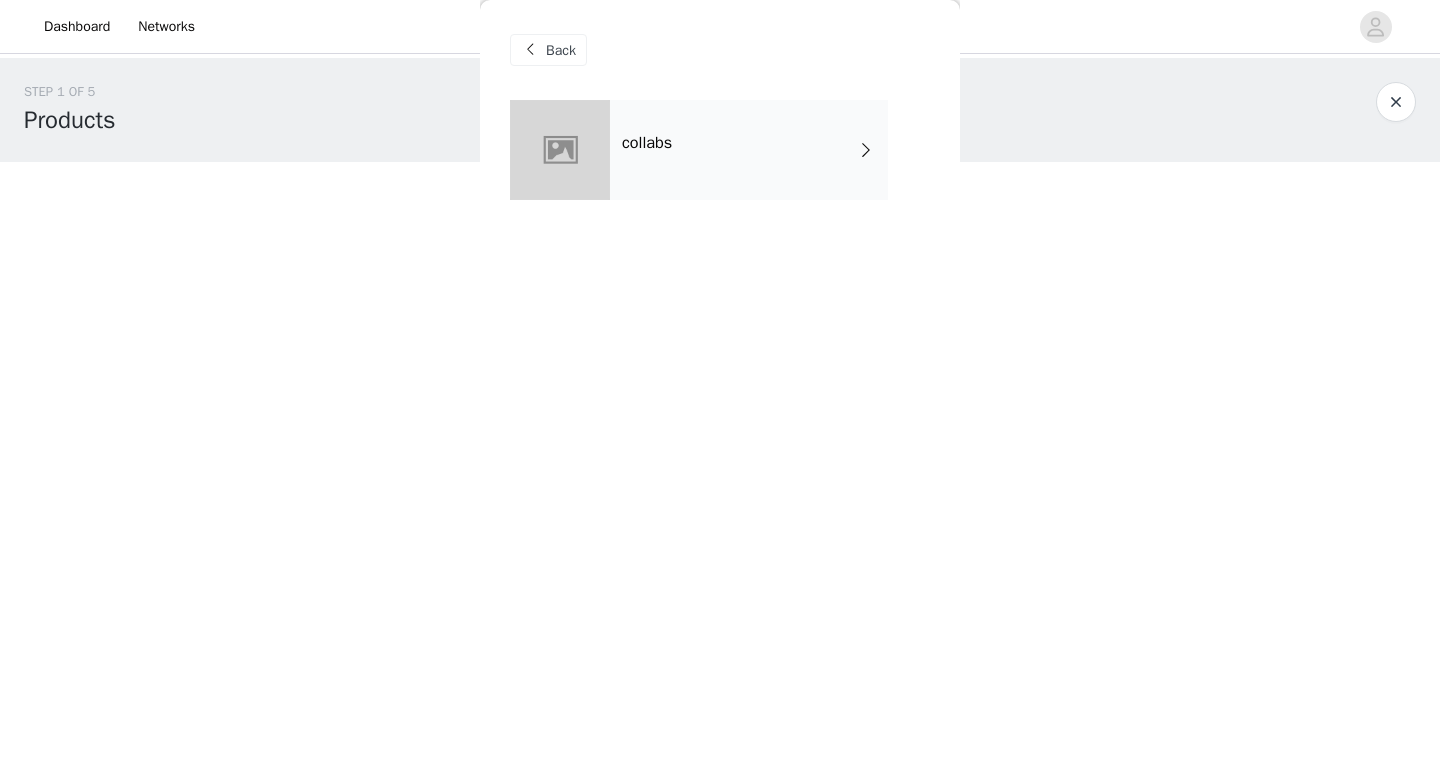 click on "collabs" at bounding box center [749, 150] 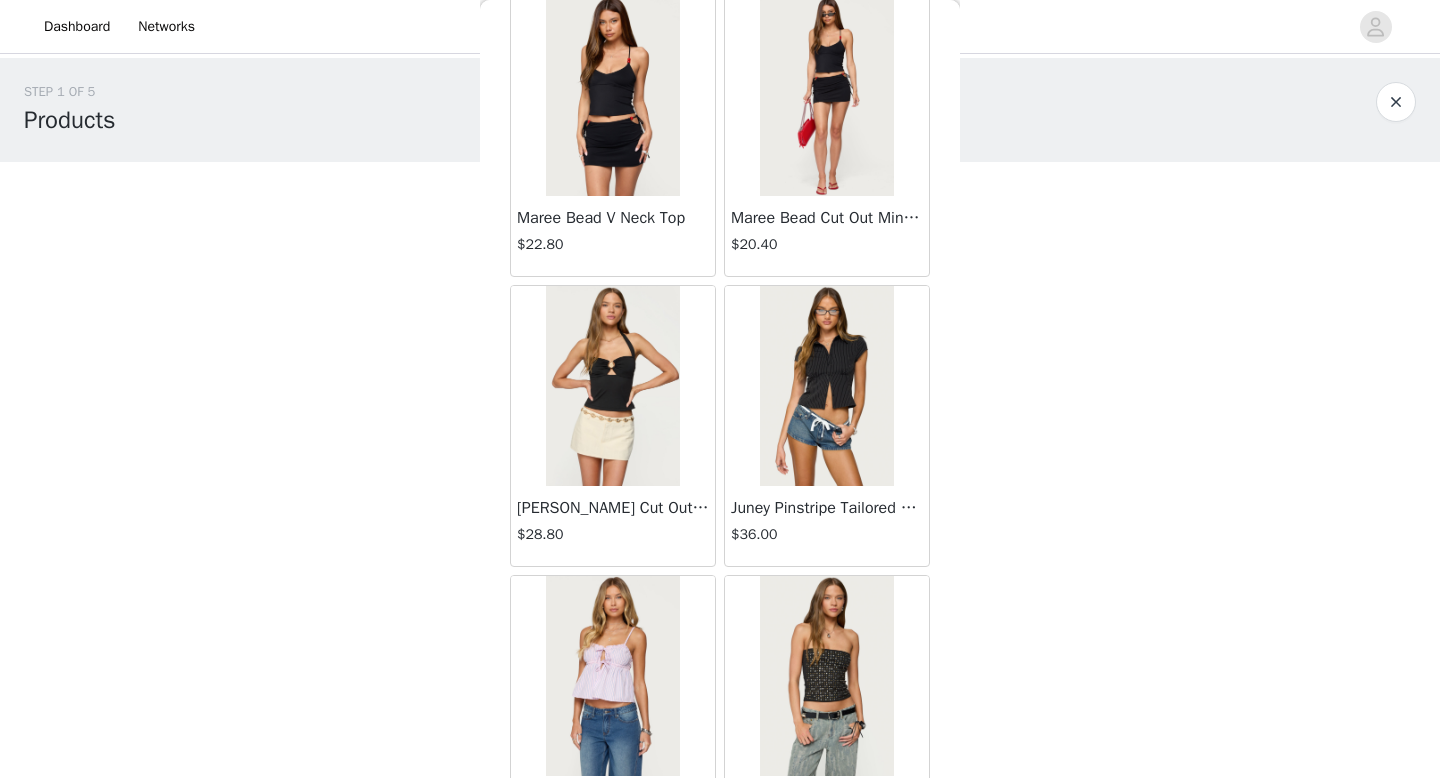 scroll, scrollTop: 978, scrollLeft: 0, axis: vertical 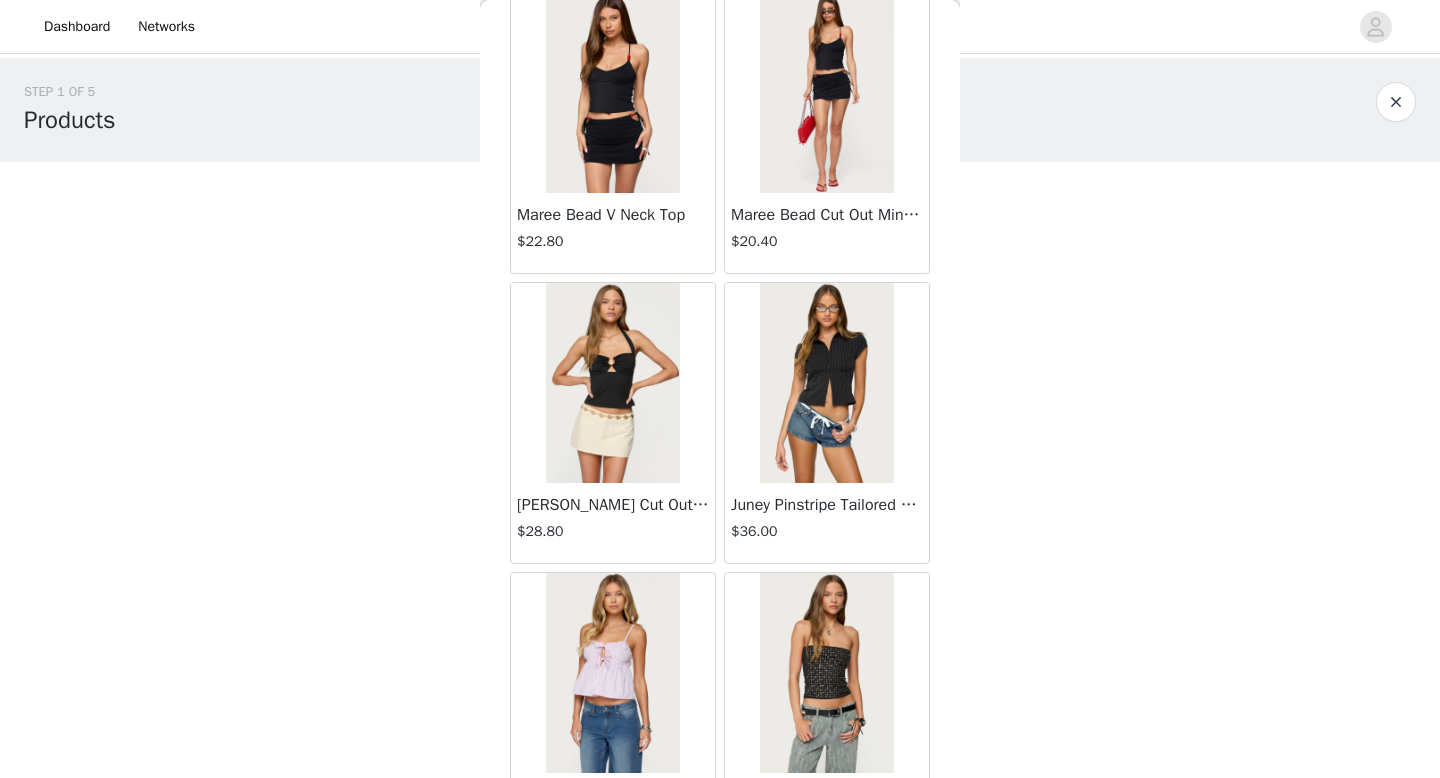 click at bounding box center [826, 383] 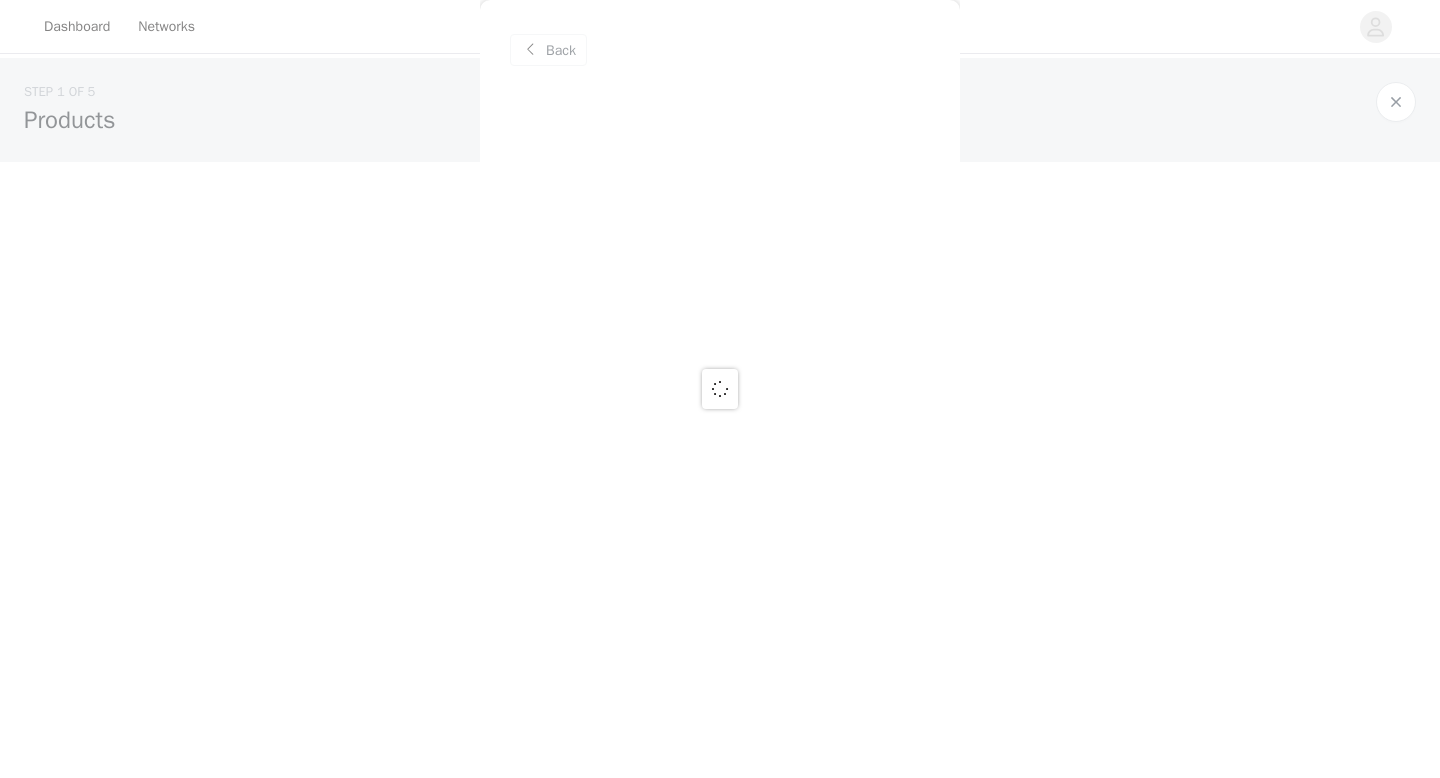 scroll, scrollTop: 0, scrollLeft: 0, axis: both 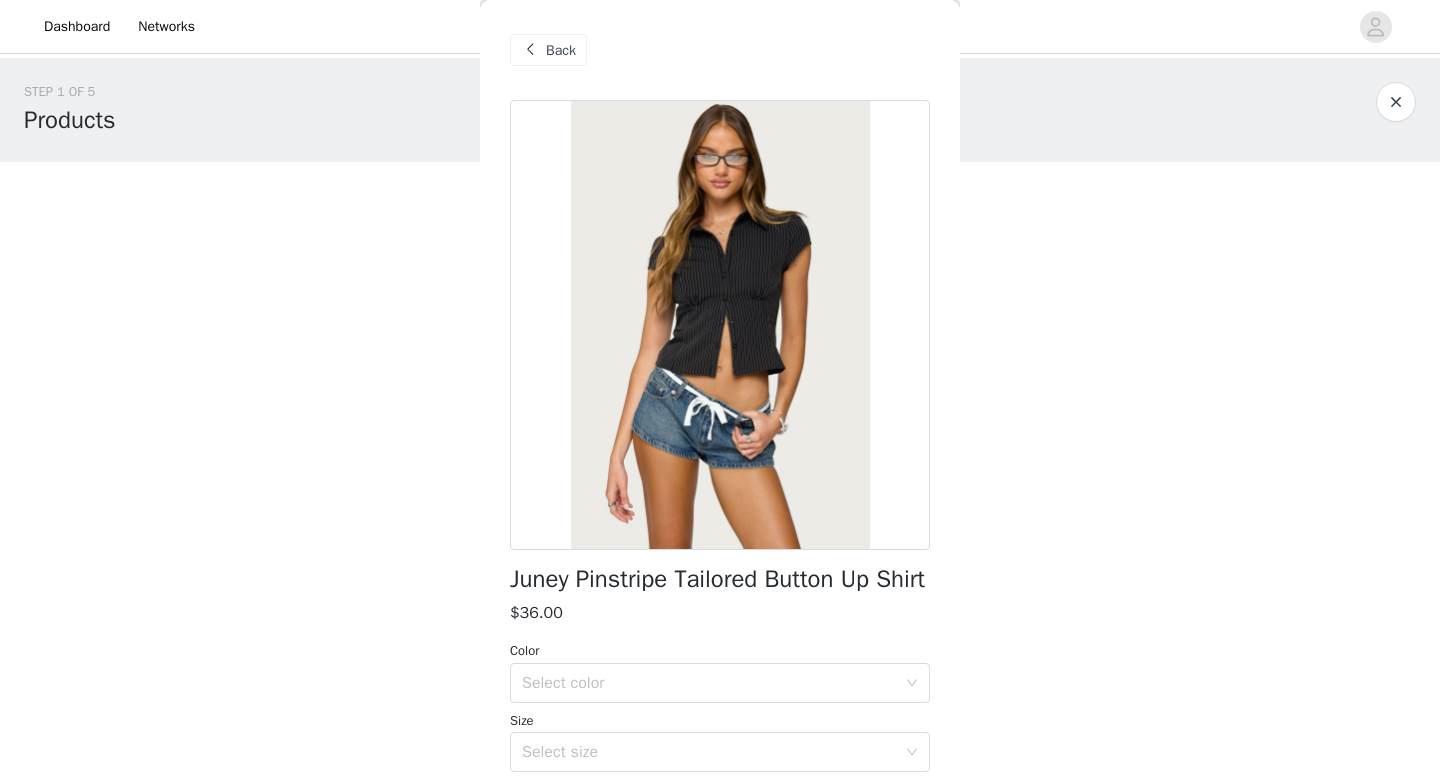 click at bounding box center (530, 50) 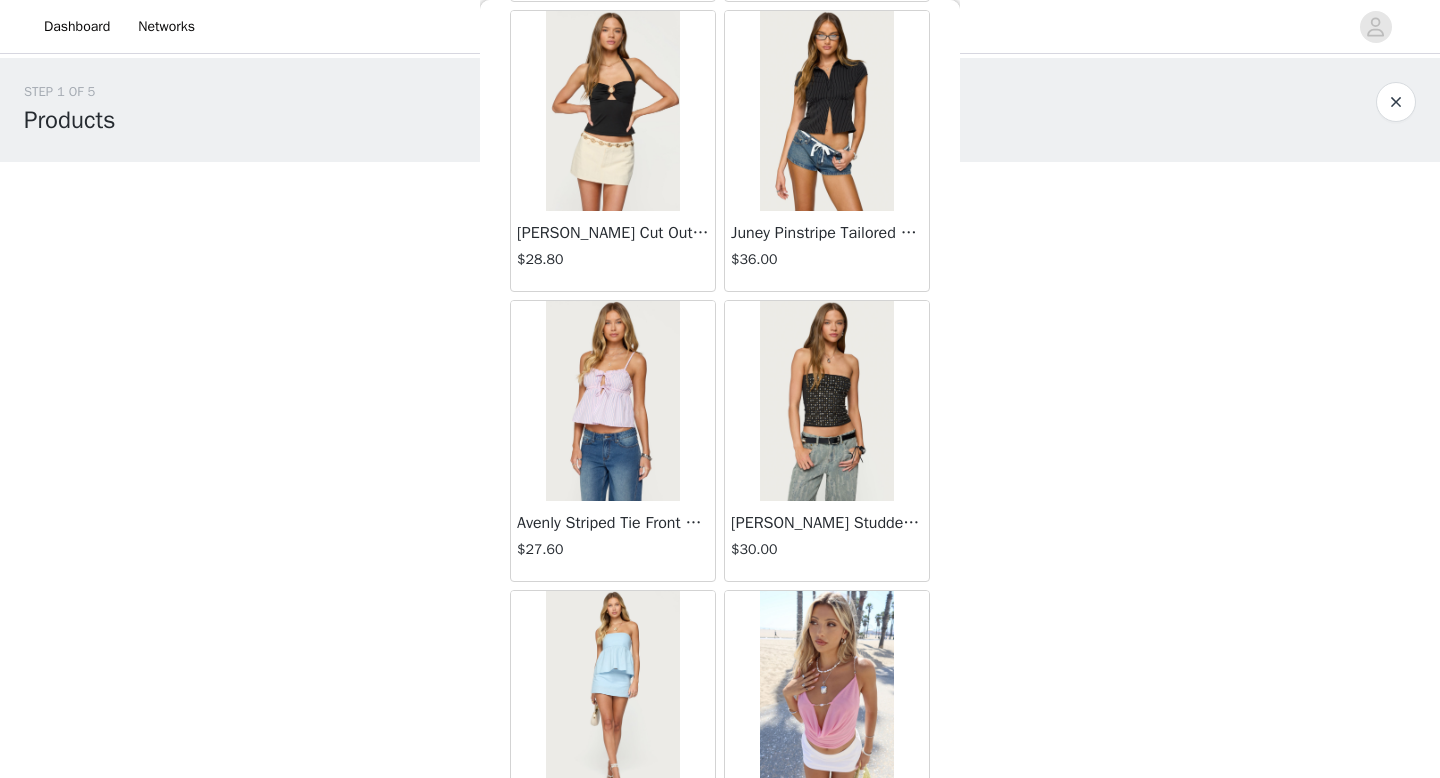 scroll, scrollTop: 1252, scrollLeft: 0, axis: vertical 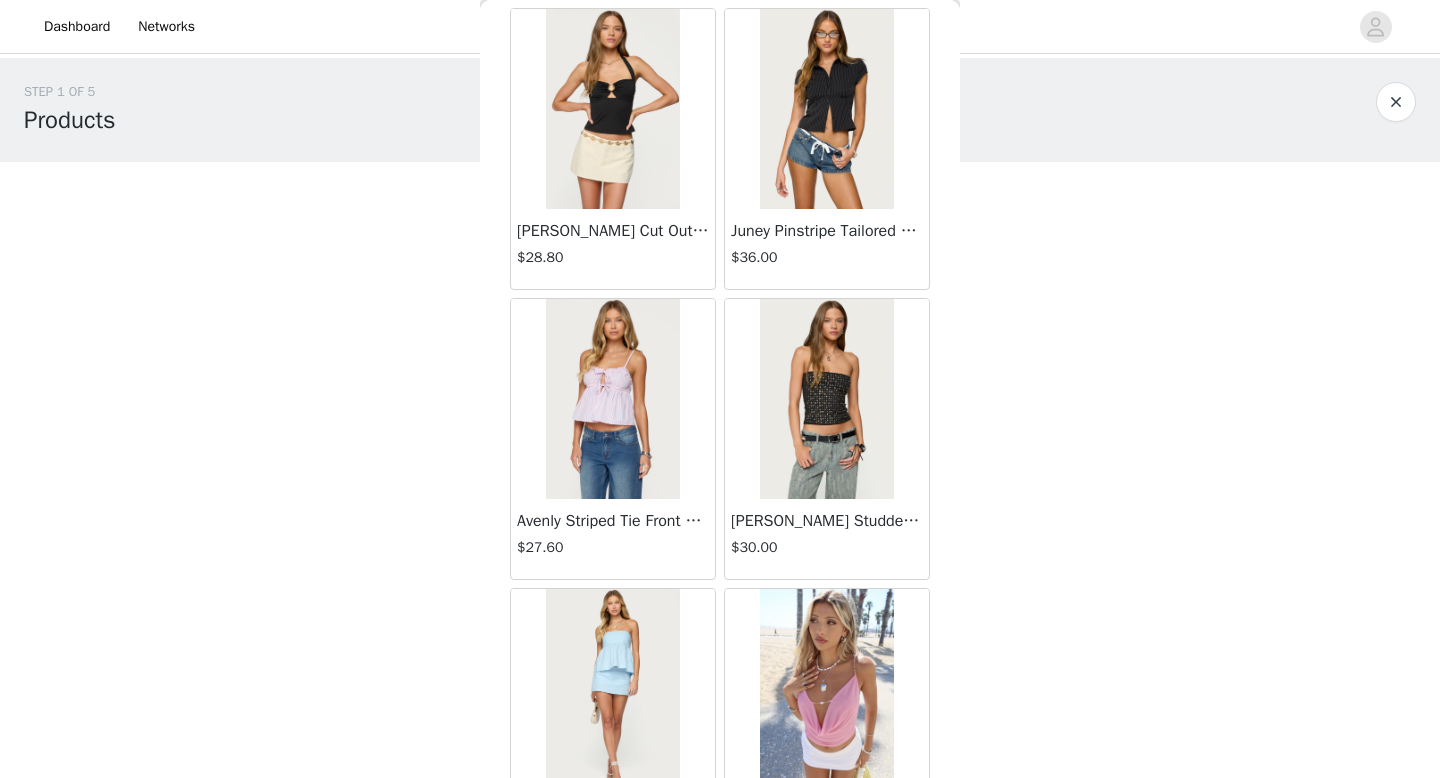 click at bounding box center [826, 399] 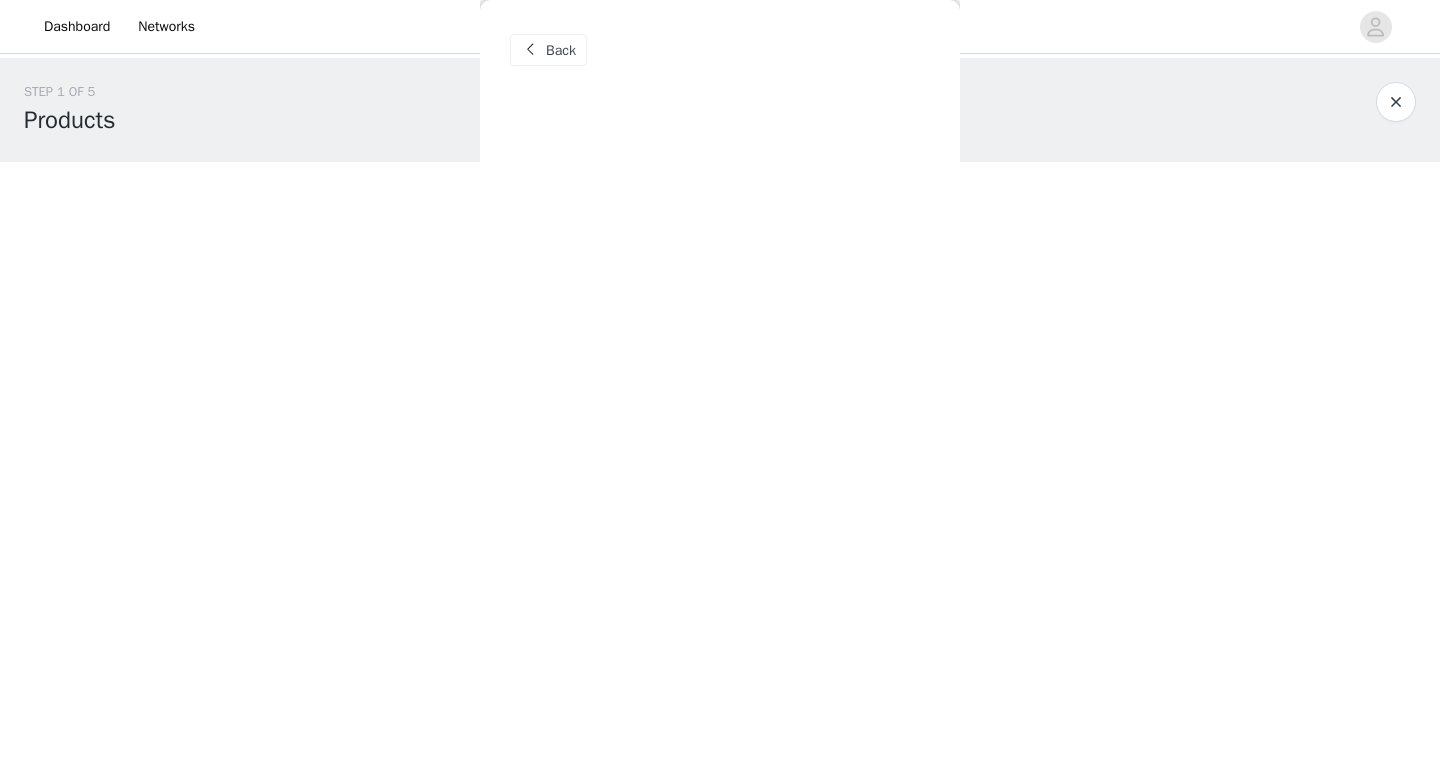 scroll, scrollTop: 0, scrollLeft: 0, axis: both 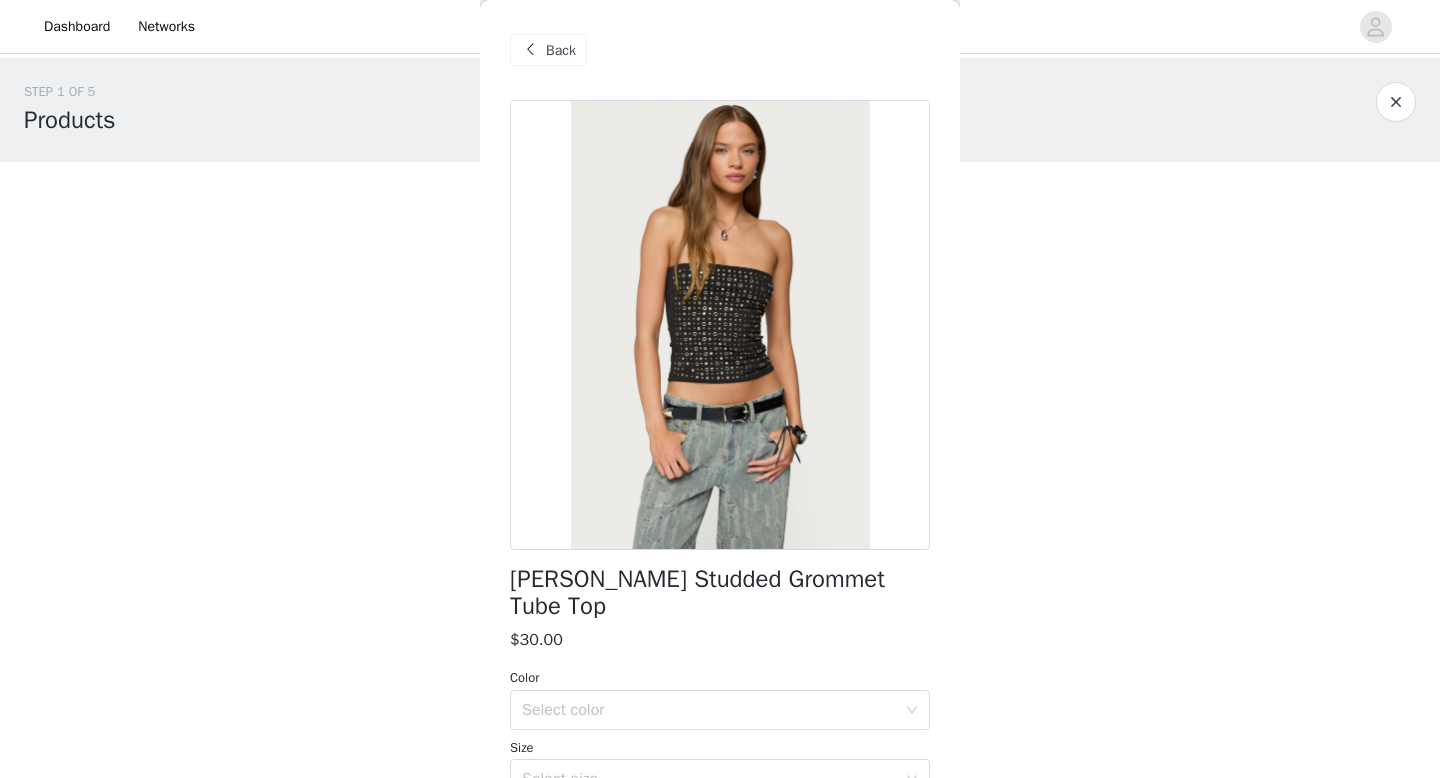 click at bounding box center (530, 50) 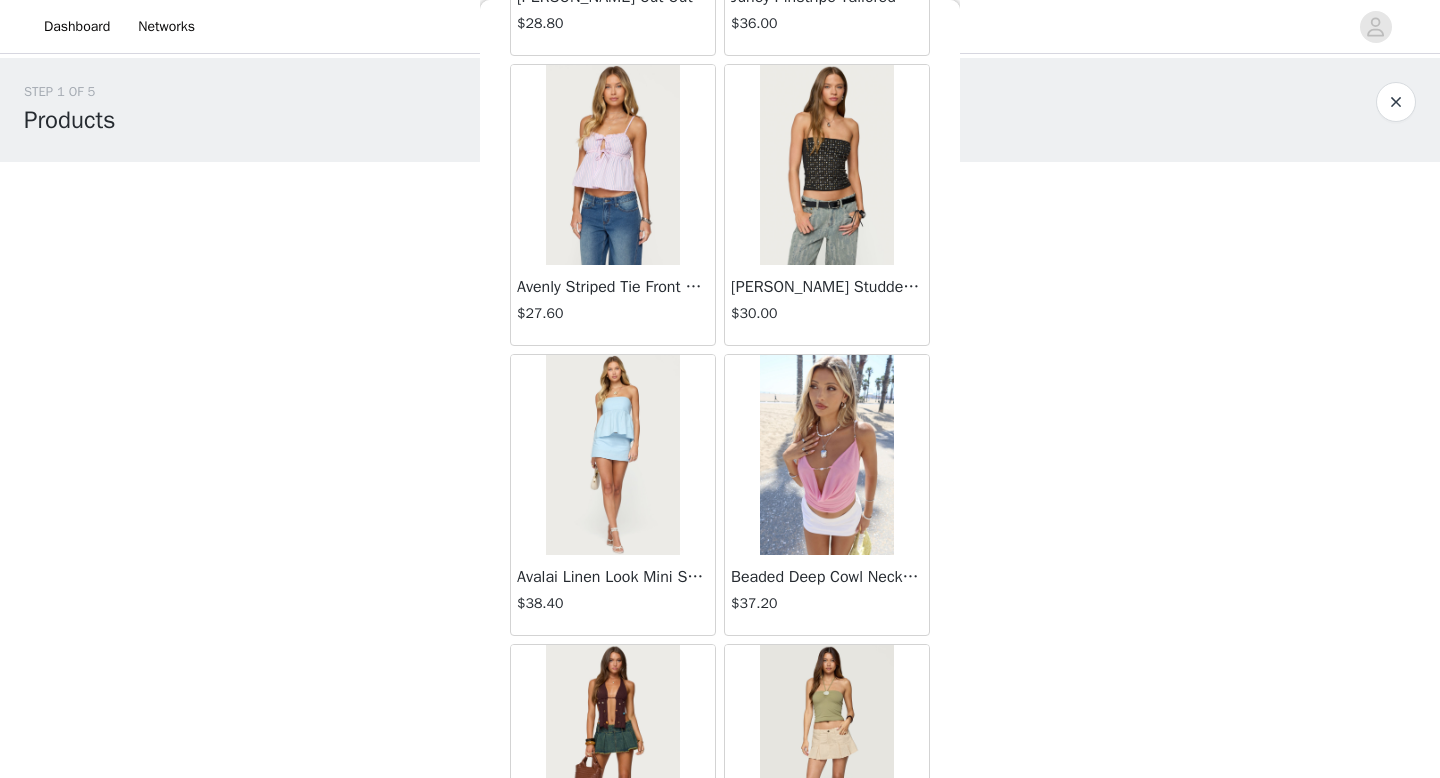 scroll, scrollTop: 1490, scrollLeft: 0, axis: vertical 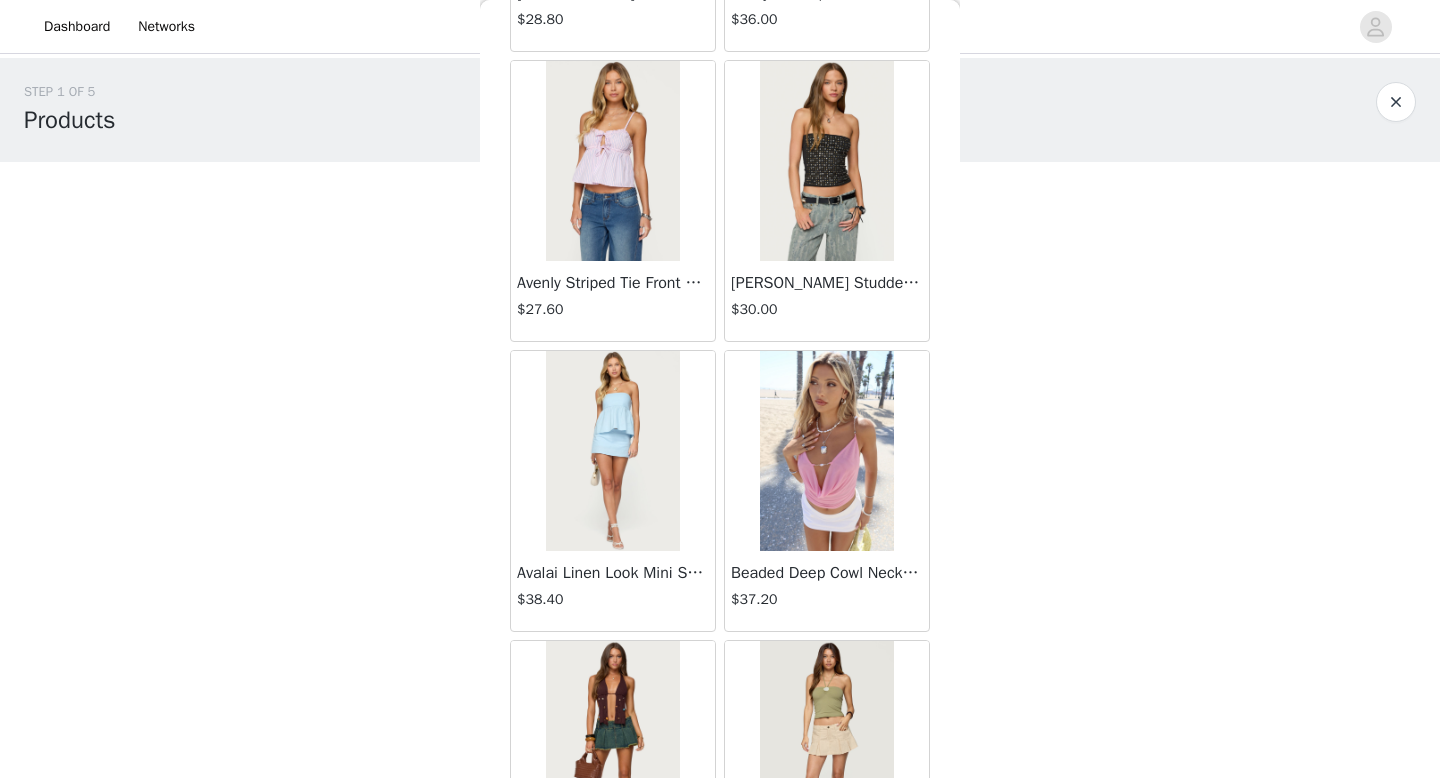 click at bounding box center [612, 451] 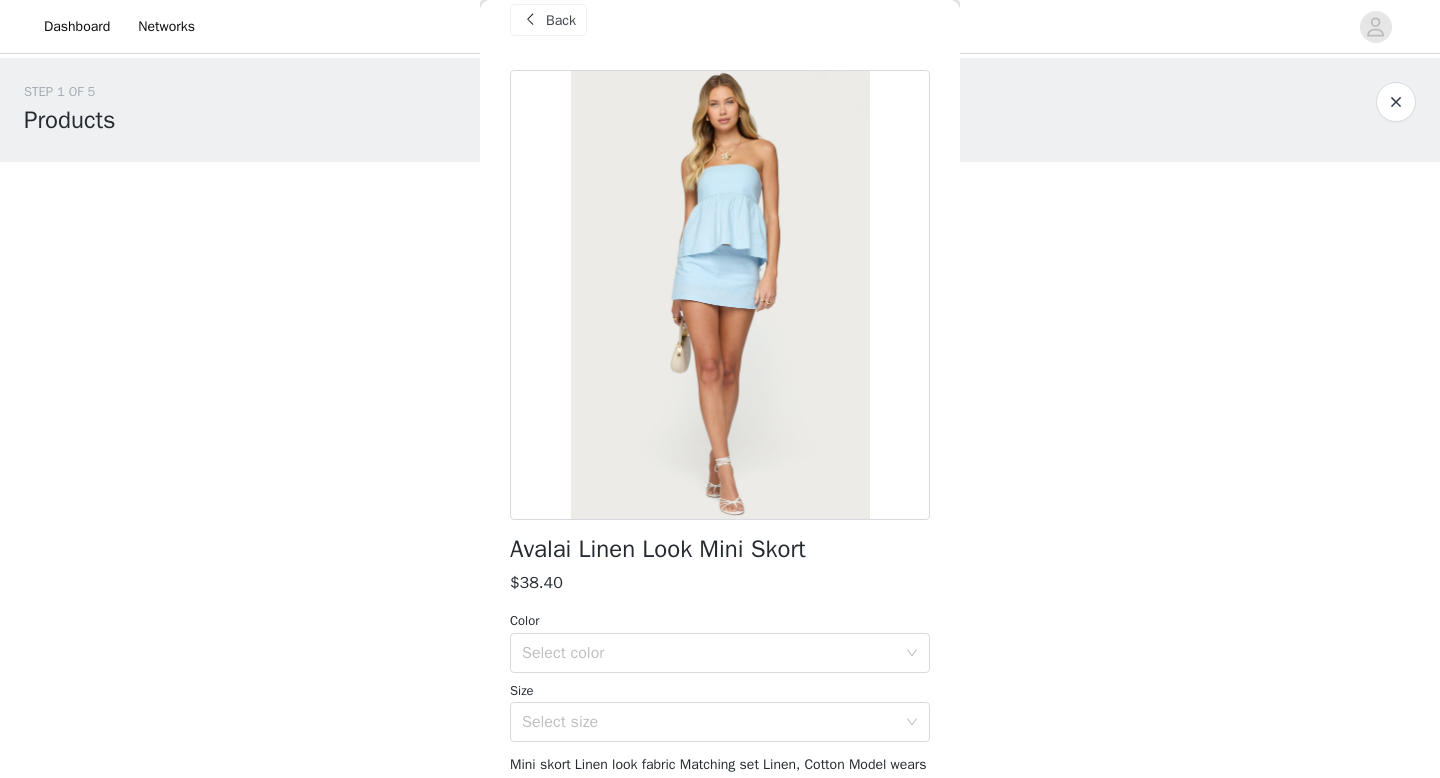 scroll, scrollTop: 36, scrollLeft: 0, axis: vertical 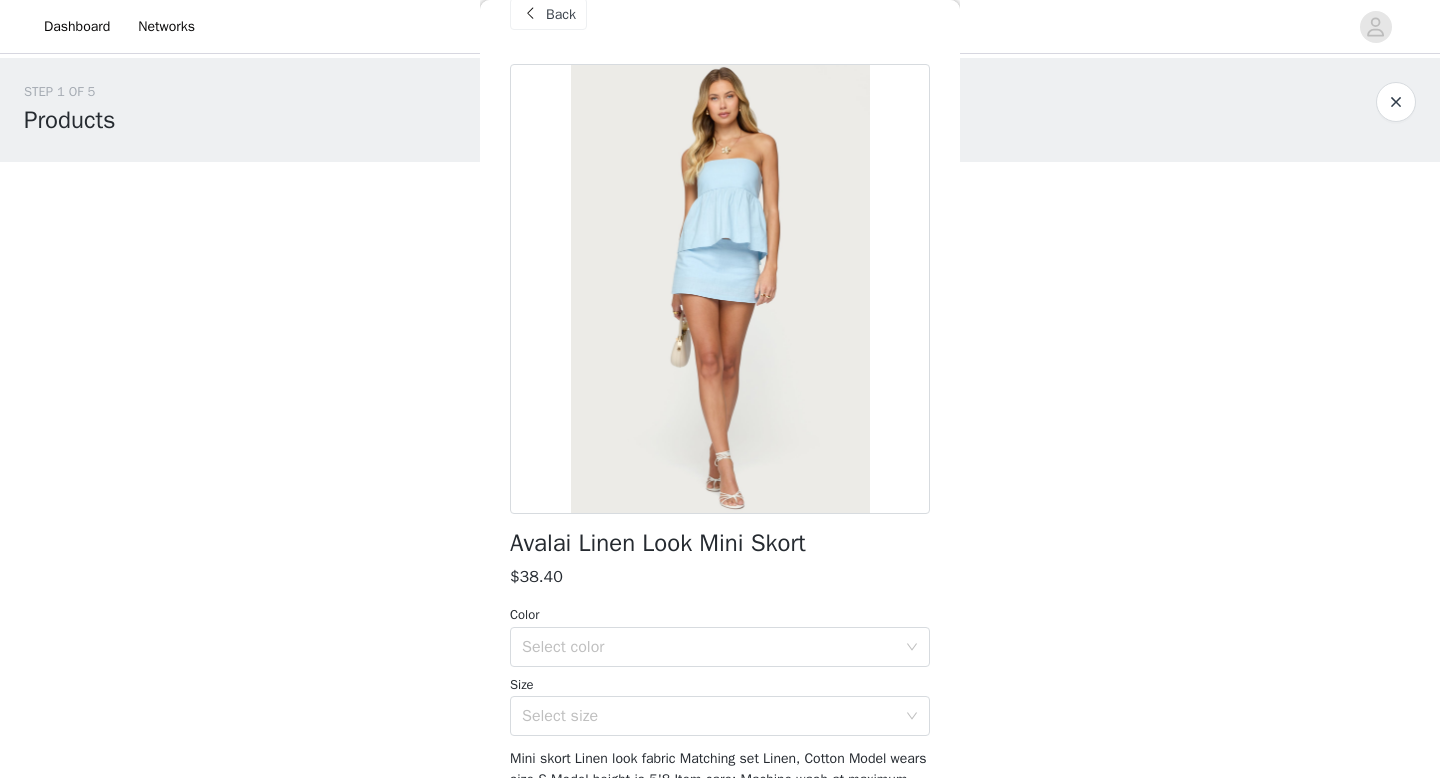 click on "Back" at bounding box center [561, 14] 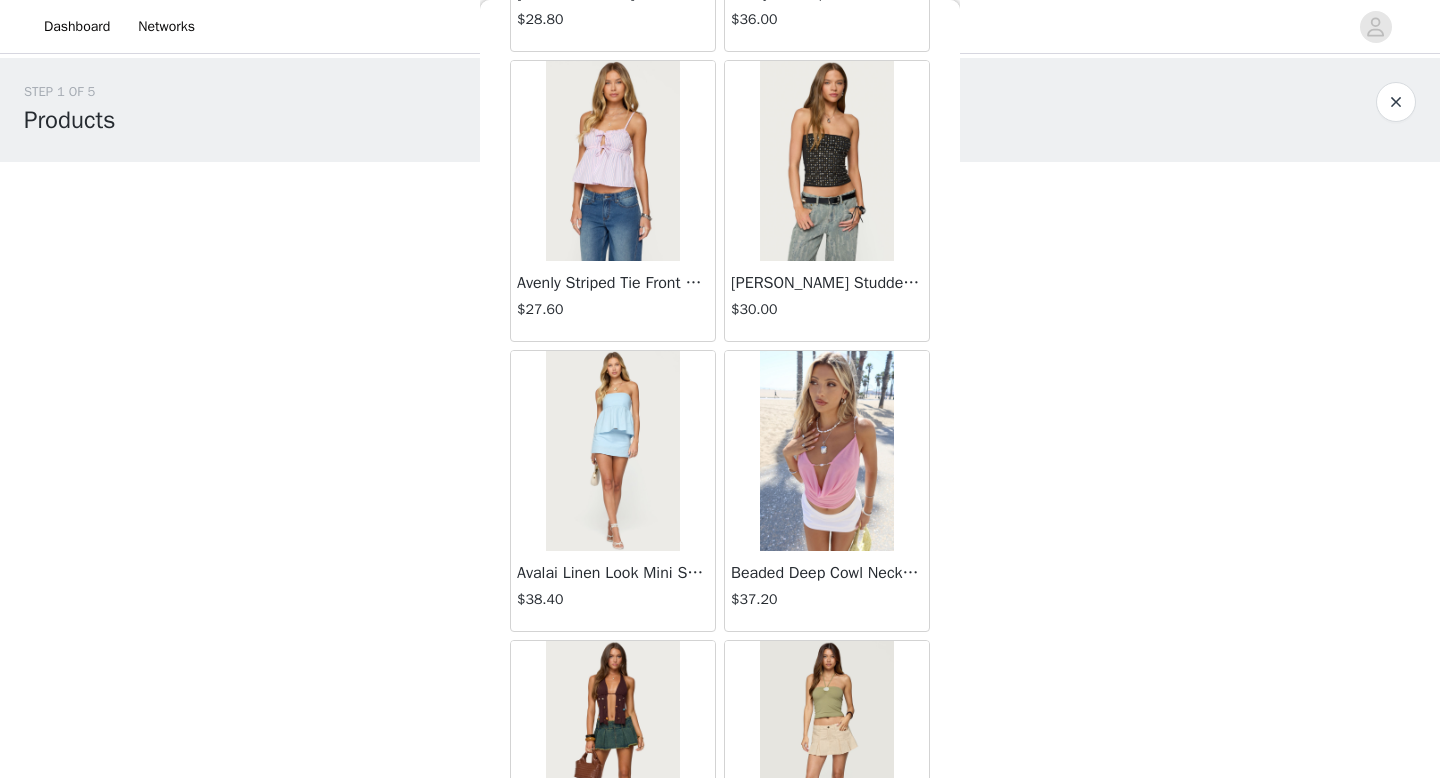 scroll, scrollTop: 1554, scrollLeft: 0, axis: vertical 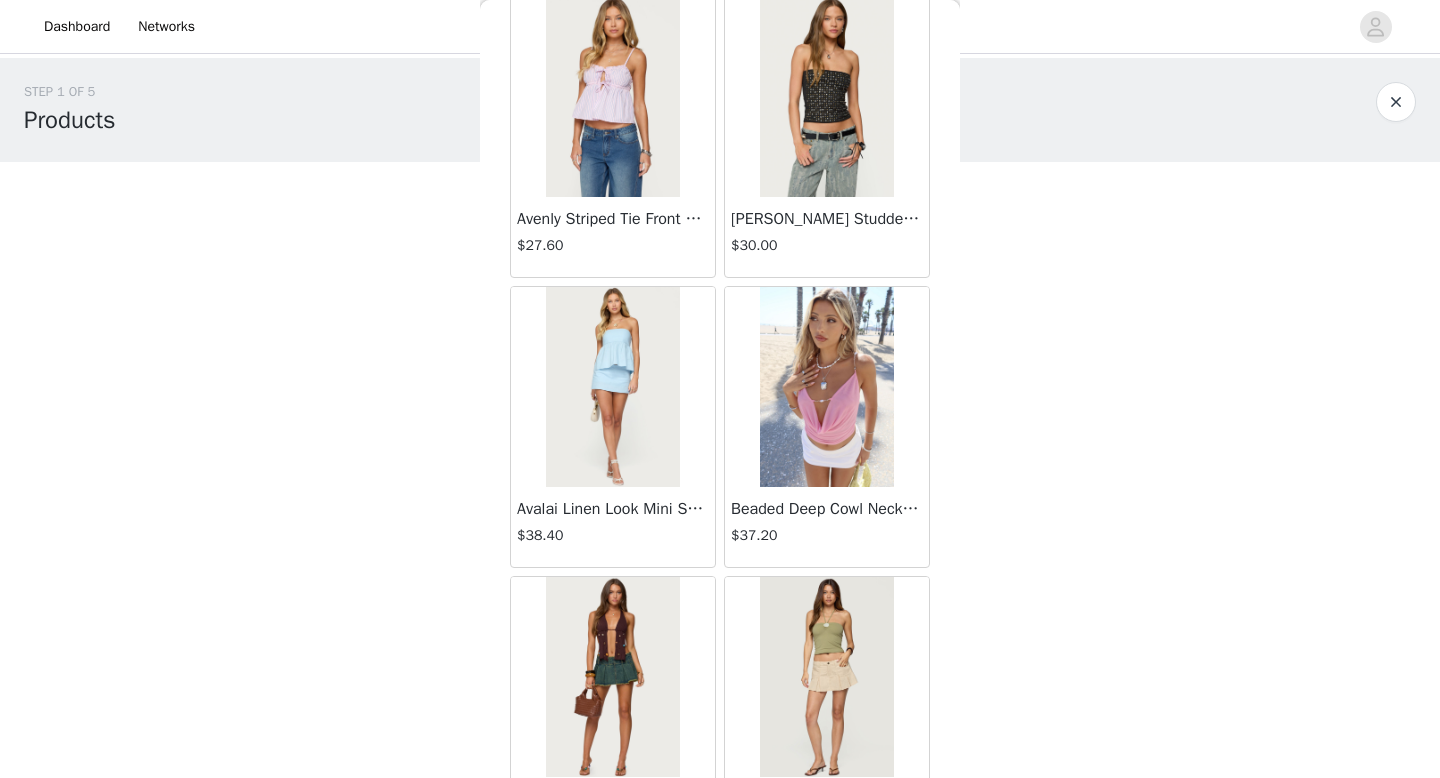 click at bounding box center [826, 387] 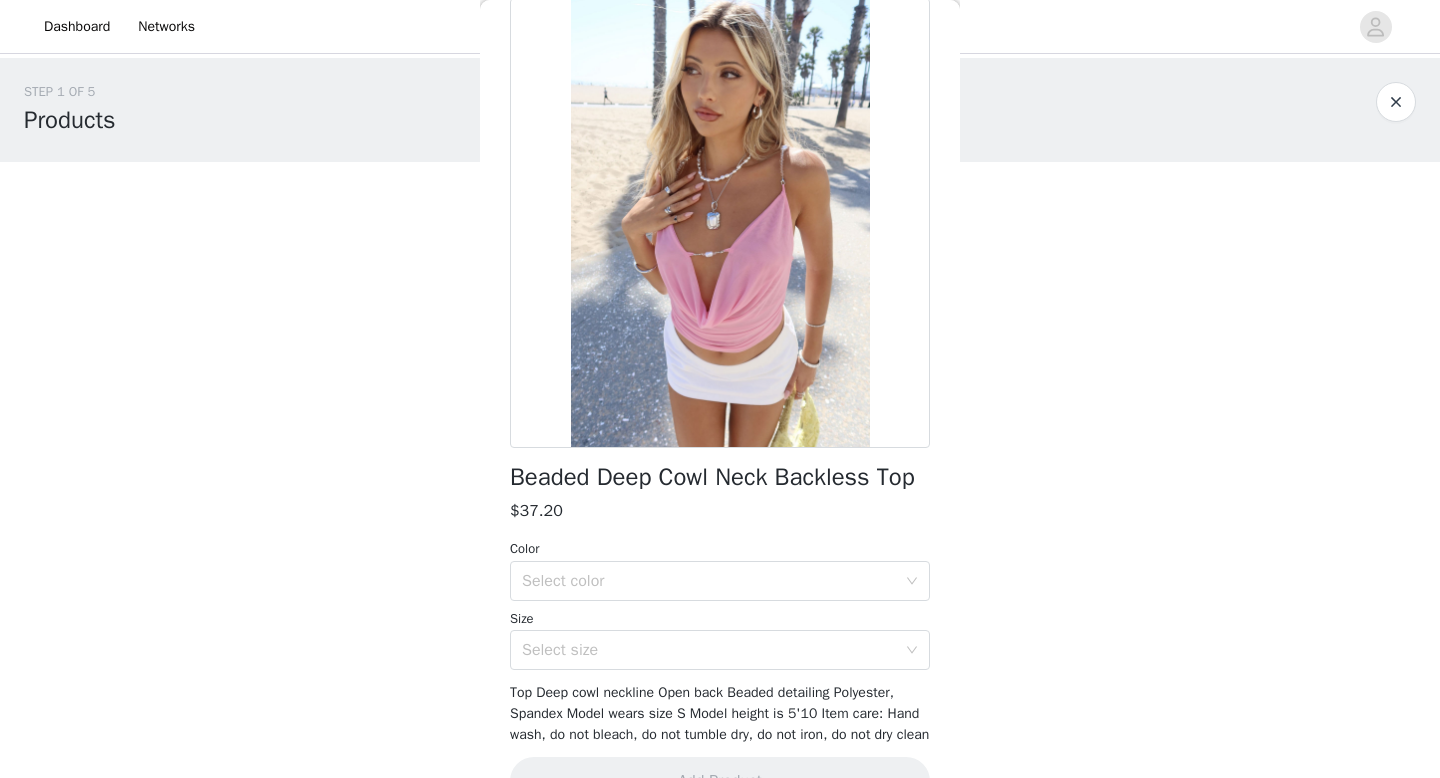 scroll, scrollTop: 146, scrollLeft: 0, axis: vertical 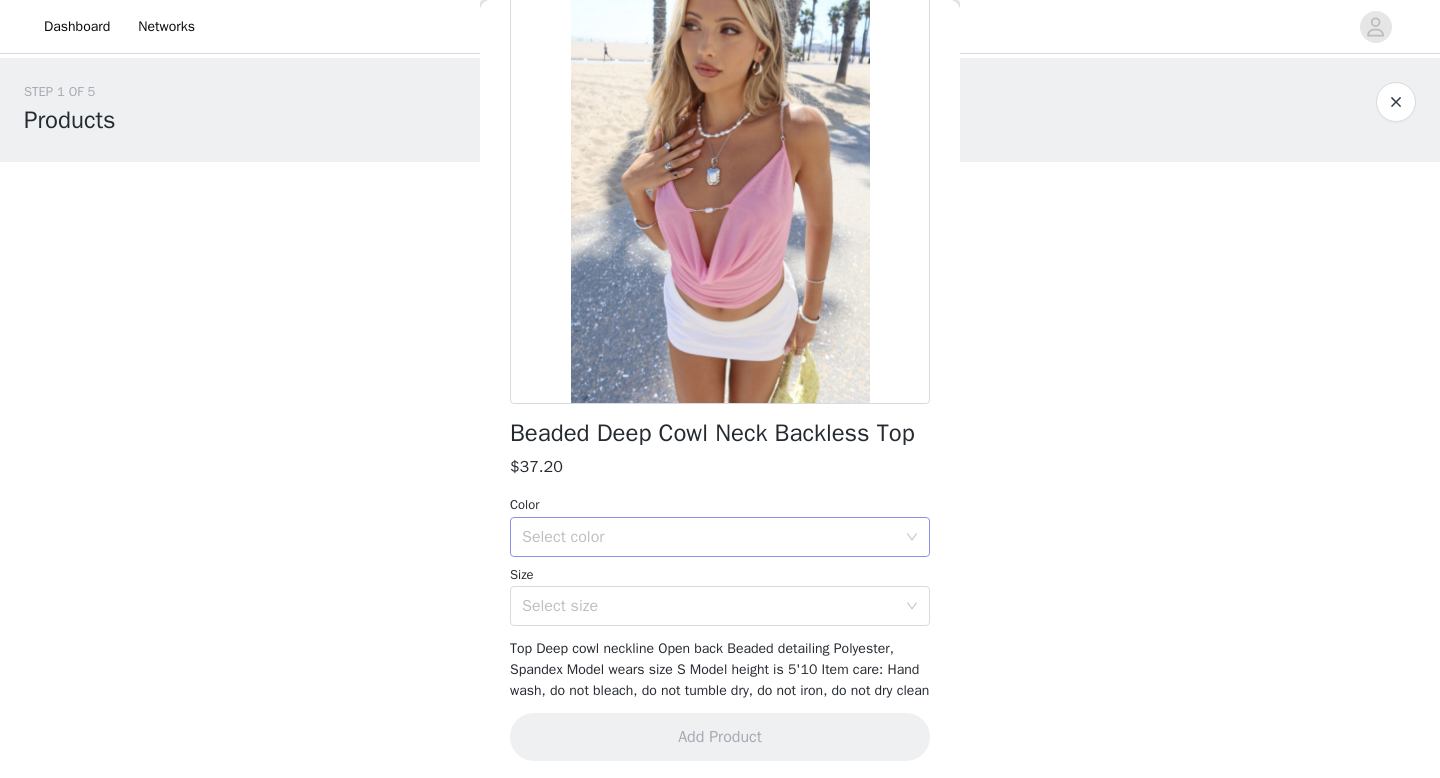 click on "Select color" at bounding box center (709, 537) 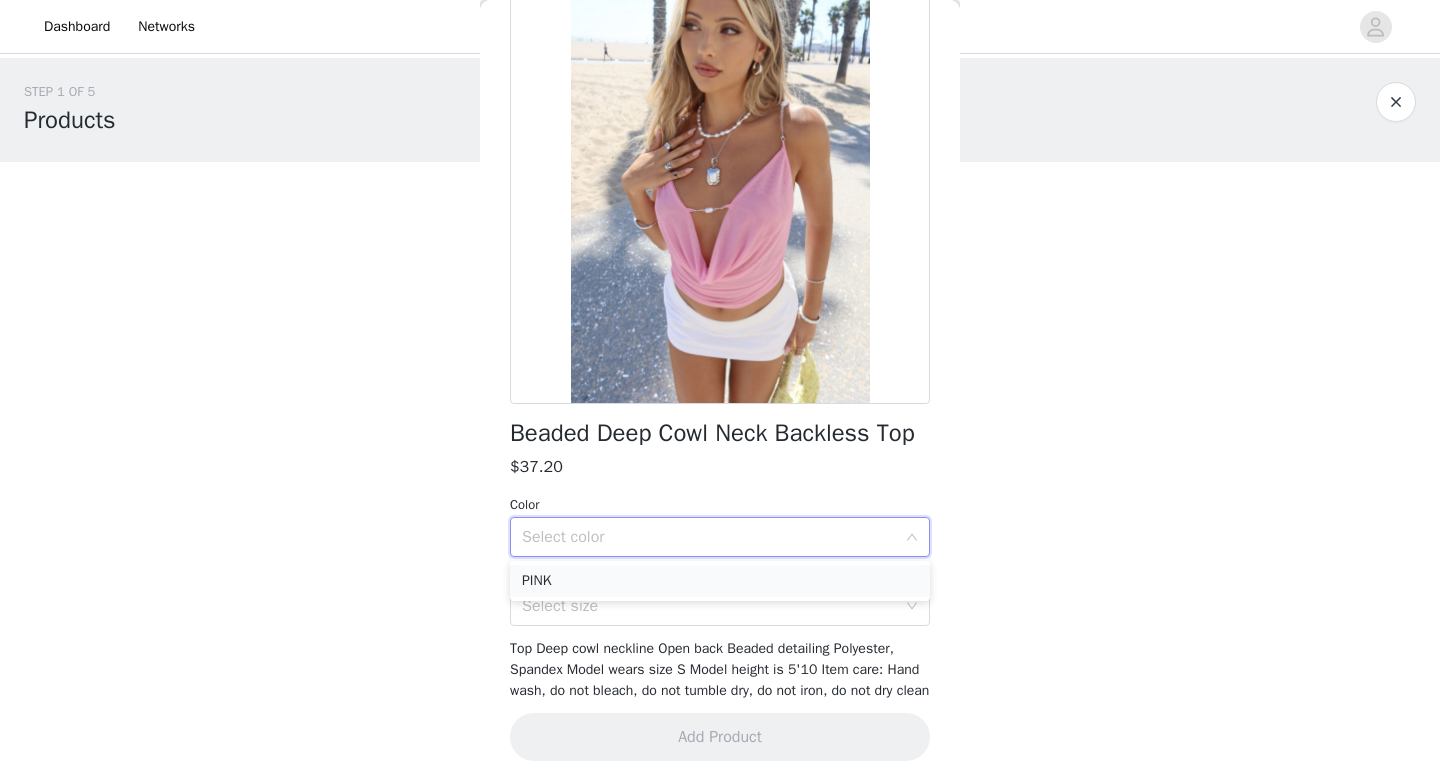 click on "PINK" at bounding box center [720, 581] 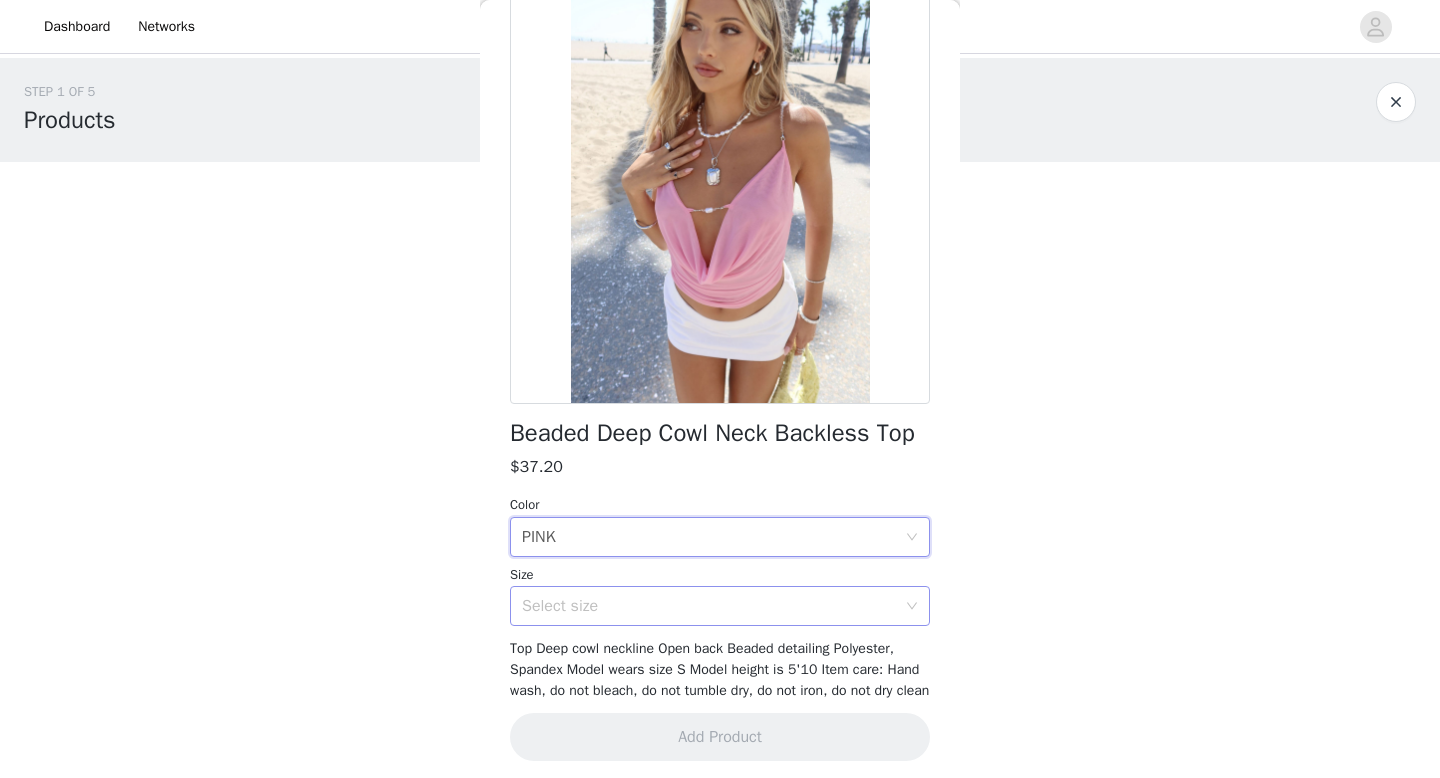 click on "Select size" at bounding box center [709, 606] 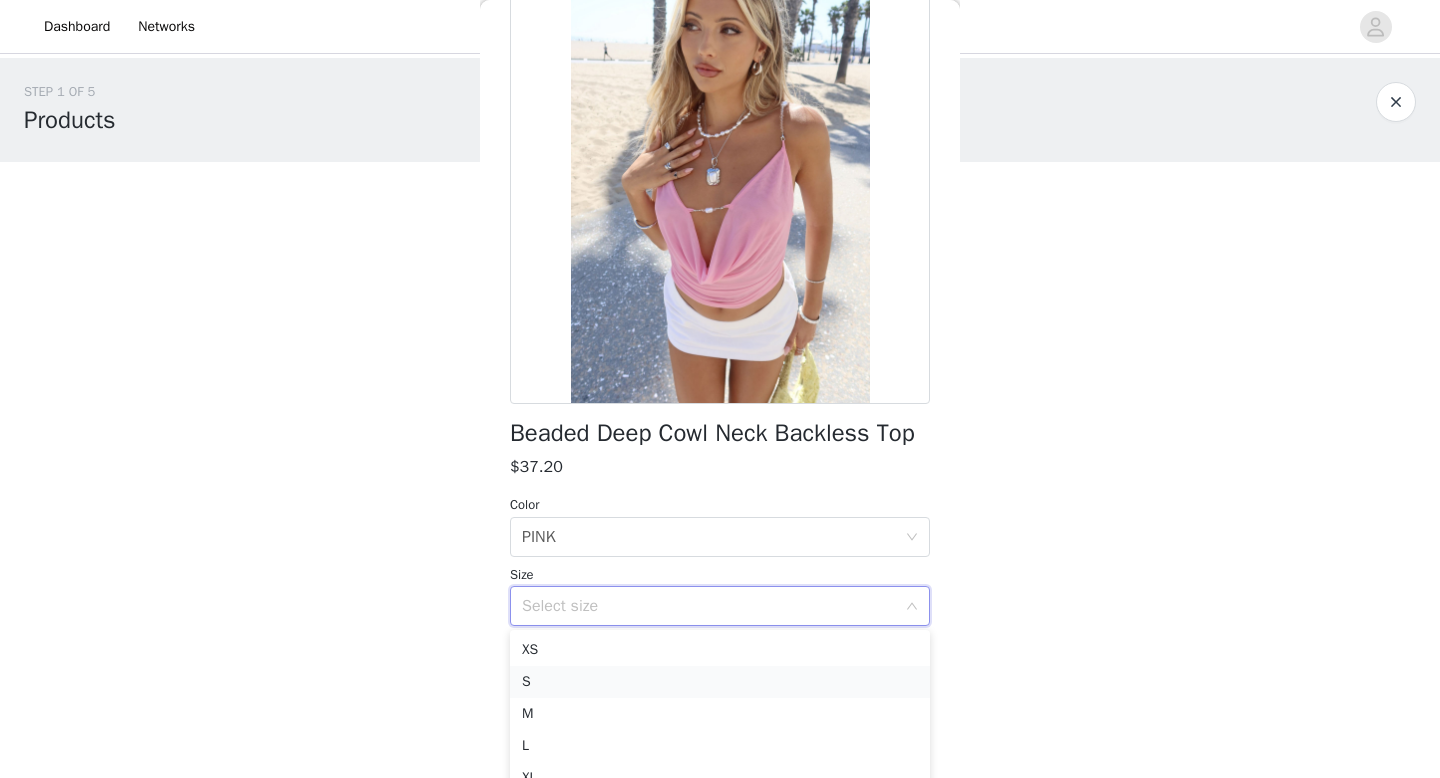click on "S" at bounding box center [720, 682] 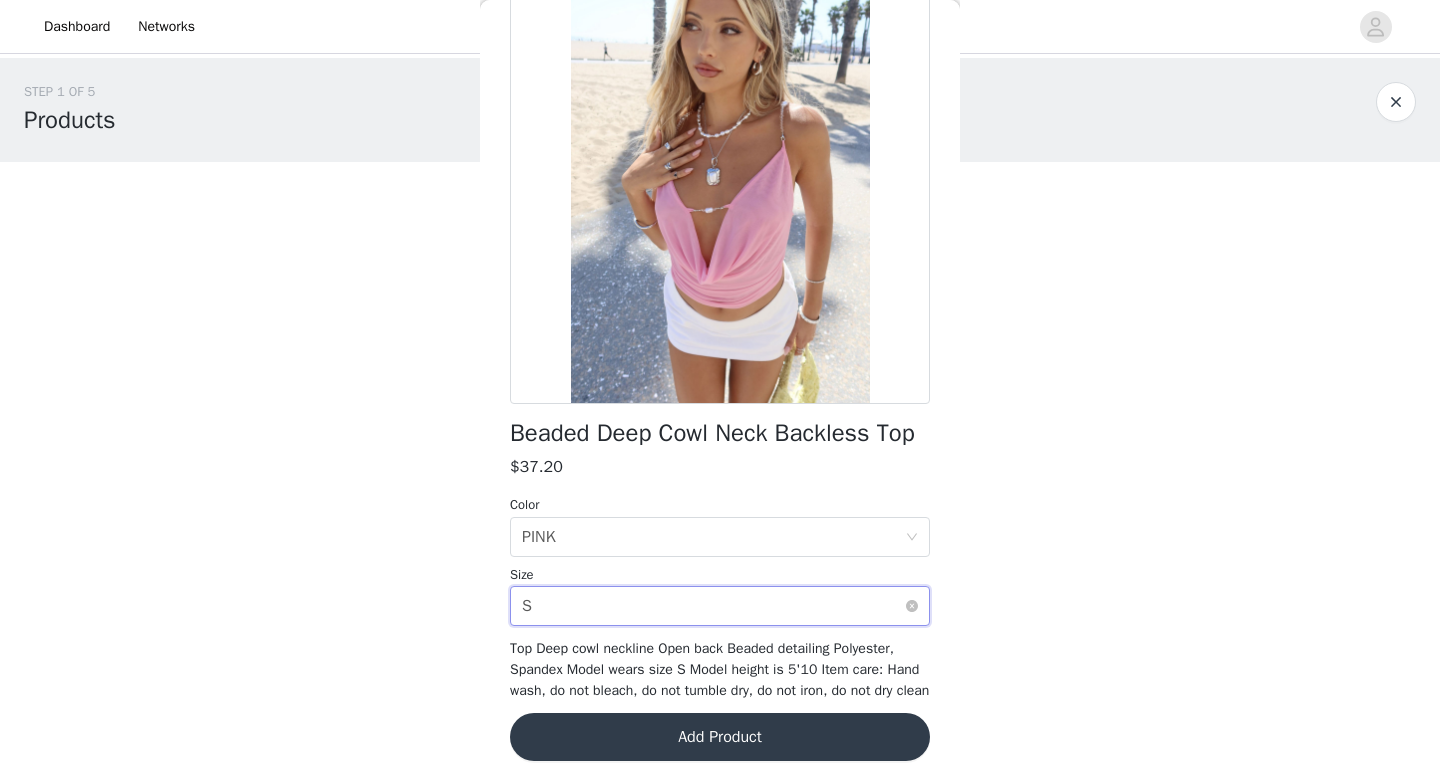 scroll, scrollTop: 174, scrollLeft: 0, axis: vertical 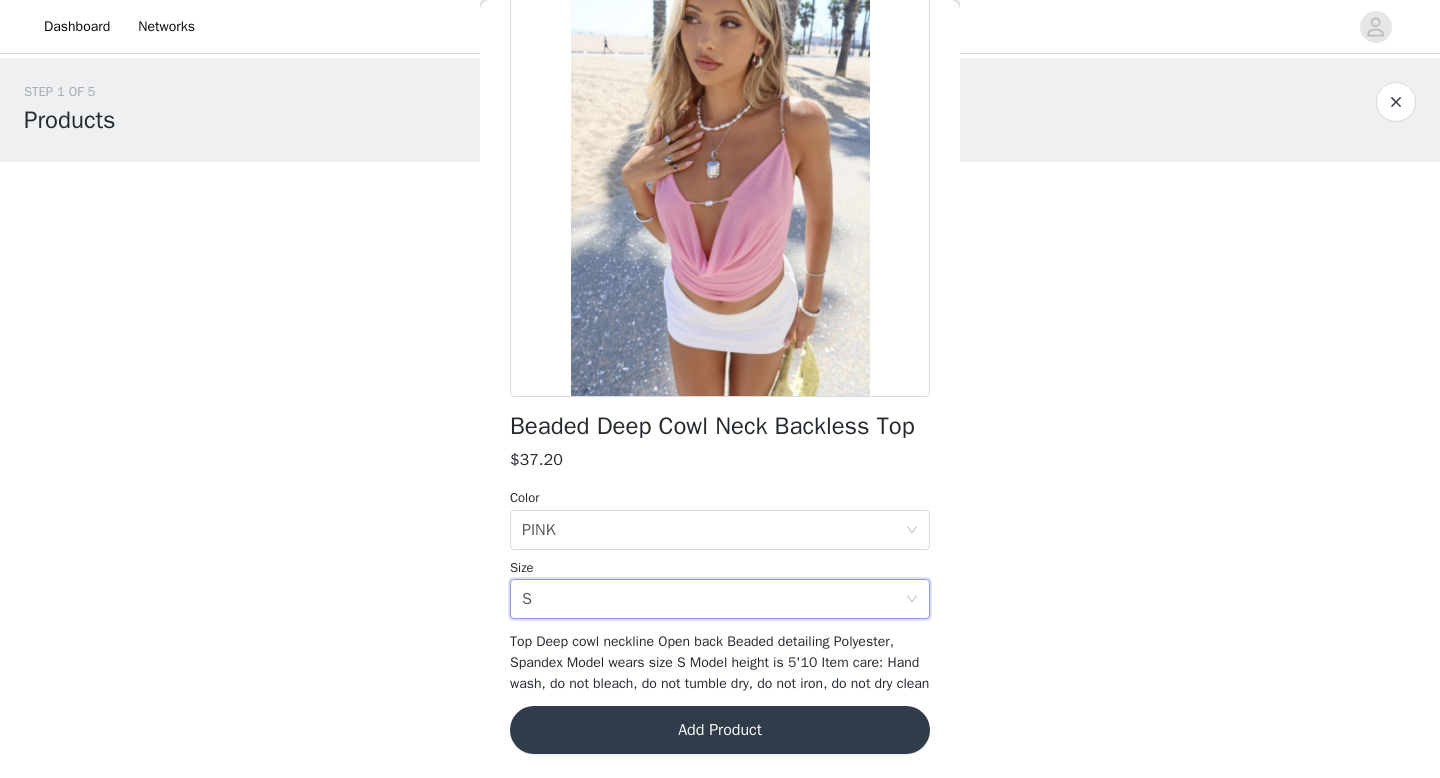 click on "Add Product" at bounding box center [720, 730] 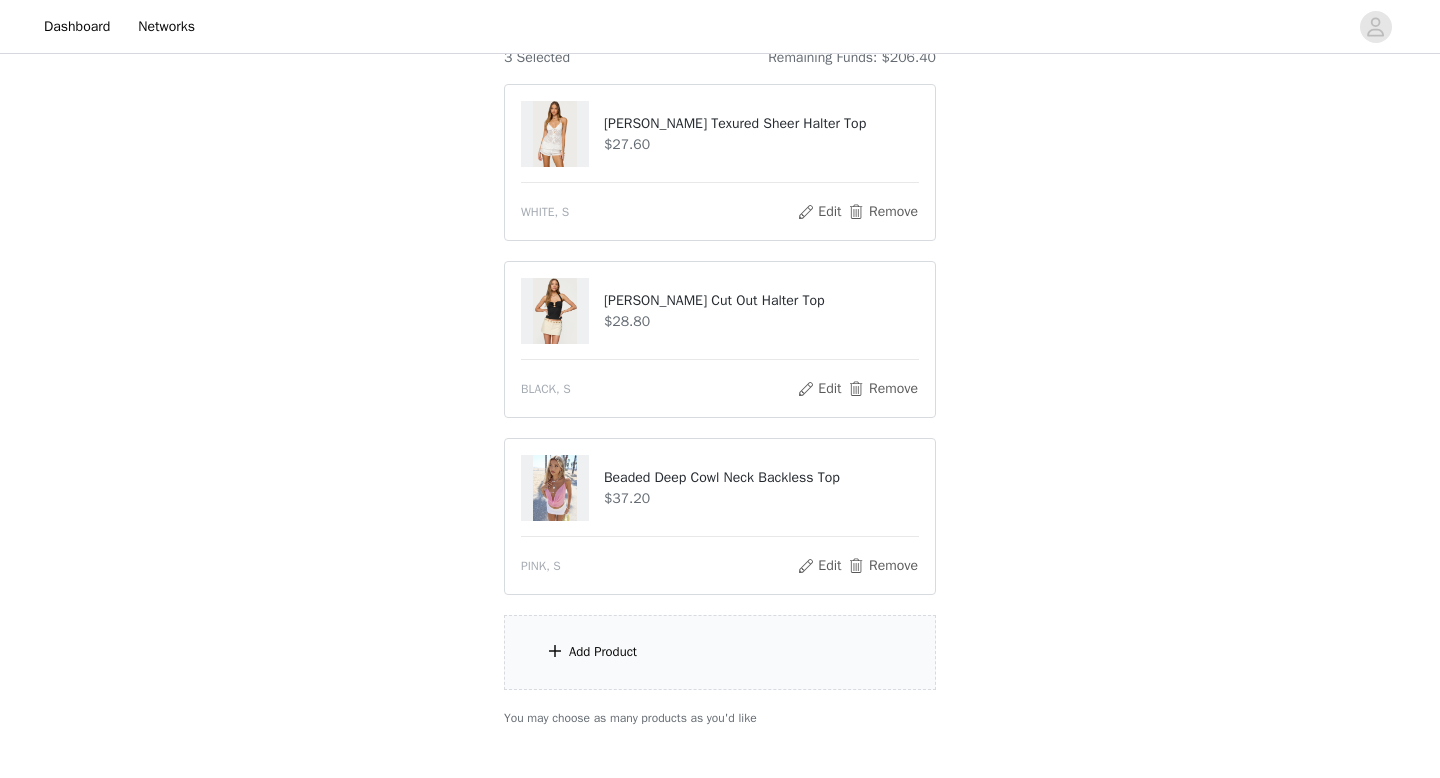 scroll, scrollTop: 202, scrollLeft: 0, axis: vertical 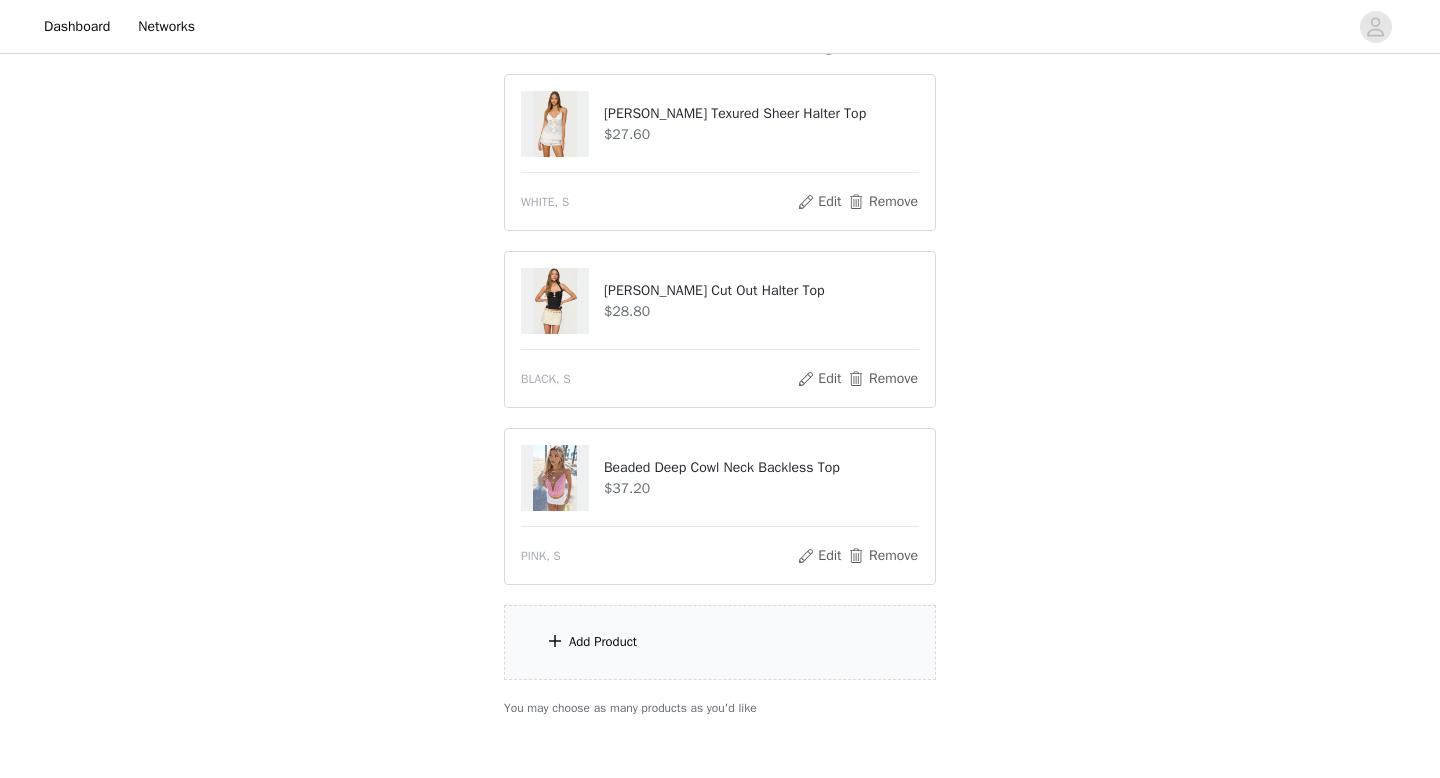 click on "Add Product" at bounding box center [603, 642] 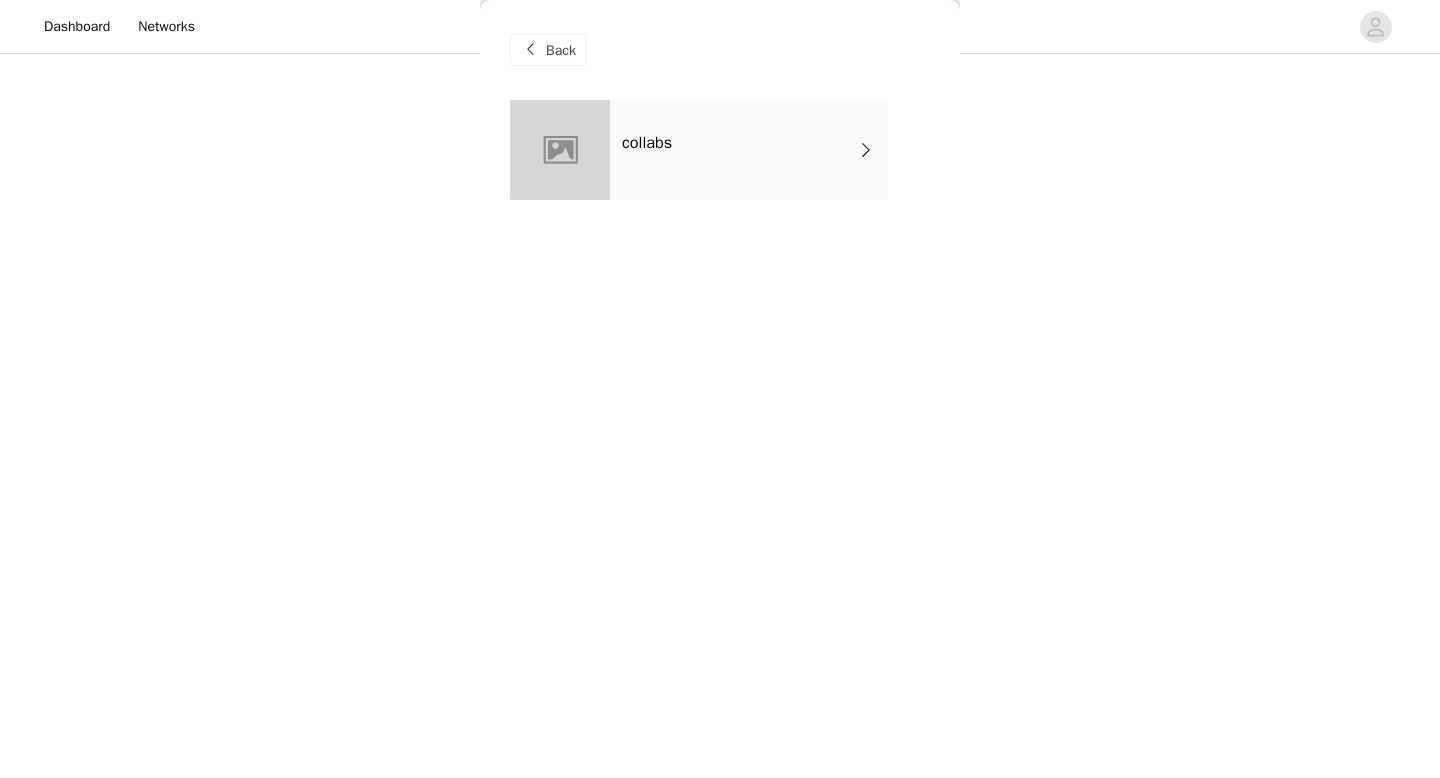 click on "collabs" at bounding box center [749, 150] 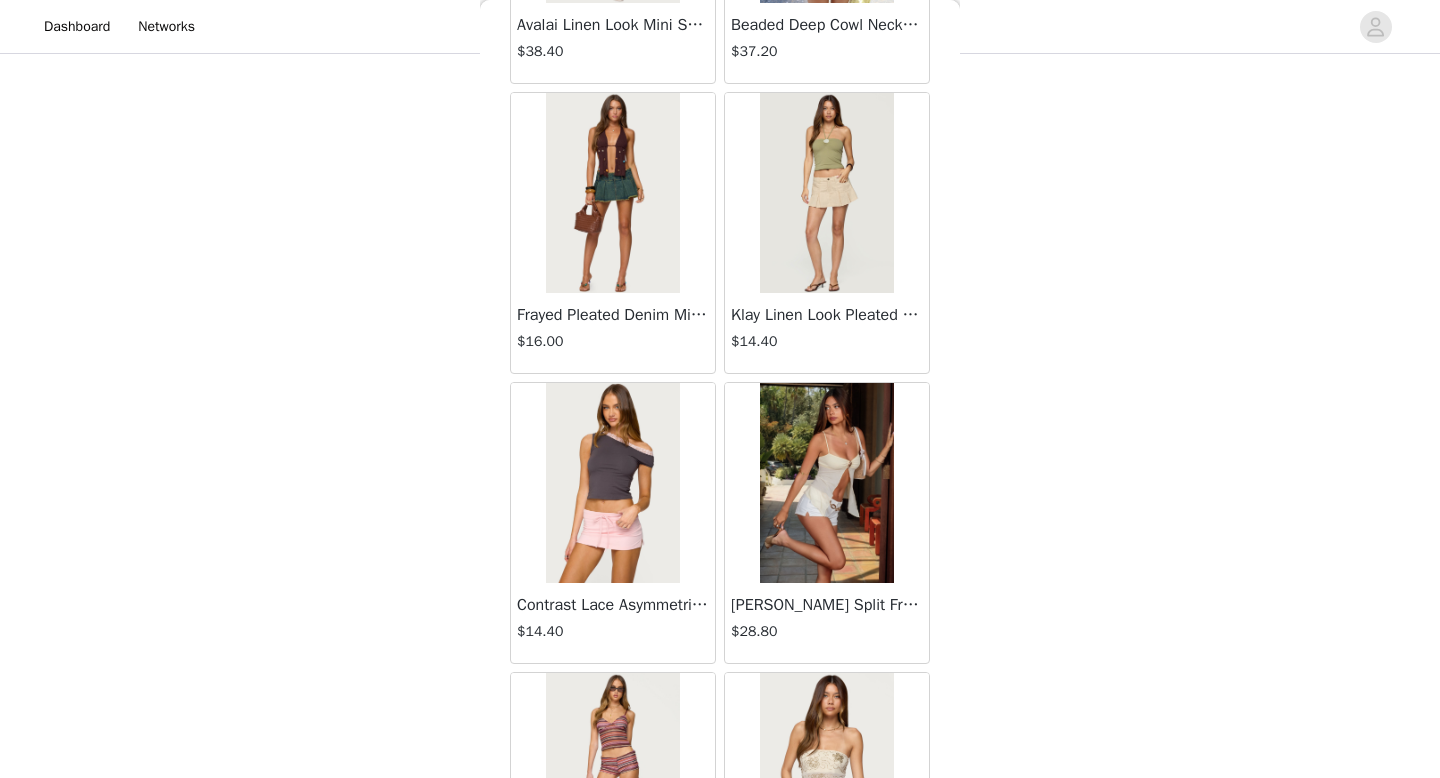 scroll, scrollTop: 2043, scrollLeft: 0, axis: vertical 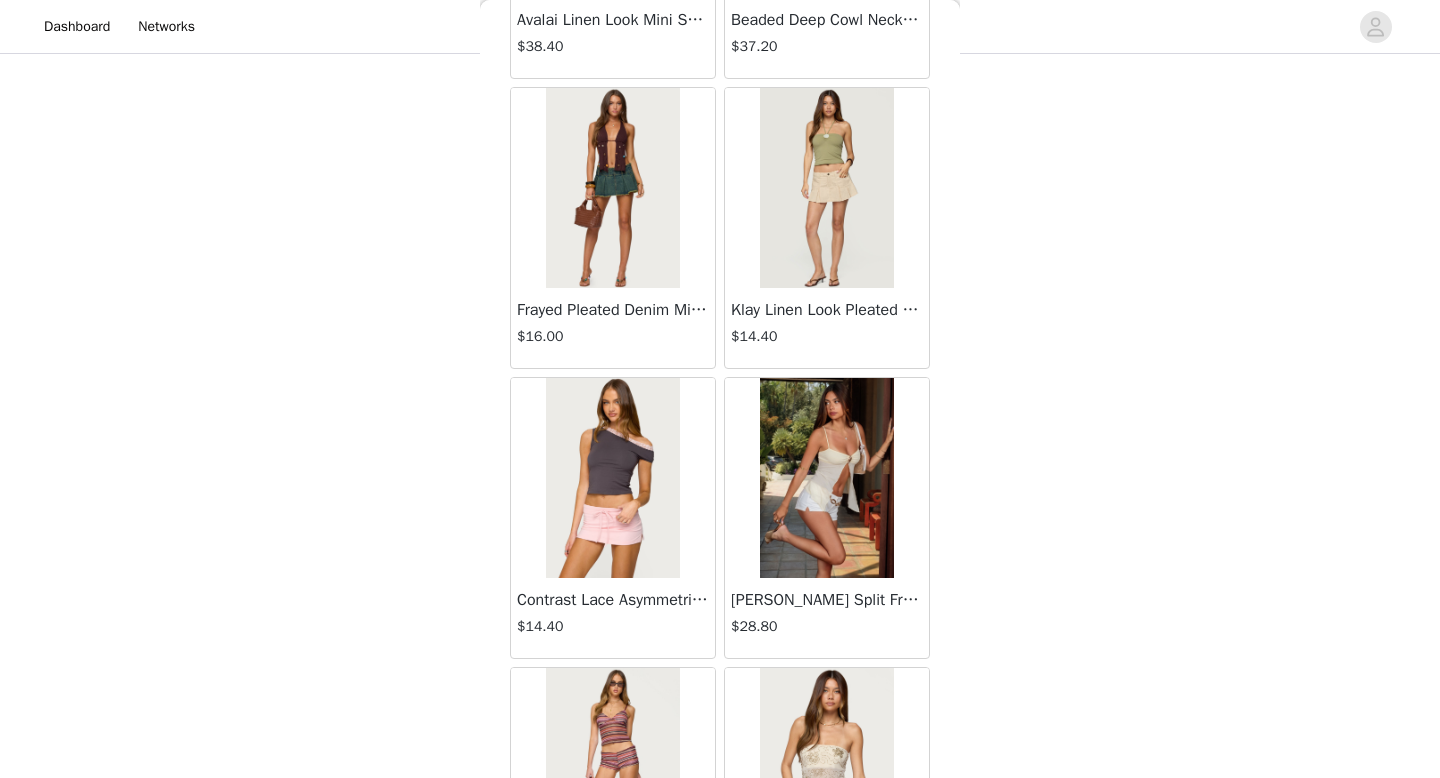click at bounding box center [612, 478] 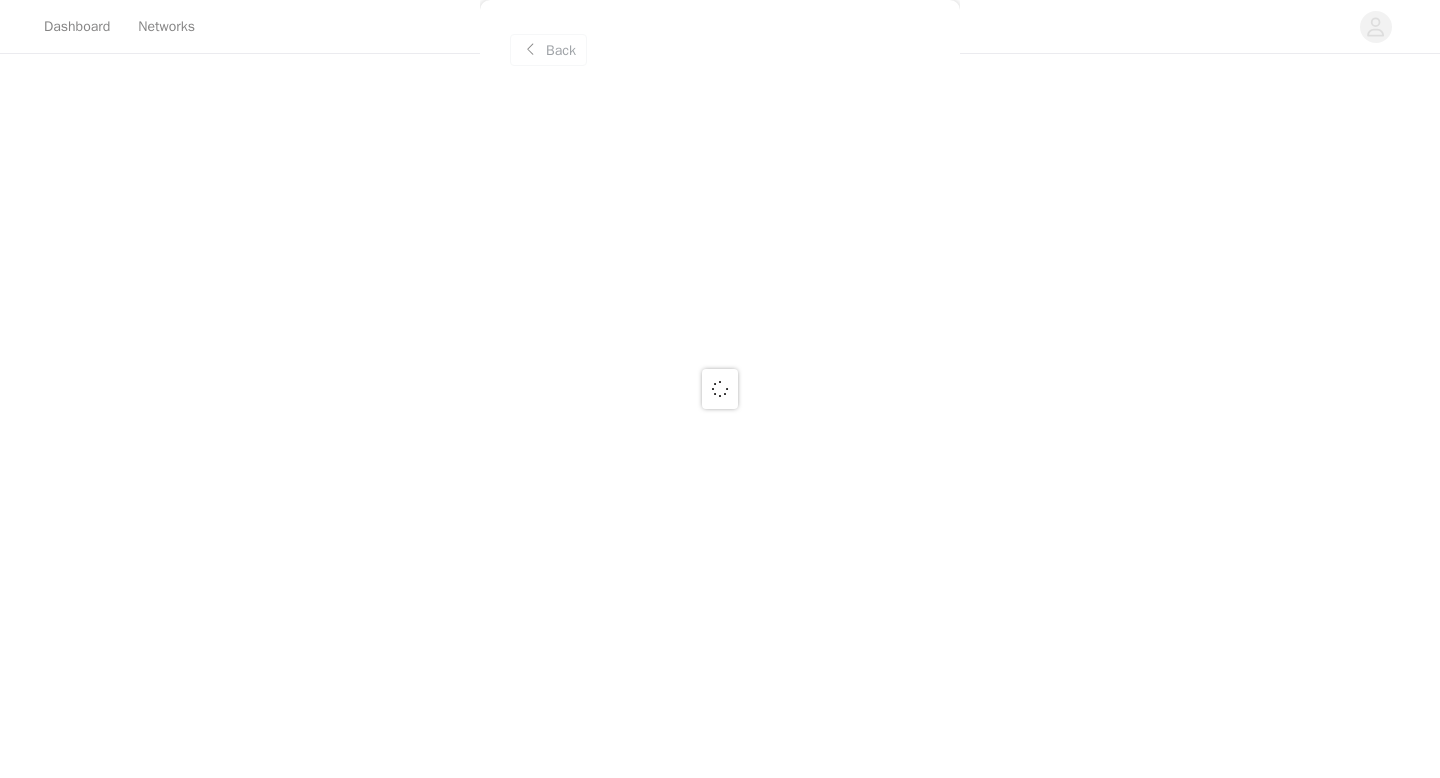 scroll, scrollTop: 0, scrollLeft: 0, axis: both 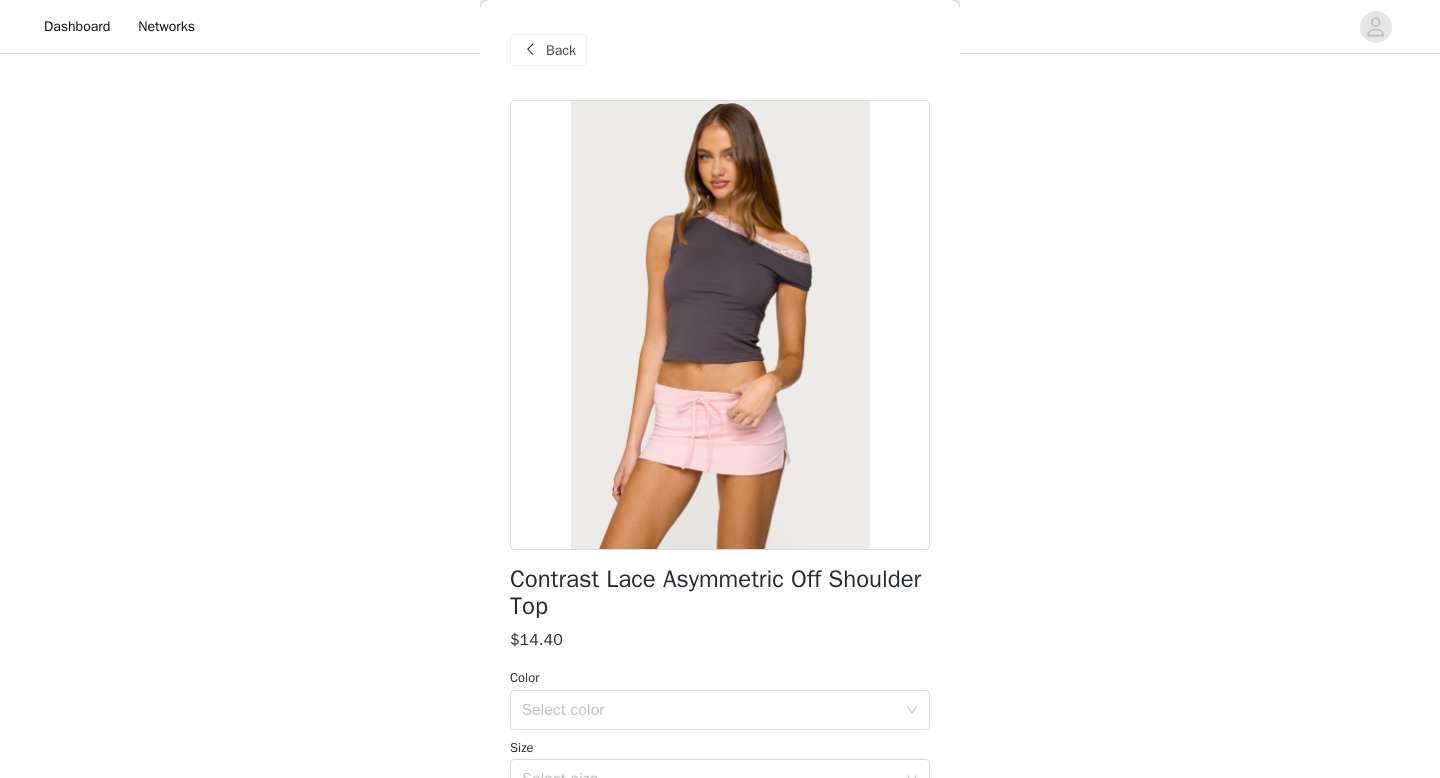 click at bounding box center [530, 50] 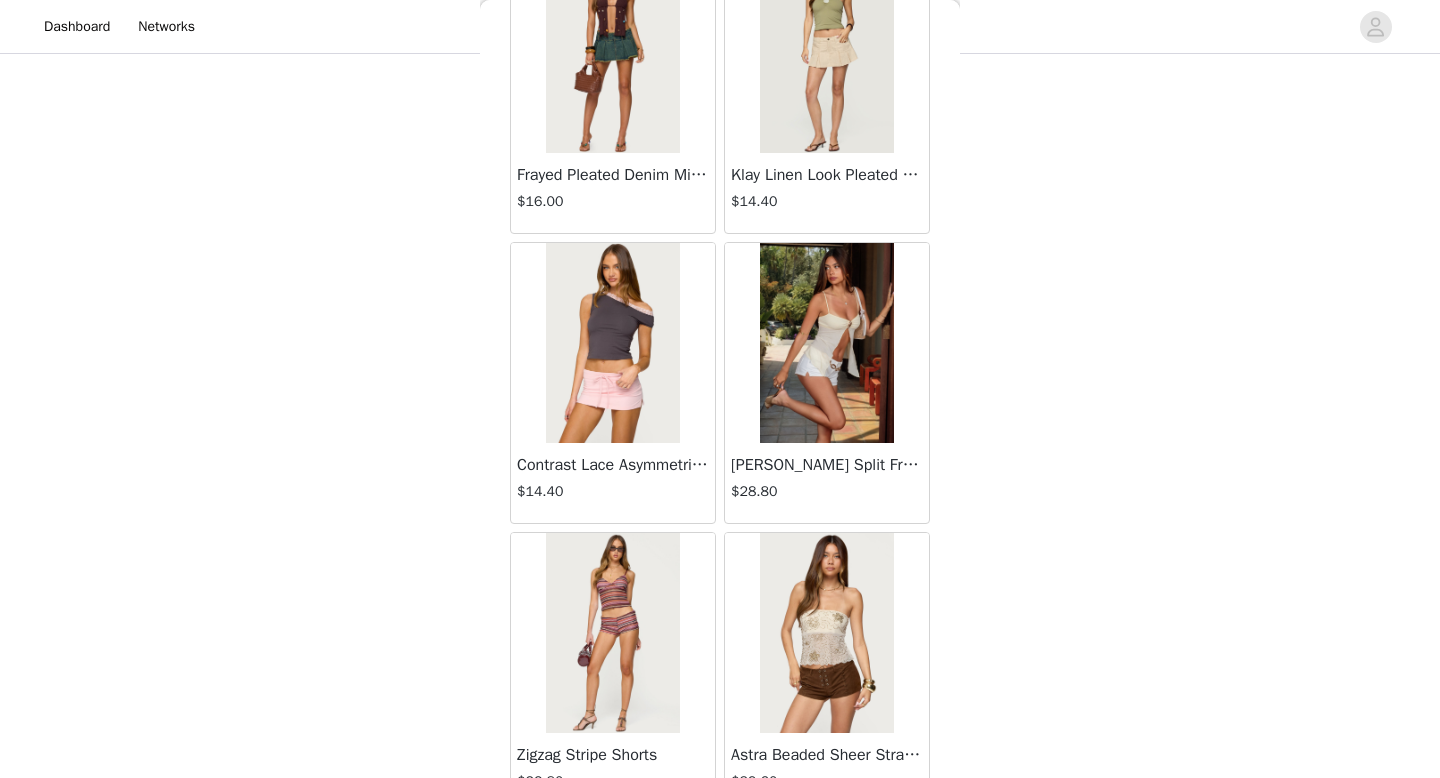 scroll, scrollTop: 2186, scrollLeft: 0, axis: vertical 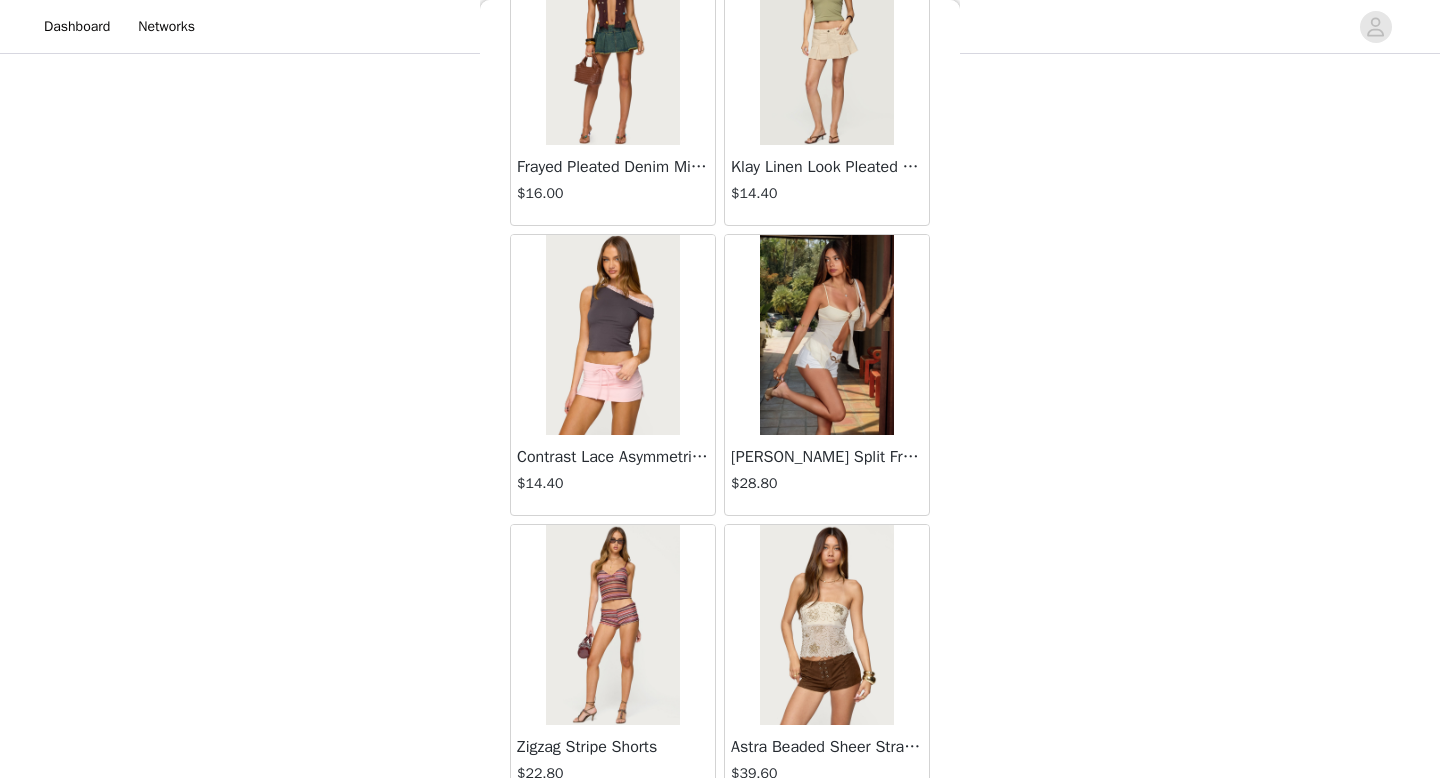 click at bounding box center (826, 335) 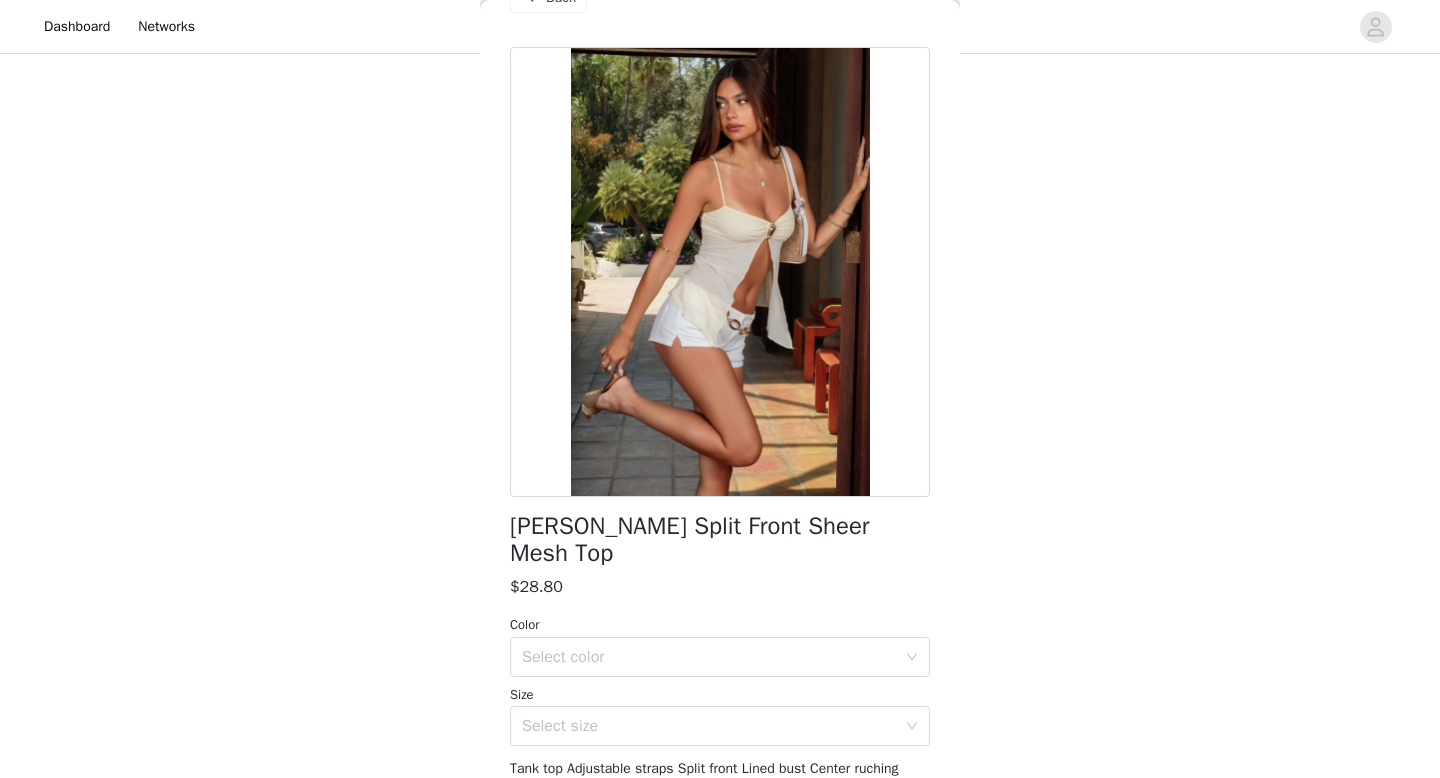 scroll, scrollTop: 62, scrollLeft: 0, axis: vertical 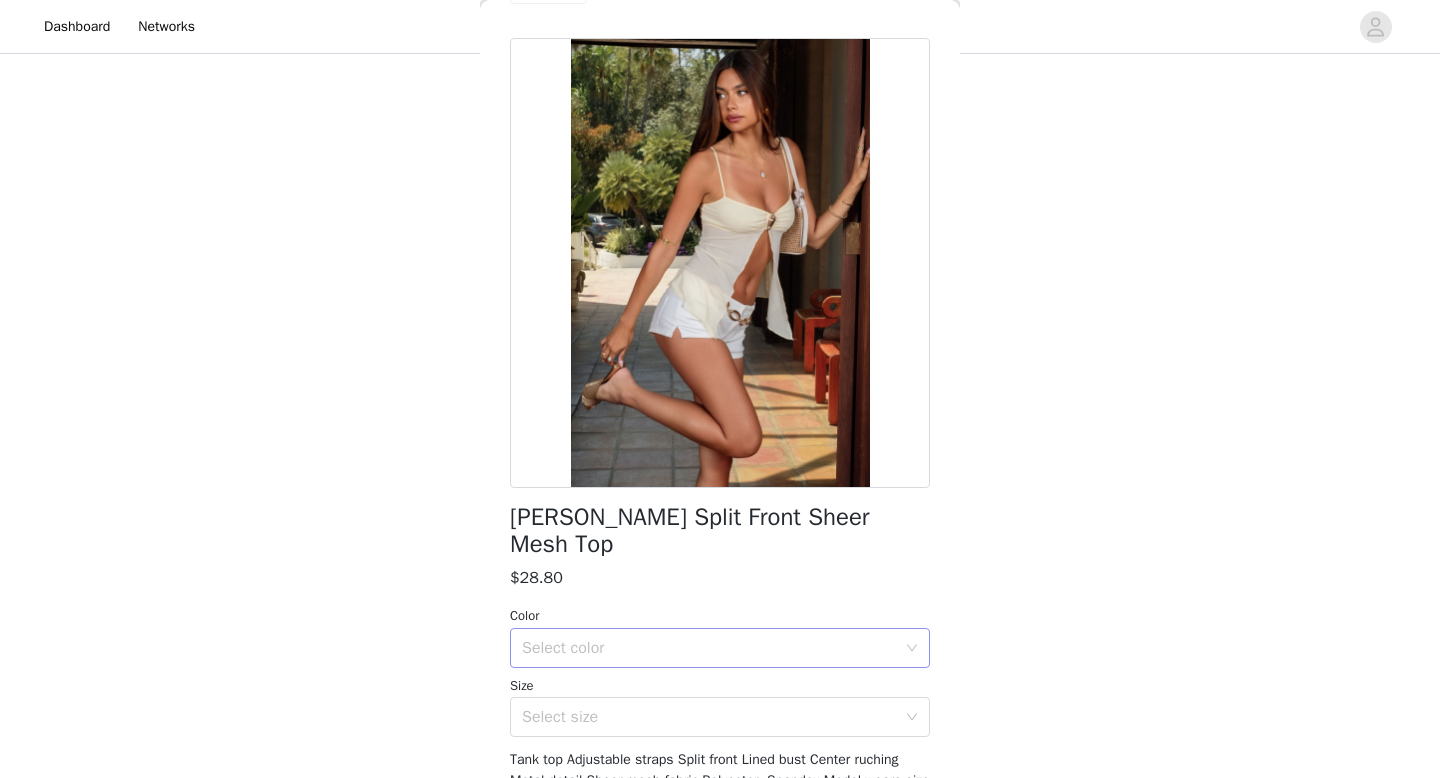 click on "Select color" at bounding box center (709, 648) 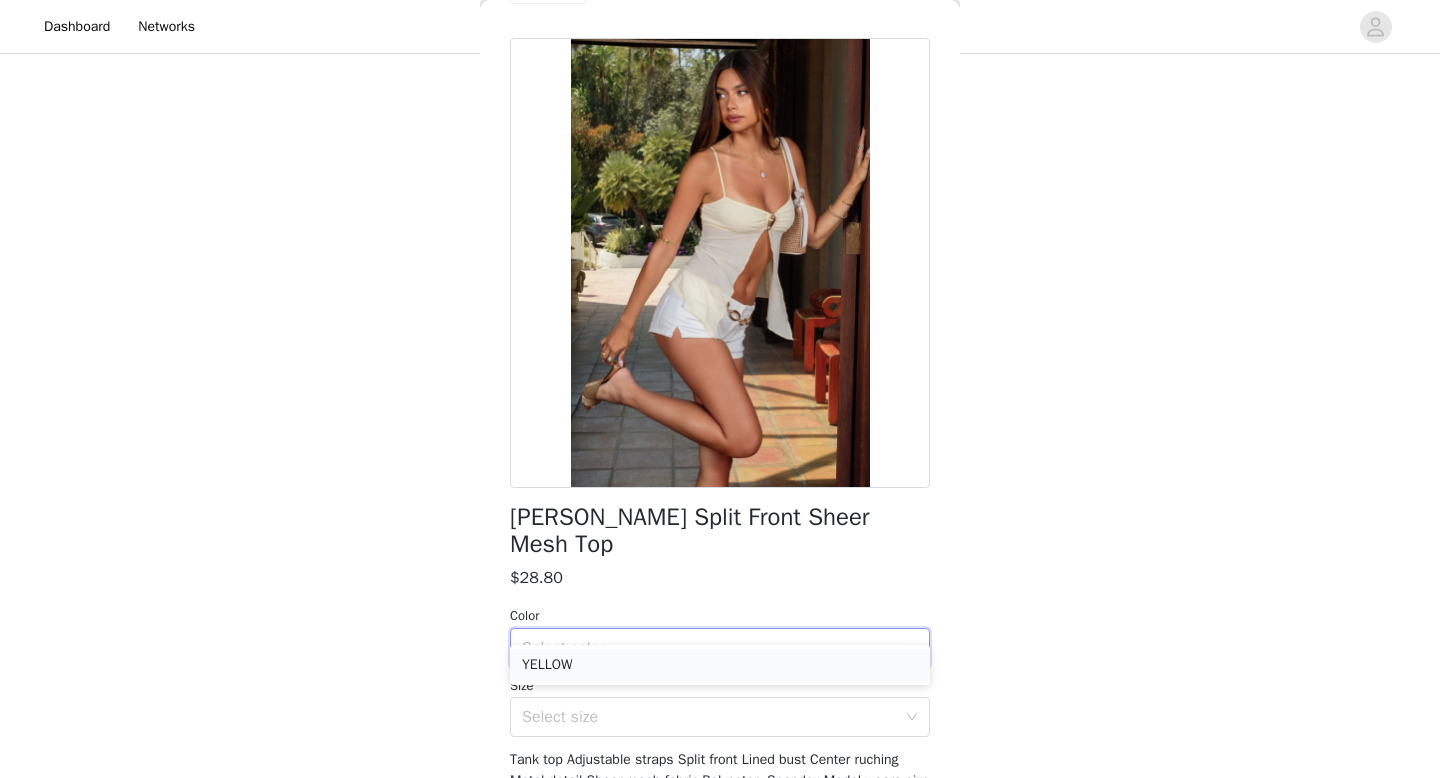 click on "YELLOW" at bounding box center (720, 665) 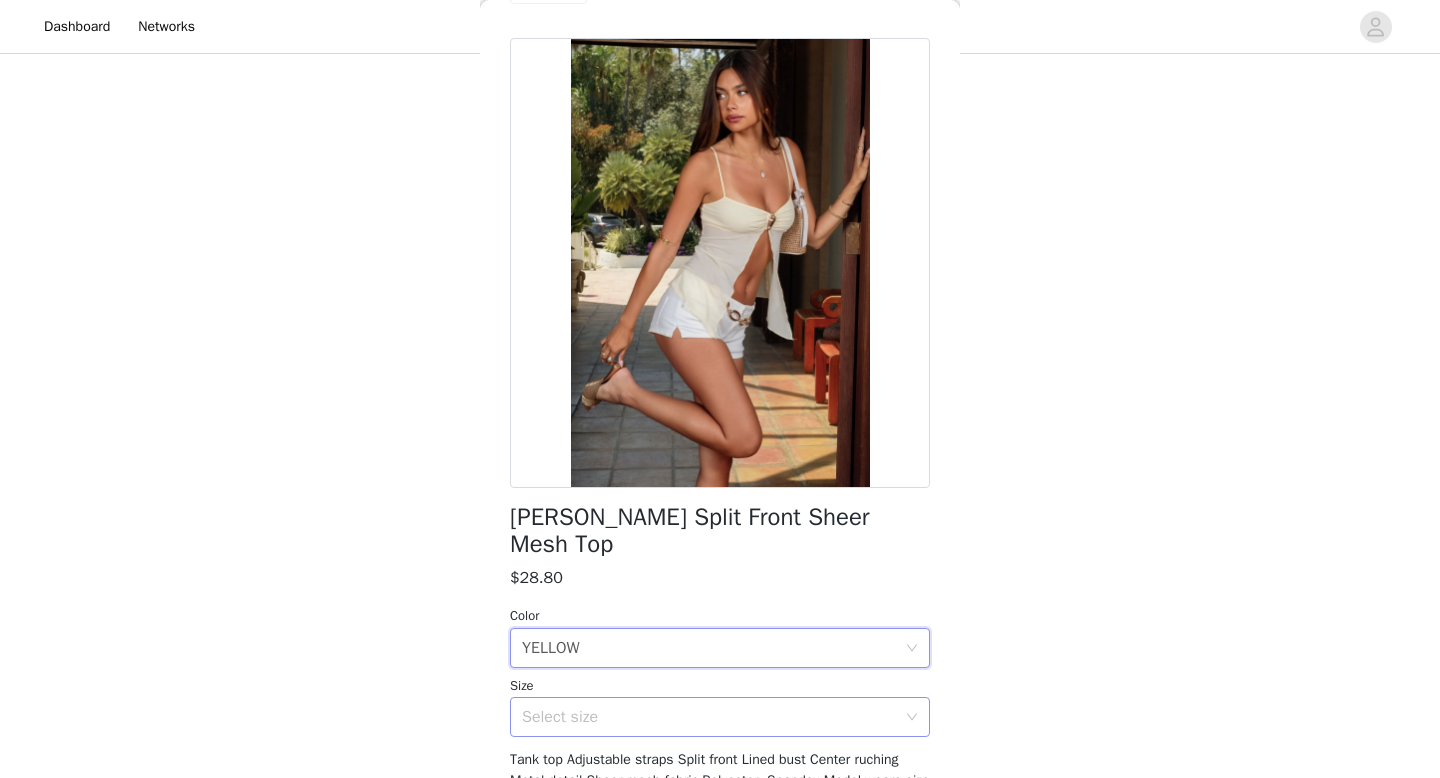 click on "Select size" at bounding box center (709, 717) 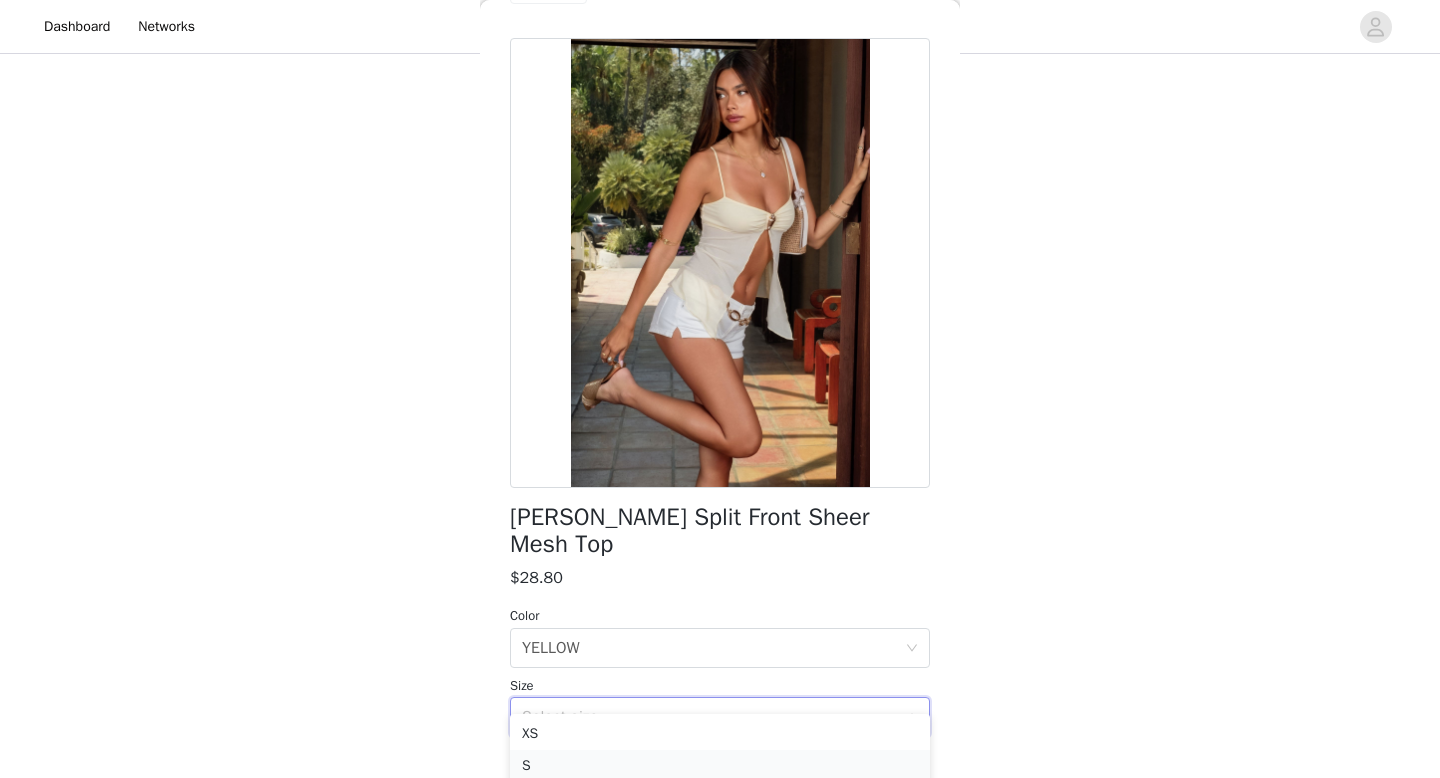 click on "S" at bounding box center (720, 766) 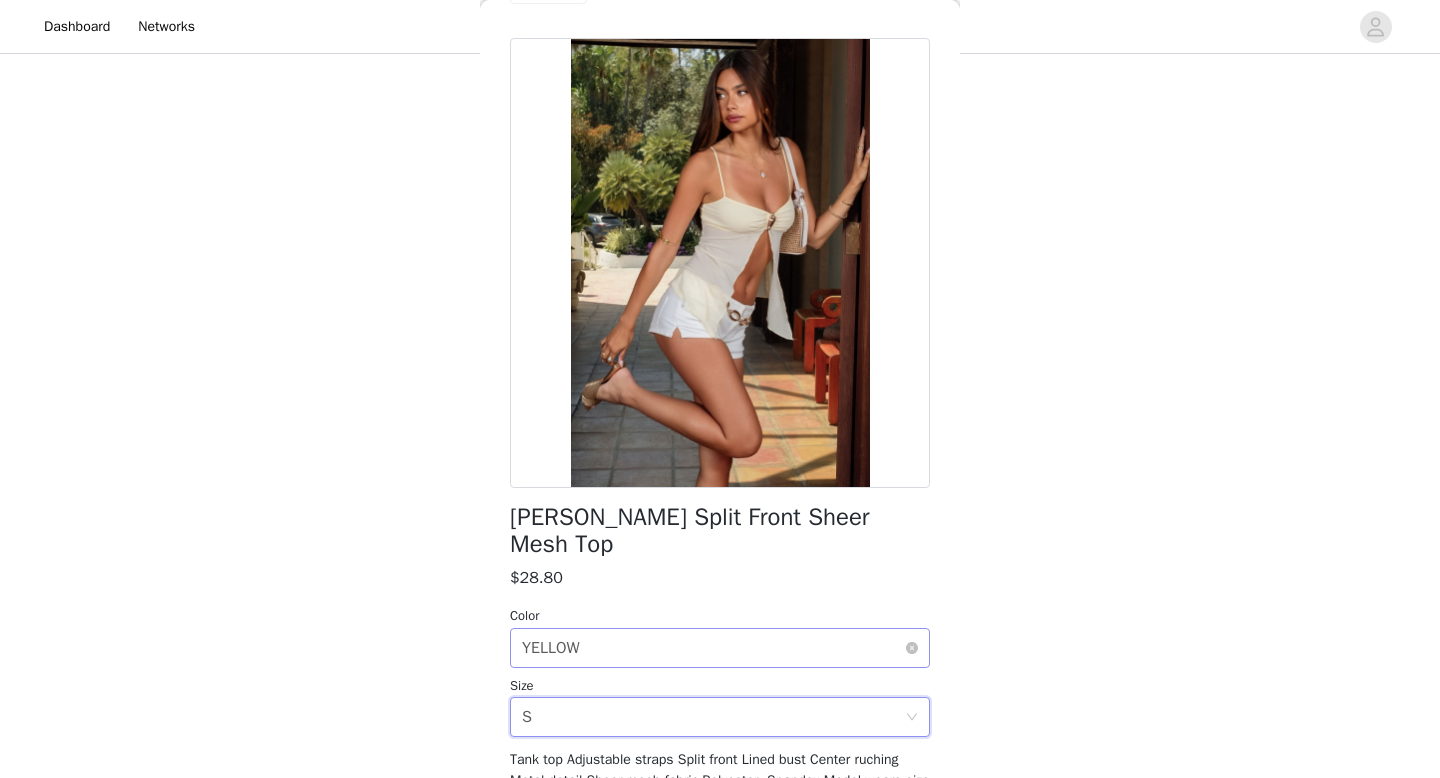 scroll, scrollTop: 195, scrollLeft: 0, axis: vertical 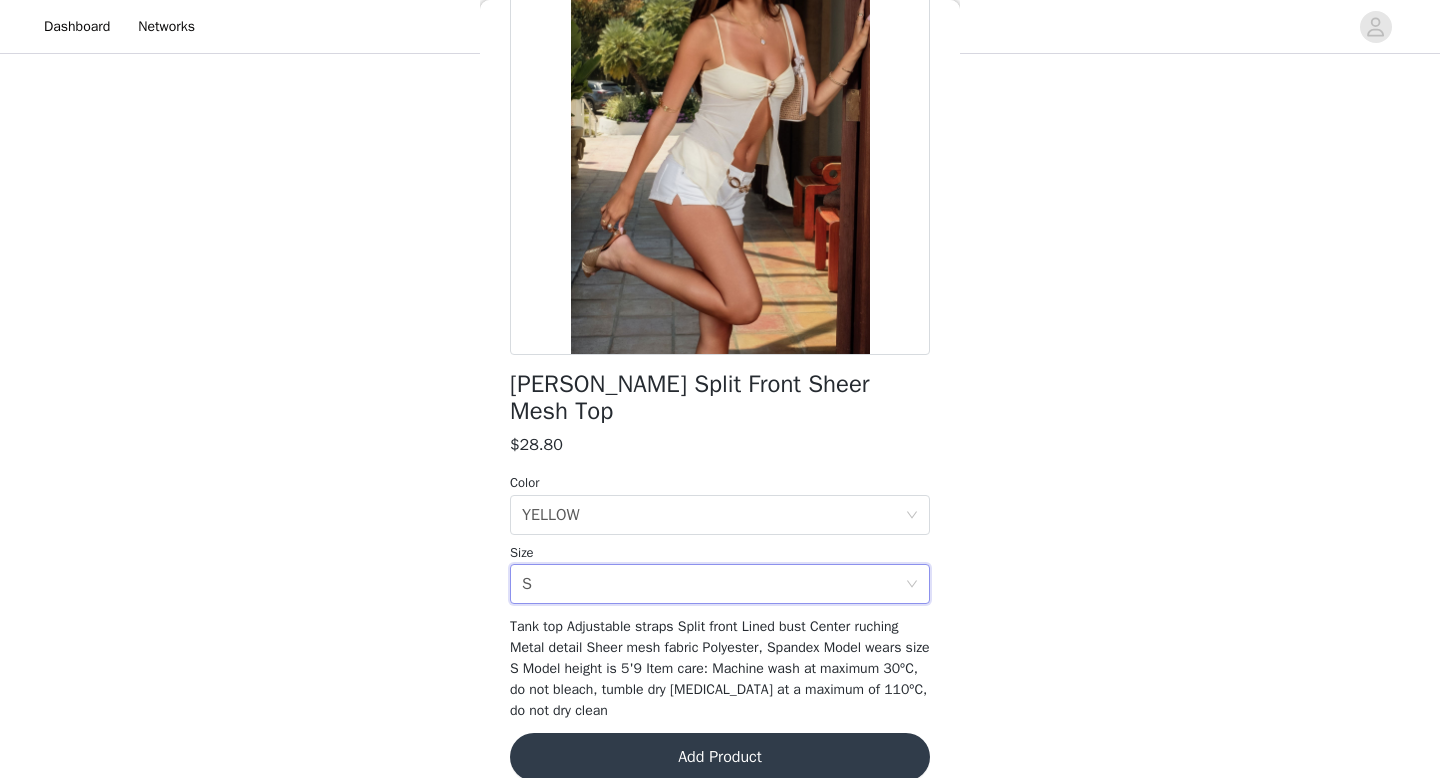 click on "Add Product" at bounding box center (720, 757) 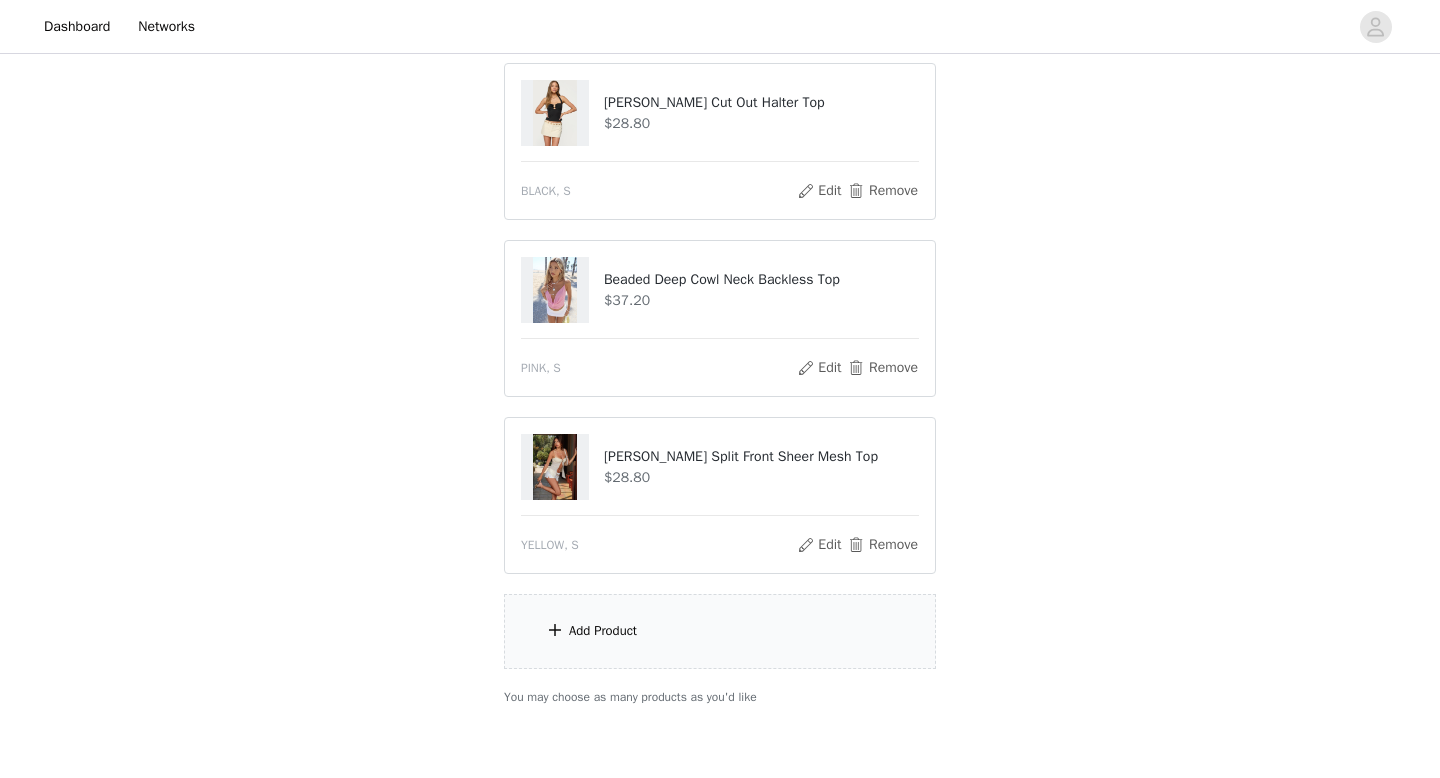 scroll, scrollTop: 377, scrollLeft: 0, axis: vertical 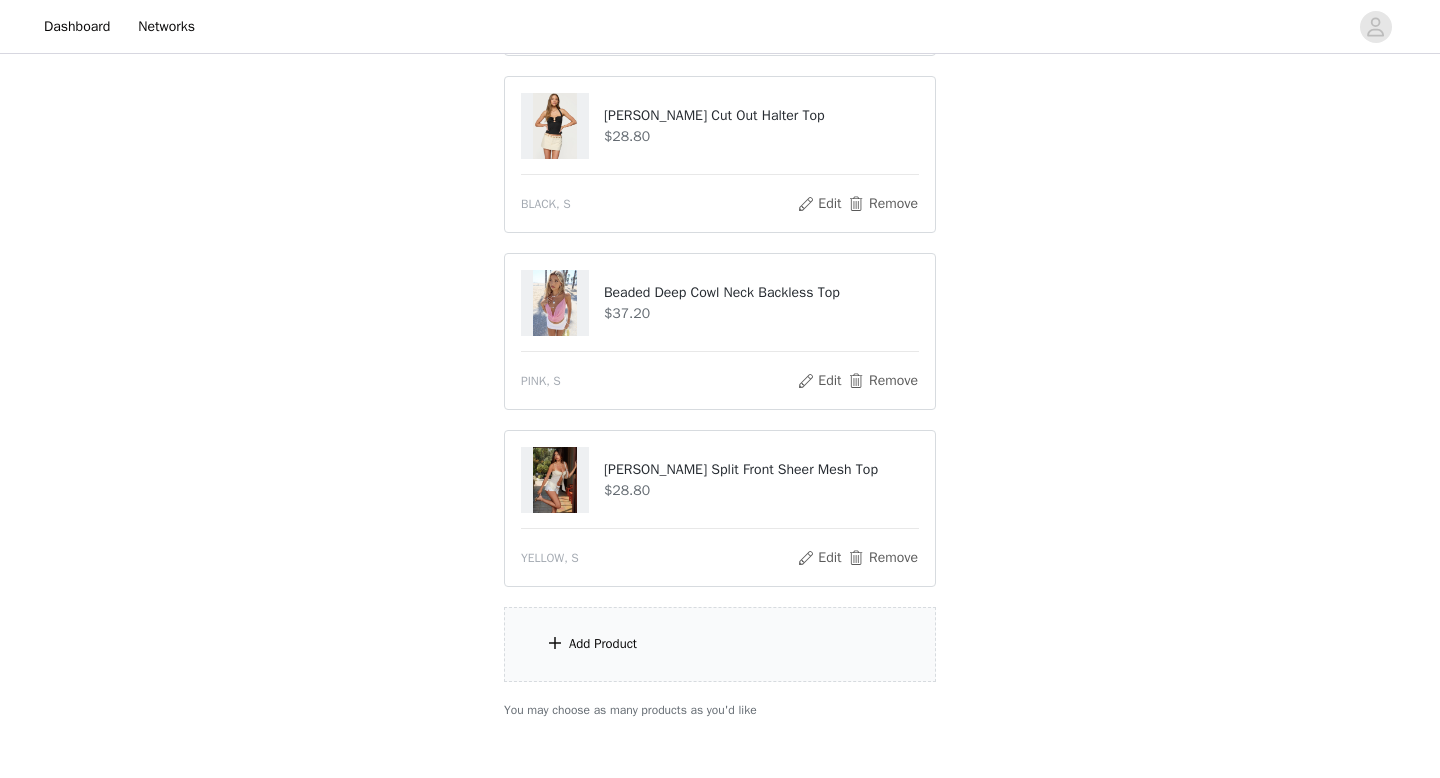 click on "Add Product" at bounding box center [720, 644] 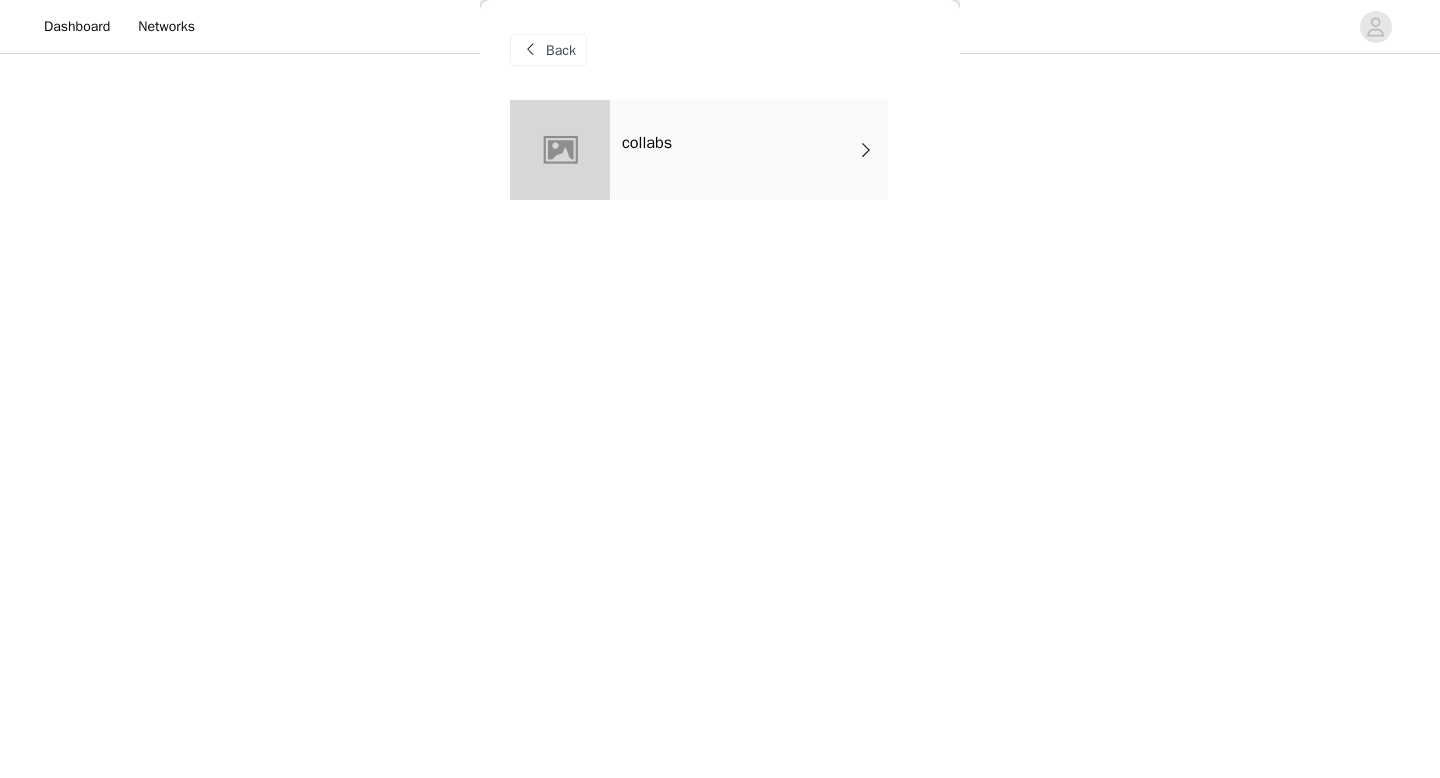 click on "collabs" at bounding box center [749, 150] 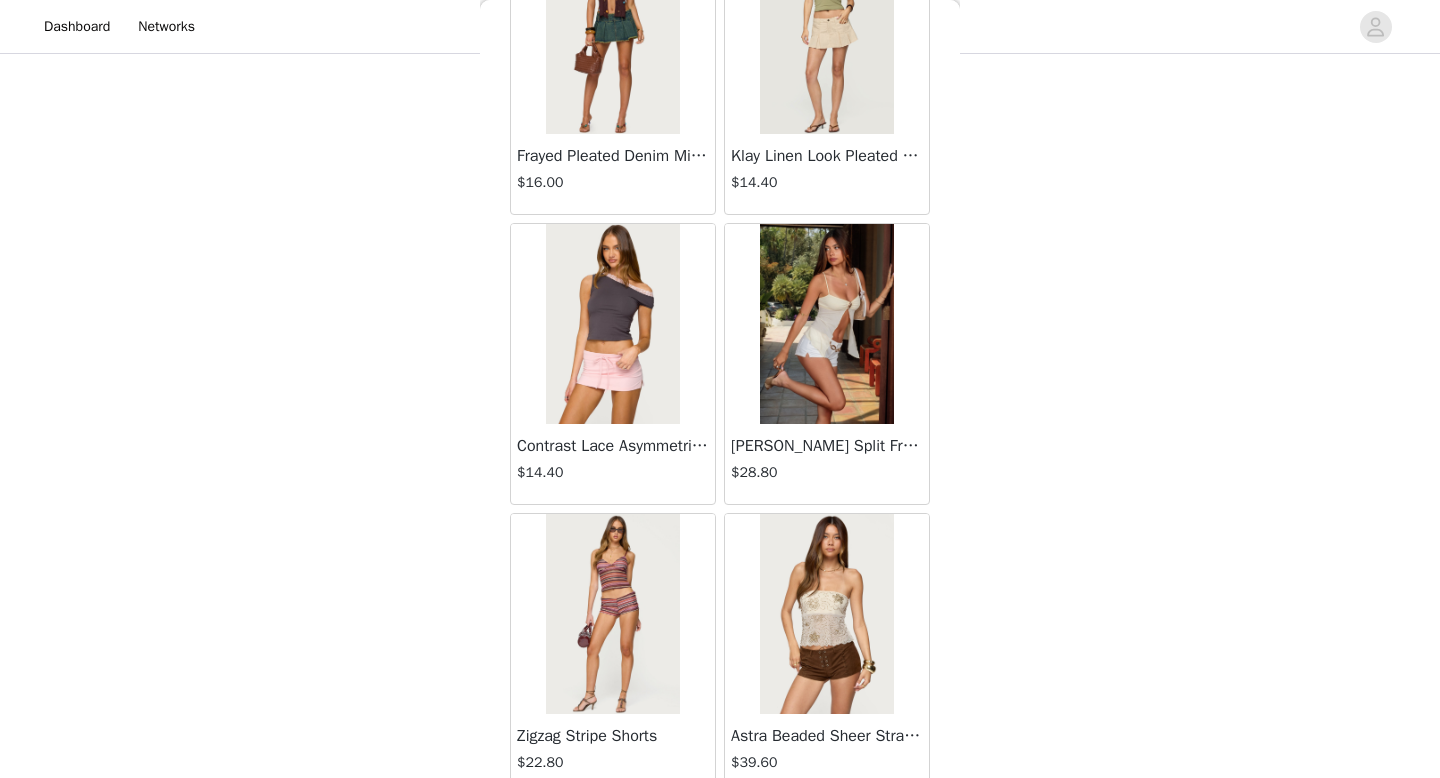 scroll, scrollTop: 2282, scrollLeft: 0, axis: vertical 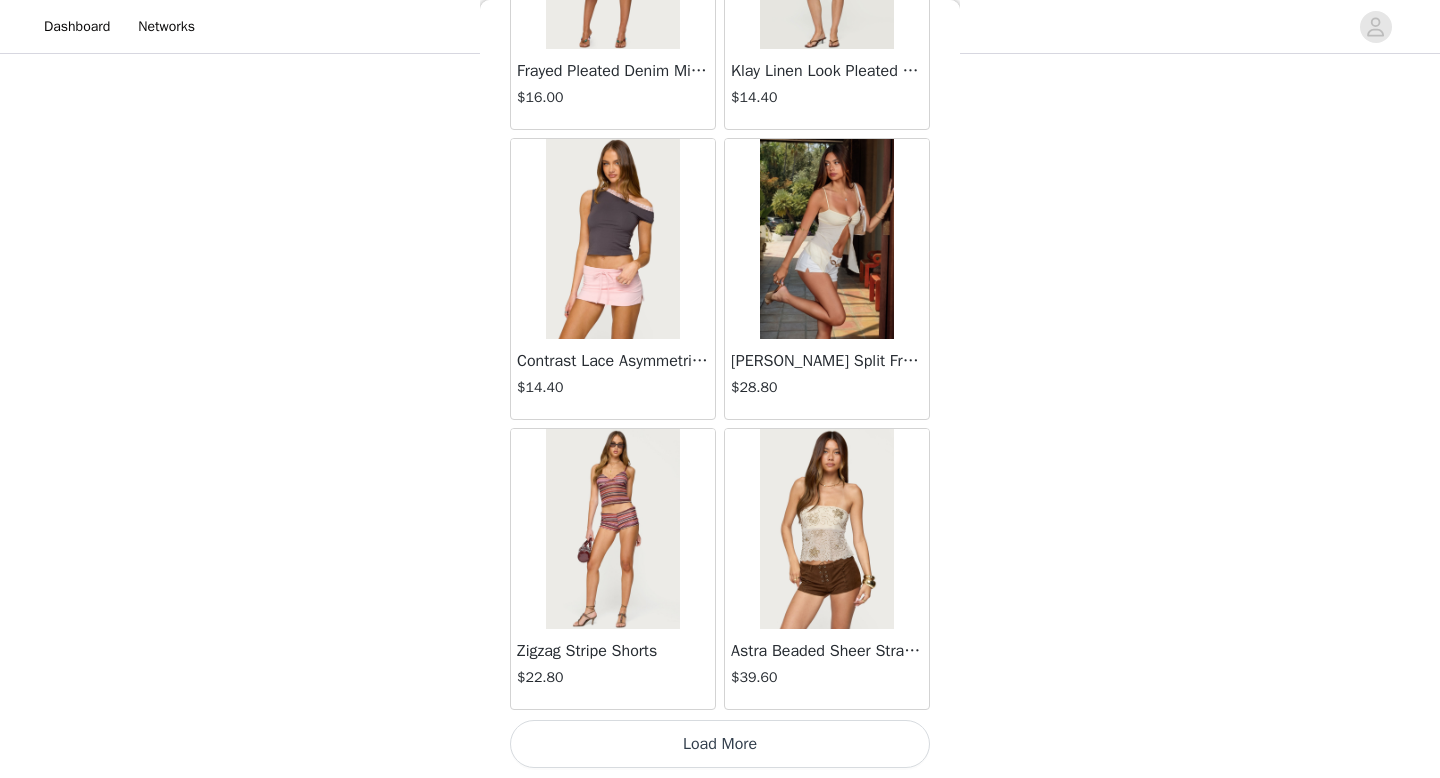 click at bounding box center (612, 529) 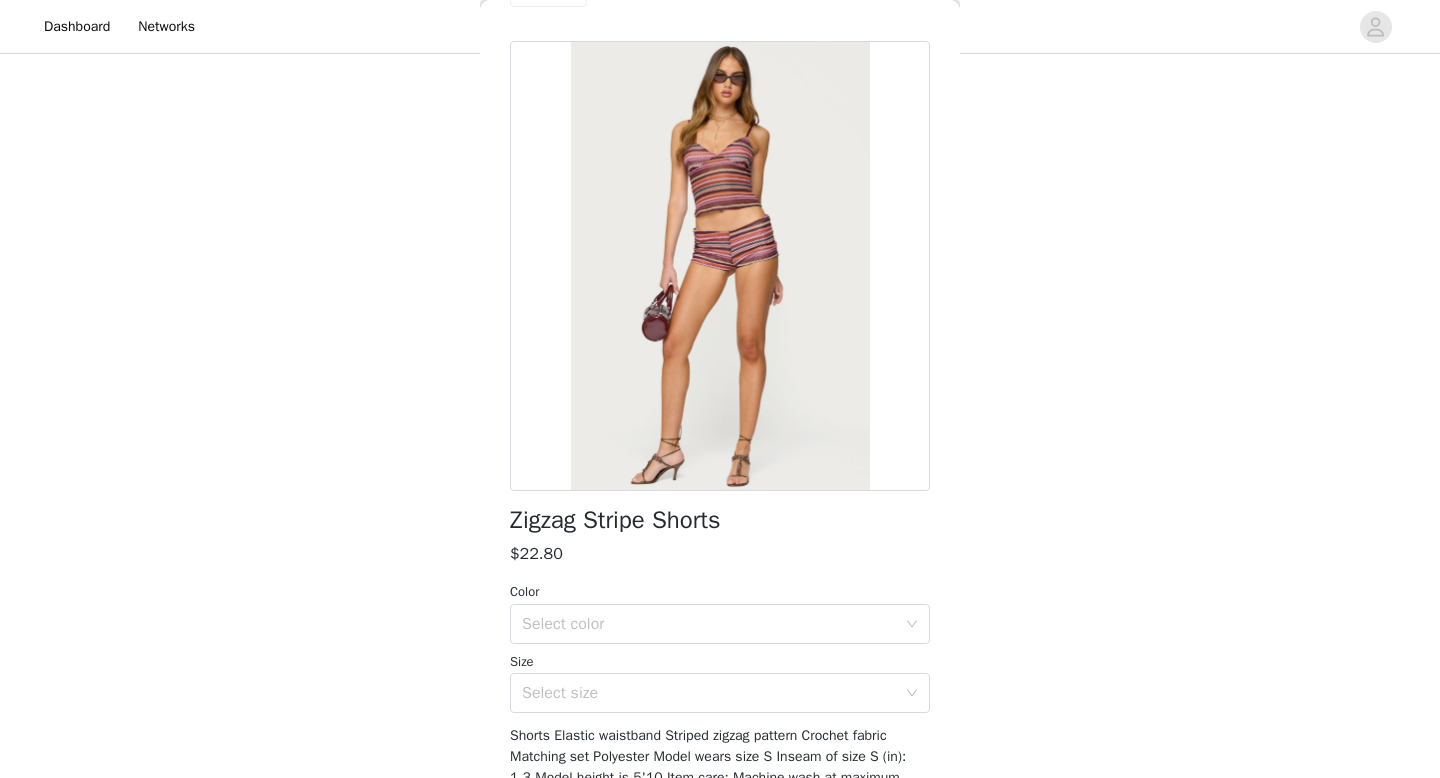 scroll, scrollTop: 72, scrollLeft: 0, axis: vertical 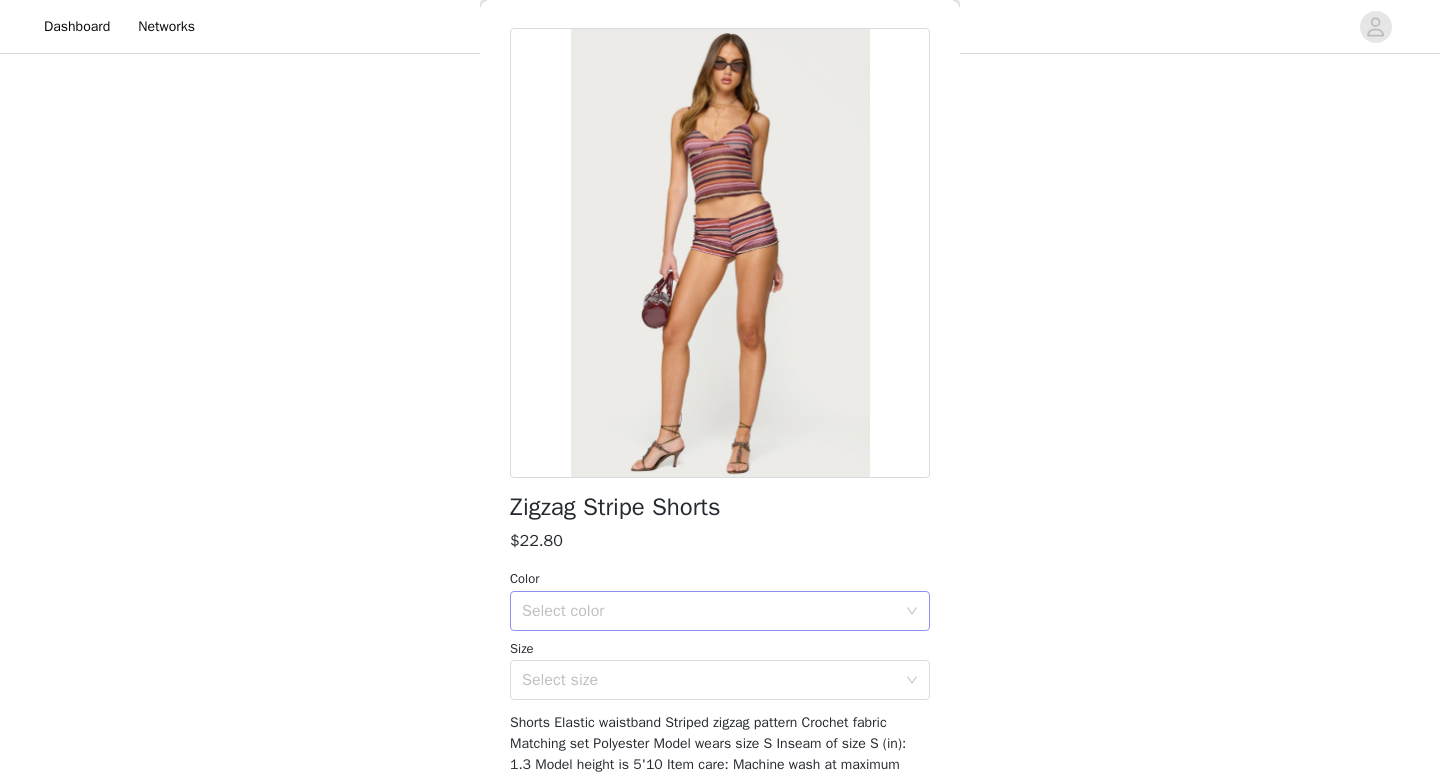click on "Select color" at bounding box center [709, 611] 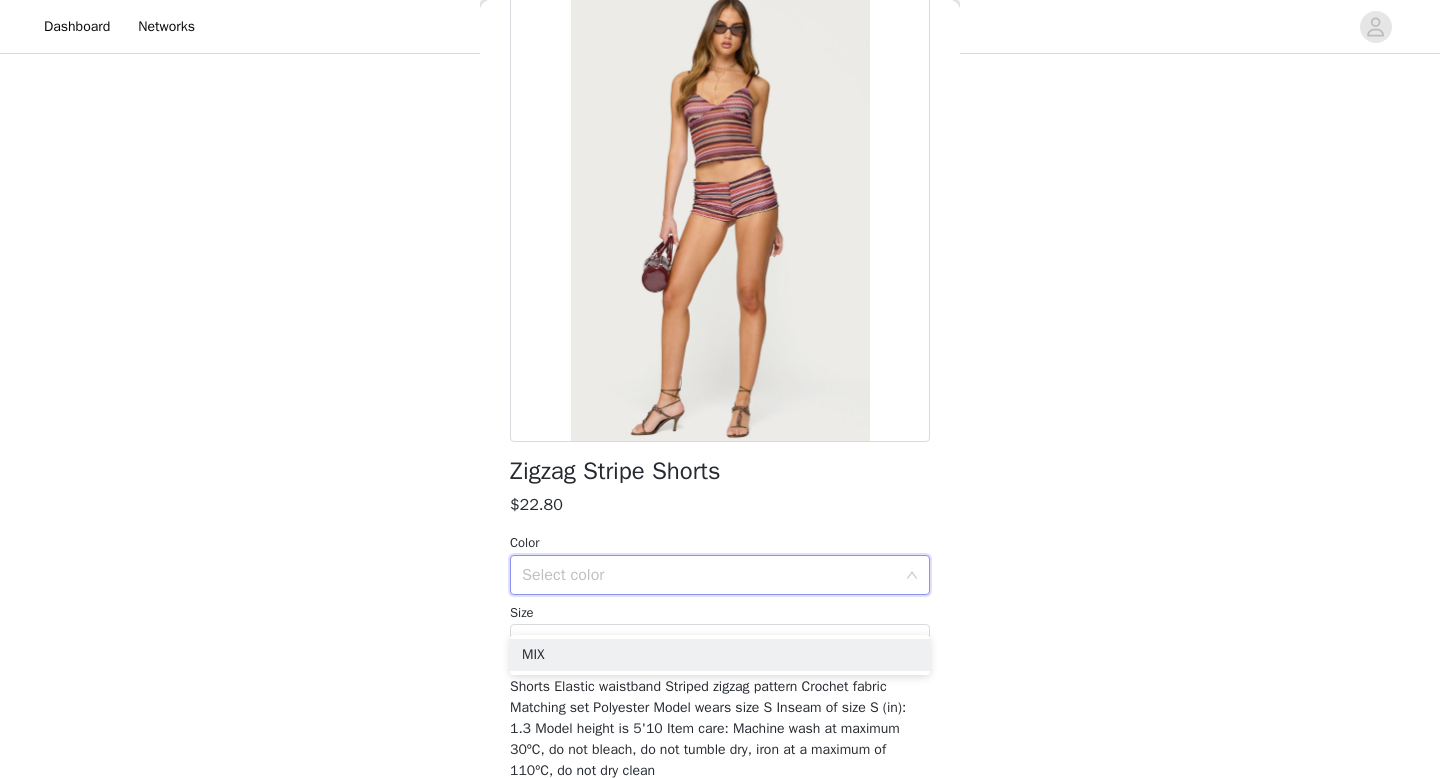 scroll, scrollTop: 113, scrollLeft: 0, axis: vertical 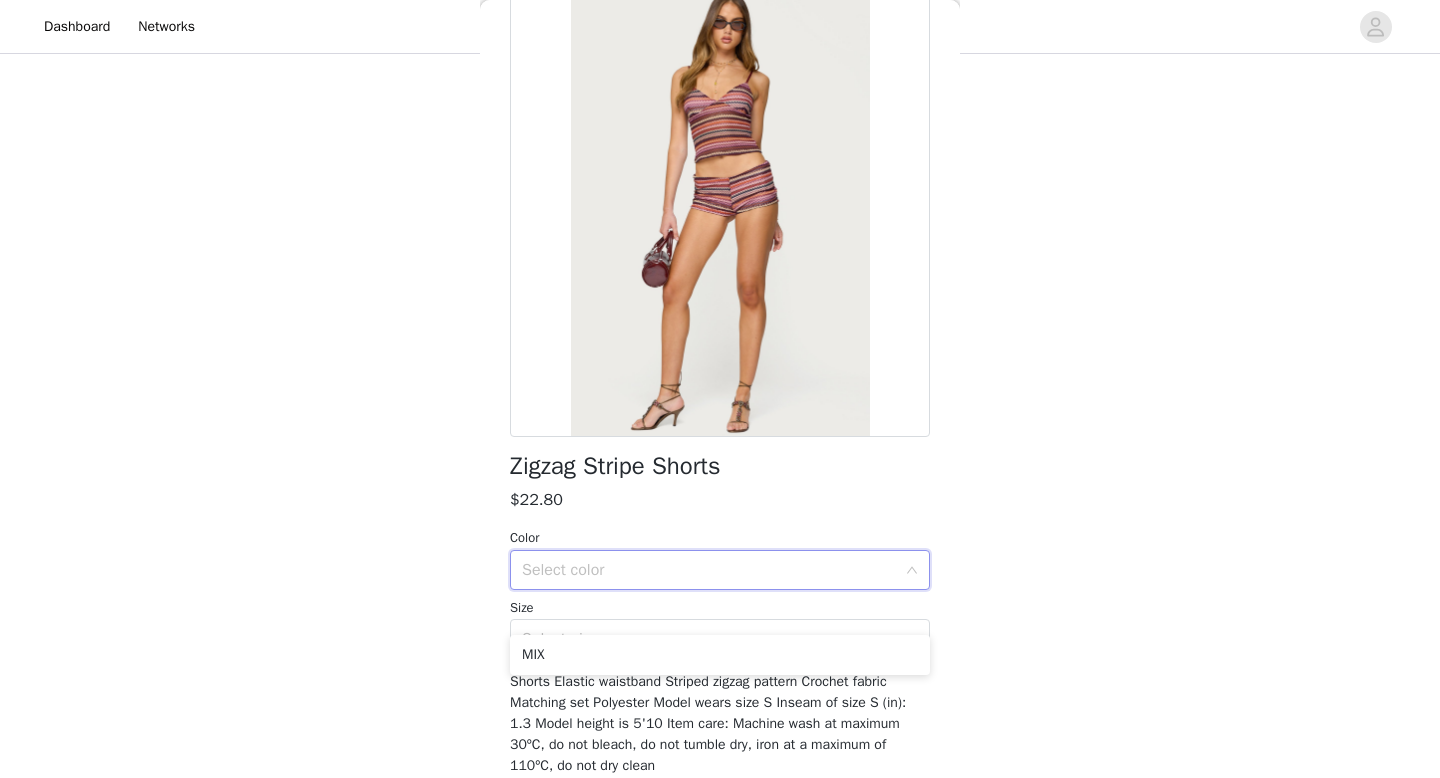 click on "Select color" at bounding box center [709, 570] 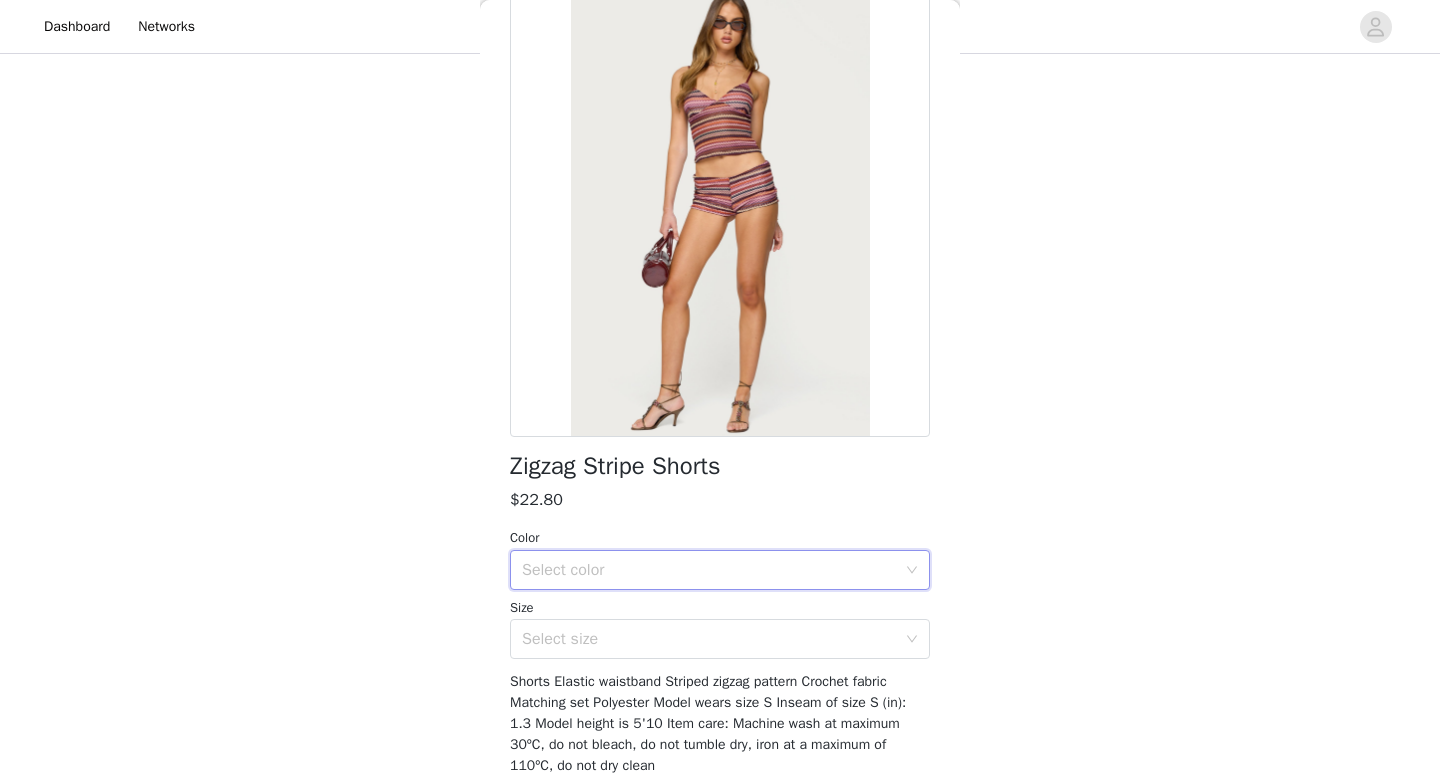 click on "Select color" at bounding box center (709, 570) 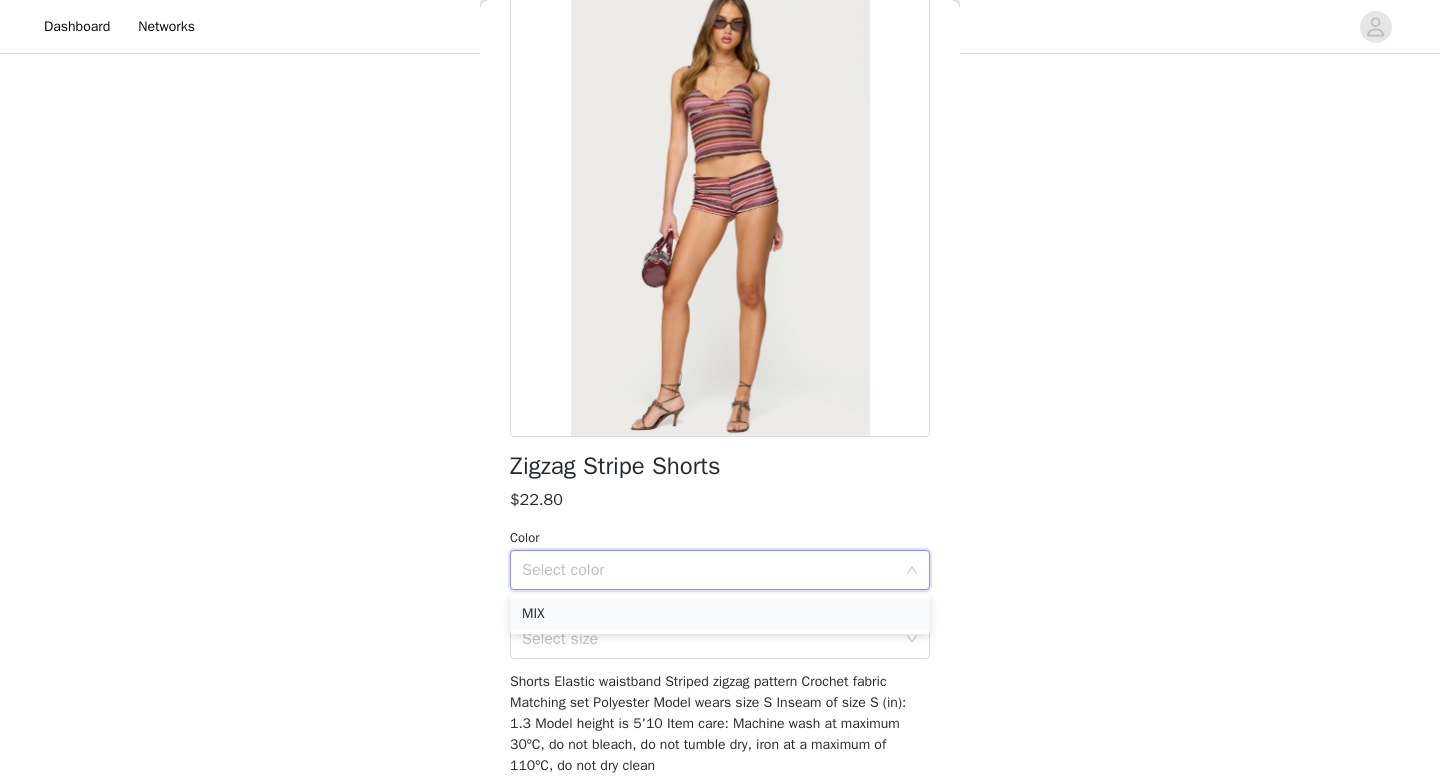 click on "MIX" at bounding box center (720, 614) 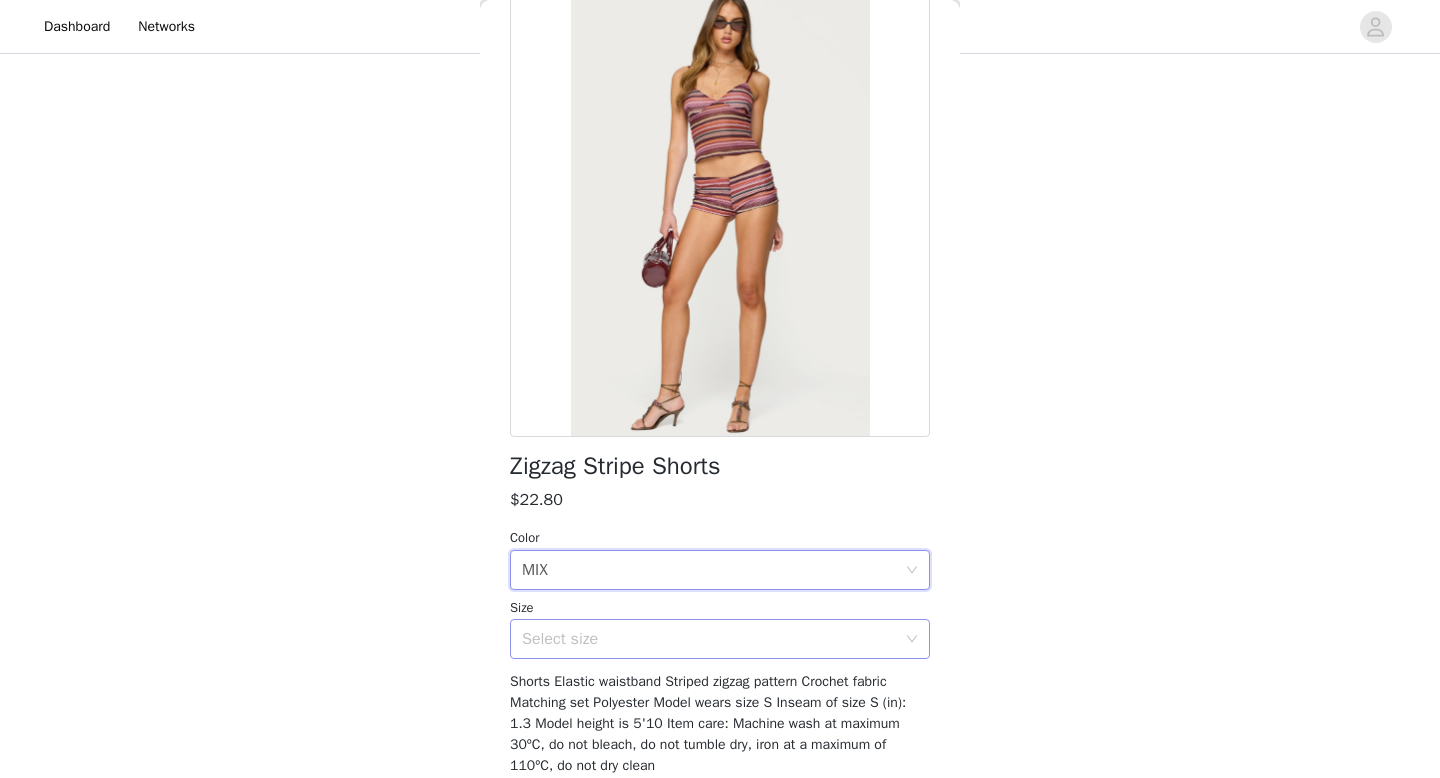 click on "Select size" at bounding box center [709, 639] 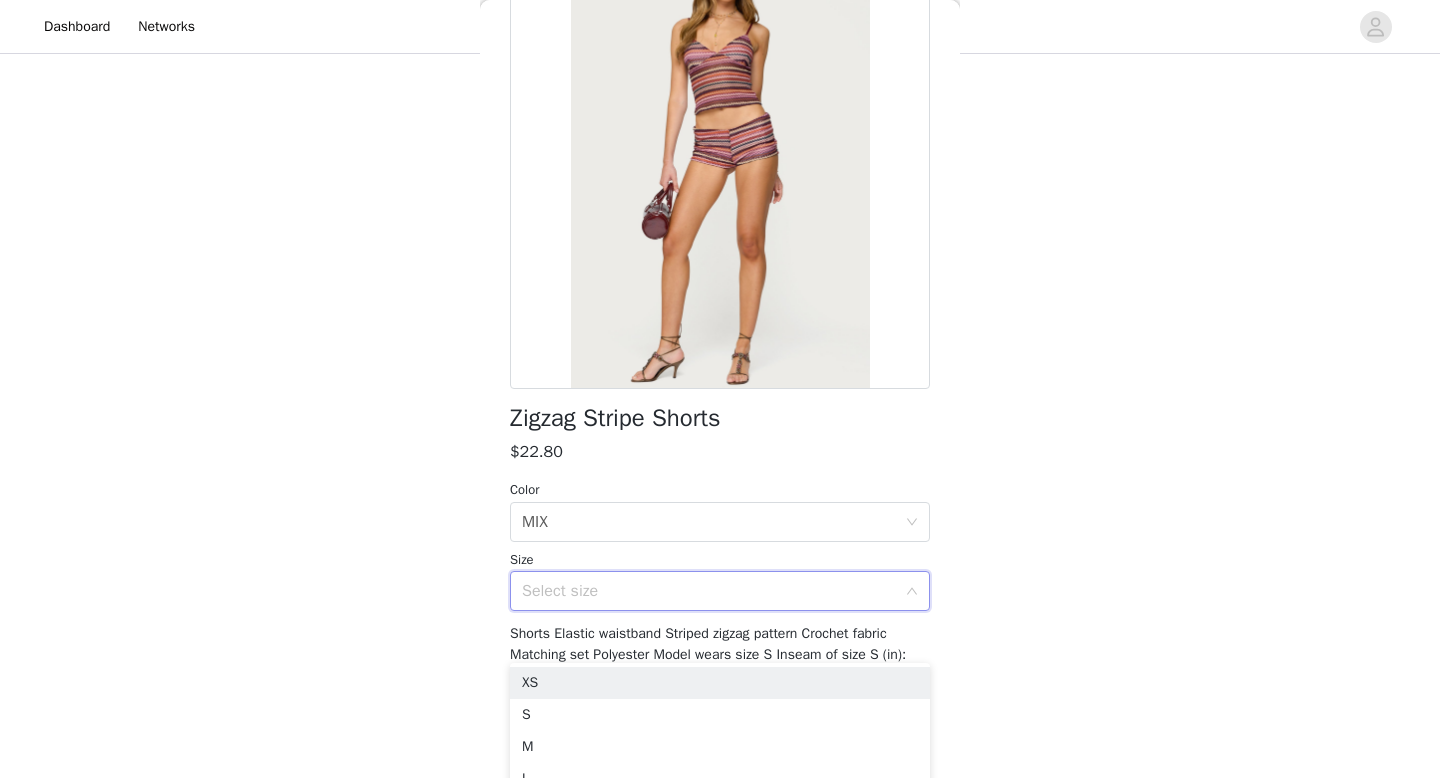 scroll, scrollTop: 162, scrollLeft: 0, axis: vertical 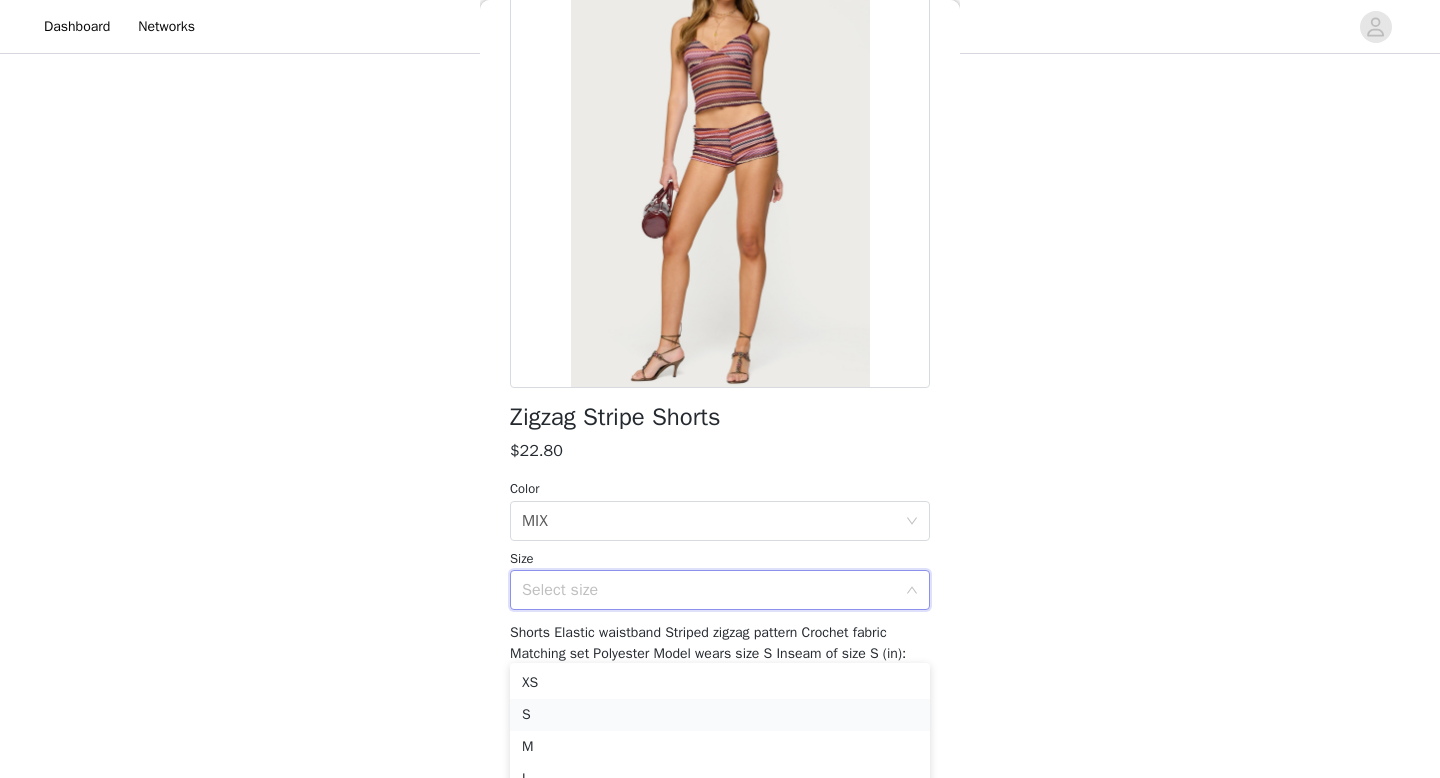 click on "S" at bounding box center [720, 715] 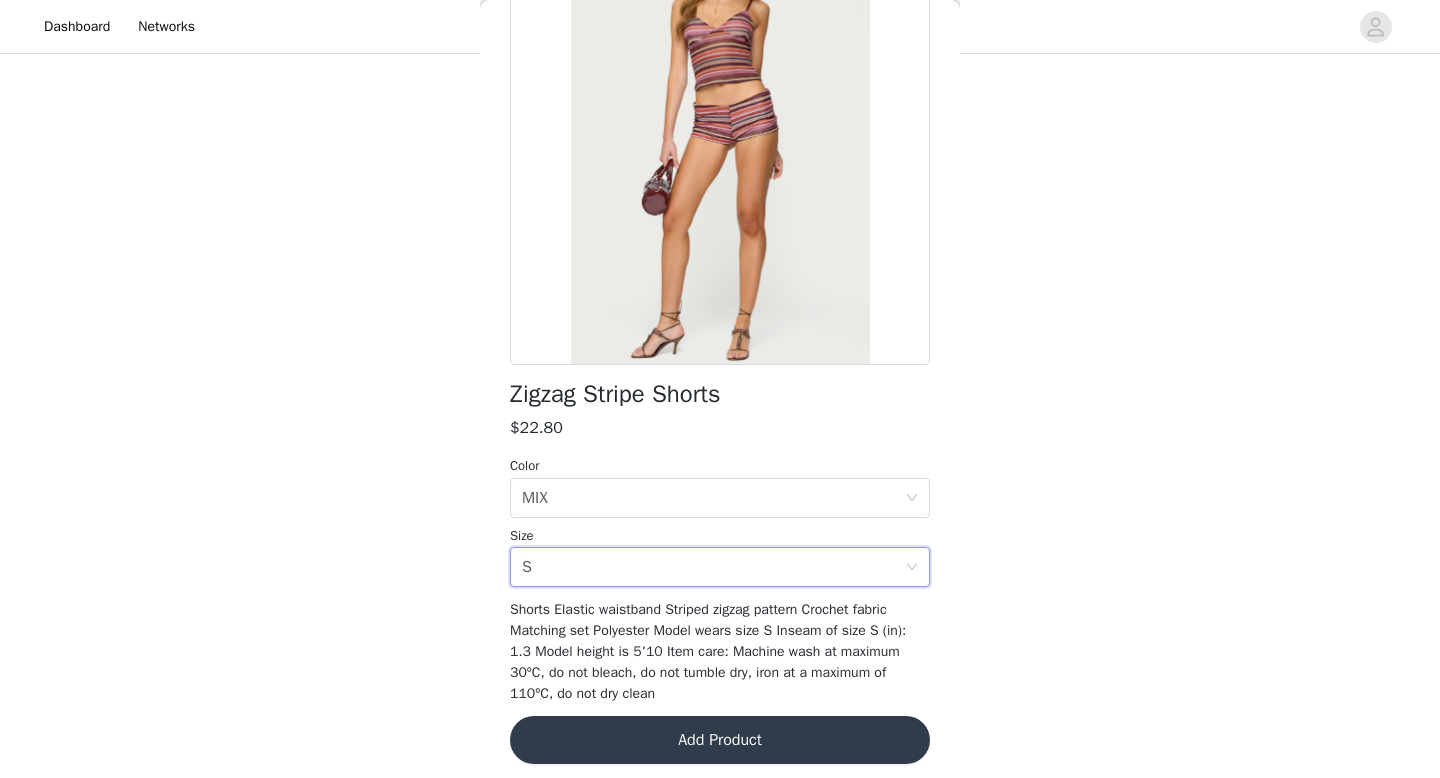 scroll, scrollTop: 195, scrollLeft: 0, axis: vertical 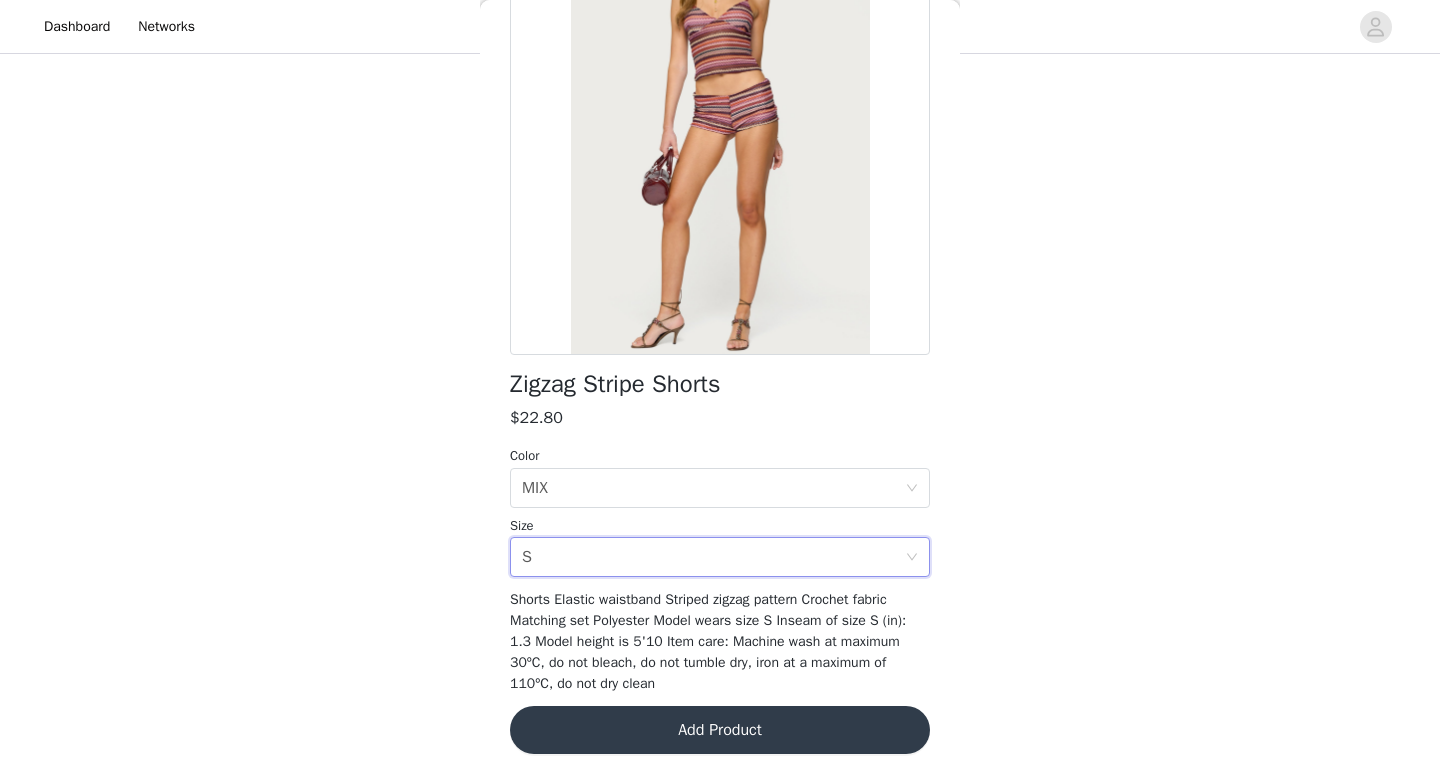 click on "Add Product" at bounding box center [720, 730] 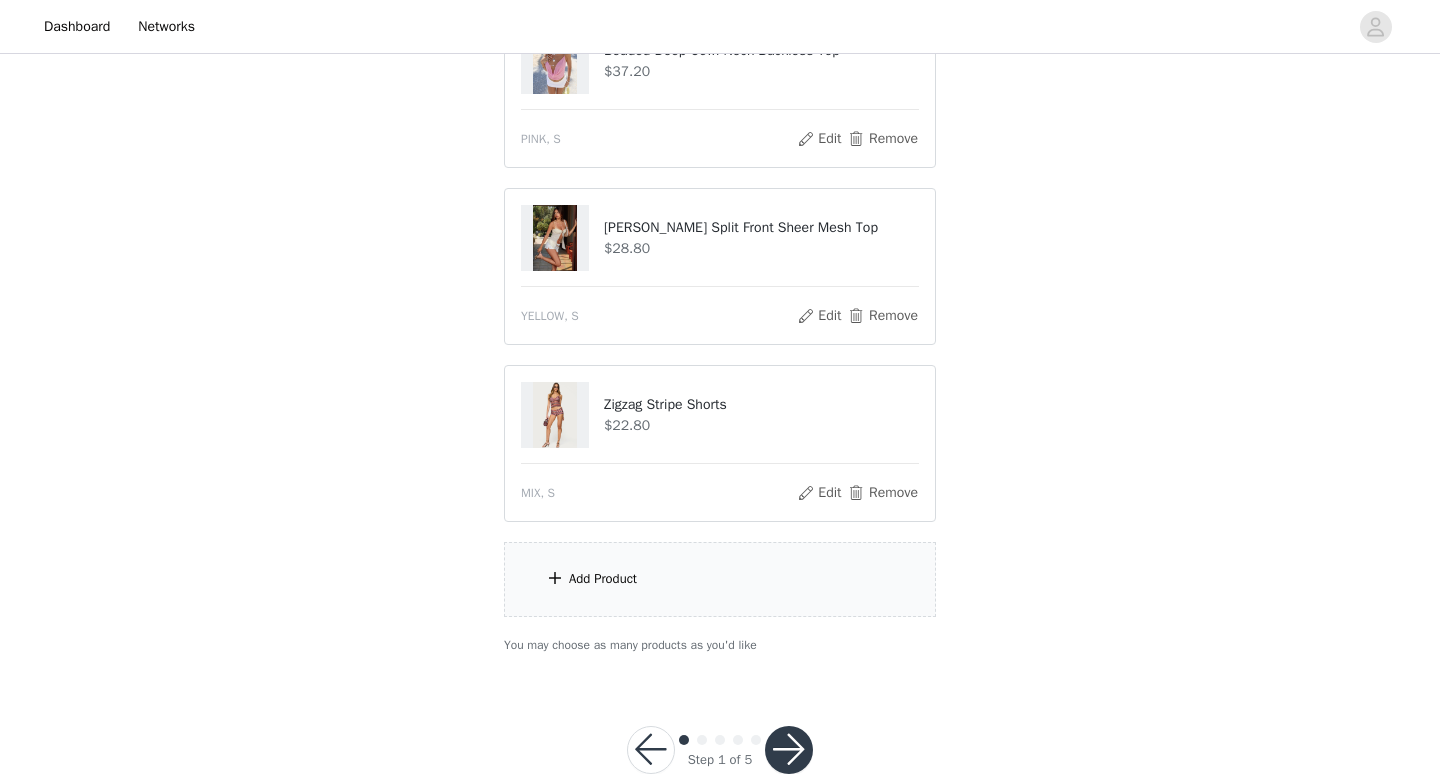 scroll, scrollTop: 663, scrollLeft: 0, axis: vertical 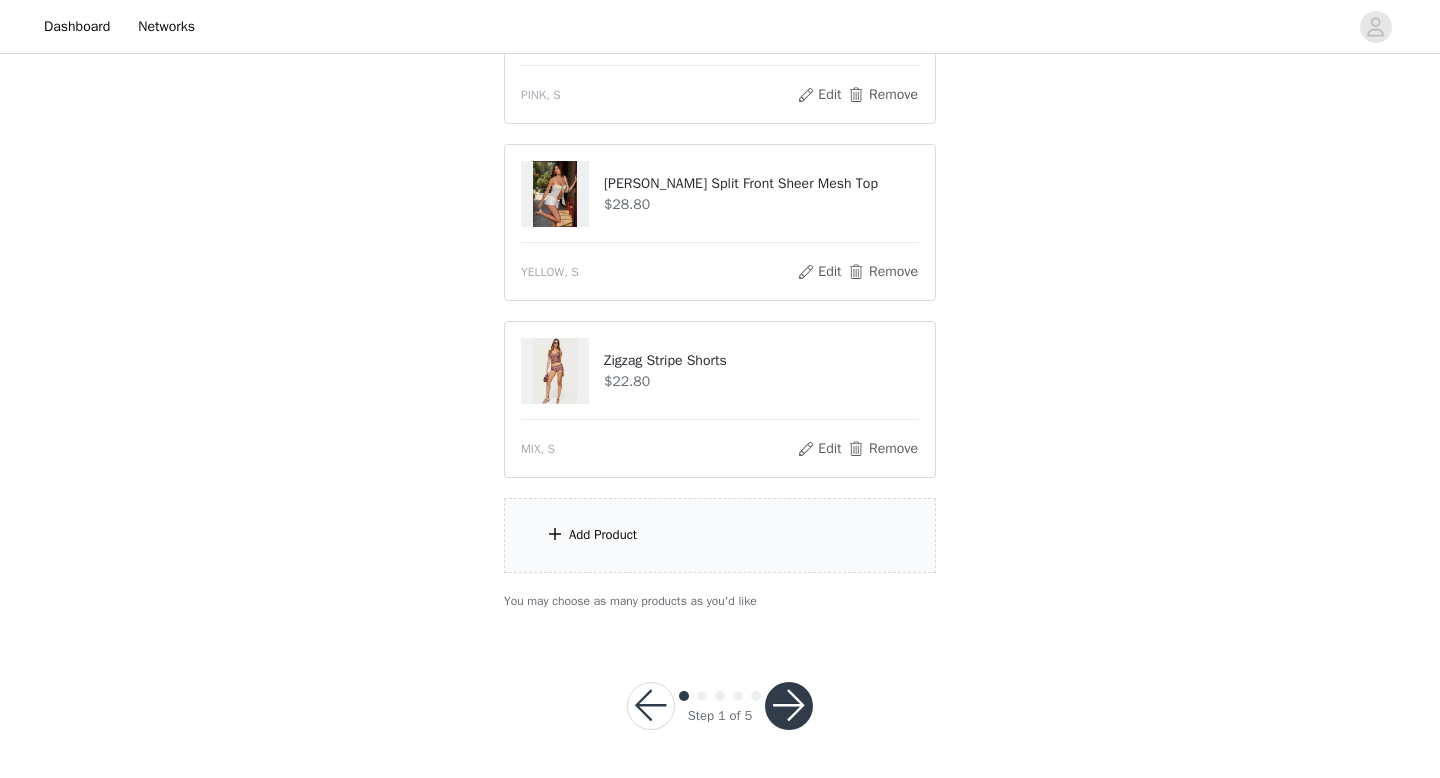 click on "Add Product" at bounding box center (720, 535) 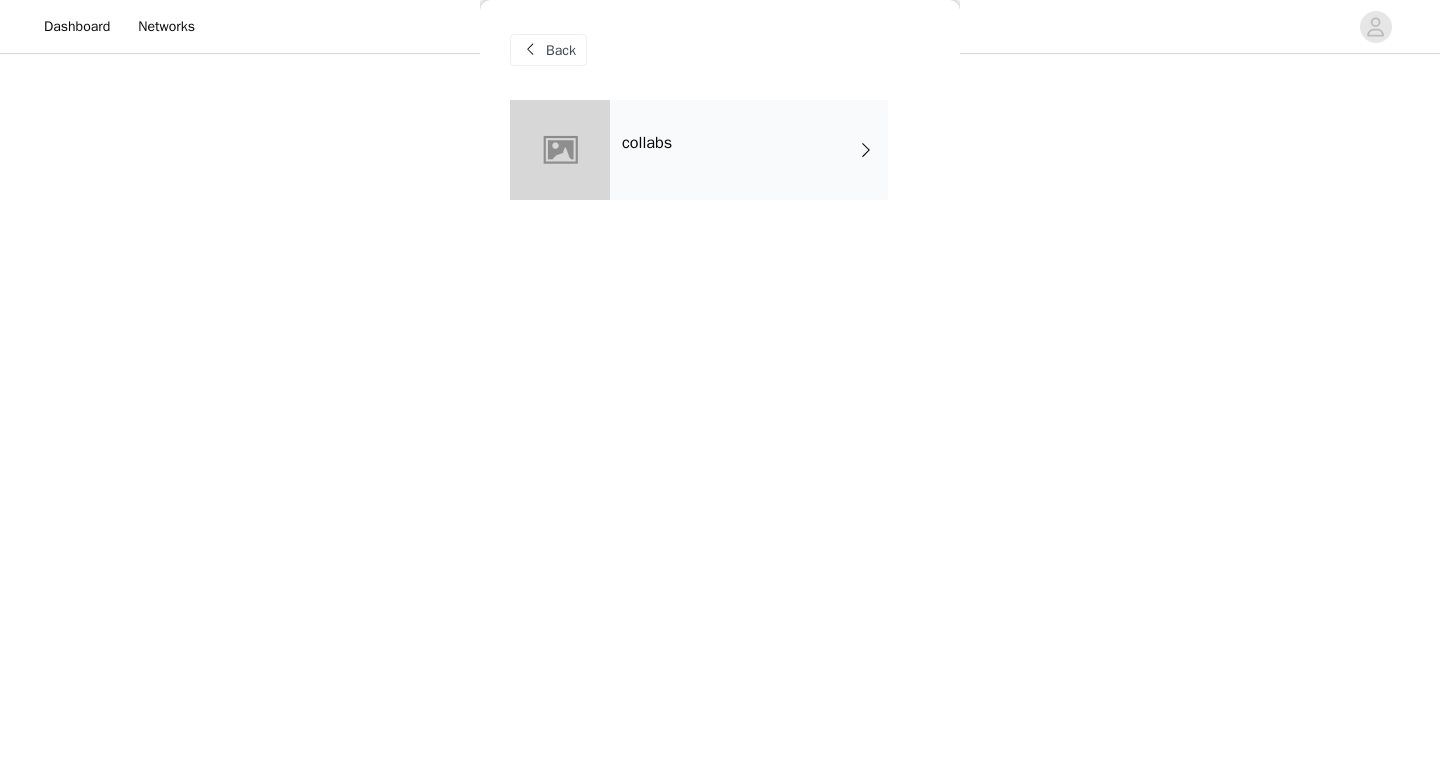 click on "collabs" at bounding box center [749, 150] 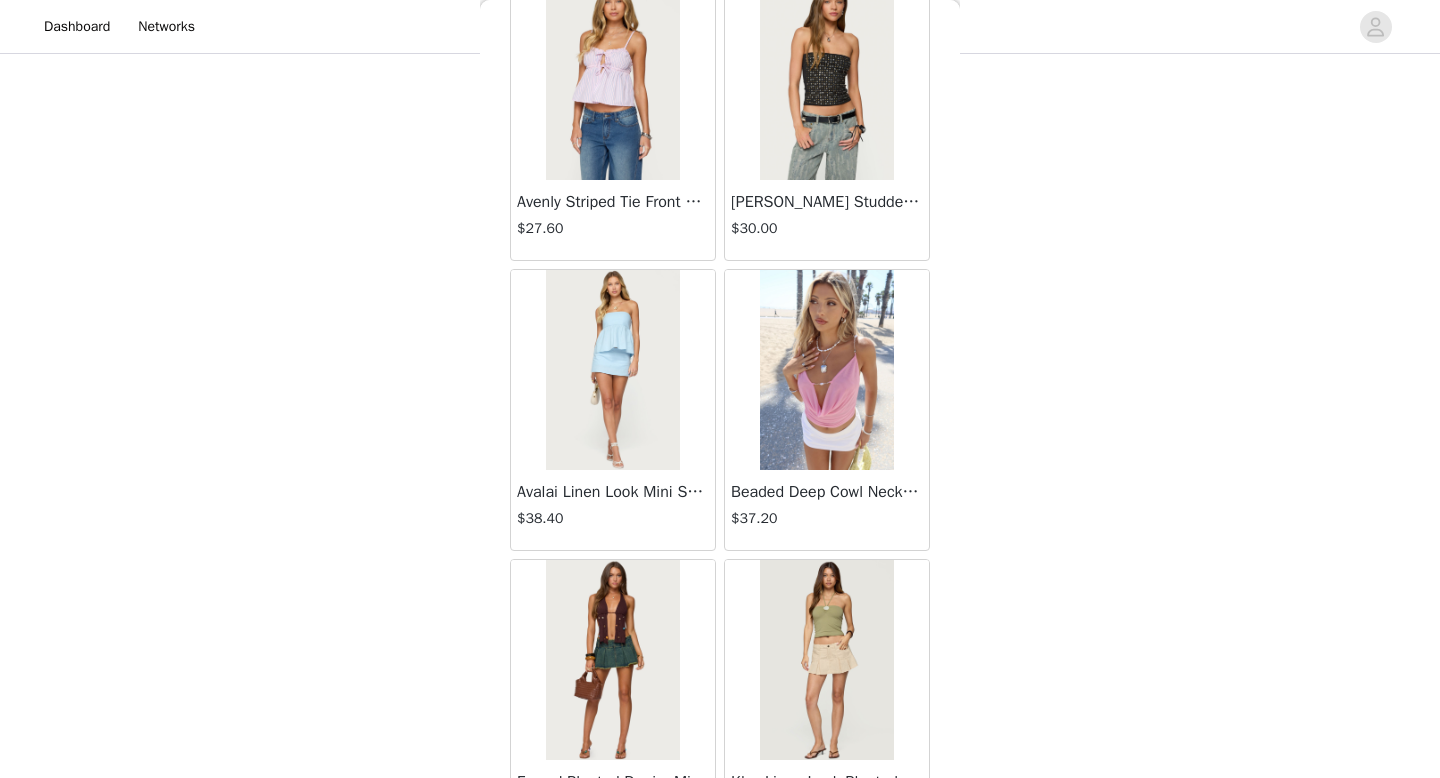 scroll, scrollTop: 2282, scrollLeft: 0, axis: vertical 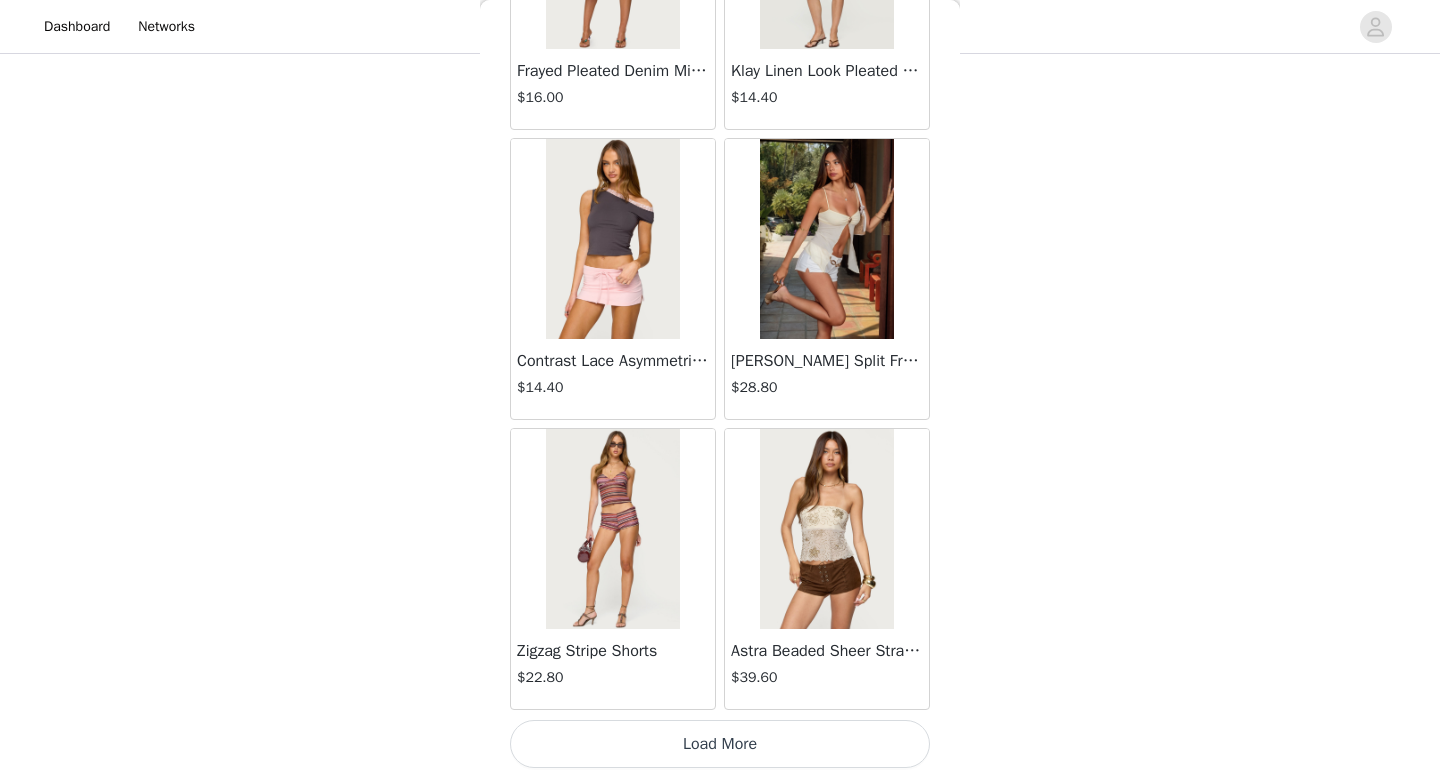 click at bounding box center (826, 529) 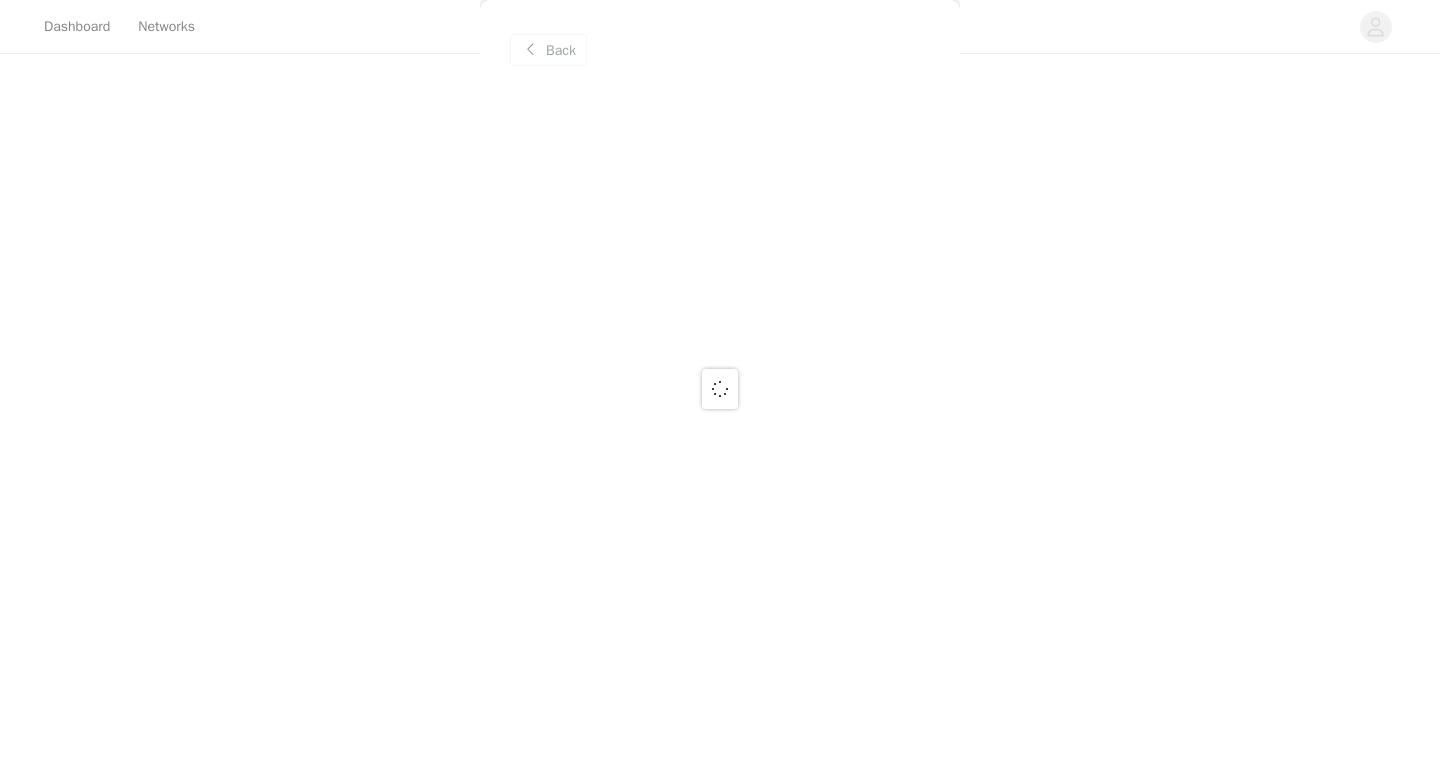 scroll, scrollTop: 0, scrollLeft: 0, axis: both 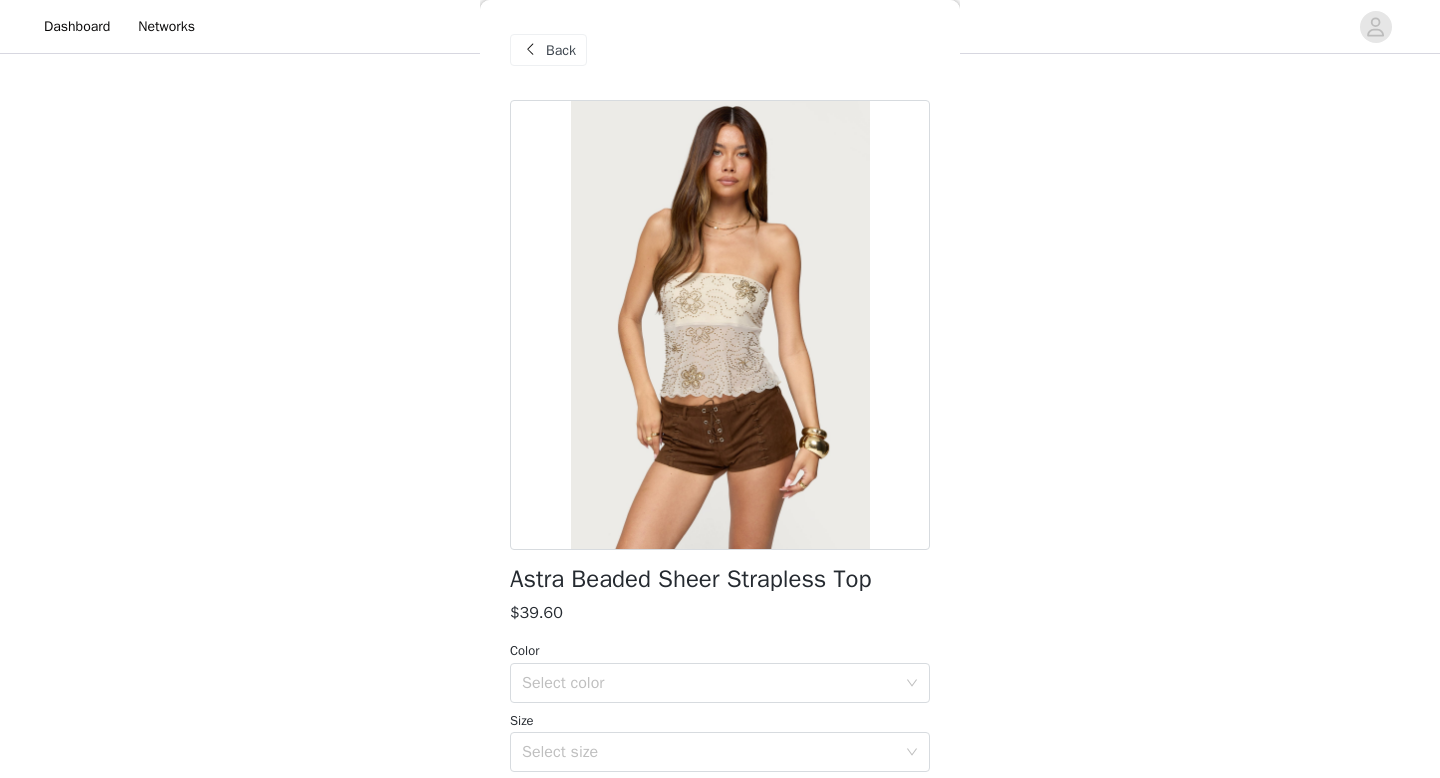 click at bounding box center (530, 50) 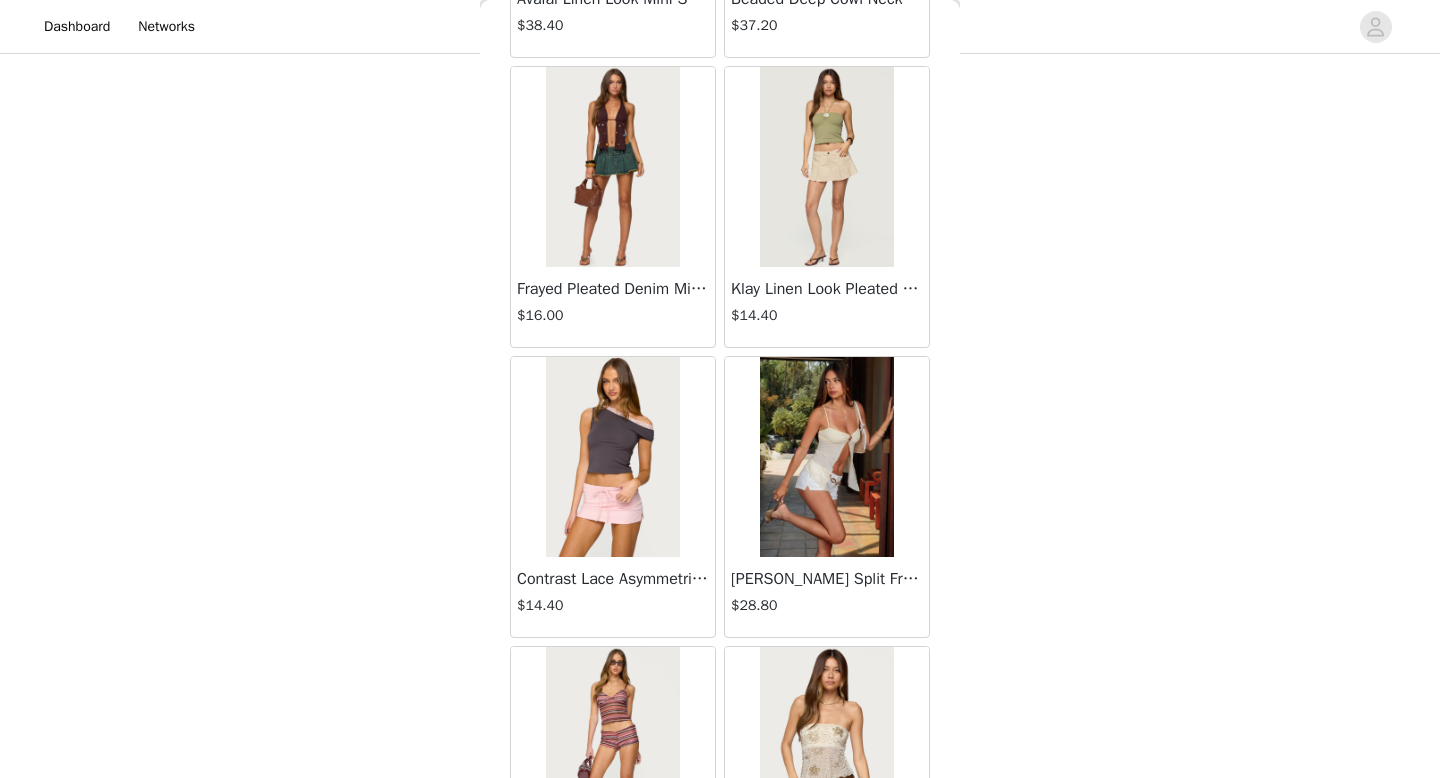 scroll, scrollTop: 2282, scrollLeft: 0, axis: vertical 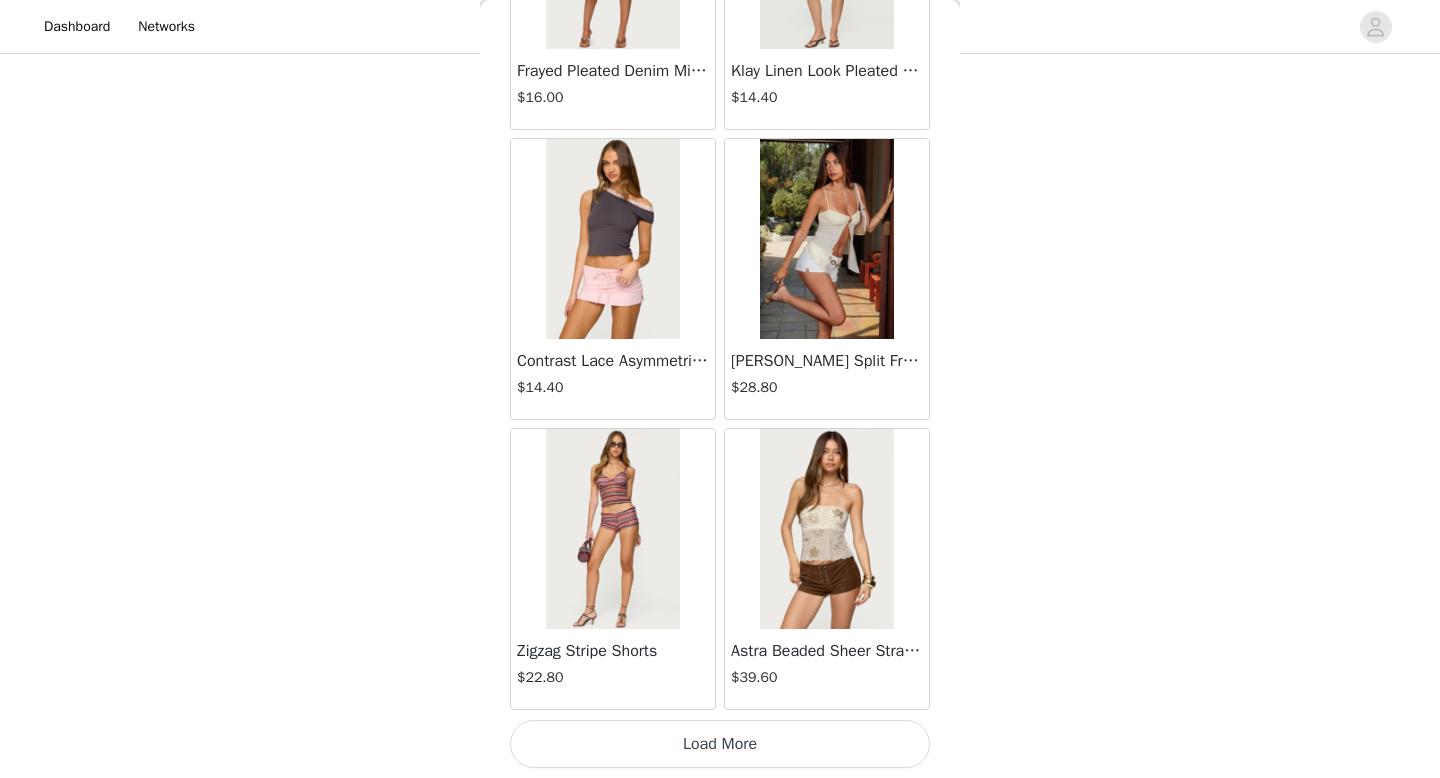 click on "Load More" at bounding box center [720, 744] 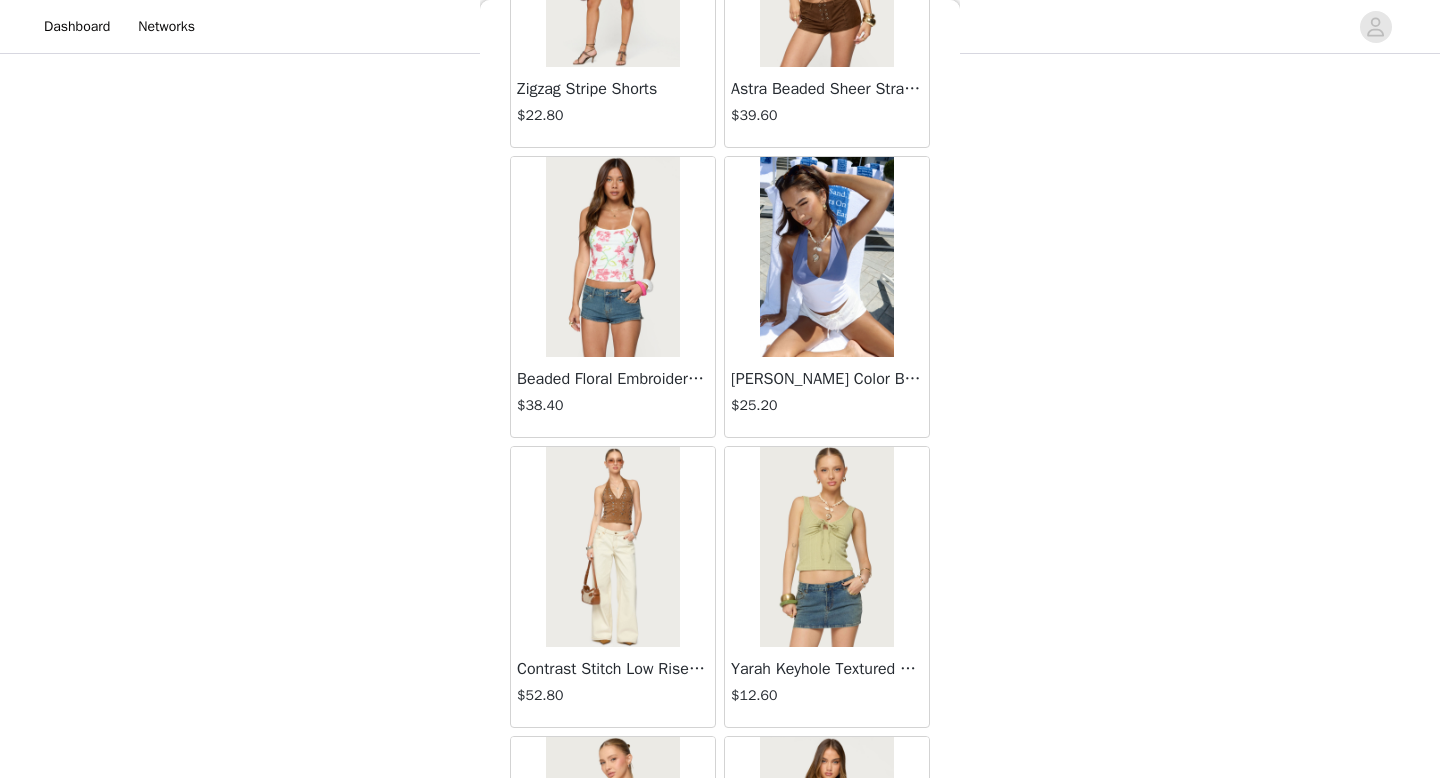 scroll, scrollTop: 2865, scrollLeft: 0, axis: vertical 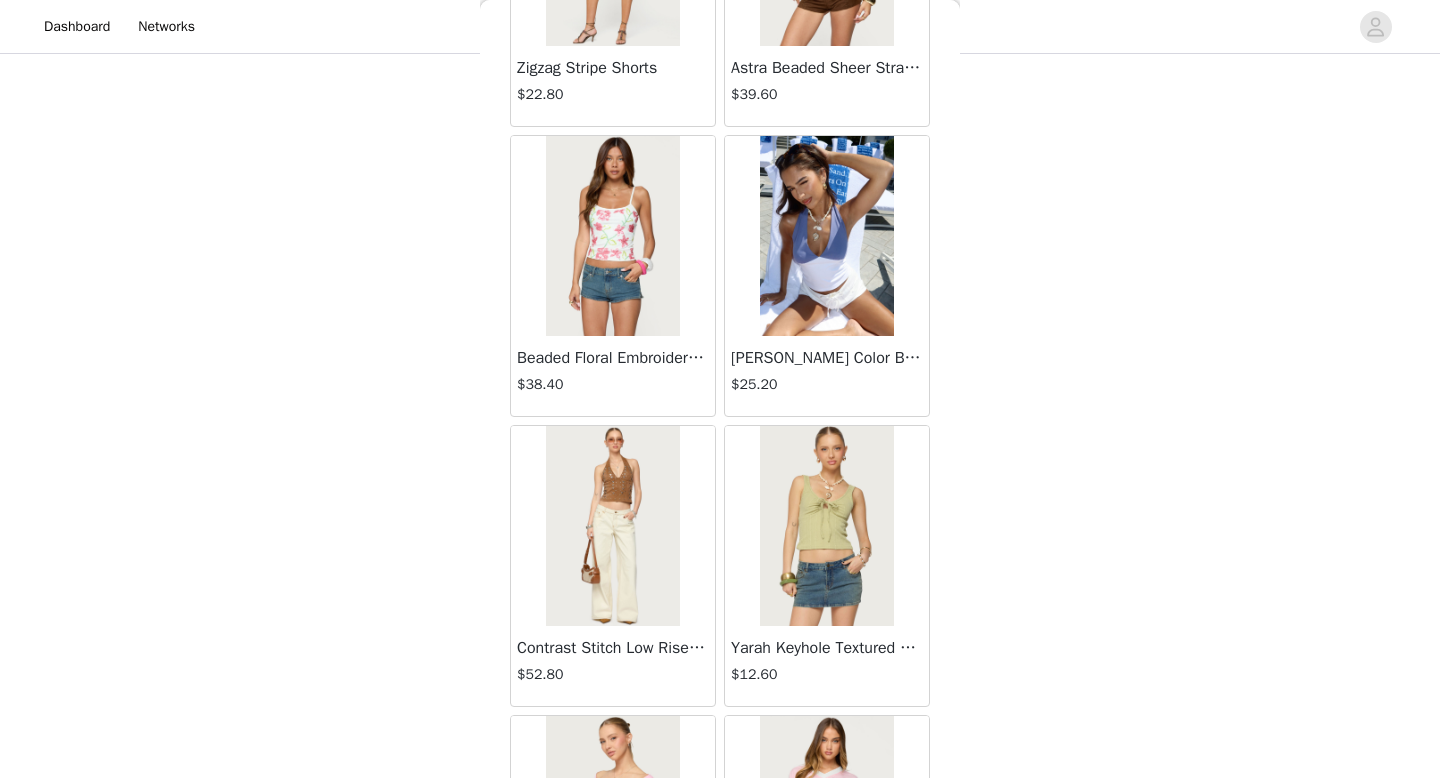 click at bounding box center (826, 236) 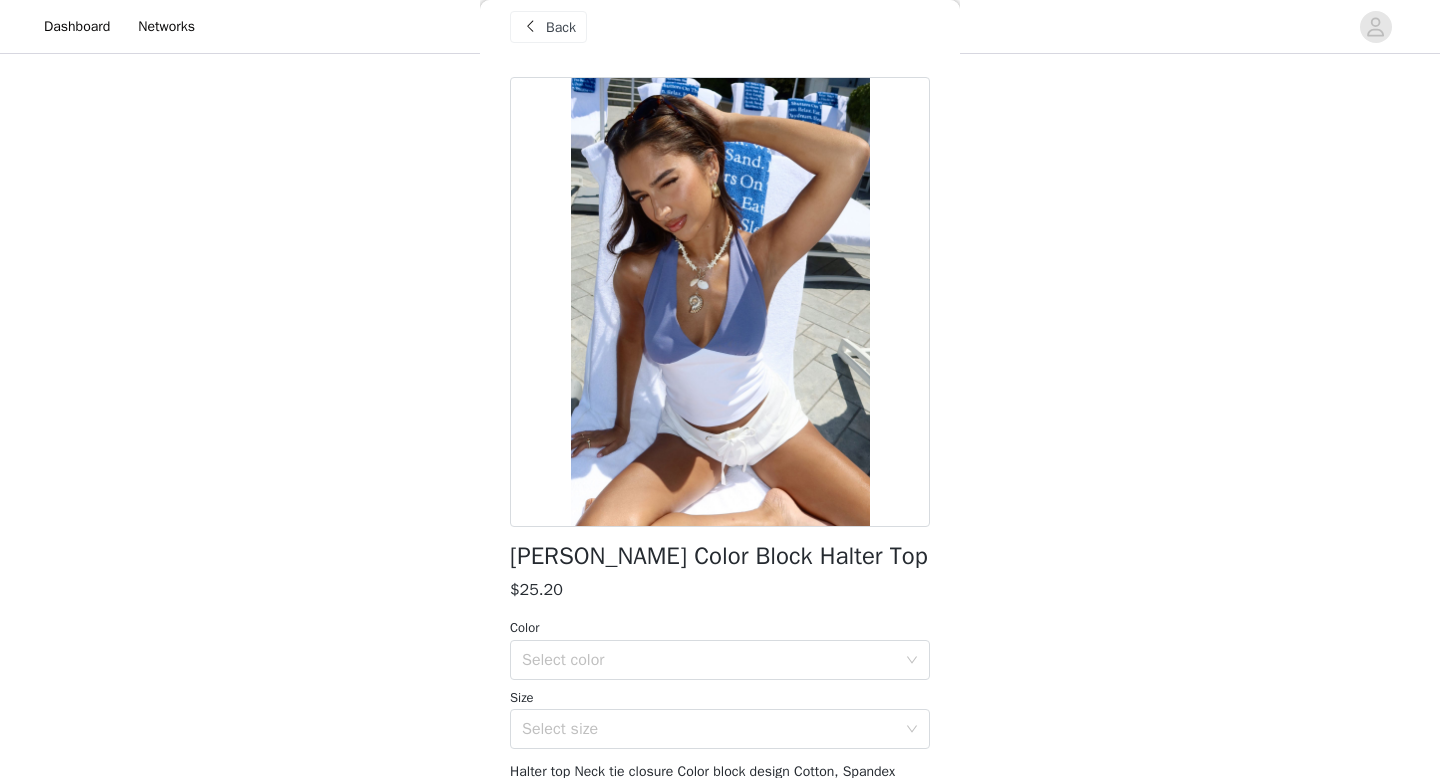 scroll, scrollTop: 0, scrollLeft: 0, axis: both 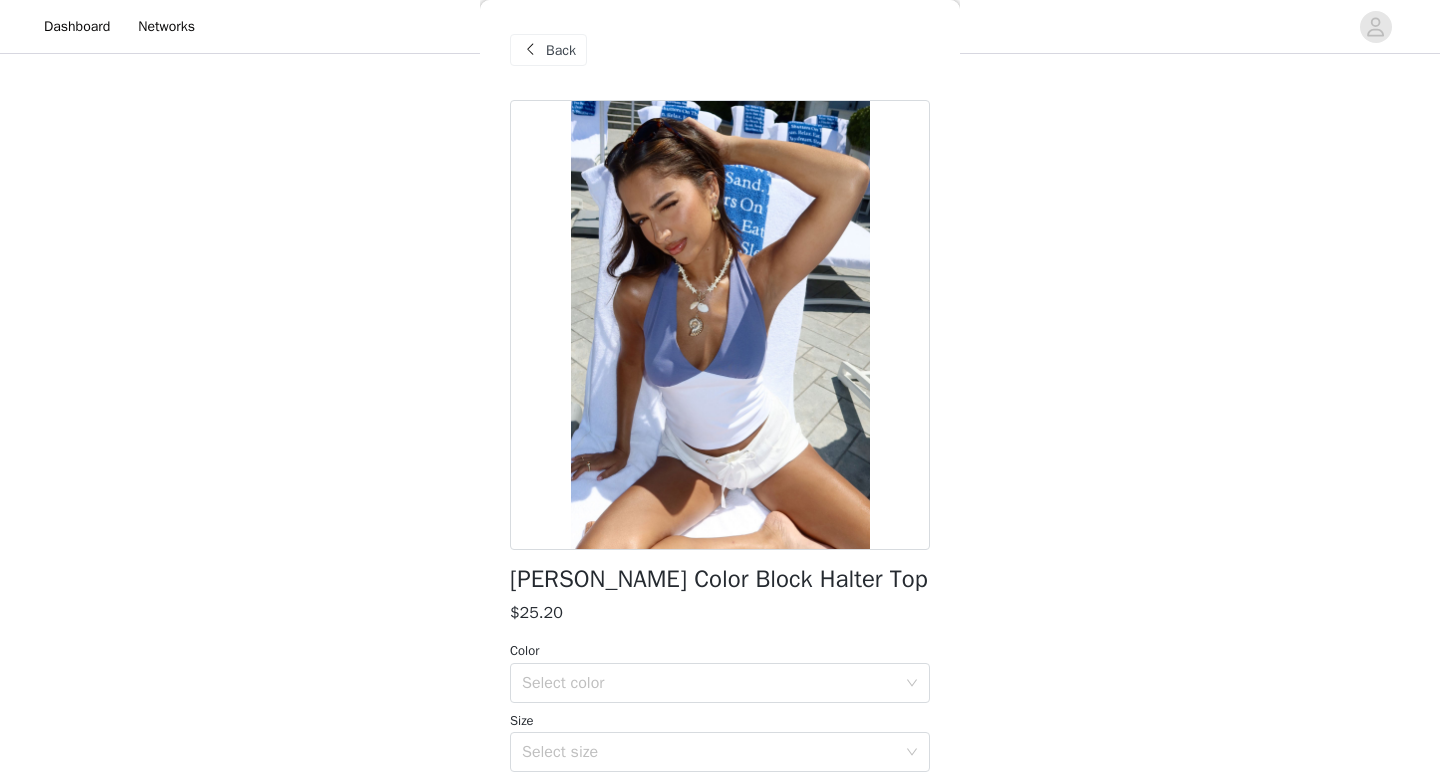 click on "Back" at bounding box center [561, 50] 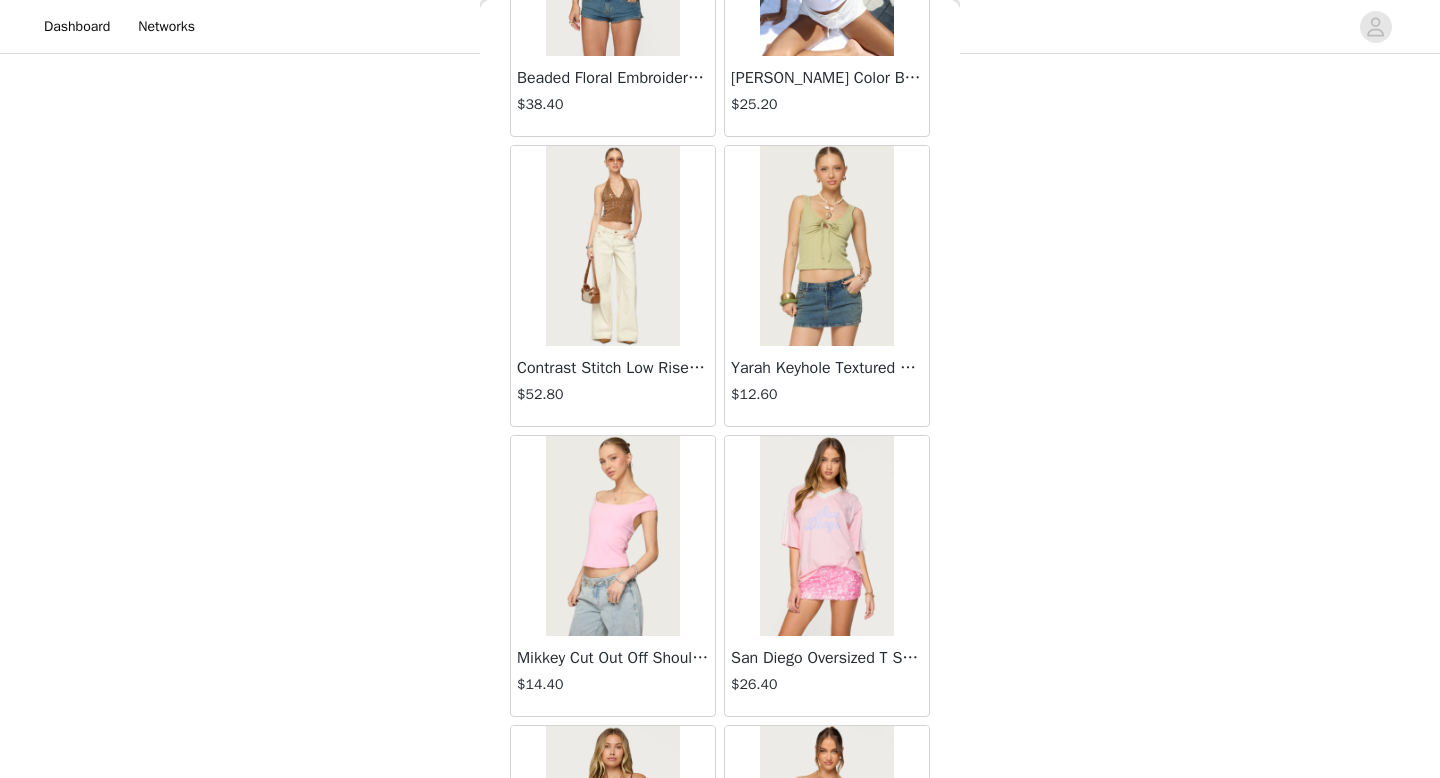 scroll, scrollTop: 3143, scrollLeft: 0, axis: vertical 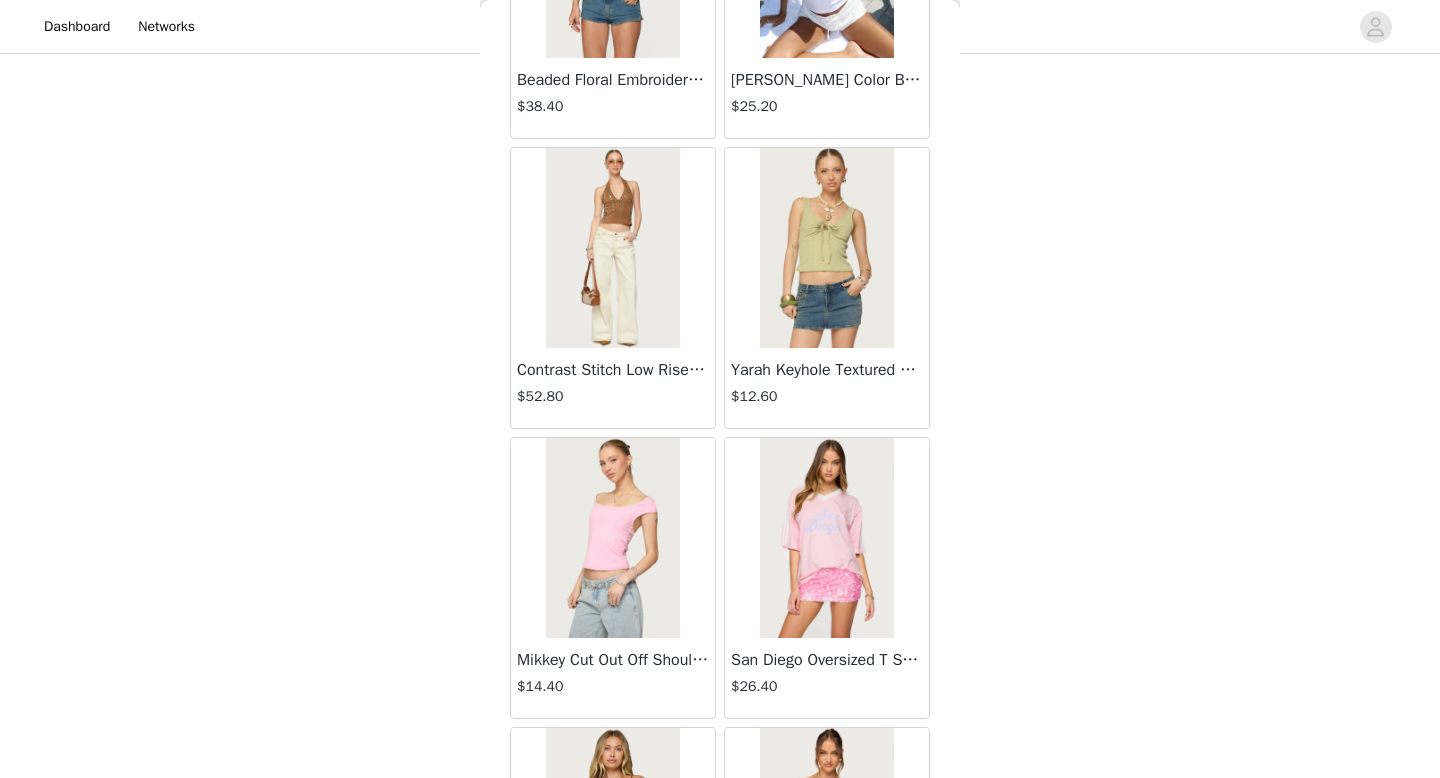 click at bounding box center [612, 248] 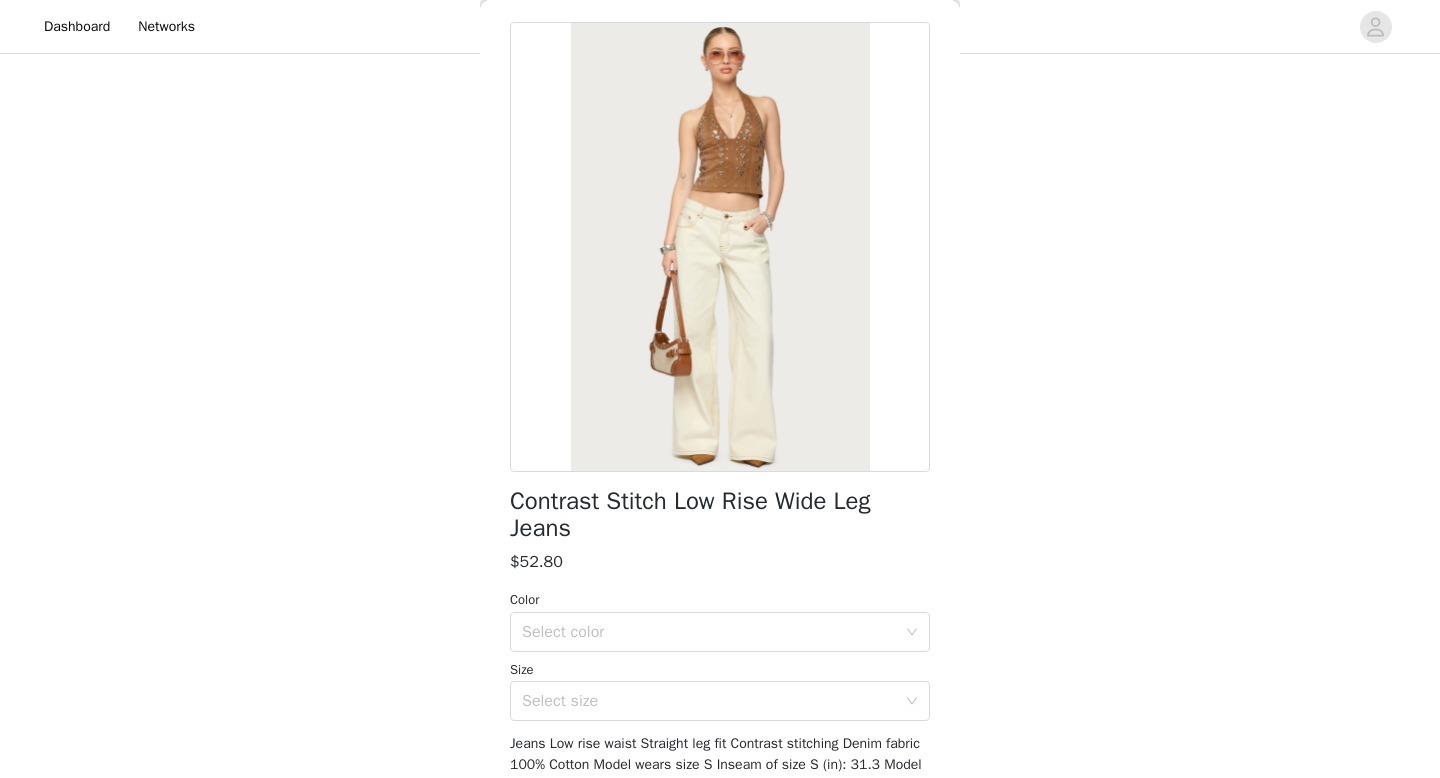scroll, scrollTop: 93, scrollLeft: 0, axis: vertical 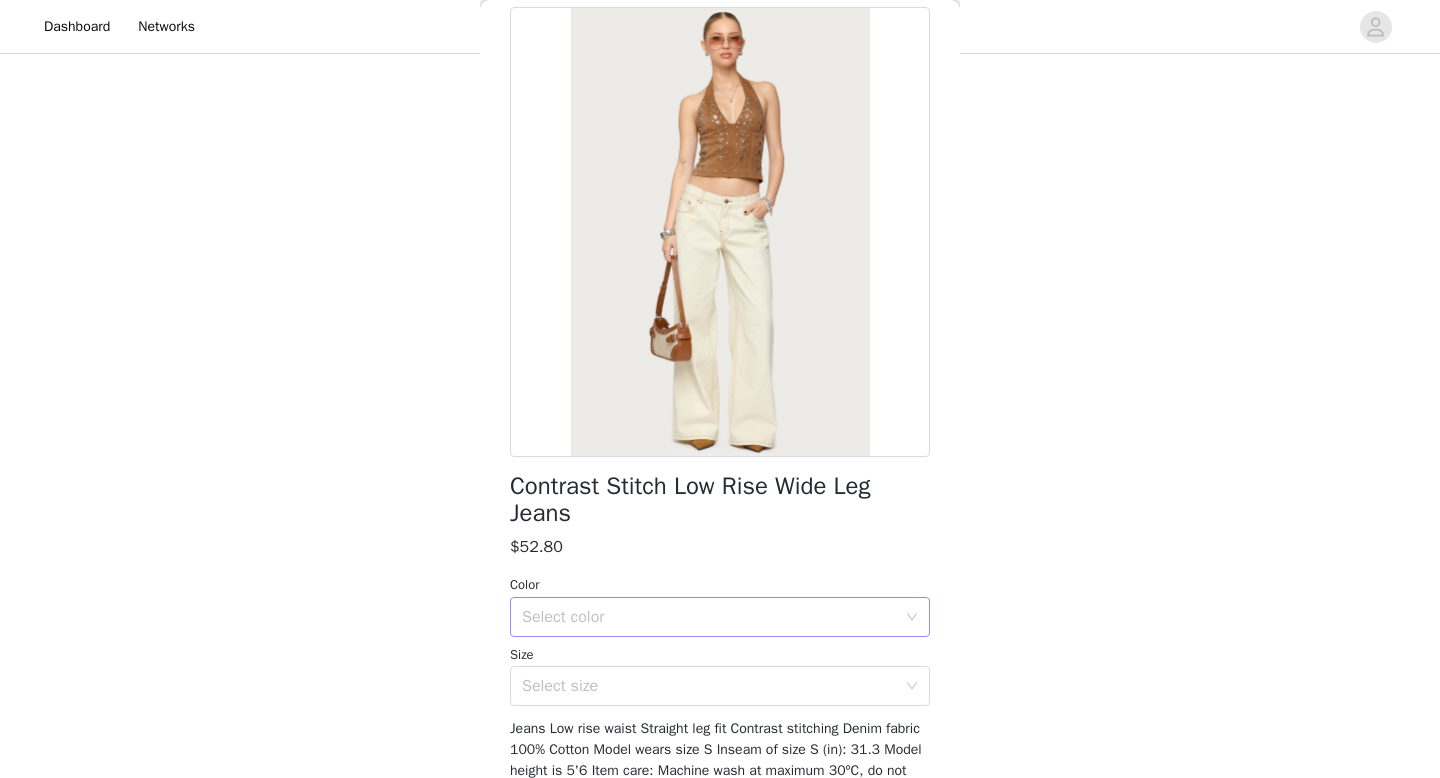 click on "Select color" at bounding box center [709, 617] 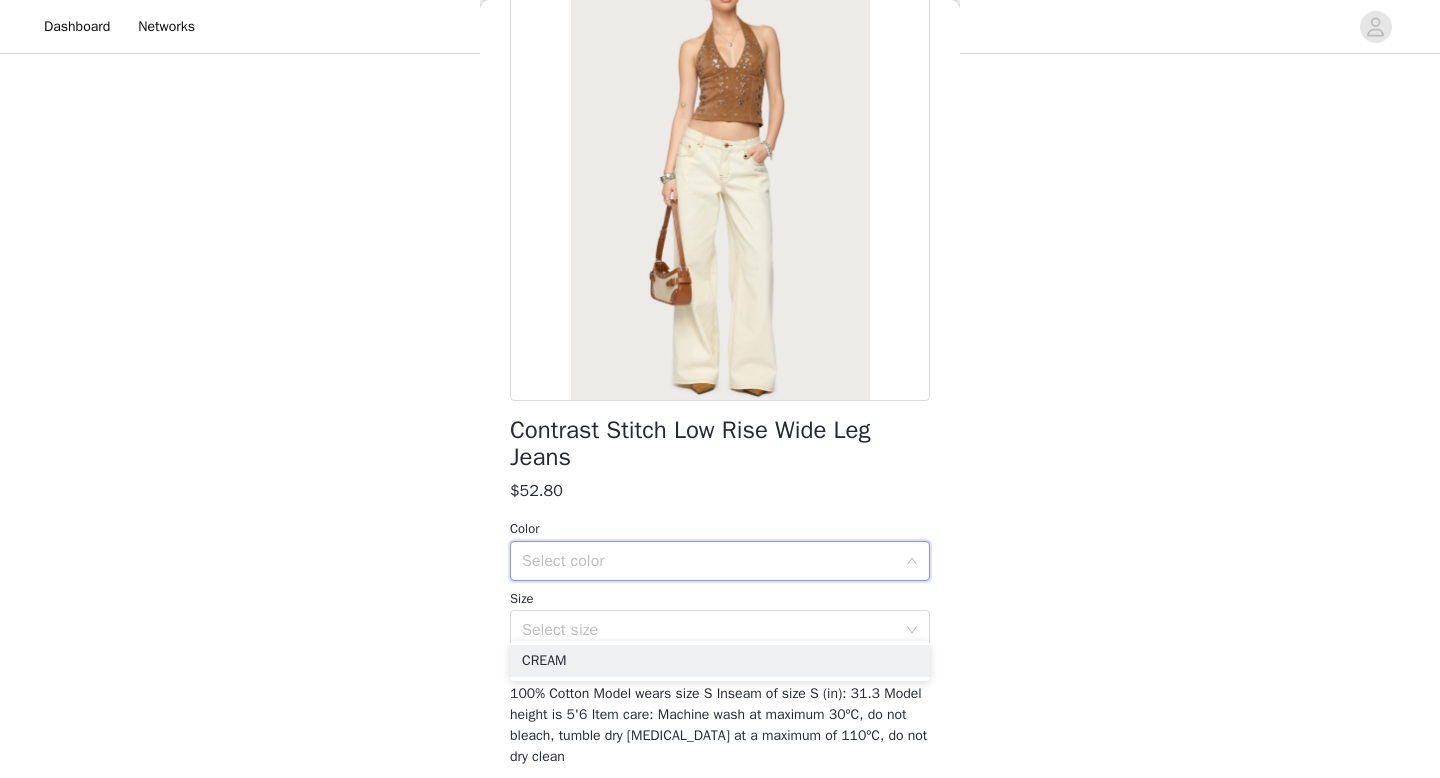 scroll, scrollTop: 159, scrollLeft: 0, axis: vertical 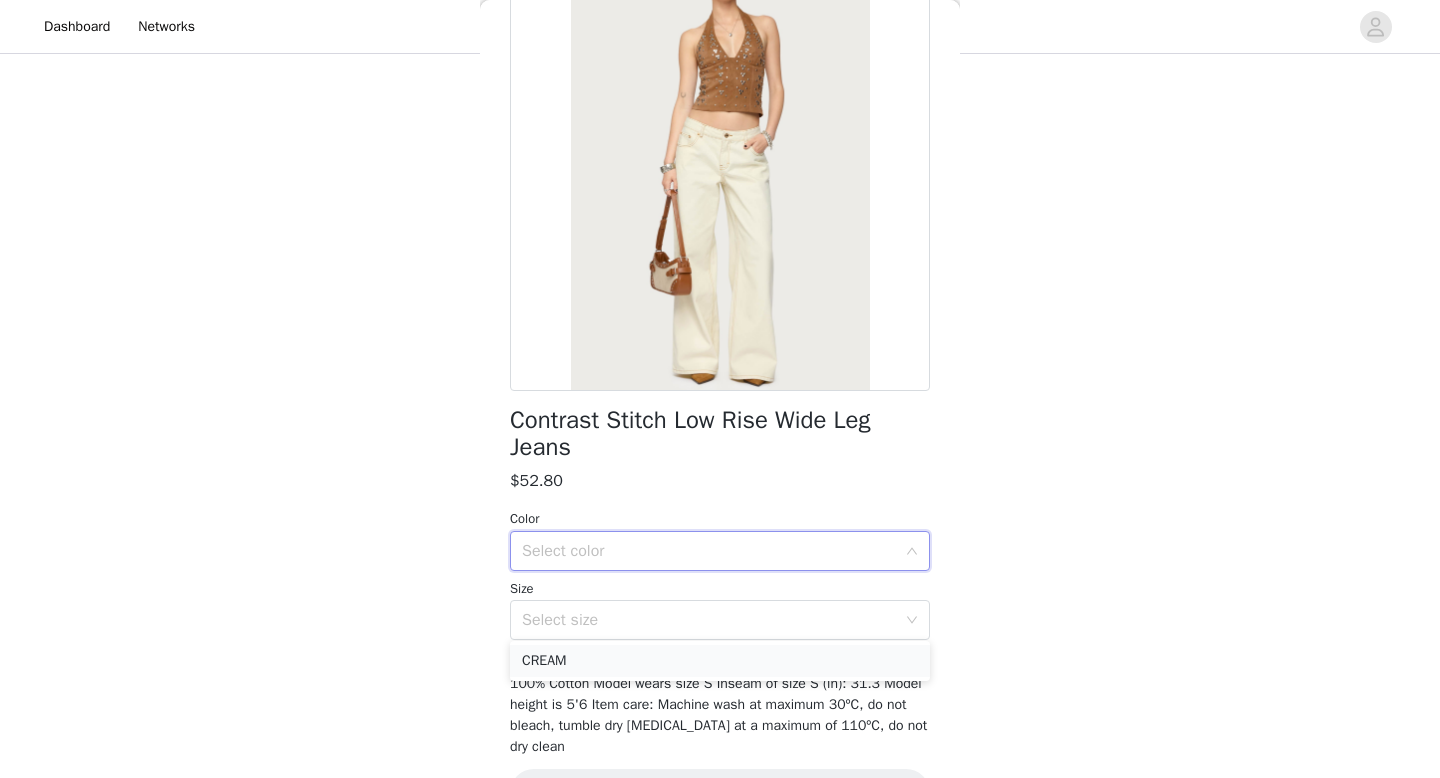 click on "CREAM" at bounding box center [720, 661] 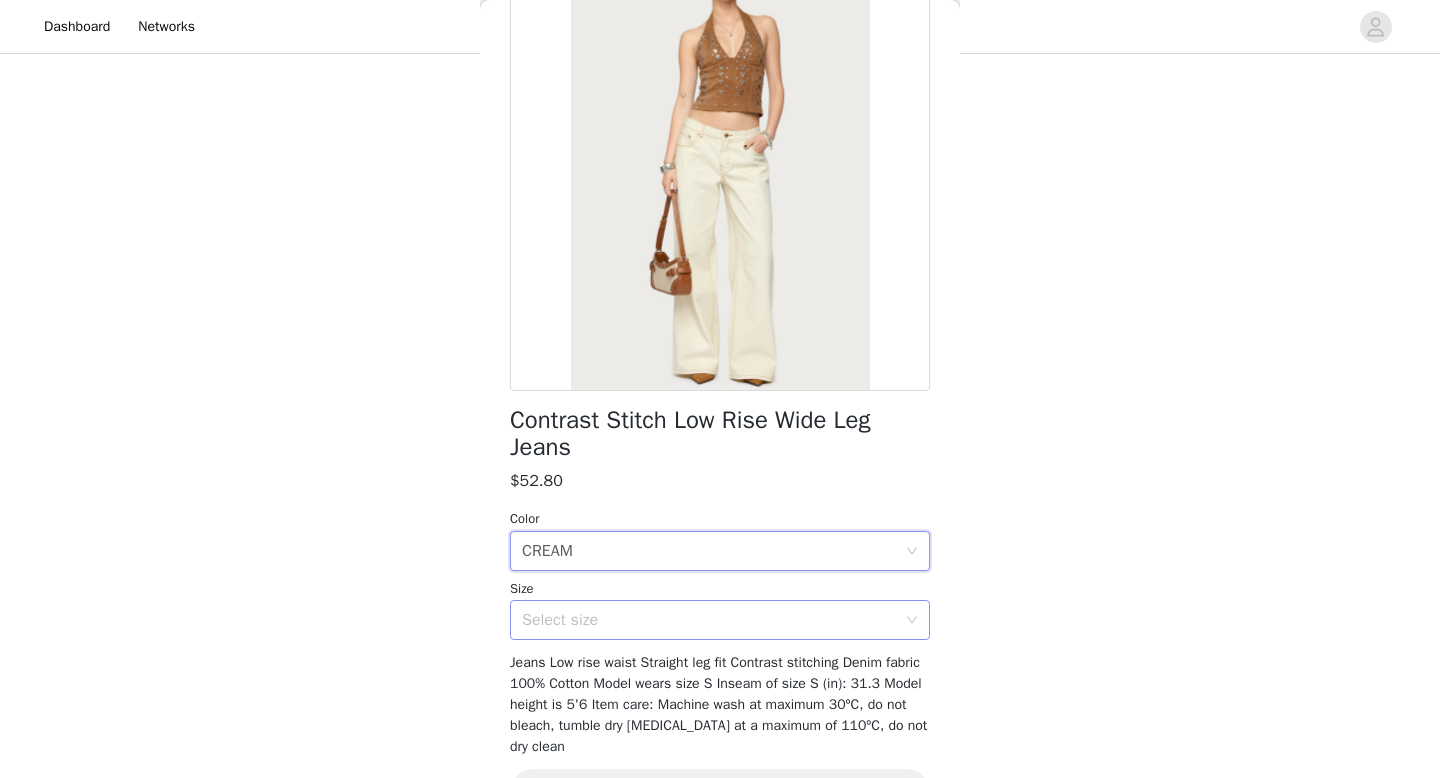 click on "Select size" at bounding box center (713, 620) 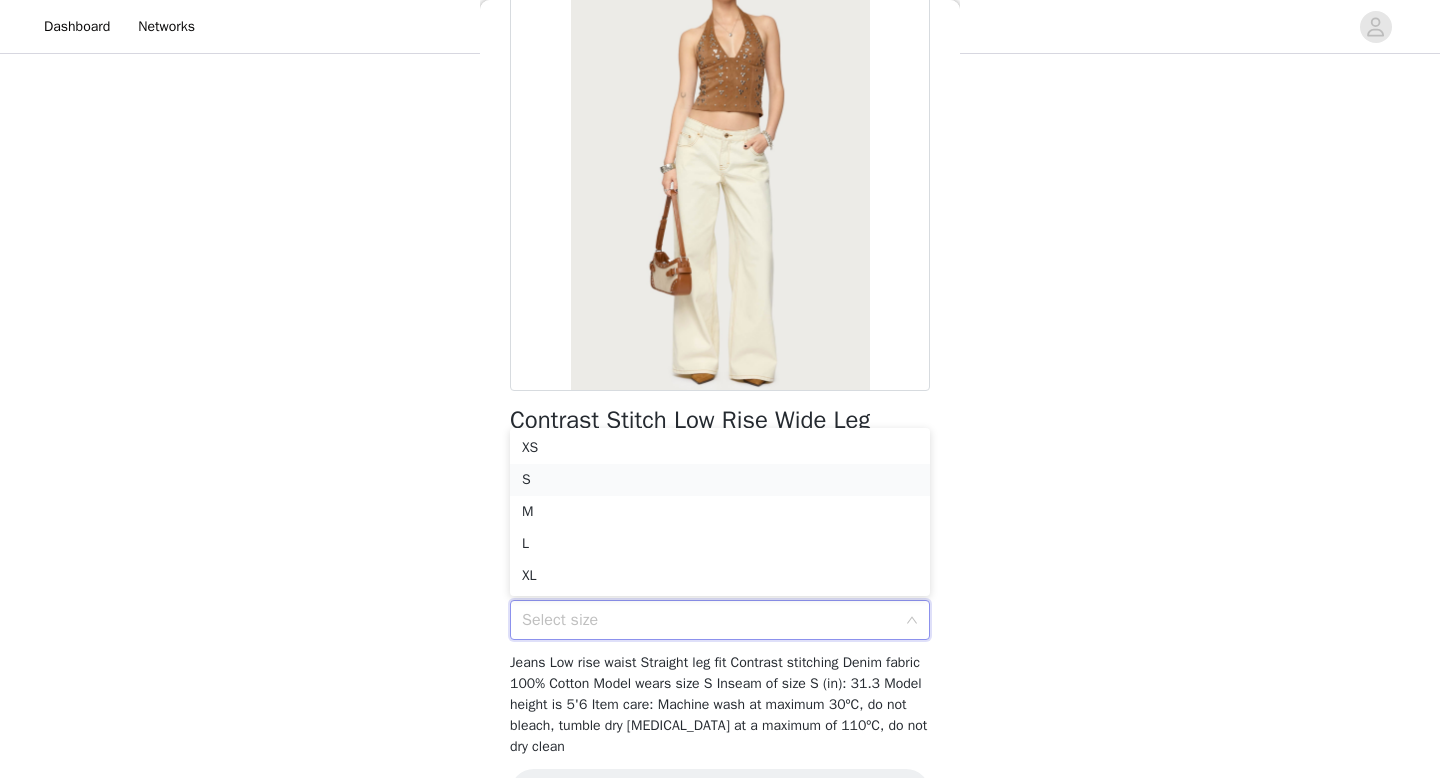 click on "S" at bounding box center [720, 480] 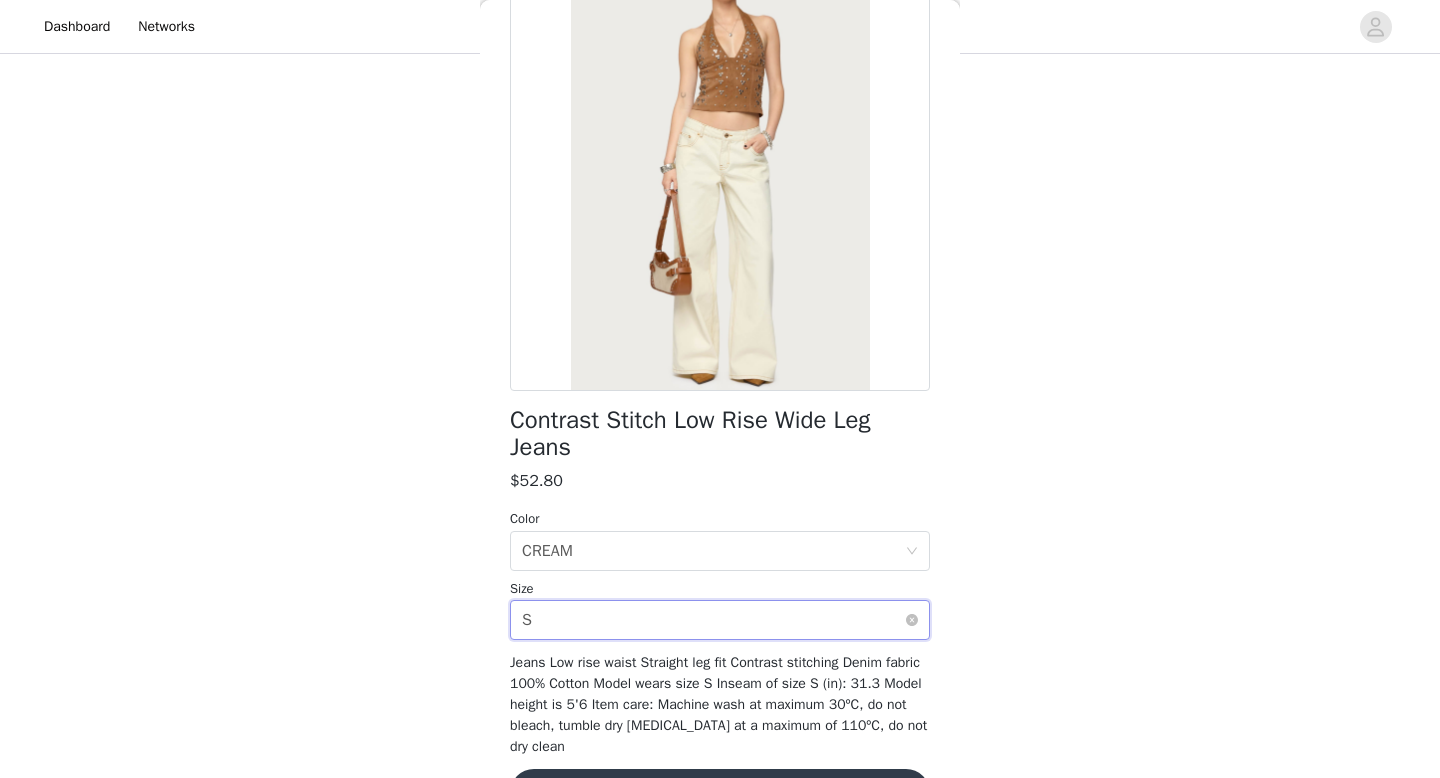 scroll, scrollTop: 222, scrollLeft: 0, axis: vertical 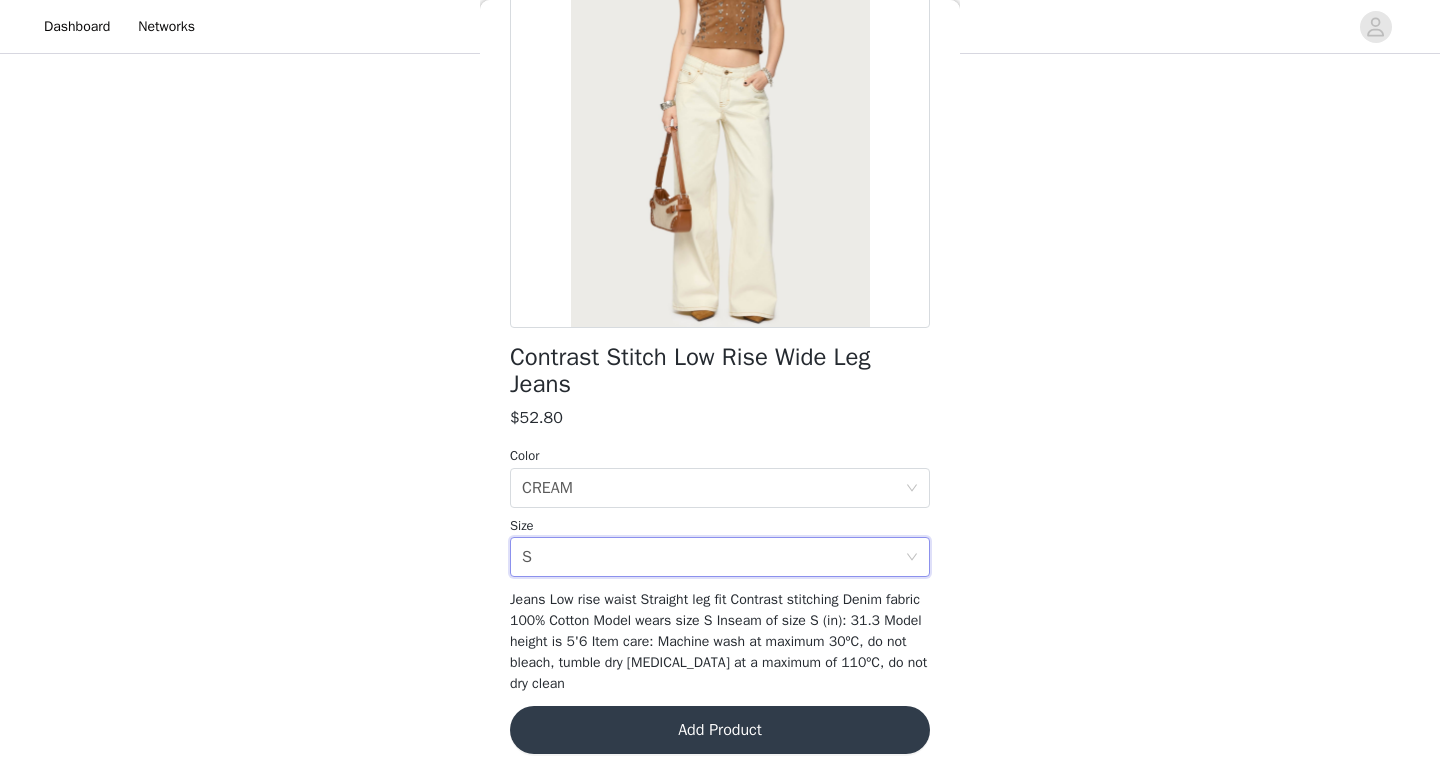 click on "Add Product" at bounding box center [720, 730] 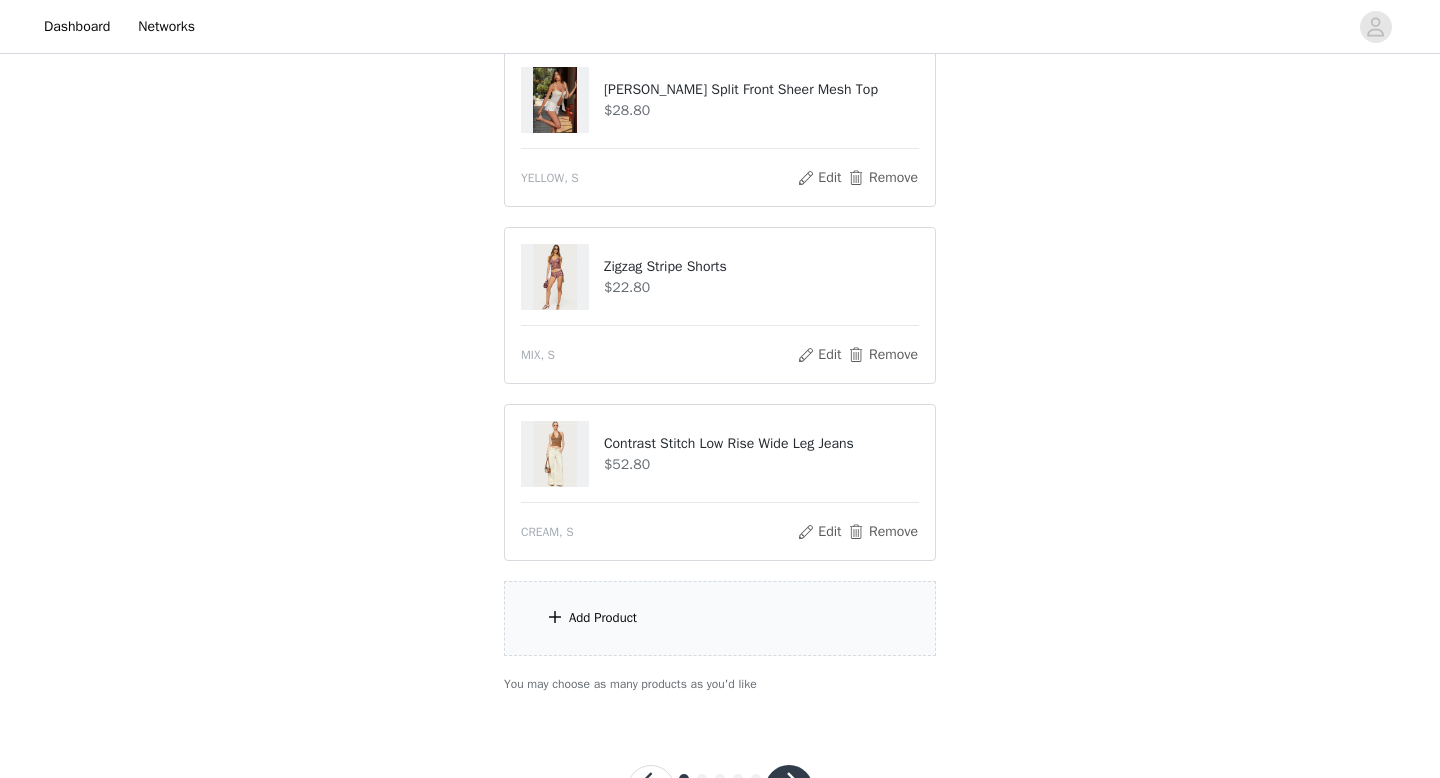 scroll, scrollTop: 840, scrollLeft: 0, axis: vertical 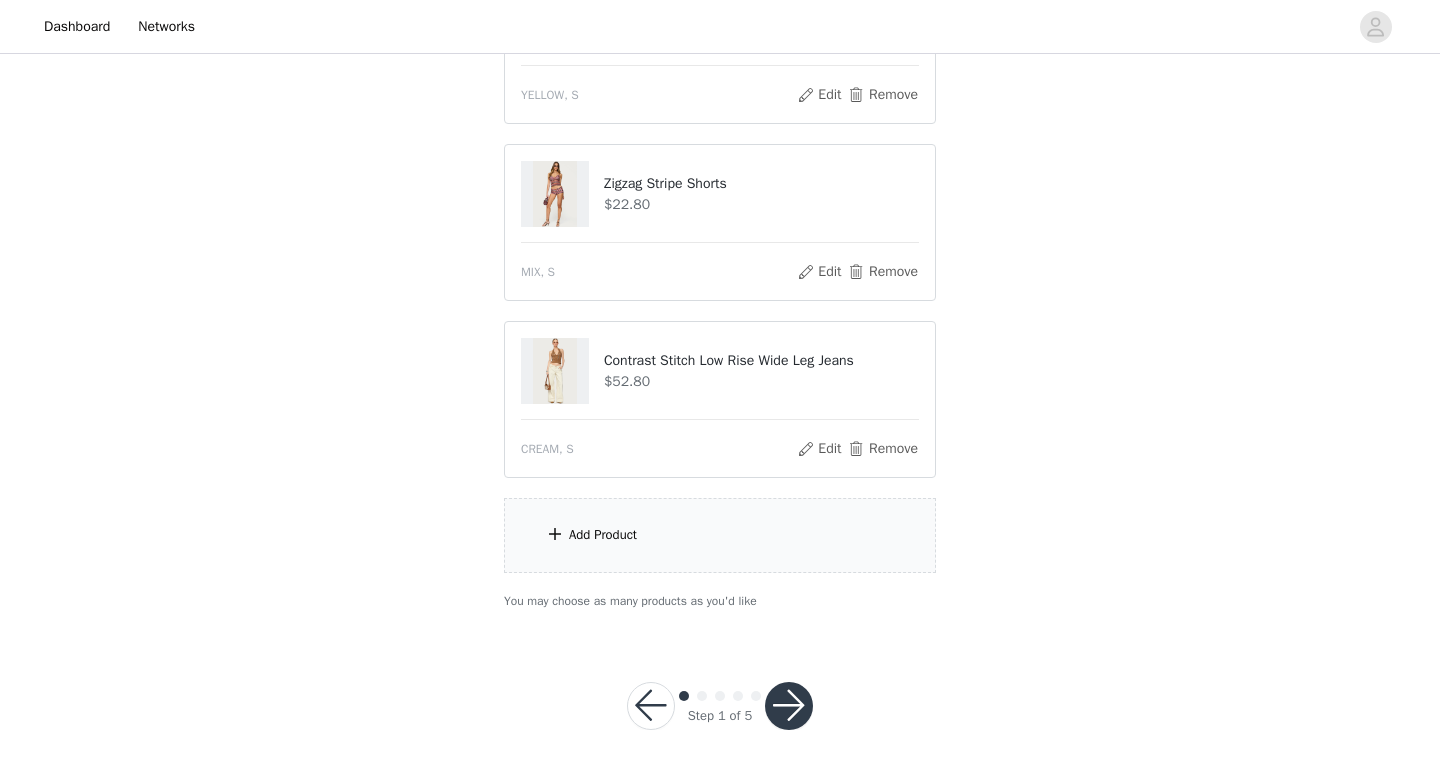 click on "Add Product" at bounding box center [720, 535] 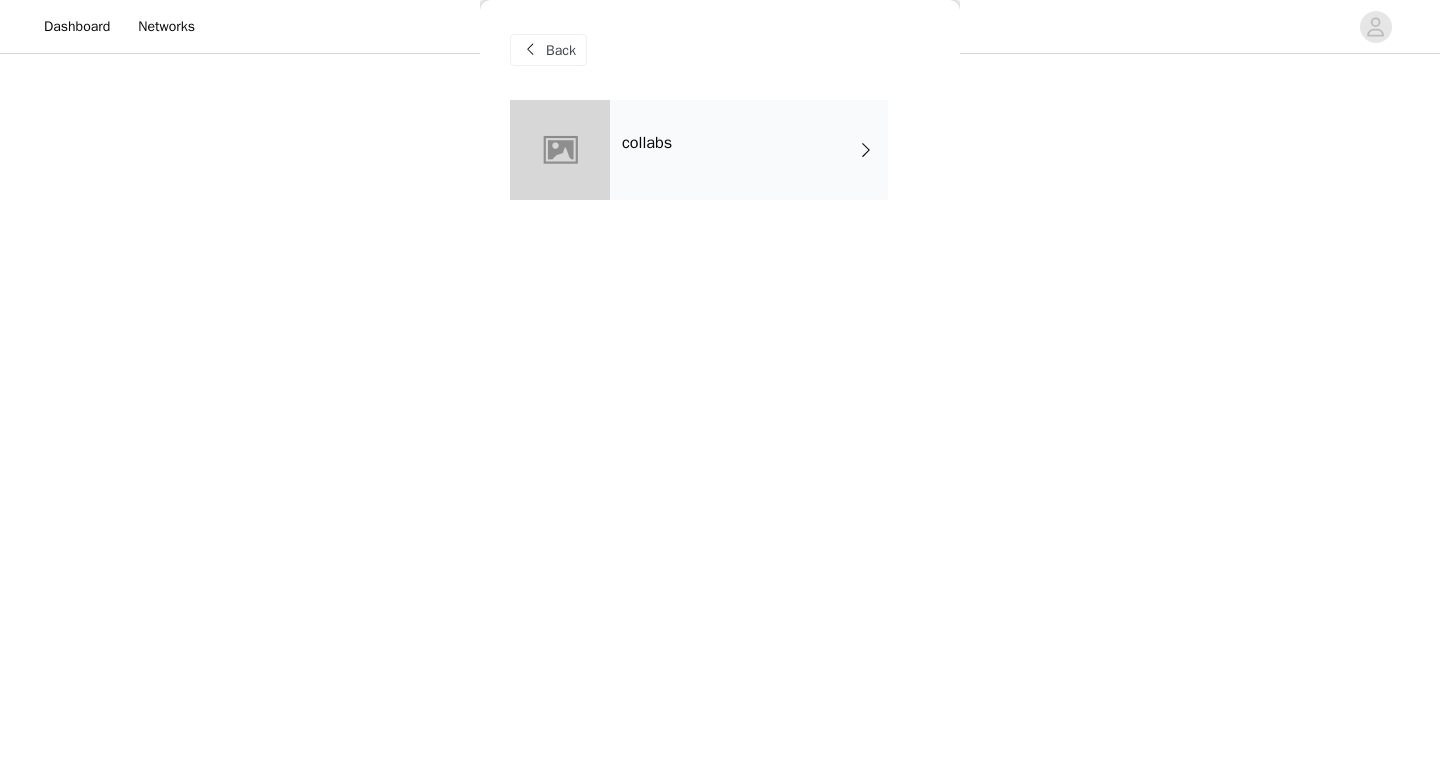 click on "collabs" at bounding box center (749, 150) 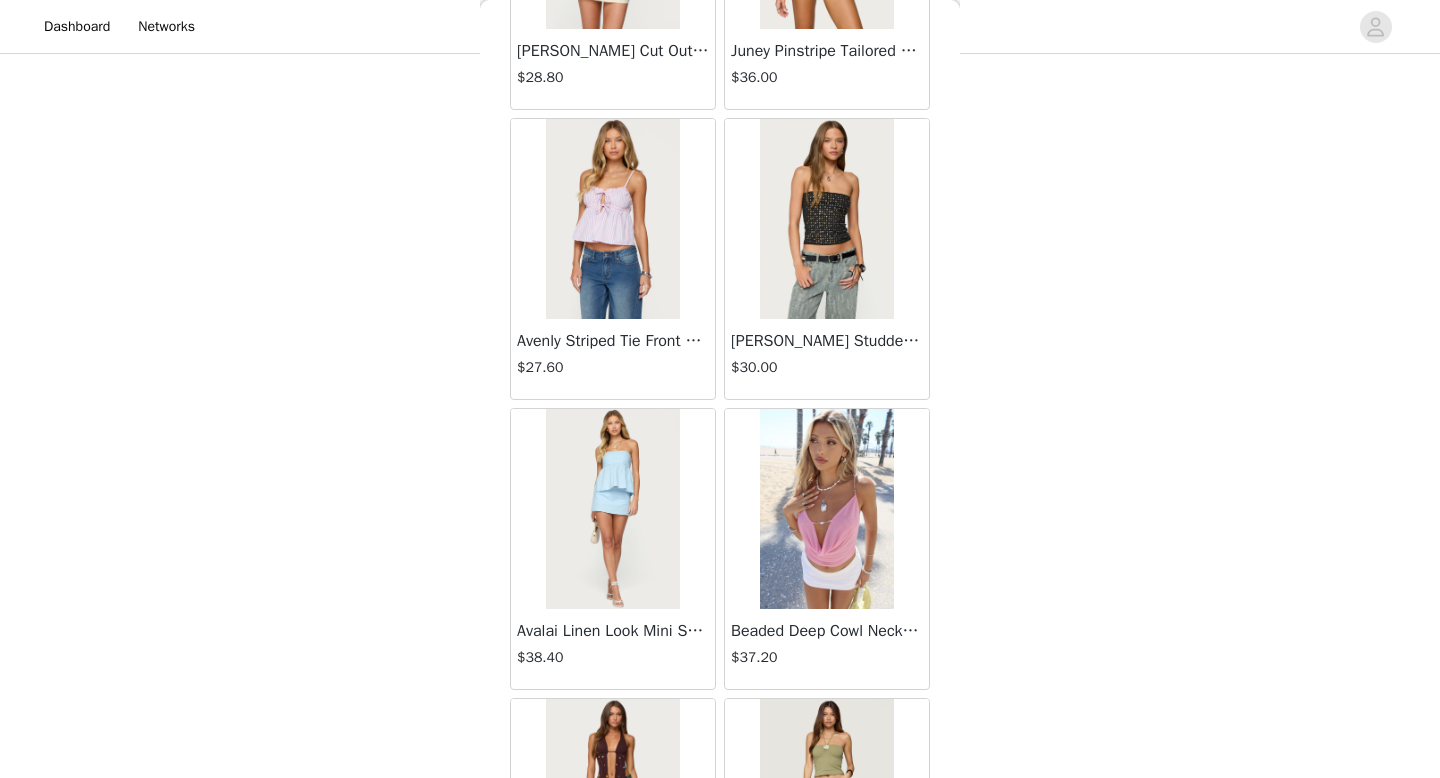 scroll, scrollTop: 2282, scrollLeft: 0, axis: vertical 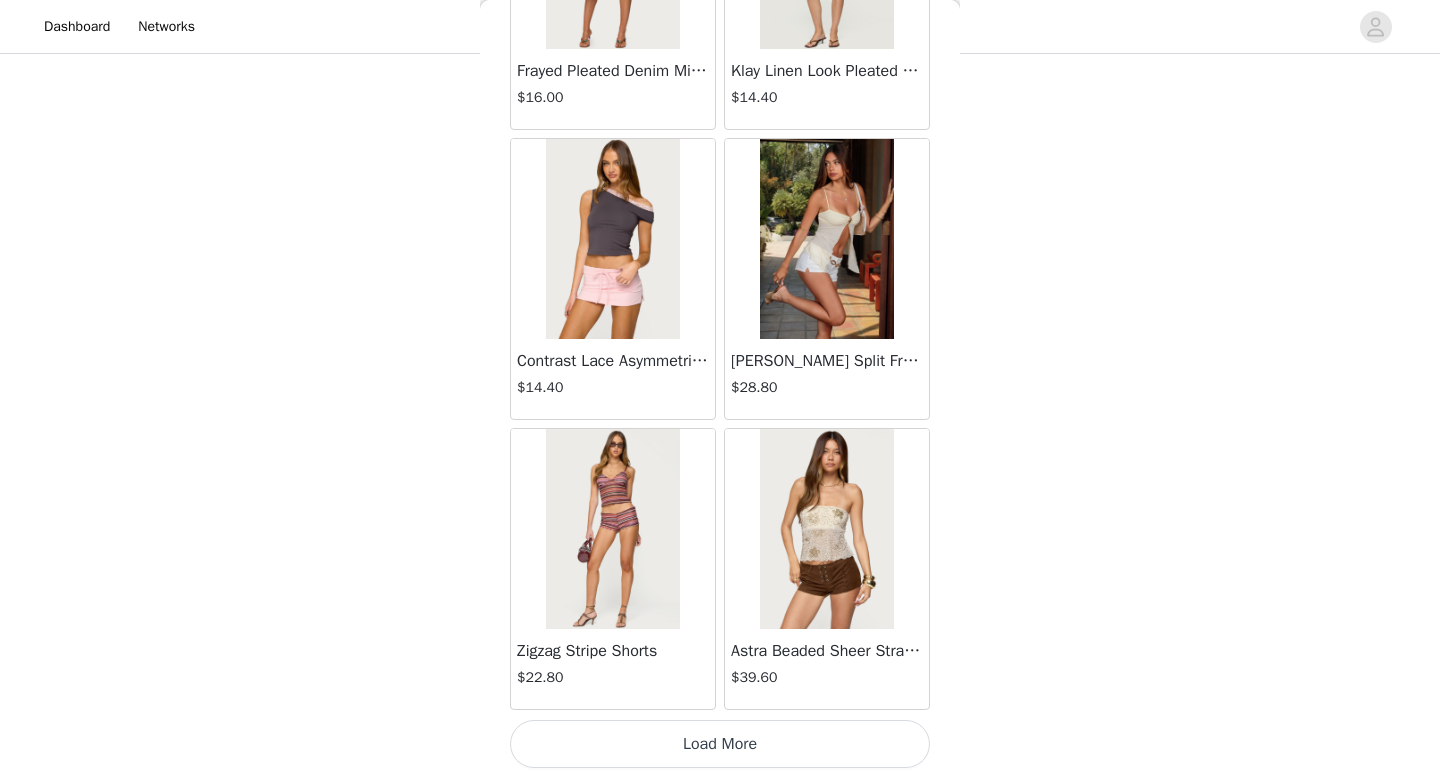 click on "Load More" at bounding box center (720, 744) 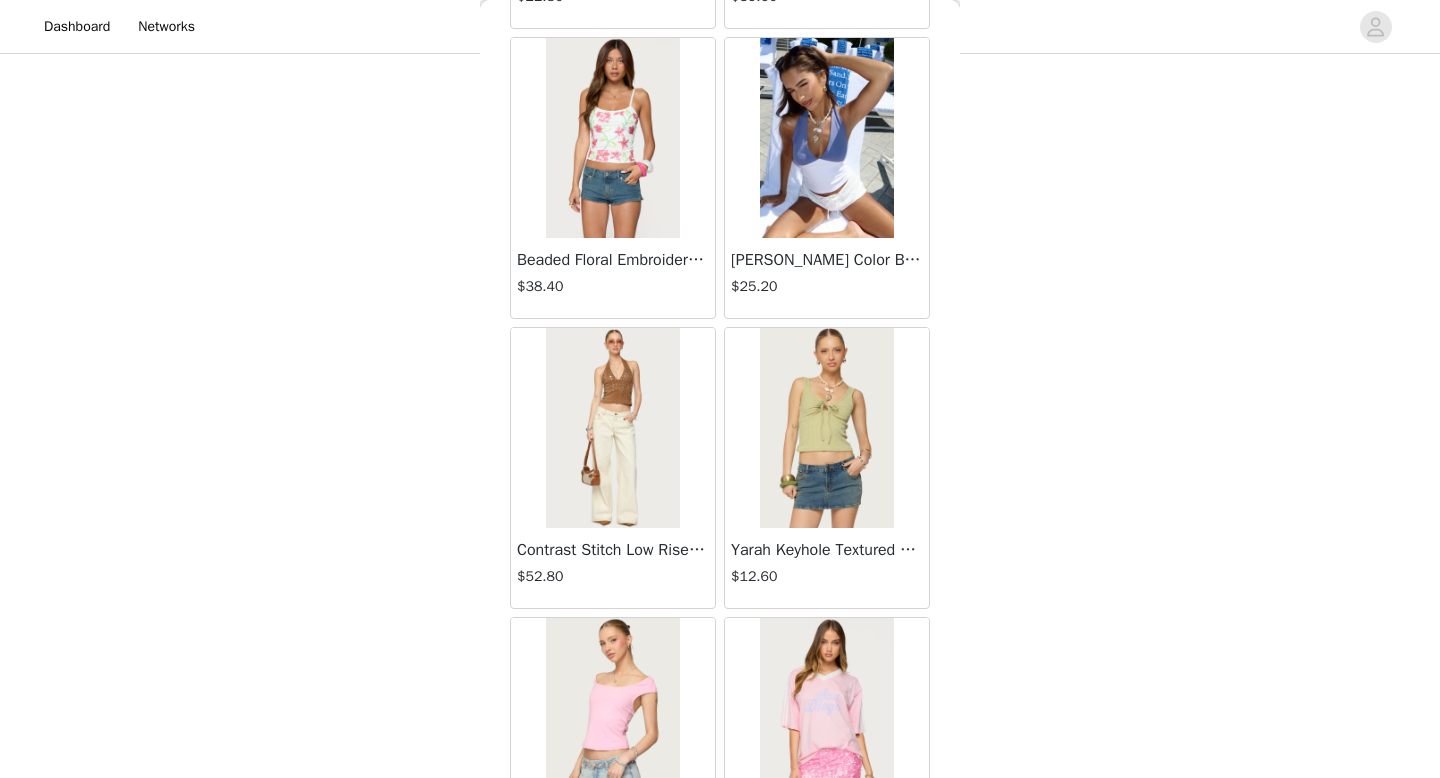 scroll, scrollTop: 3261, scrollLeft: 0, axis: vertical 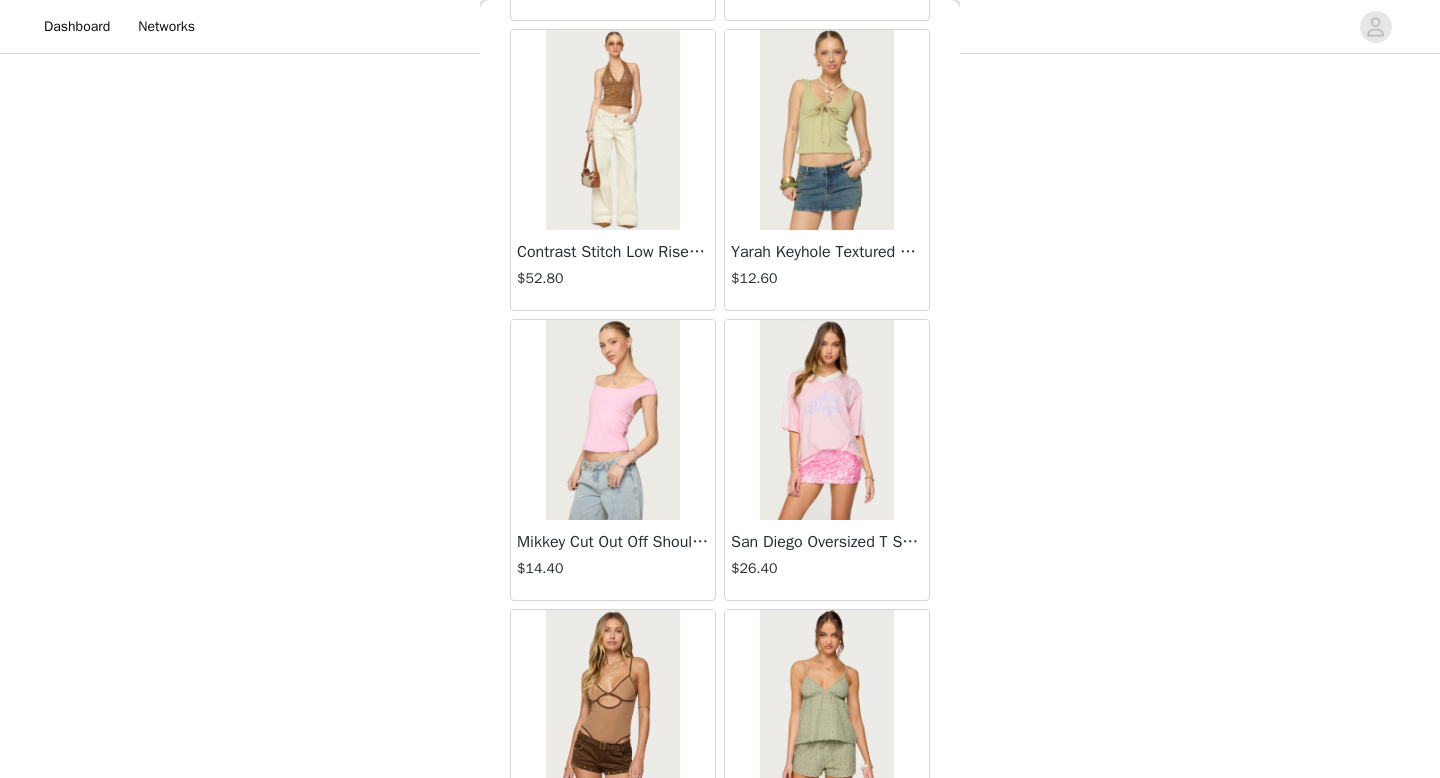 click at bounding box center [826, 130] 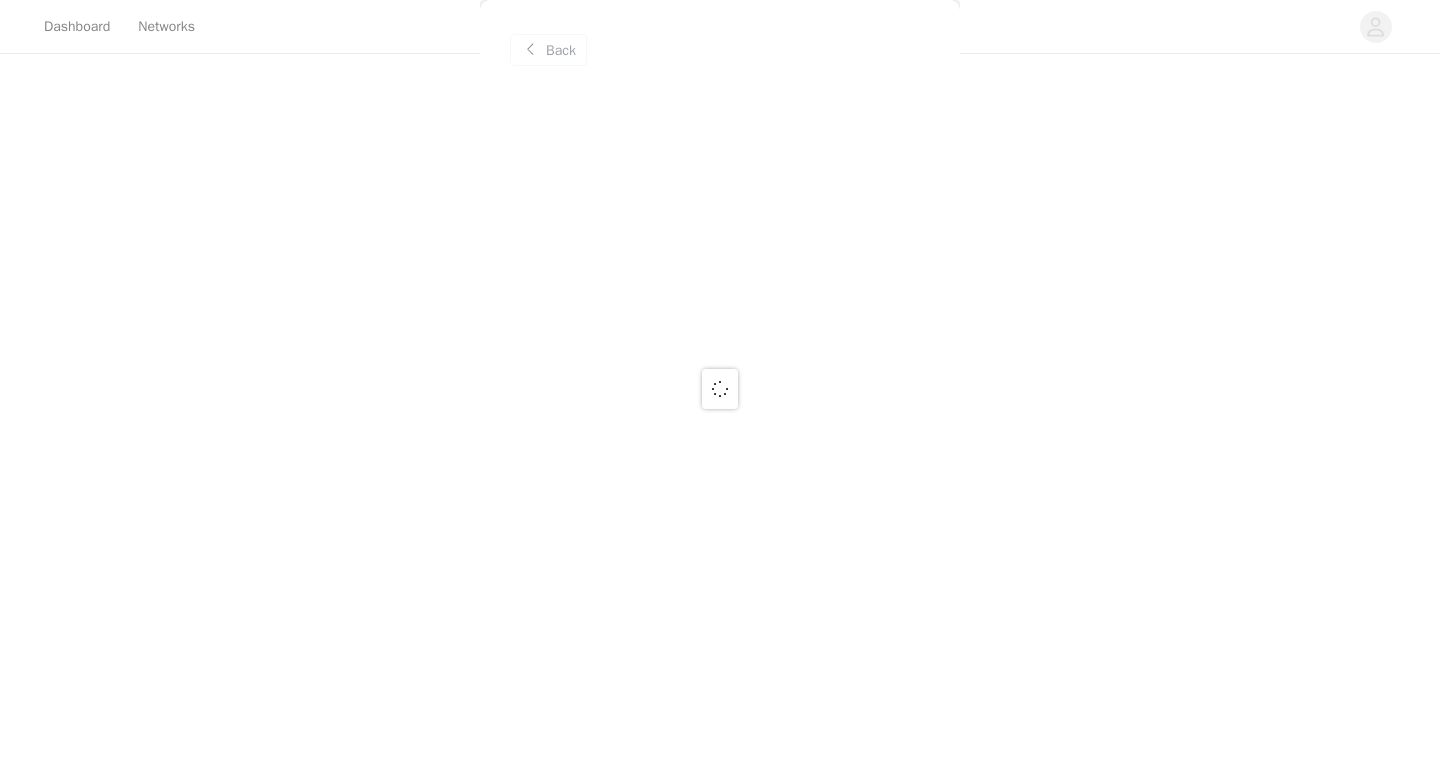 scroll, scrollTop: 0, scrollLeft: 0, axis: both 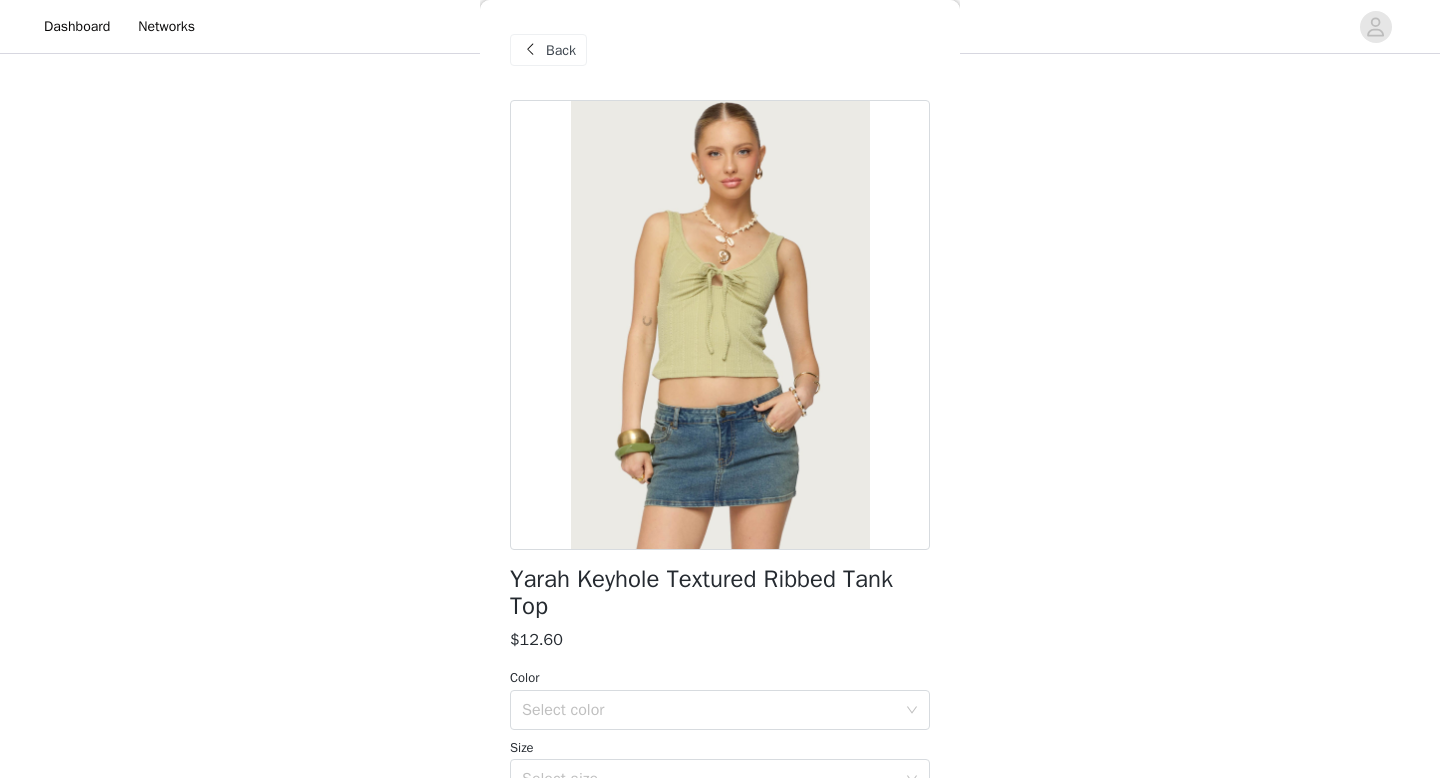 click at bounding box center [530, 50] 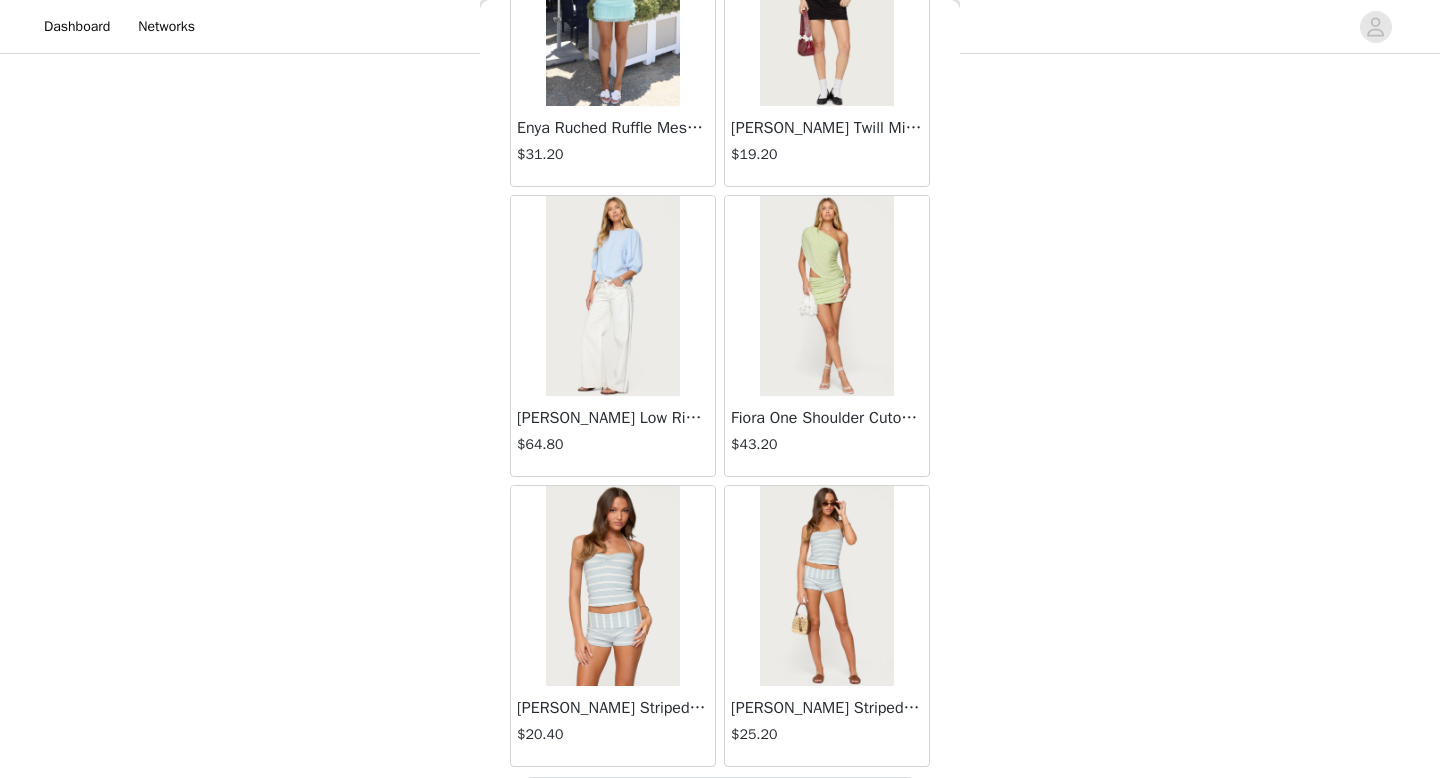 scroll, scrollTop: 5182, scrollLeft: 0, axis: vertical 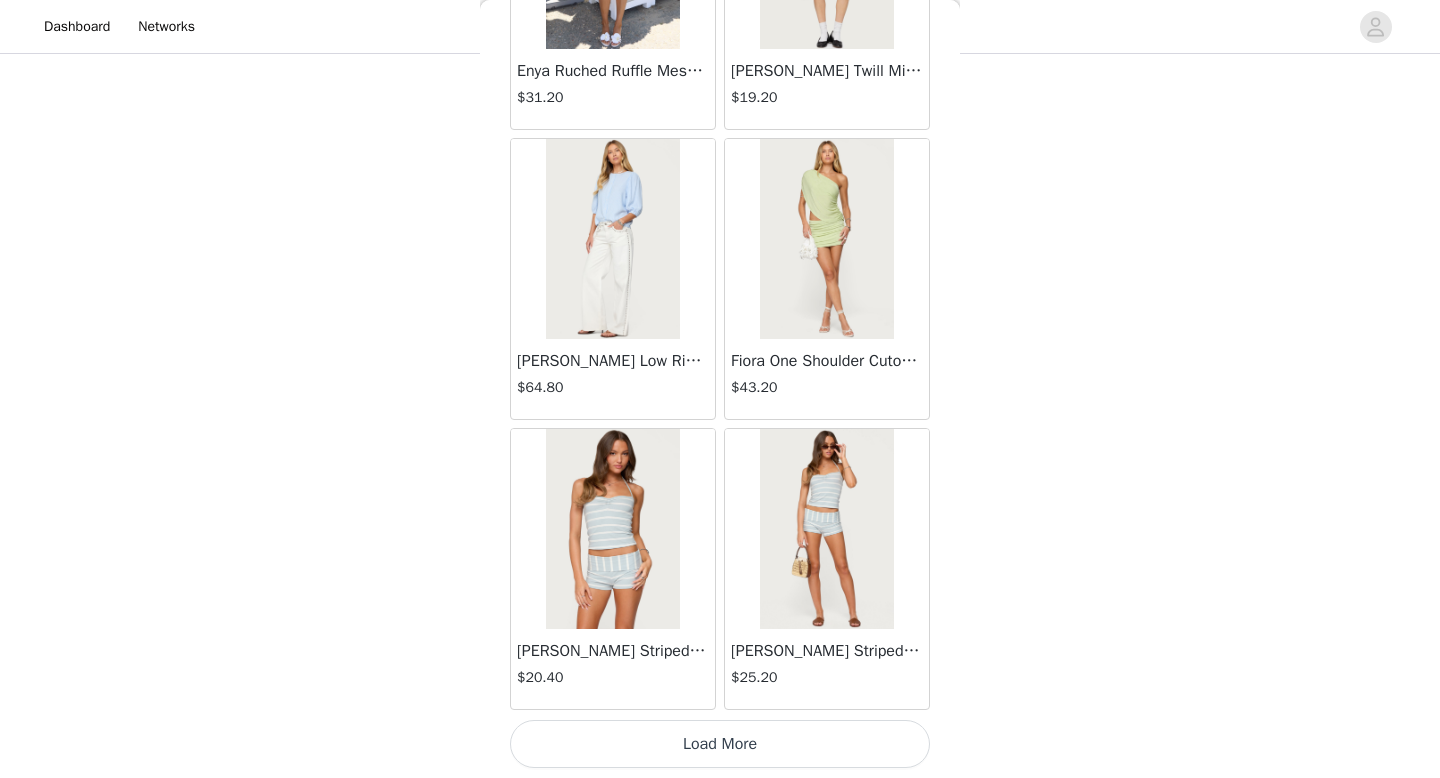 click on "Load More" at bounding box center [720, 744] 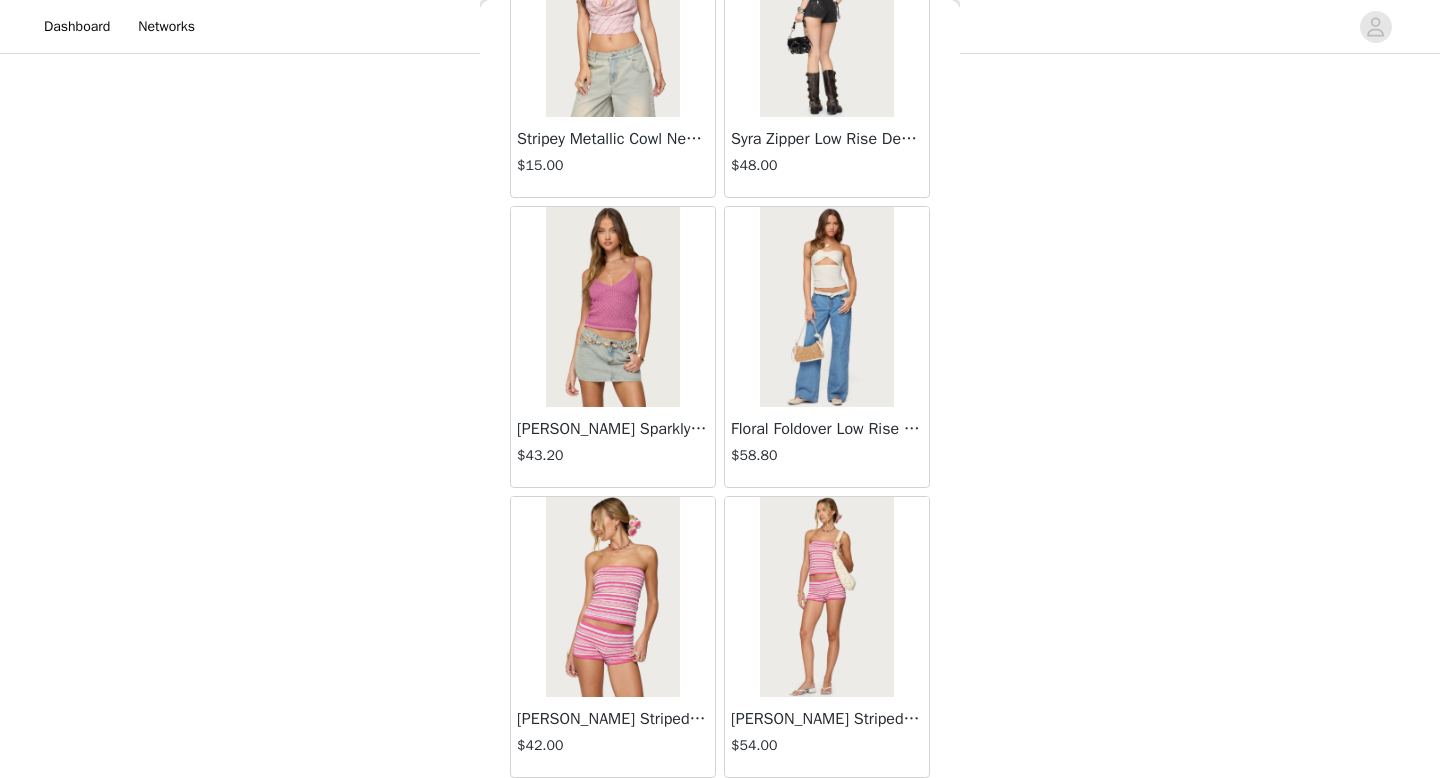 scroll, scrollTop: 8082, scrollLeft: 0, axis: vertical 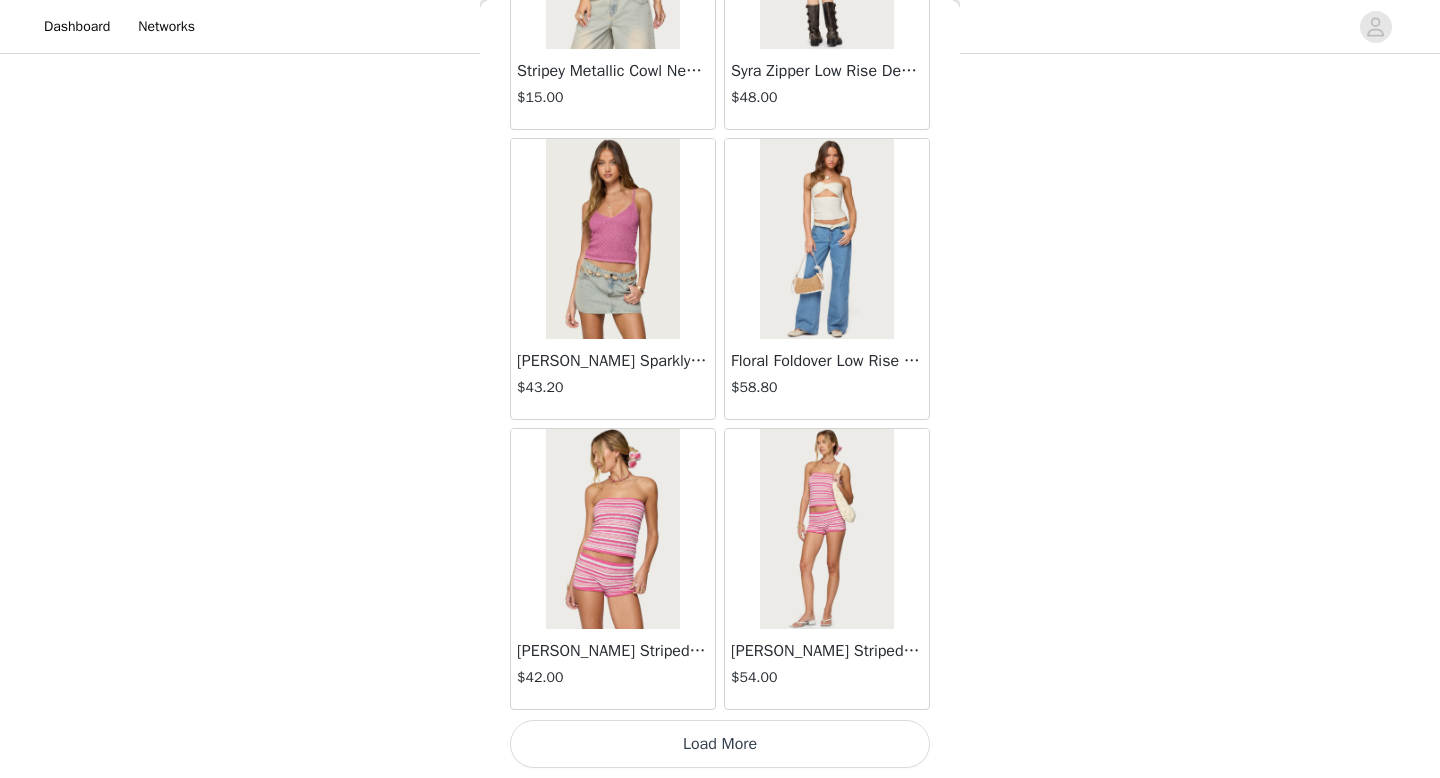 click on "Load More" at bounding box center (720, 744) 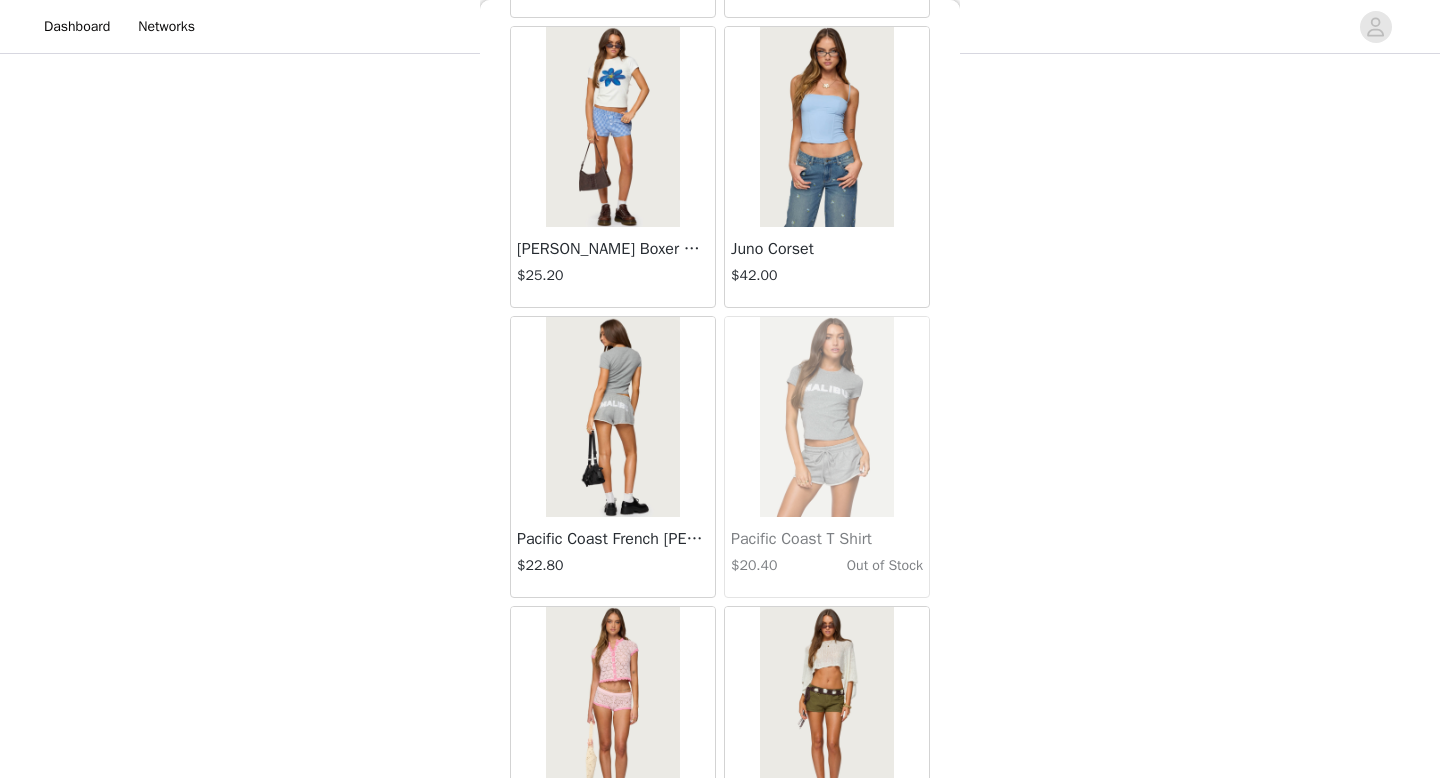 scroll, scrollTop: 10982, scrollLeft: 0, axis: vertical 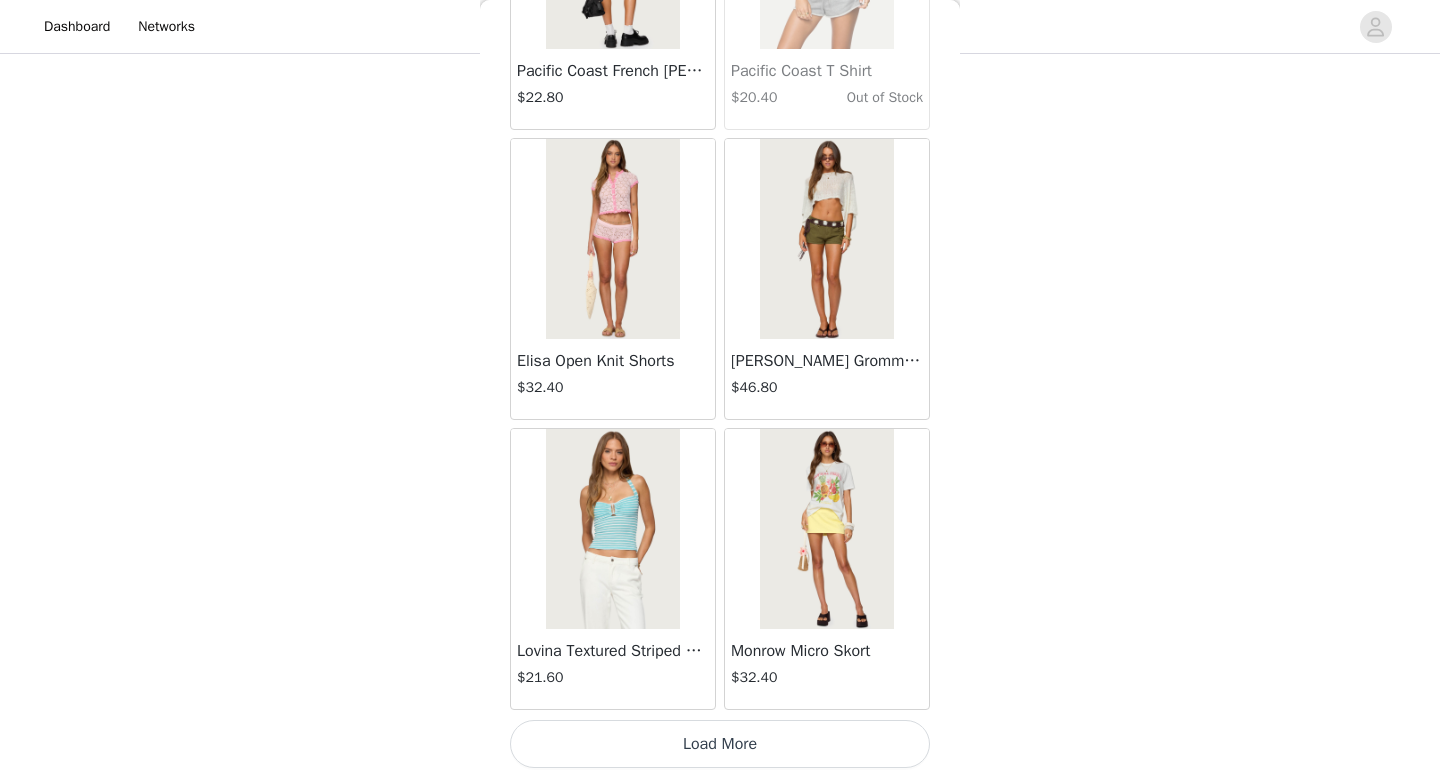 click on "Load More" at bounding box center (720, 744) 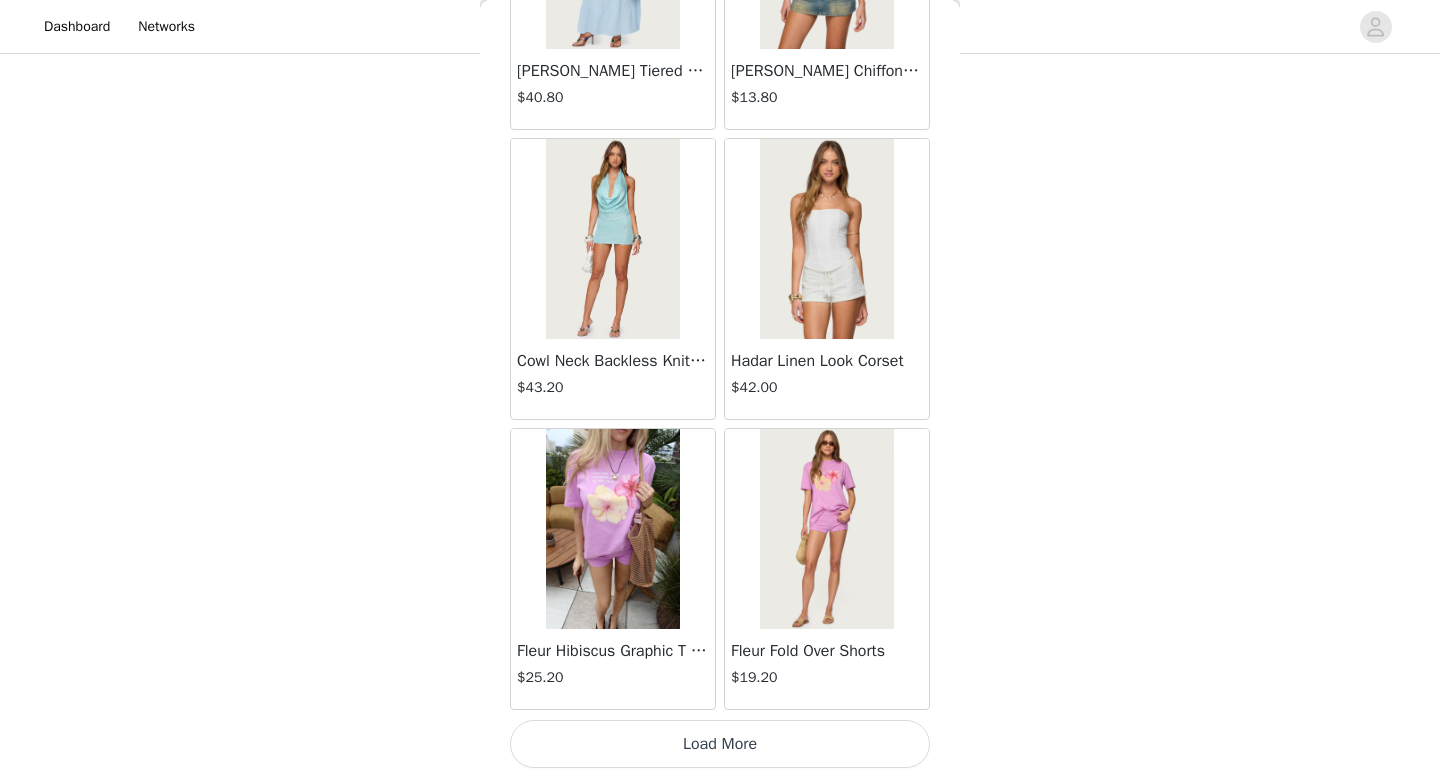 click on "Load More" at bounding box center (720, 744) 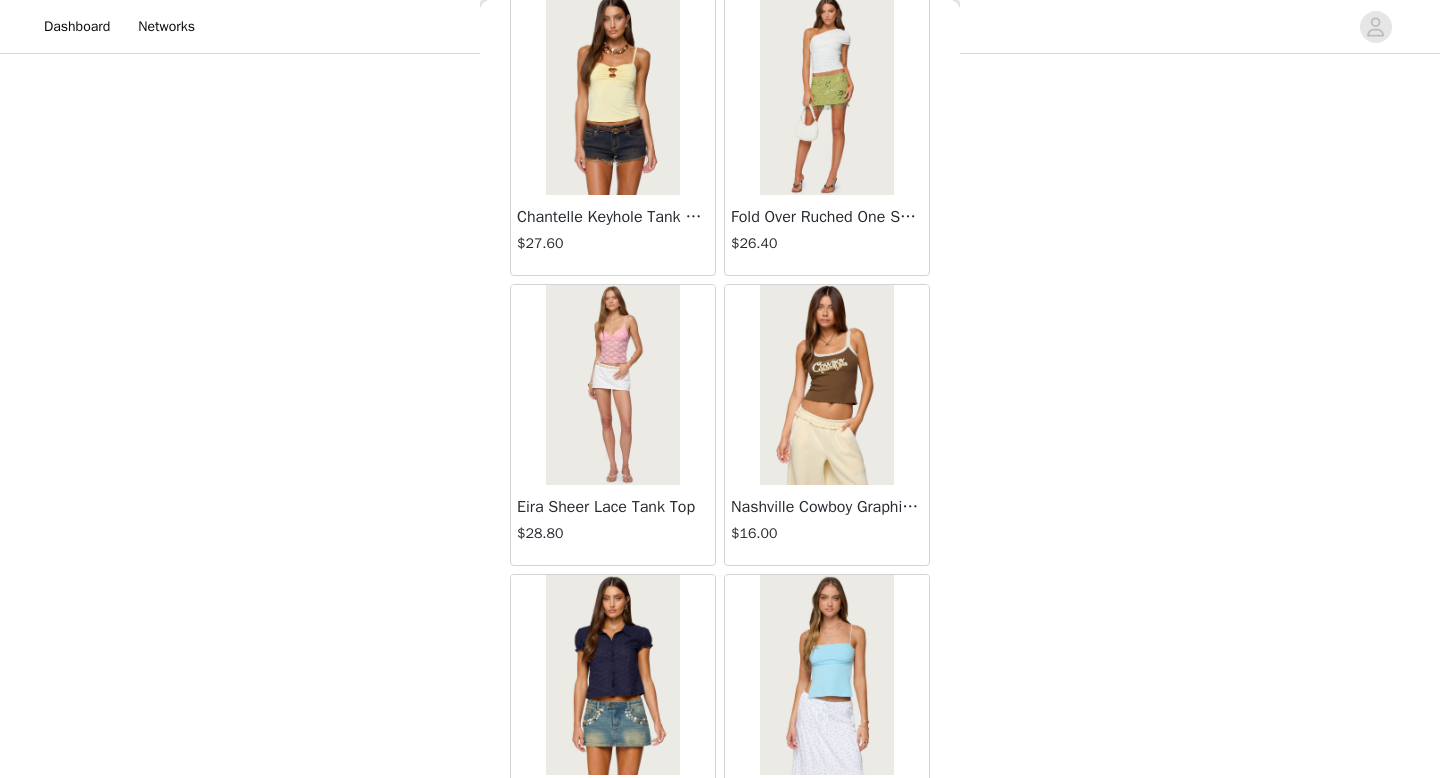 scroll, scrollTop: 16782, scrollLeft: 0, axis: vertical 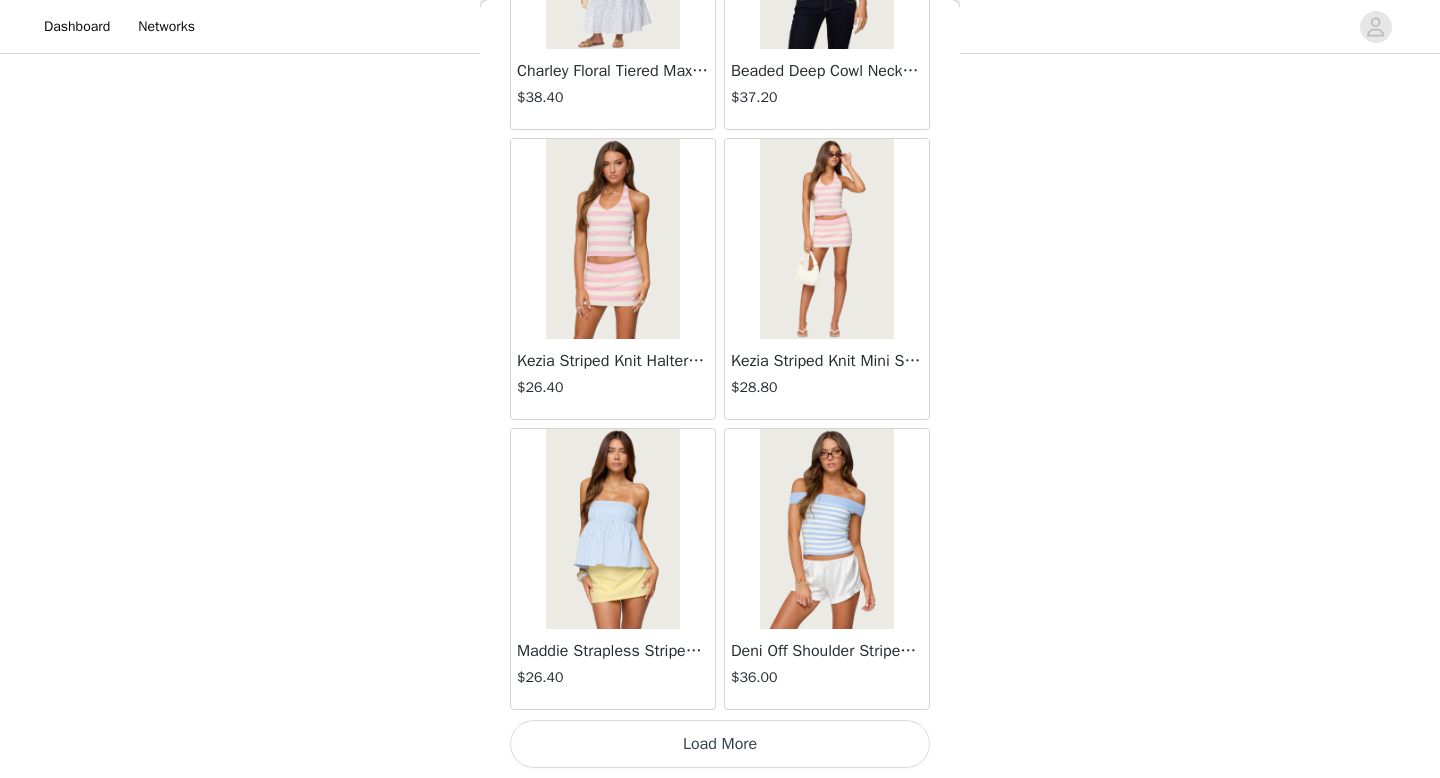 click on "Load More" at bounding box center (720, 744) 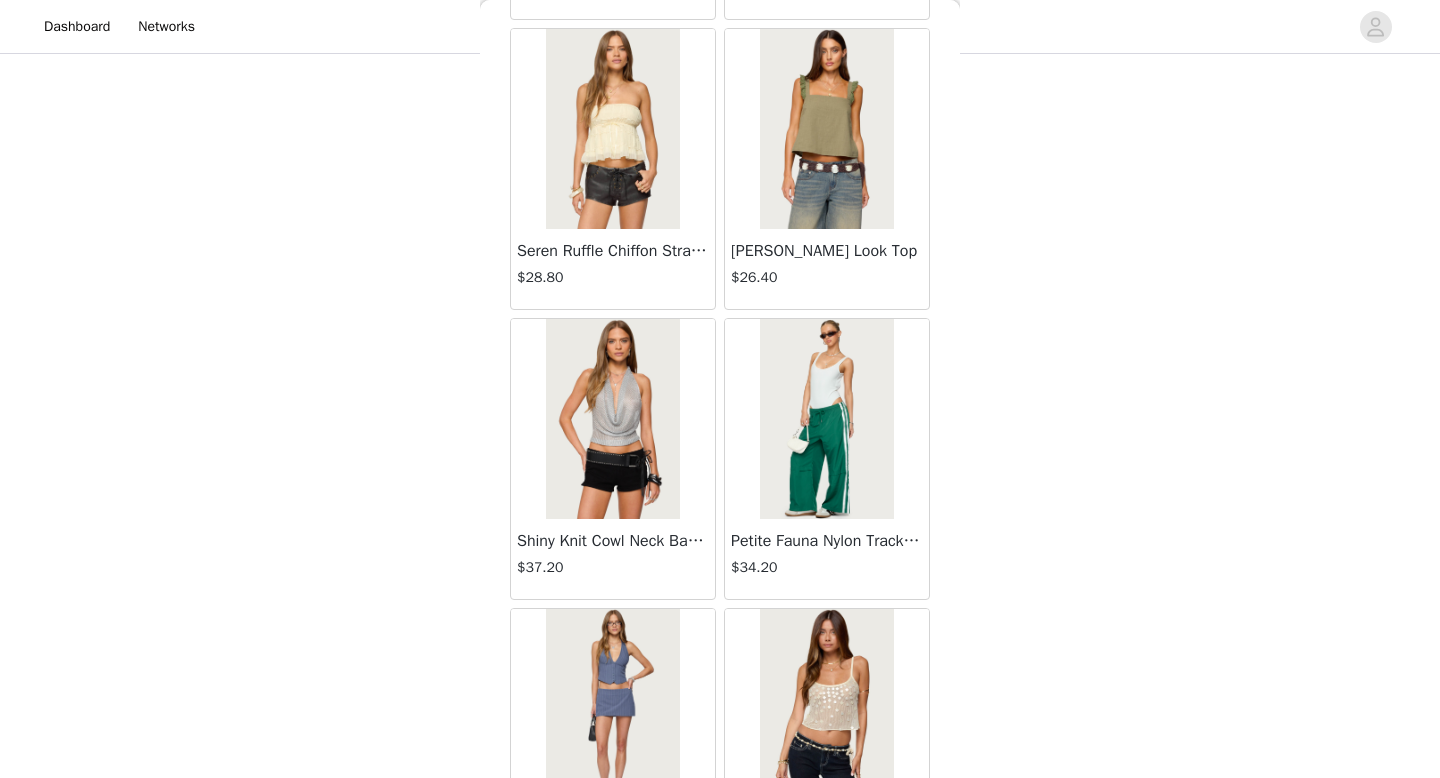 scroll, scrollTop: 19682, scrollLeft: 0, axis: vertical 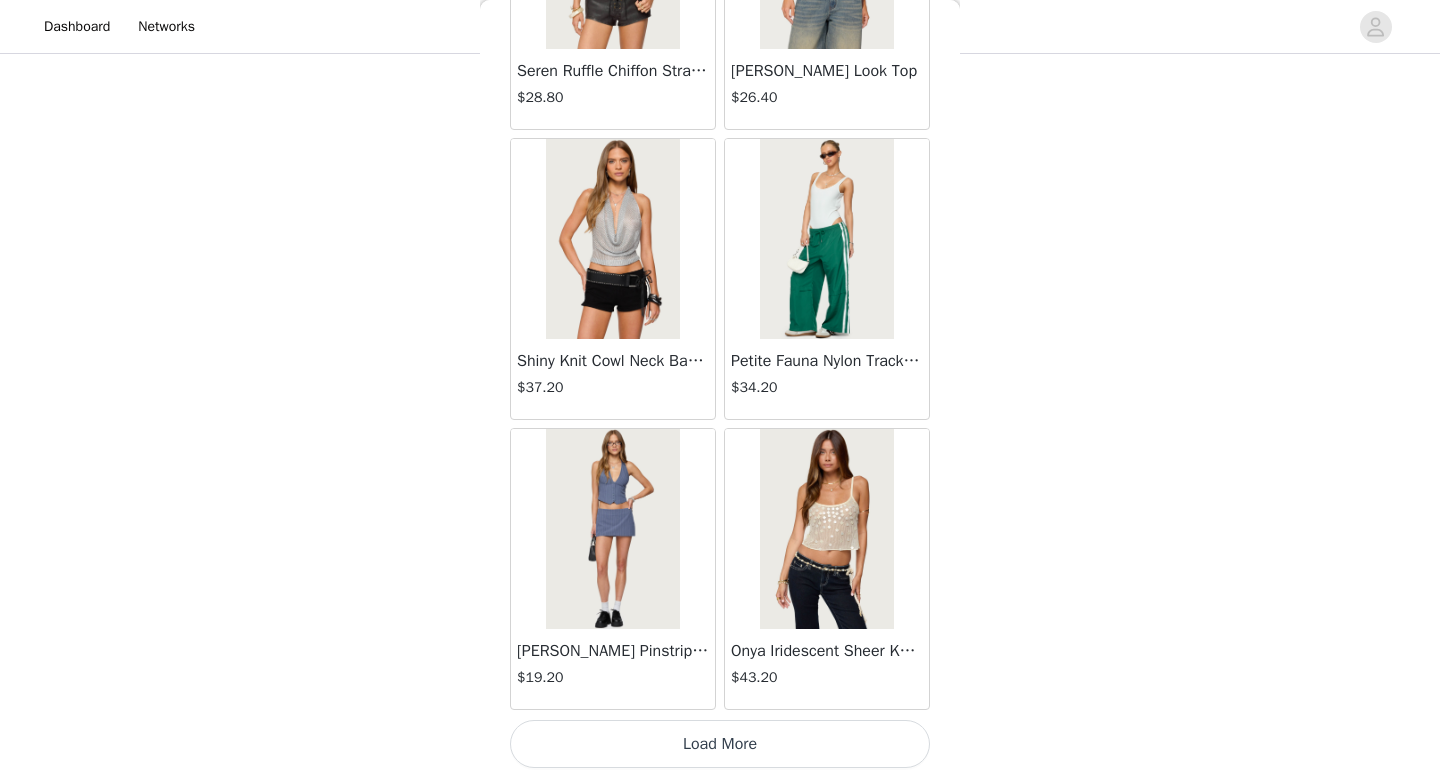 click on "Load More" at bounding box center [720, 744] 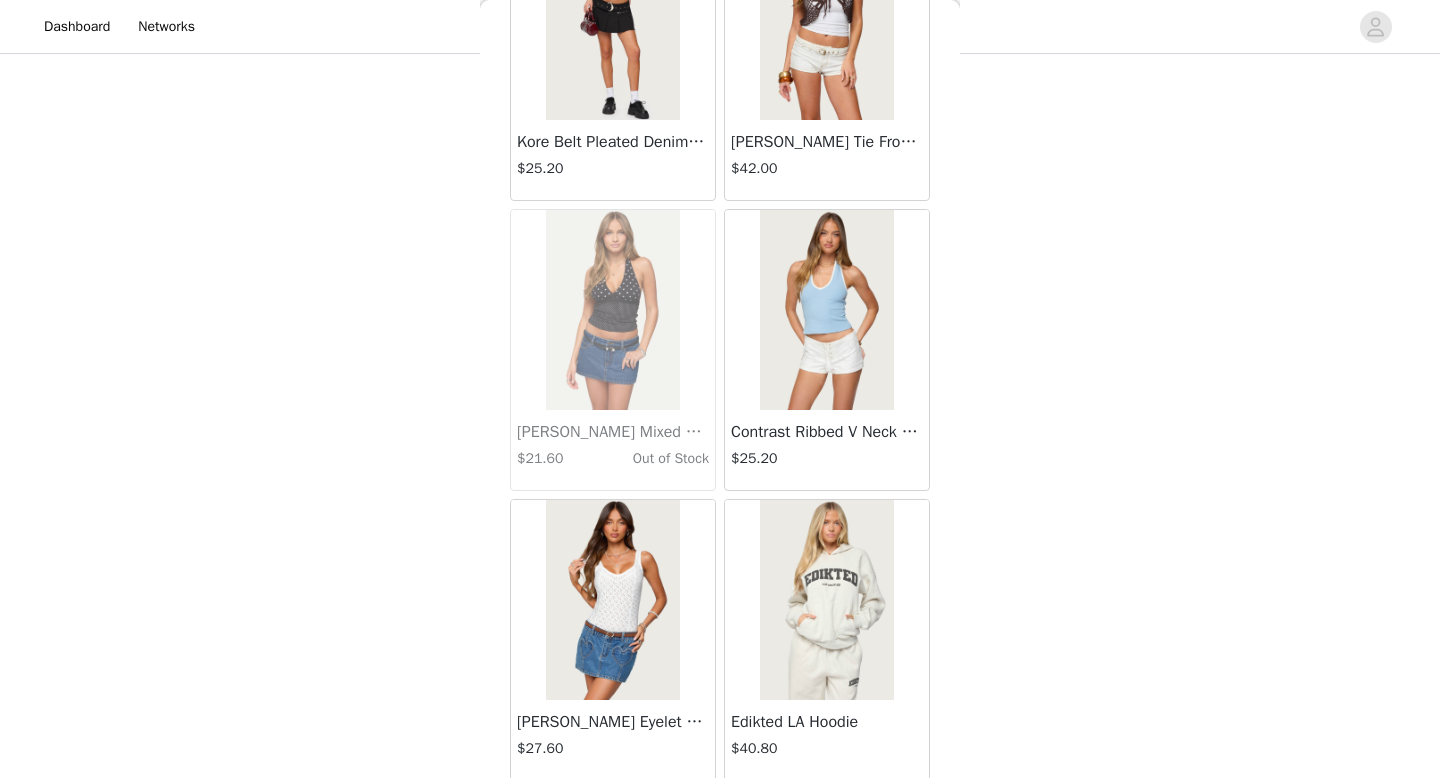 scroll, scrollTop: 22582, scrollLeft: 0, axis: vertical 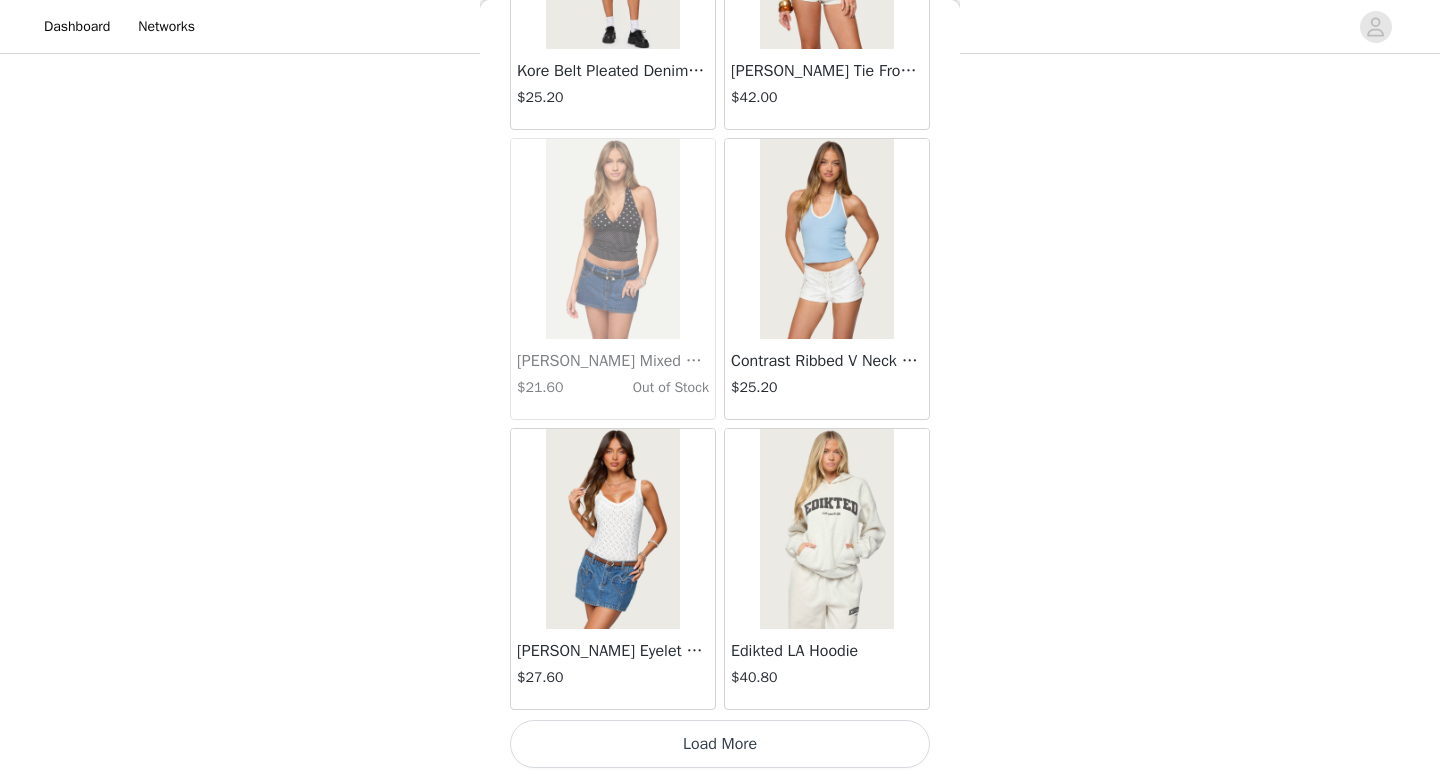 click on "Load More" at bounding box center [720, 744] 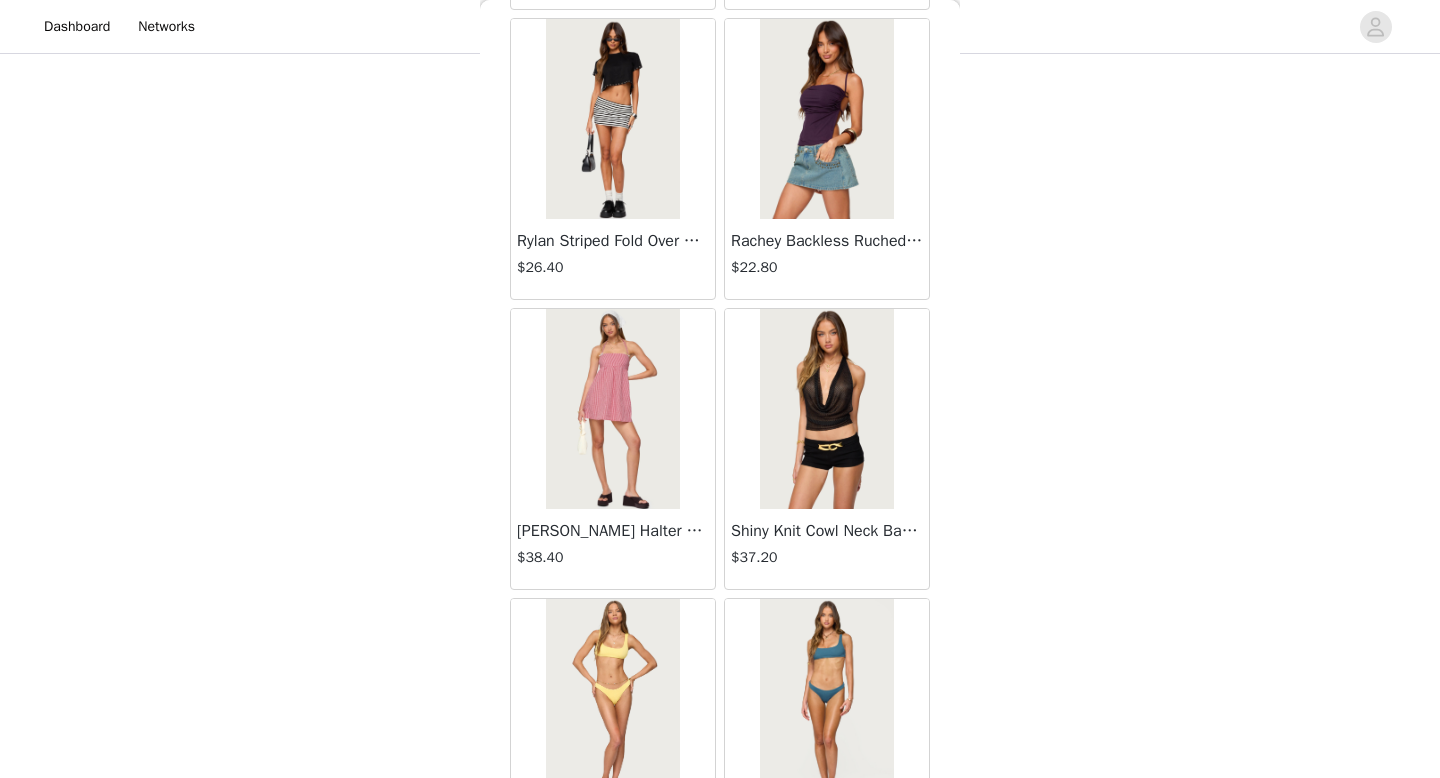 scroll, scrollTop: 25482, scrollLeft: 0, axis: vertical 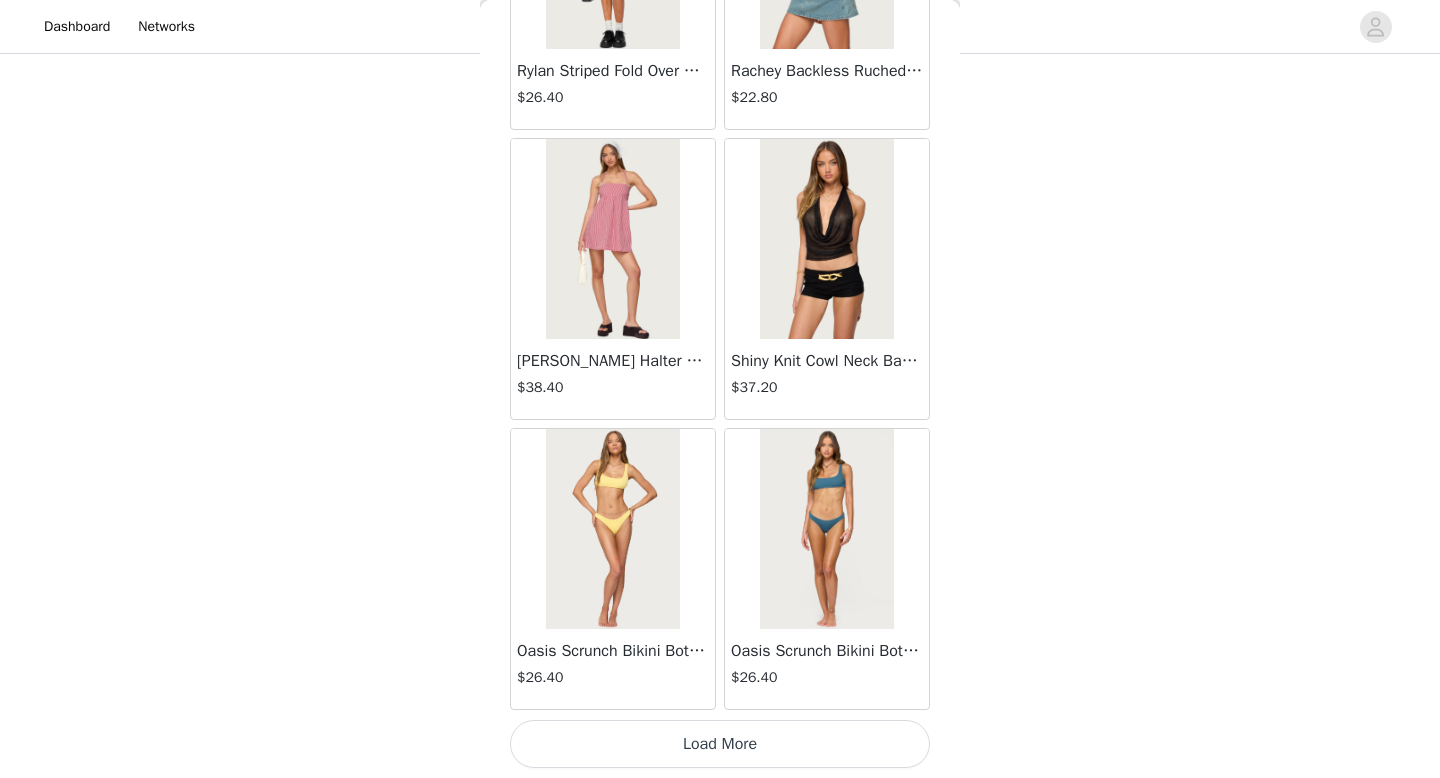 click on "Load More" at bounding box center [720, 744] 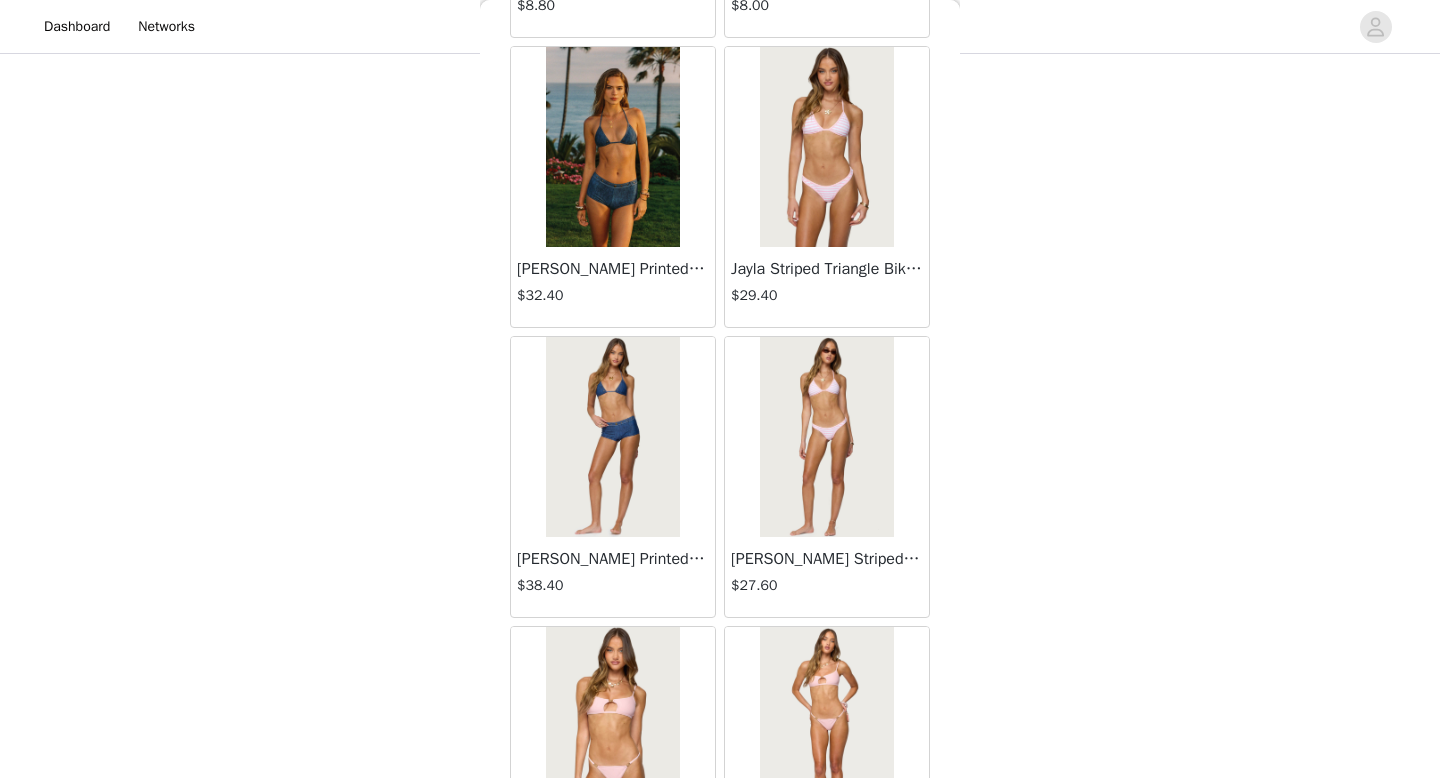 scroll, scrollTop: 28382, scrollLeft: 0, axis: vertical 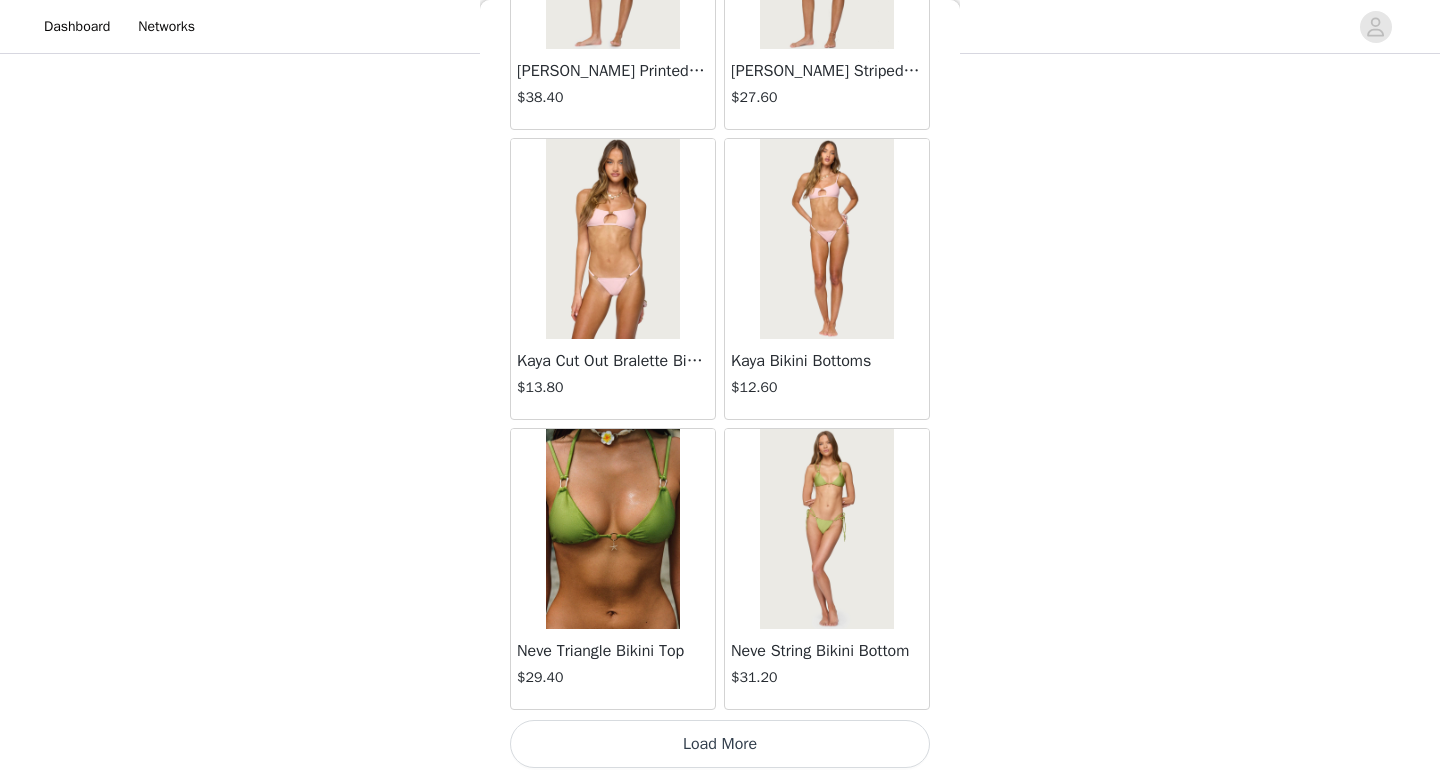 click on "Load More" at bounding box center [720, 744] 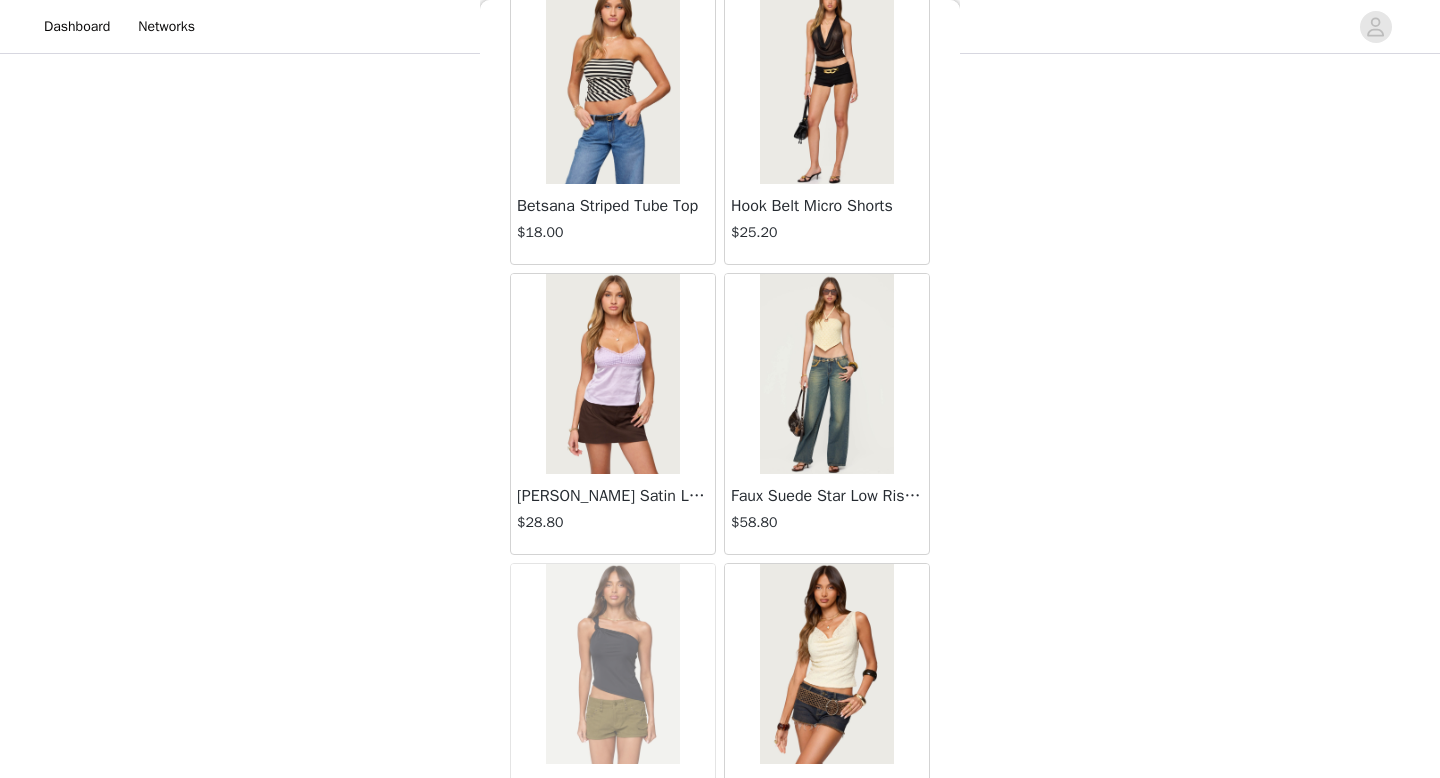 scroll, scrollTop: 31282, scrollLeft: 0, axis: vertical 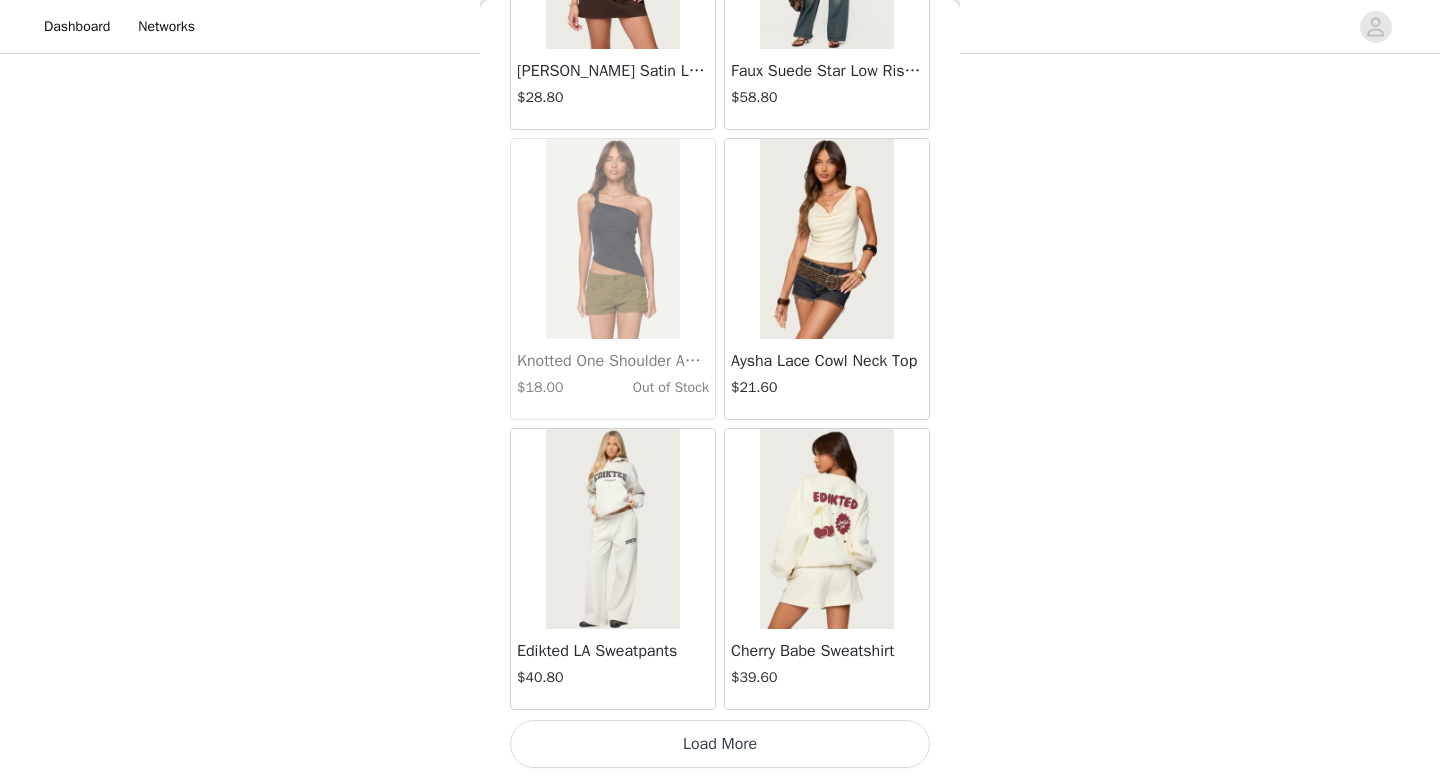 click on "Load More" at bounding box center (720, 744) 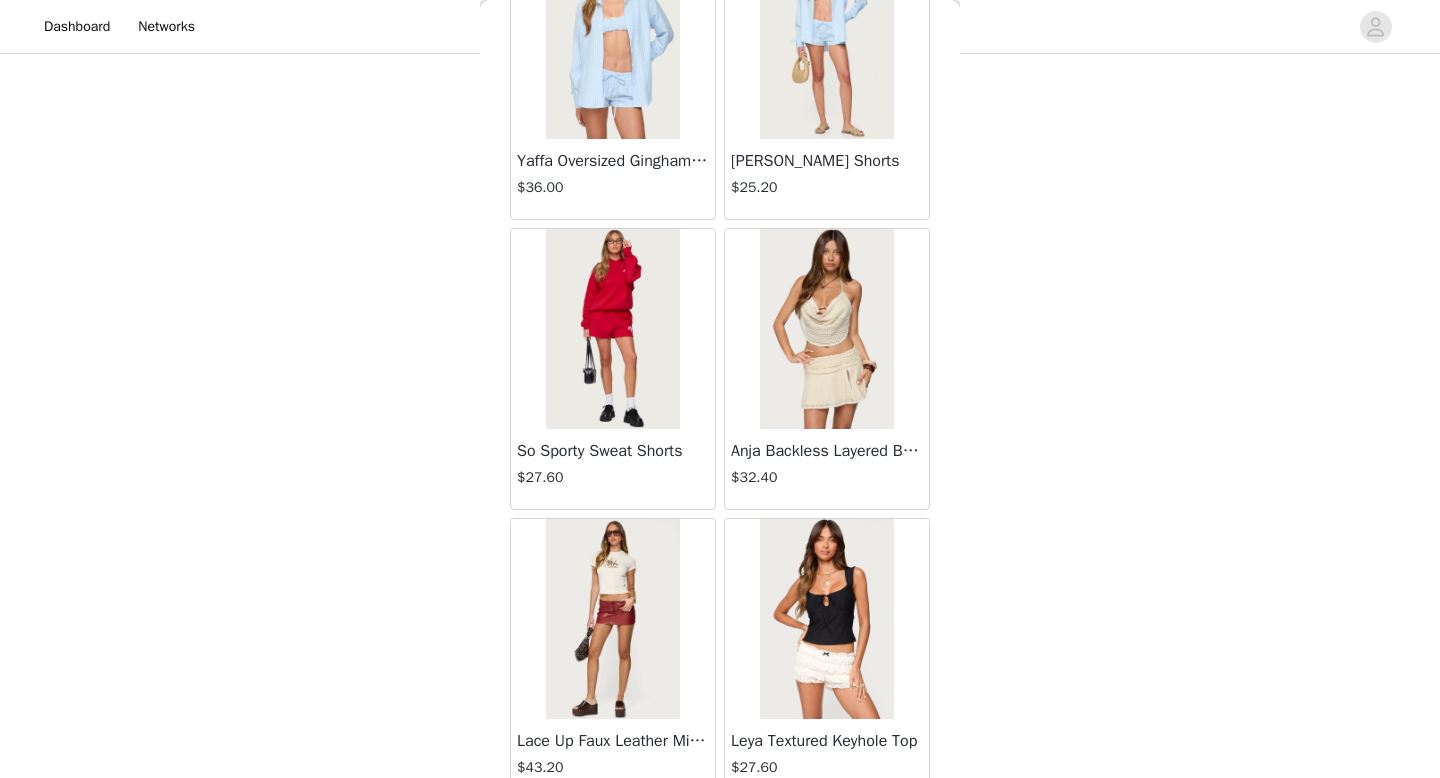 scroll, scrollTop: 34182, scrollLeft: 0, axis: vertical 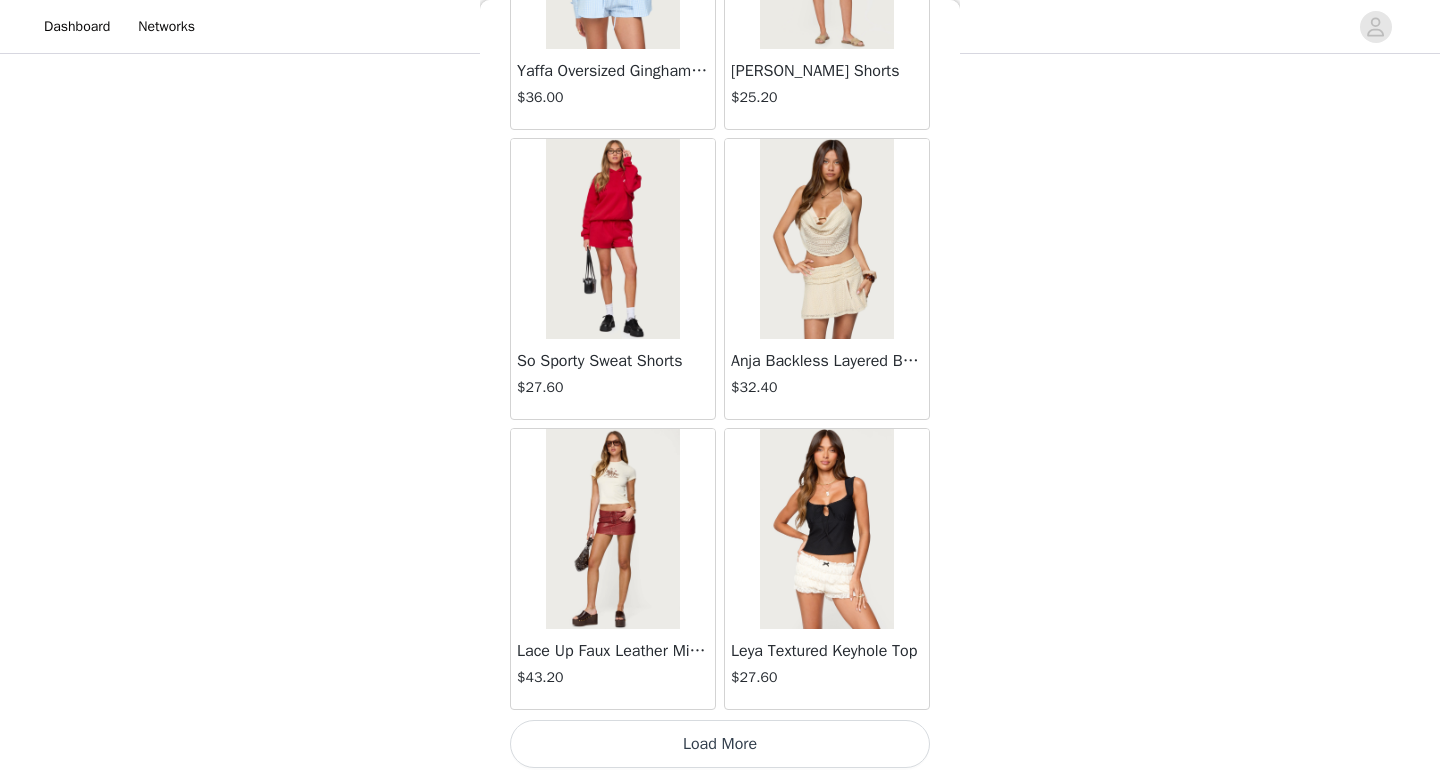 click on "Load More" at bounding box center [720, 744] 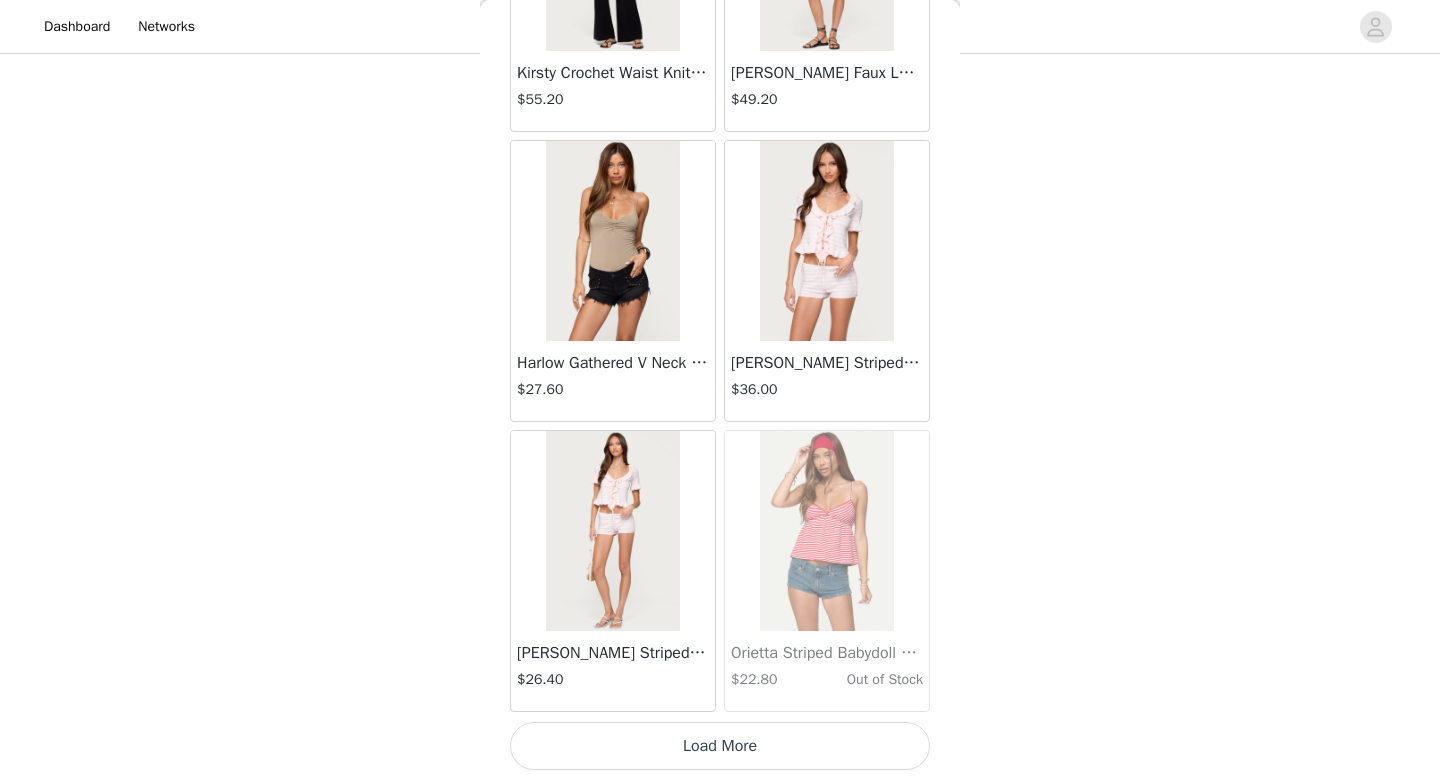 scroll, scrollTop: 37082, scrollLeft: 0, axis: vertical 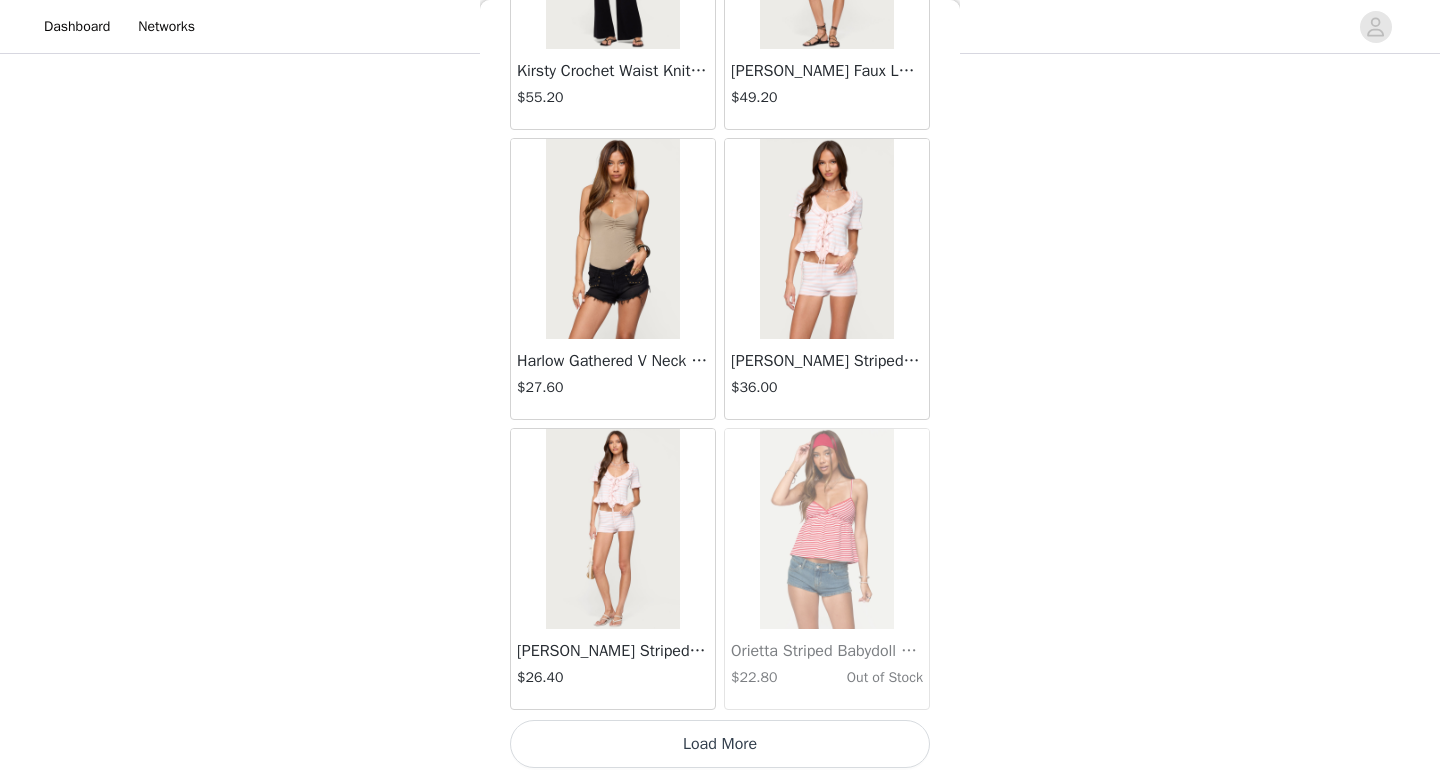 click on "Load More" at bounding box center [720, 744] 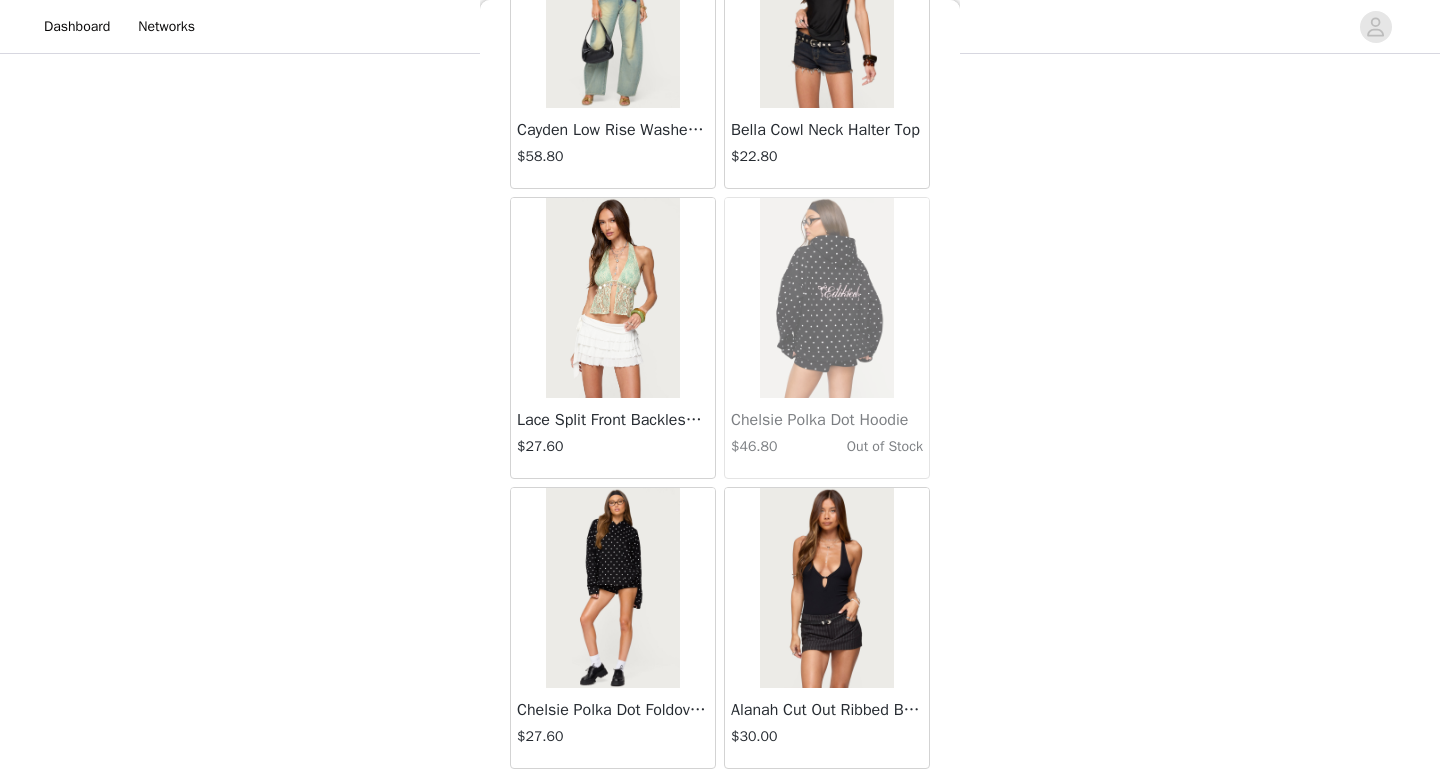 scroll, scrollTop: 39982, scrollLeft: 0, axis: vertical 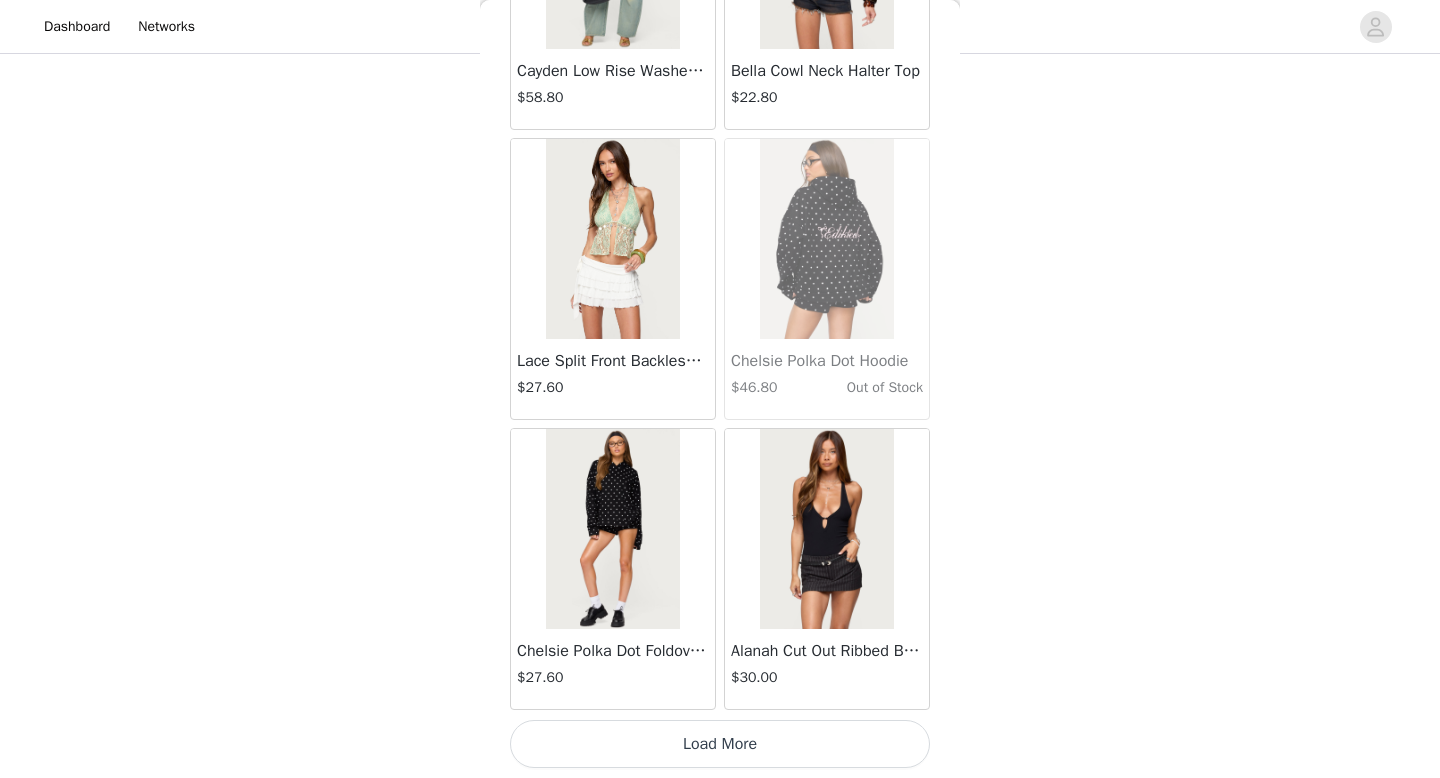 click on "Load More" at bounding box center (720, 744) 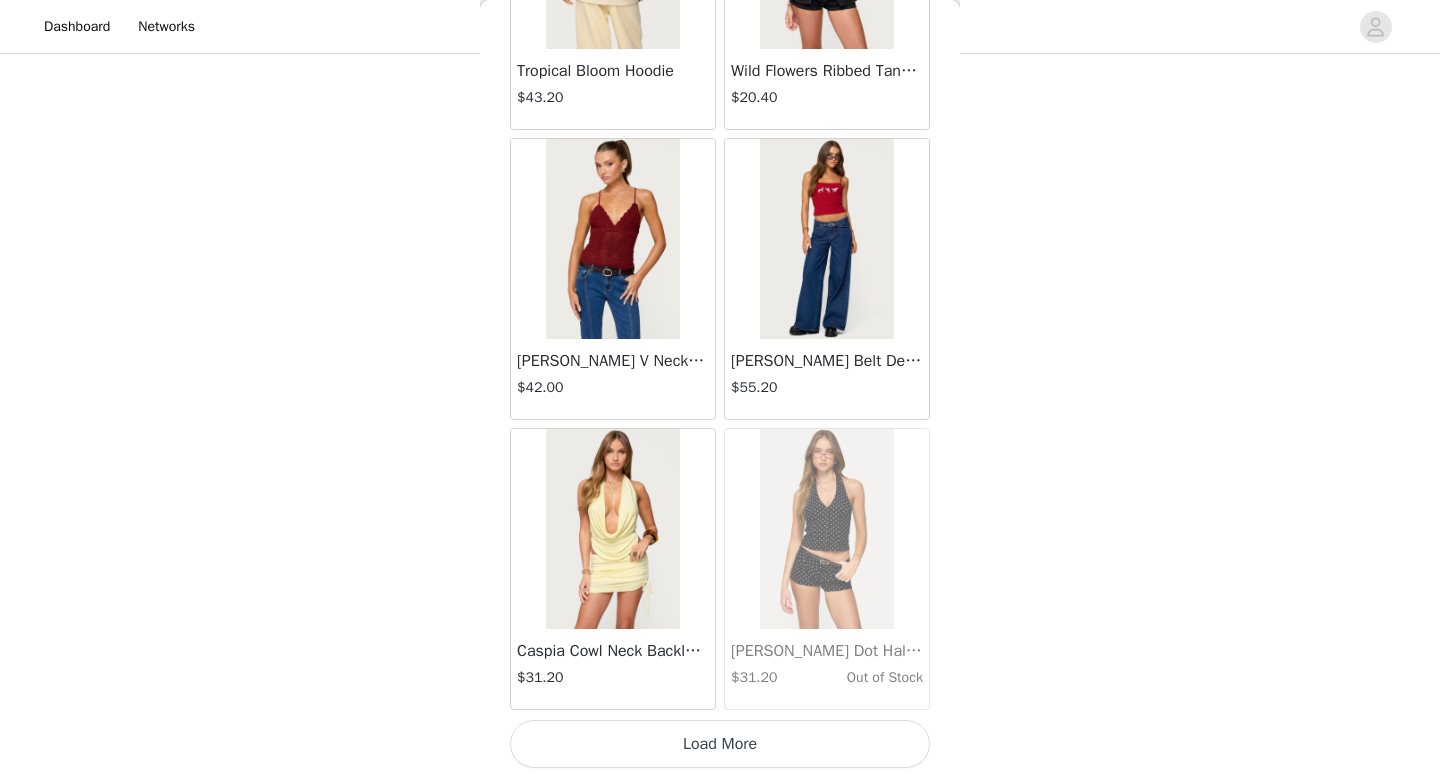 click on "Load More" at bounding box center [720, 744] 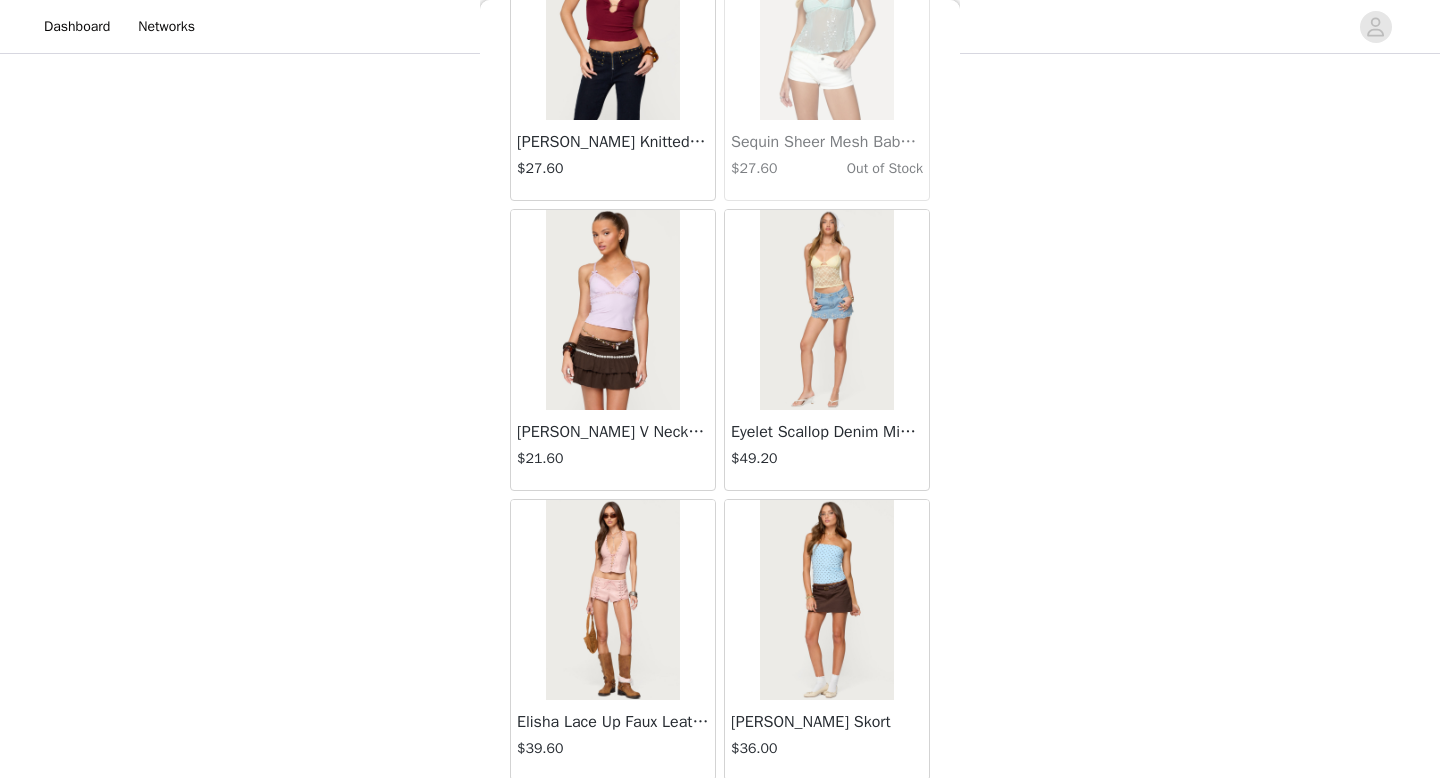 scroll, scrollTop: 45782, scrollLeft: 0, axis: vertical 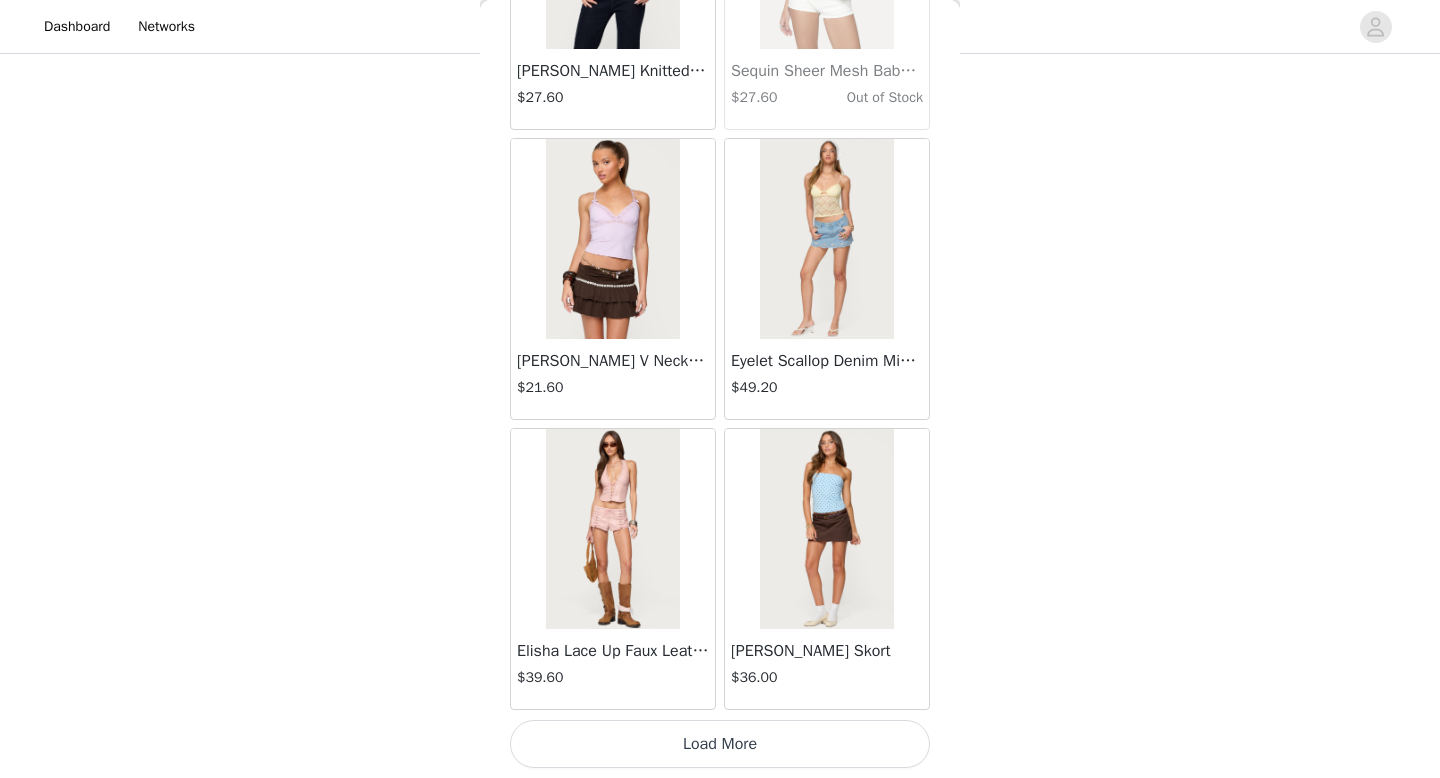 click on "Load More" at bounding box center (720, 744) 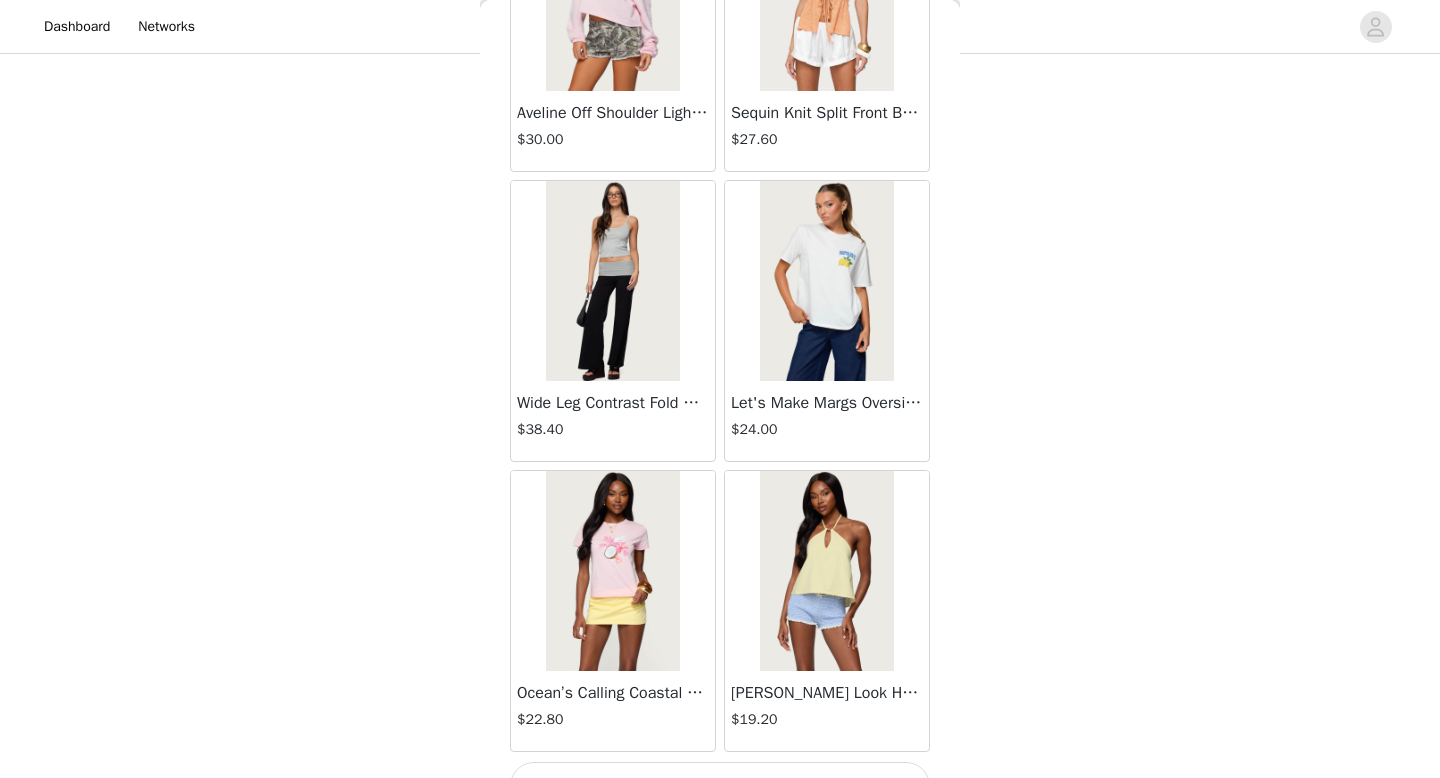 scroll, scrollTop: 48682, scrollLeft: 0, axis: vertical 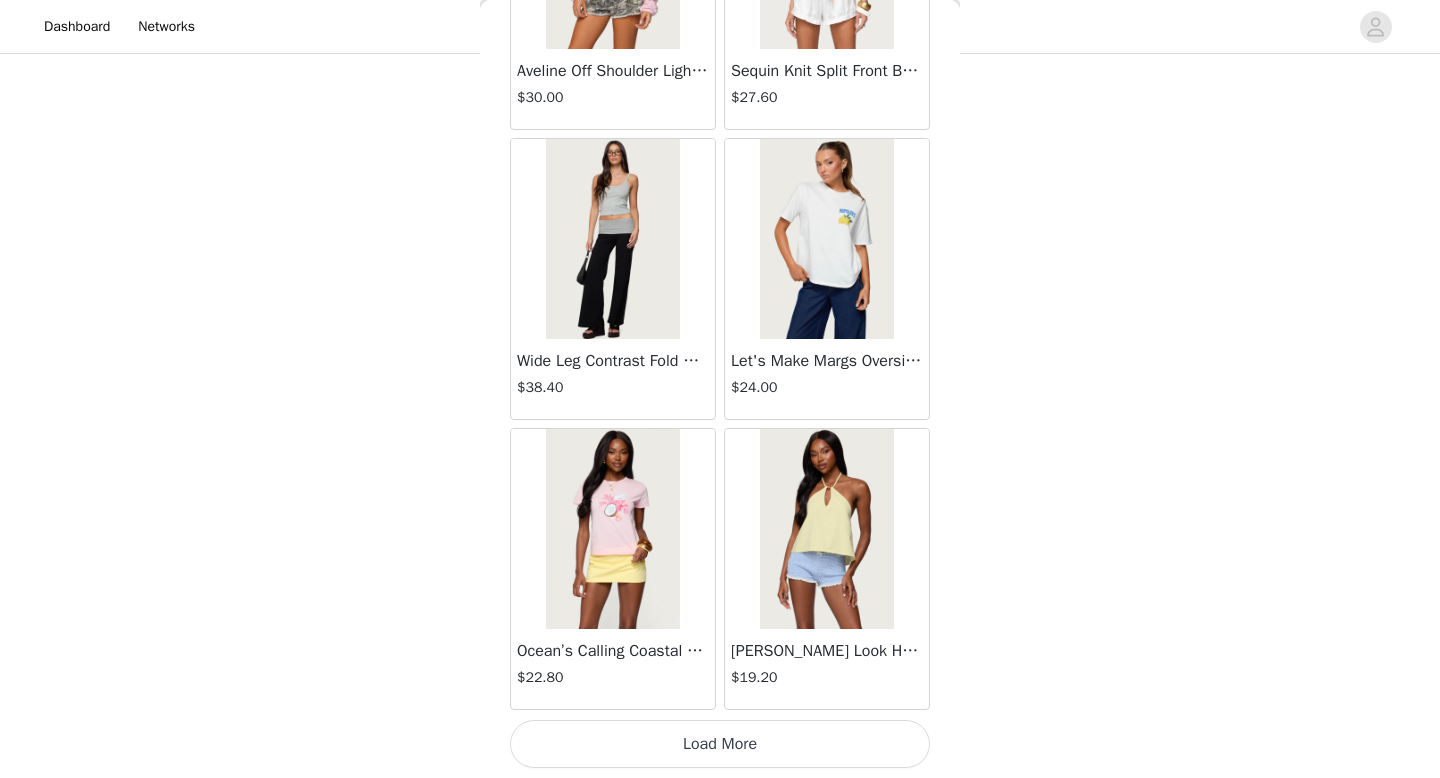 click on "Load More" at bounding box center [720, 744] 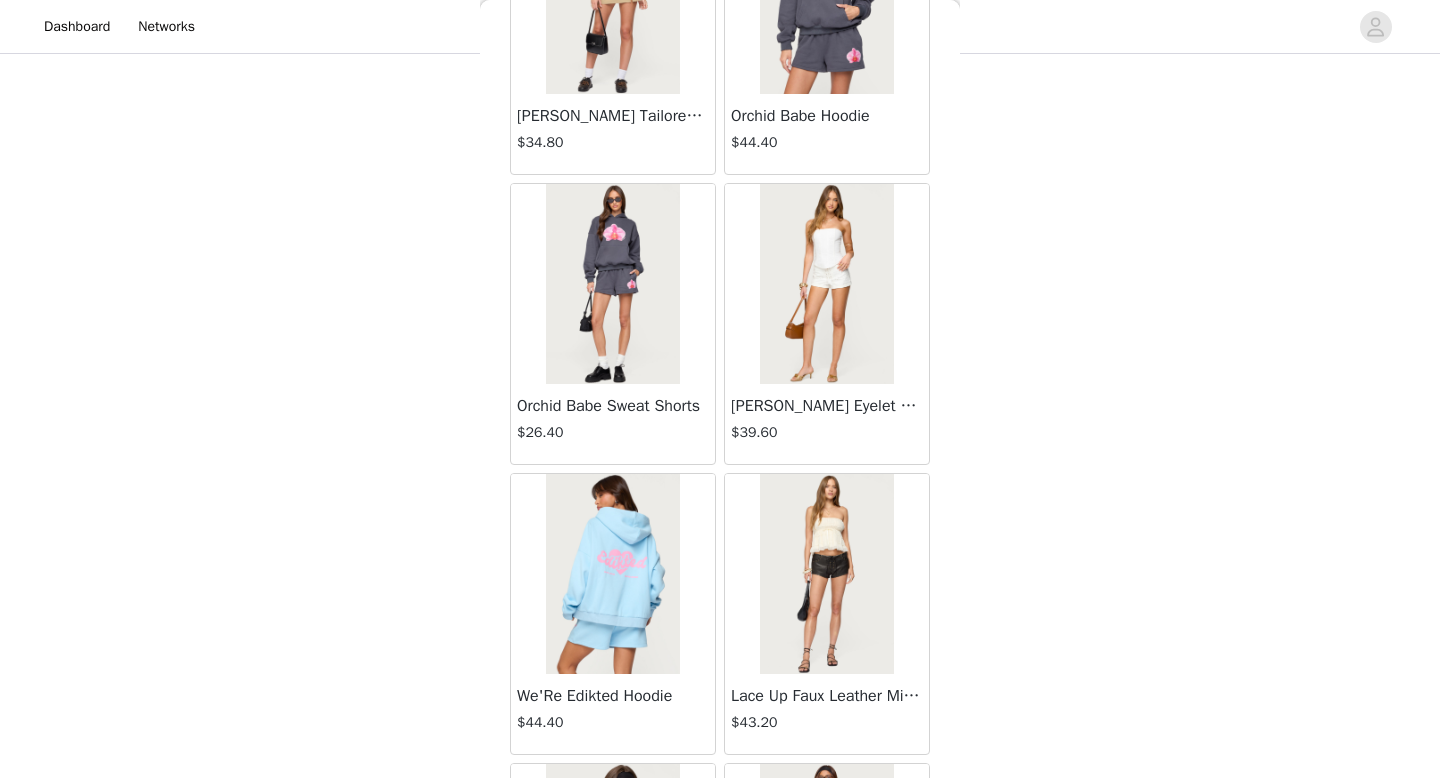 scroll, scrollTop: 51582, scrollLeft: 0, axis: vertical 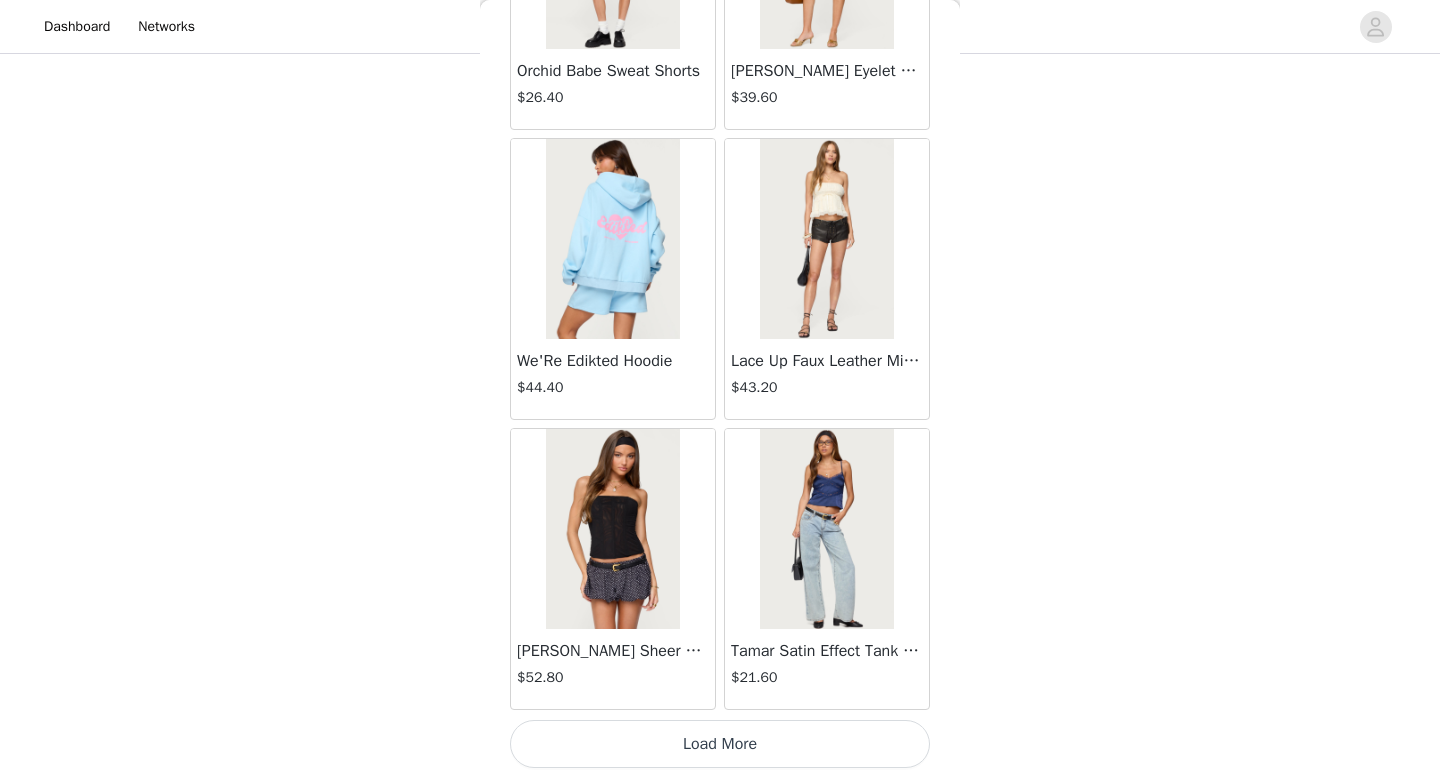 click on "Load More" at bounding box center [720, 744] 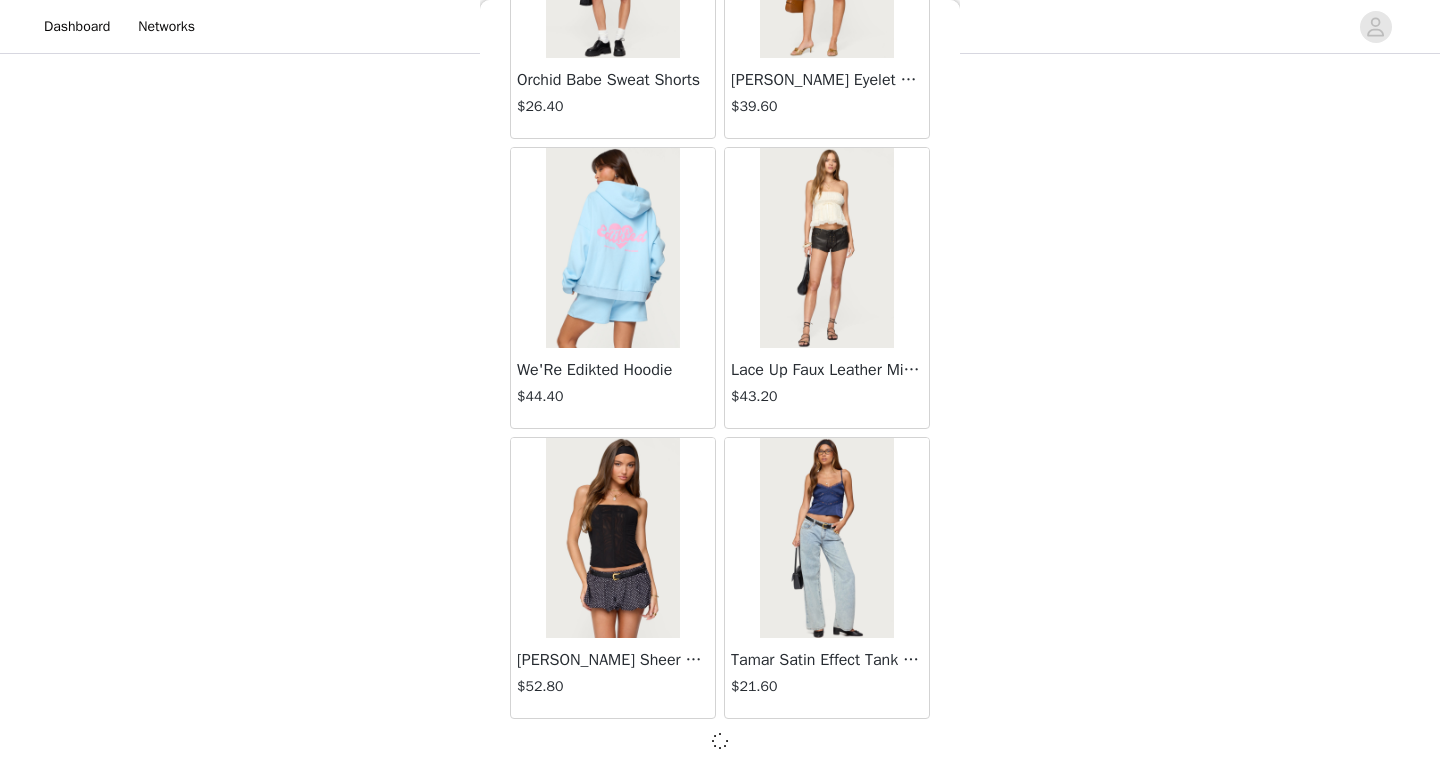 click on "Lovina Grommet Pleated Mini Skort   $16.80       Metallic & Sequin Textured Tank Top   $27.60       Nelley Backless Beaded Sequin Chiffon Top   $36.00       Daley Asymmetric One Shoulder Crochet Top   $21.60       Monty Plaid Micro Shorts   $30.00       Arlie Floral Texured Sheer Halter Top   $27.60       Maree Bead V Neck Top   $22.80       Maree Bead Cut Out Mini Skirt   $20.40       Delcy Cut Out Halter Top   $28.80       Juney Pinstripe Tailored Button Up Shirt   $36.00       Avenly Striped Tie Front Babydoll Top   $27.60       Blanco Studded Grommet Tube Top   $30.00       Avalai Linen Look Mini Skort   $38.40       Beaded Deep Cowl Neck Backless Top   $37.20       Frayed Pleated Denim Mini Skort   $16.00       Klay Linen Look Pleated Mini Skort   $14.40       Contrast Lace Asymmetric Off Shoulder Top   $14.40       Reeve Split Front Sheer Mesh Top   $28.80       Zigzag Stripe Shorts   $22.80       Astra Beaded Sheer Strapless Top   $39.60       Beaded Floral Embroidered Tank Top   $38.40" at bounding box center (720, -25362) 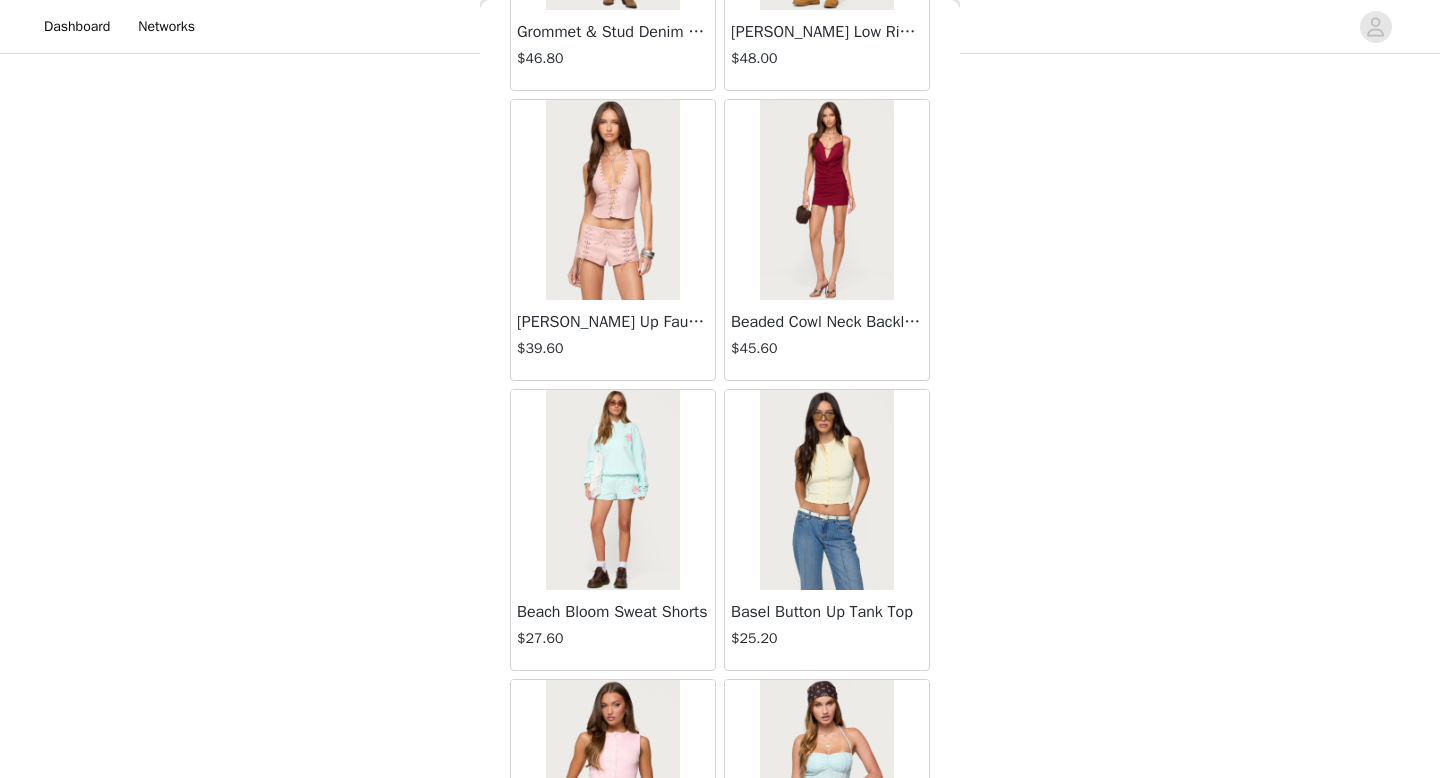 scroll, scrollTop: 54482, scrollLeft: 0, axis: vertical 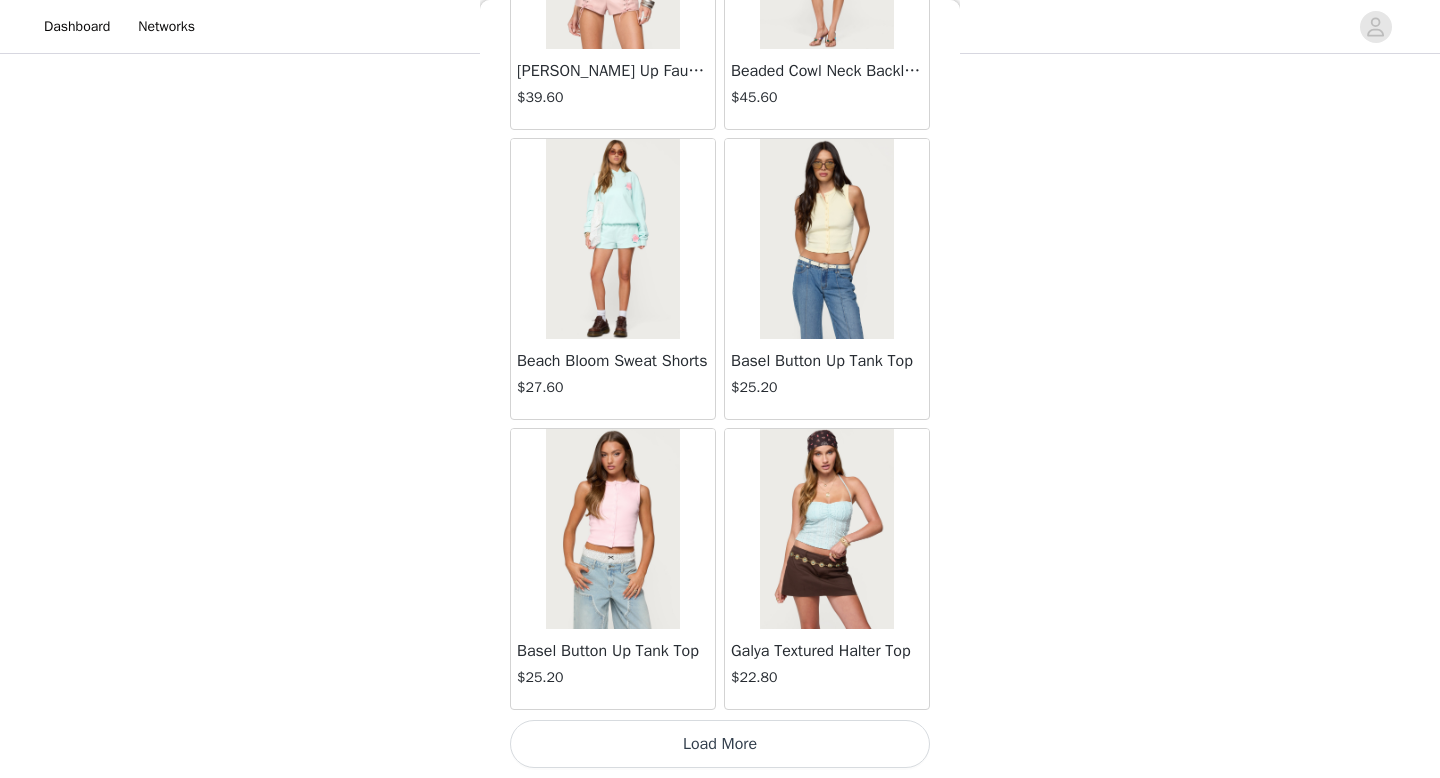 click on "Load More" at bounding box center (720, 744) 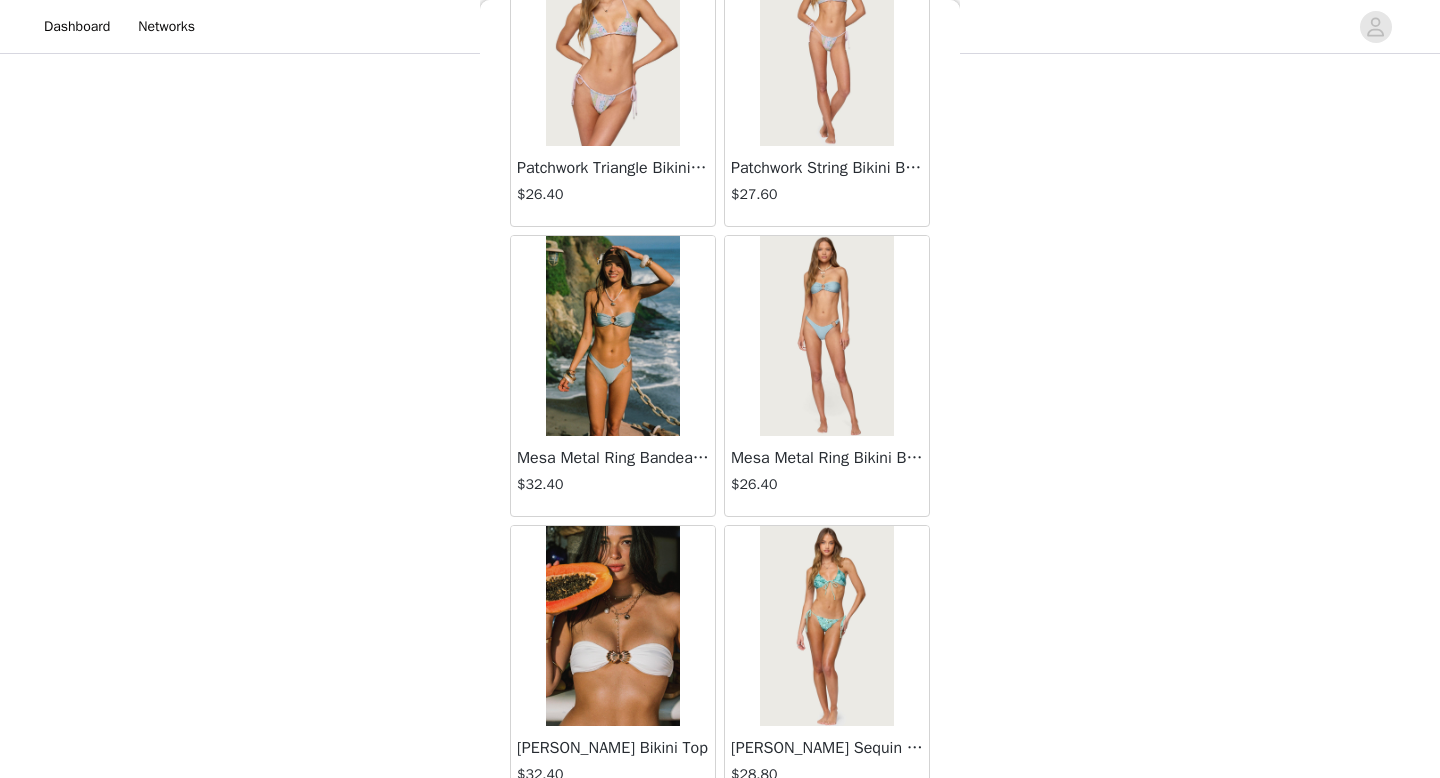 scroll, scrollTop: 29441, scrollLeft: 0, axis: vertical 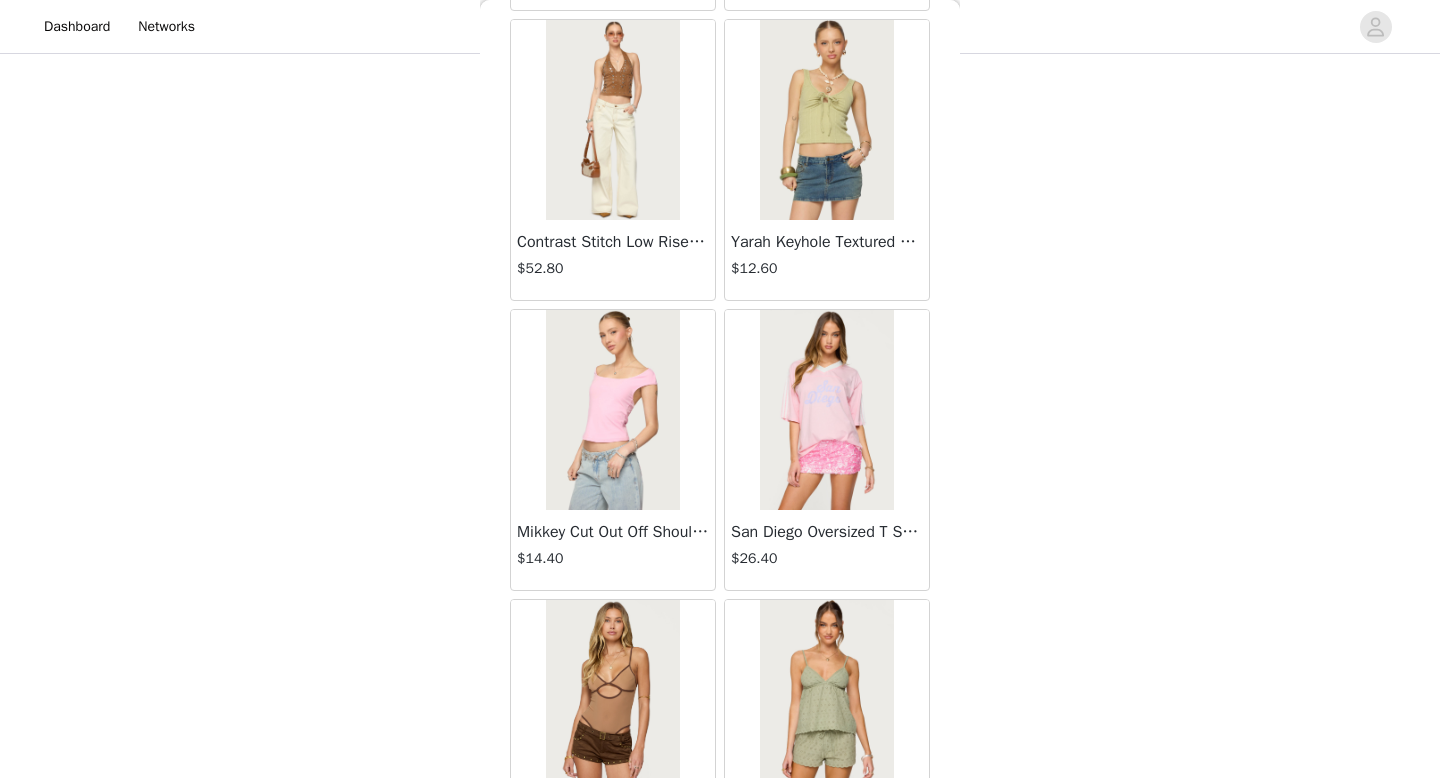 click at bounding box center [612, 410] 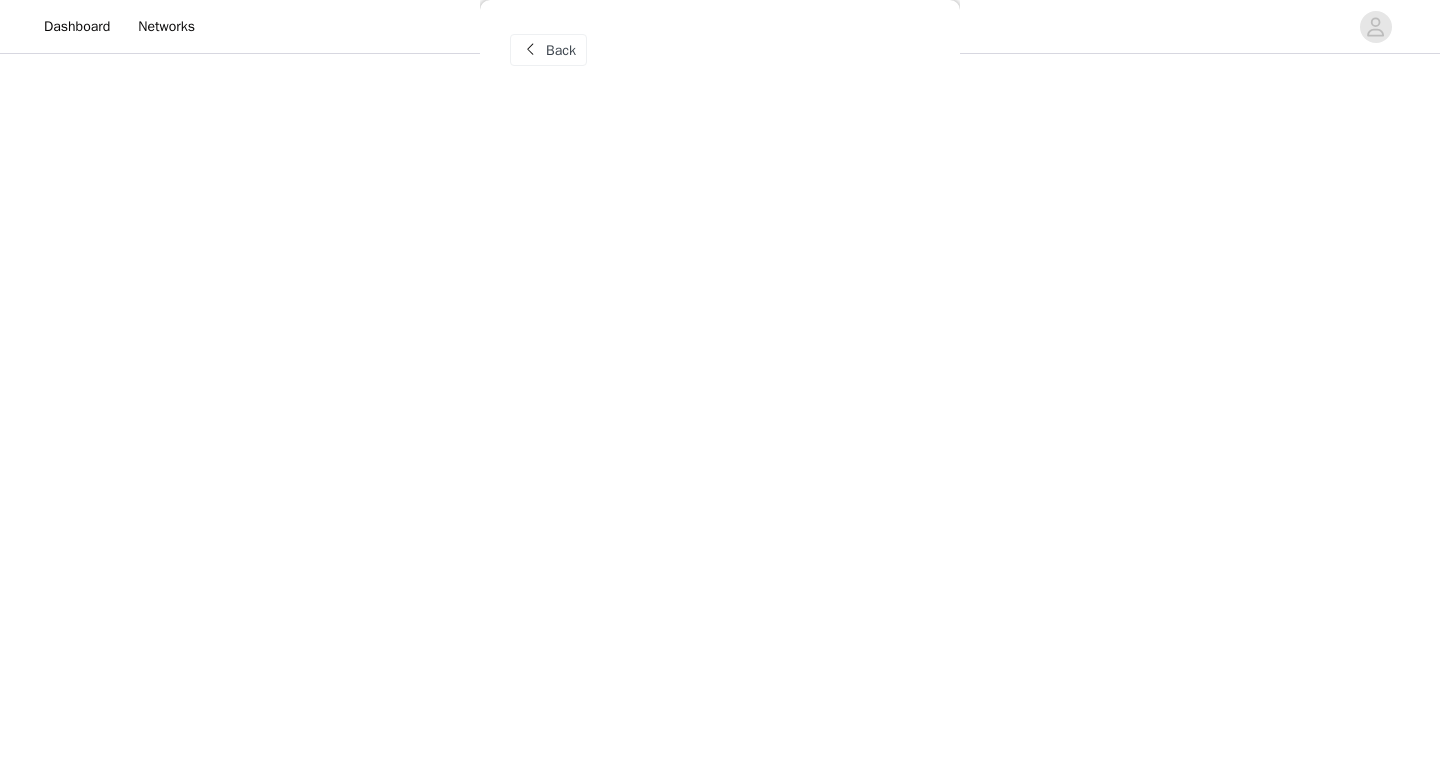 scroll, scrollTop: 0, scrollLeft: 0, axis: both 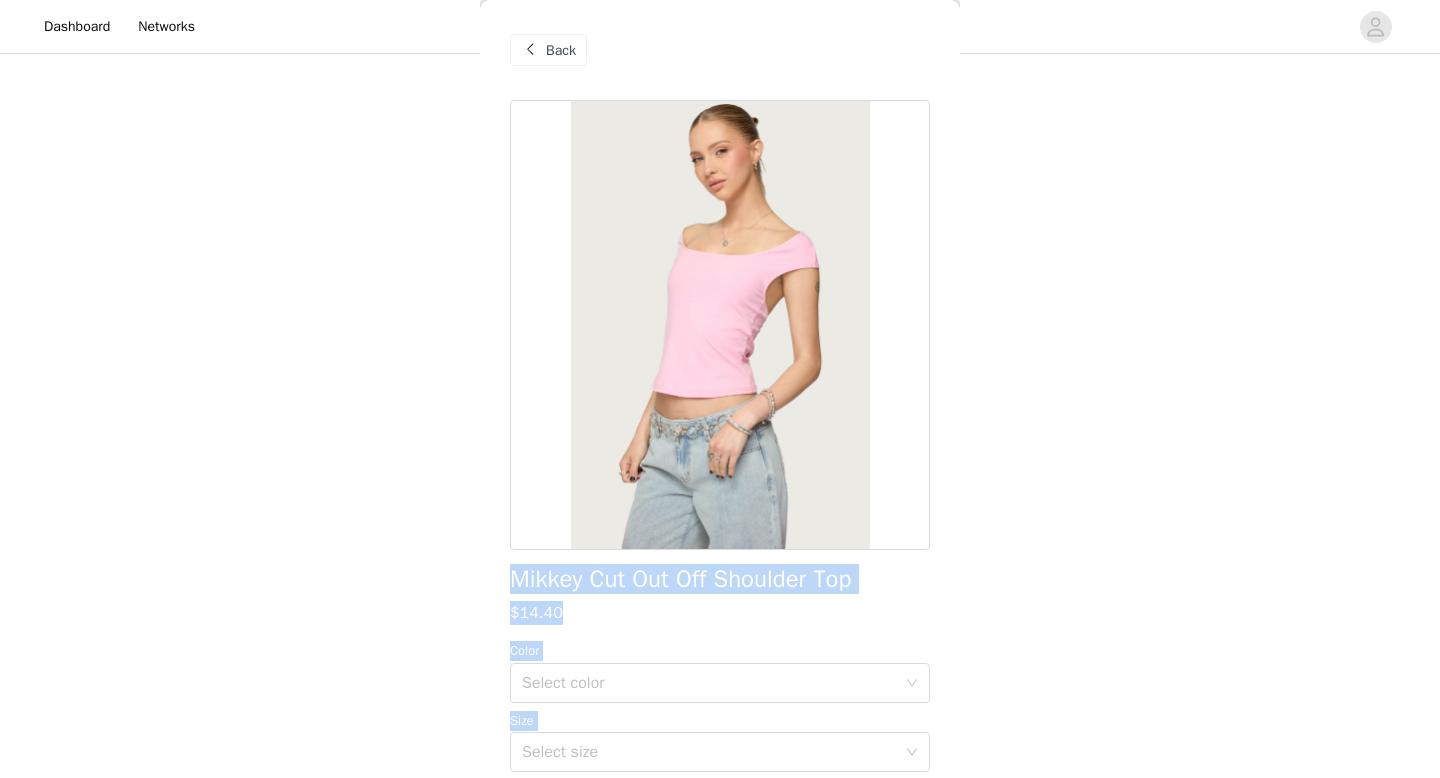 click on "Back     Mikkey Cut Out Off Shoulder Top       $14.40         Color   Select color Size   Select size   Top Scoop neckline Off shoulder design Cut out back Polyester, Spandex Model wears size S Model height is 5'6 Item care: Machine wash at maximum 30ºC, do not bleach, tumble dry low, iron at a maximum of 110ºC, do not dry clean   Add Product" at bounding box center (720, 389) 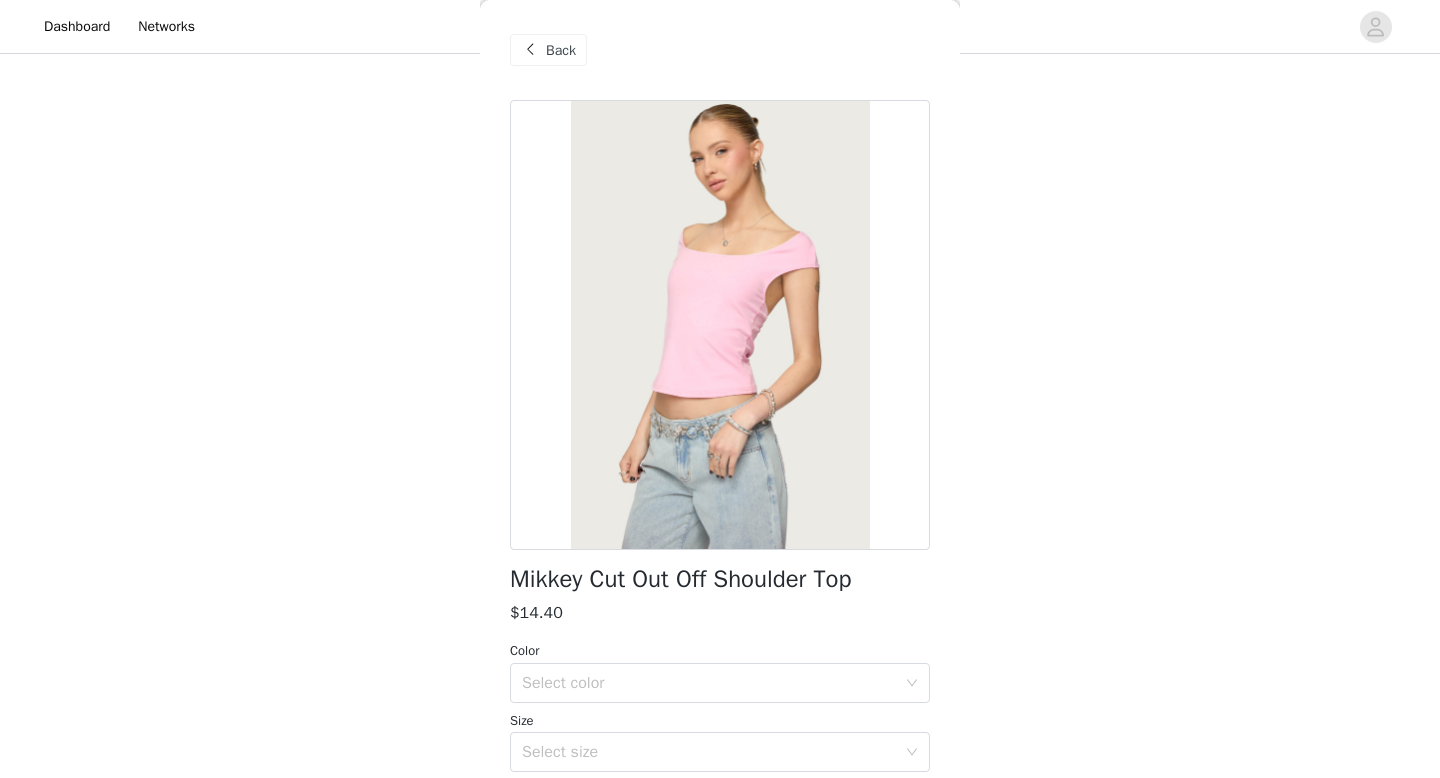 click at bounding box center [530, 50] 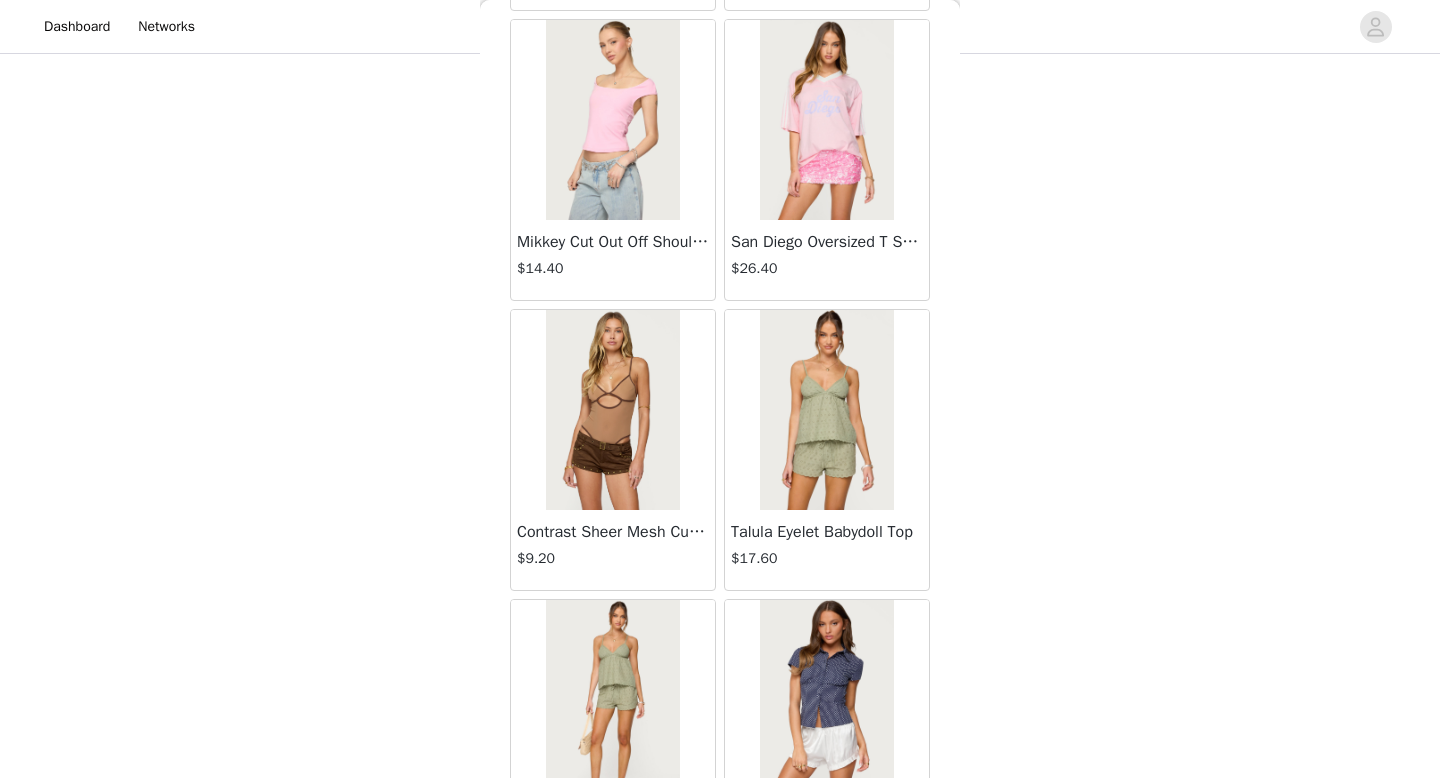 scroll, scrollTop: 3551, scrollLeft: 0, axis: vertical 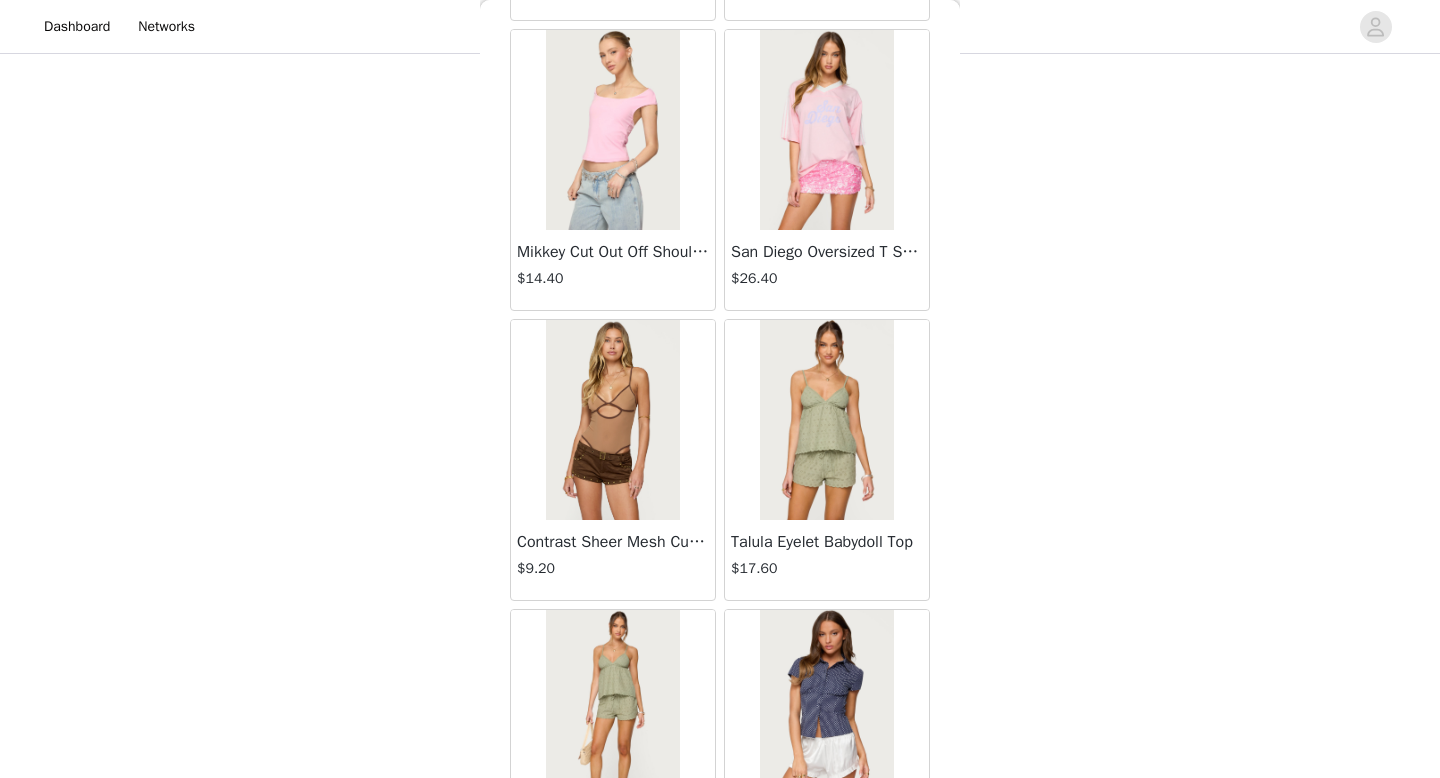click at bounding box center [612, 420] 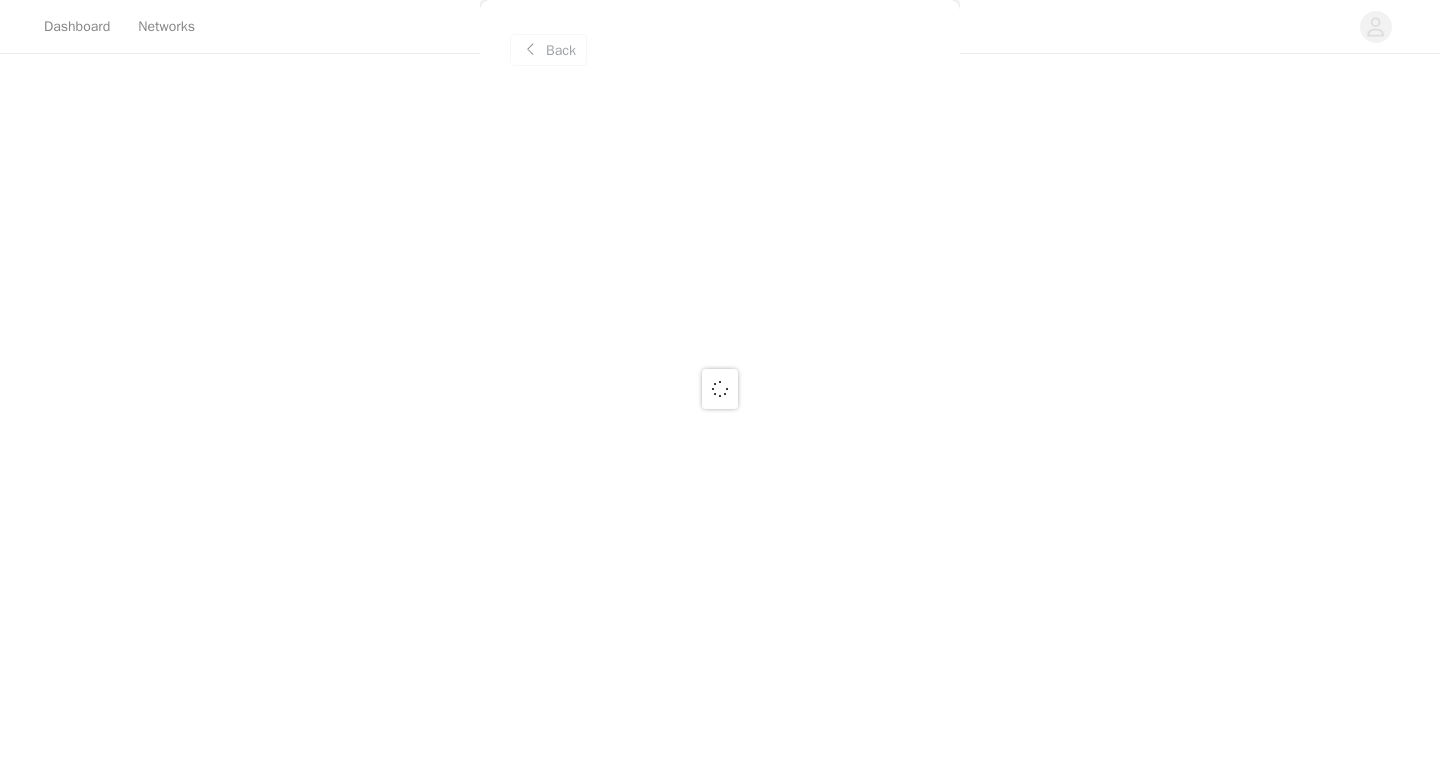 scroll, scrollTop: 0, scrollLeft: 0, axis: both 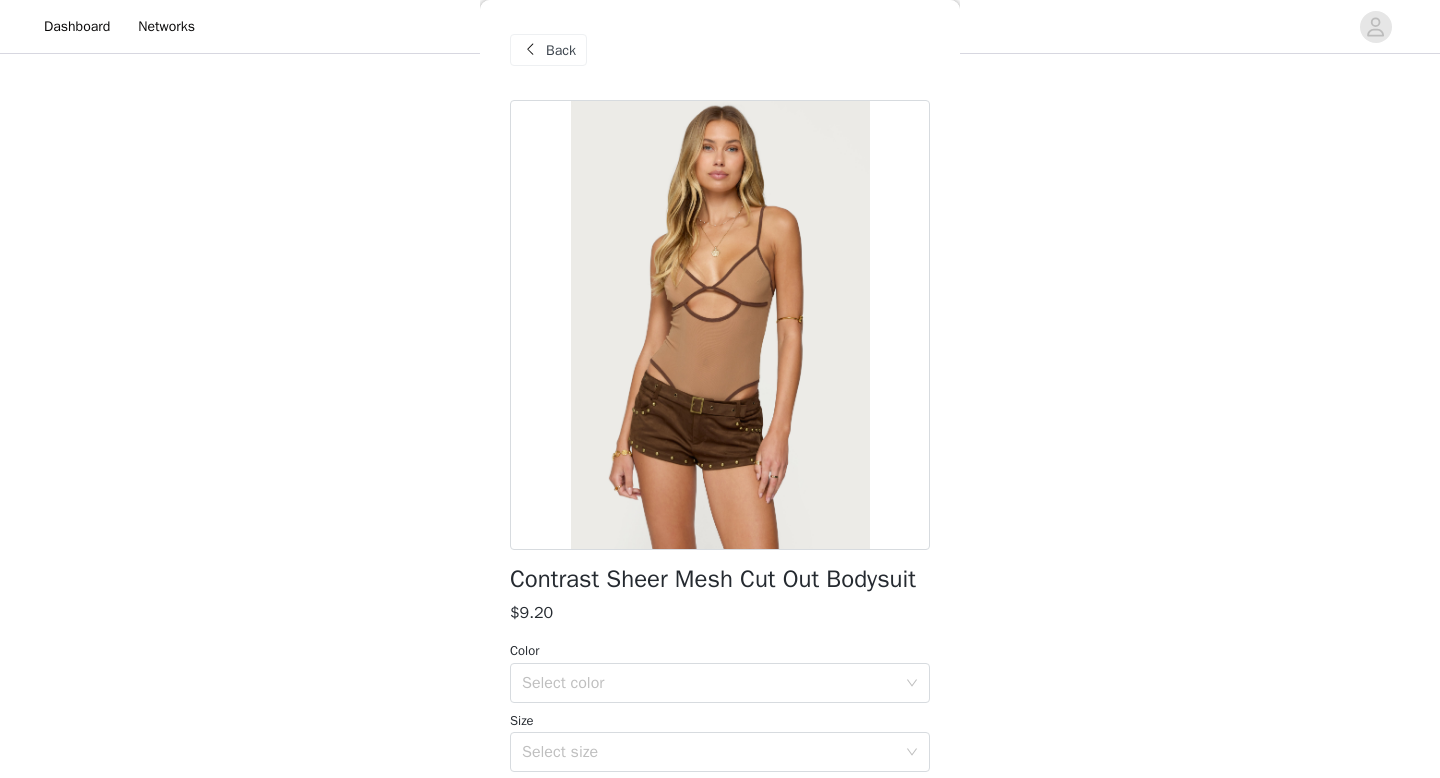 click on "Back" at bounding box center [548, 50] 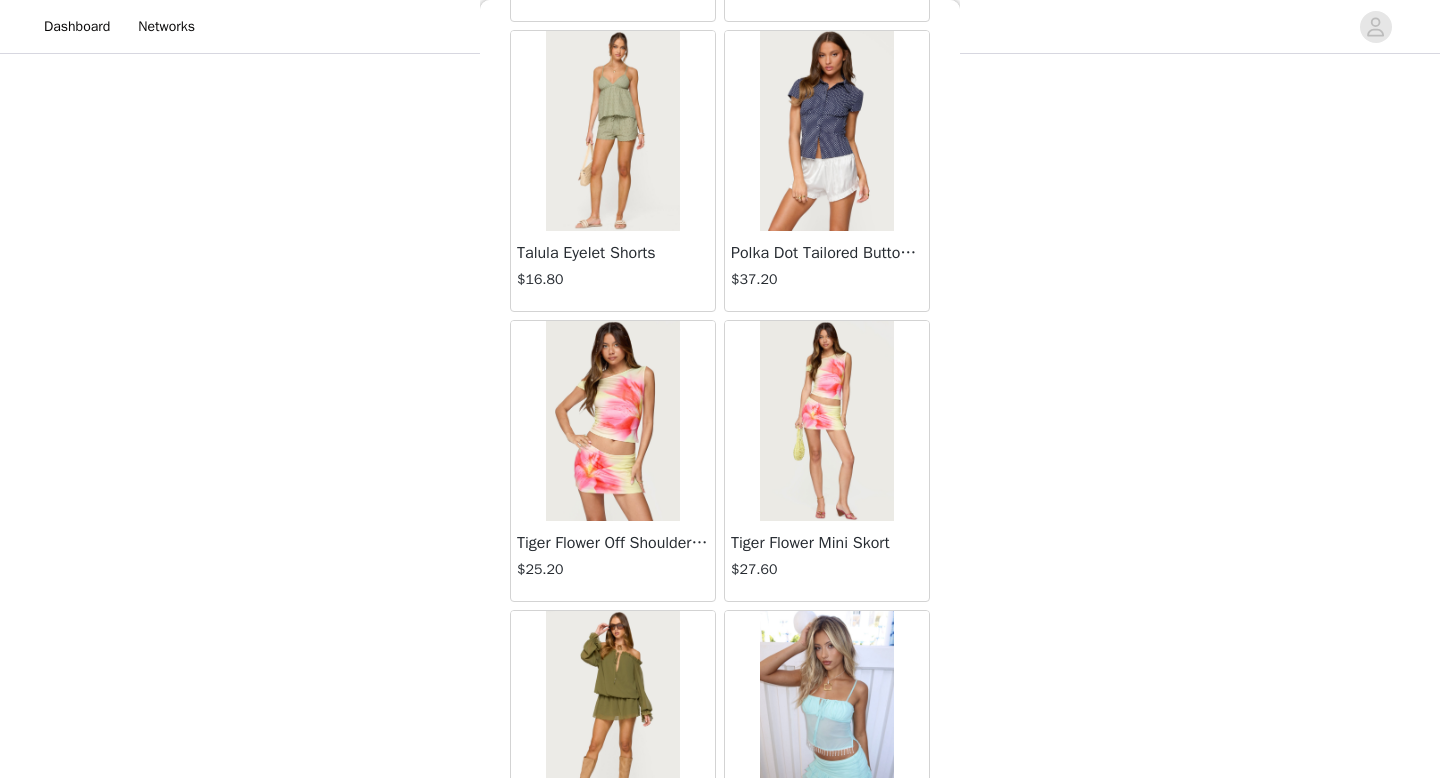 scroll, scrollTop: 4135, scrollLeft: 0, axis: vertical 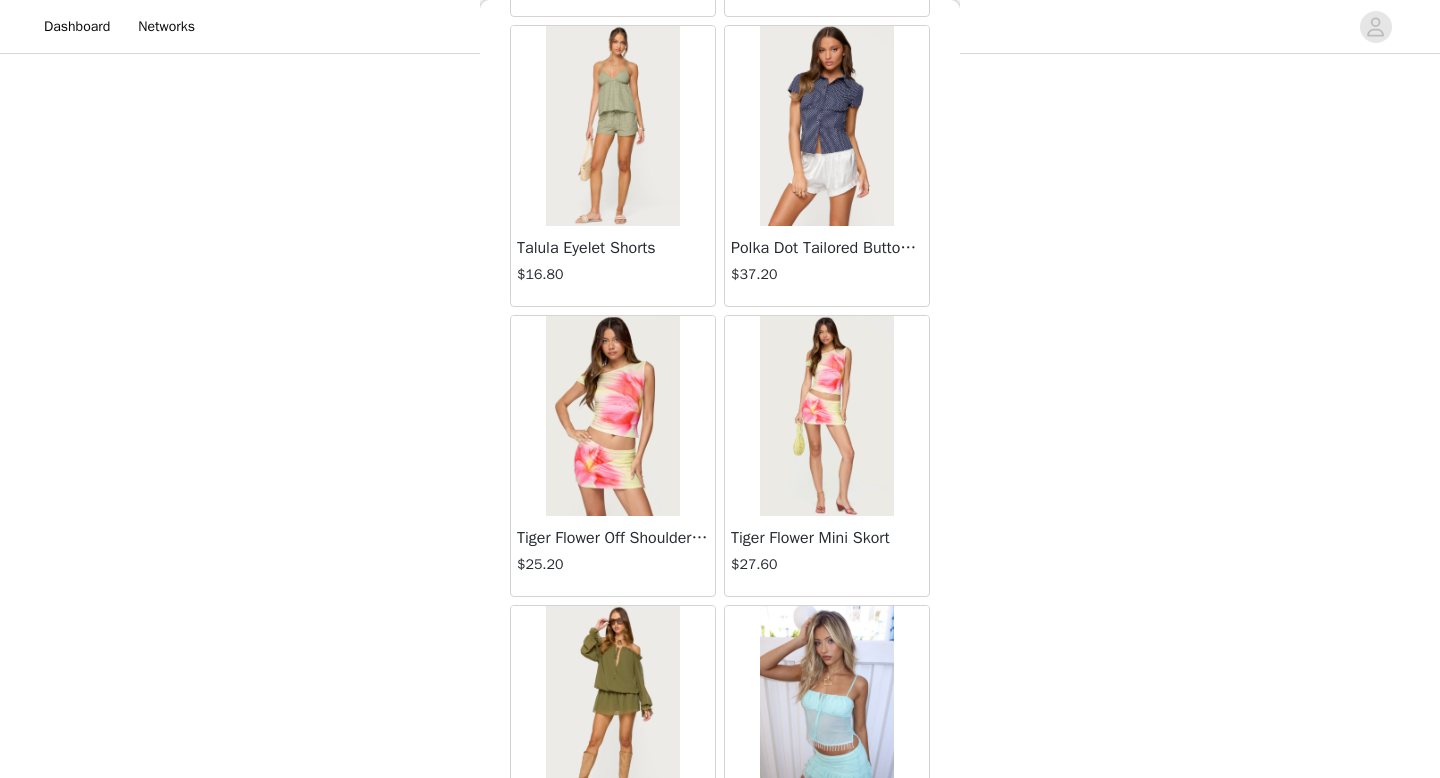 click at bounding box center (612, 416) 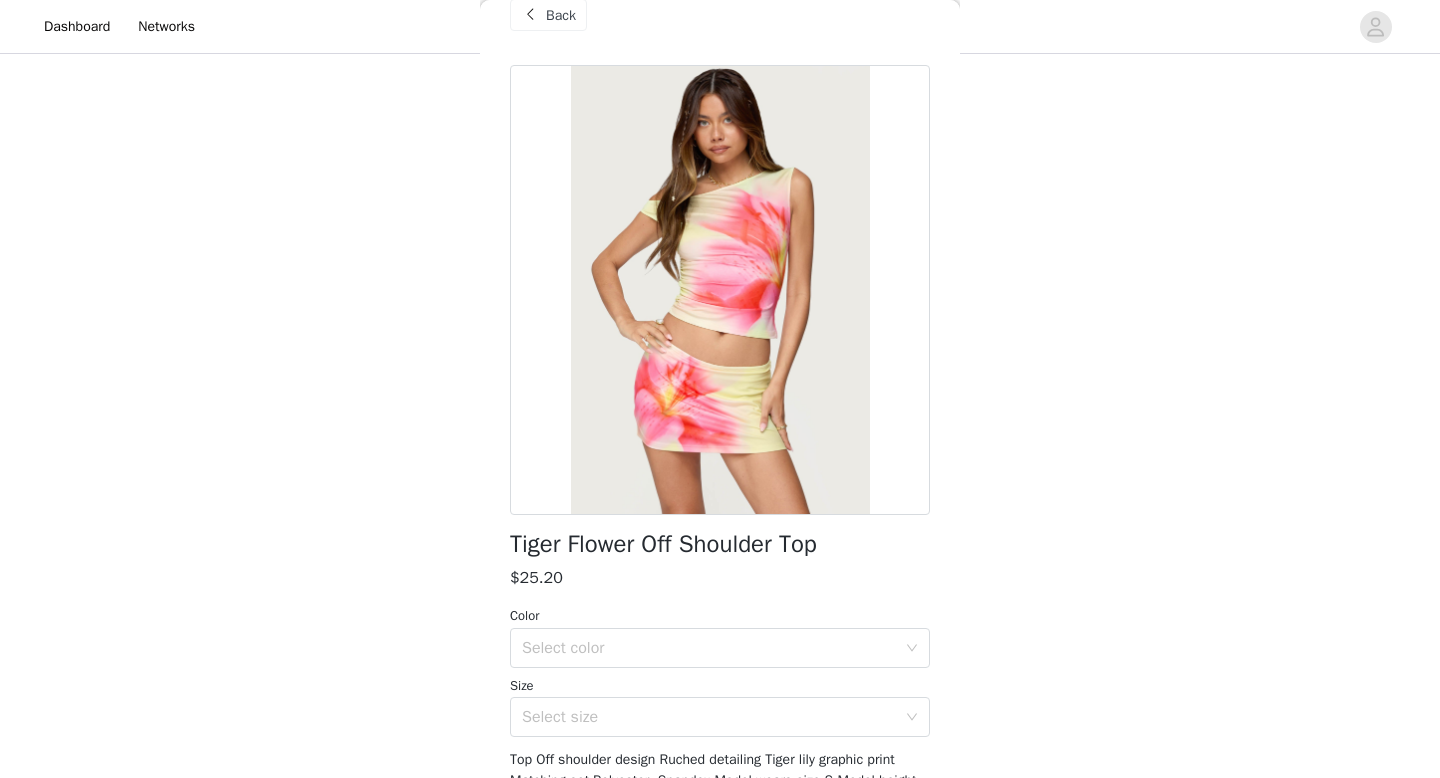 scroll, scrollTop: 36, scrollLeft: 0, axis: vertical 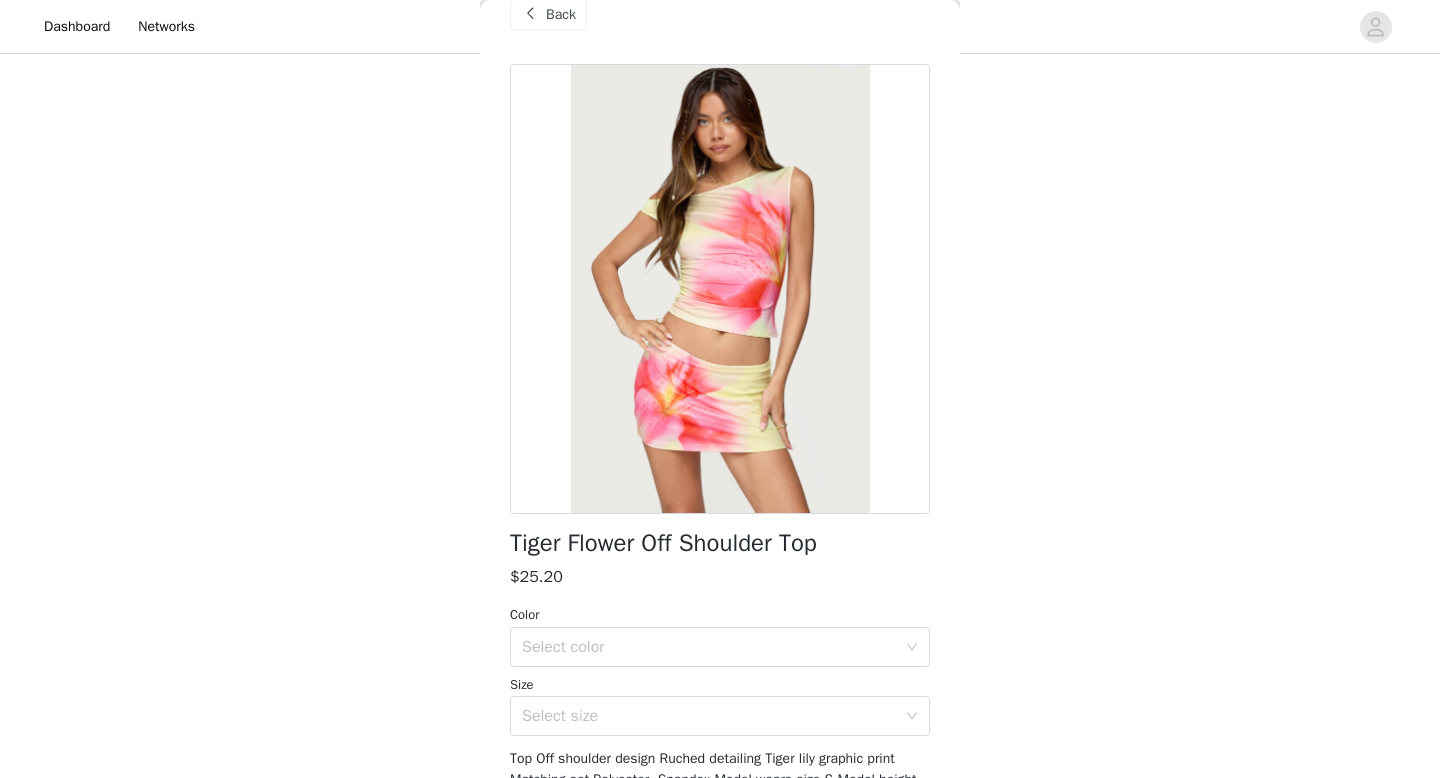 click on "Back" at bounding box center (561, 14) 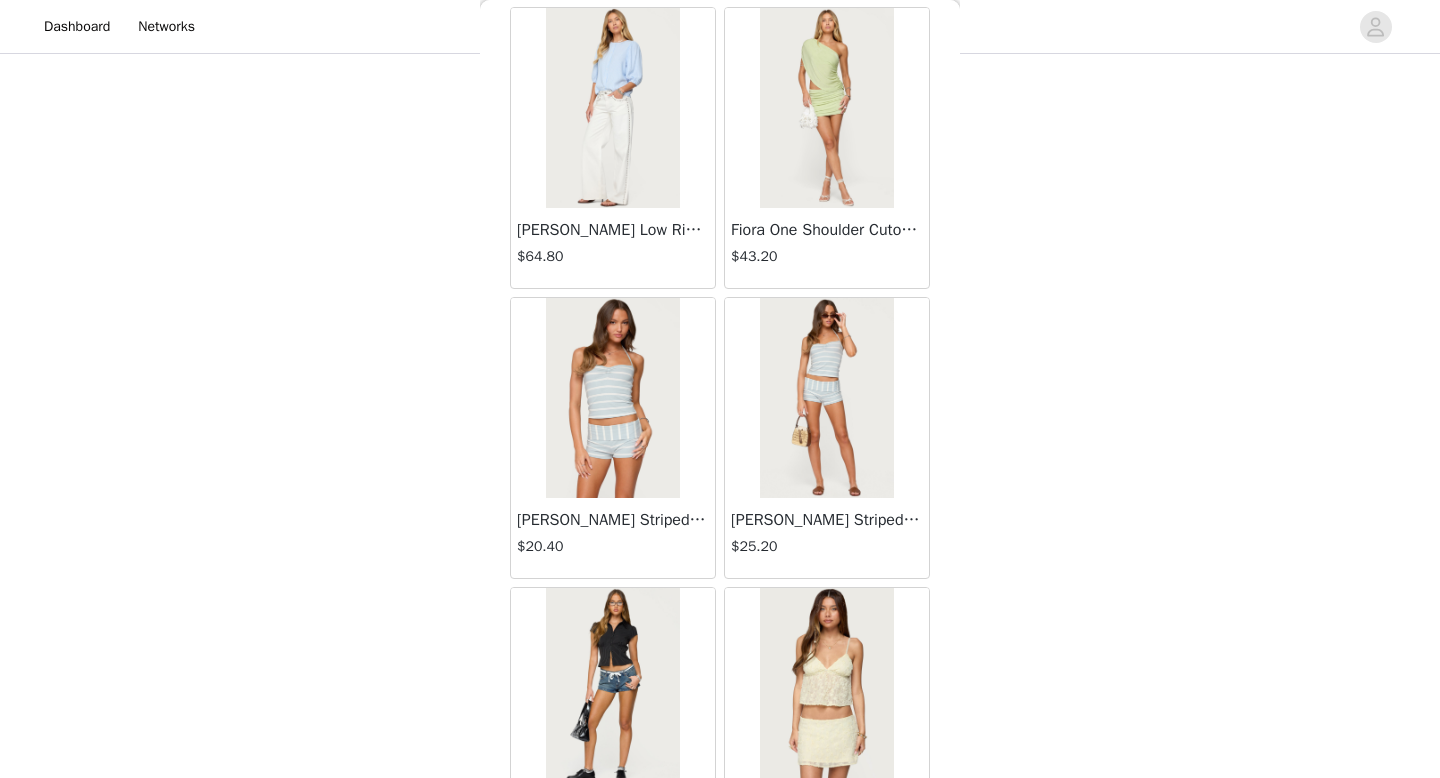 scroll, scrollTop: 5324, scrollLeft: 0, axis: vertical 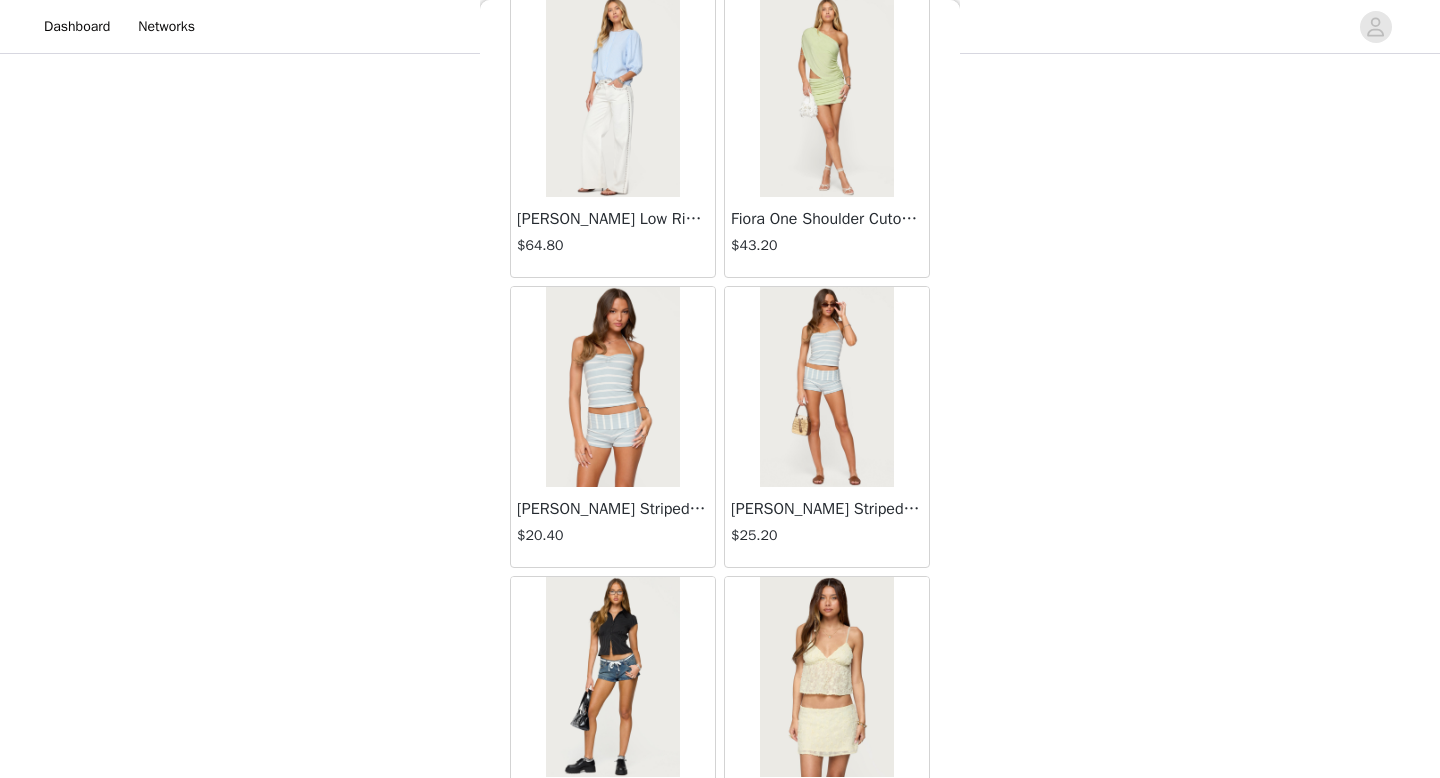 click at bounding box center (612, 387) 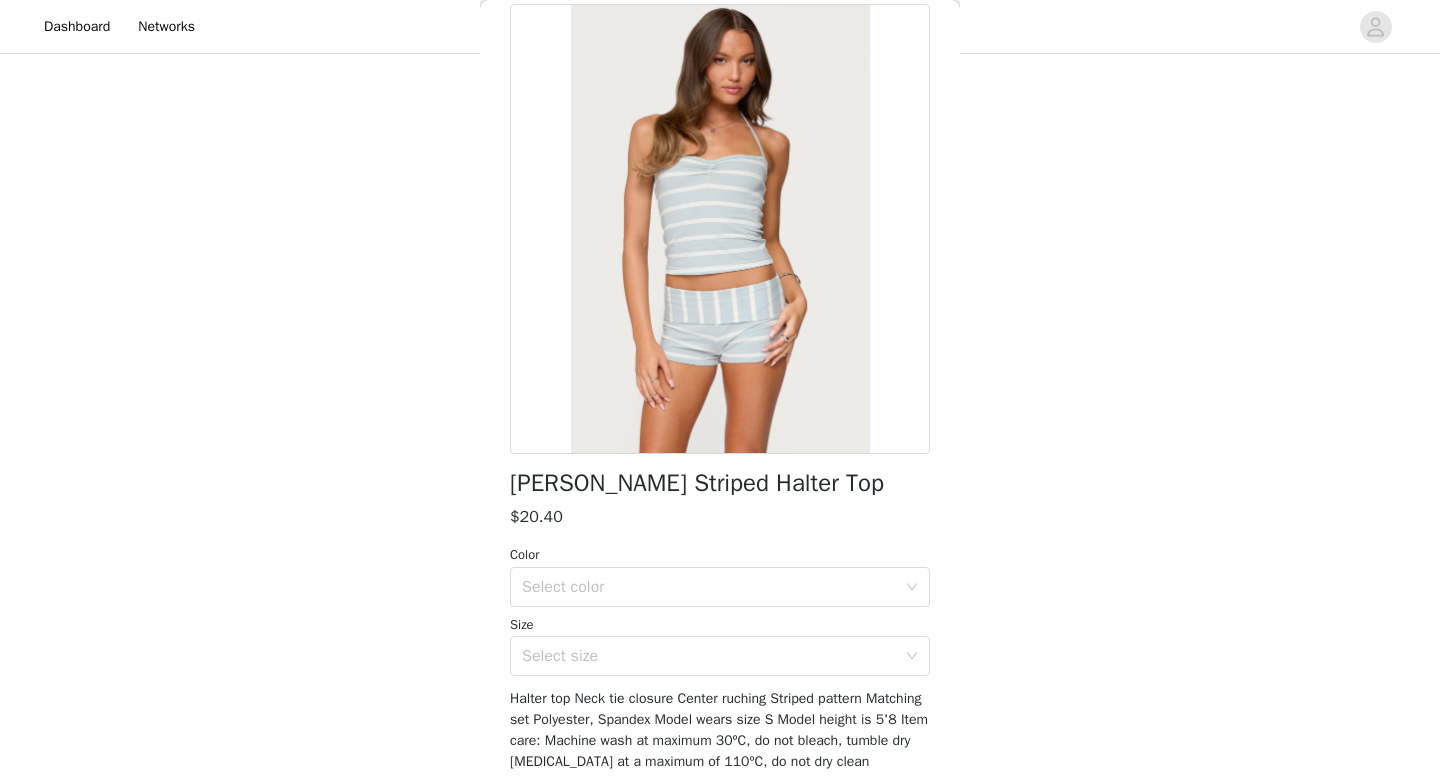 scroll, scrollTop: 151, scrollLeft: 0, axis: vertical 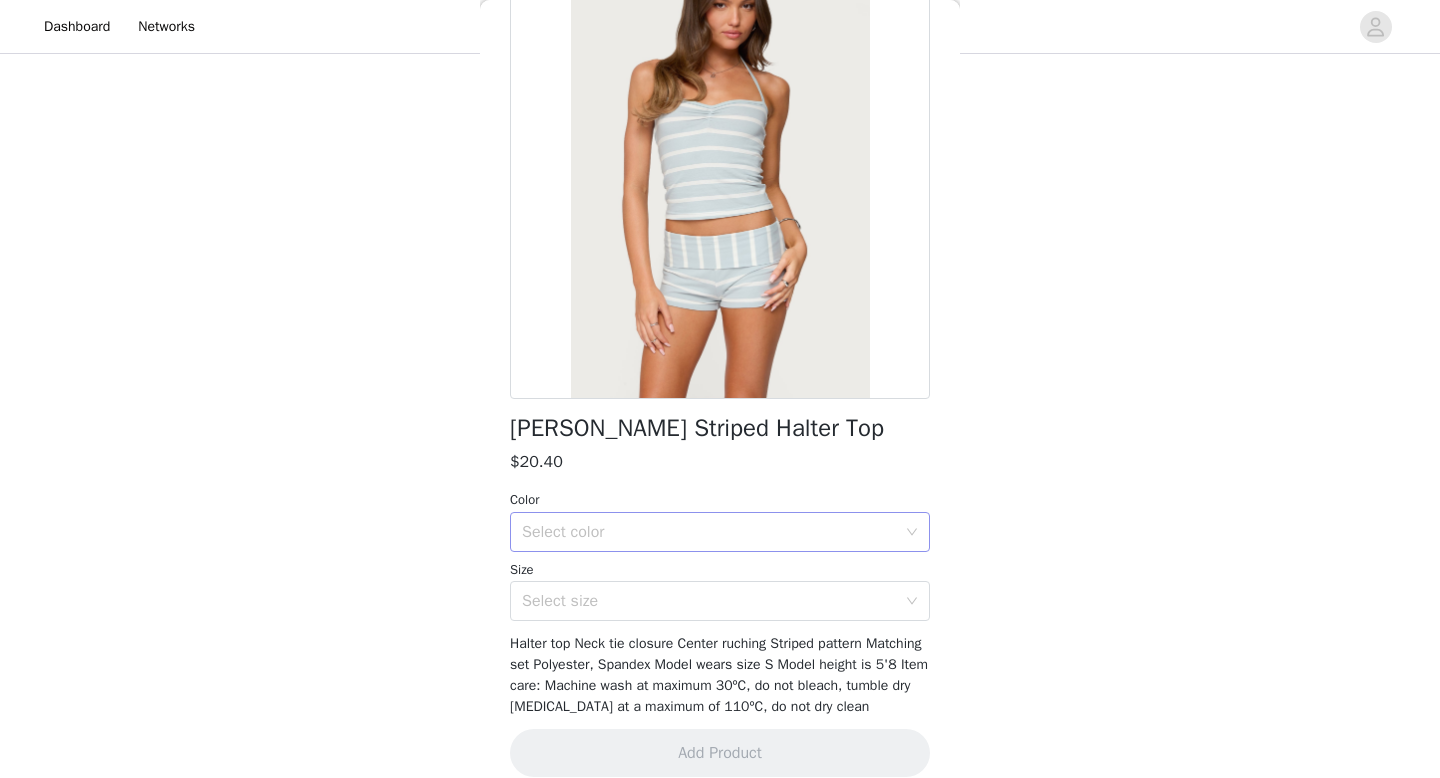 click on "Select color" at bounding box center (713, 532) 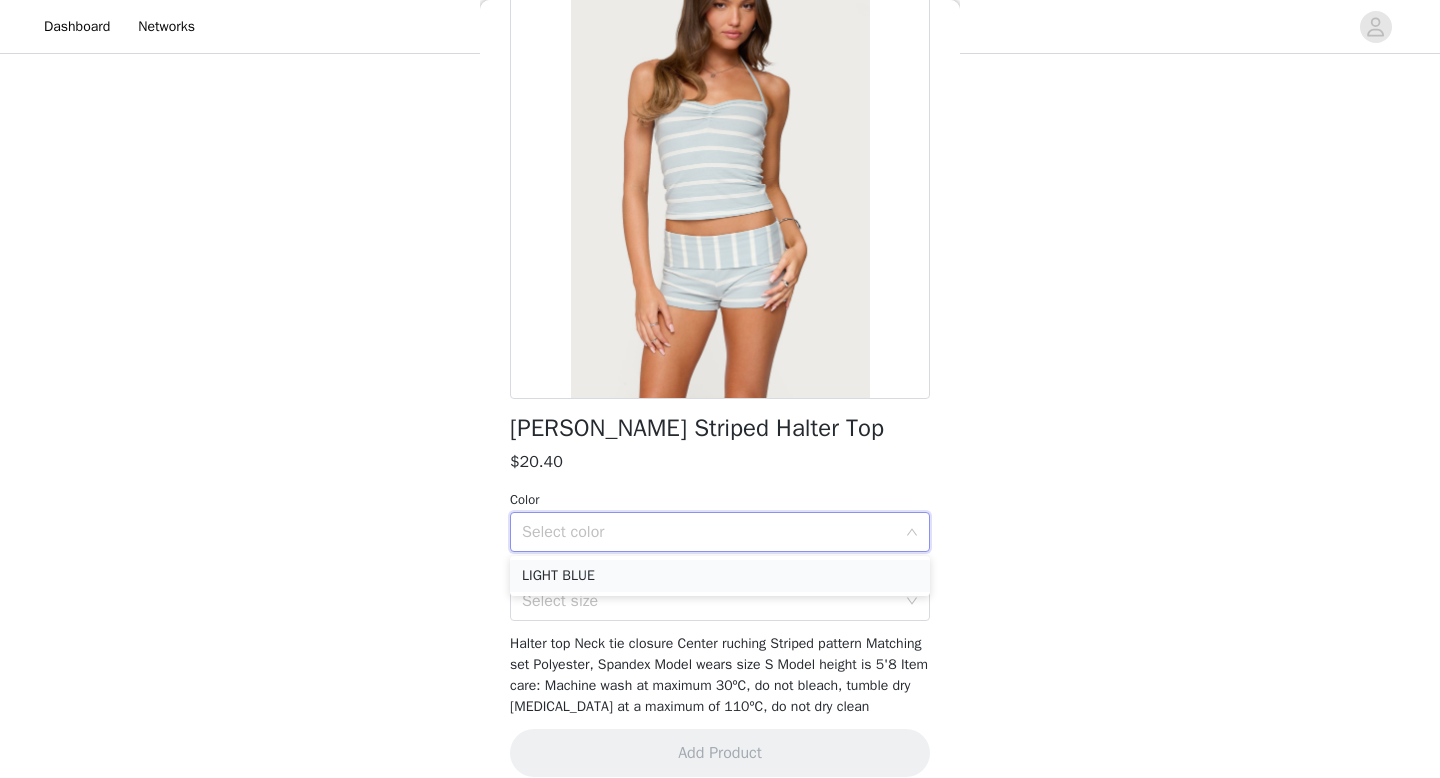 click on "LIGHT BLUE" at bounding box center (720, 576) 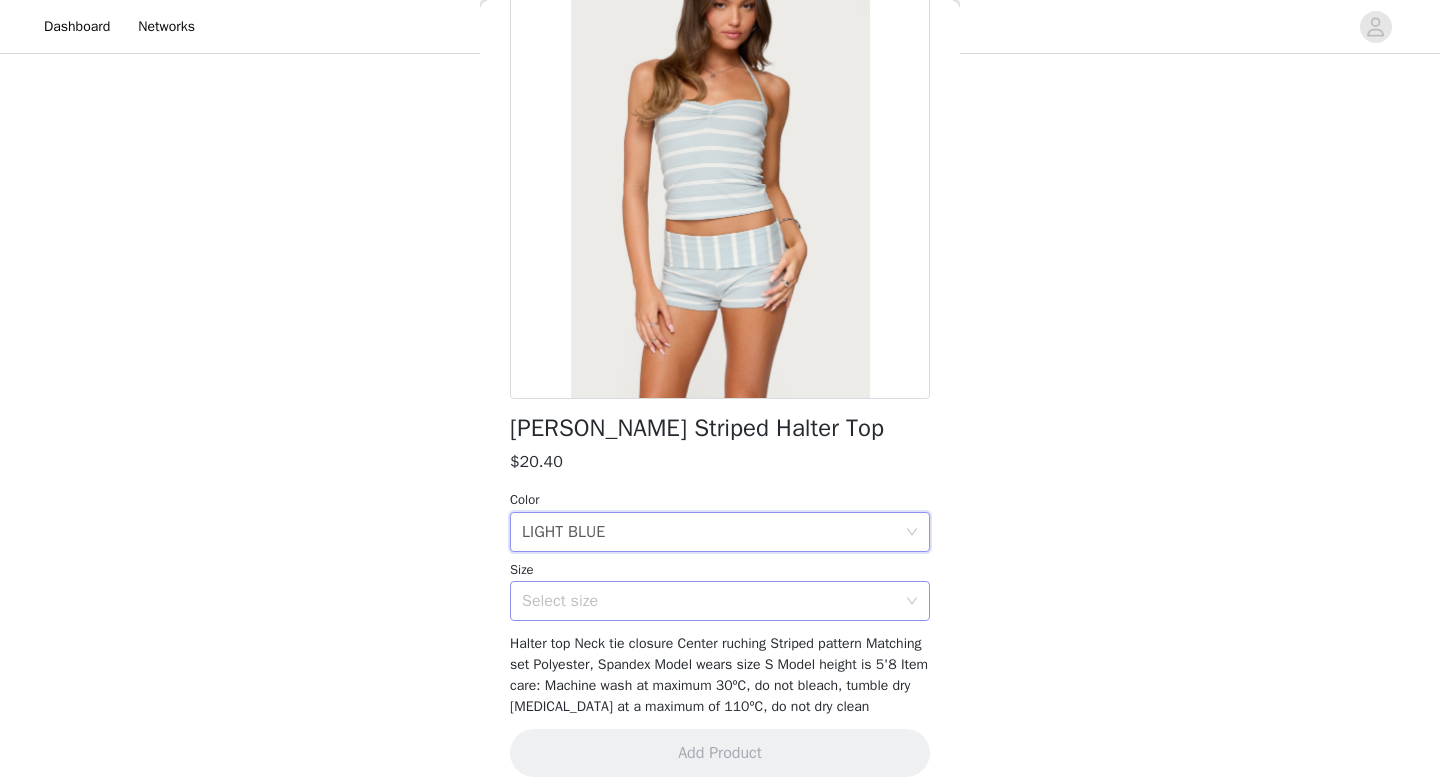 click on "Select size" at bounding box center (709, 601) 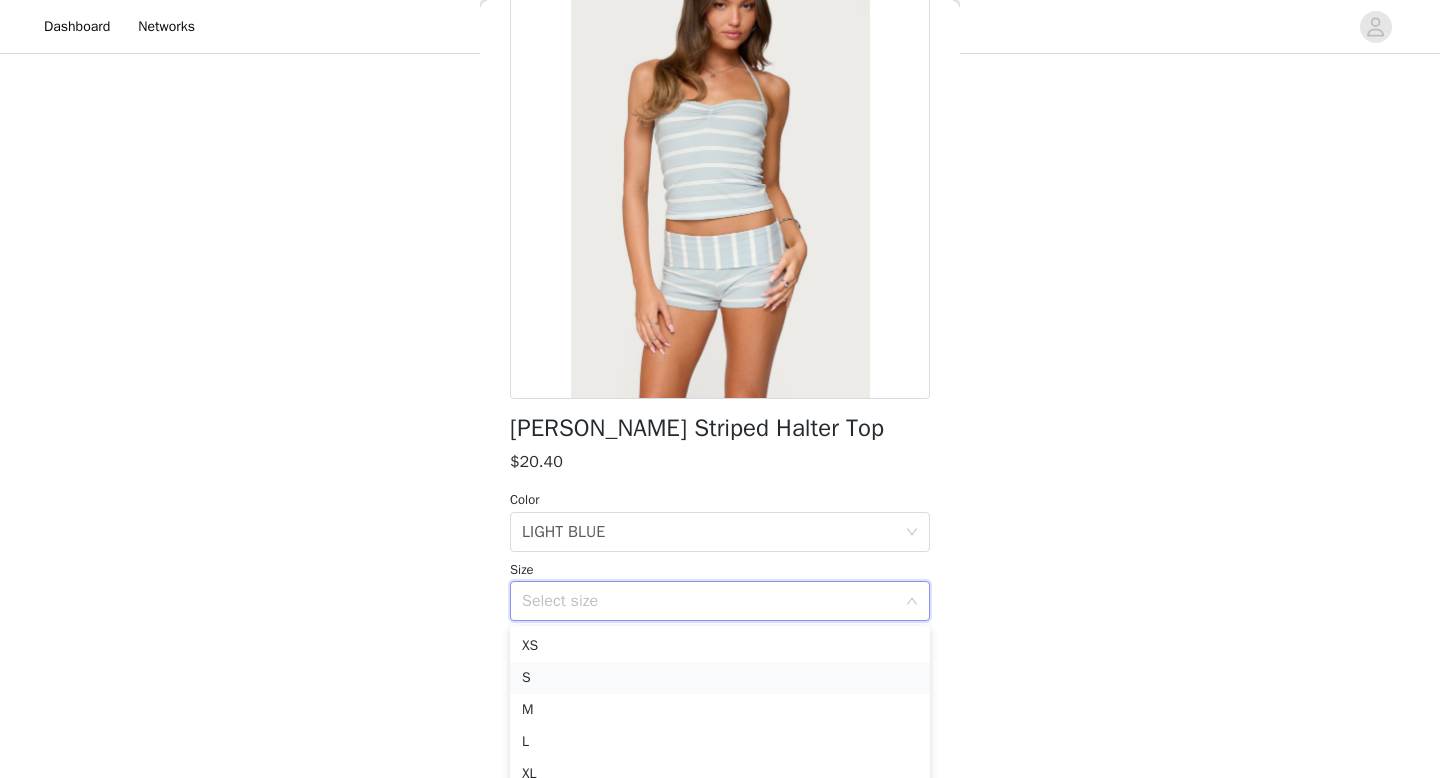 click on "S" at bounding box center (720, 678) 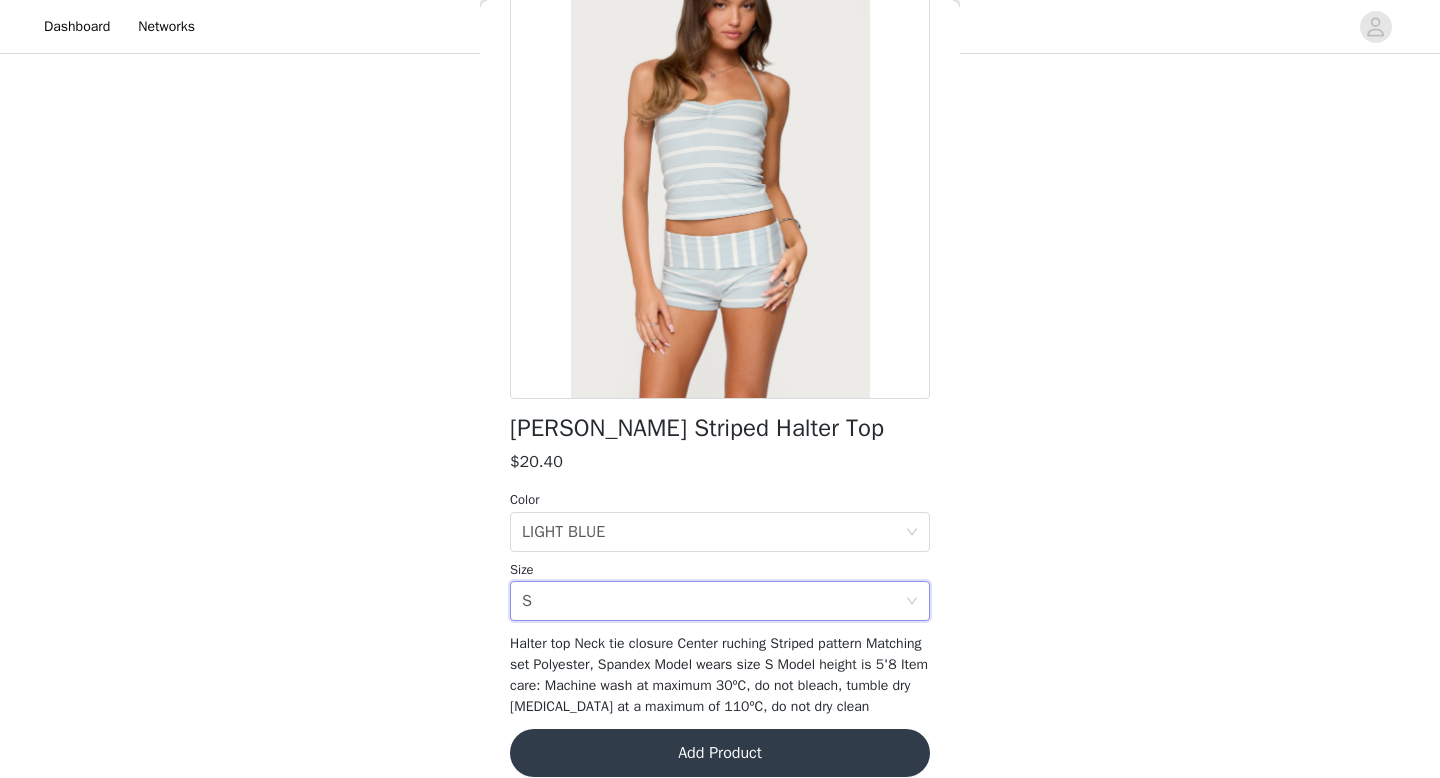 scroll, scrollTop: 195, scrollLeft: 0, axis: vertical 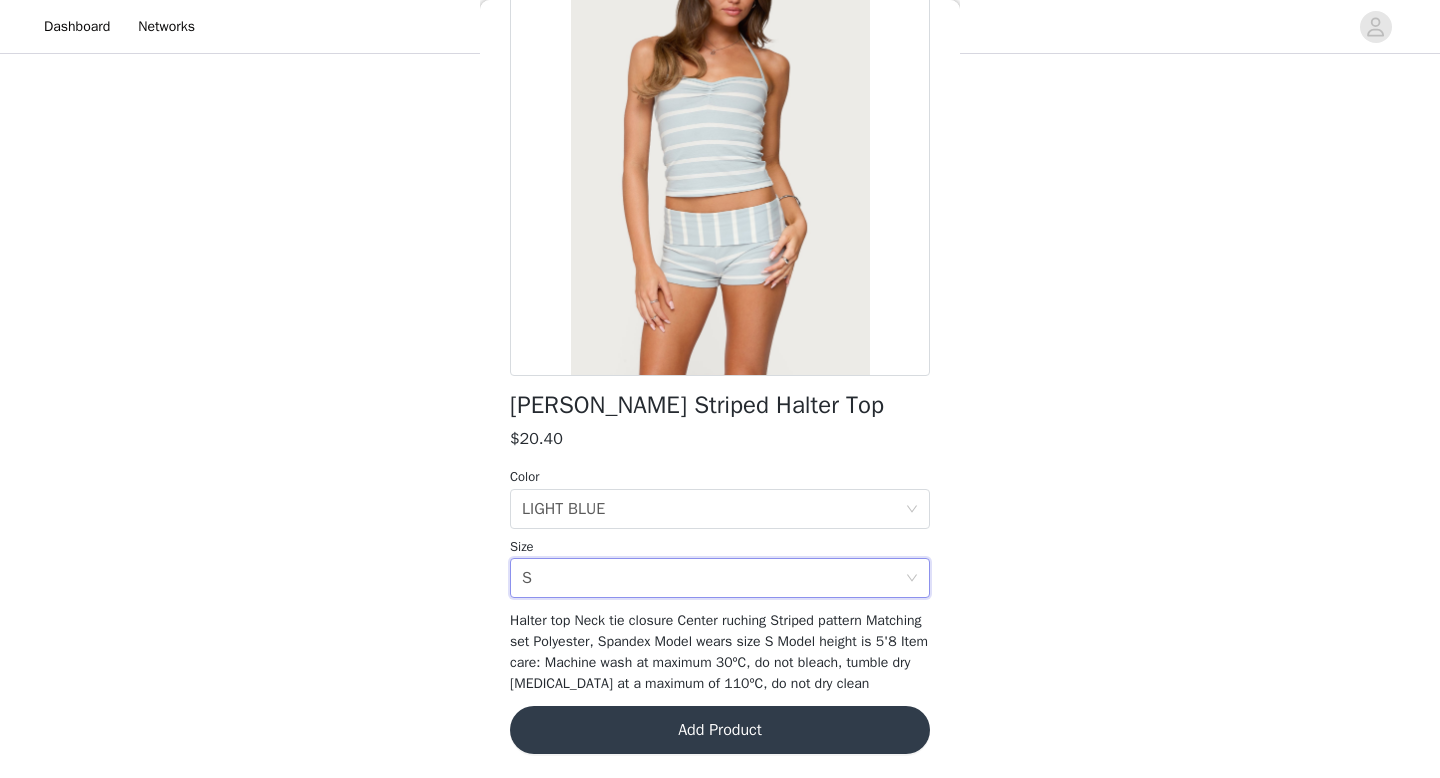 click on "Add Product" at bounding box center [720, 730] 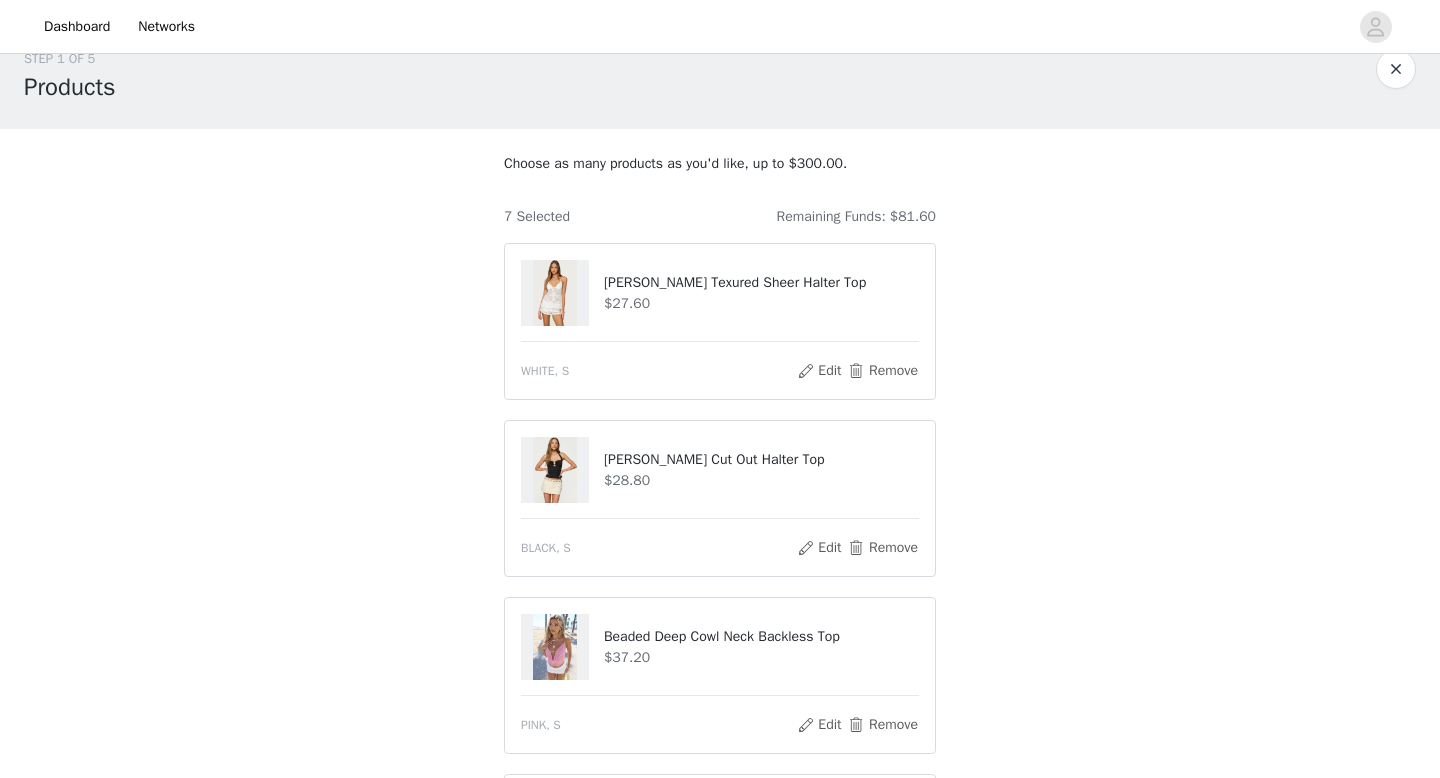 scroll, scrollTop: 38, scrollLeft: 0, axis: vertical 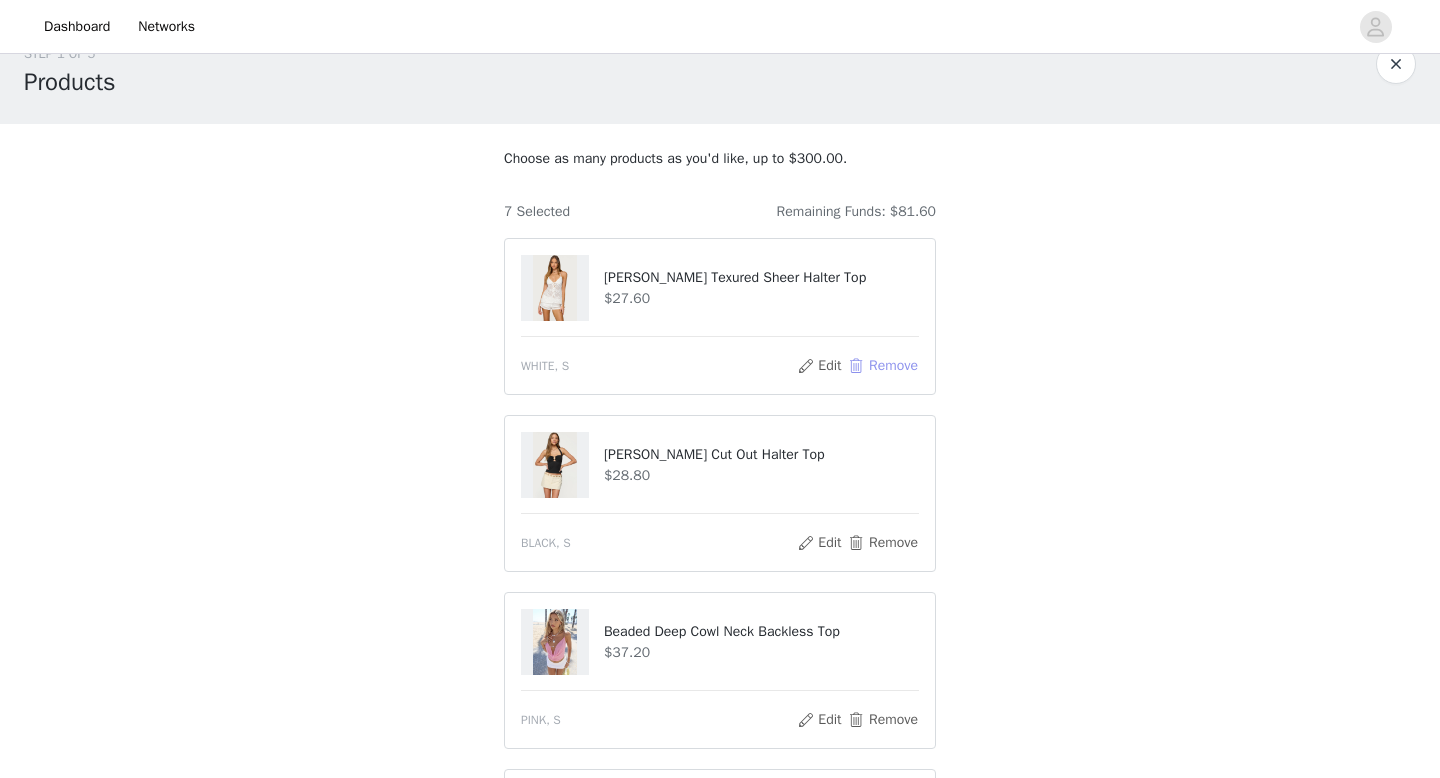 click on "Remove" at bounding box center (883, 366) 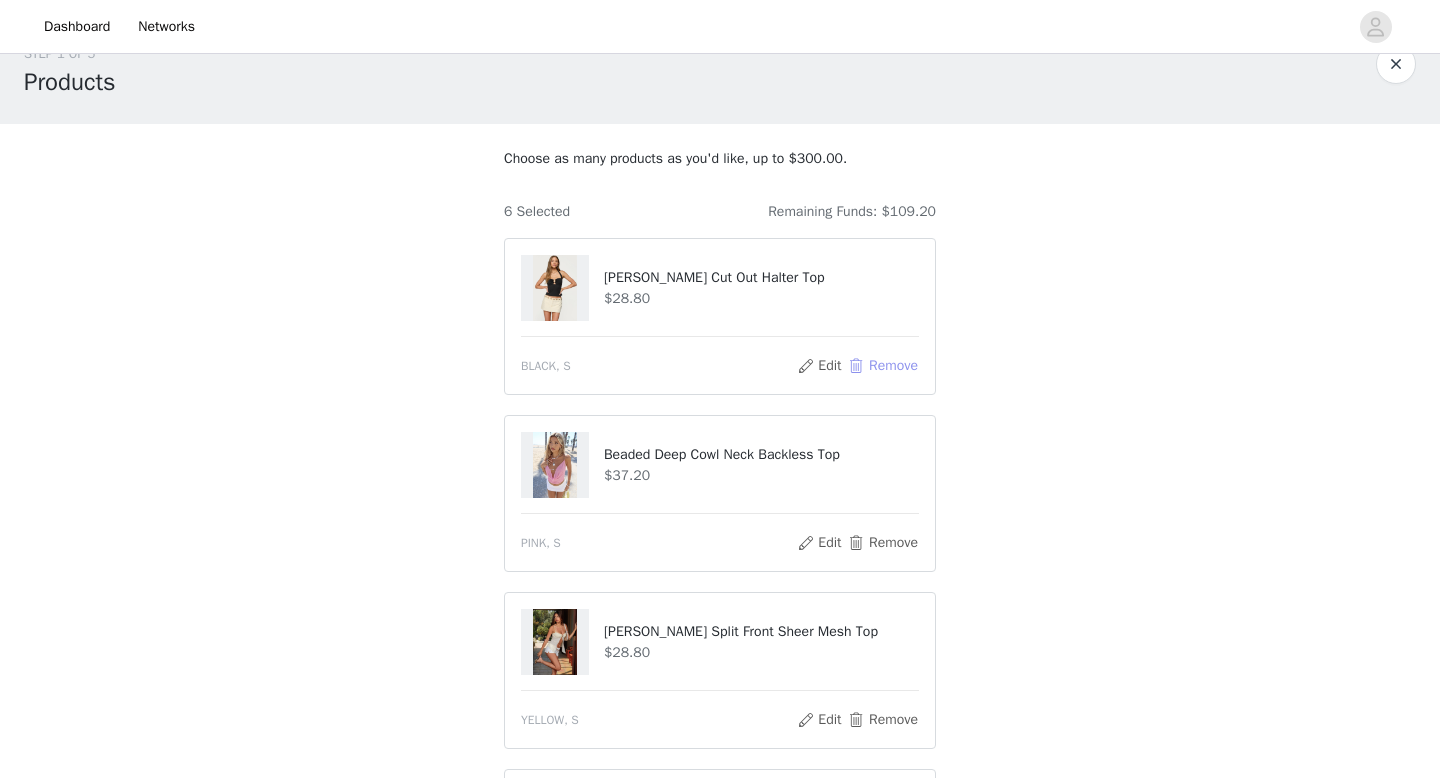 click on "Remove" at bounding box center [883, 366] 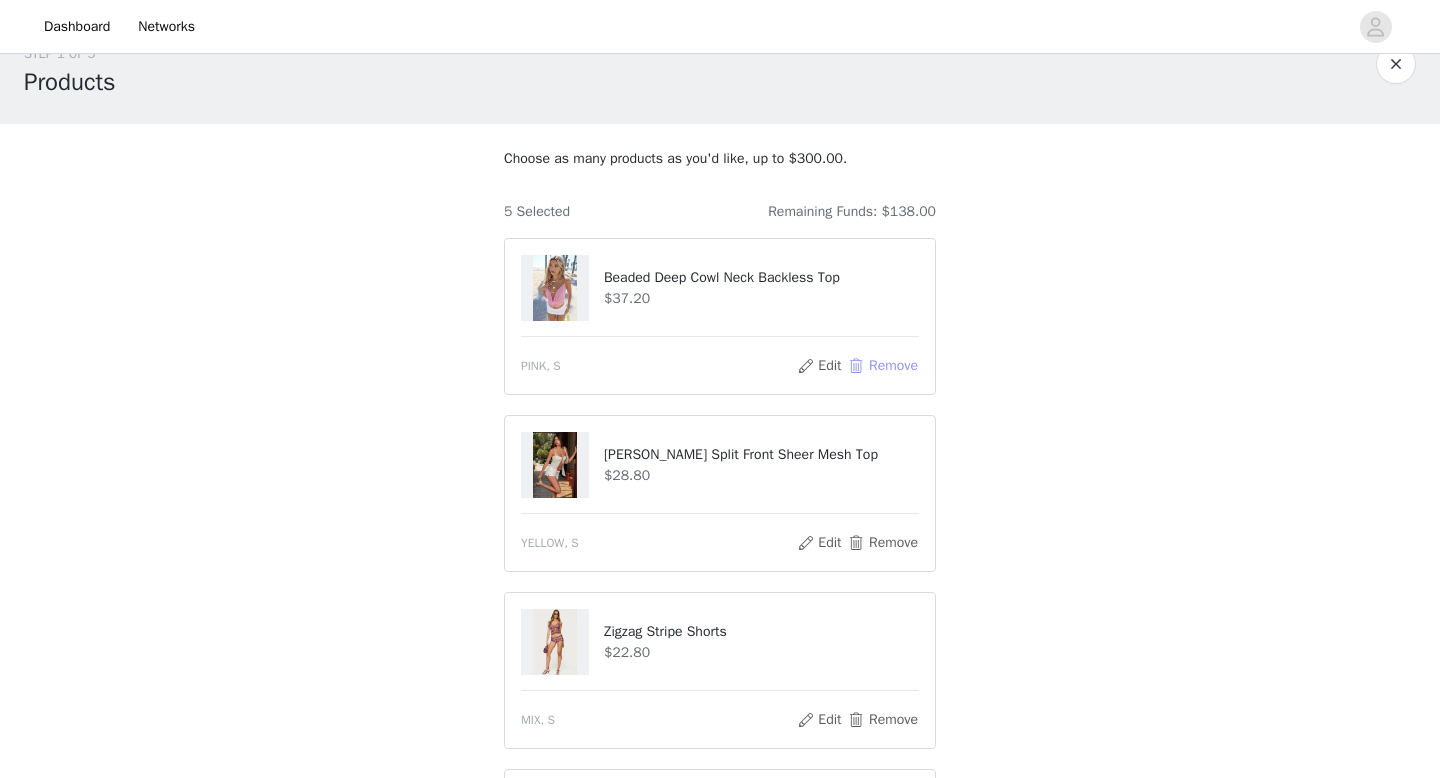 click on "Remove" at bounding box center (883, 366) 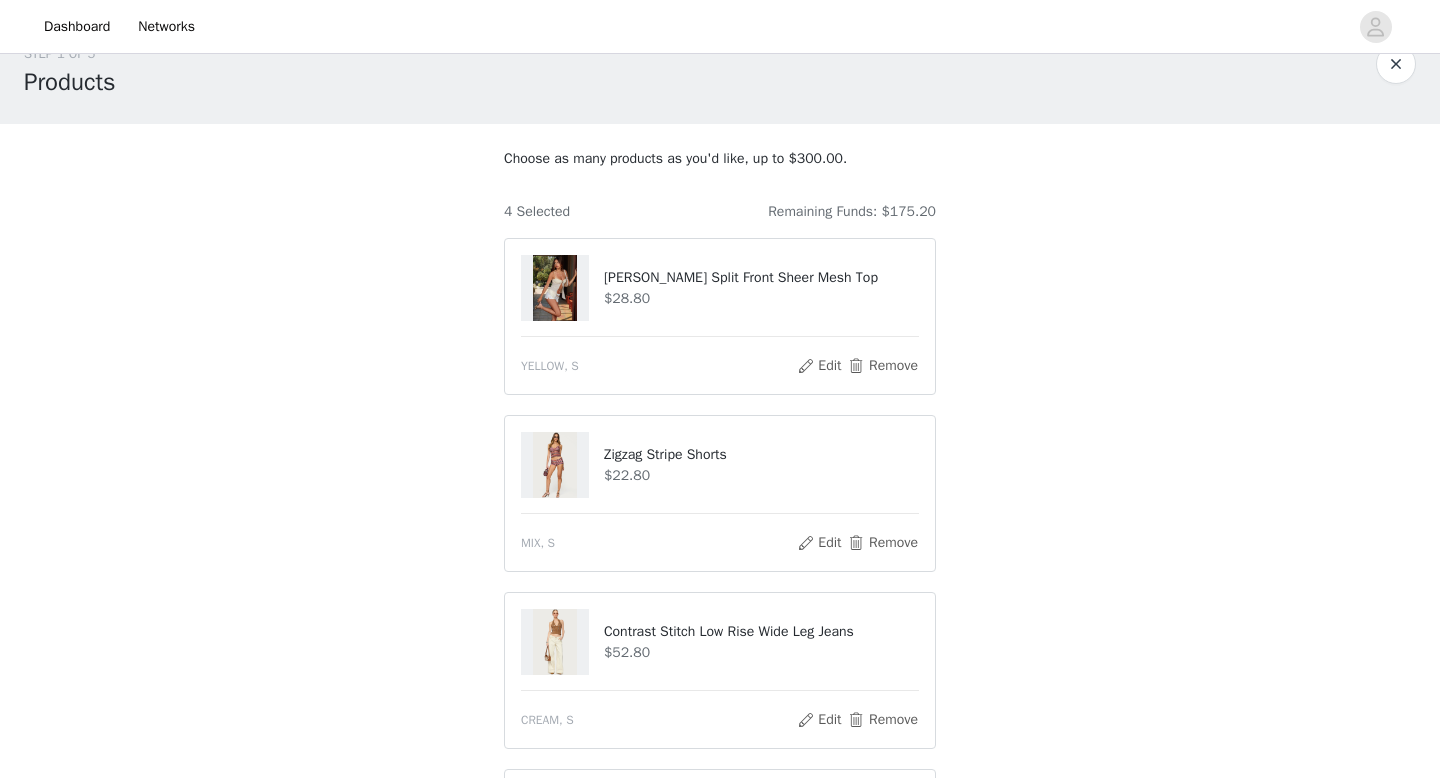 click on "Remove" at bounding box center [883, 366] 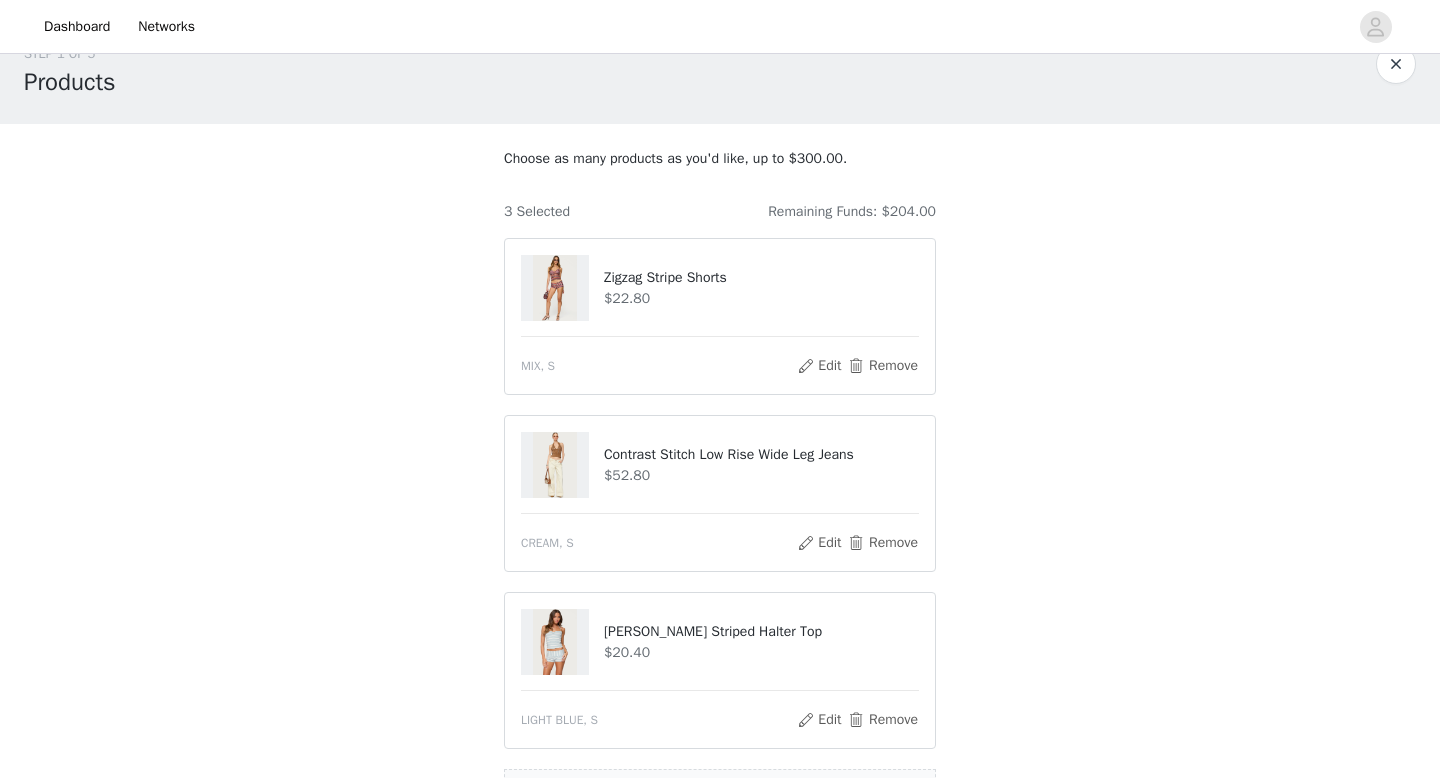 click on "Remove" at bounding box center (883, 366) 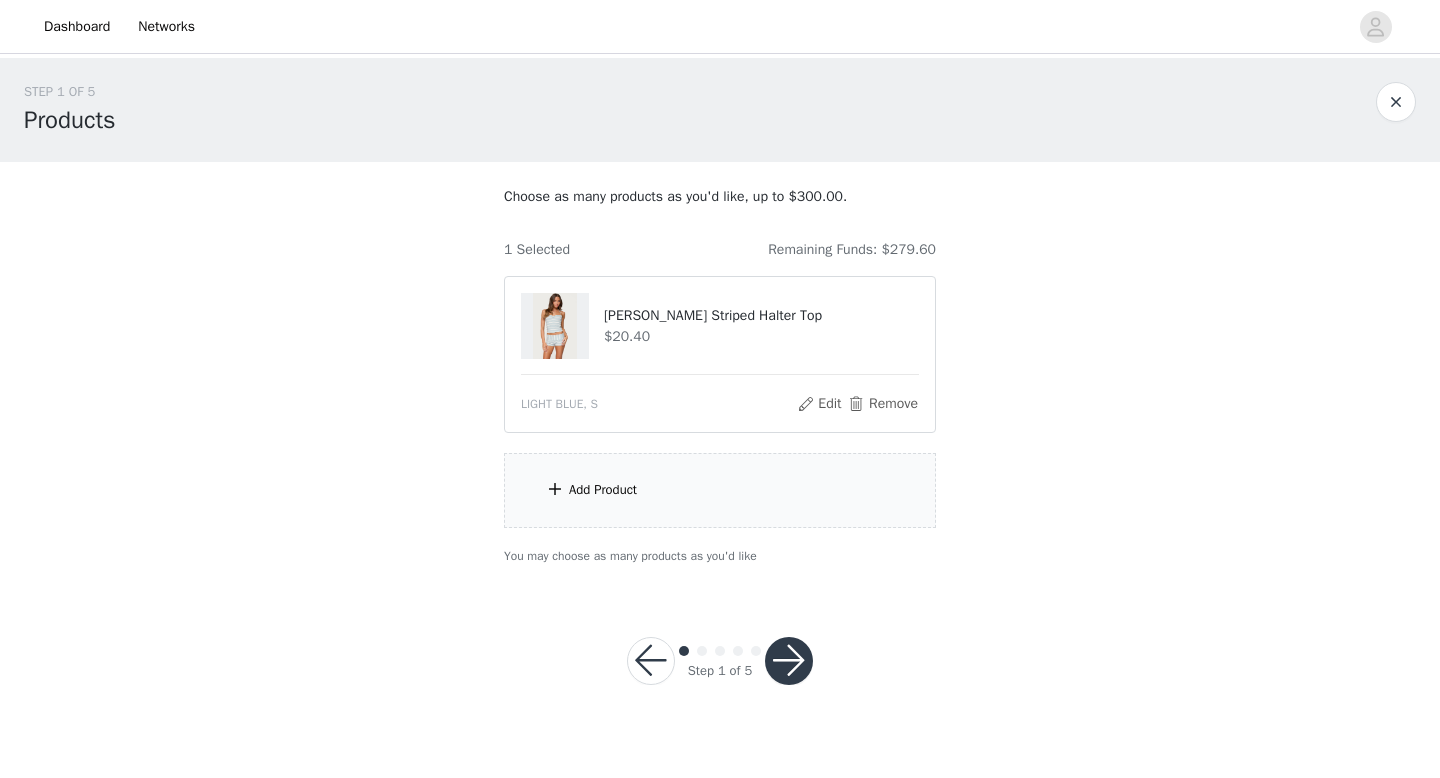 scroll, scrollTop: 0, scrollLeft: 0, axis: both 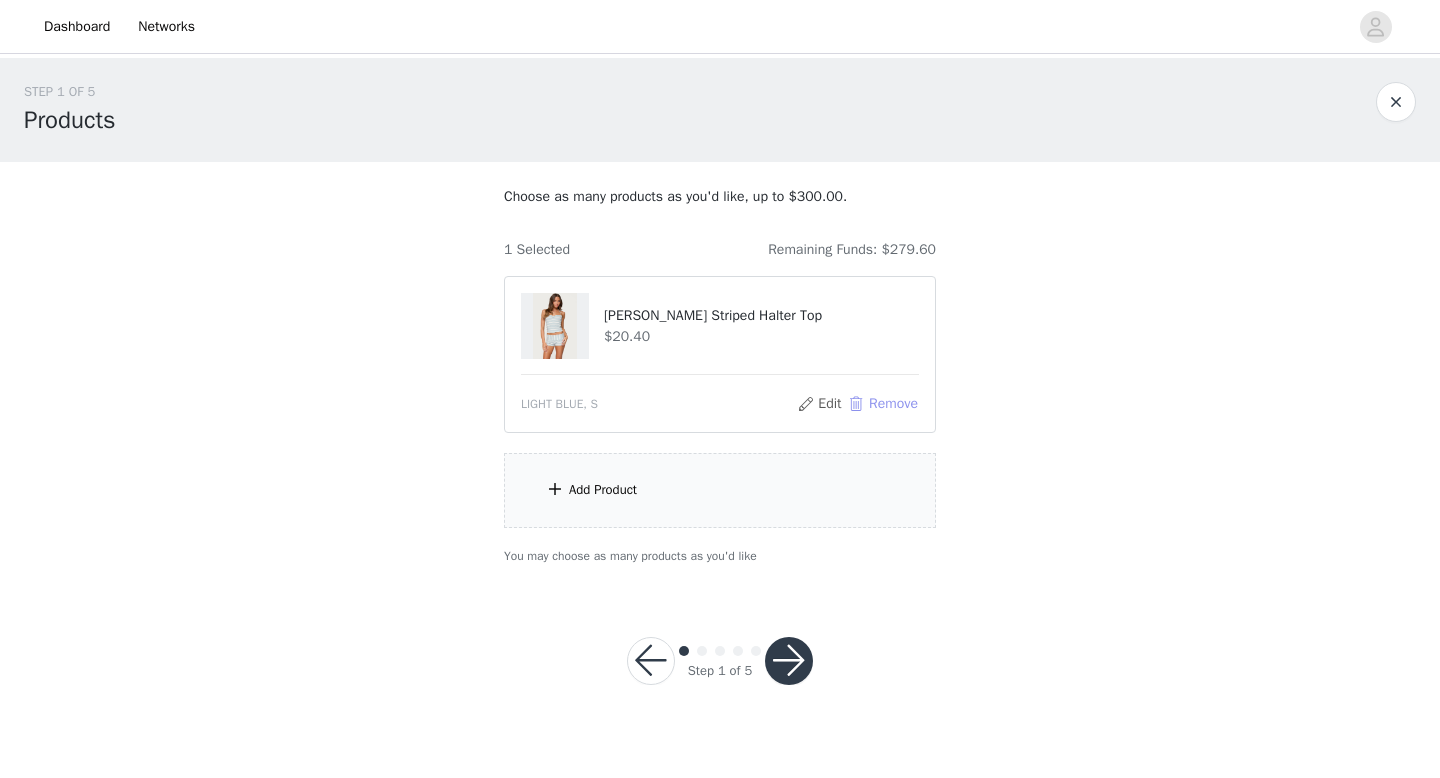 click on "Remove" at bounding box center [883, 404] 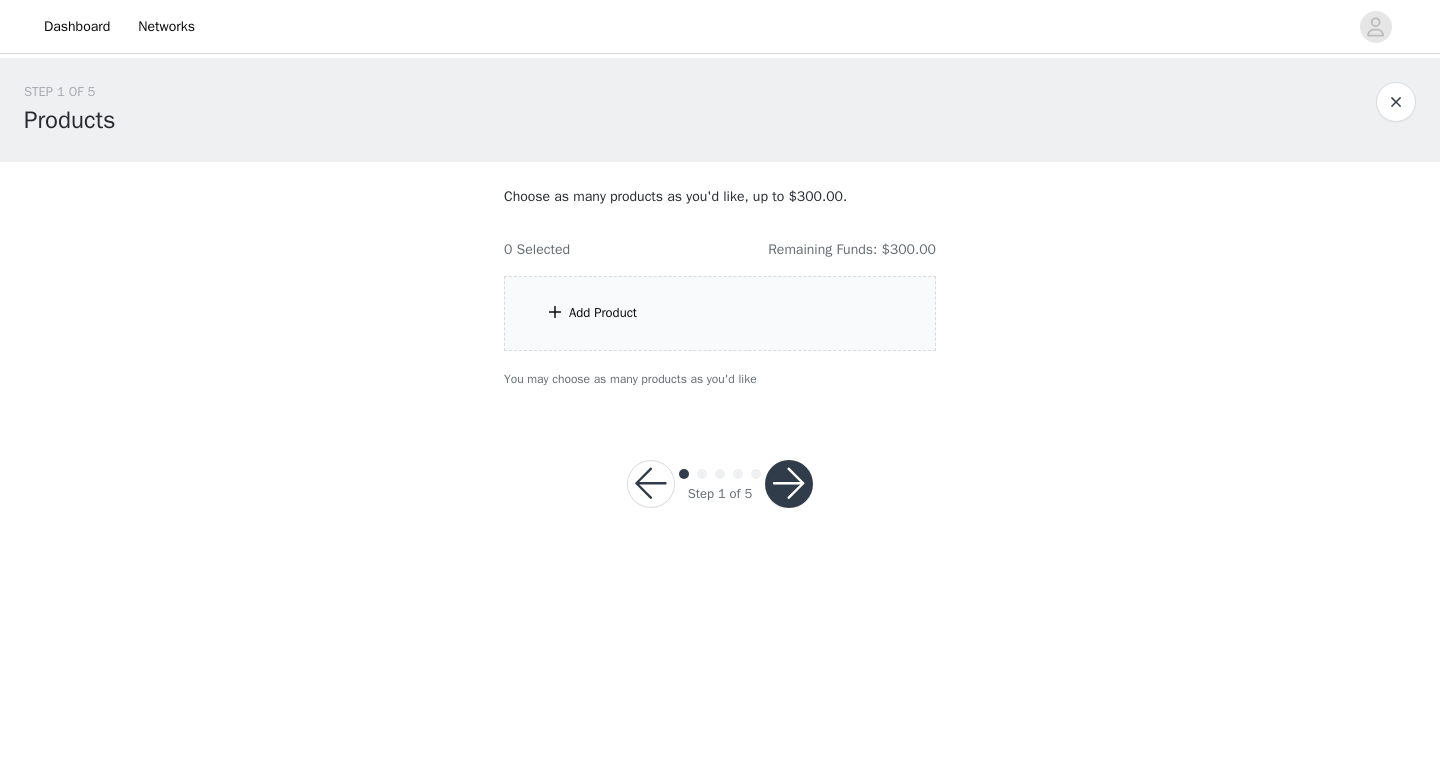 click on "Add Product" at bounding box center (720, 313) 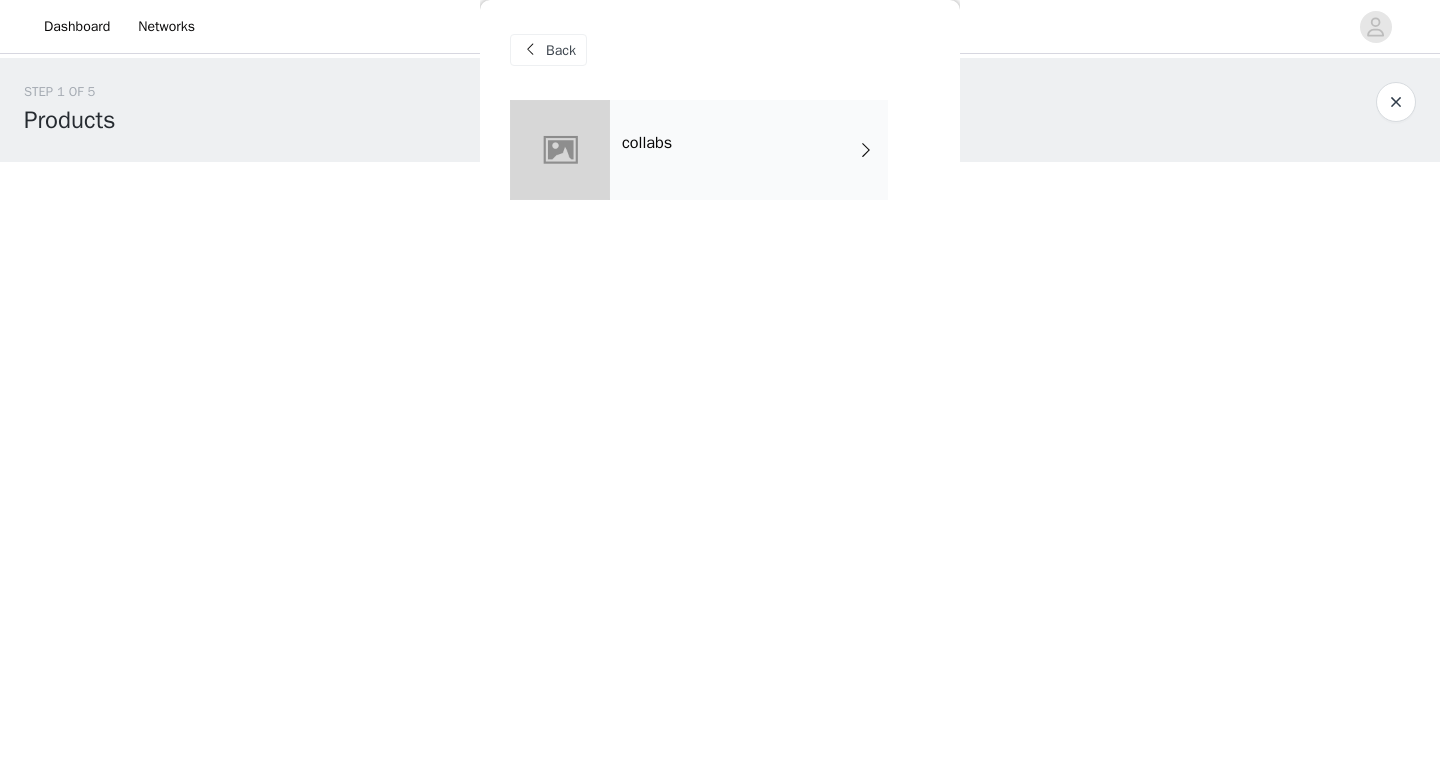 click on "collabs" at bounding box center [749, 150] 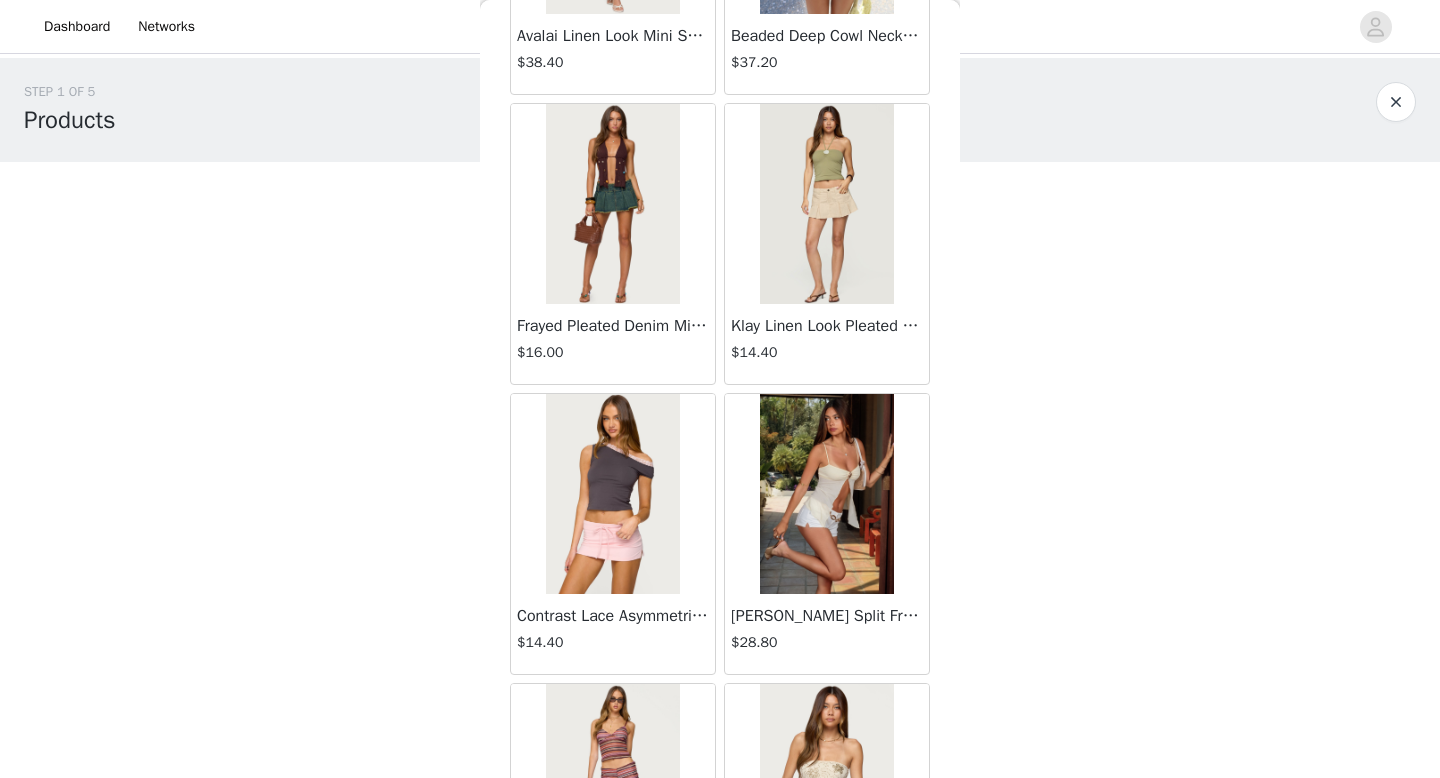 scroll, scrollTop: 2282, scrollLeft: 0, axis: vertical 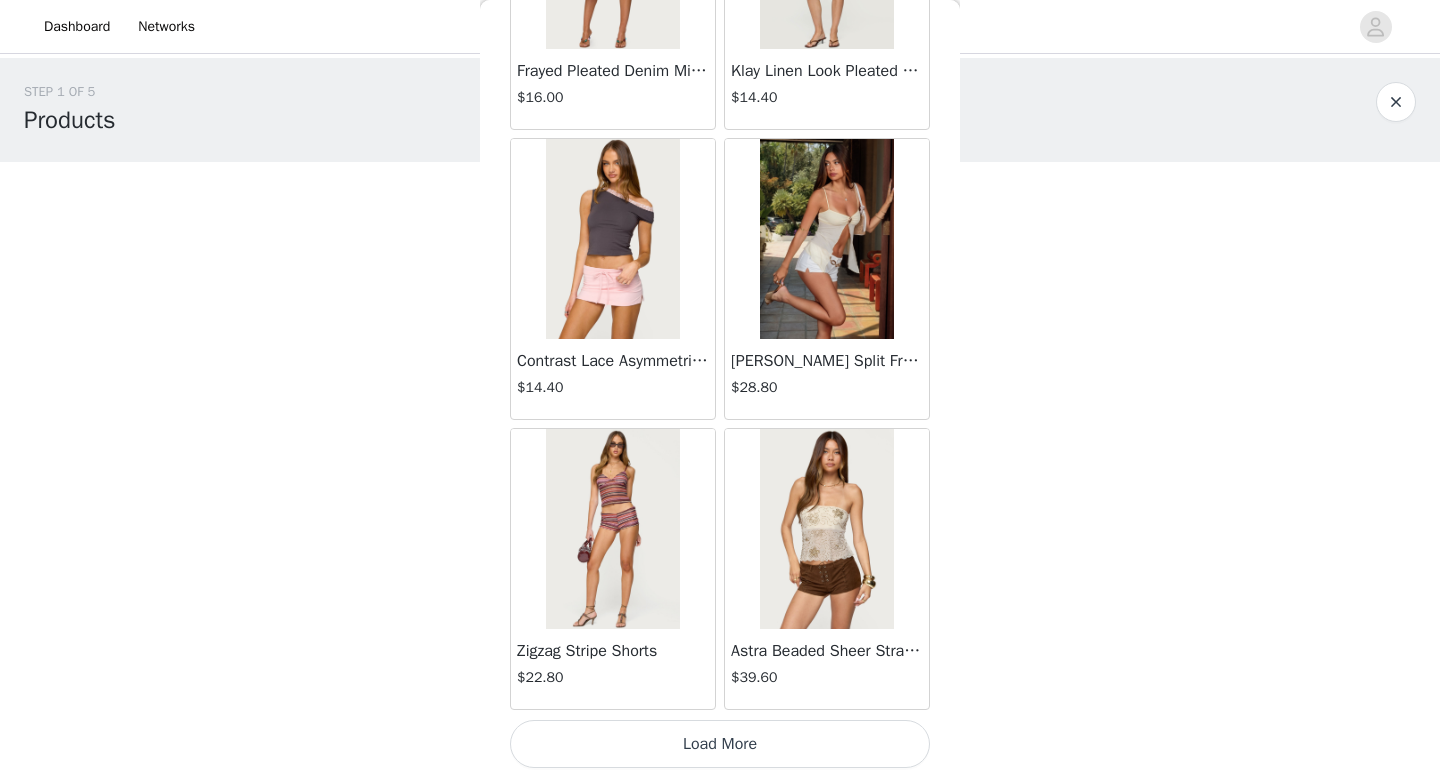 click on "Load More" at bounding box center (720, 744) 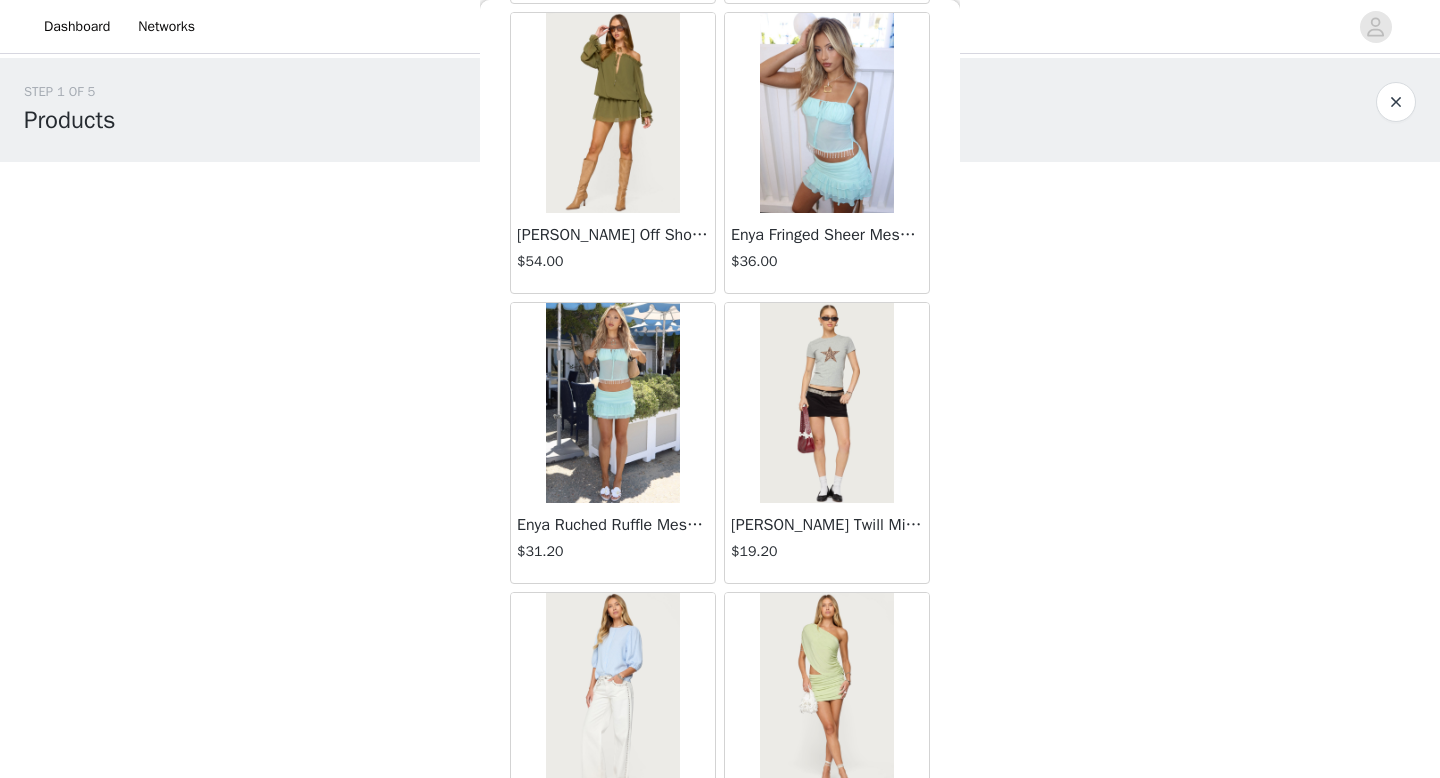 scroll, scrollTop: 5182, scrollLeft: 0, axis: vertical 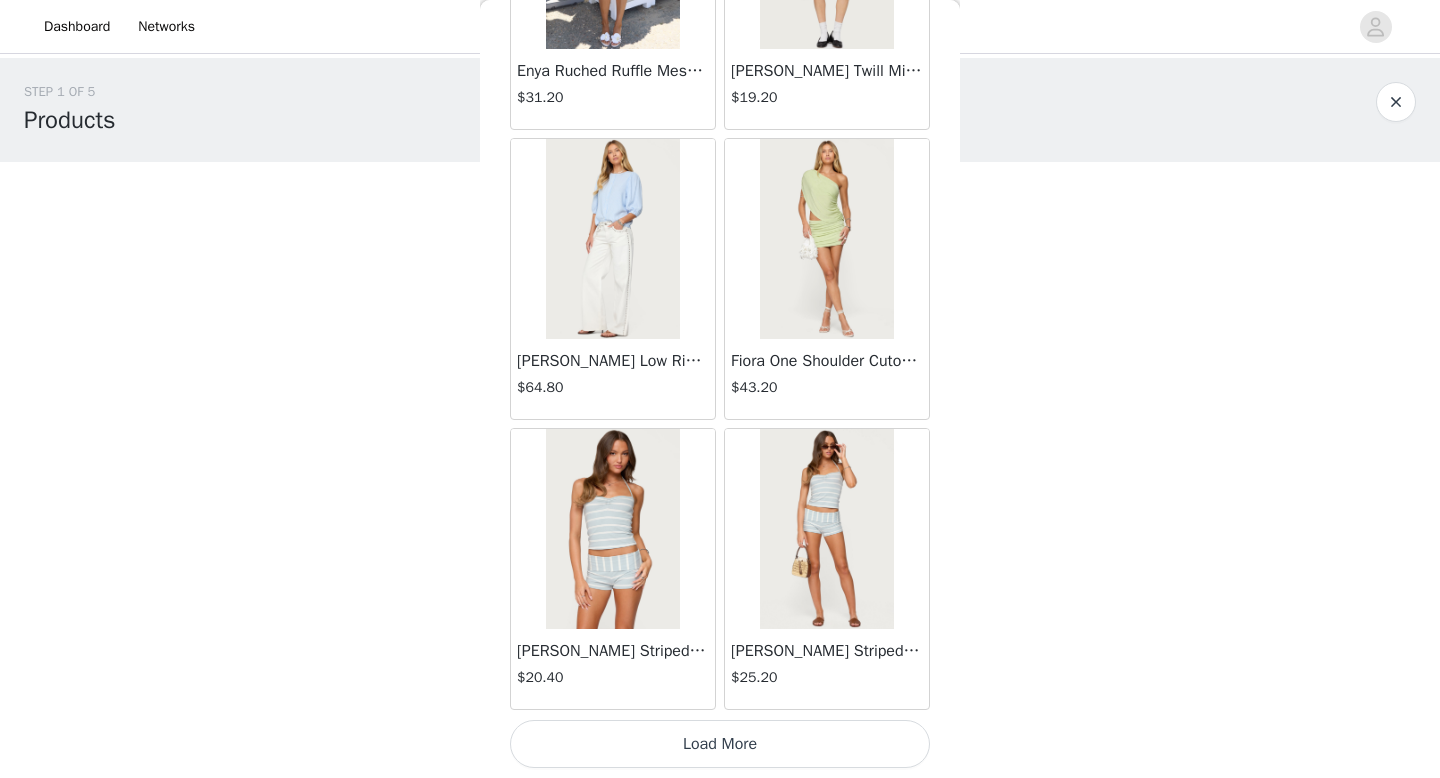 click on "Load More" at bounding box center (720, 744) 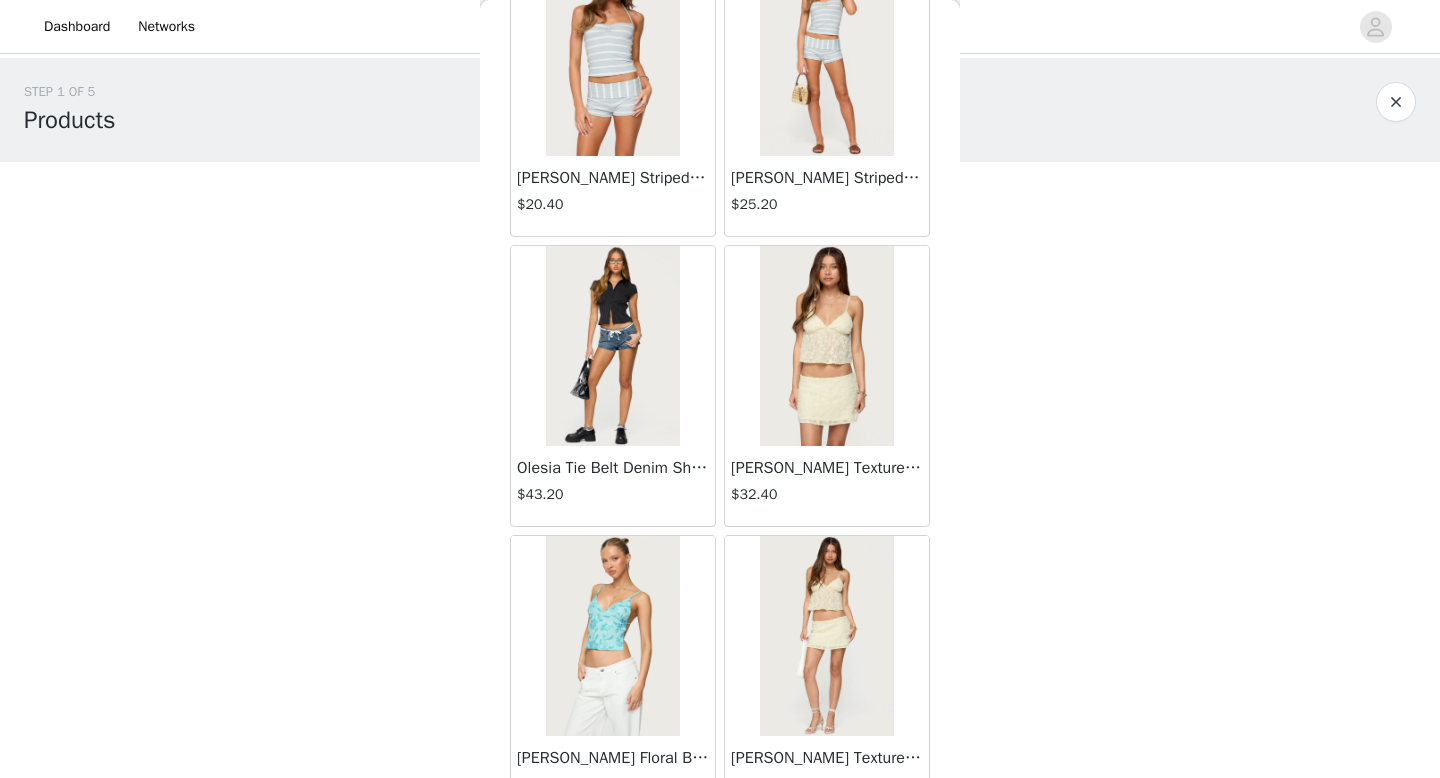 scroll, scrollTop: 5659, scrollLeft: 0, axis: vertical 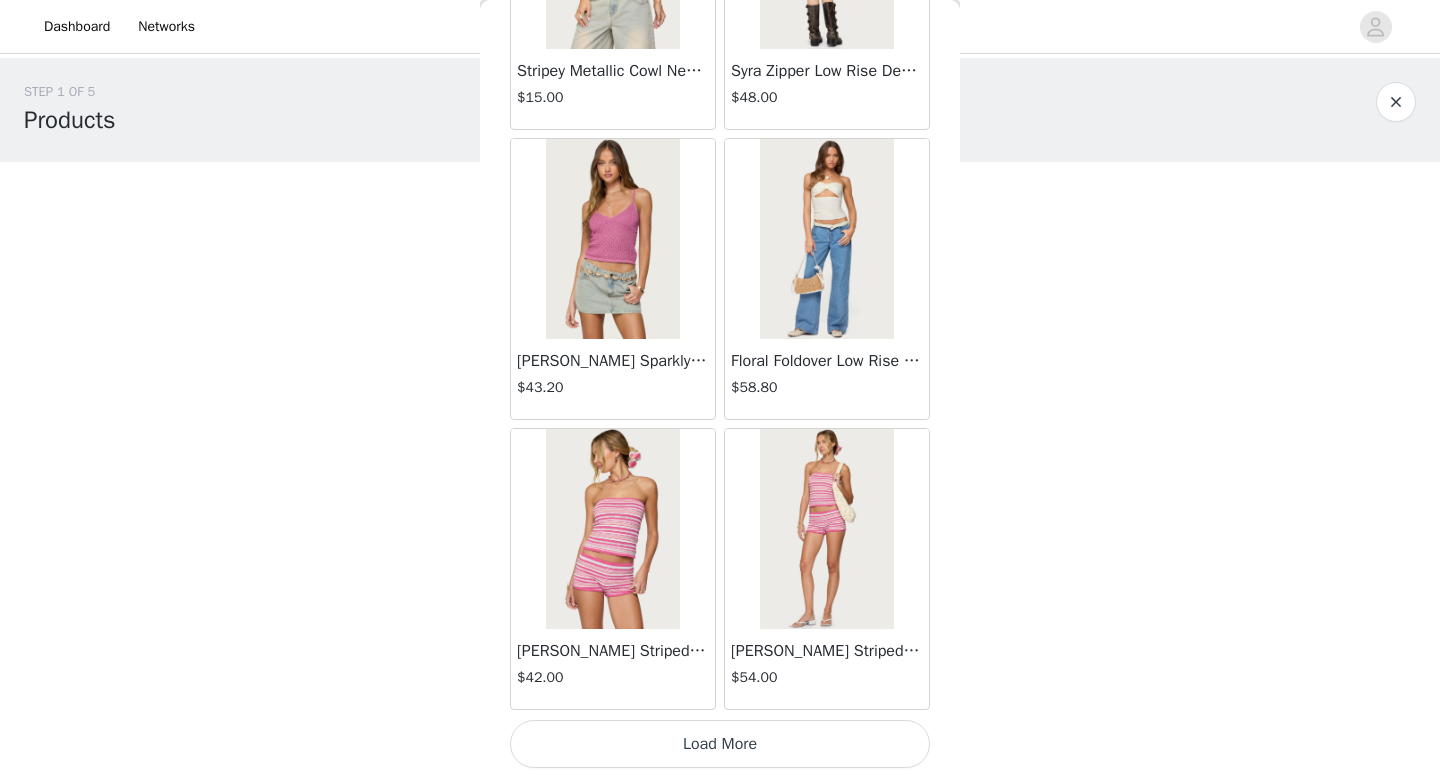 click on "Load More" at bounding box center (720, 744) 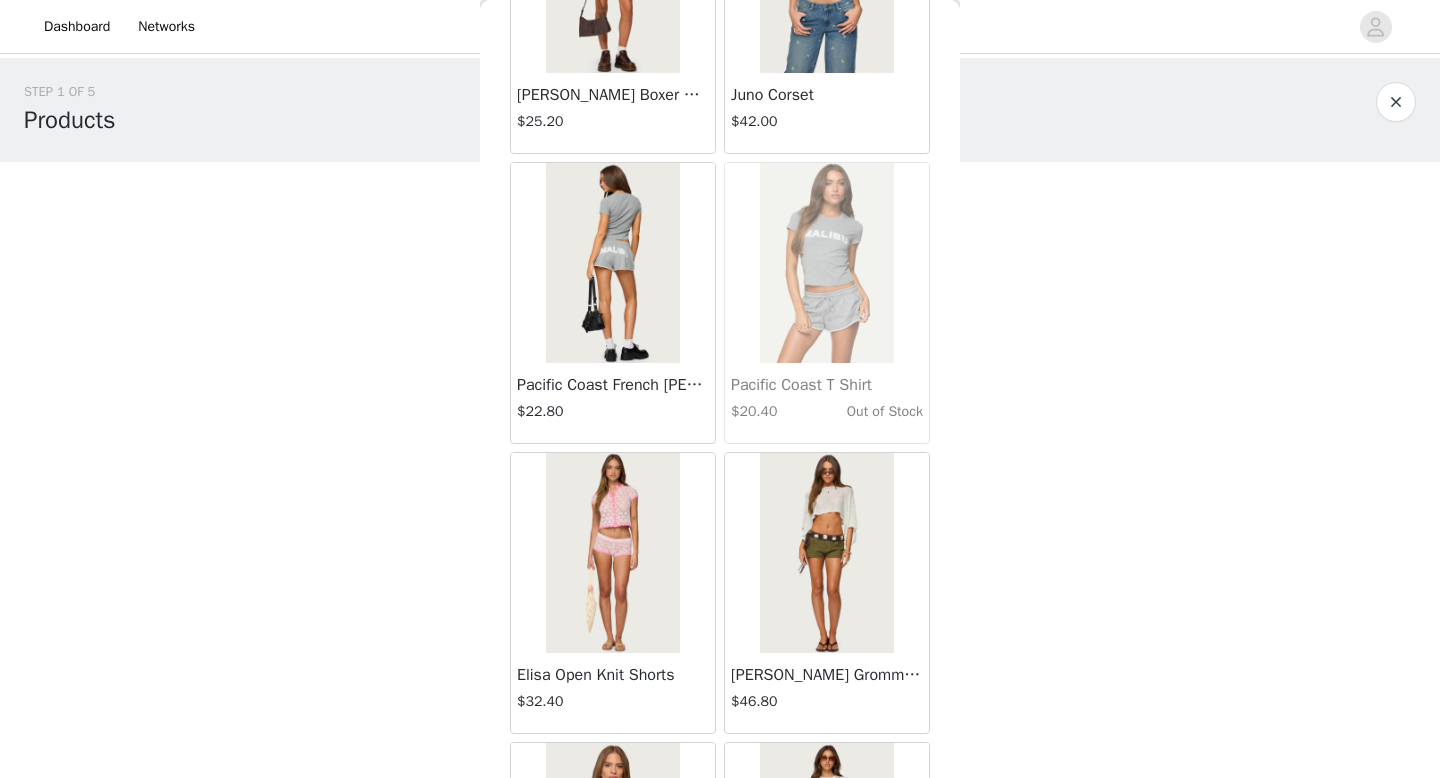 scroll, scrollTop: 10982, scrollLeft: 0, axis: vertical 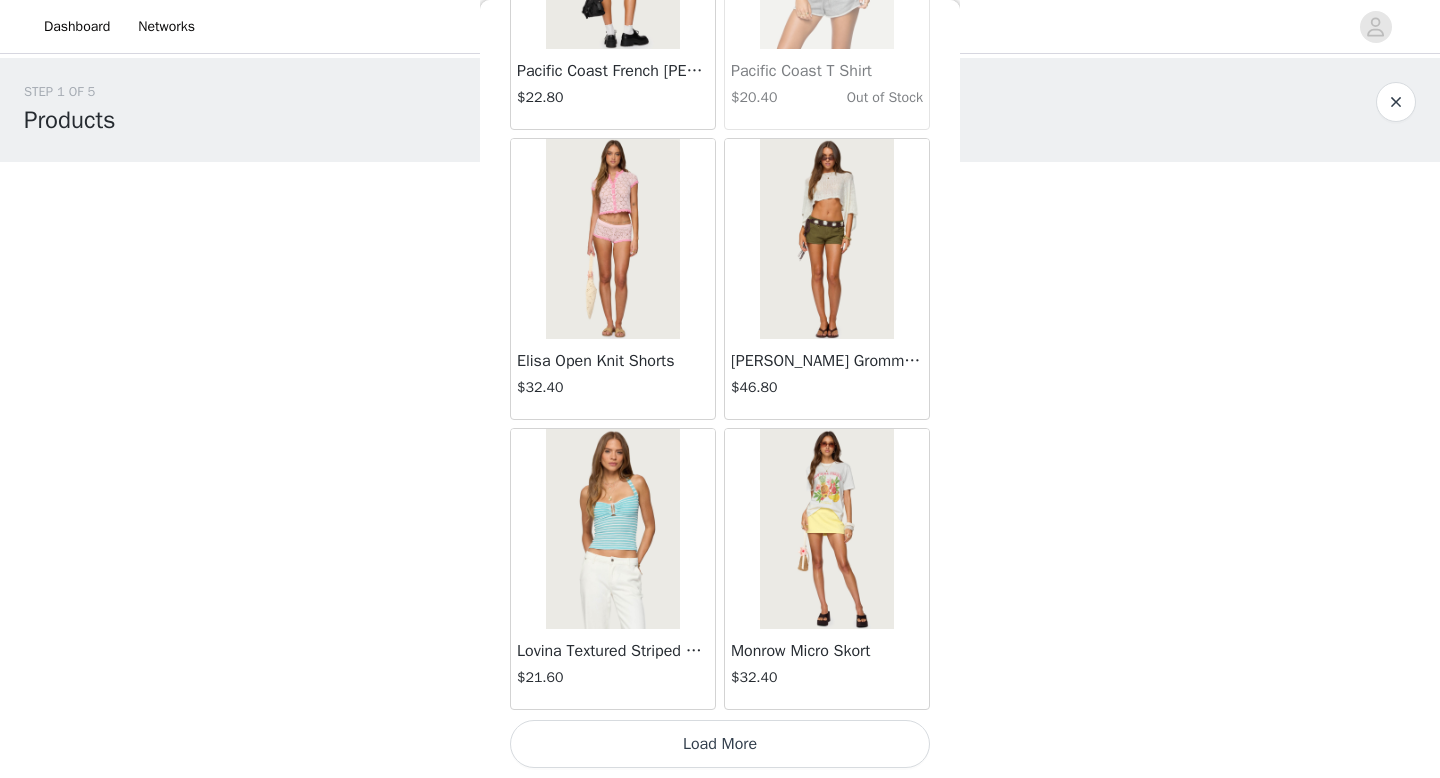 click on "Load More" at bounding box center [720, 744] 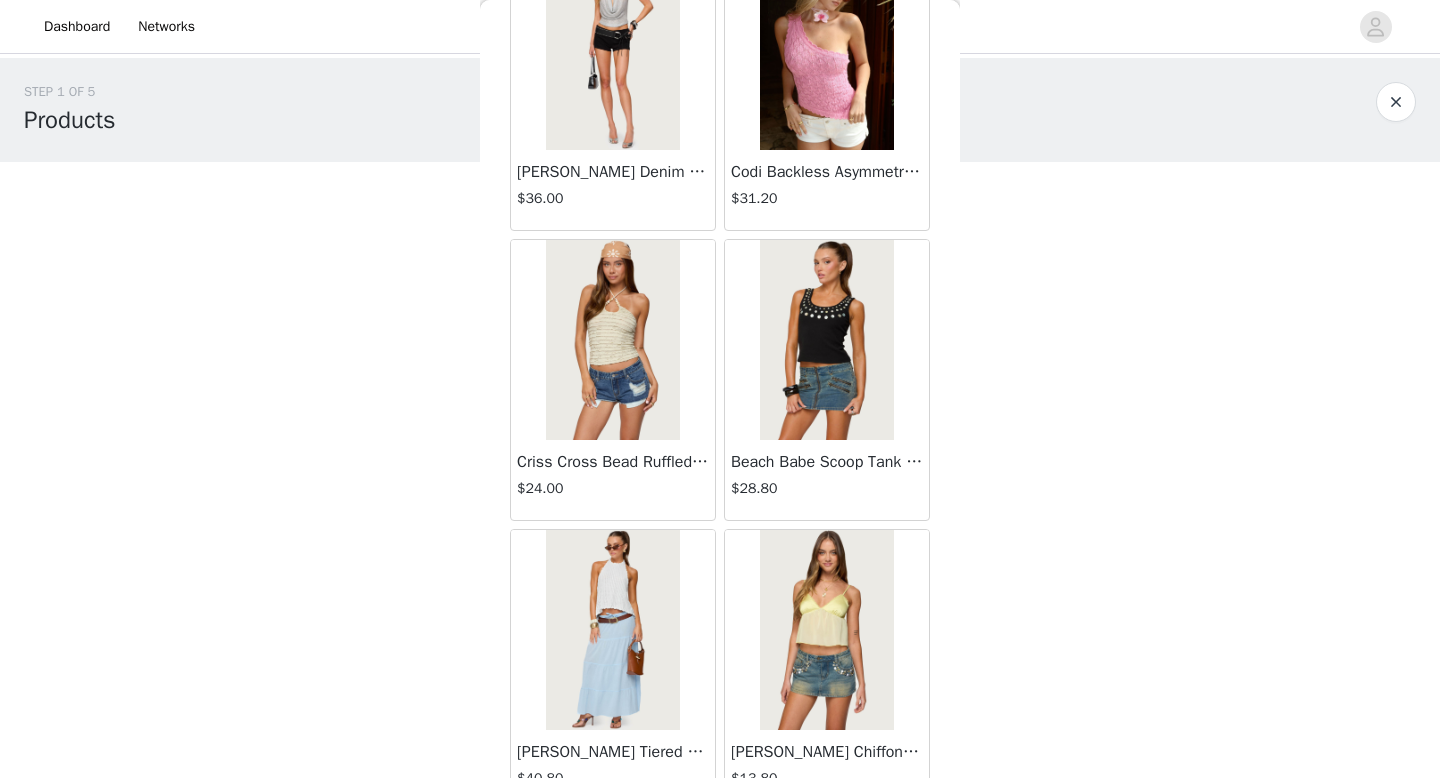 scroll, scrollTop: 13882, scrollLeft: 0, axis: vertical 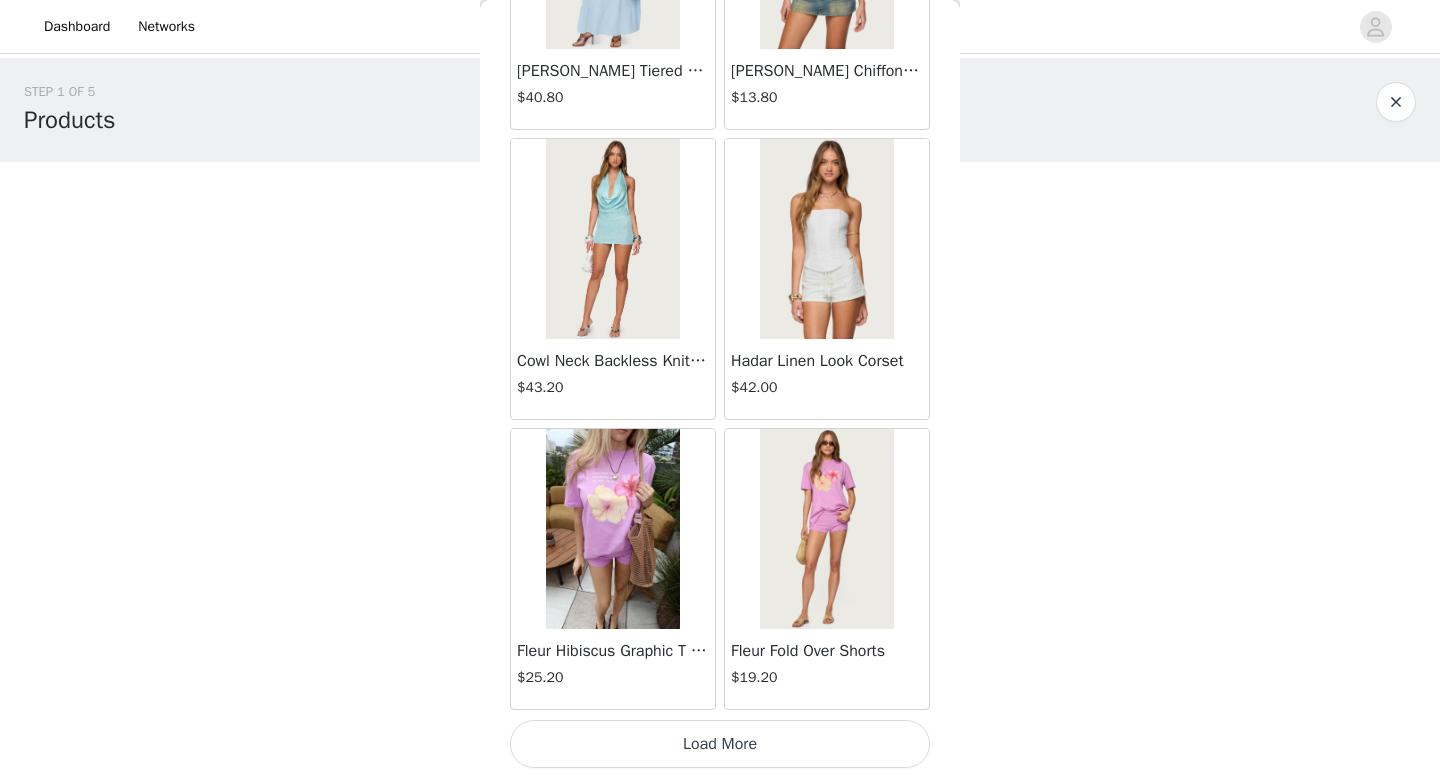 click on "Load More" at bounding box center (720, 744) 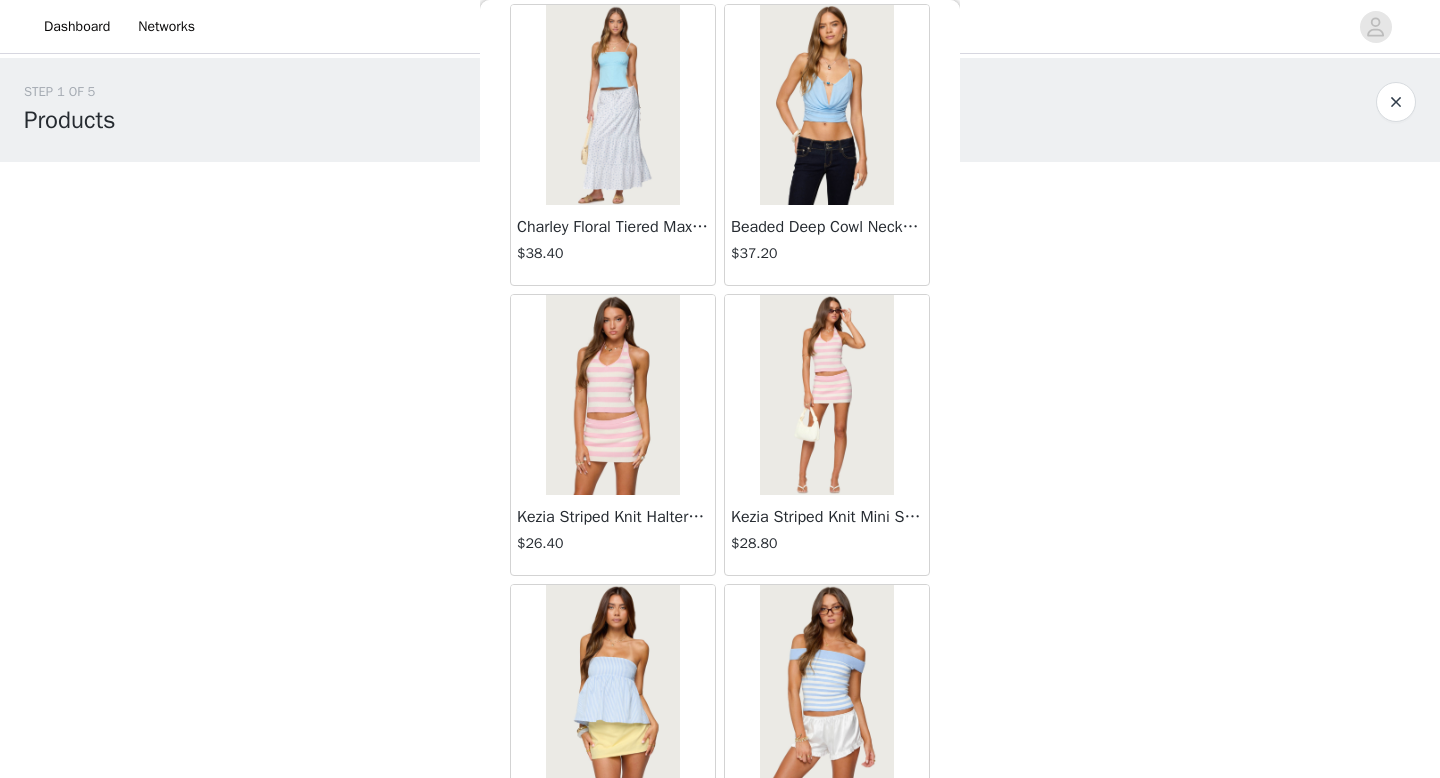 scroll, scrollTop: 16782, scrollLeft: 0, axis: vertical 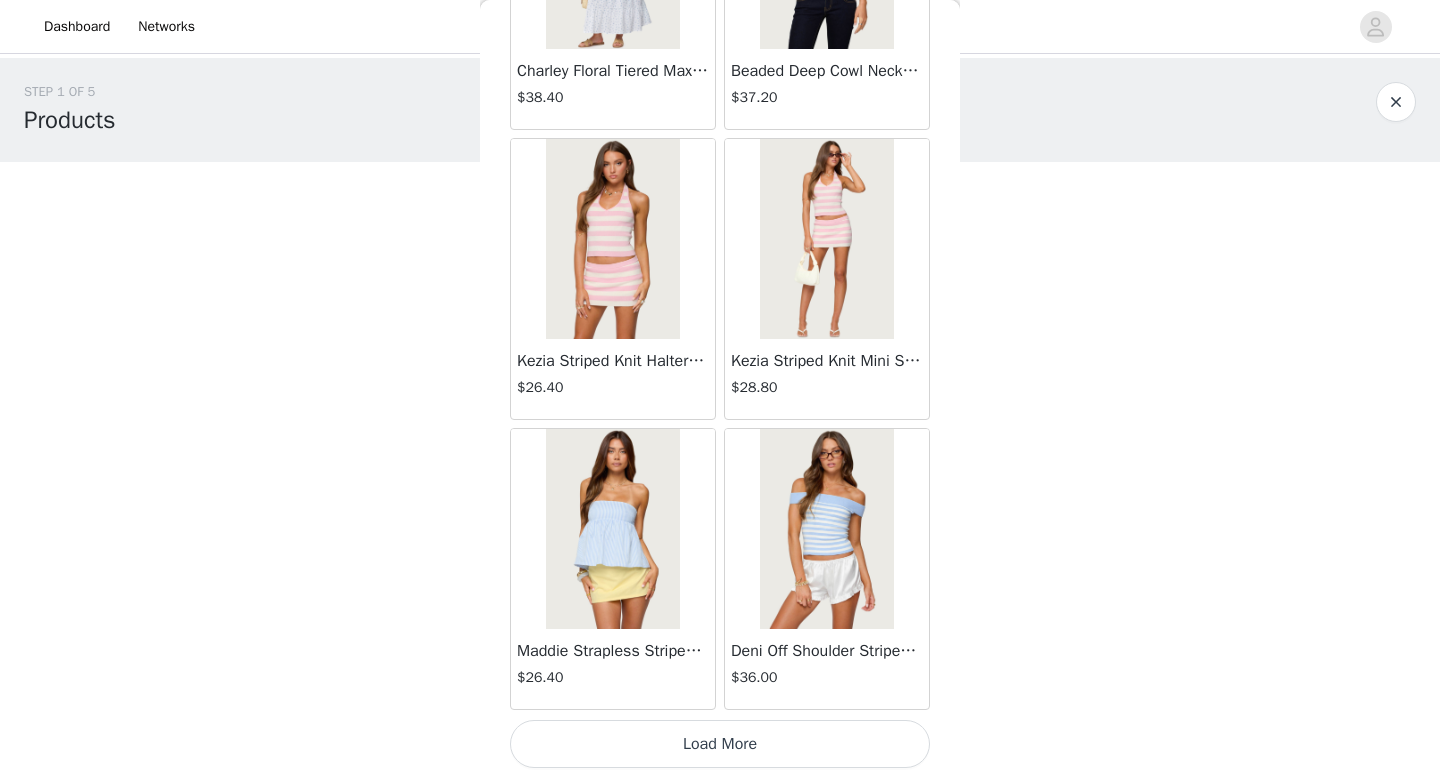 click on "Load More" at bounding box center [720, 744] 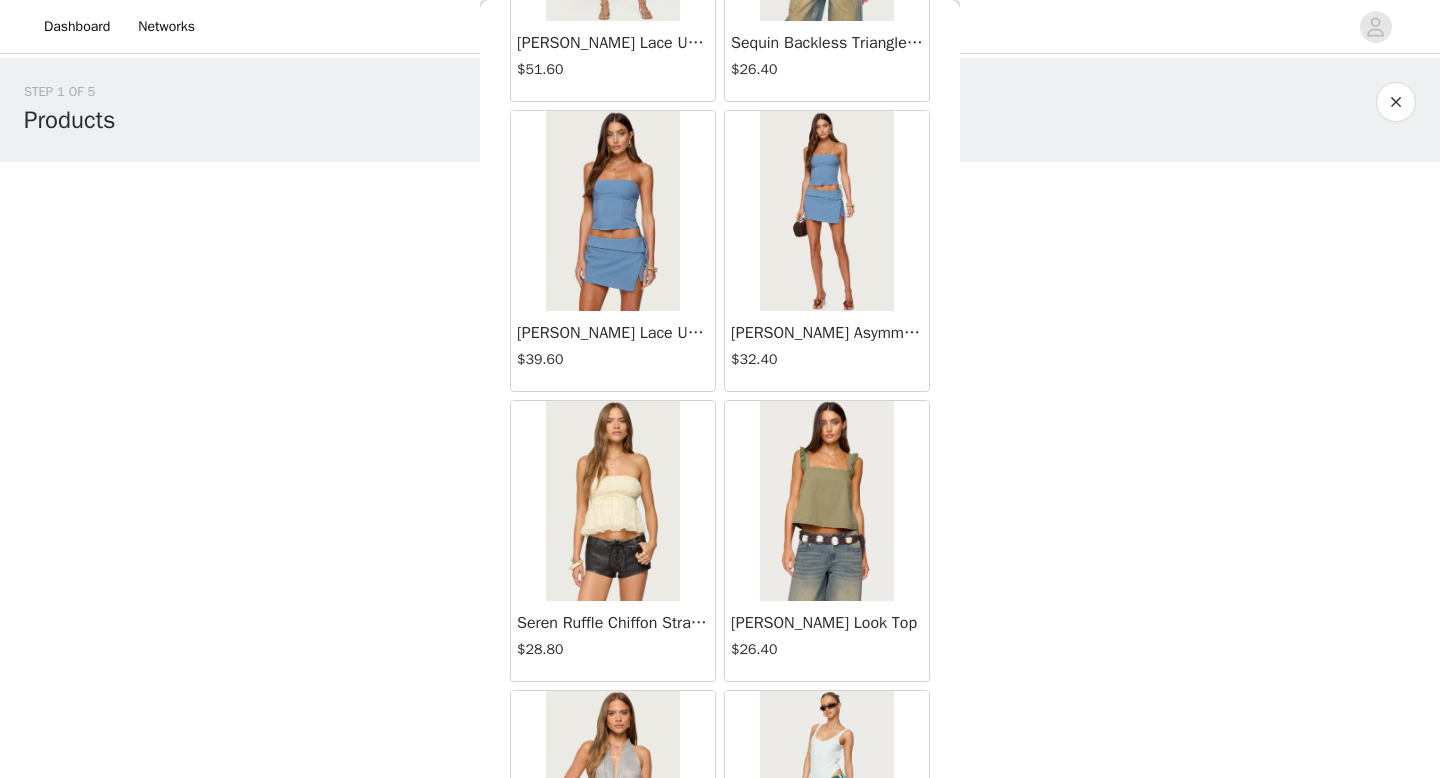 scroll, scrollTop: 19682, scrollLeft: 0, axis: vertical 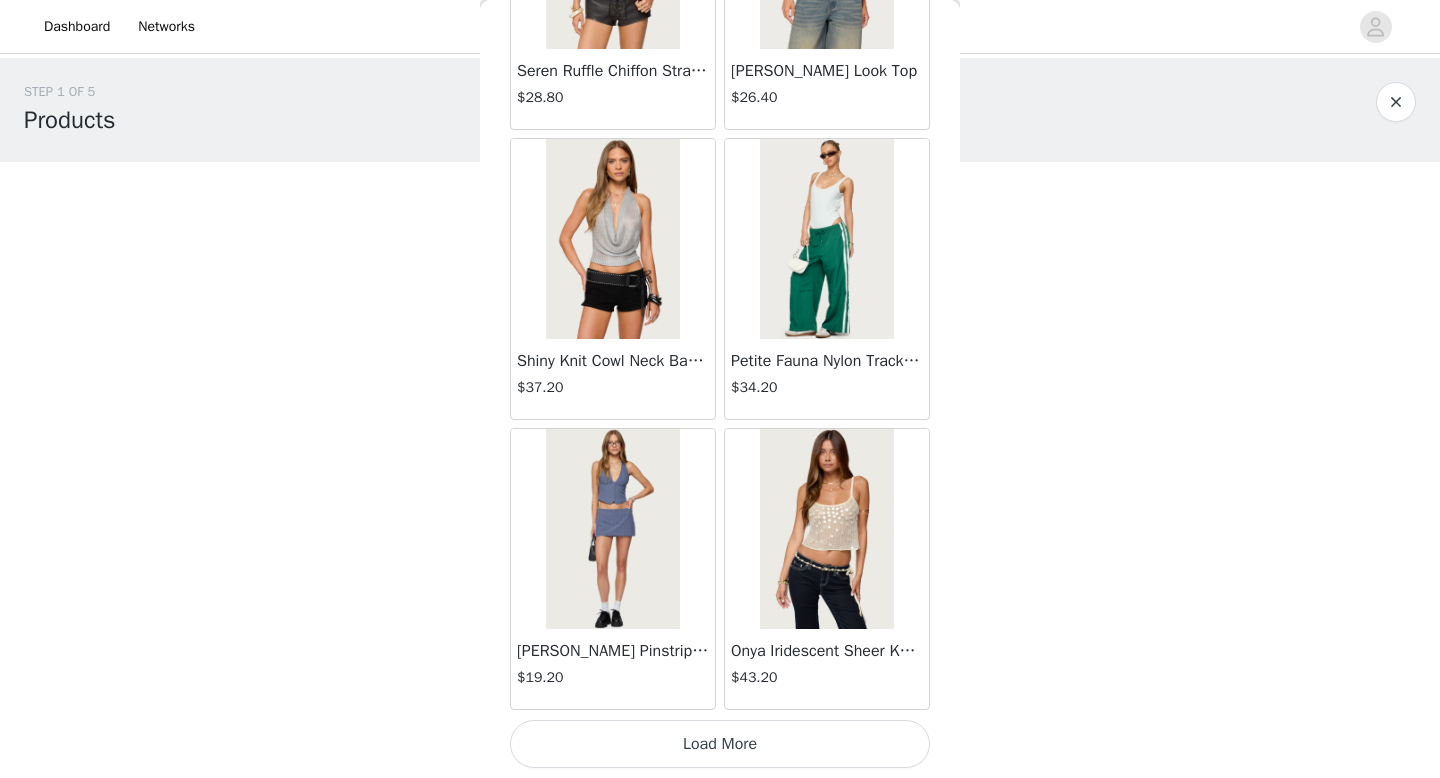 click on "Load More" at bounding box center [720, 744] 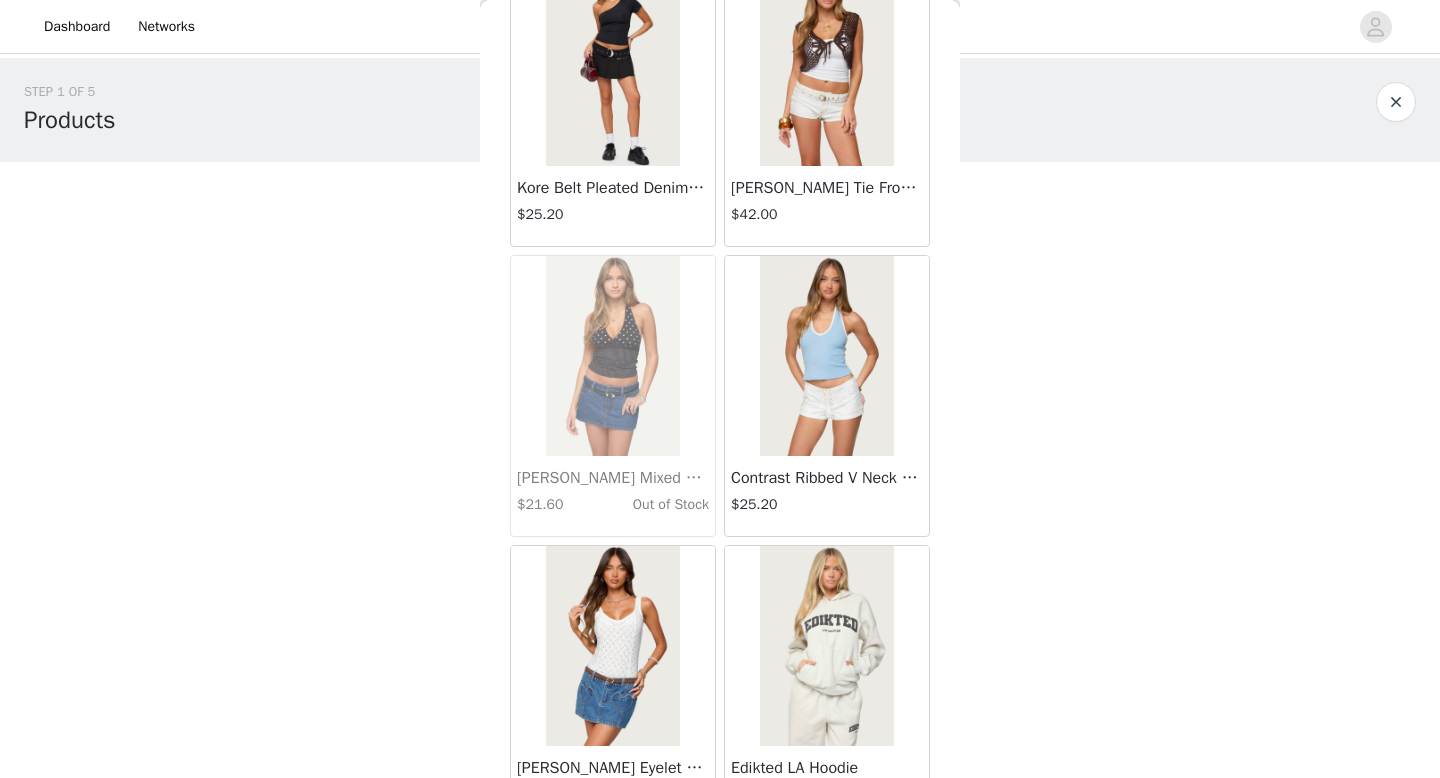 scroll, scrollTop: 22582, scrollLeft: 0, axis: vertical 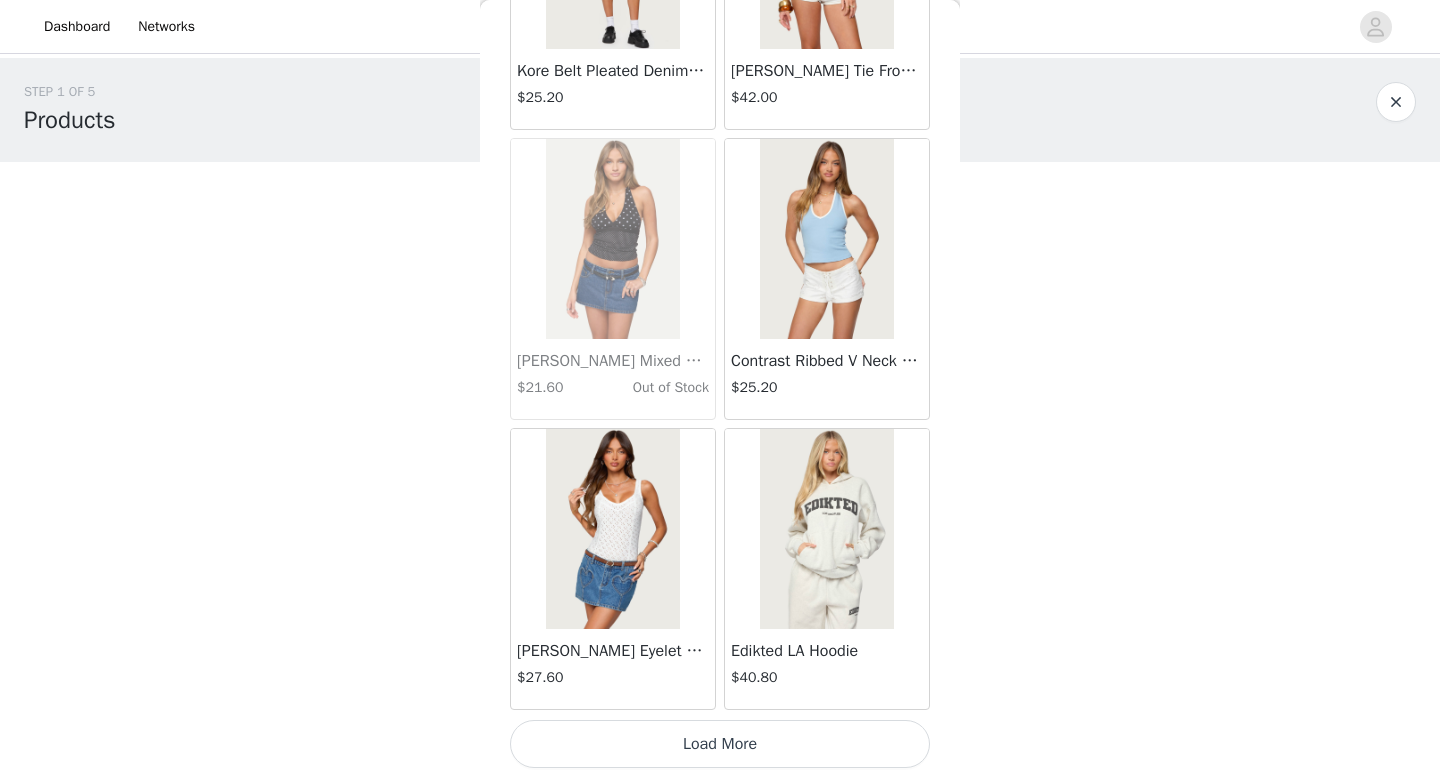 click on "Load More" at bounding box center [720, 744] 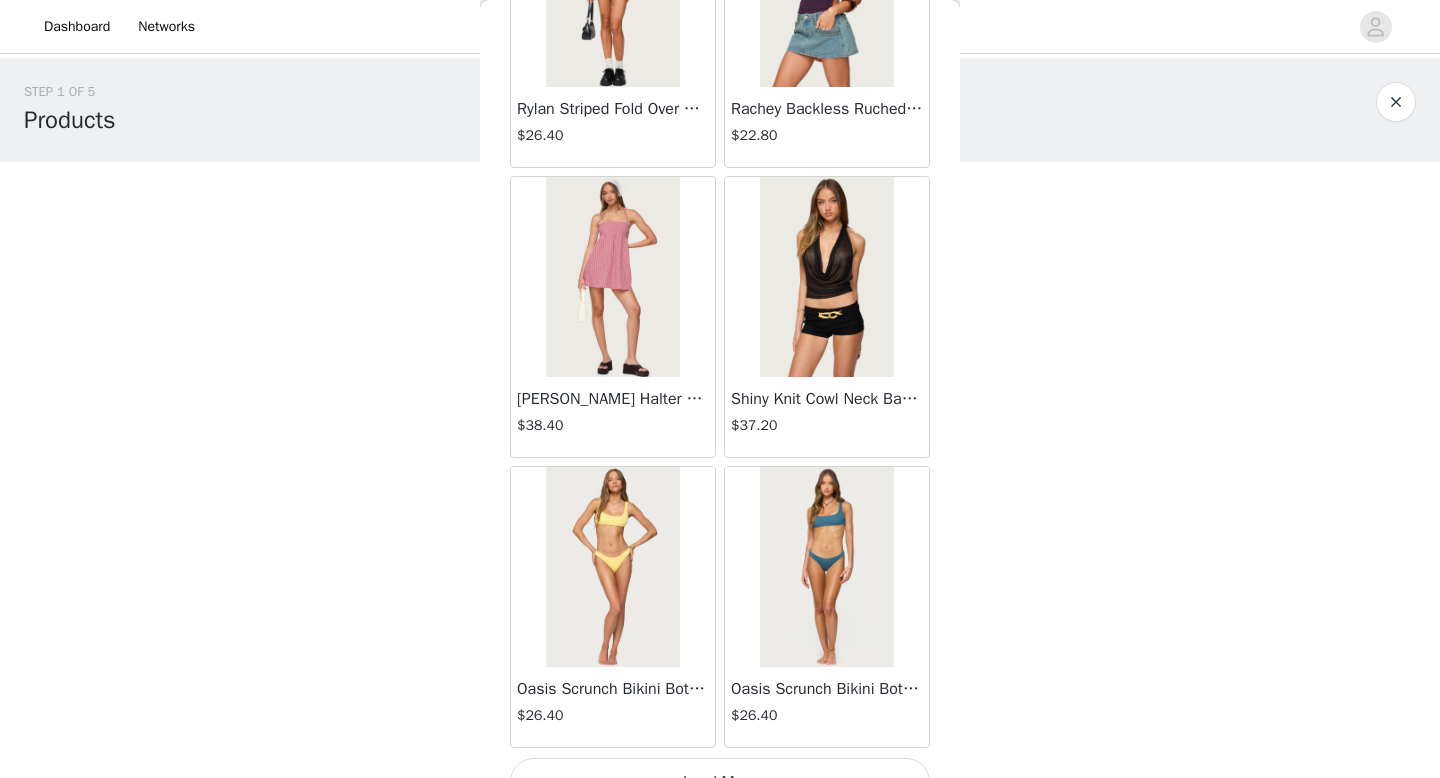 scroll, scrollTop: 25482, scrollLeft: 0, axis: vertical 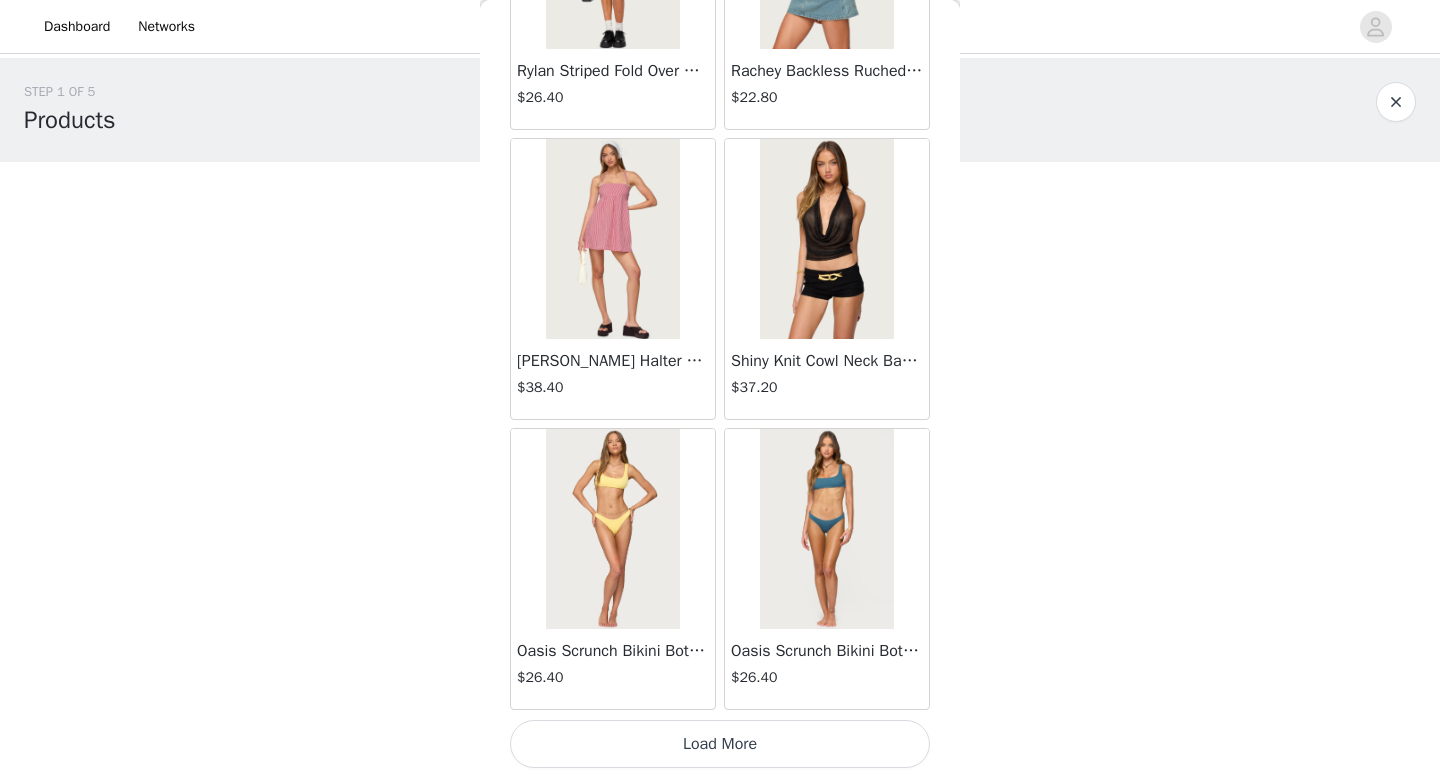 click on "Load More" at bounding box center (720, 744) 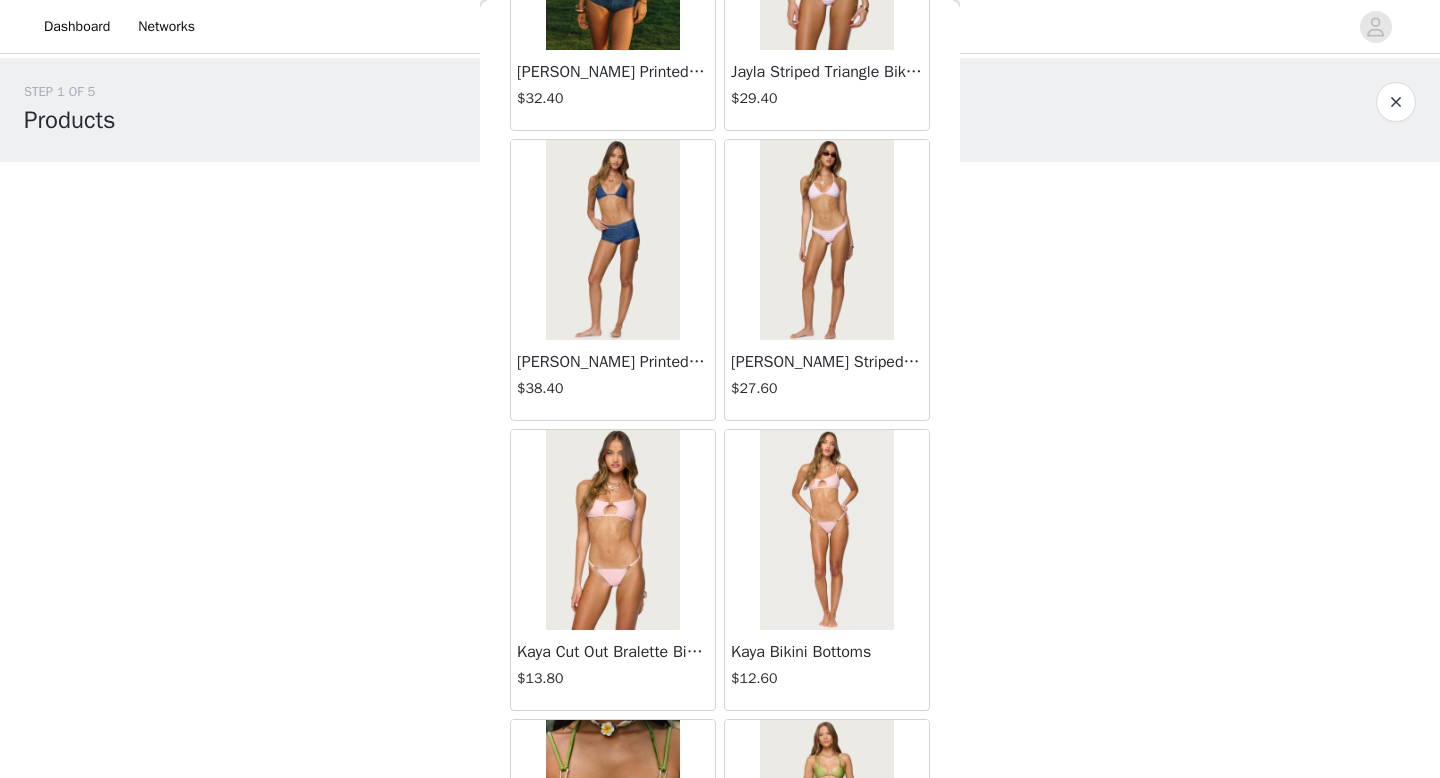 scroll, scrollTop: 28382, scrollLeft: 0, axis: vertical 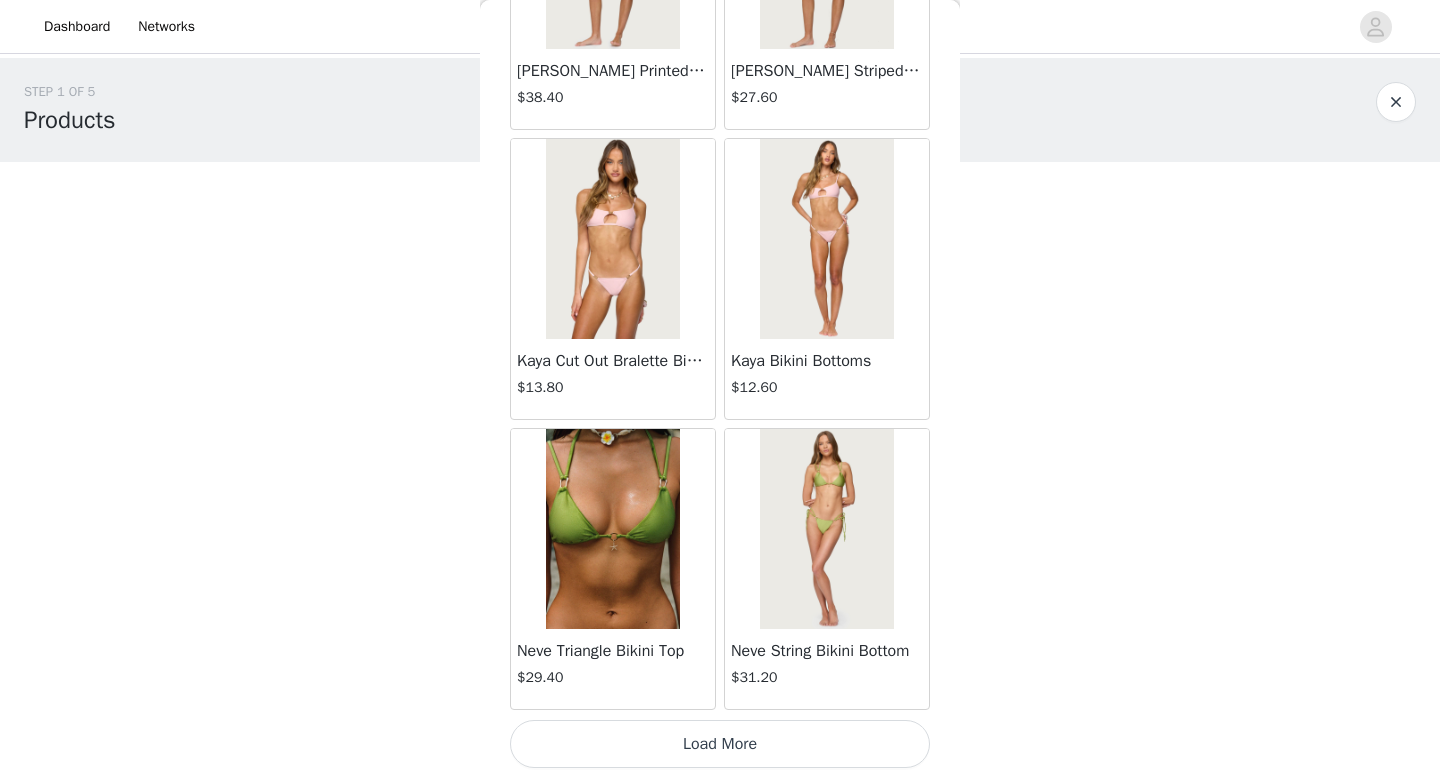 click on "Load More" at bounding box center (720, 744) 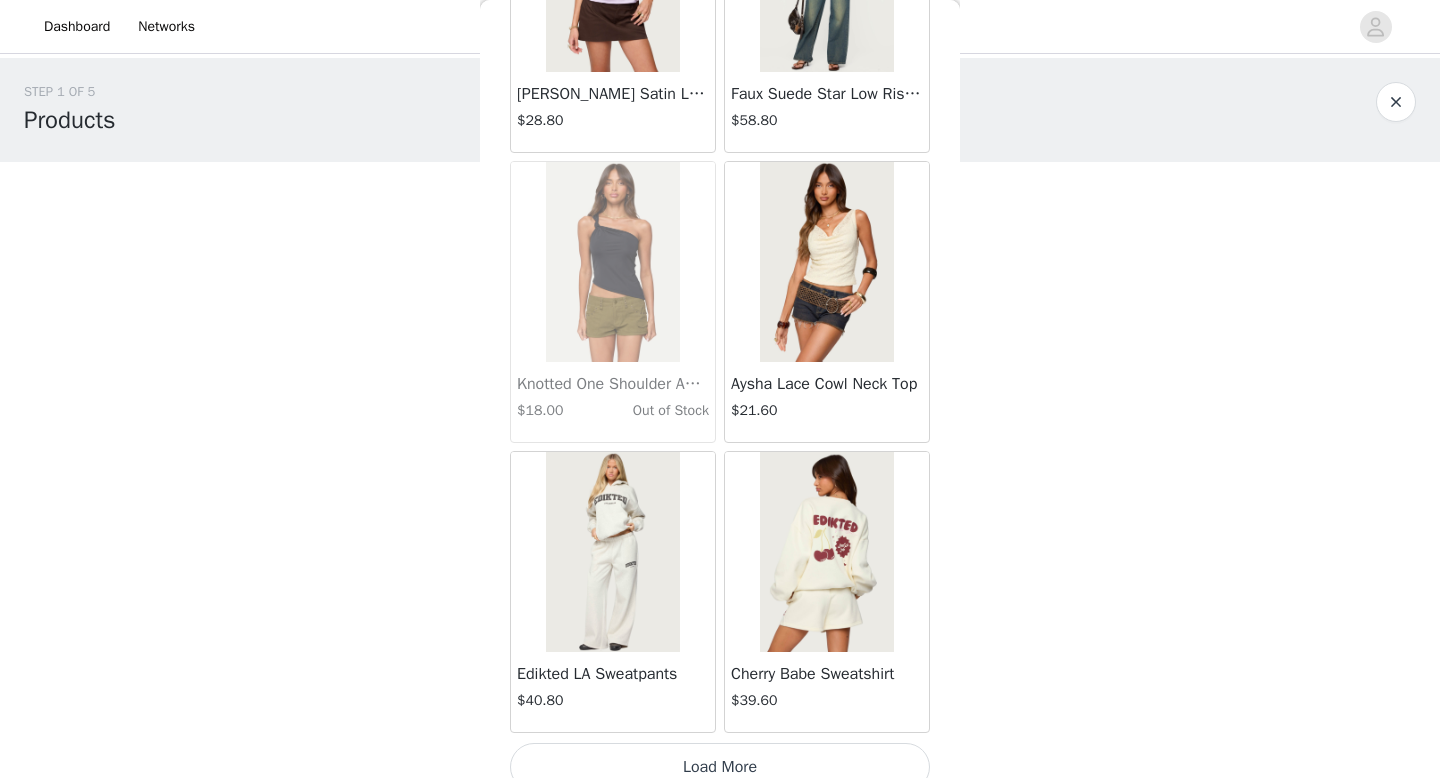 scroll, scrollTop: 31282, scrollLeft: 0, axis: vertical 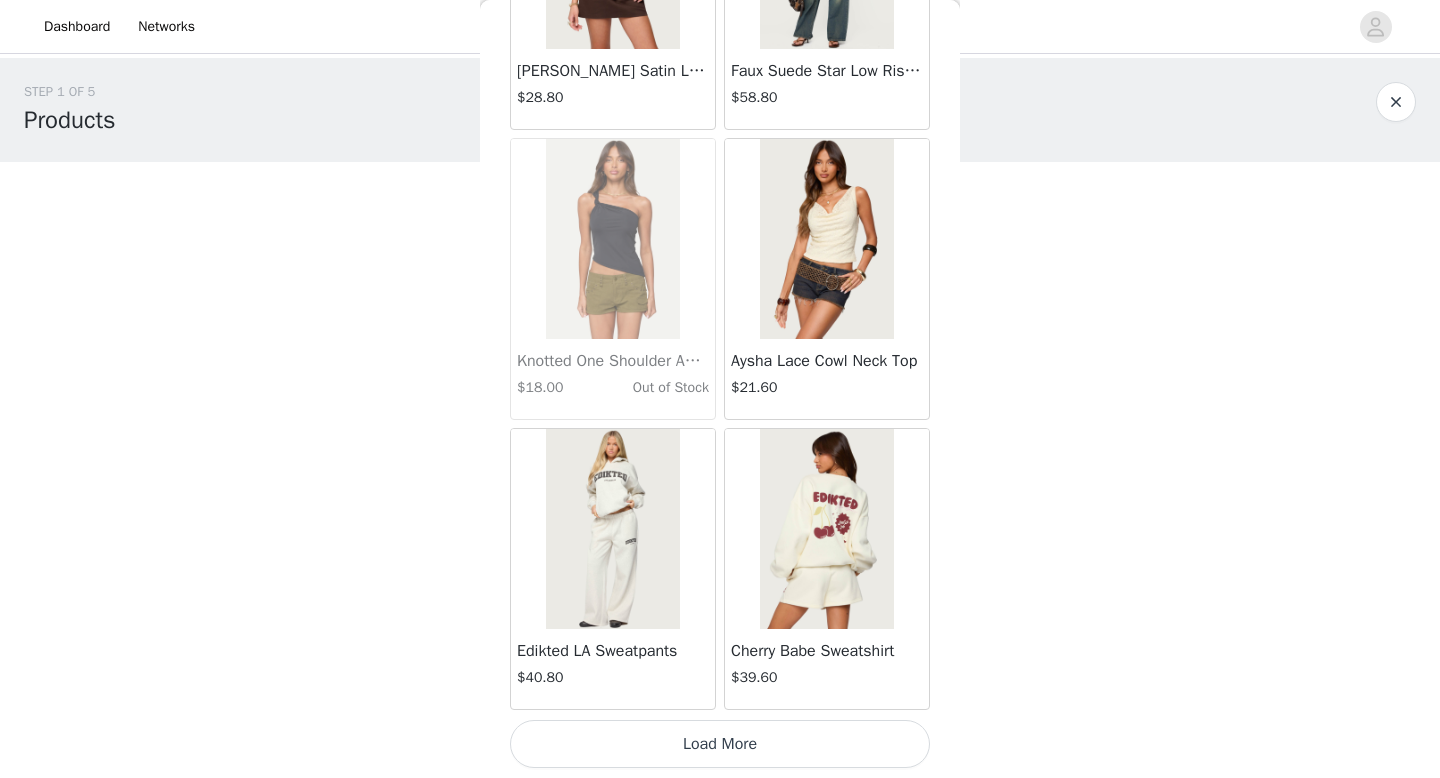 click on "Load More" at bounding box center (720, 744) 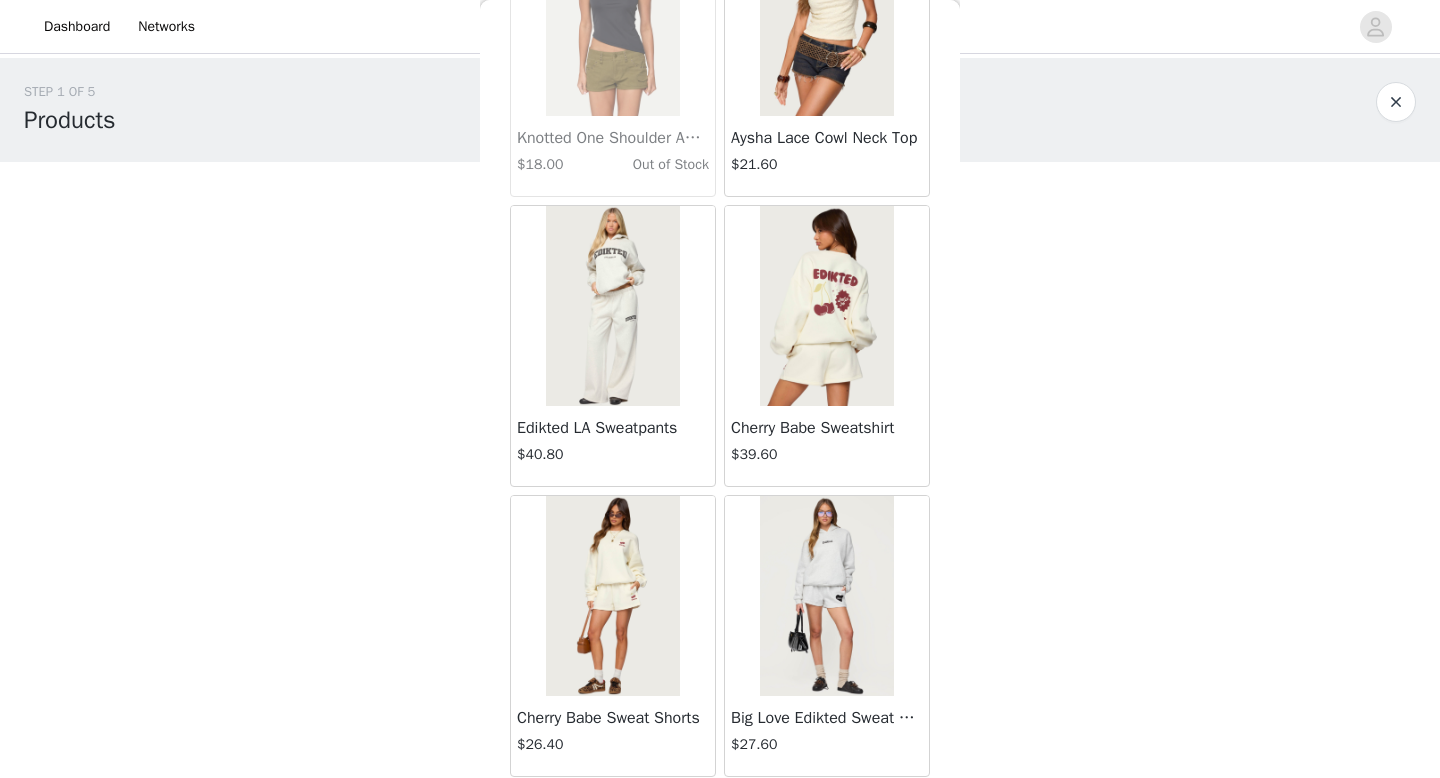 scroll, scrollTop: 31431, scrollLeft: 0, axis: vertical 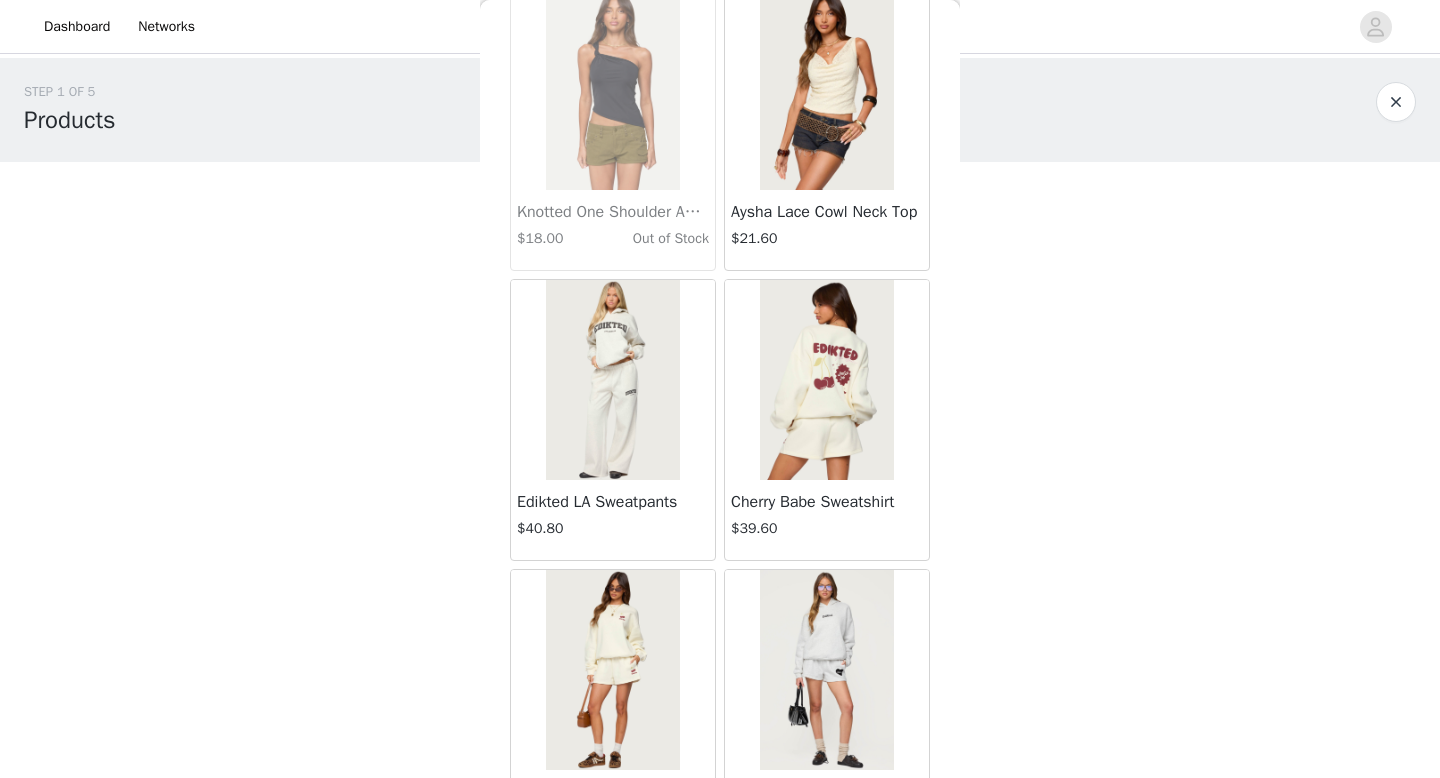 click at bounding box center (826, 380) 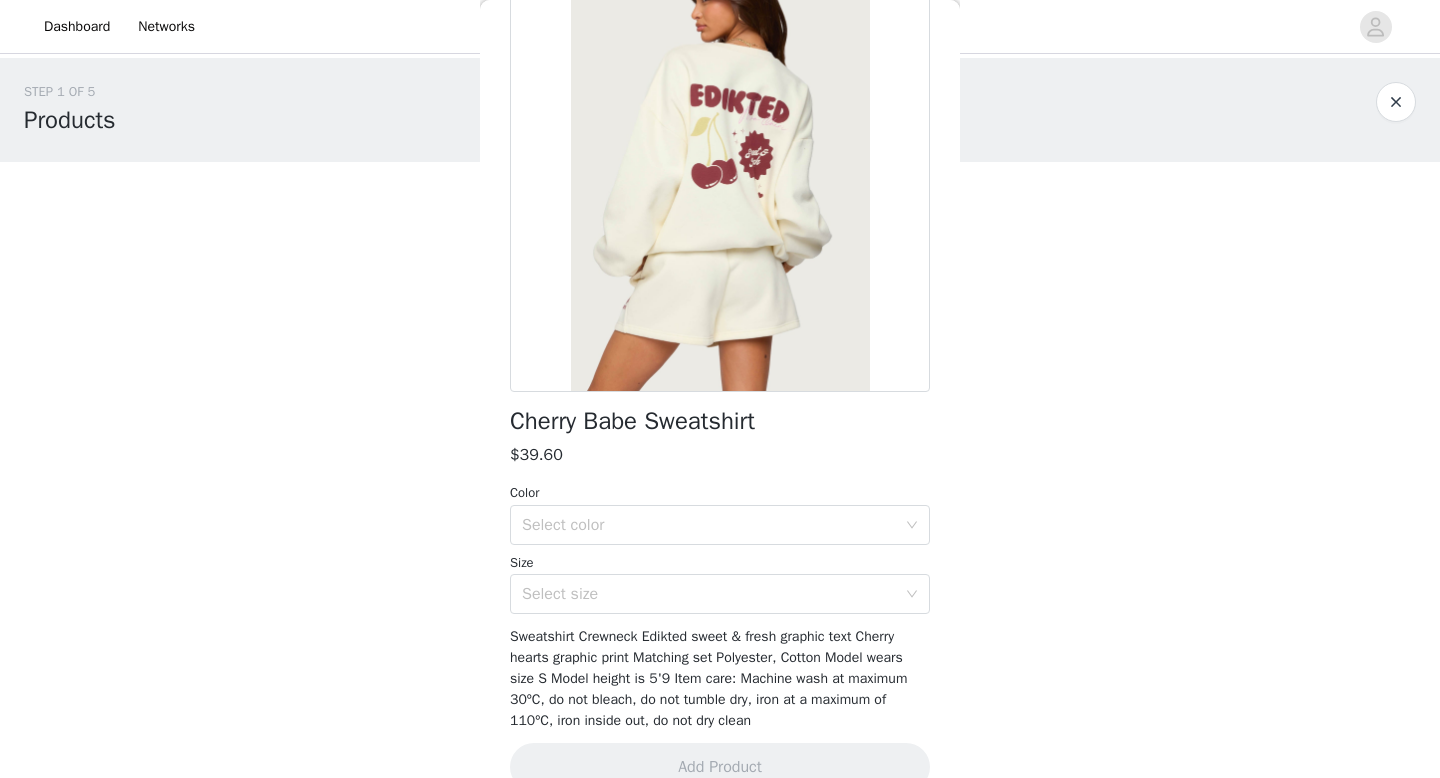 scroll, scrollTop: 163, scrollLeft: 0, axis: vertical 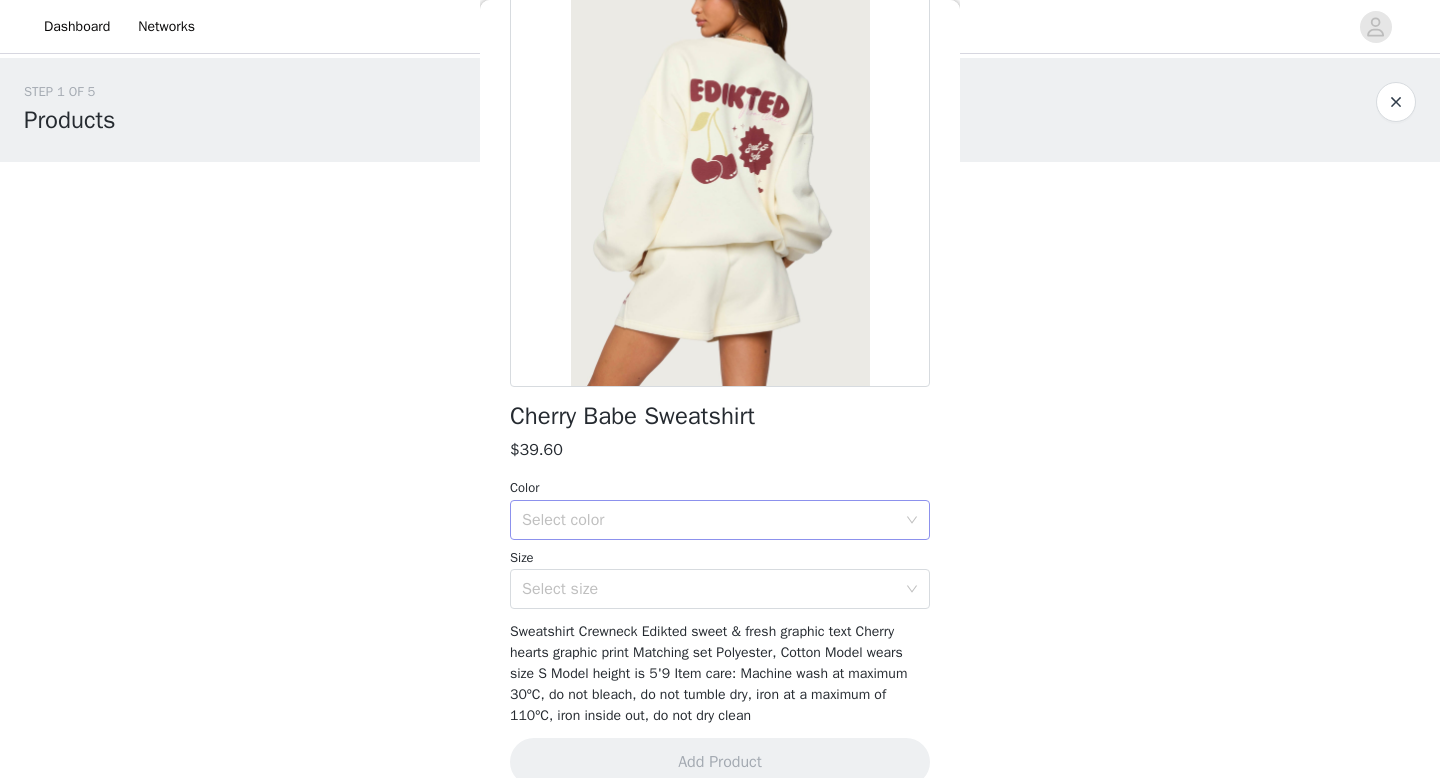 click on "Select color" at bounding box center [709, 520] 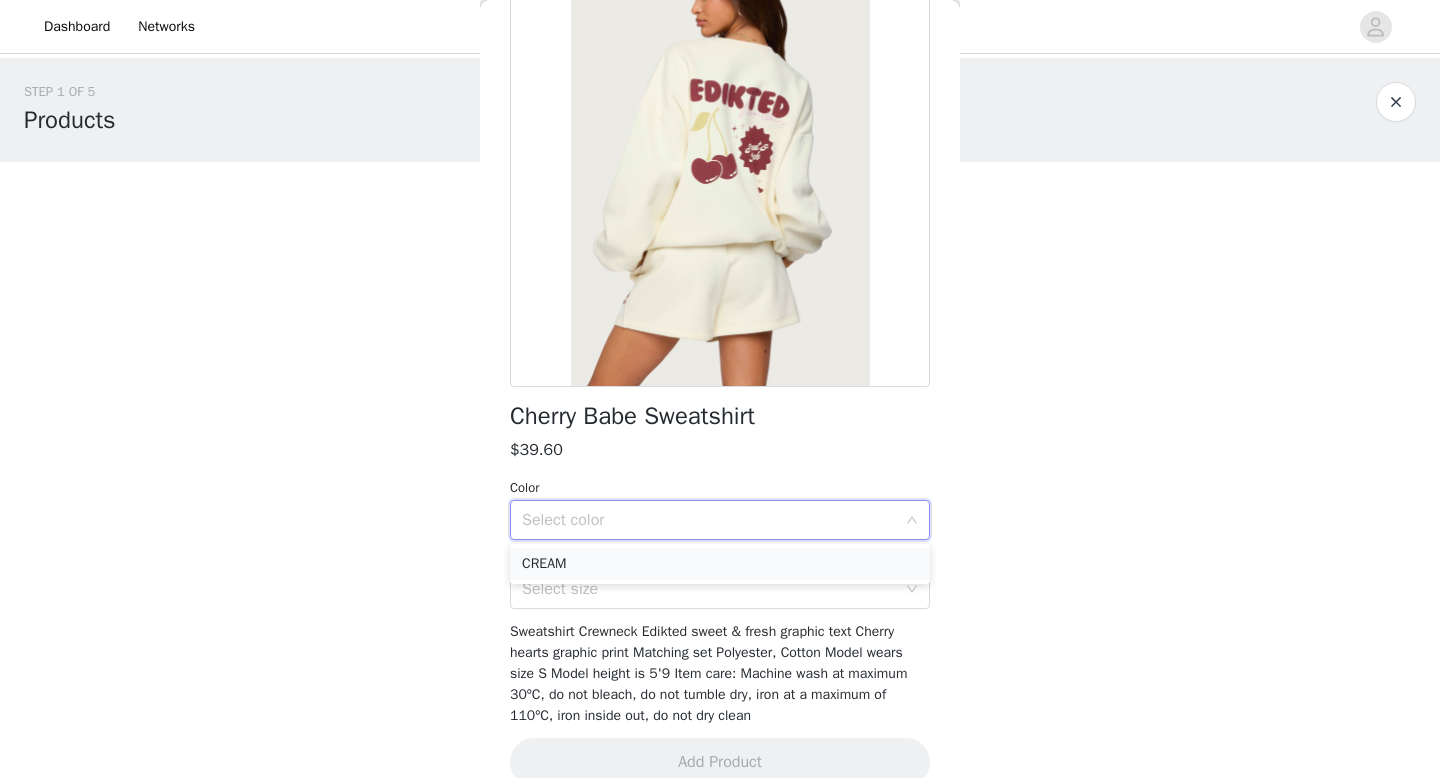 click on "CREAM" at bounding box center (720, 564) 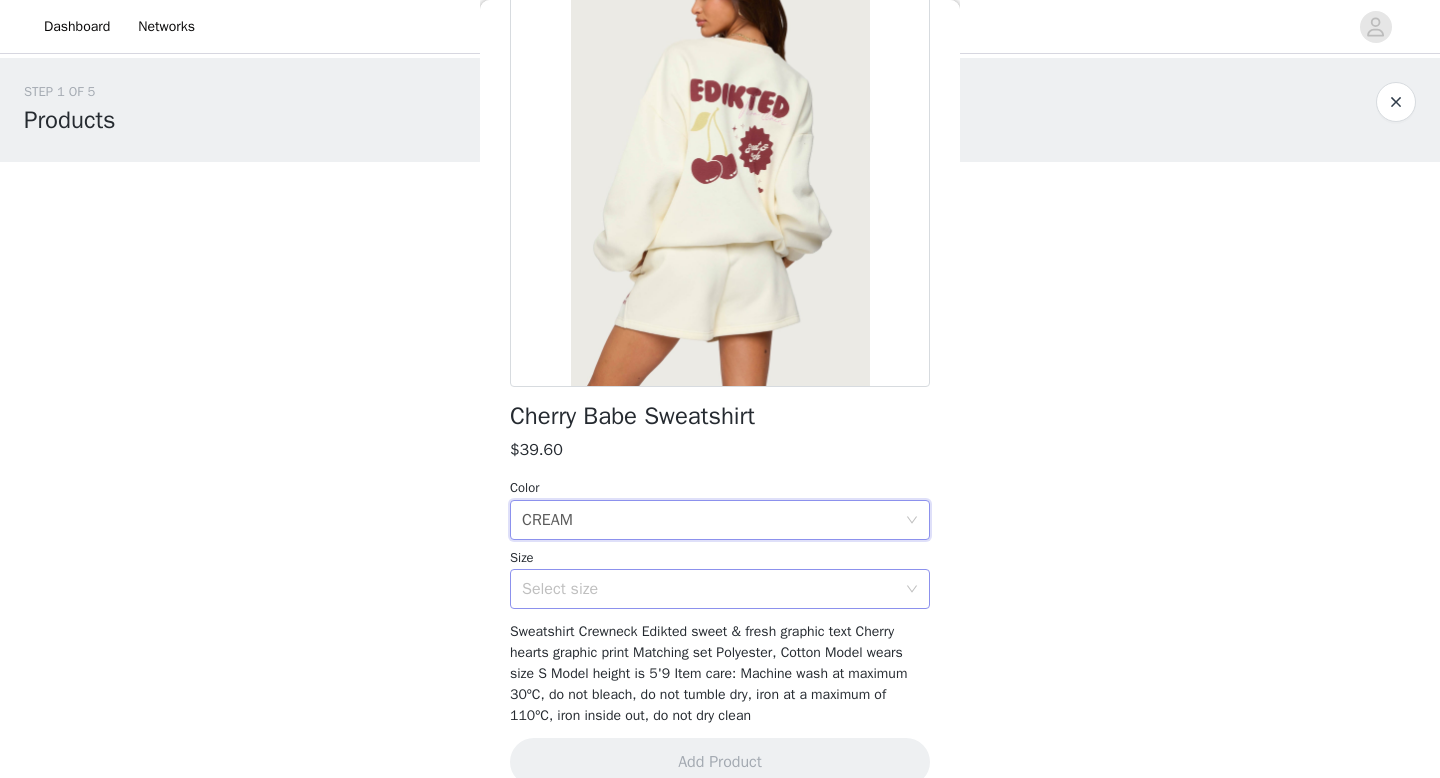 click on "Select size" at bounding box center [709, 589] 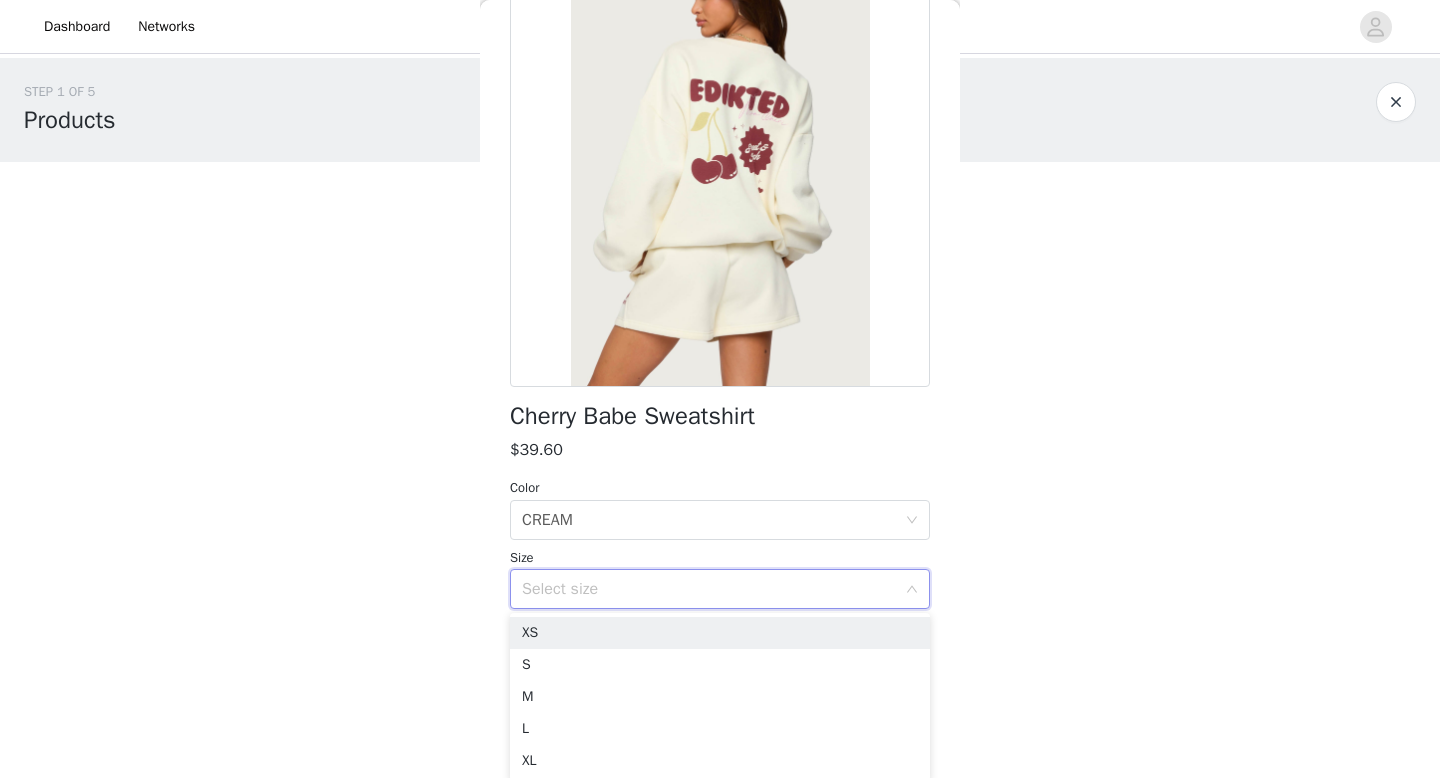 scroll, scrollTop: 195, scrollLeft: 0, axis: vertical 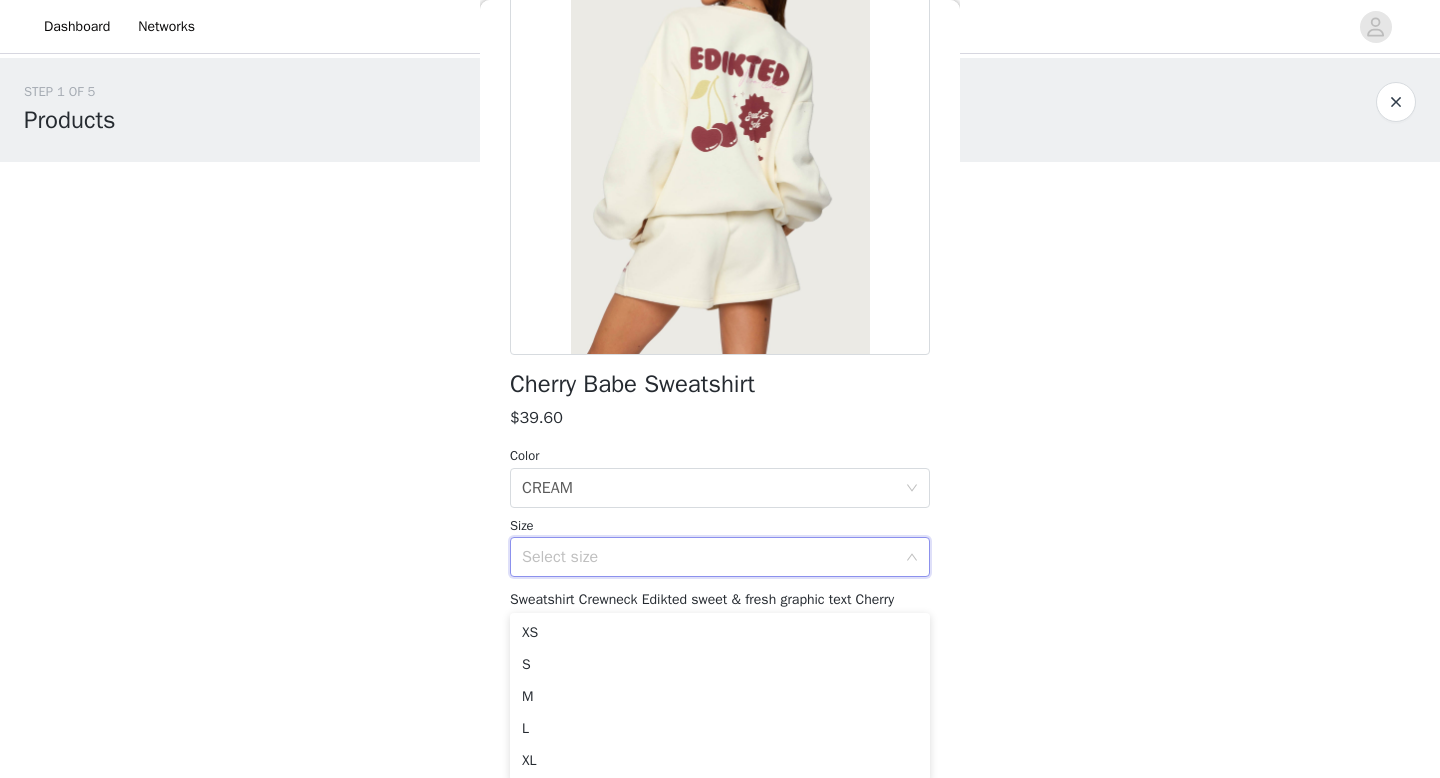 click on "Select size" at bounding box center [709, 557] 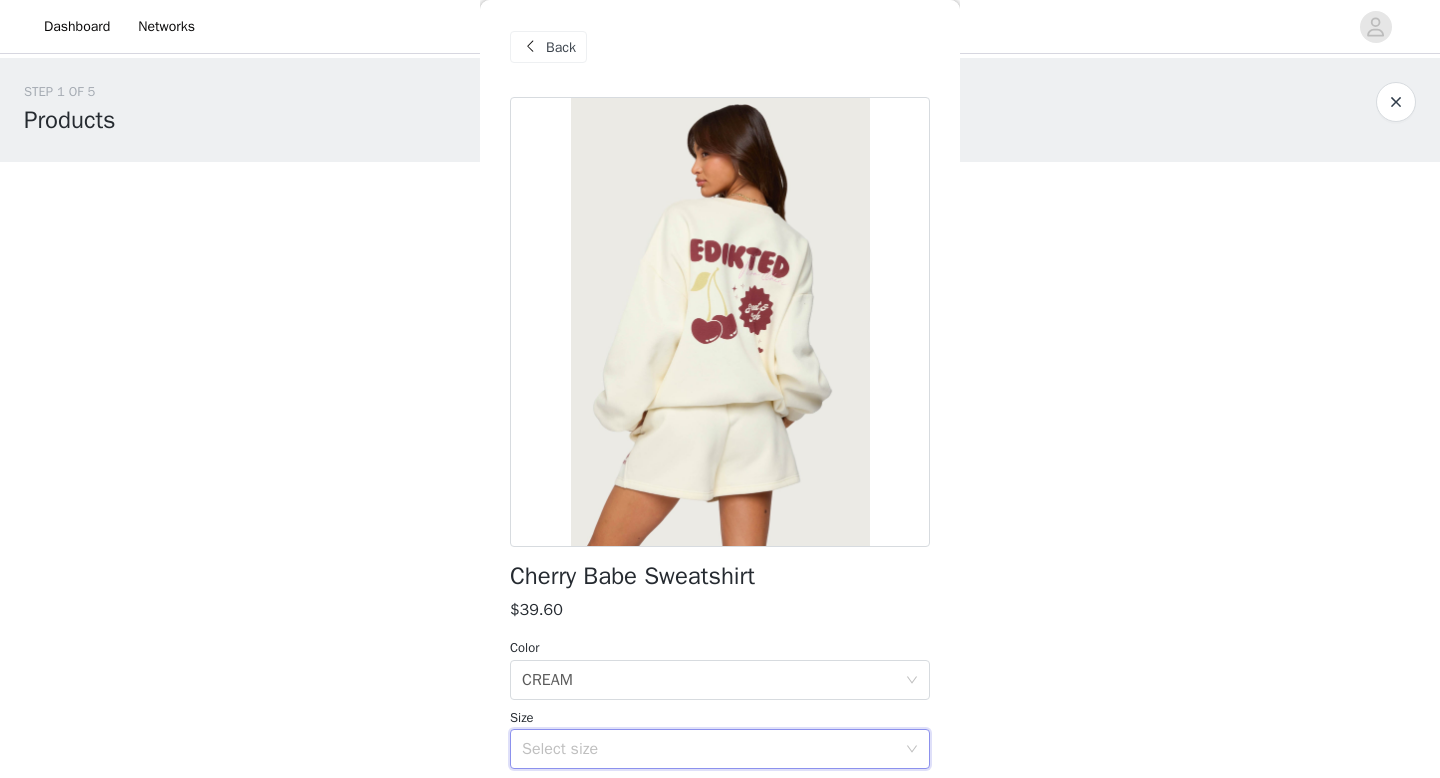 scroll, scrollTop: 0, scrollLeft: 0, axis: both 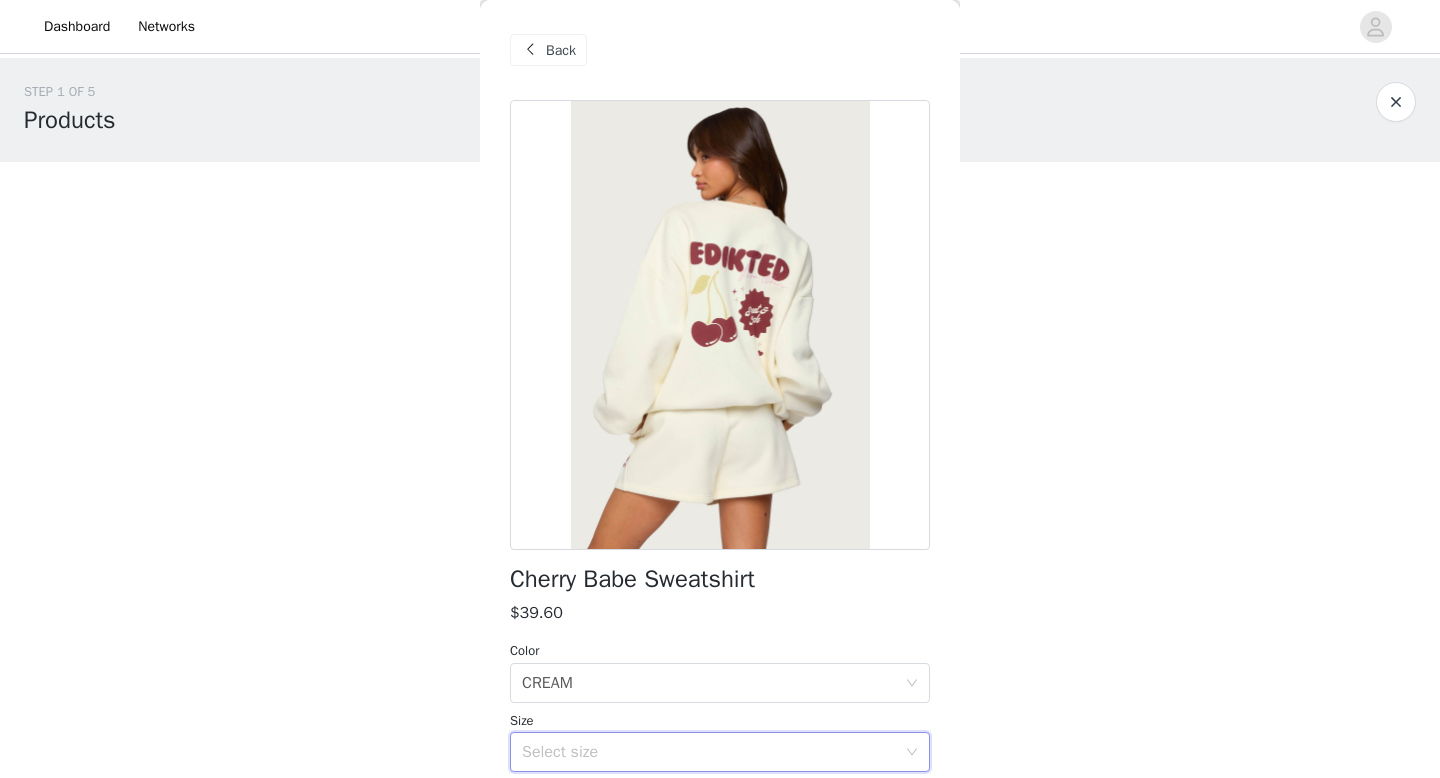 click on "Back" at bounding box center (561, 50) 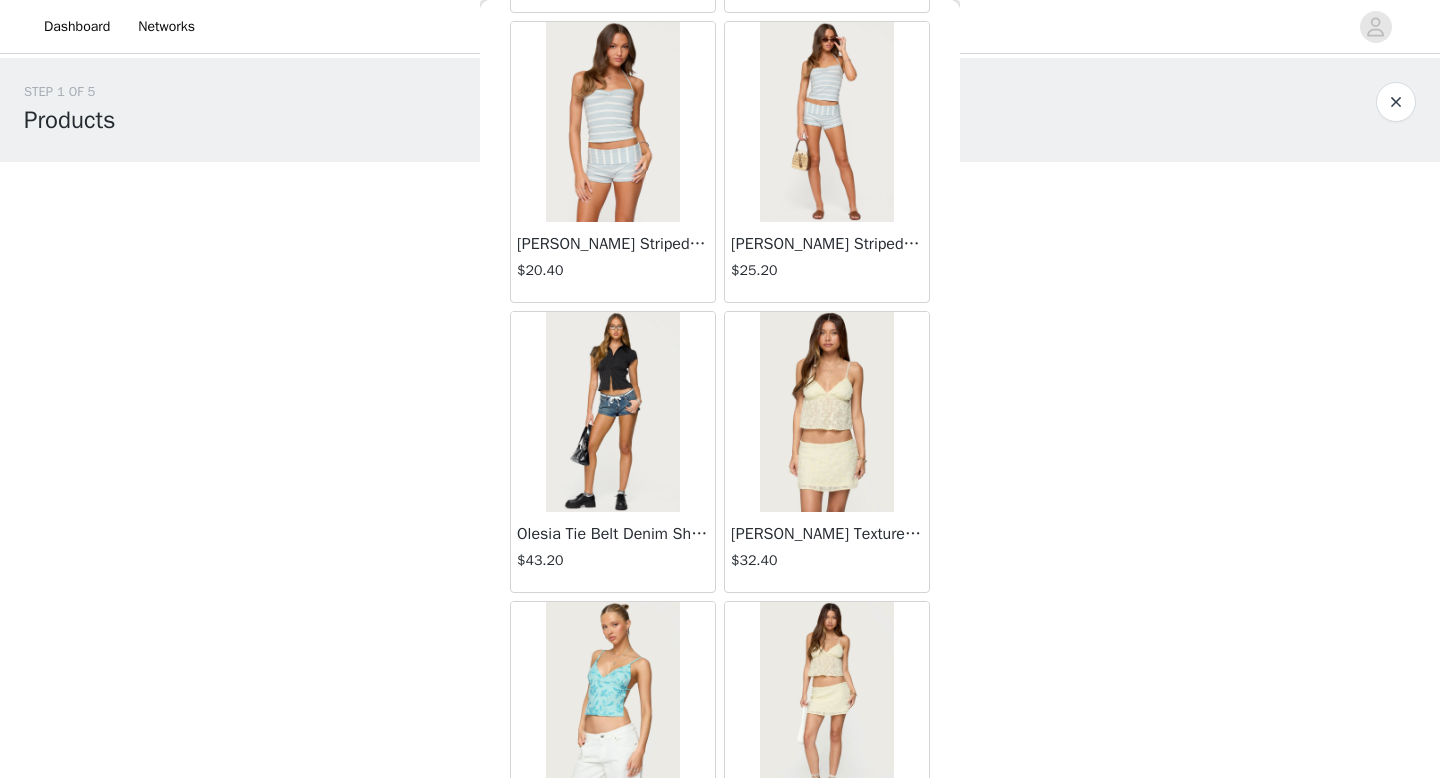 scroll, scrollTop: 6849, scrollLeft: 0, axis: vertical 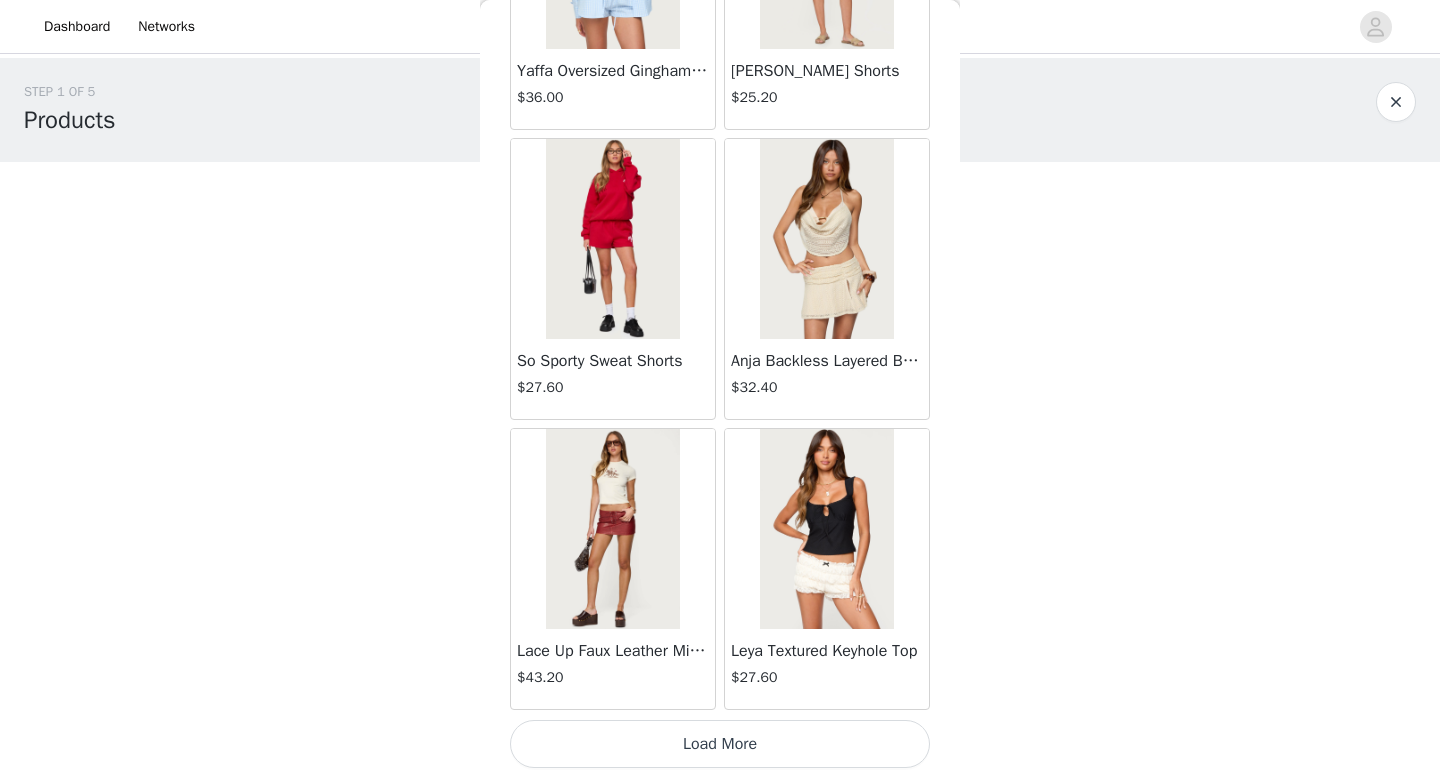 click on "Load More" at bounding box center [720, 744] 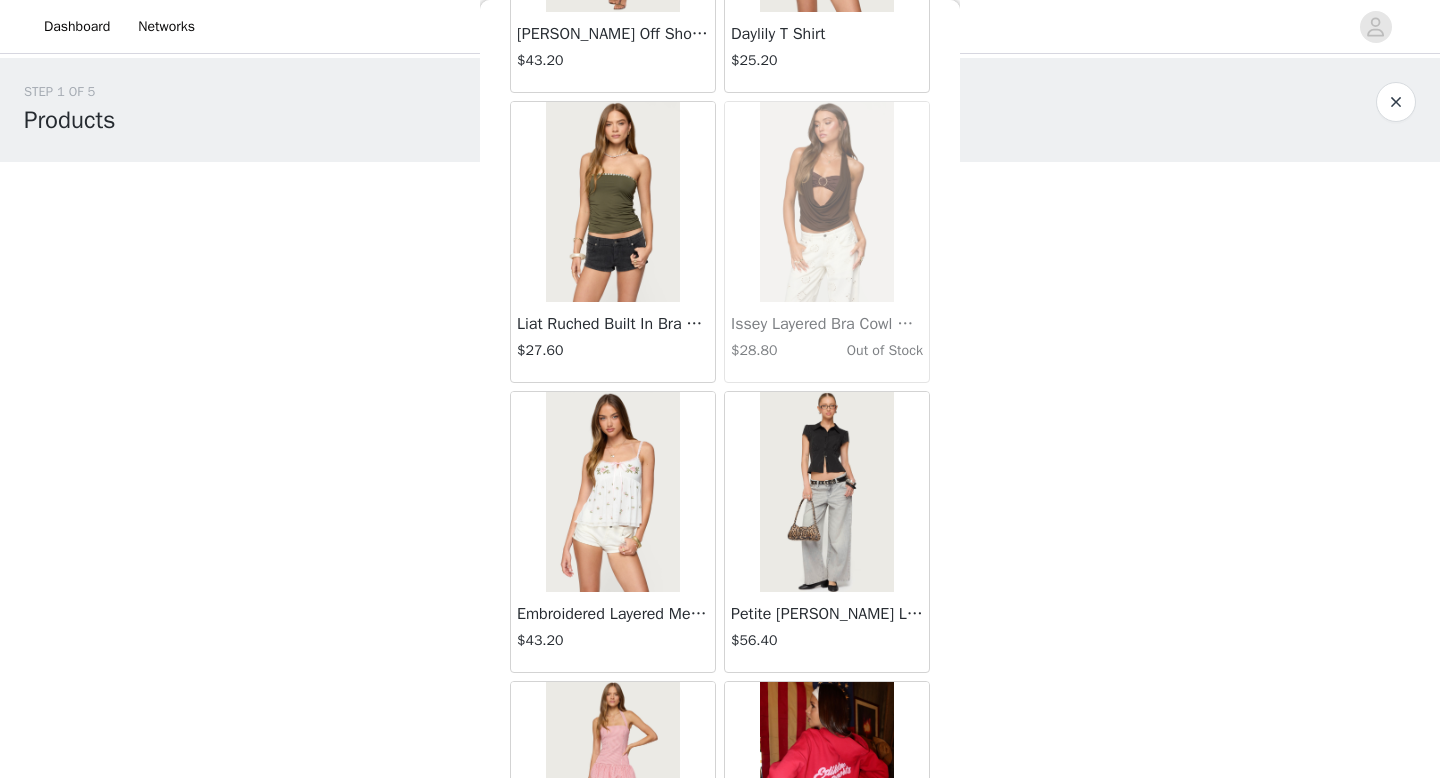 scroll, scrollTop: 35712, scrollLeft: 0, axis: vertical 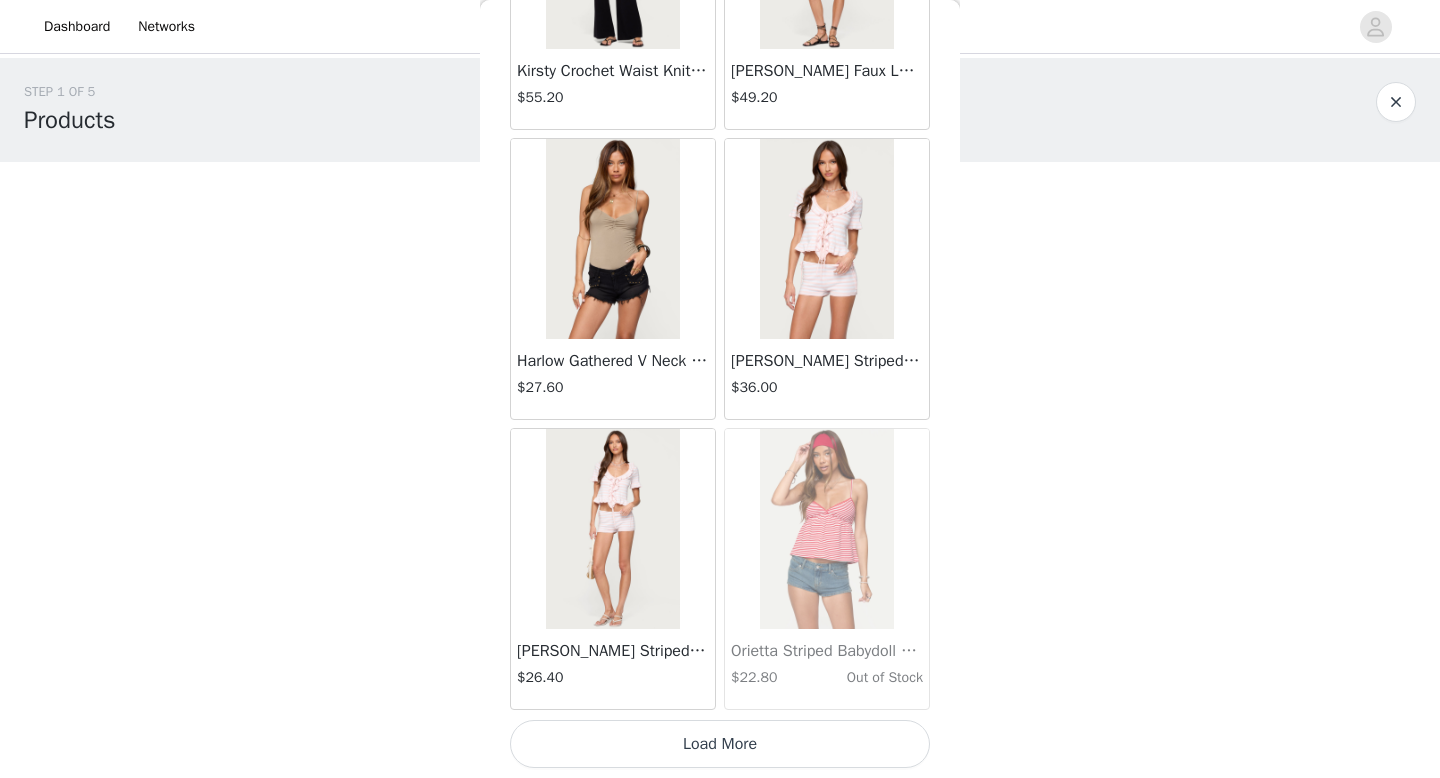 click on "Load More" at bounding box center (720, 744) 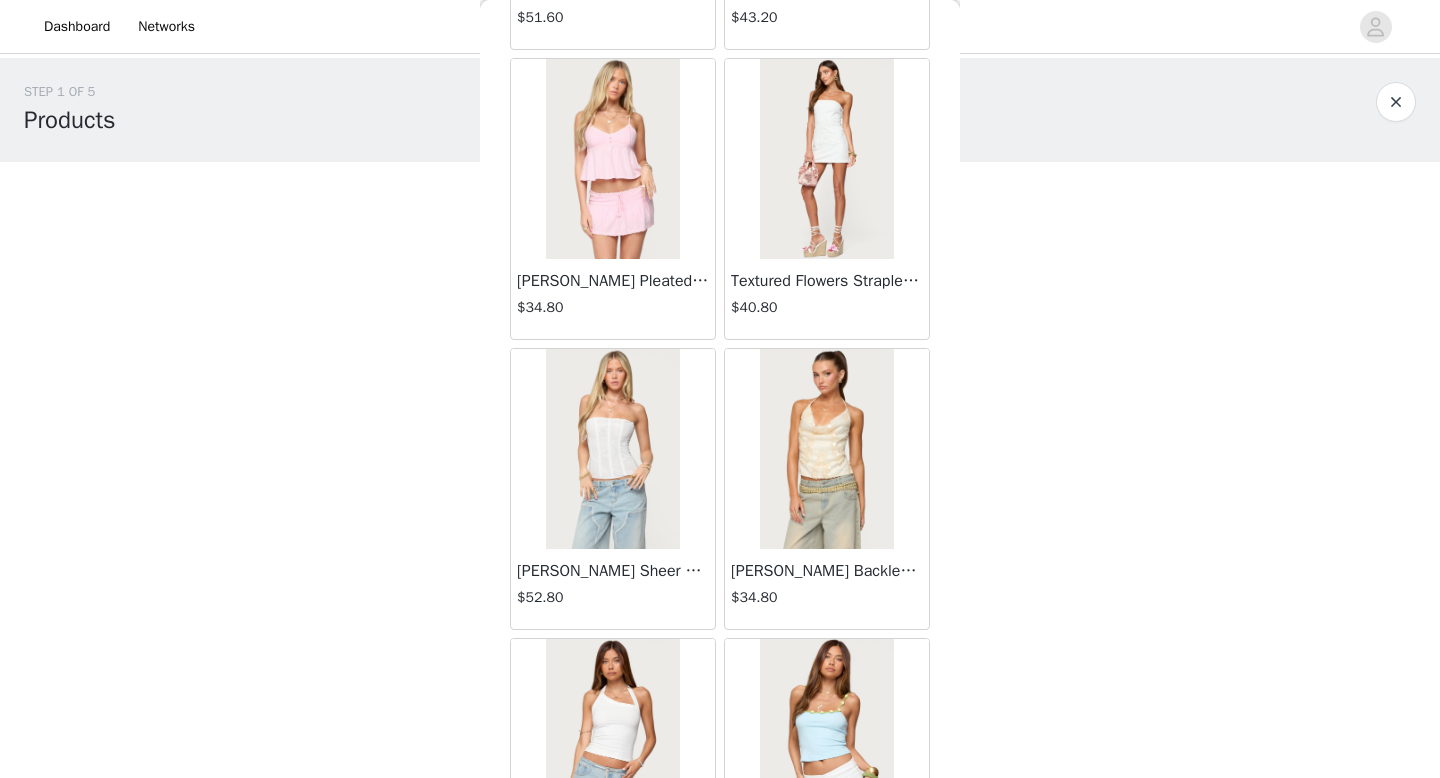 scroll, scrollTop: 38576, scrollLeft: 0, axis: vertical 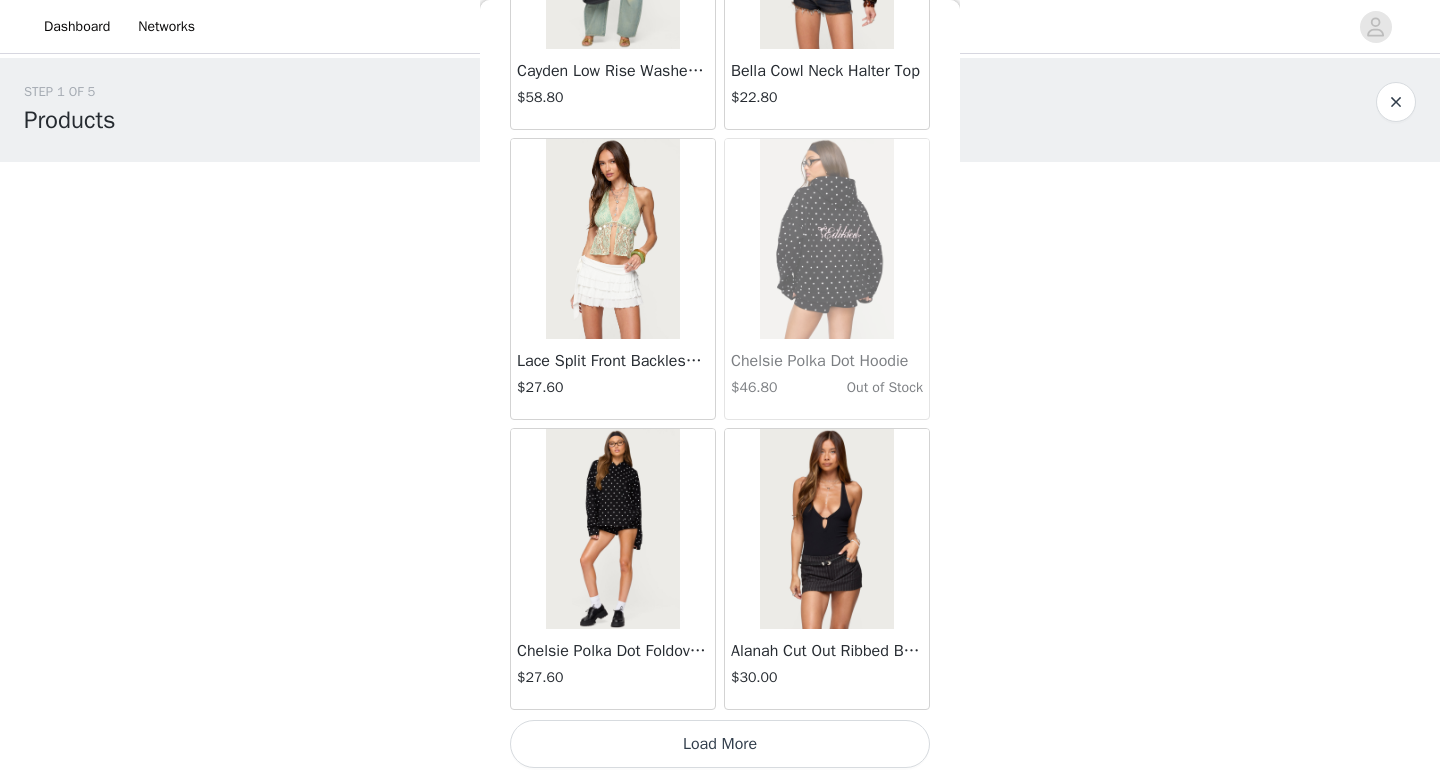 click on "Load More" at bounding box center (720, 744) 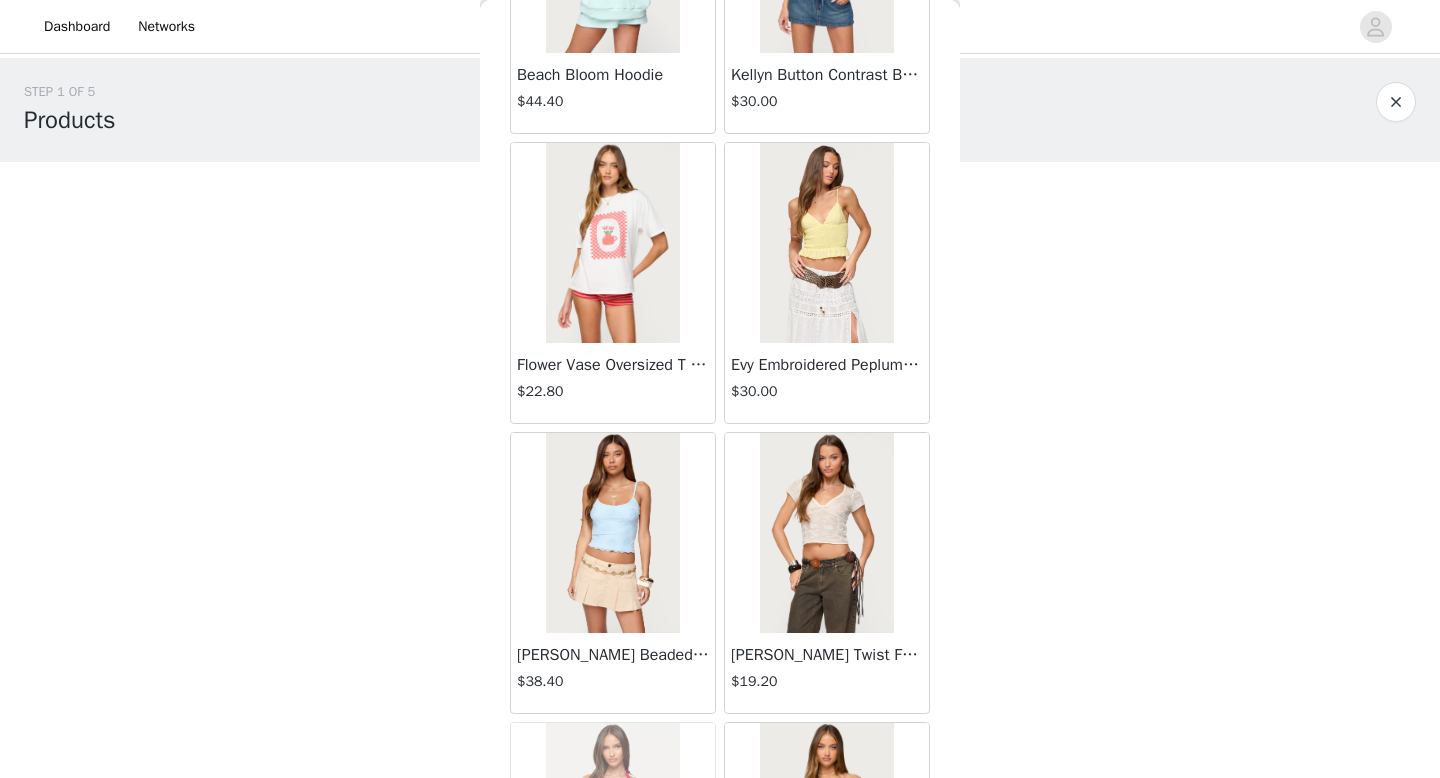scroll, scrollTop: 41679, scrollLeft: 0, axis: vertical 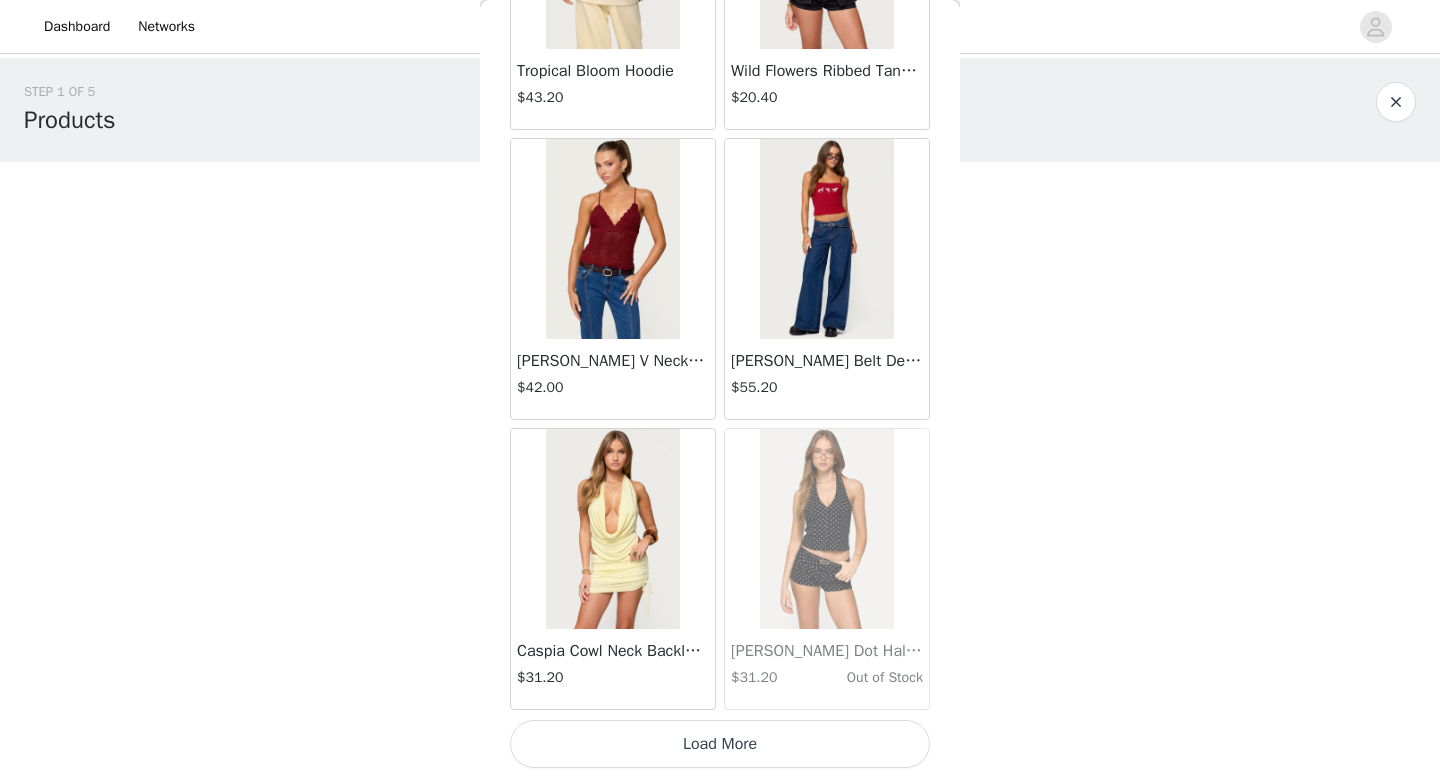 click on "Load More" at bounding box center [720, 744] 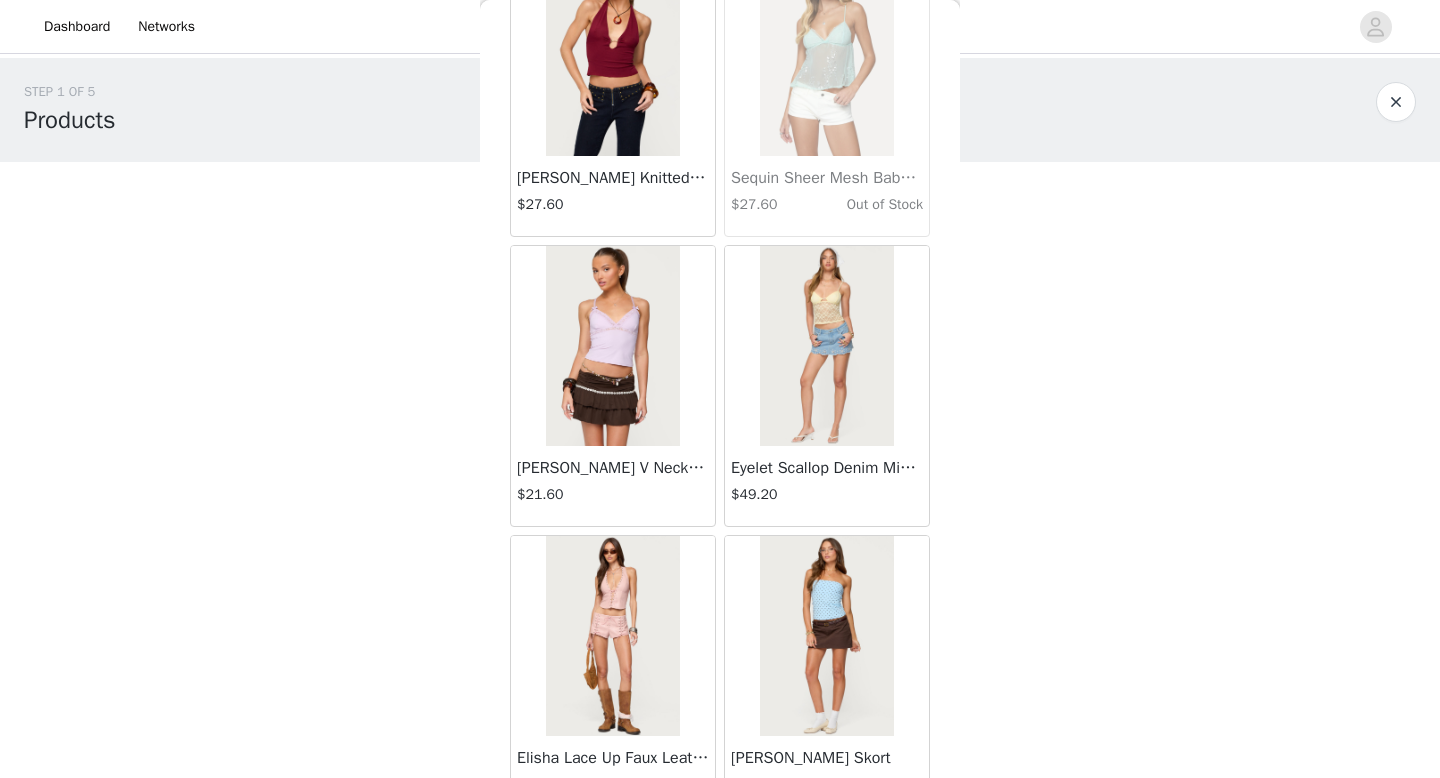 scroll, scrollTop: 45782, scrollLeft: 0, axis: vertical 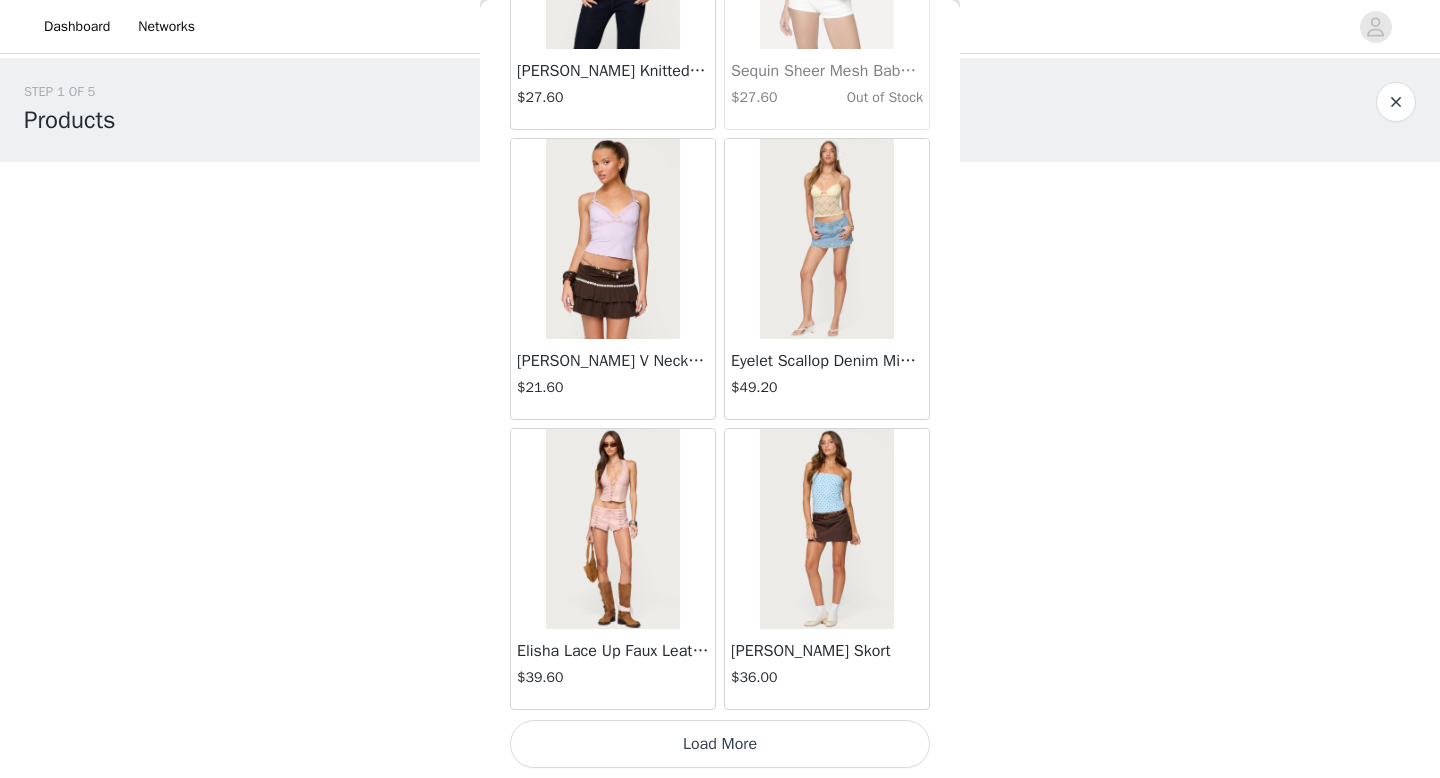 click on "Load More" at bounding box center [720, 744] 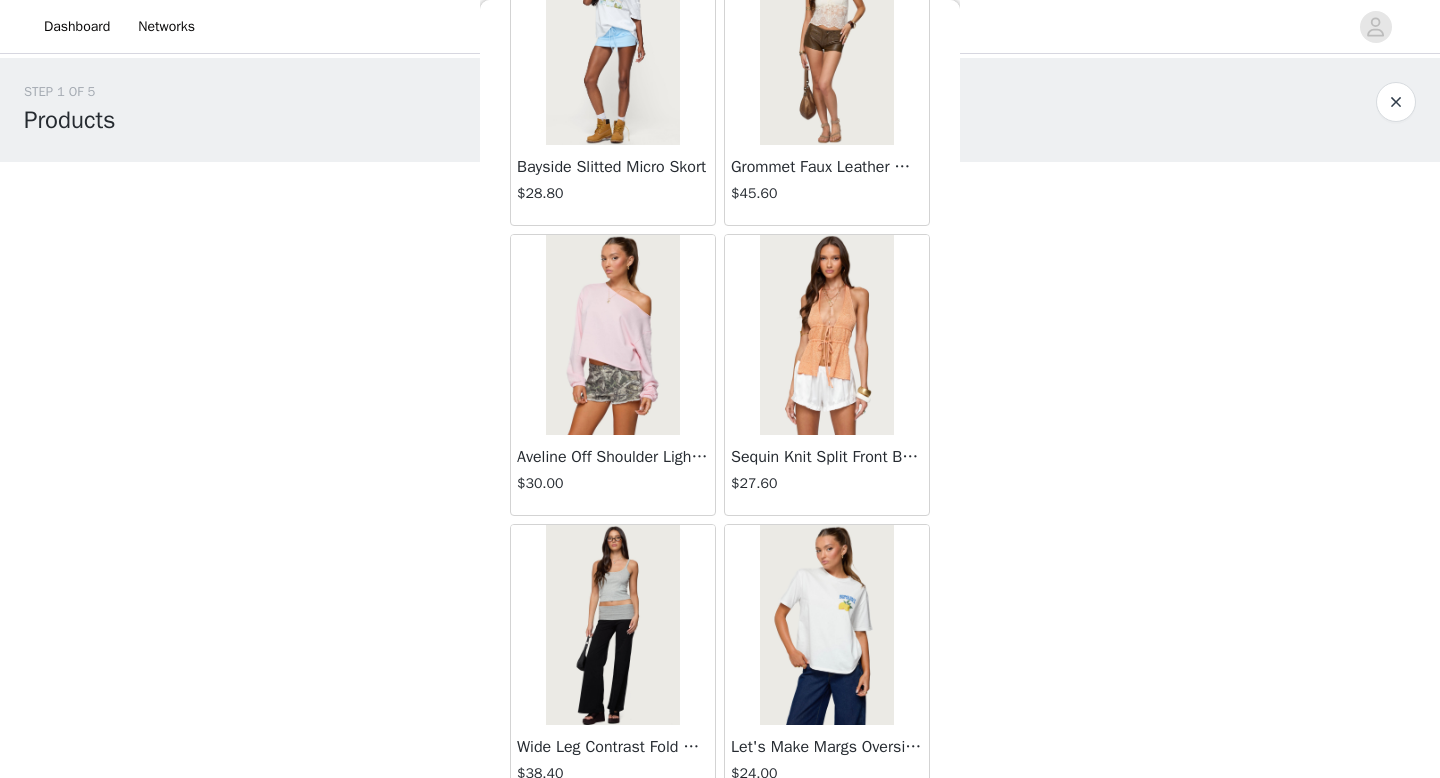 scroll, scrollTop: 48682, scrollLeft: 0, axis: vertical 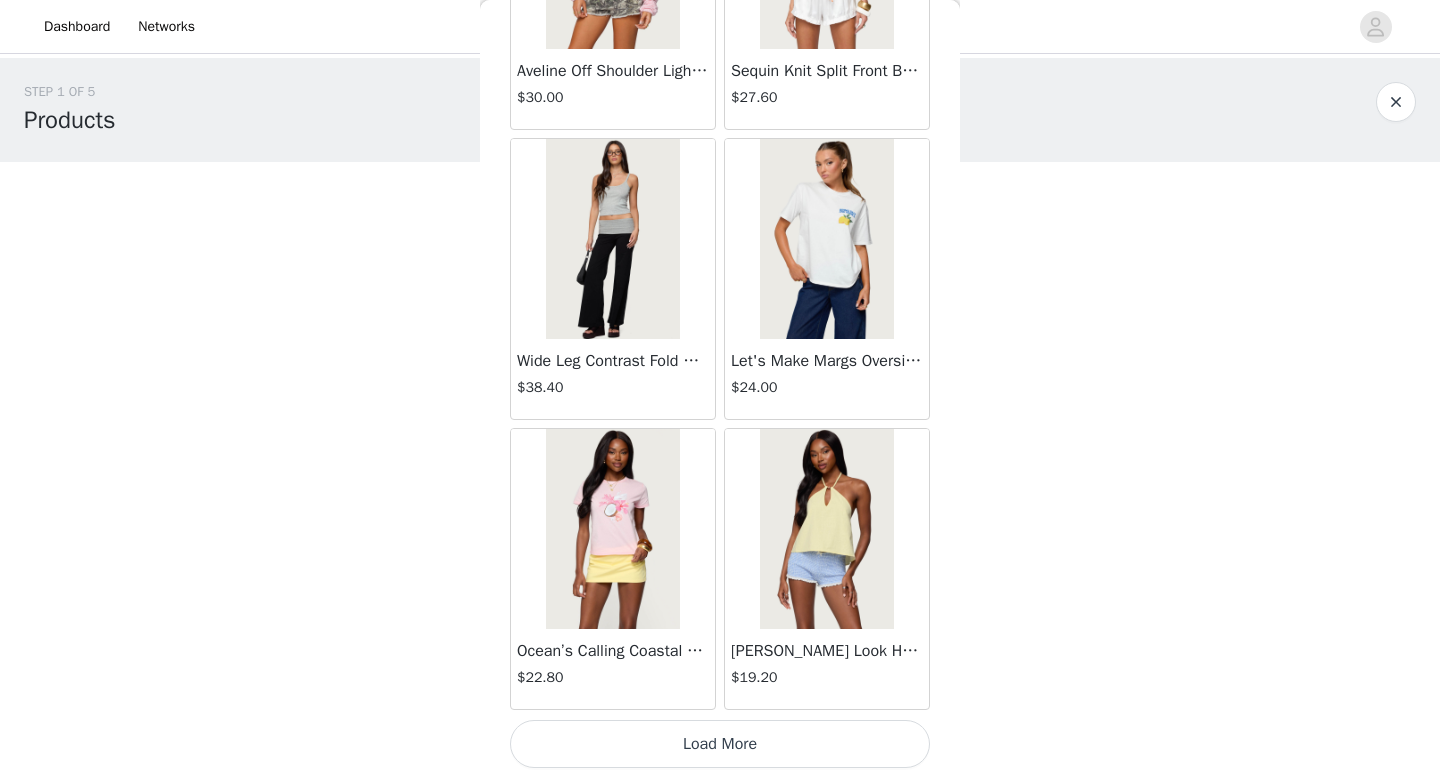 click on "Load More" at bounding box center (720, 744) 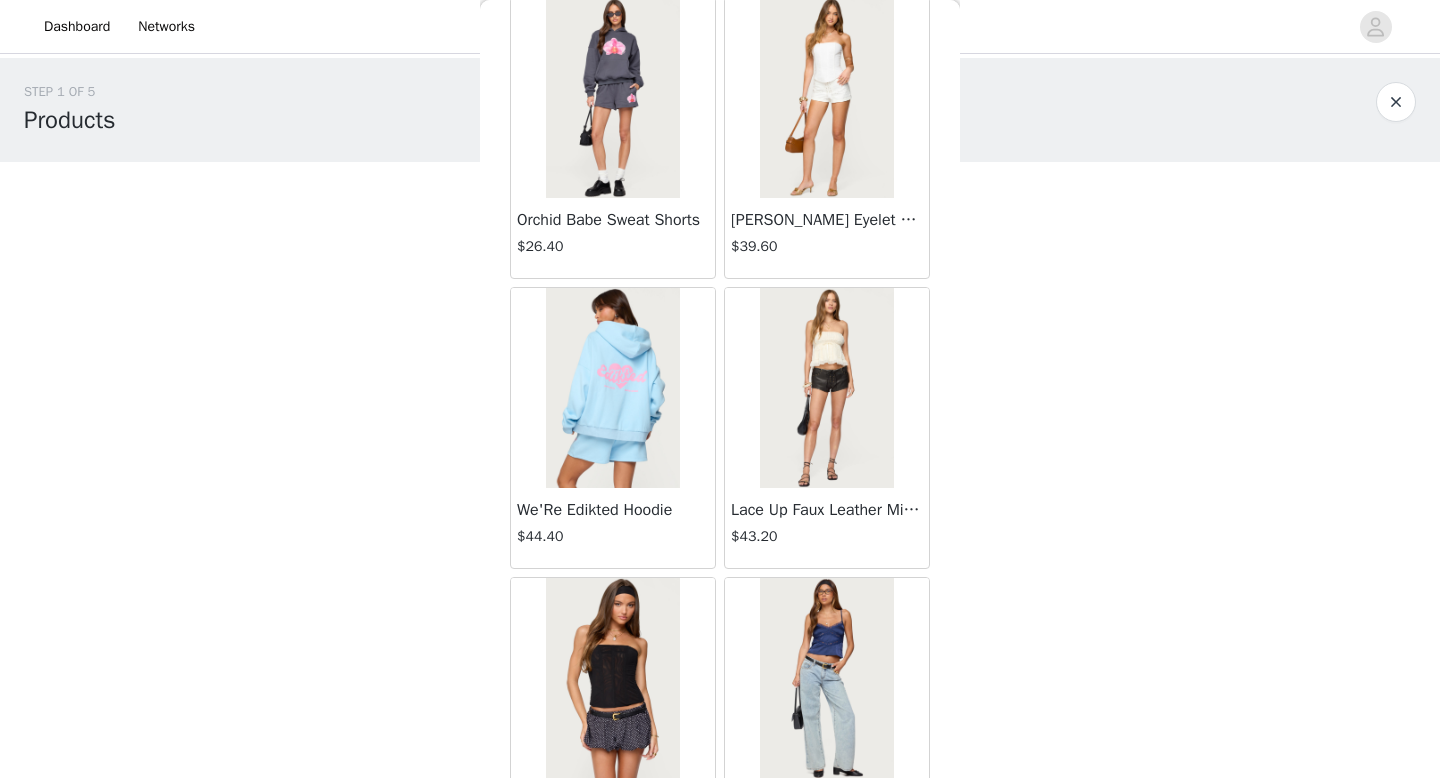 scroll, scrollTop: 51582, scrollLeft: 0, axis: vertical 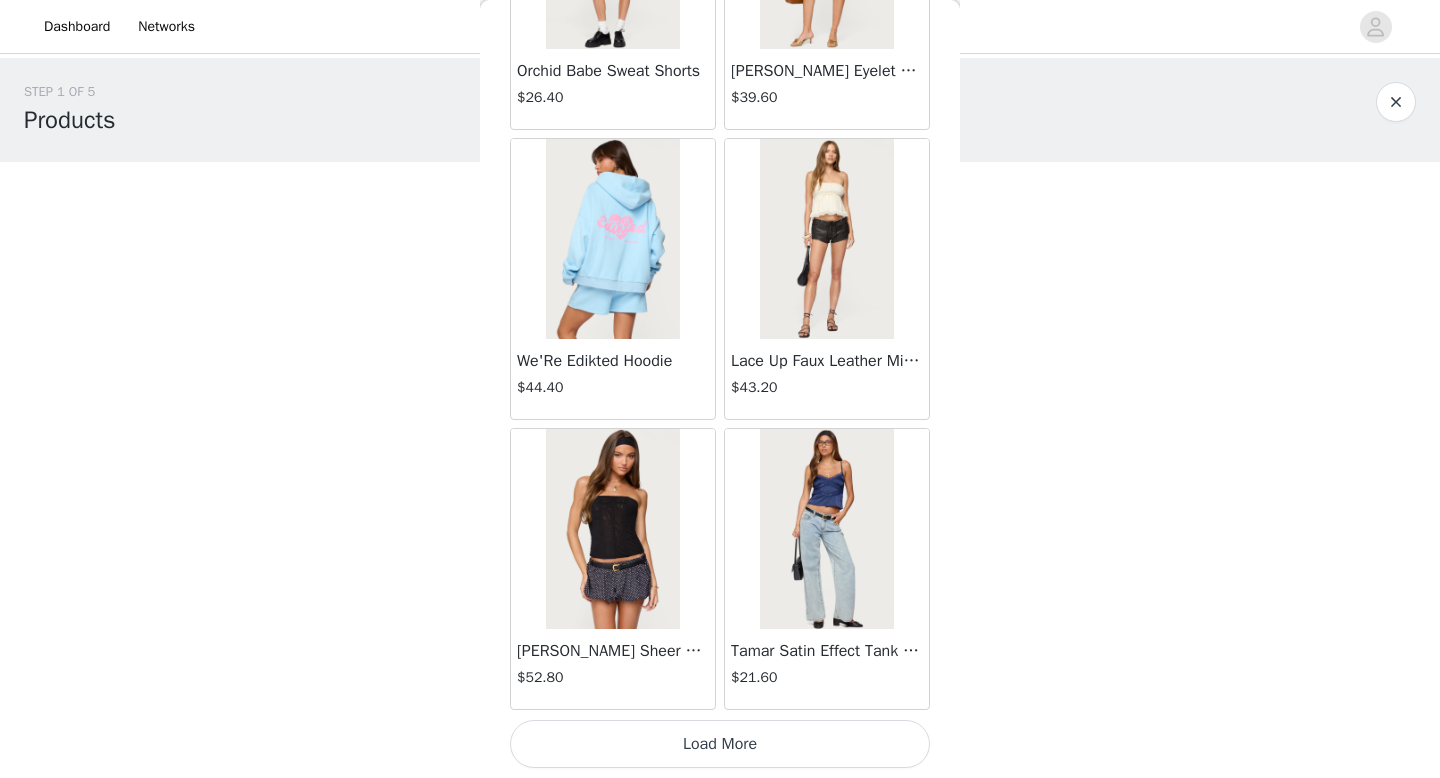click on "Load More" at bounding box center (720, 744) 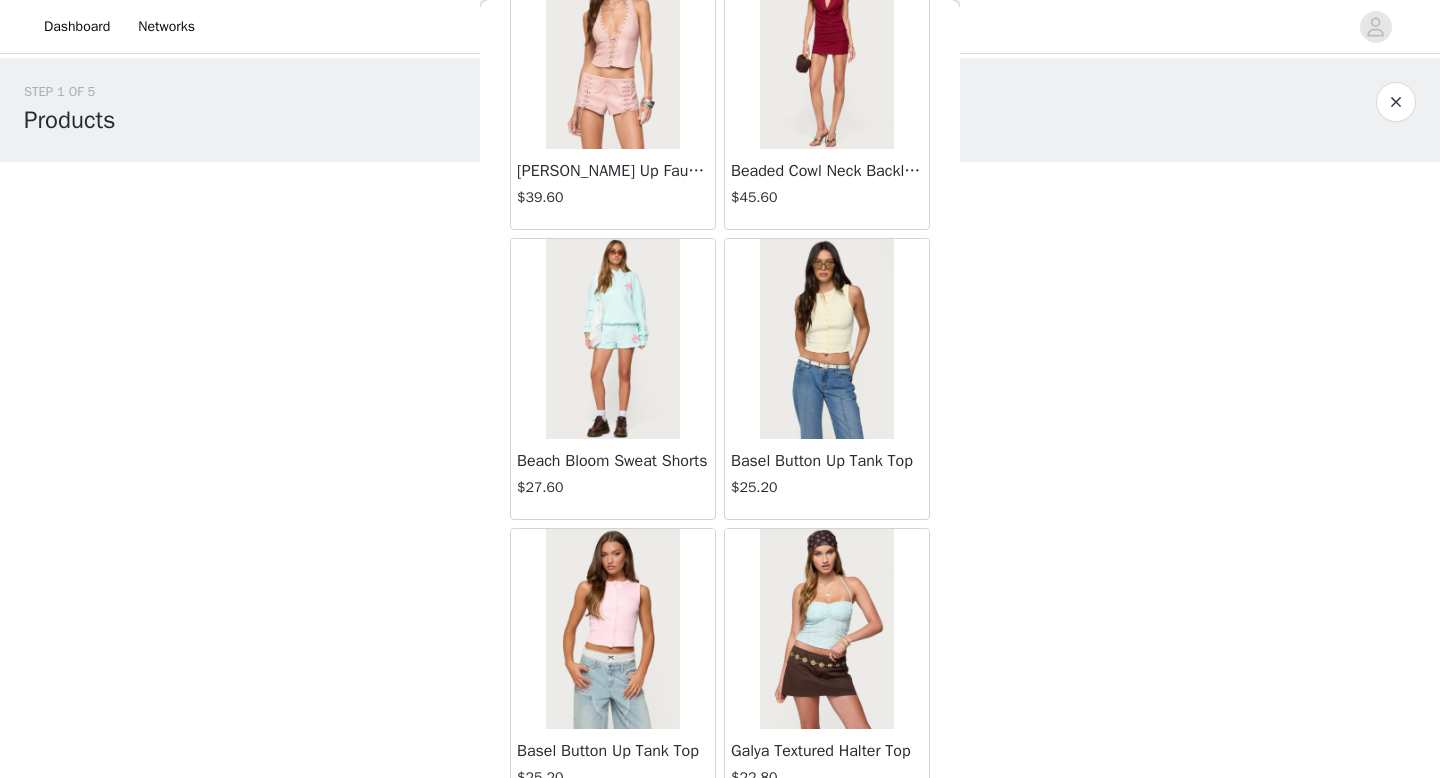 scroll, scrollTop: 54482, scrollLeft: 0, axis: vertical 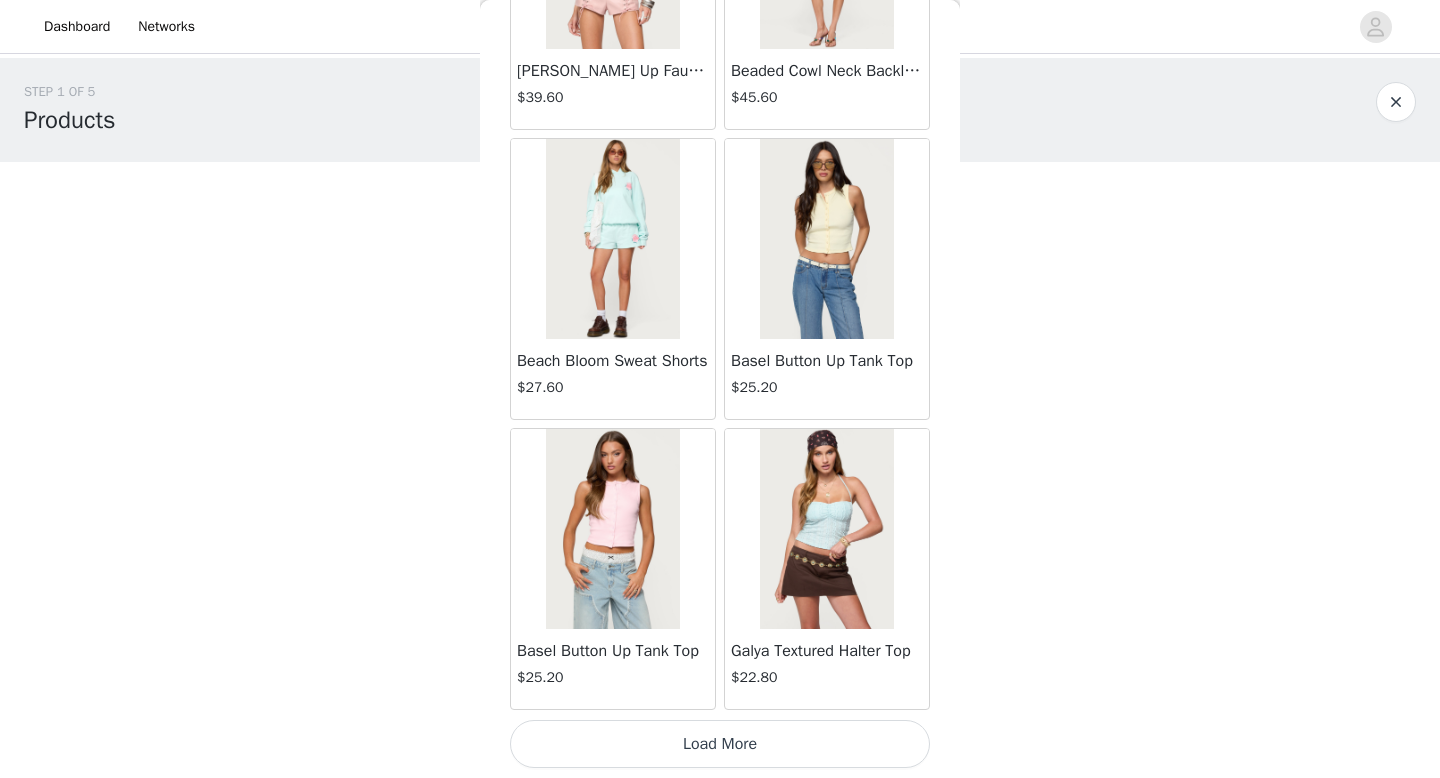 click on "Load More" at bounding box center (720, 744) 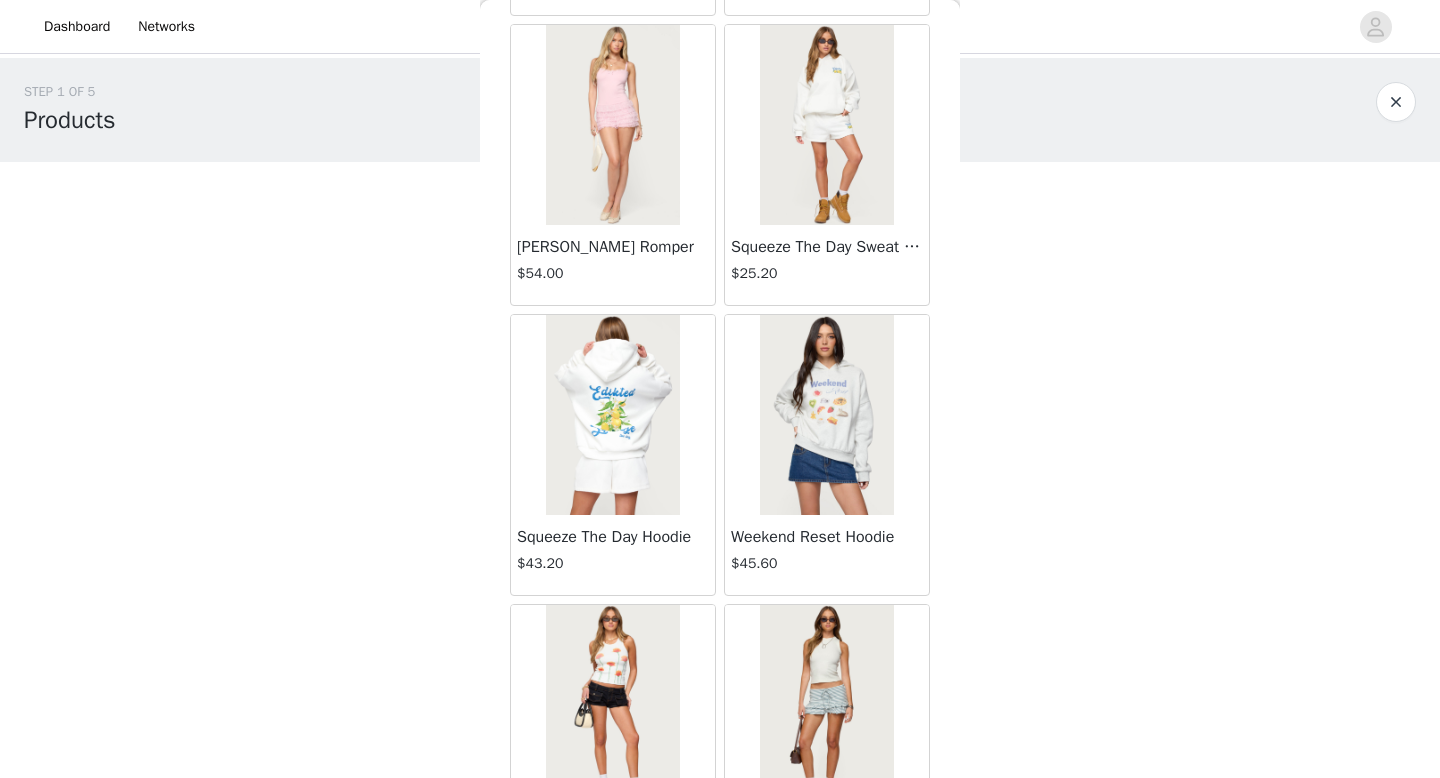 scroll, scrollTop: 57382, scrollLeft: 0, axis: vertical 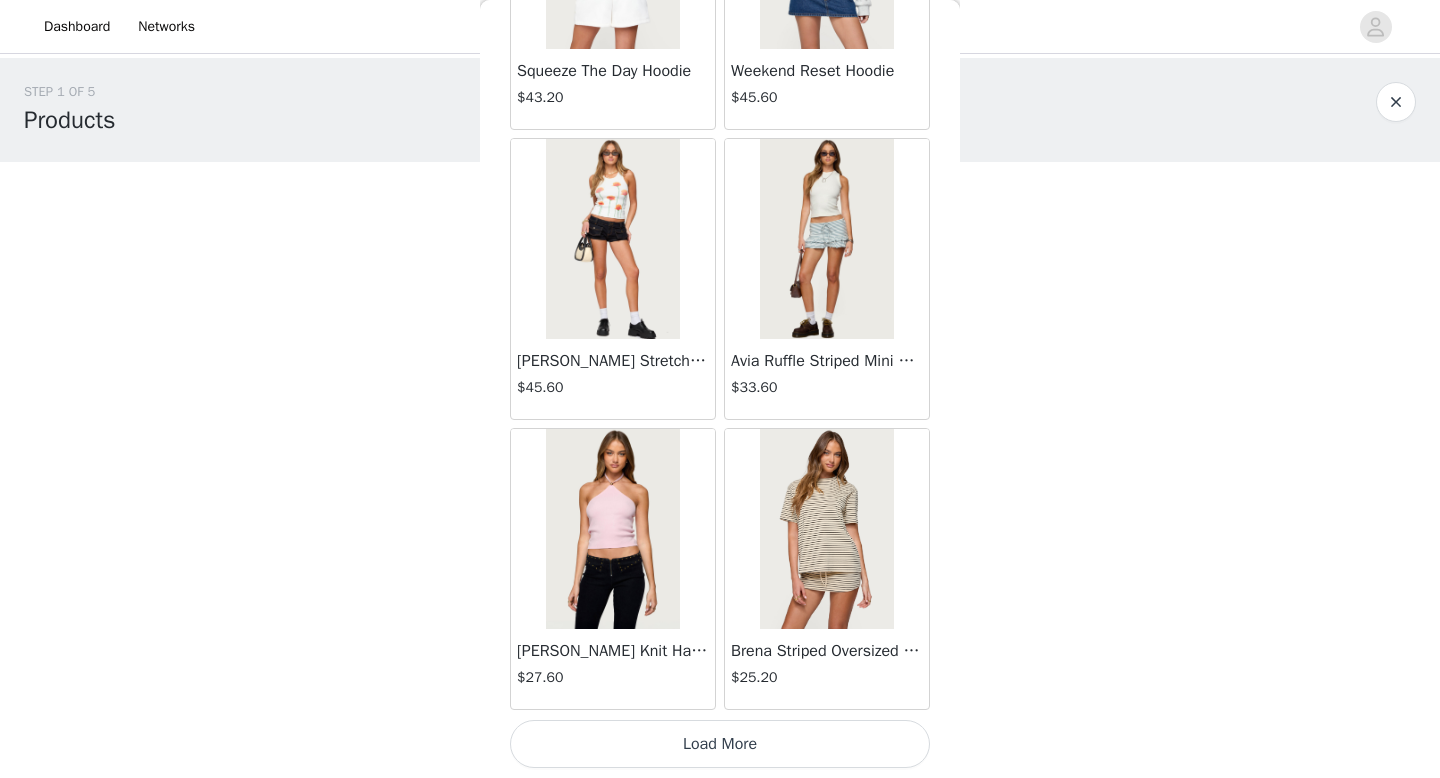 click on "Load More" at bounding box center (720, 744) 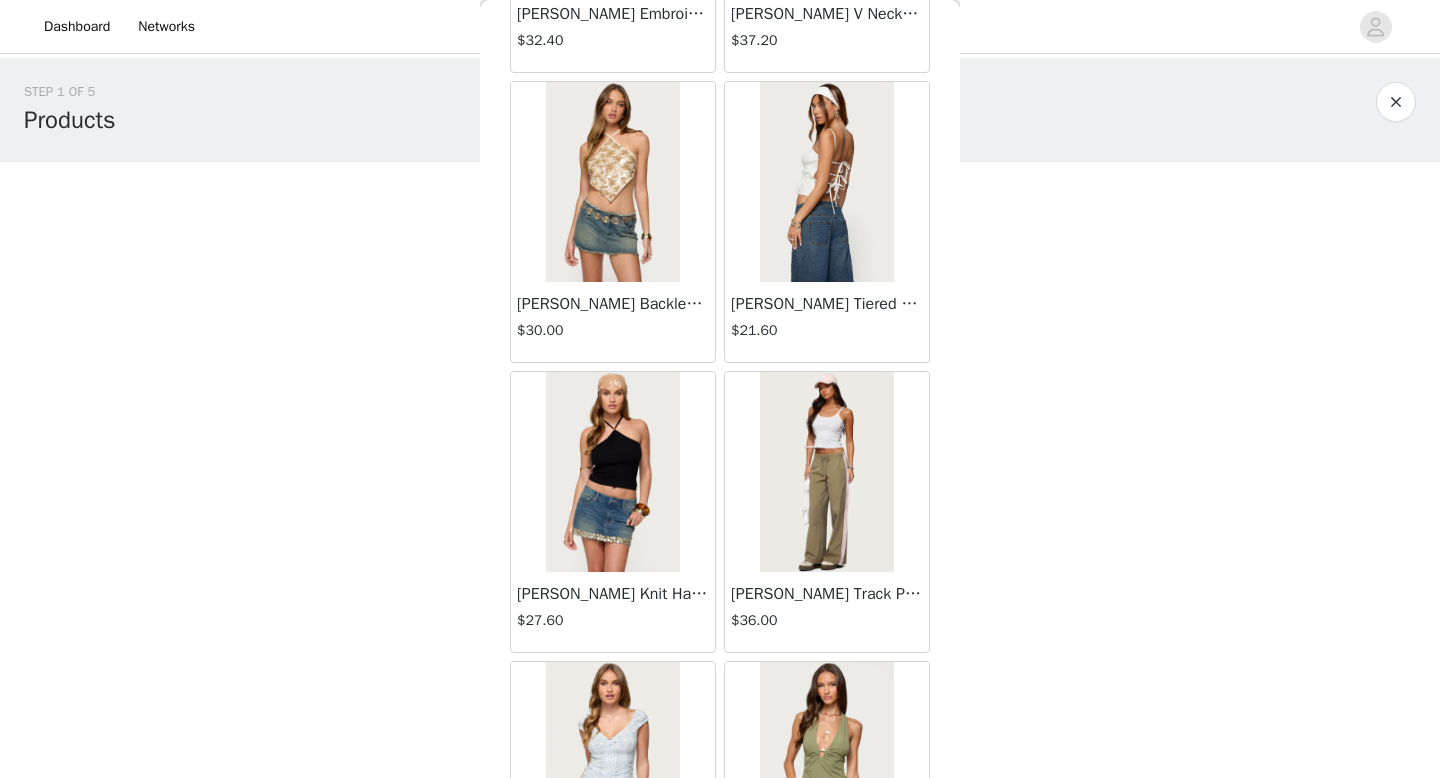 scroll, scrollTop: 60282, scrollLeft: 0, axis: vertical 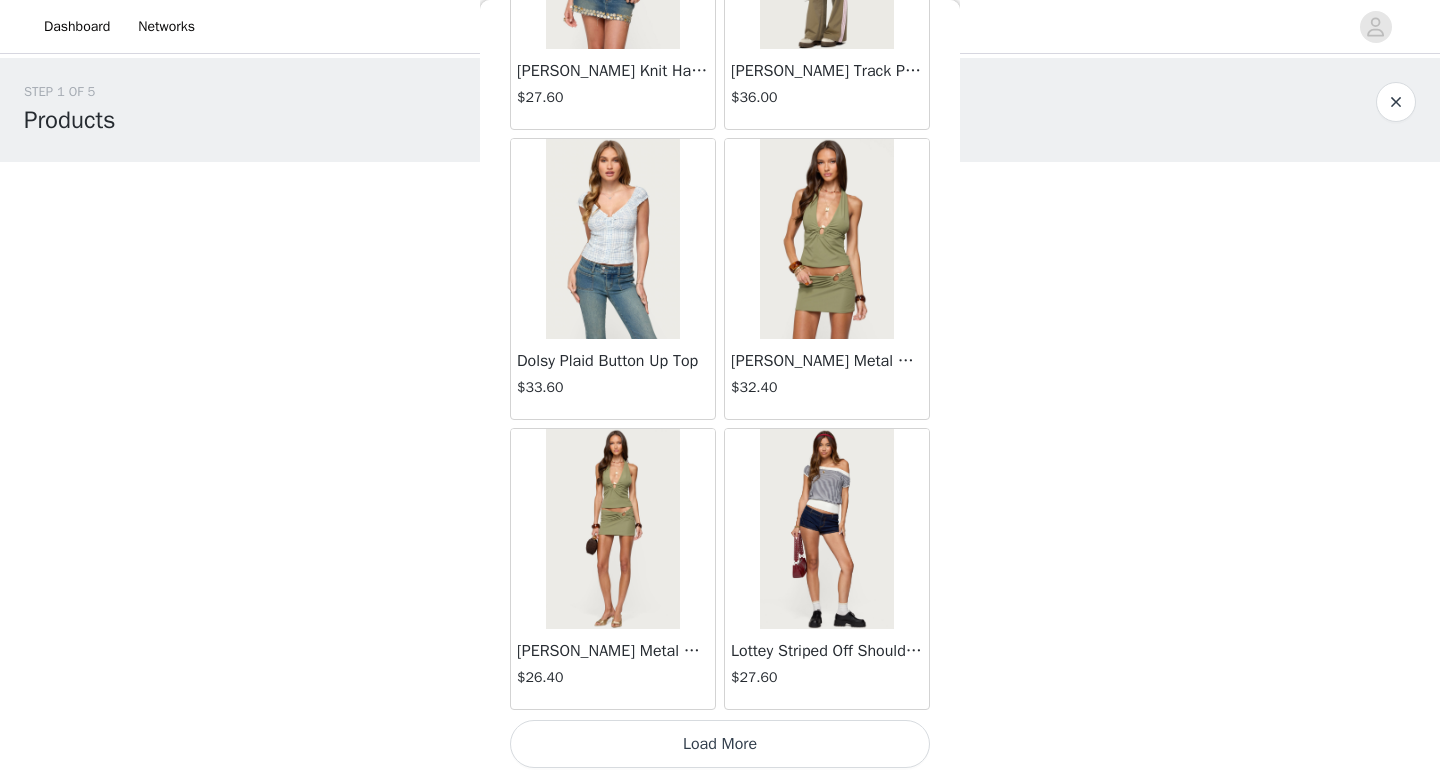 click on "Load More" at bounding box center (720, 744) 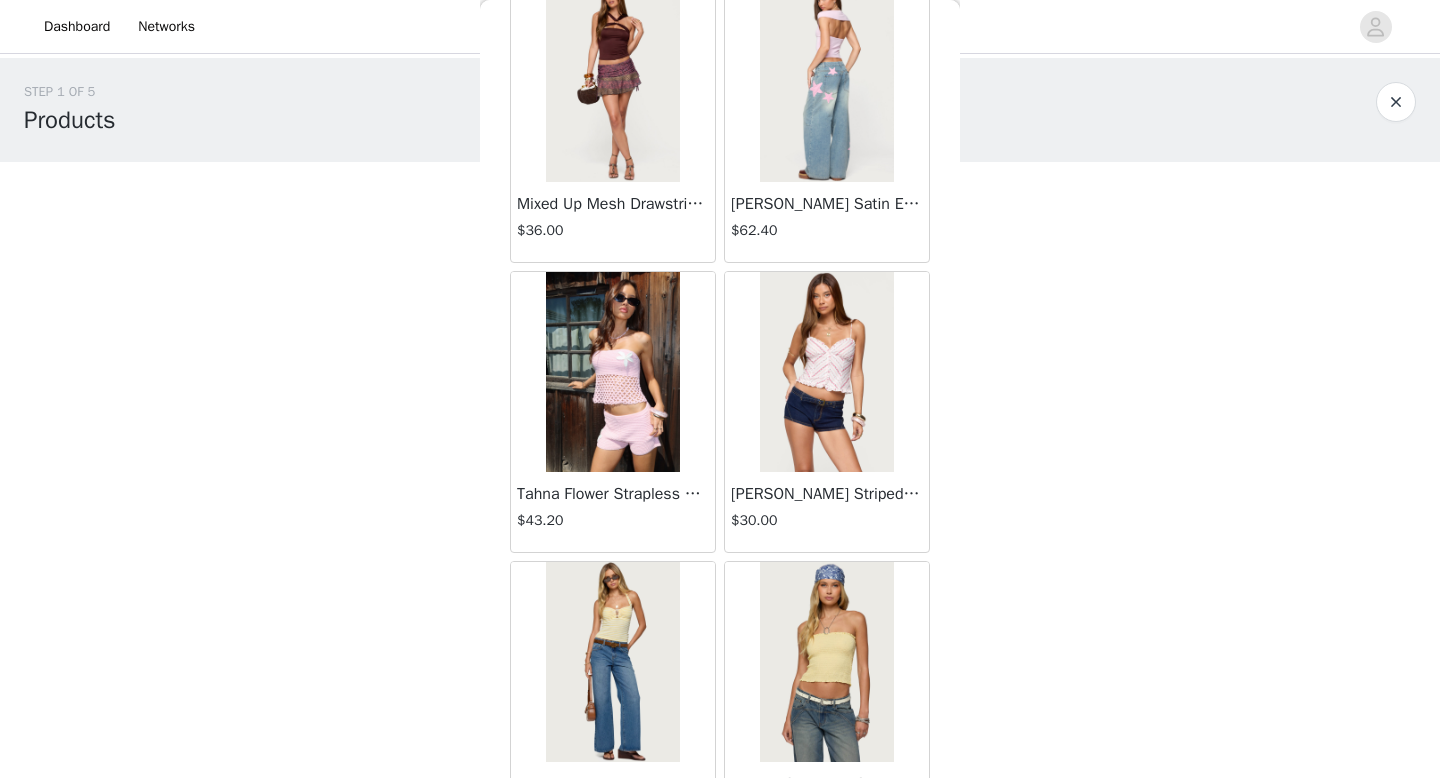 scroll, scrollTop: 63182, scrollLeft: 0, axis: vertical 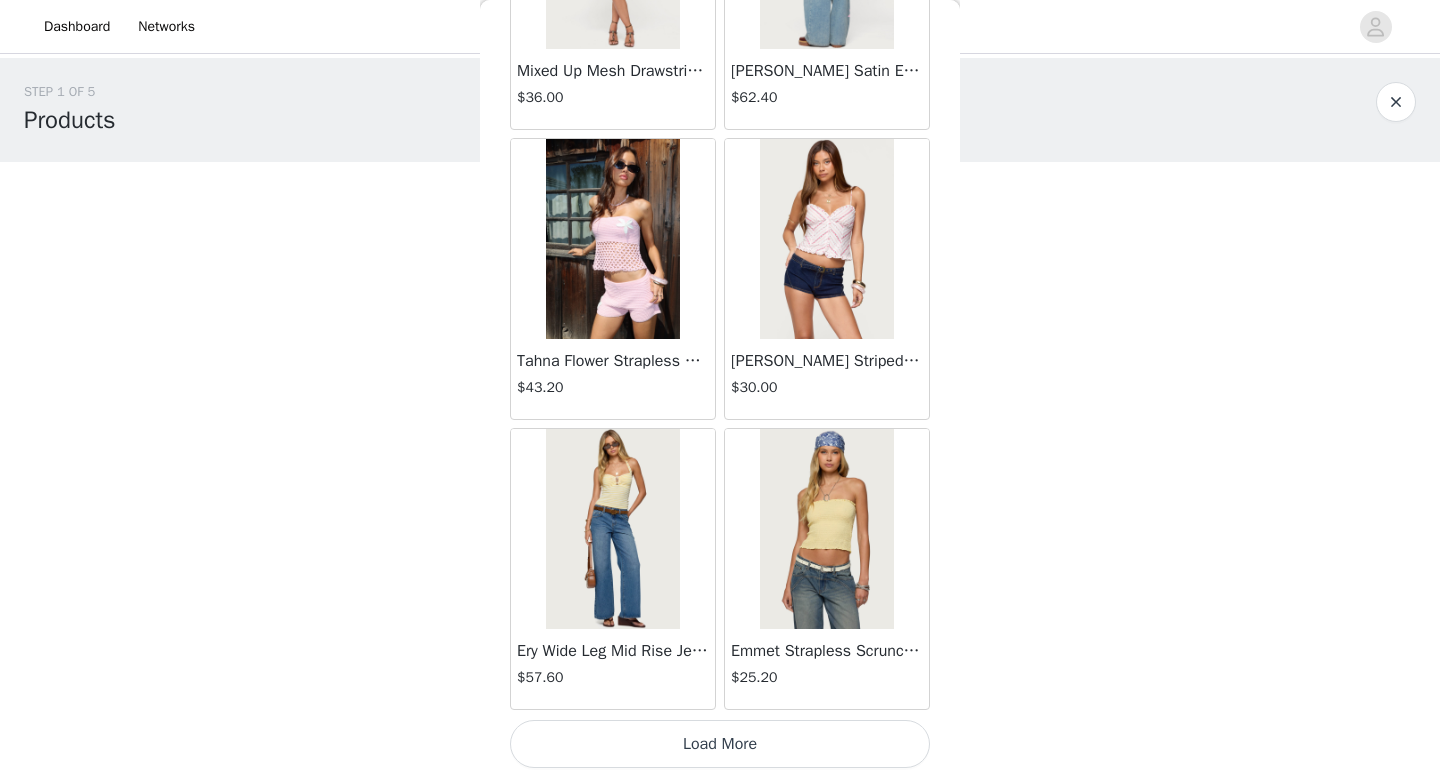 click on "Load More" at bounding box center (720, 744) 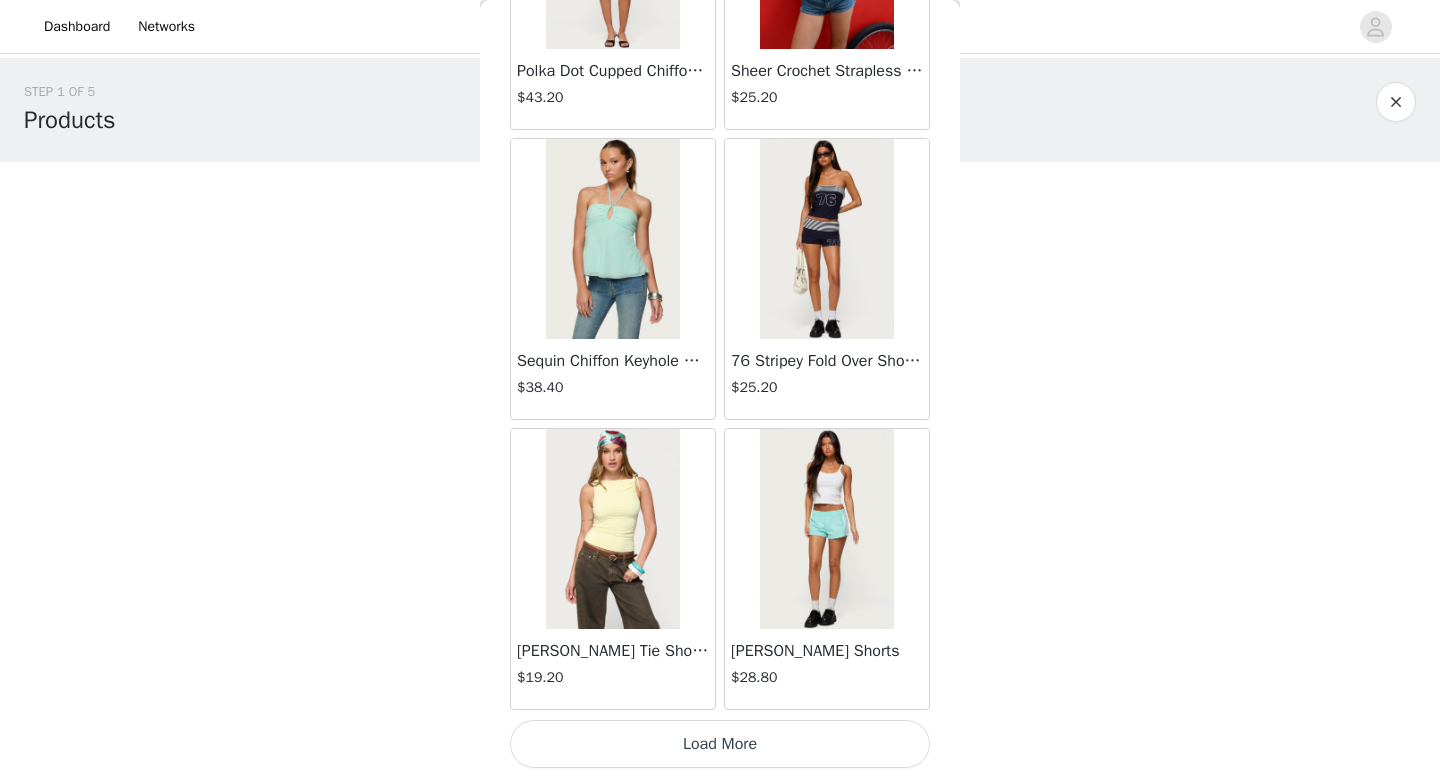 click on "Load More" at bounding box center [720, 744] 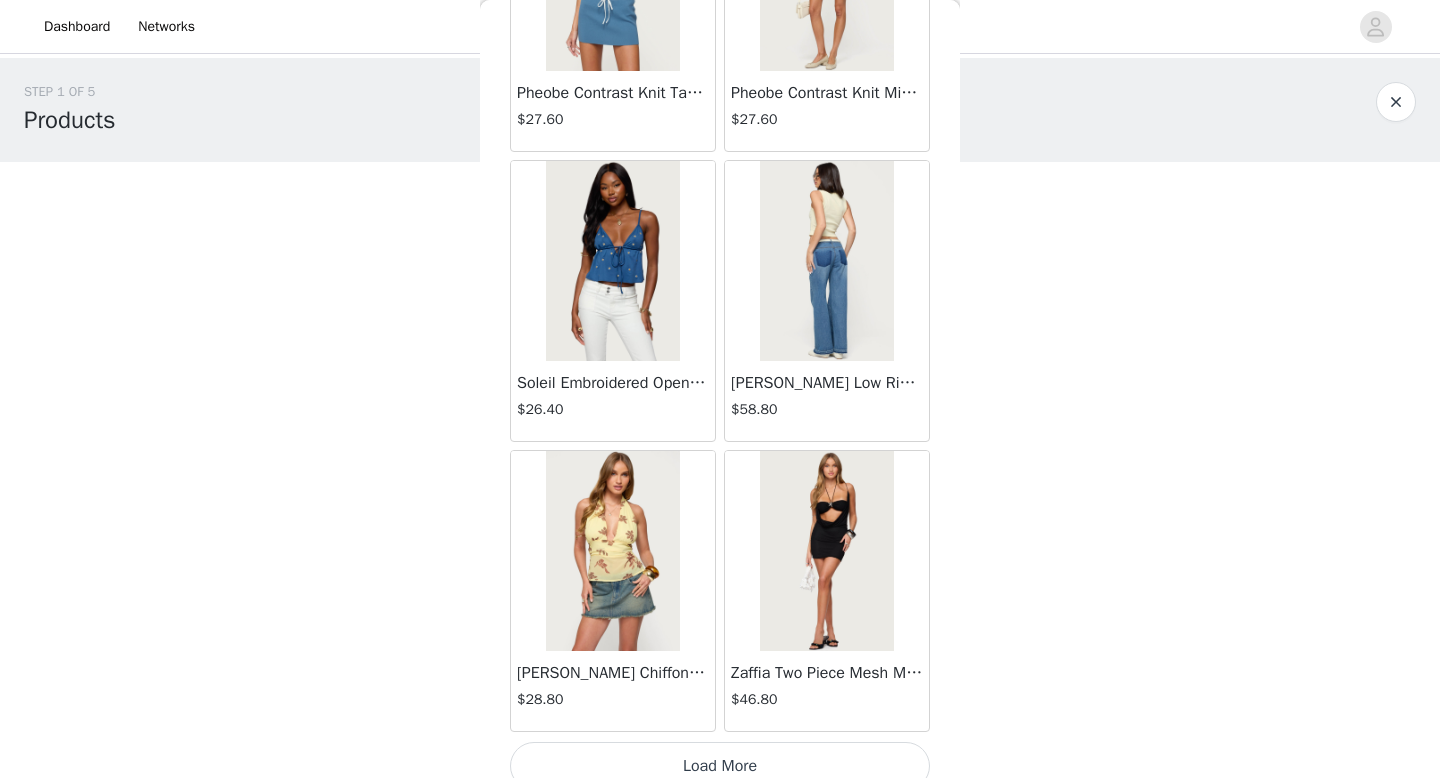 scroll, scrollTop: 68982, scrollLeft: 0, axis: vertical 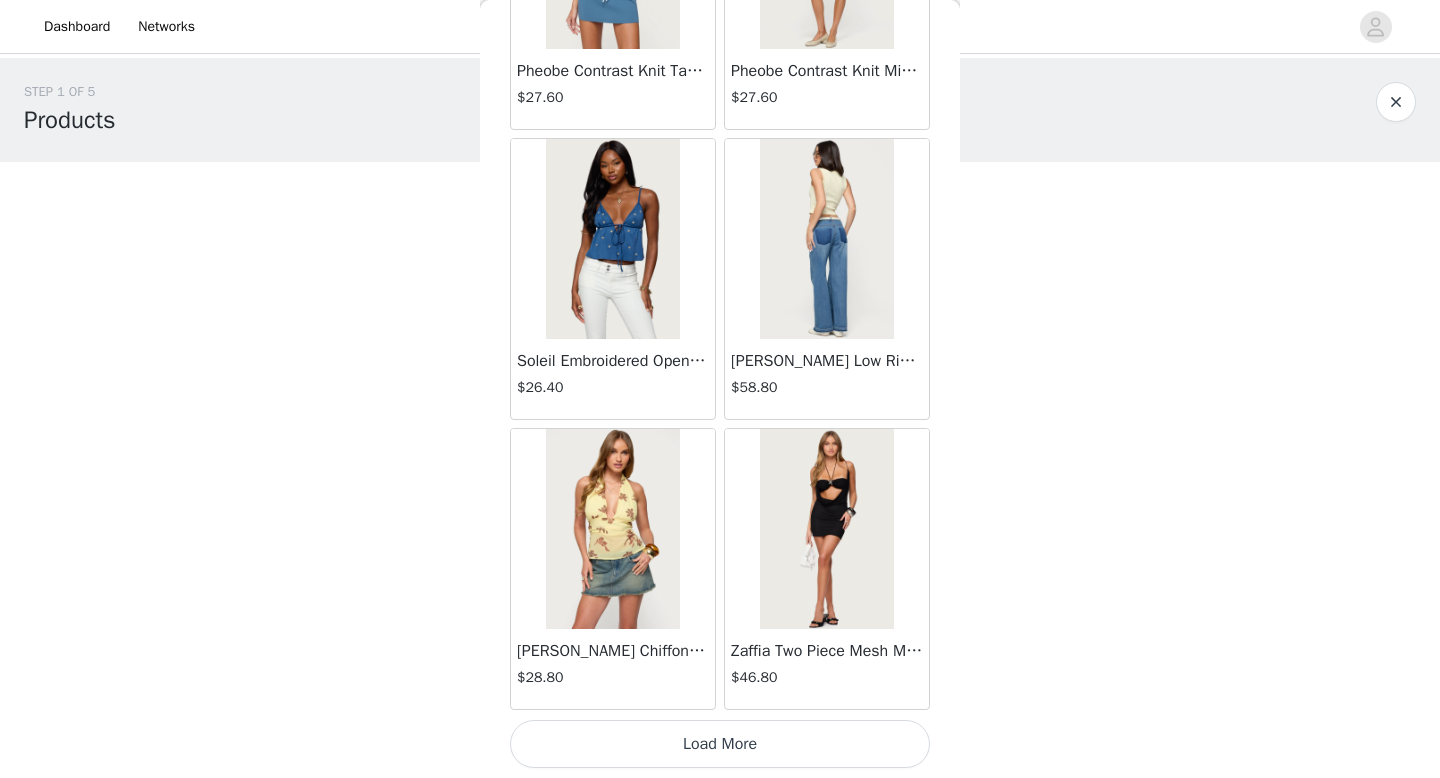 click on "Load More" at bounding box center (720, 744) 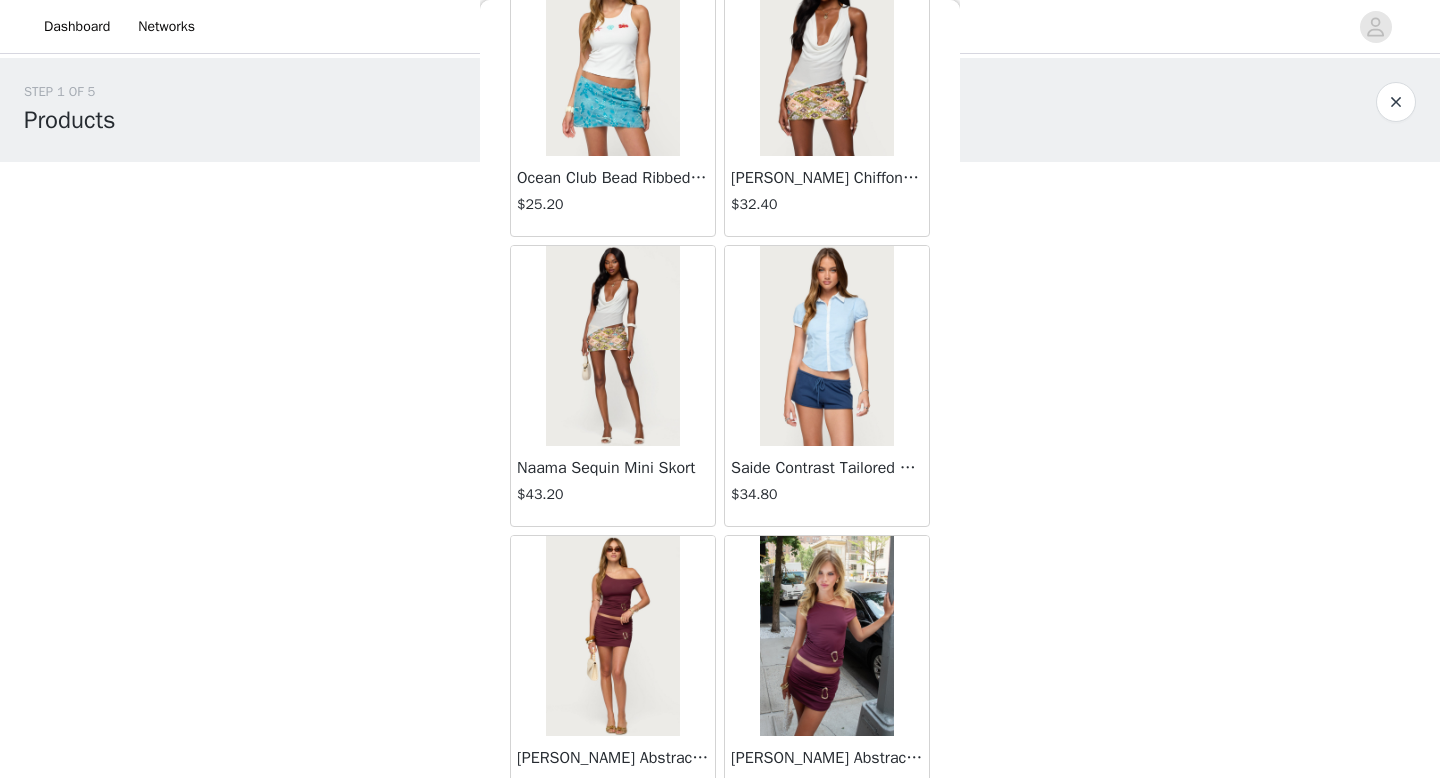 scroll, scrollTop: 71022, scrollLeft: 0, axis: vertical 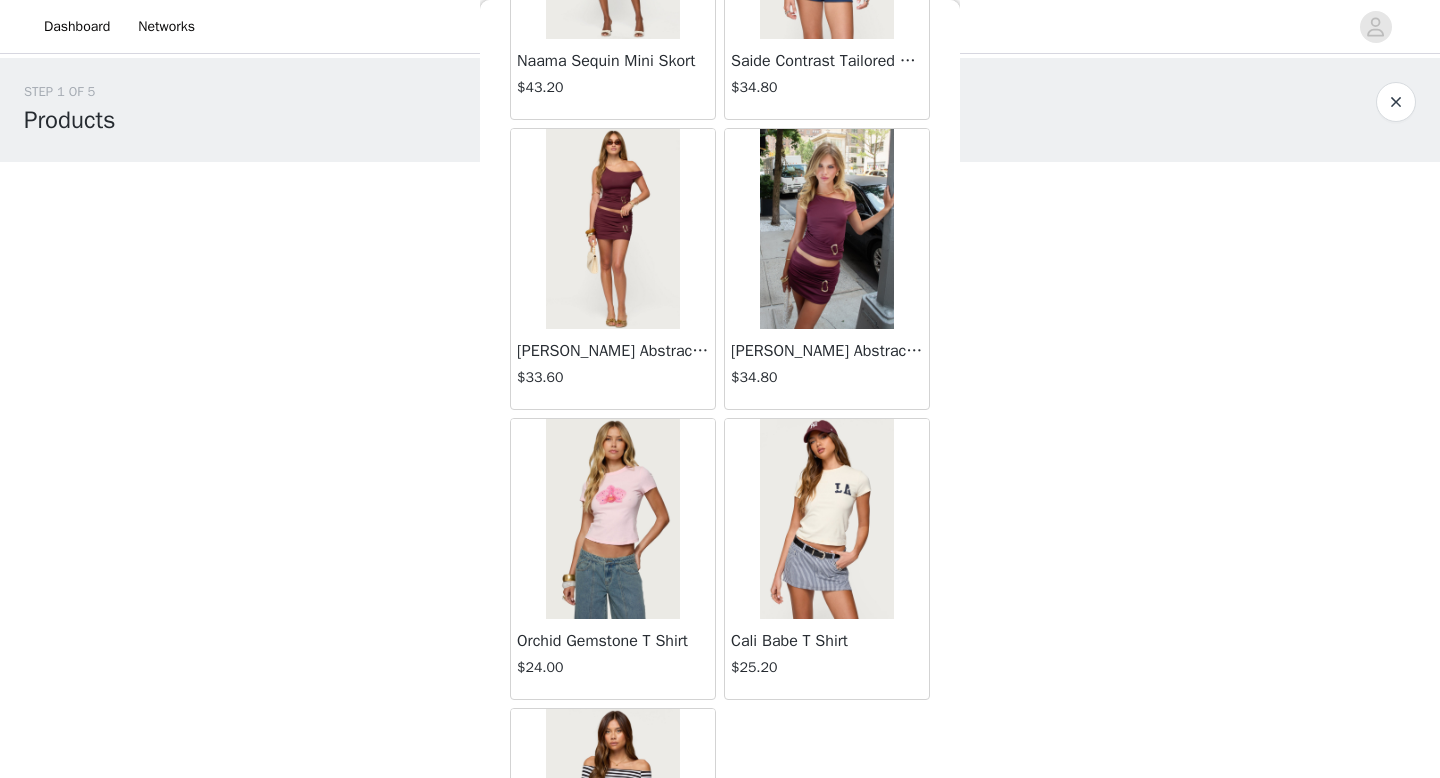 click at bounding box center [826, 229] 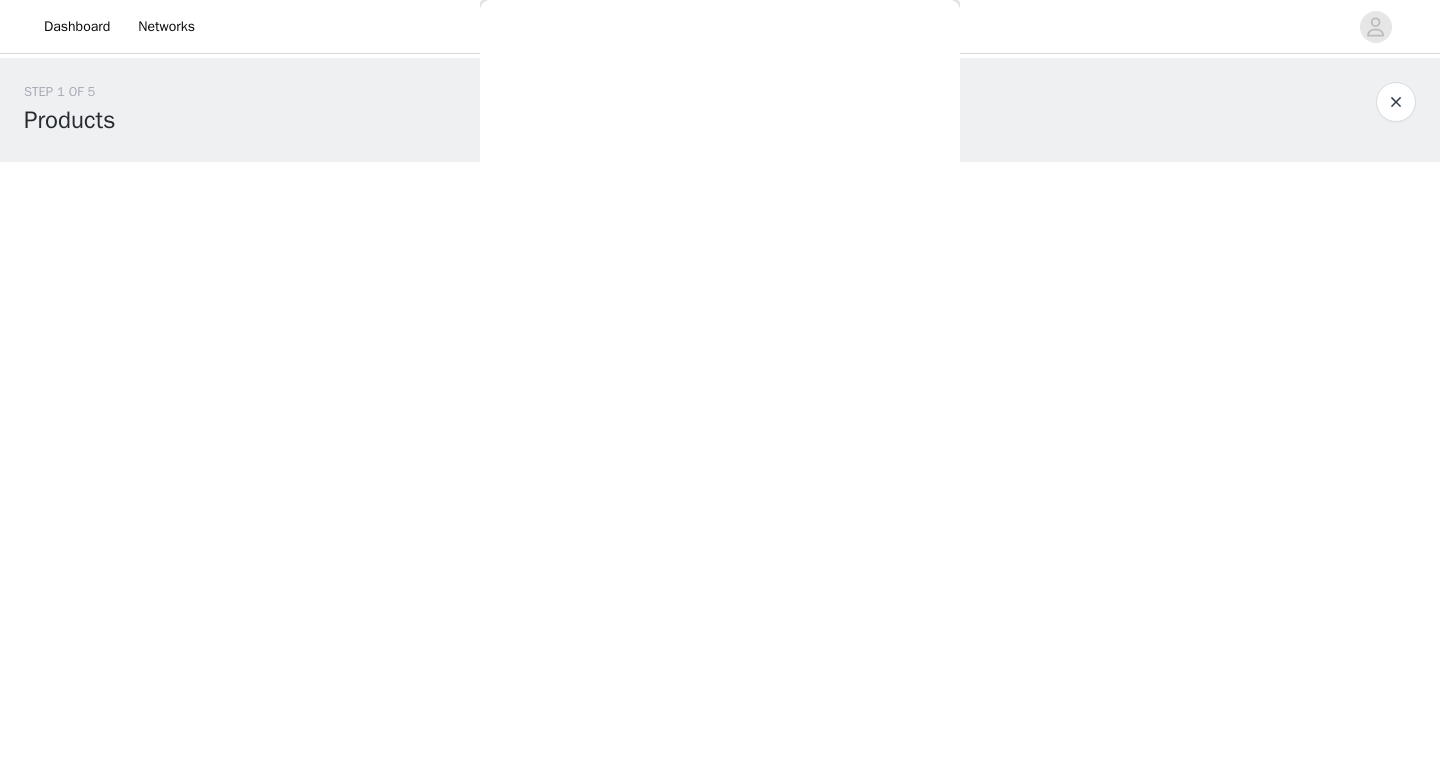 scroll, scrollTop: 0, scrollLeft: 0, axis: both 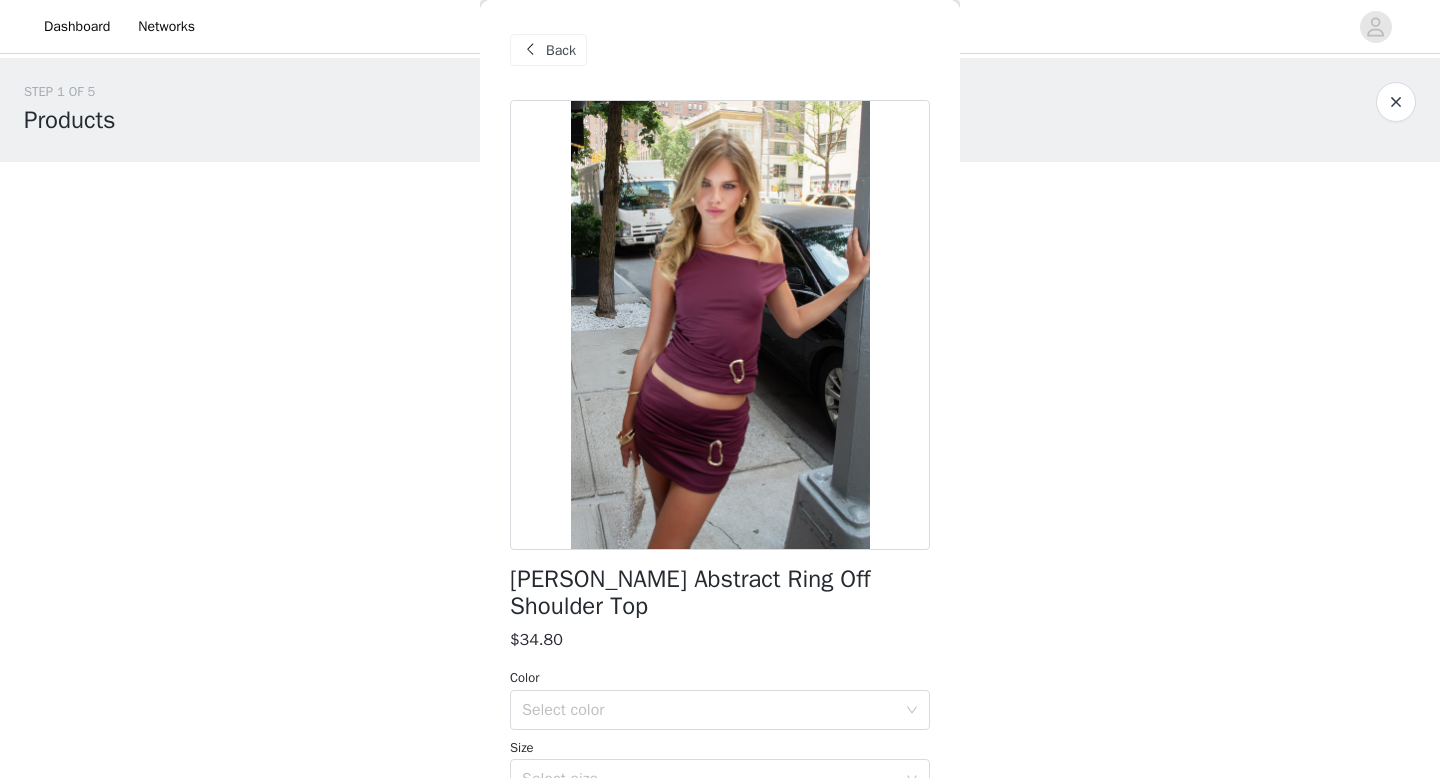 click on "Back" at bounding box center [561, 50] 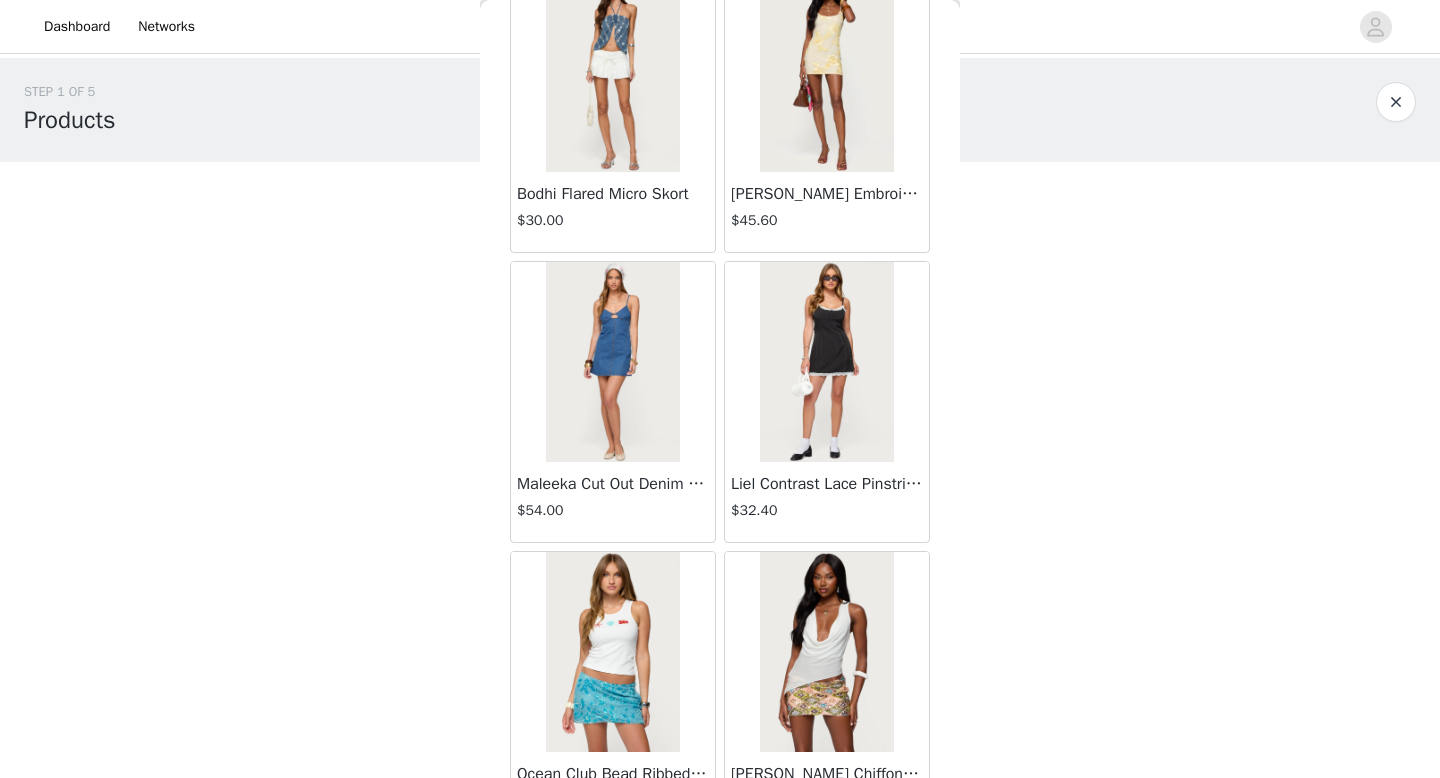 scroll, scrollTop: 70018, scrollLeft: 0, axis: vertical 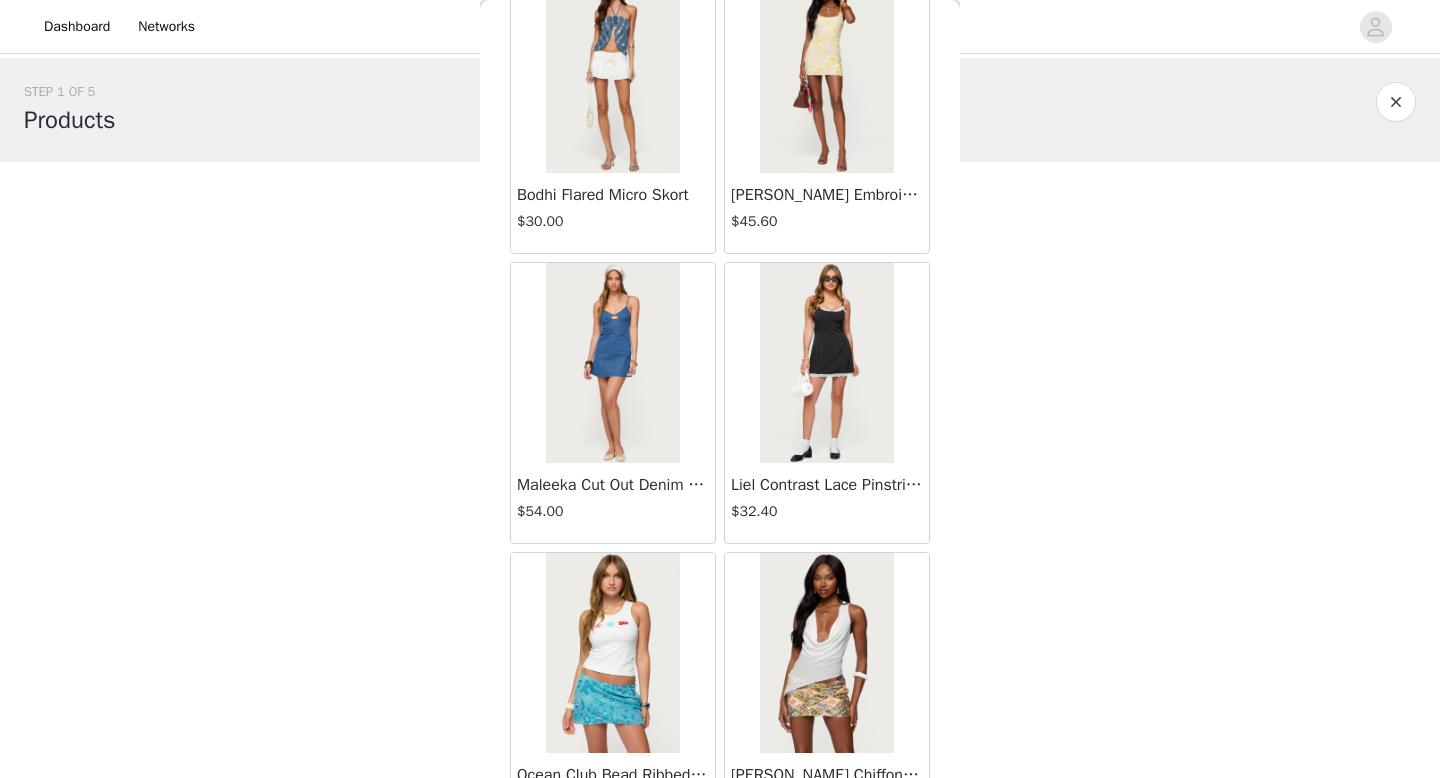 click at bounding box center (612, 363) 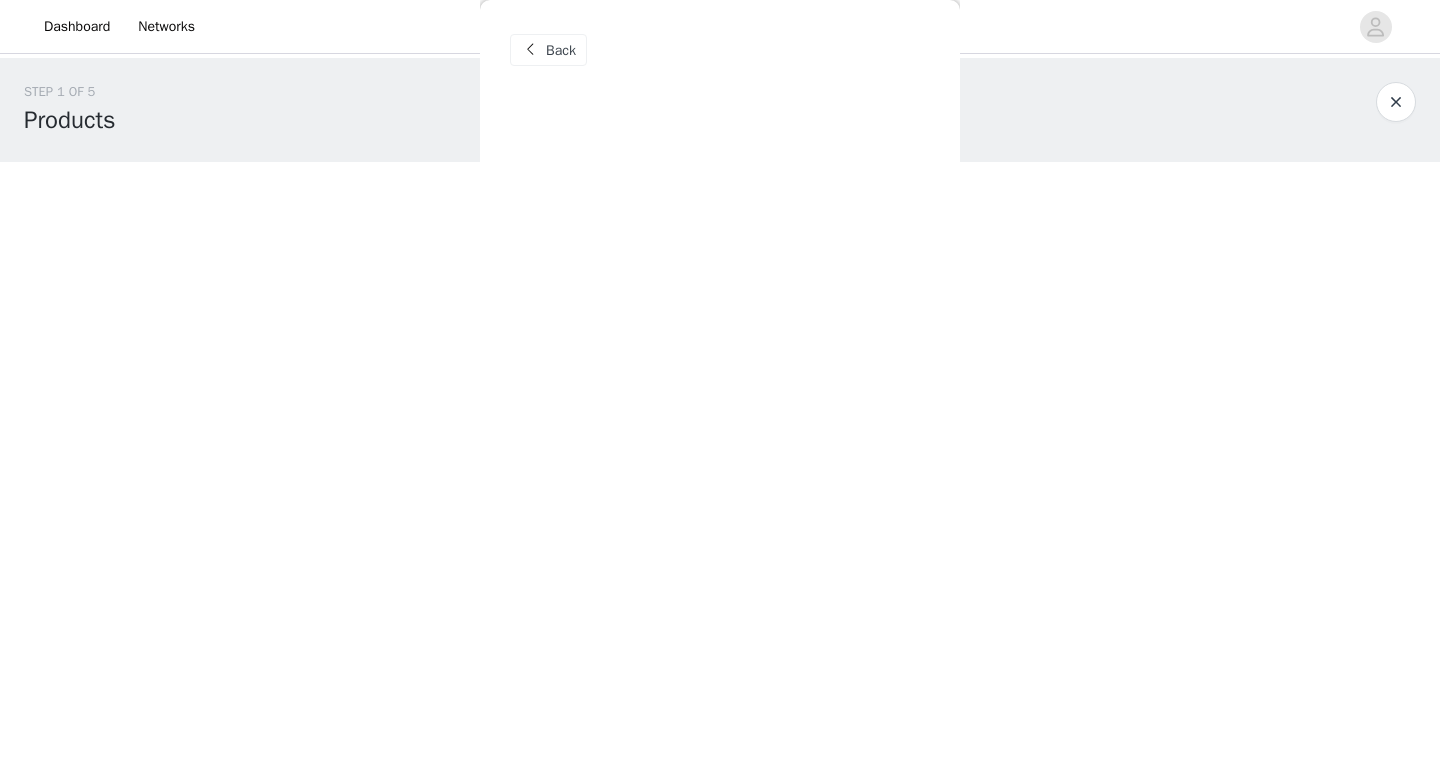 scroll, scrollTop: 0, scrollLeft: 0, axis: both 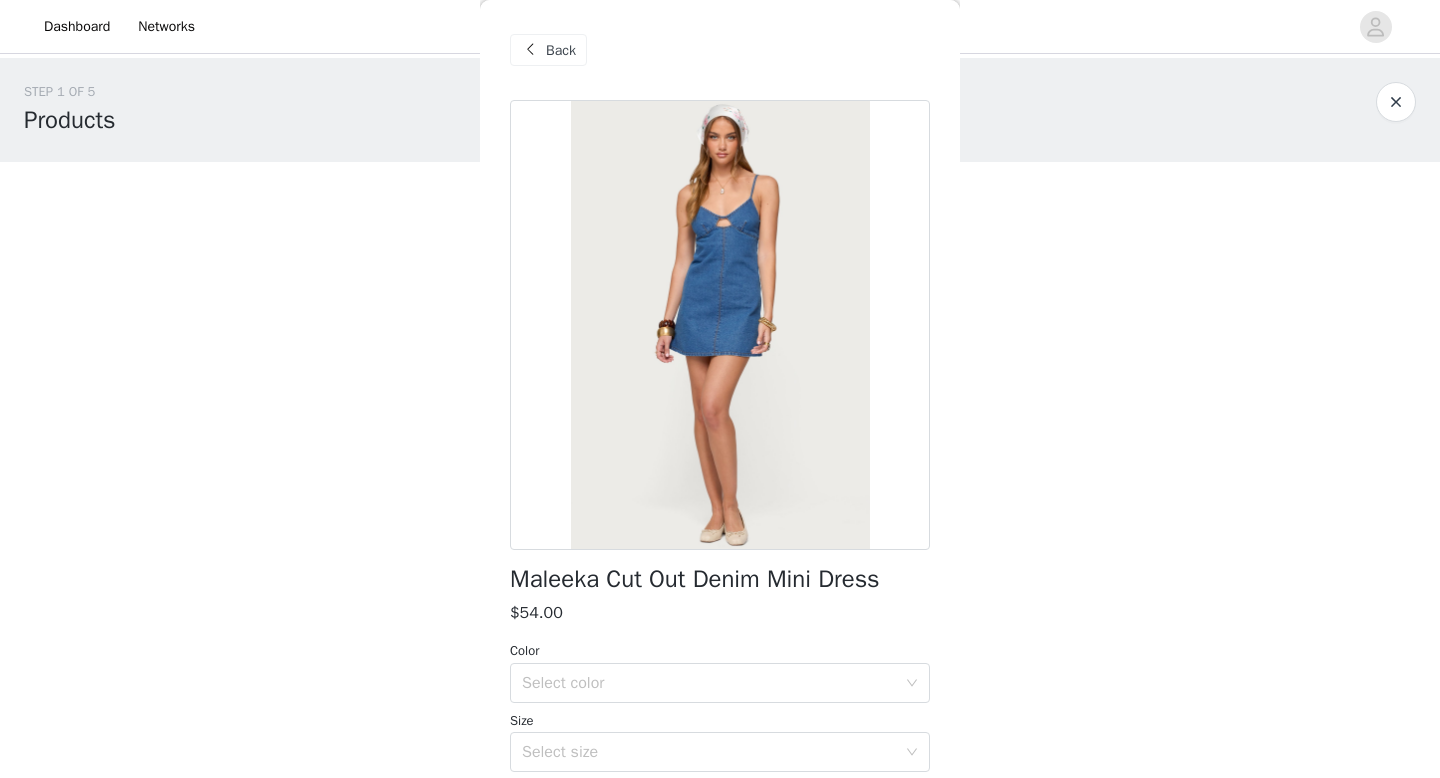 click at bounding box center [530, 50] 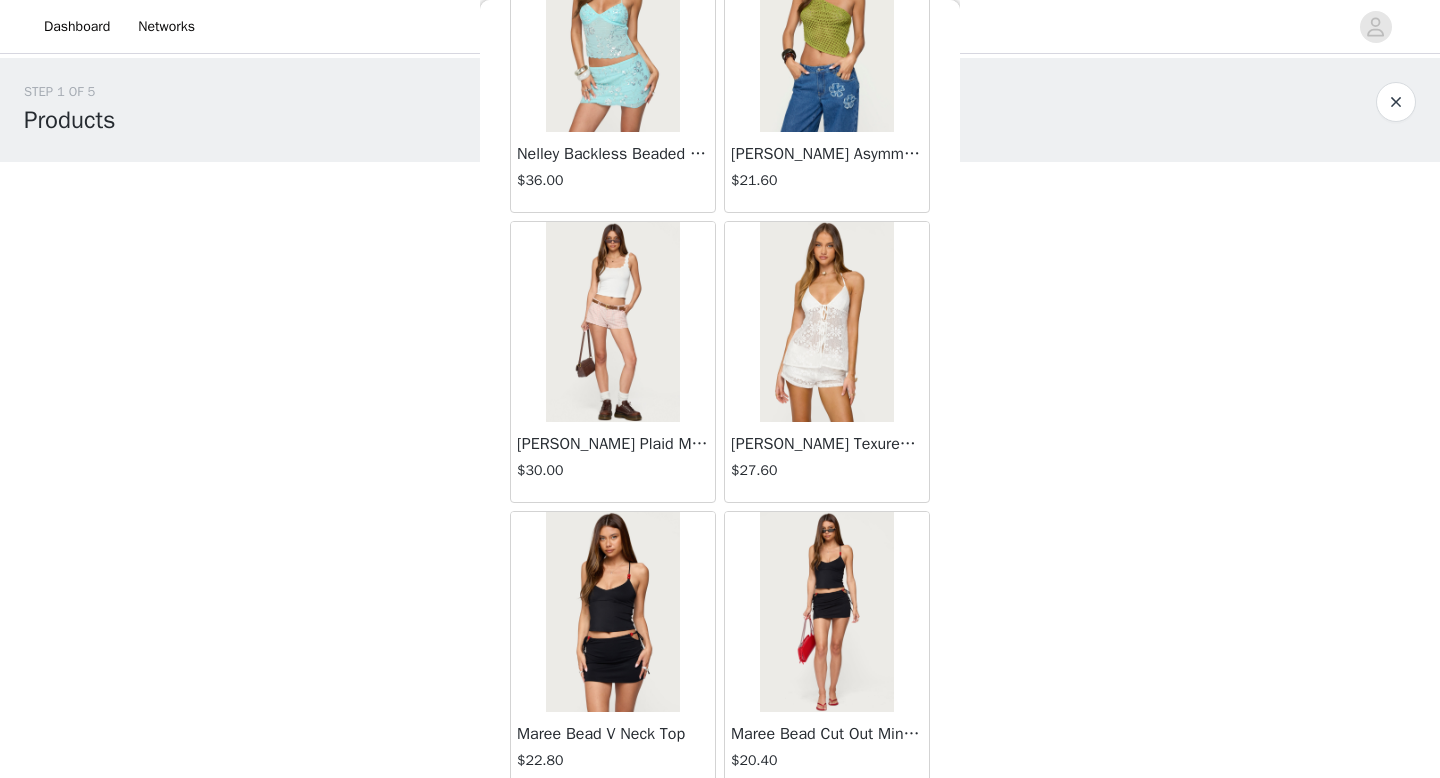 scroll, scrollTop: 557, scrollLeft: 0, axis: vertical 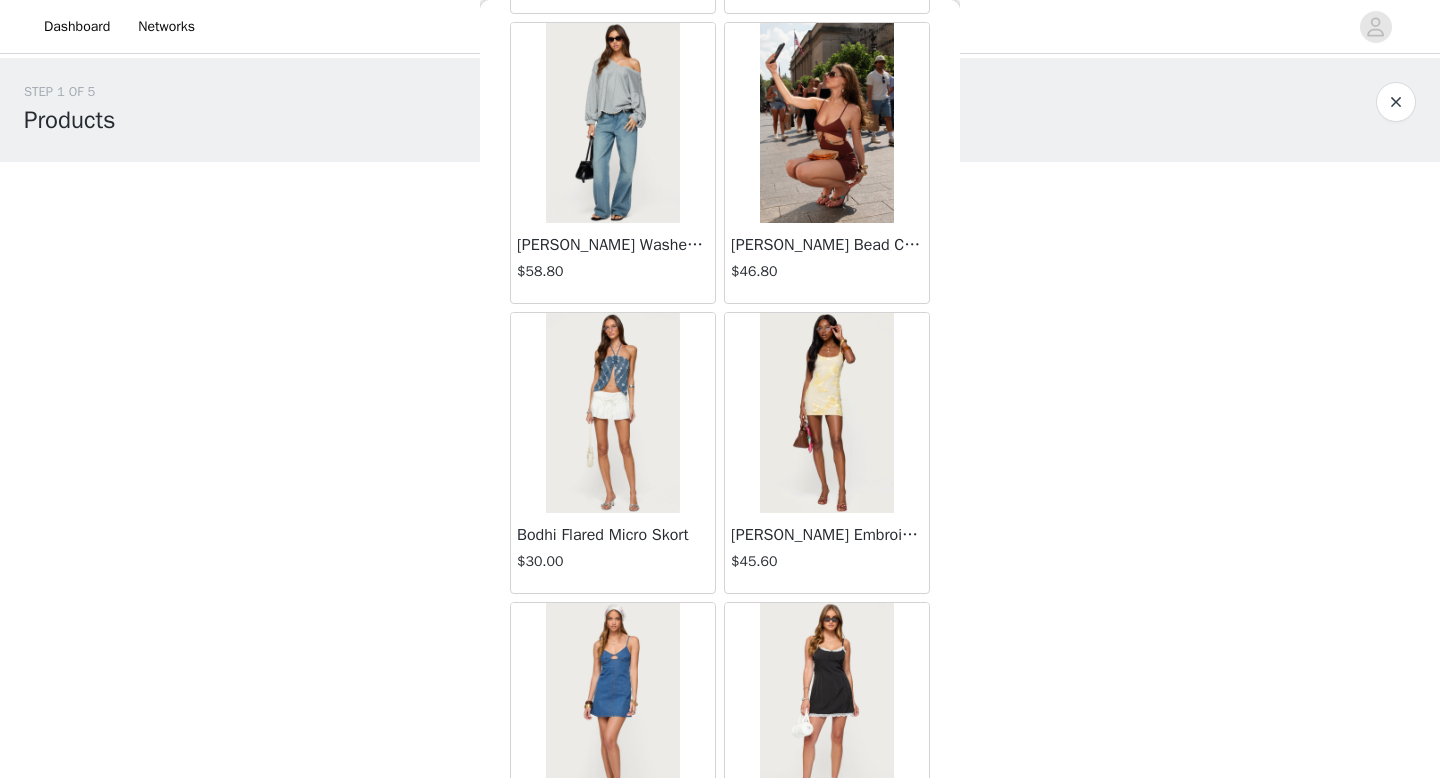 click at bounding box center [826, 413] 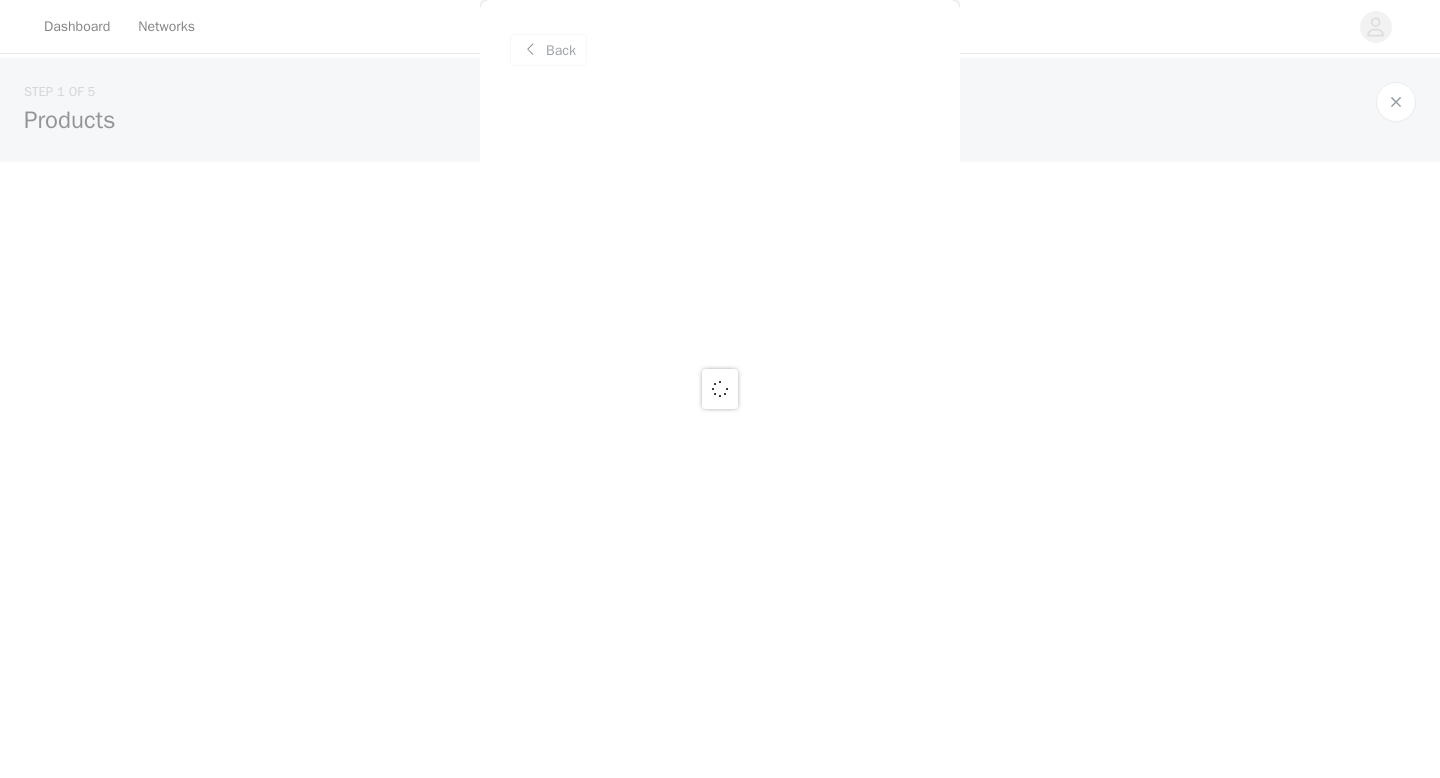 scroll, scrollTop: 0, scrollLeft: 0, axis: both 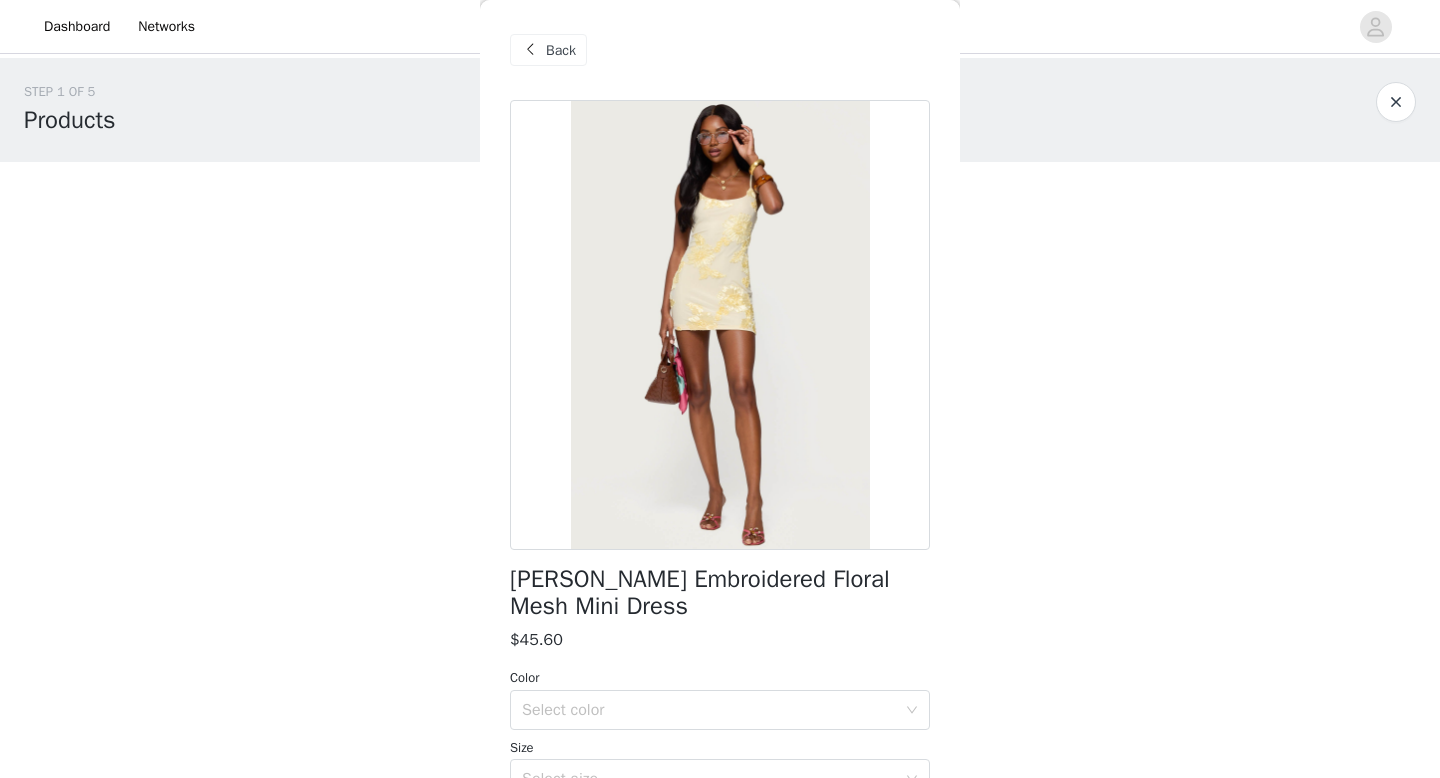 click at bounding box center [530, 50] 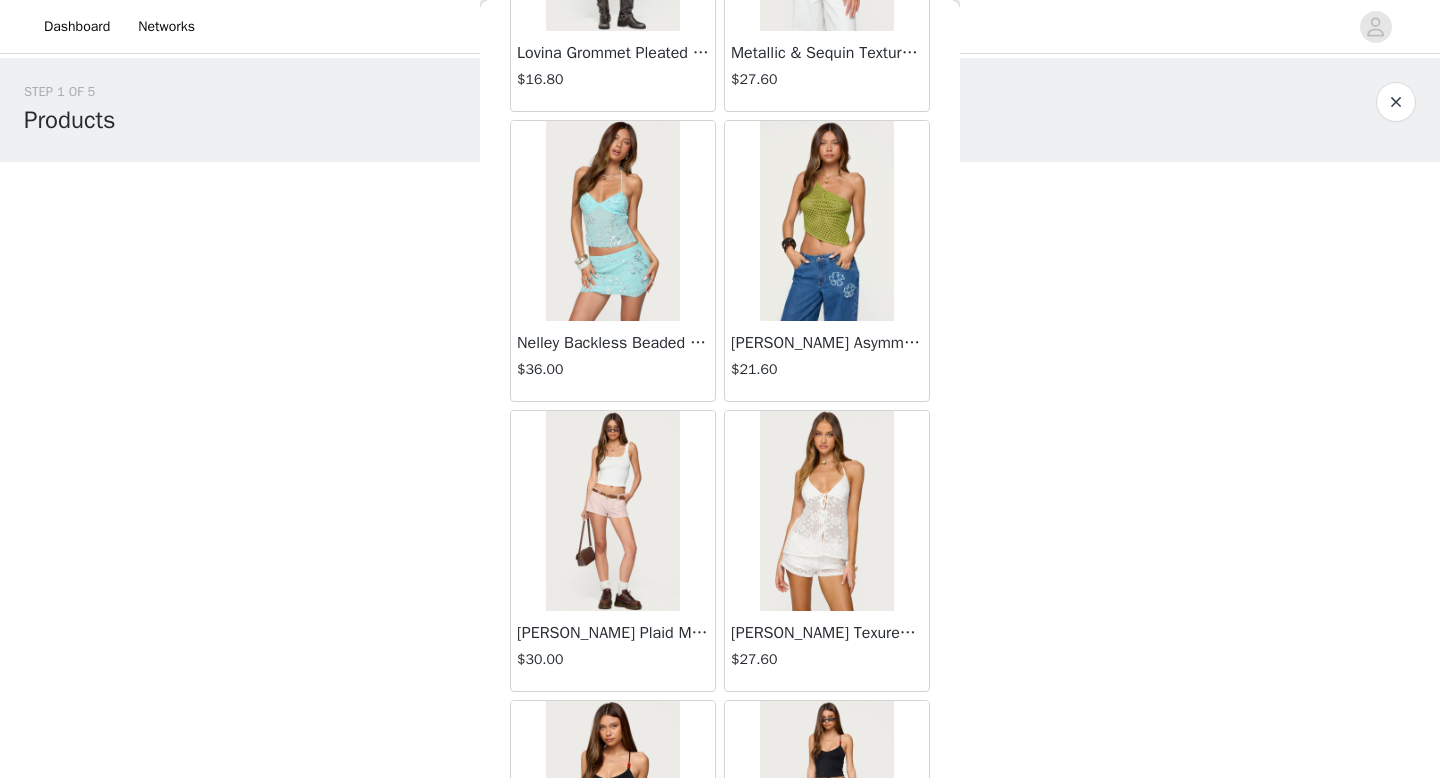 scroll, scrollTop: 299, scrollLeft: 0, axis: vertical 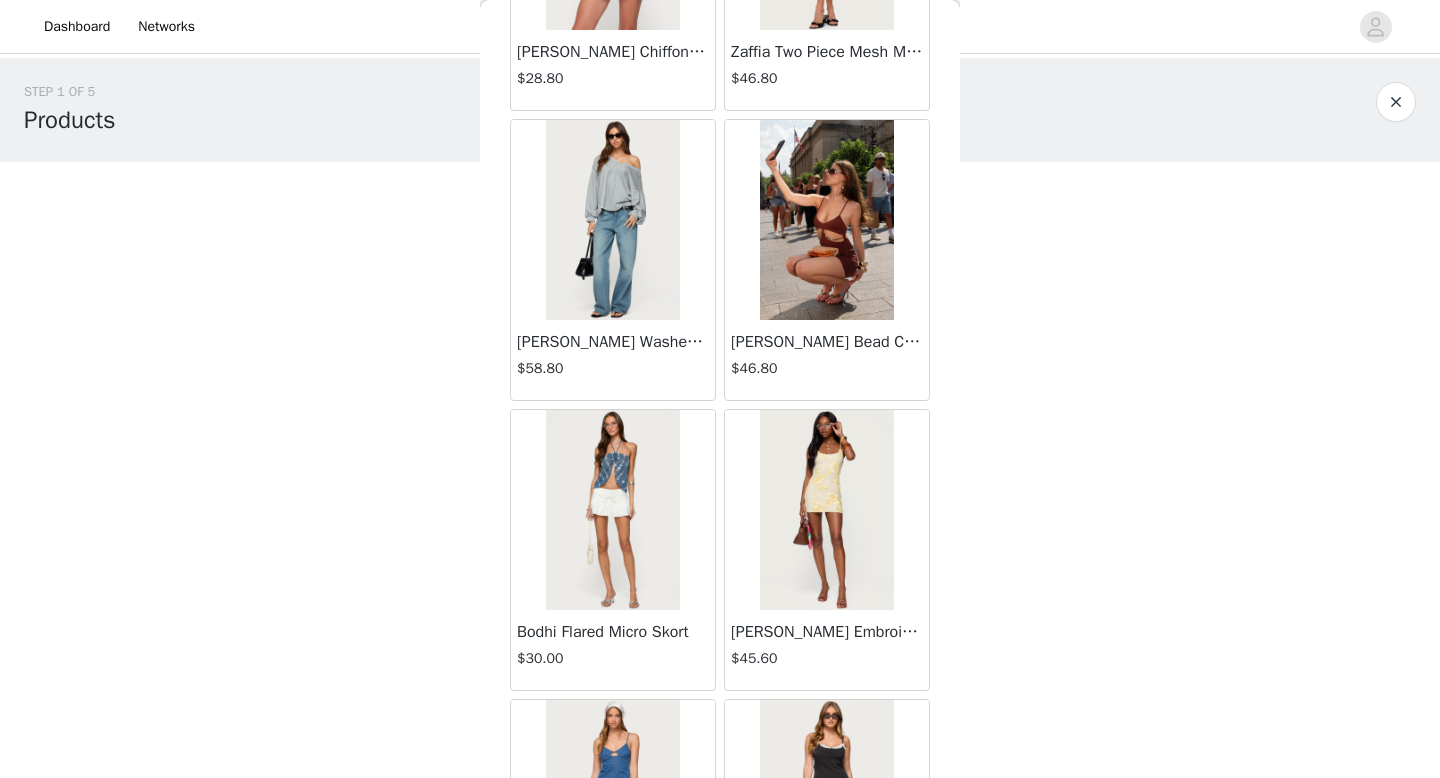 click at bounding box center (612, 510) 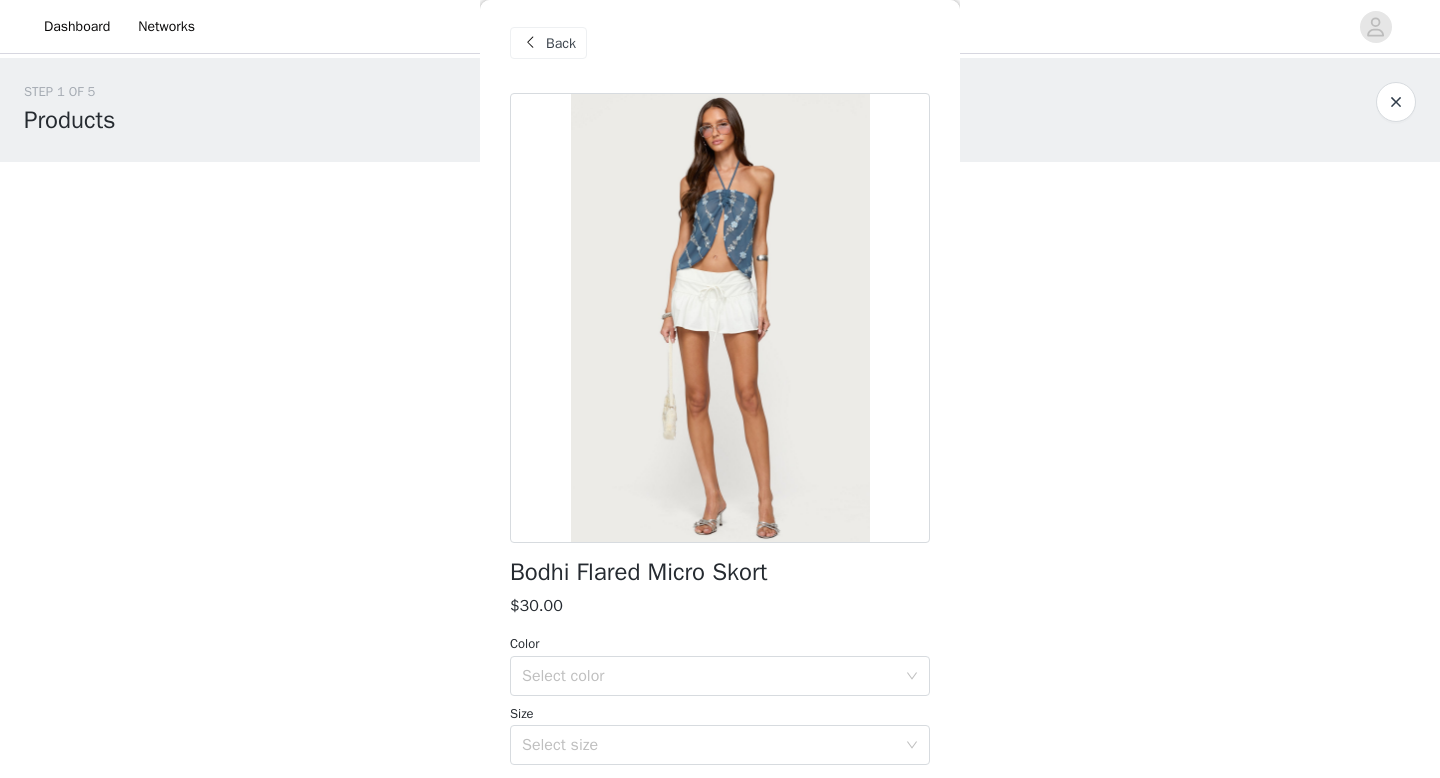 scroll, scrollTop: 0, scrollLeft: 0, axis: both 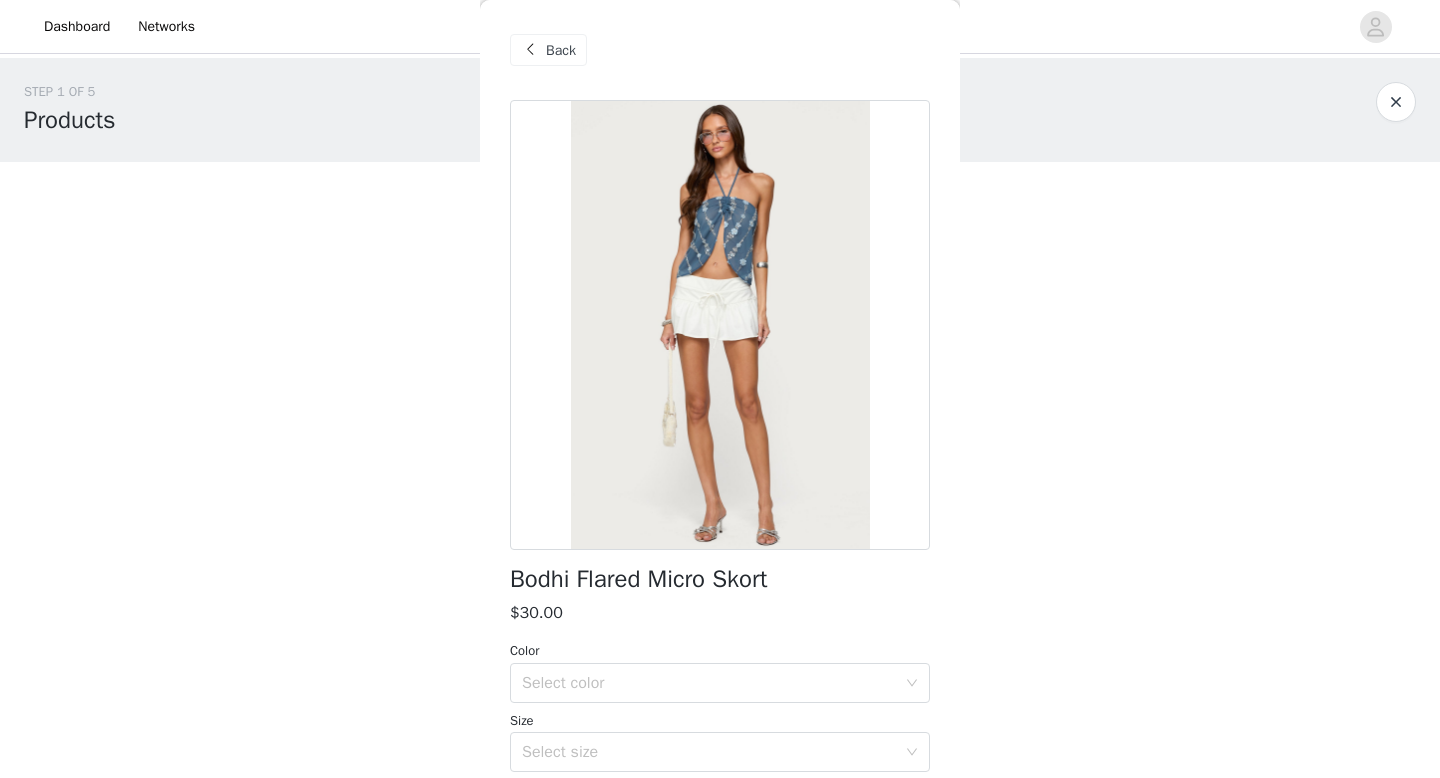 click at bounding box center [530, 50] 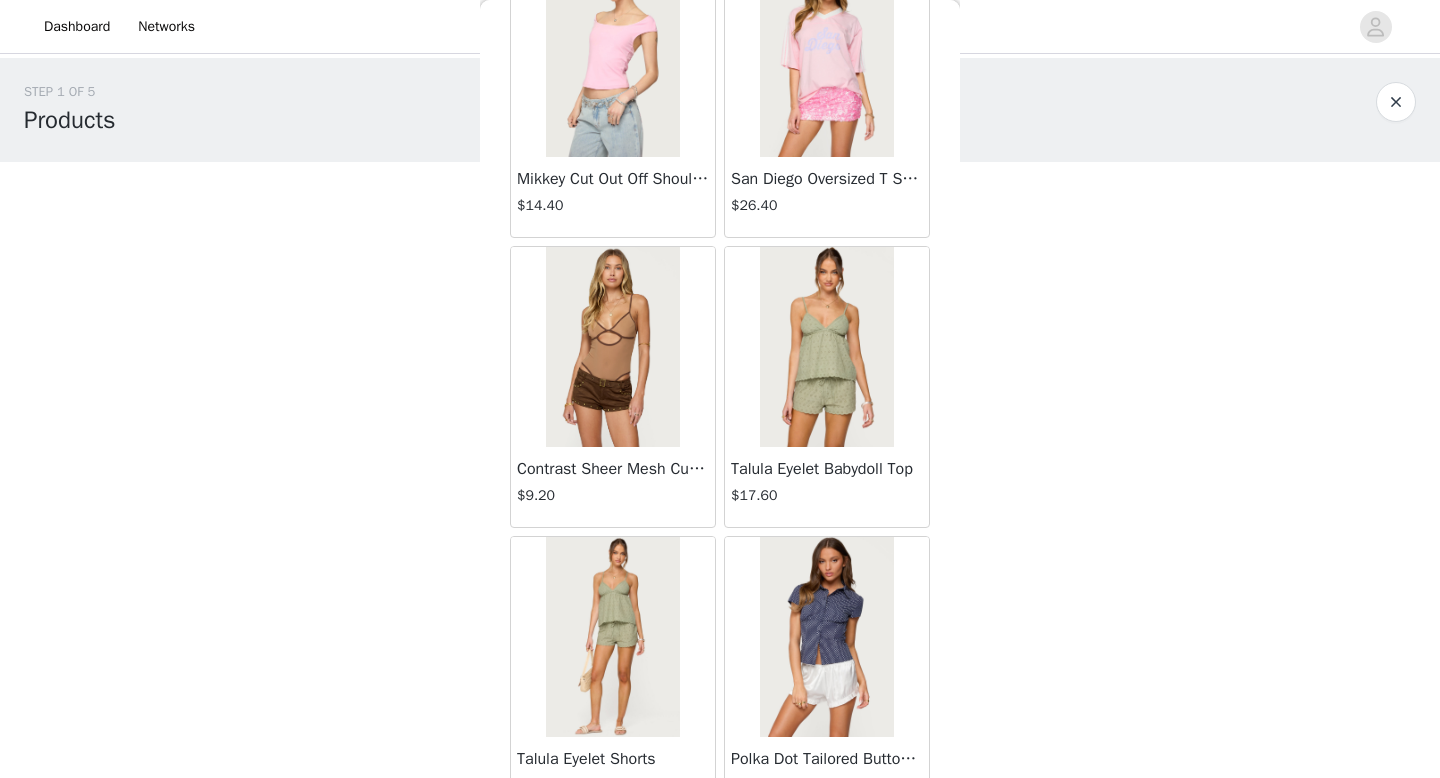scroll, scrollTop: 3641, scrollLeft: 0, axis: vertical 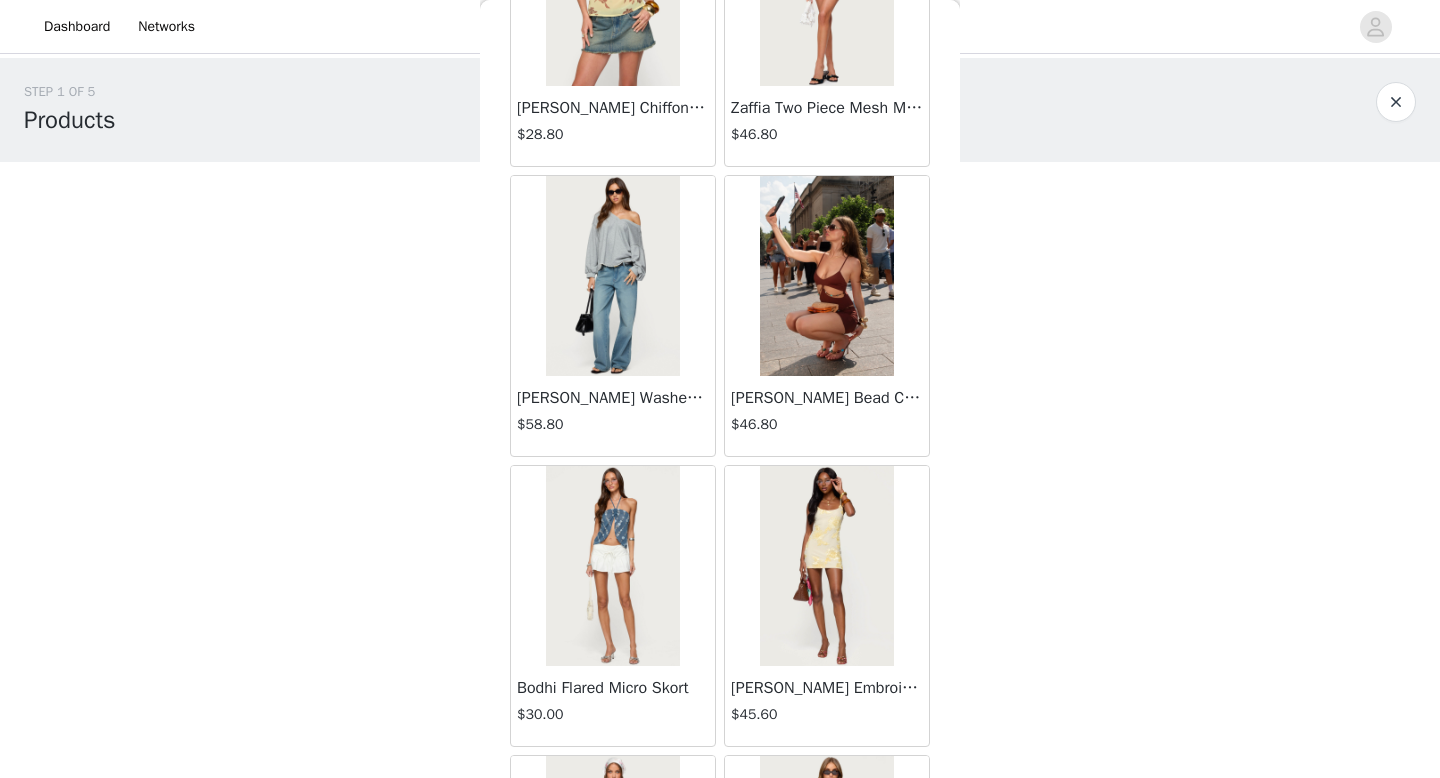 click at bounding box center [612, 566] 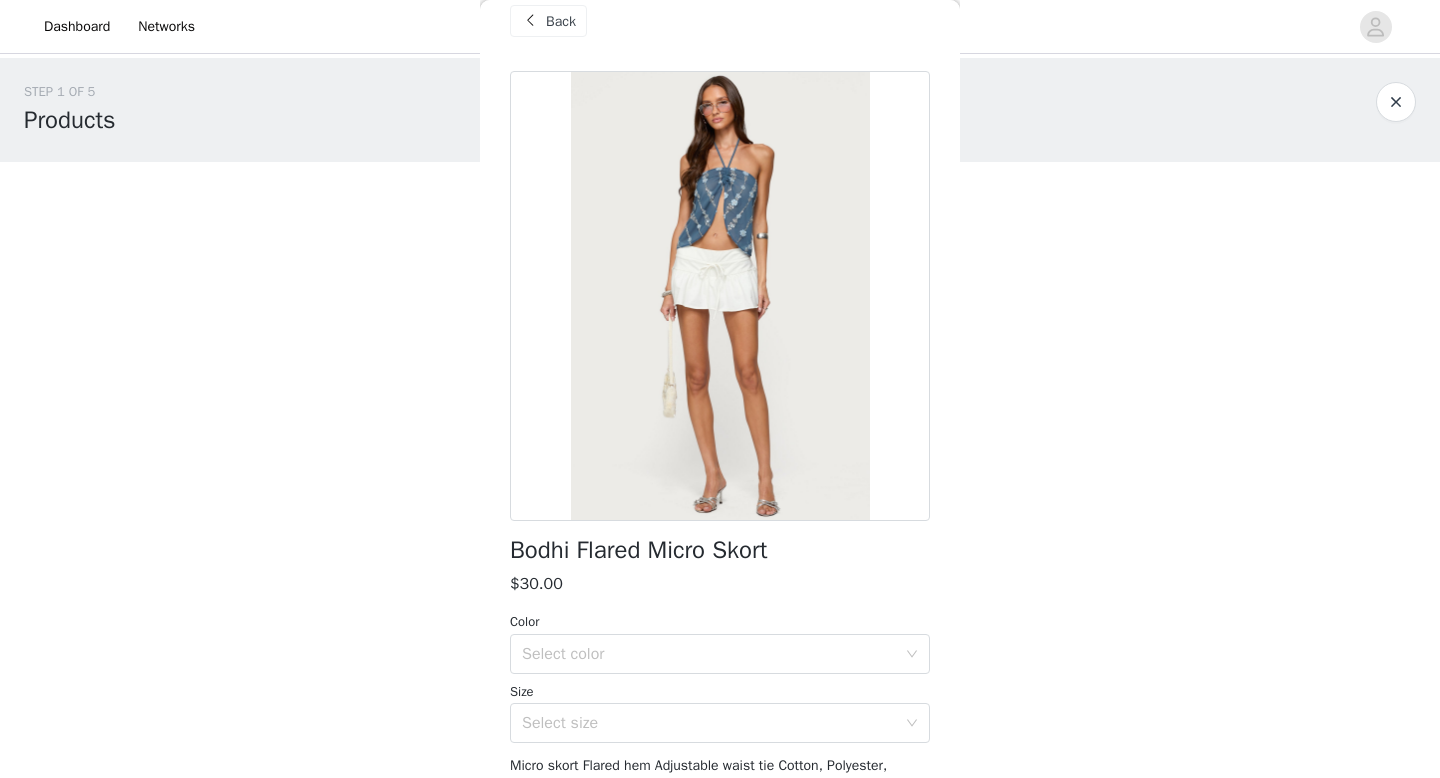 scroll, scrollTop: 0, scrollLeft: 0, axis: both 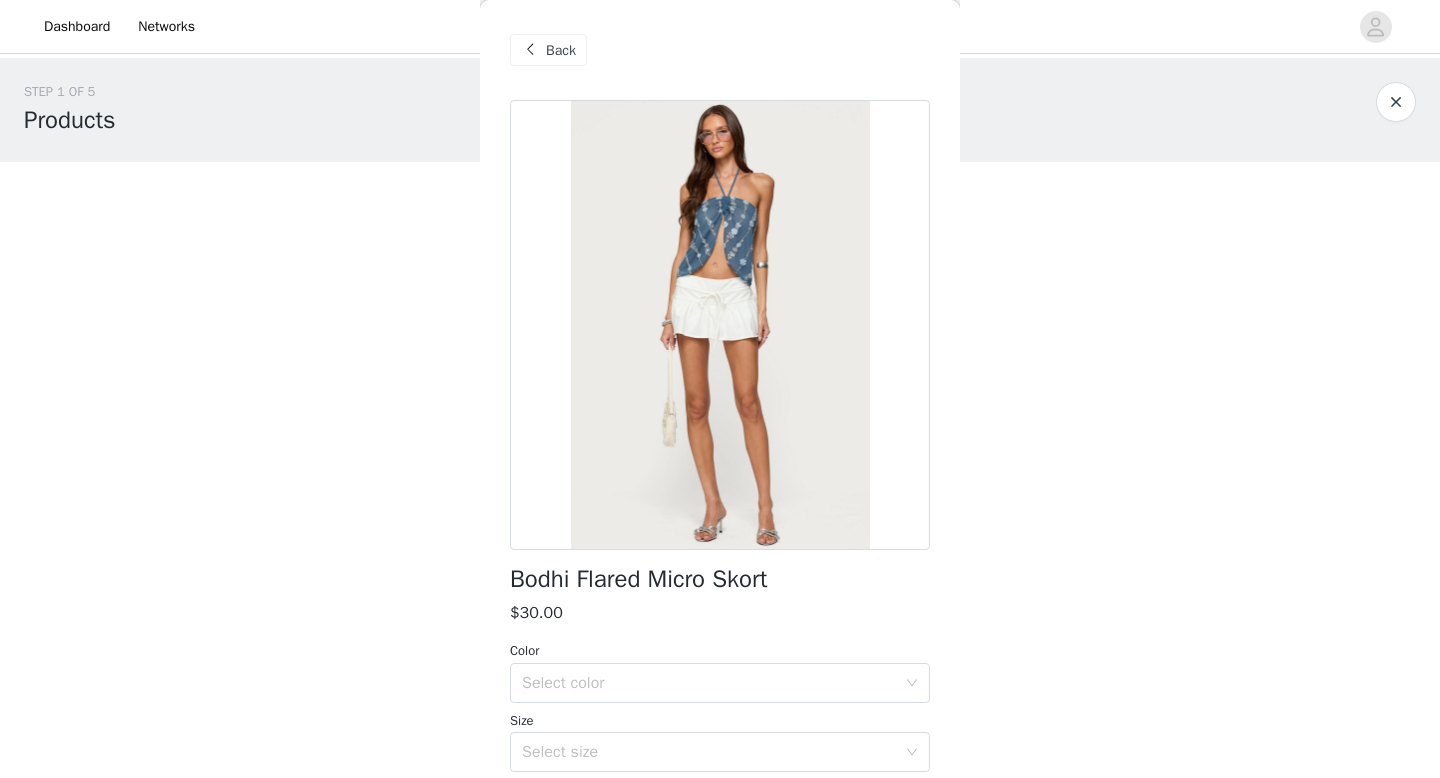 click on "Back" at bounding box center [548, 50] 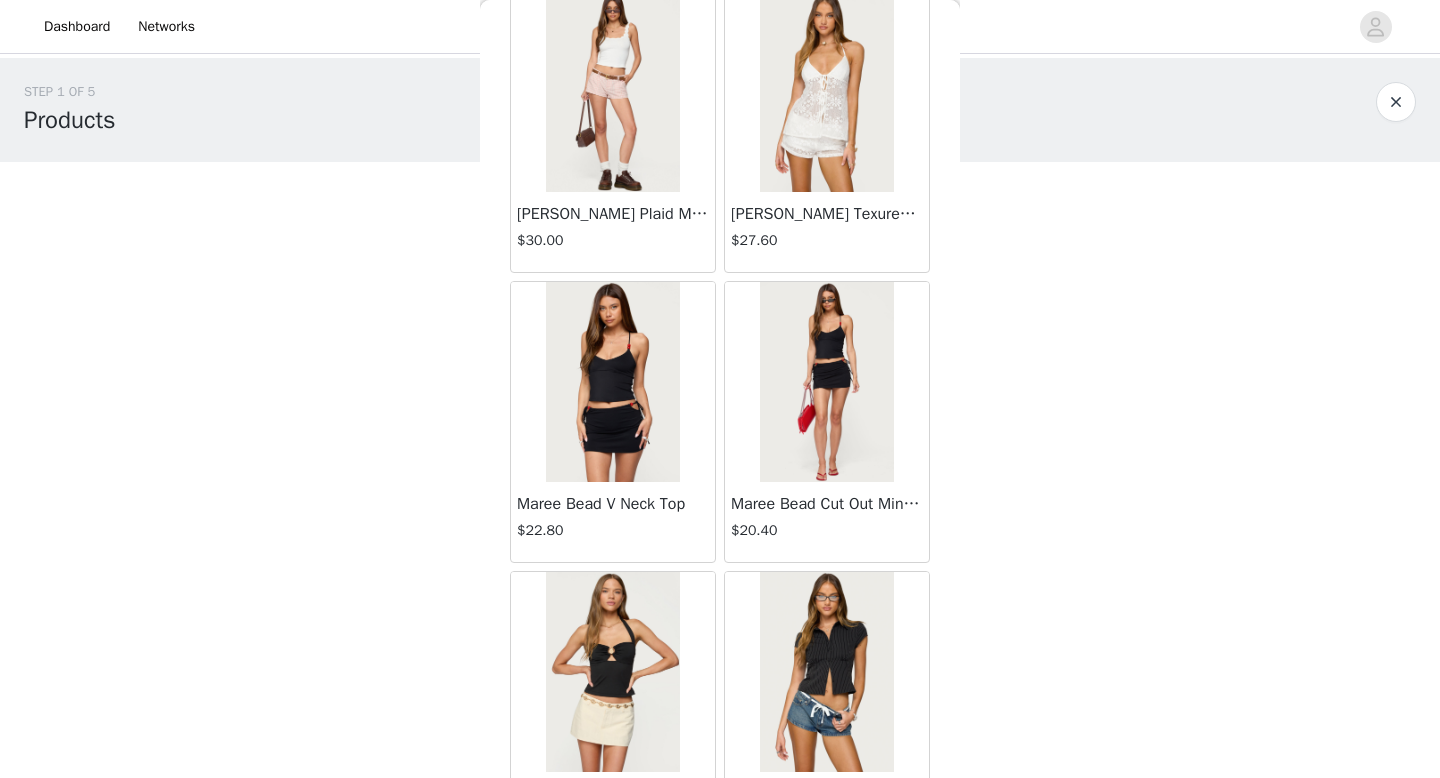 scroll, scrollTop: 762, scrollLeft: 0, axis: vertical 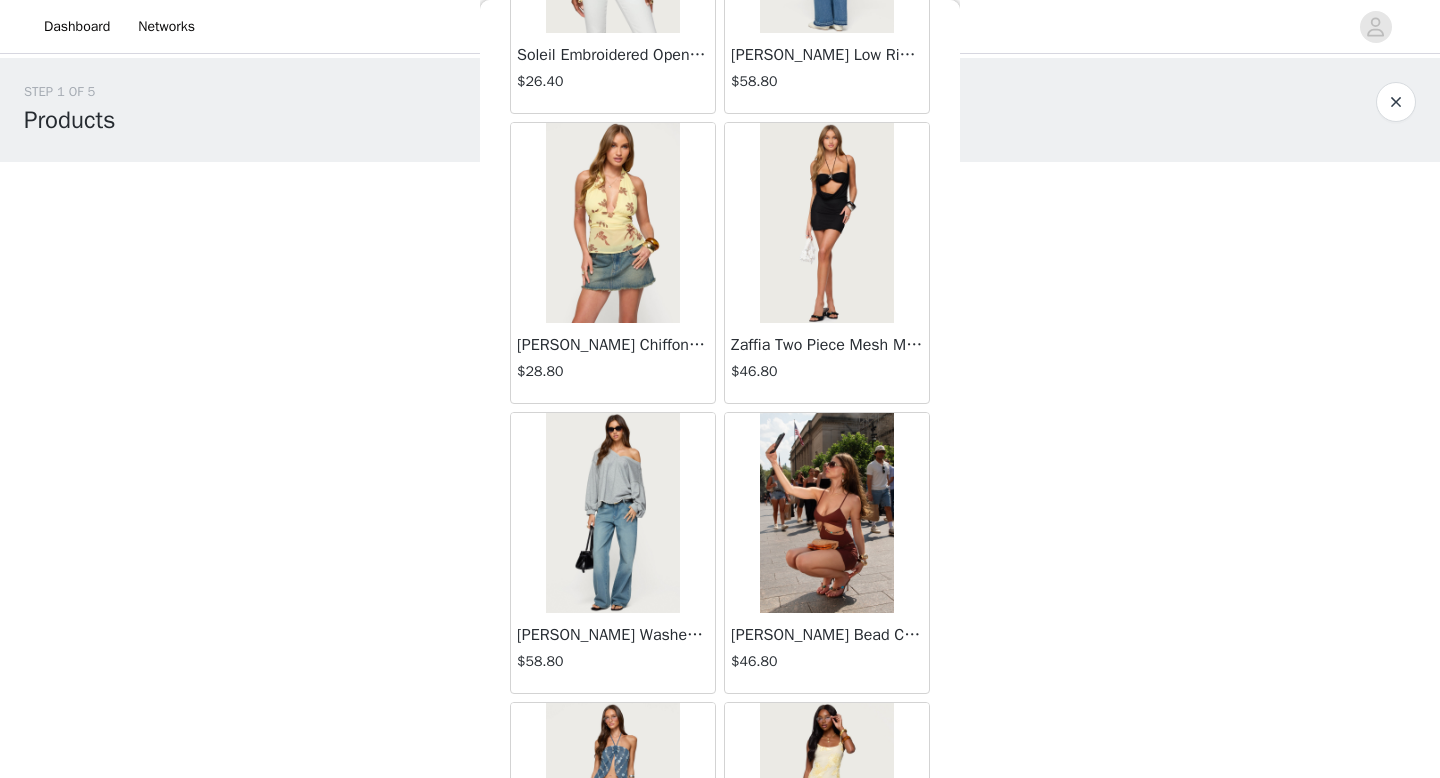 click at bounding box center (826, 513) 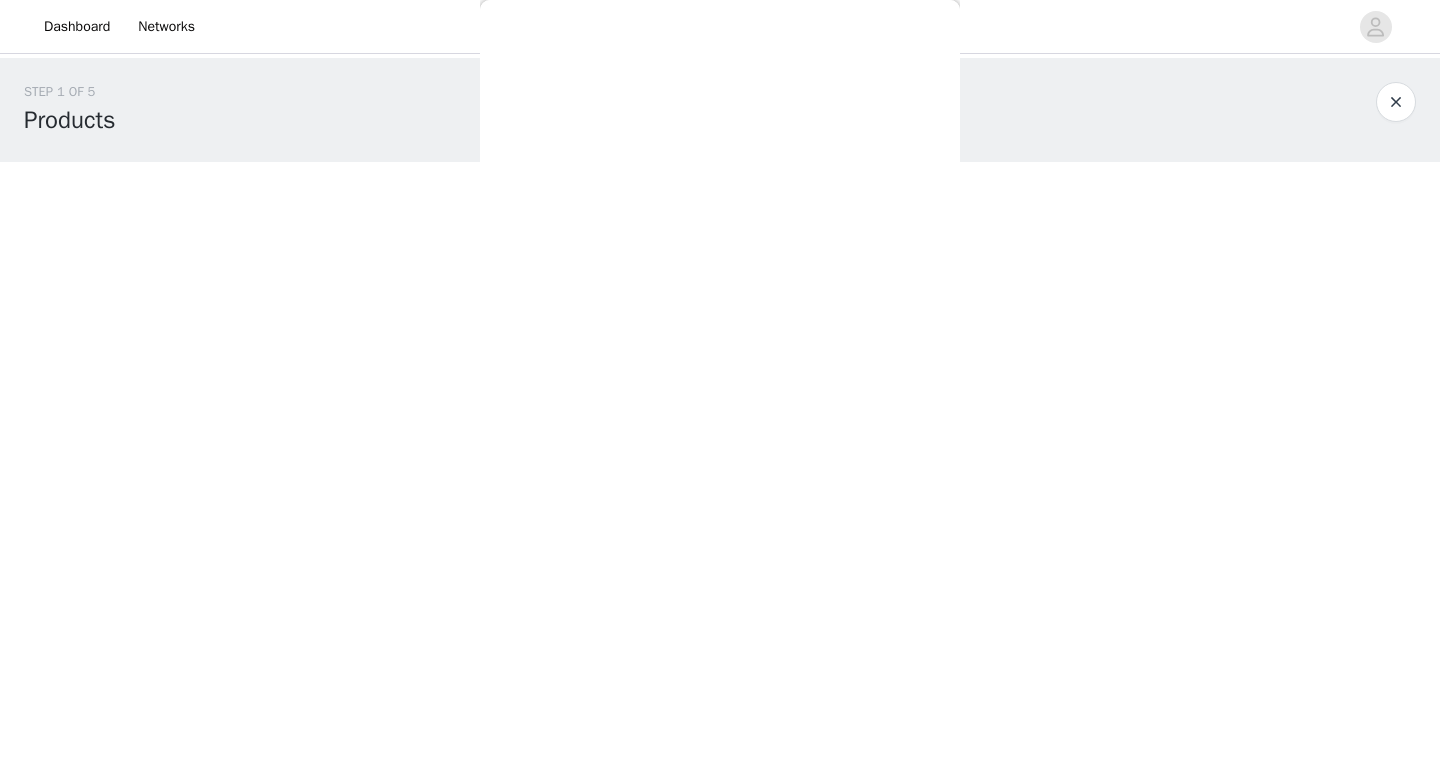 scroll, scrollTop: 0, scrollLeft: 0, axis: both 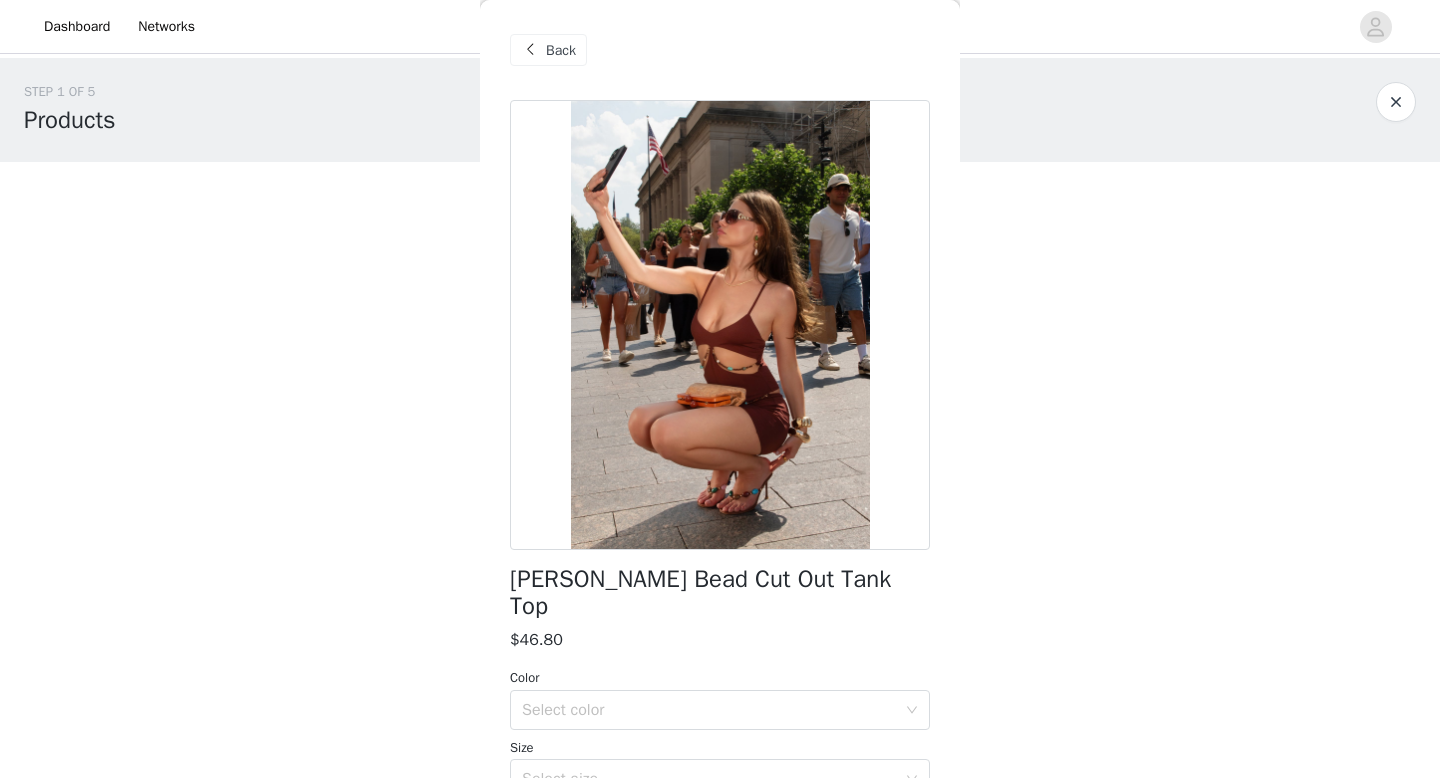 click on "Back" at bounding box center [561, 50] 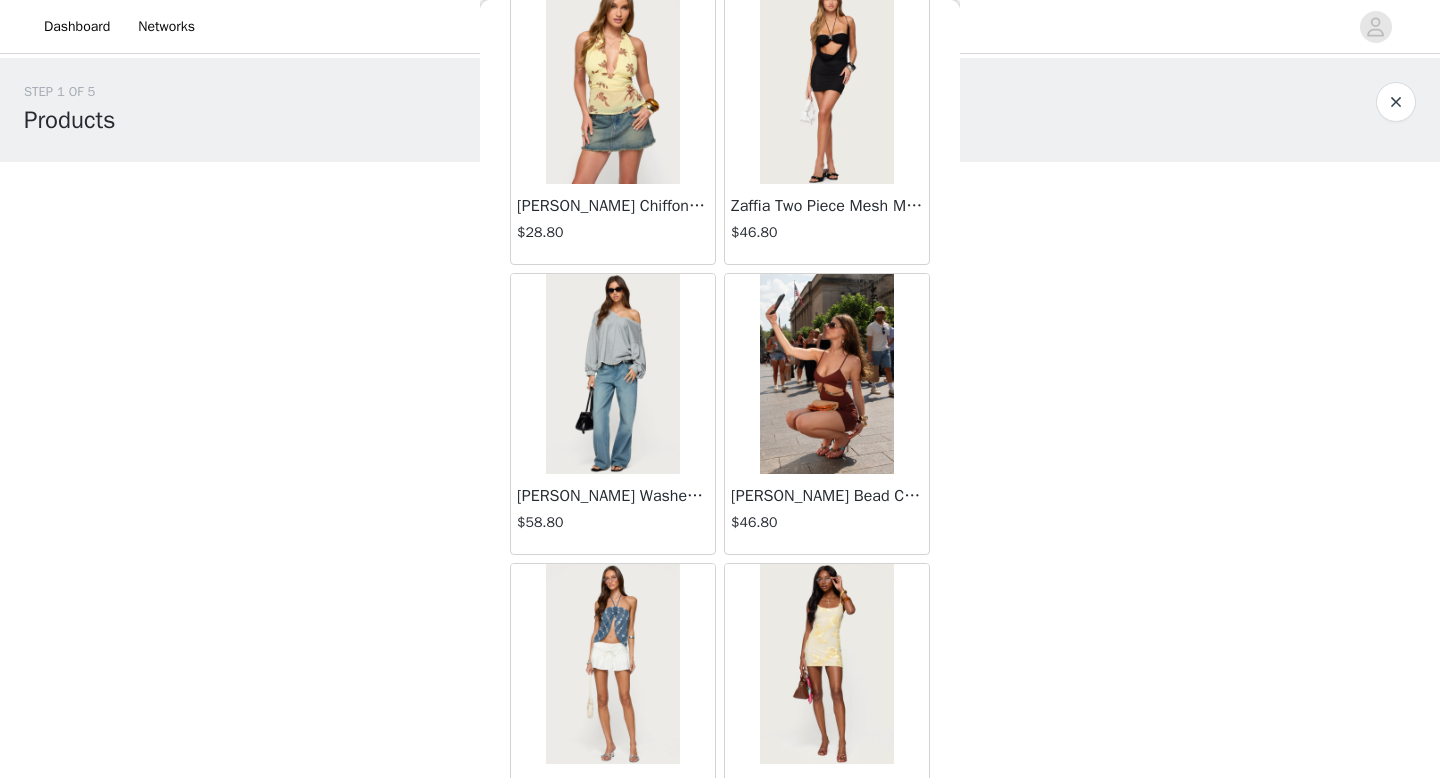 scroll, scrollTop: 69417, scrollLeft: 0, axis: vertical 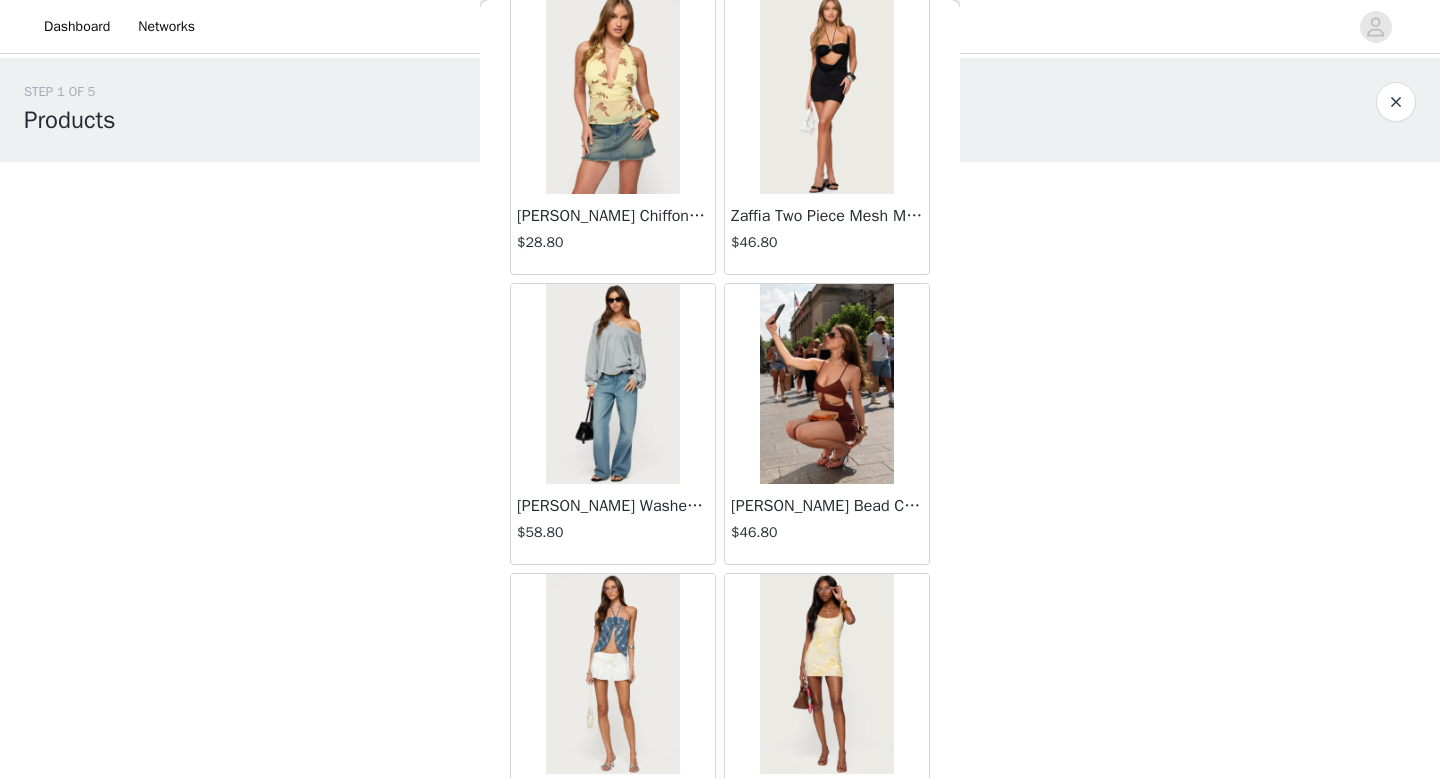 click at bounding box center [612, 384] 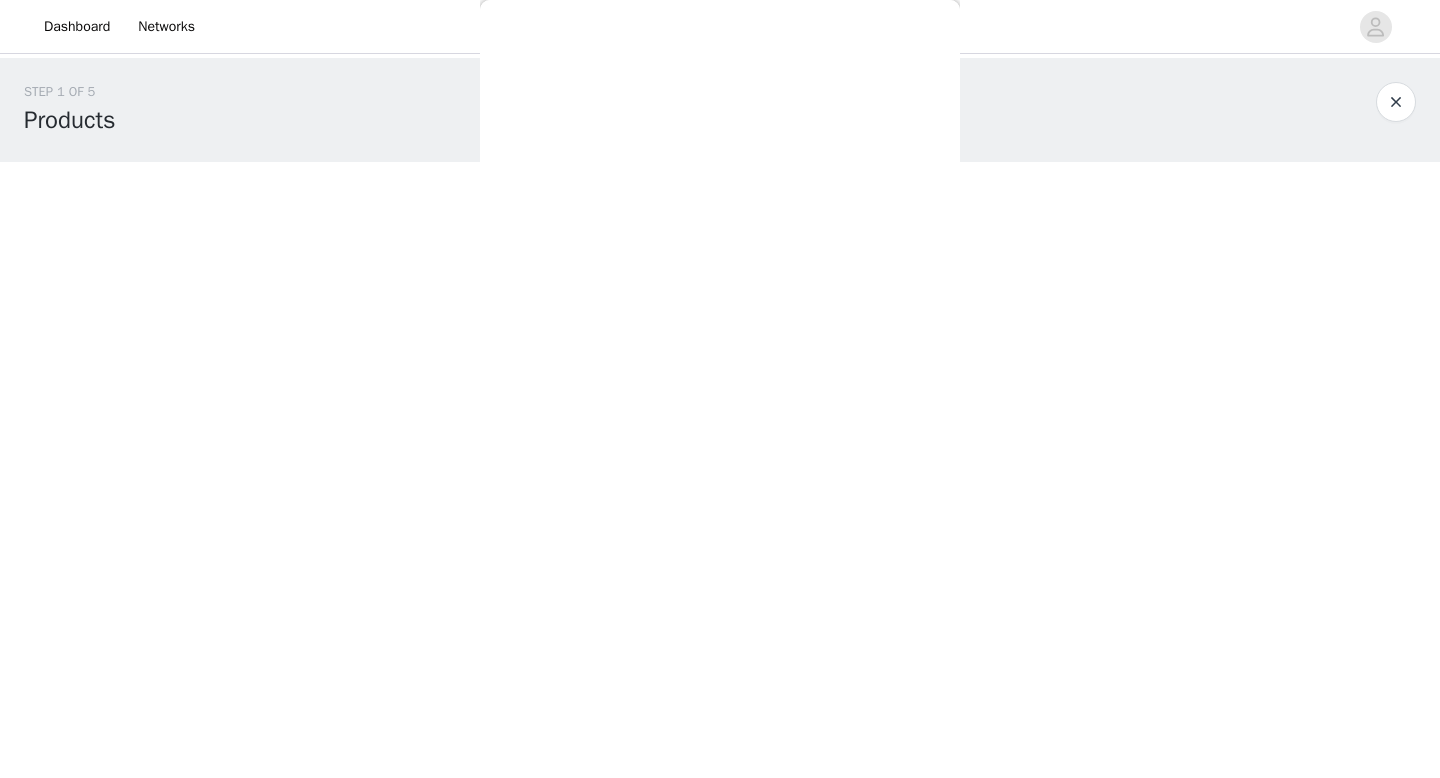 scroll, scrollTop: 0, scrollLeft: 0, axis: both 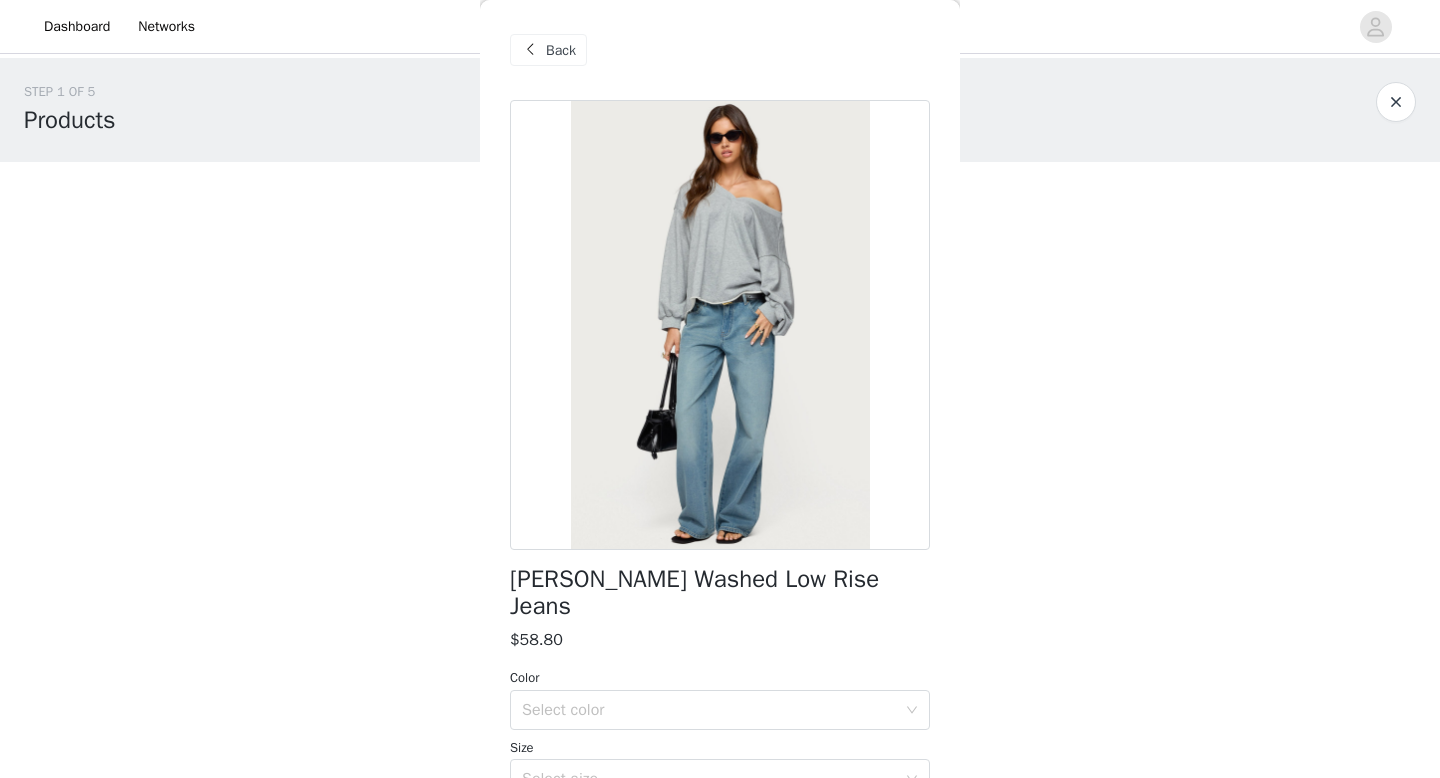 click at bounding box center [530, 50] 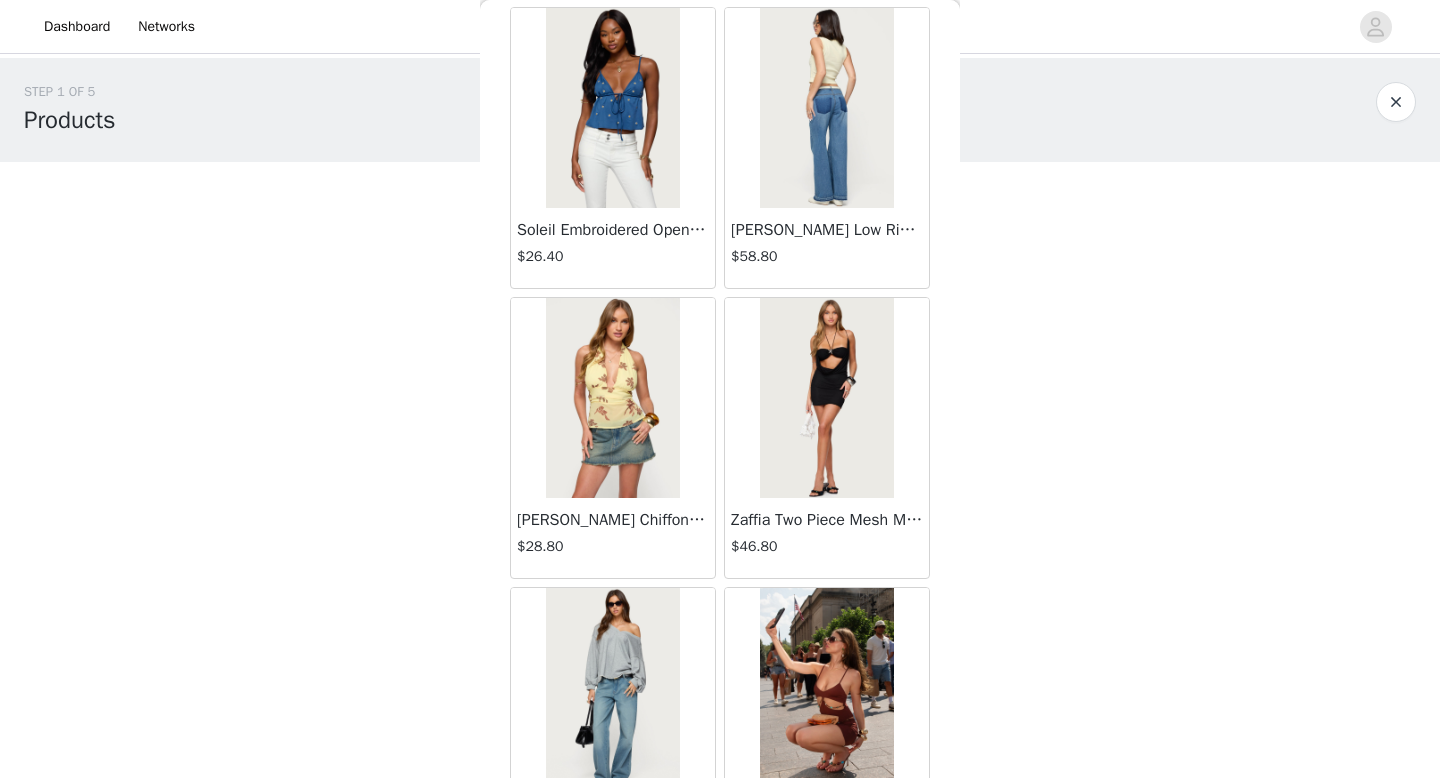 scroll, scrollTop: 69097, scrollLeft: 0, axis: vertical 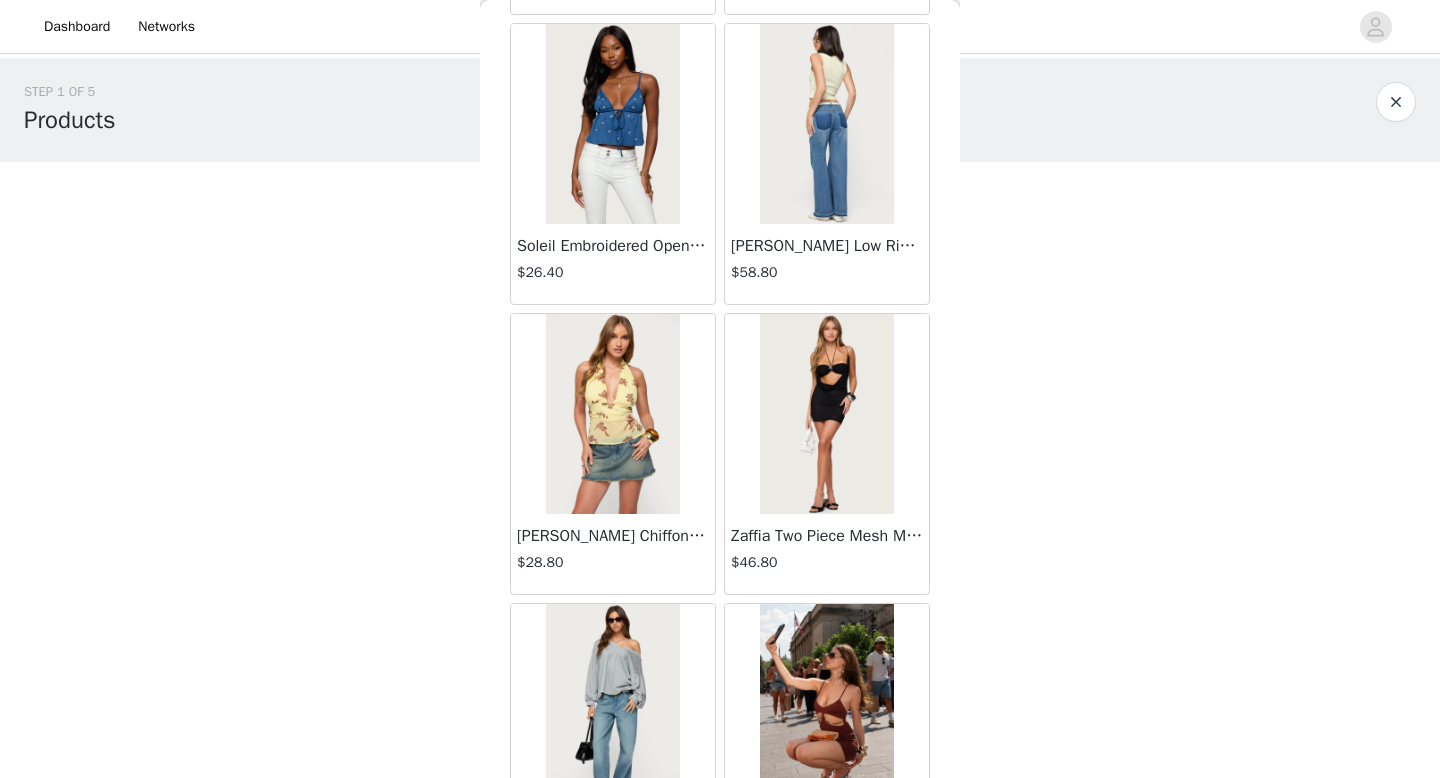click at bounding box center (826, 414) 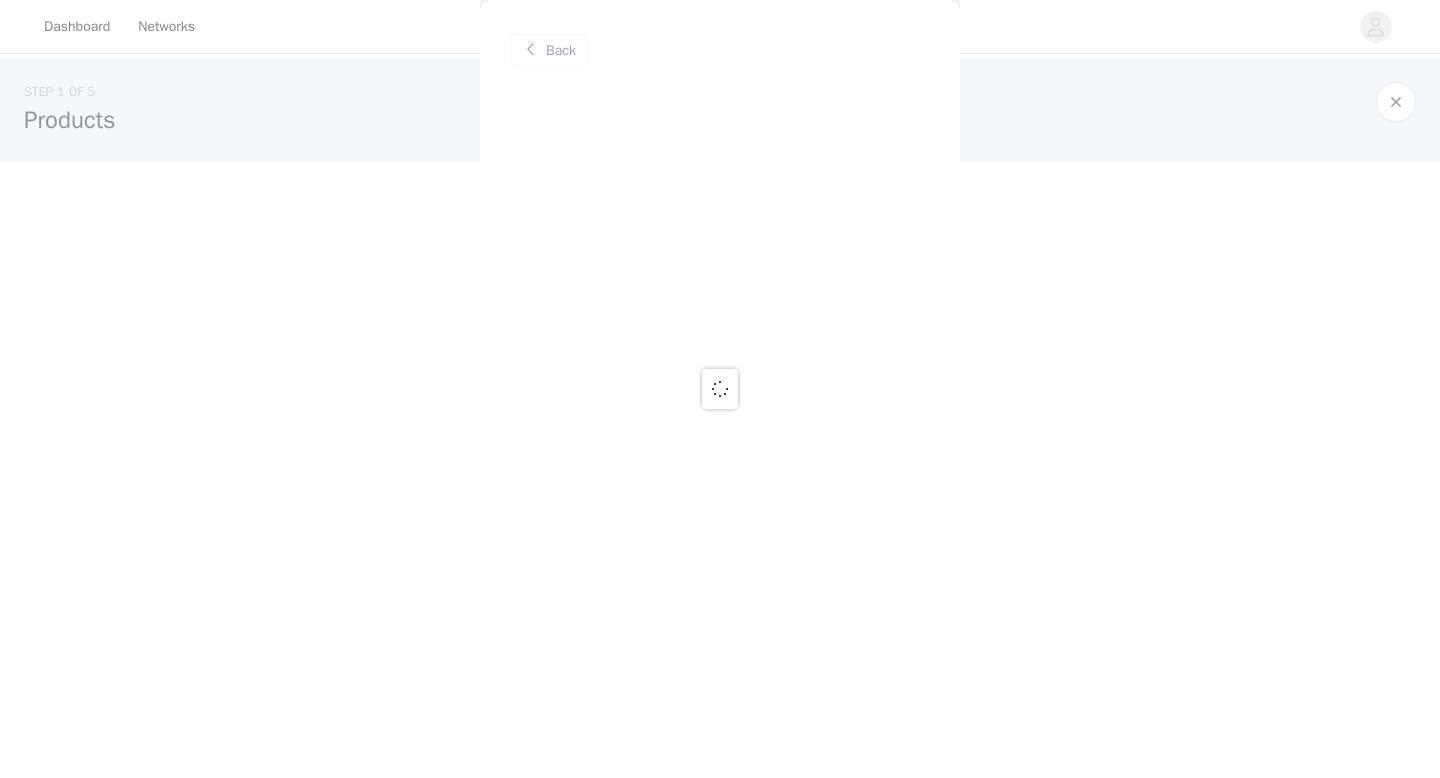 scroll, scrollTop: 0, scrollLeft: 0, axis: both 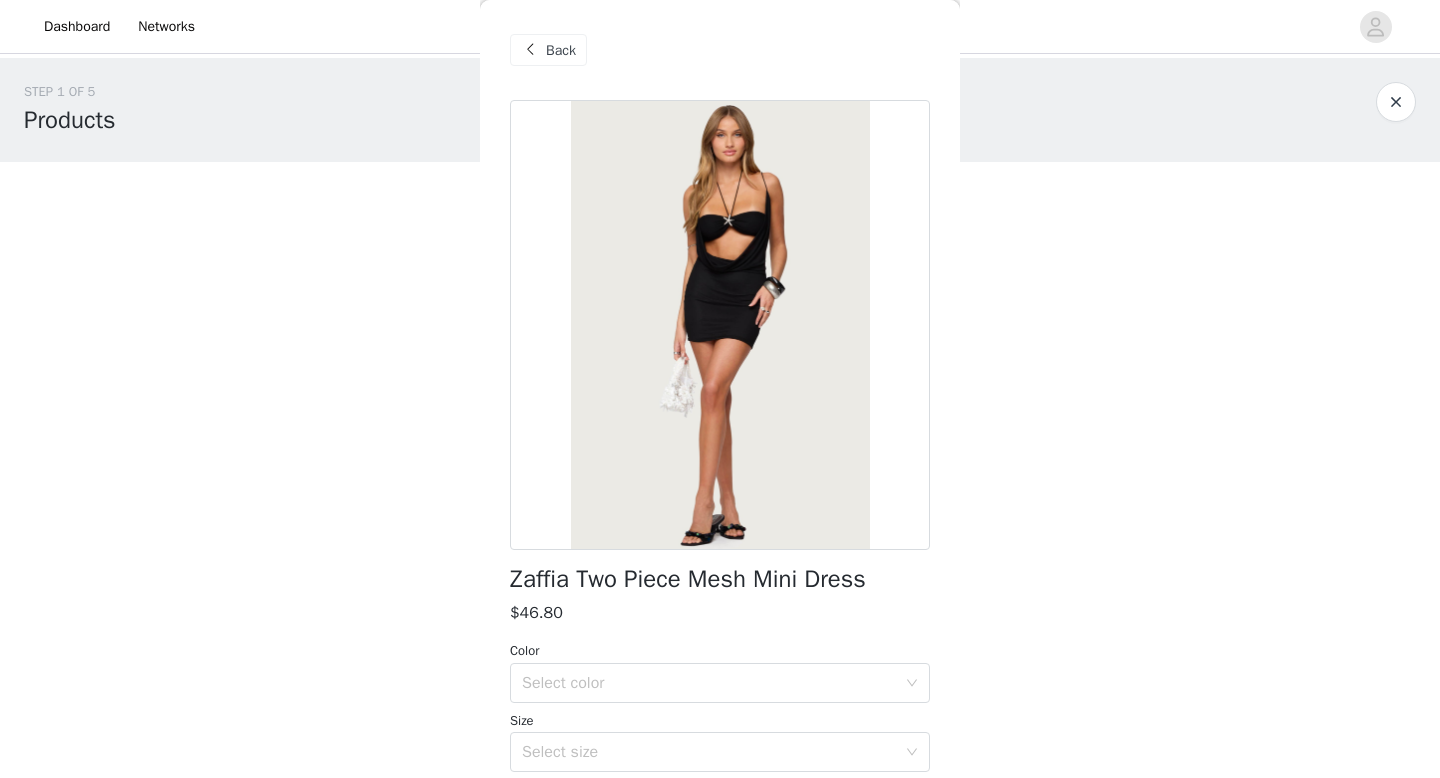 click on "Back" at bounding box center (561, 50) 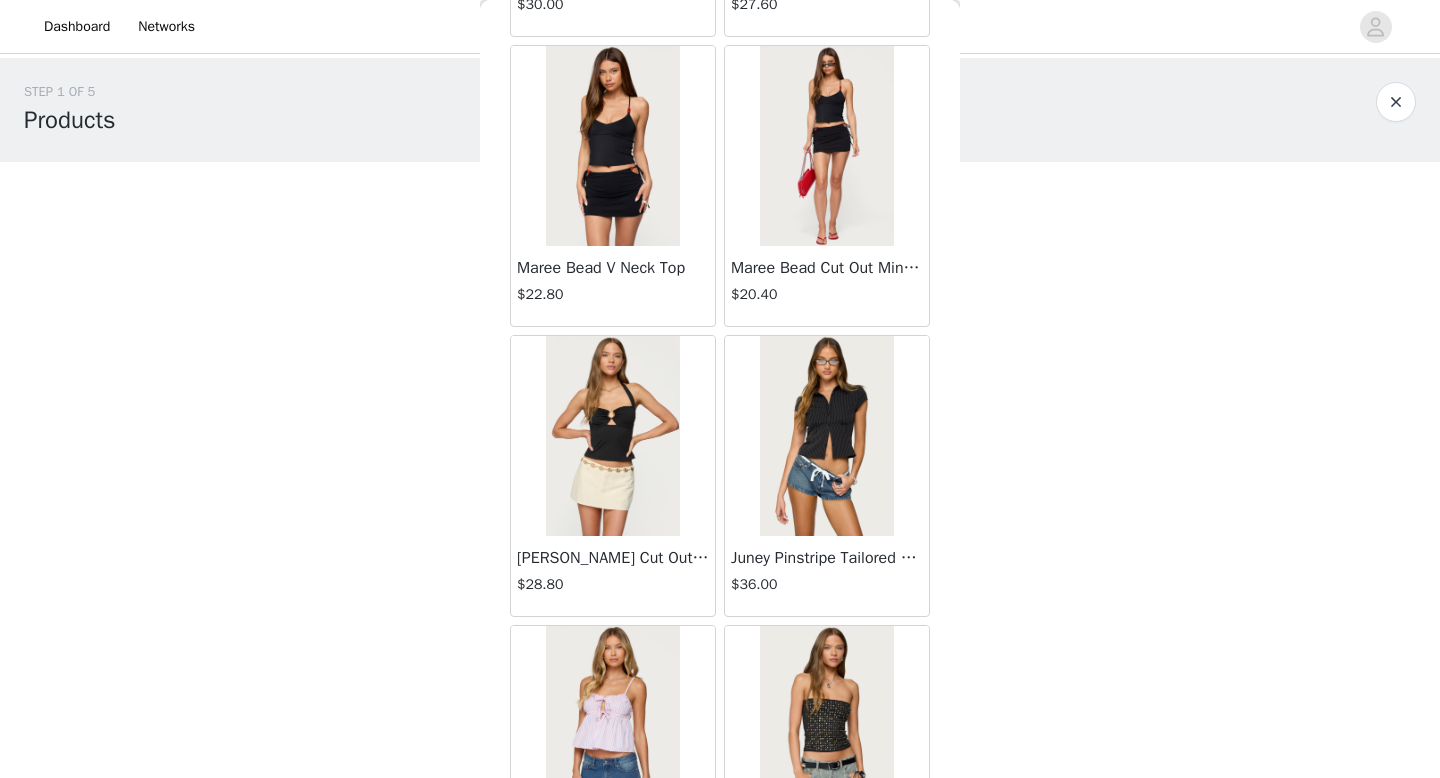scroll, scrollTop: 1078, scrollLeft: 0, axis: vertical 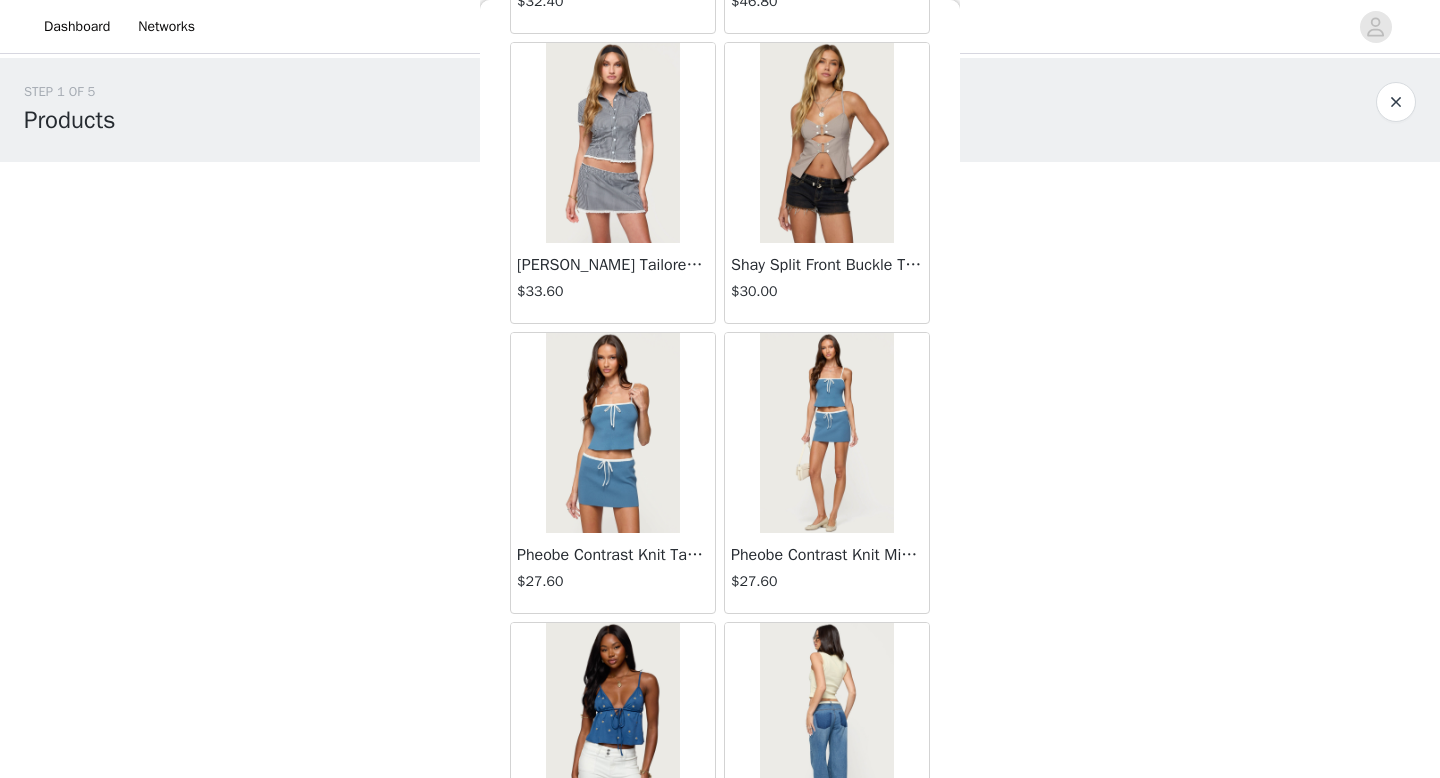 click at bounding box center [612, 433] 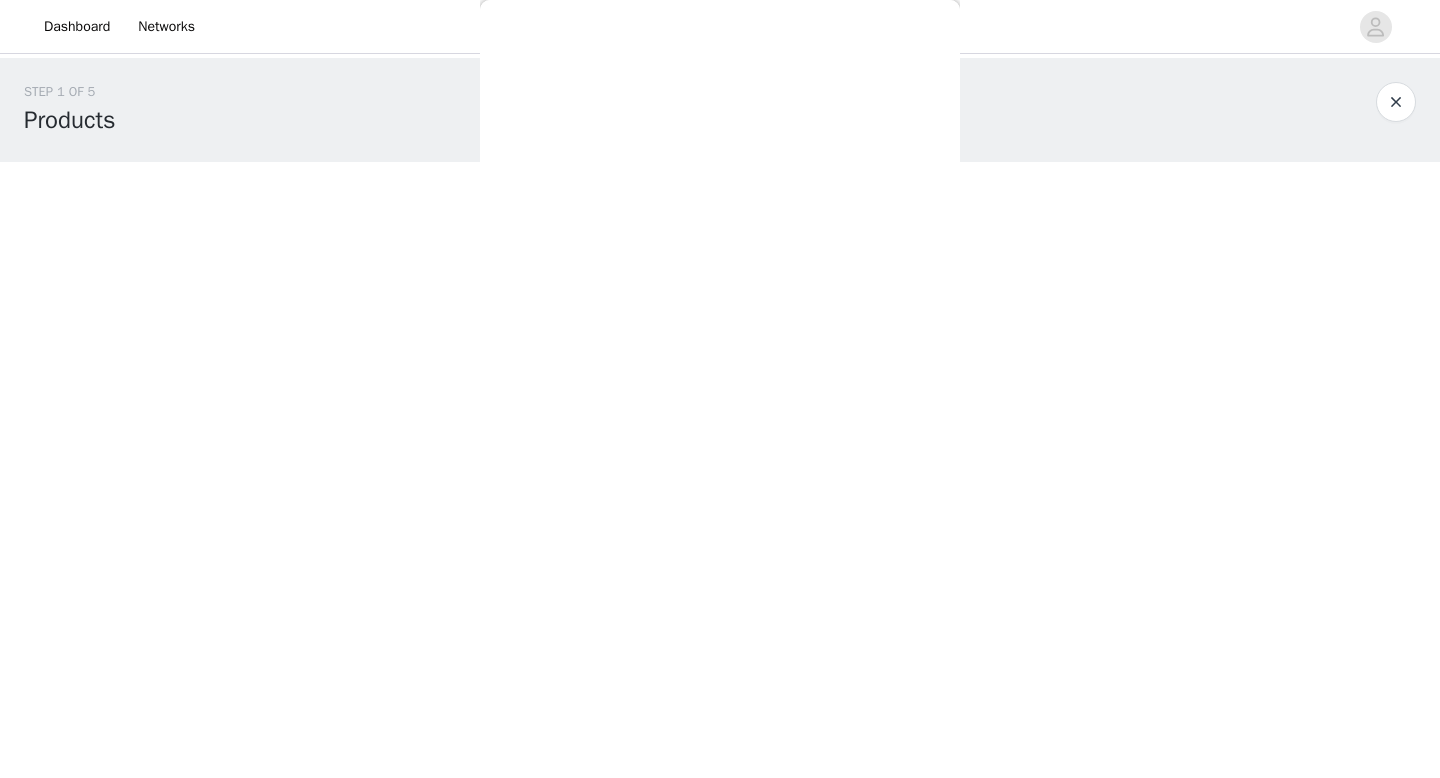 scroll, scrollTop: 0, scrollLeft: 0, axis: both 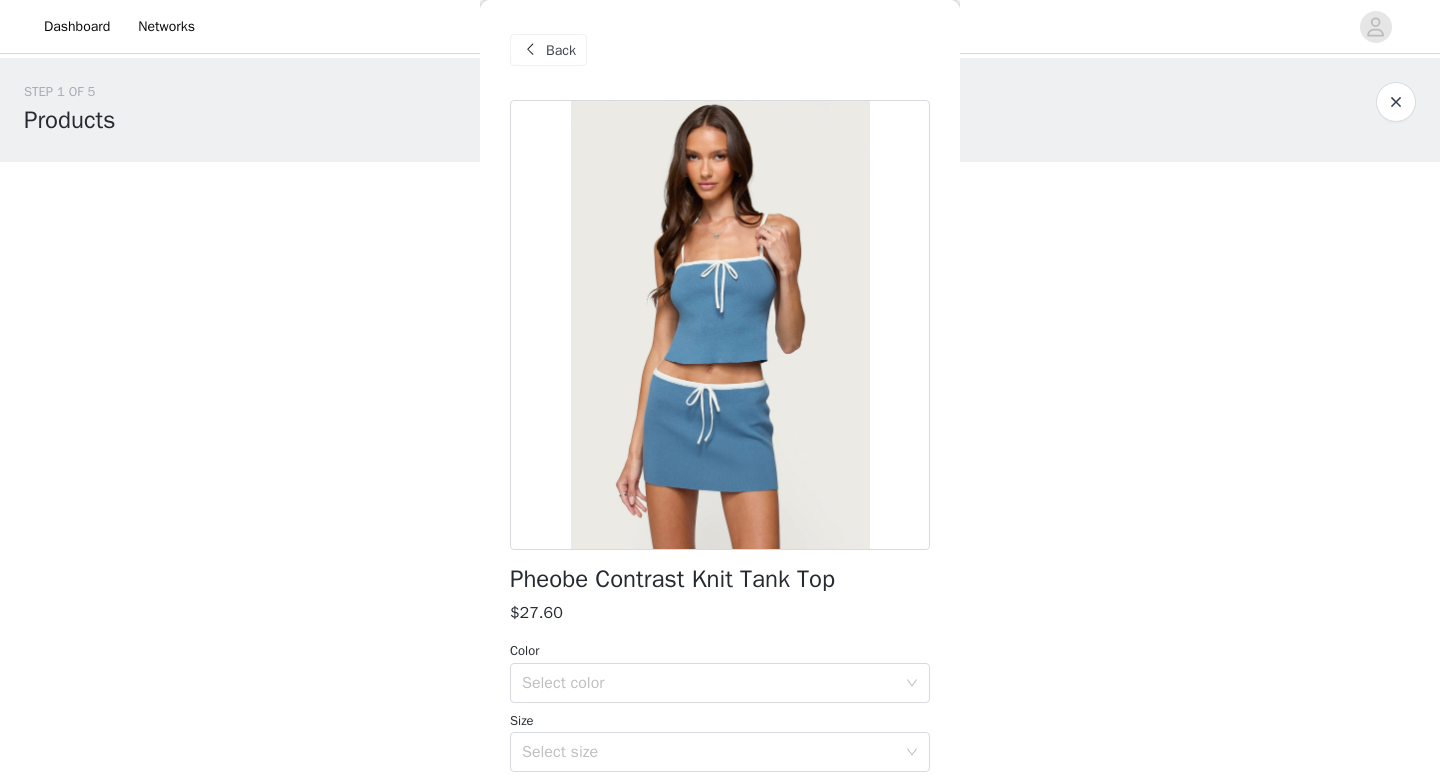 click on "Back" at bounding box center (548, 50) 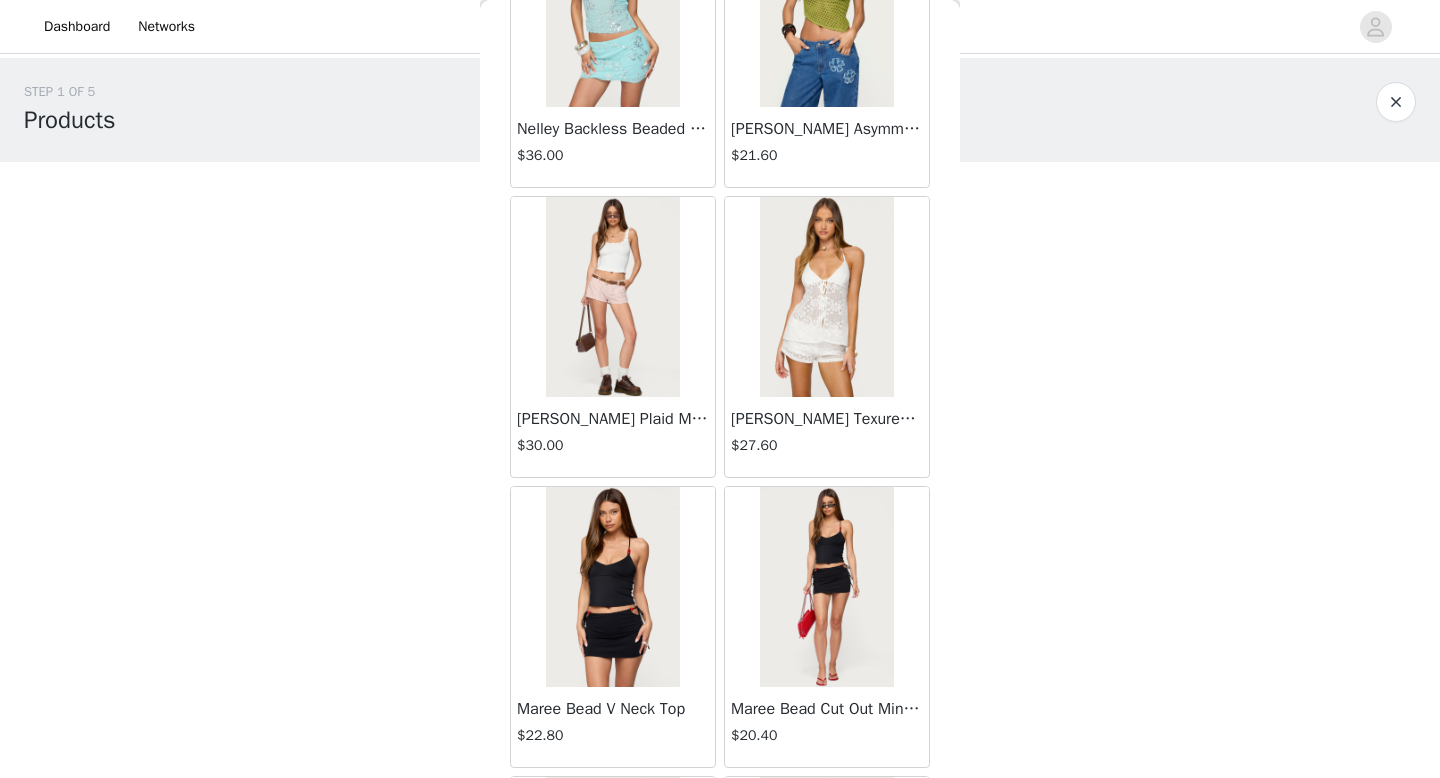 scroll, scrollTop: 682, scrollLeft: 0, axis: vertical 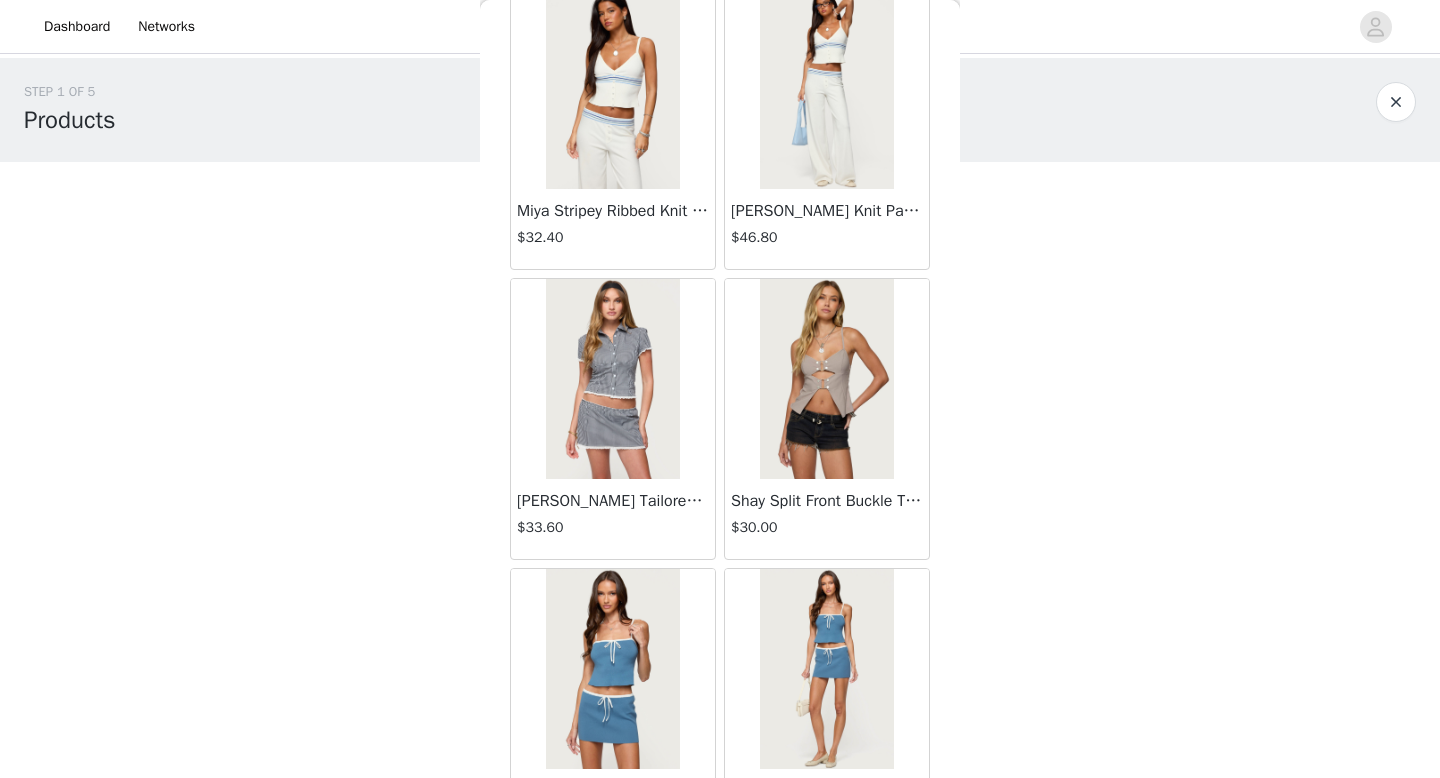 click at bounding box center (826, 379) 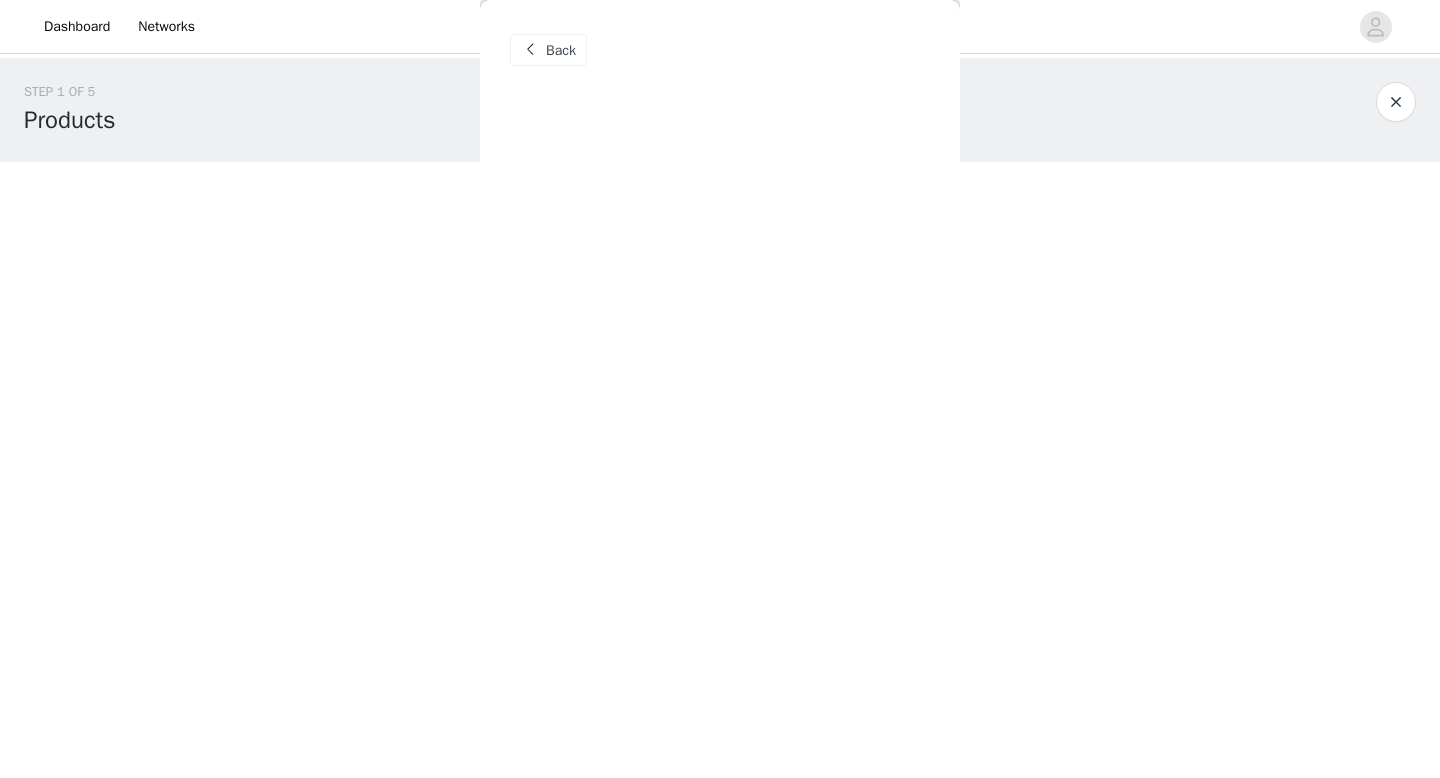 scroll, scrollTop: 0, scrollLeft: 0, axis: both 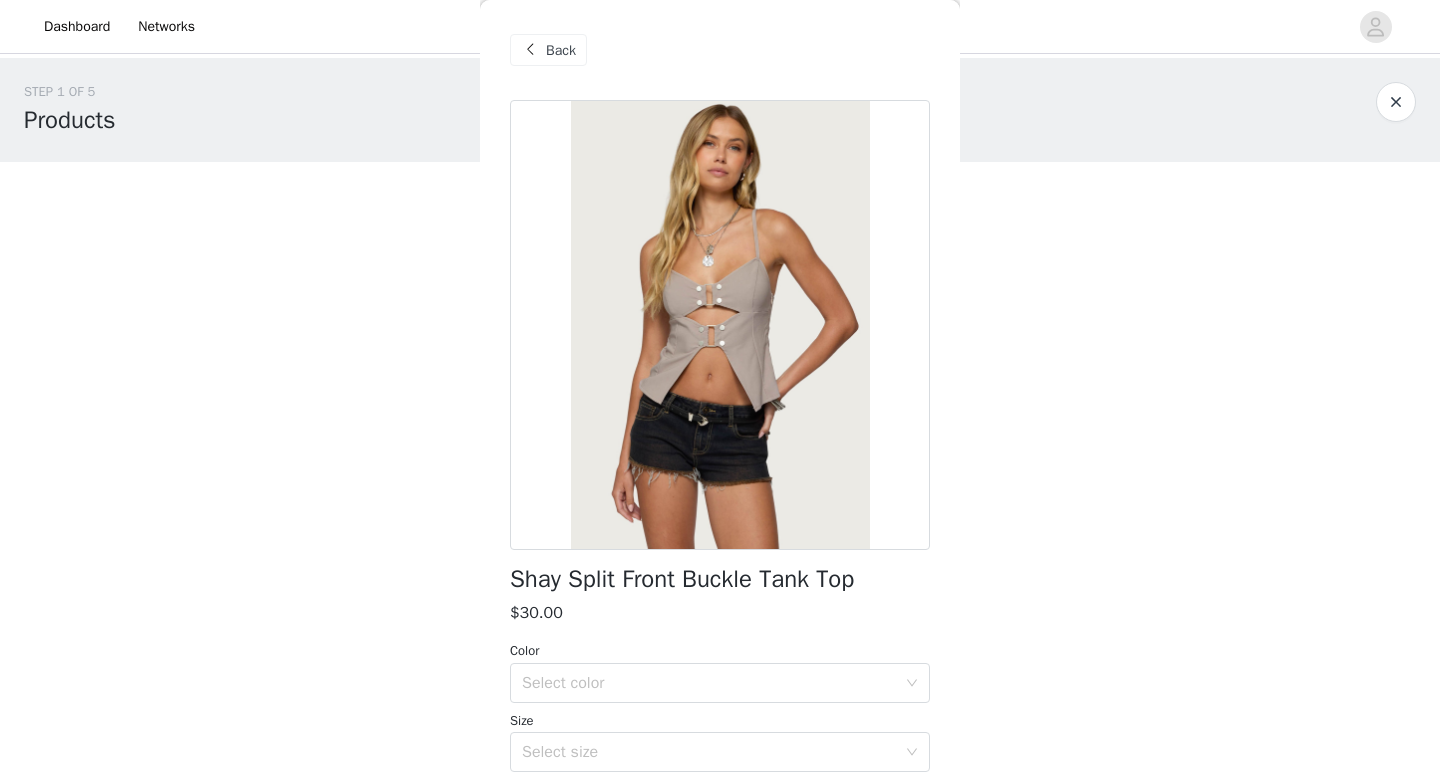 click at bounding box center (530, 50) 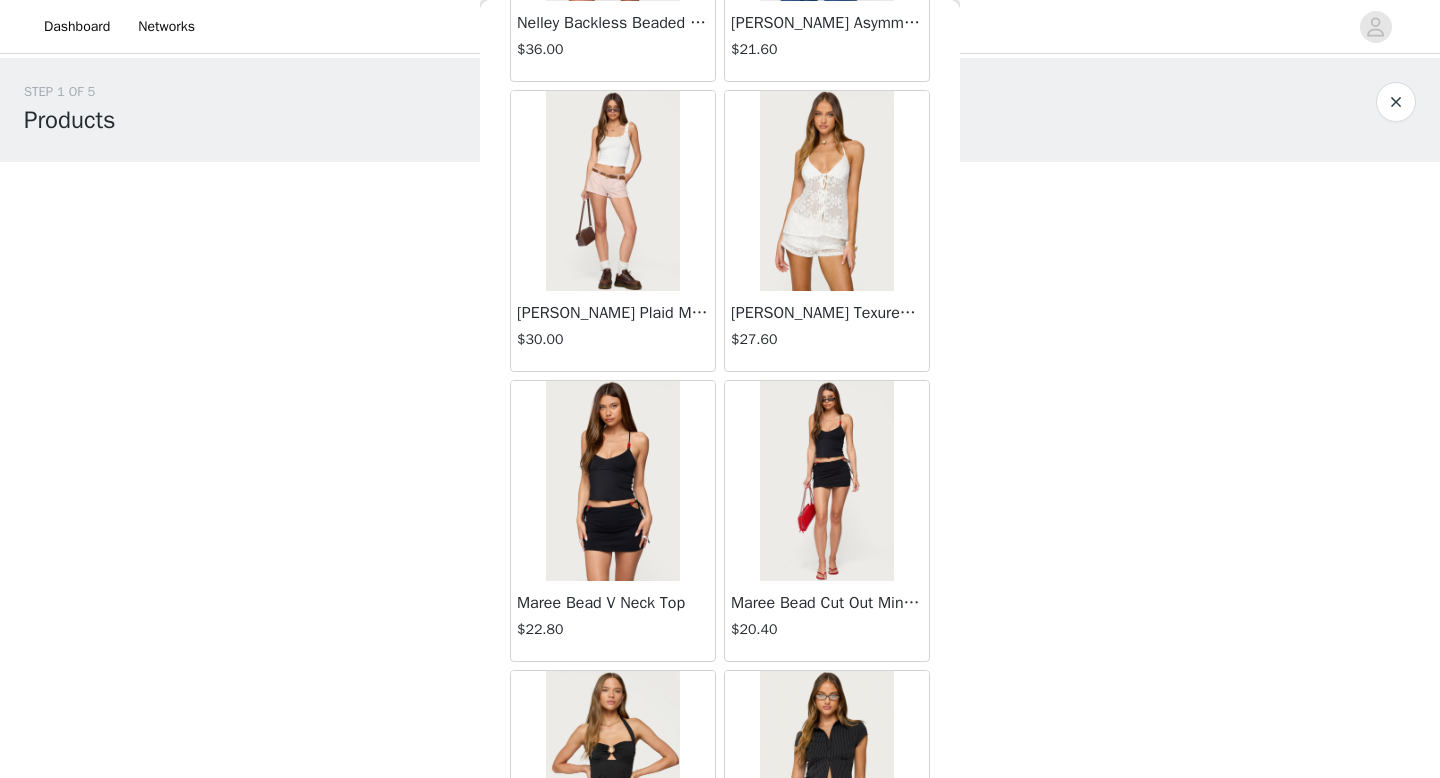 scroll, scrollTop: 897, scrollLeft: 0, axis: vertical 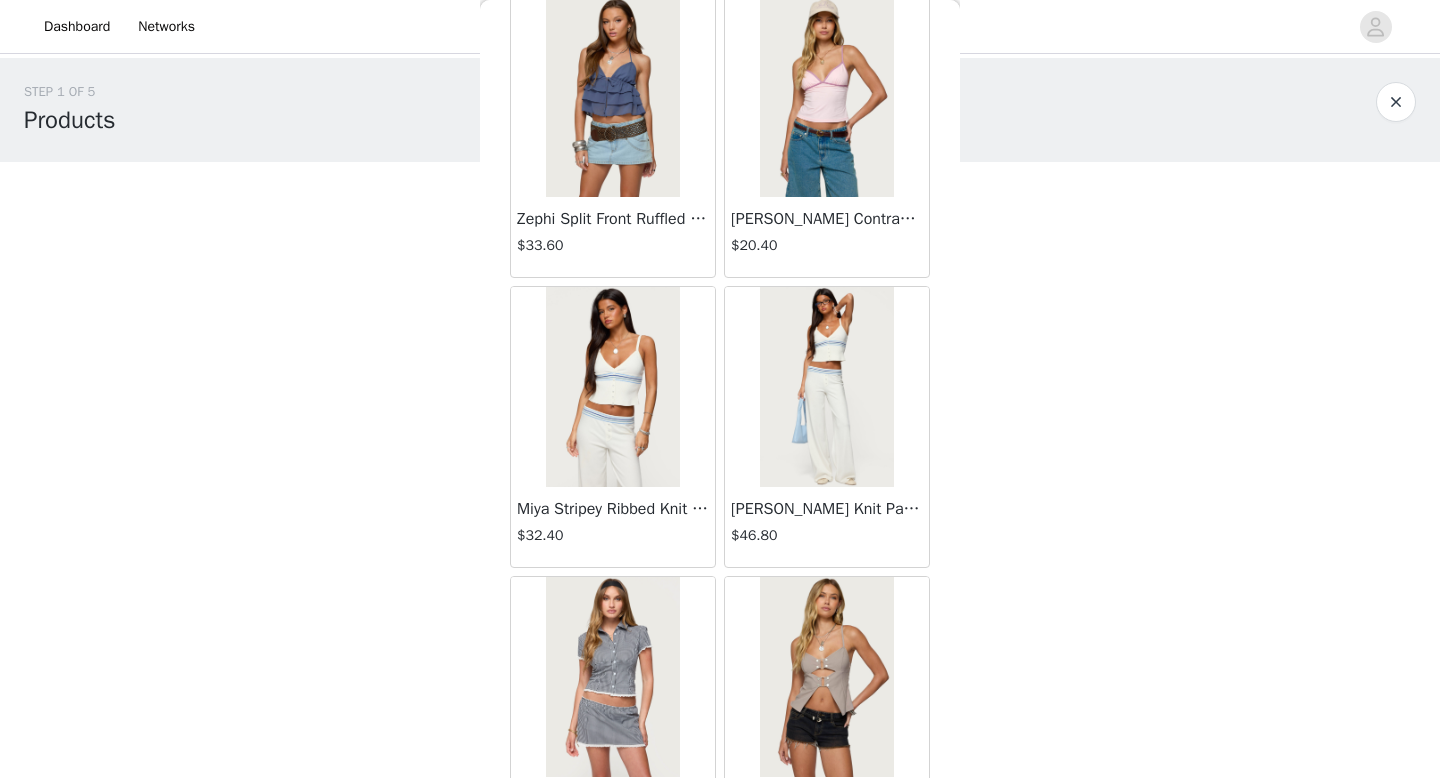 click at bounding box center [826, 387] 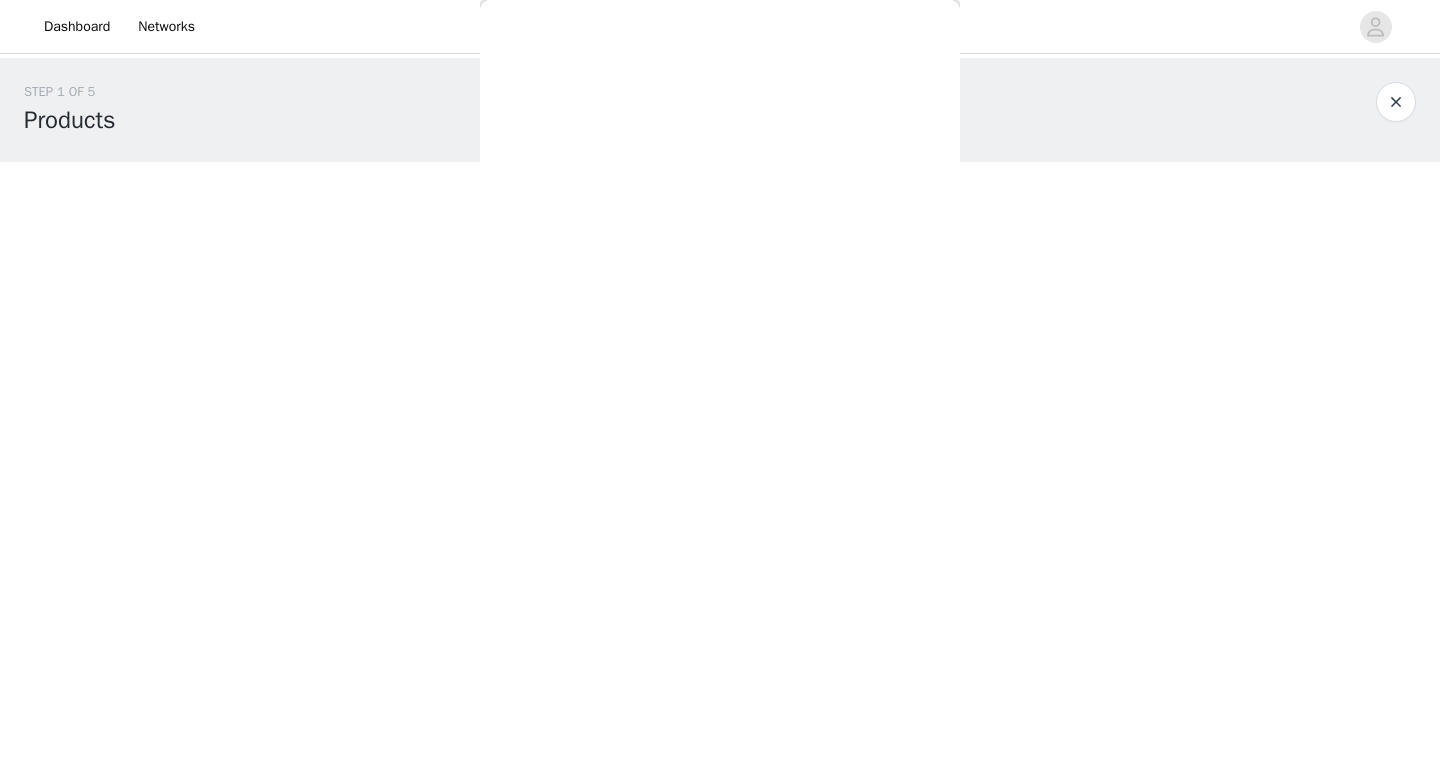 scroll, scrollTop: 0, scrollLeft: 0, axis: both 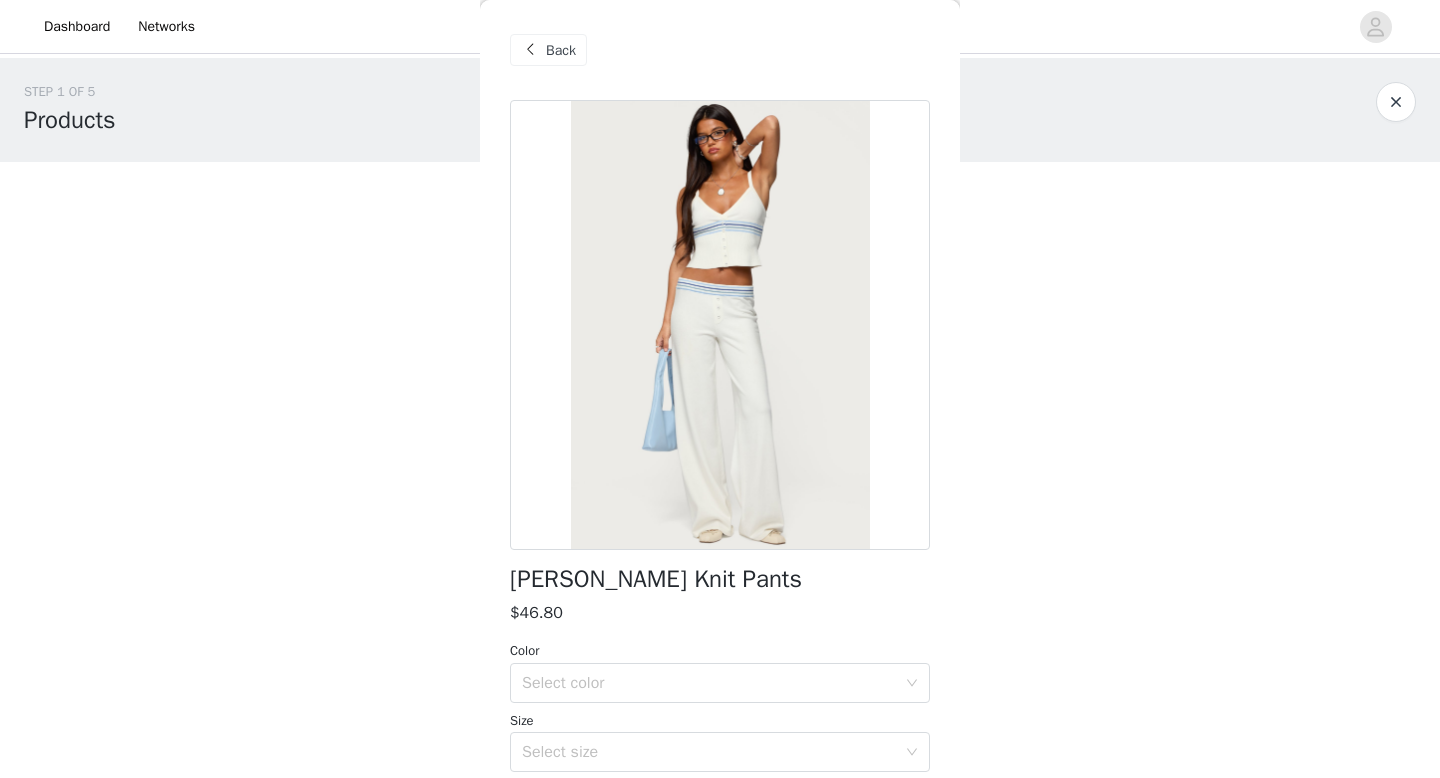 click at bounding box center (530, 50) 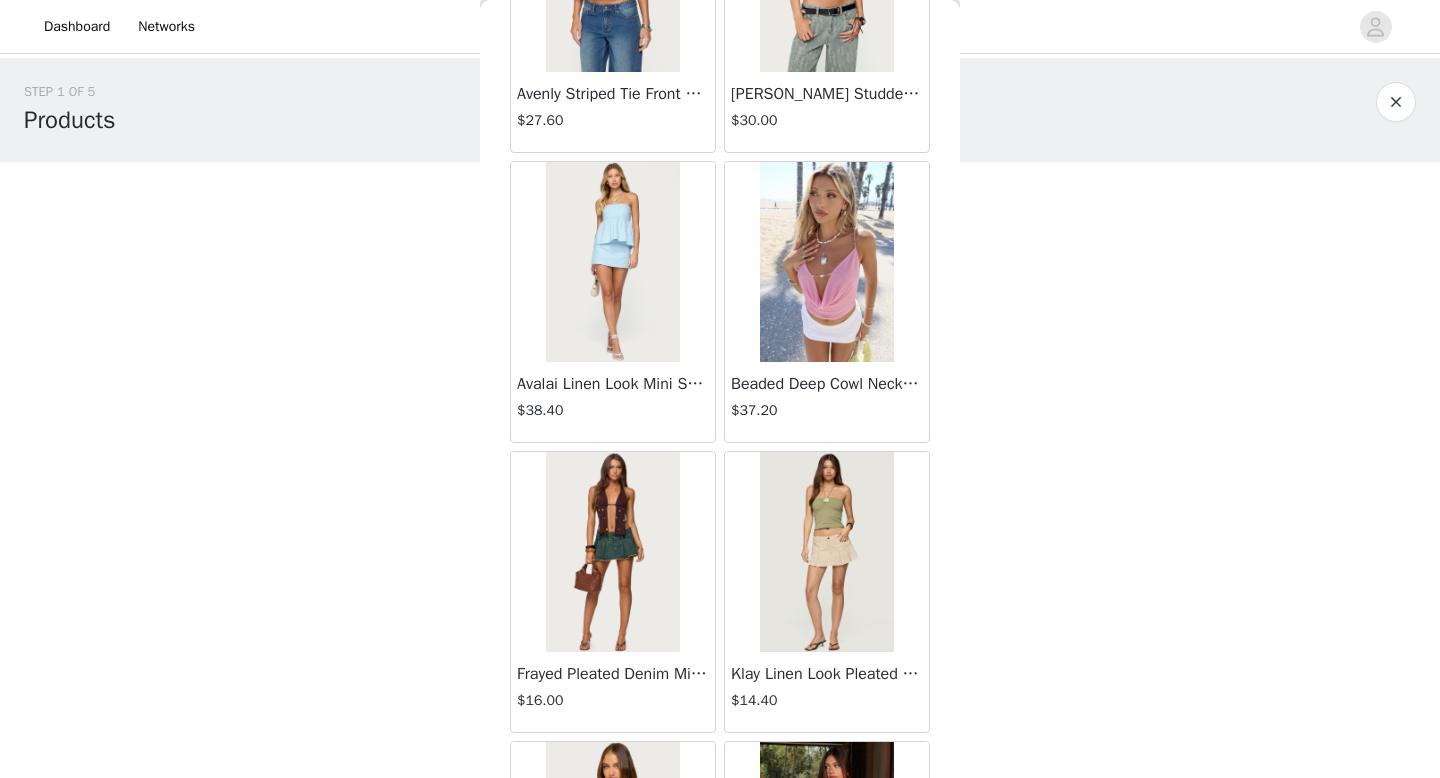 scroll, scrollTop: 1911, scrollLeft: 0, axis: vertical 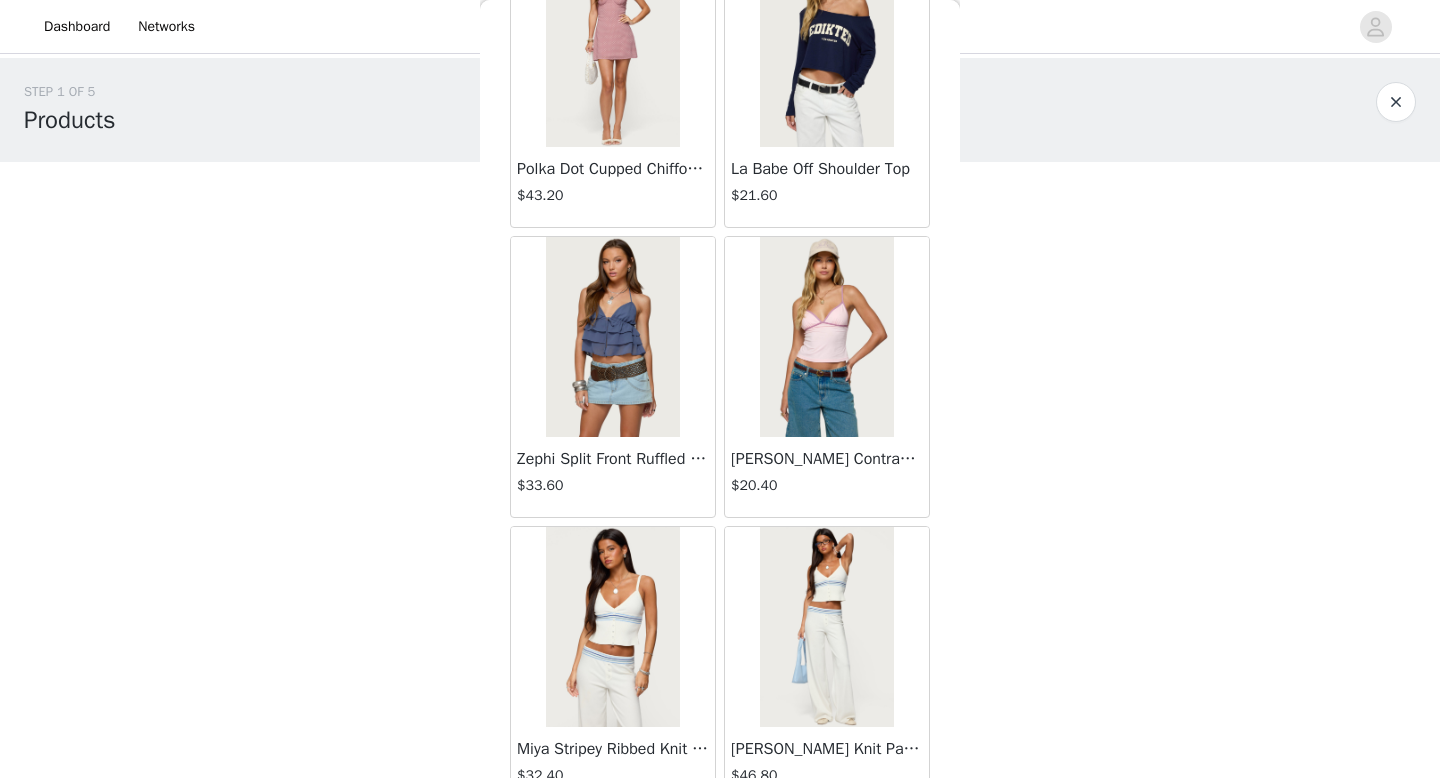 click at bounding box center [826, 337] 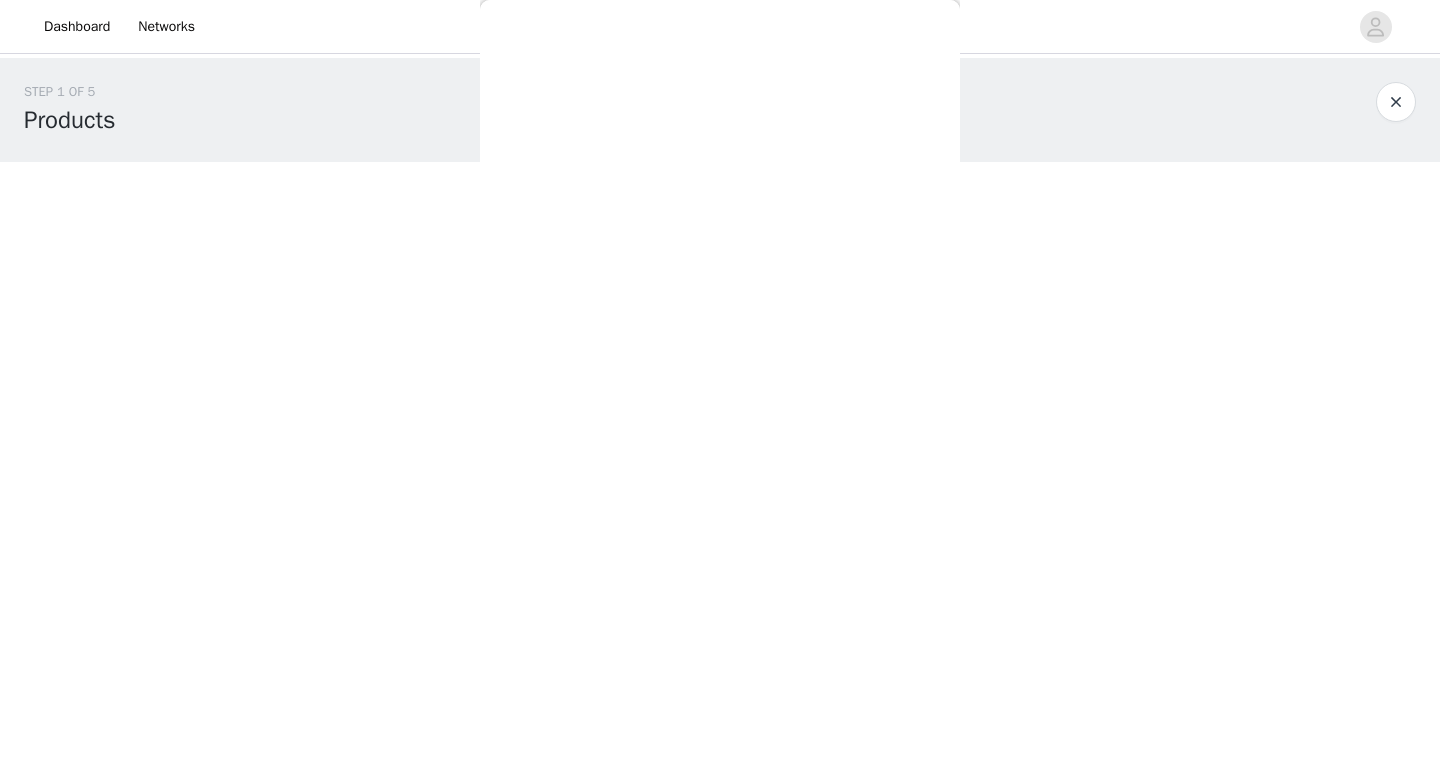 scroll, scrollTop: 0, scrollLeft: 0, axis: both 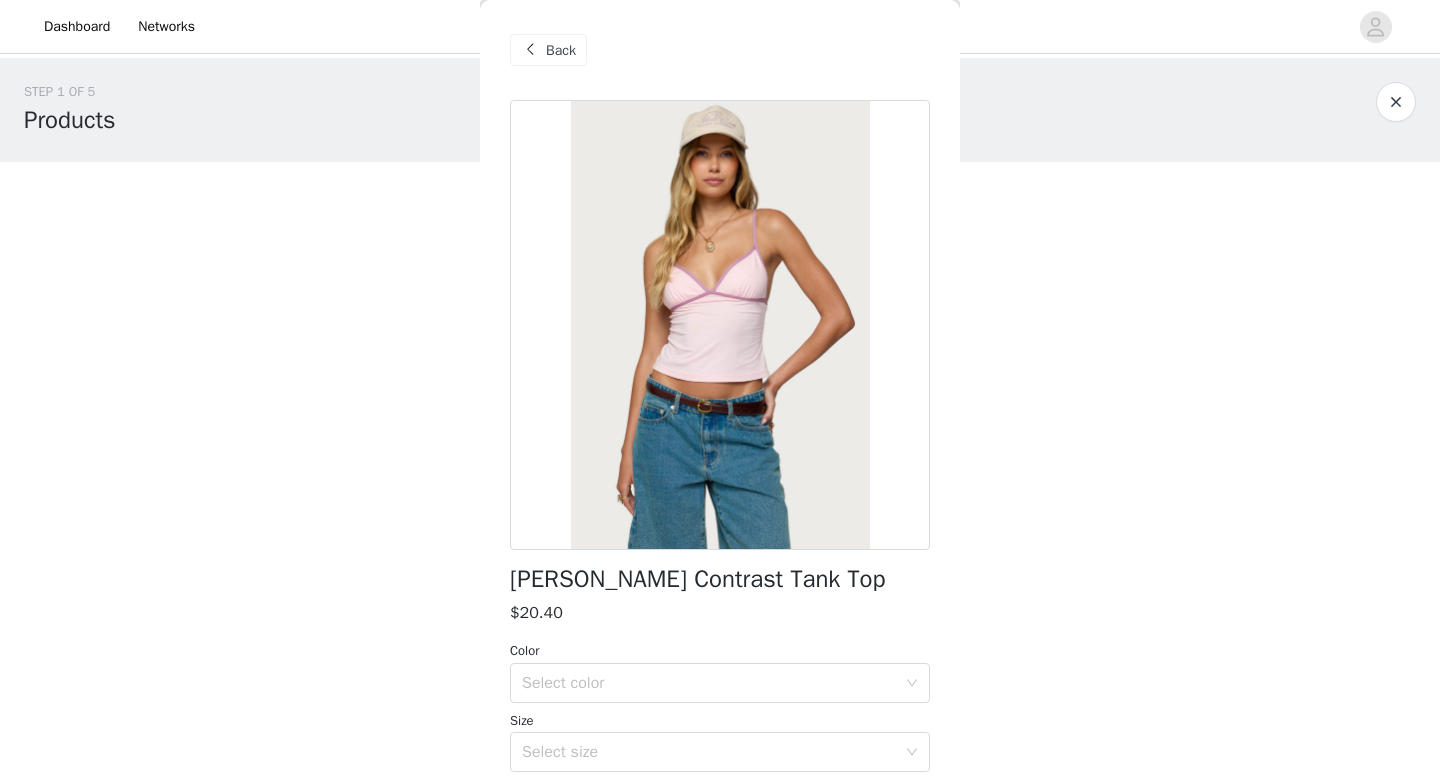 click on "Back" at bounding box center [561, 50] 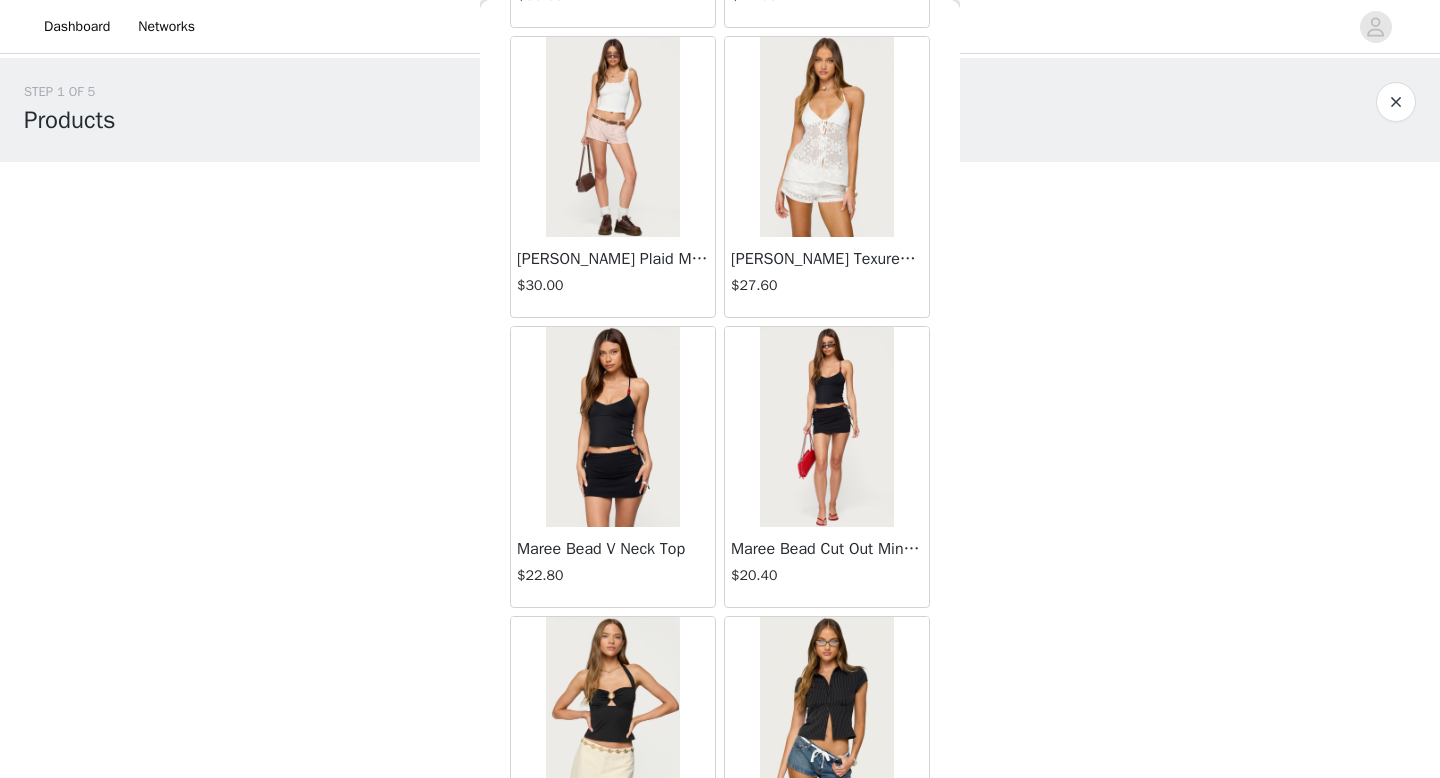 scroll, scrollTop: 703, scrollLeft: 0, axis: vertical 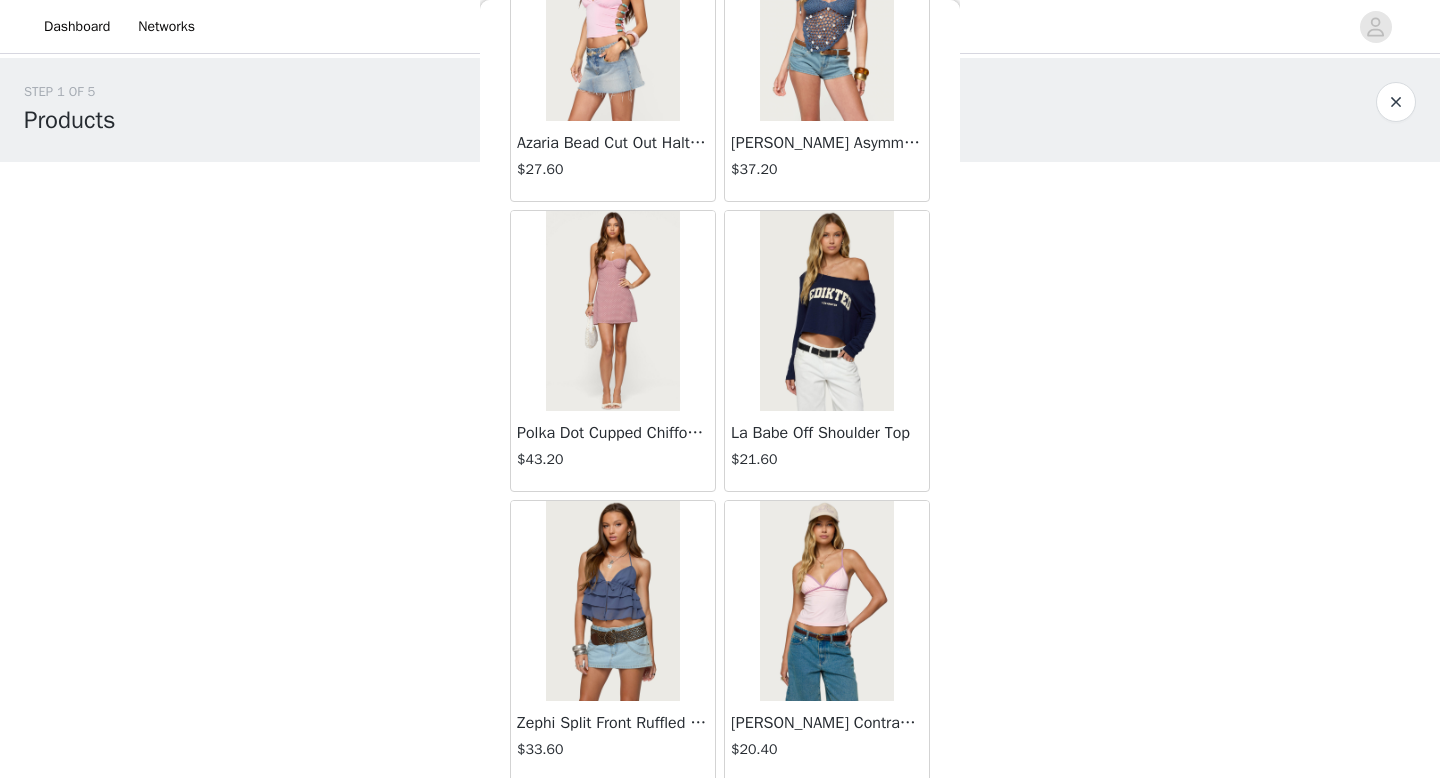 click at bounding box center [826, 311] 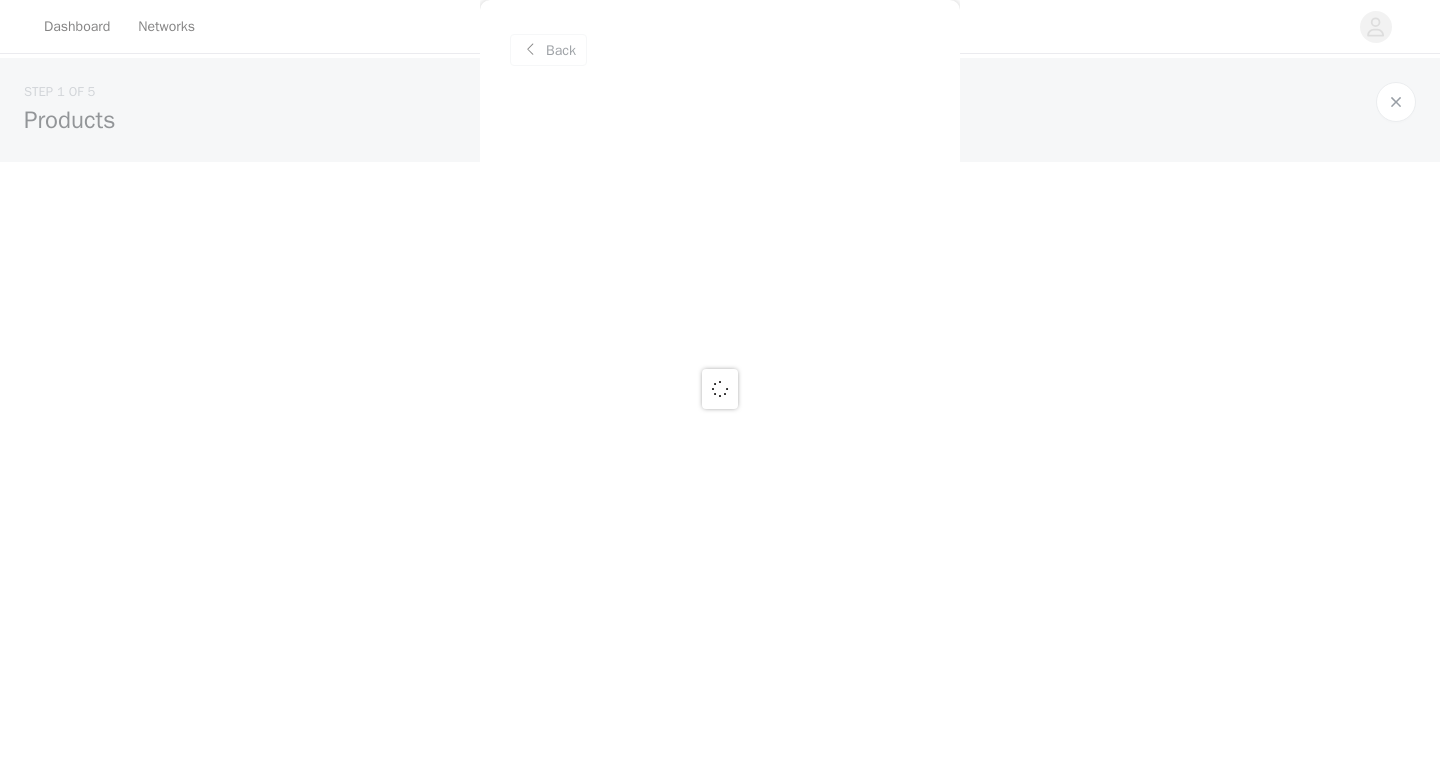 scroll, scrollTop: 0, scrollLeft: 0, axis: both 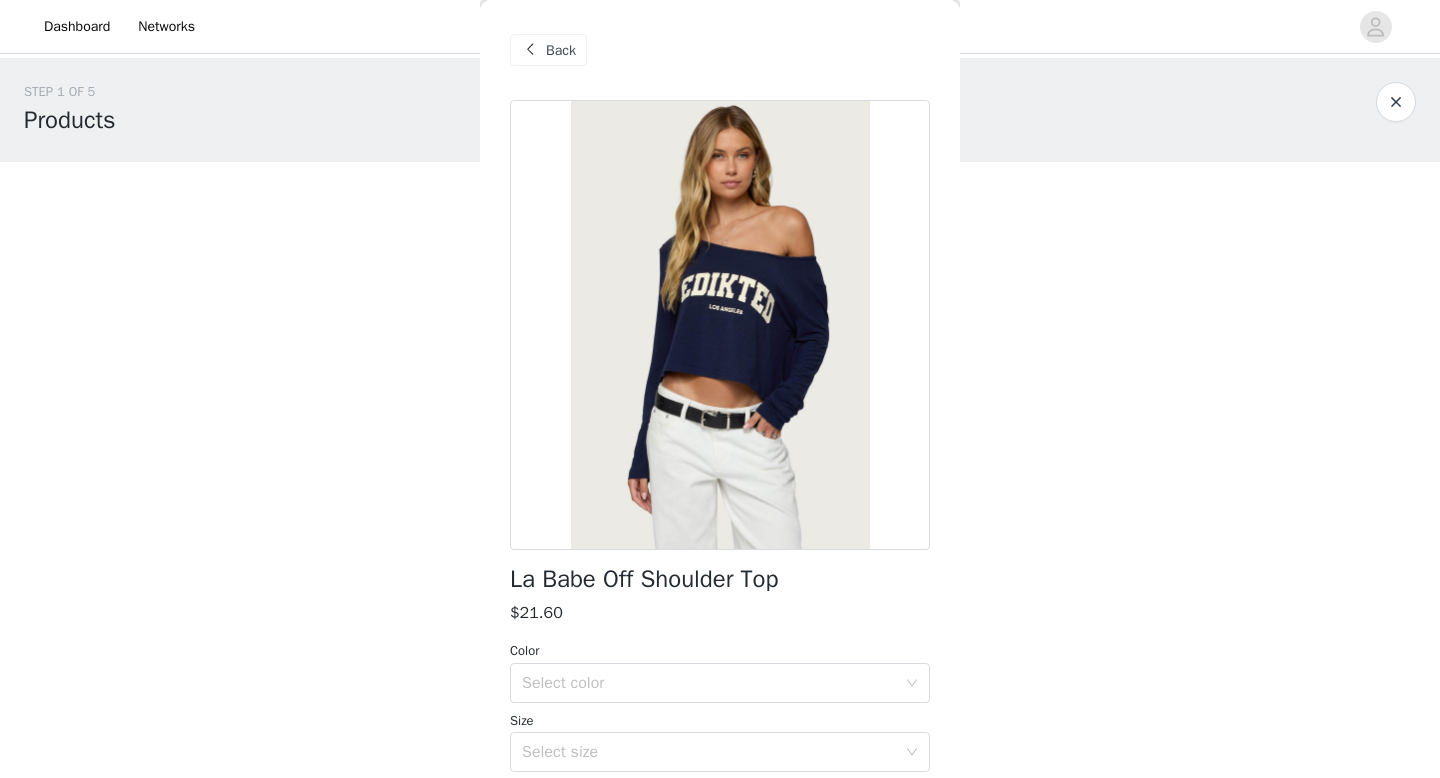 click on "Back" at bounding box center (548, 50) 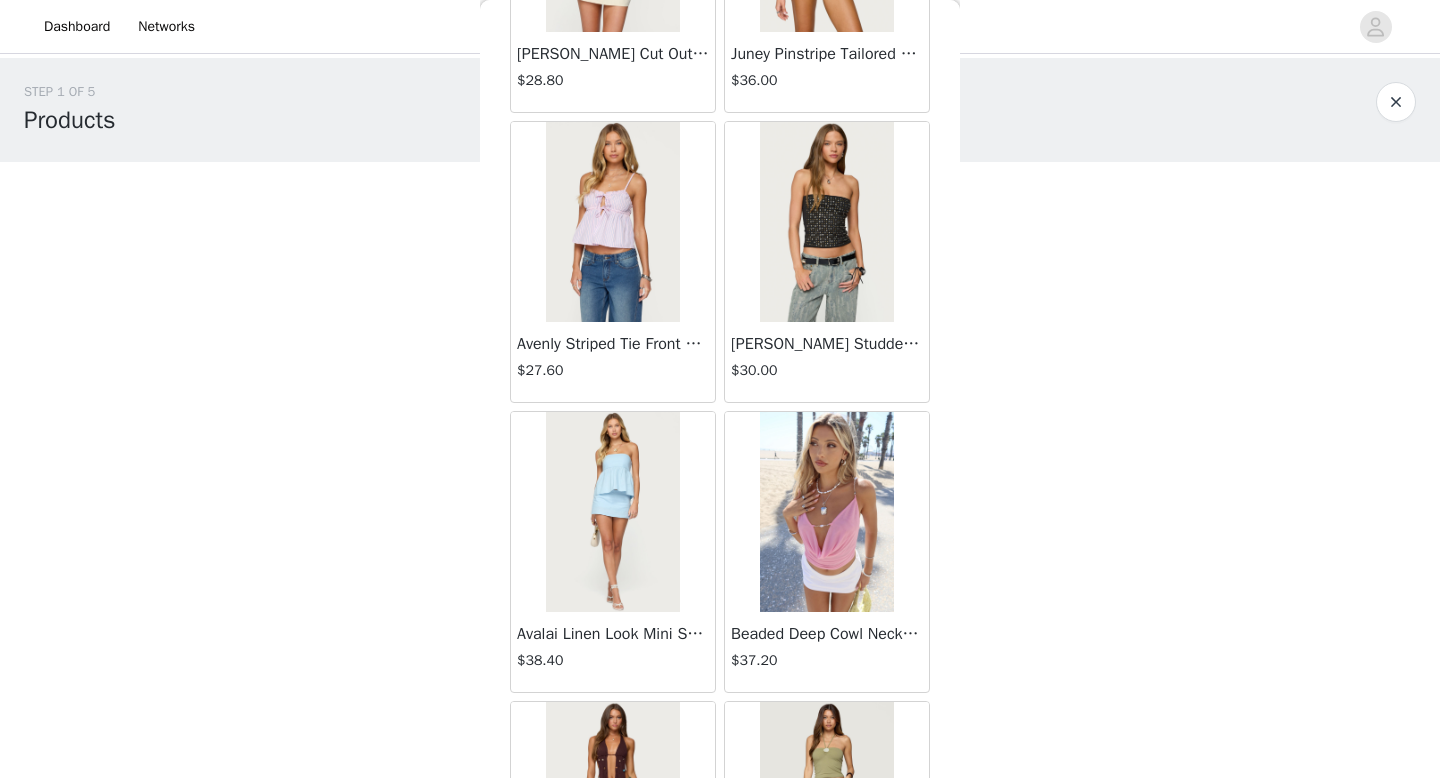 scroll, scrollTop: 1722, scrollLeft: 0, axis: vertical 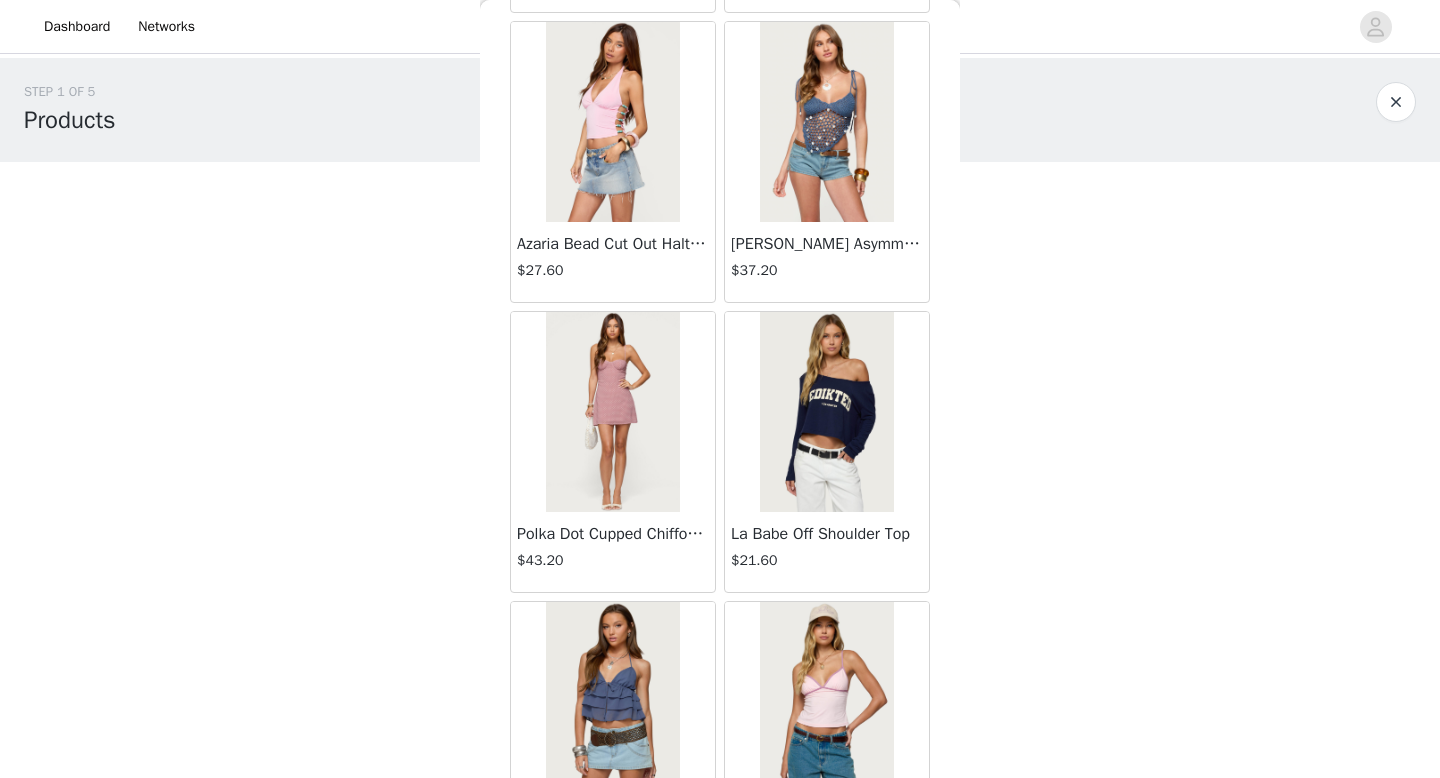 click at bounding box center (612, 412) 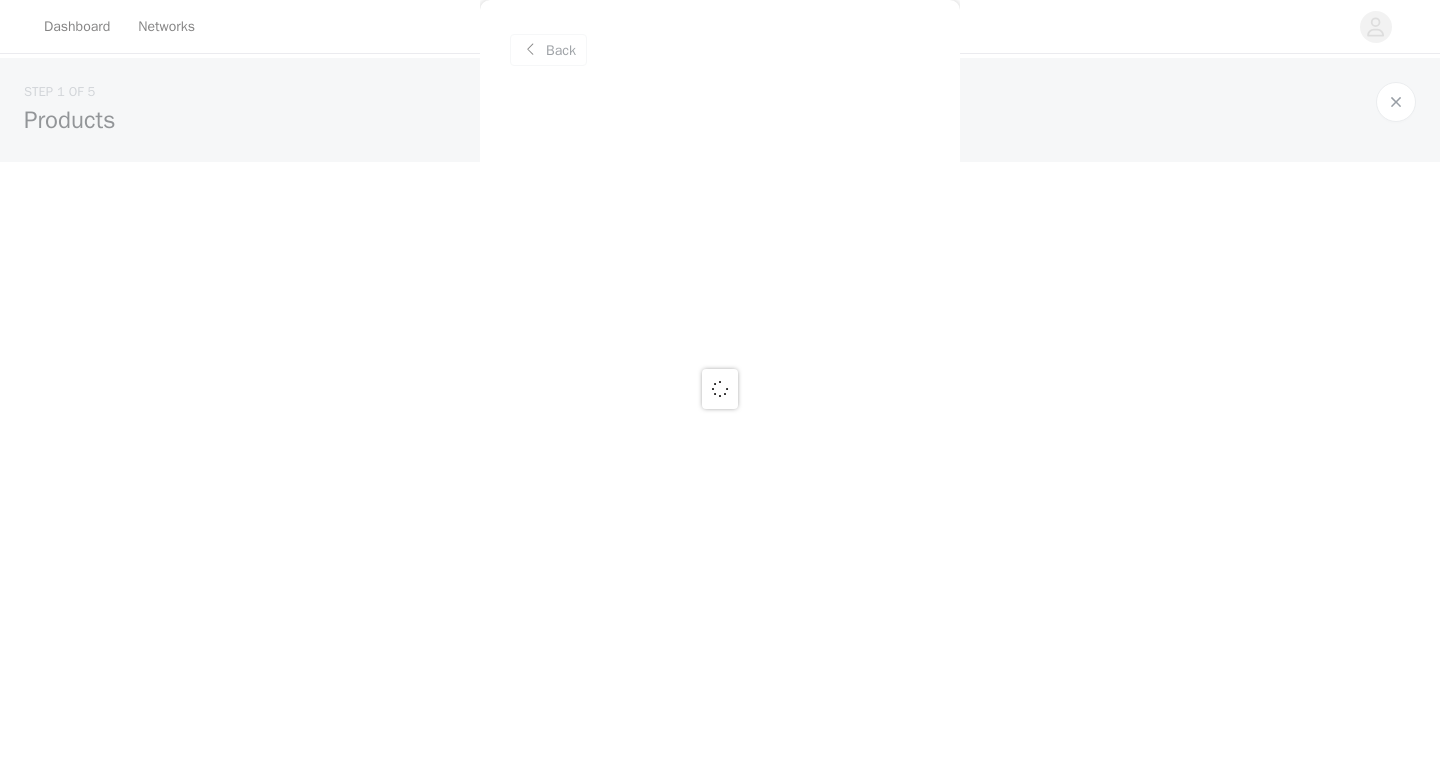 scroll, scrollTop: 0, scrollLeft: 0, axis: both 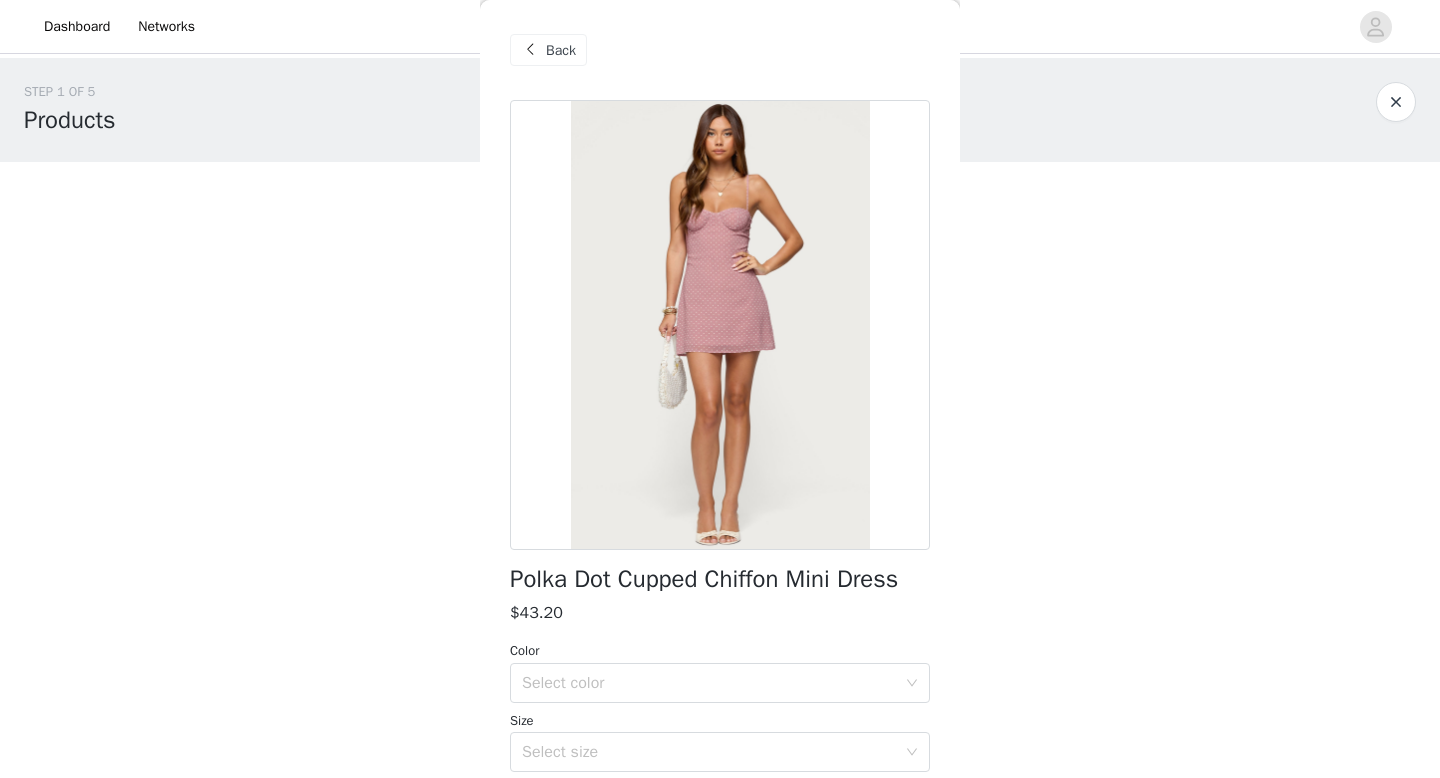 click on "Back" at bounding box center (561, 50) 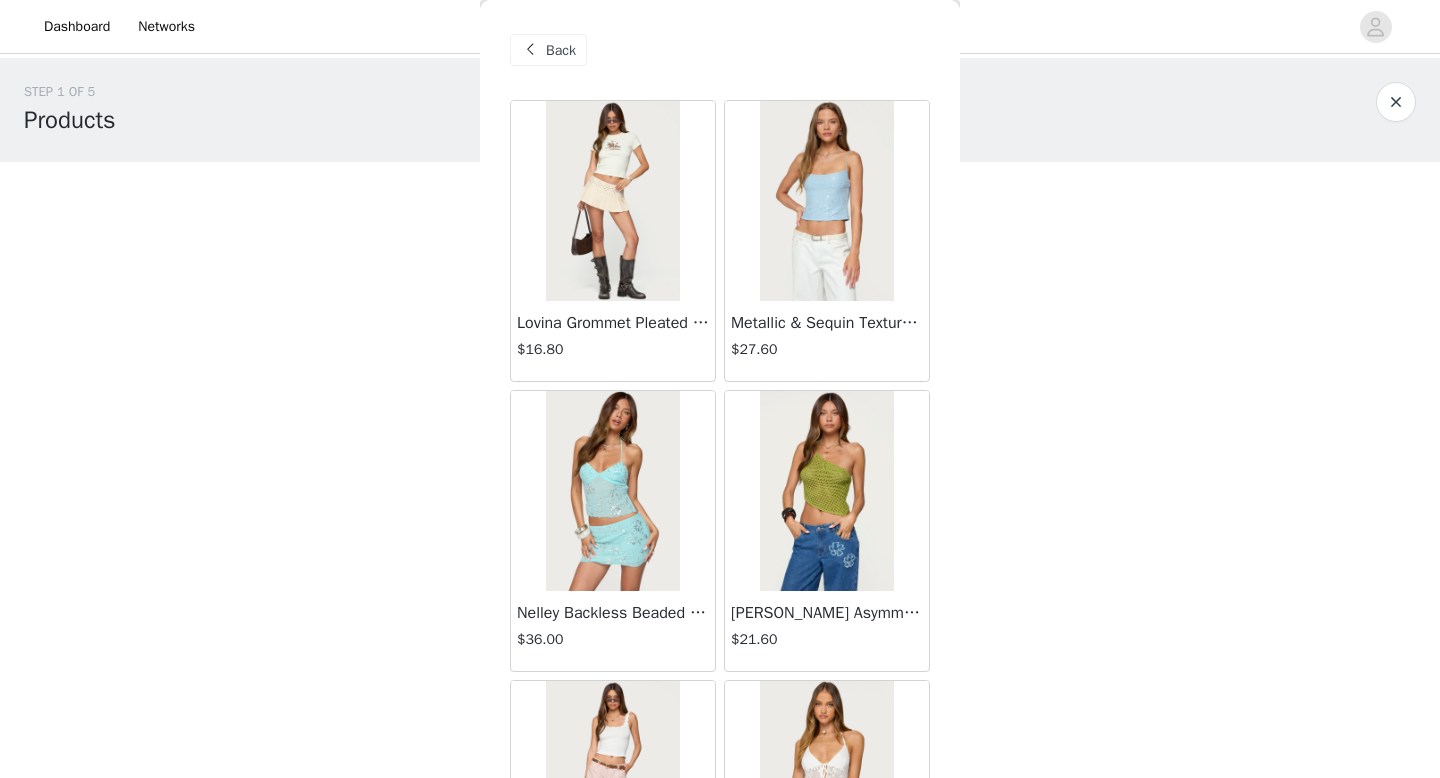 scroll, scrollTop: 612, scrollLeft: 0, axis: vertical 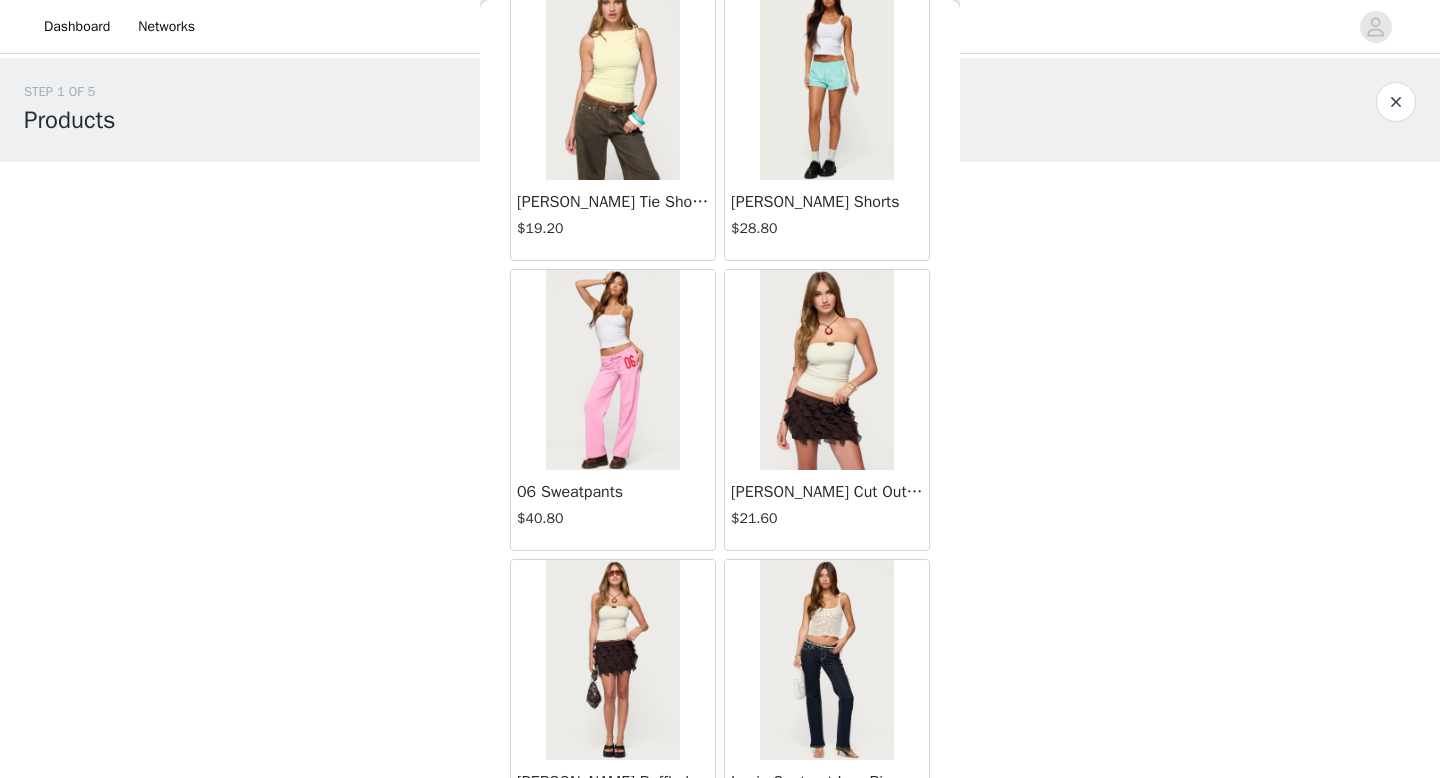 click at bounding box center [826, 370] 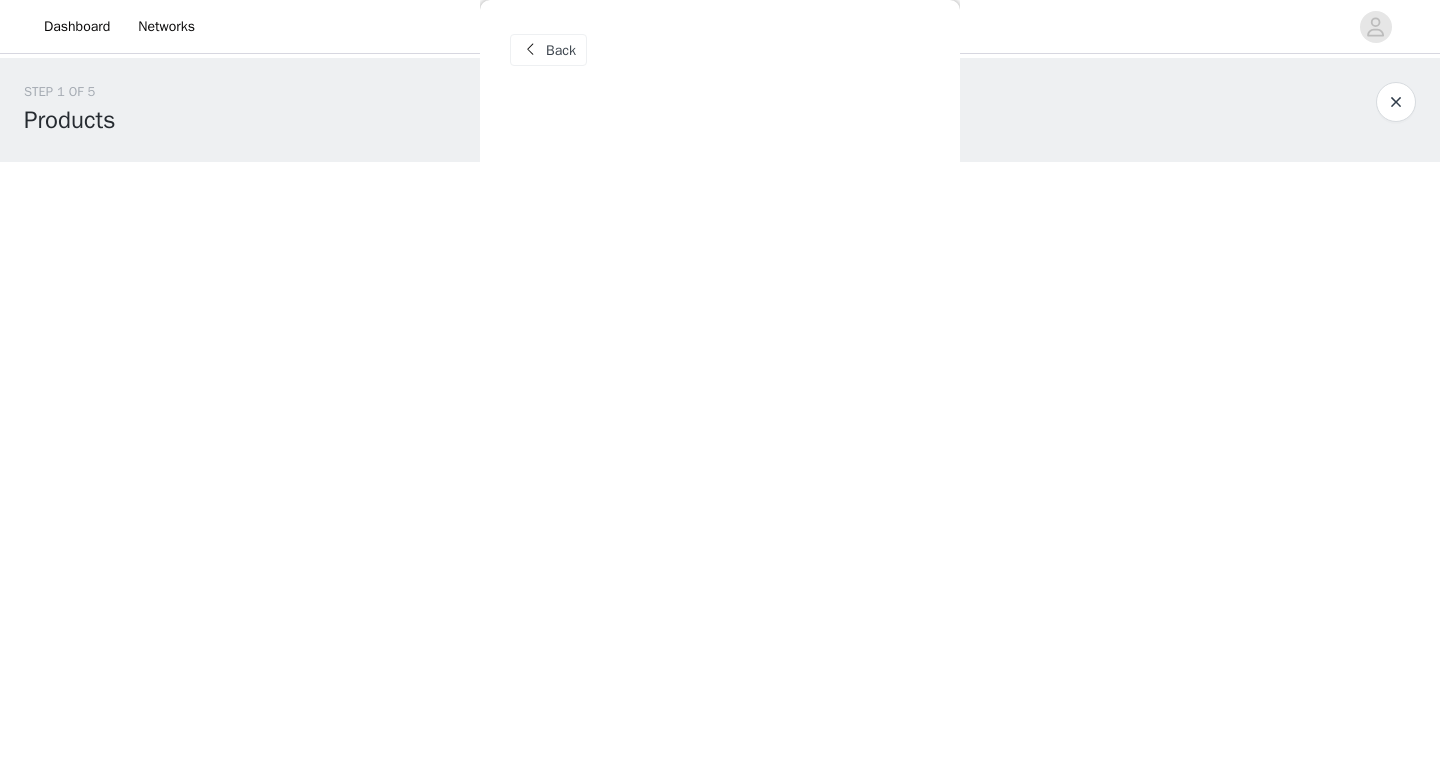 scroll, scrollTop: 0, scrollLeft: 0, axis: both 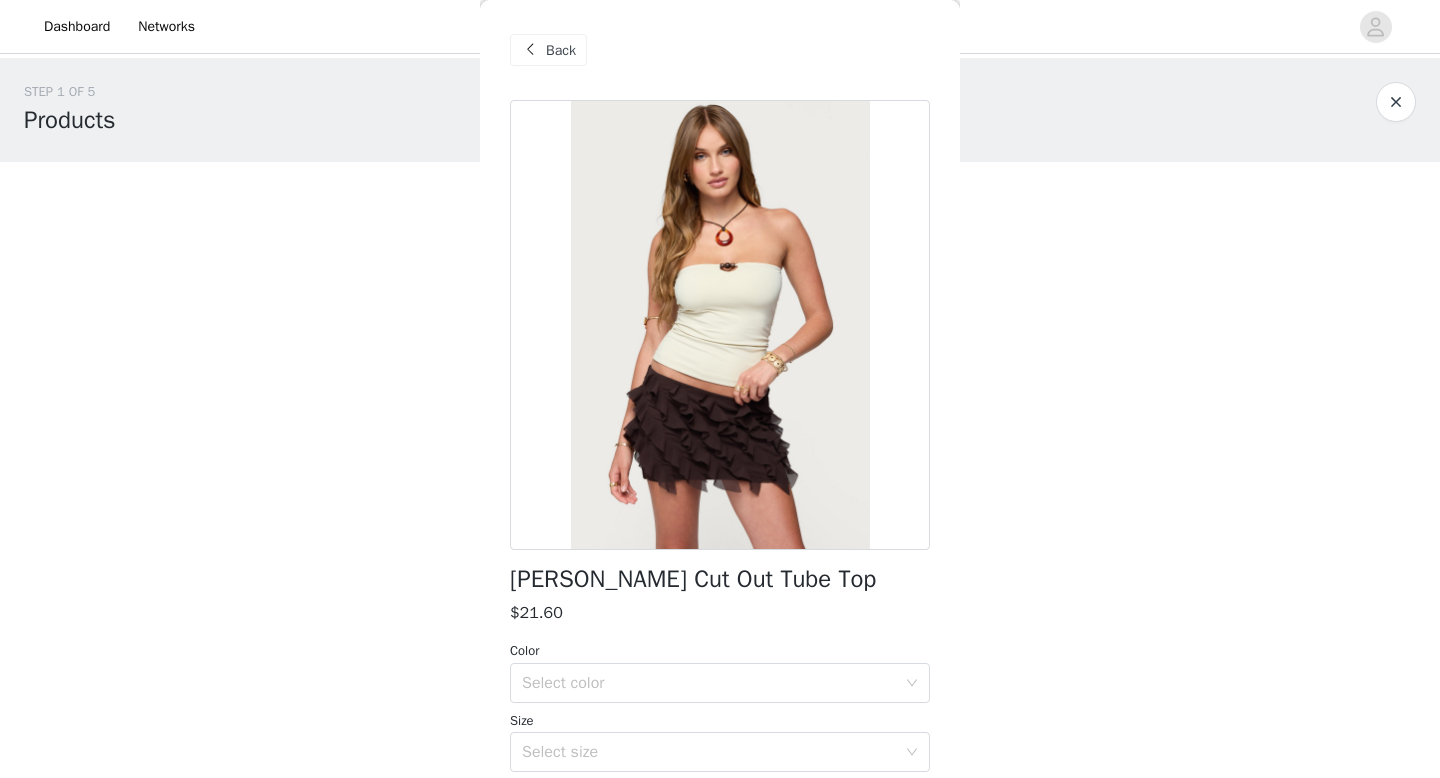 click on "Back" at bounding box center [561, 50] 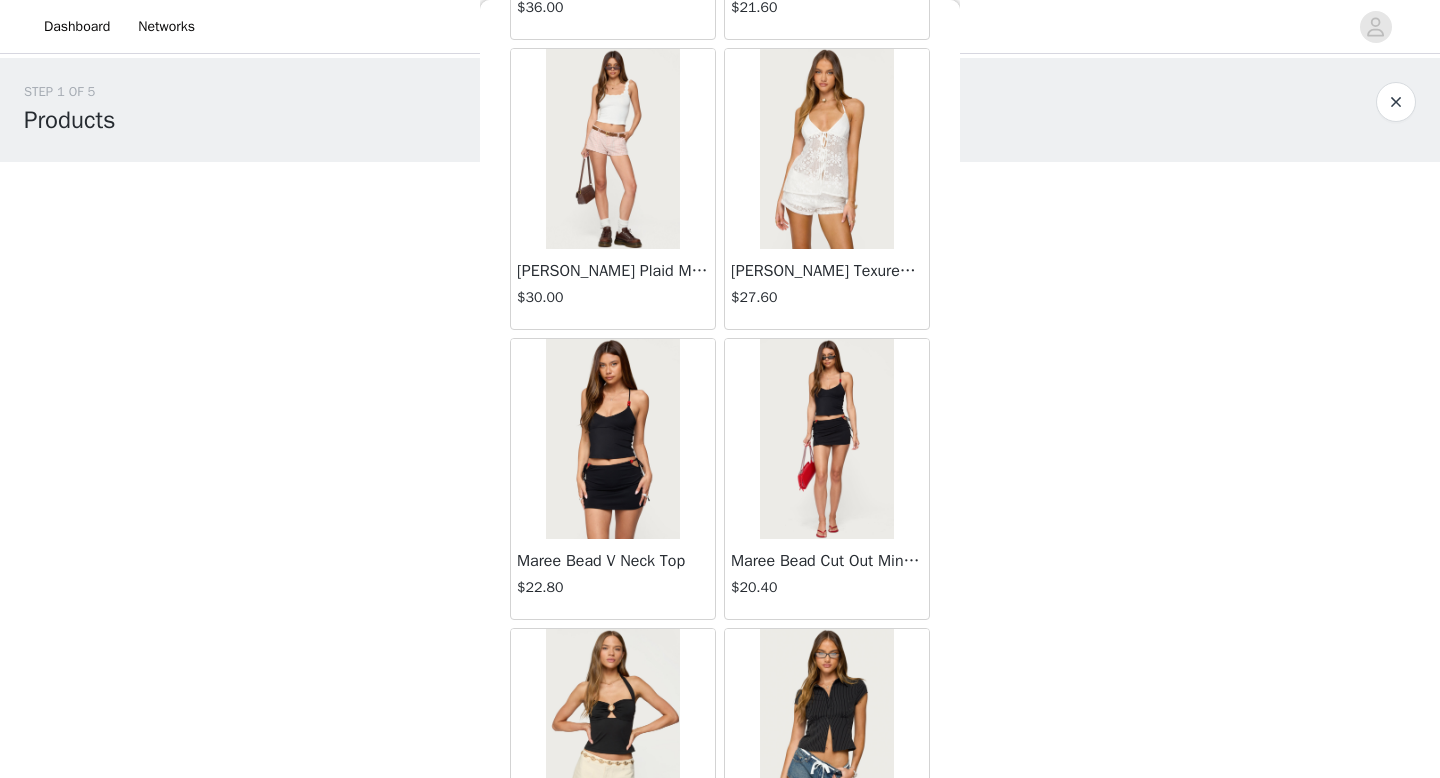 scroll, scrollTop: 933, scrollLeft: 0, axis: vertical 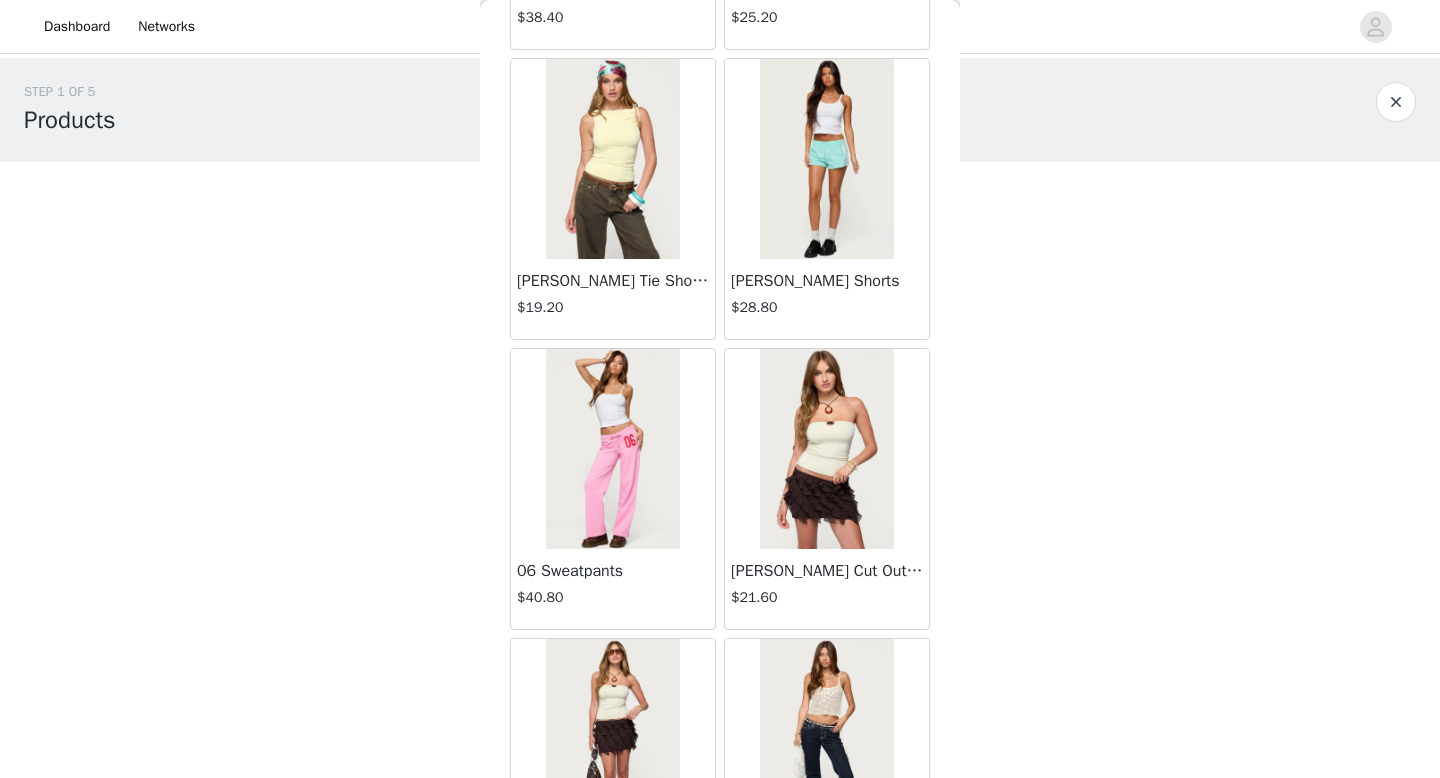 click at bounding box center [612, 449] 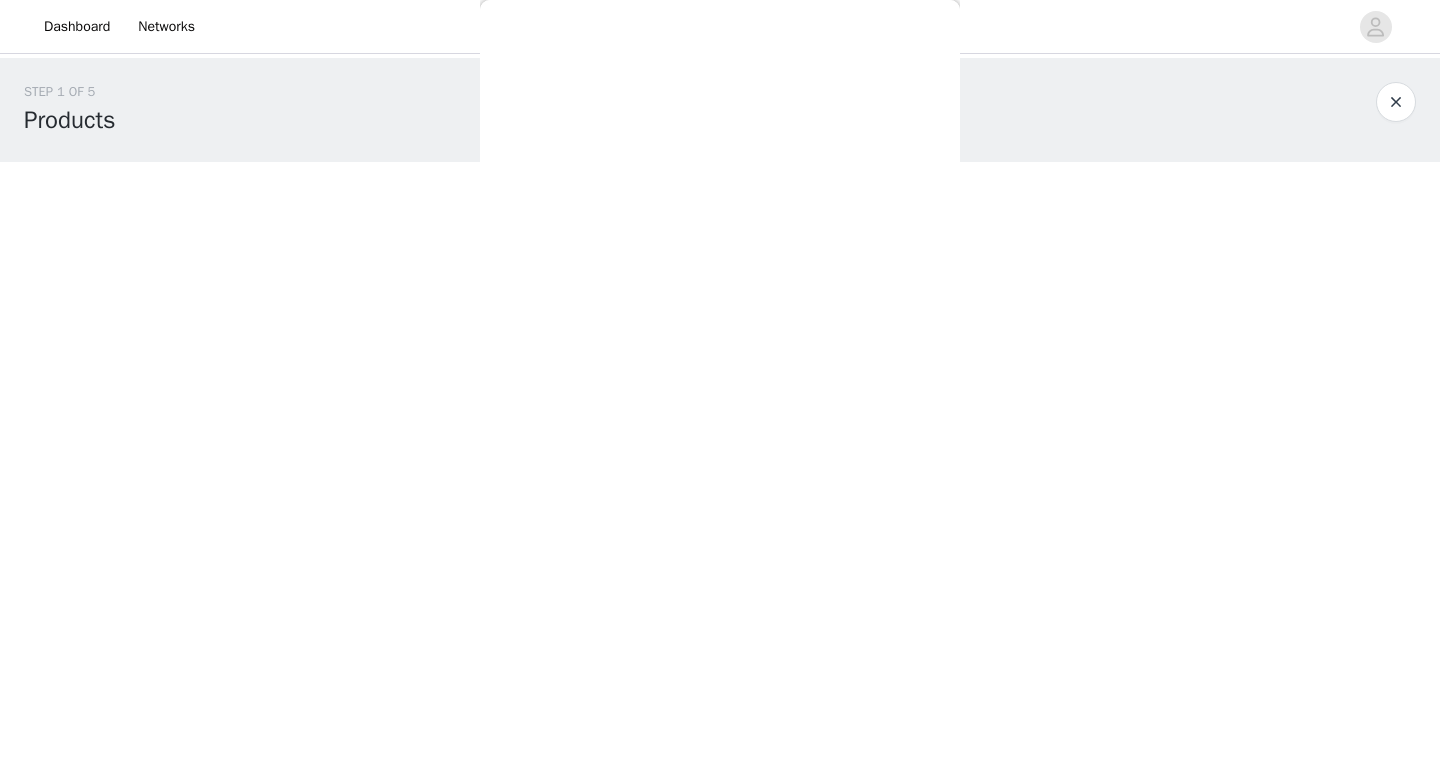 scroll, scrollTop: 0, scrollLeft: 0, axis: both 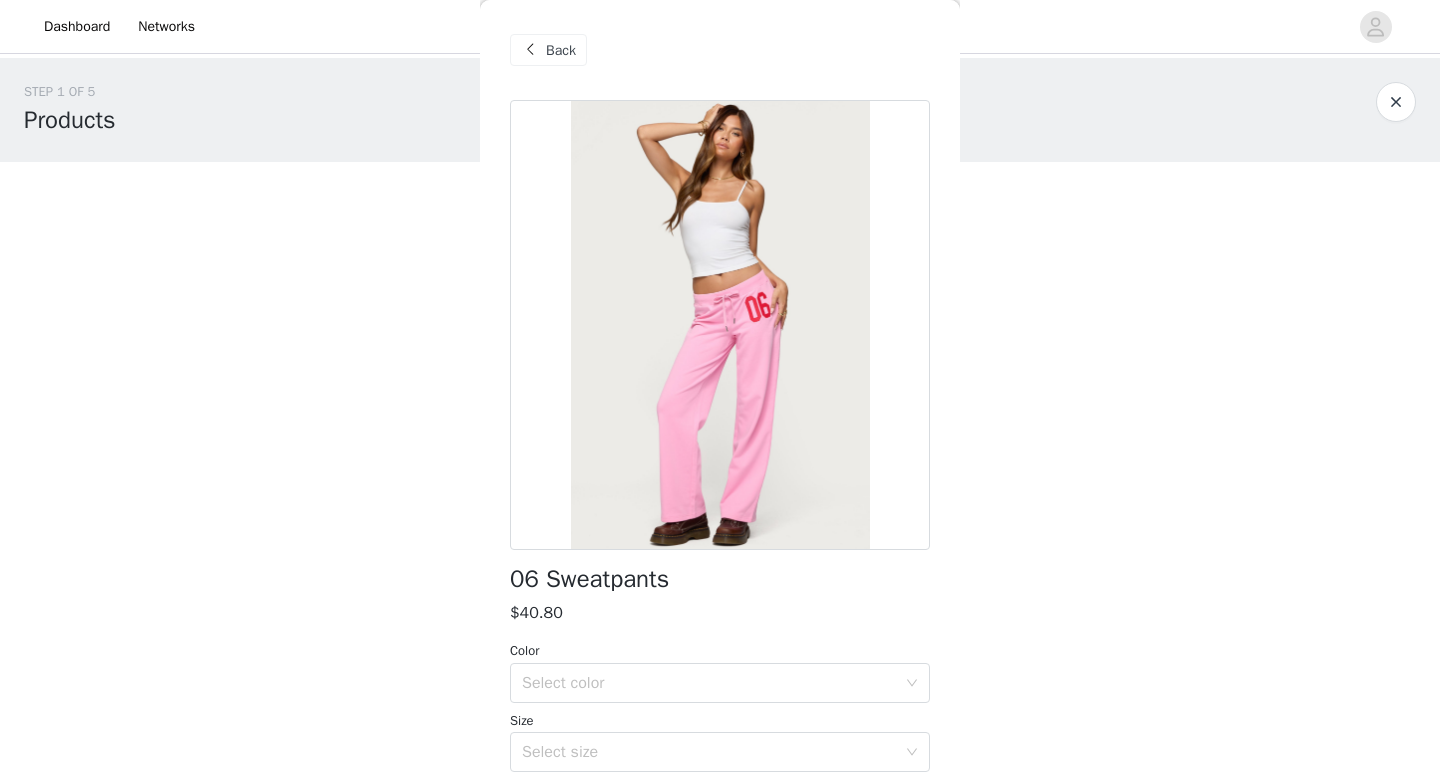 click on "Back" at bounding box center (561, 50) 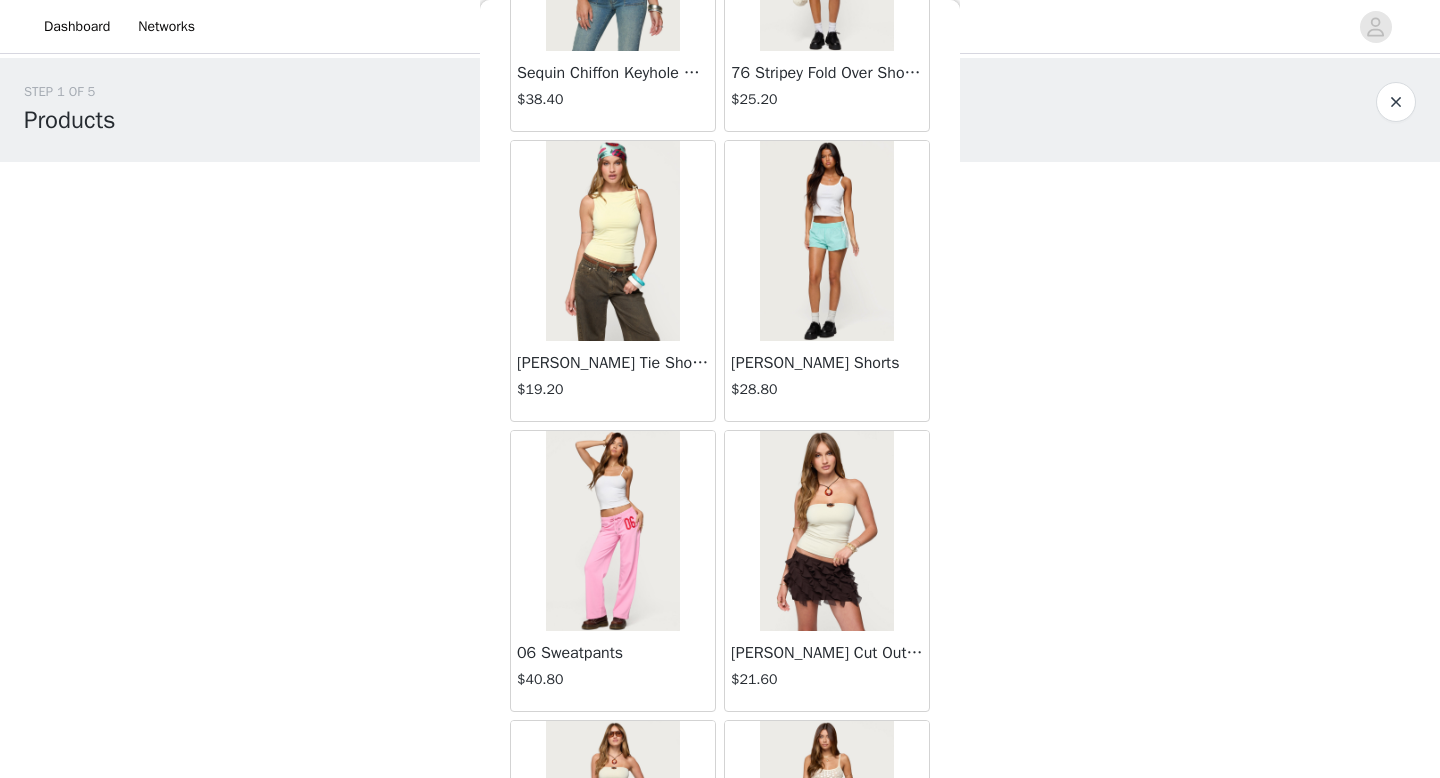 scroll, scrollTop: 66509, scrollLeft: 0, axis: vertical 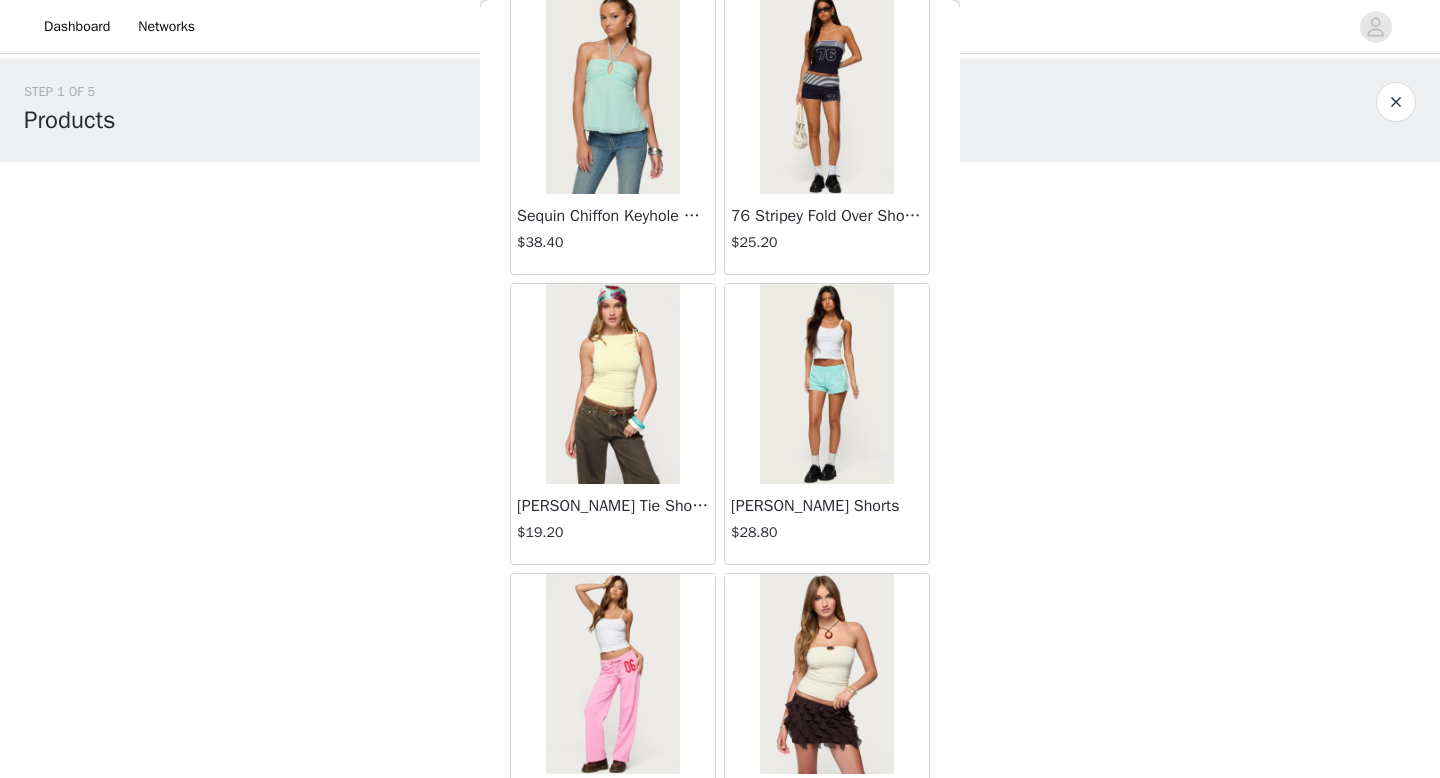 click at bounding box center (826, 384) 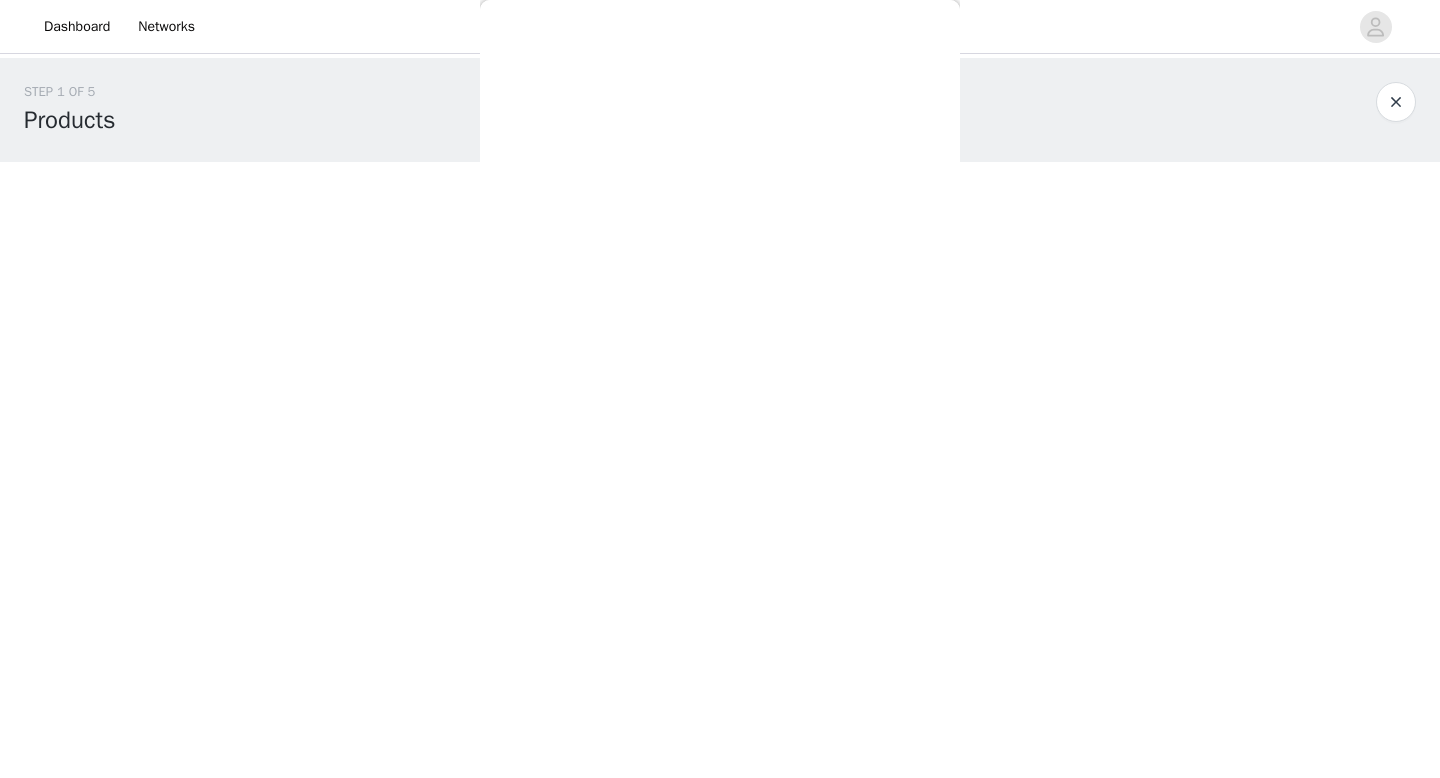 scroll, scrollTop: 0, scrollLeft: 0, axis: both 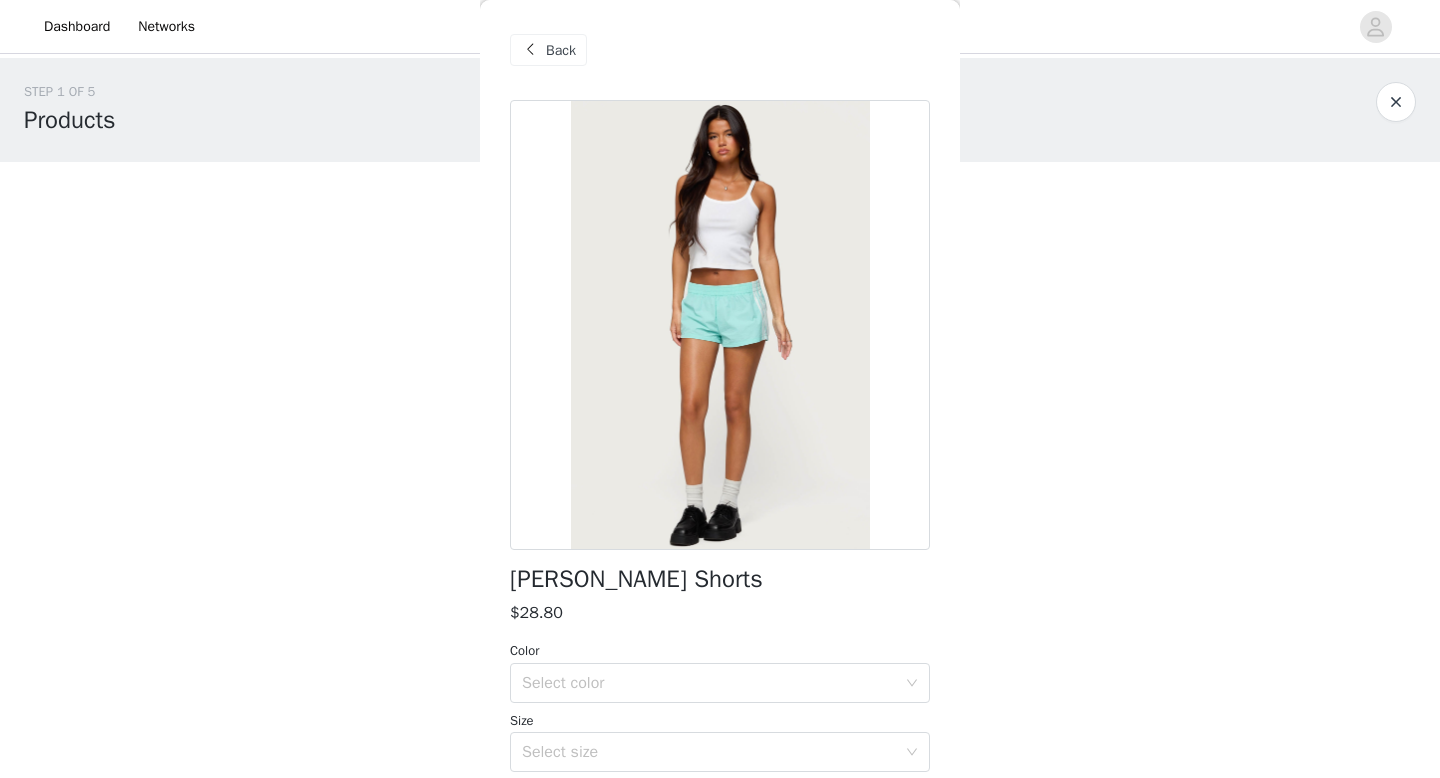 click at bounding box center [530, 50] 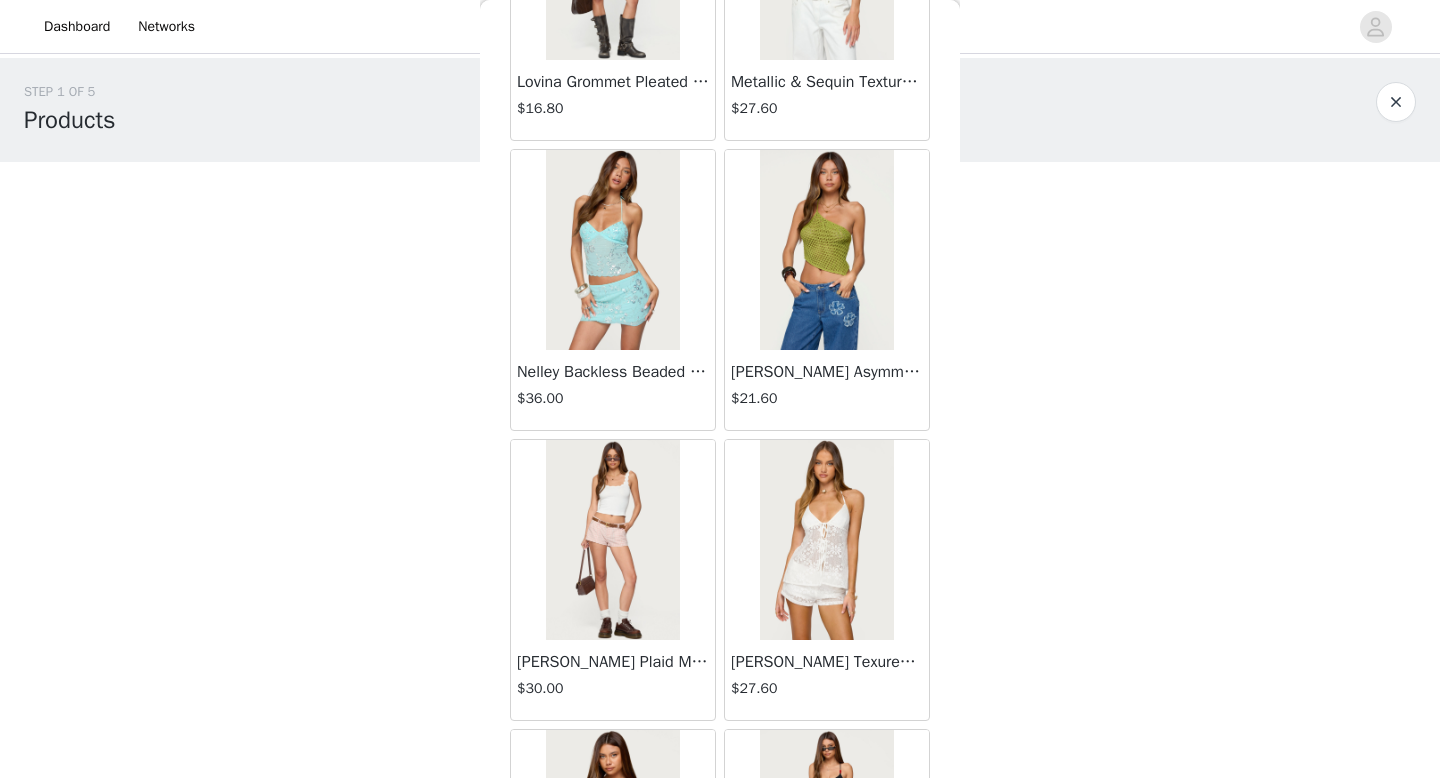 scroll, scrollTop: 413, scrollLeft: 0, axis: vertical 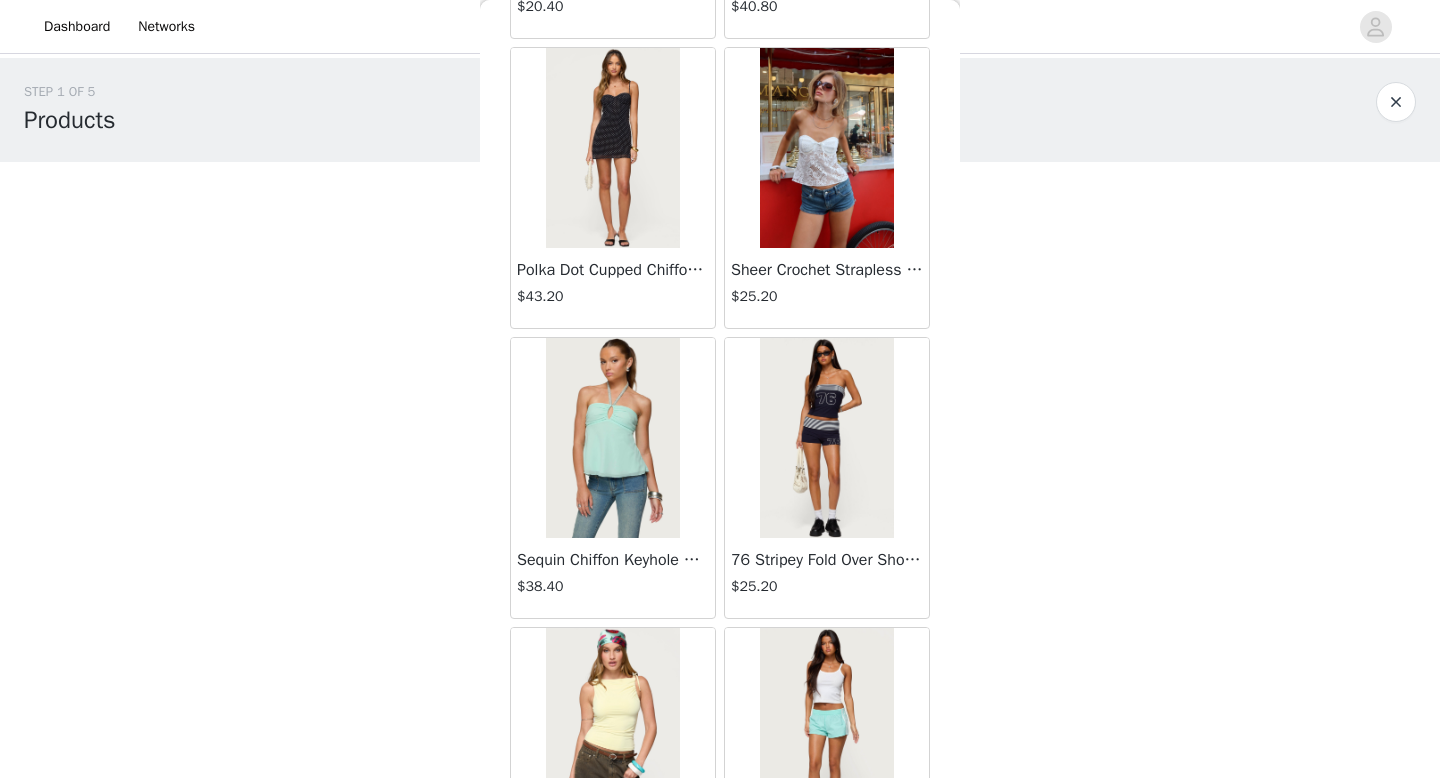 click at bounding box center (826, 438) 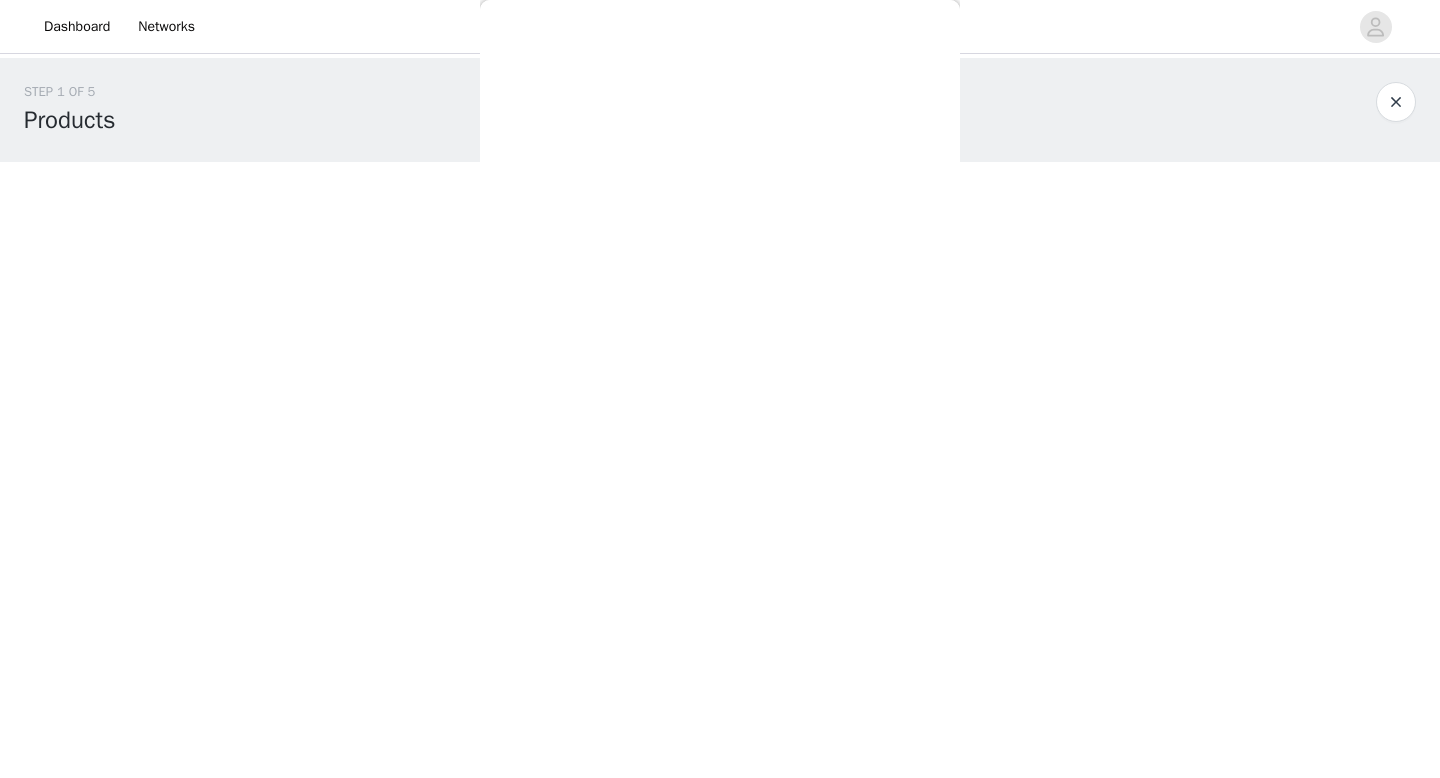 scroll, scrollTop: 0, scrollLeft: 0, axis: both 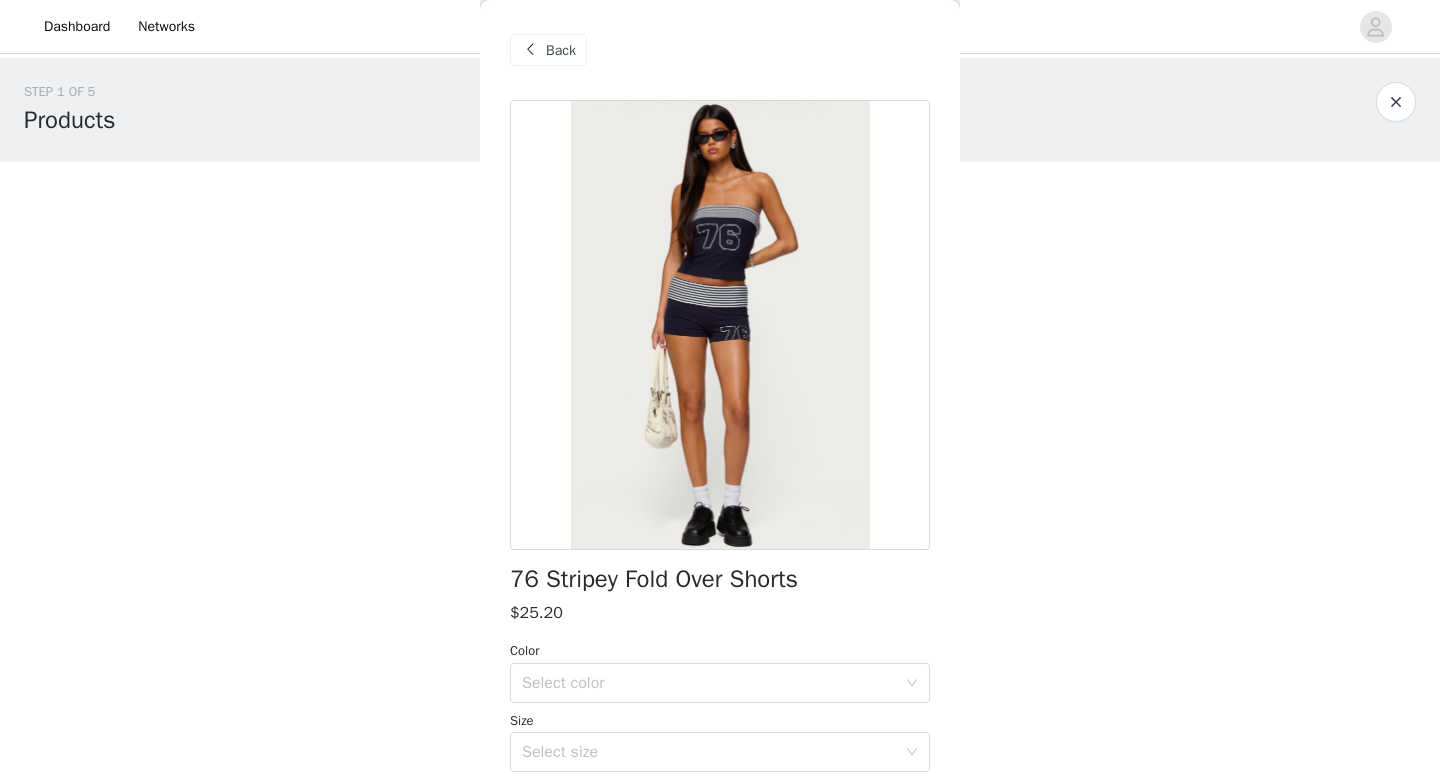 click on "Back" at bounding box center [548, 50] 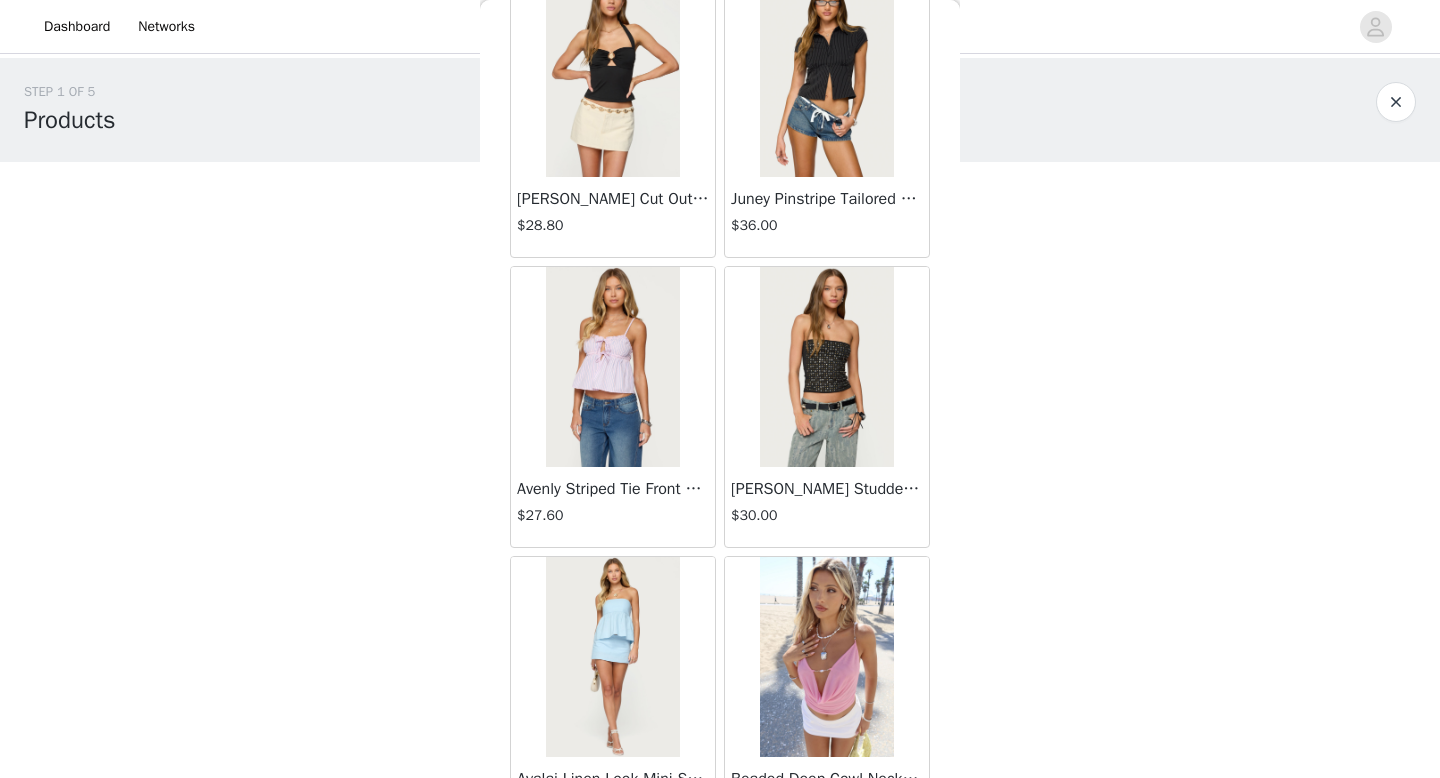 scroll, scrollTop: 1809, scrollLeft: 0, axis: vertical 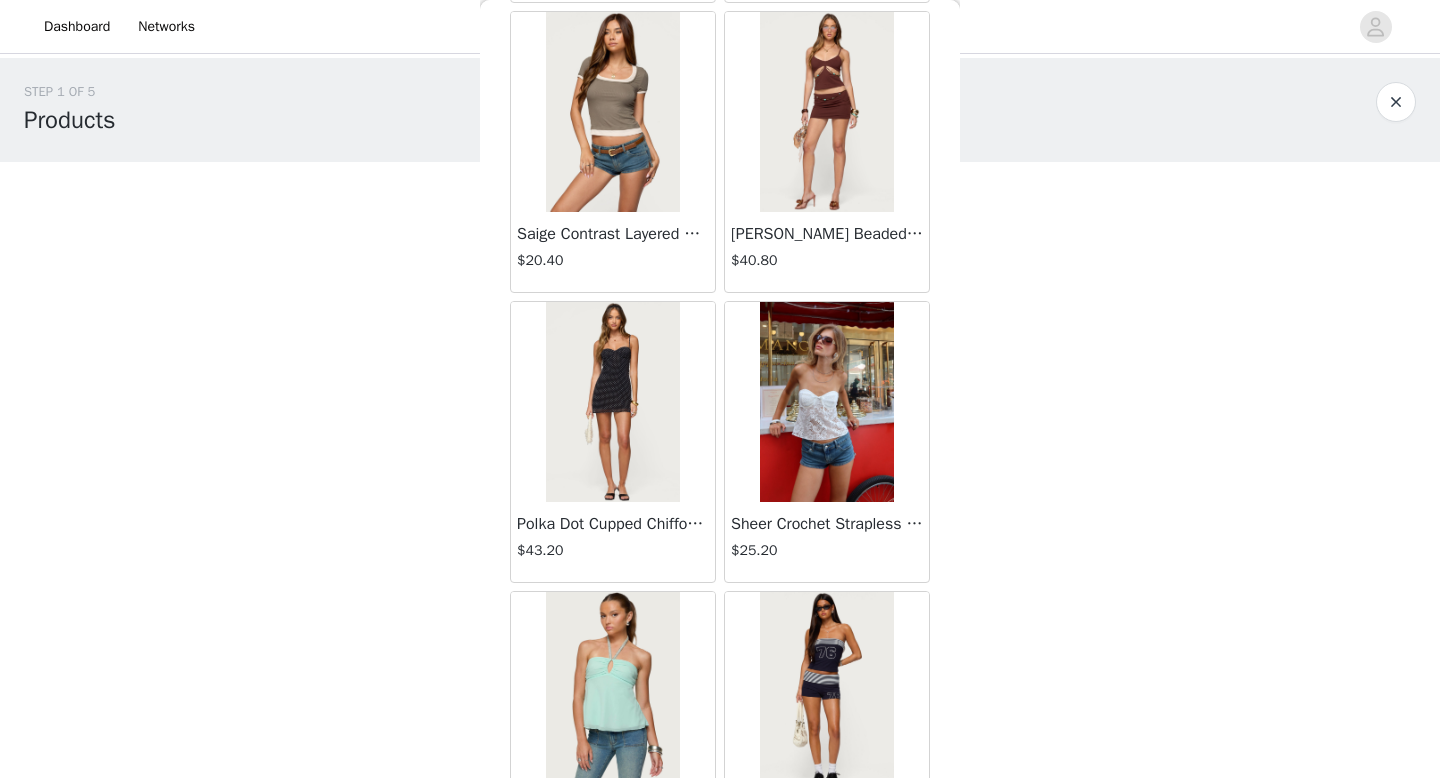 click at bounding box center [826, 402] 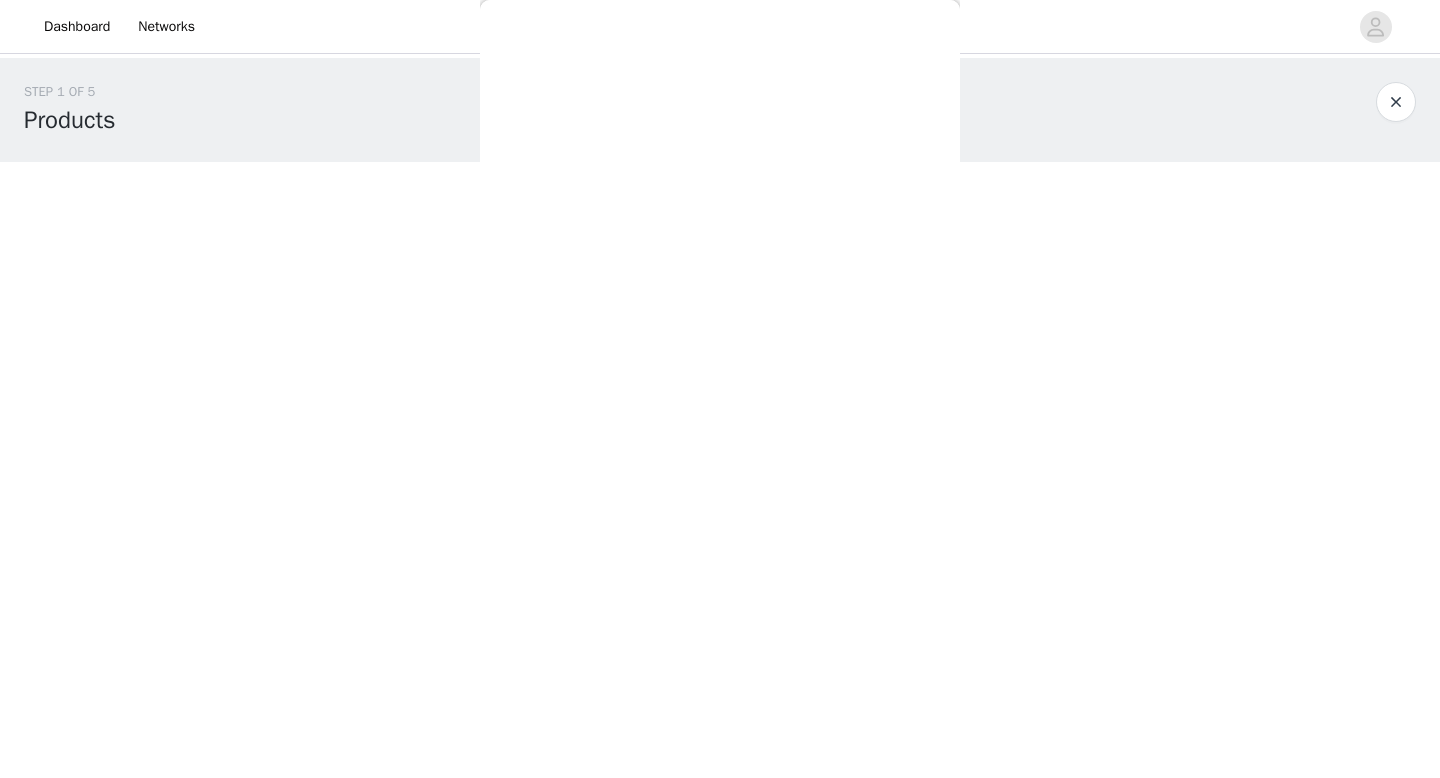 scroll, scrollTop: 0, scrollLeft: 0, axis: both 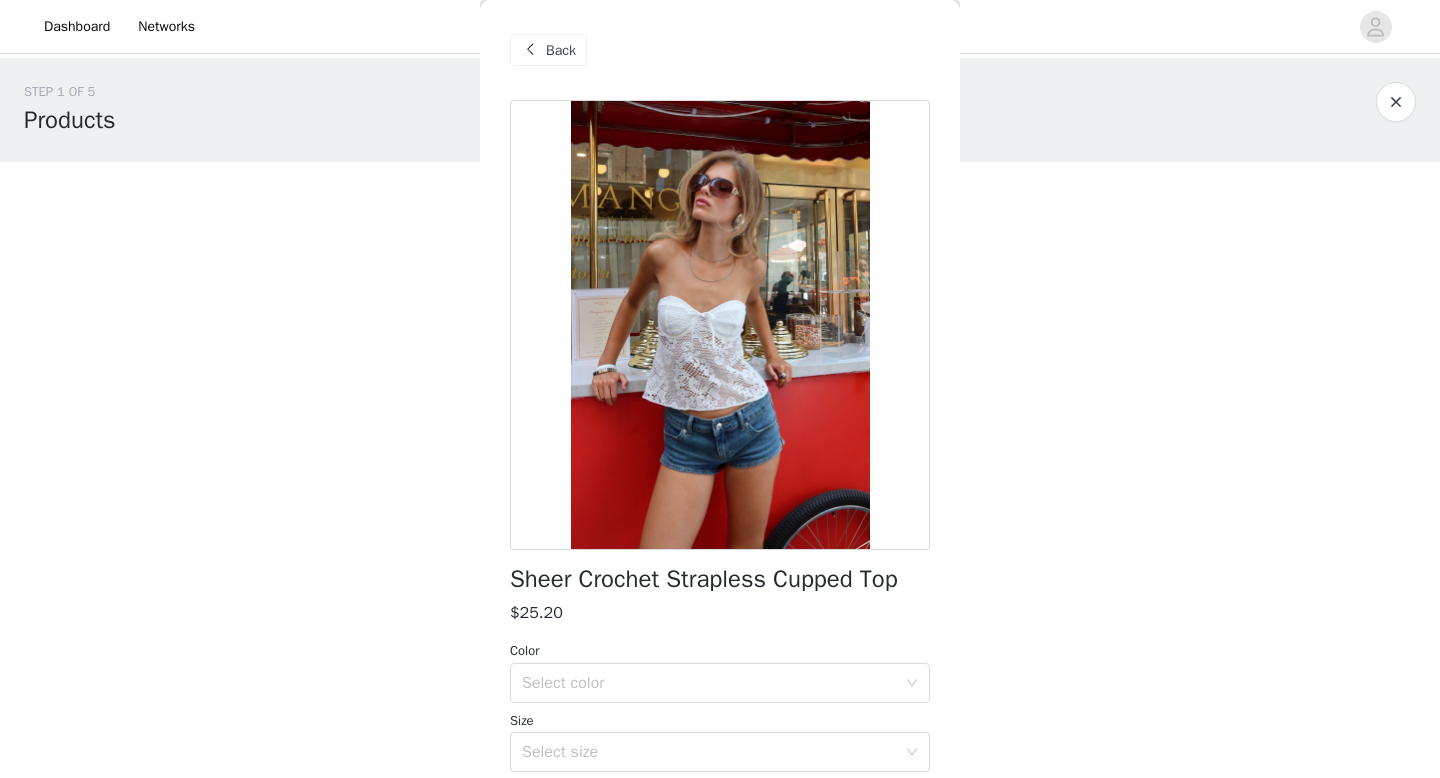 click at bounding box center [530, 50] 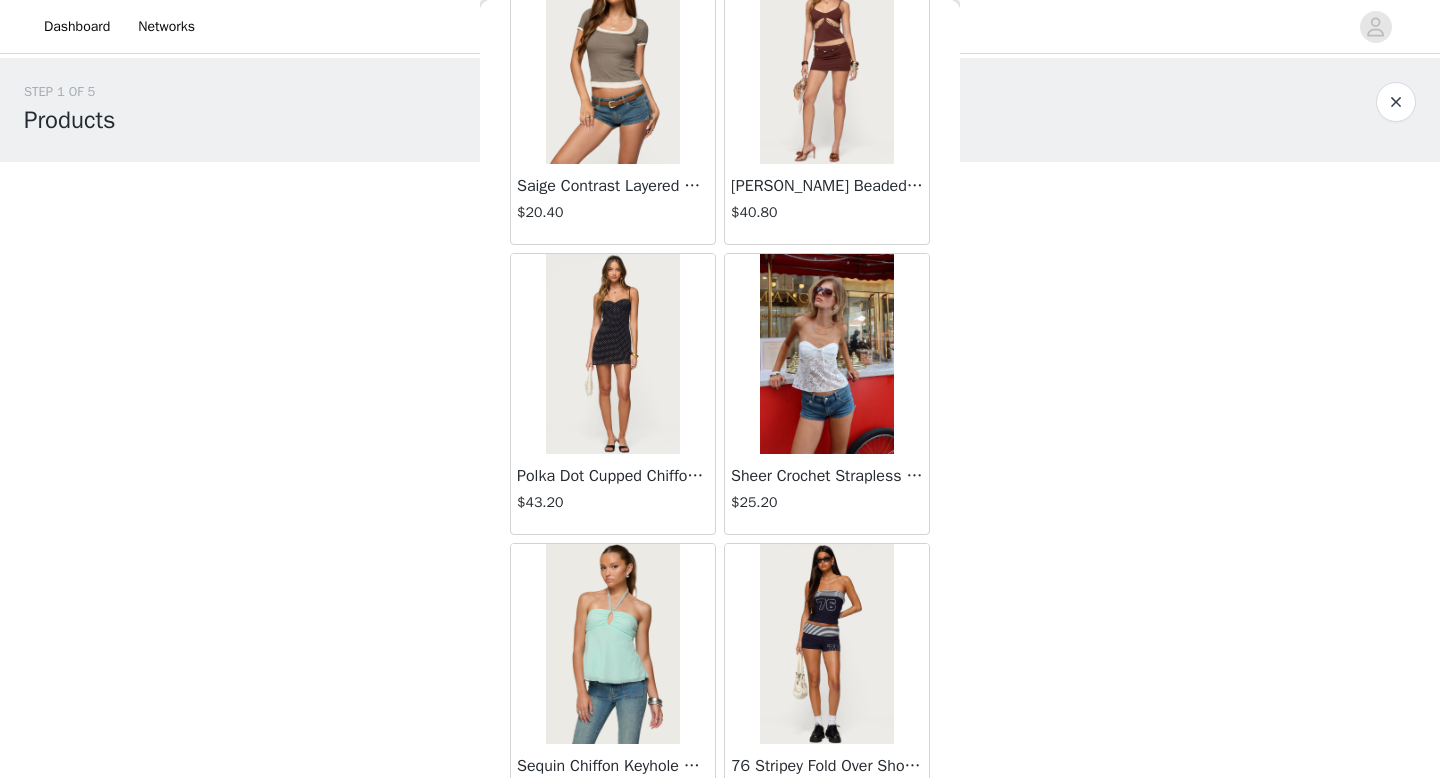 scroll, scrollTop: 65669, scrollLeft: 0, axis: vertical 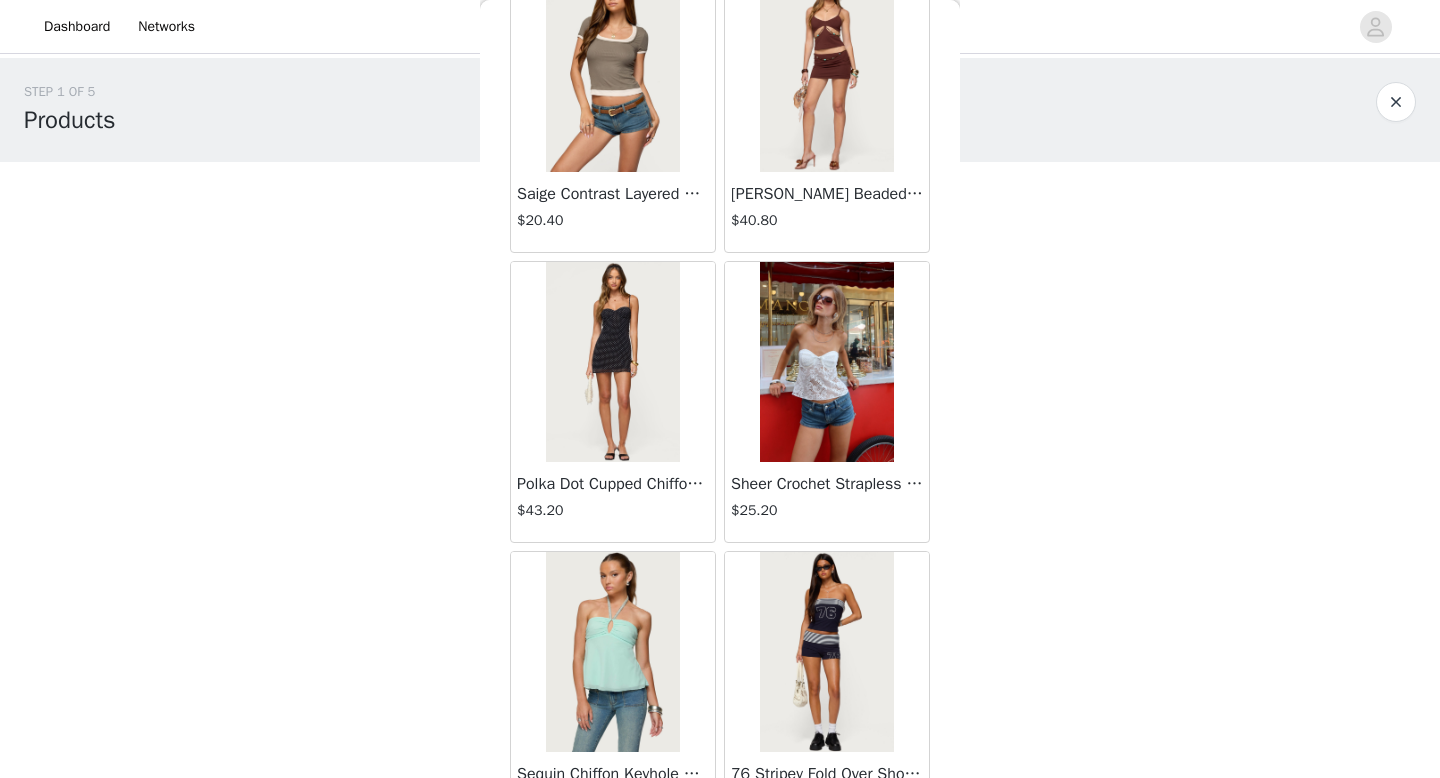 click at bounding box center [612, 362] 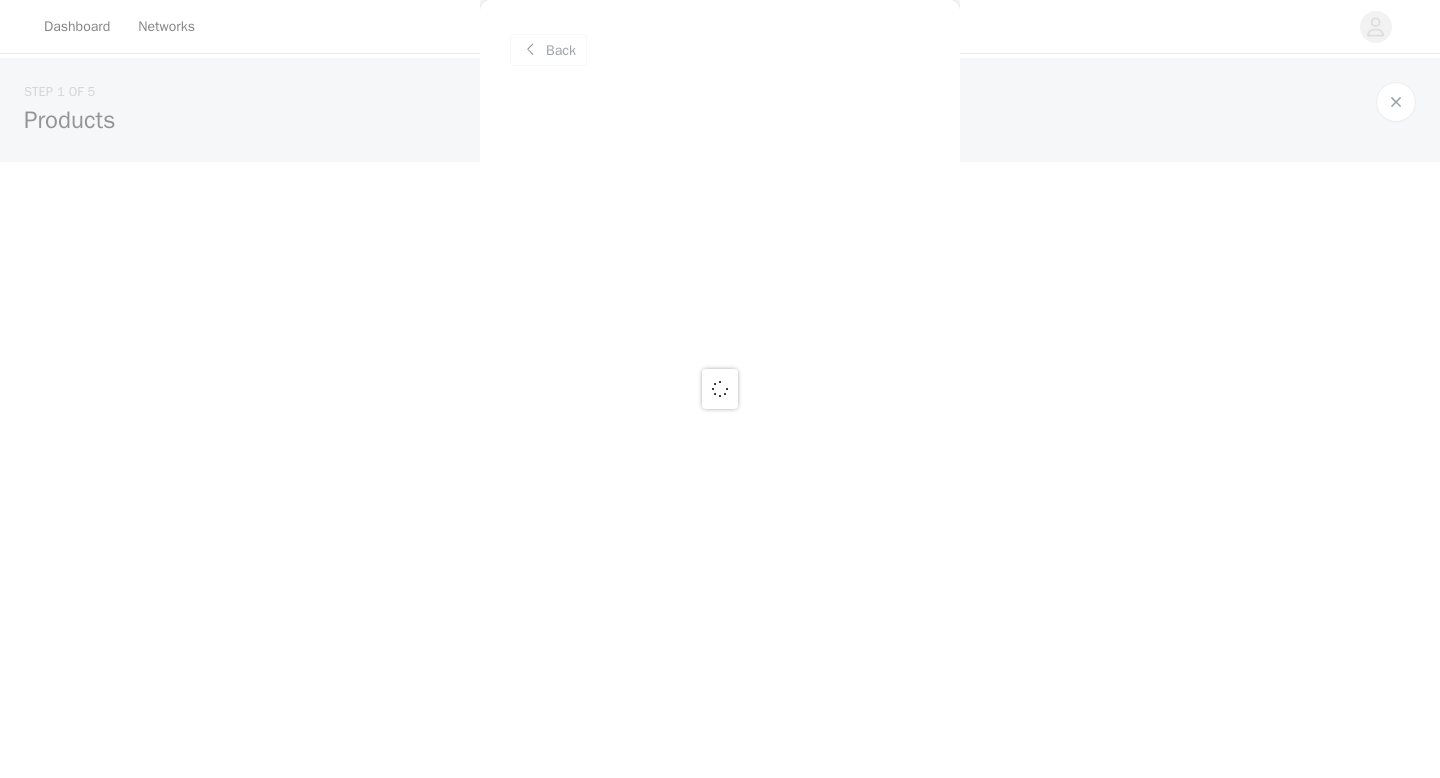 scroll, scrollTop: 0, scrollLeft: 0, axis: both 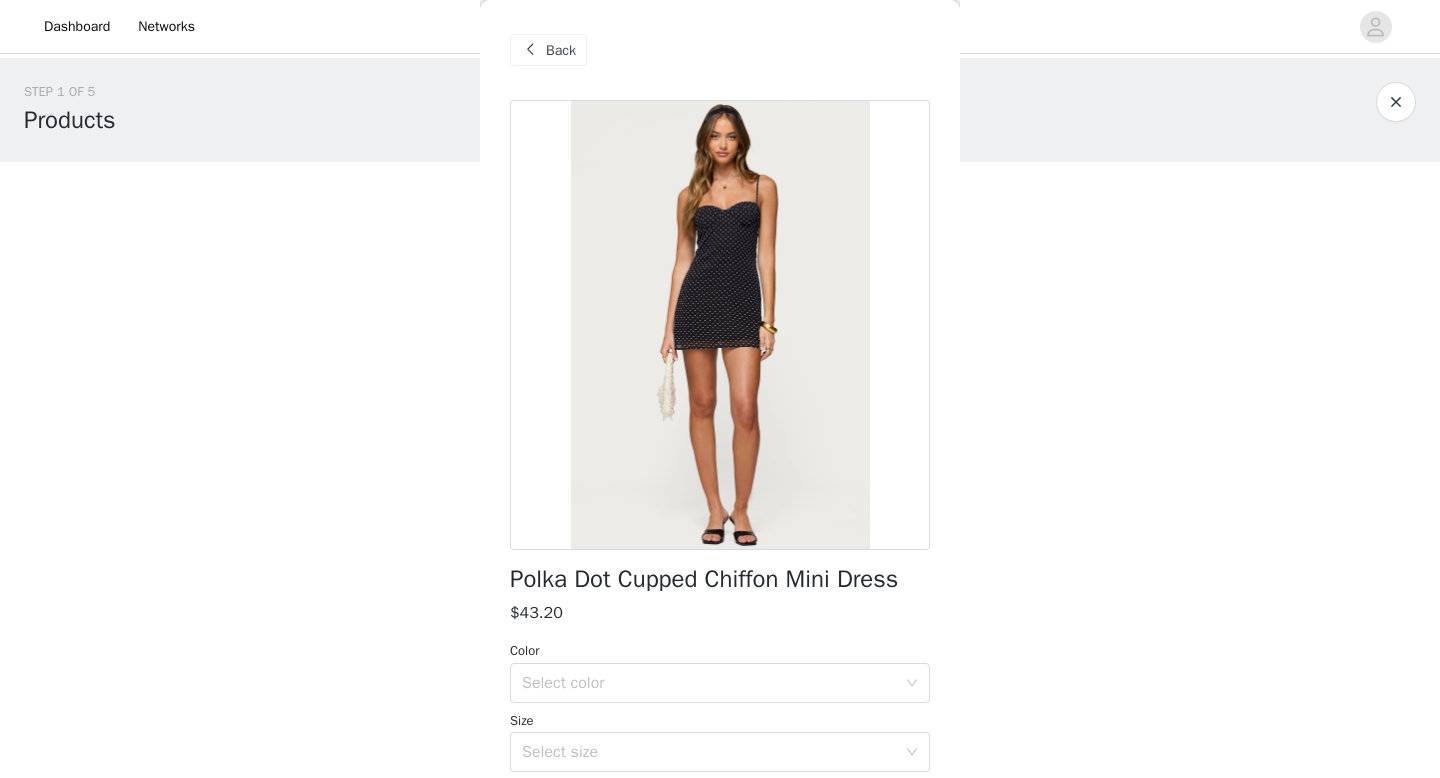 click on "Back" at bounding box center [548, 50] 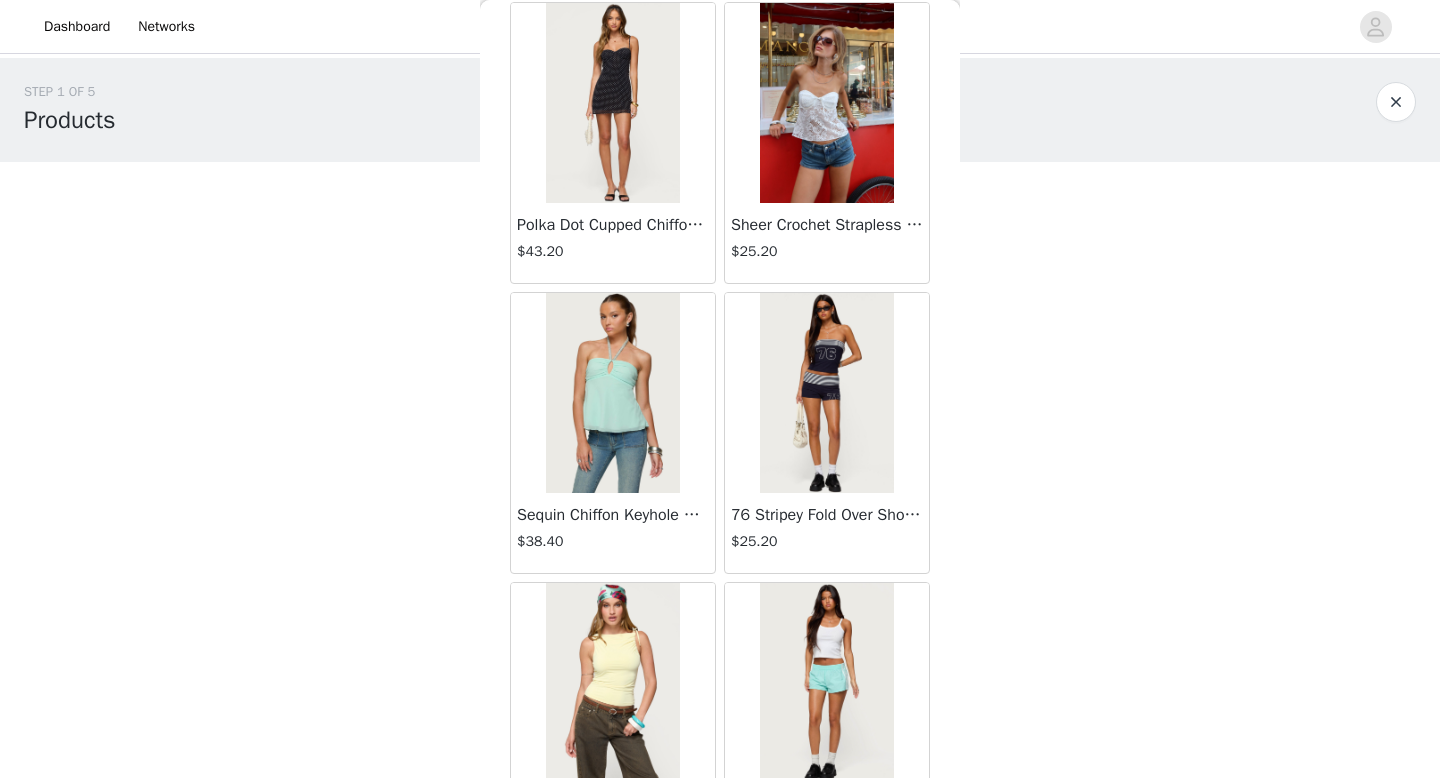 scroll, scrollTop: 65602, scrollLeft: 0, axis: vertical 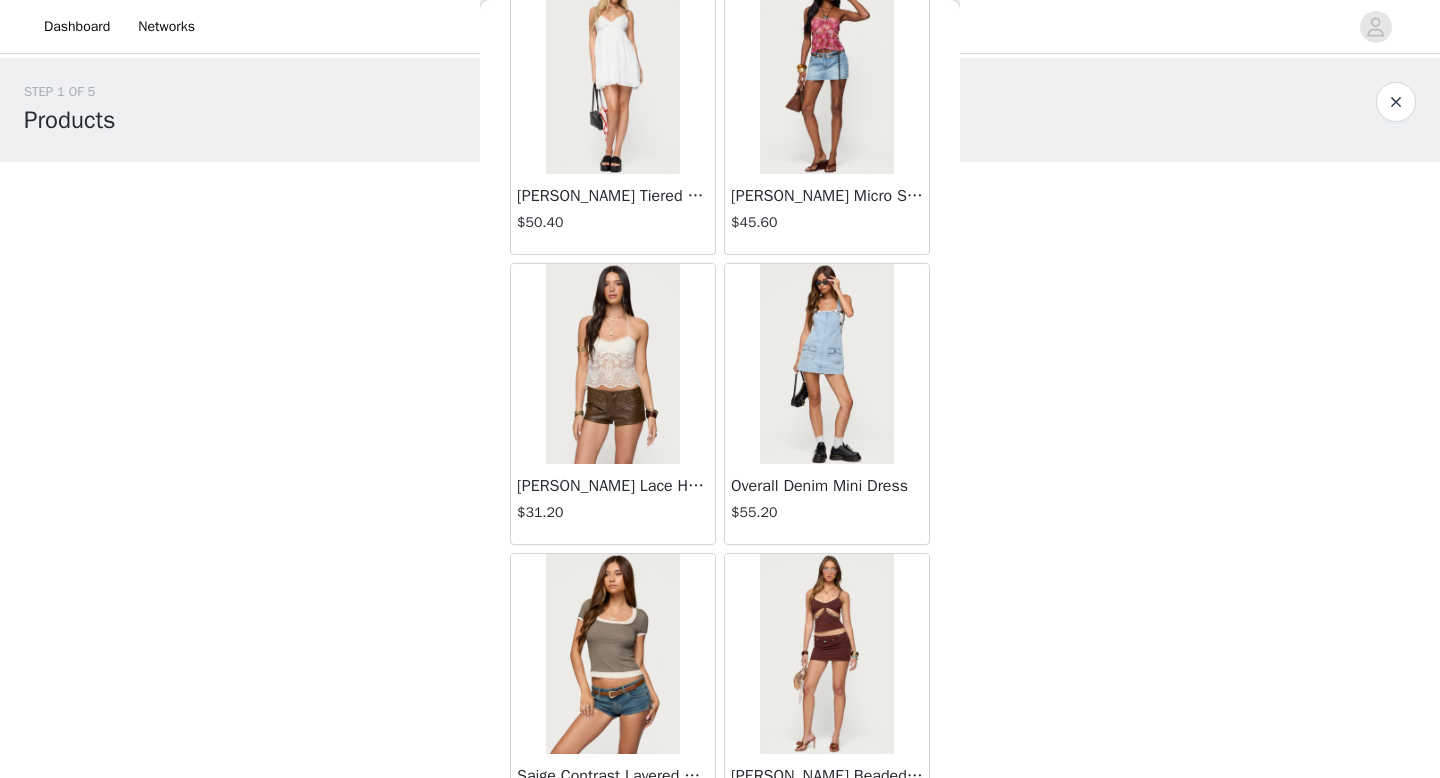 click at bounding box center (826, 364) 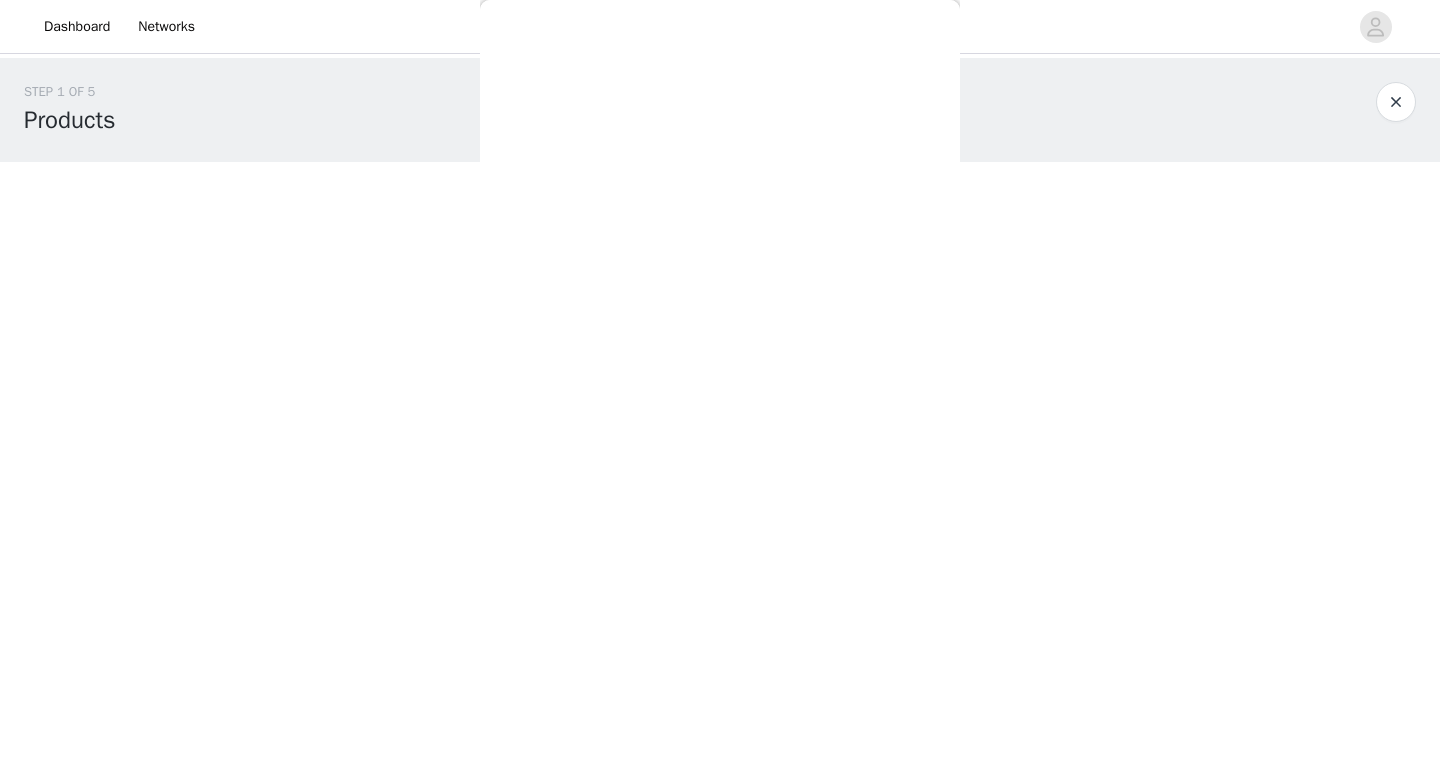 scroll, scrollTop: 0, scrollLeft: 0, axis: both 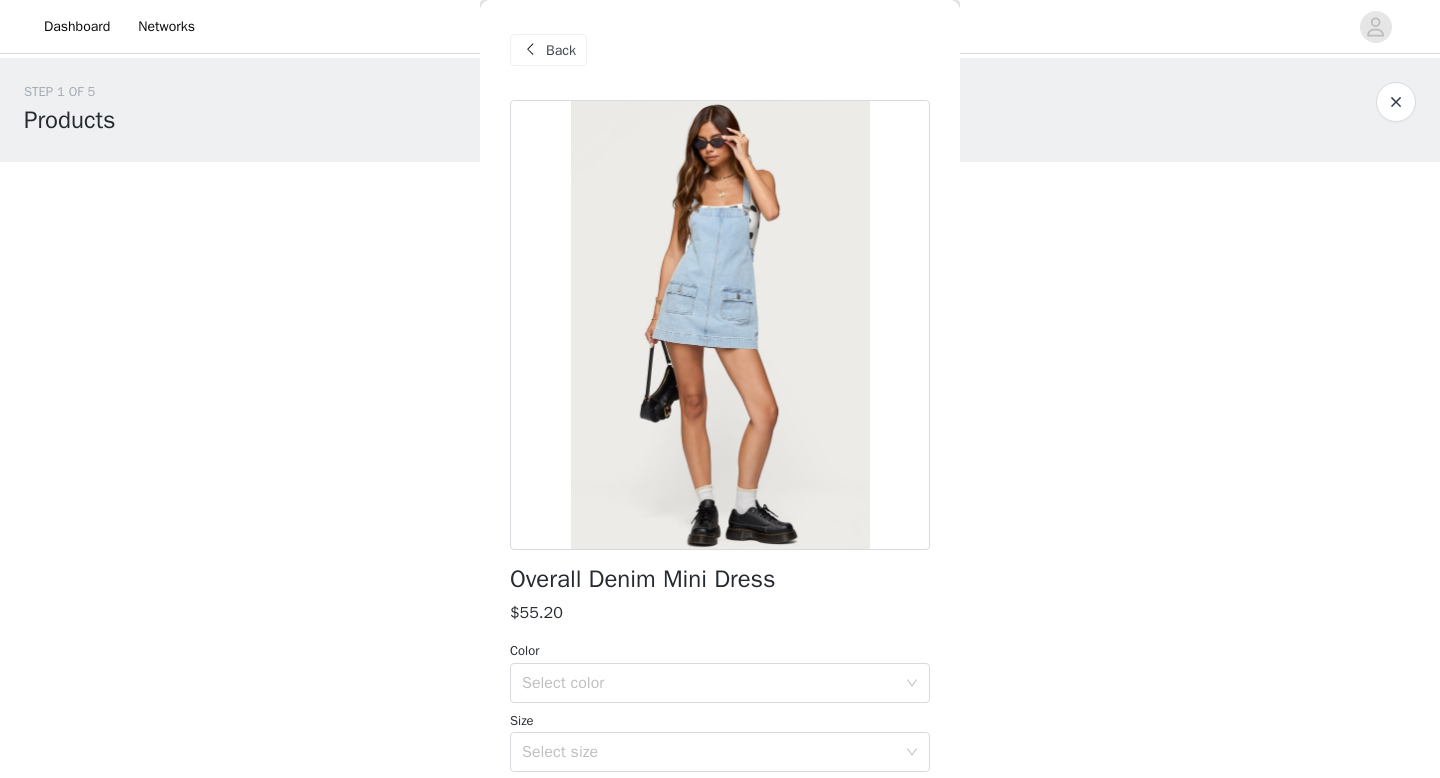click on "Back" at bounding box center [561, 50] 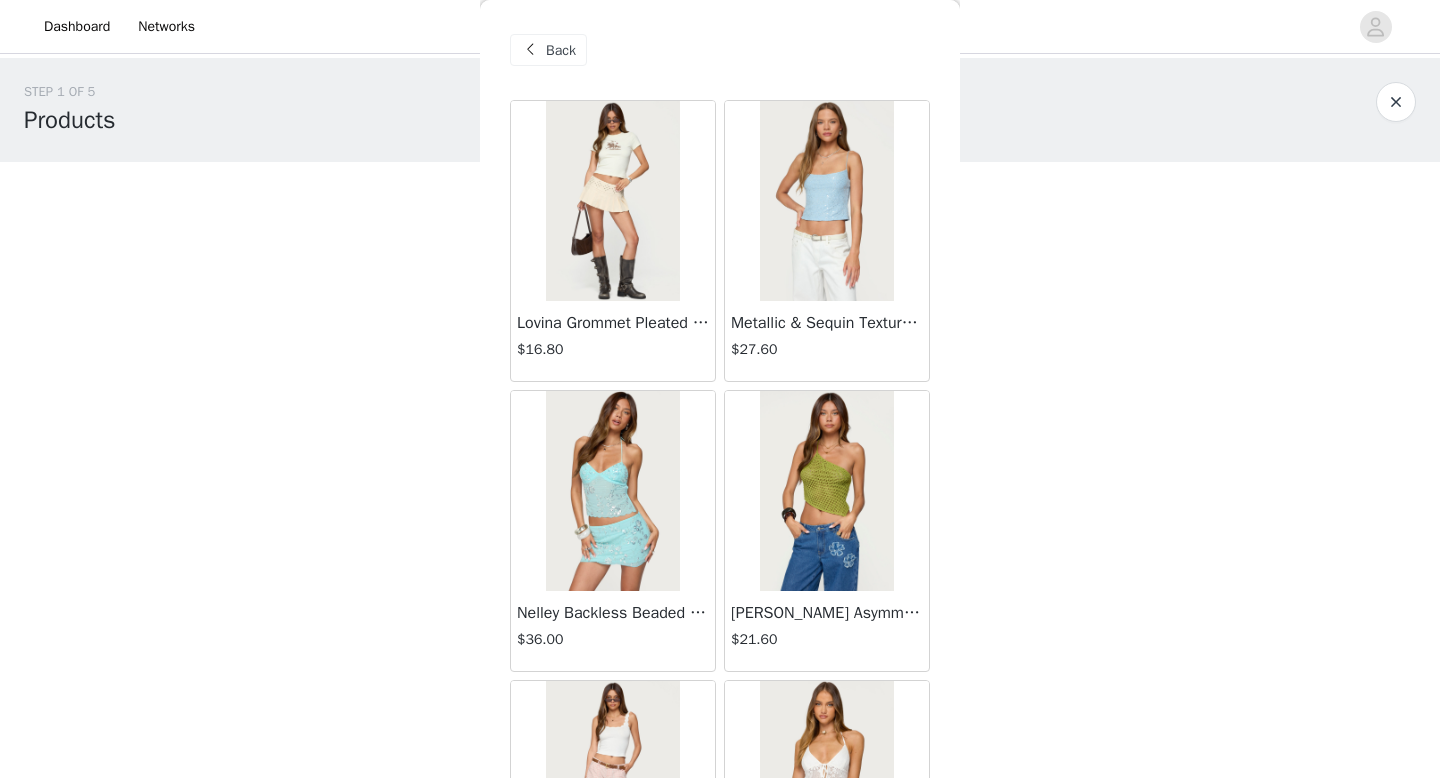 scroll, scrollTop: 300, scrollLeft: 0, axis: vertical 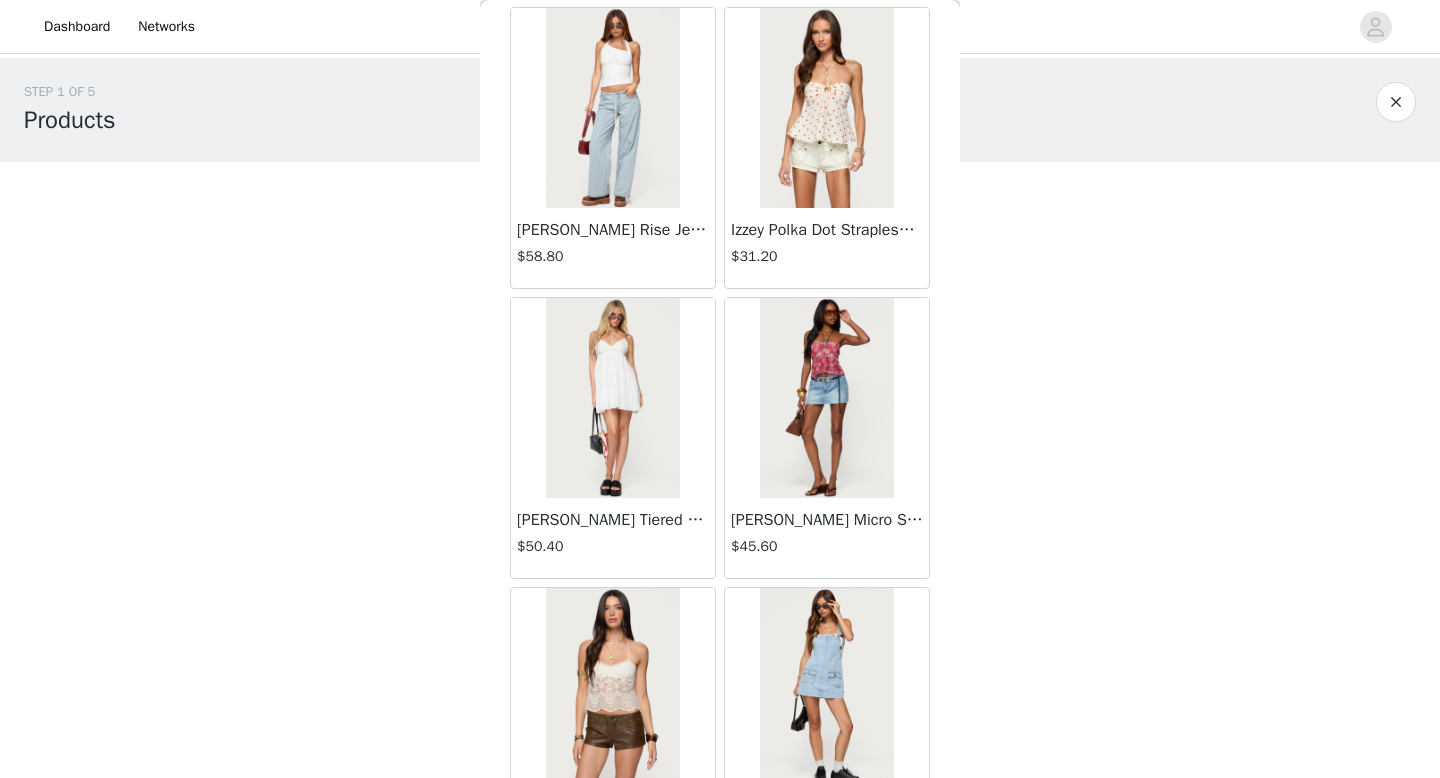 click at bounding box center (612, 398) 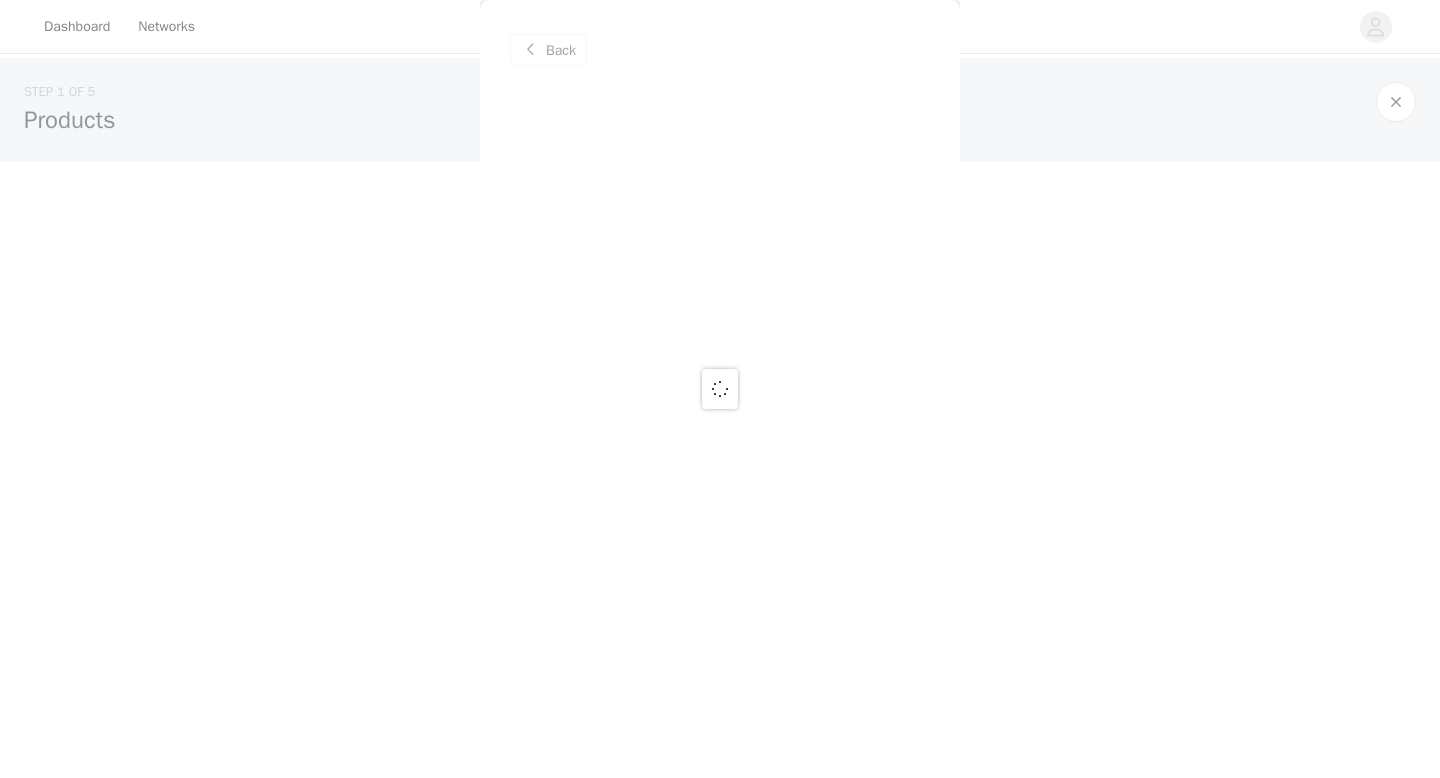scroll, scrollTop: 0, scrollLeft: 0, axis: both 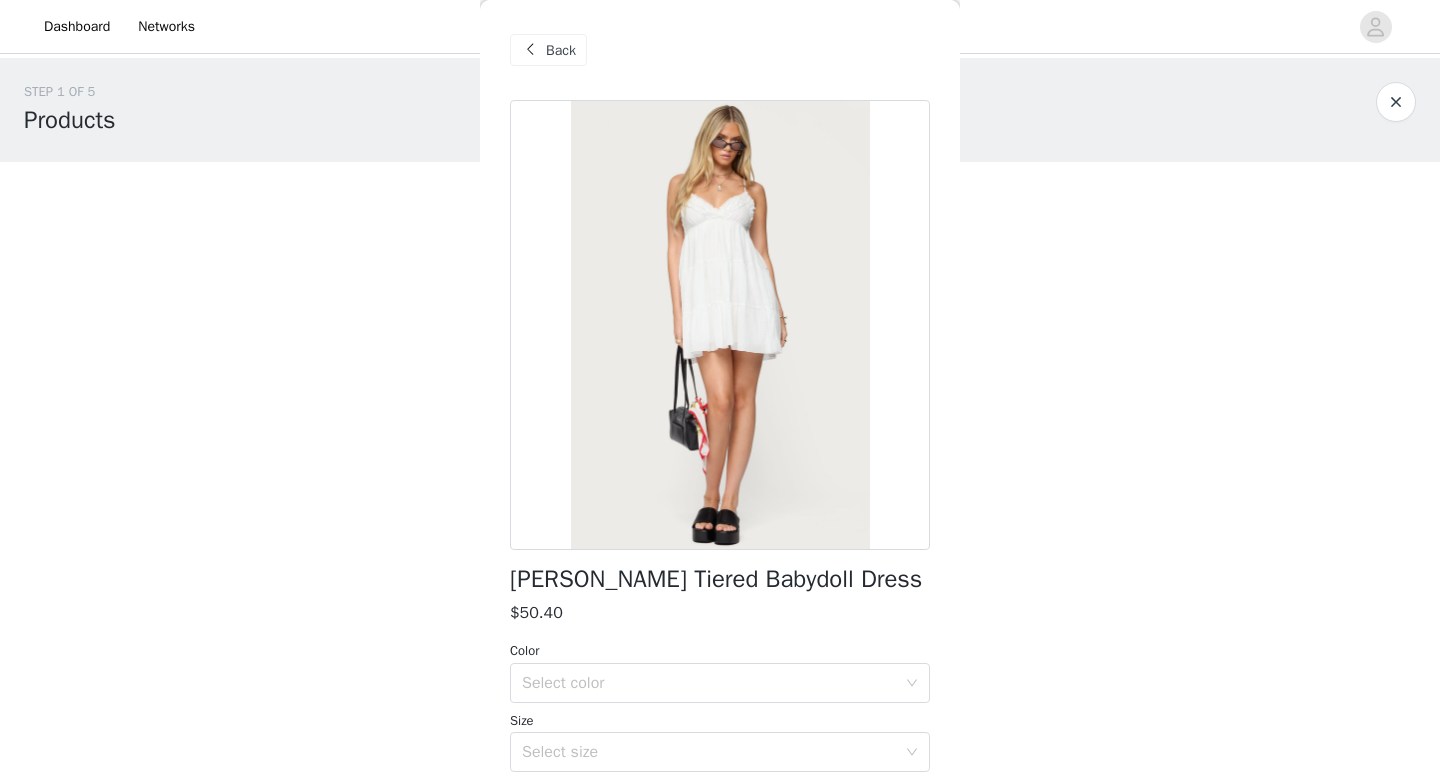 click at bounding box center (530, 50) 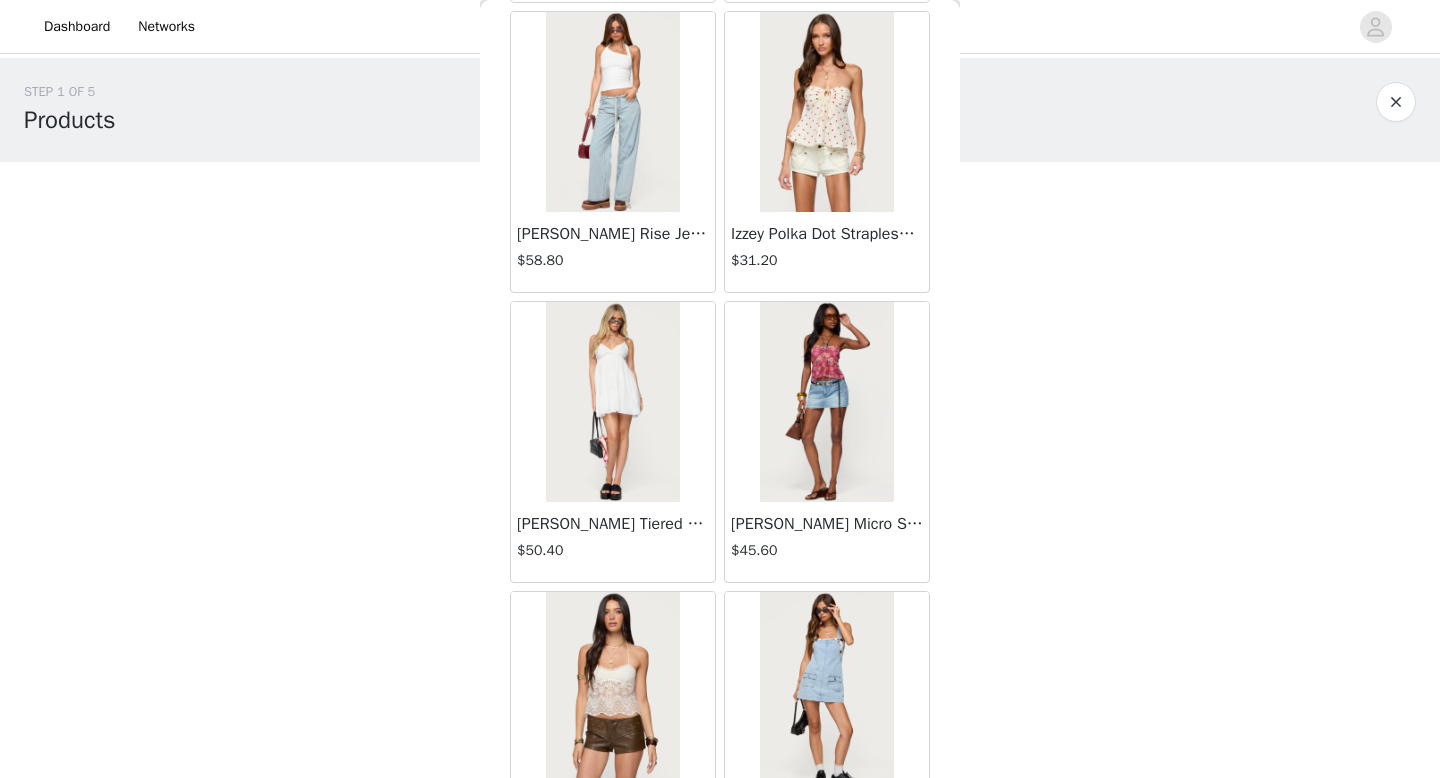 scroll, scrollTop: 64479, scrollLeft: 0, axis: vertical 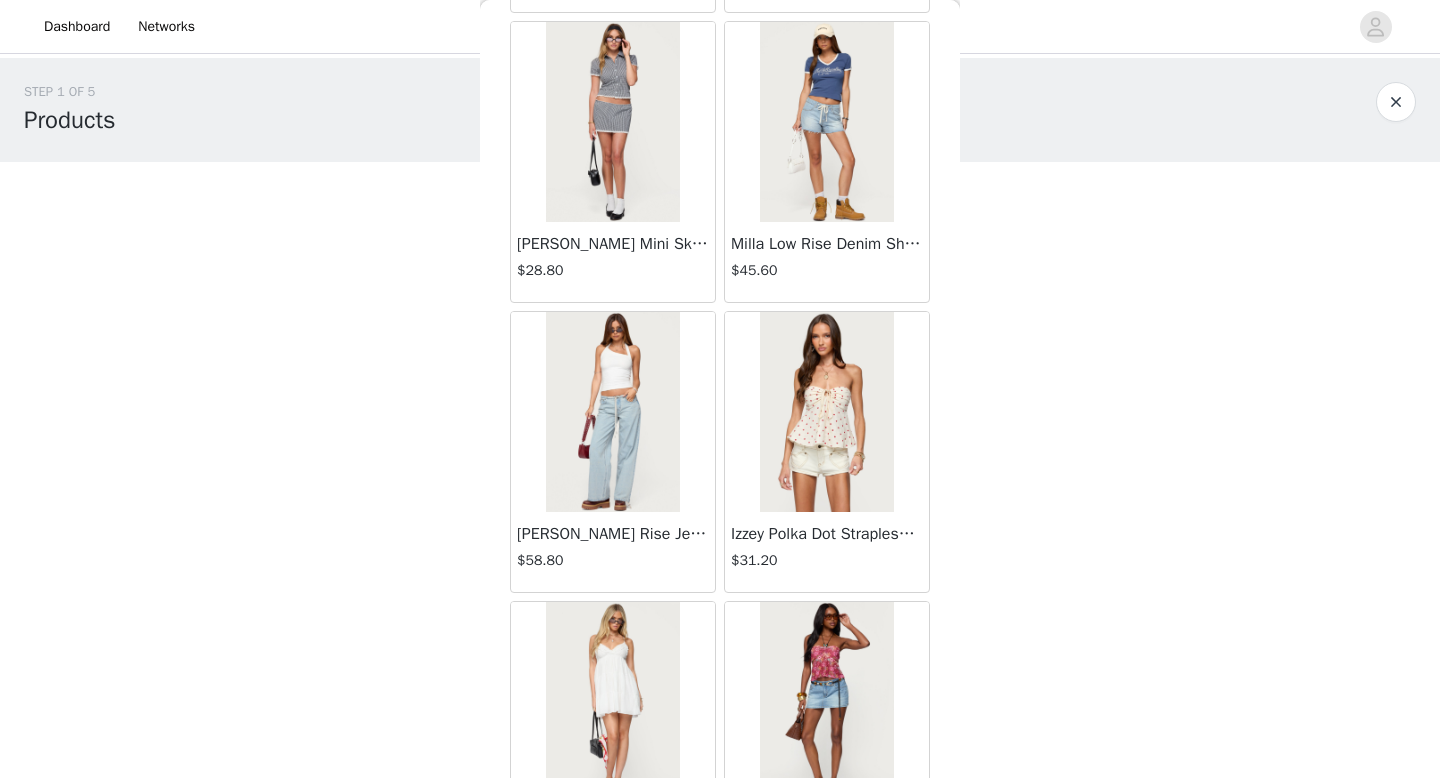 click at bounding box center [612, 412] 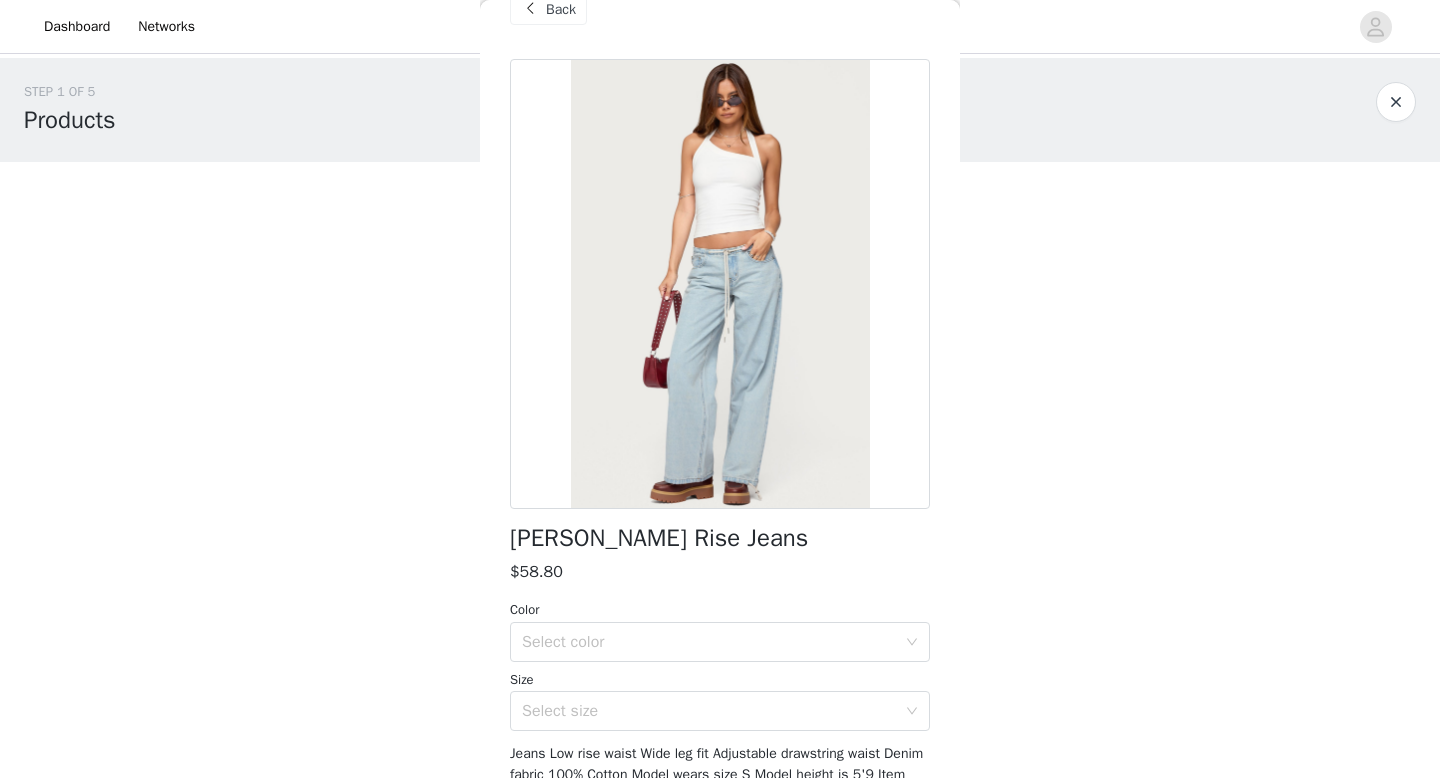 scroll, scrollTop: 45, scrollLeft: 0, axis: vertical 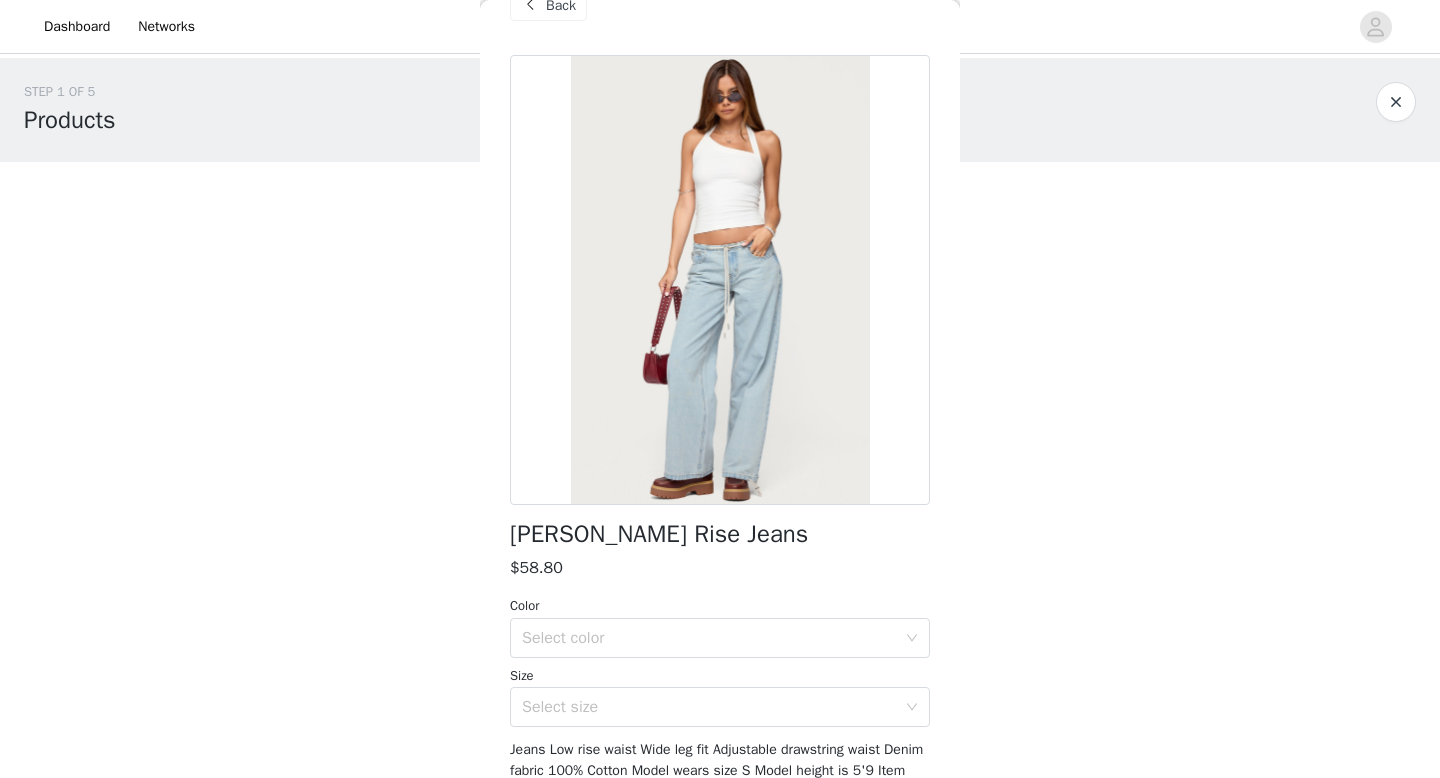 click on "Back" at bounding box center (548, 5) 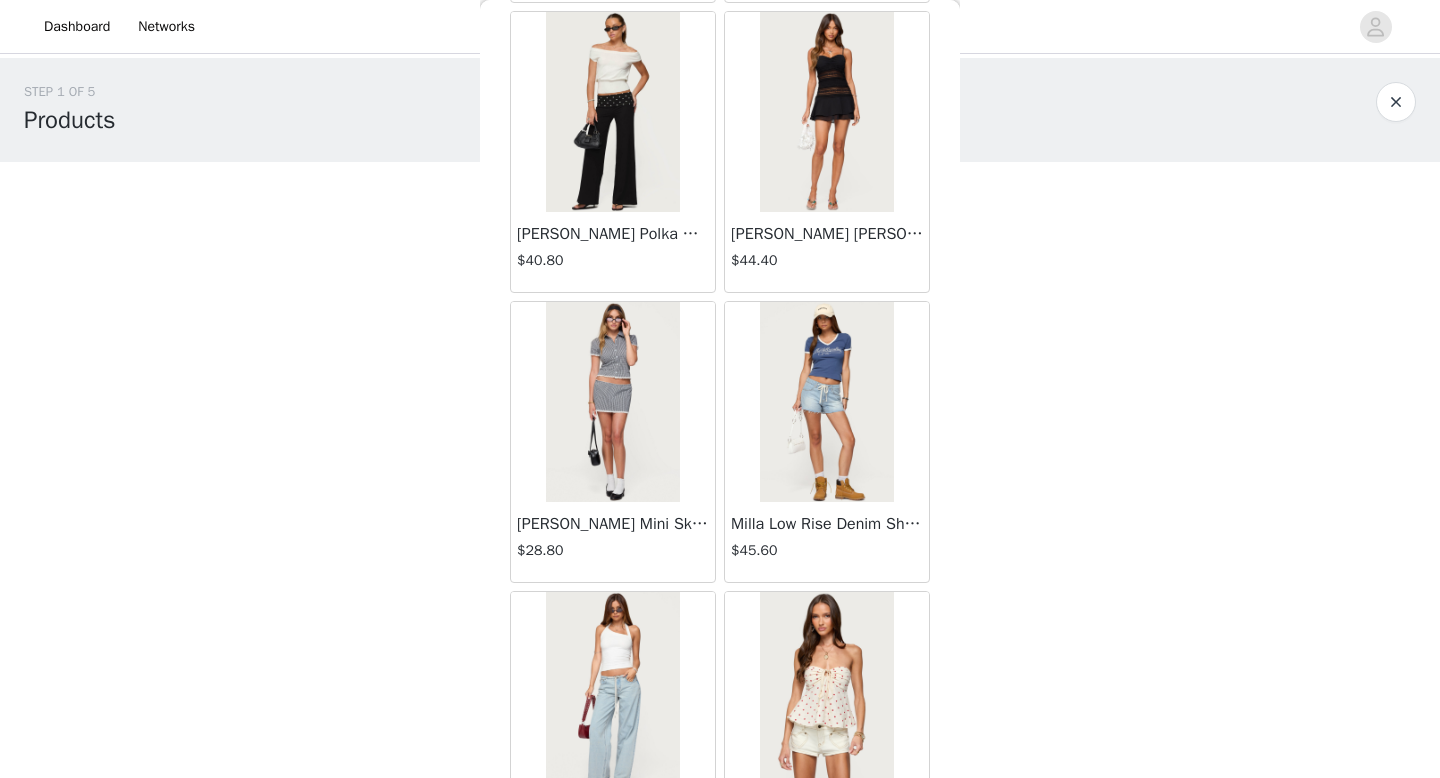 scroll, scrollTop: 63993, scrollLeft: 0, axis: vertical 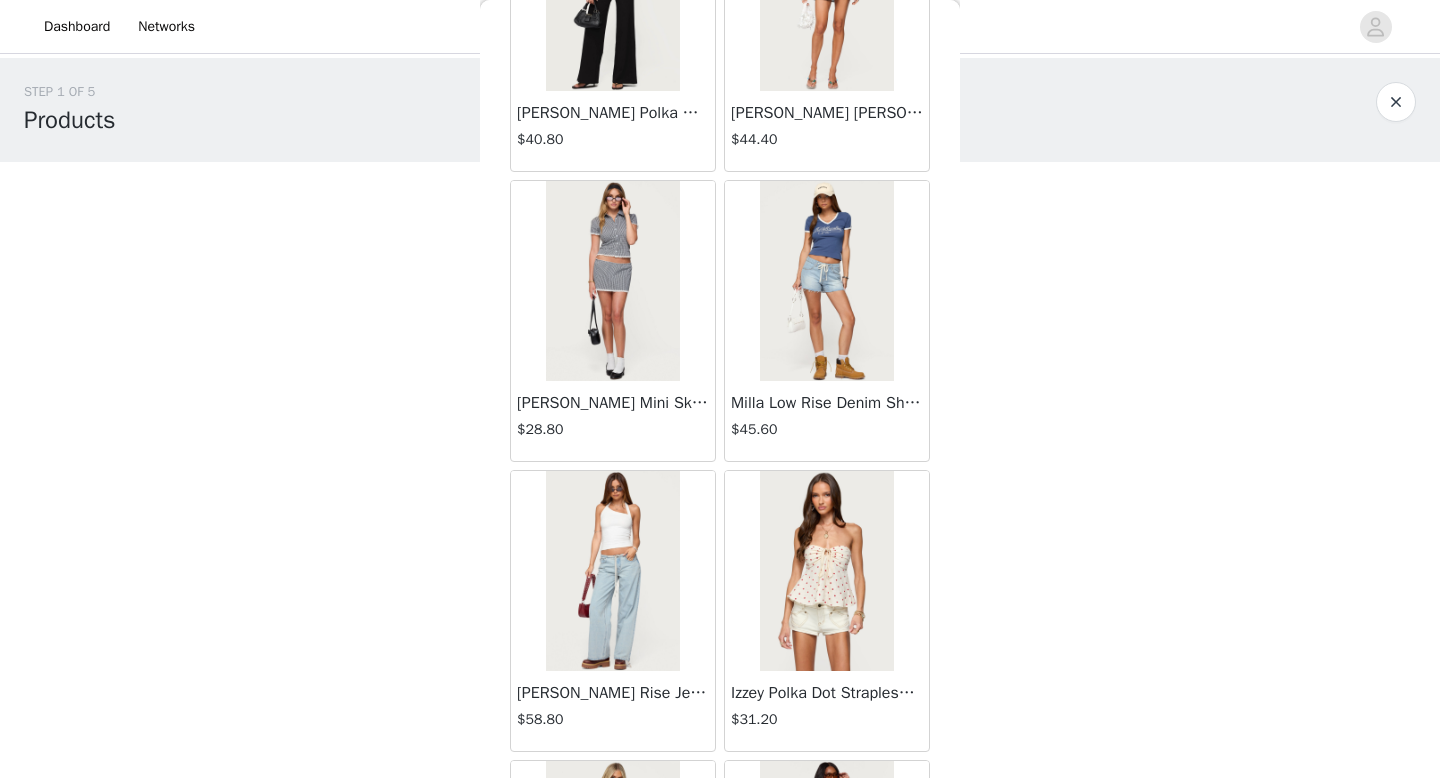 click at bounding box center [826, 571] 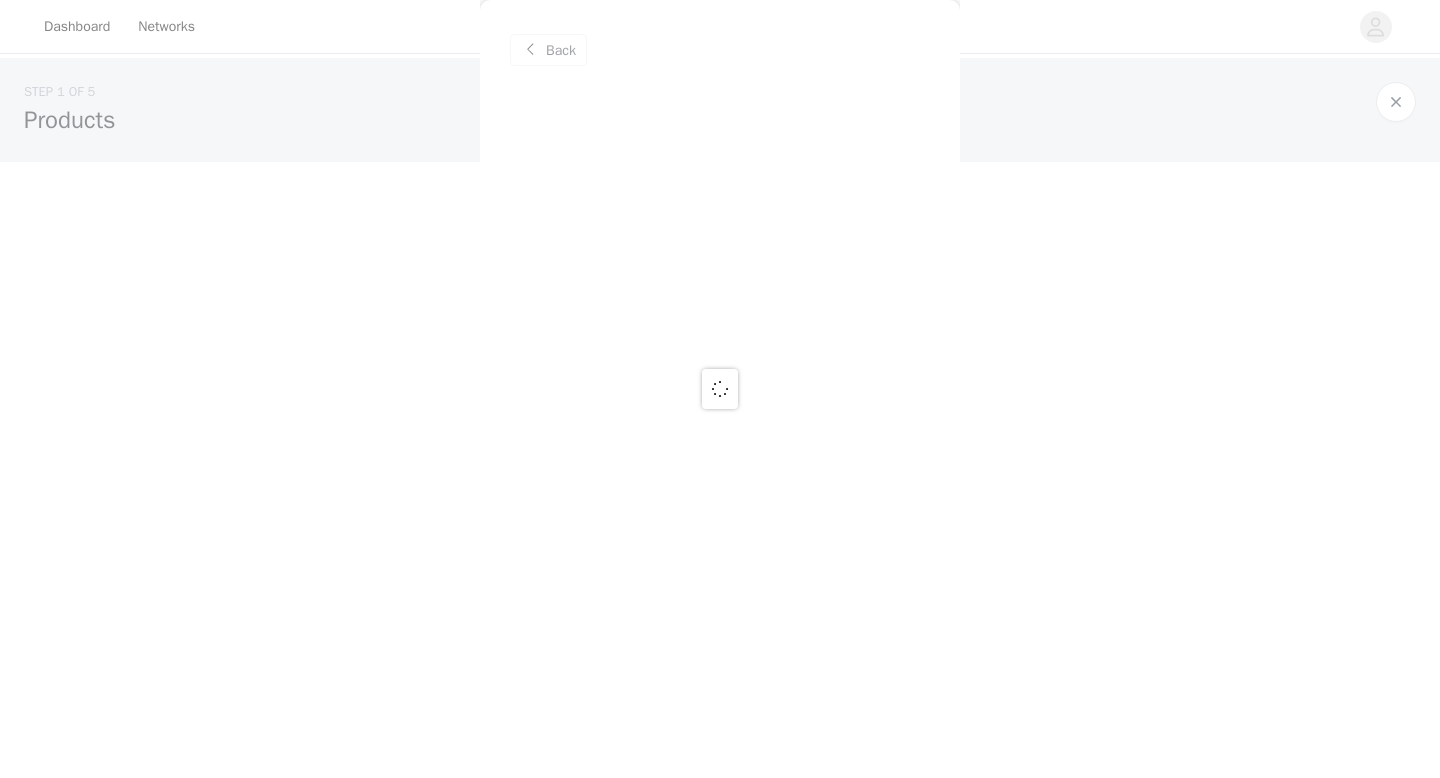 scroll, scrollTop: 0, scrollLeft: 0, axis: both 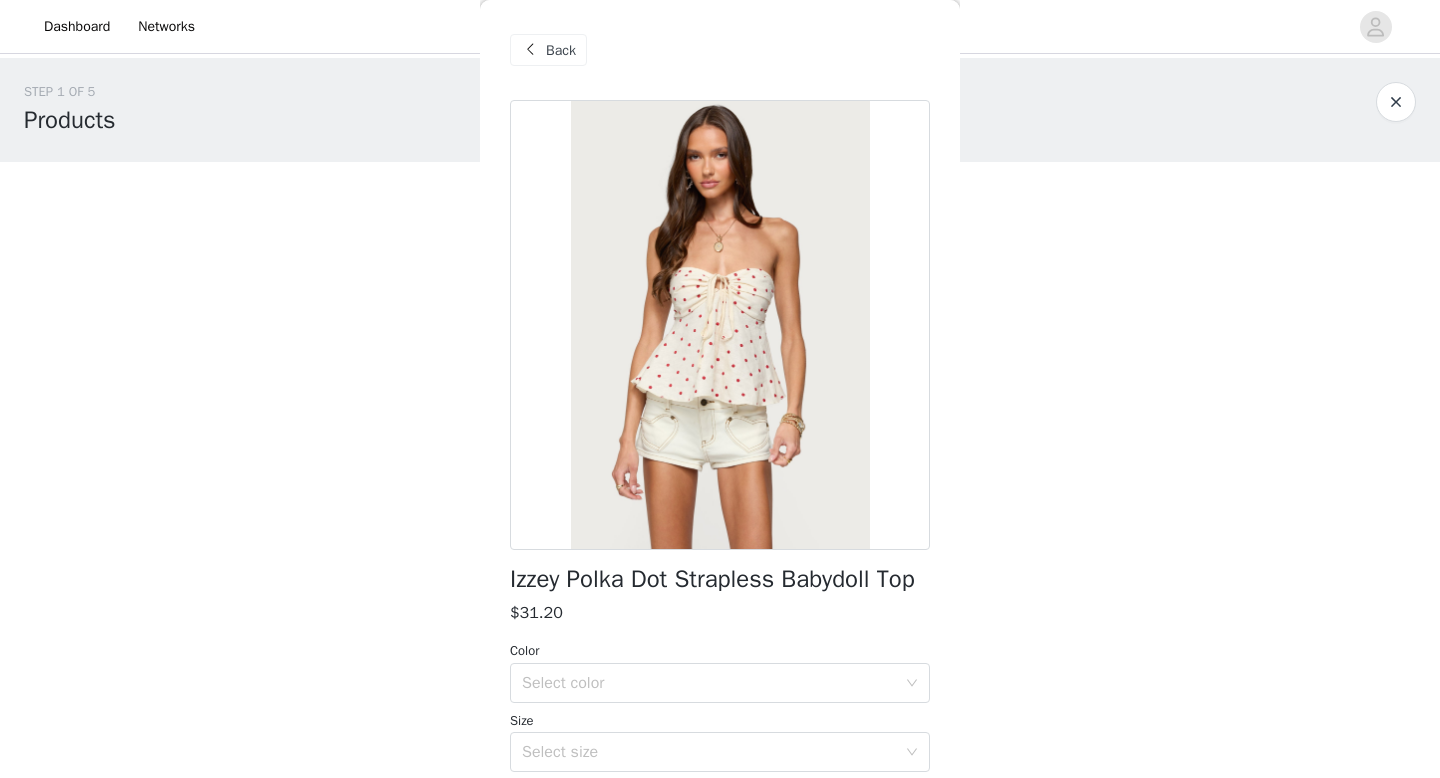 click at bounding box center [530, 50] 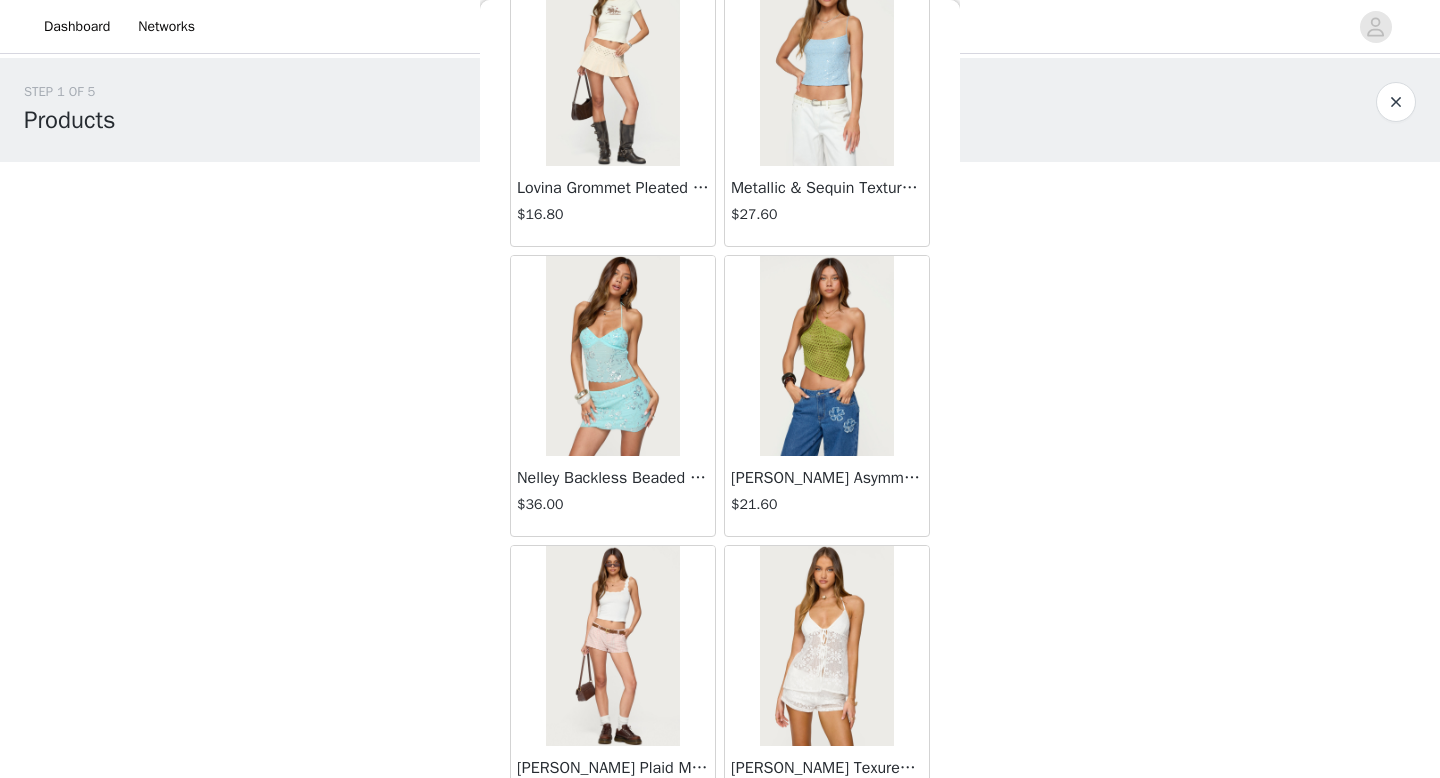 scroll, scrollTop: 422, scrollLeft: 0, axis: vertical 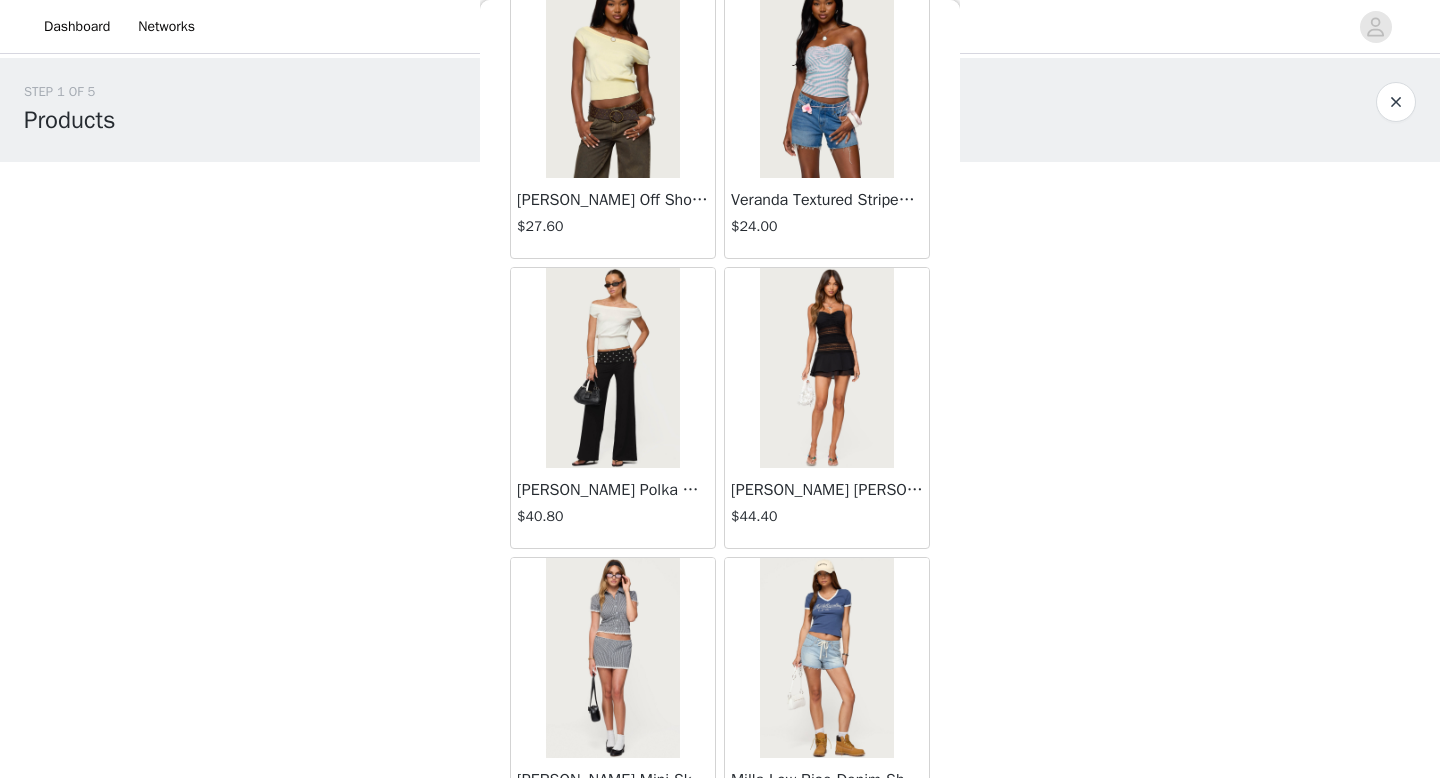click at bounding box center [826, 368] 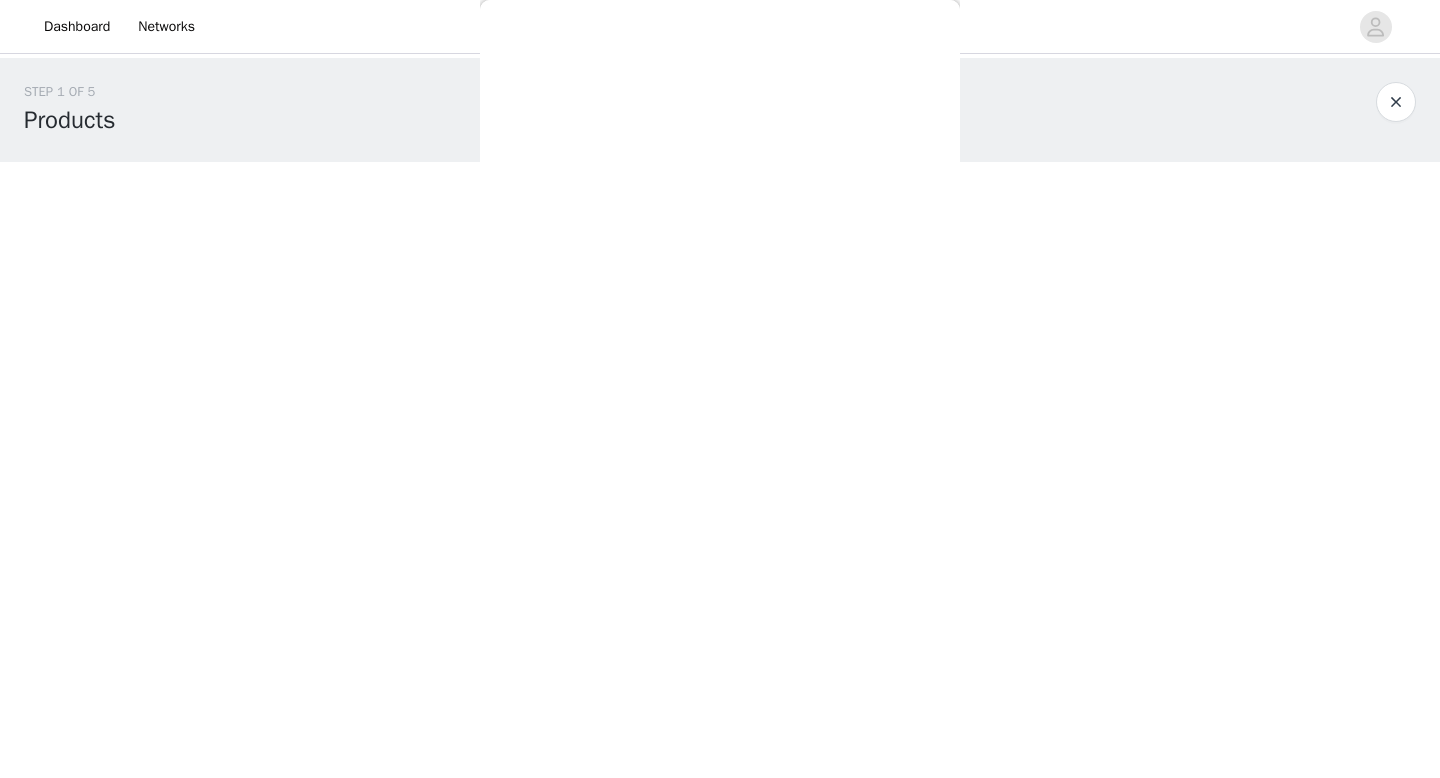 scroll, scrollTop: 0, scrollLeft: 0, axis: both 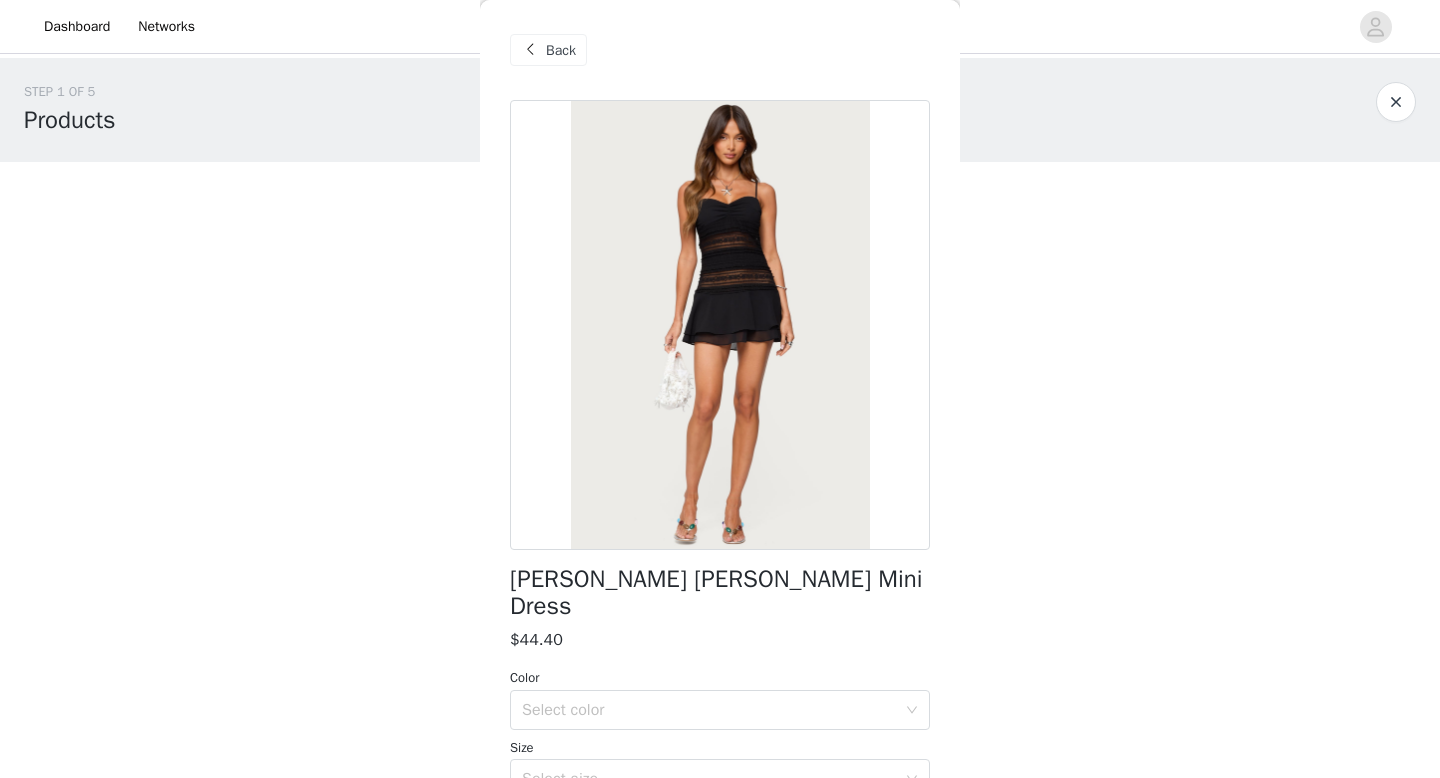 click at bounding box center [530, 50] 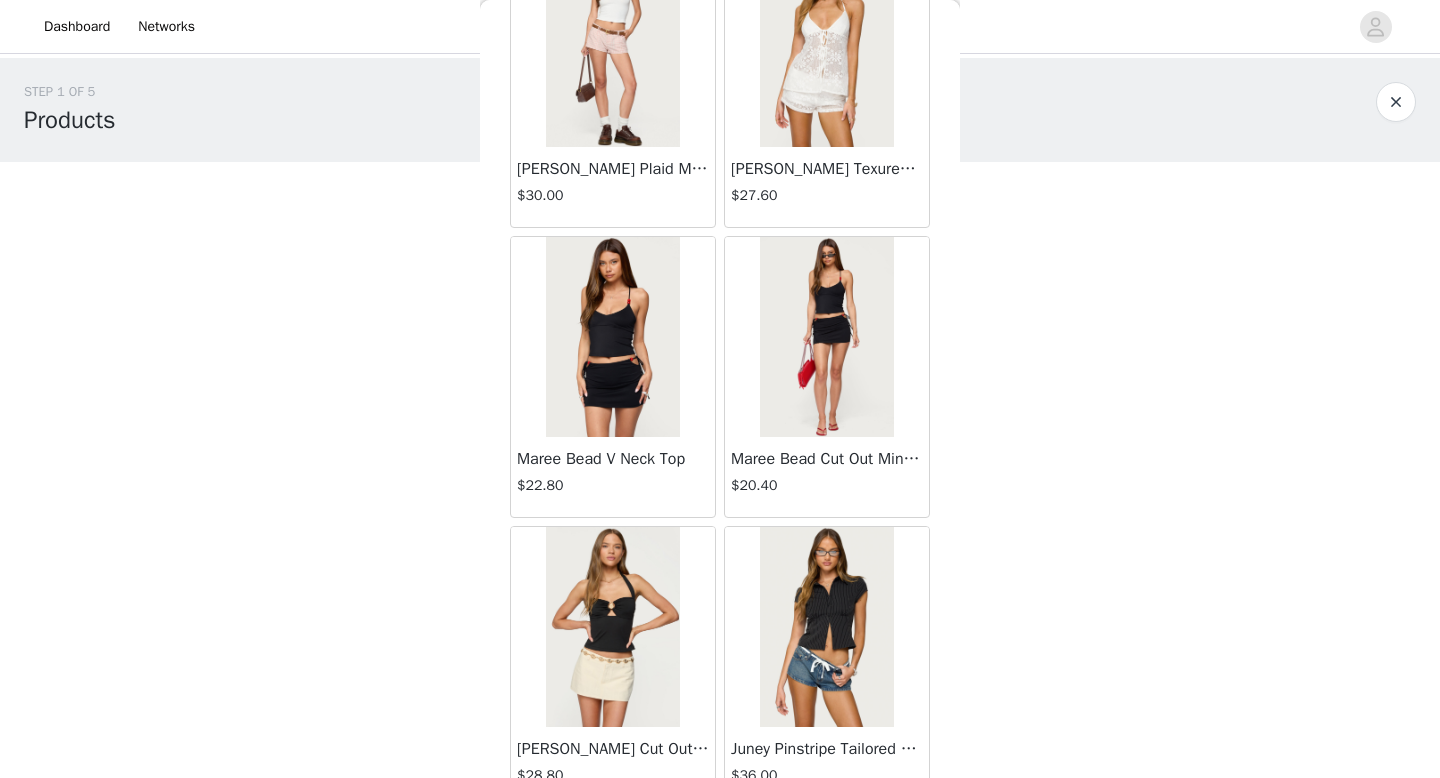 scroll, scrollTop: 800, scrollLeft: 0, axis: vertical 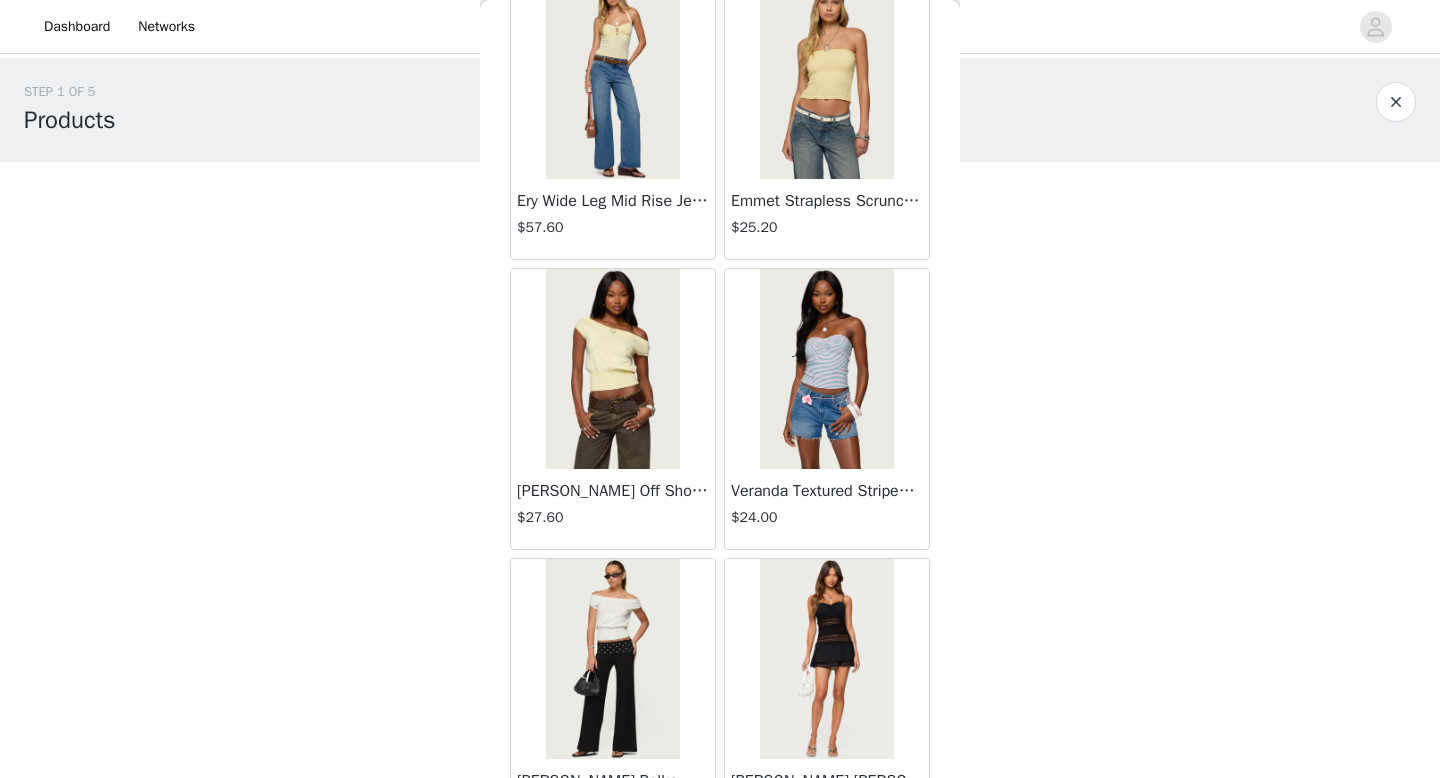 click at bounding box center [826, 369] 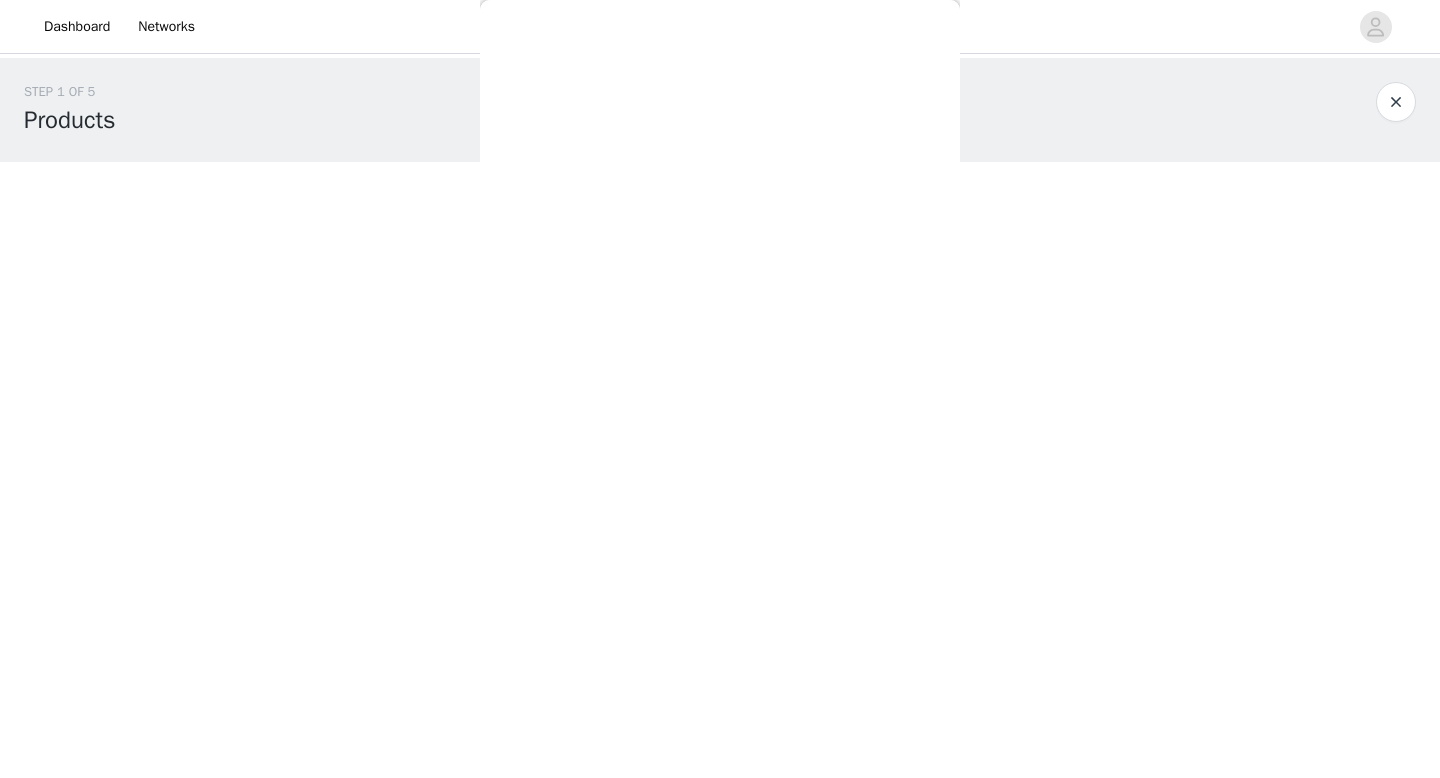 scroll, scrollTop: 0, scrollLeft: 0, axis: both 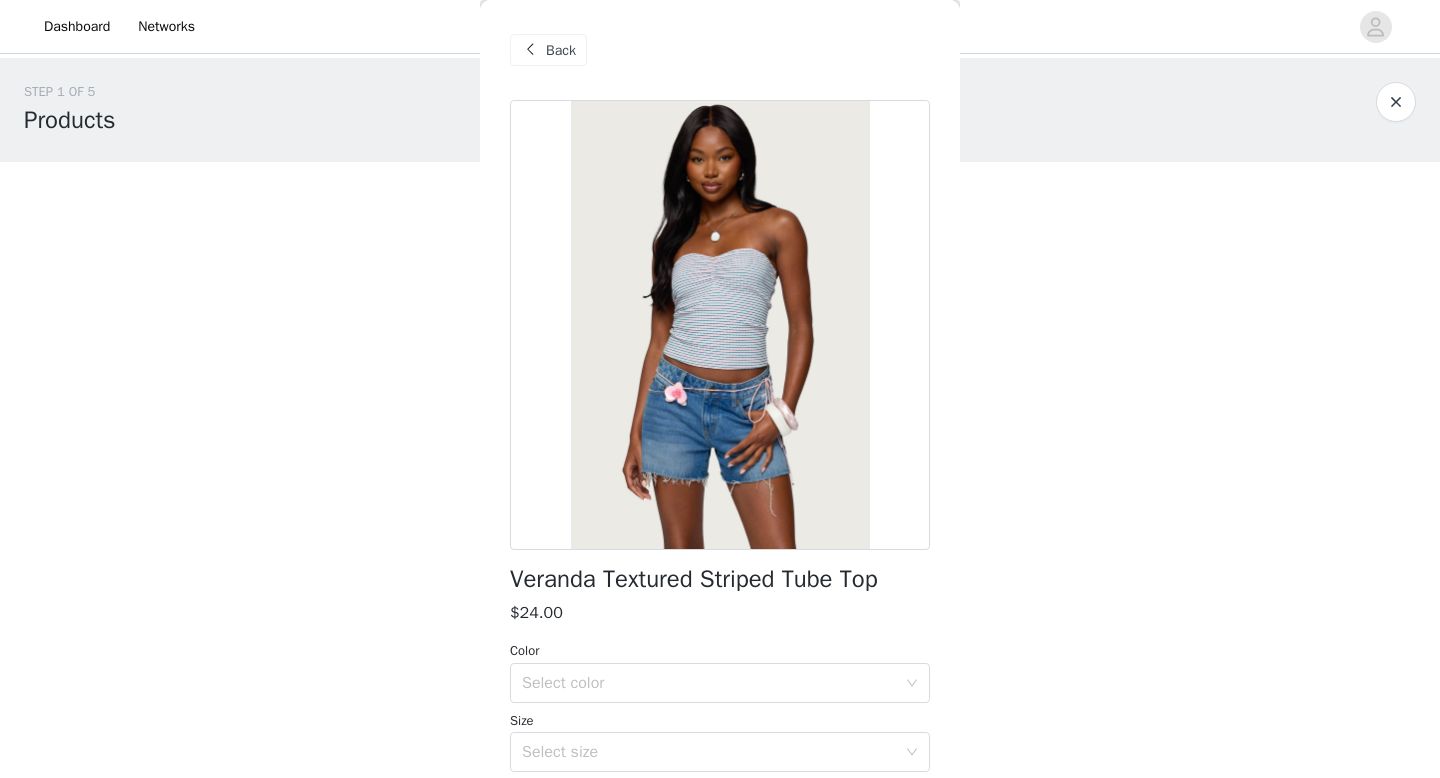 click on "Back" at bounding box center [548, 50] 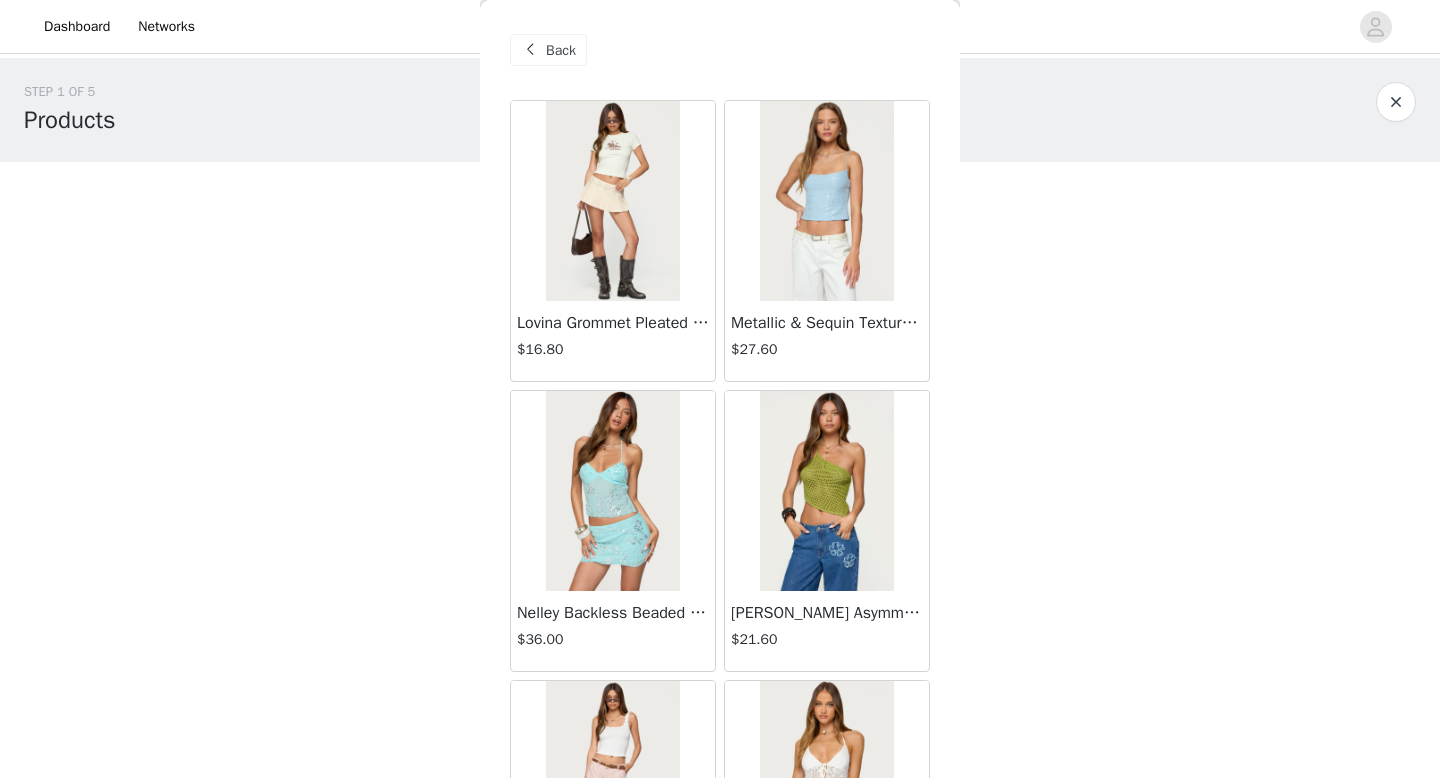 scroll, scrollTop: 265, scrollLeft: 0, axis: vertical 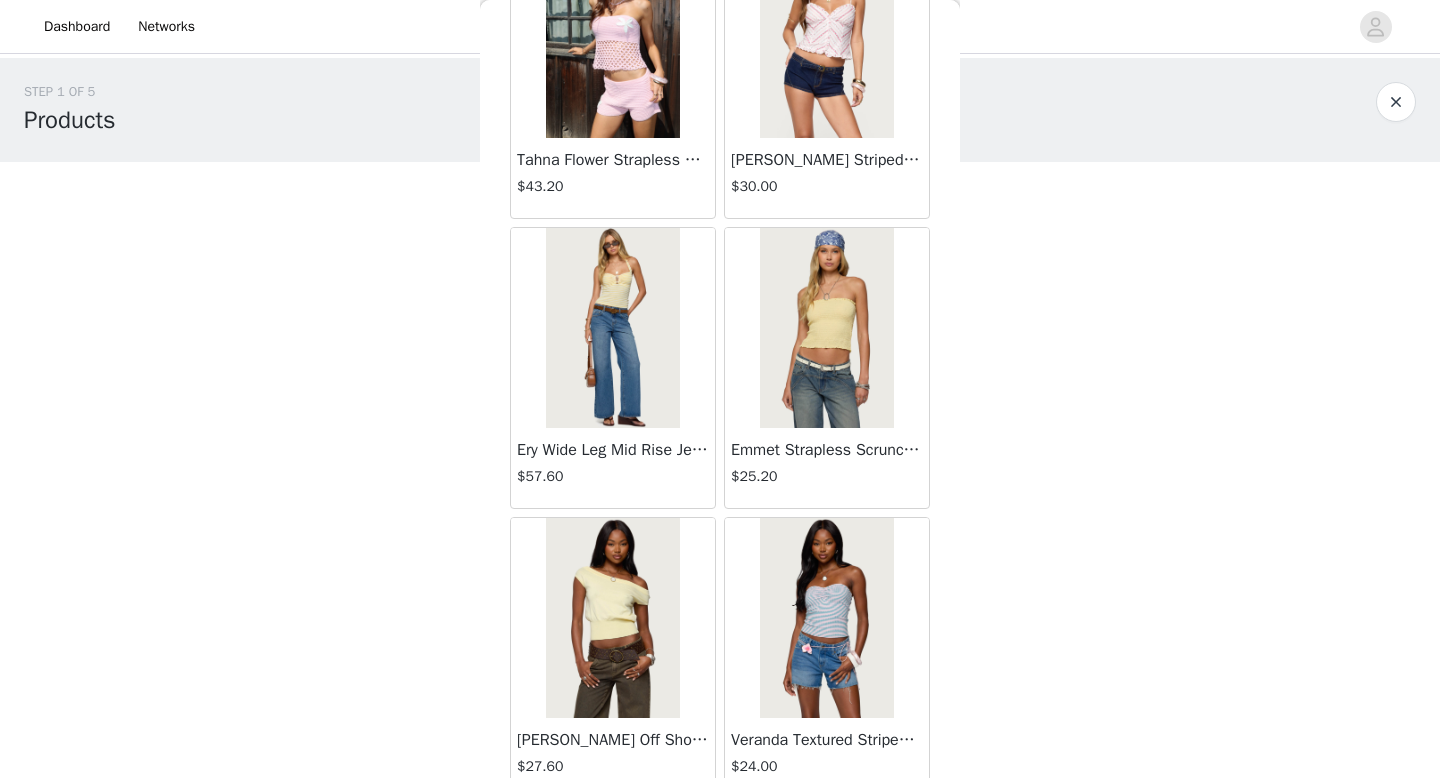 click at bounding box center [826, 328] 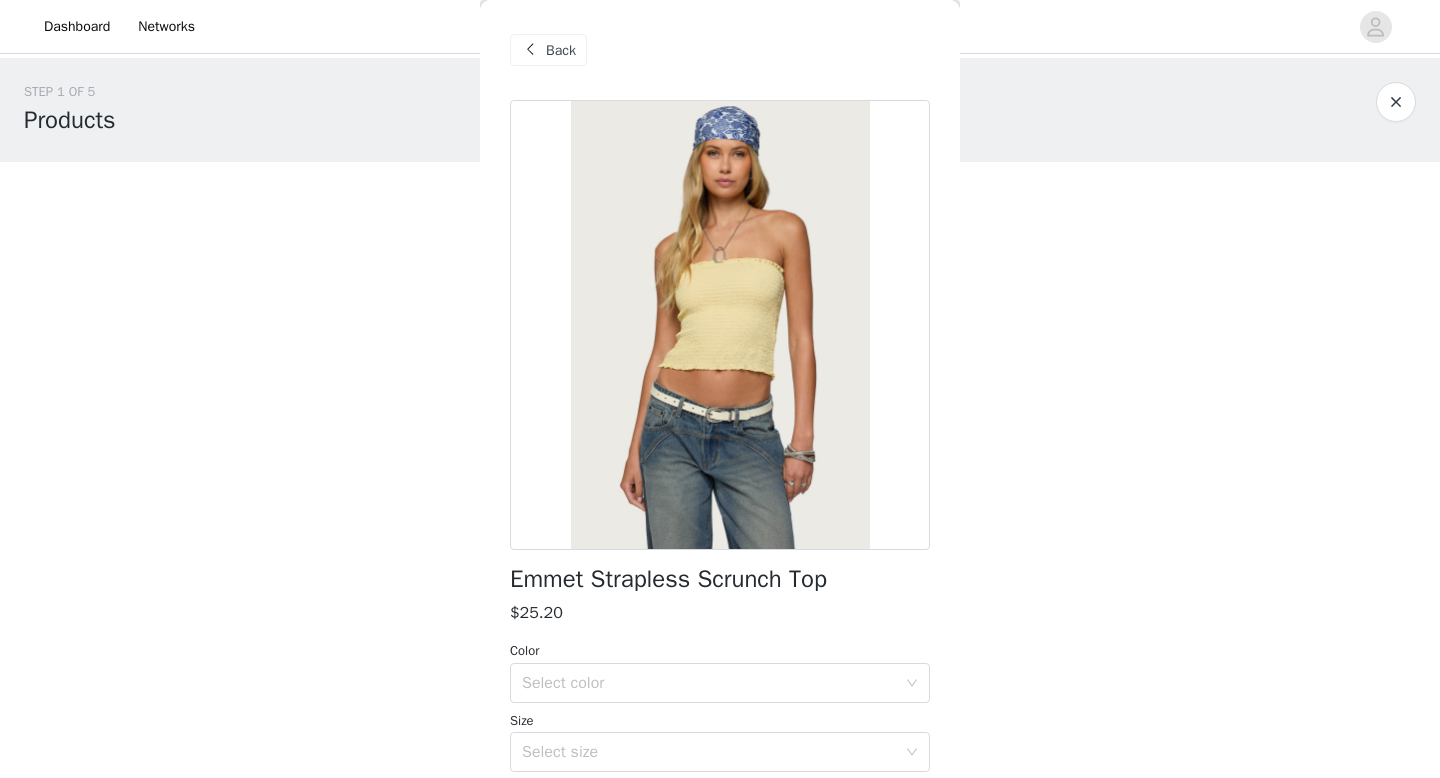 scroll, scrollTop: 11, scrollLeft: 0, axis: vertical 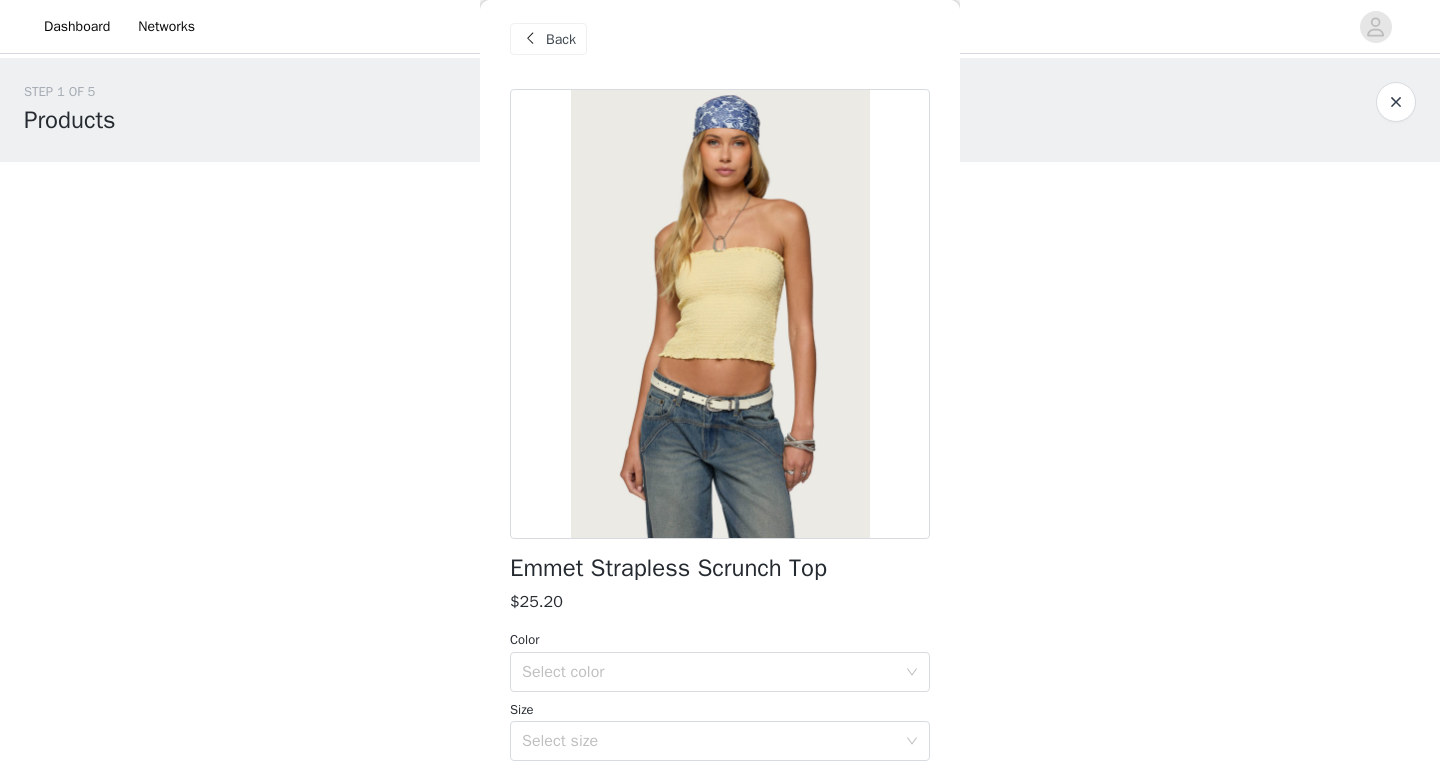click on "Back" at bounding box center (548, 39) 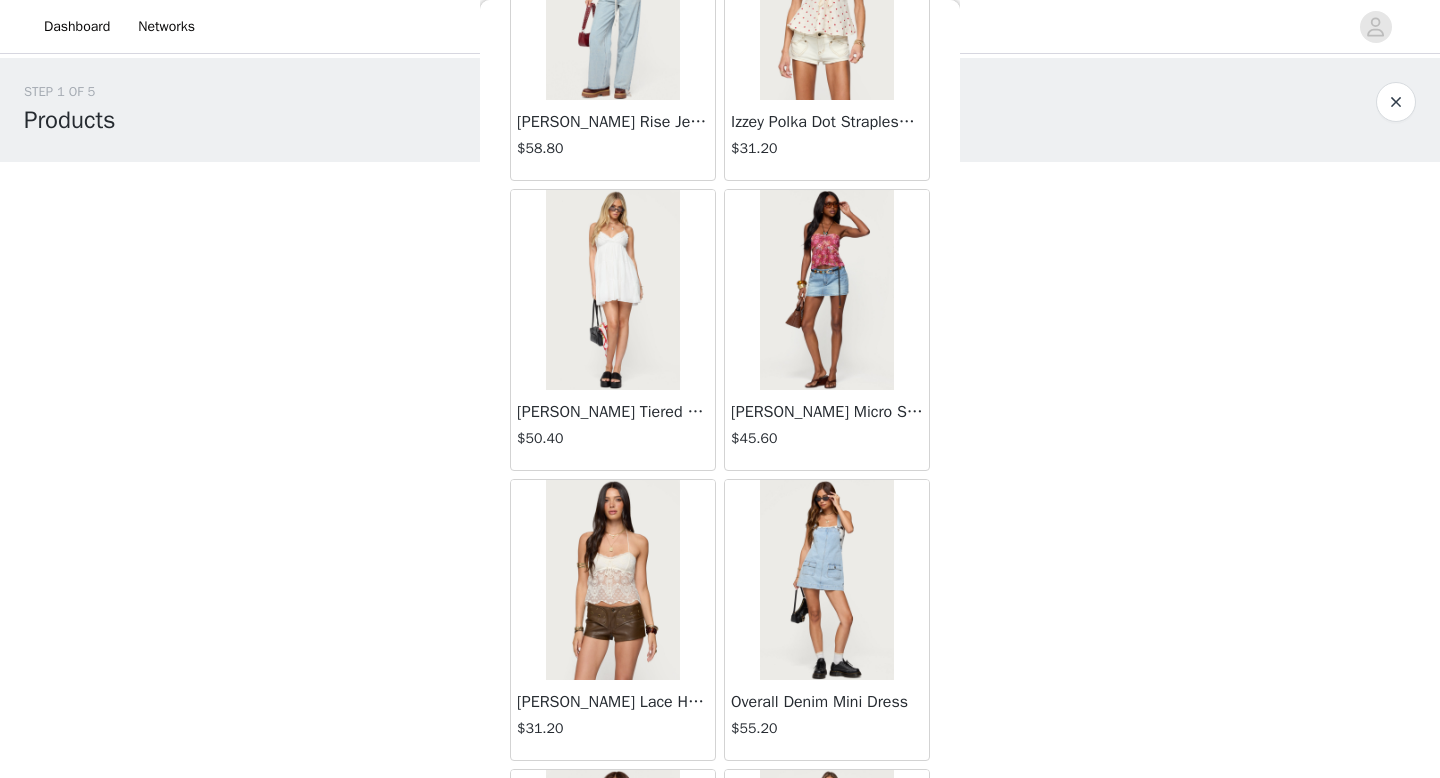 scroll, scrollTop: 65057, scrollLeft: 0, axis: vertical 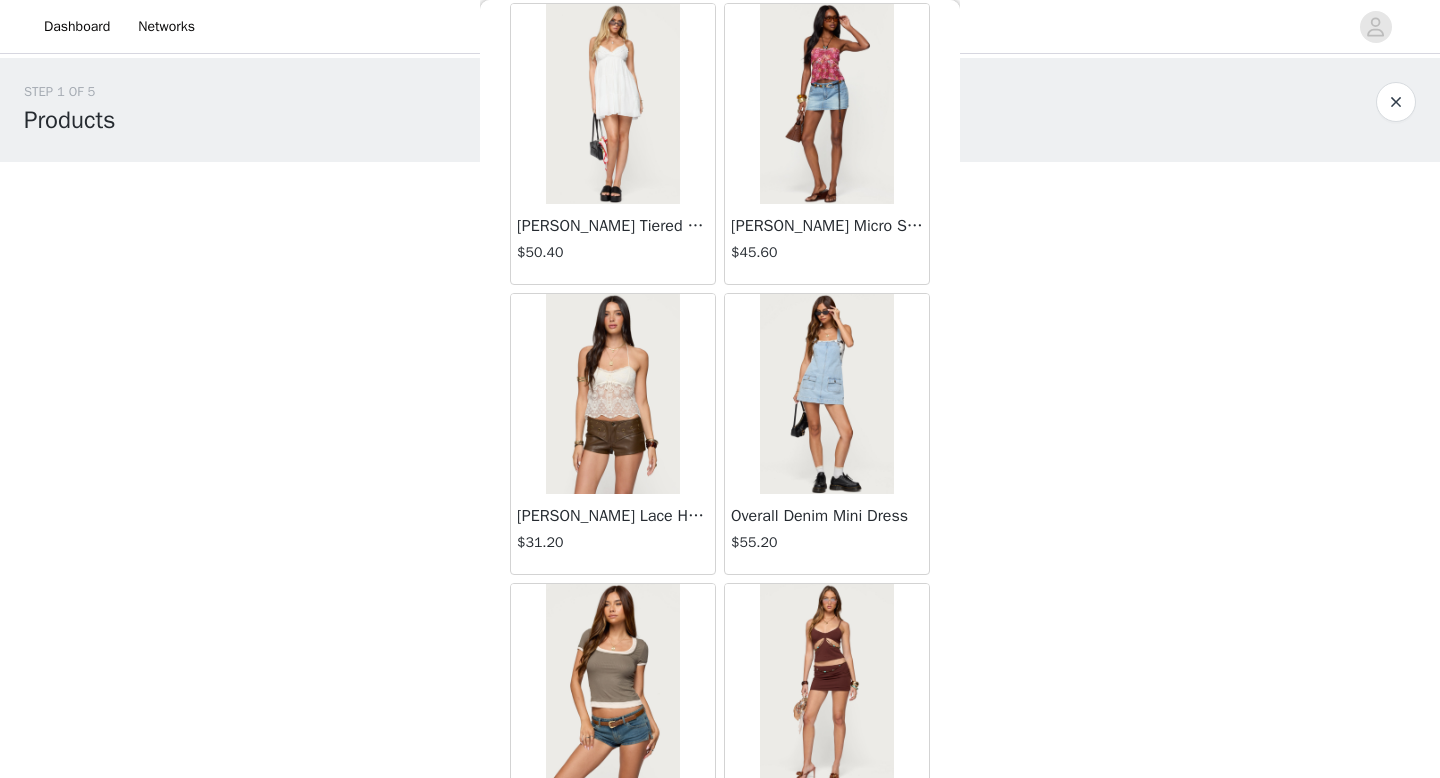 click at bounding box center [612, 394] 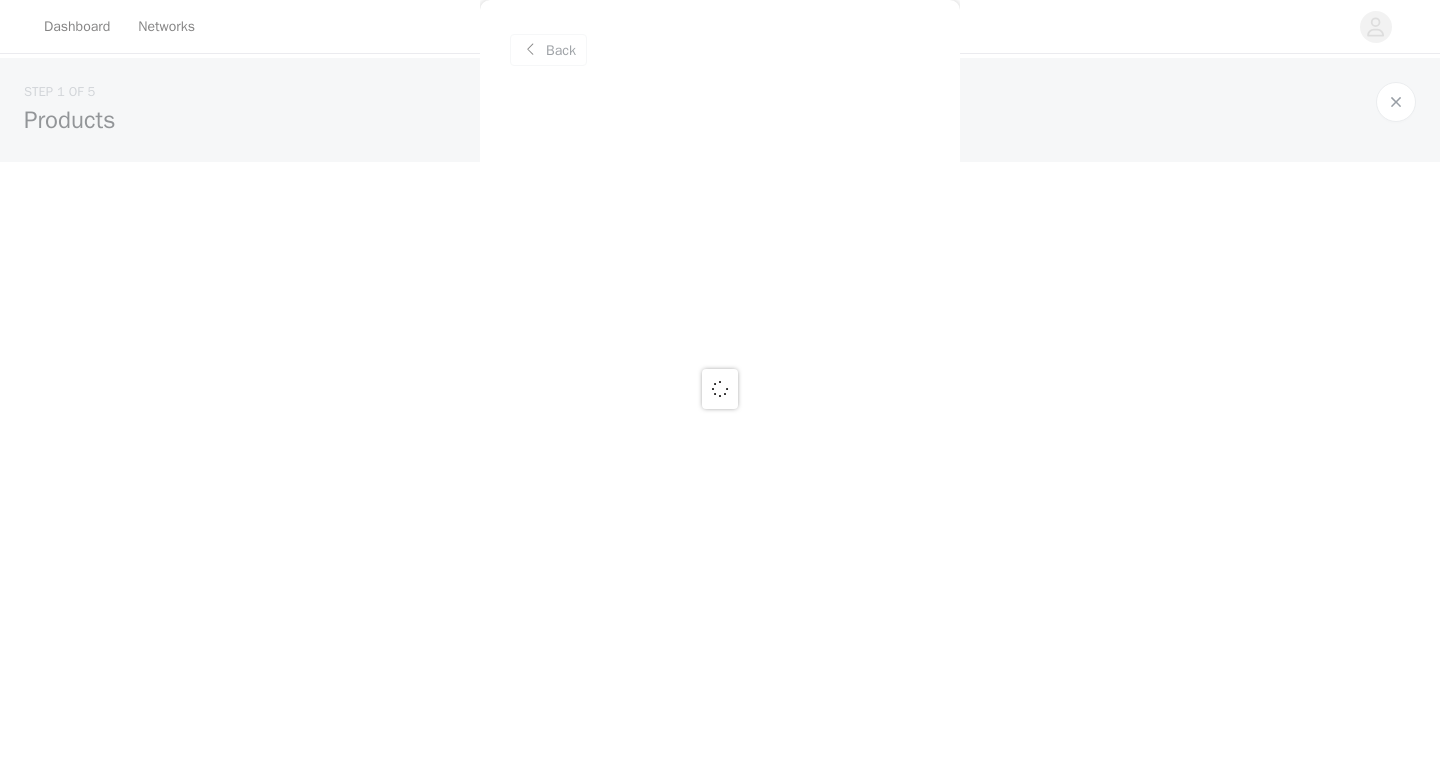 scroll, scrollTop: 0, scrollLeft: 0, axis: both 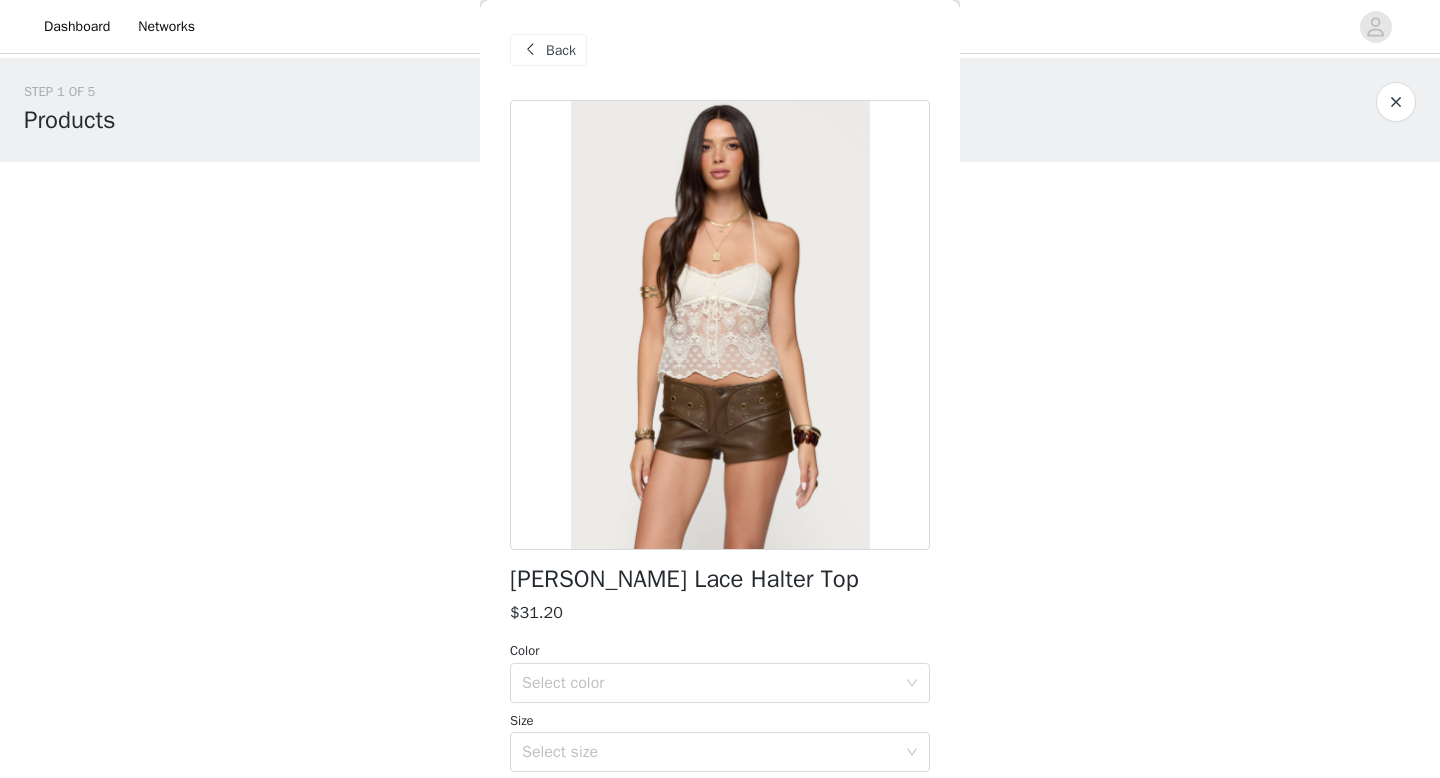 click at bounding box center (530, 50) 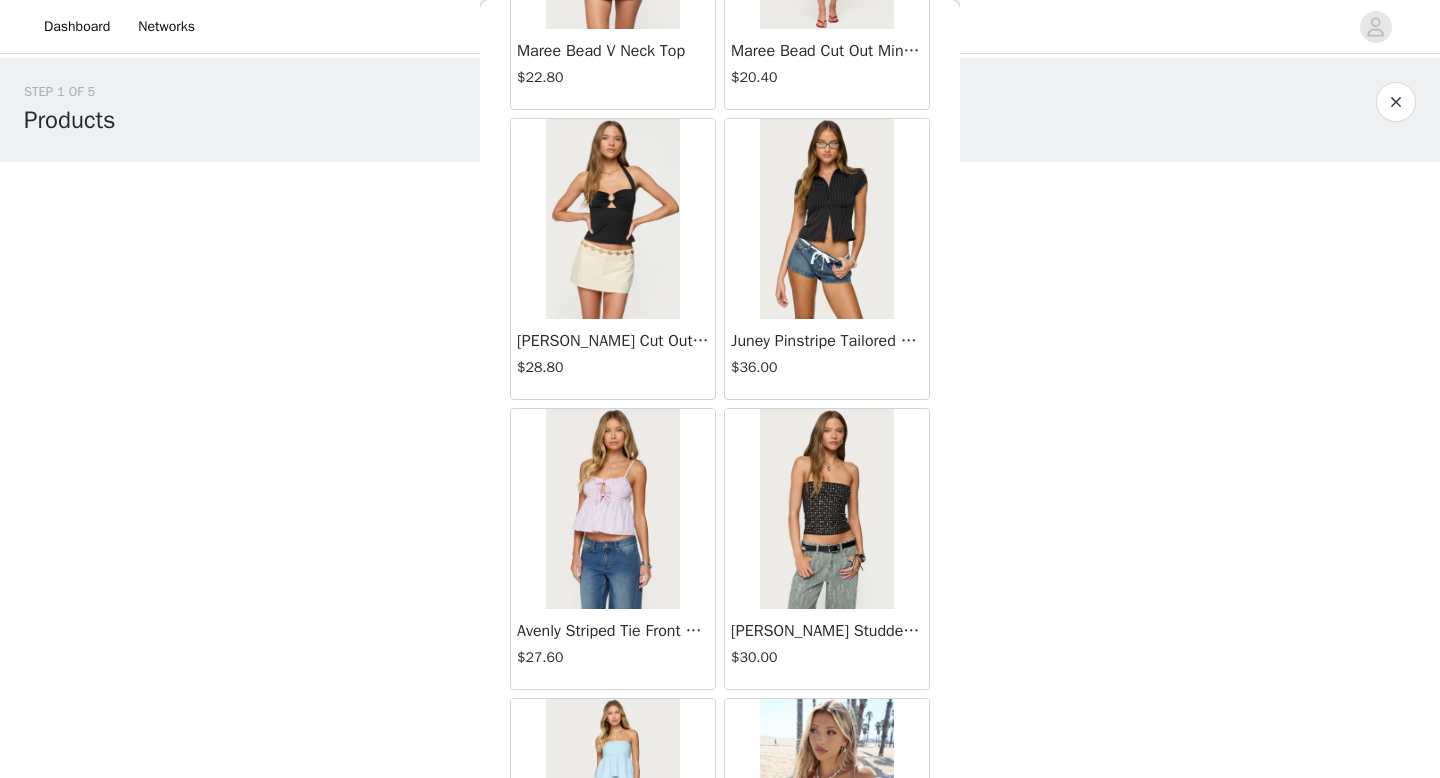 scroll, scrollTop: 2137, scrollLeft: 0, axis: vertical 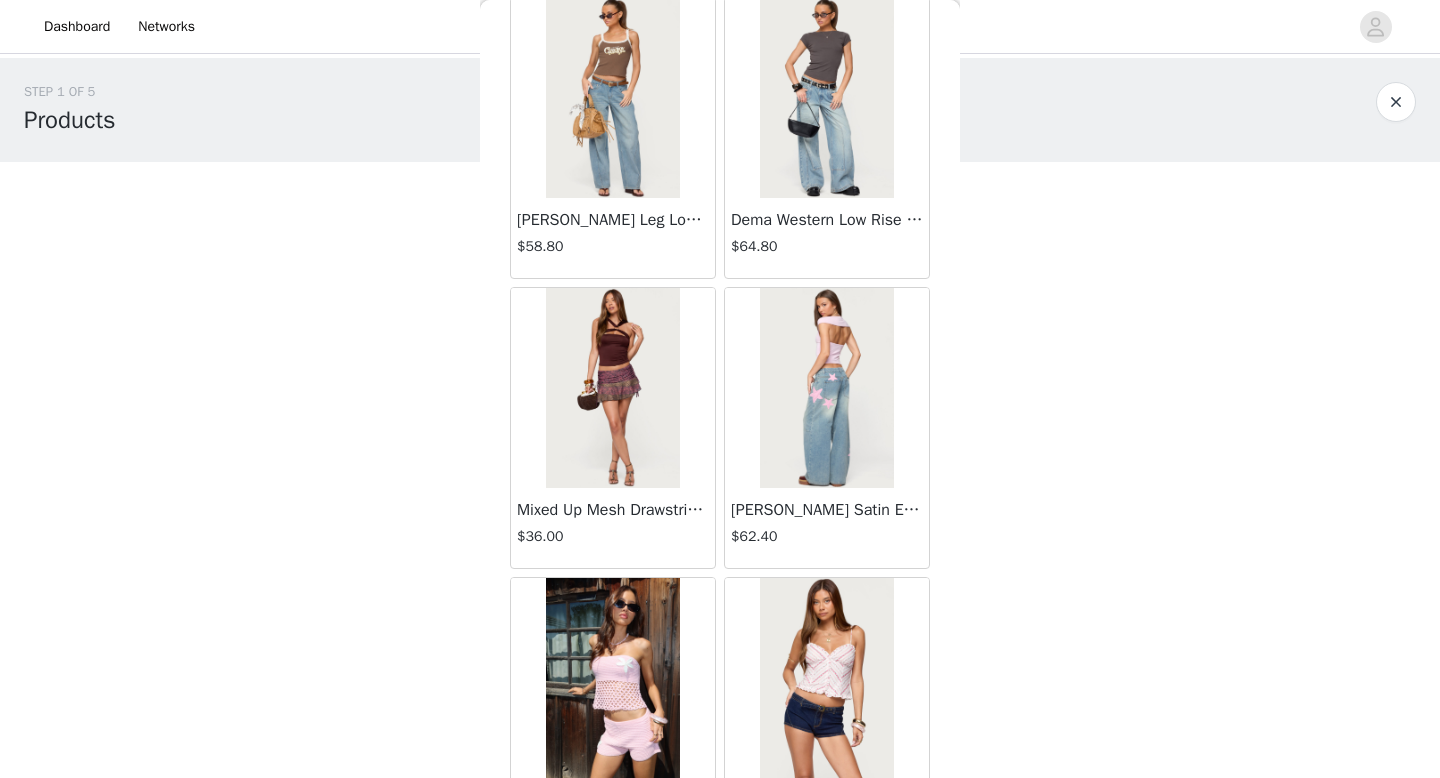 click at bounding box center (612, 388) 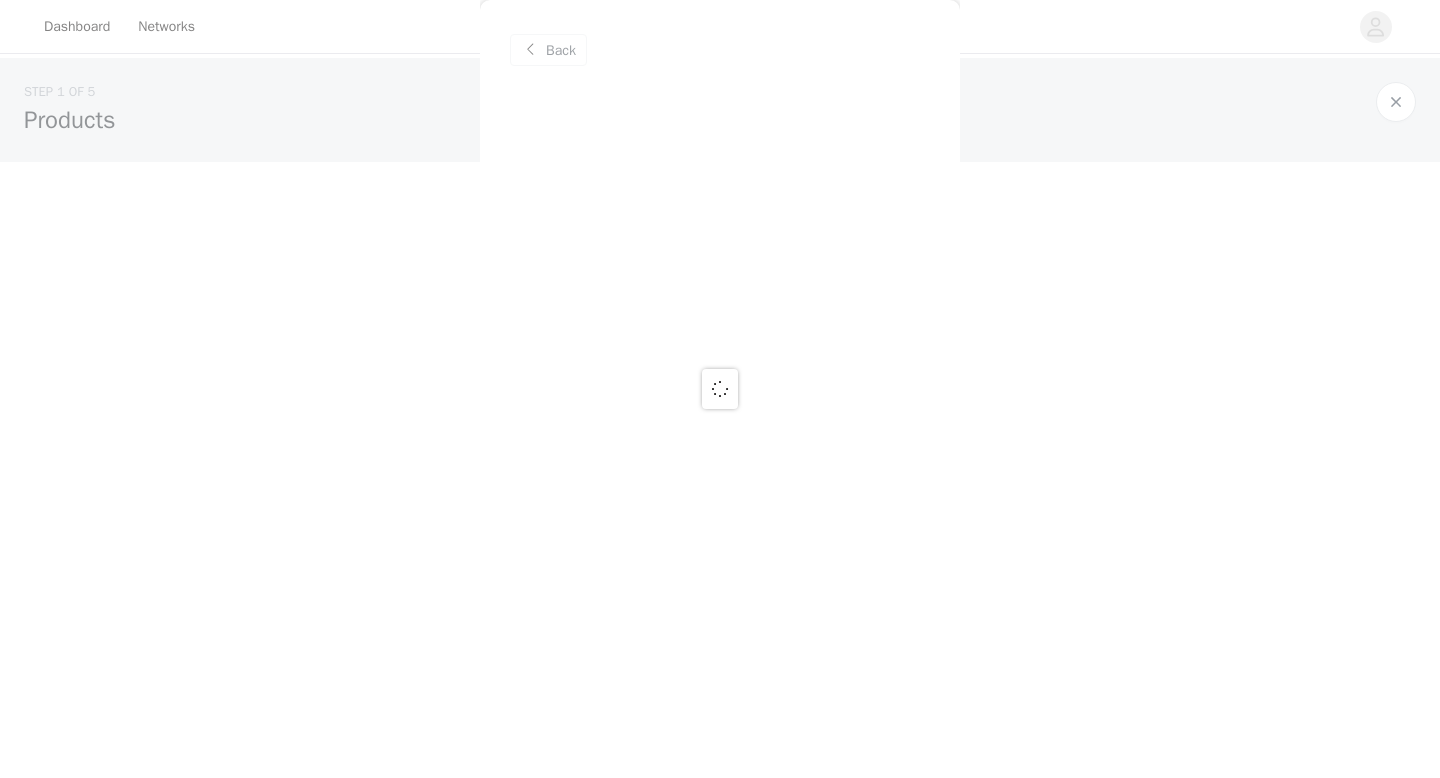 scroll, scrollTop: 0, scrollLeft: 0, axis: both 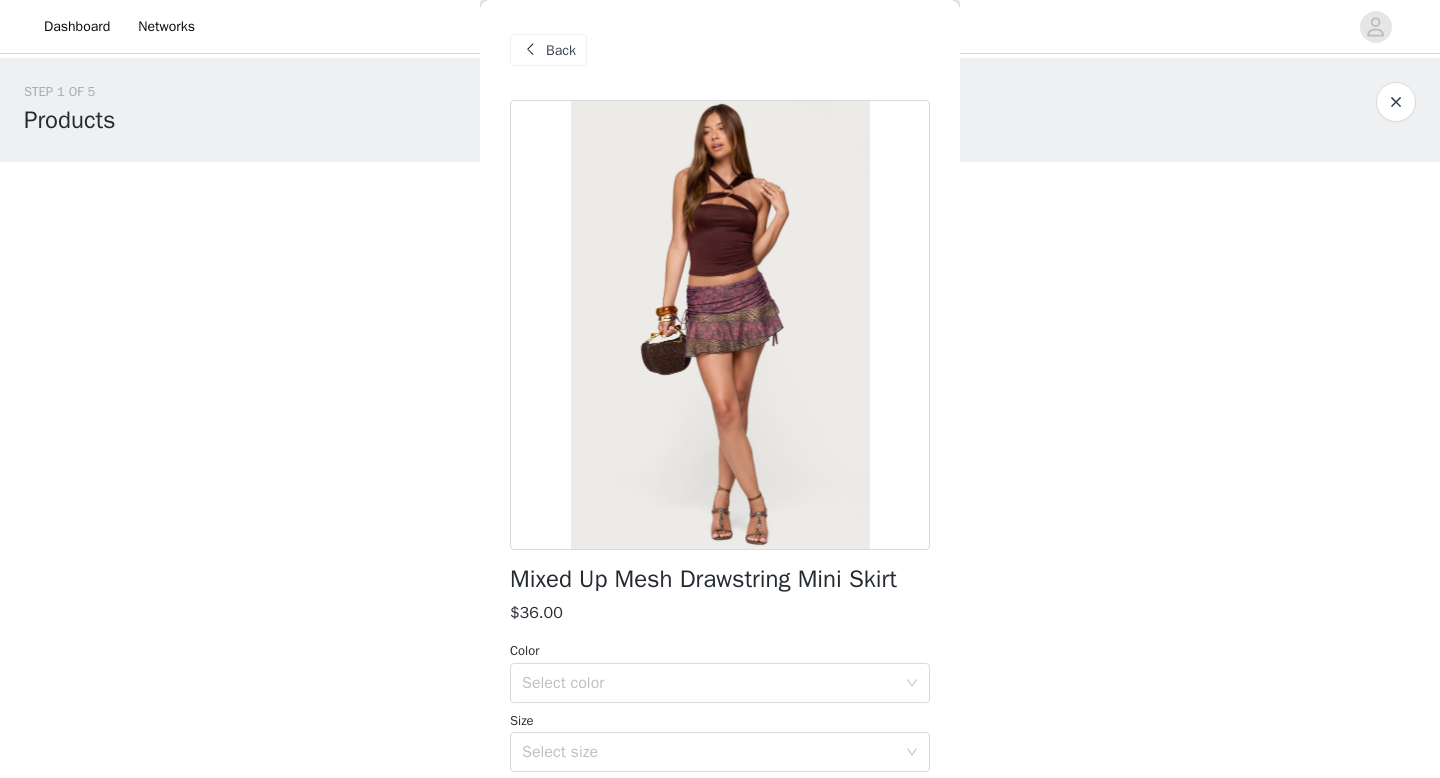 click at bounding box center (530, 50) 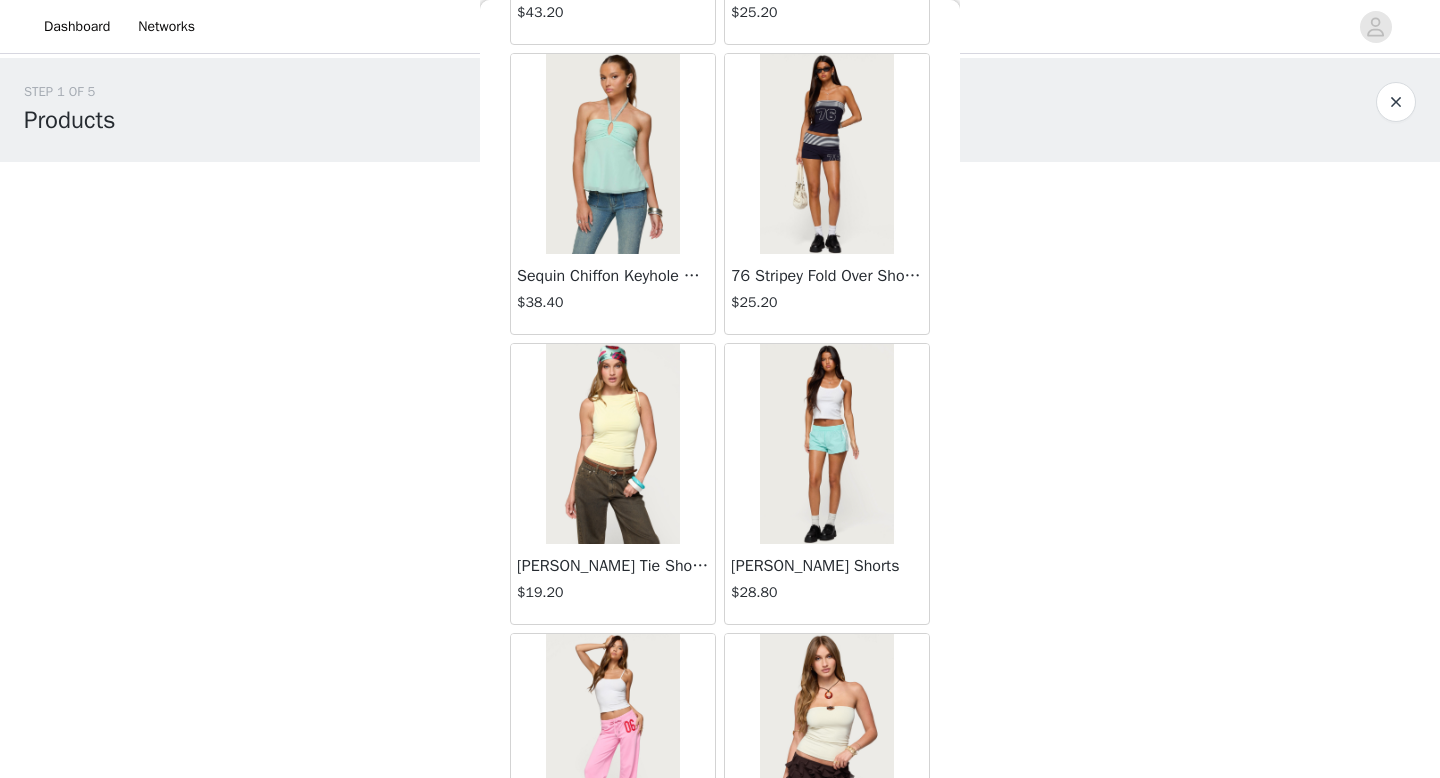 scroll, scrollTop: 66679, scrollLeft: 0, axis: vertical 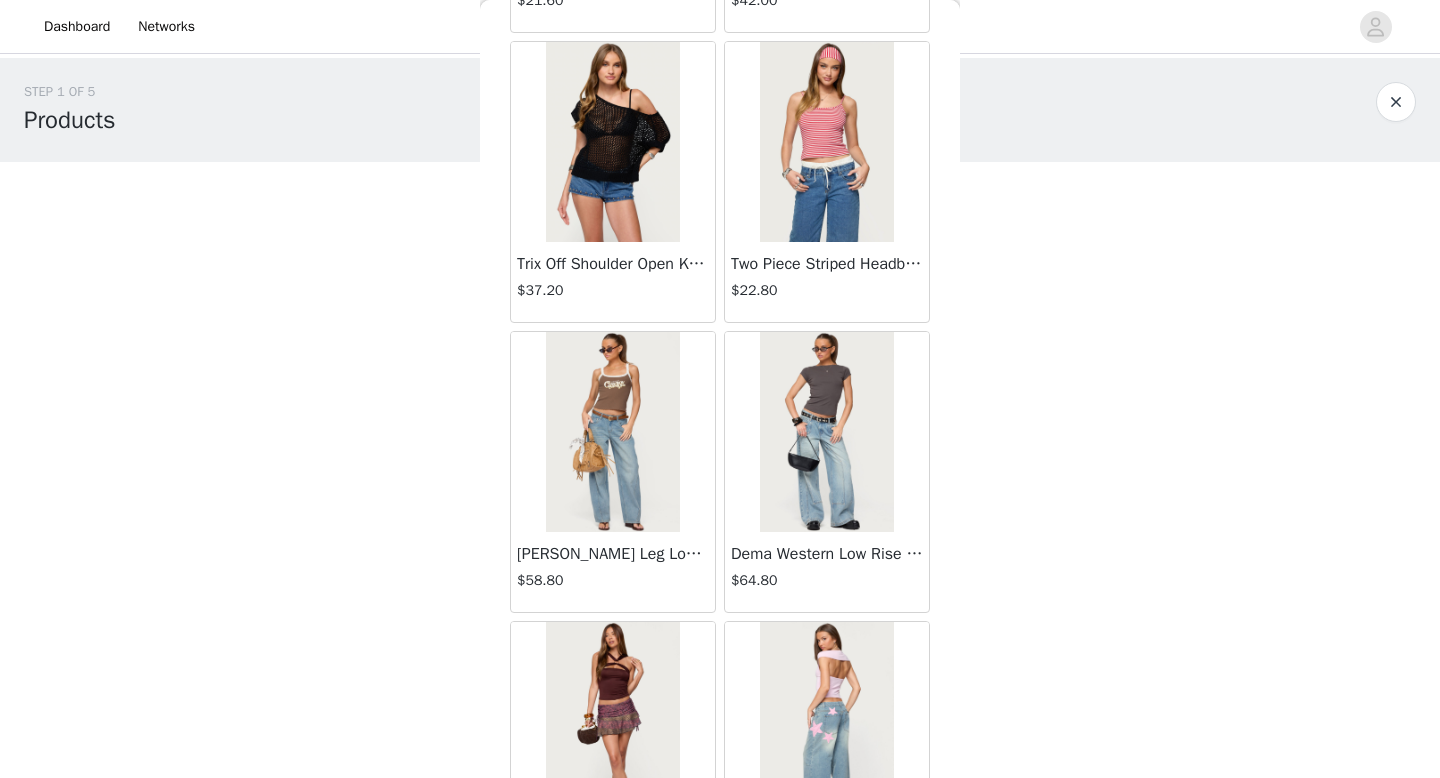 click at bounding box center (826, 432) 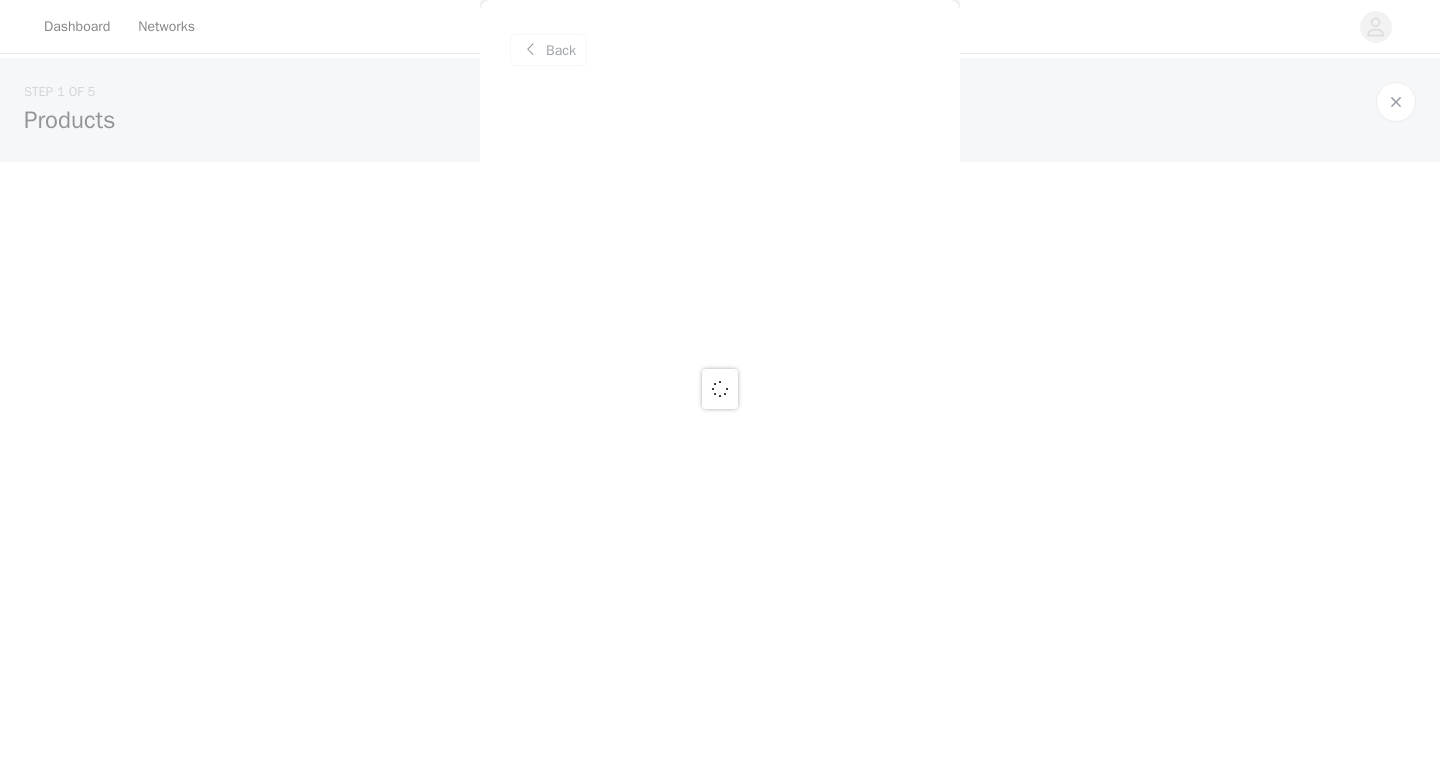 scroll, scrollTop: 0, scrollLeft: 0, axis: both 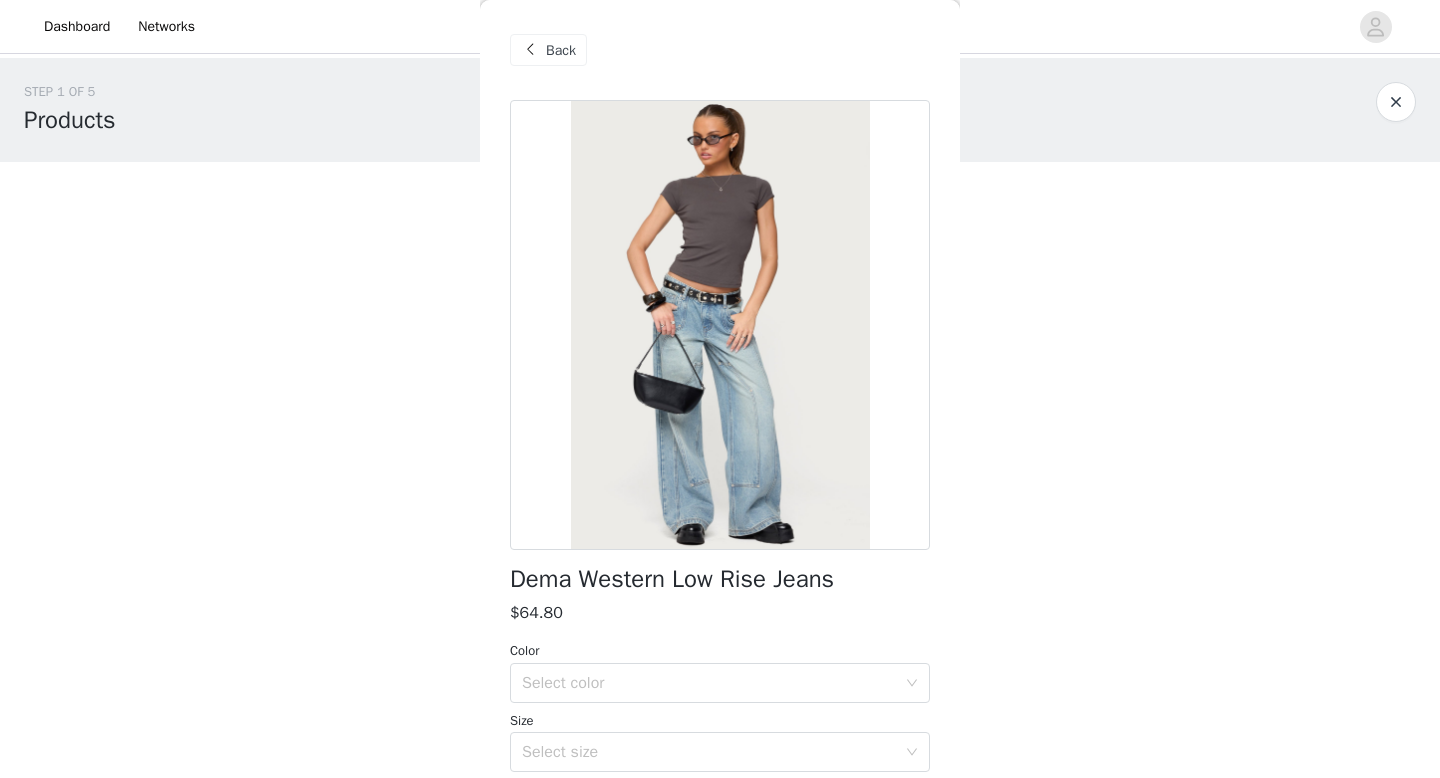 click at bounding box center [530, 50] 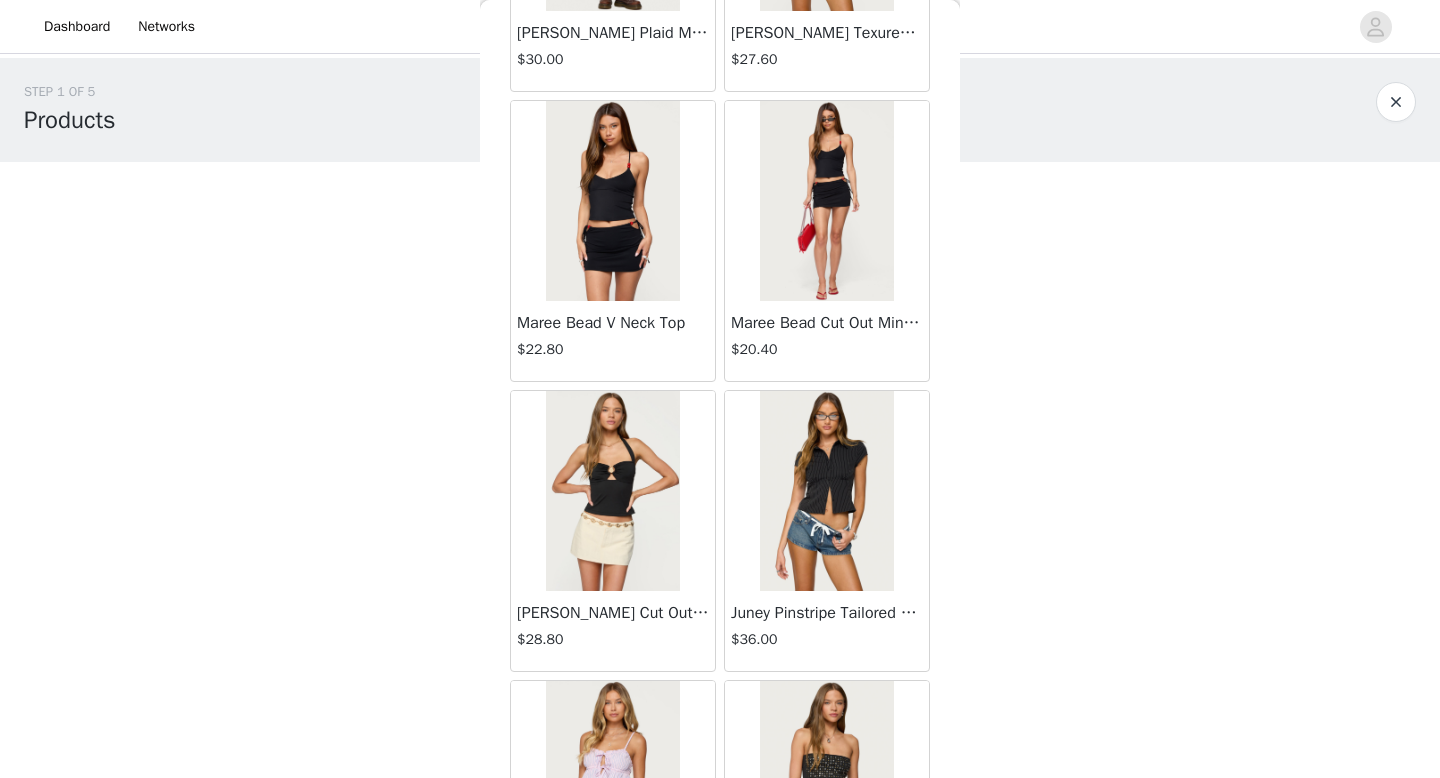 scroll, scrollTop: 1033, scrollLeft: 0, axis: vertical 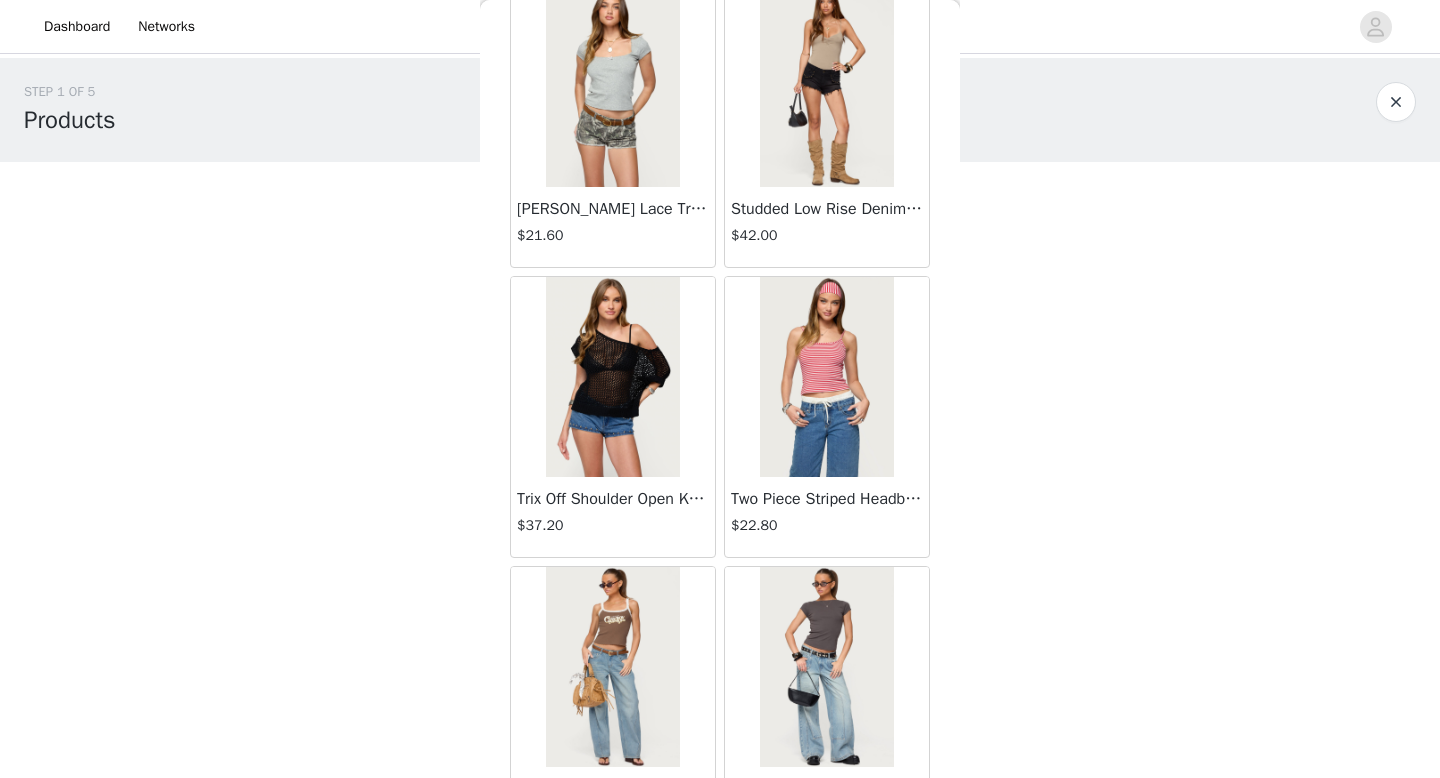 click at bounding box center (612, 377) 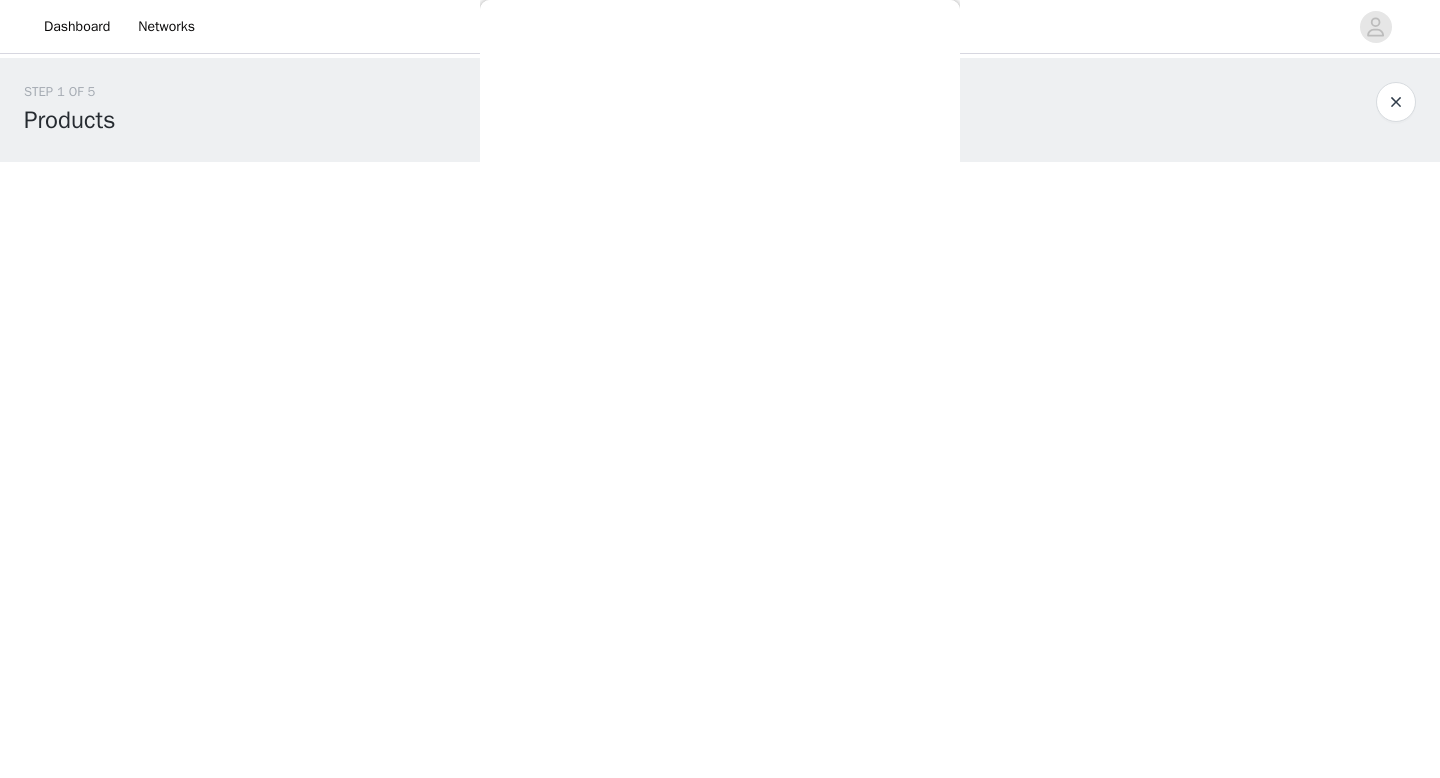 scroll, scrollTop: 0, scrollLeft: 0, axis: both 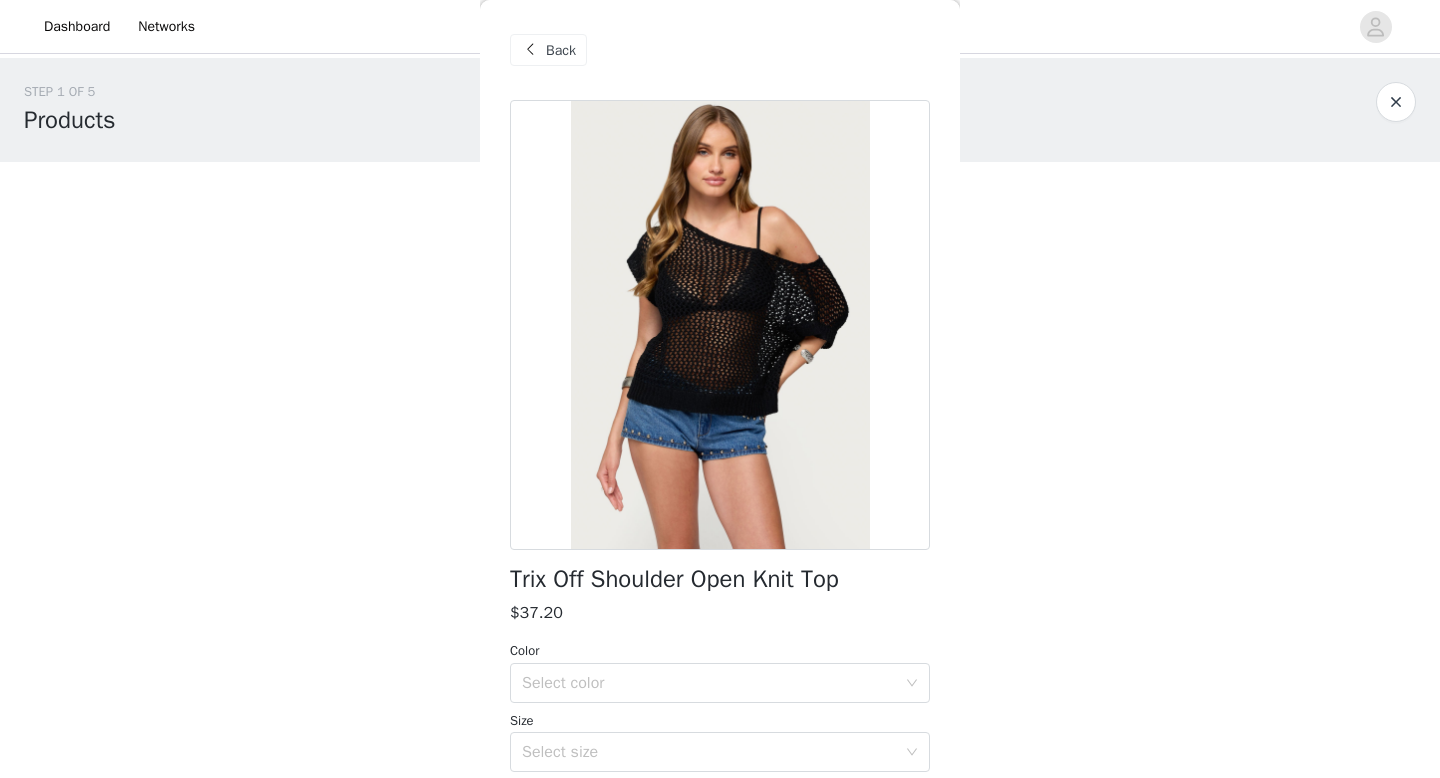 click on "Back" at bounding box center [561, 50] 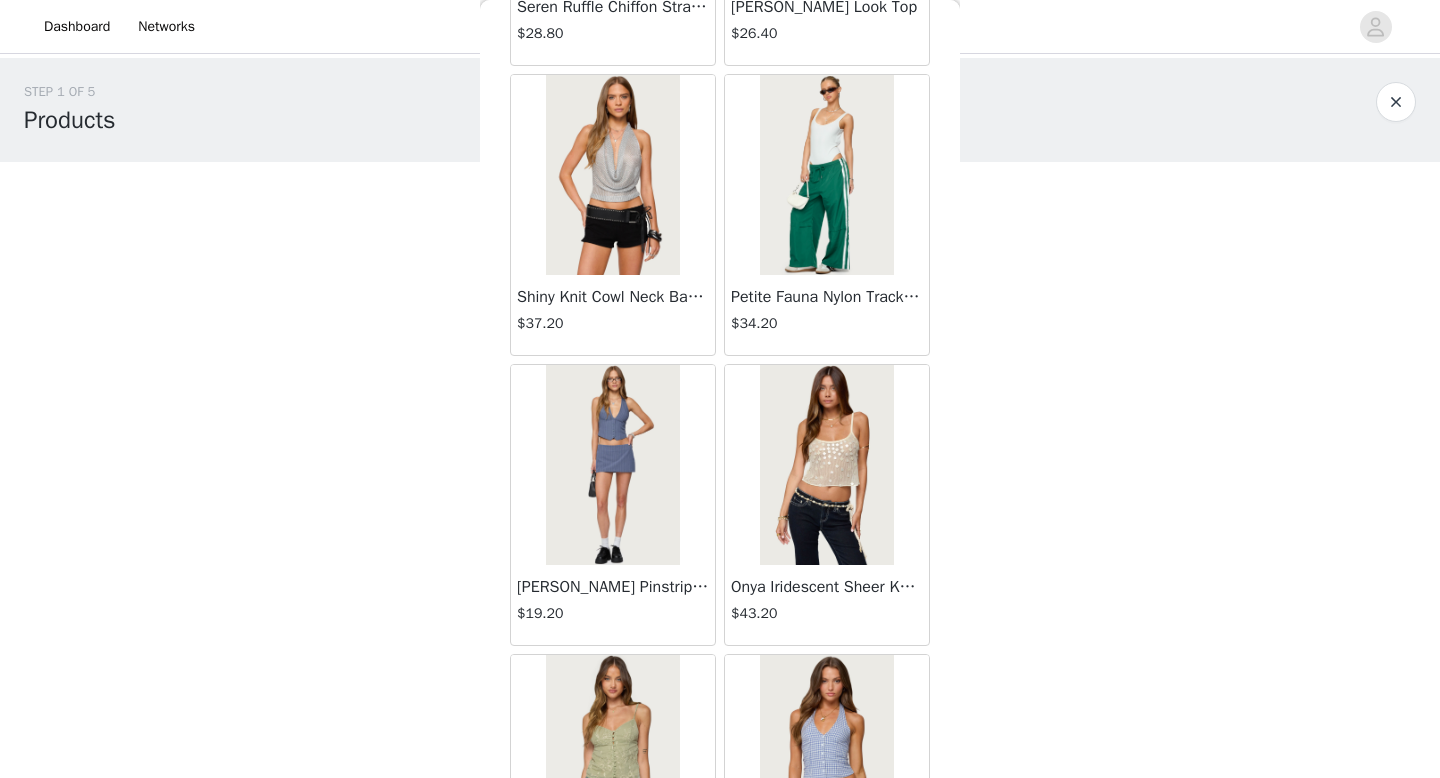scroll, scrollTop: 20757, scrollLeft: 0, axis: vertical 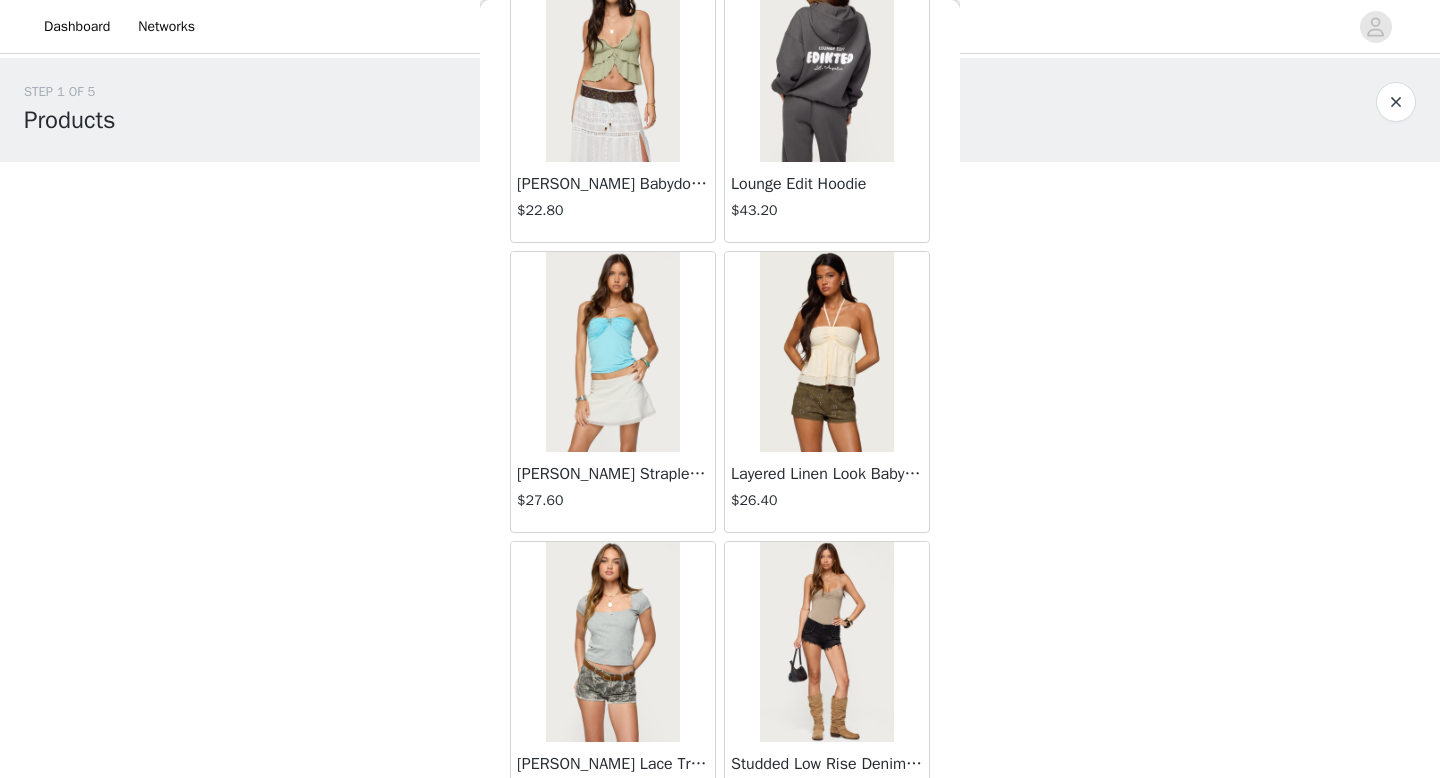 click at bounding box center [826, 352] 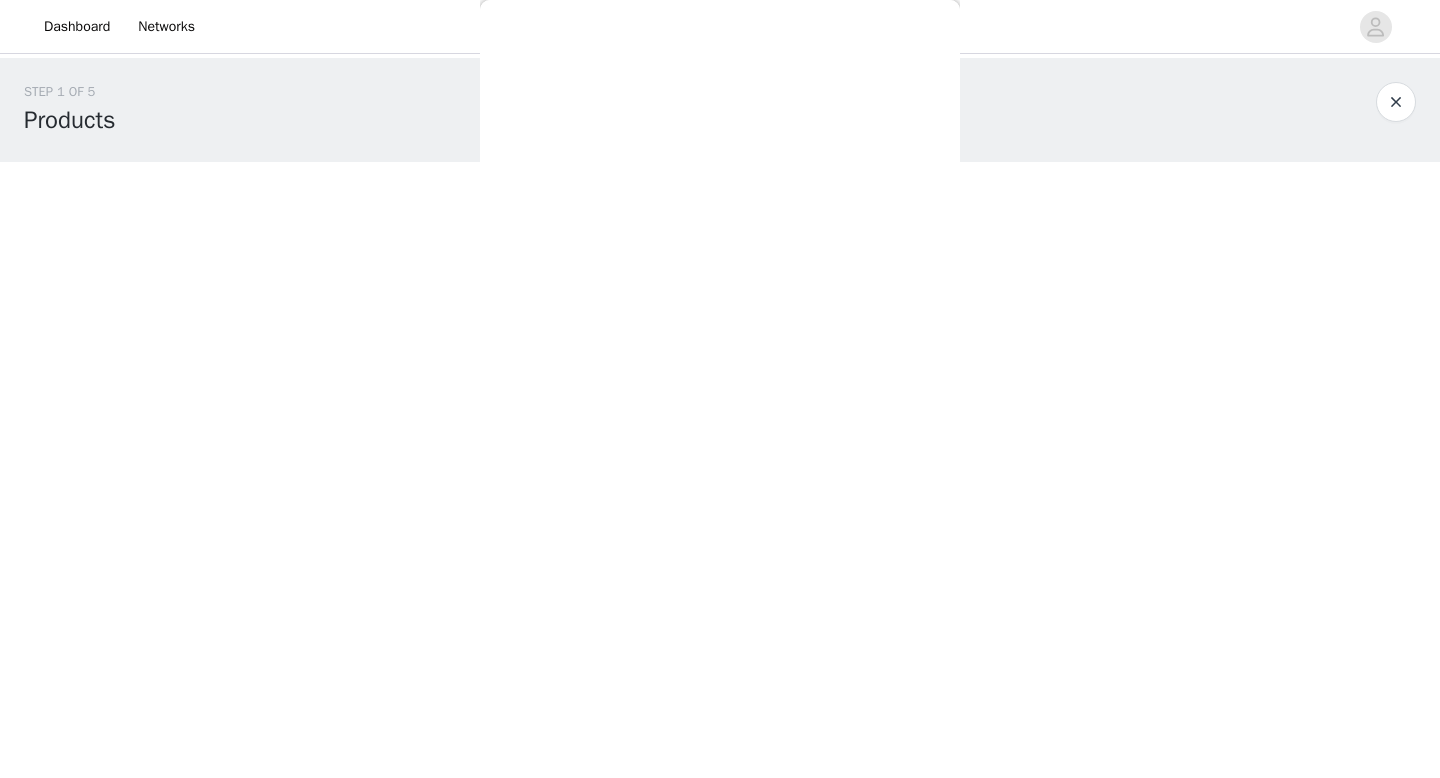 scroll, scrollTop: 0, scrollLeft: 0, axis: both 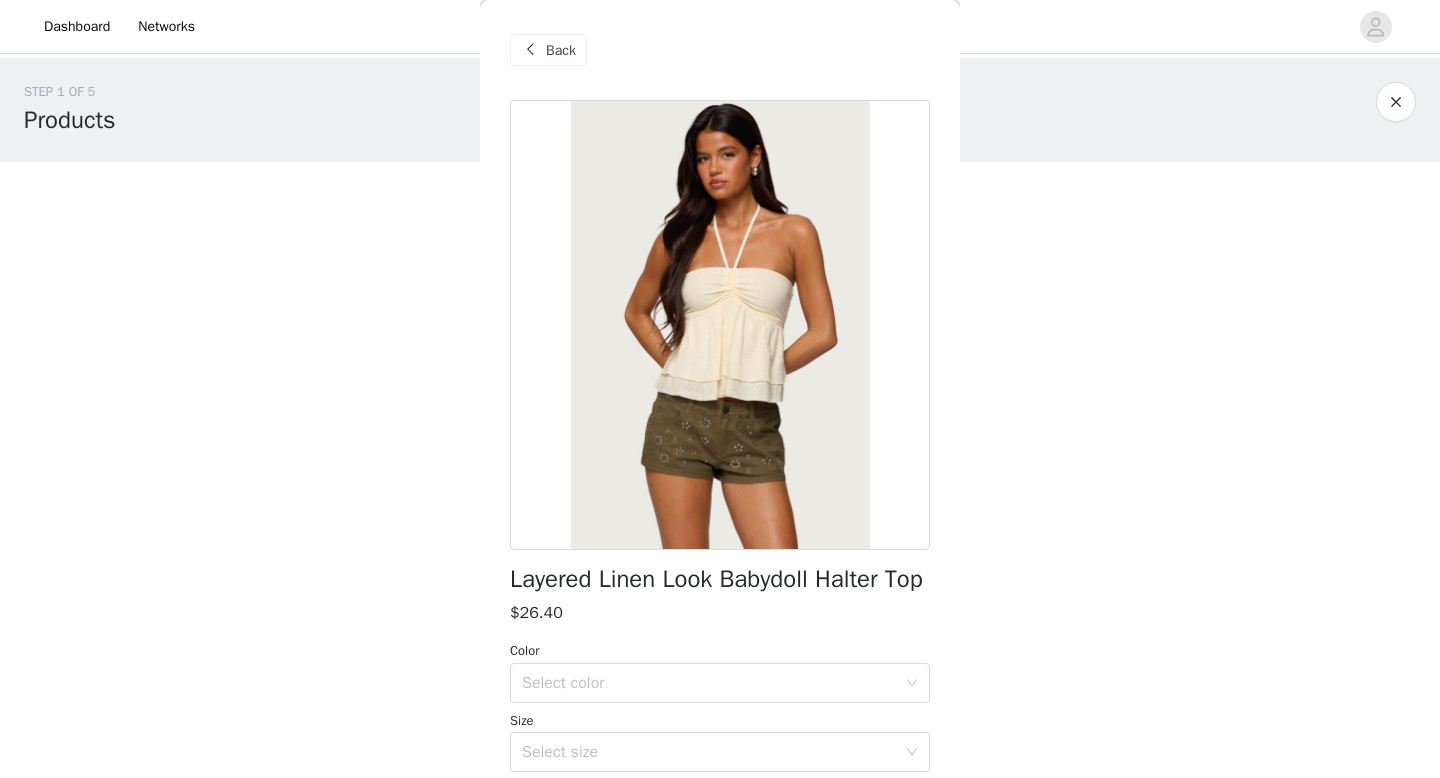 click on "Back" at bounding box center [720, 50] 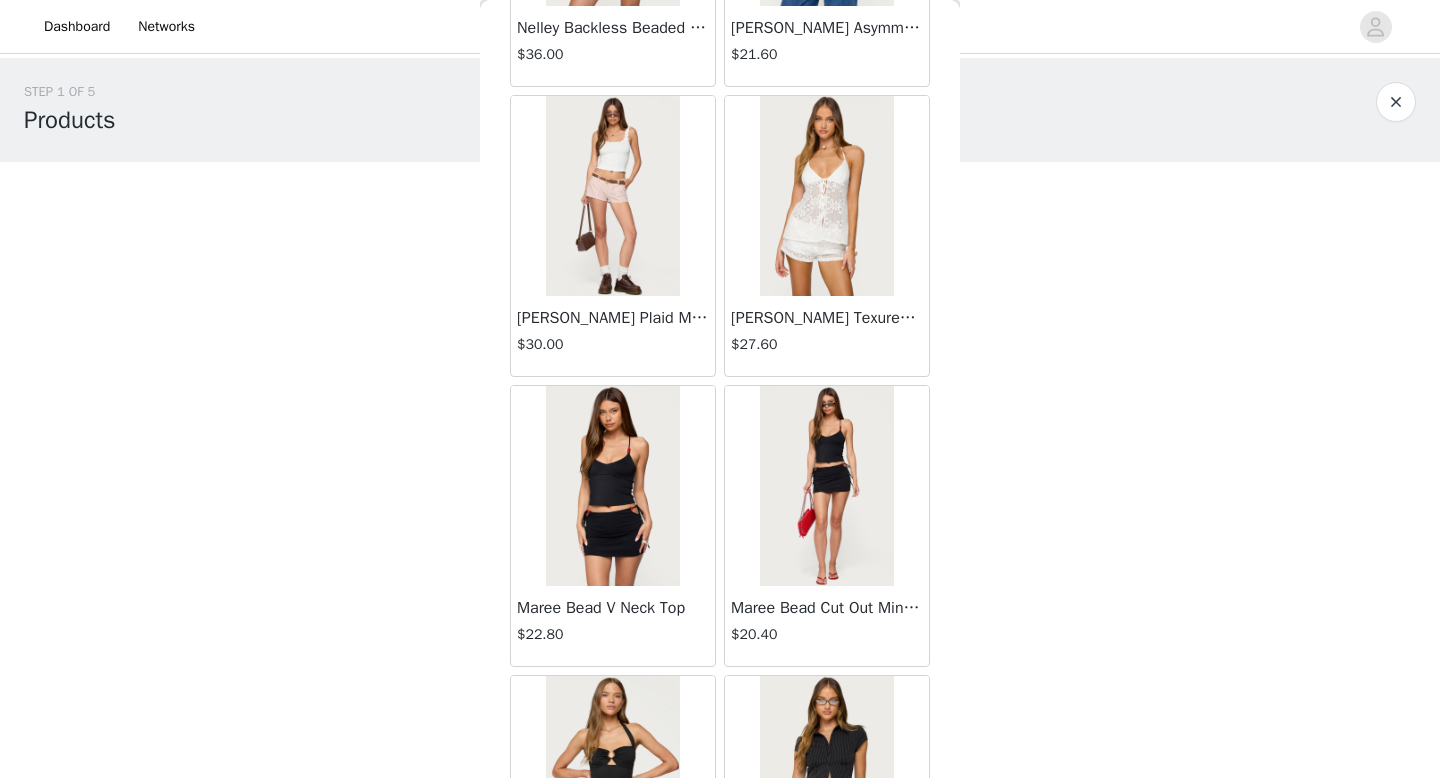 scroll, scrollTop: 784, scrollLeft: 0, axis: vertical 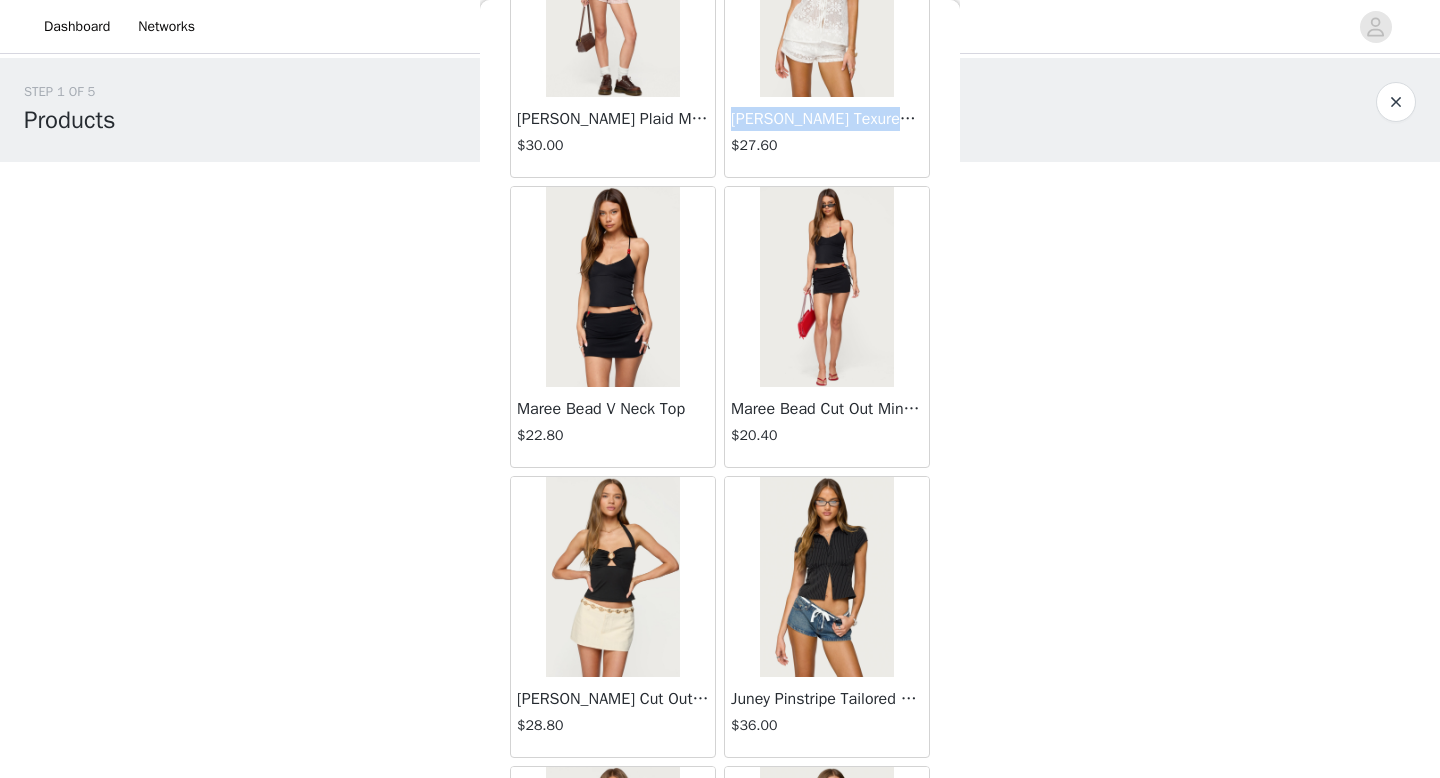 drag, startPoint x: 953, startPoint y: 15, endPoint x: 954, endPoint y: 113, distance: 98.005104 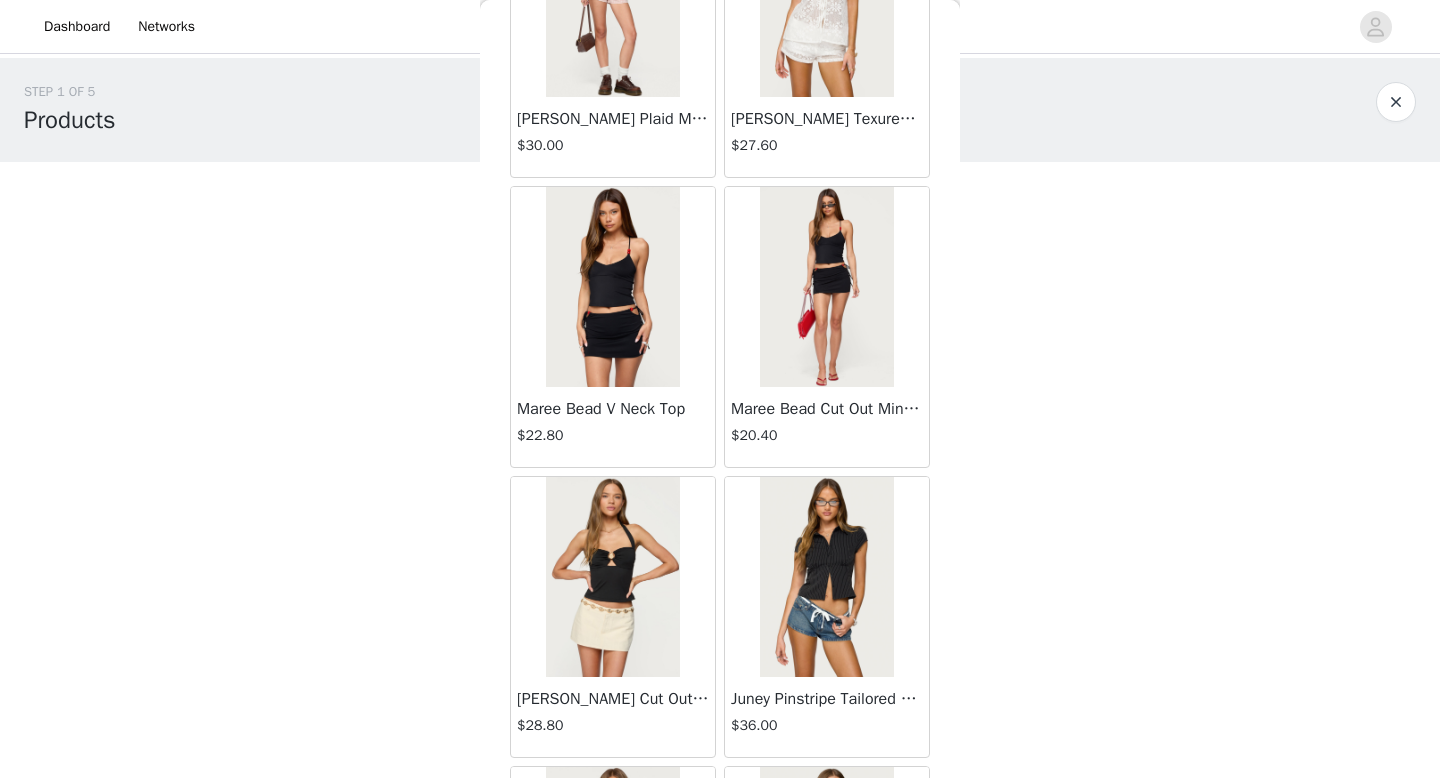 click on "STEP 1 OF 5
Products
Choose as many products as you'd like, up to $300.00.       0 Selected   Remaining Funds: $300.00         Add Product     You may choose as many products as you'd like     Back       Lovina Grommet Pleated Mini Skort   $16.80       Metallic & Sequin Textured Tank Top   $27.60       Nelley Backless Beaded Sequin Chiffon Top   $36.00       Daley Asymmetric One Shoulder Crochet Top   $21.60       Monty Plaid Micro Shorts   $30.00       Arlie Floral Texured Sheer Halter Top   $27.60       Maree Bead V Neck Top   $22.80       Maree Bead Cut Out Mini Skirt   $20.40       Delcy Cut Out Halter Top   $28.80       Juney Pinstripe Tailored Button Up Shirt   $36.00       Avenly Striped Tie Front Babydoll Top   $27.60       Blanco Studded Grommet Tube Top   $30.00       Avalai Linen Look Mini Skort   $38.40       Beaded Deep Cowl Neck Backless Top   $37.20       Frayed Pleated Denim Mini Skort   $16.00" at bounding box center [720, 235] 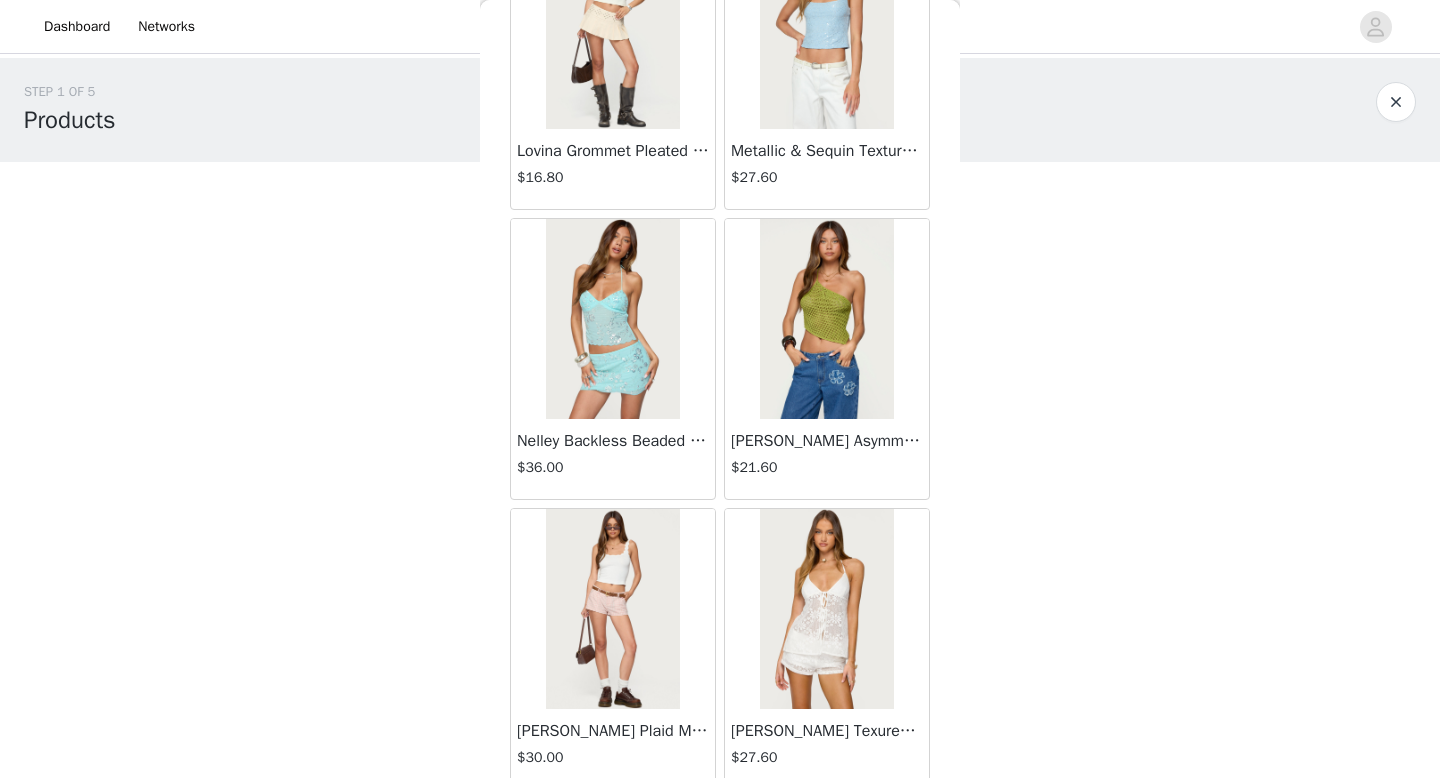scroll, scrollTop: 0, scrollLeft: 0, axis: both 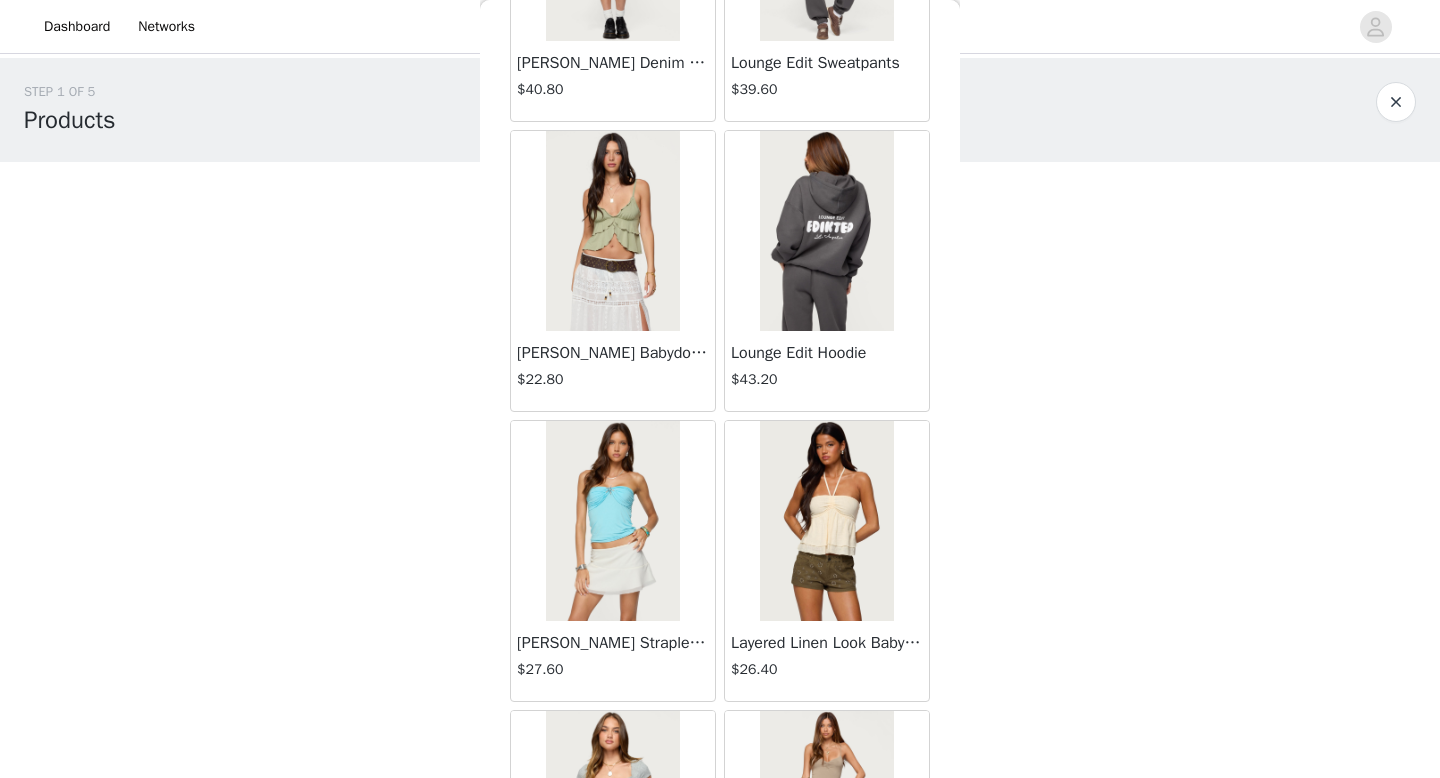 click at bounding box center [612, 521] 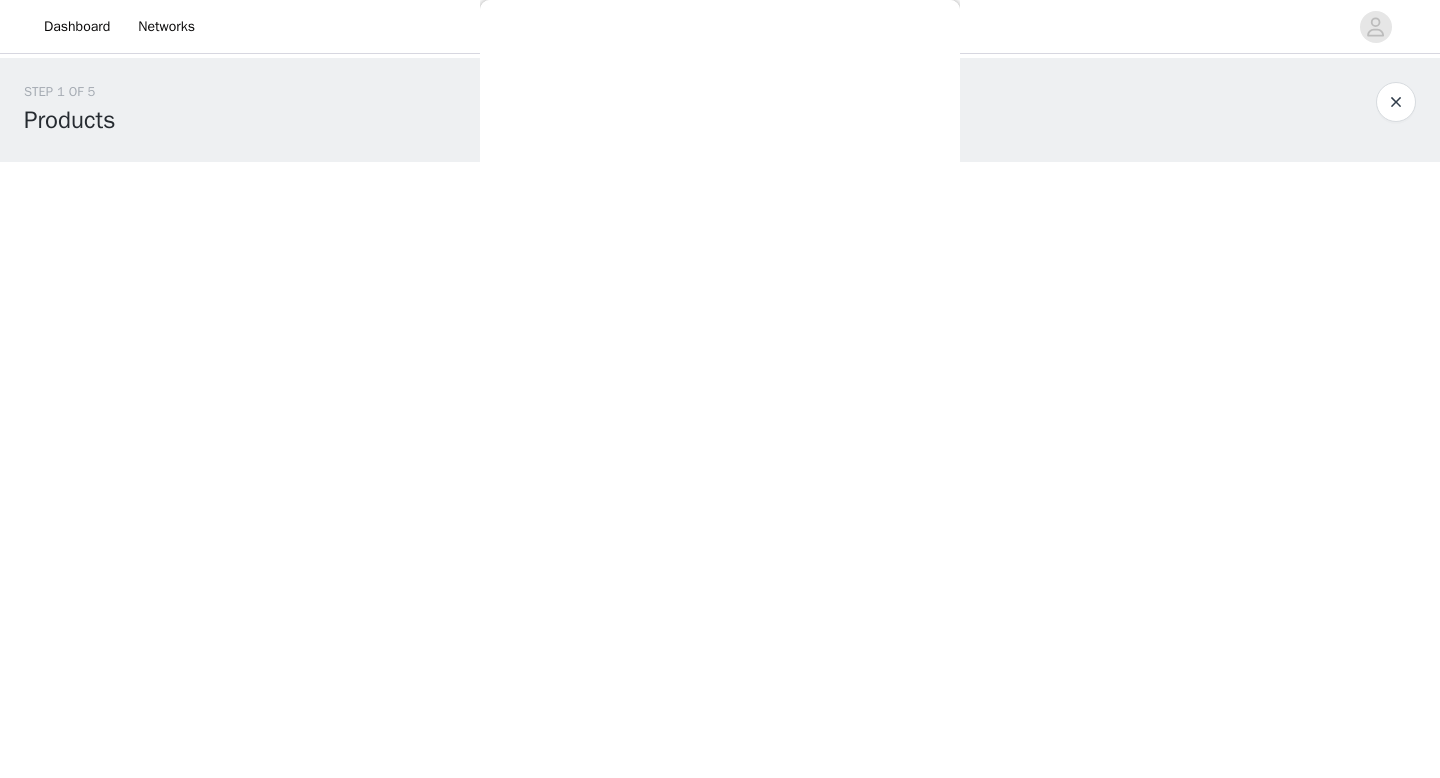 scroll, scrollTop: 0, scrollLeft: 0, axis: both 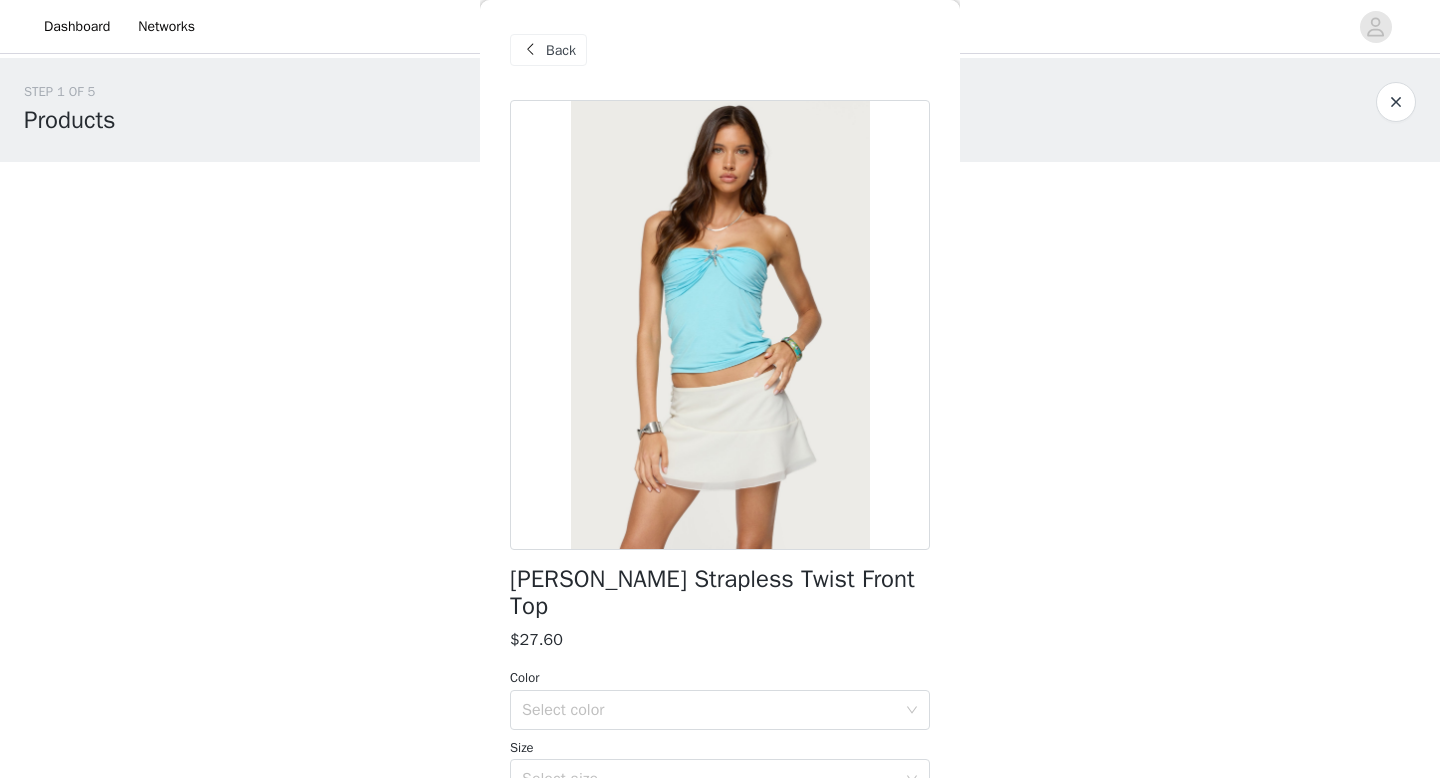 click on "Back" at bounding box center (548, 50) 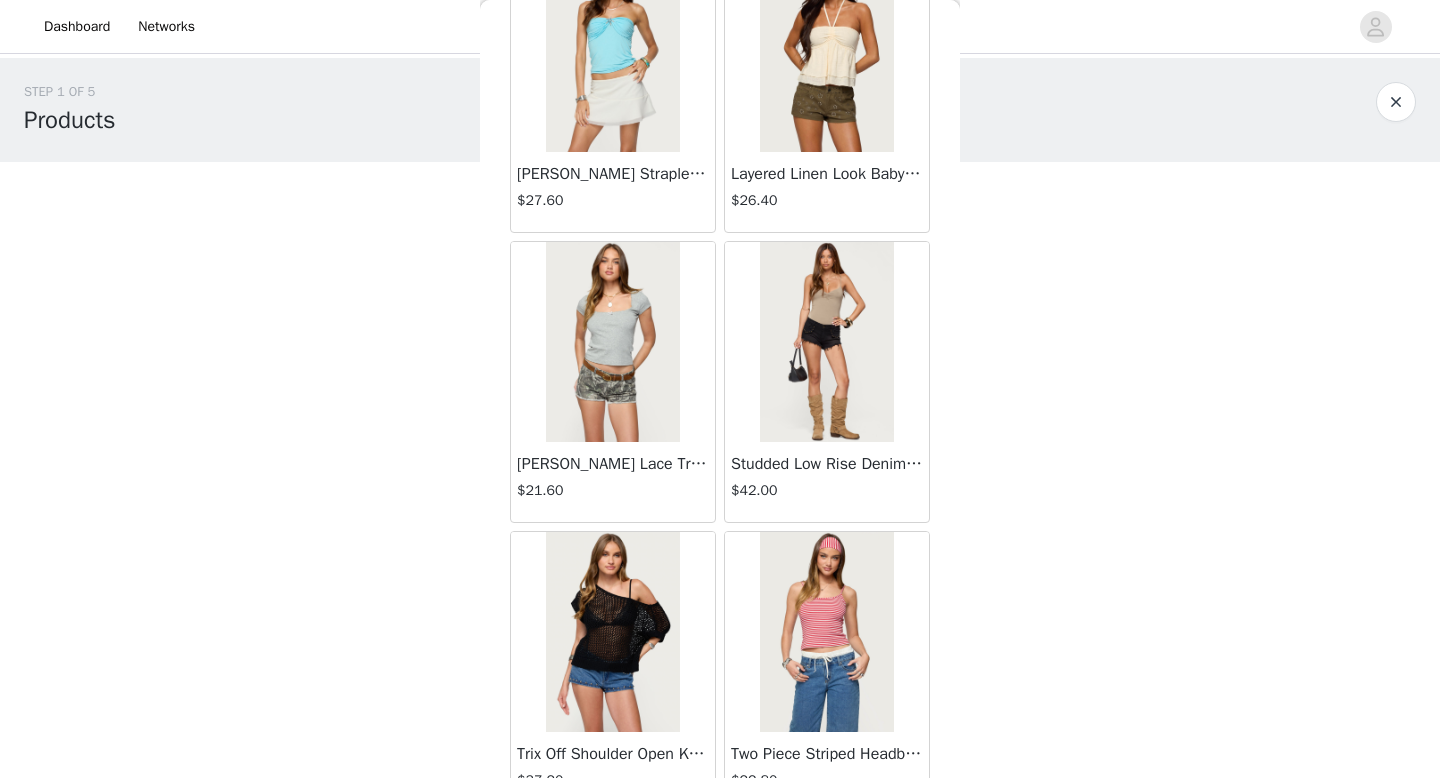 scroll, scrollTop: 62105, scrollLeft: 0, axis: vertical 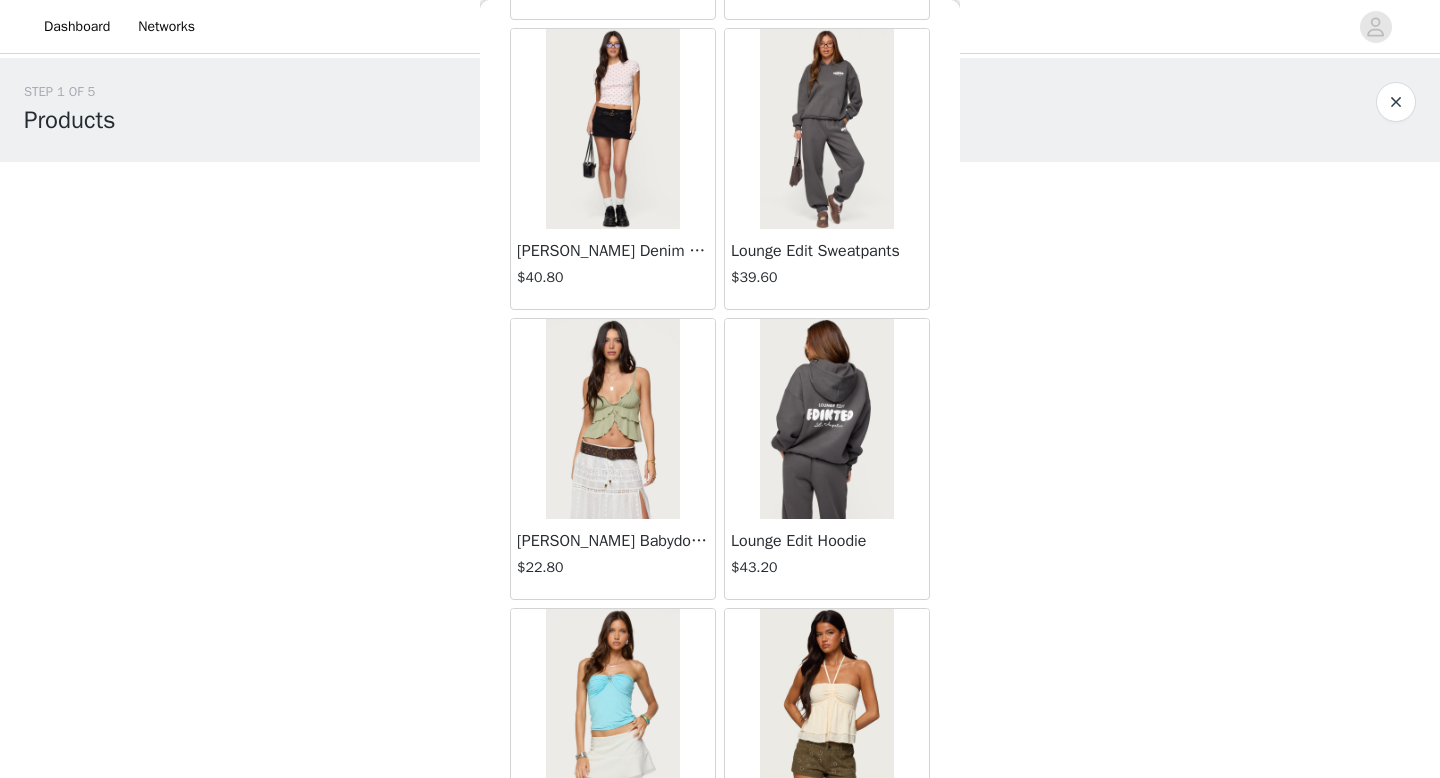 click at bounding box center [826, 419] 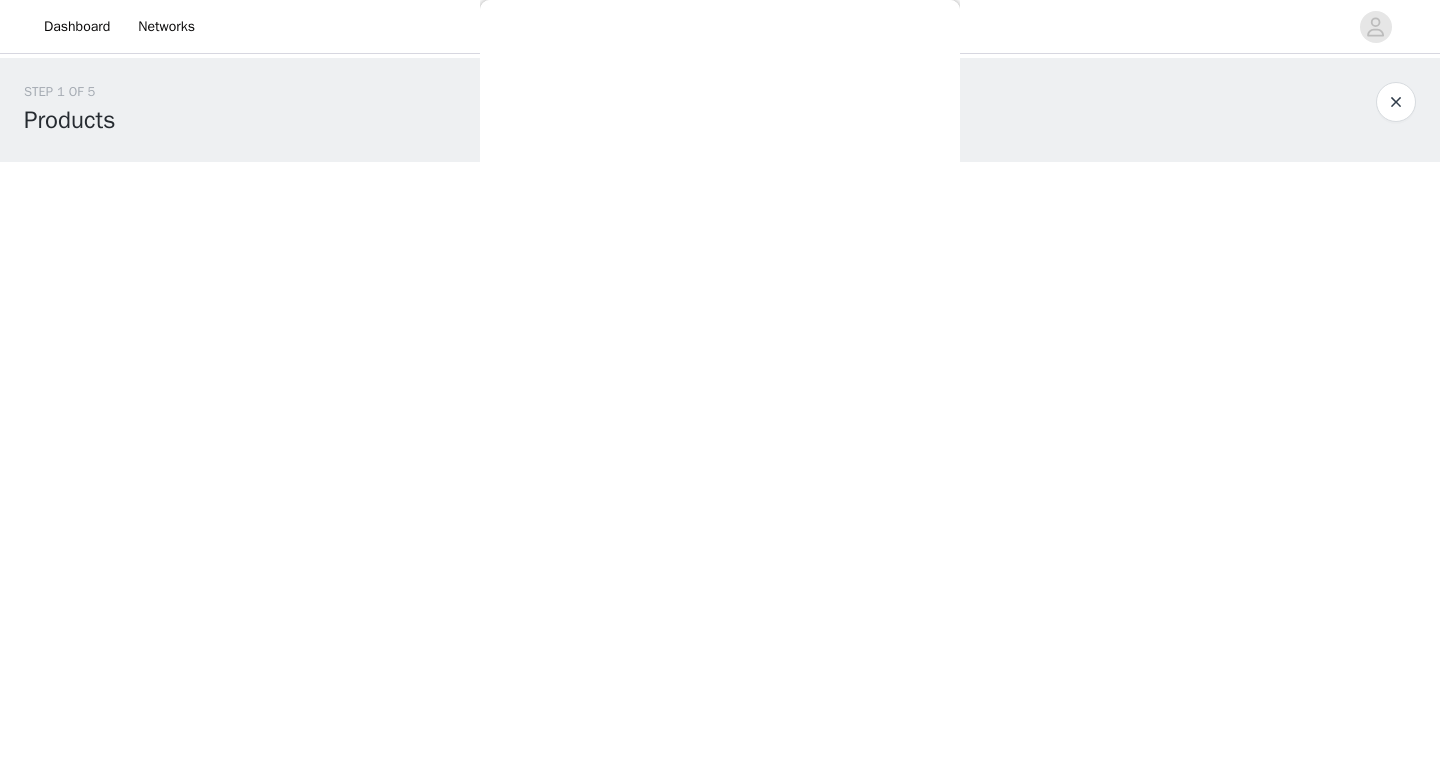 scroll, scrollTop: 0, scrollLeft: 0, axis: both 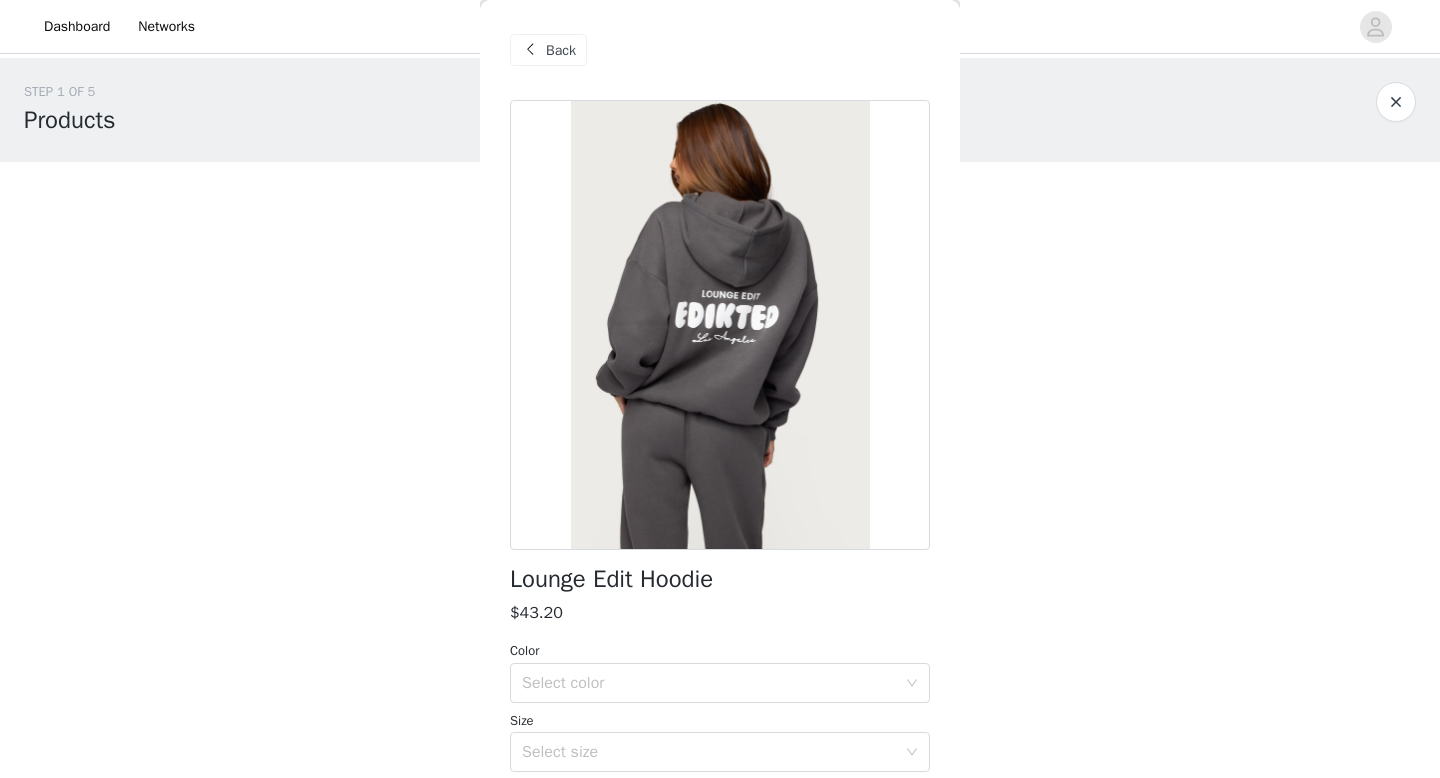 click on "Back" at bounding box center (561, 50) 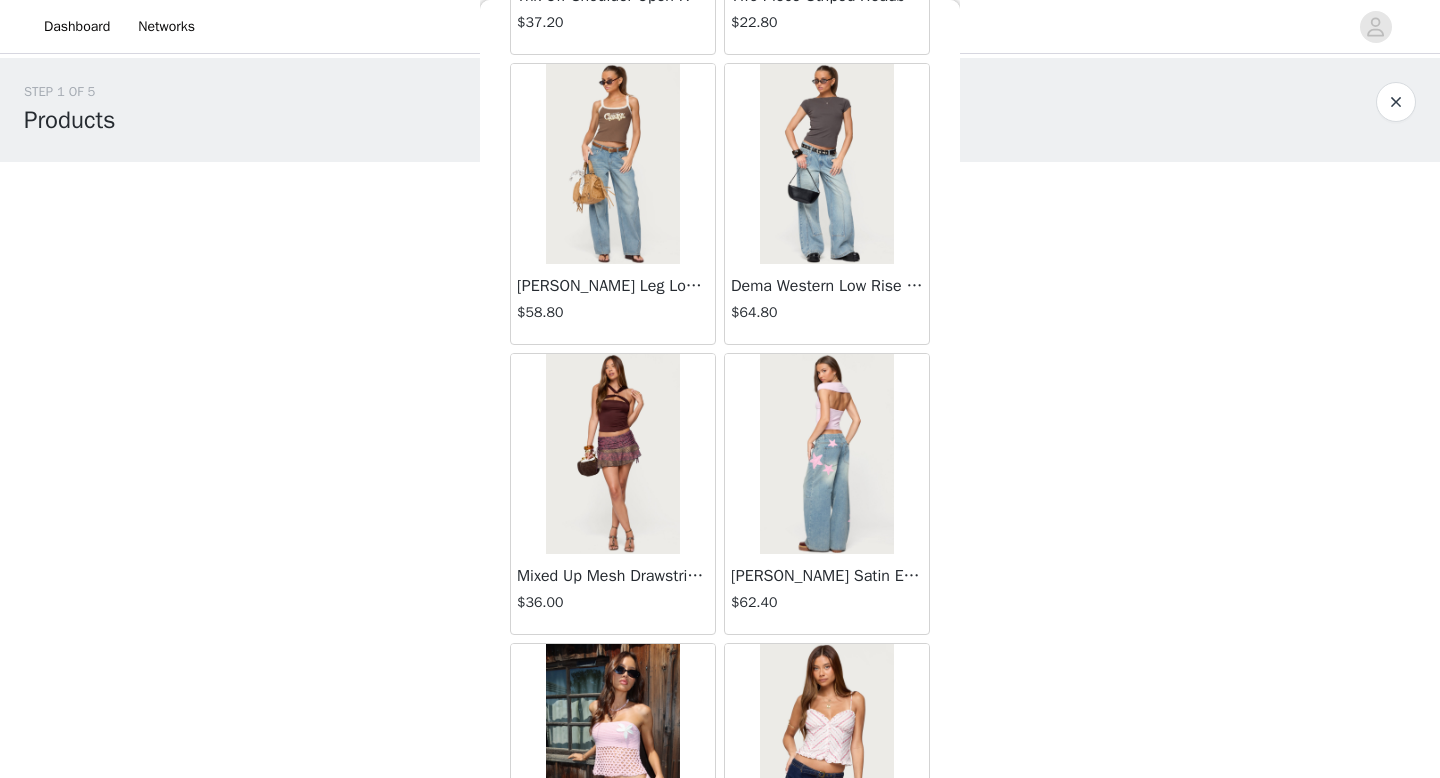 scroll, scrollTop: 63143, scrollLeft: 0, axis: vertical 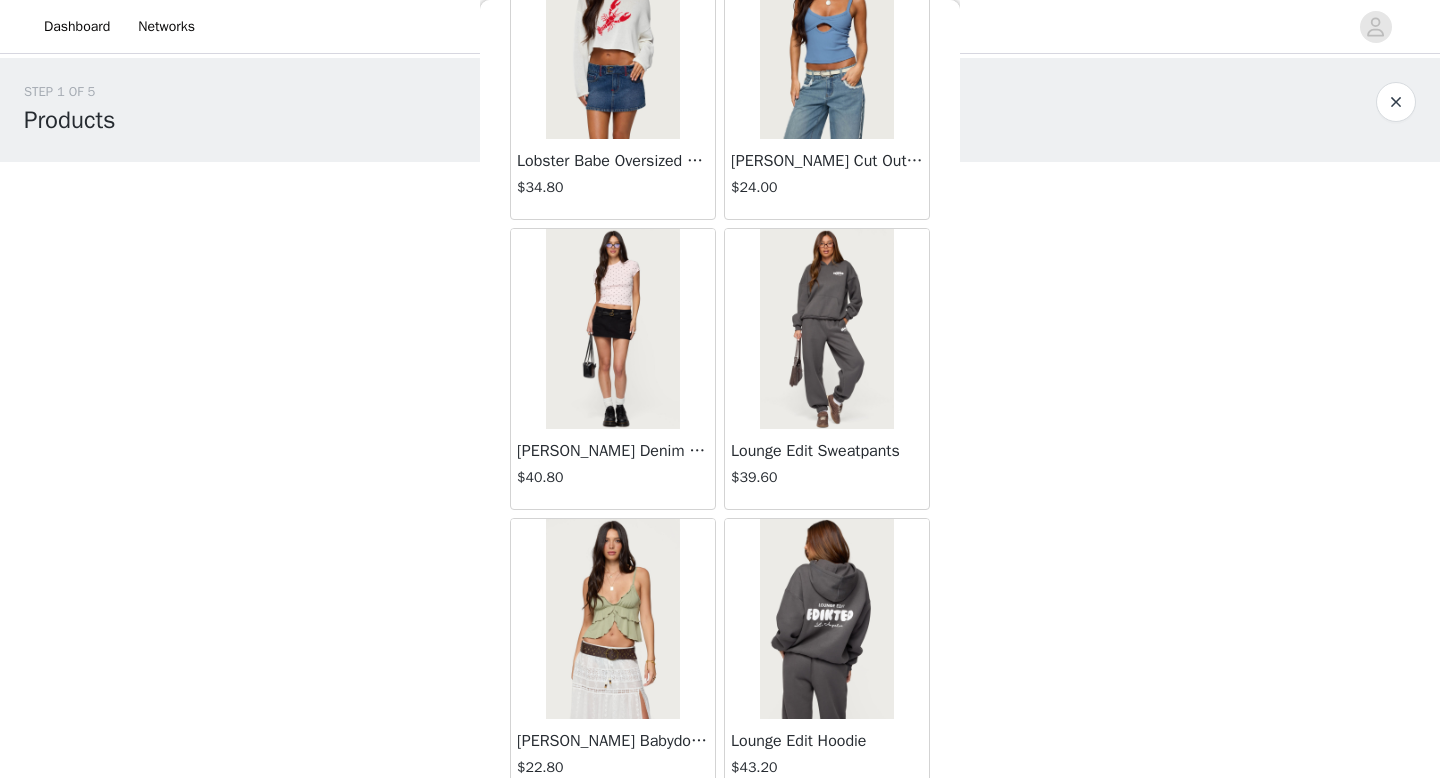 click at bounding box center [826, 329] 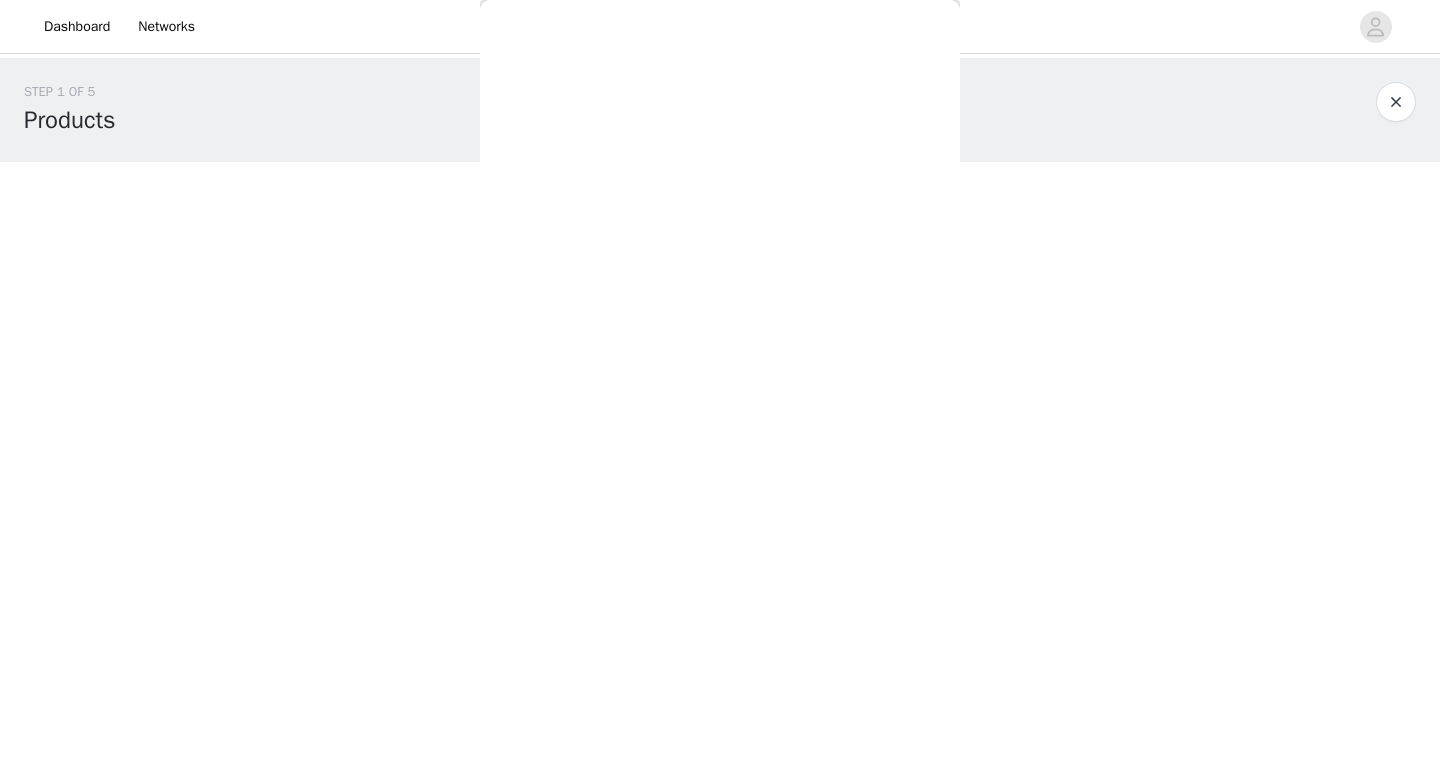 scroll, scrollTop: 0, scrollLeft: 0, axis: both 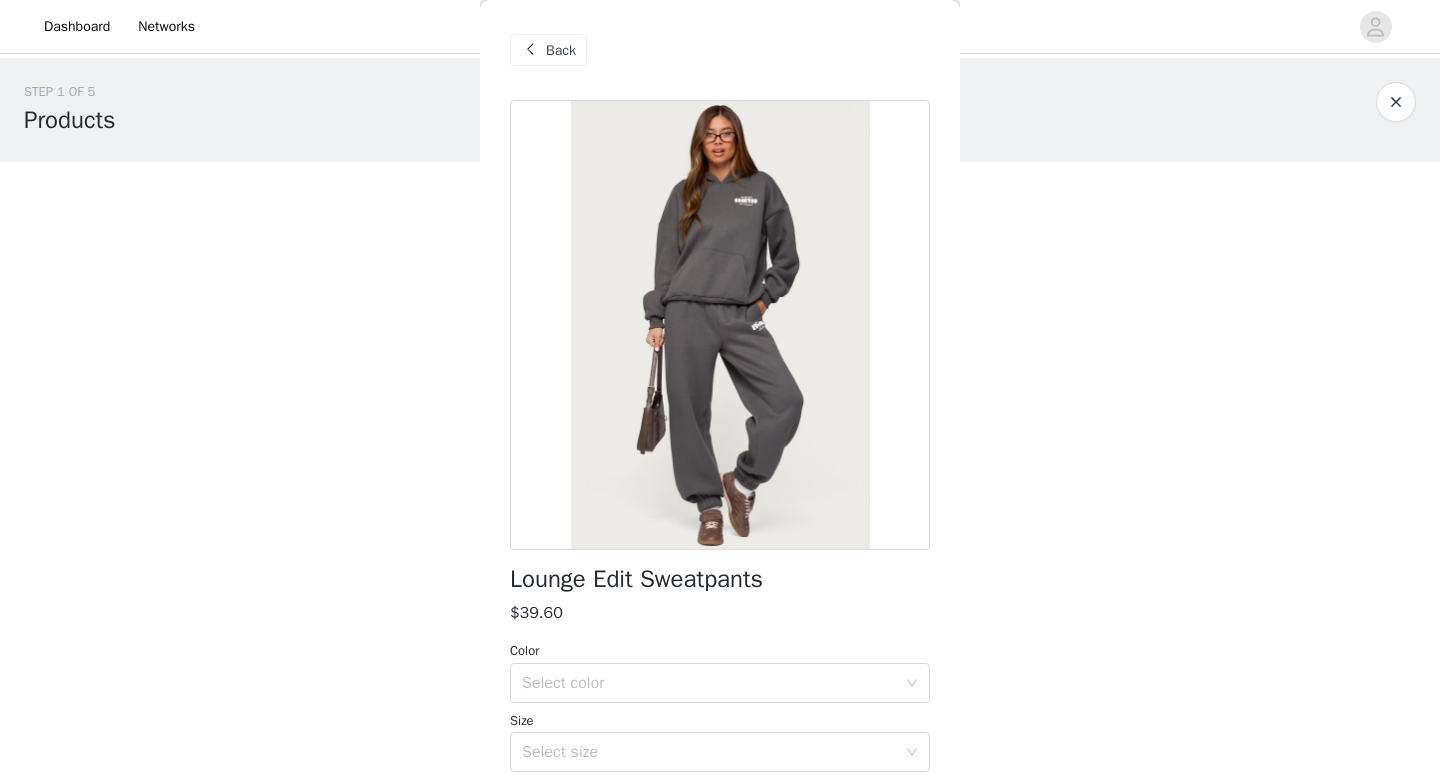 click at bounding box center [530, 50] 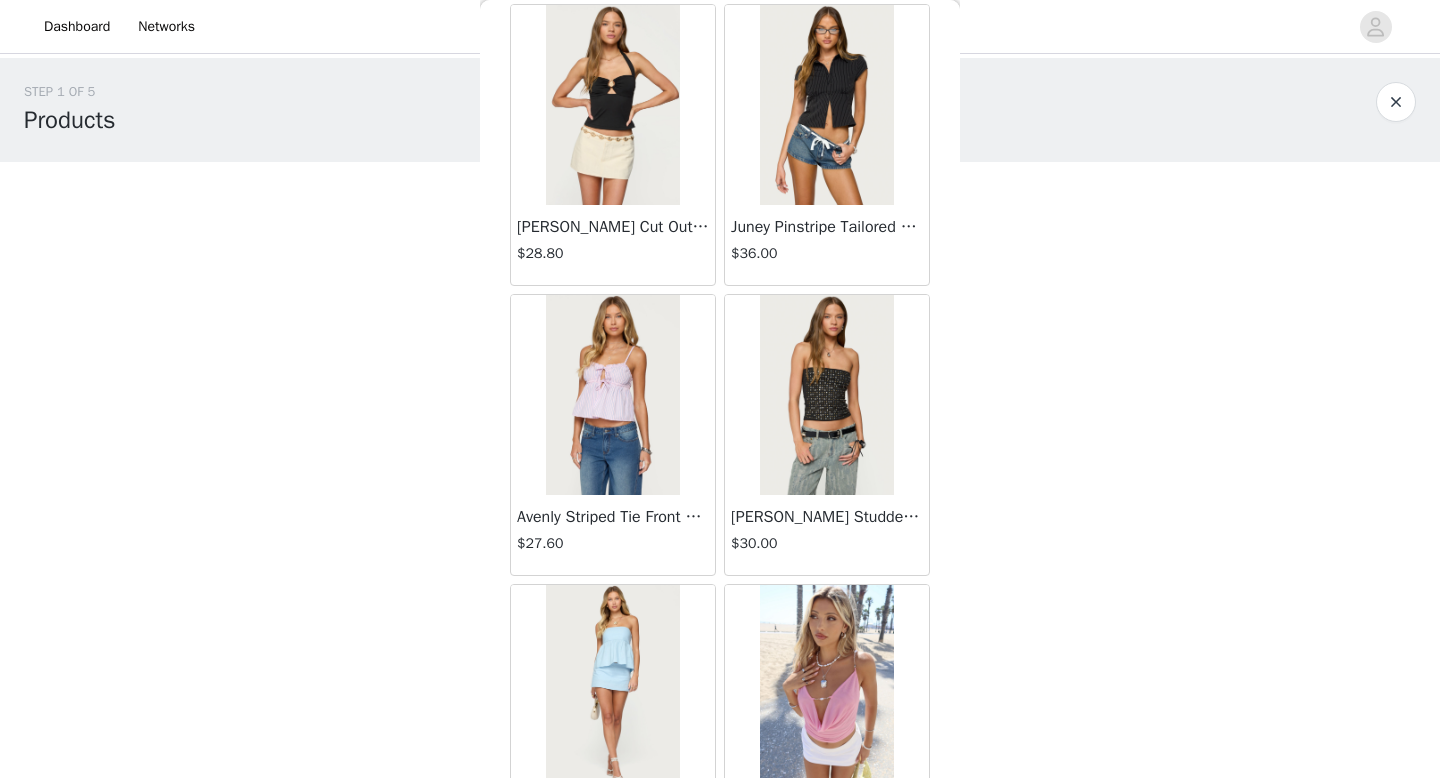 scroll, scrollTop: 1621, scrollLeft: 0, axis: vertical 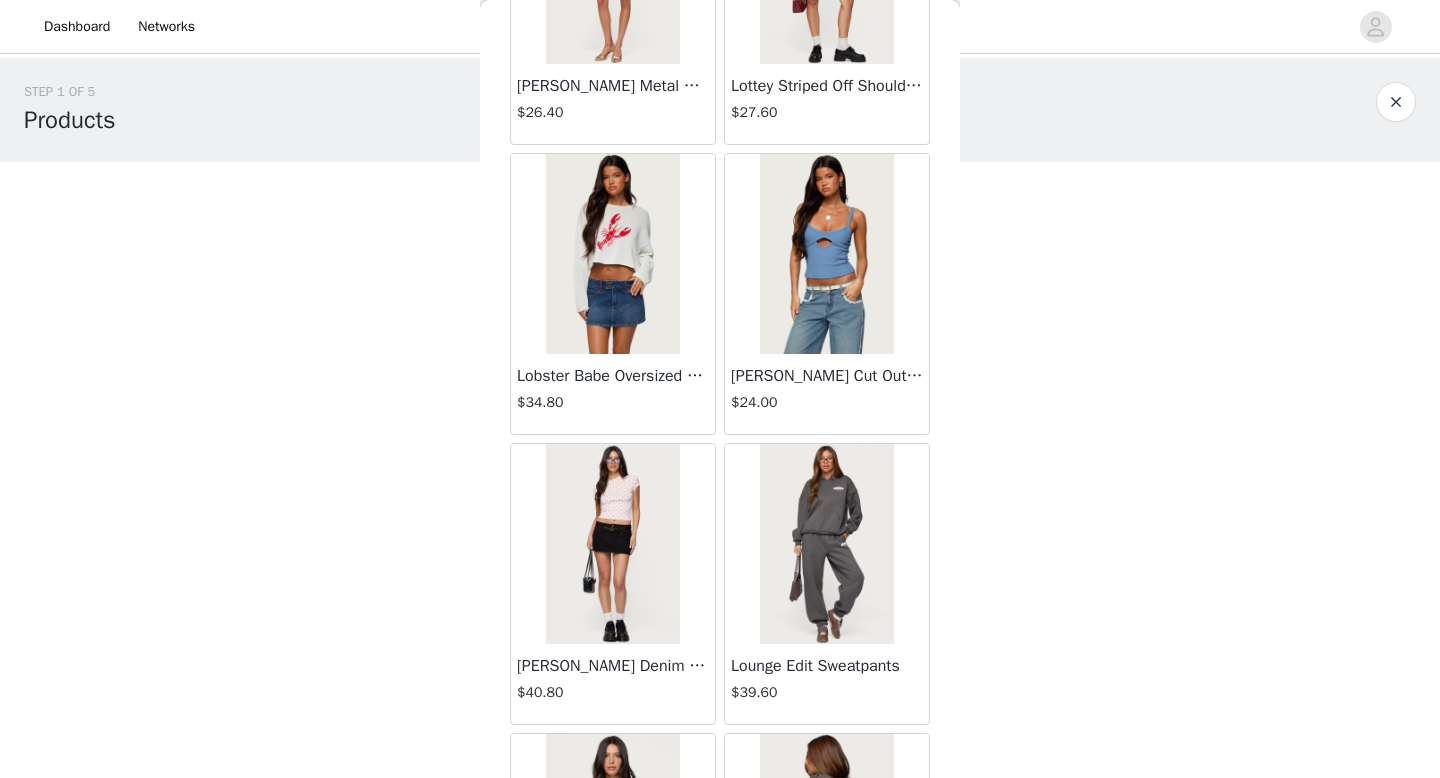 click at bounding box center (612, 544) 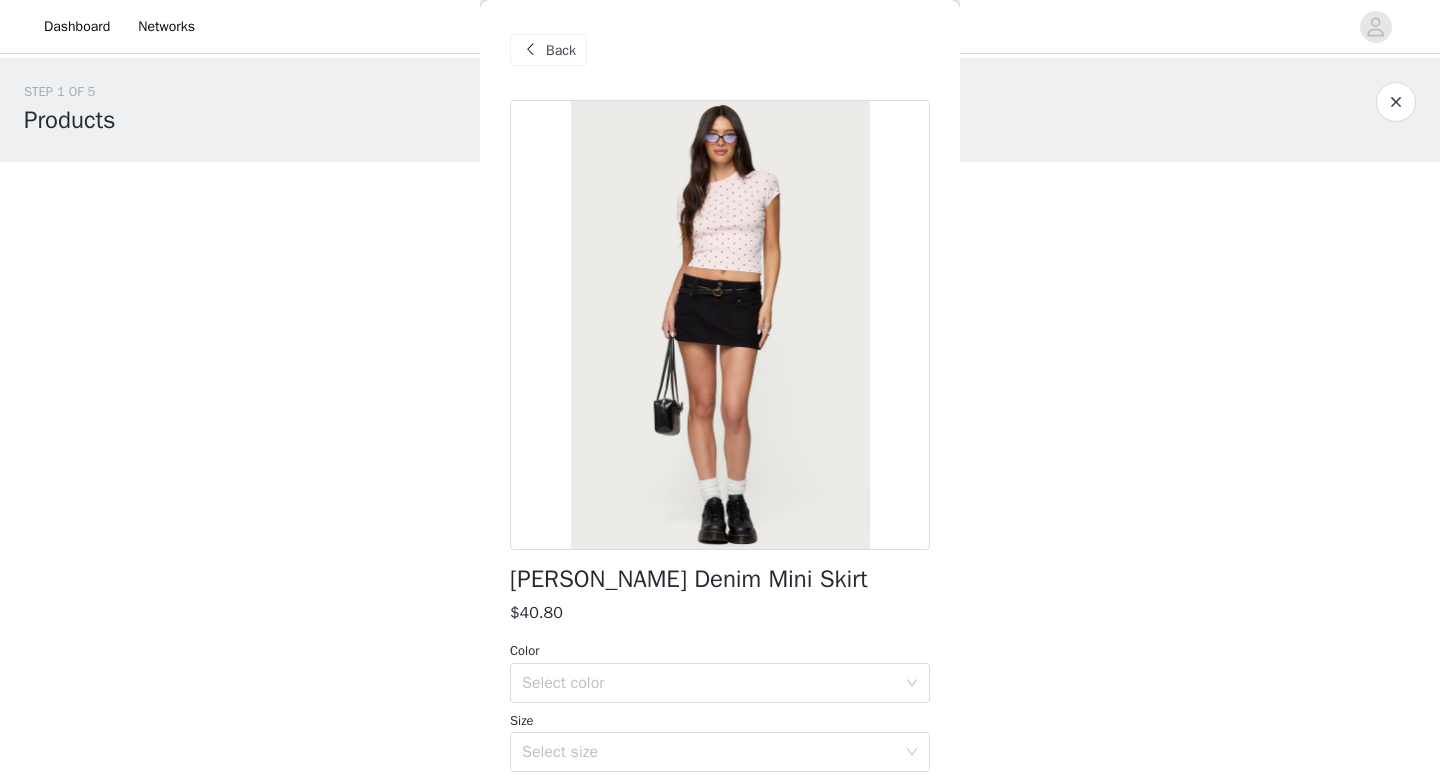 scroll, scrollTop: 19, scrollLeft: 0, axis: vertical 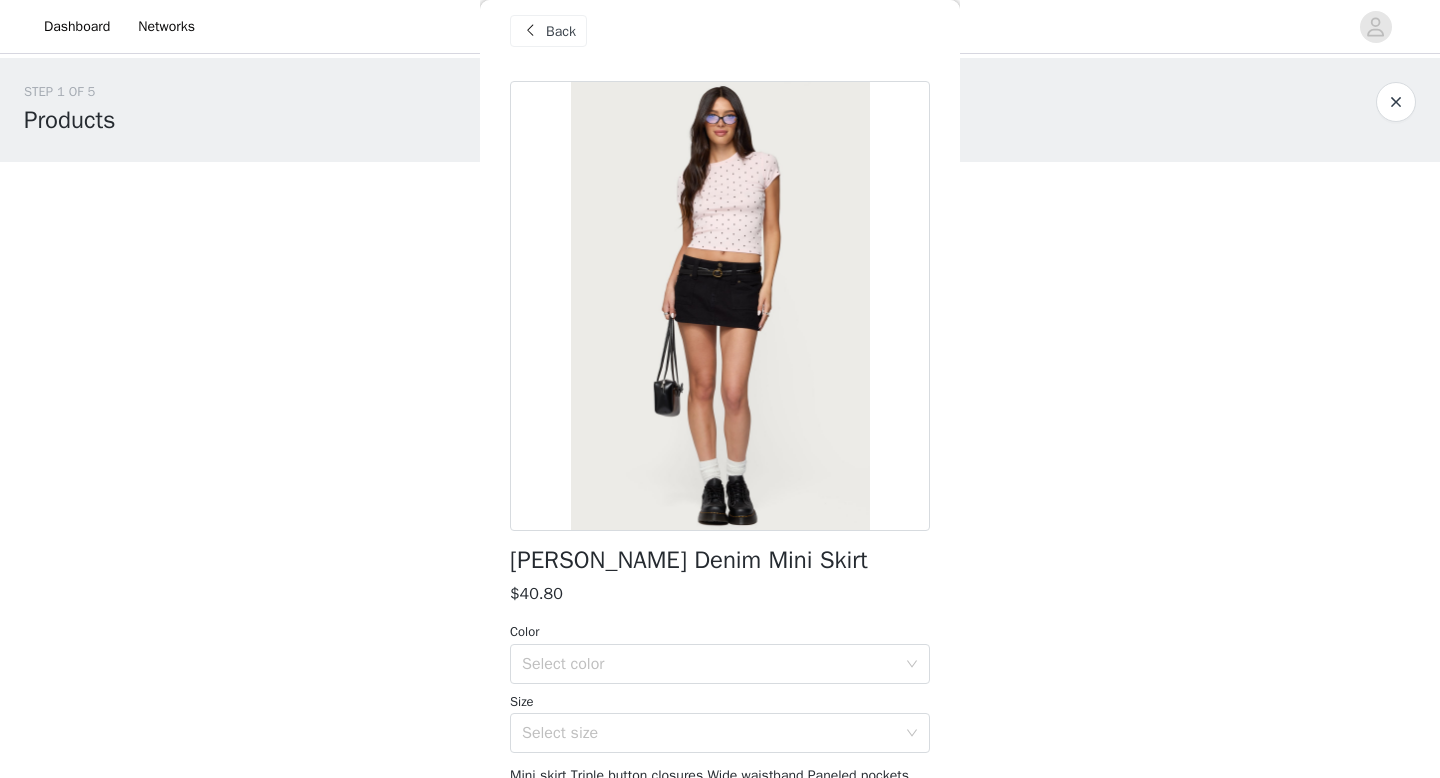 click on "Back" at bounding box center (548, 31) 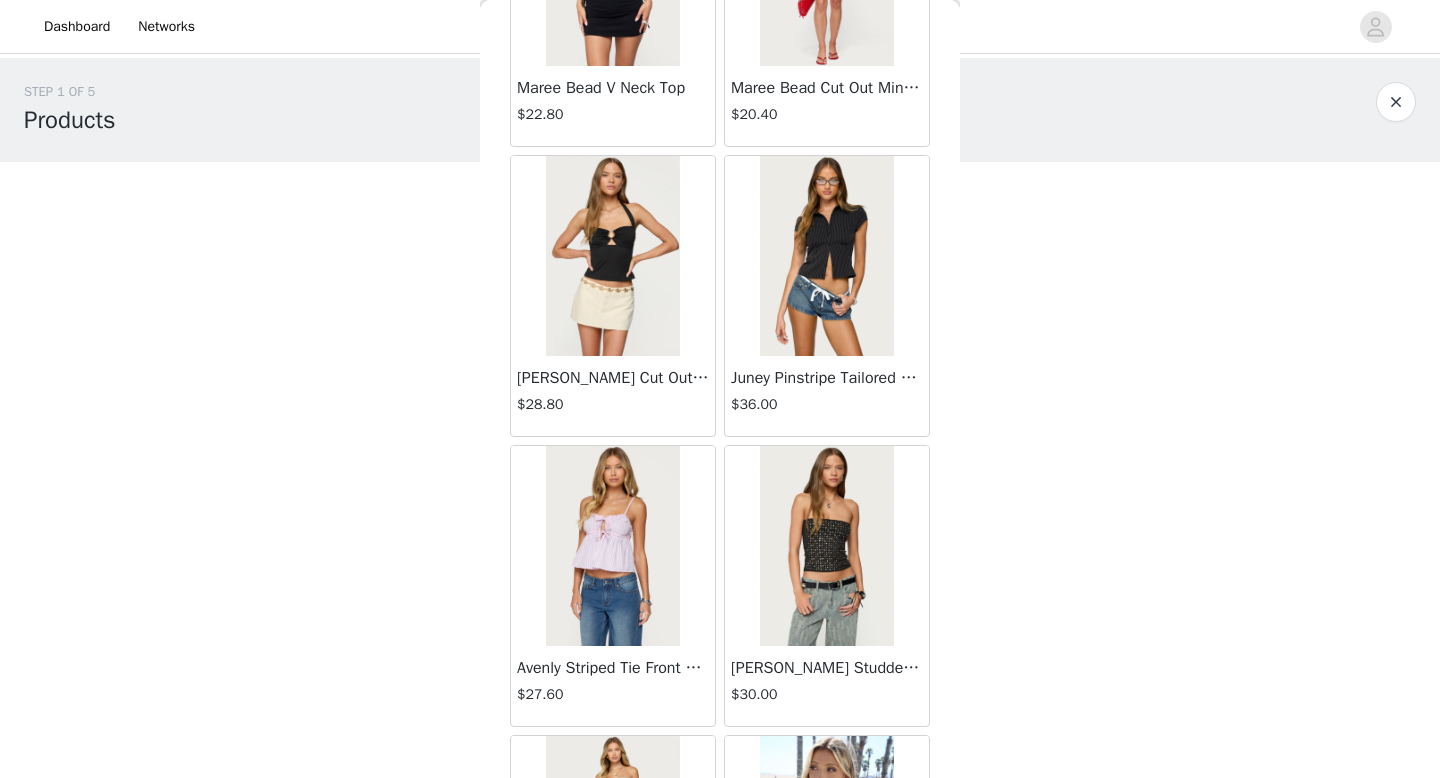 scroll, scrollTop: 1274, scrollLeft: 0, axis: vertical 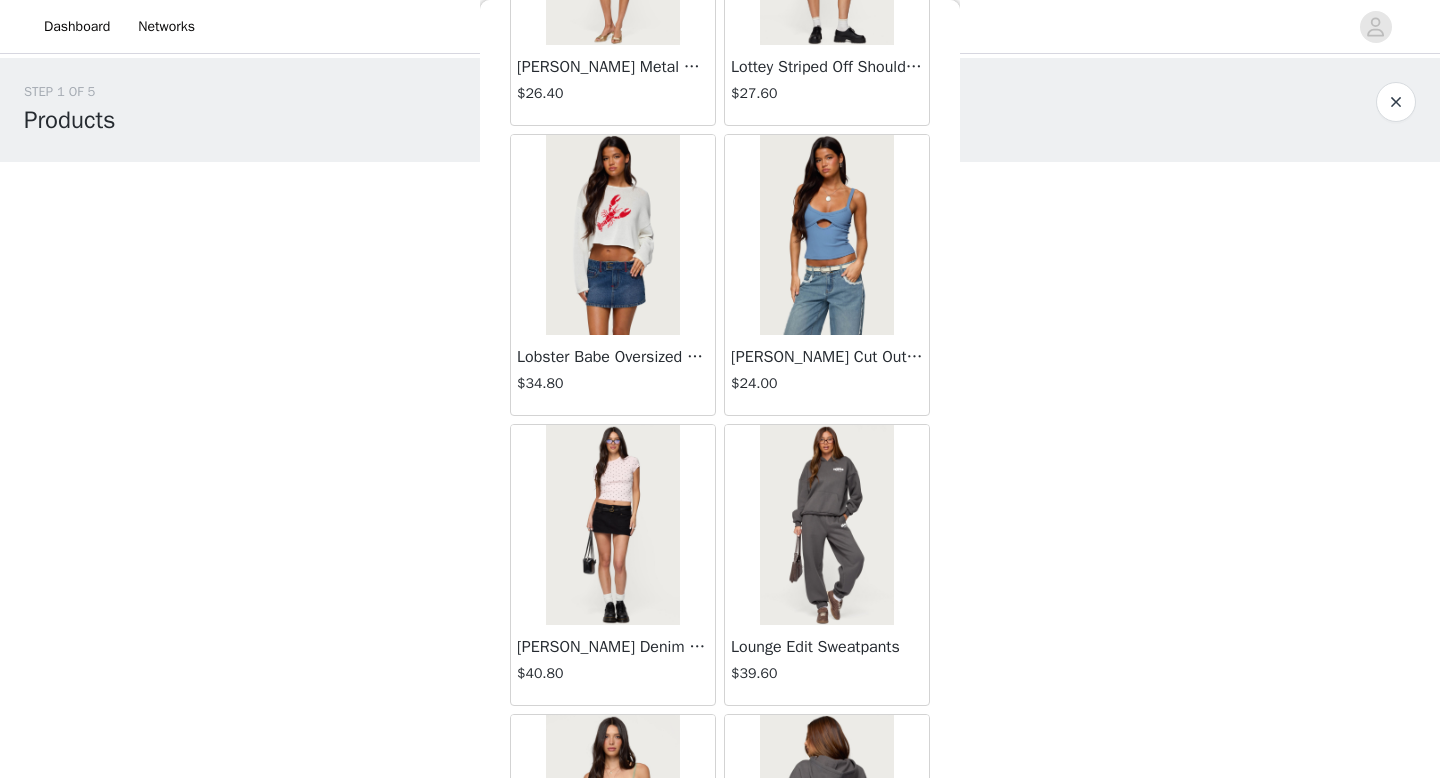 click at bounding box center [826, 235] 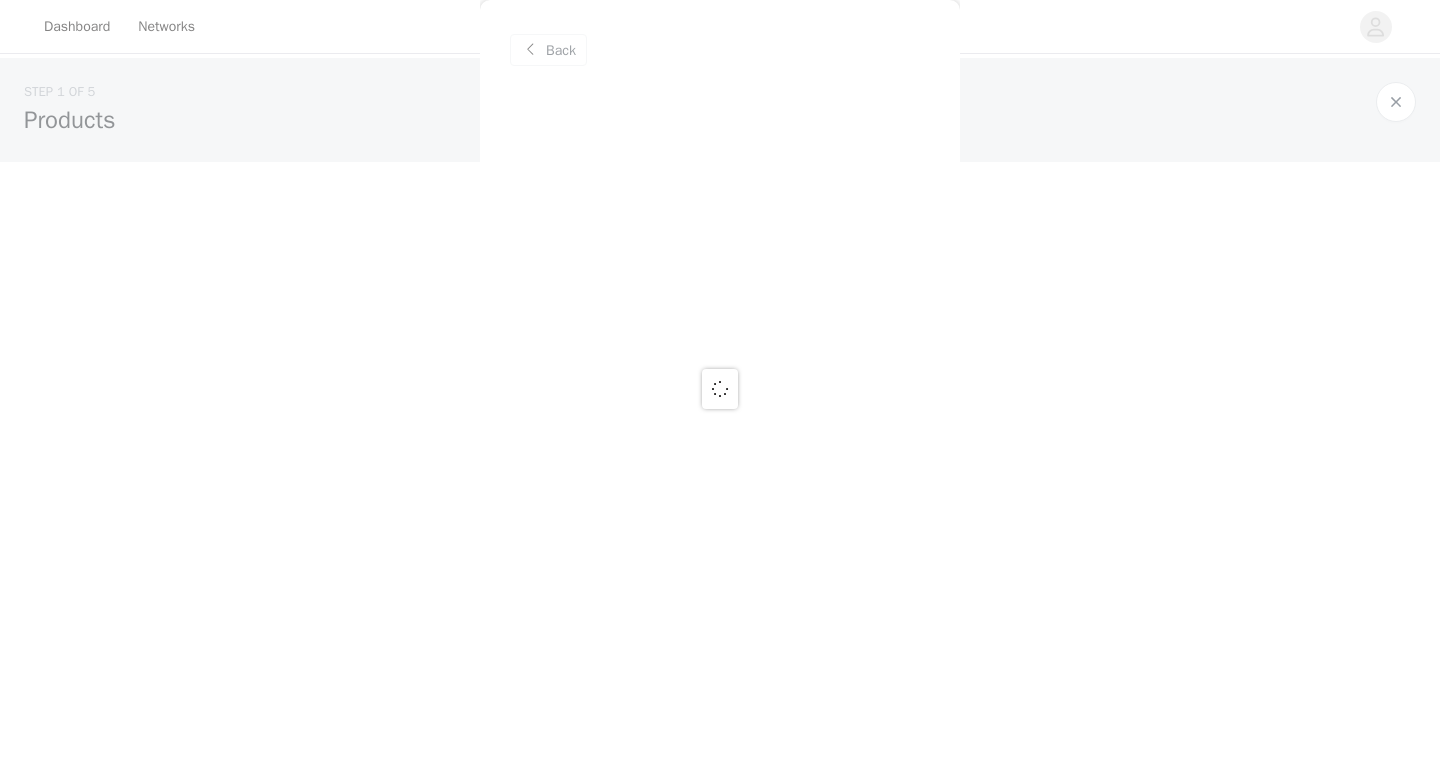 scroll, scrollTop: 0, scrollLeft: 0, axis: both 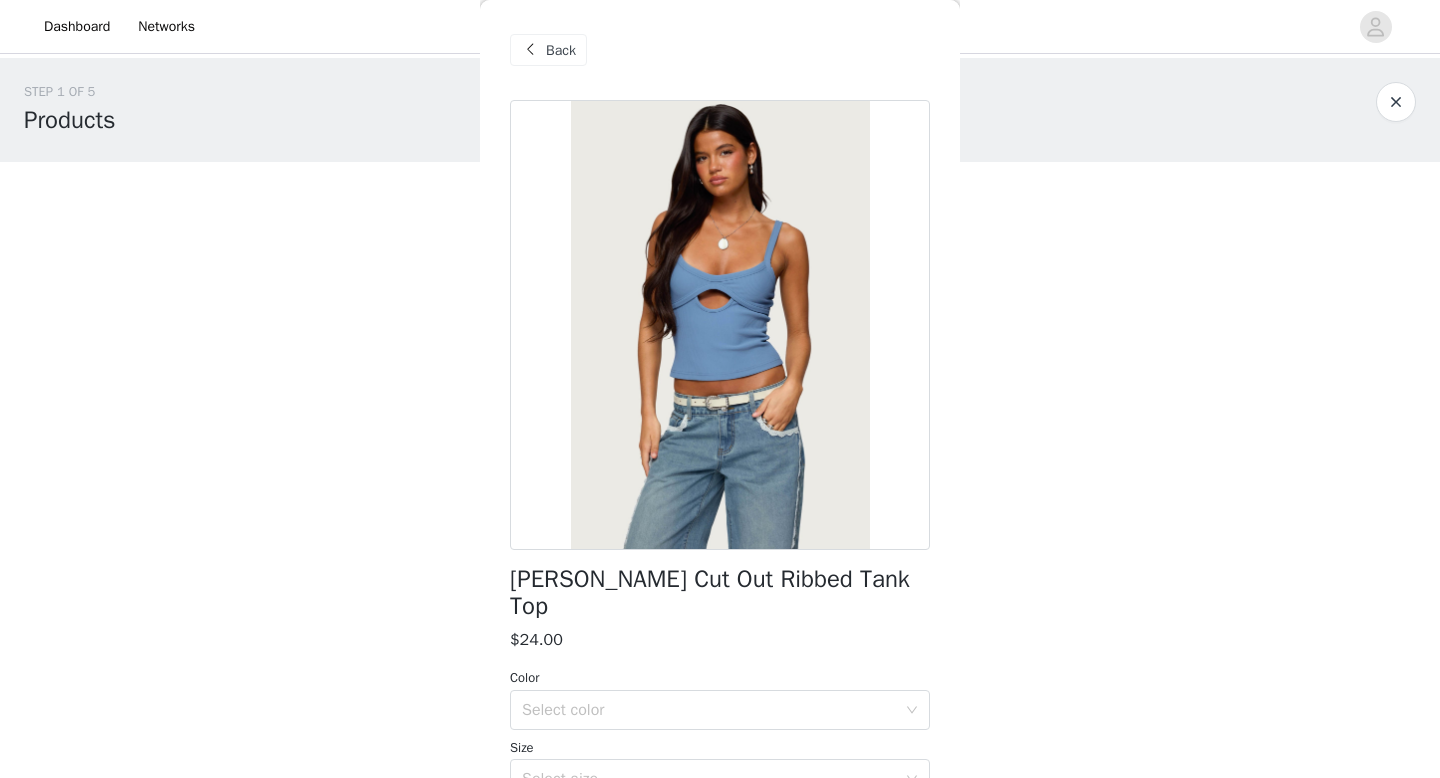 click on "Back" at bounding box center (561, 50) 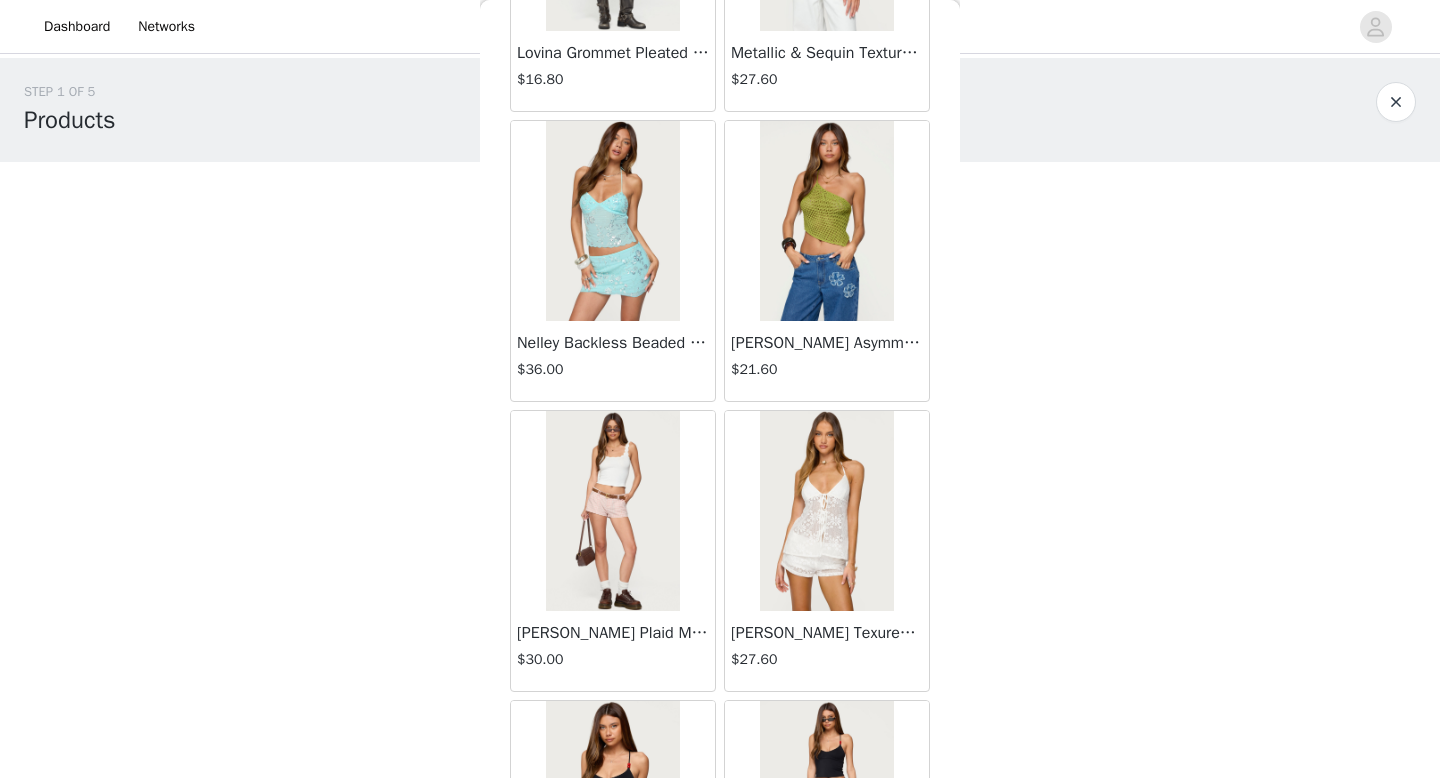 scroll, scrollTop: 1055, scrollLeft: 0, axis: vertical 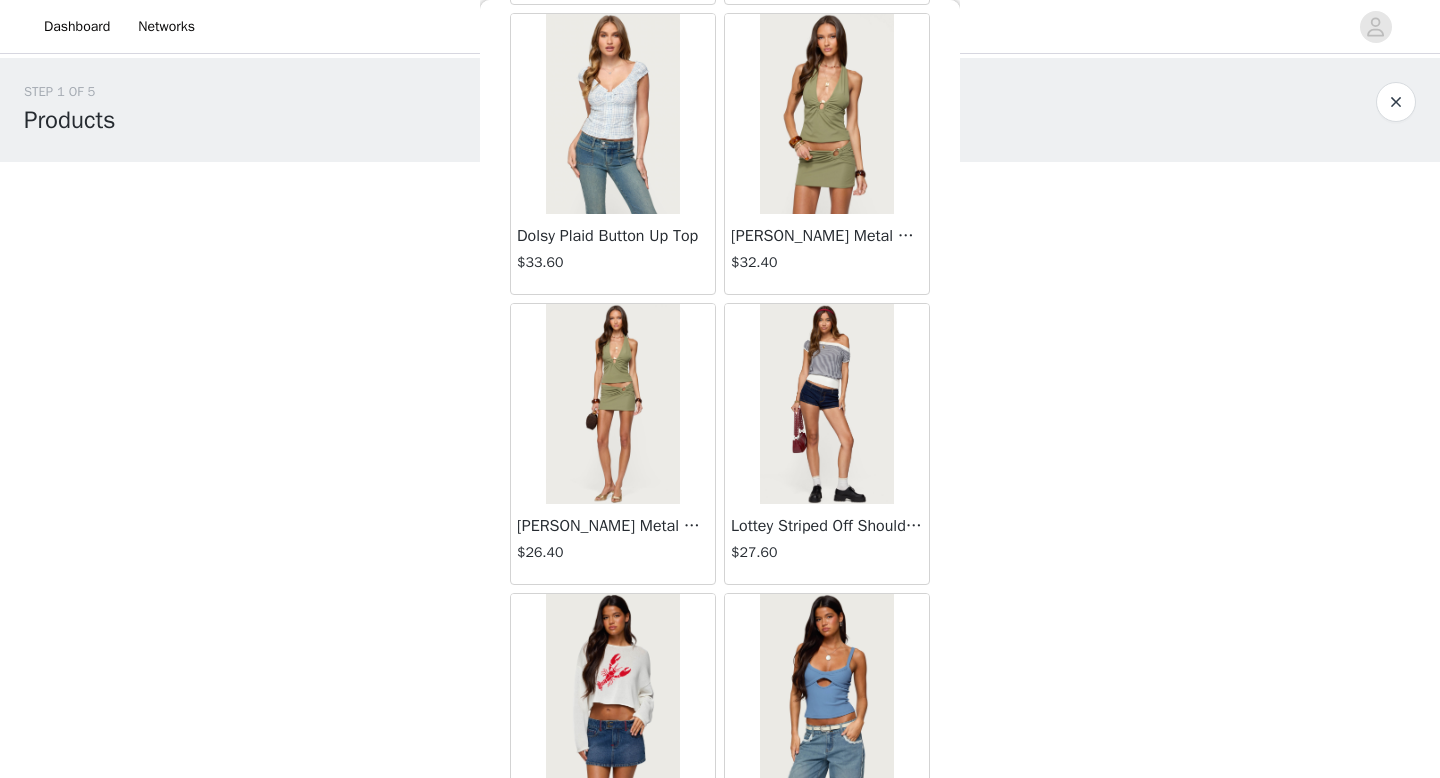 click at bounding box center [612, 404] 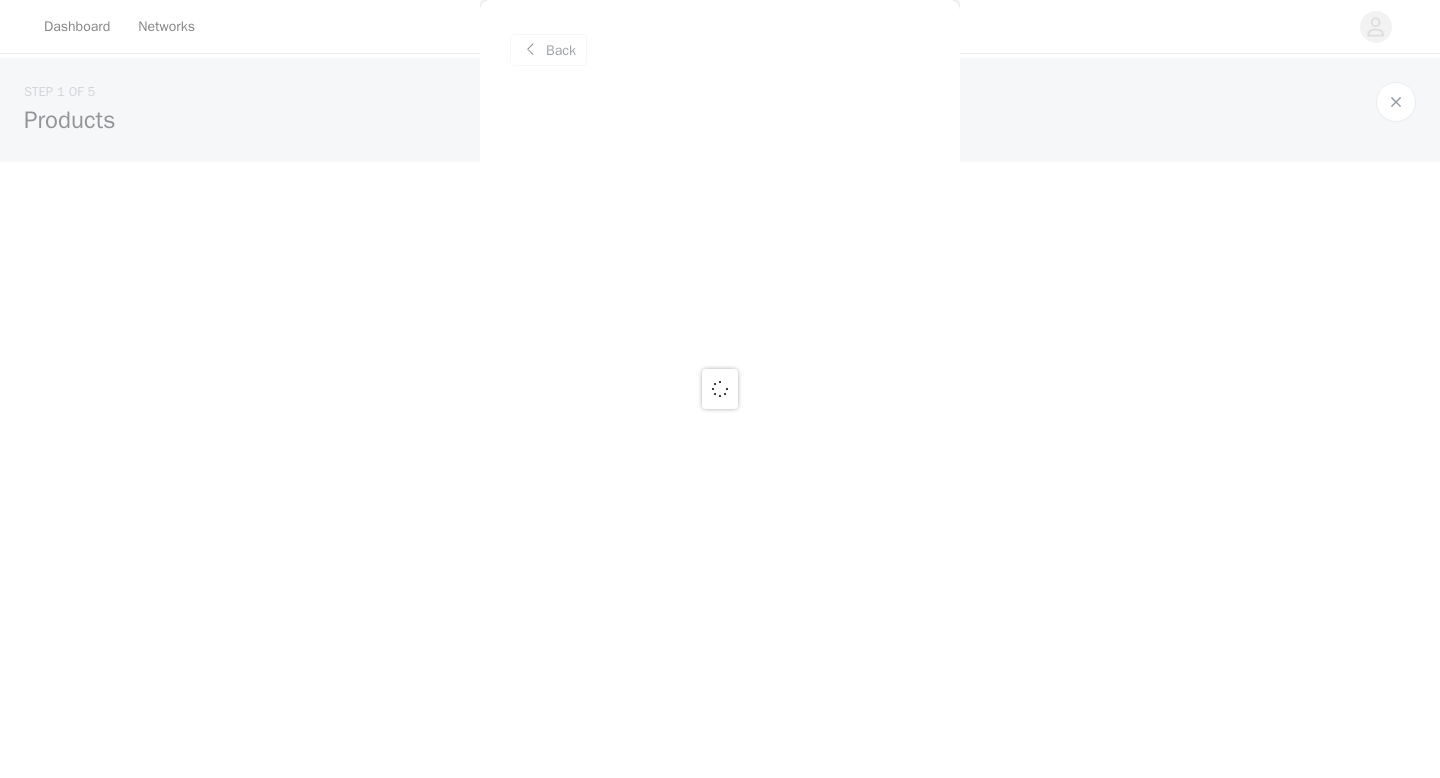 scroll, scrollTop: 0, scrollLeft: 0, axis: both 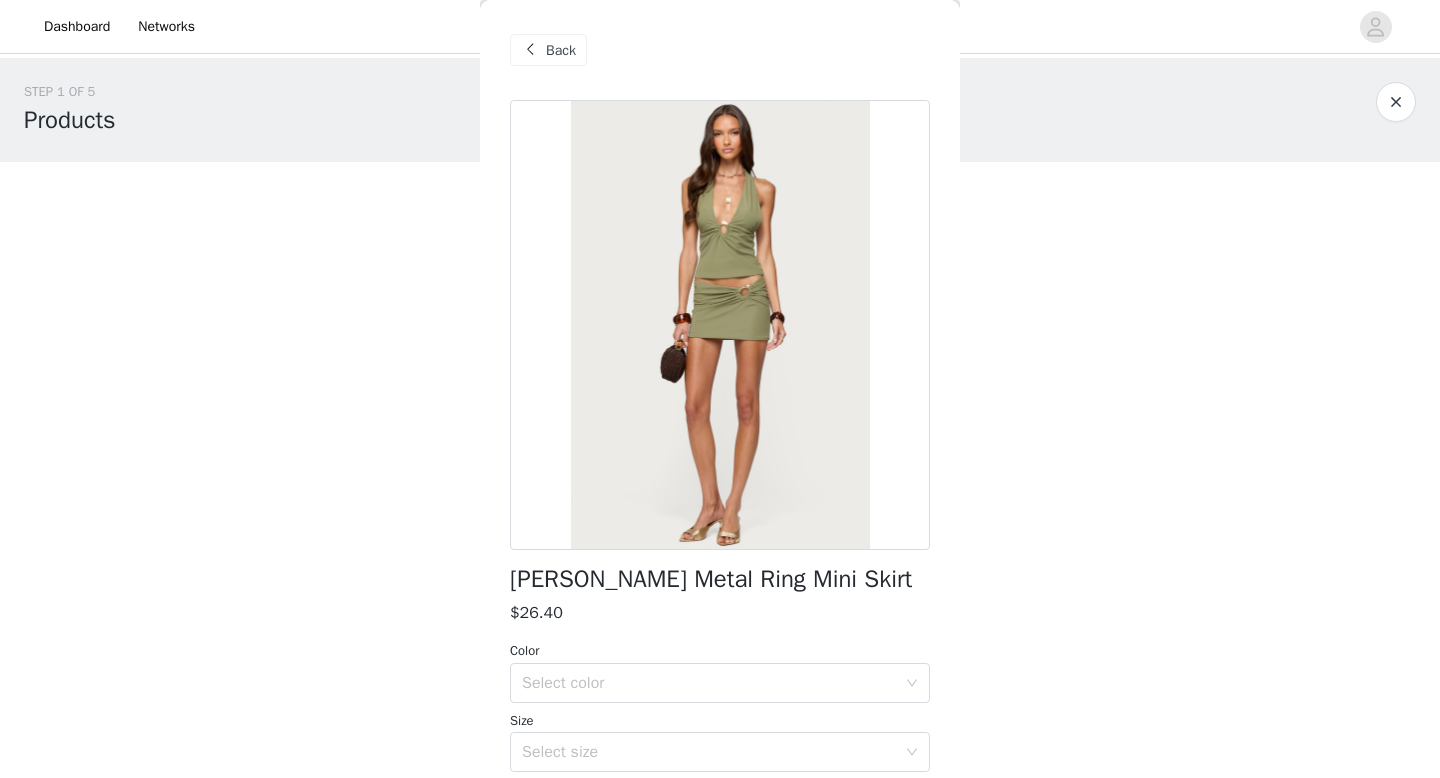 click on "Back" at bounding box center (561, 50) 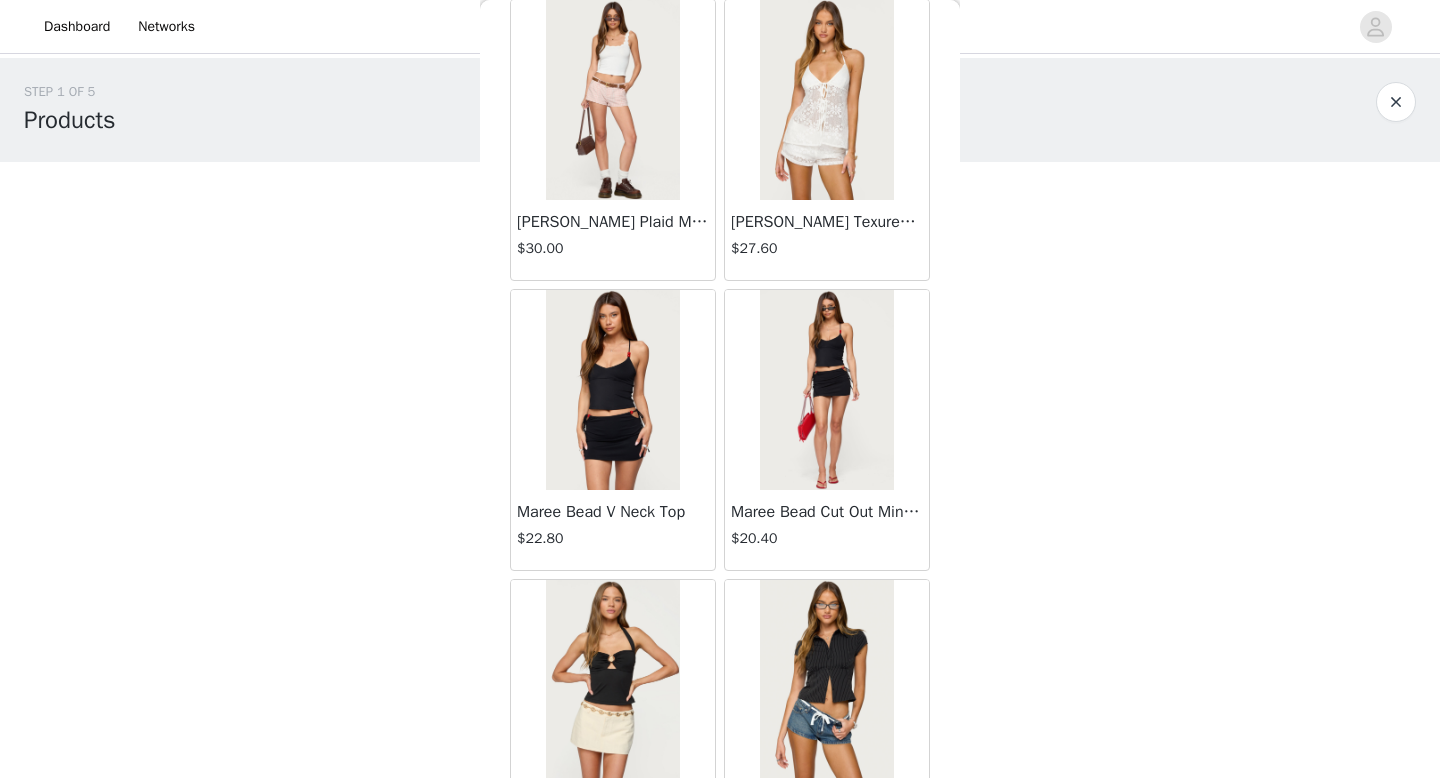 scroll, scrollTop: 749, scrollLeft: 0, axis: vertical 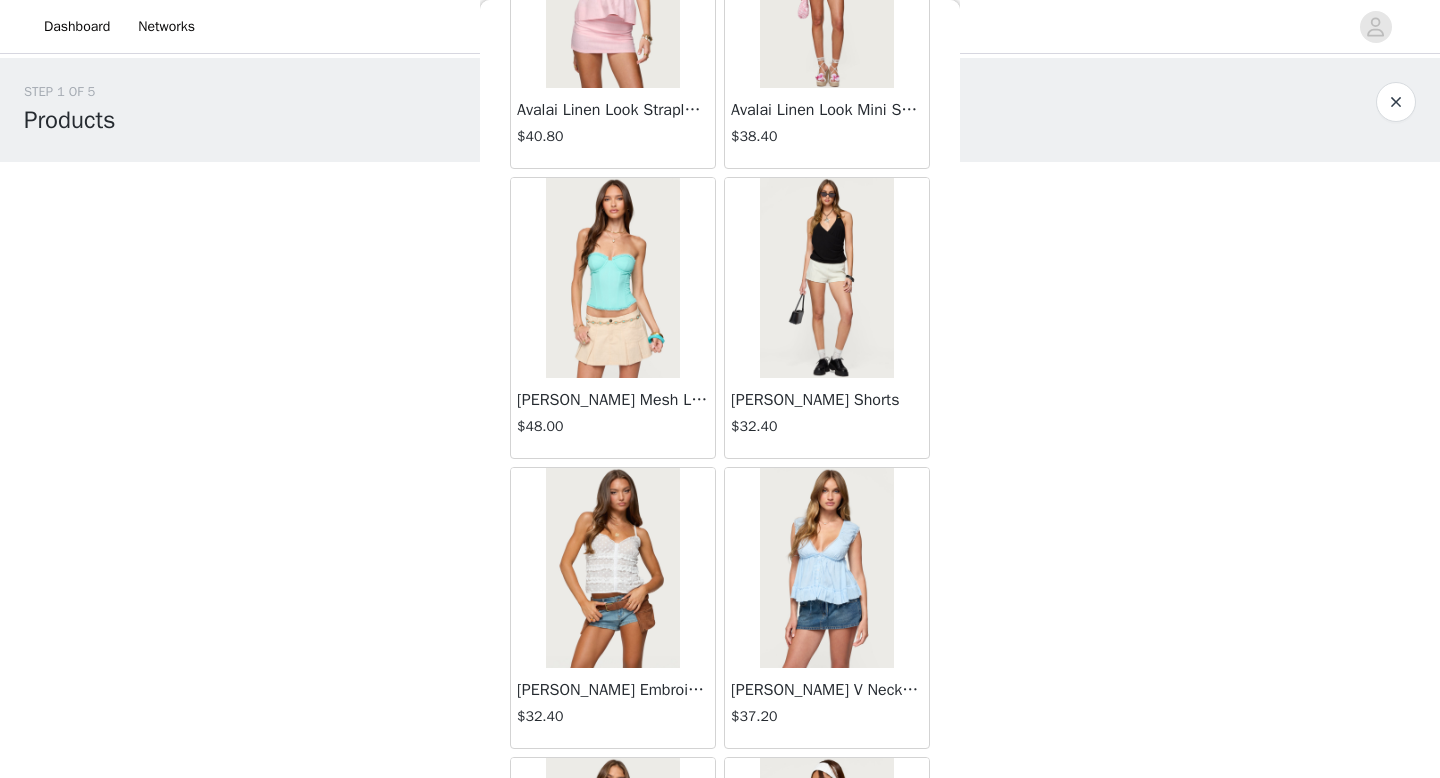click at bounding box center [826, 278] 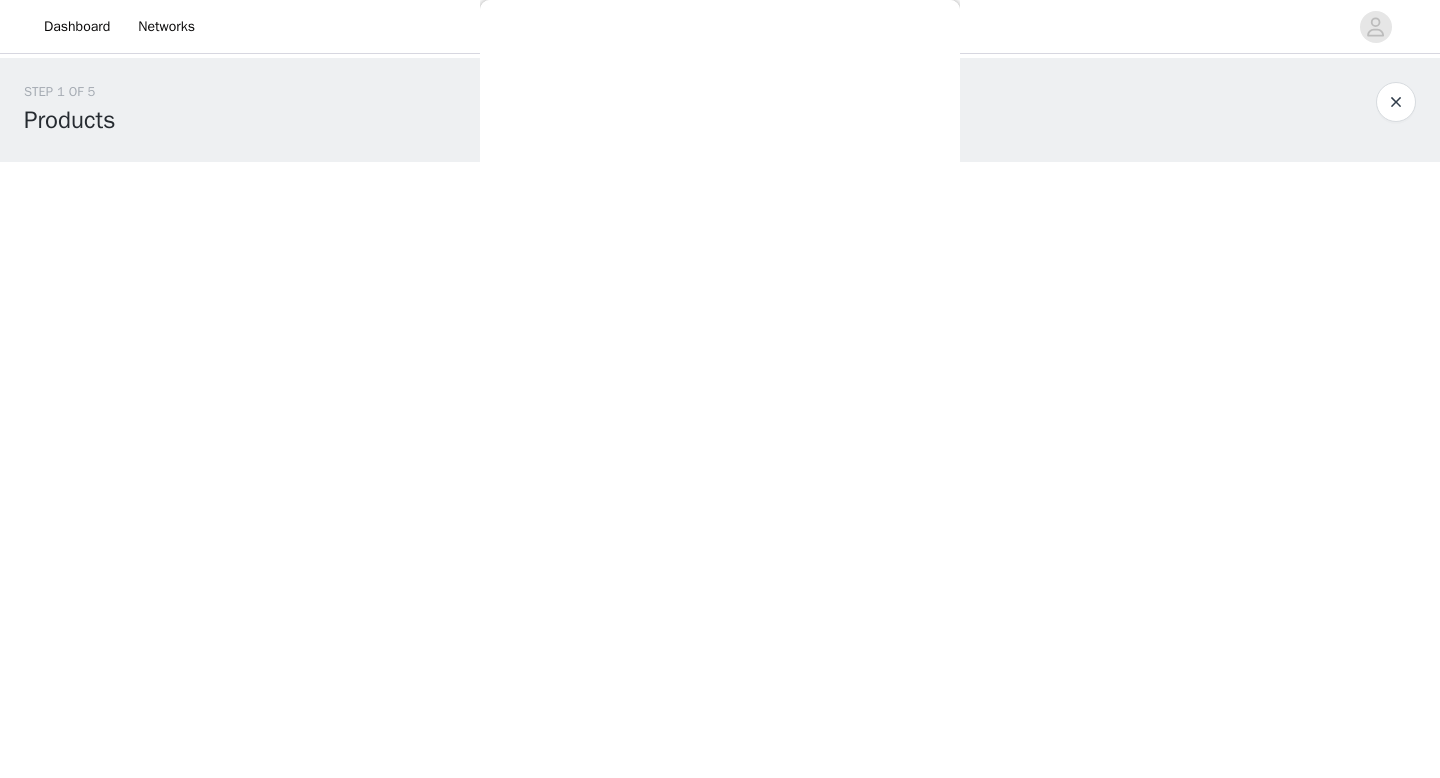 scroll, scrollTop: 0, scrollLeft: 0, axis: both 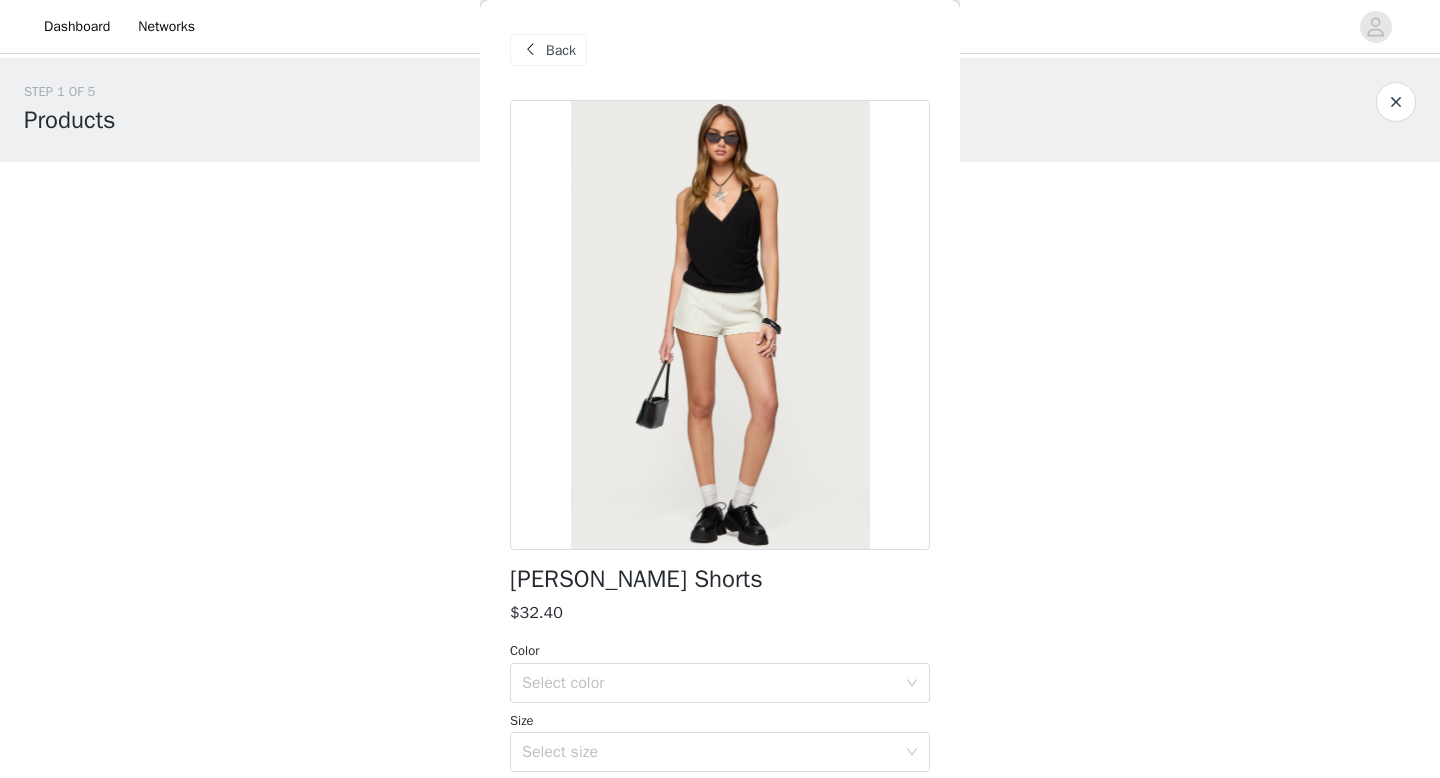 click on "Back" at bounding box center (561, 50) 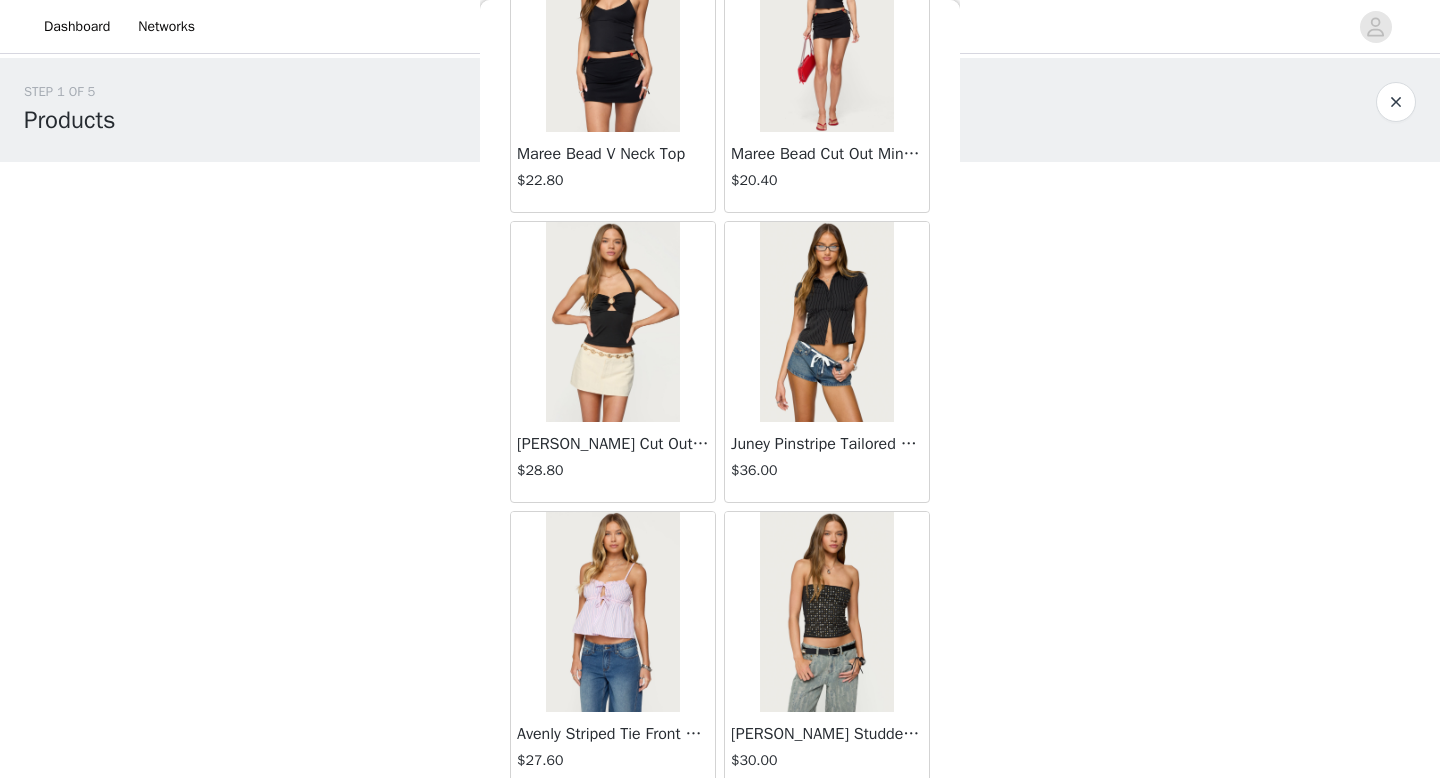scroll, scrollTop: 1314, scrollLeft: 0, axis: vertical 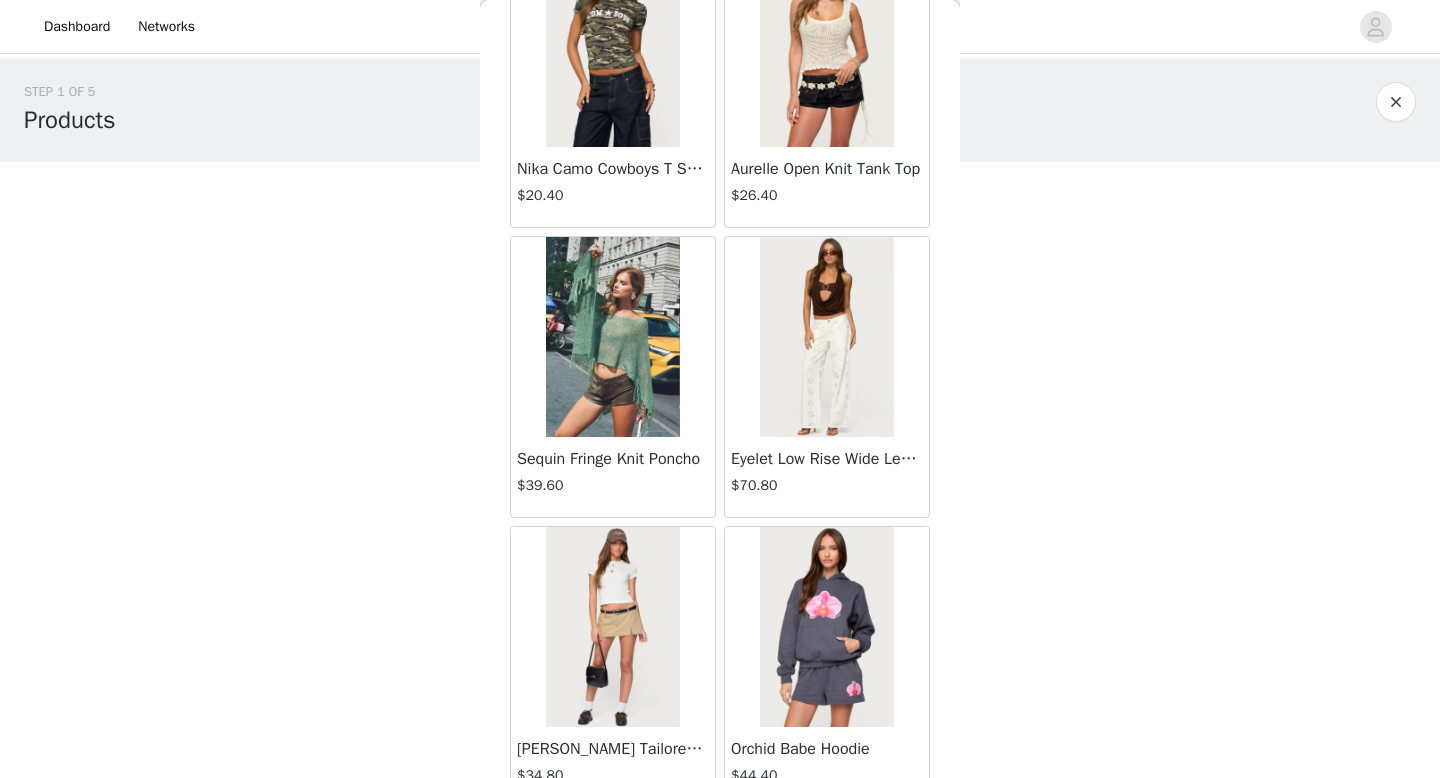 click at bounding box center [826, 337] 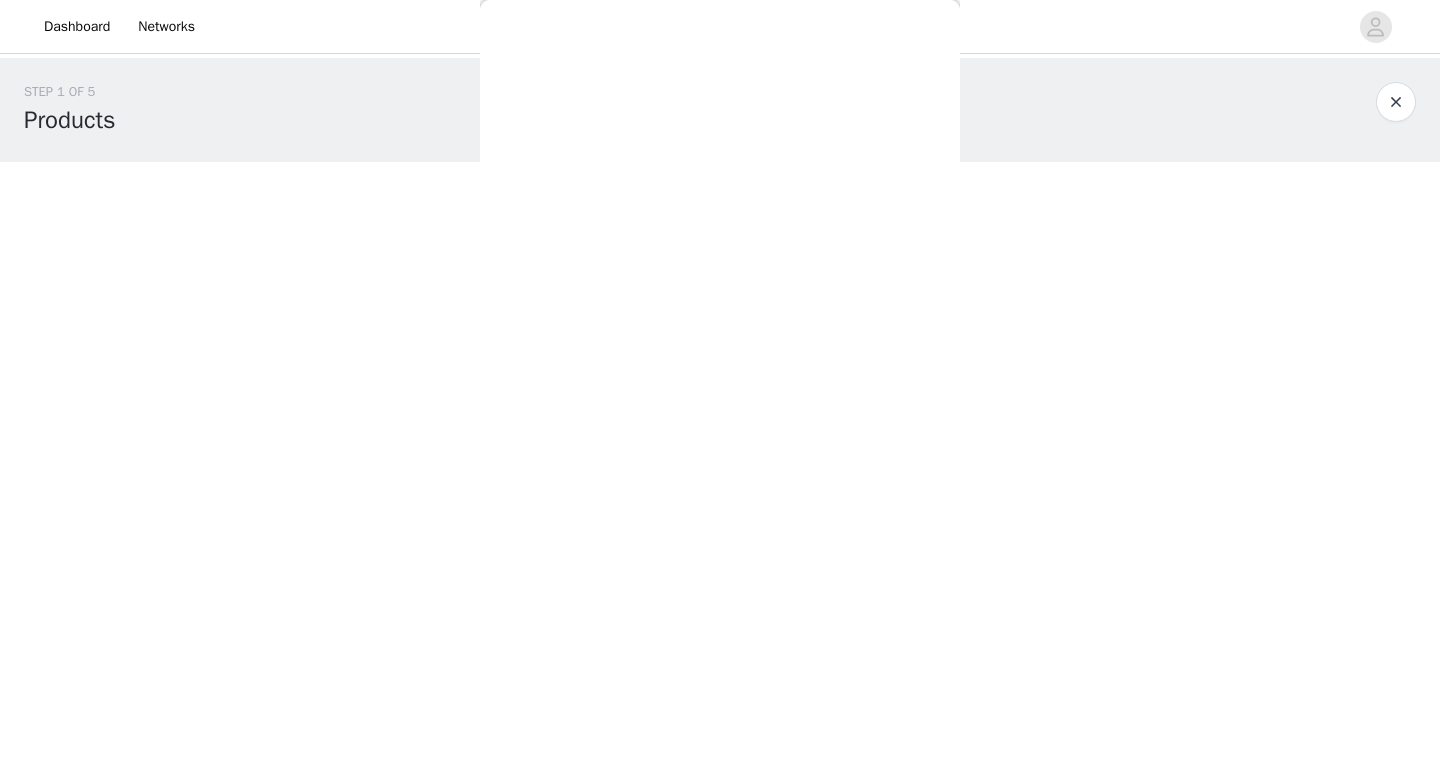 scroll, scrollTop: 0, scrollLeft: 0, axis: both 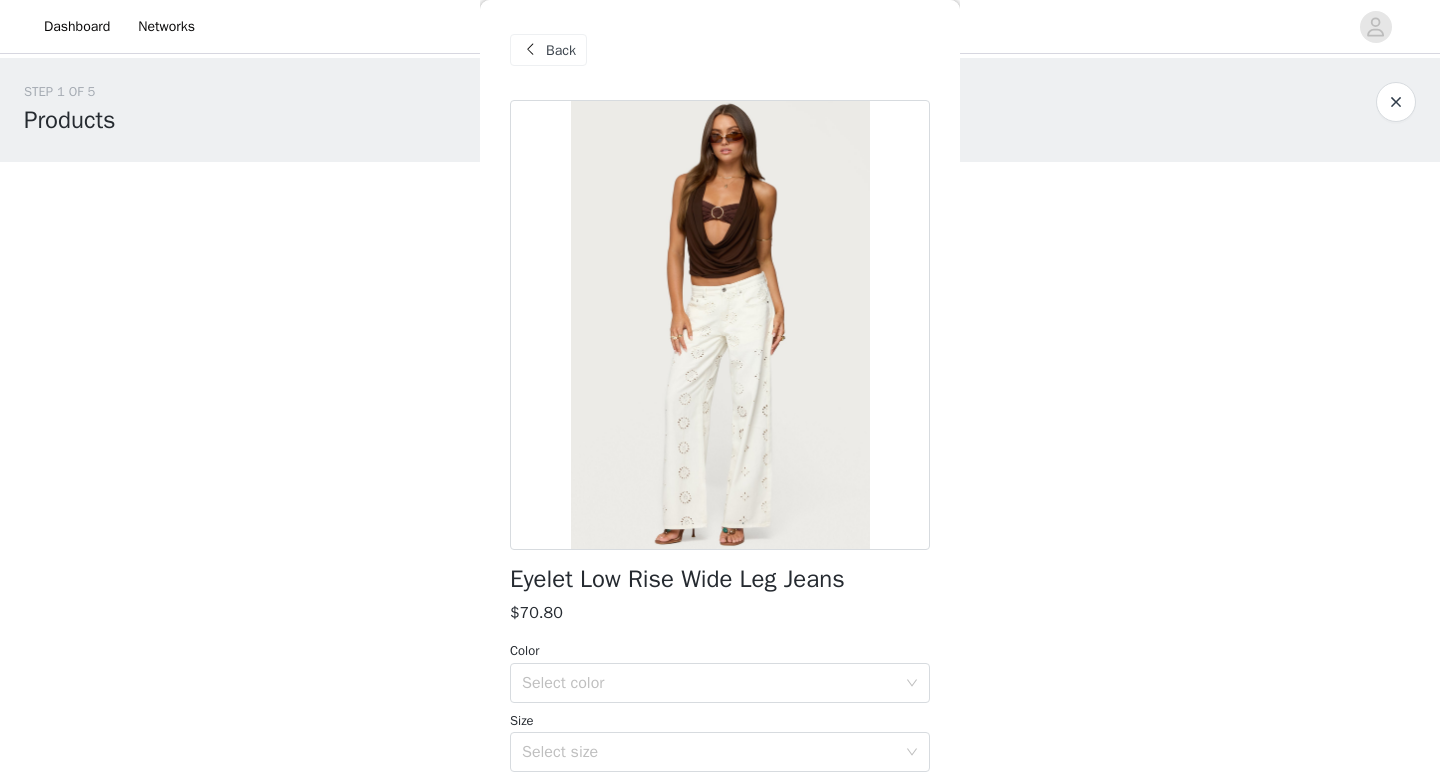 click on "Back" at bounding box center (561, 50) 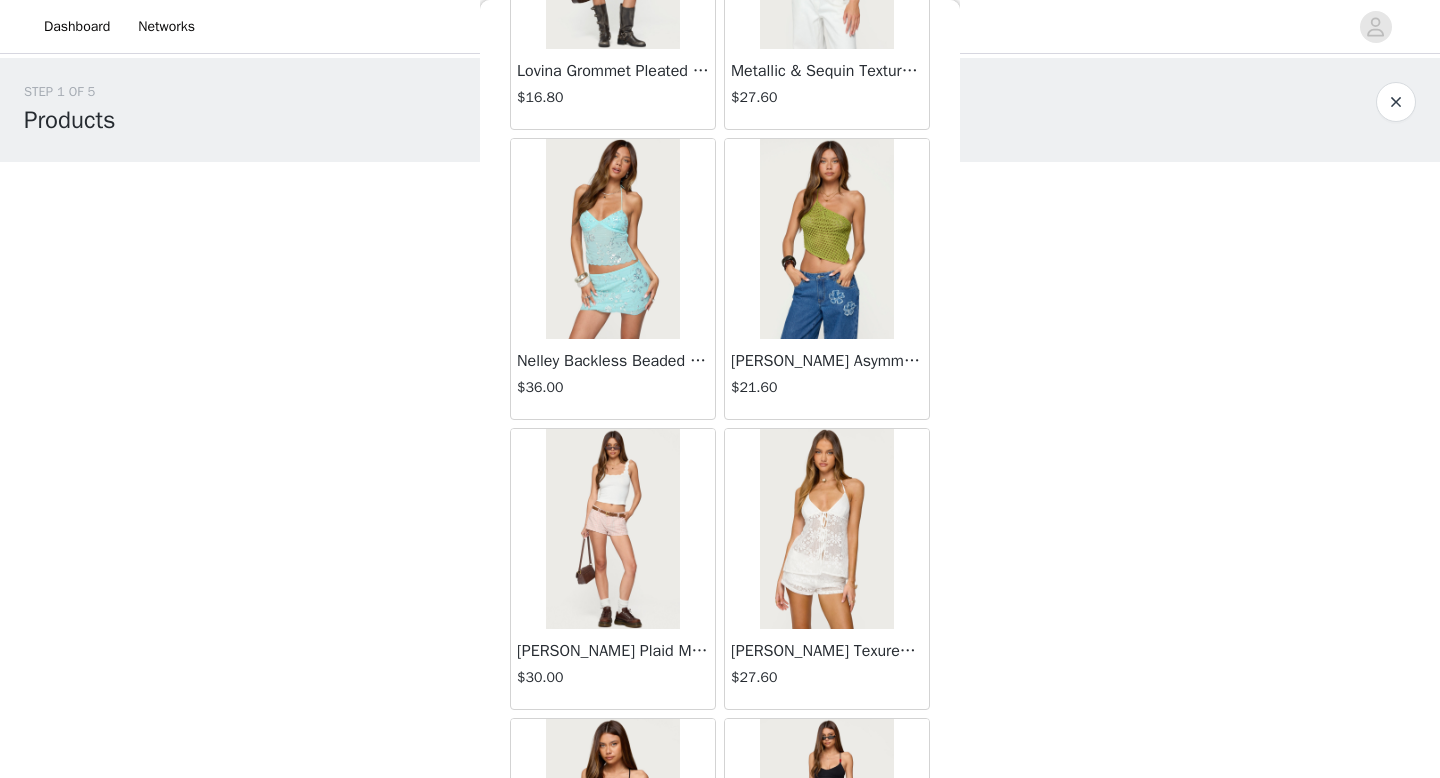 scroll, scrollTop: 325, scrollLeft: 0, axis: vertical 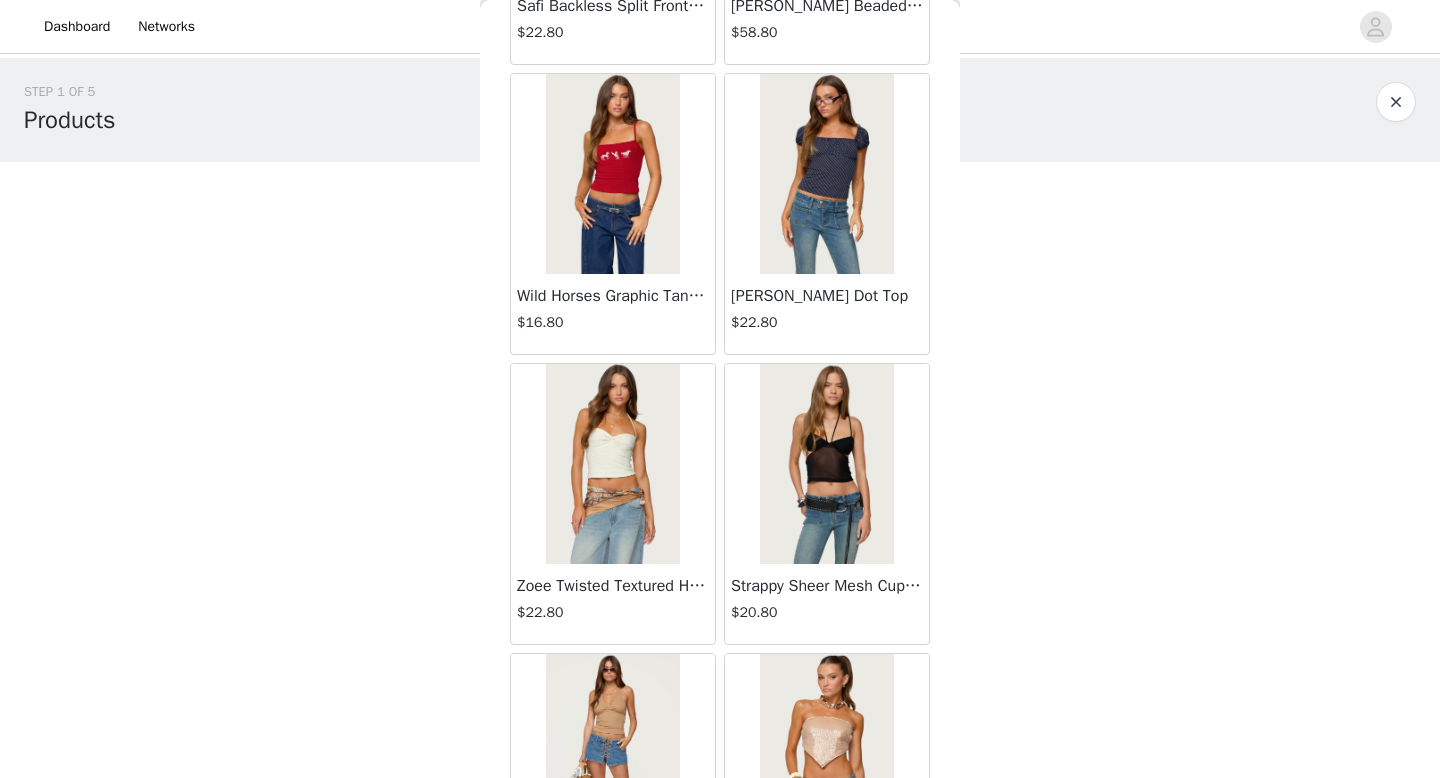 click at bounding box center (612, 464) 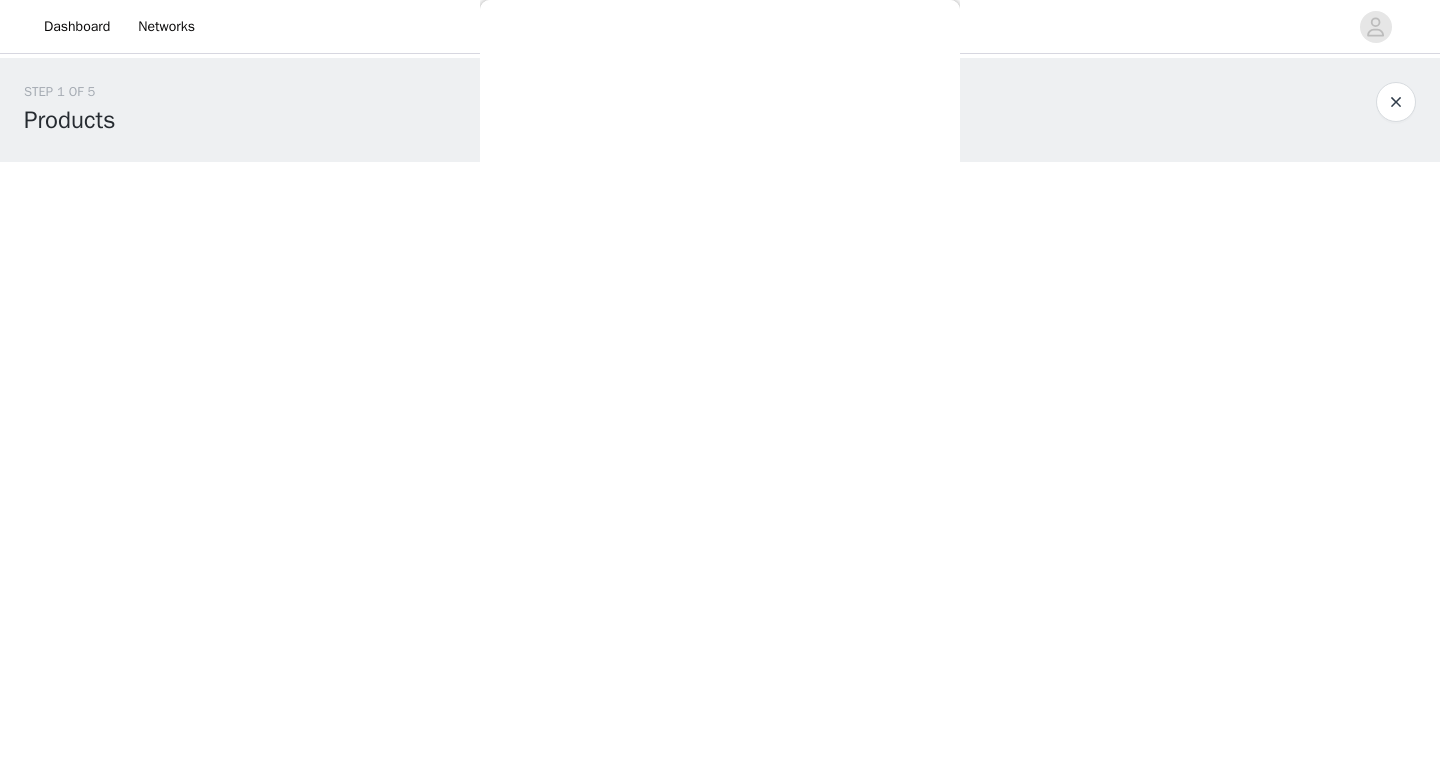 scroll, scrollTop: 0, scrollLeft: 0, axis: both 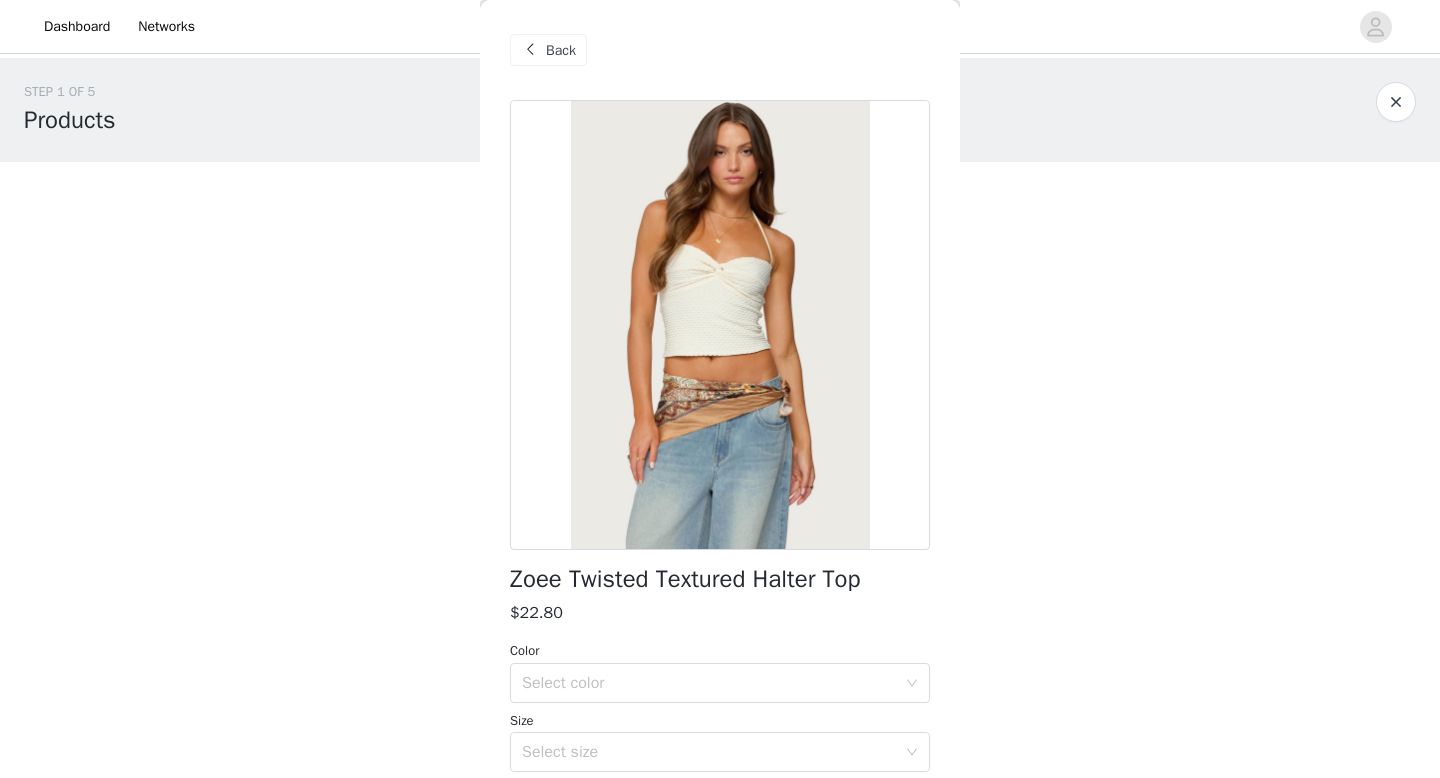 click on "Back" at bounding box center [561, 50] 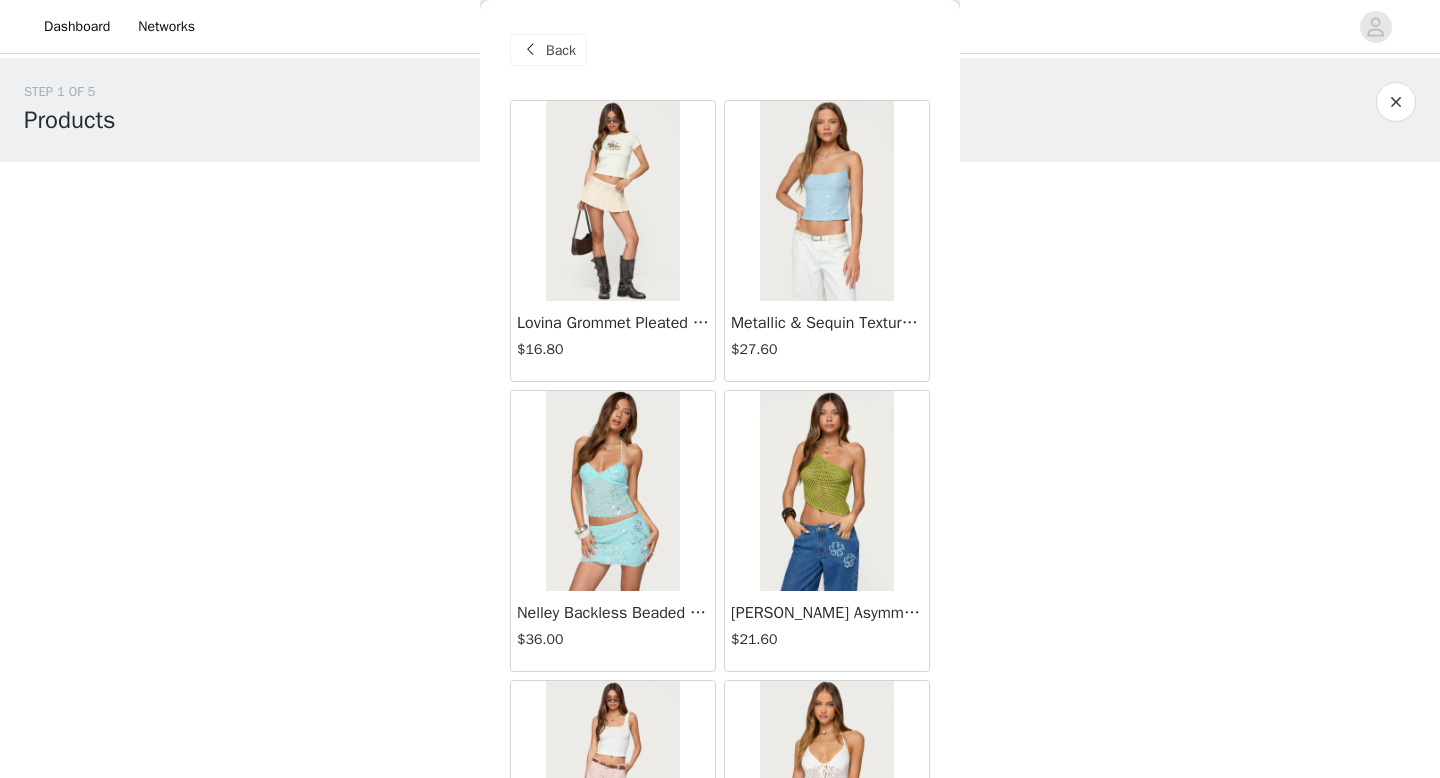 scroll, scrollTop: 702, scrollLeft: 0, axis: vertical 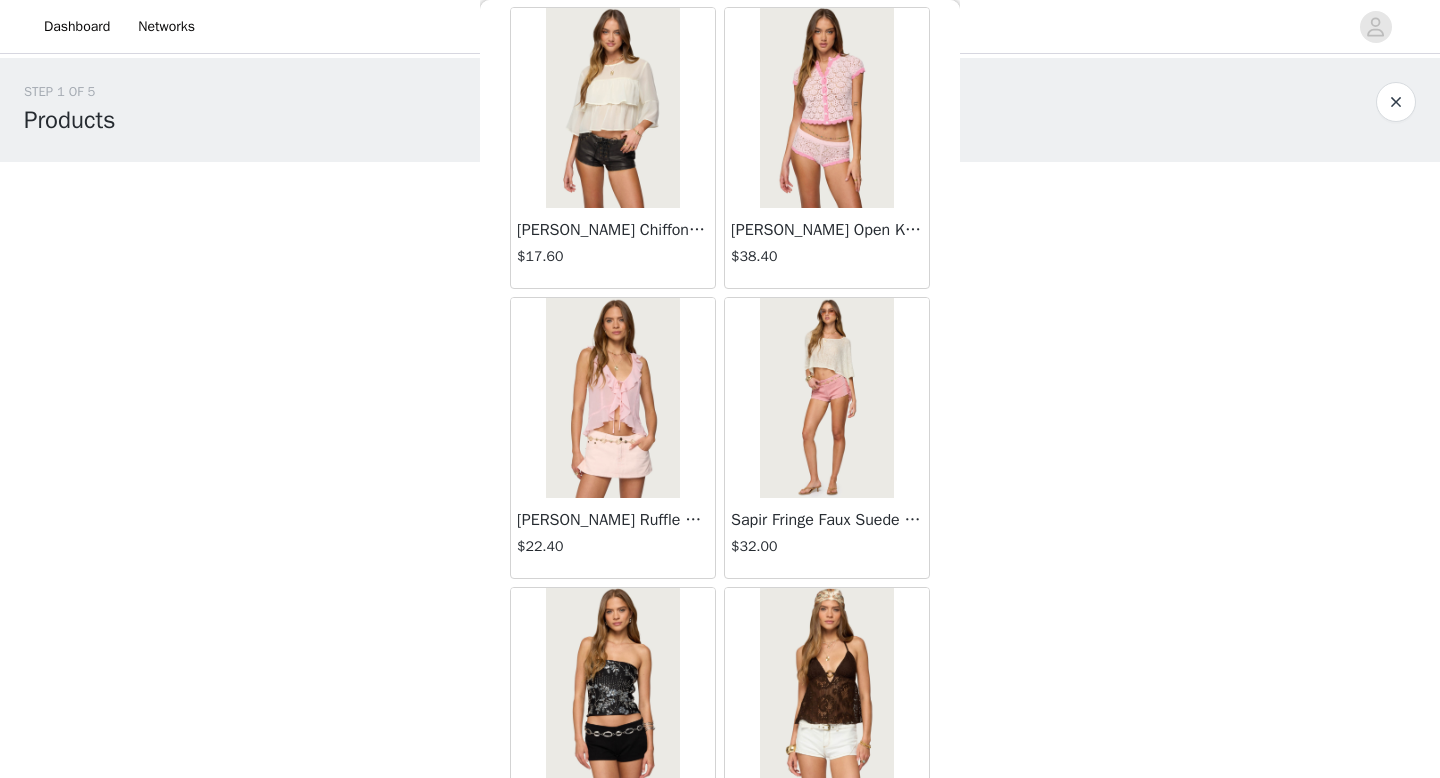 click at bounding box center [826, 398] 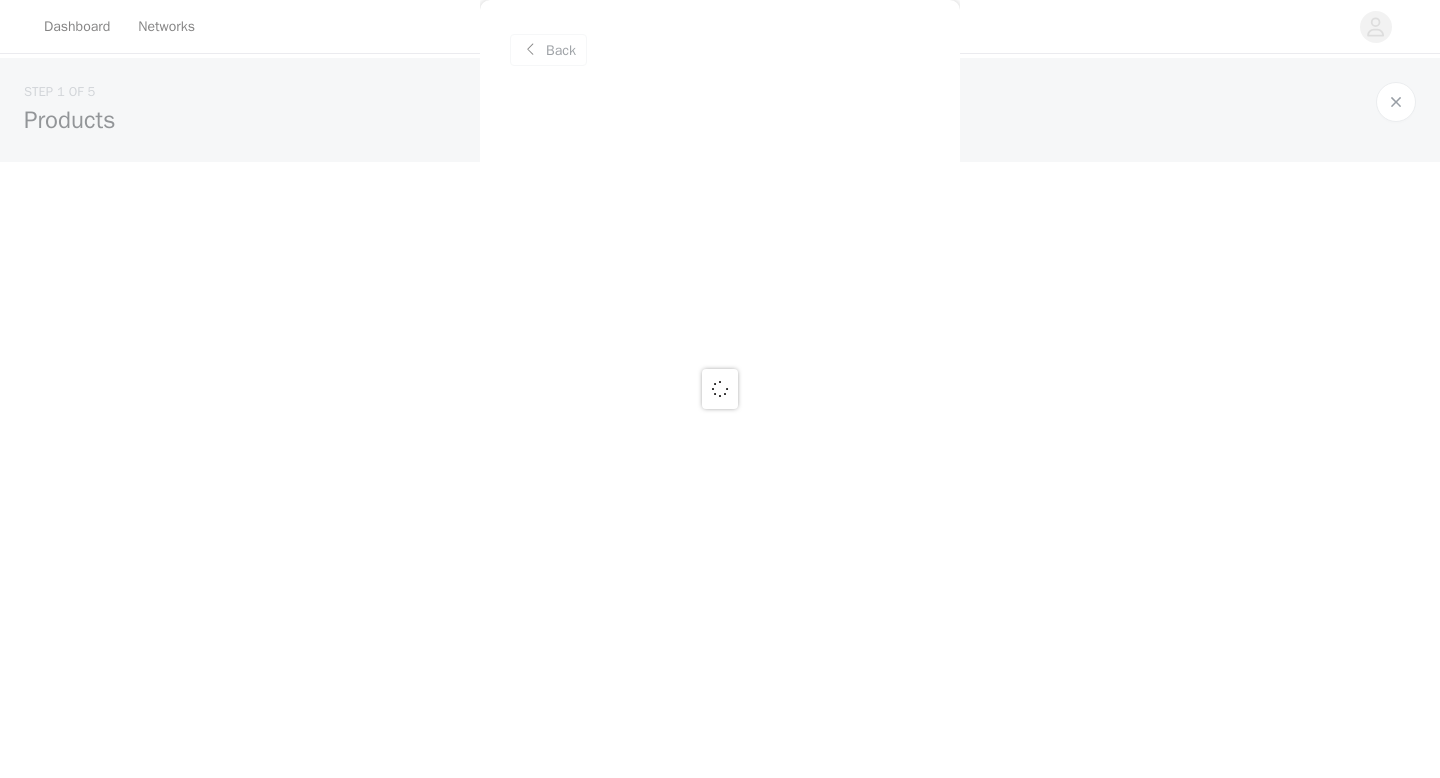 scroll, scrollTop: 0, scrollLeft: 0, axis: both 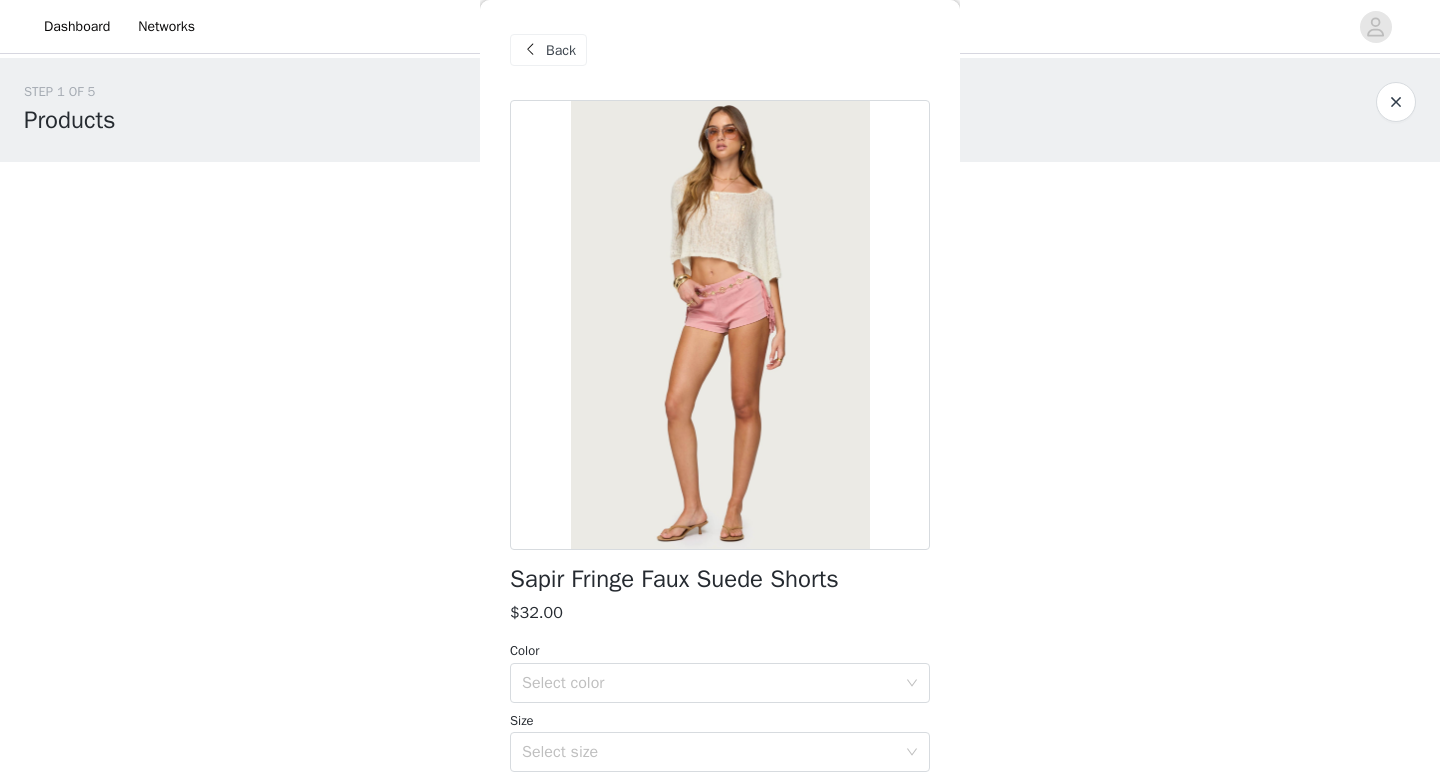 click at bounding box center [530, 50] 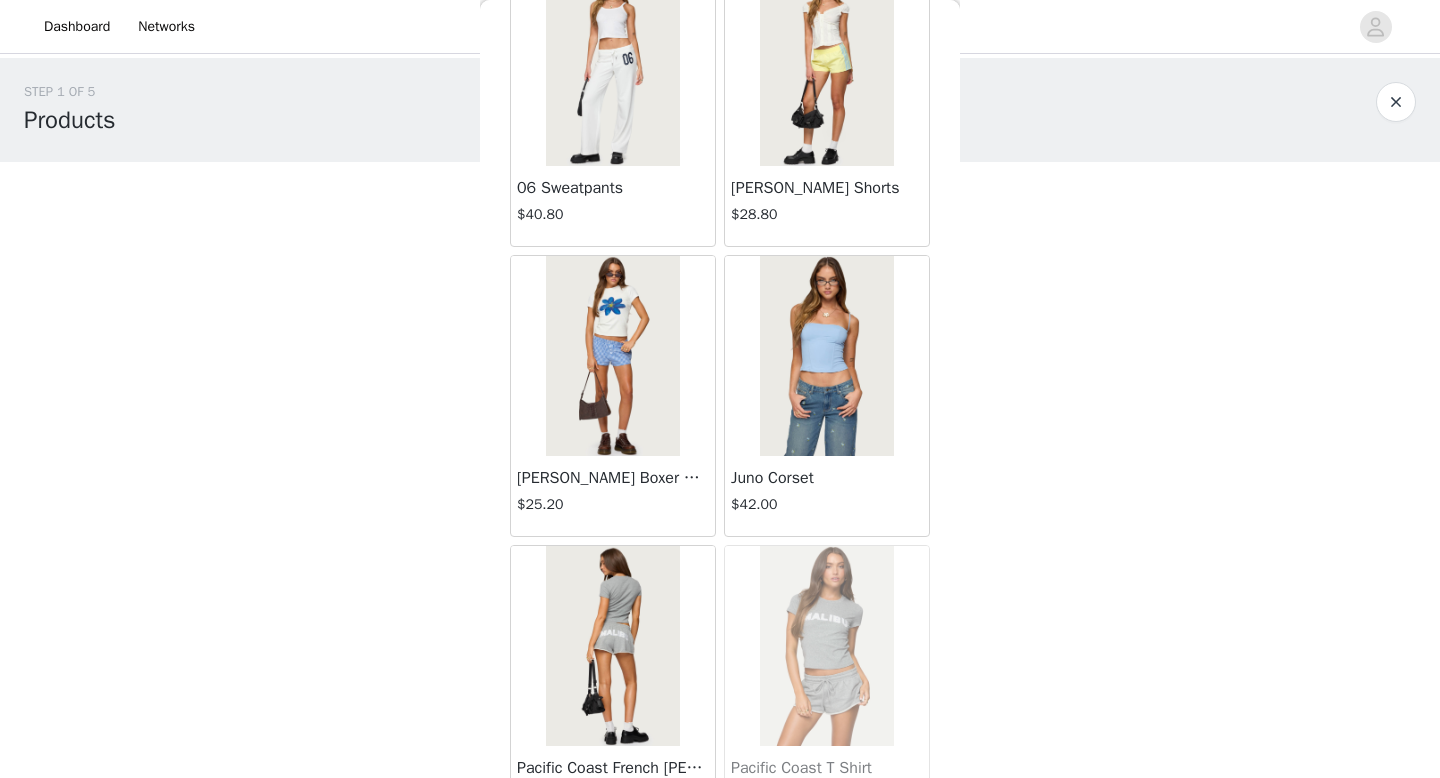 scroll, scrollTop: 10284, scrollLeft: 0, axis: vertical 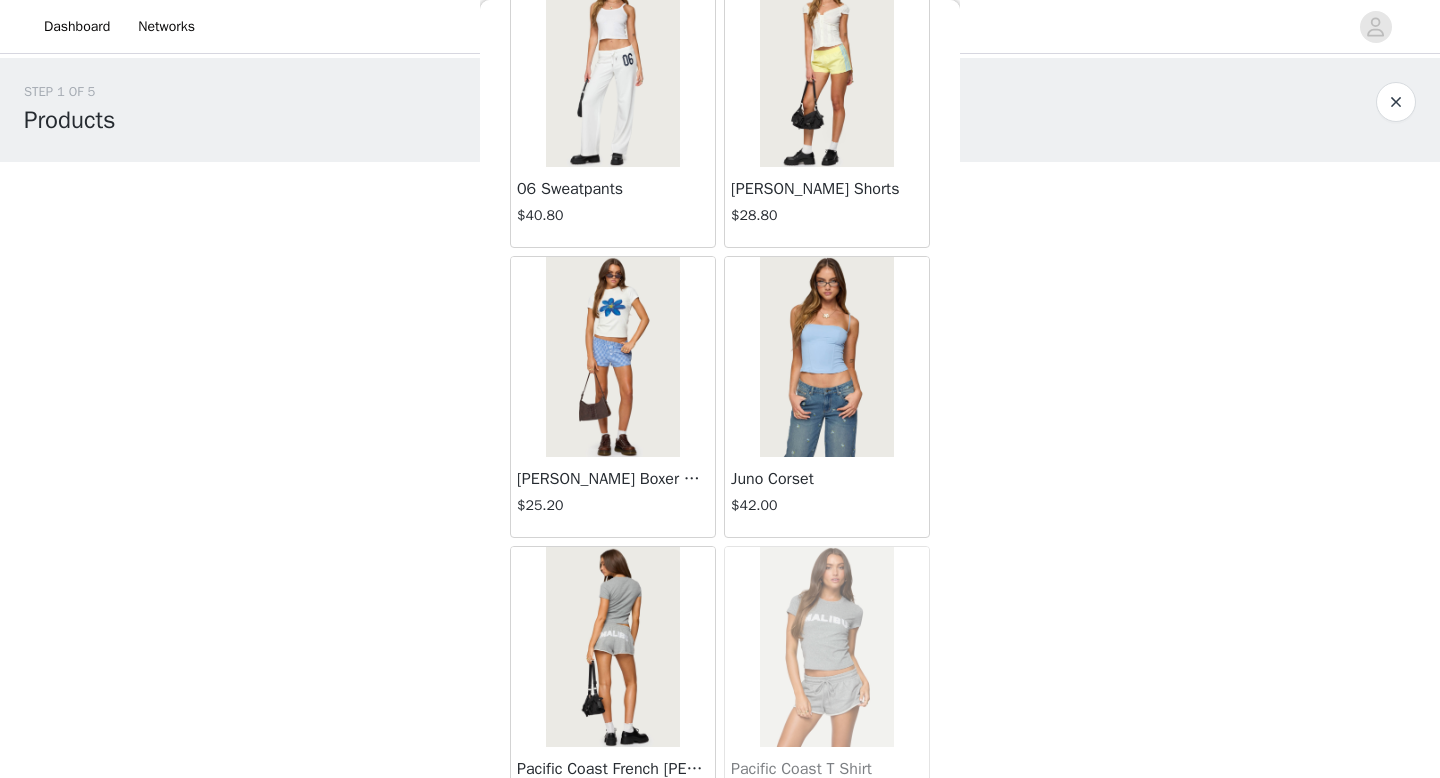 click at bounding box center [612, 357] 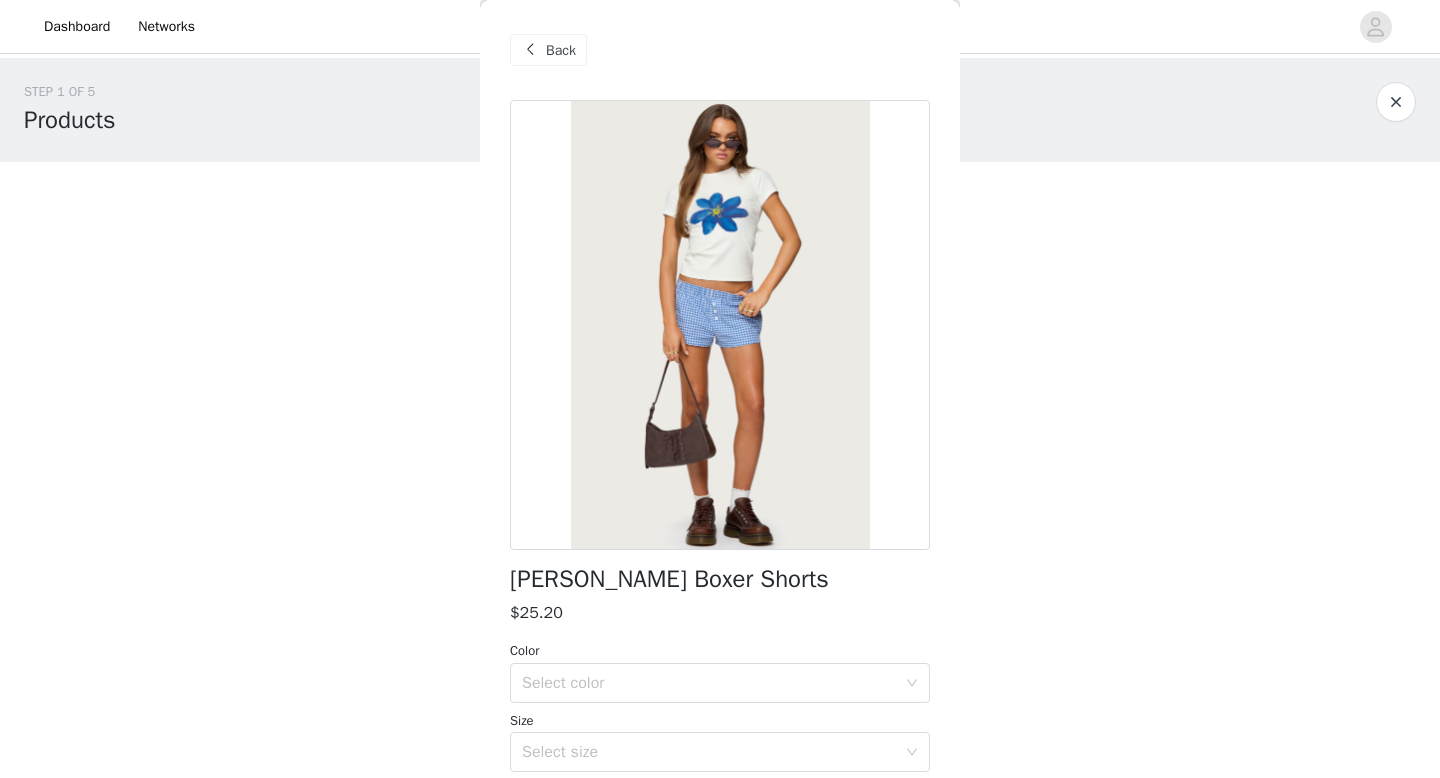 scroll, scrollTop: 4, scrollLeft: 0, axis: vertical 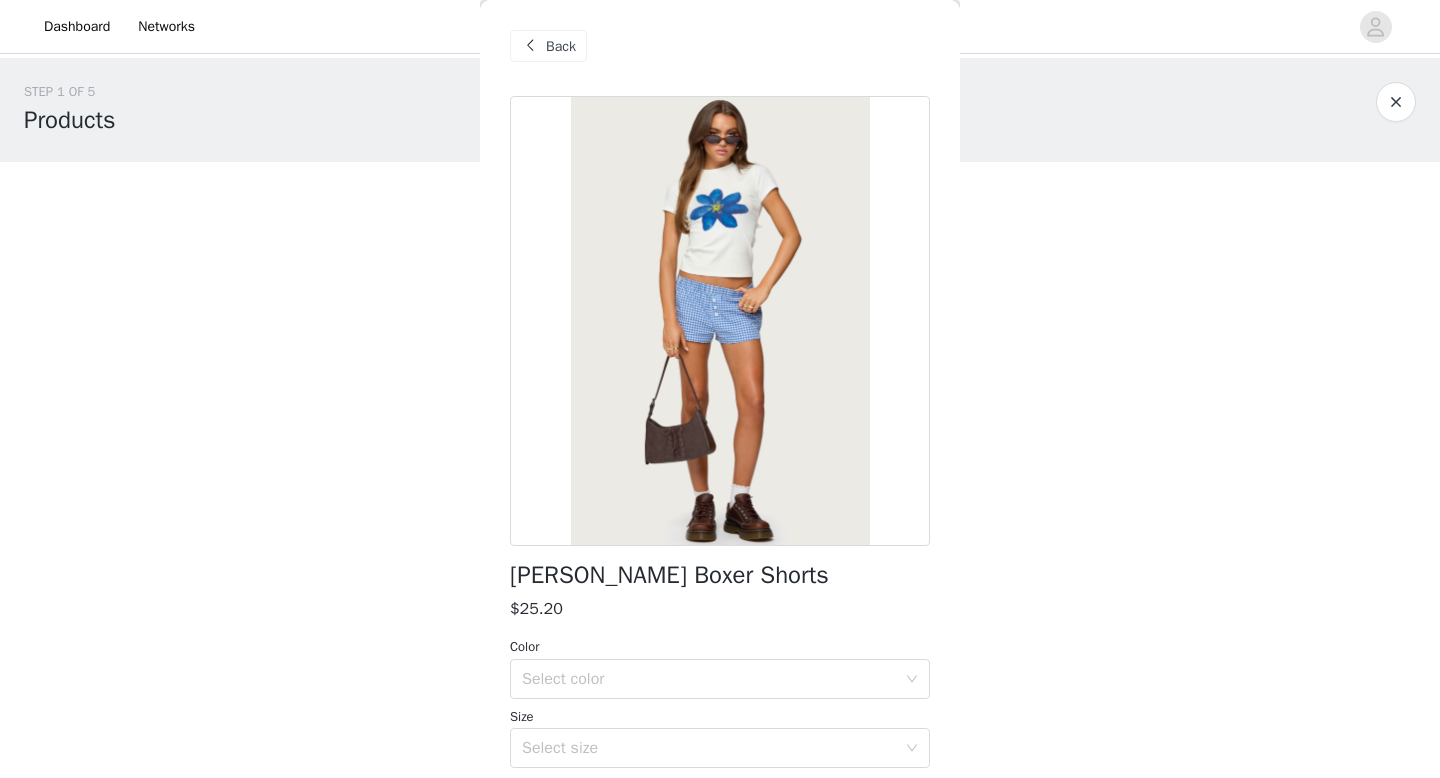 click on "Back" at bounding box center [561, 46] 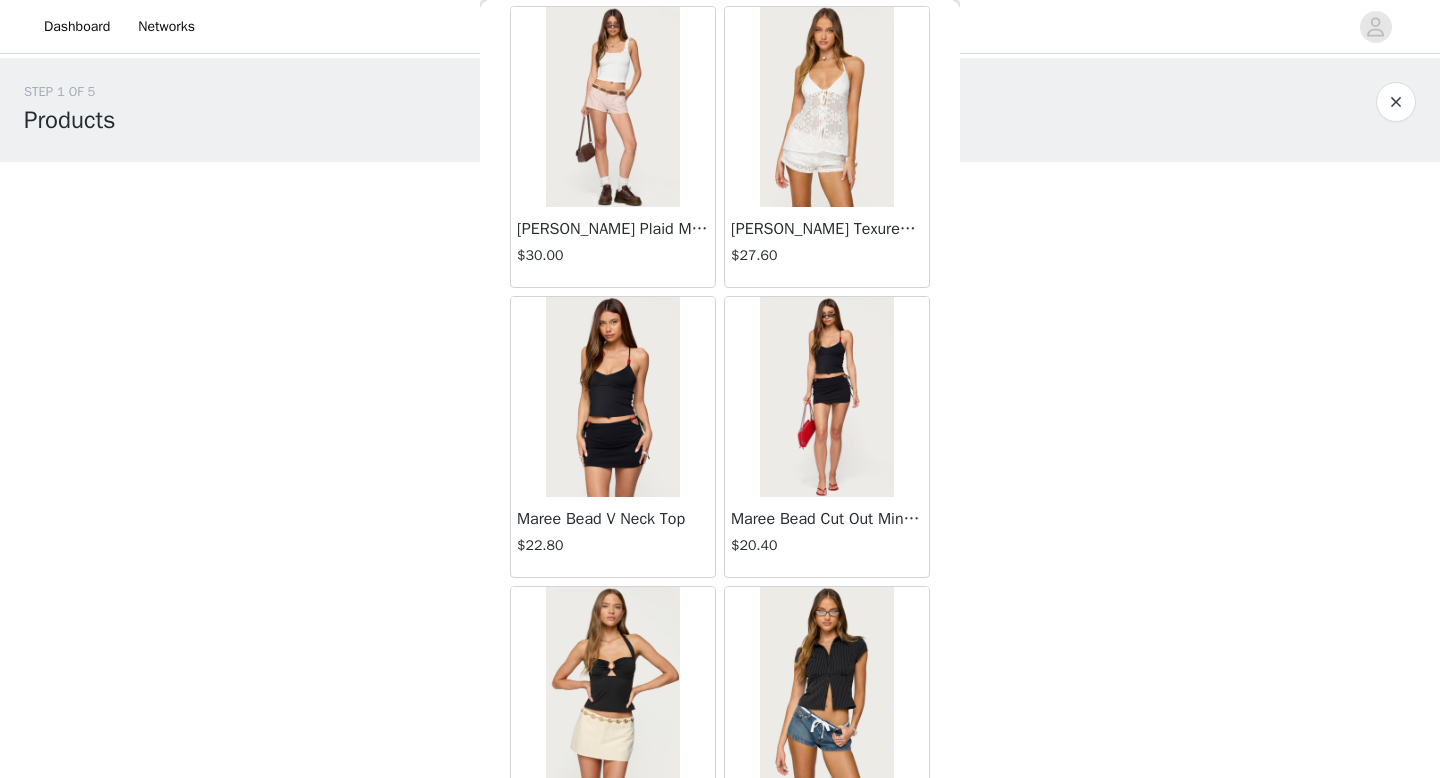 scroll, scrollTop: 890, scrollLeft: 0, axis: vertical 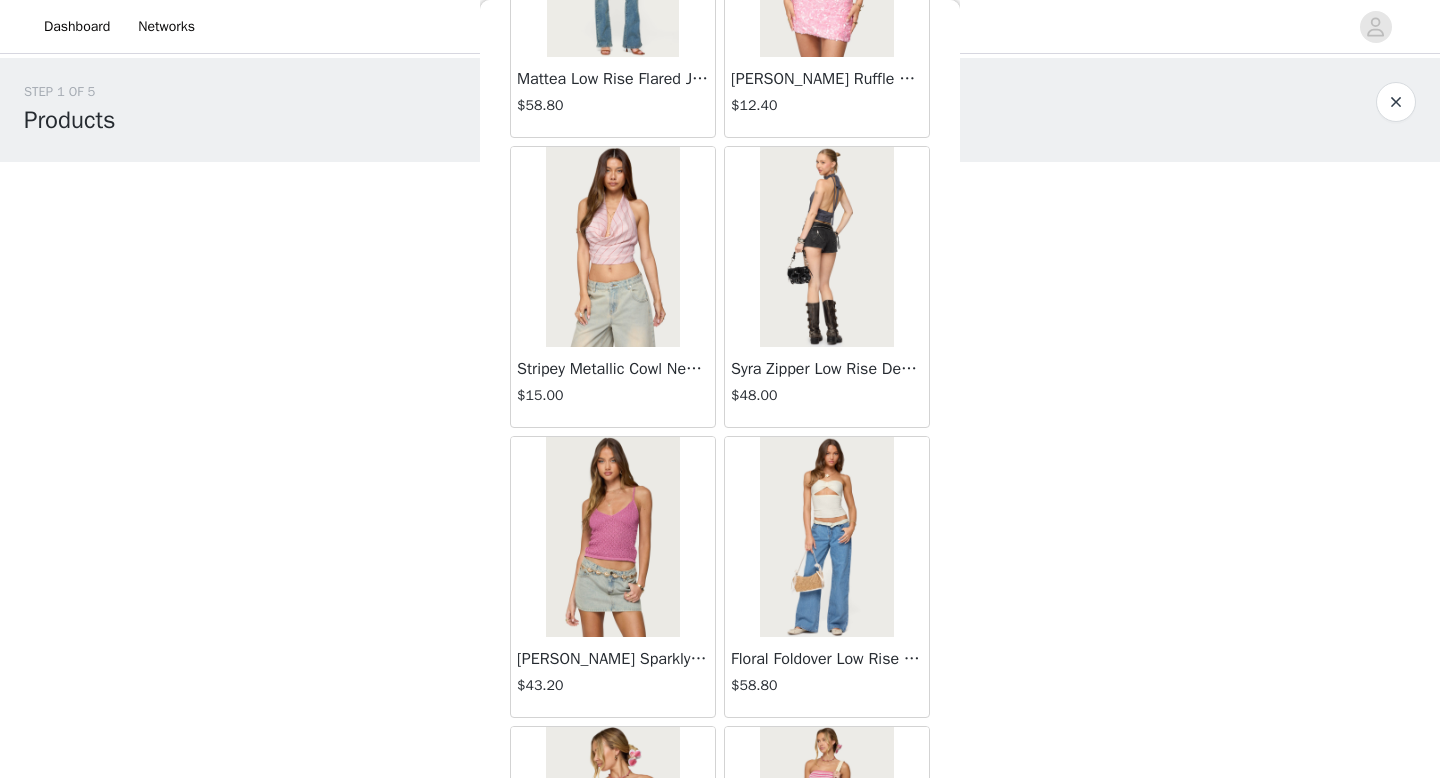 click at bounding box center (826, 537) 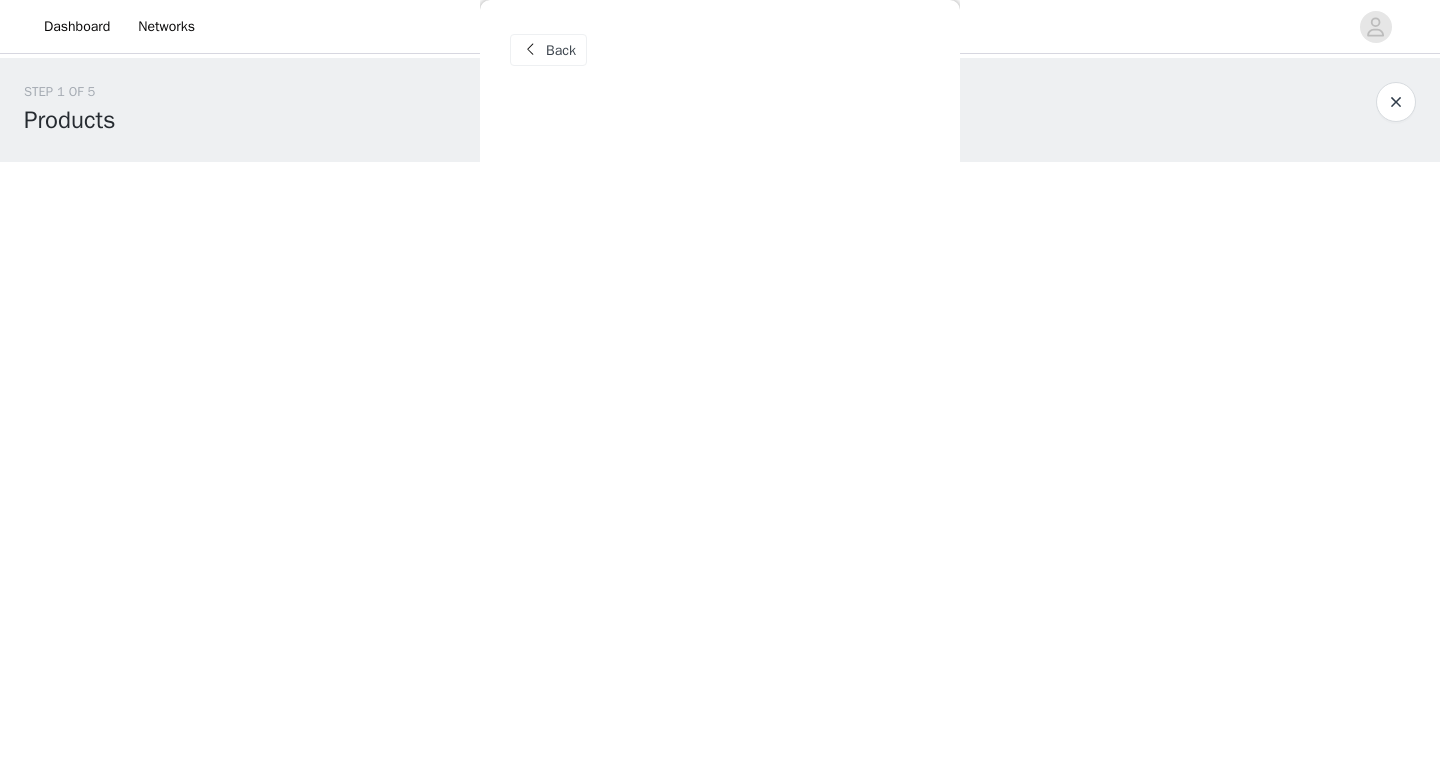 scroll, scrollTop: 0, scrollLeft: 0, axis: both 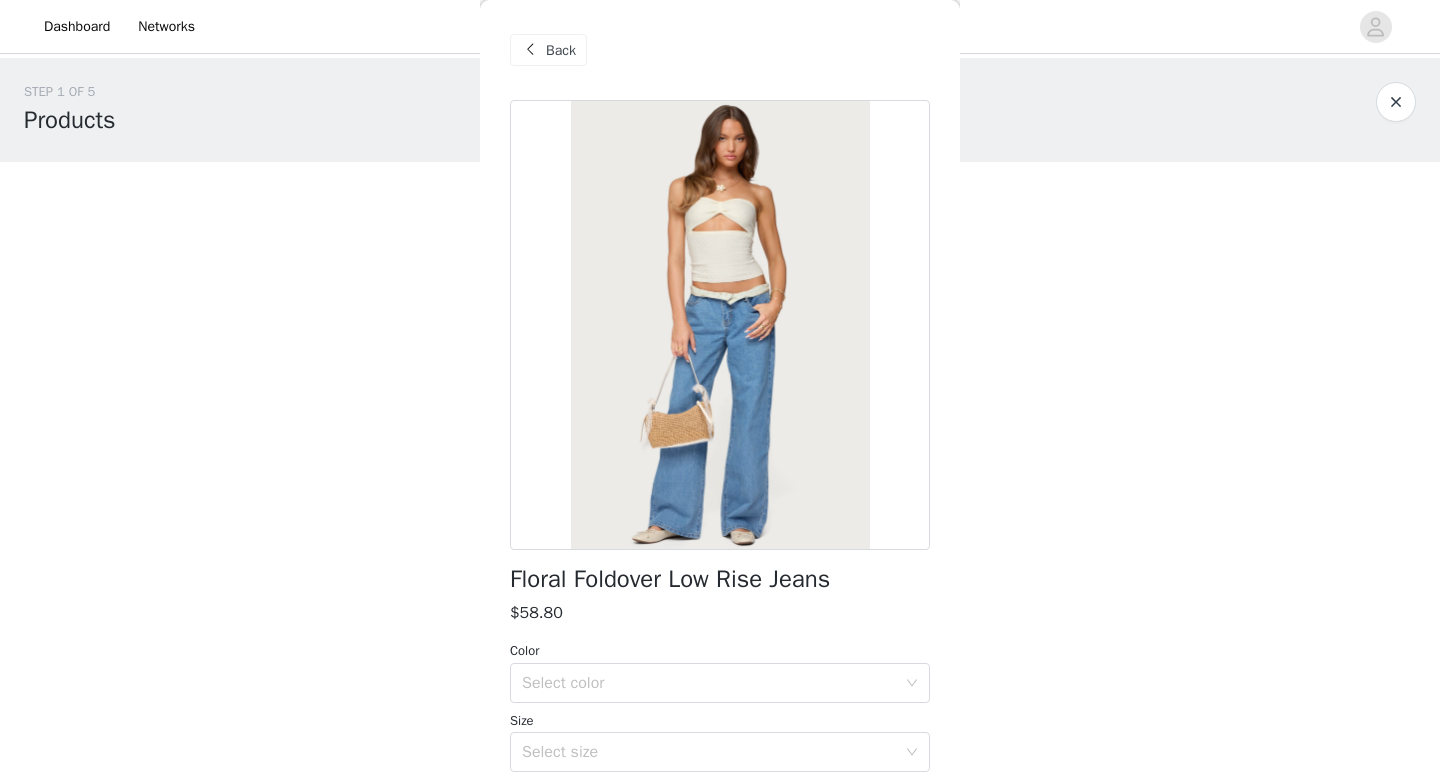 click on "Back" at bounding box center (561, 50) 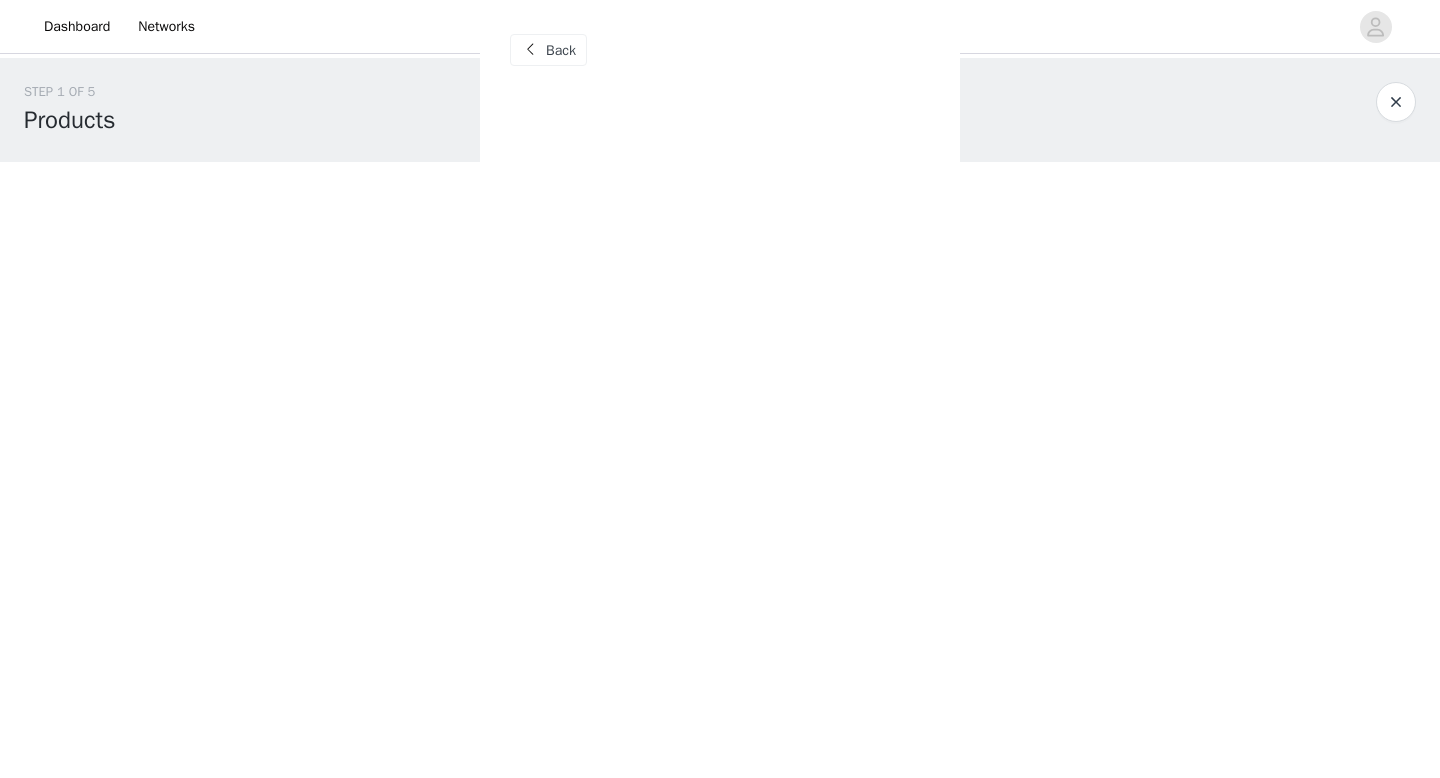 scroll, scrollTop: 16, scrollLeft: 0, axis: vertical 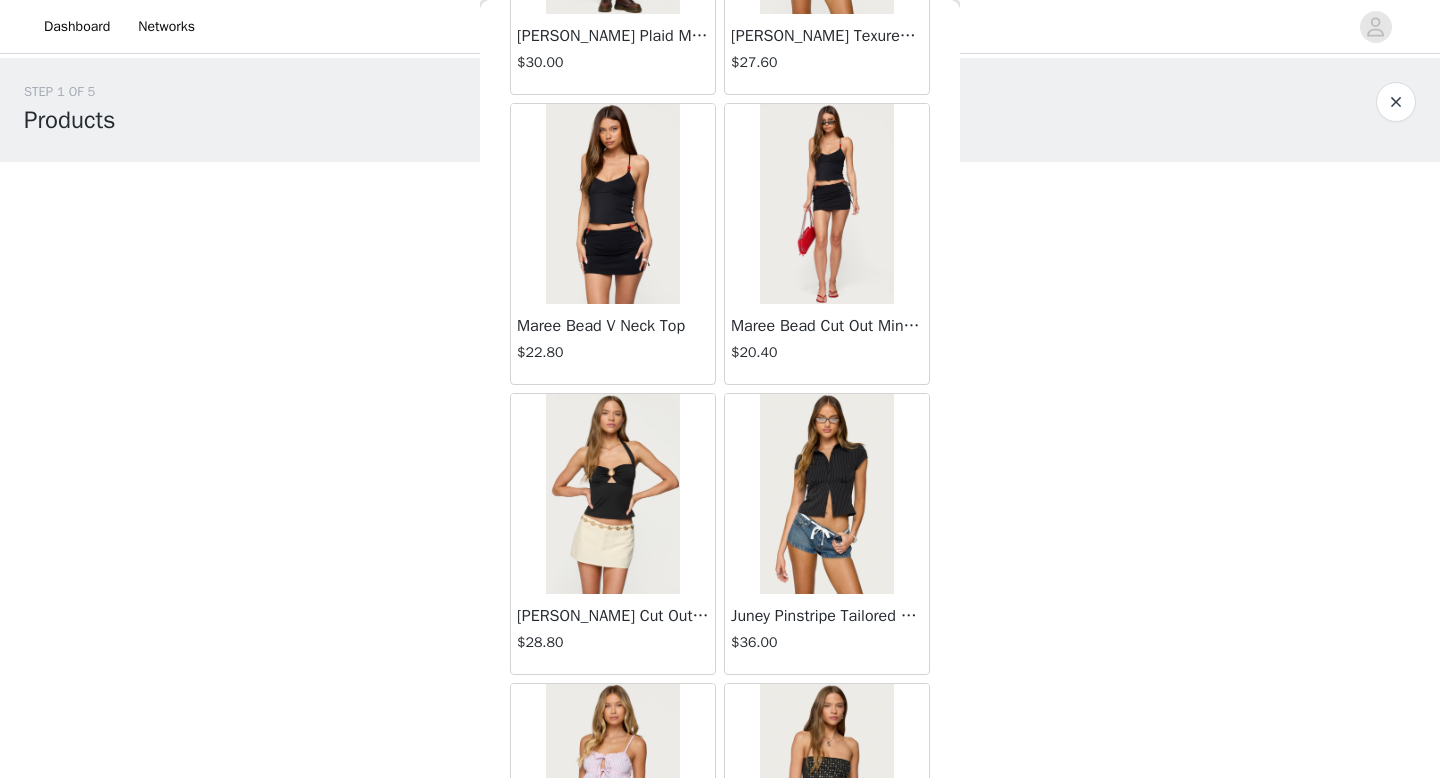 click at bounding box center (612, 494) 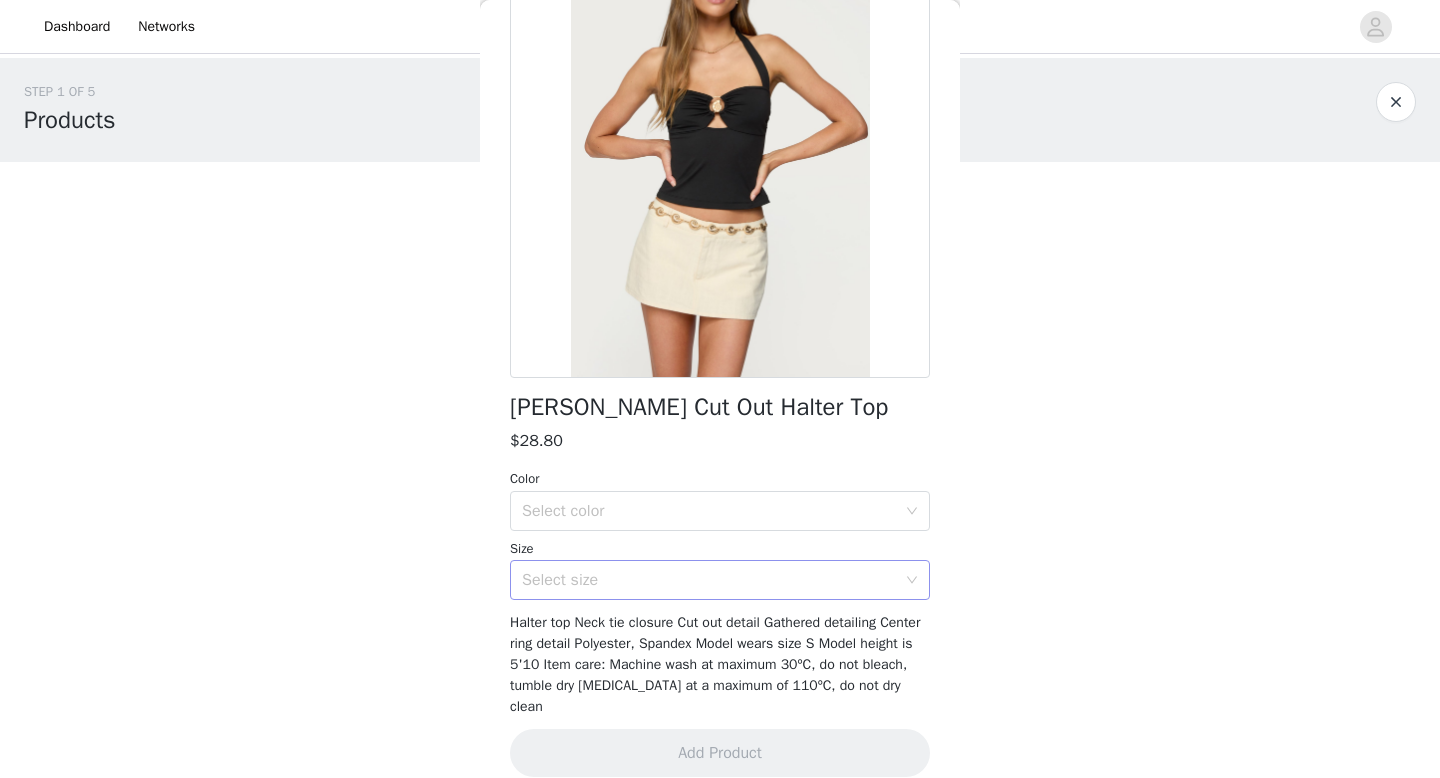 scroll, scrollTop: 174, scrollLeft: 0, axis: vertical 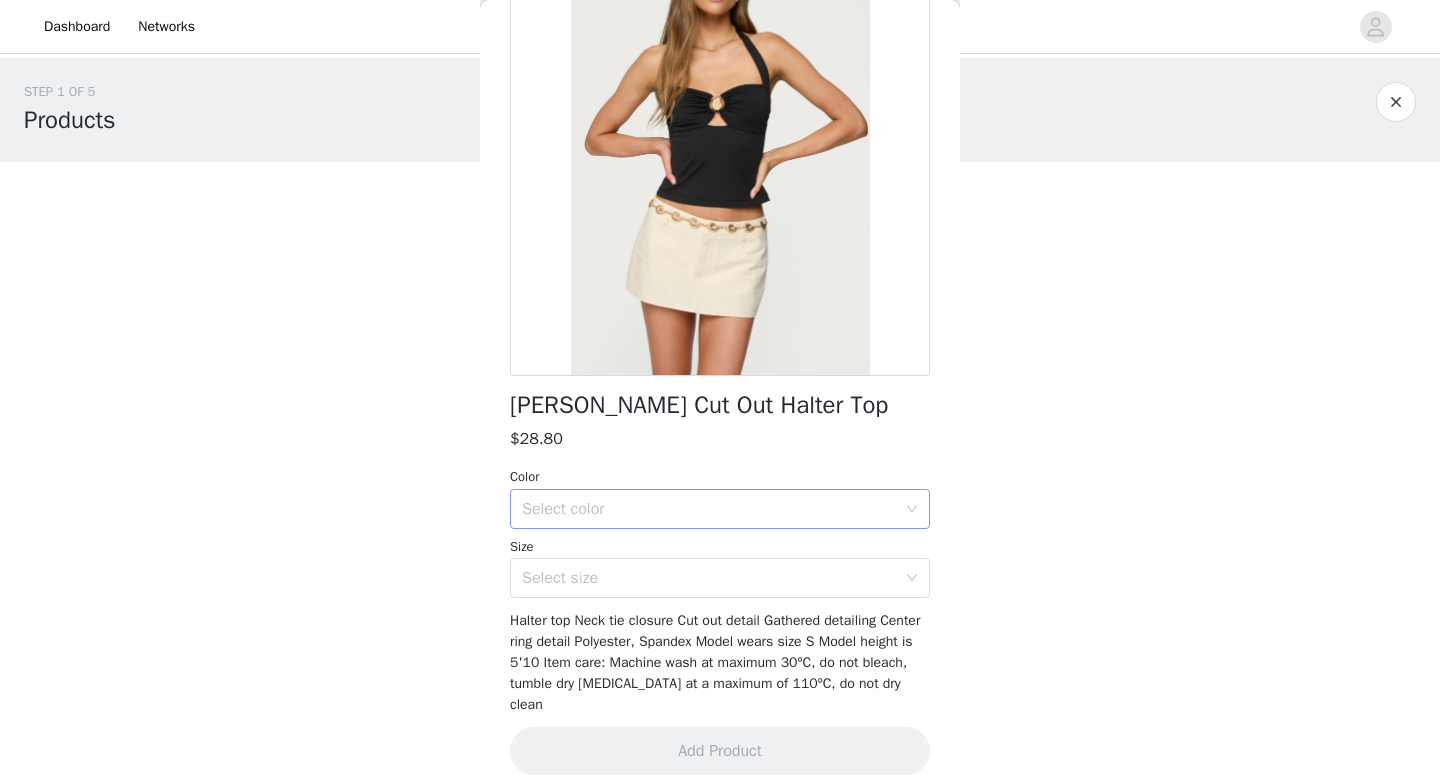 click on "Select color" at bounding box center [709, 509] 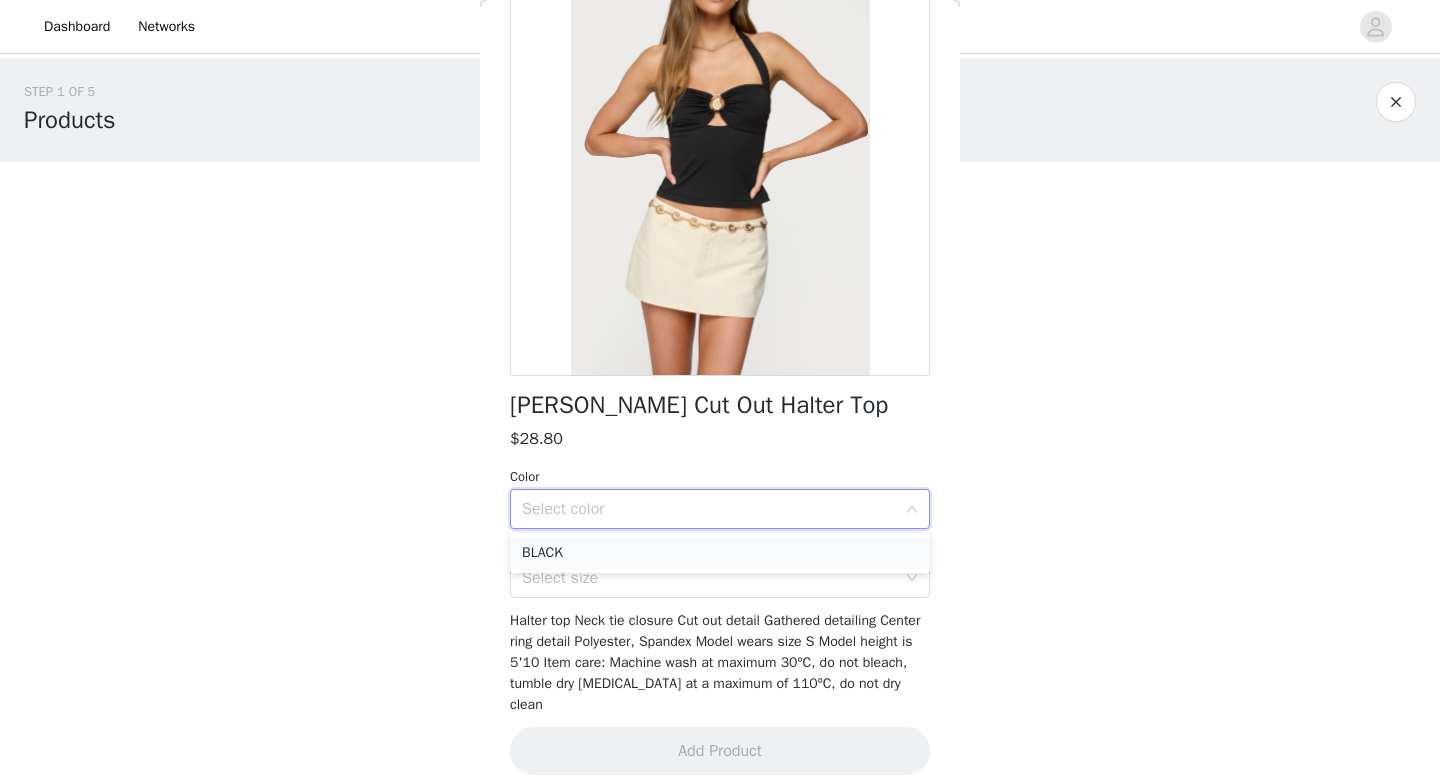 click on "BLACK" at bounding box center [720, 553] 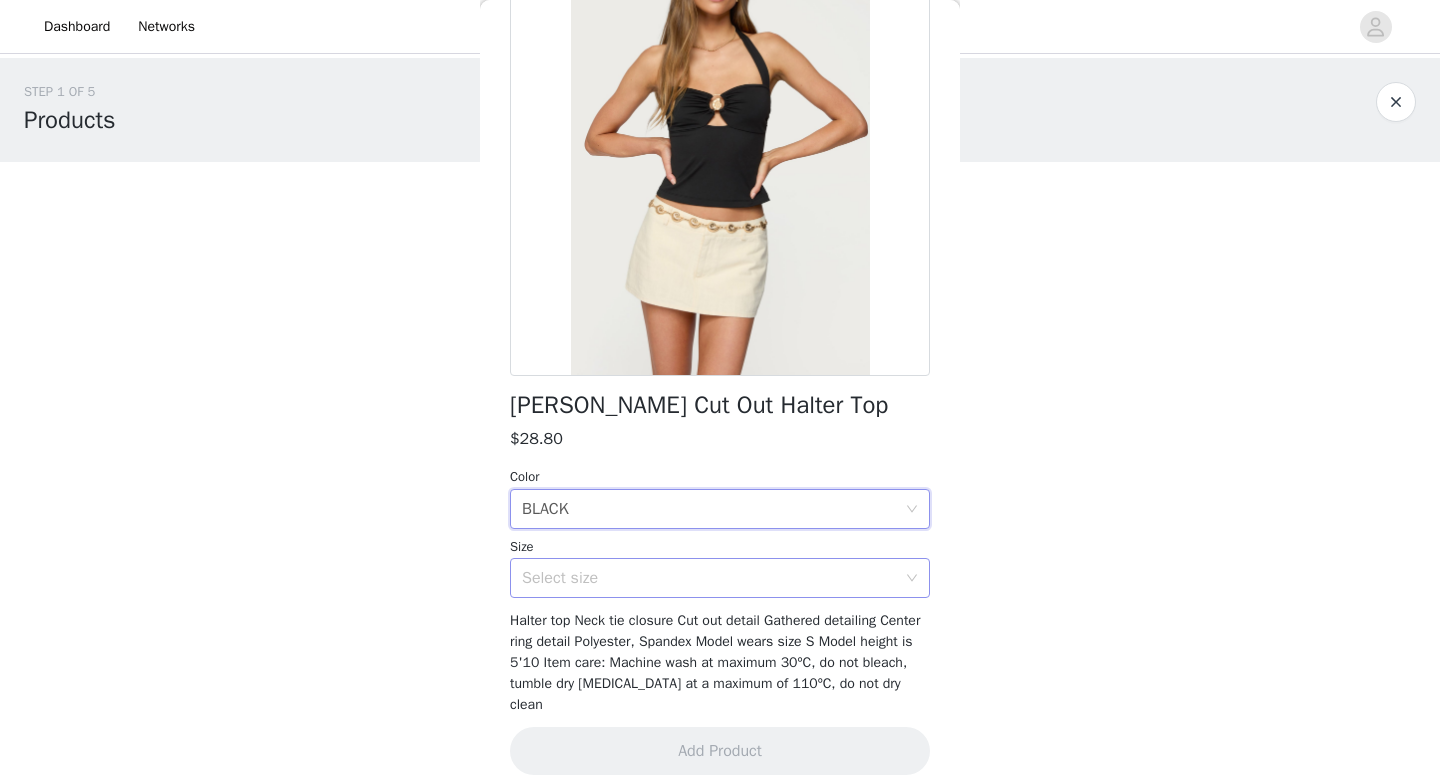 click on "Select size" at bounding box center (709, 578) 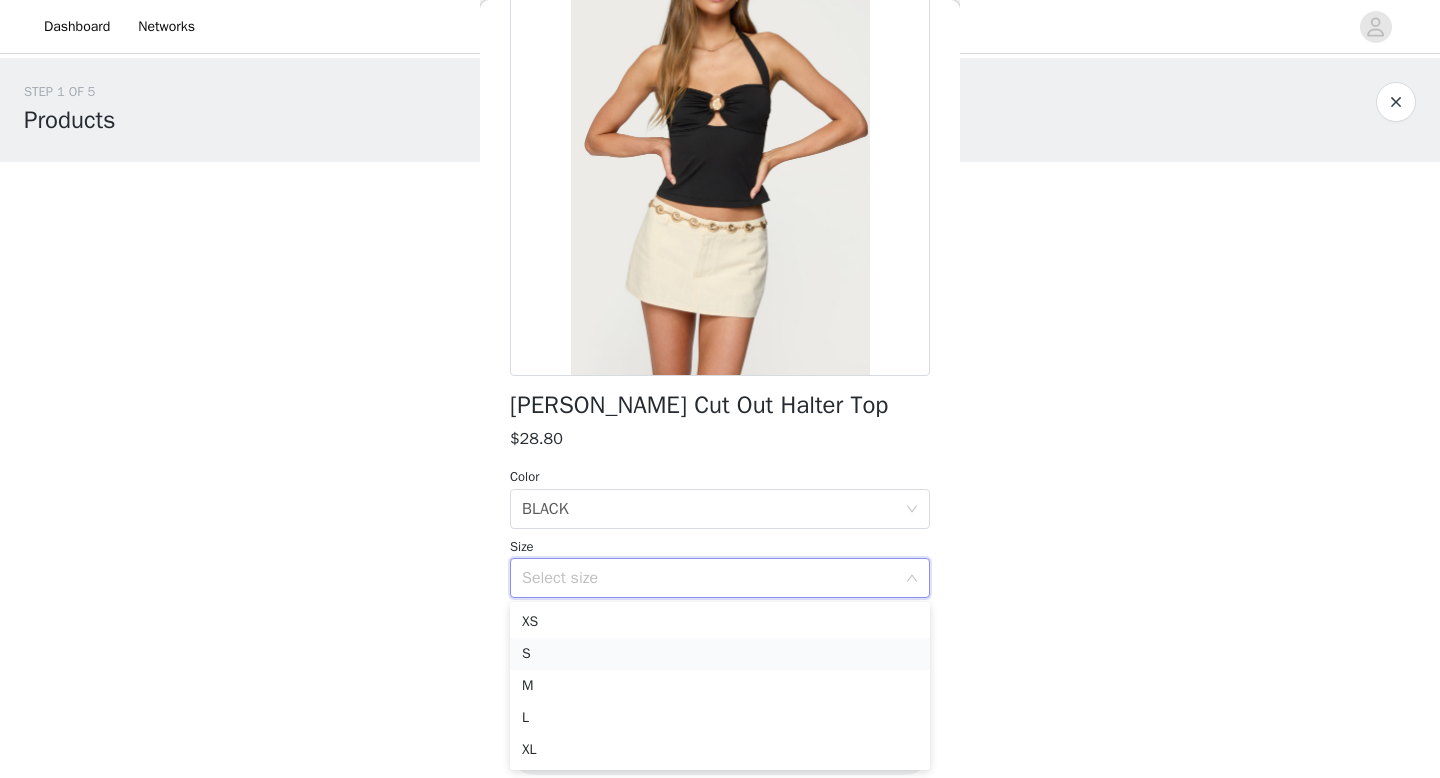 click on "S" at bounding box center [720, 654] 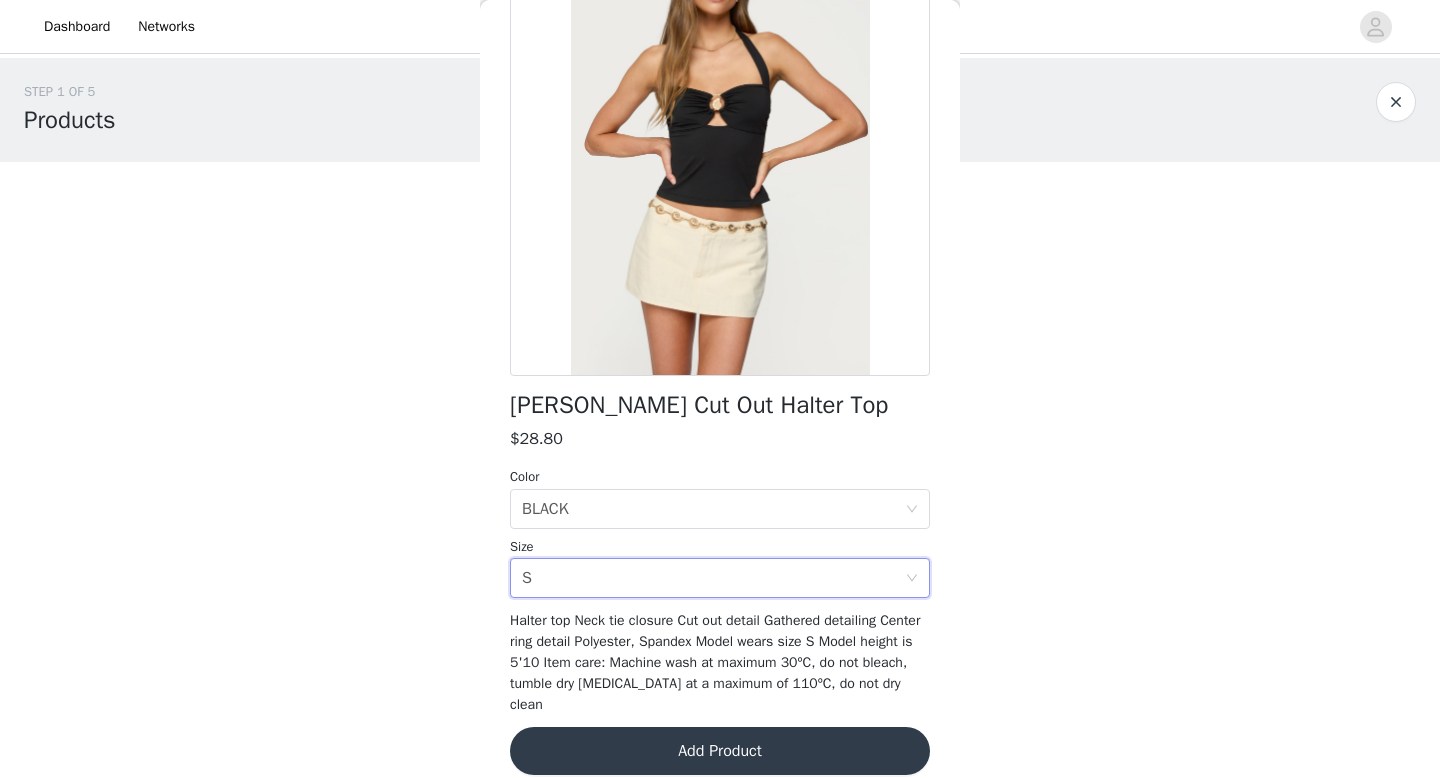 scroll, scrollTop: 194, scrollLeft: 0, axis: vertical 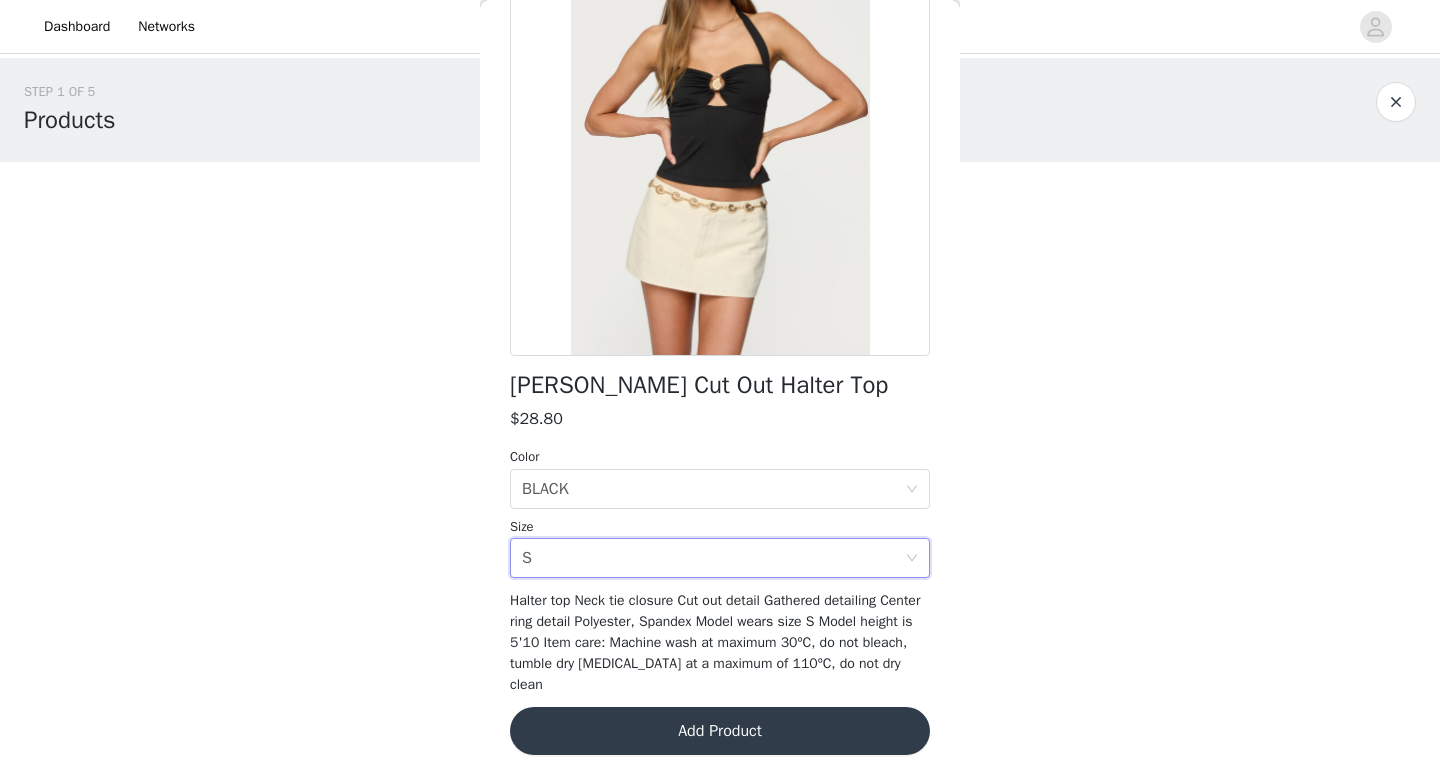 click on "Add Product" at bounding box center [720, 731] 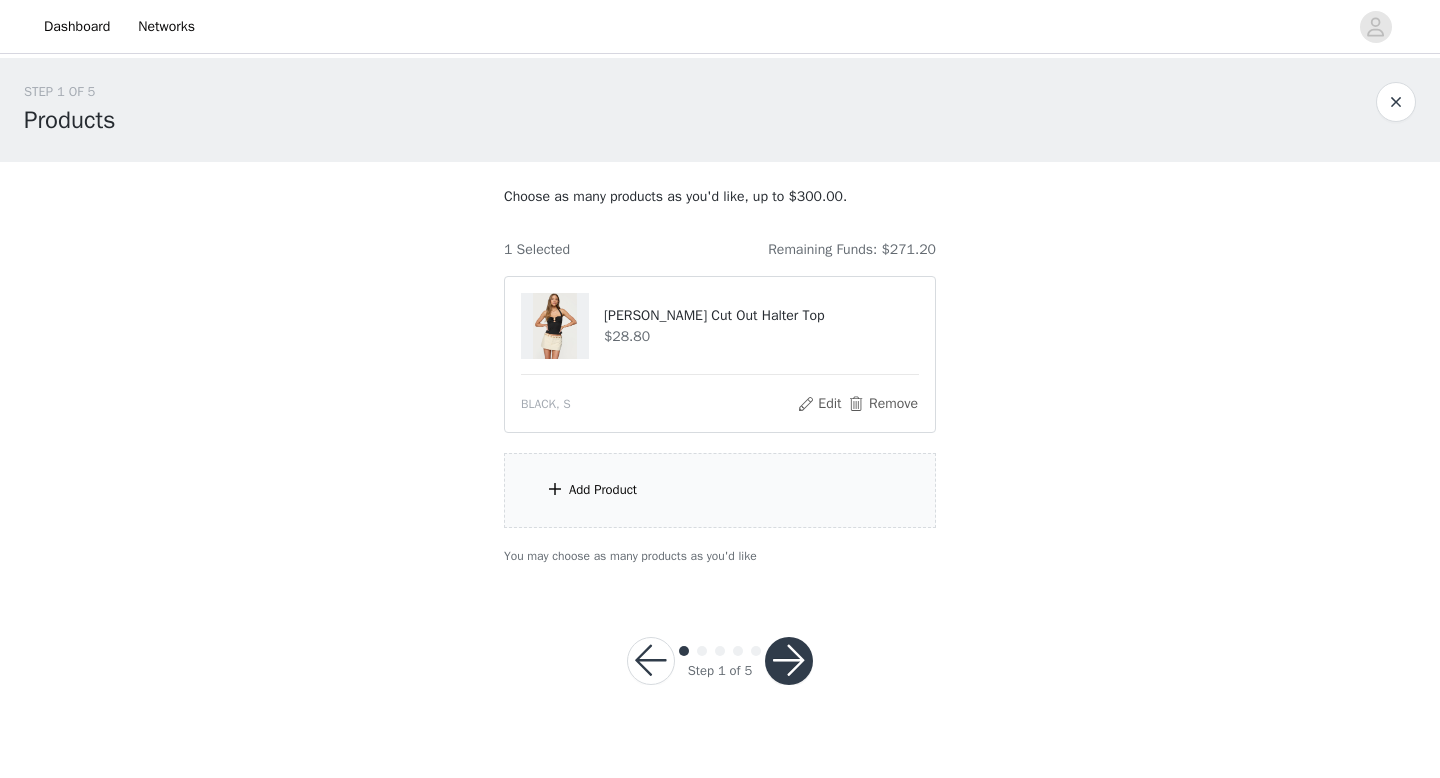 click on "Add Product" at bounding box center (720, 490) 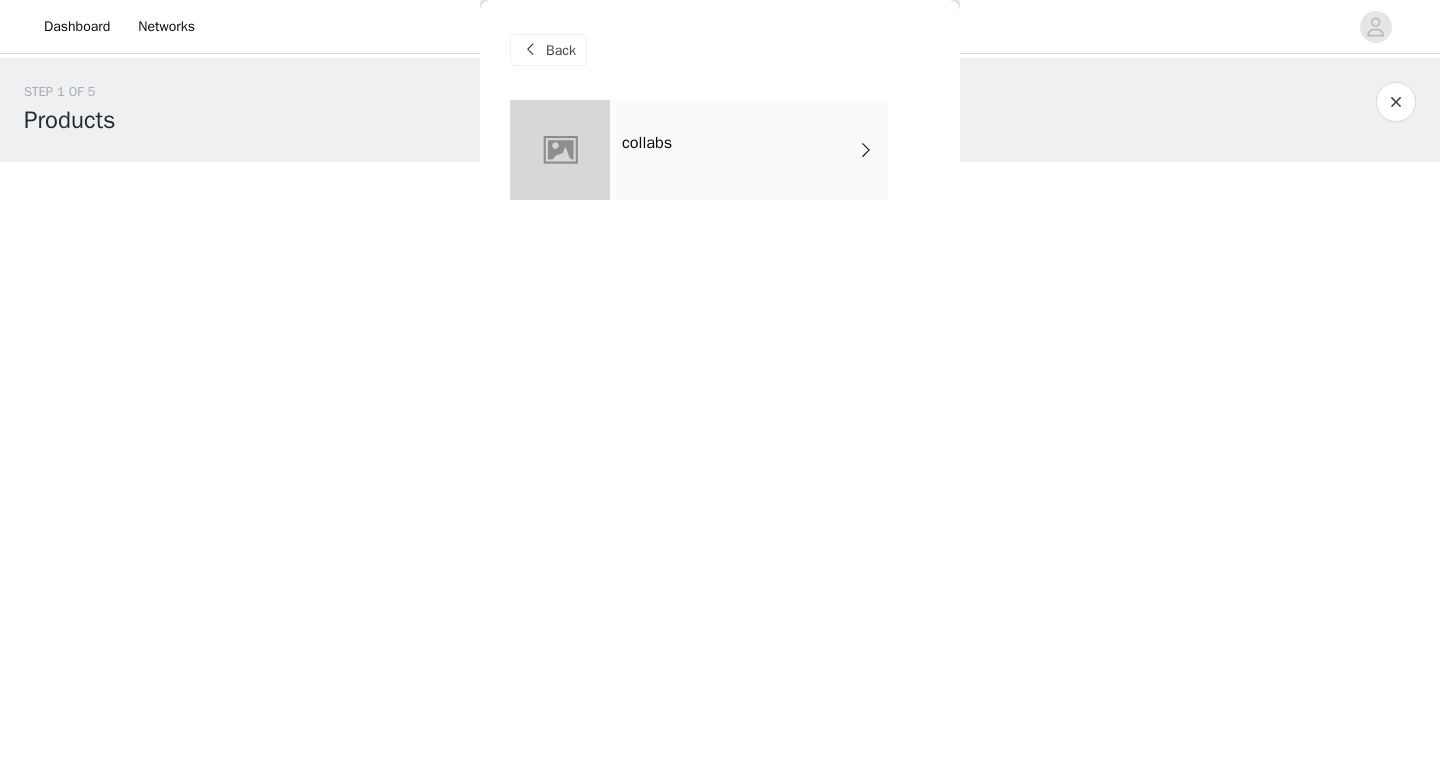click on "collabs" at bounding box center [749, 150] 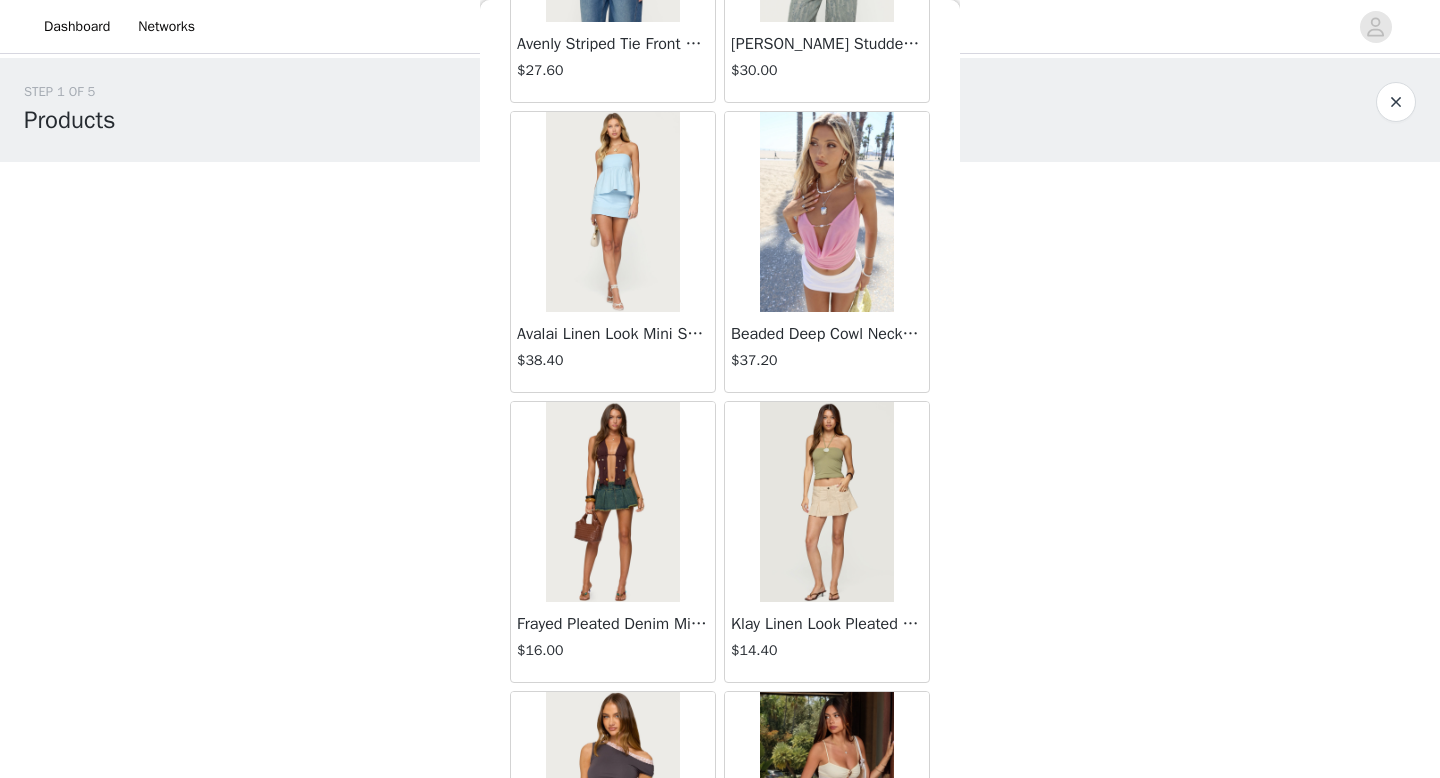 scroll, scrollTop: 2282, scrollLeft: 0, axis: vertical 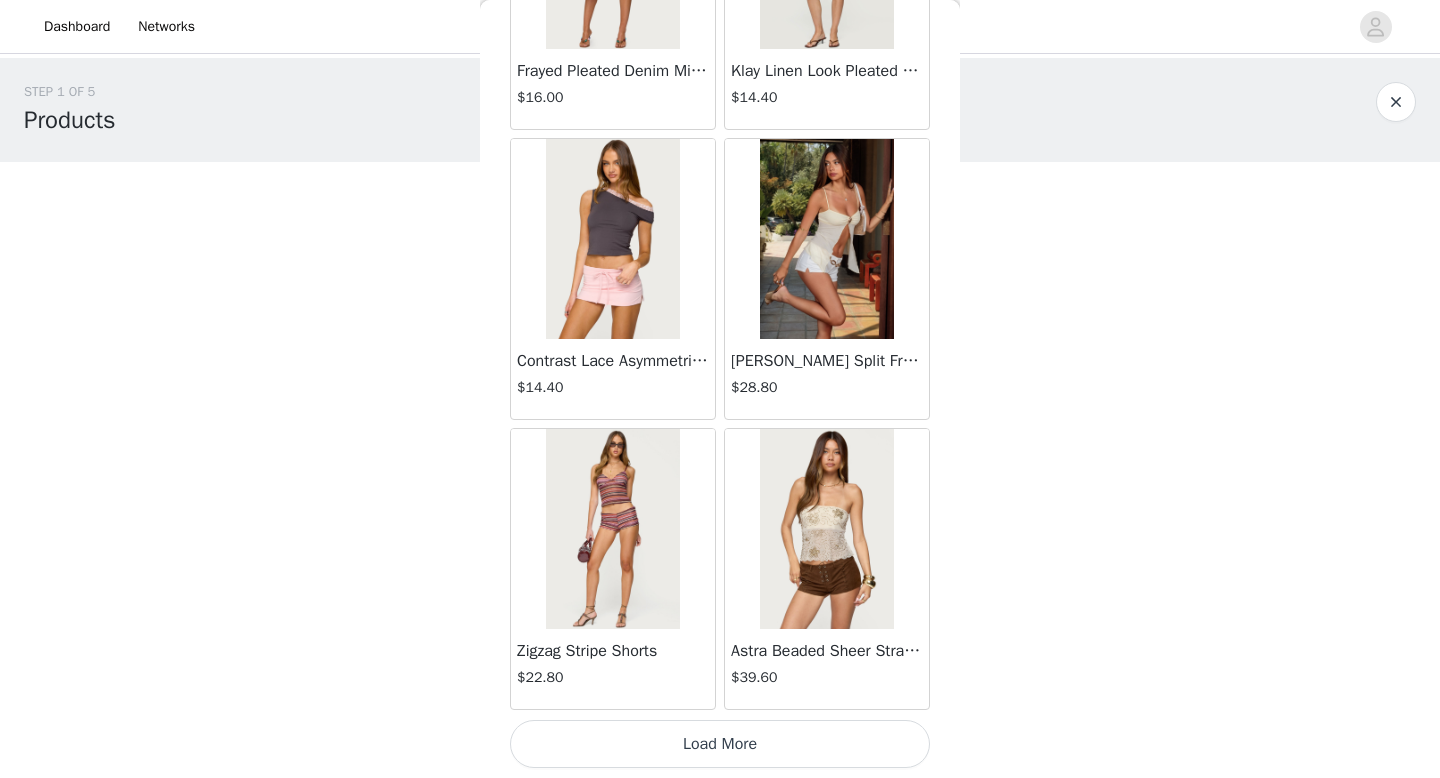 click on "Load More" at bounding box center [720, 744] 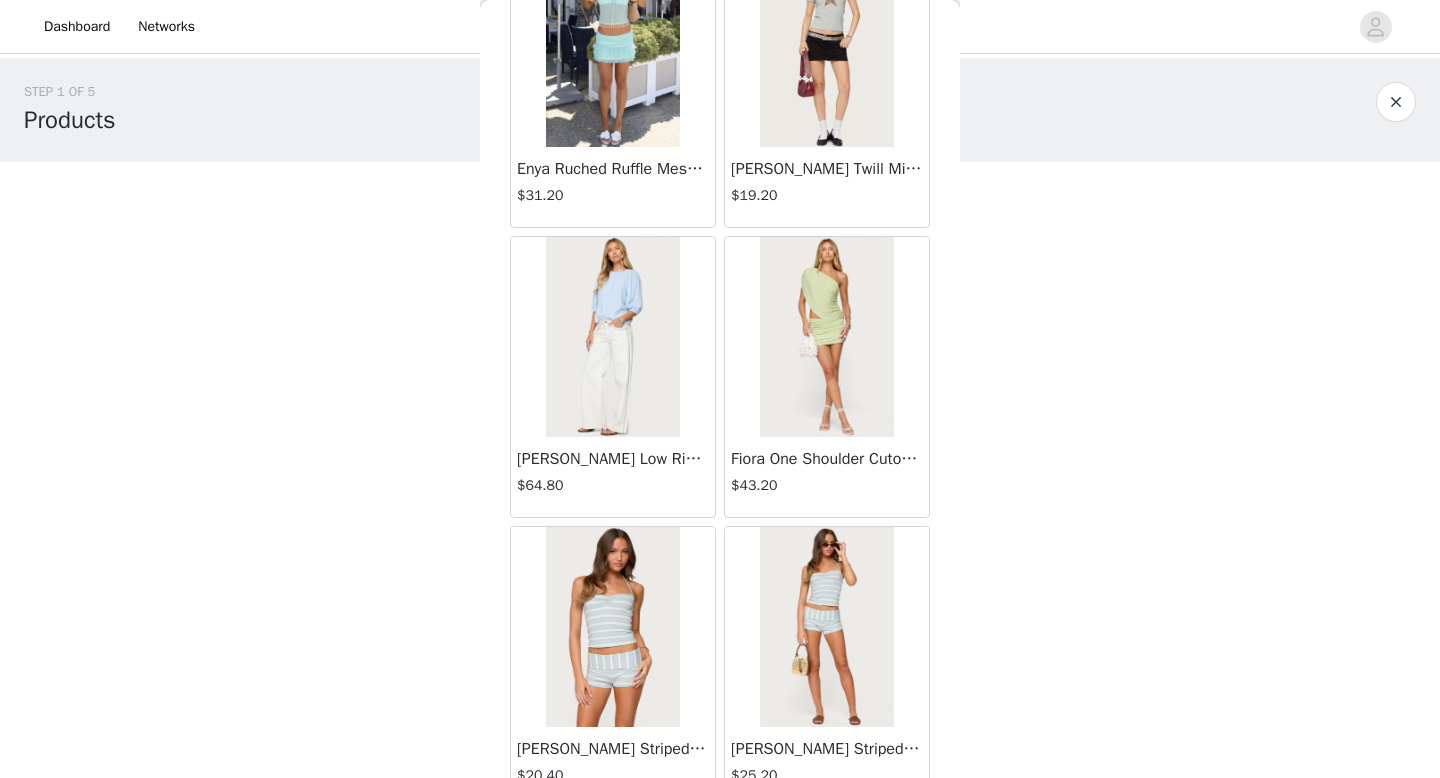 scroll, scrollTop: 5182, scrollLeft: 0, axis: vertical 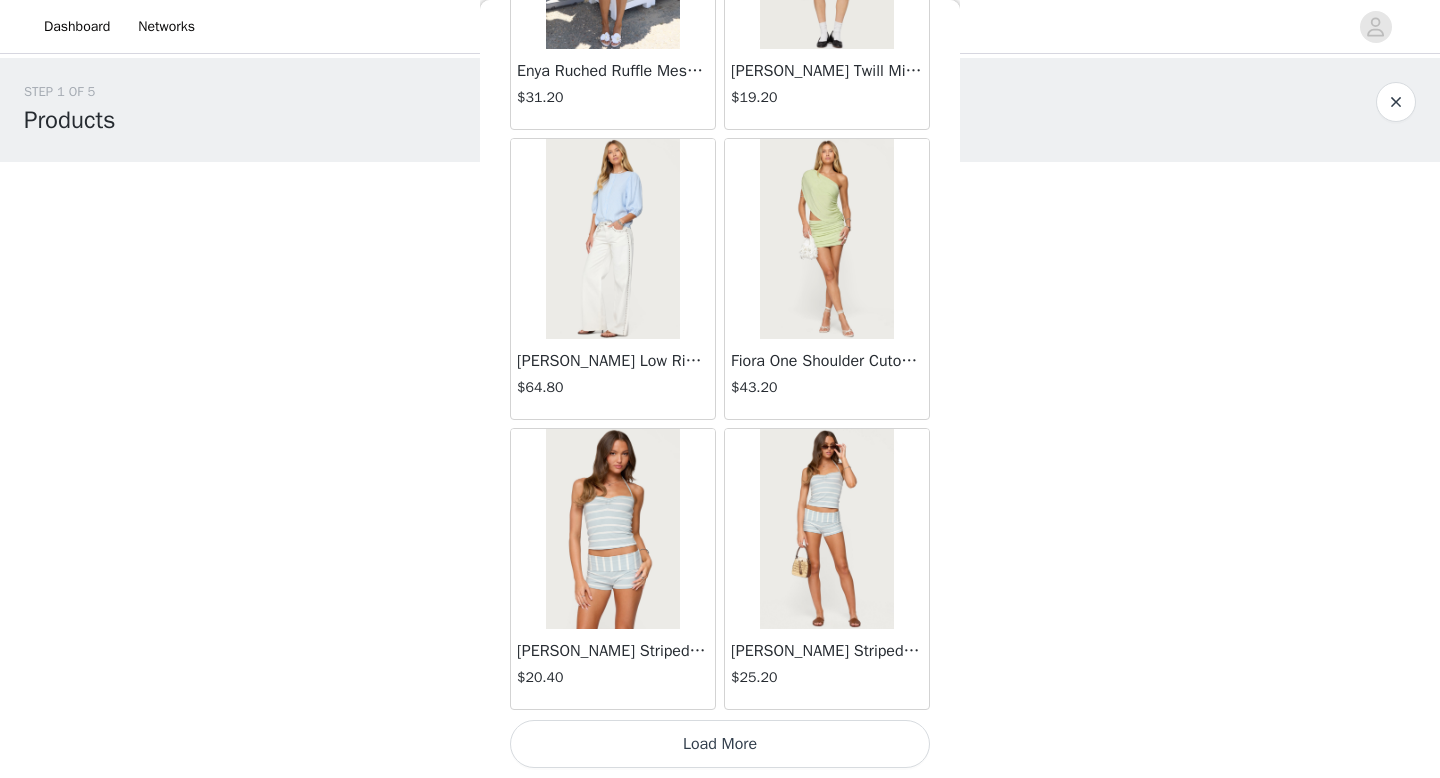 click at bounding box center [612, 529] 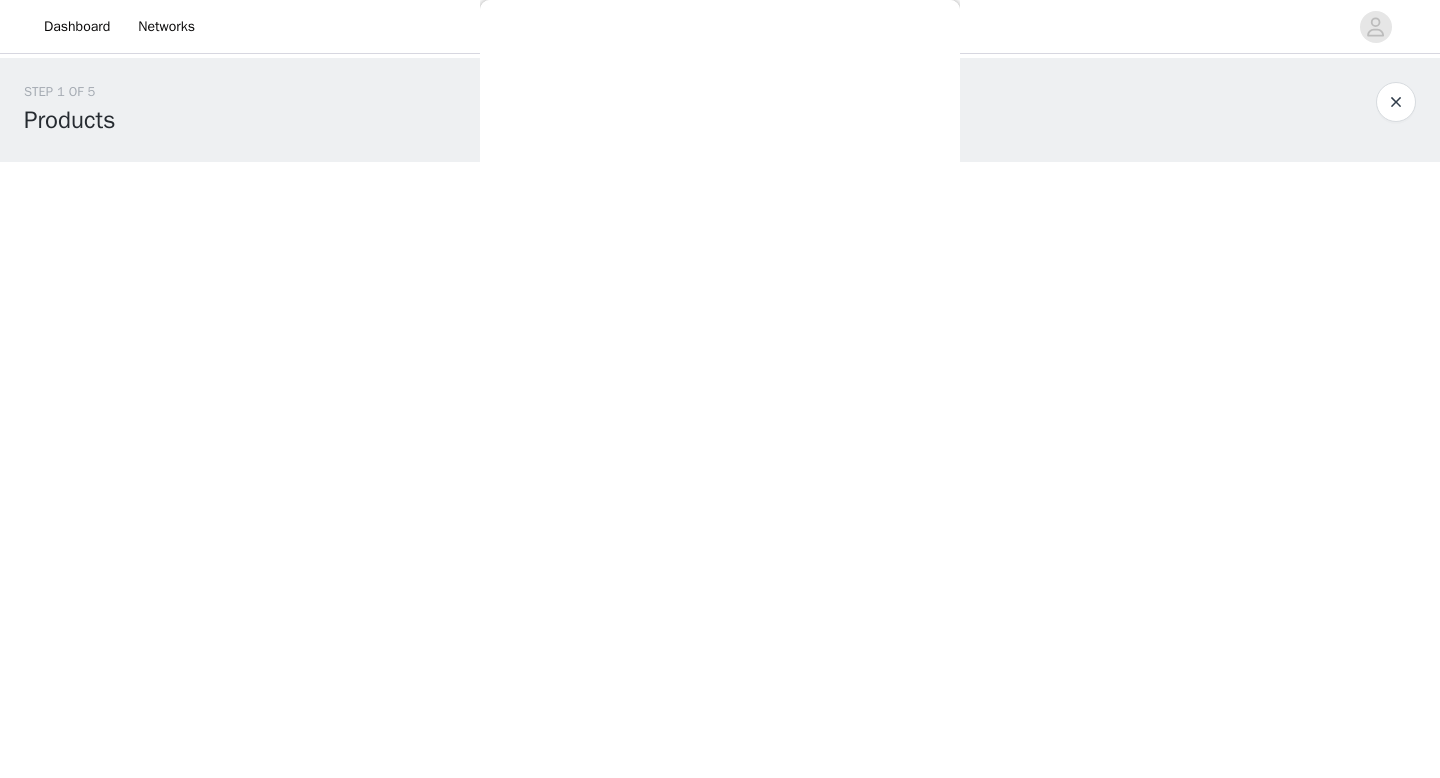 scroll, scrollTop: 195, scrollLeft: 0, axis: vertical 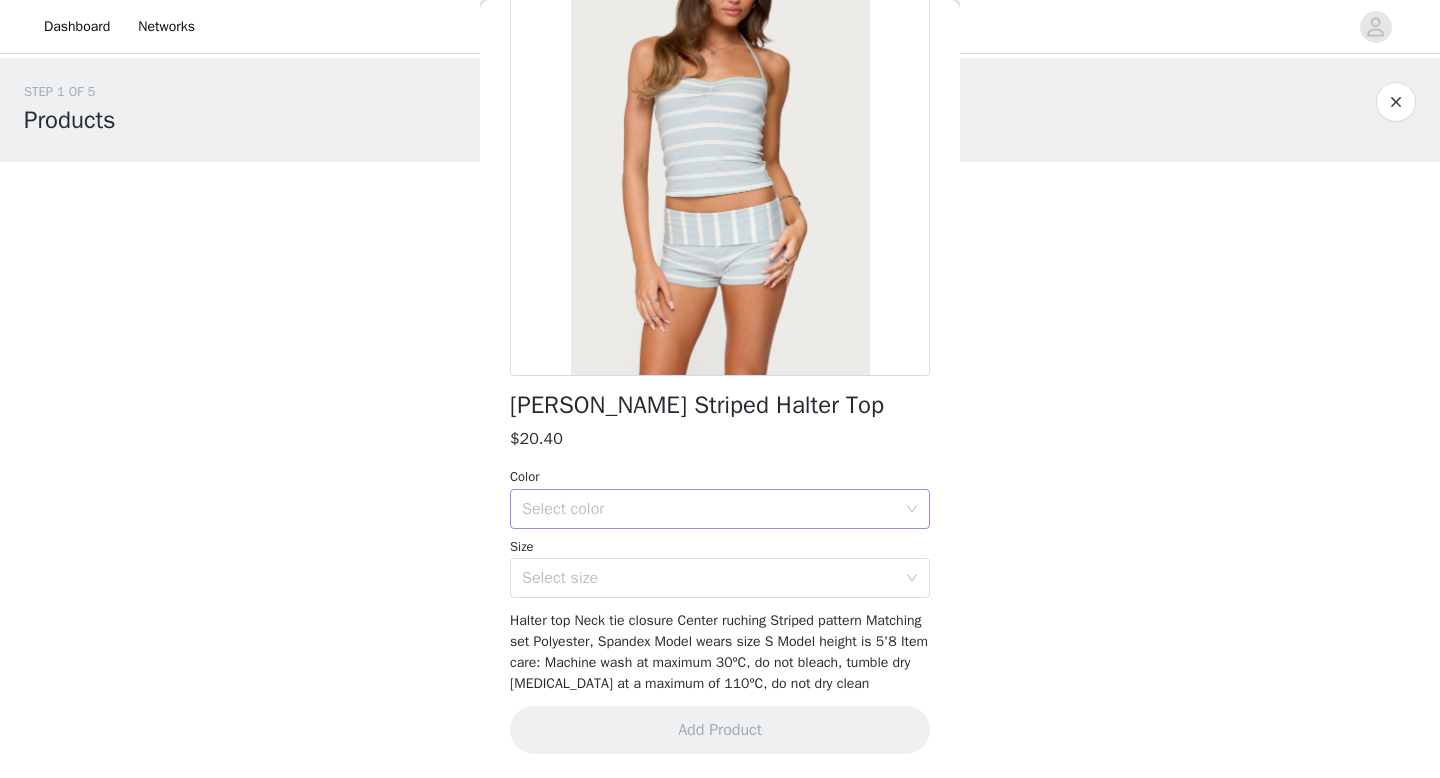 click on "Select color" at bounding box center (709, 509) 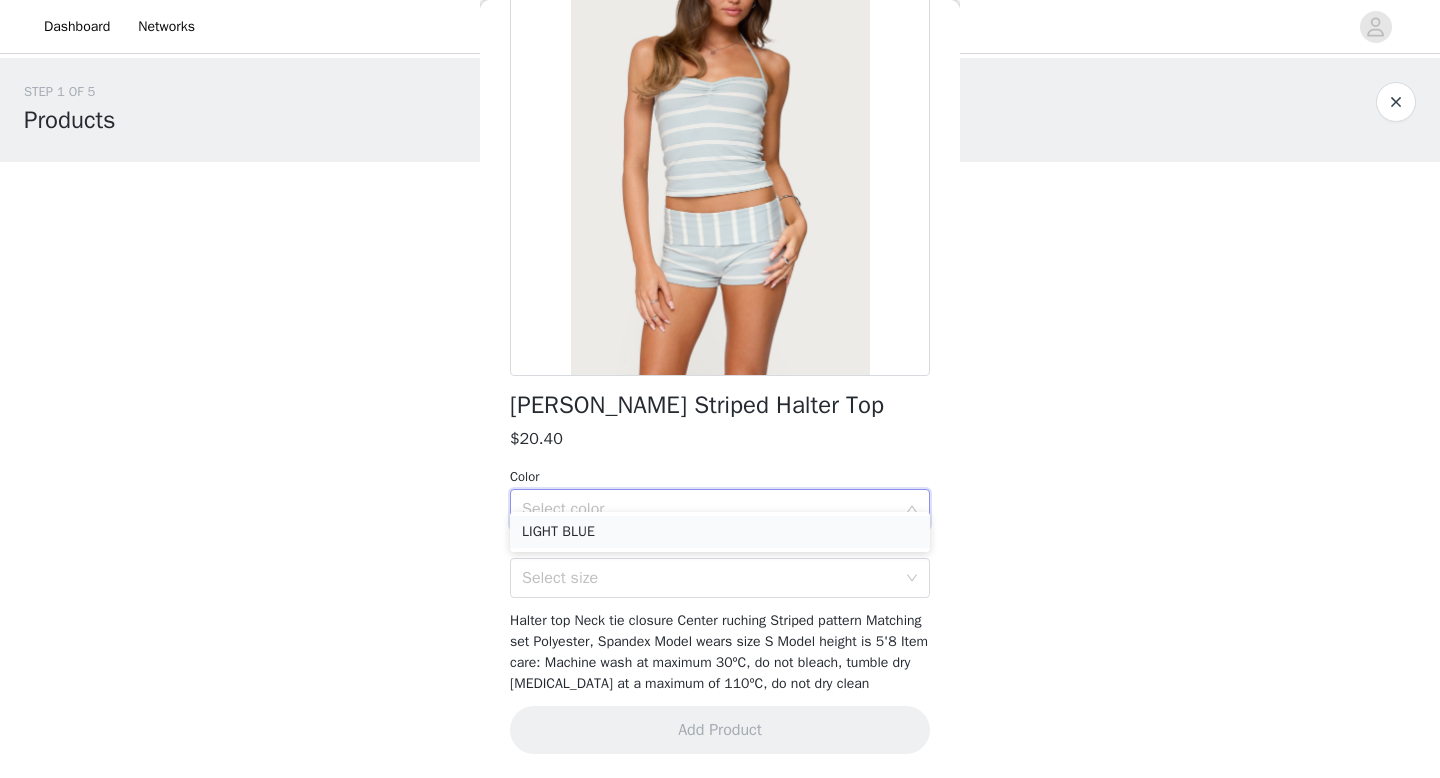 click on "LIGHT BLUE" at bounding box center (720, 532) 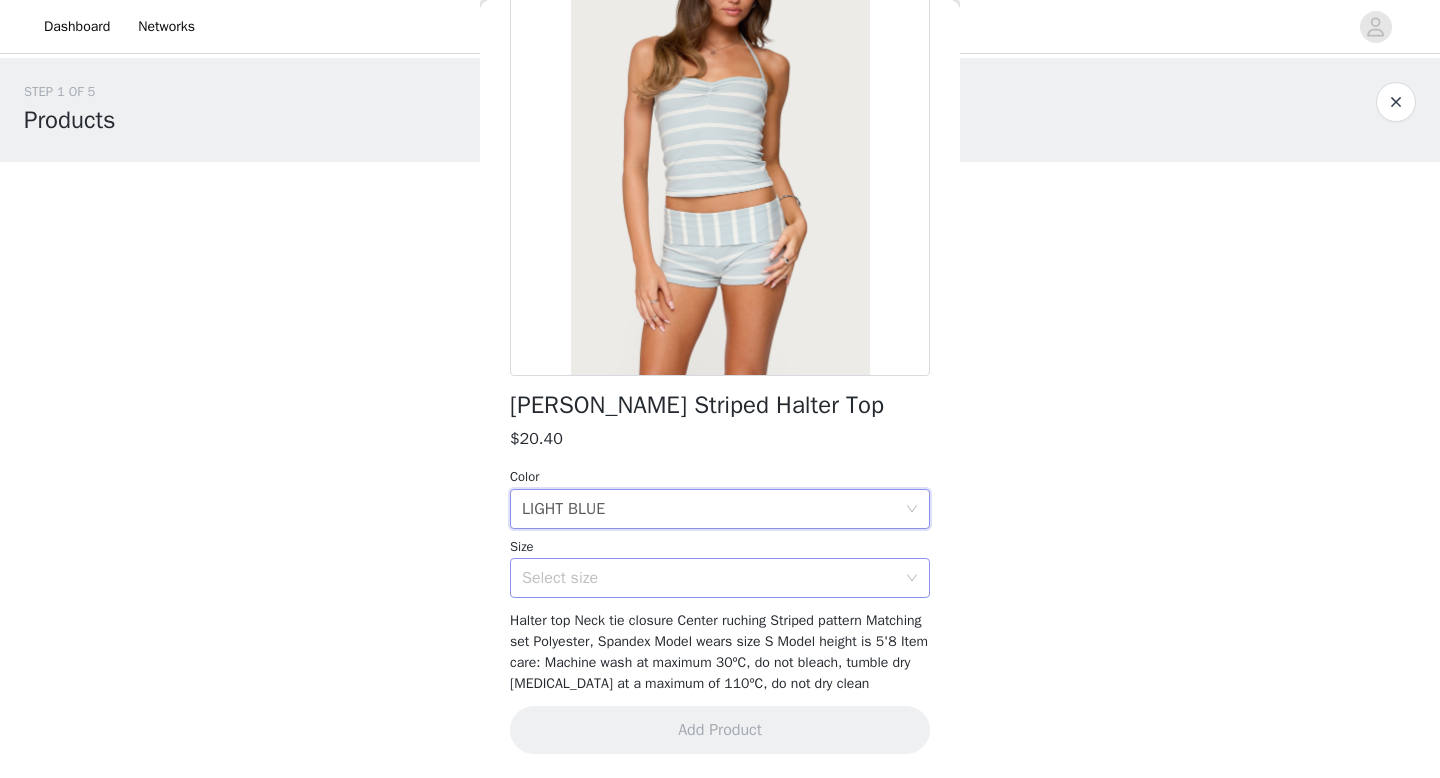click on "Select size" at bounding box center [713, 578] 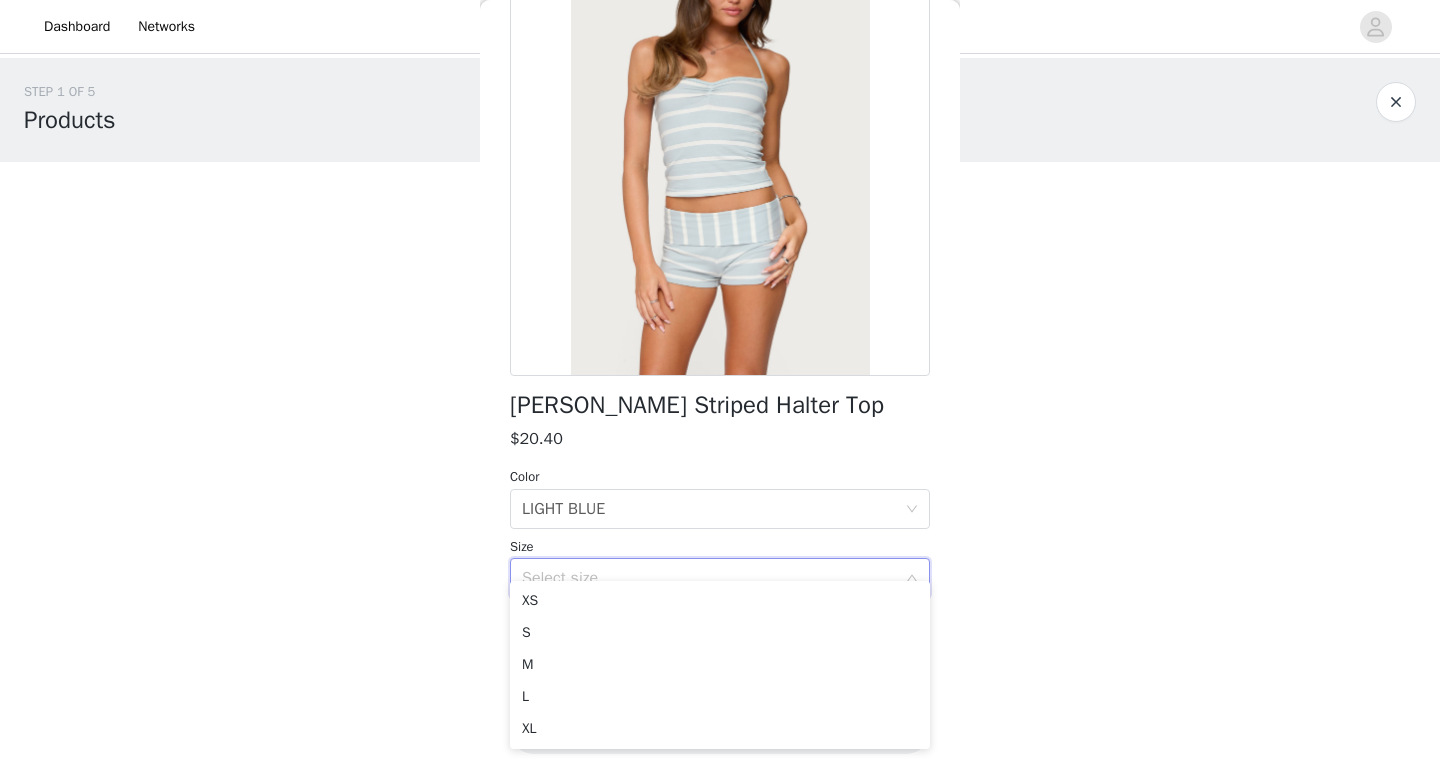 click on "Select size" at bounding box center (709, 578) 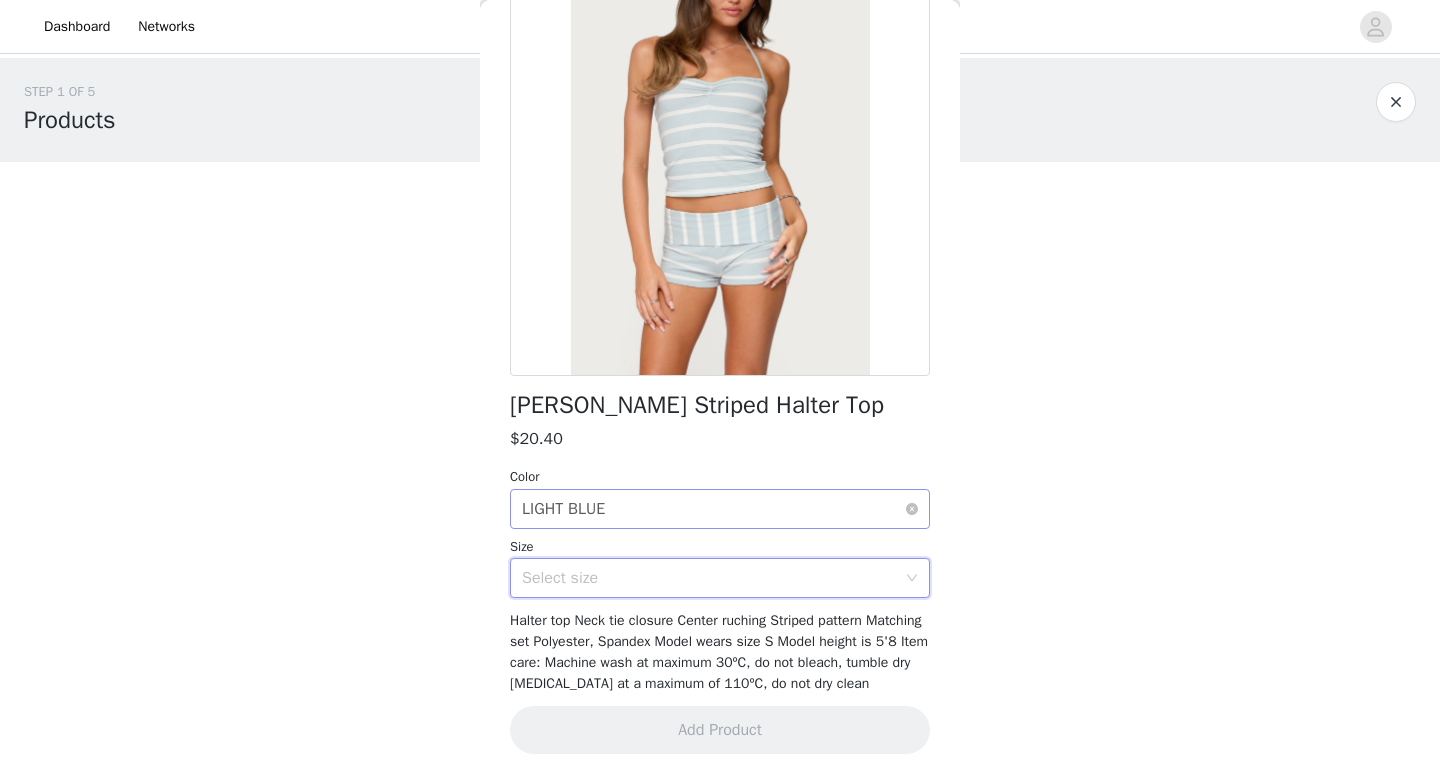click on "Select color LIGHT BLUE" at bounding box center (713, 509) 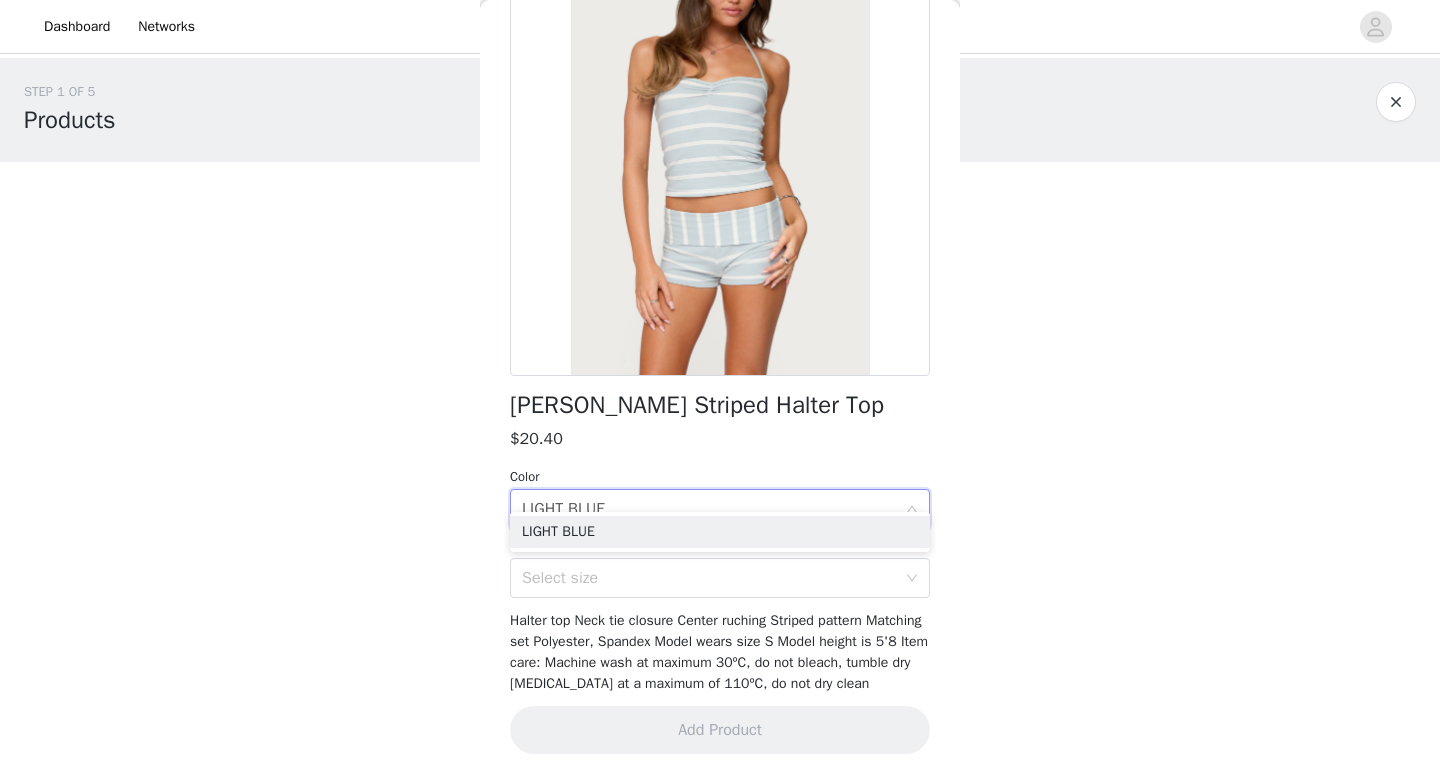 scroll, scrollTop: 0, scrollLeft: 0, axis: both 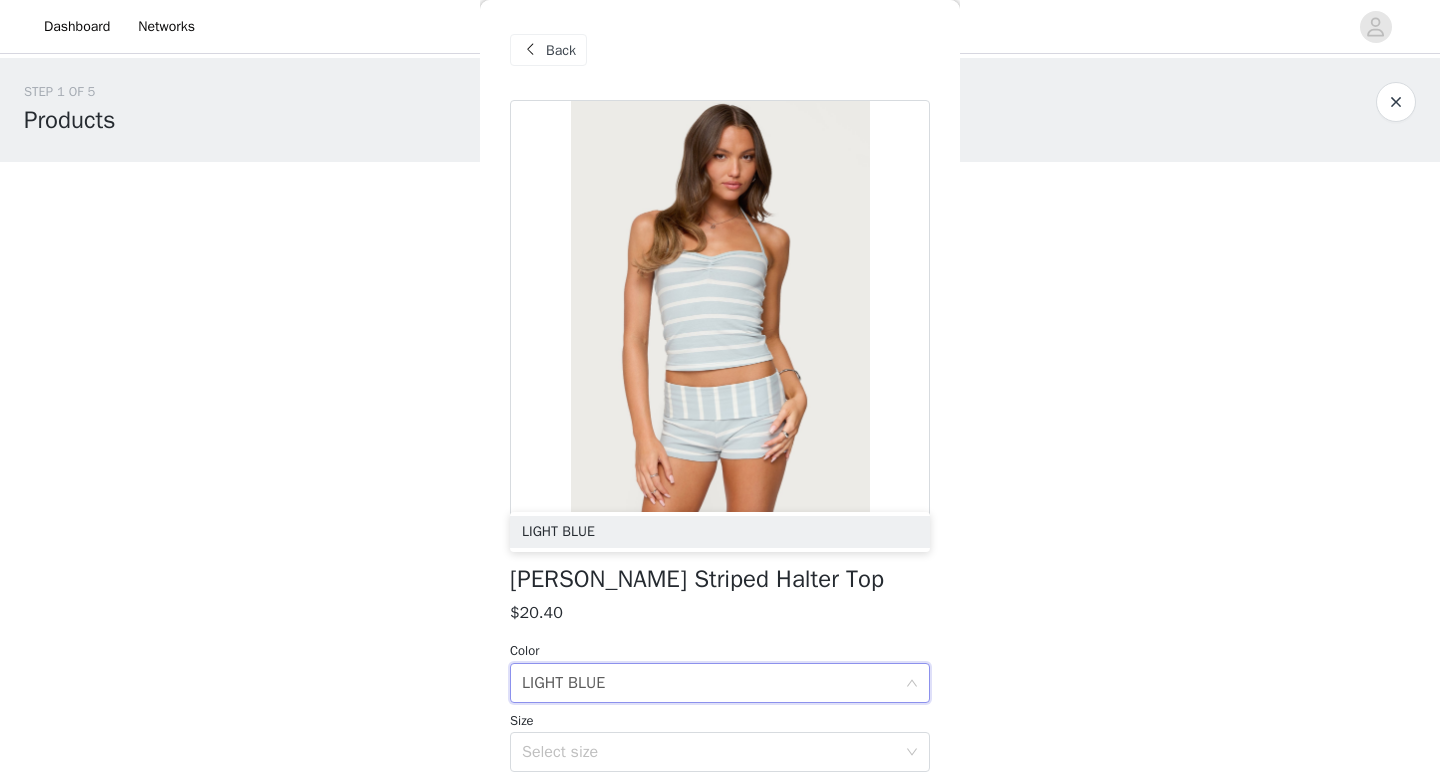 click at bounding box center [530, 50] 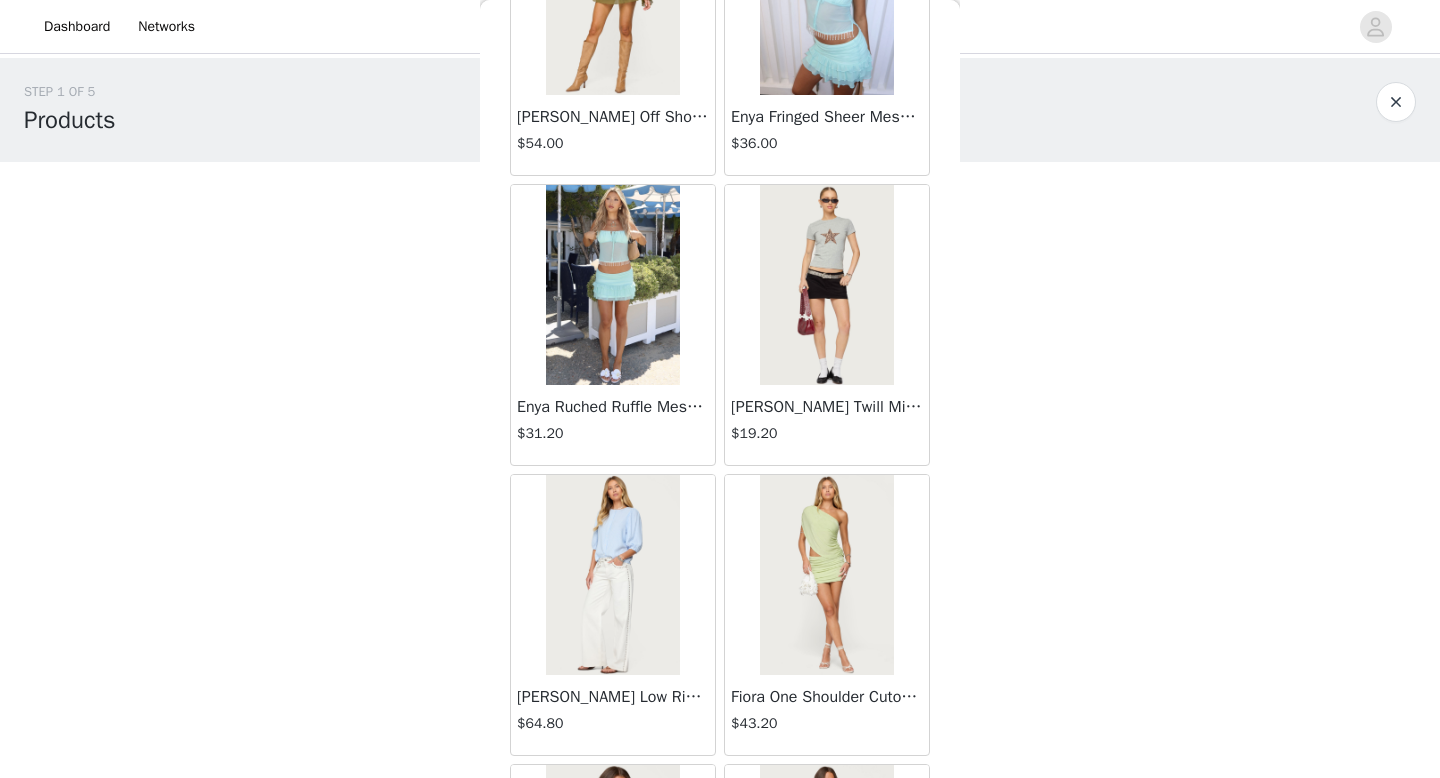 scroll, scrollTop: 5182, scrollLeft: 0, axis: vertical 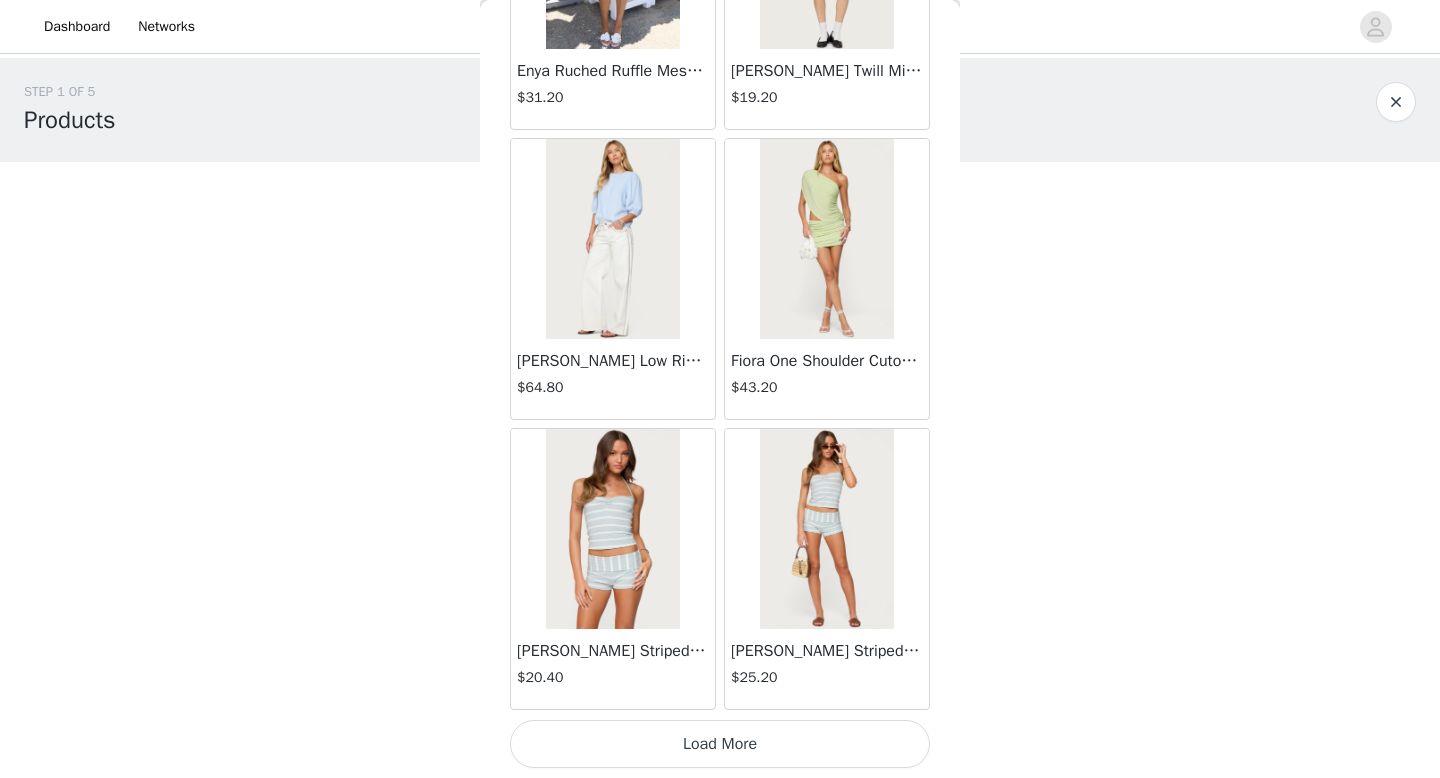click at bounding box center [826, 529] 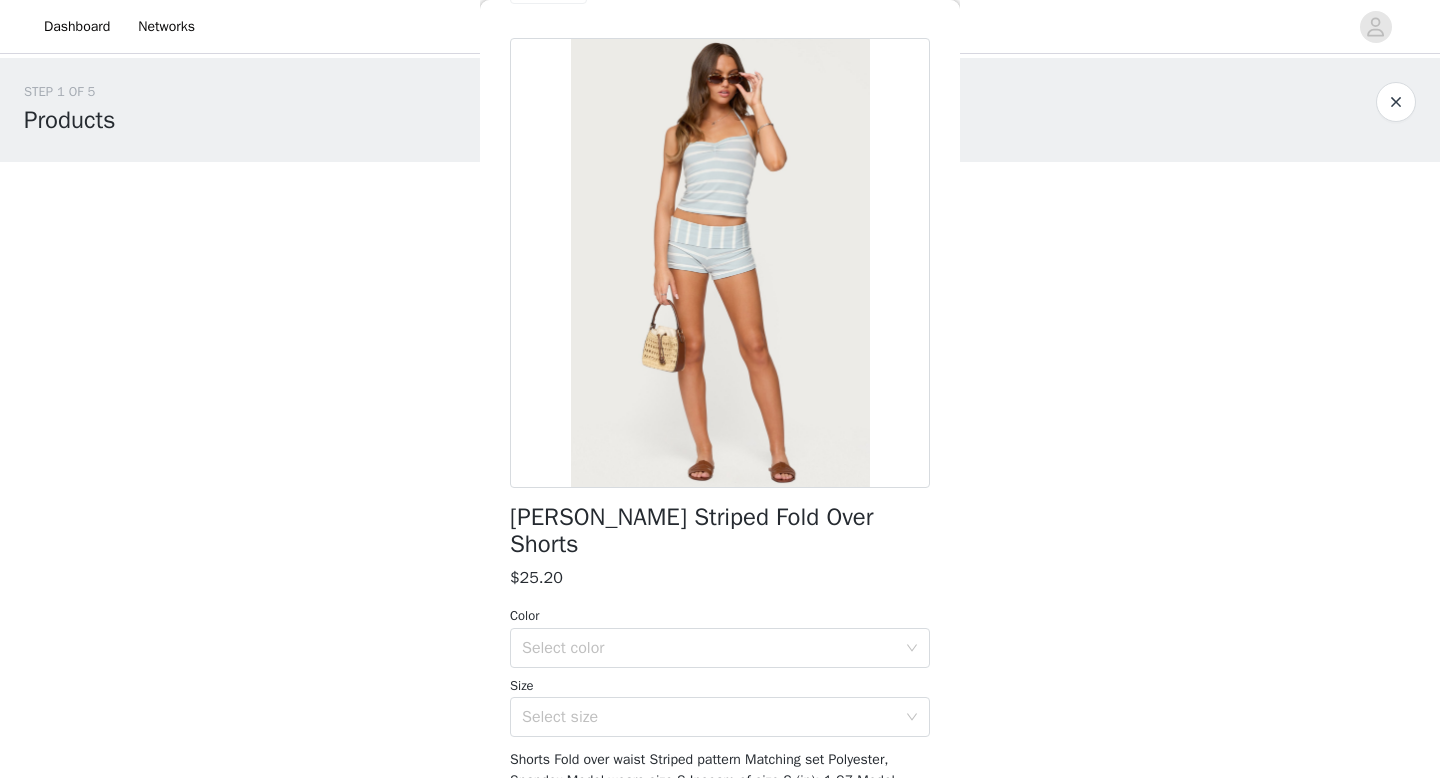 scroll, scrollTop: 75, scrollLeft: 0, axis: vertical 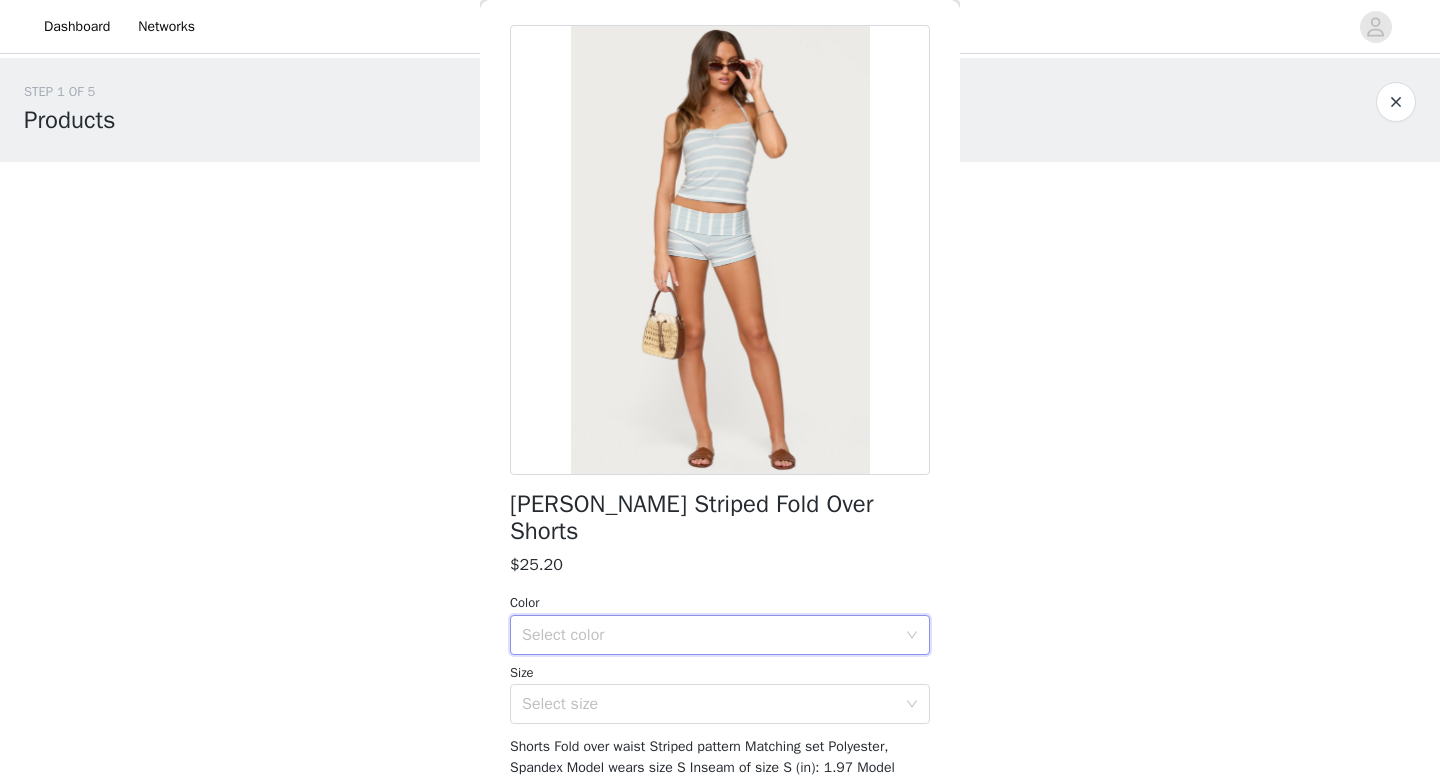 click on "Select color" at bounding box center (713, 635) 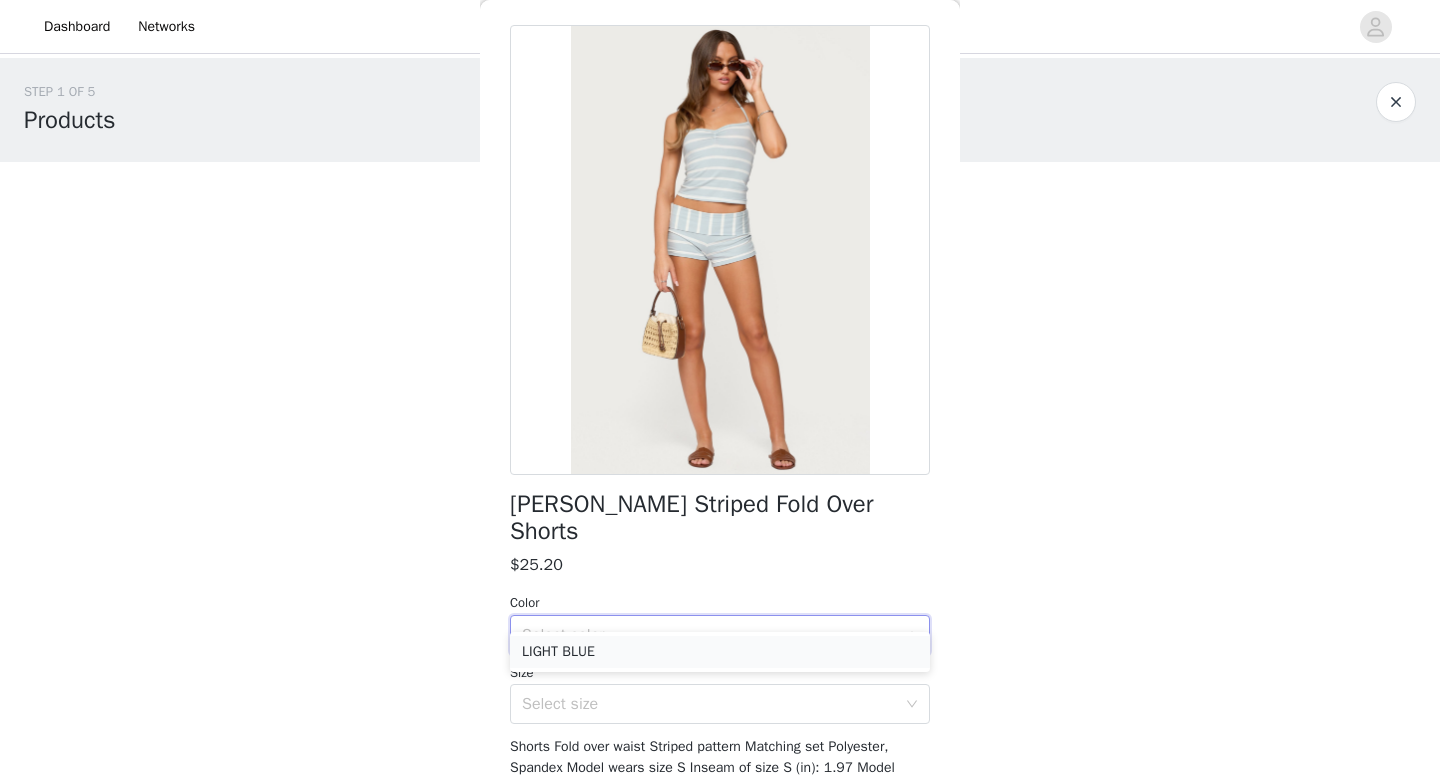 click on "LIGHT BLUE" at bounding box center [720, 652] 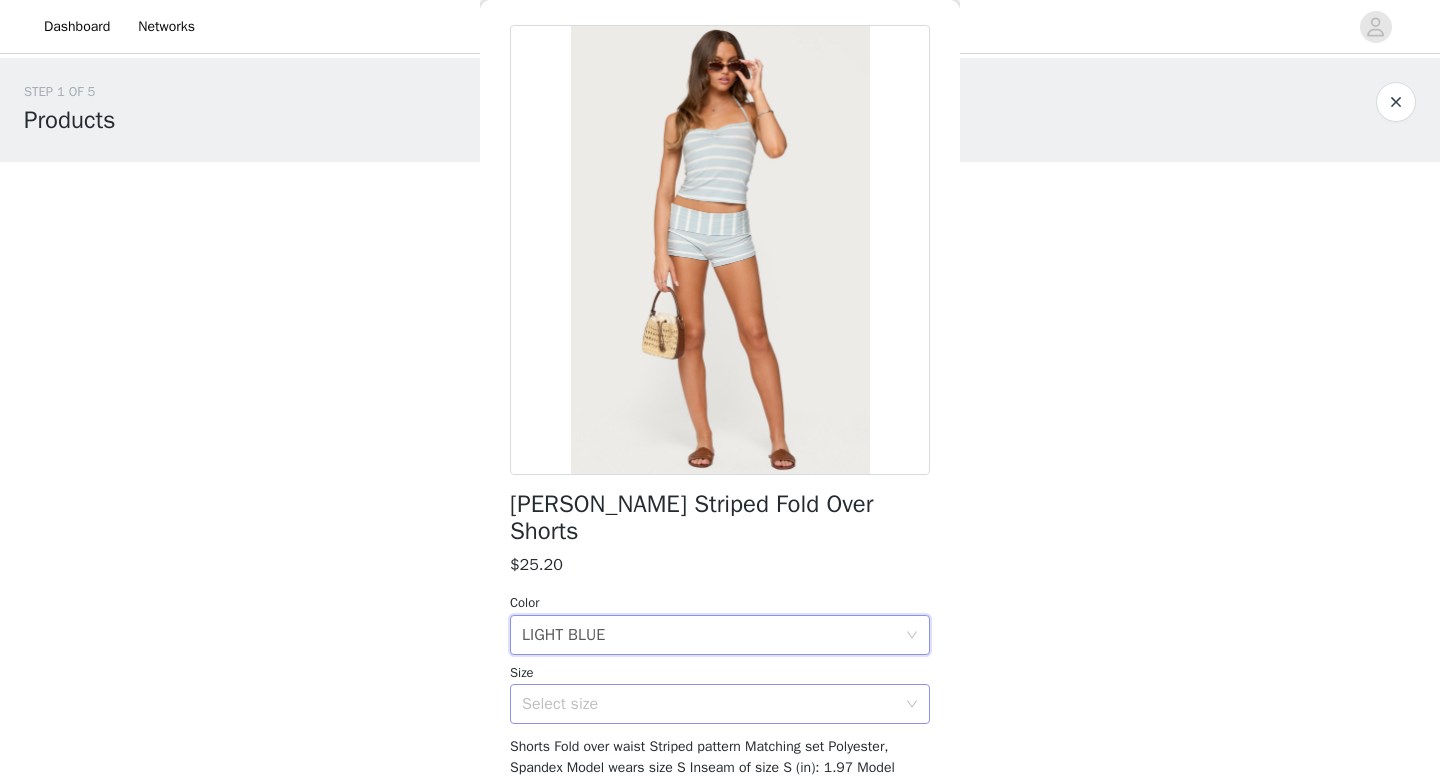 click on "Select size" at bounding box center [709, 704] 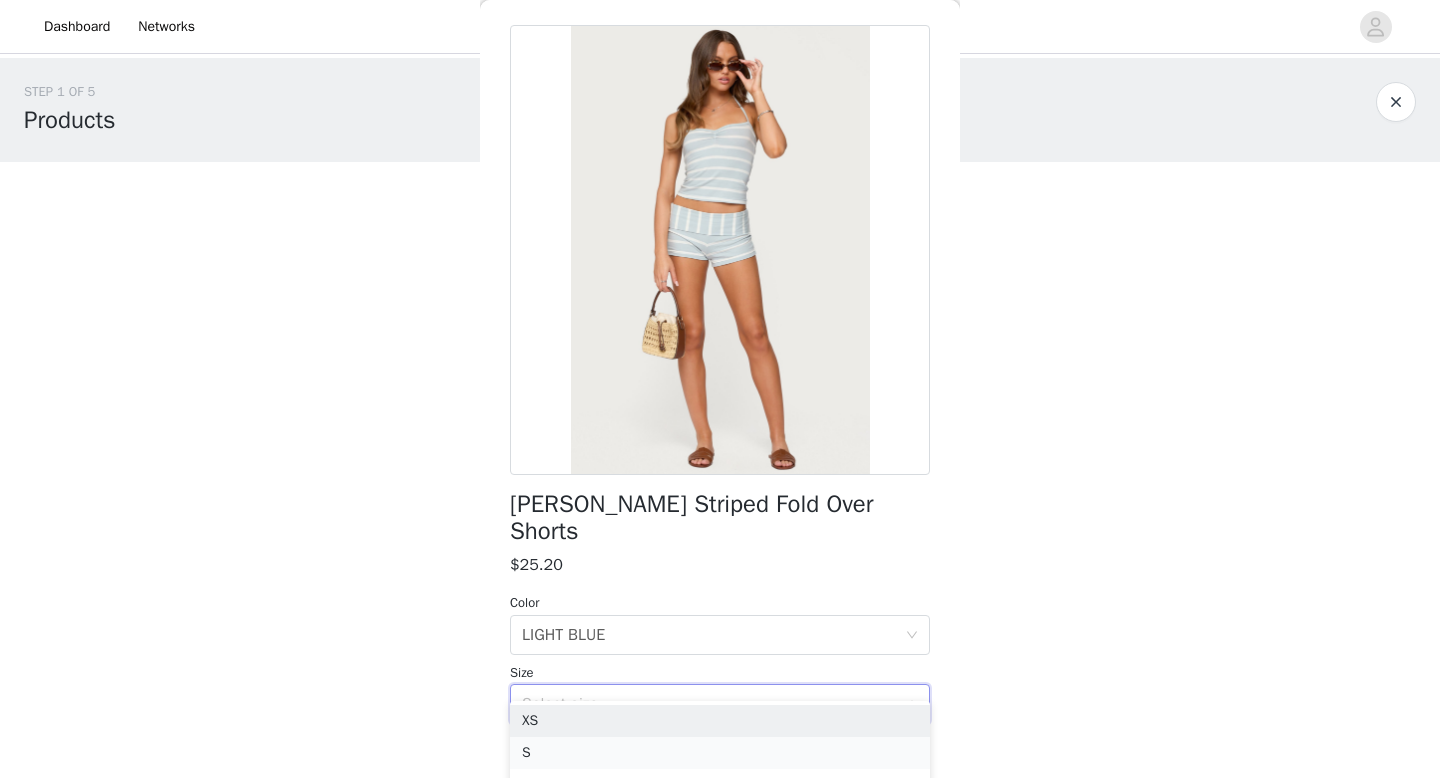 click on "S" at bounding box center (720, 753) 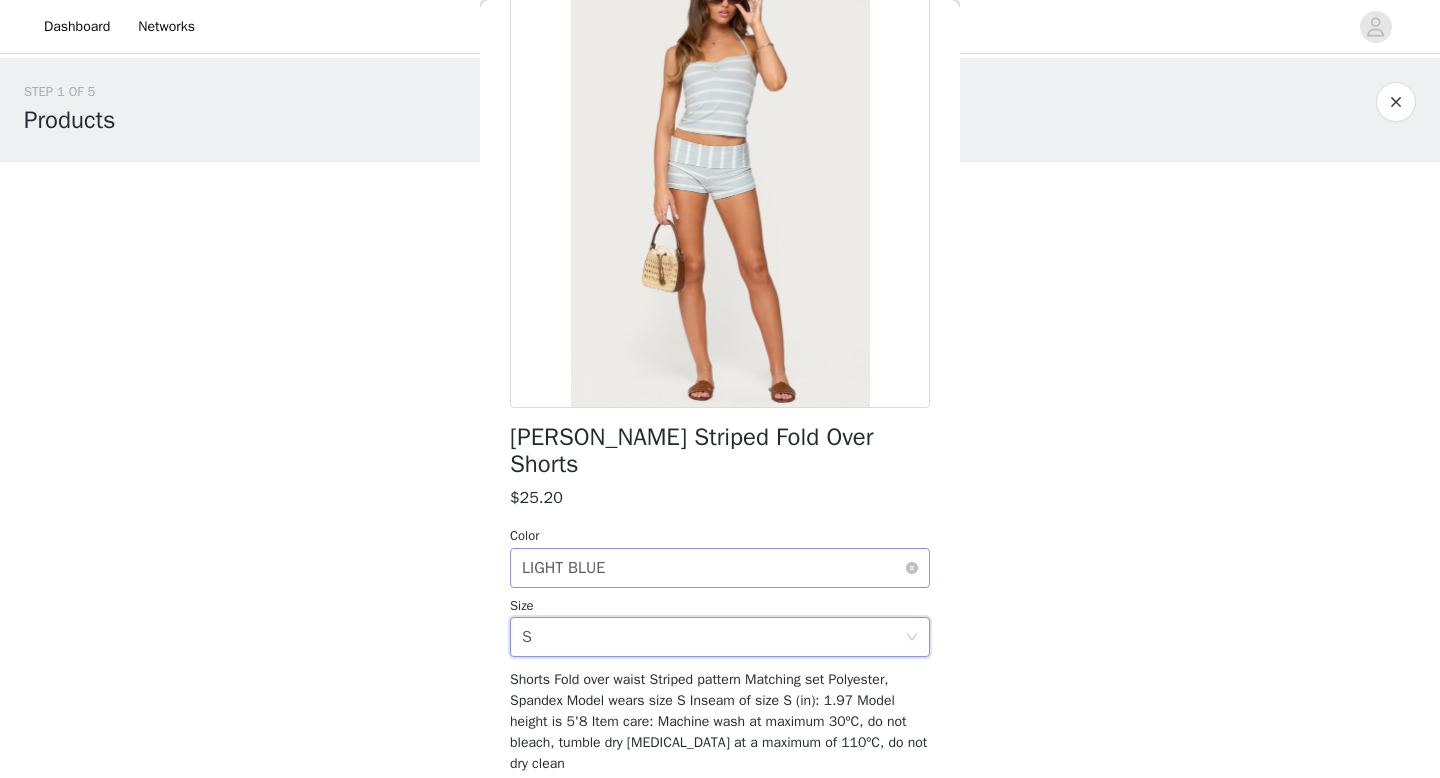 scroll, scrollTop: 172, scrollLeft: 0, axis: vertical 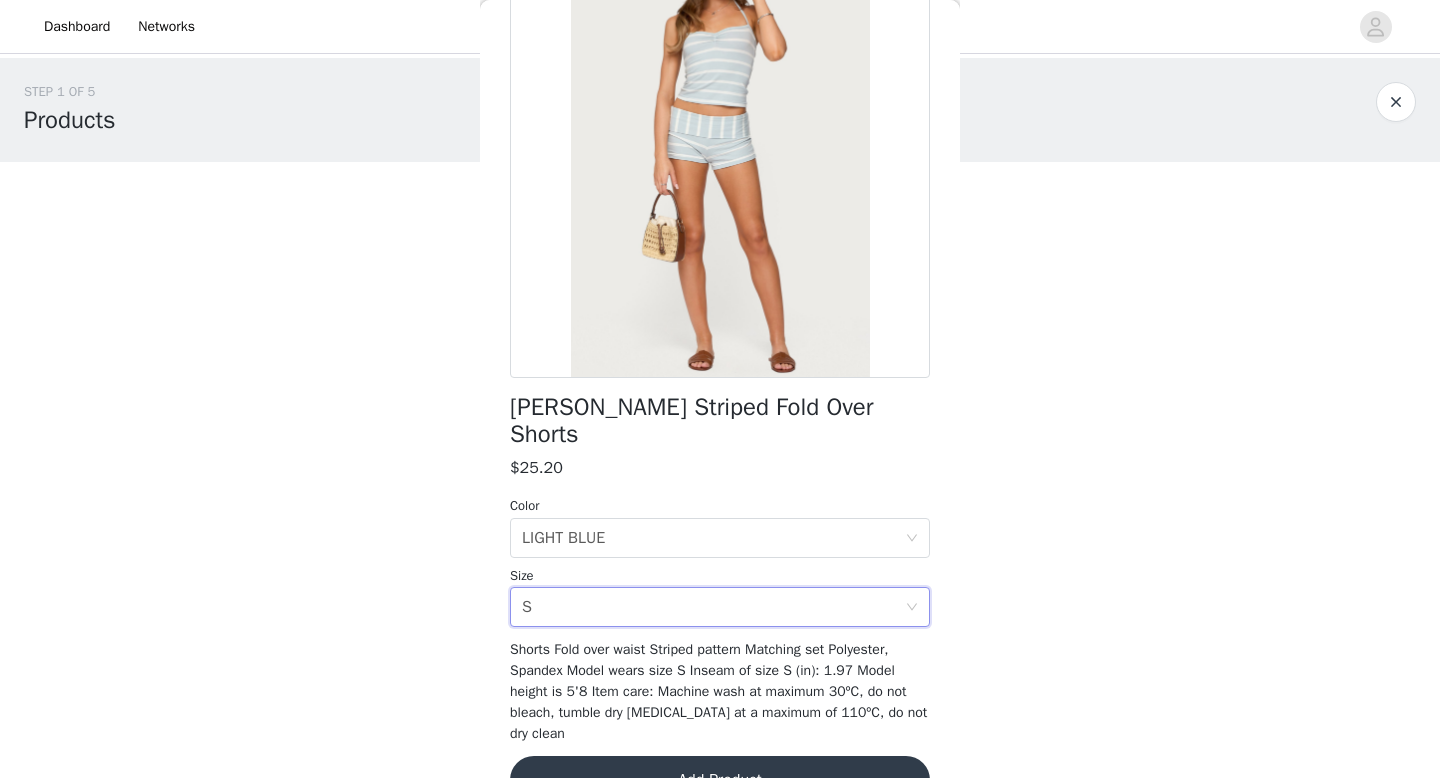 click on "Add Product" at bounding box center [720, 780] 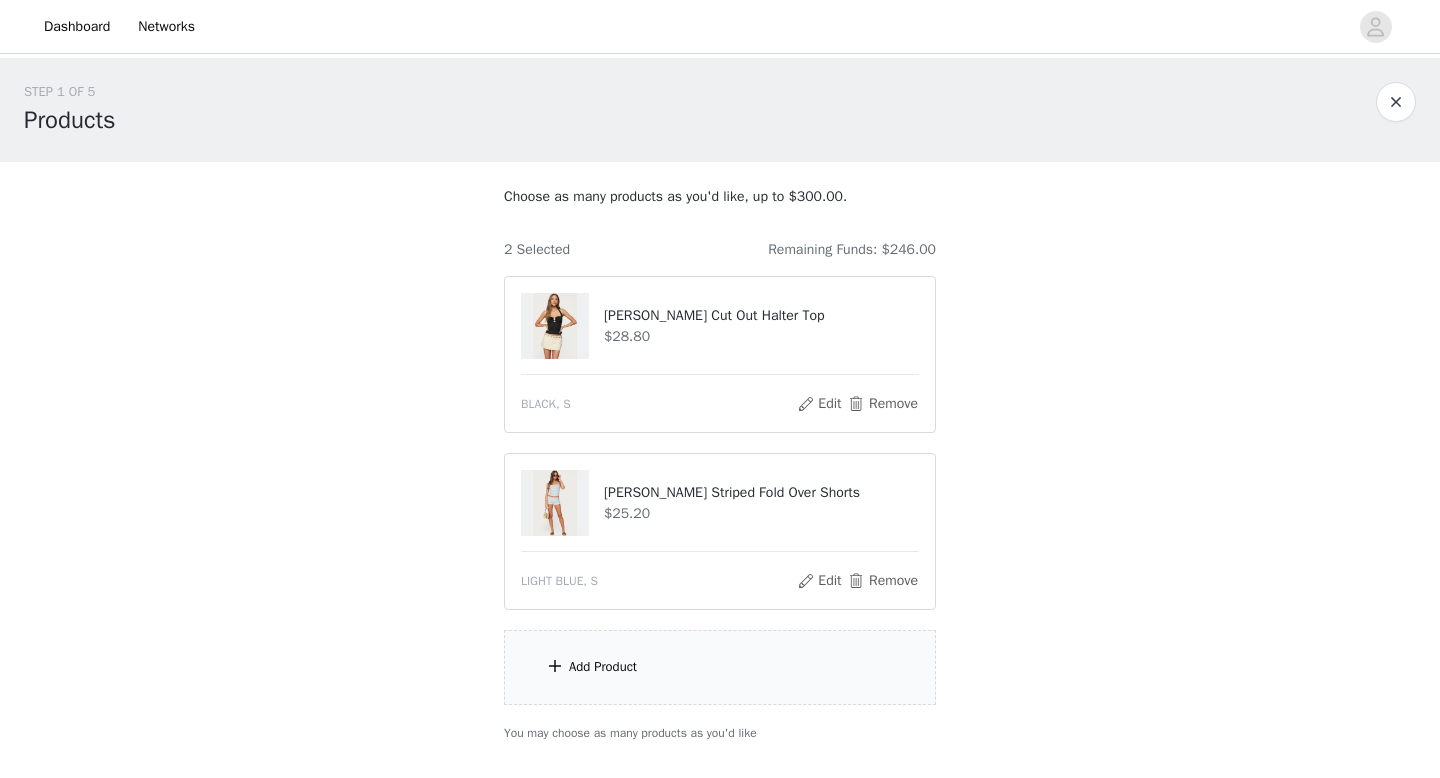 click on "Add Product" at bounding box center [720, 667] 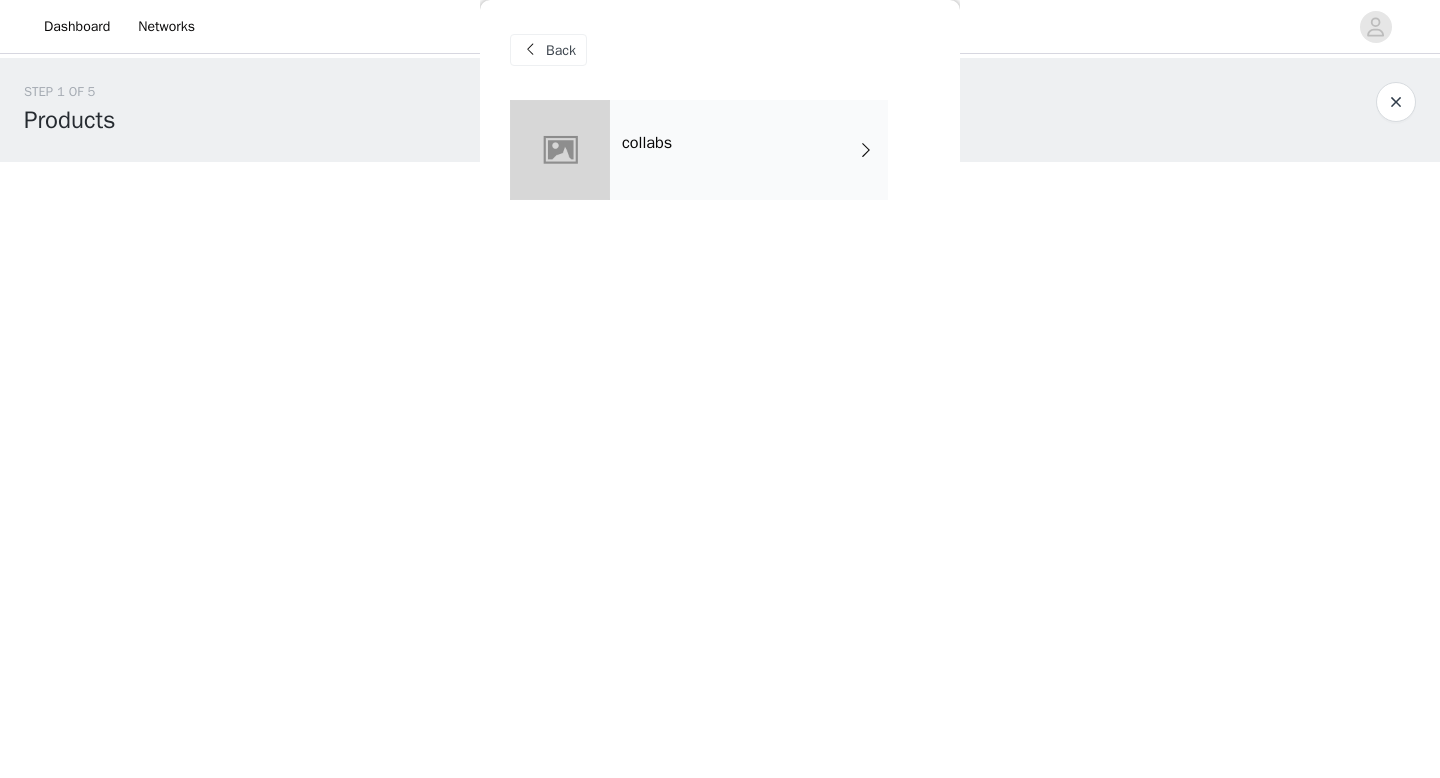 click on "collabs" at bounding box center [749, 150] 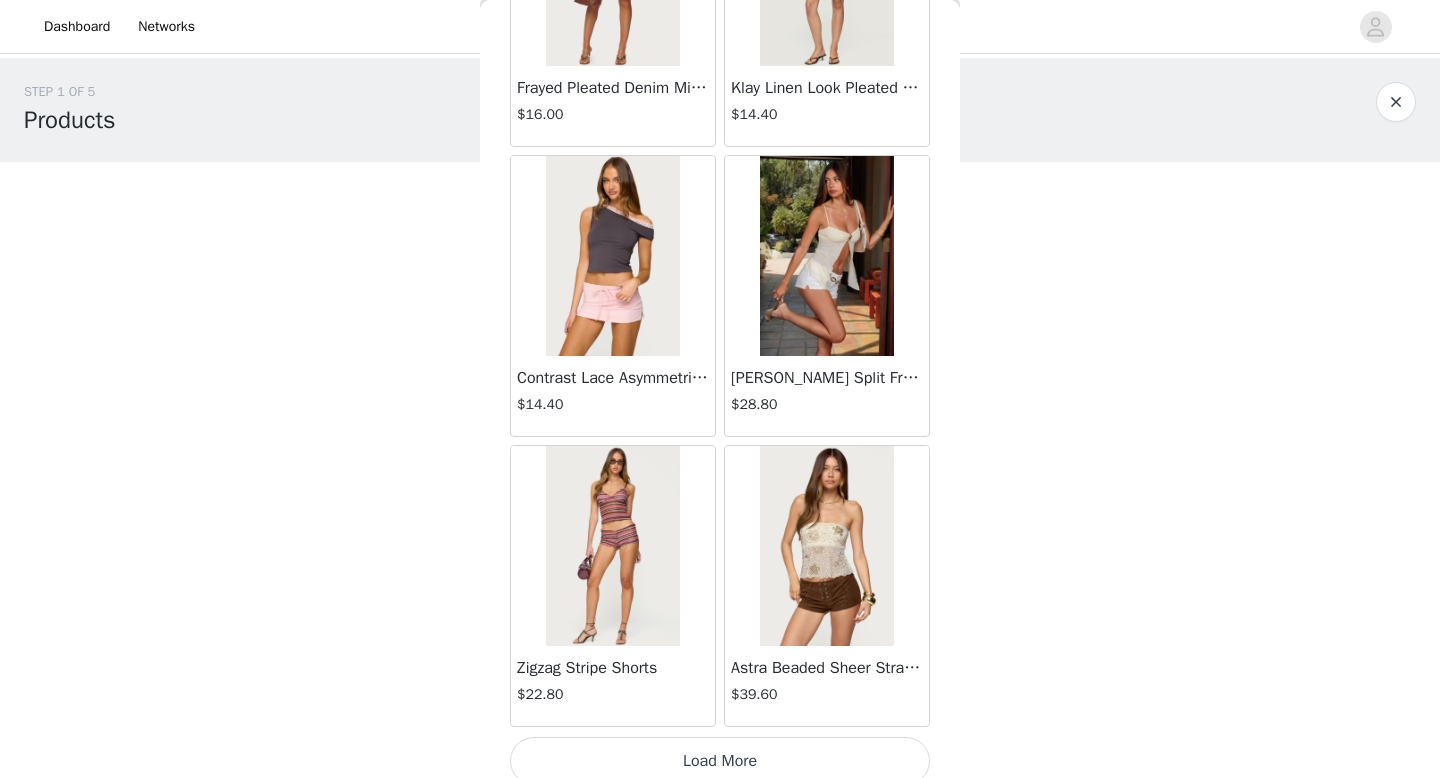 scroll, scrollTop: 2282, scrollLeft: 0, axis: vertical 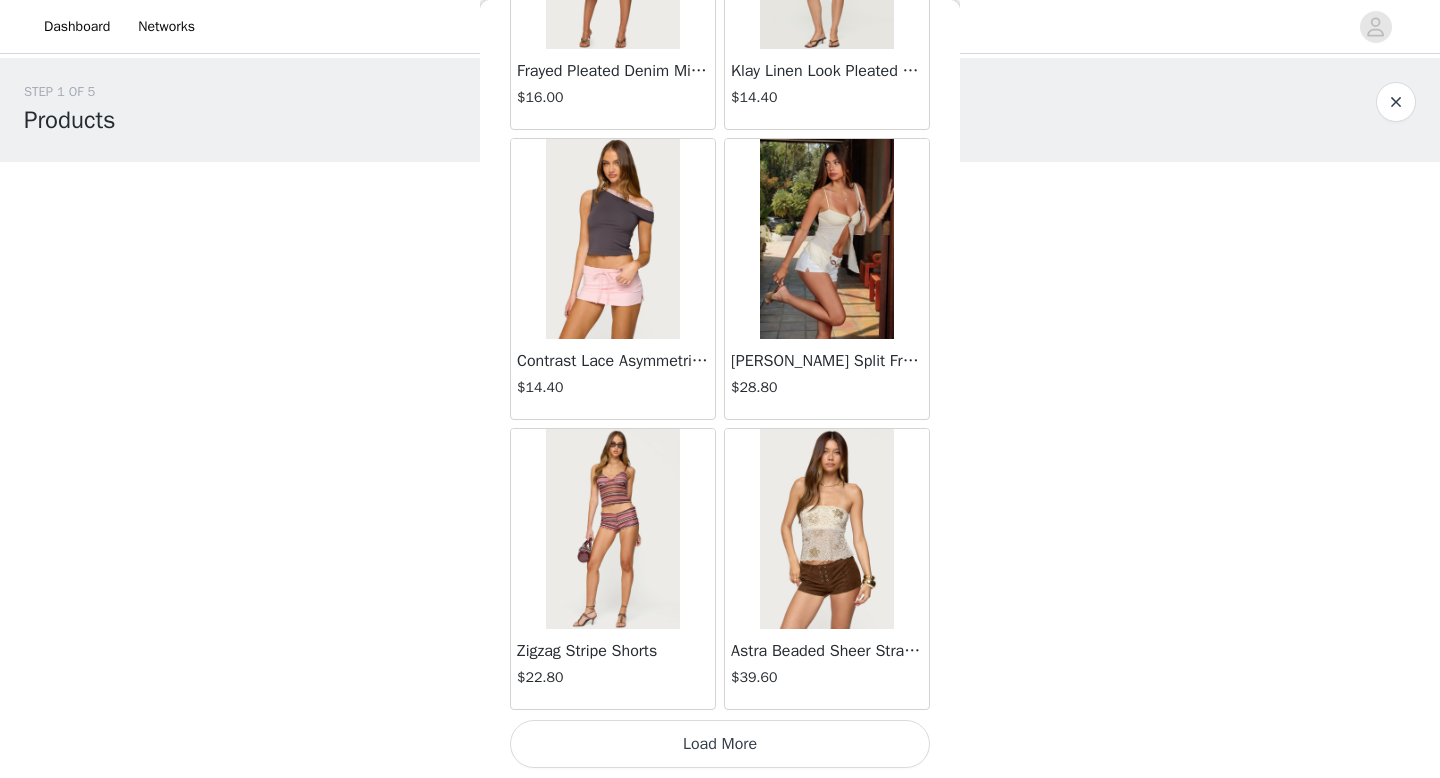 click on "Load More" at bounding box center [720, 744] 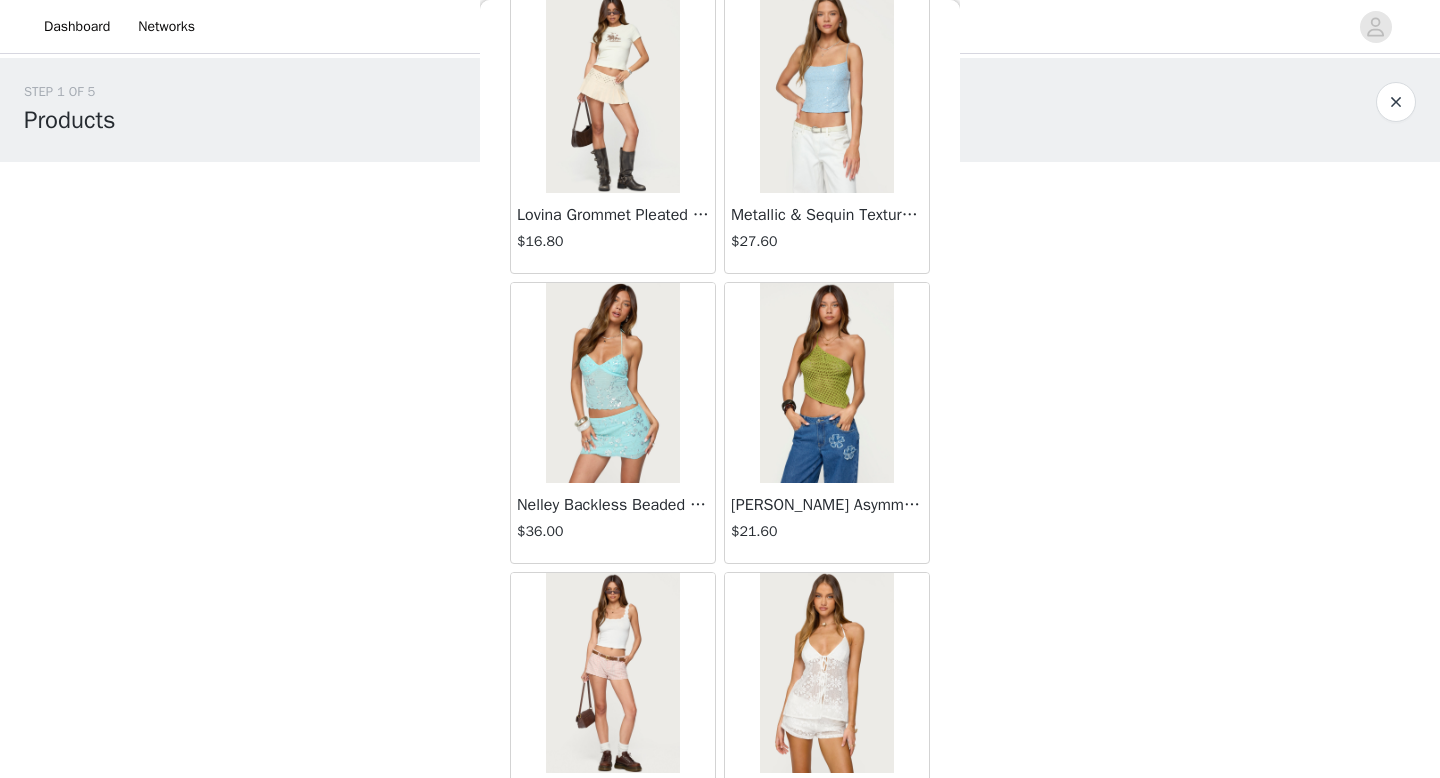 scroll, scrollTop: 0, scrollLeft: 0, axis: both 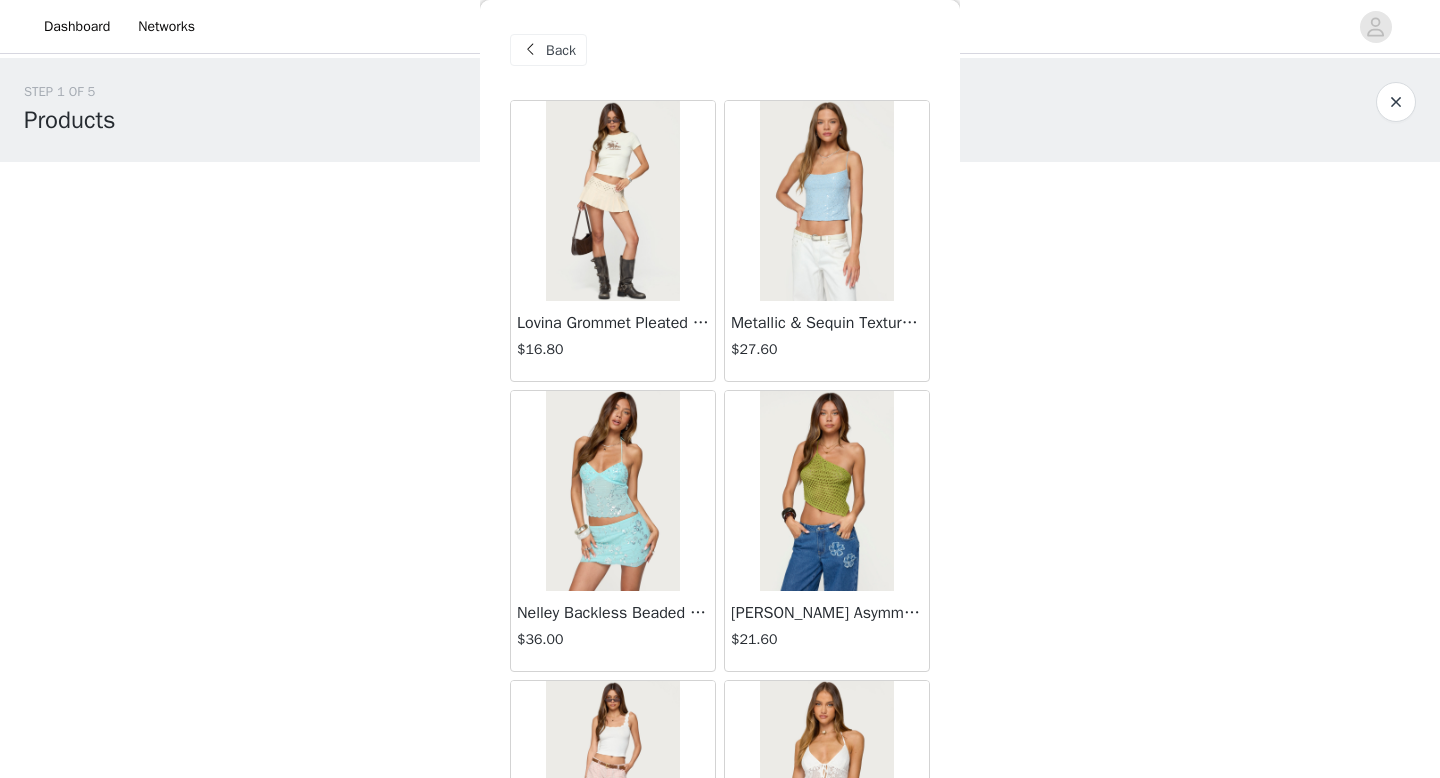 click on "Back" at bounding box center [561, 50] 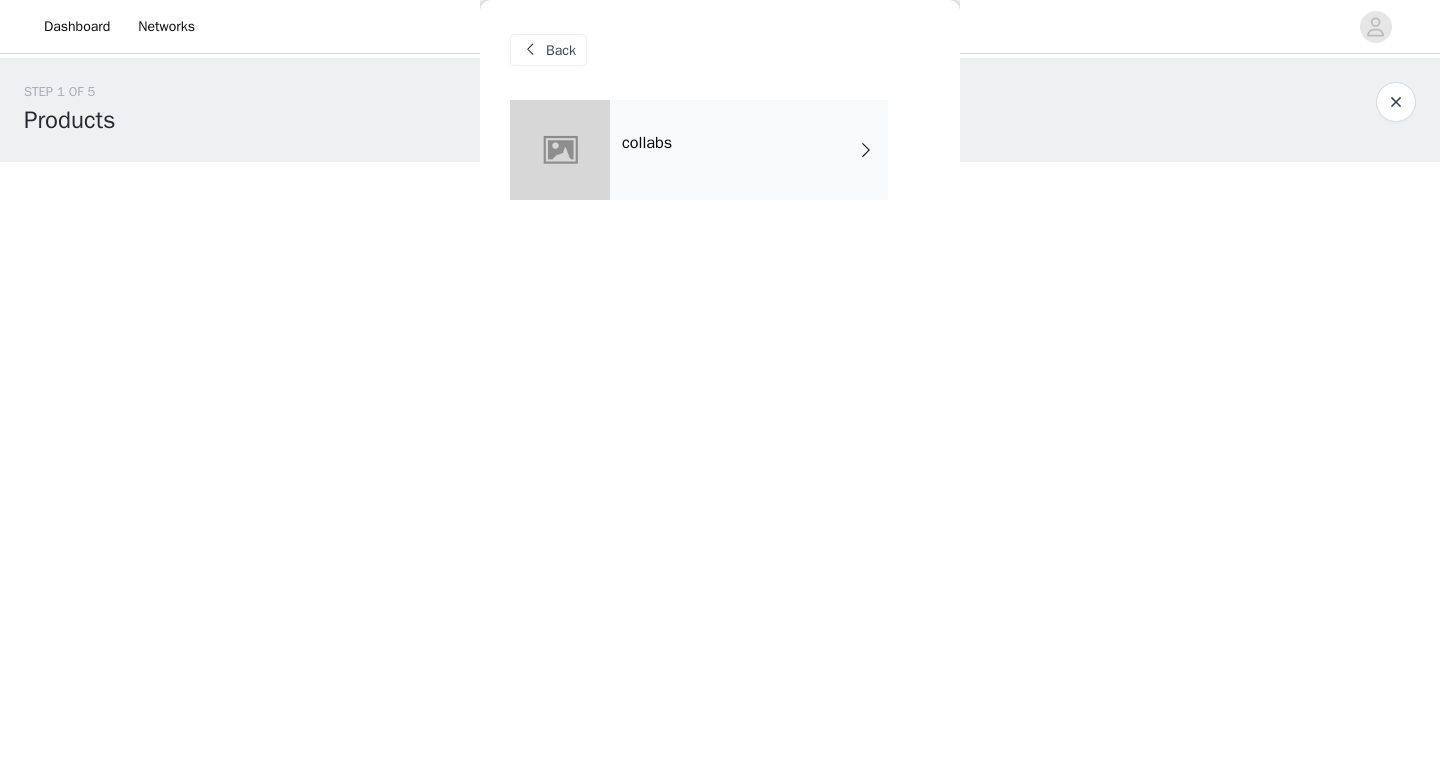 click on "Back" at bounding box center [561, 50] 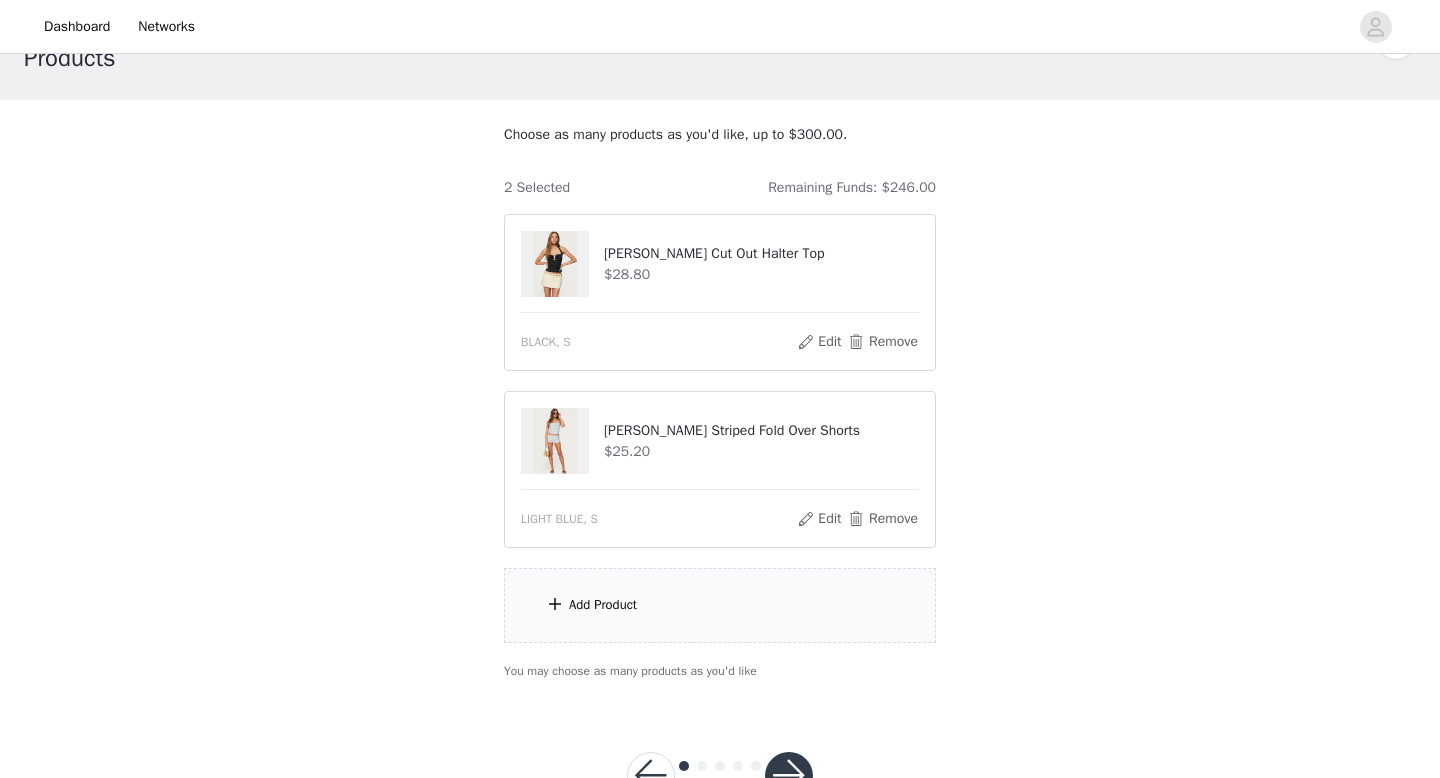 scroll, scrollTop: 78, scrollLeft: 0, axis: vertical 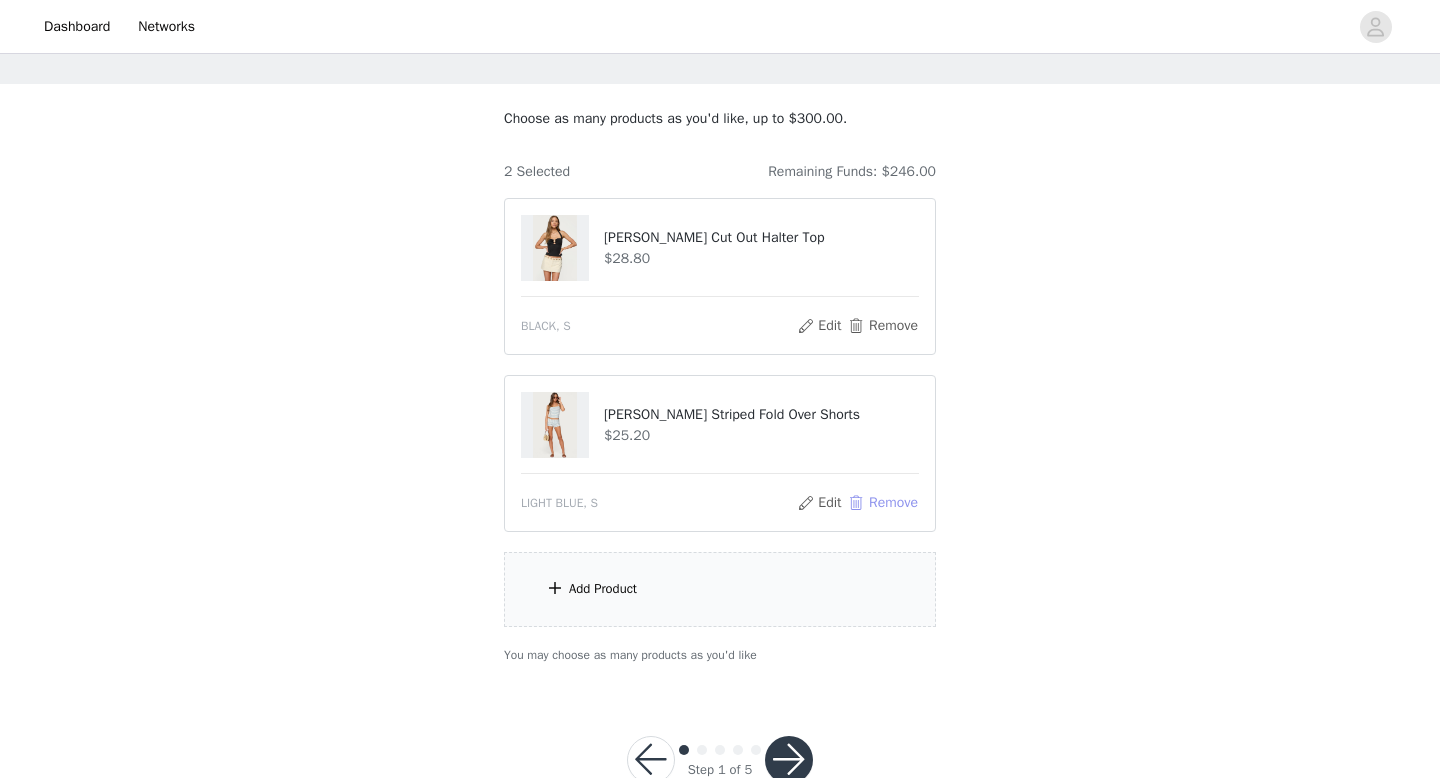 click on "Remove" at bounding box center (883, 503) 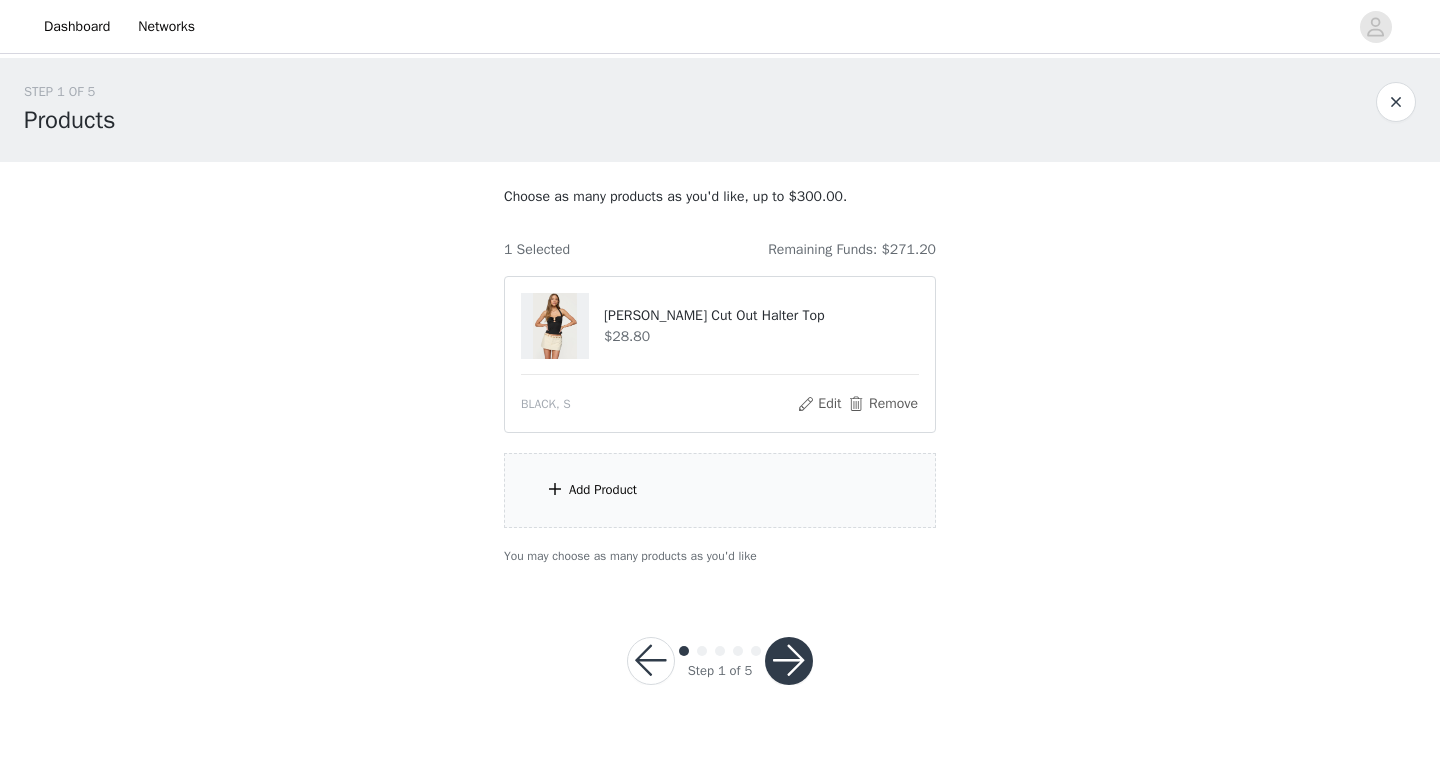 scroll, scrollTop: 0, scrollLeft: 0, axis: both 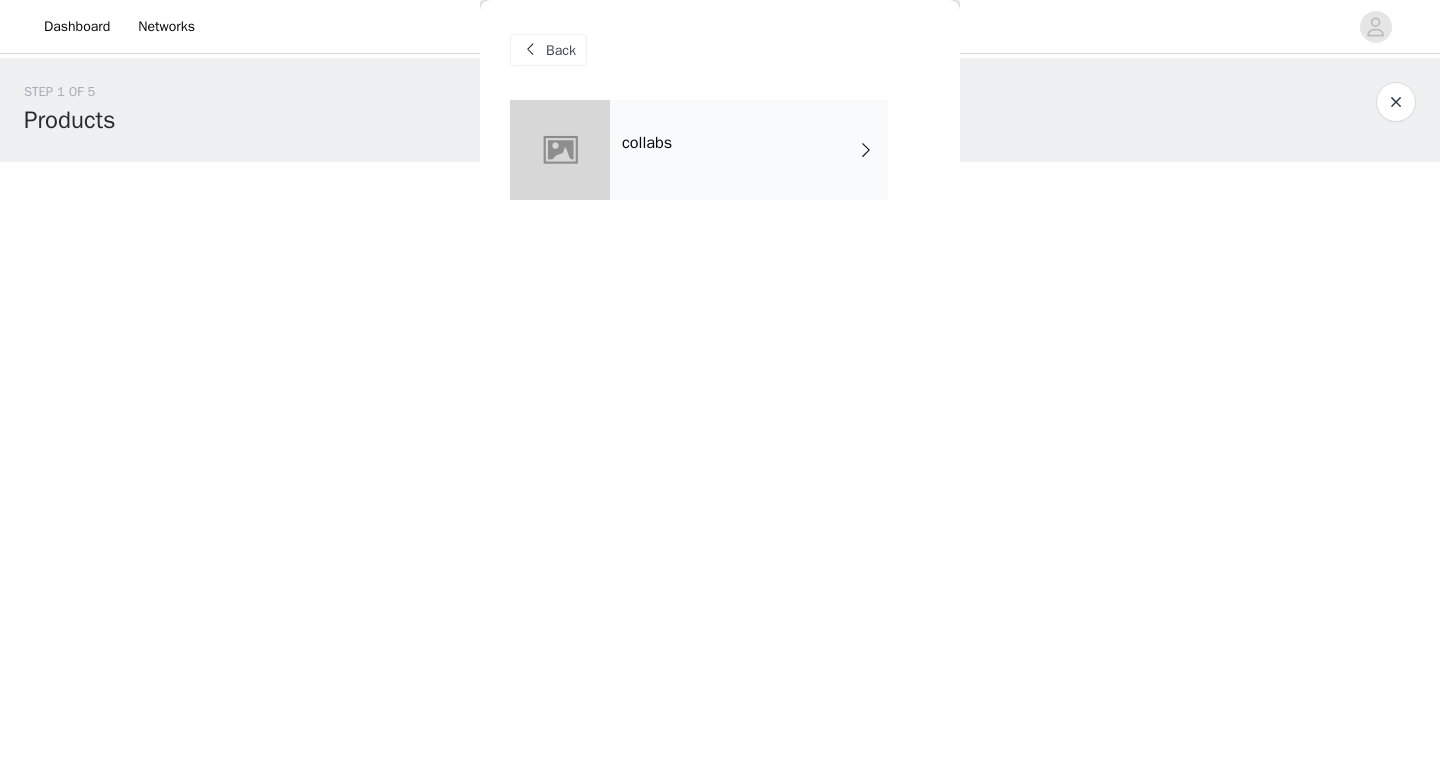 click on "collabs" at bounding box center [749, 150] 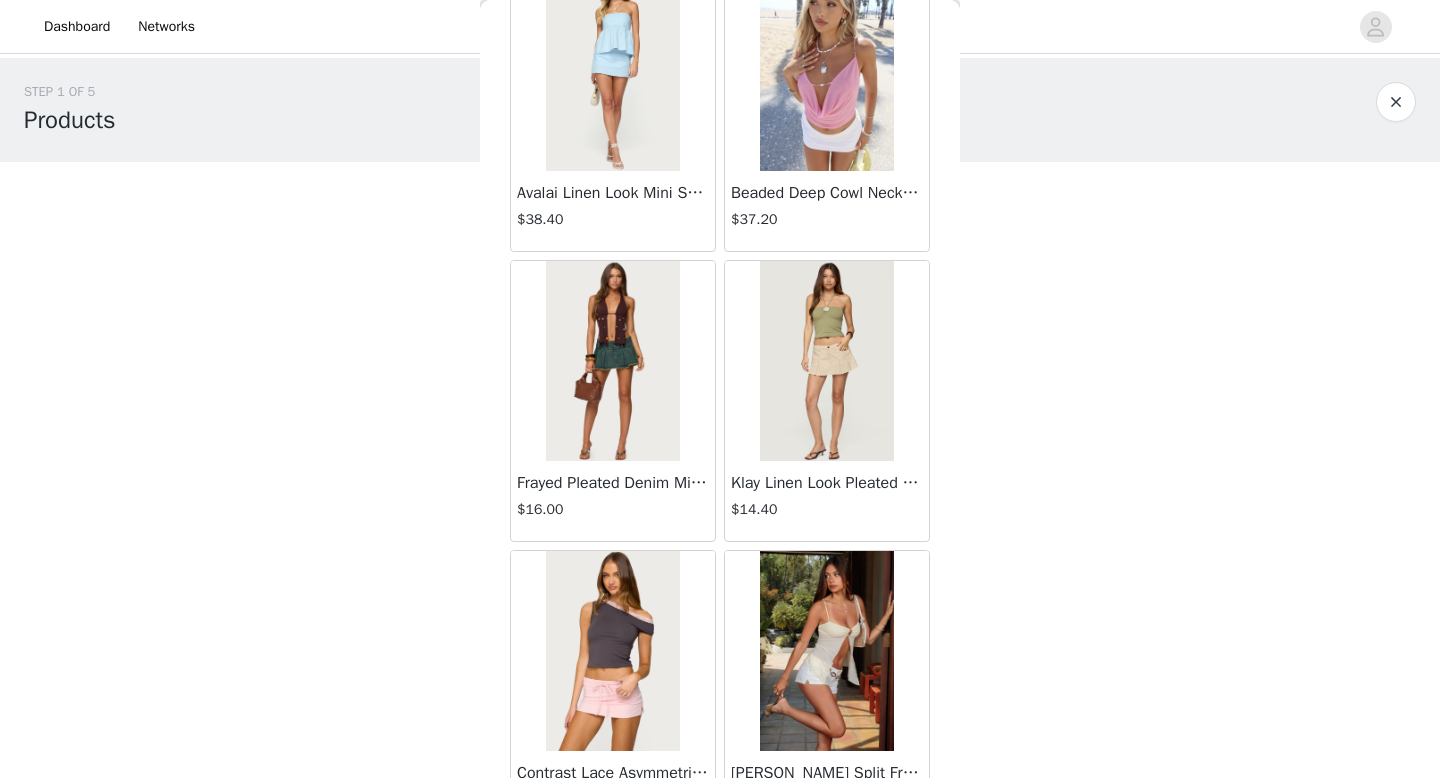 scroll, scrollTop: 2282, scrollLeft: 0, axis: vertical 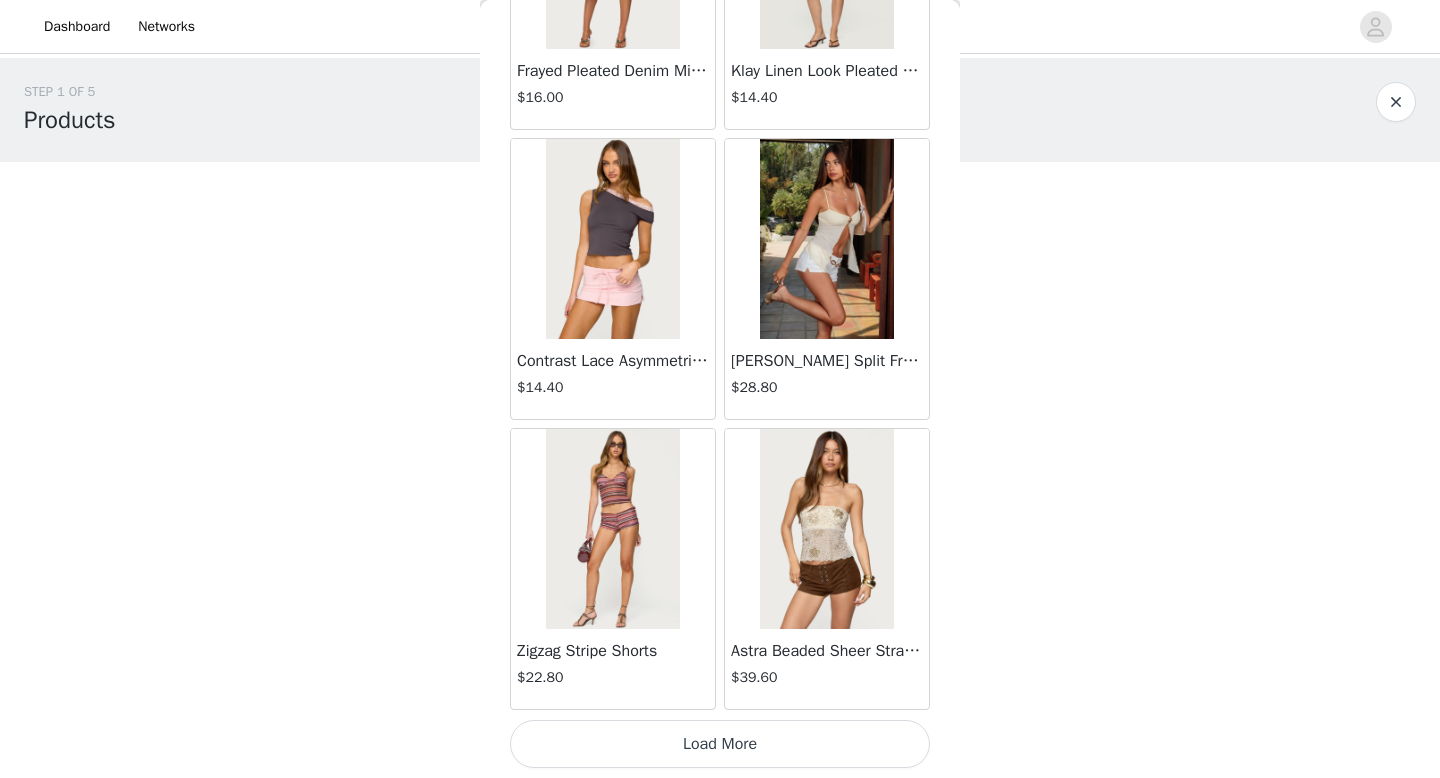 click on "Load More" at bounding box center (720, 744) 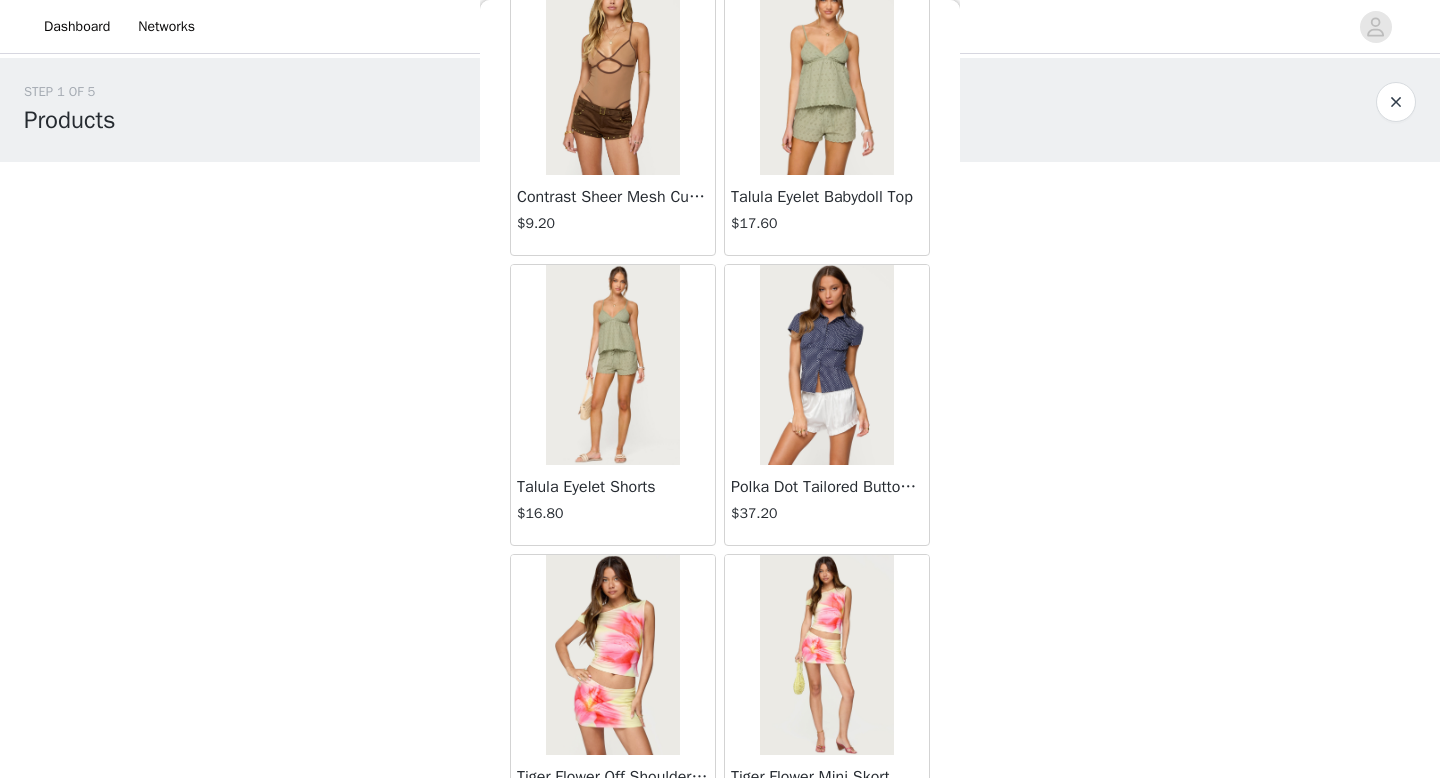 scroll, scrollTop: 5182, scrollLeft: 0, axis: vertical 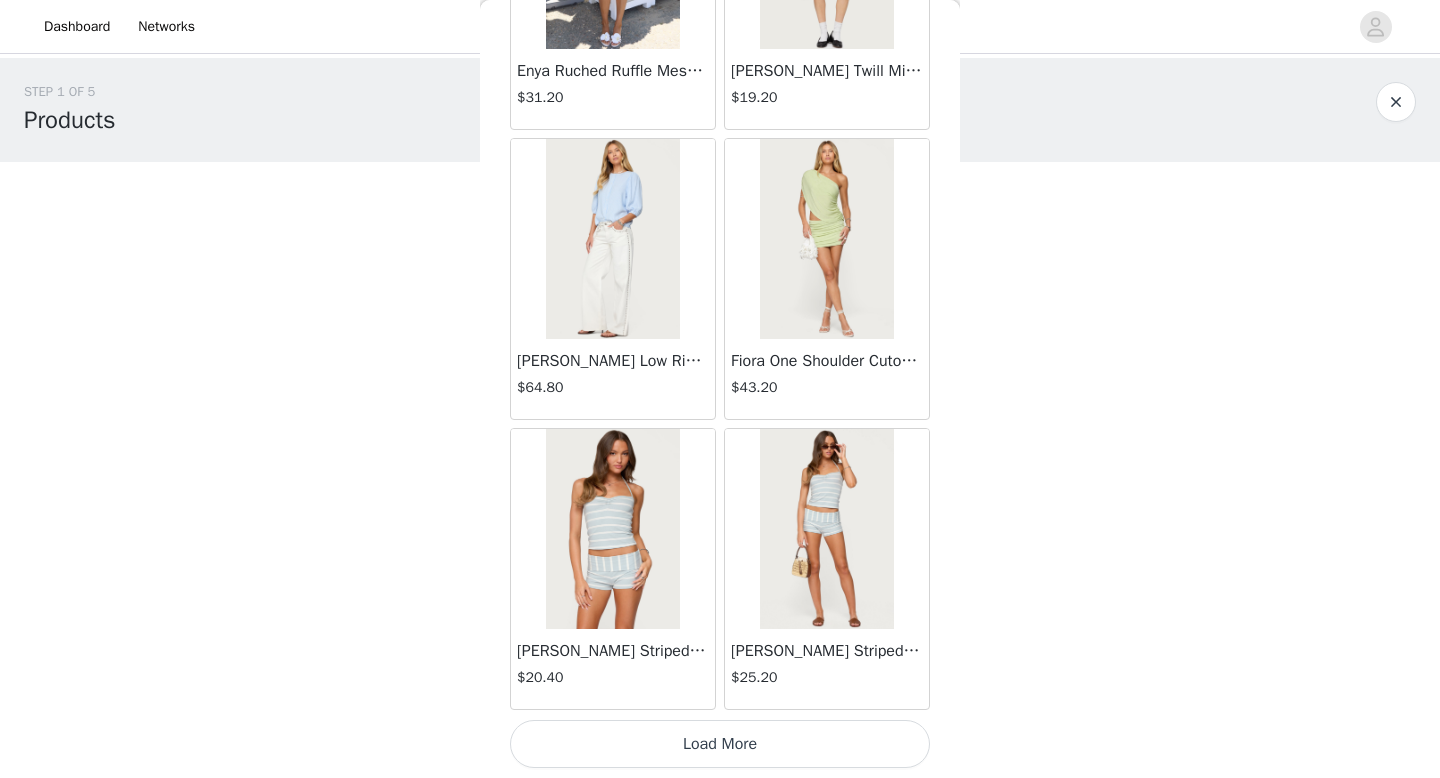 click on "Load More" at bounding box center [720, 744] 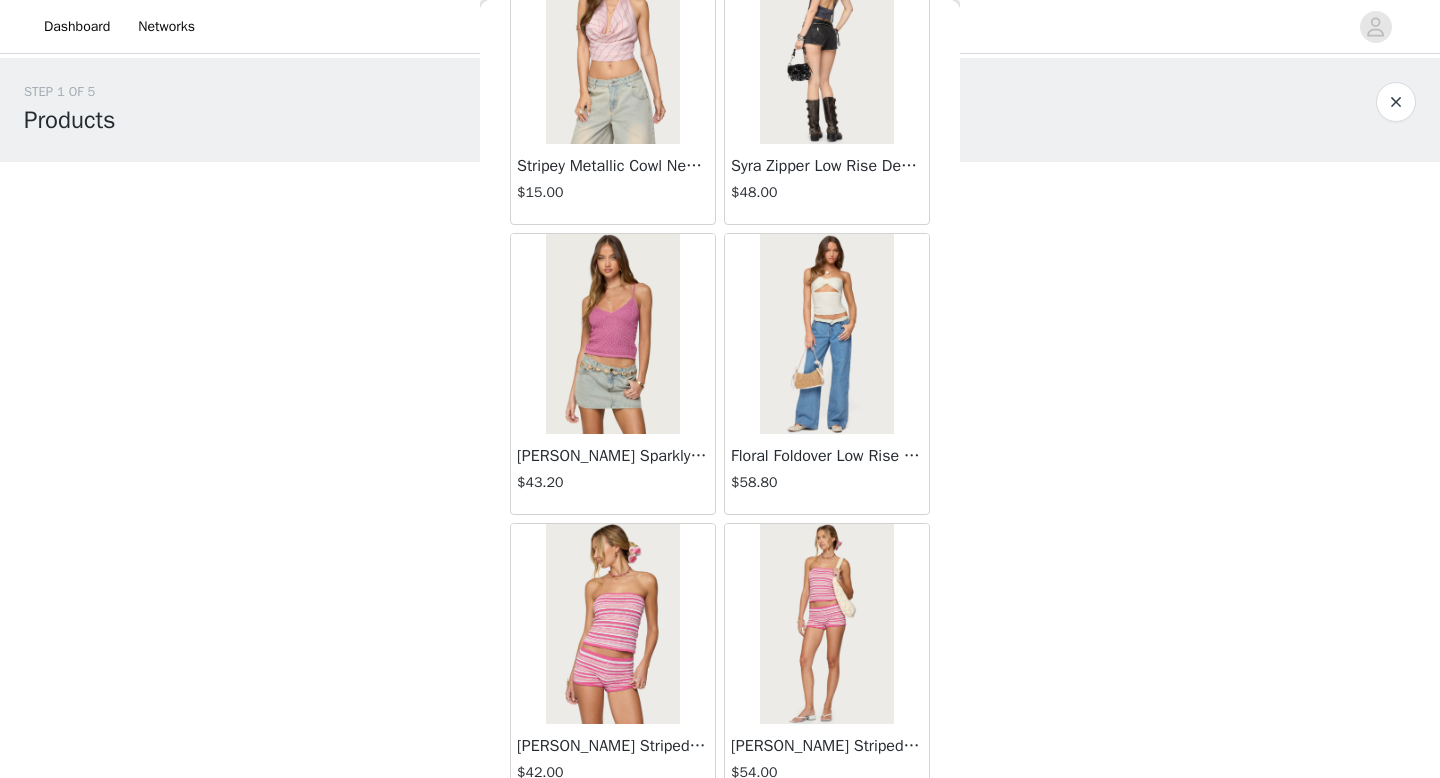 scroll, scrollTop: 8082, scrollLeft: 0, axis: vertical 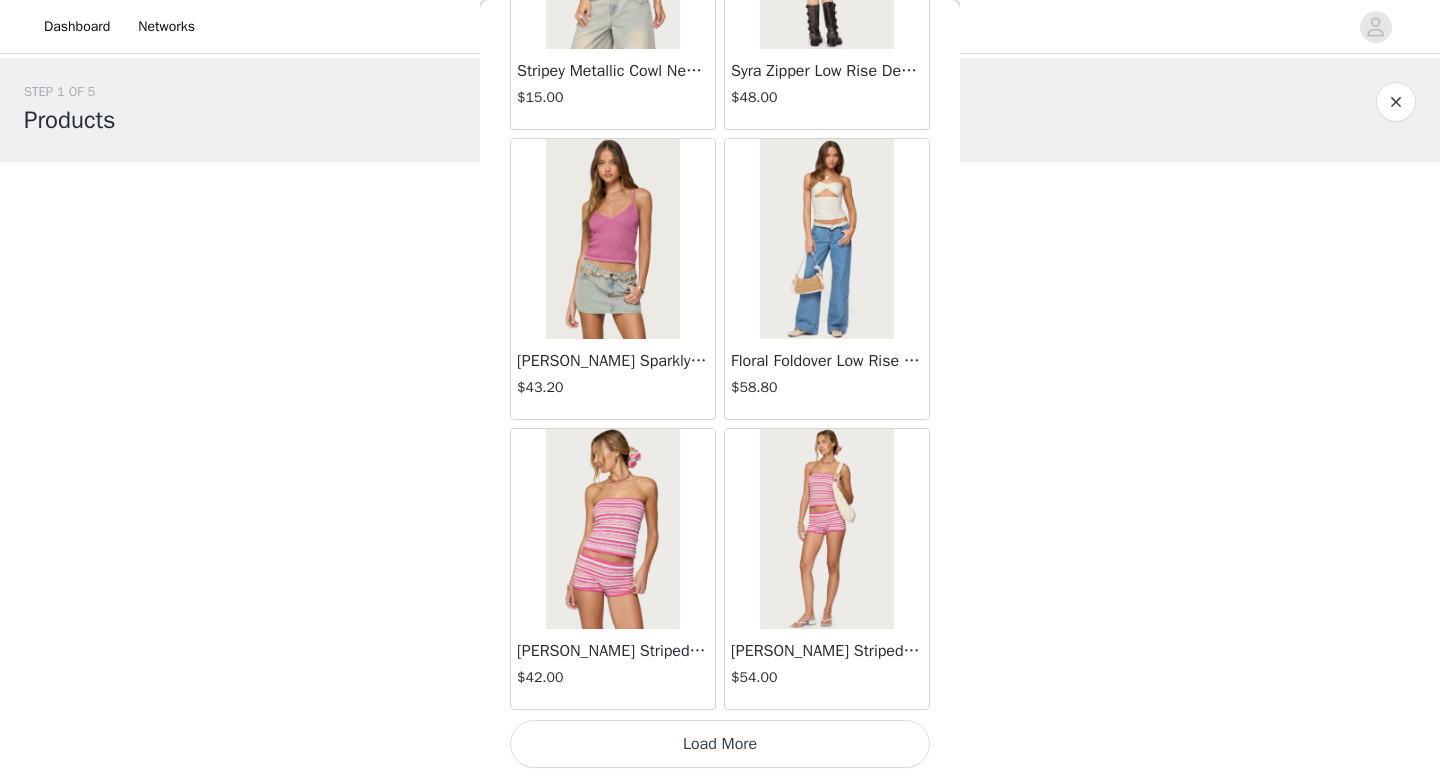 click on "Load More" at bounding box center (720, 744) 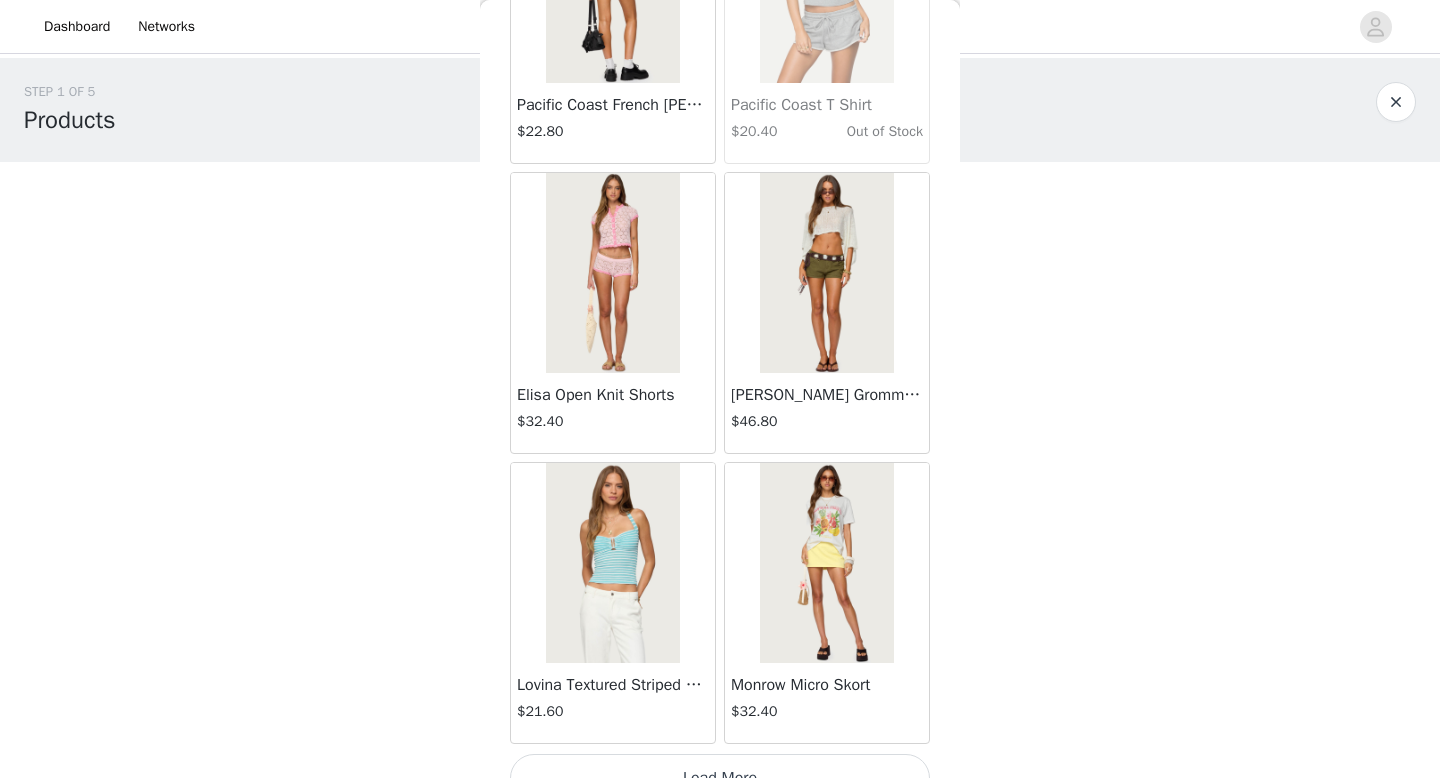 scroll, scrollTop: 10982, scrollLeft: 0, axis: vertical 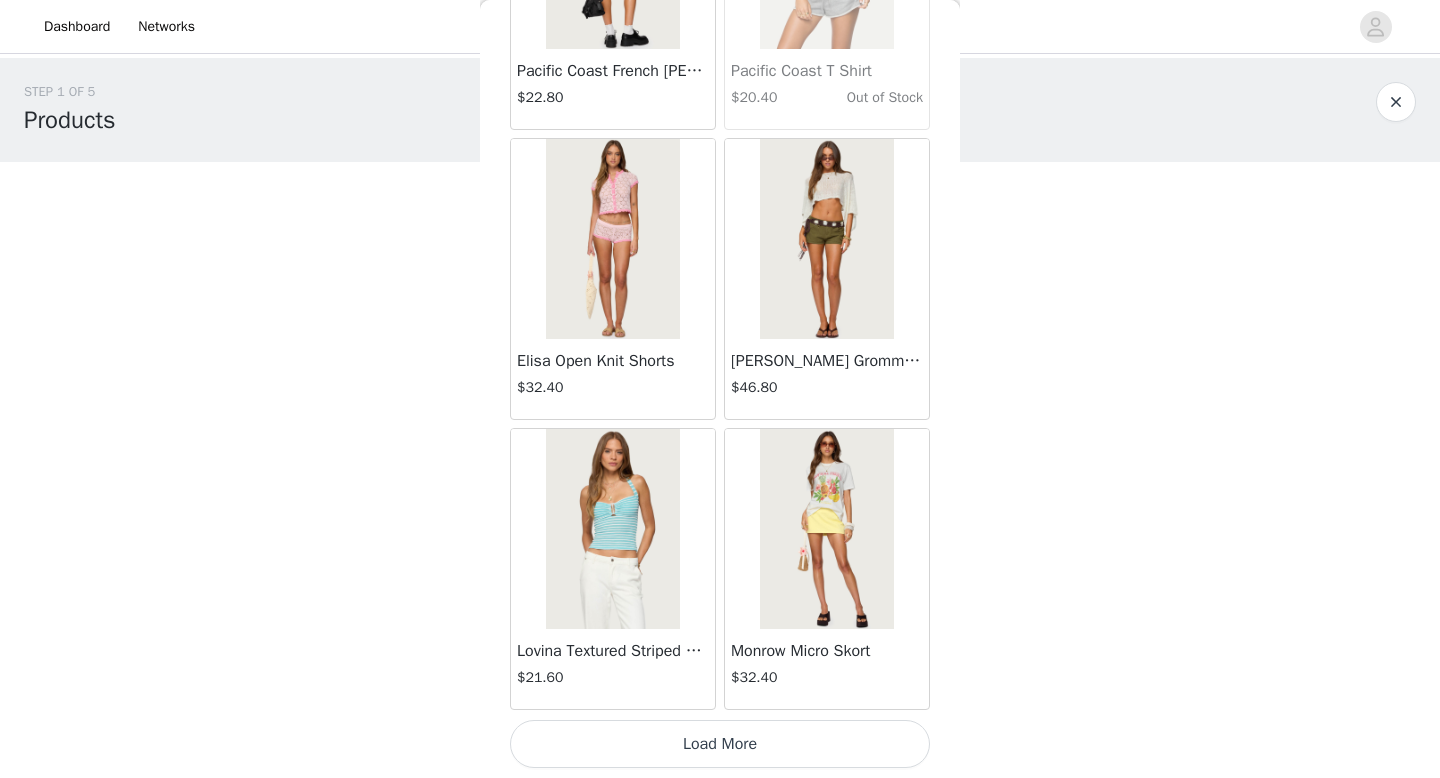 click on "Load More" at bounding box center (720, 744) 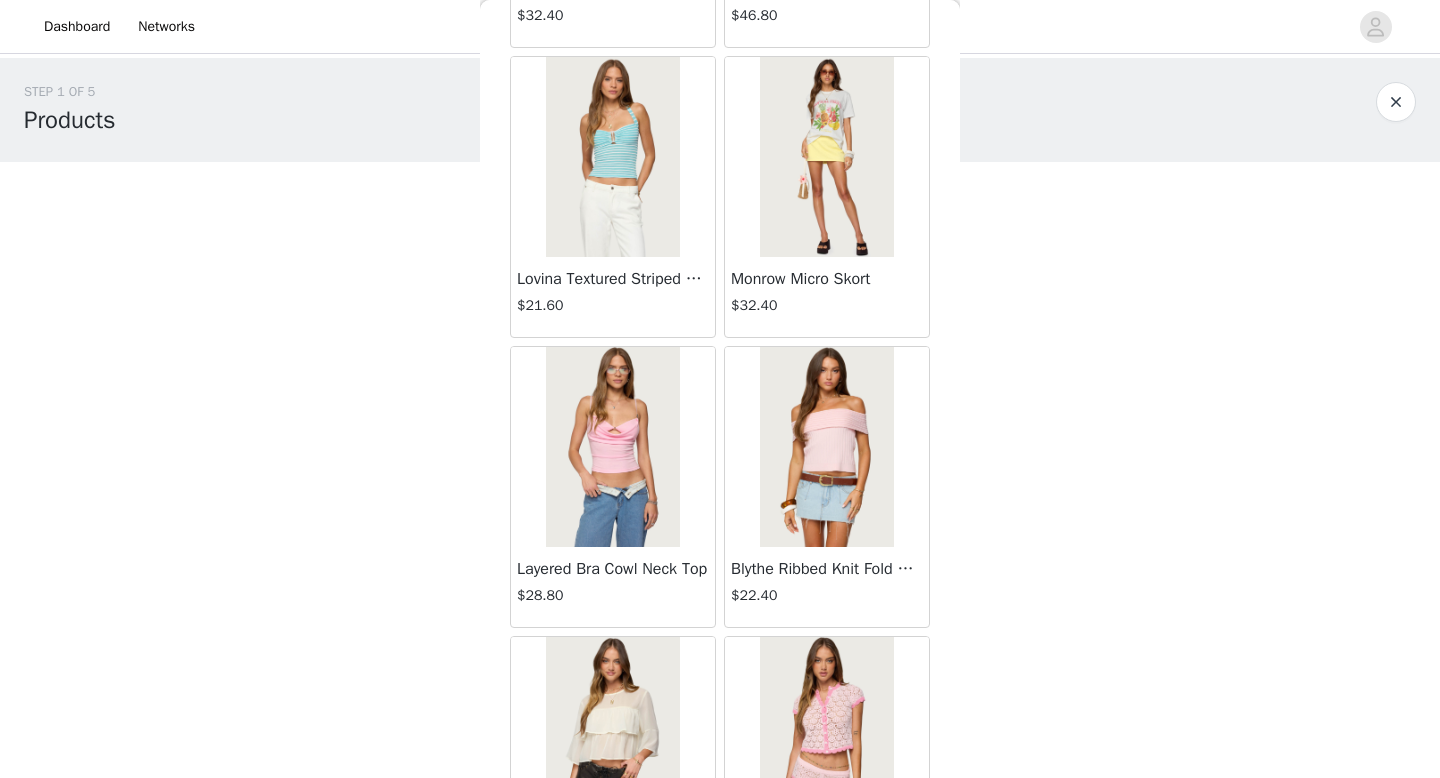 scroll, scrollTop: 11594, scrollLeft: 0, axis: vertical 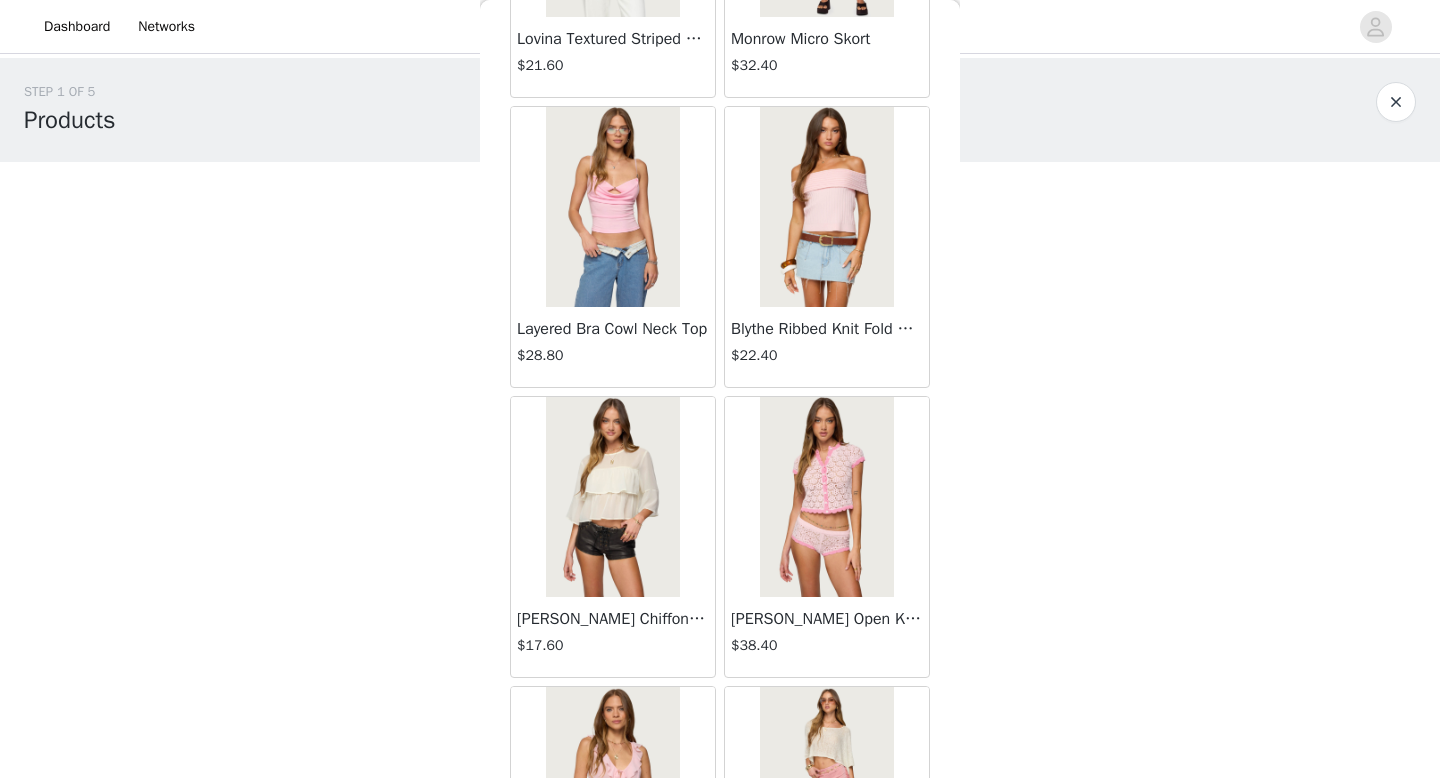 click at bounding box center [612, 207] 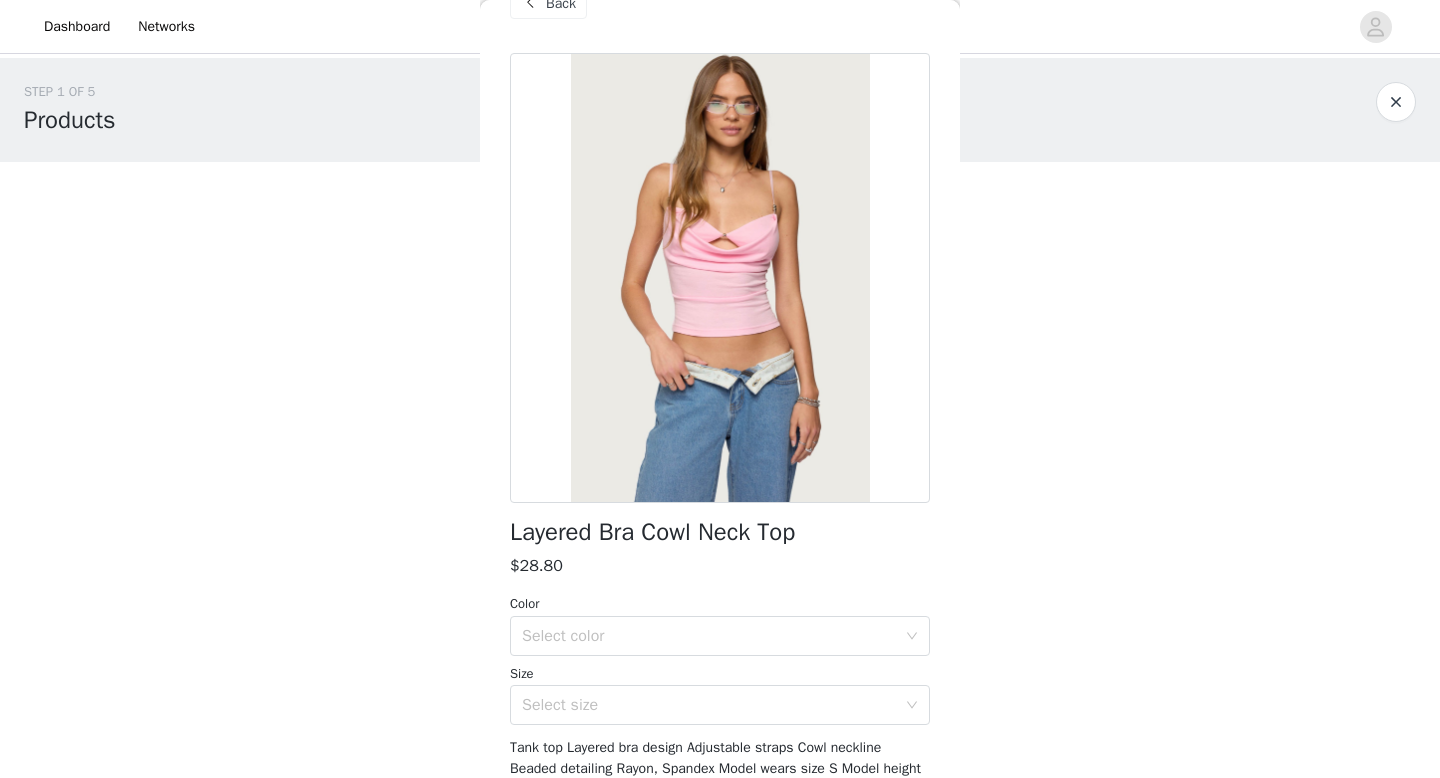 scroll, scrollTop: 55, scrollLeft: 0, axis: vertical 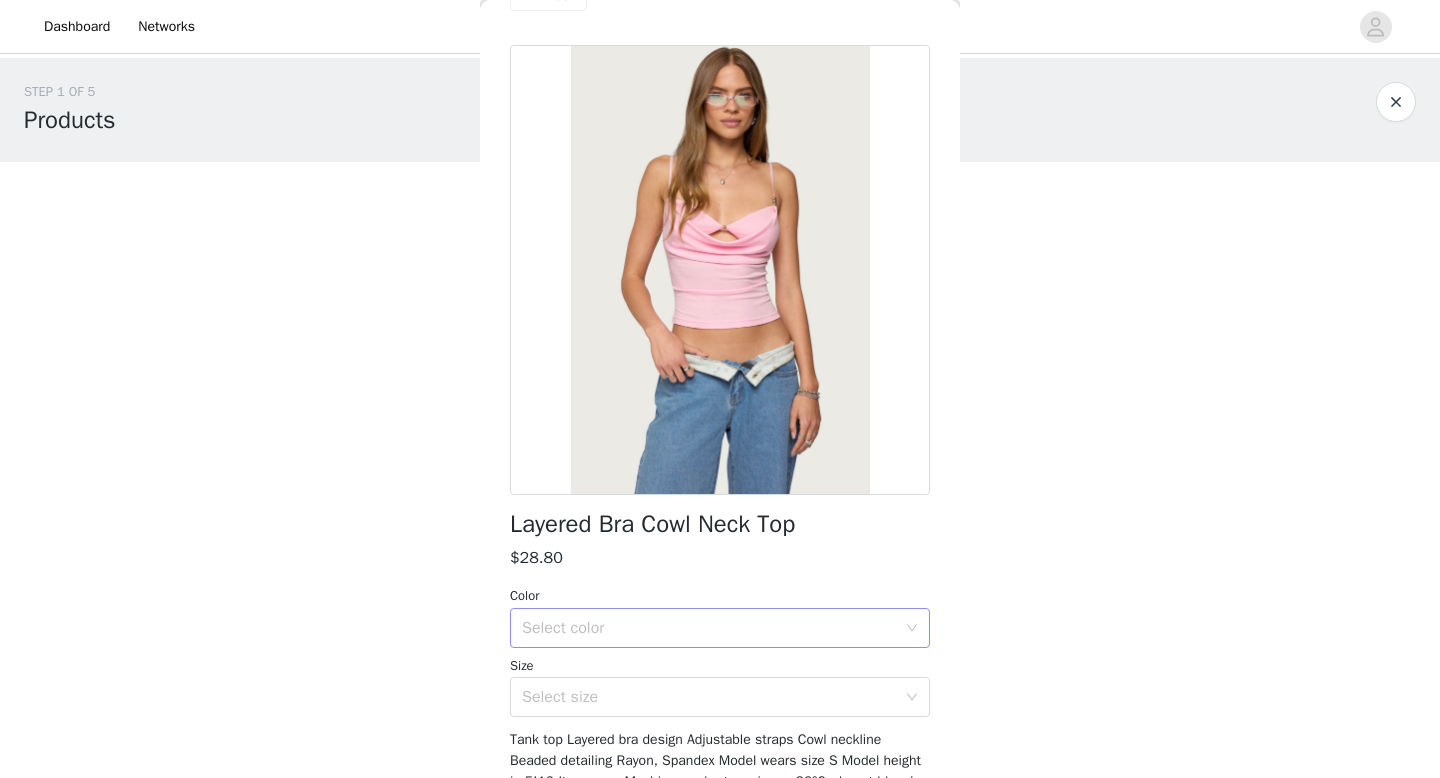 click on "Select color" at bounding box center [709, 628] 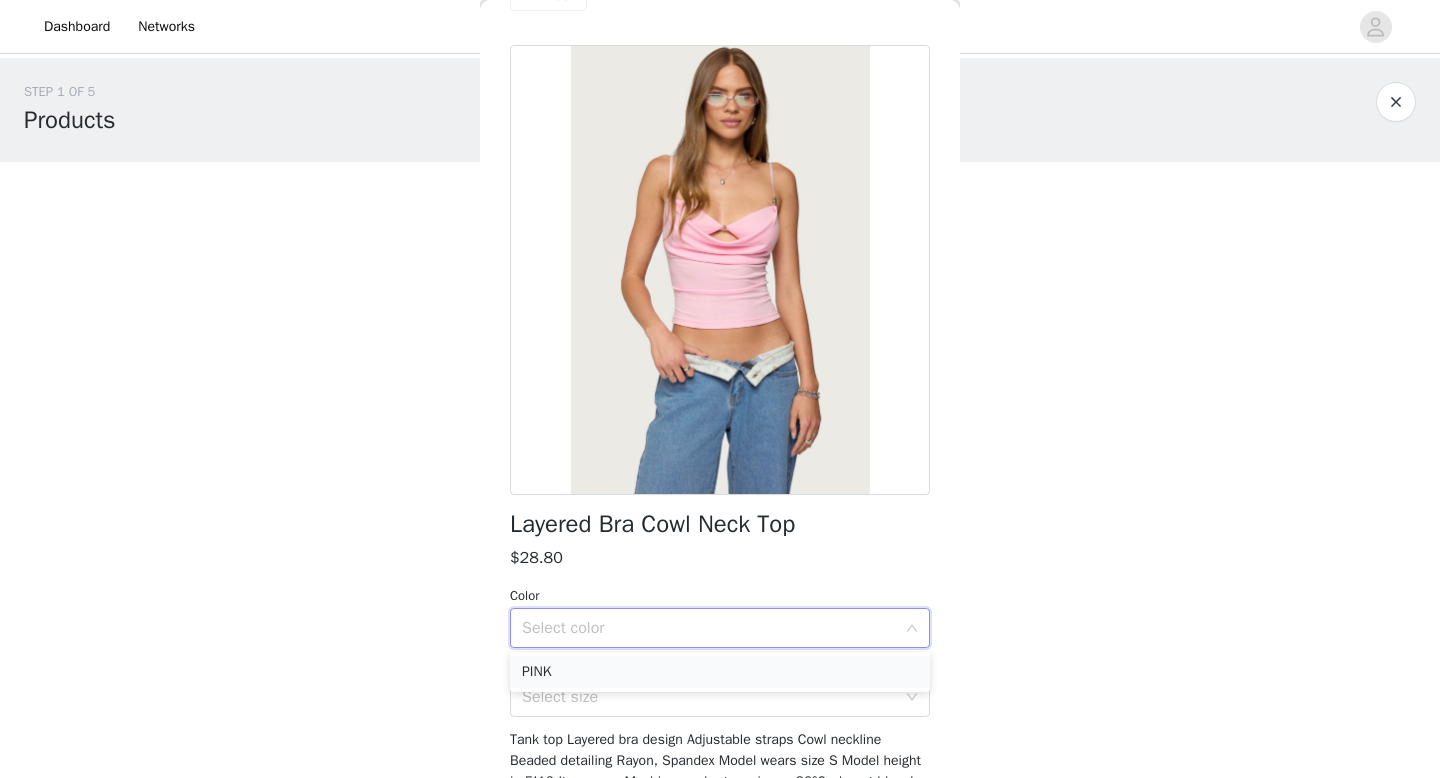 click on "PINK" at bounding box center (720, 672) 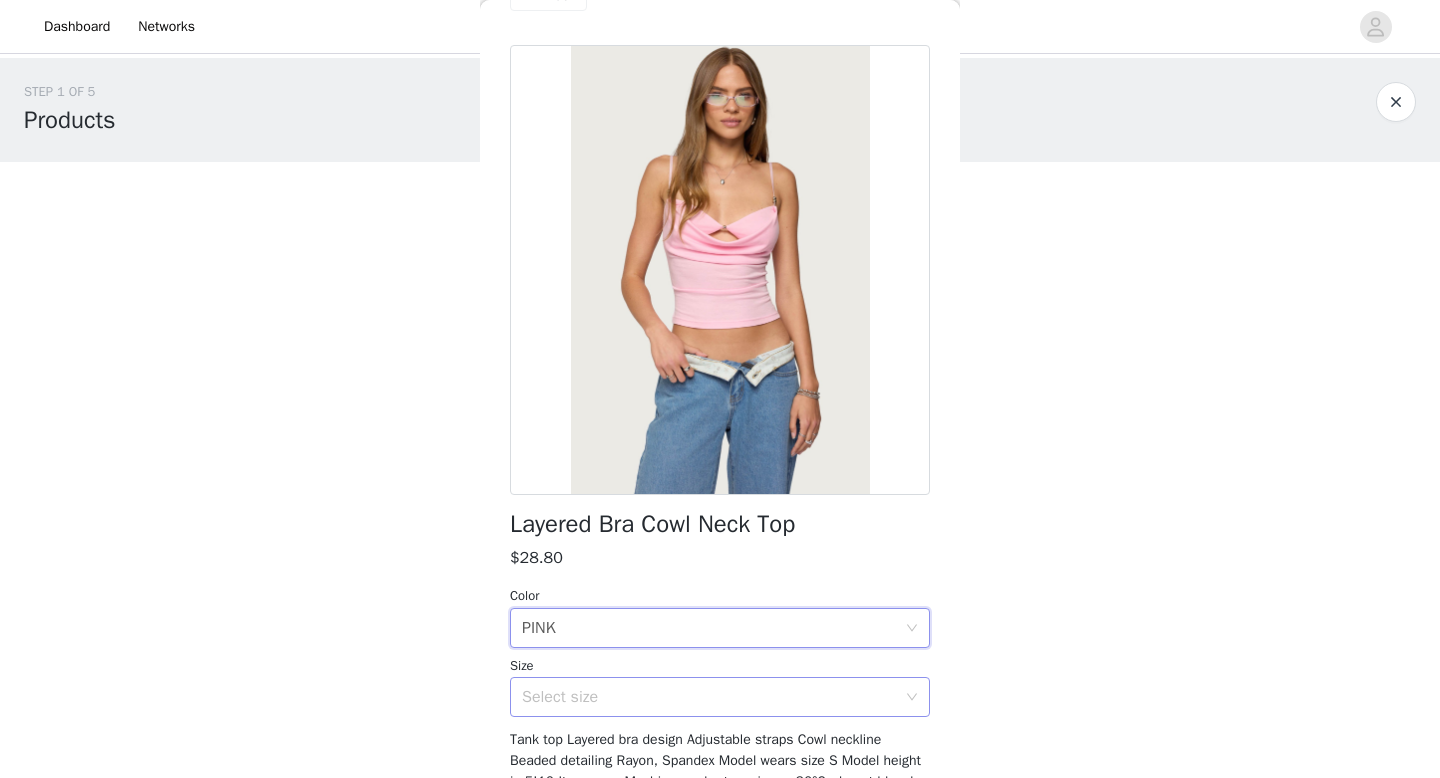 click on "Select size" at bounding box center [709, 697] 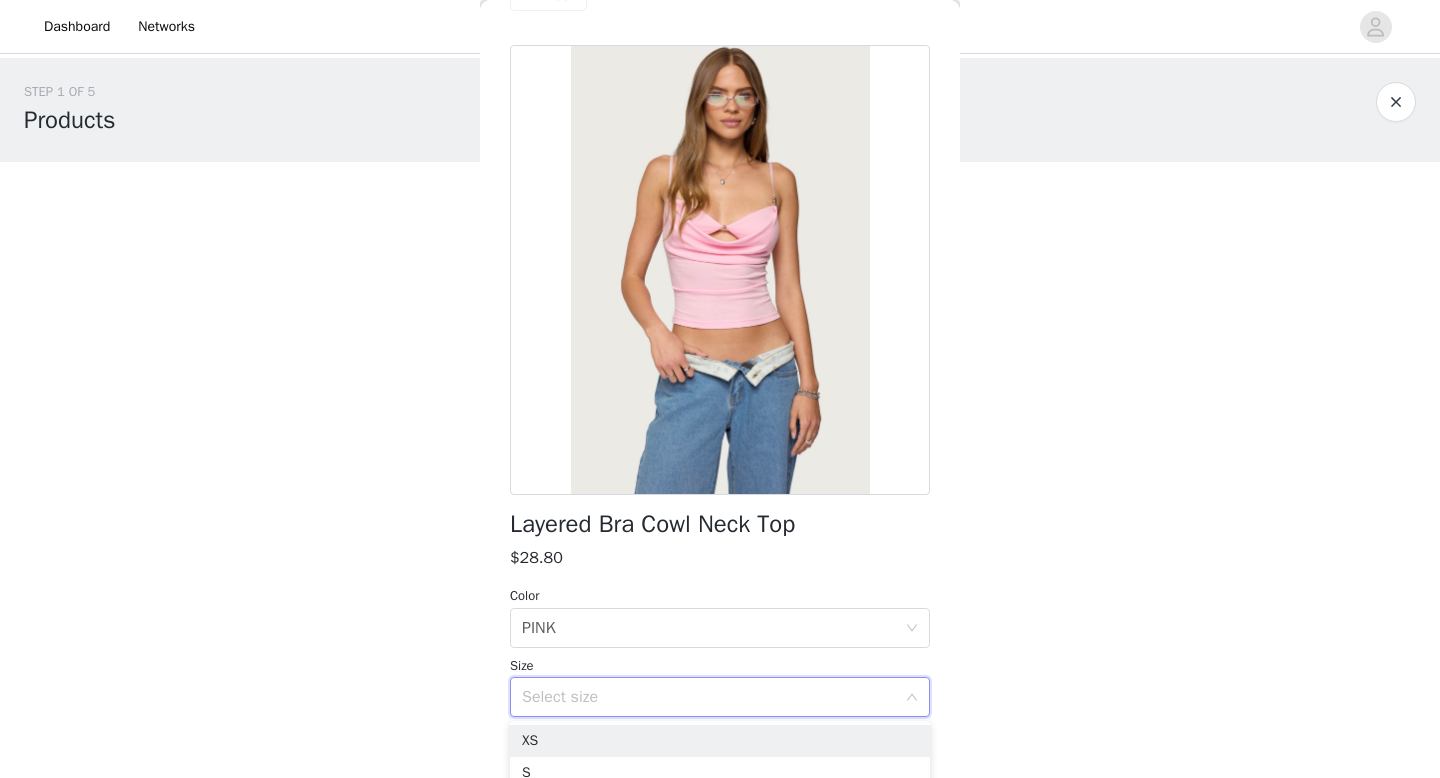 scroll, scrollTop: 148, scrollLeft: 0, axis: vertical 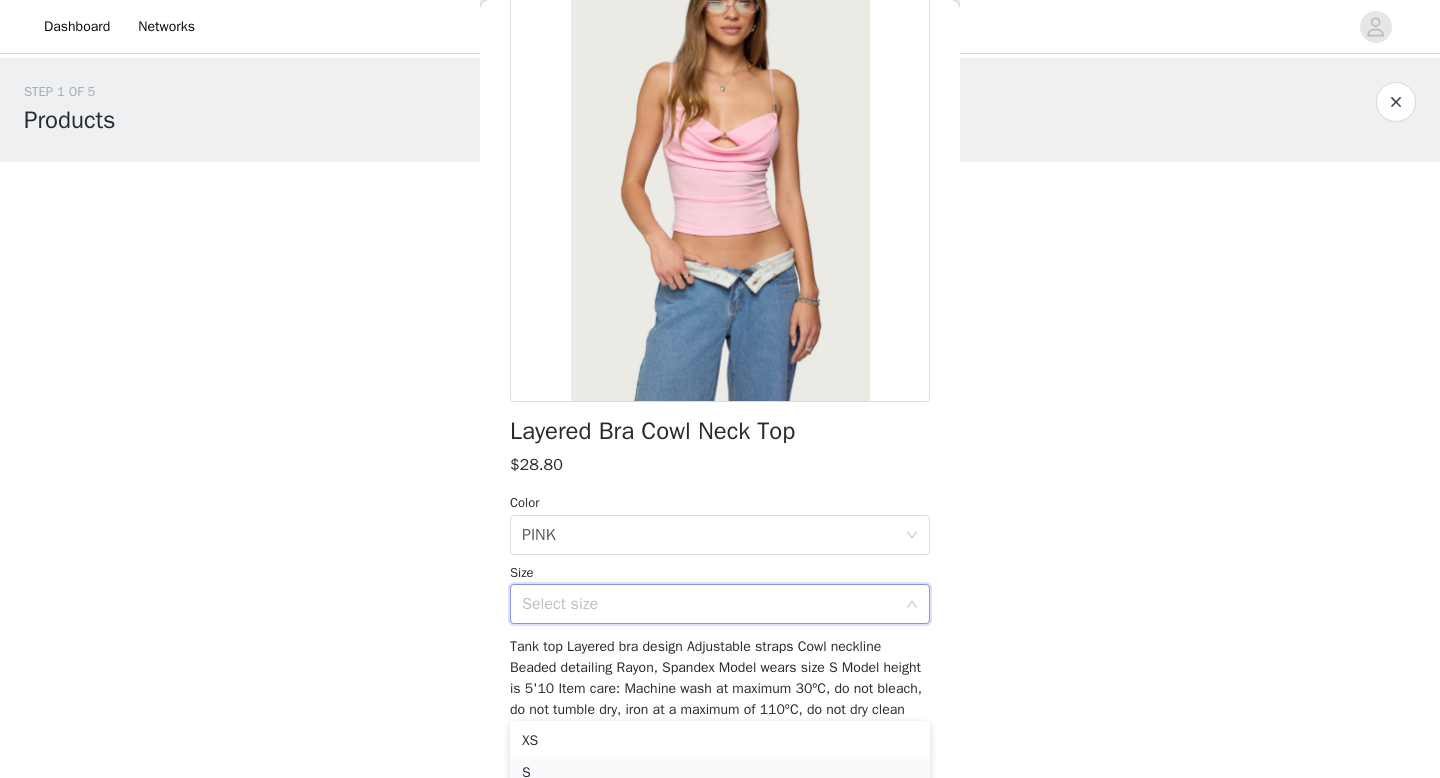 click on "S" at bounding box center (720, 773) 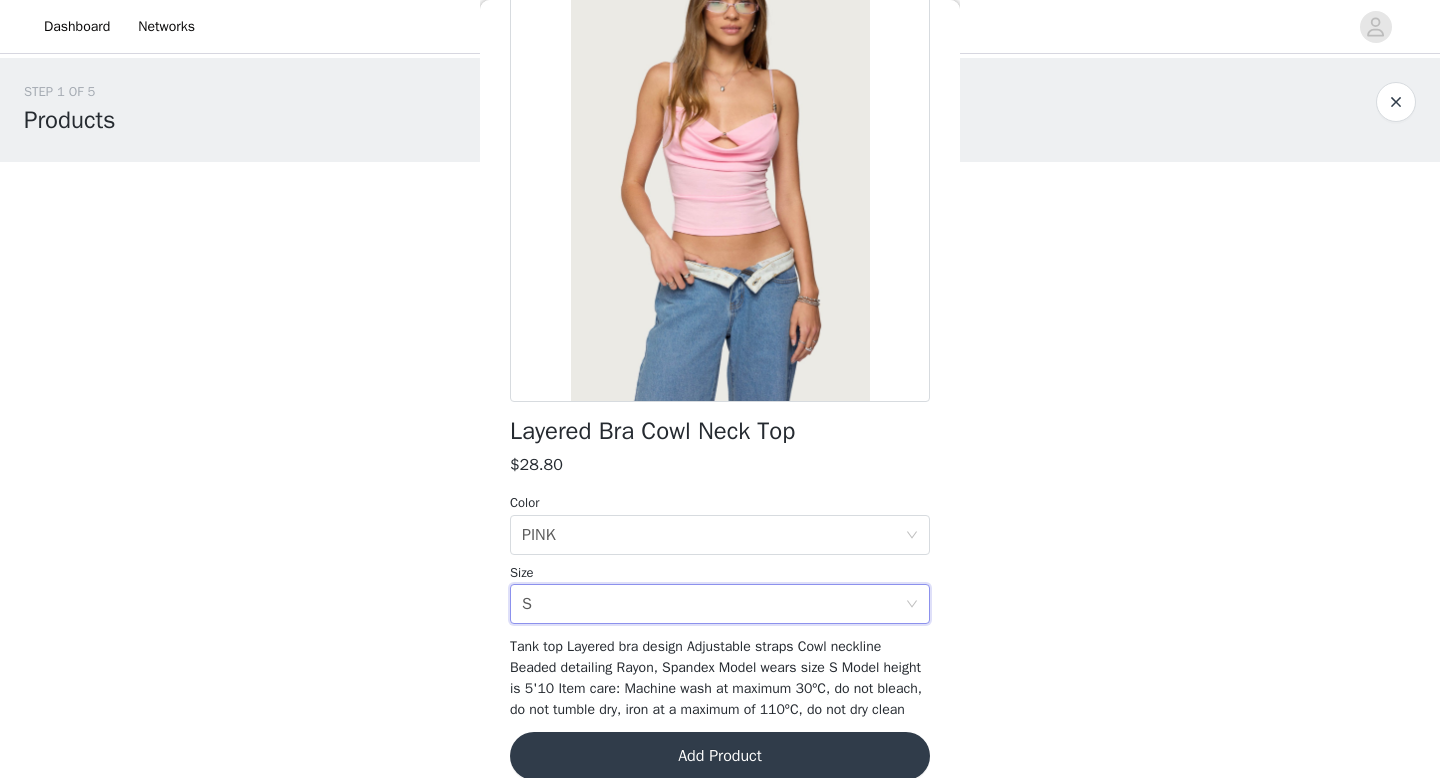 scroll, scrollTop: 195, scrollLeft: 0, axis: vertical 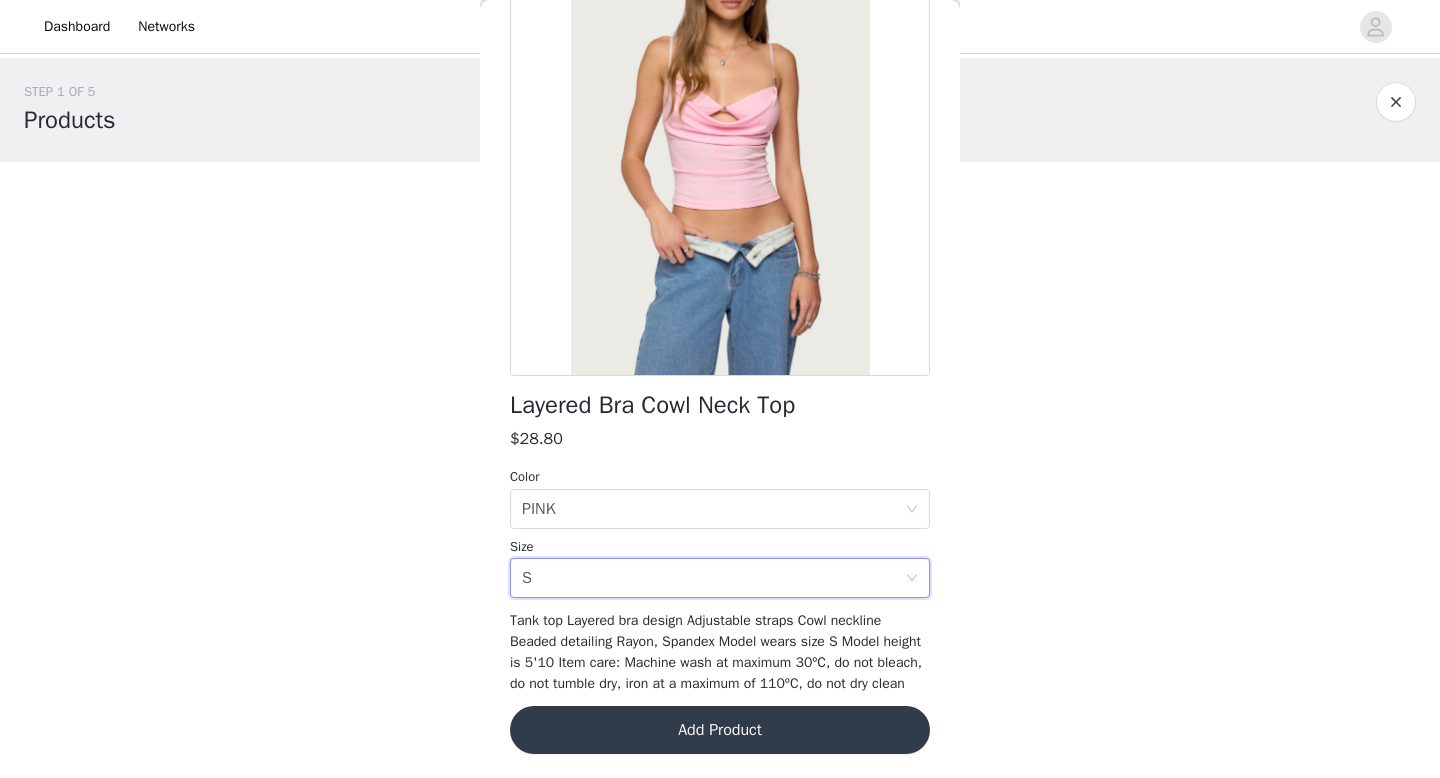 click on "Add Product" at bounding box center (720, 730) 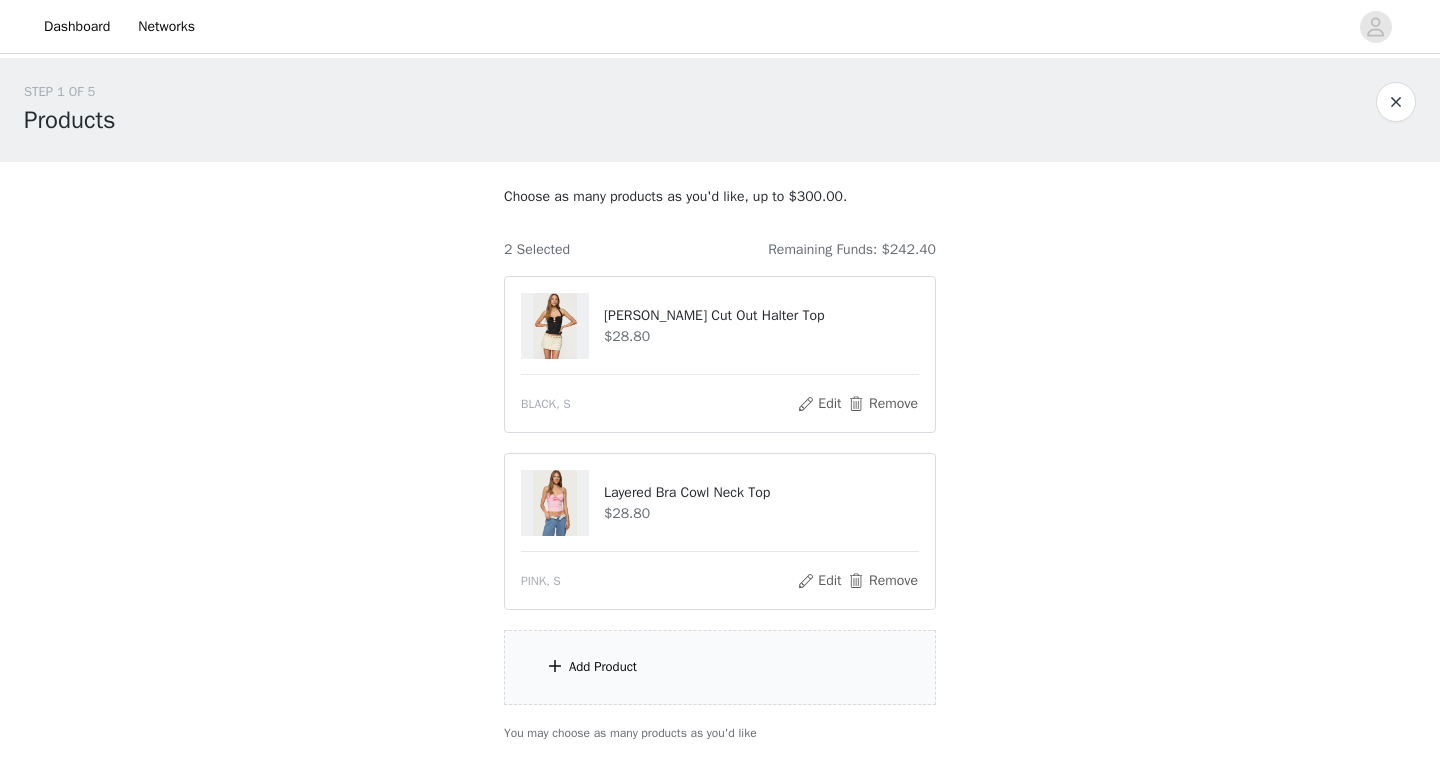 click on "Add Product" at bounding box center [720, 667] 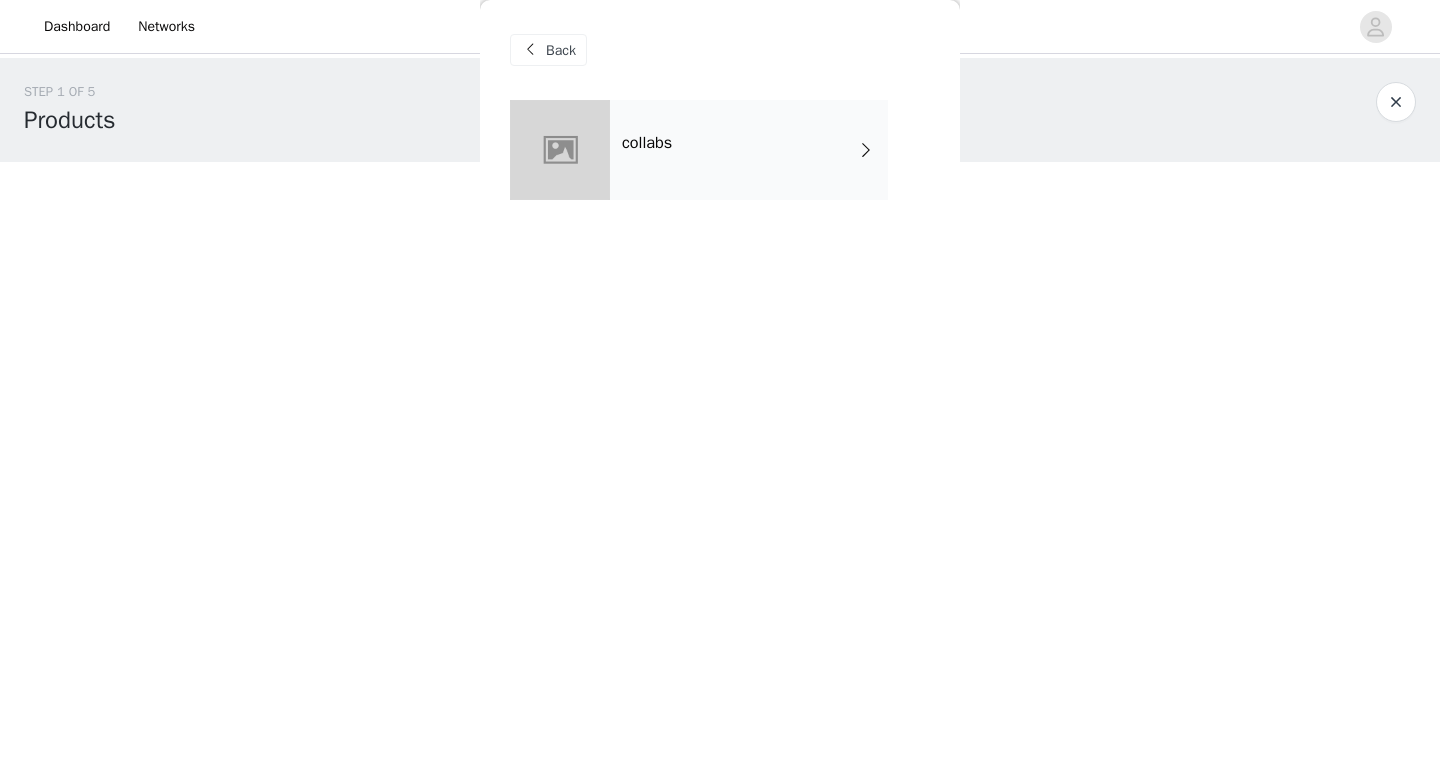 click on "collabs" at bounding box center (749, 150) 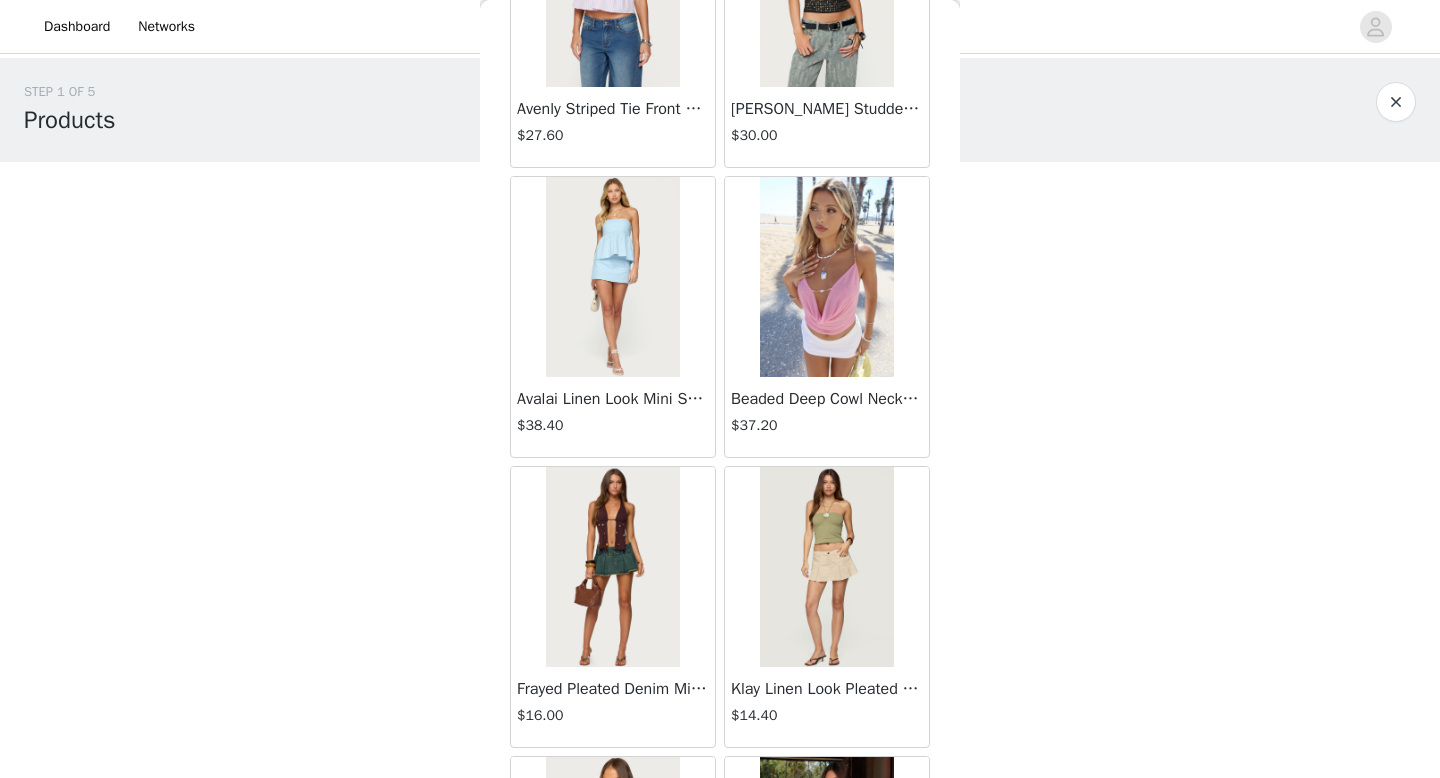 scroll, scrollTop: 2282, scrollLeft: 0, axis: vertical 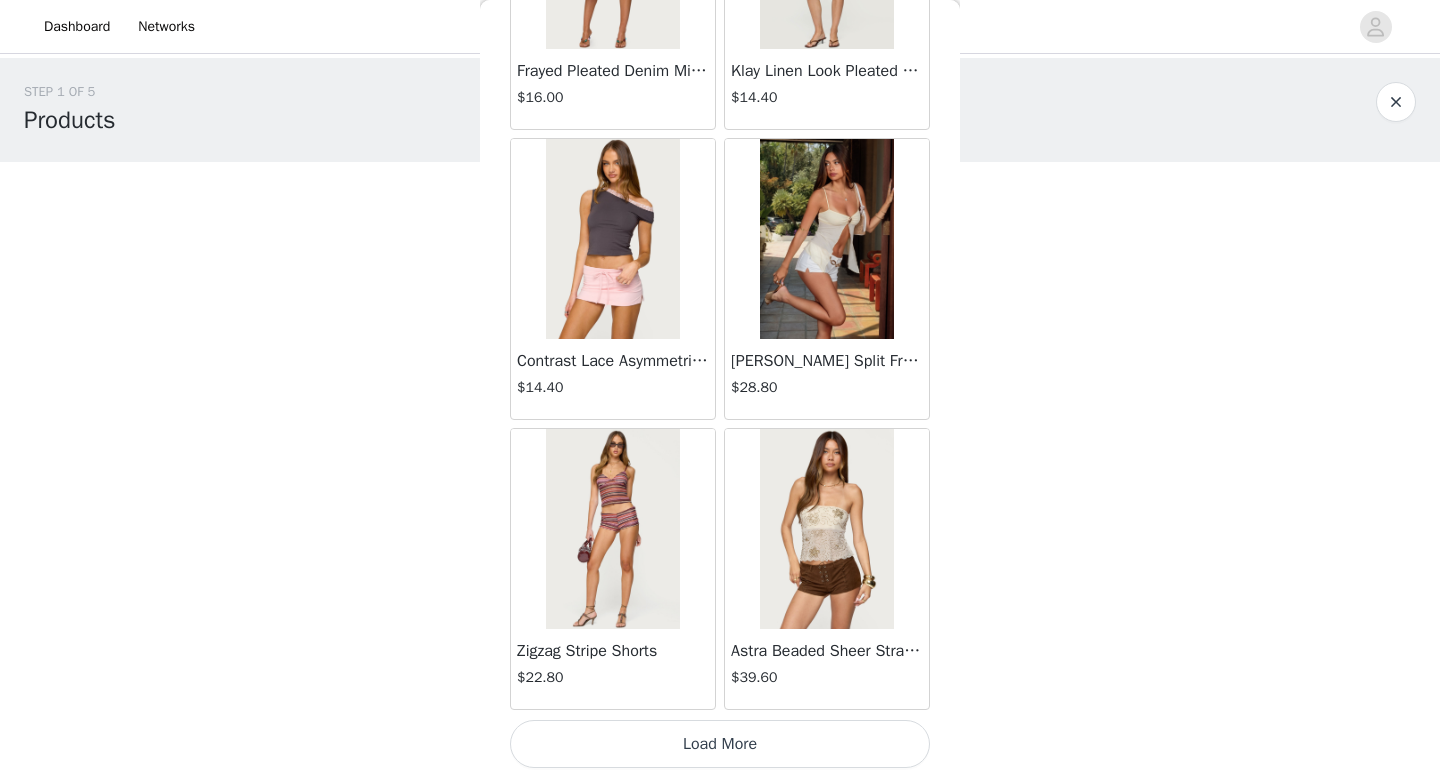 click on "Load More" at bounding box center (720, 744) 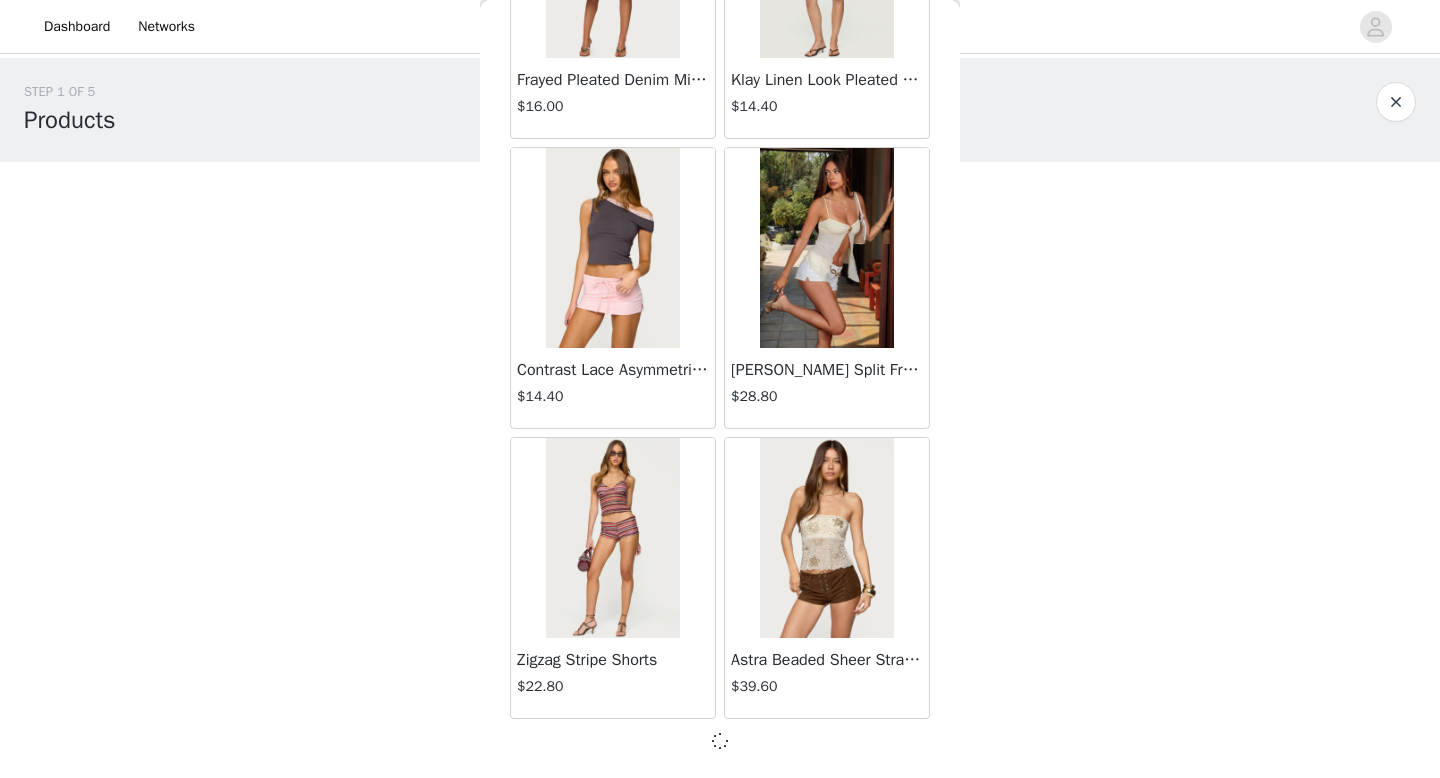 scroll, scrollTop: 2273, scrollLeft: 0, axis: vertical 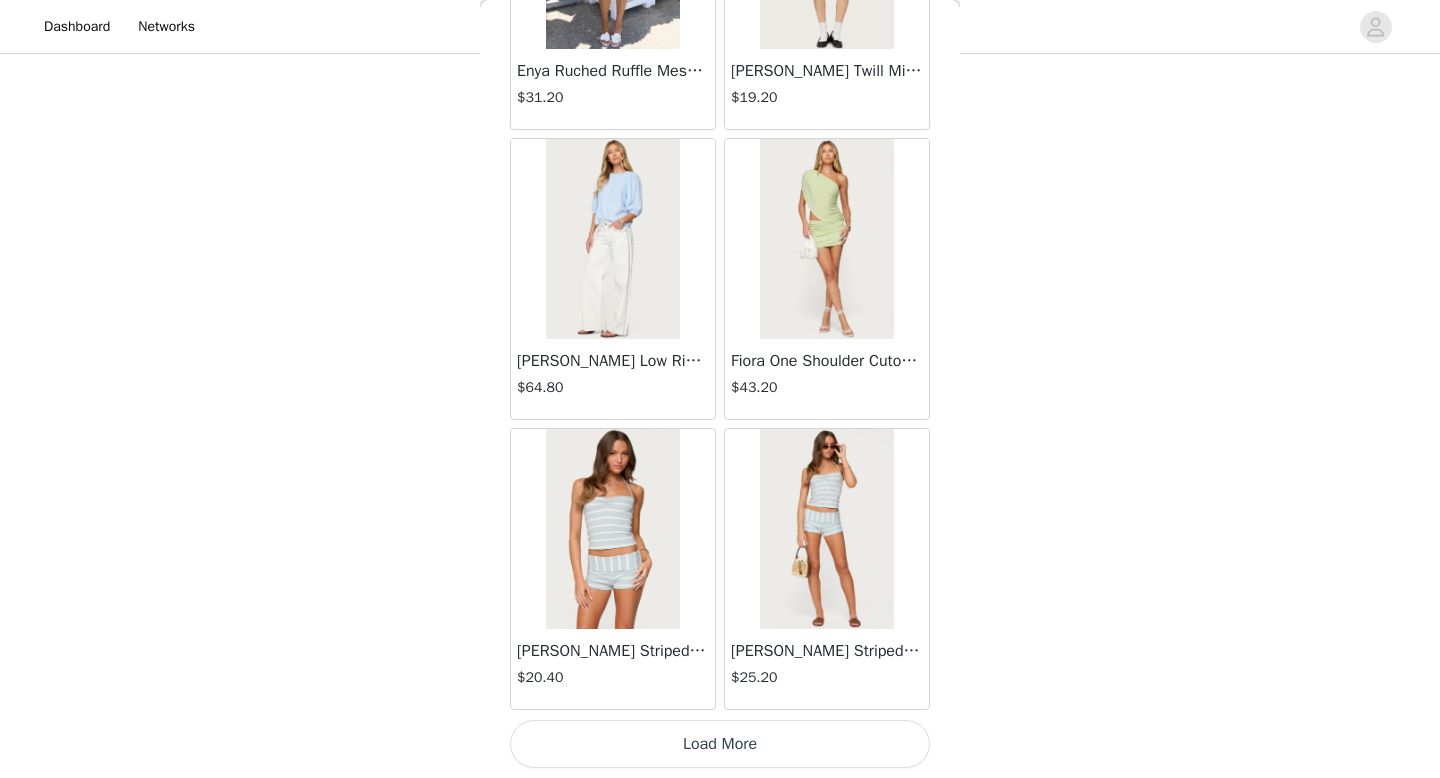 click on "Load More" at bounding box center [720, 744] 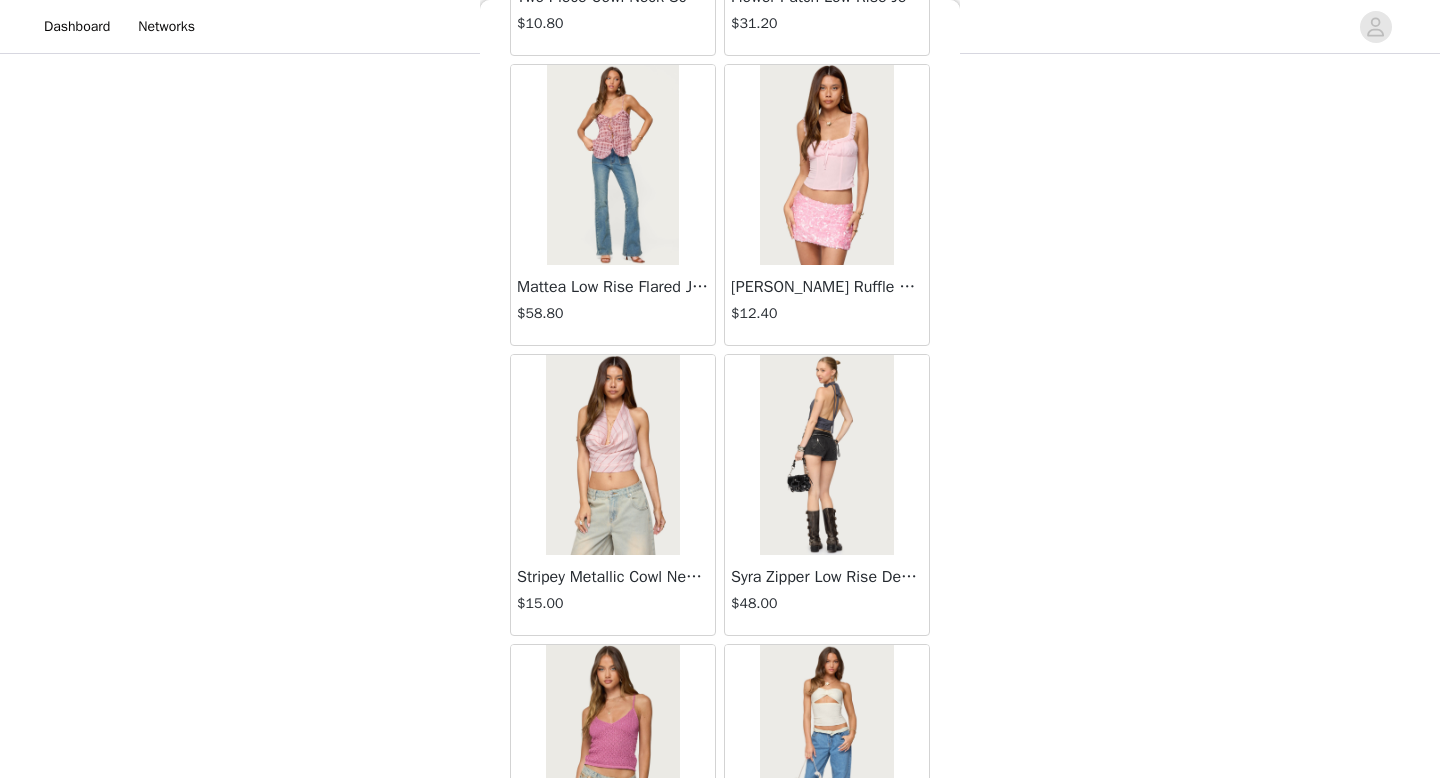 scroll, scrollTop: 8082, scrollLeft: 0, axis: vertical 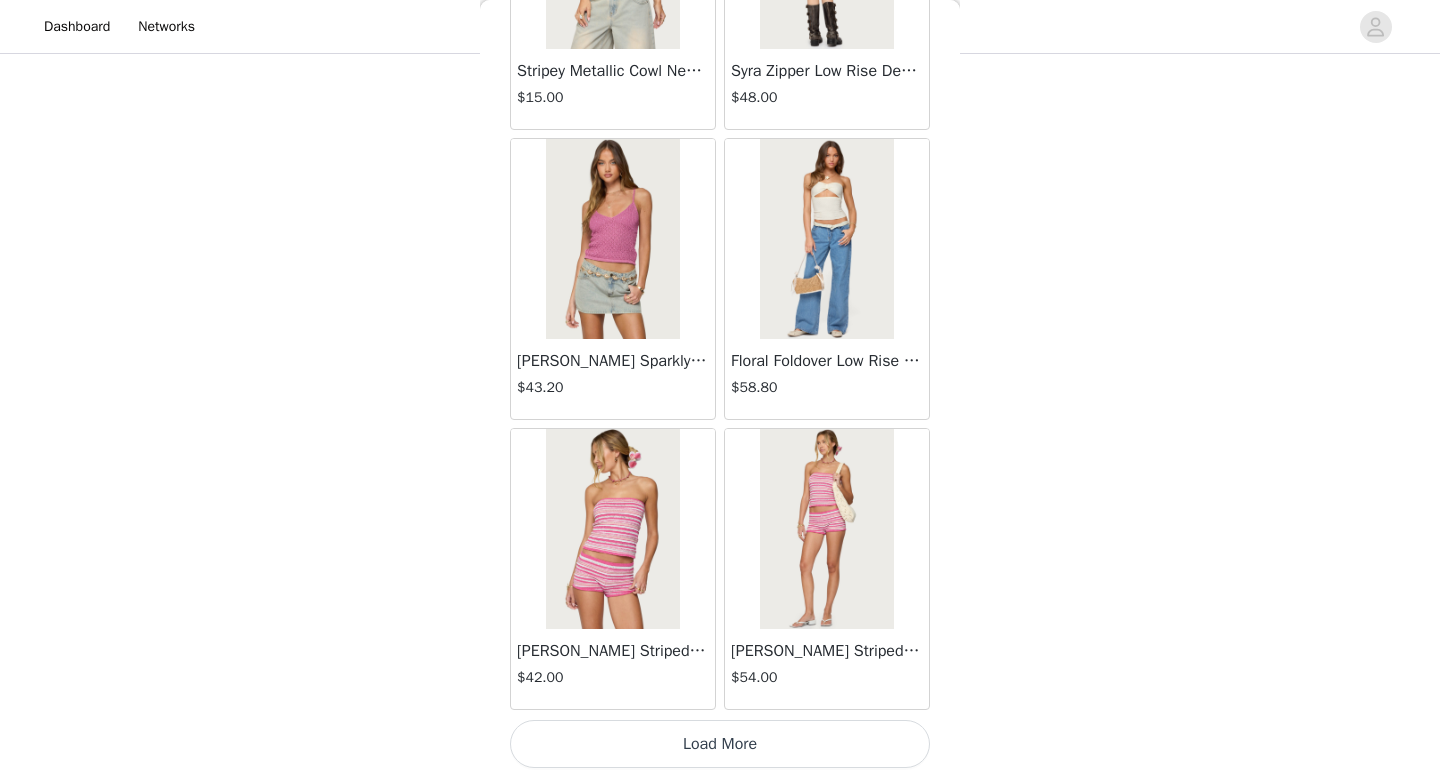 click on "Load More" at bounding box center [720, 744] 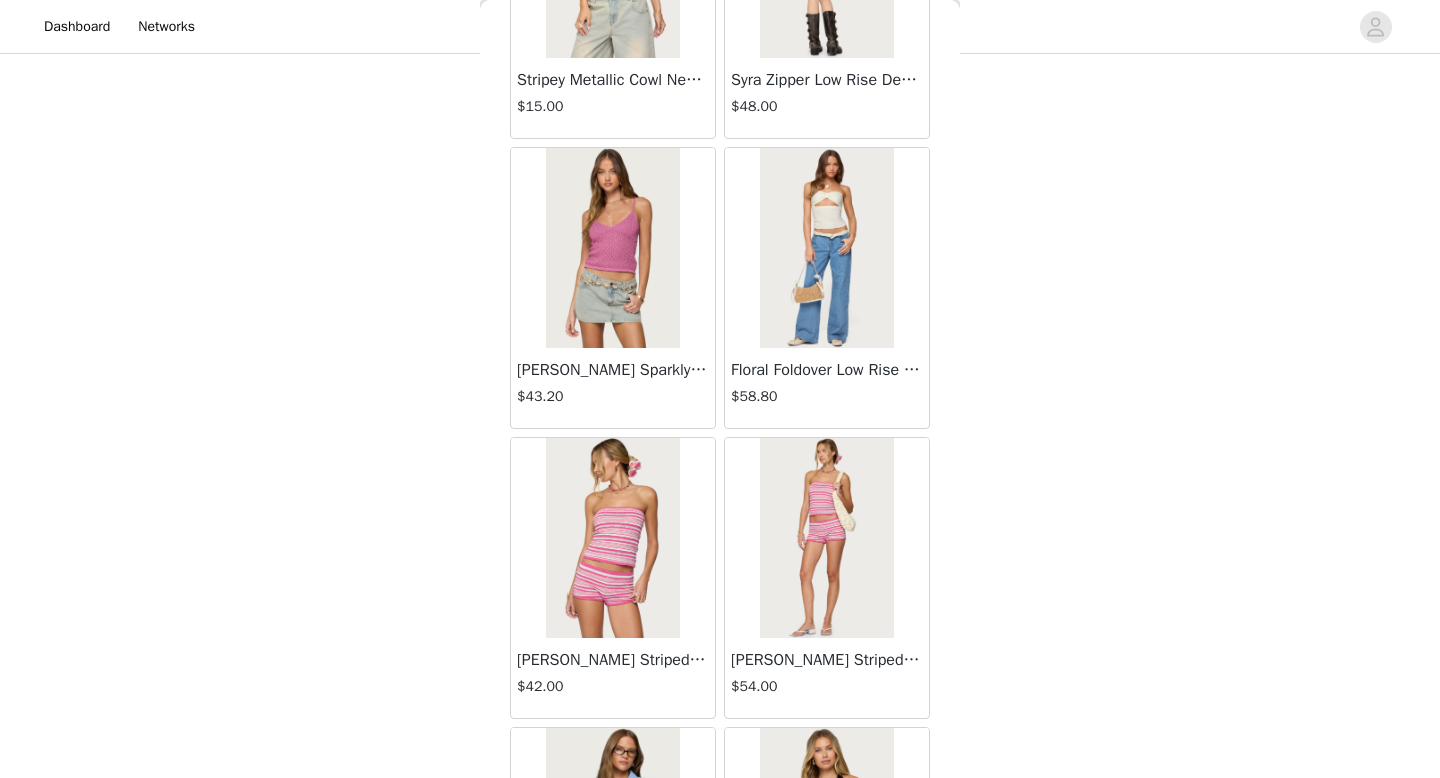 scroll, scrollTop: 8212, scrollLeft: 0, axis: vertical 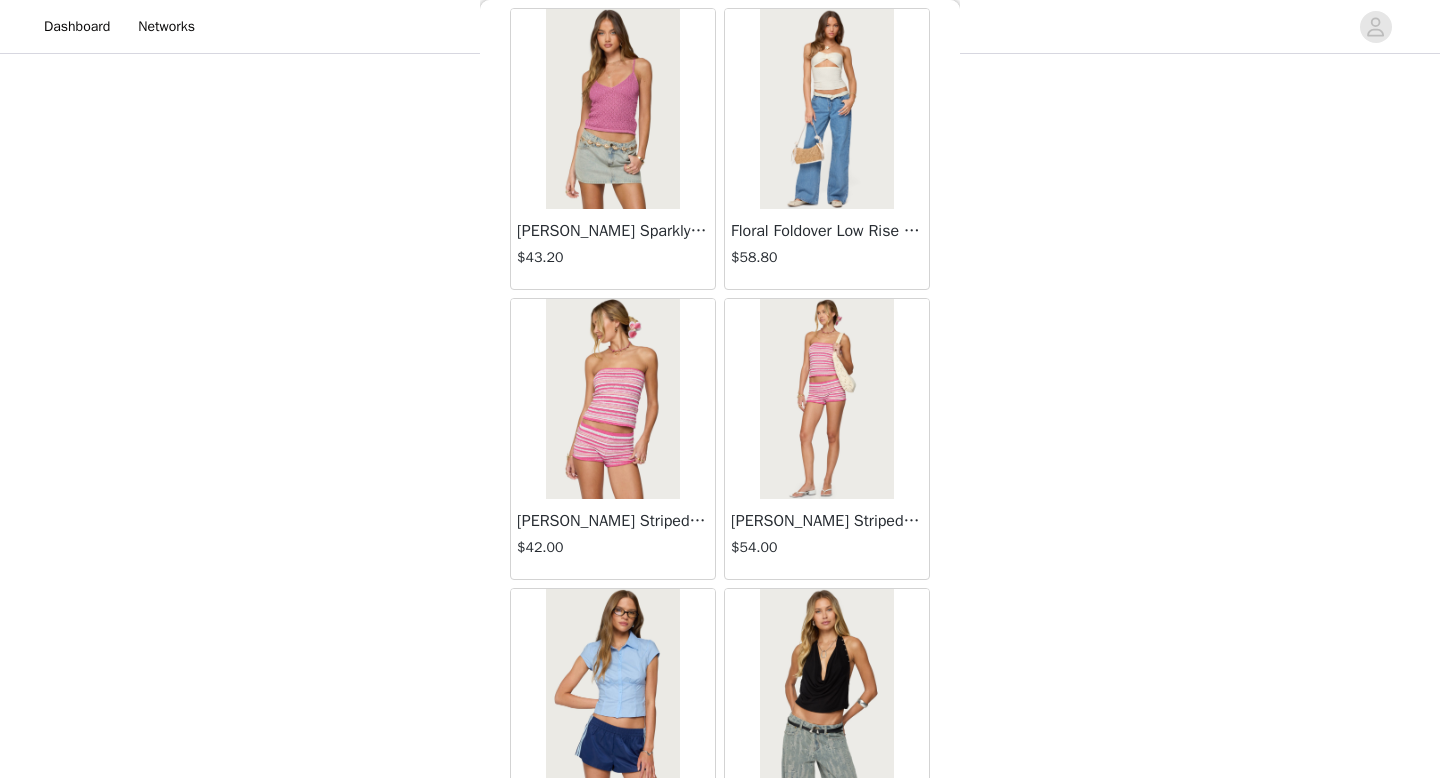 click at bounding box center [826, 399] 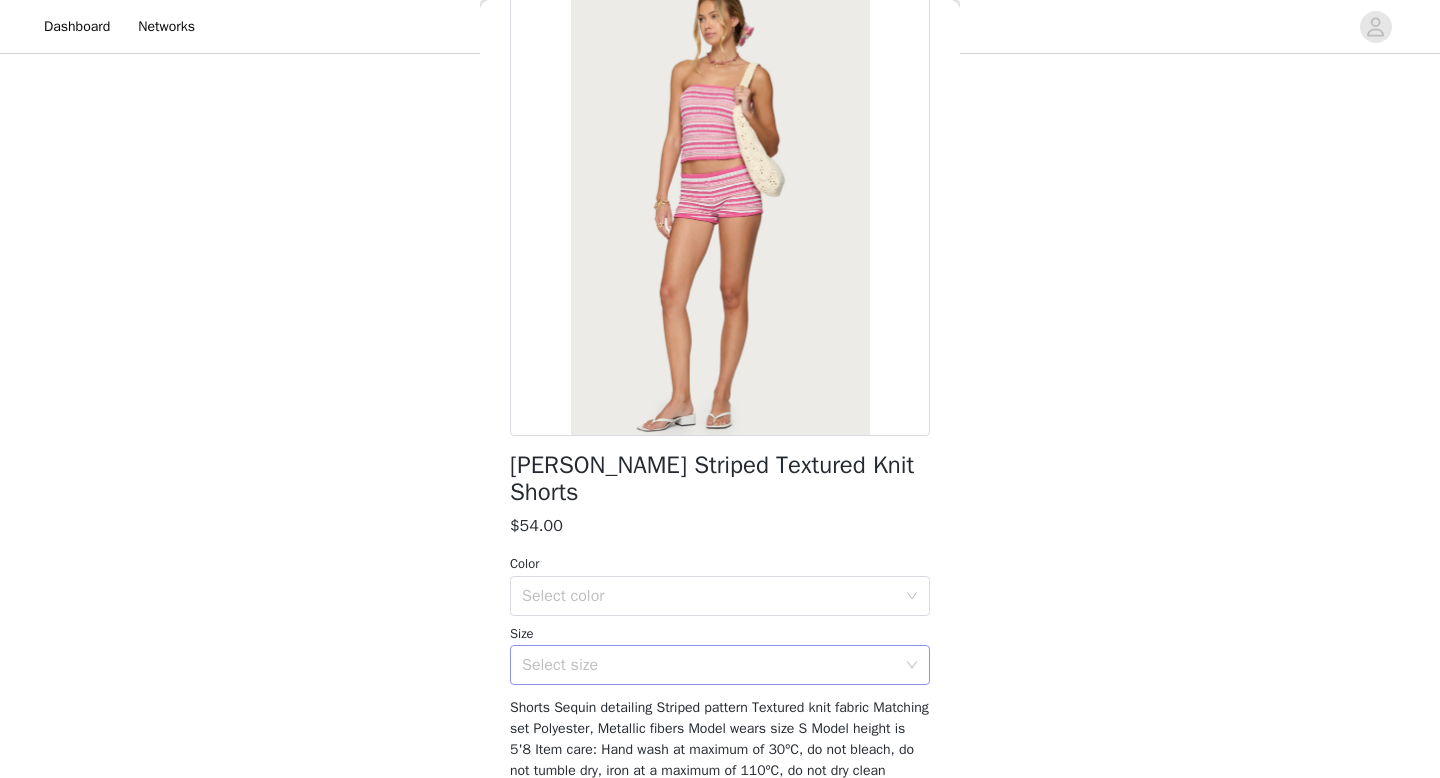 scroll, scrollTop: 117, scrollLeft: 0, axis: vertical 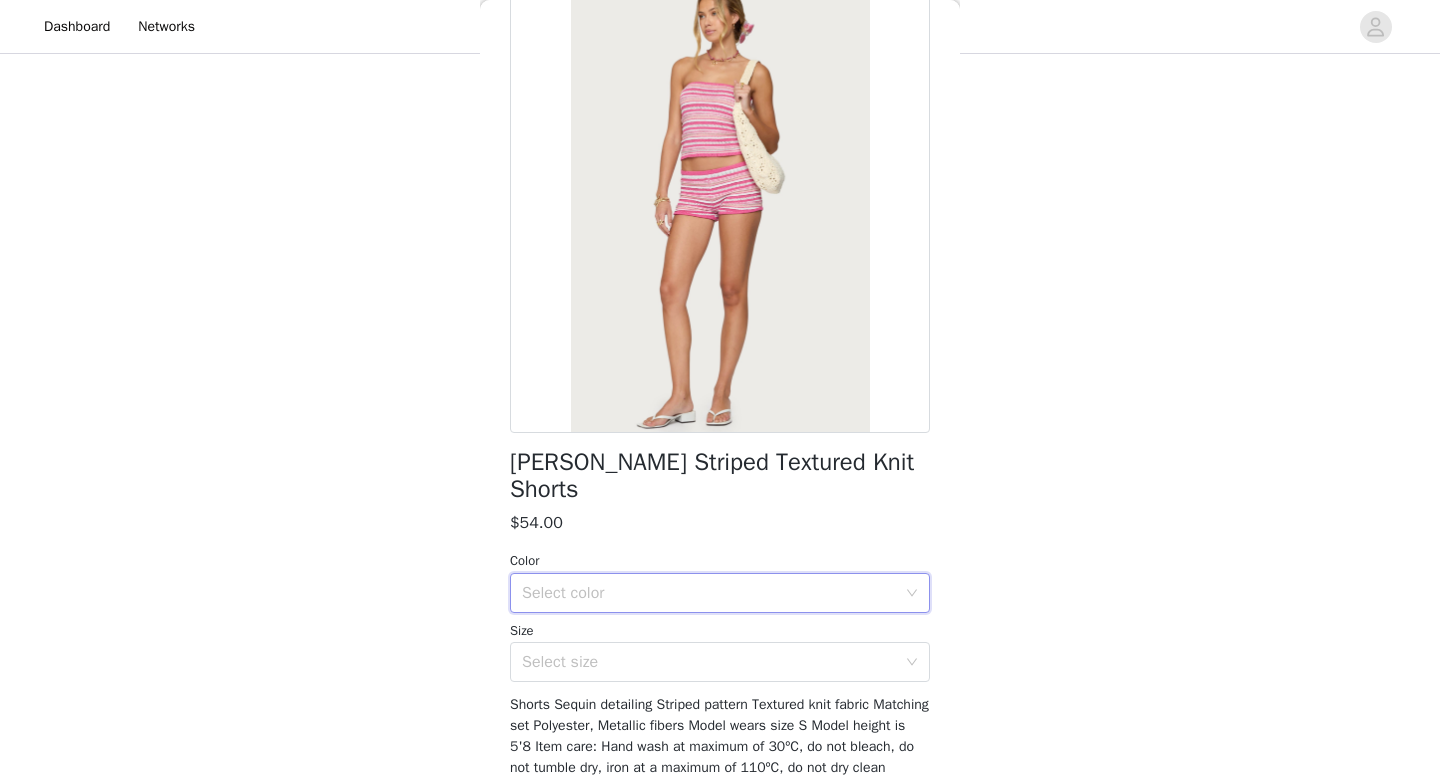 click on "Select color" at bounding box center [713, 593] 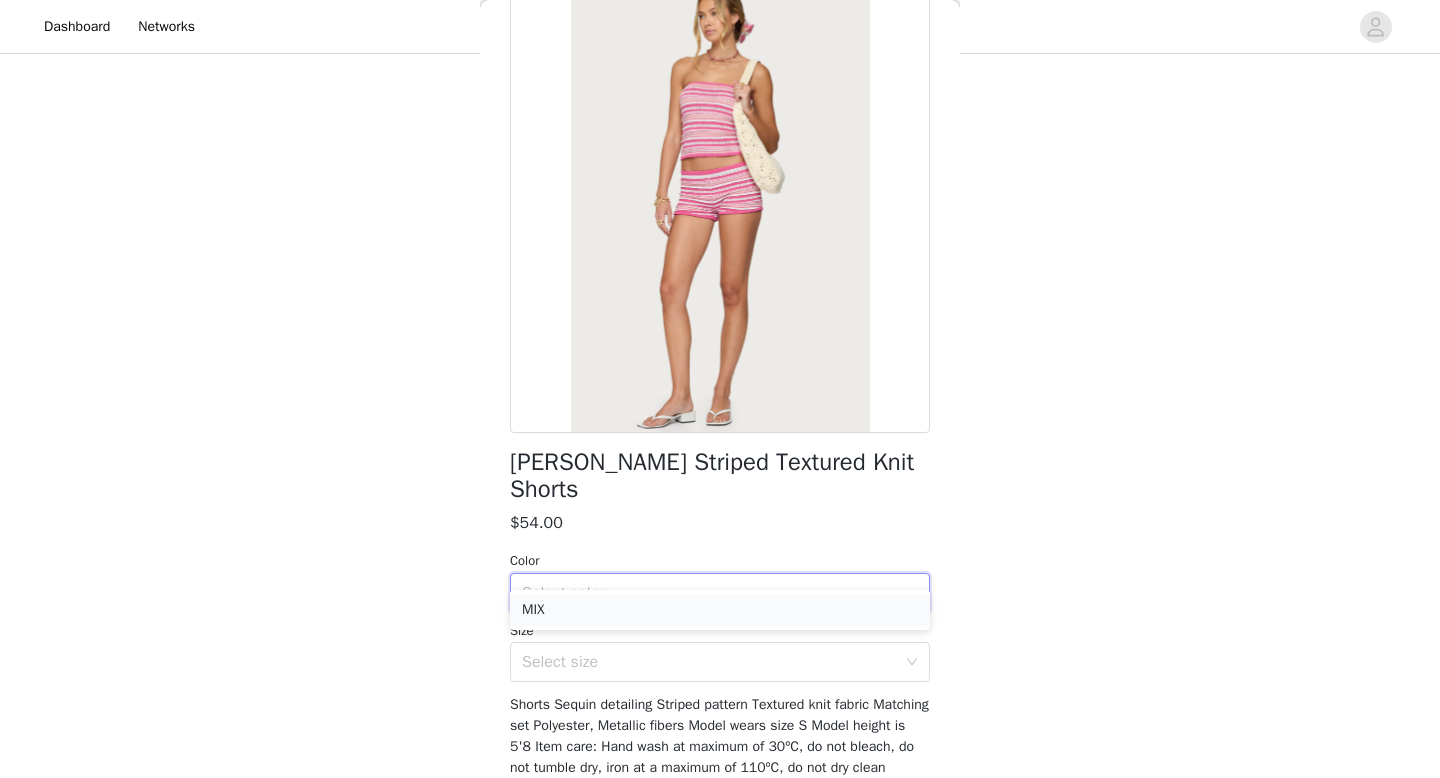 click on "MIX" at bounding box center (720, 610) 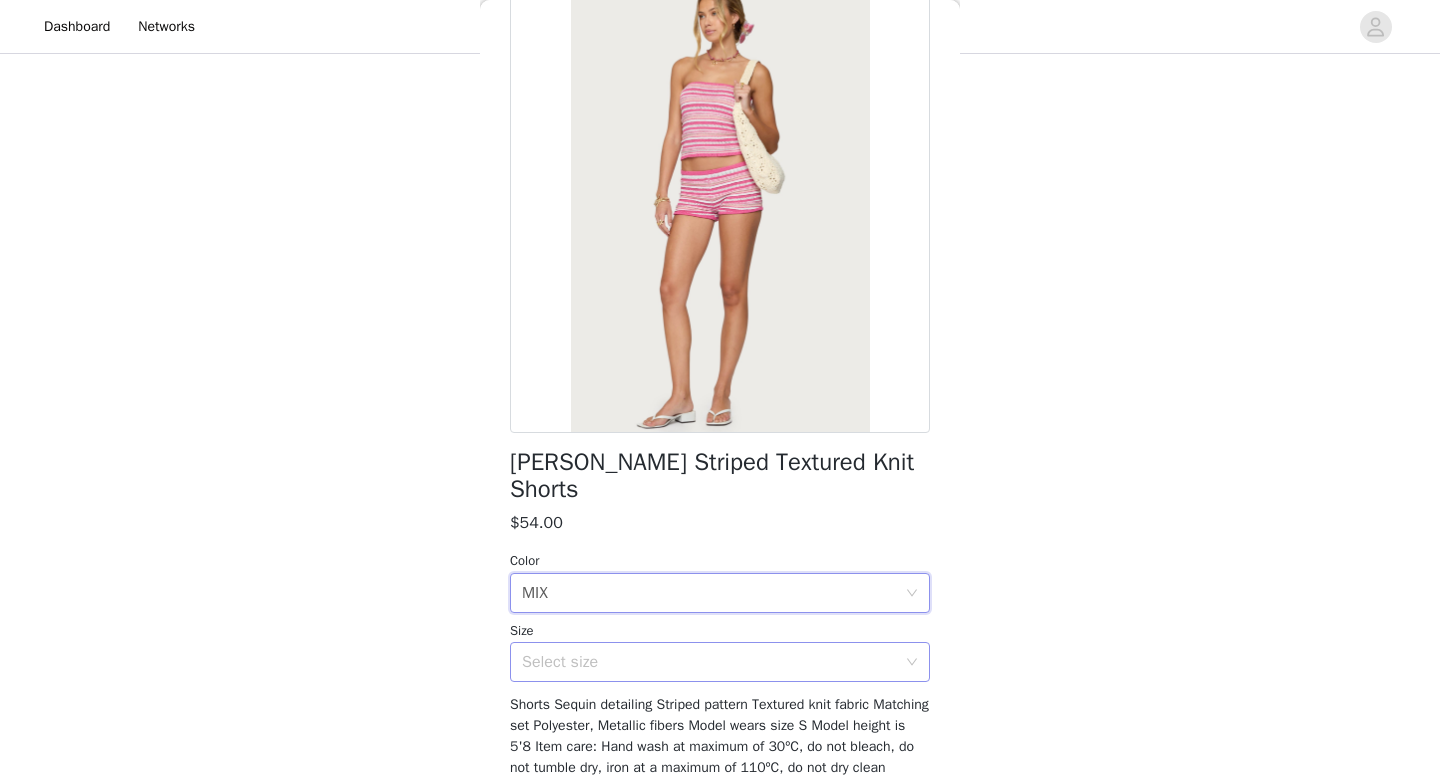 click on "Select size" at bounding box center [709, 662] 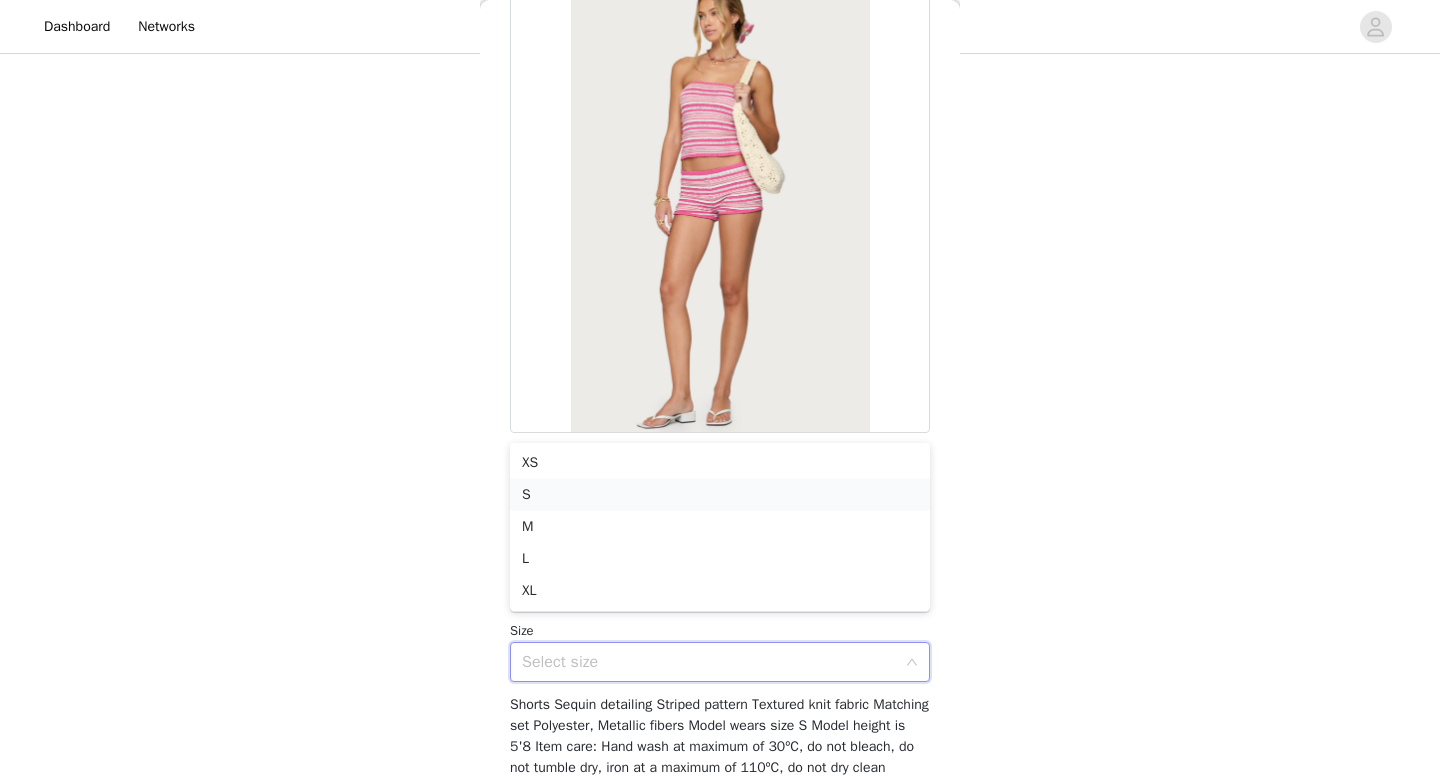 click on "S" at bounding box center [720, 495] 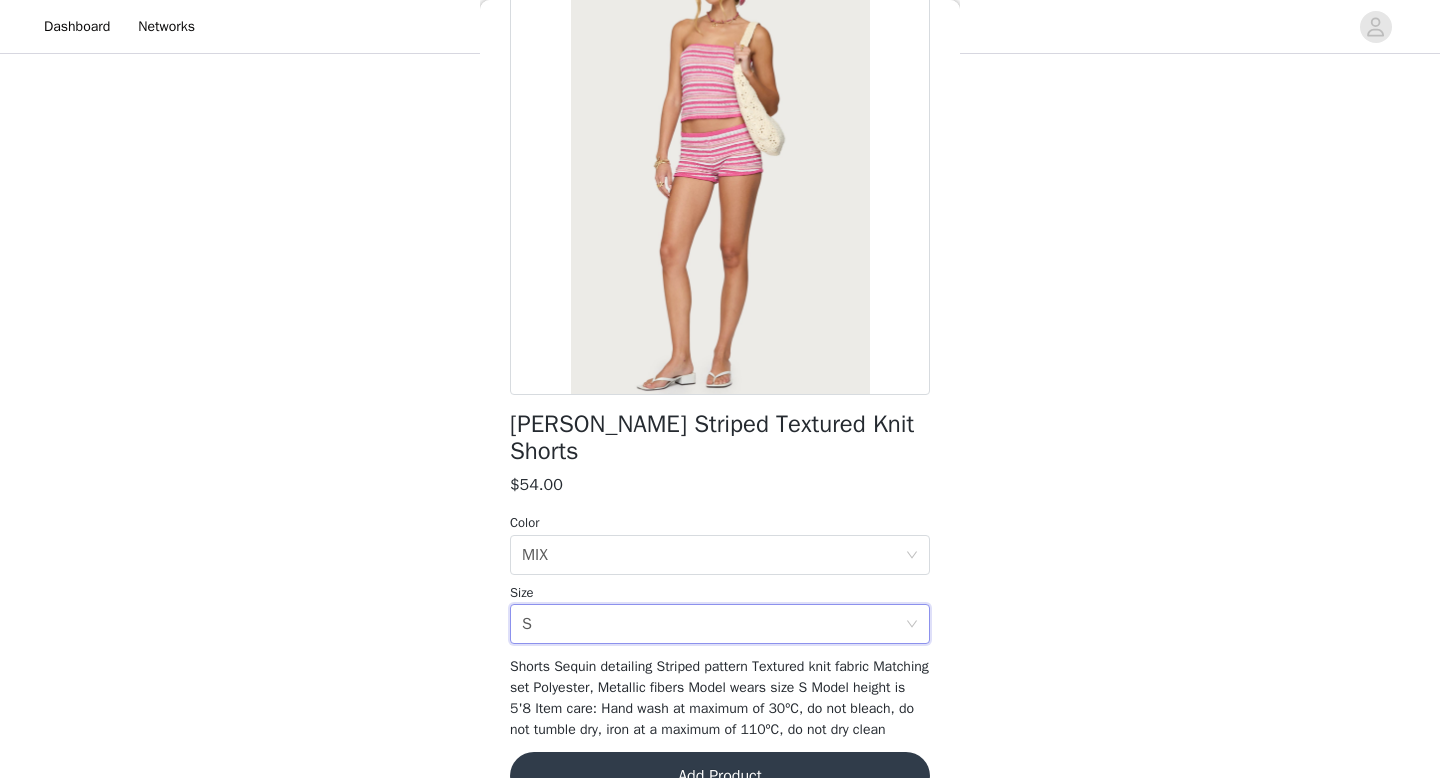 scroll, scrollTop: 163, scrollLeft: 0, axis: vertical 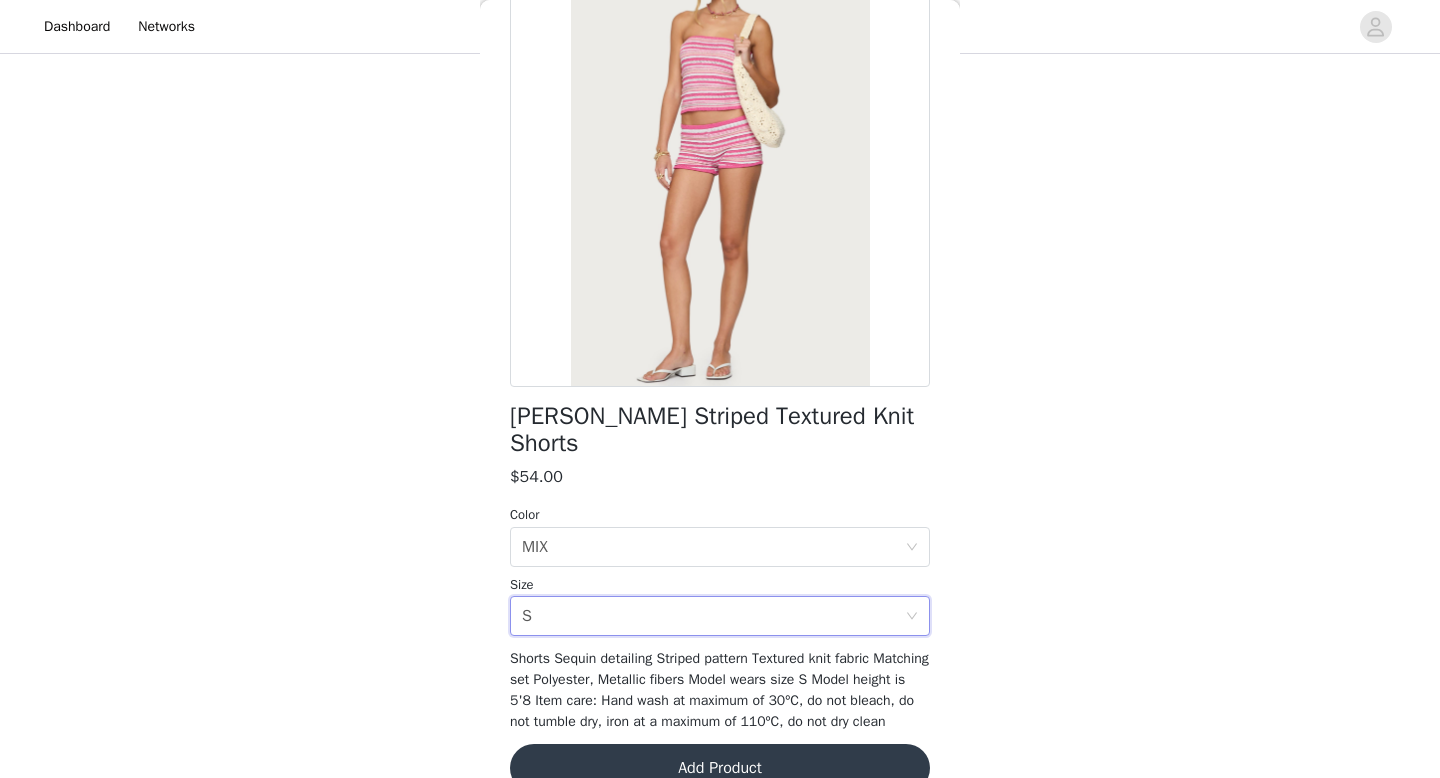 click on "Add Product" at bounding box center (720, 768) 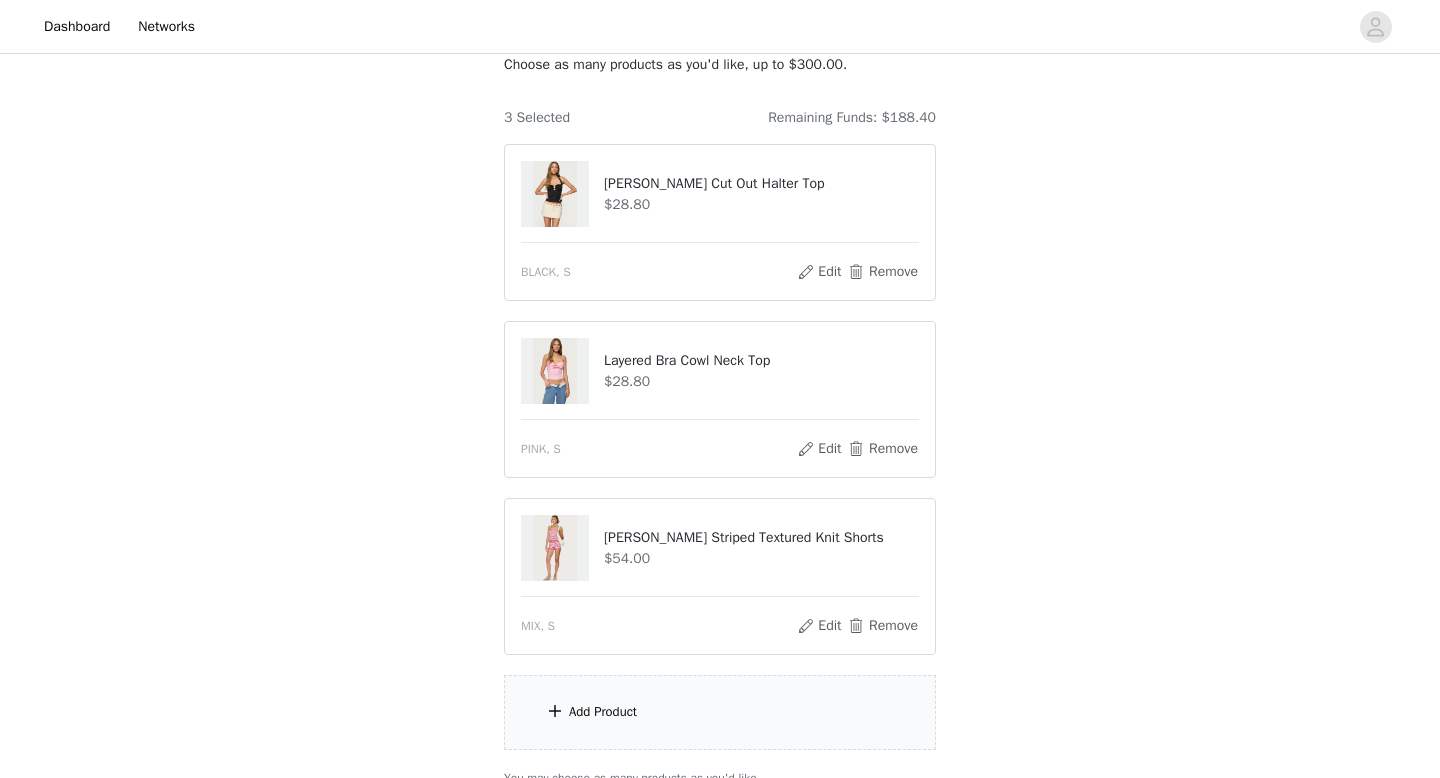 click on "Add Product" at bounding box center [720, 712] 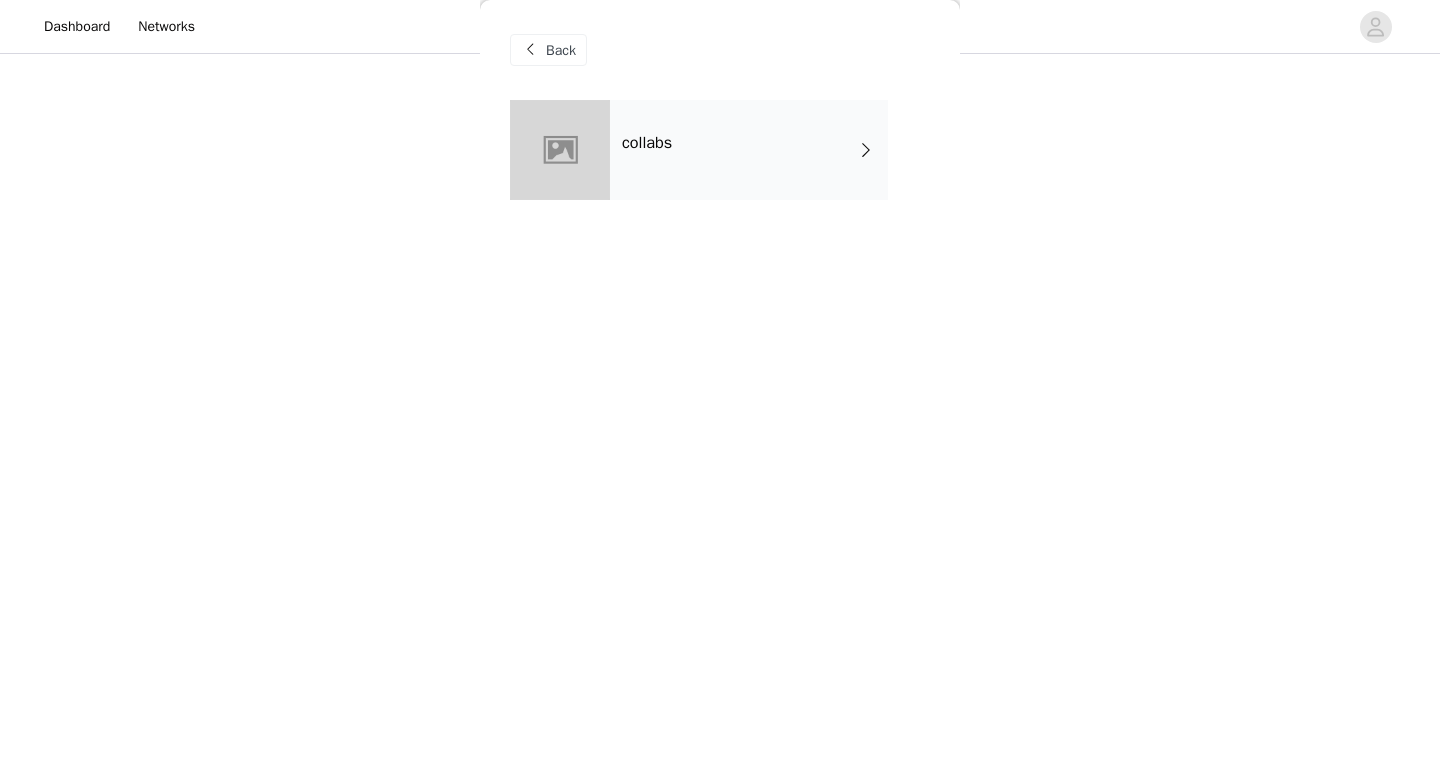 click on "Back" at bounding box center [561, 50] 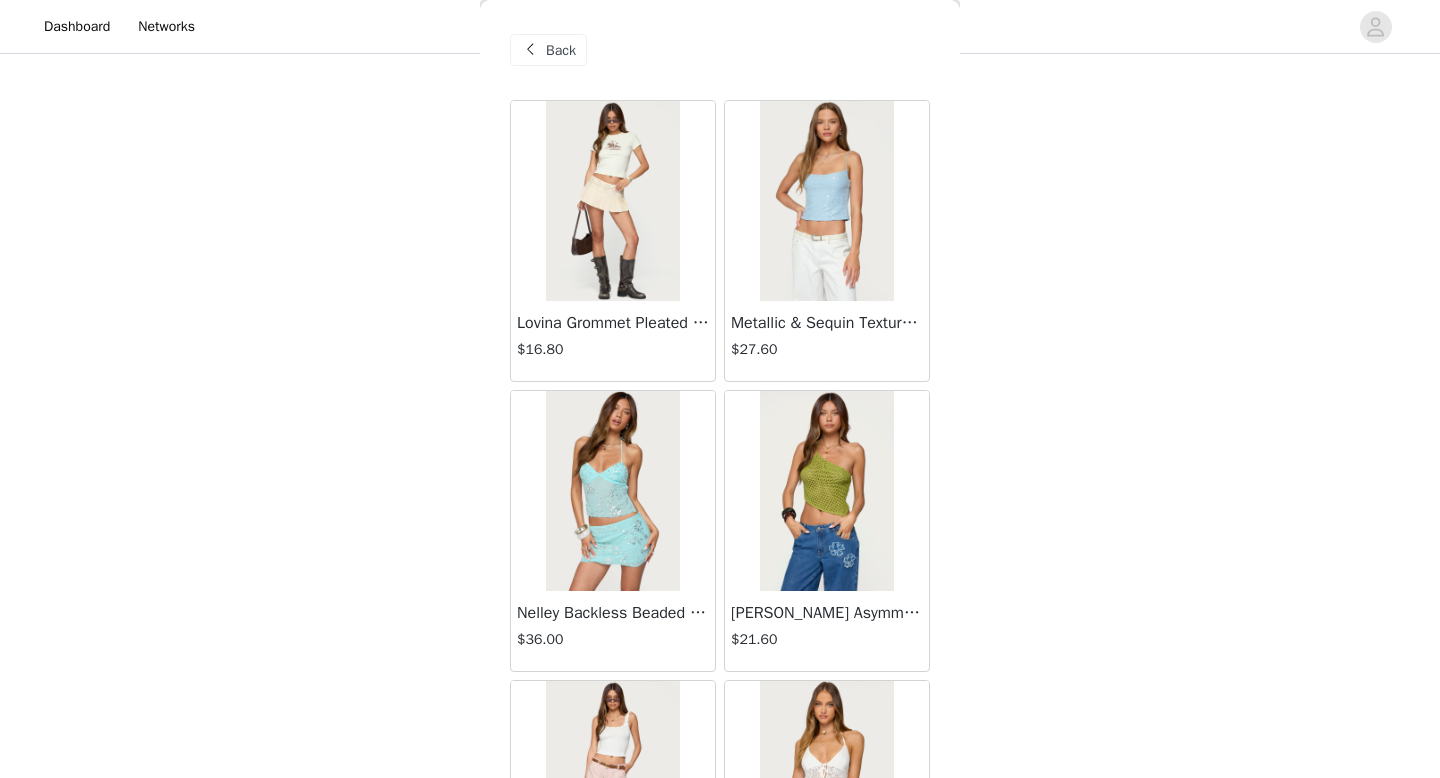 scroll, scrollTop: 0, scrollLeft: 0, axis: both 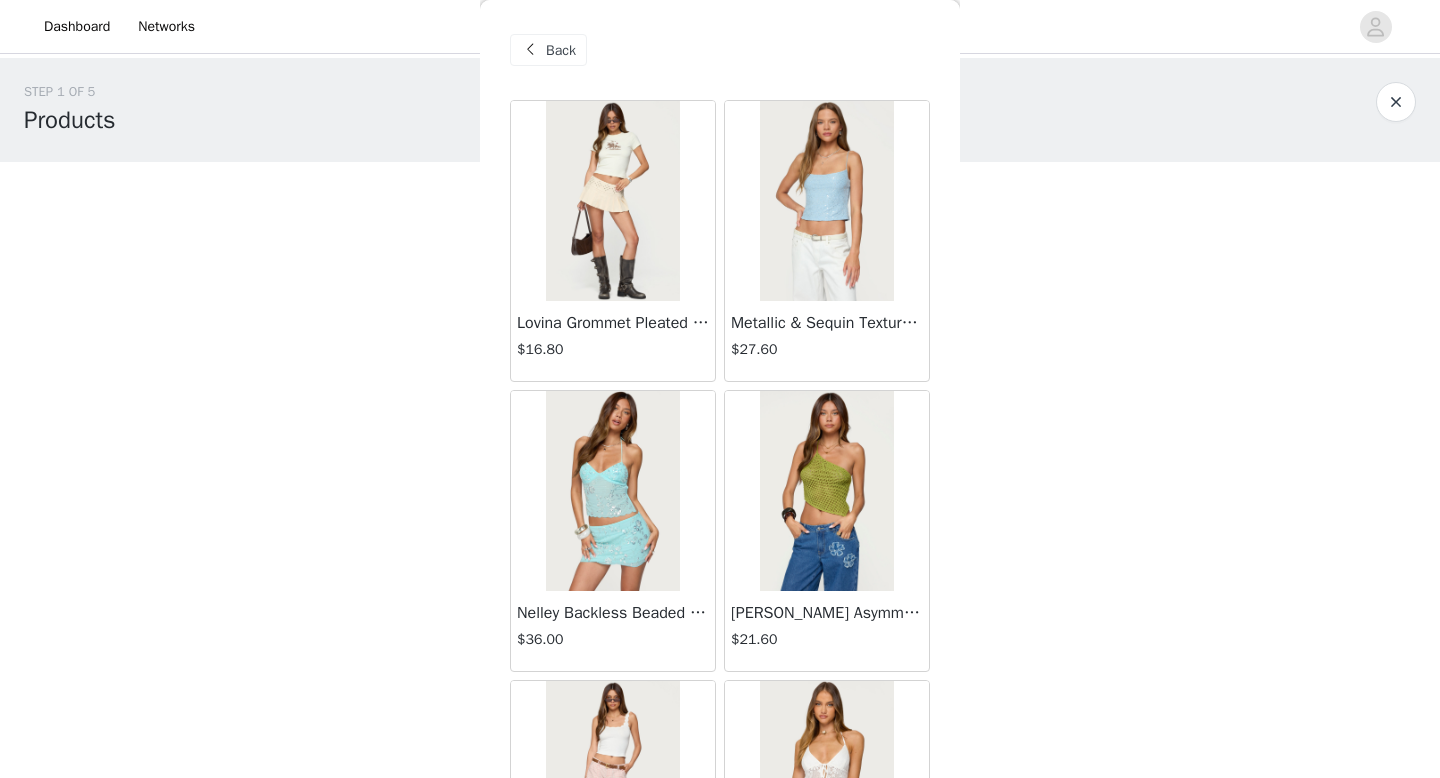 click on "Back" at bounding box center [561, 50] 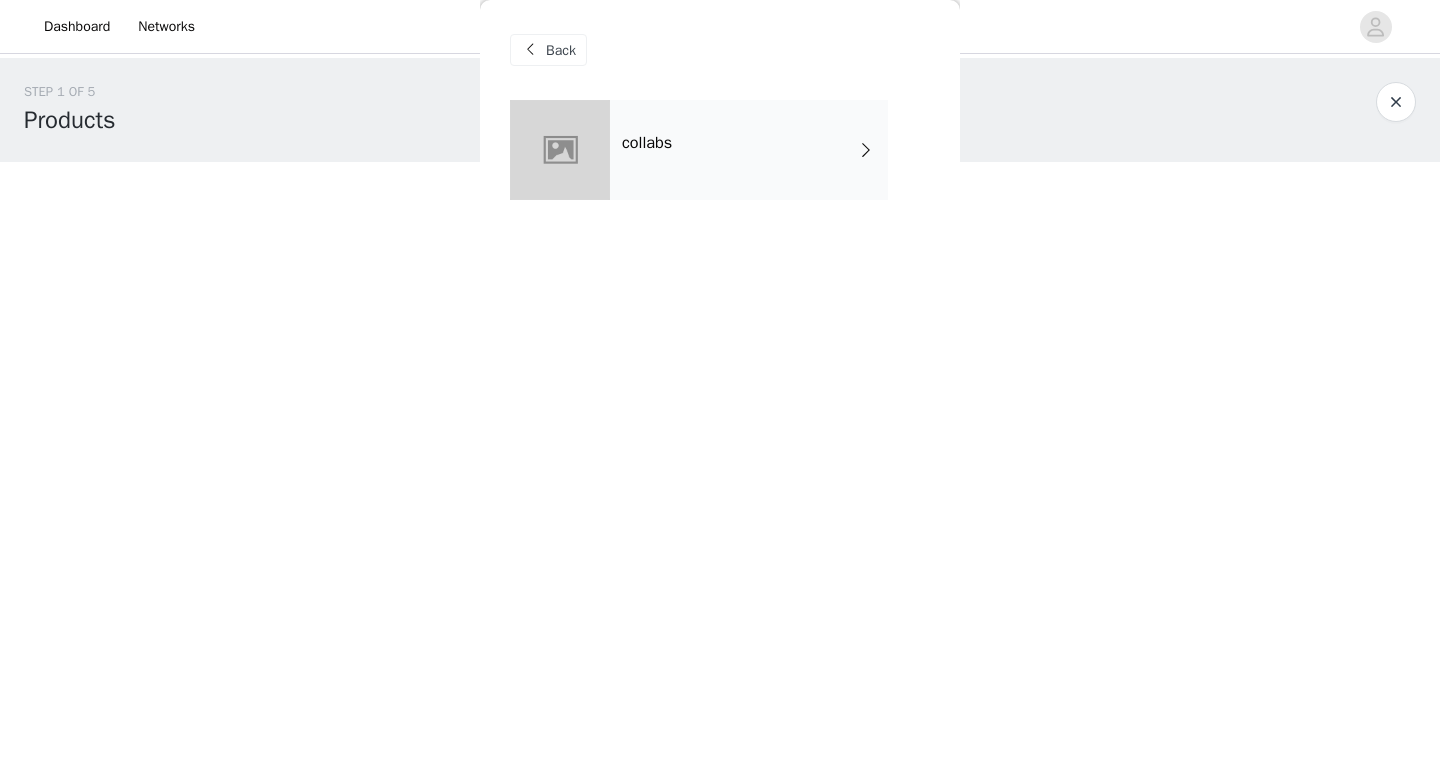click on "Back" at bounding box center (548, 50) 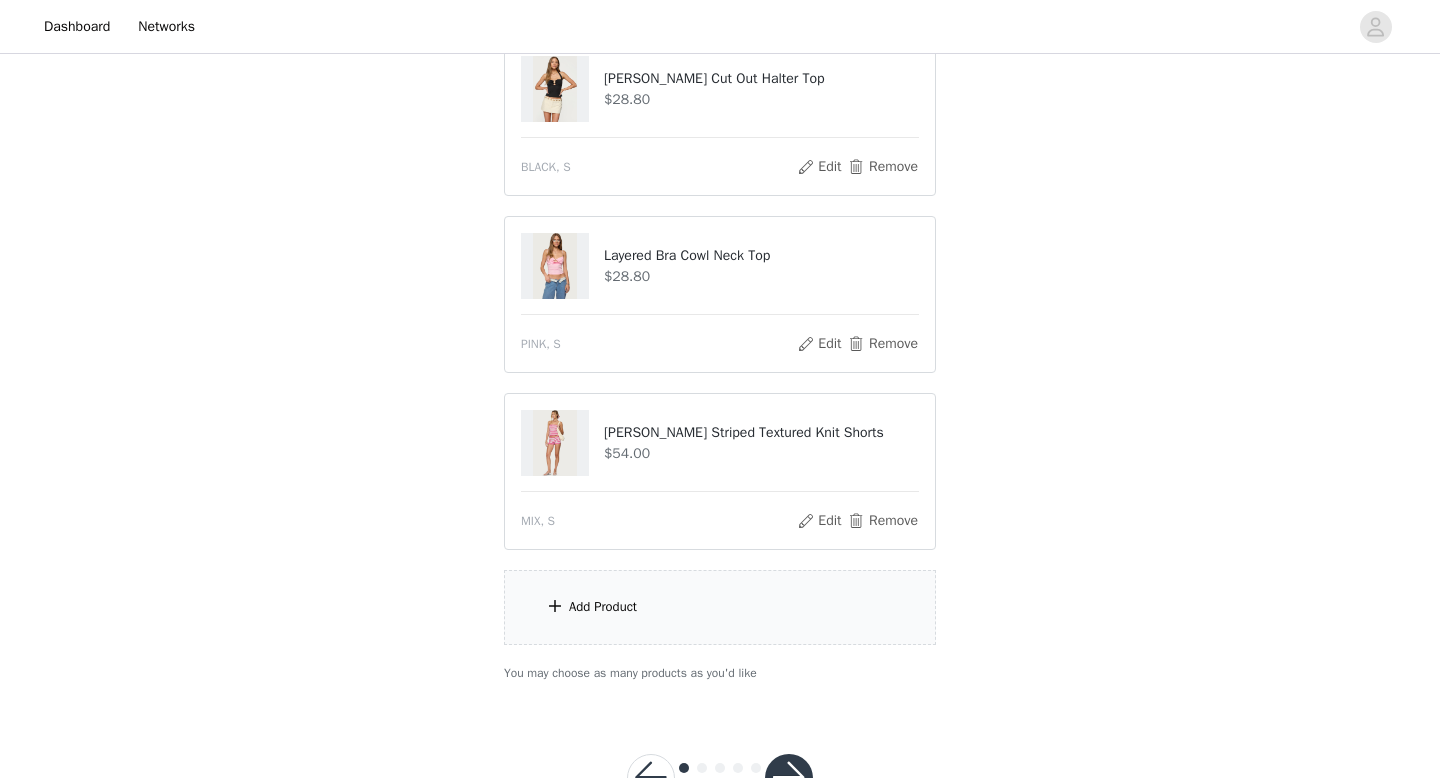 scroll, scrollTop: 309, scrollLeft: 0, axis: vertical 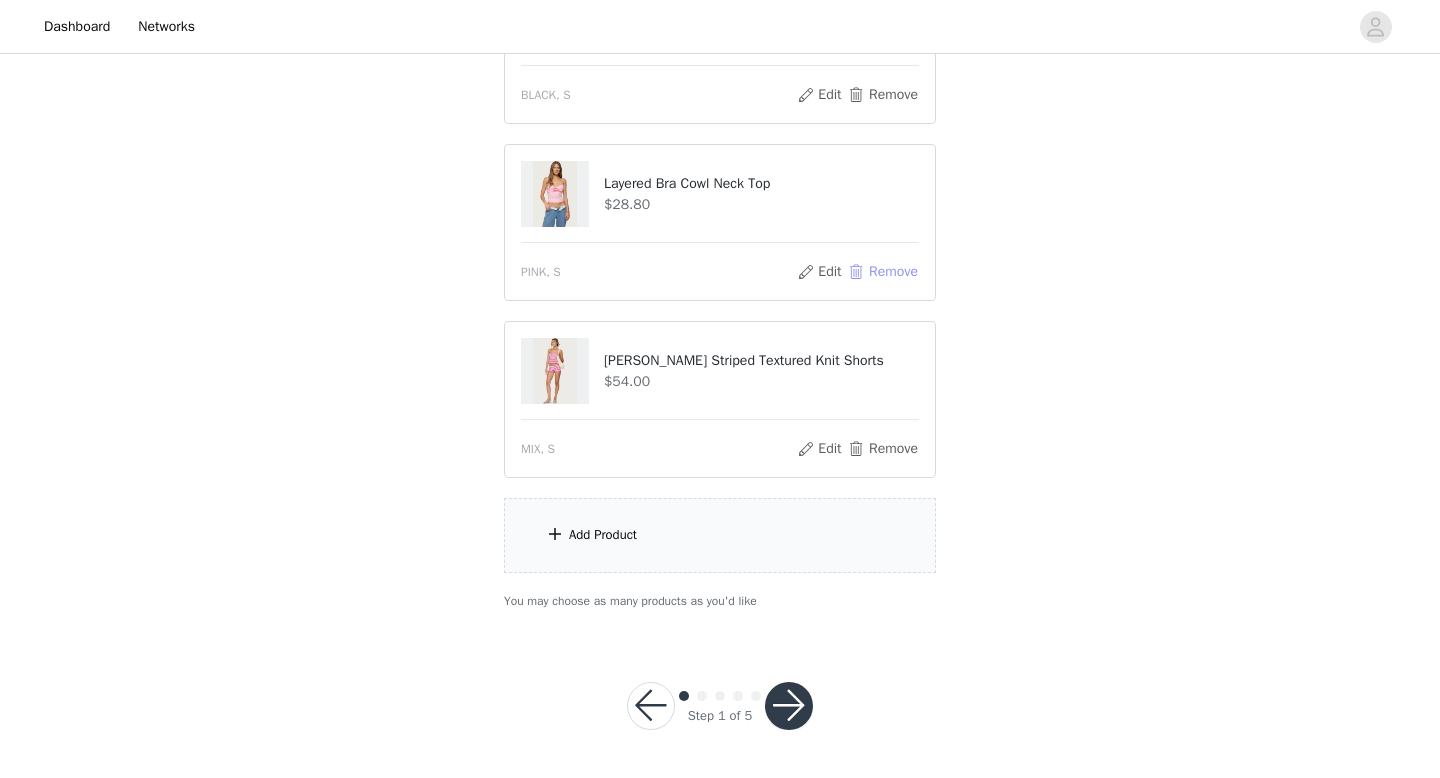 click on "Remove" at bounding box center [883, 272] 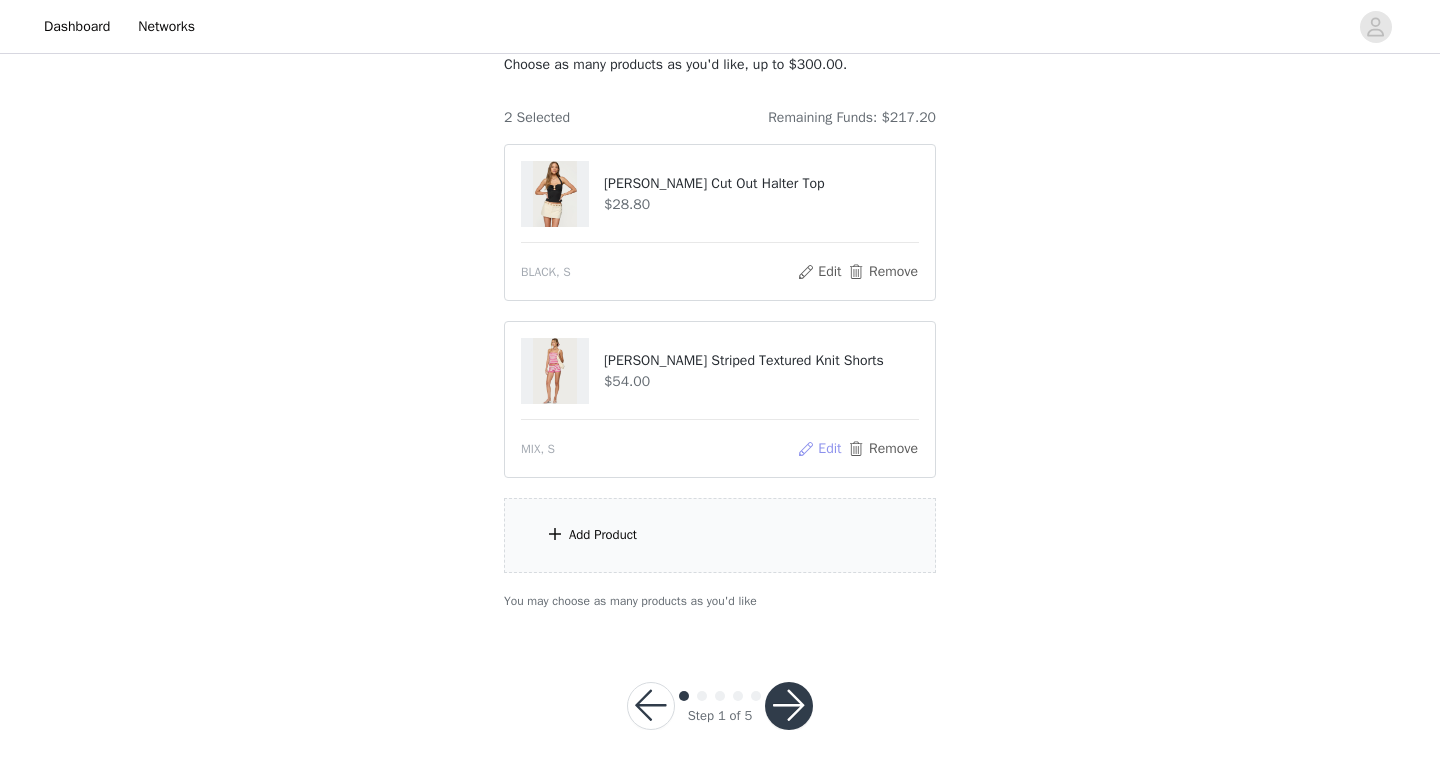 scroll, scrollTop: 132, scrollLeft: 0, axis: vertical 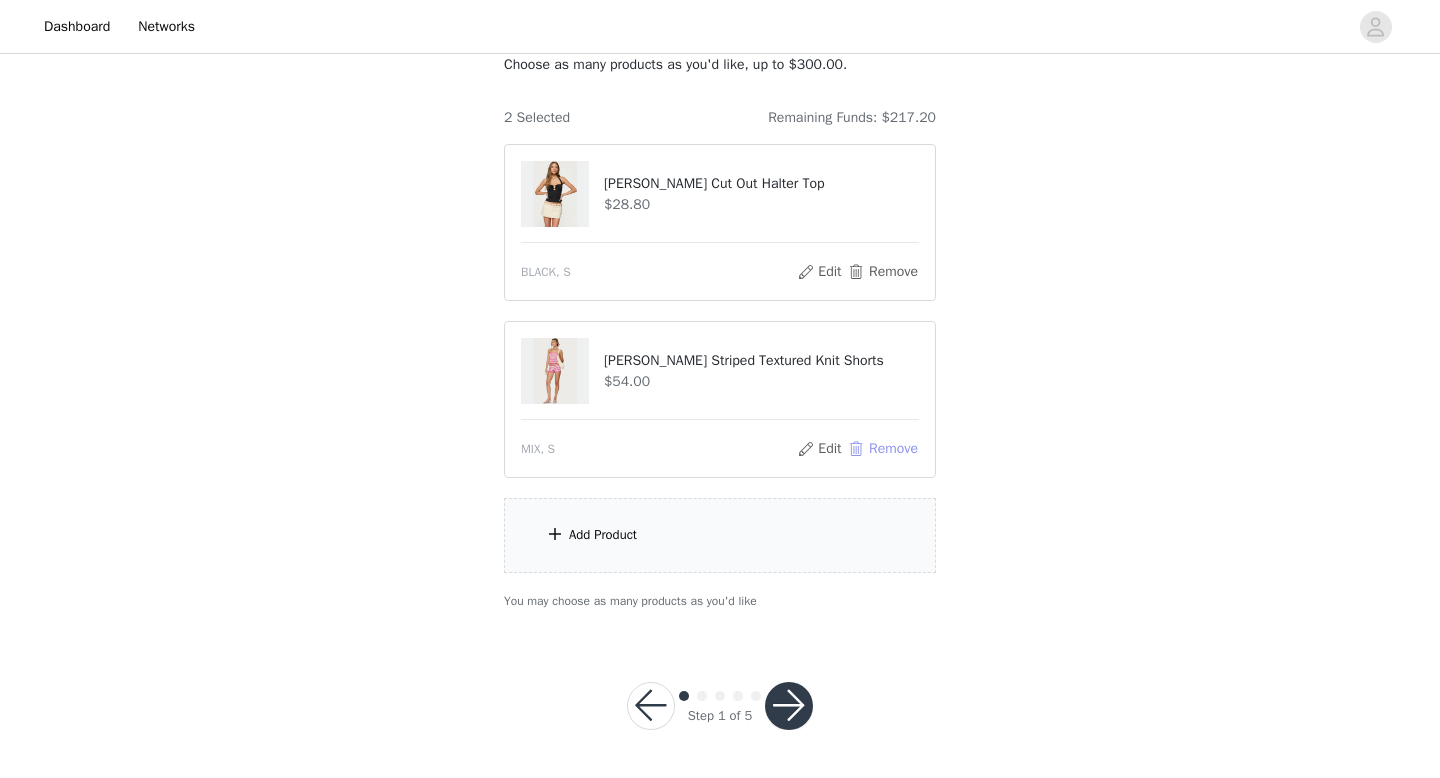 click on "Remove" at bounding box center [883, 449] 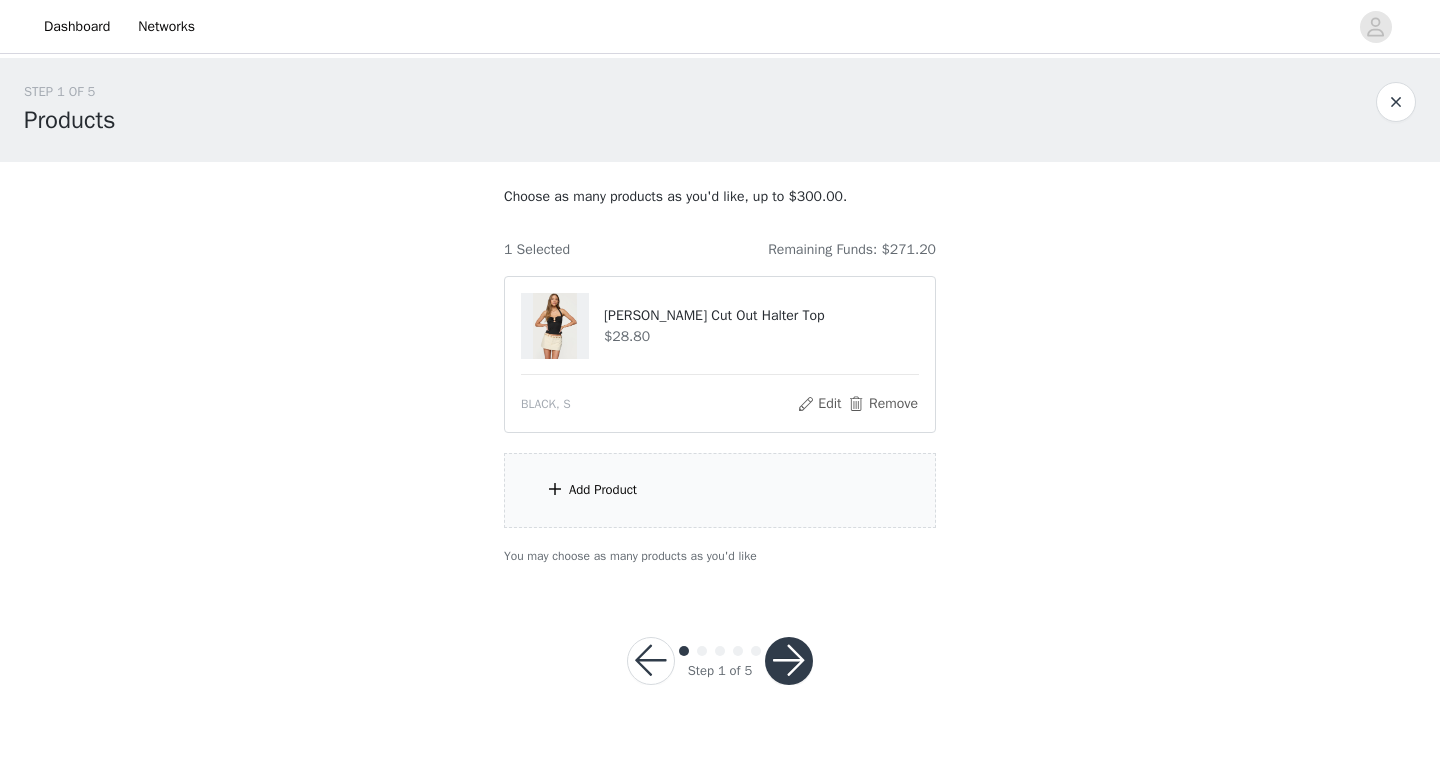 scroll, scrollTop: 0, scrollLeft: 0, axis: both 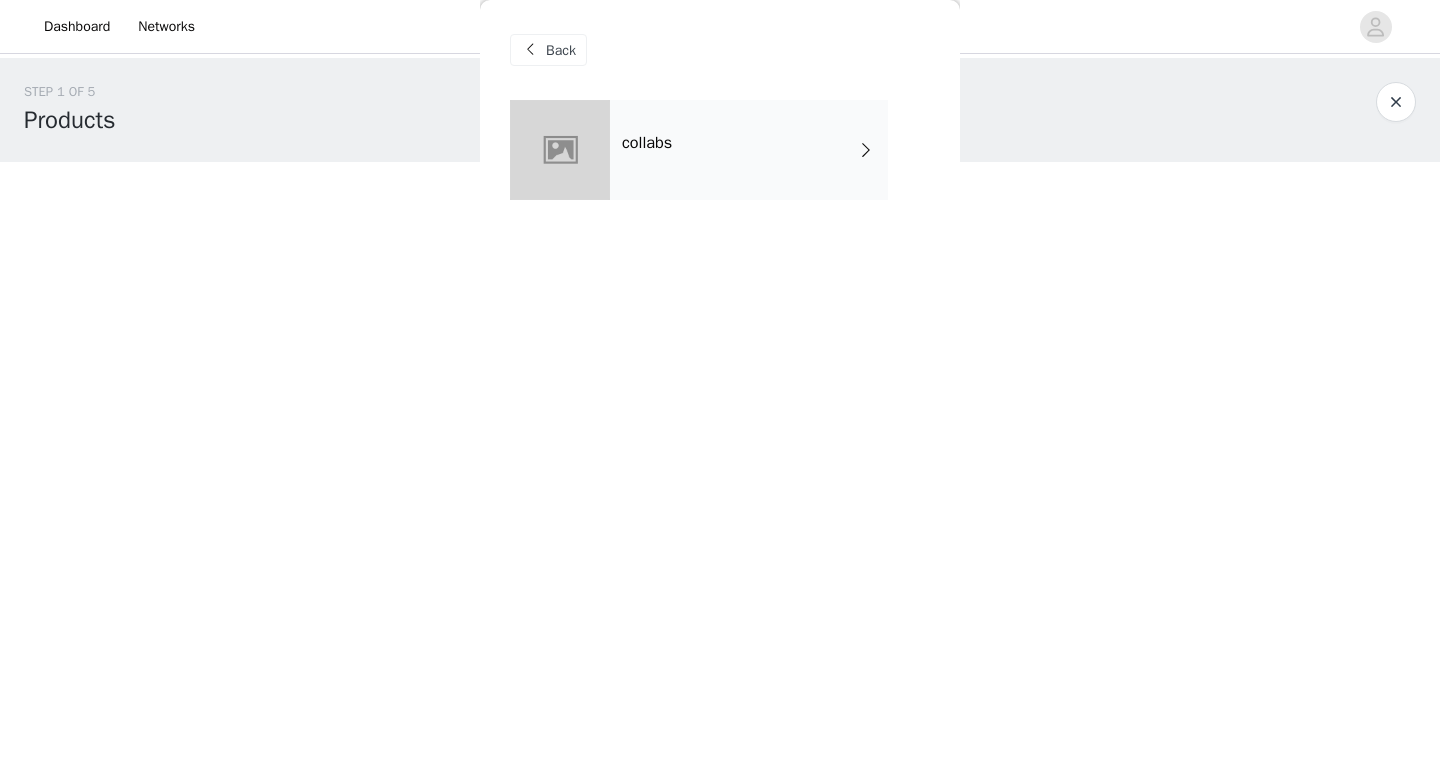 click on "Back" at bounding box center (548, 50) 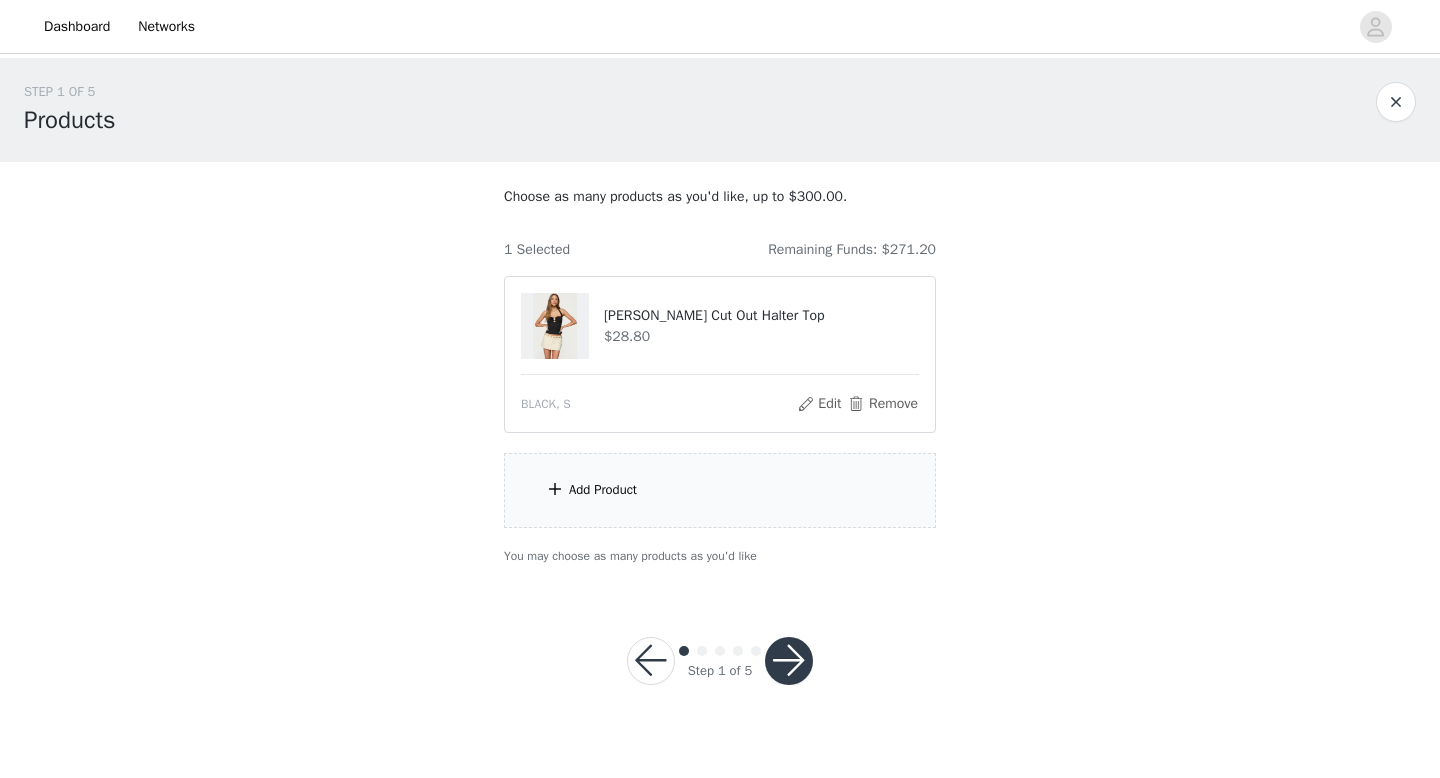 click on "Add Product" at bounding box center [720, 490] 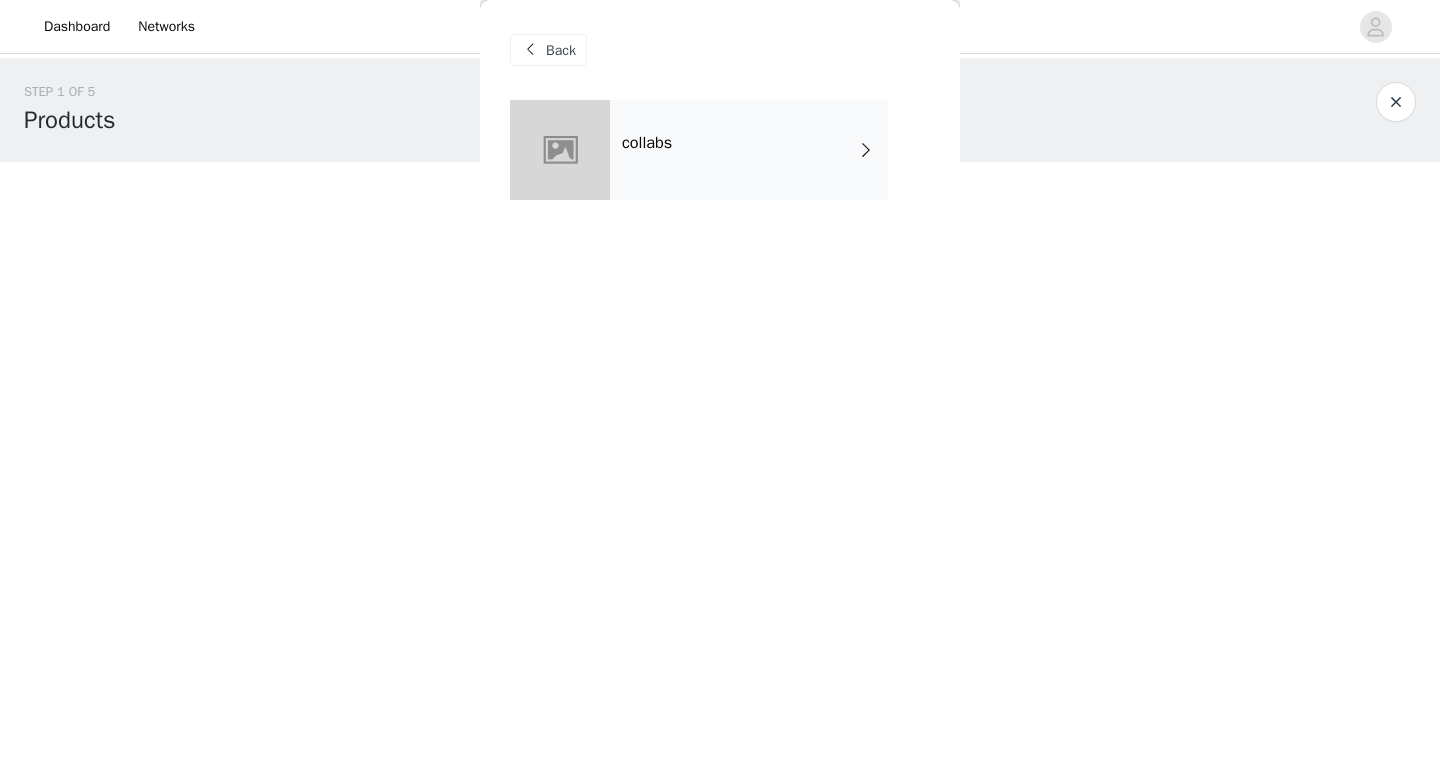 click on "collabs" at bounding box center [749, 150] 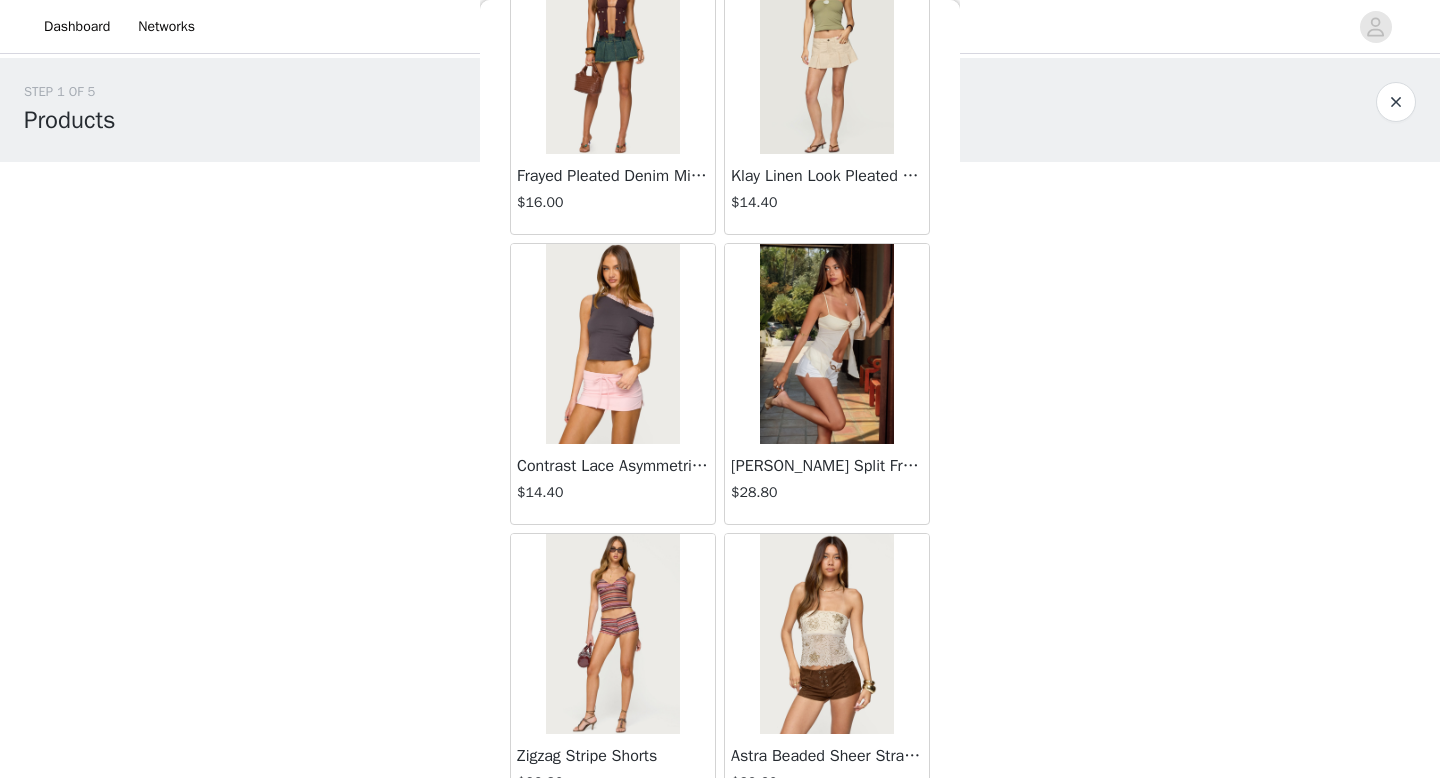 scroll, scrollTop: 2277, scrollLeft: 0, axis: vertical 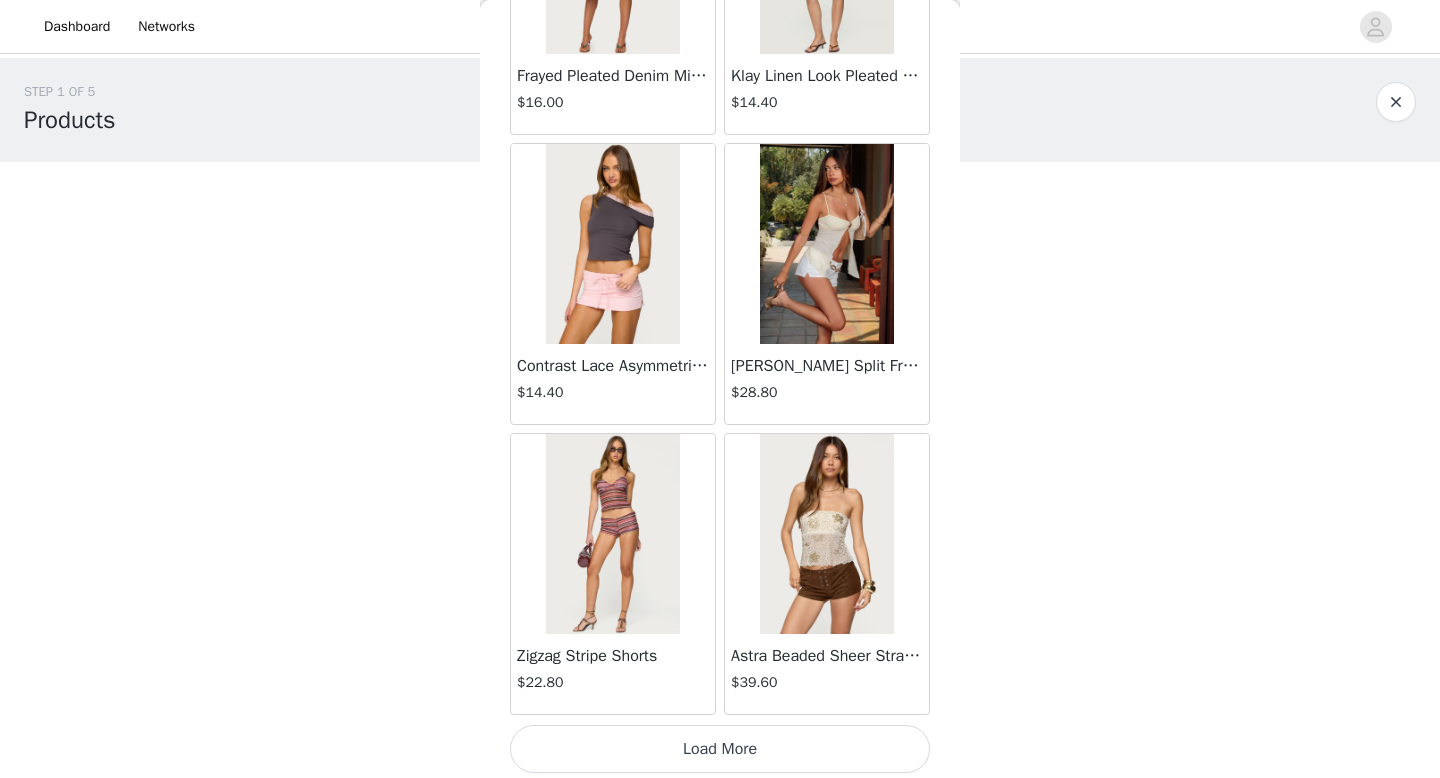 click on "Load More" at bounding box center (720, 749) 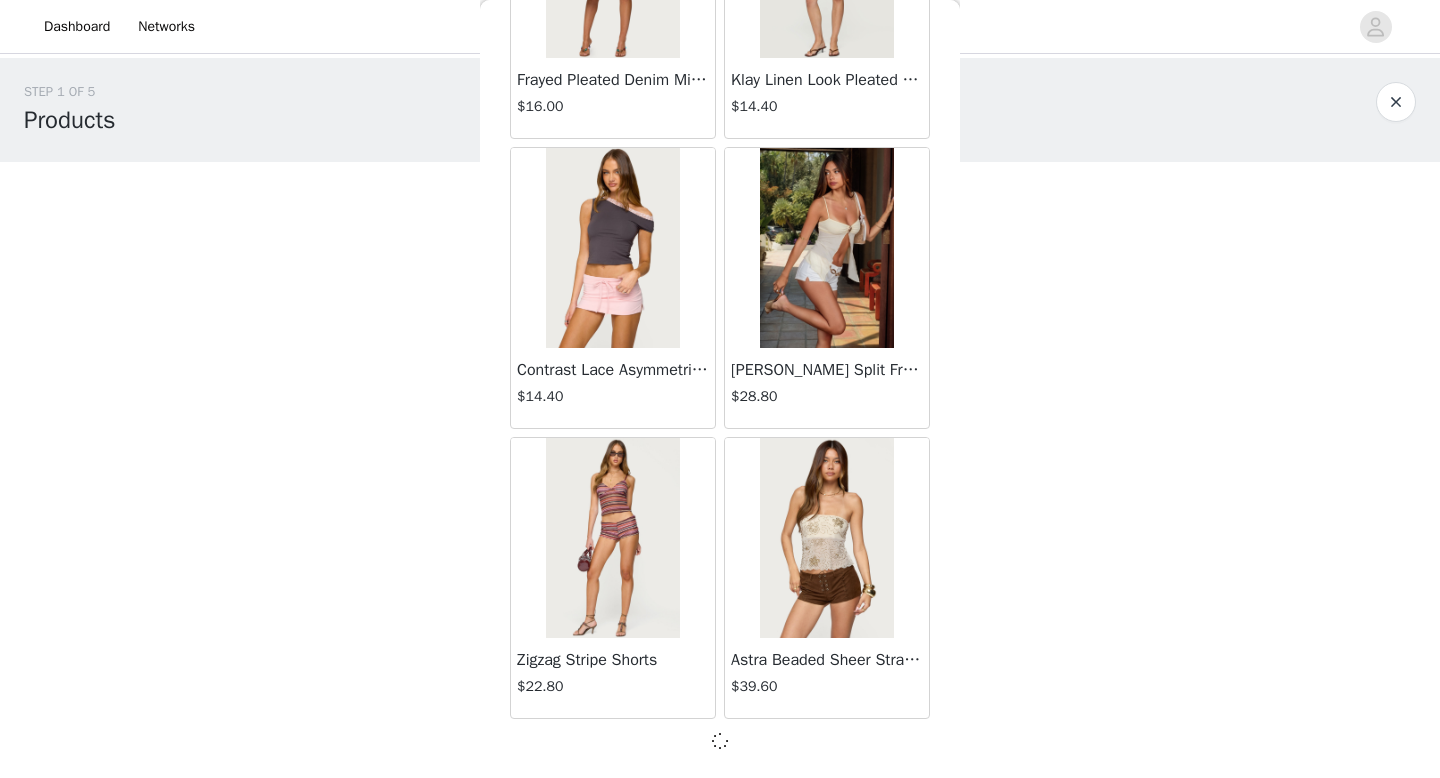 scroll, scrollTop: 2273, scrollLeft: 0, axis: vertical 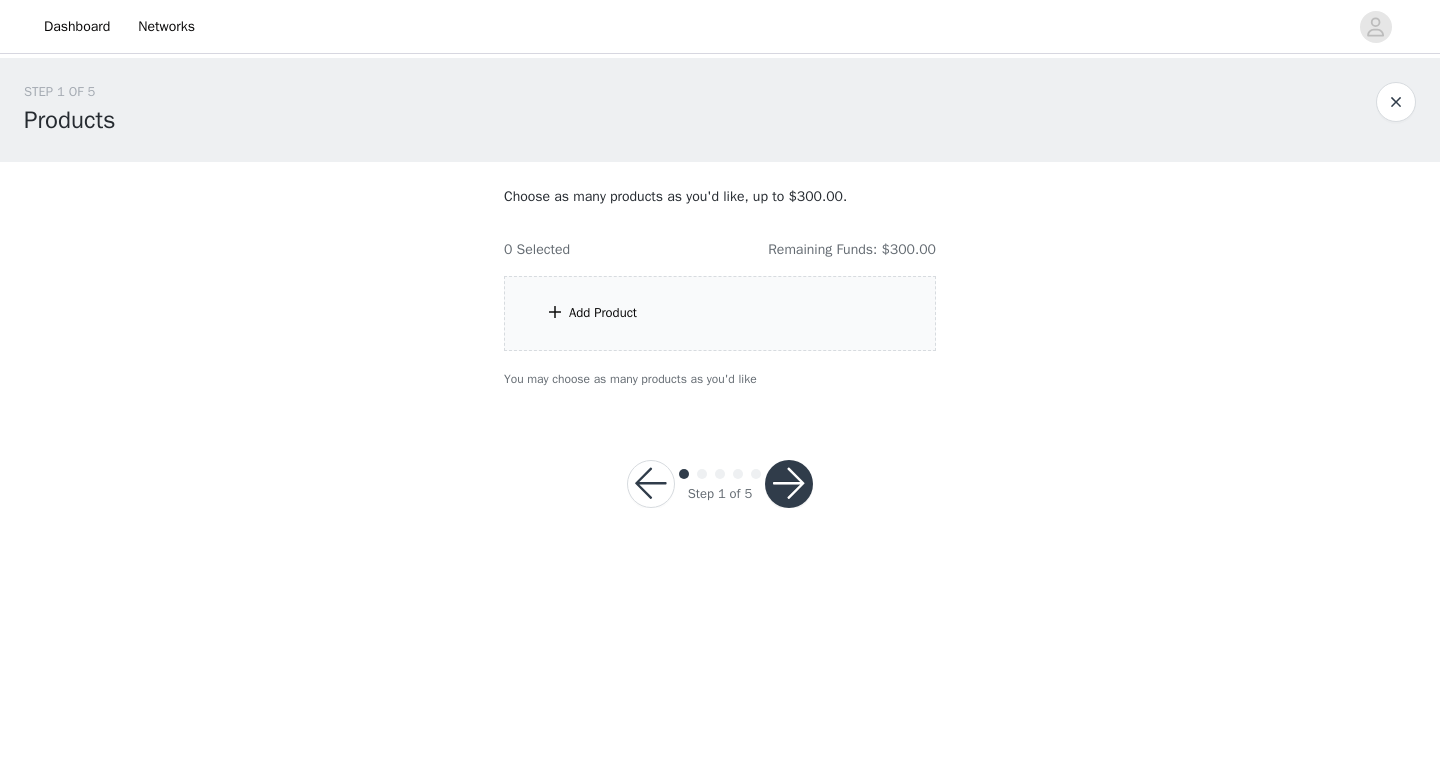 click on "Add Product" at bounding box center [720, 313] 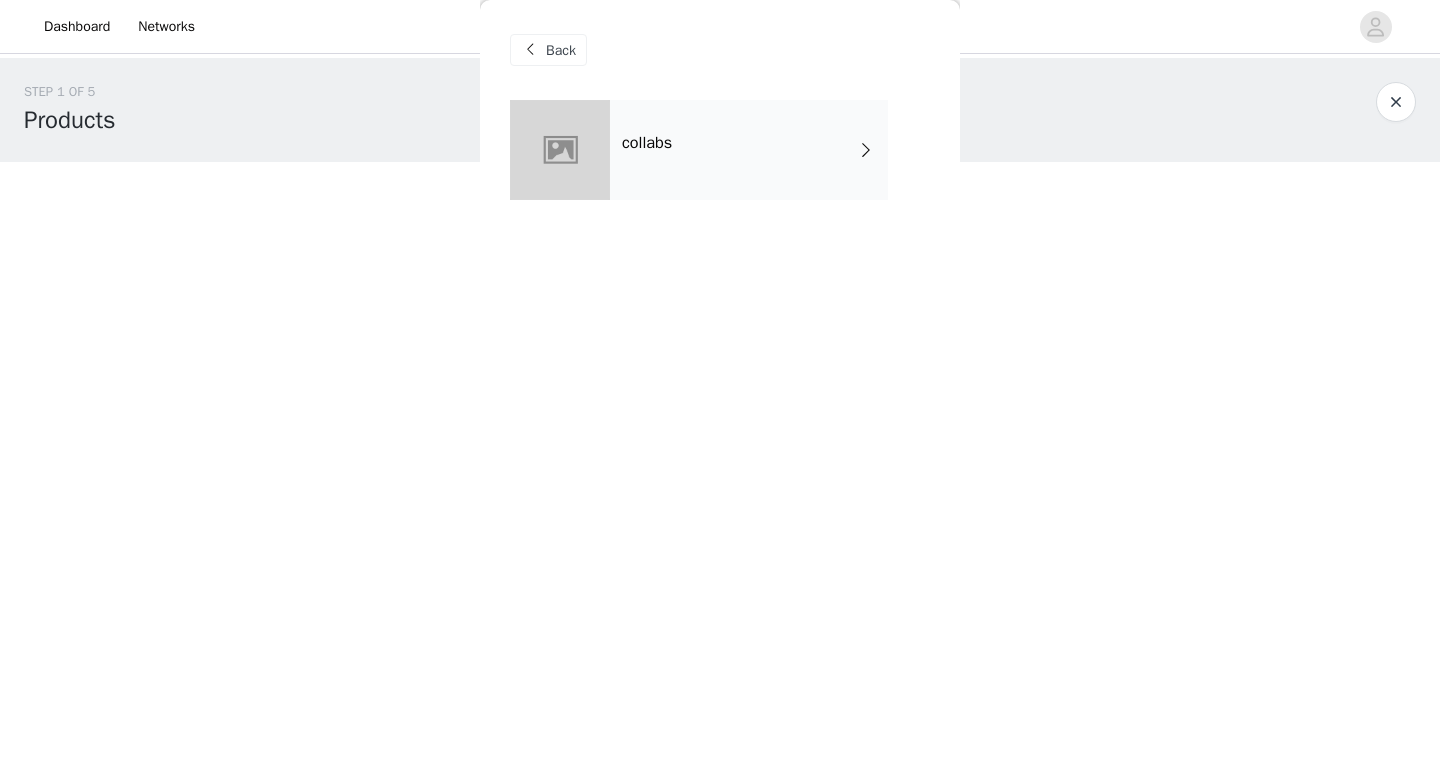 click on "collabs" at bounding box center [749, 150] 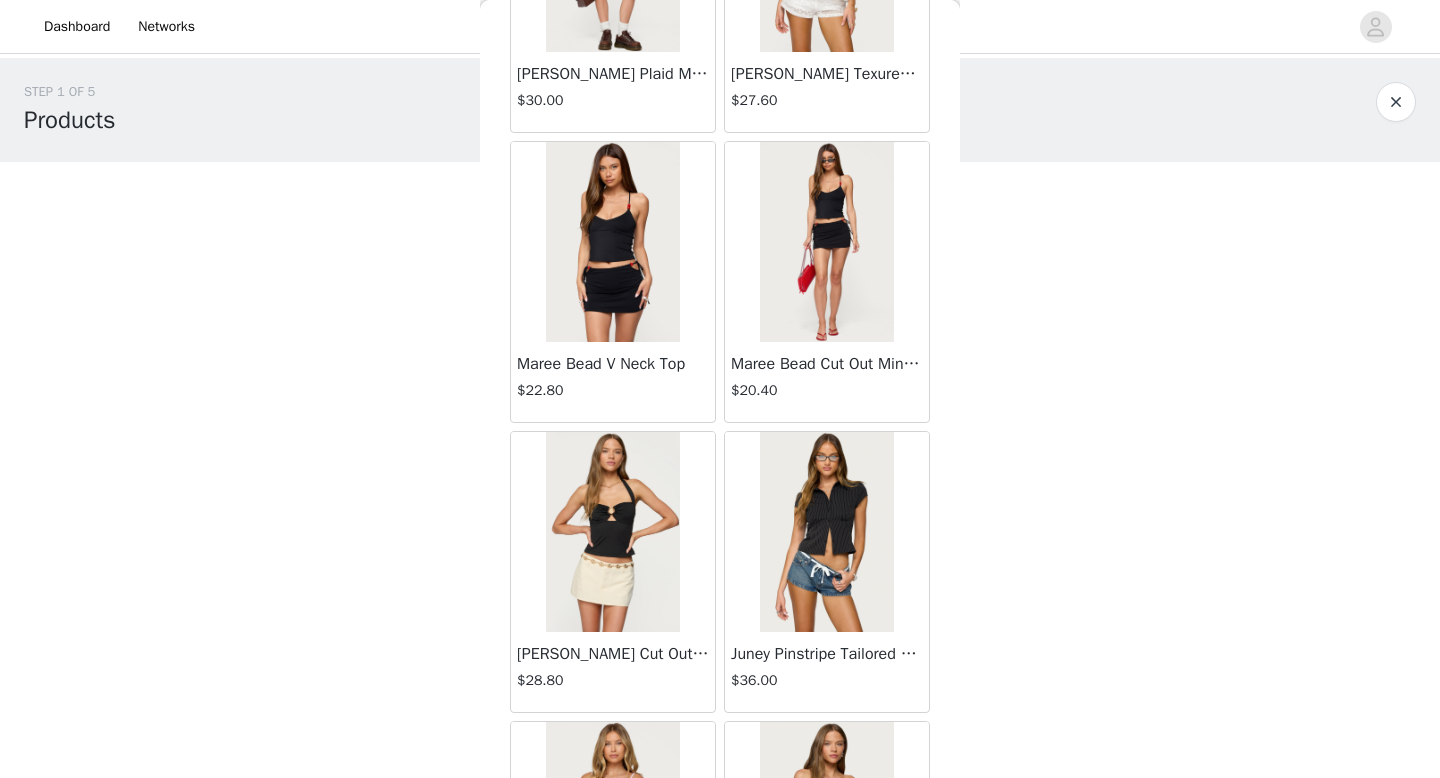 scroll, scrollTop: 892, scrollLeft: 0, axis: vertical 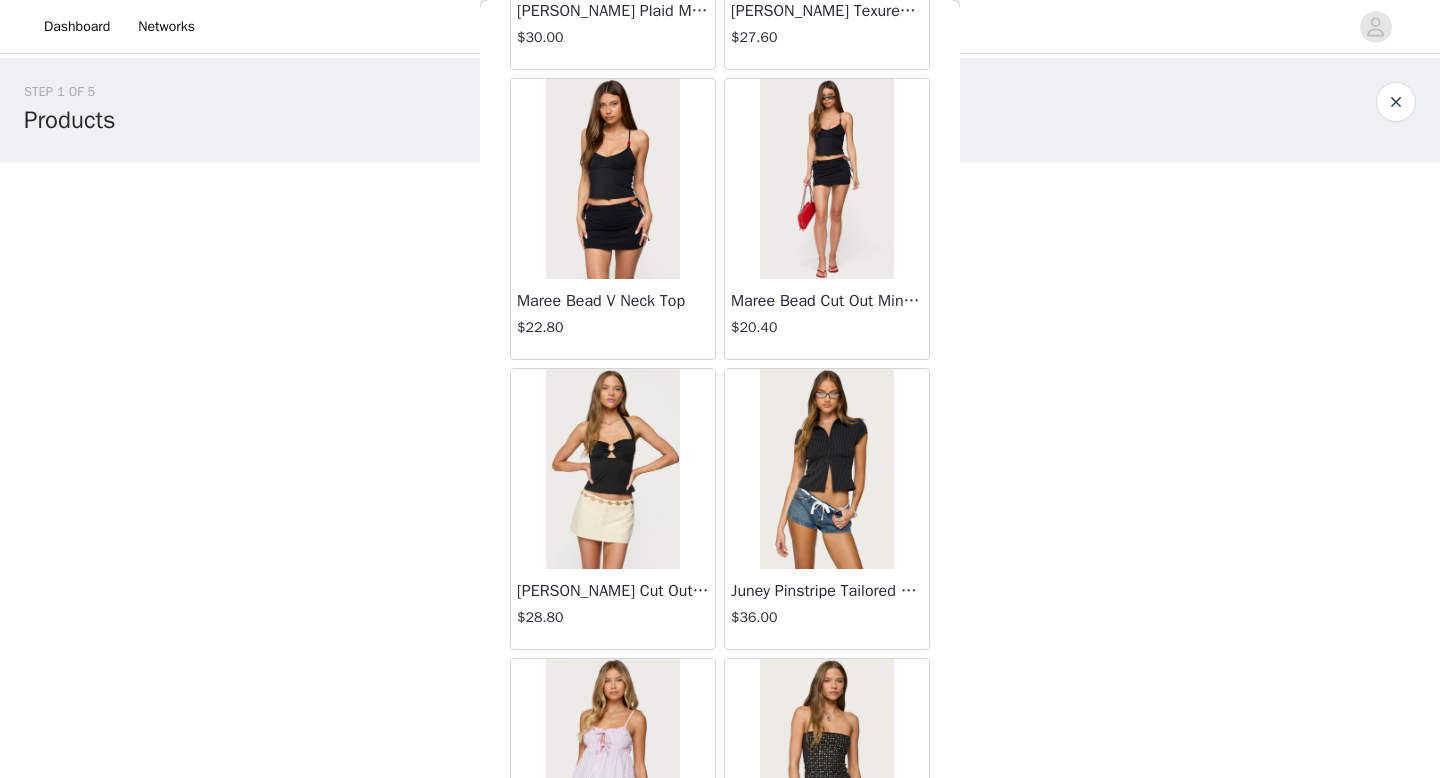 click at bounding box center [612, 469] 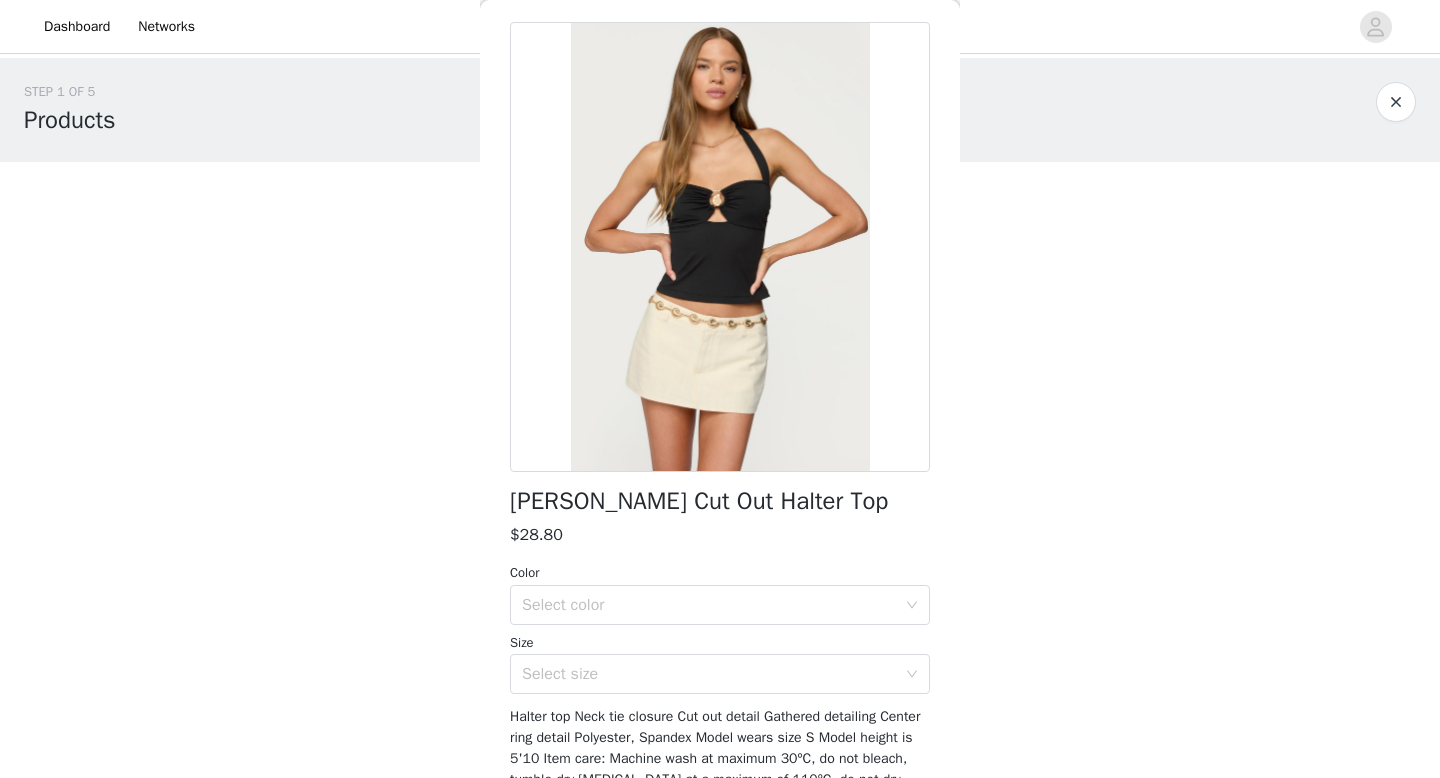 scroll, scrollTop: 86, scrollLeft: 0, axis: vertical 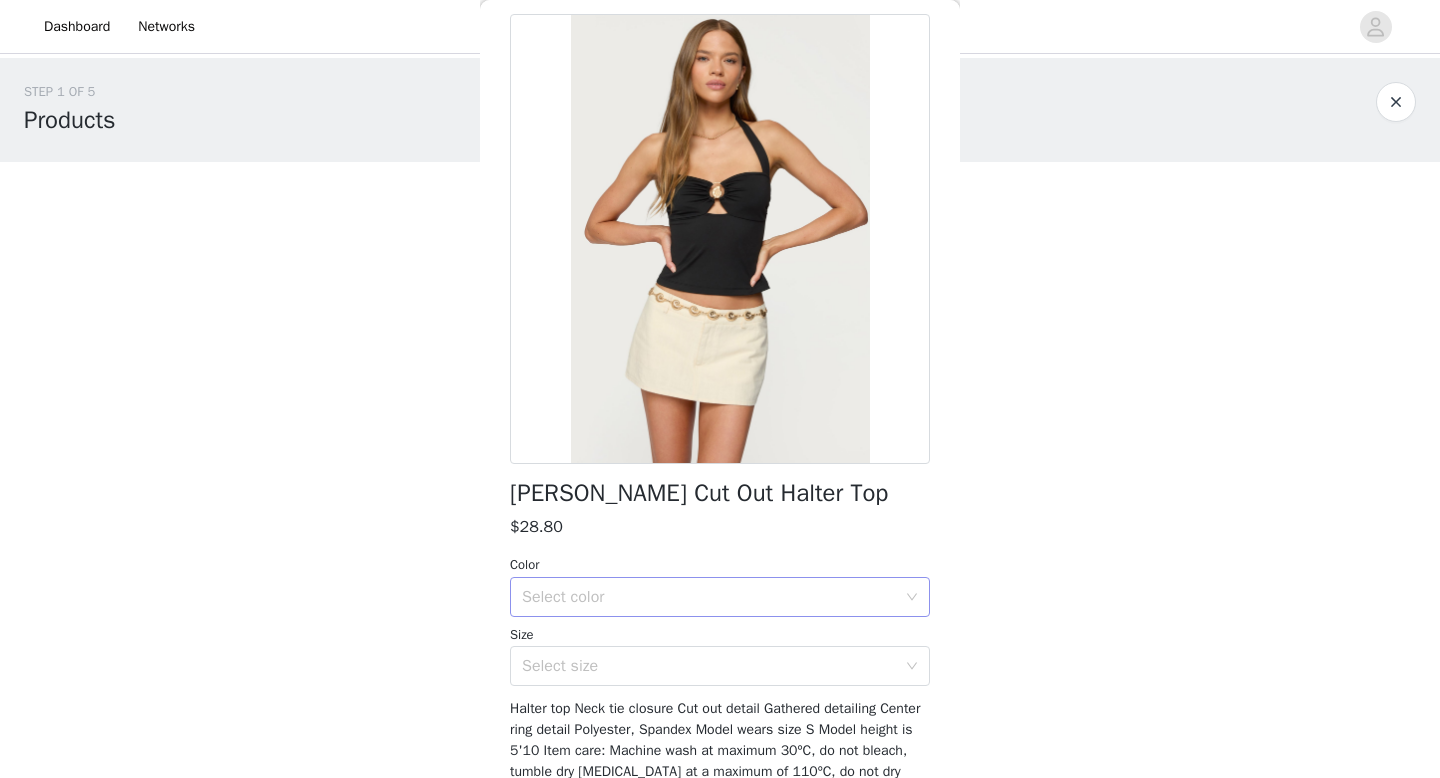 click on "Select color" at bounding box center [713, 597] 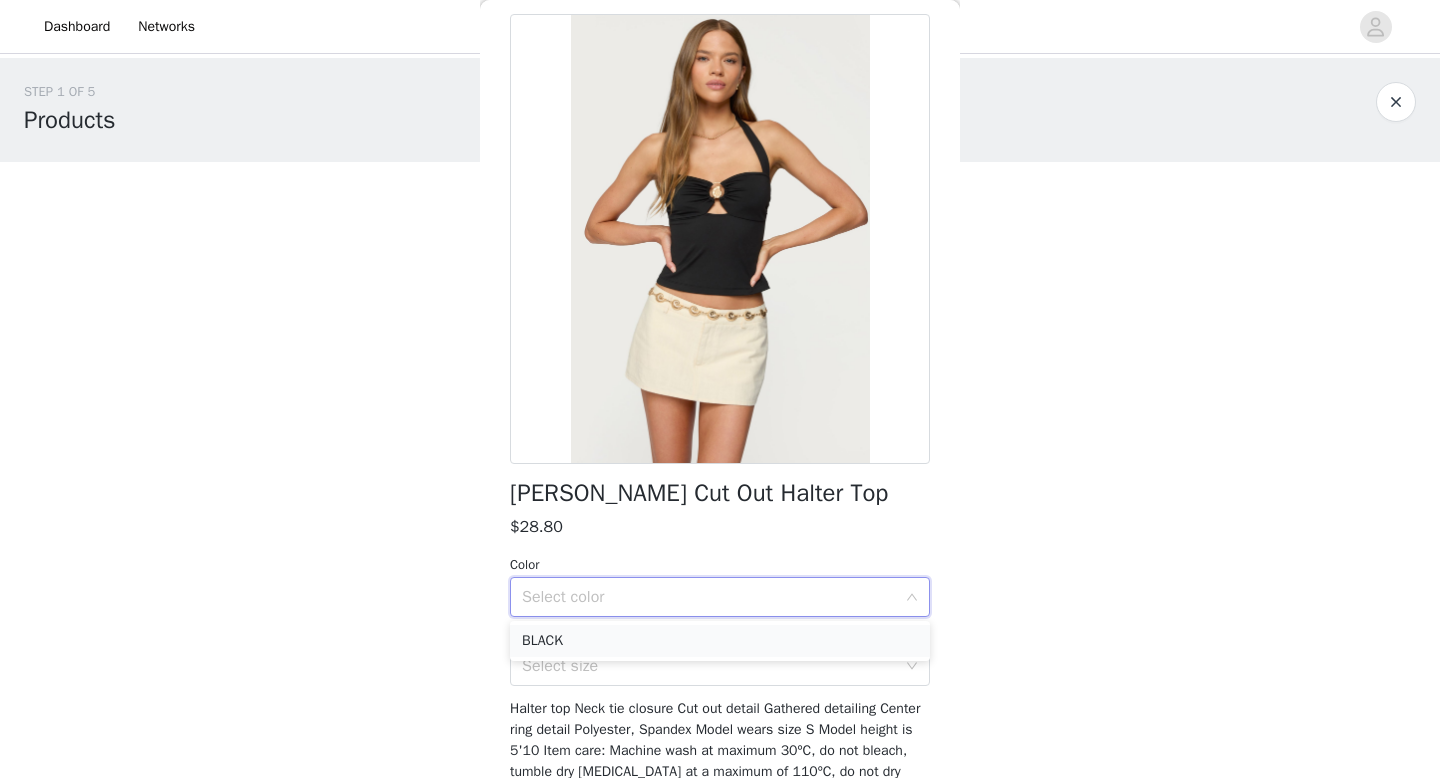 click on "BLACK" at bounding box center [720, 641] 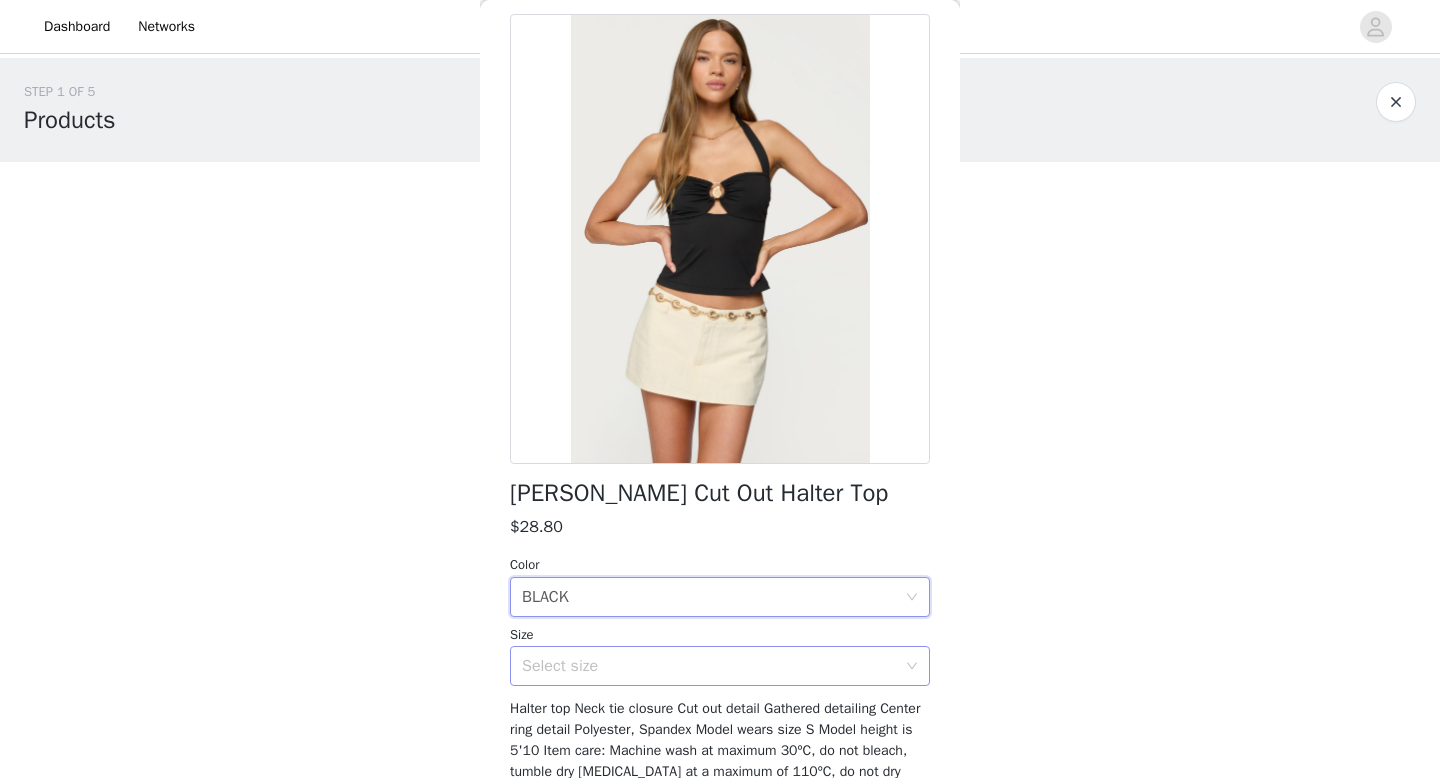 click on "Select size" at bounding box center [709, 666] 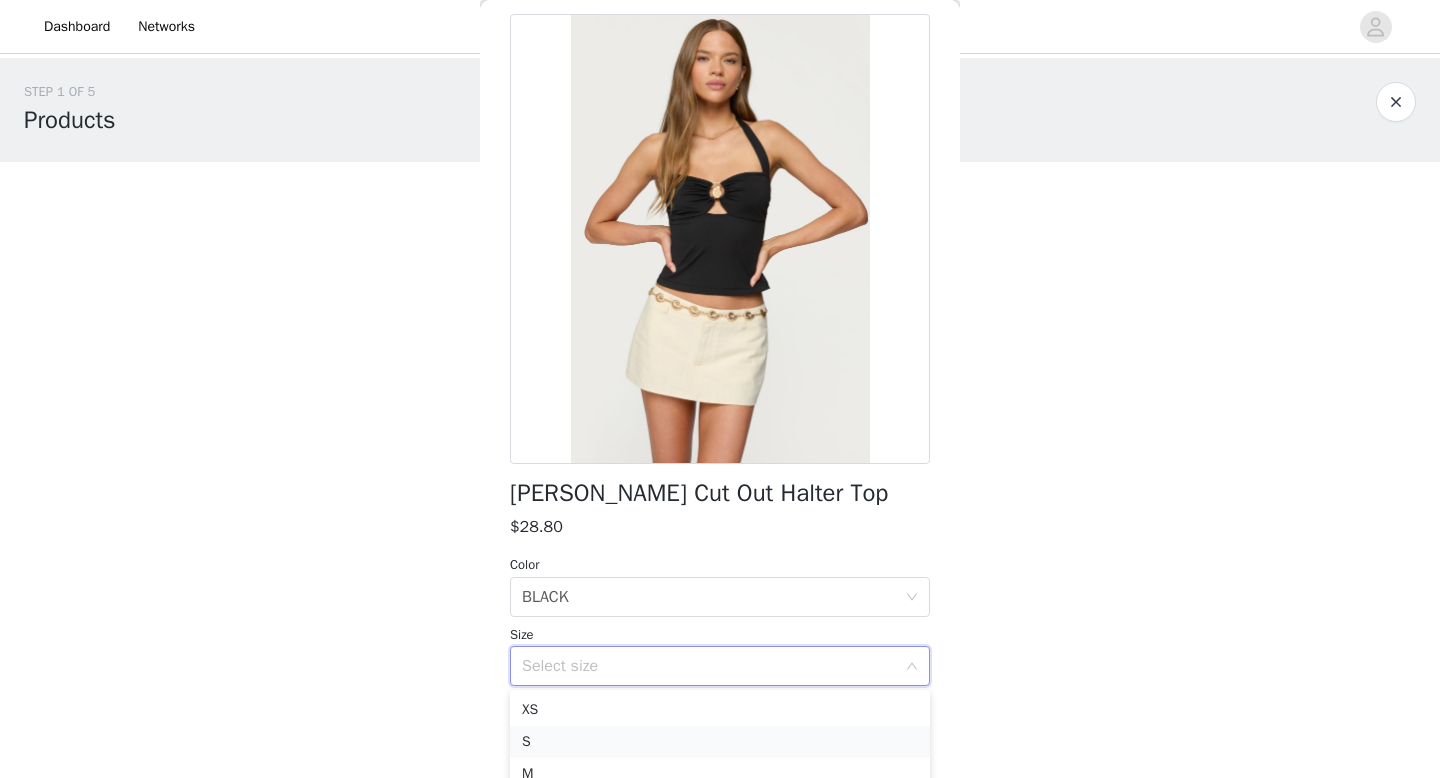 click on "S" at bounding box center (720, 742) 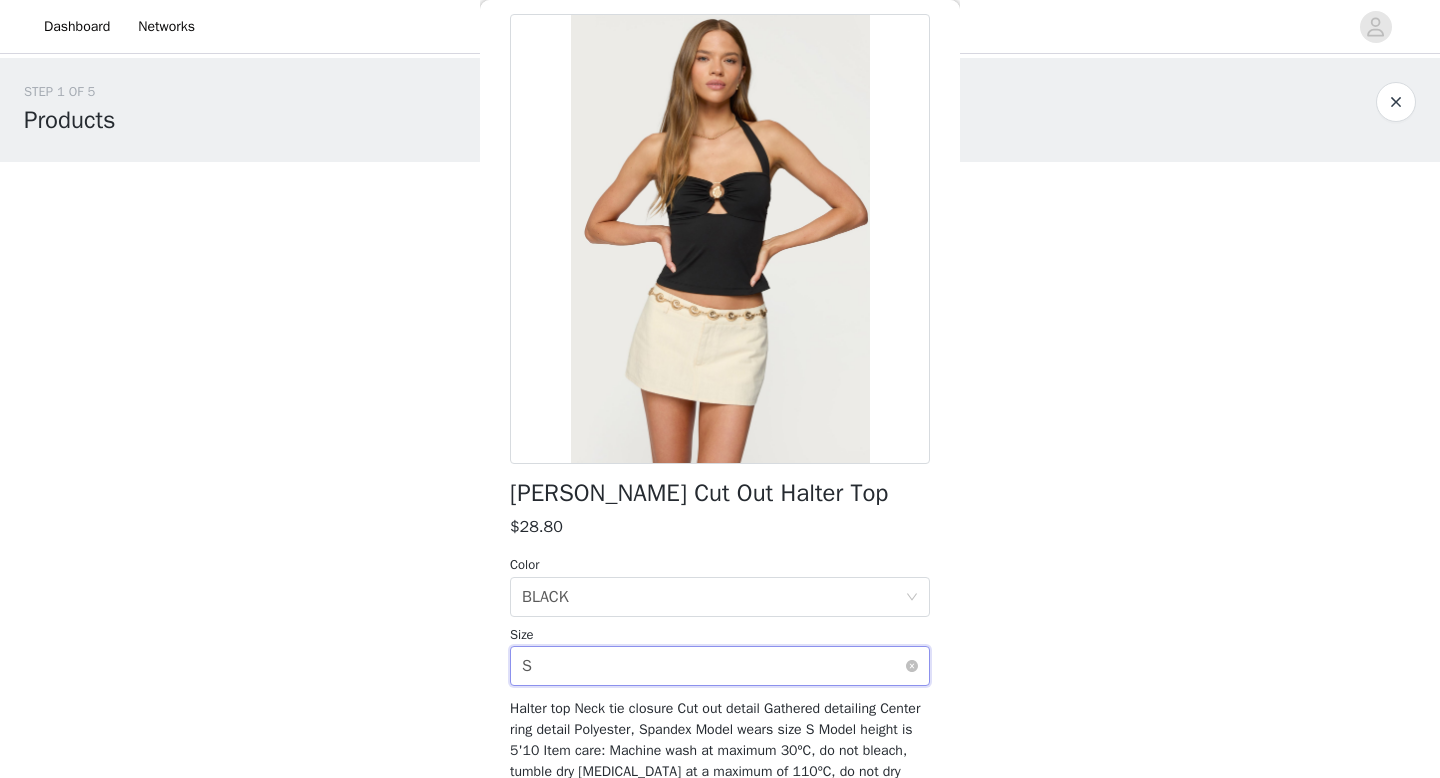 scroll, scrollTop: 195, scrollLeft: 0, axis: vertical 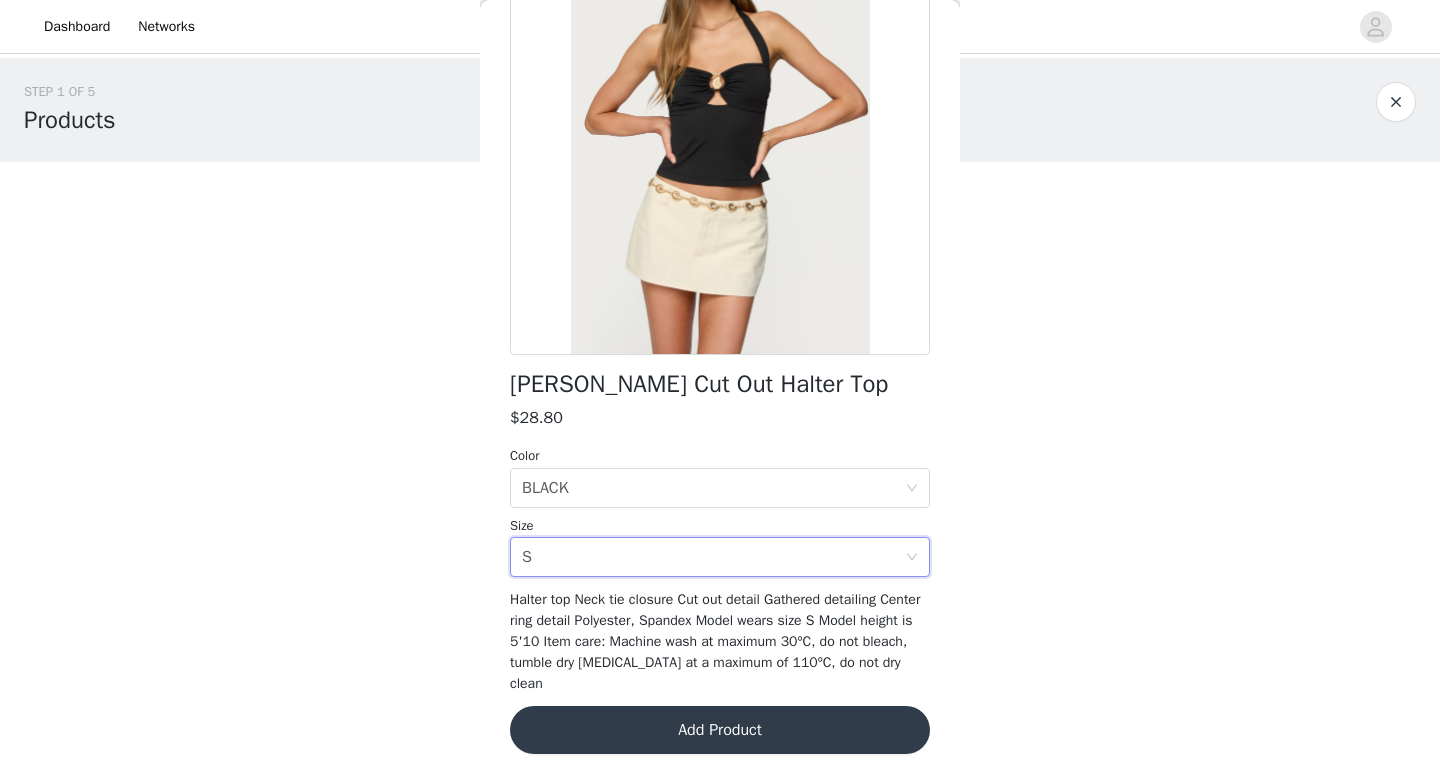 click on "Add Product" at bounding box center [720, 730] 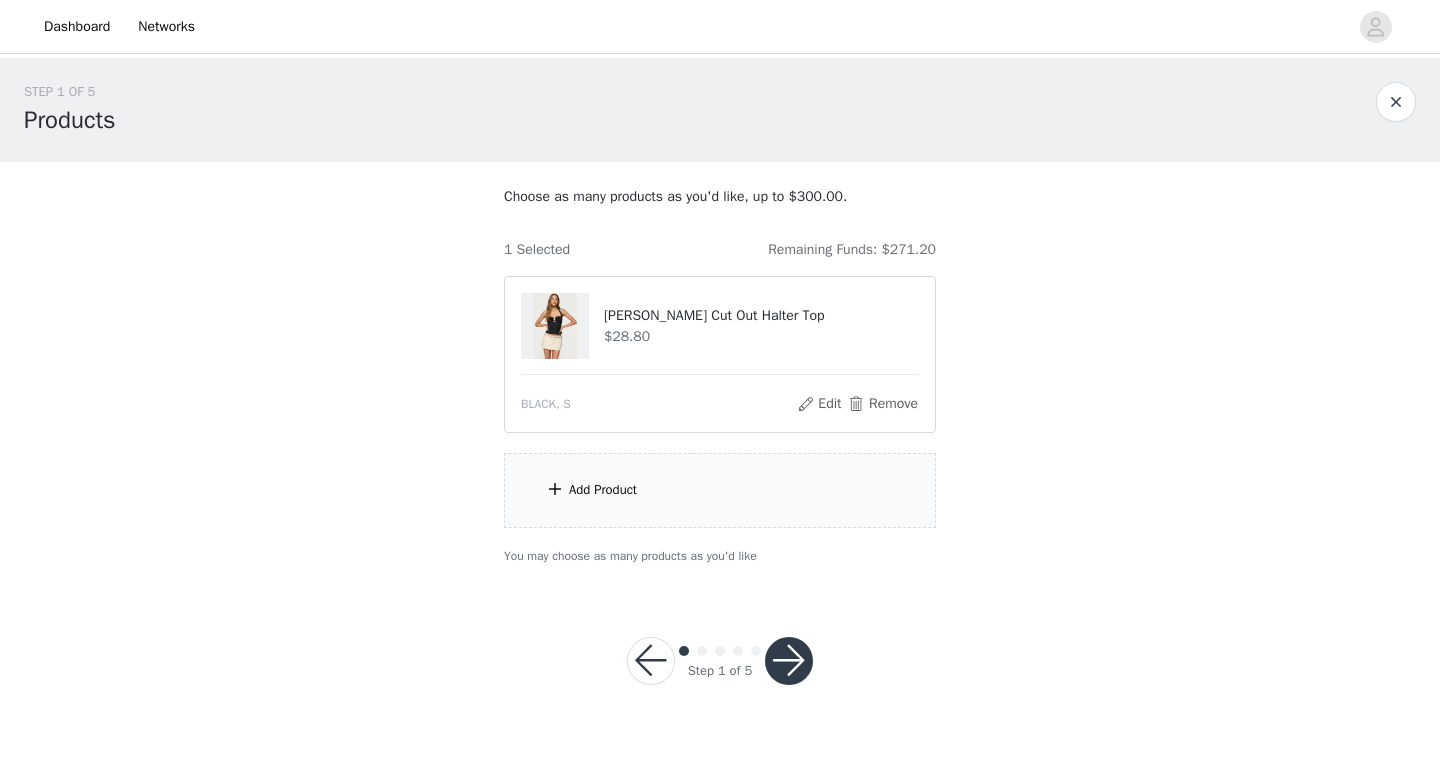 click on "Add Product" at bounding box center [720, 490] 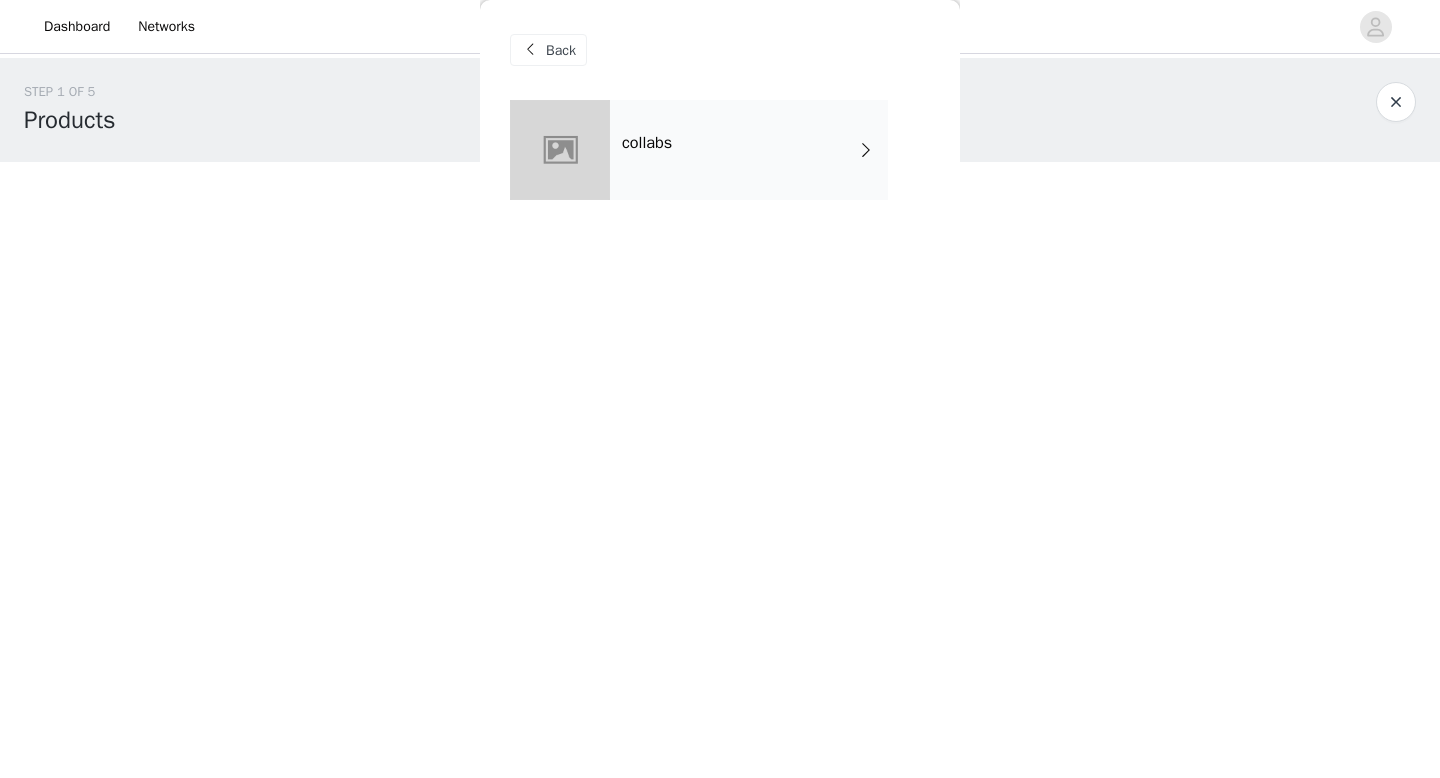 click on "collabs" at bounding box center [749, 150] 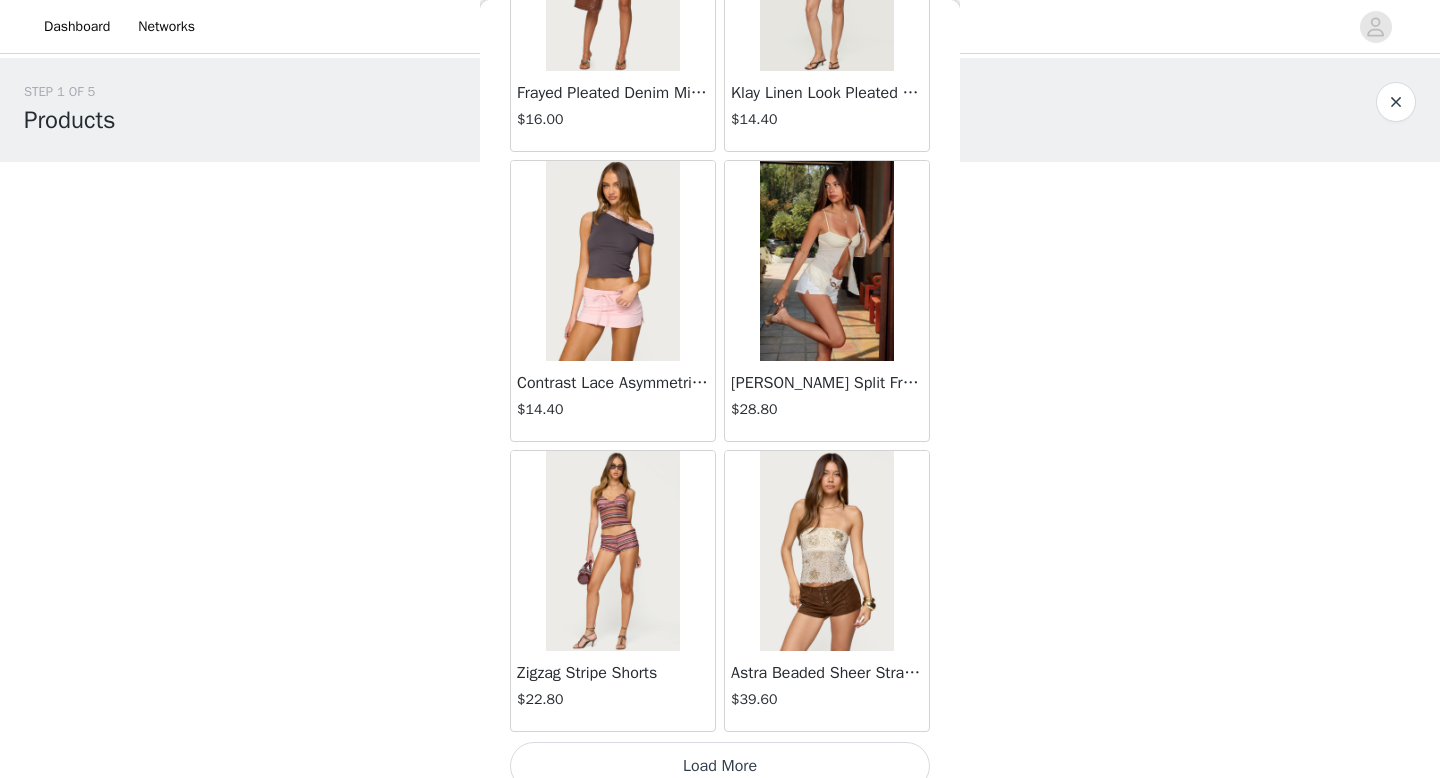 scroll, scrollTop: 2282, scrollLeft: 0, axis: vertical 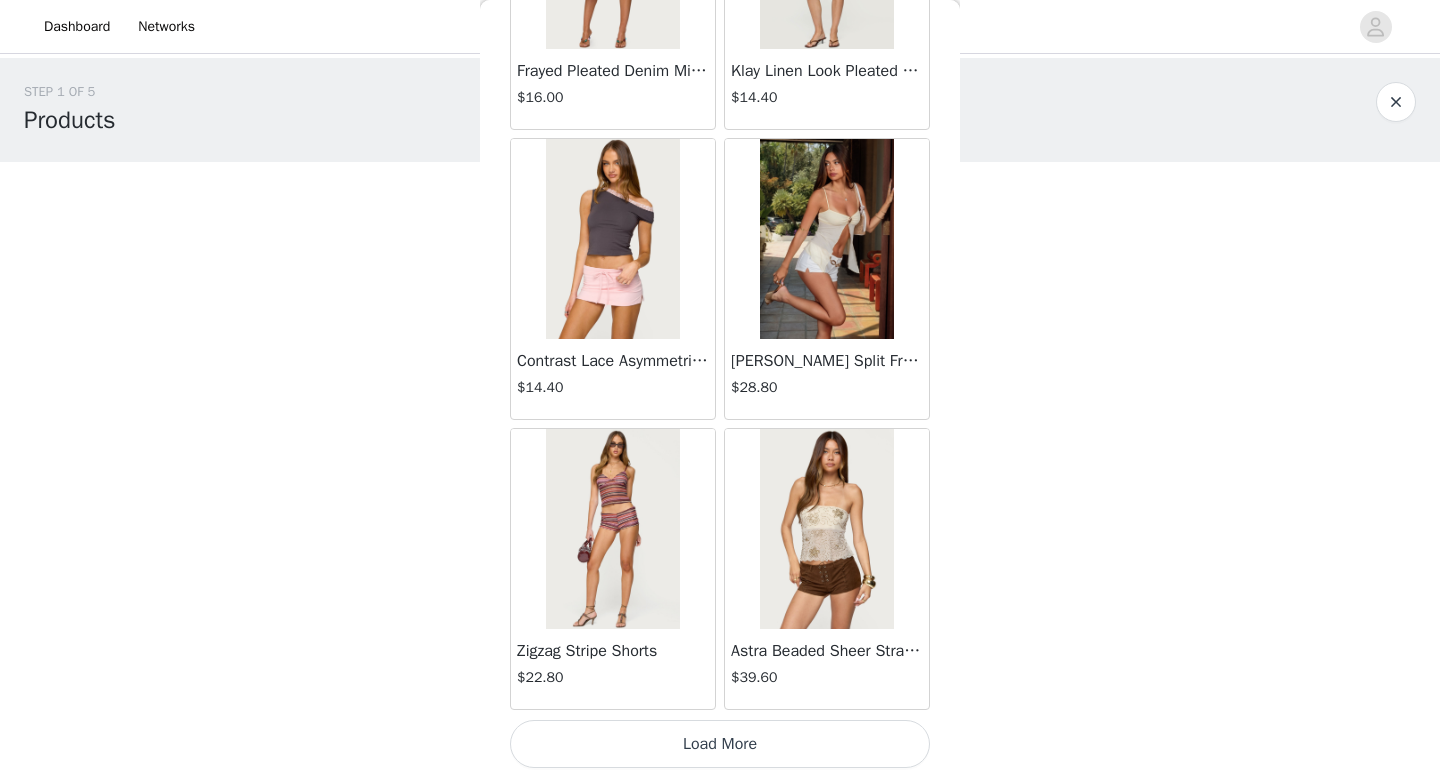 click on "Load More" at bounding box center (720, 744) 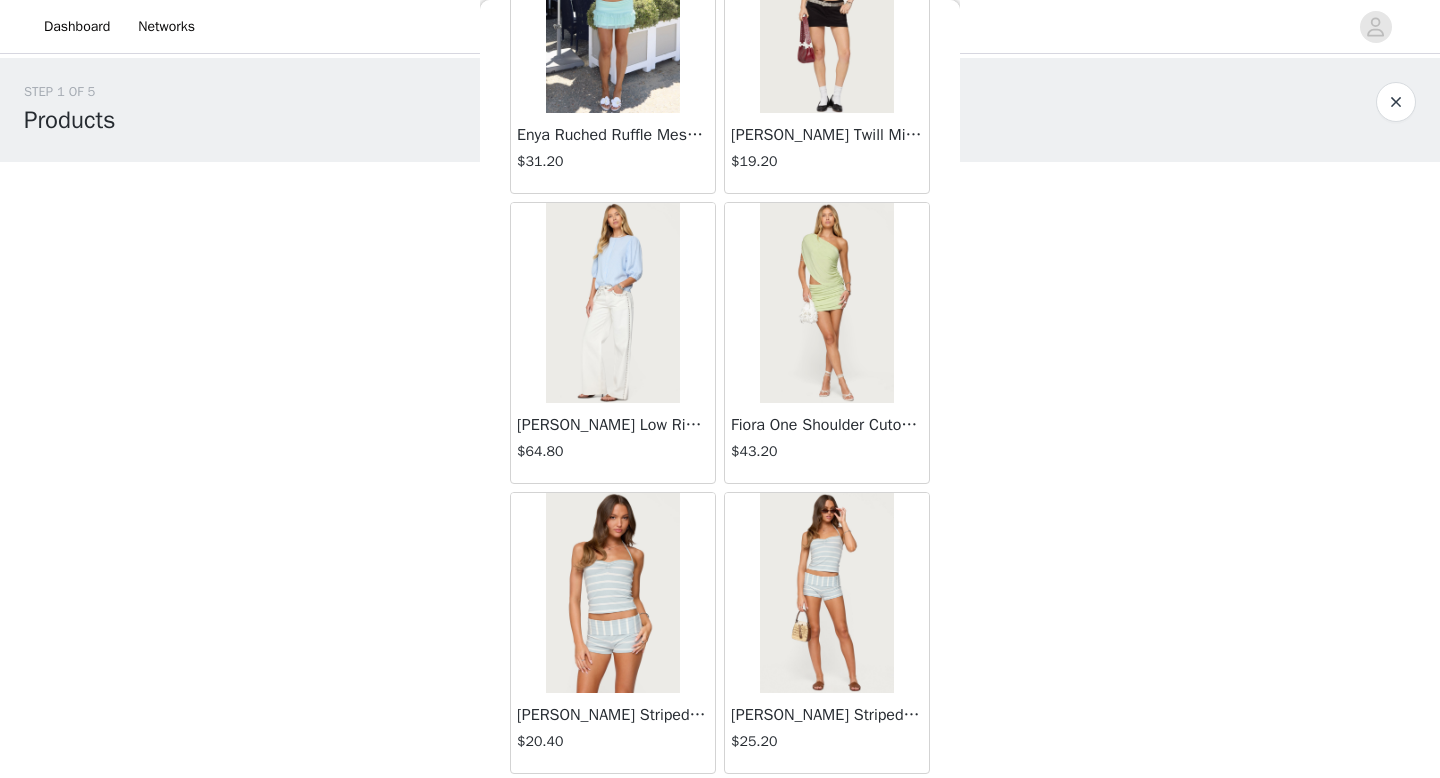scroll, scrollTop: 5172, scrollLeft: 0, axis: vertical 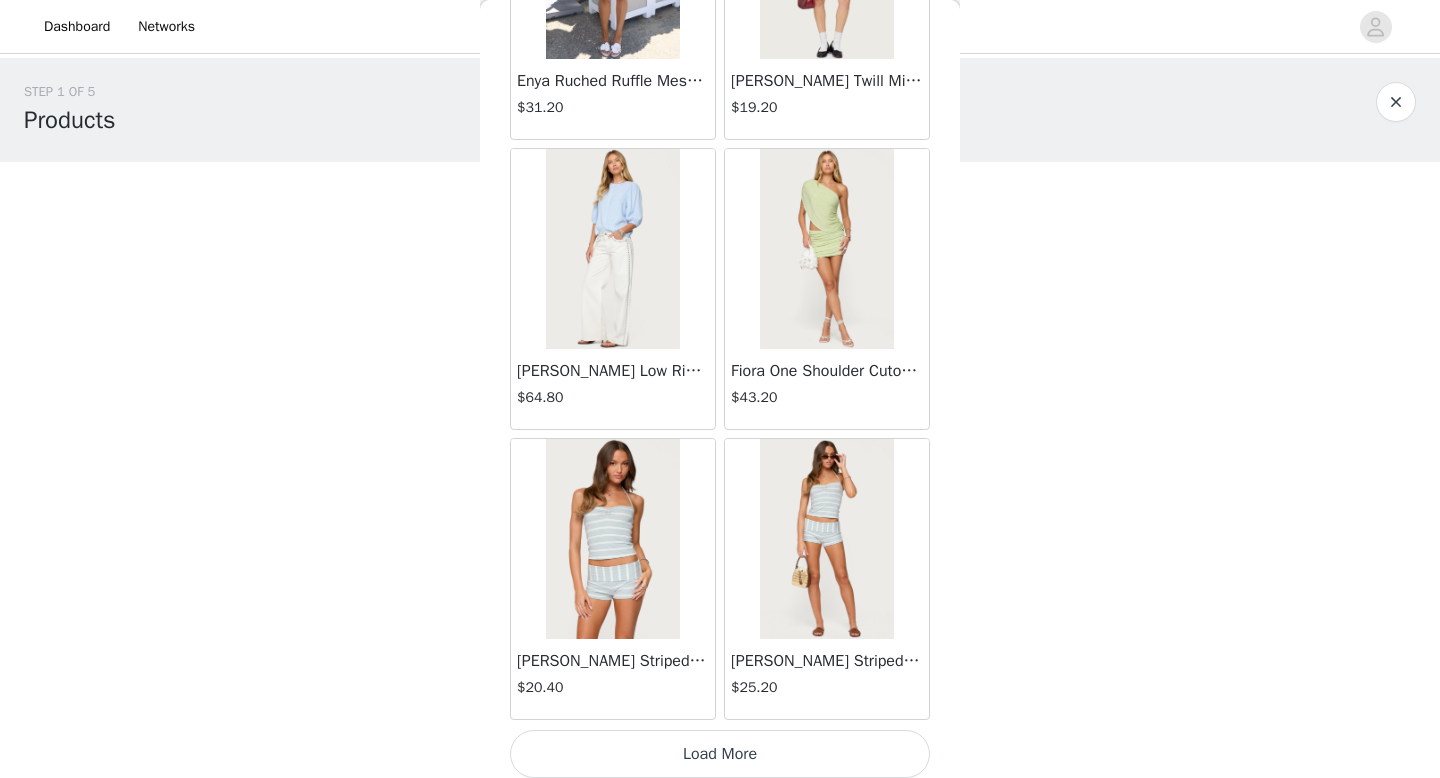 click at bounding box center (826, 539) 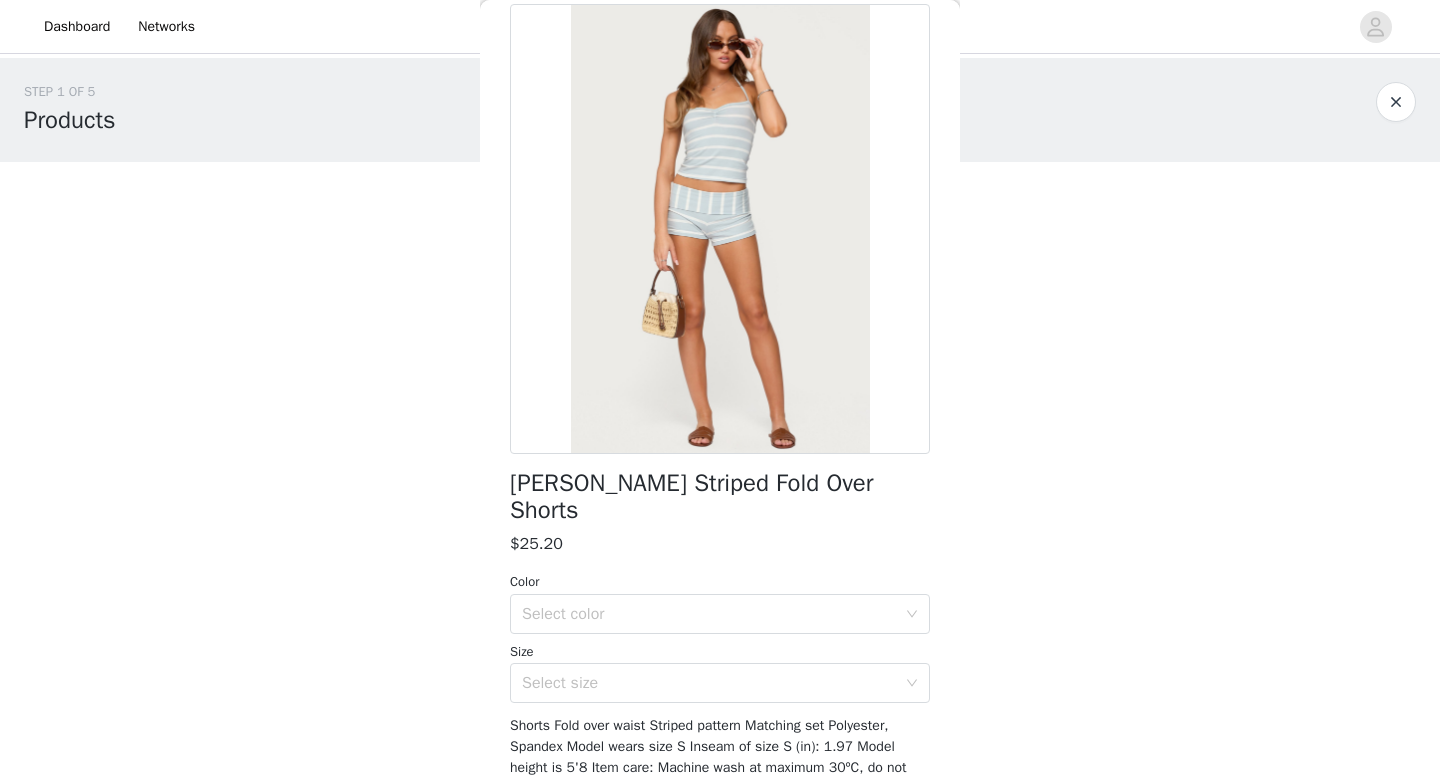 scroll, scrollTop: 119, scrollLeft: 0, axis: vertical 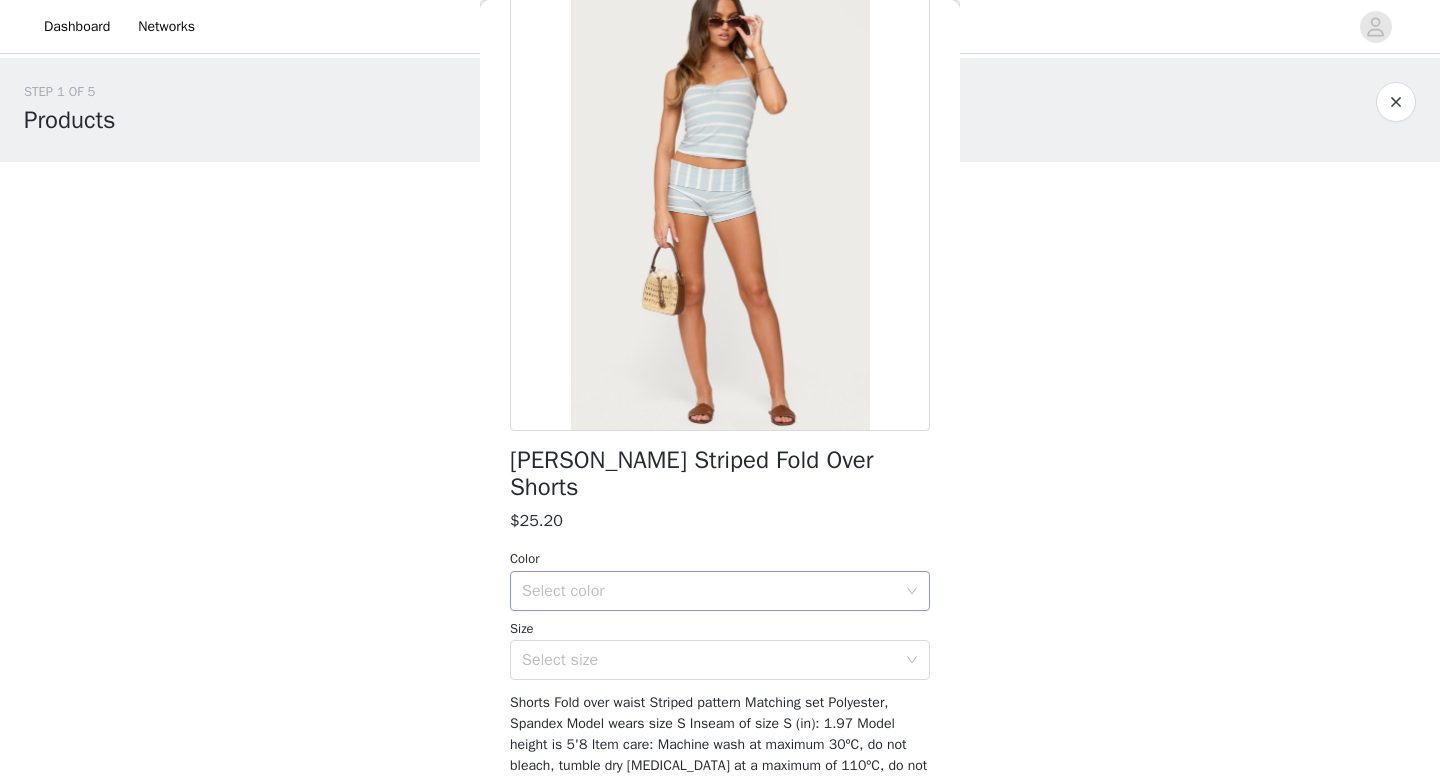 click on "Select color" at bounding box center [709, 591] 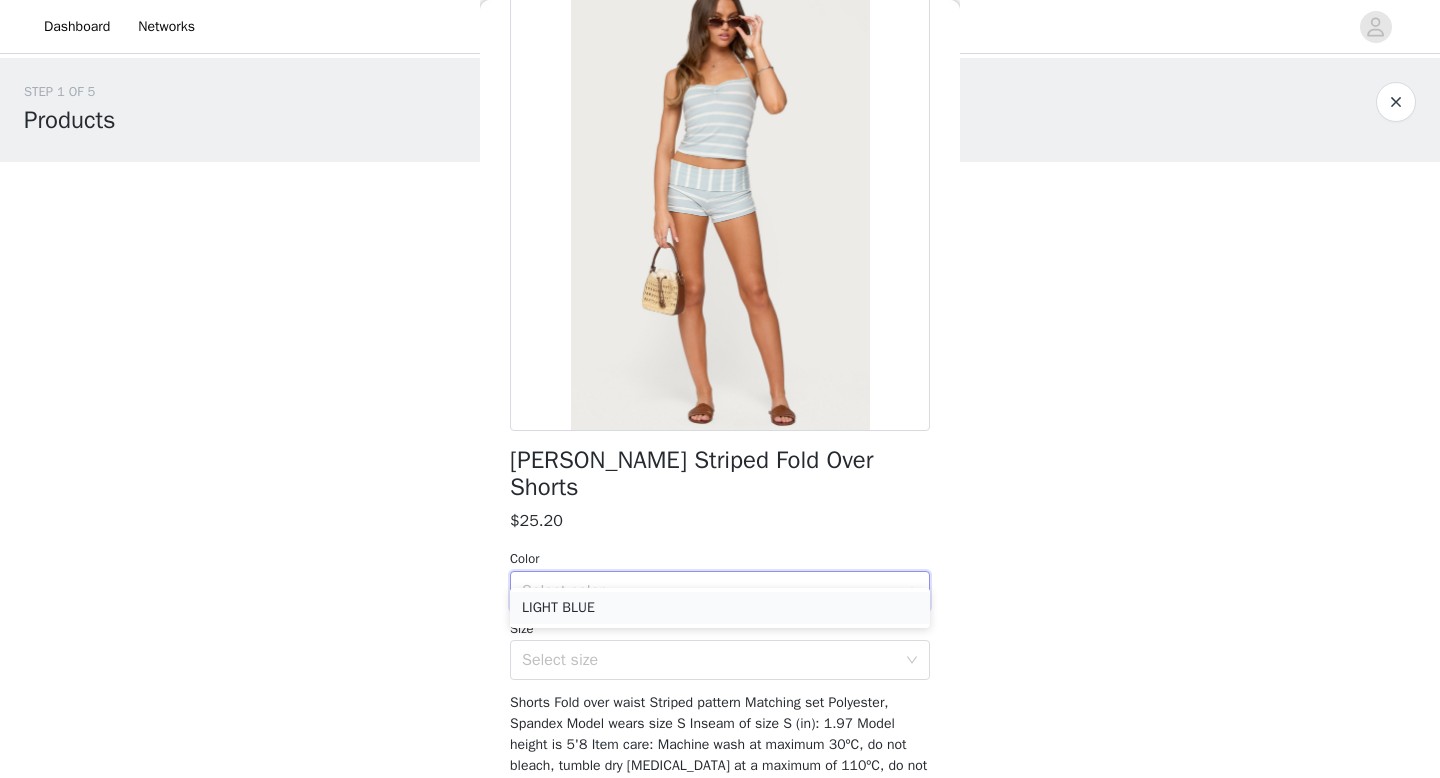 click on "LIGHT BLUE" at bounding box center [720, 608] 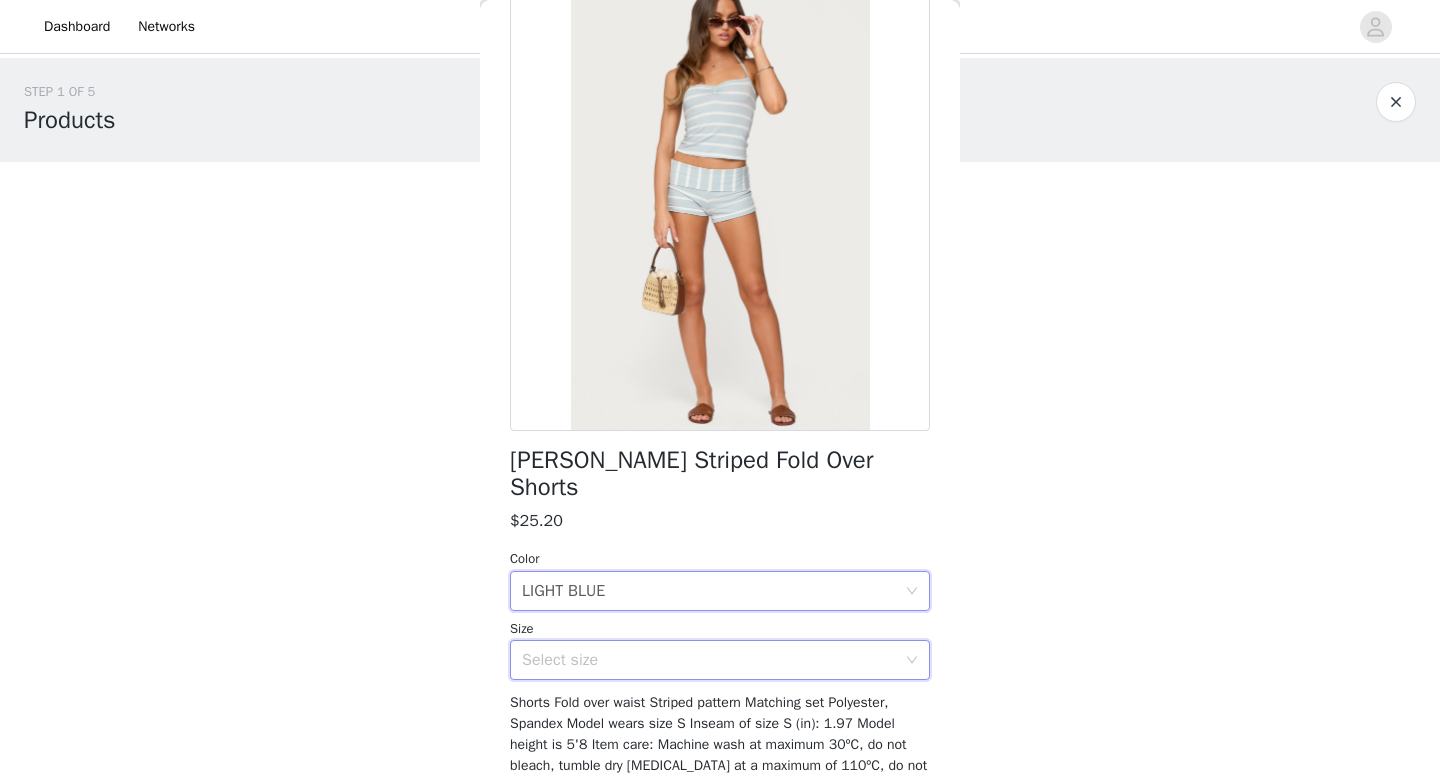 click on "Select size" at bounding box center (713, 660) 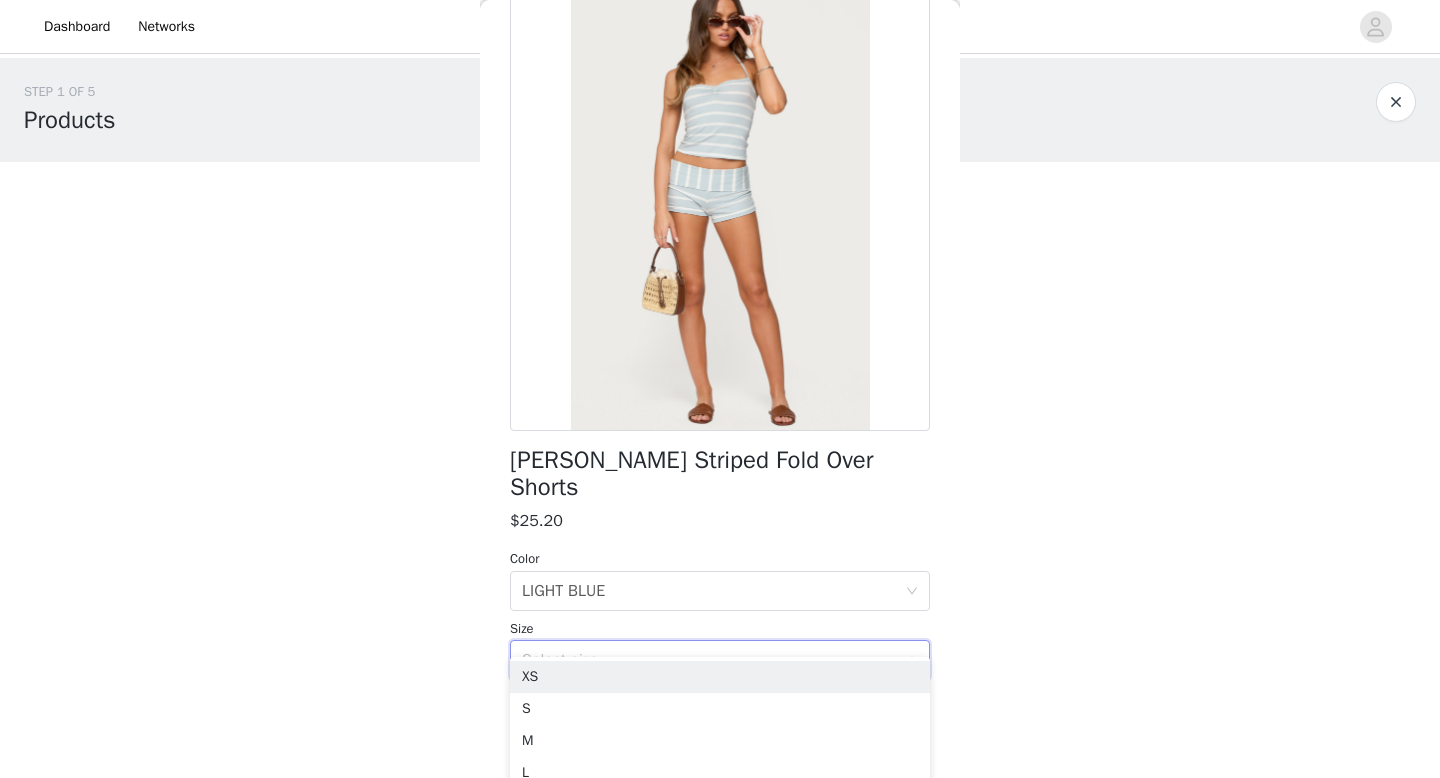 scroll, scrollTop: 195, scrollLeft: 0, axis: vertical 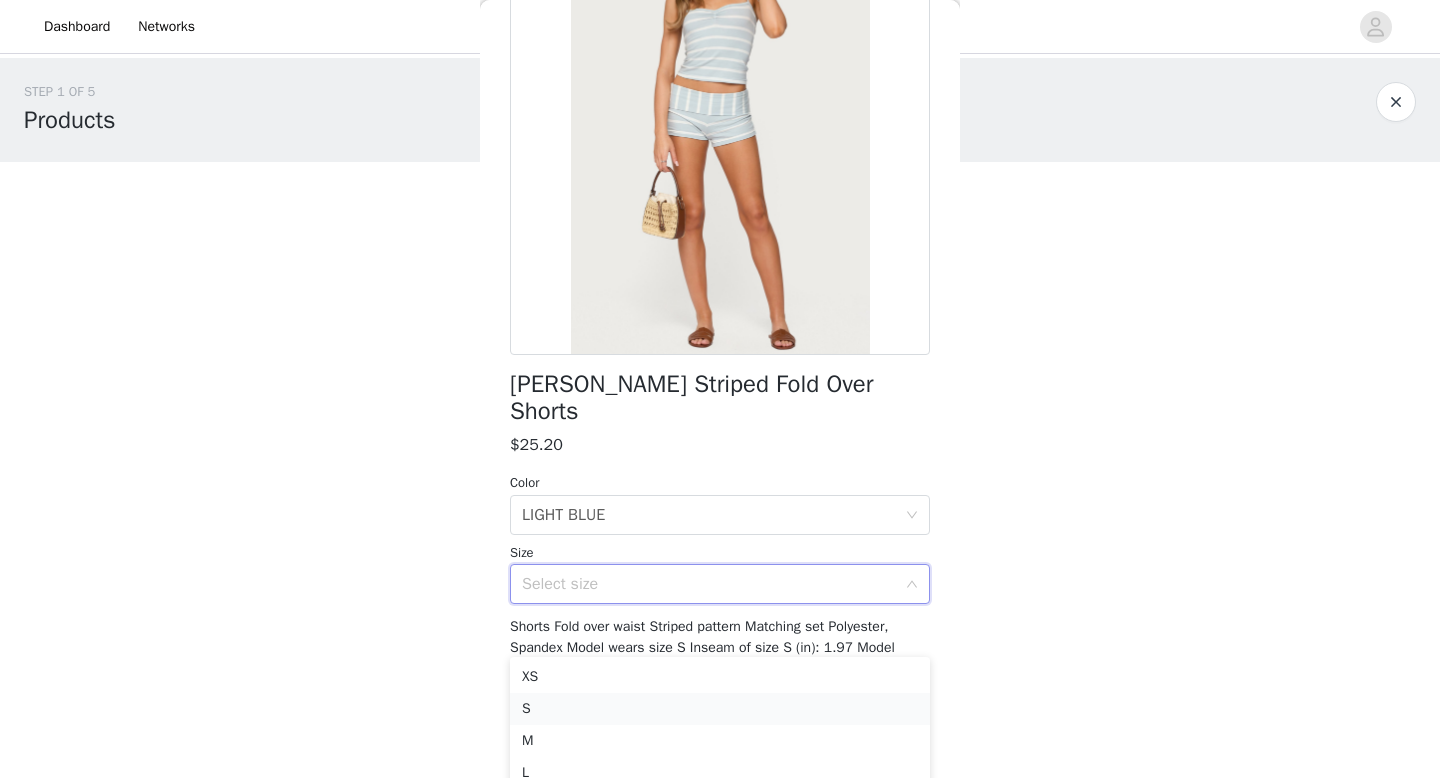 click on "S" at bounding box center (720, 709) 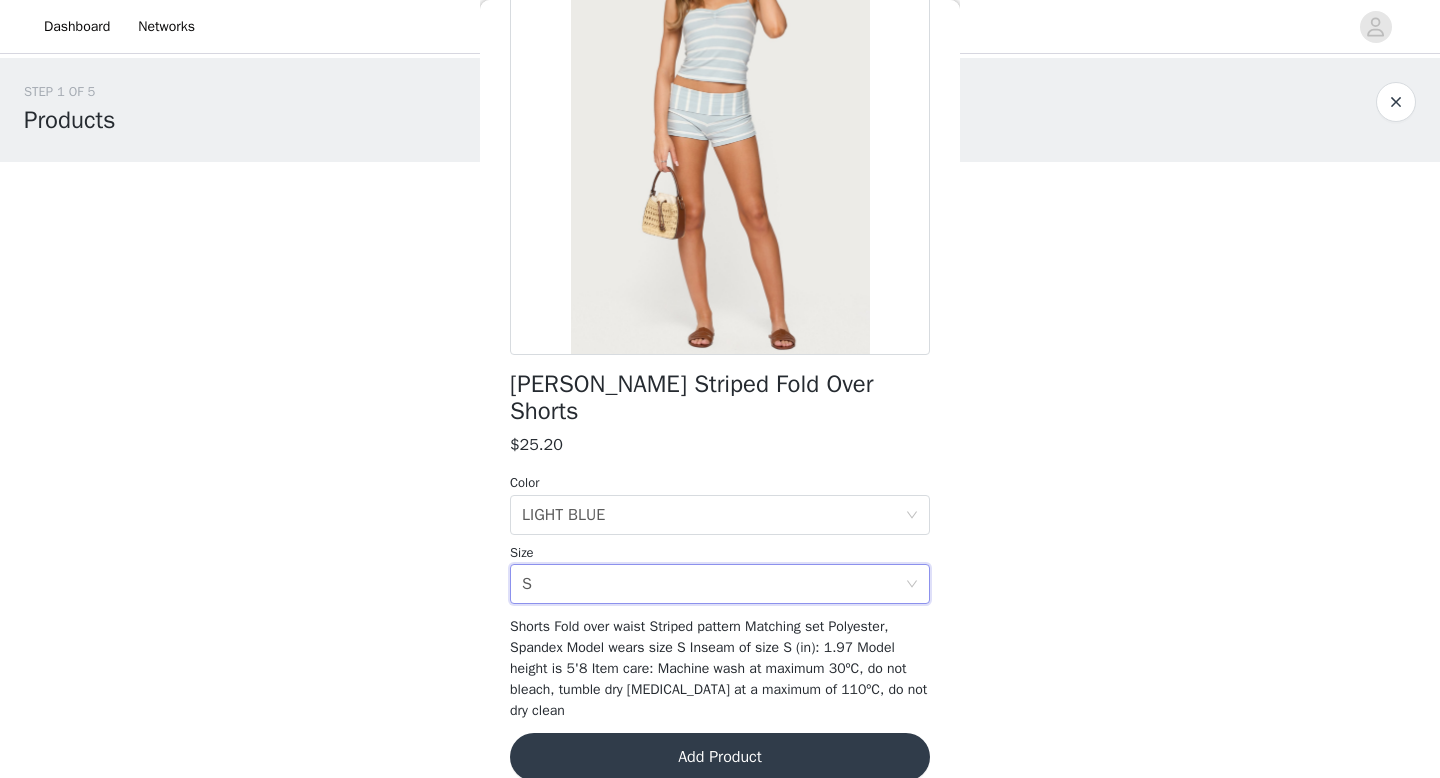 click on "Add Product" at bounding box center (720, 757) 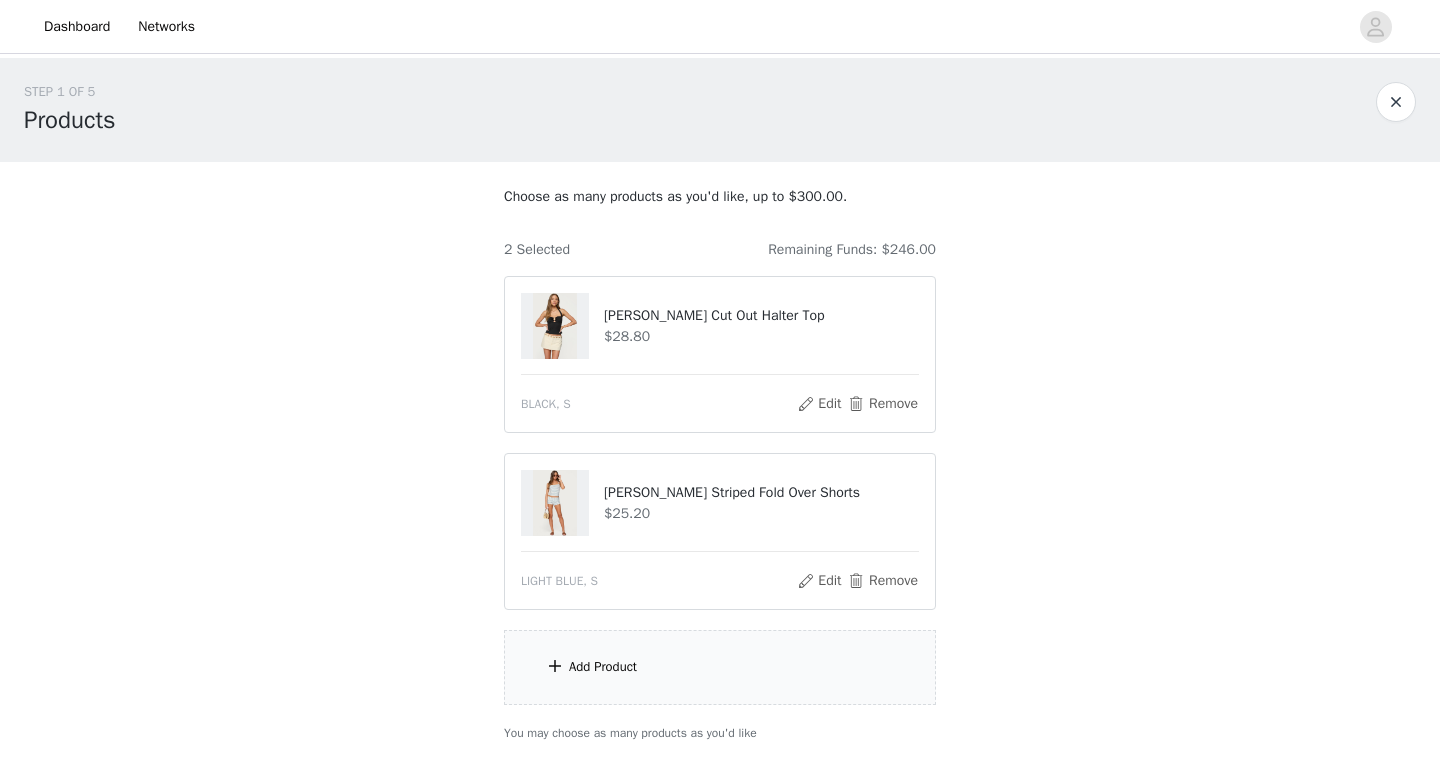 click on "Add Product" at bounding box center (720, 667) 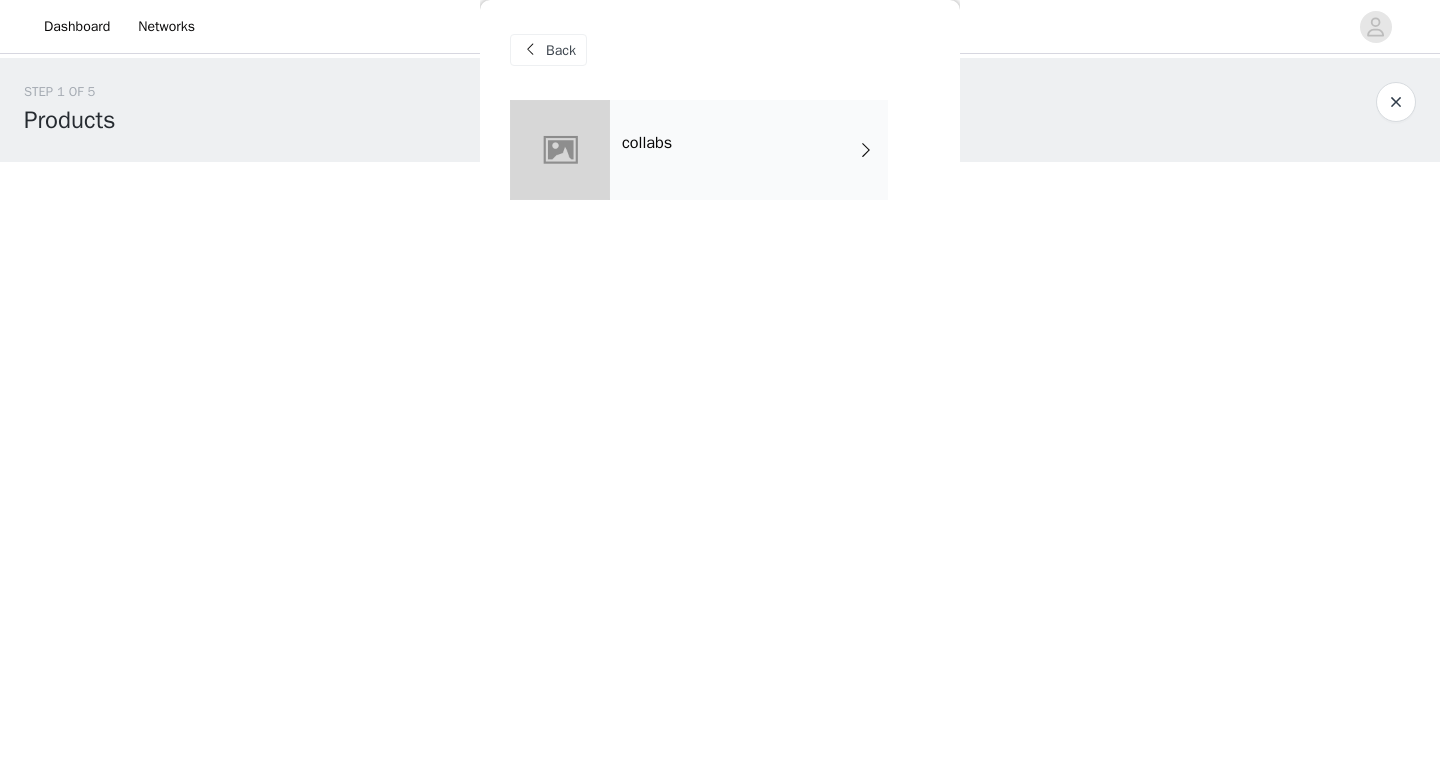 click on "Back" at bounding box center (720, 50) 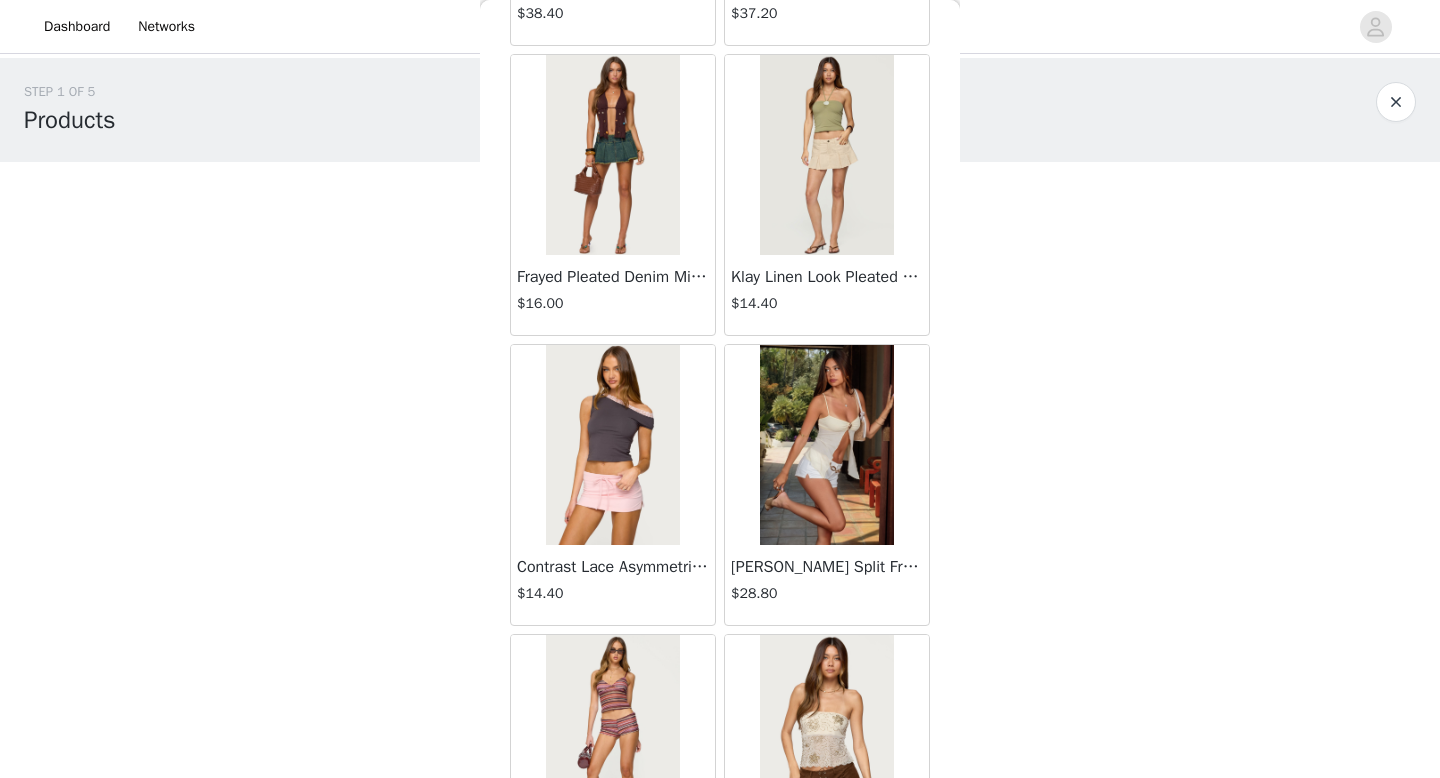 scroll, scrollTop: 2282, scrollLeft: 0, axis: vertical 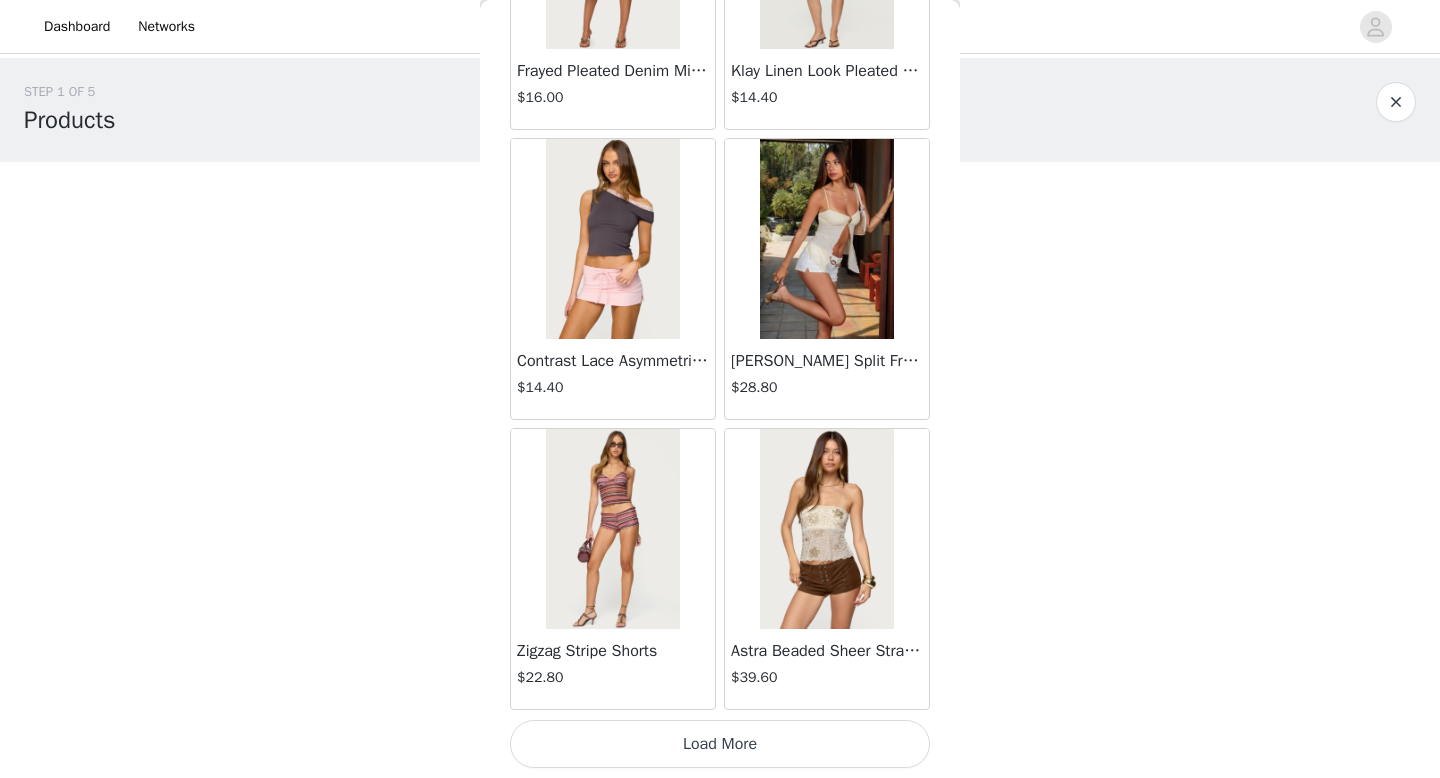 click on "Load More" at bounding box center (720, 744) 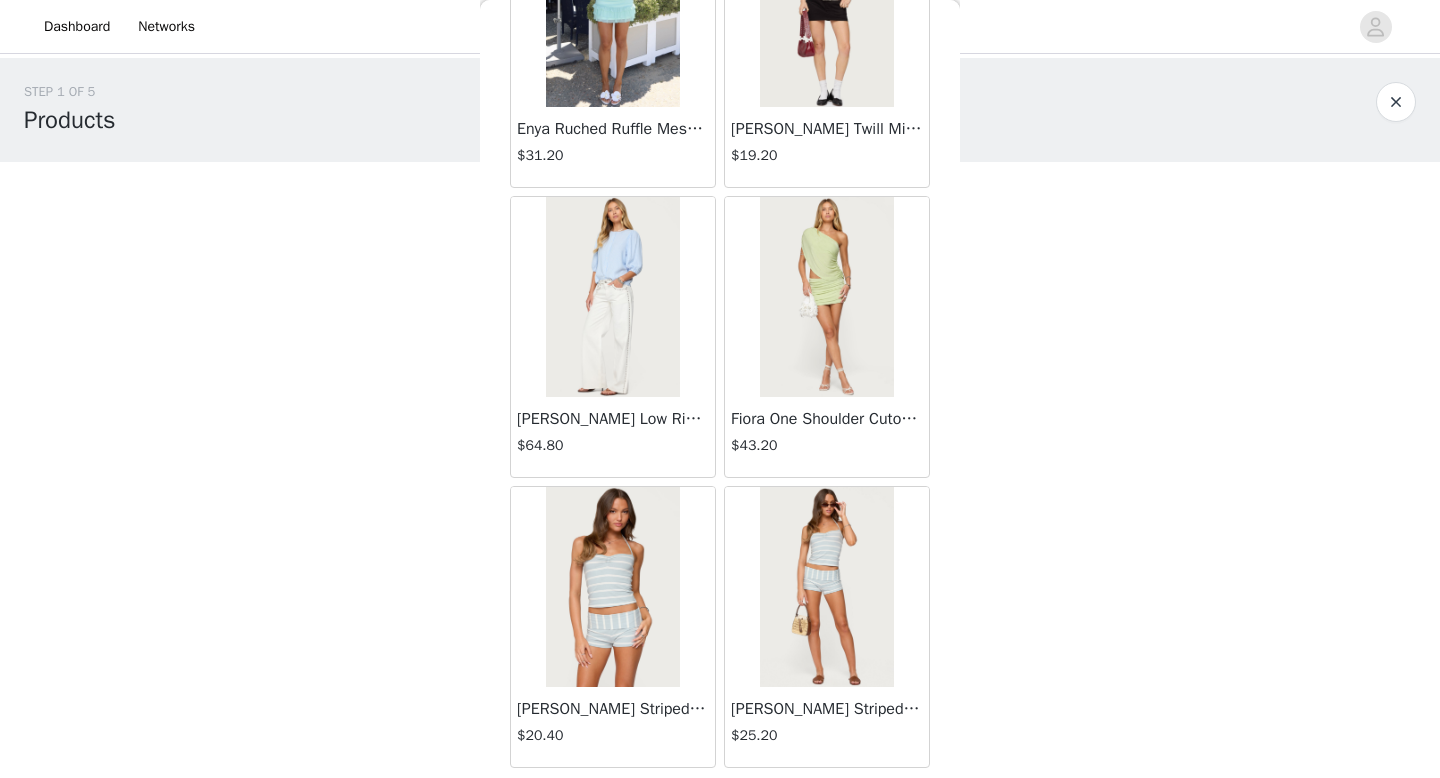 scroll, scrollTop: 5182, scrollLeft: 0, axis: vertical 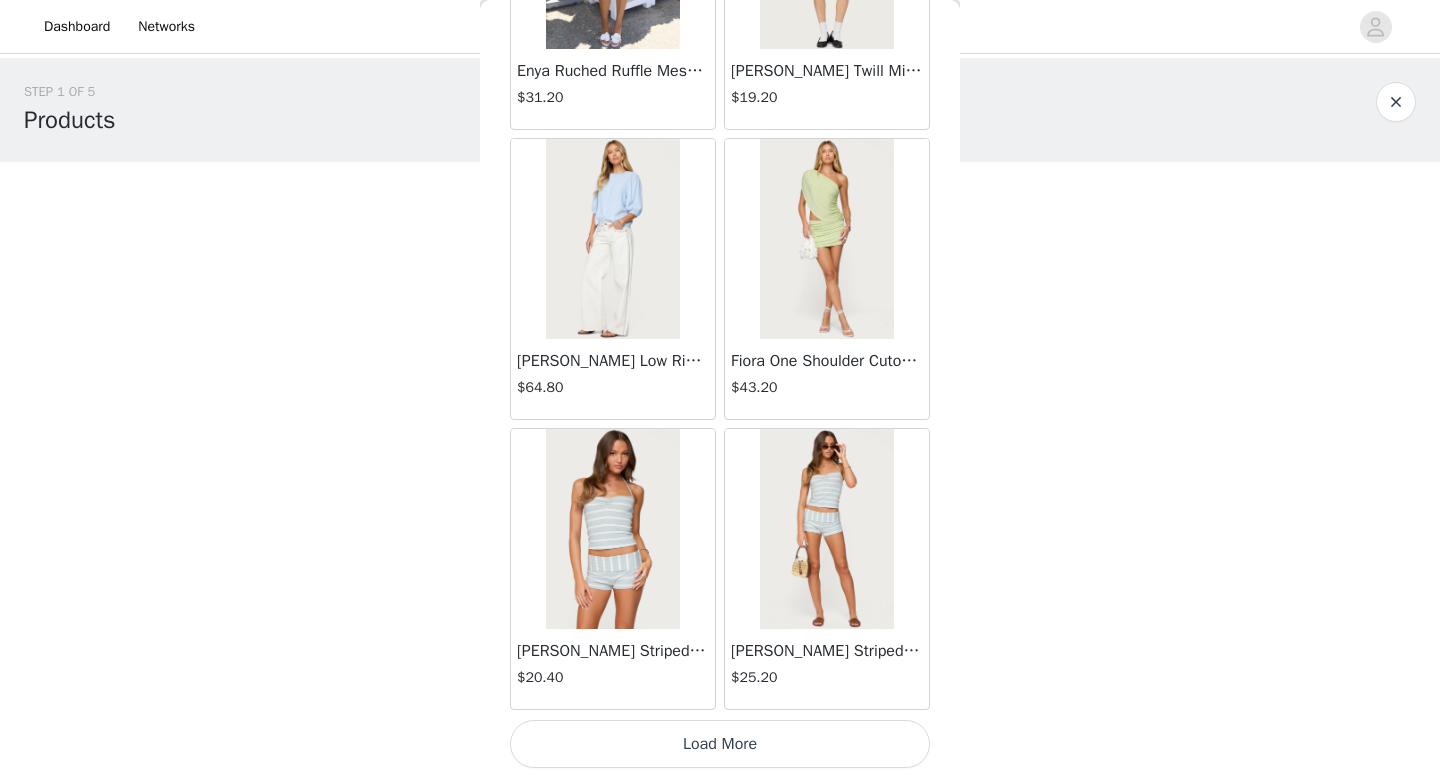 click at bounding box center (612, 529) 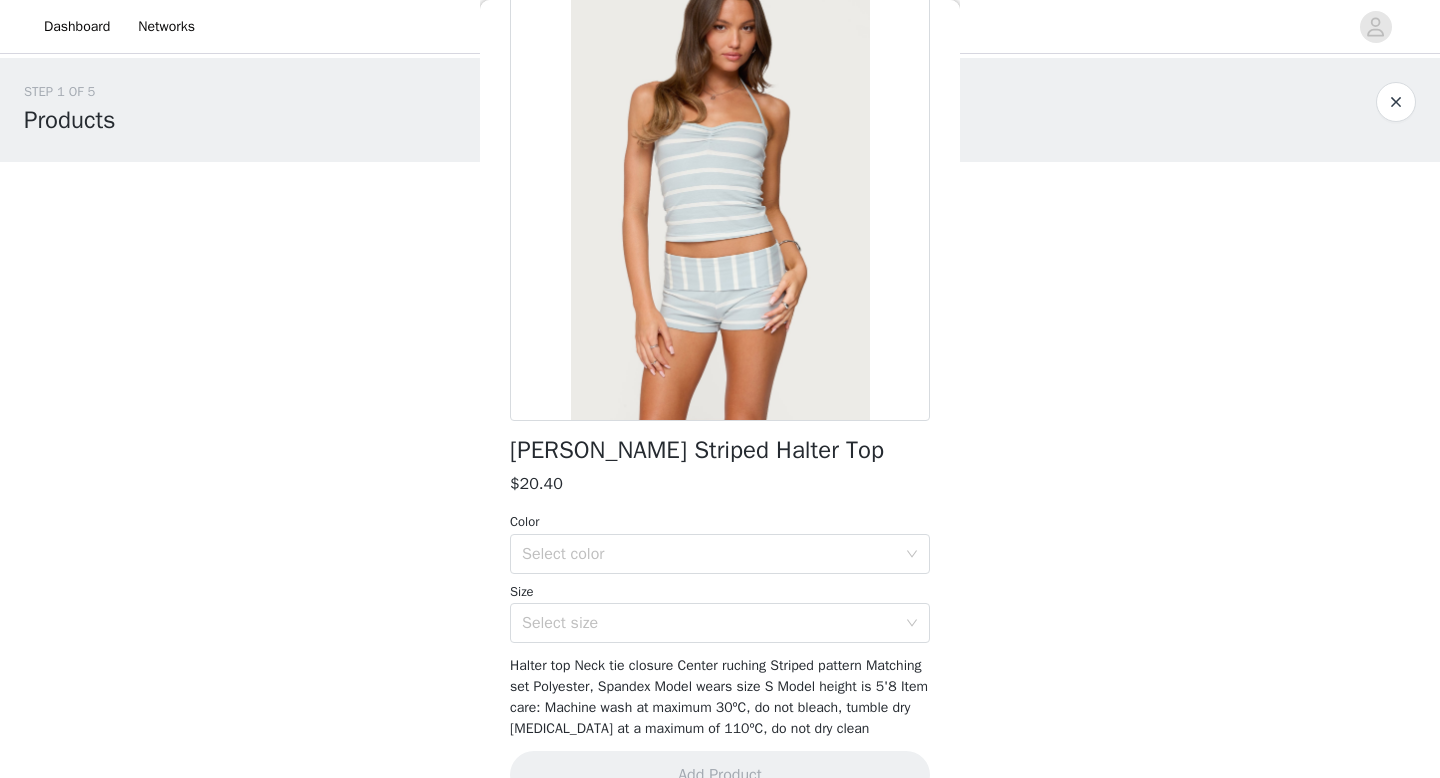 scroll, scrollTop: 186, scrollLeft: 0, axis: vertical 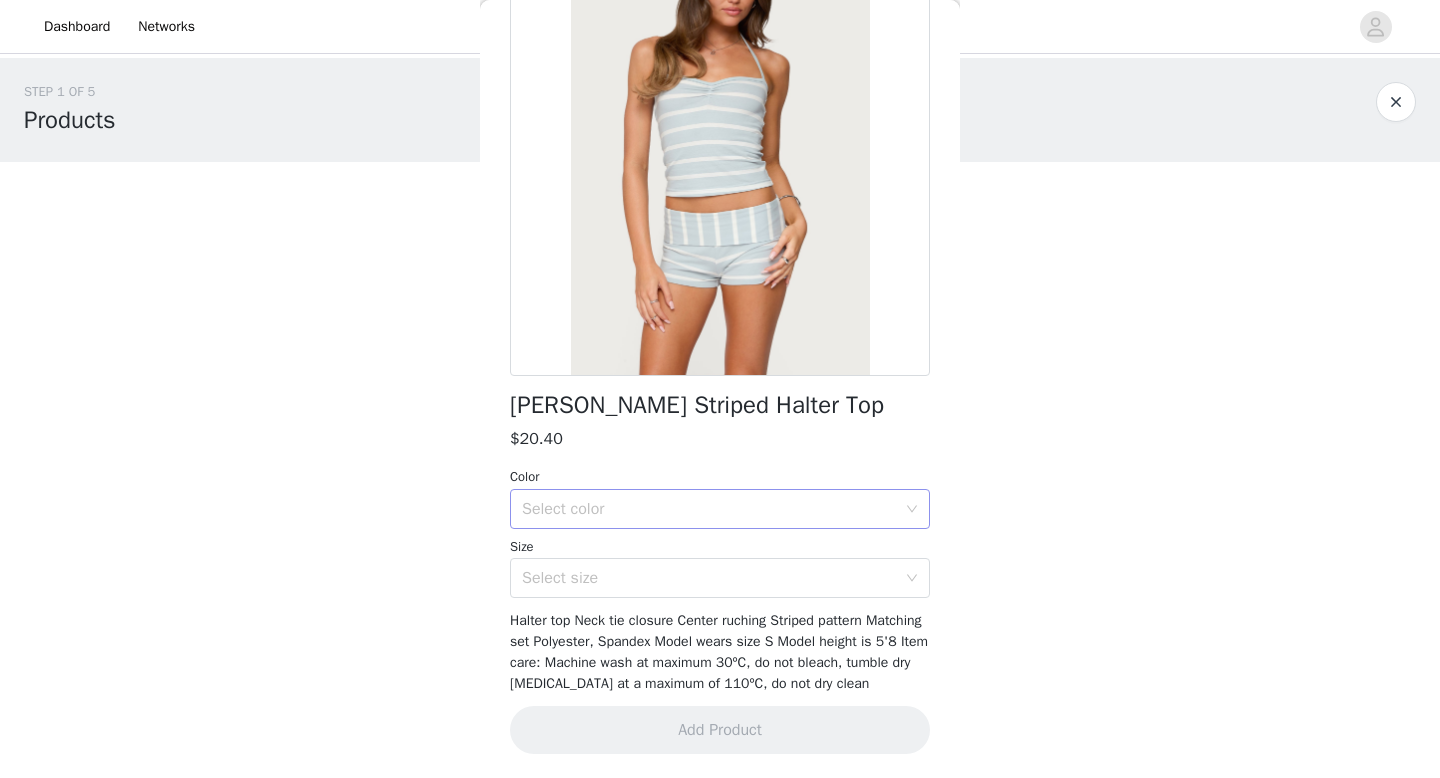 click on "Select color" at bounding box center (709, 509) 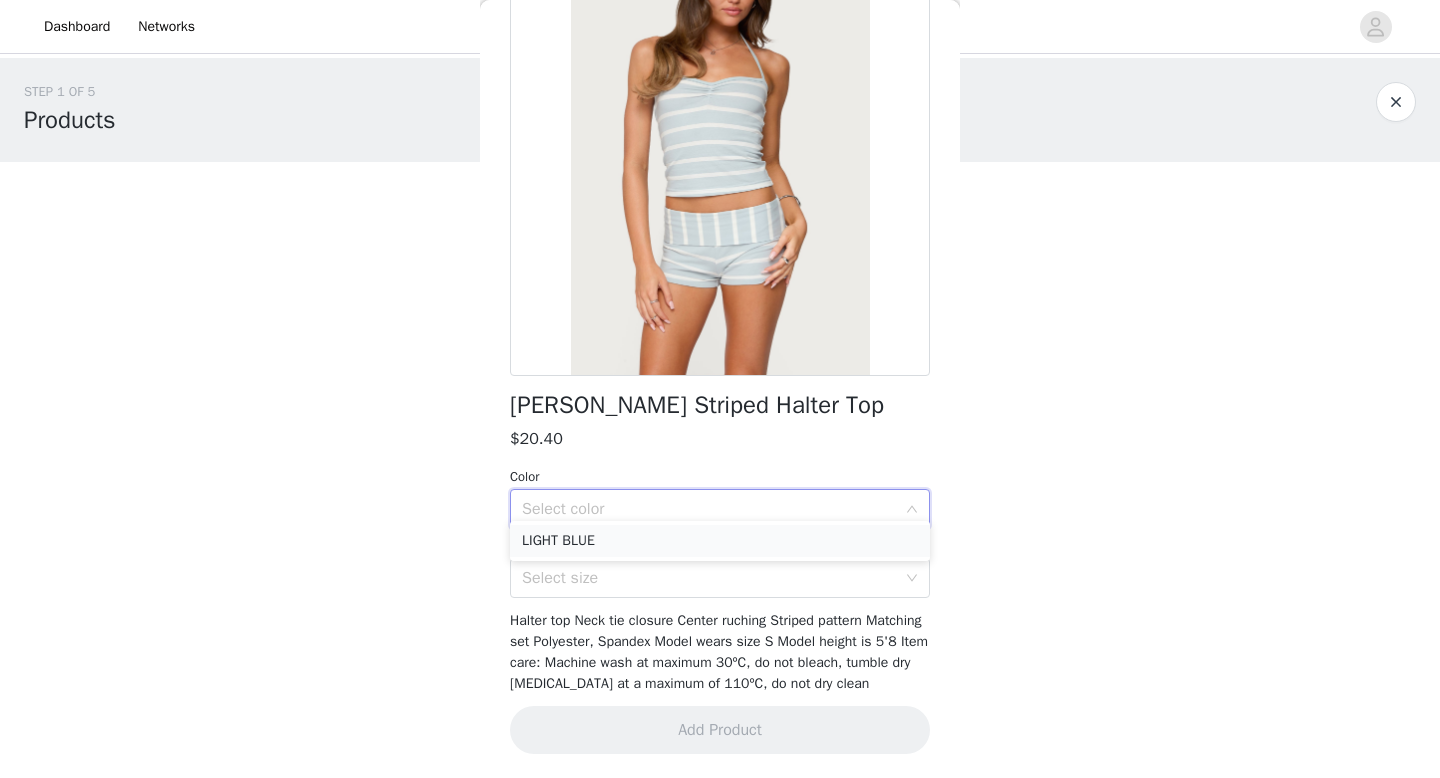 click on "LIGHT BLUE" at bounding box center [720, 541] 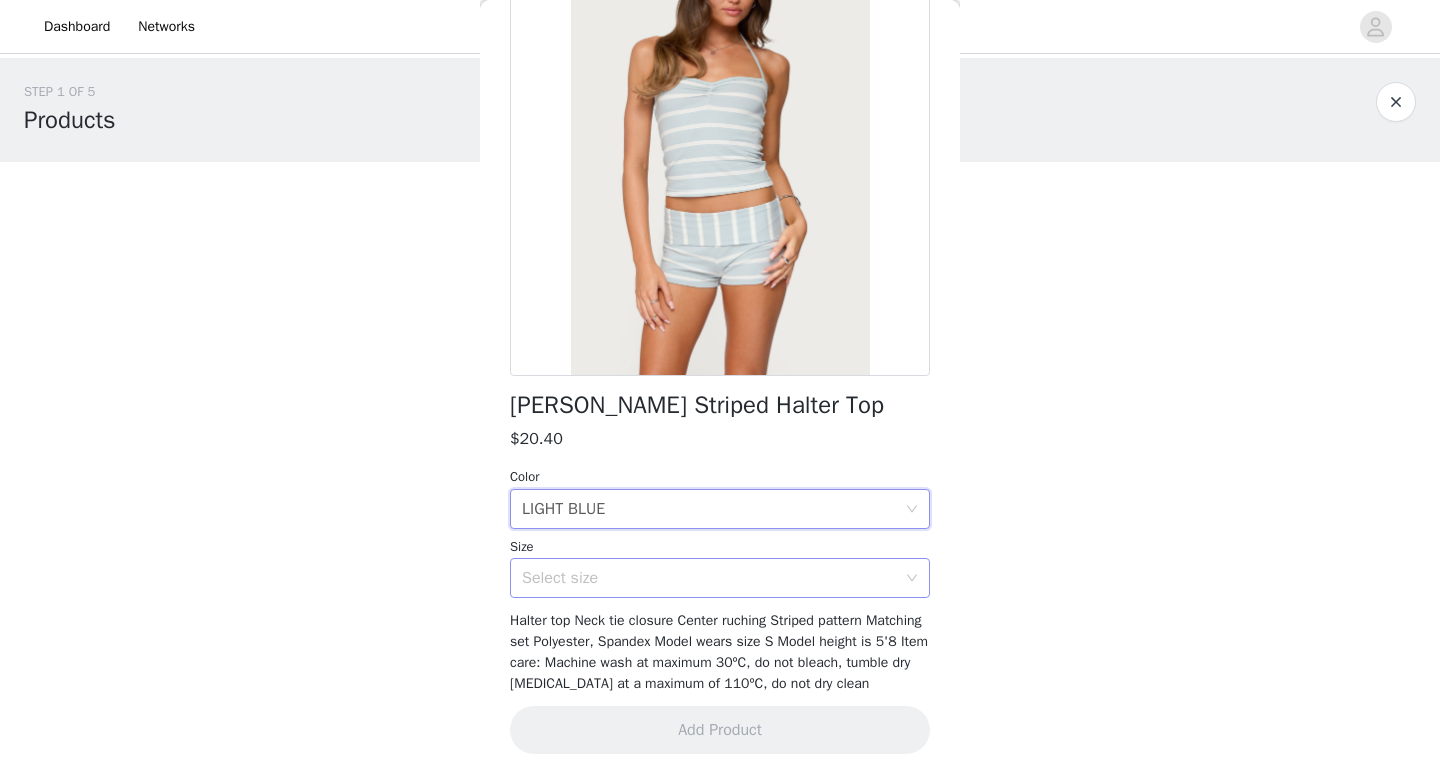 click on "Select size" at bounding box center [709, 578] 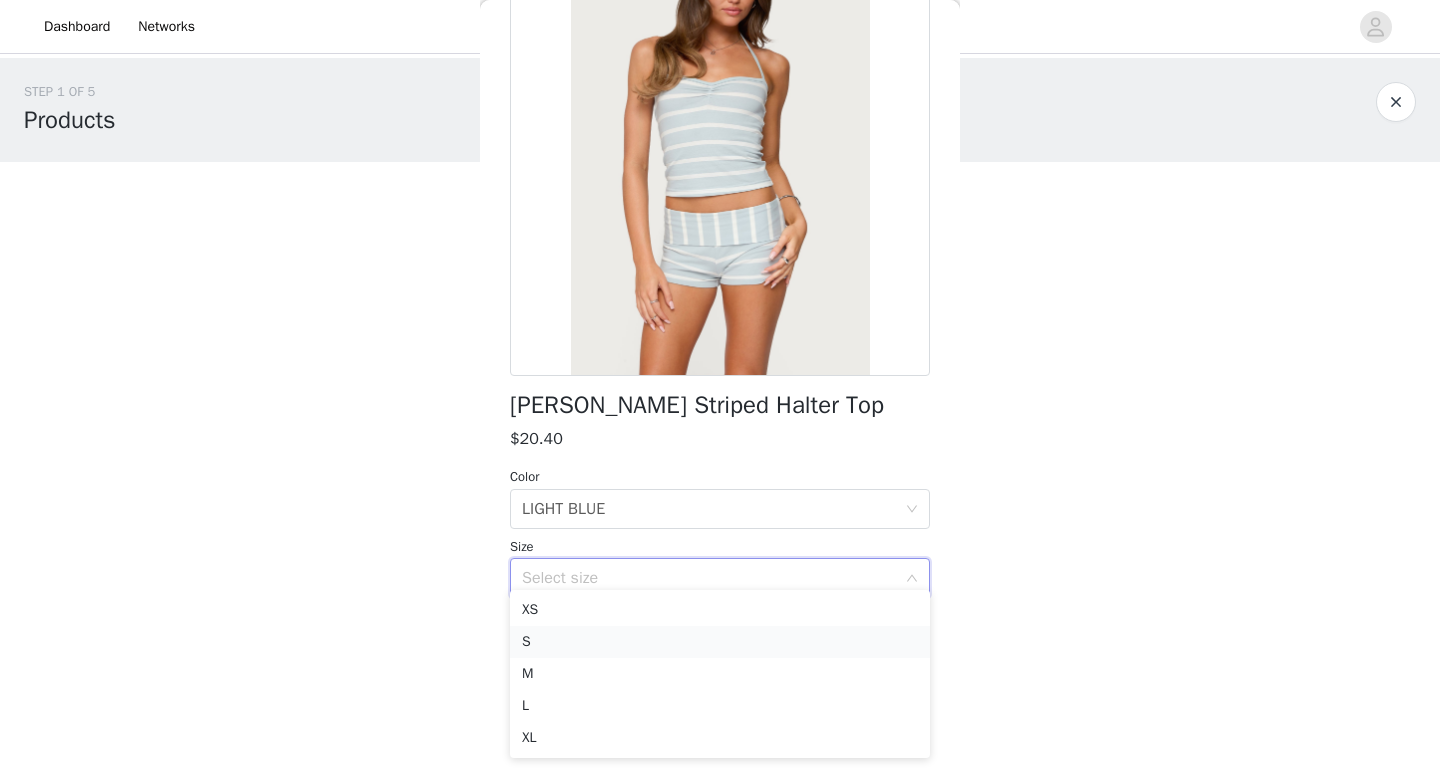 click on "S" at bounding box center (720, 642) 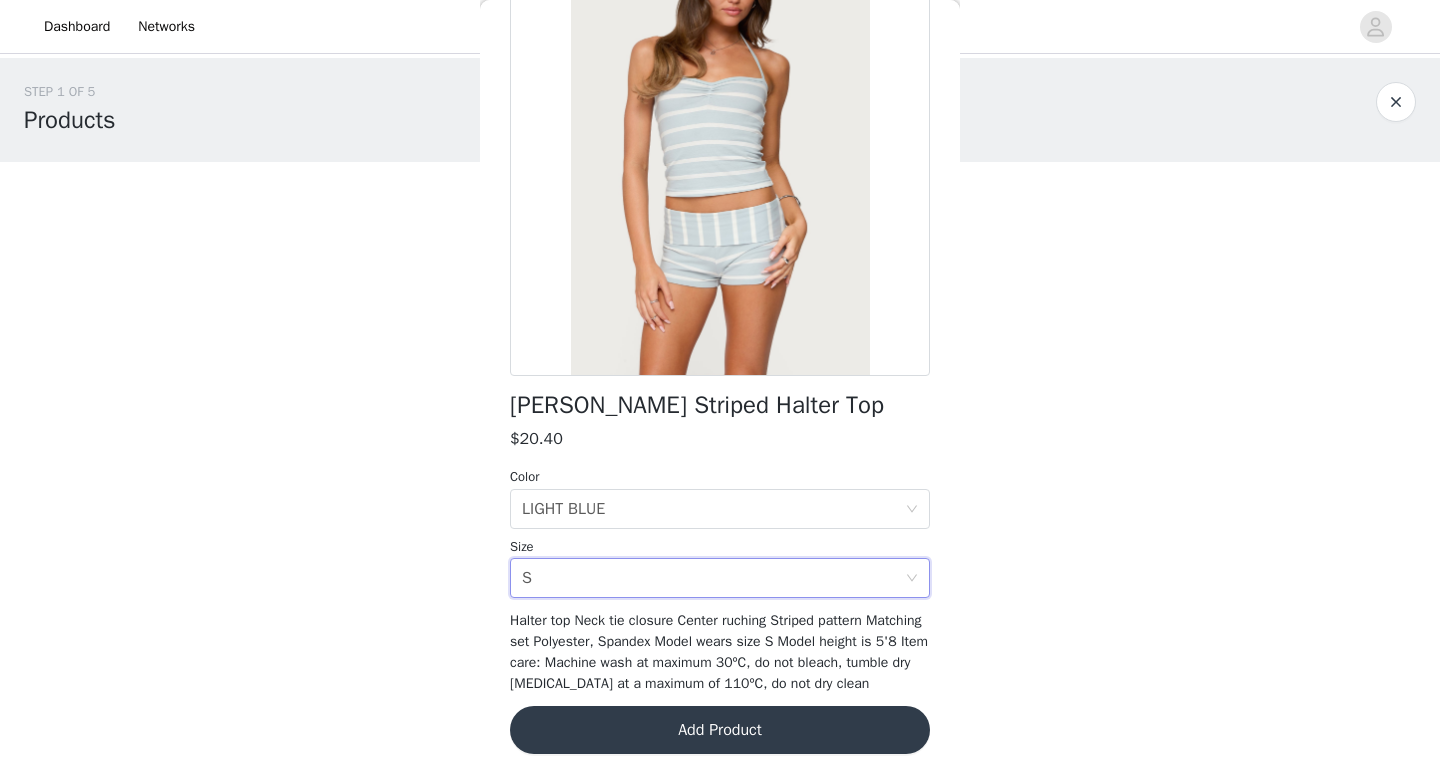 scroll, scrollTop: 195, scrollLeft: 0, axis: vertical 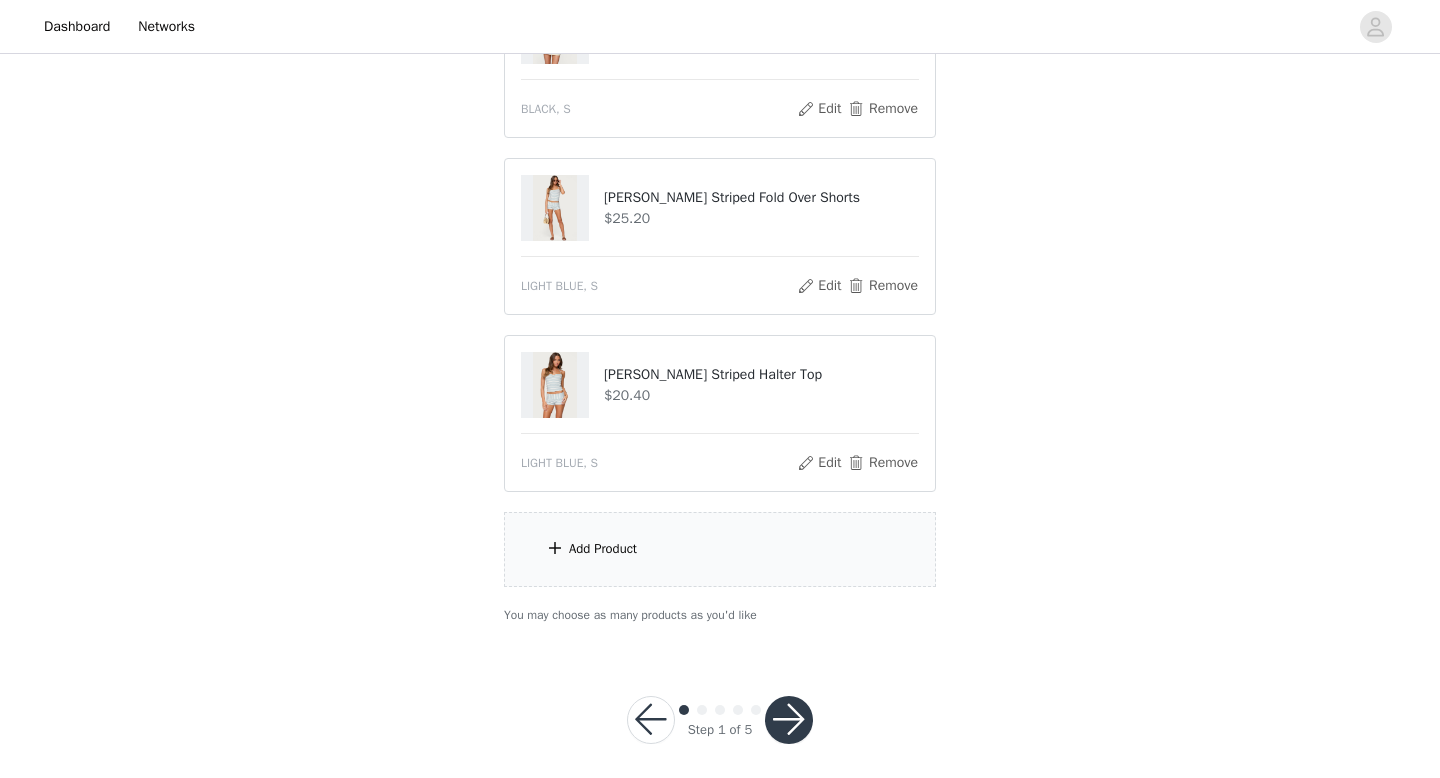 click on "Add Product" at bounding box center (720, 549) 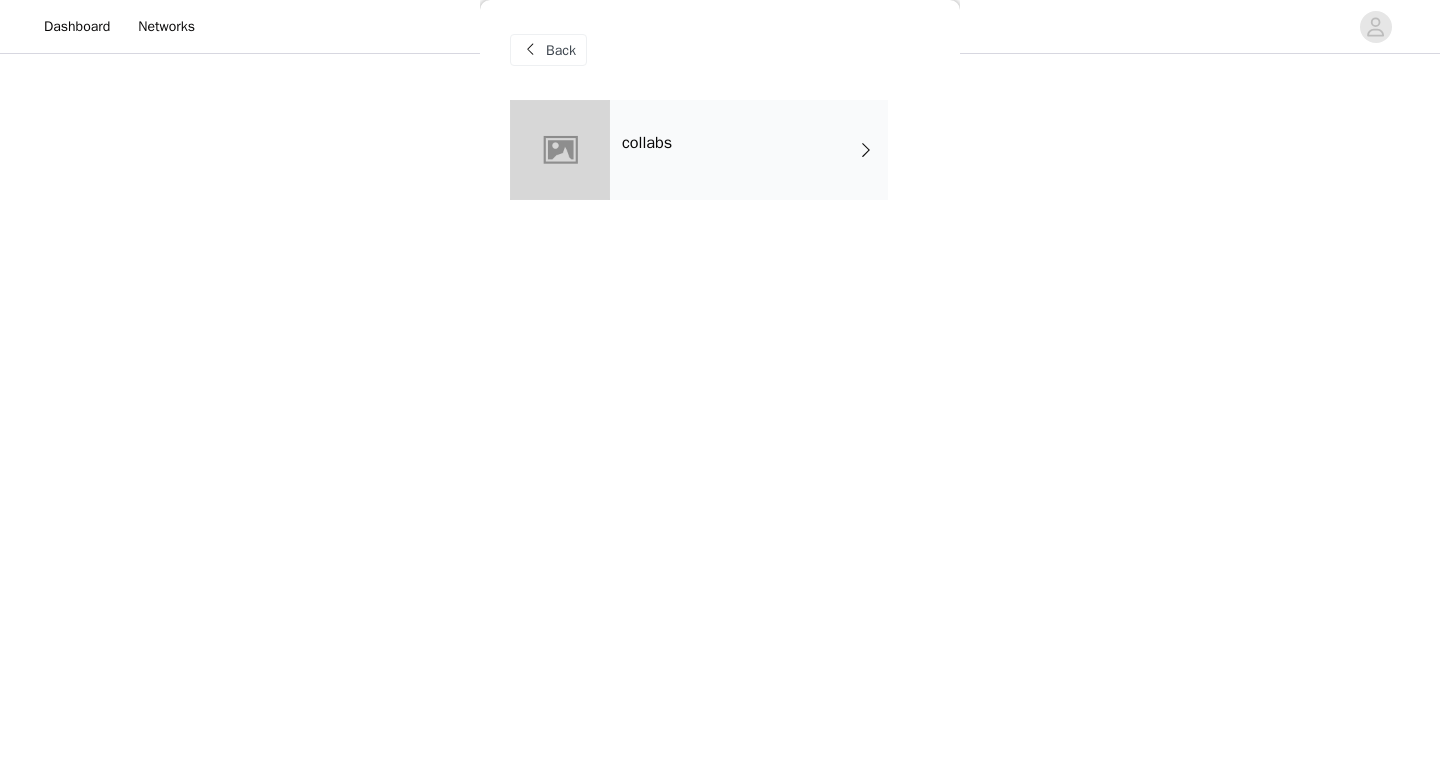 click on "collabs" at bounding box center [749, 150] 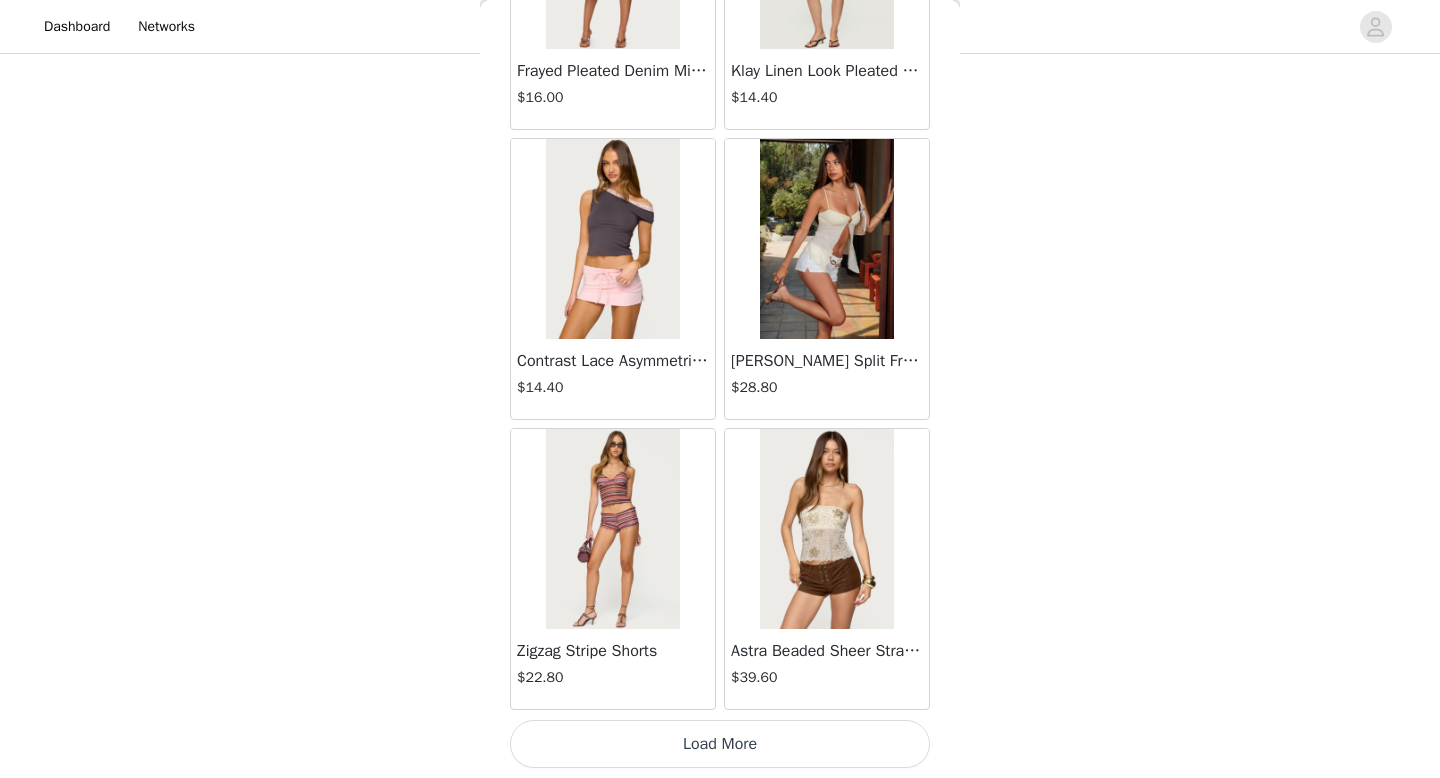 click on "Load More" at bounding box center [720, 744] 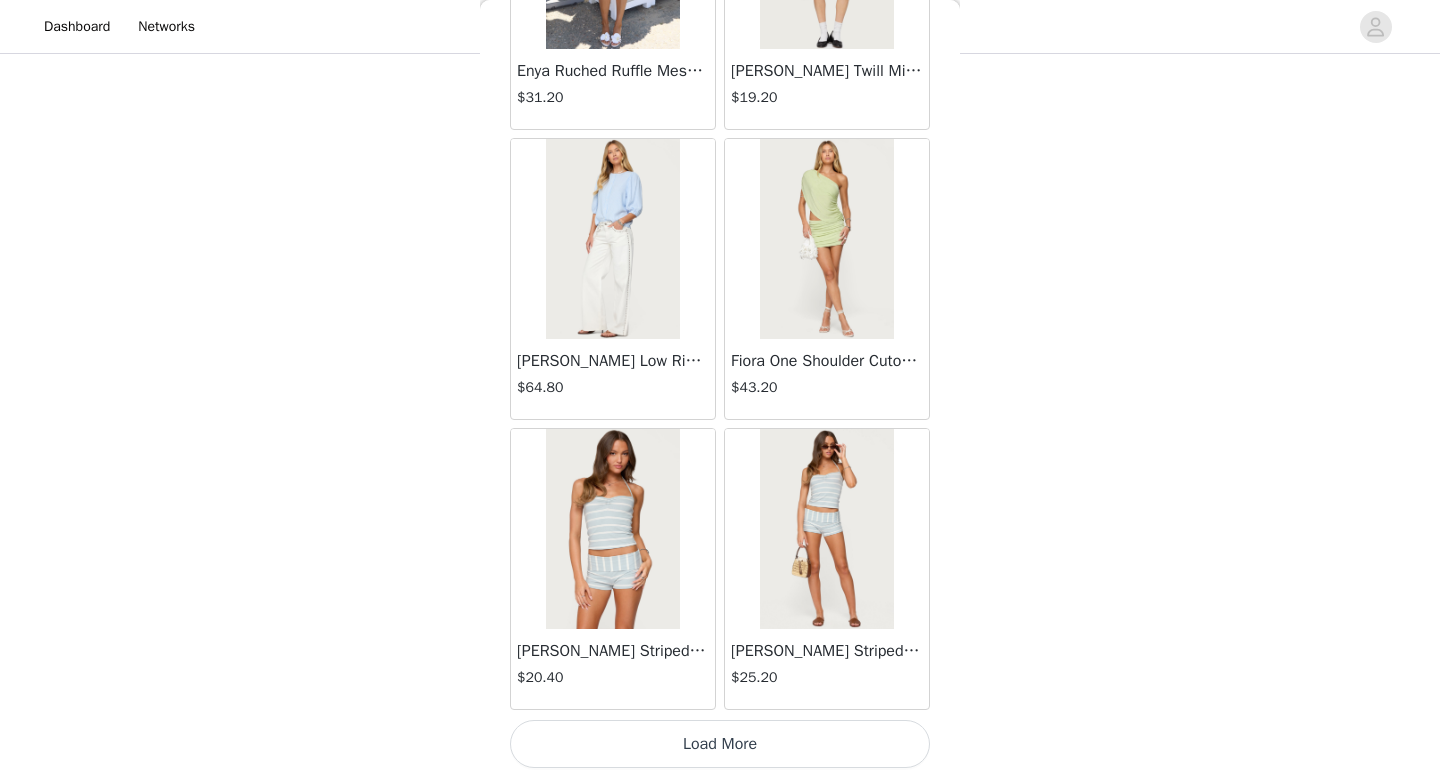 click on "Load More" at bounding box center [720, 744] 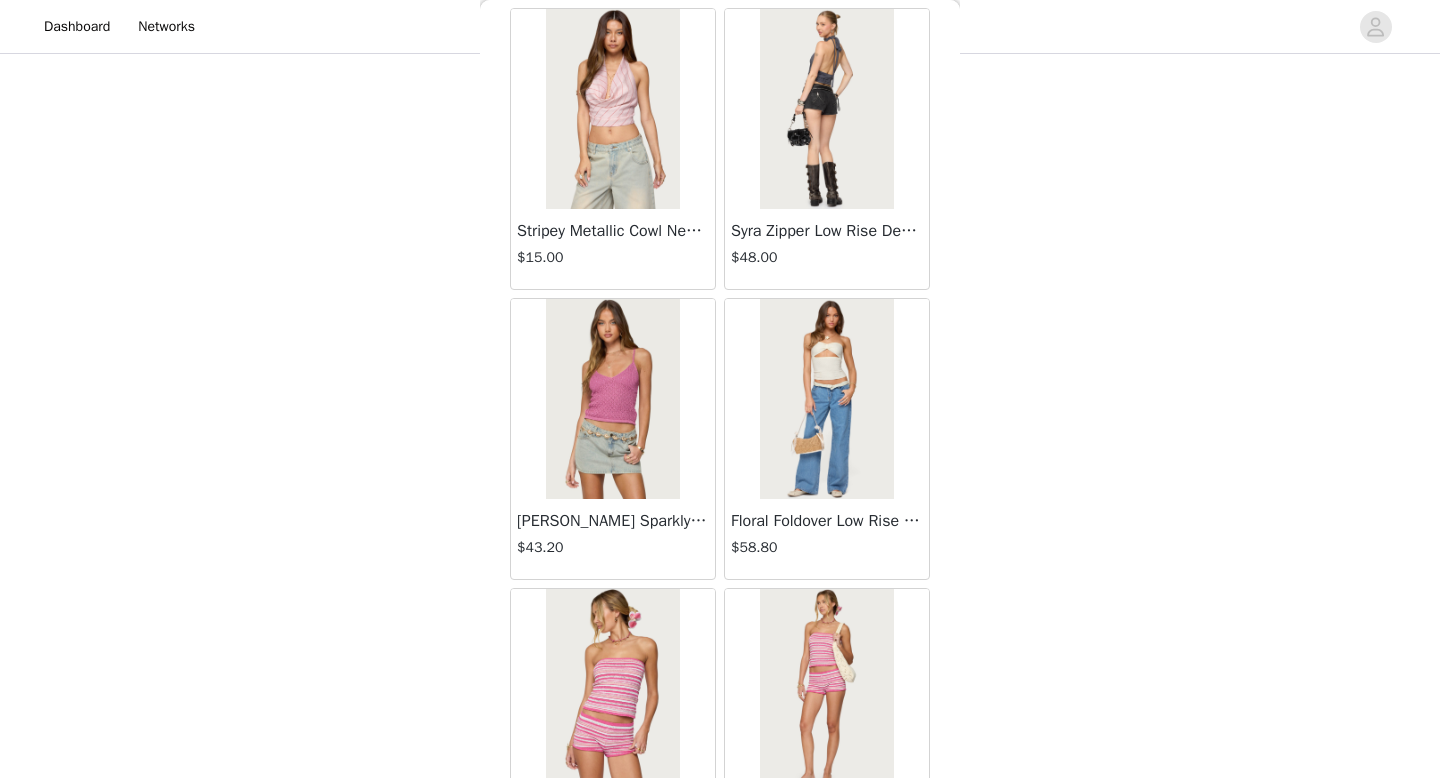 scroll, scrollTop: 8082, scrollLeft: 0, axis: vertical 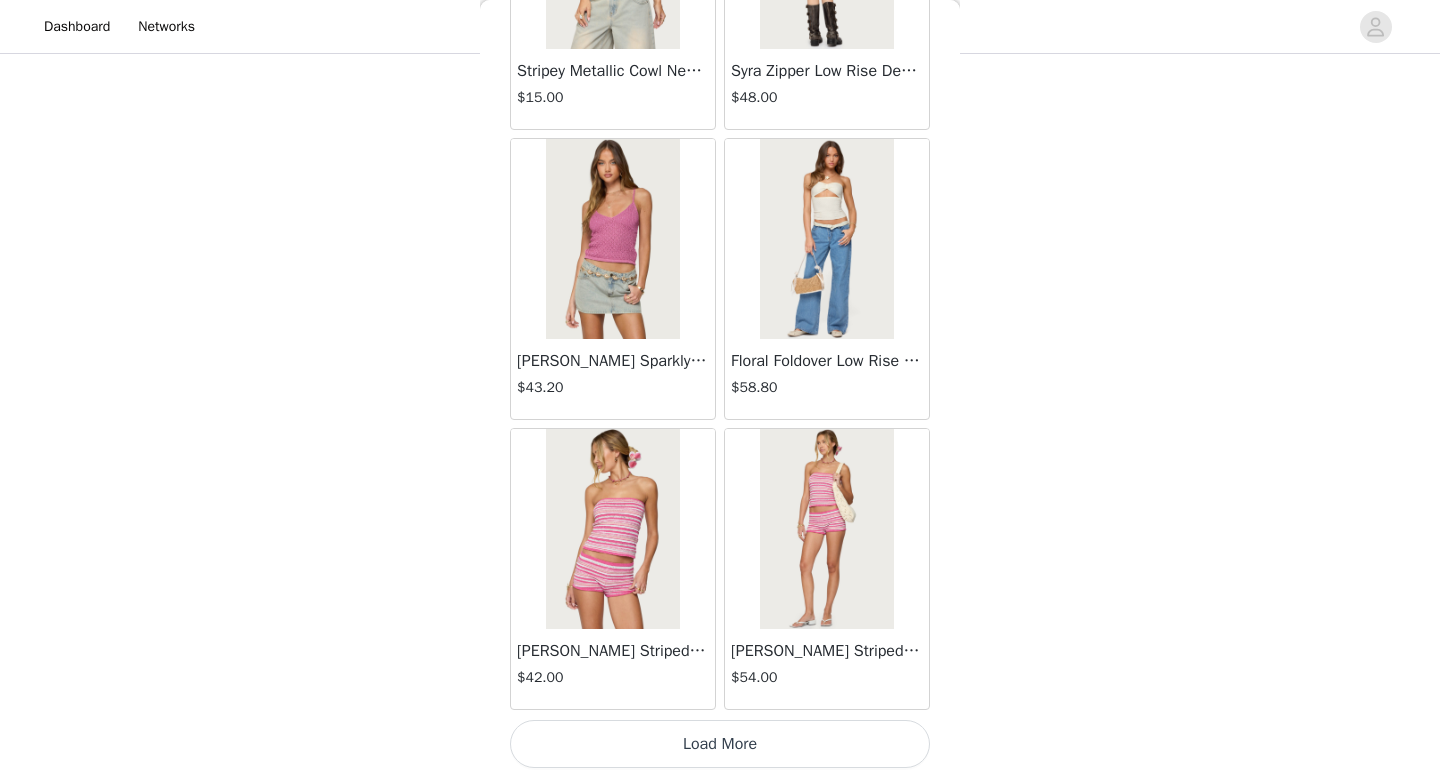 click on "Load More" at bounding box center [720, 744] 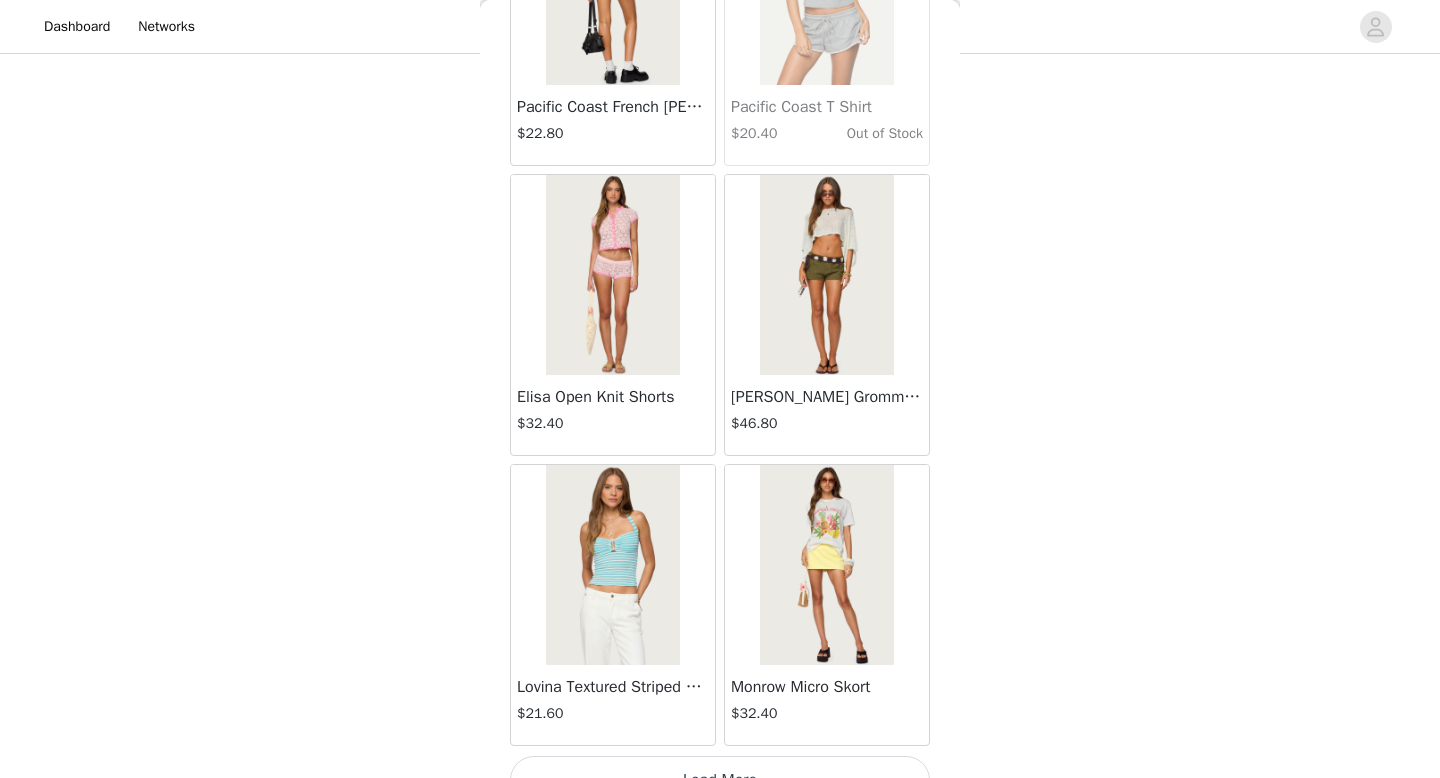 scroll, scrollTop: 10982, scrollLeft: 0, axis: vertical 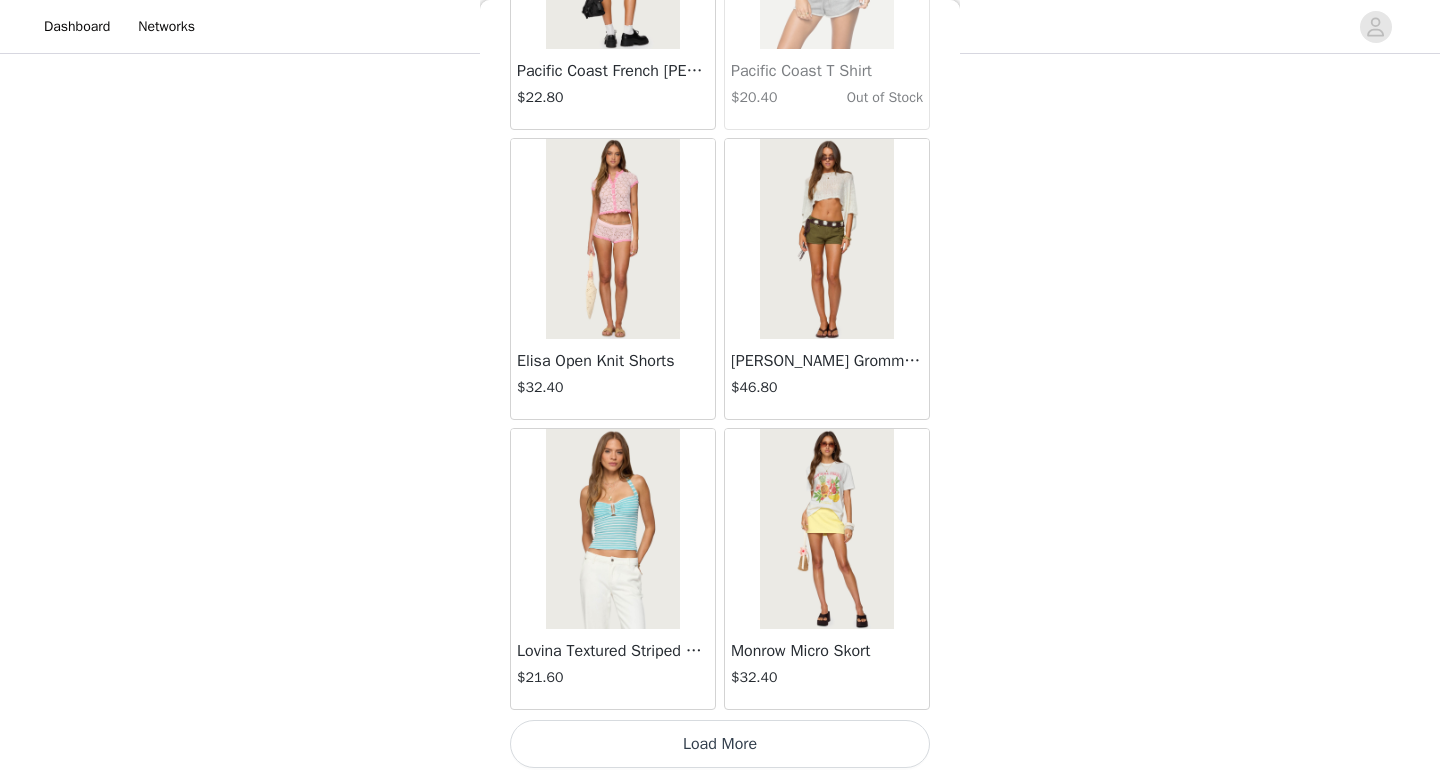 click on "Load More" at bounding box center [720, 744] 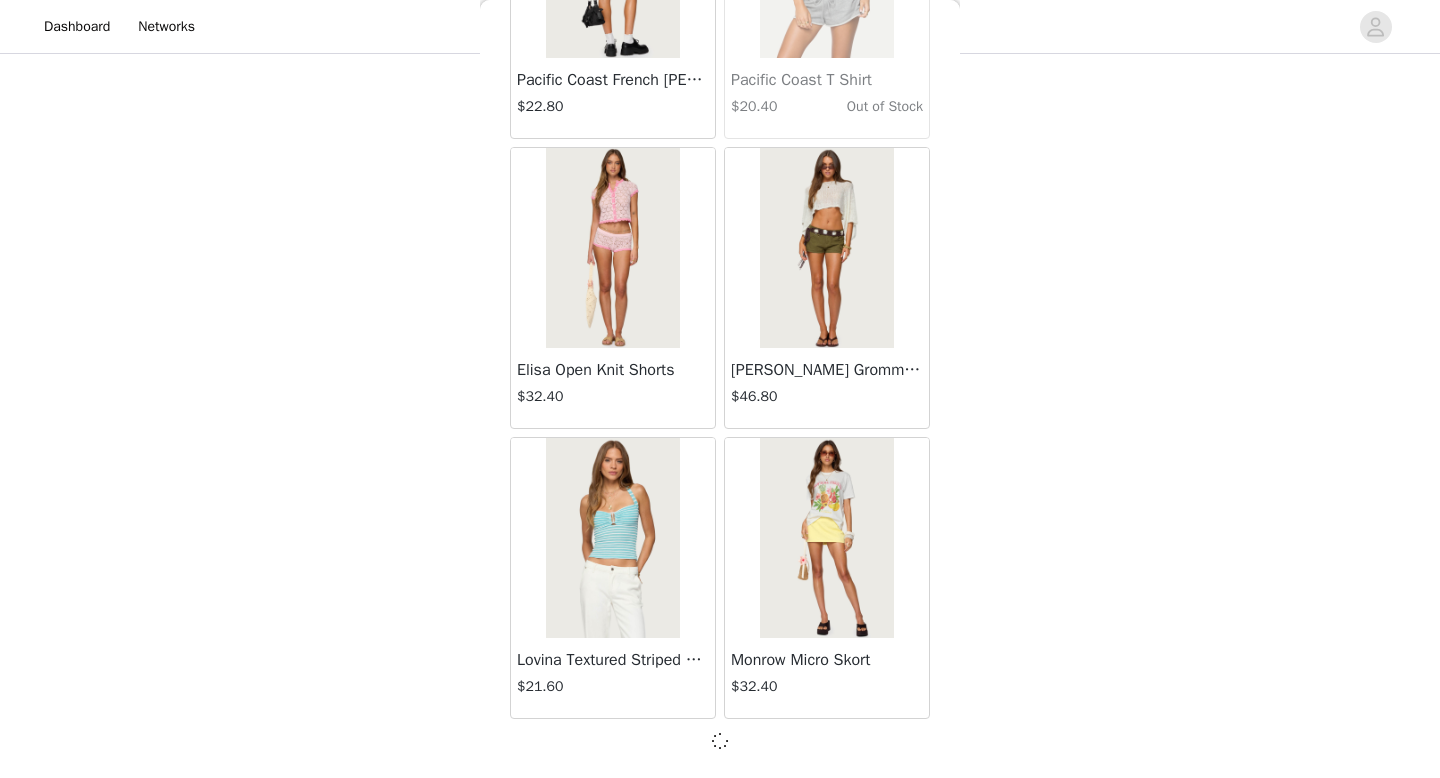 scroll, scrollTop: 10982, scrollLeft: 0, axis: vertical 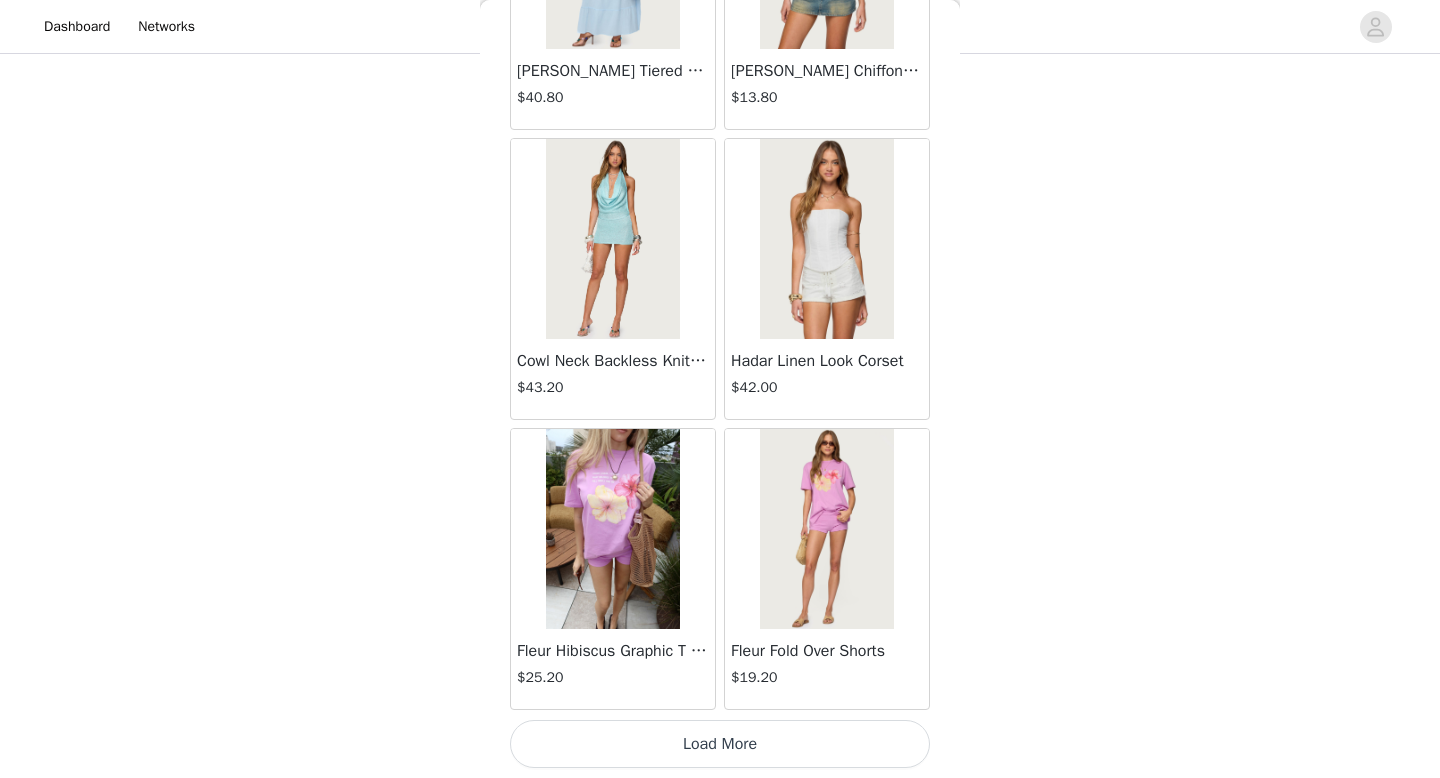 click on "Load More" at bounding box center (720, 744) 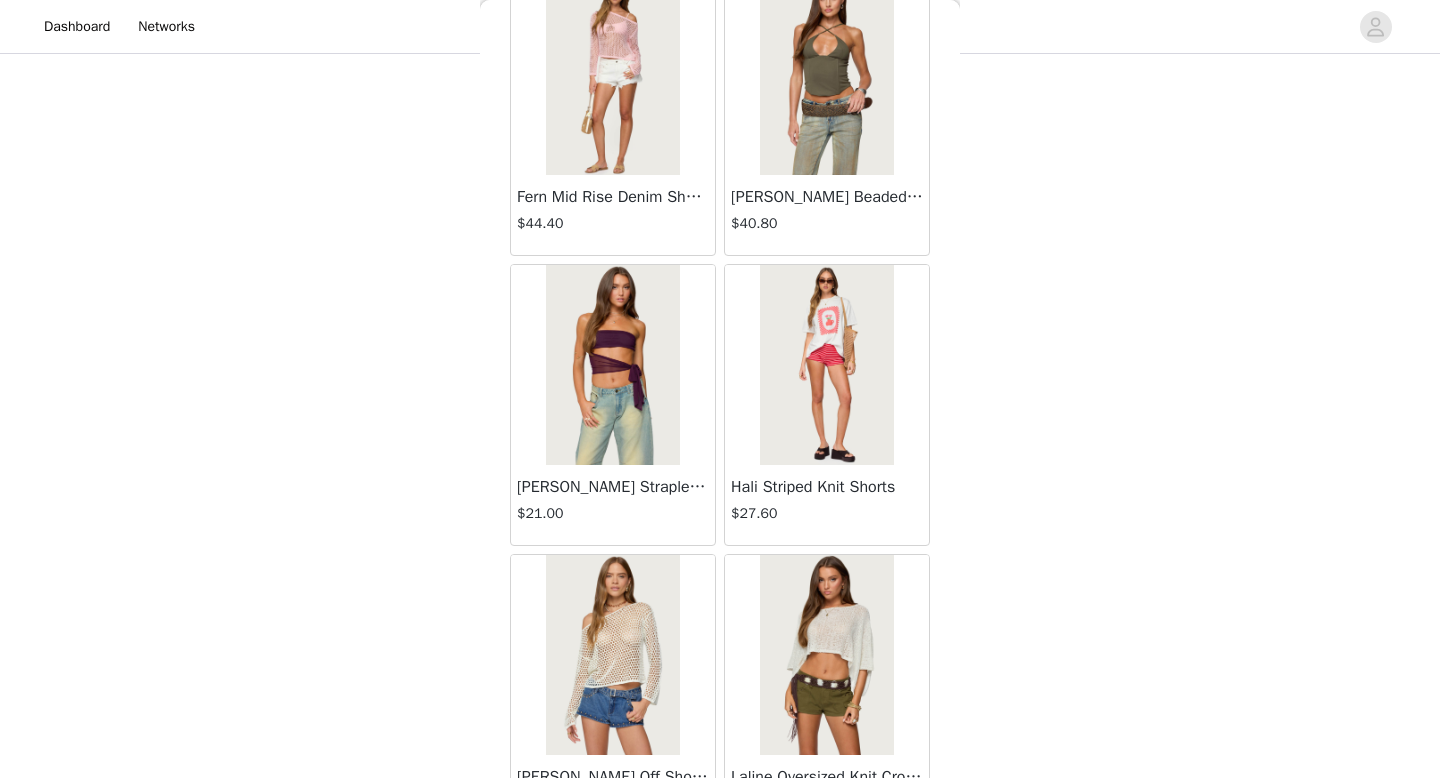 scroll, scrollTop: 14628, scrollLeft: 0, axis: vertical 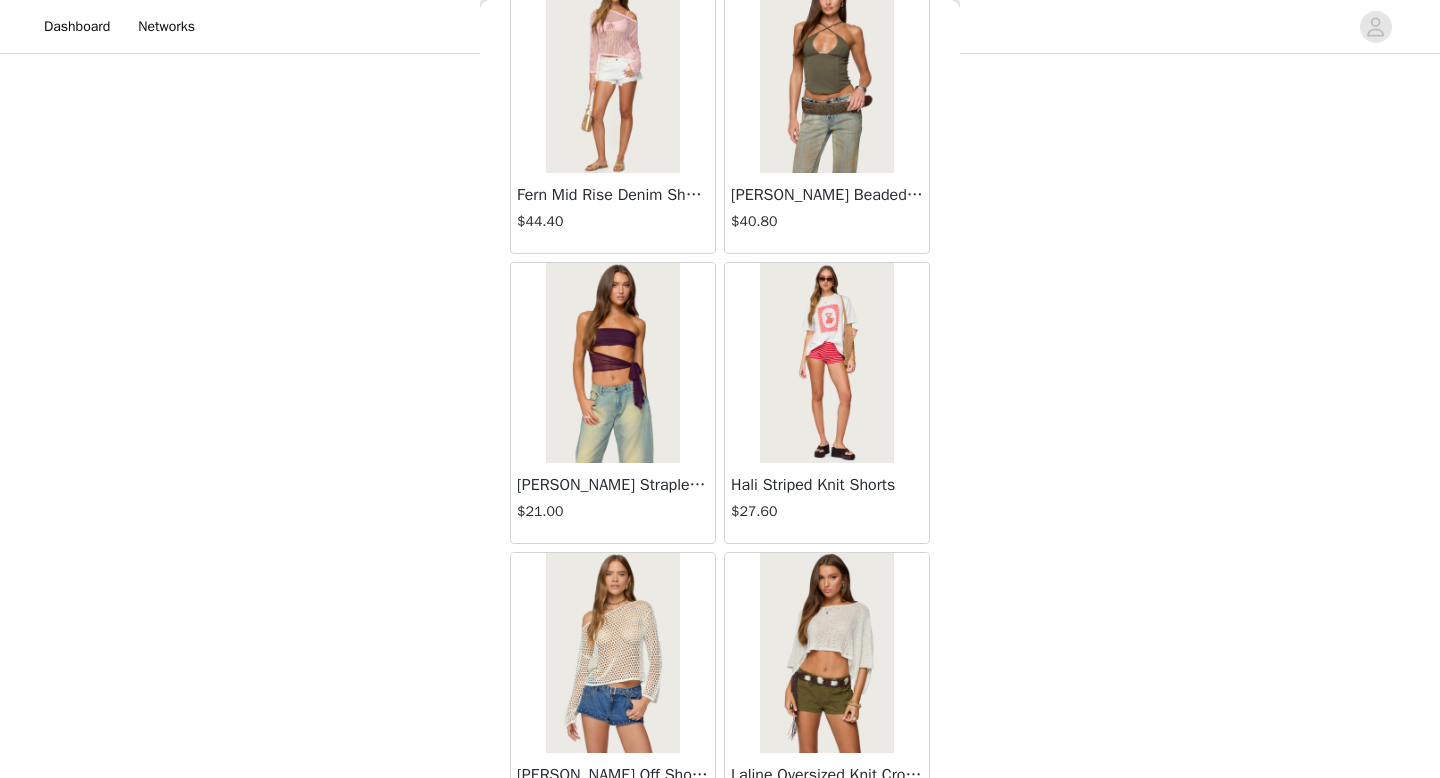 click at bounding box center (612, 363) 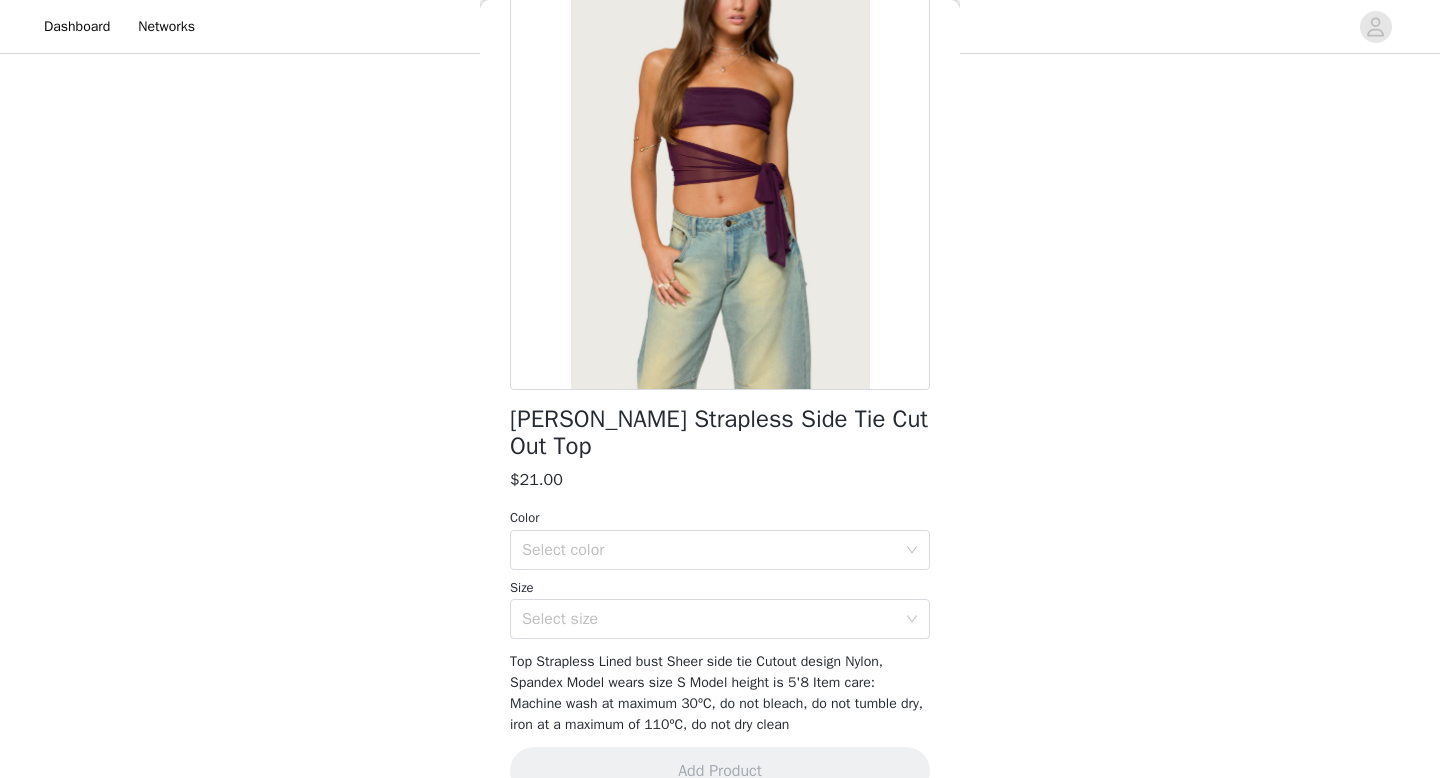 scroll, scrollTop: 169, scrollLeft: 0, axis: vertical 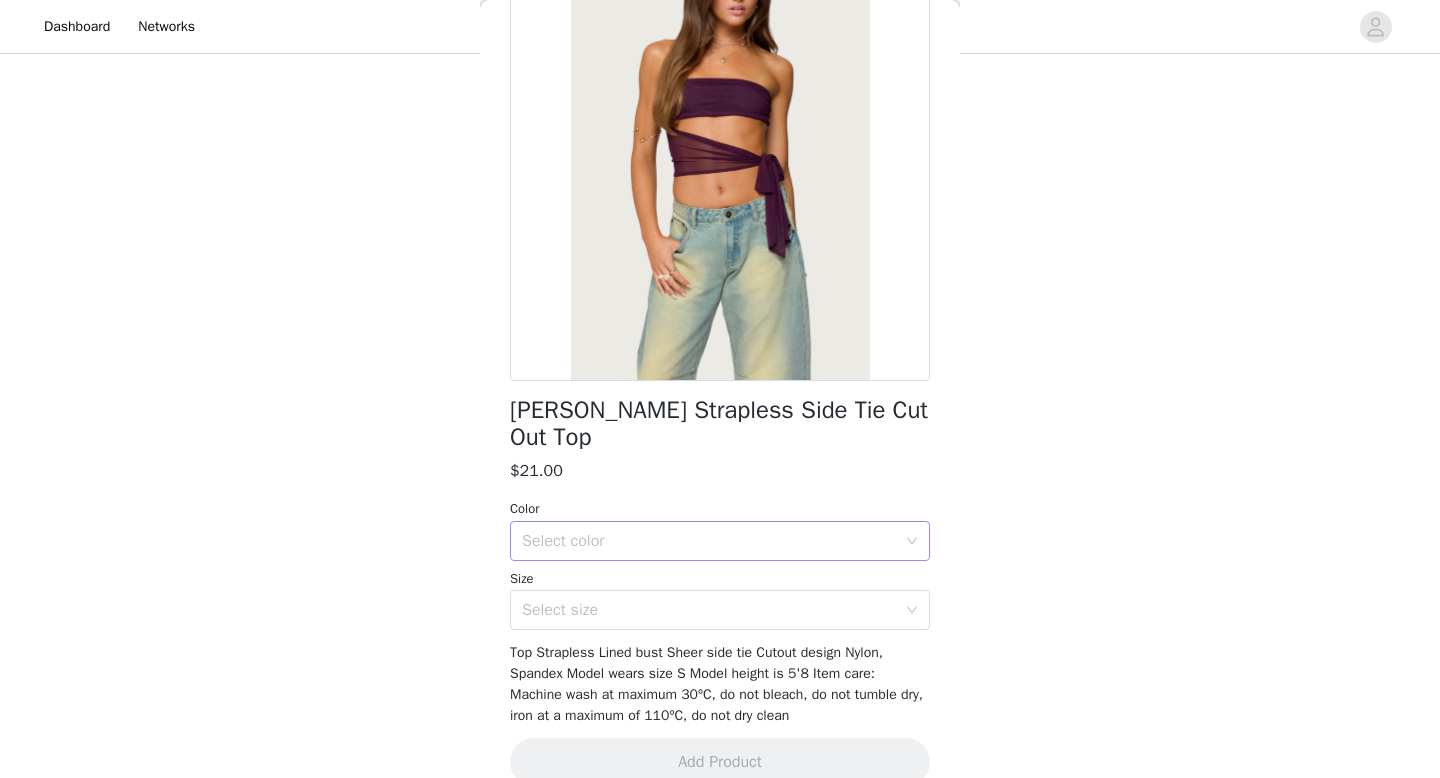 click on "Select color" at bounding box center (709, 541) 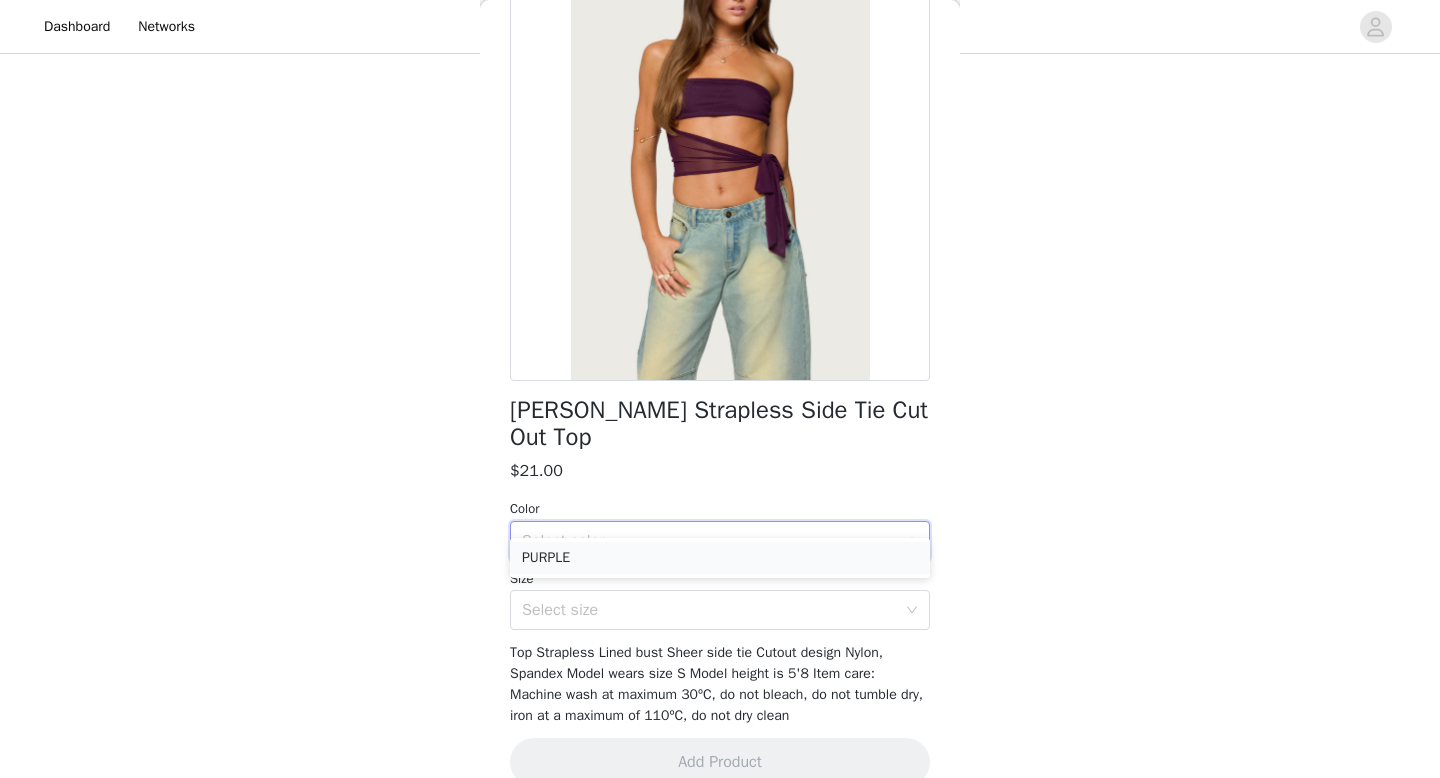 click on "PURPLE" at bounding box center (720, 558) 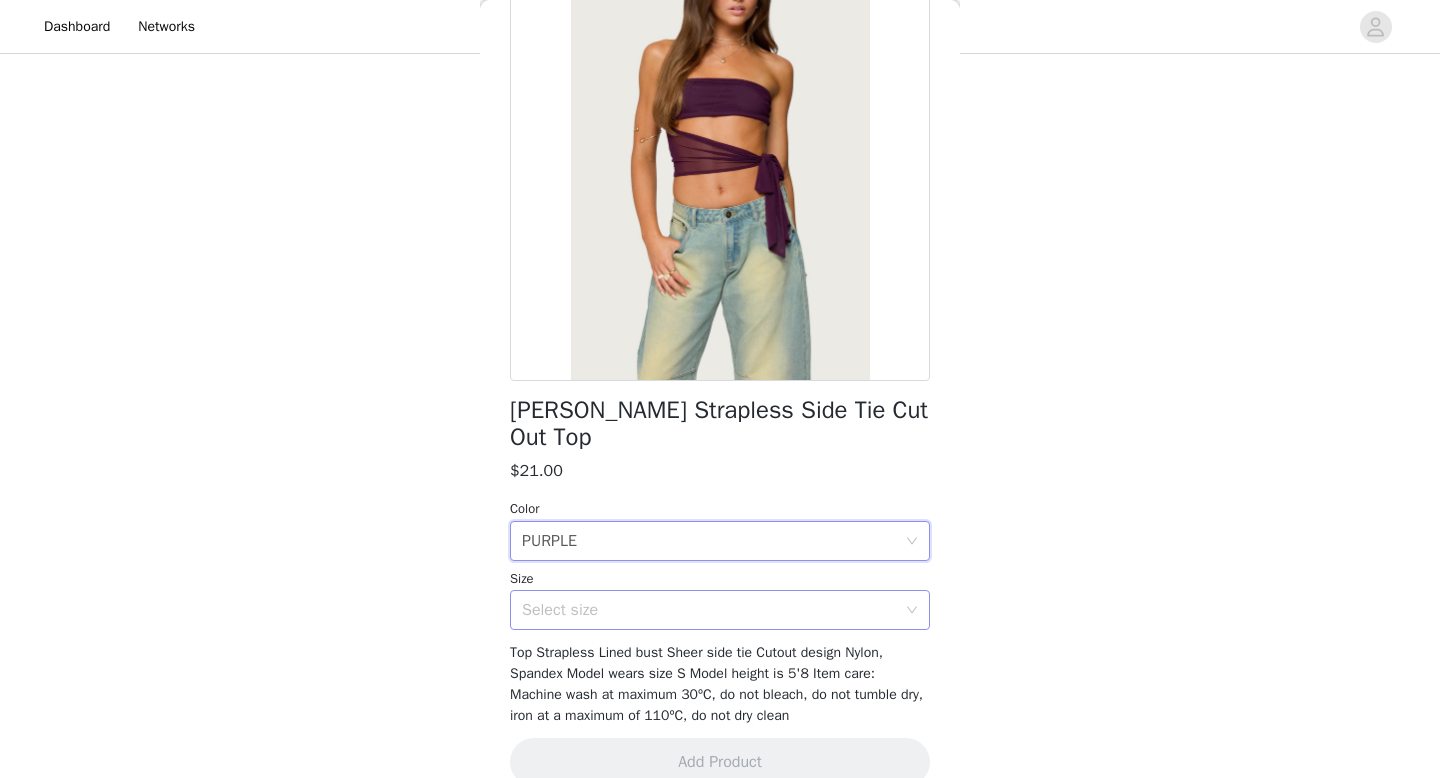 click on "Select size" at bounding box center [709, 610] 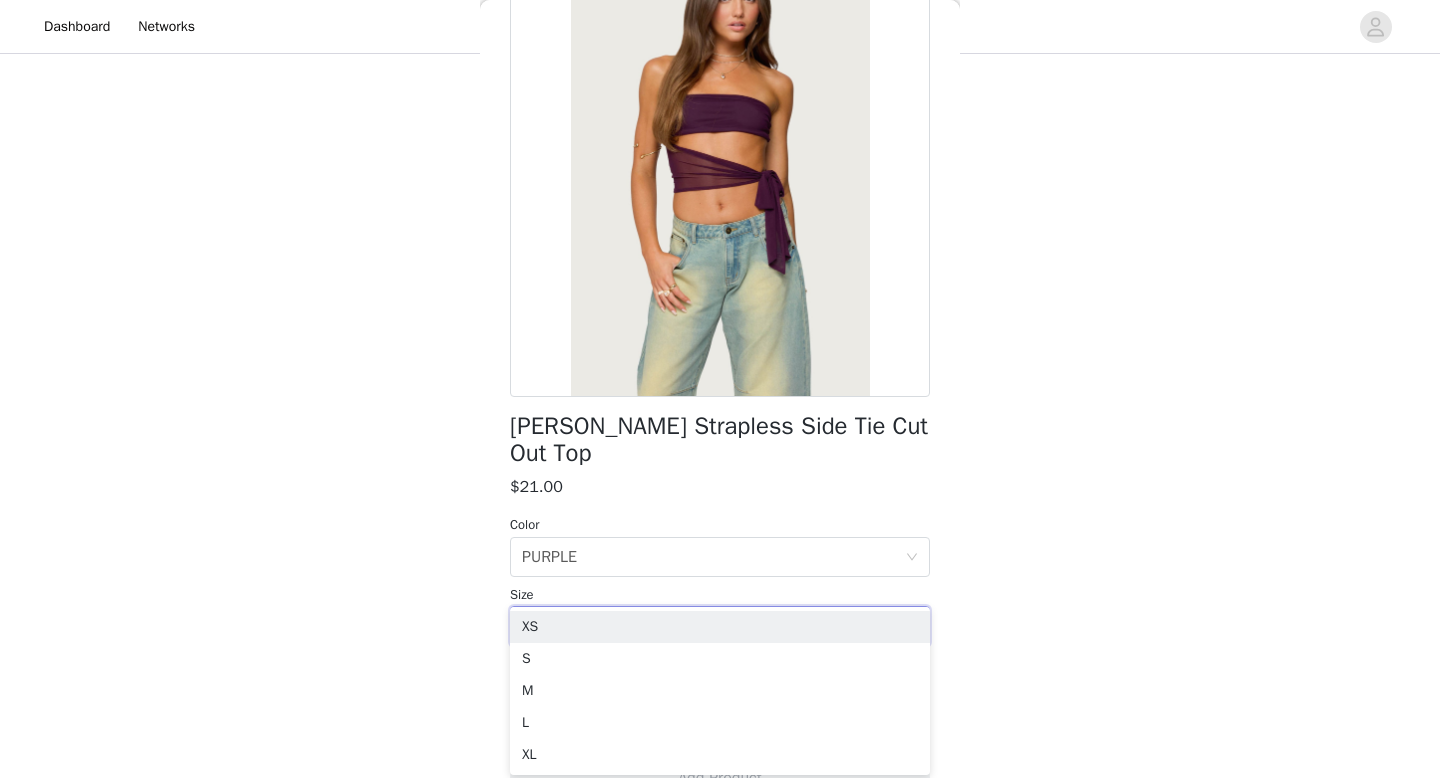 scroll, scrollTop: 174, scrollLeft: 0, axis: vertical 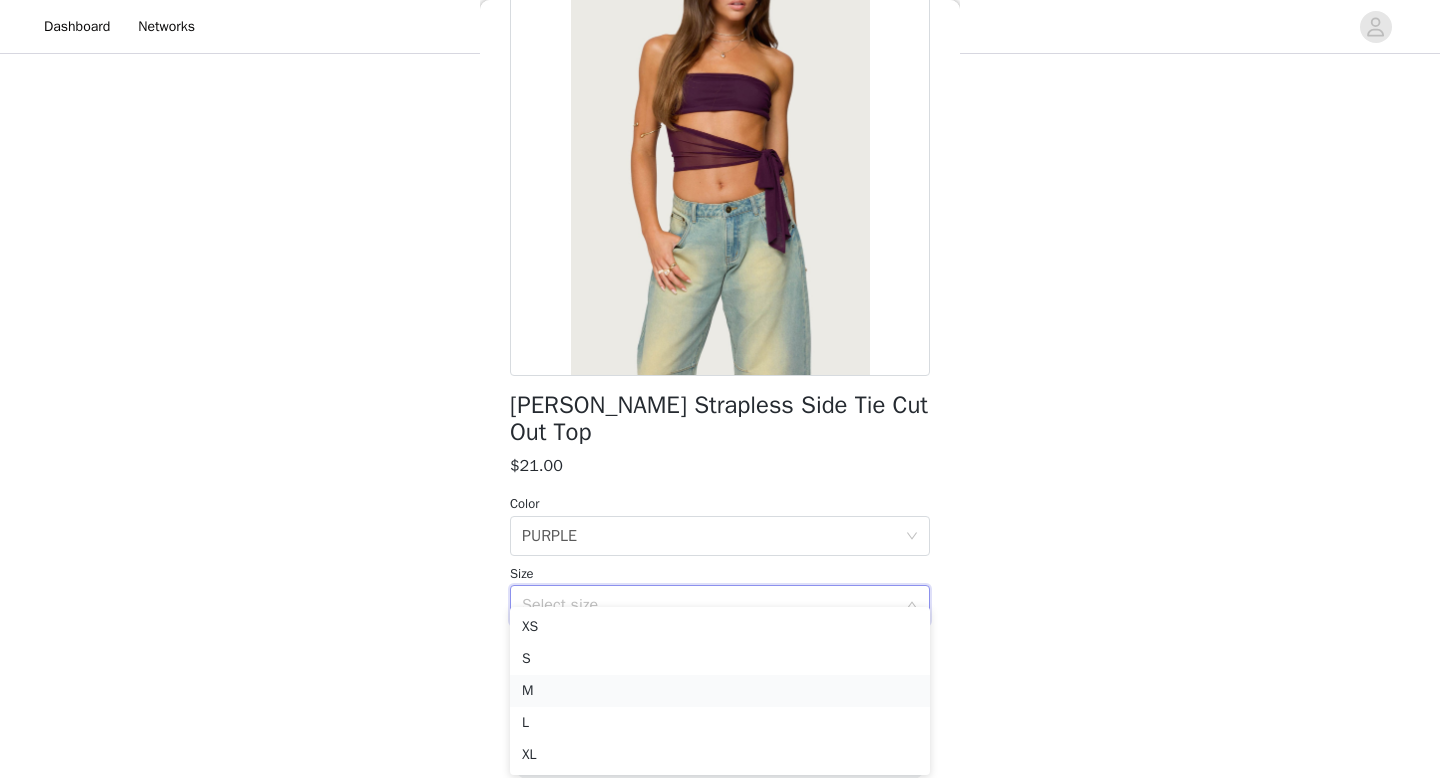 click on "M" at bounding box center [720, 691] 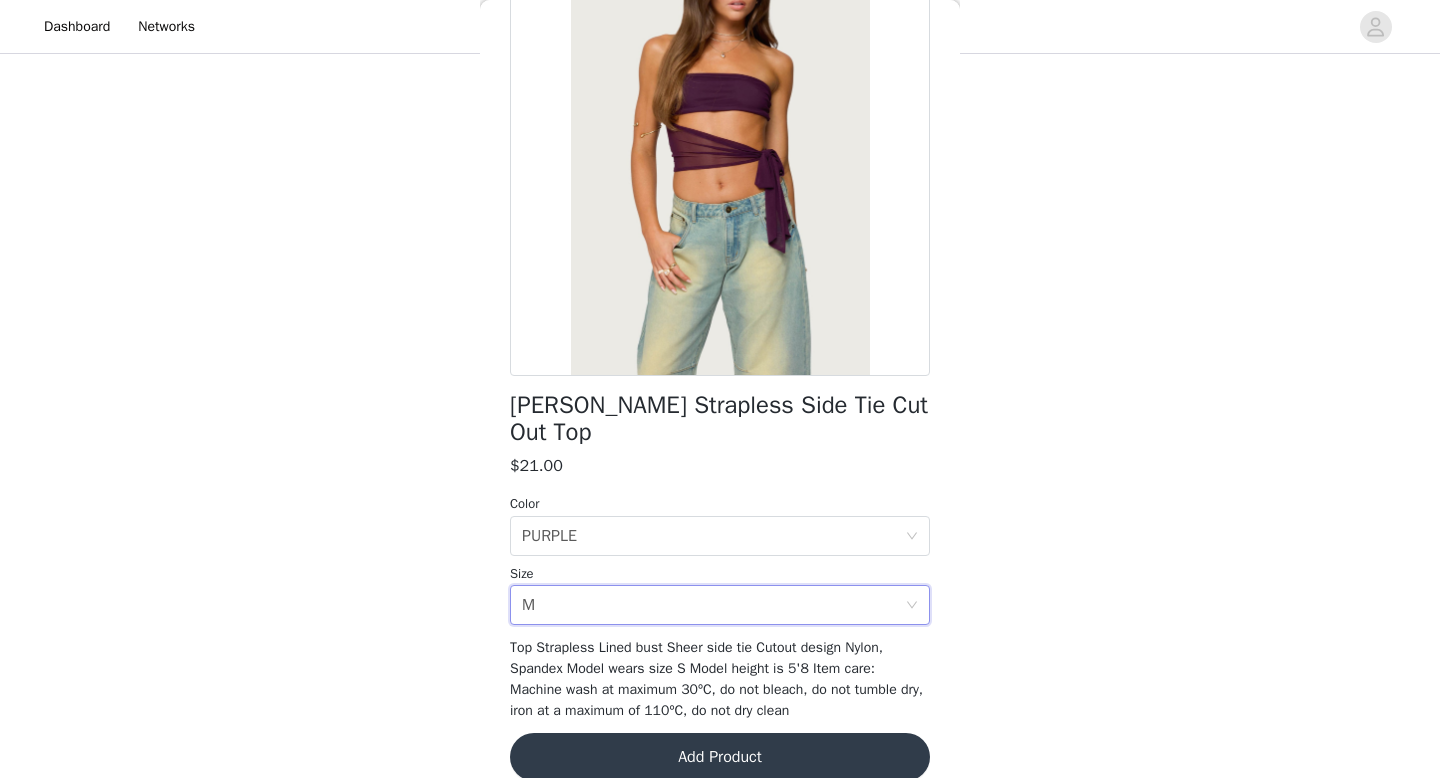 click on "Add Product" at bounding box center [720, 757] 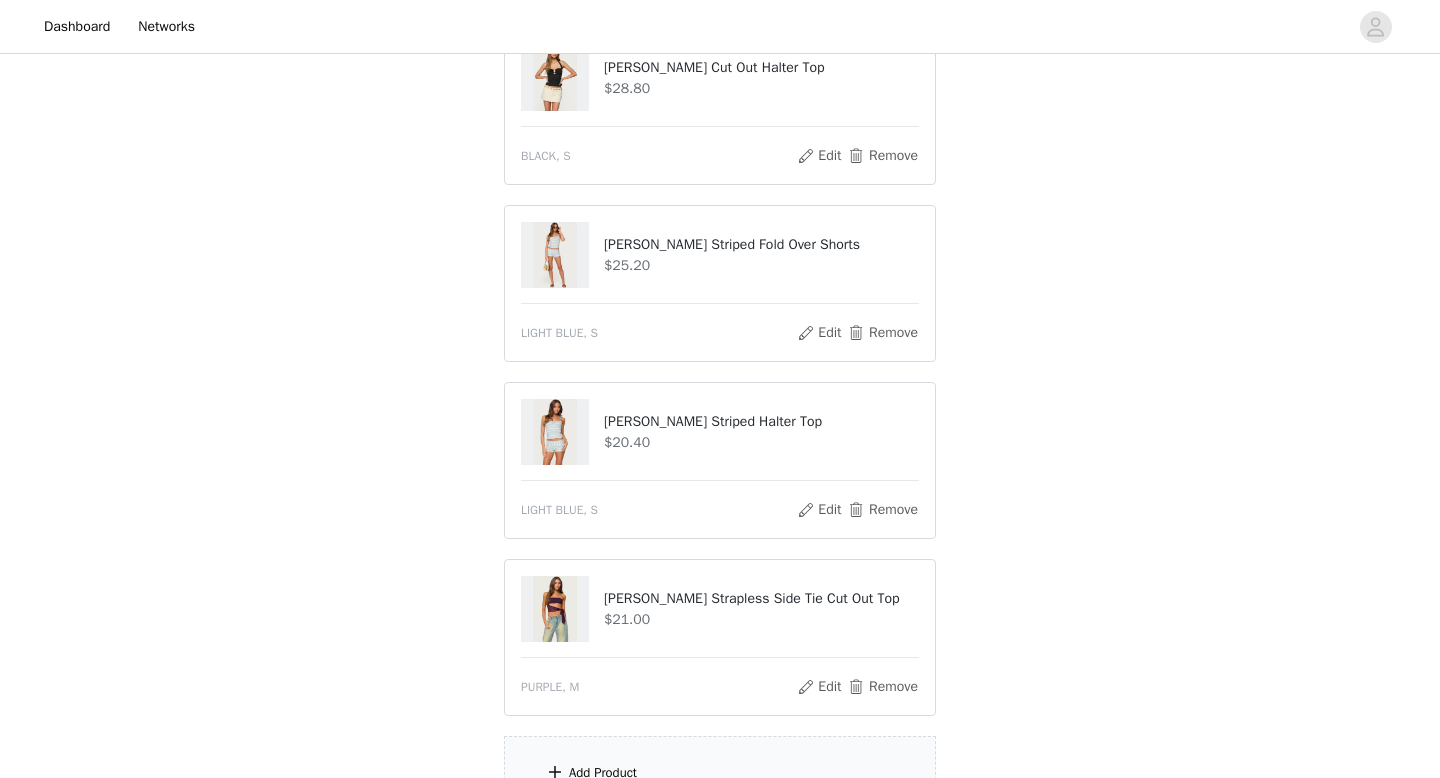 scroll, scrollTop: 264, scrollLeft: 0, axis: vertical 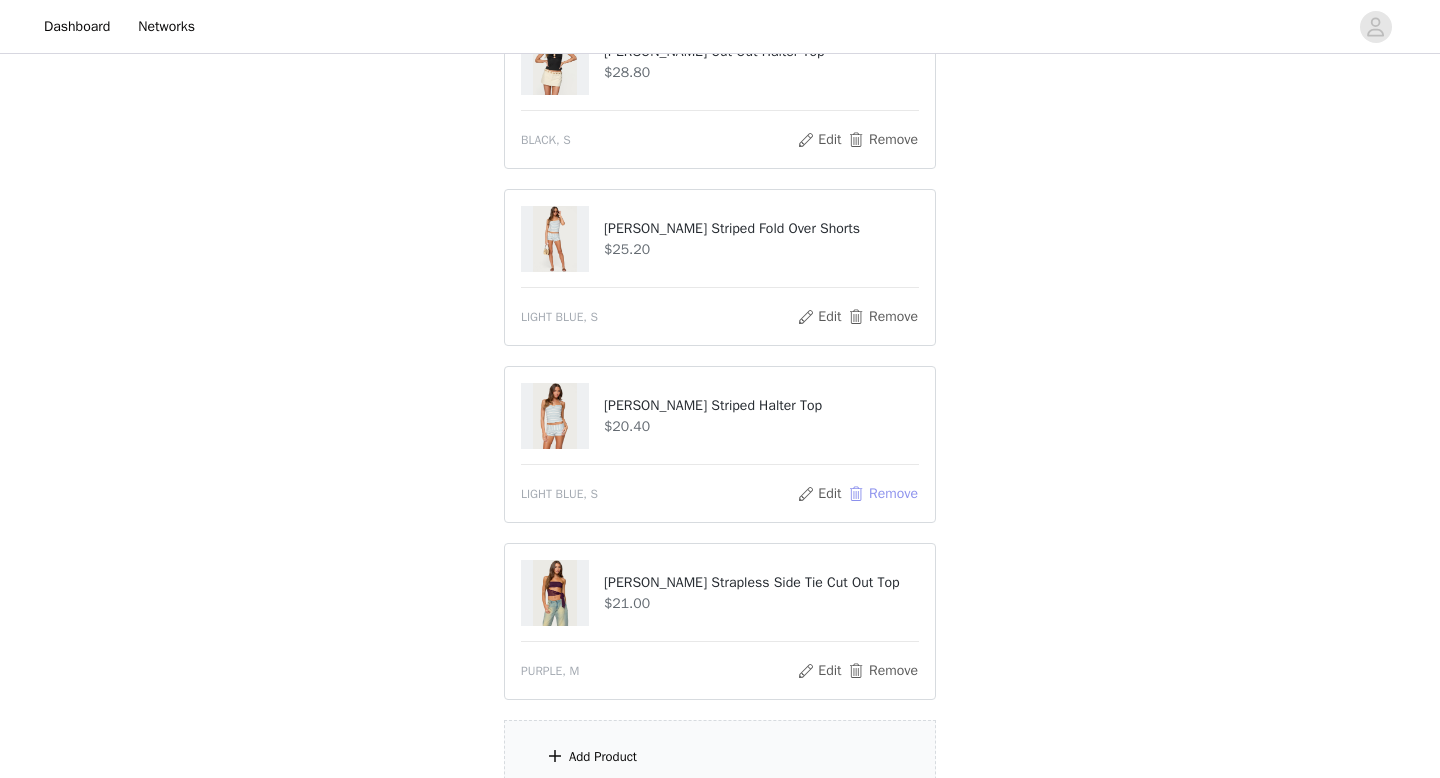 click on "Remove" at bounding box center (883, 494) 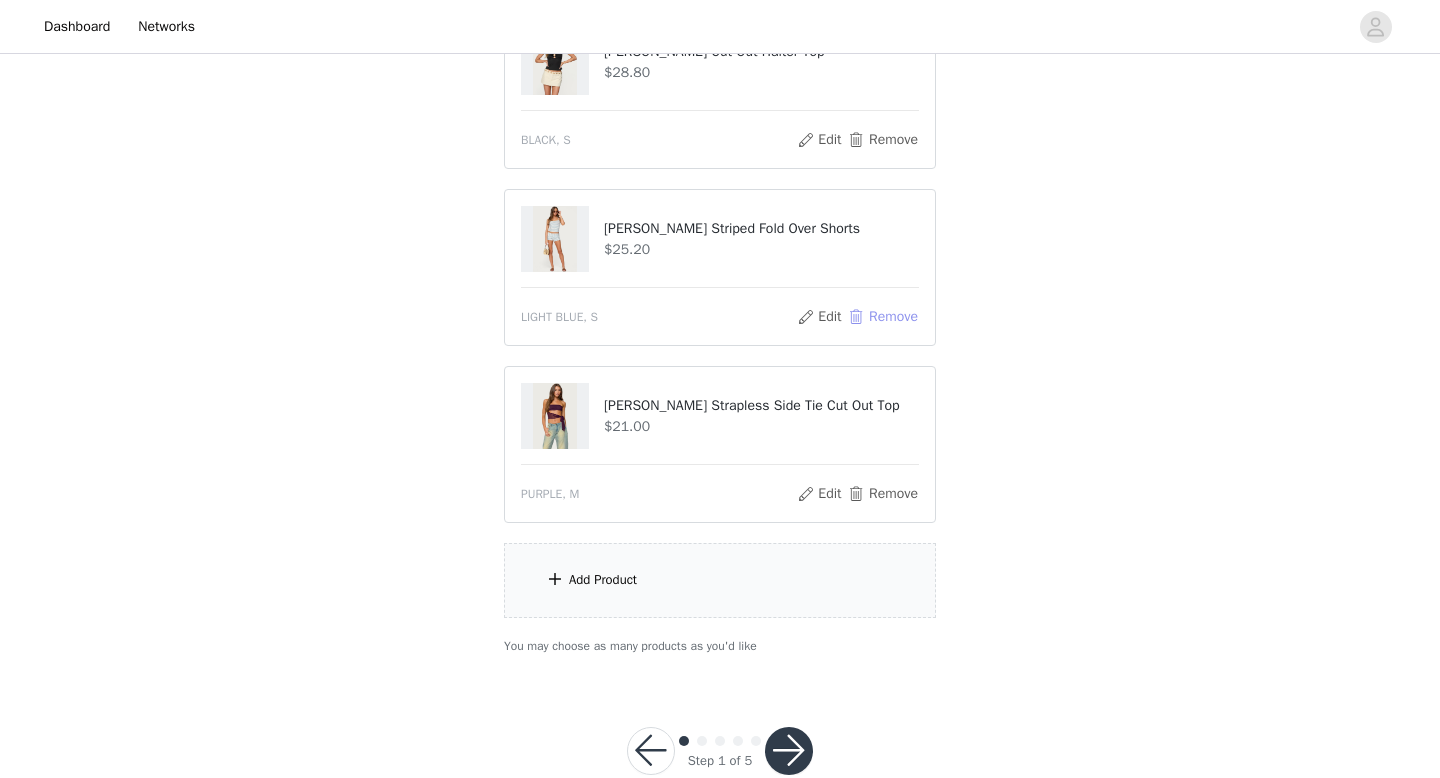 click on "Remove" at bounding box center (883, 317) 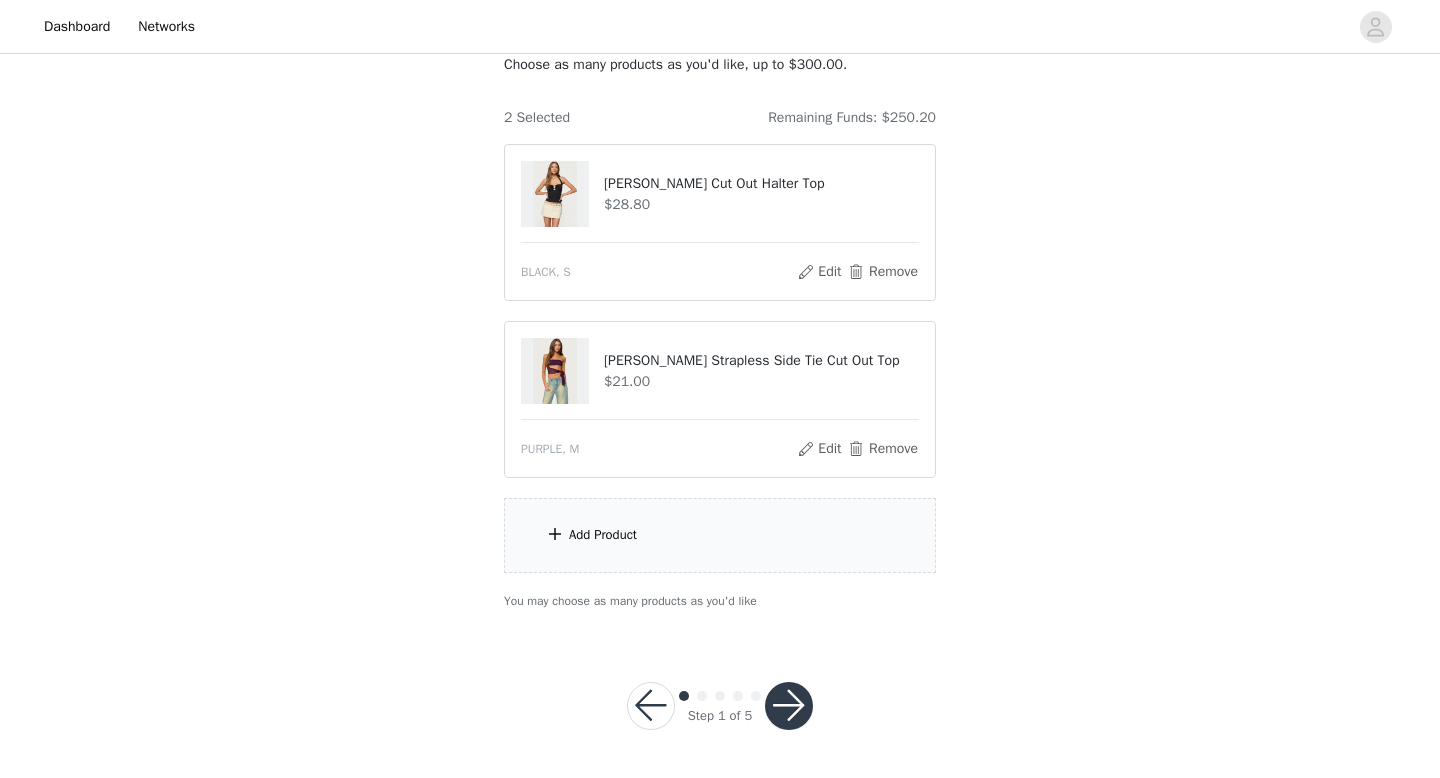 scroll, scrollTop: 132, scrollLeft: 0, axis: vertical 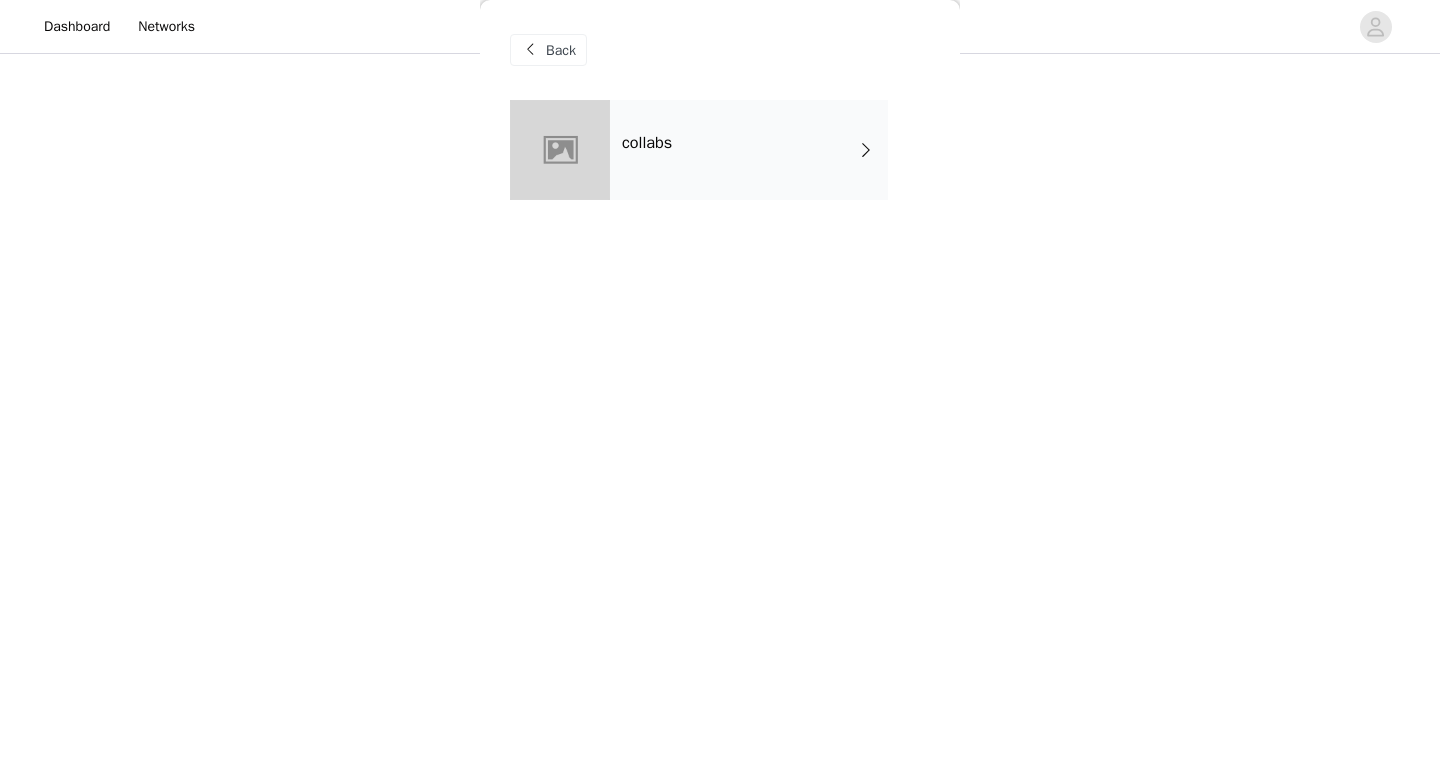click on "collabs" at bounding box center (749, 150) 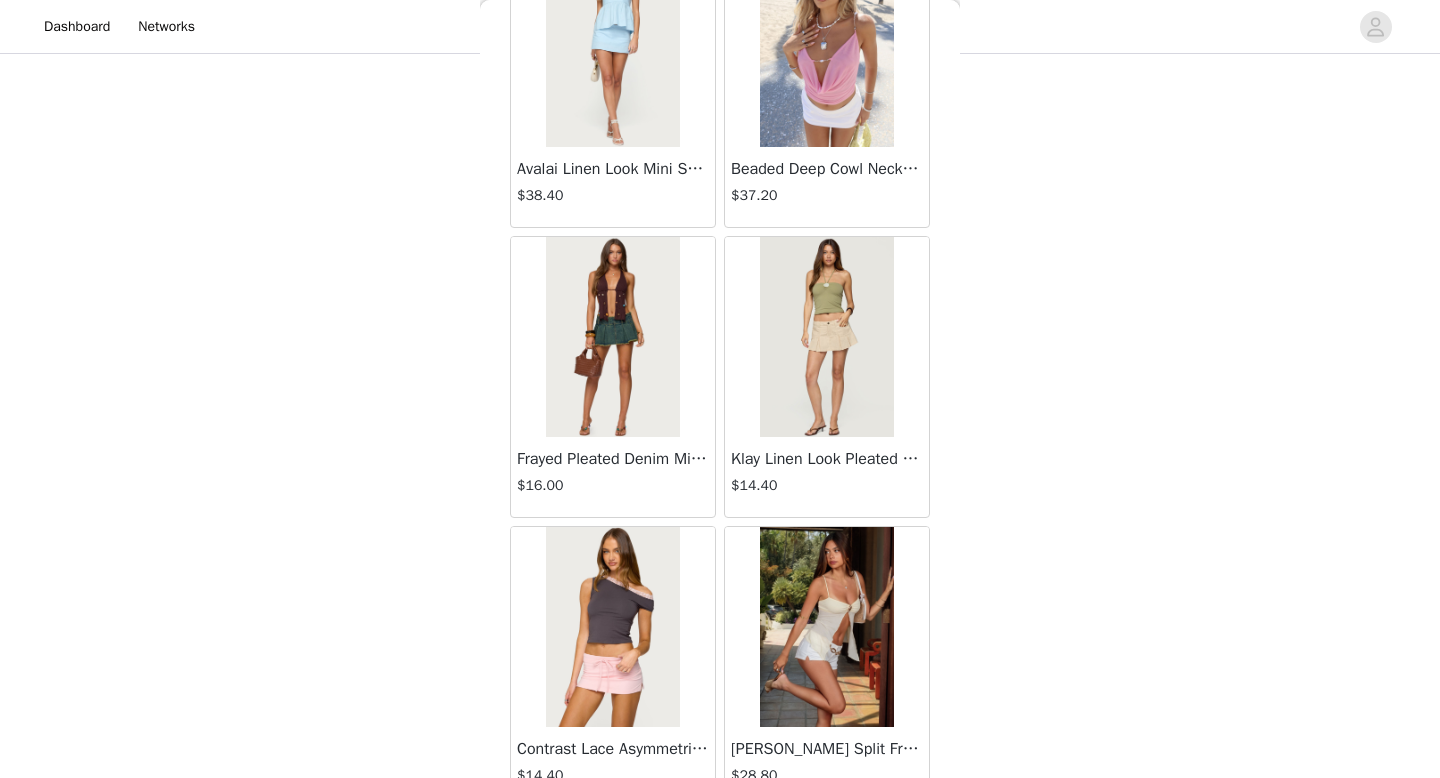 scroll, scrollTop: 2282, scrollLeft: 0, axis: vertical 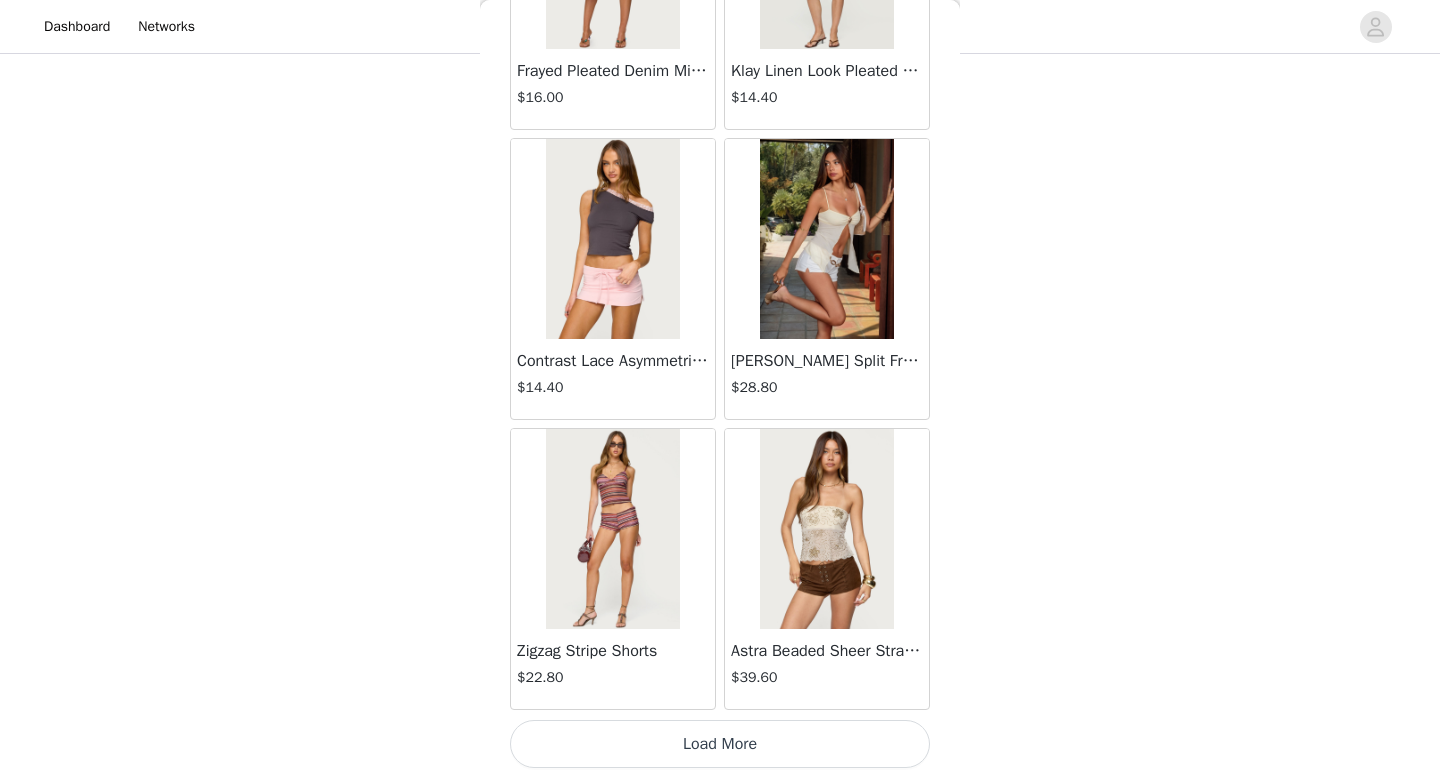 click on "Load More" at bounding box center (720, 744) 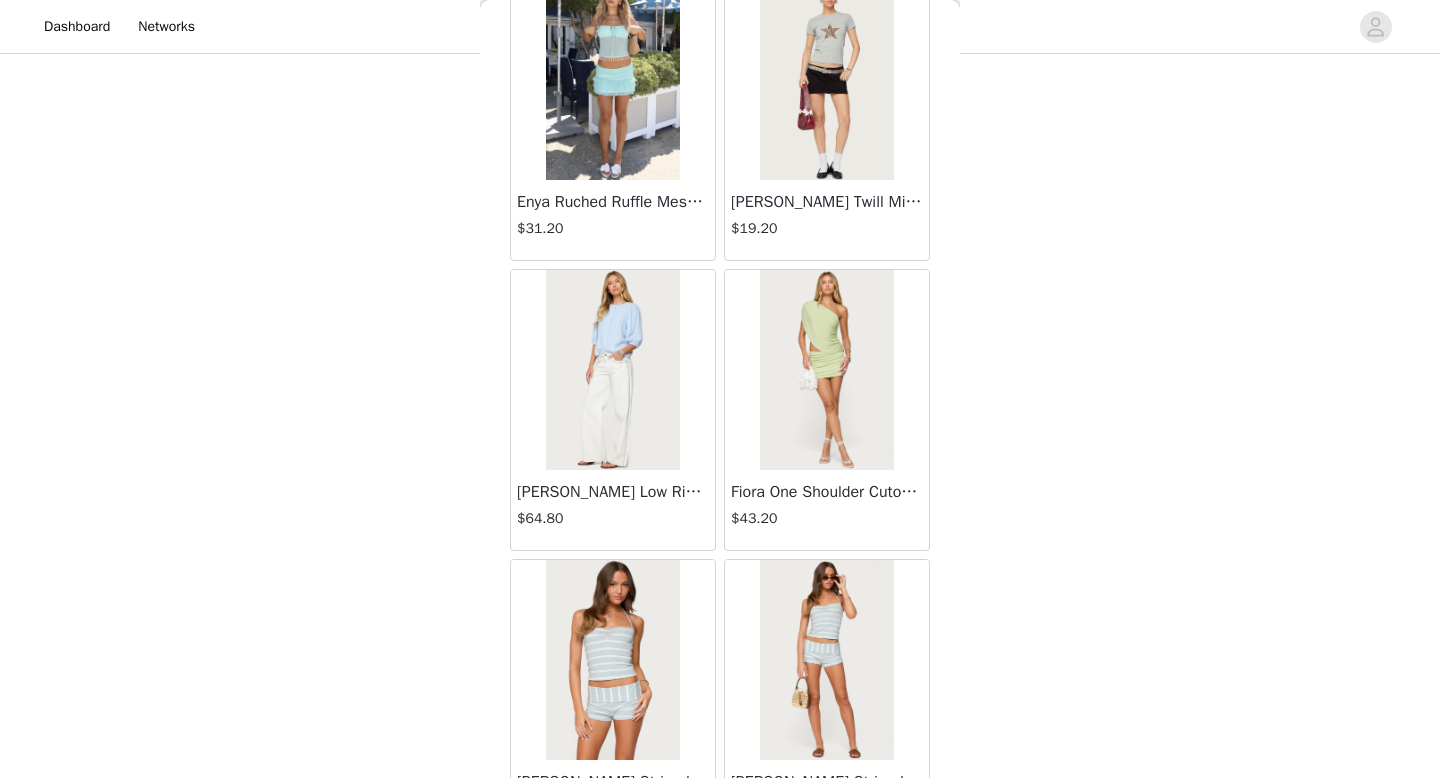 scroll, scrollTop: 5182, scrollLeft: 0, axis: vertical 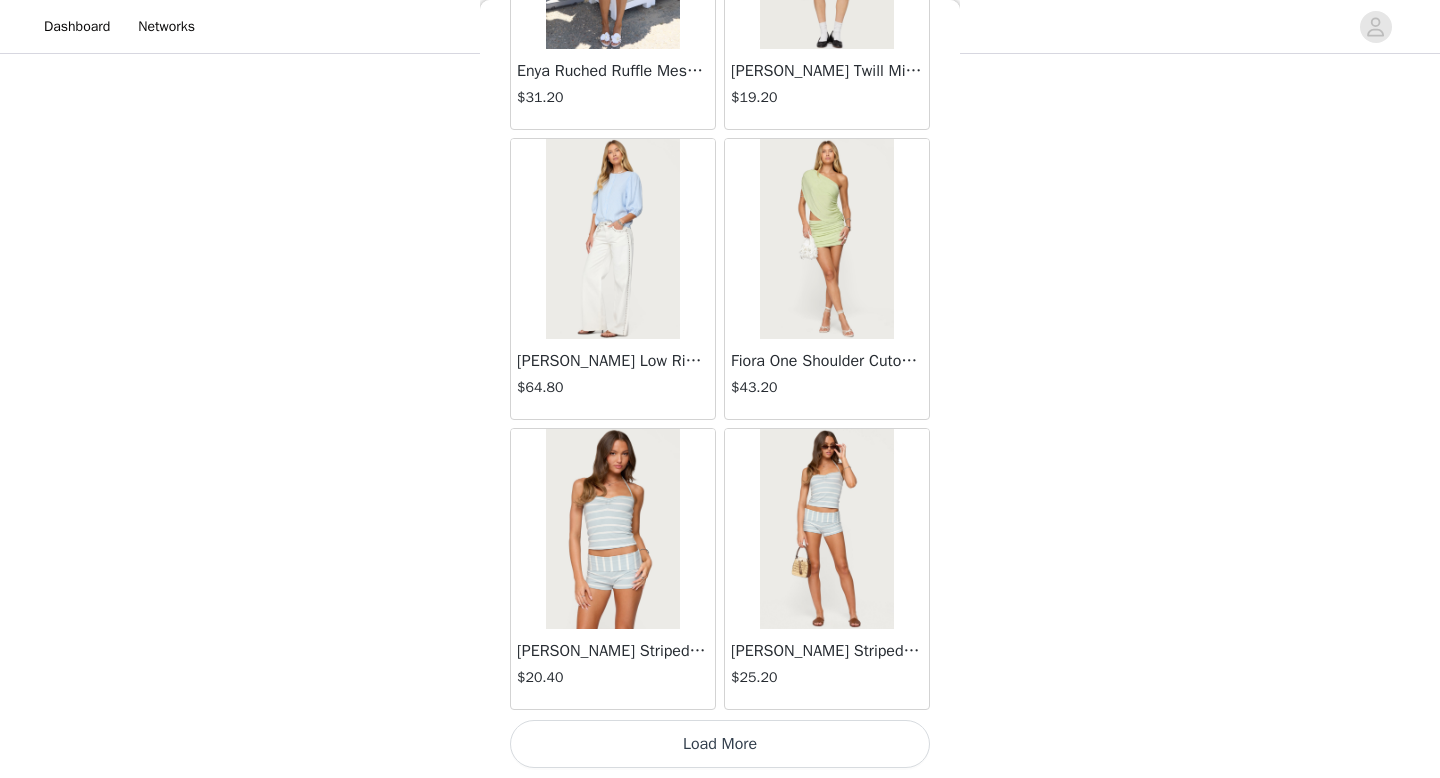 click on "Load More" at bounding box center (720, 744) 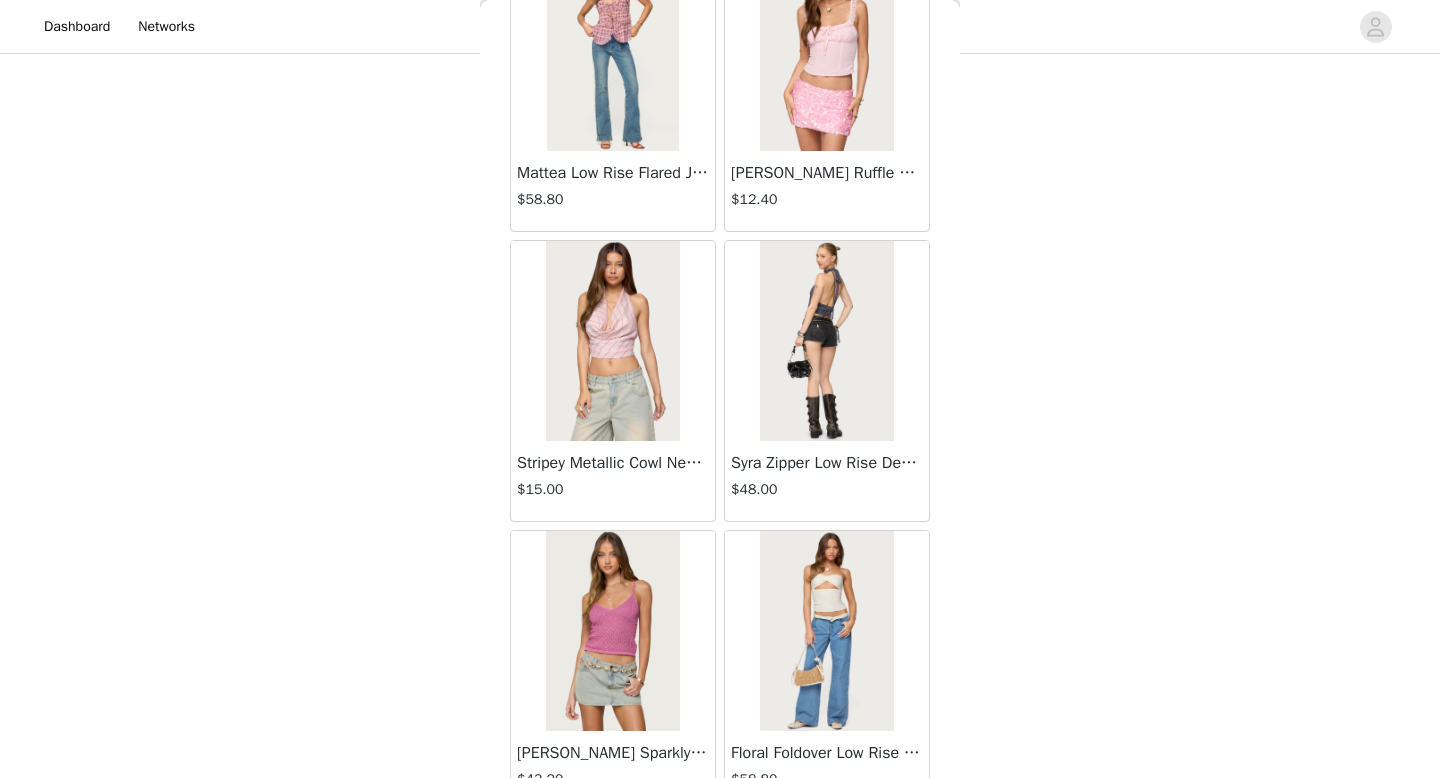 scroll, scrollTop: 8082, scrollLeft: 0, axis: vertical 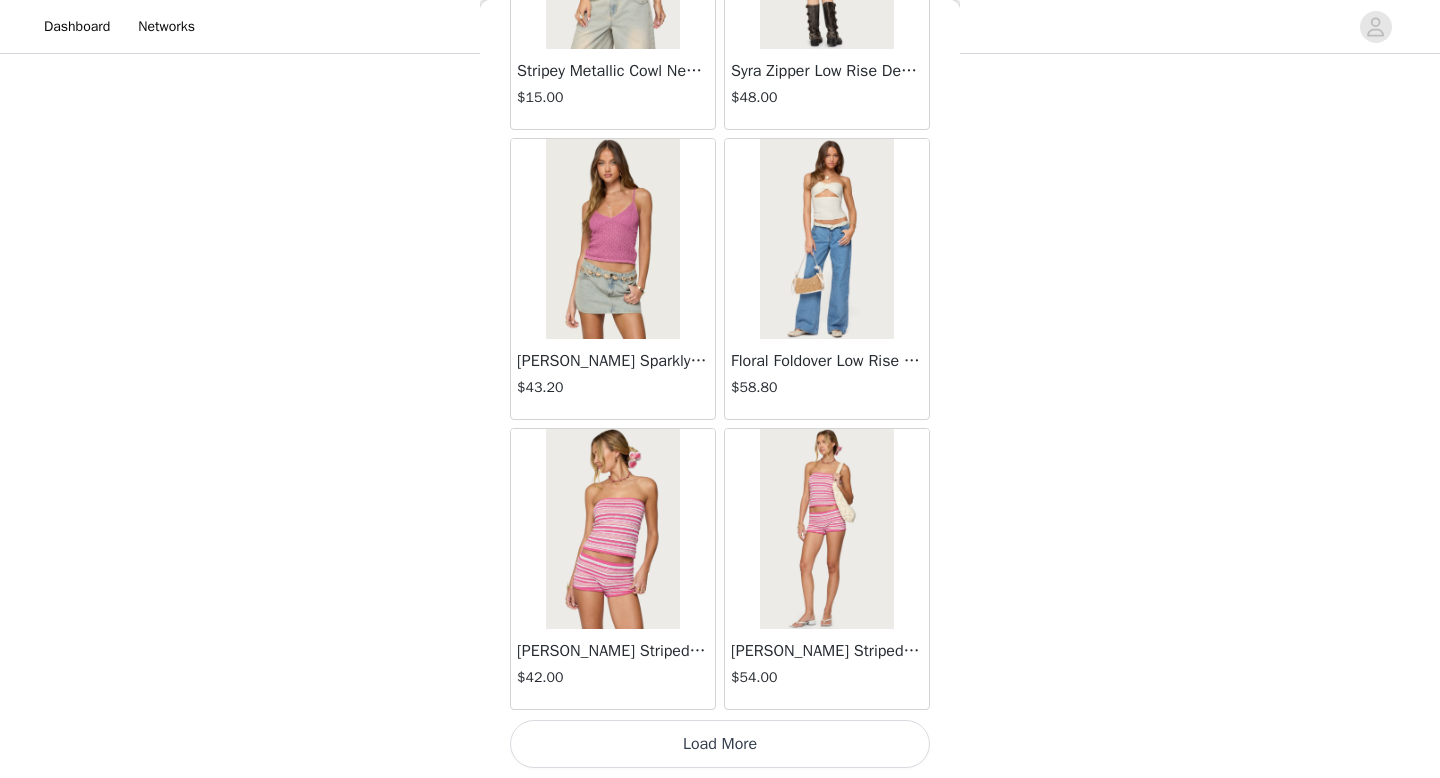 click on "Load More" at bounding box center (720, 744) 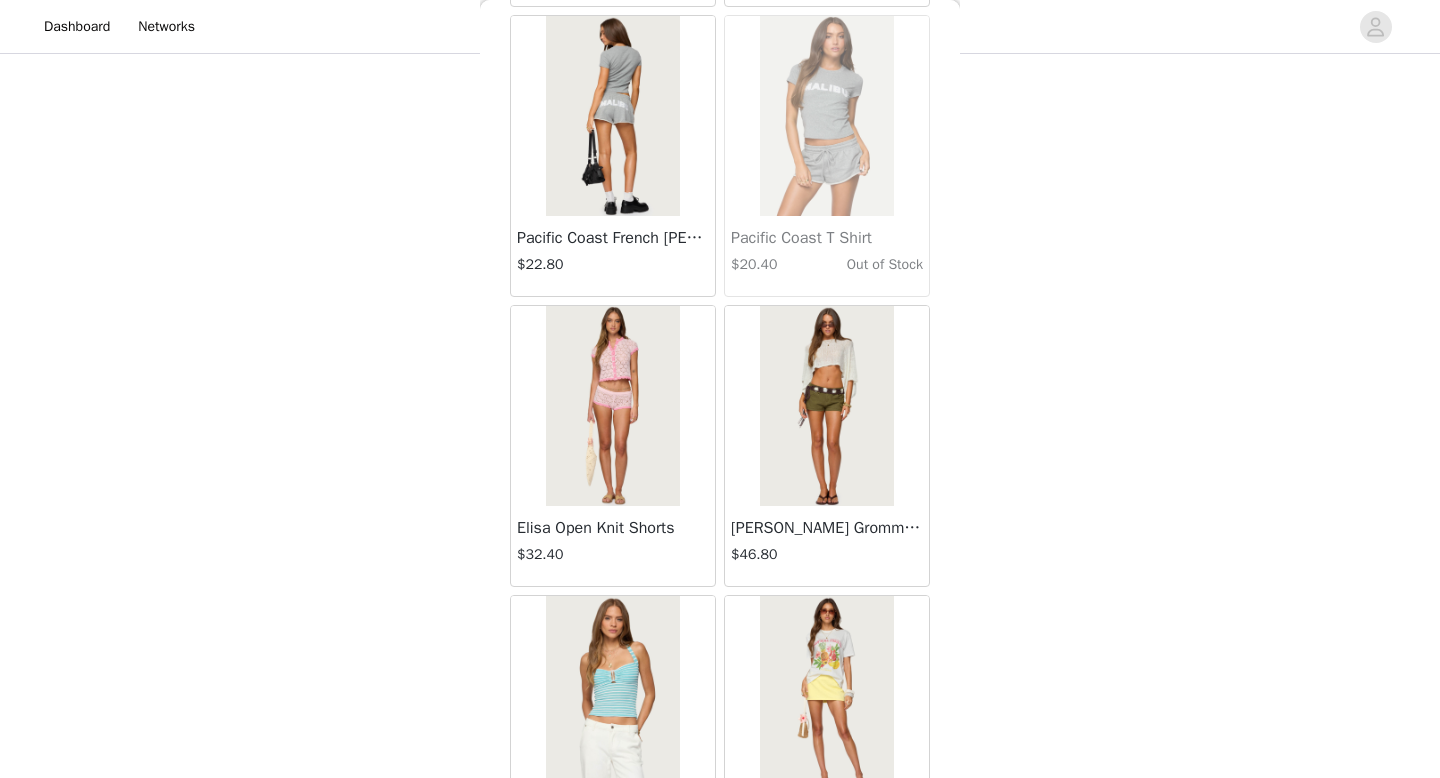 scroll, scrollTop: 10982, scrollLeft: 0, axis: vertical 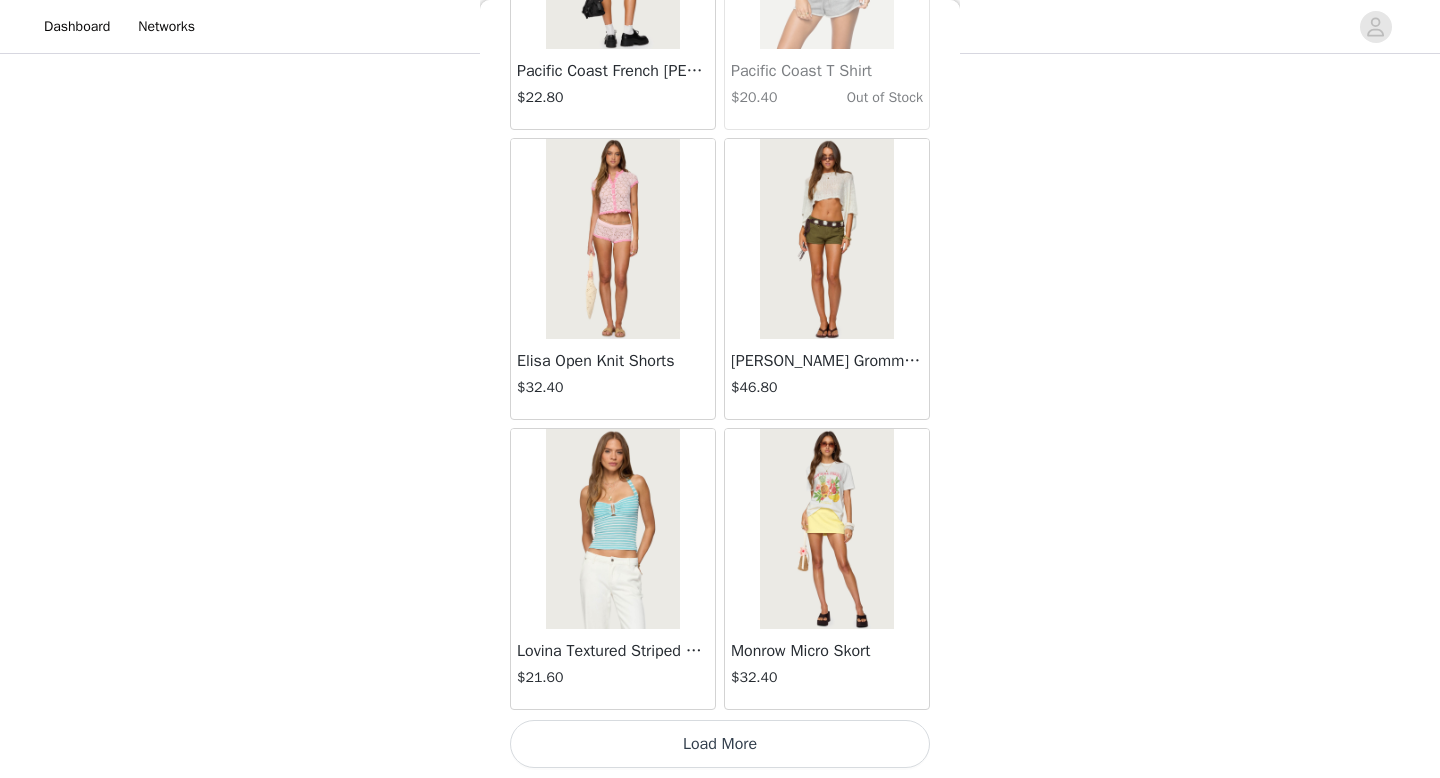 click on "Load More" at bounding box center (720, 744) 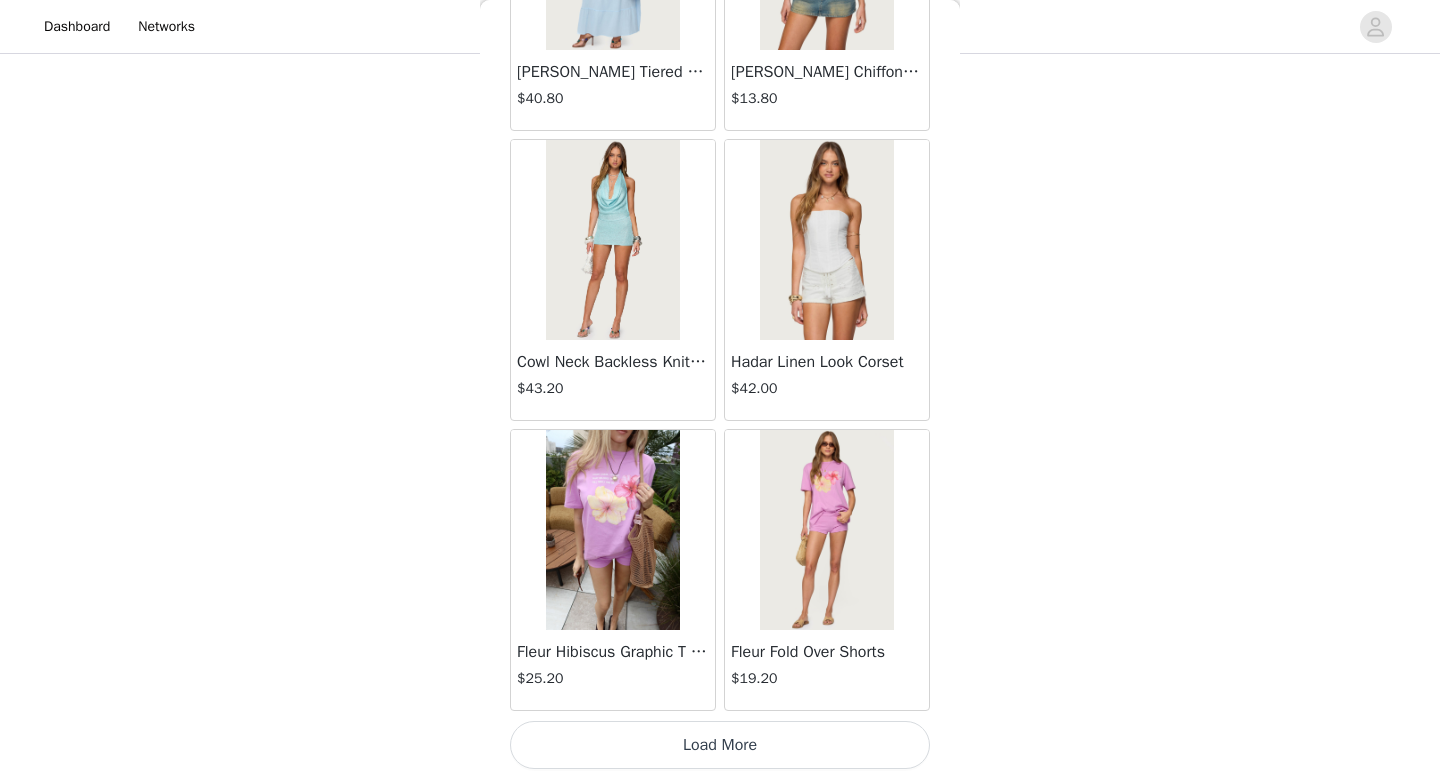 scroll, scrollTop: 13882, scrollLeft: 0, axis: vertical 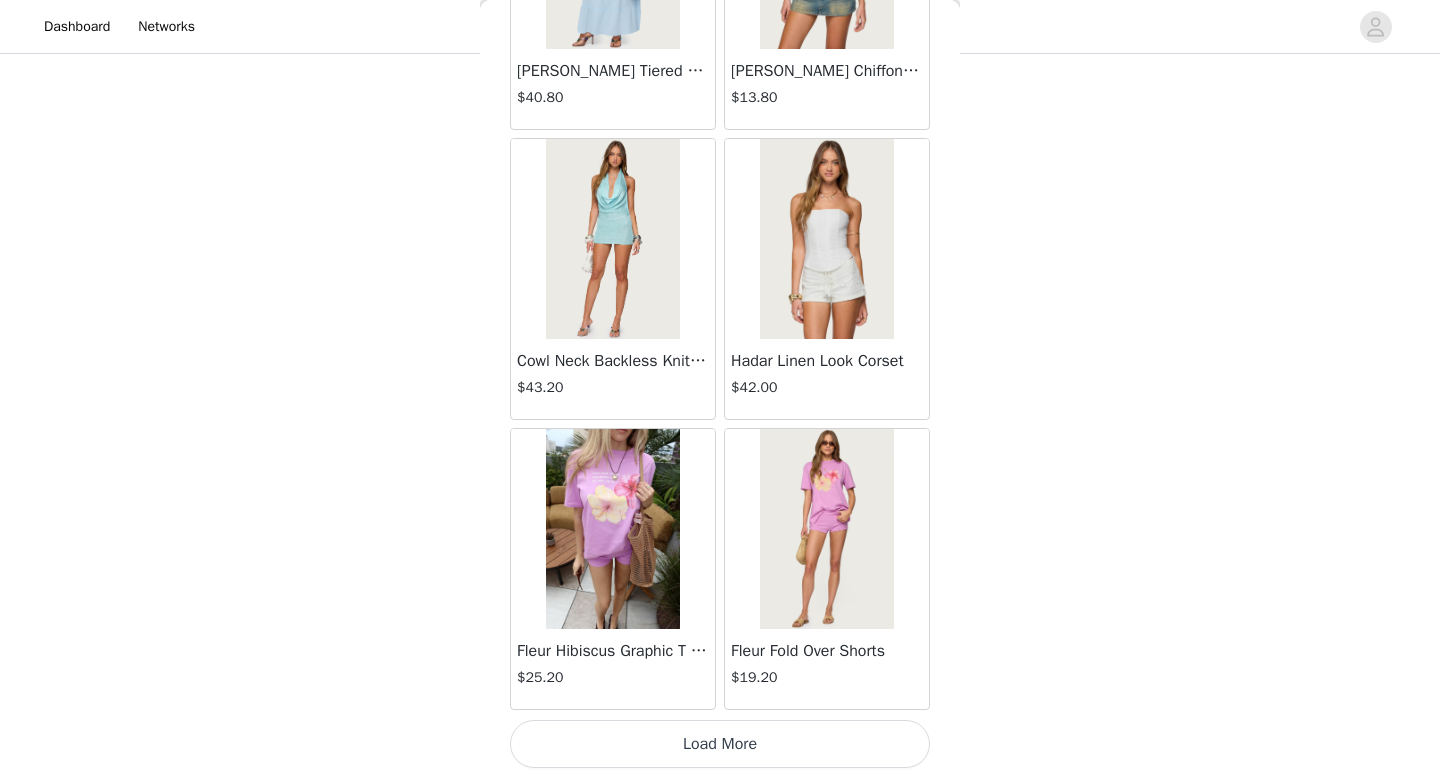 click on "Load More" at bounding box center (720, 744) 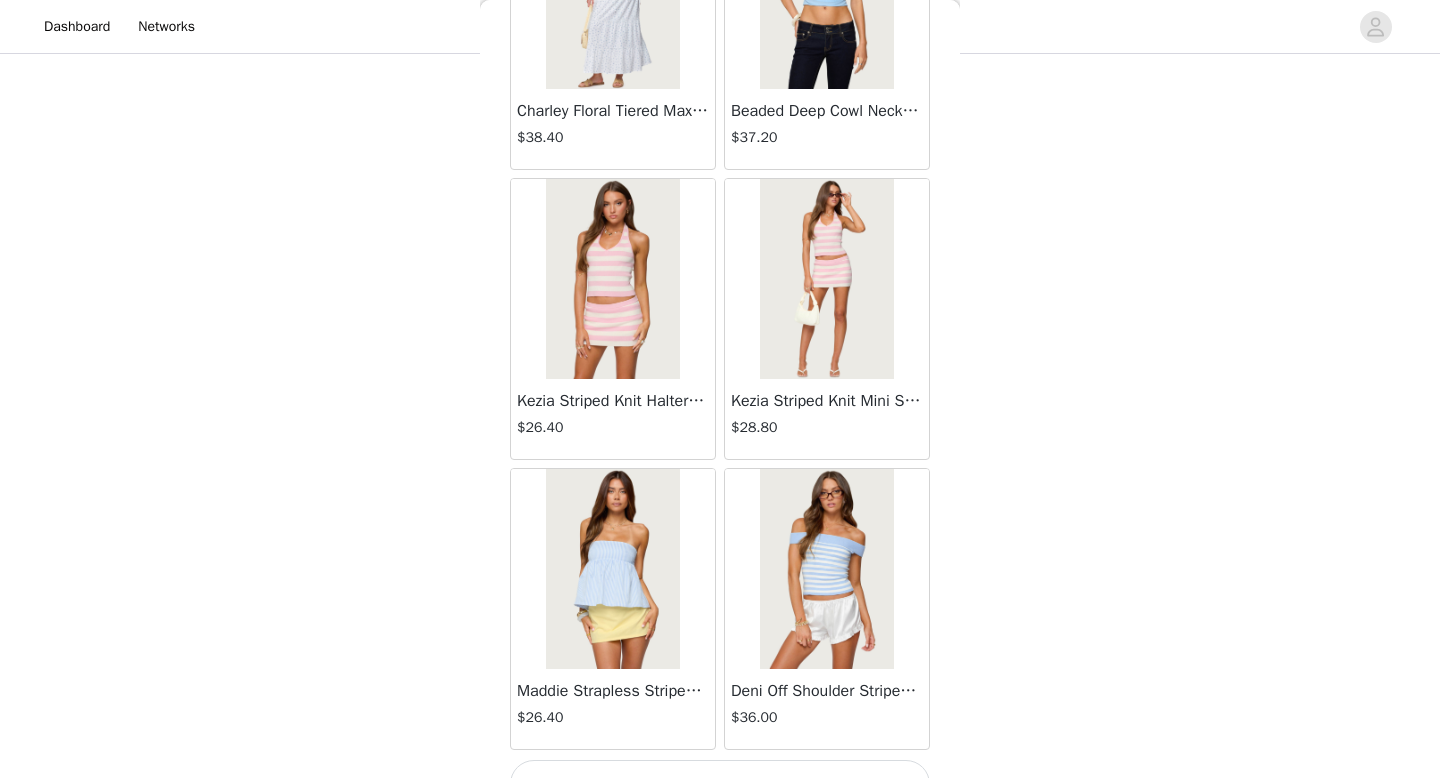 scroll, scrollTop: 16782, scrollLeft: 0, axis: vertical 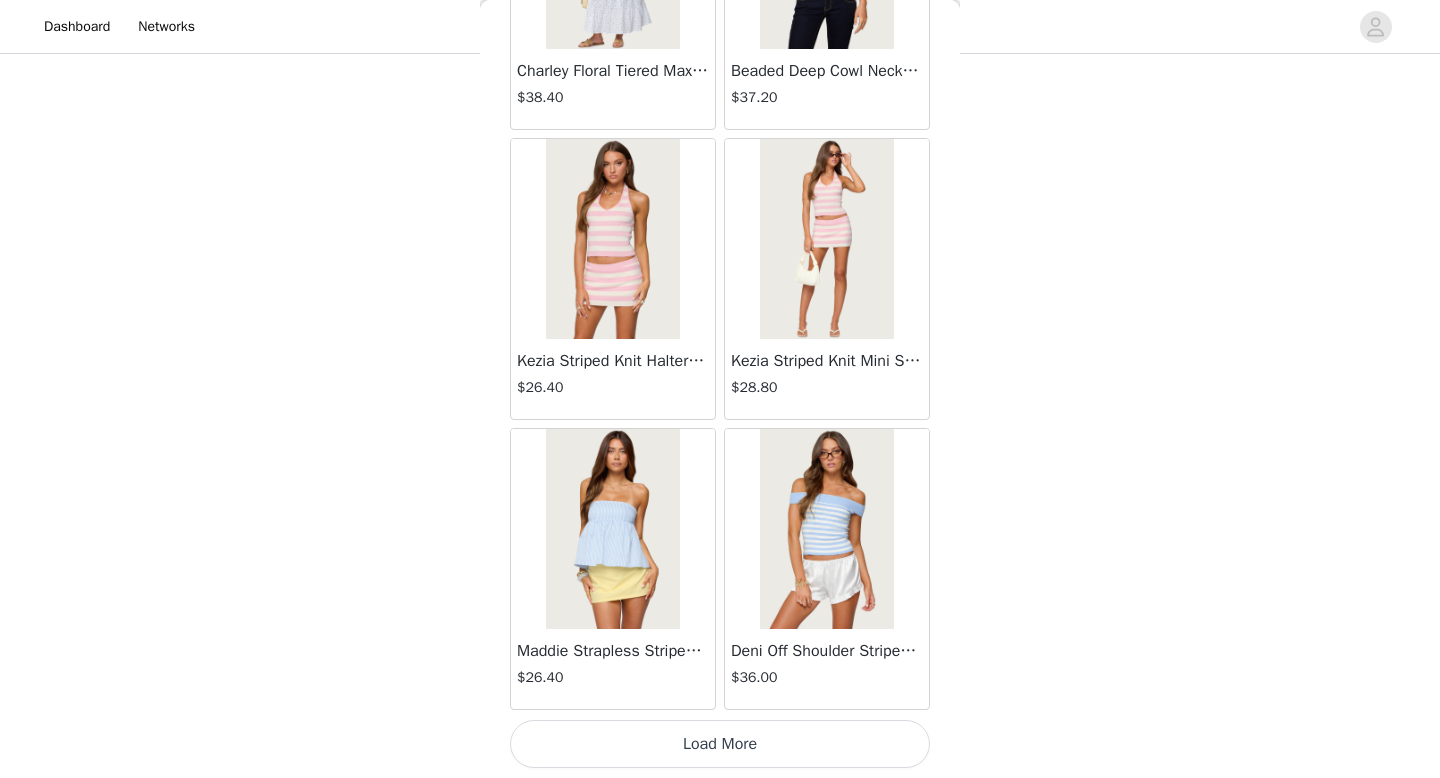 click on "Load More" at bounding box center [720, 744] 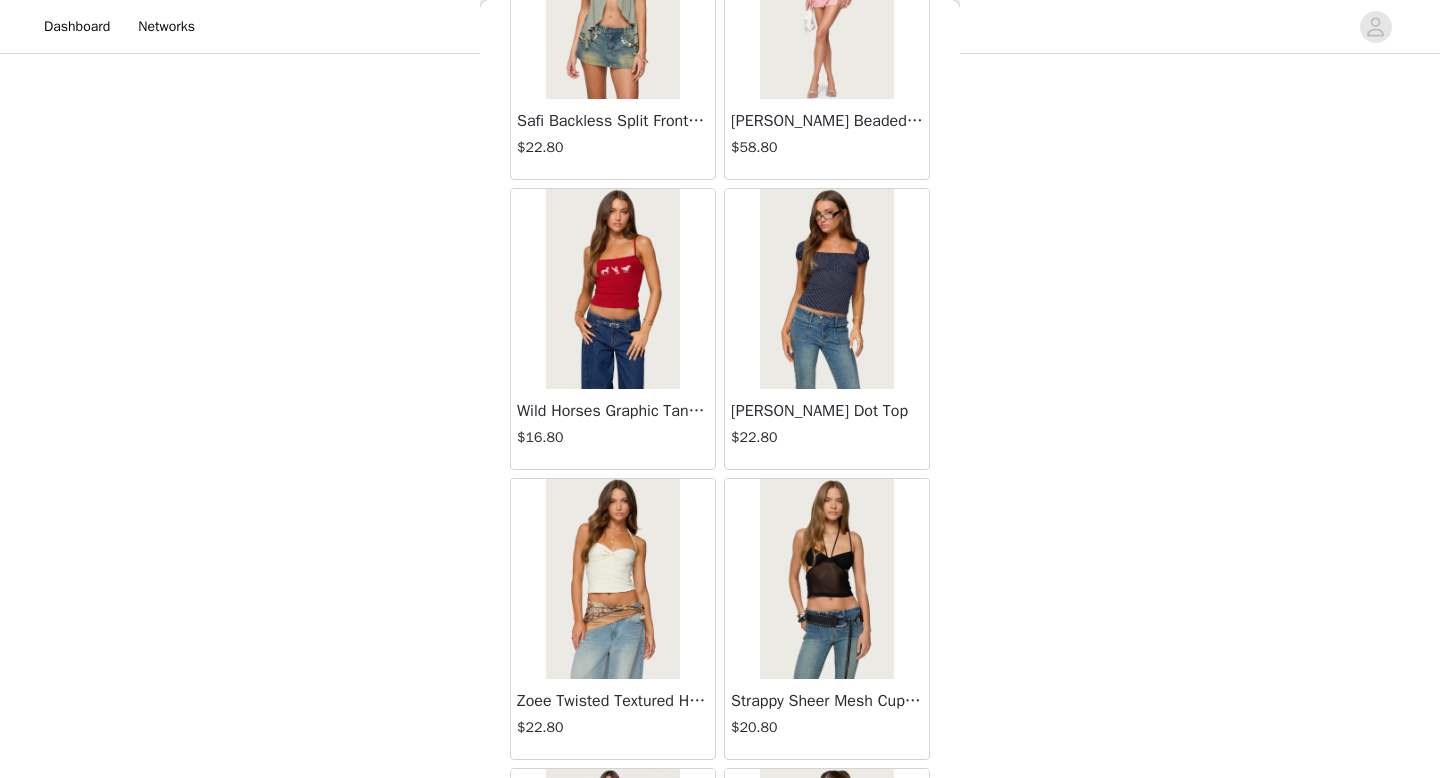 scroll, scrollTop: 18200, scrollLeft: 0, axis: vertical 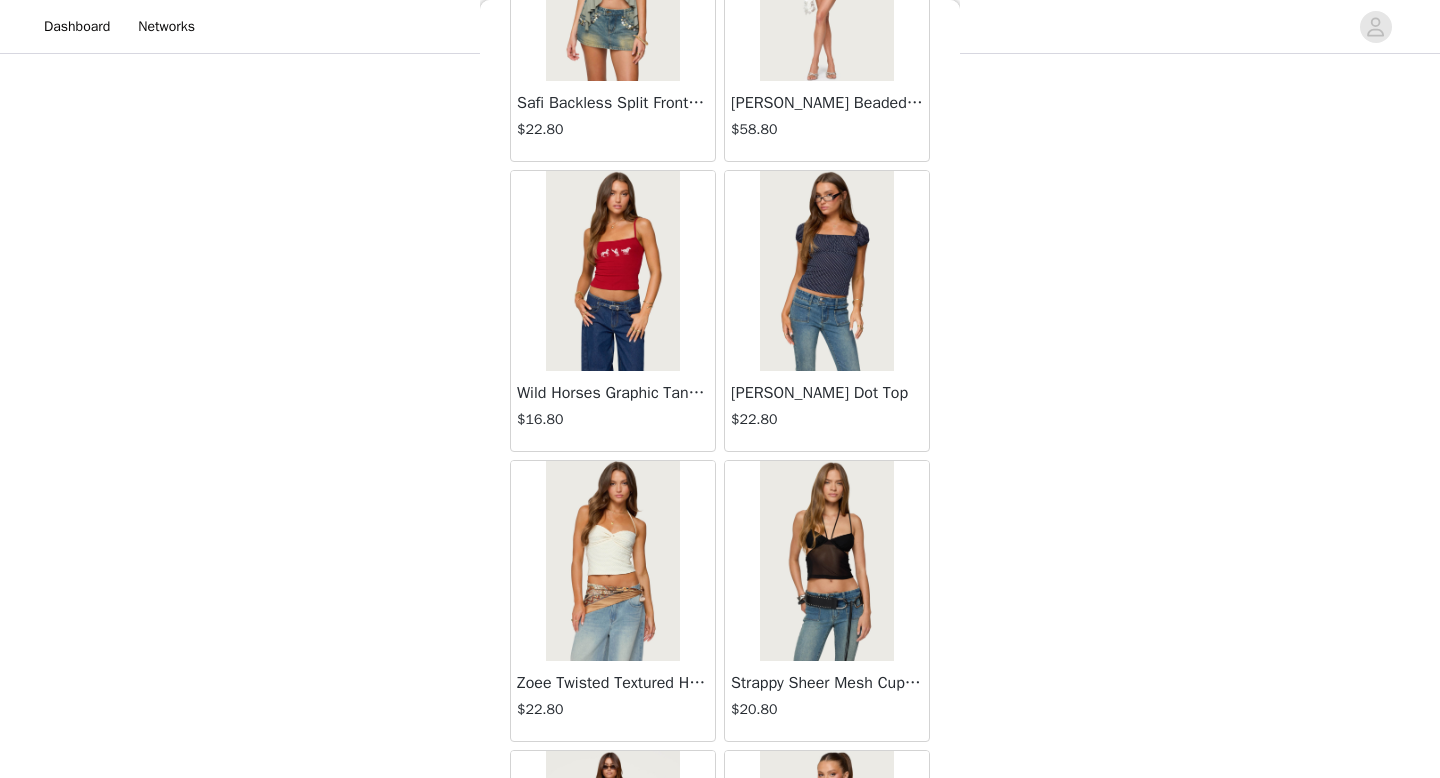 click at bounding box center (612, 561) 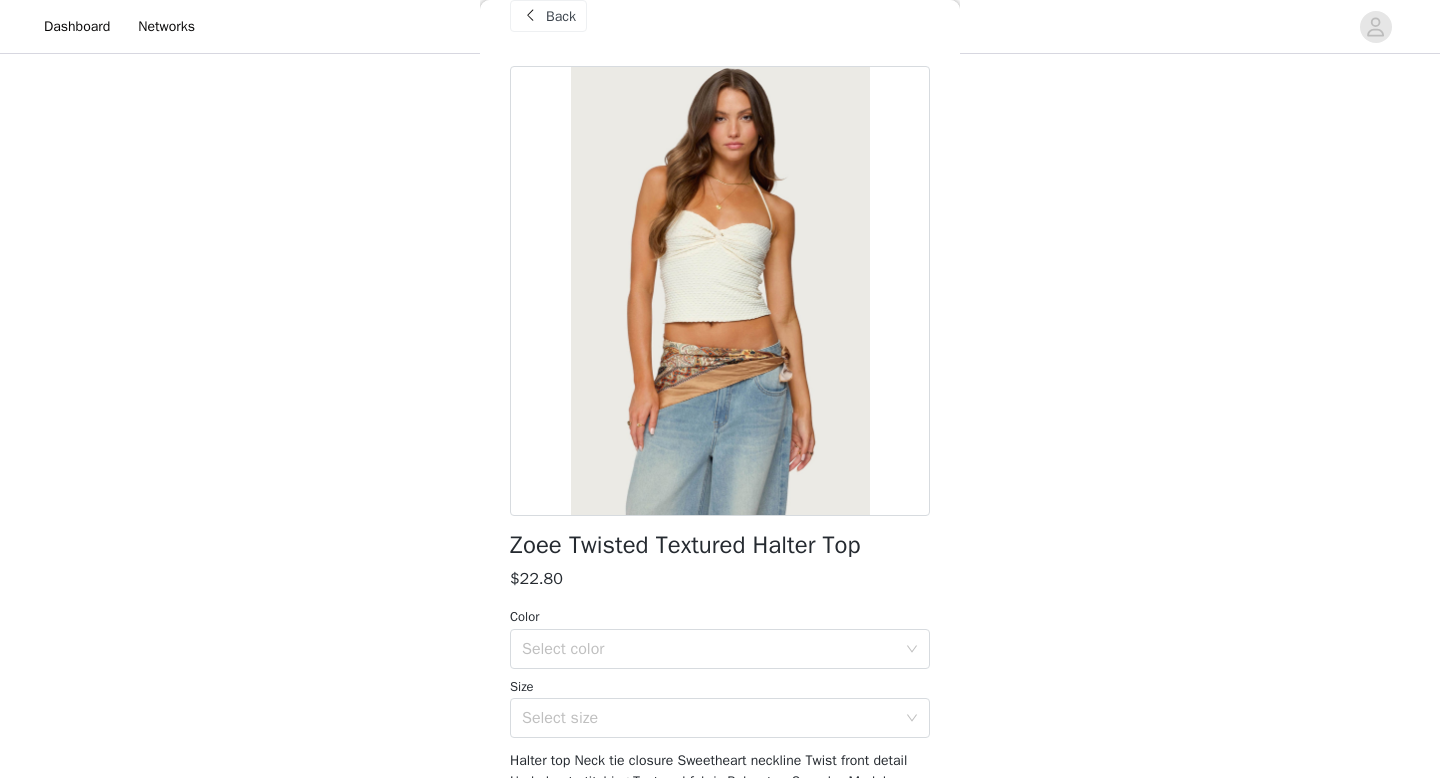 scroll, scrollTop: 50, scrollLeft: 0, axis: vertical 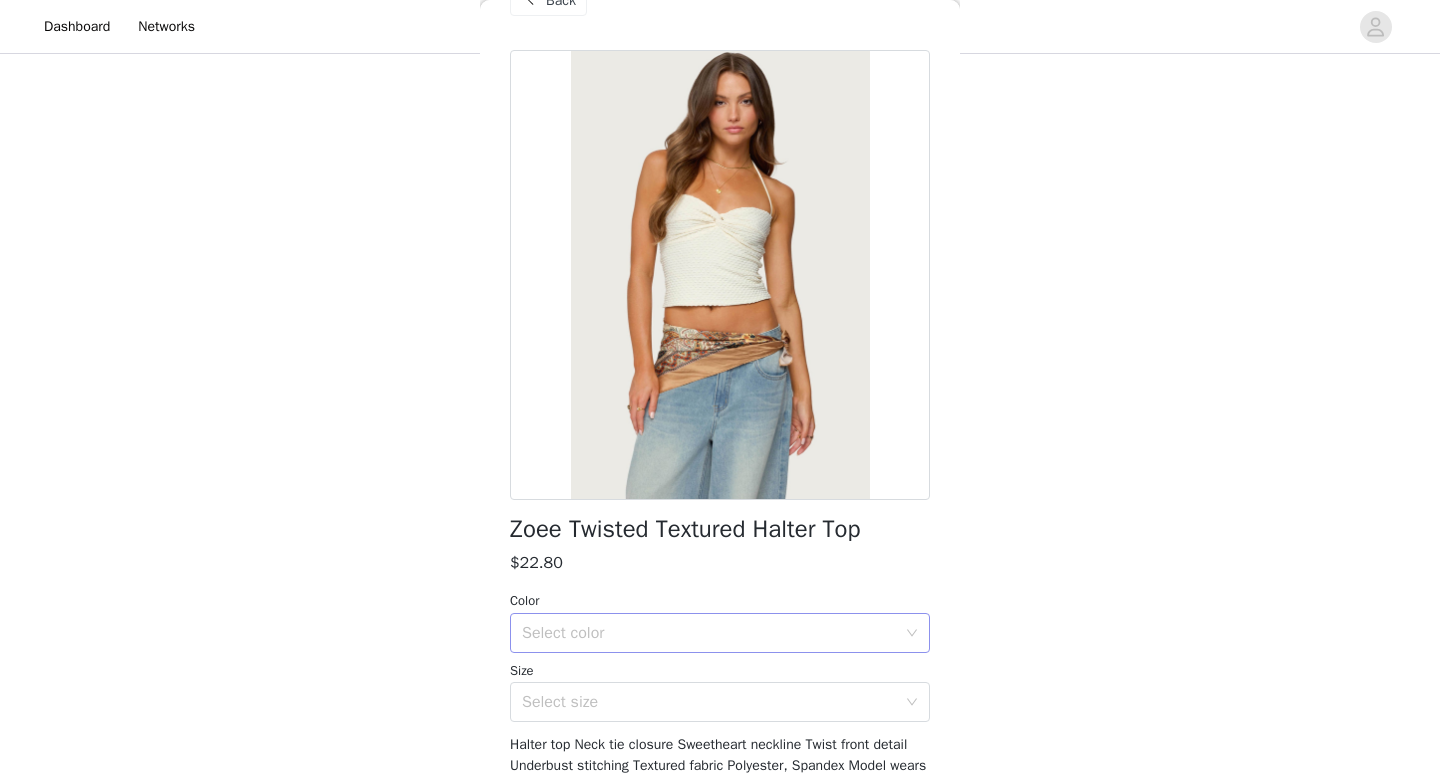 click on "Select color" at bounding box center [709, 633] 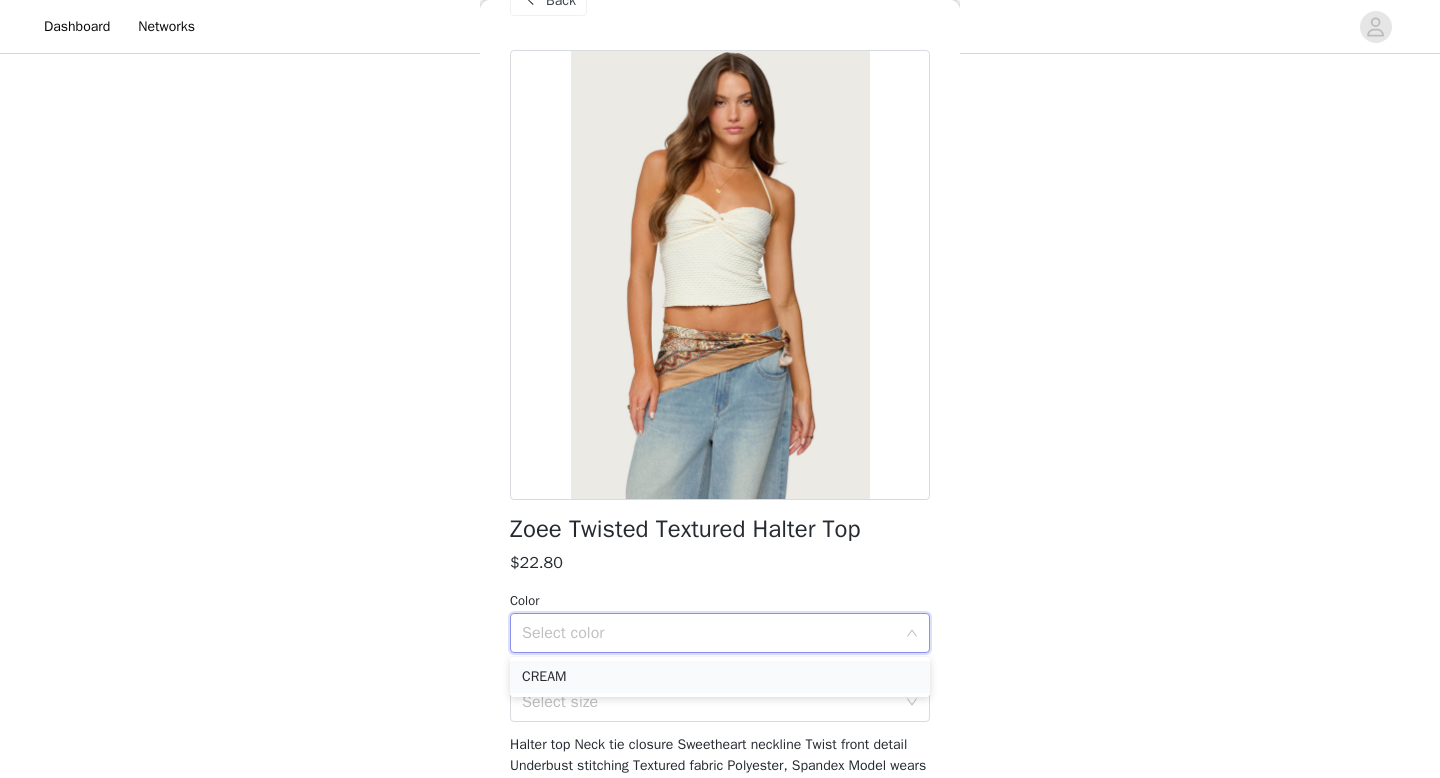click on "CREAM" at bounding box center (720, 677) 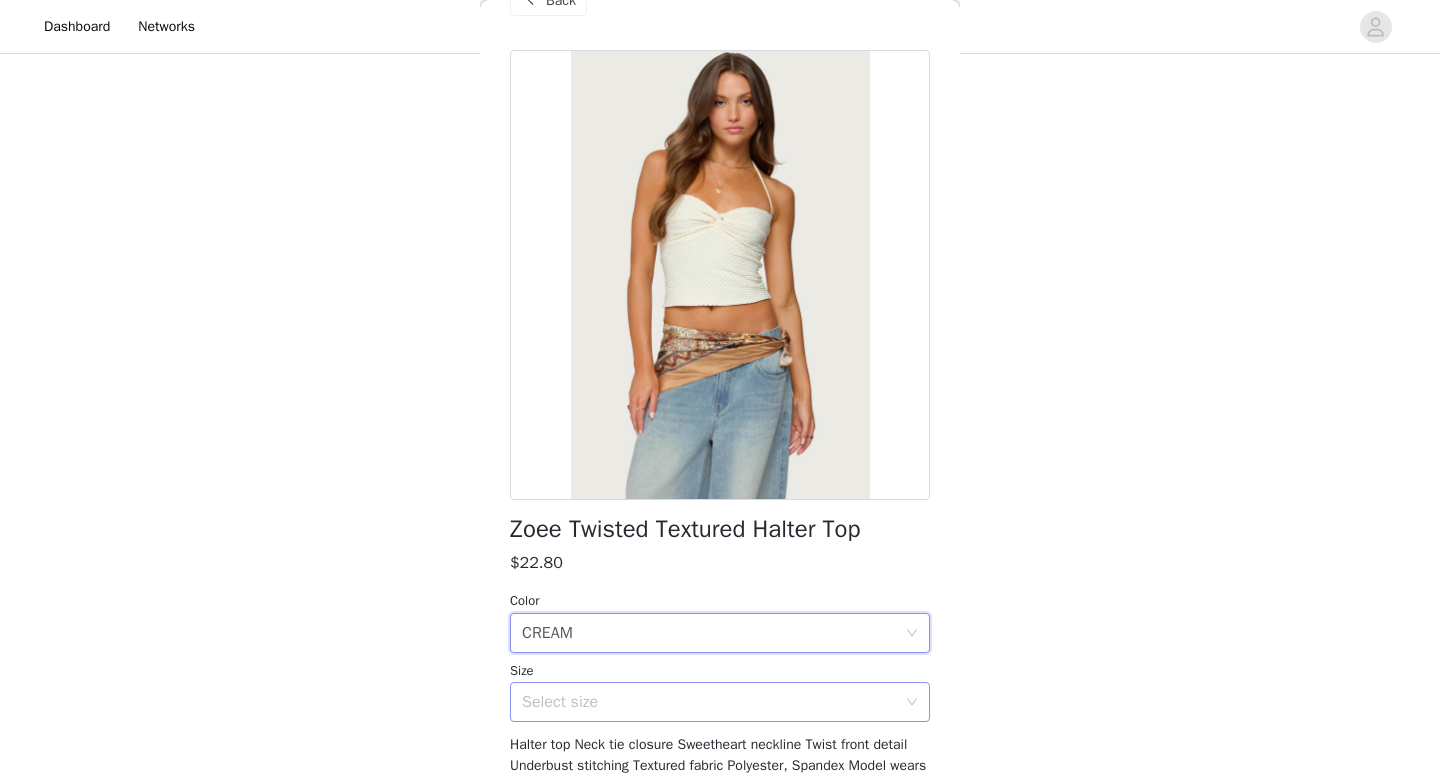 click on "Select size" at bounding box center (713, 702) 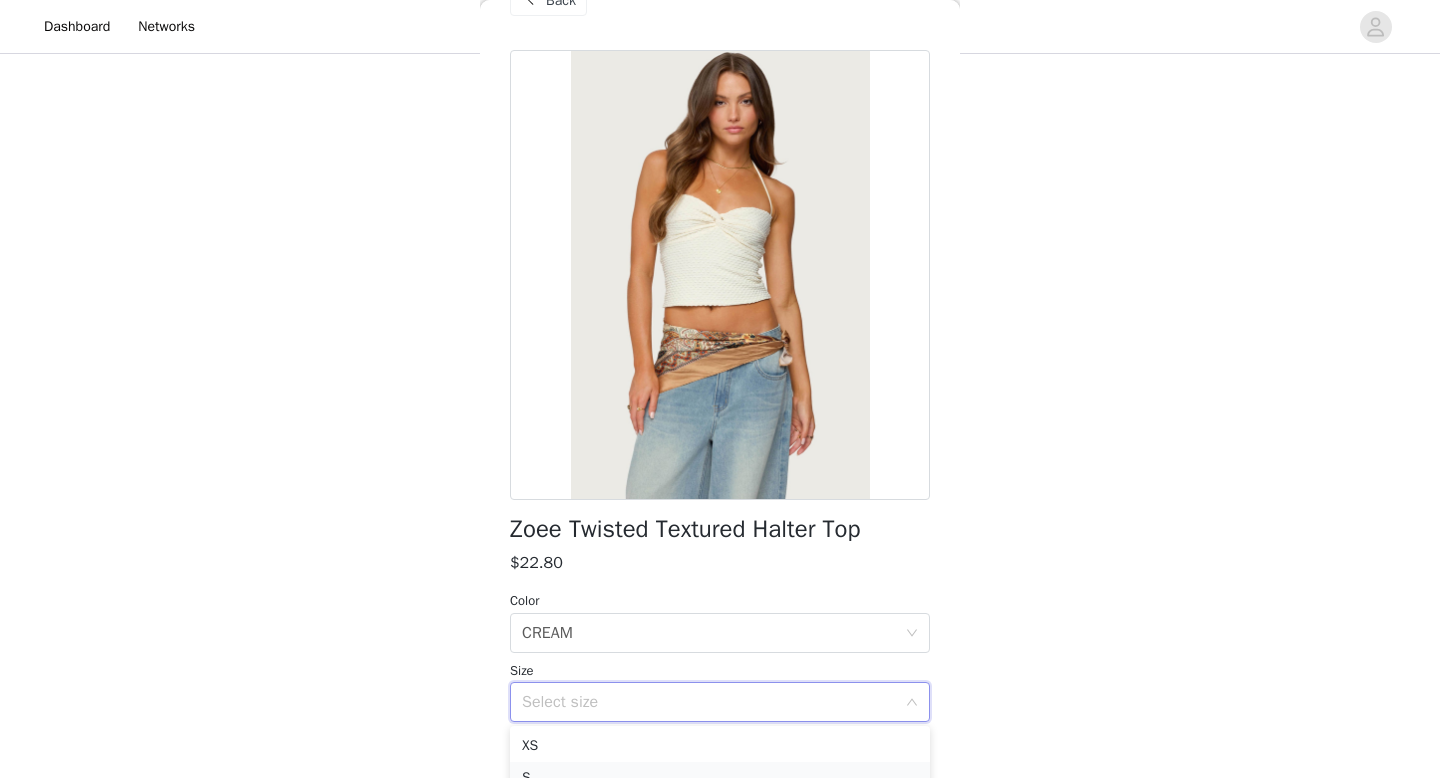 click on "S" at bounding box center (720, 778) 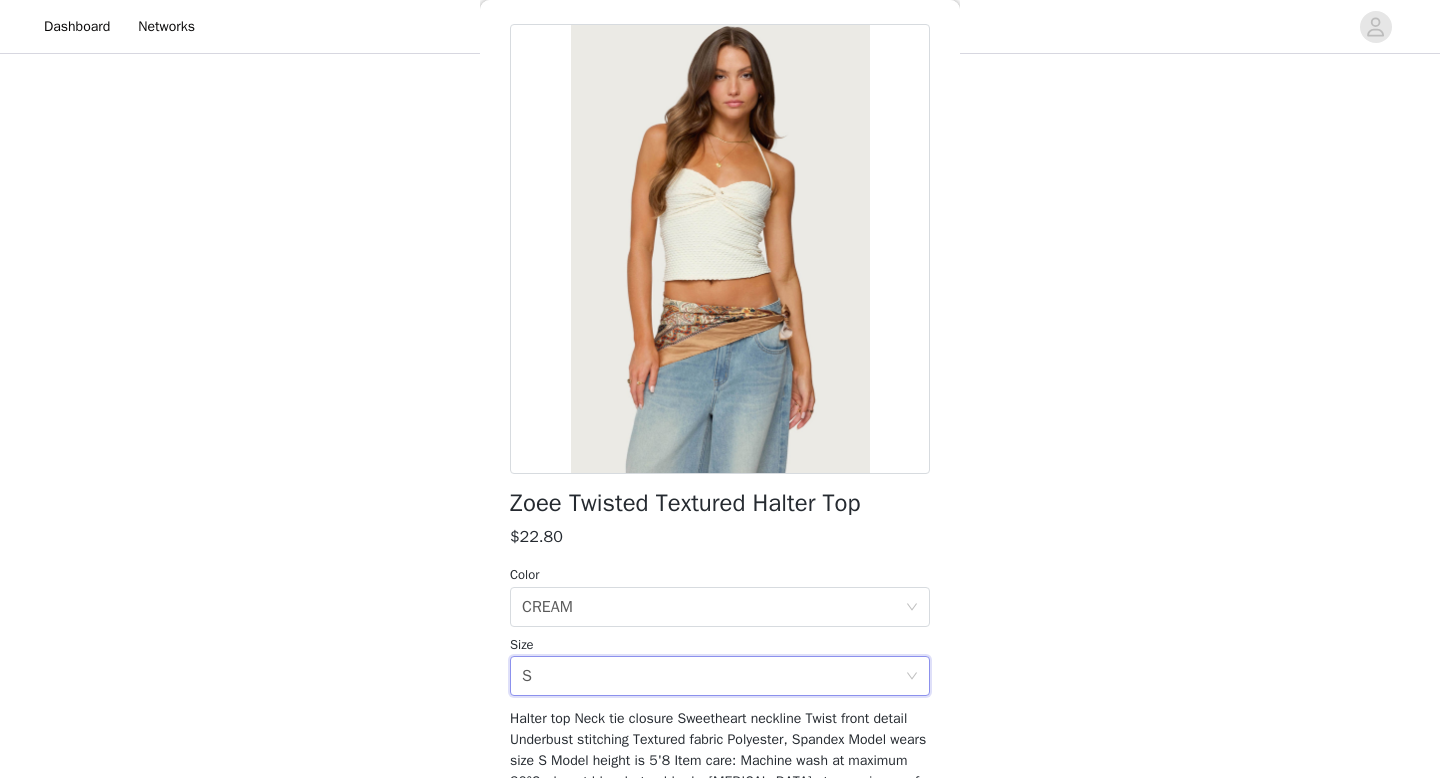 scroll, scrollTop: 195, scrollLeft: 0, axis: vertical 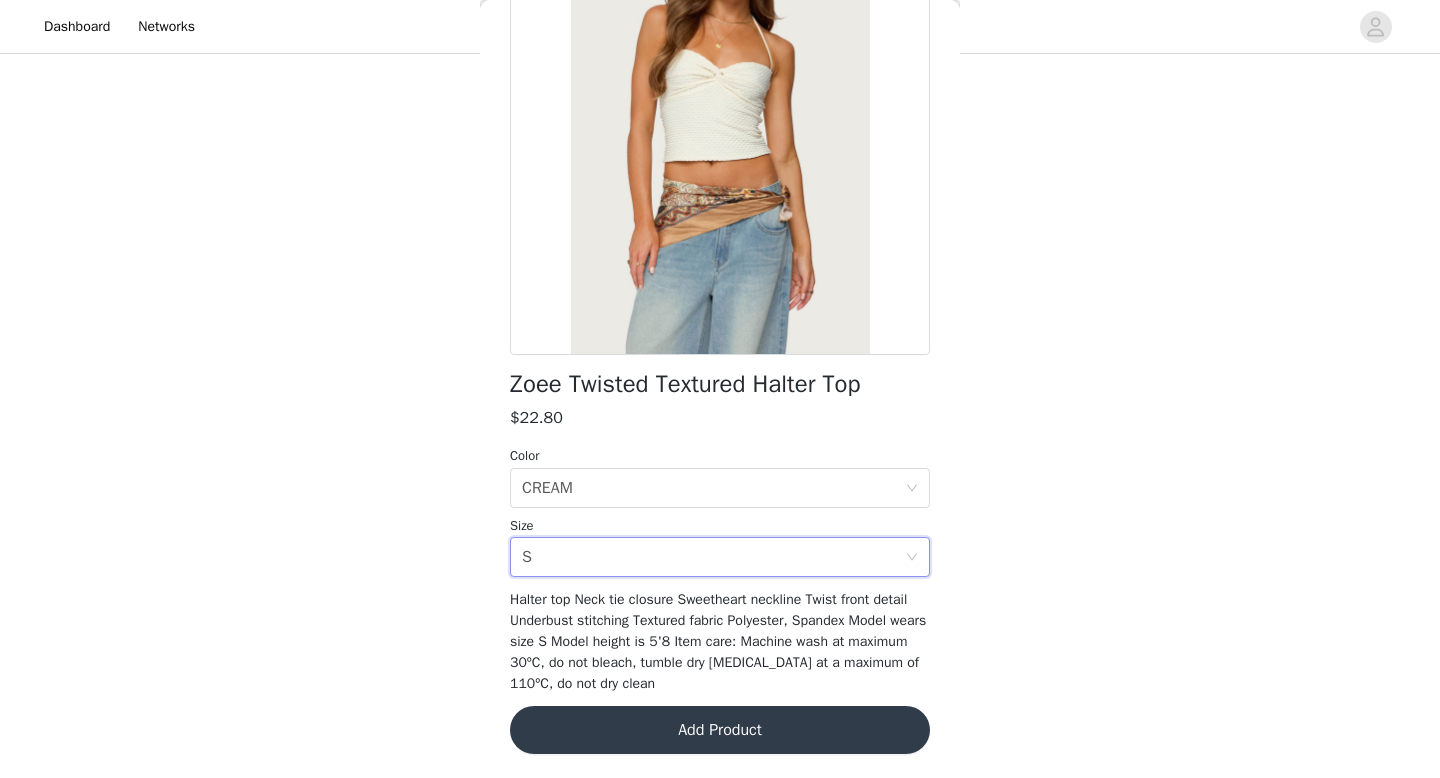 click on "Add Product" at bounding box center (720, 730) 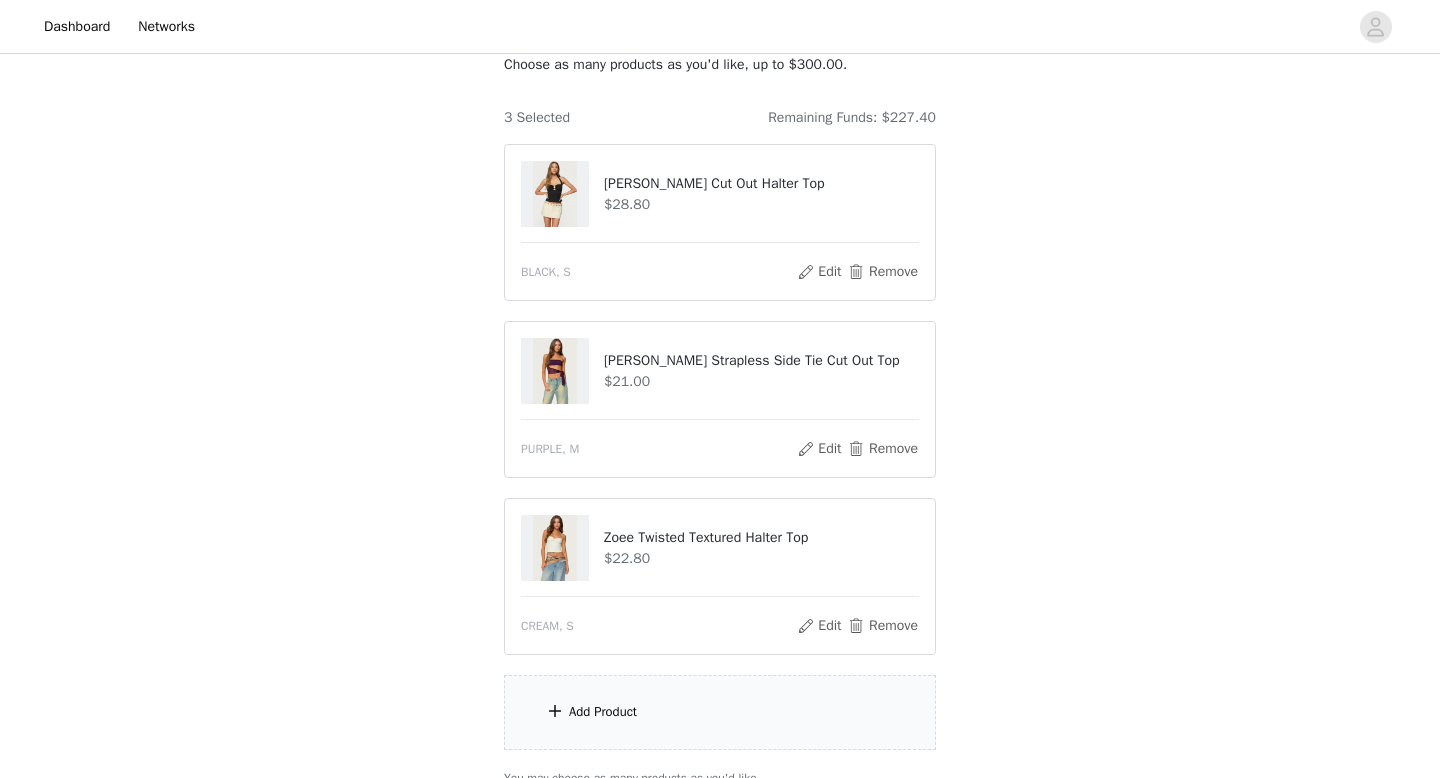 click on "Add Product" at bounding box center (720, 712) 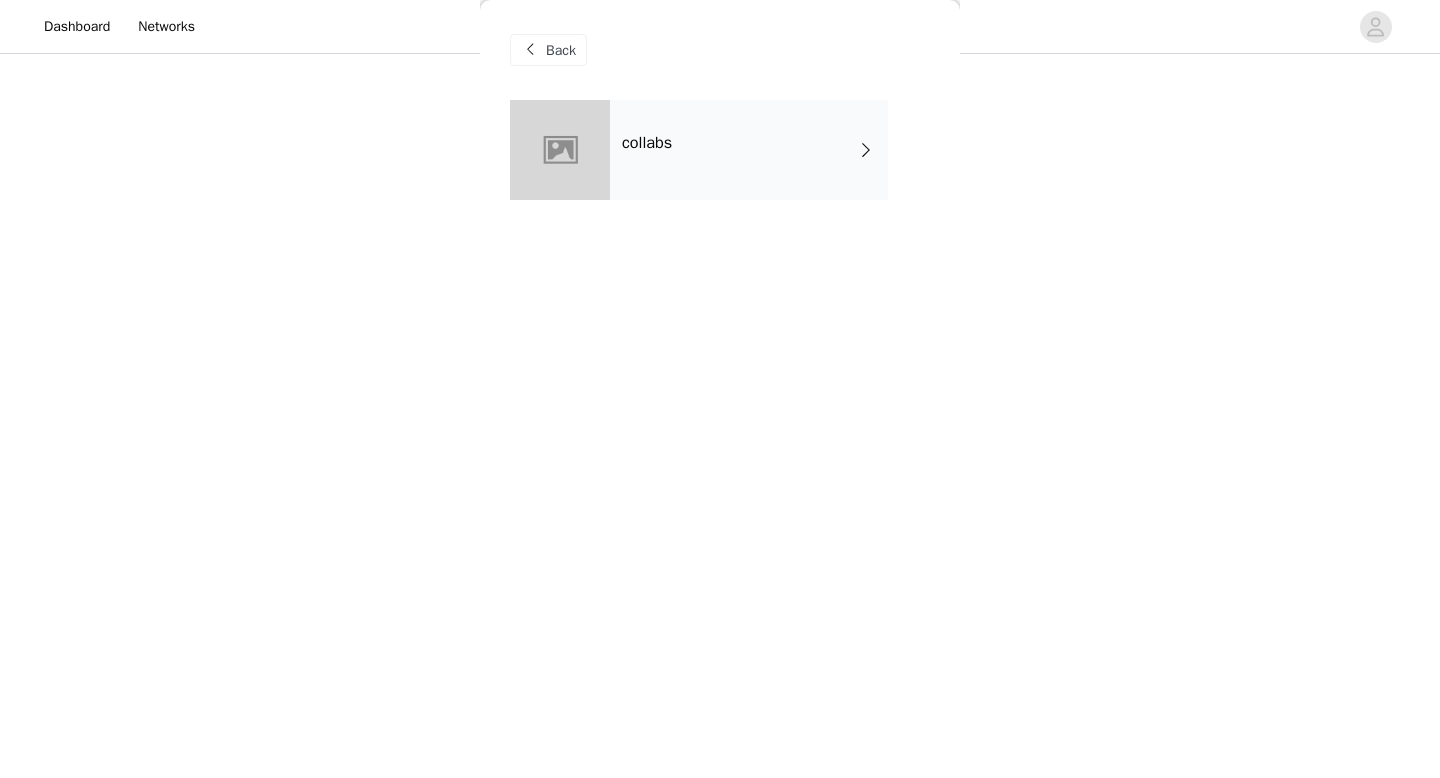 click on "collabs" at bounding box center (749, 150) 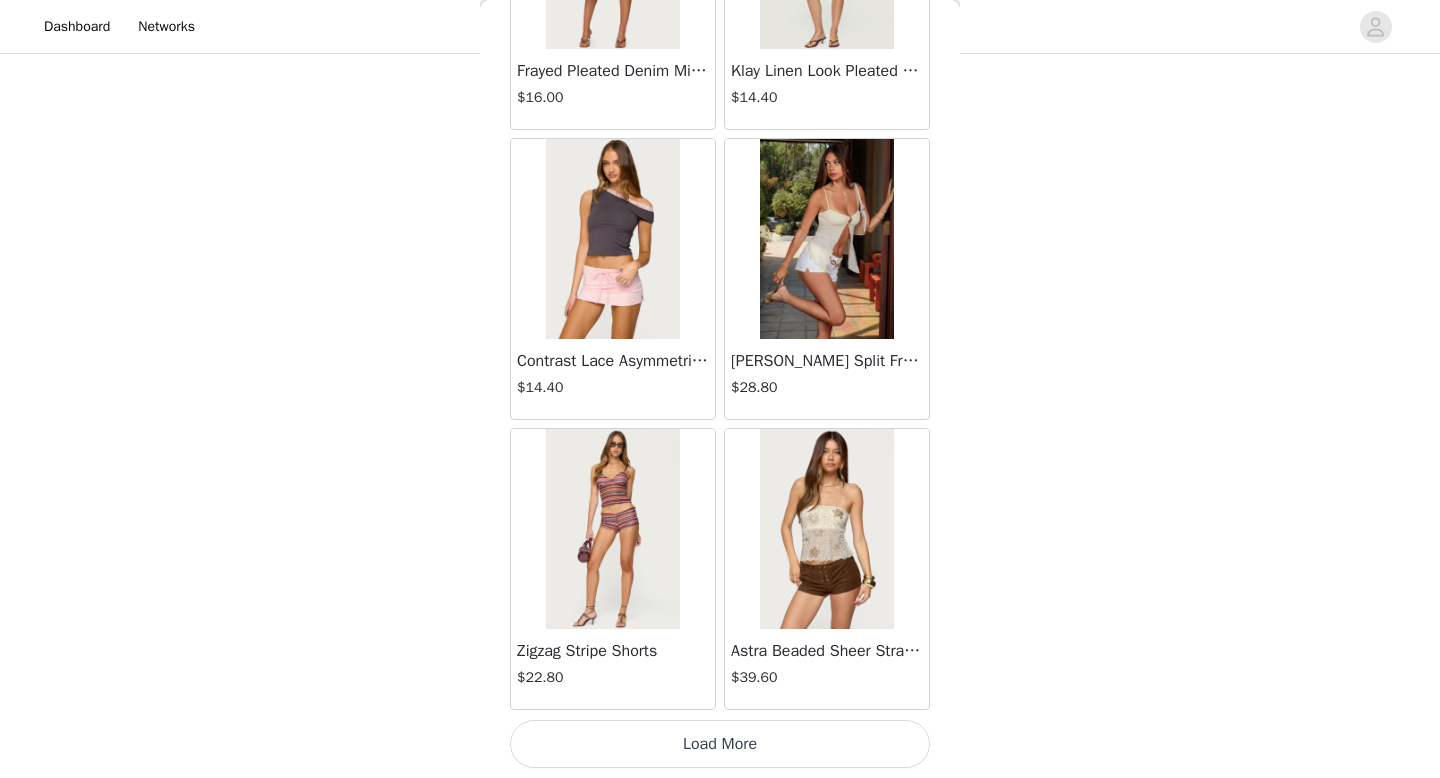 click on "Load More" at bounding box center (720, 744) 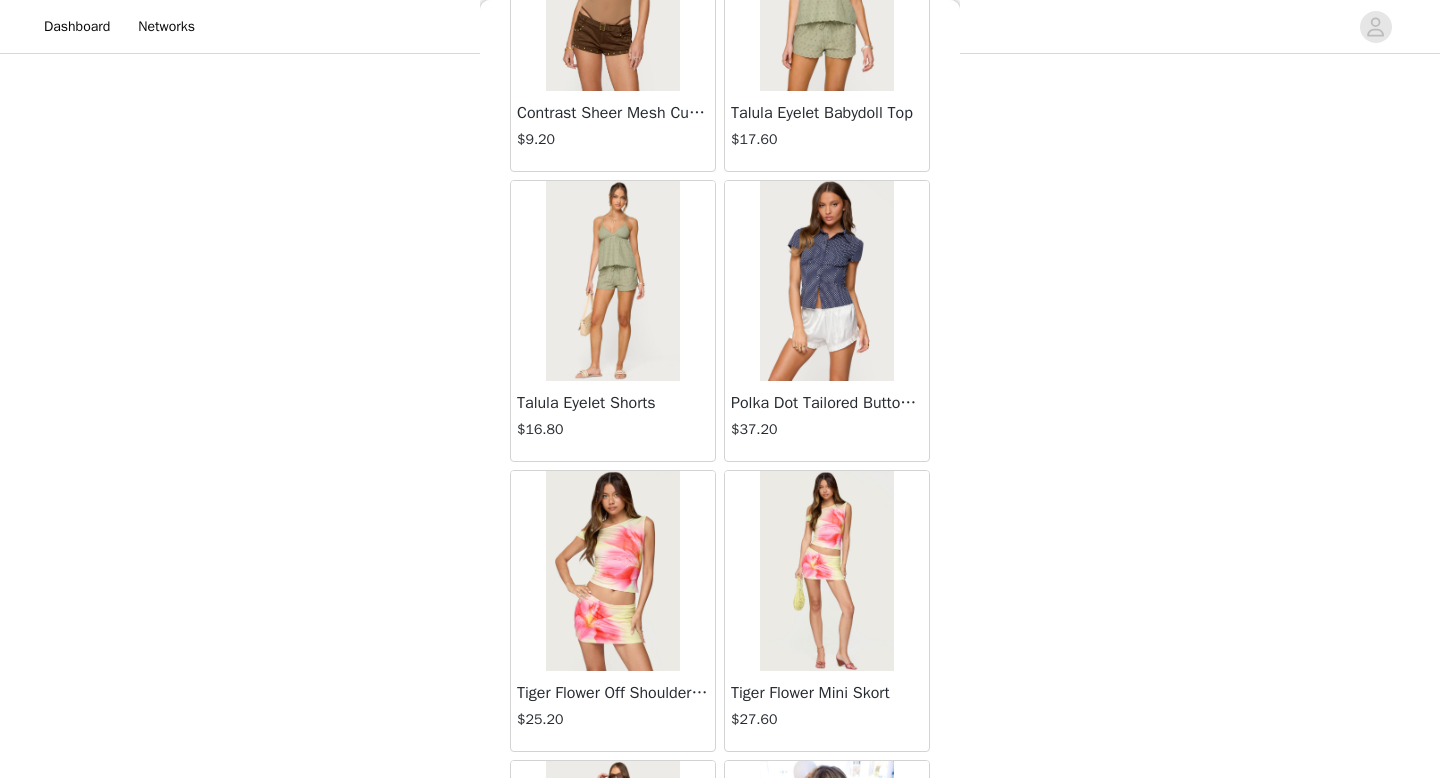 scroll, scrollTop: 5182, scrollLeft: 0, axis: vertical 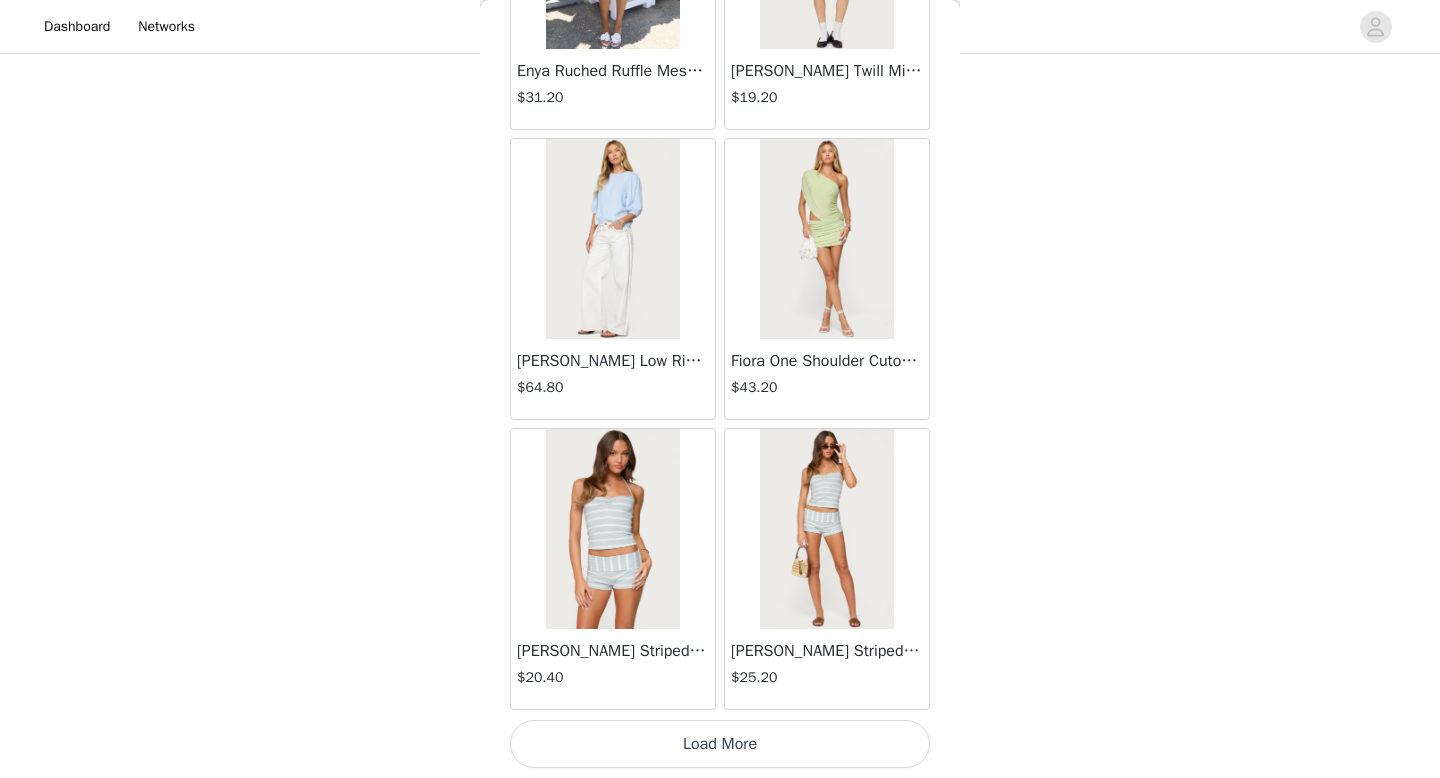 click on "Load More" at bounding box center (720, 744) 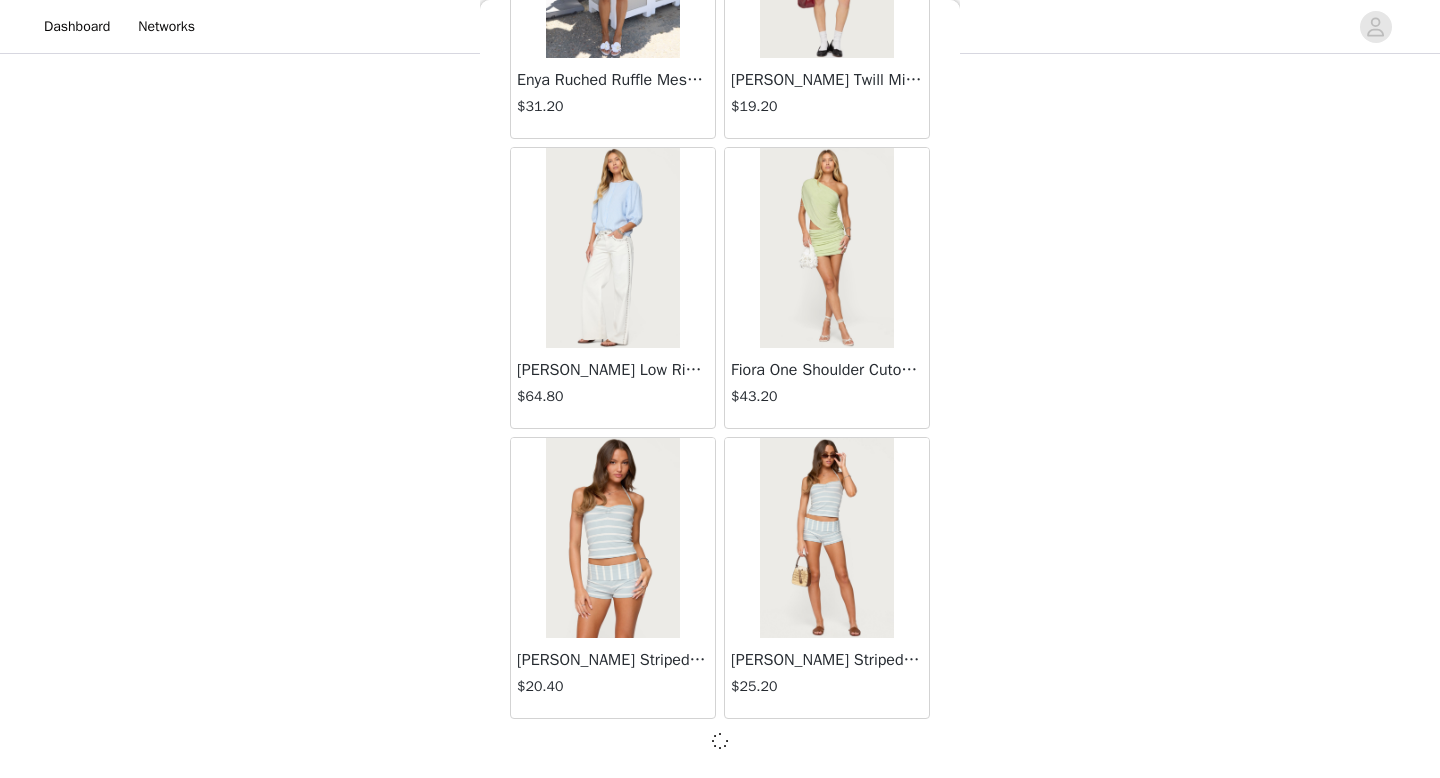 scroll, scrollTop: 5173, scrollLeft: 0, axis: vertical 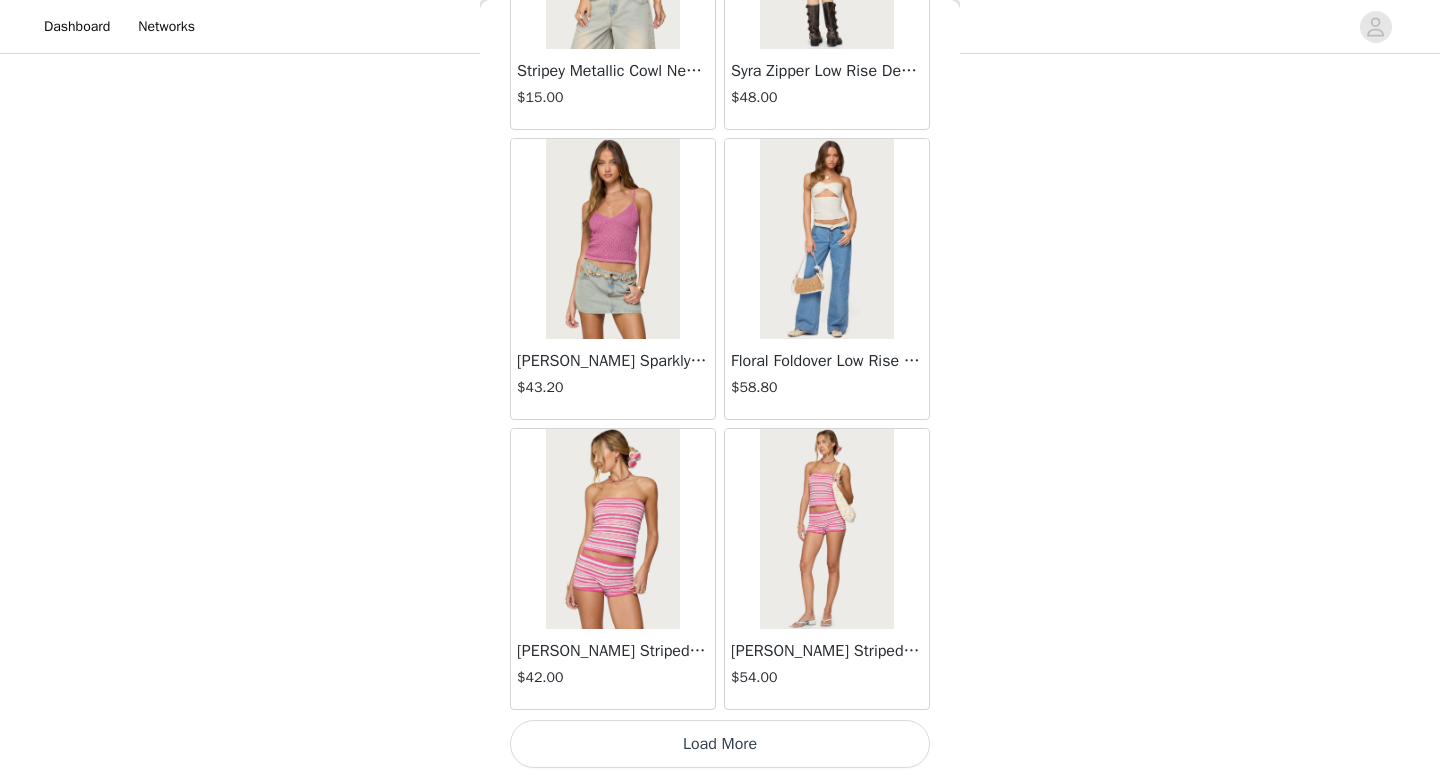 click on "Load More" at bounding box center [720, 744] 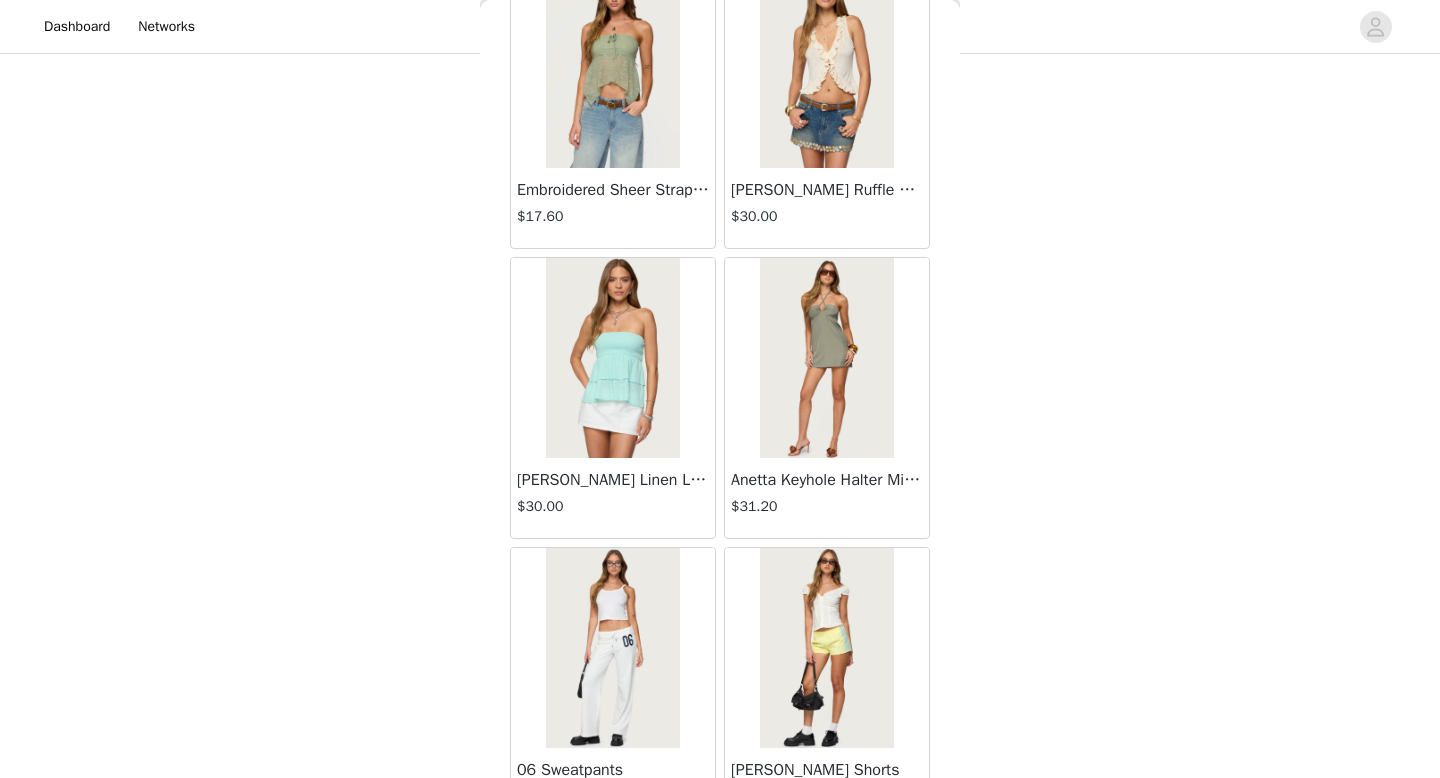 scroll, scrollTop: 10982, scrollLeft: 0, axis: vertical 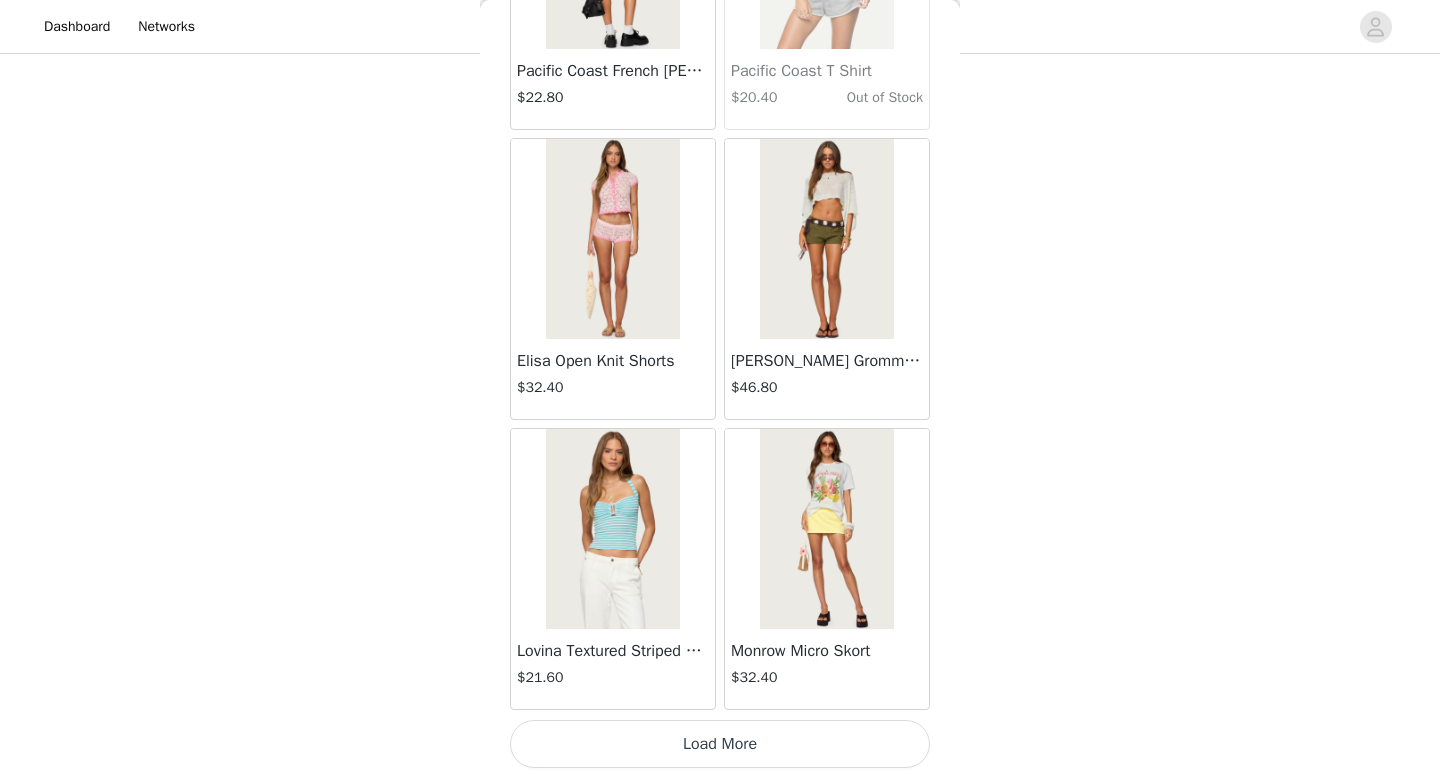click on "Load More" at bounding box center (720, 744) 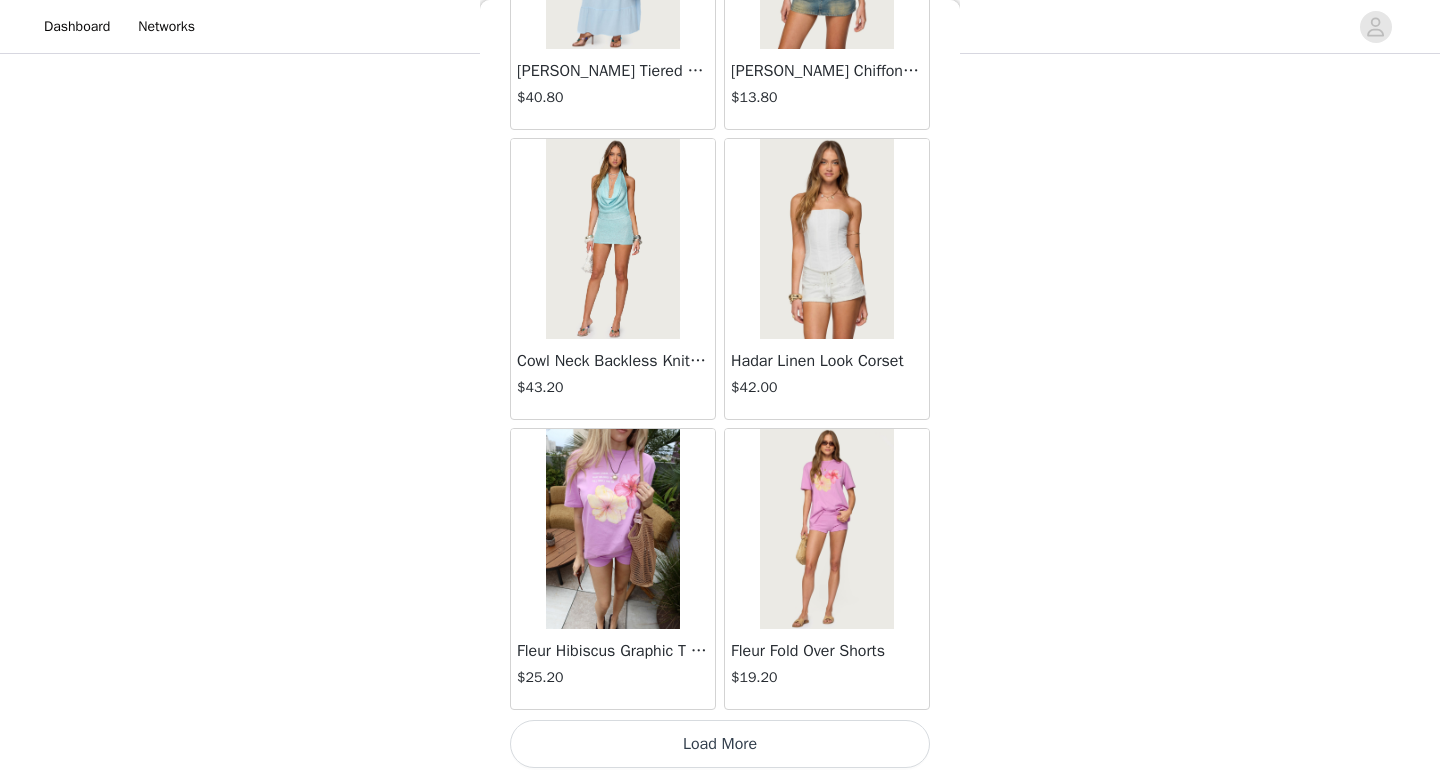 click on "Load More" at bounding box center (720, 744) 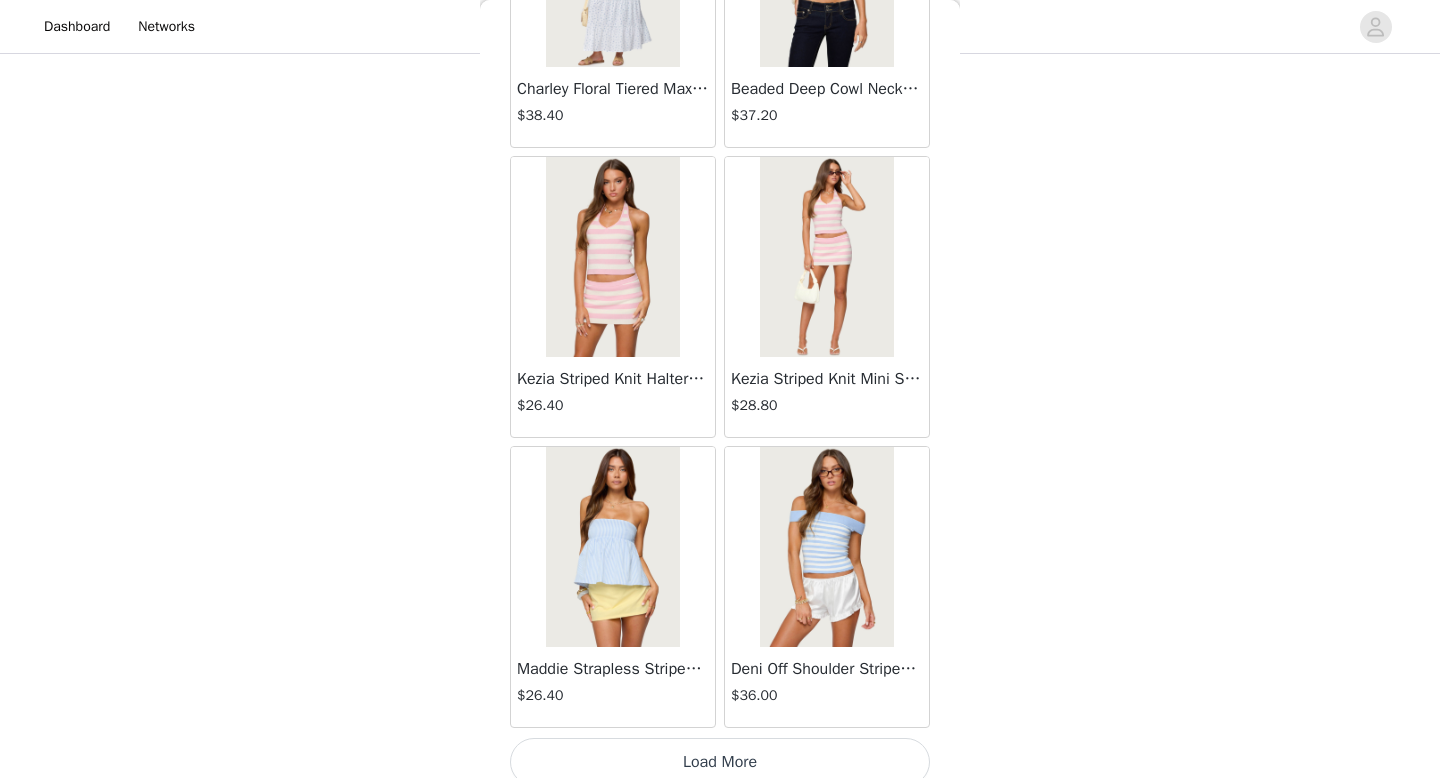 scroll, scrollTop: 16782, scrollLeft: 0, axis: vertical 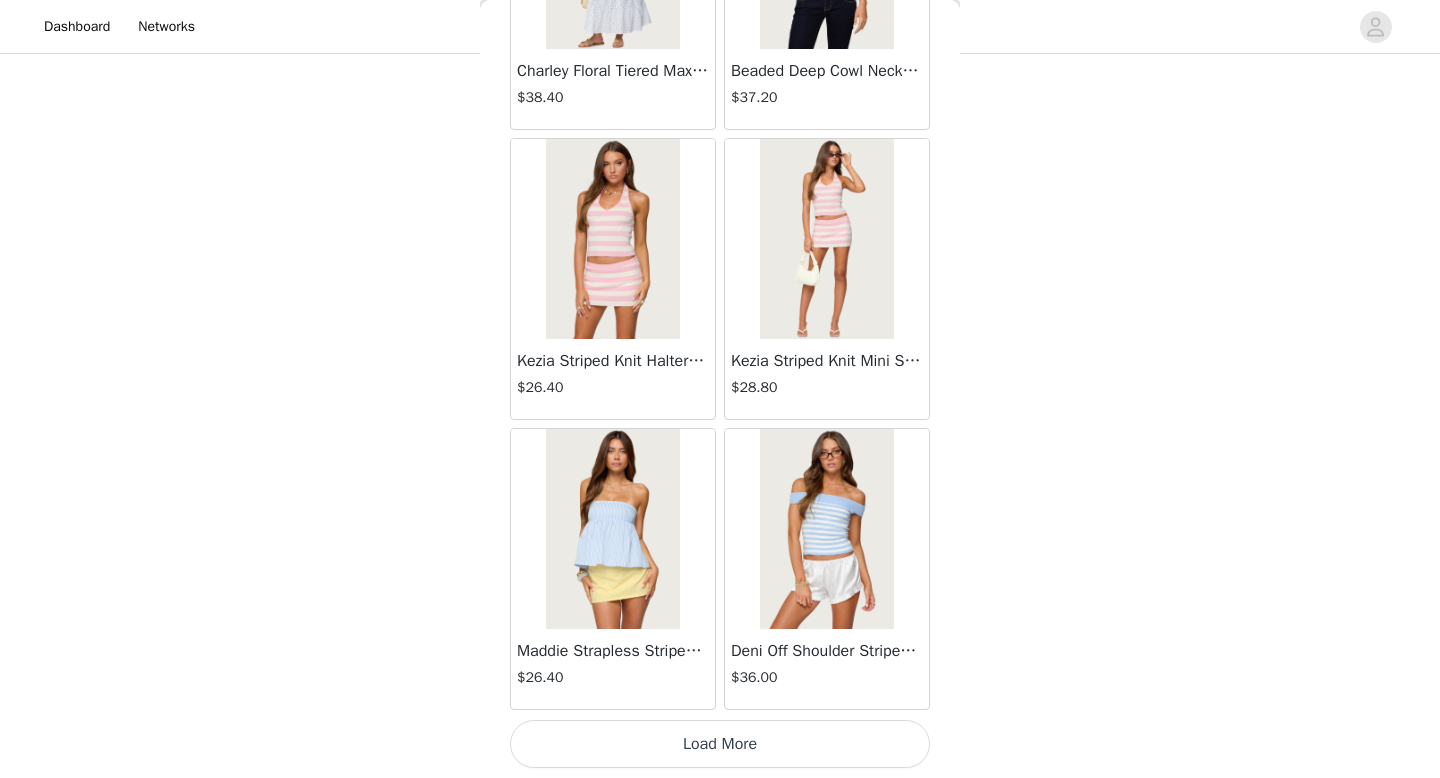 click on "Load More" at bounding box center (720, 744) 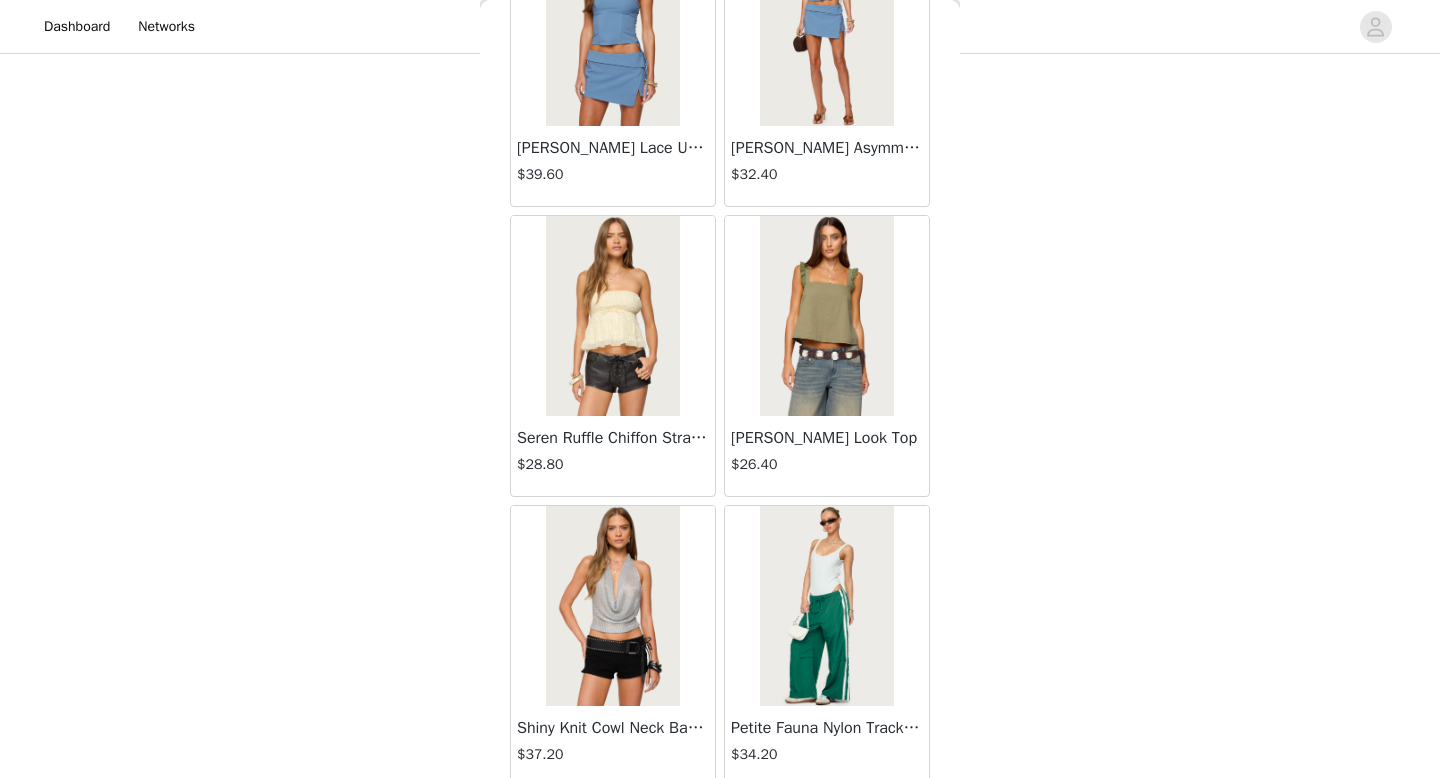 scroll, scrollTop: 19682, scrollLeft: 0, axis: vertical 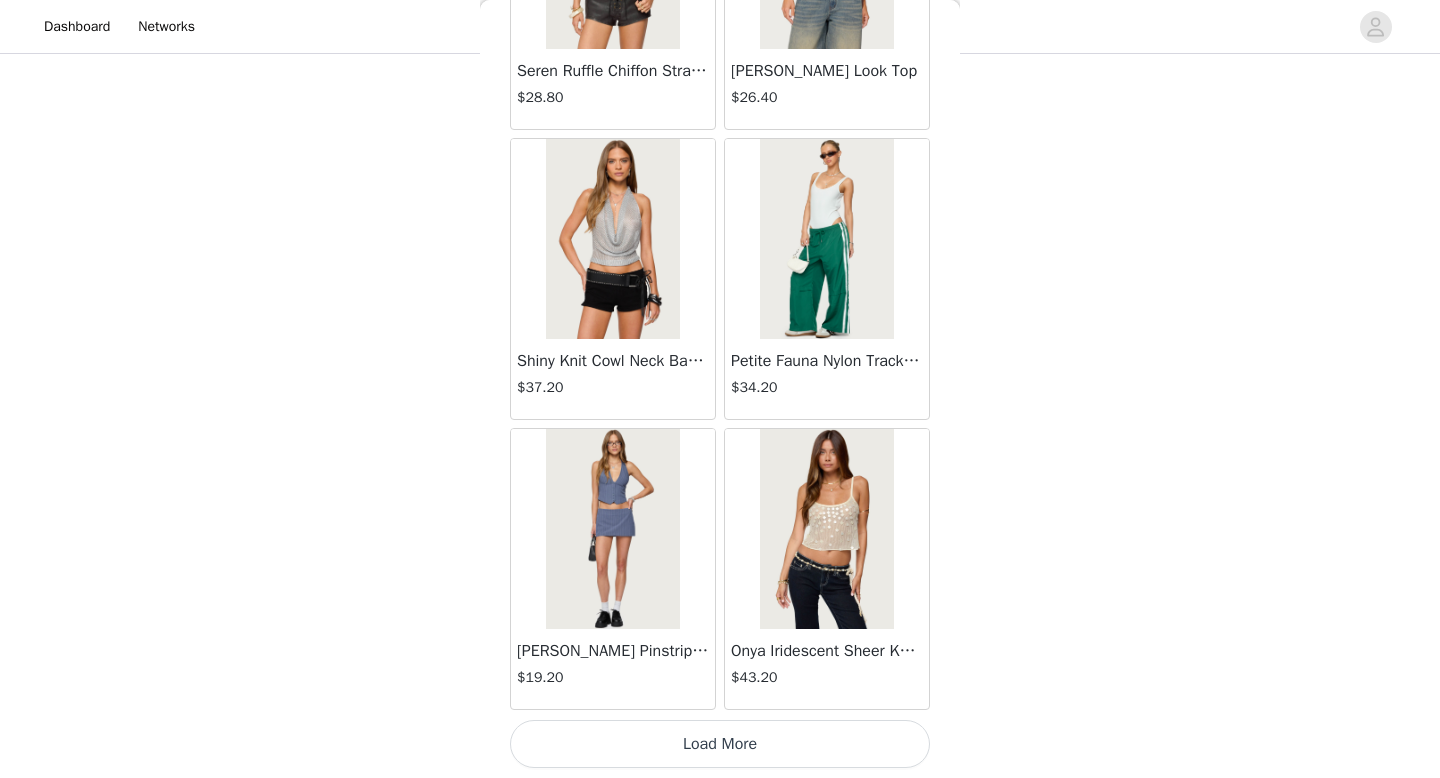 click on "Load More" at bounding box center [720, 744] 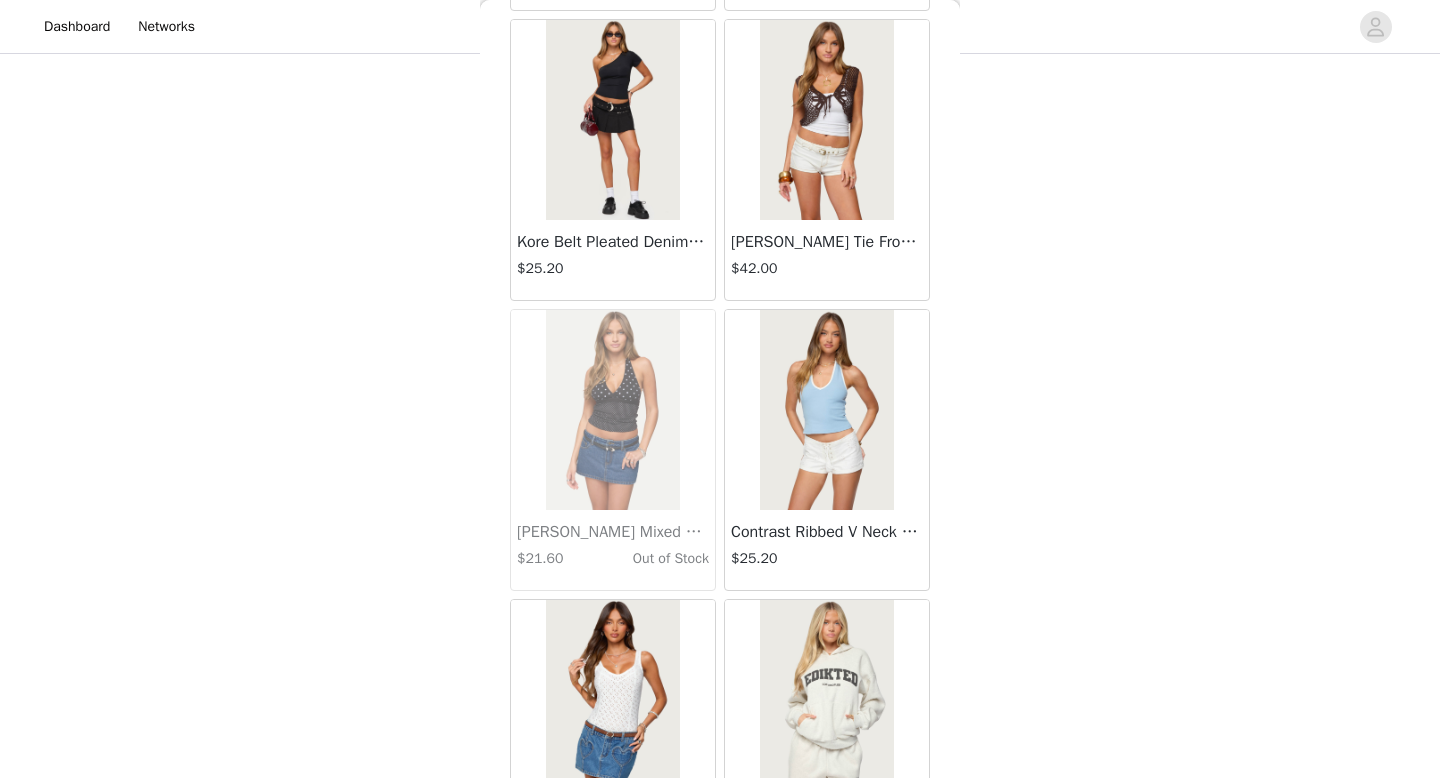 scroll, scrollTop: 22582, scrollLeft: 0, axis: vertical 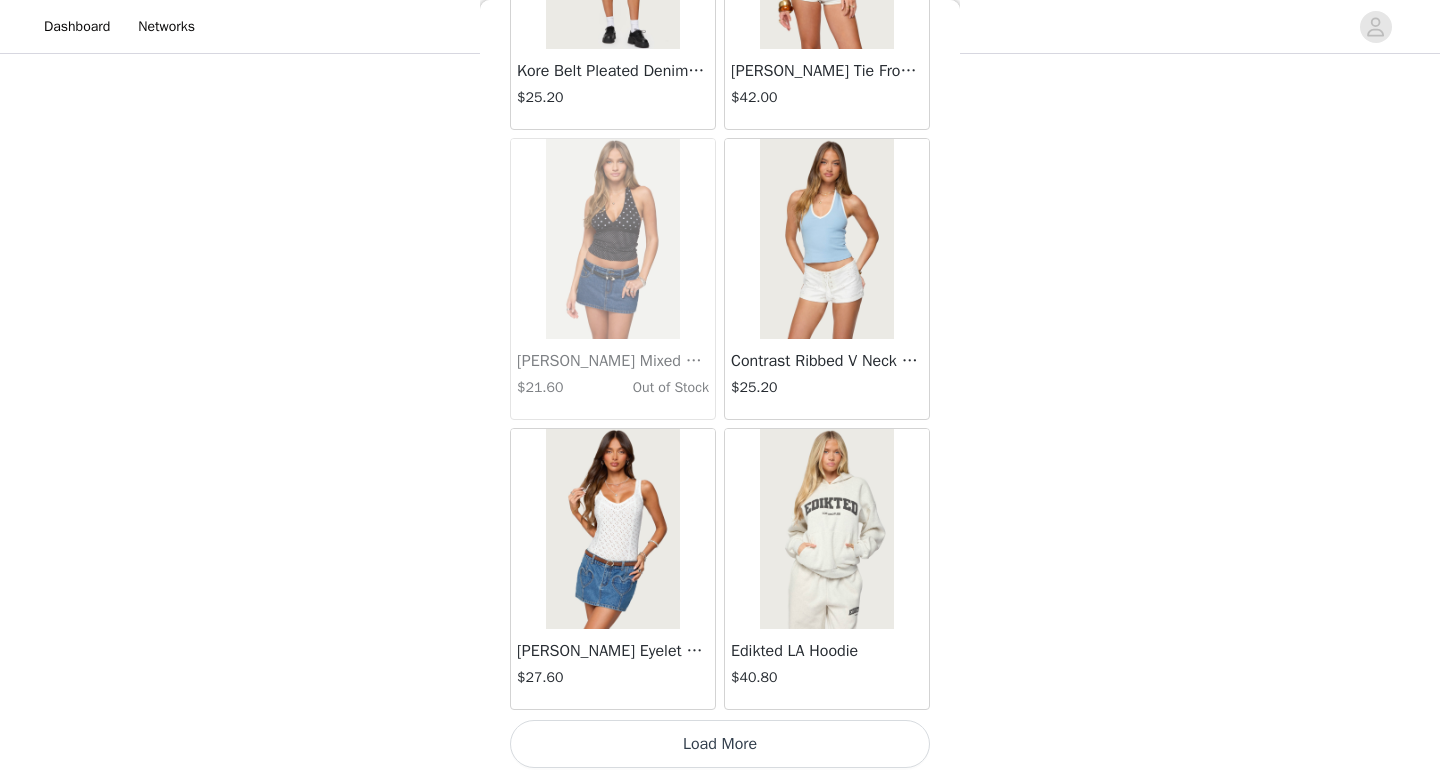 click on "Load More" at bounding box center (720, 744) 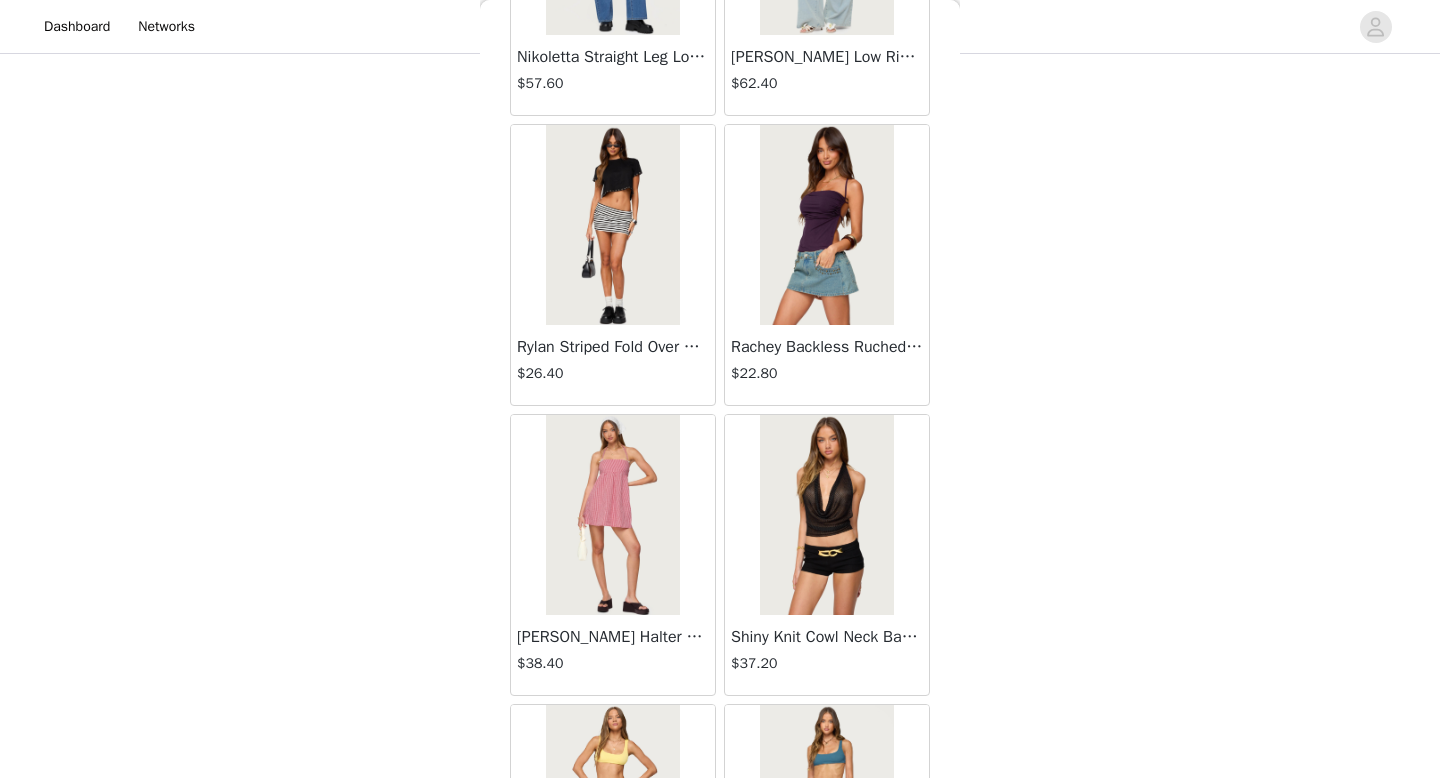 scroll, scrollTop: 25482, scrollLeft: 0, axis: vertical 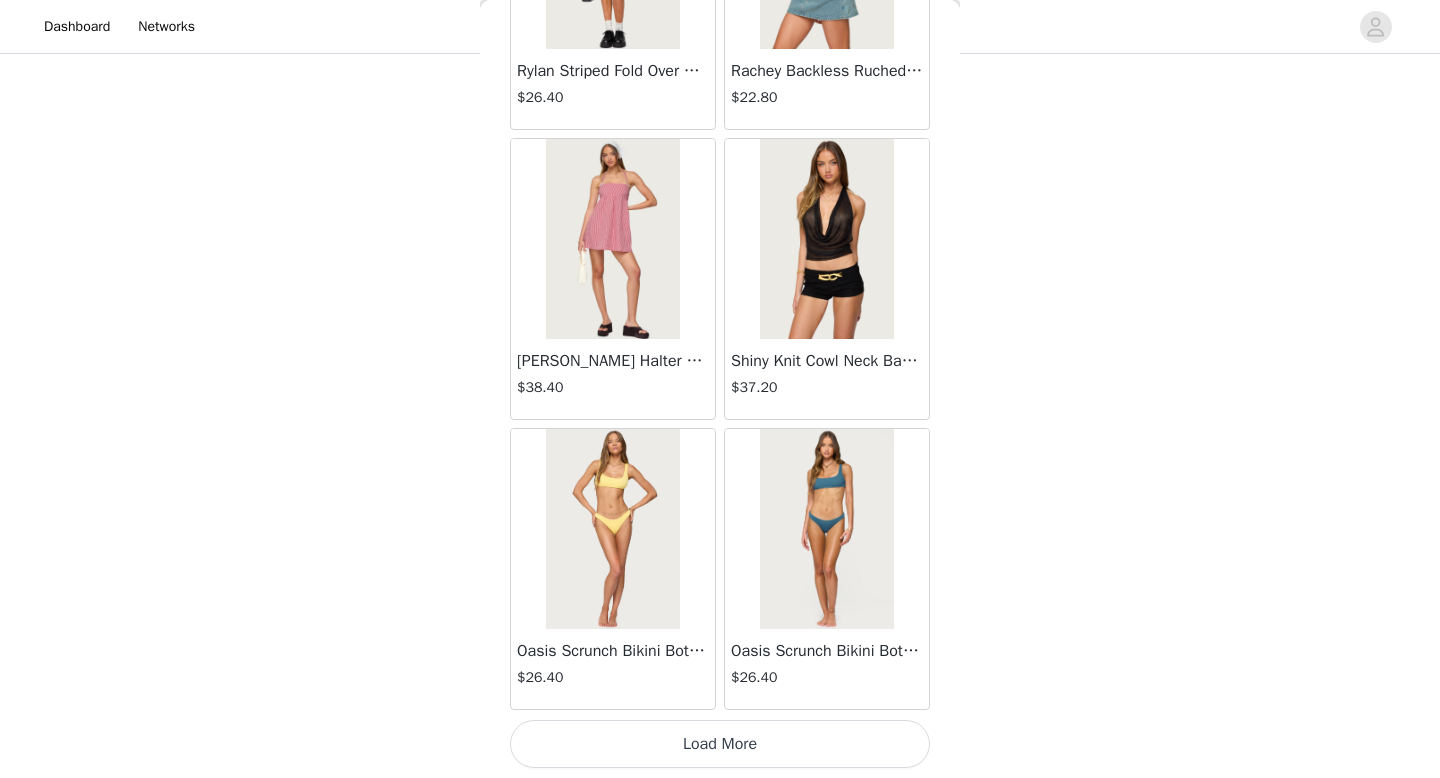 click on "Load More" at bounding box center (720, 744) 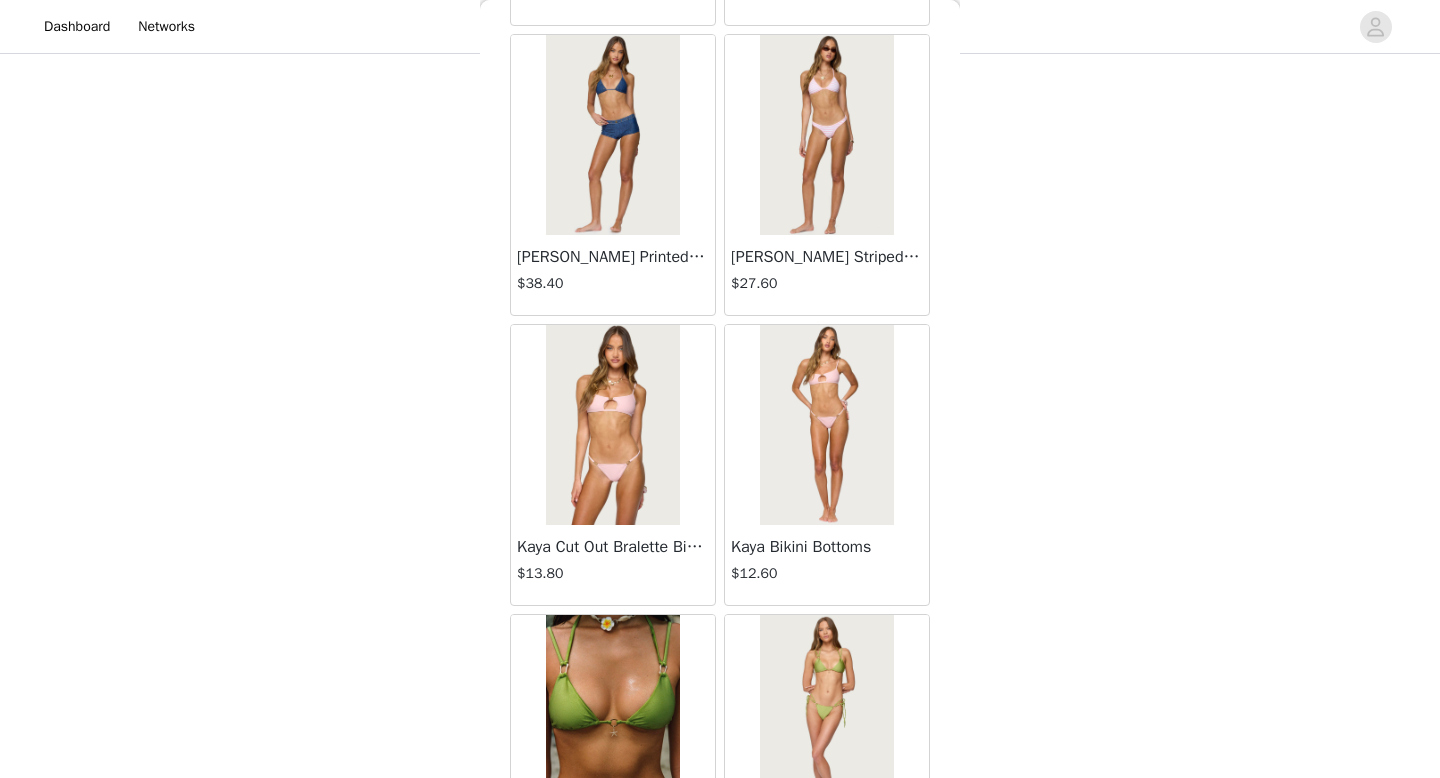 scroll, scrollTop: 28382, scrollLeft: 0, axis: vertical 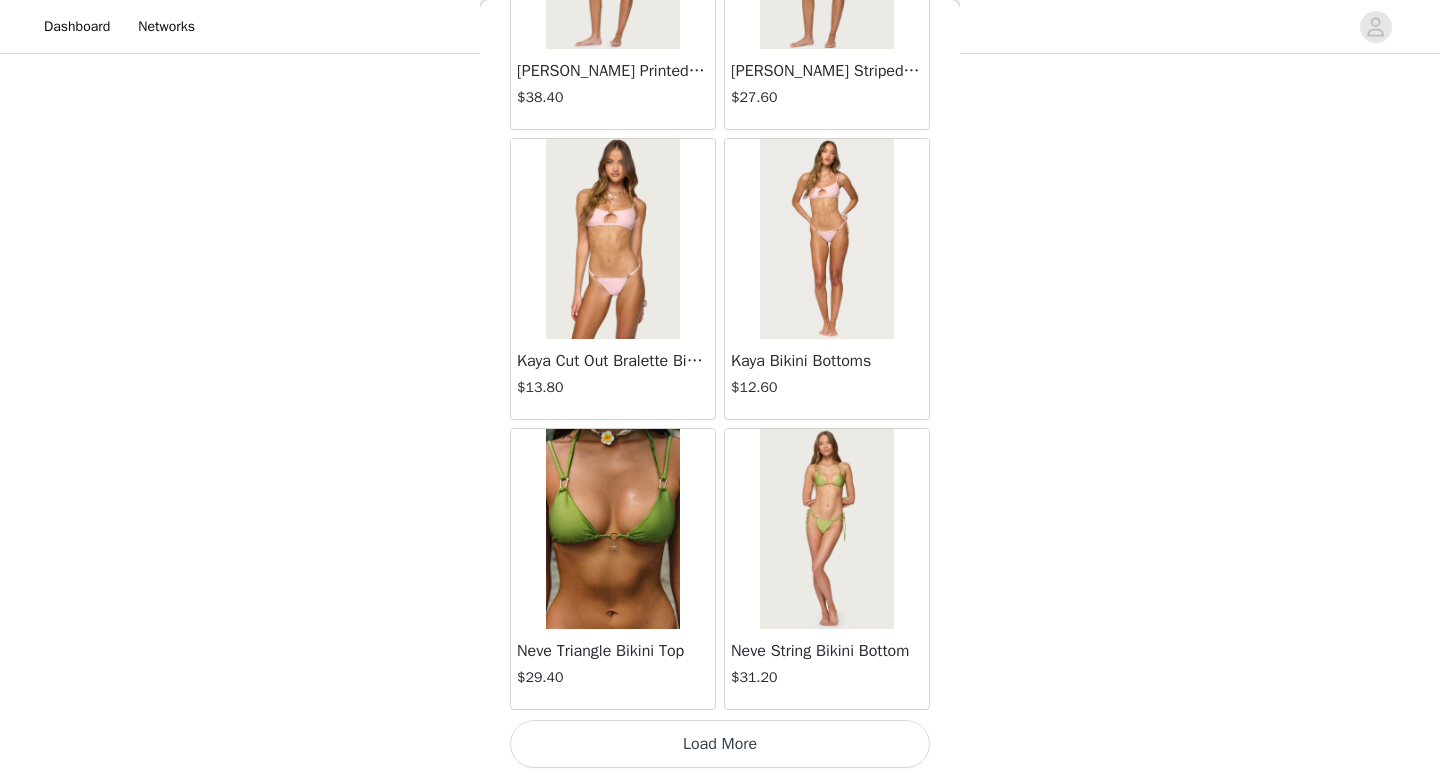 click on "Load More" at bounding box center [720, 744] 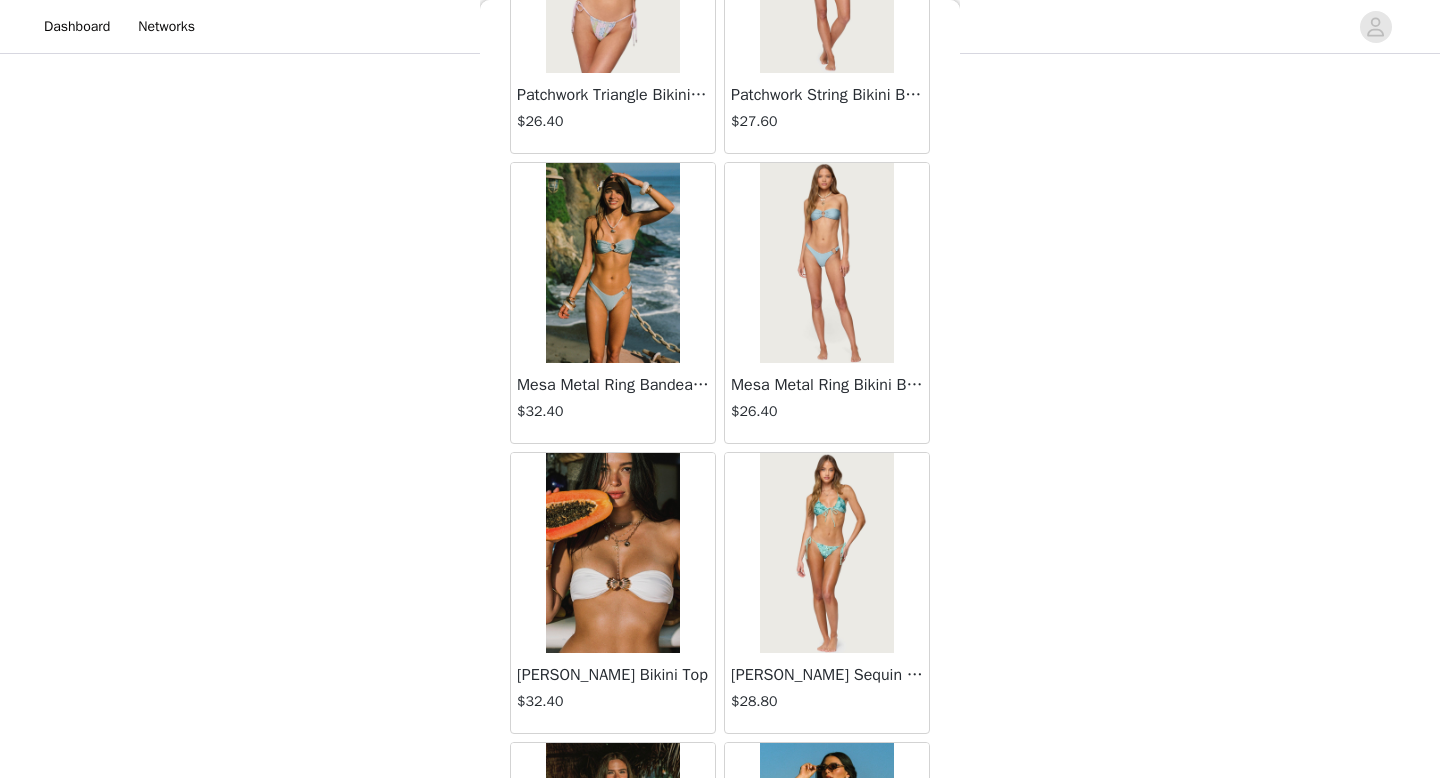 scroll, scrollTop: 29504, scrollLeft: 0, axis: vertical 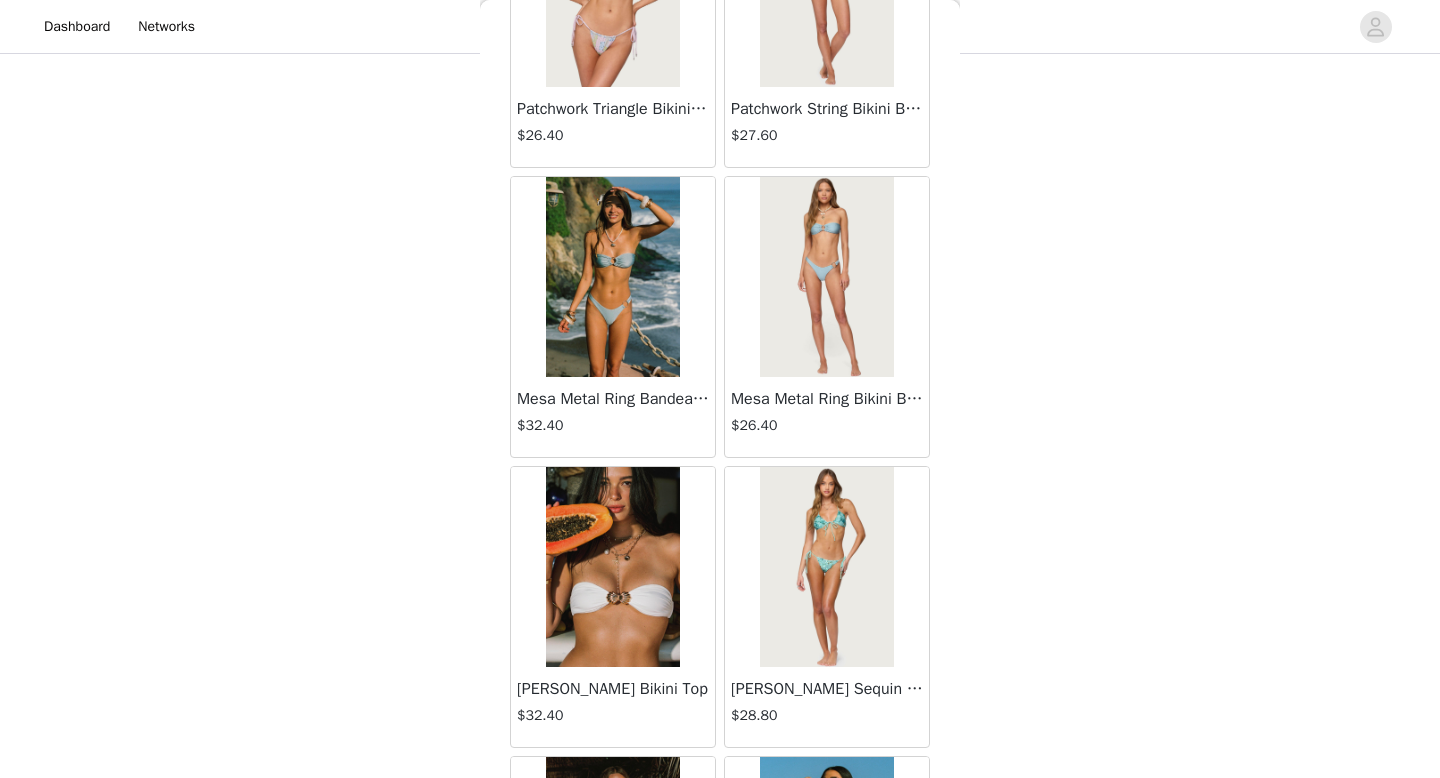 click at bounding box center (612, 277) 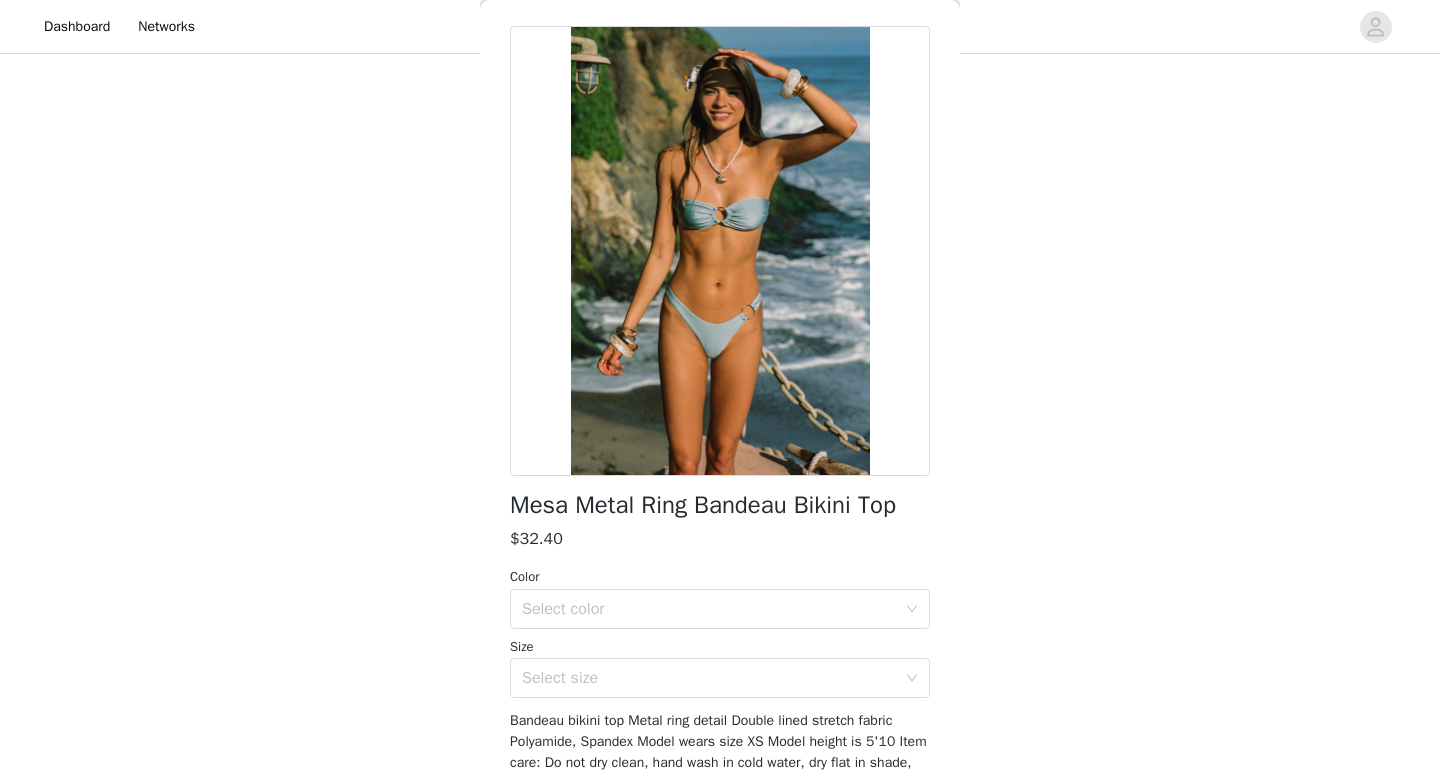 scroll, scrollTop: 109, scrollLeft: 0, axis: vertical 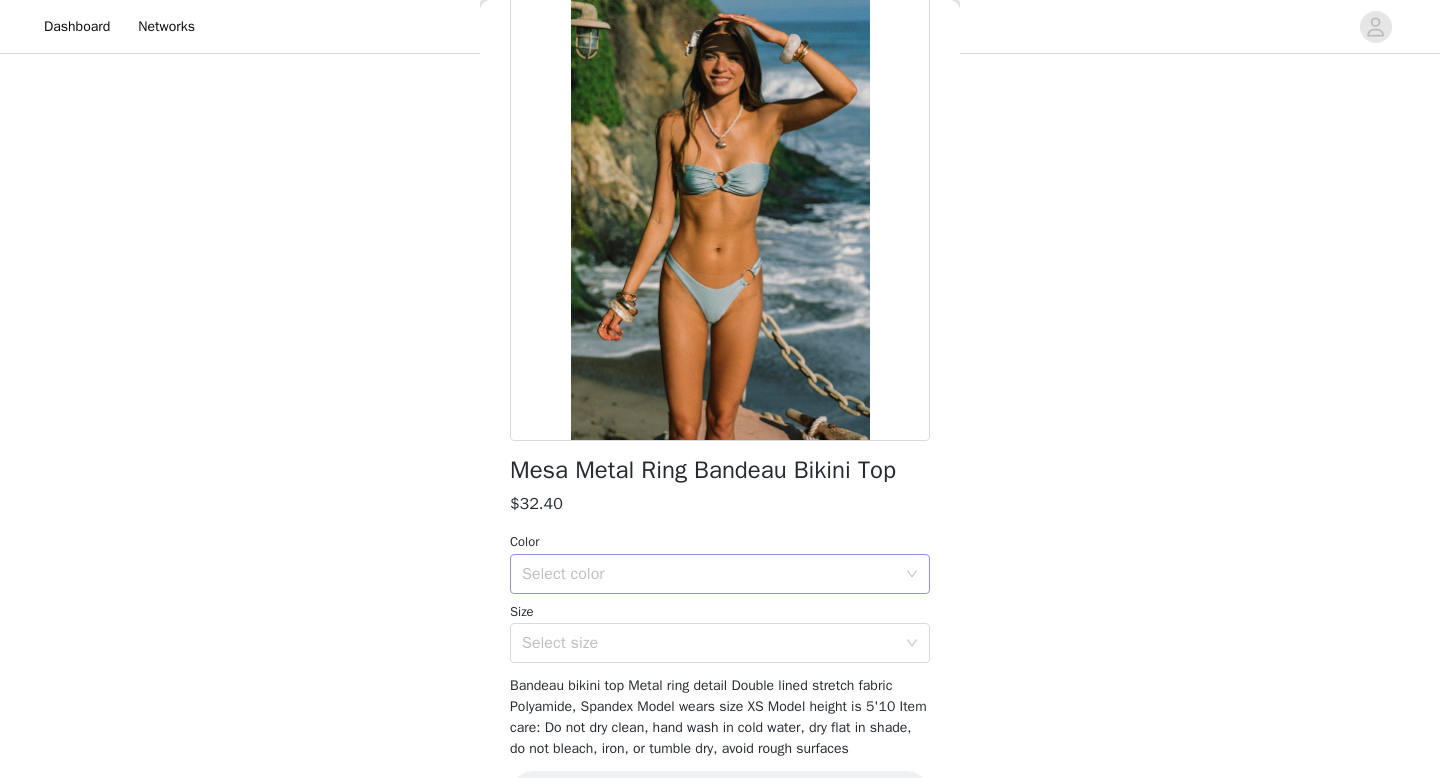 click on "Select color" at bounding box center [709, 574] 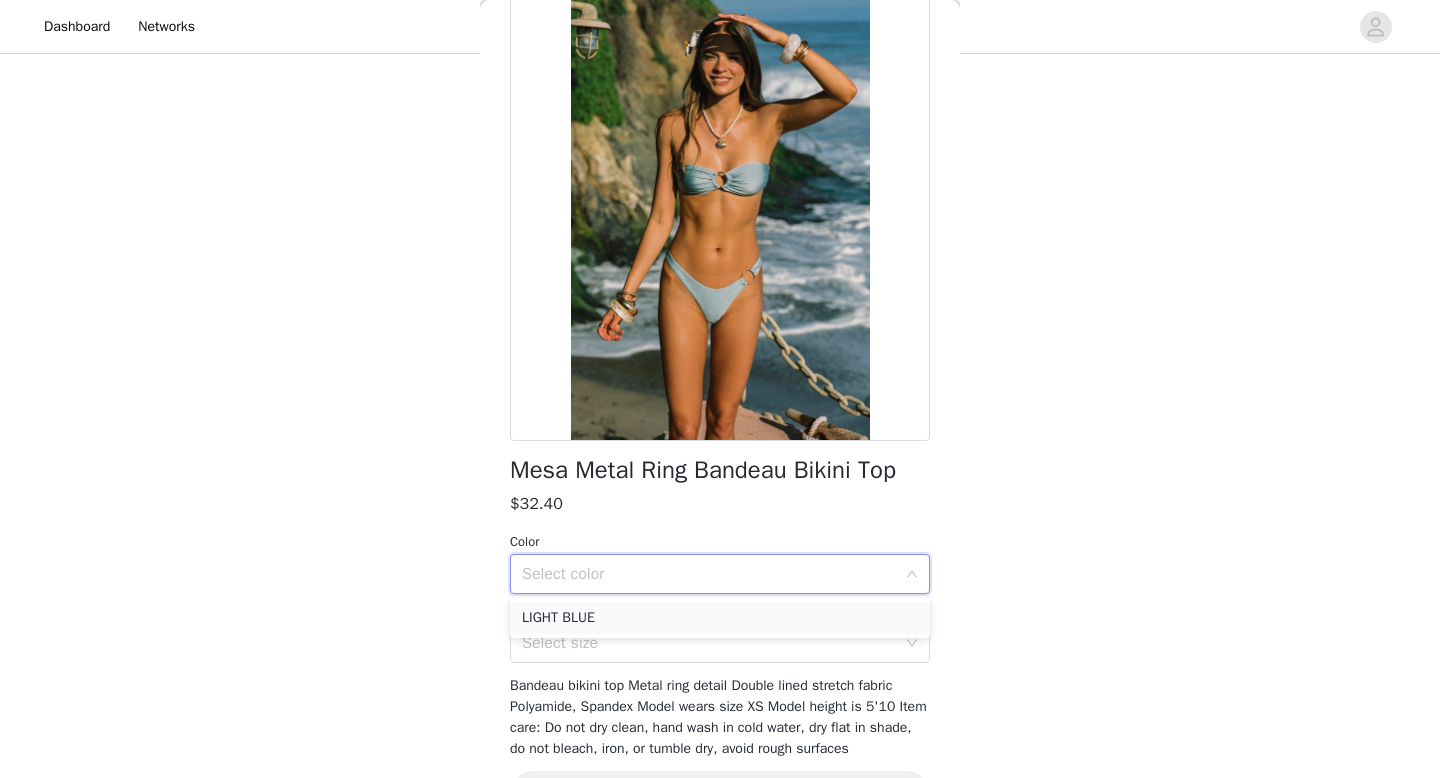 click on "LIGHT BLUE" at bounding box center (720, 618) 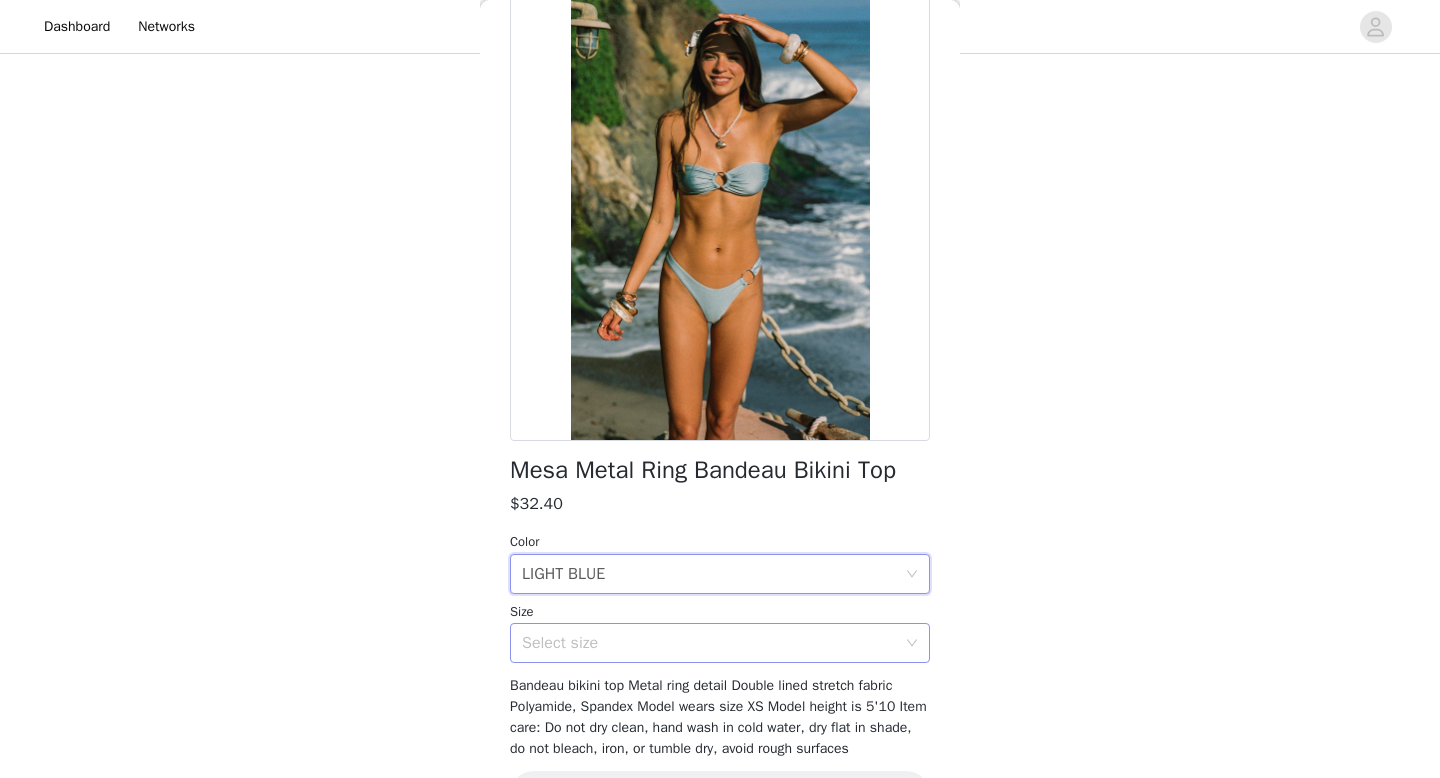click on "Select size" at bounding box center [713, 643] 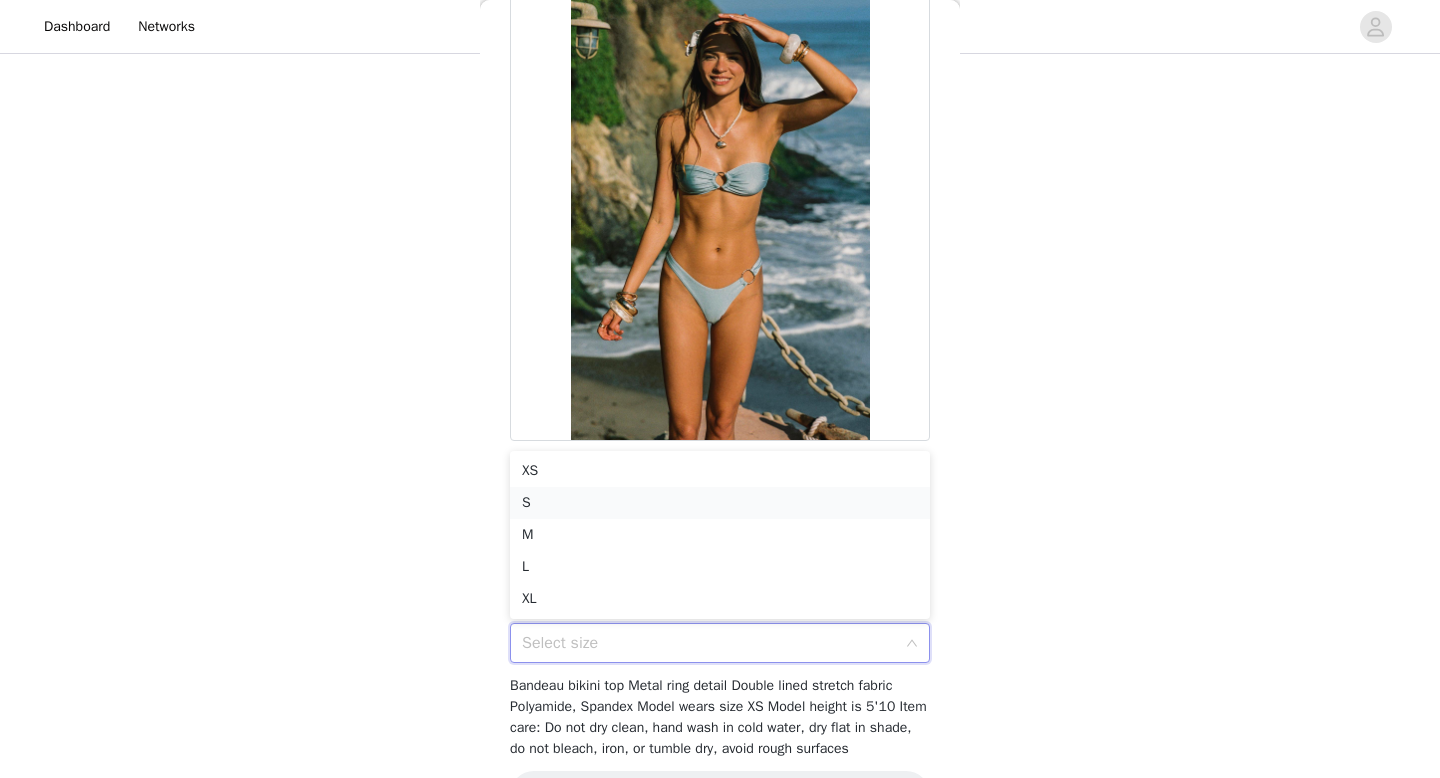 click on "S" at bounding box center (720, 503) 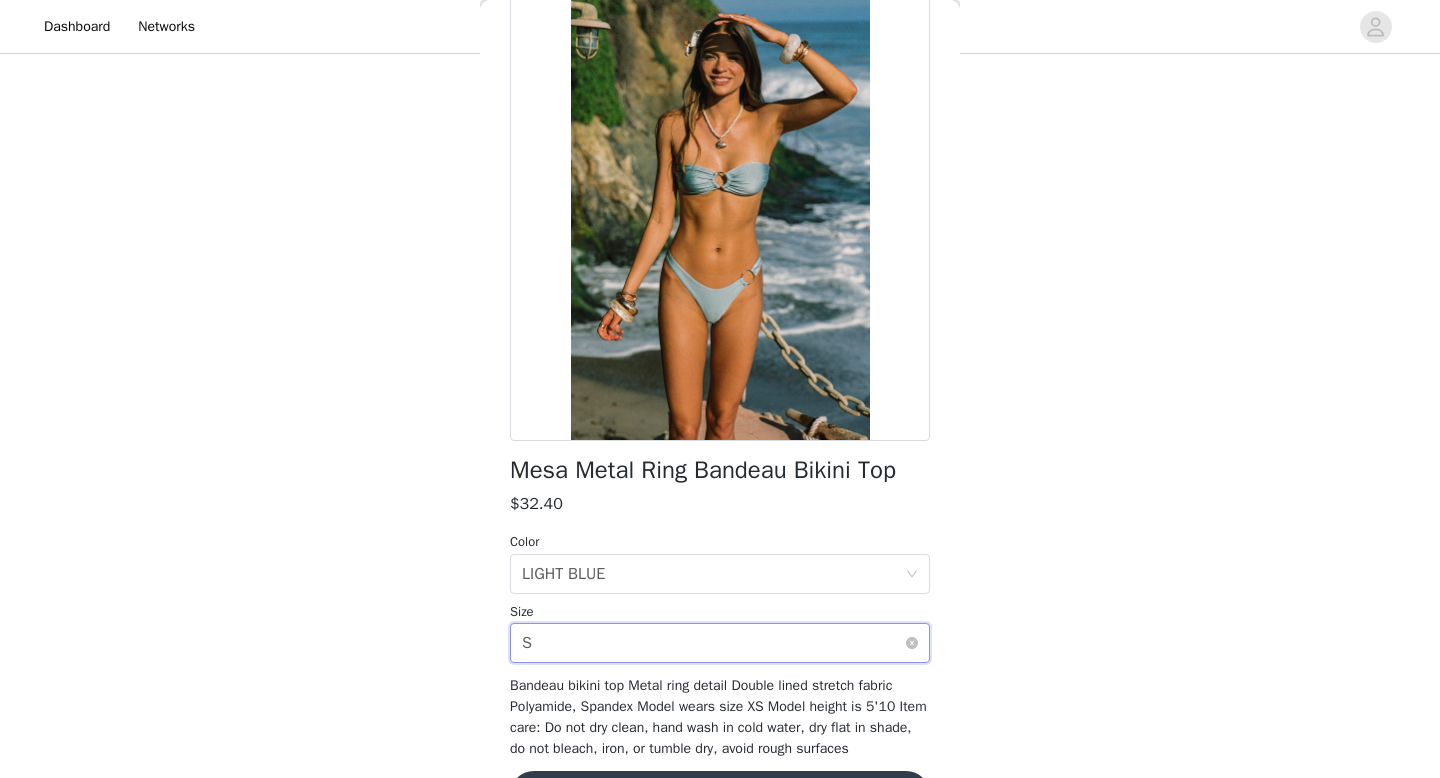 click on "Select size S" at bounding box center [713, 643] 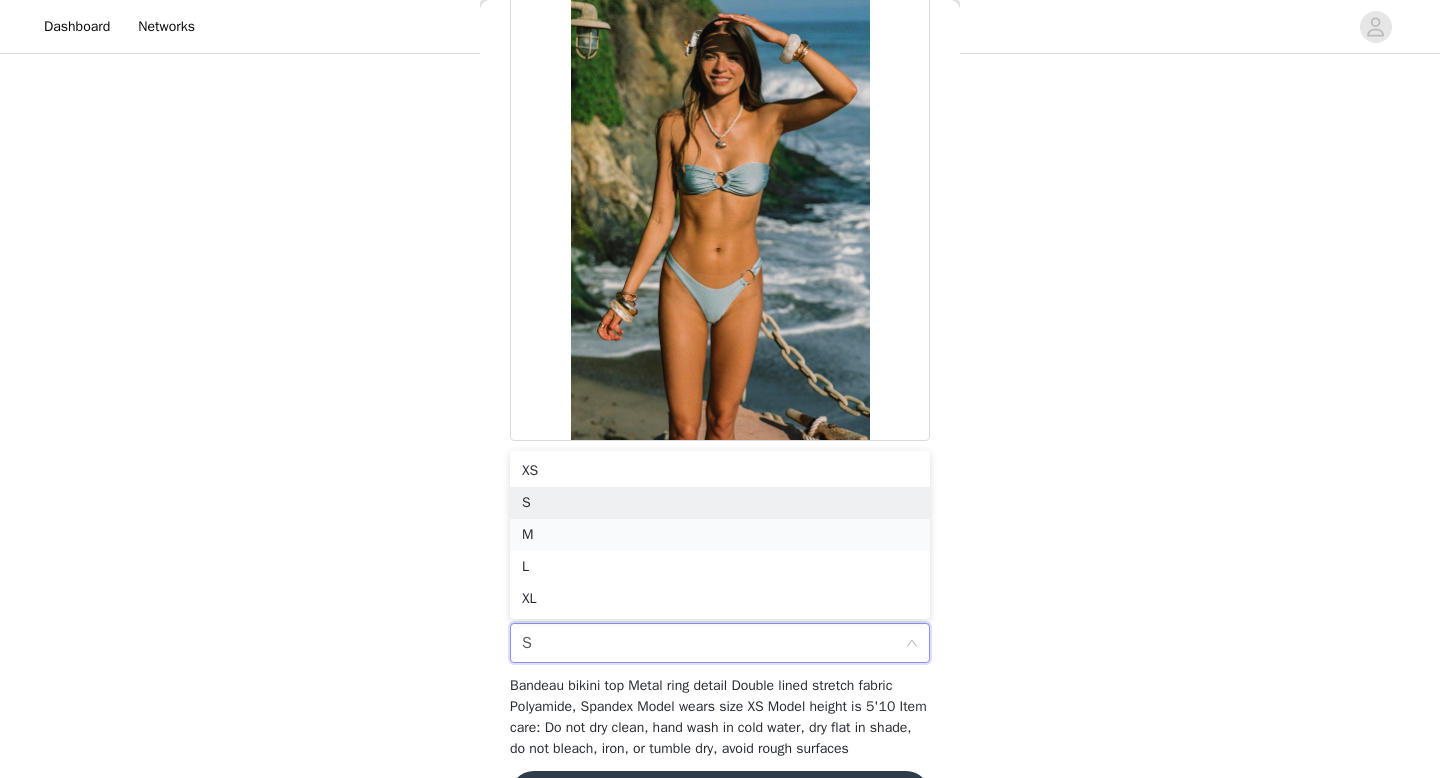 click on "M" at bounding box center [720, 535] 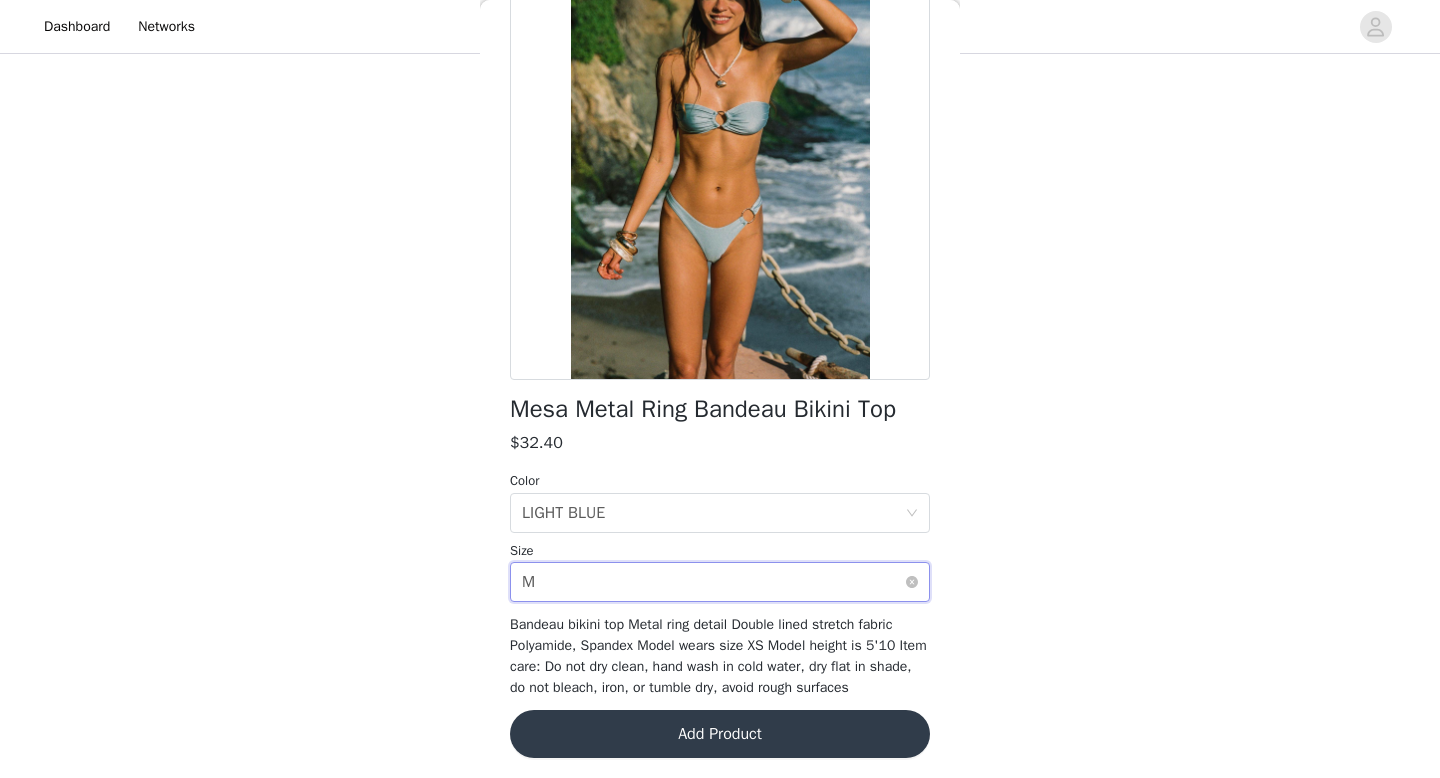 scroll, scrollTop: 174, scrollLeft: 0, axis: vertical 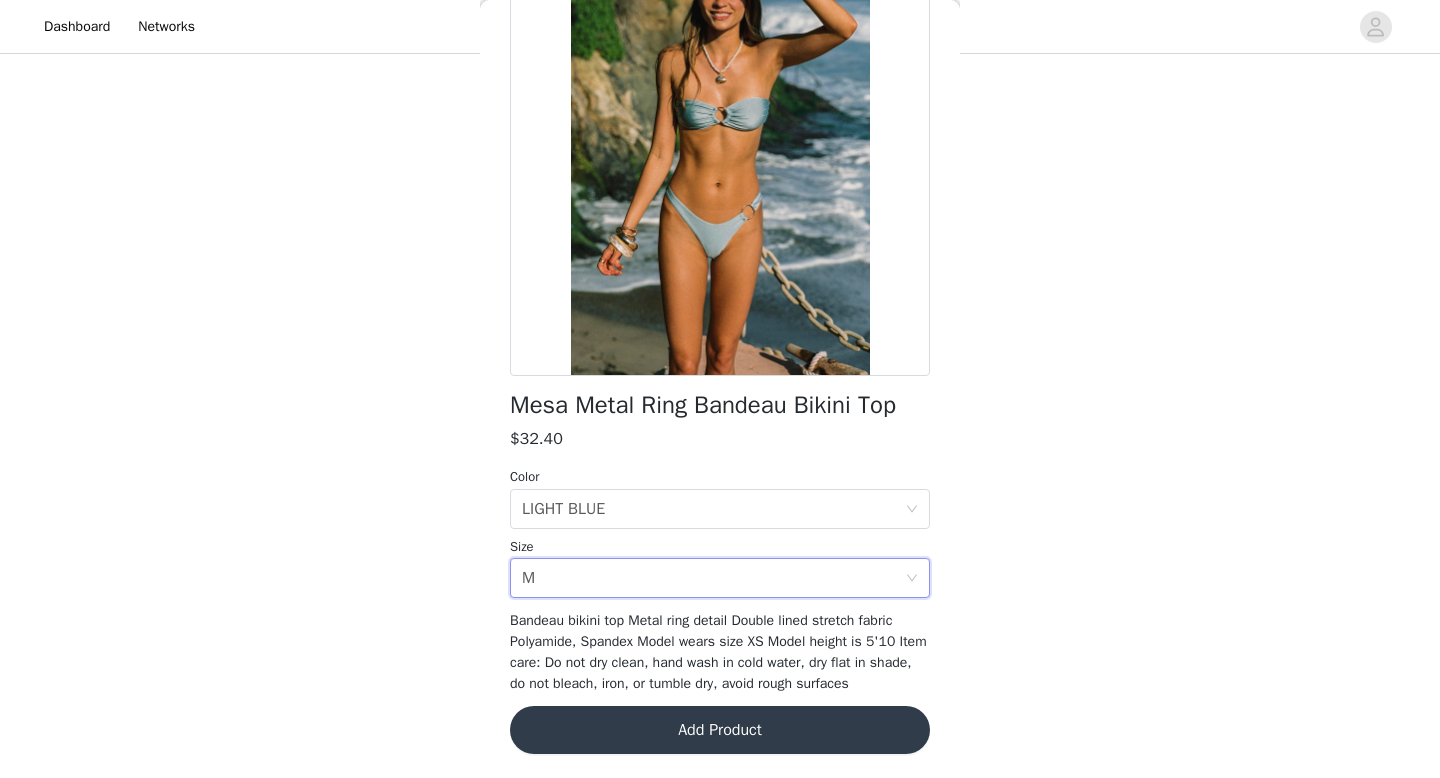 click on "Add Product" at bounding box center (720, 730) 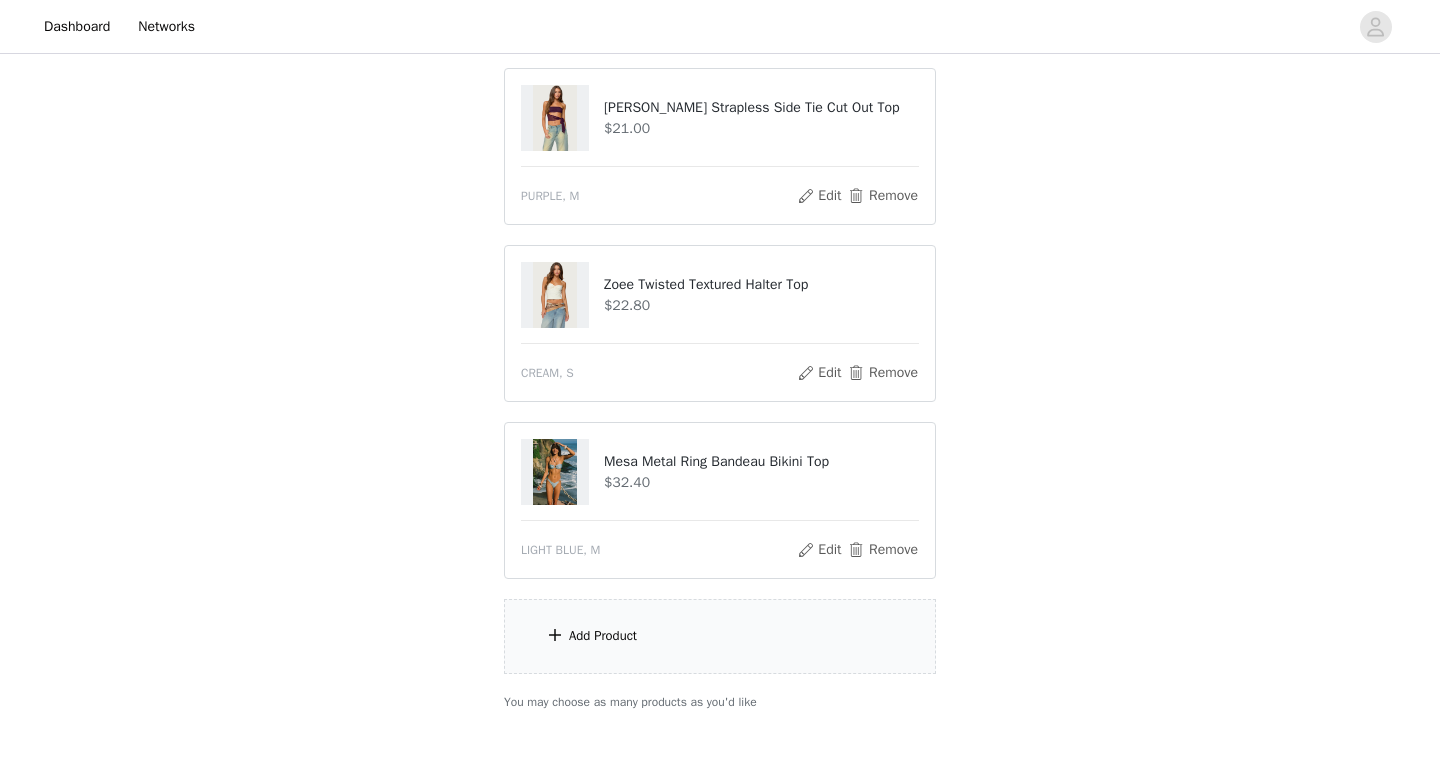 scroll, scrollTop: 399, scrollLeft: 0, axis: vertical 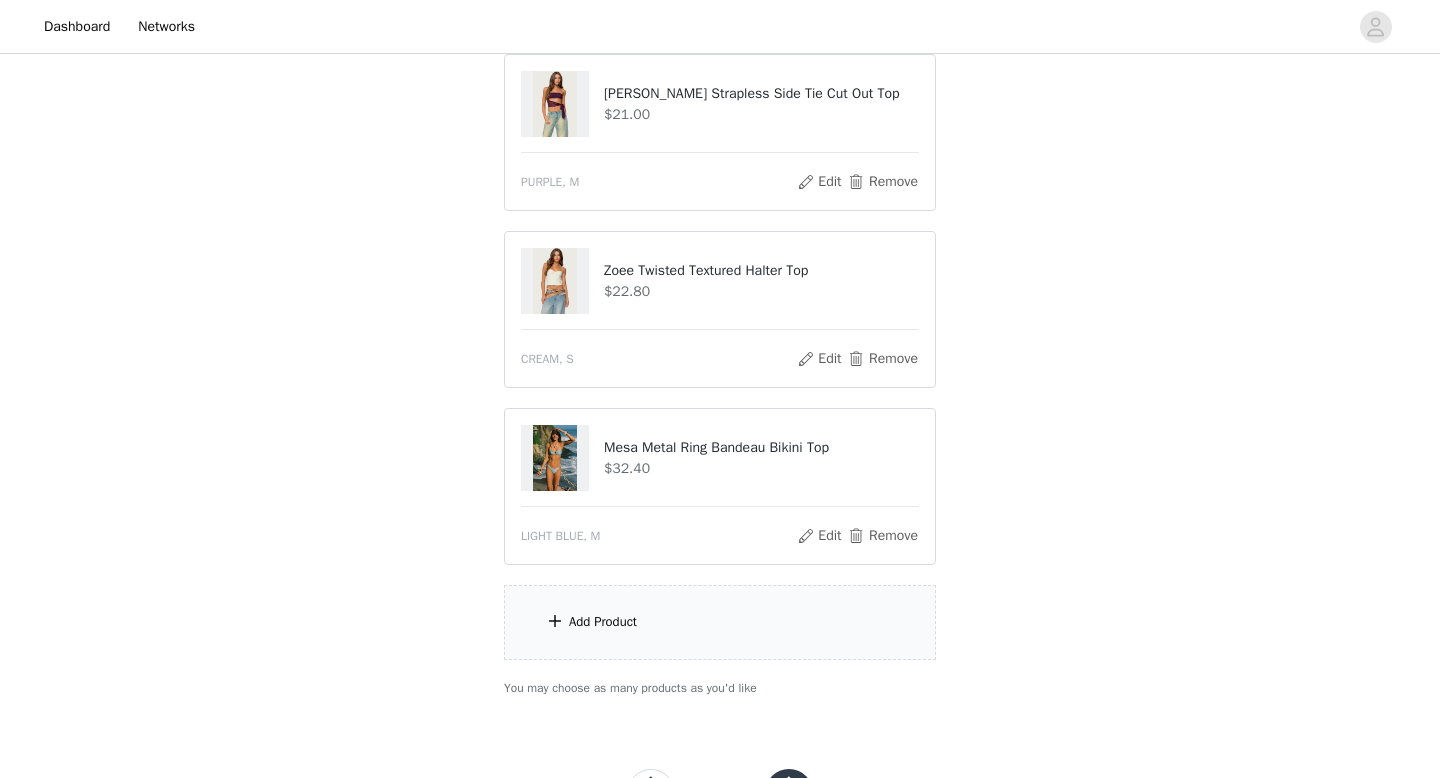 click on "Add Product" at bounding box center (720, 622) 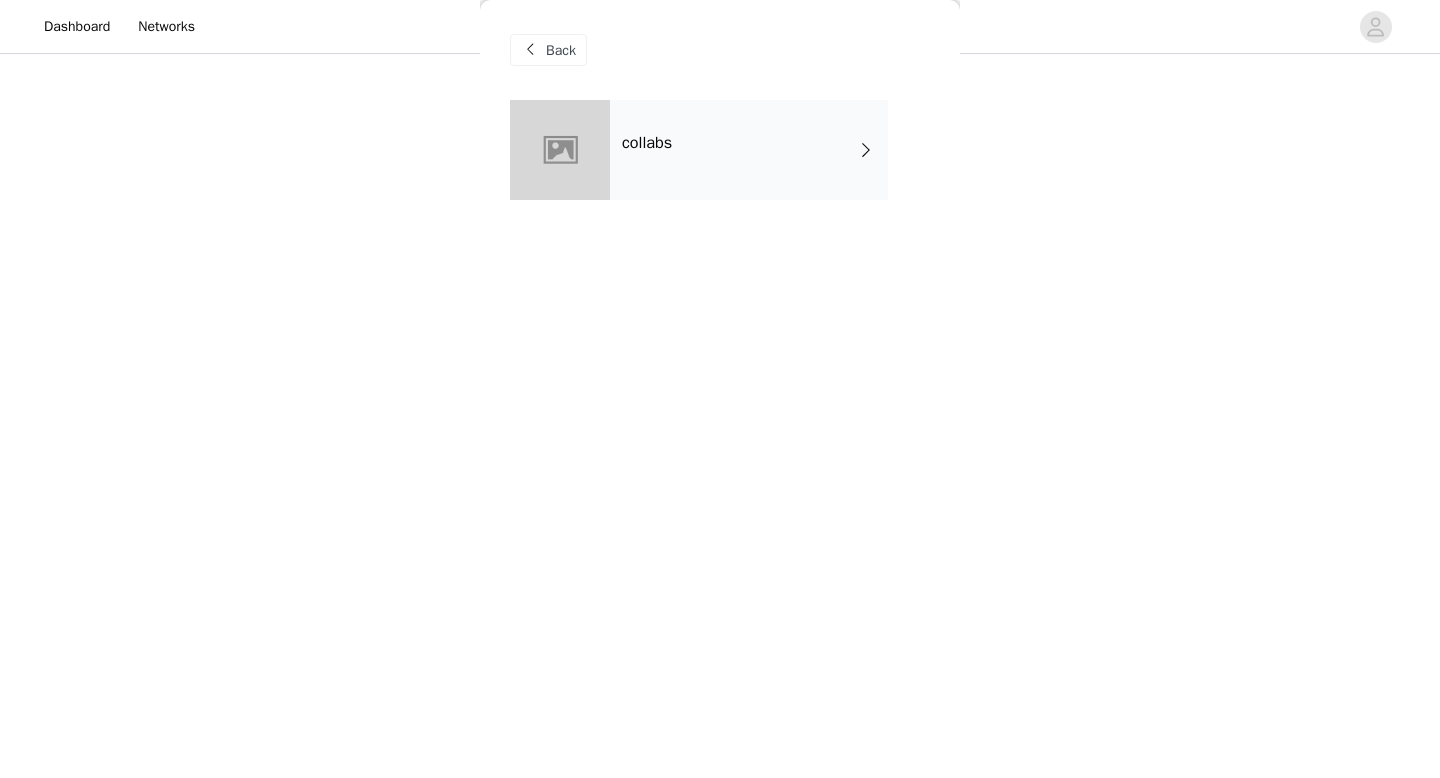 click on "collabs" at bounding box center [749, 150] 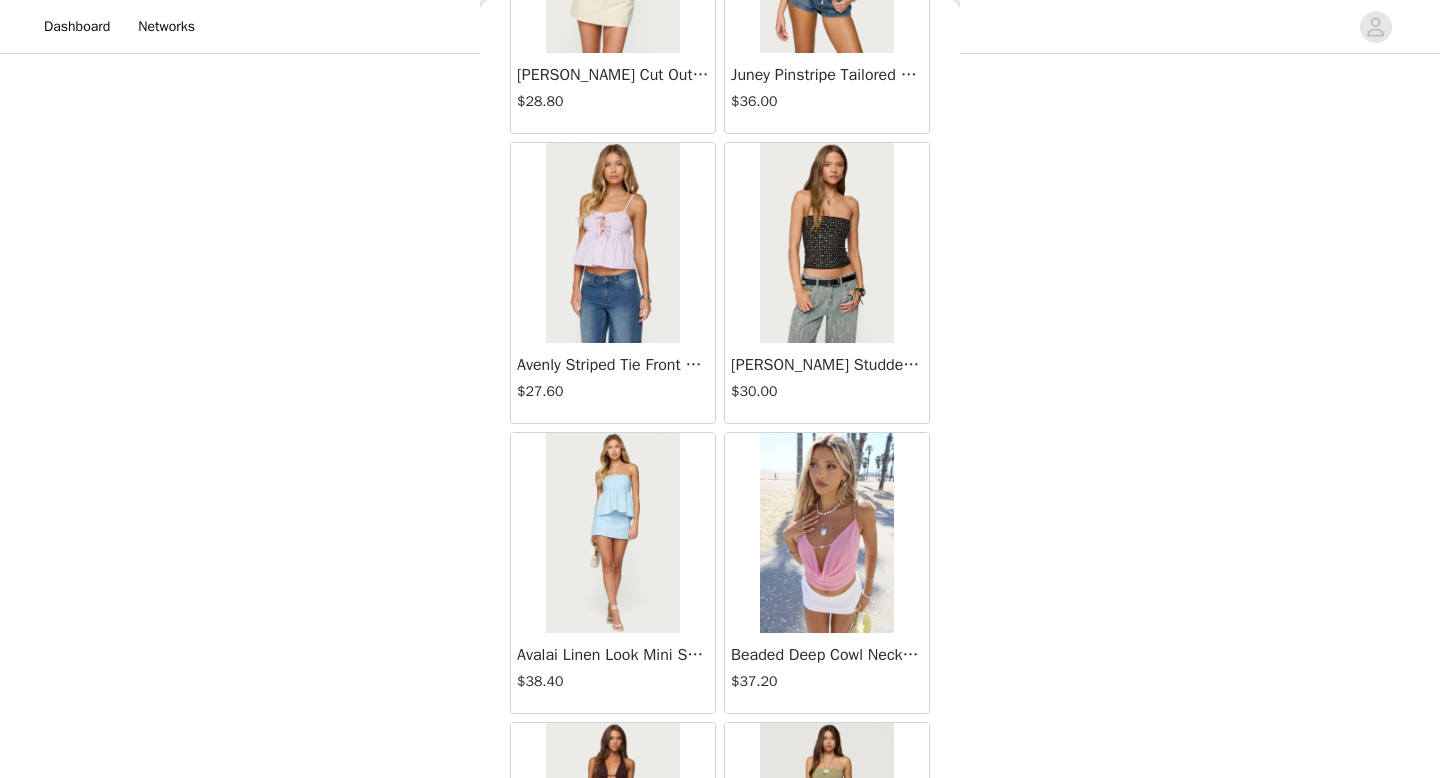 scroll, scrollTop: 2282, scrollLeft: 0, axis: vertical 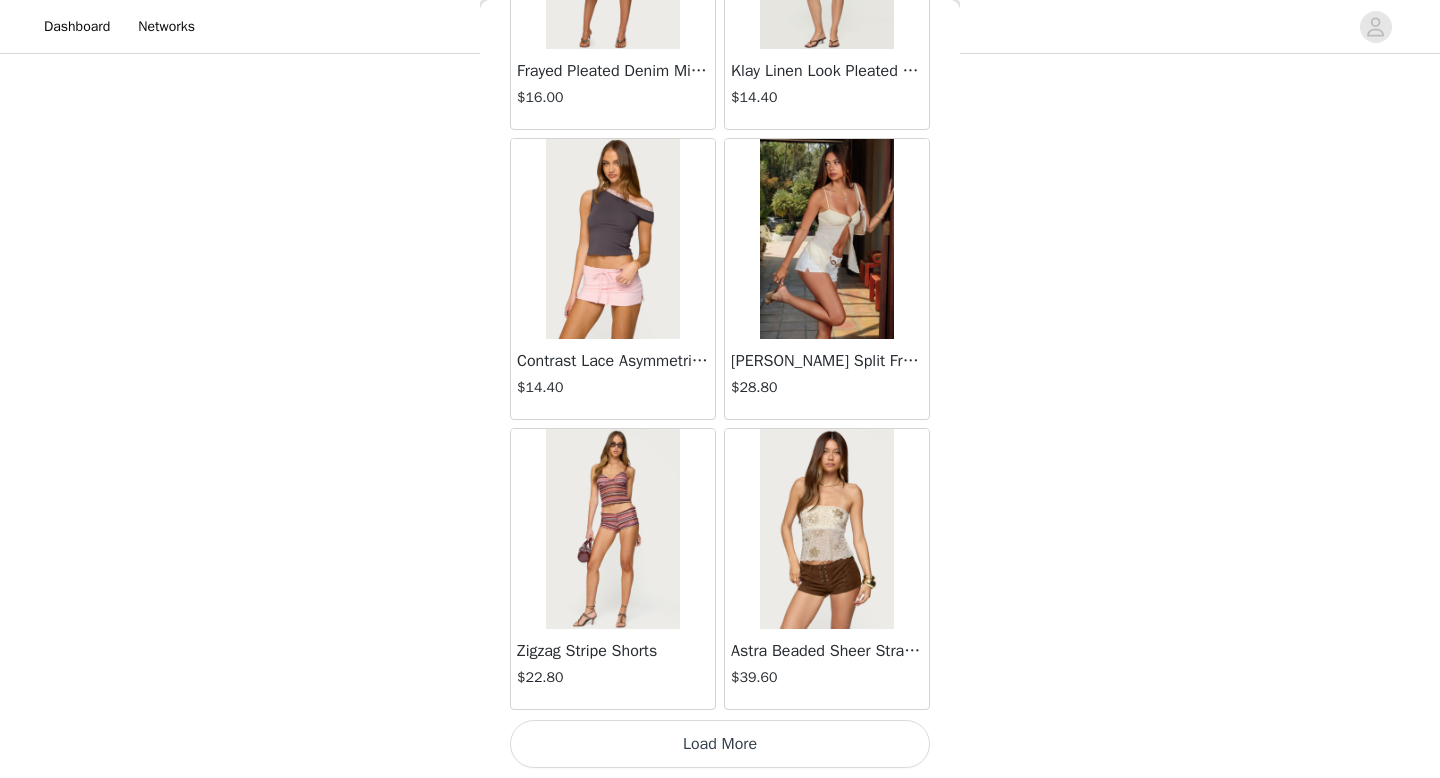 click on "Load More" at bounding box center [720, 744] 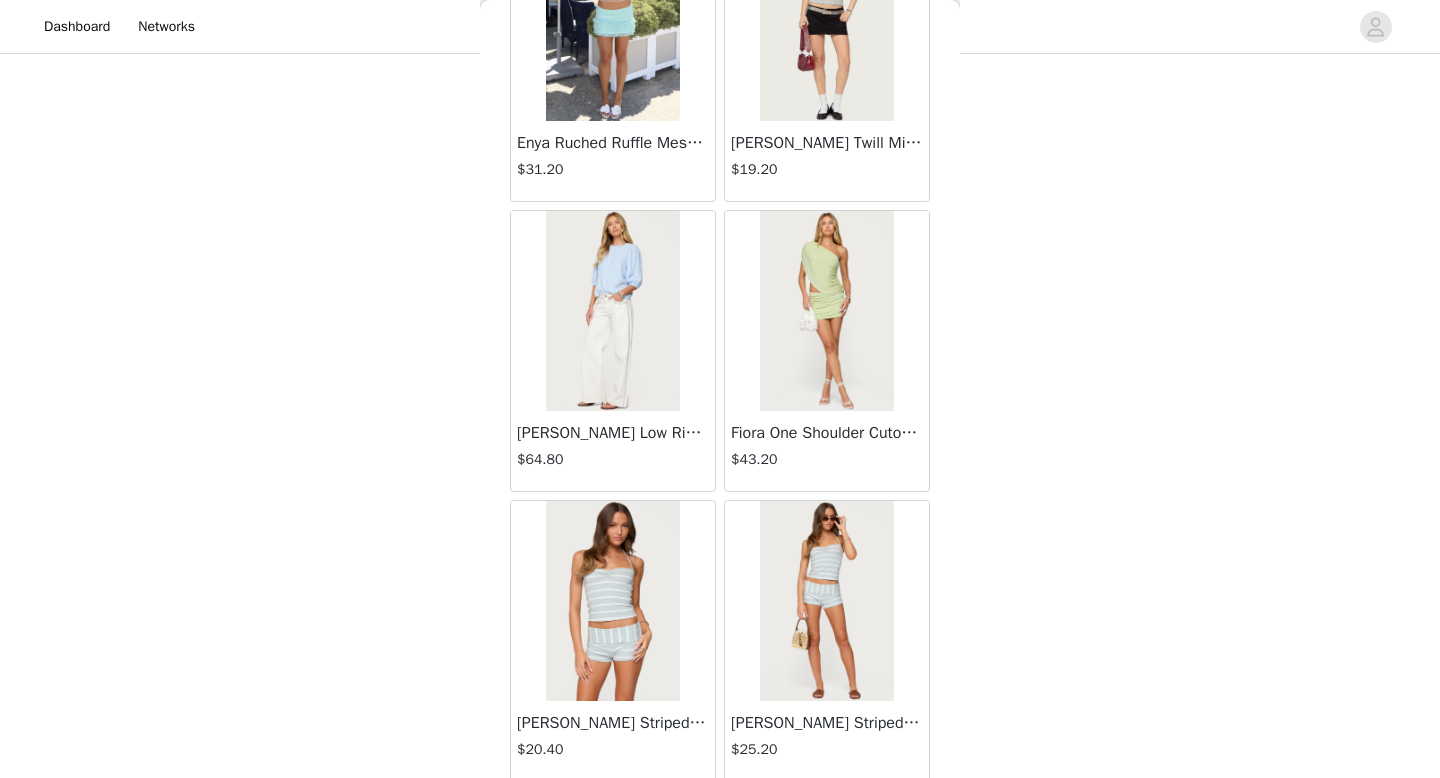 scroll, scrollTop: 5182, scrollLeft: 0, axis: vertical 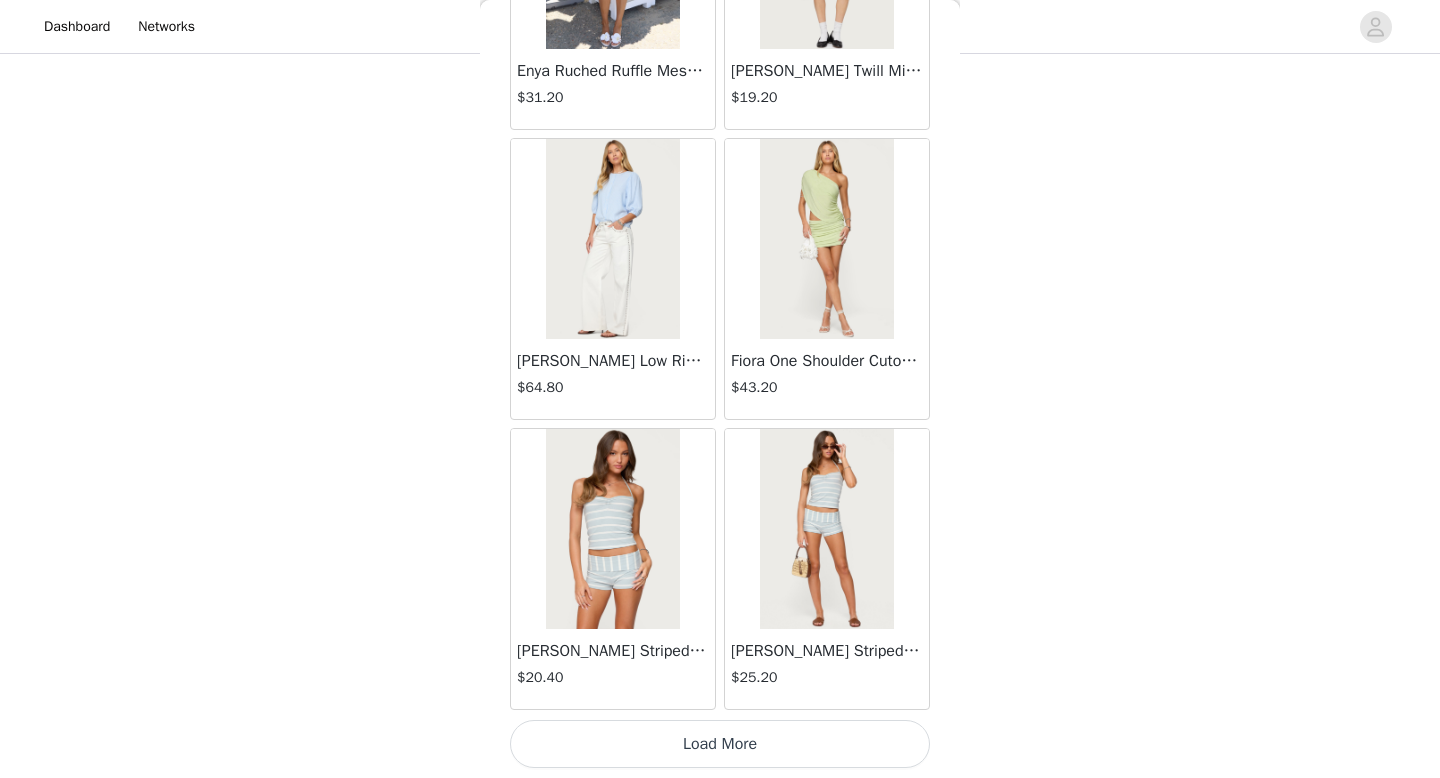 click on "Load More" at bounding box center [720, 744] 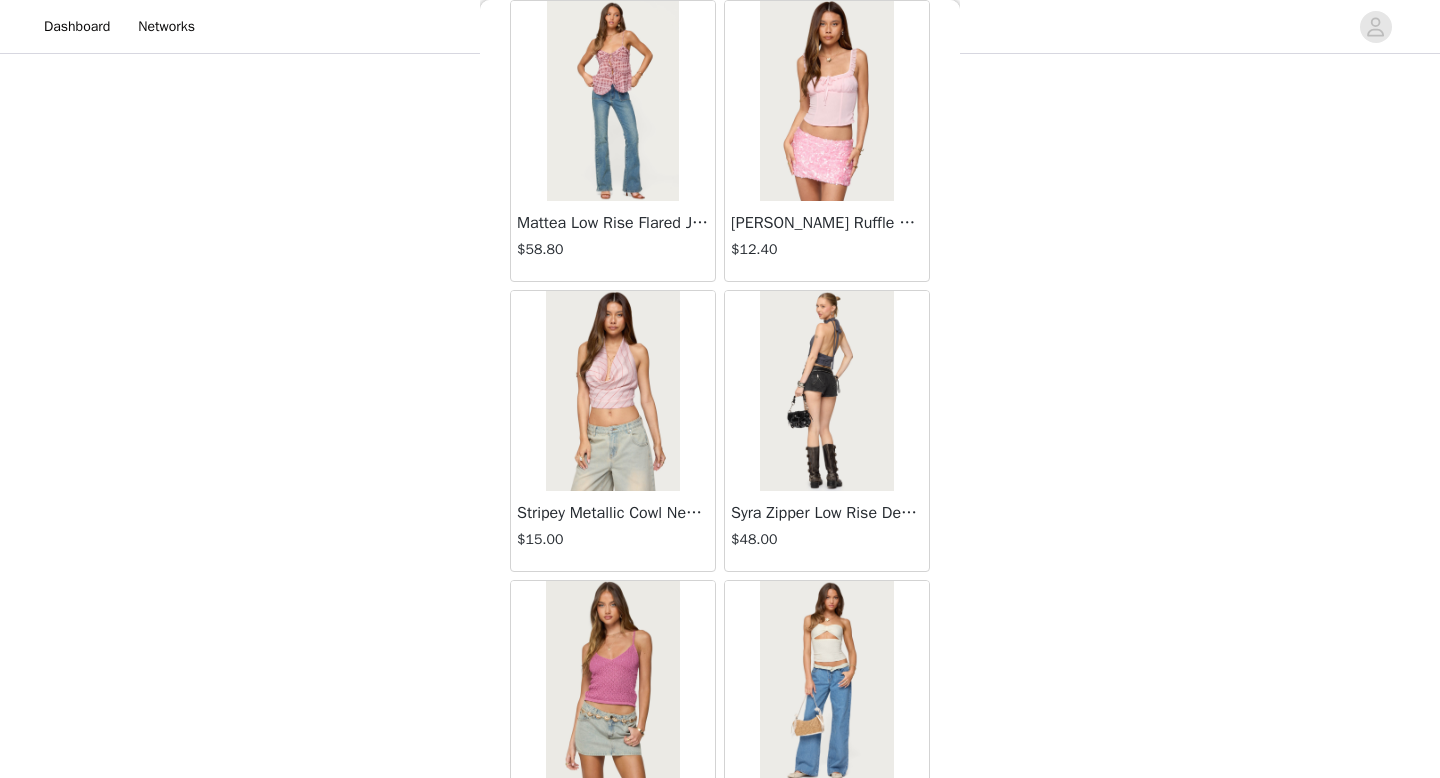 scroll, scrollTop: 8082, scrollLeft: 0, axis: vertical 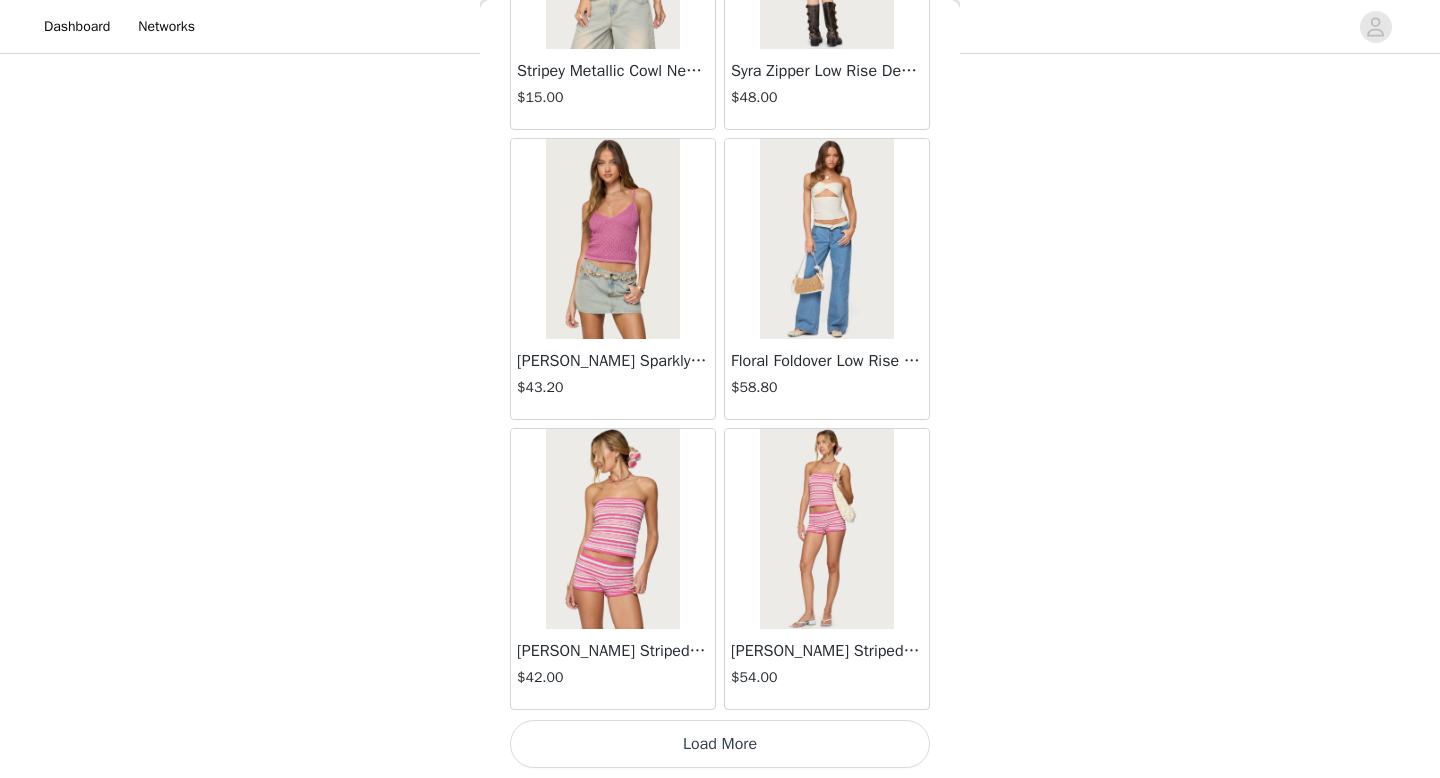 click on "Load More" at bounding box center (720, 744) 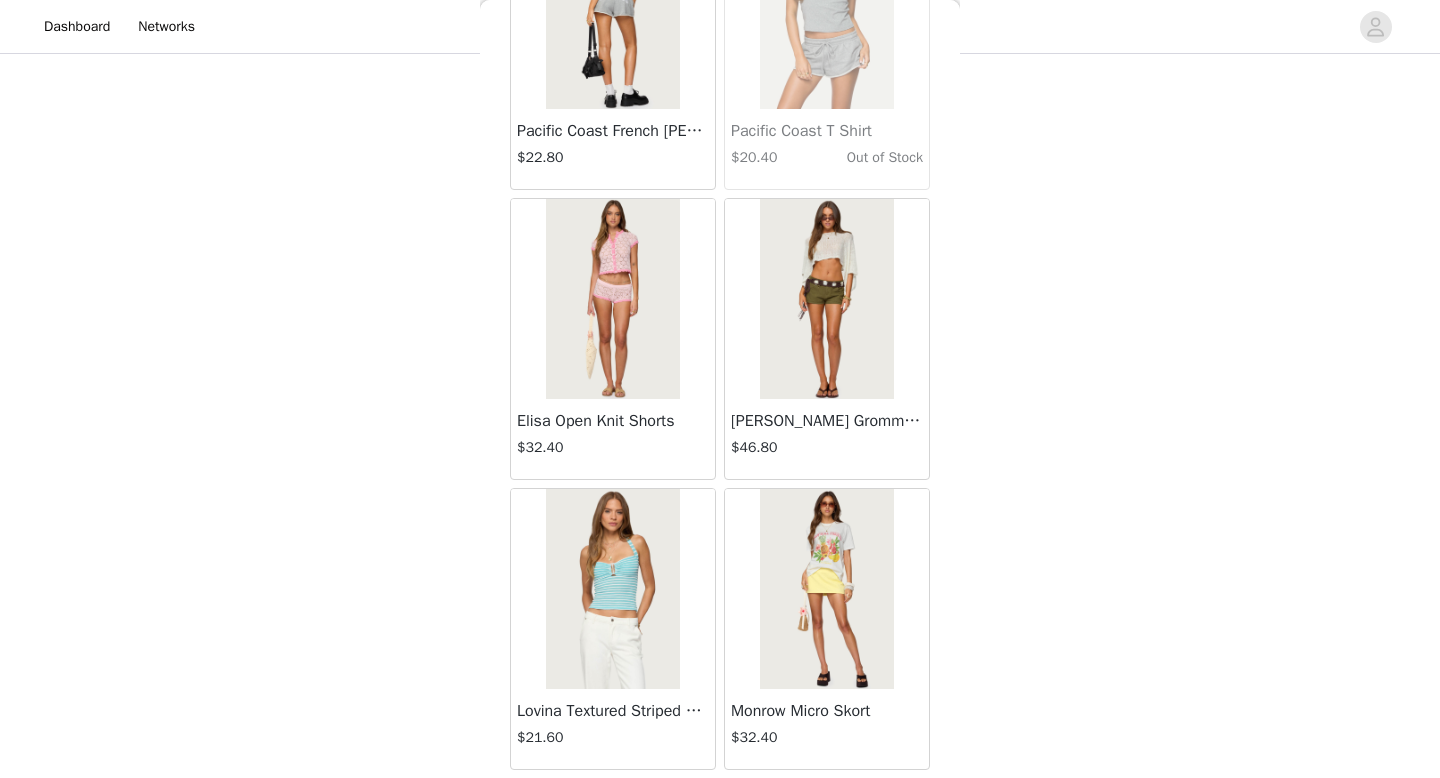scroll, scrollTop: 10982, scrollLeft: 0, axis: vertical 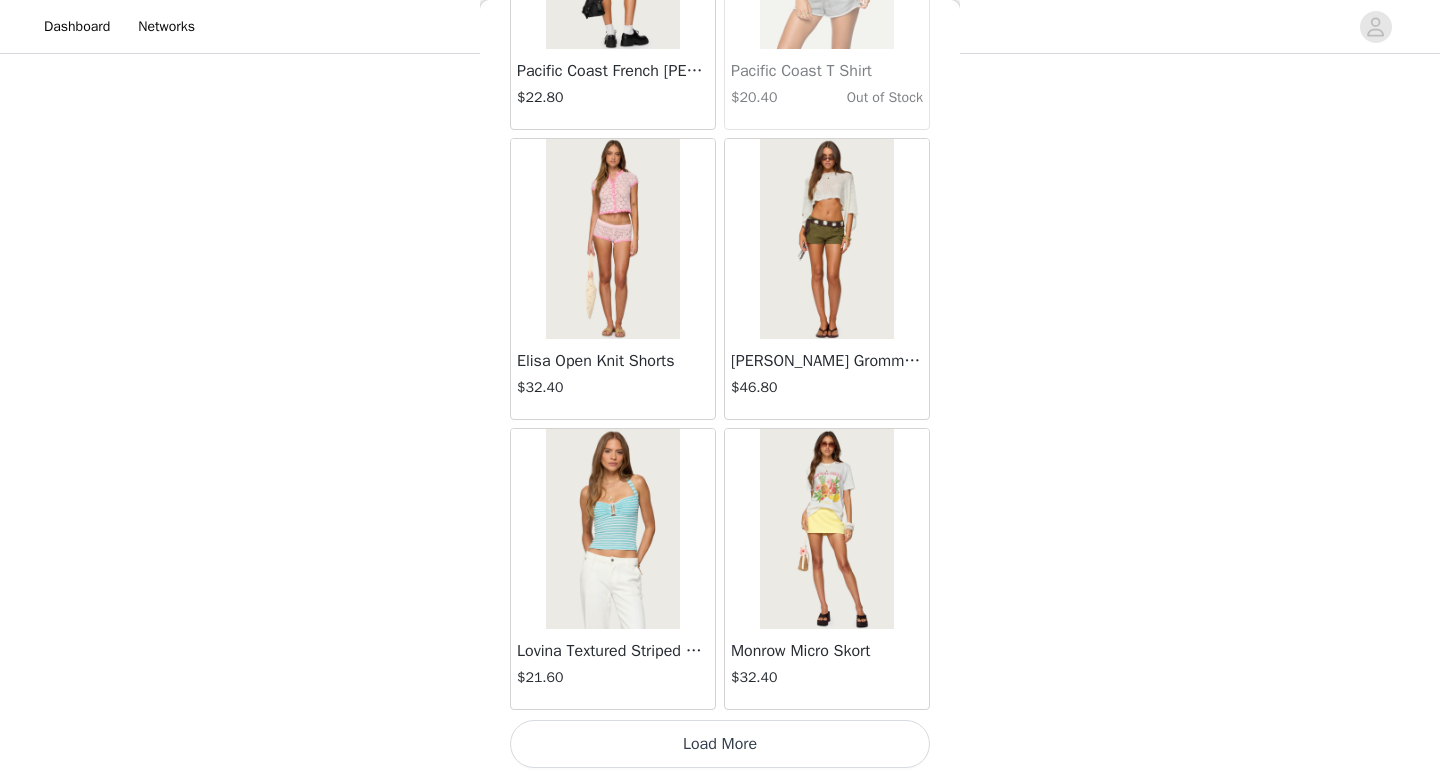 click on "Load More" at bounding box center (720, 744) 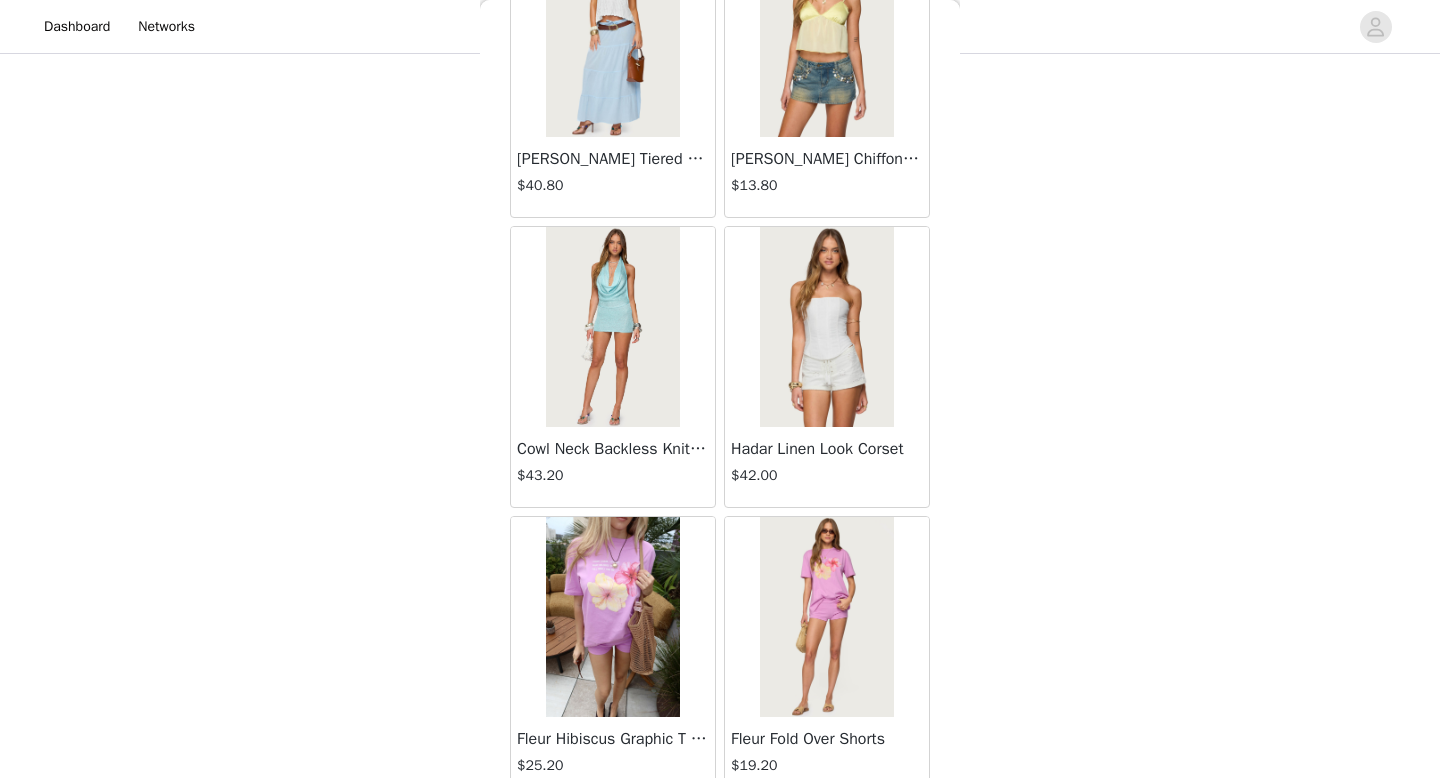 scroll, scrollTop: 13882, scrollLeft: 0, axis: vertical 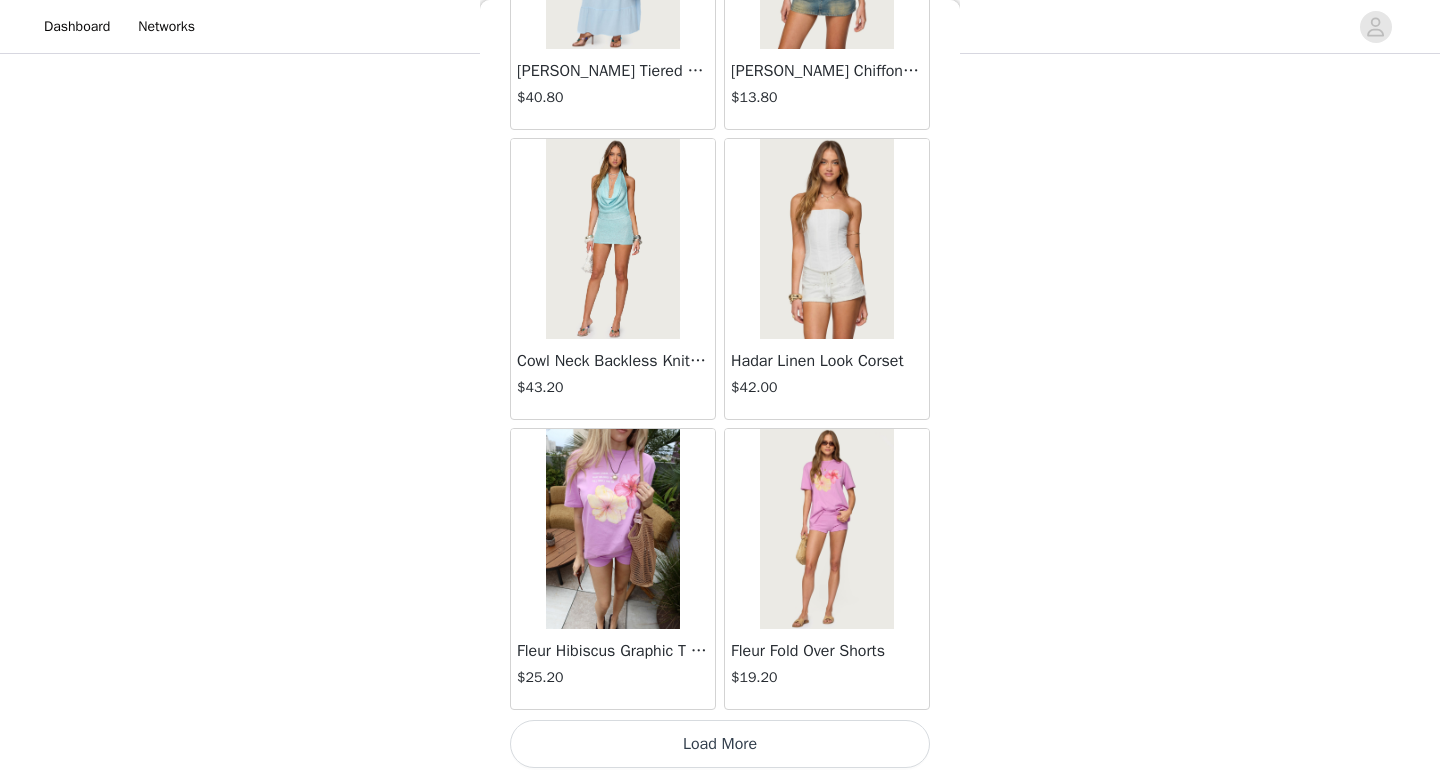 click on "Load More" at bounding box center [720, 744] 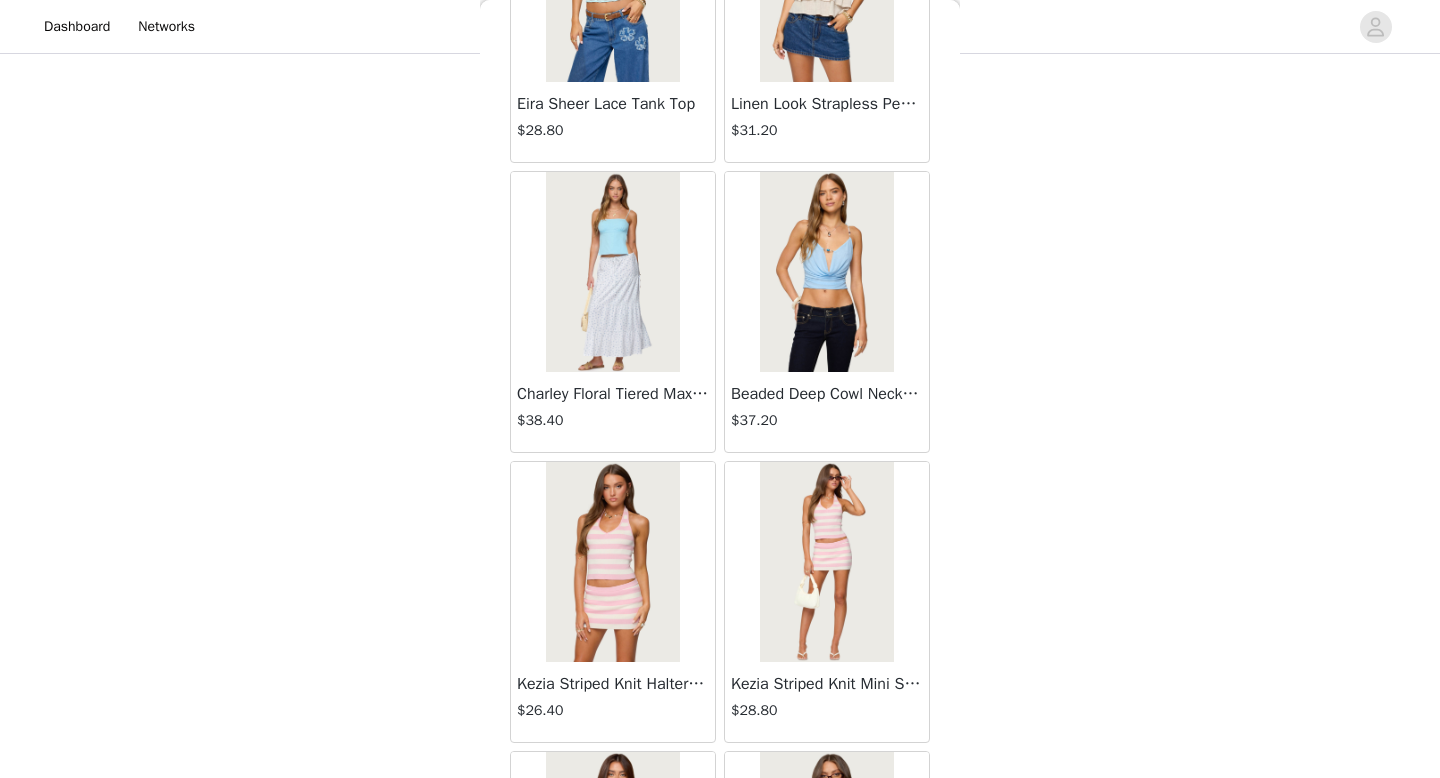 scroll, scrollTop: 16782, scrollLeft: 0, axis: vertical 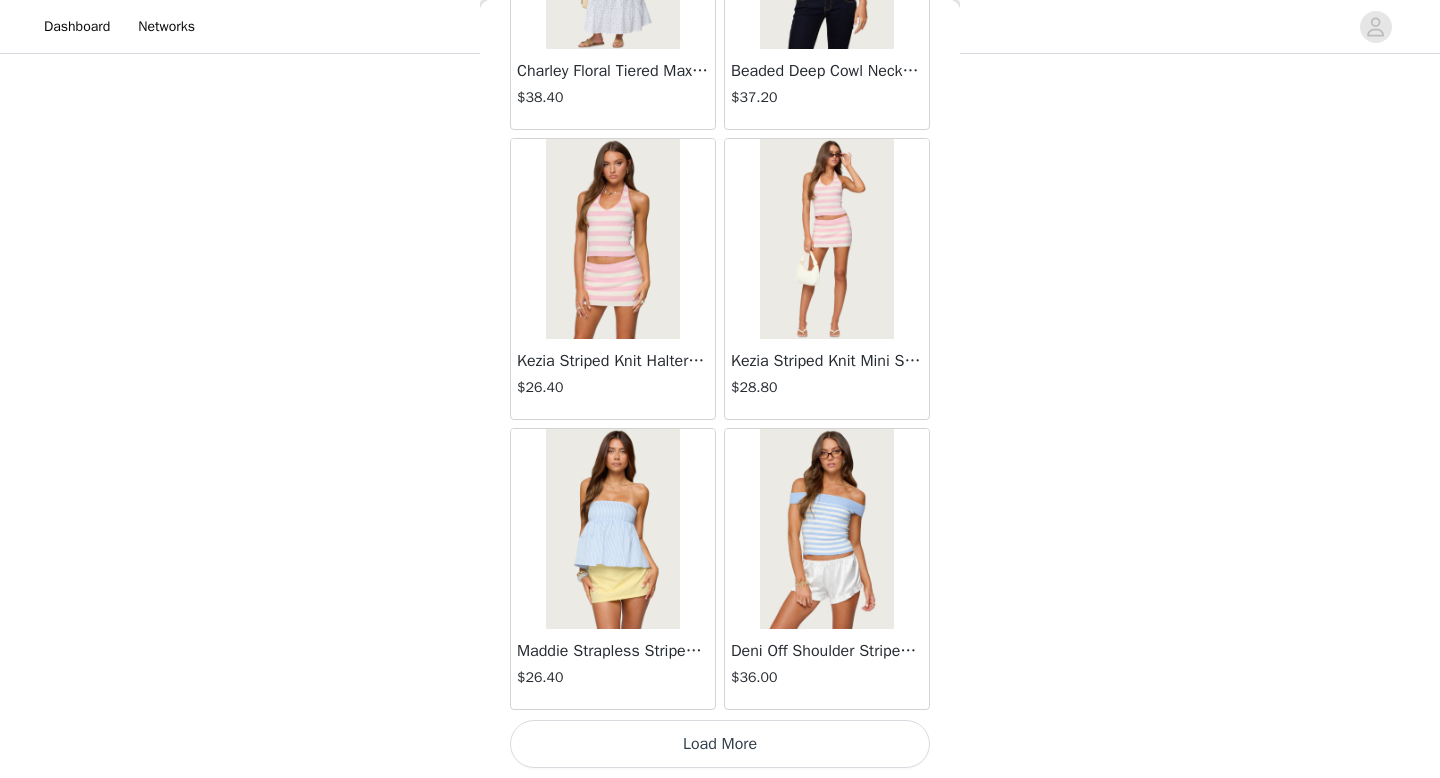 click on "Load More" at bounding box center [720, 744] 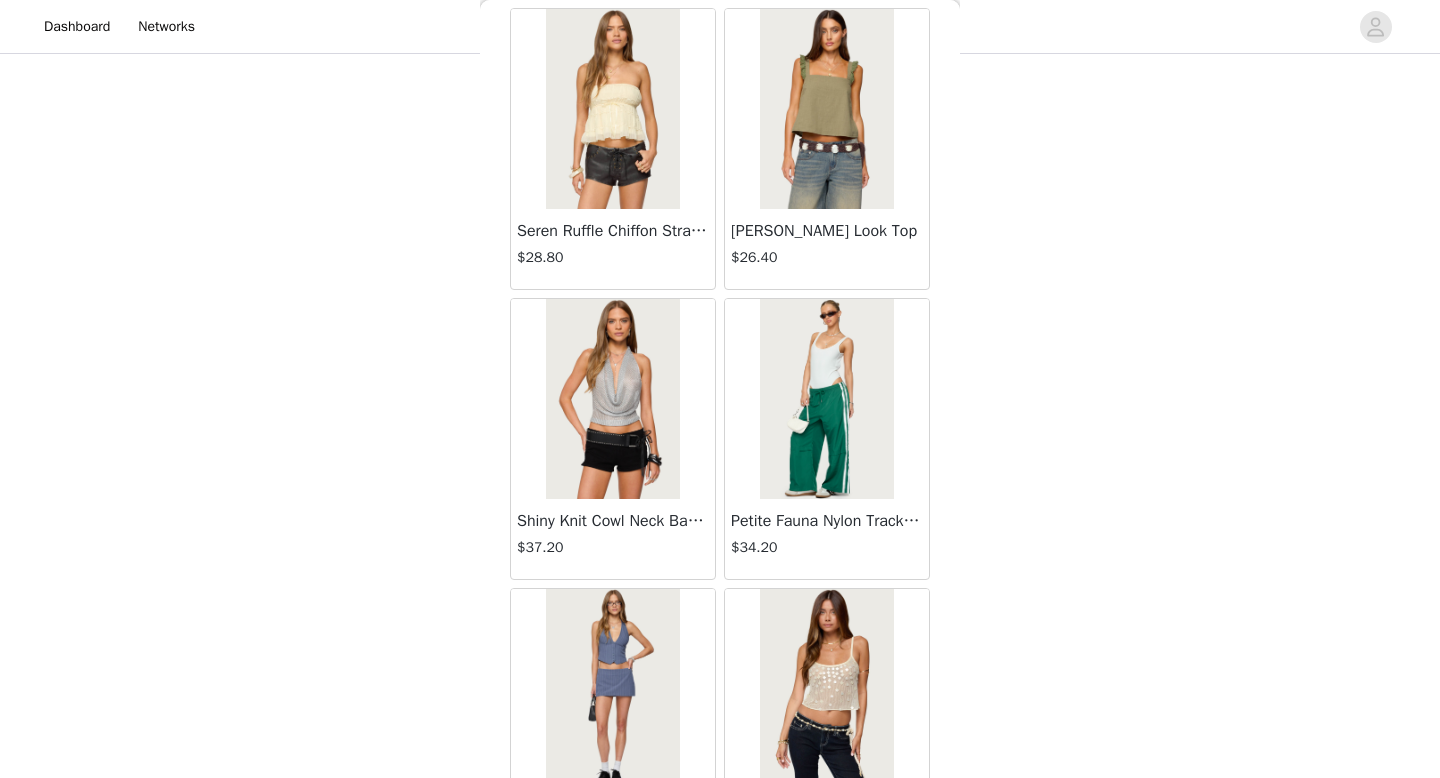 scroll, scrollTop: 19682, scrollLeft: 0, axis: vertical 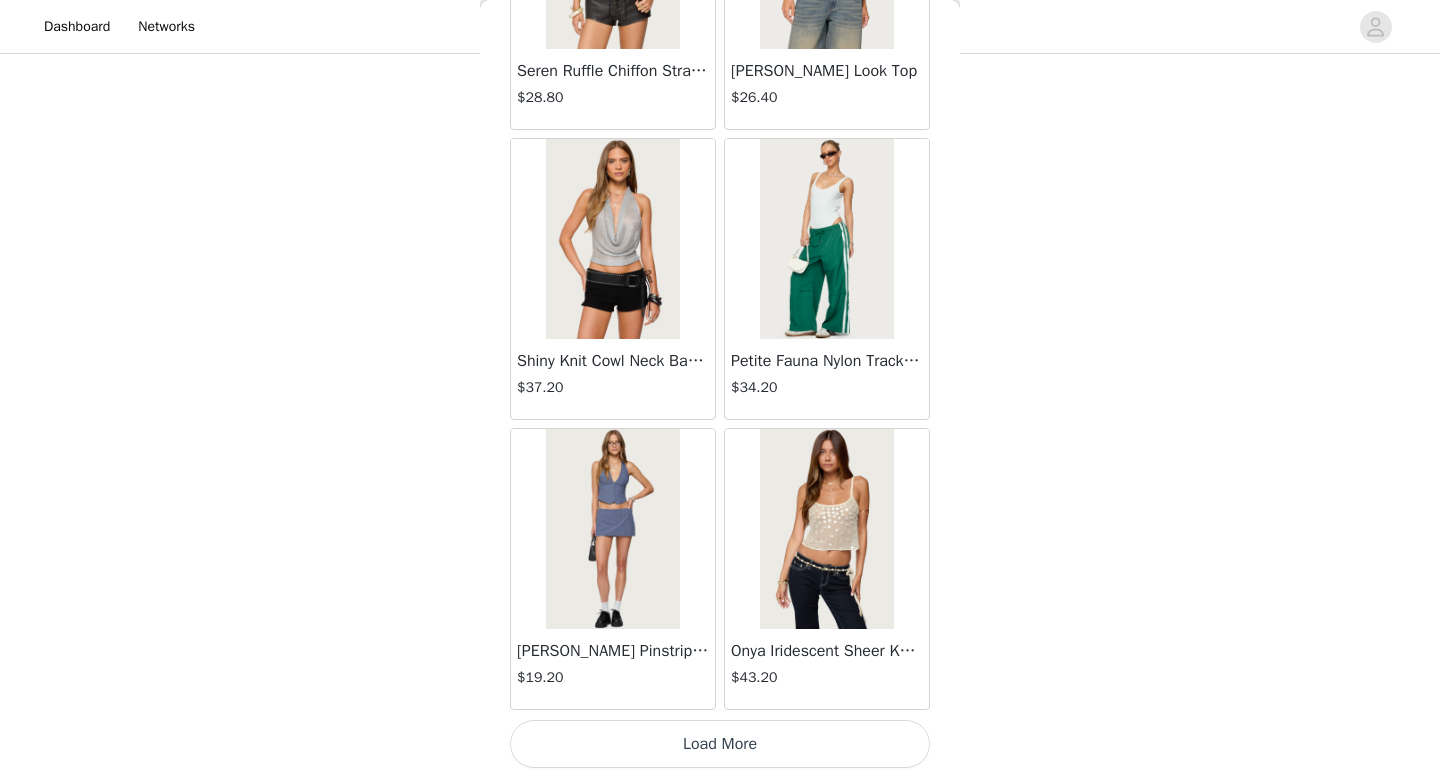 click on "Load More" at bounding box center (720, 744) 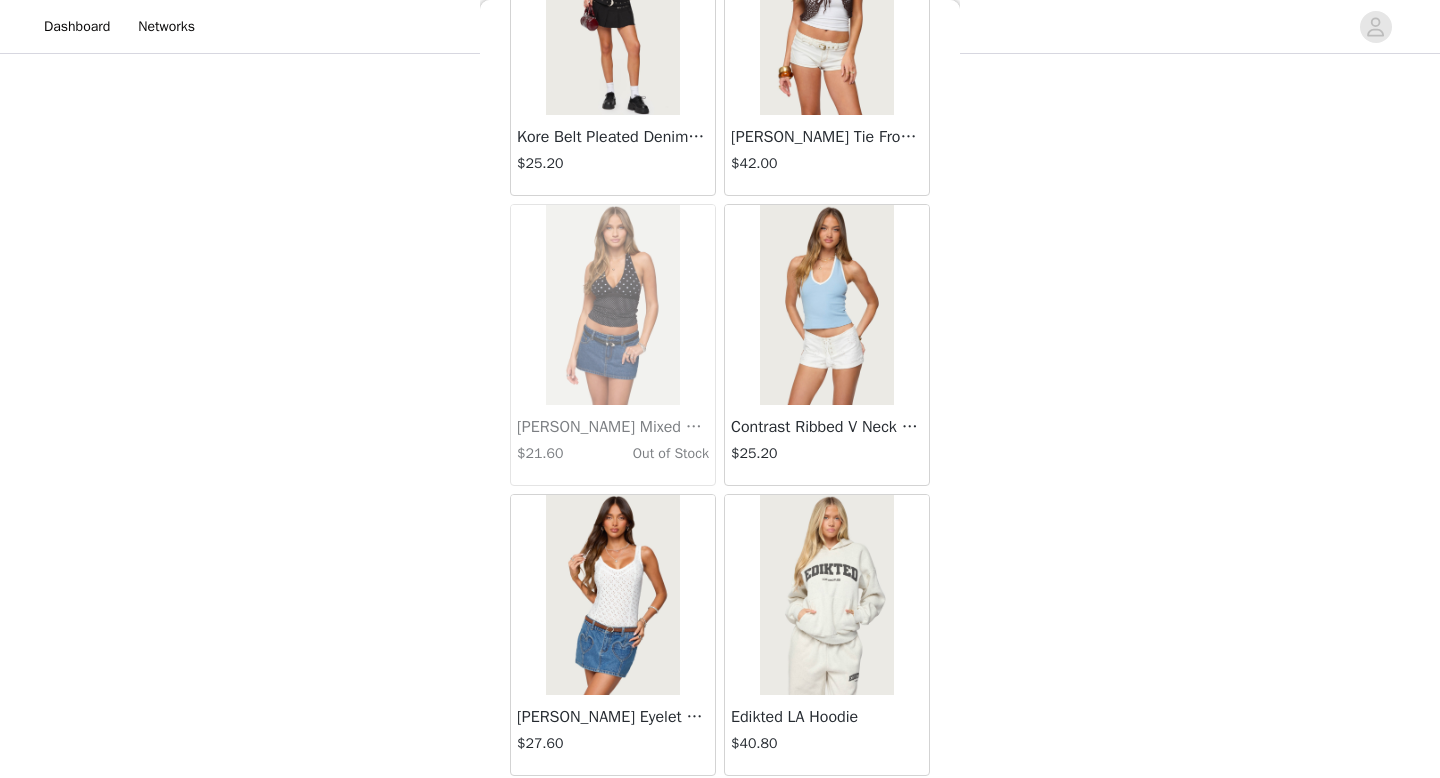 scroll, scrollTop: 22582, scrollLeft: 0, axis: vertical 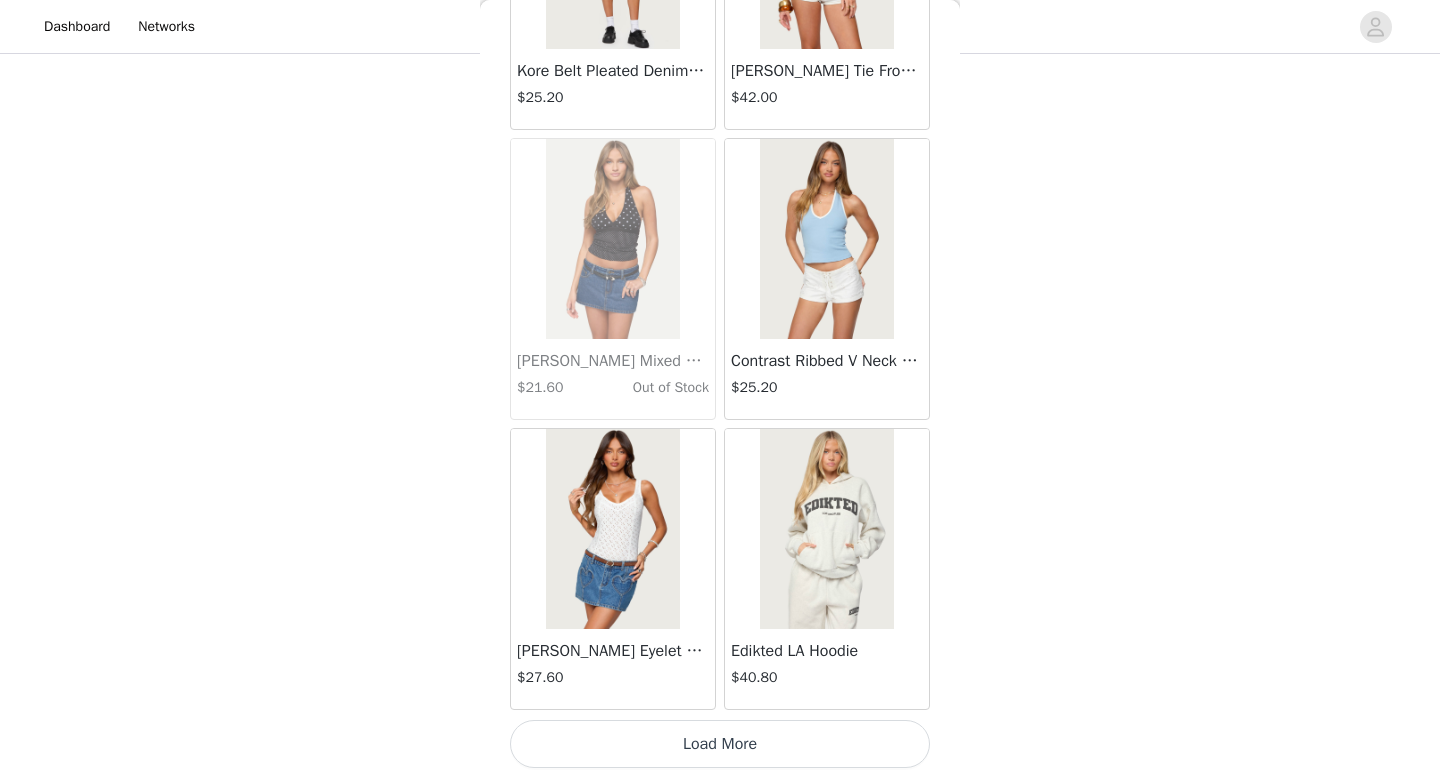 click on "Load More" at bounding box center [720, 744] 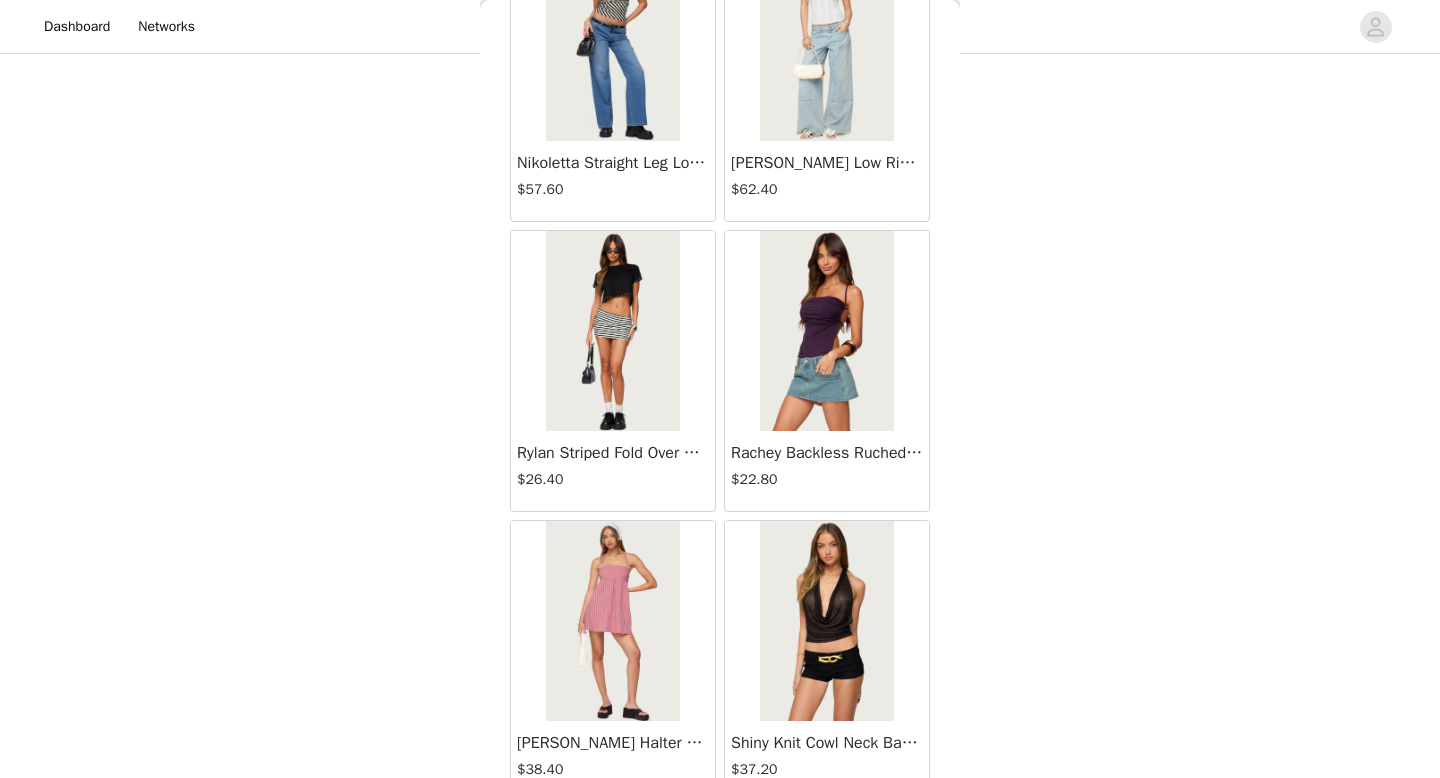 scroll, scrollTop: 25482, scrollLeft: 0, axis: vertical 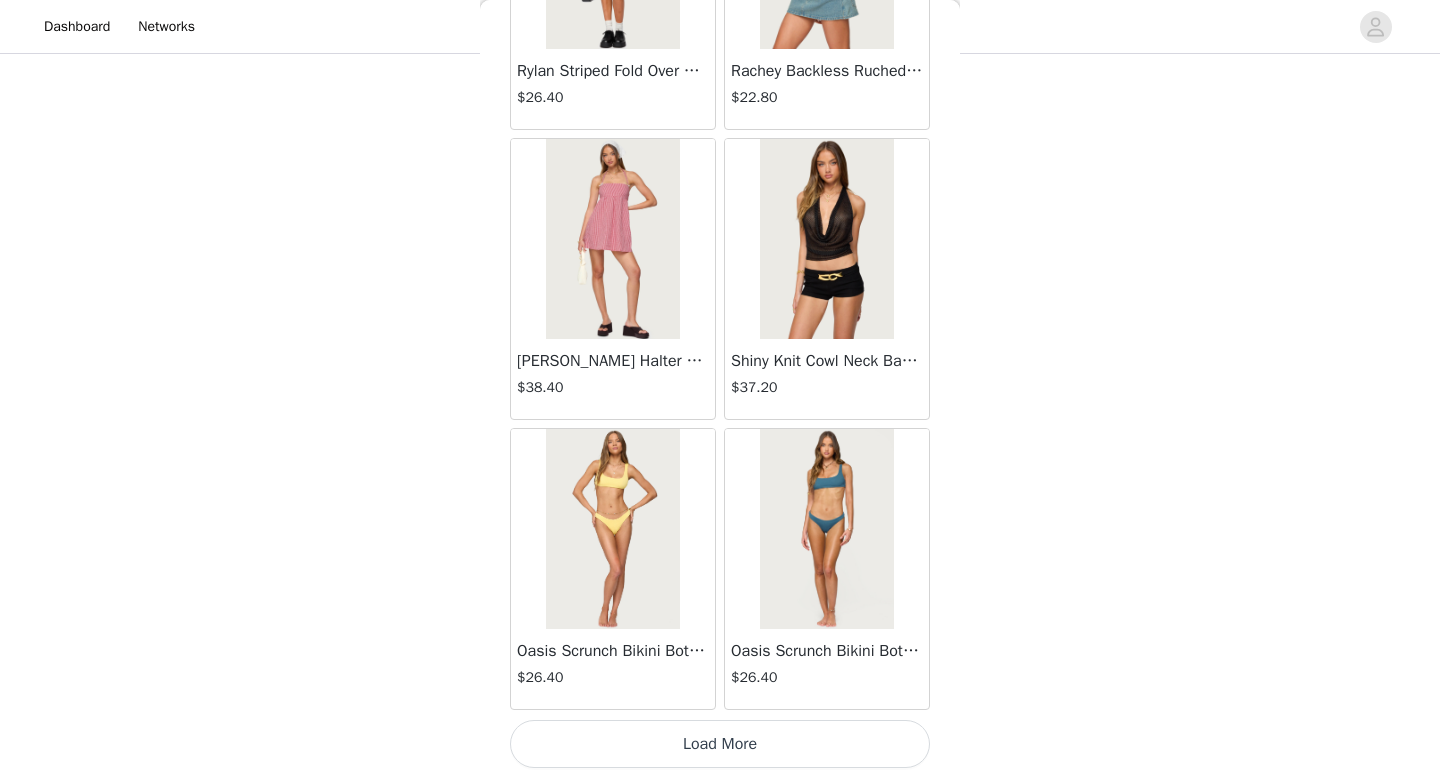 click on "Load More" at bounding box center [720, 744] 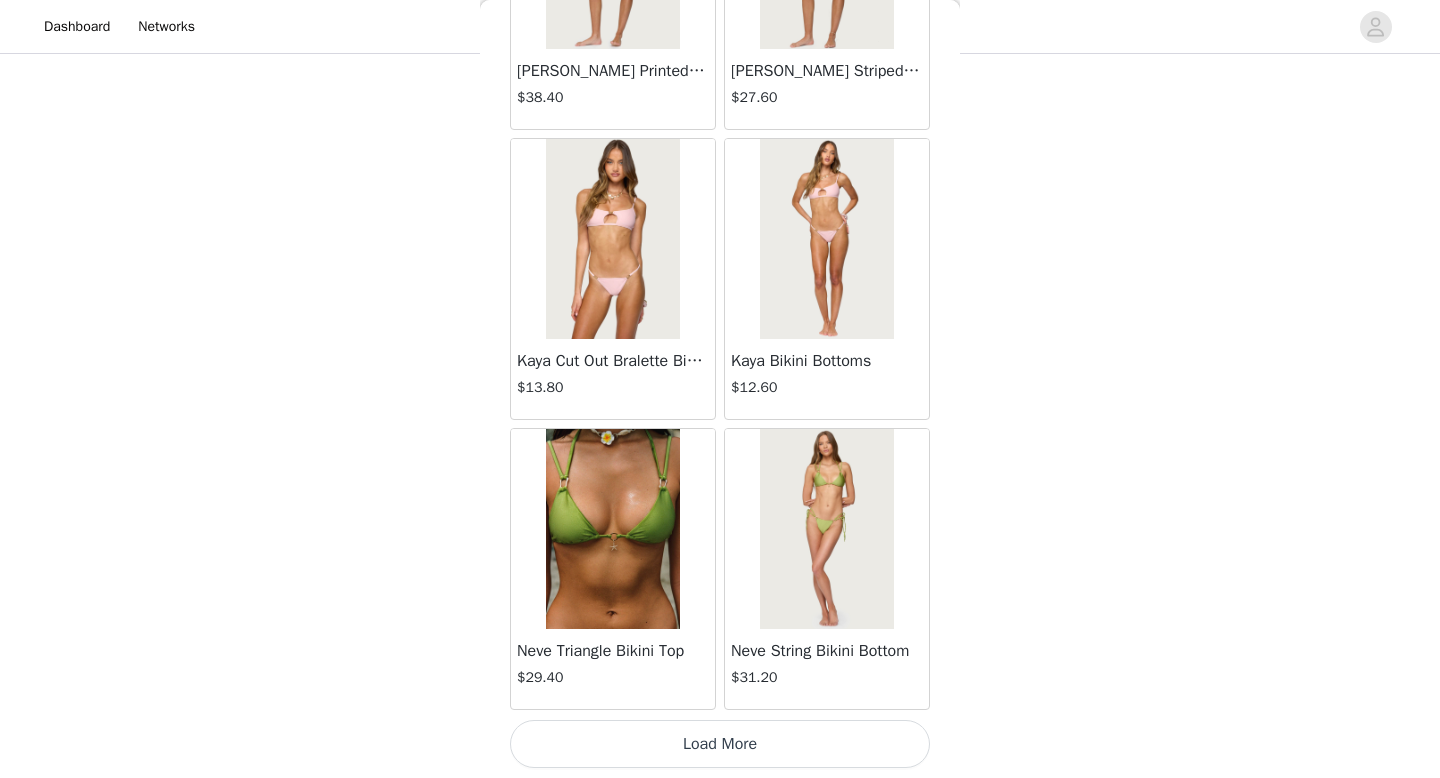 click on "Load More" at bounding box center [720, 744] 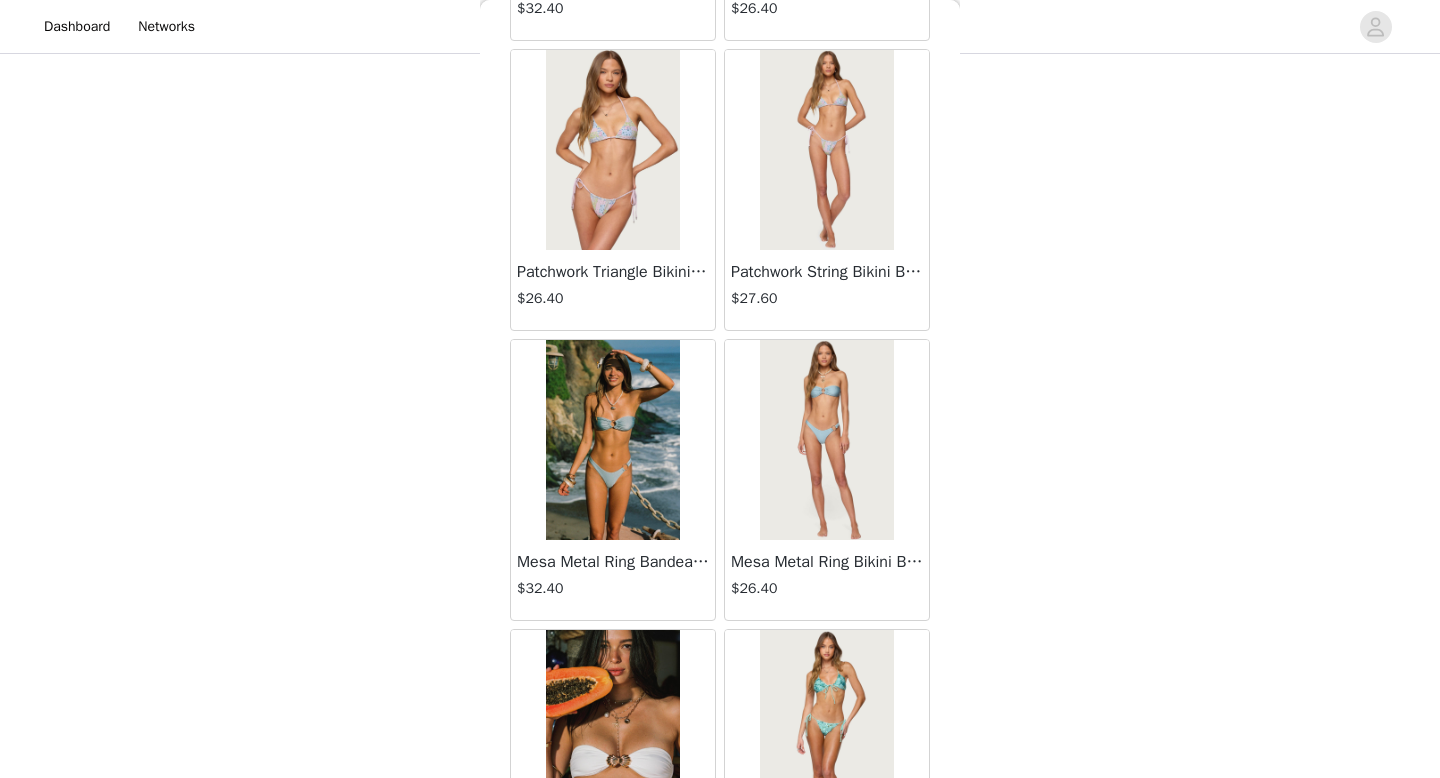 scroll, scrollTop: 29515, scrollLeft: 0, axis: vertical 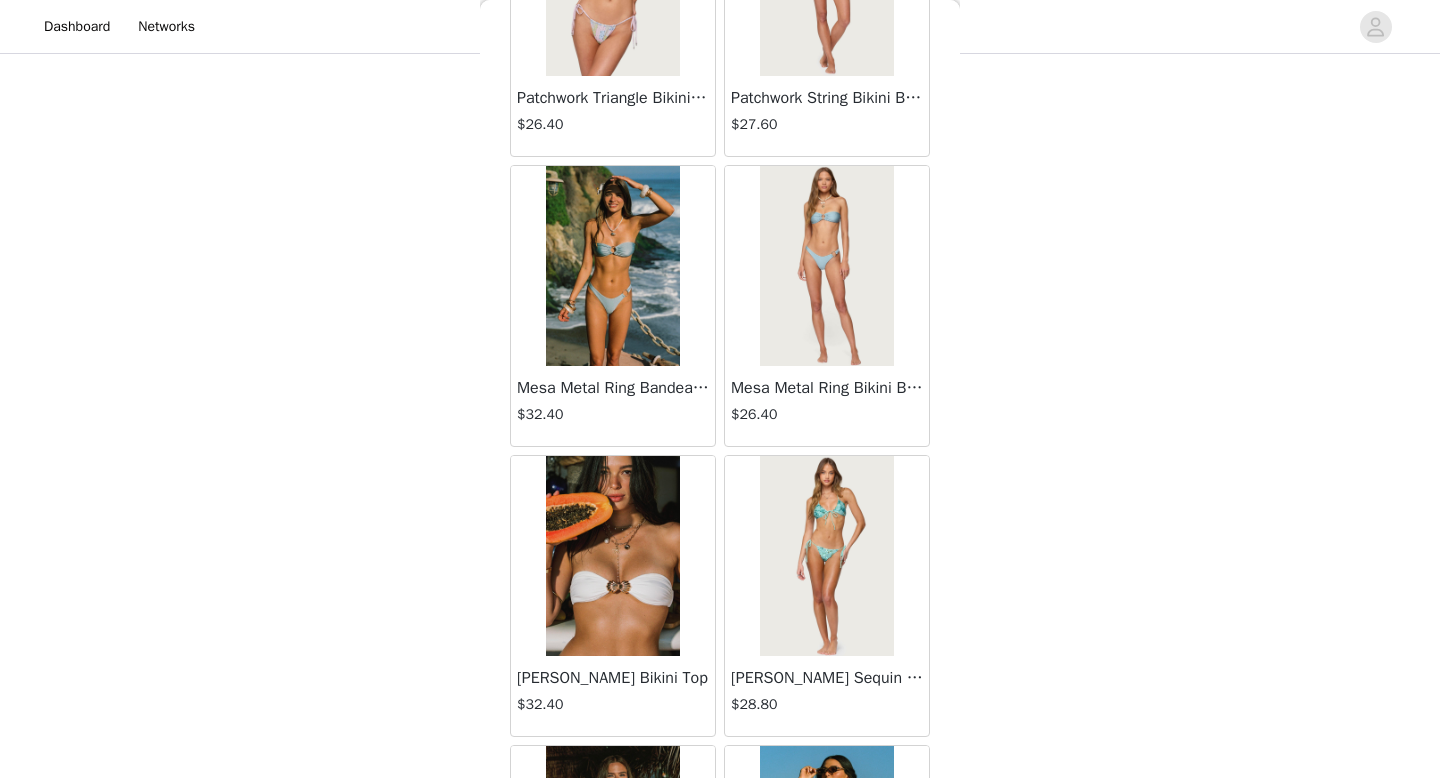 click at bounding box center (826, 266) 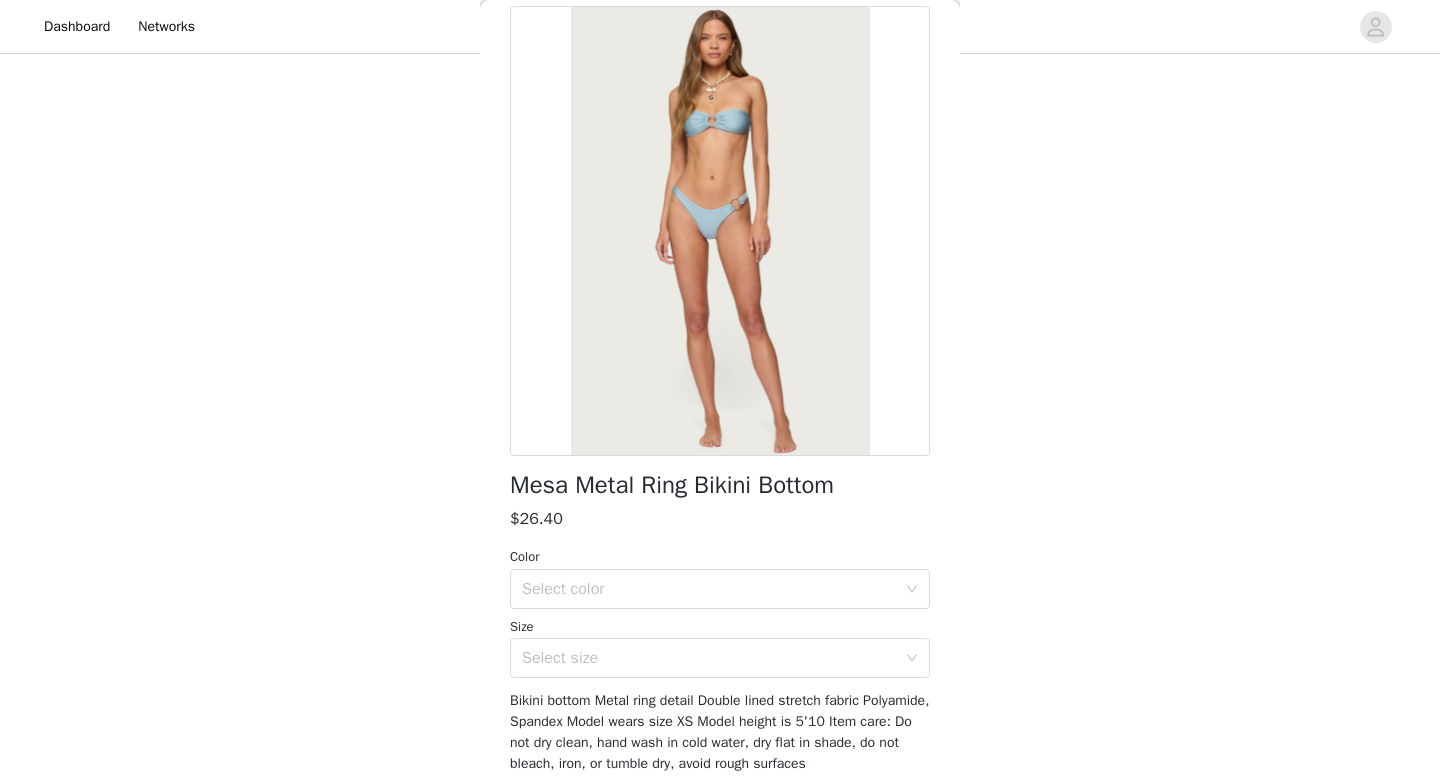 scroll, scrollTop: 99, scrollLeft: 0, axis: vertical 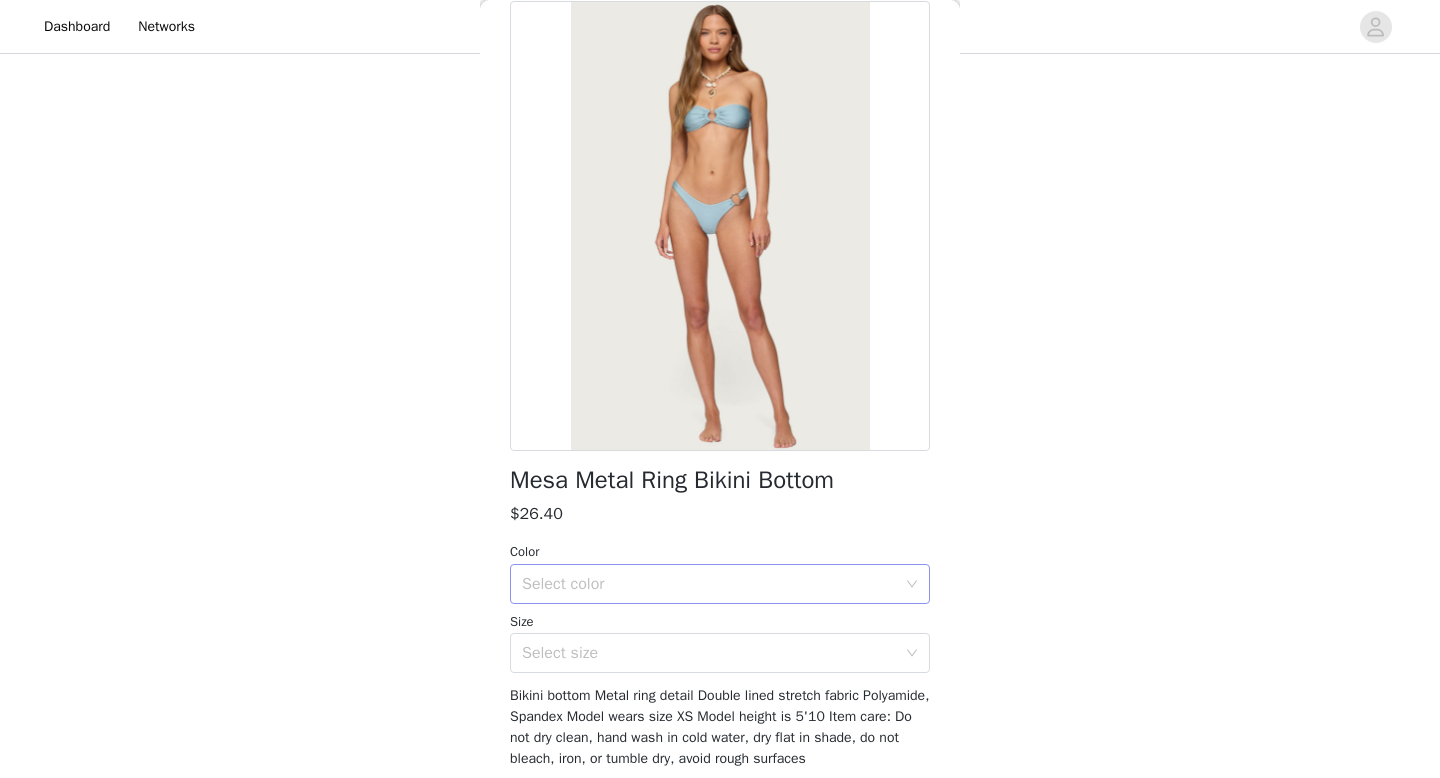 click on "Select color" at bounding box center [709, 584] 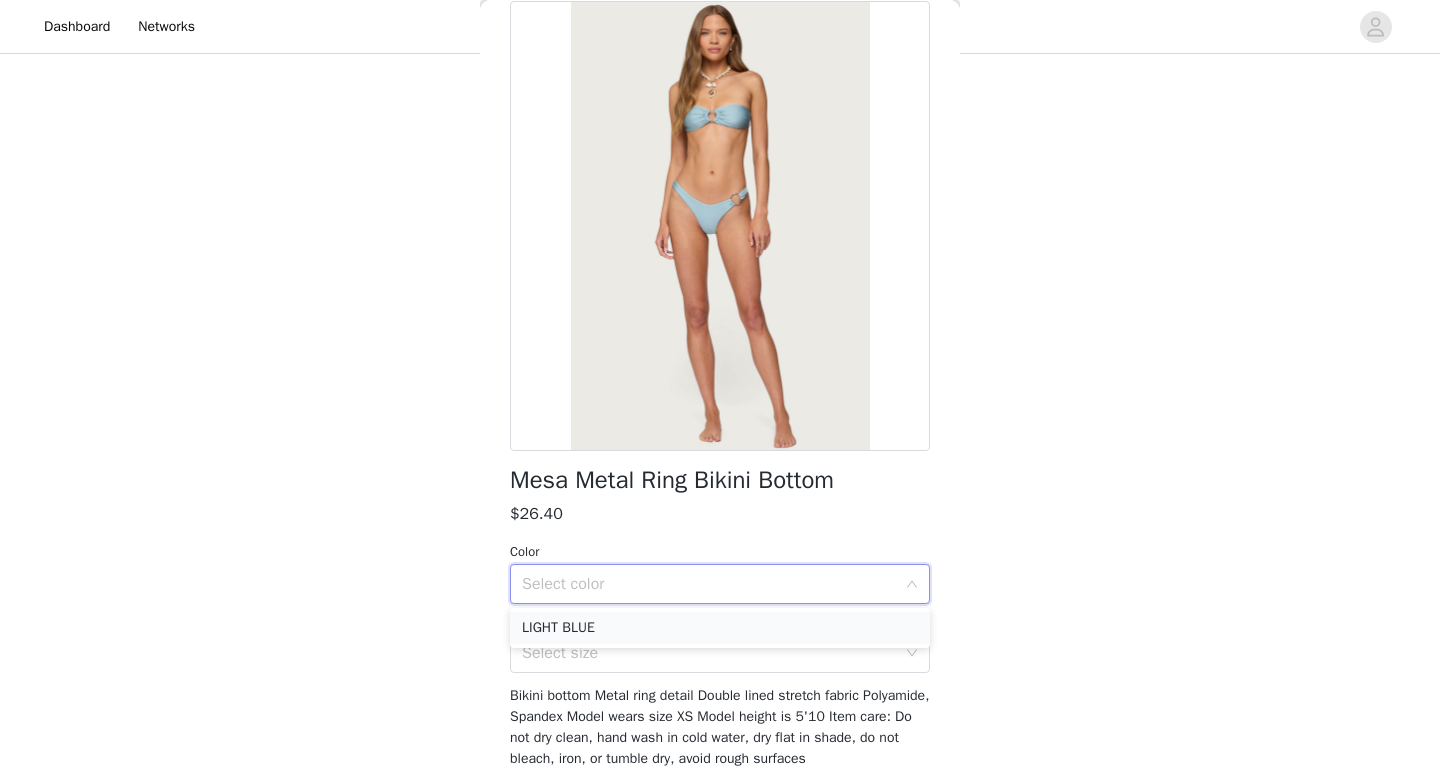 click on "LIGHT BLUE" at bounding box center [720, 628] 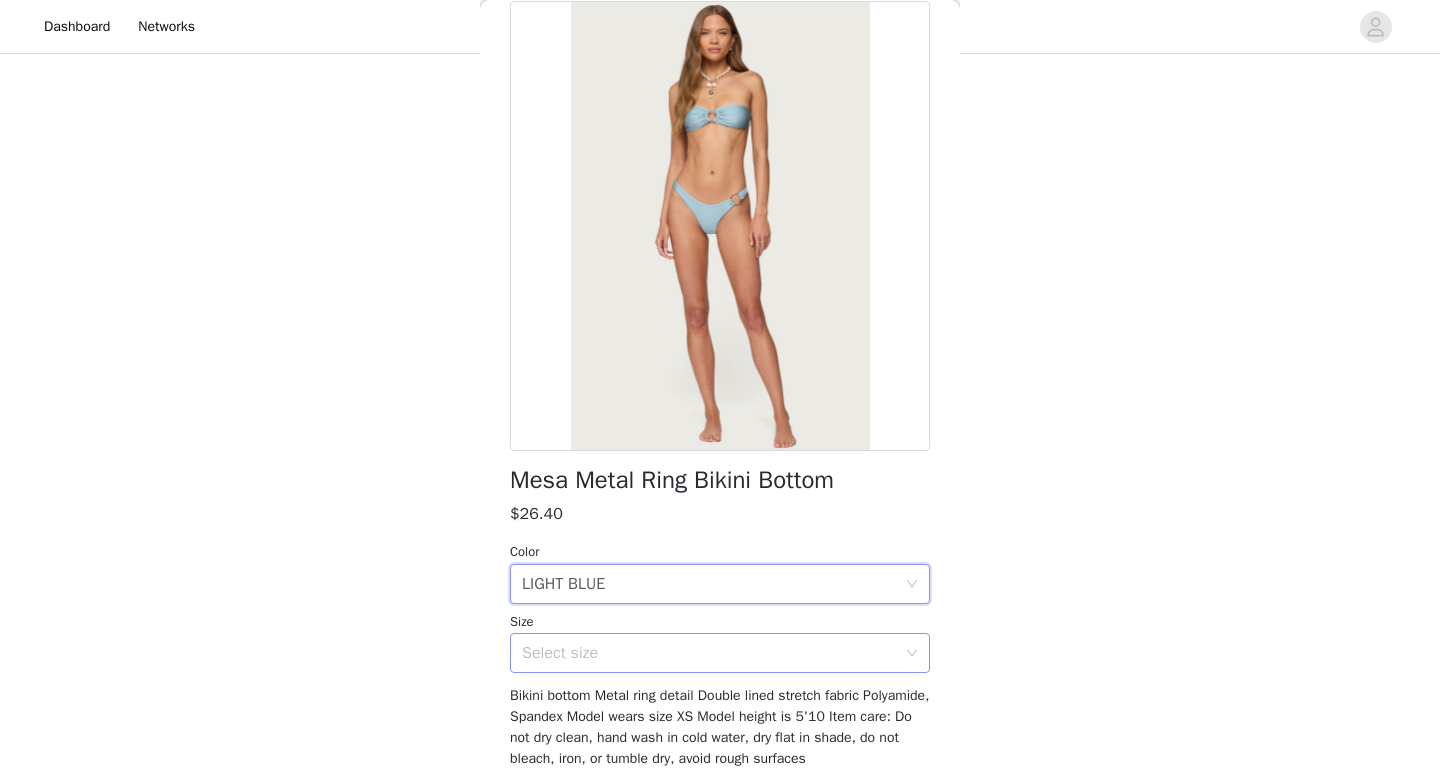 click on "Select size" at bounding box center (713, 653) 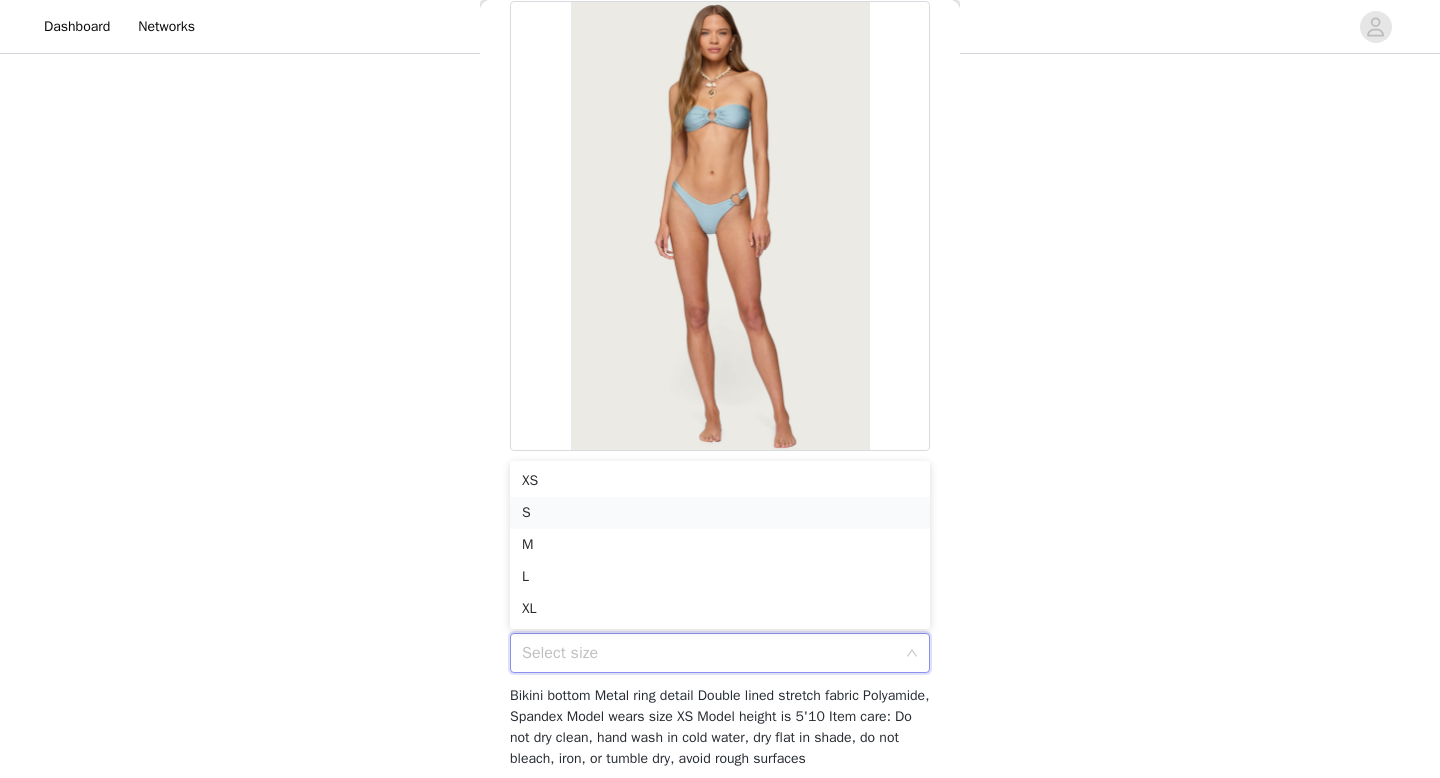 click on "S" at bounding box center [720, 513] 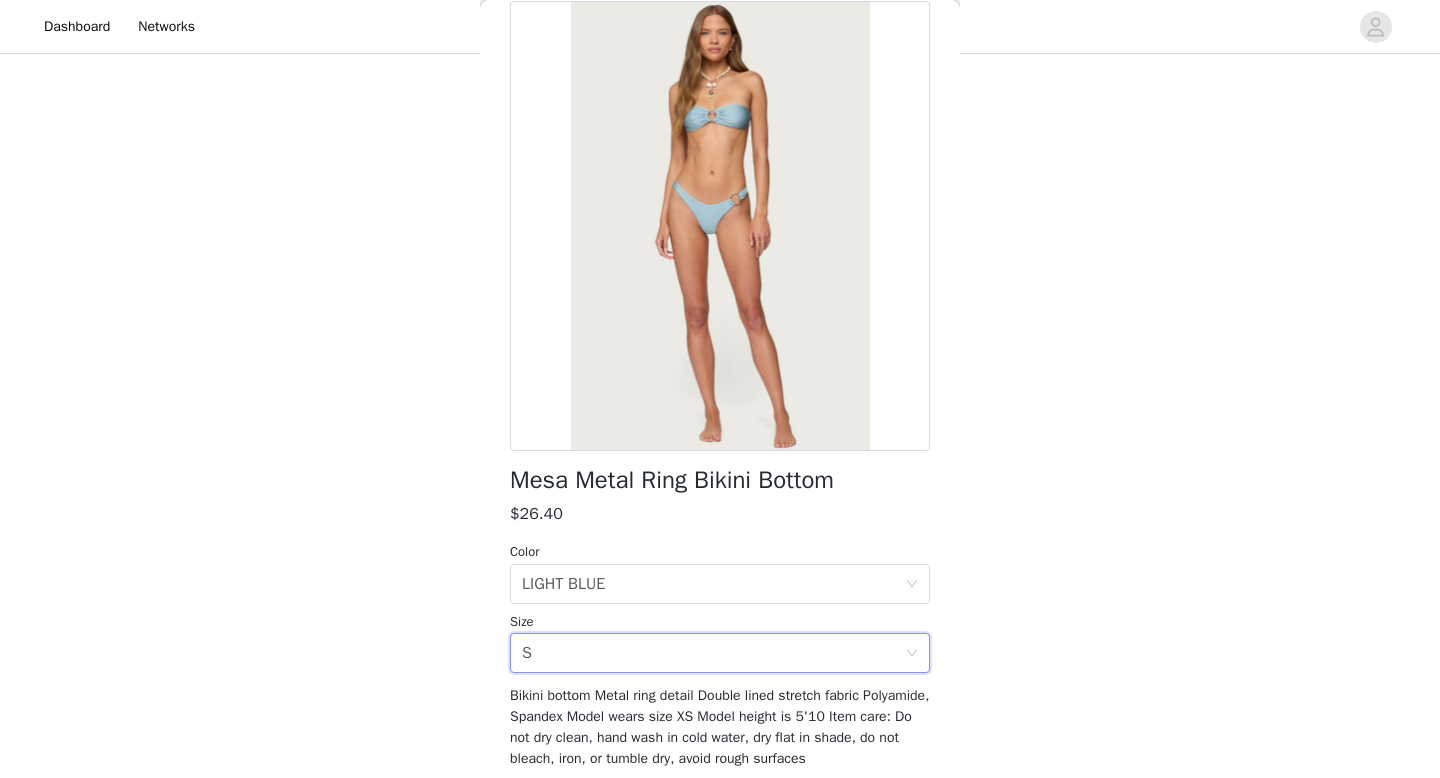scroll, scrollTop: 174, scrollLeft: 0, axis: vertical 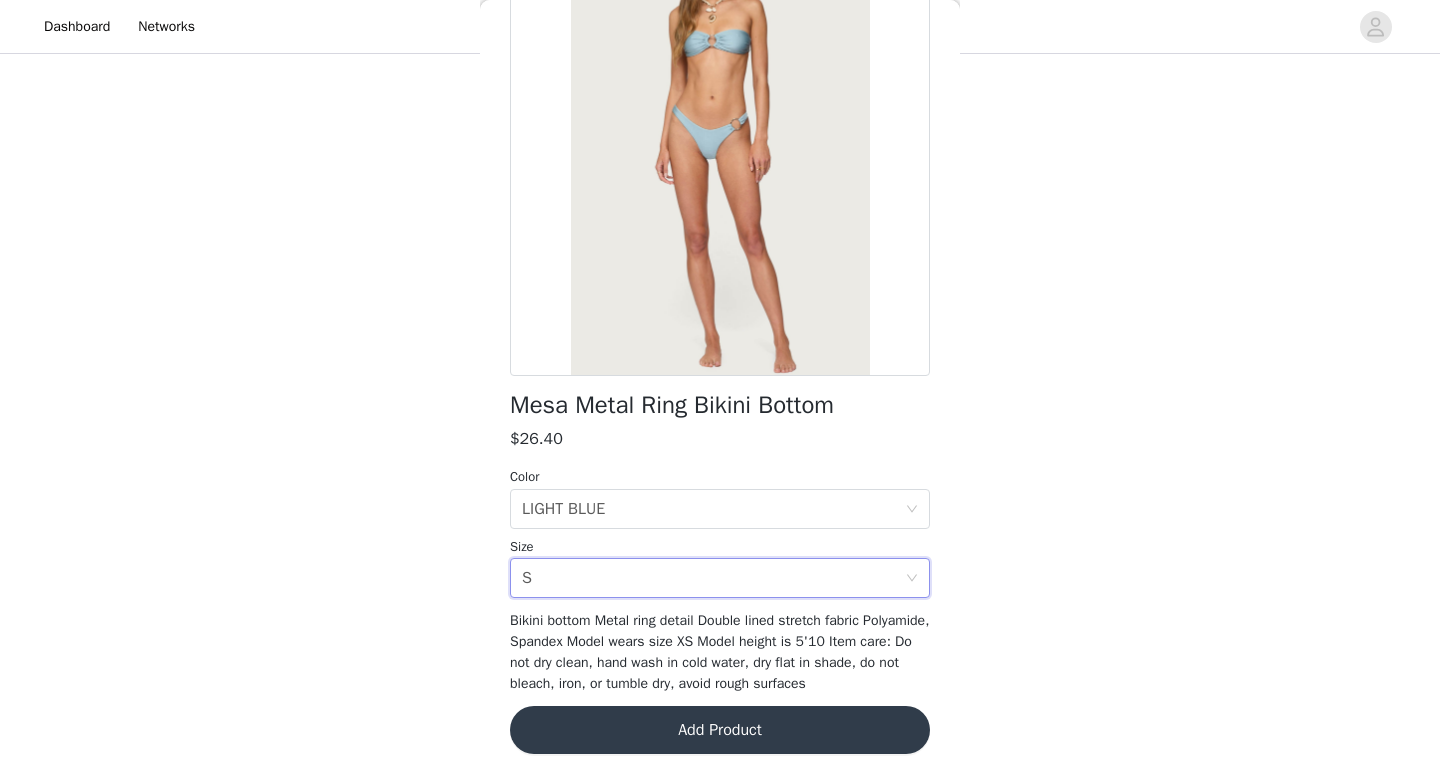 click on "Add Product" at bounding box center (720, 730) 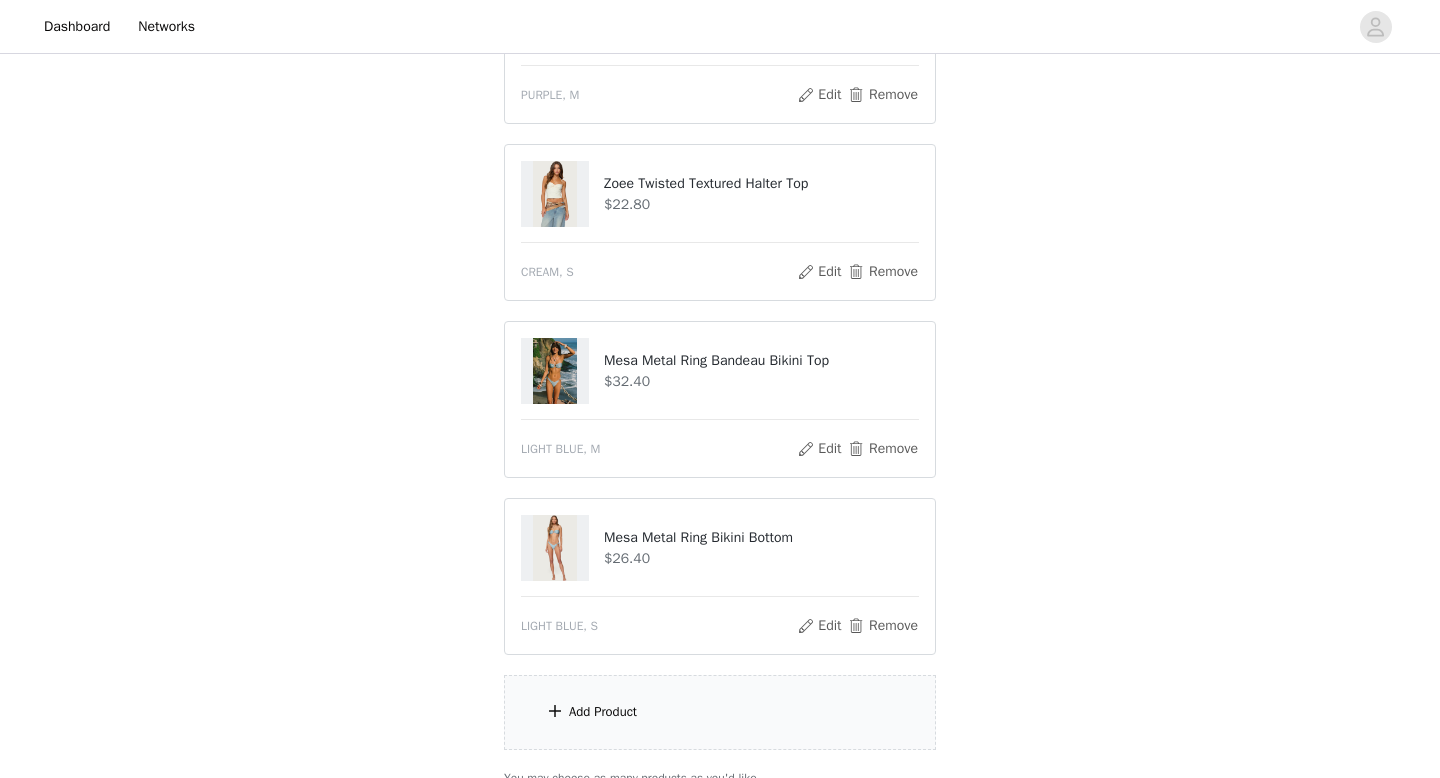 click on "Add Product" at bounding box center (720, 712) 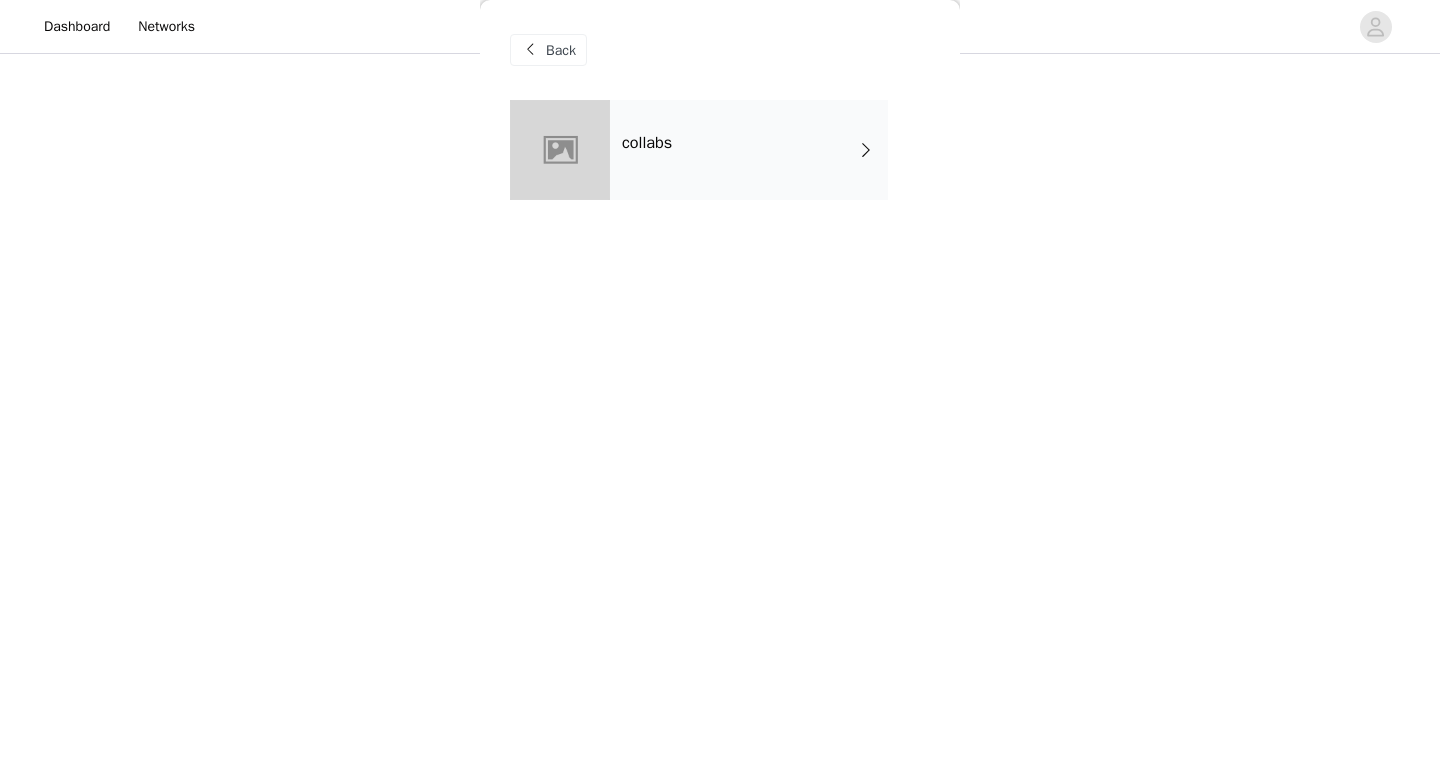 click on "collabs" at bounding box center (749, 150) 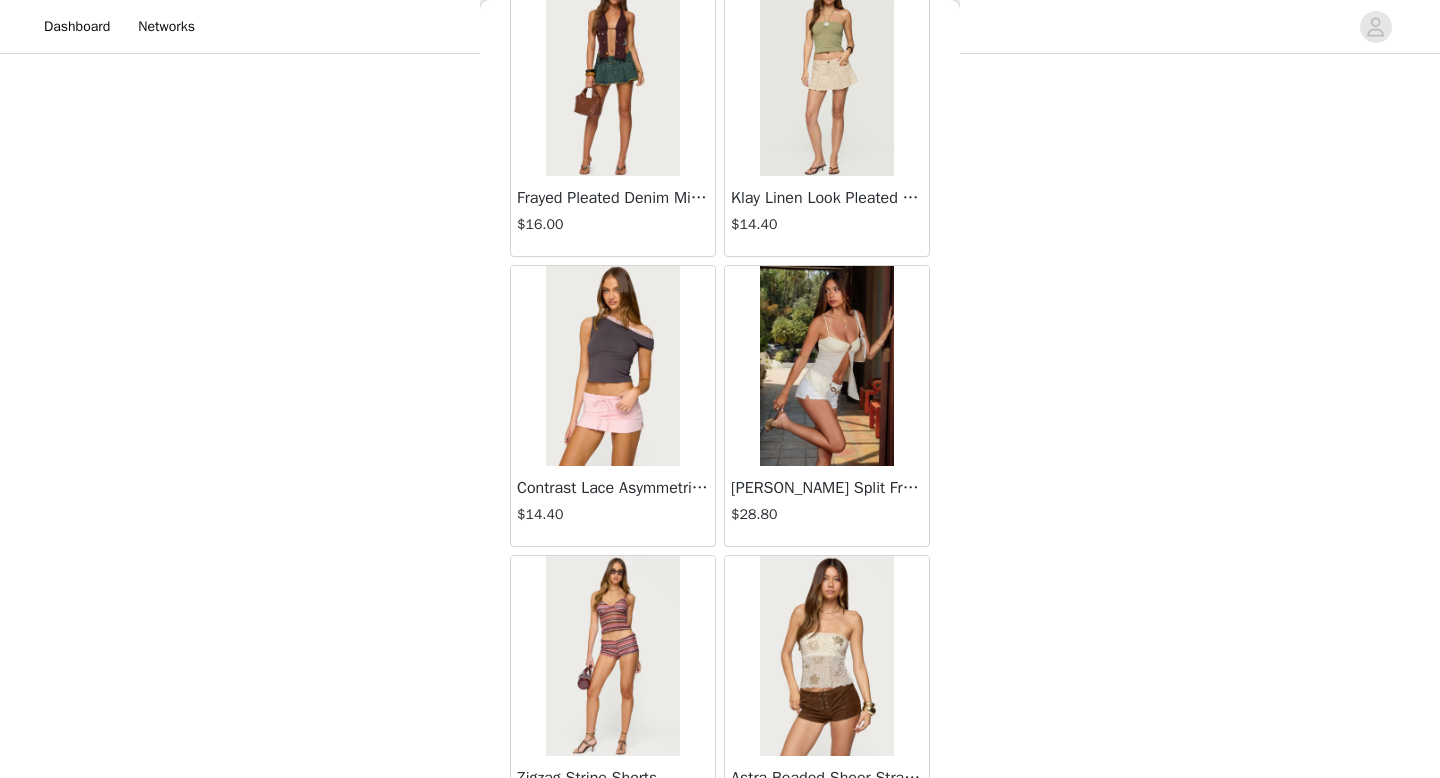 scroll, scrollTop: 2282, scrollLeft: 0, axis: vertical 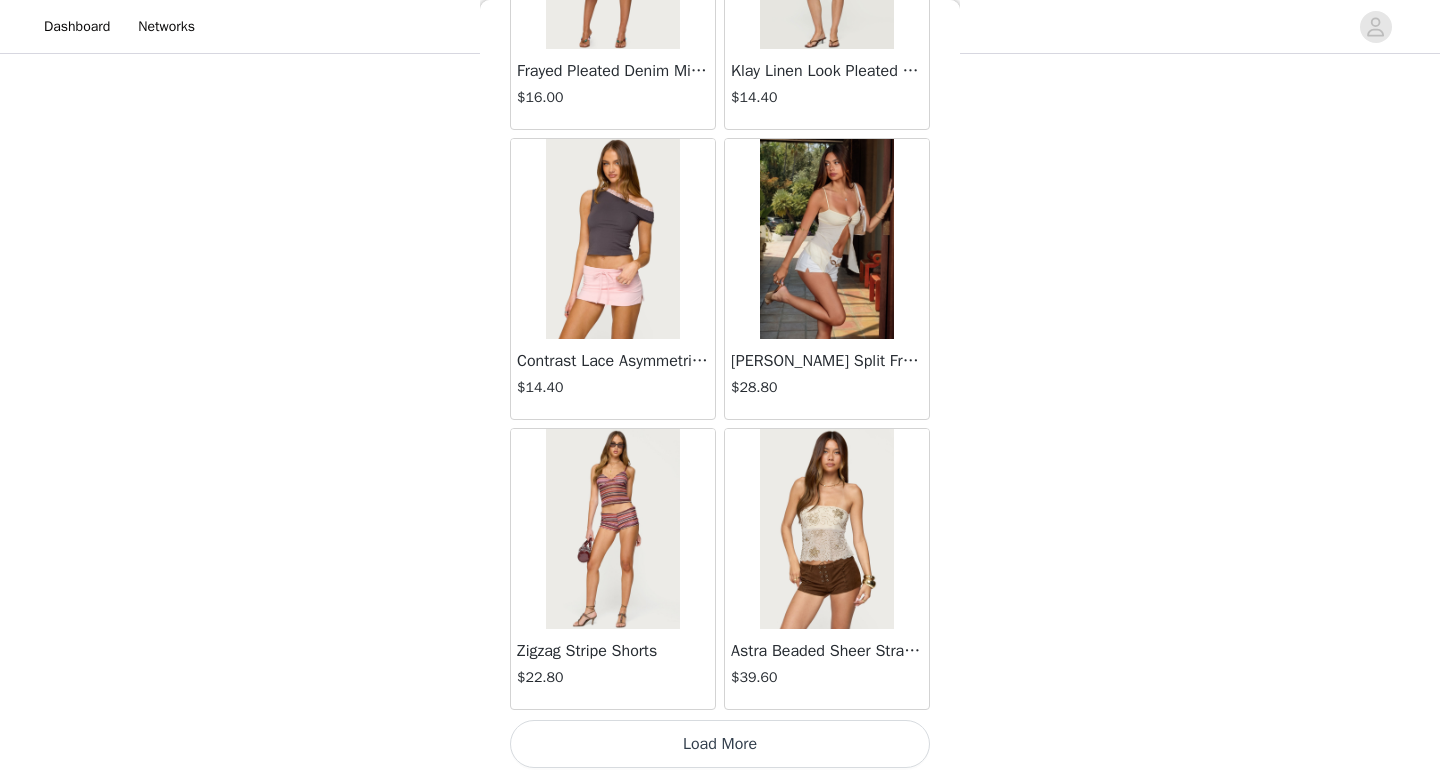 click on "Load More" at bounding box center [720, 744] 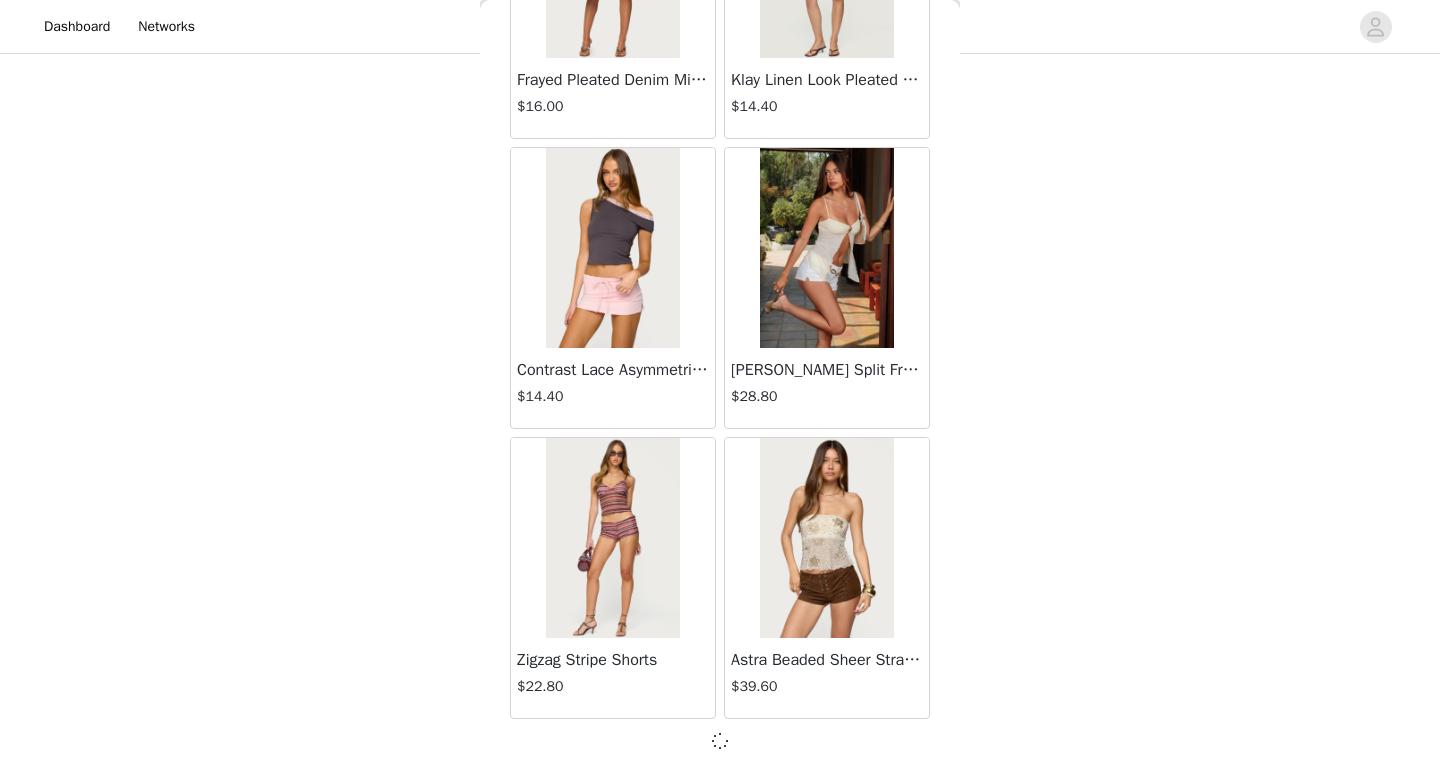 scroll, scrollTop: 2273, scrollLeft: 0, axis: vertical 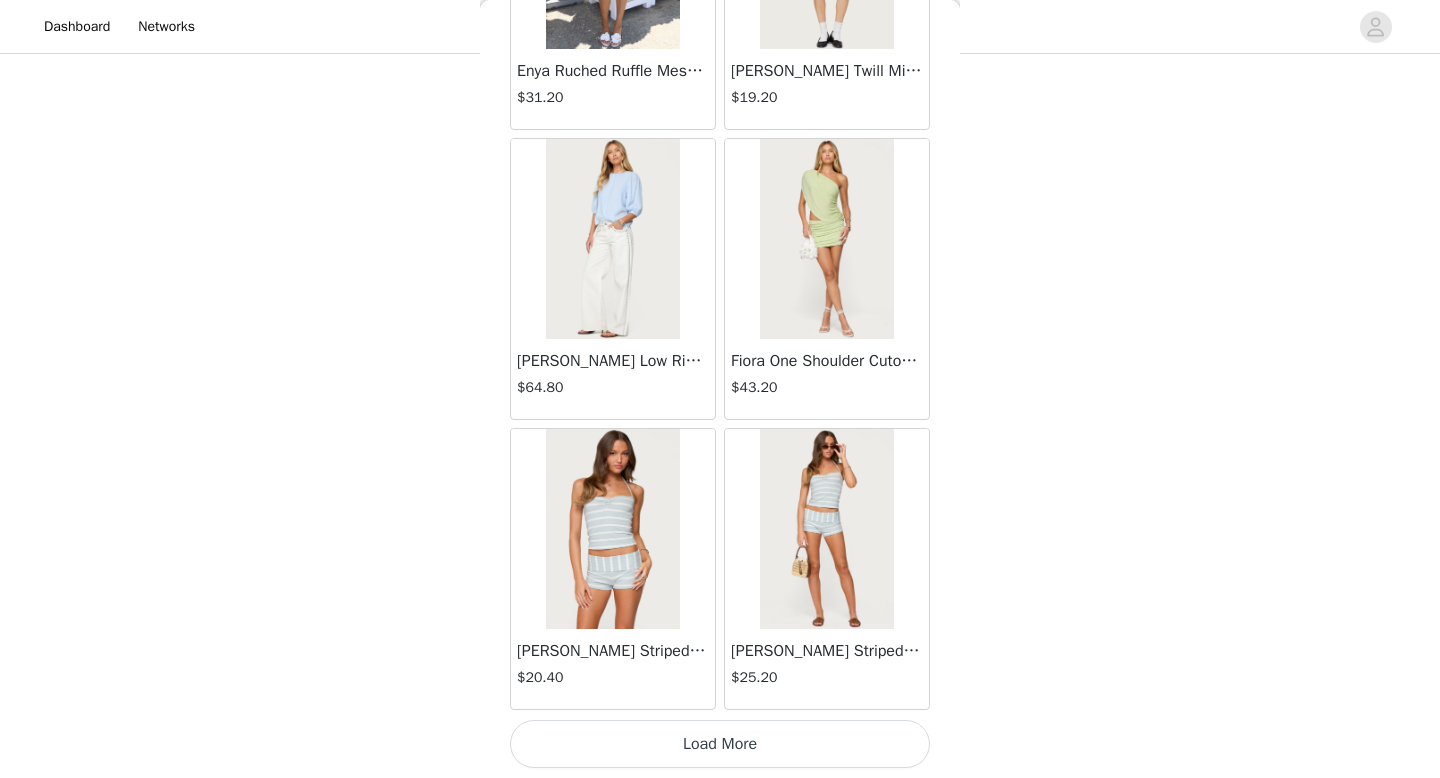 click on "Load More" at bounding box center (720, 744) 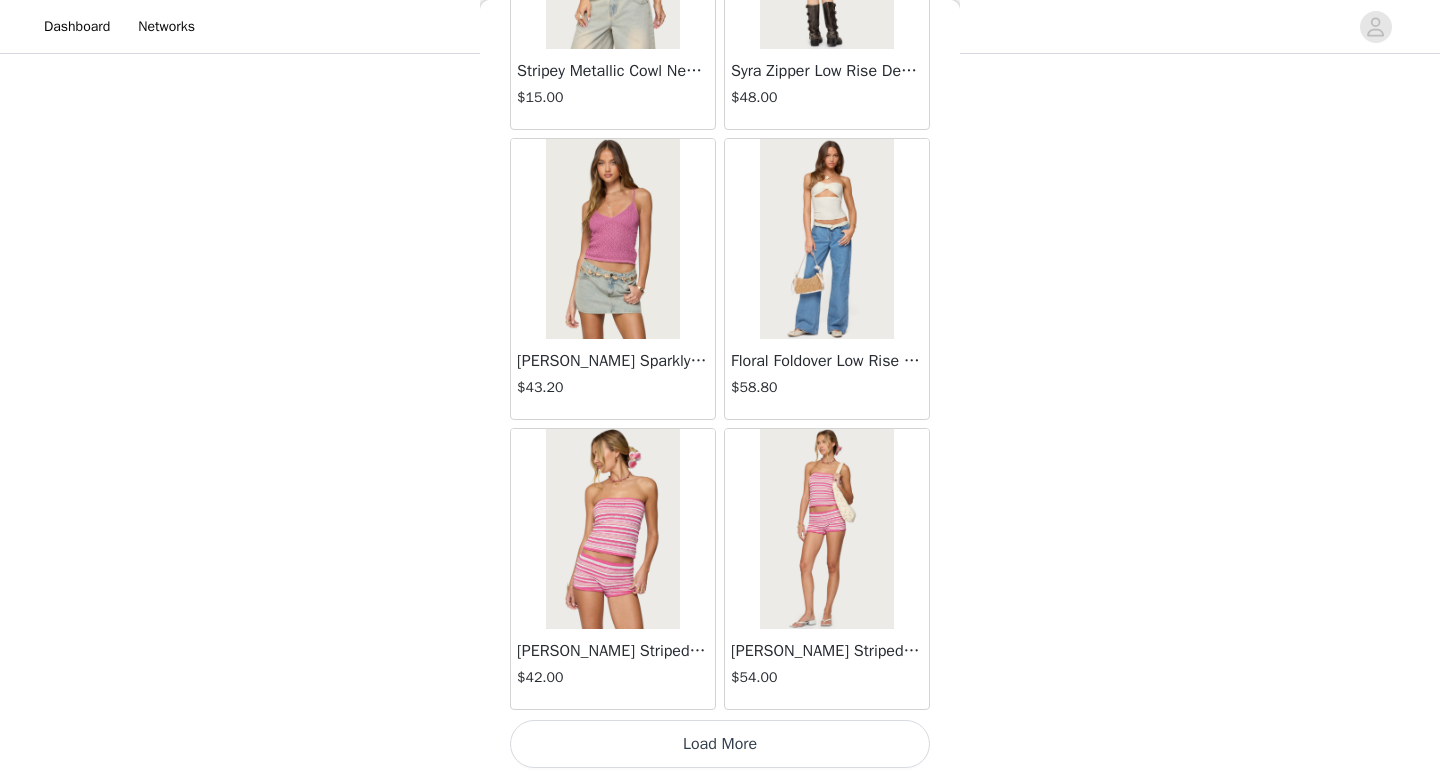 click on "Load More" at bounding box center [720, 744] 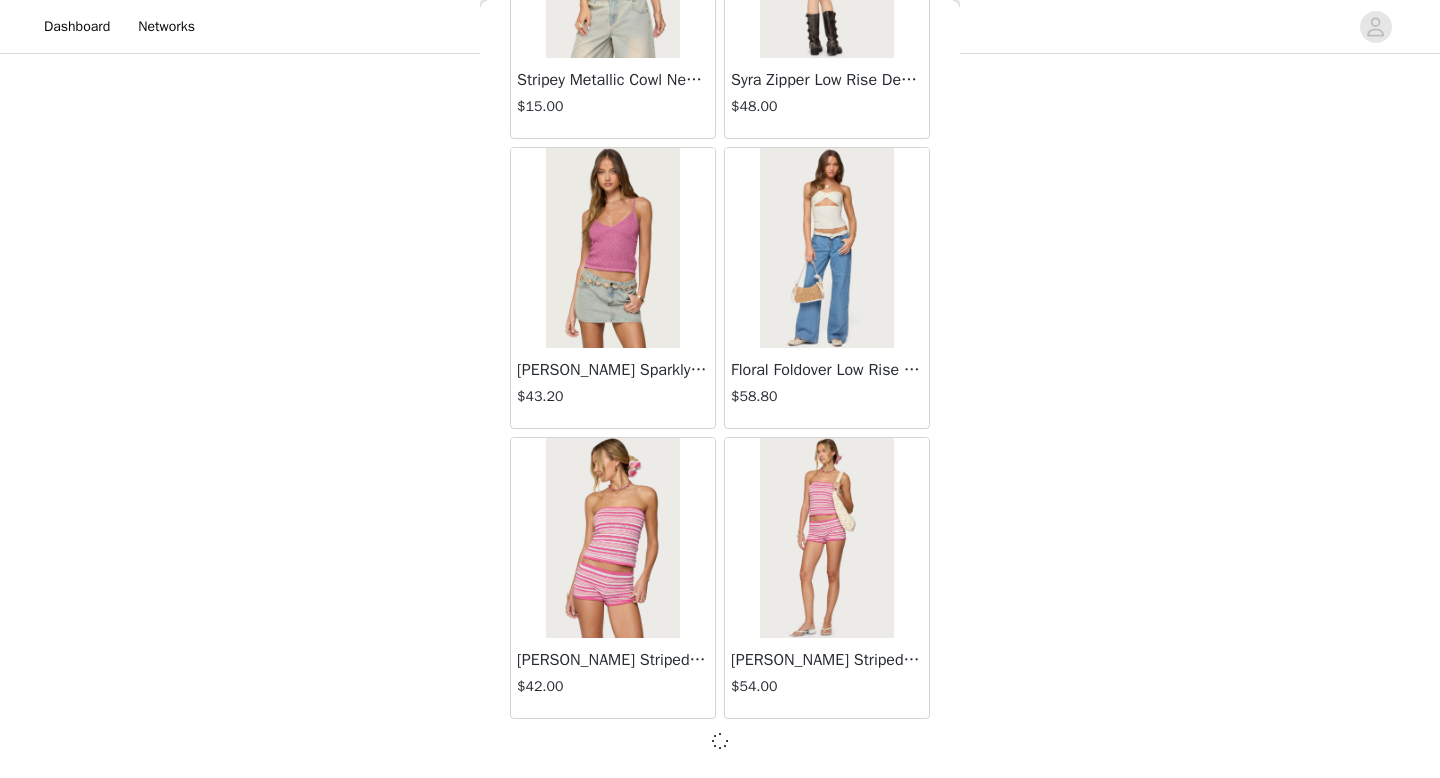 scroll, scrollTop: 8073, scrollLeft: 0, axis: vertical 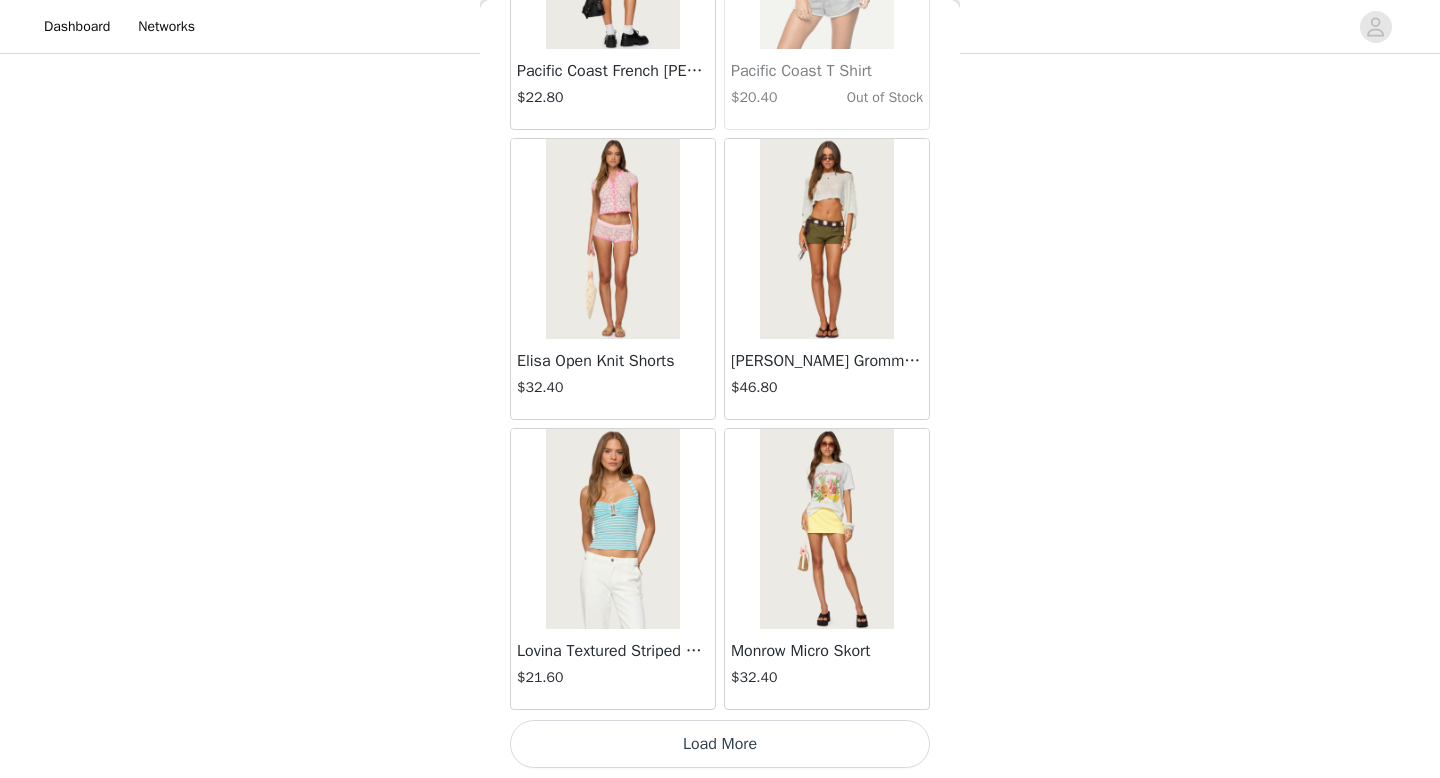click on "Load More" at bounding box center [720, 744] 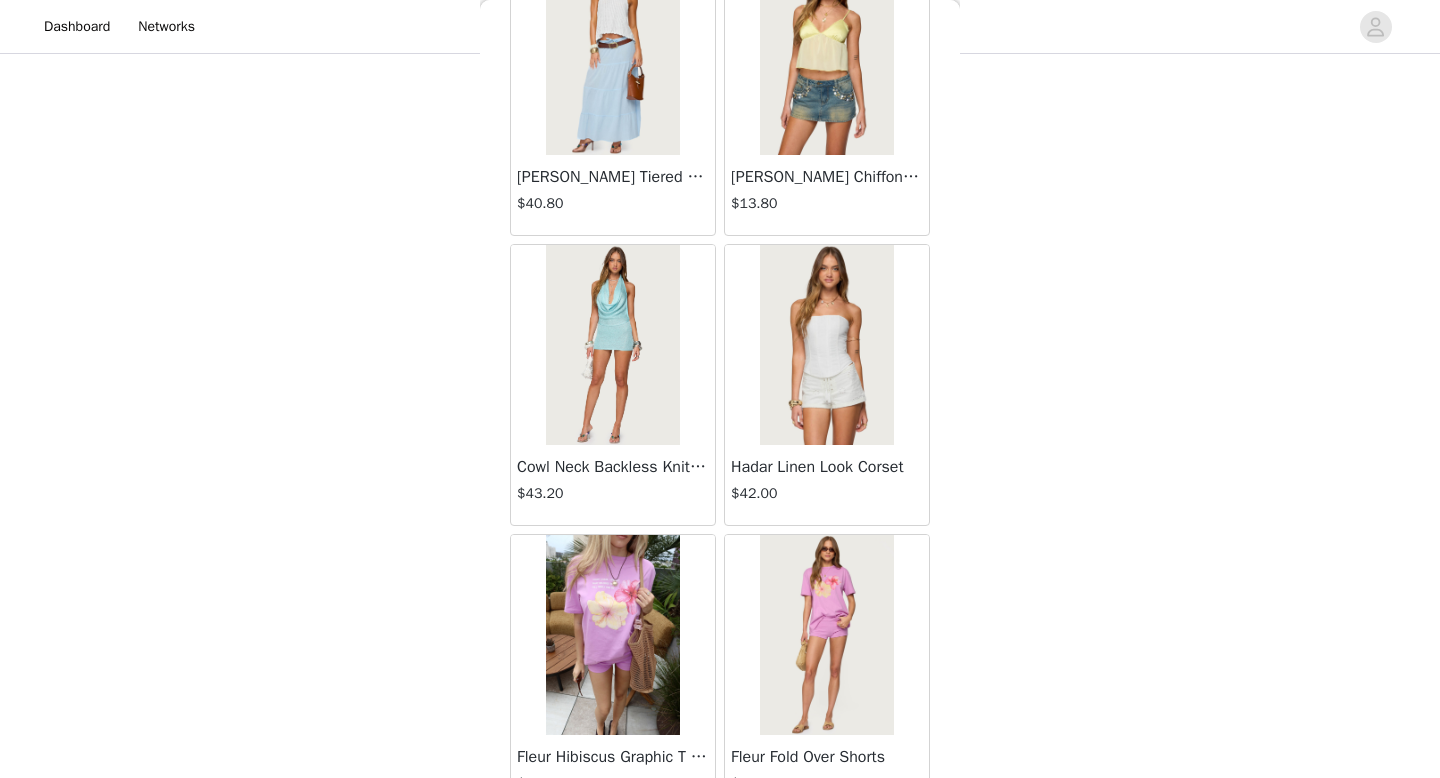 scroll, scrollTop: 13882, scrollLeft: 0, axis: vertical 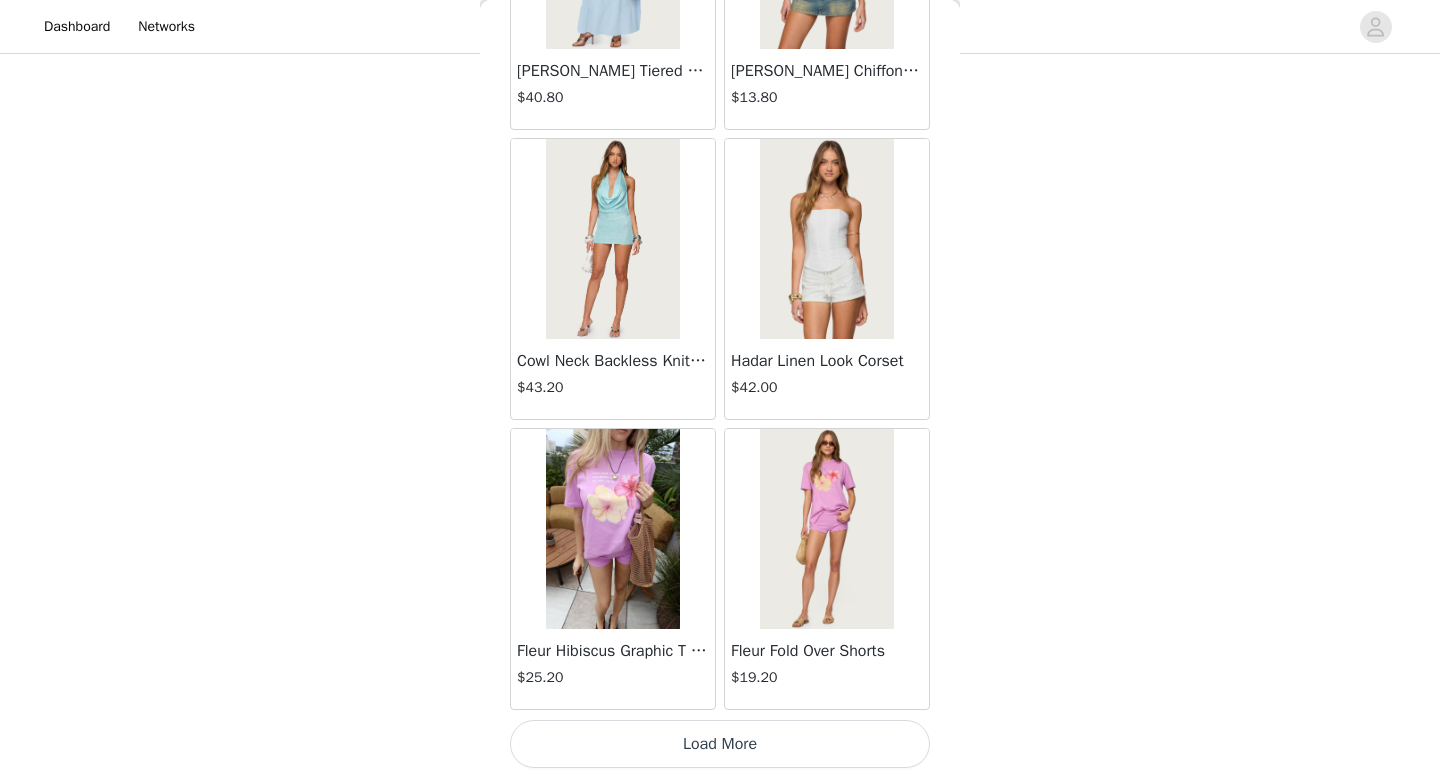 click on "Load More" at bounding box center [720, 744] 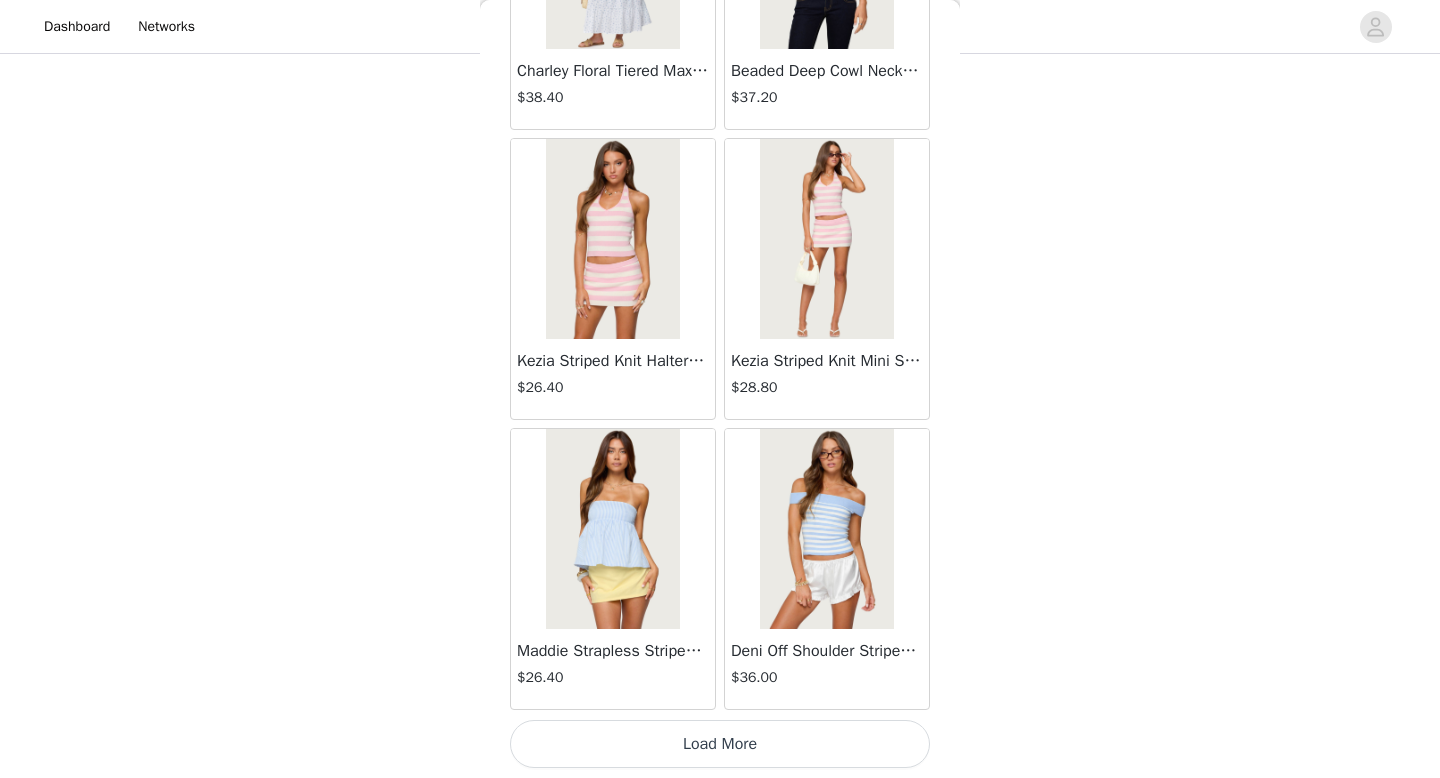 click on "Load More" at bounding box center (720, 744) 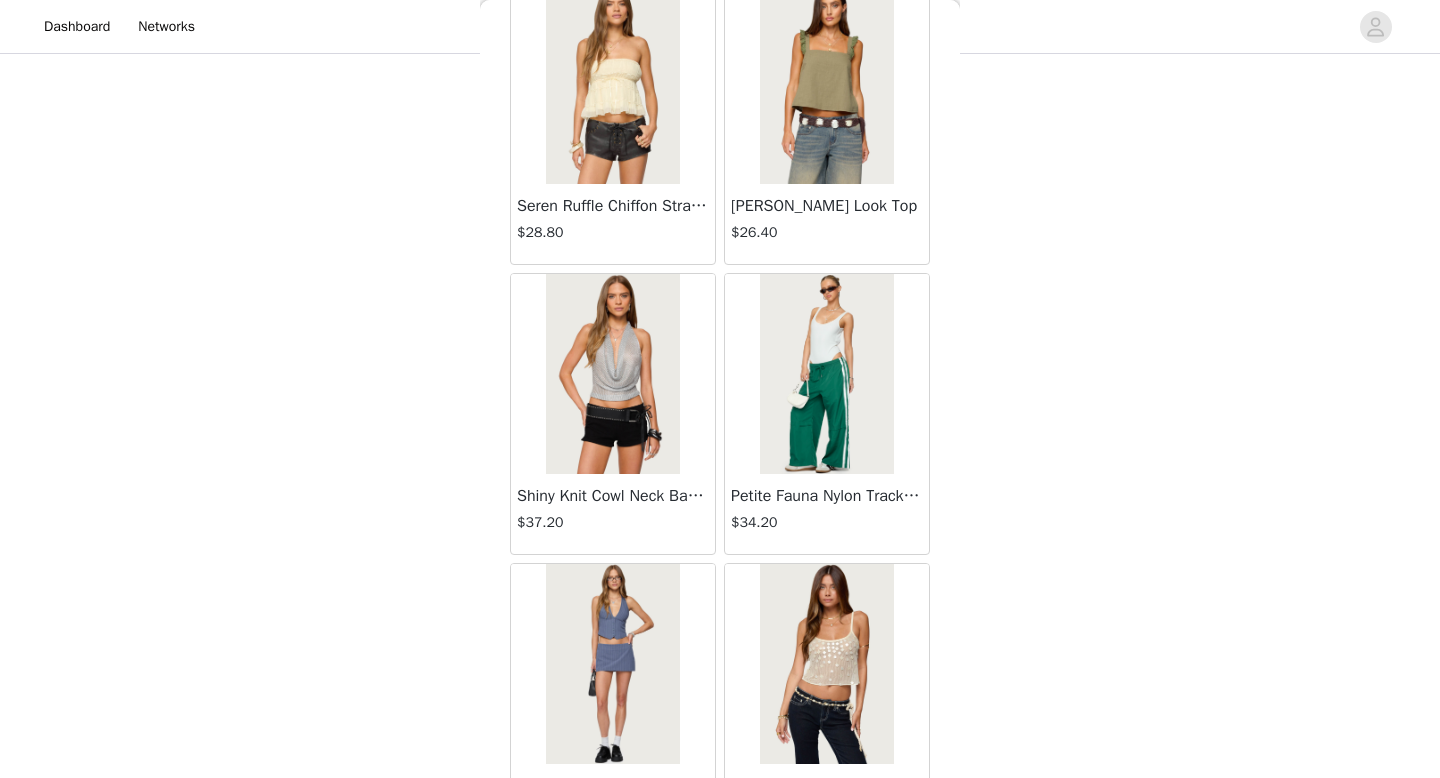 scroll, scrollTop: 19682, scrollLeft: 0, axis: vertical 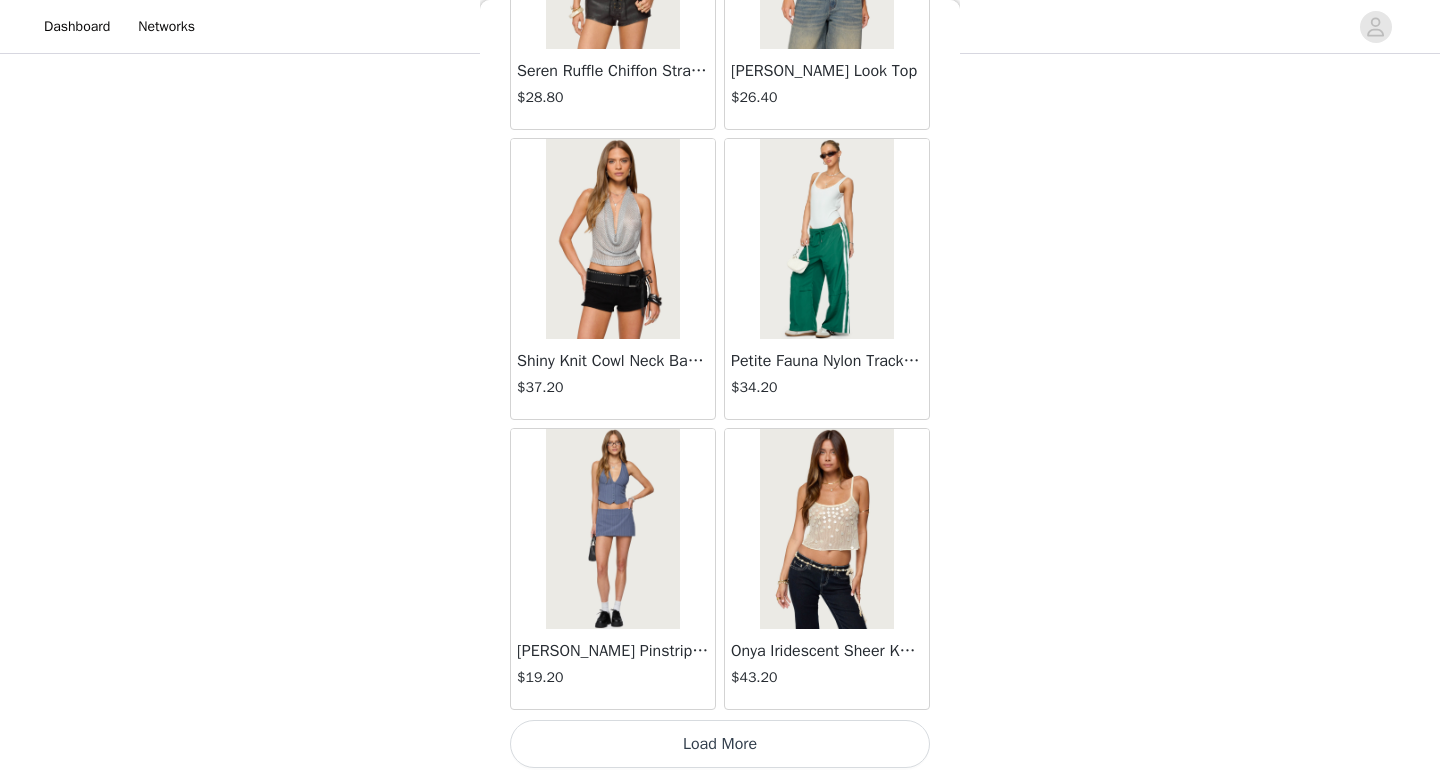 click on "Load More" at bounding box center (720, 744) 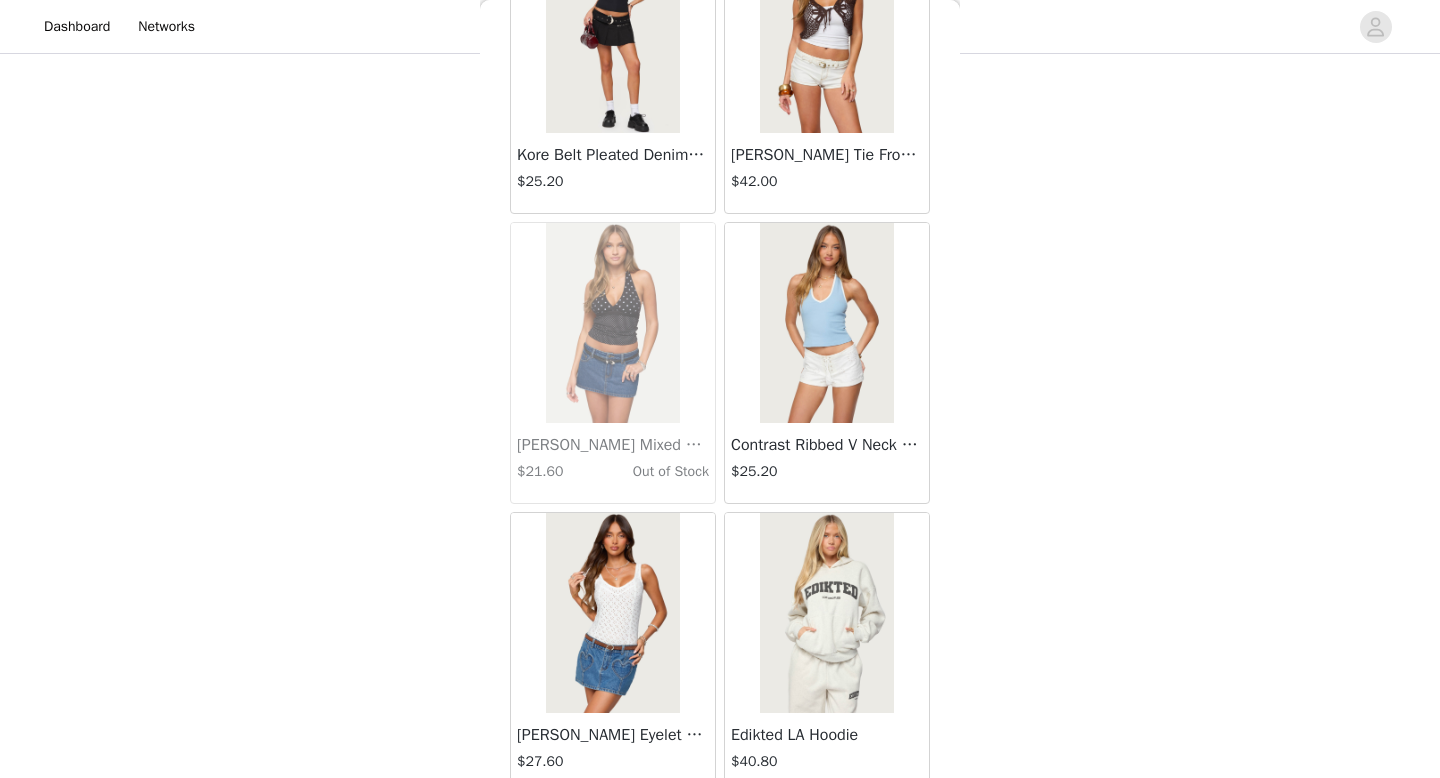 scroll, scrollTop: 22582, scrollLeft: 0, axis: vertical 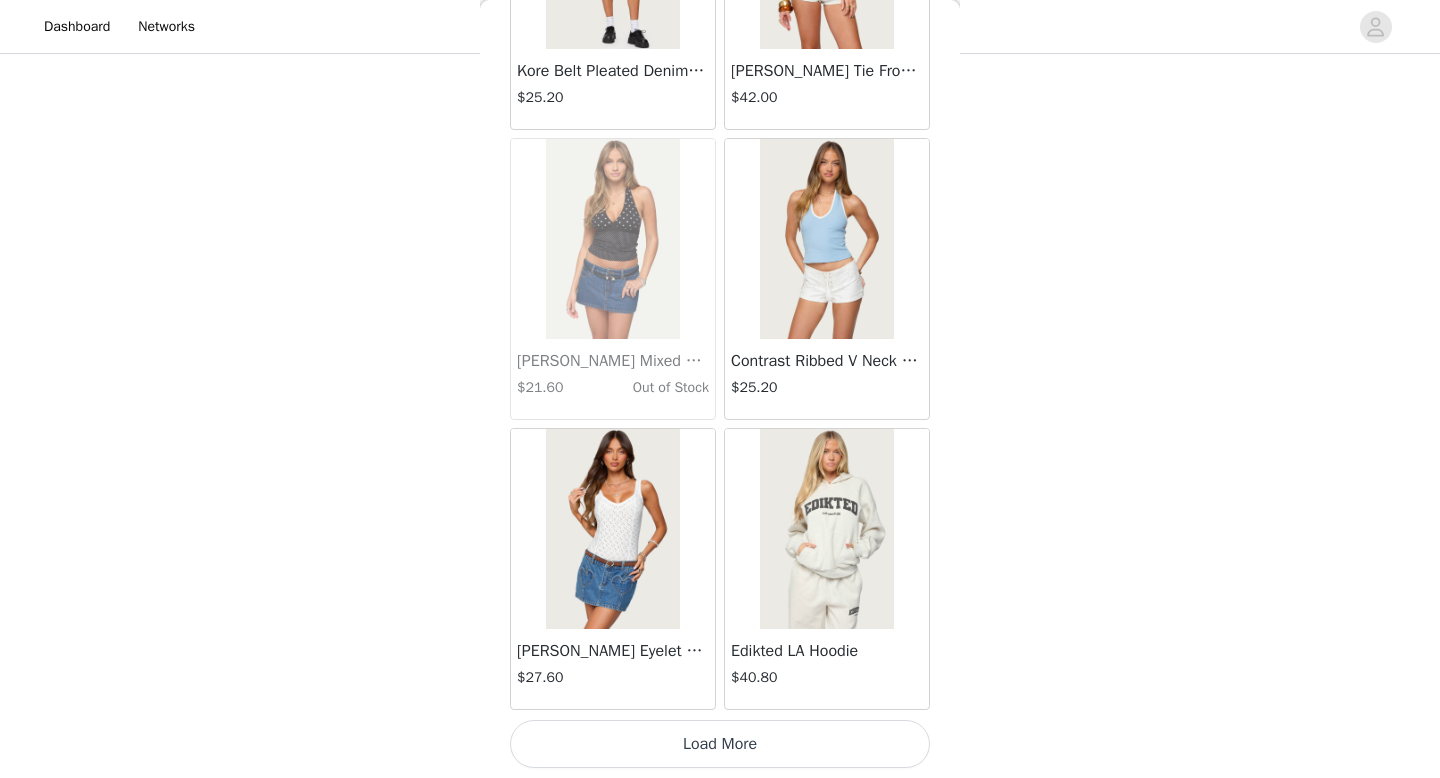 click on "Load More" at bounding box center (720, 744) 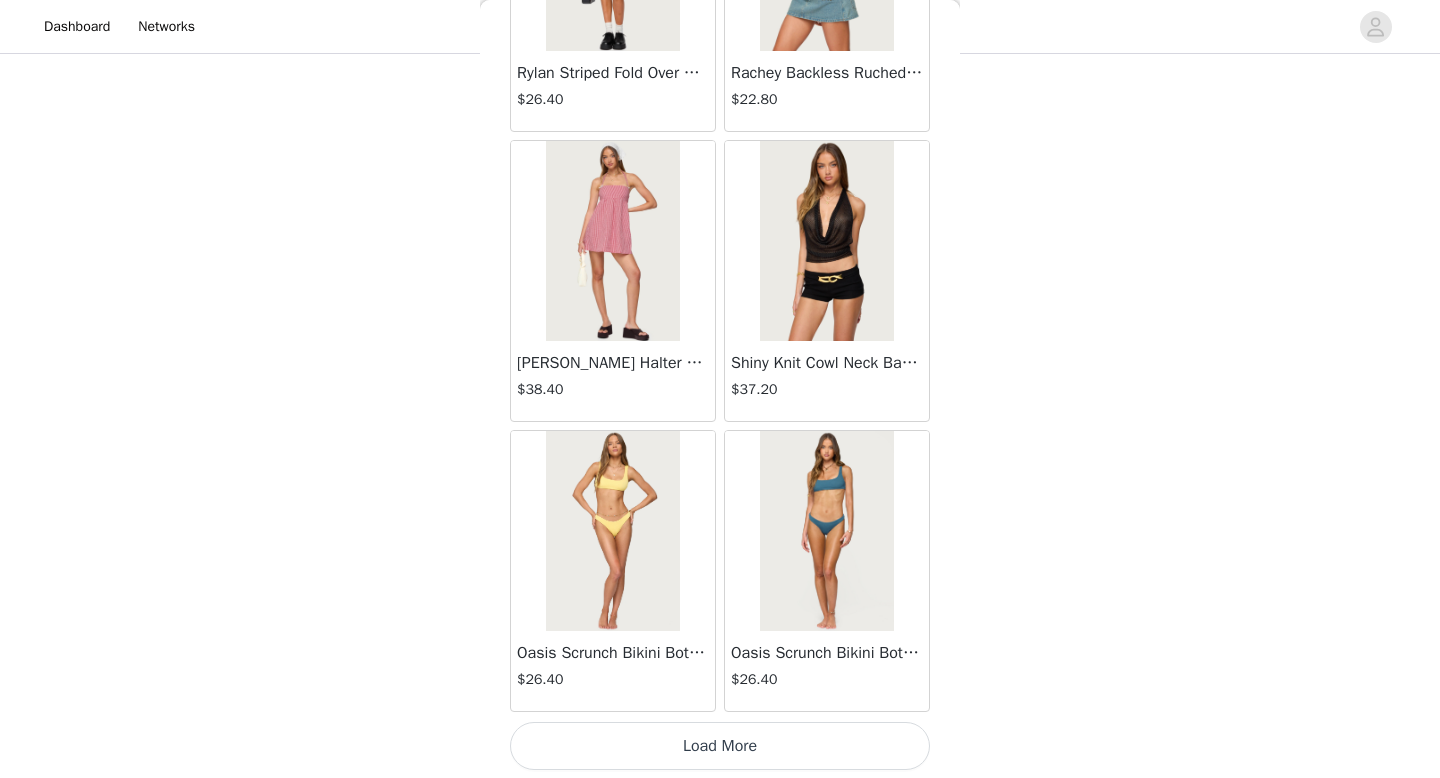 scroll, scrollTop: 25482, scrollLeft: 0, axis: vertical 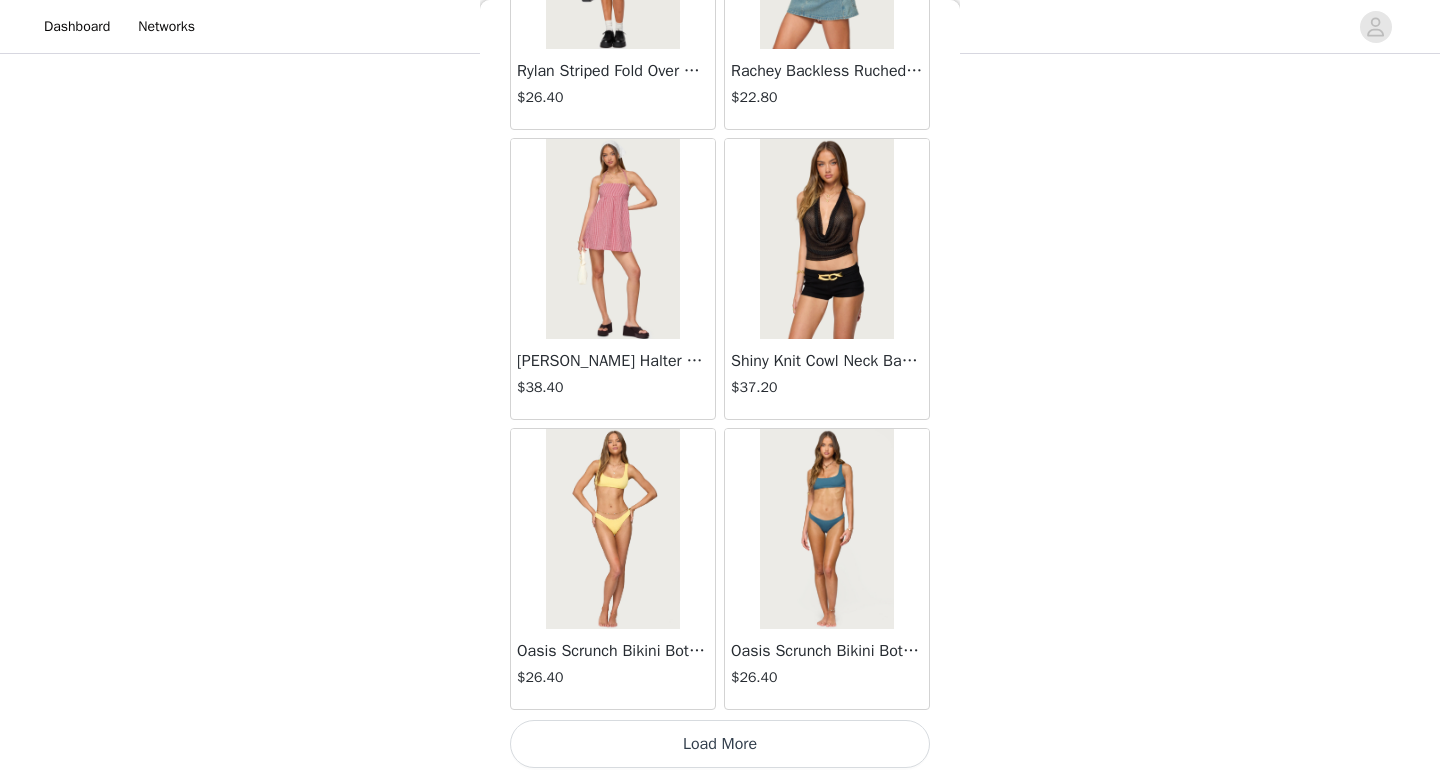 click on "Load More" at bounding box center [720, 744] 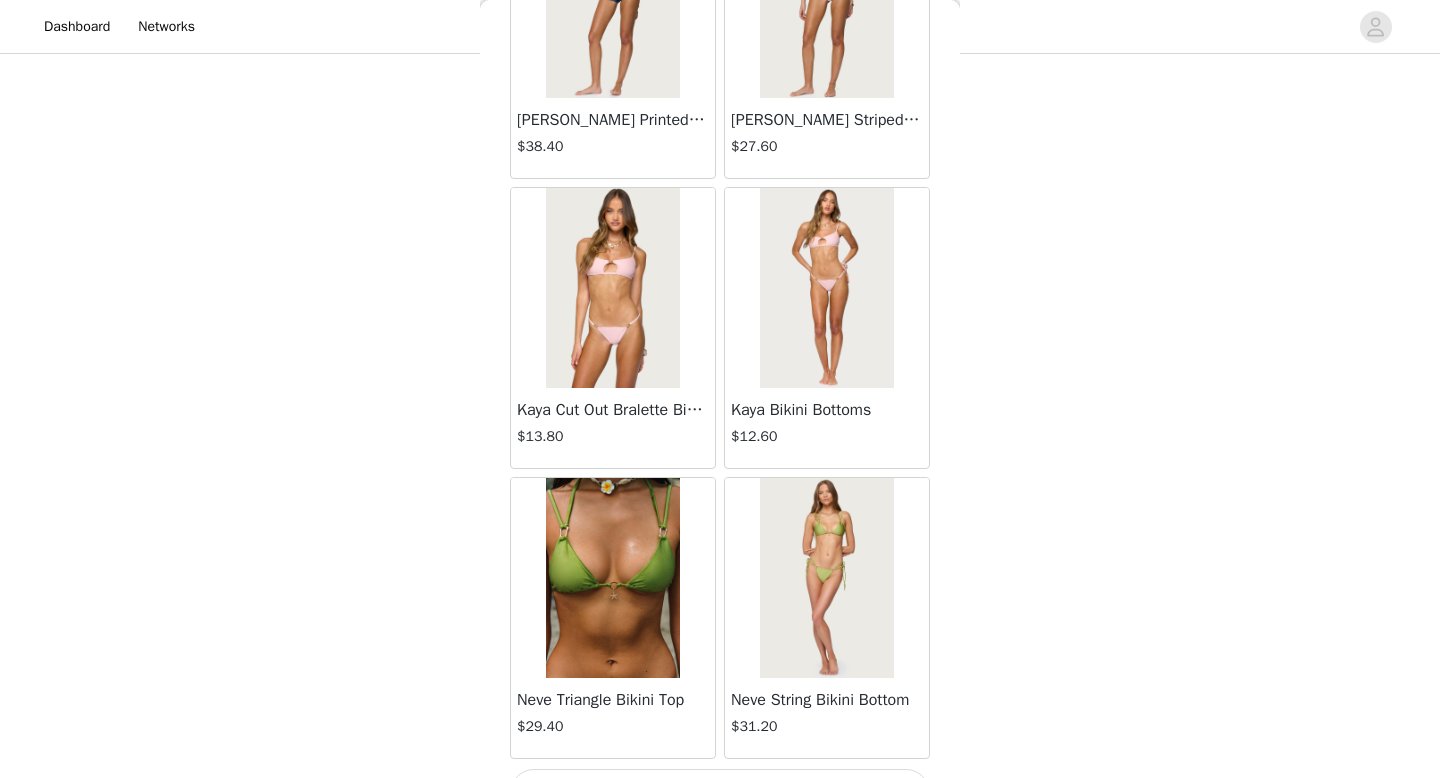scroll, scrollTop: 28382, scrollLeft: 0, axis: vertical 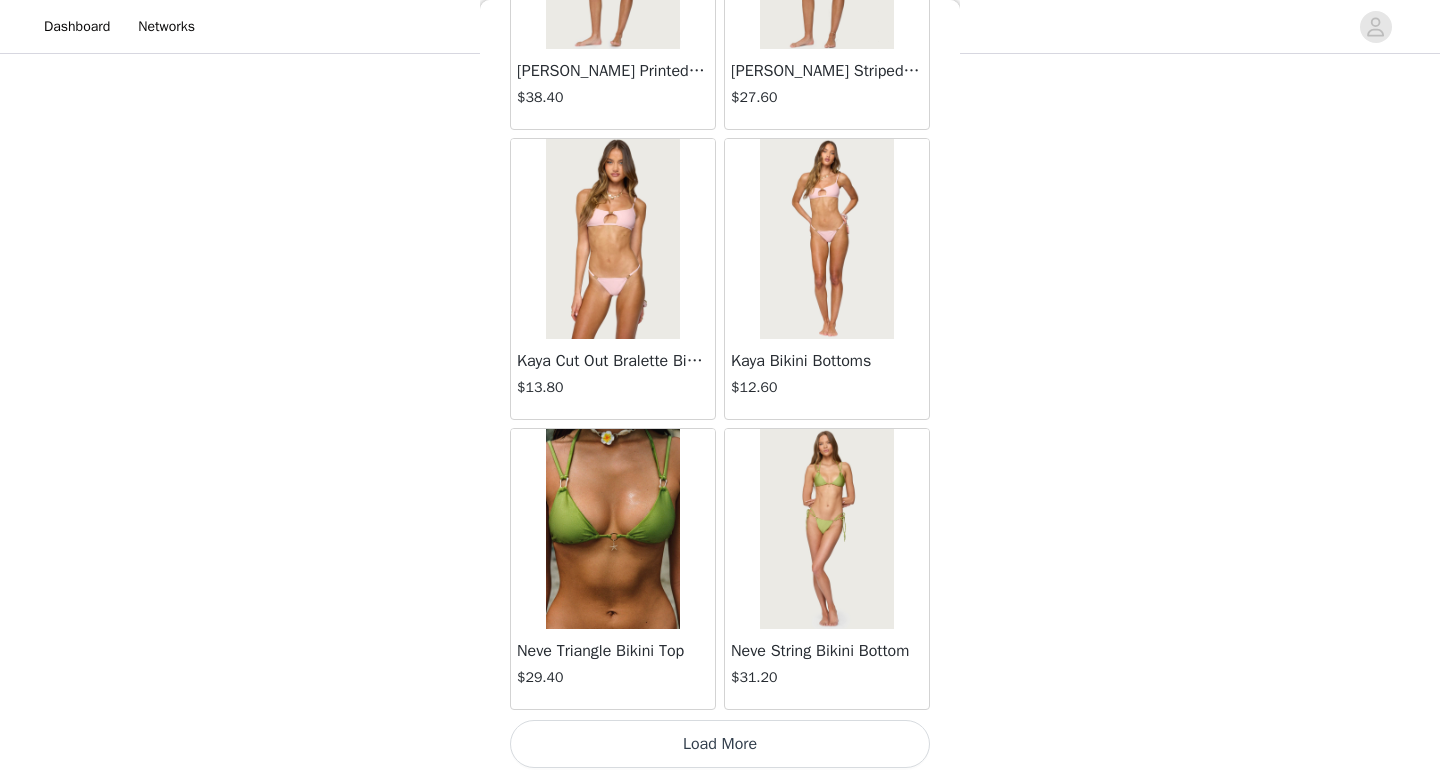 click on "Load More" at bounding box center (720, 744) 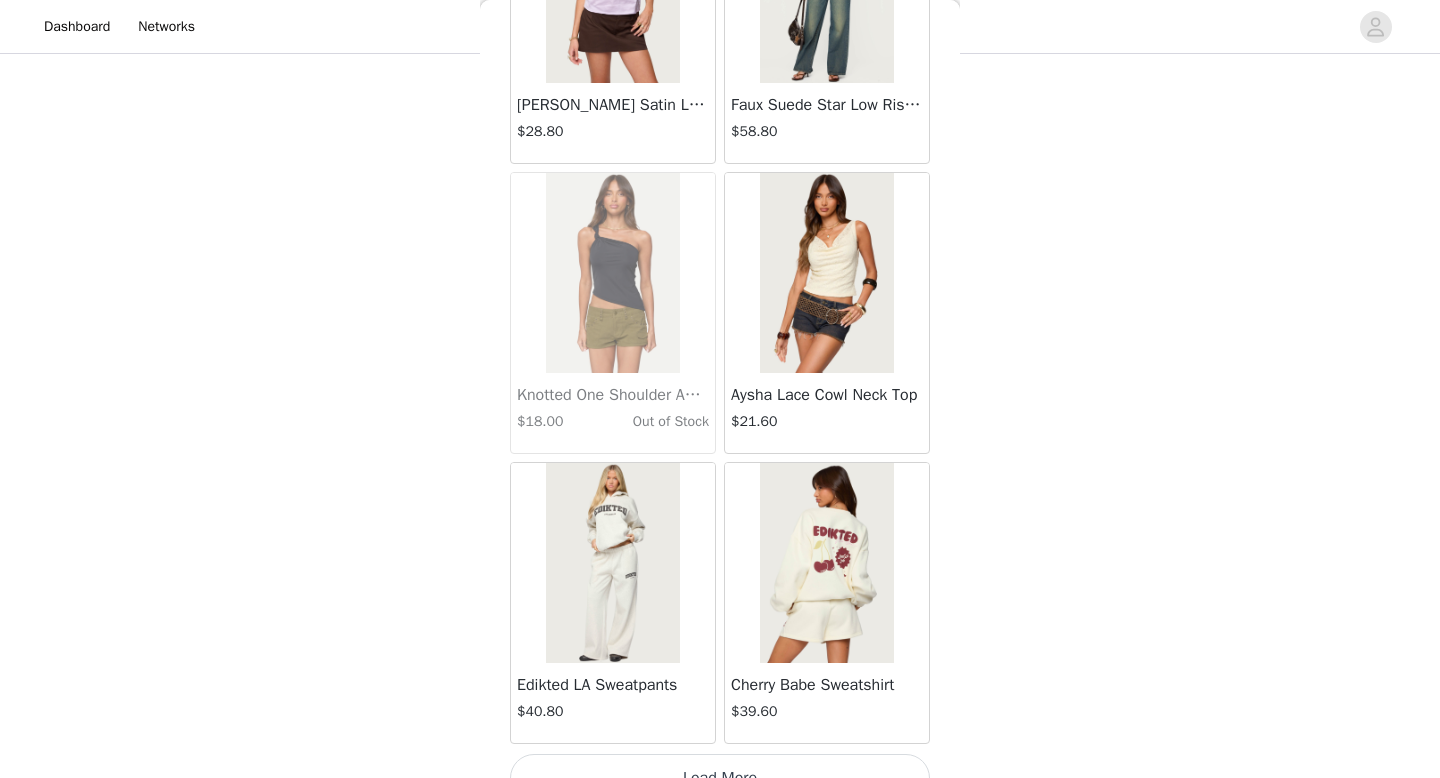 scroll, scrollTop: 31244, scrollLeft: 0, axis: vertical 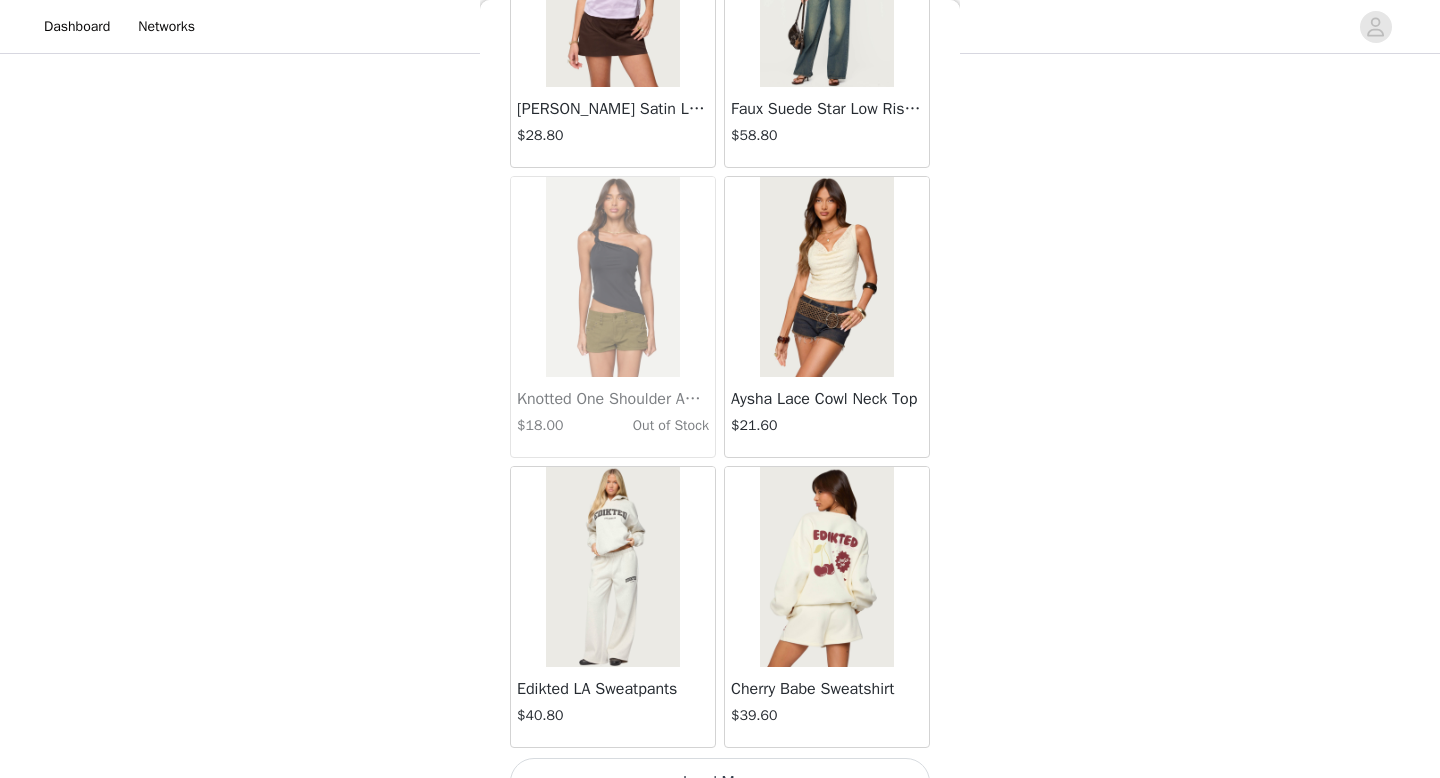 click at bounding box center [826, 567] 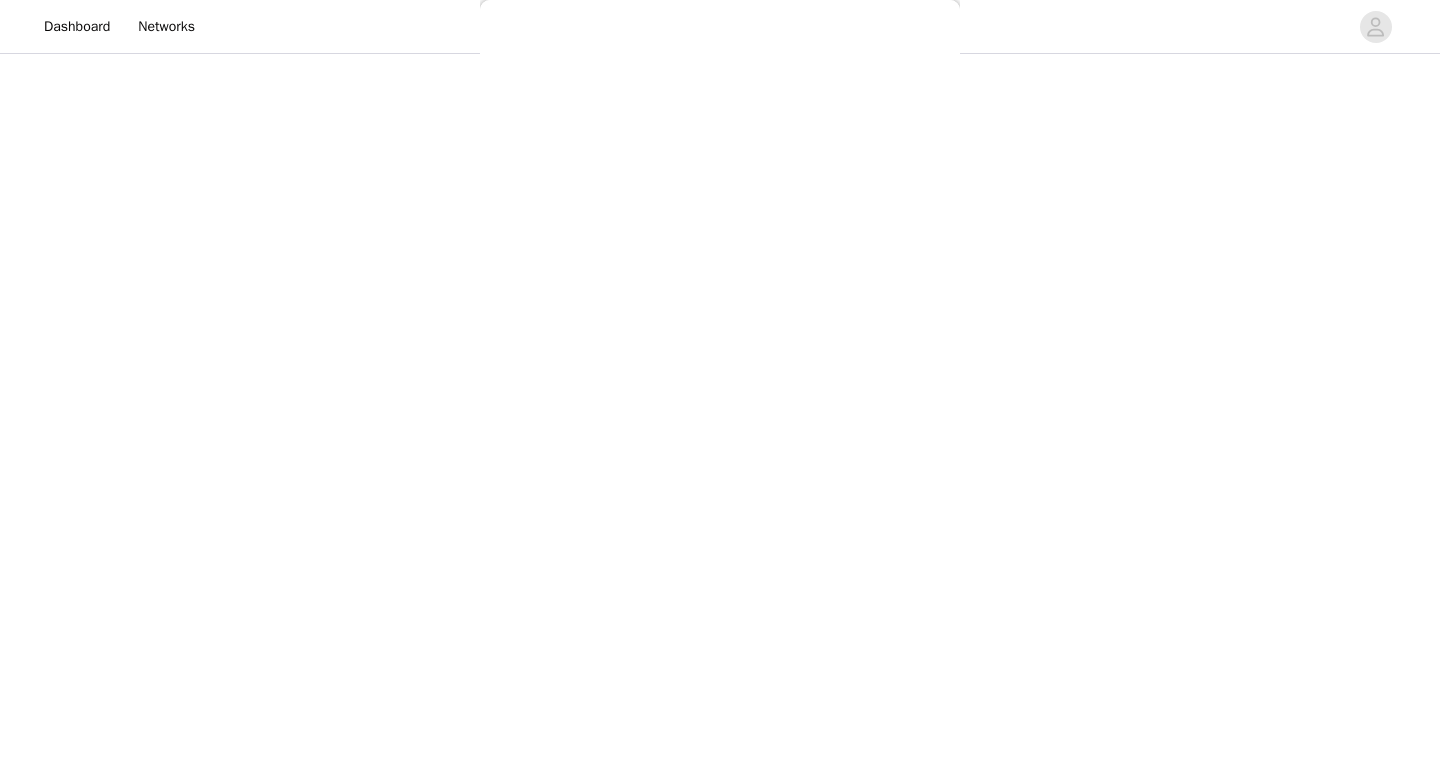 scroll, scrollTop: 0, scrollLeft: 0, axis: both 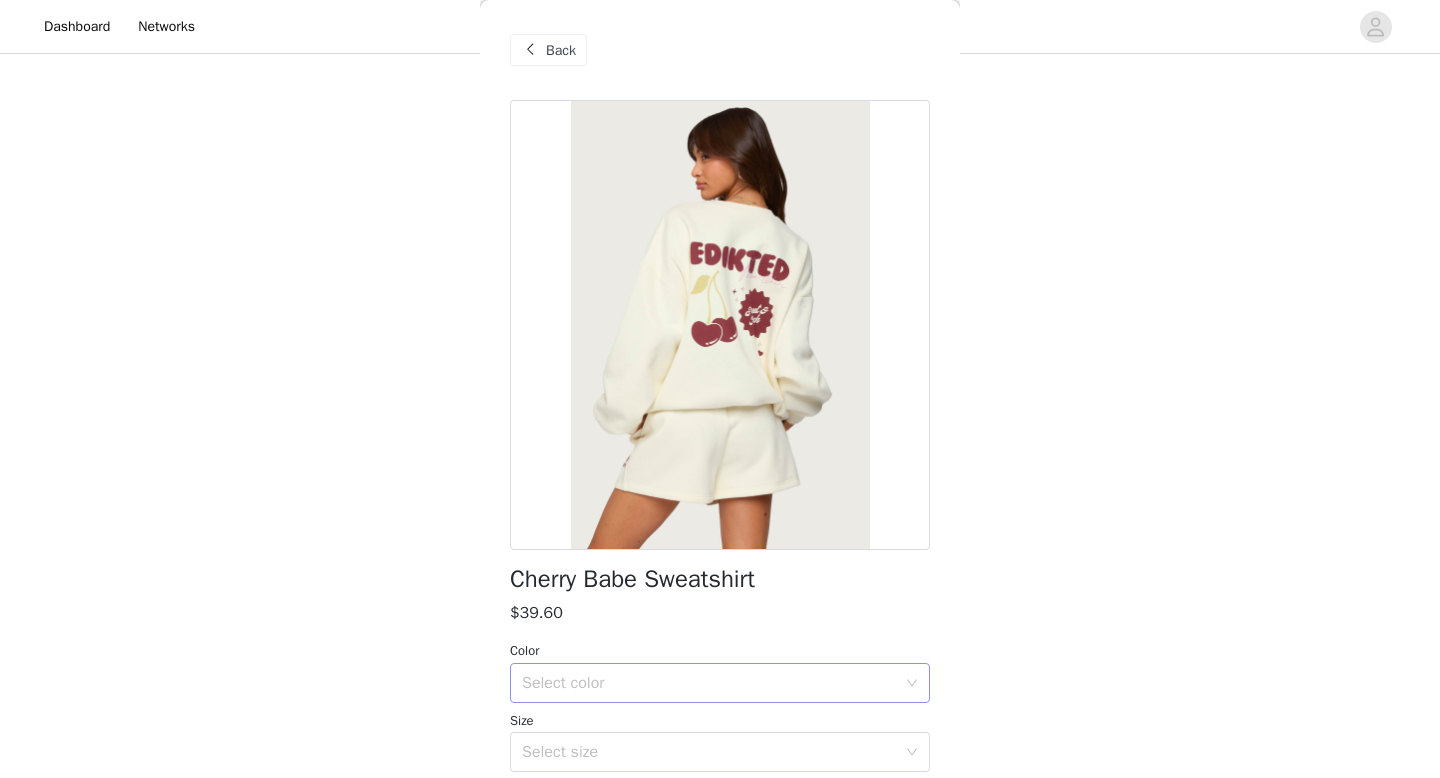 click on "Select color" at bounding box center (709, 683) 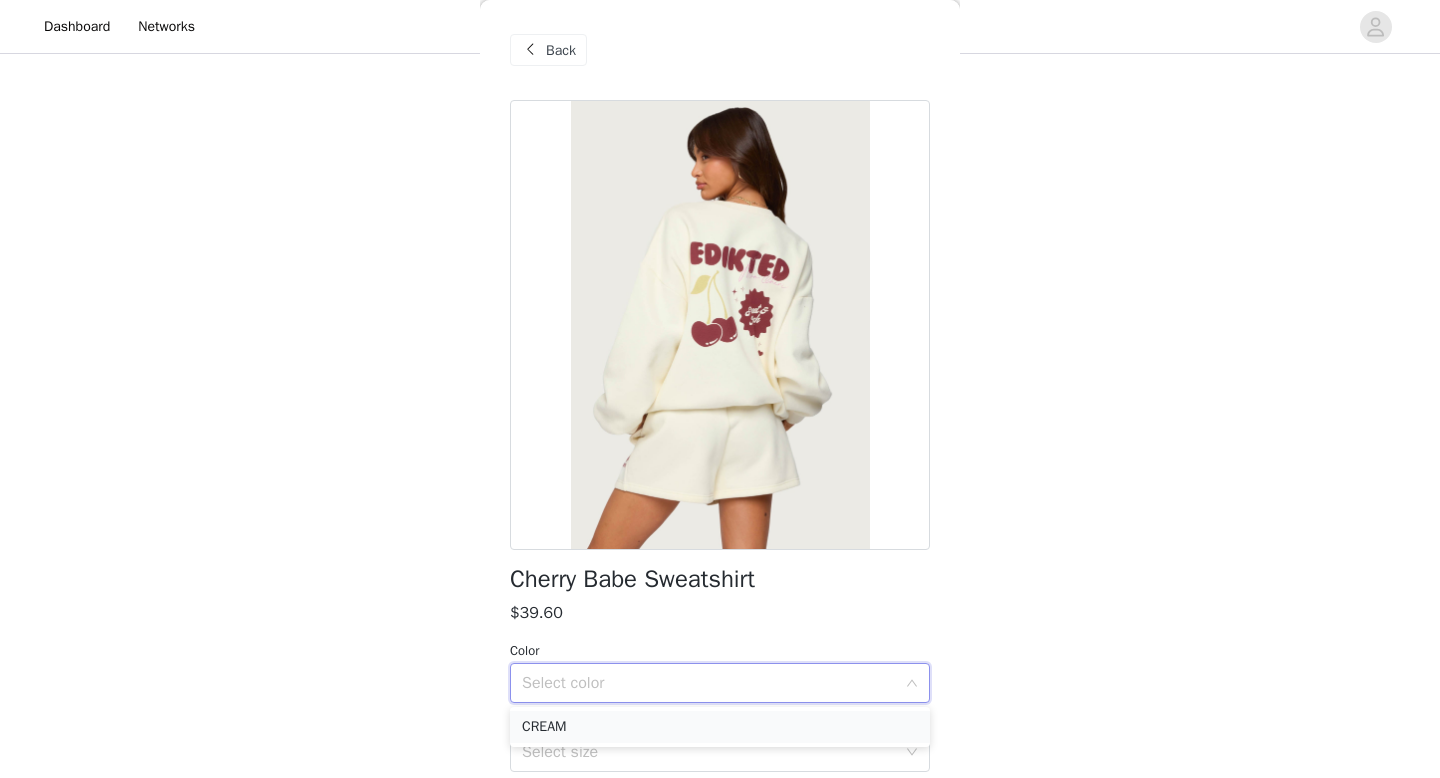 click on "CREAM" at bounding box center (720, 727) 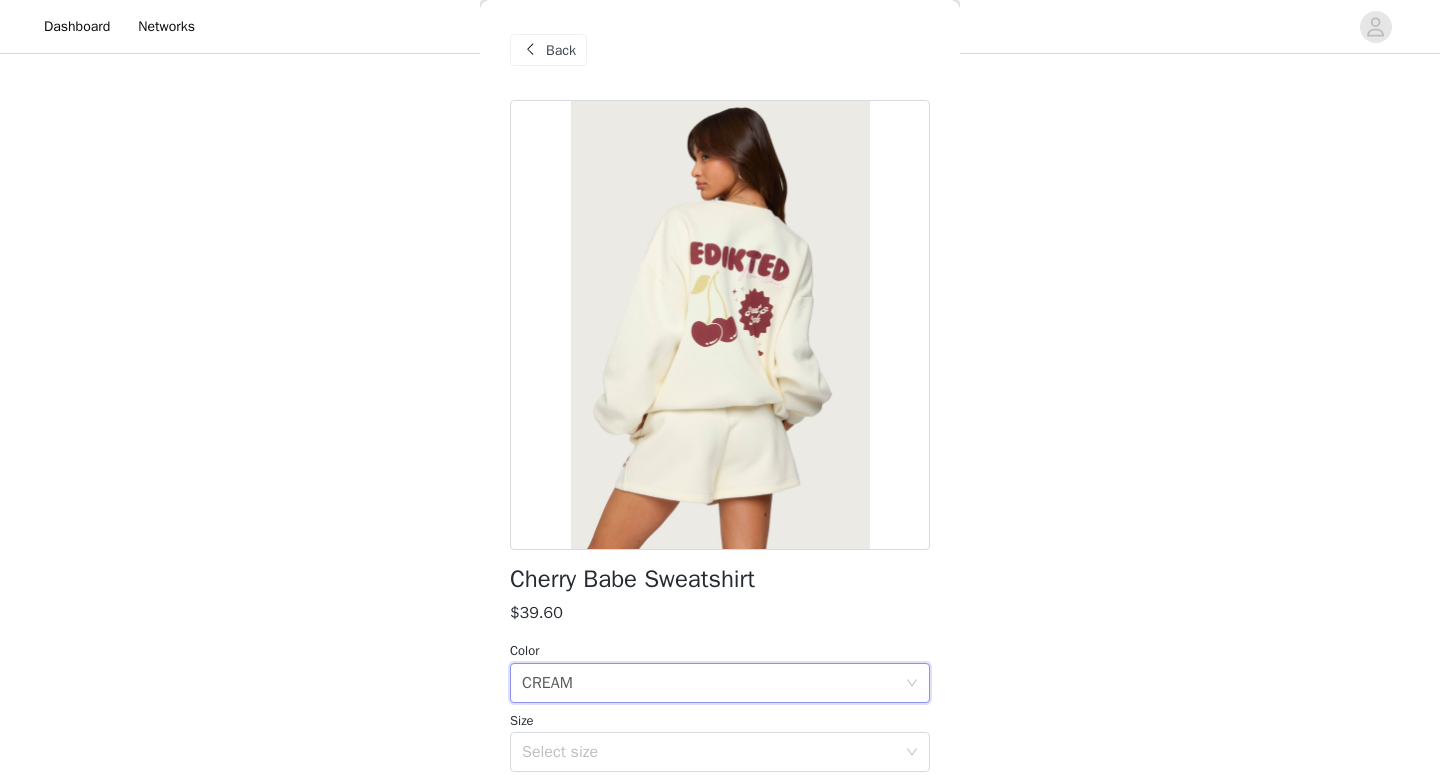 scroll, scrollTop: 123, scrollLeft: 0, axis: vertical 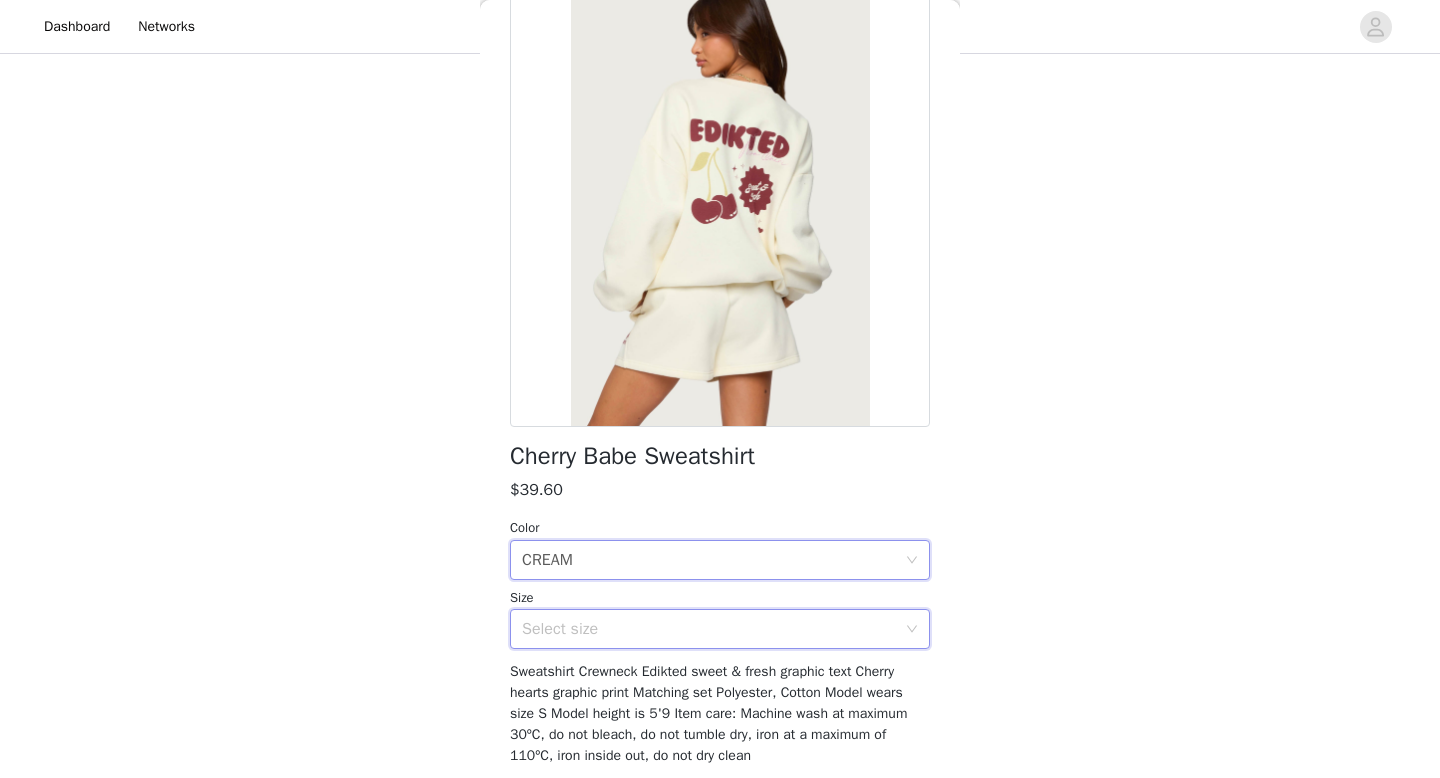 click on "Select size" at bounding box center (713, 629) 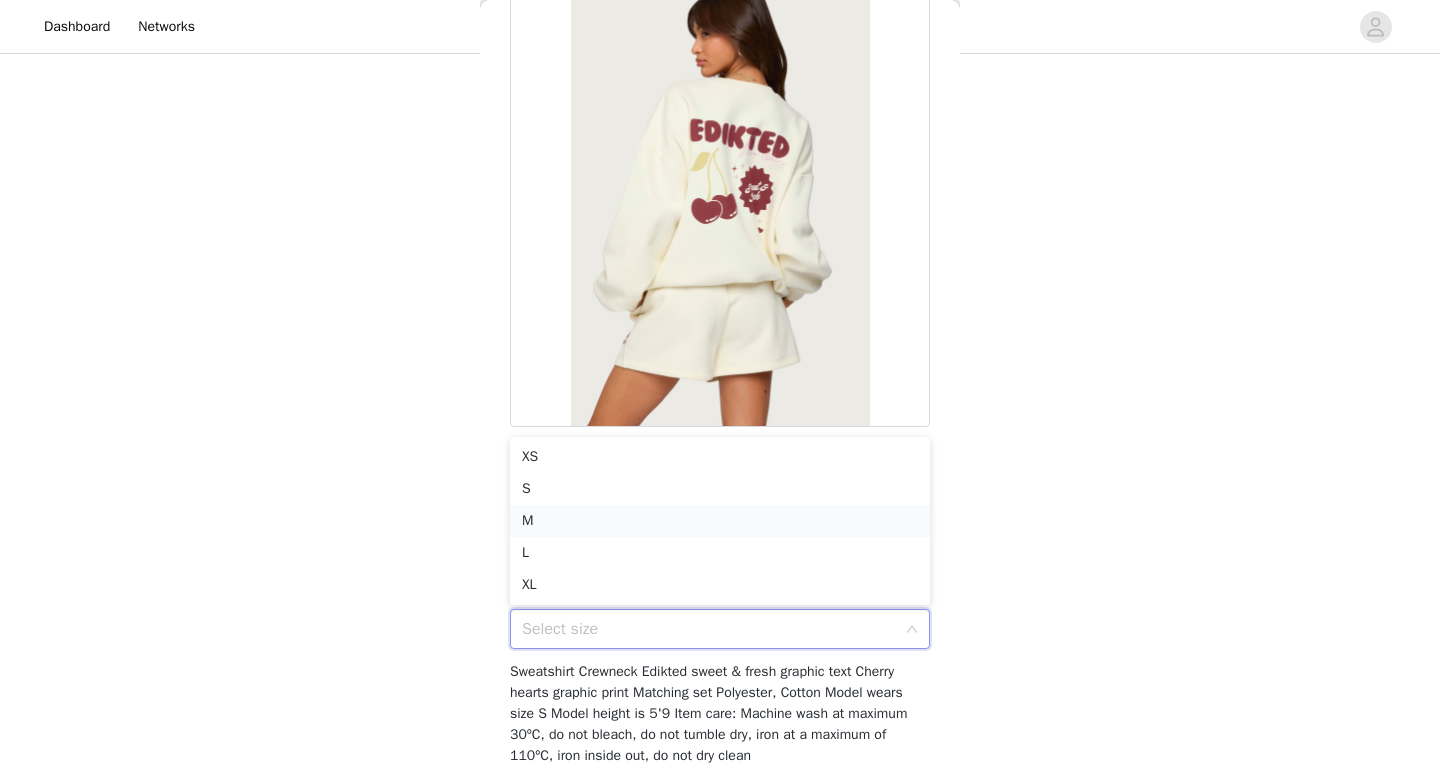 click on "M" at bounding box center (720, 521) 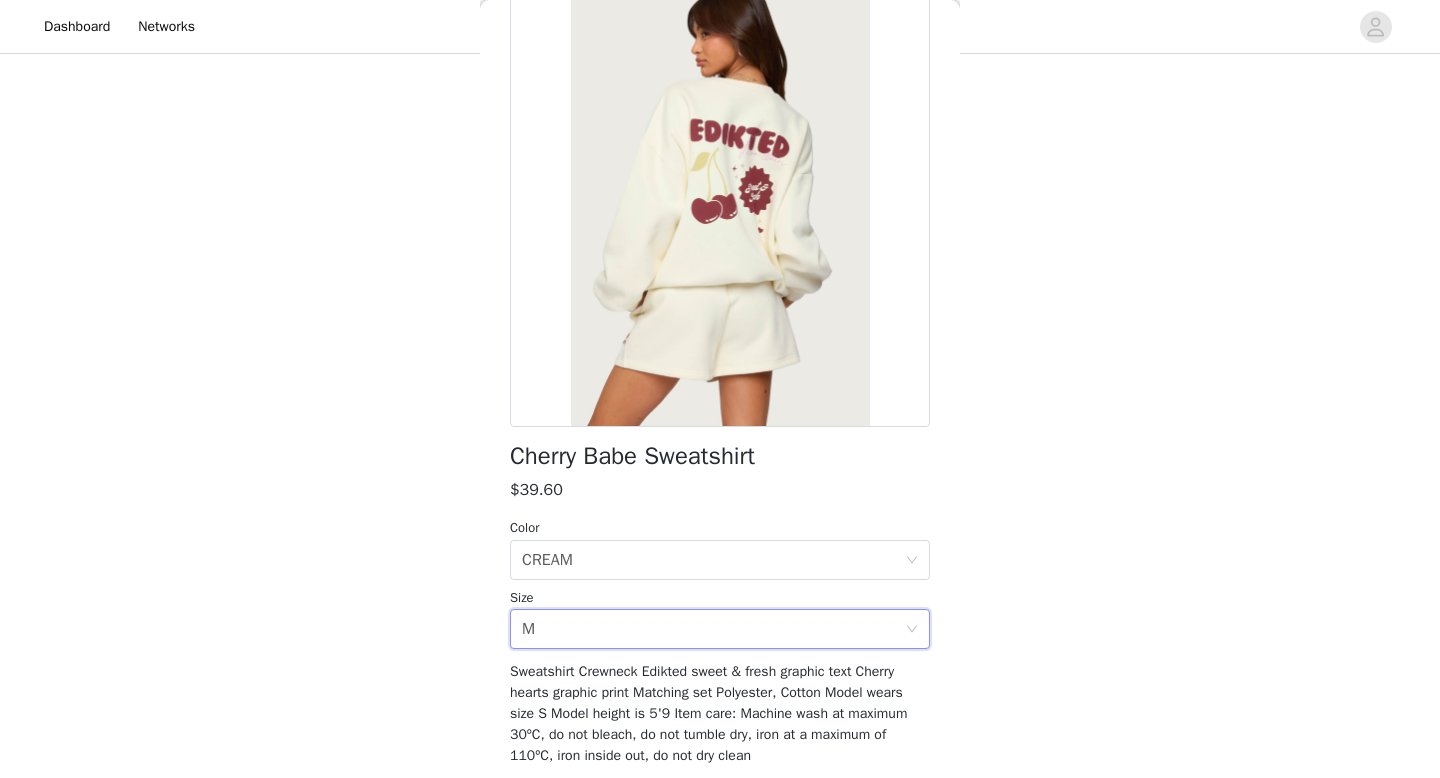 scroll, scrollTop: 195, scrollLeft: 0, axis: vertical 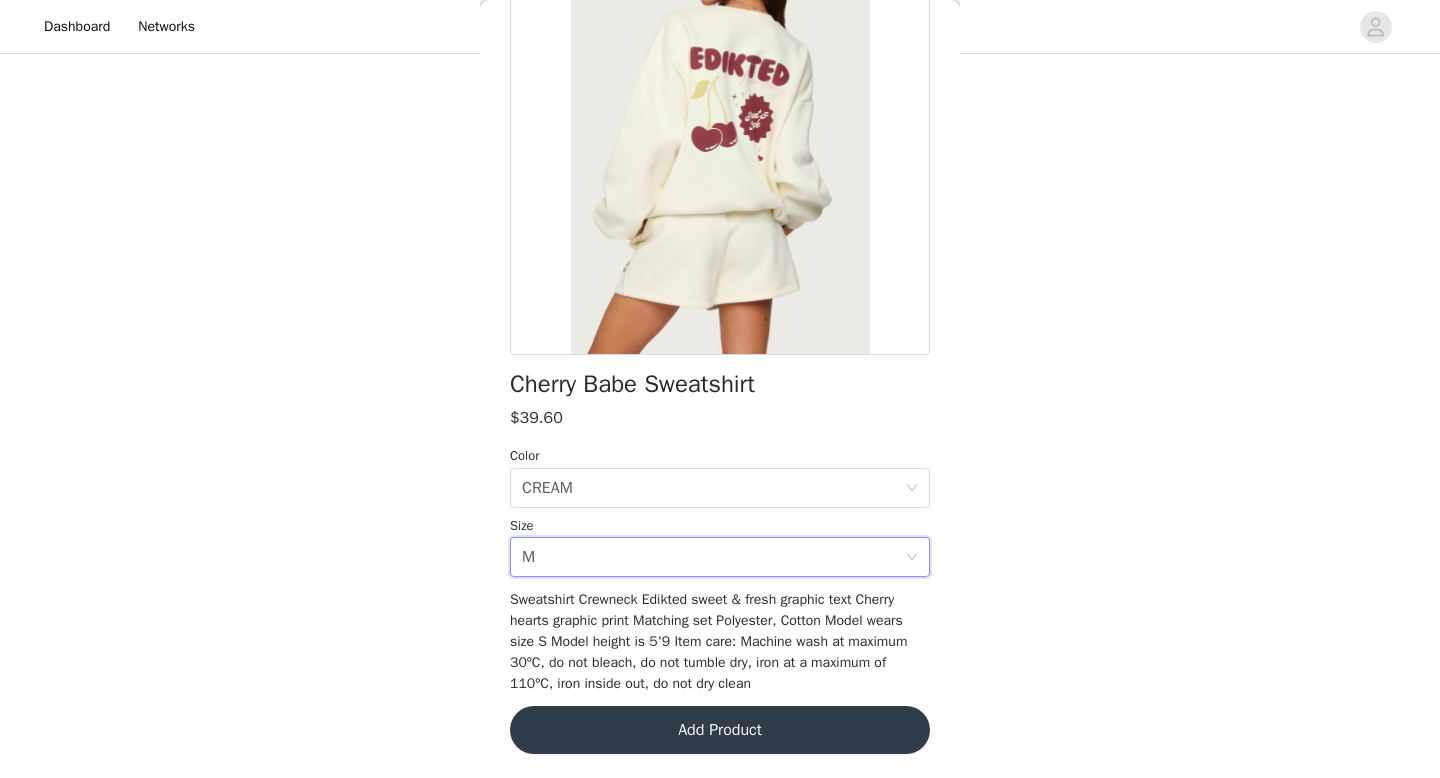 click on "Add Product" at bounding box center [720, 730] 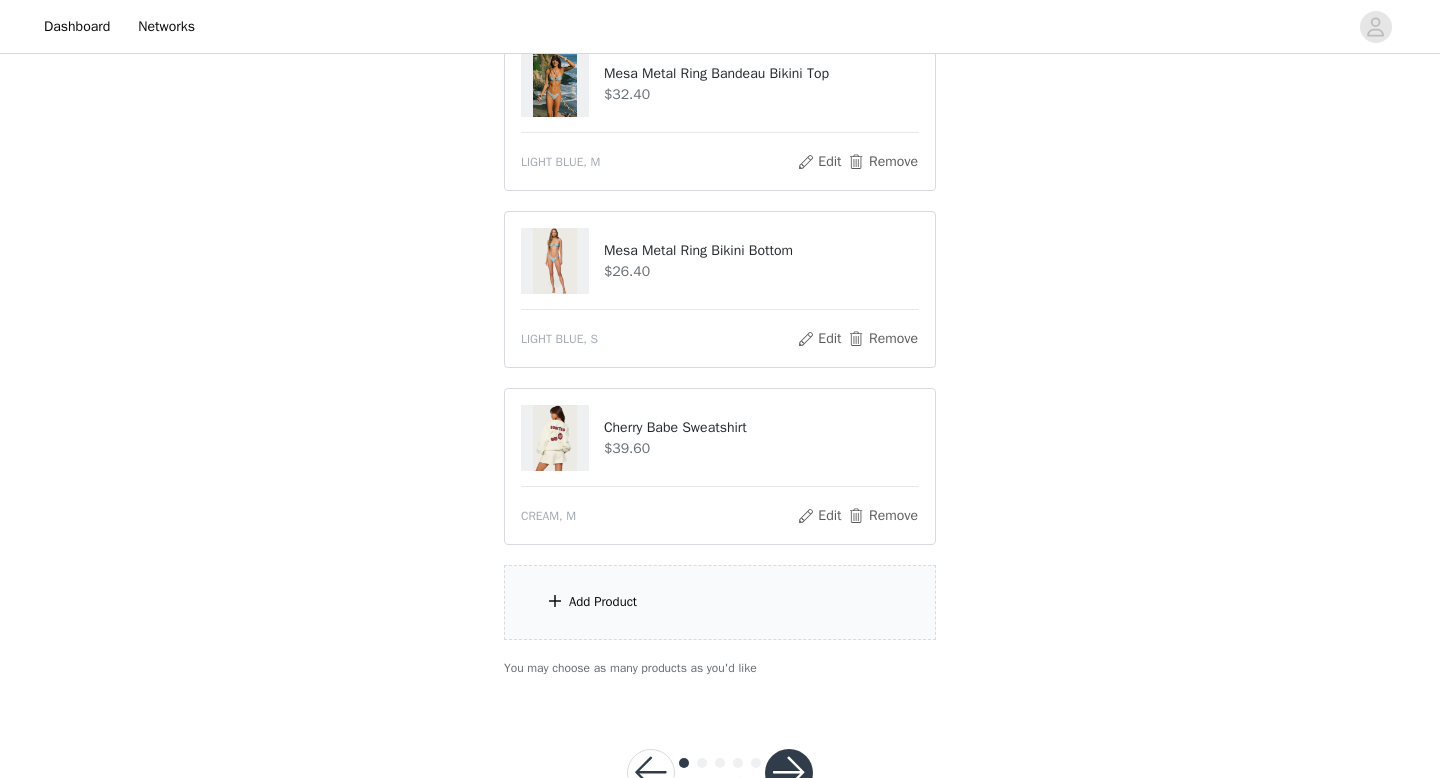 scroll, scrollTop: 840, scrollLeft: 0, axis: vertical 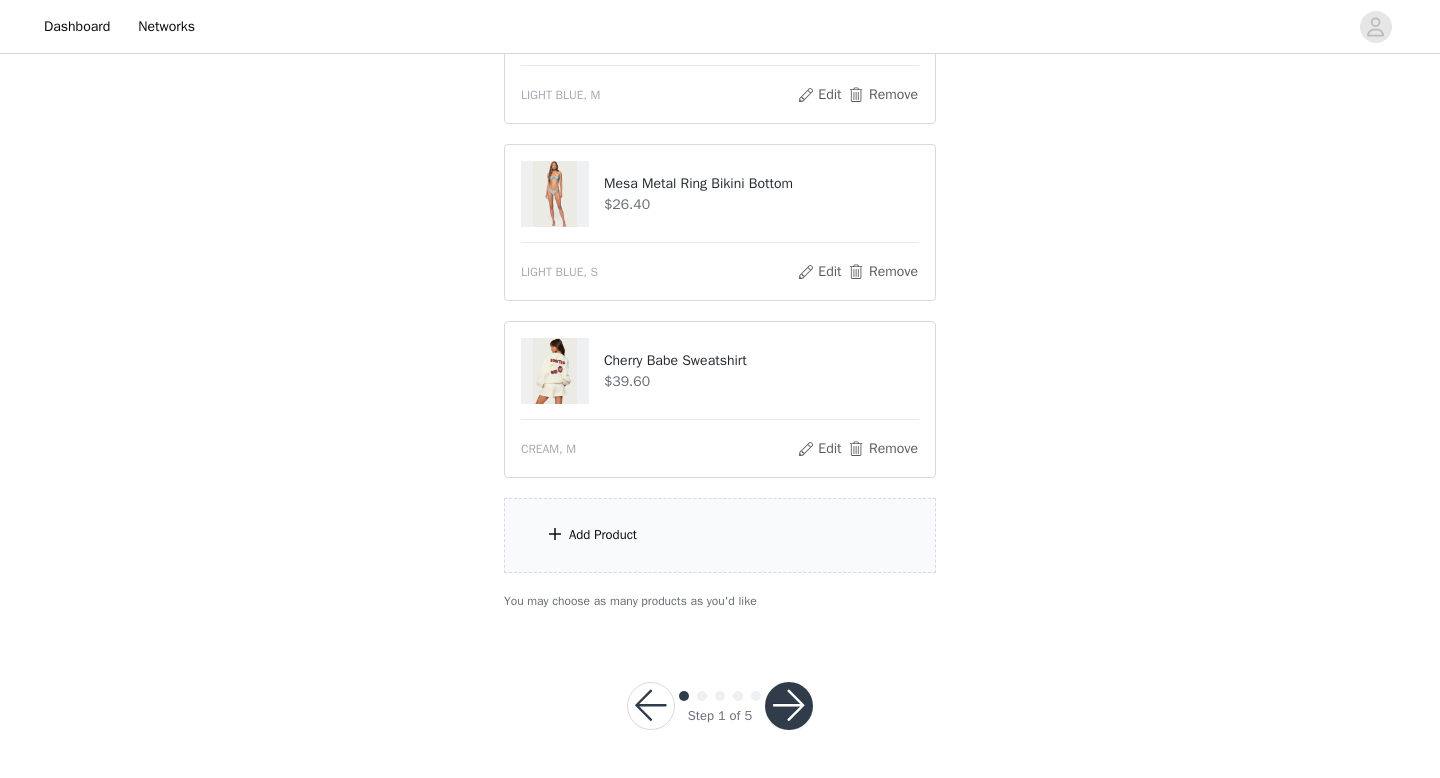click on "Add Product" at bounding box center (720, 535) 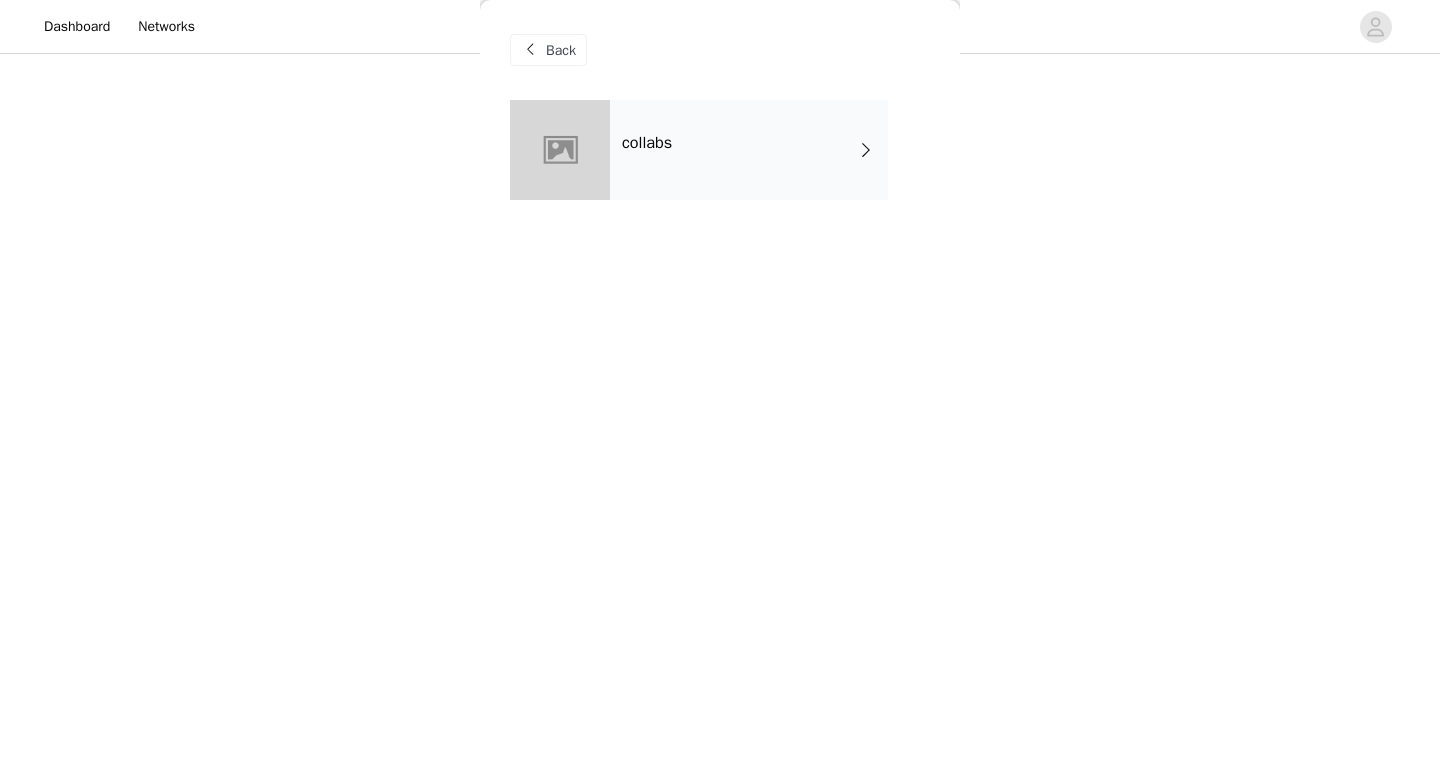 click on "collabs" at bounding box center [749, 150] 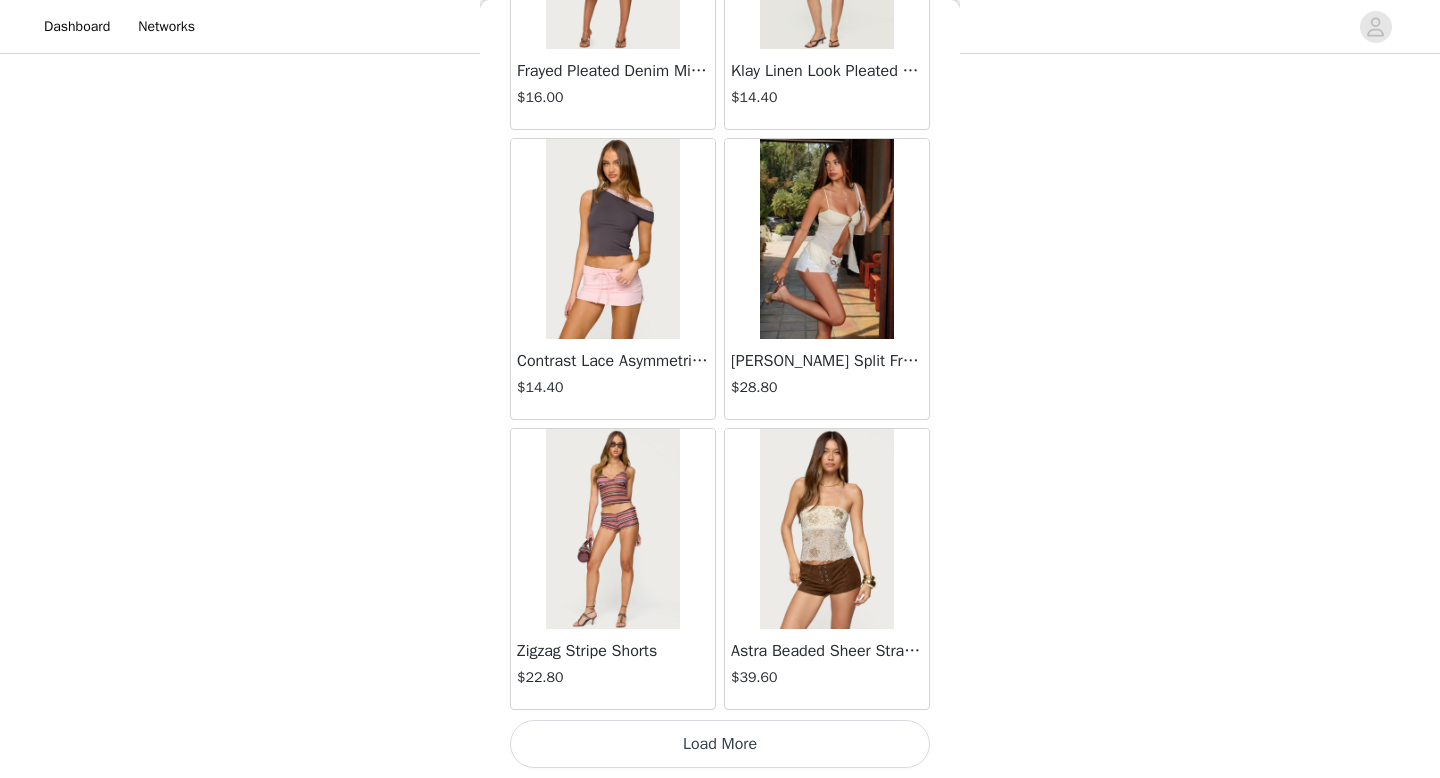 click on "Load More" at bounding box center [720, 744] 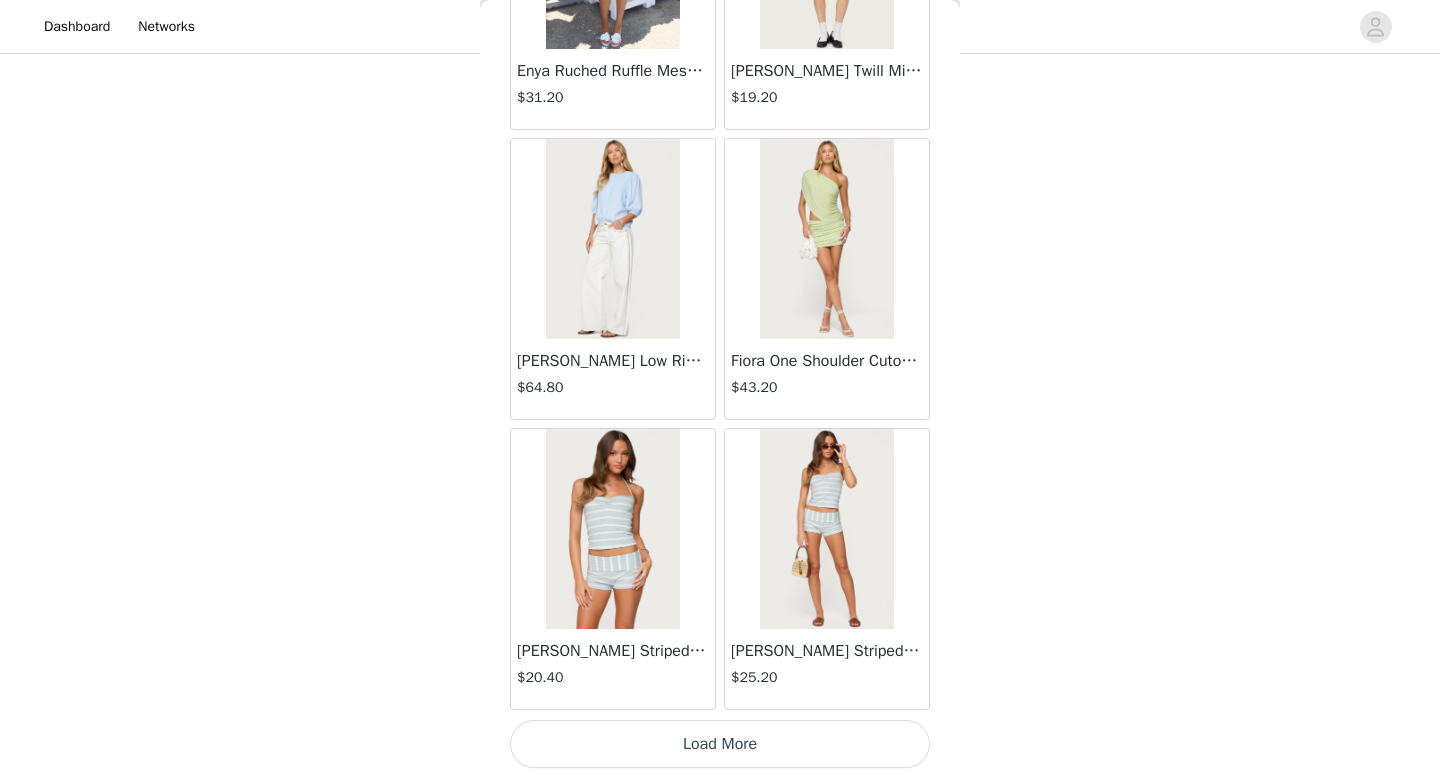 click on "Load More" at bounding box center (720, 744) 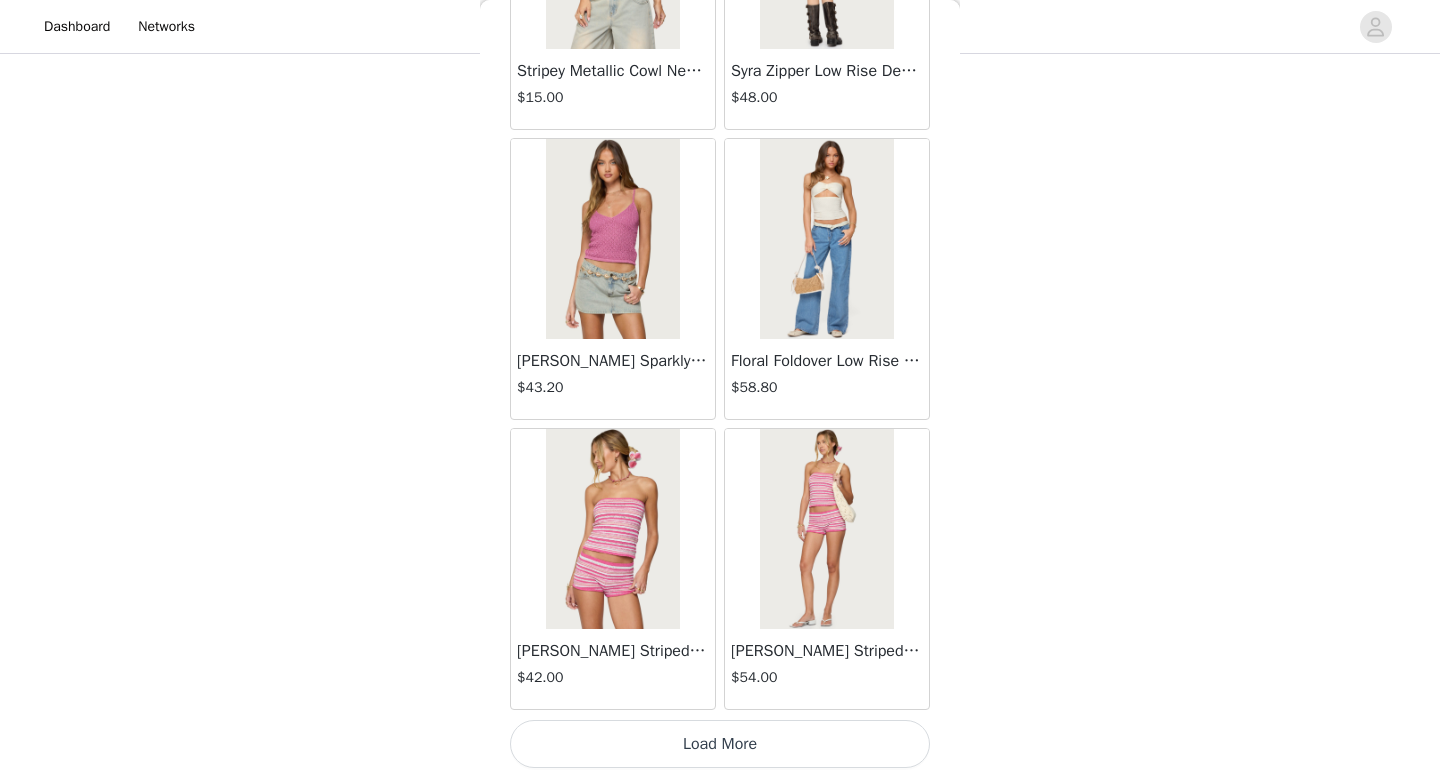 click on "Load More" at bounding box center [720, 744] 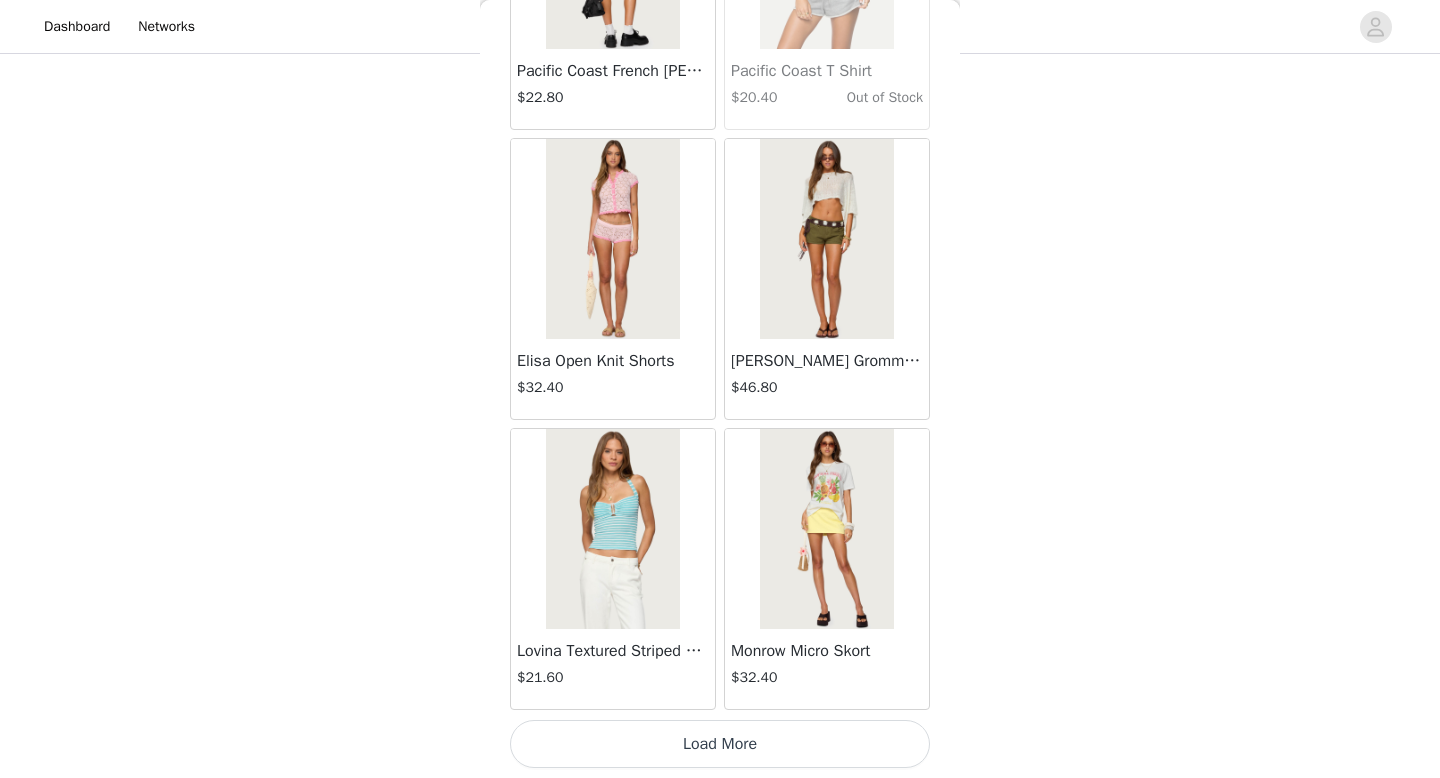click on "Load More" at bounding box center [720, 744] 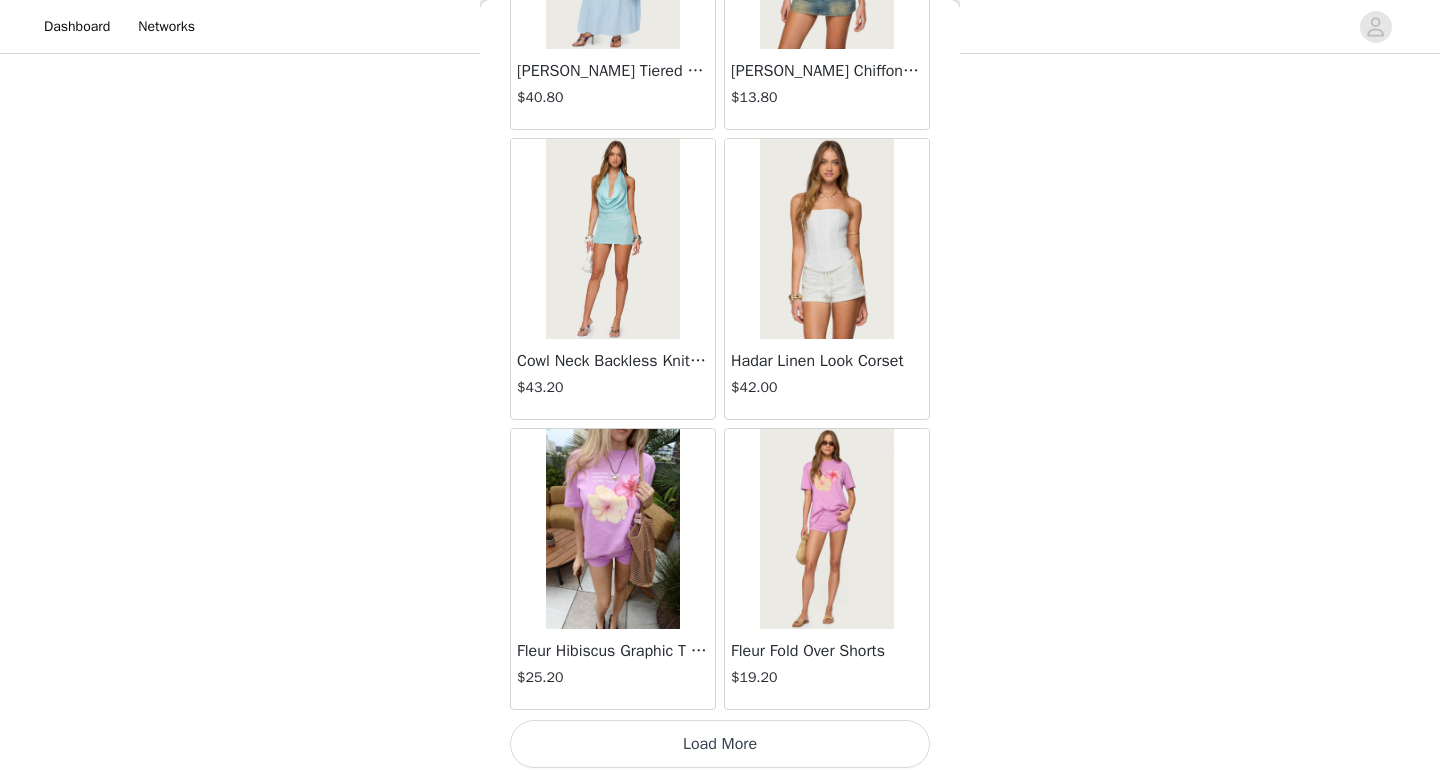 click on "Load More" at bounding box center (720, 744) 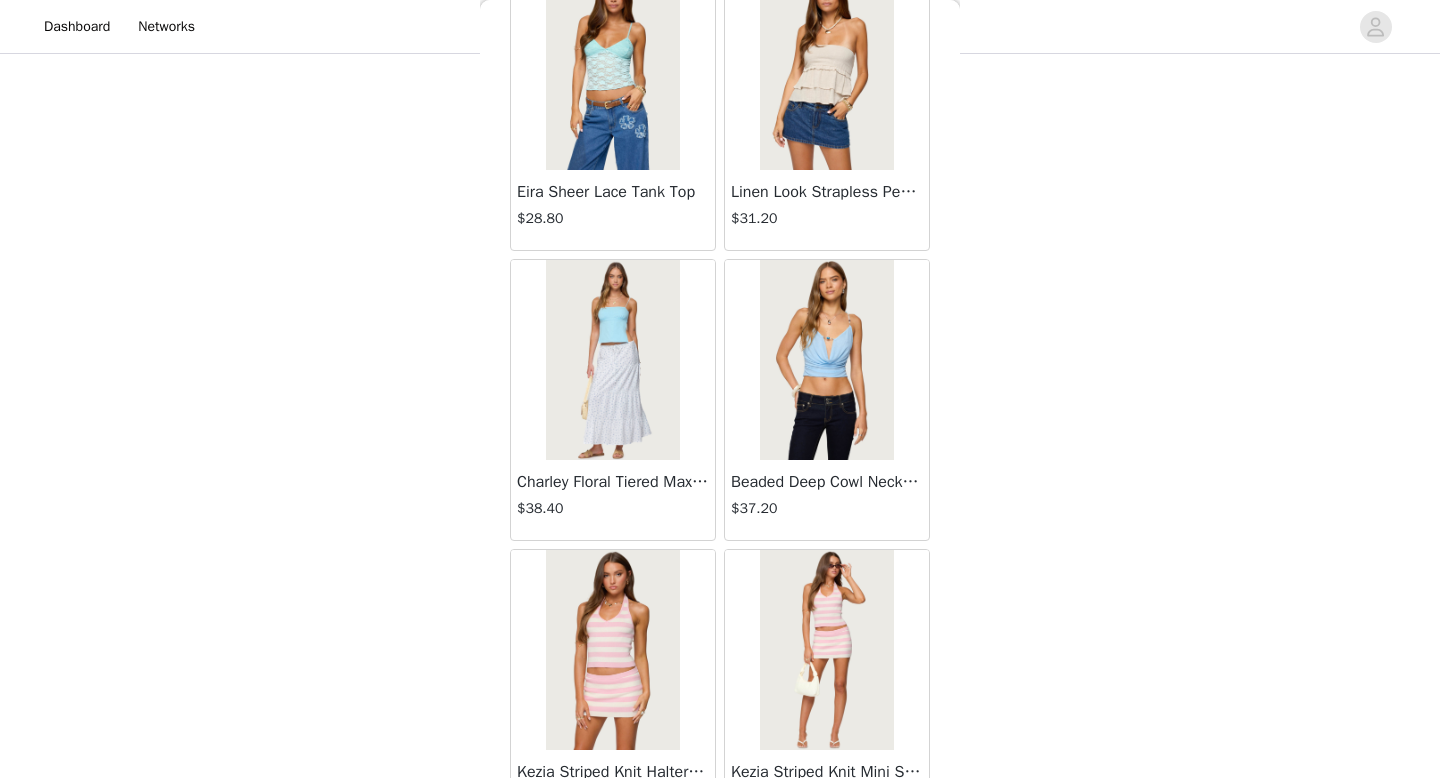 scroll, scrollTop: 16782, scrollLeft: 0, axis: vertical 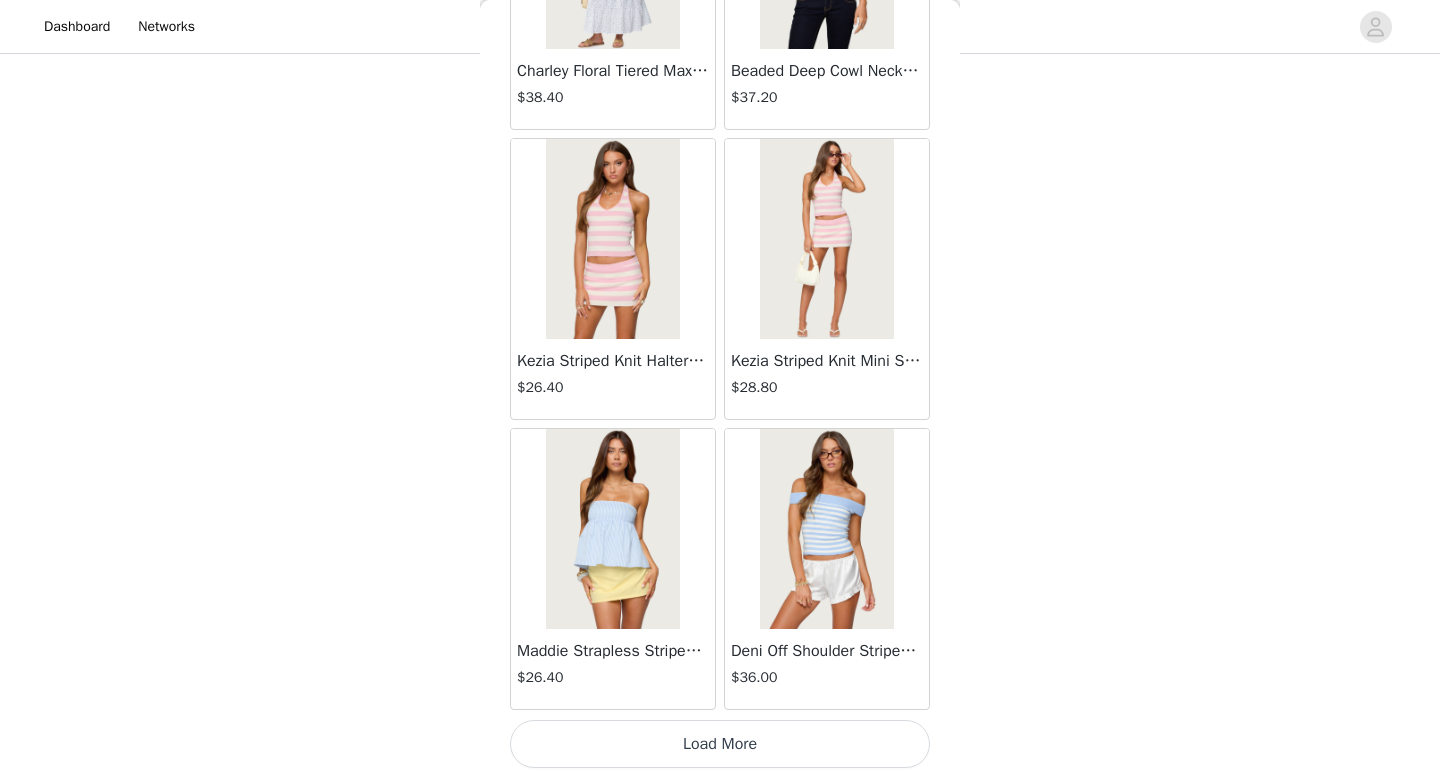 click on "Load More" at bounding box center [720, 744] 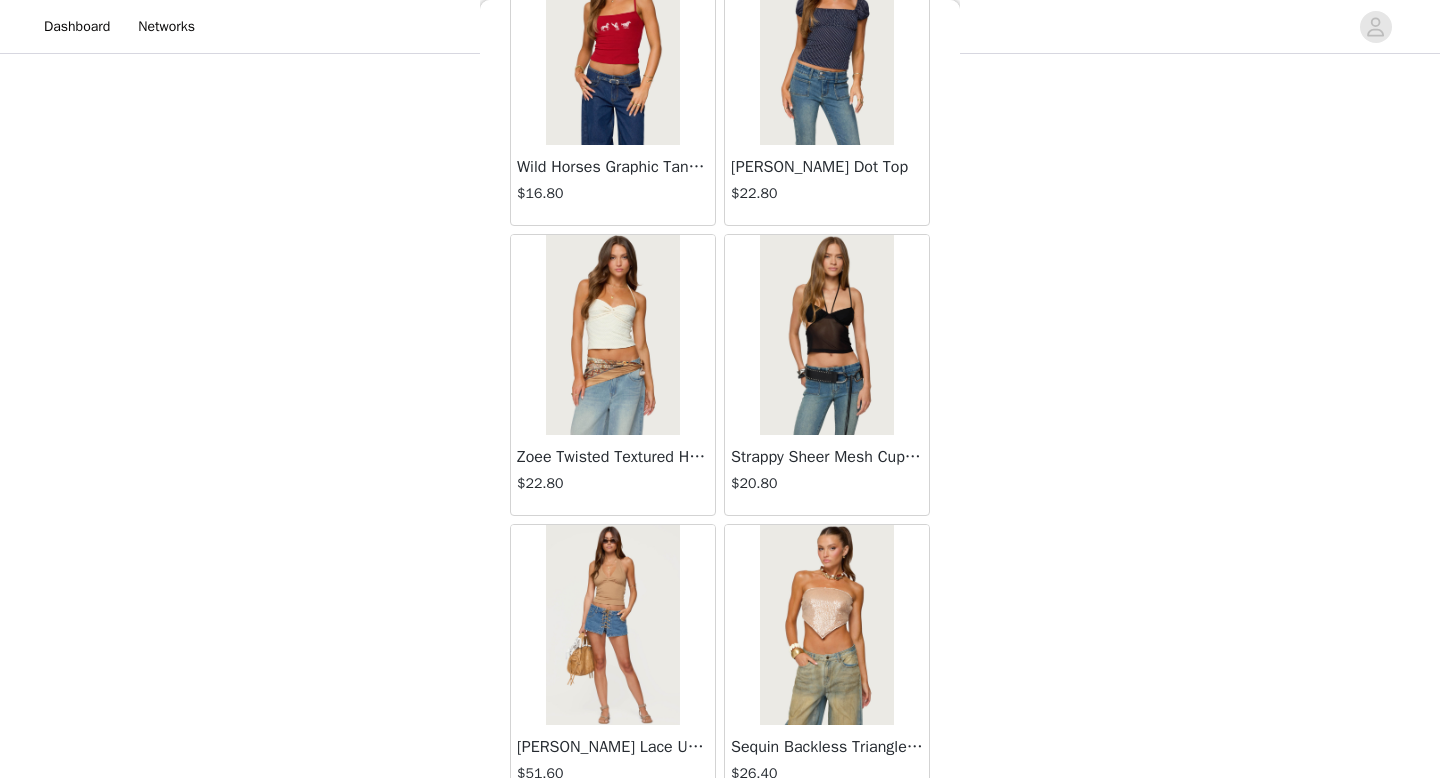 scroll, scrollTop: 19682, scrollLeft: 0, axis: vertical 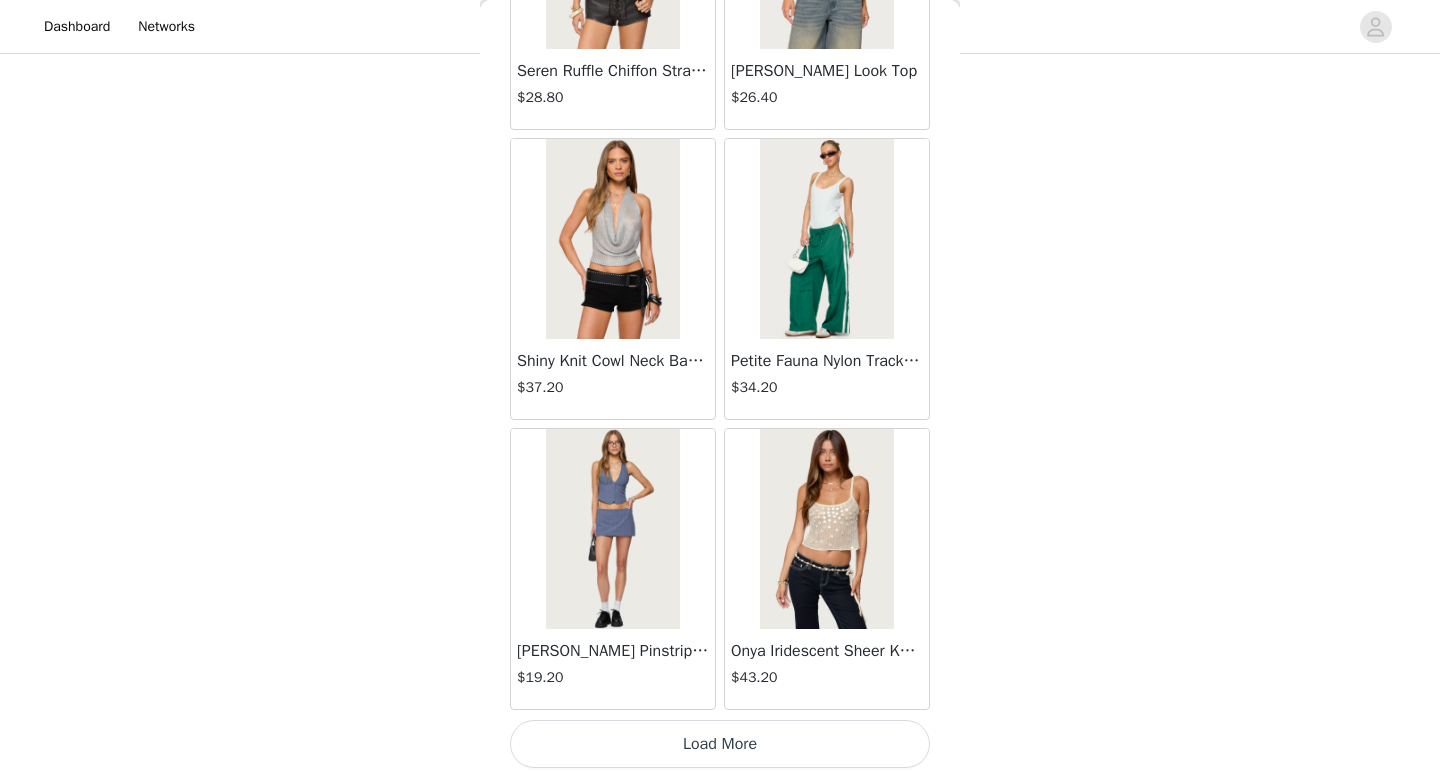 click on "Load More" at bounding box center (720, 744) 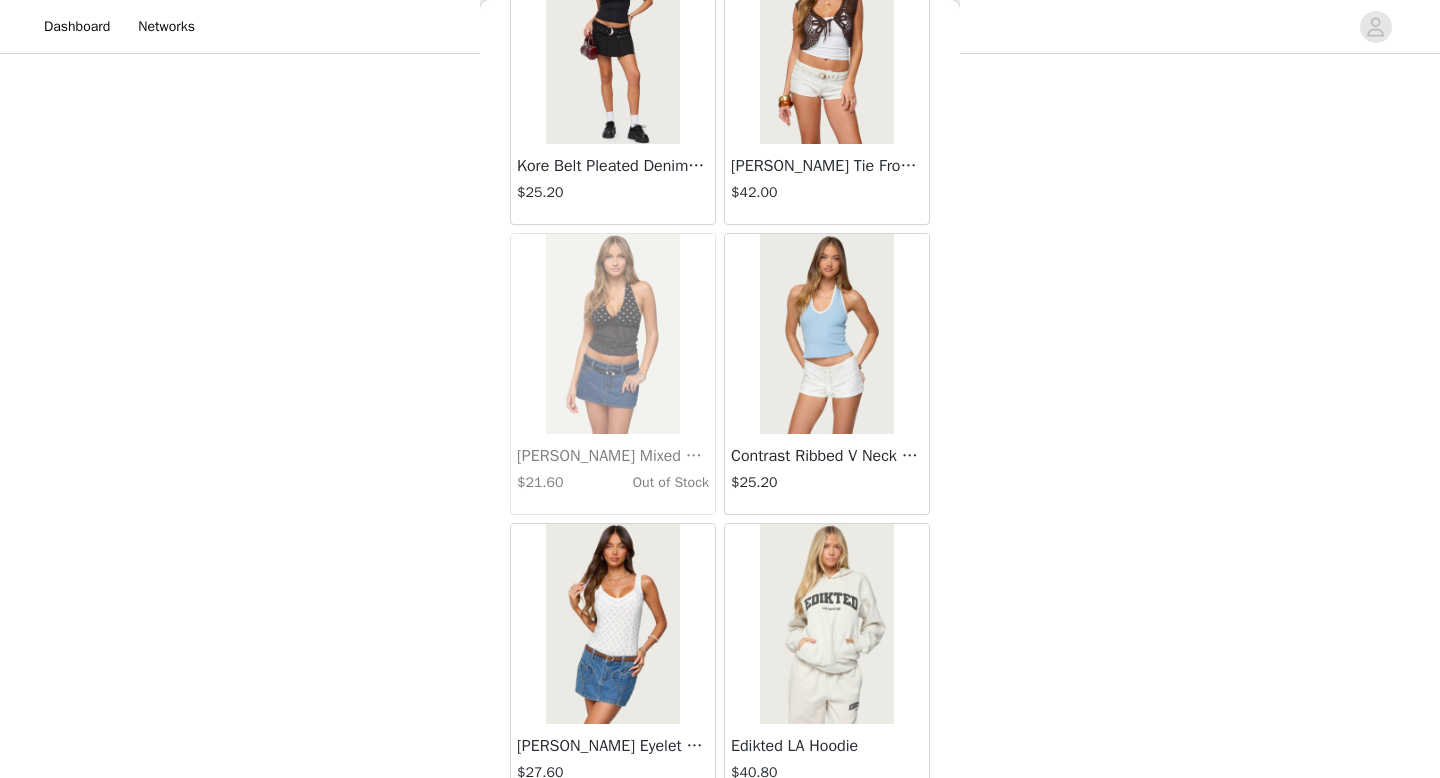 scroll, scrollTop: 22582, scrollLeft: 0, axis: vertical 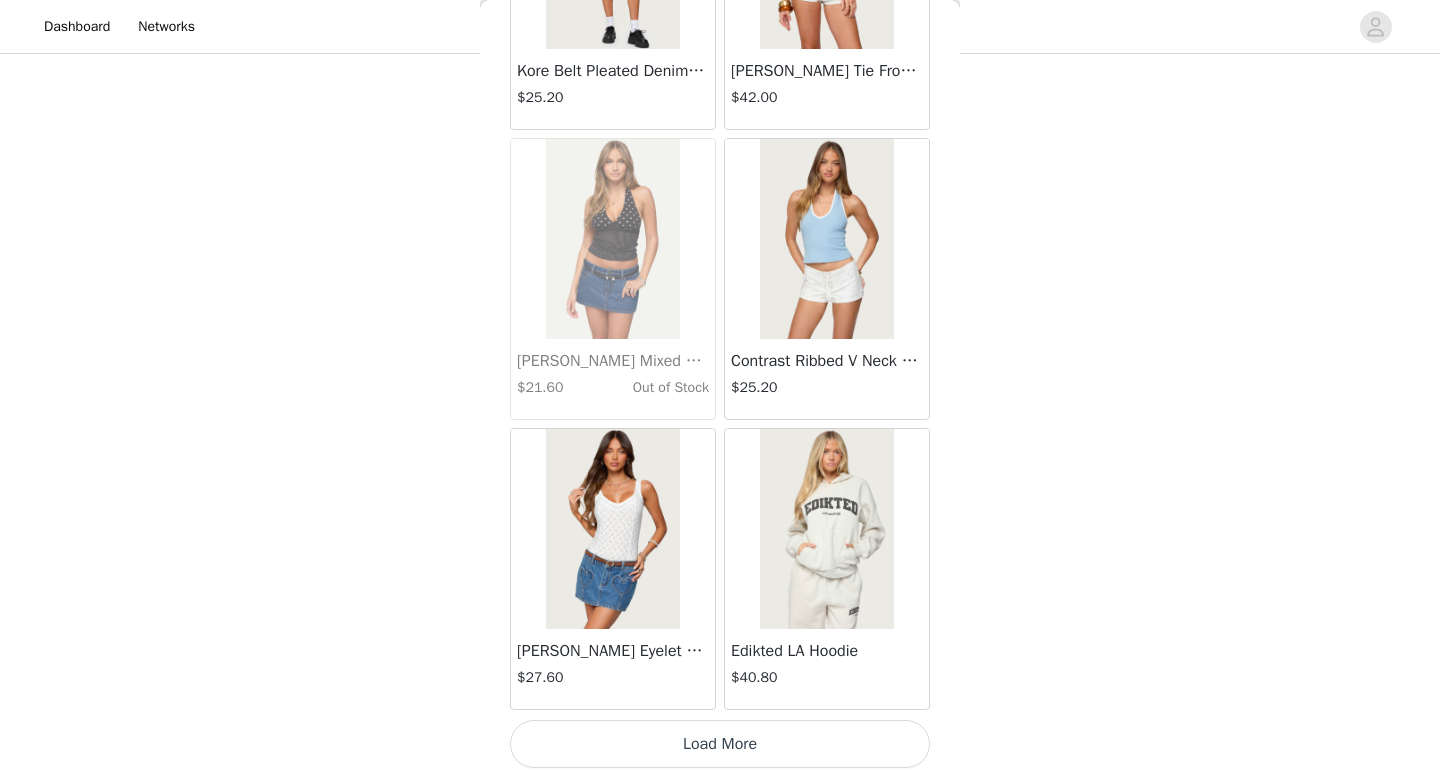click on "Load More" at bounding box center (720, 744) 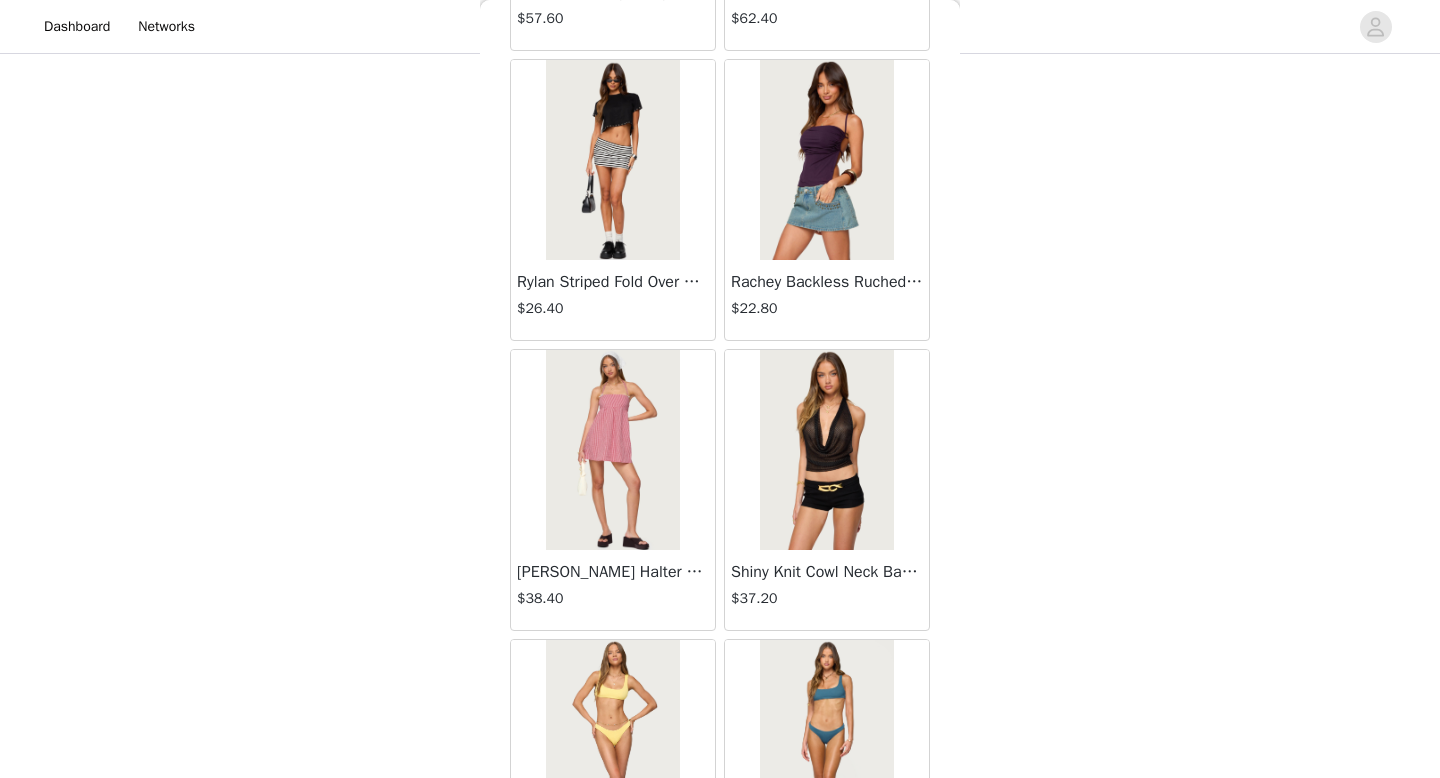 scroll, scrollTop: 25482, scrollLeft: 0, axis: vertical 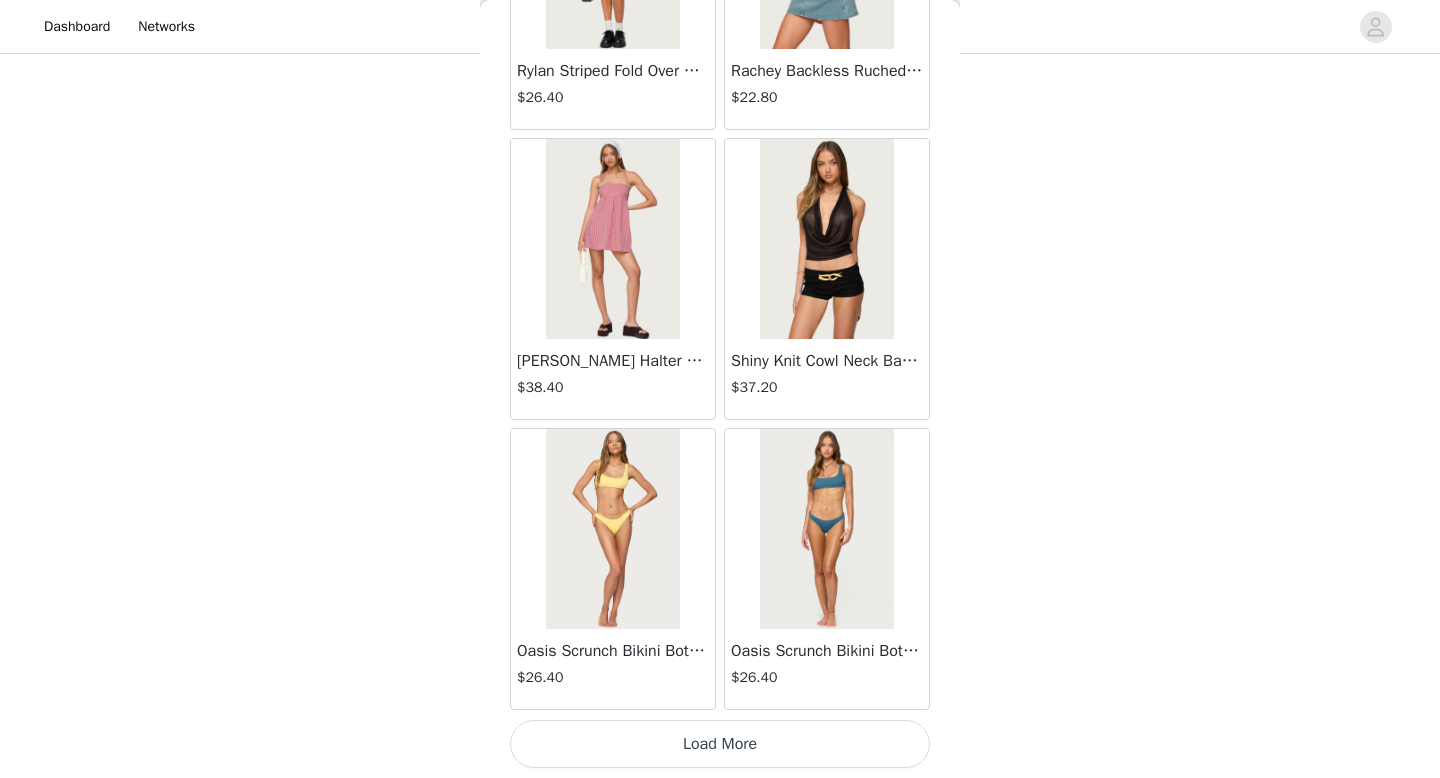 click on "Load More" at bounding box center [720, 744] 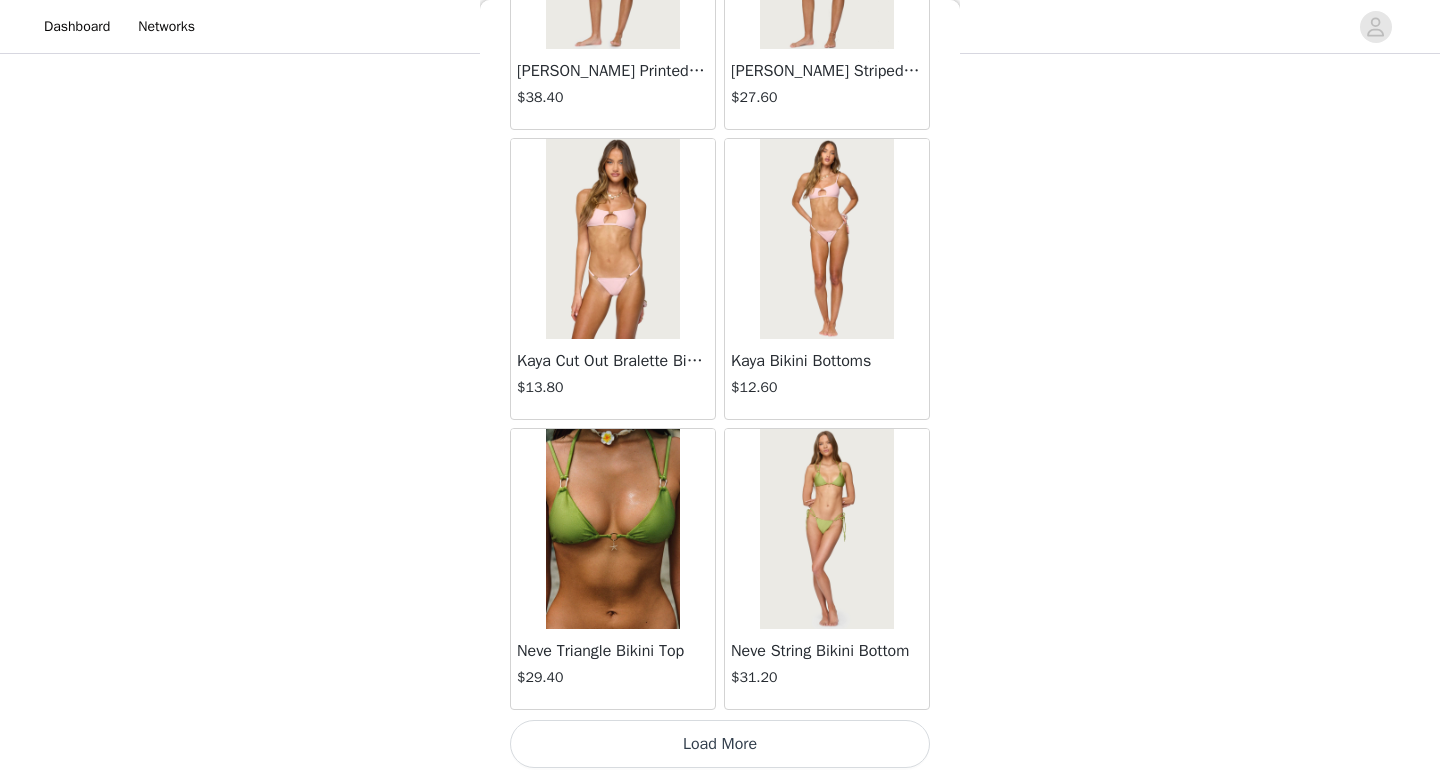 click on "Load More" at bounding box center (720, 744) 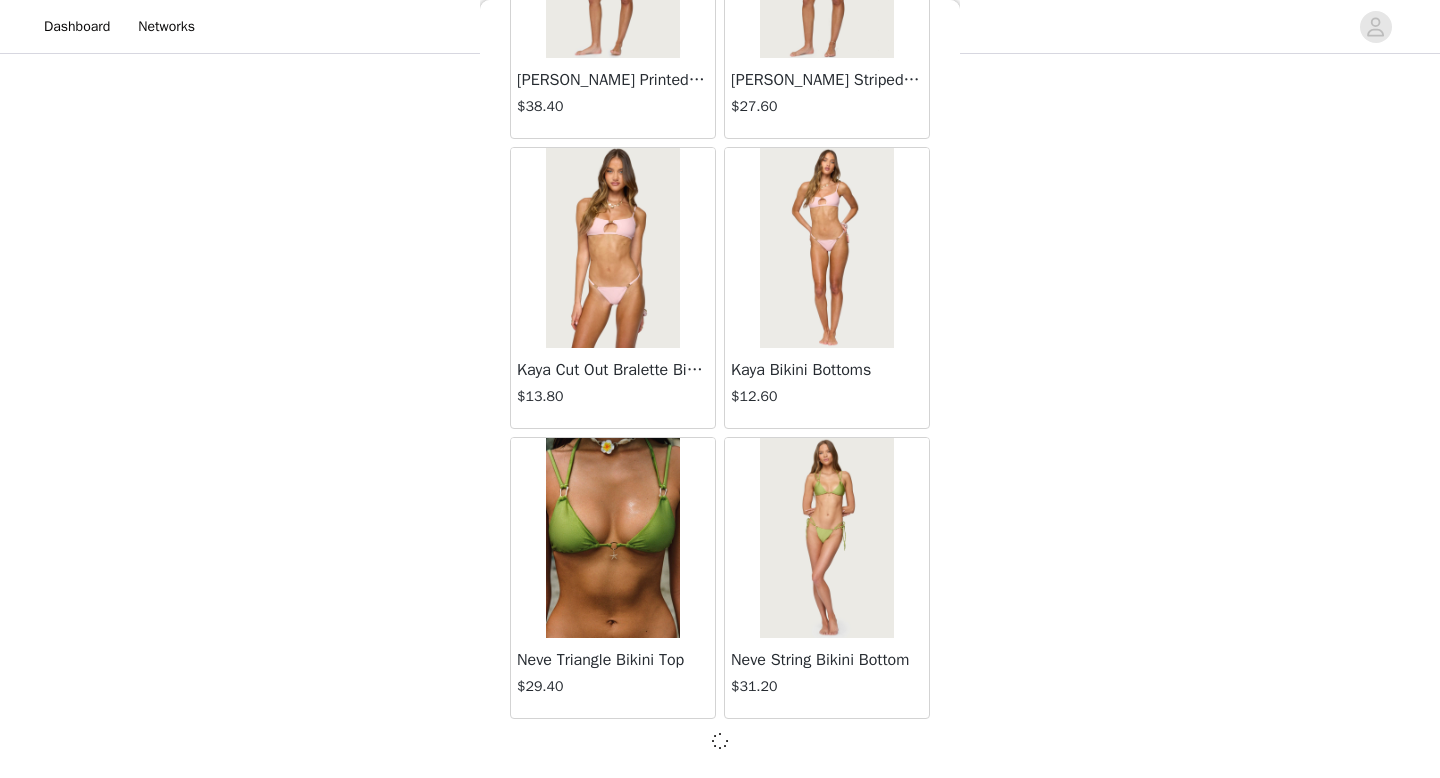 scroll, scrollTop: 28373, scrollLeft: 0, axis: vertical 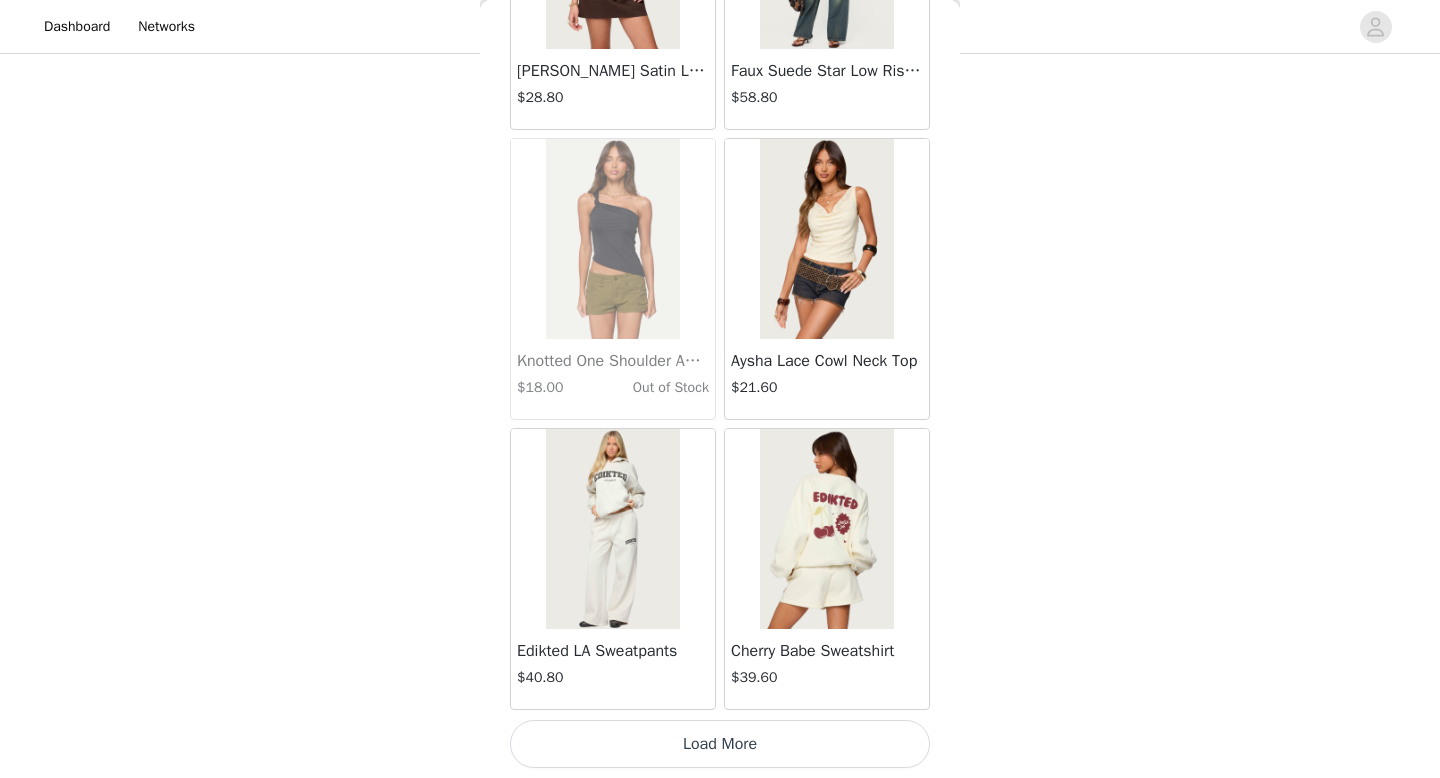 click on "Load More" at bounding box center [720, 744] 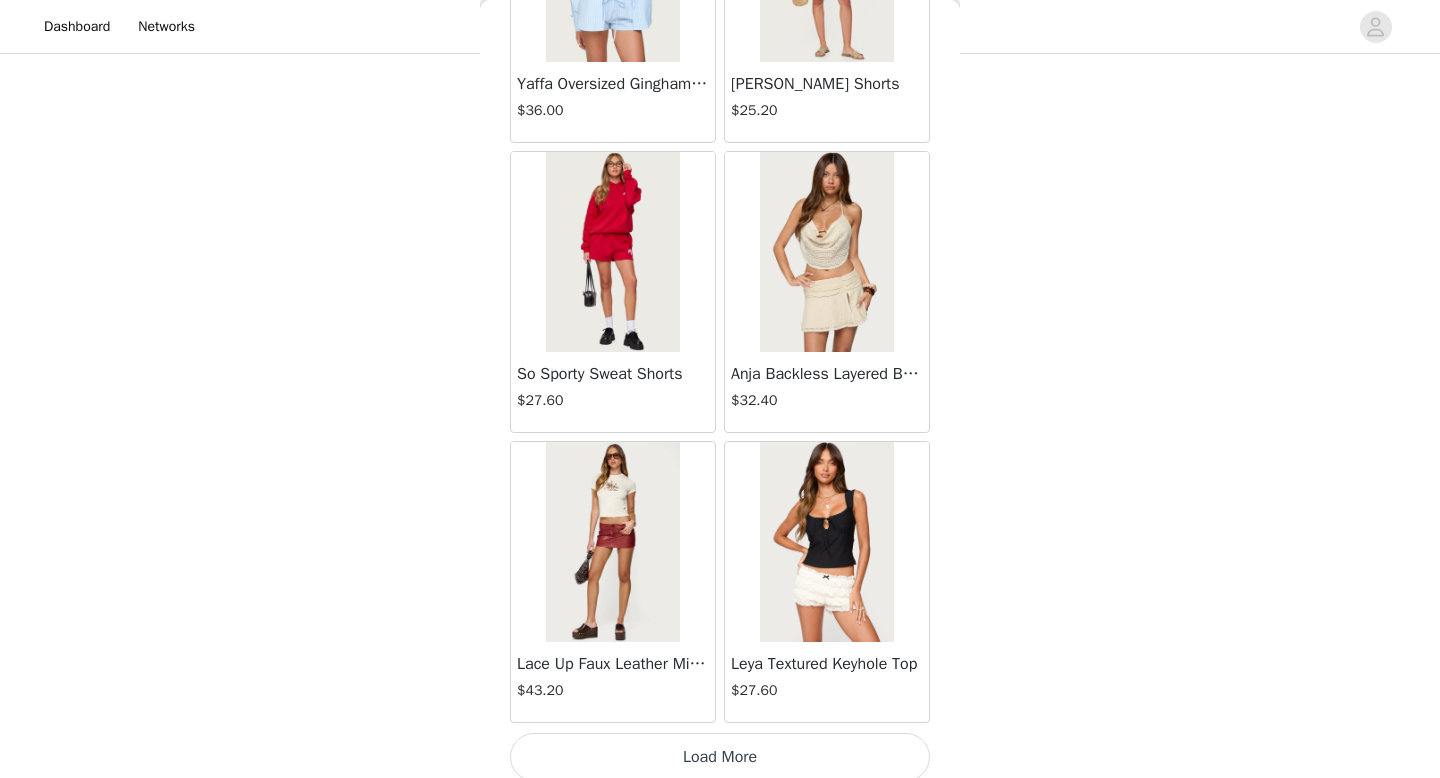 scroll, scrollTop: 34182, scrollLeft: 0, axis: vertical 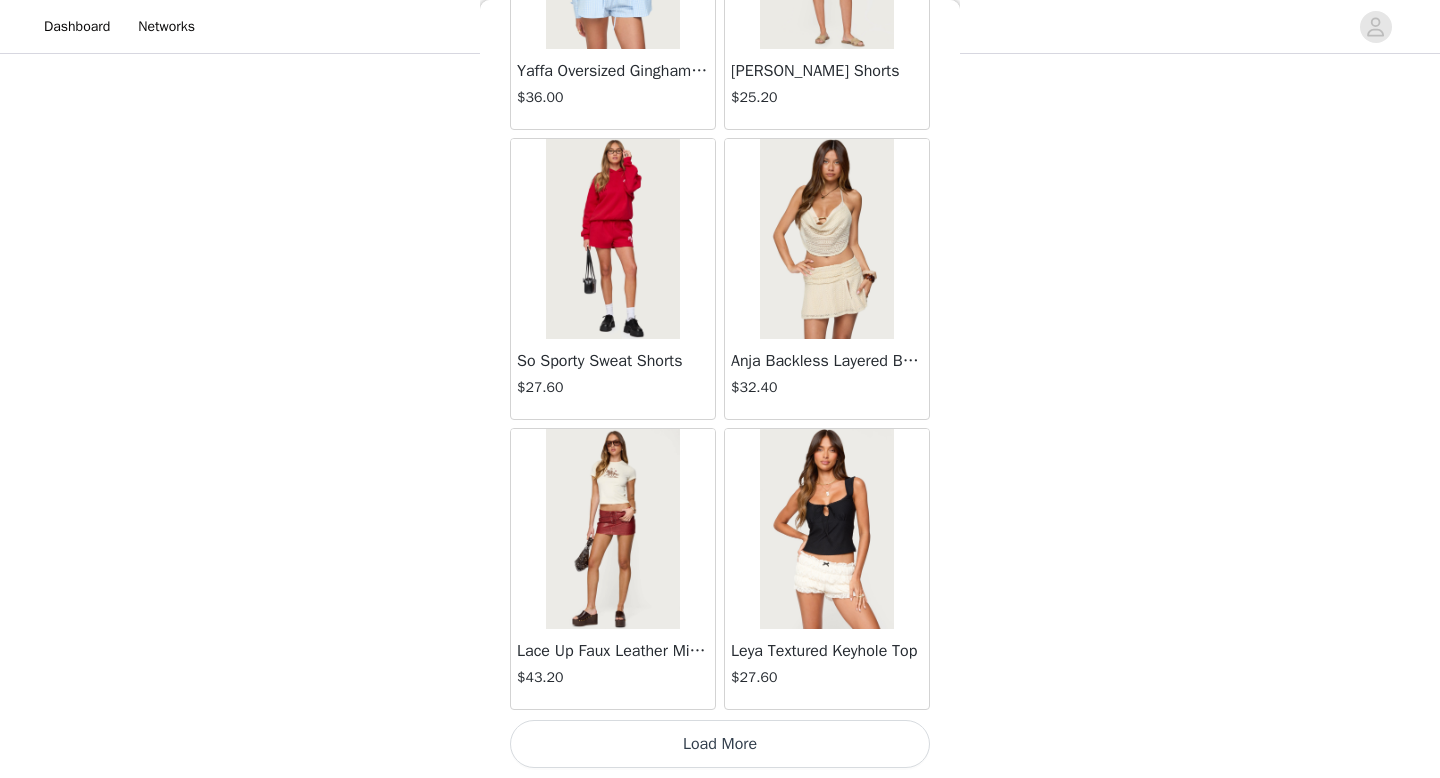 click on "Lace Up Faux Leather Mini Skort   $43.20" at bounding box center [613, 669] 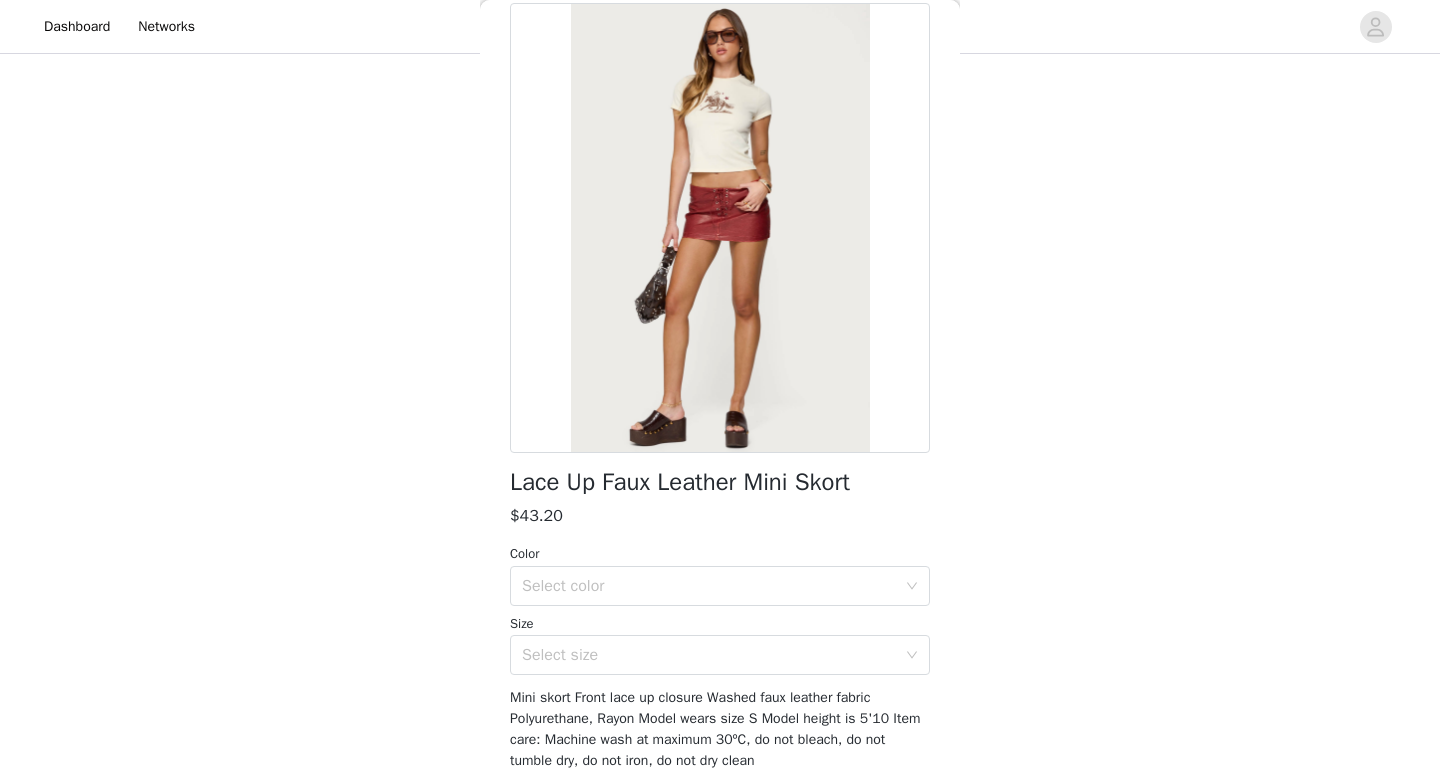 scroll, scrollTop: 152, scrollLeft: 0, axis: vertical 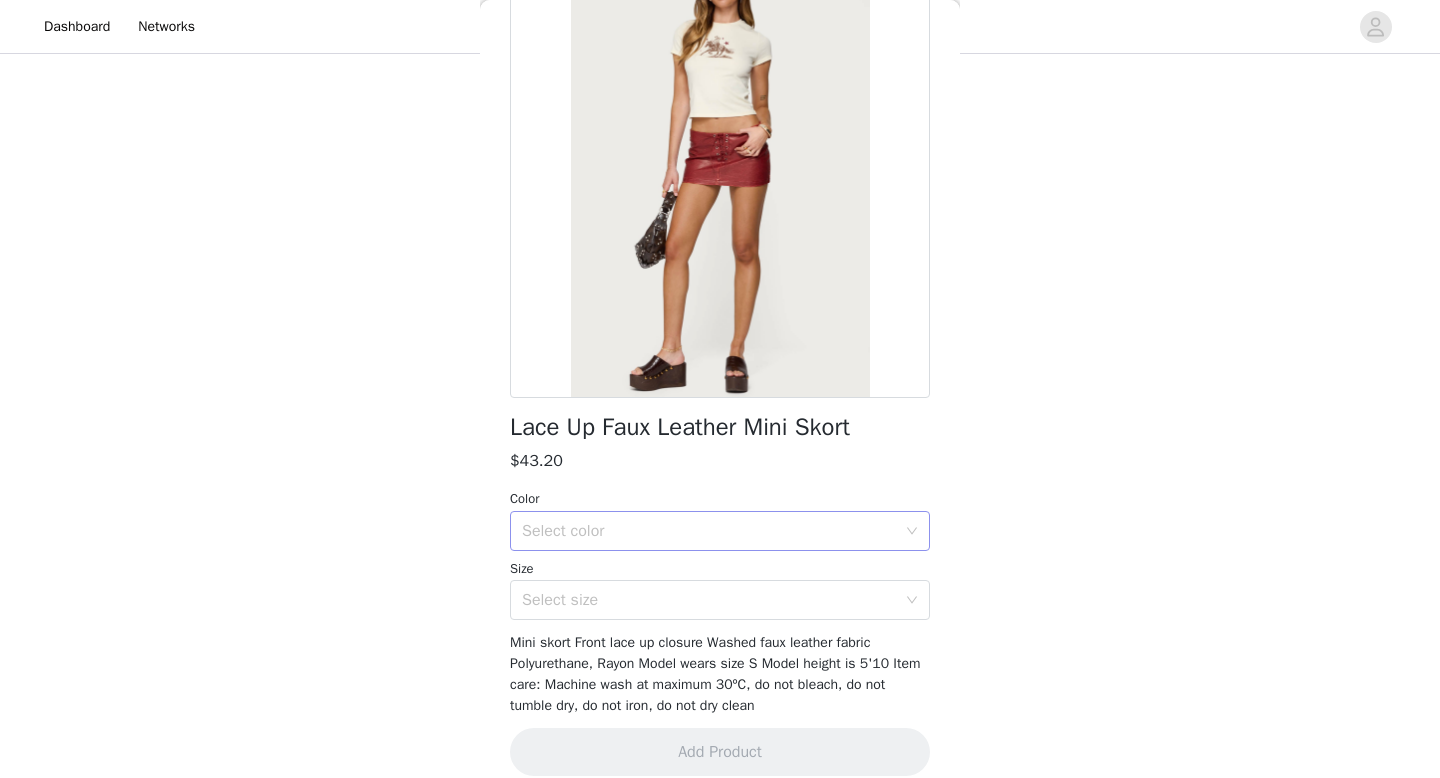 click on "Select color" at bounding box center (709, 531) 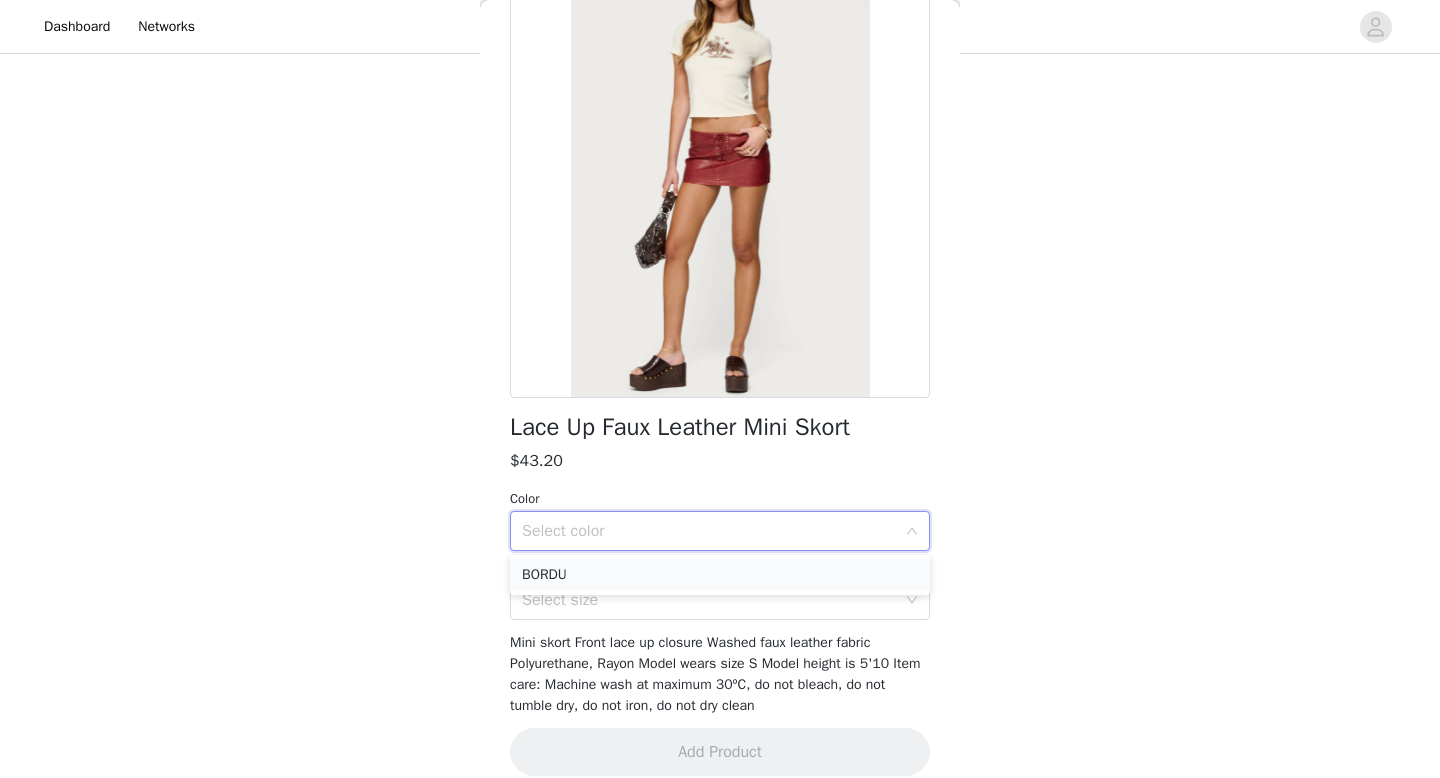 click on "BORDU" at bounding box center (720, 575) 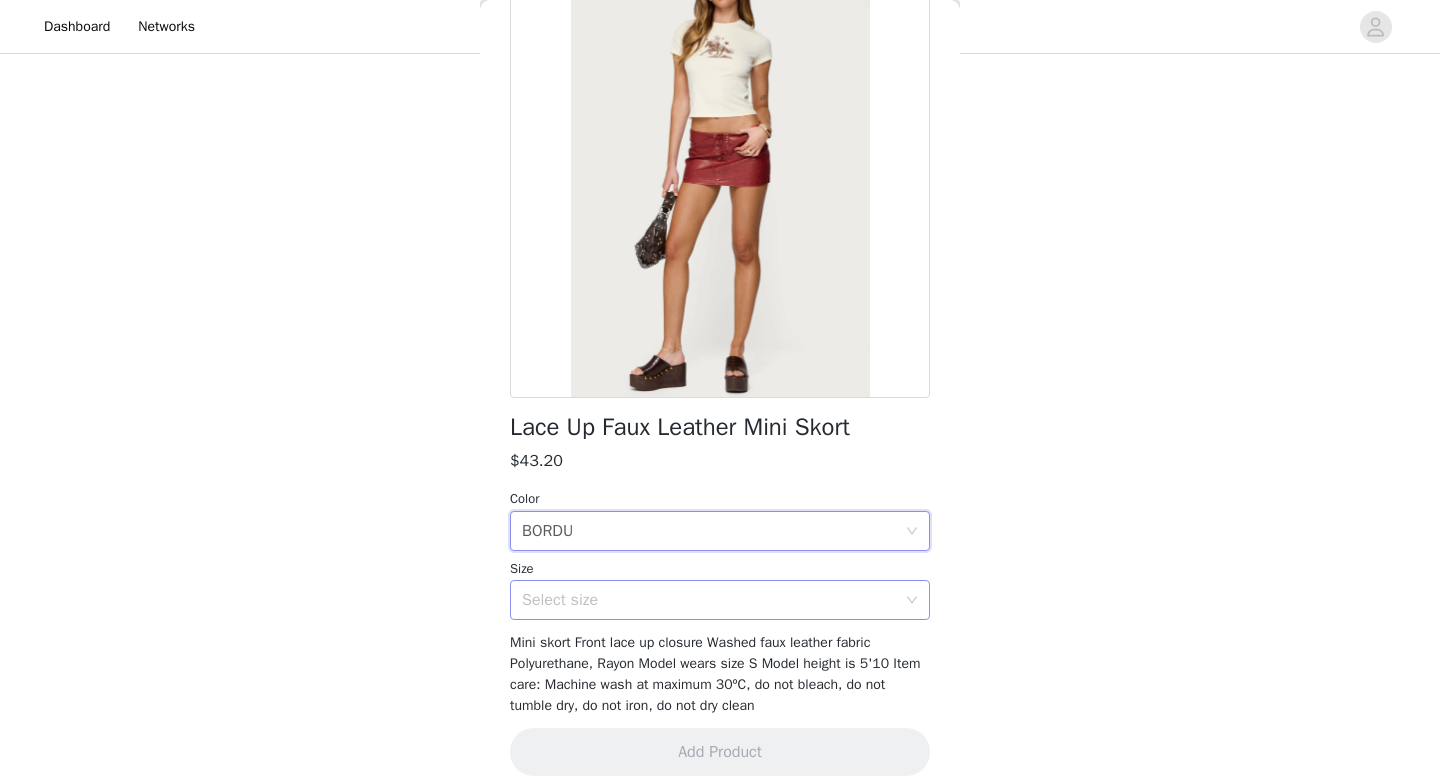 click on "Select size" at bounding box center [709, 600] 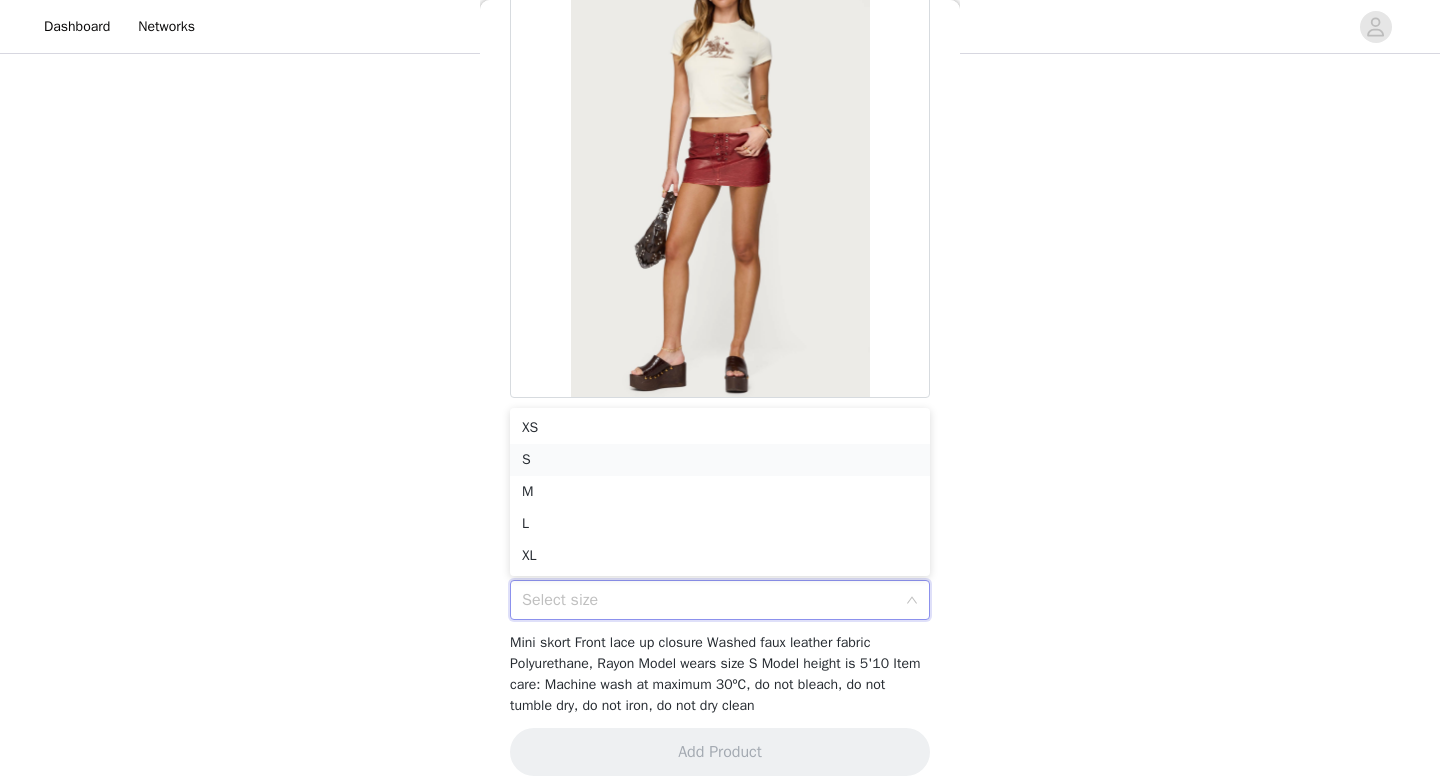 click on "S" at bounding box center [720, 460] 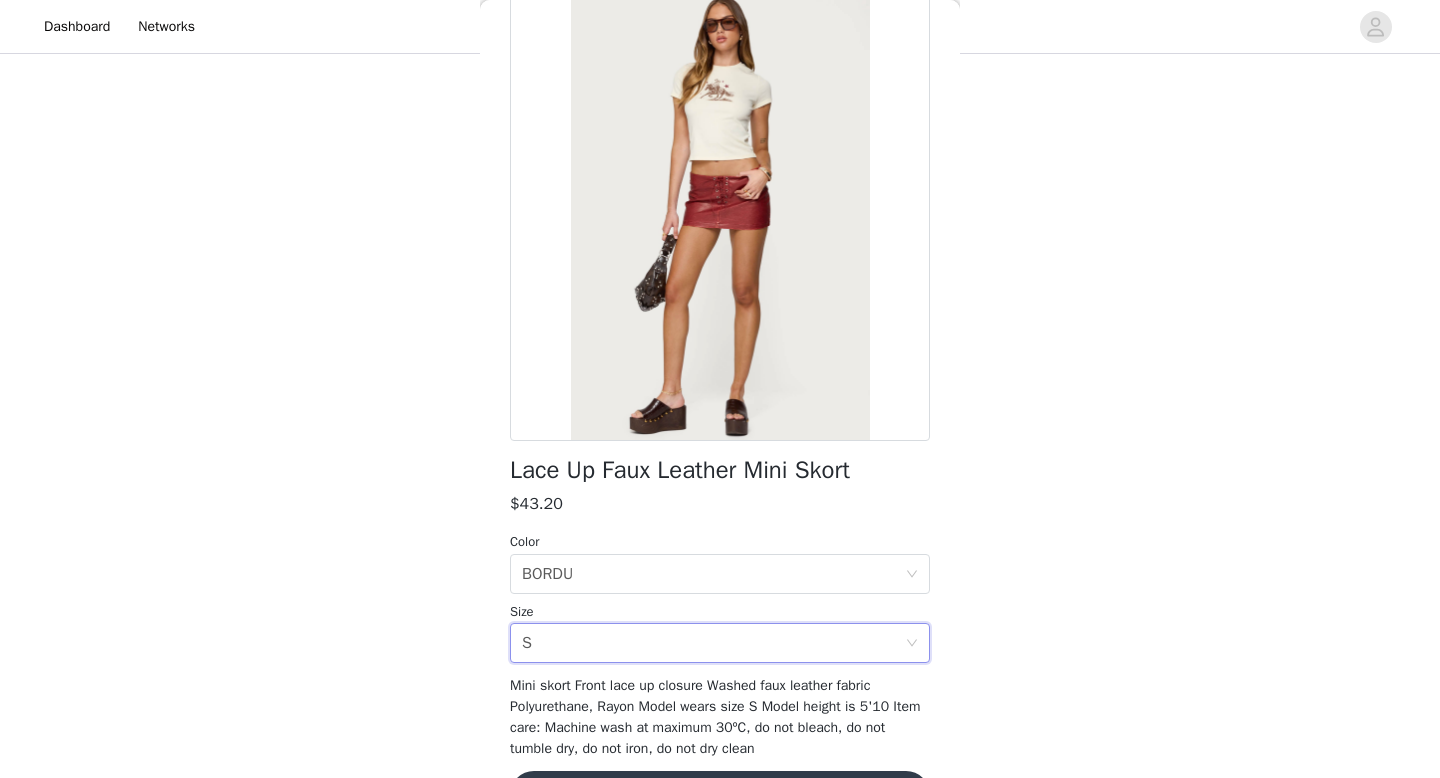 scroll, scrollTop: 174, scrollLeft: 0, axis: vertical 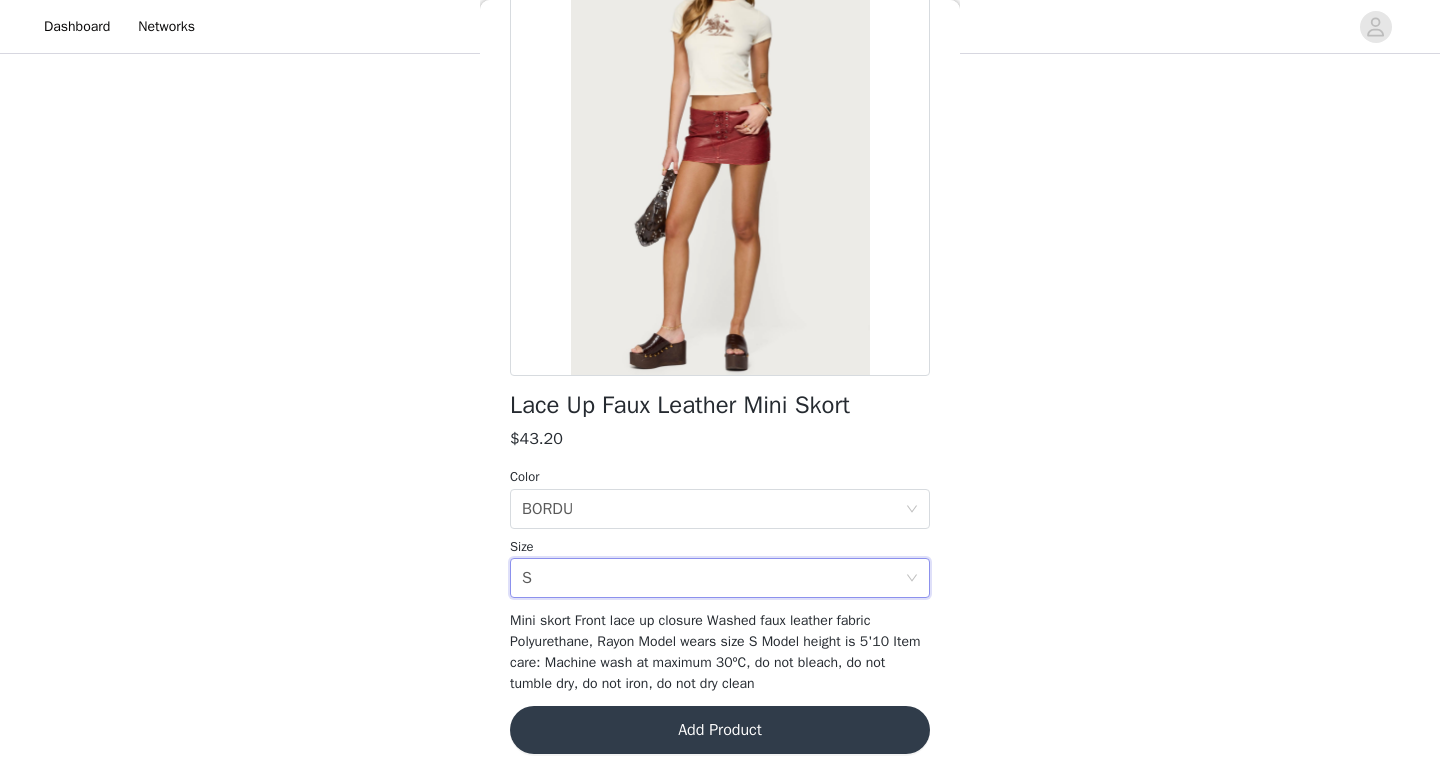 click on "Add Product" at bounding box center (720, 730) 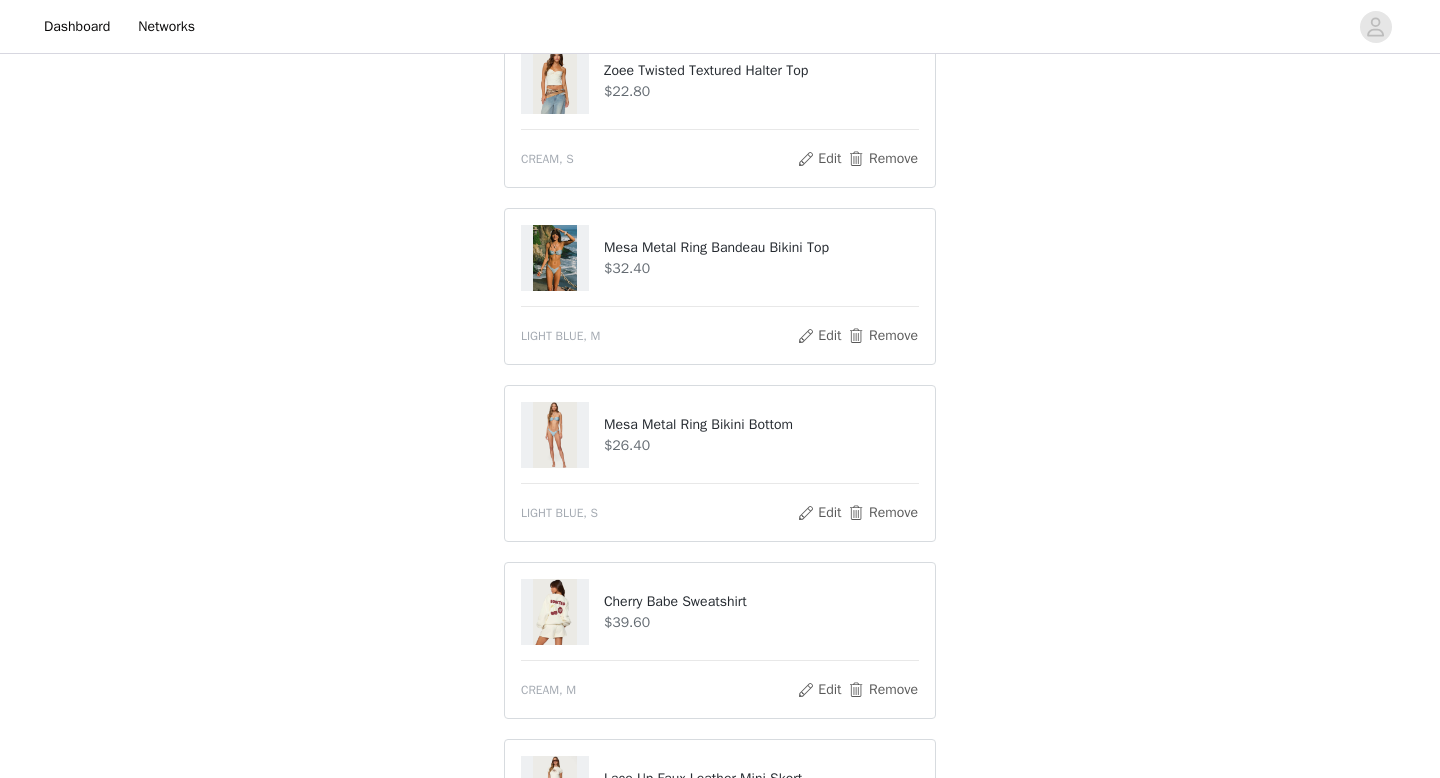 scroll, scrollTop: 591, scrollLeft: 0, axis: vertical 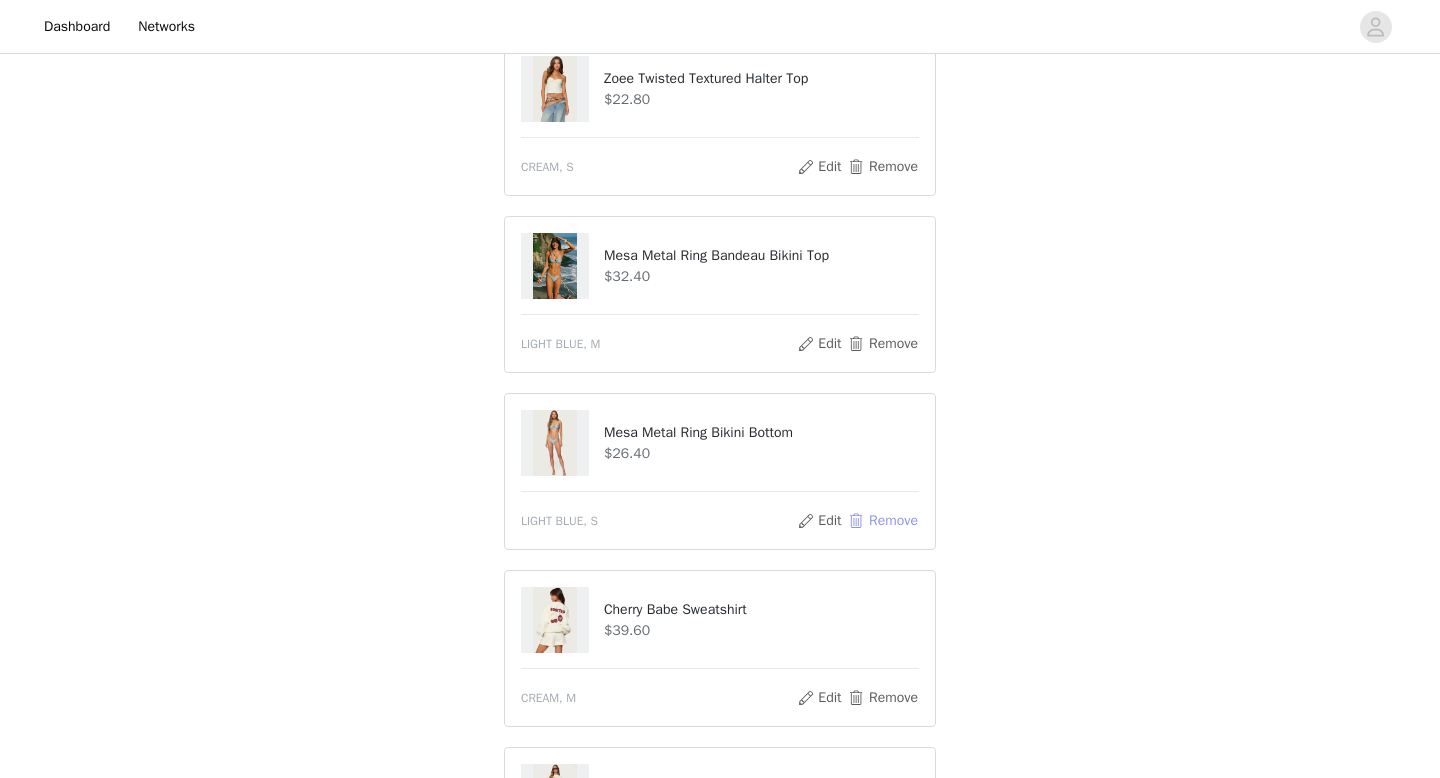 click on "Remove" at bounding box center [883, 521] 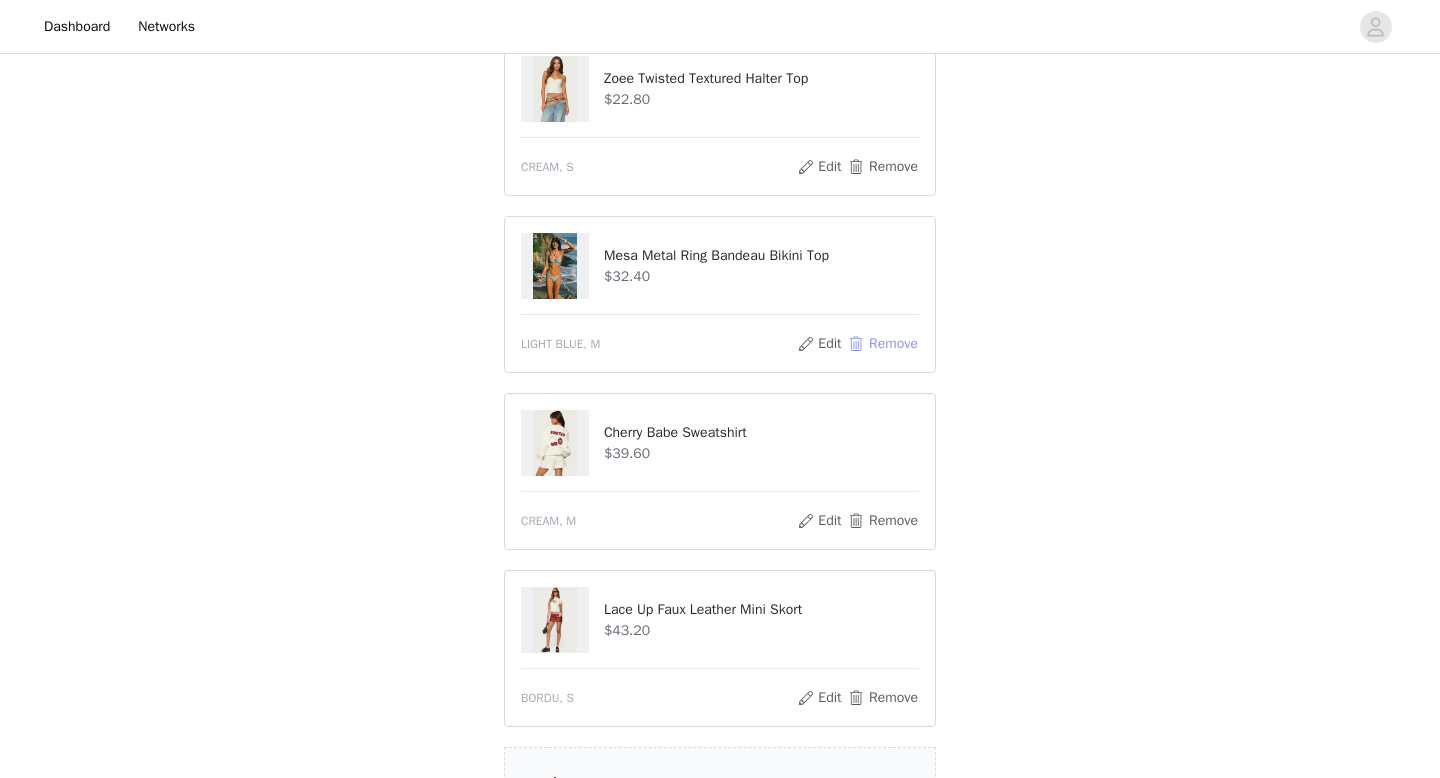 click on "Remove" at bounding box center (883, 344) 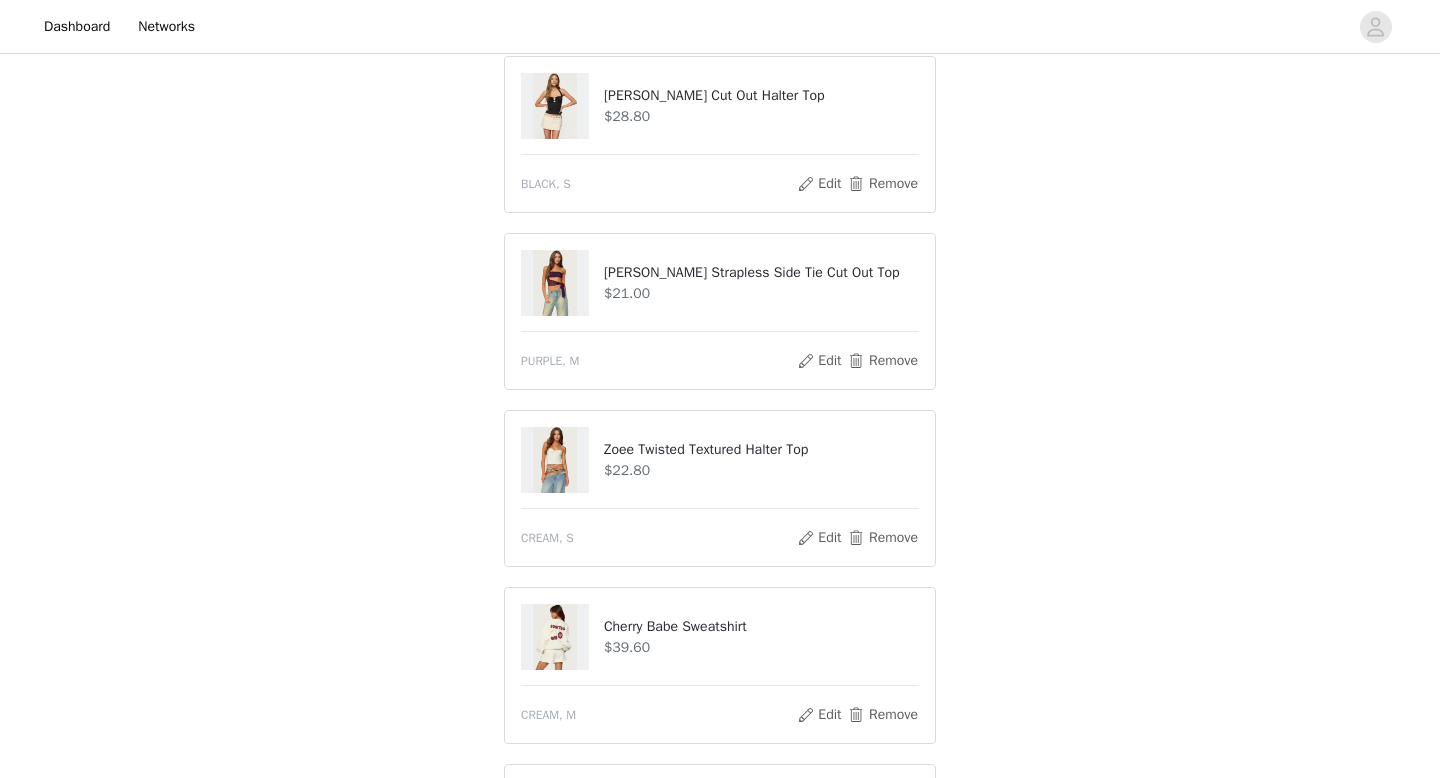 scroll, scrollTop: 188, scrollLeft: 0, axis: vertical 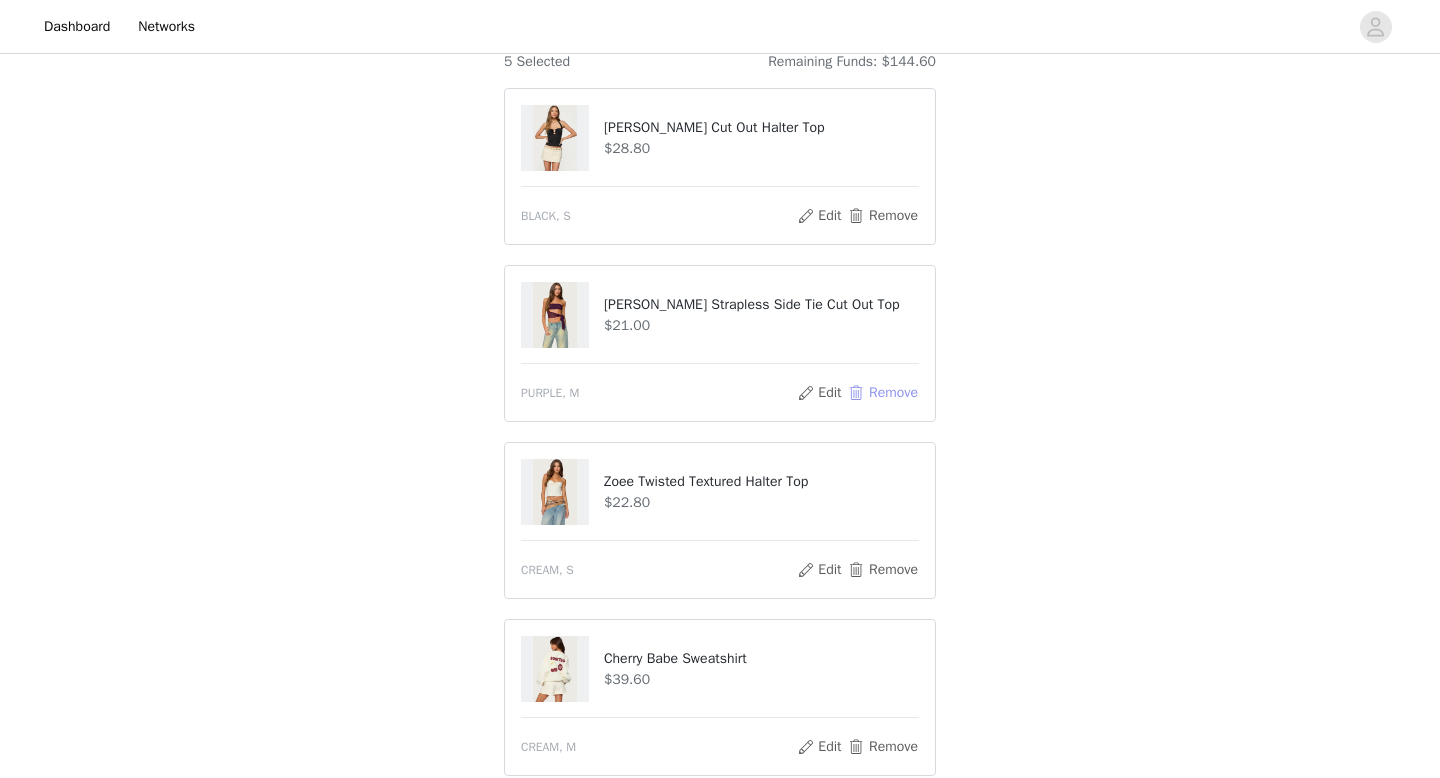 click on "Remove" at bounding box center (883, 393) 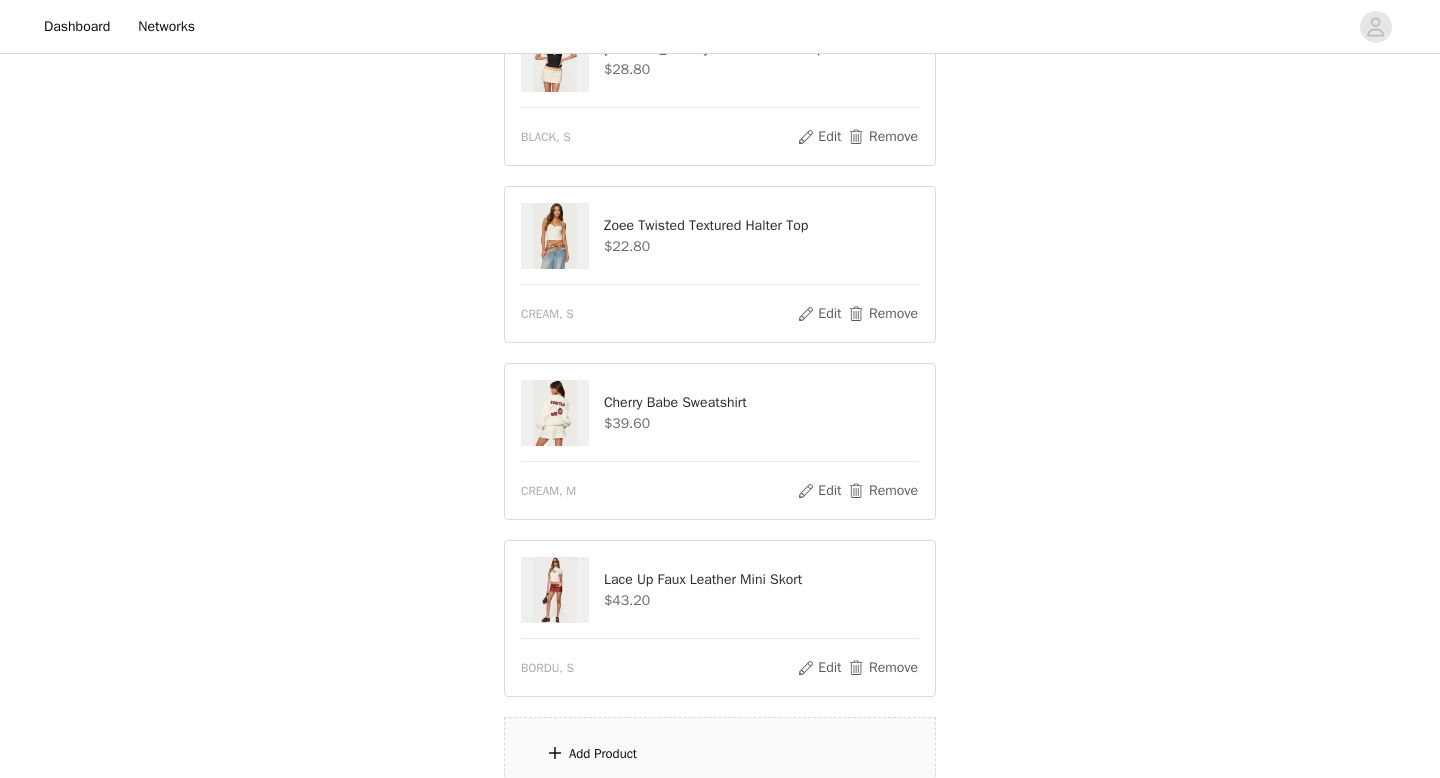 scroll, scrollTop: 486, scrollLeft: 0, axis: vertical 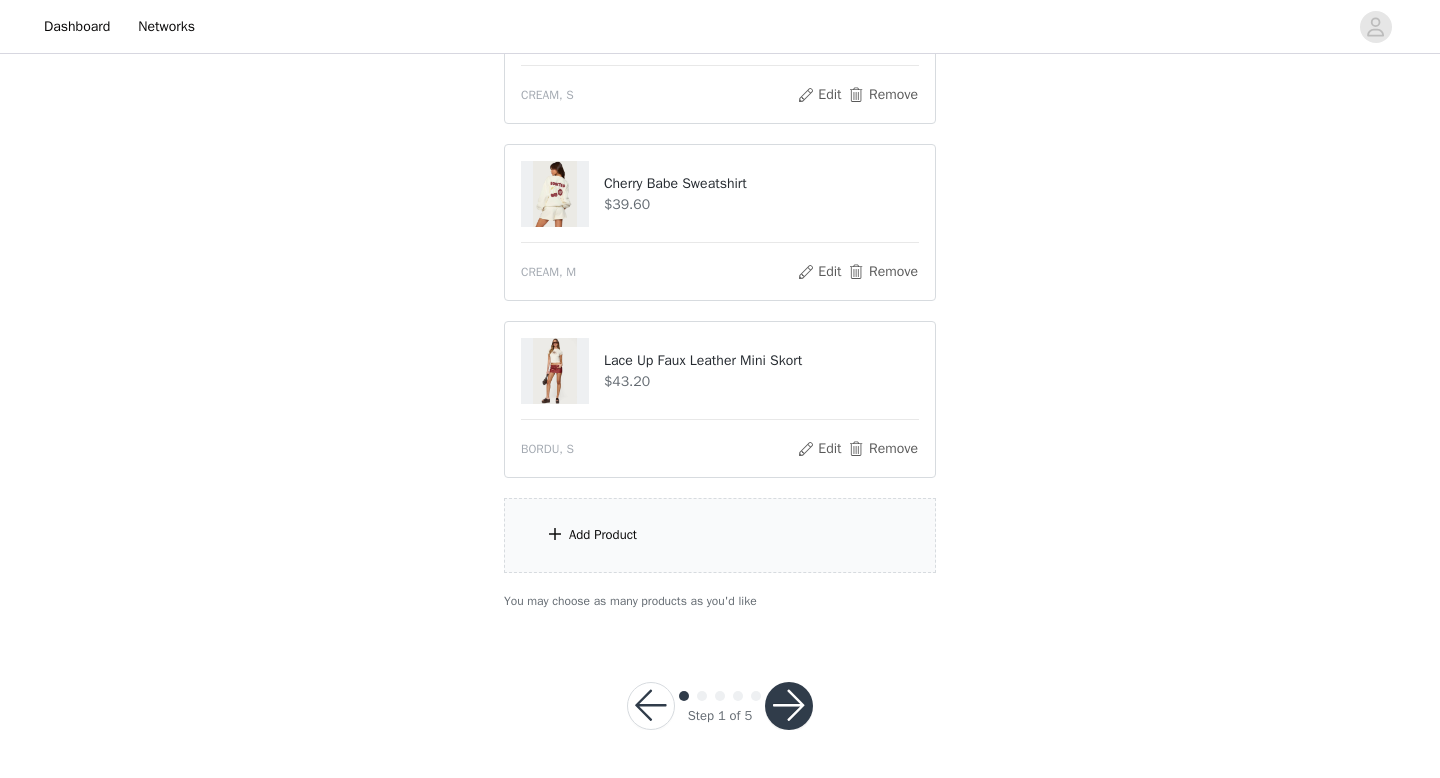 click on "Add Product" at bounding box center [720, 535] 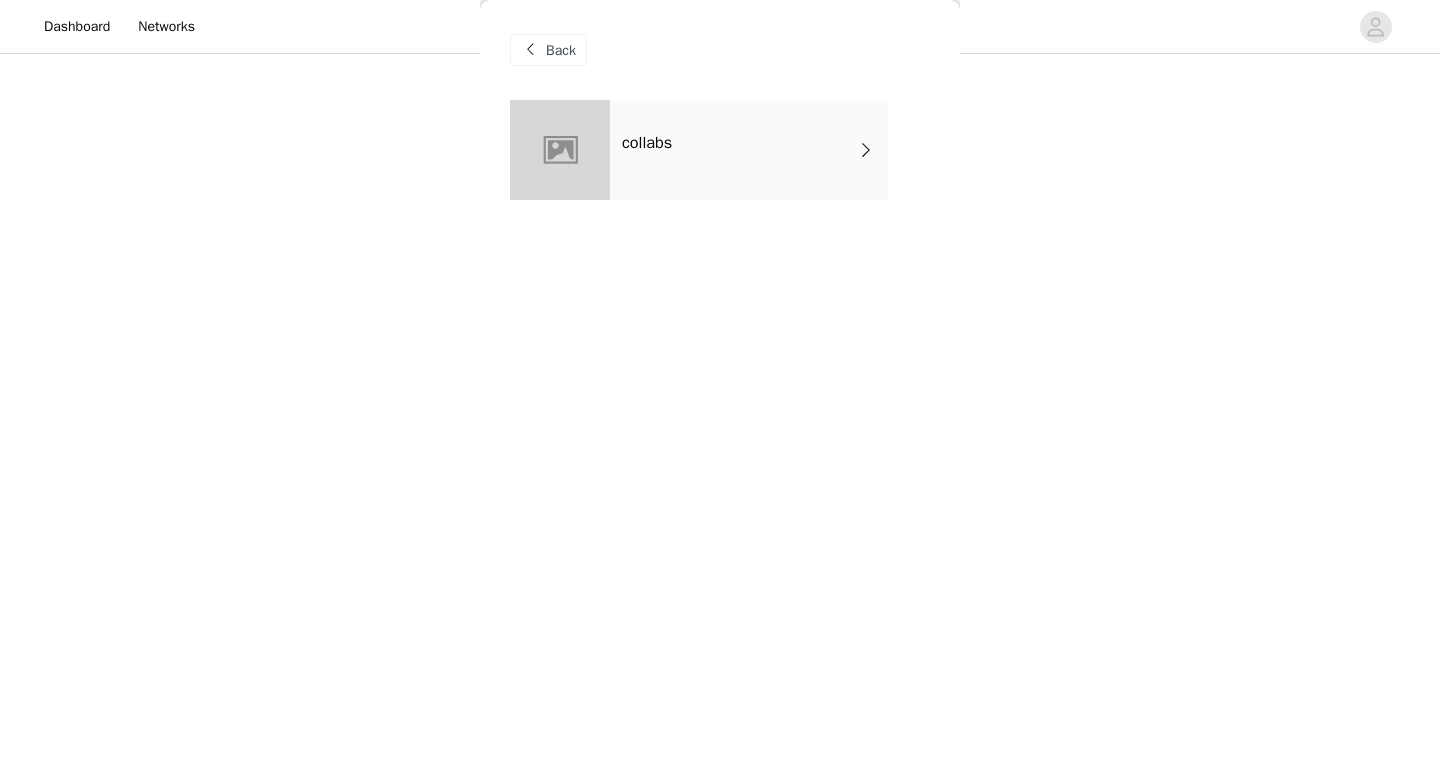 click on "collabs" at bounding box center (749, 150) 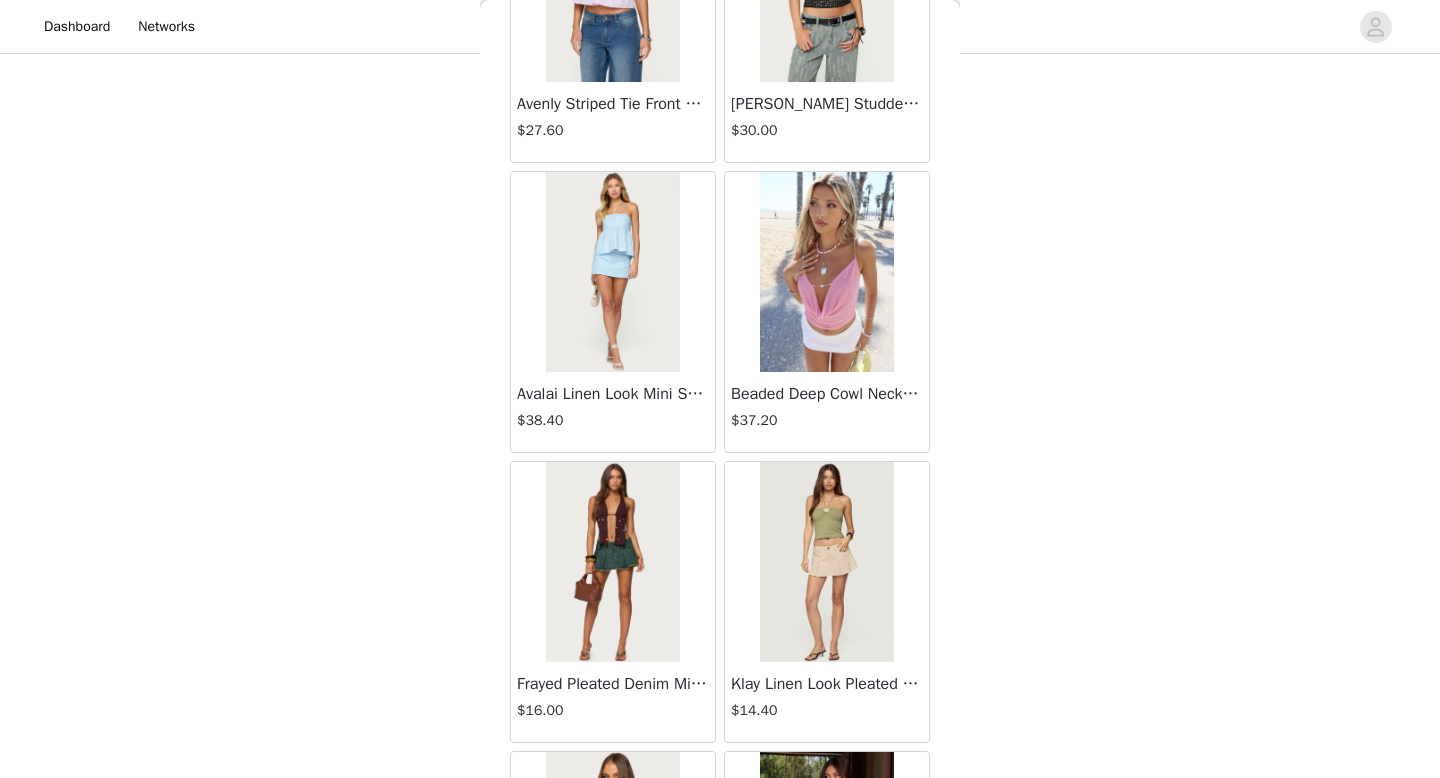 scroll, scrollTop: 2282, scrollLeft: 0, axis: vertical 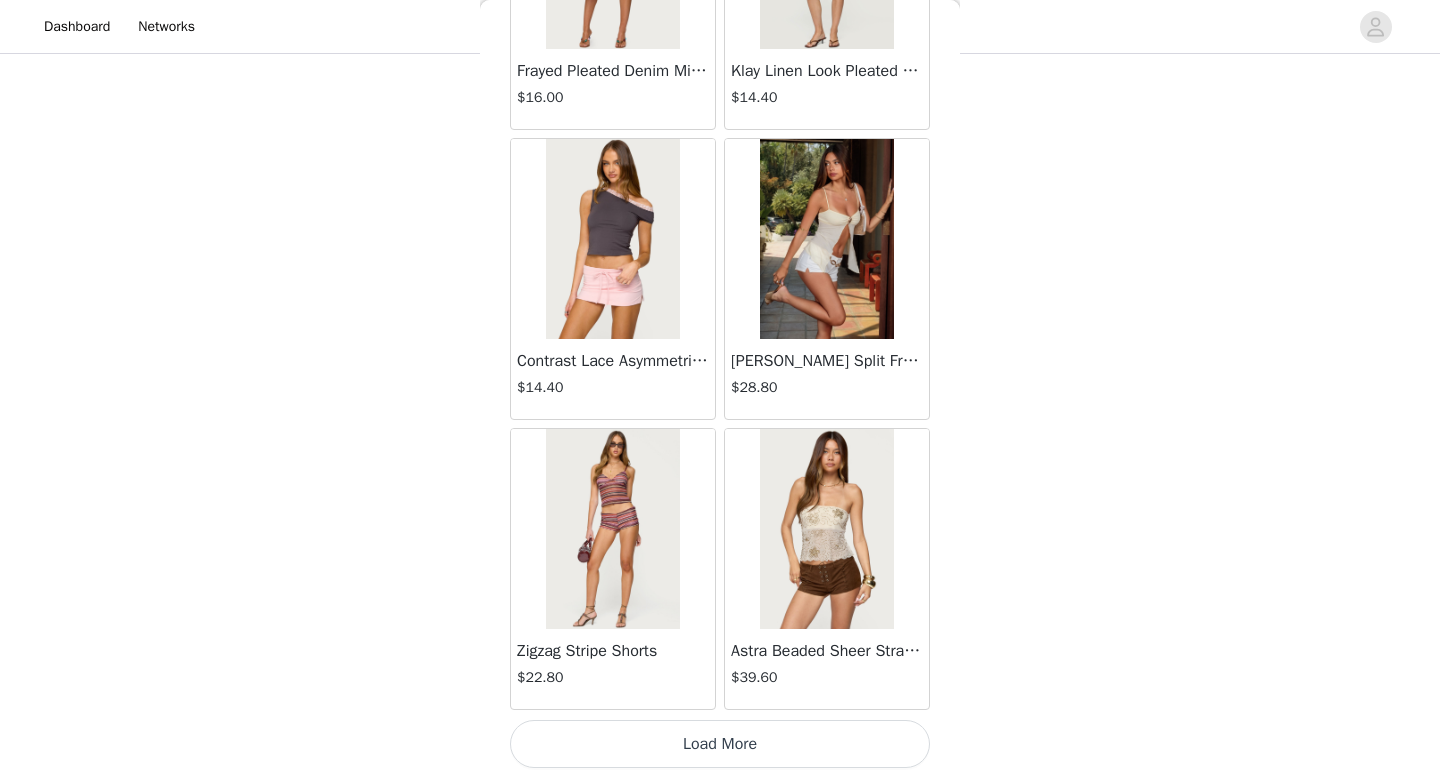 click on "Load More" at bounding box center [720, 744] 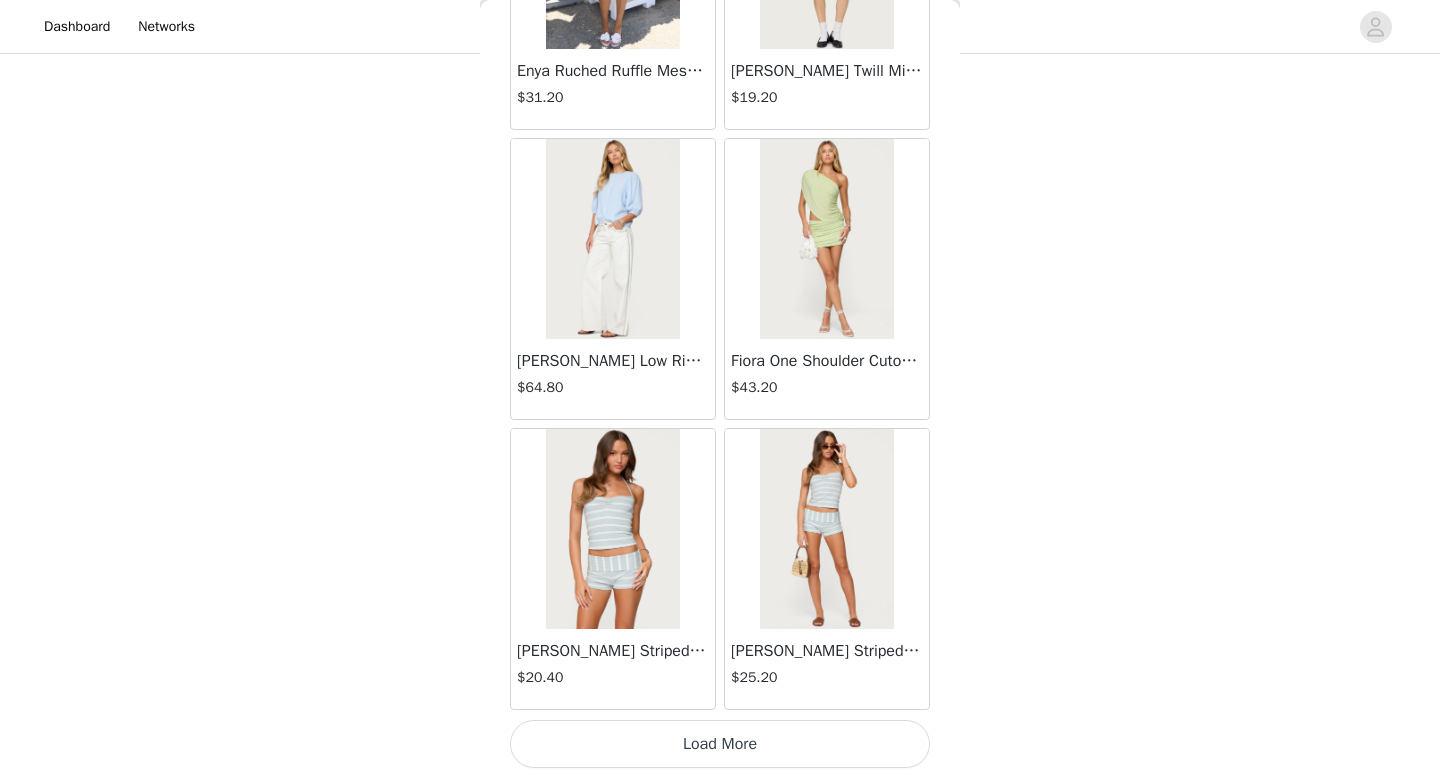 click on "Load More" at bounding box center (720, 744) 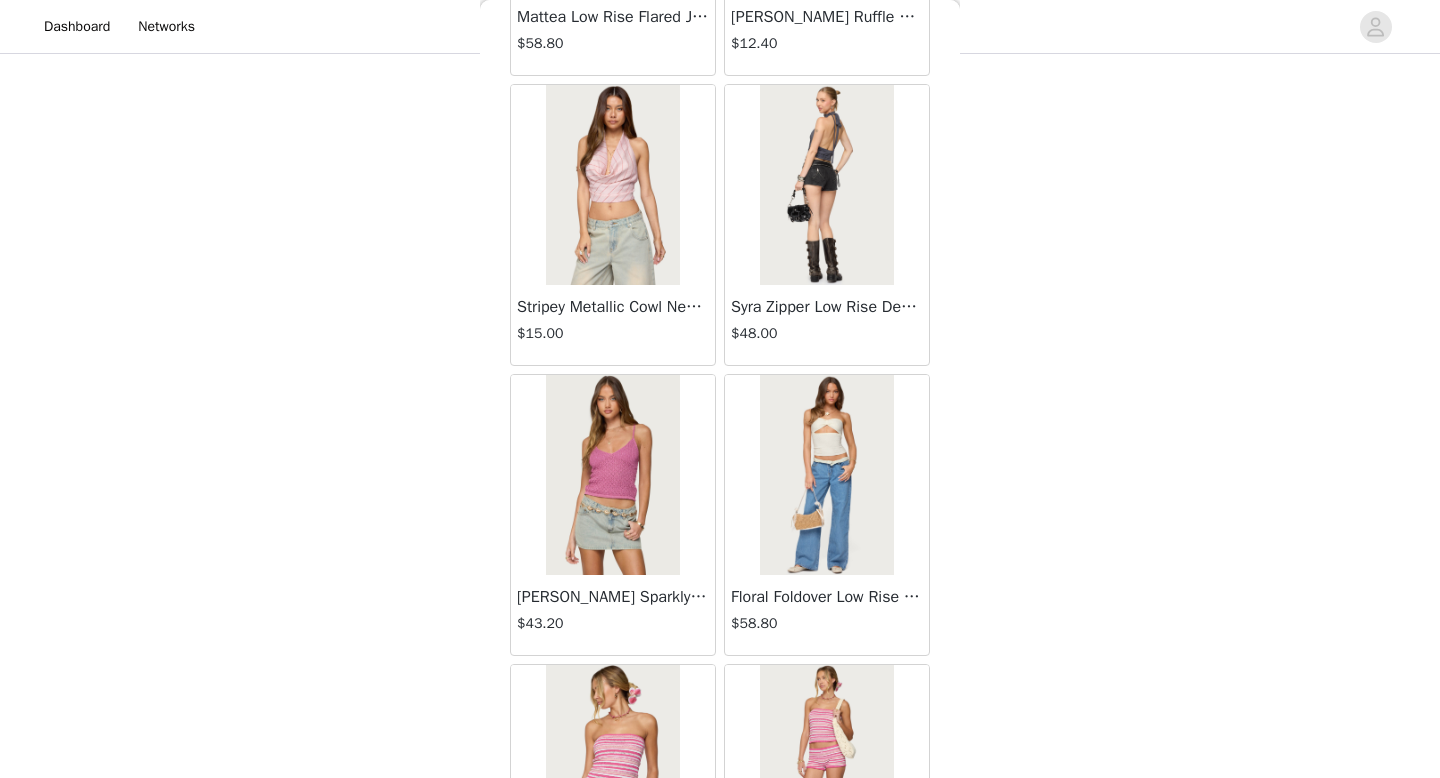 scroll, scrollTop: 8082, scrollLeft: 0, axis: vertical 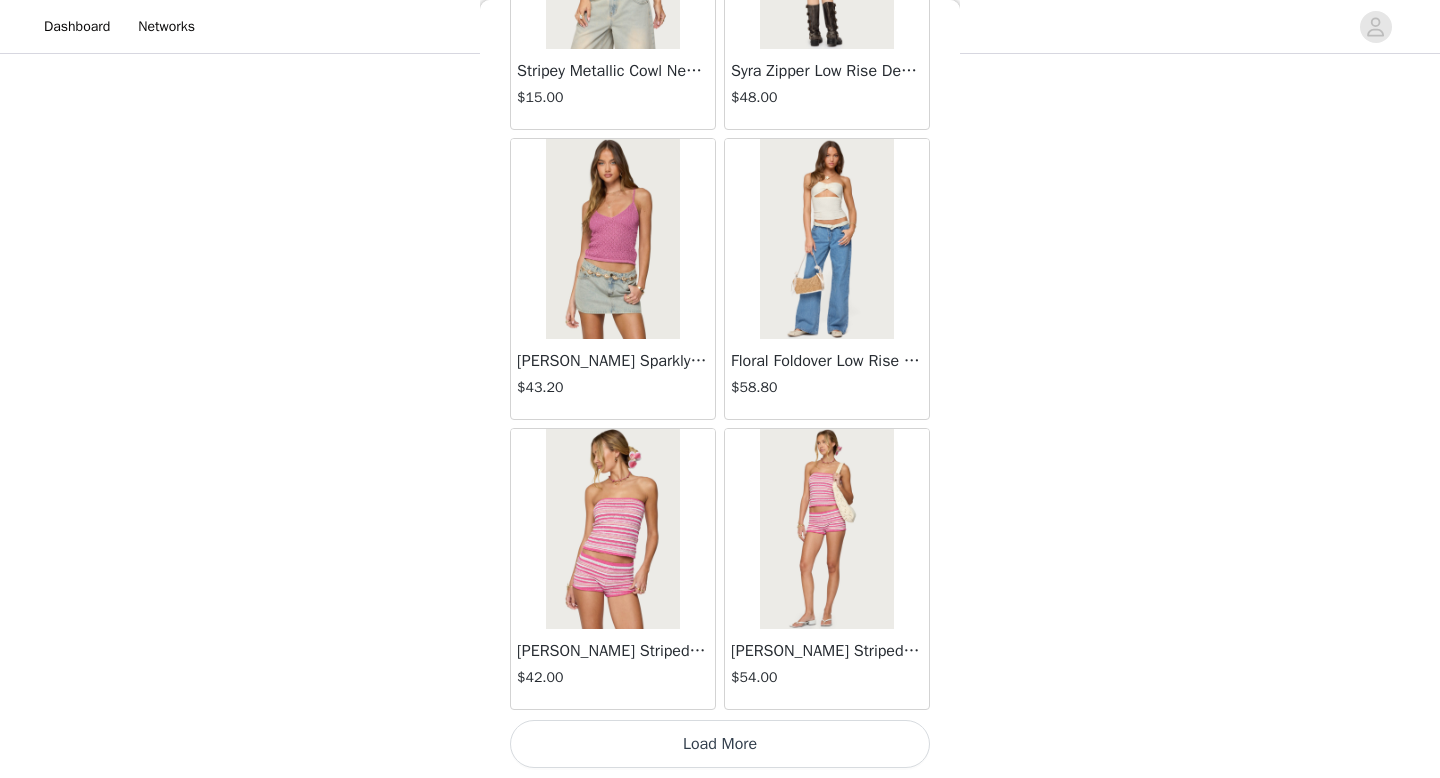 click on "Load More" at bounding box center [720, 744] 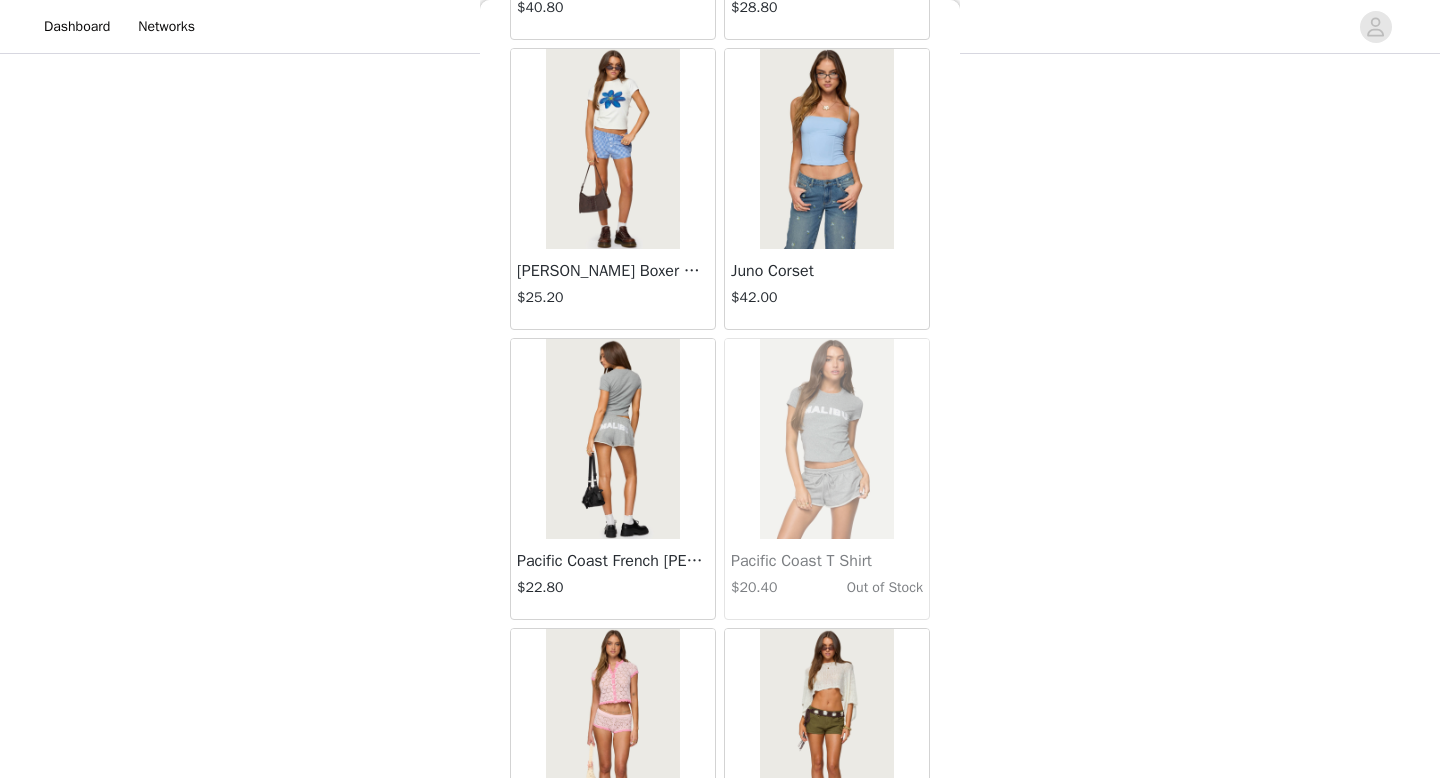 scroll, scrollTop: 10982, scrollLeft: 0, axis: vertical 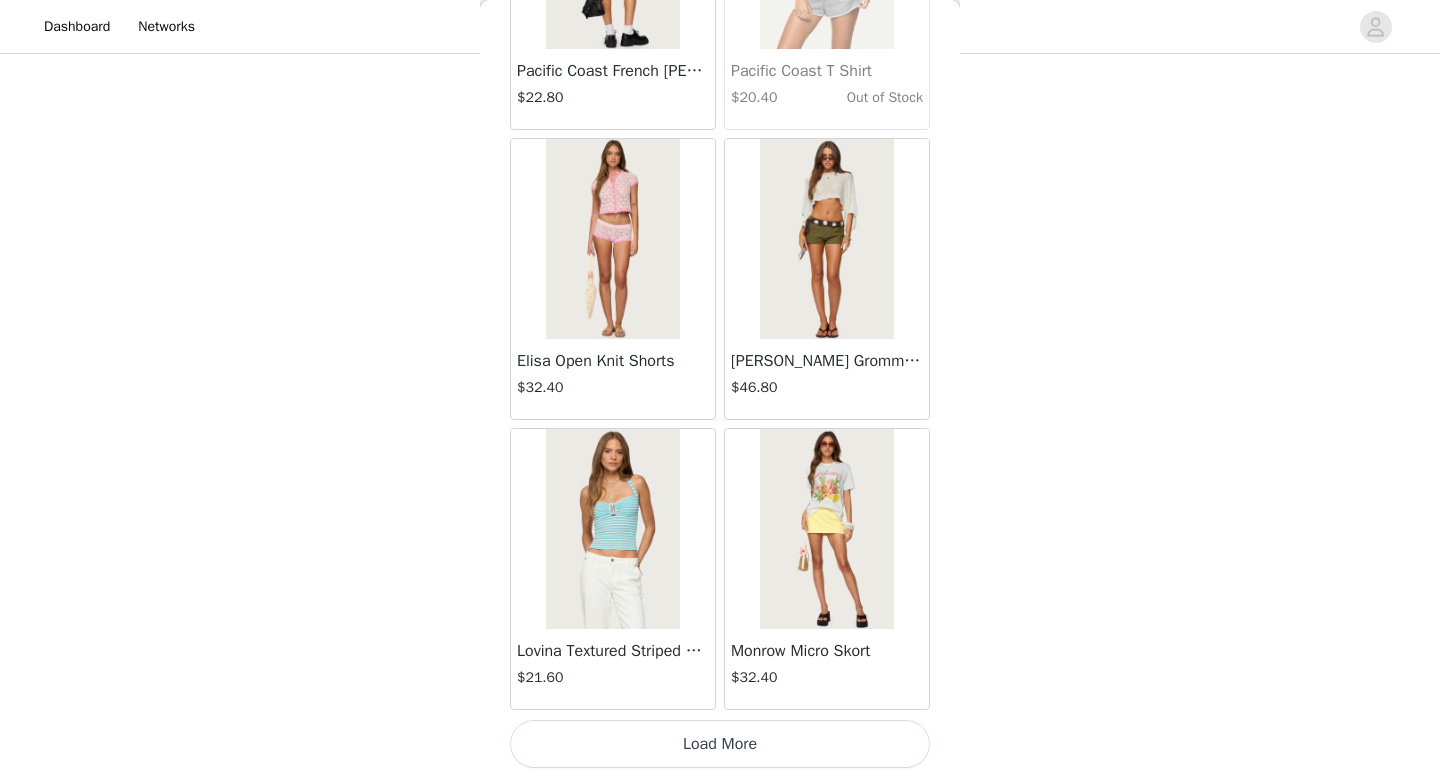 click on "Load More" at bounding box center [720, 744] 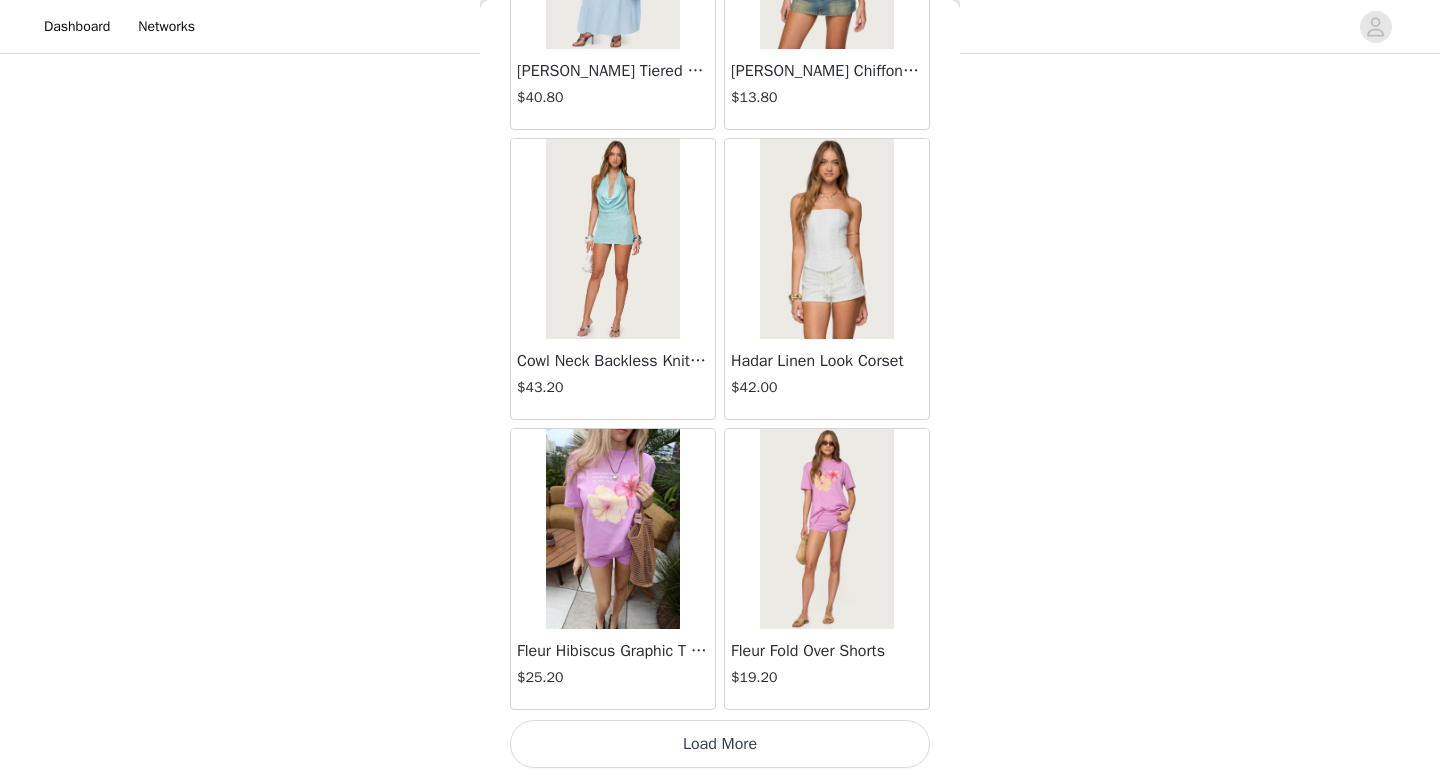 click on "Load More" at bounding box center (720, 744) 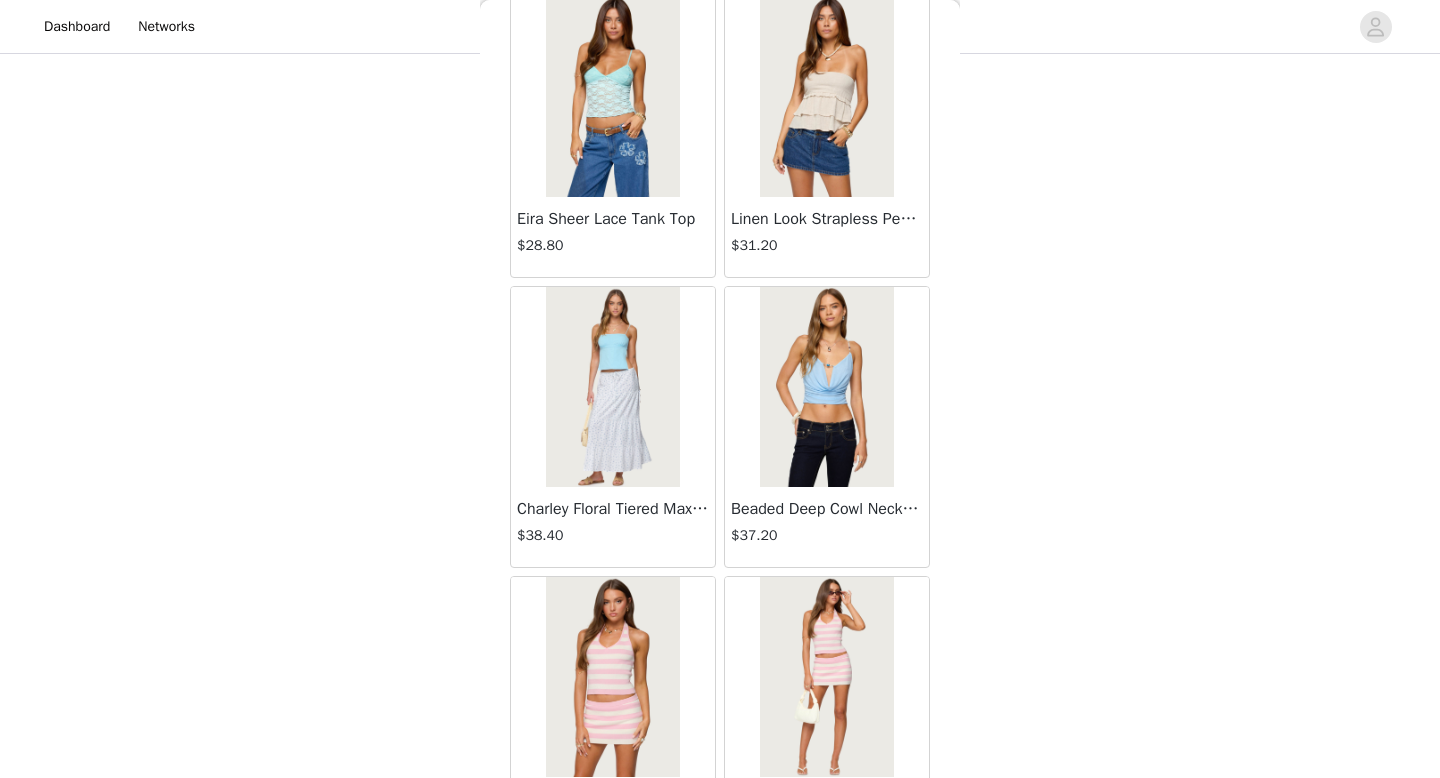 scroll, scrollTop: 16782, scrollLeft: 0, axis: vertical 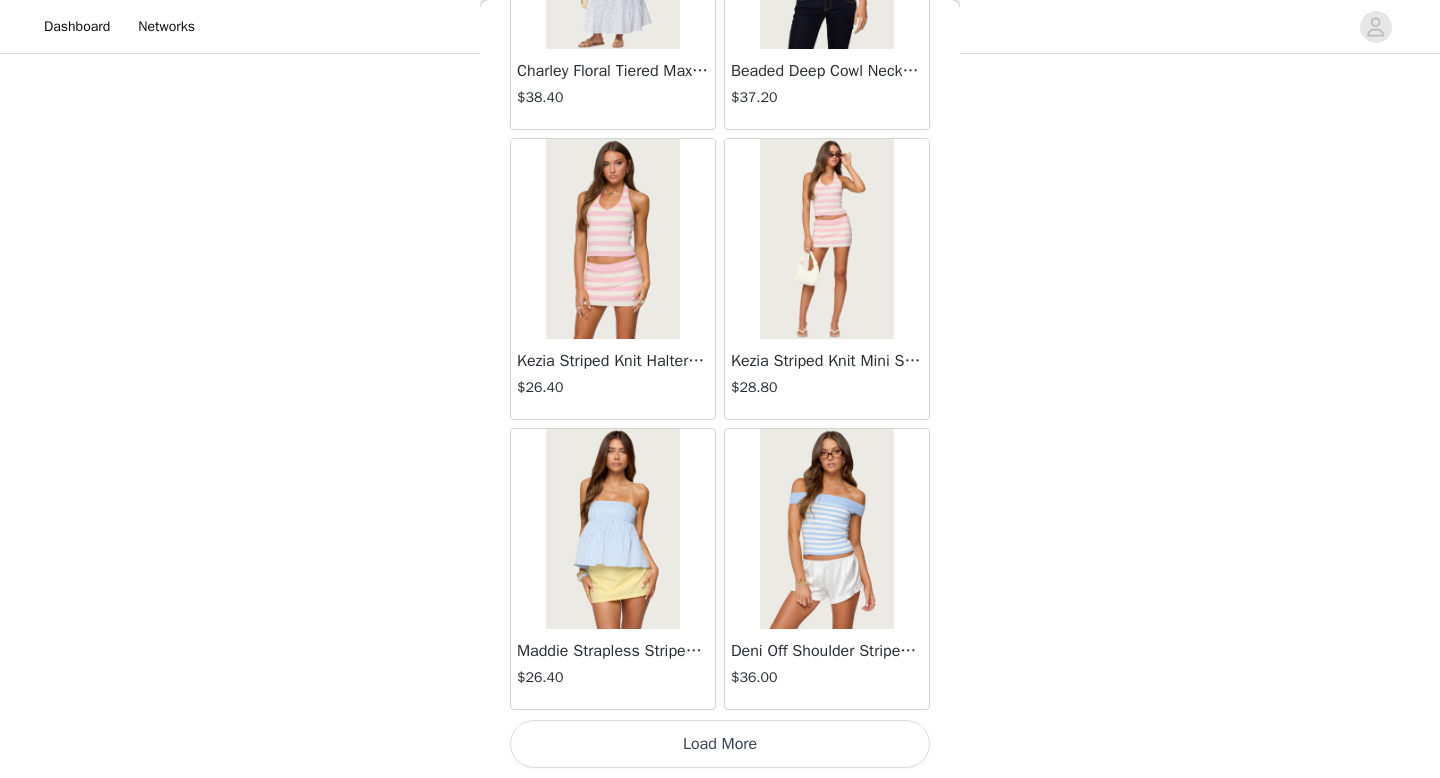 click on "Load More" at bounding box center (720, 744) 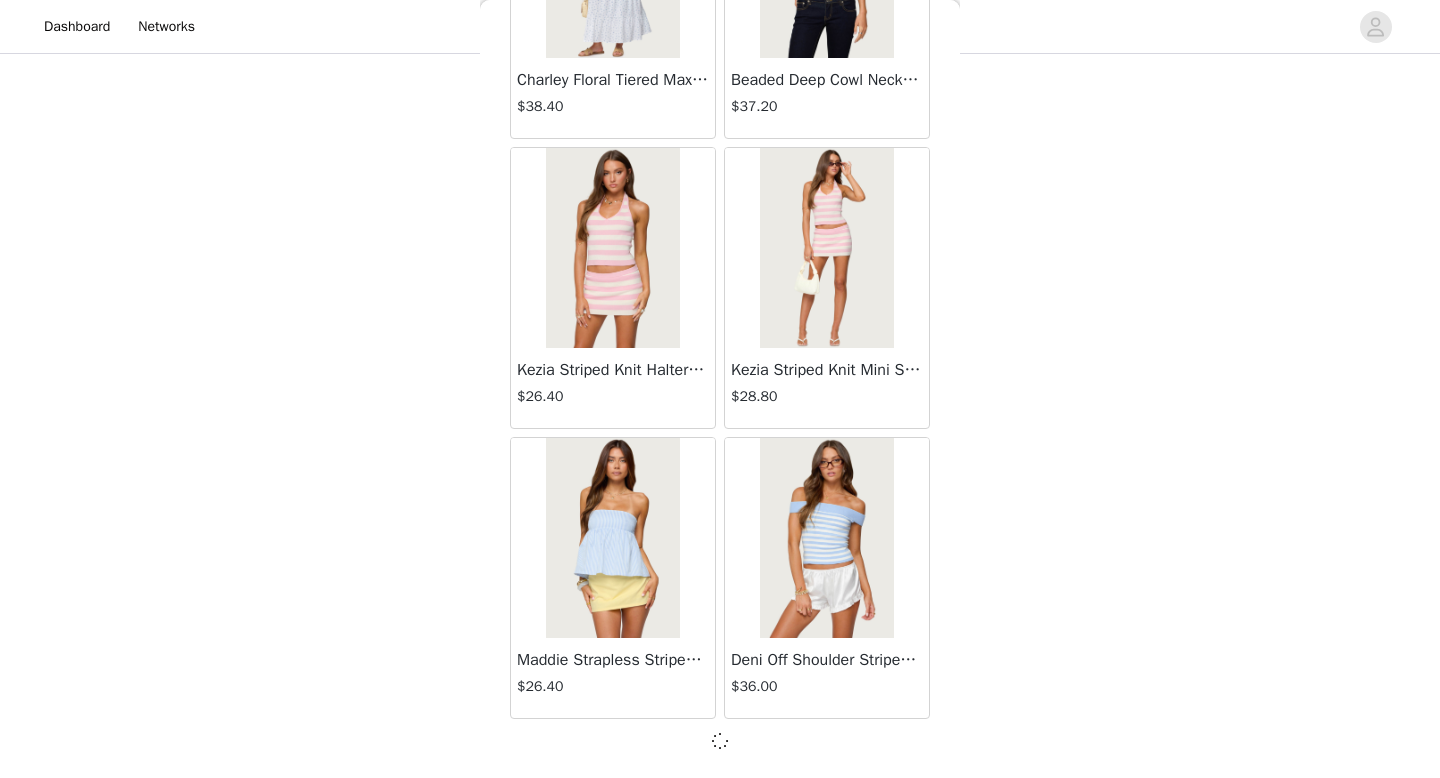 scroll, scrollTop: 16773, scrollLeft: 0, axis: vertical 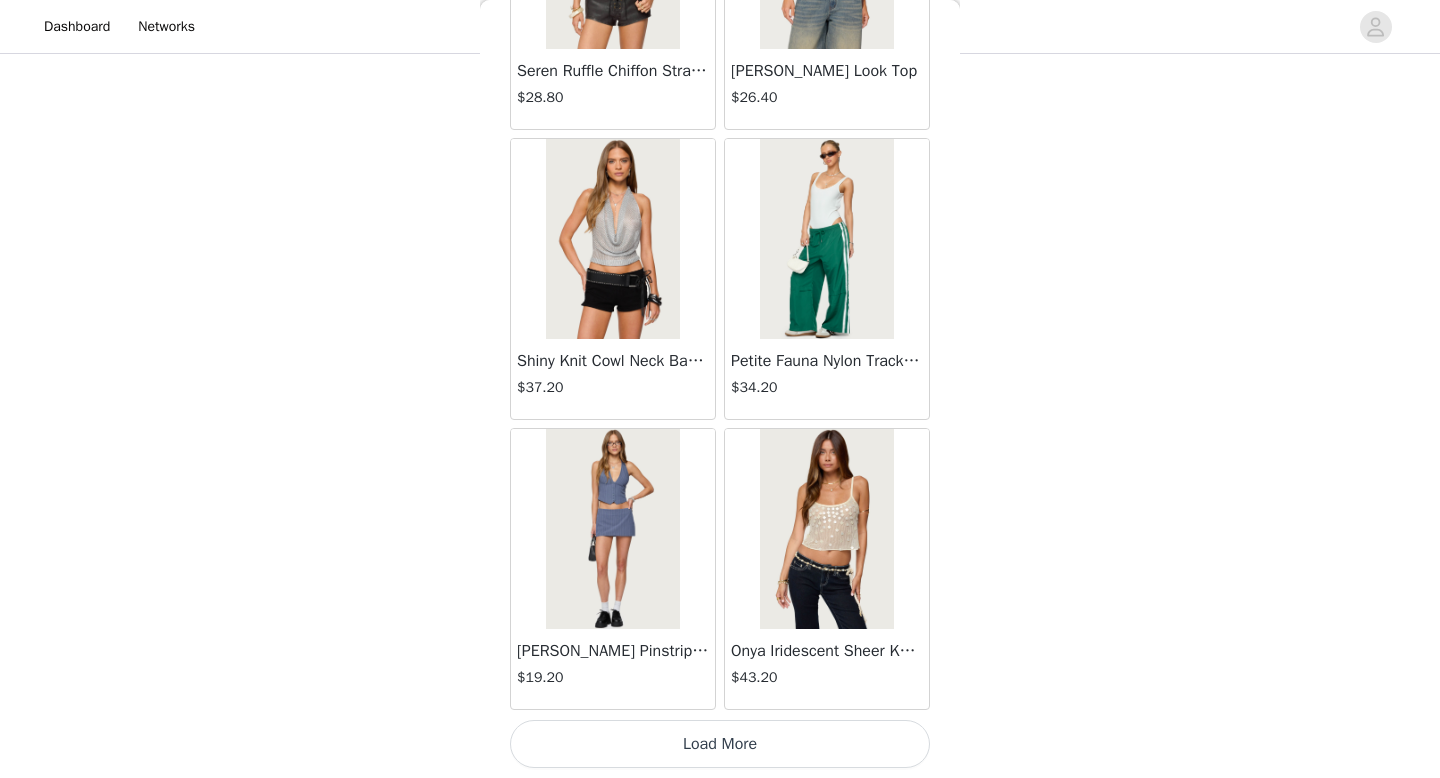 click on "Load More" at bounding box center (720, 744) 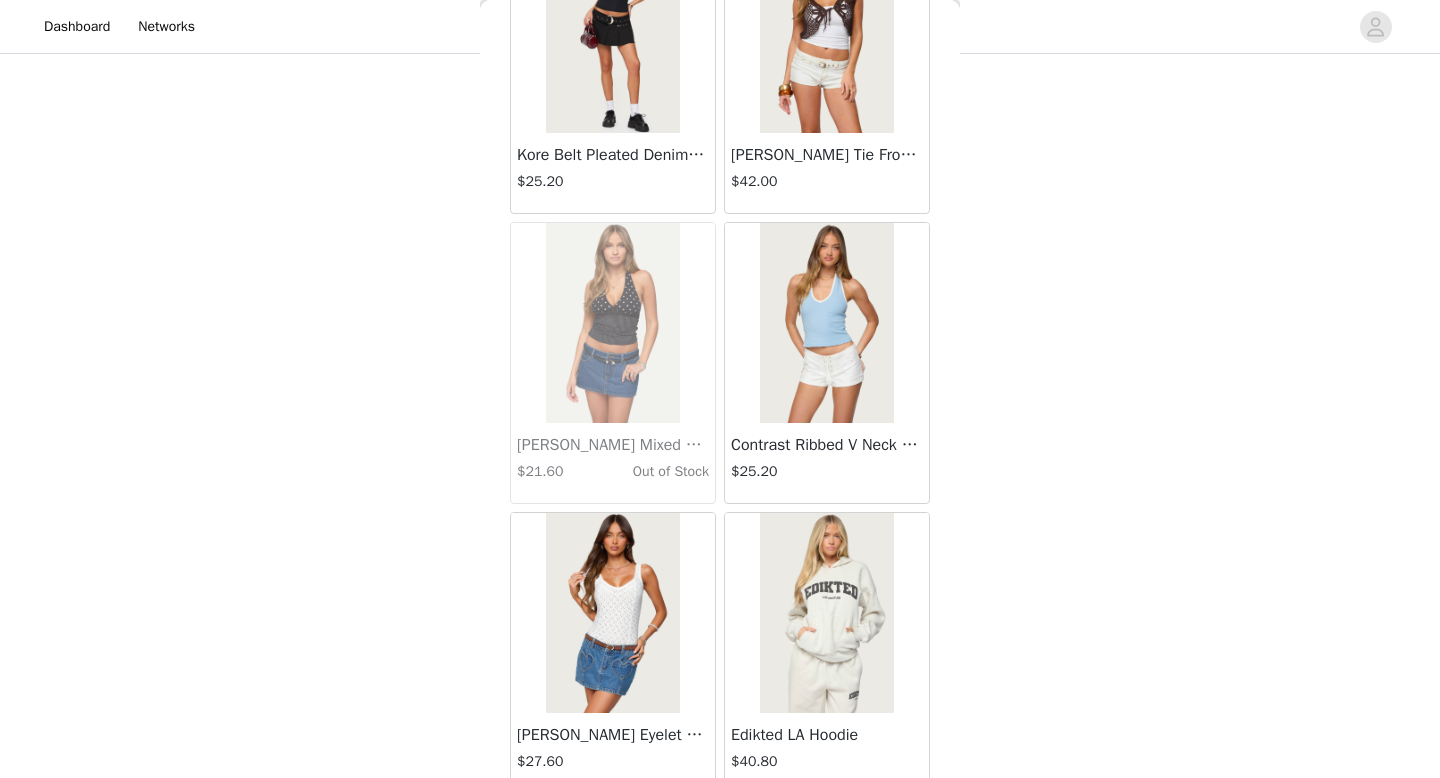 scroll, scrollTop: 22582, scrollLeft: 0, axis: vertical 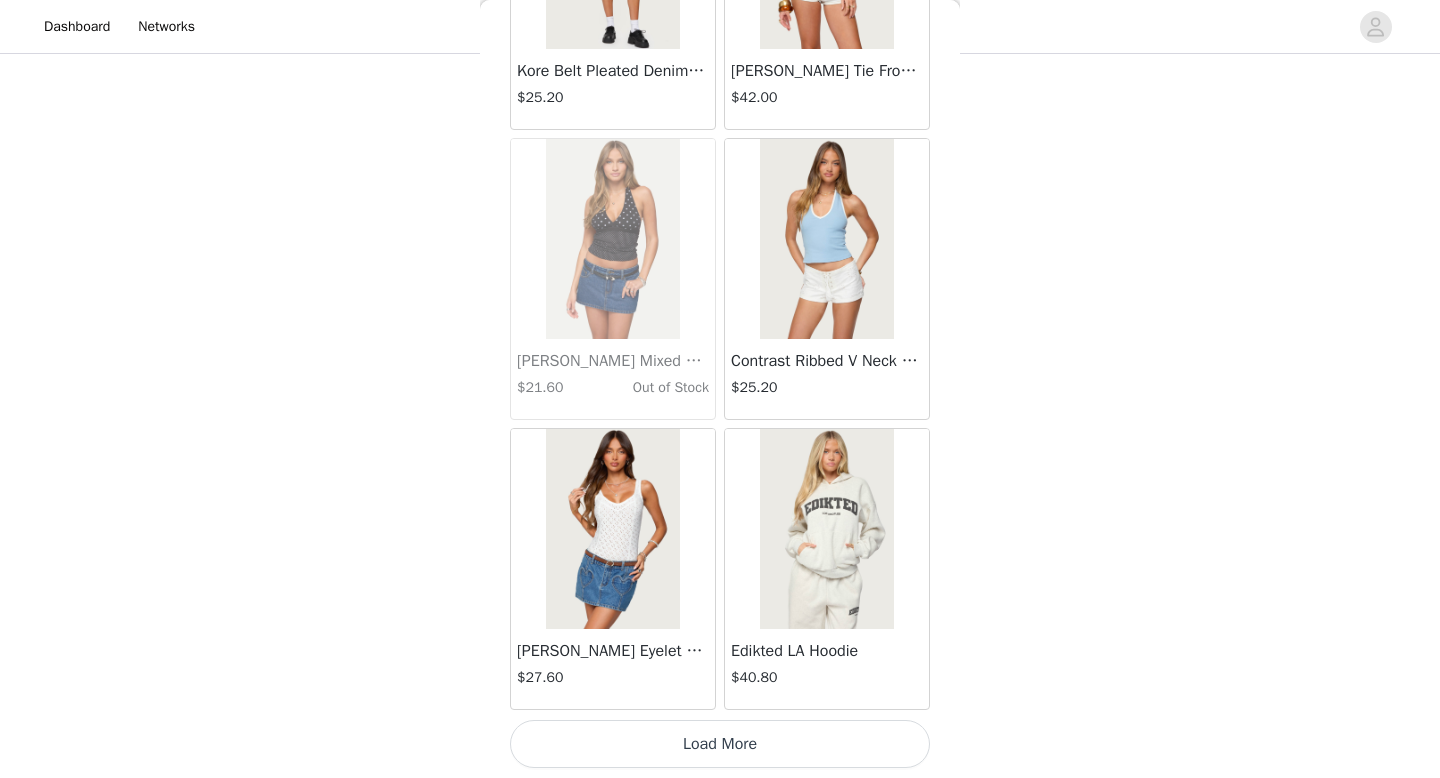 click on "Load More" at bounding box center [720, 744] 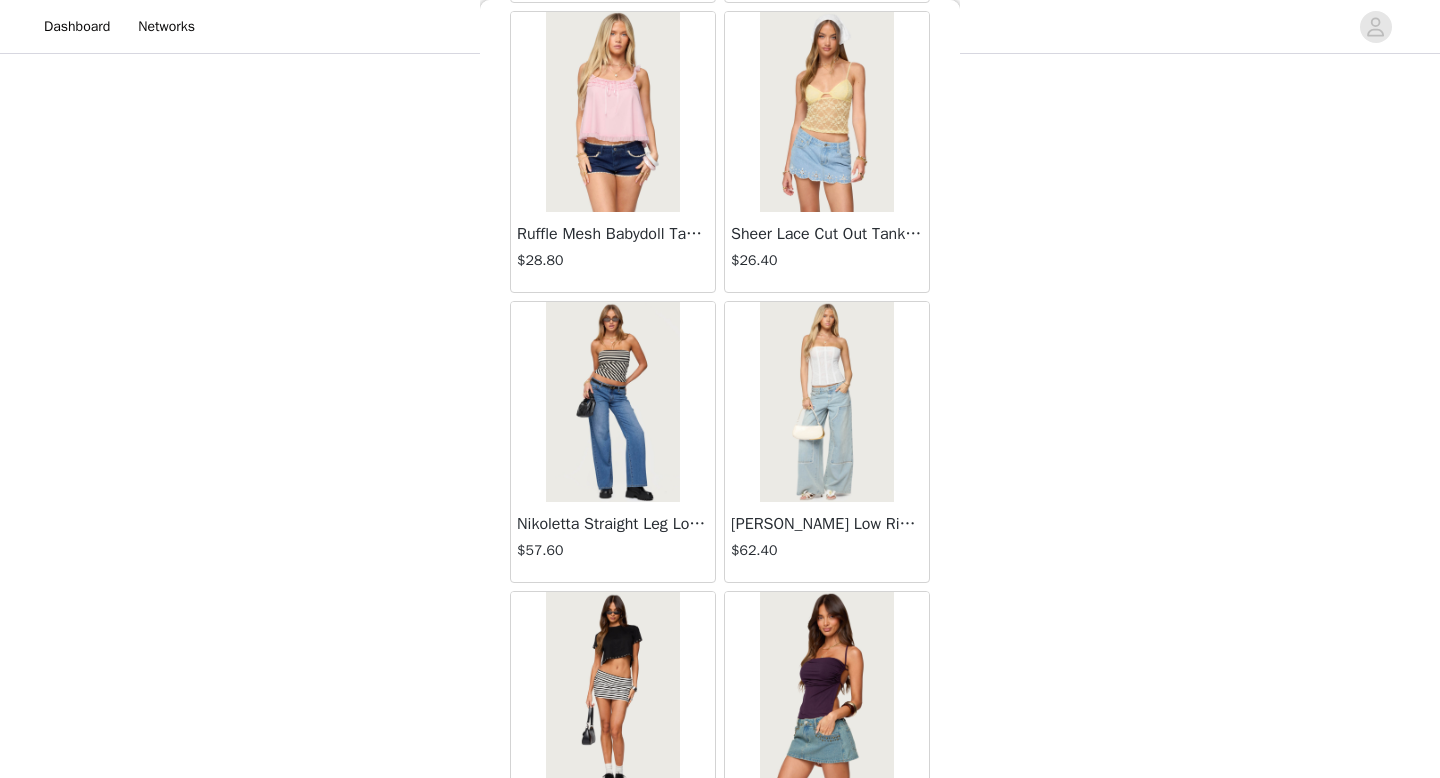 scroll, scrollTop: 25482, scrollLeft: 0, axis: vertical 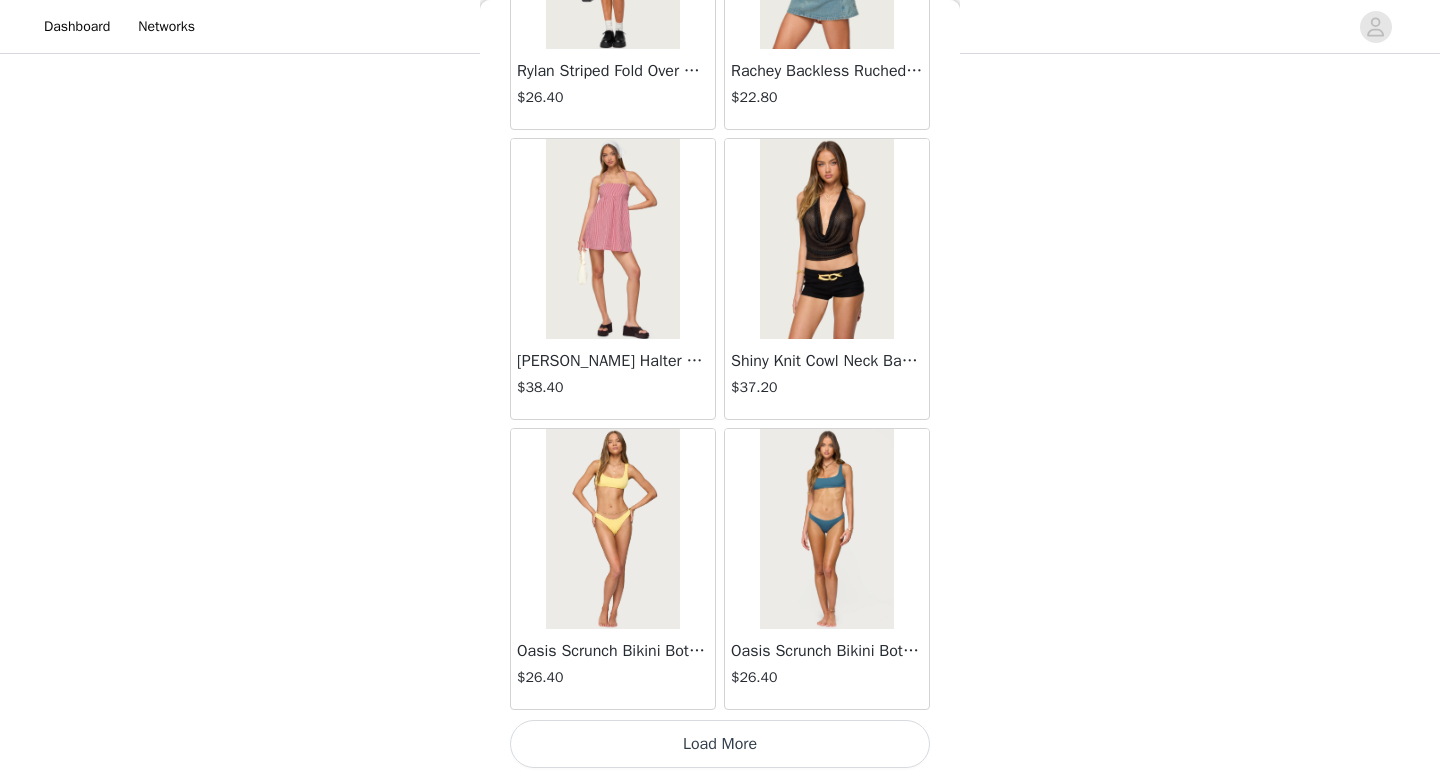 click on "Load More" at bounding box center [720, 744] 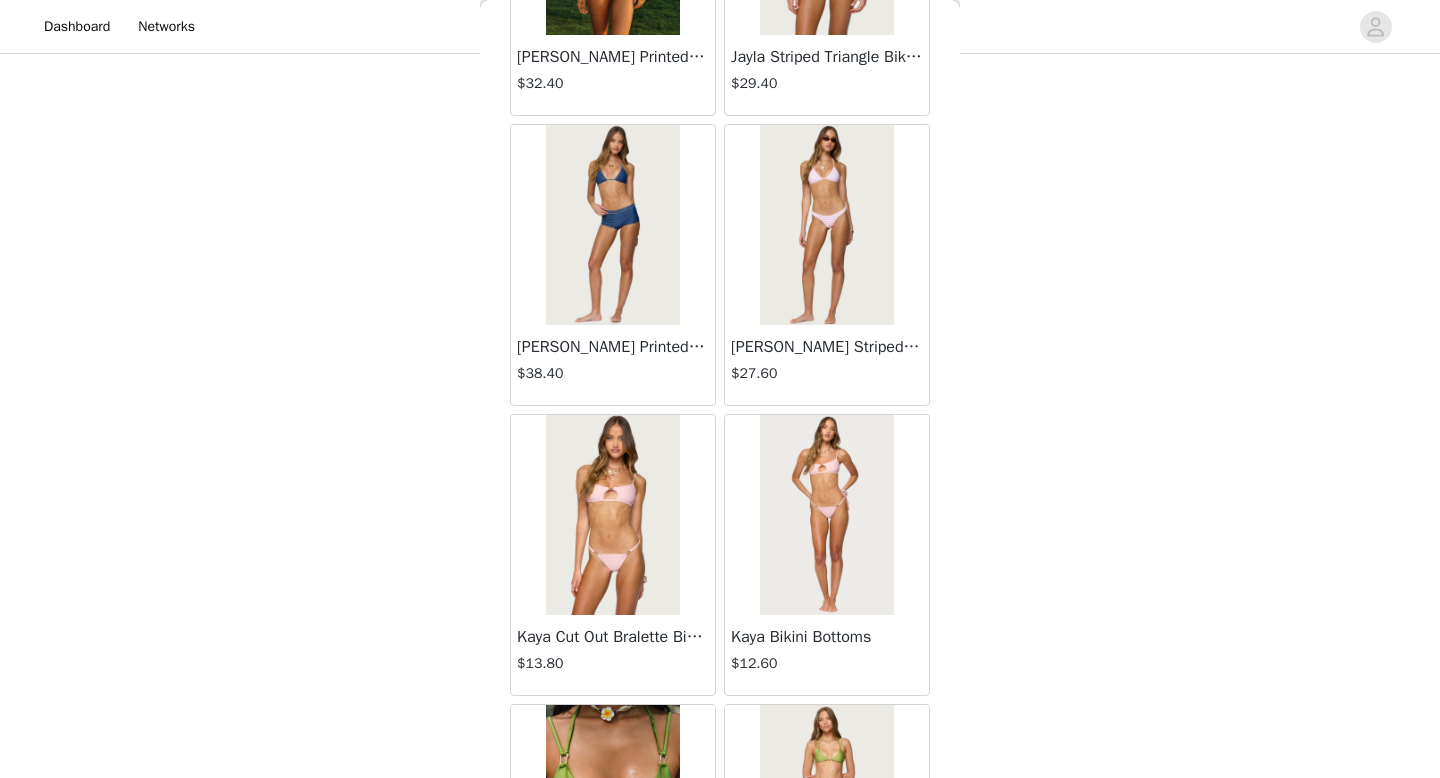 scroll, scrollTop: 28361, scrollLeft: 0, axis: vertical 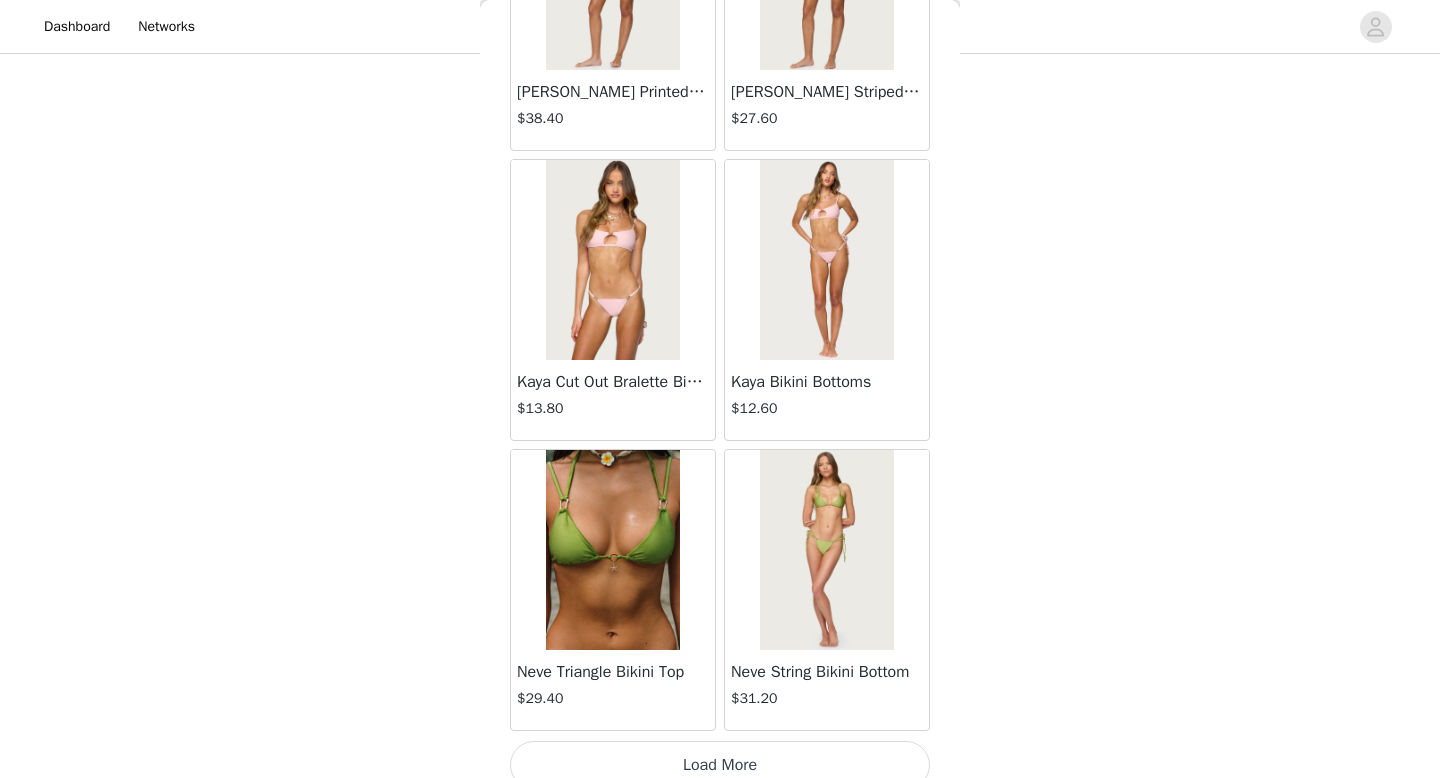 click on "Load More" at bounding box center (720, 765) 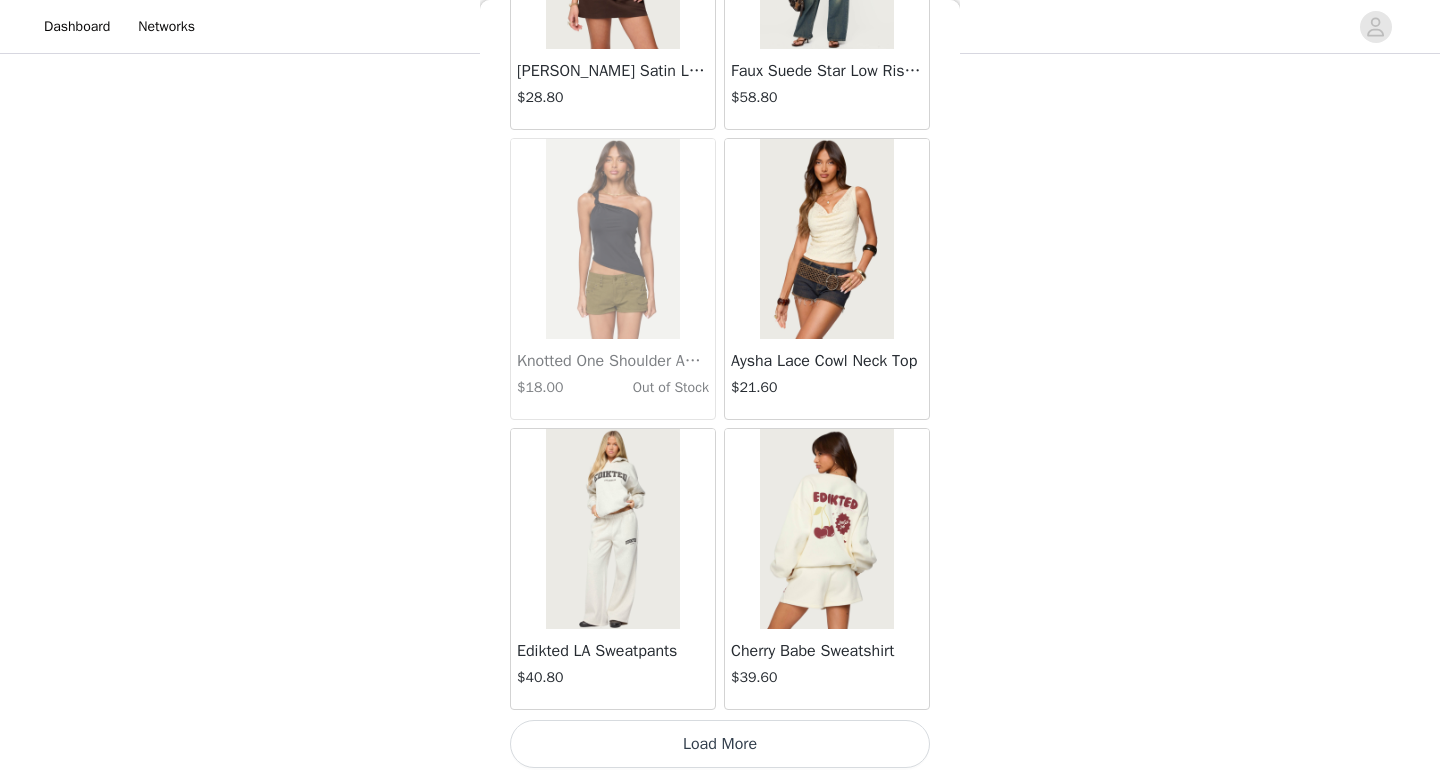 click on "Load More" at bounding box center [720, 744] 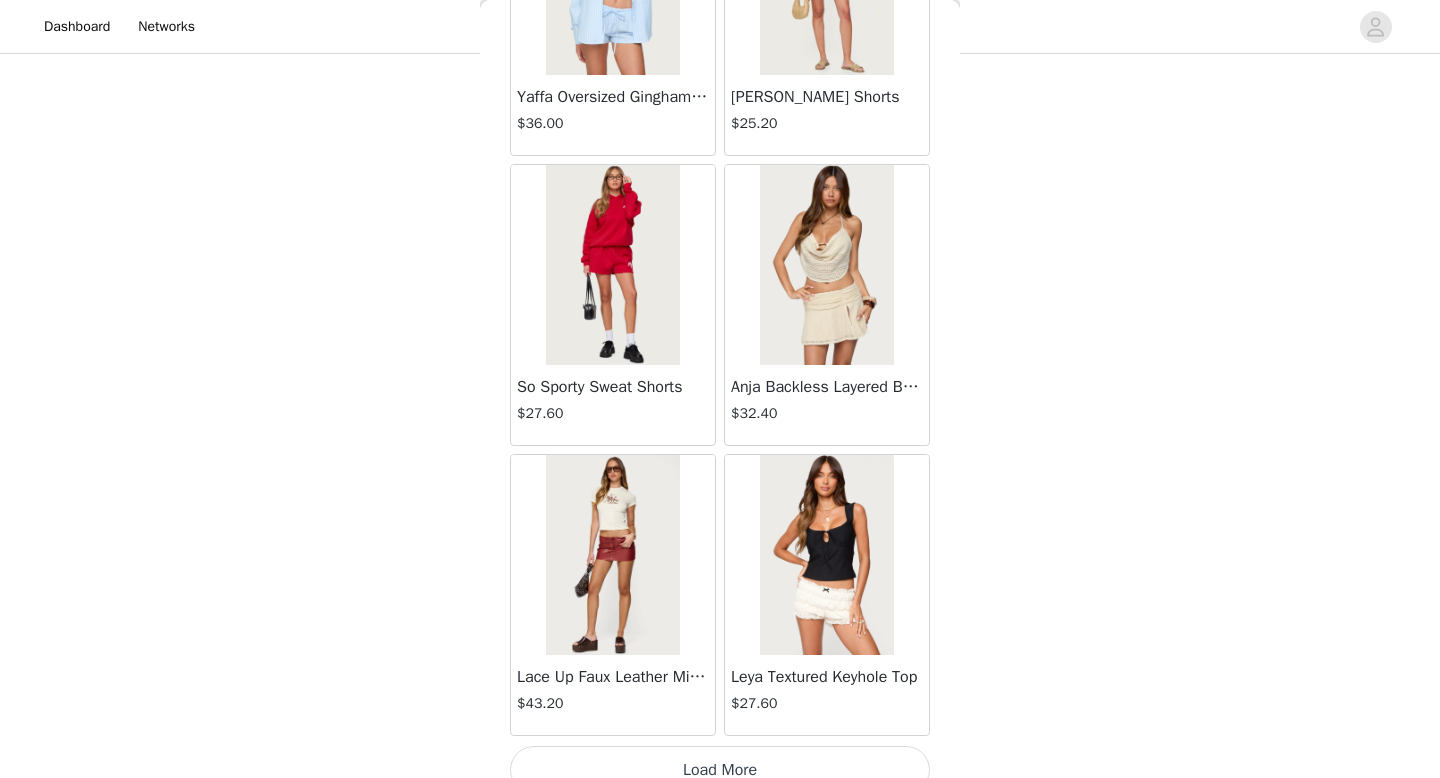 scroll, scrollTop: 34182, scrollLeft: 0, axis: vertical 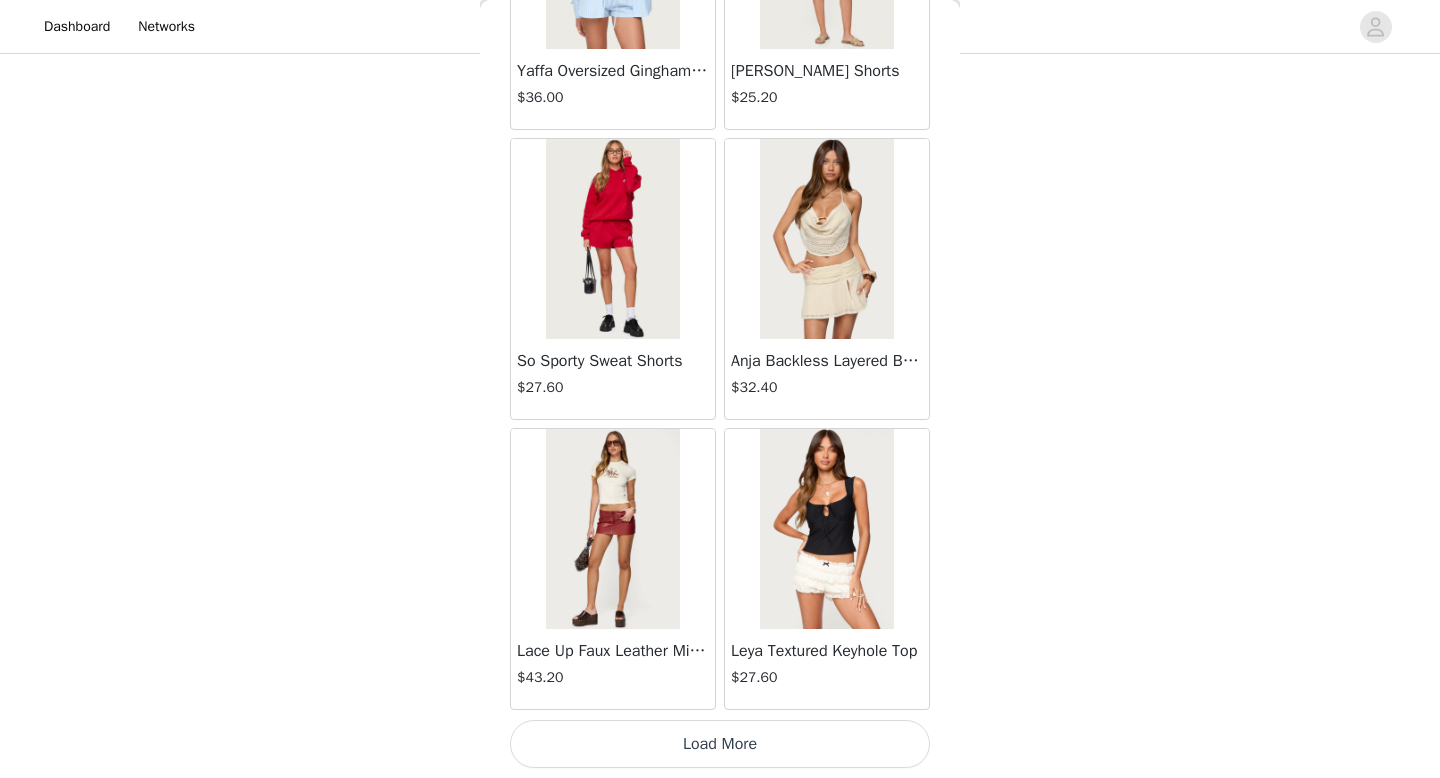 click on "Load More" at bounding box center [720, 744] 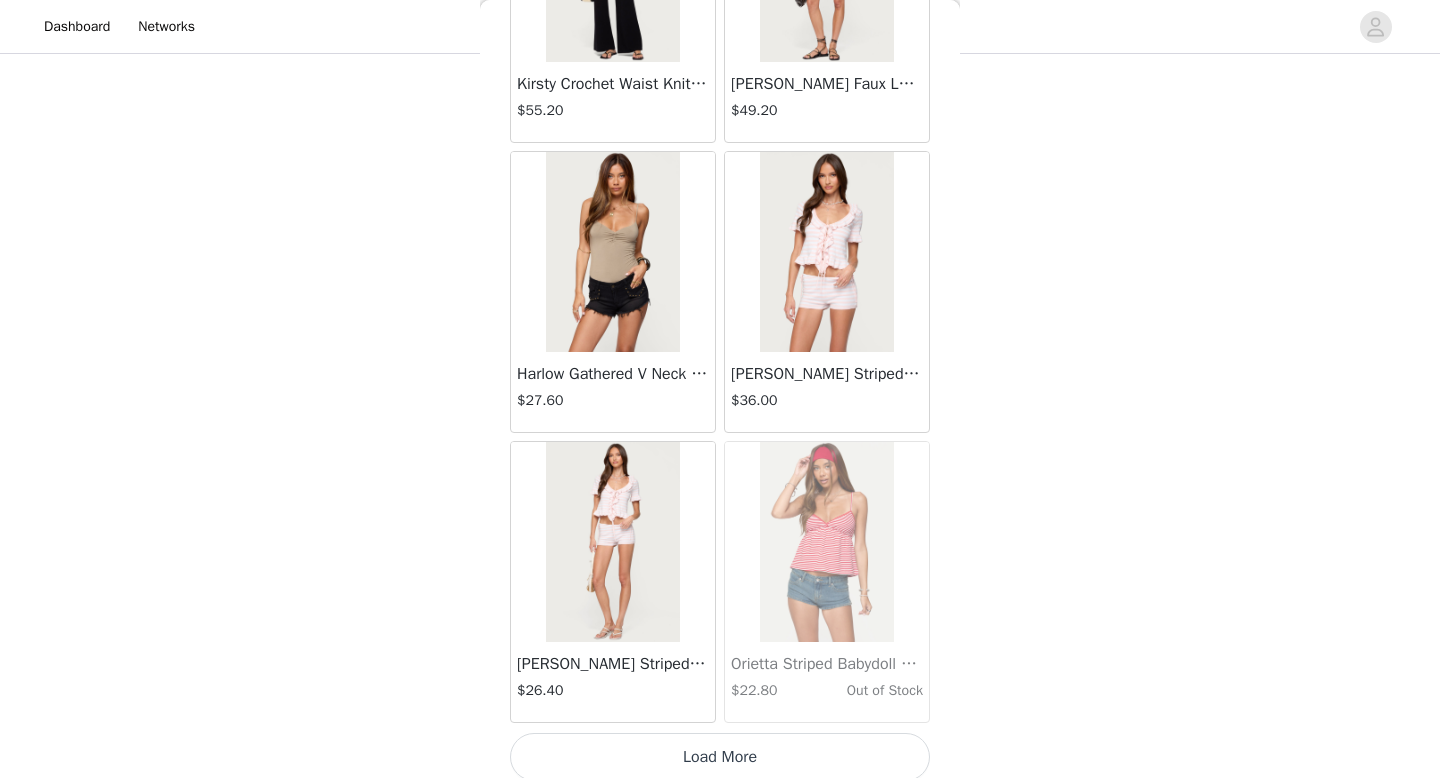 scroll, scrollTop: 37082, scrollLeft: 0, axis: vertical 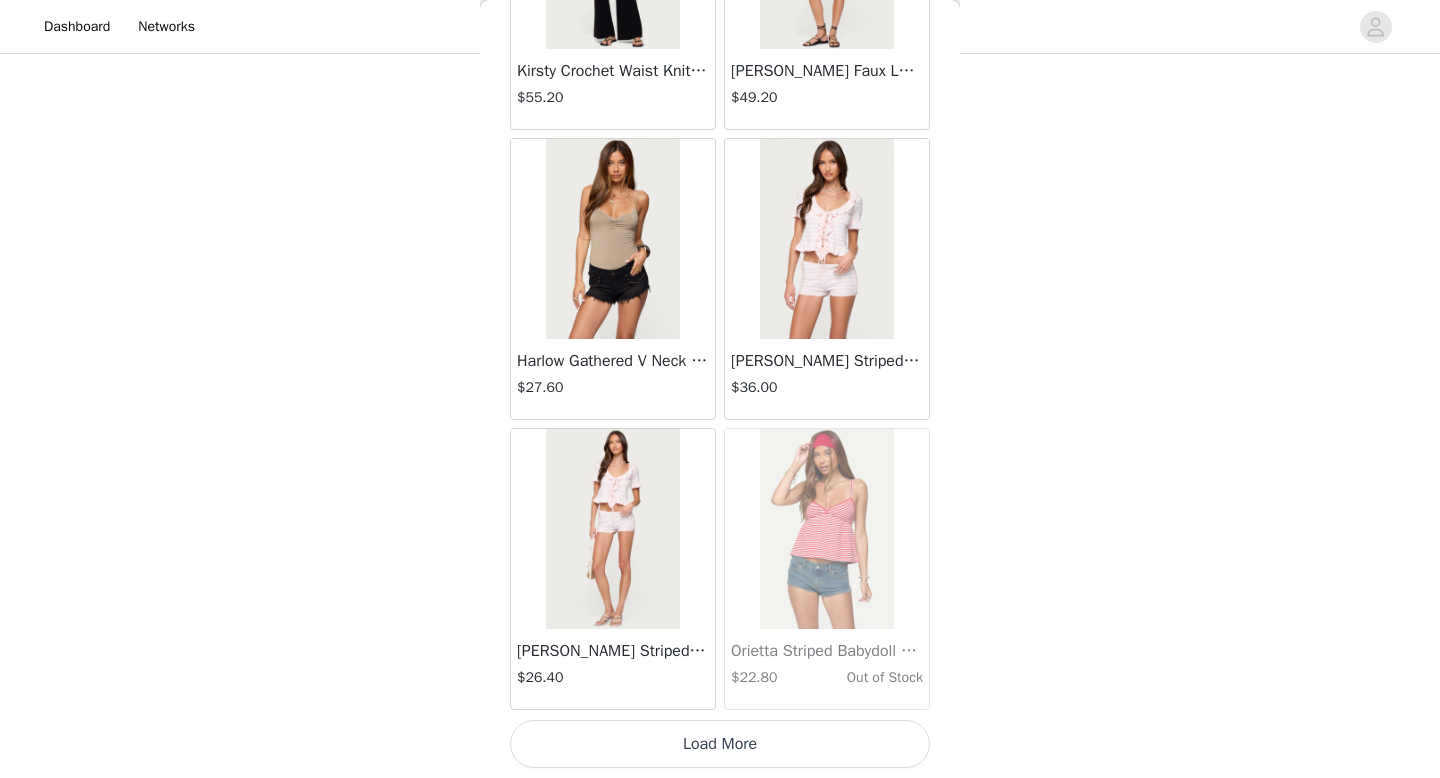 click on "Load More" at bounding box center (720, 744) 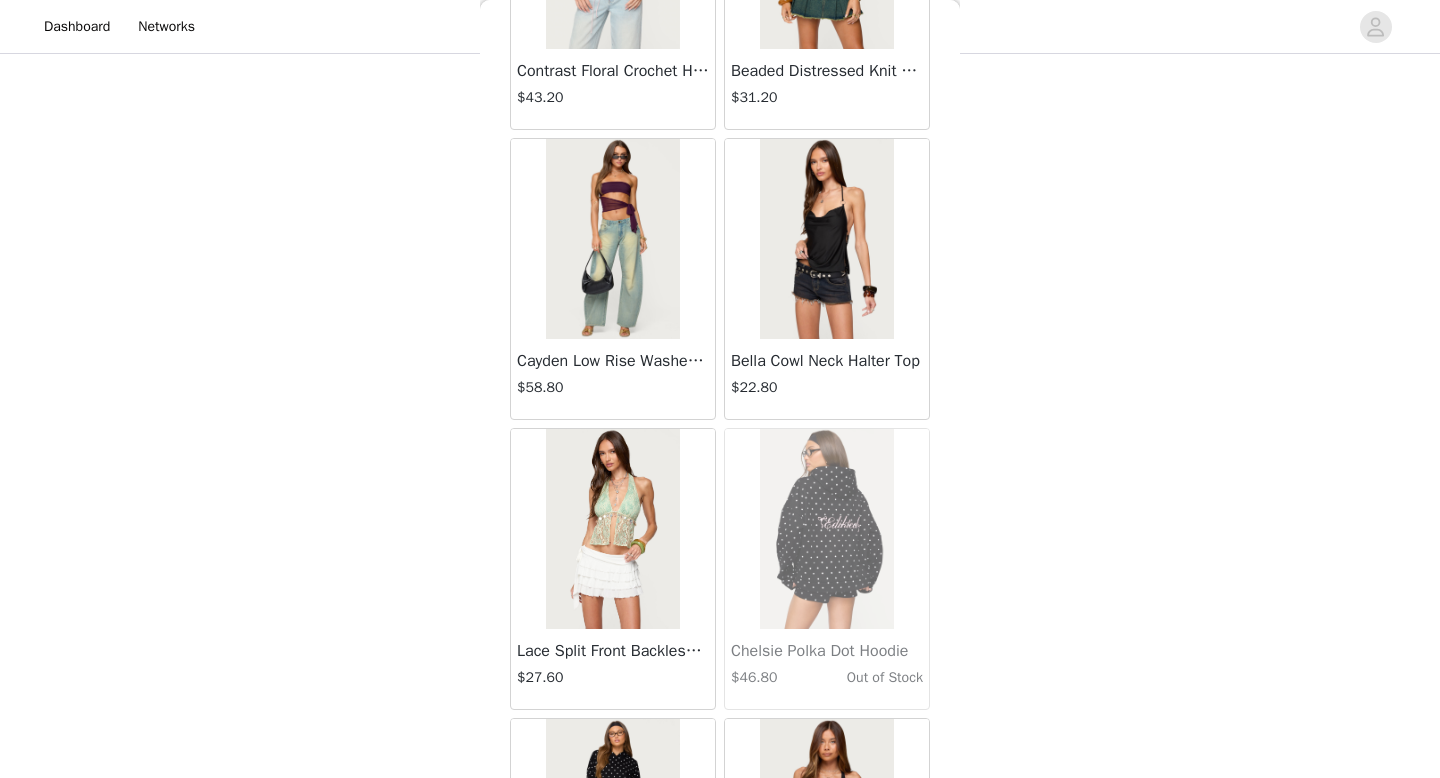 scroll, scrollTop: 39982, scrollLeft: 0, axis: vertical 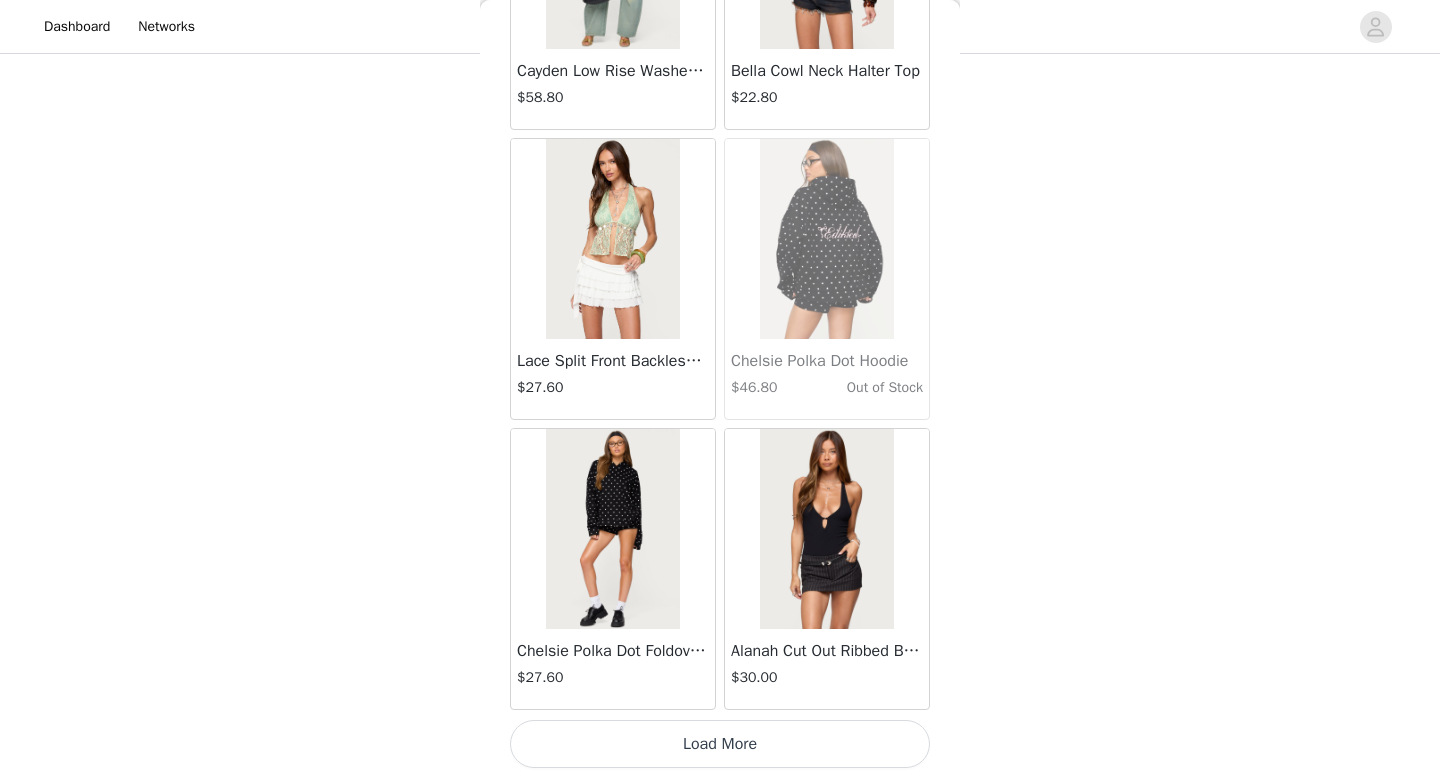 click on "Load More" at bounding box center [720, 744] 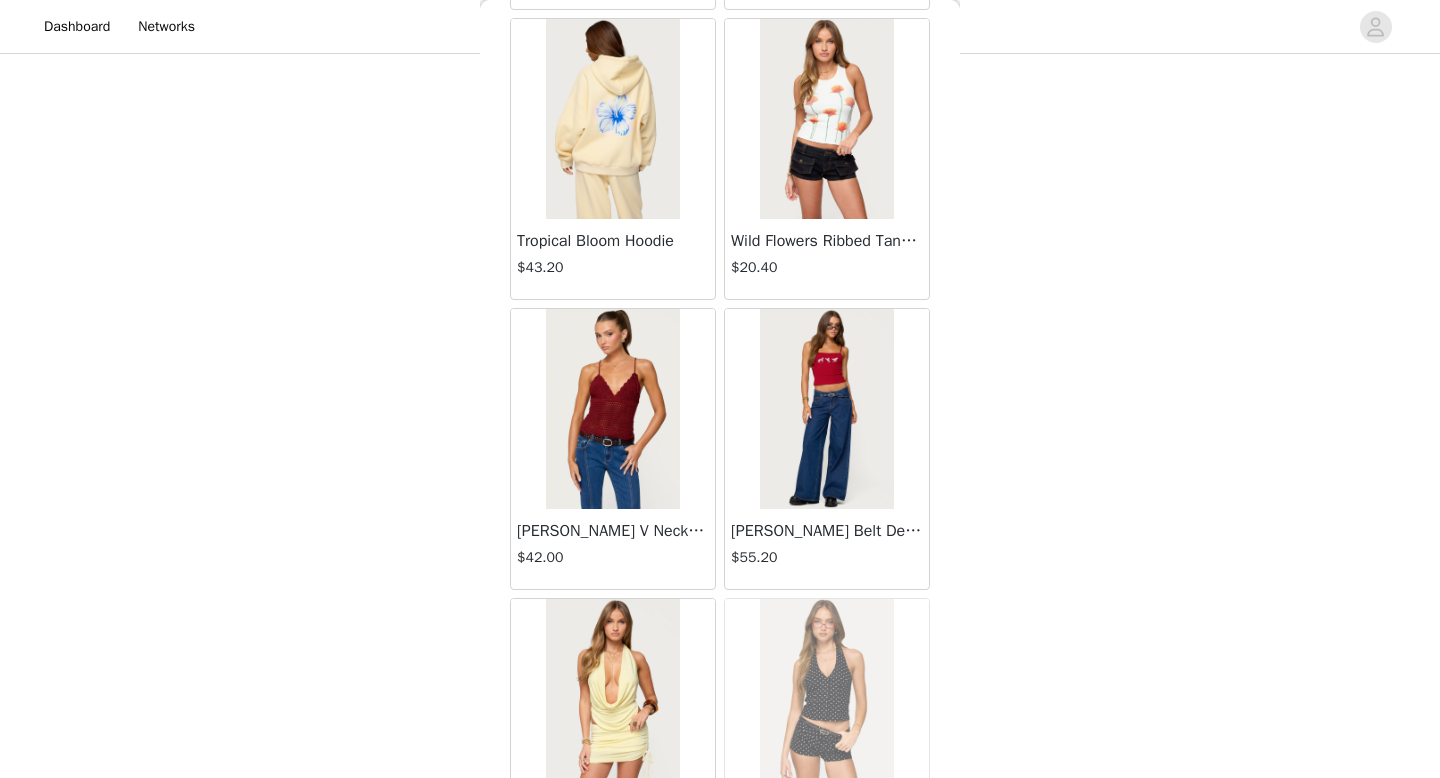 scroll, scrollTop: 42882, scrollLeft: 0, axis: vertical 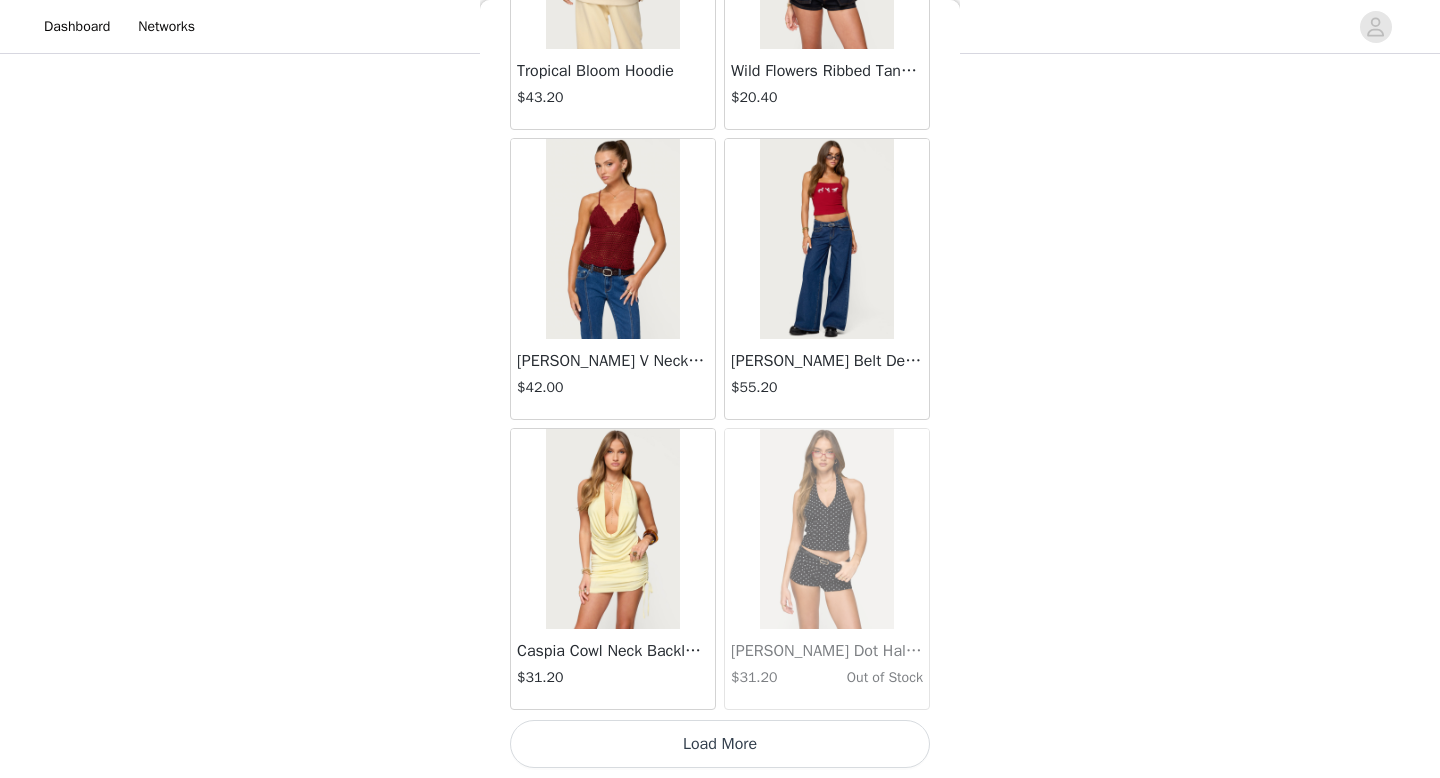 click on "Load More" at bounding box center (720, 744) 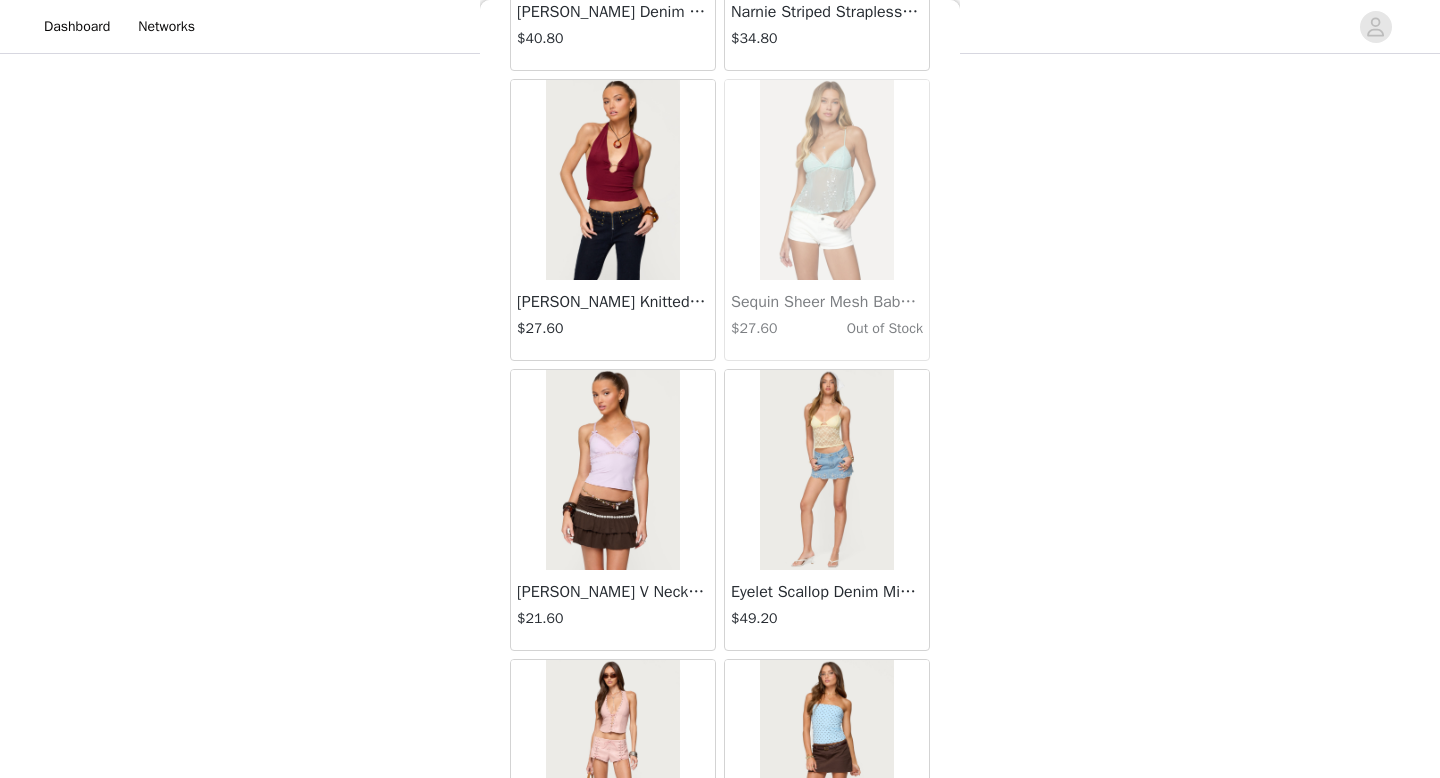 scroll, scrollTop: 45782, scrollLeft: 0, axis: vertical 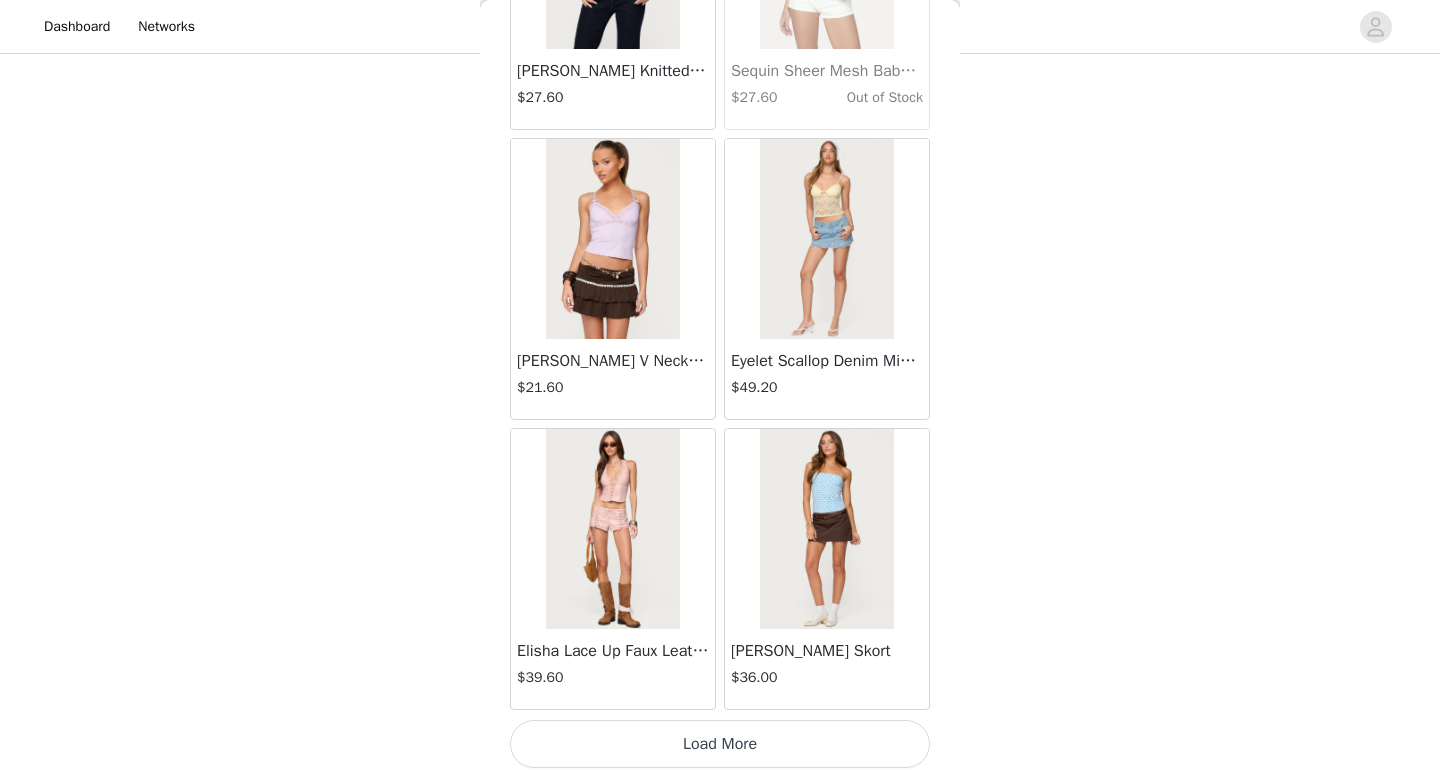click on "Load More" at bounding box center (720, 744) 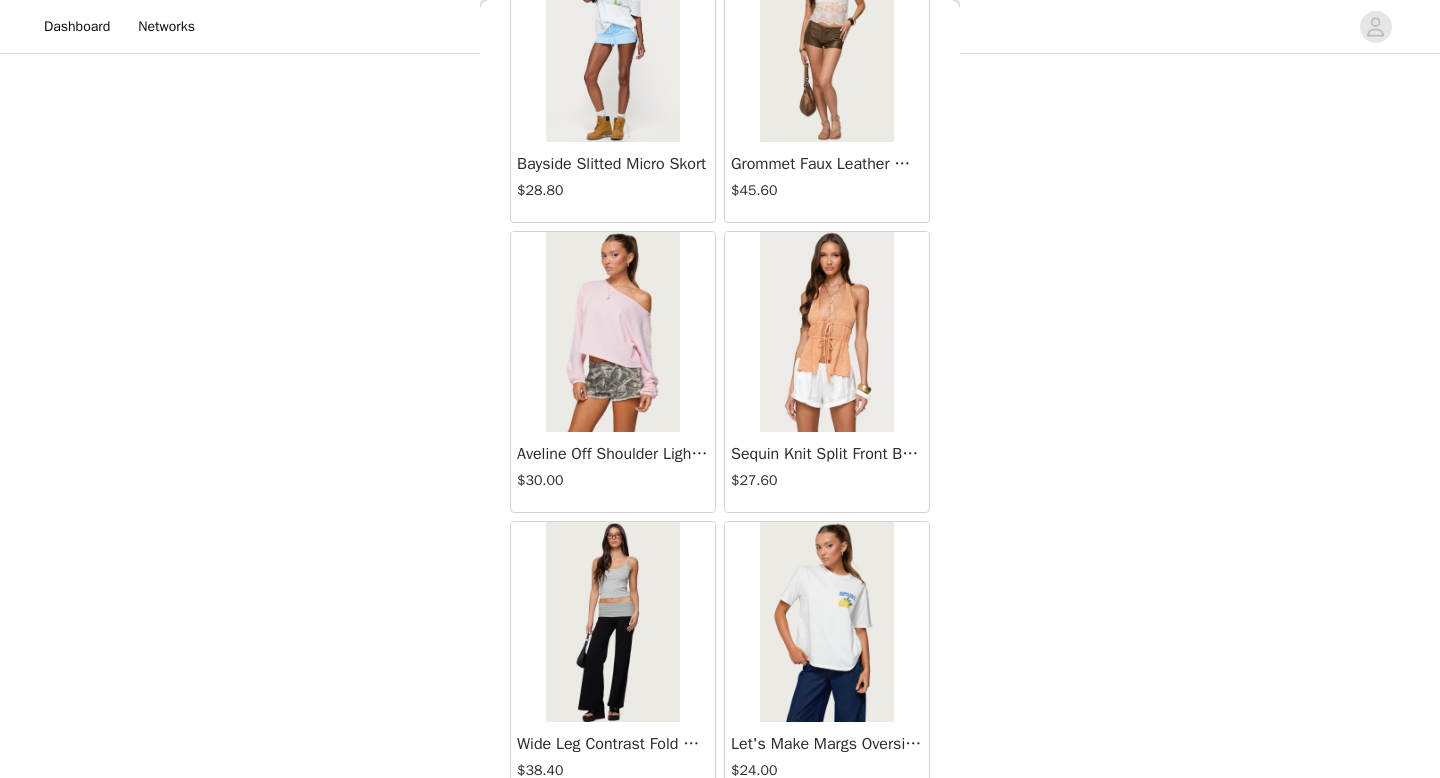 scroll, scrollTop: 48682, scrollLeft: 0, axis: vertical 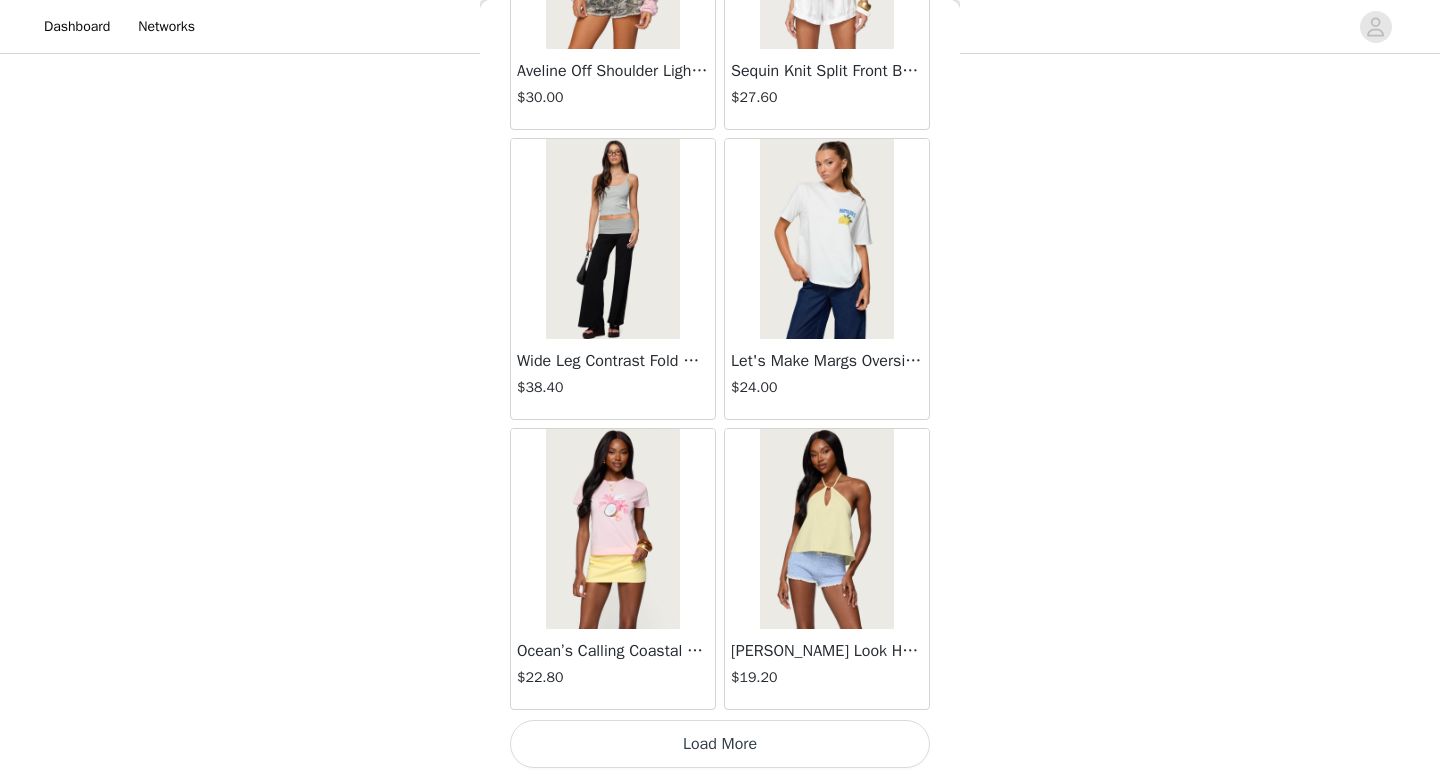 click on "Load More" at bounding box center (720, 744) 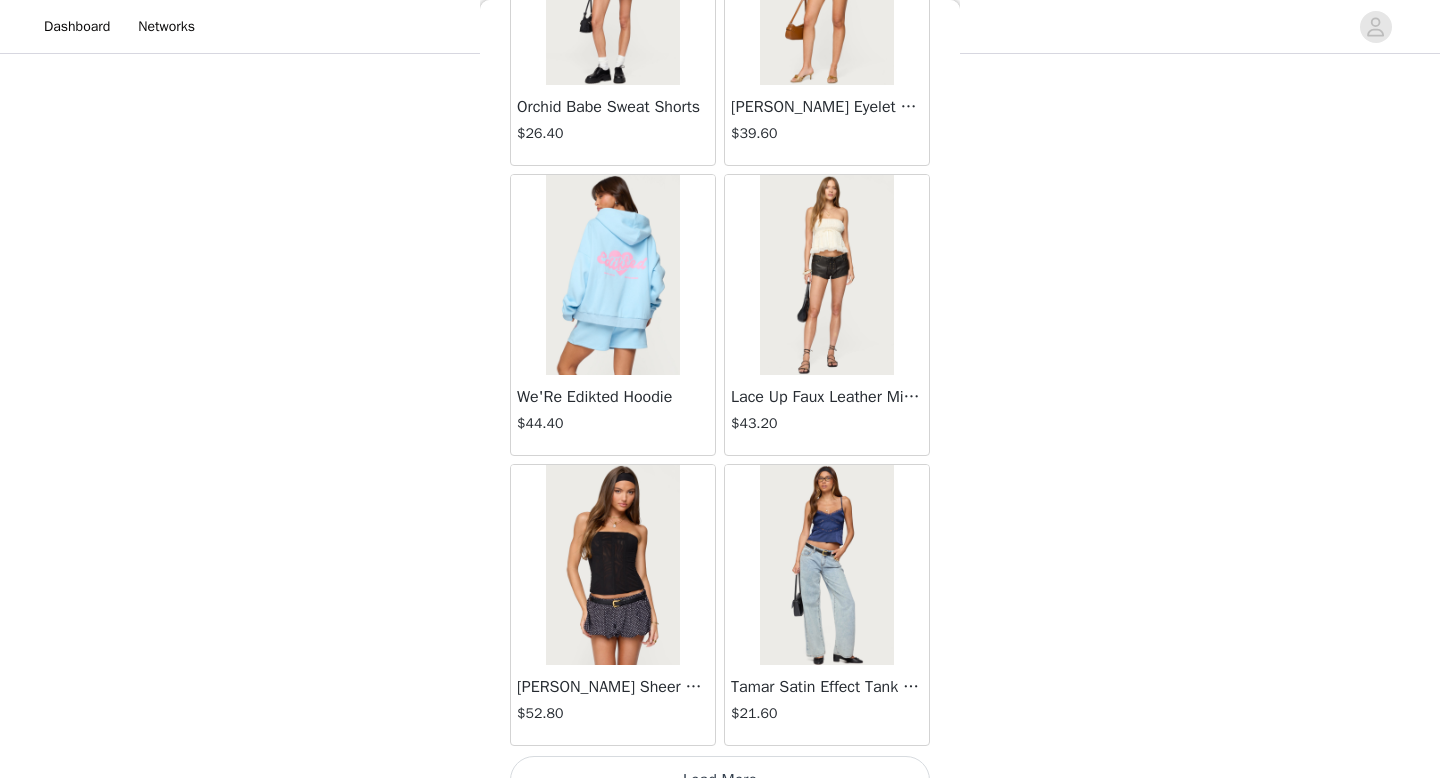scroll, scrollTop: 51582, scrollLeft: 0, axis: vertical 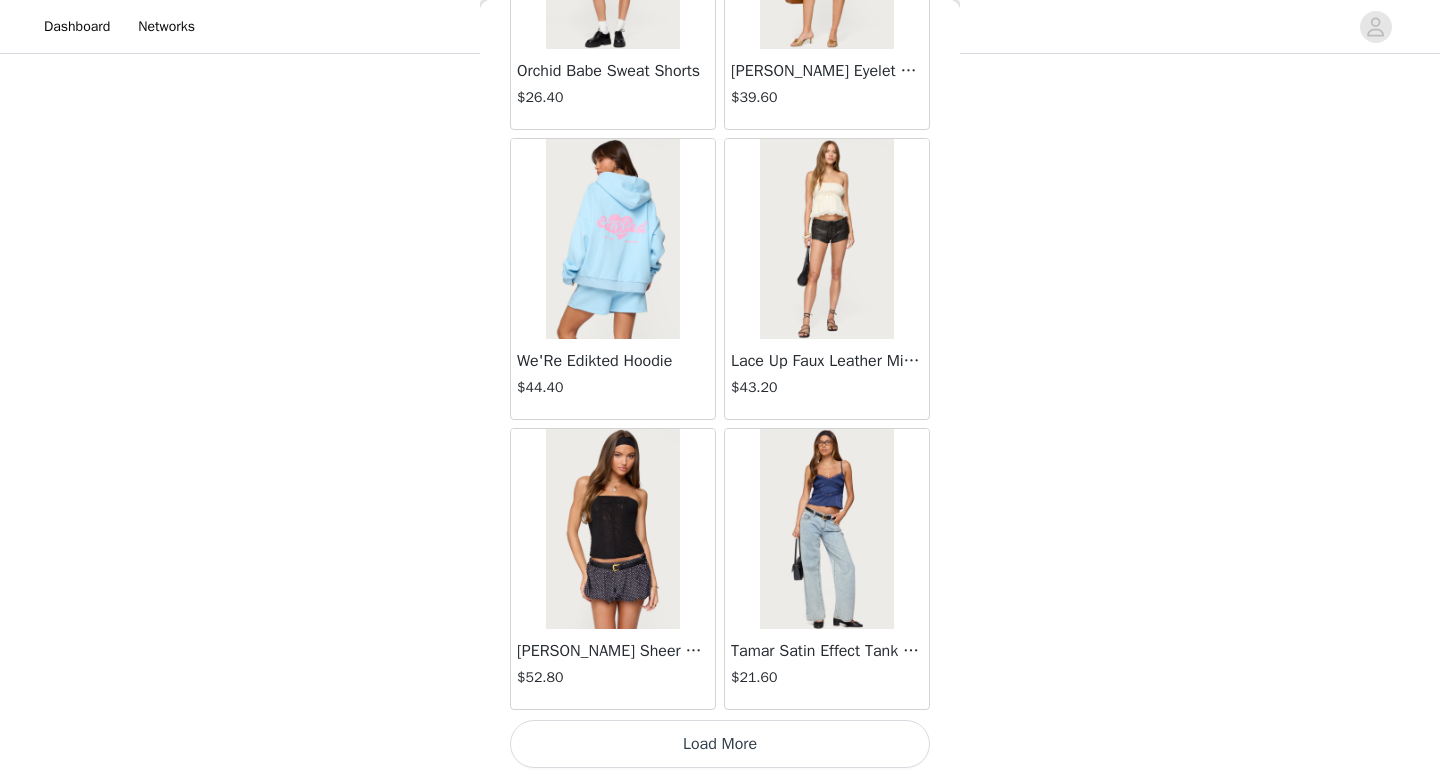 click on "Load More" at bounding box center [720, 744] 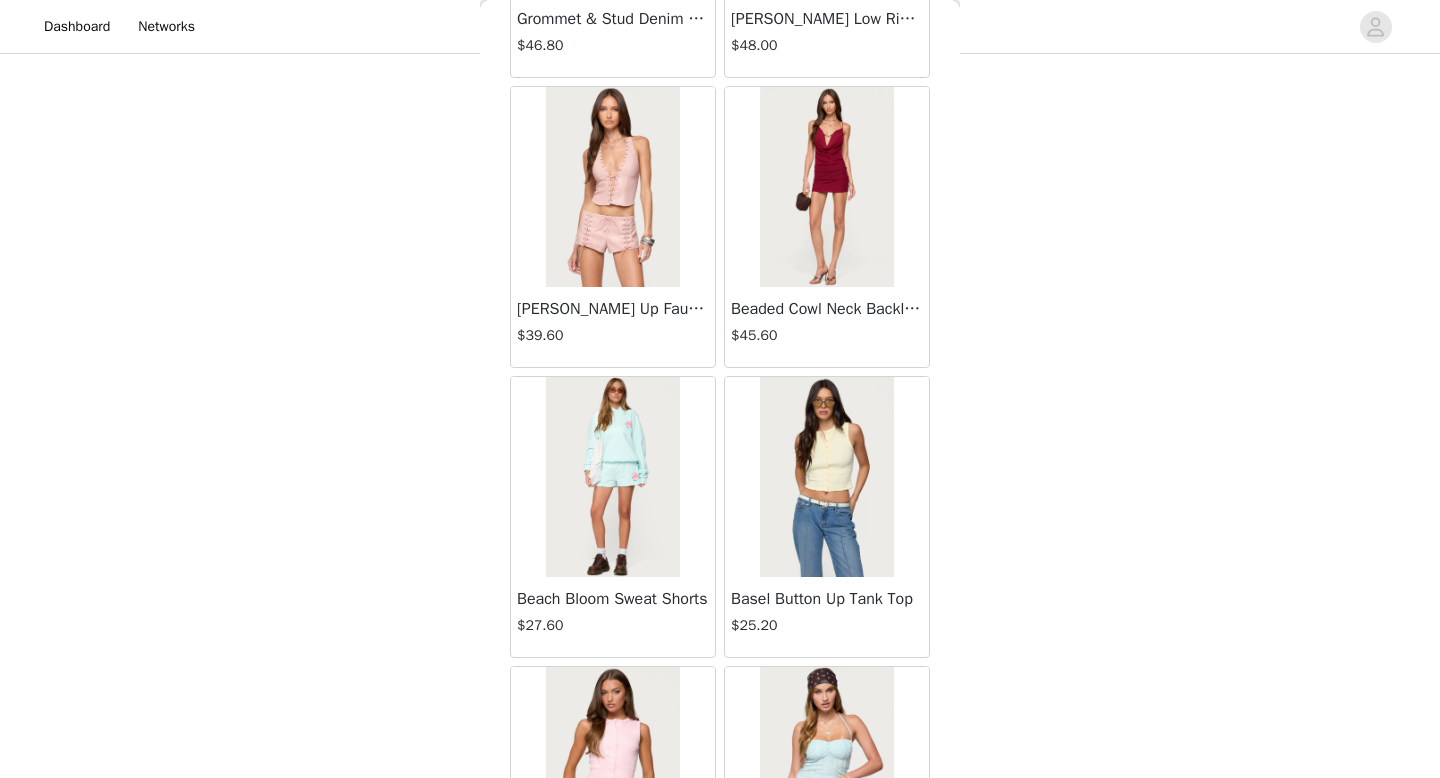 scroll, scrollTop: 54482, scrollLeft: 0, axis: vertical 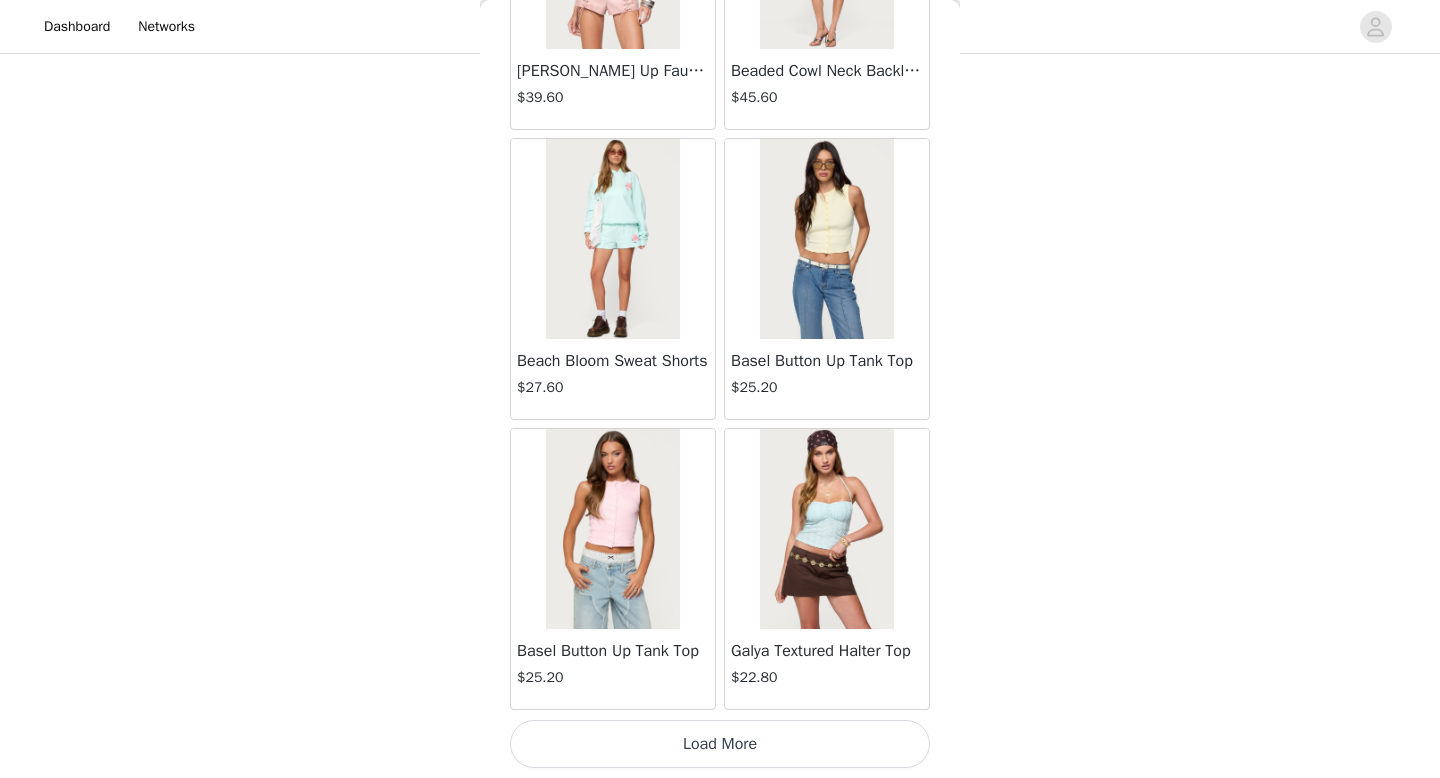 click on "Load More" at bounding box center (720, 744) 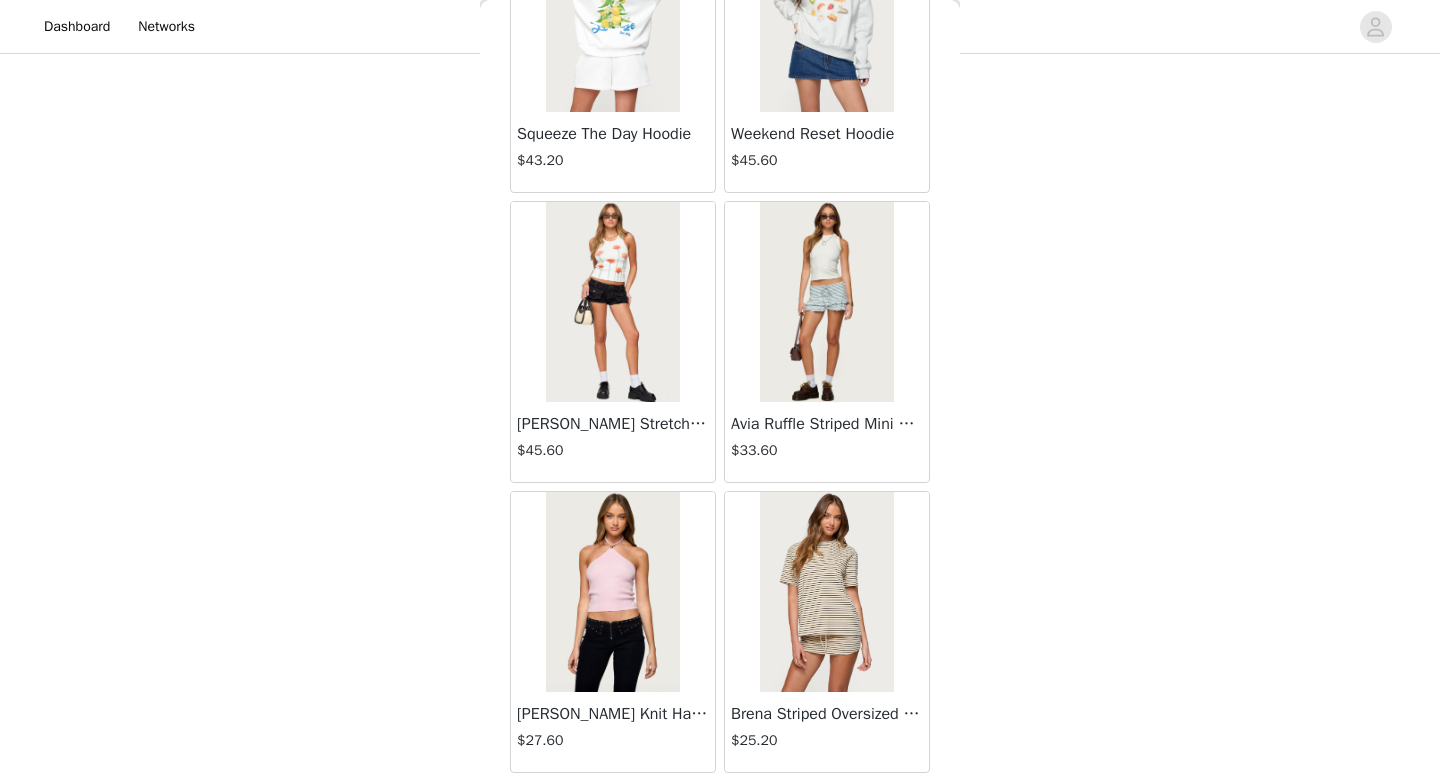 scroll, scrollTop: 57382, scrollLeft: 0, axis: vertical 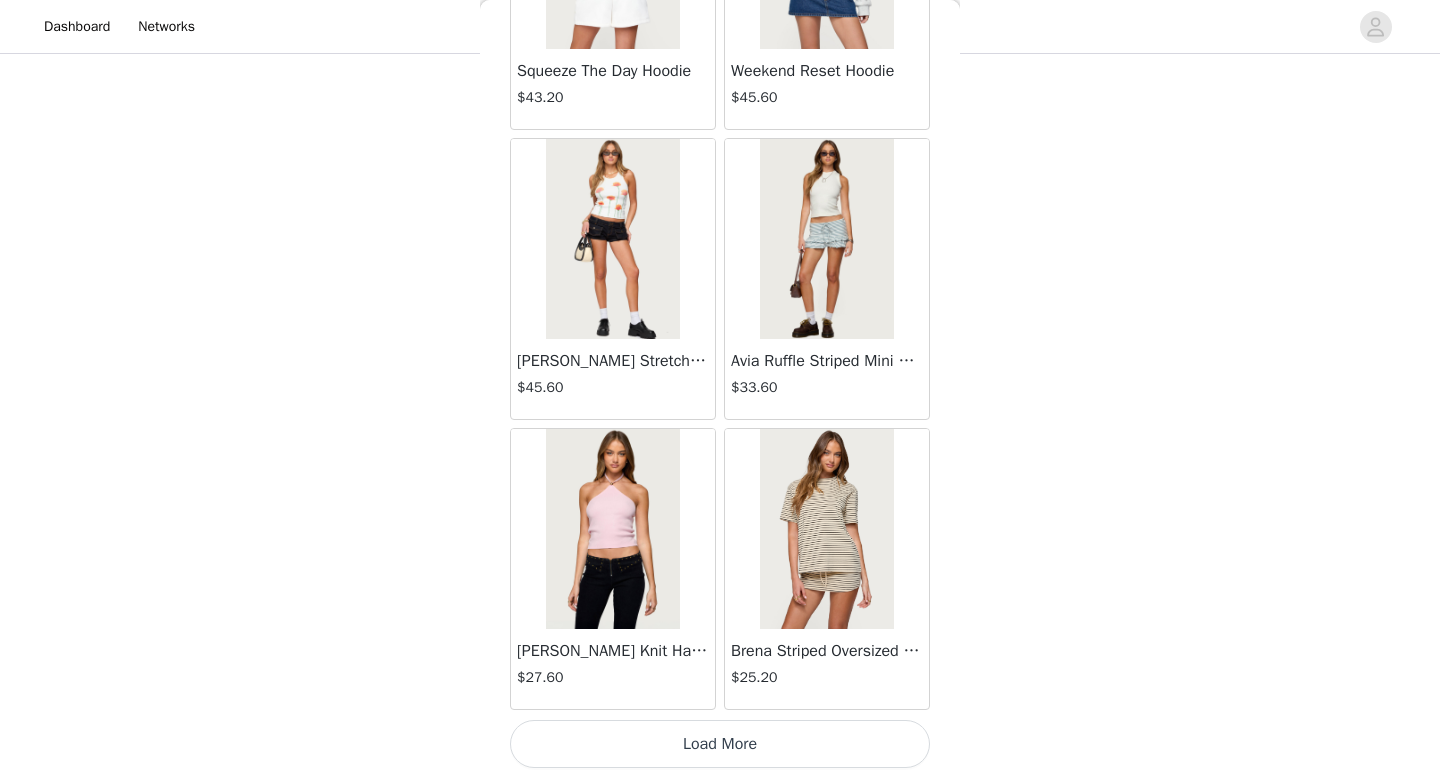 click on "Load More" at bounding box center [720, 744] 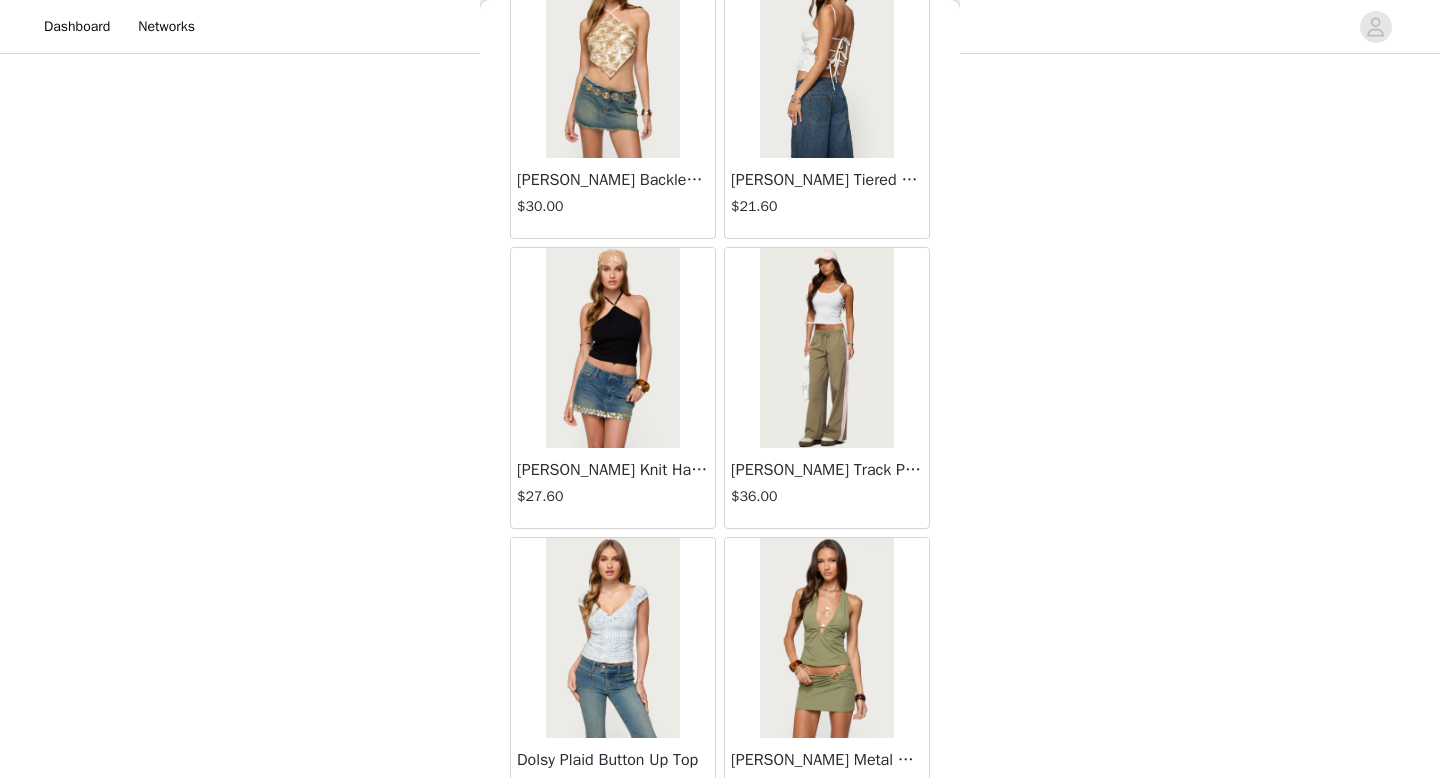 scroll, scrollTop: 60282, scrollLeft: 0, axis: vertical 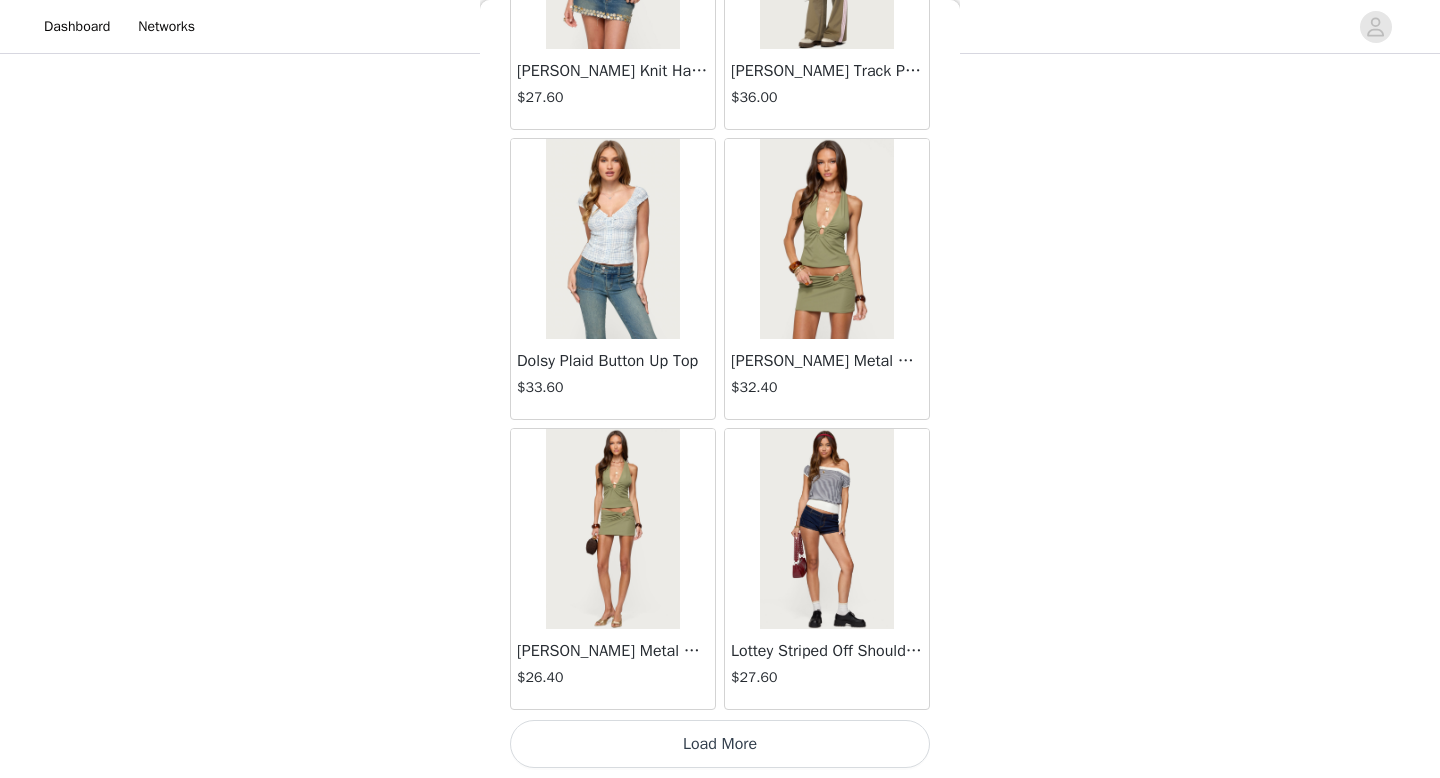 click at bounding box center [612, 529] 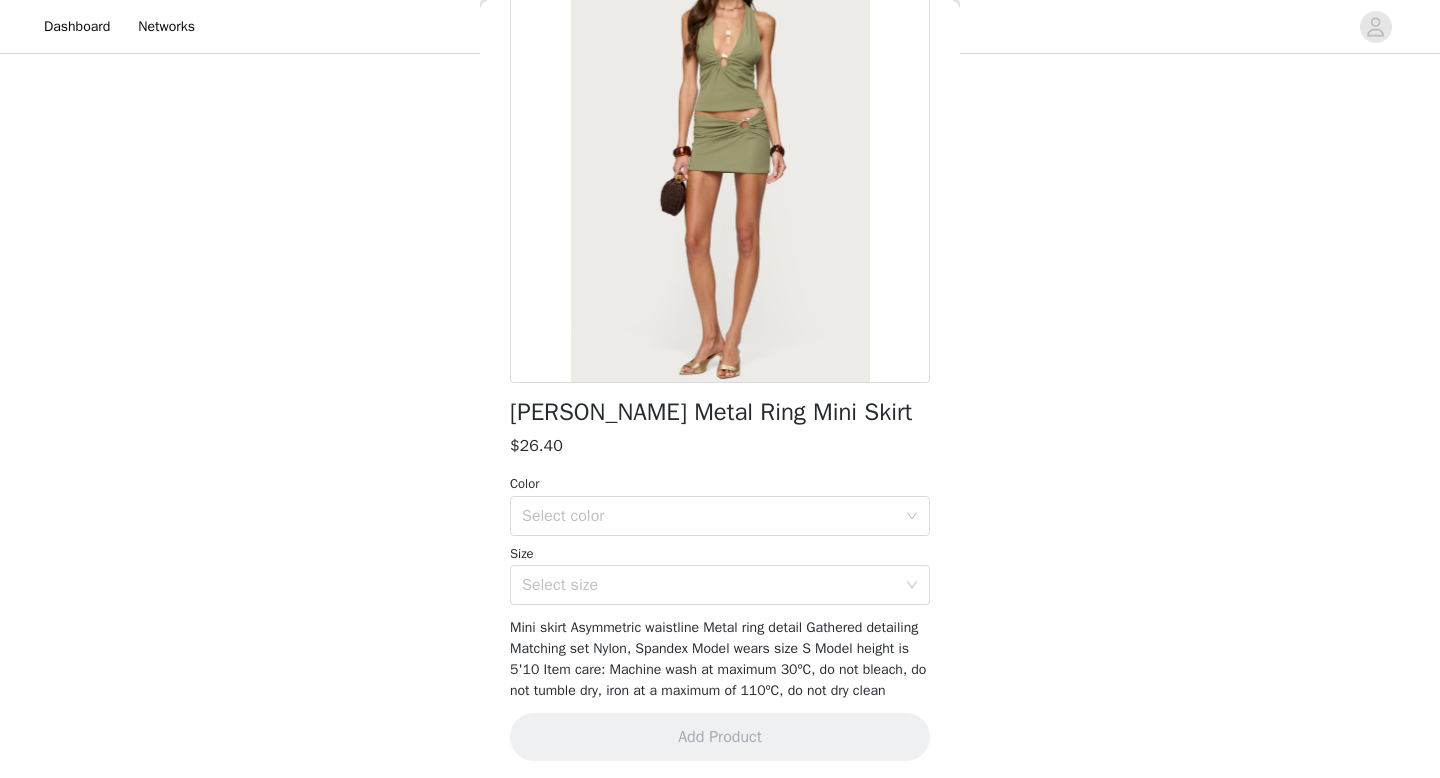 scroll, scrollTop: 195, scrollLeft: 0, axis: vertical 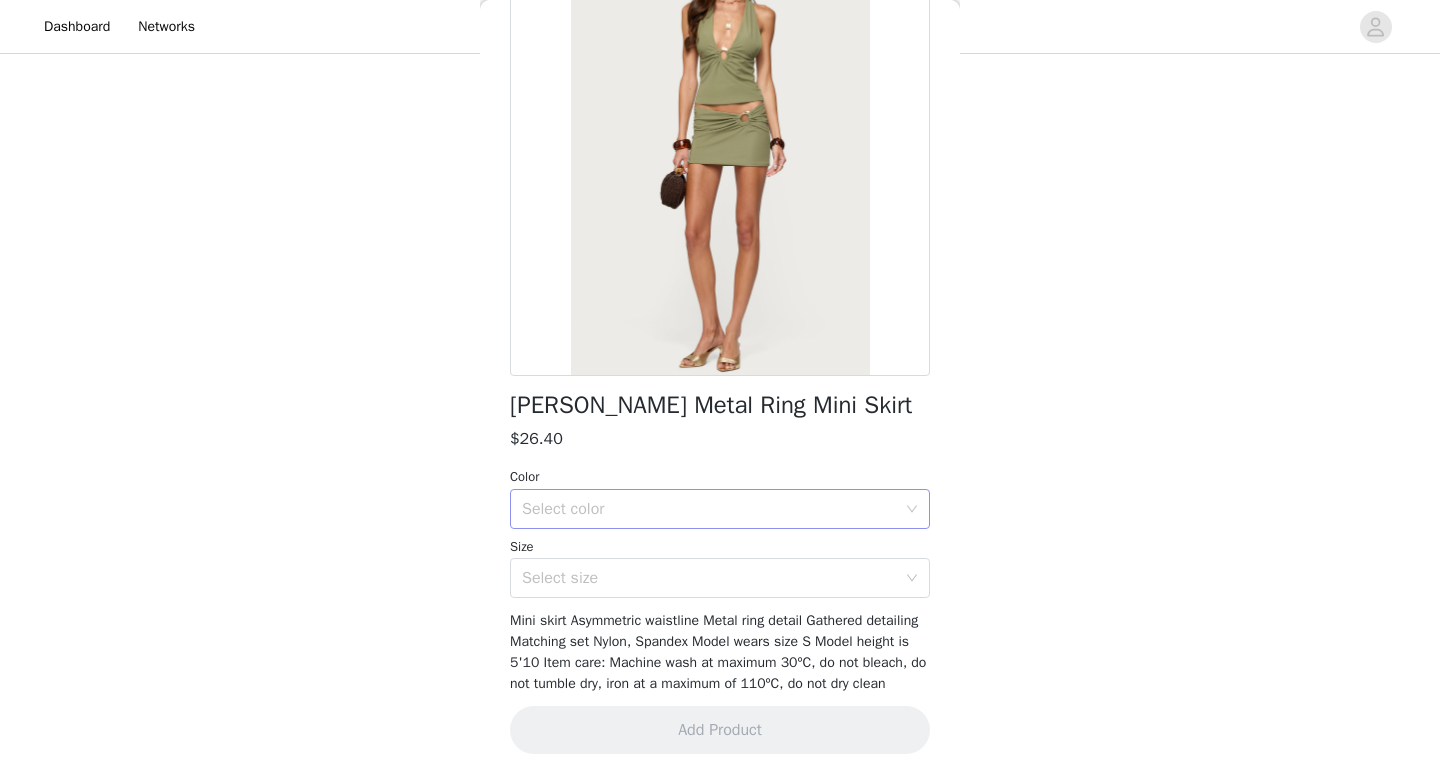 click on "Select color" at bounding box center [709, 509] 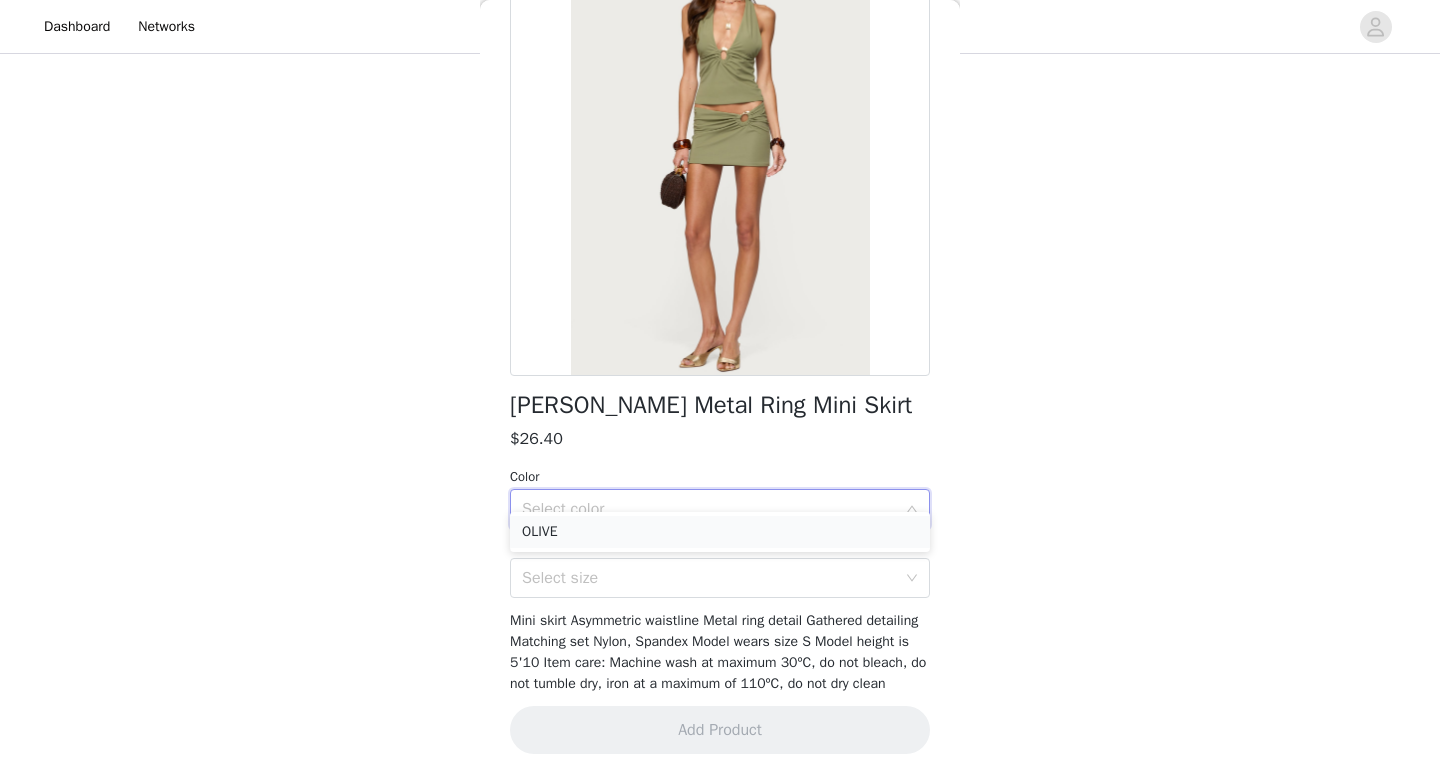 click on "OLIVE" at bounding box center (720, 532) 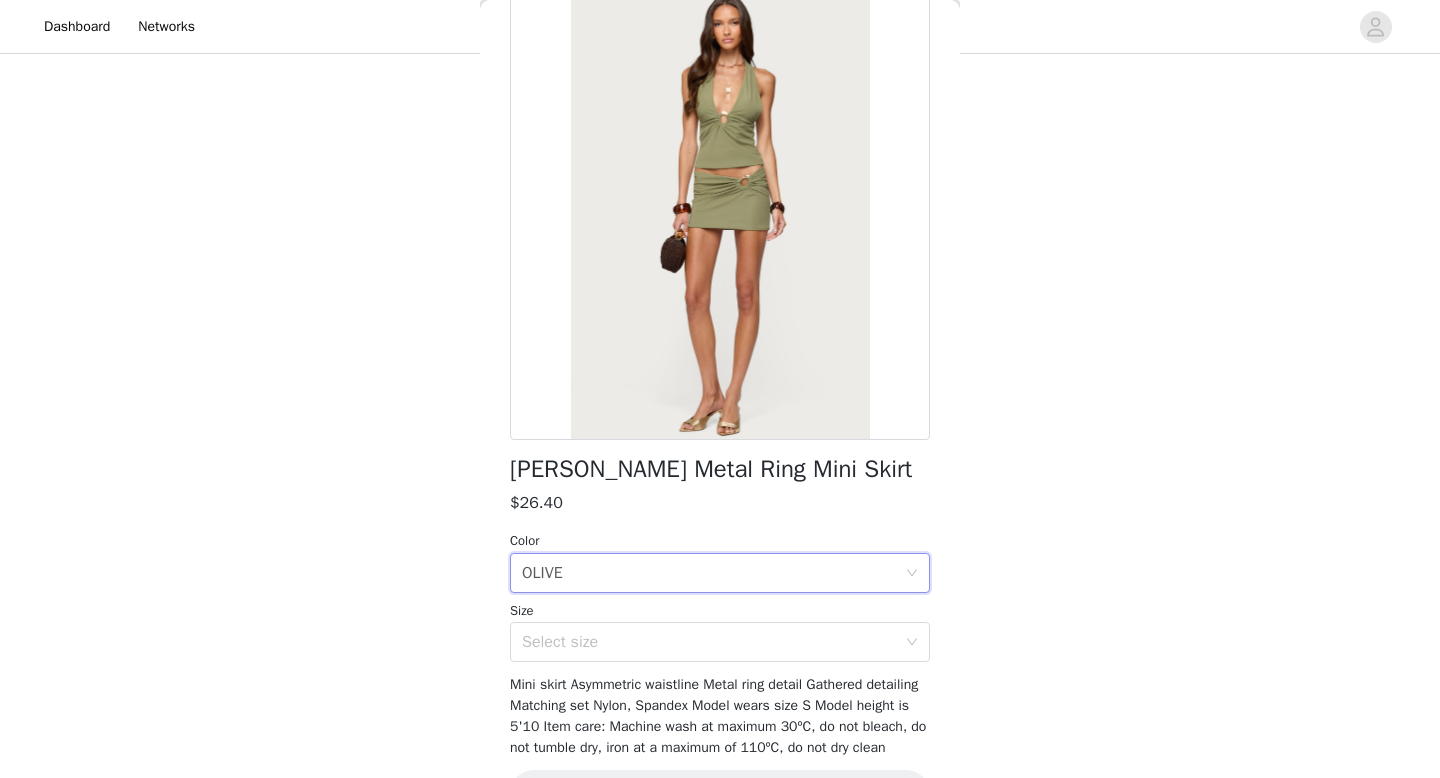 scroll, scrollTop: 136, scrollLeft: 0, axis: vertical 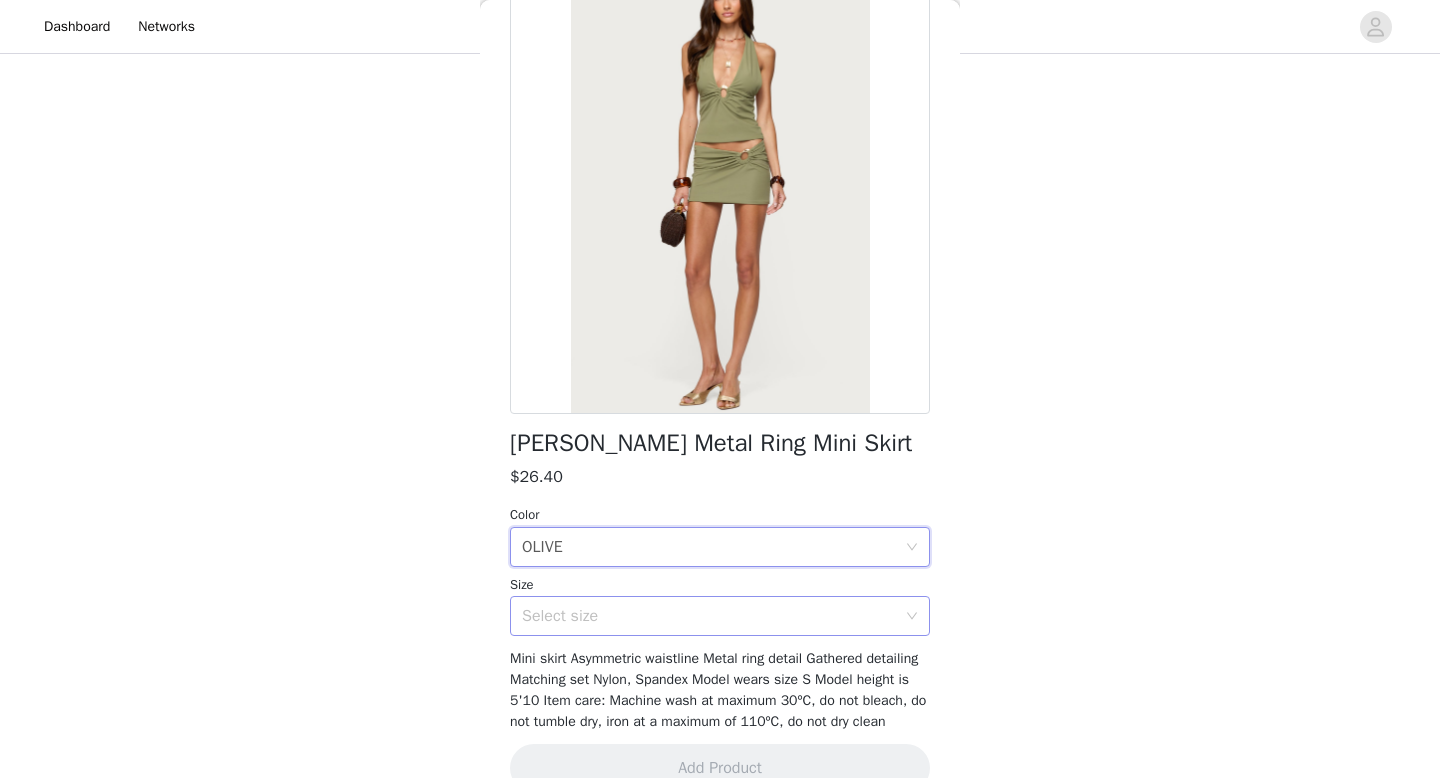 click on "Select size" at bounding box center [709, 616] 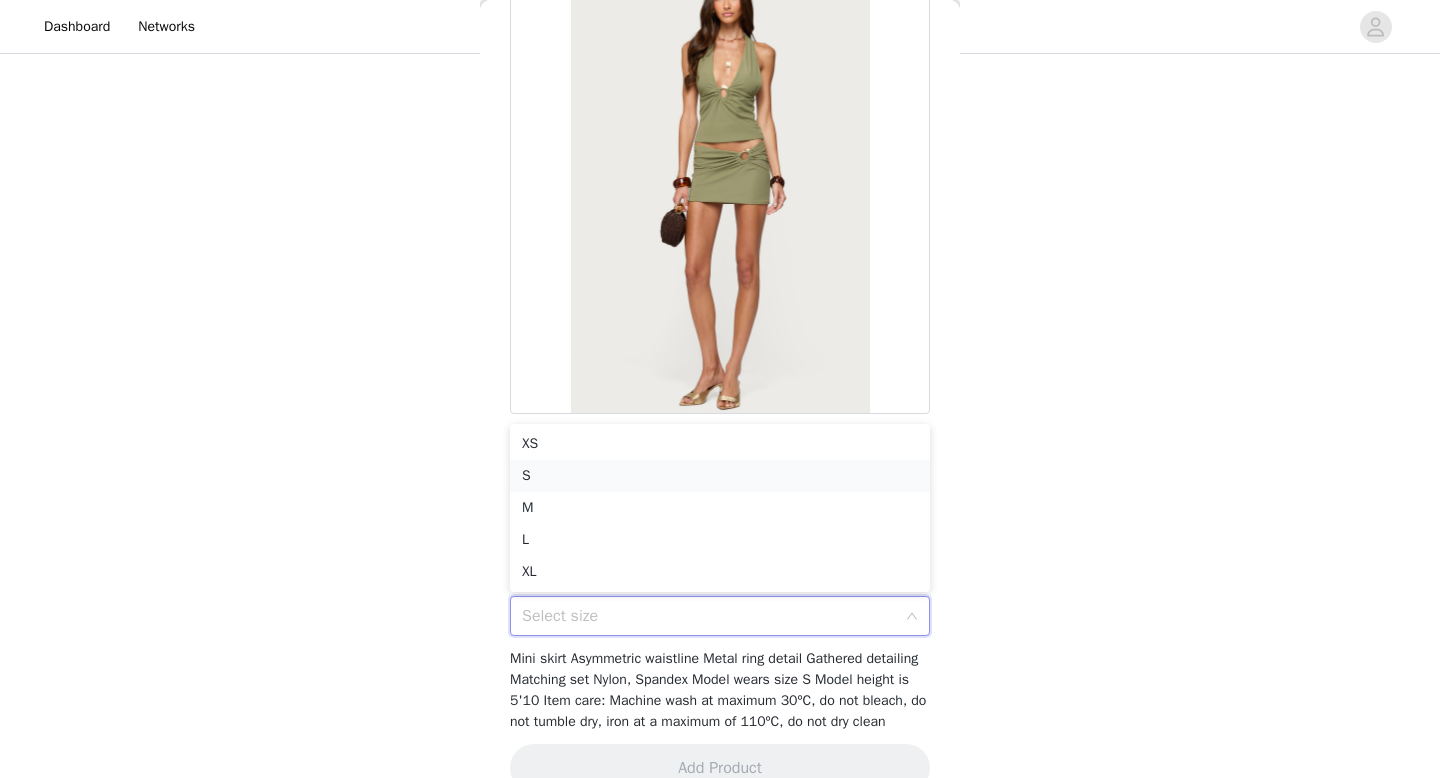 click on "S" at bounding box center (720, 476) 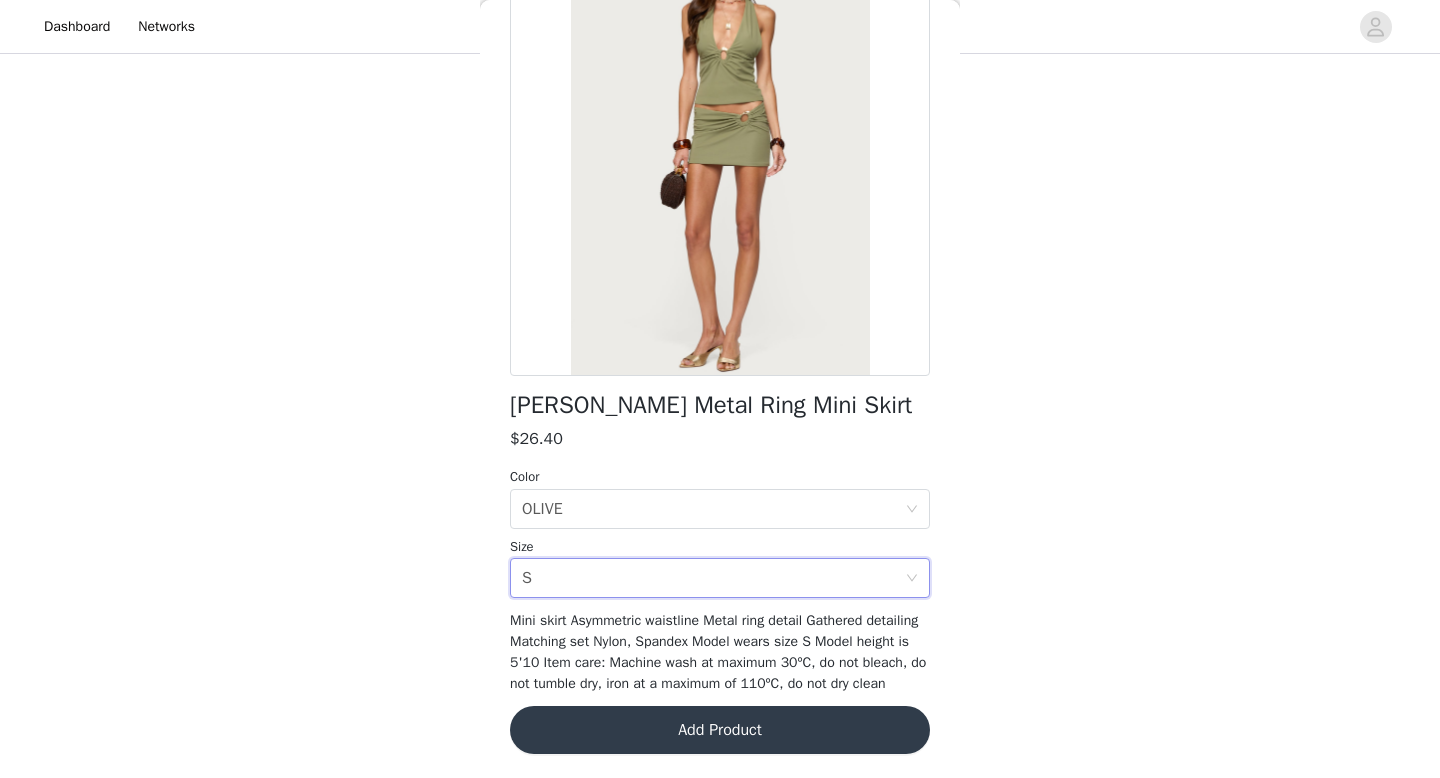 scroll, scrollTop: 195, scrollLeft: 0, axis: vertical 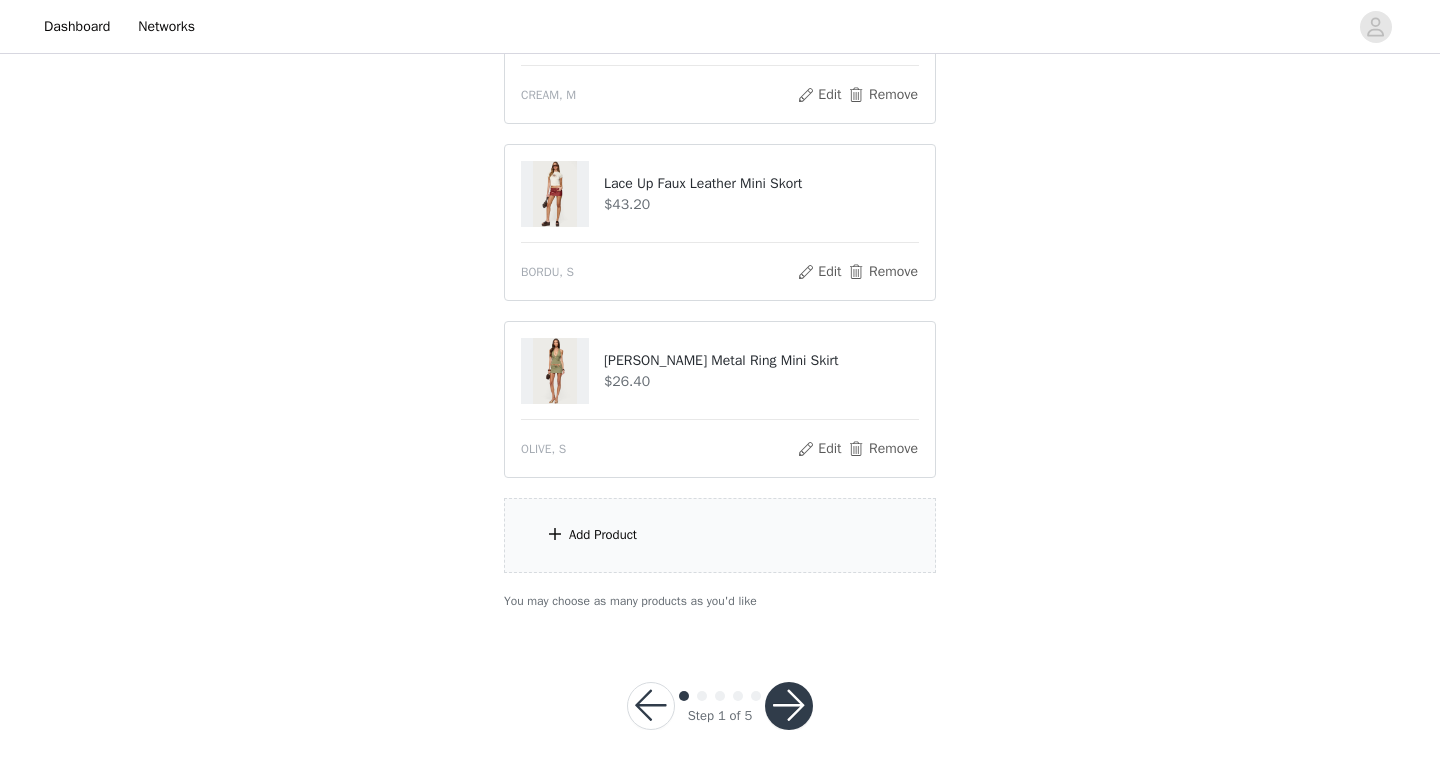 click on "Add Product" at bounding box center [720, 535] 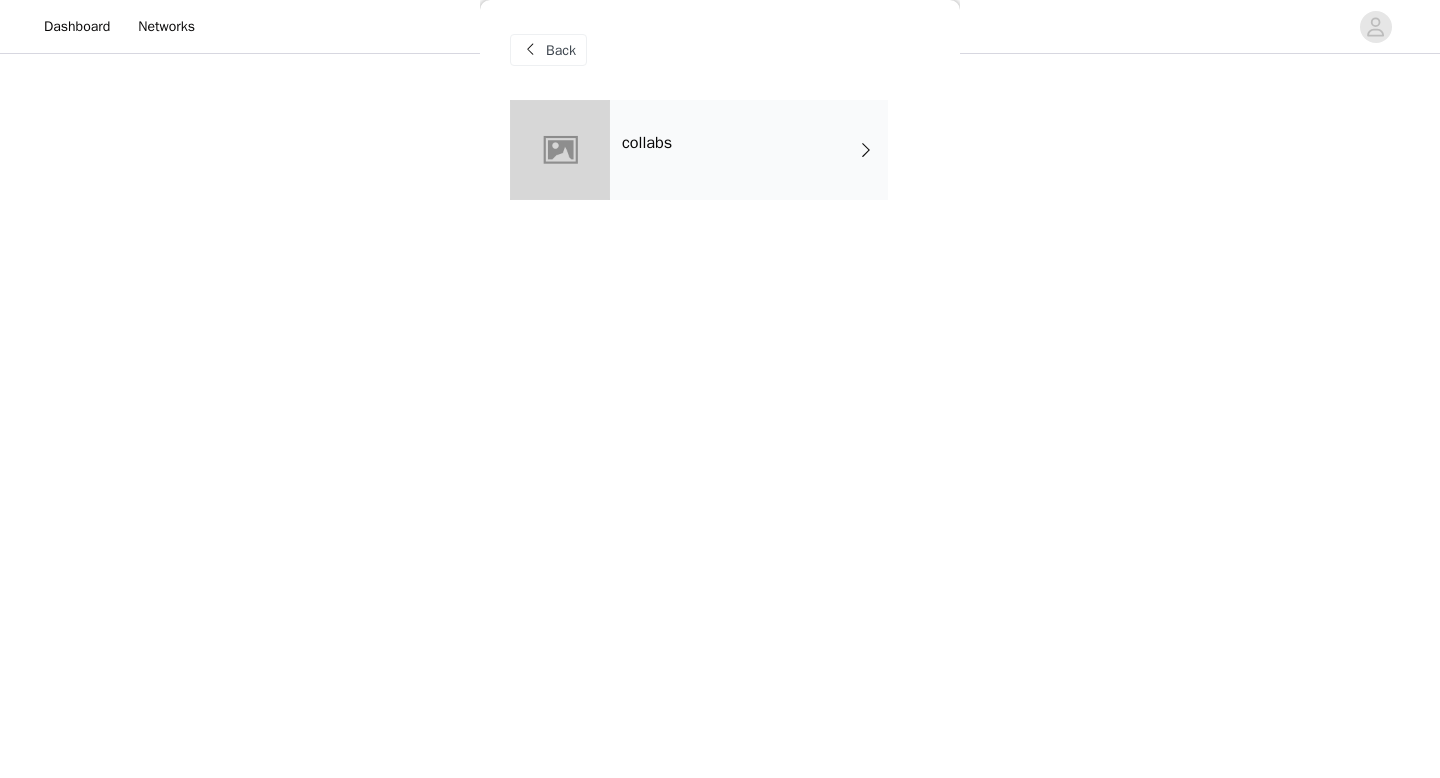 click on "collabs" at bounding box center [749, 150] 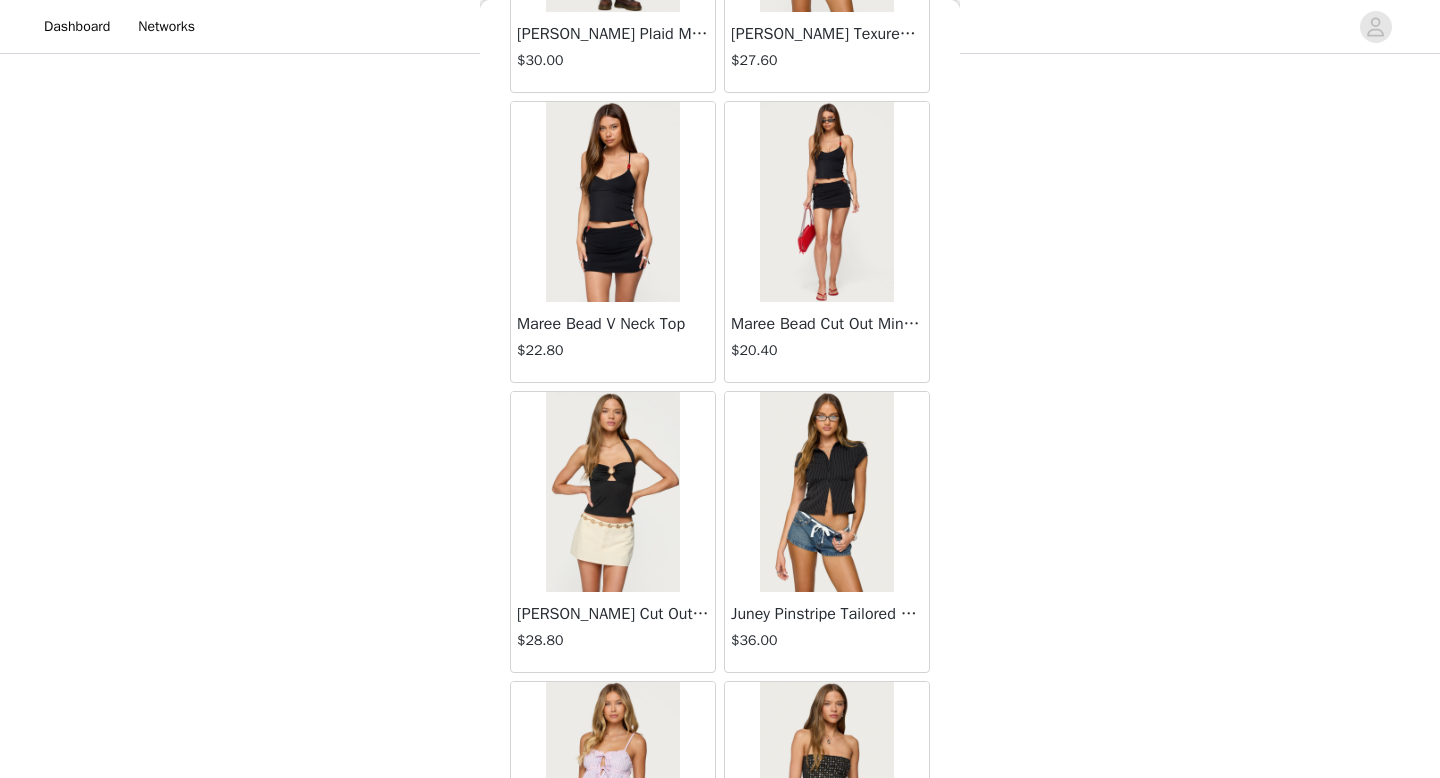 scroll, scrollTop: 1988, scrollLeft: 0, axis: vertical 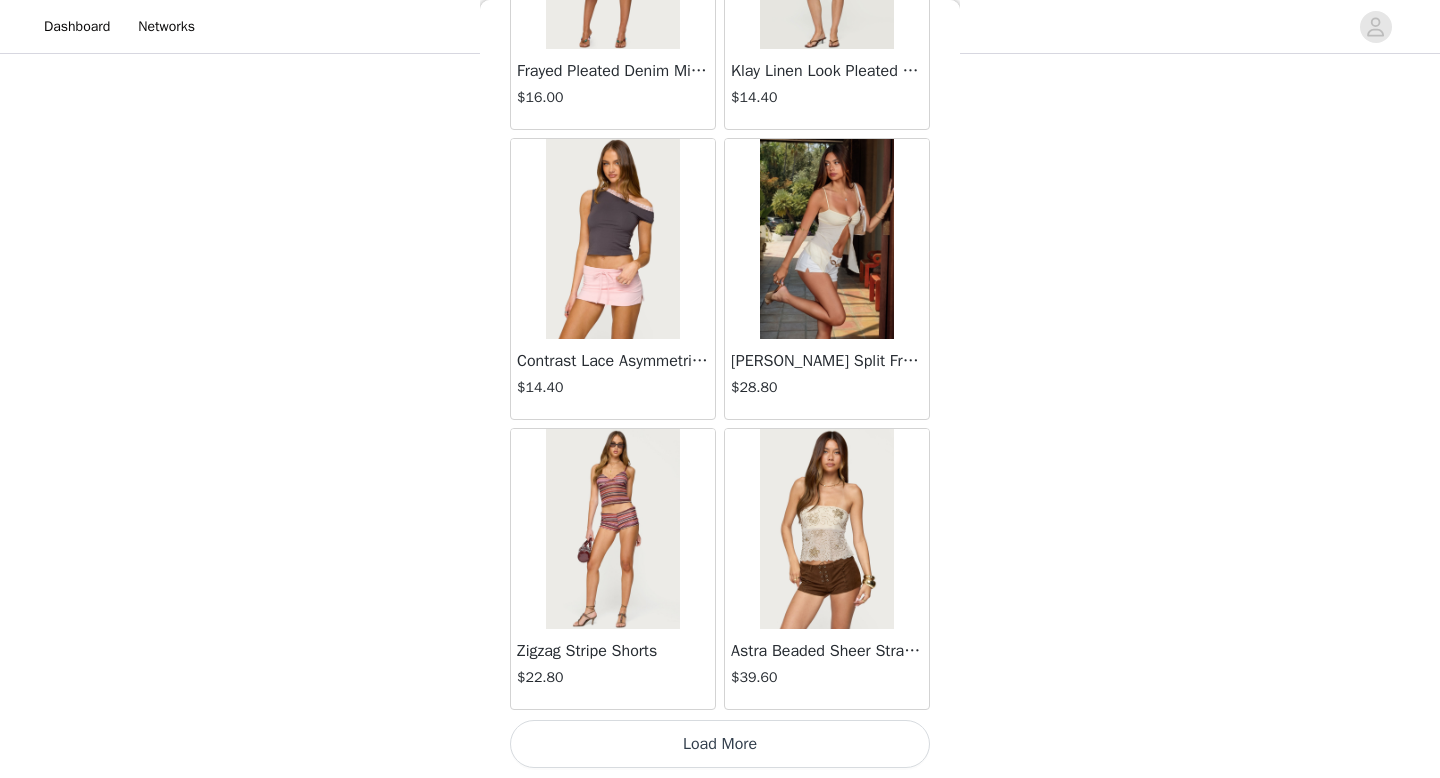 click on "Load More" at bounding box center (720, 744) 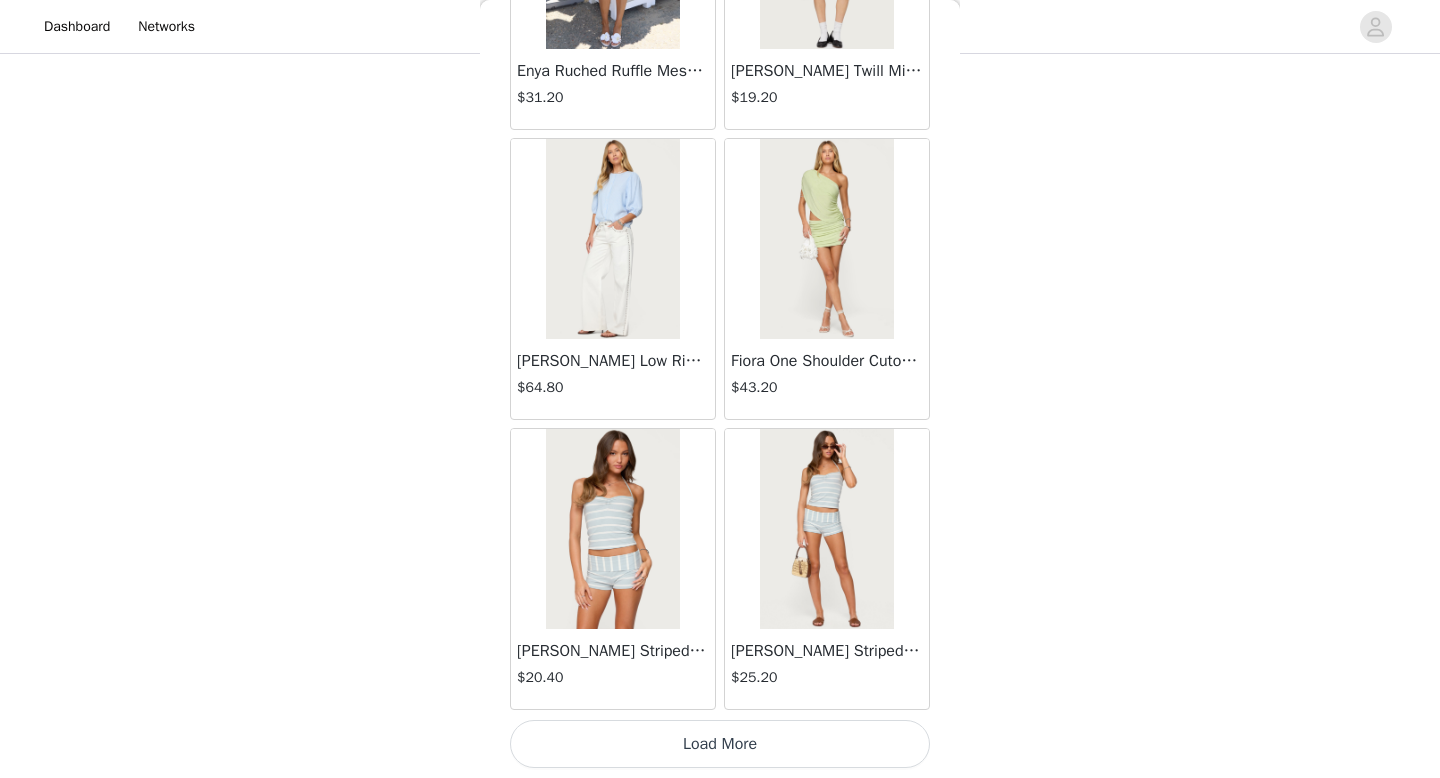 click on "Load More" at bounding box center [720, 744] 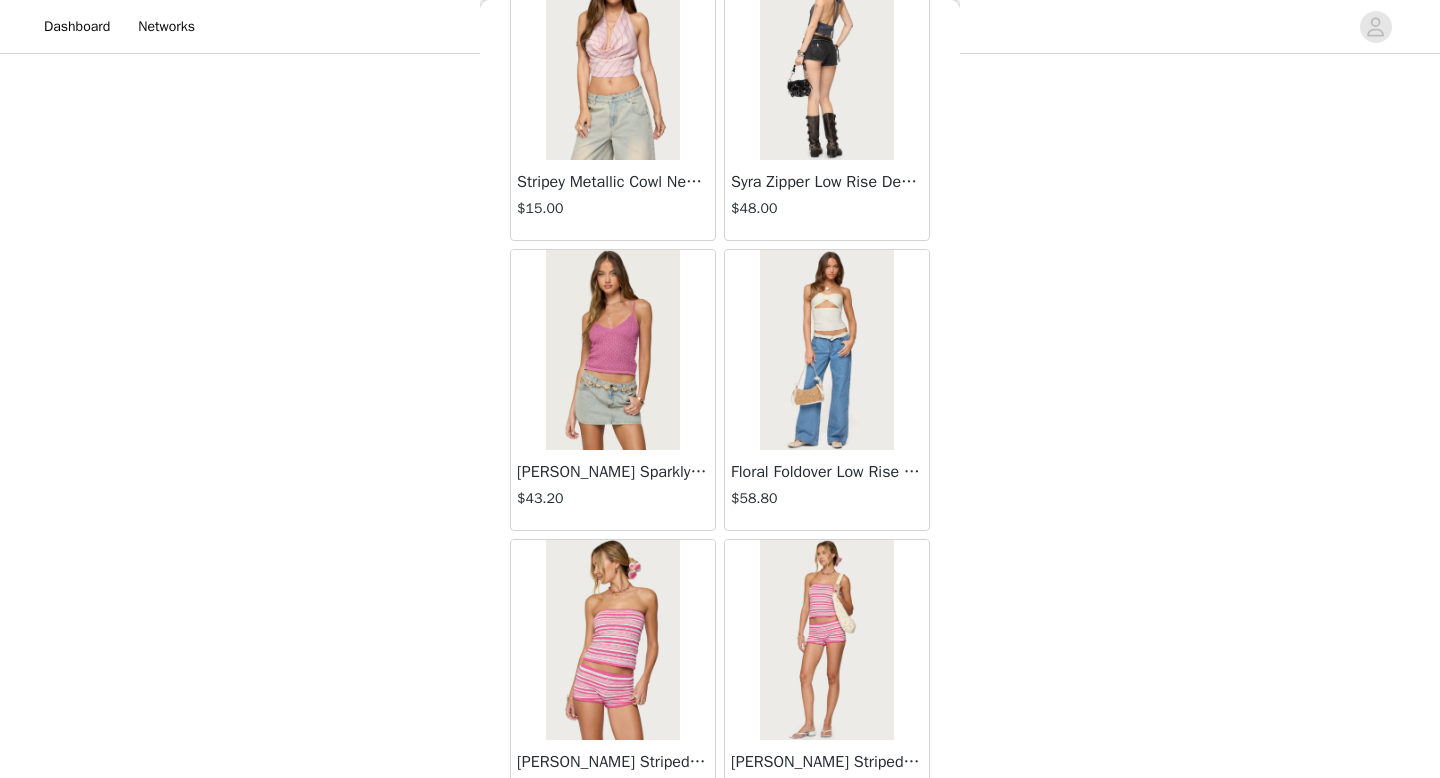 scroll, scrollTop: 8082, scrollLeft: 0, axis: vertical 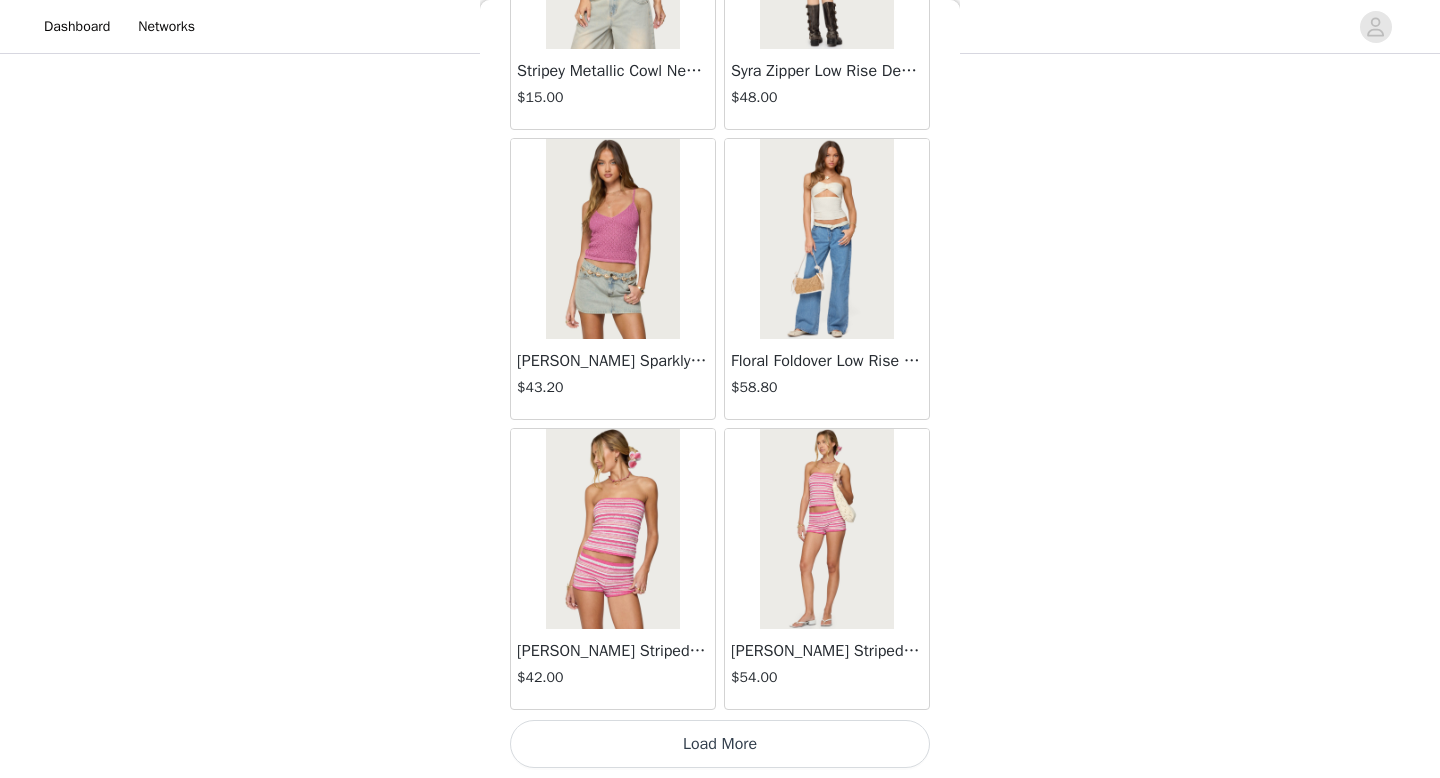 click on "Load More" at bounding box center (720, 744) 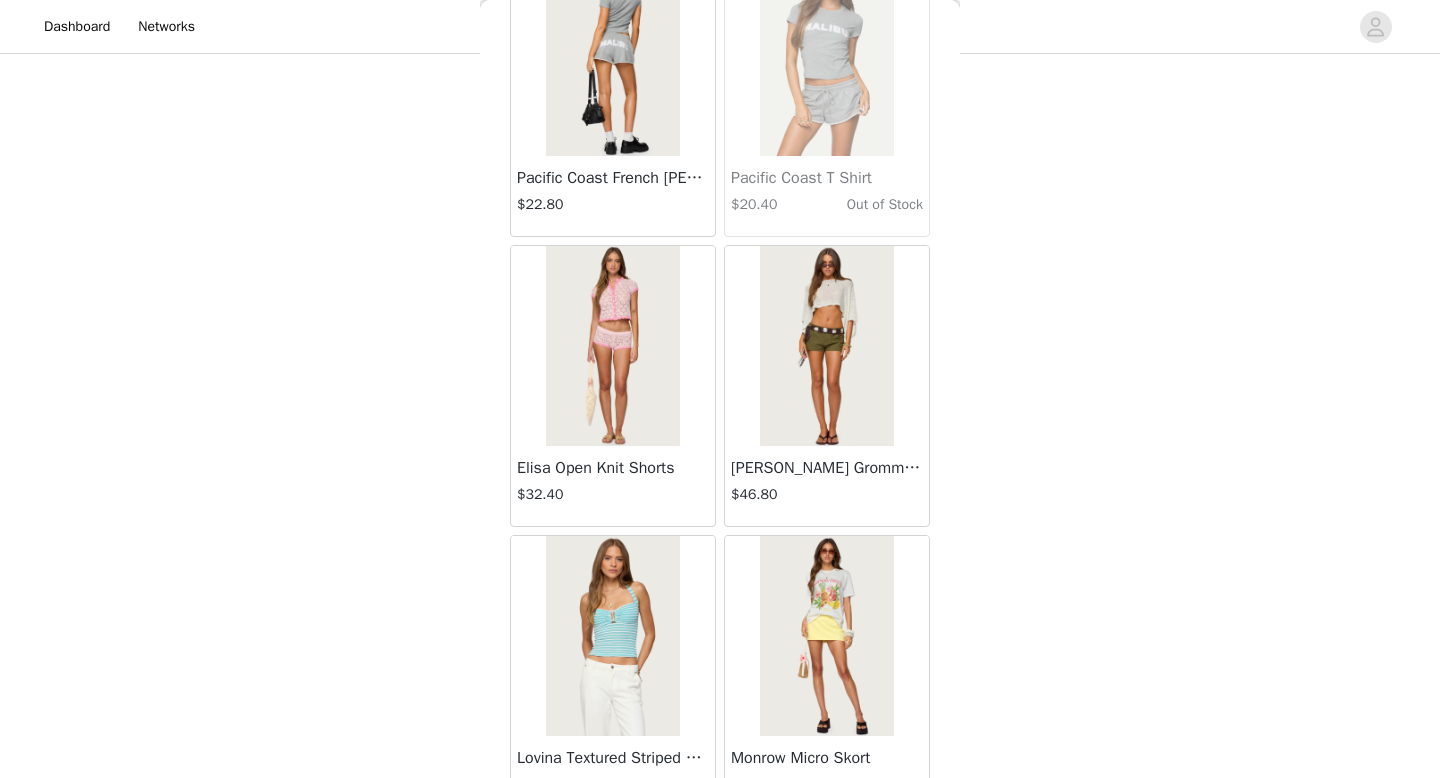 scroll, scrollTop: 10982, scrollLeft: 0, axis: vertical 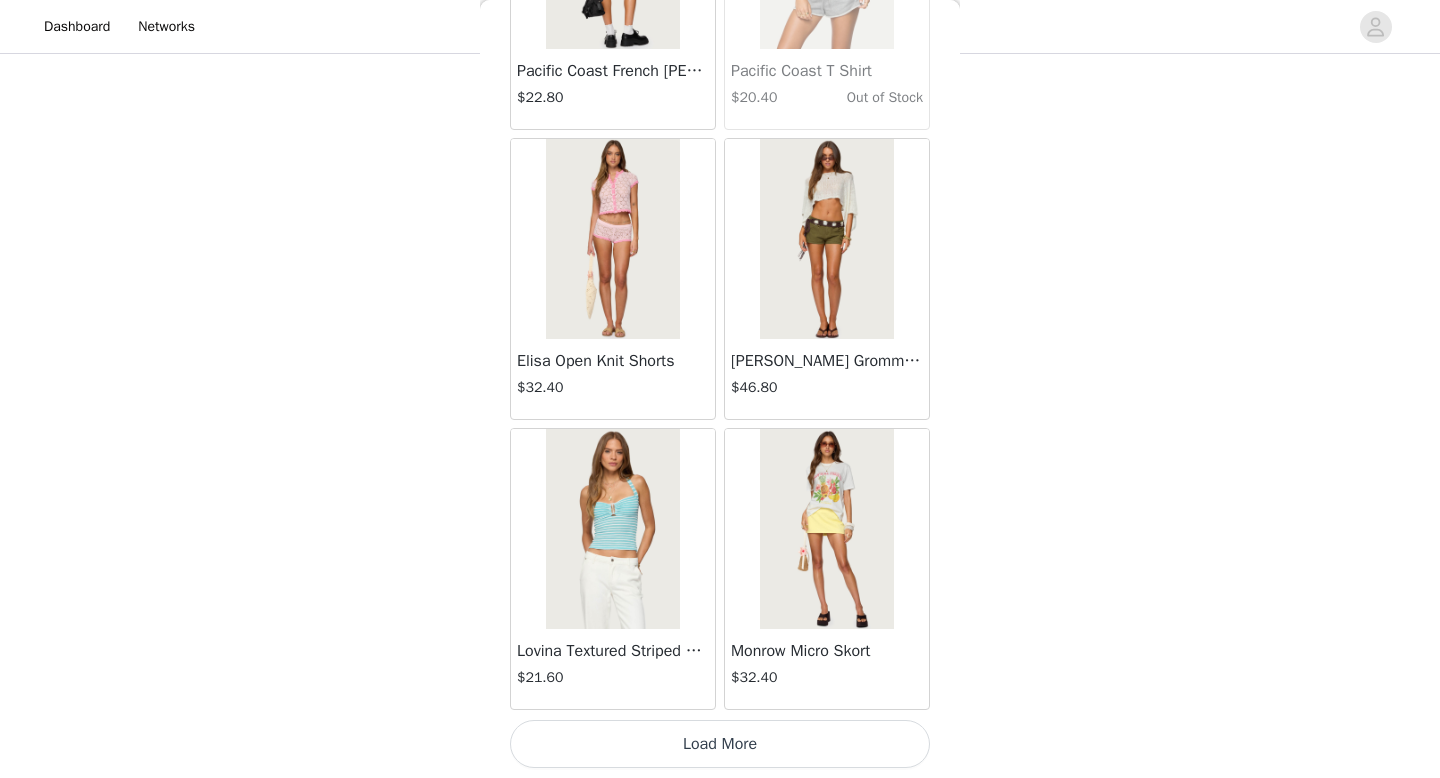 click on "Load More" at bounding box center [720, 744] 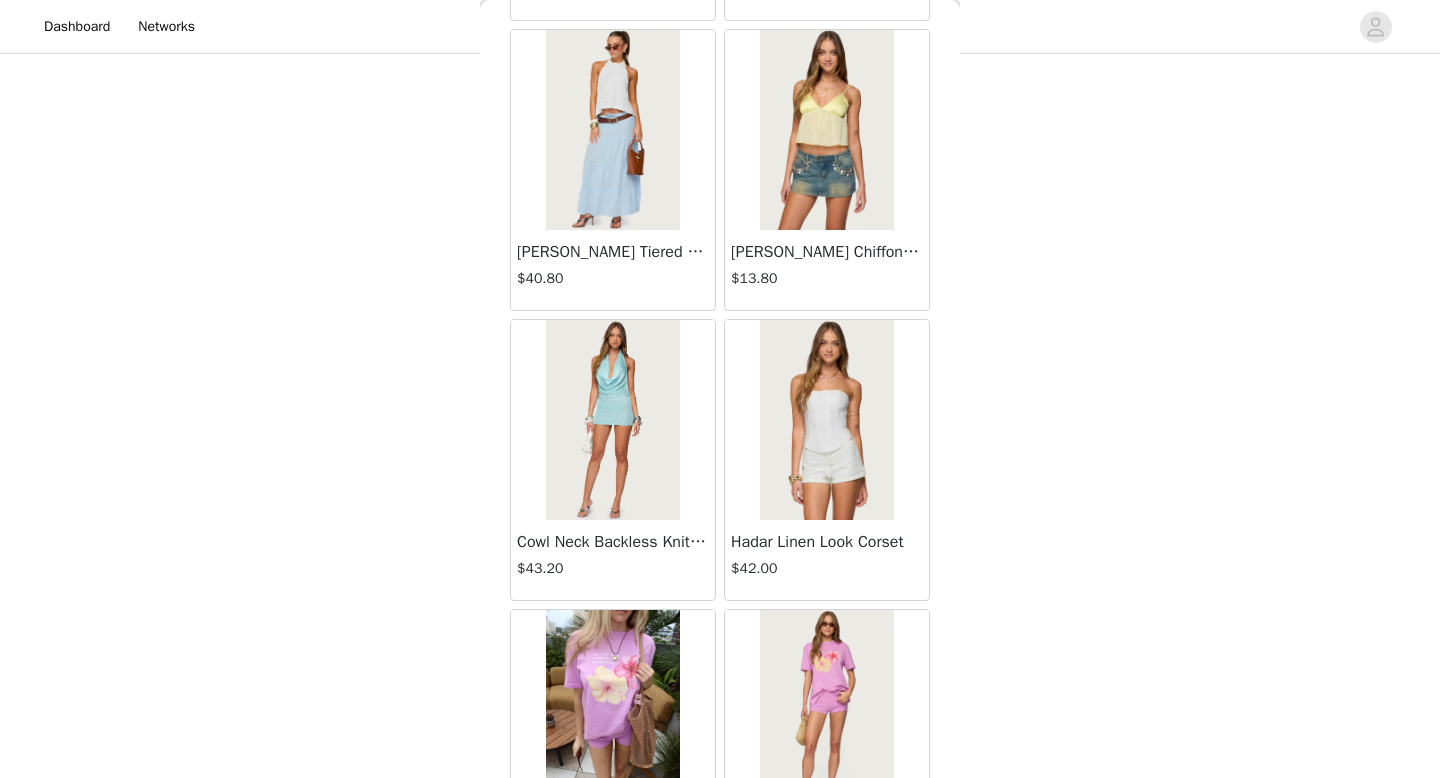 scroll, scrollTop: 13882, scrollLeft: 0, axis: vertical 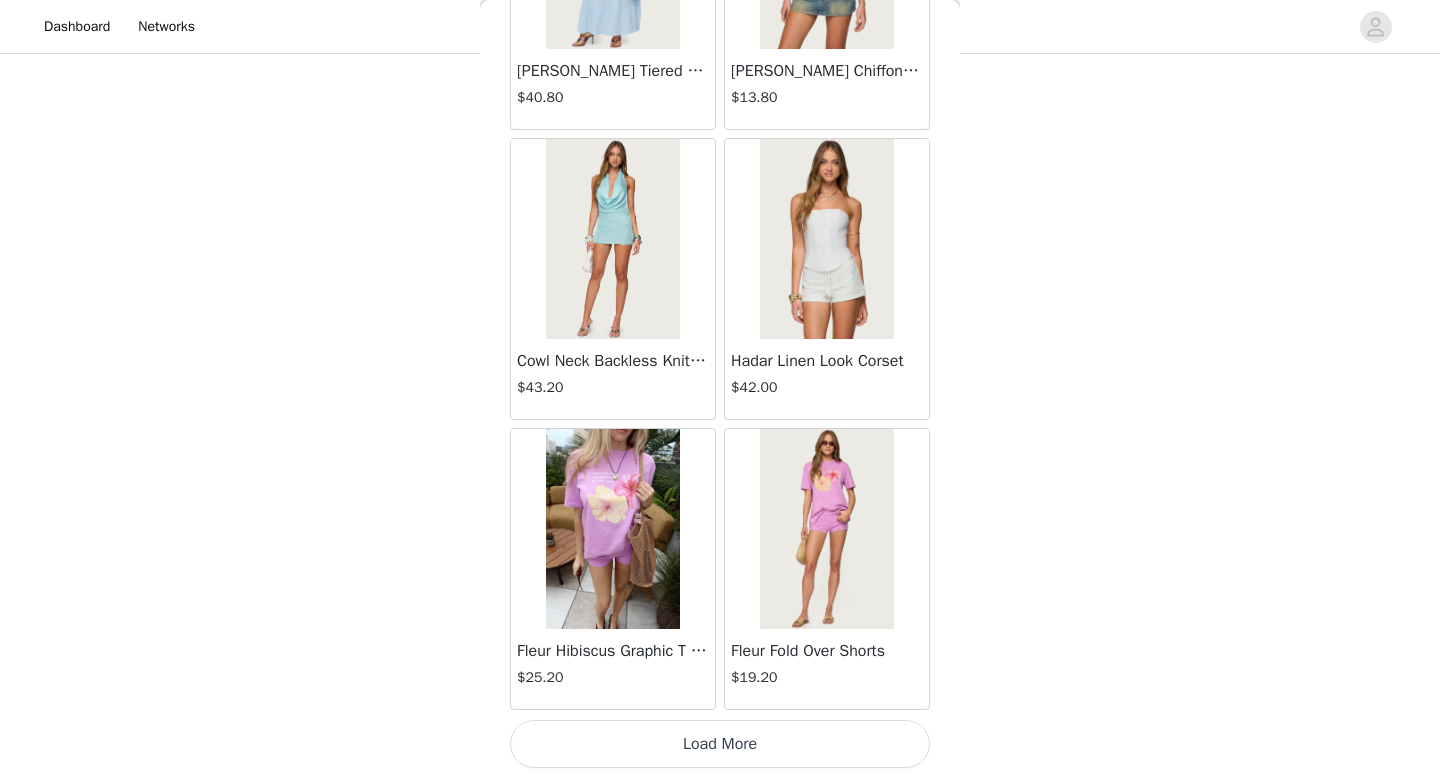 click on "Load More" at bounding box center (720, 744) 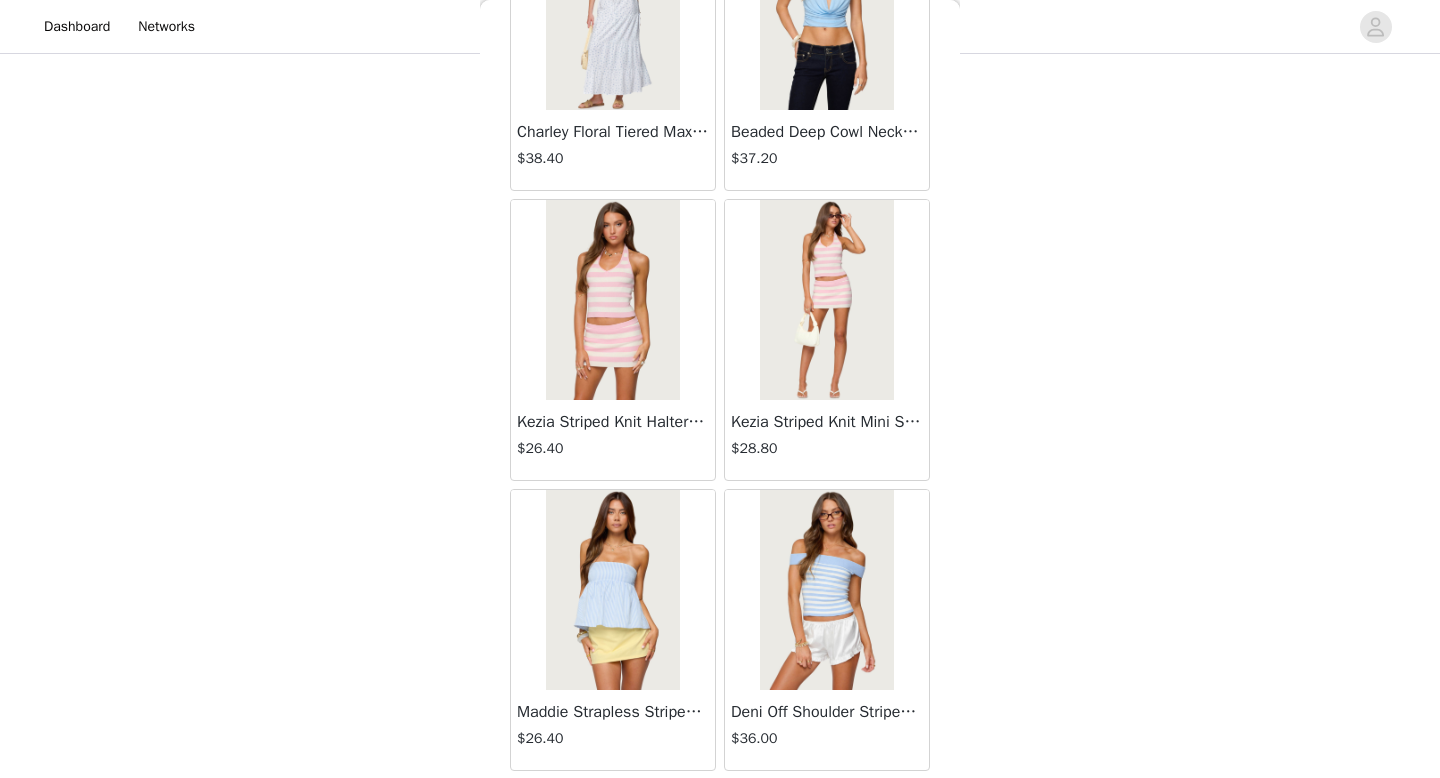 scroll, scrollTop: 16782, scrollLeft: 0, axis: vertical 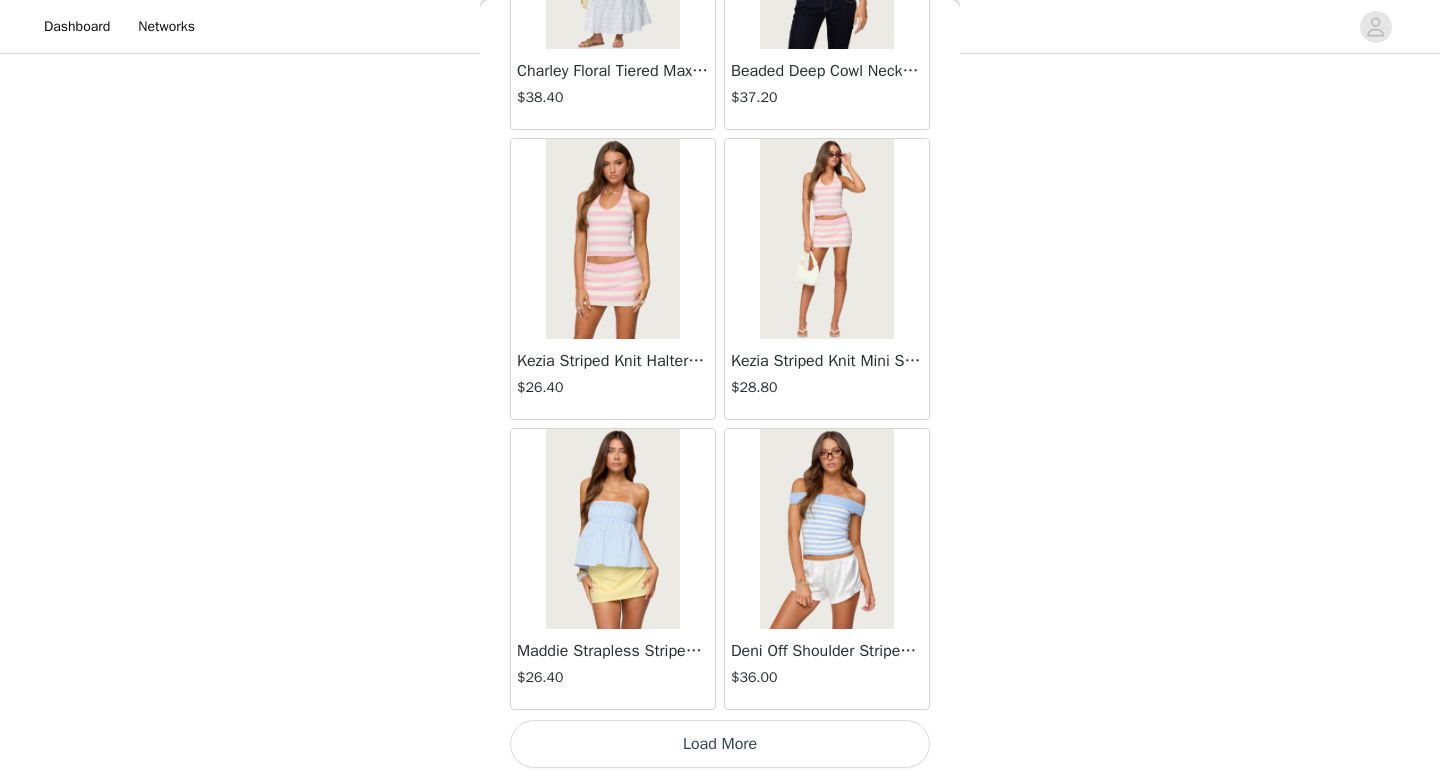 click on "Load More" at bounding box center (720, 744) 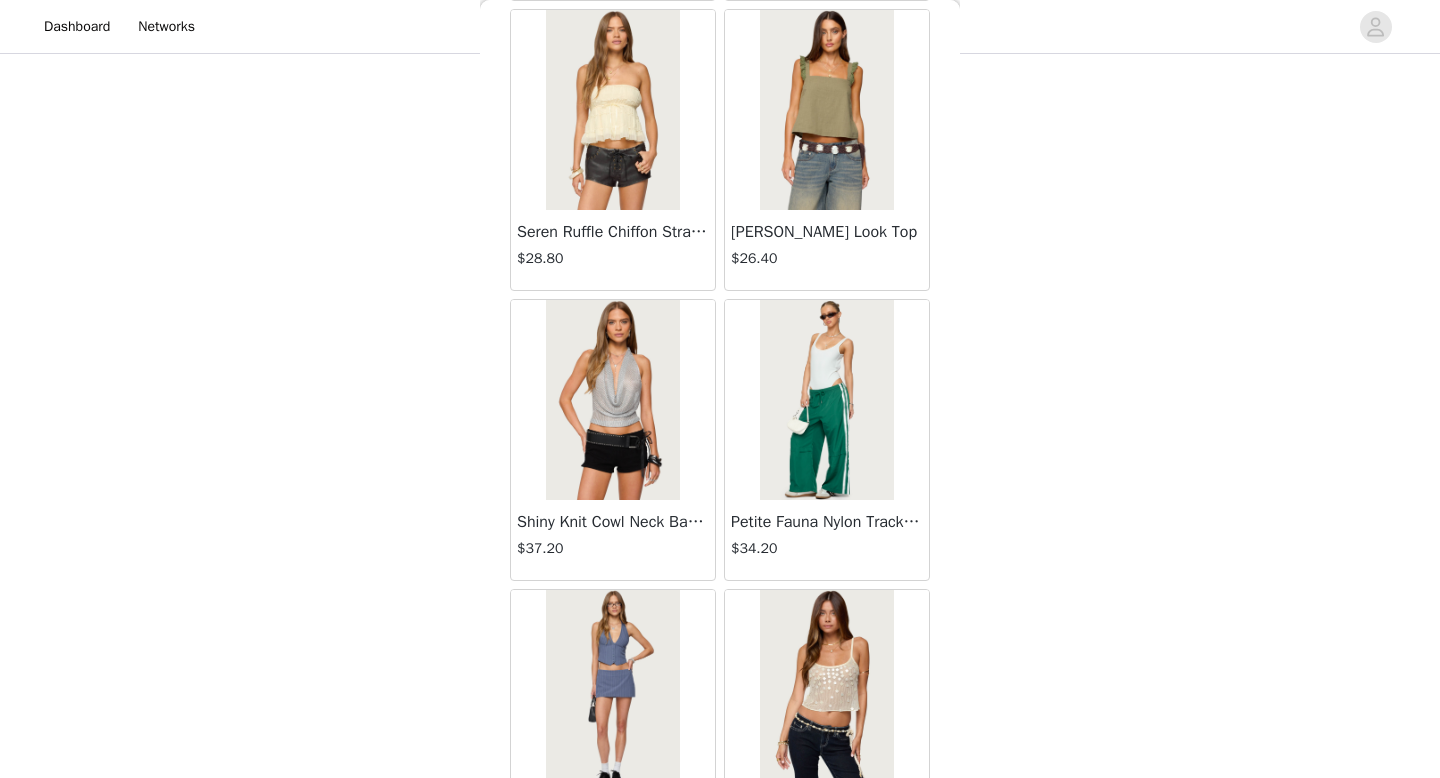 scroll, scrollTop: 19682, scrollLeft: 0, axis: vertical 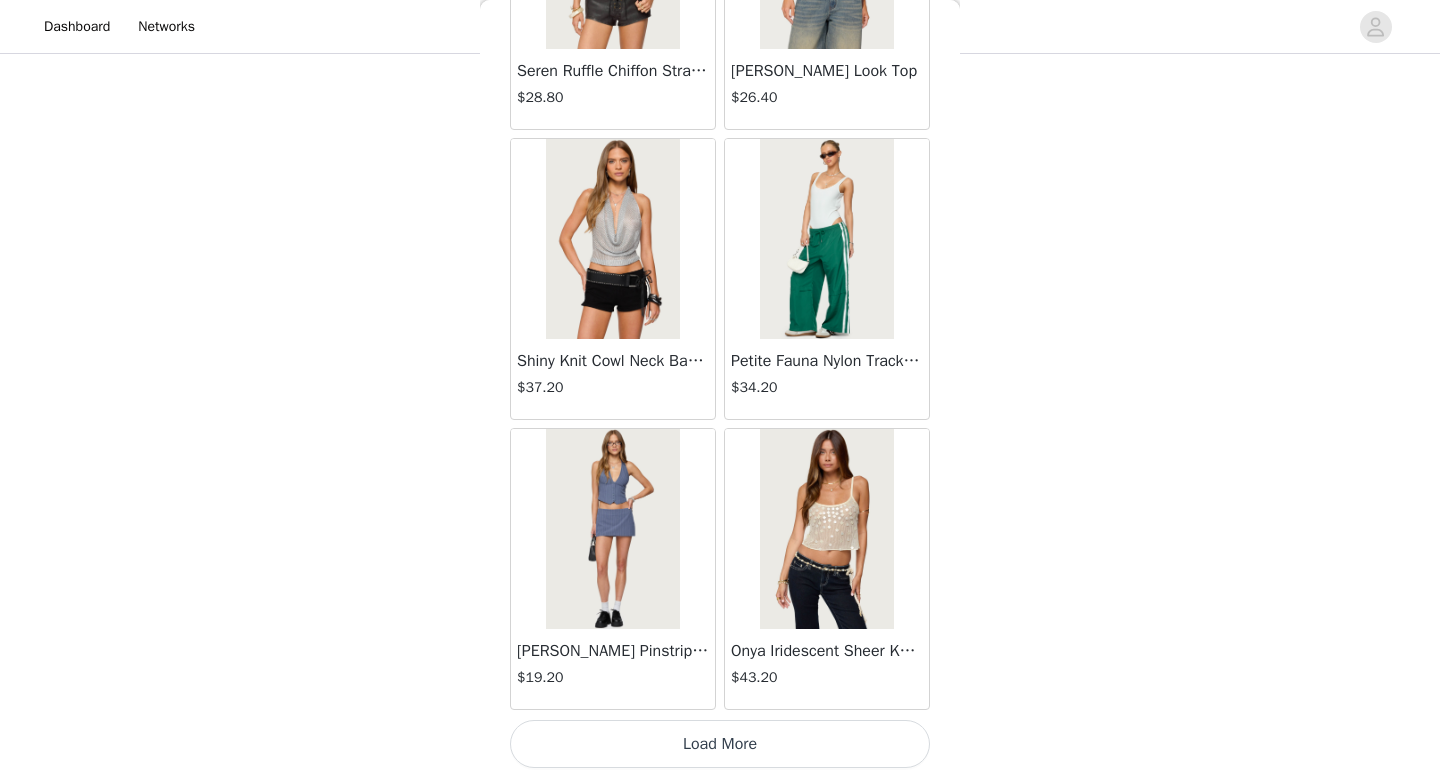 click on "Load More" at bounding box center [720, 744] 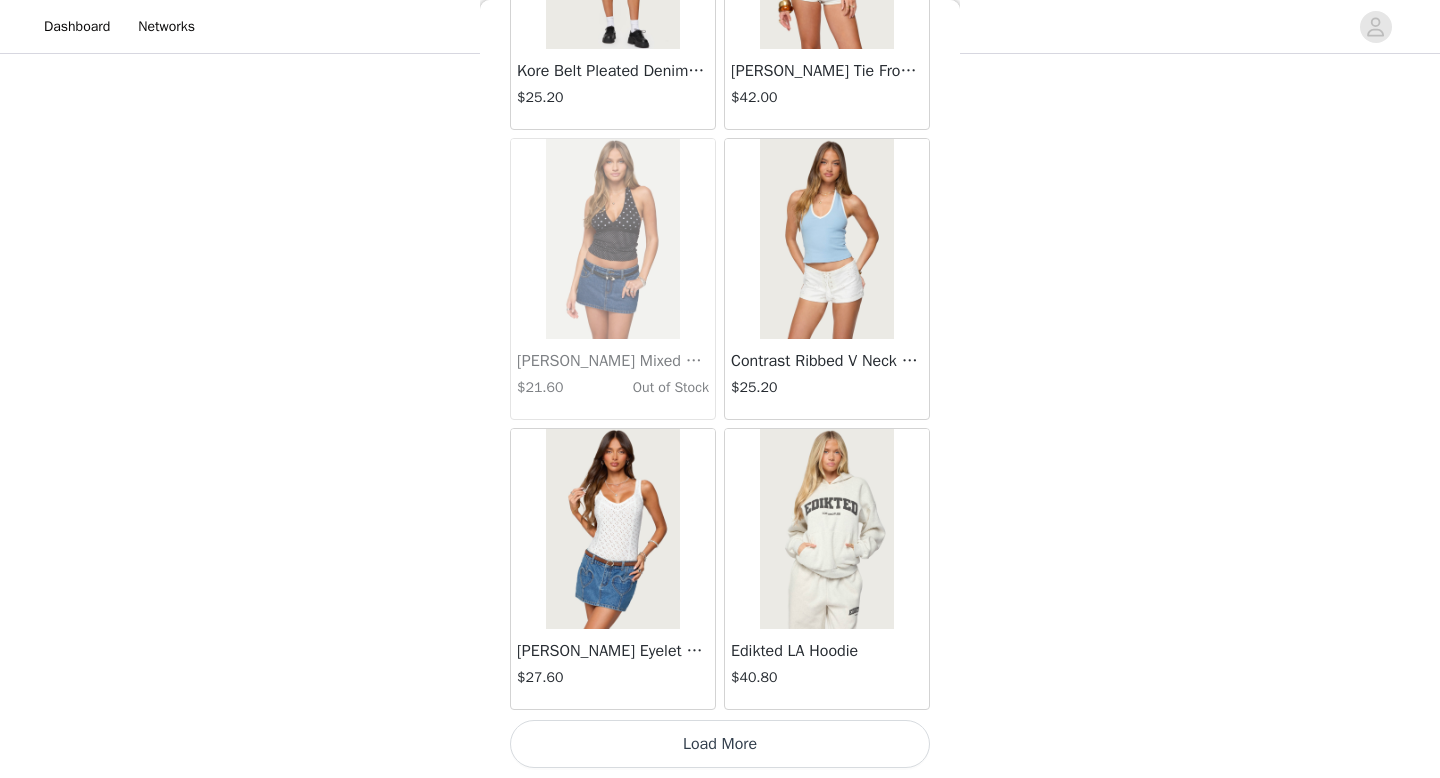 click on "Load More" at bounding box center (720, 744) 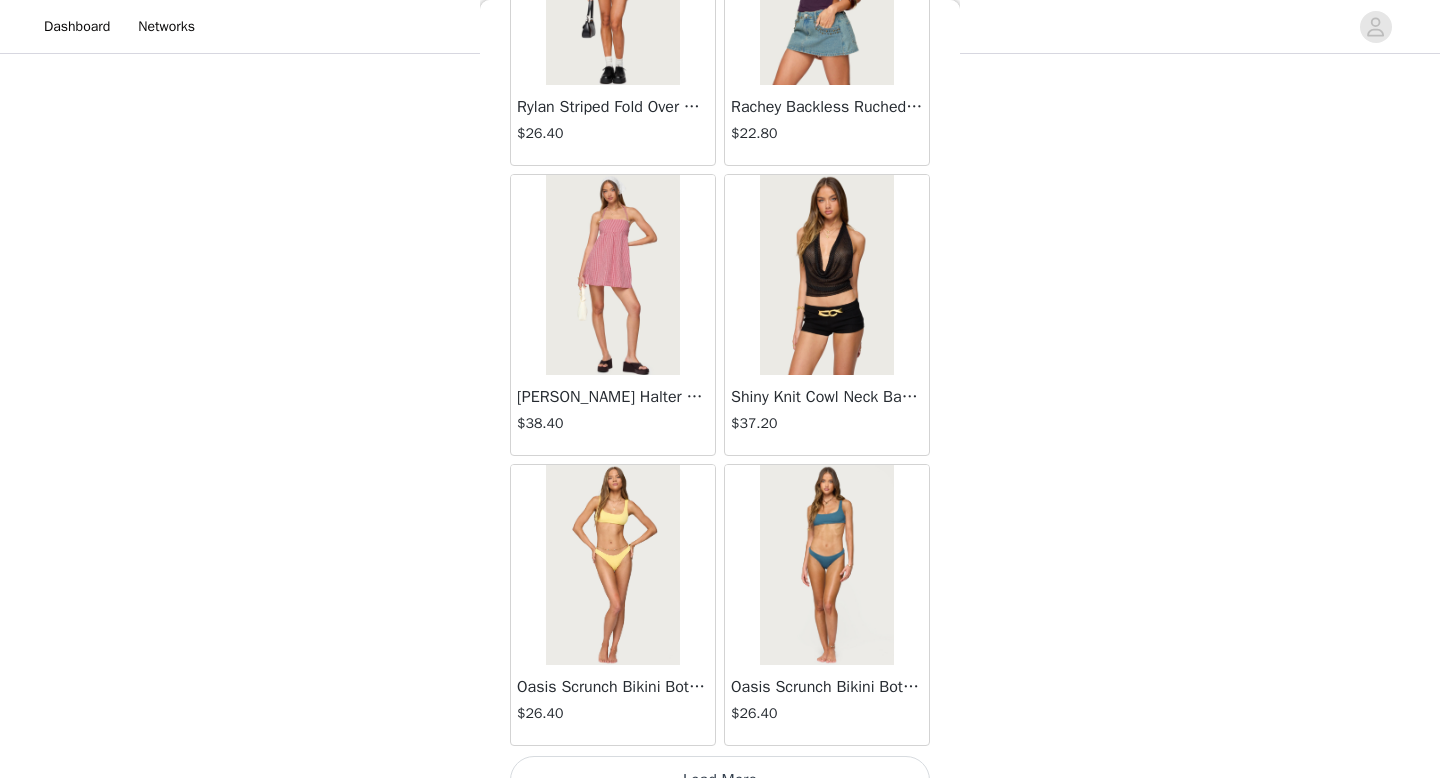 scroll, scrollTop: 25482, scrollLeft: 0, axis: vertical 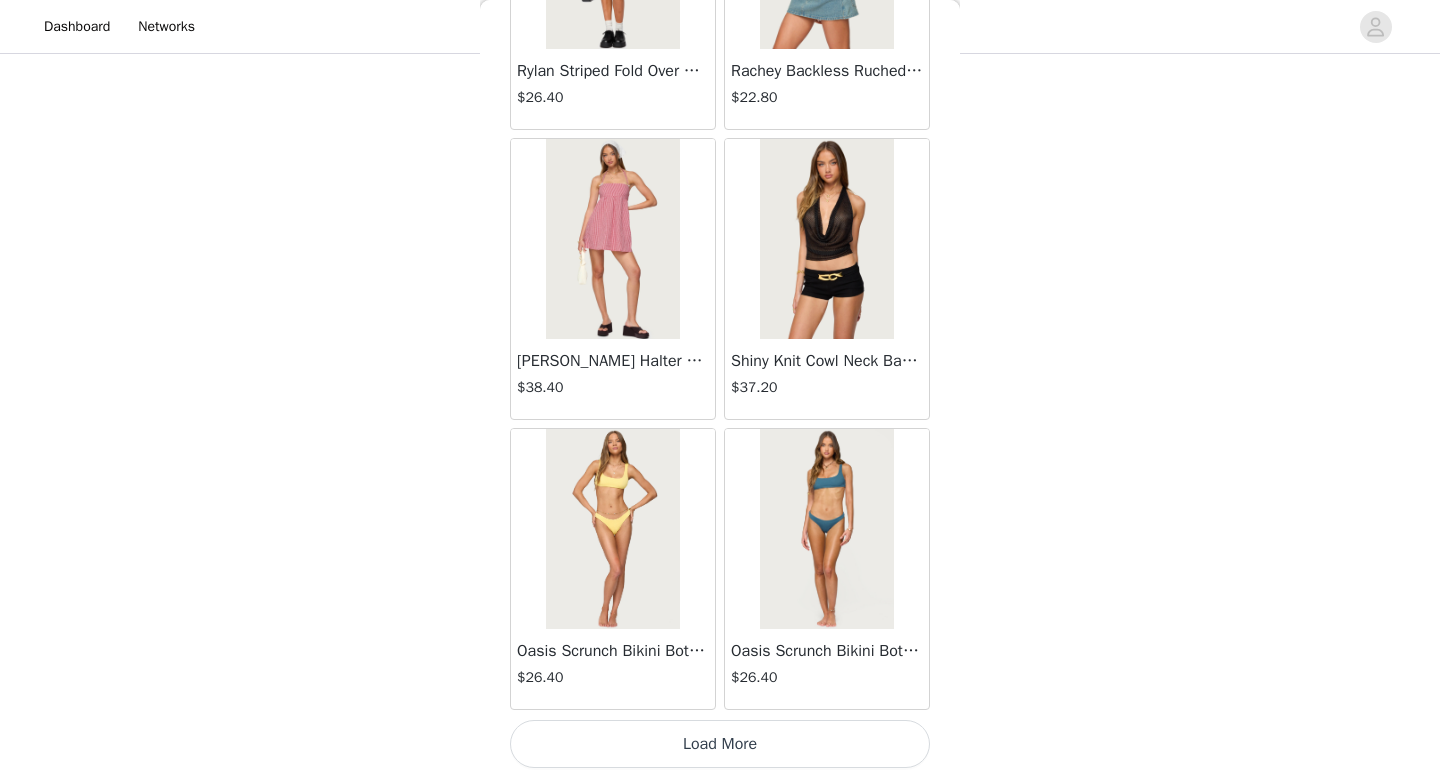 click on "Load More" at bounding box center [720, 744] 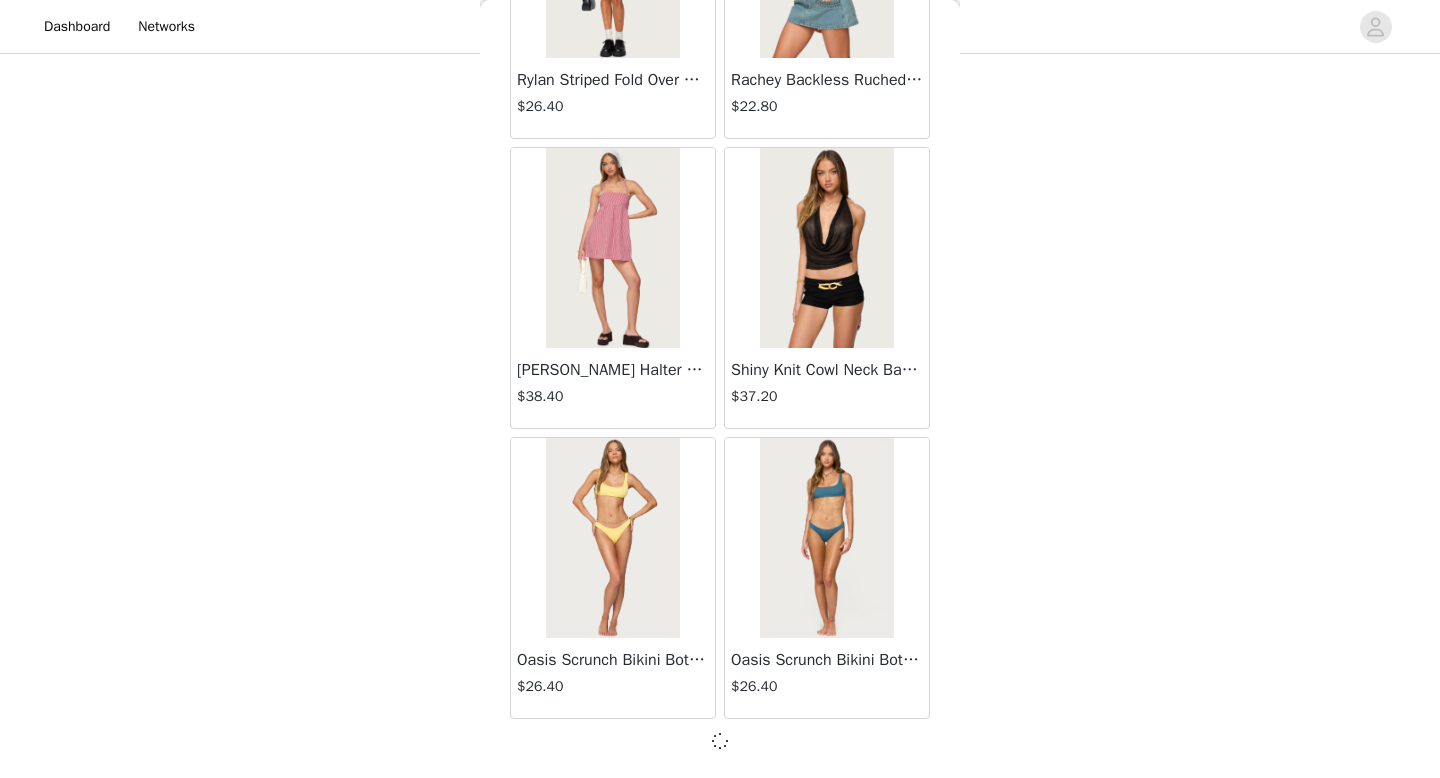scroll, scrollTop: 25473, scrollLeft: 0, axis: vertical 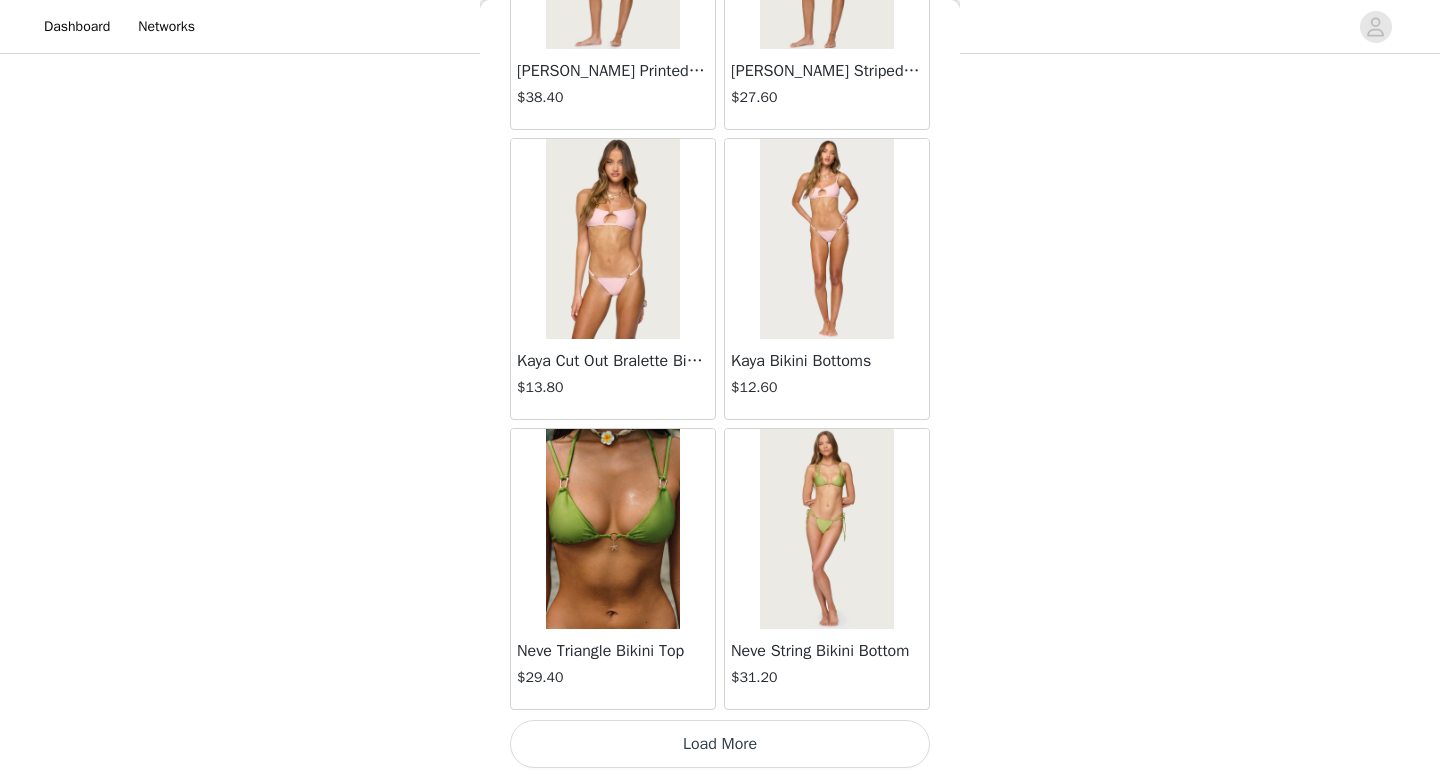 click on "Load More" at bounding box center (720, 744) 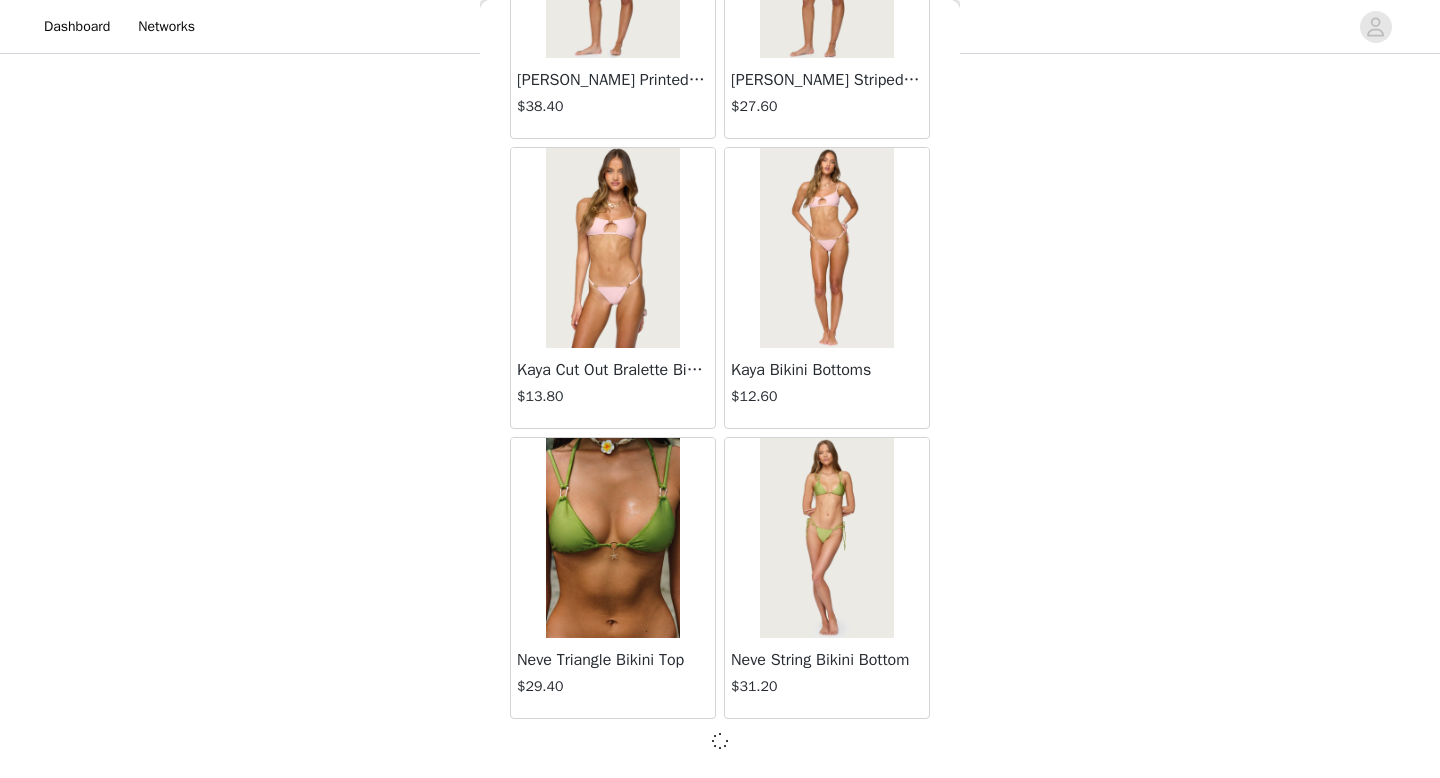 scroll, scrollTop: 28373, scrollLeft: 0, axis: vertical 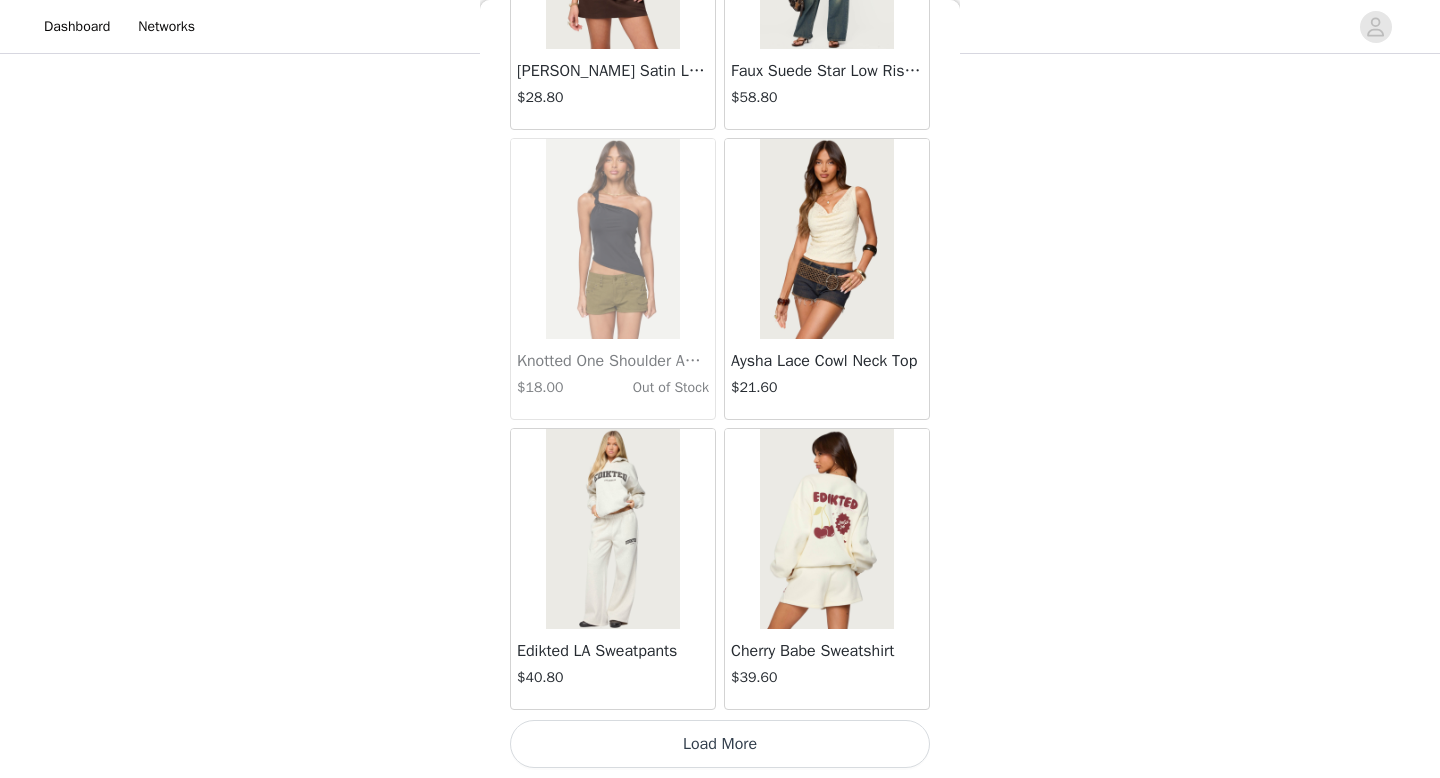 click on "Load More" at bounding box center (720, 744) 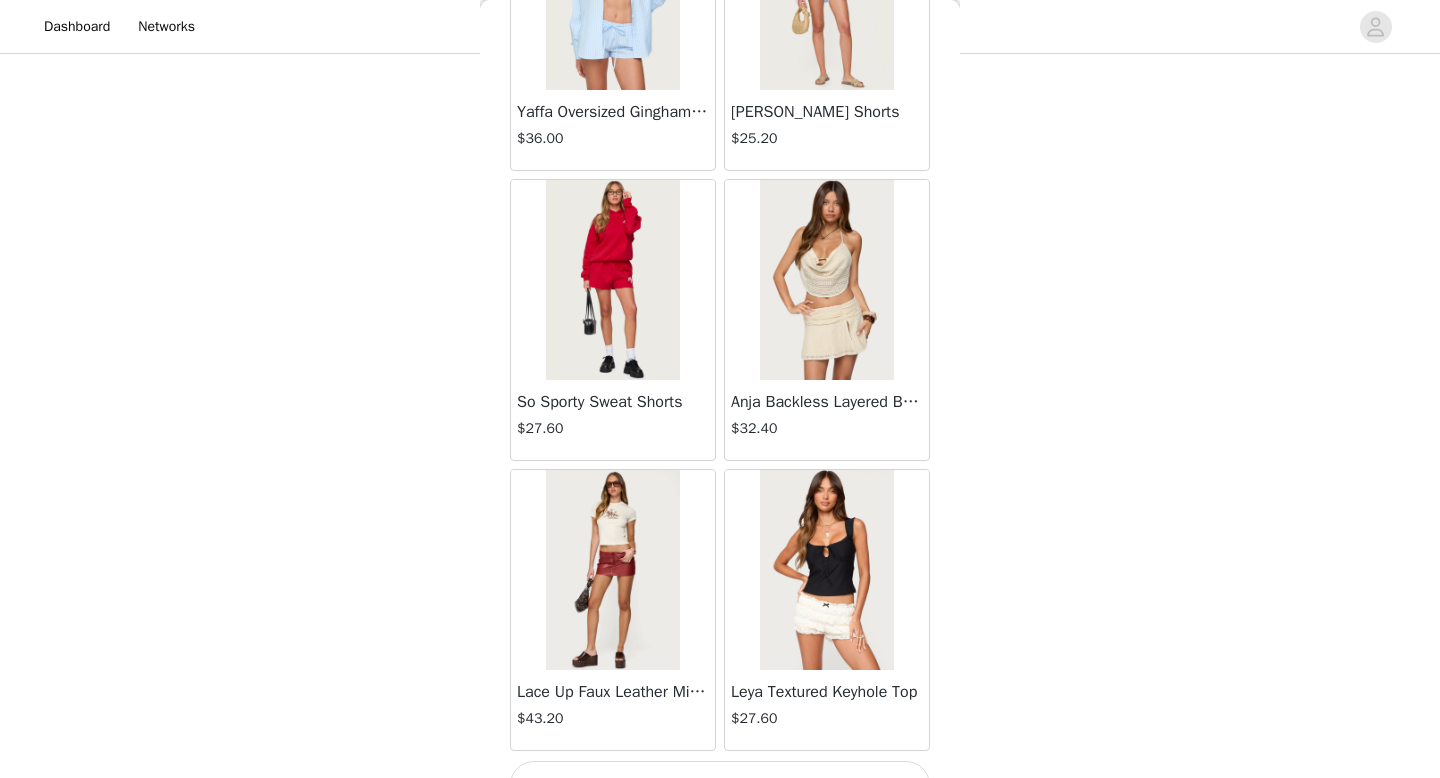 scroll, scrollTop: 34182, scrollLeft: 0, axis: vertical 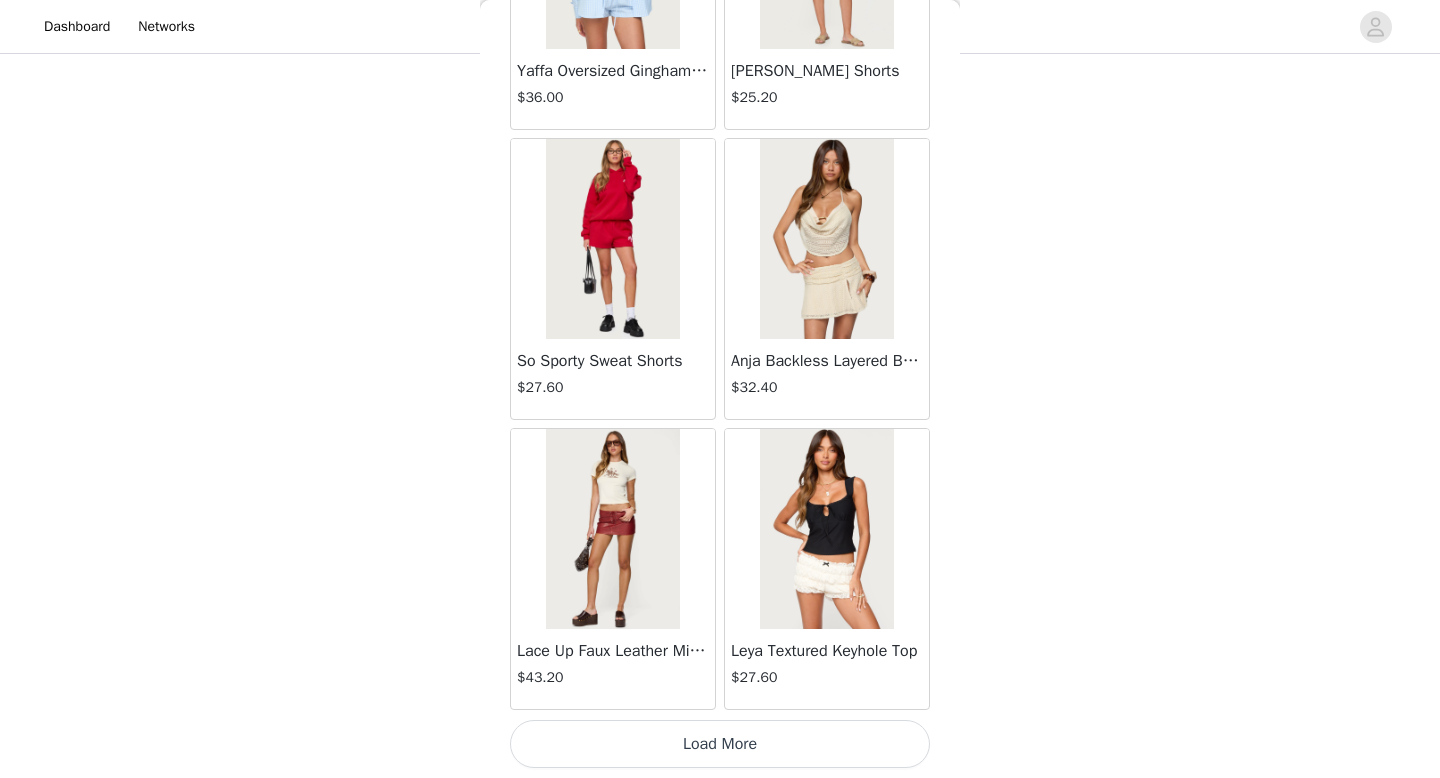 click on "Load More" at bounding box center (720, 744) 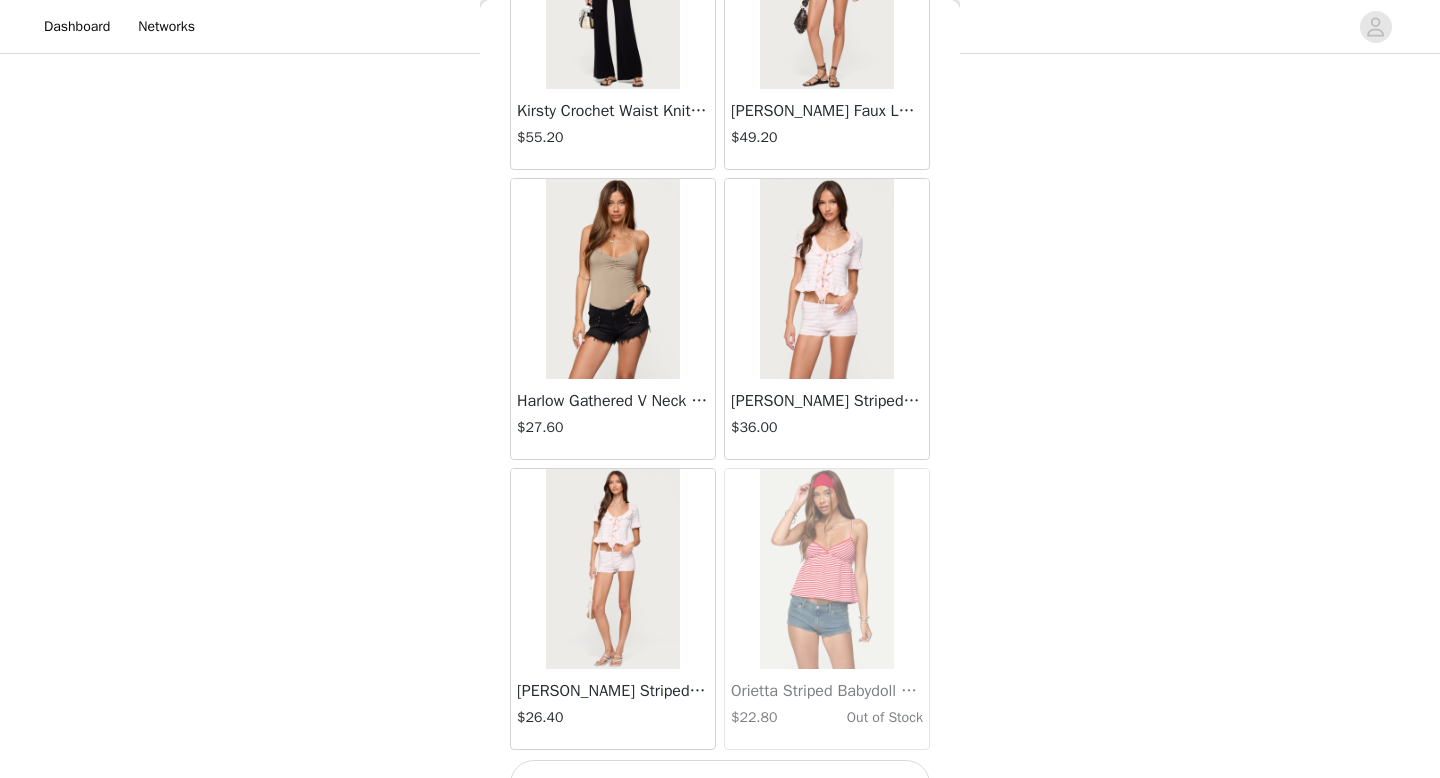 scroll, scrollTop: 37082, scrollLeft: 0, axis: vertical 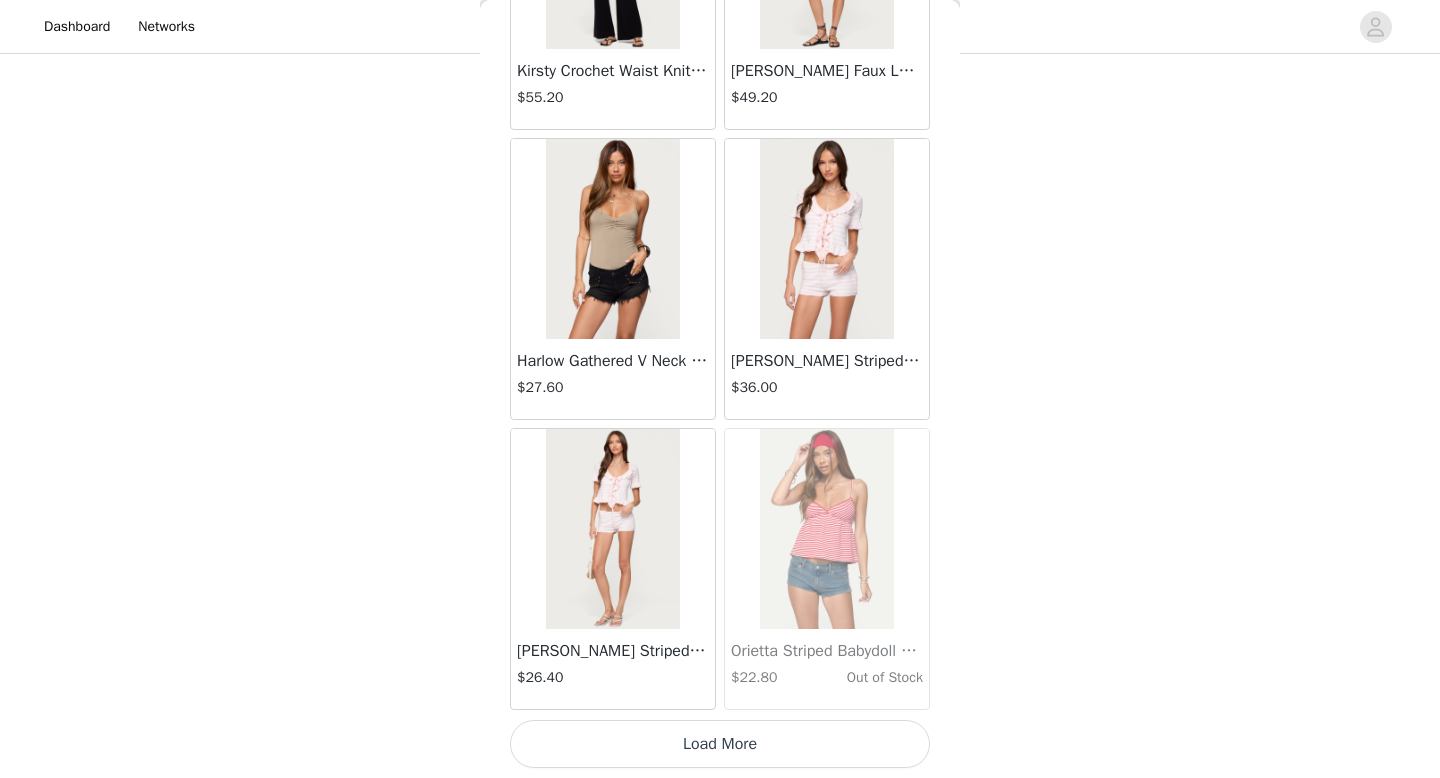click on "Load More" at bounding box center (720, 744) 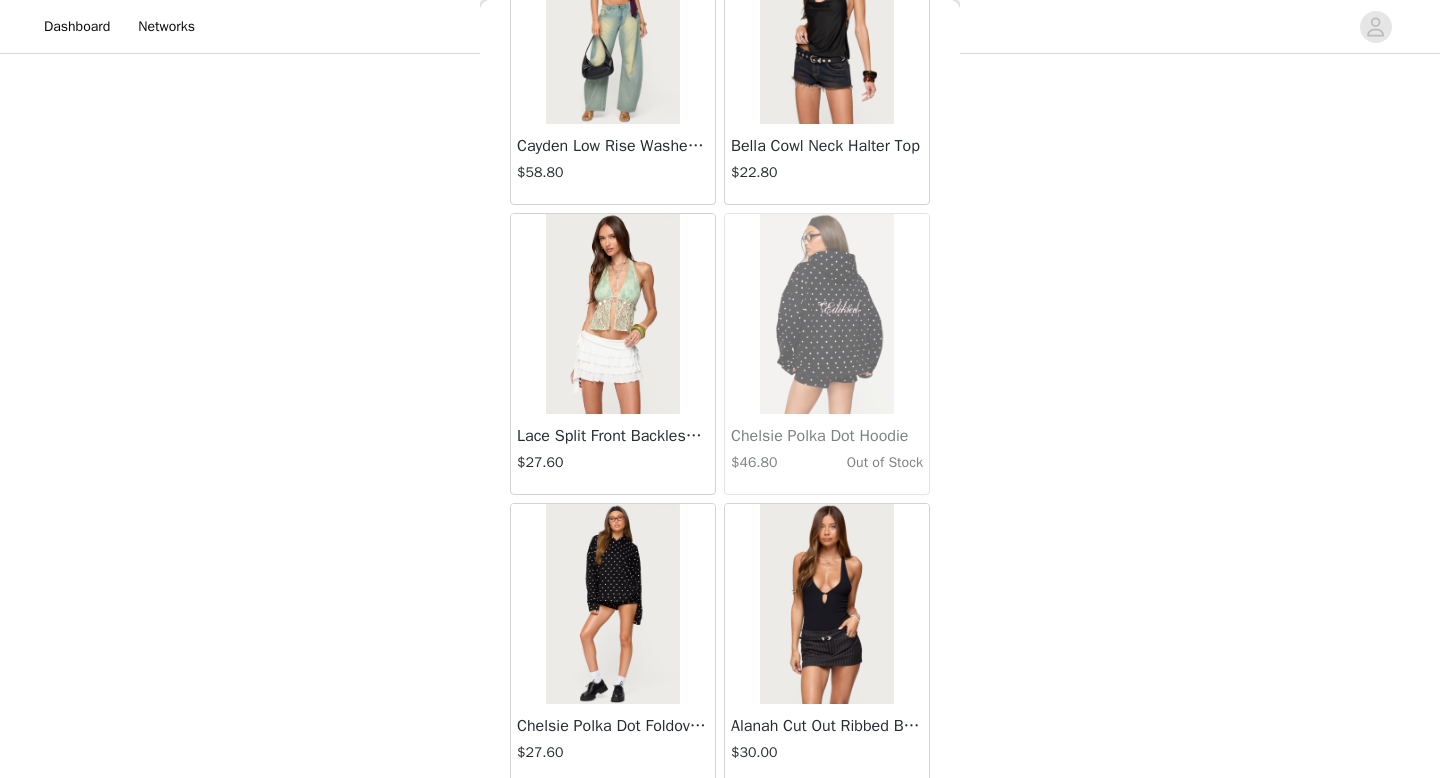 scroll, scrollTop: 39982, scrollLeft: 0, axis: vertical 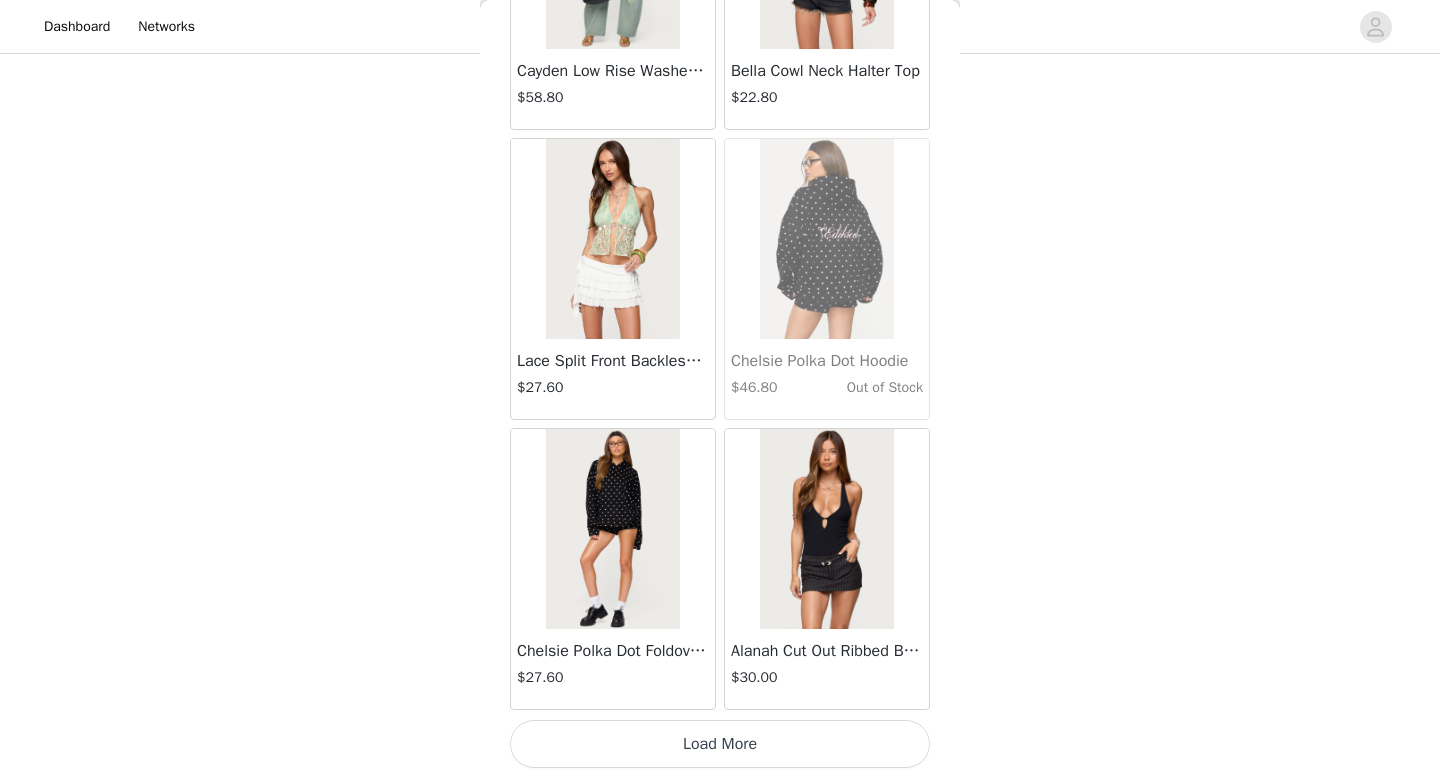 click on "Load More" at bounding box center (720, 744) 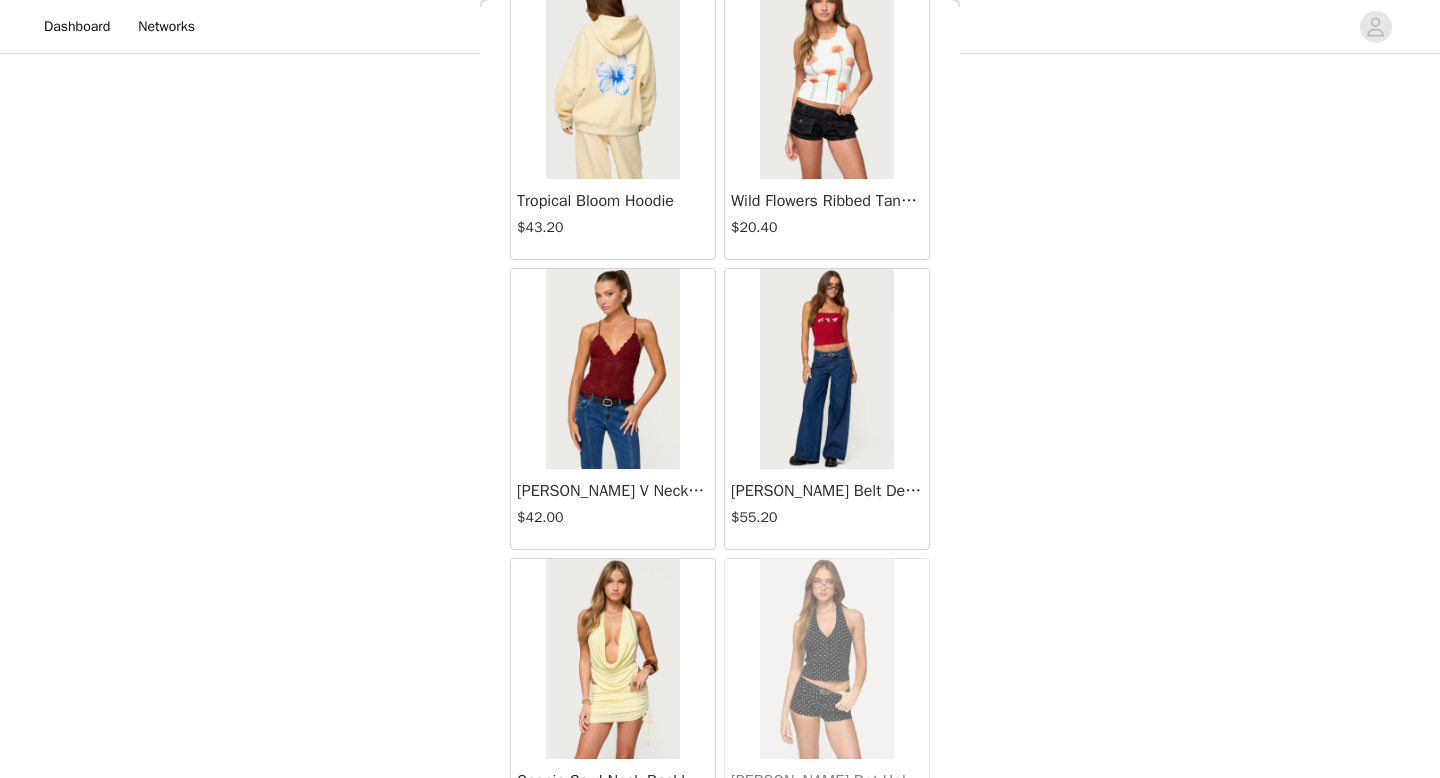 scroll, scrollTop: 42882, scrollLeft: 0, axis: vertical 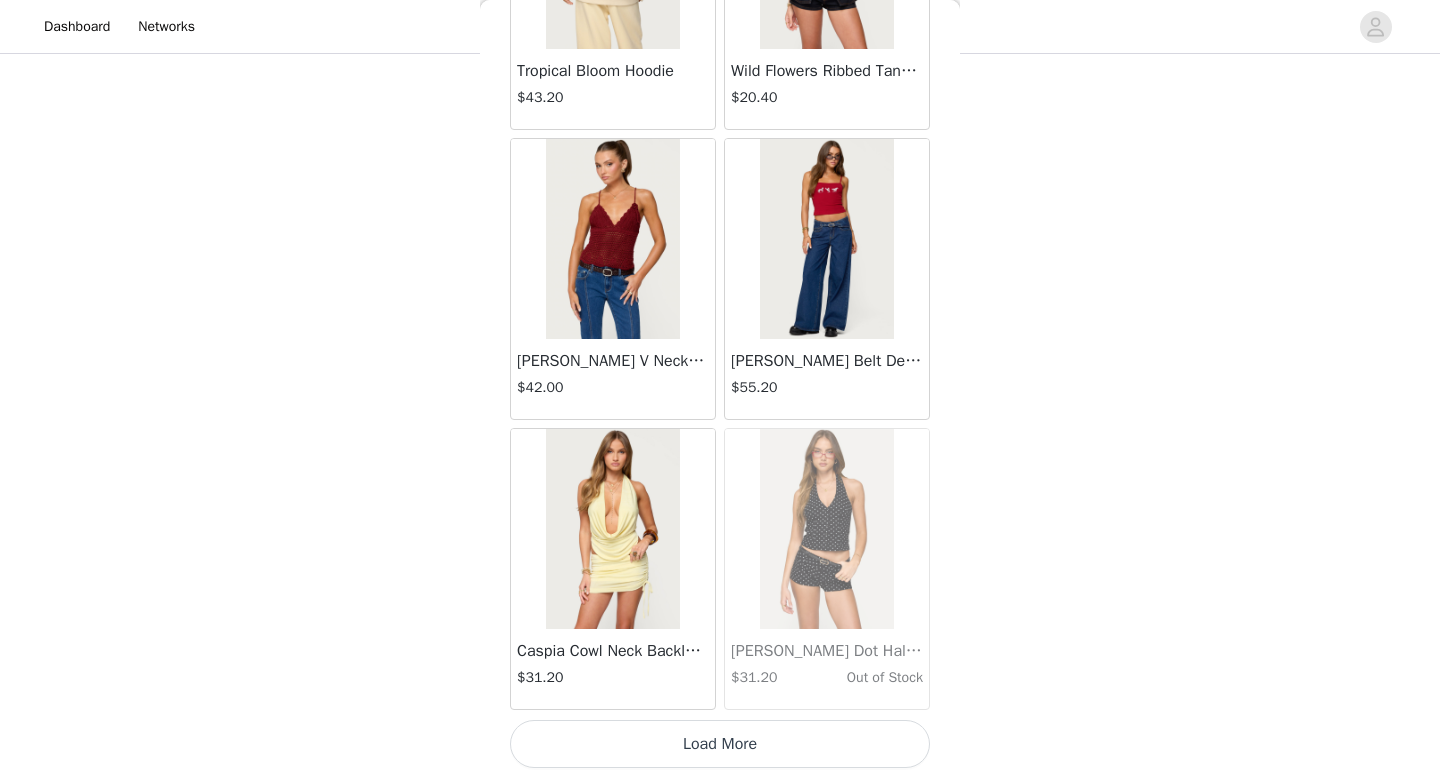 click on "Load More" at bounding box center [720, 744] 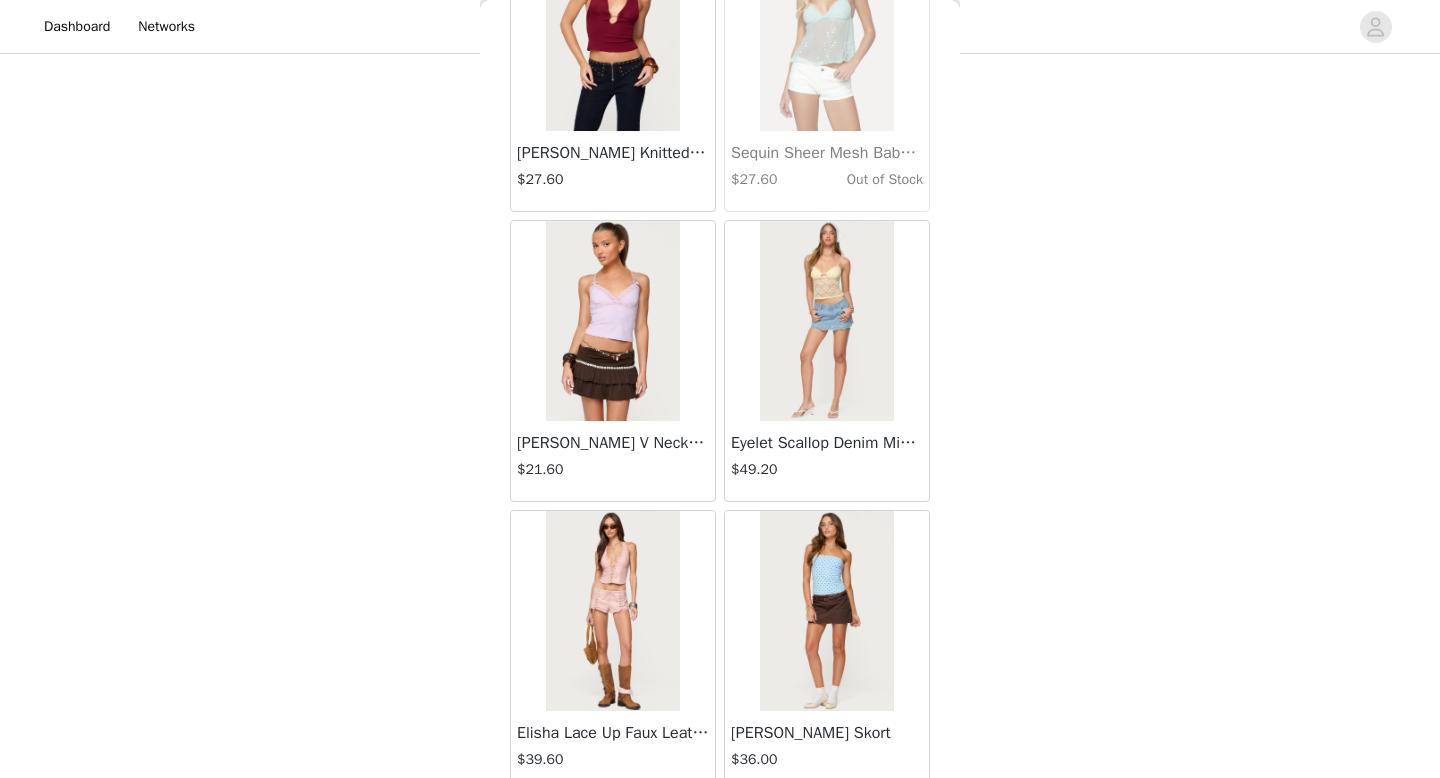 scroll, scrollTop: 45782, scrollLeft: 0, axis: vertical 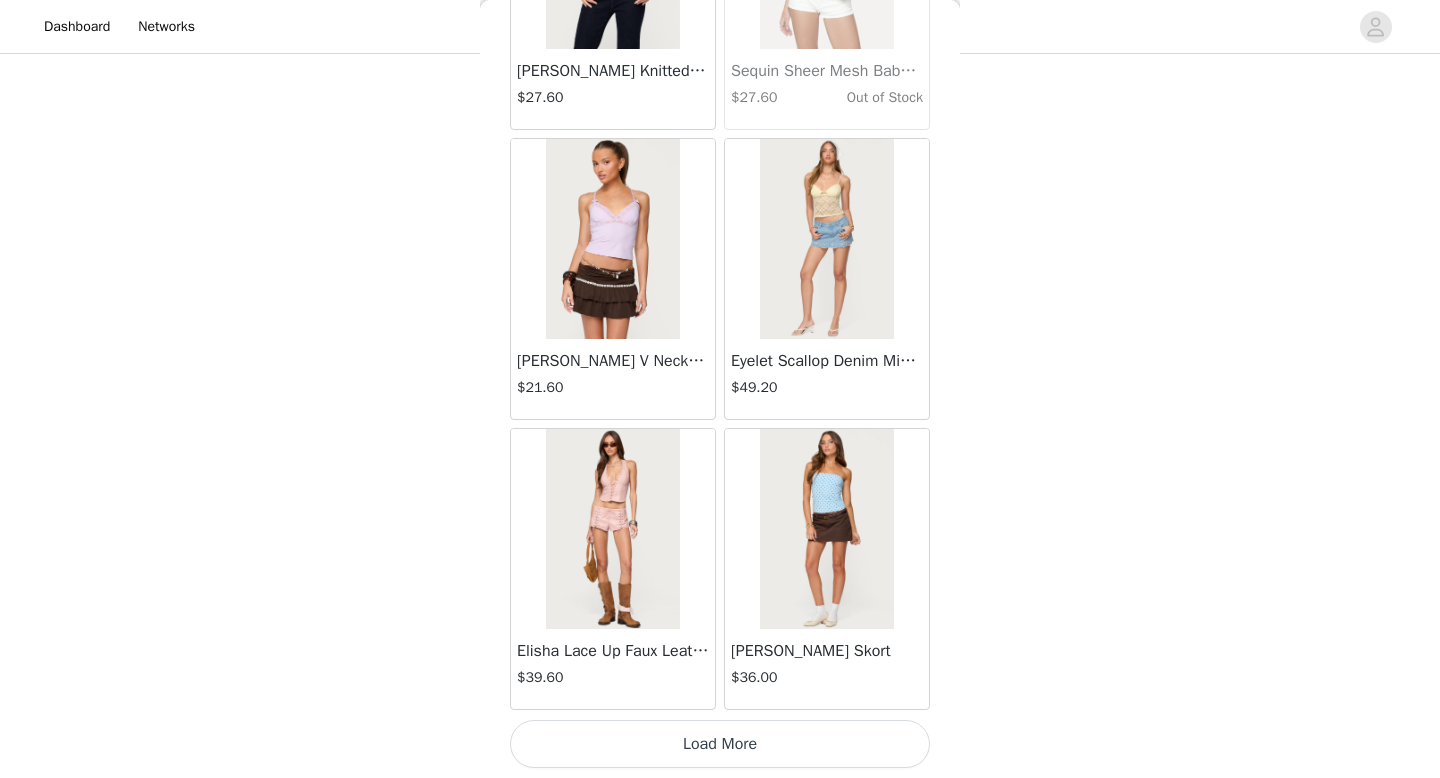 click on "Load More" at bounding box center (720, 744) 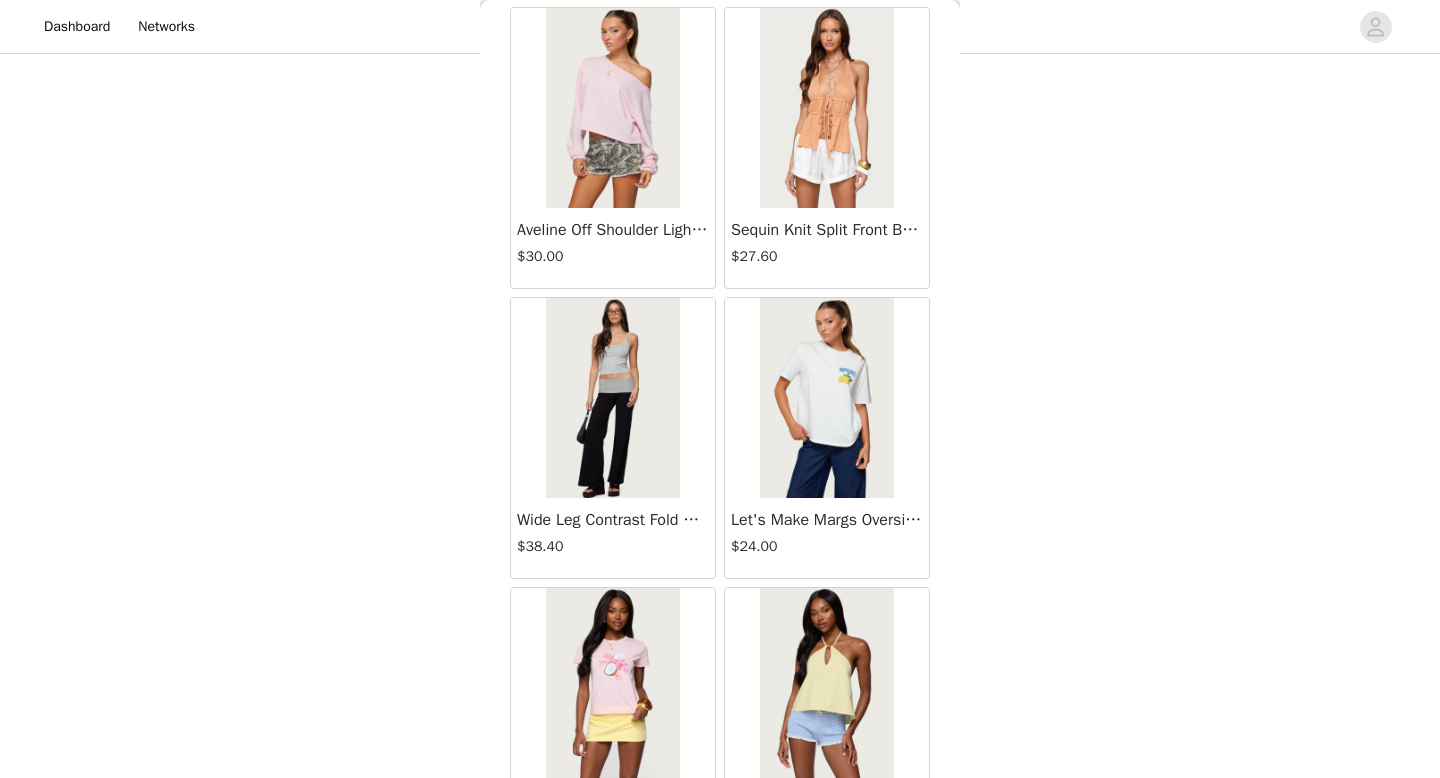 scroll, scrollTop: 48682, scrollLeft: 0, axis: vertical 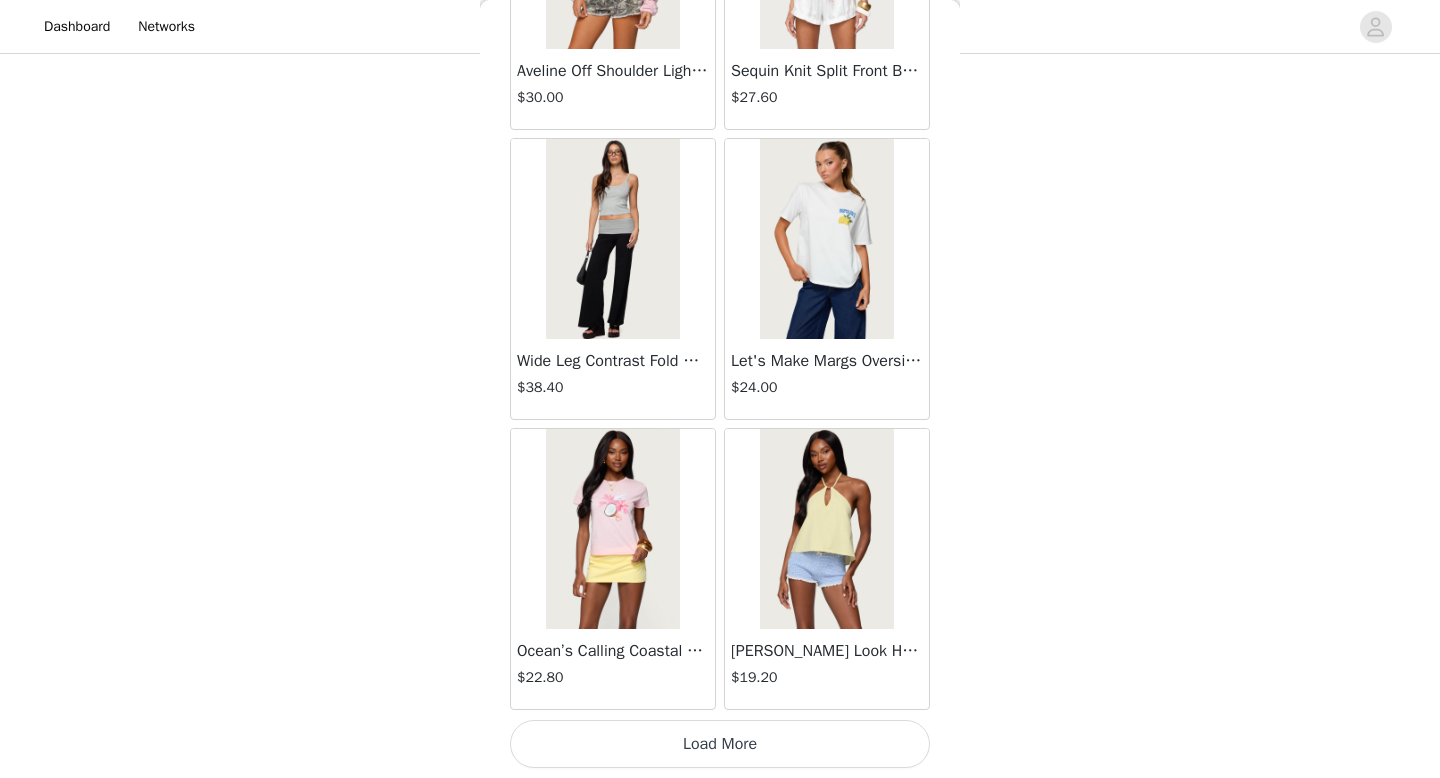 click on "Load More" at bounding box center [720, 744] 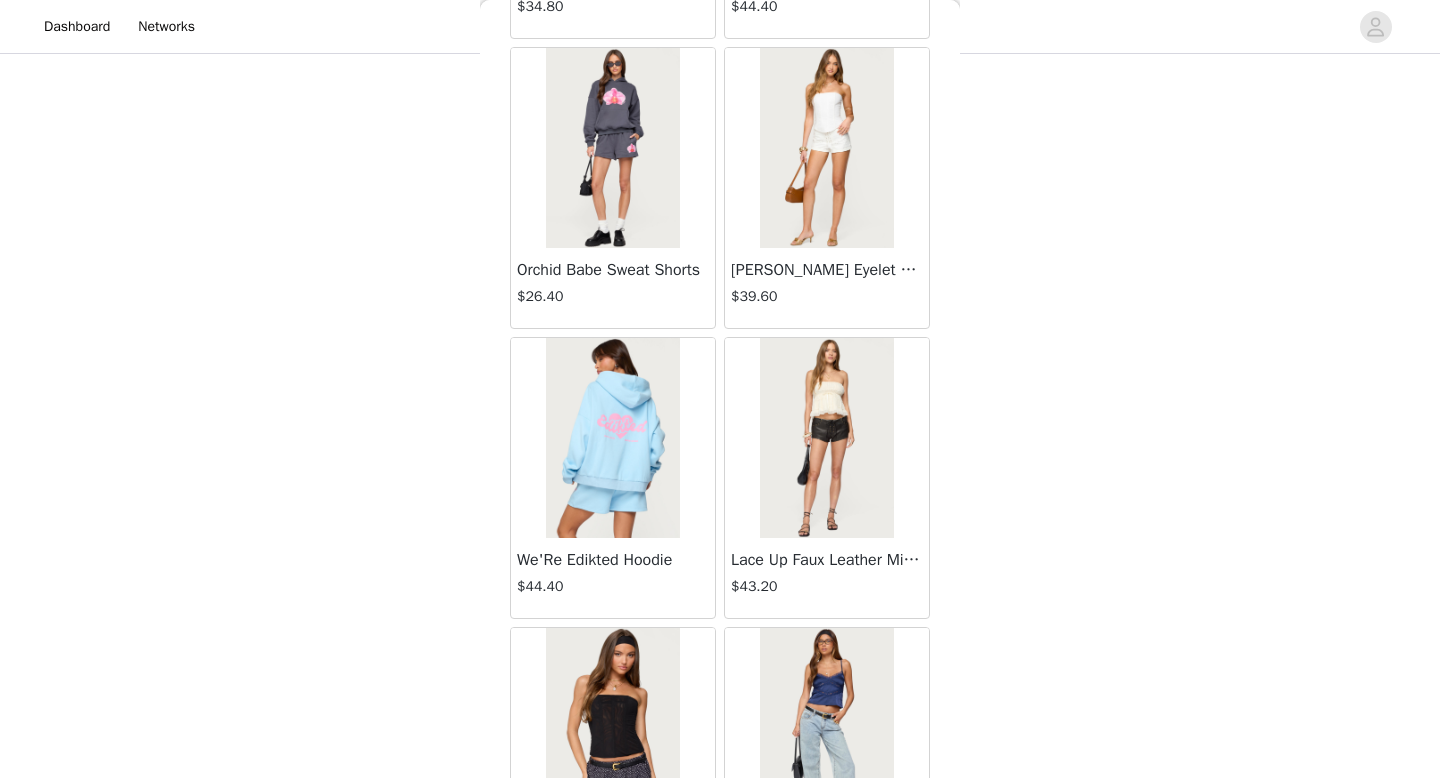 scroll, scrollTop: 51582, scrollLeft: 0, axis: vertical 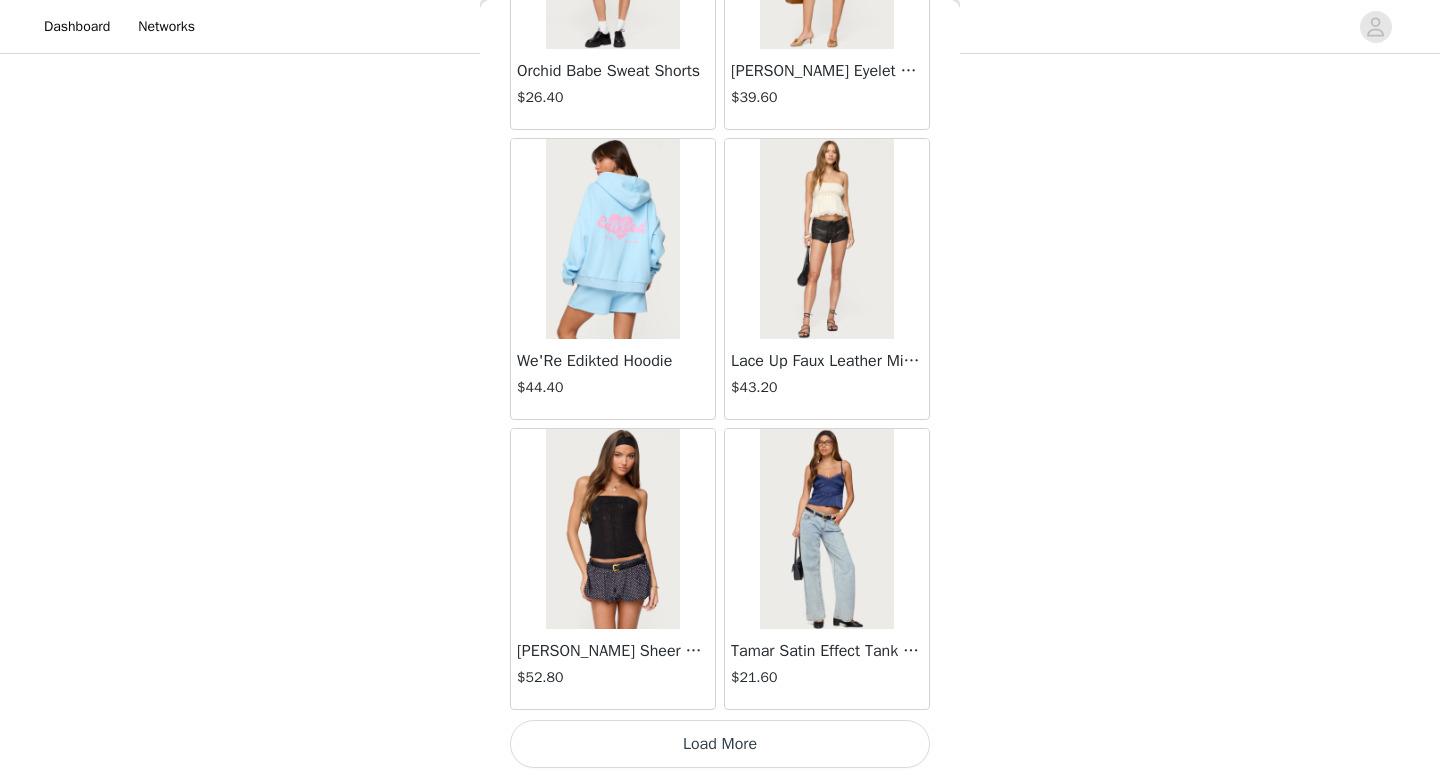 click on "Load More" at bounding box center (720, 744) 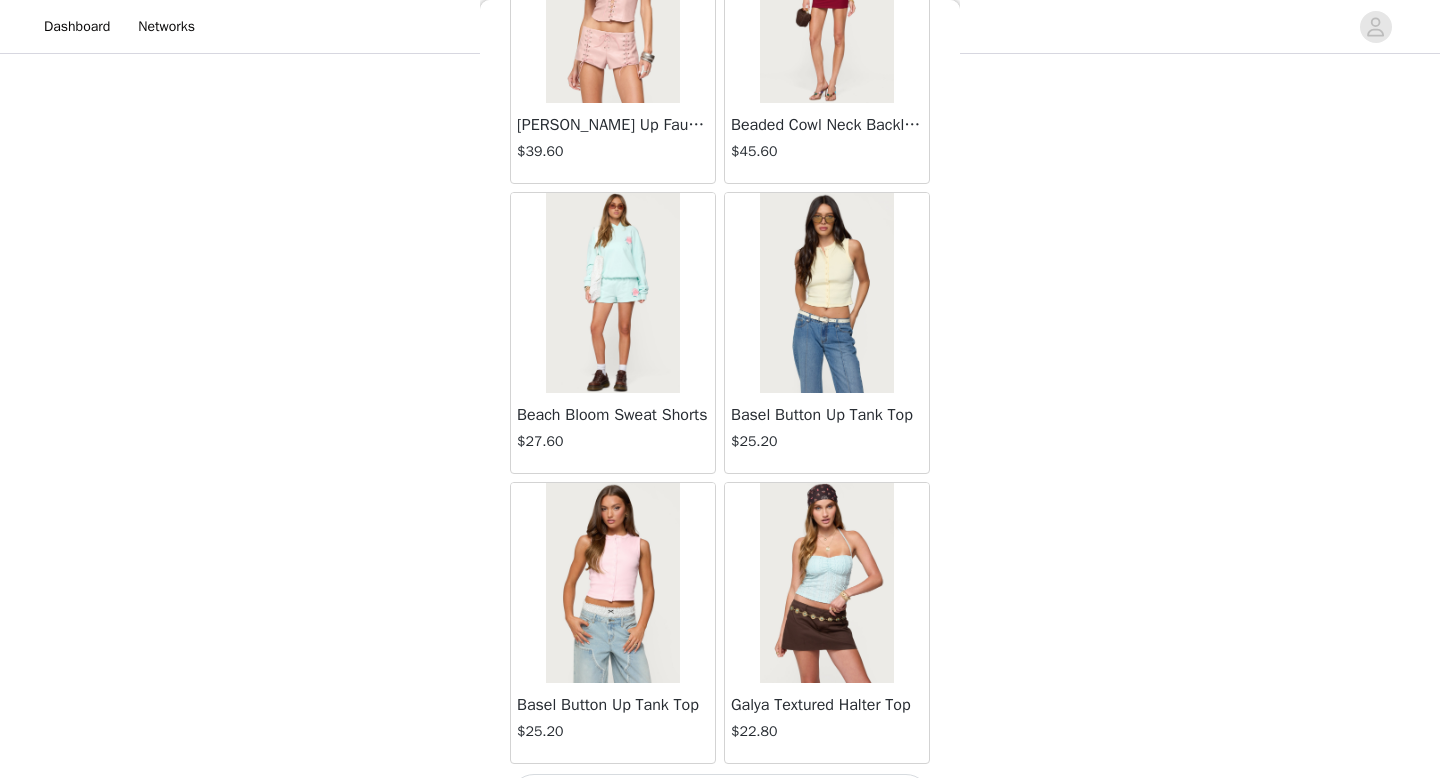scroll, scrollTop: 54482, scrollLeft: 0, axis: vertical 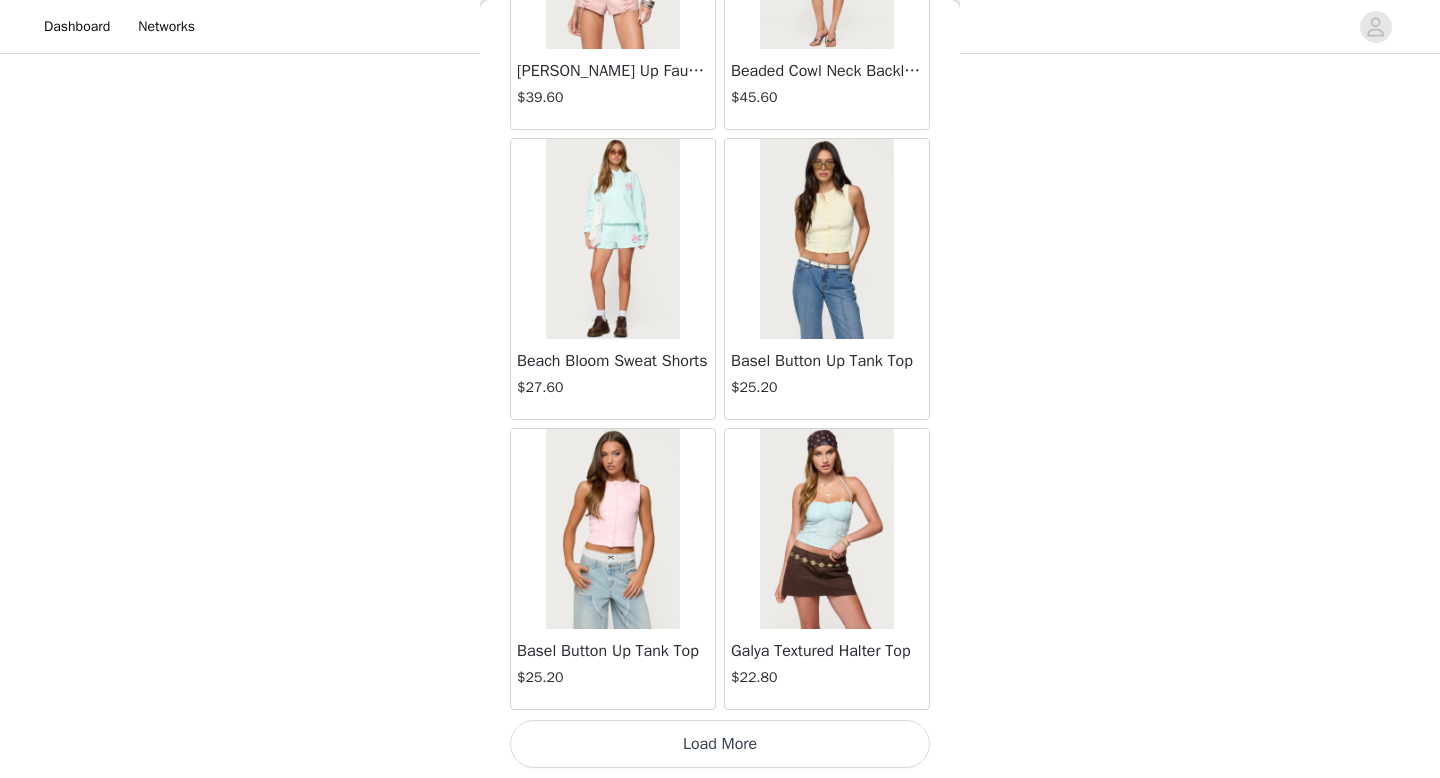 click on "Load More" at bounding box center [720, 744] 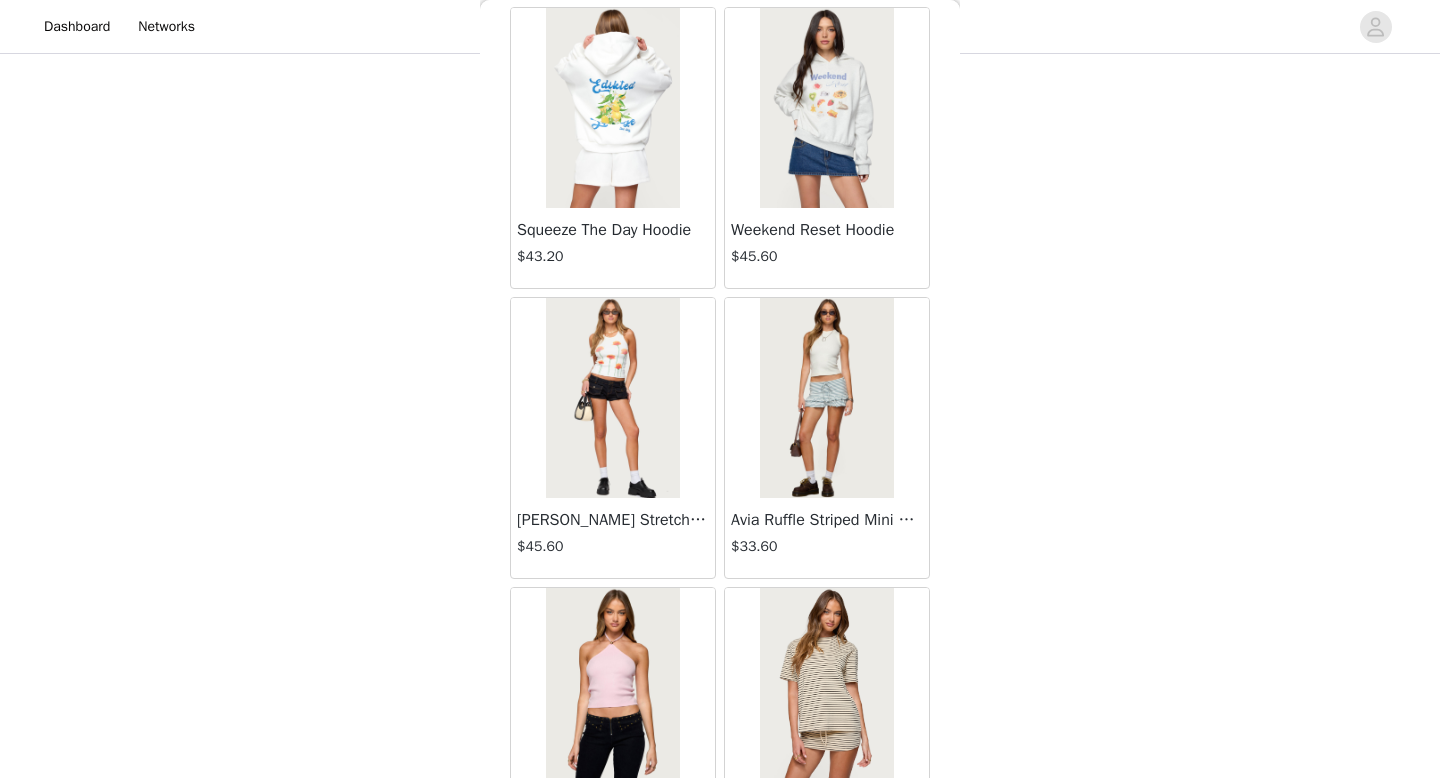 scroll, scrollTop: 57382, scrollLeft: 0, axis: vertical 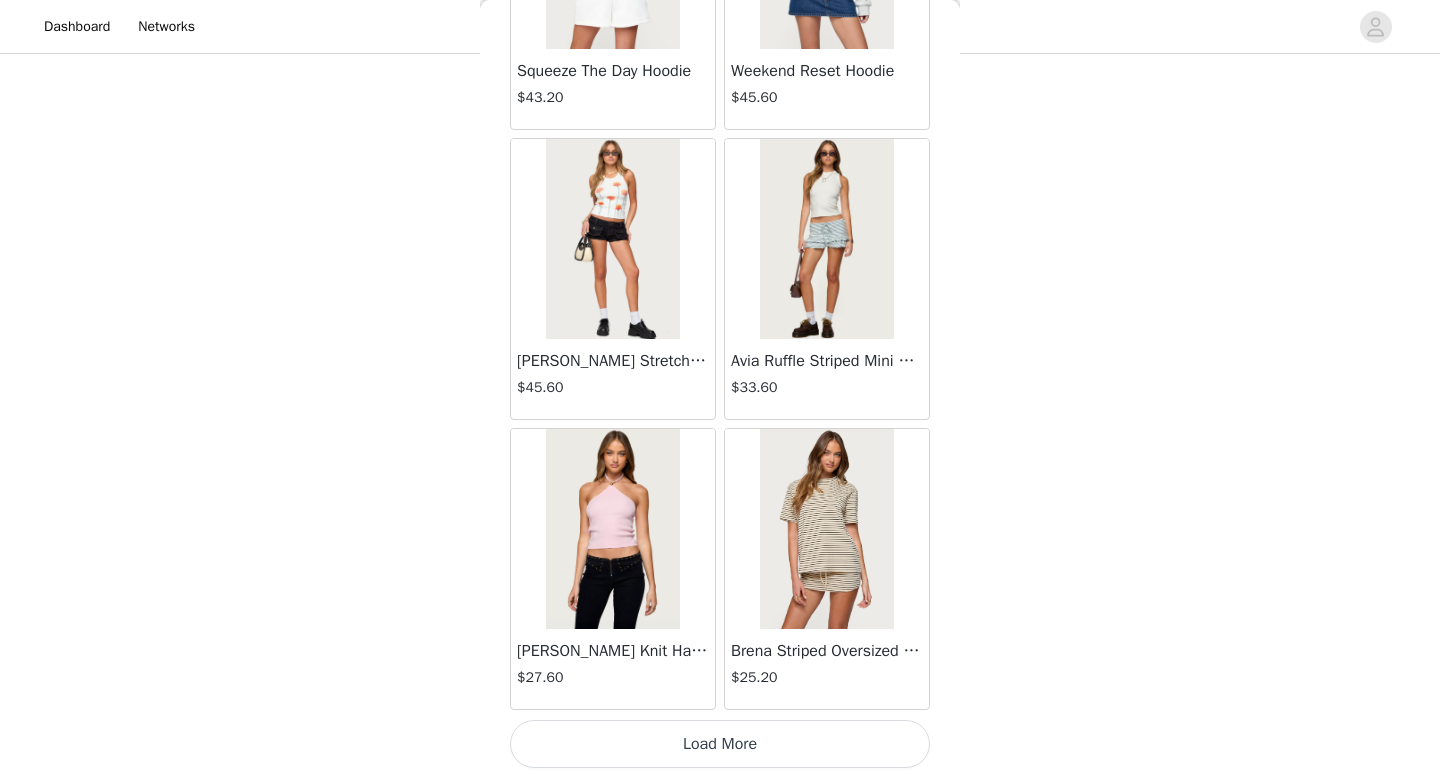click on "Load More" at bounding box center (720, 744) 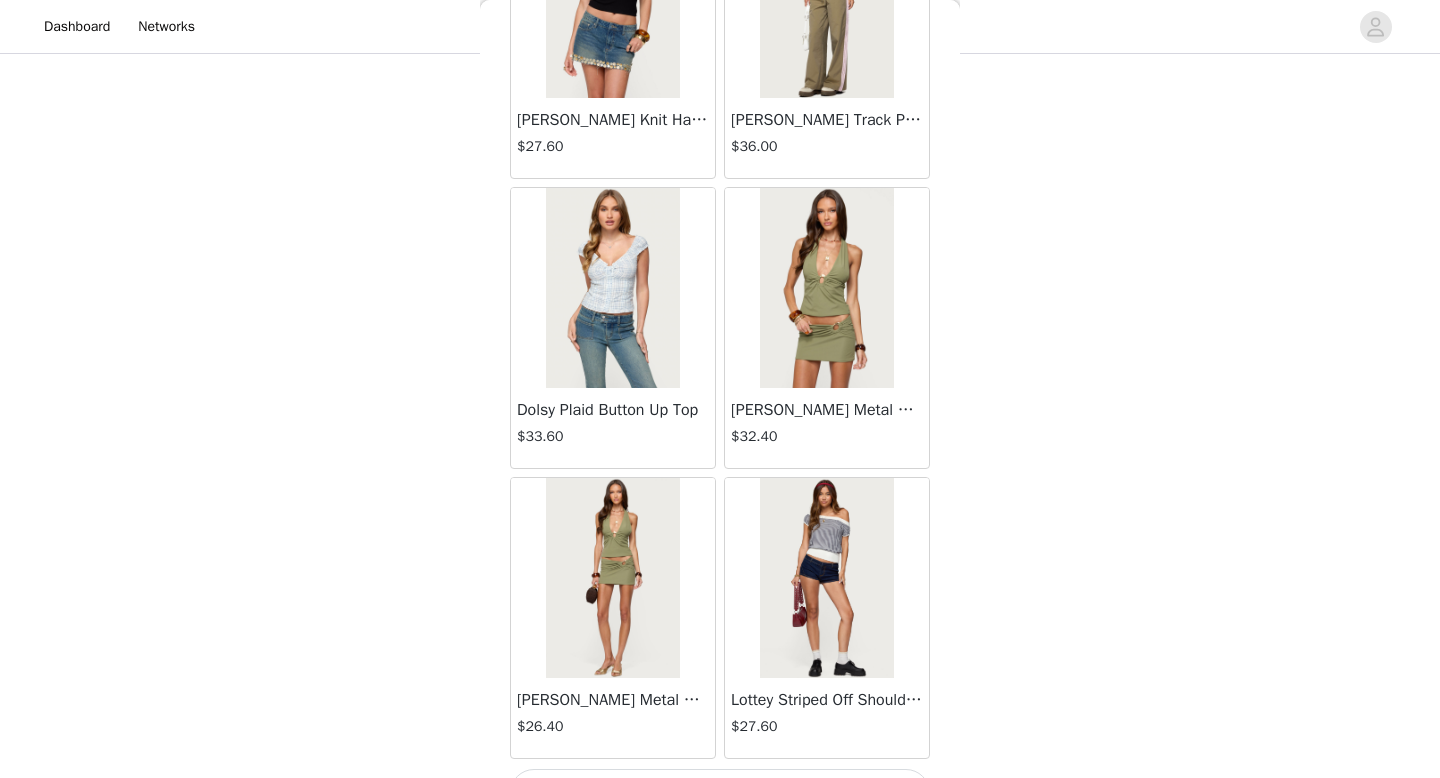 scroll, scrollTop: 60282, scrollLeft: 0, axis: vertical 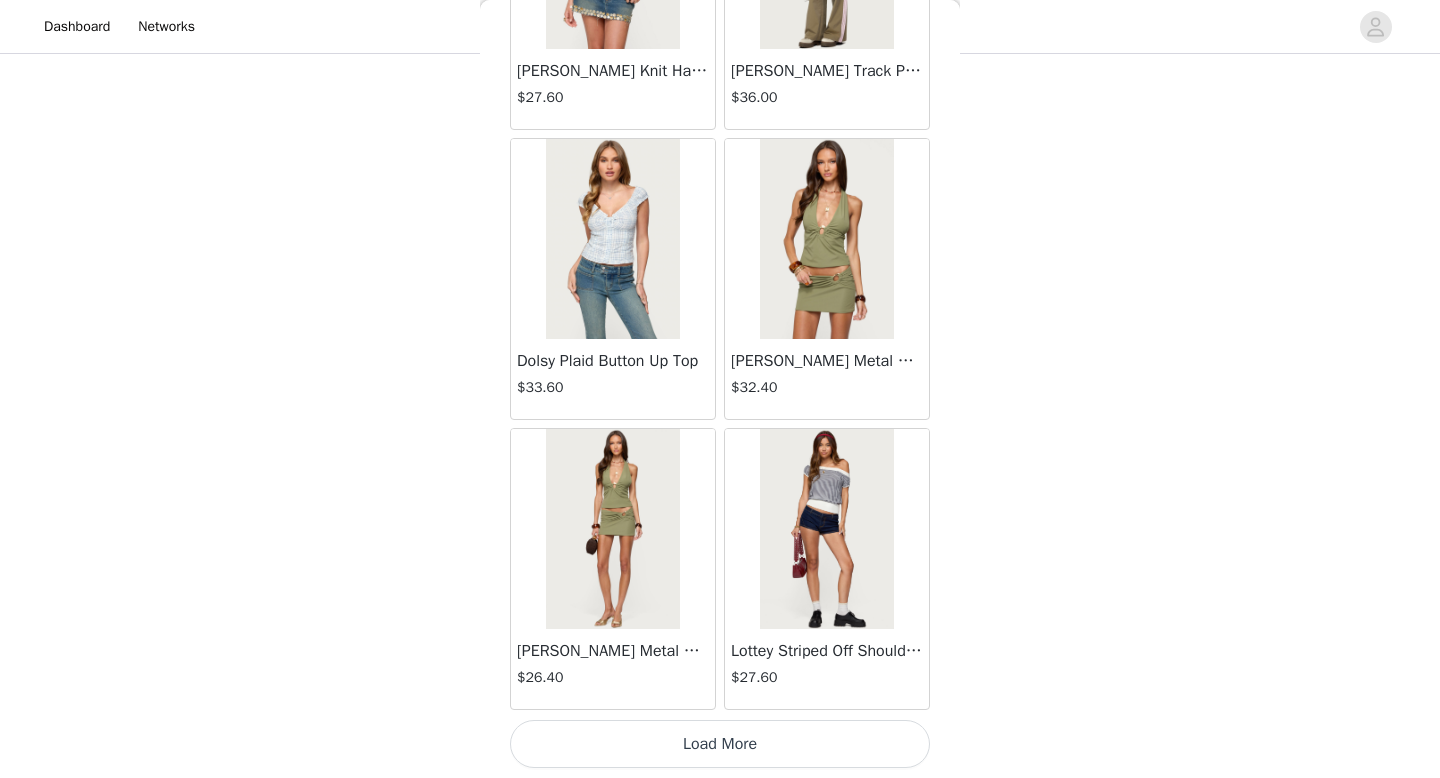 click on "Billey Metal Ring Halter Top   $32.40" at bounding box center [827, 379] 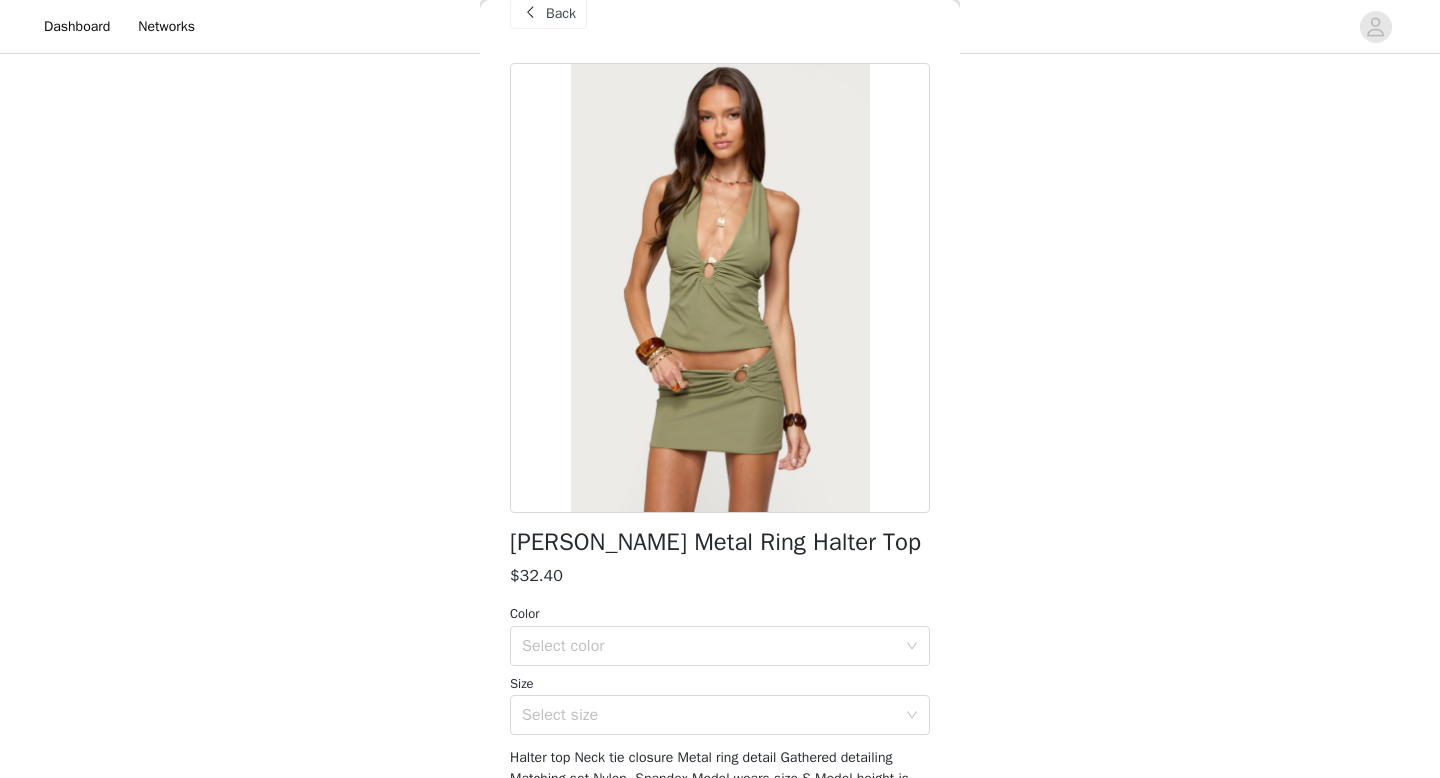 scroll, scrollTop: 43, scrollLeft: 0, axis: vertical 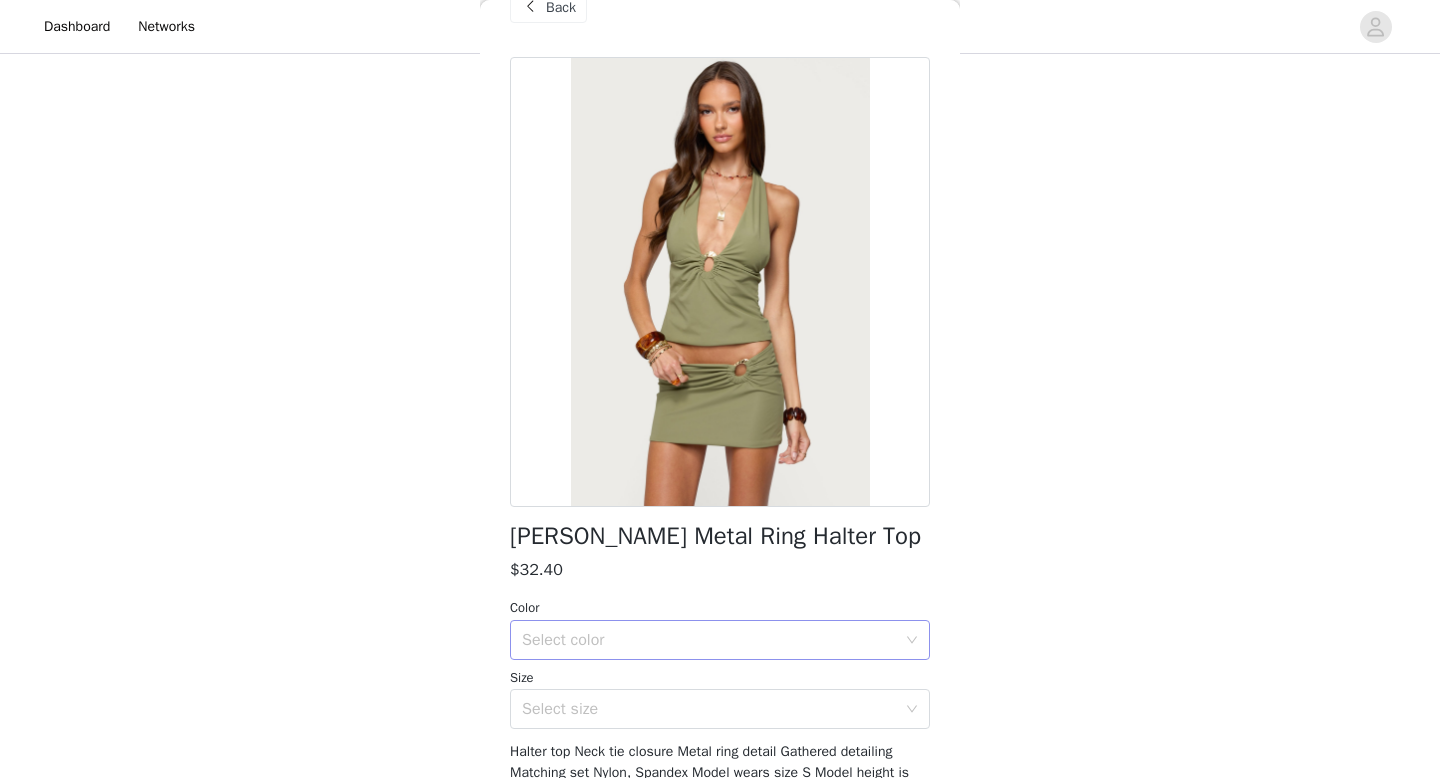 click on "Select color" at bounding box center [709, 640] 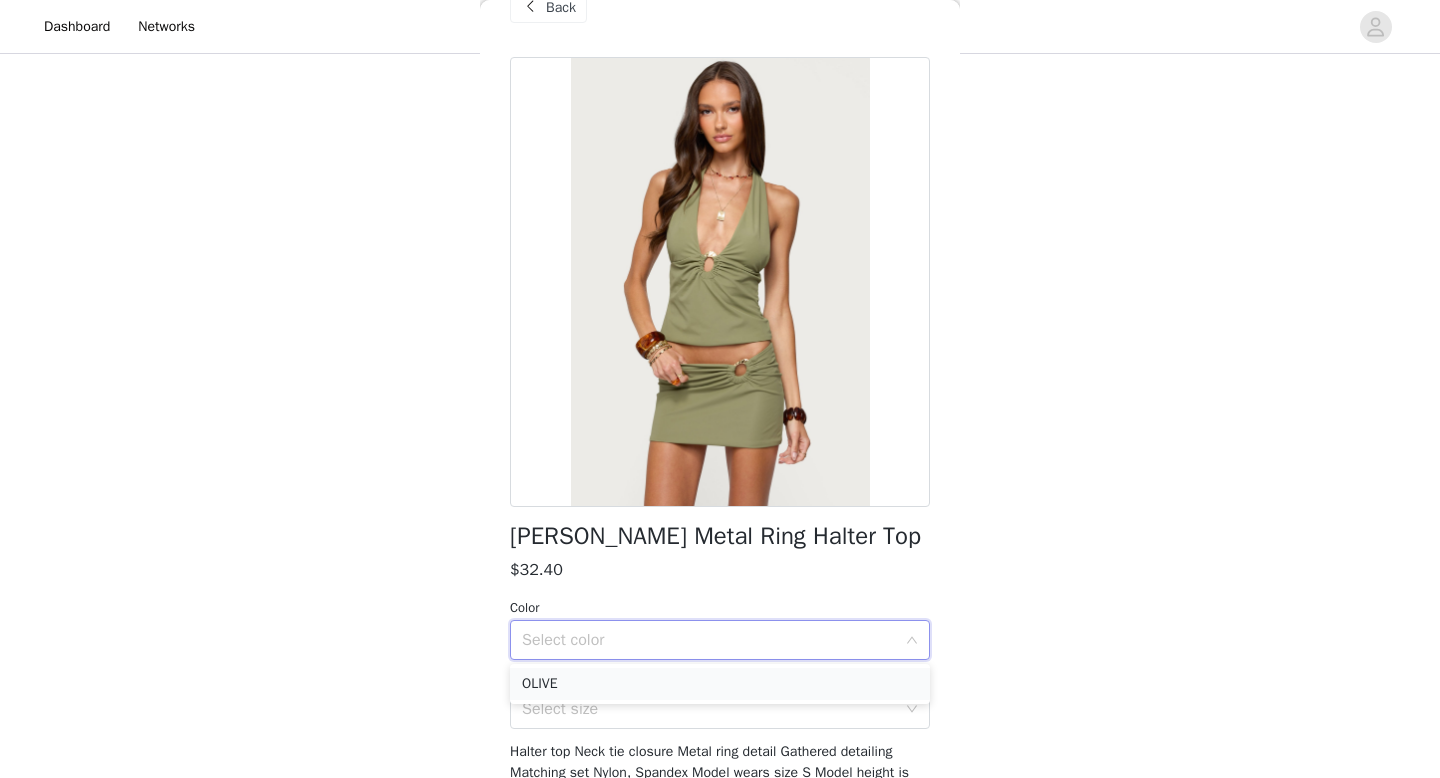 click on "OLIVE" at bounding box center [720, 684] 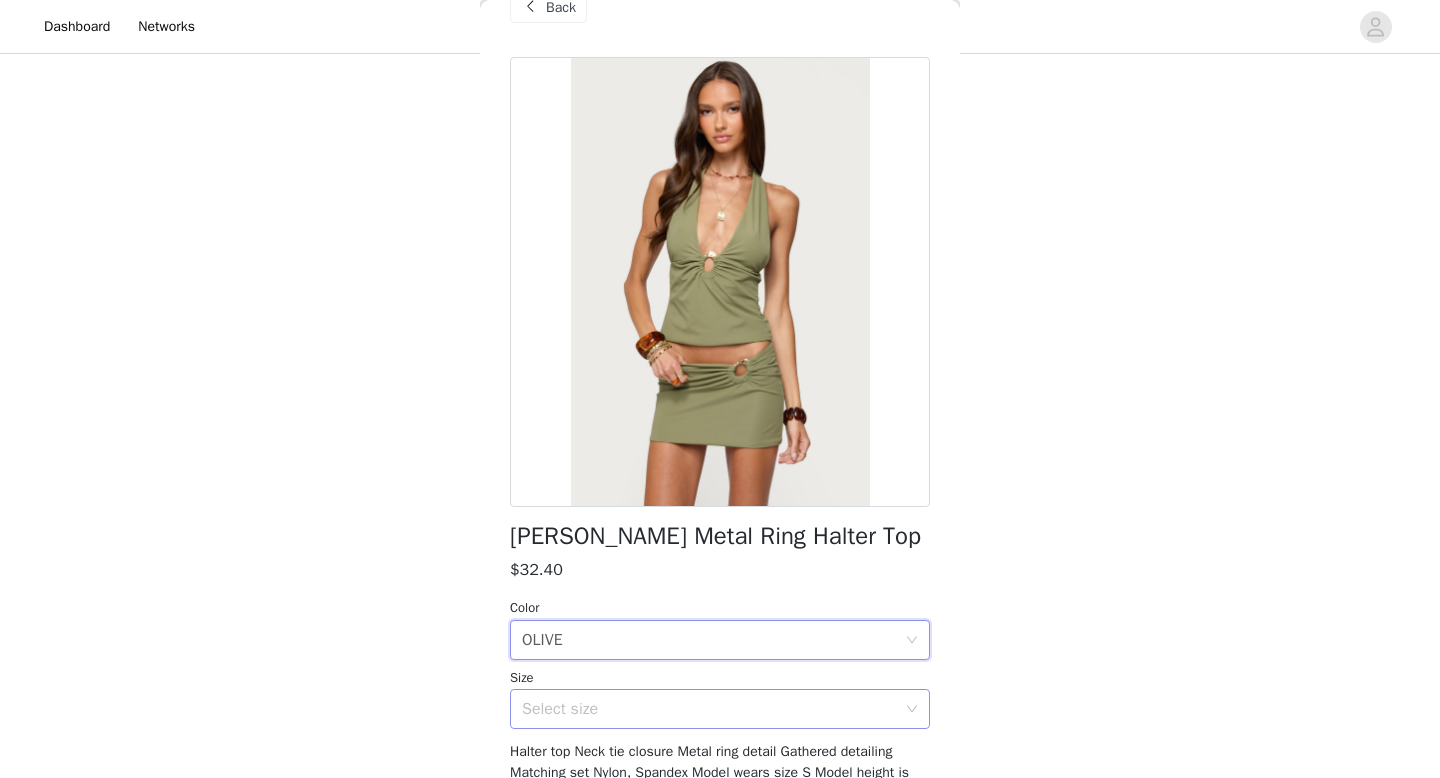 click on "Select size" at bounding box center [709, 709] 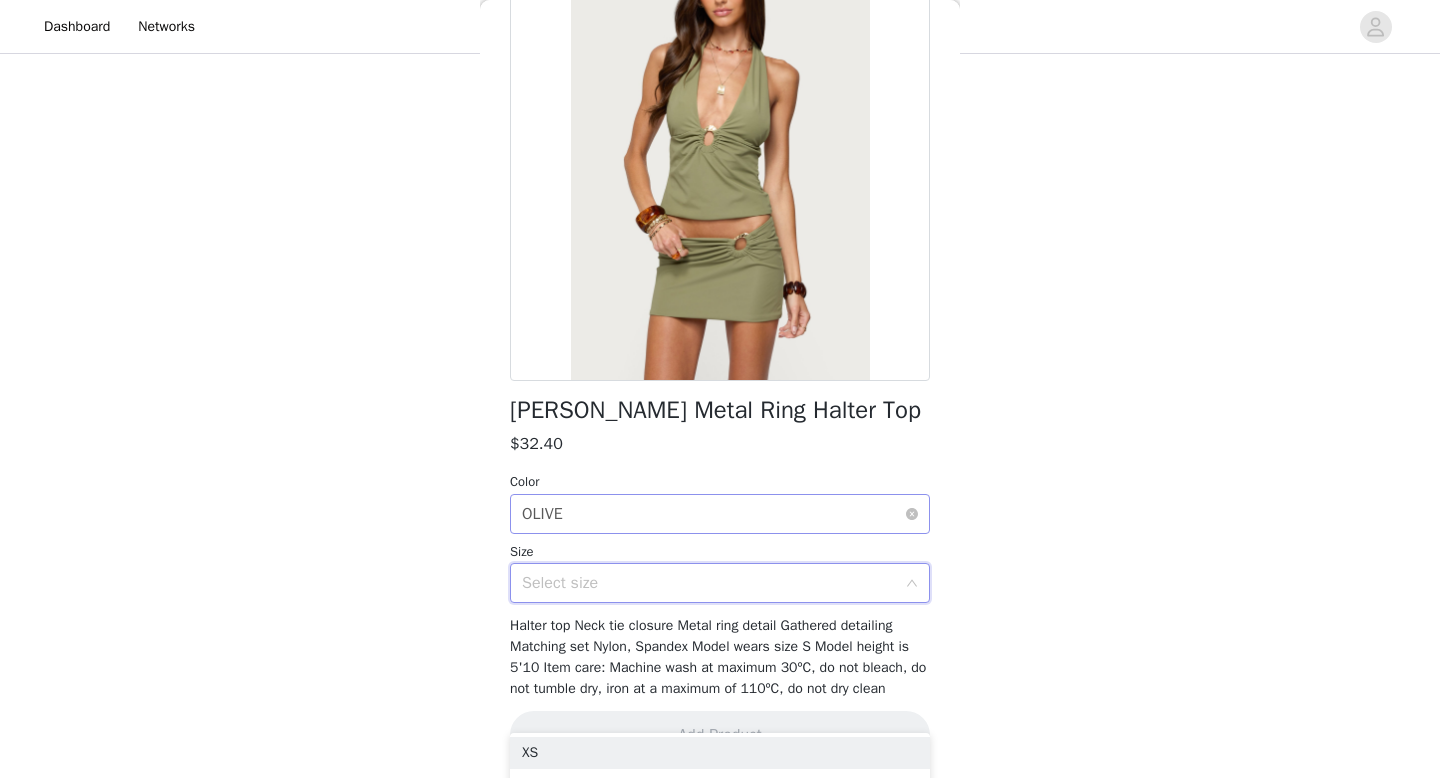 scroll, scrollTop: 174, scrollLeft: 0, axis: vertical 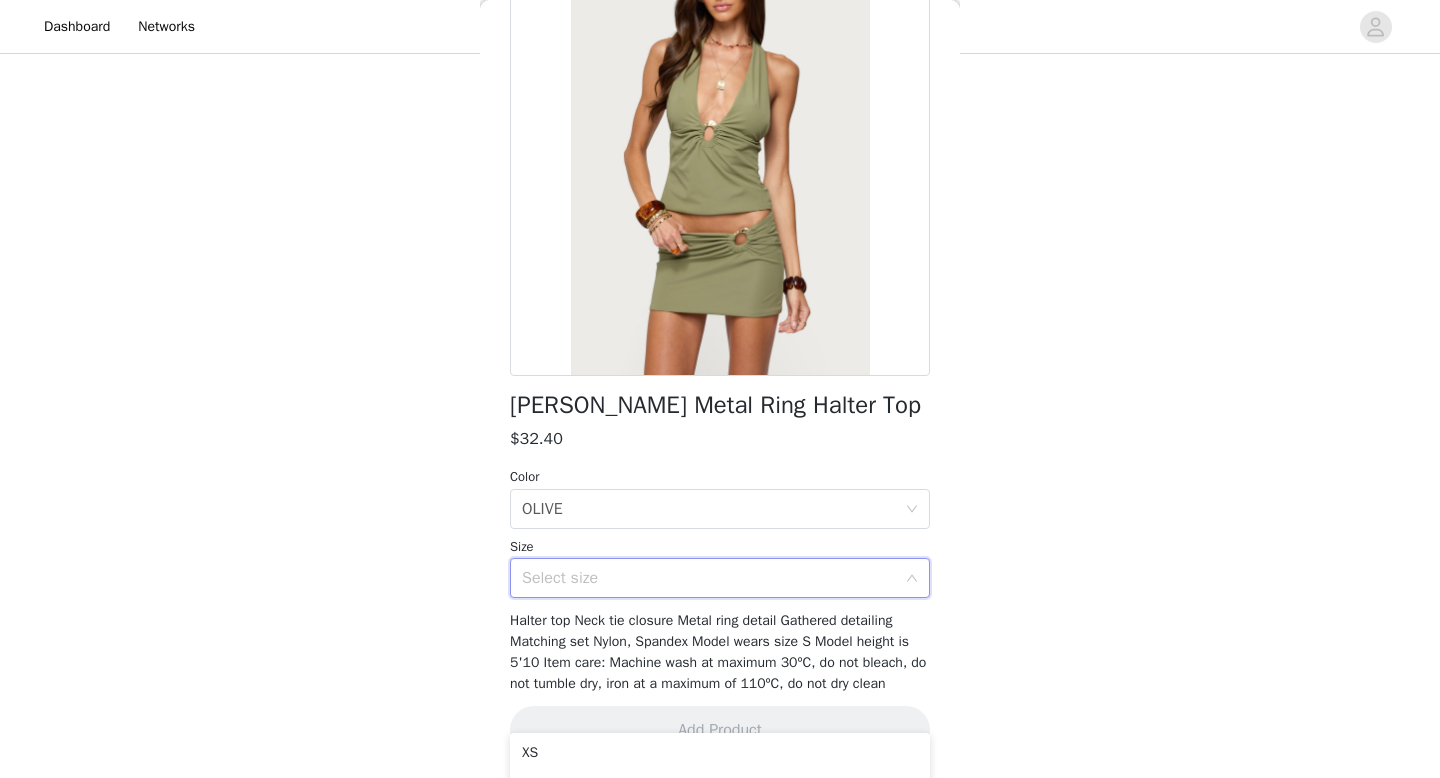 click on "Select size" at bounding box center (709, 578) 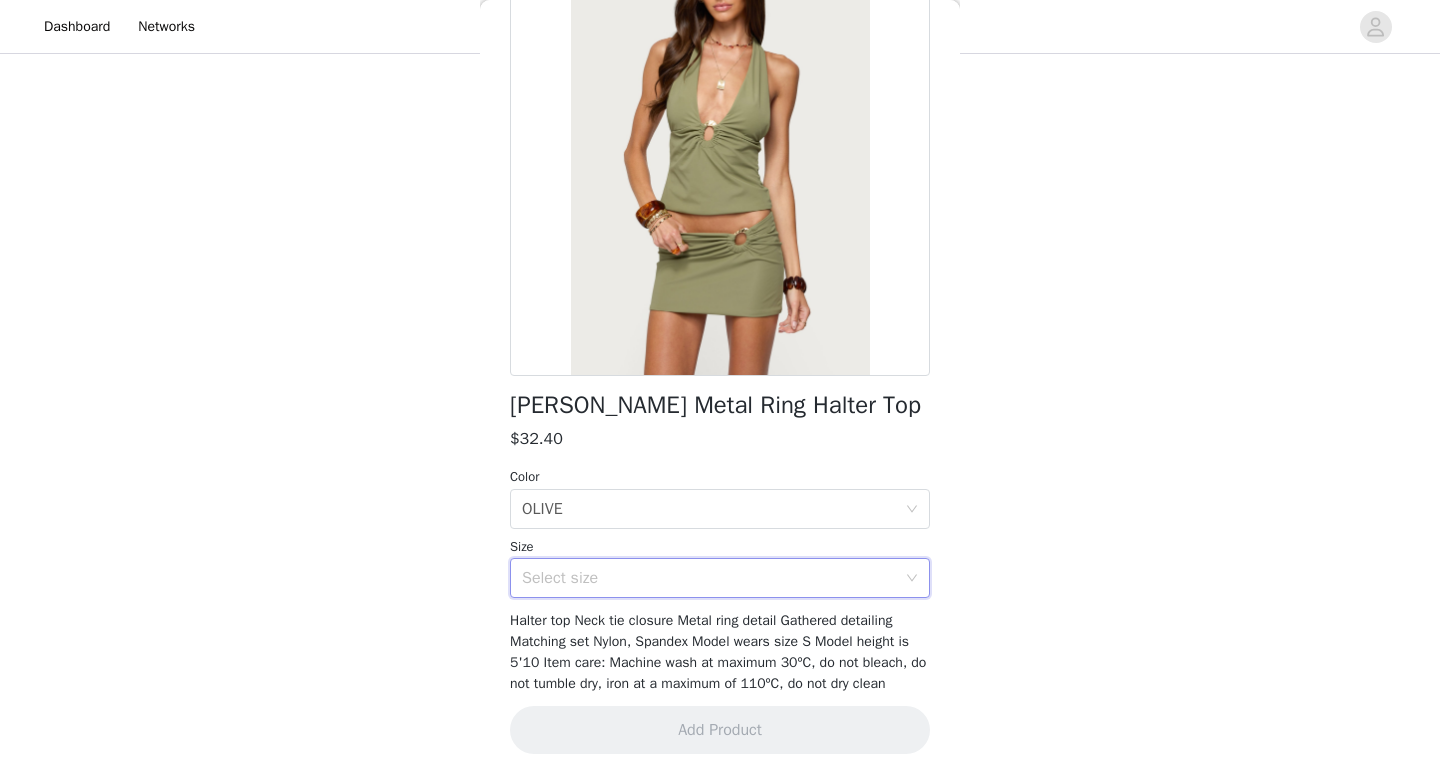 click on "Select size" at bounding box center [709, 578] 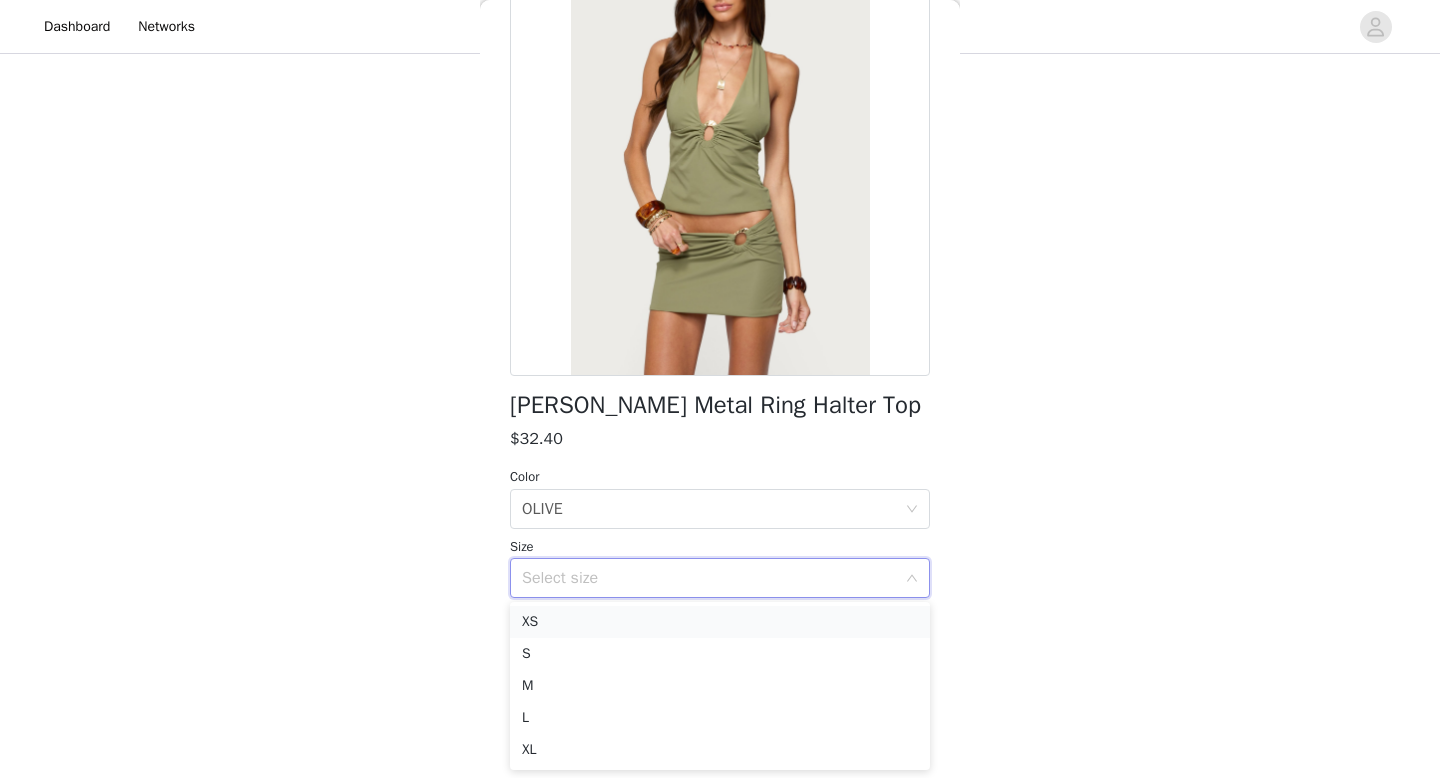 click on "XS" at bounding box center (720, 622) 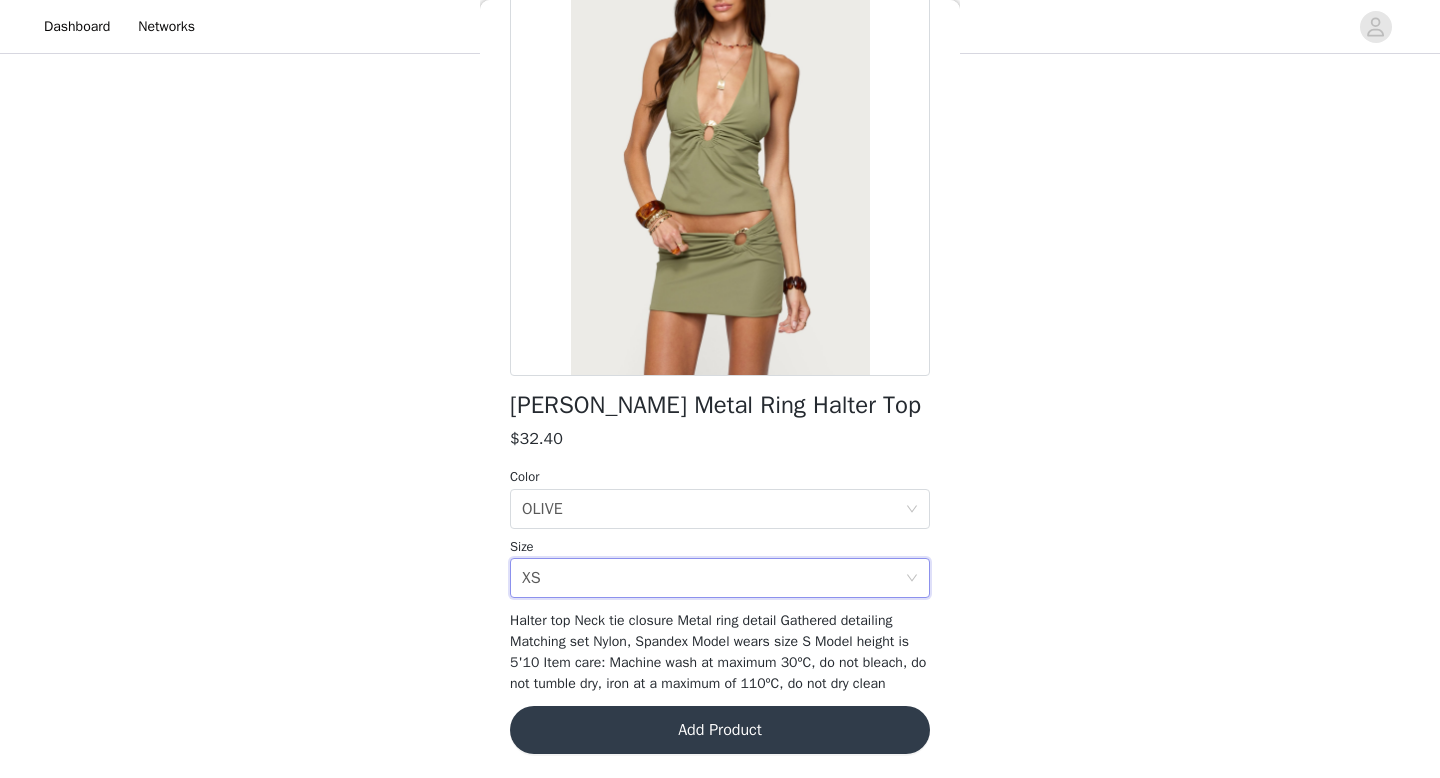 click on "Add Product" at bounding box center (720, 730) 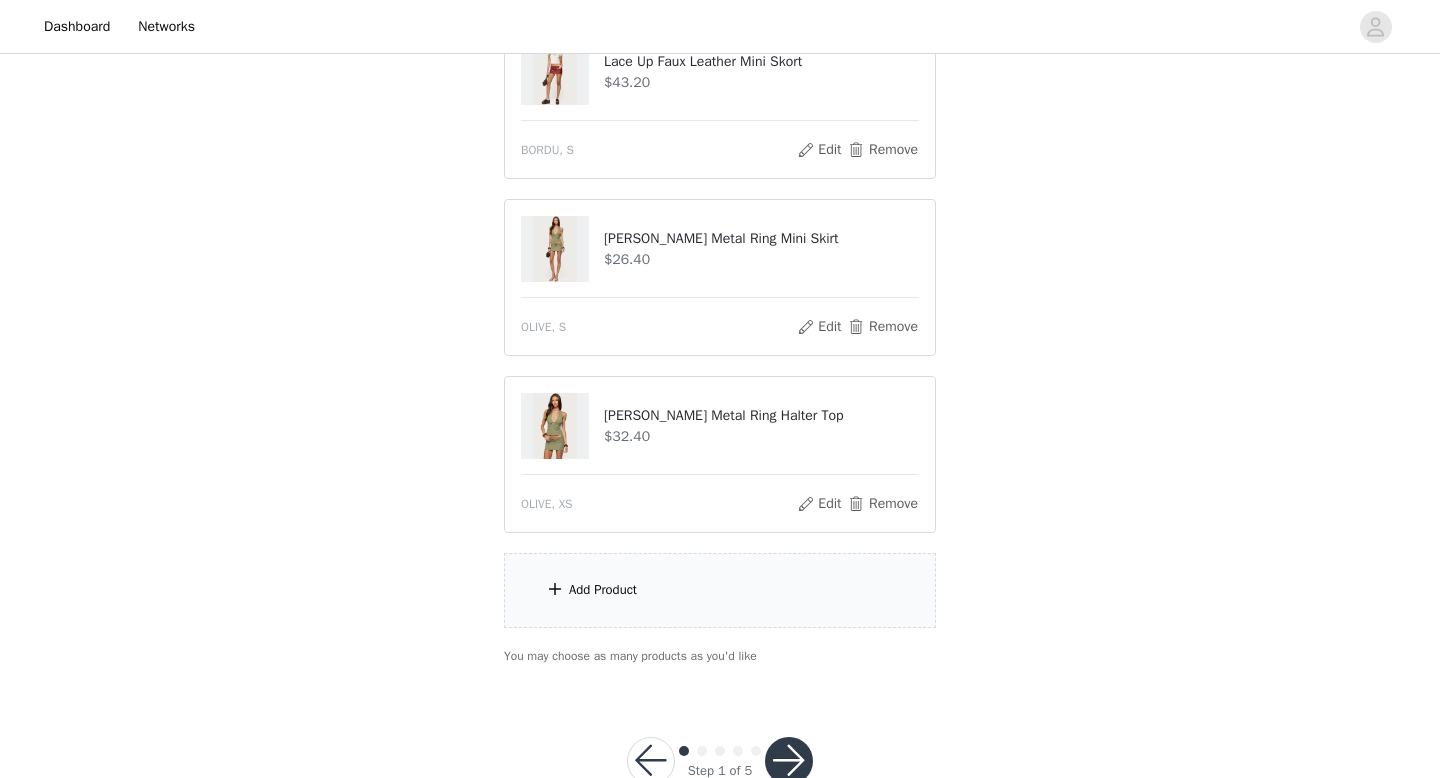 scroll, scrollTop: 840, scrollLeft: 0, axis: vertical 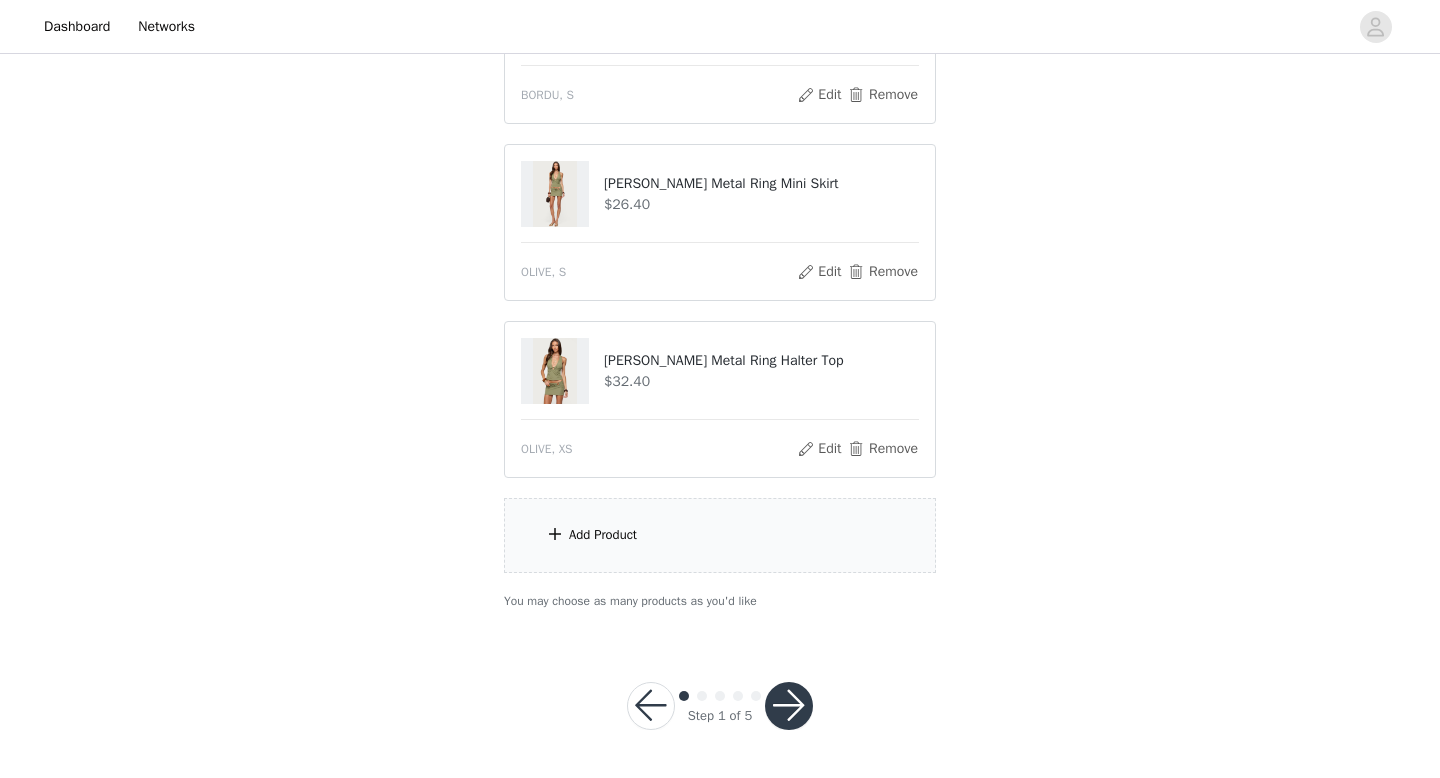 click on "Add Product" at bounding box center (720, 535) 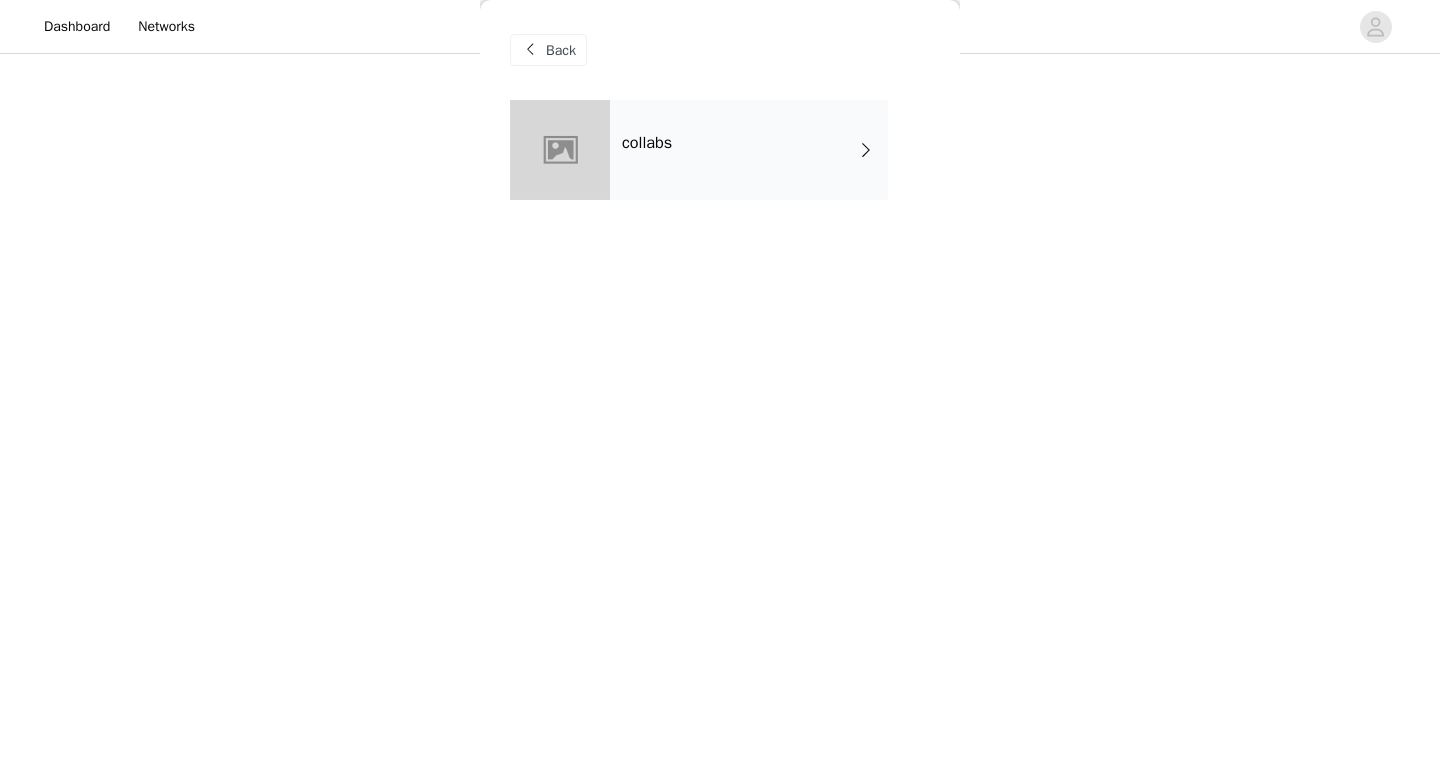 click on "collabs" at bounding box center (749, 150) 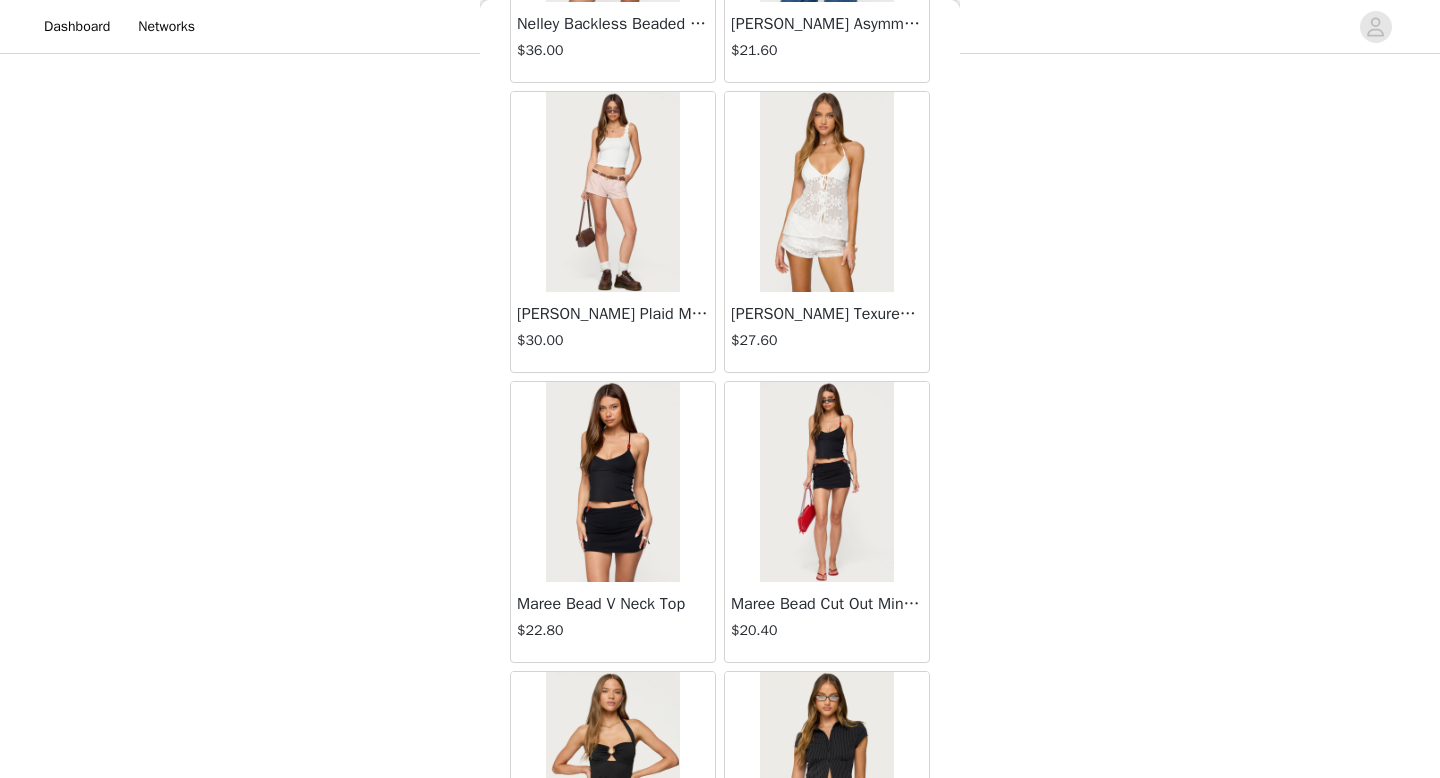 scroll, scrollTop: 1037, scrollLeft: 0, axis: vertical 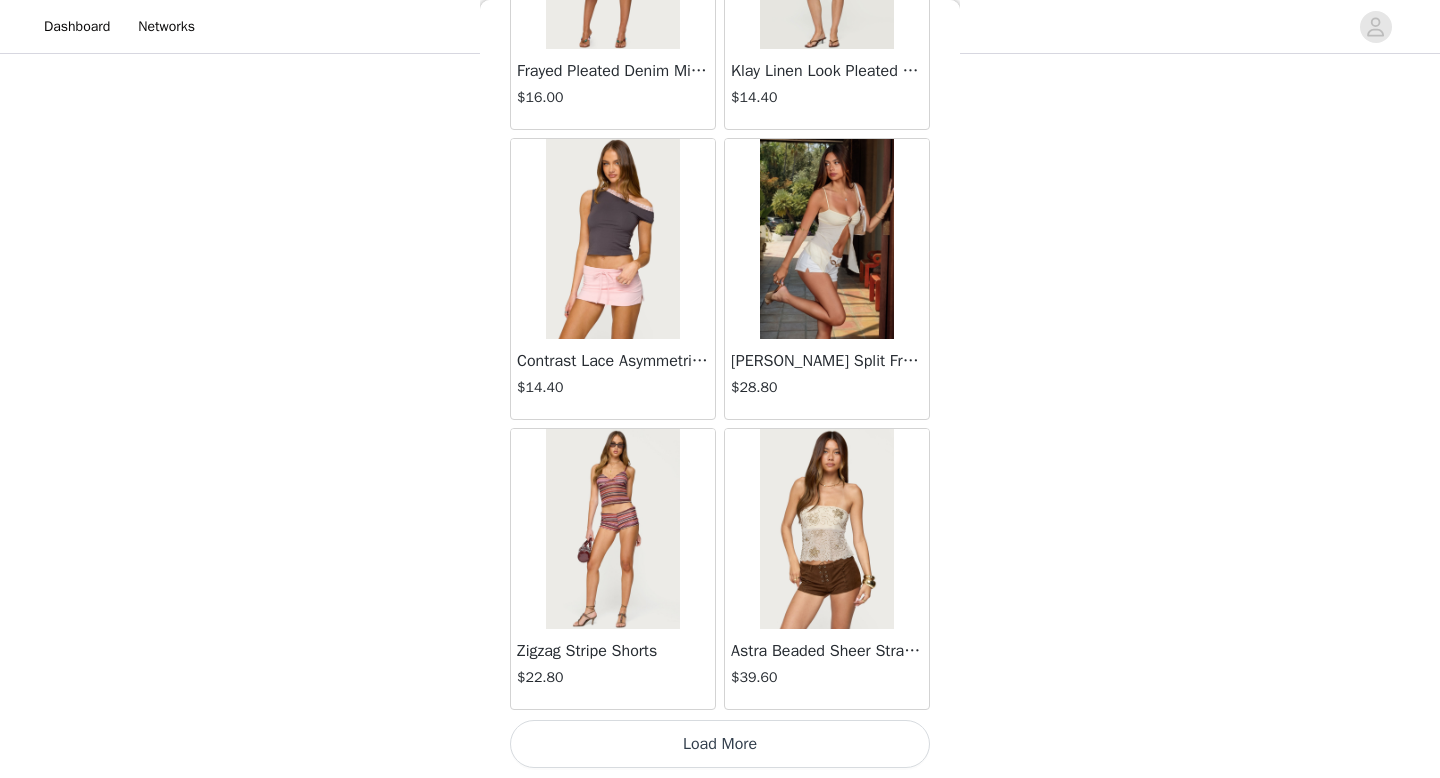 click on "Load More" at bounding box center [720, 744] 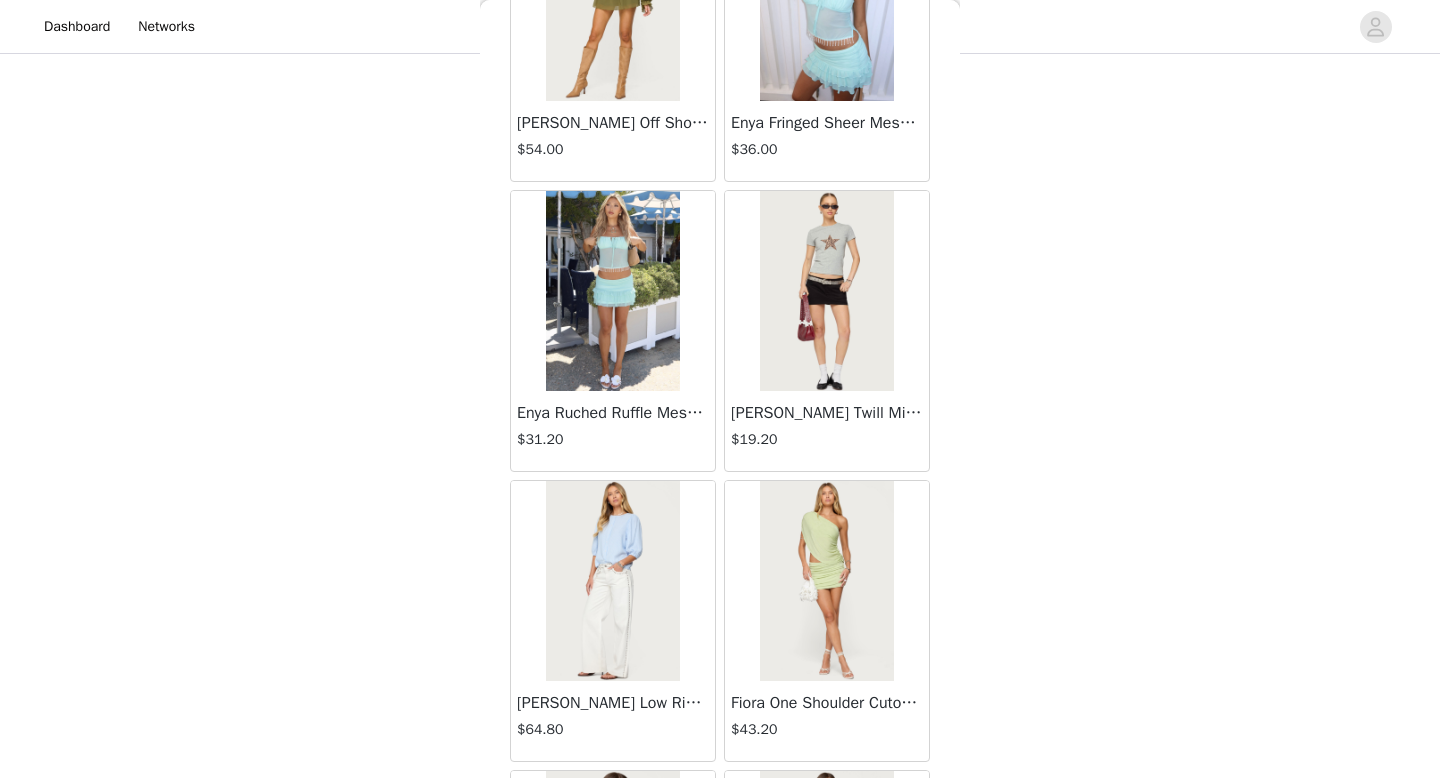 scroll, scrollTop: 5182, scrollLeft: 0, axis: vertical 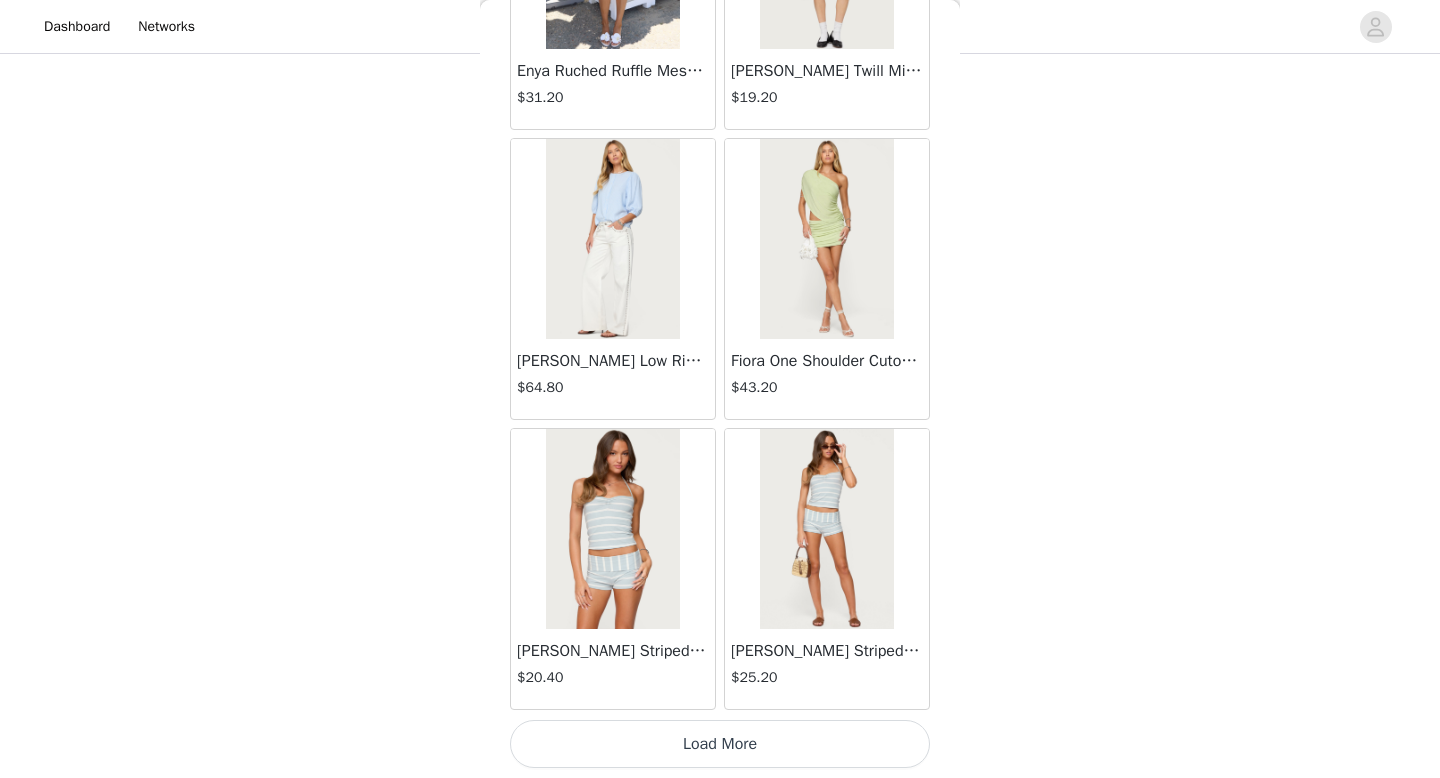 click on "Load More" at bounding box center (720, 744) 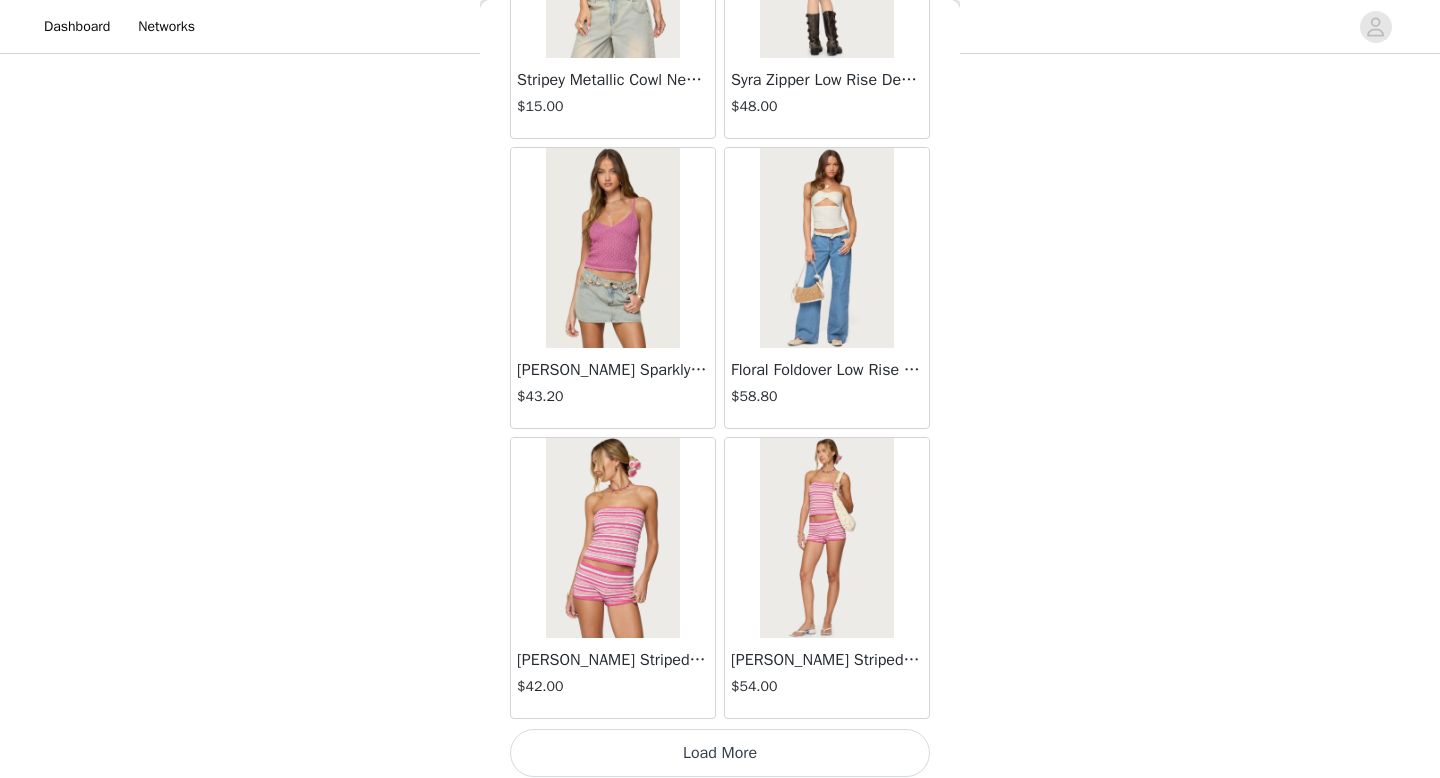 scroll, scrollTop: 8082, scrollLeft: 0, axis: vertical 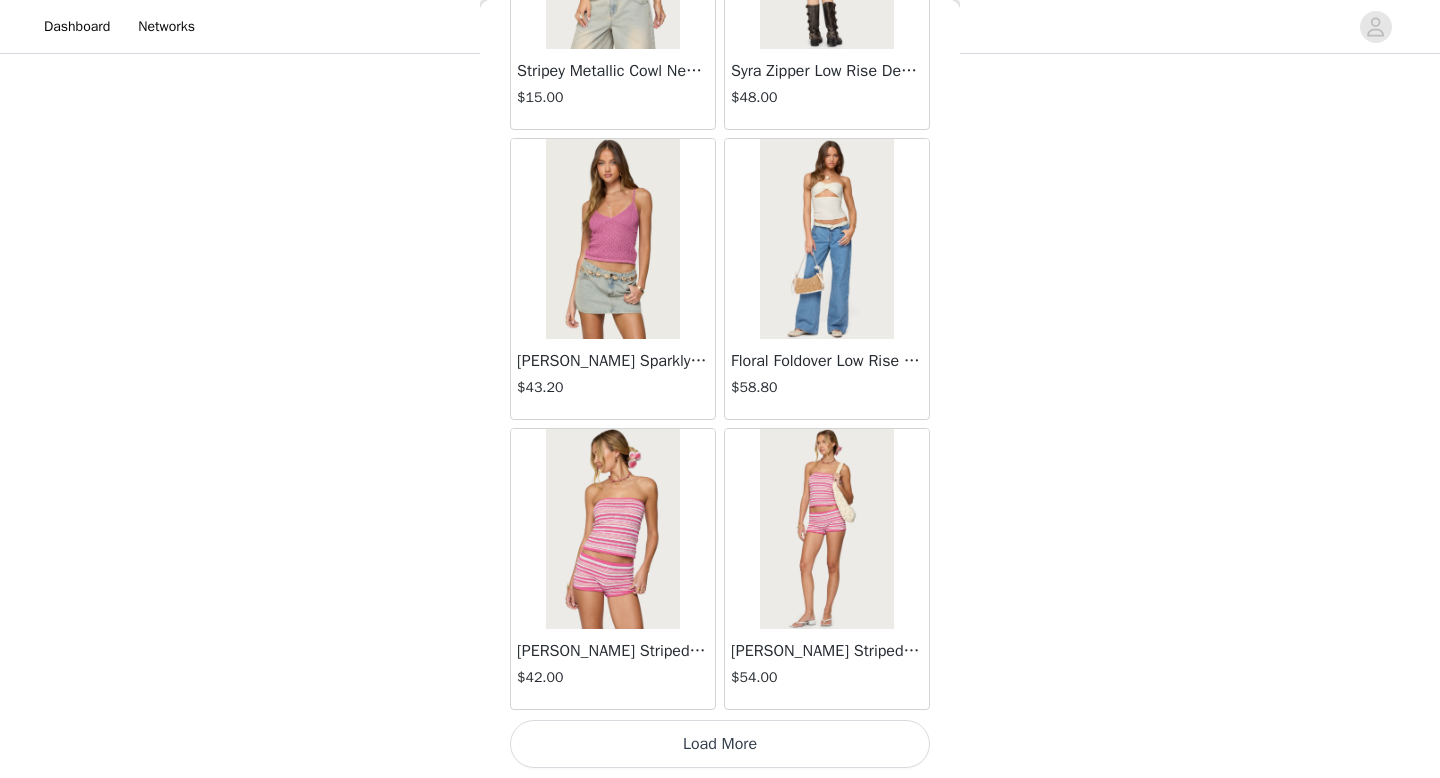 click on "Load More" at bounding box center (720, 744) 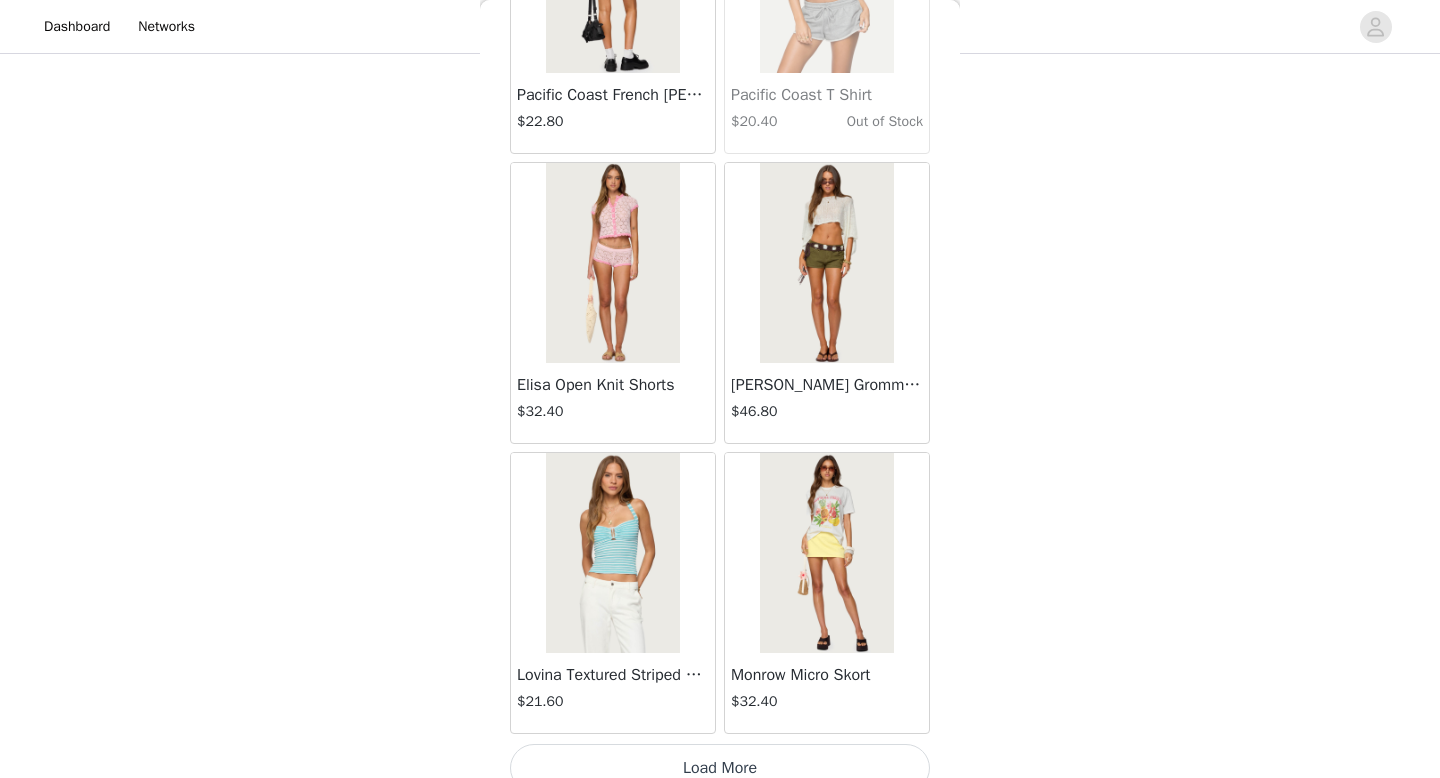 scroll, scrollTop: 10982, scrollLeft: 0, axis: vertical 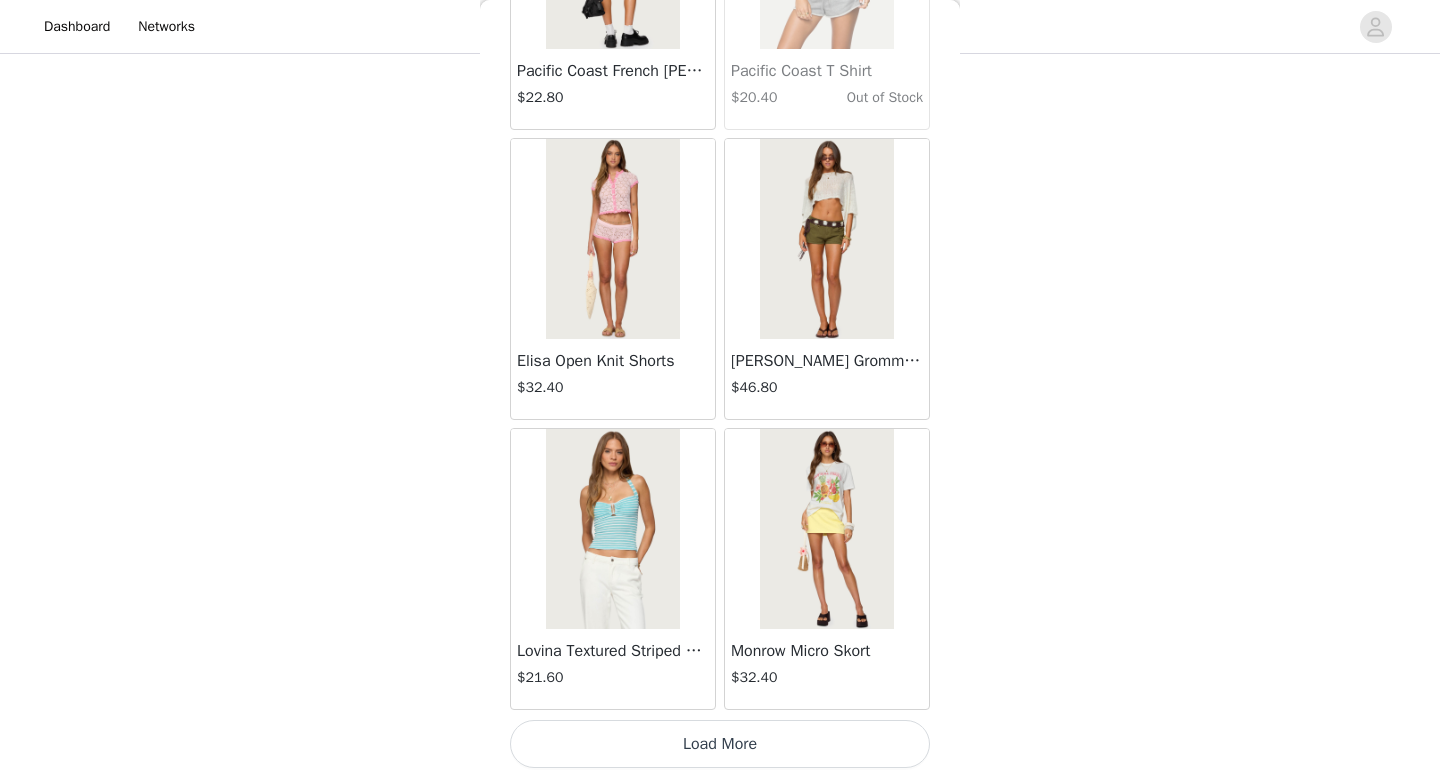 click on "Load More" at bounding box center (720, 744) 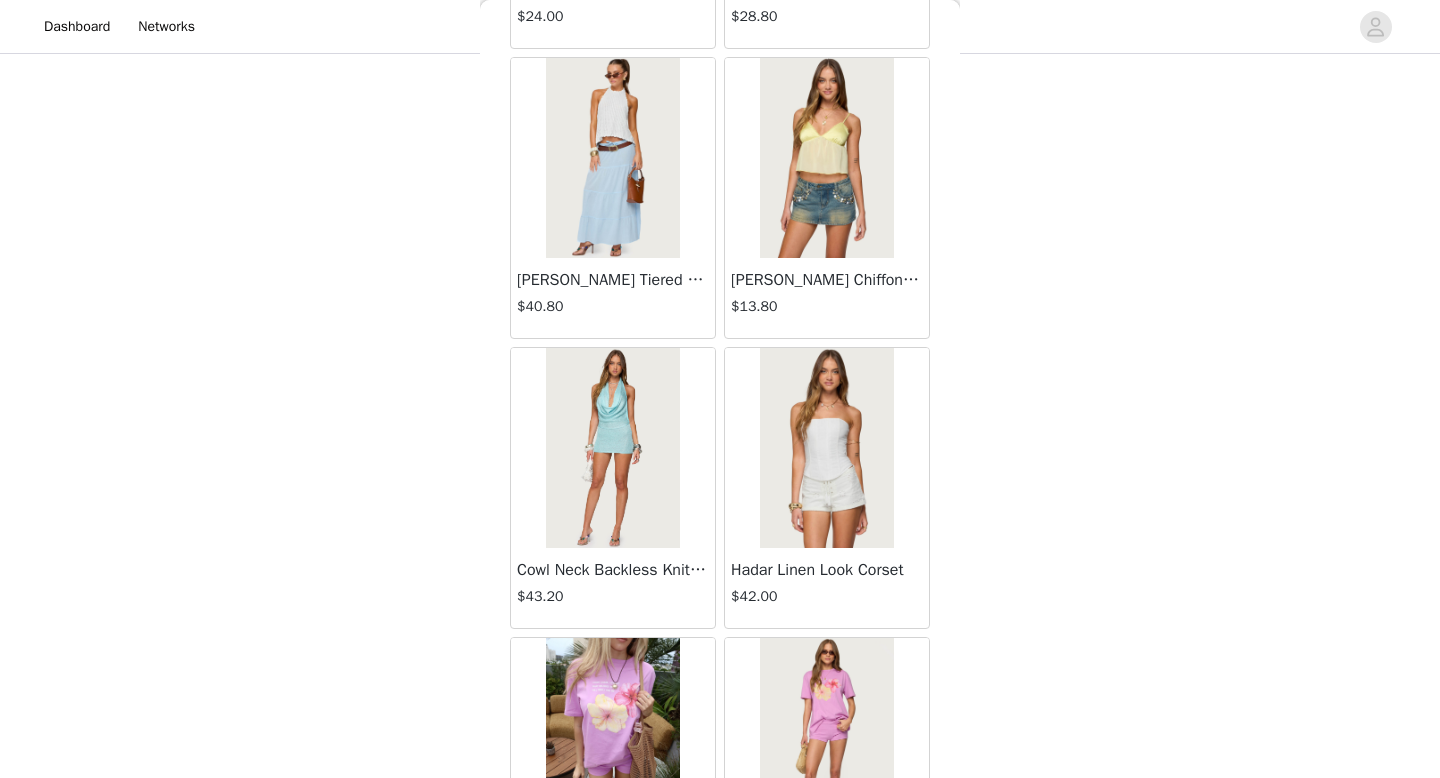 scroll, scrollTop: 13882, scrollLeft: 0, axis: vertical 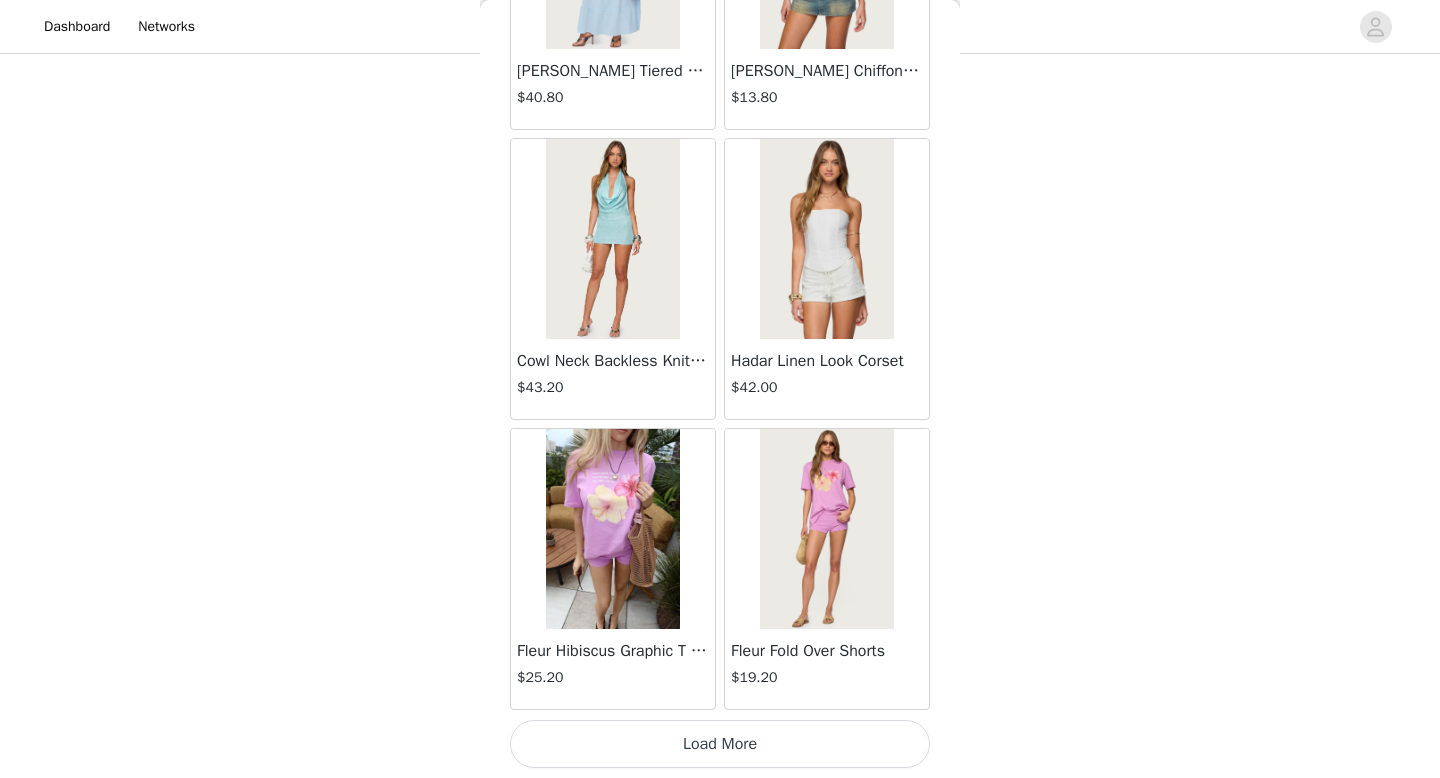 click on "Load More" at bounding box center [720, 744] 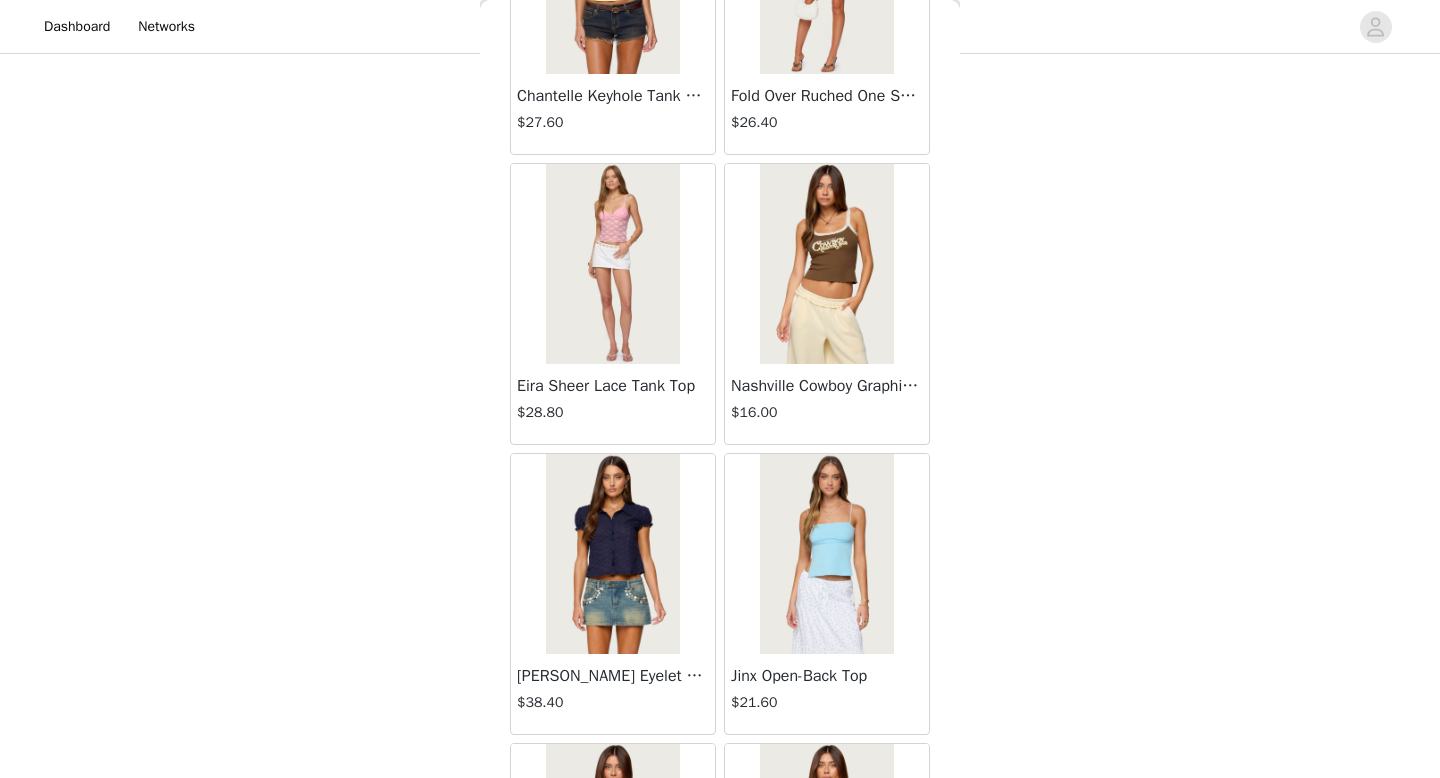 scroll, scrollTop: 15616, scrollLeft: 0, axis: vertical 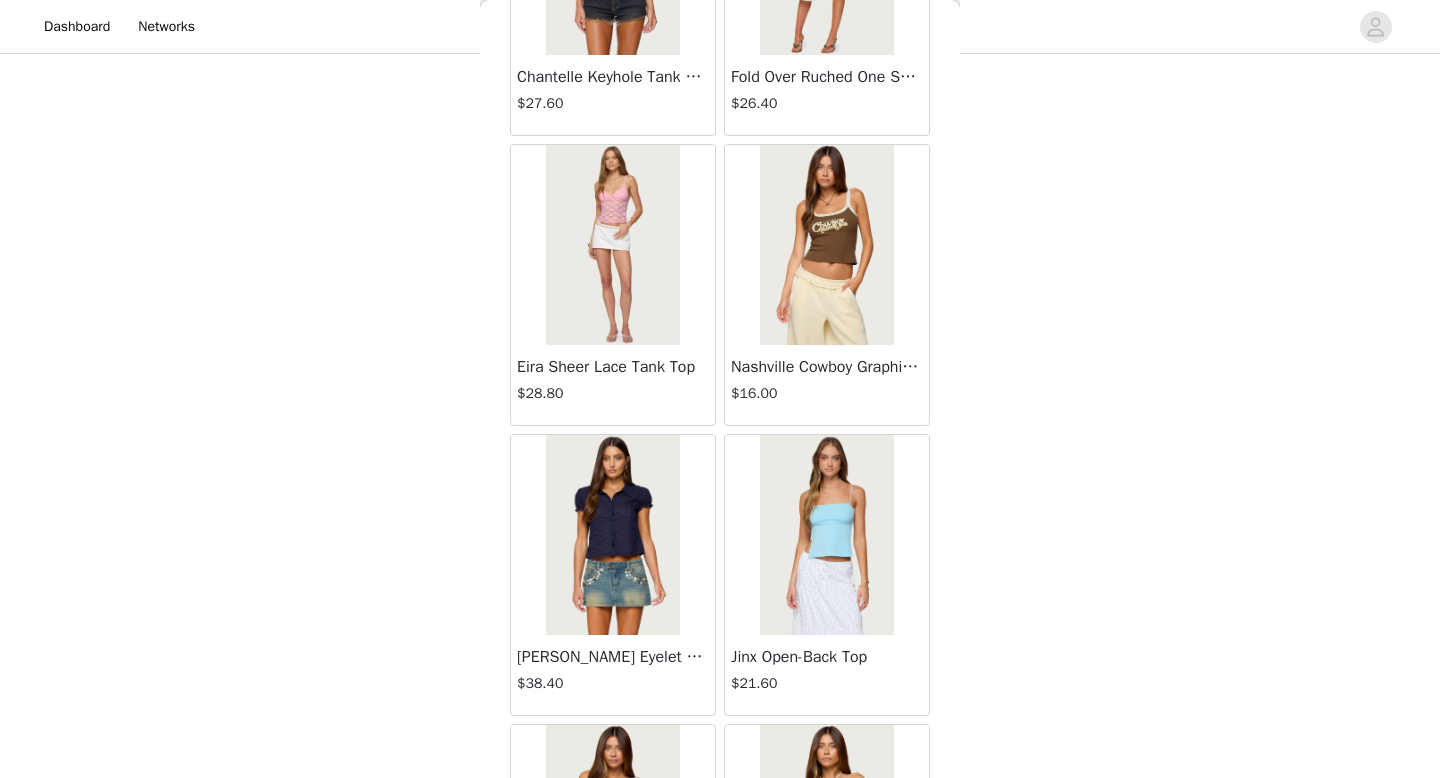 click at bounding box center [612, 245] 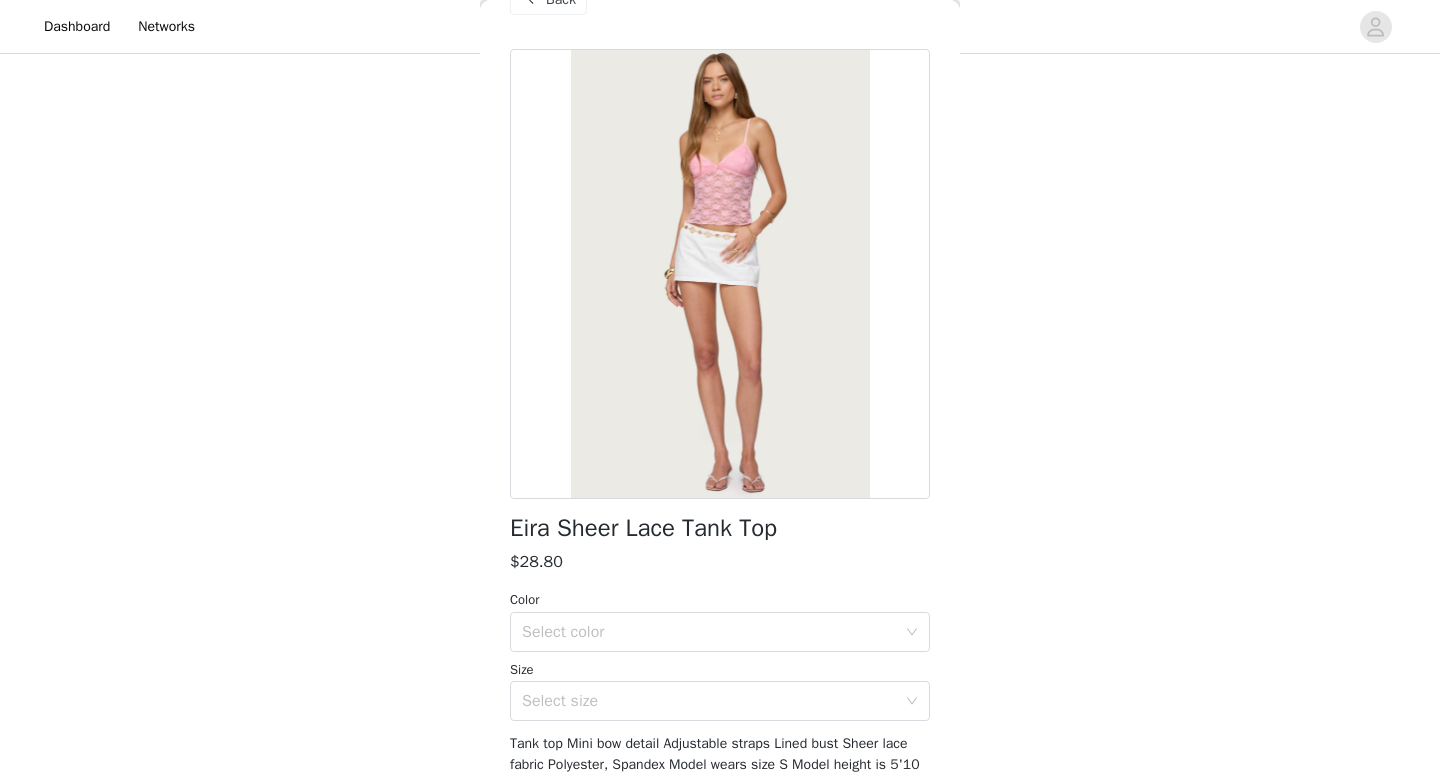 scroll, scrollTop: 54, scrollLeft: 0, axis: vertical 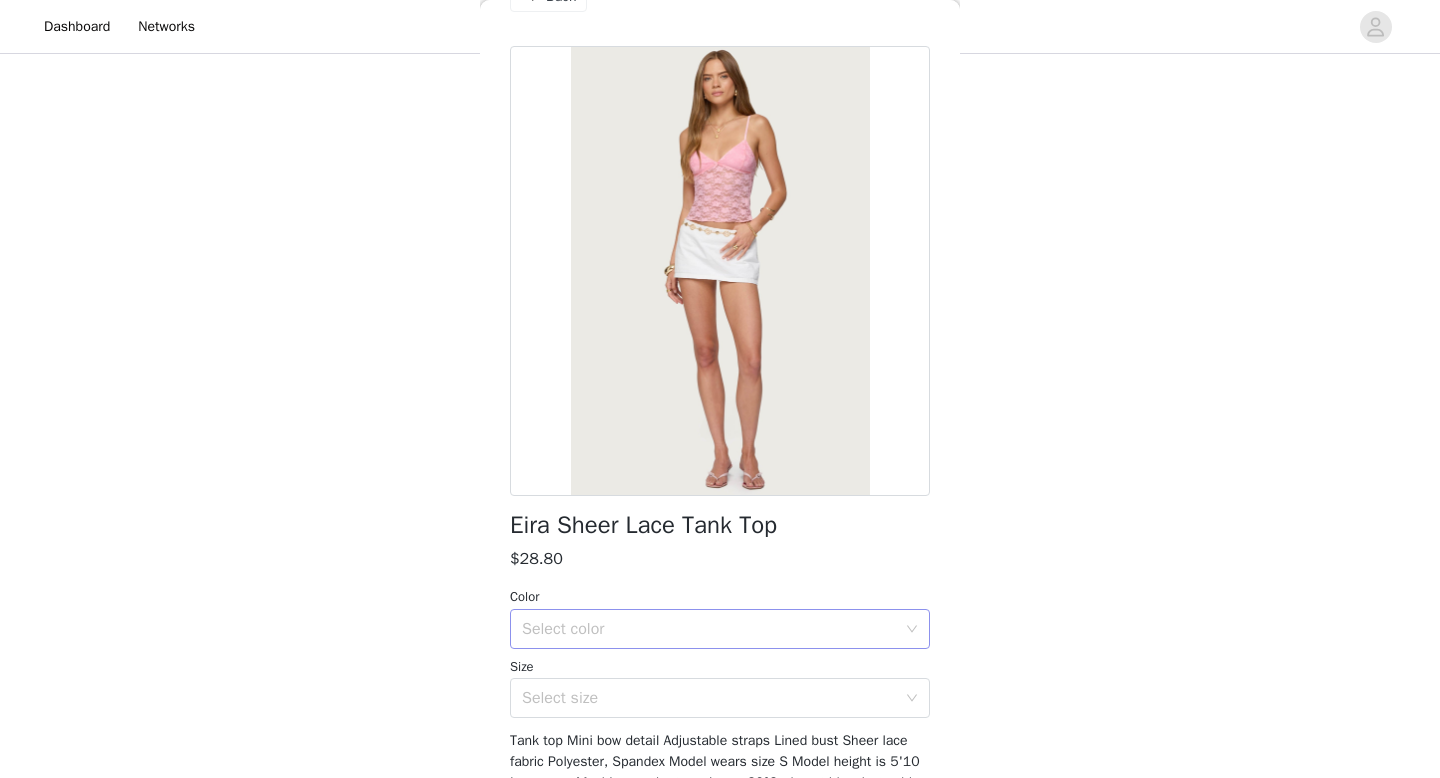 click on "Select color" at bounding box center (709, 629) 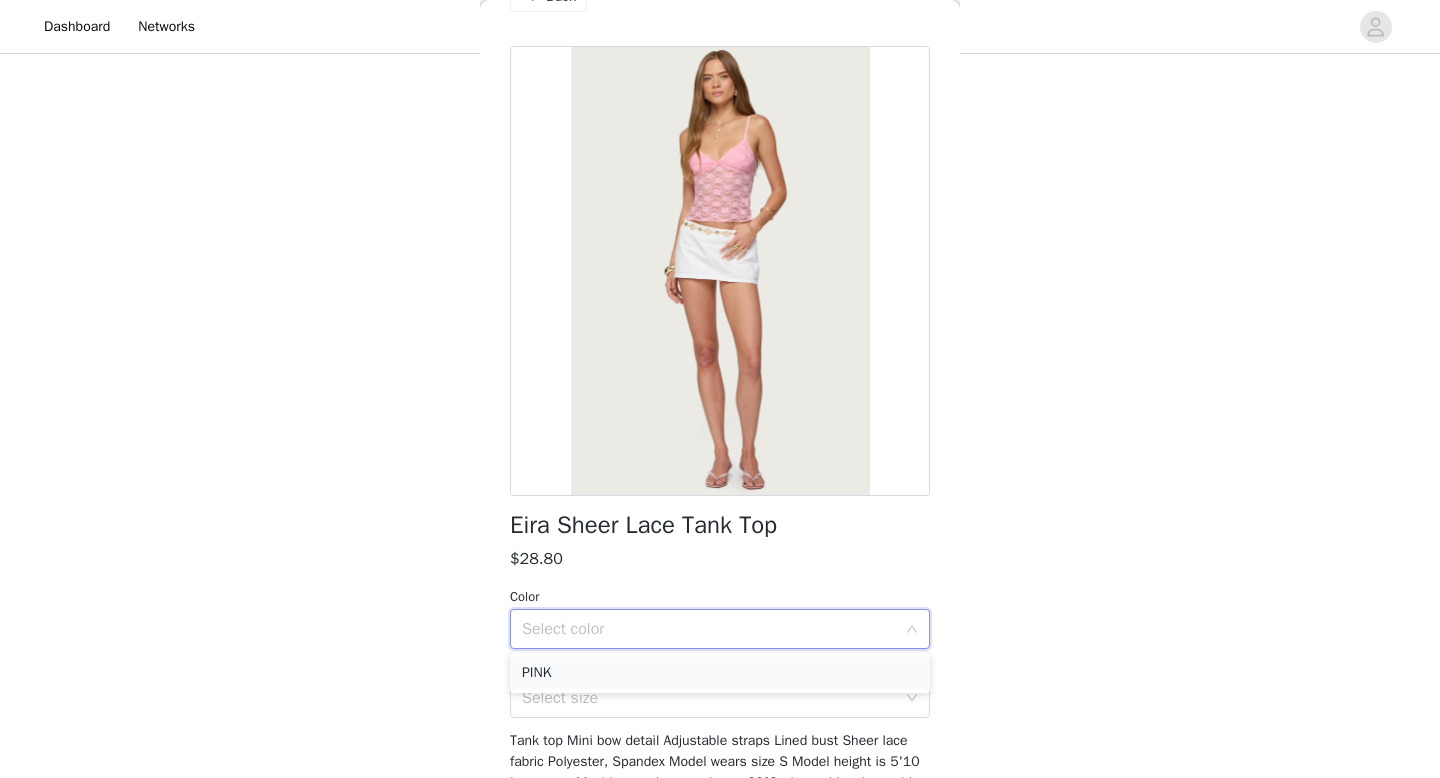 click on "PINK" at bounding box center (720, 673) 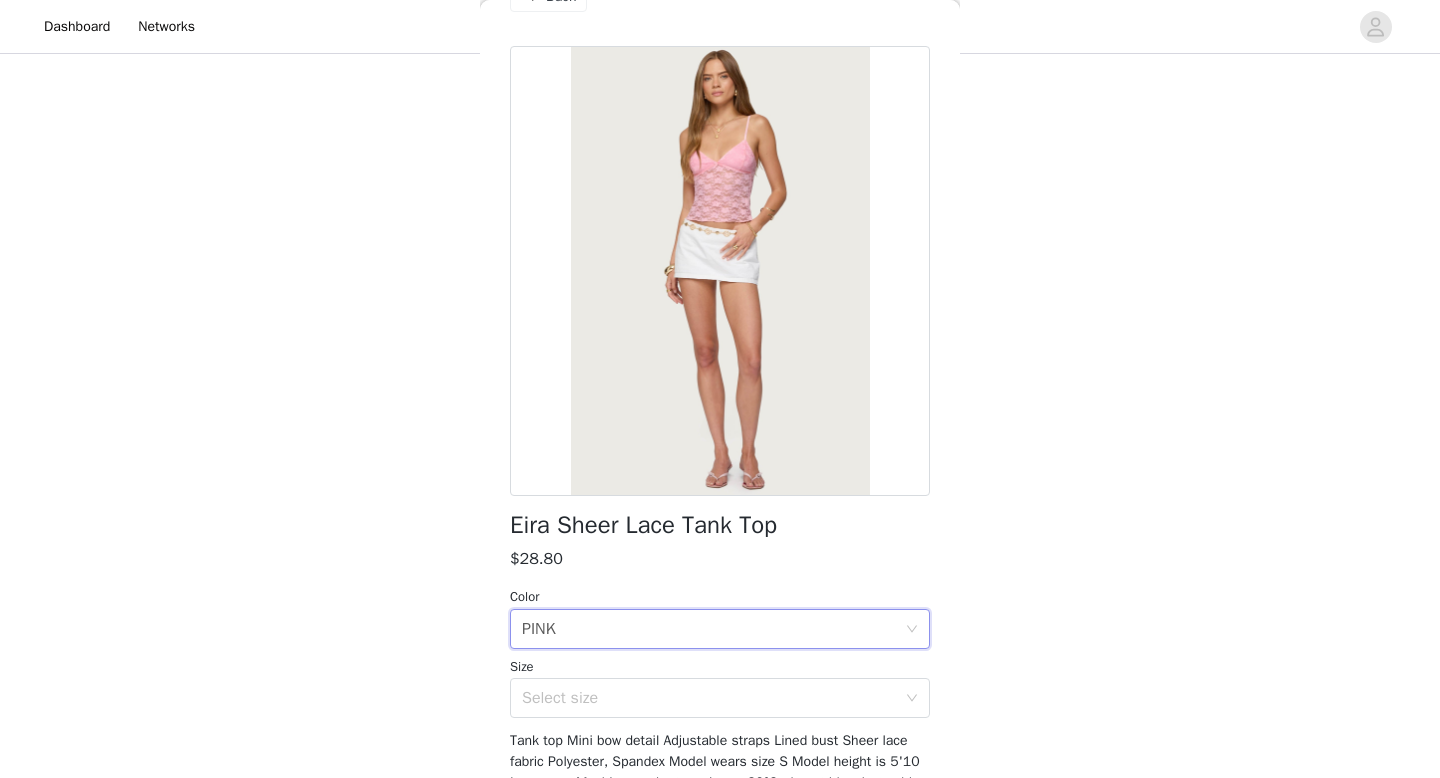 scroll, scrollTop: 83, scrollLeft: 0, axis: vertical 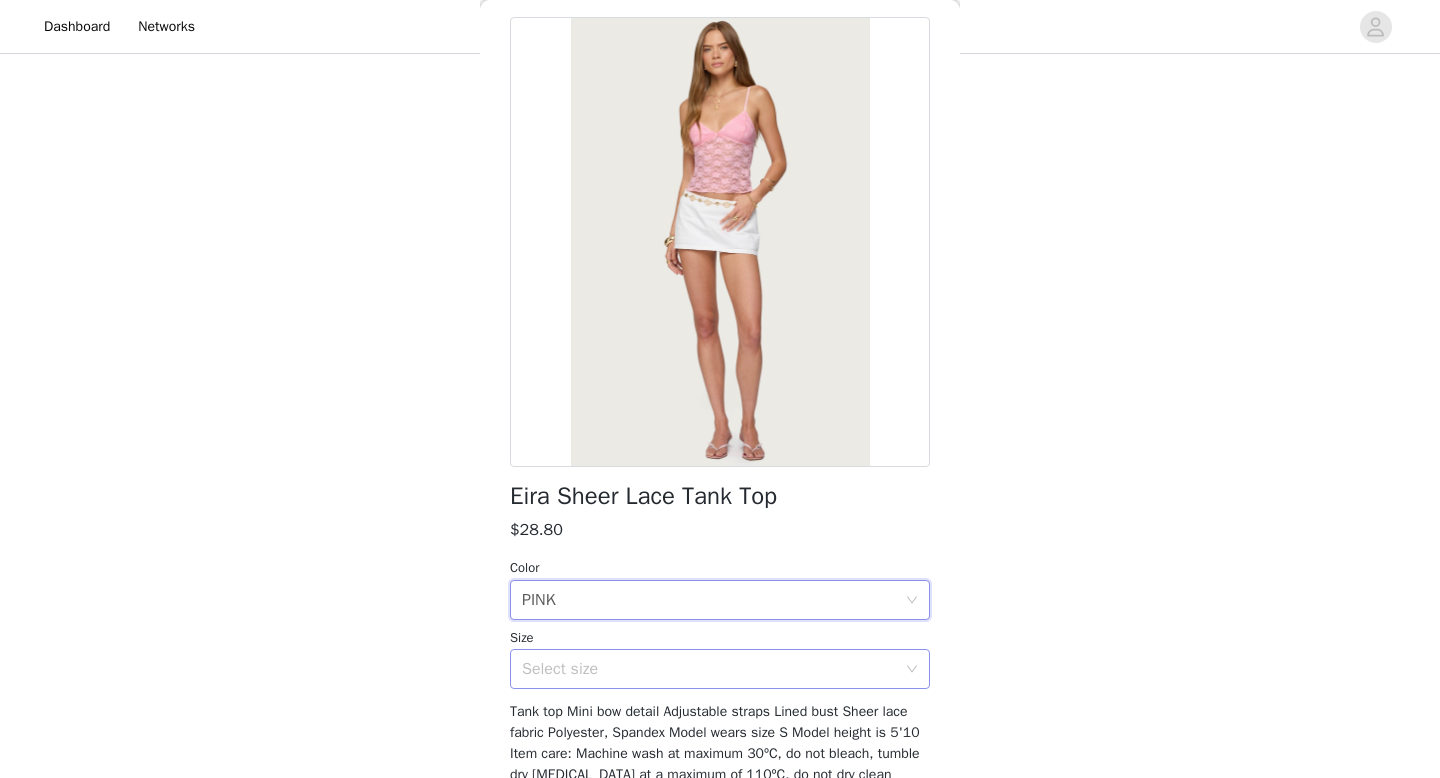 click on "Select size" at bounding box center (709, 669) 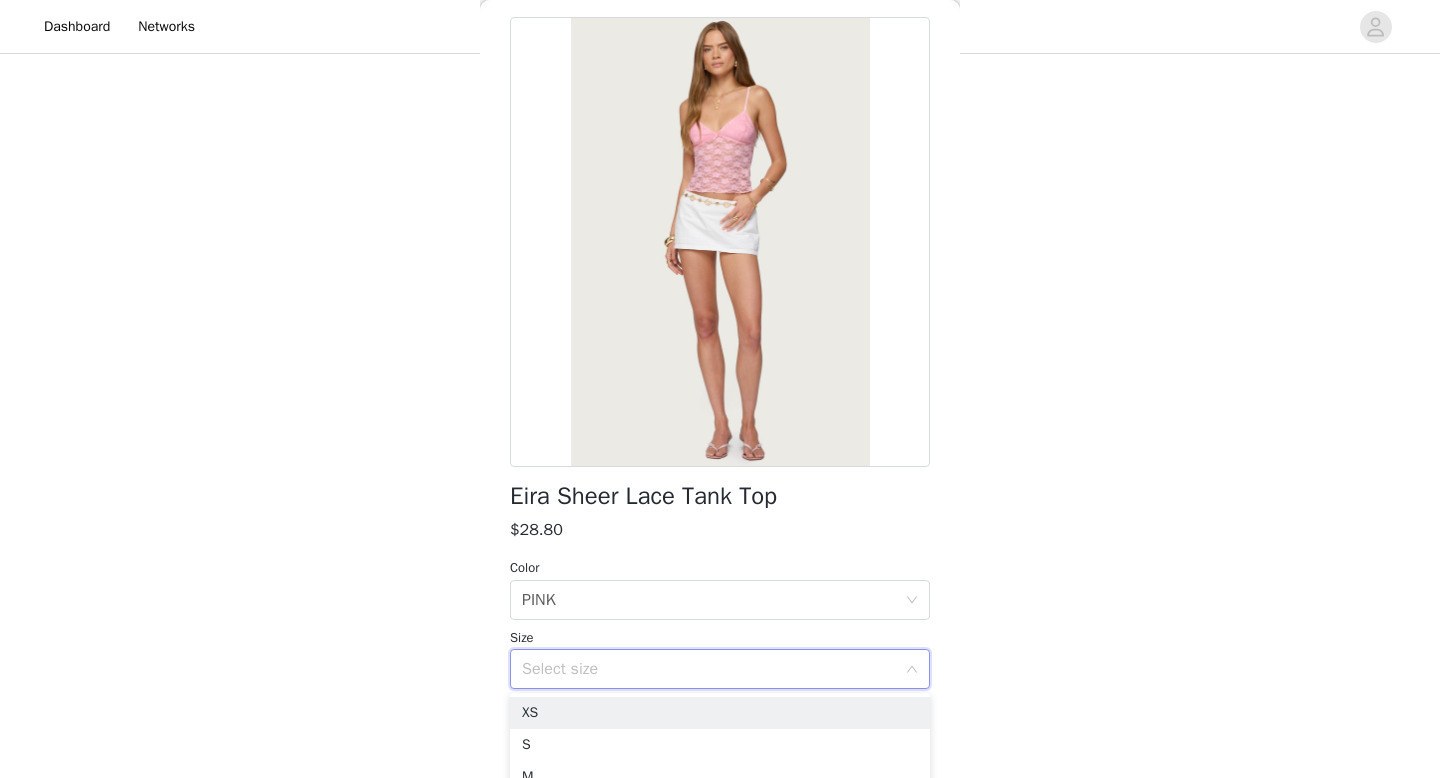scroll, scrollTop: 126, scrollLeft: 0, axis: vertical 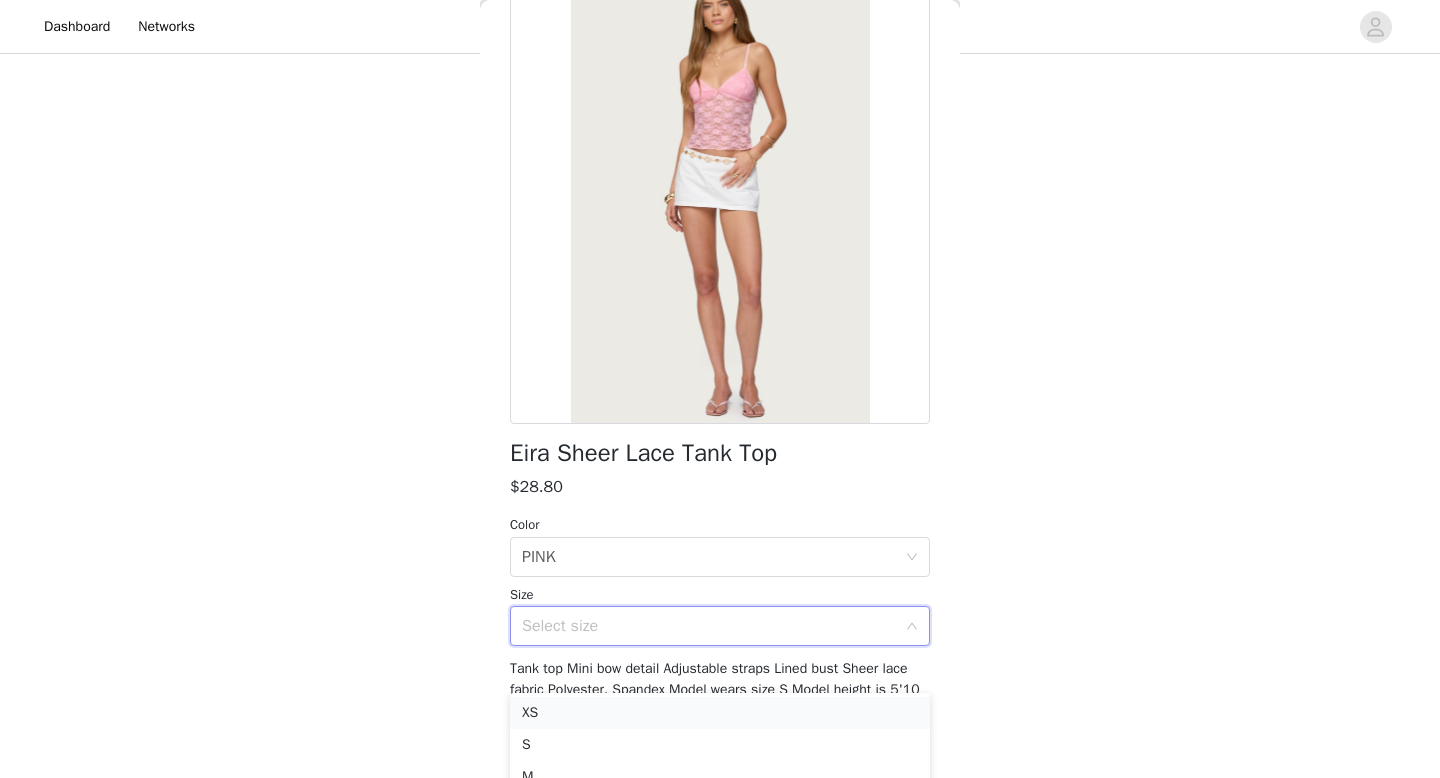 click on "XS" at bounding box center (720, 713) 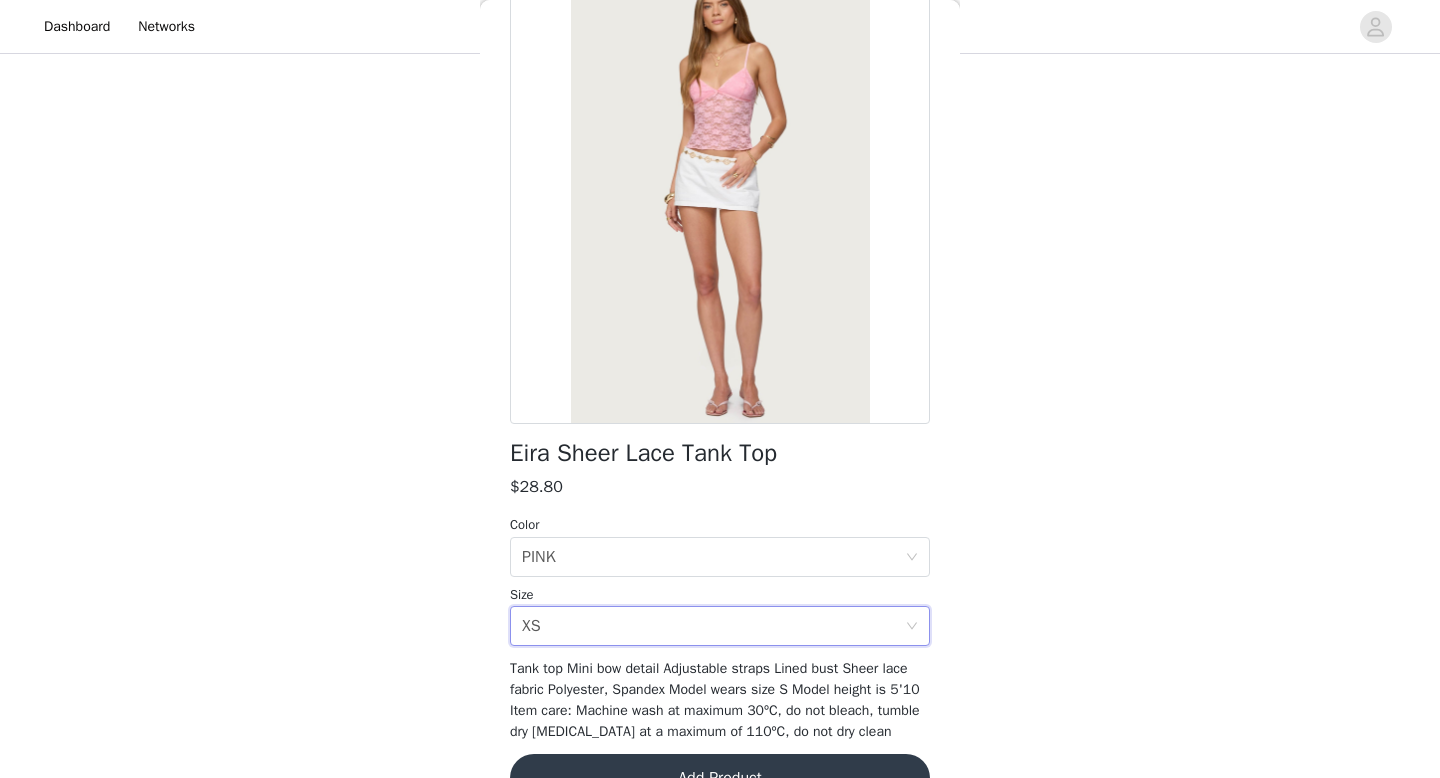 scroll, scrollTop: 0, scrollLeft: 0, axis: both 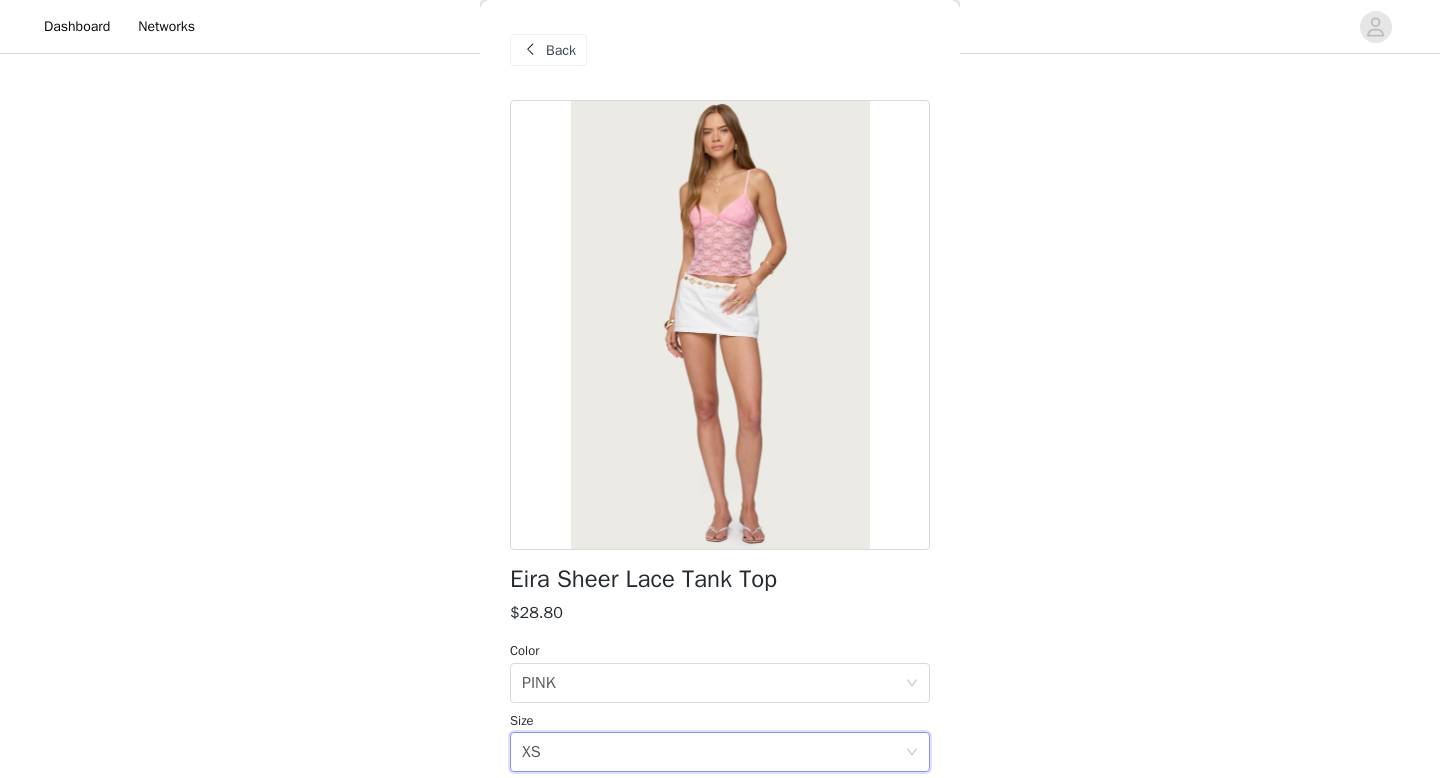 click on "Back" at bounding box center [561, 50] 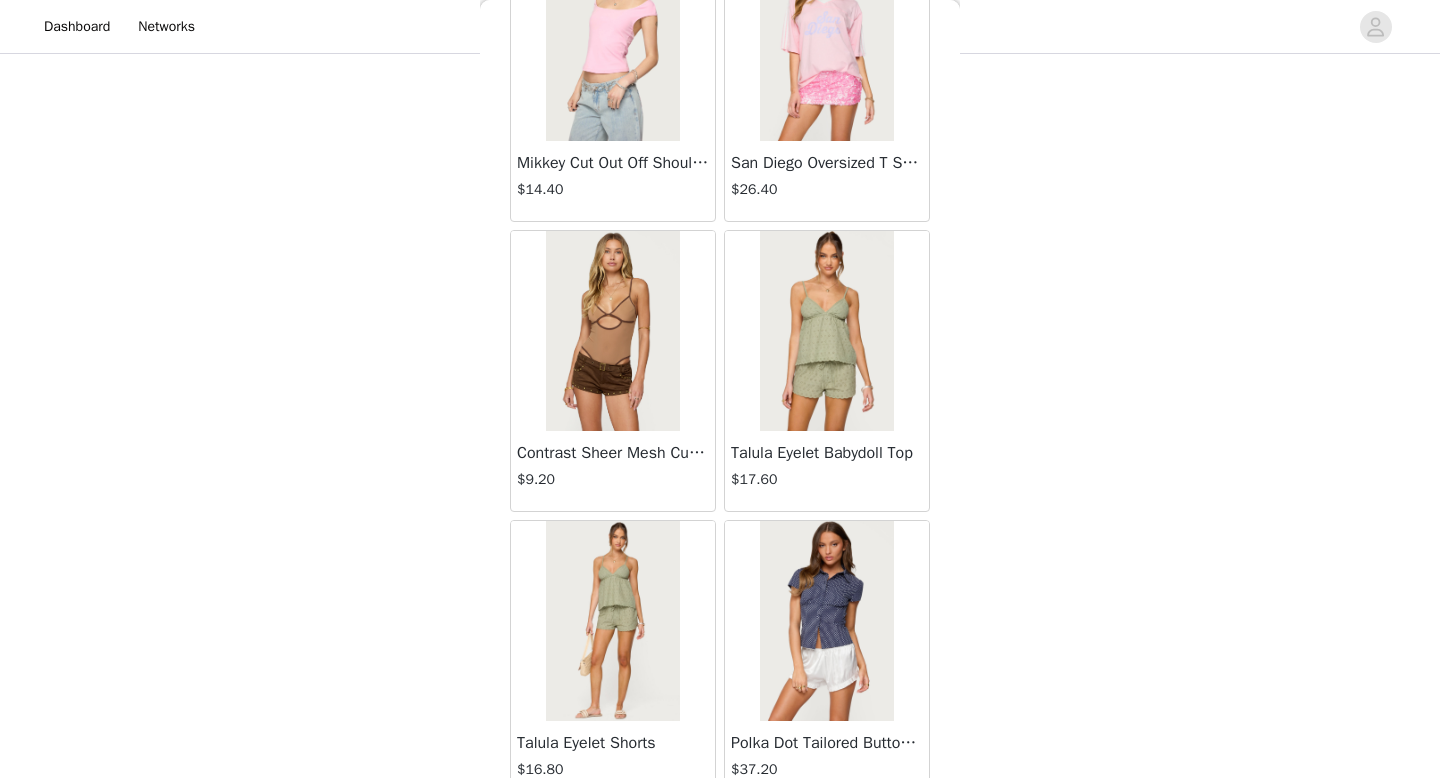 scroll, scrollTop: 4630, scrollLeft: 0, axis: vertical 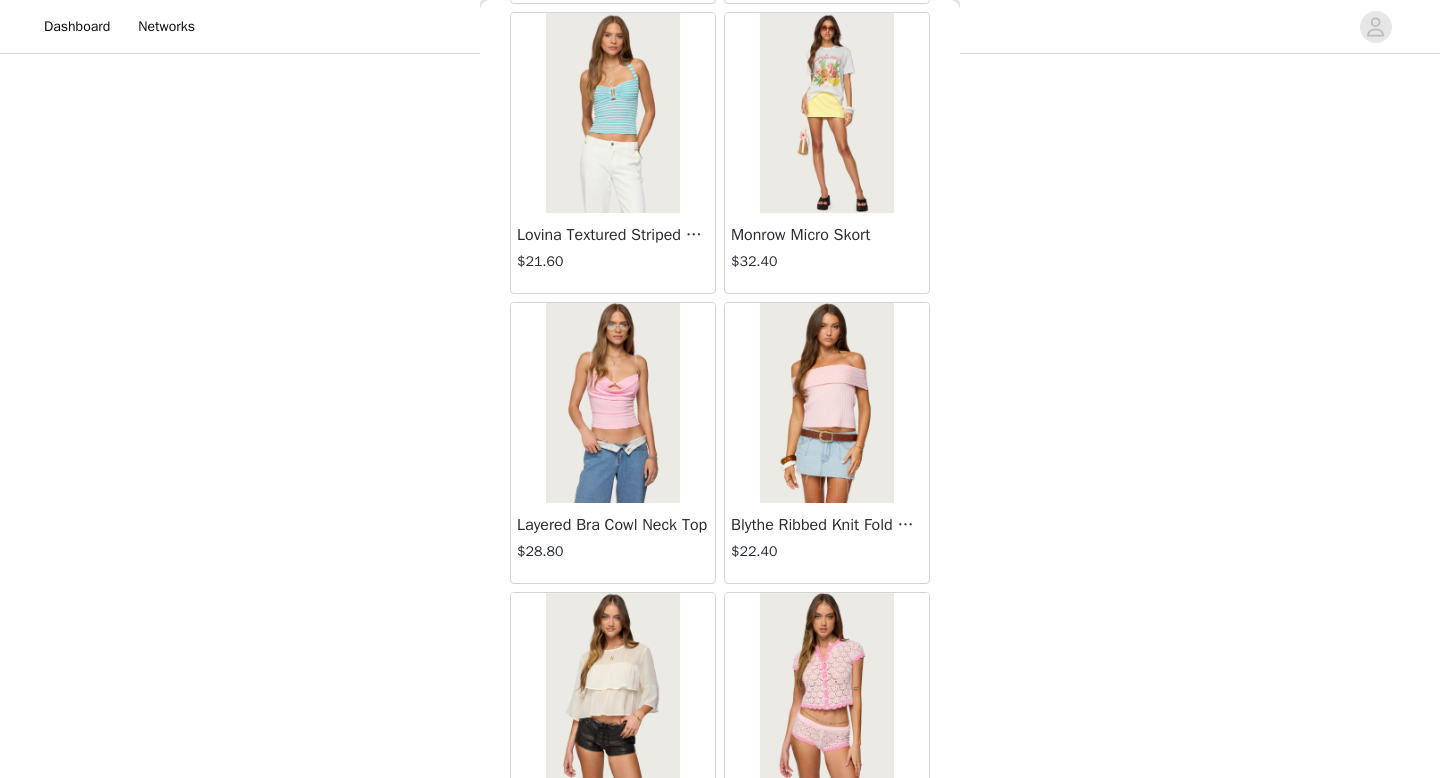 click at bounding box center [612, 403] 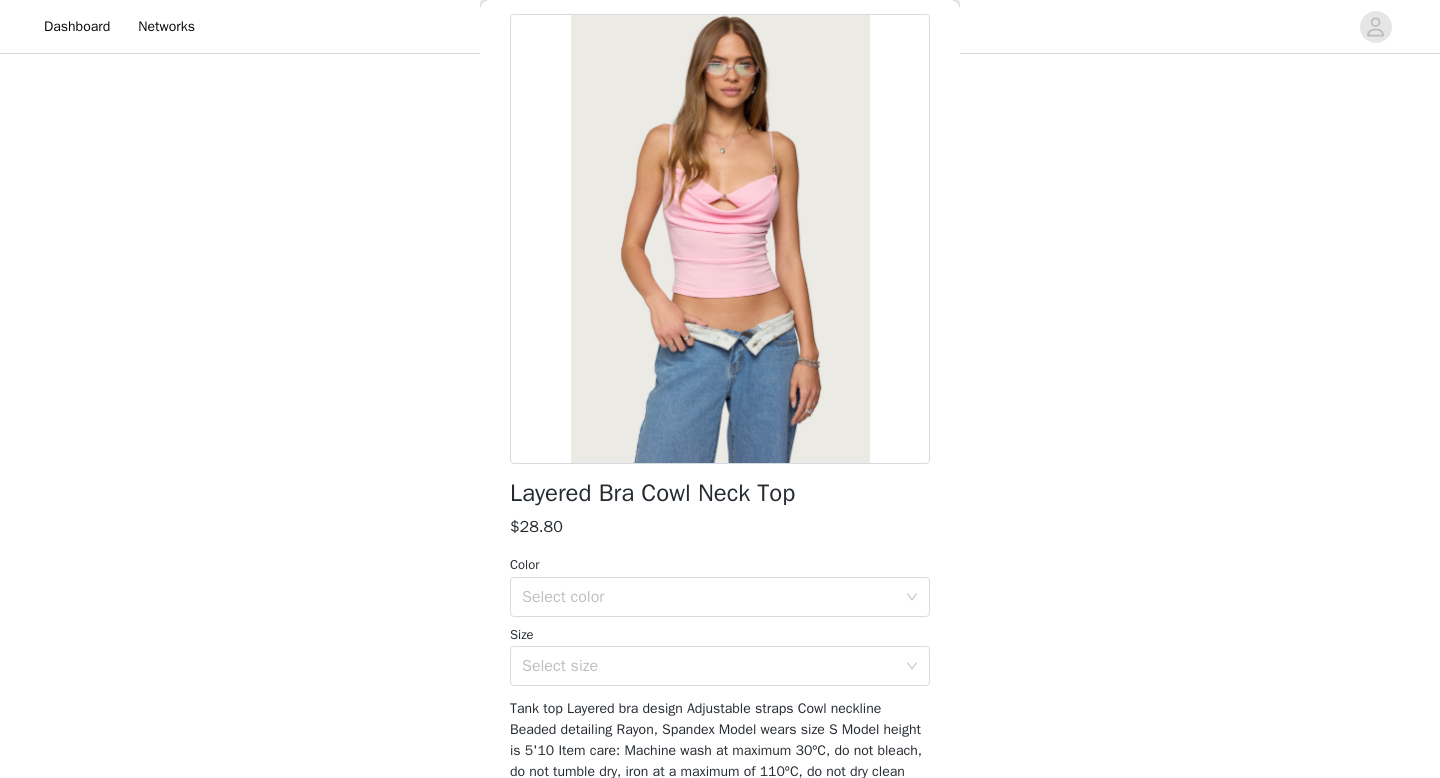 scroll, scrollTop: 115, scrollLeft: 0, axis: vertical 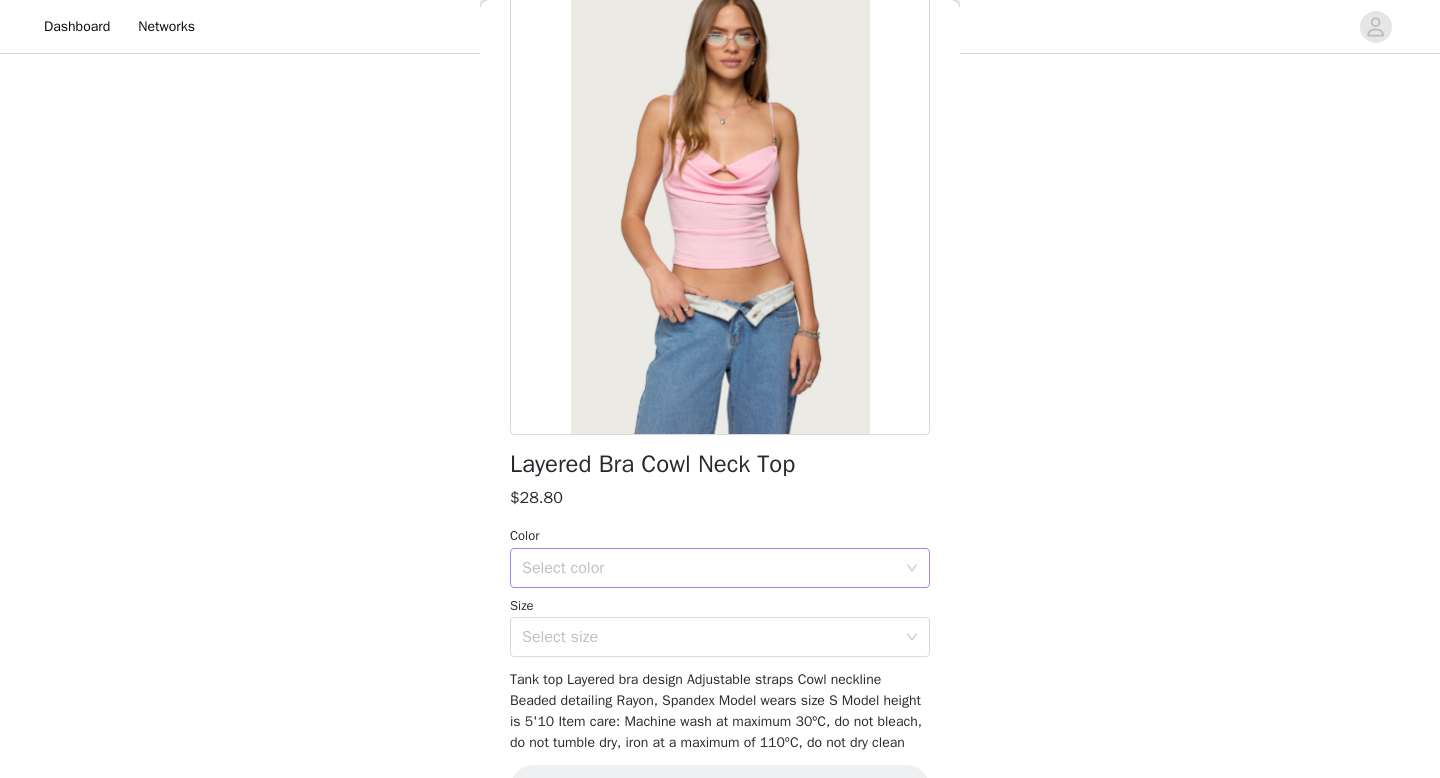 click on "Select color" at bounding box center [709, 568] 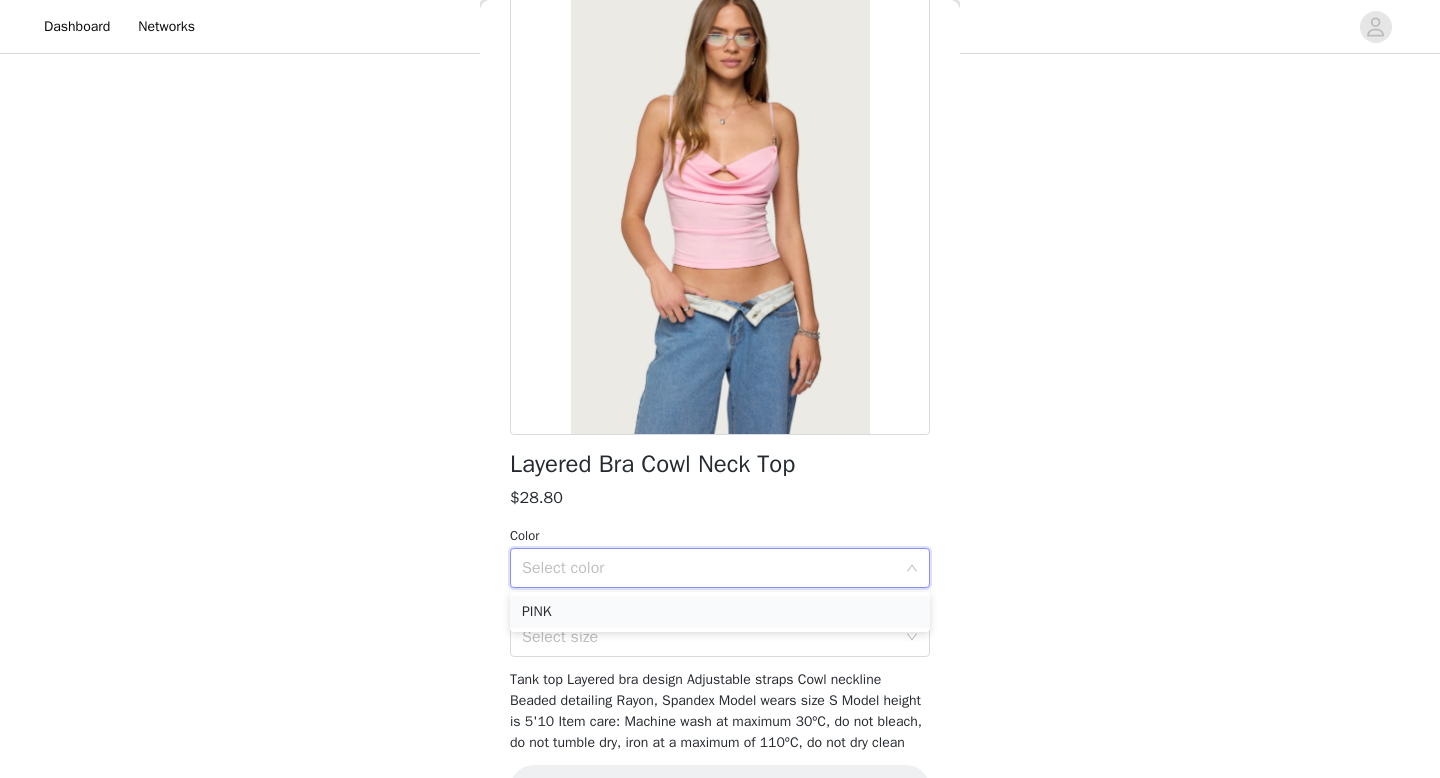 click on "PINK" at bounding box center [720, 612] 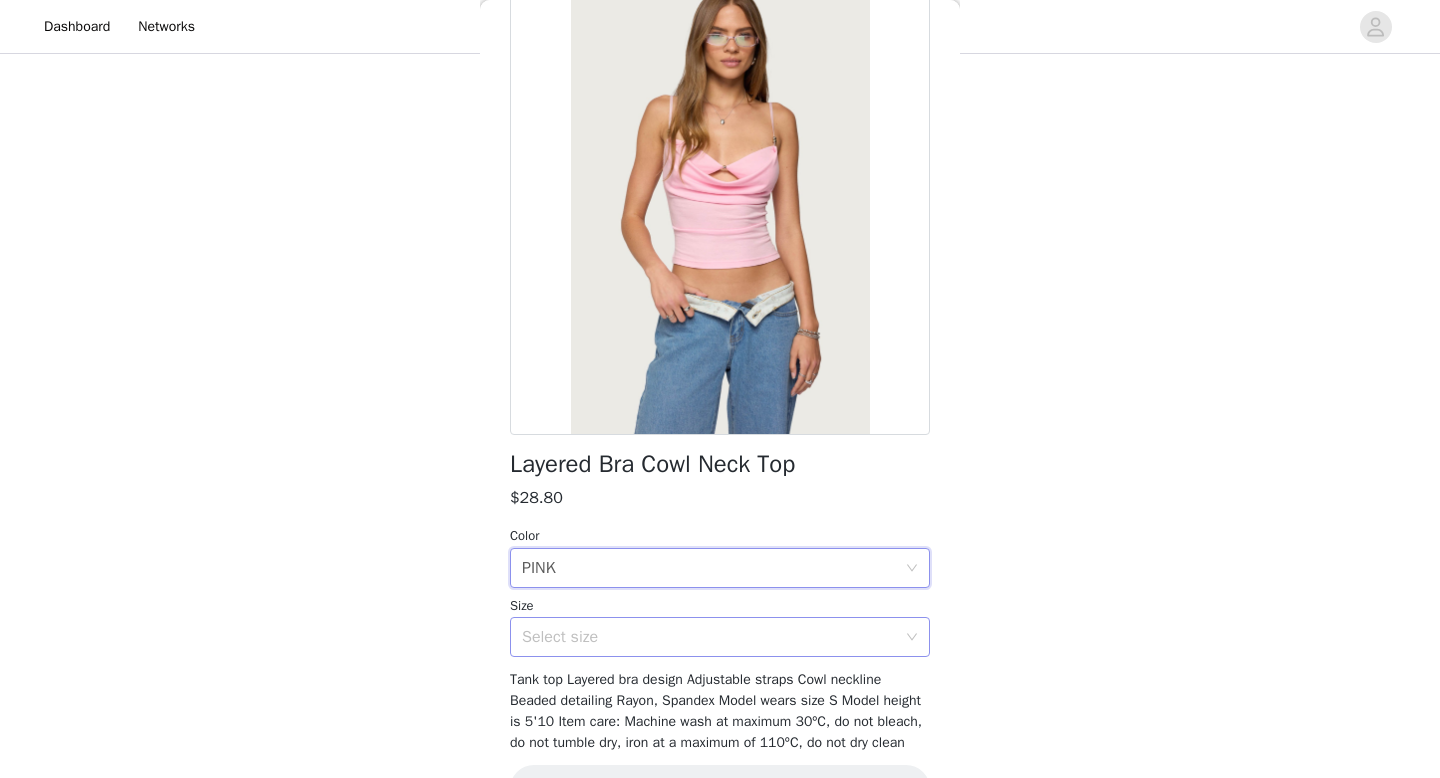 click on "Select size" at bounding box center [709, 637] 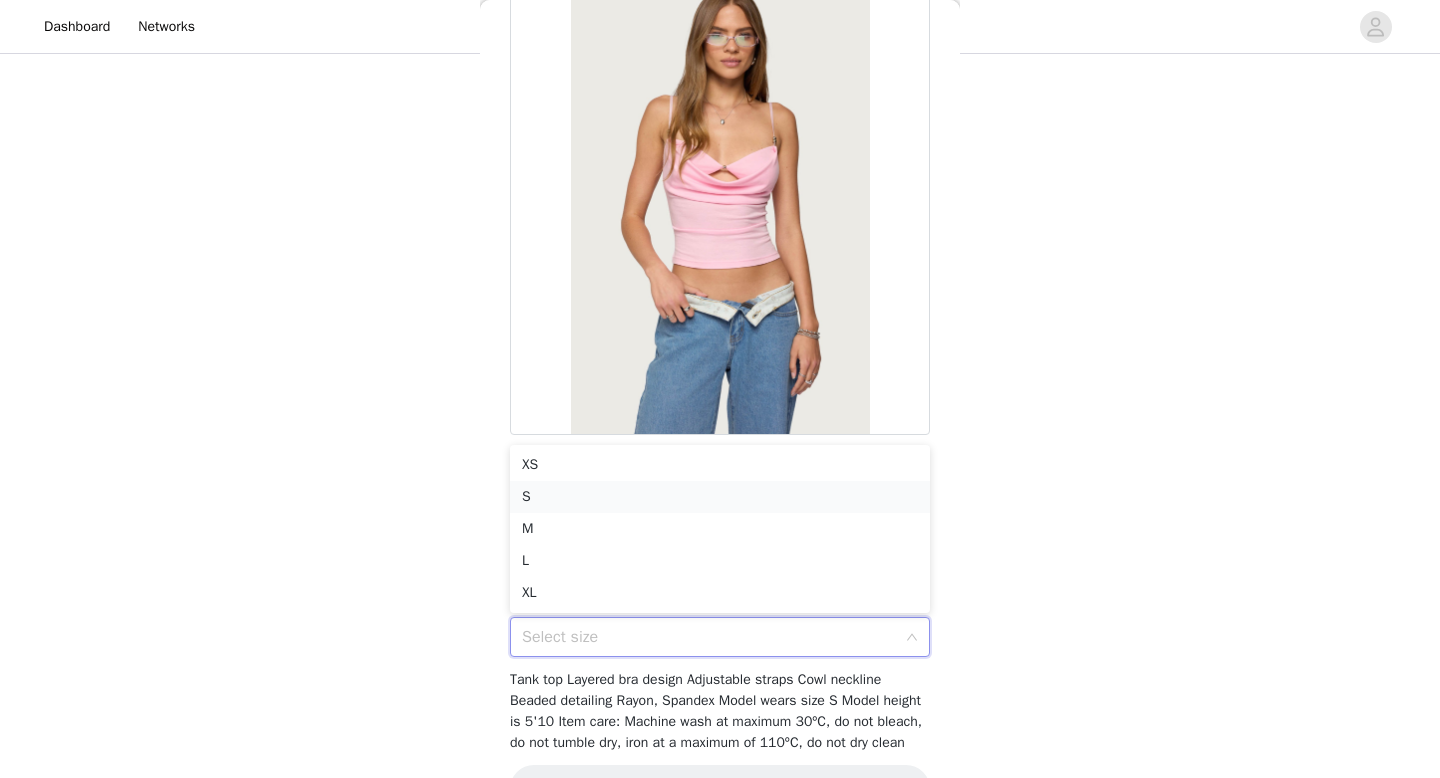 click on "S" at bounding box center [720, 497] 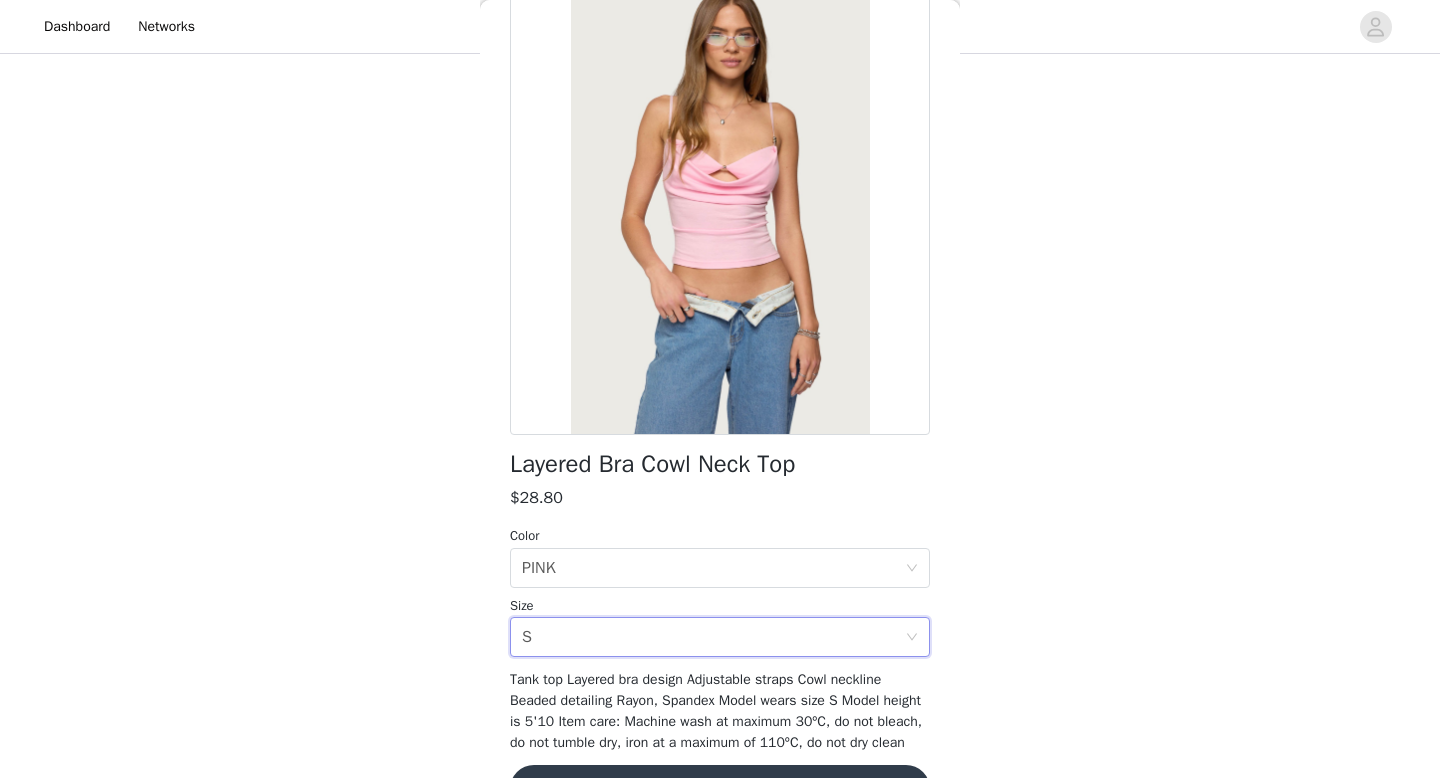 scroll, scrollTop: 195, scrollLeft: 0, axis: vertical 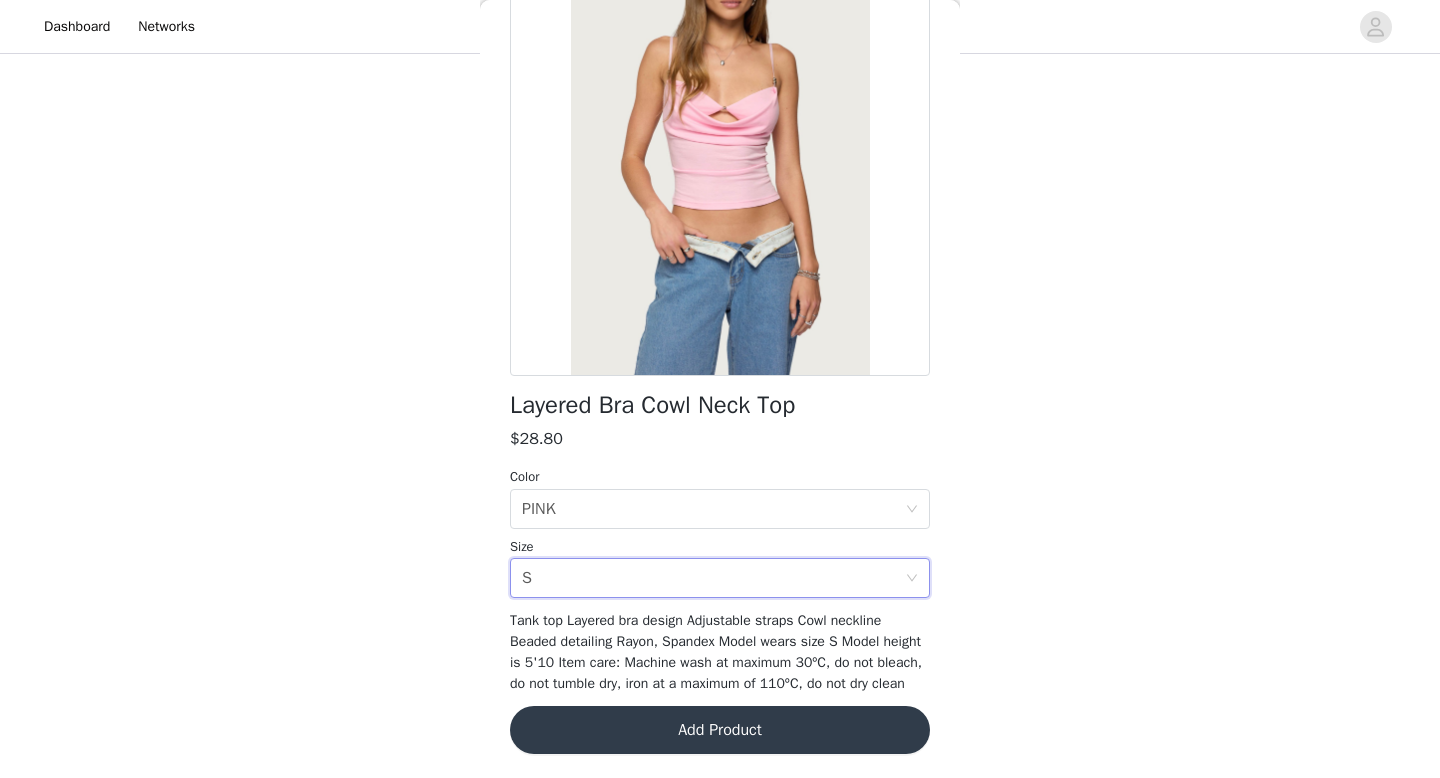 click on "Add Product" at bounding box center (720, 730) 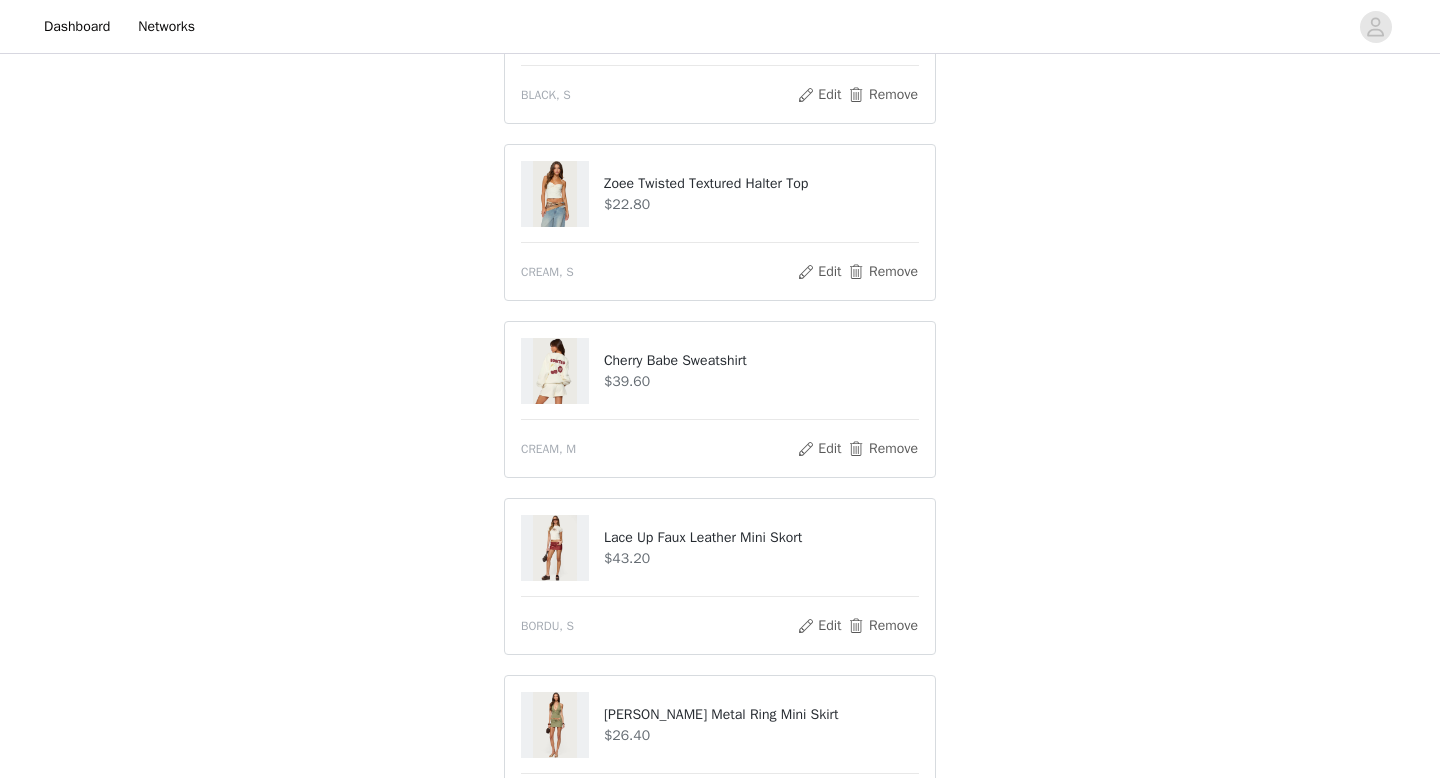 scroll, scrollTop: 1017, scrollLeft: 0, axis: vertical 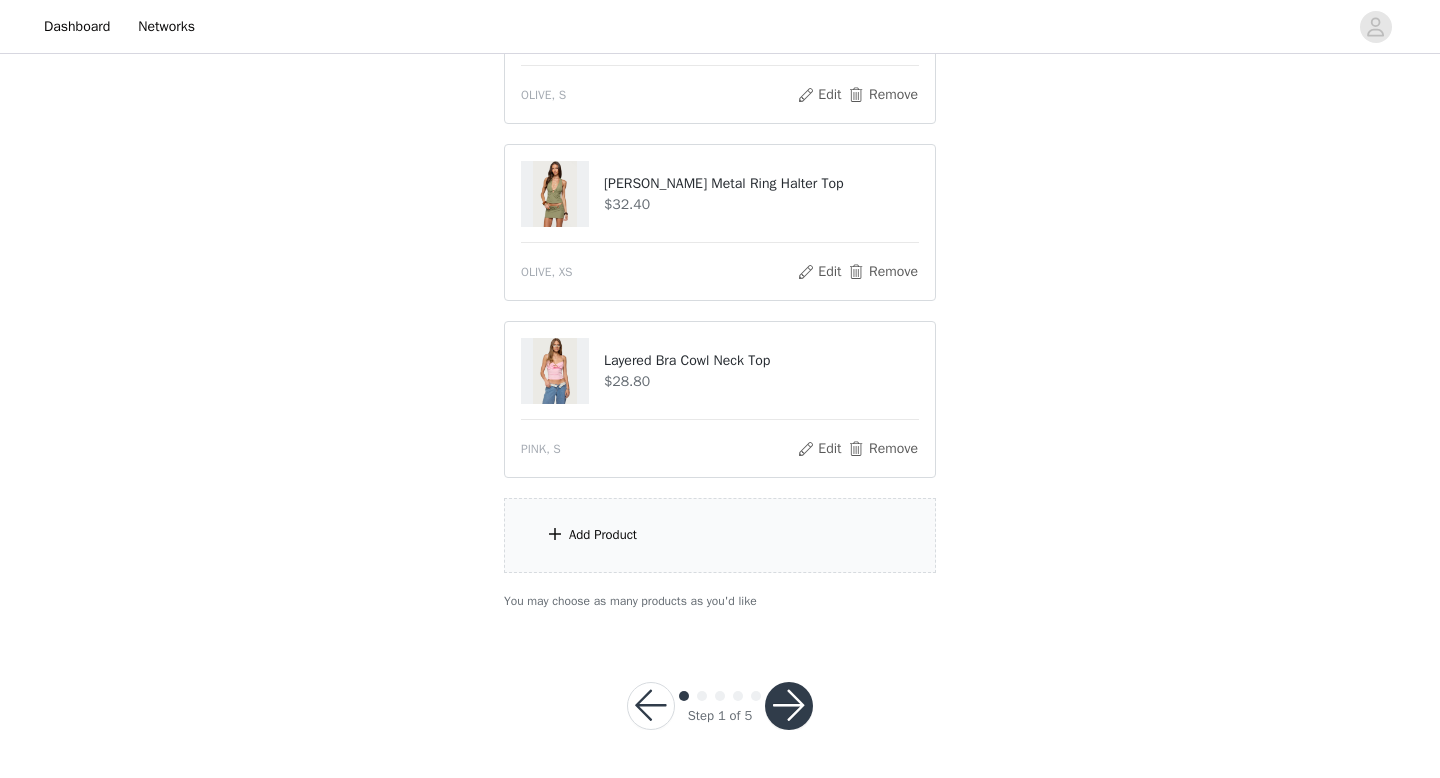 click on "Add Product" at bounding box center (720, 535) 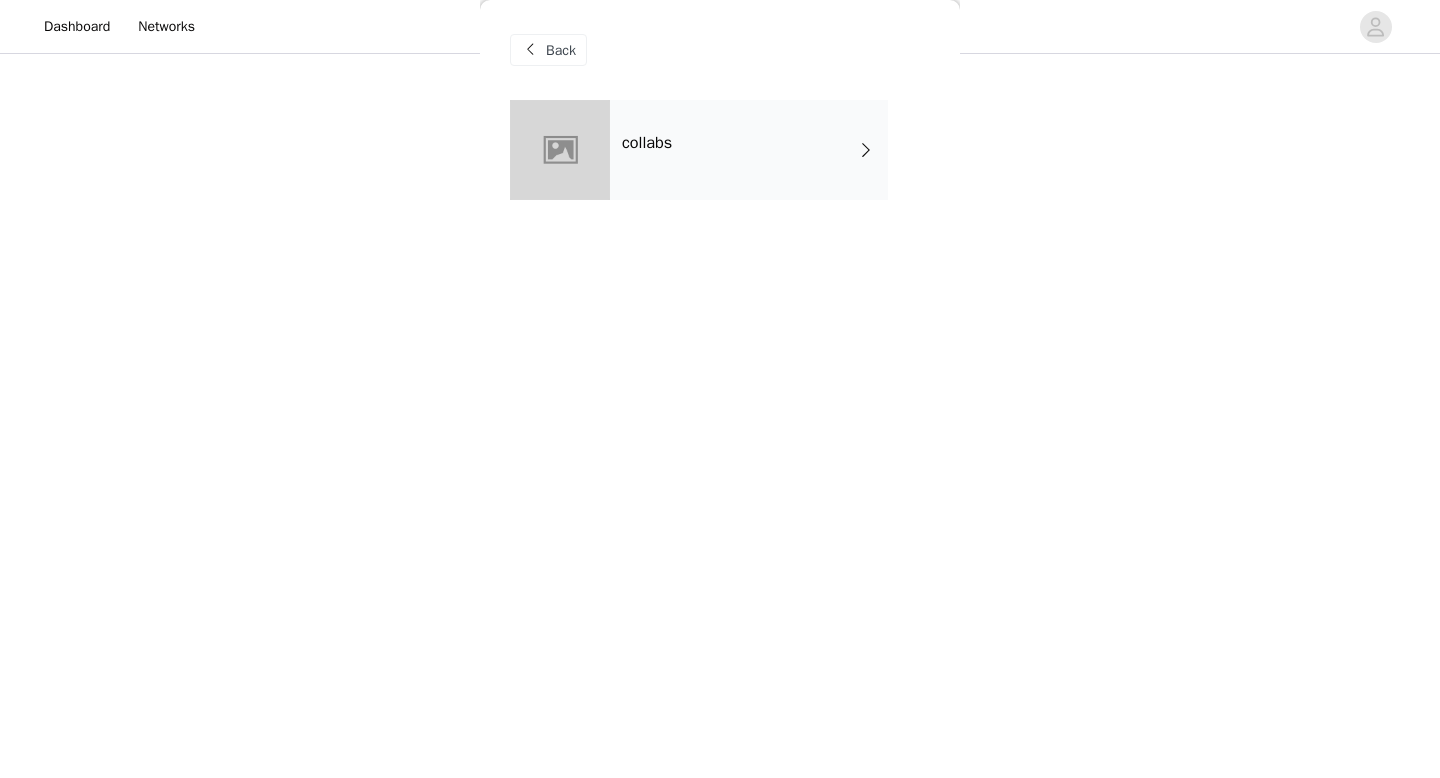 click on "collabs" at bounding box center (749, 150) 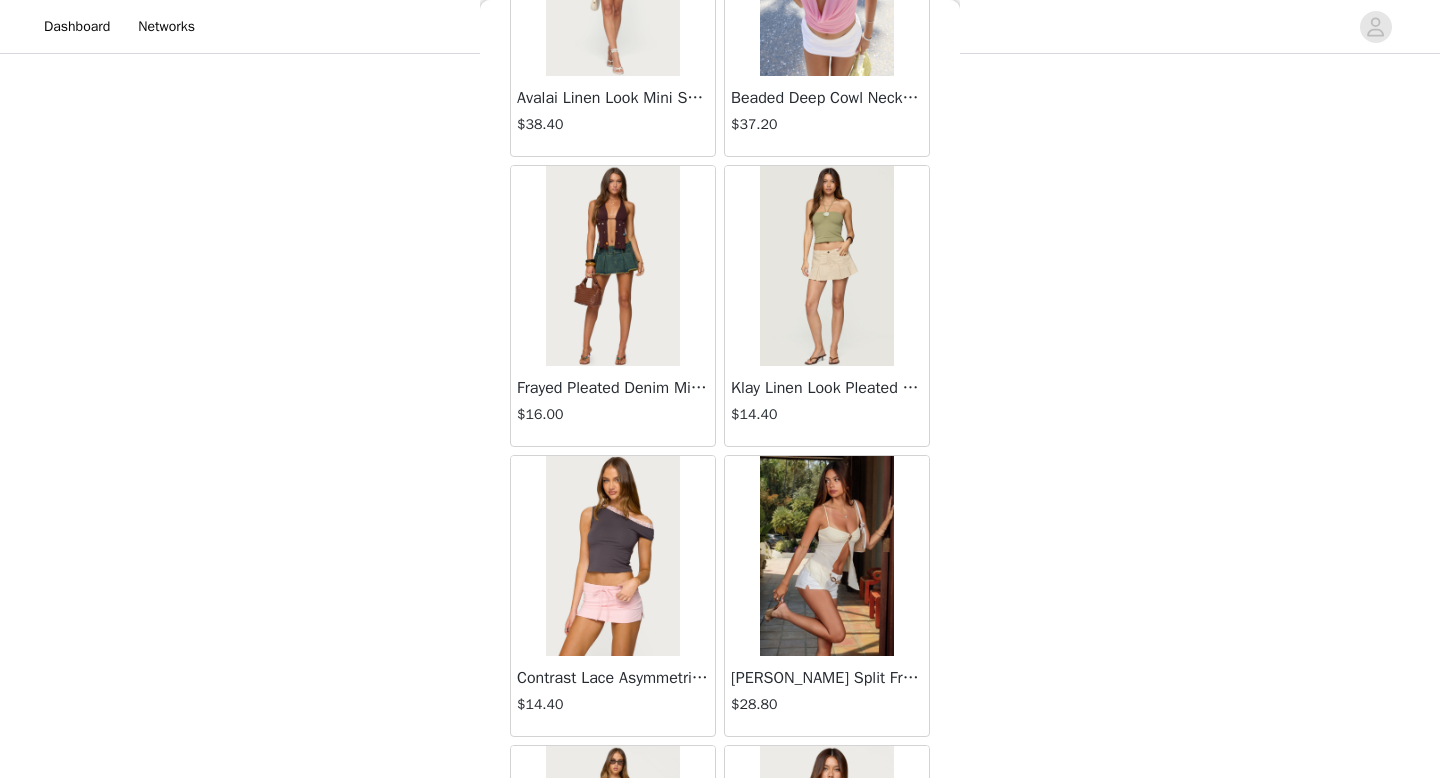 scroll, scrollTop: 2282, scrollLeft: 0, axis: vertical 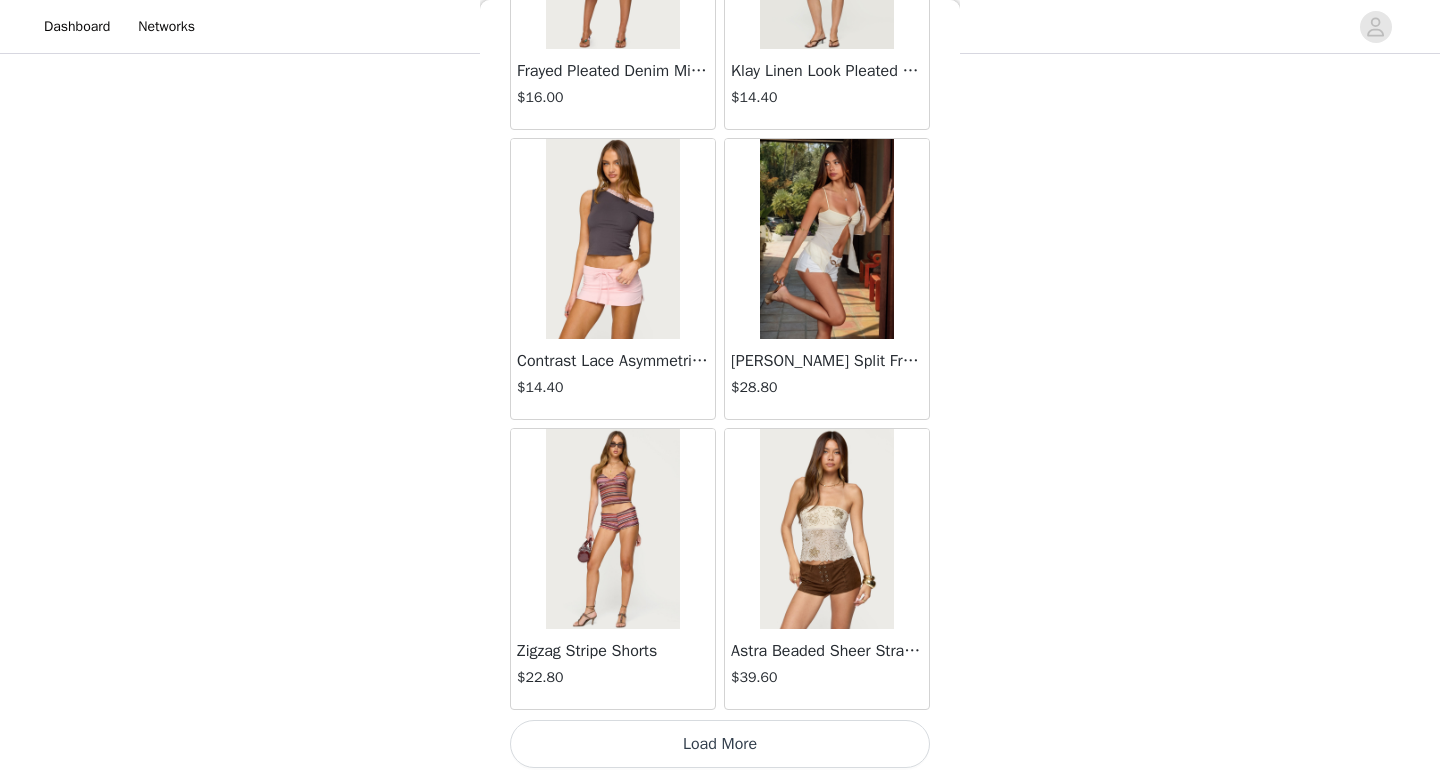 click on "Load More" at bounding box center [720, 744] 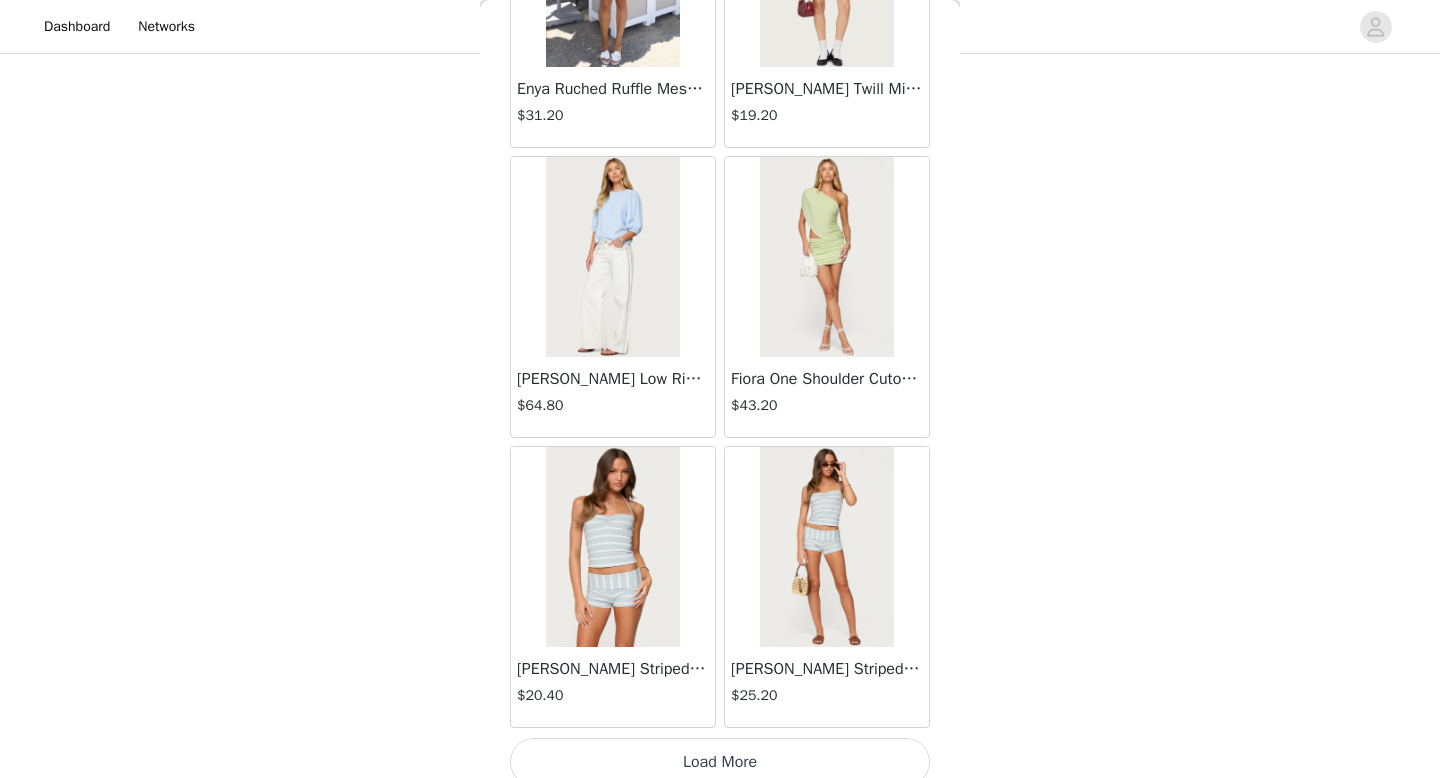 scroll, scrollTop: 5182, scrollLeft: 0, axis: vertical 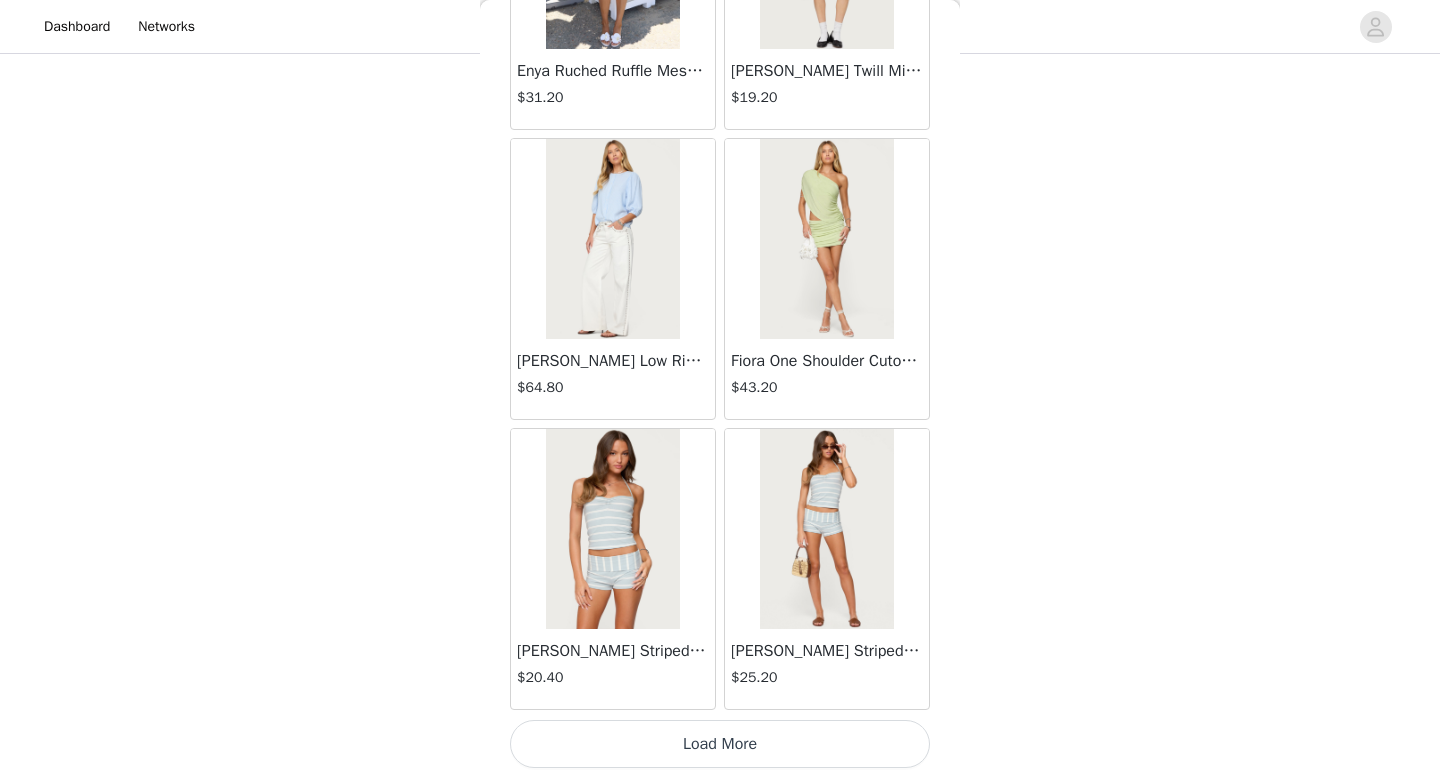 click on "Load More" at bounding box center [720, 744] 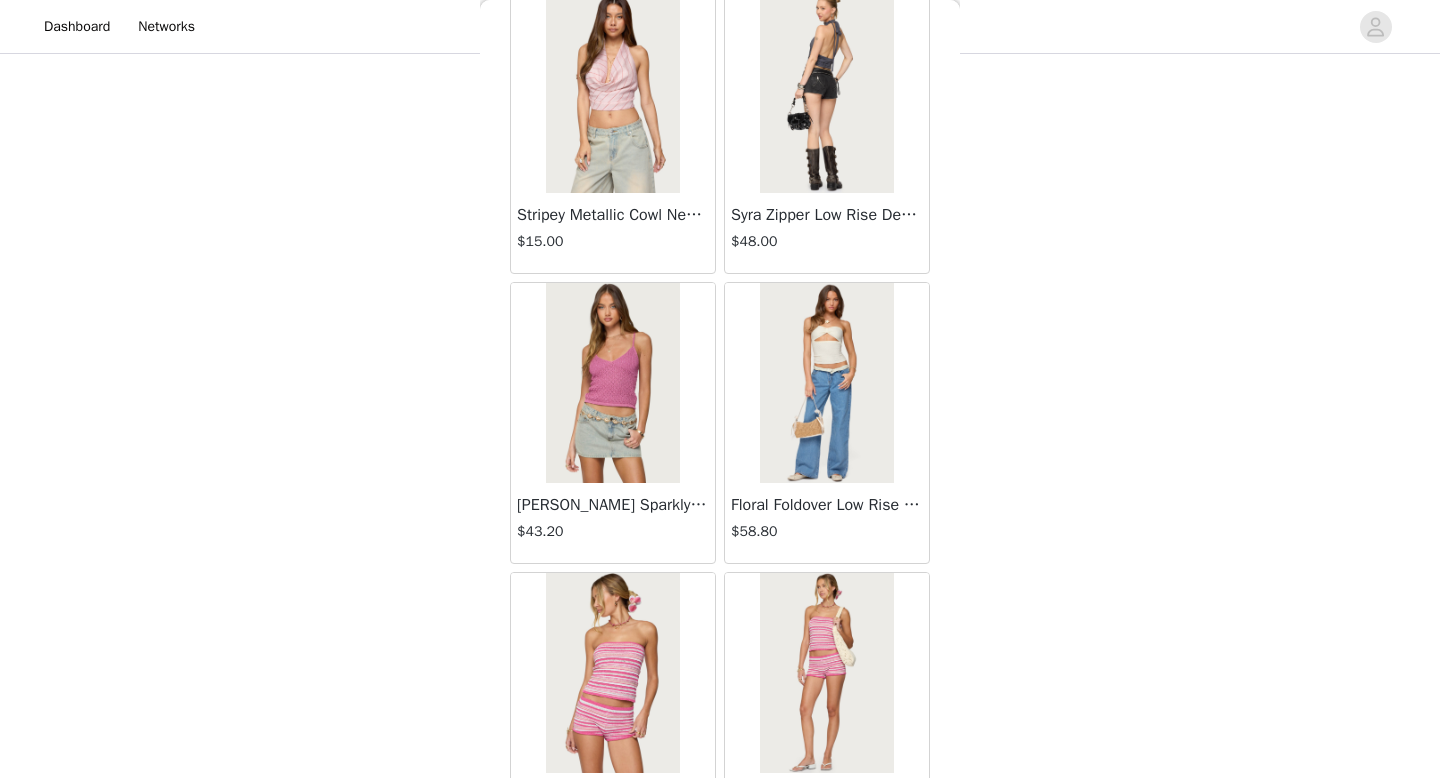 scroll, scrollTop: 8082, scrollLeft: 0, axis: vertical 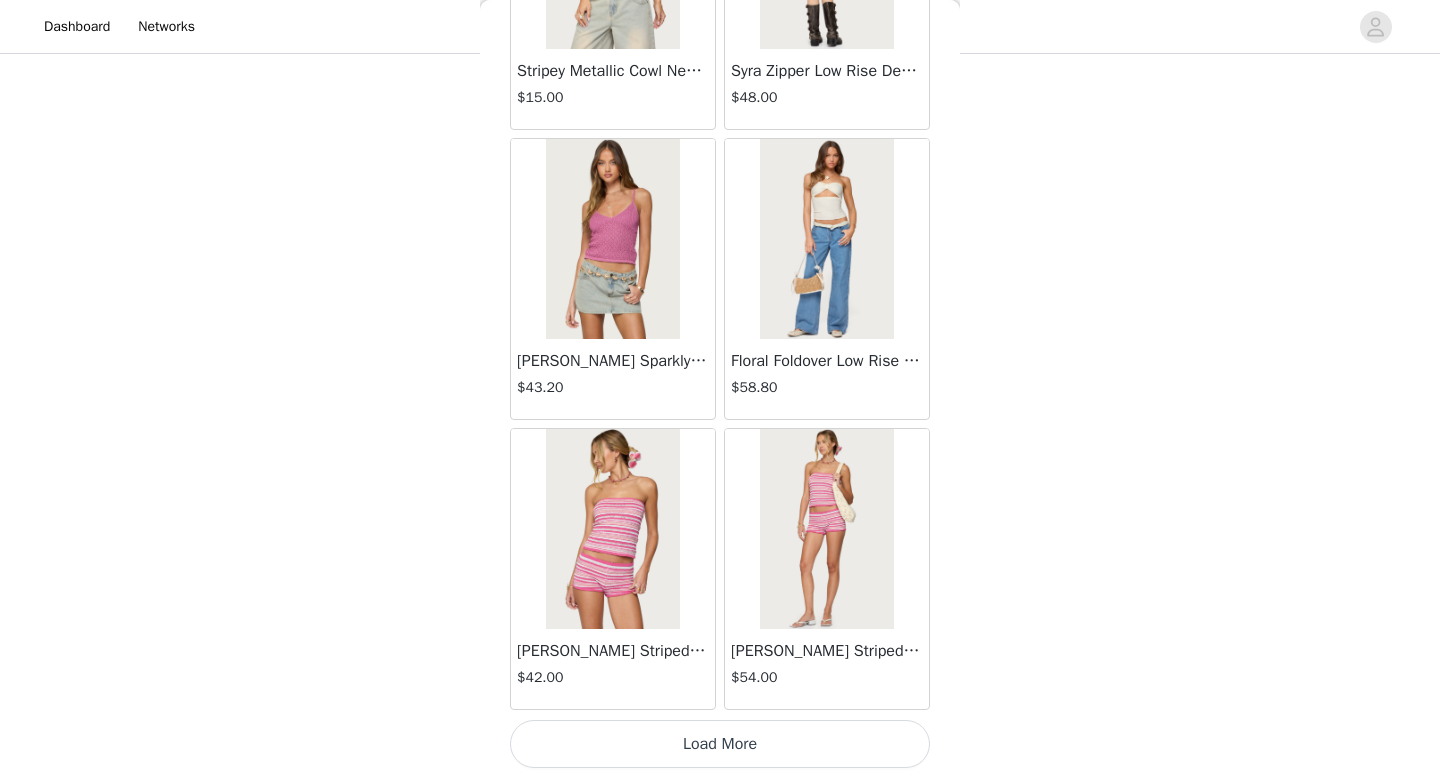 click on "Load More" at bounding box center [720, 744] 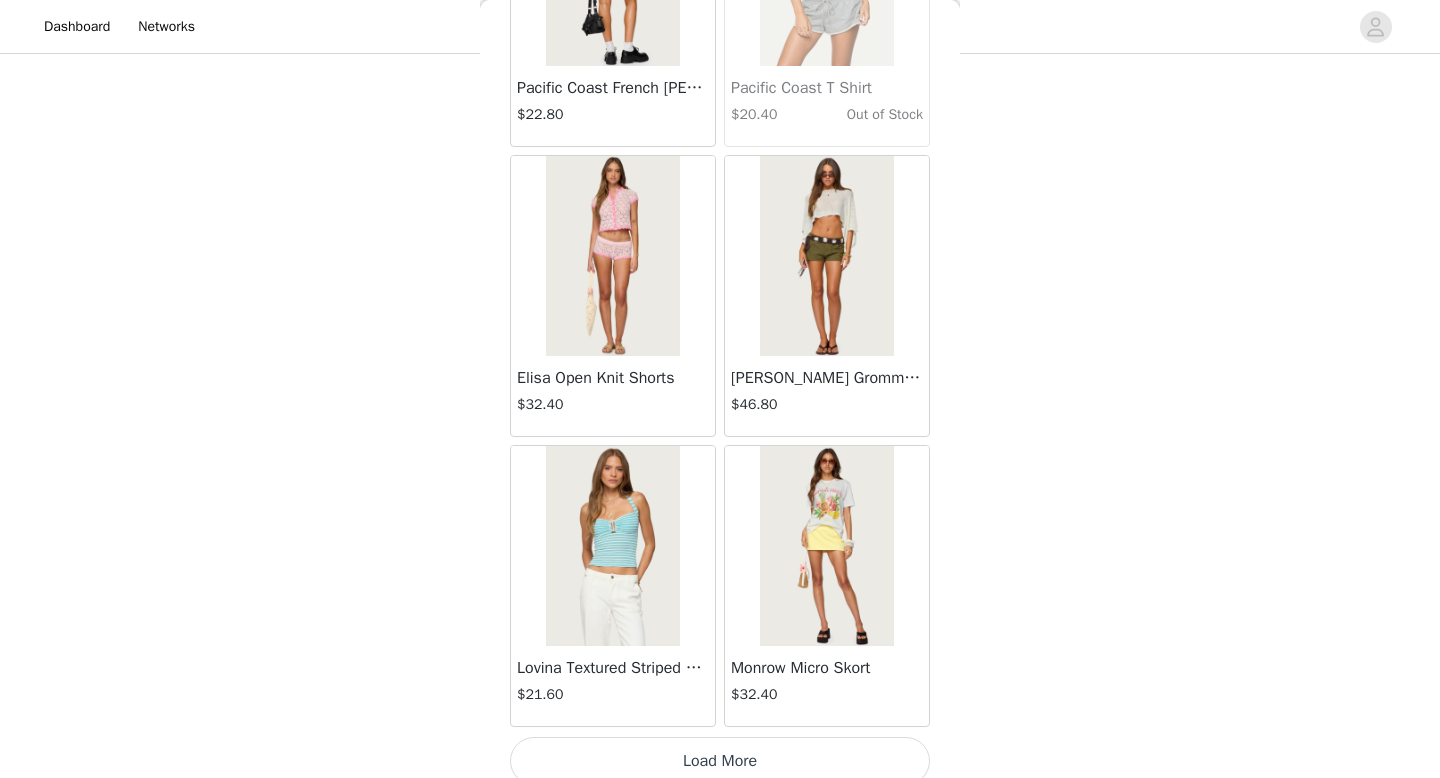 scroll, scrollTop: 10982, scrollLeft: 0, axis: vertical 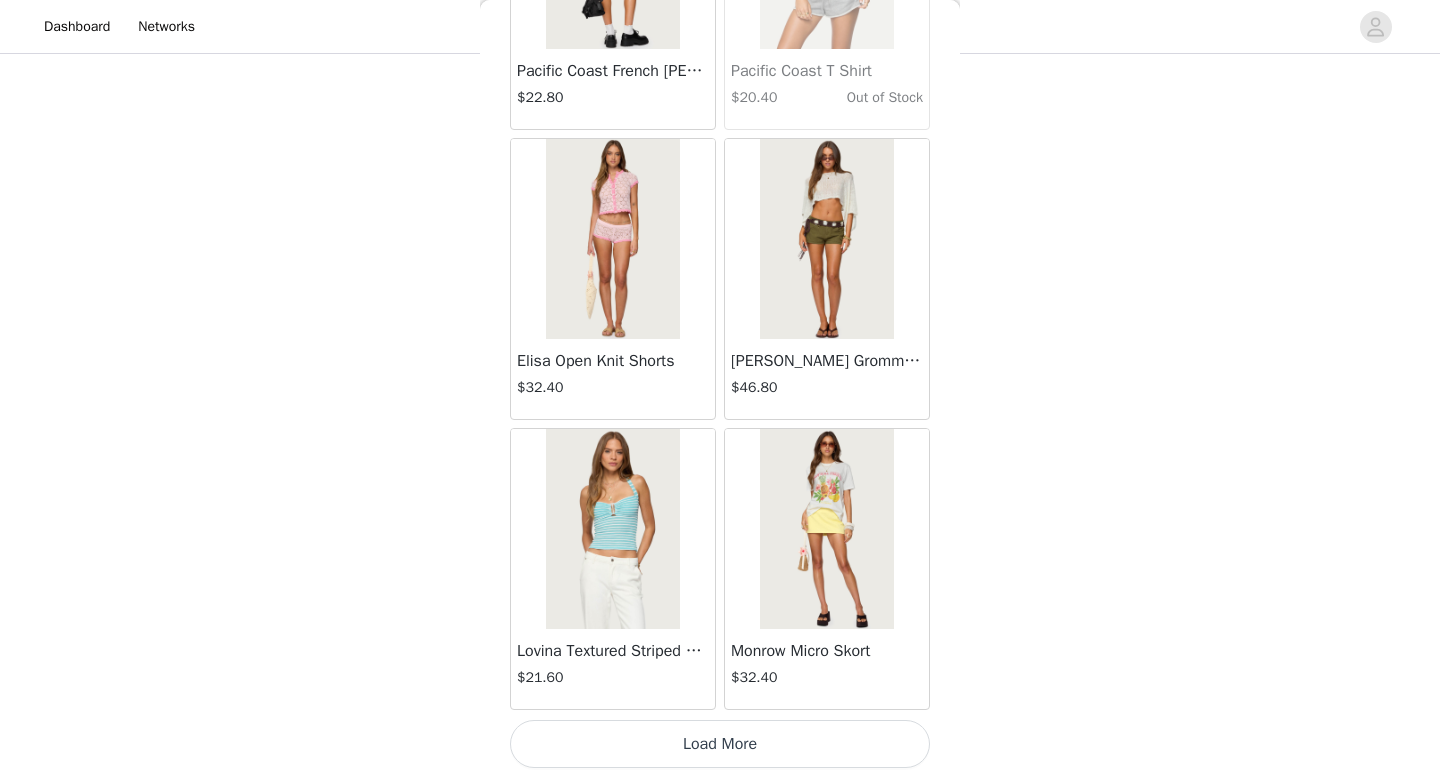 click on "Load More" at bounding box center (720, 744) 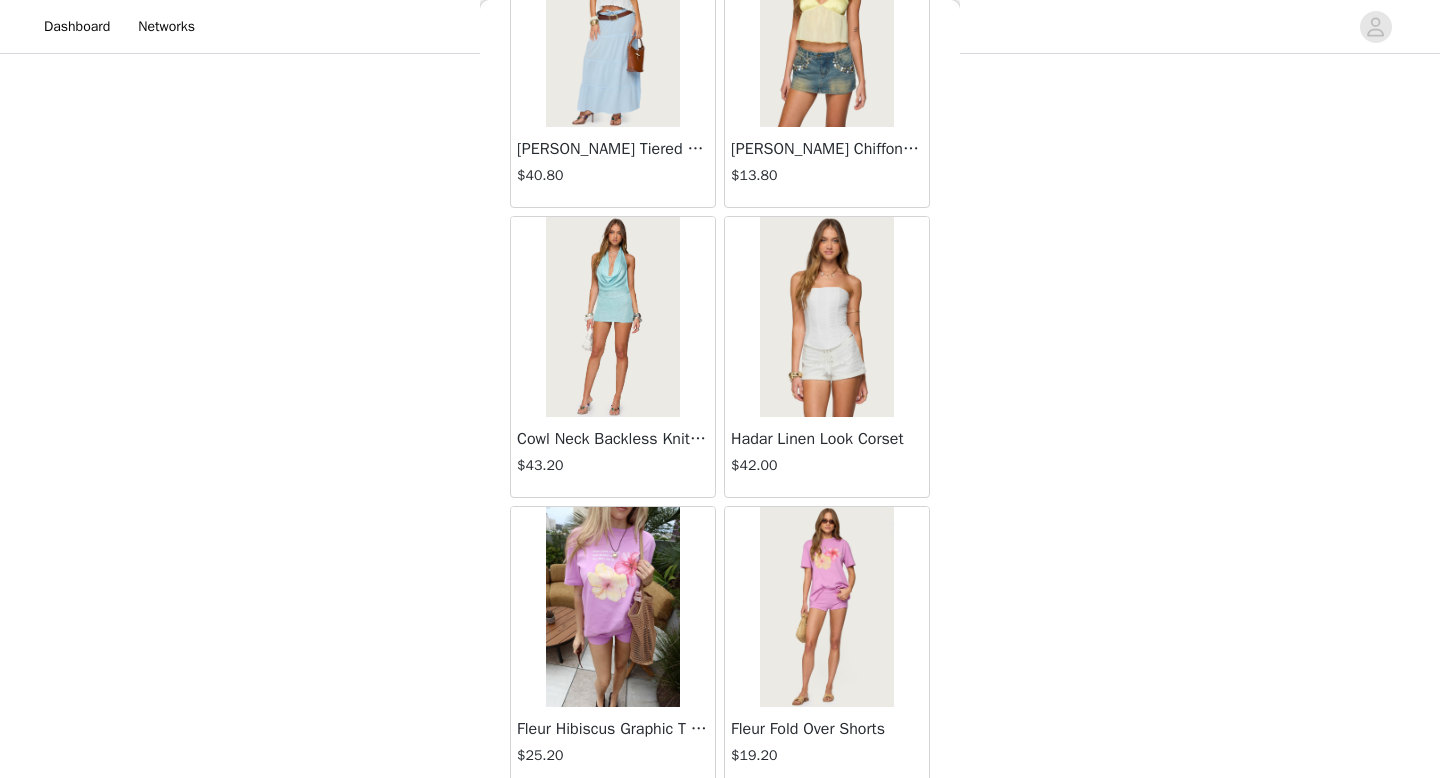 scroll, scrollTop: 13882, scrollLeft: 0, axis: vertical 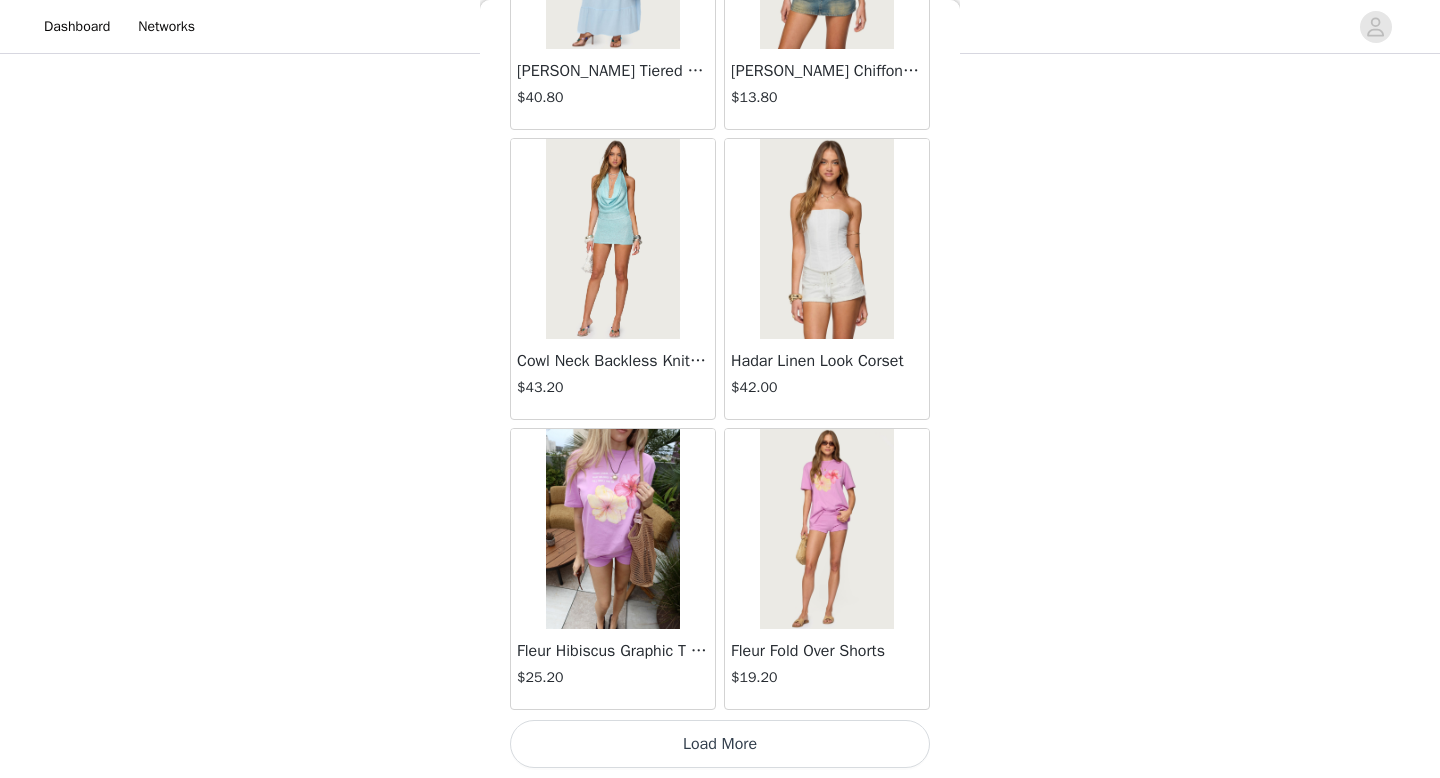 click on "Load More" at bounding box center [720, 744] 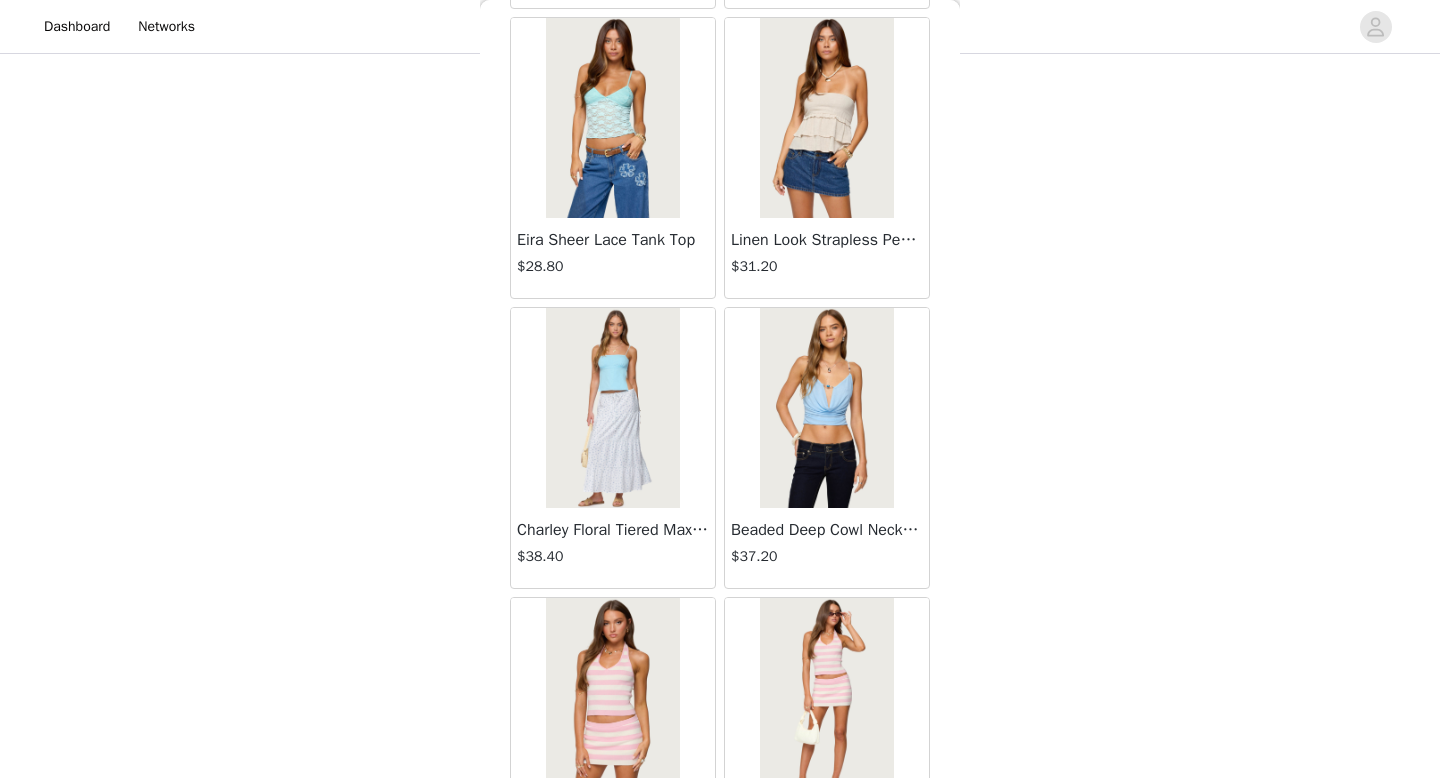 scroll, scrollTop: 16782, scrollLeft: 0, axis: vertical 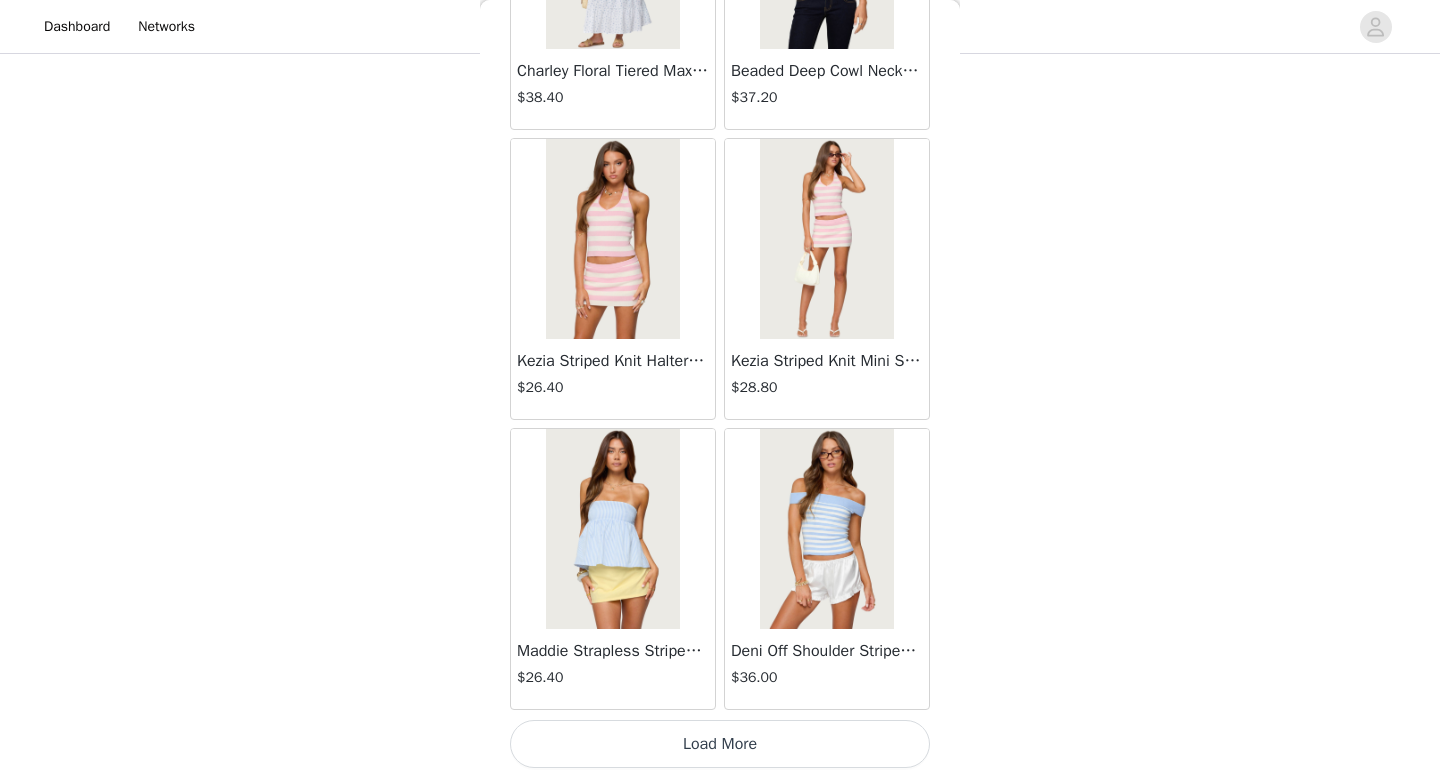 click on "Load More" at bounding box center [720, 744] 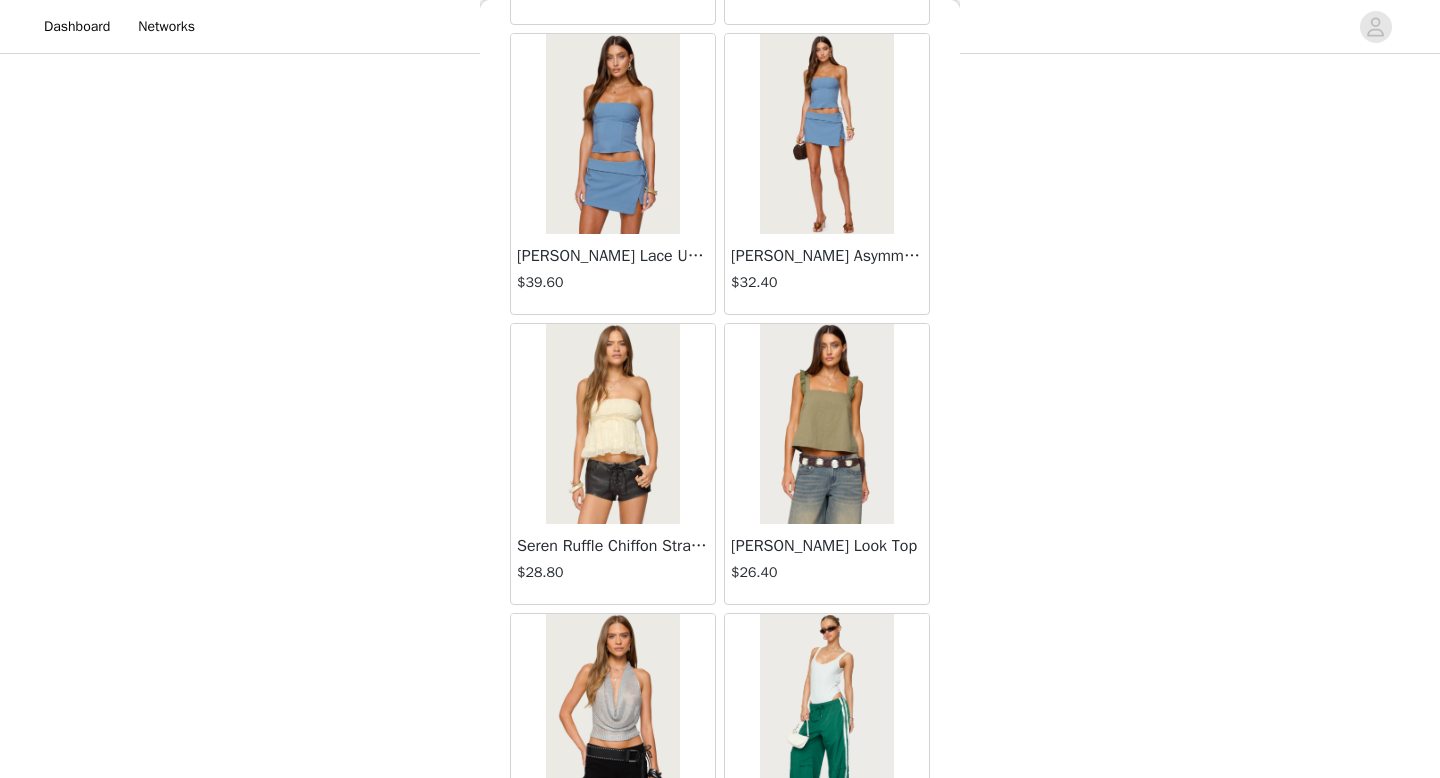 scroll, scrollTop: 19682, scrollLeft: 0, axis: vertical 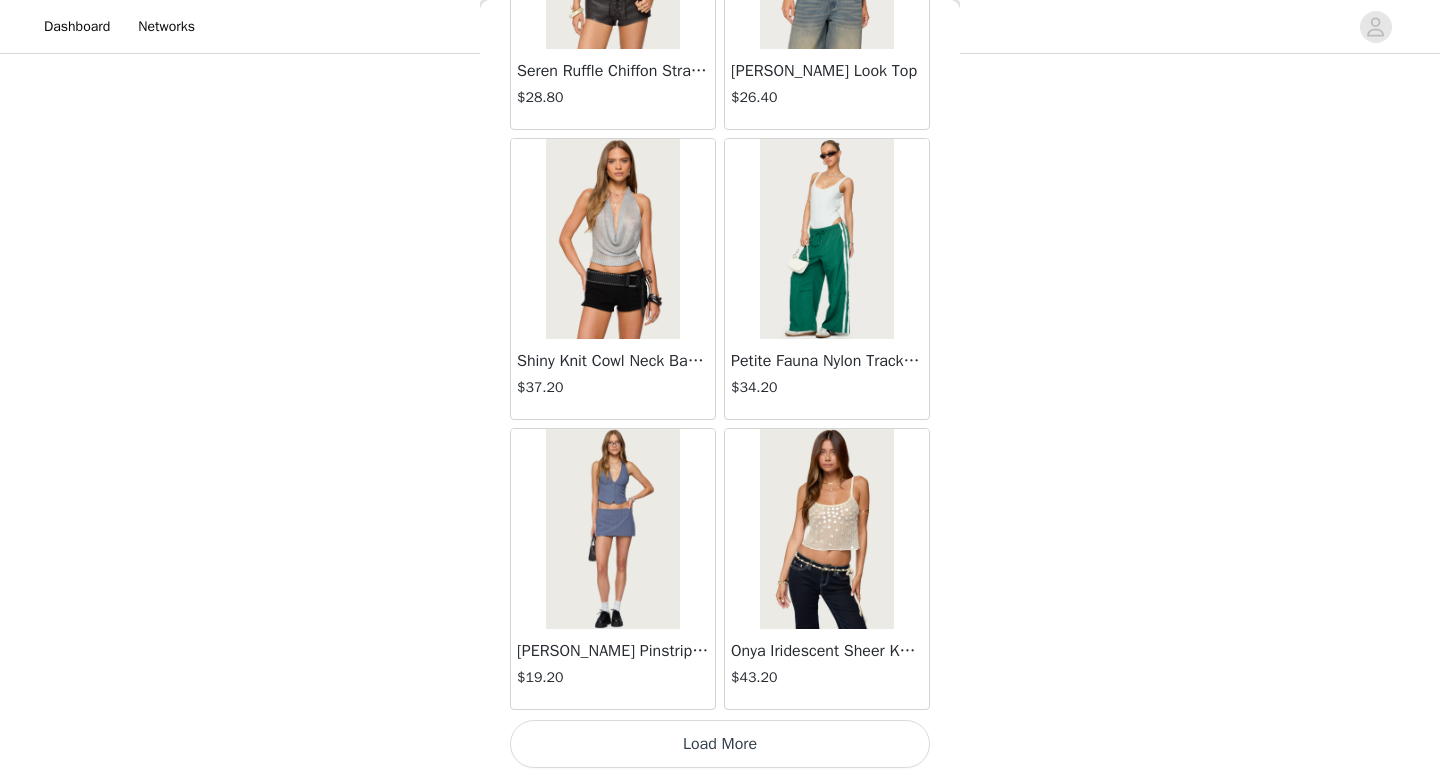click on "Load More" at bounding box center (720, 744) 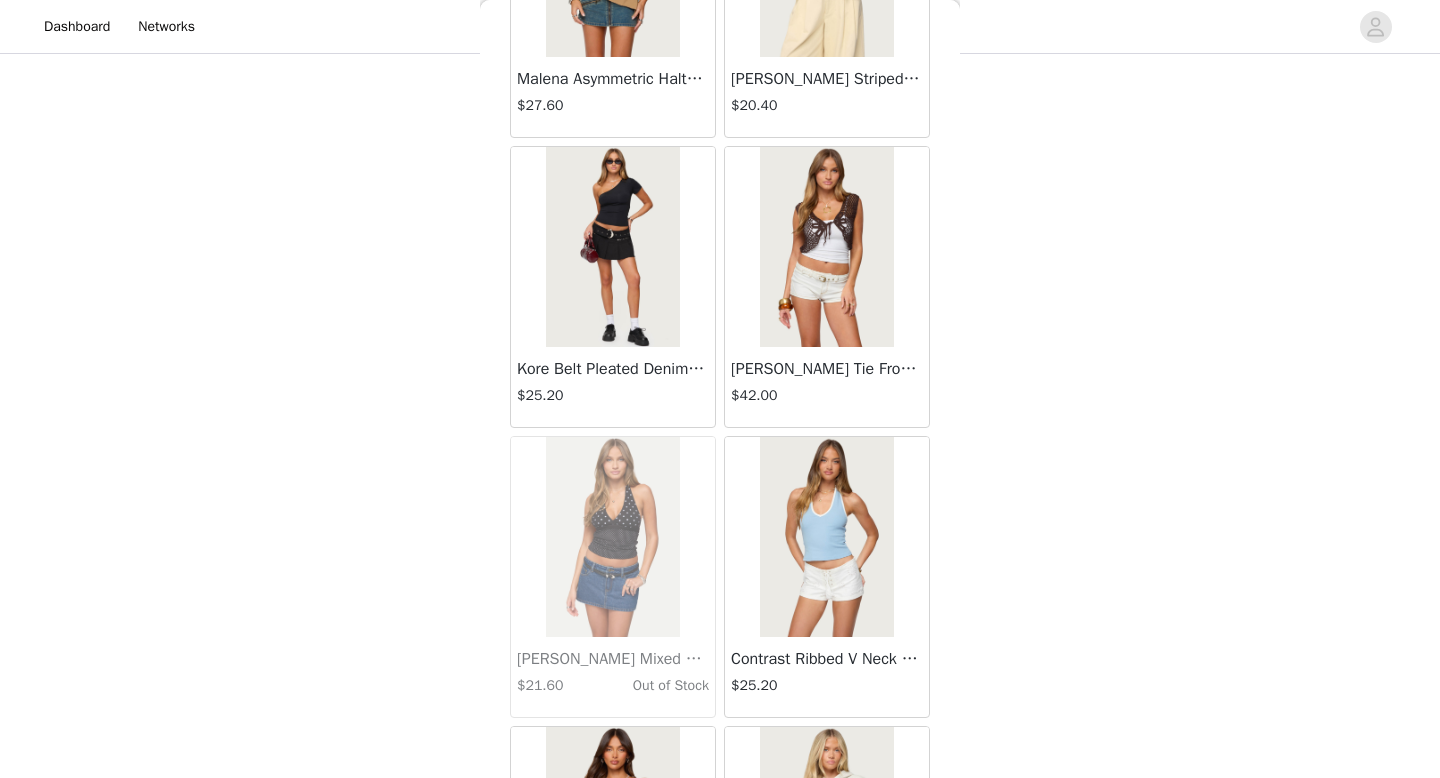 scroll, scrollTop: 22582, scrollLeft: 0, axis: vertical 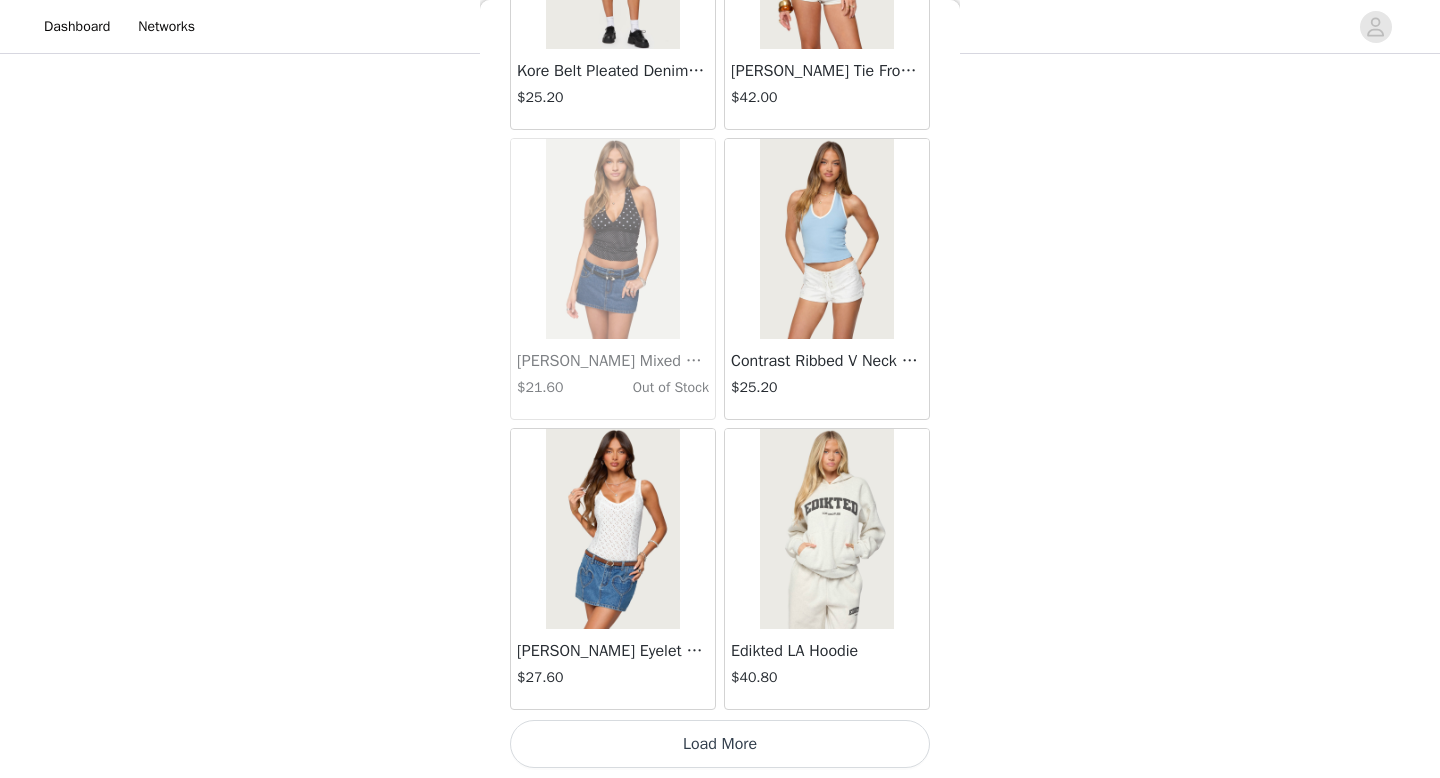 click on "Load More" at bounding box center [720, 744] 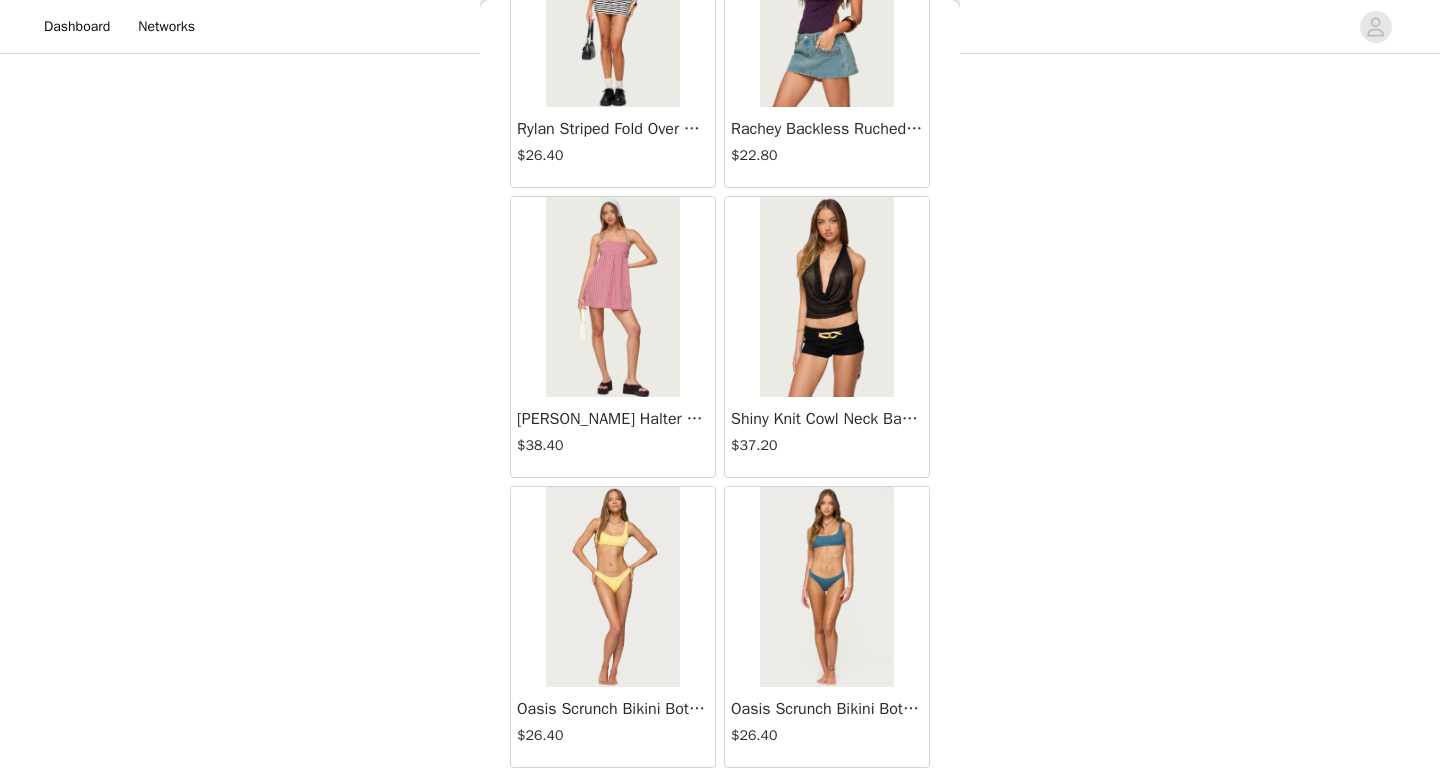scroll, scrollTop: 25482, scrollLeft: 0, axis: vertical 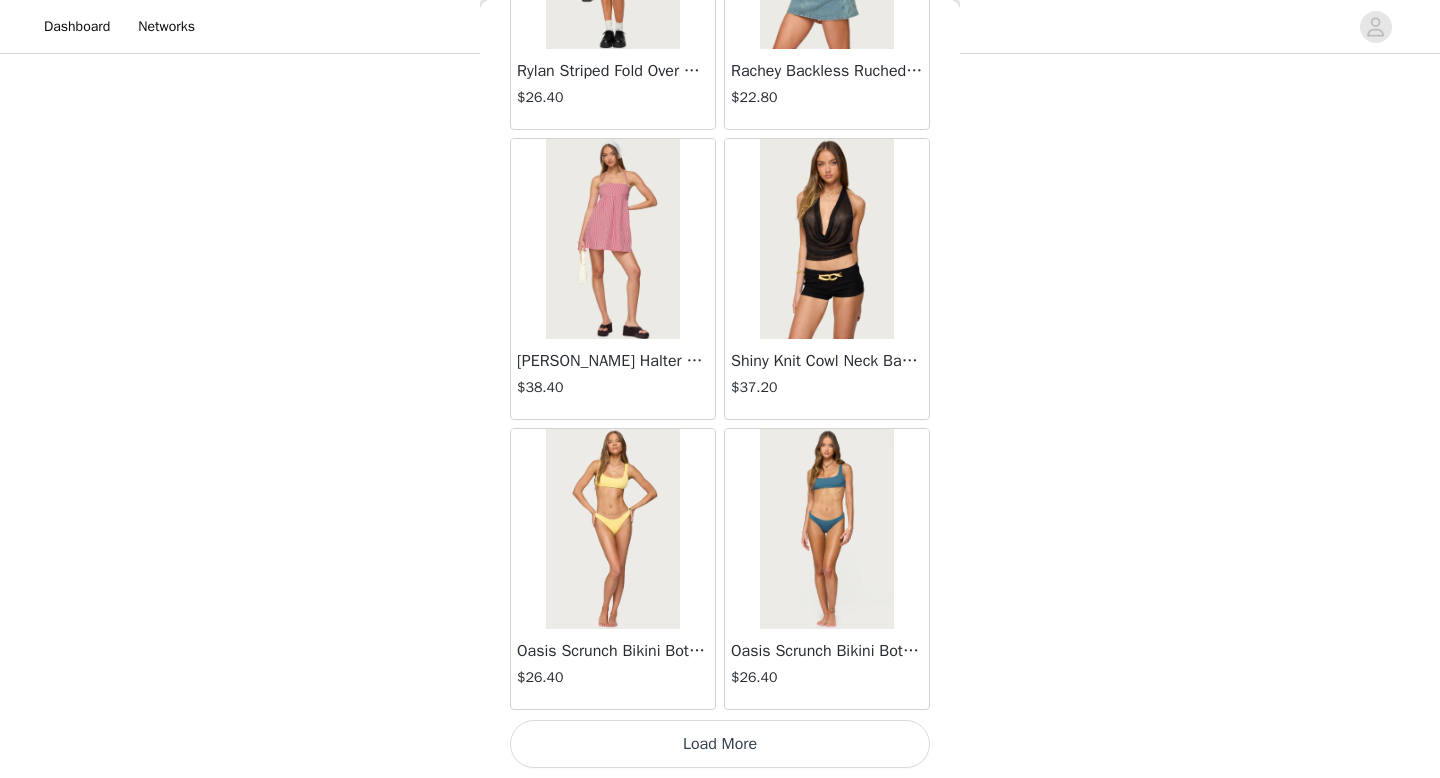 click on "Load More" at bounding box center (720, 744) 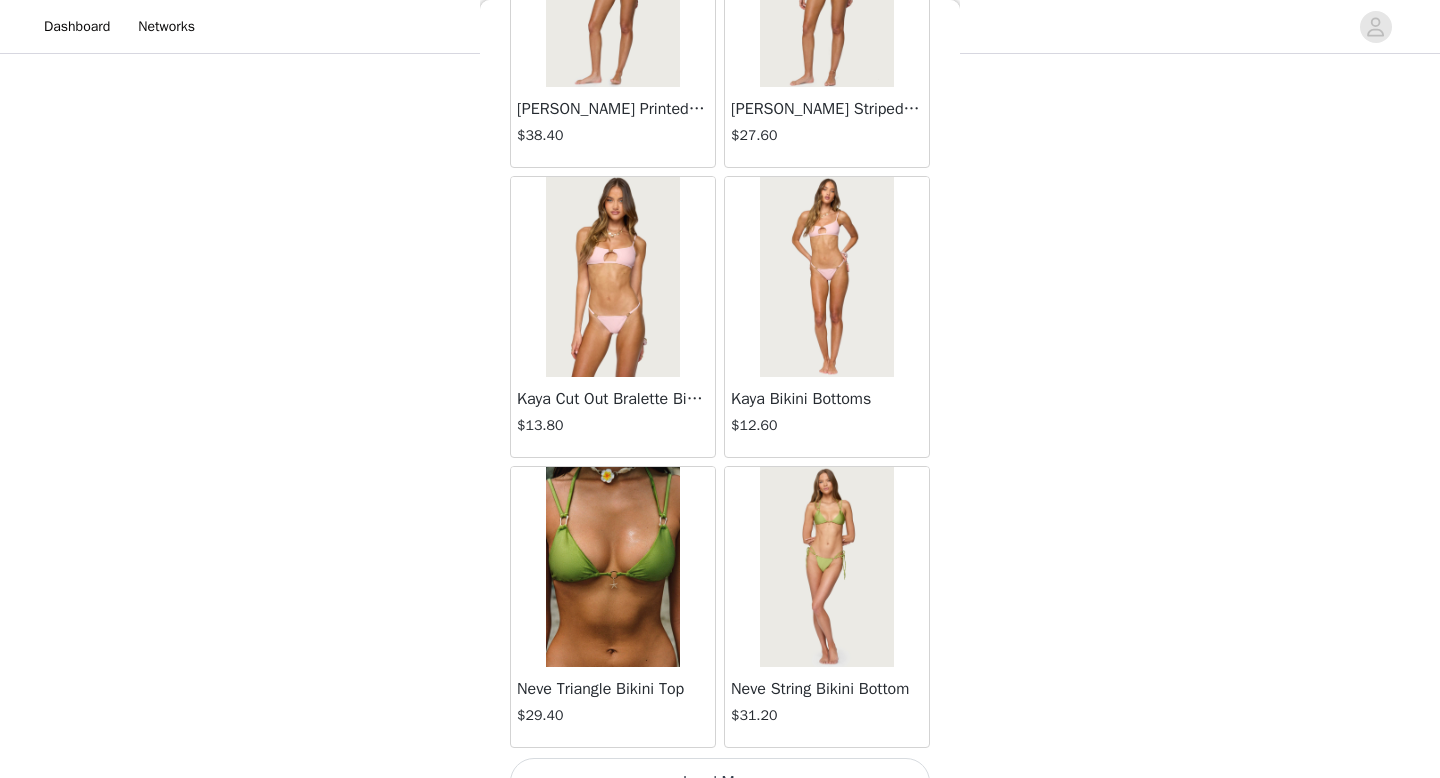 scroll, scrollTop: 28382, scrollLeft: 0, axis: vertical 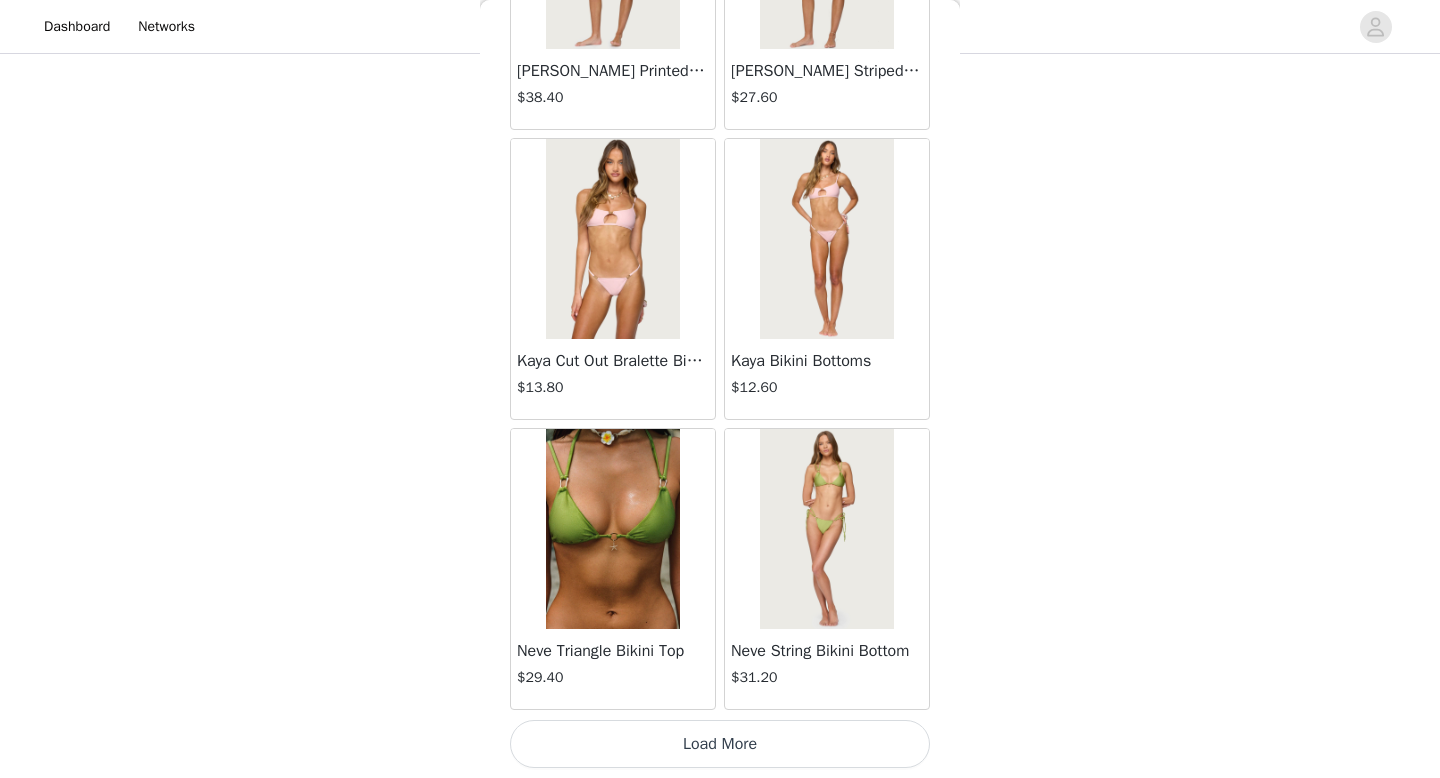 click on "Load More" at bounding box center (720, 744) 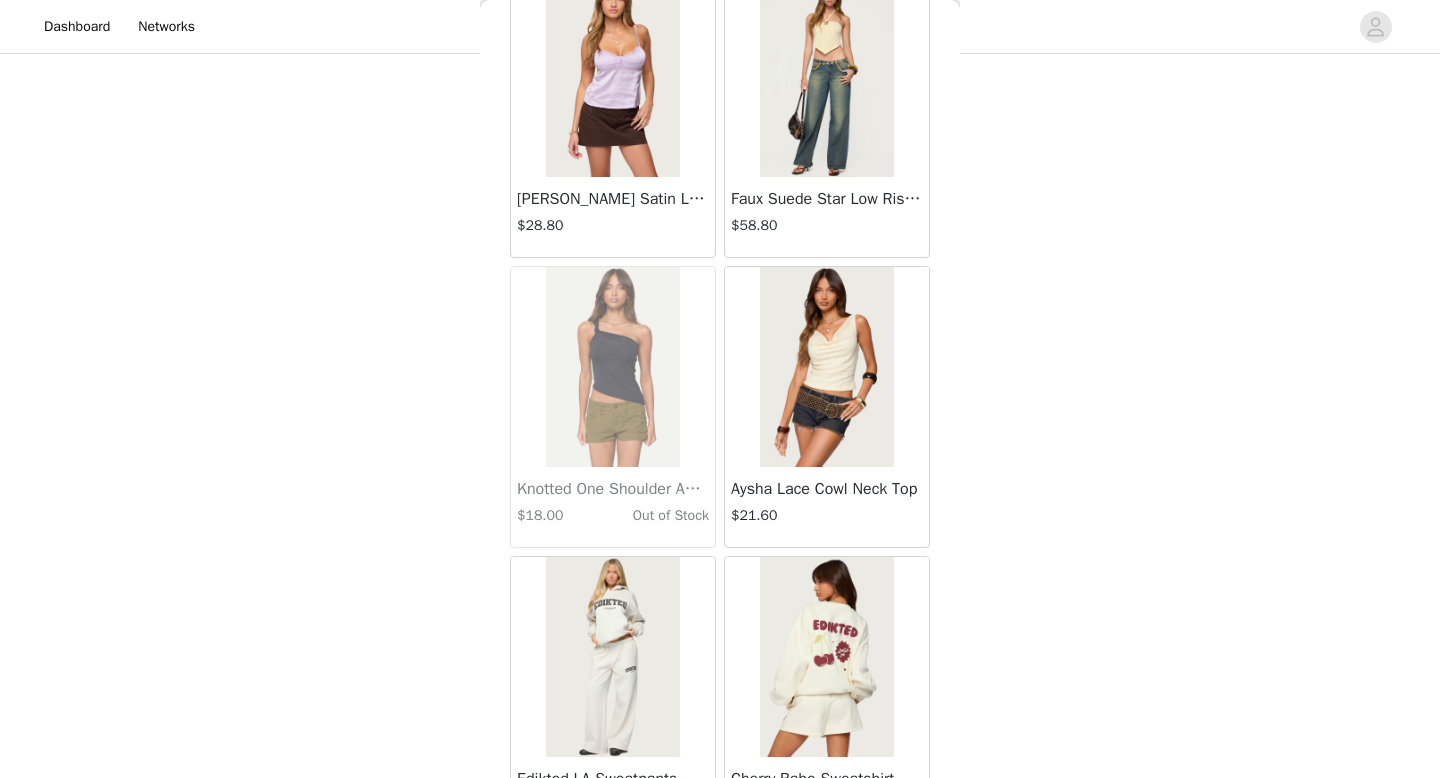 scroll, scrollTop: 31282, scrollLeft: 0, axis: vertical 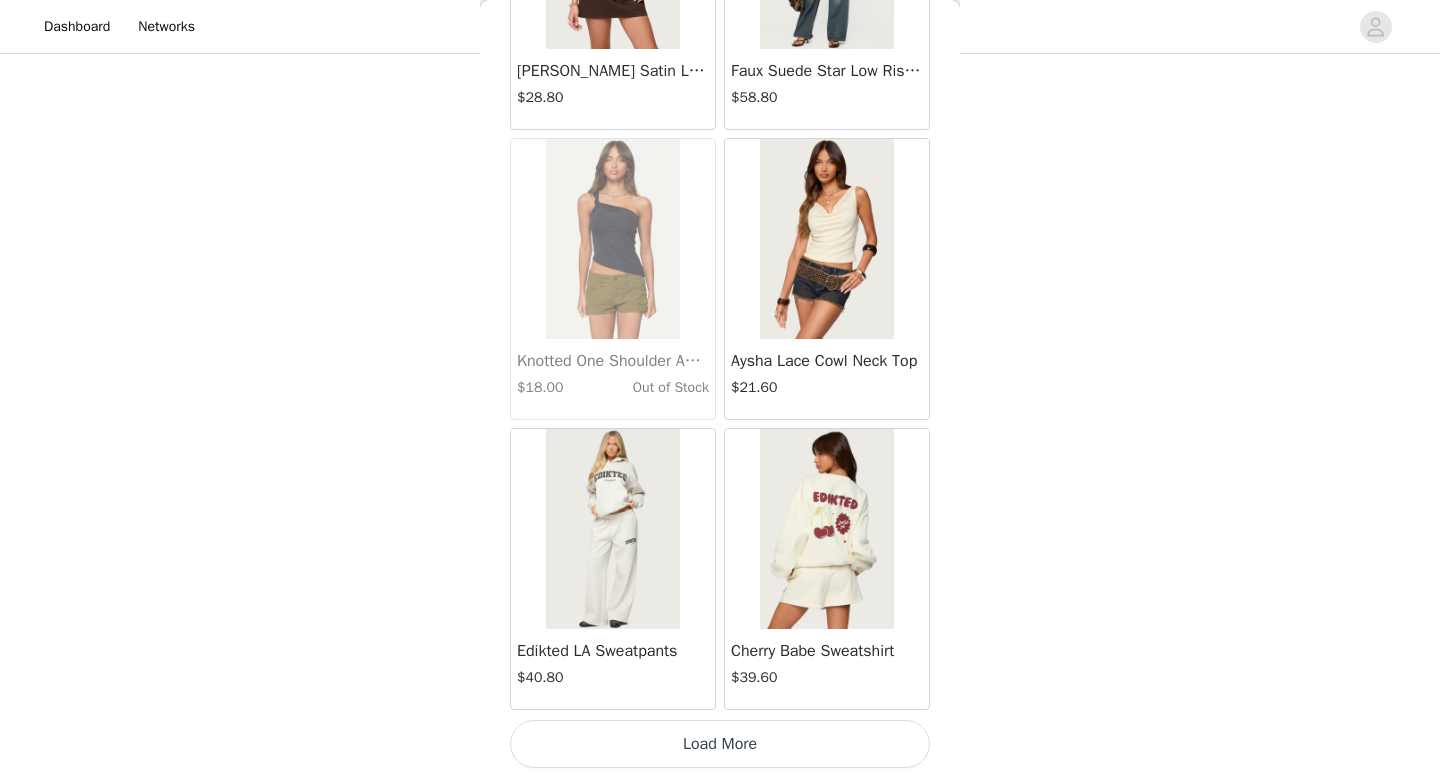 click on "Load More" at bounding box center [720, 744] 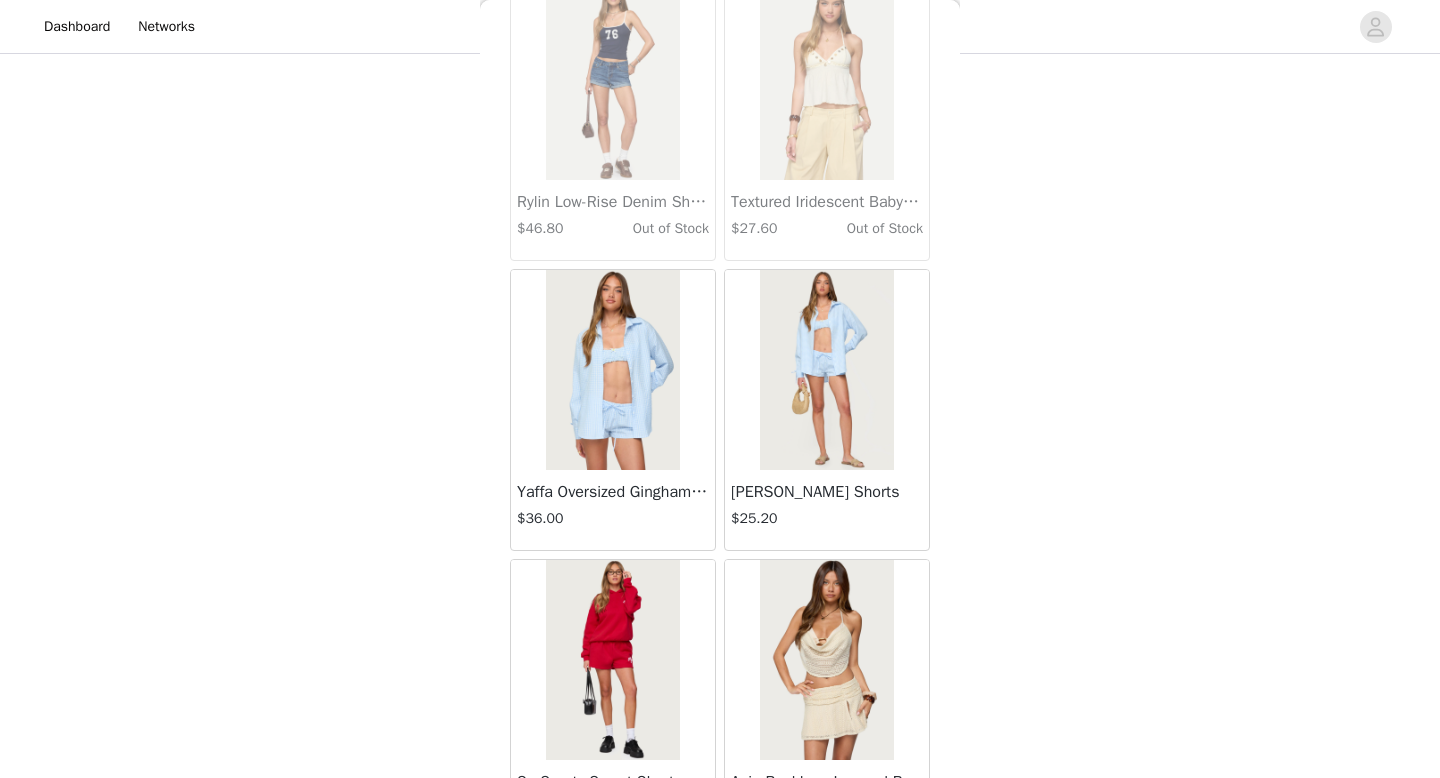 scroll, scrollTop: 34182, scrollLeft: 0, axis: vertical 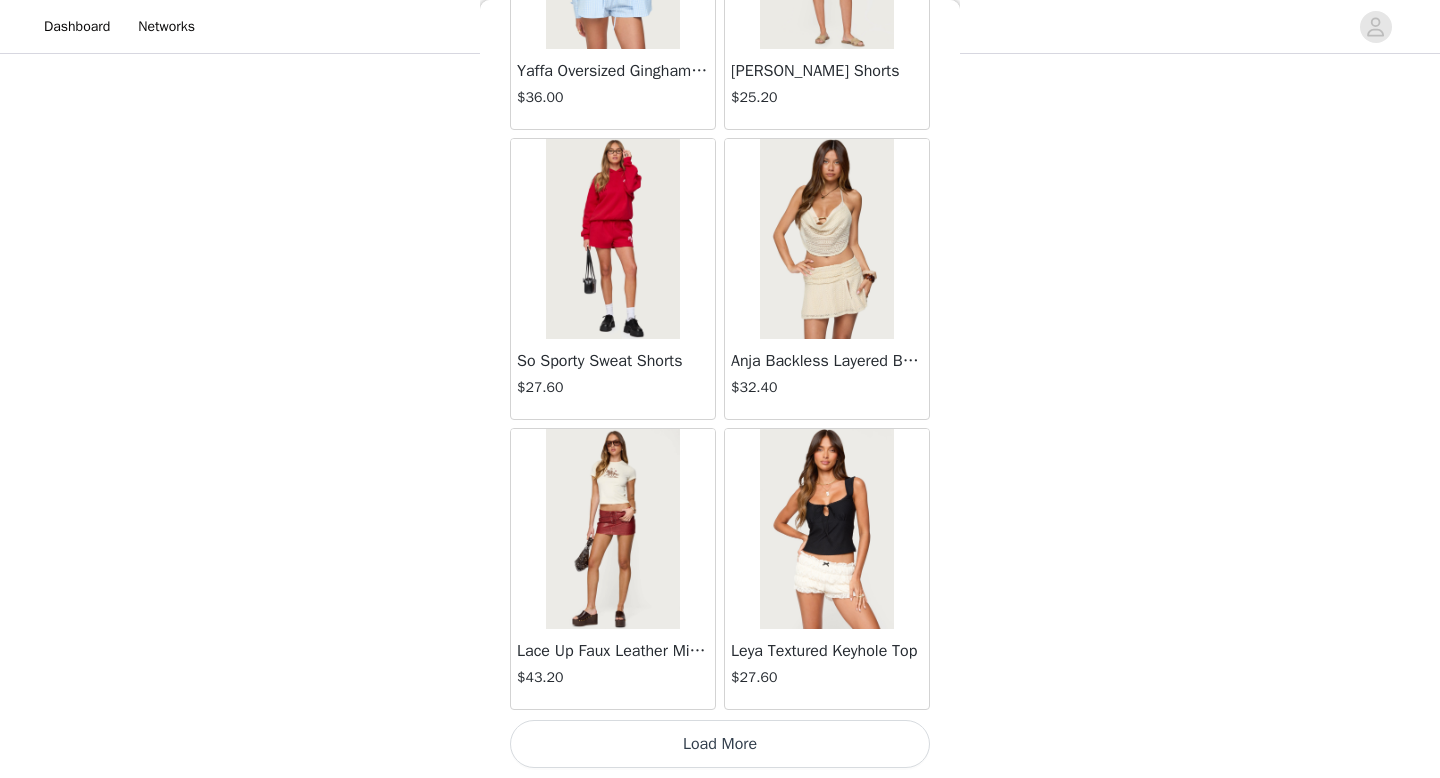 click on "Load More" at bounding box center [720, 744] 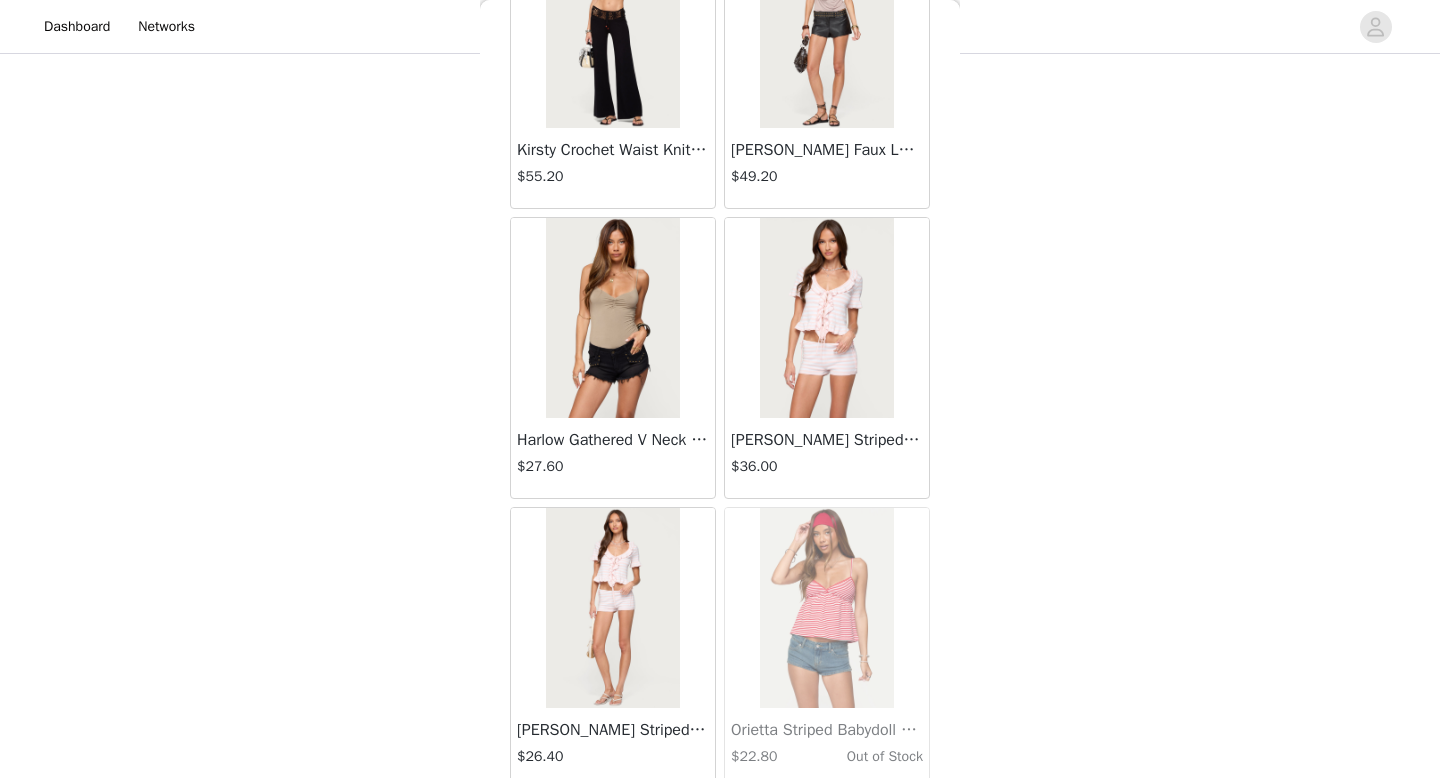 scroll, scrollTop: 37082, scrollLeft: 0, axis: vertical 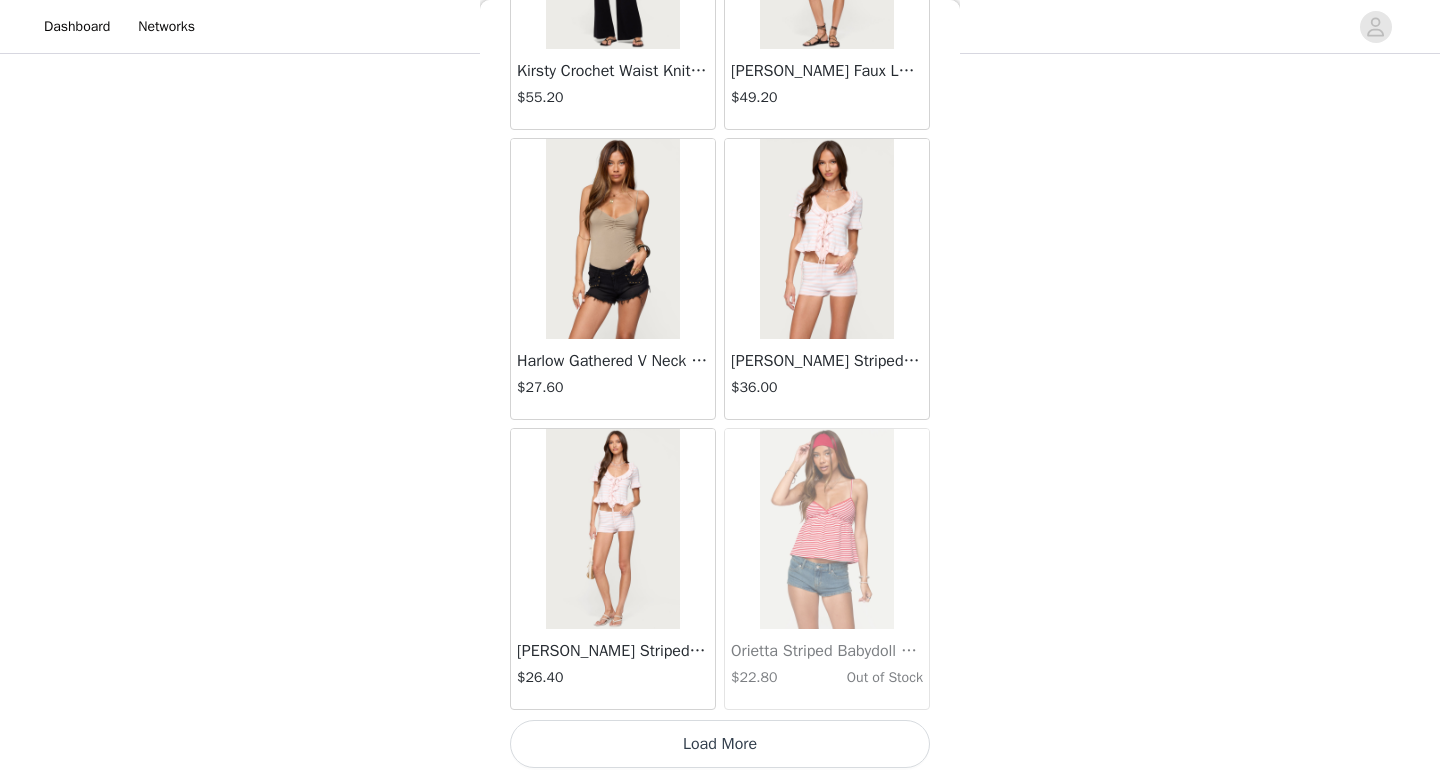 click on "Load More" at bounding box center (720, 744) 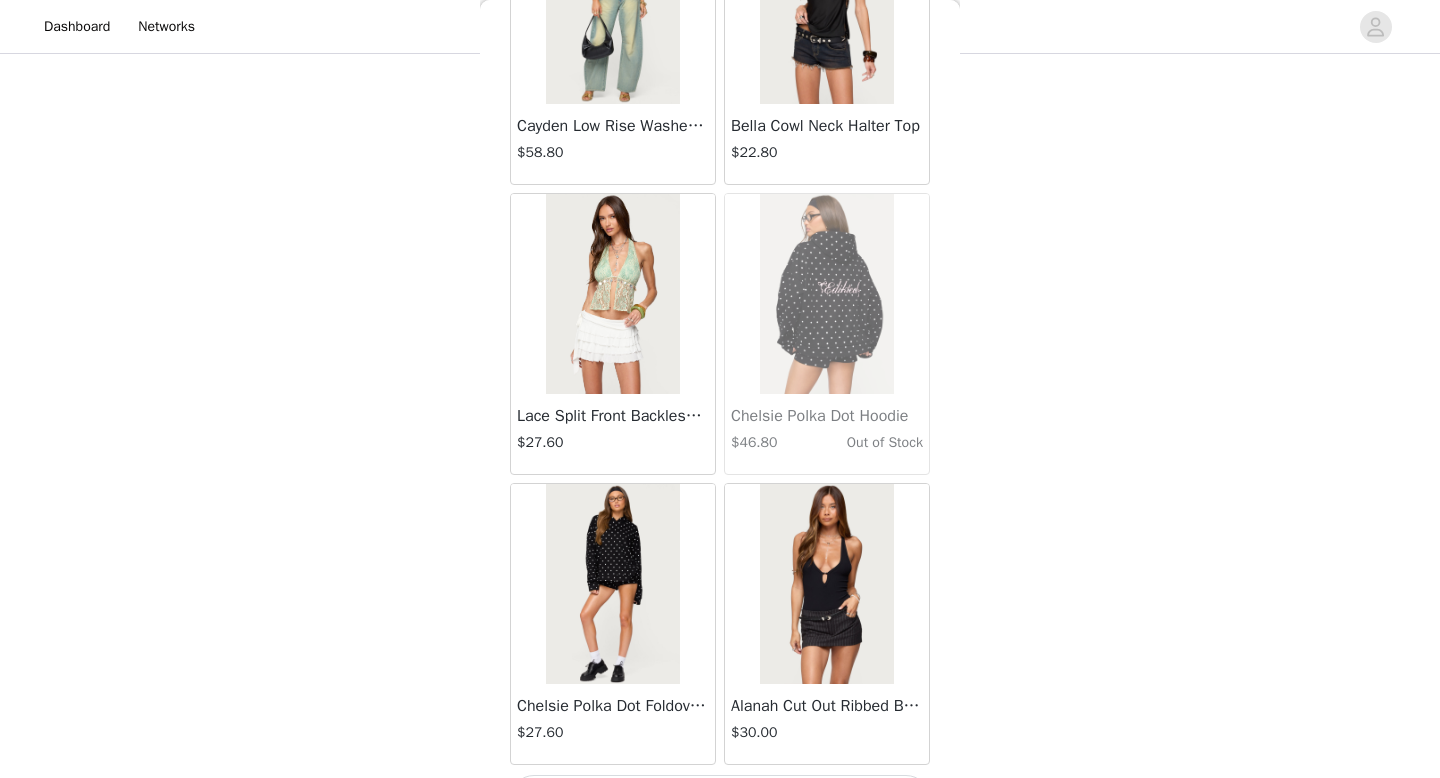 scroll, scrollTop: 39982, scrollLeft: 0, axis: vertical 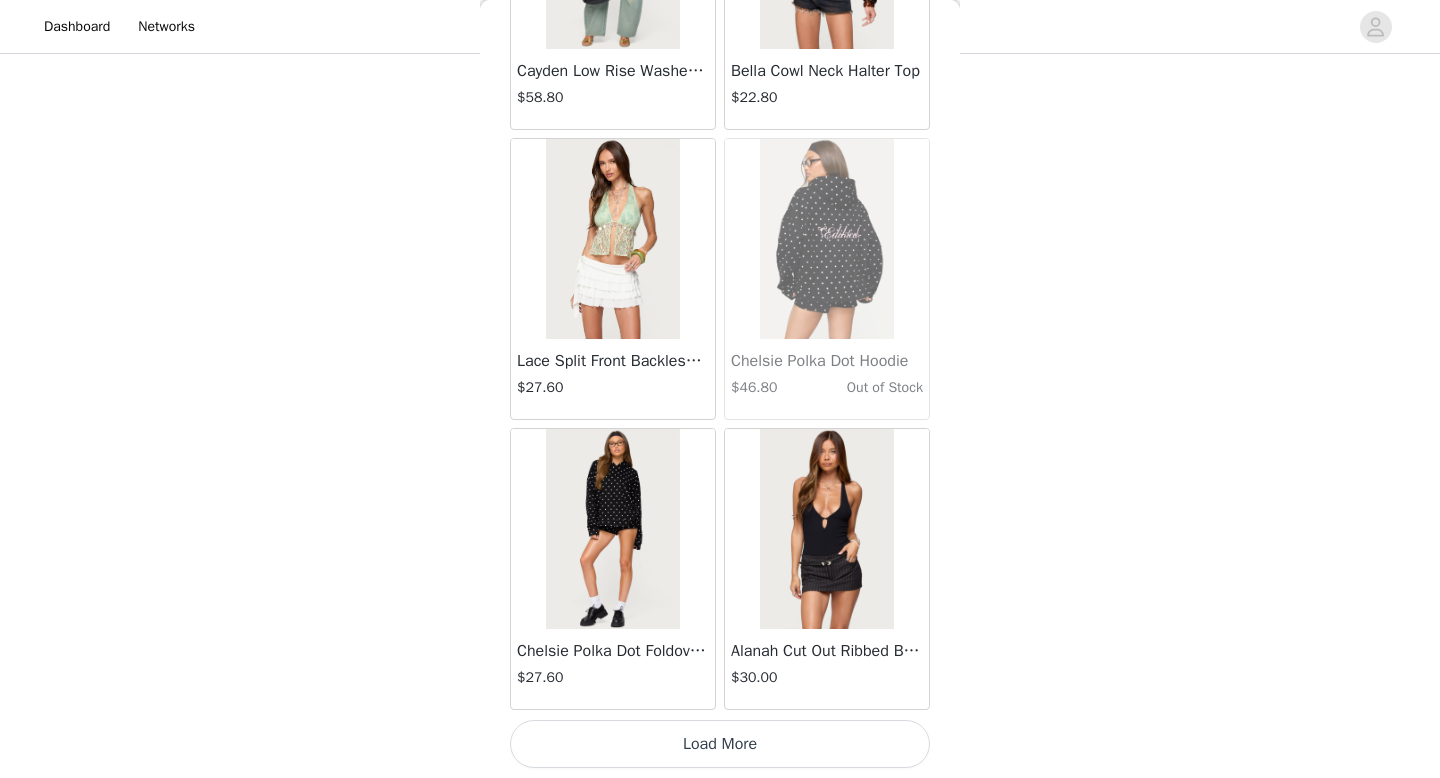 click on "Load More" at bounding box center [720, 744] 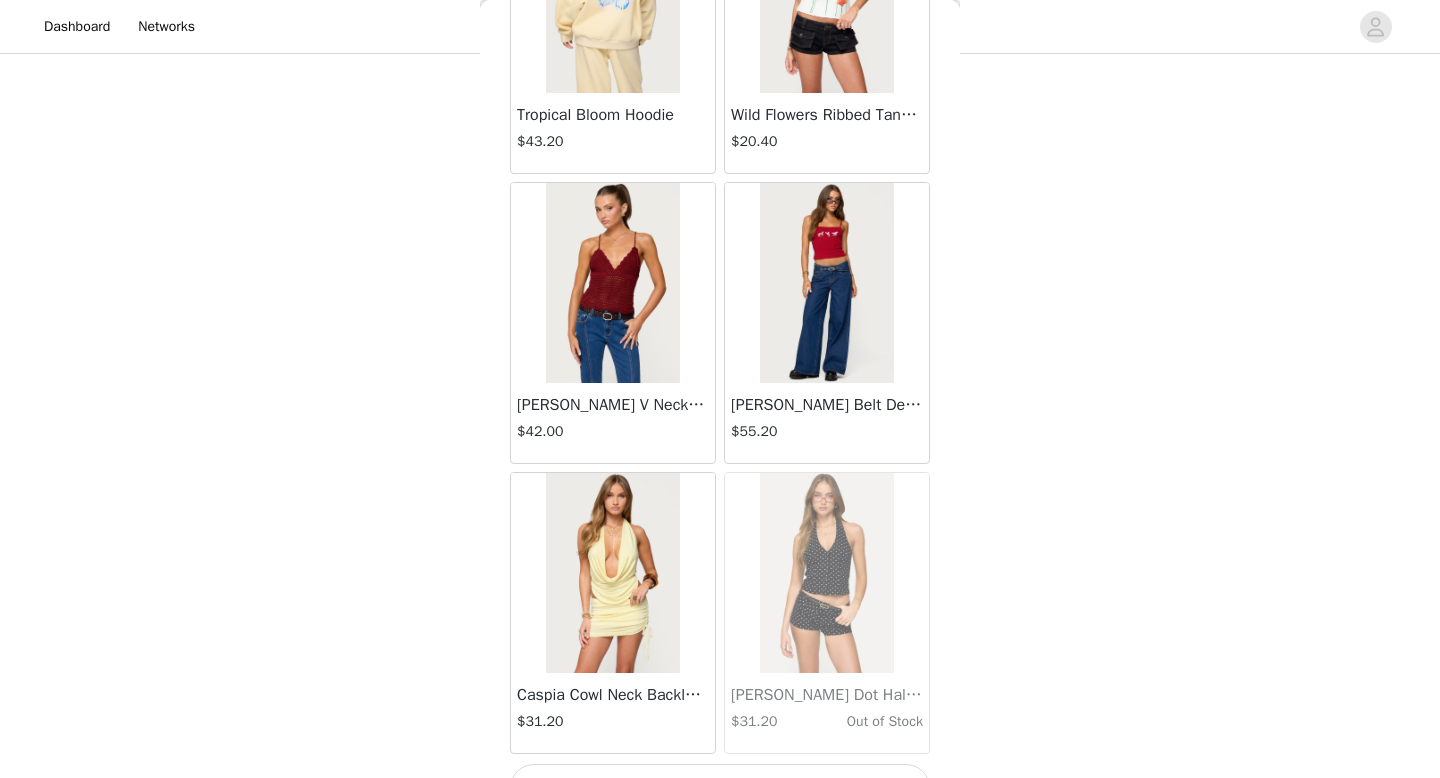 scroll, scrollTop: 42882, scrollLeft: 0, axis: vertical 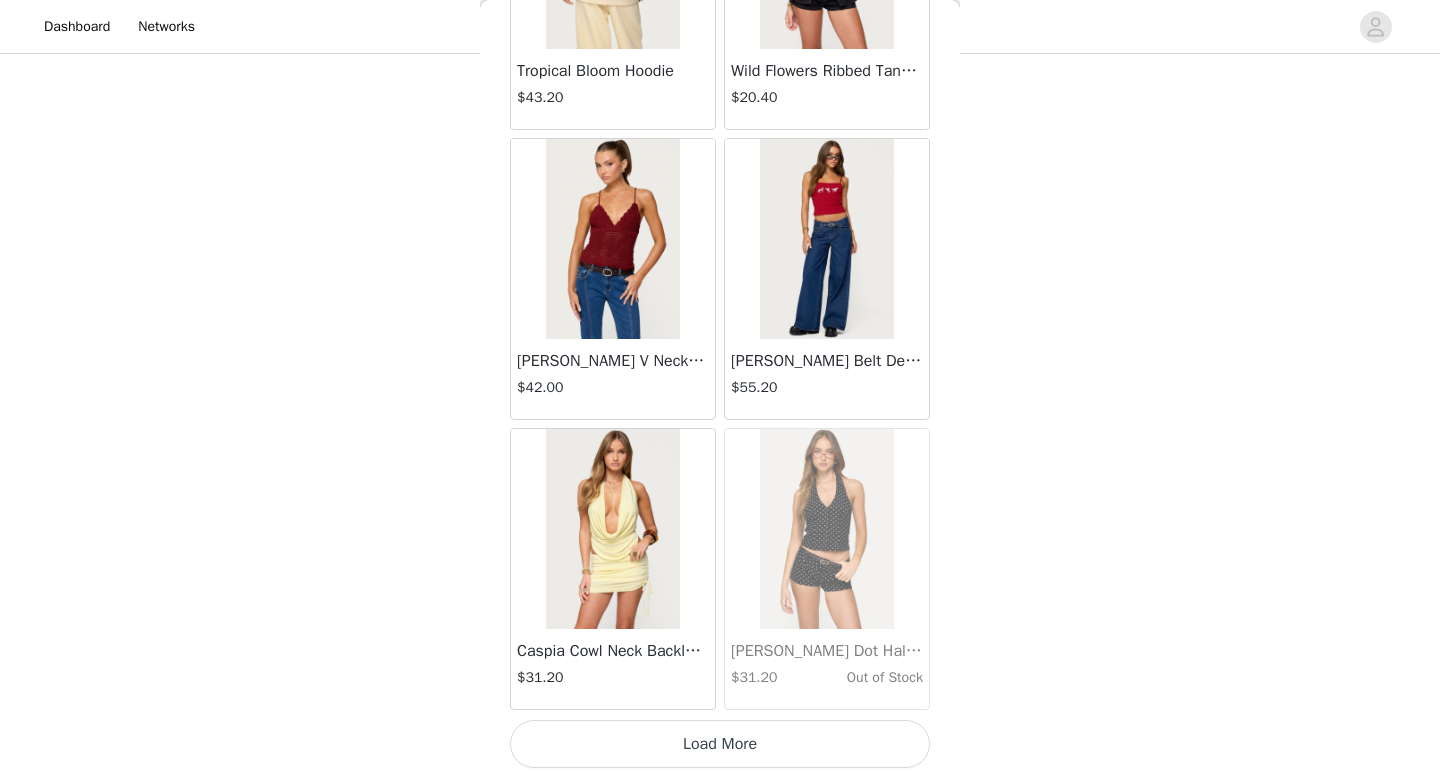 click on "Load More" at bounding box center [720, 744] 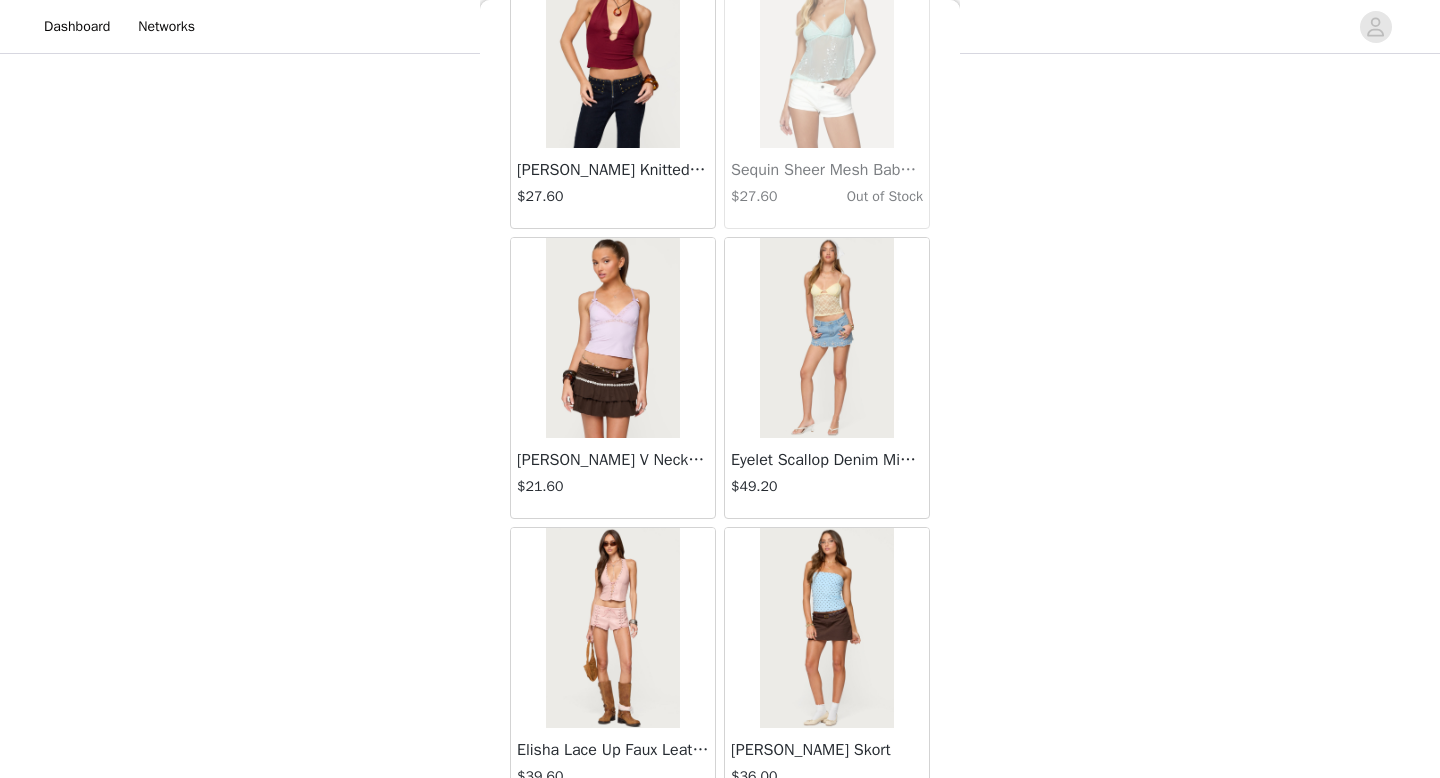 scroll, scrollTop: 45782, scrollLeft: 0, axis: vertical 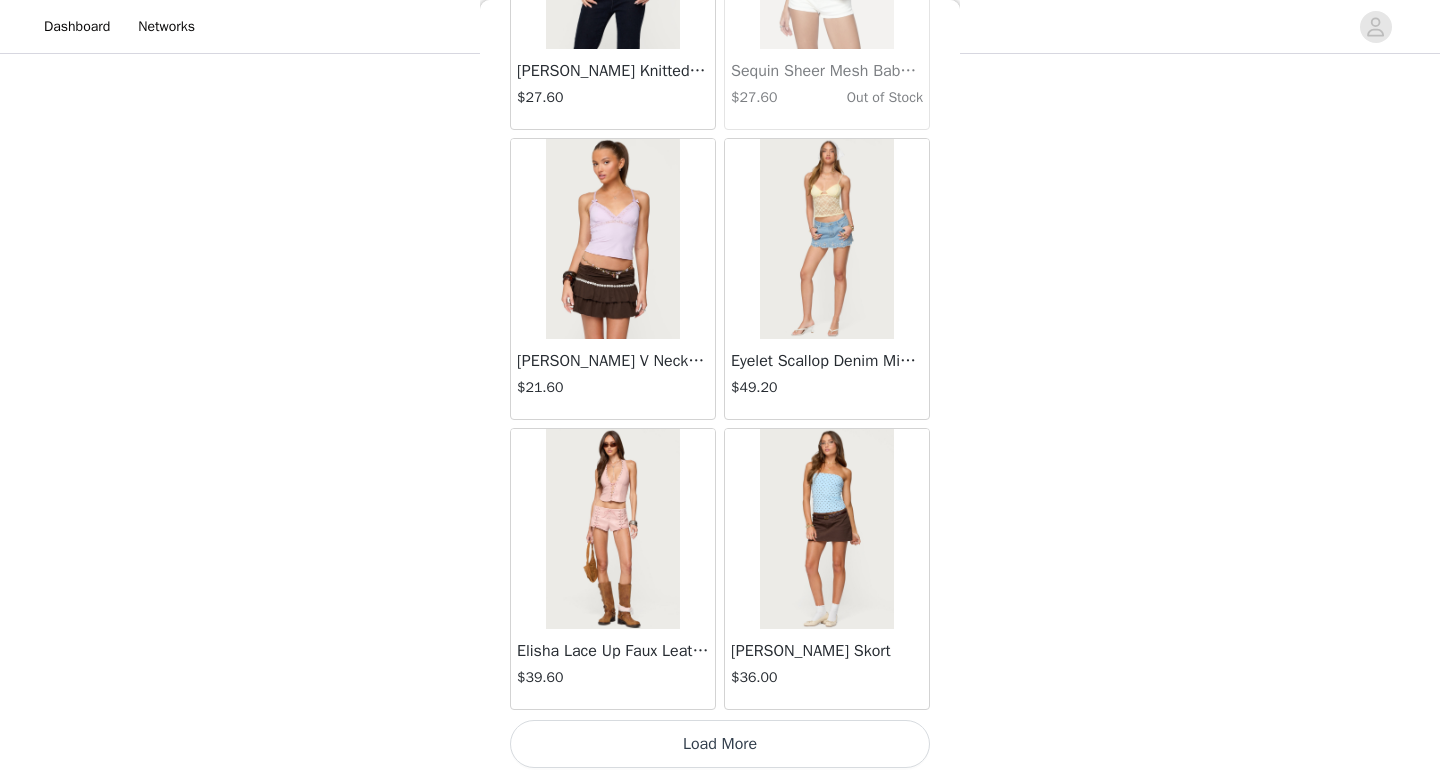 click on "Load More" at bounding box center [720, 744] 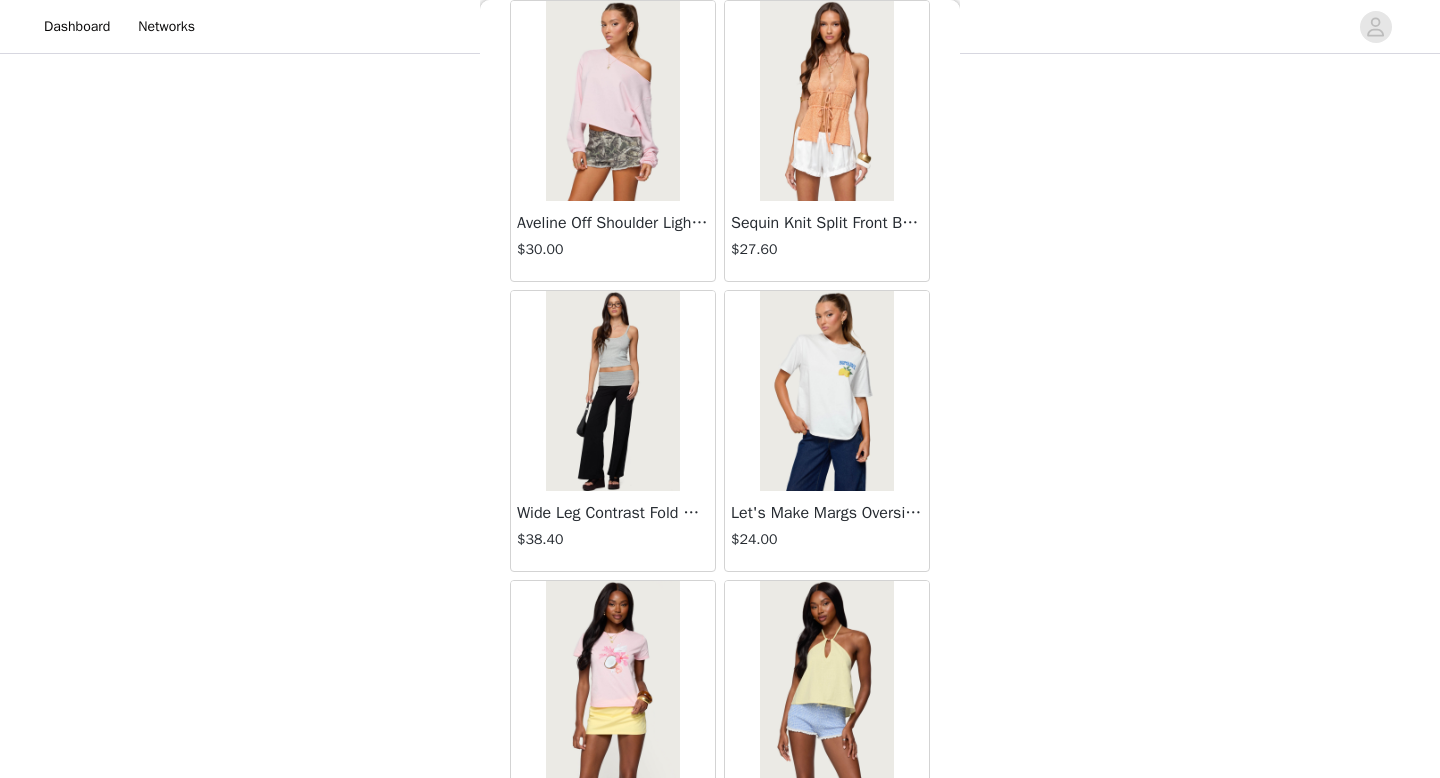 scroll, scrollTop: 48682, scrollLeft: 0, axis: vertical 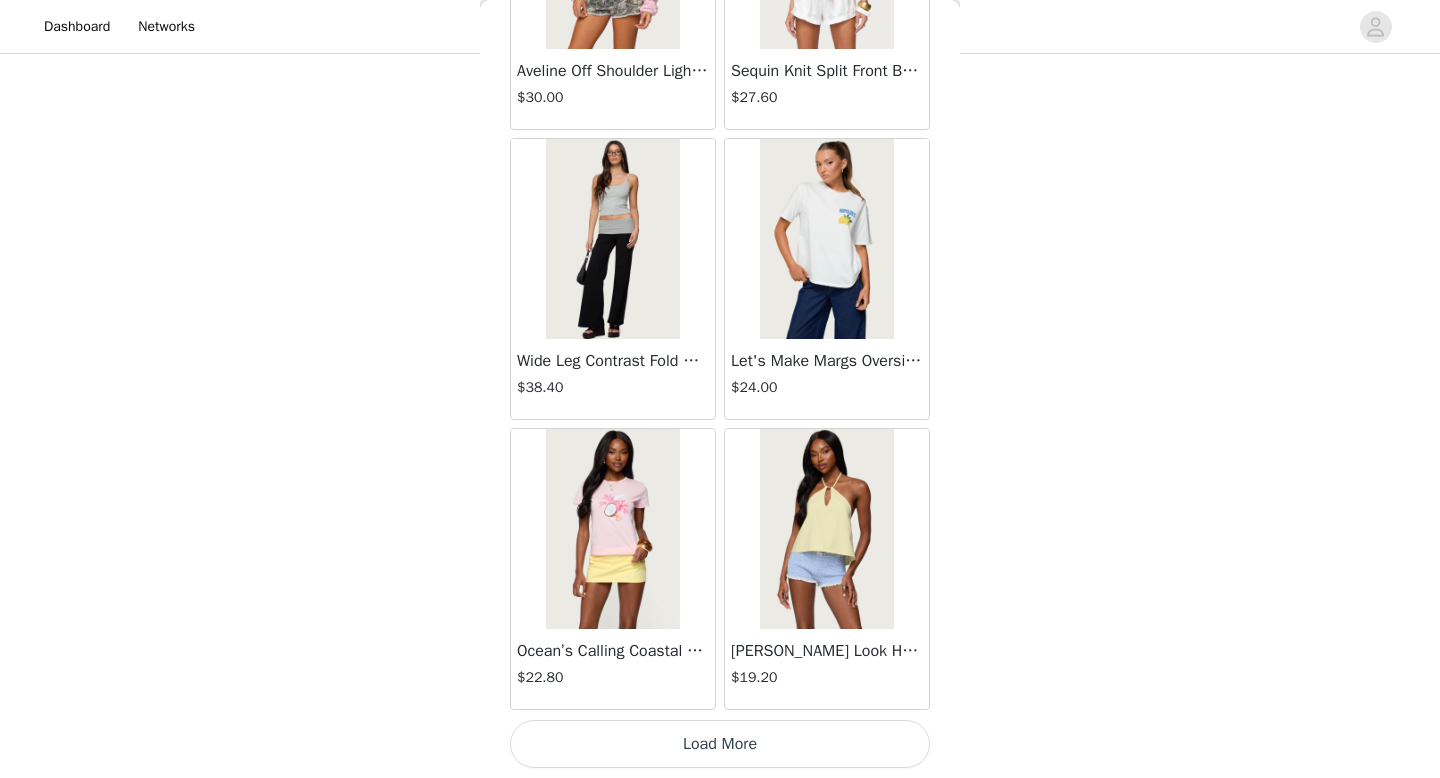 click on "Load More" at bounding box center [720, 744] 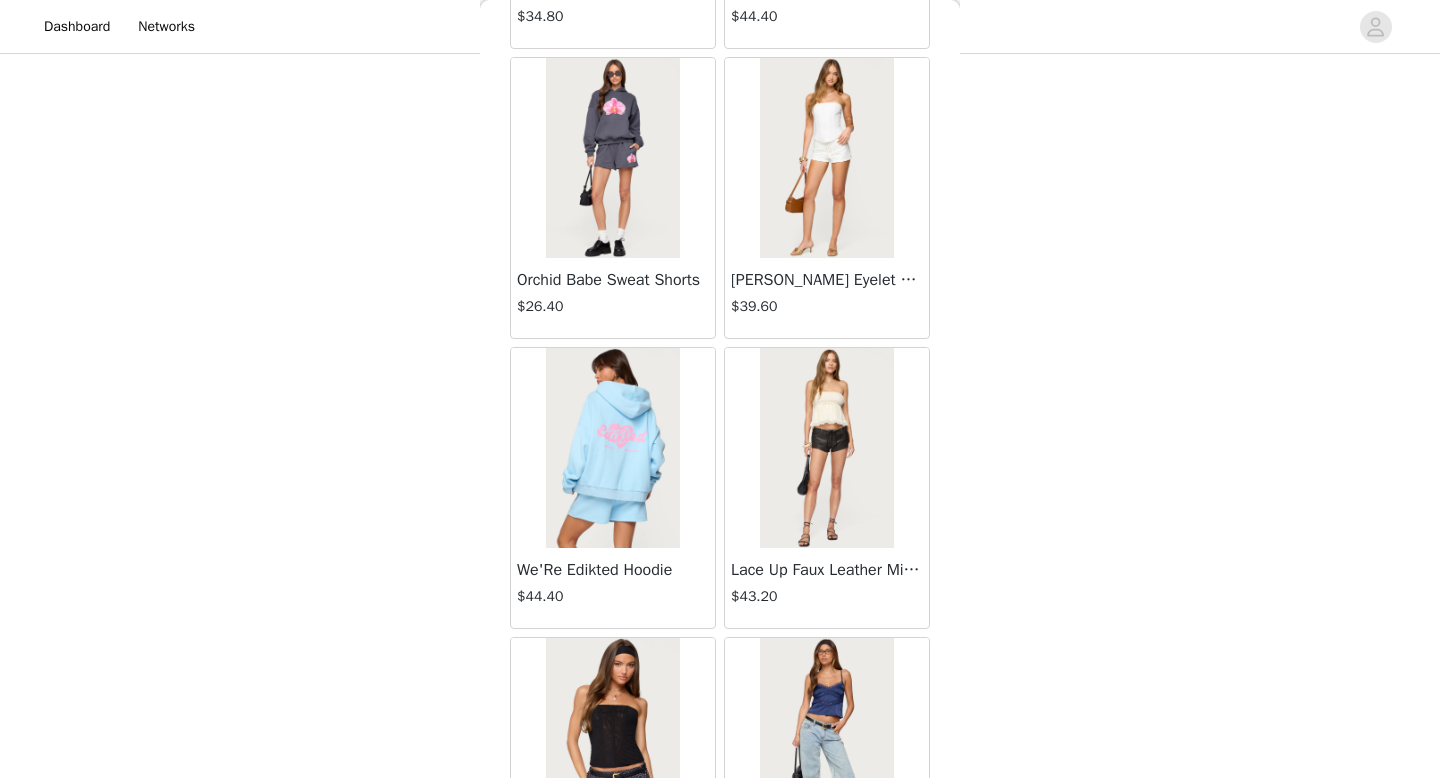 scroll, scrollTop: 51582, scrollLeft: 0, axis: vertical 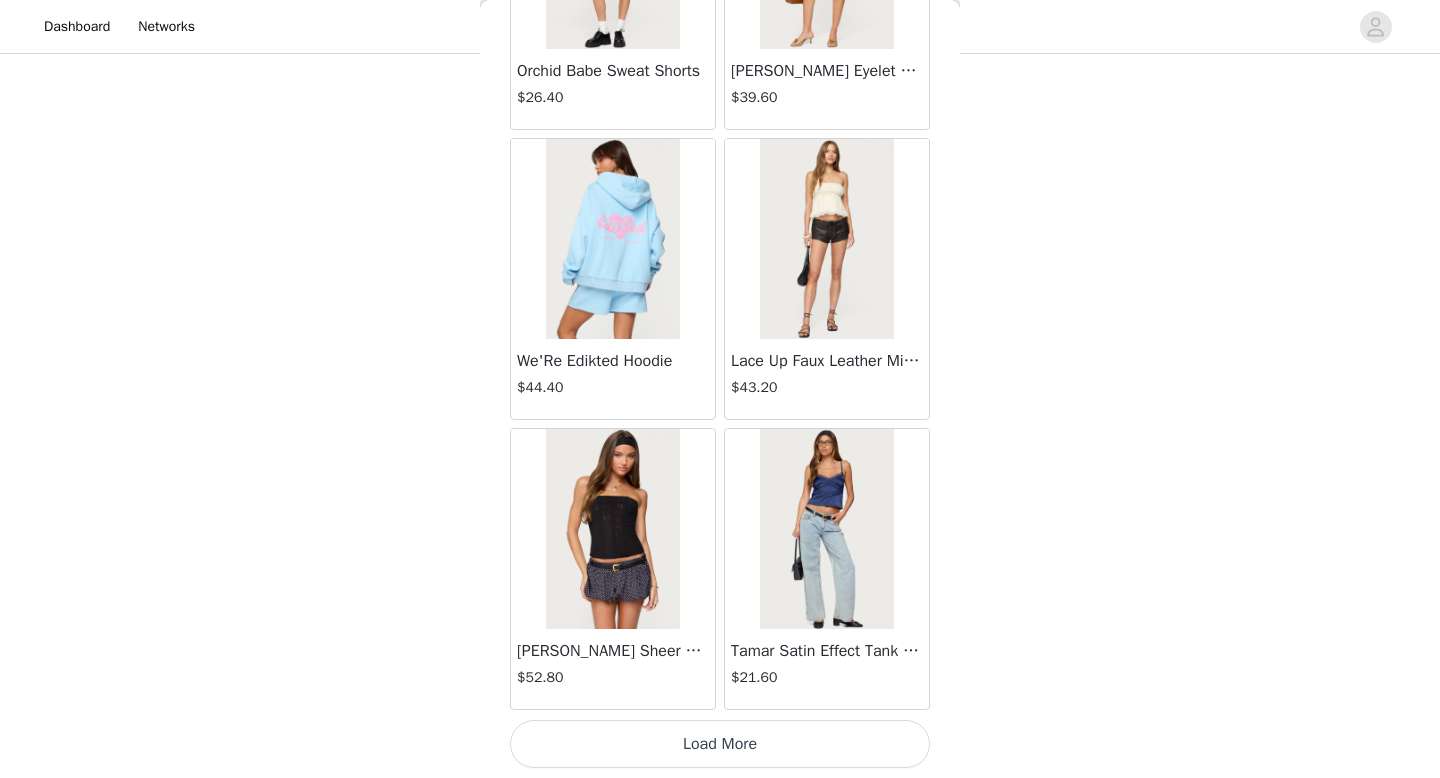 click on "Load More" at bounding box center [720, 744] 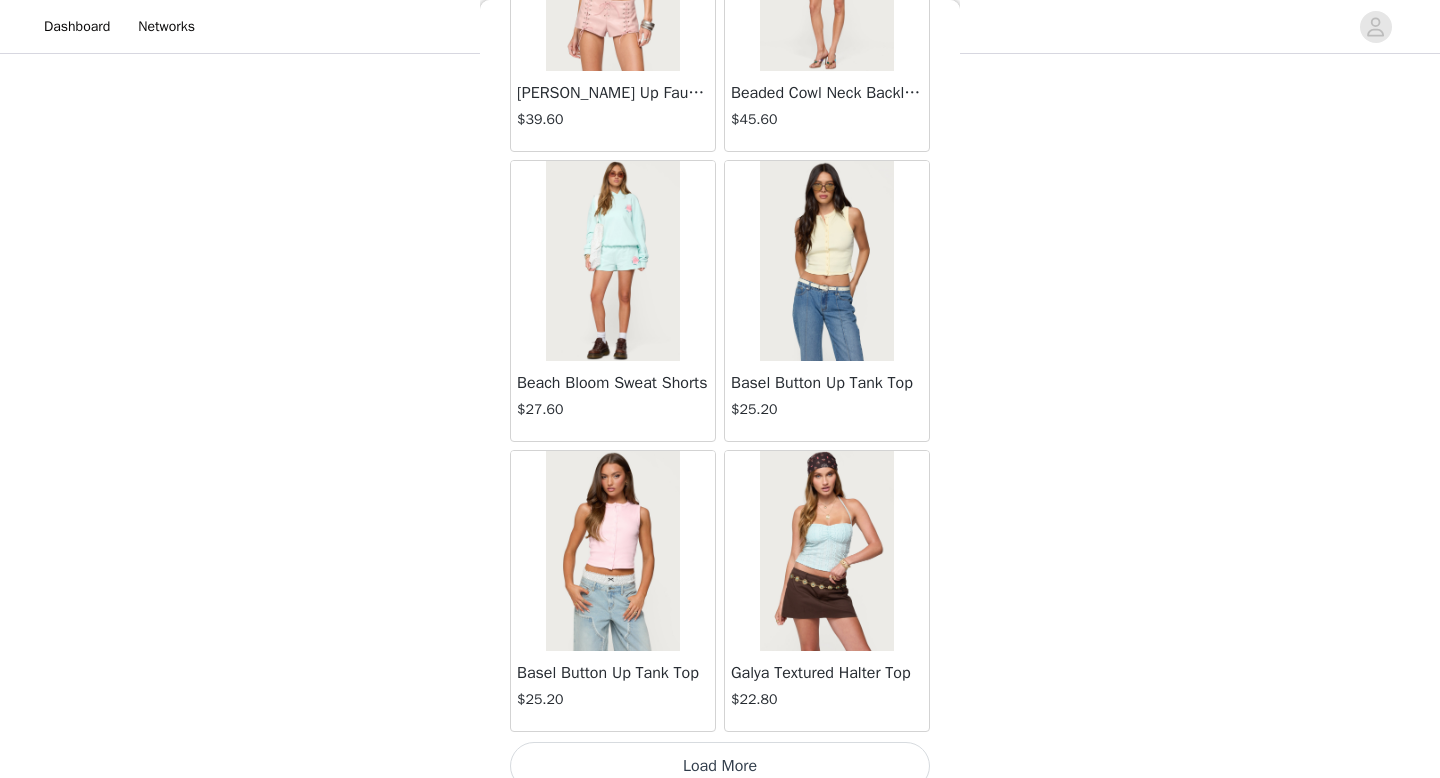 scroll, scrollTop: 54482, scrollLeft: 0, axis: vertical 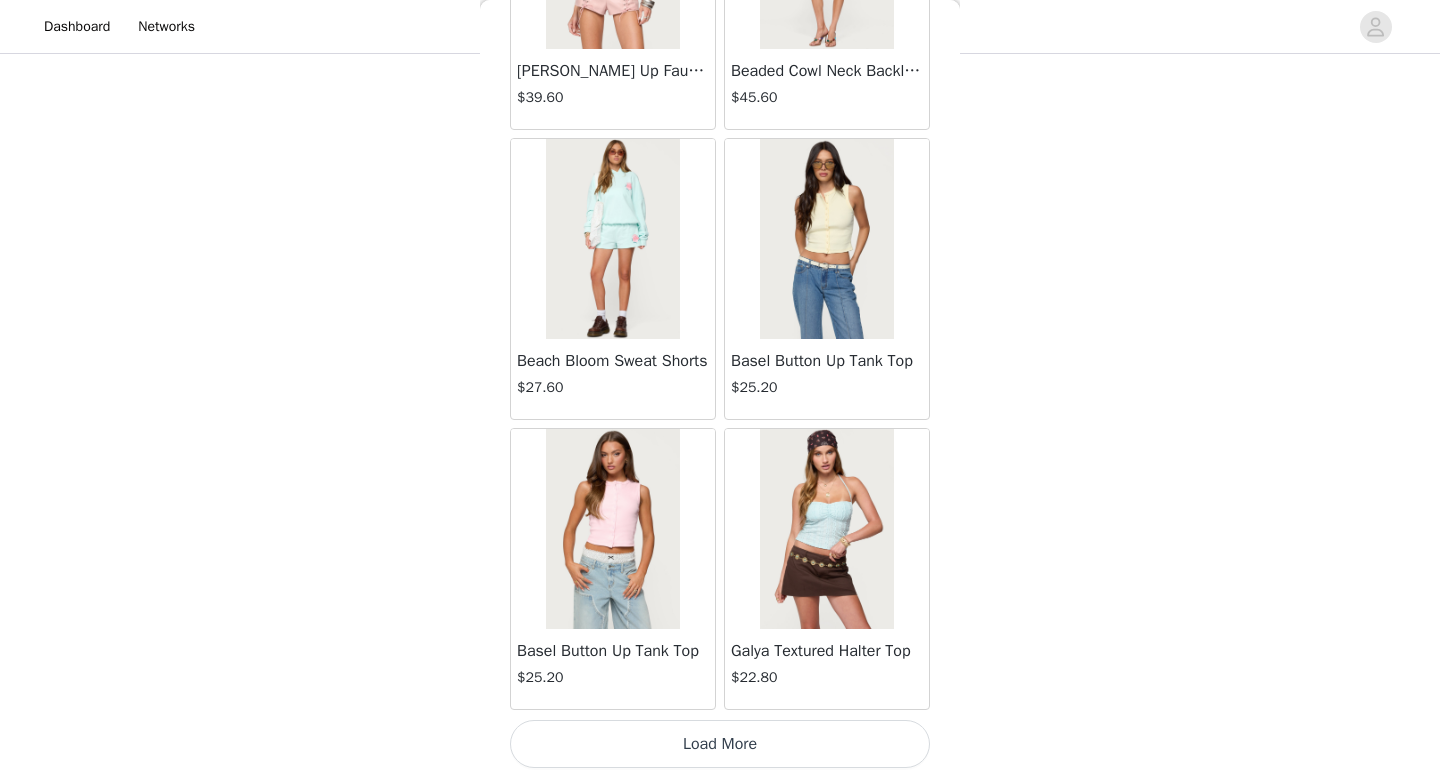 click on "Load More" at bounding box center (720, 744) 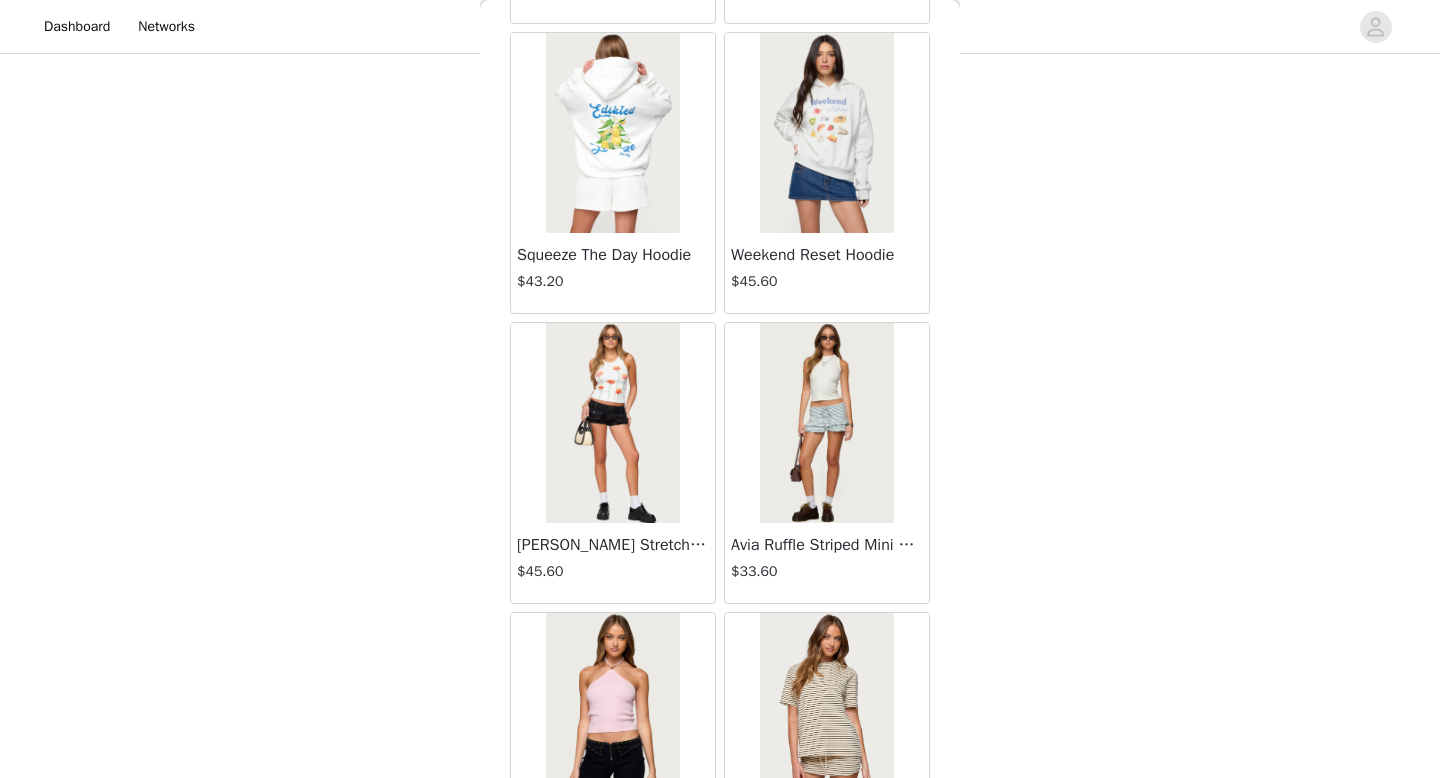scroll, scrollTop: 57382, scrollLeft: 0, axis: vertical 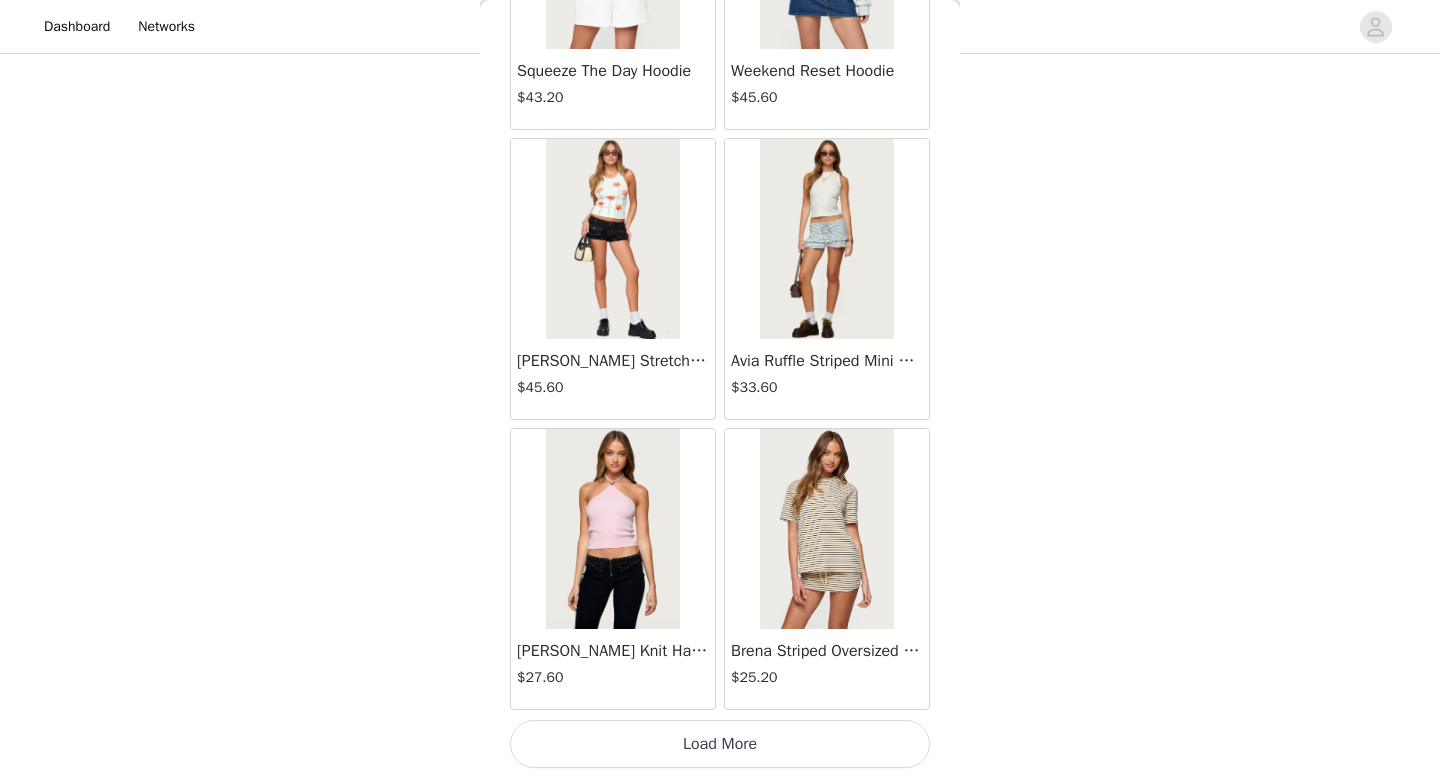 click on "Lovina Grommet Pleated Mini Skort   $16.80       Metallic & Sequin Textured Tank Top   $27.60       Nelley Backless Beaded Sequin Chiffon Top   $36.00       Daley Asymmetric One Shoulder Crochet Top   $21.60       Monty Plaid Micro Shorts   $30.00       Arlie Floral Texured Sheer Halter Top   $27.60       Maree Bead V Neck Top   $22.80       Maree Bead Cut Out Mini Skirt   $20.40       Delcy Cut Out Halter Top   $28.80       Juney Pinstripe Tailored Button Up Shirt   $36.00       Avenly Striped Tie Front Babydoll Top   $27.60       Blanco Studded Grommet Tube Top   $30.00       Avalai Linen Look Mini Skort   $38.40       Beaded Deep Cowl Neck Backless Top   $37.20       Frayed Pleated Denim Mini Skort   $16.00       Klay Linen Look Pleated Mini Skort   $14.40       Contrast Lace Asymmetric Off Shoulder Top   $14.40       Reeve Split Front Sheer Mesh Top   $28.80       Zigzag Stripe Shorts   $22.80       Astra Beaded Sheer Strapless Top   $39.60       Beaded Floral Embroidered Tank Top   $38.40" at bounding box center [720, -28254] 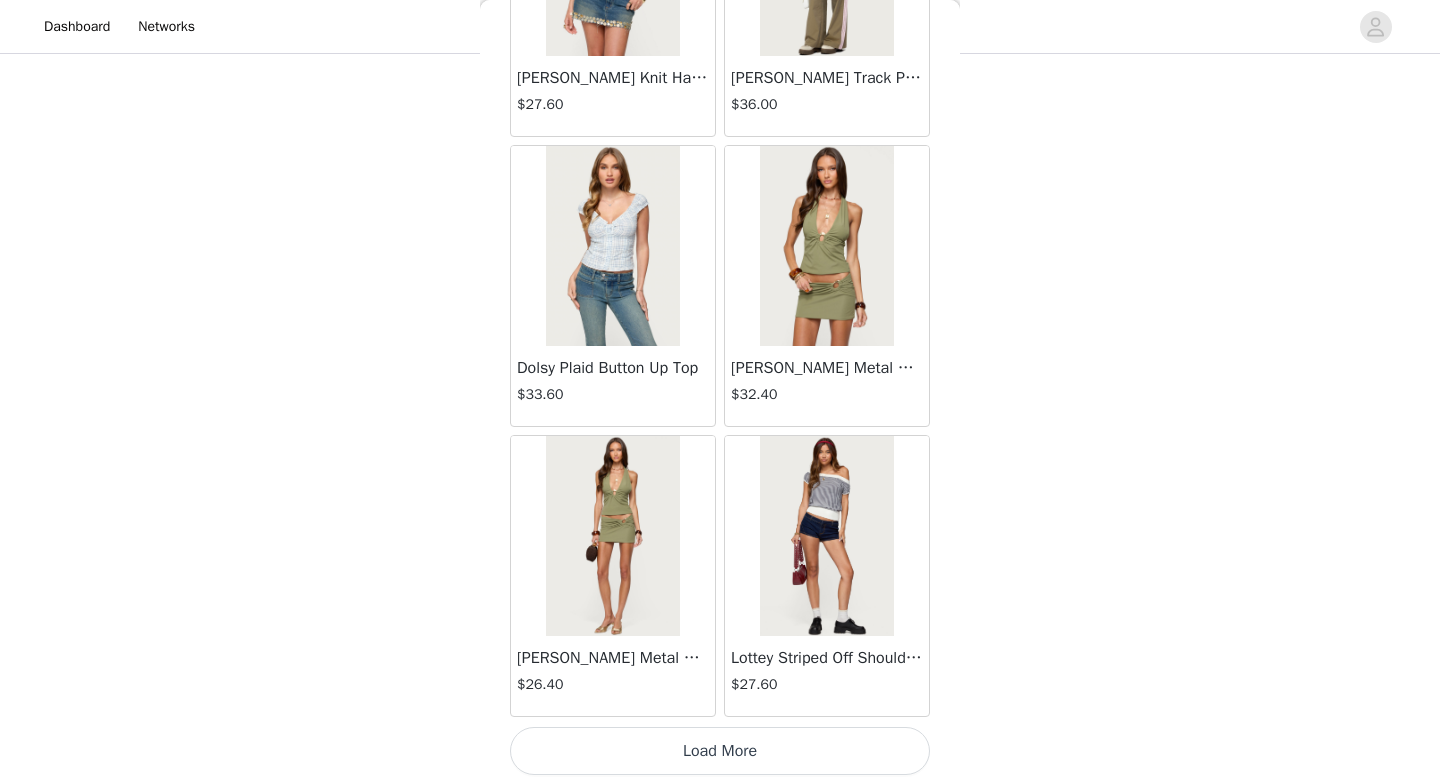 scroll, scrollTop: 60282, scrollLeft: 0, axis: vertical 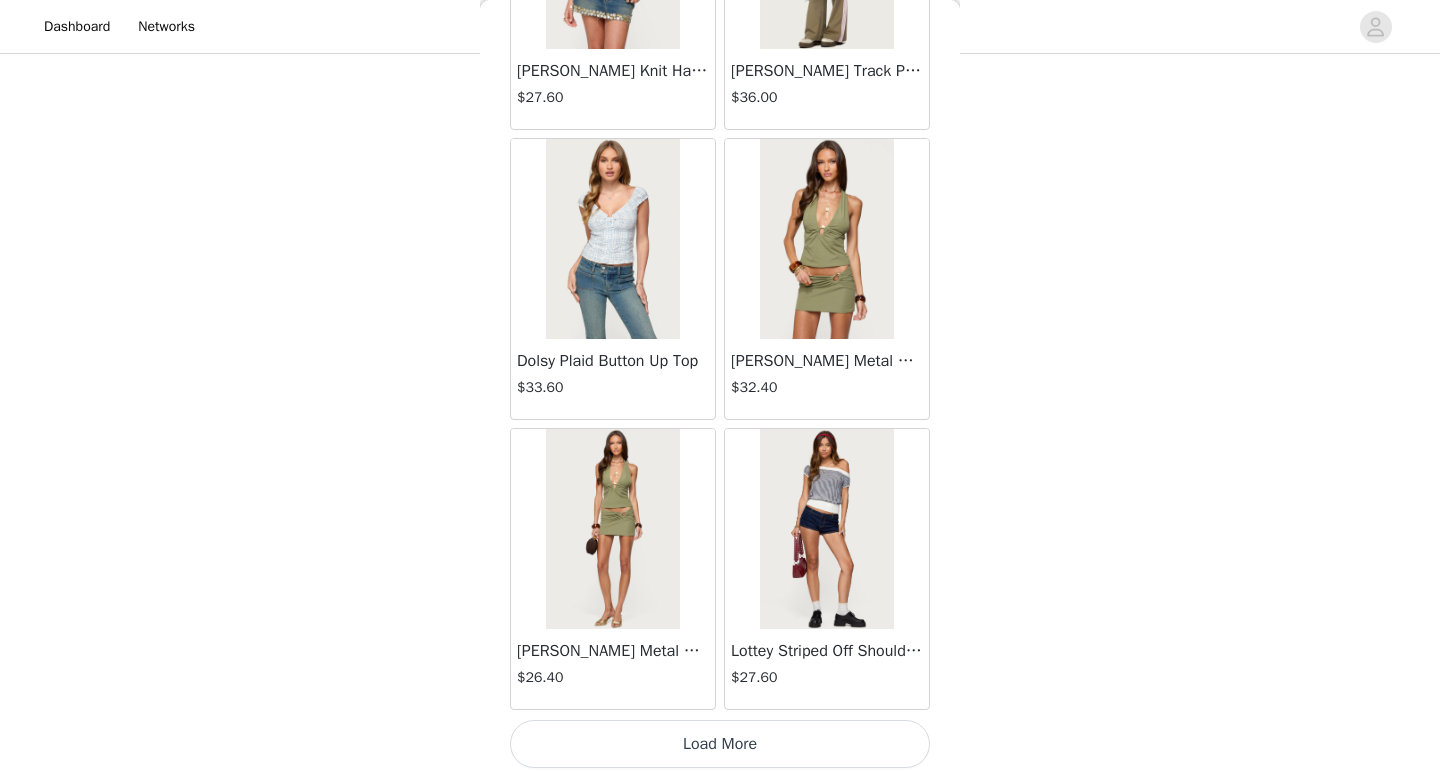 click on "Load More" at bounding box center (720, 744) 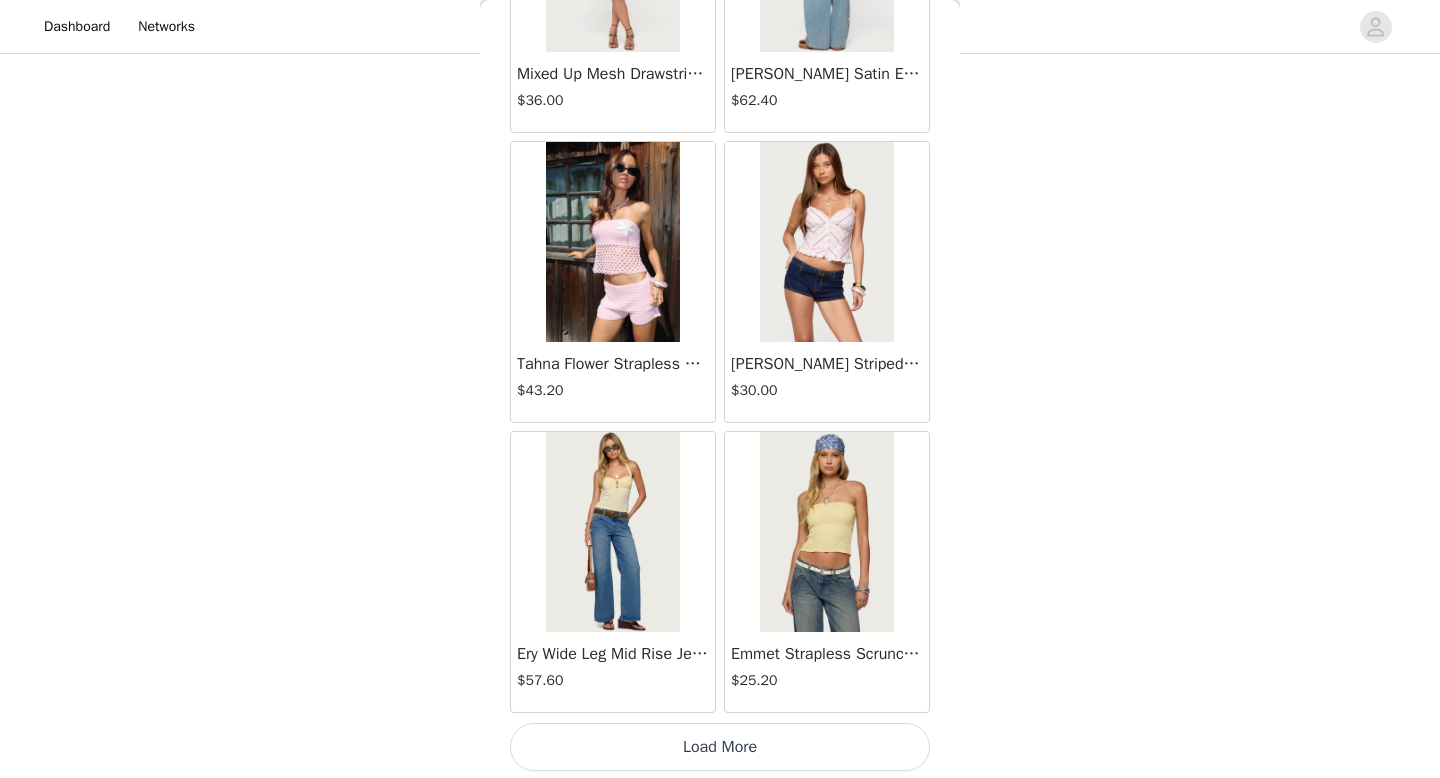 scroll, scrollTop: 63182, scrollLeft: 0, axis: vertical 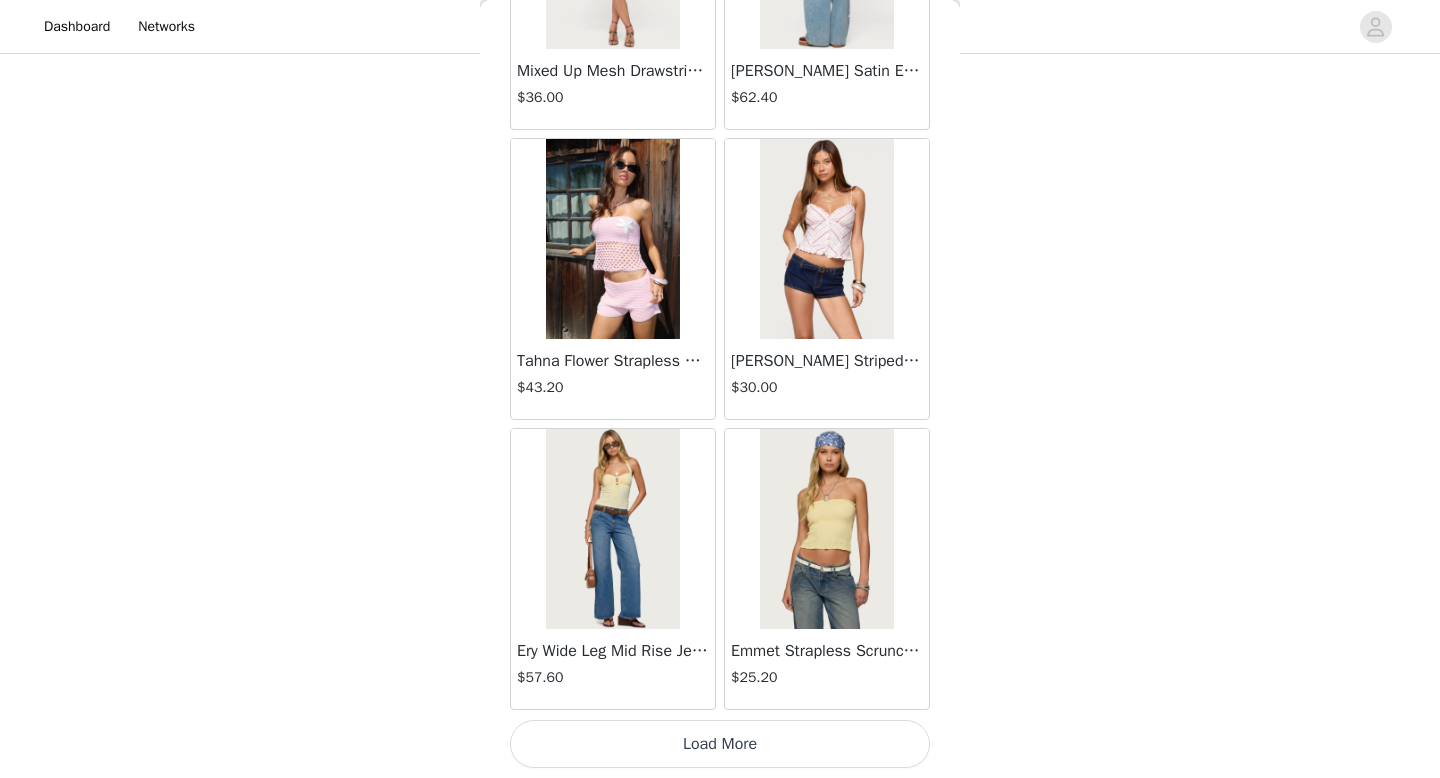 click on "Load More" at bounding box center (720, 744) 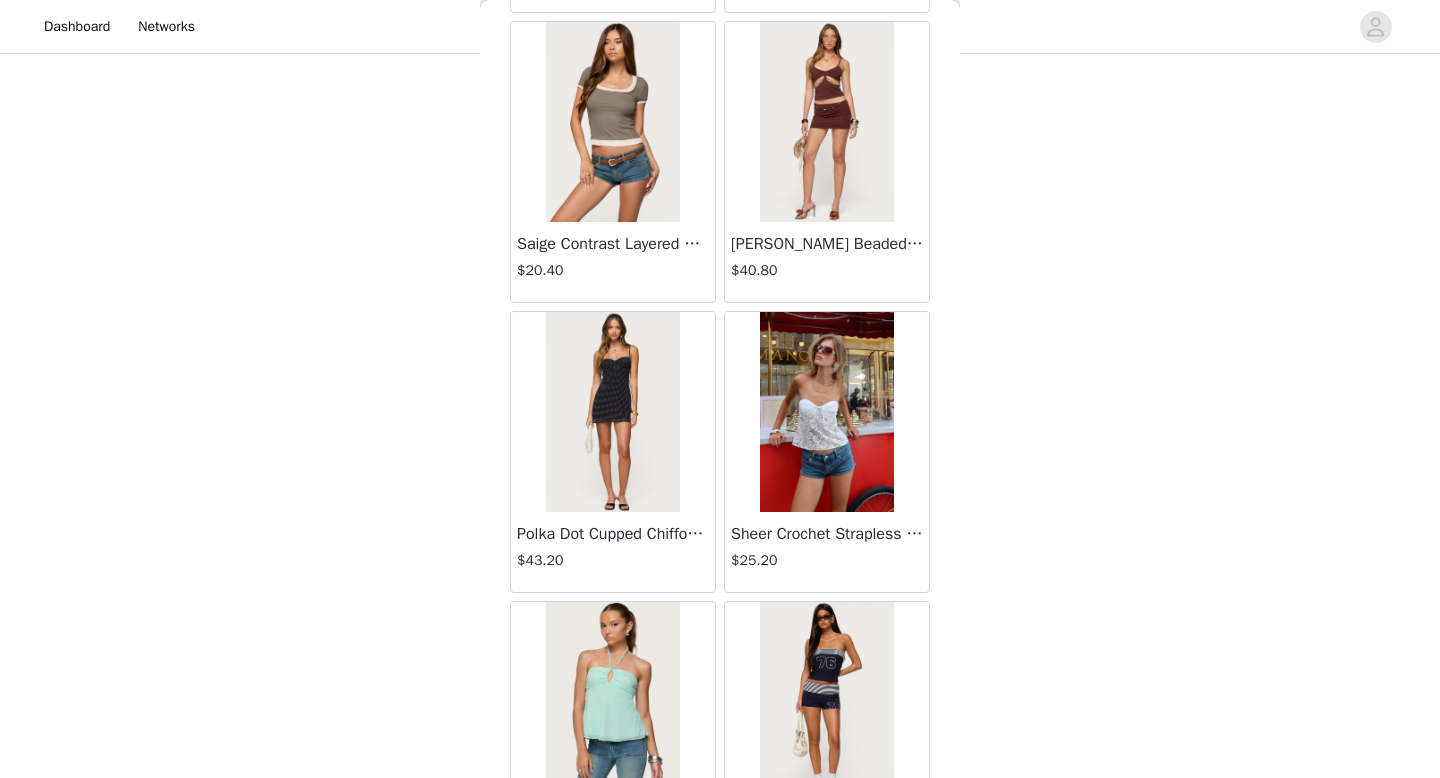 scroll, scrollTop: 66082, scrollLeft: 0, axis: vertical 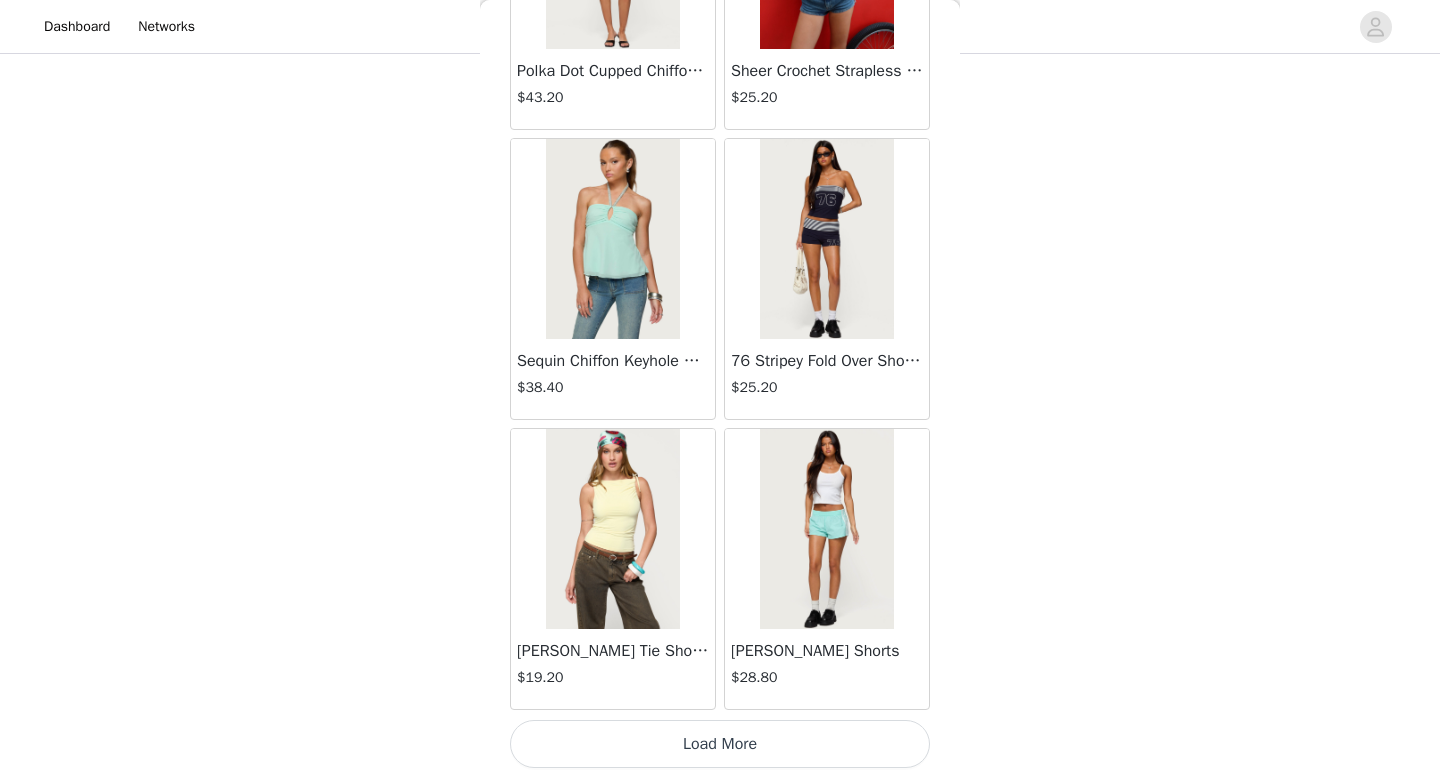 click on "Load More" at bounding box center [720, 744] 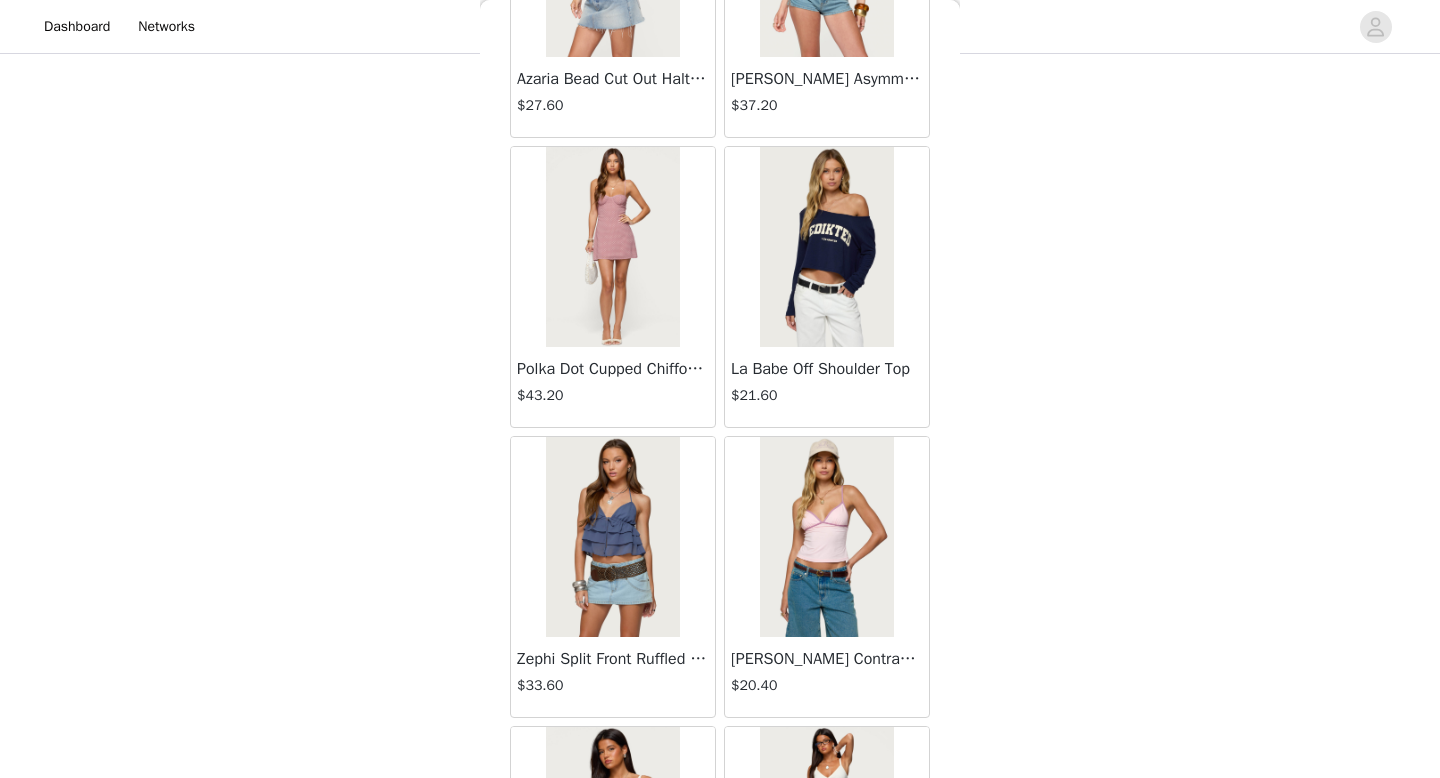 scroll, scrollTop: 67518, scrollLeft: 0, axis: vertical 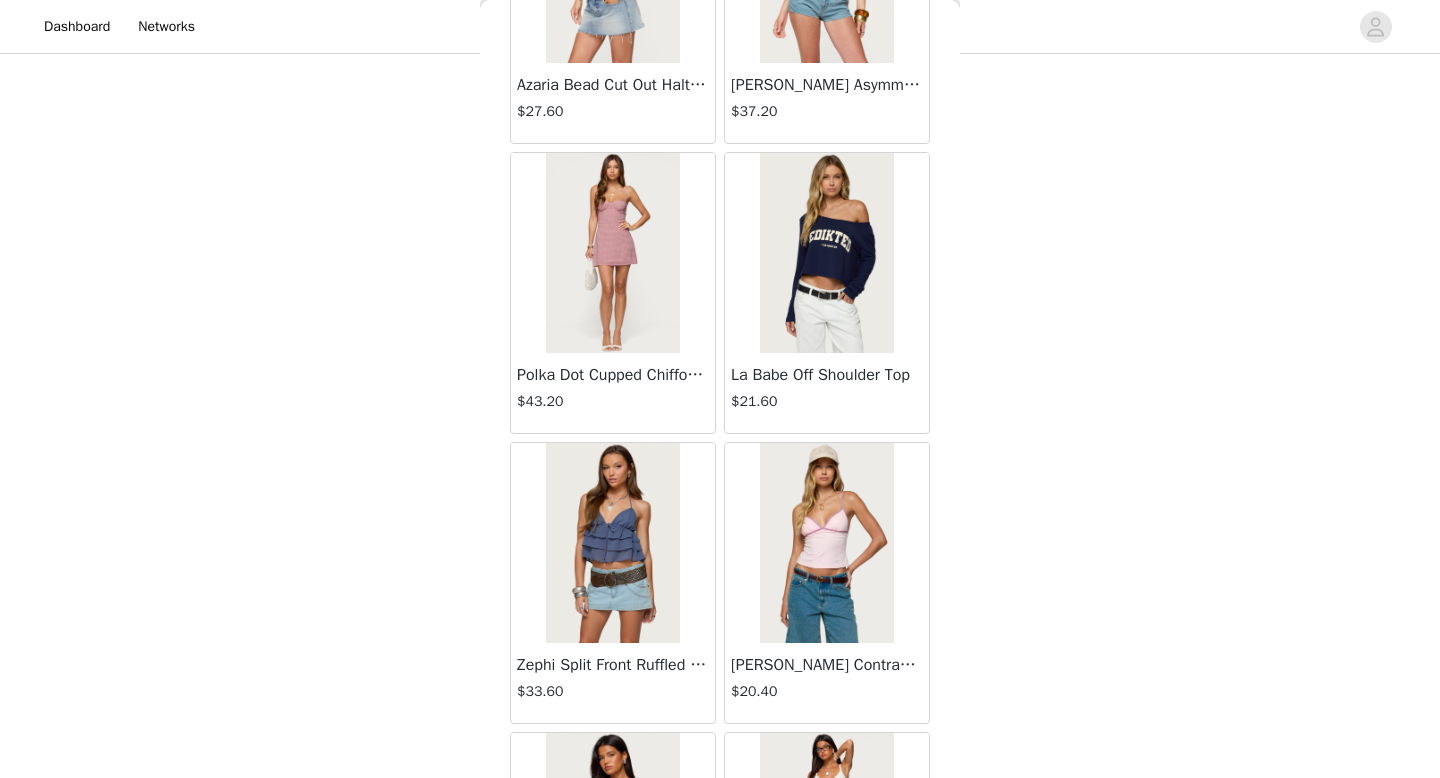 click at bounding box center [826, 253] 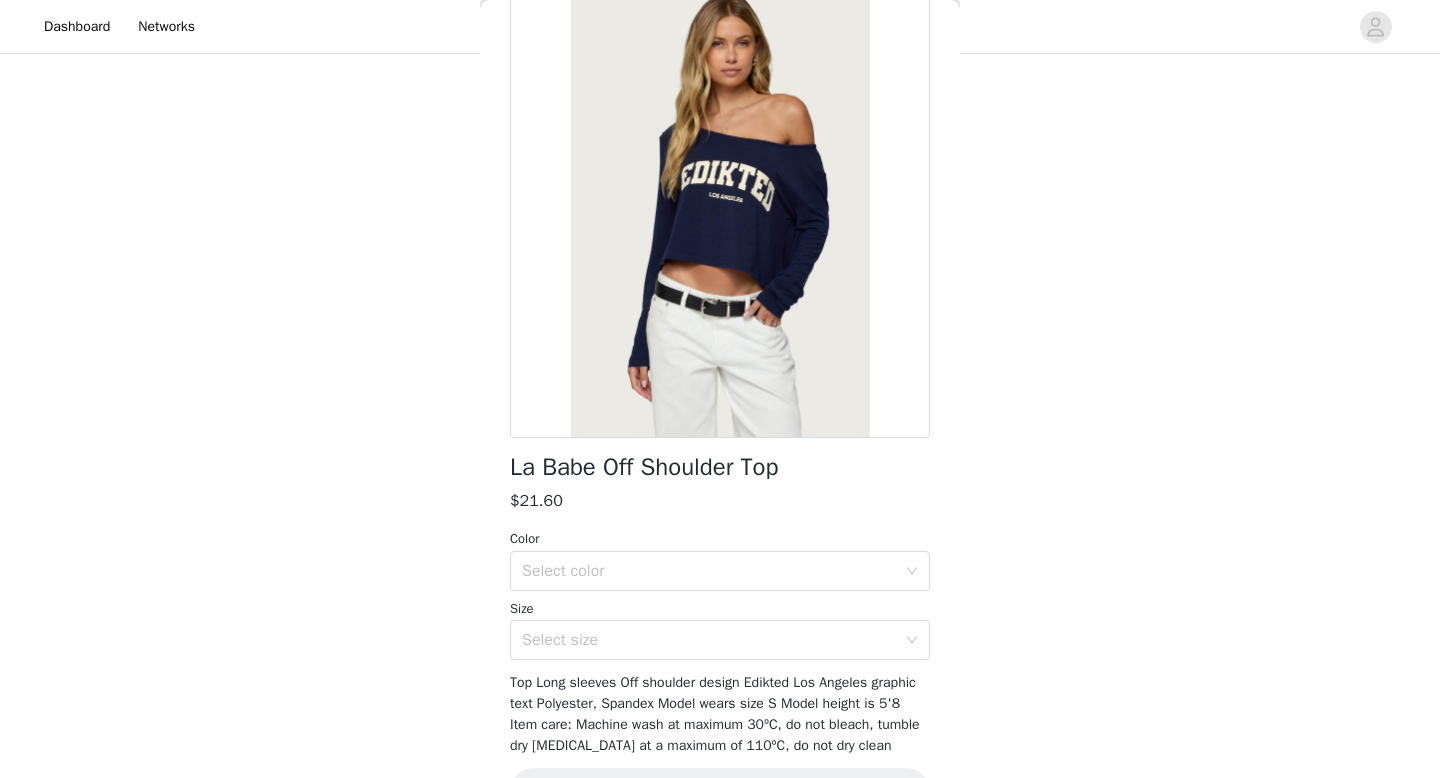 scroll, scrollTop: 136, scrollLeft: 0, axis: vertical 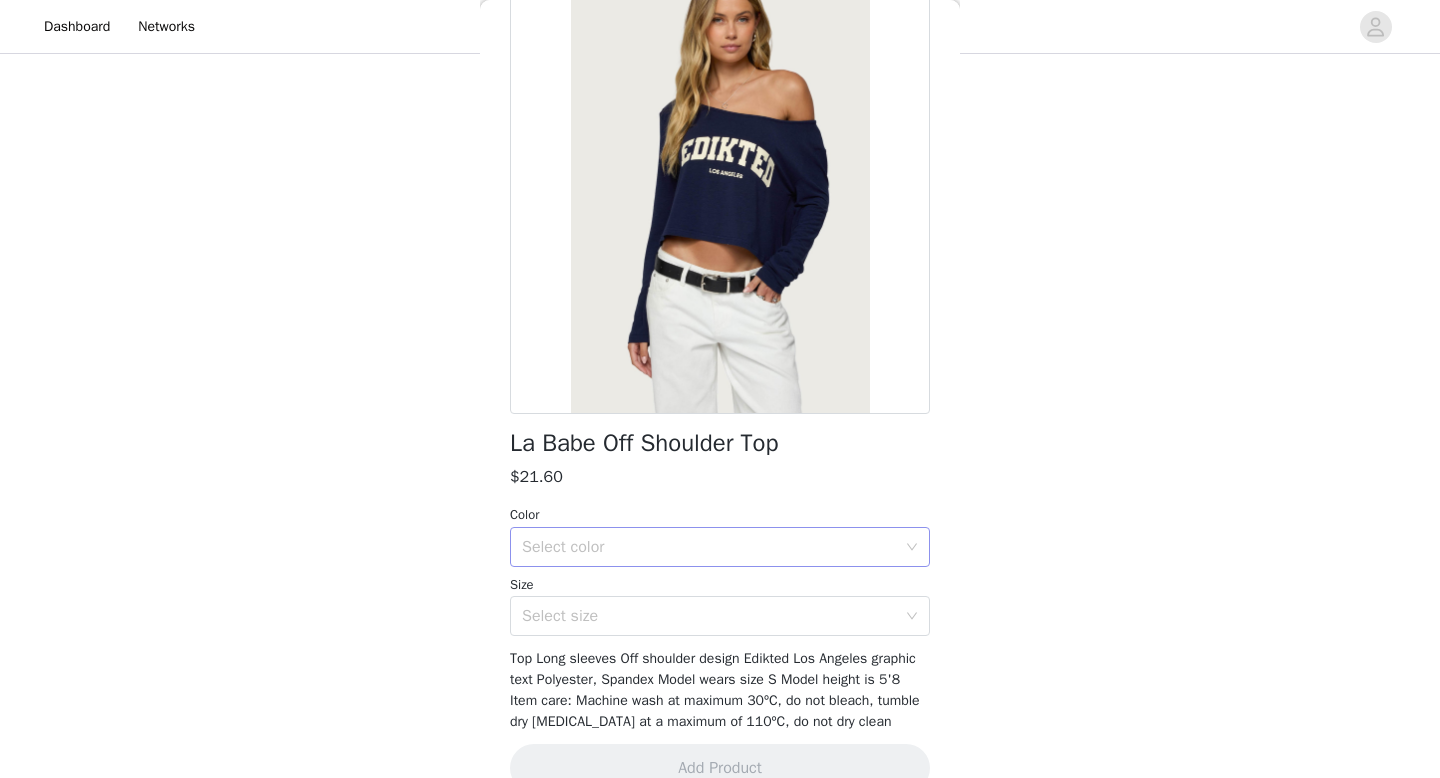 click on "Select color" at bounding box center (713, 547) 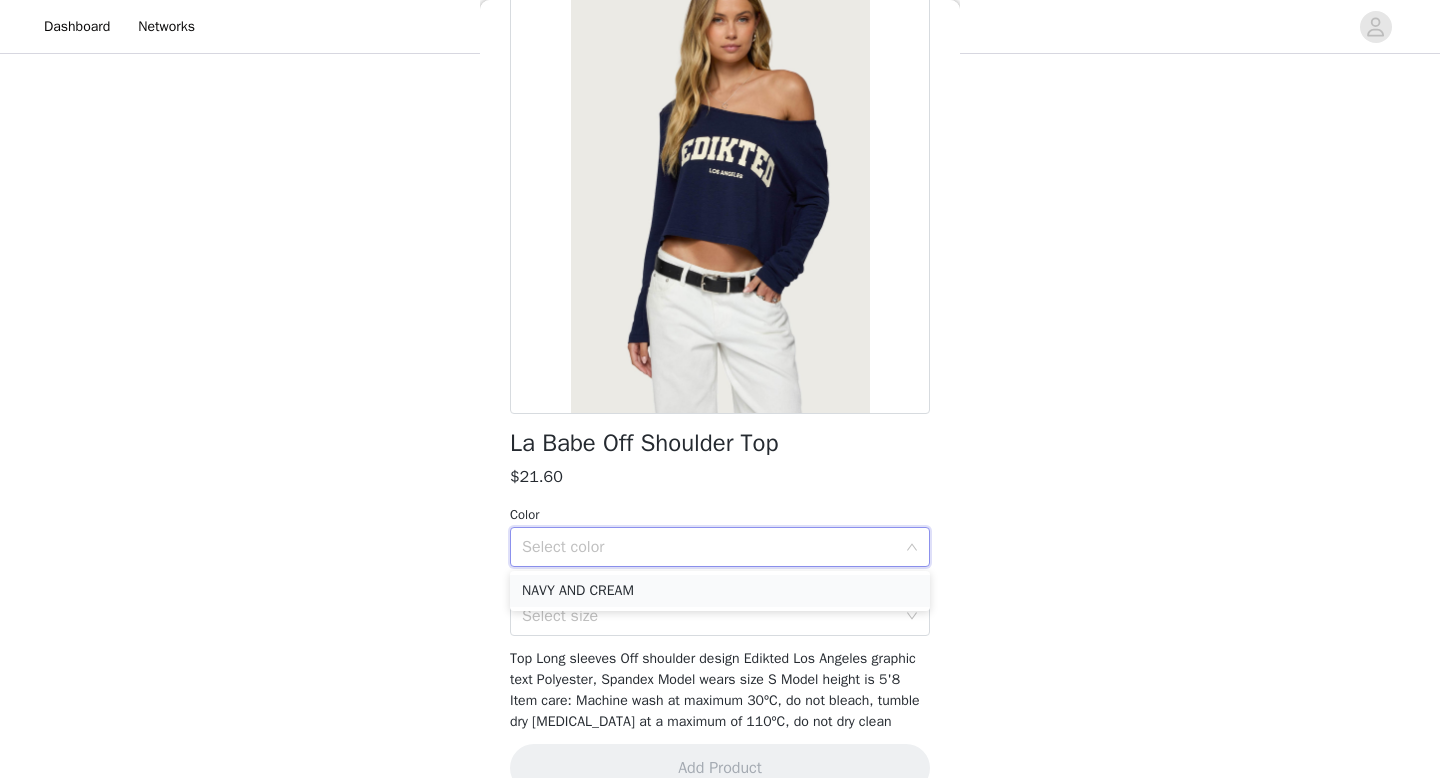 click on "NAVY AND CREAM" at bounding box center [720, 591] 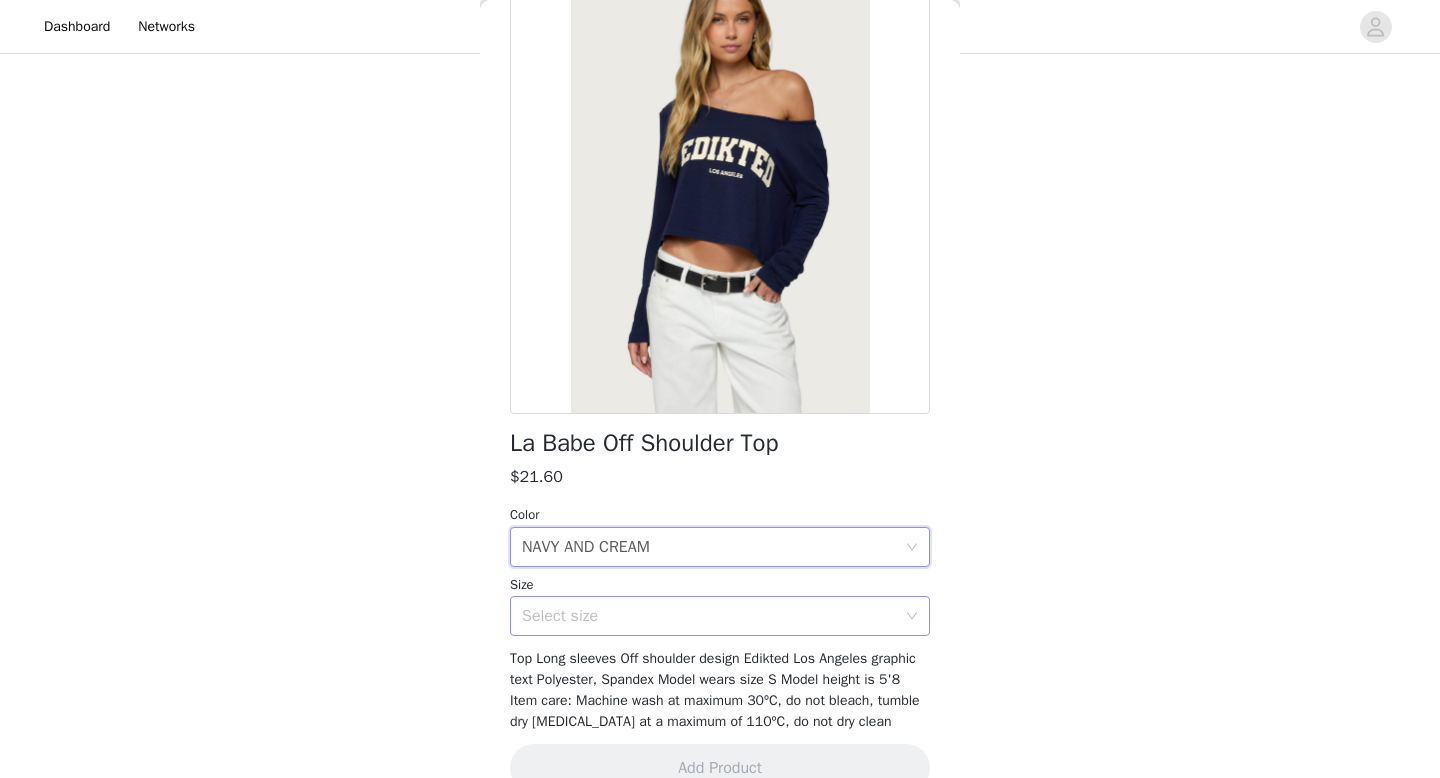 click on "Select size" at bounding box center [709, 616] 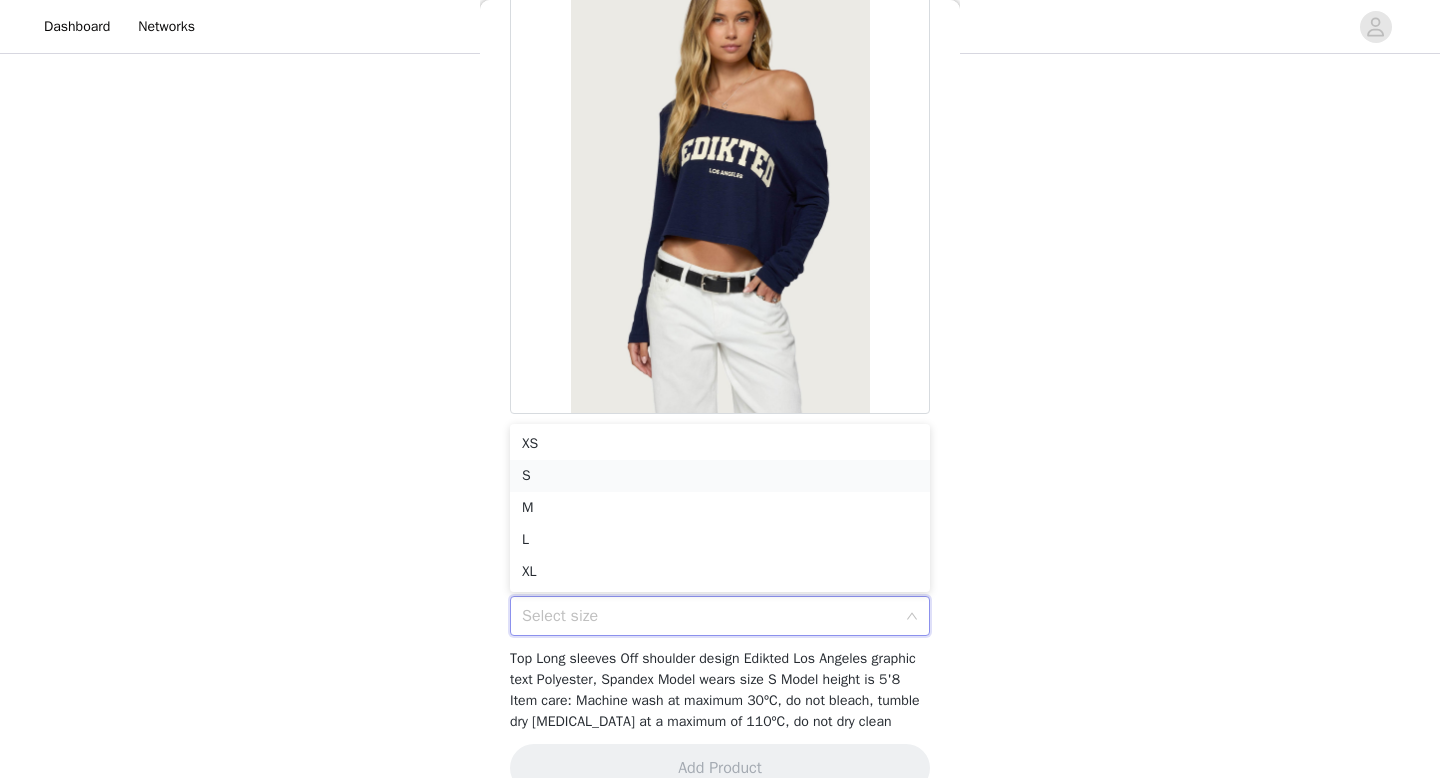 click on "S" at bounding box center [720, 476] 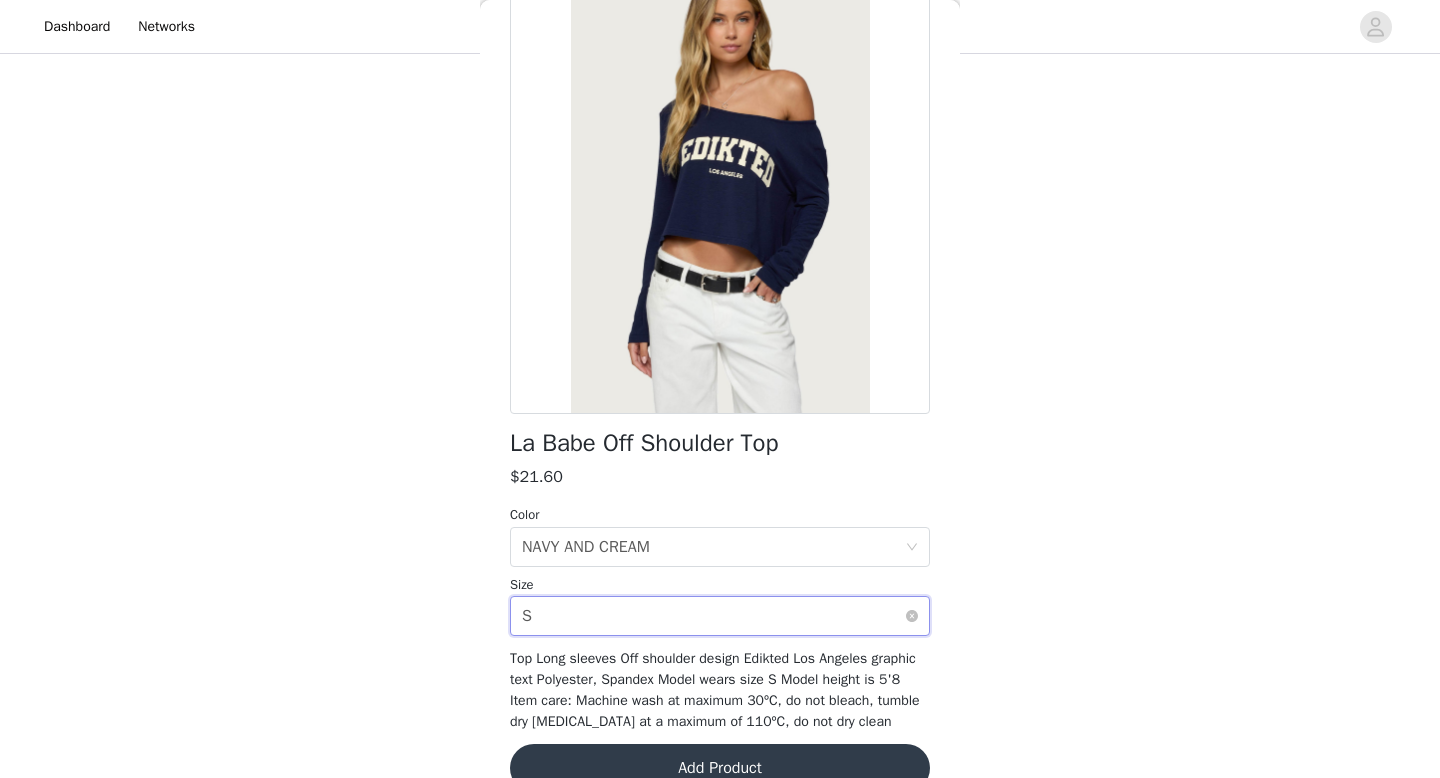 scroll, scrollTop: 174, scrollLeft: 0, axis: vertical 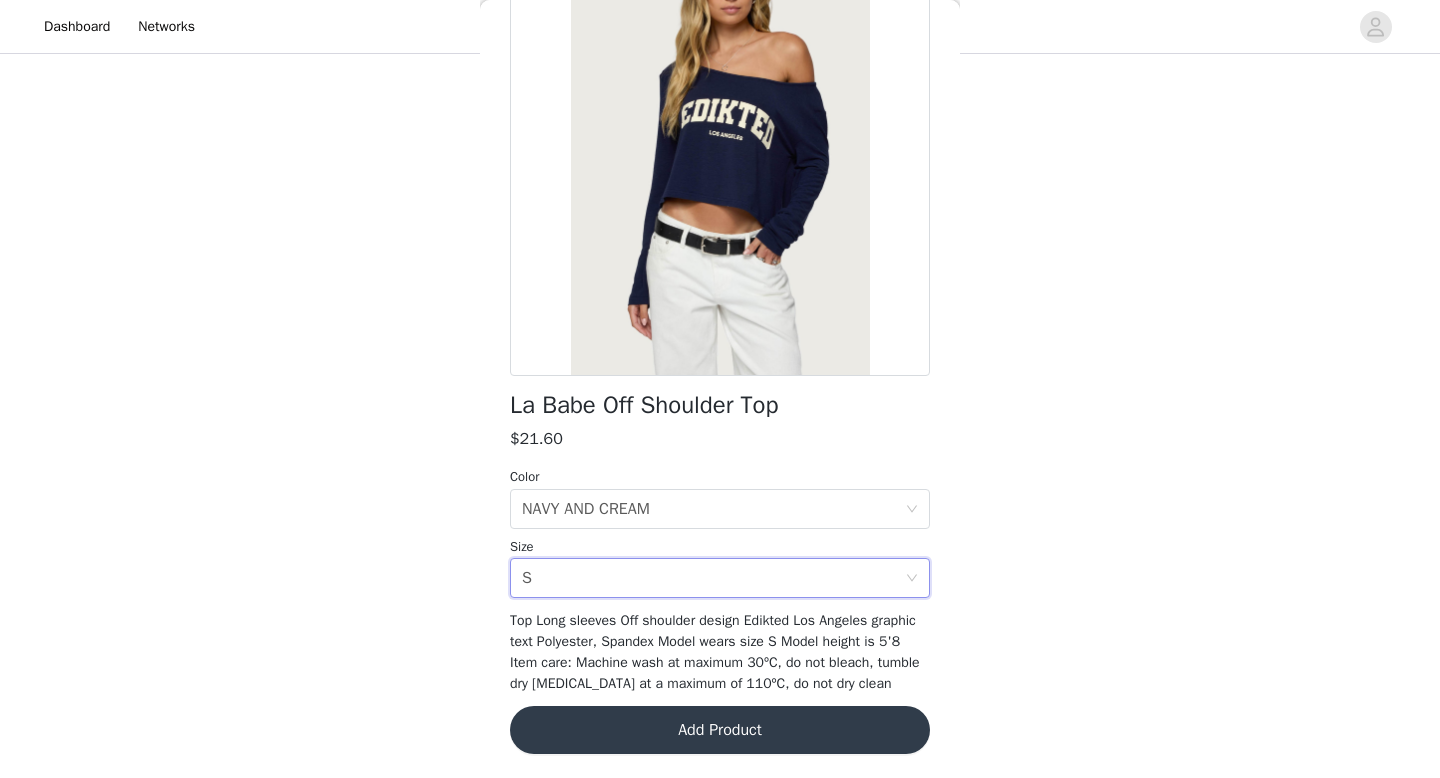 click on "Add Product" at bounding box center [720, 730] 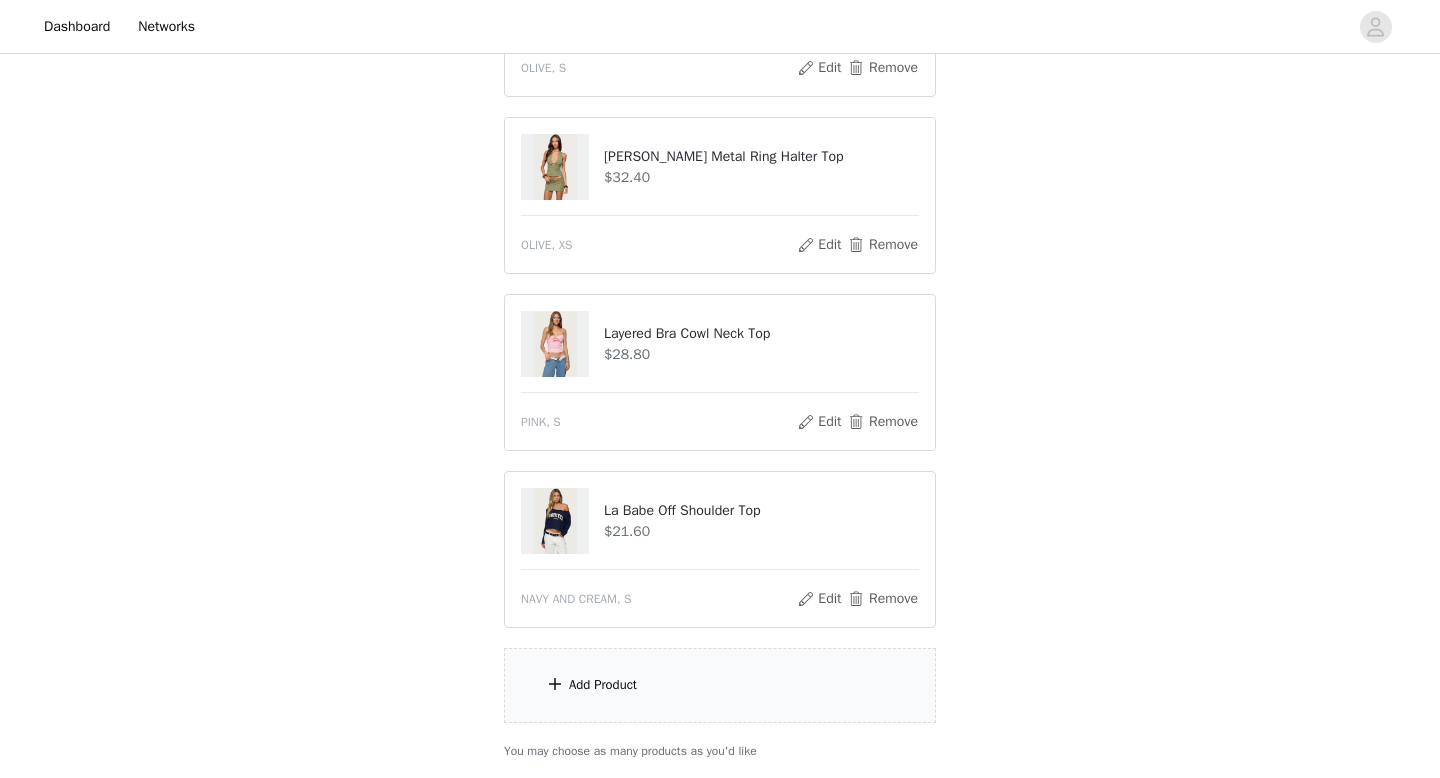 scroll, scrollTop: 1047, scrollLeft: 0, axis: vertical 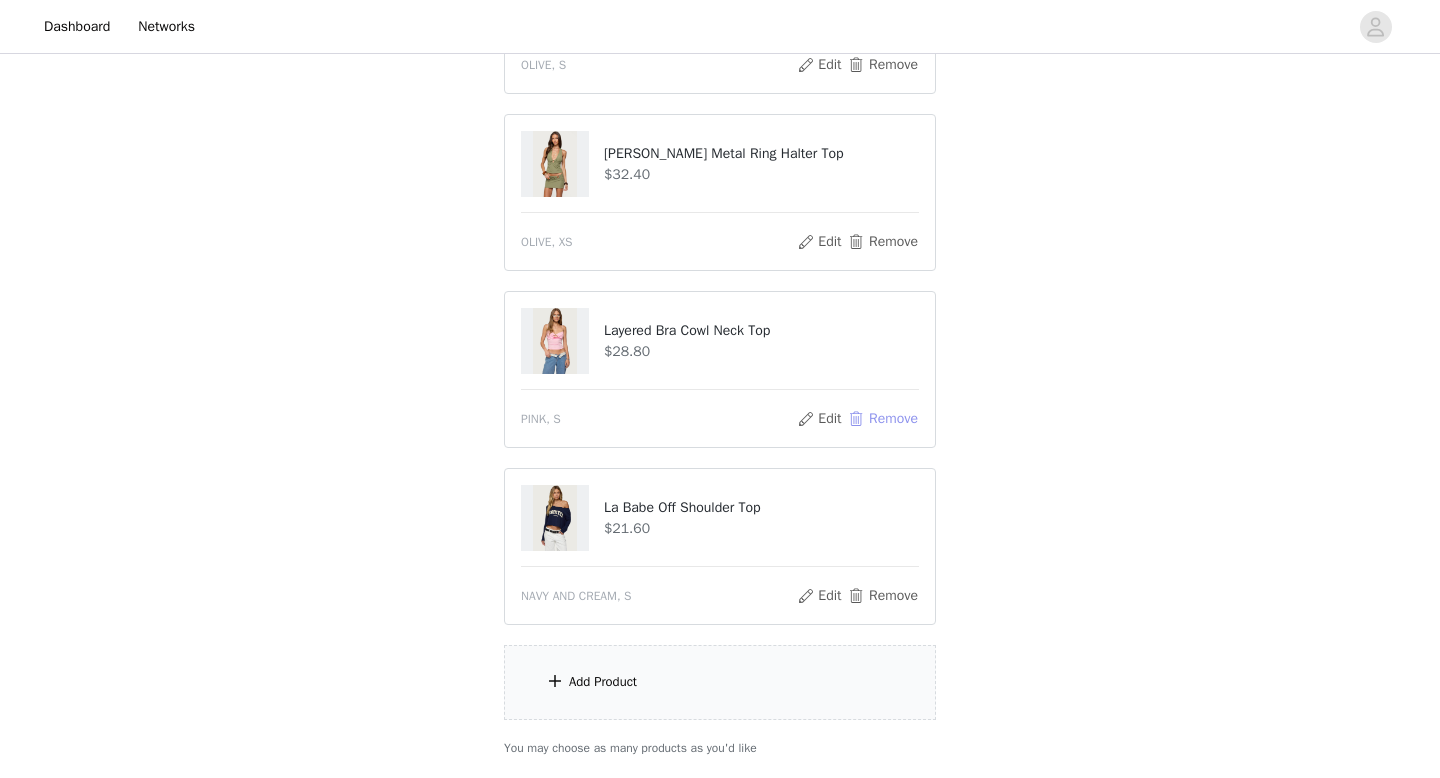 click on "Remove" at bounding box center (883, 419) 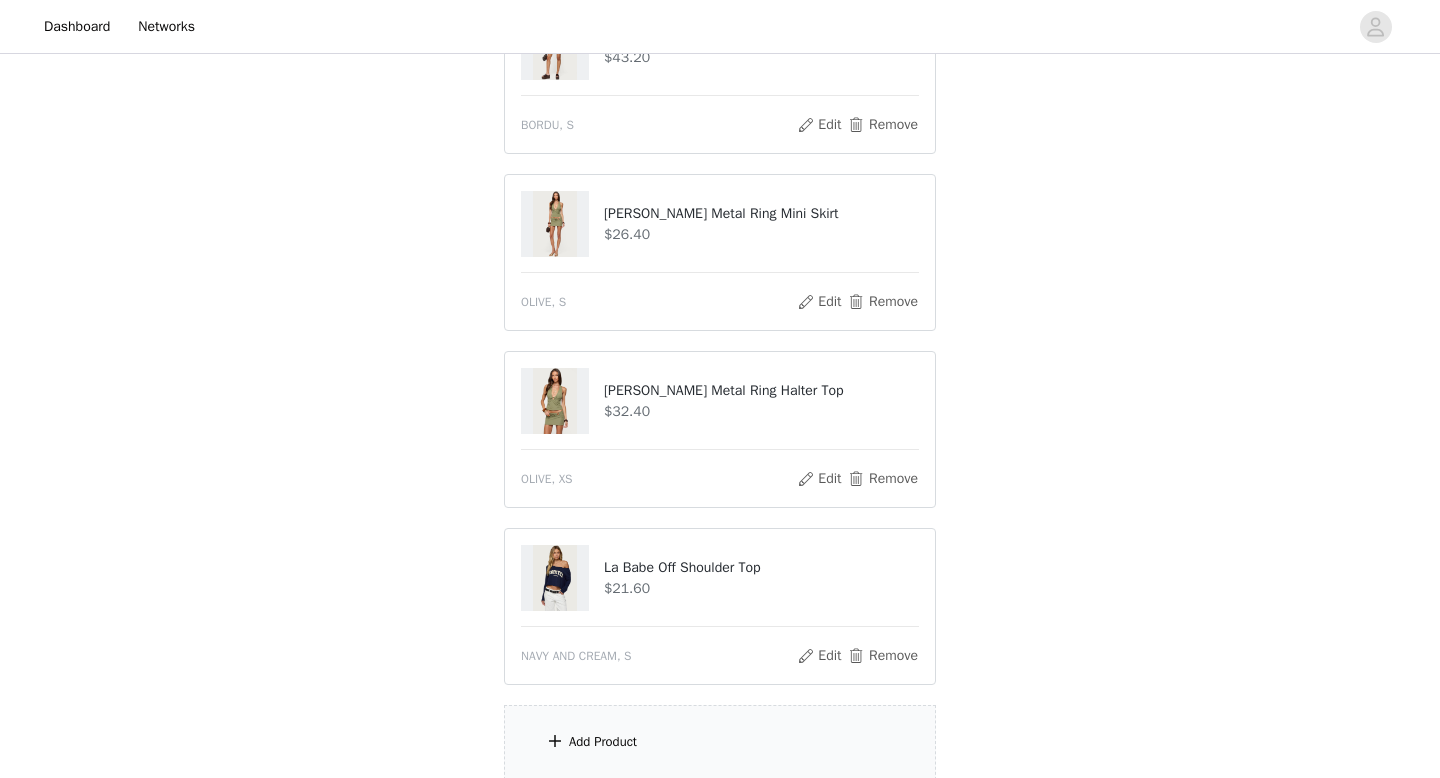 scroll, scrollTop: 1011, scrollLeft: 0, axis: vertical 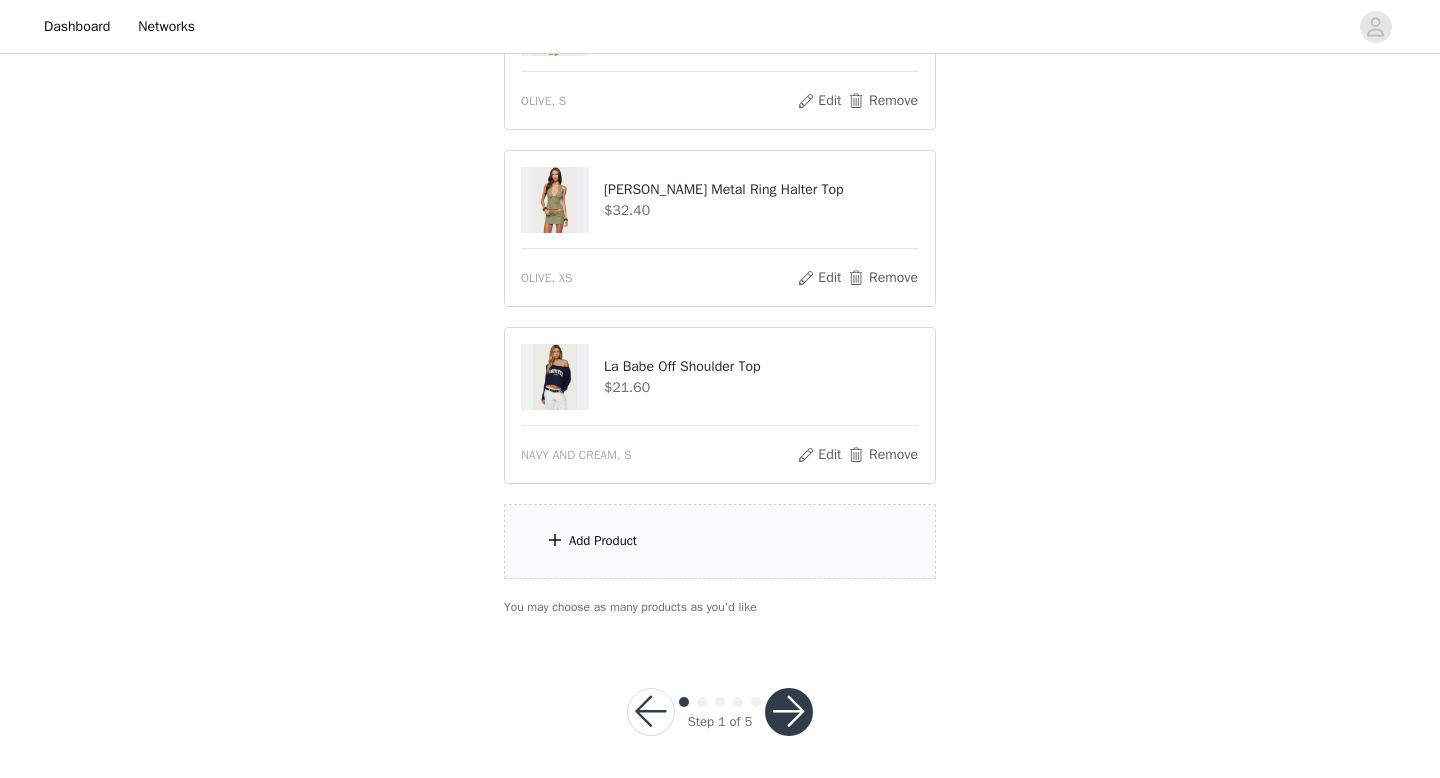 click on "Add Product" at bounding box center [720, 541] 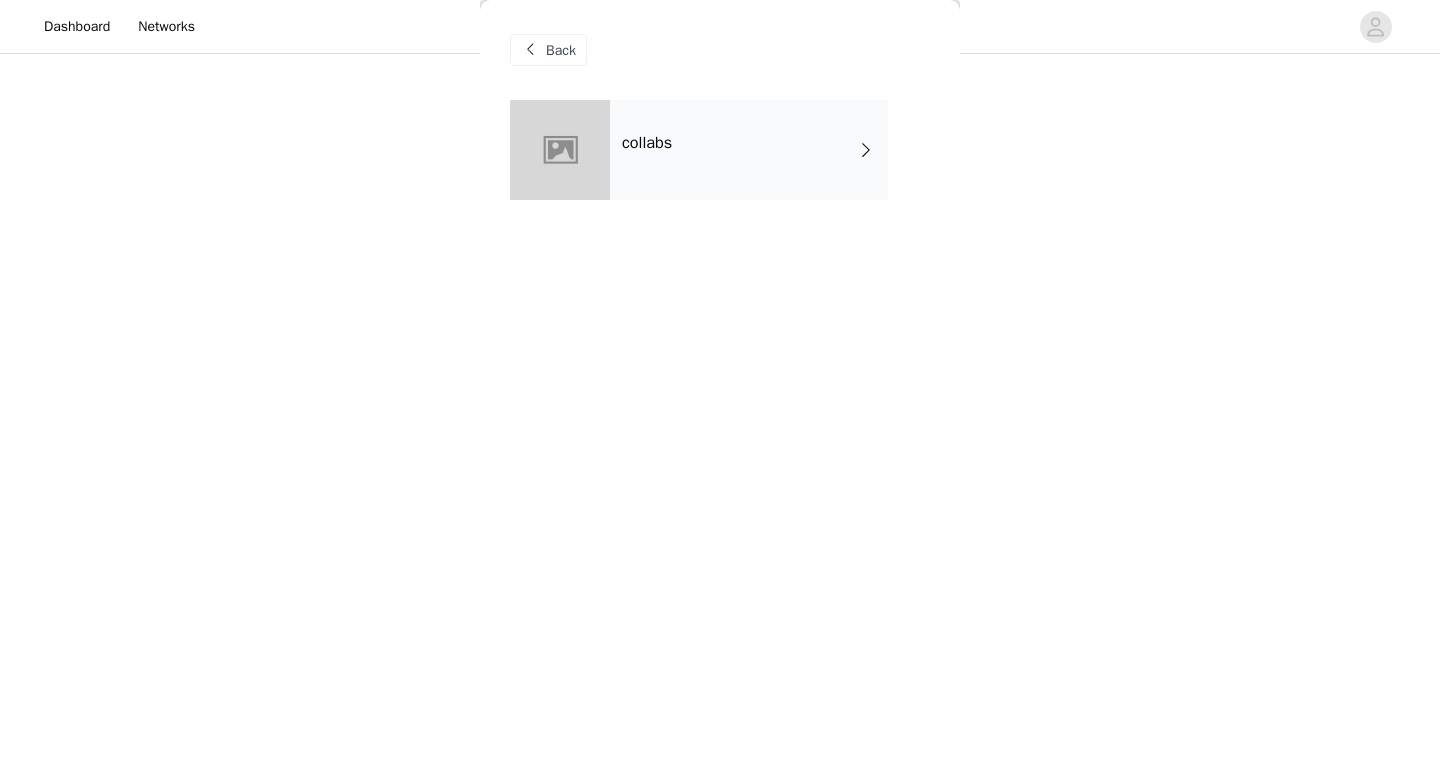 click on "collabs" at bounding box center (749, 150) 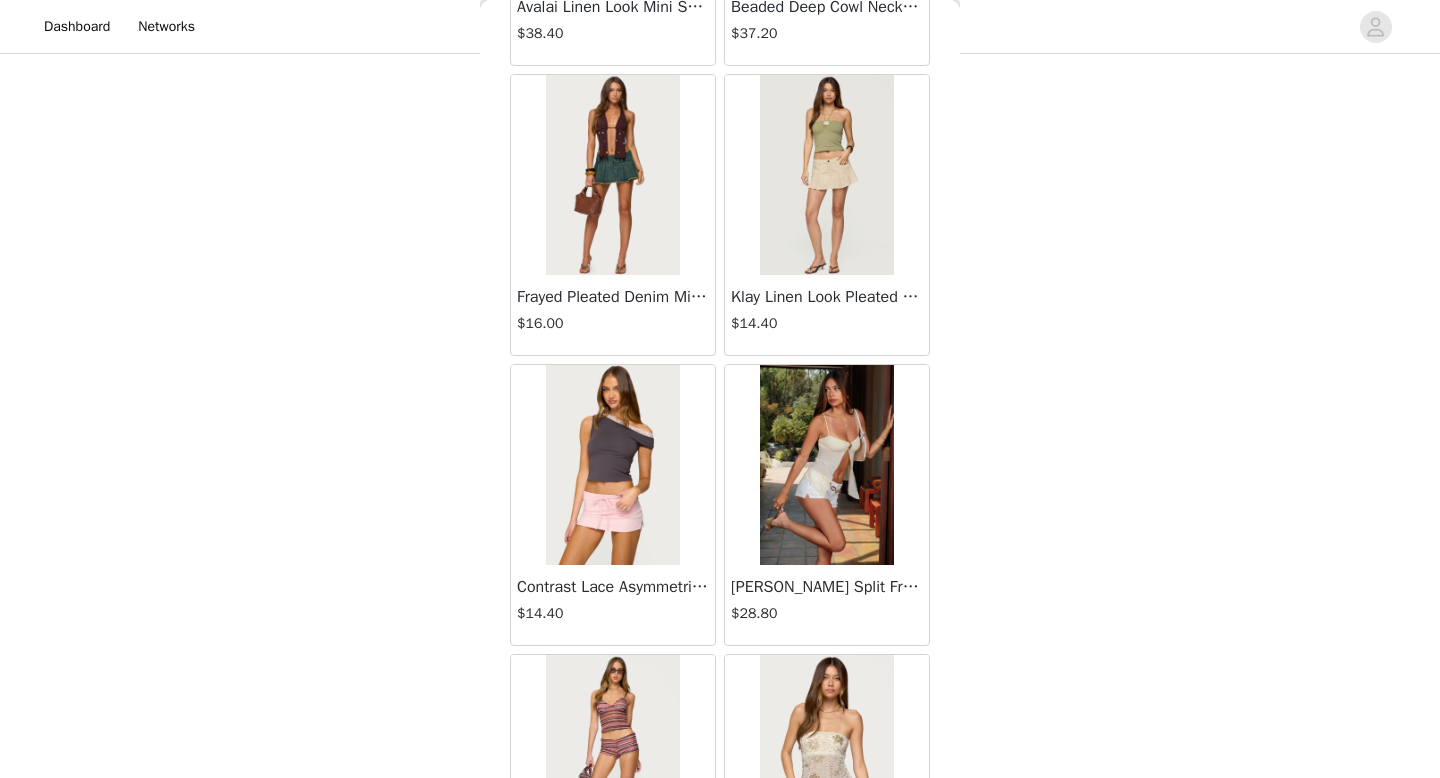 scroll, scrollTop: 2282, scrollLeft: 0, axis: vertical 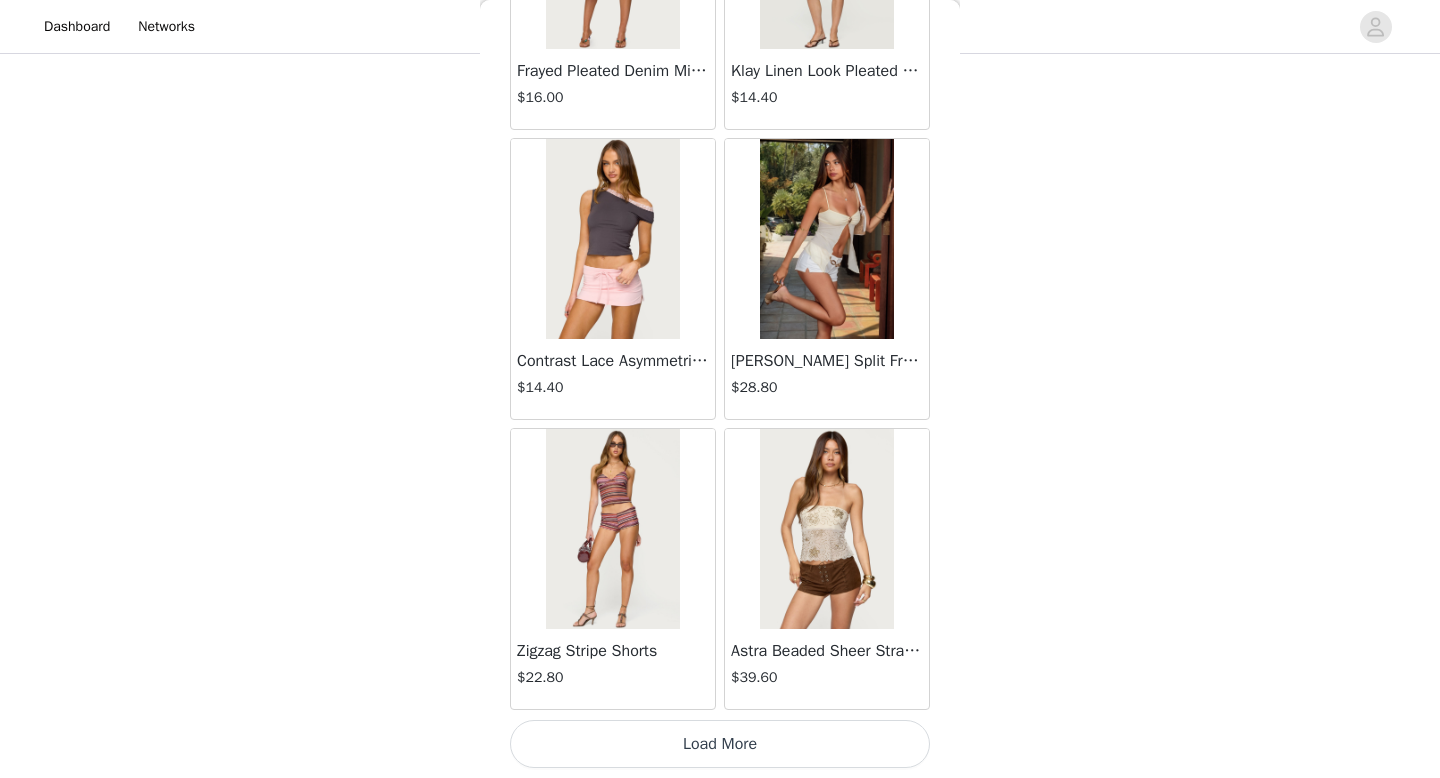 click on "Load More" at bounding box center [720, 744] 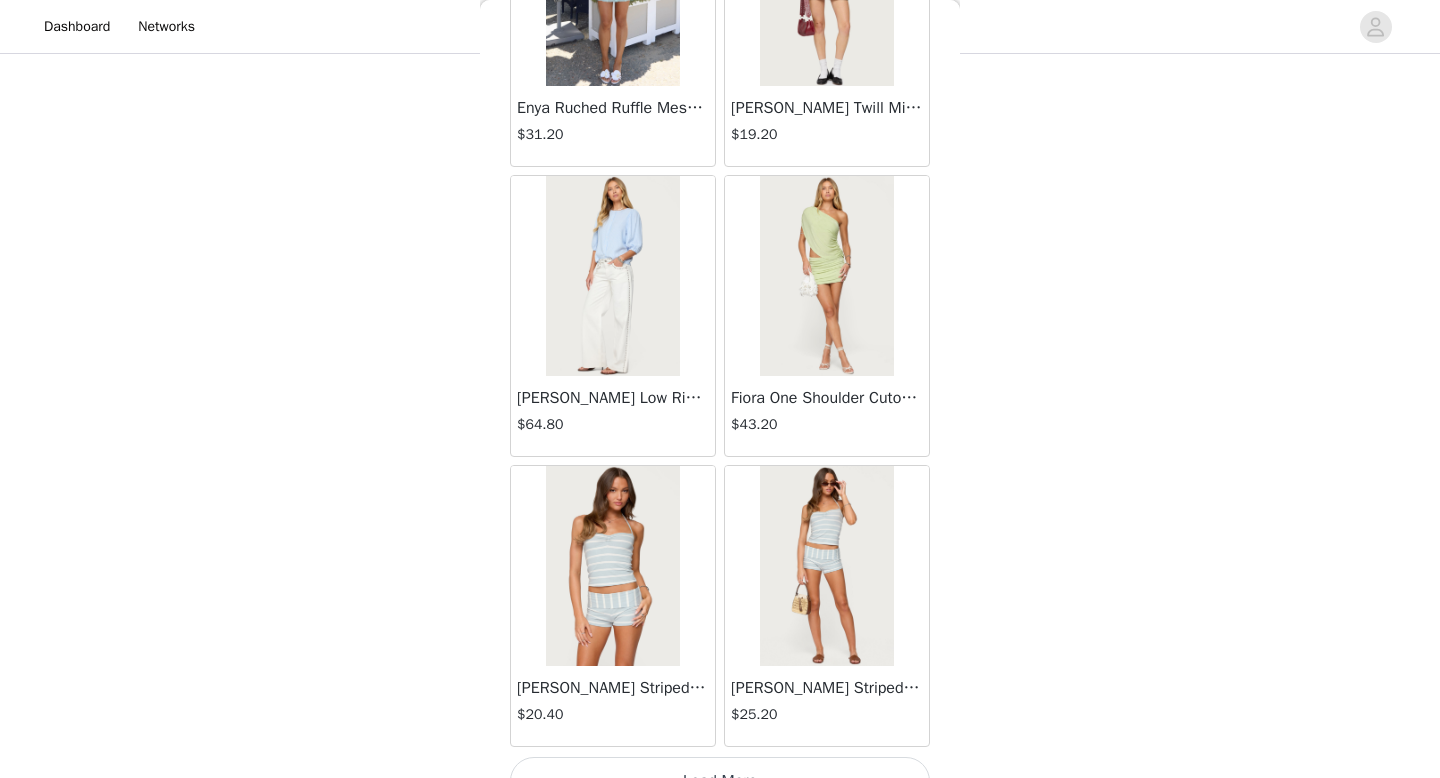 scroll, scrollTop: 5182, scrollLeft: 0, axis: vertical 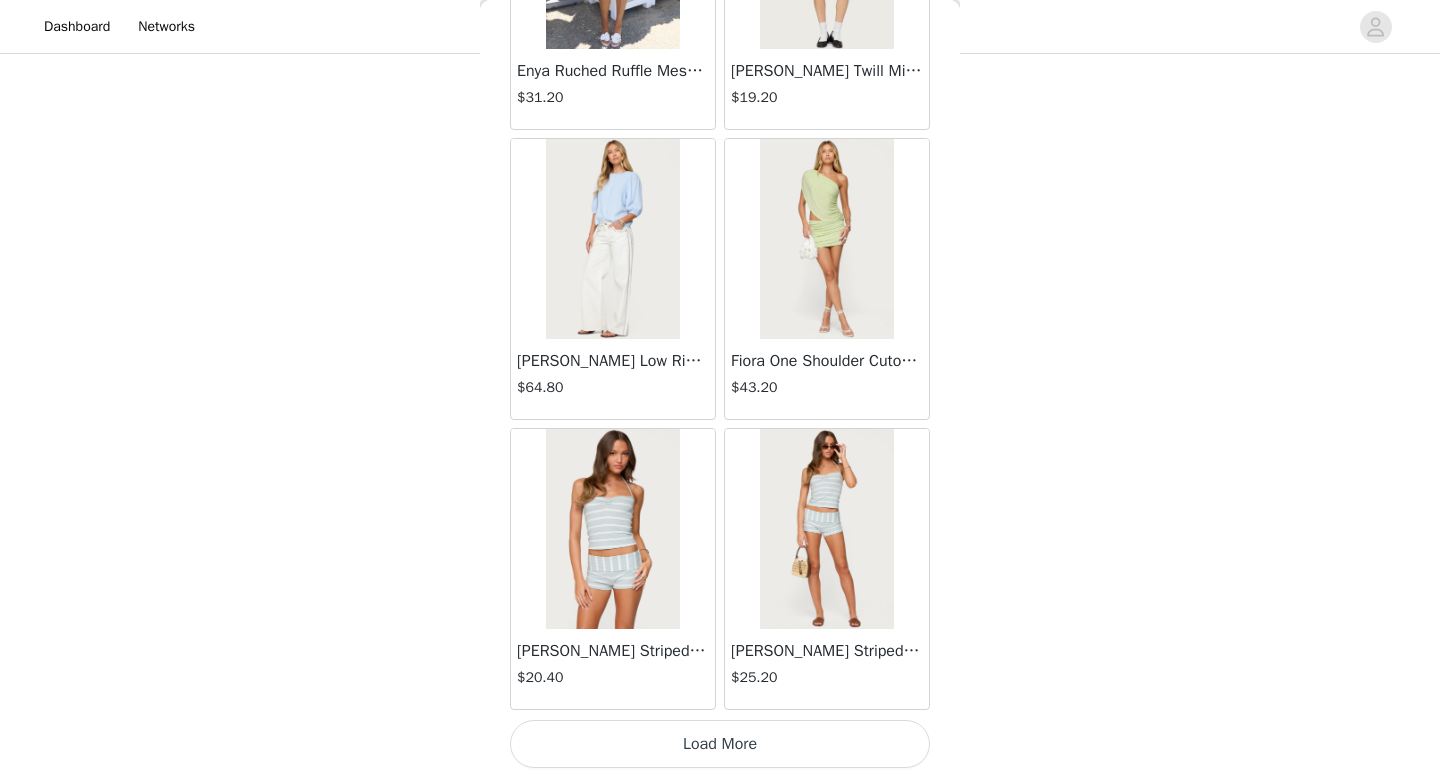 click on "Load More" at bounding box center [720, 744] 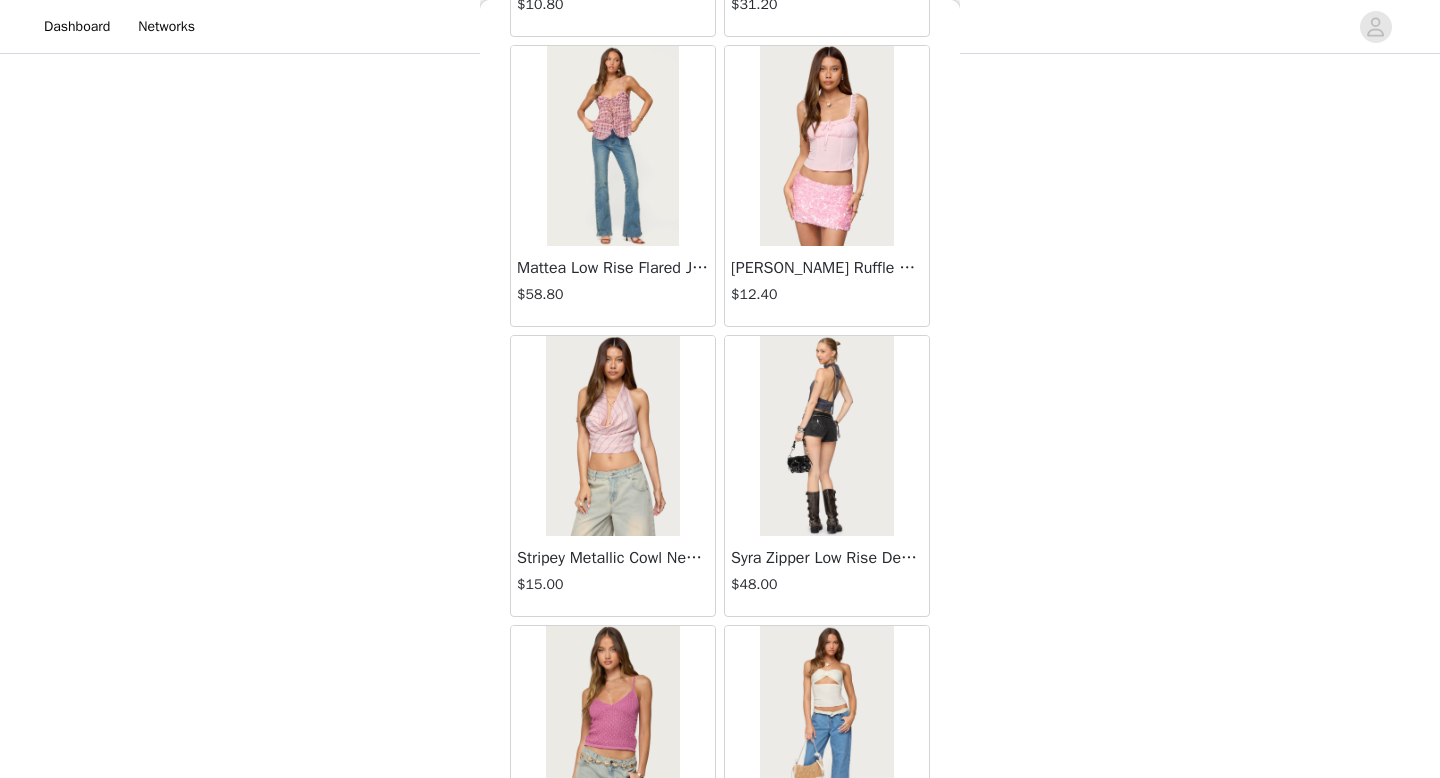 scroll, scrollTop: 8082, scrollLeft: 0, axis: vertical 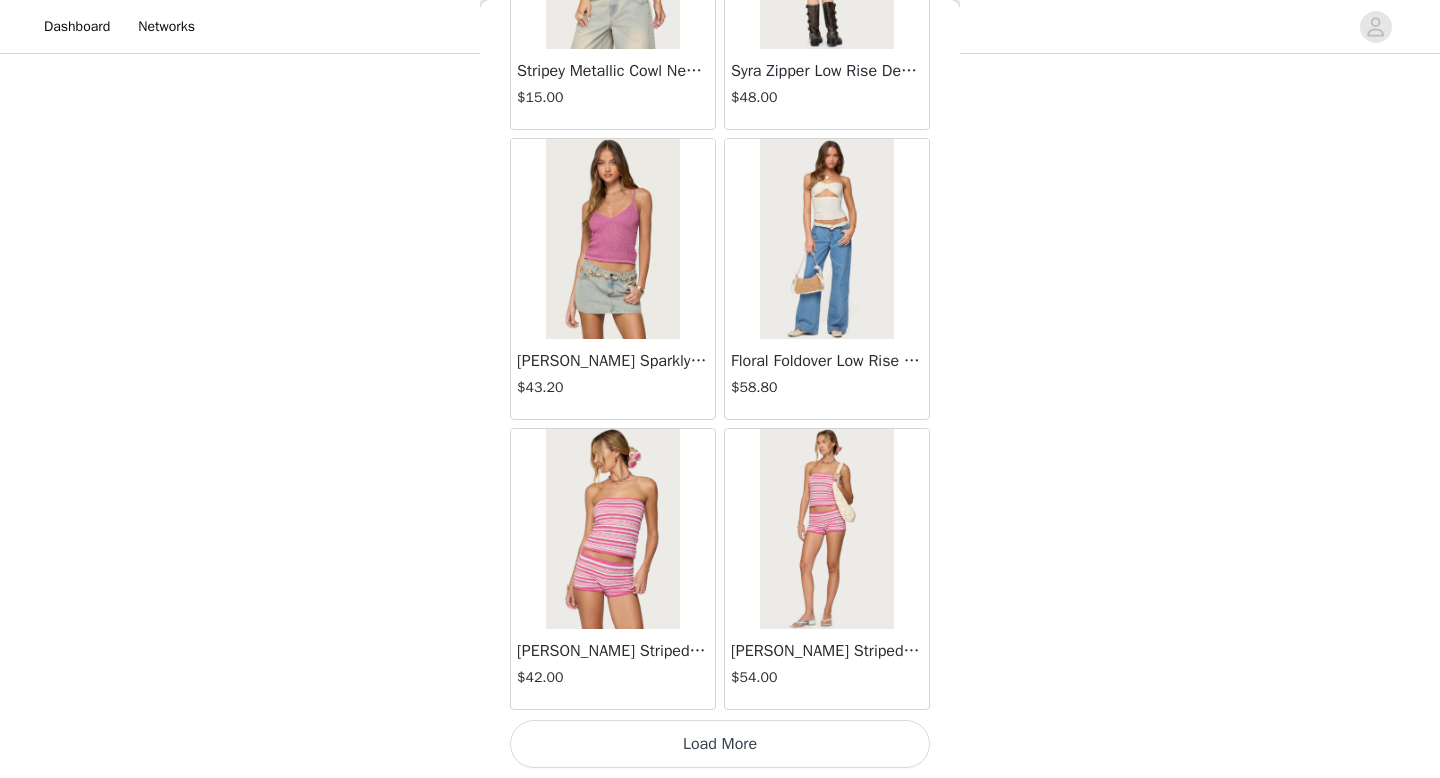 click on "Load More" at bounding box center [720, 744] 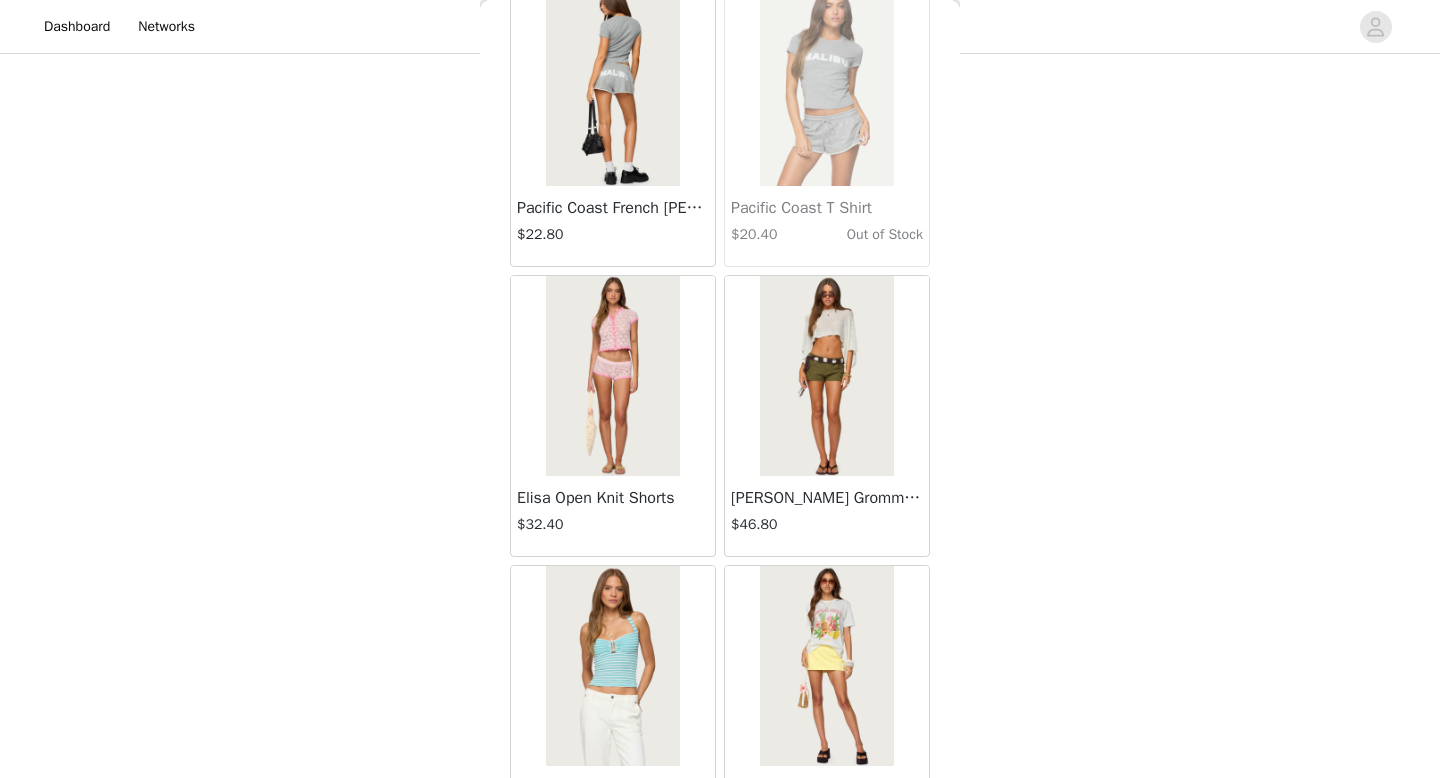 scroll, scrollTop: 10982, scrollLeft: 0, axis: vertical 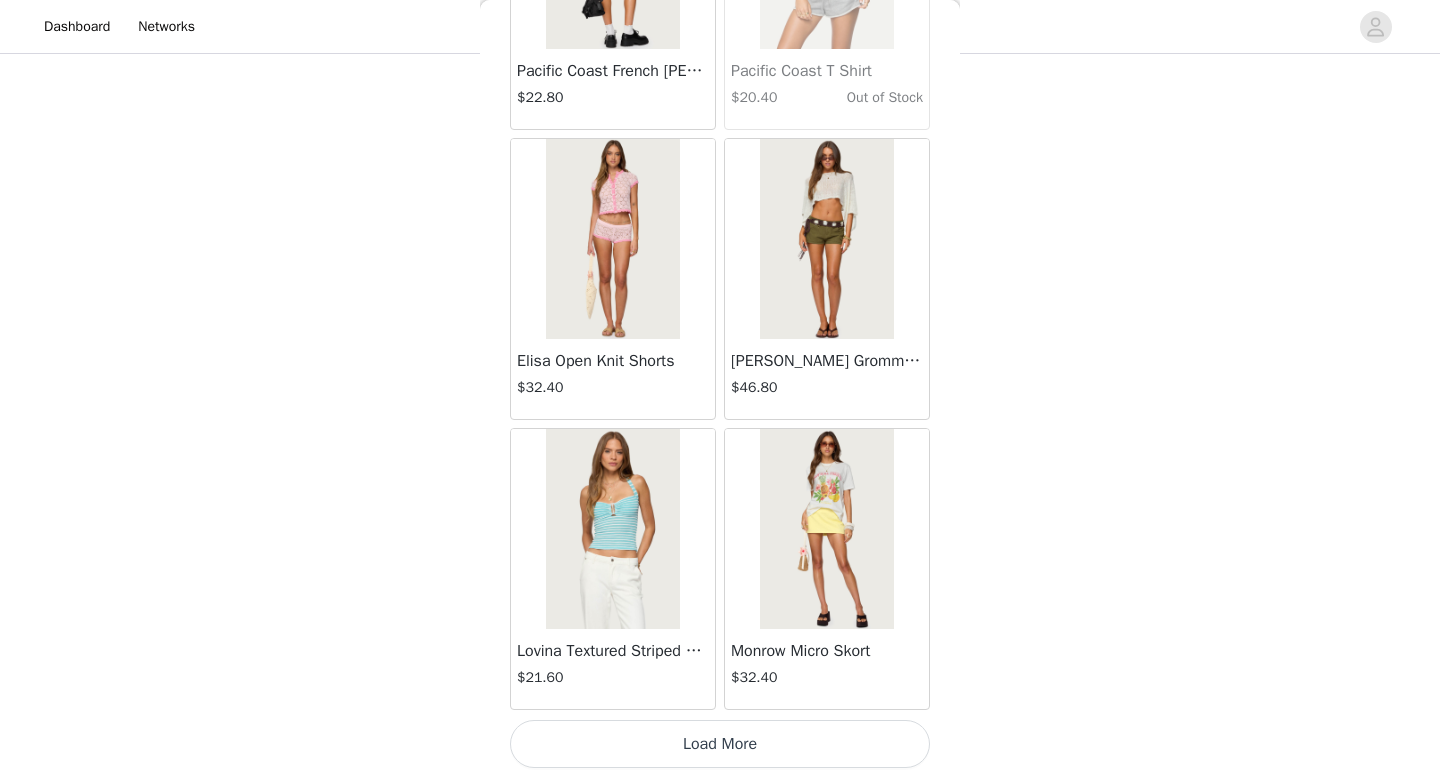 click on "Load More" at bounding box center (720, 744) 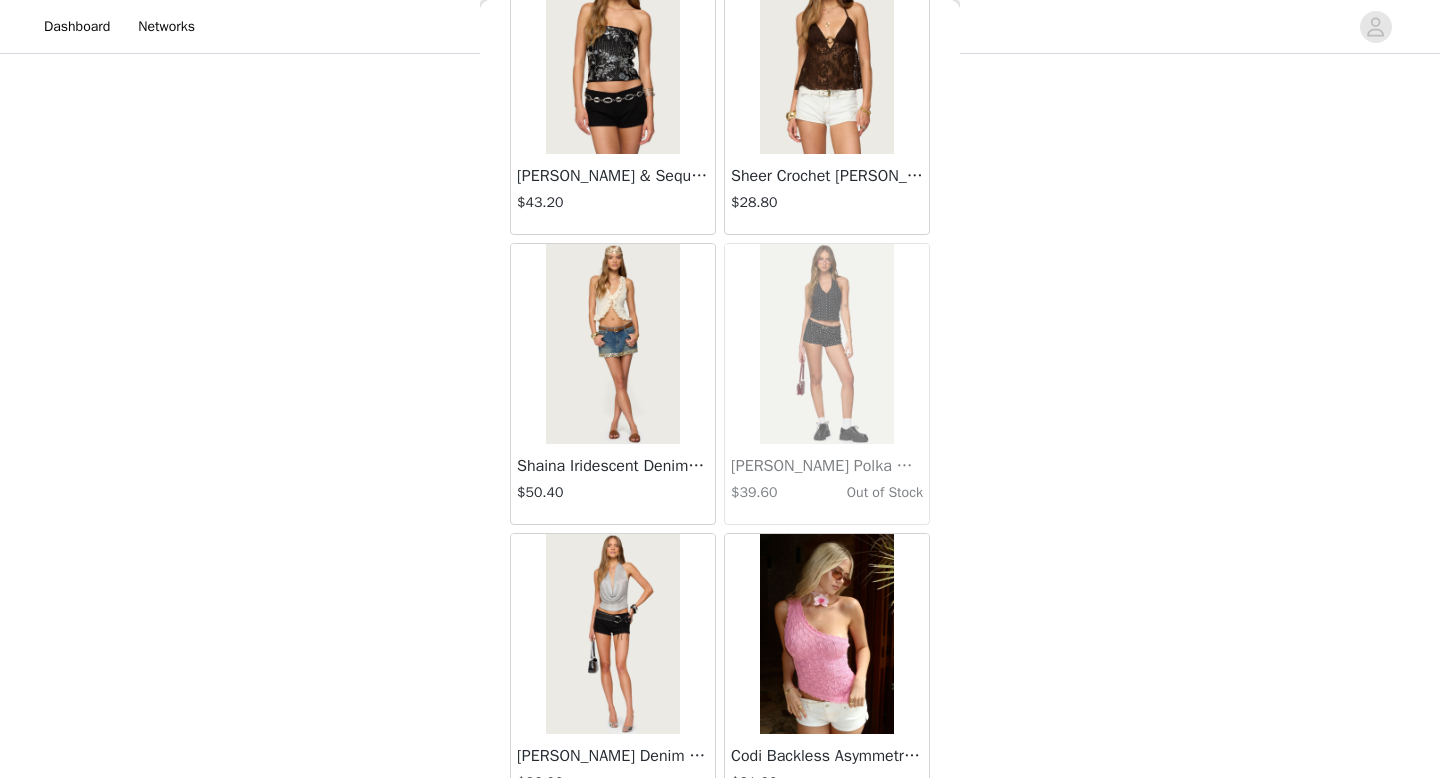 scroll, scrollTop: 13882, scrollLeft: 0, axis: vertical 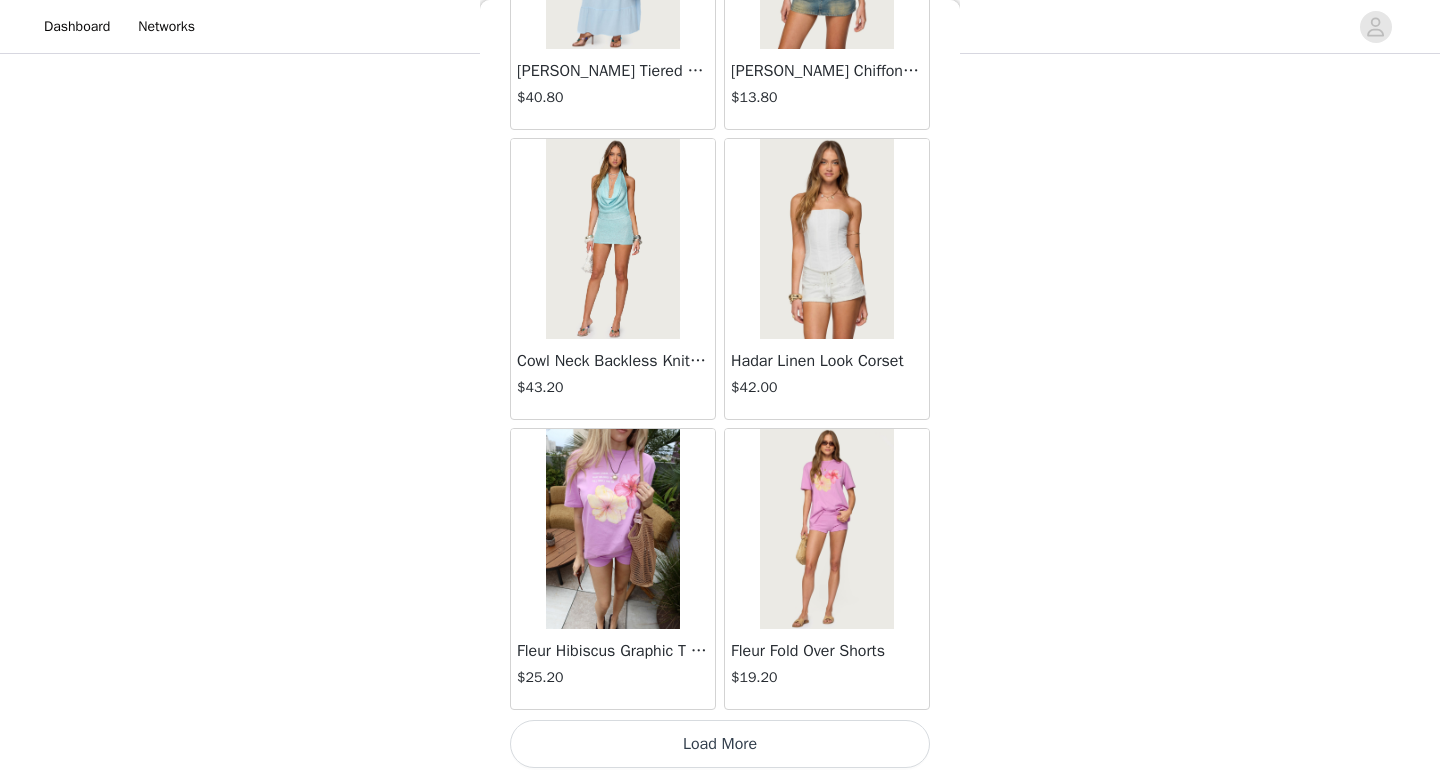 click on "Load More" at bounding box center [720, 744] 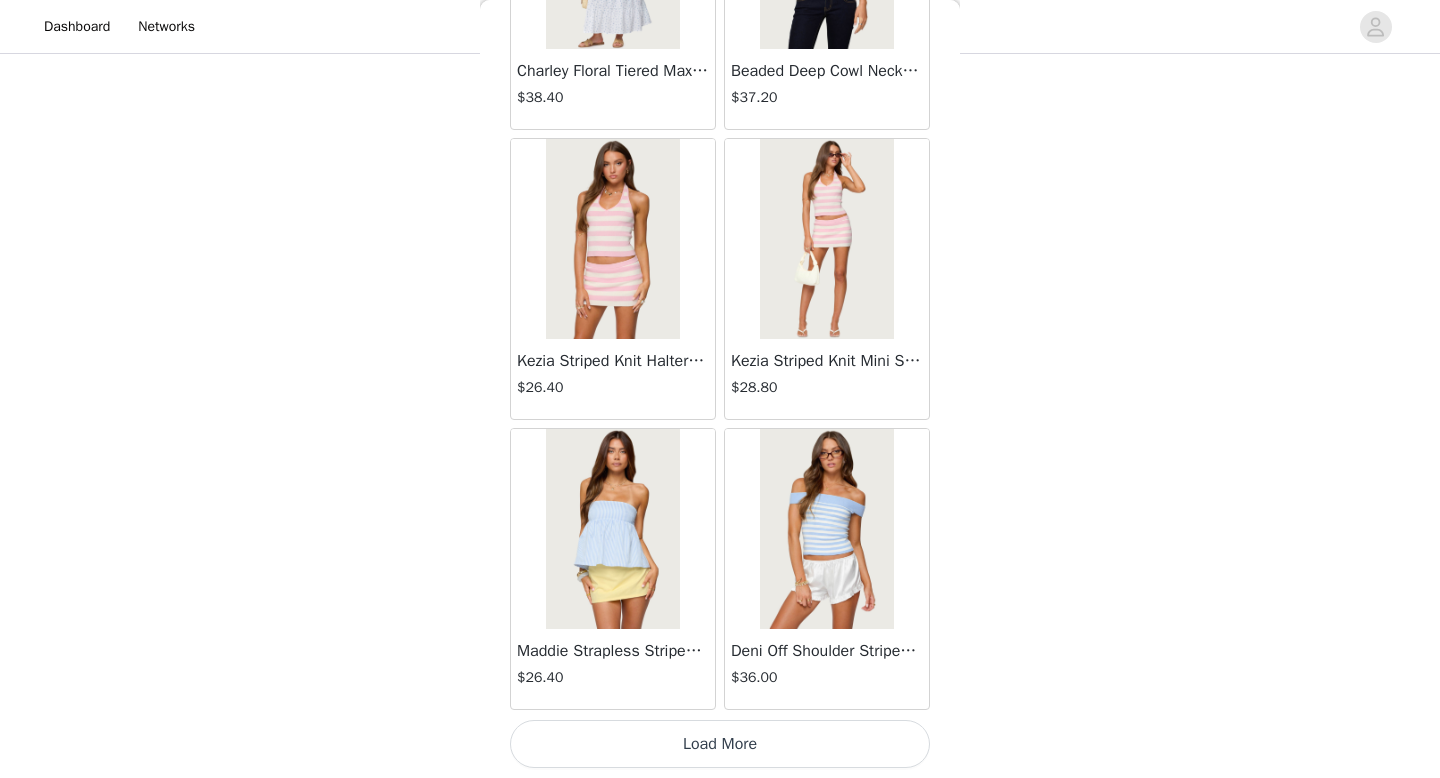 click on "Load More" at bounding box center [720, 744] 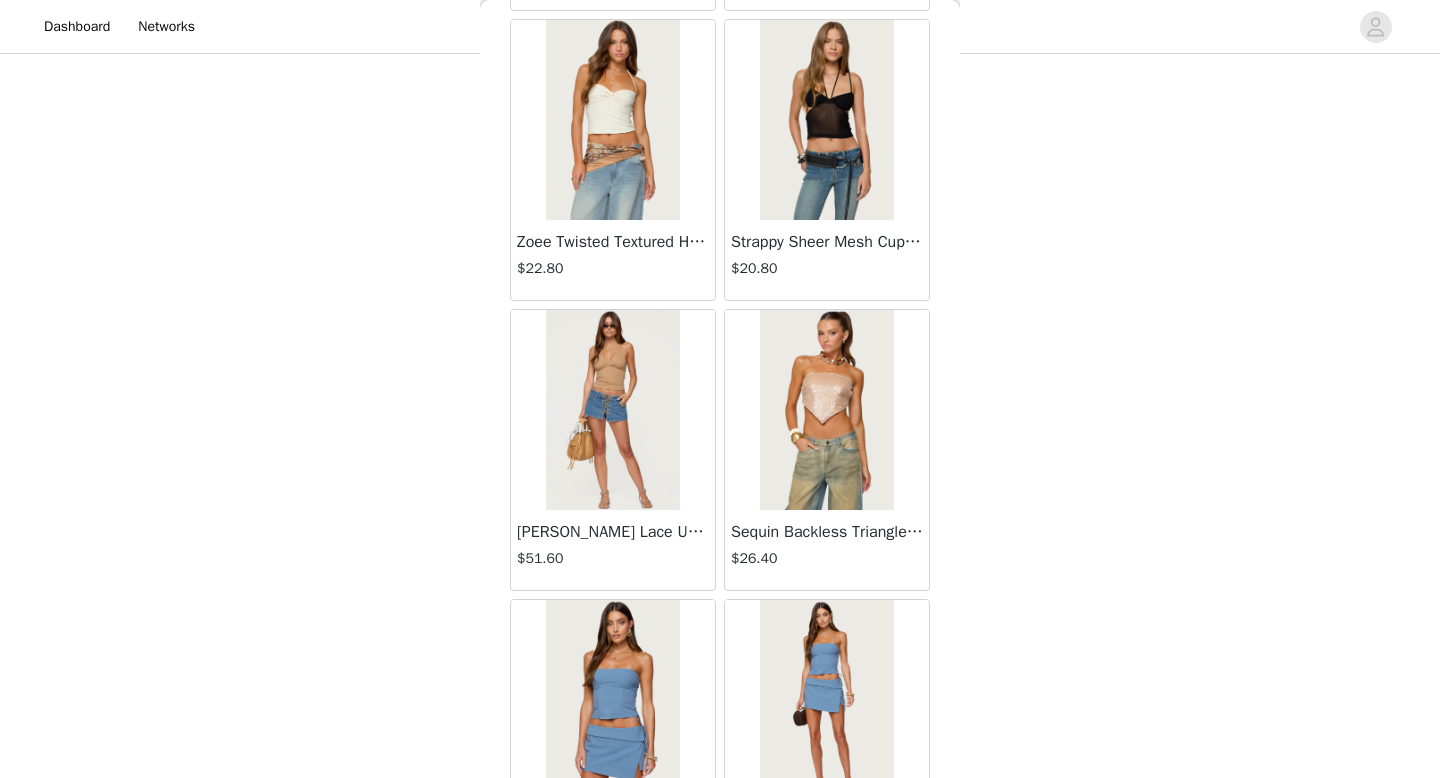 scroll, scrollTop: 19682, scrollLeft: 0, axis: vertical 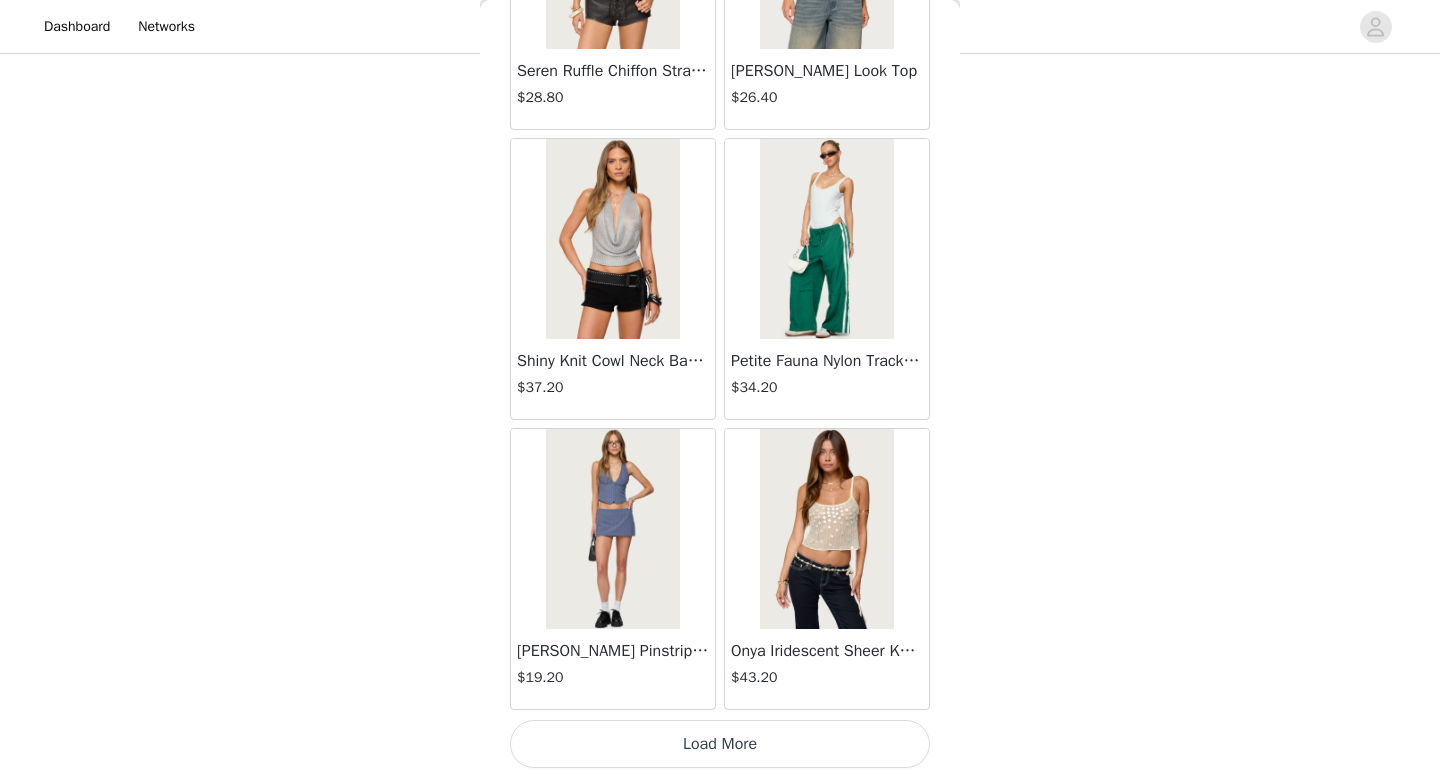 click on "Load More" at bounding box center (720, 744) 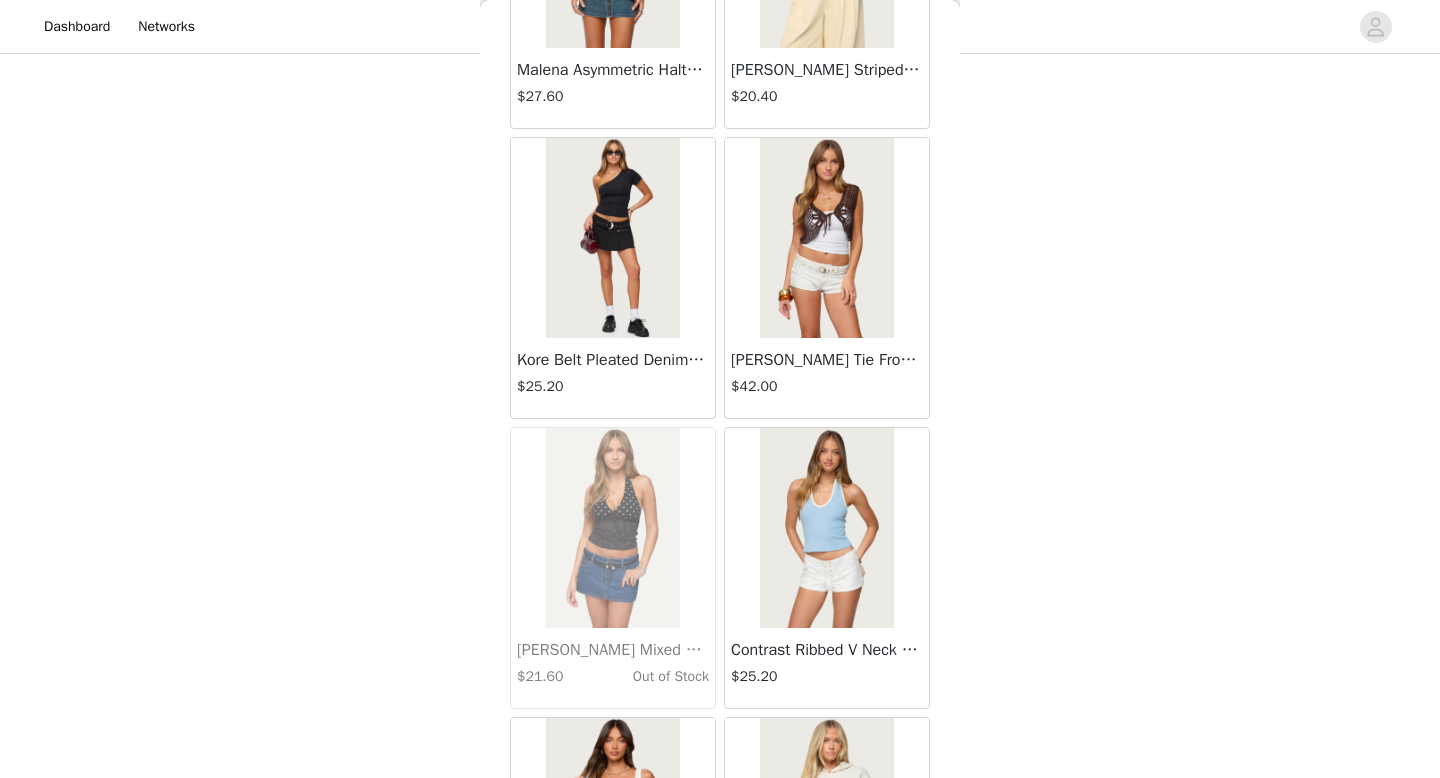scroll, scrollTop: 22582, scrollLeft: 0, axis: vertical 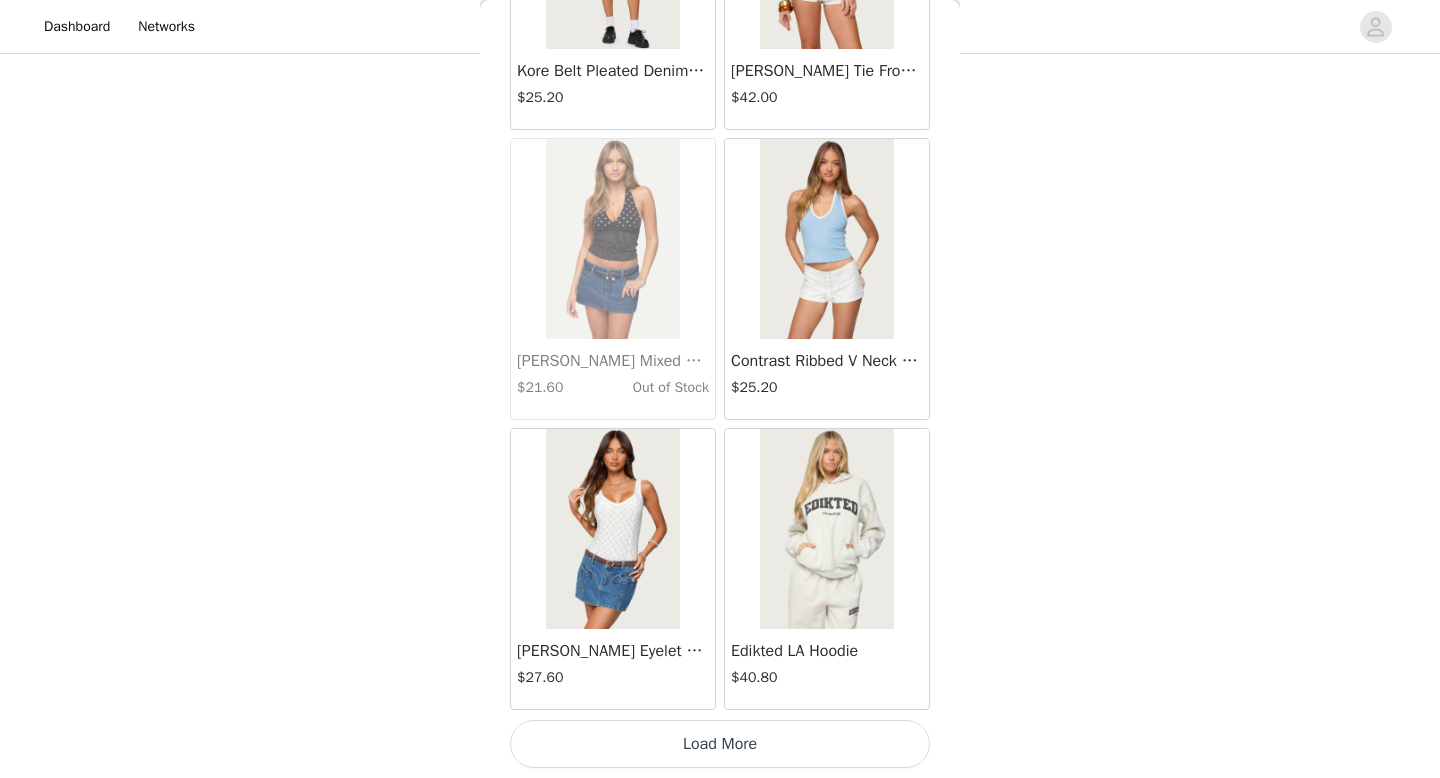 click on "Load More" at bounding box center (720, 744) 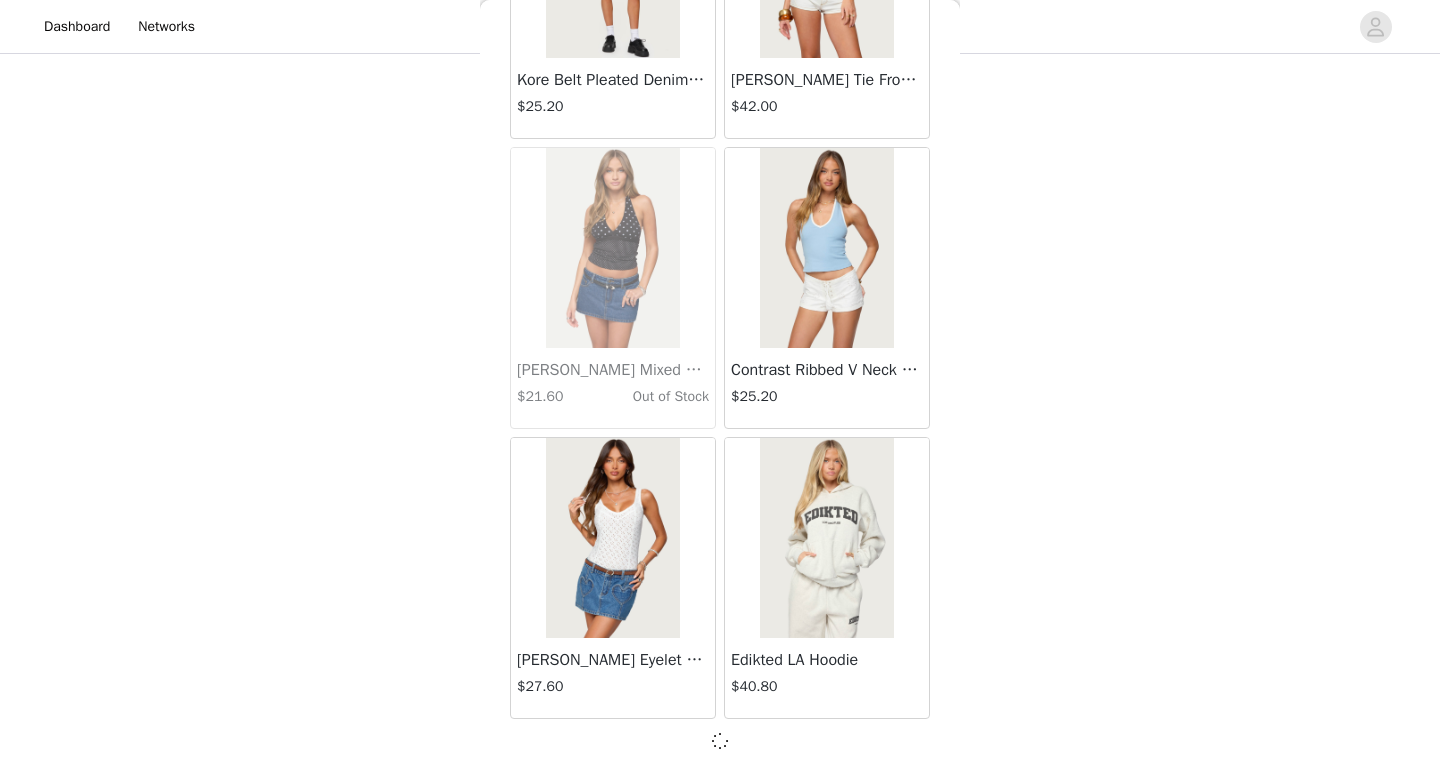 scroll, scrollTop: 1017, scrollLeft: 0, axis: vertical 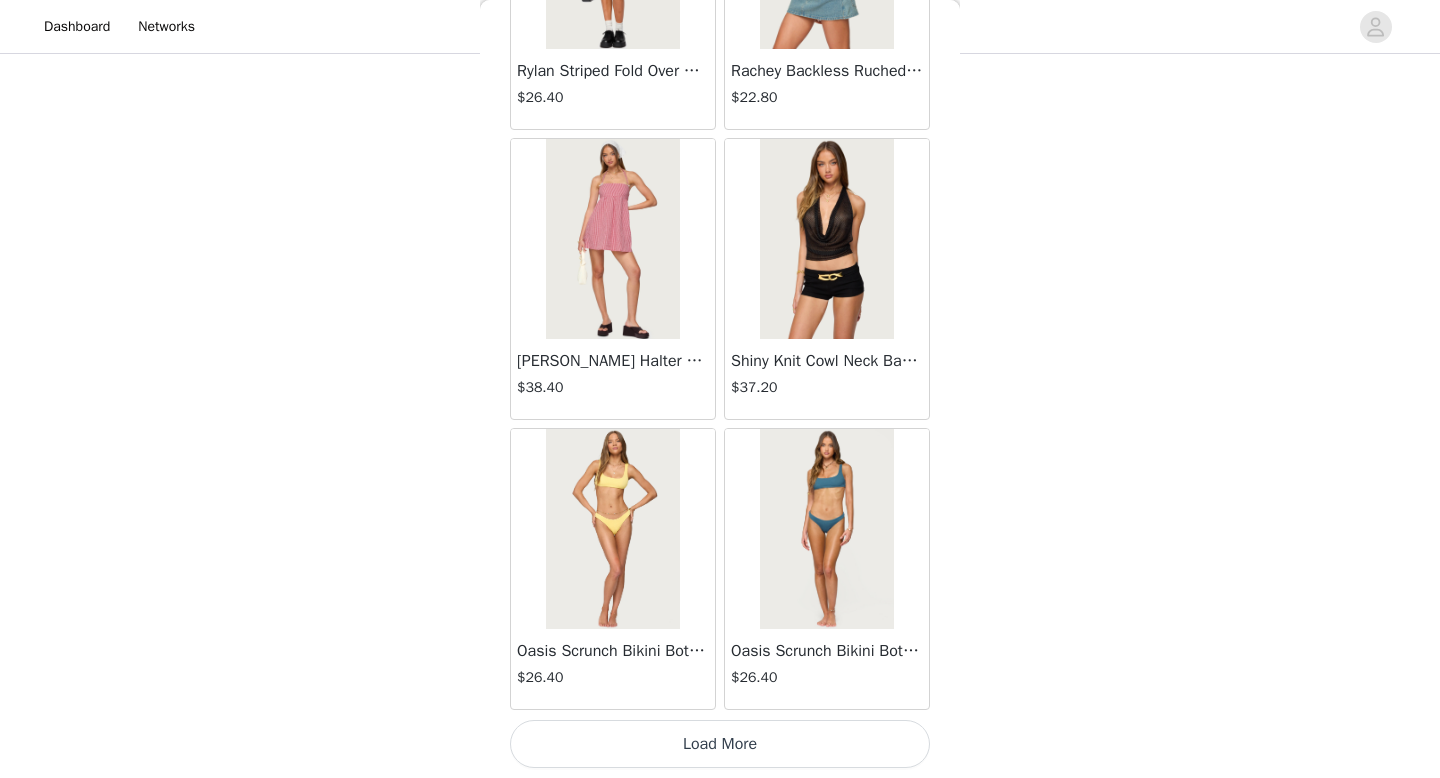 click on "Load More" at bounding box center (720, 744) 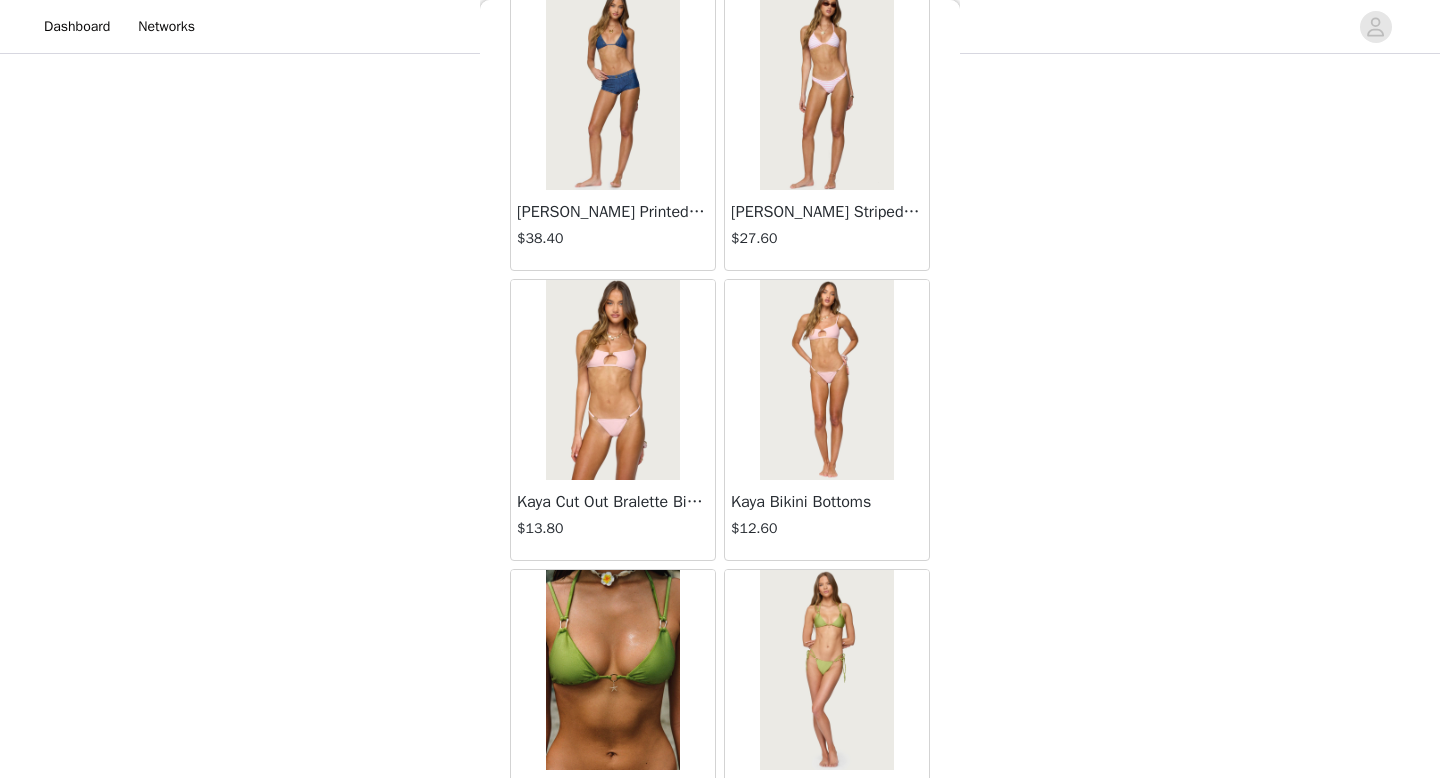 scroll, scrollTop: 28382, scrollLeft: 0, axis: vertical 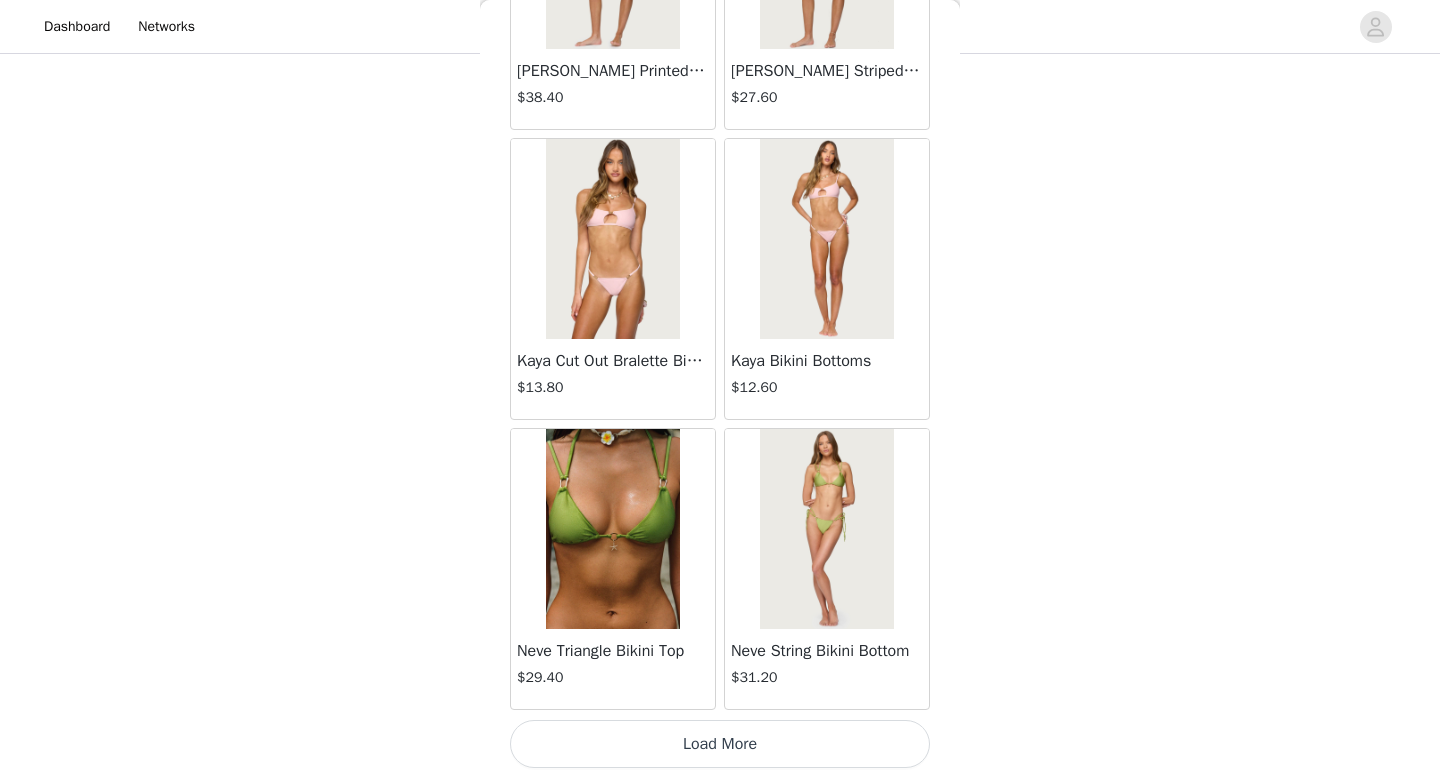 click on "Load More" at bounding box center (720, 744) 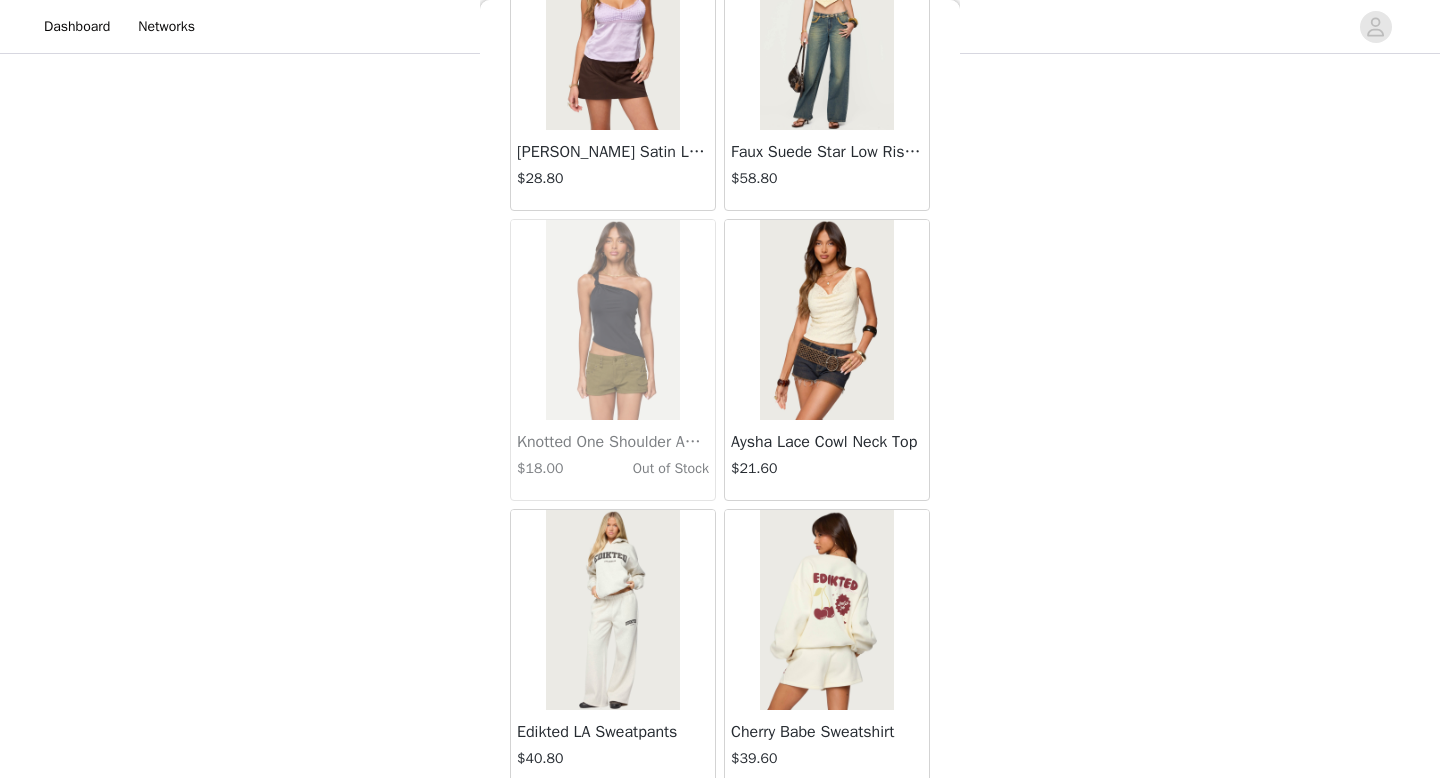 scroll, scrollTop: 31282, scrollLeft: 0, axis: vertical 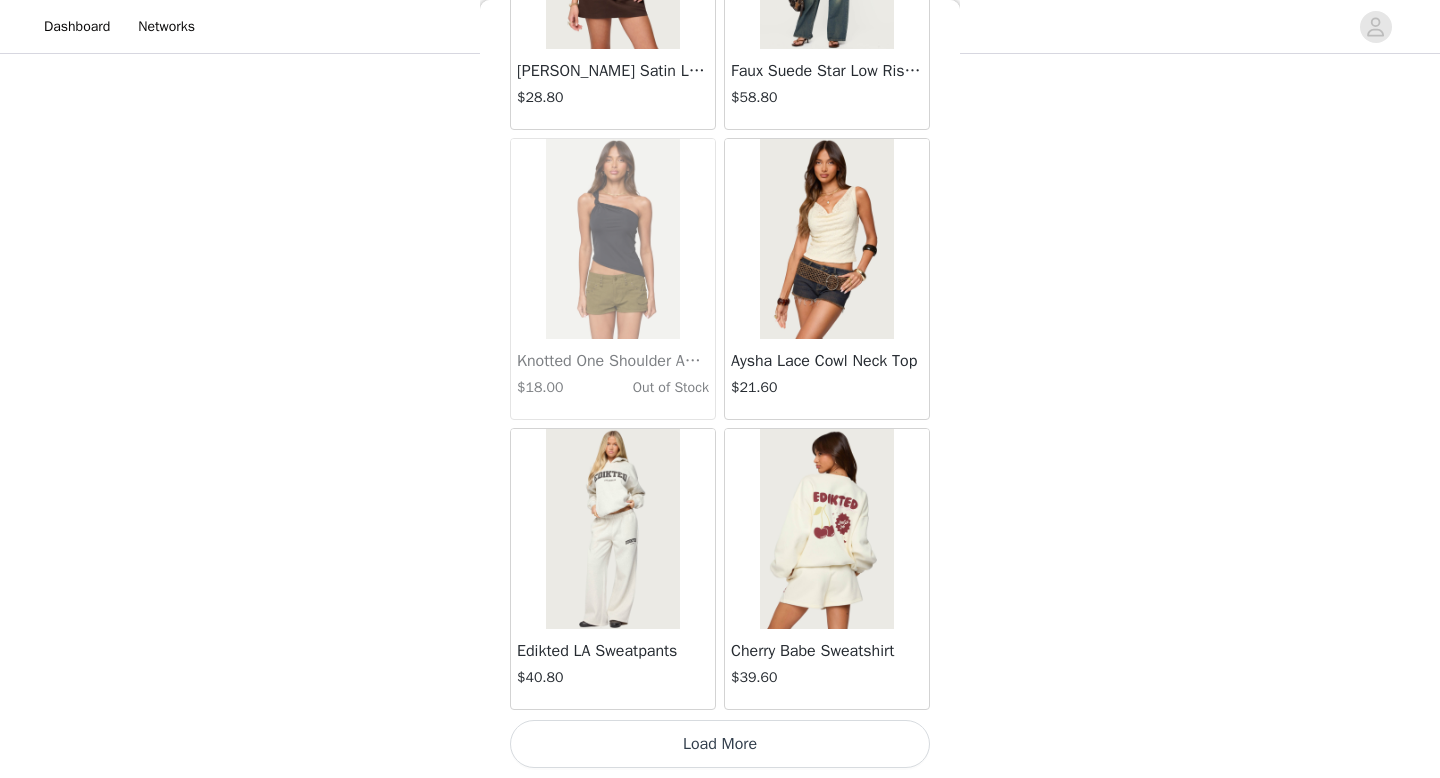 click on "Load More" at bounding box center [720, 744] 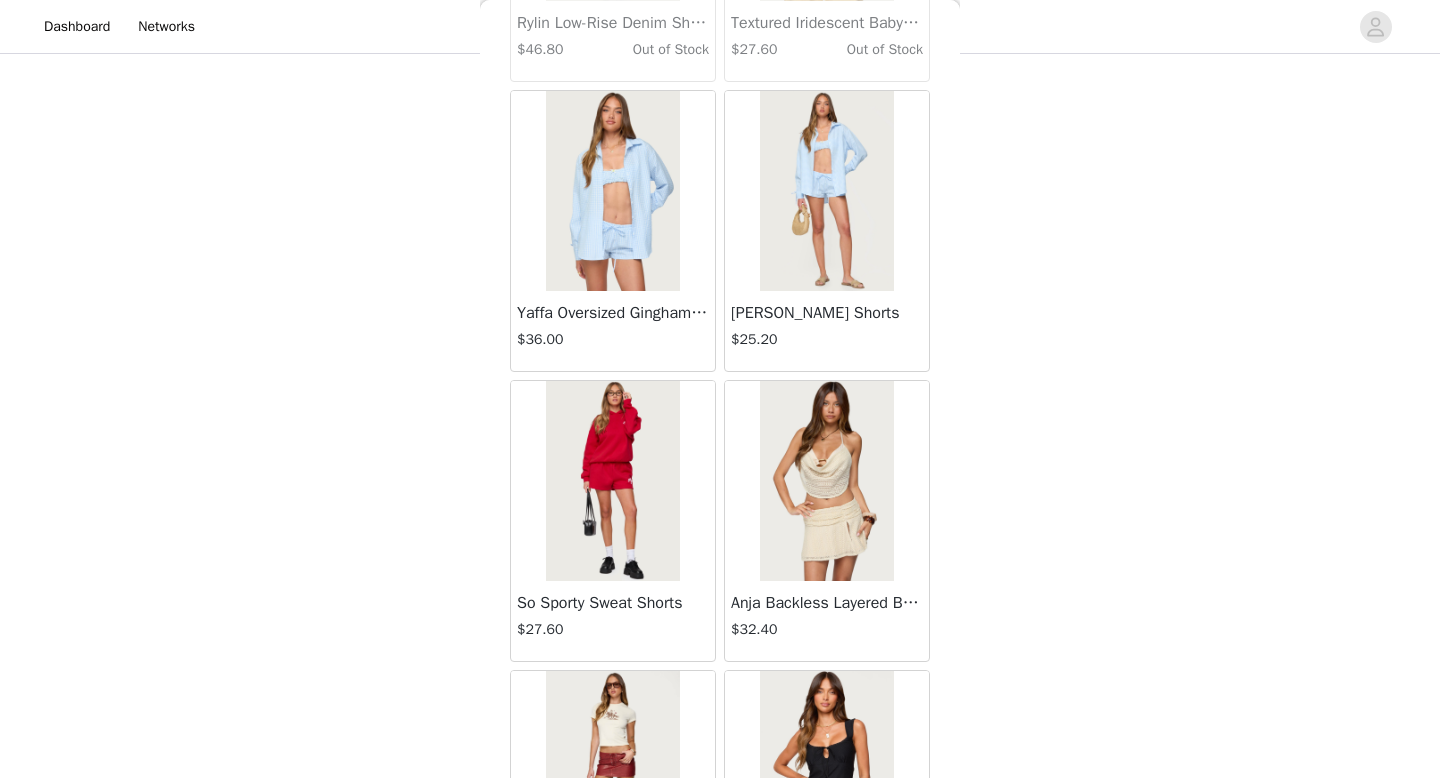 scroll, scrollTop: 34182, scrollLeft: 0, axis: vertical 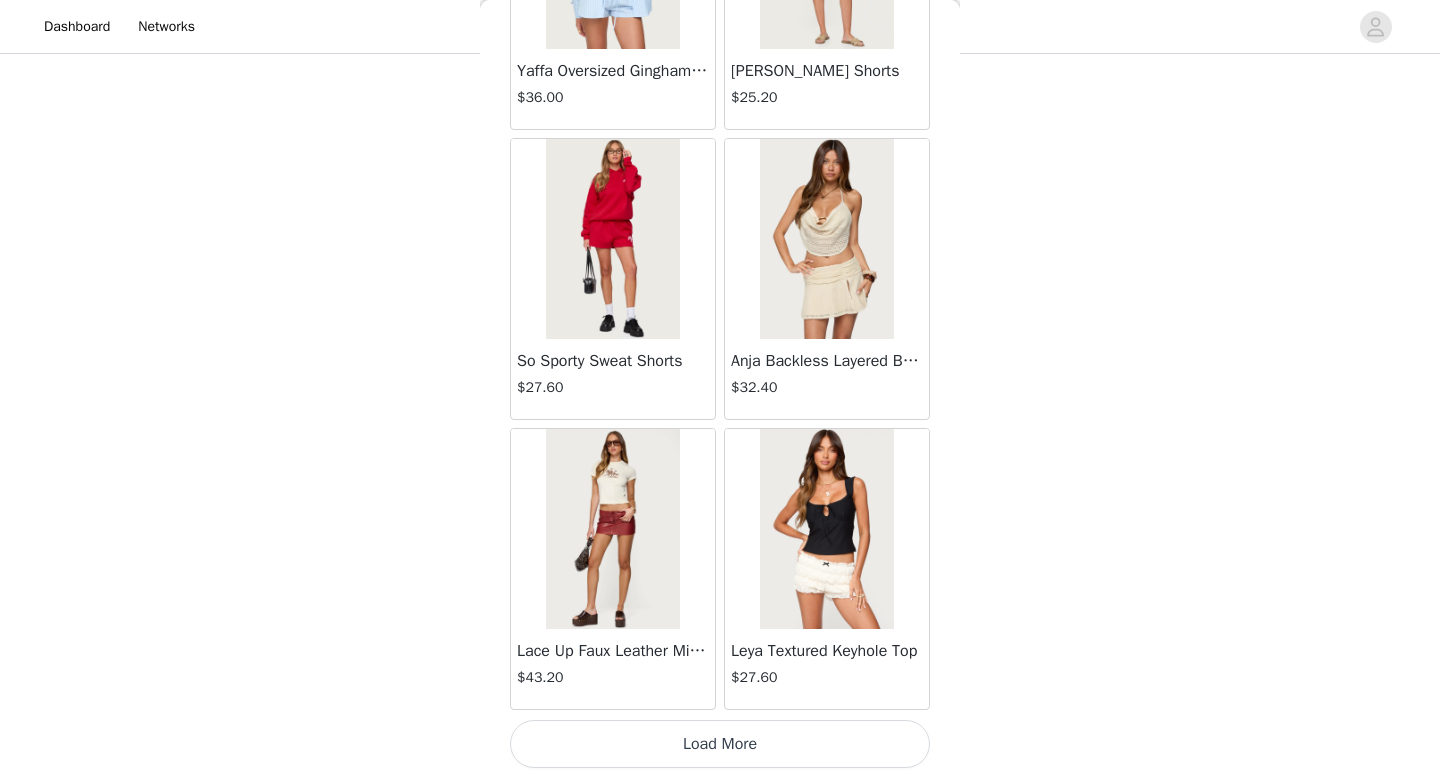 click on "Load More" at bounding box center [720, 744] 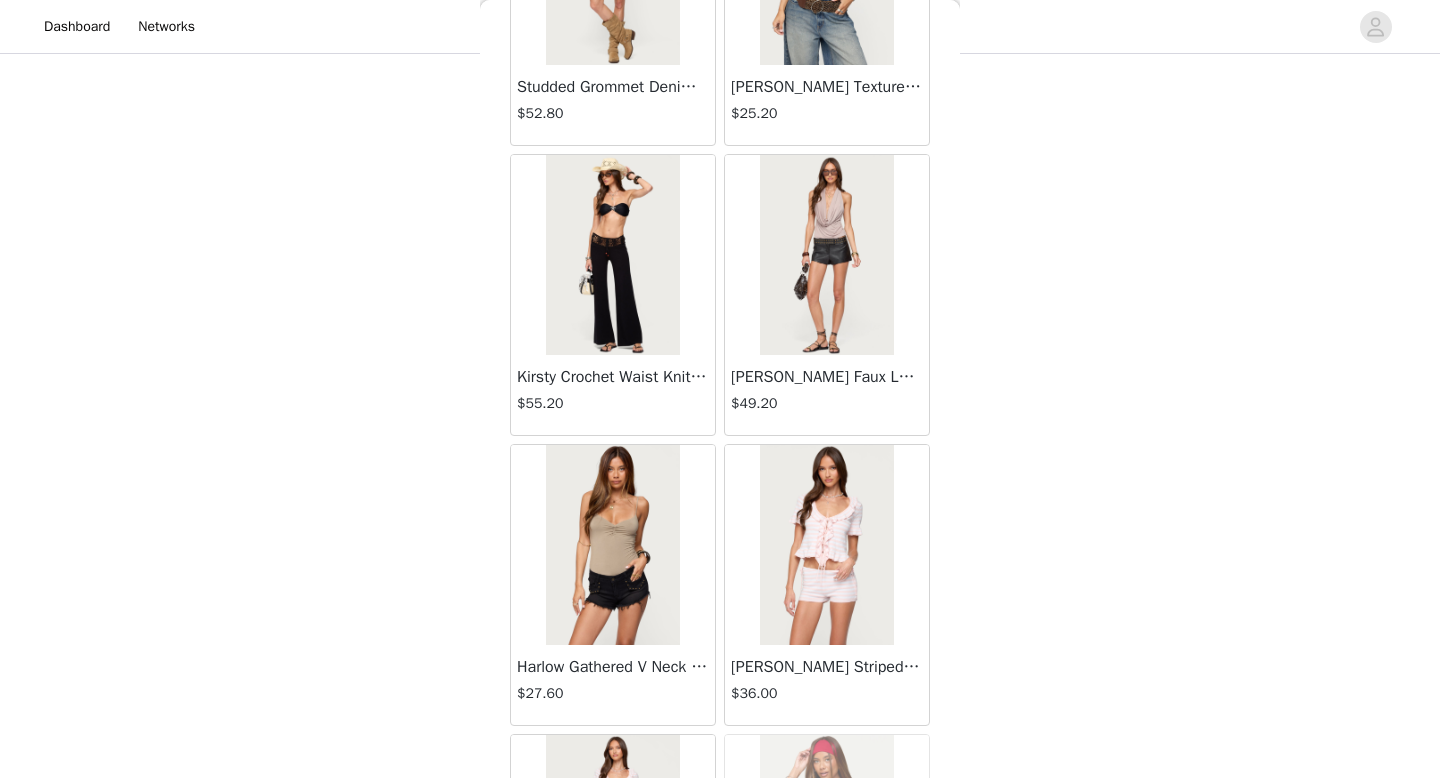scroll, scrollTop: 37082, scrollLeft: 0, axis: vertical 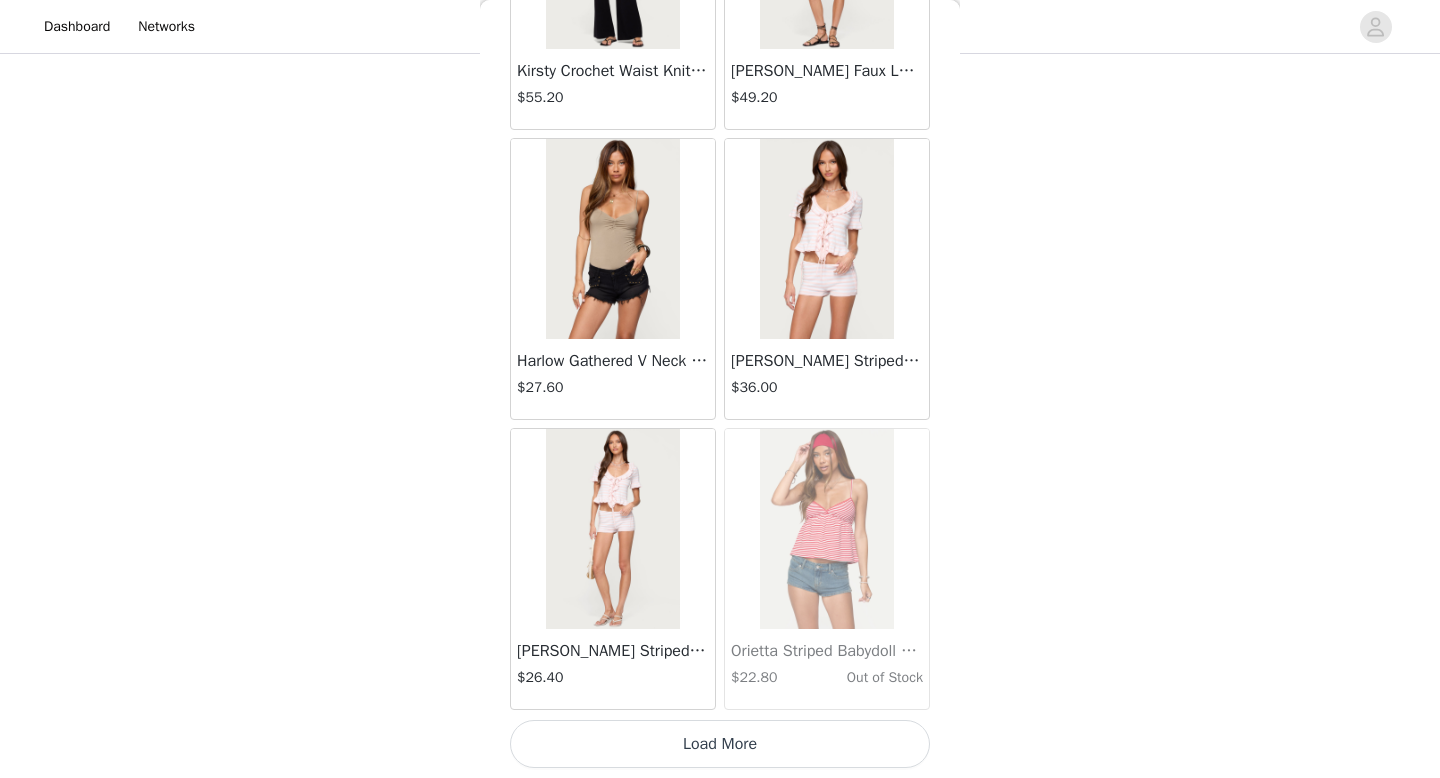 click on "Load More" at bounding box center [720, 744] 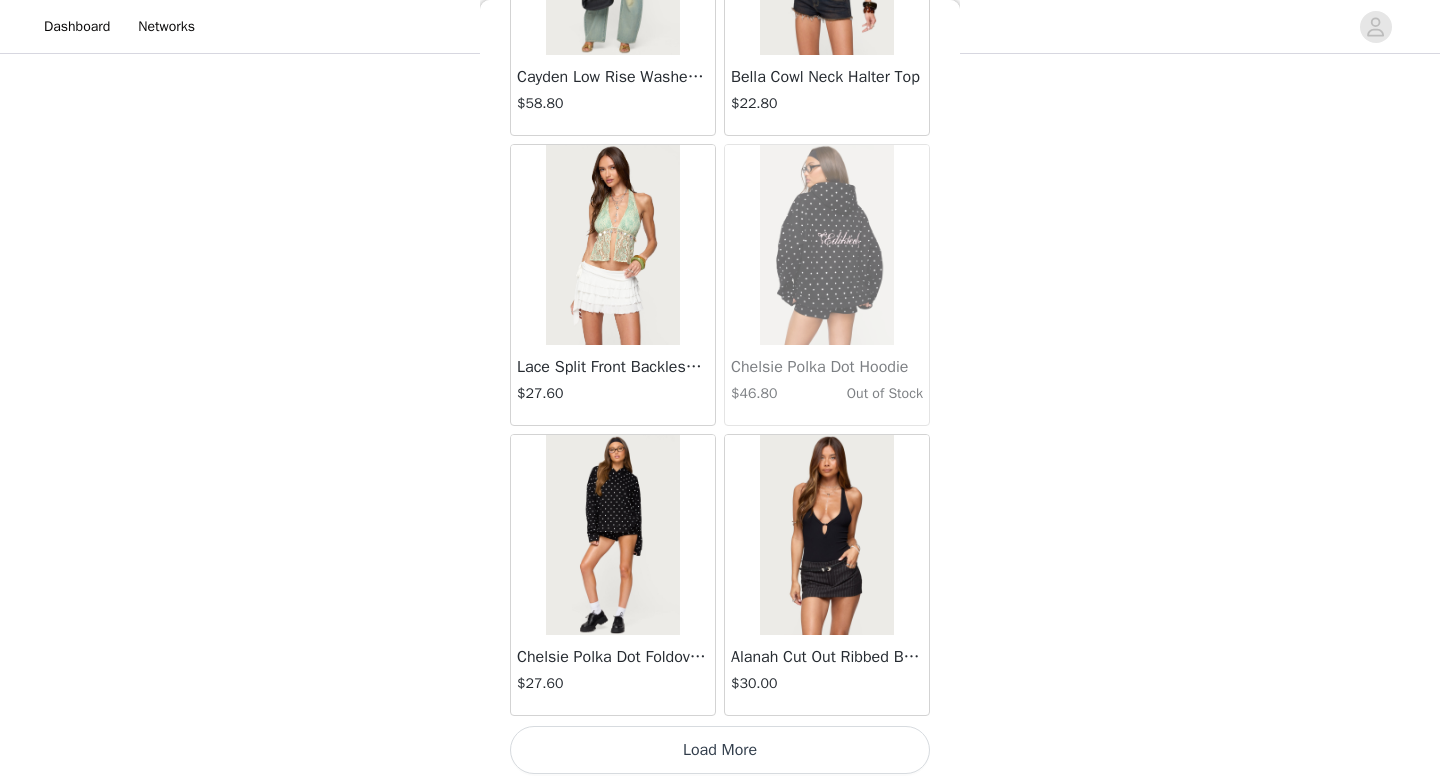 scroll, scrollTop: 39982, scrollLeft: 0, axis: vertical 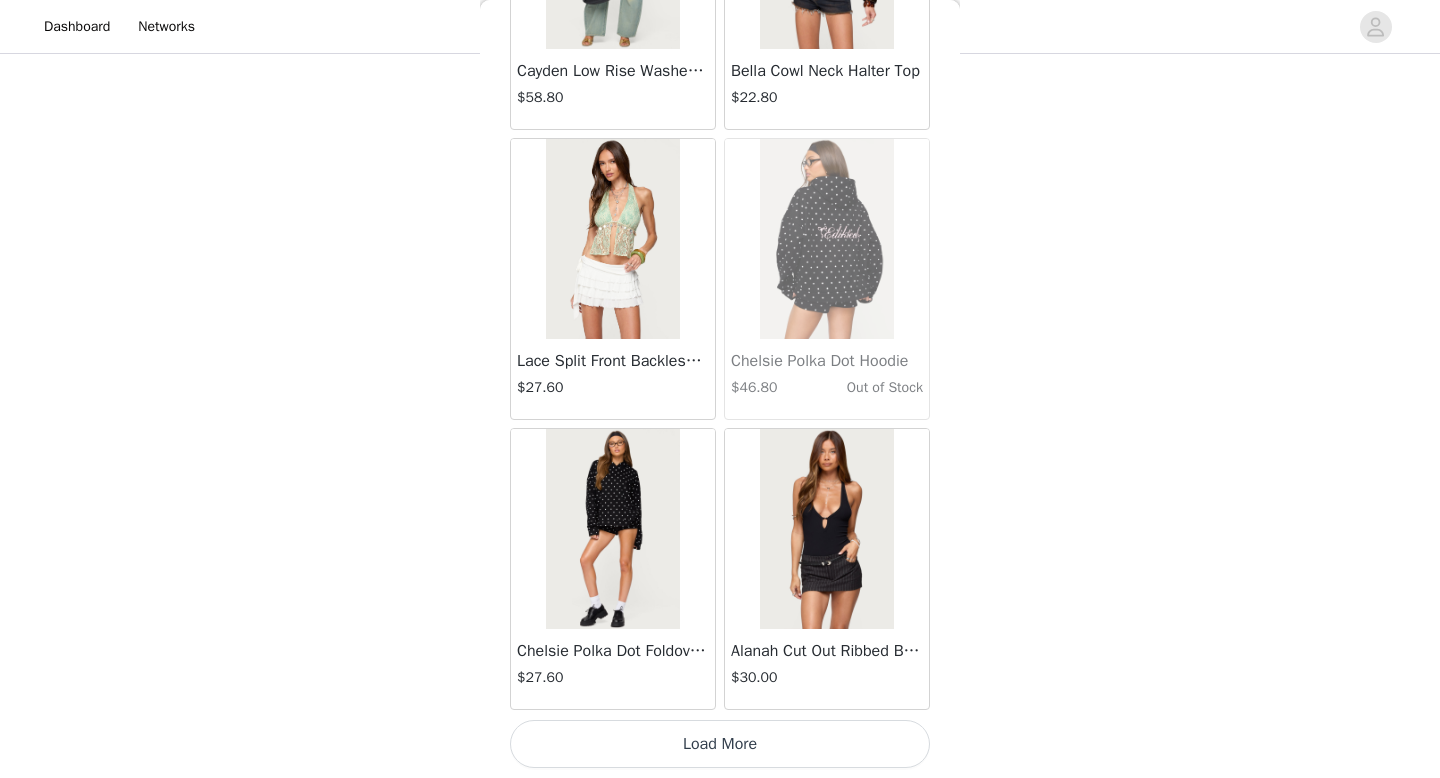 click on "Load More" at bounding box center (720, 744) 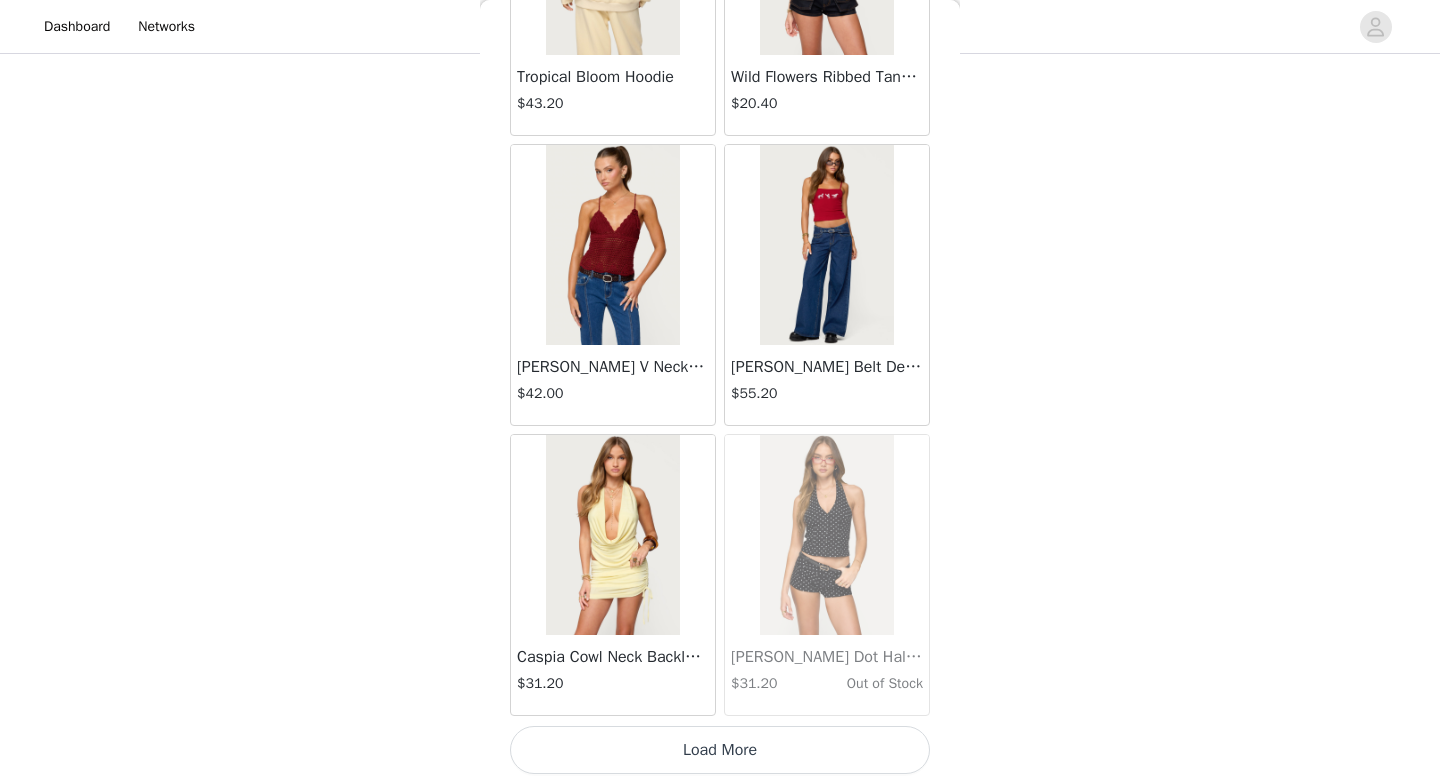scroll, scrollTop: 42882, scrollLeft: 0, axis: vertical 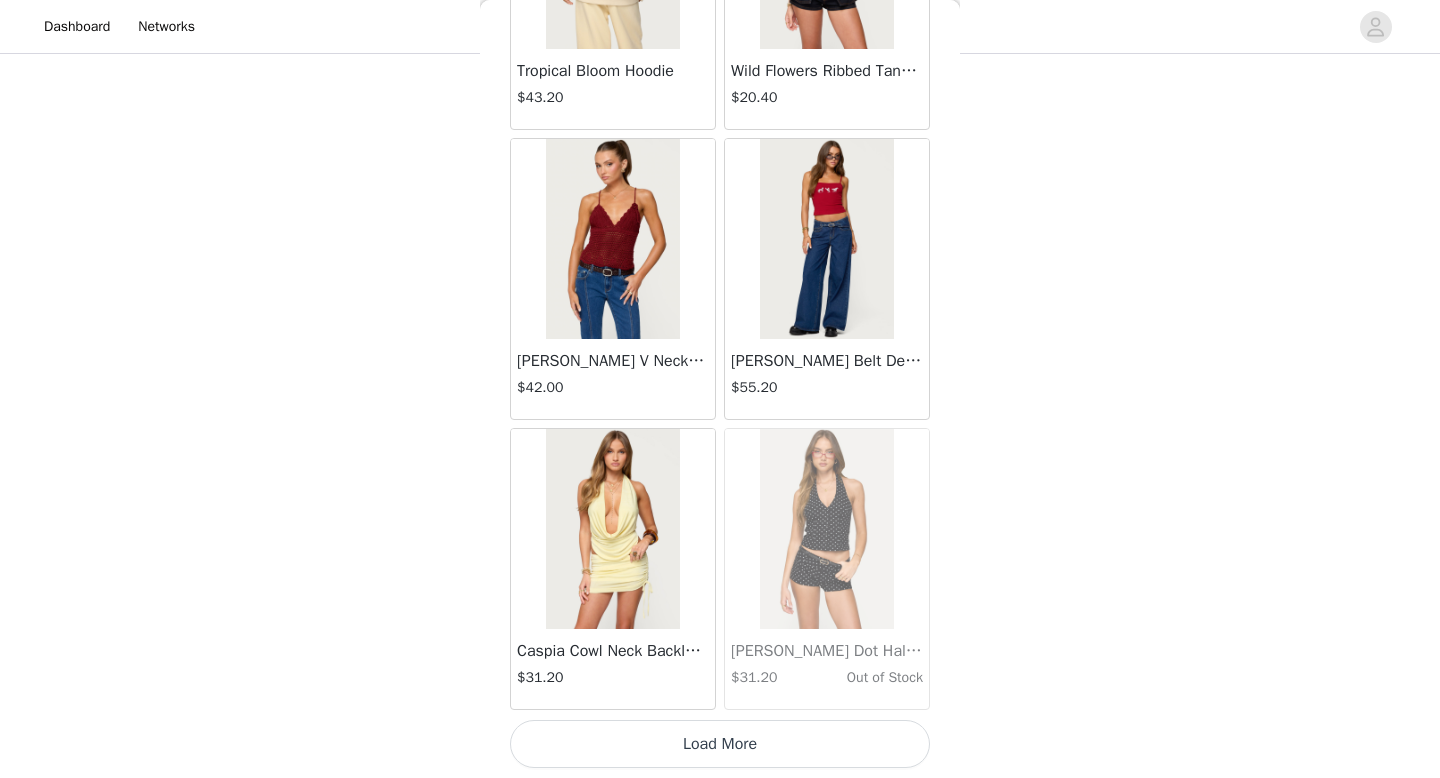 click on "Load More" at bounding box center [720, 744] 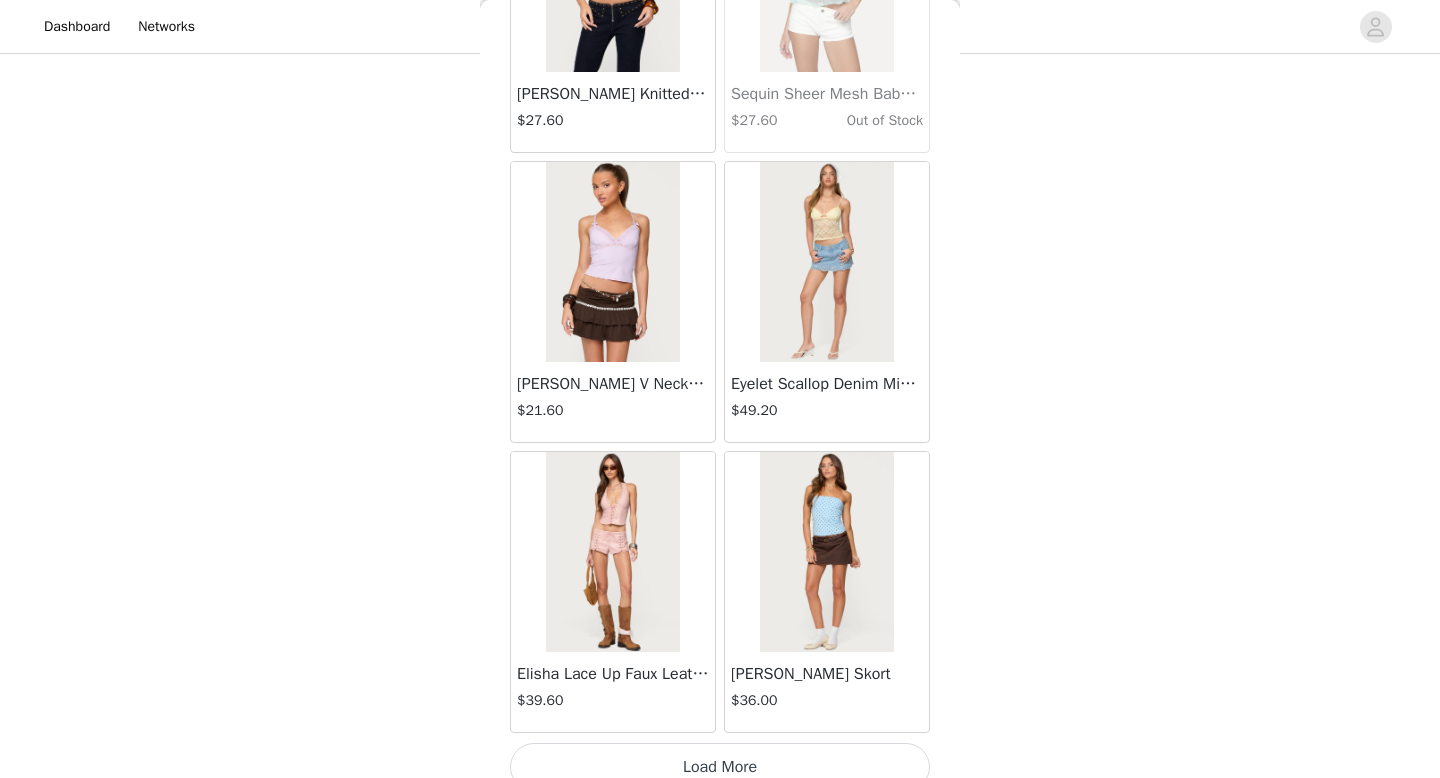scroll, scrollTop: 45782, scrollLeft: 0, axis: vertical 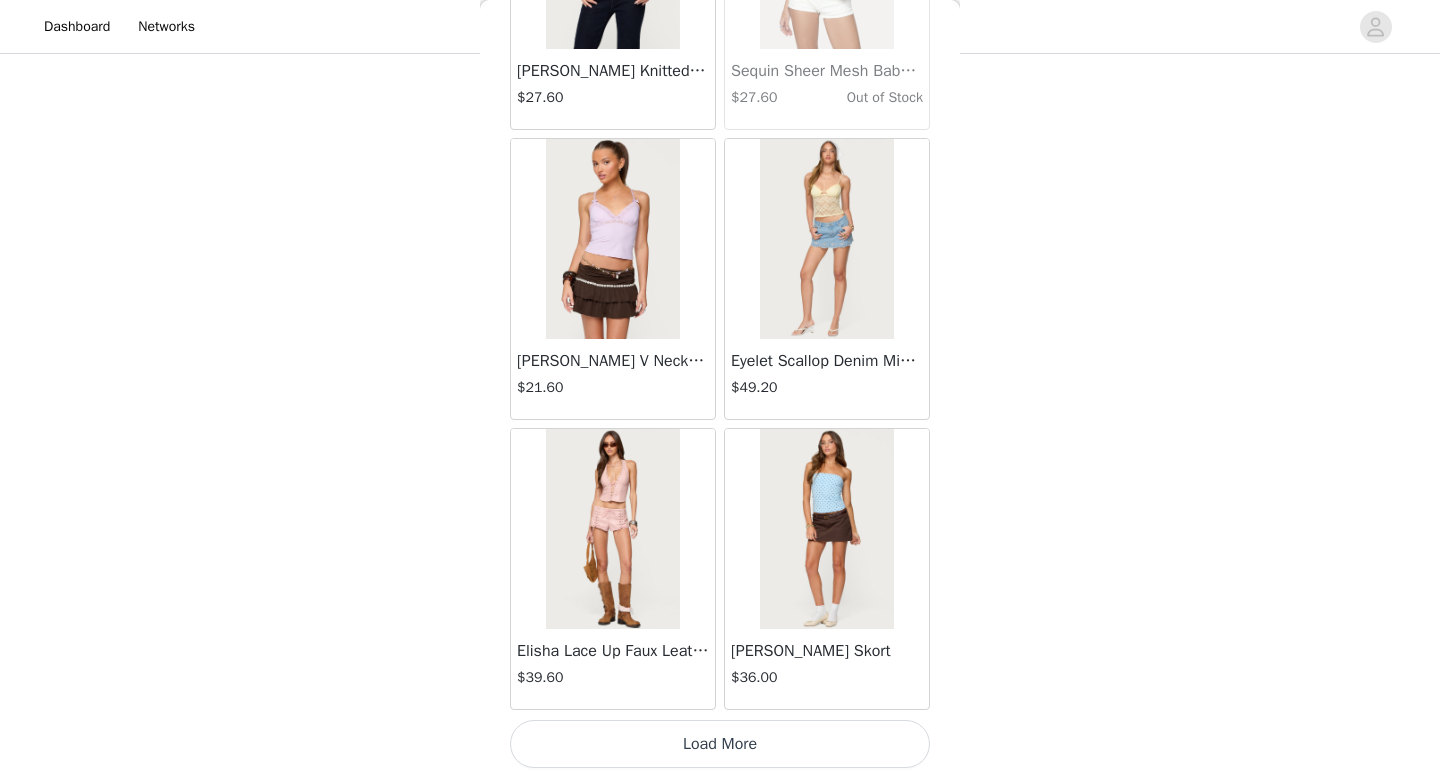 click on "Load More" at bounding box center [720, 744] 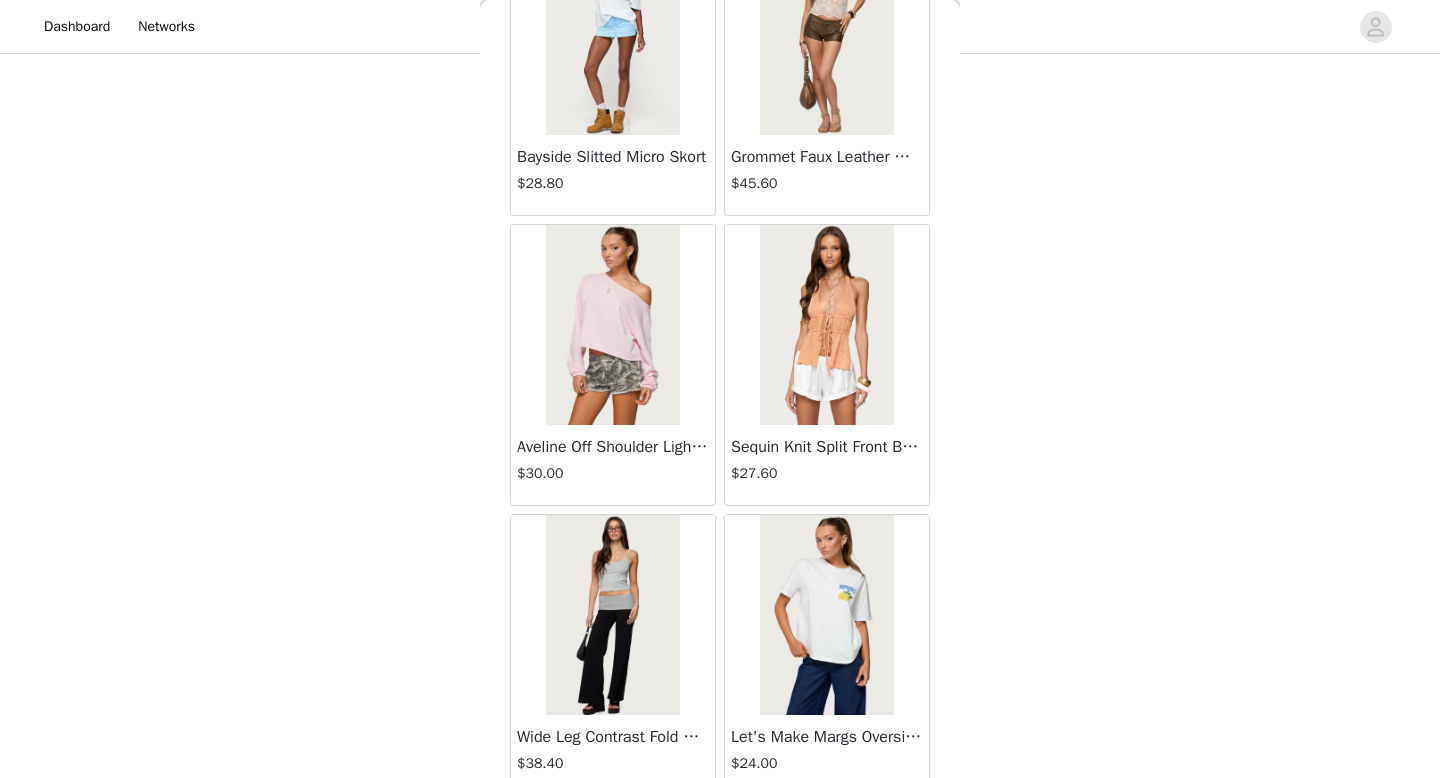 scroll, scrollTop: 48682, scrollLeft: 0, axis: vertical 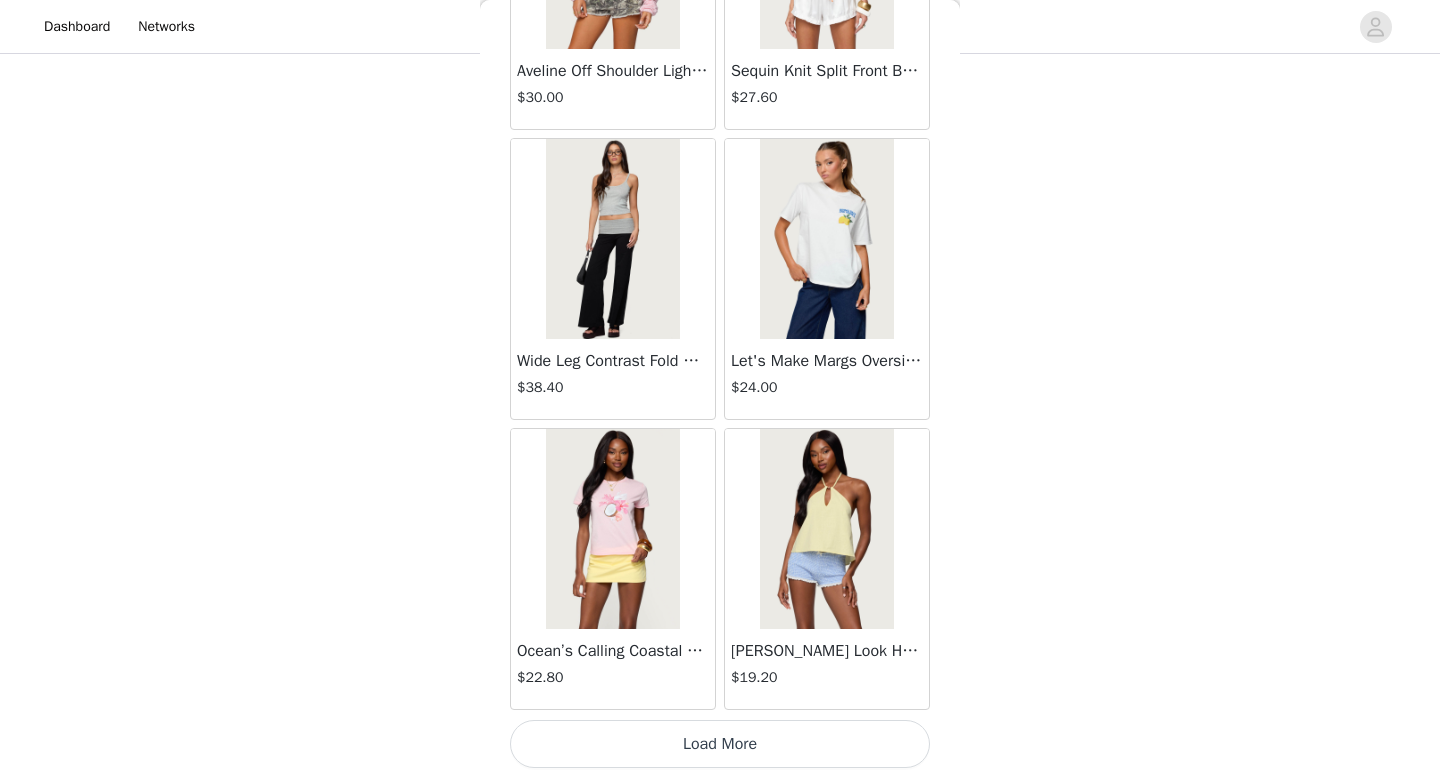 click on "Load More" at bounding box center [720, 744] 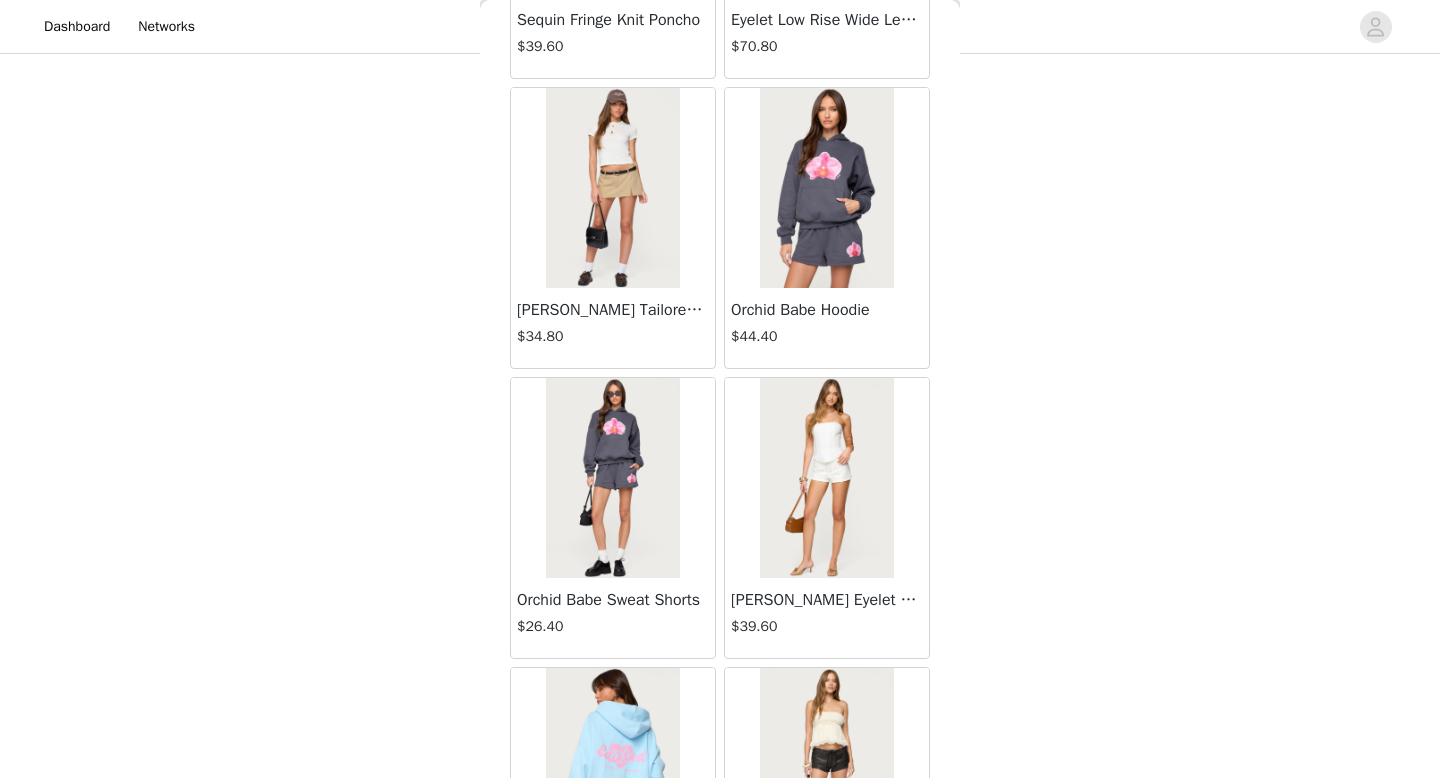 scroll, scrollTop: 51582, scrollLeft: 0, axis: vertical 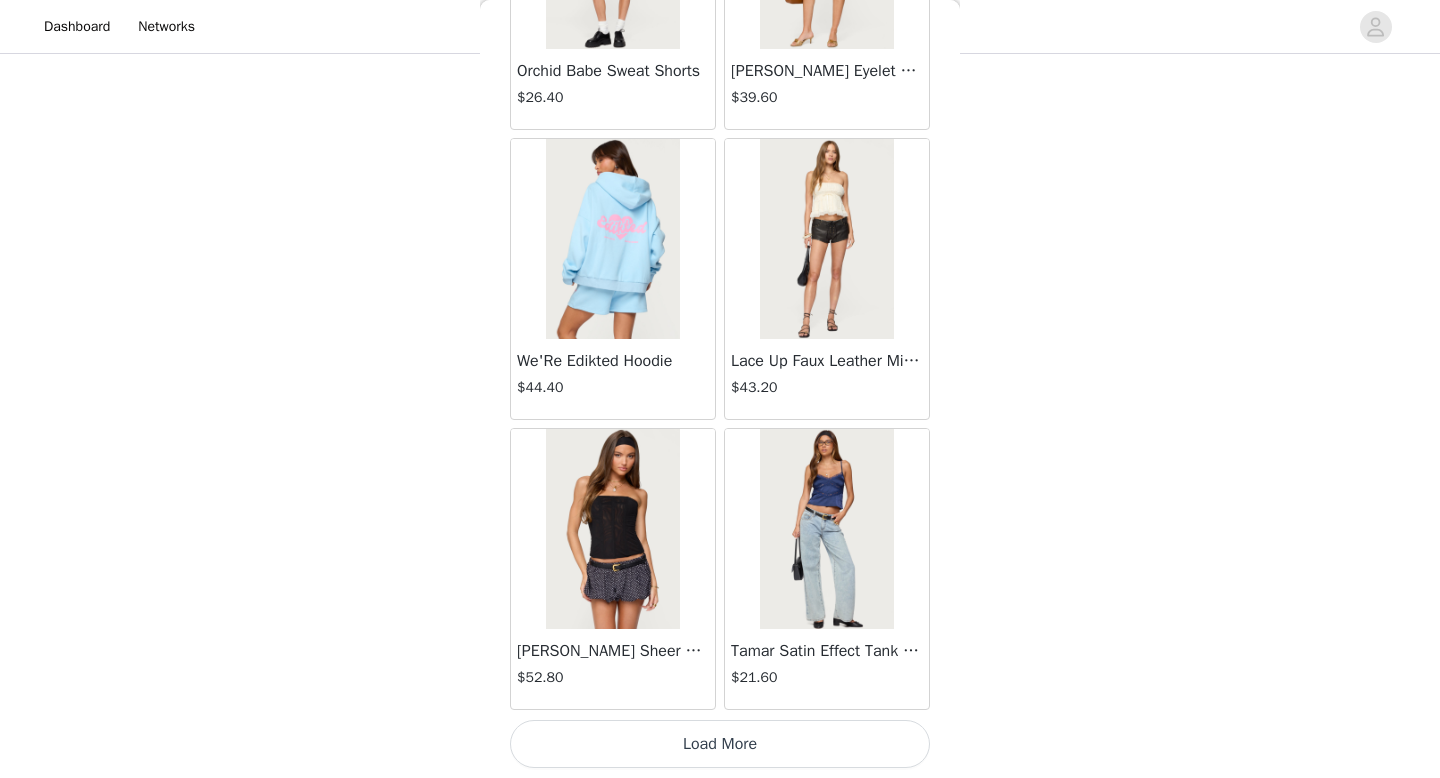 click on "Load More" at bounding box center [720, 744] 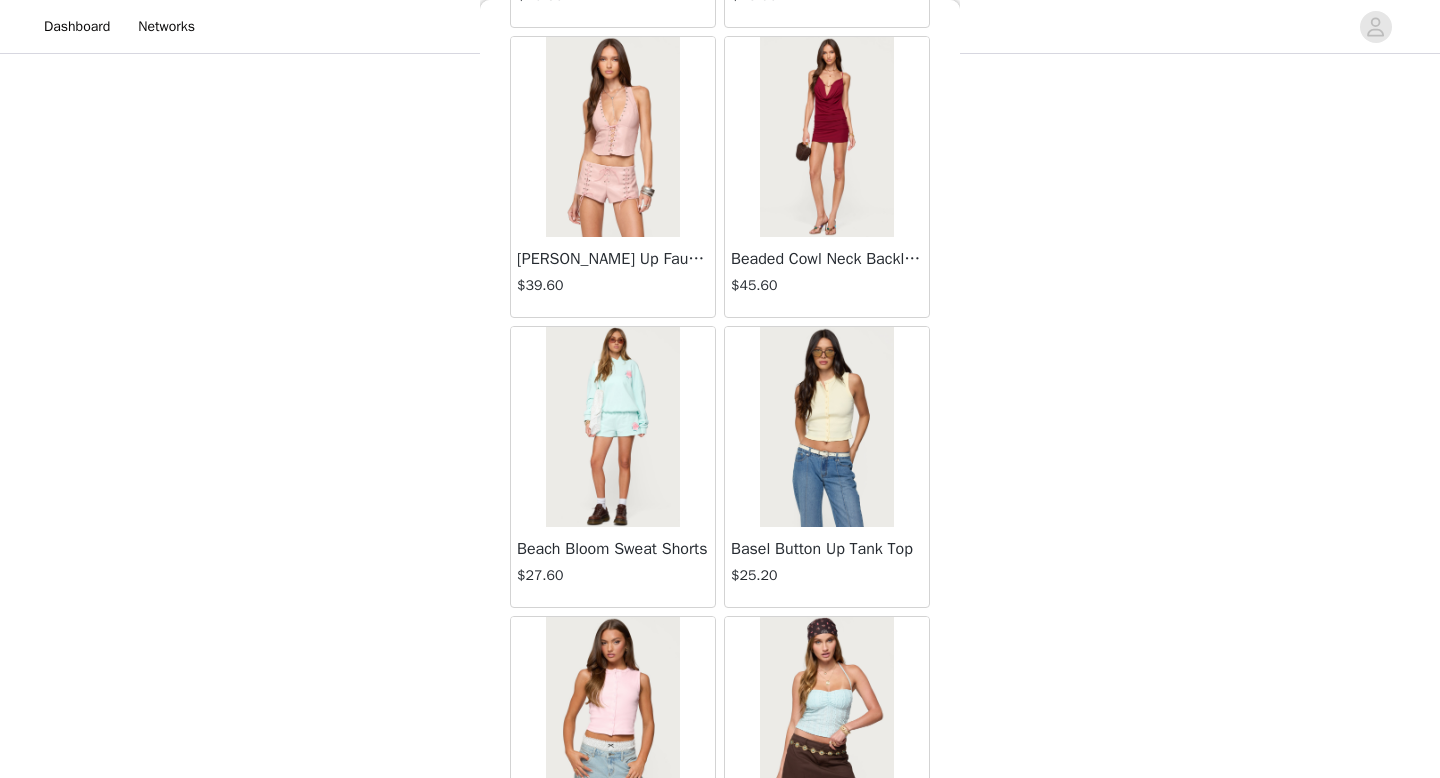 scroll, scrollTop: 54482, scrollLeft: 0, axis: vertical 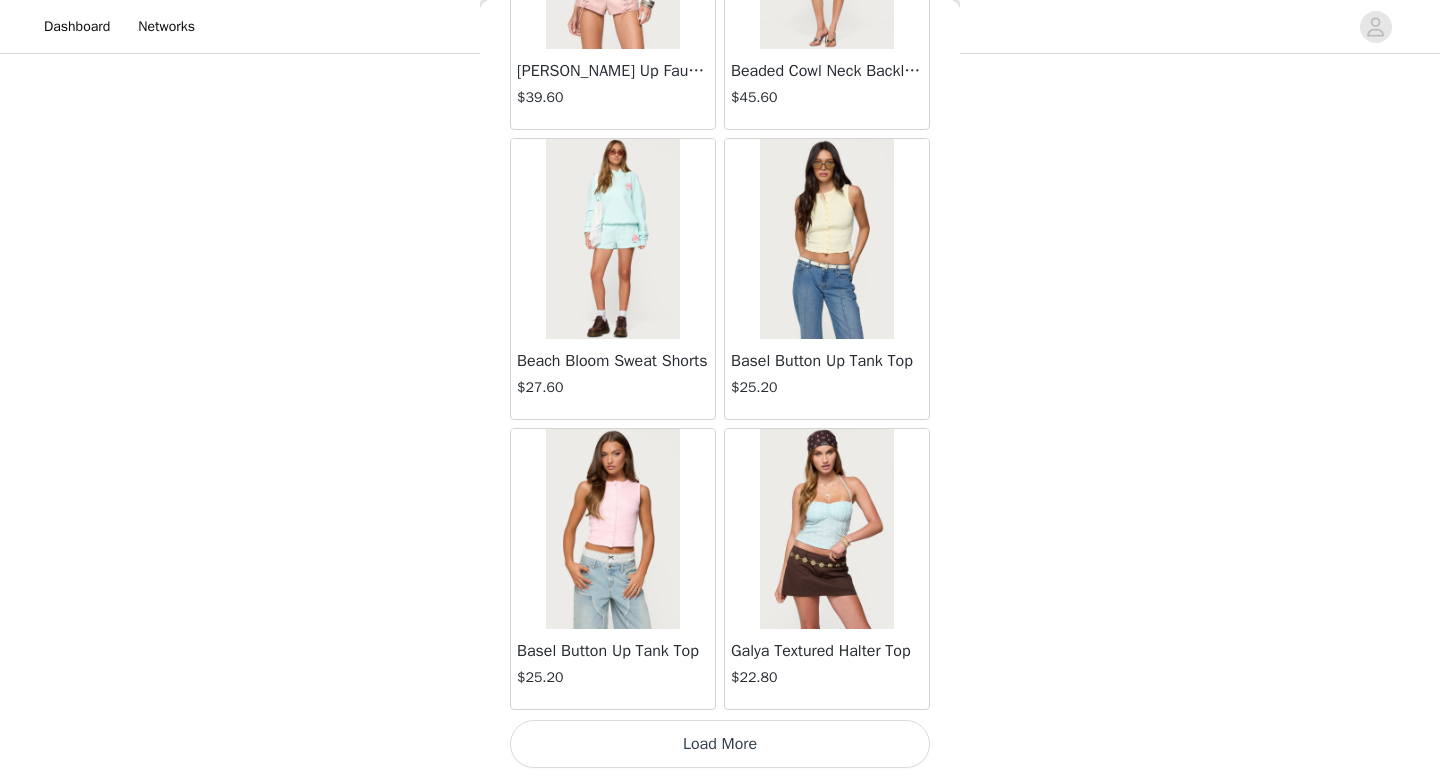 click on "Load More" at bounding box center [720, 744] 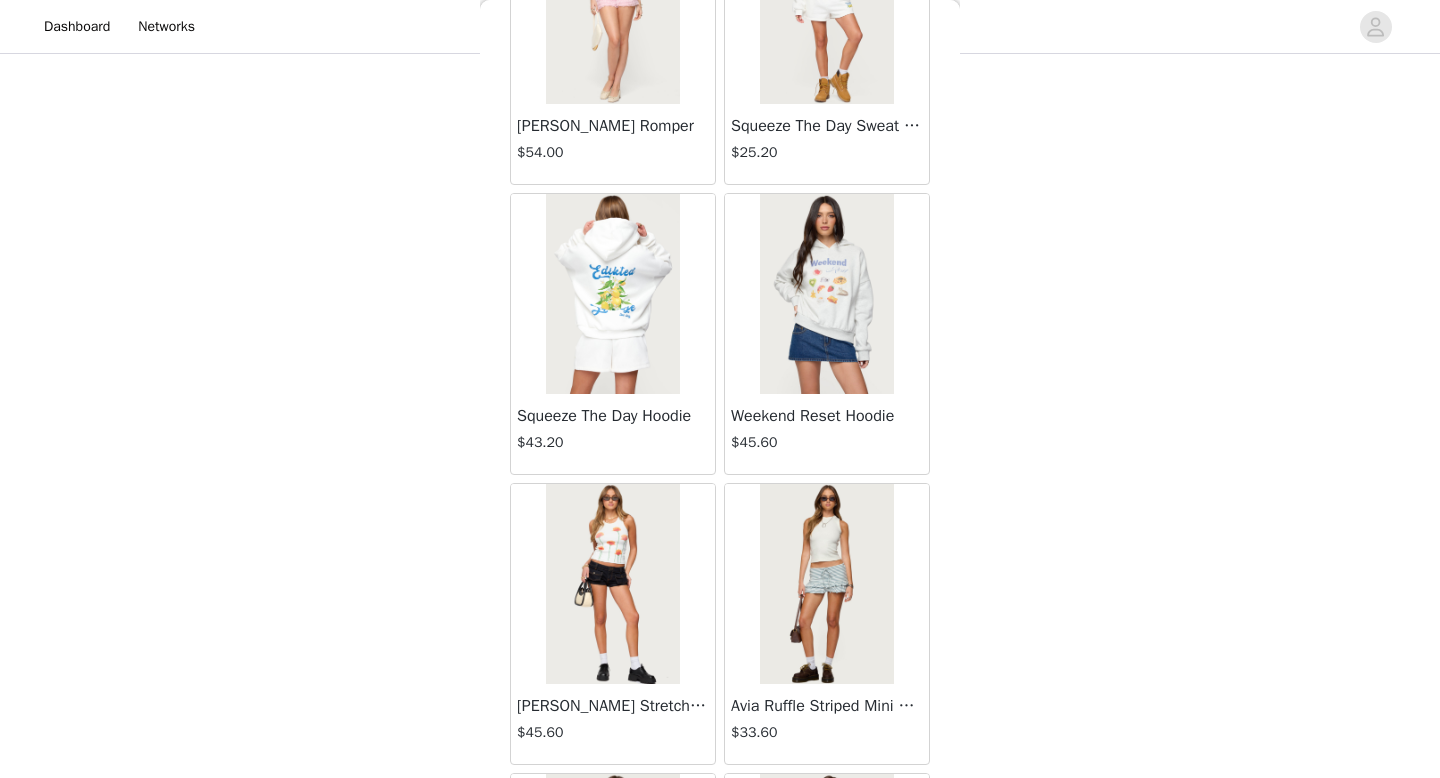 scroll, scrollTop: 57382, scrollLeft: 0, axis: vertical 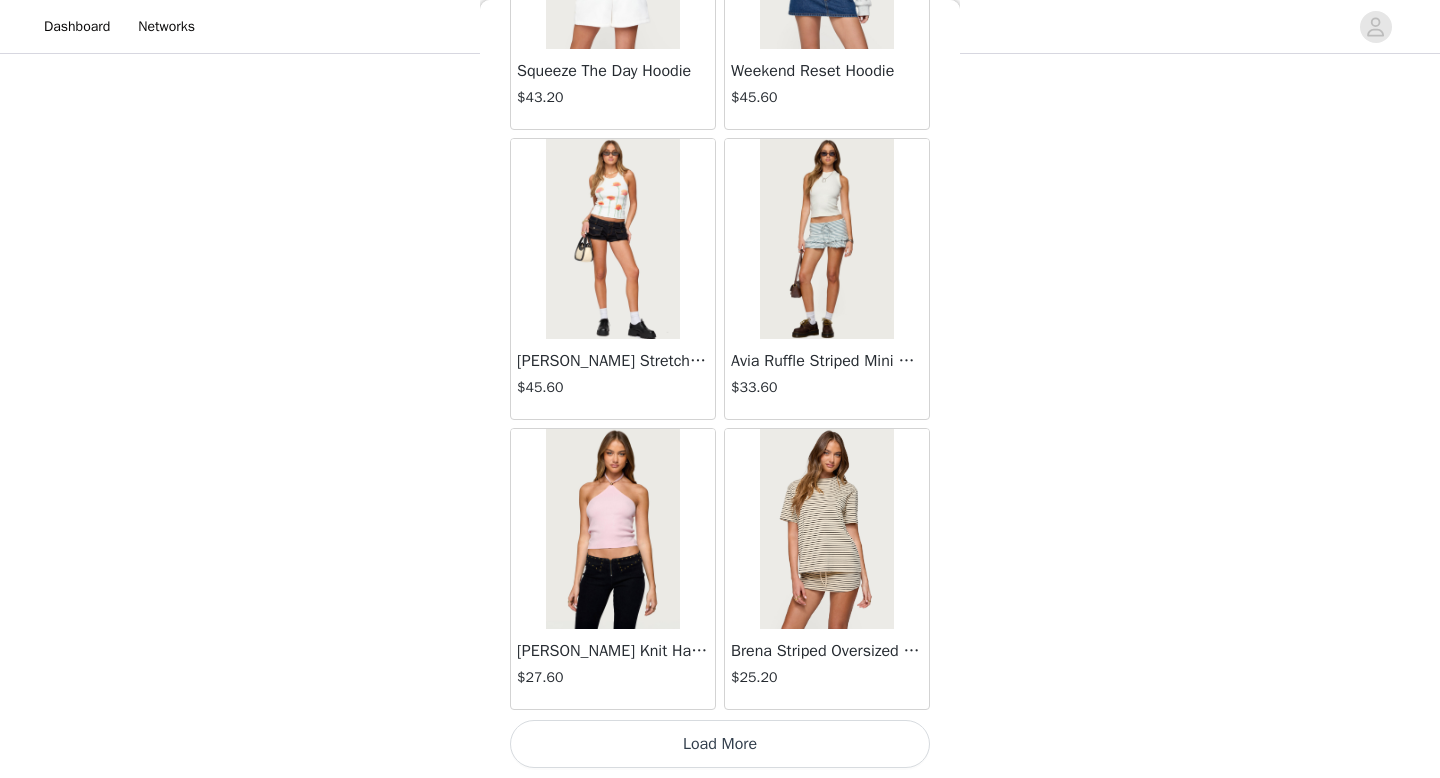 click on "Load More" at bounding box center [720, 744] 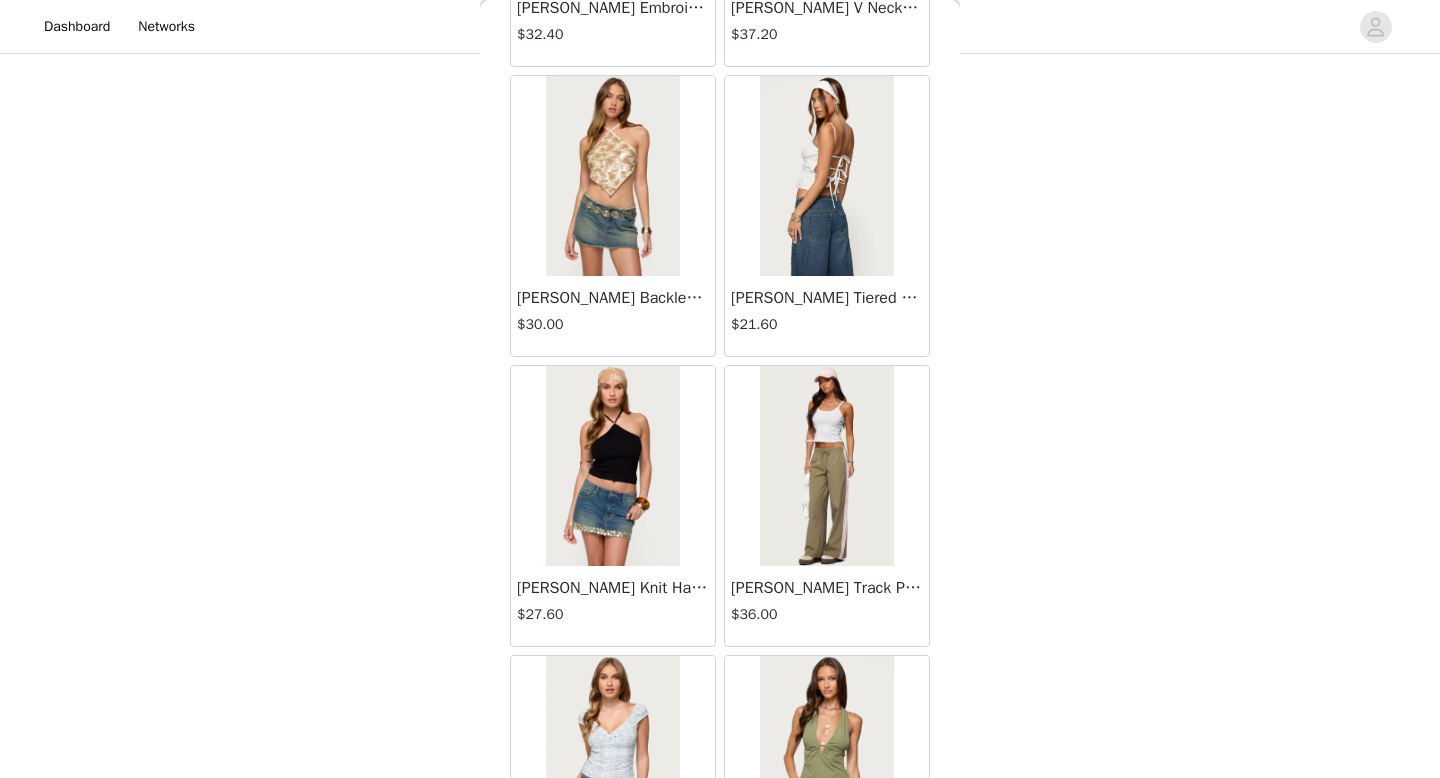 scroll, scrollTop: 60282, scrollLeft: 0, axis: vertical 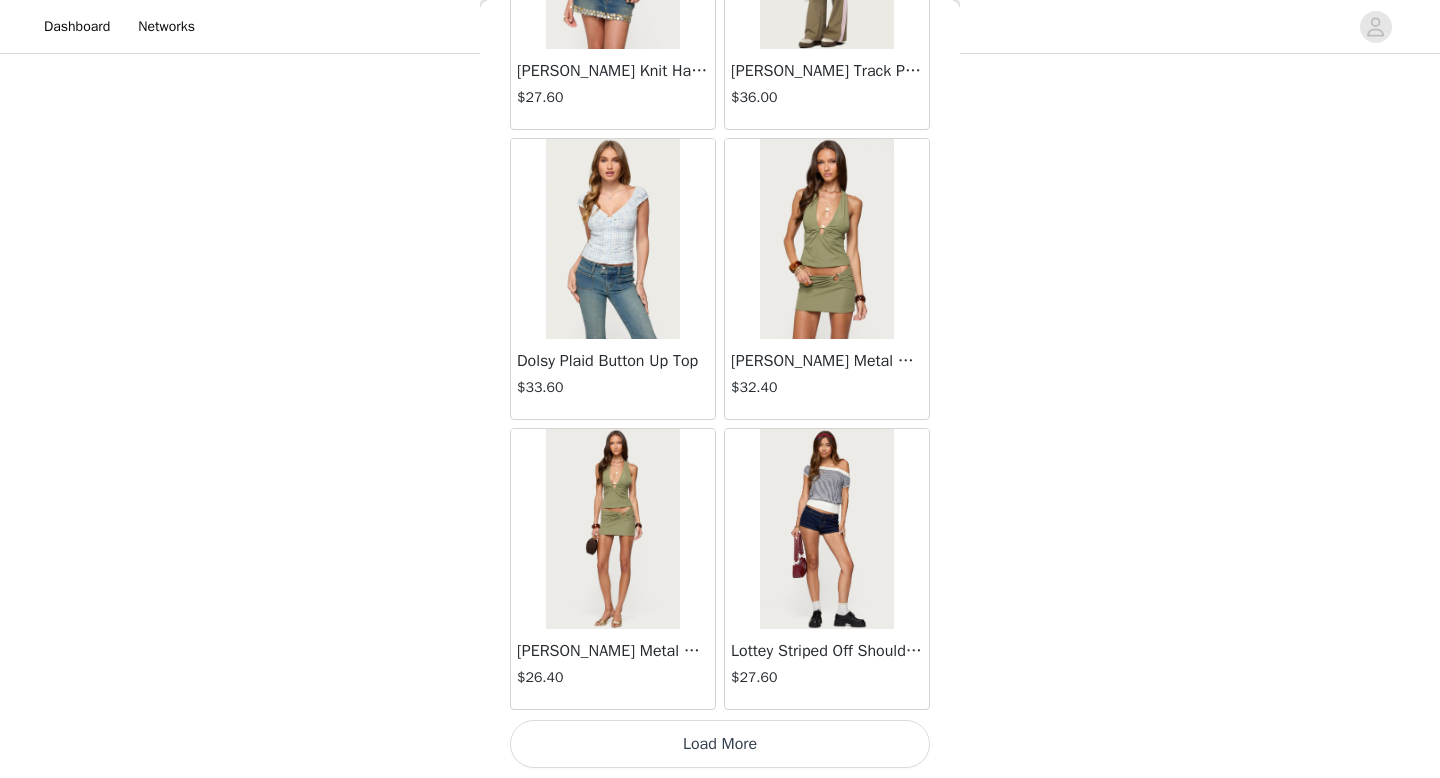 click on "Load More" at bounding box center (720, 744) 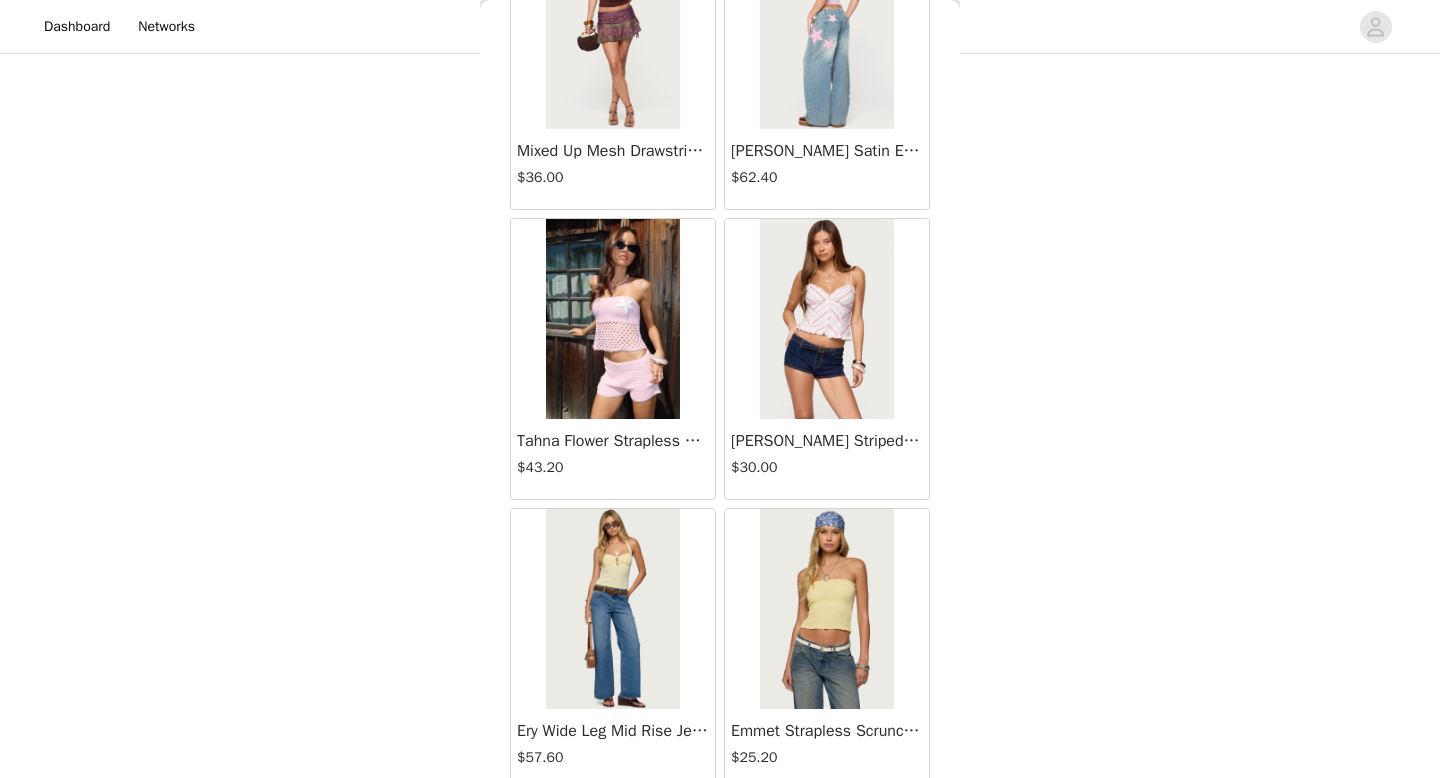 scroll, scrollTop: 63182, scrollLeft: 0, axis: vertical 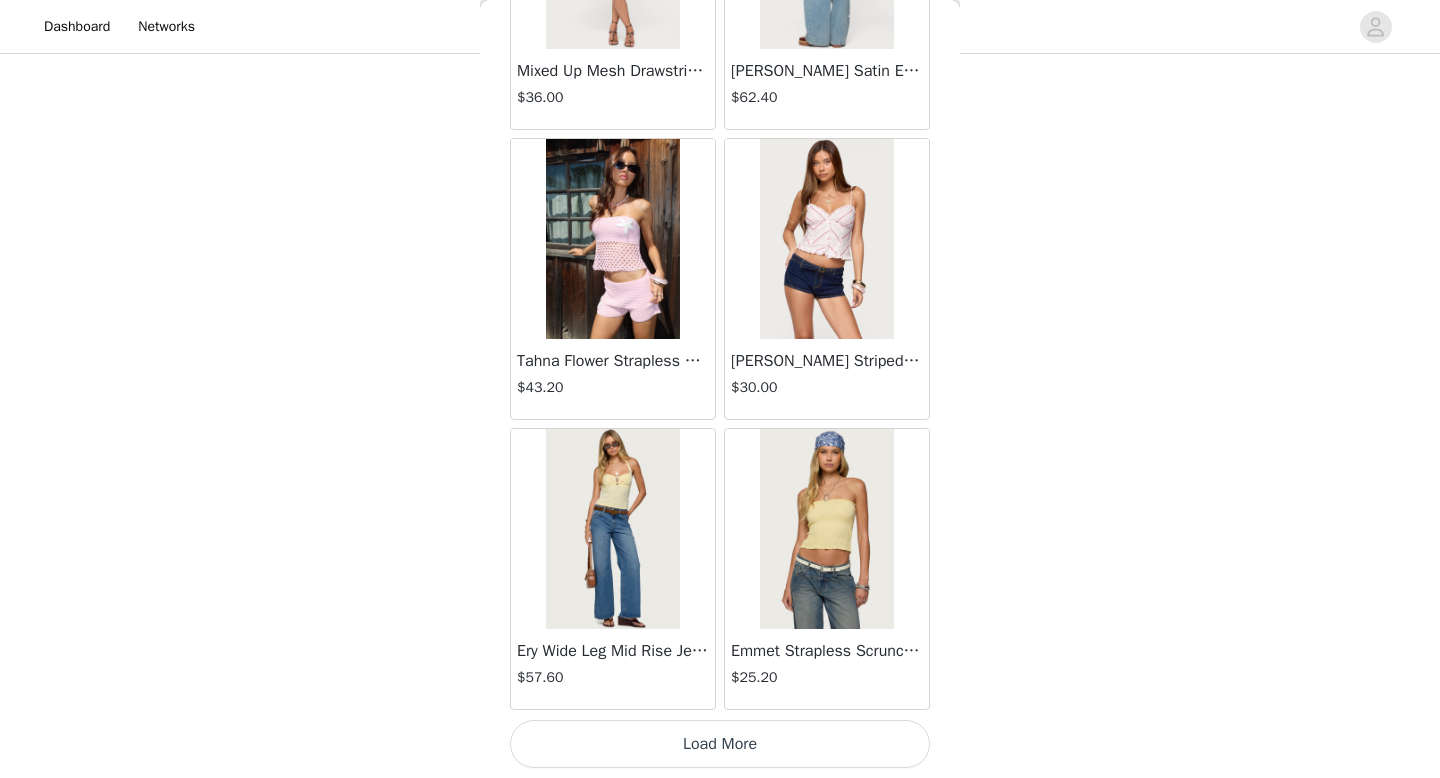 click on "Load More" at bounding box center [720, 744] 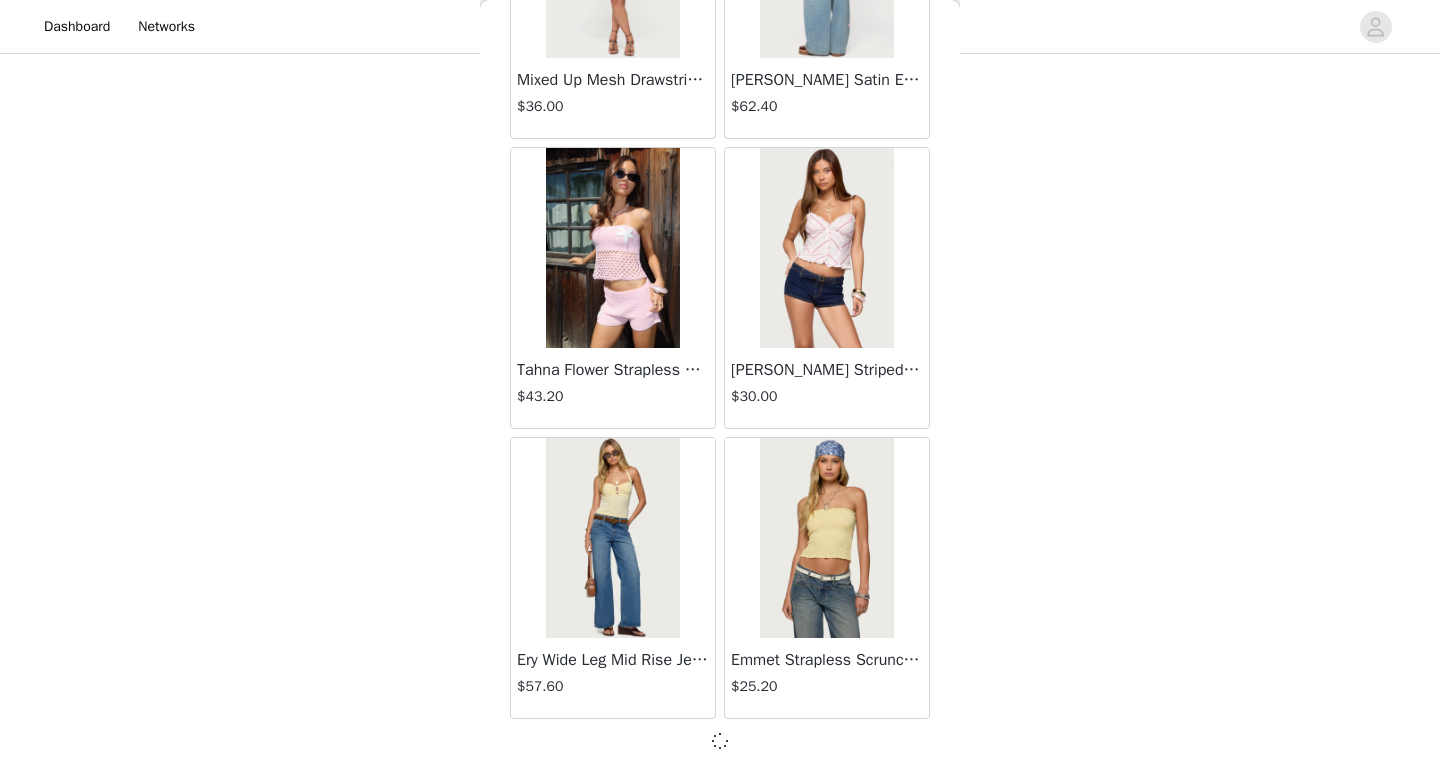scroll, scrollTop: 63173, scrollLeft: 0, axis: vertical 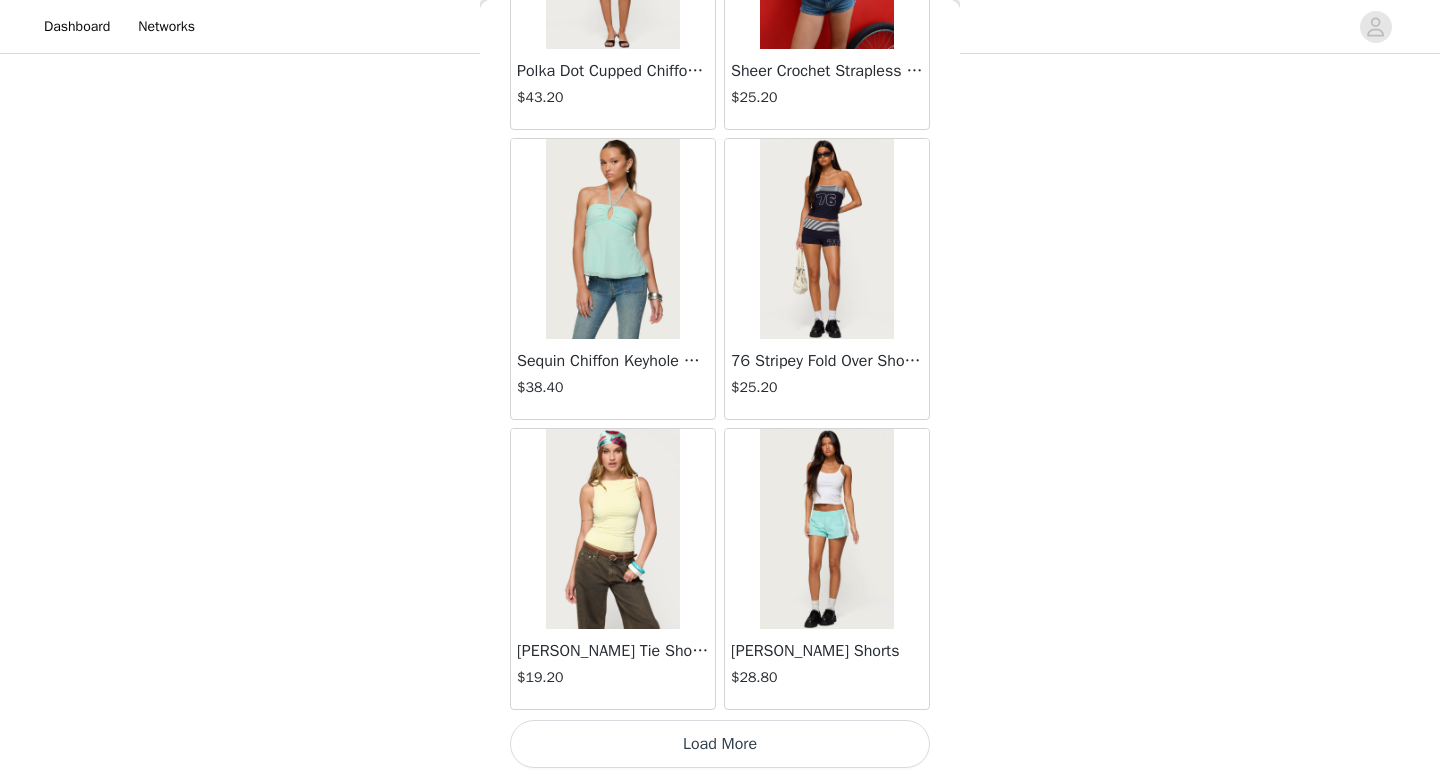 click on "Load More" at bounding box center (720, 744) 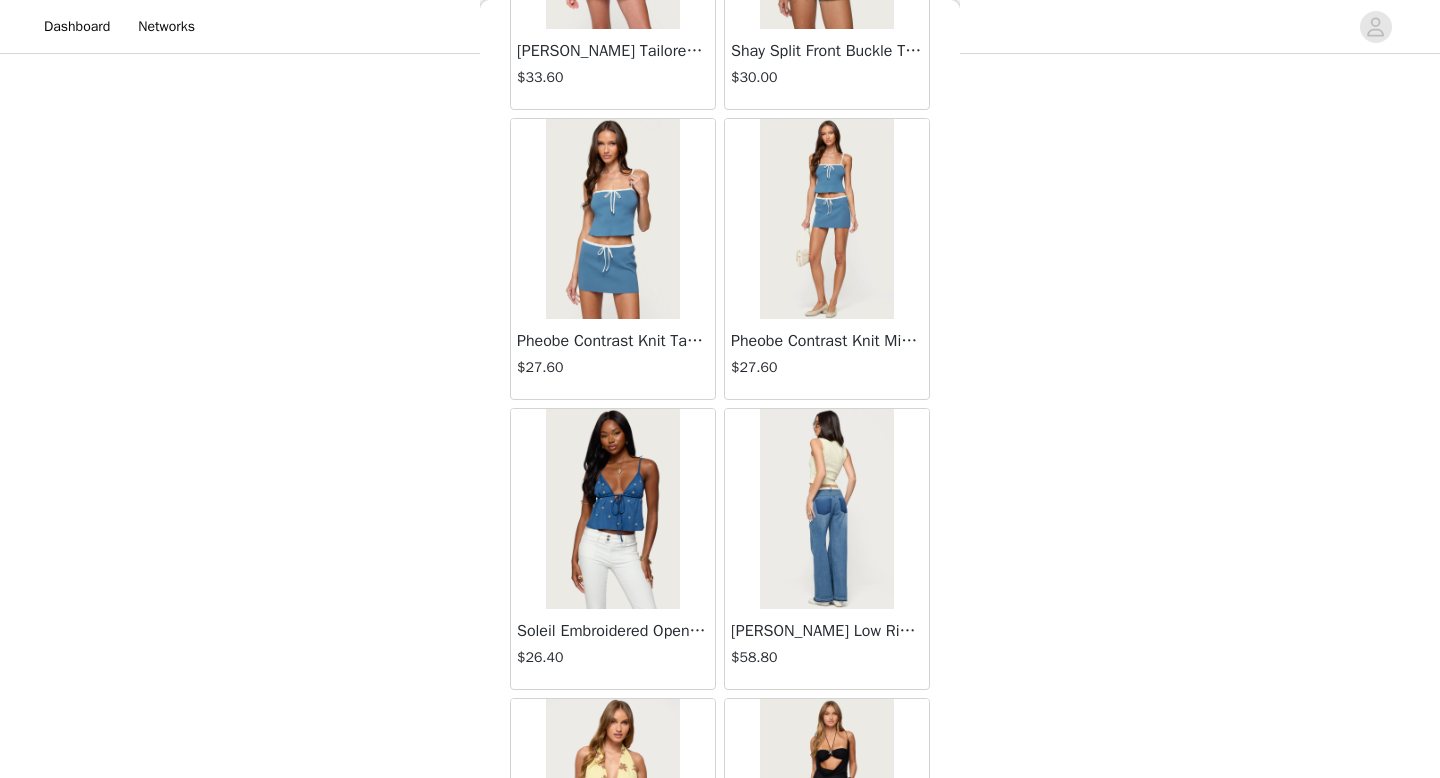 scroll, scrollTop: 68982, scrollLeft: 0, axis: vertical 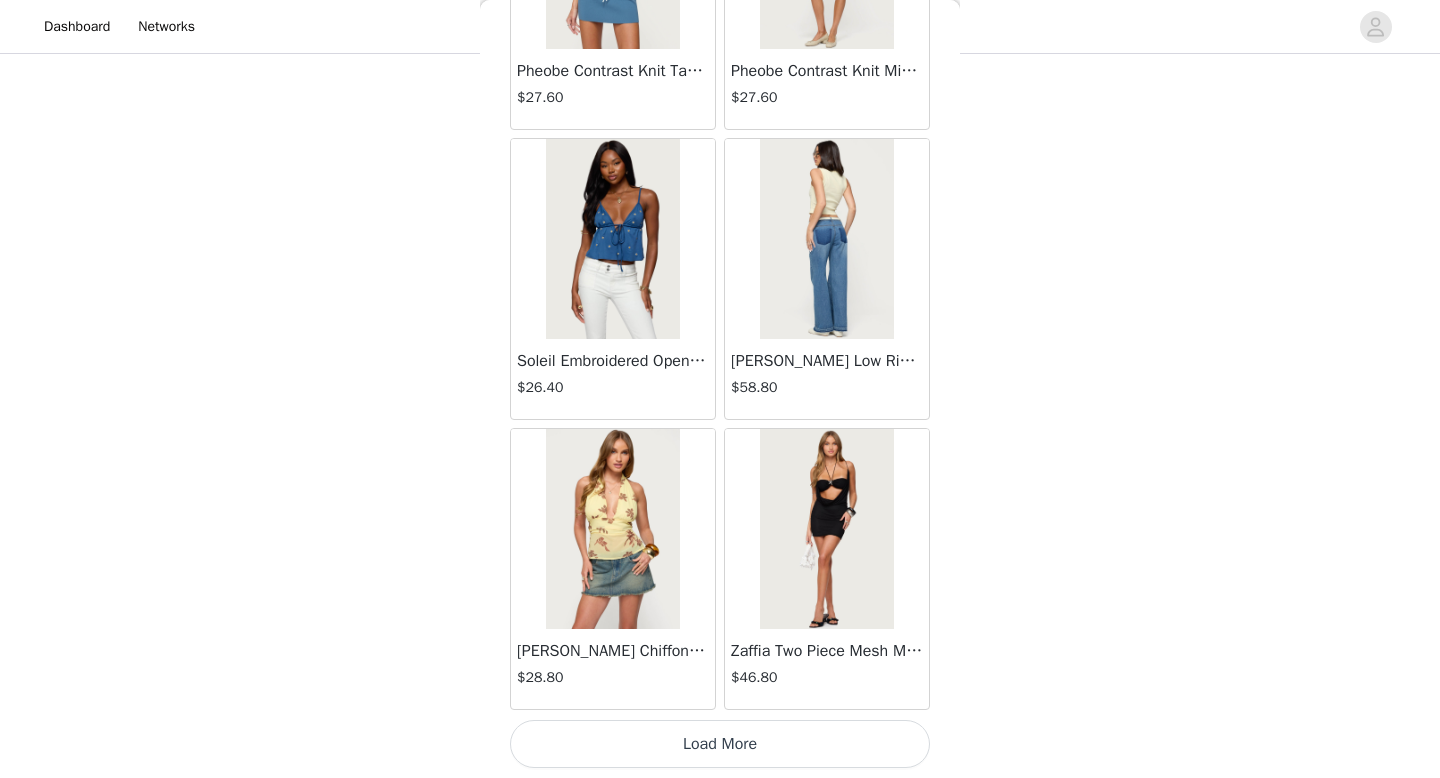 click on "Load More" at bounding box center (720, 744) 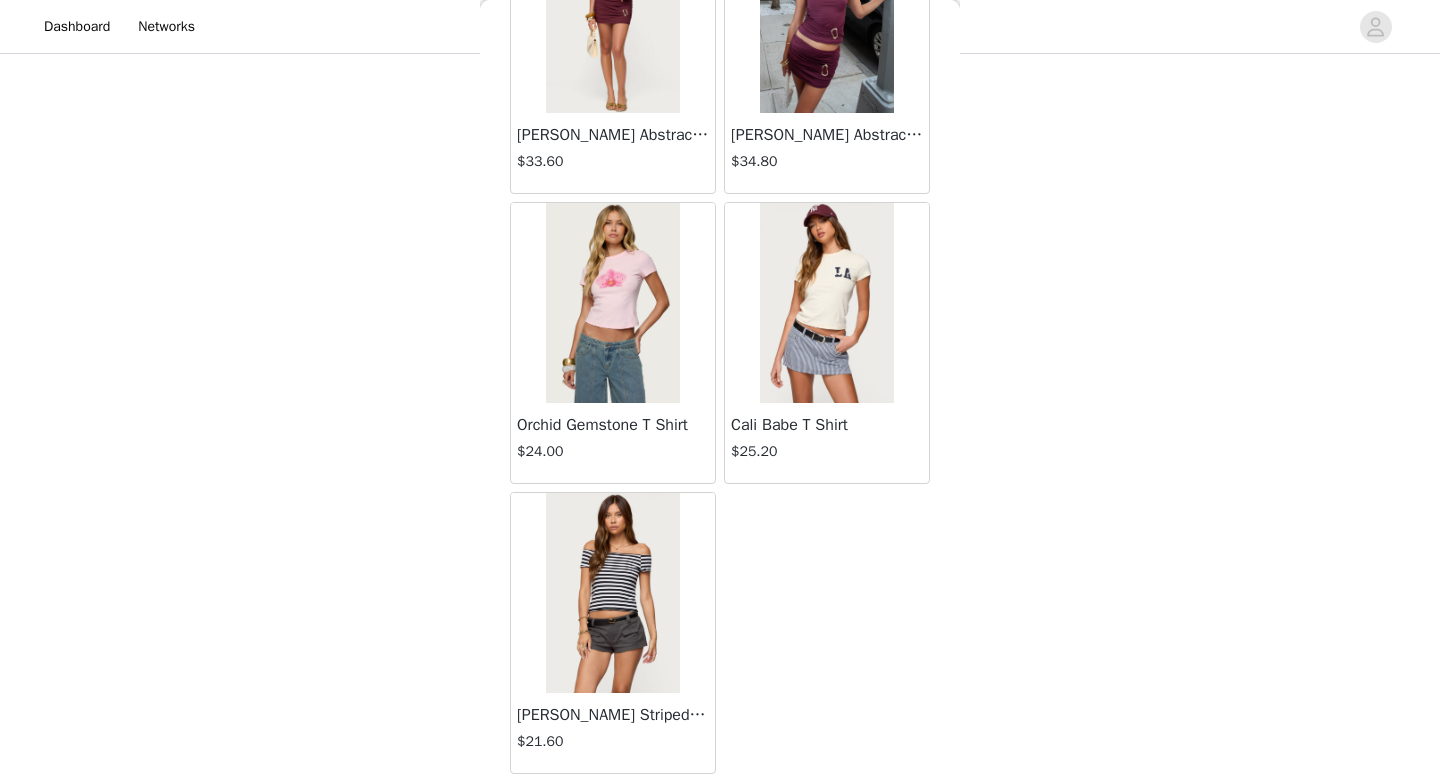 scroll, scrollTop: 70985, scrollLeft: 0, axis: vertical 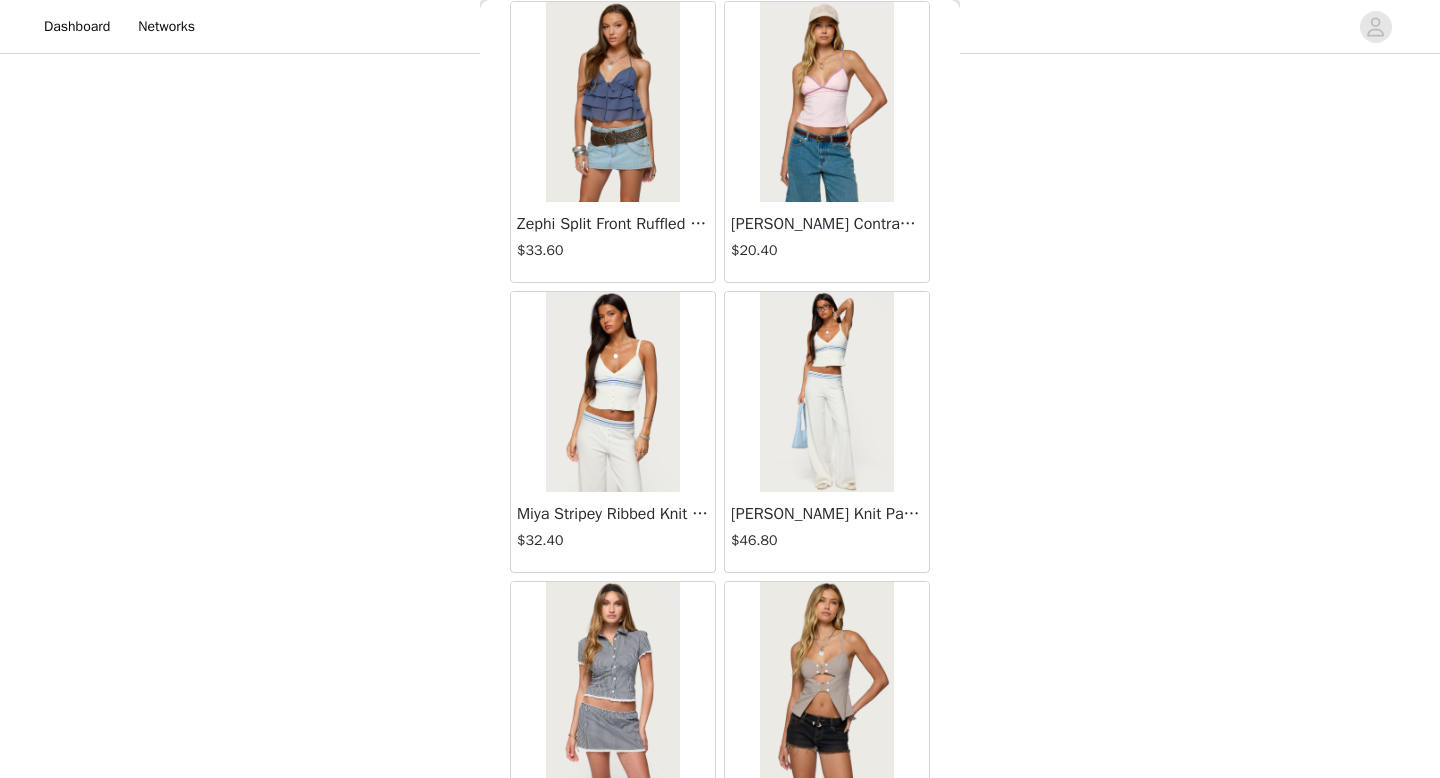 click at bounding box center [826, 392] 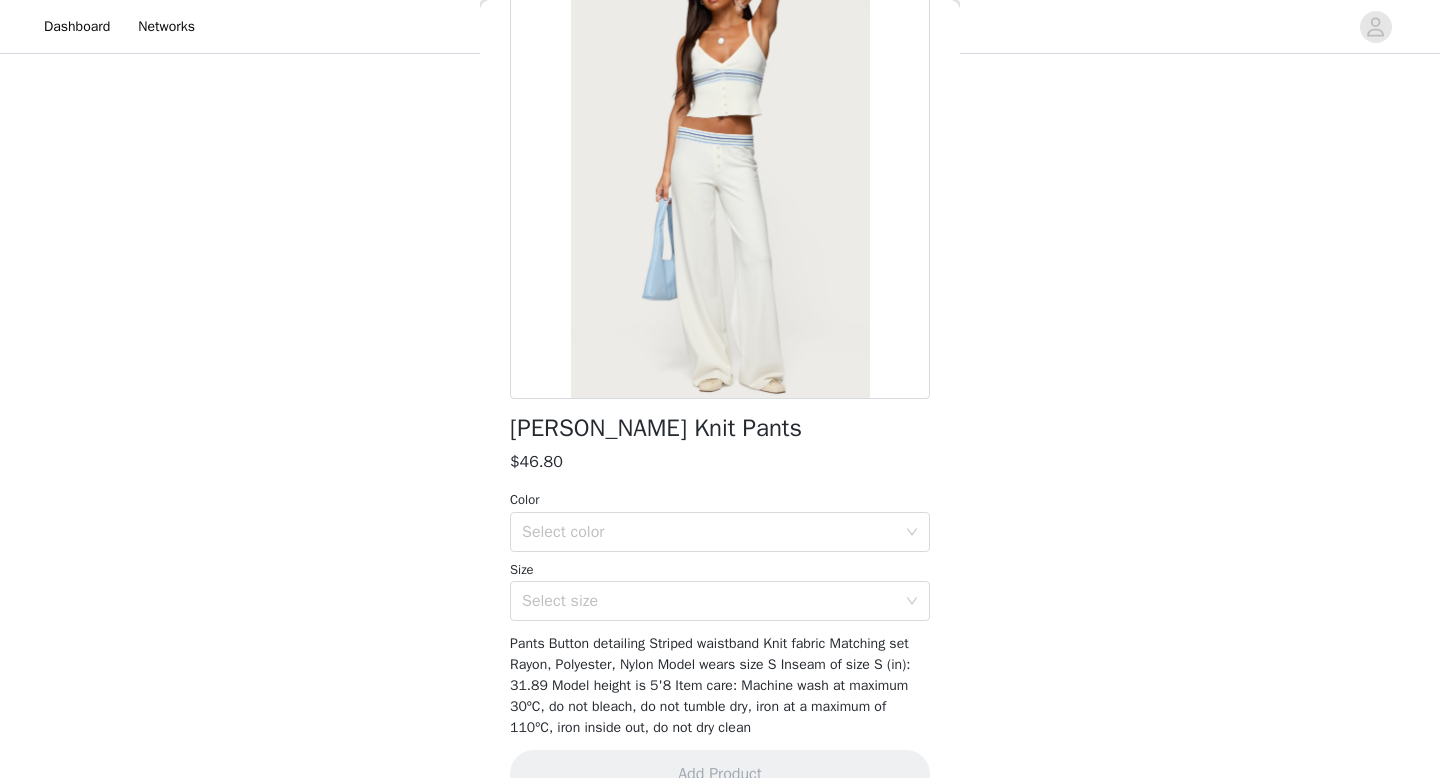 scroll, scrollTop: 168, scrollLeft: 0, axis: vertical 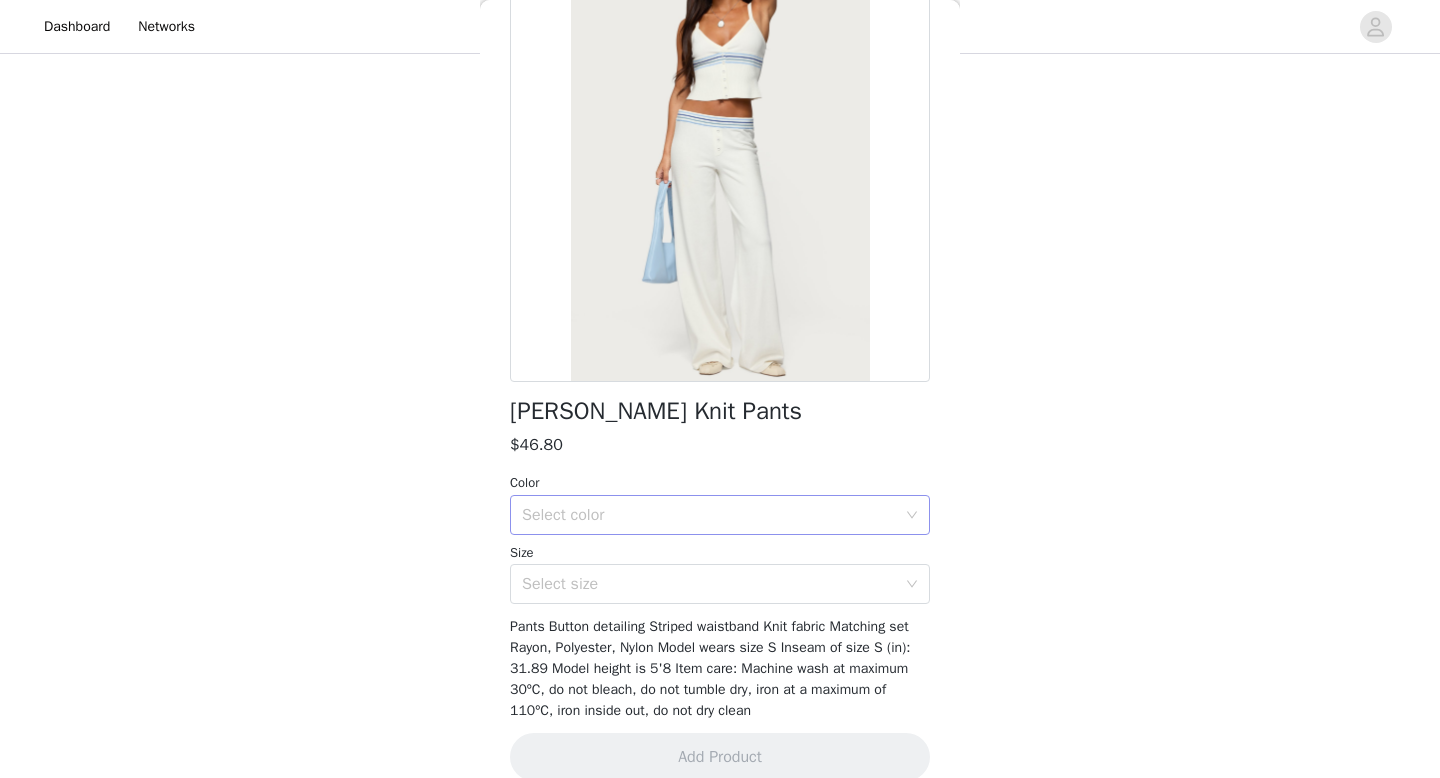 click on "Select color" at bounding box center (709, 515) 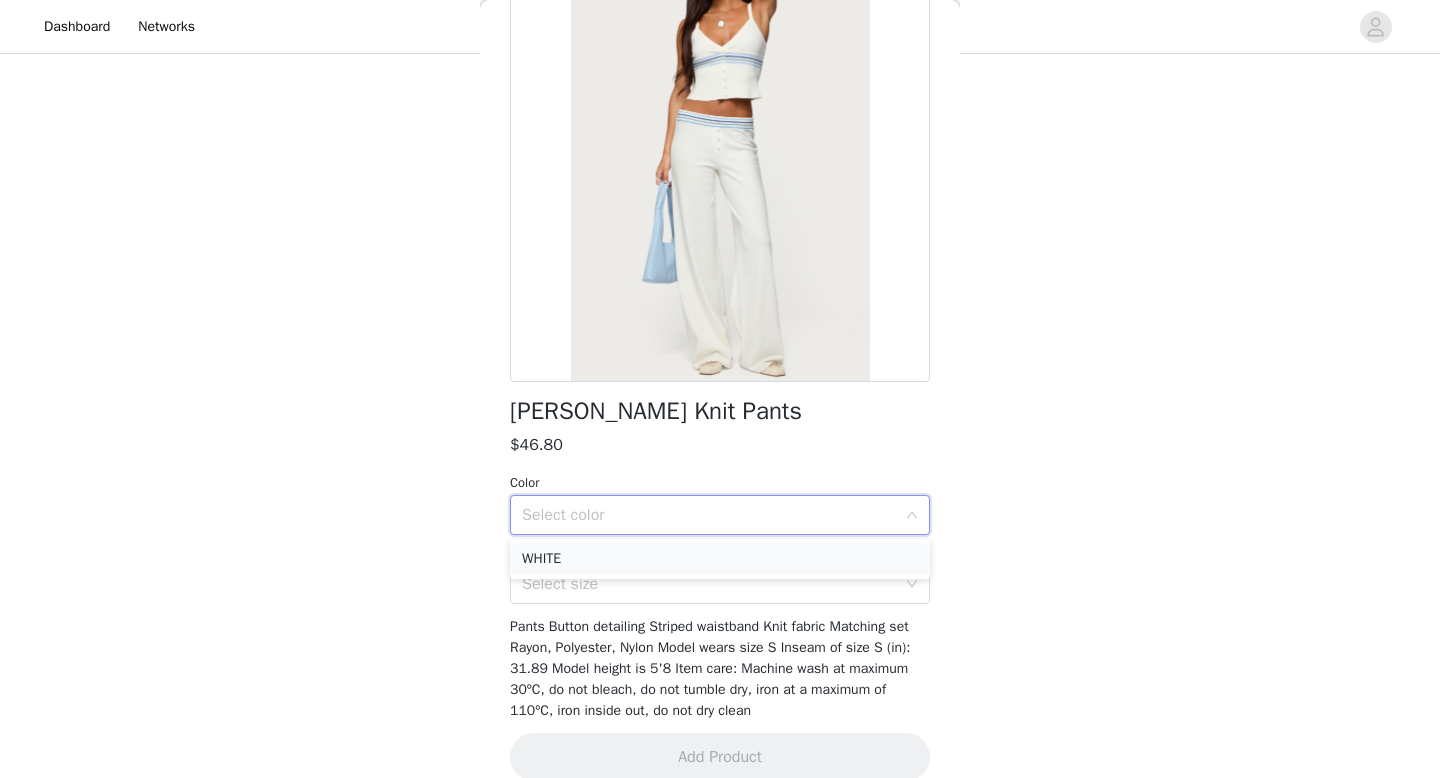 click on "WHITE" at bounding box center (720, 559) 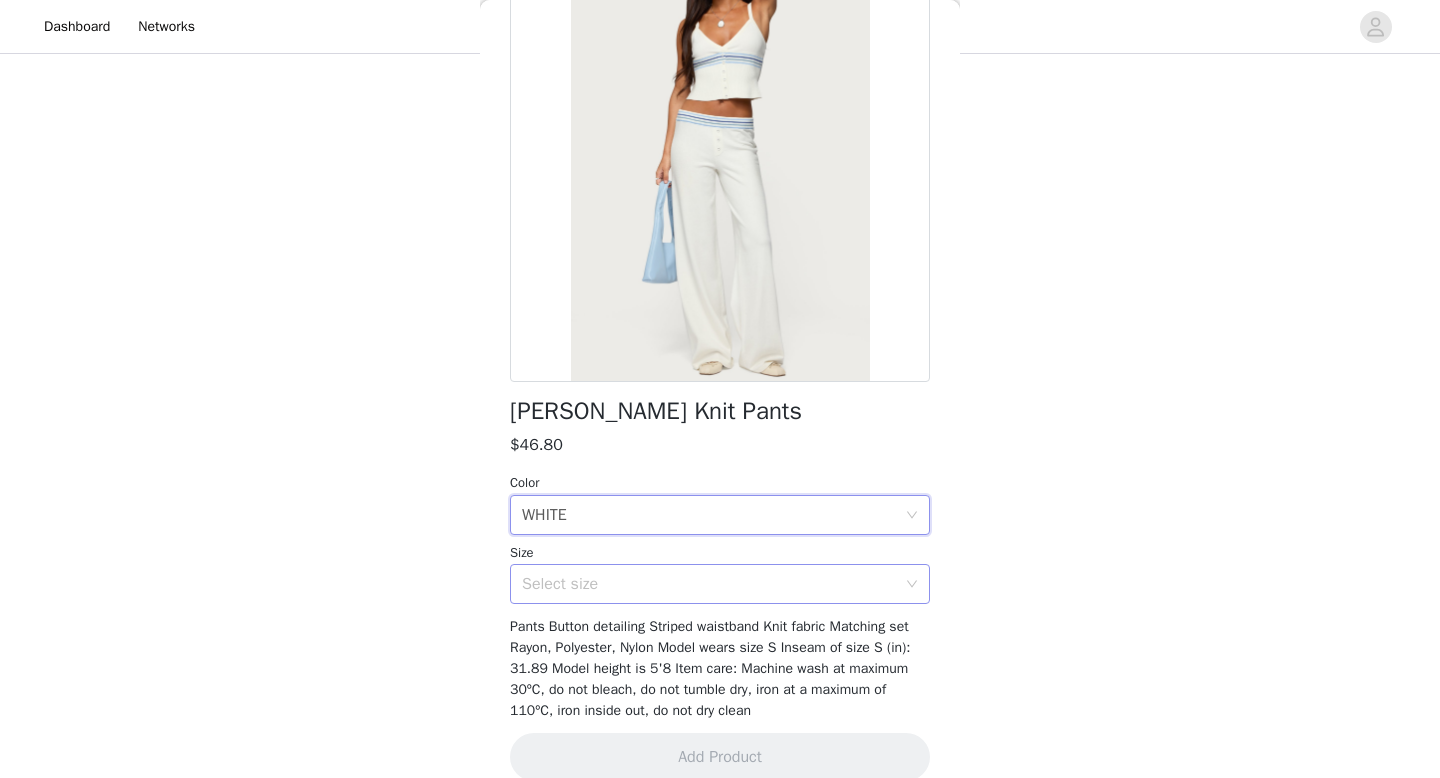 click on "Select size" at bounding box center [709, 584] 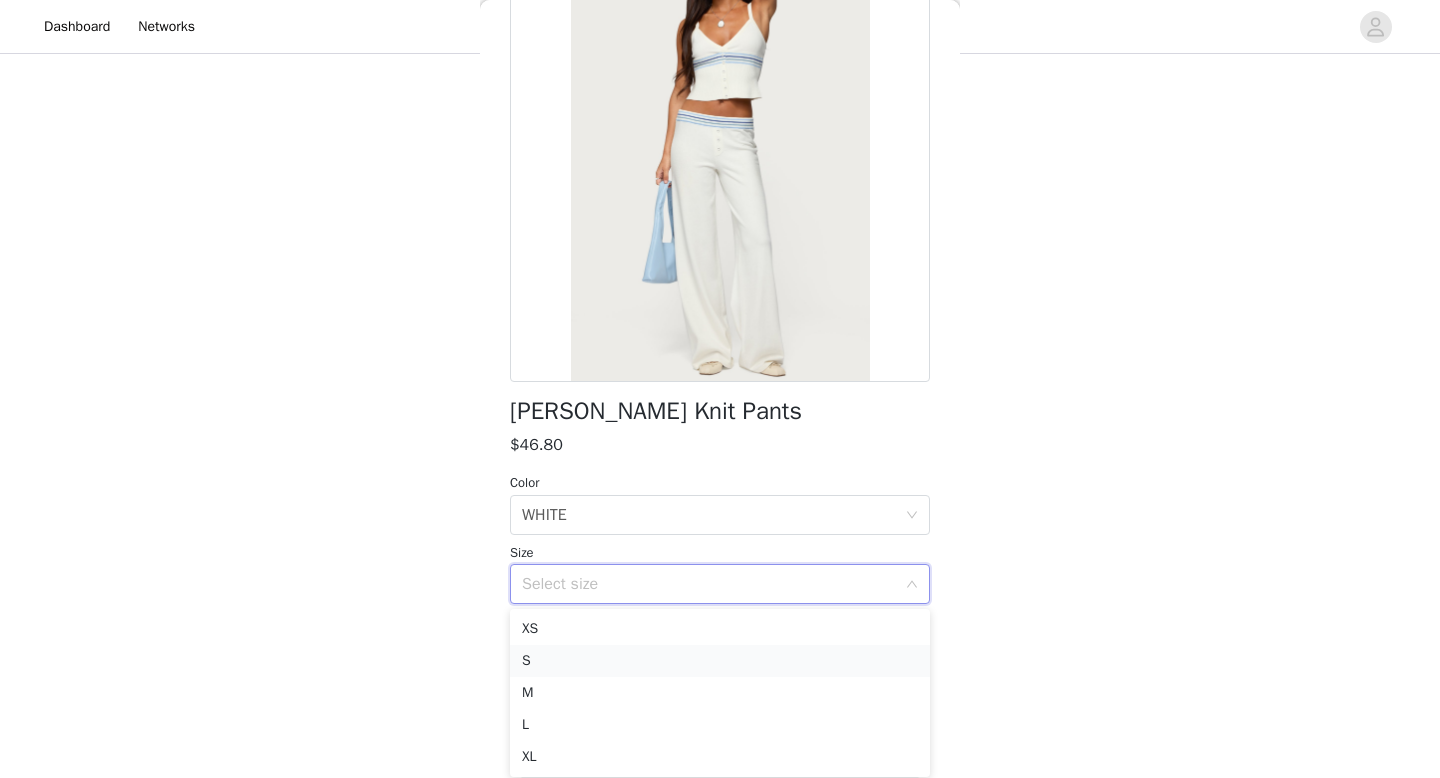 click on "S" at bounding box center (720, 661) 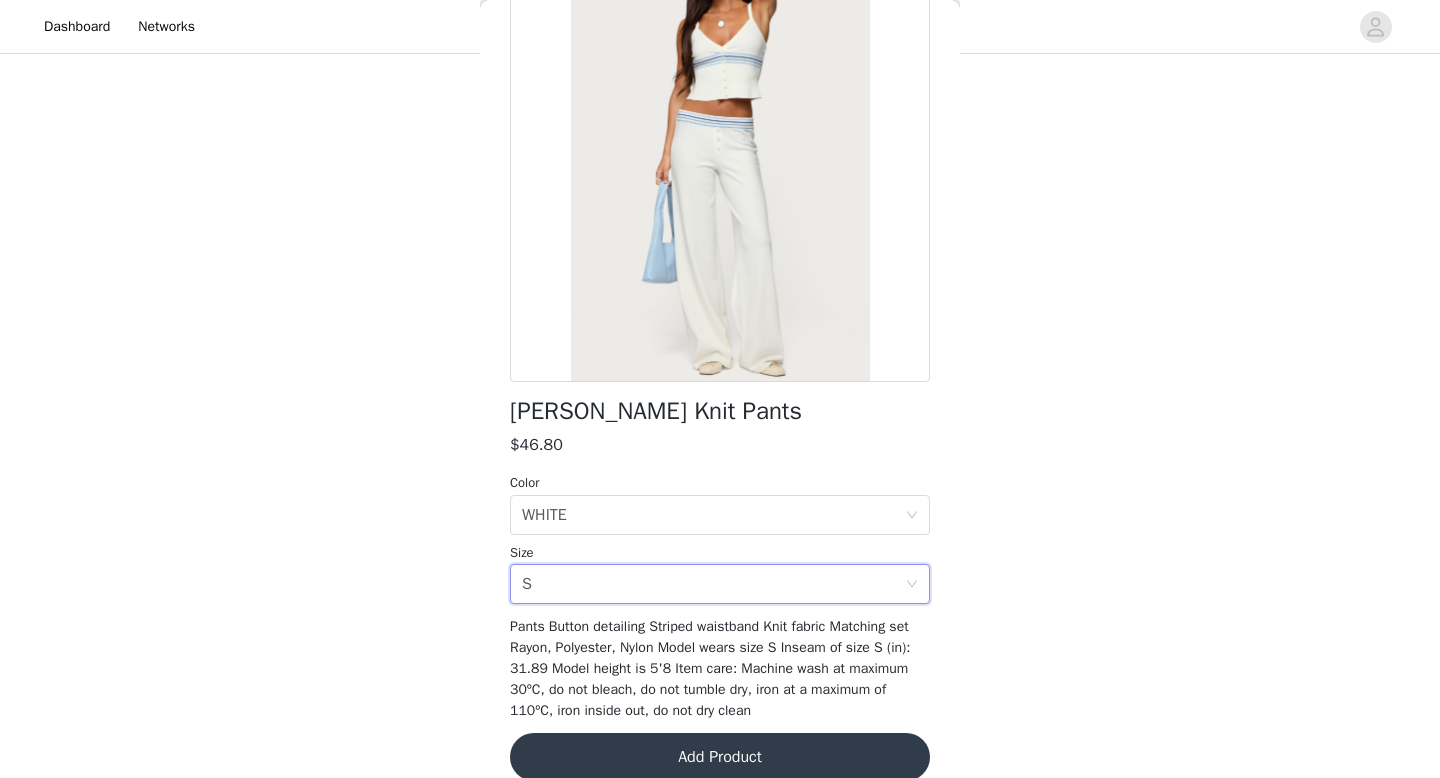 scroll, scrollTop: 195, scrollLeft: 0, axis: vertical 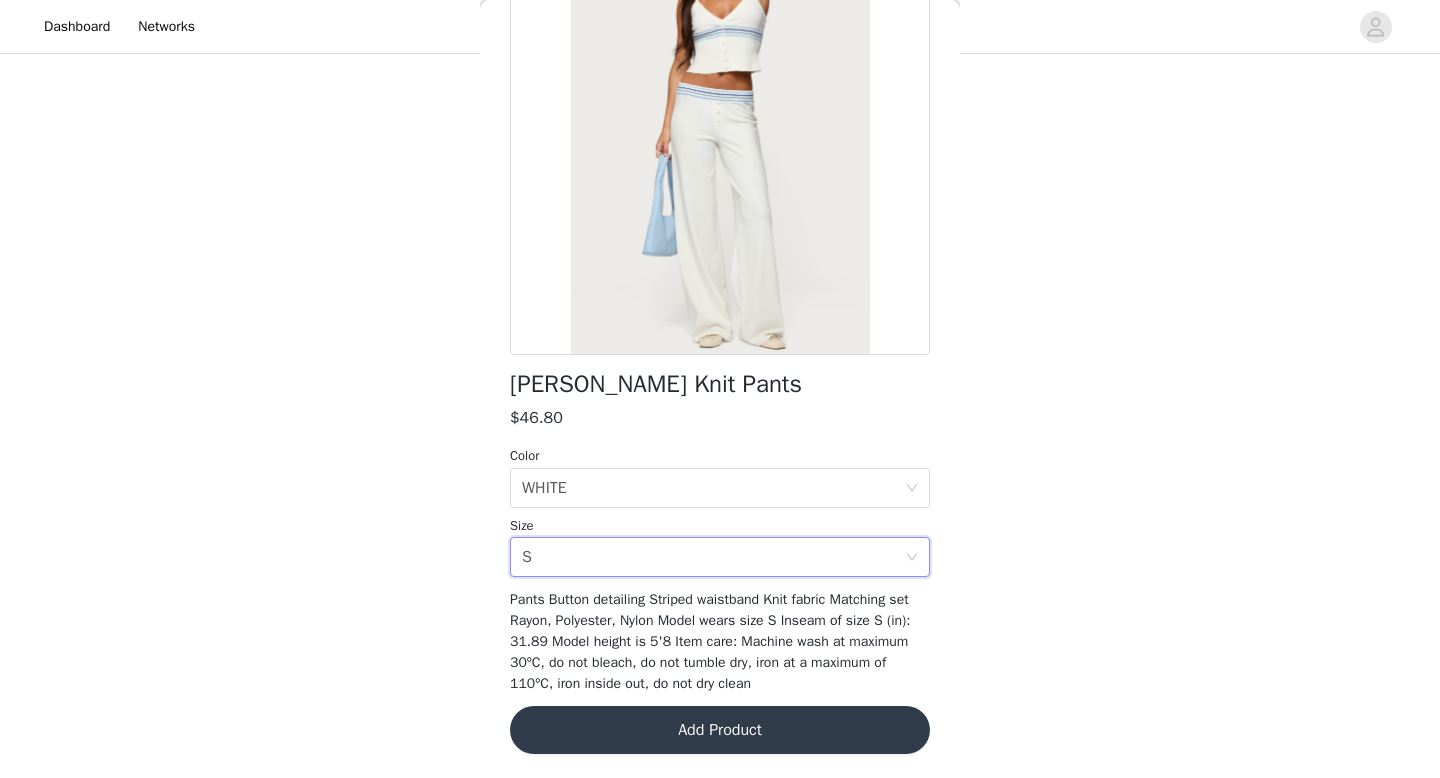 click on "Add Product" at bounding box center [720, 730] 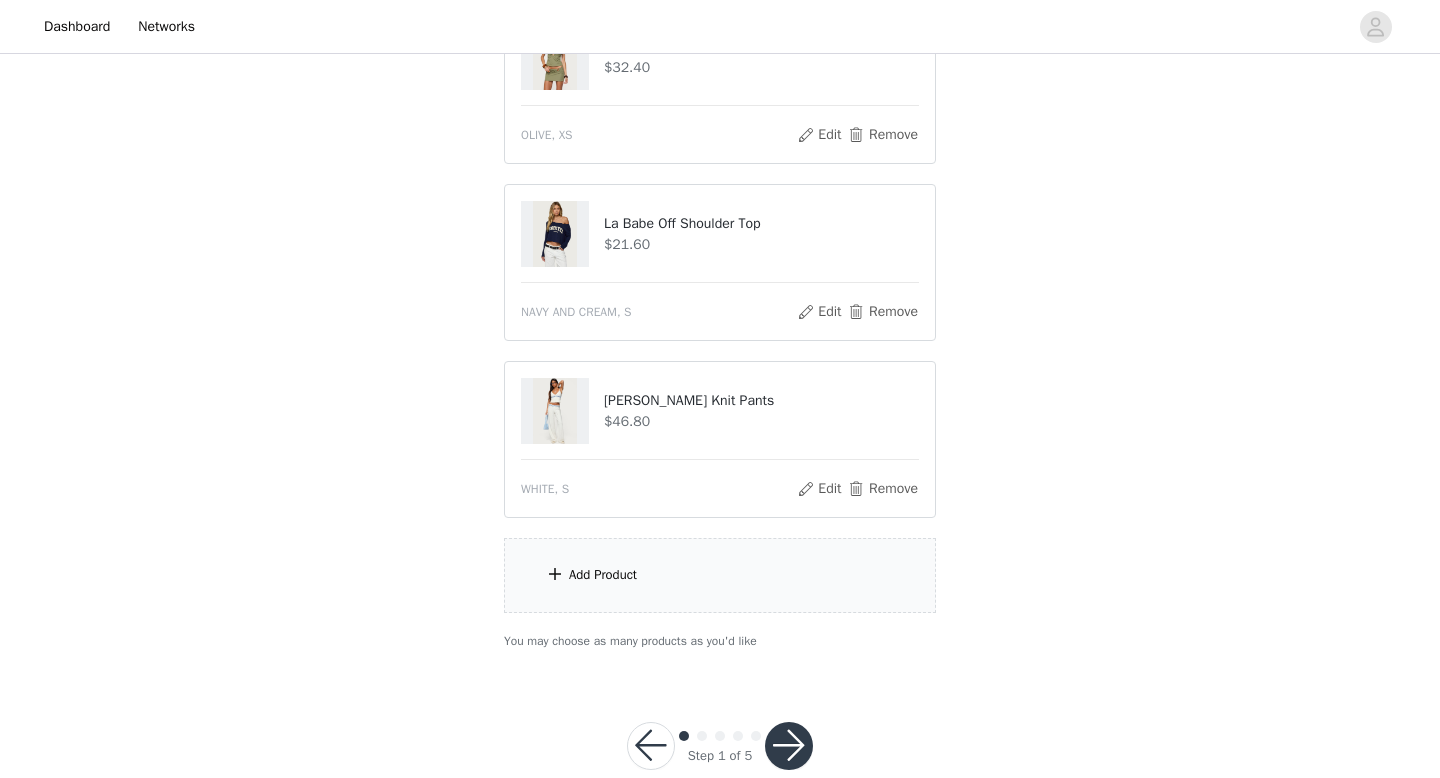 scroll, scrollTop: 1194, scrollLeft: 0, axis: vertical 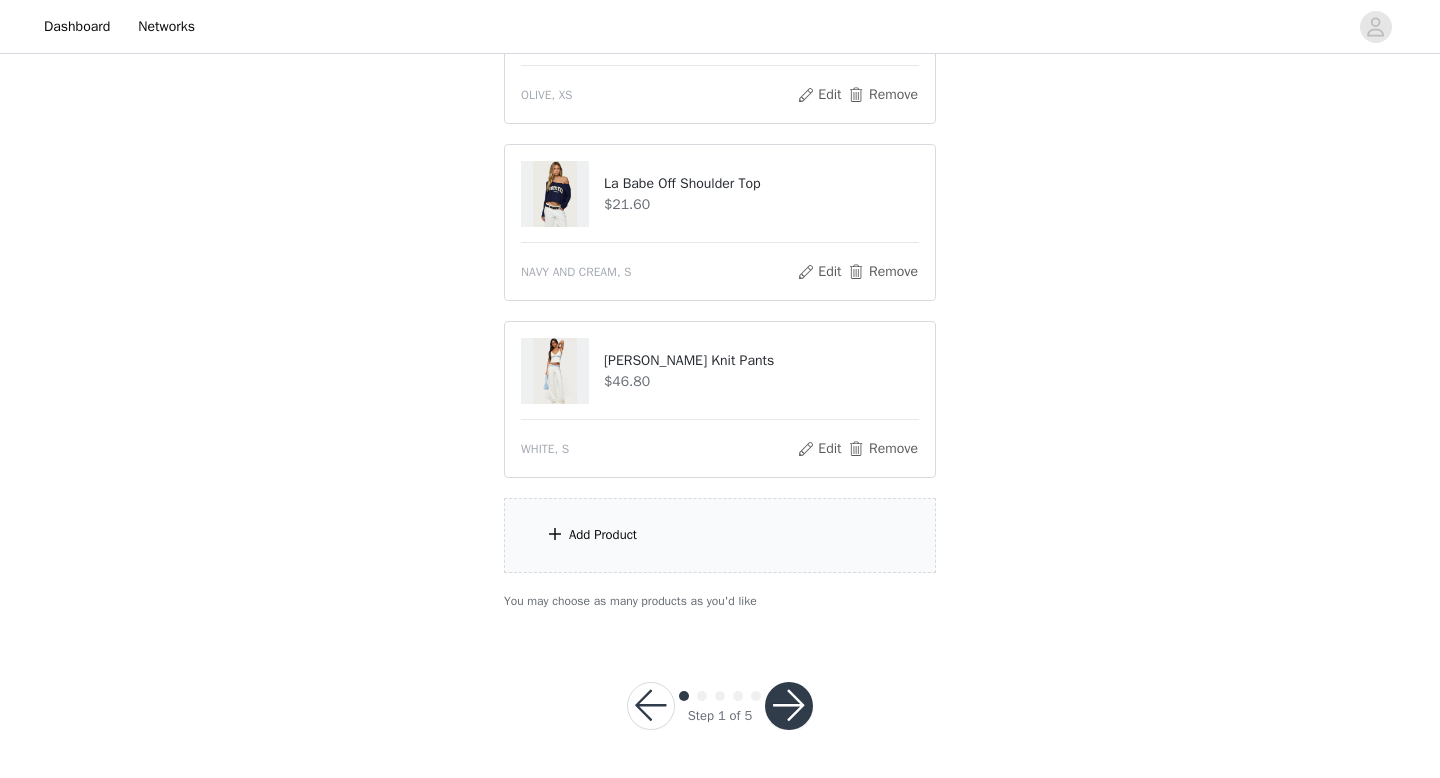 click on "Add Product" at bounding box center [720, 535] 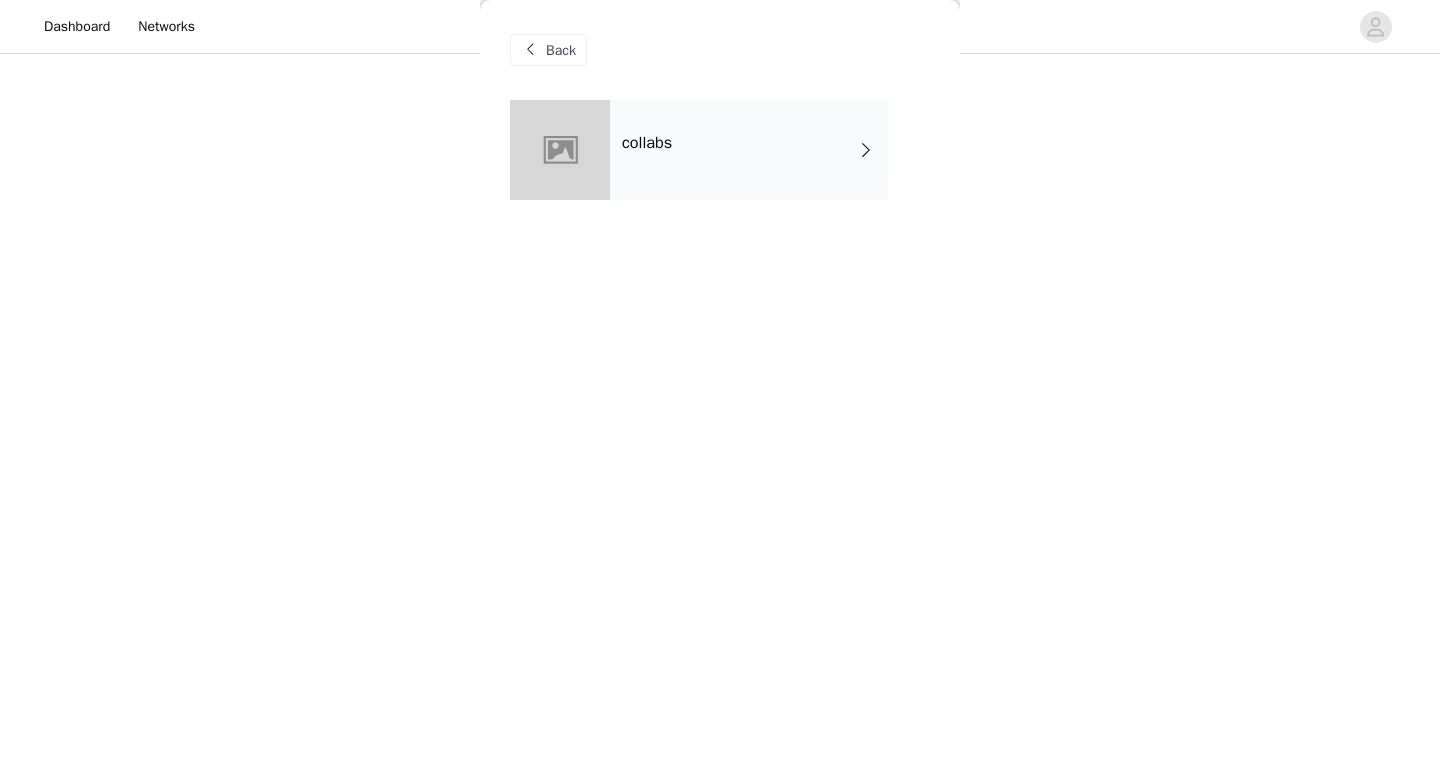 click on "collabs" at bounding box center [749, 150] 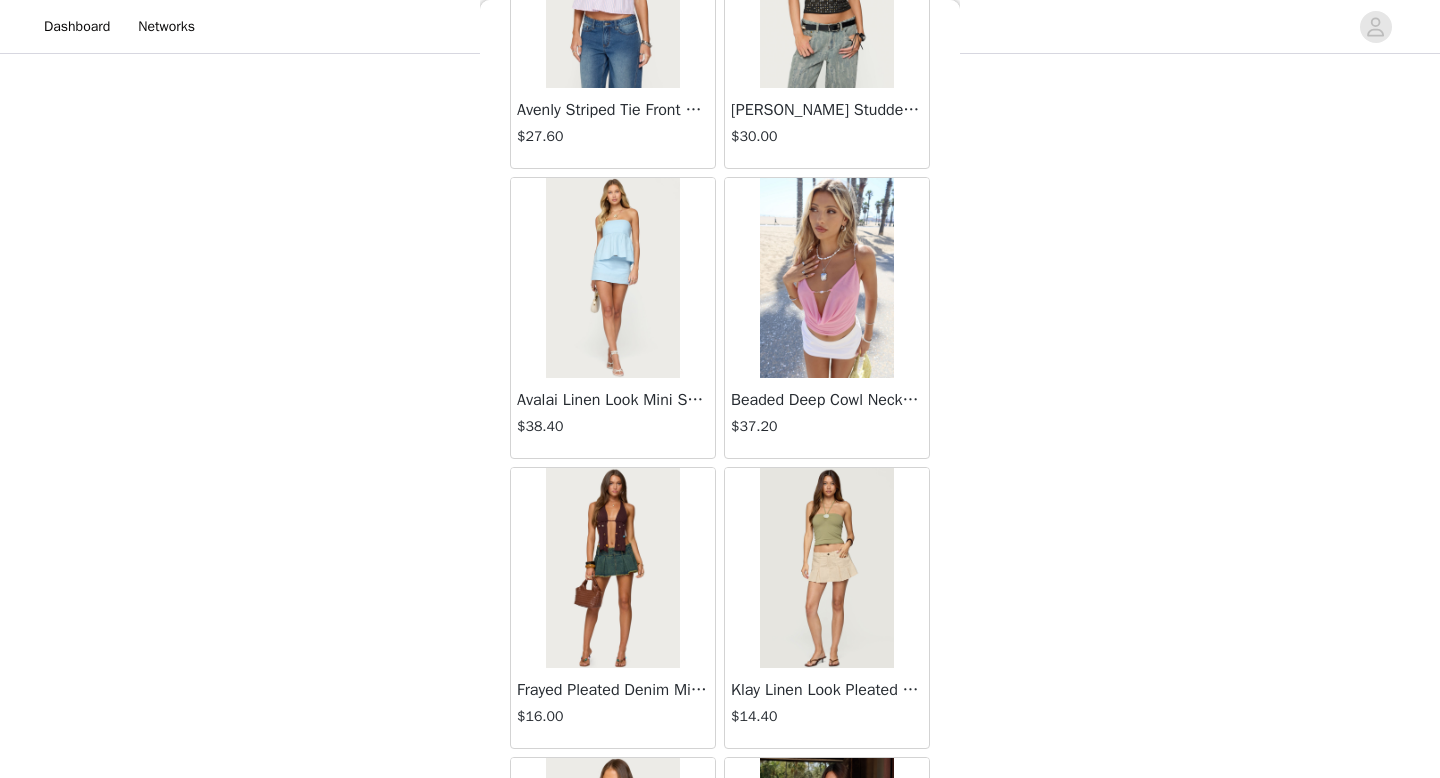 scroll, scrollTop: 2282, scrollLeft: 0, axis: vertical 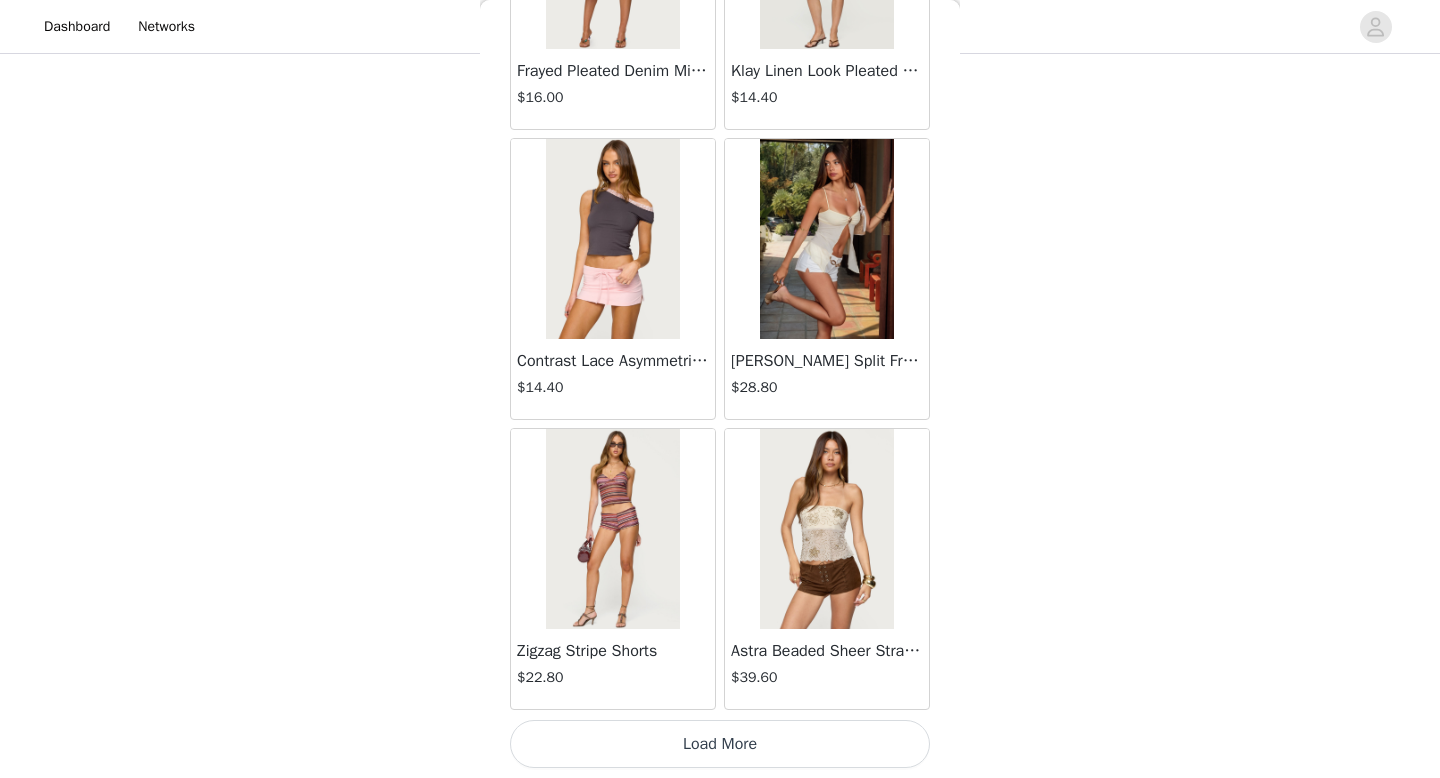 click on "Load More" at bounding box center (720, 744) 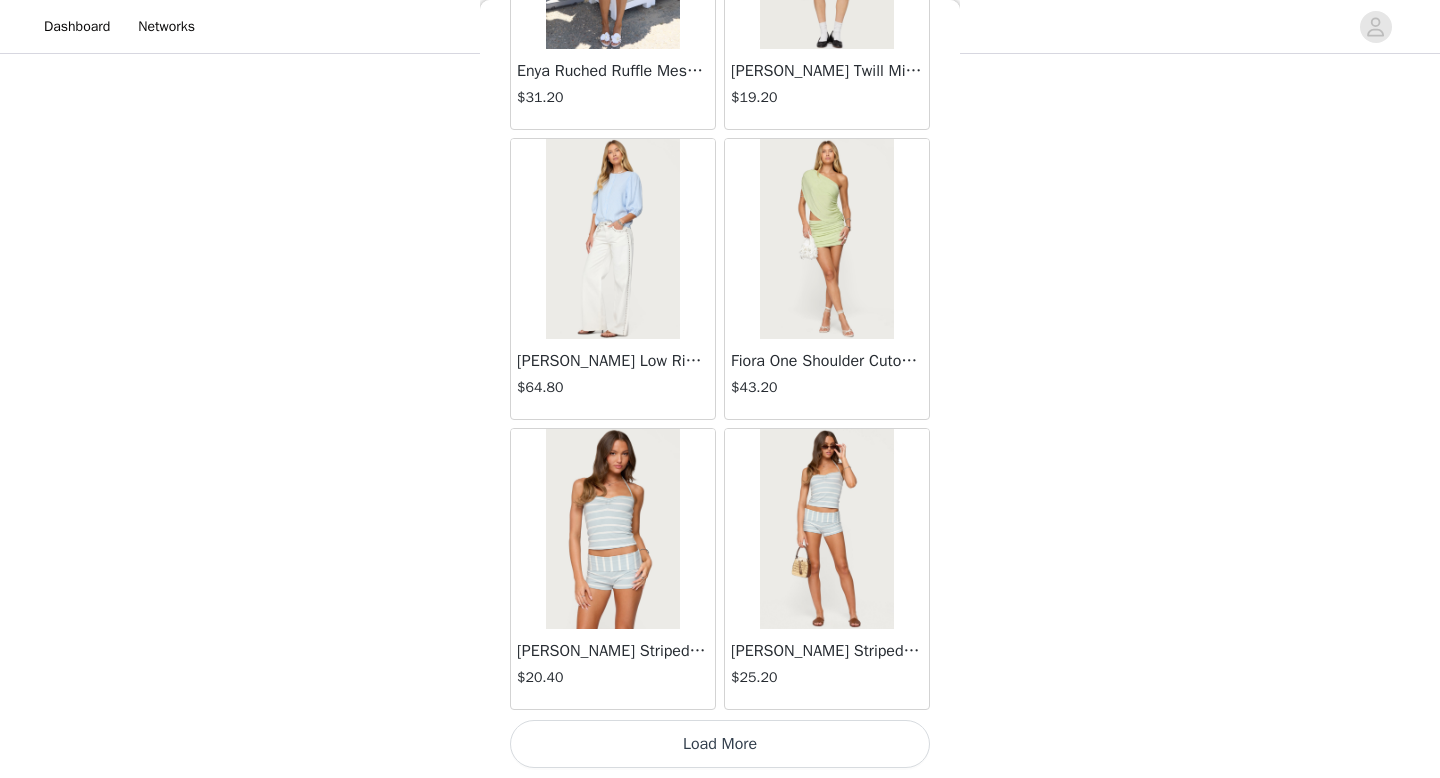 click on "Load More" at bounding box center (720, 744) 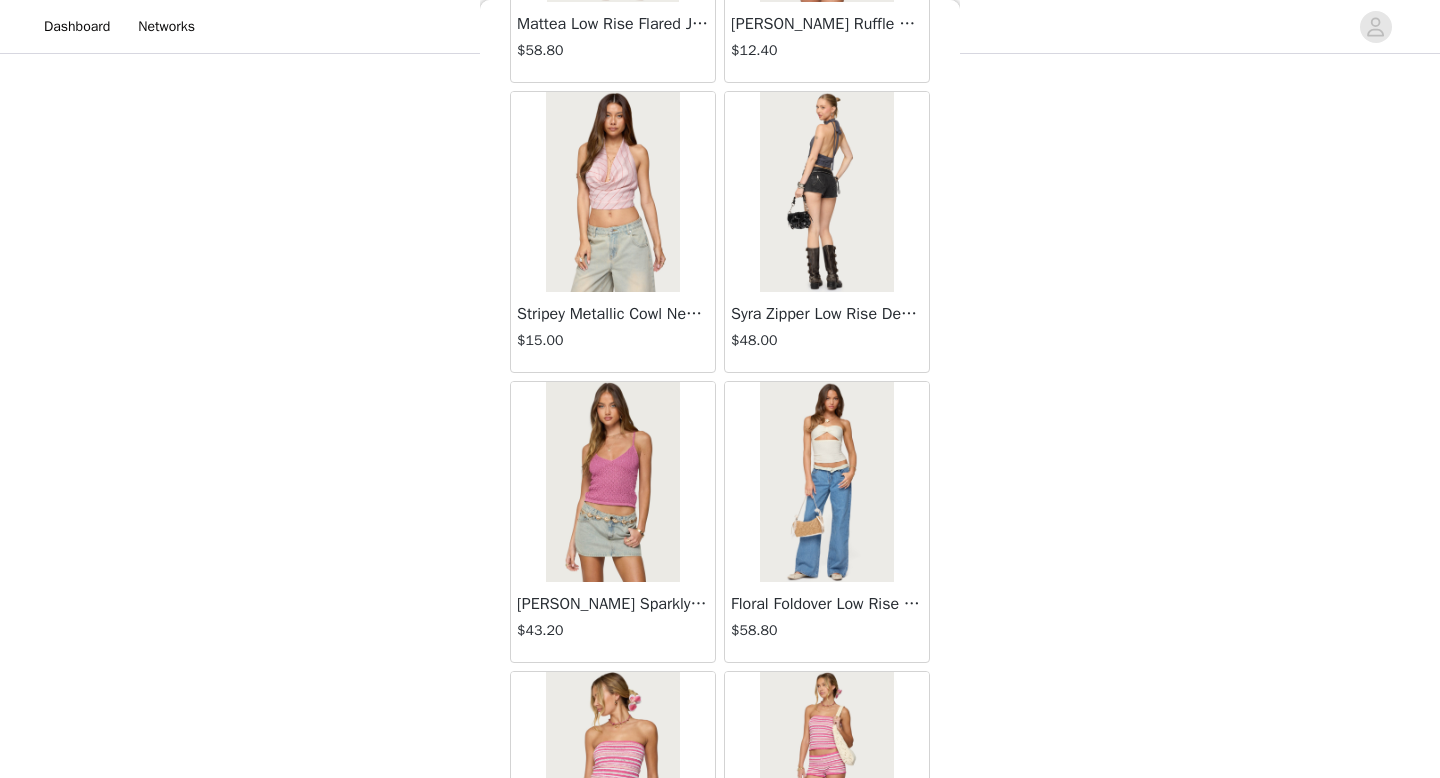 scroll, scrollTop: 8082, scrollLeft: 0, axis: vertical 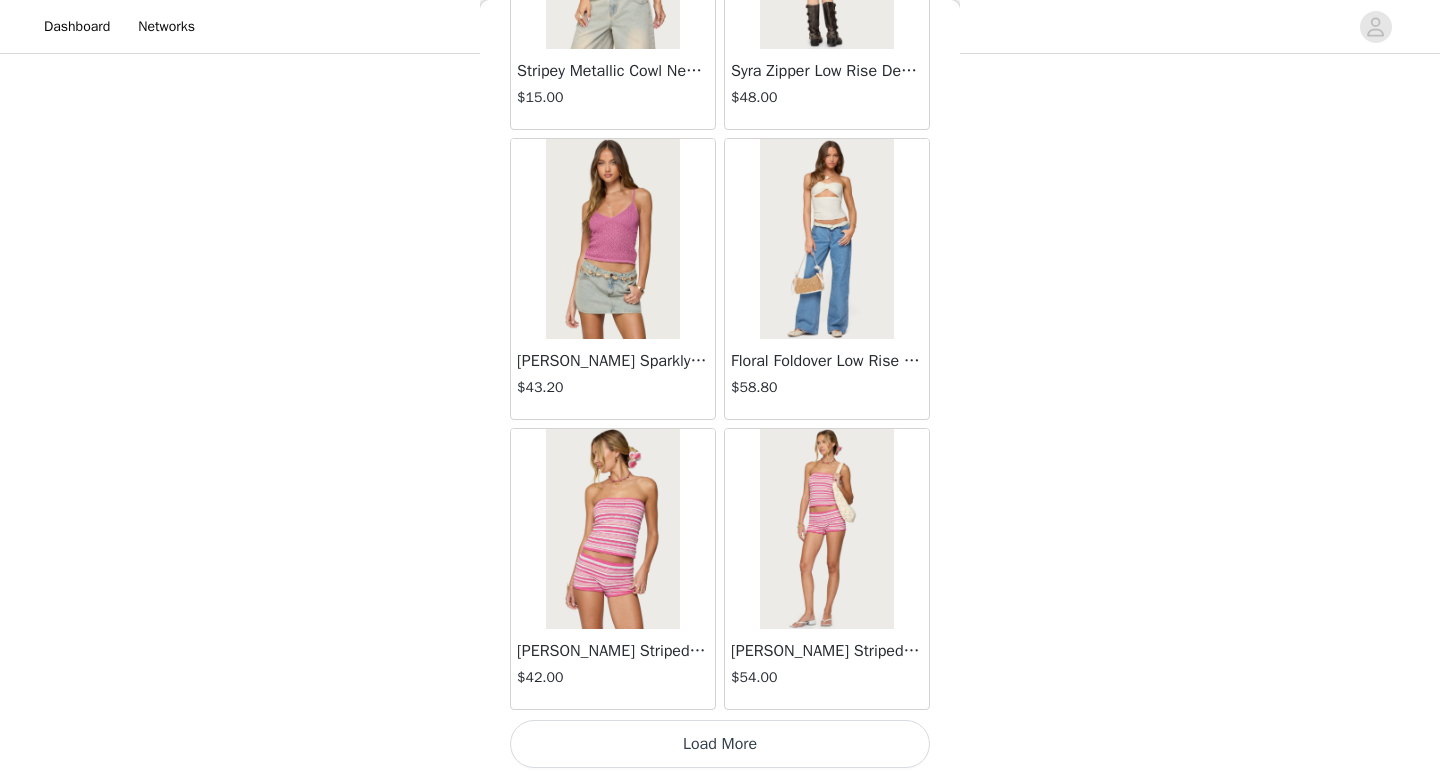 click on "Lovina Grommet Pleated Mini Skort   $16.80       Metallic & Sequin Textured Tank Top   $27.60       Nelley Backless Beaded Sequin Chiffon Top   $36.00       Daley Asymmetric One Shoulder Crochet Top   $21.60       Monty Plaid Micro Shorts   $30.00       Arlie Floral Texured Sheer Halter Top   $27.60       Maree Bead V Neck Top   $22.80       Maree Bead Cut Out Mini Skirt   $20.40       Delcy Cut Out Halter Top   $28.80       Juney Pinstripe Tailored Button Up Shirt   $36.00       Avenly Striped Tie Front Babydoll Top   $27.60       Blanco Studded Grommet Tube Top   $30.00       Avalai Linen Look Mini Skort   $38.40       Beaded Deep Cowl Neck Backless Top   $37.20       Frayed Pleated Denim Mini Skort   $16.00       Klay Linen Look Pleated Mini Skort   $14.40       Contrast Lace Asymmetric Off Shoulder Top   $14.40       Reeve Split Front Sheer Mesh Top   $28.80       Zigzag Stripe Shorts   $22.80       Astra Beaded Sheer Strapless Top   $39.60       Beaded Floral Embroidered Tank Top   $38.40" at bounding box center [720, -3604] 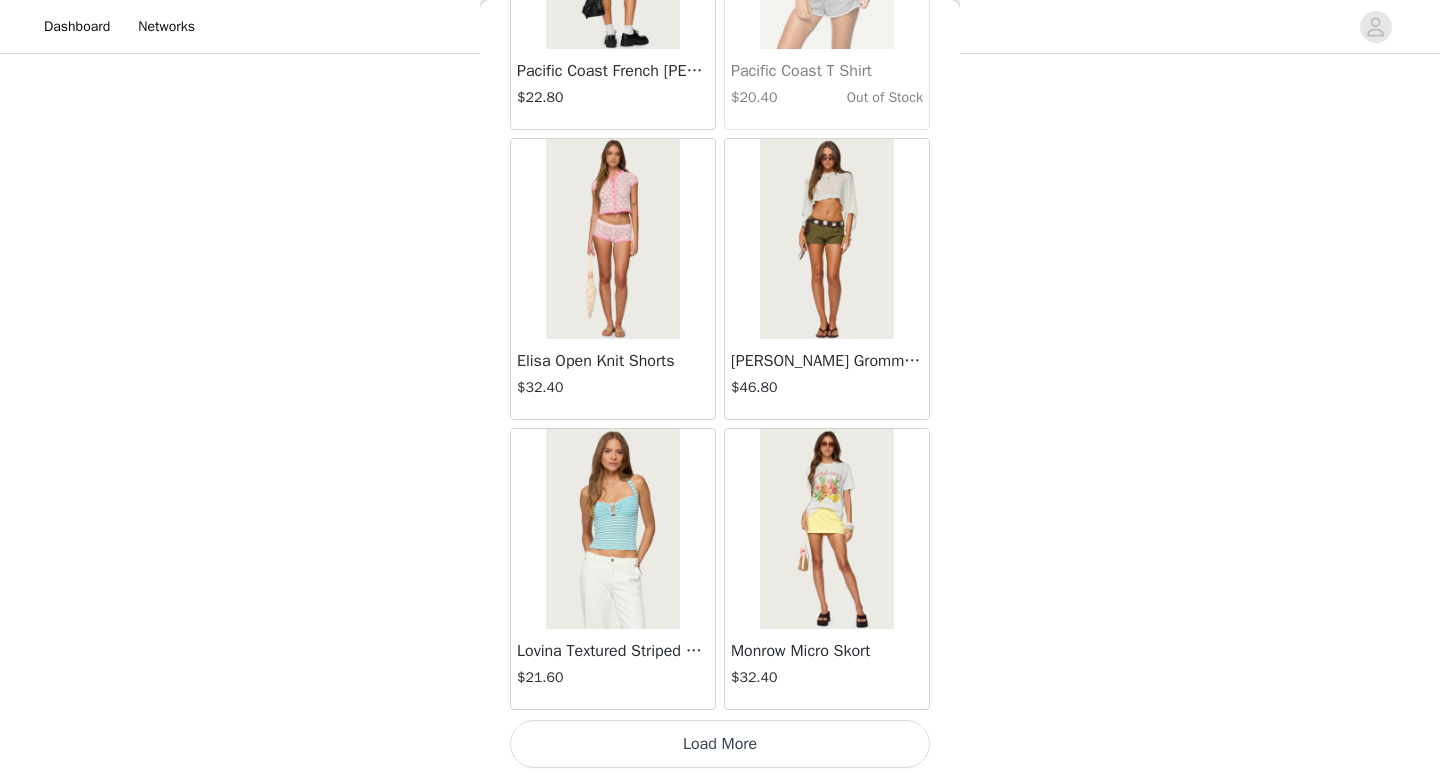 click on "Load More" at bounding box center [720, 744] 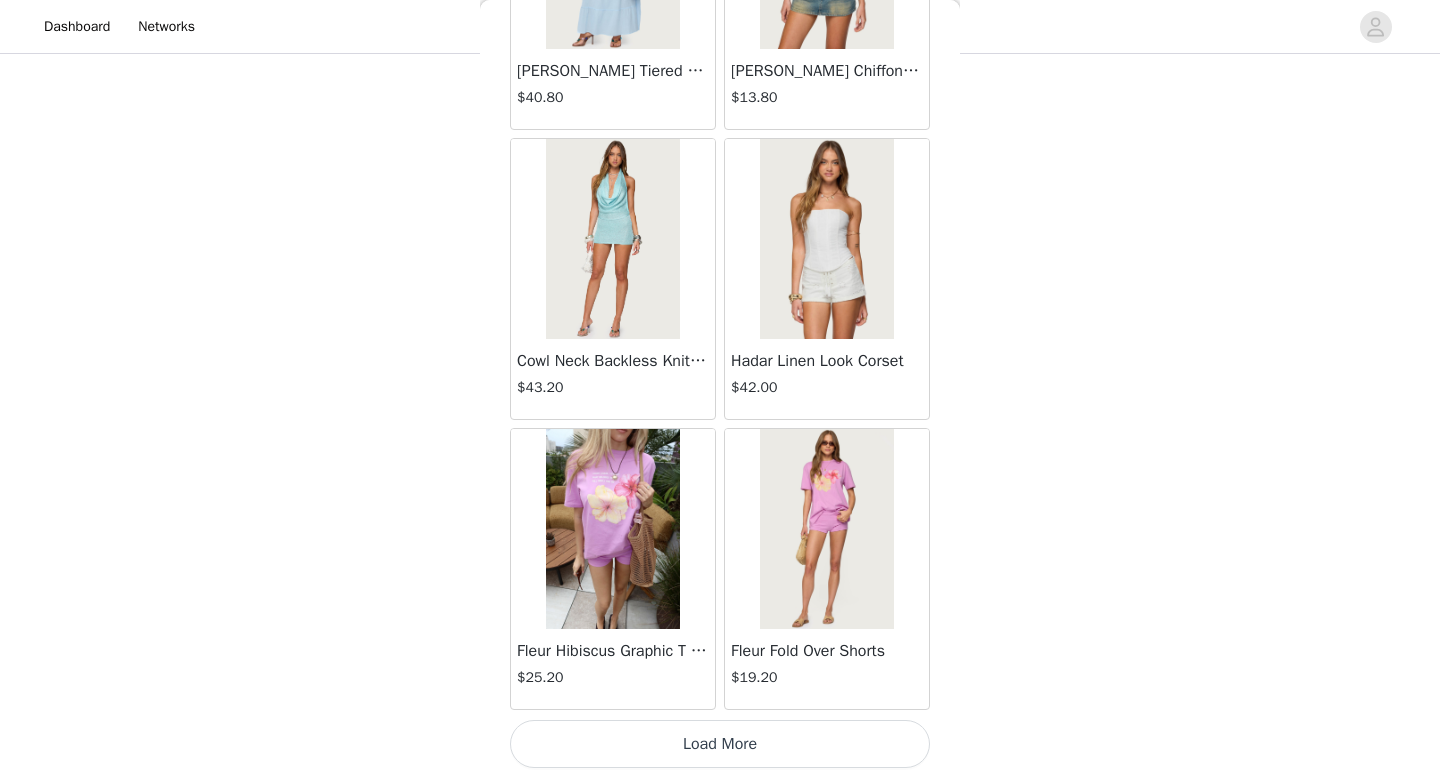 click on "Load More" at bounding box center (720, 744) 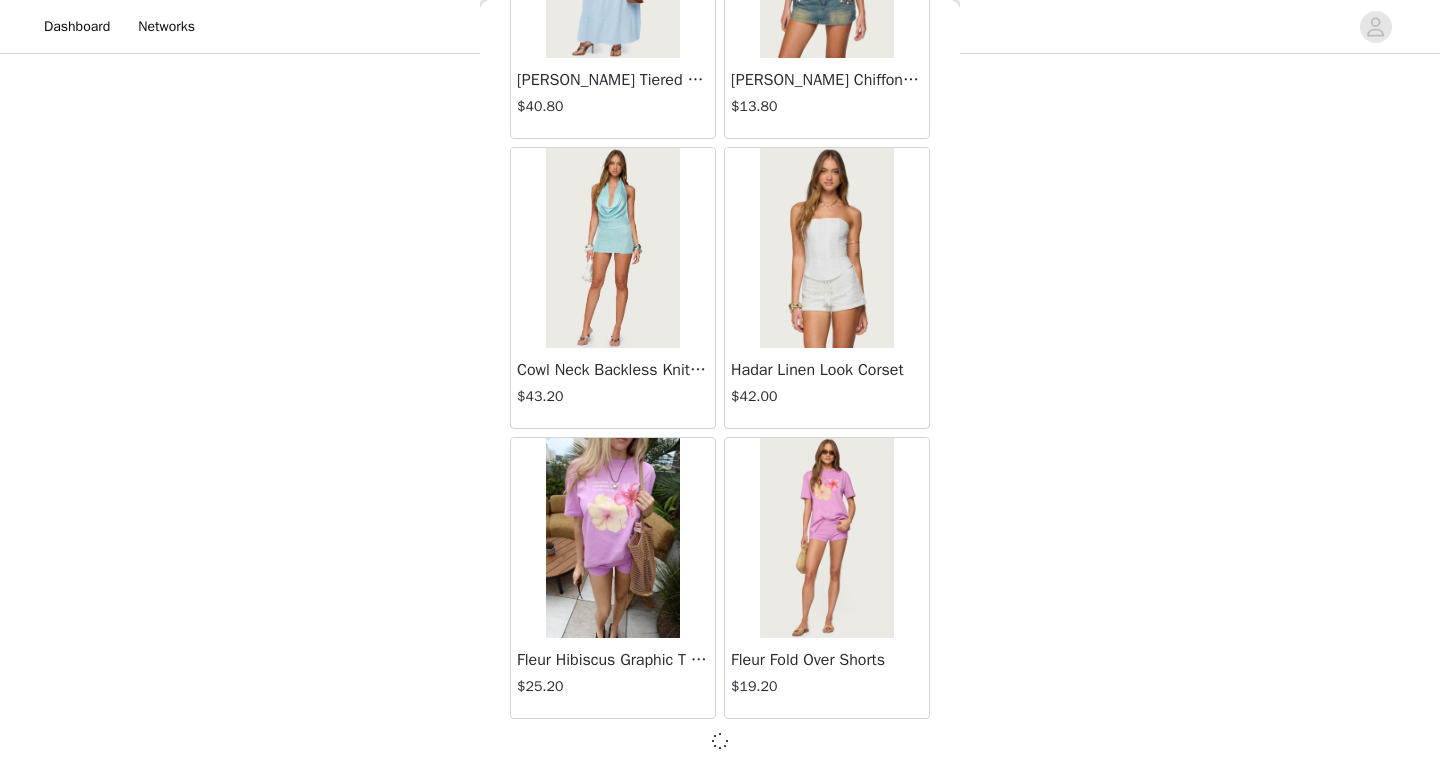 scroll, scrollTop: 13873, scrollLeft: 0, axis: vertical 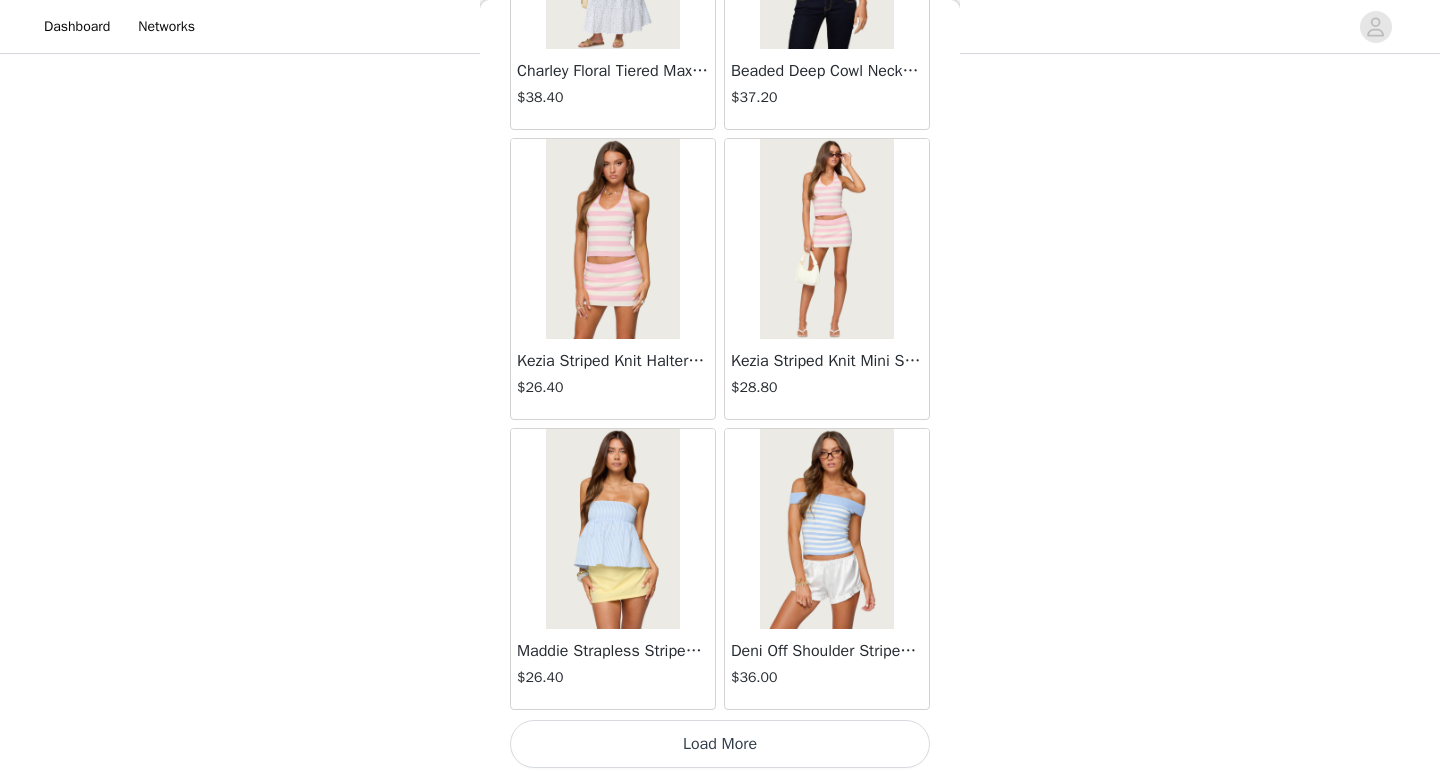 click on "Load More" at bounding box center [720, 744] 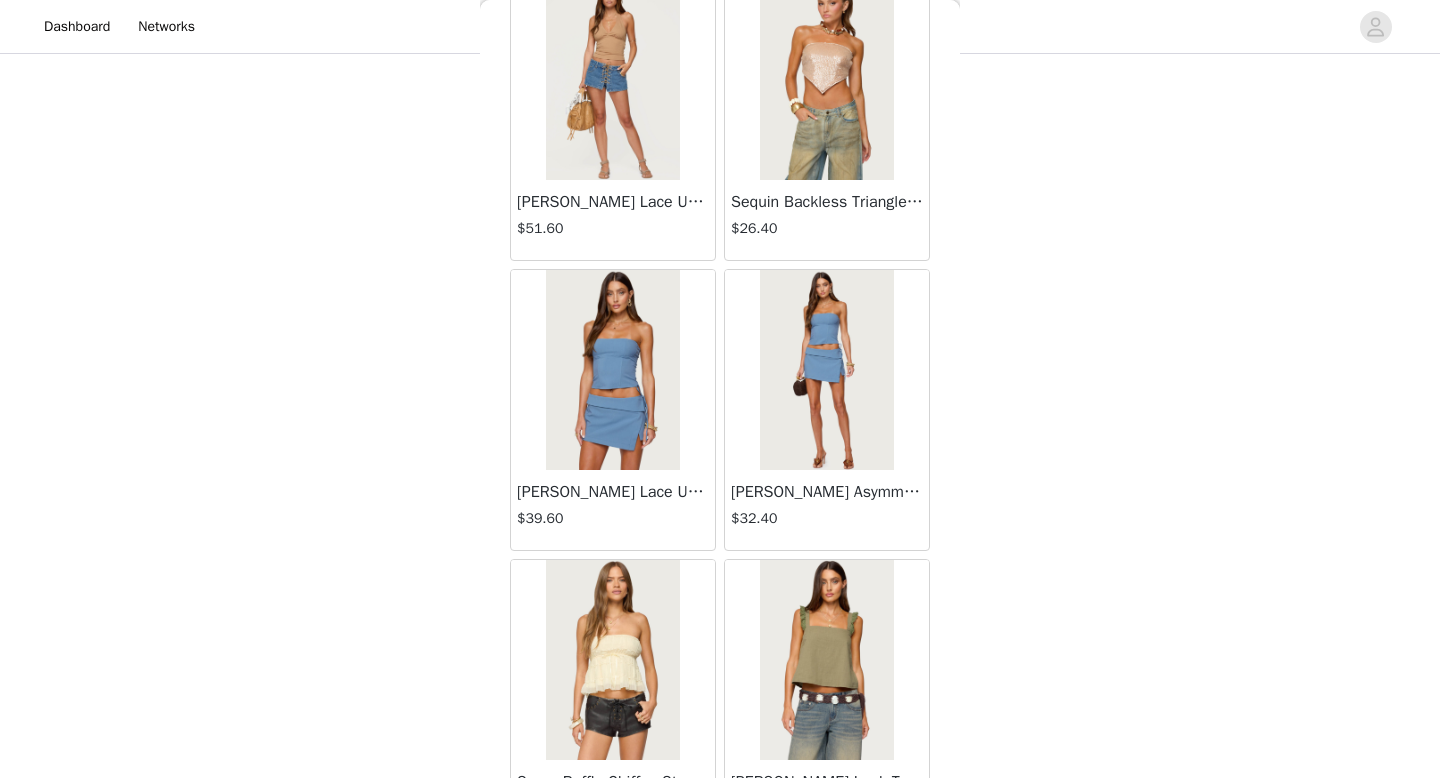 scroll, scrollTop: 19682, scrollLeft: 0, axis: vertical 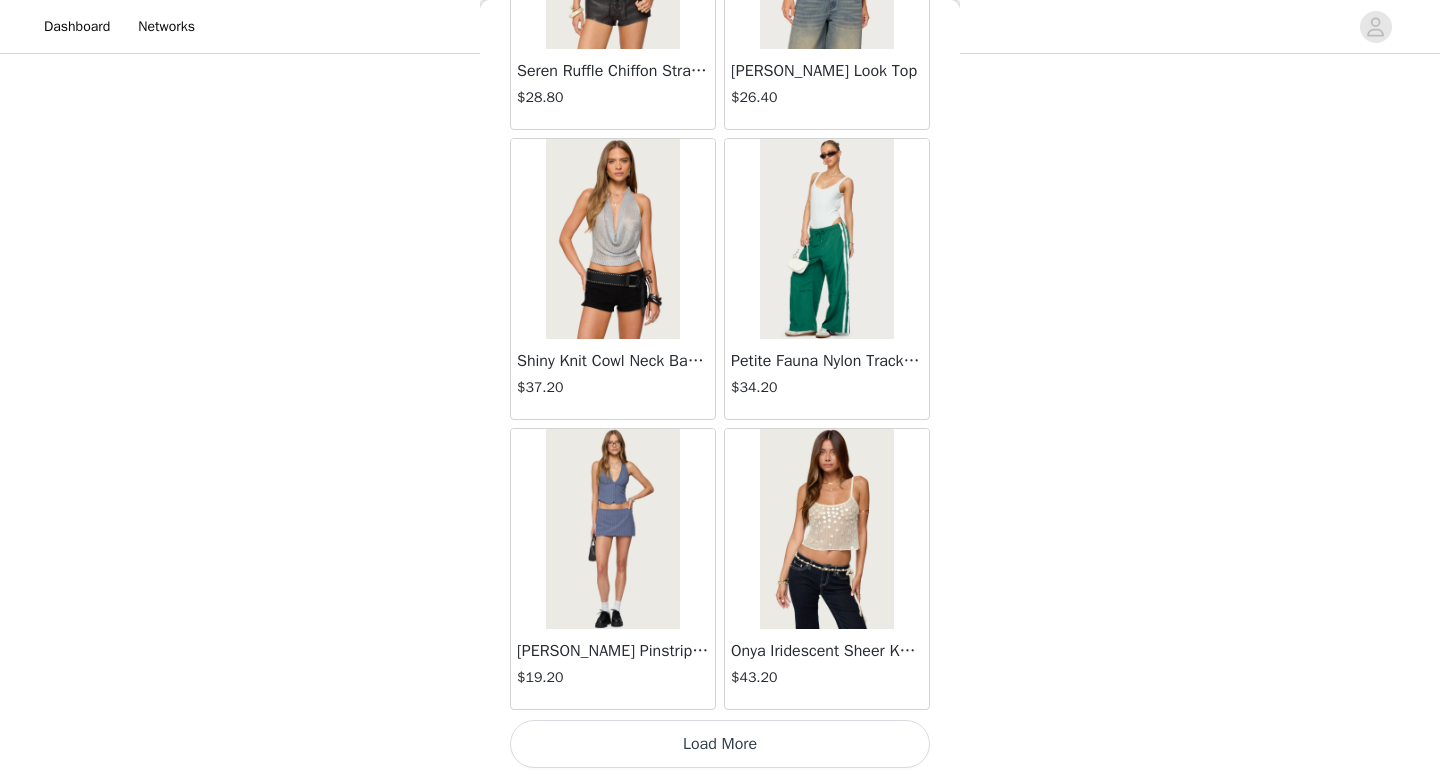 click on "Load More" at bounding box center [720, 744] 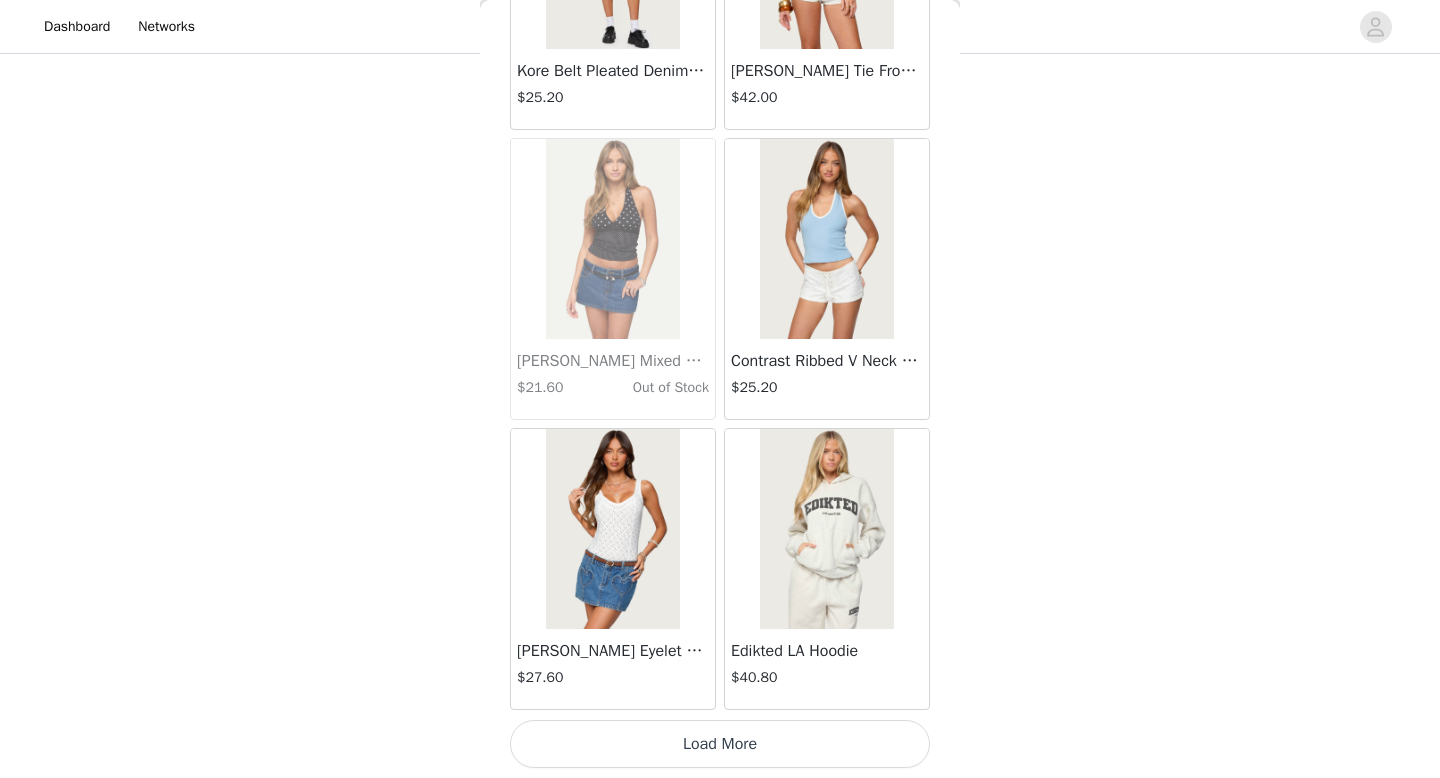 click on "Load More" at bounding box center [720, 744] 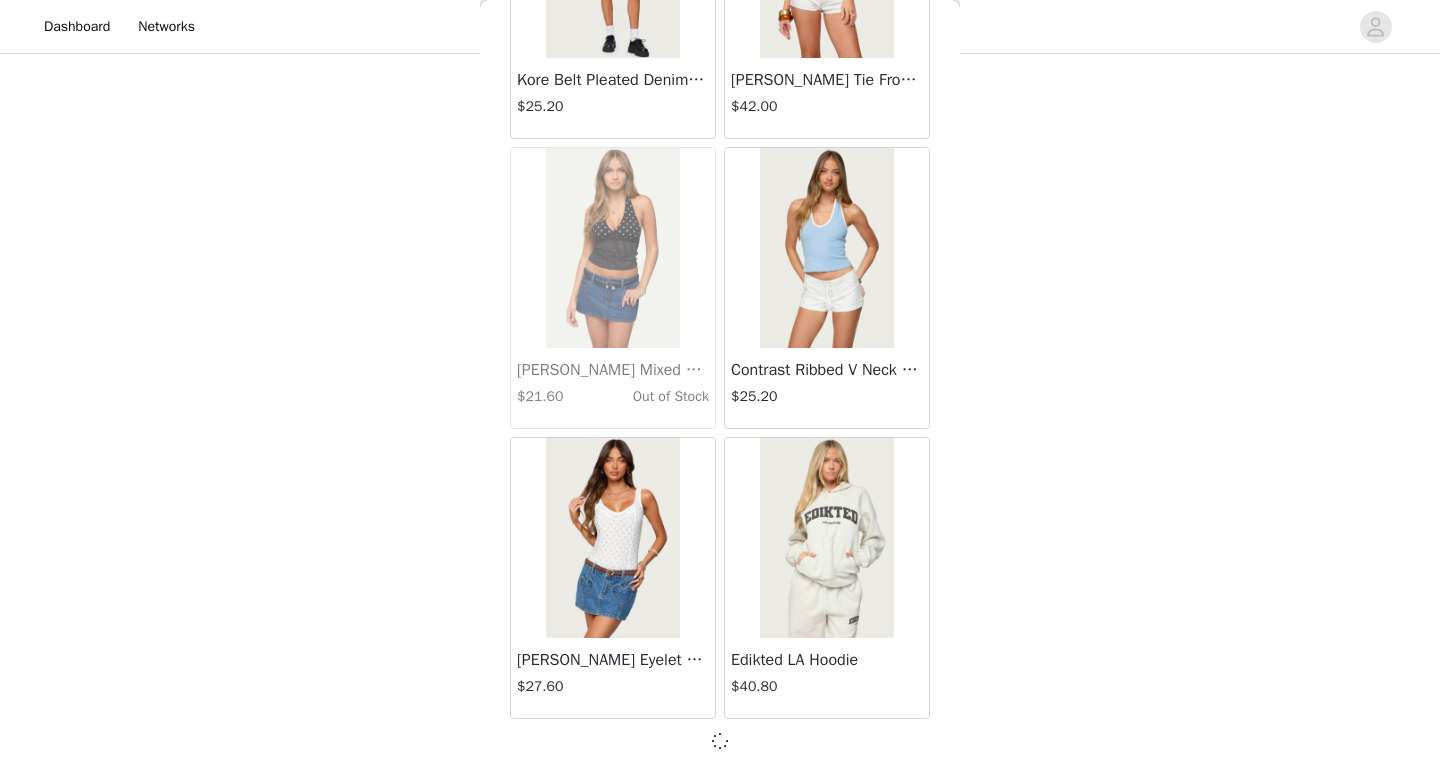 scroll, scrollTop: 22573, scrollLeft: 0, axis: vertical 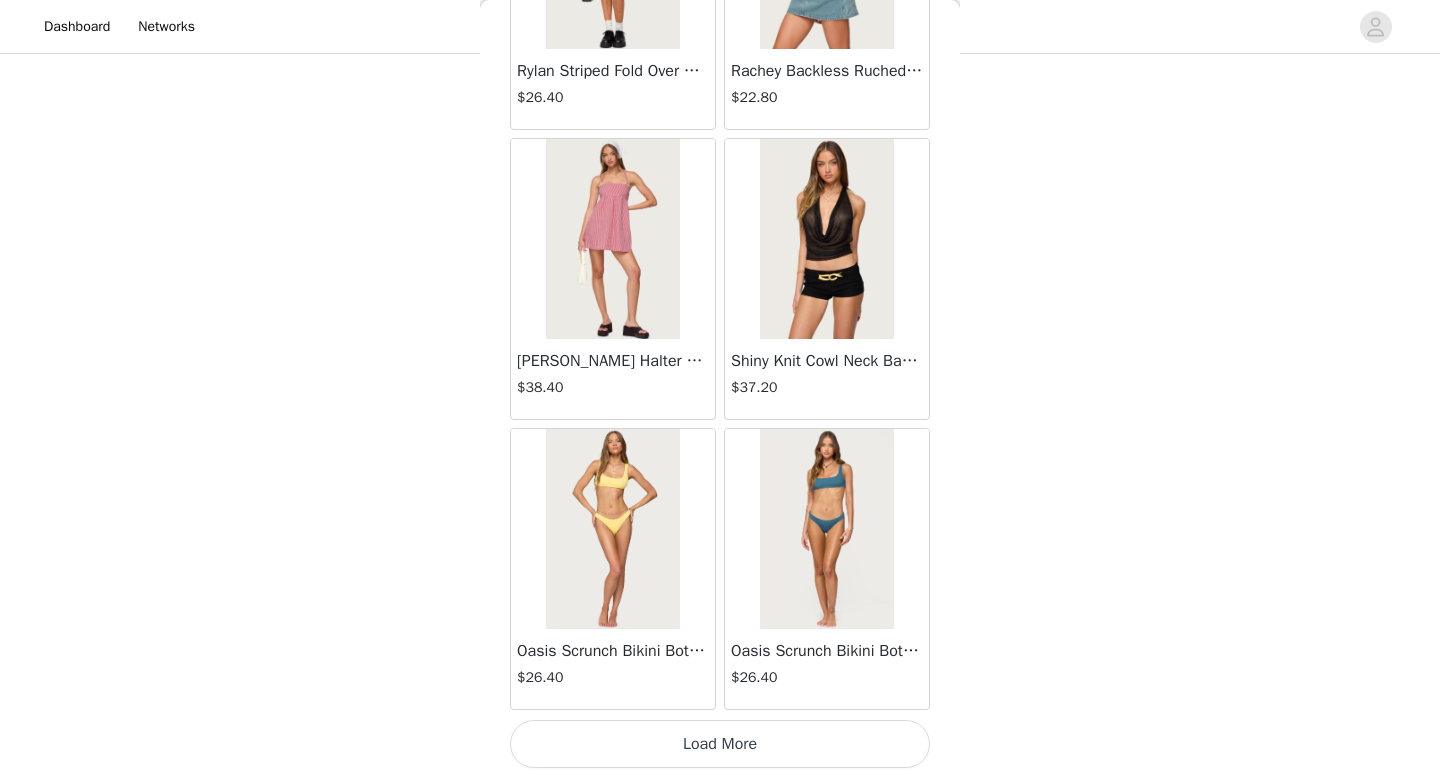 click on "Load More" at bounding box center (720, 744) 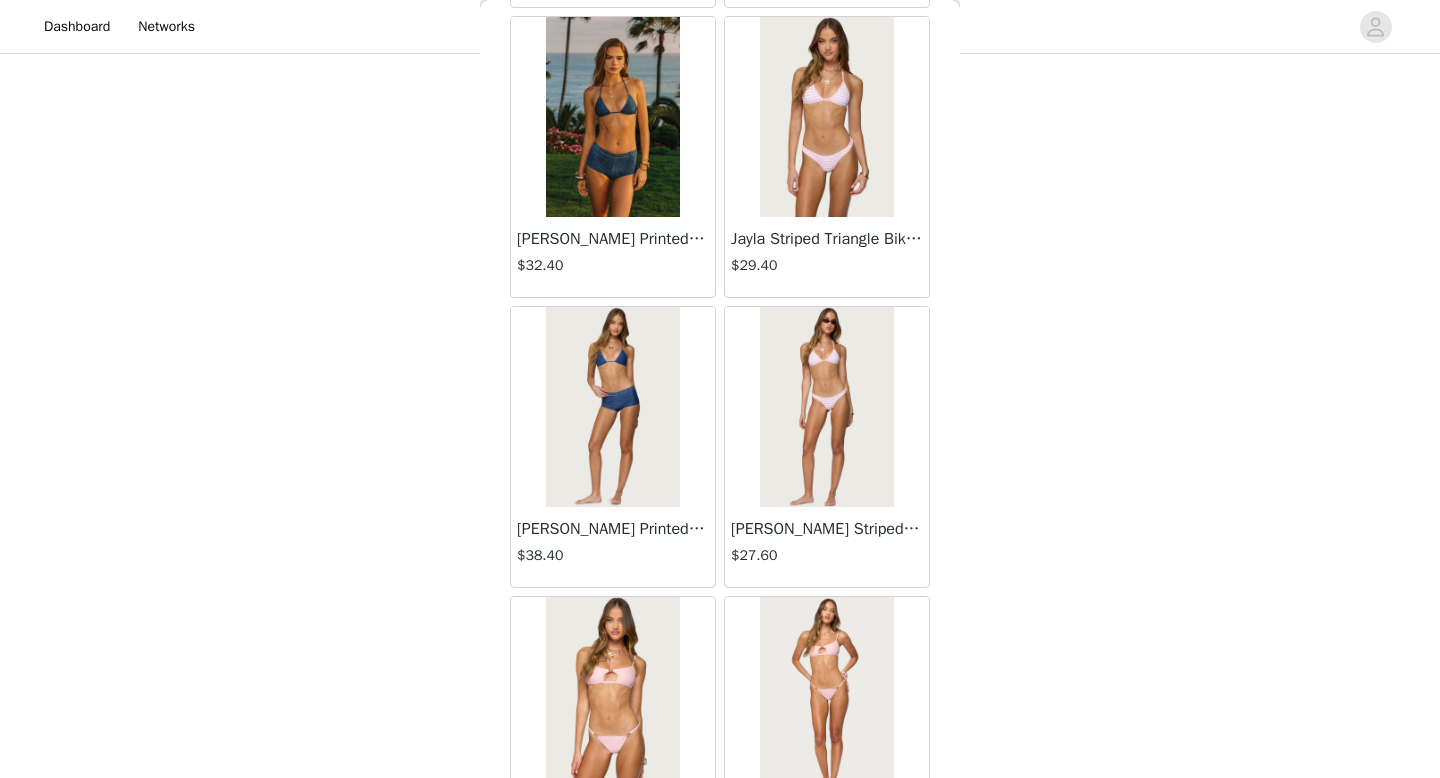 scroll, scrollTop: 28382, scrollLeft: 0, axis: vertical 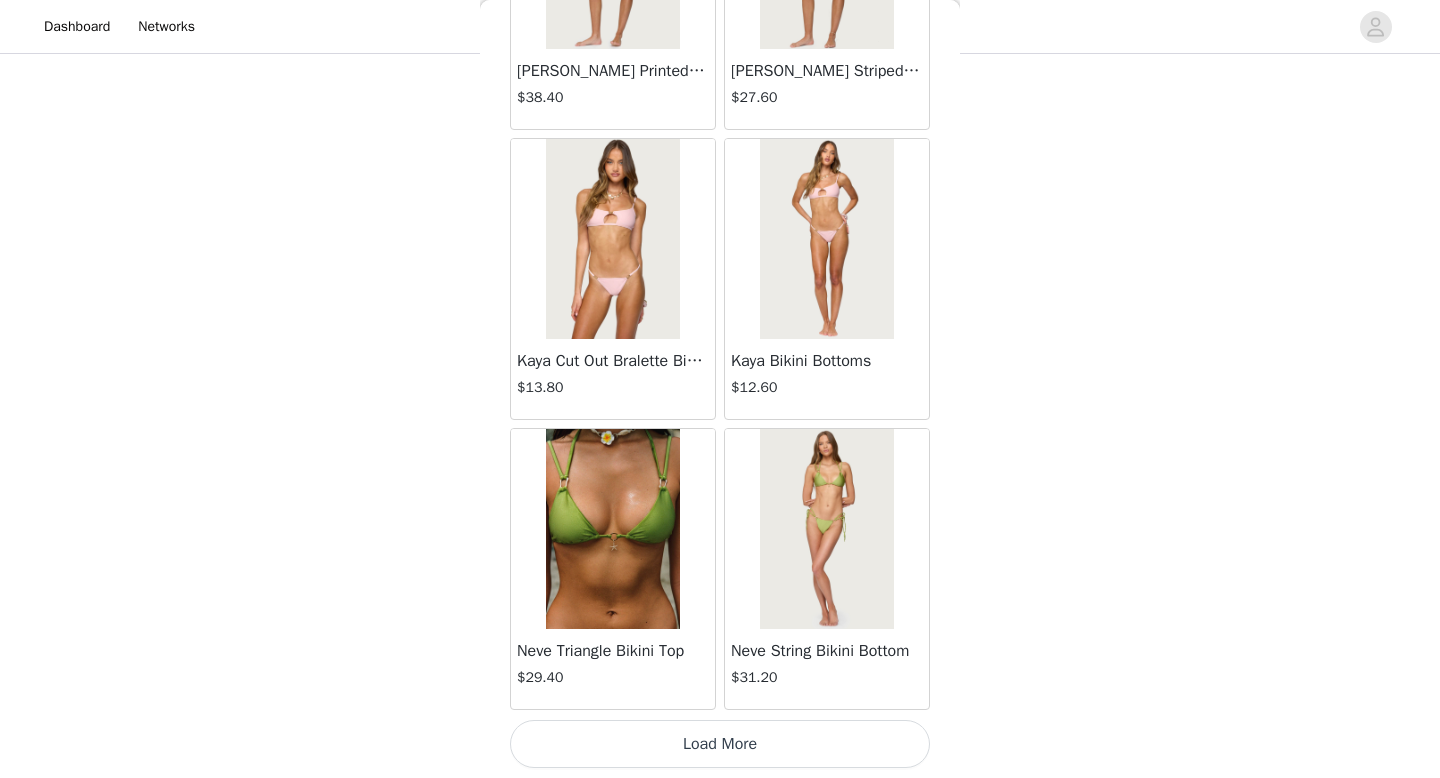click on "Load More" at bounding box center (720, 744) 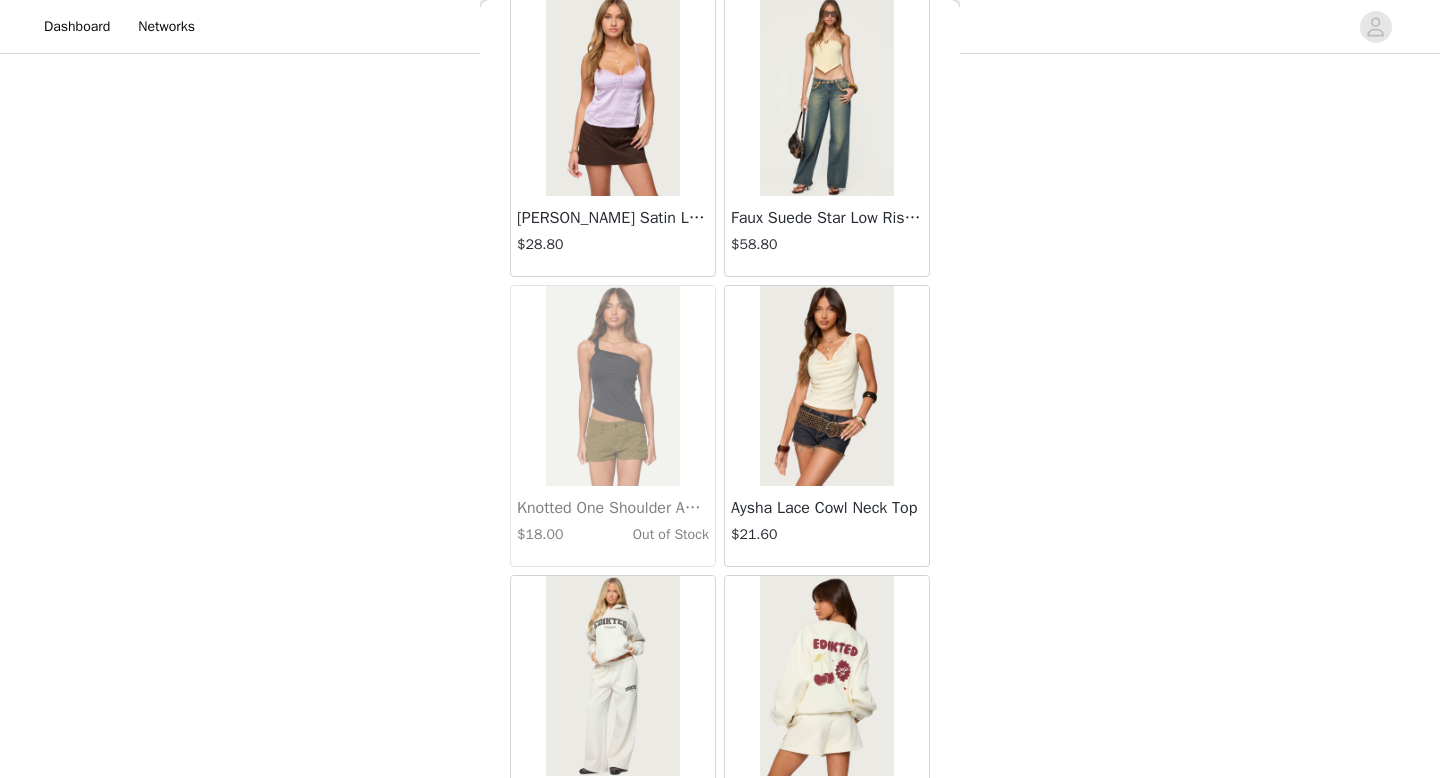 scroll, scrollTop: 31282, scrollLeft: 0, axis: vertical 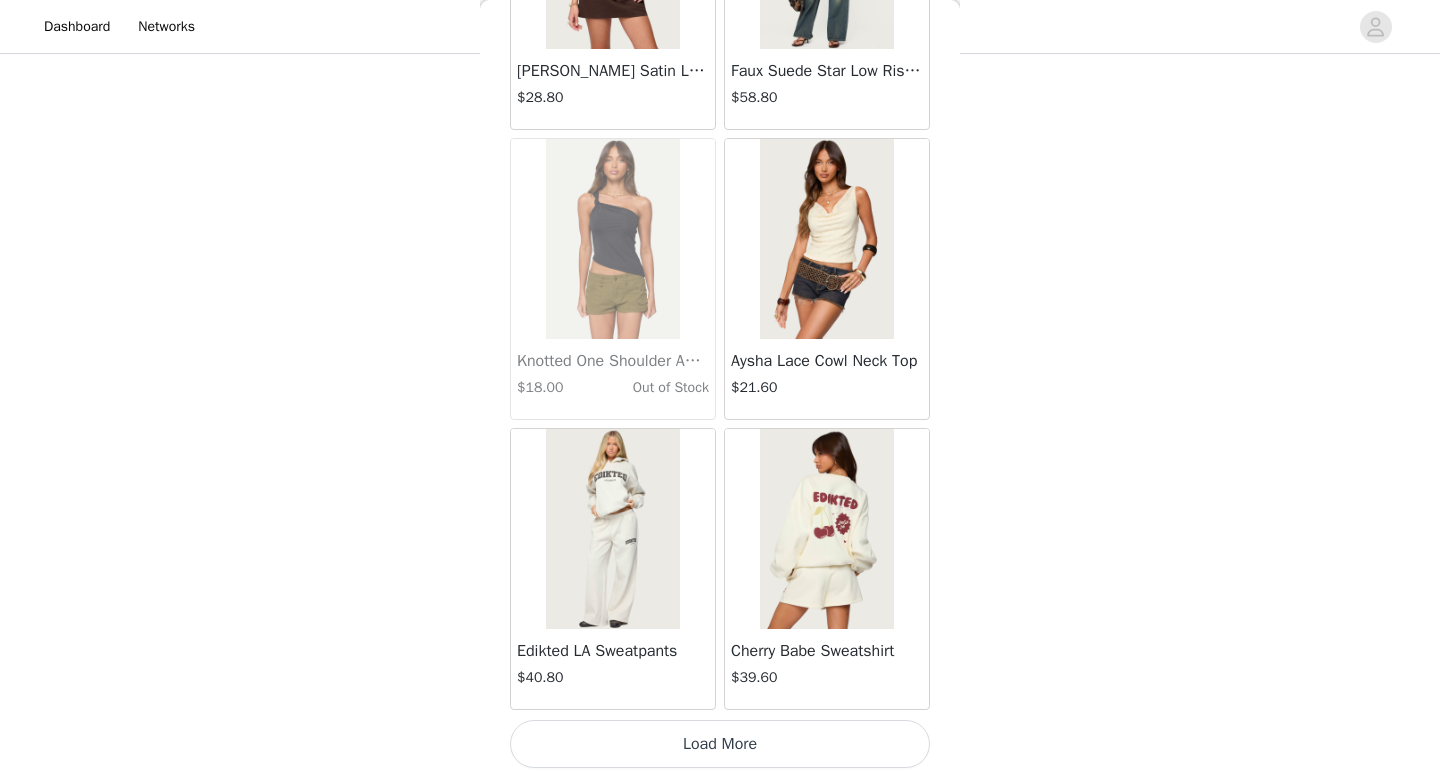 click on "Load More" at bounding box center (720, 744) 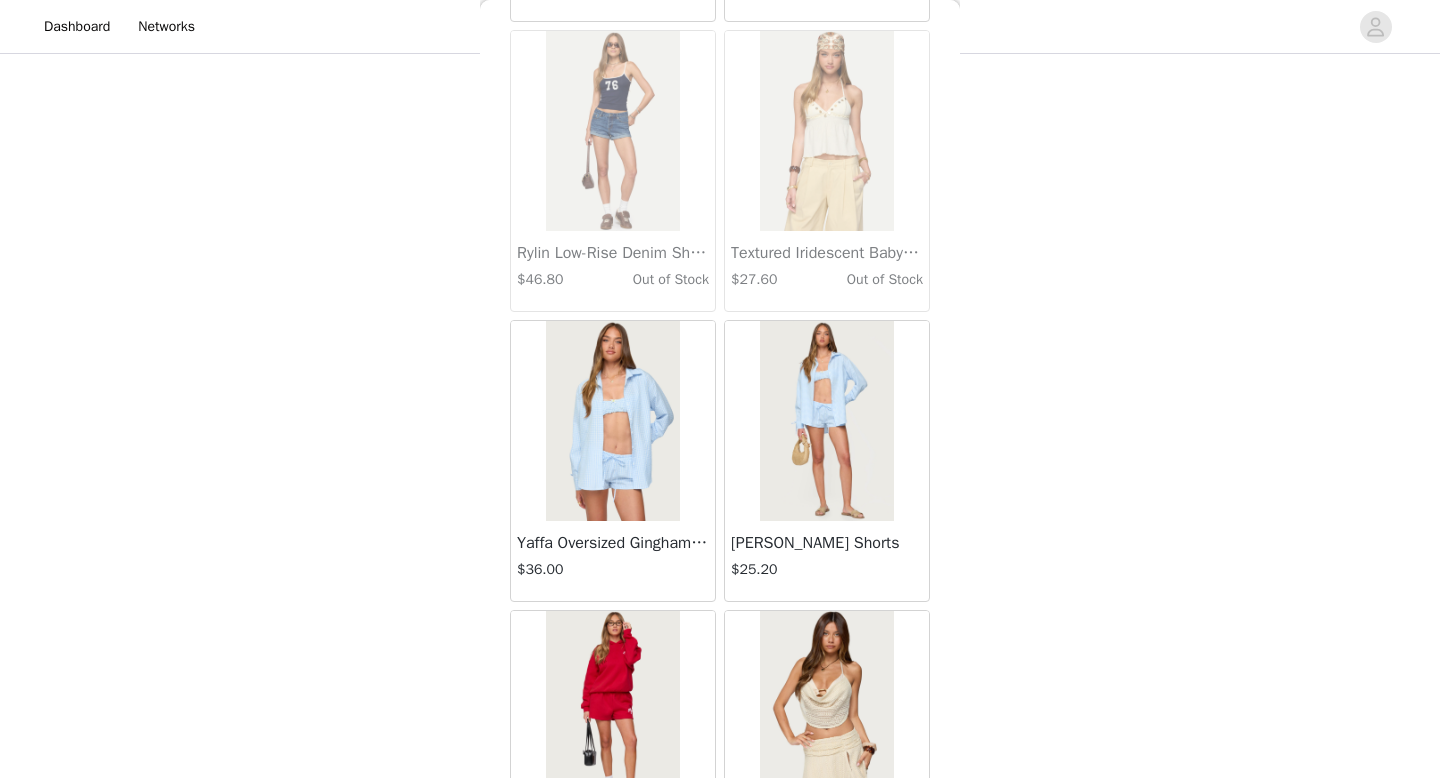 scroll, scrollTop: 34182, scrollLeft: 0, axis: vertical 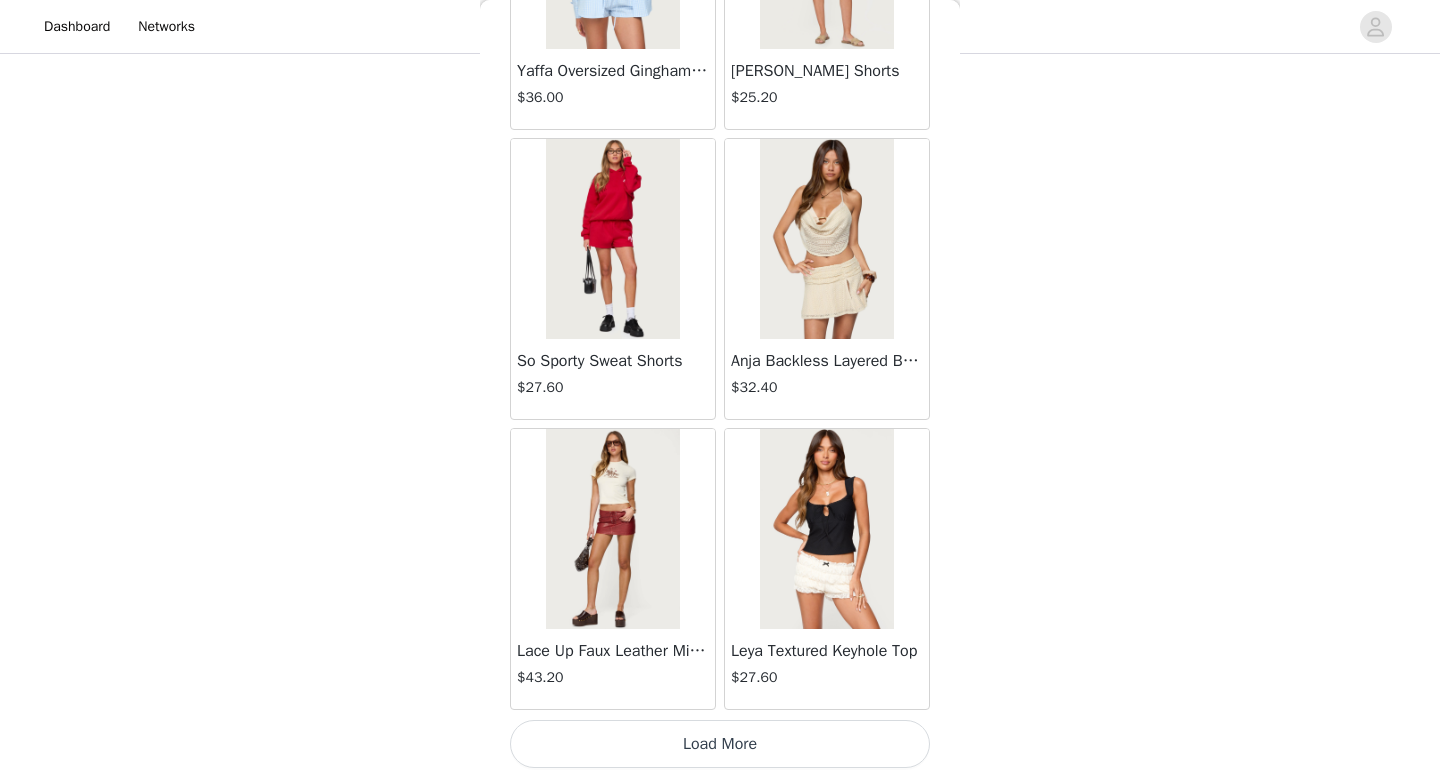 click on "Load More" at bounding box center [720, 744] 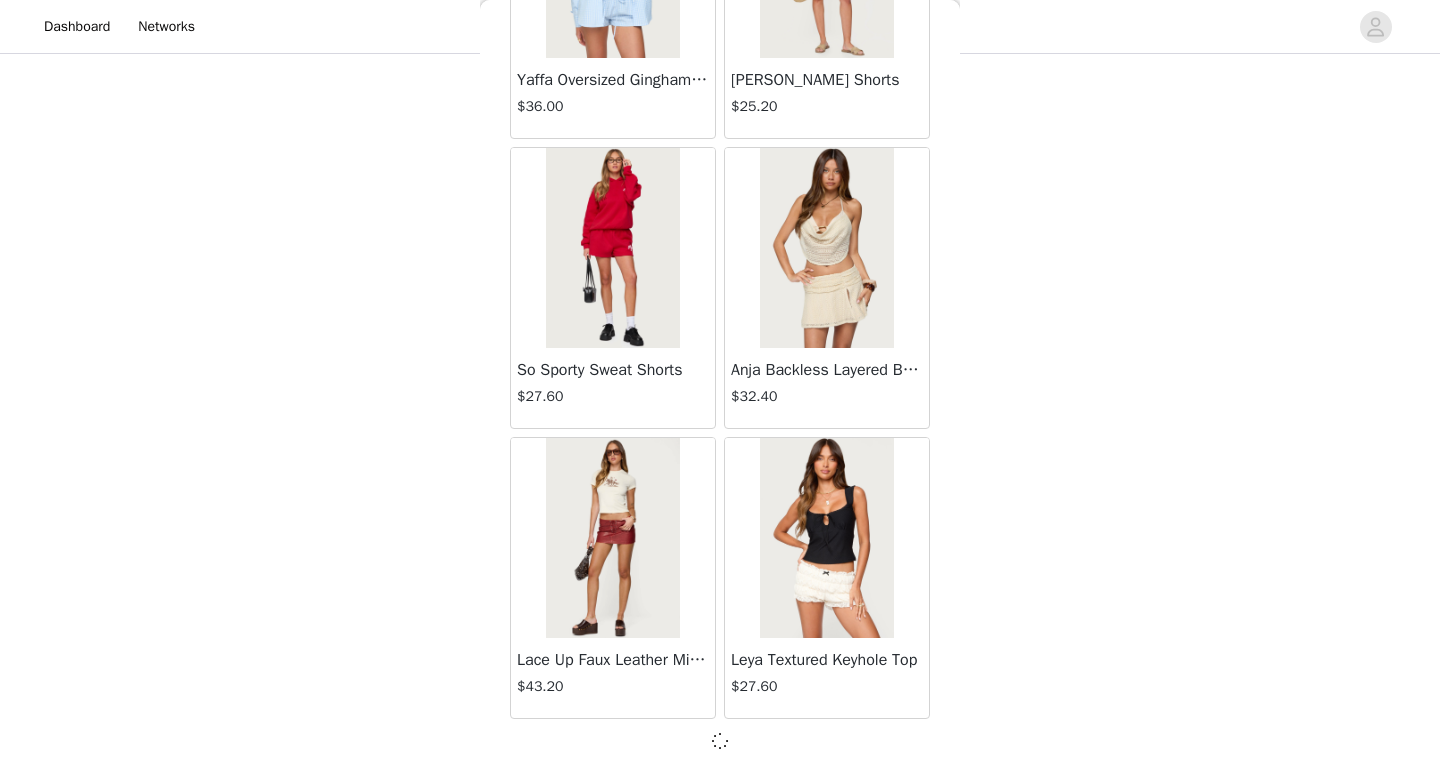scroll, scrollTop: 34173, scrollLeft: 0, axis: vertical 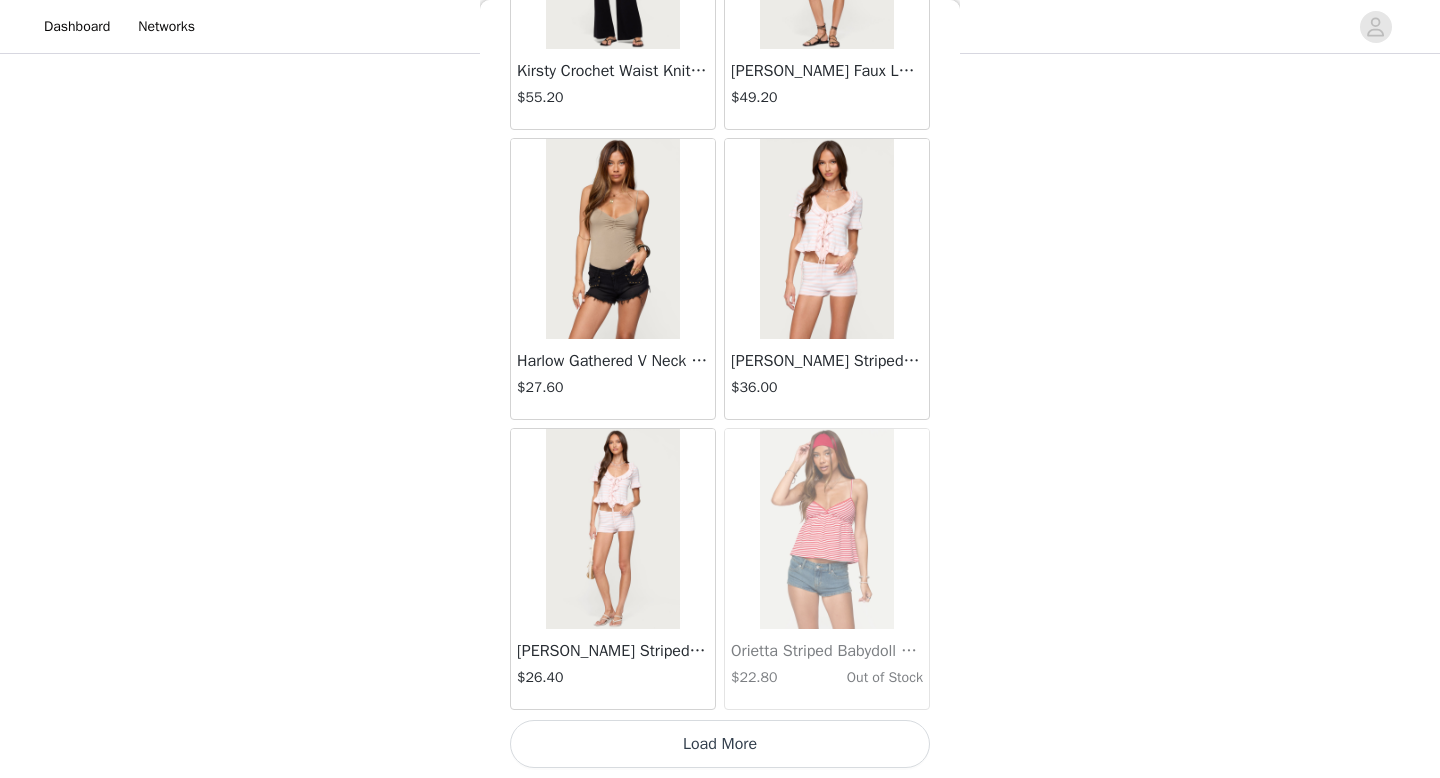 click on "Load More" at bounding box center [720, 744] 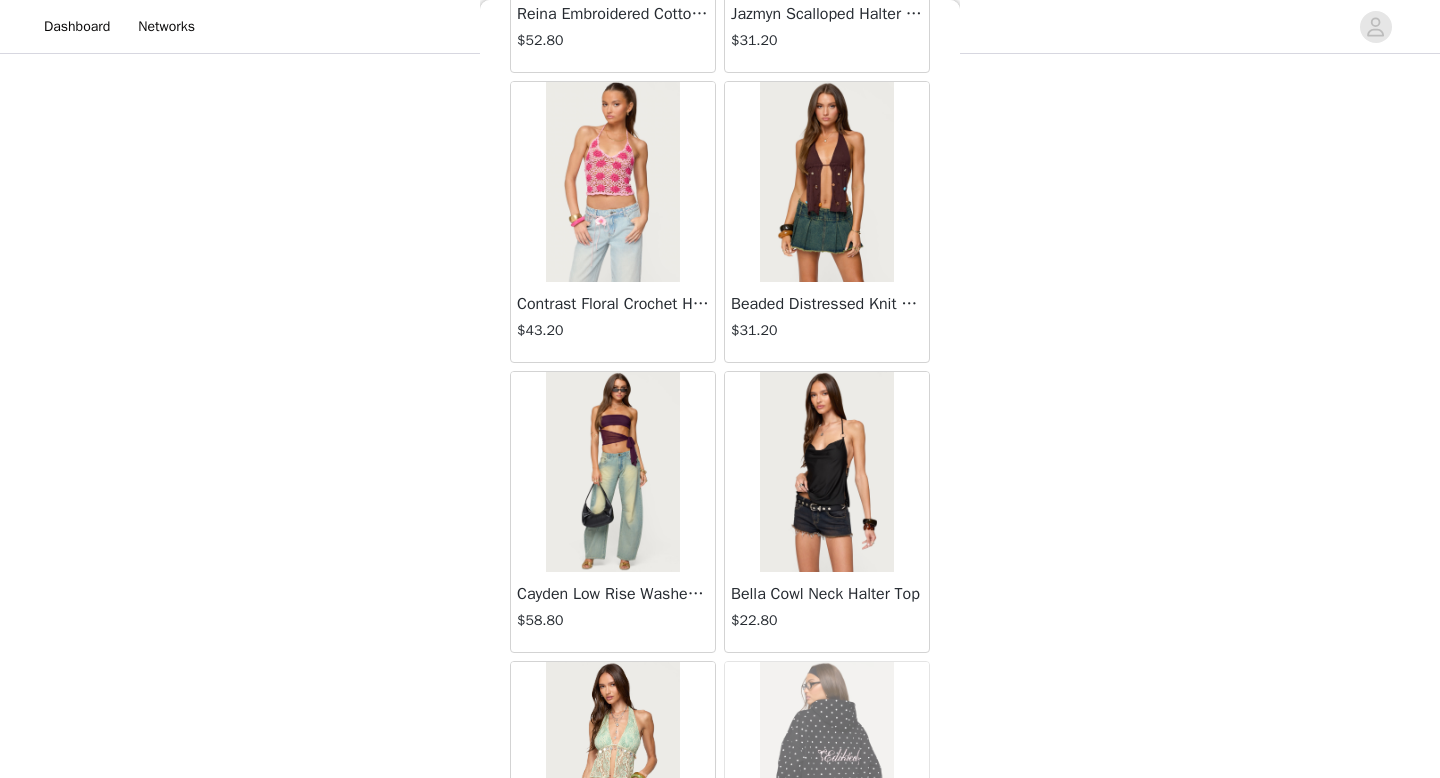 scroll, scrollTop: 39982, scrollLeft: 0, axis: vertical 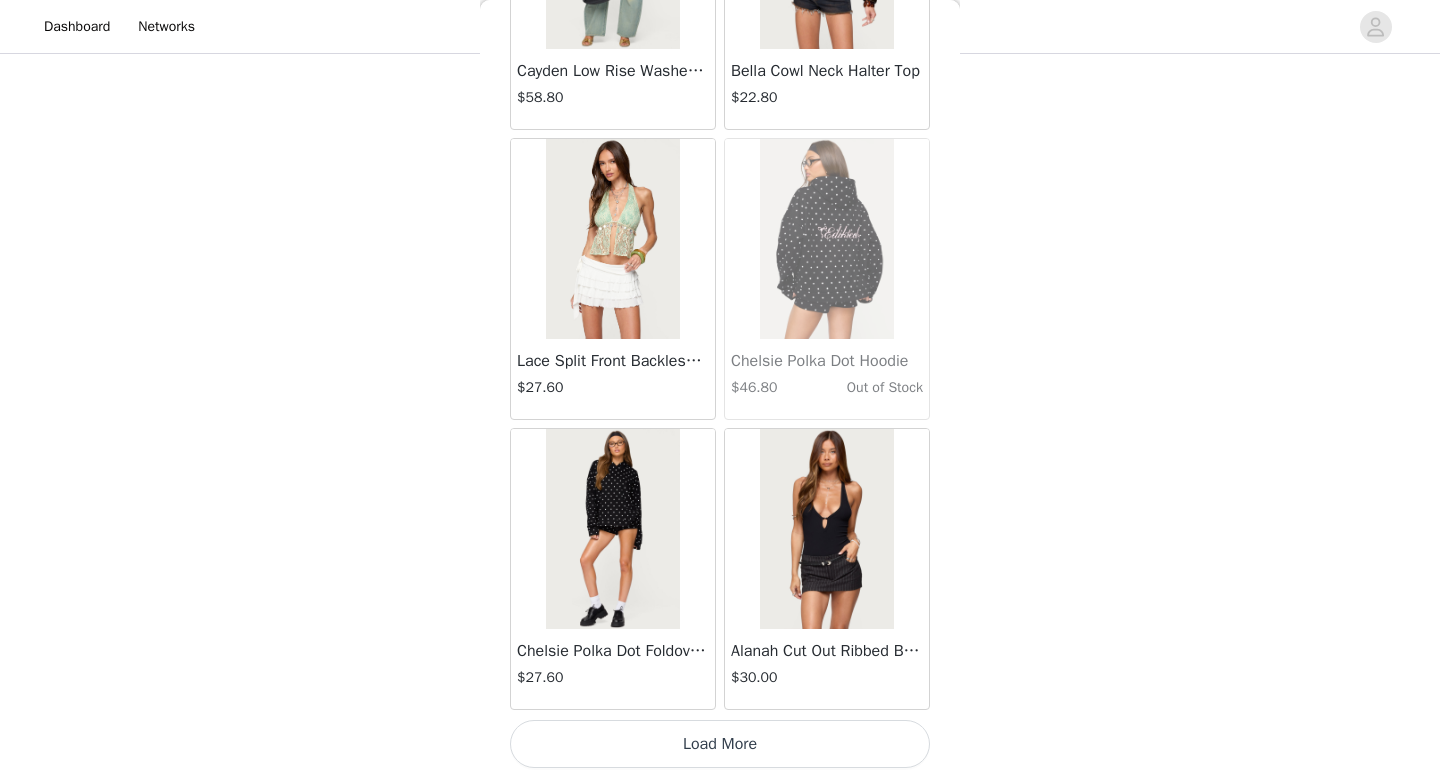 click on "Load More" at bounding box center [720, 744] 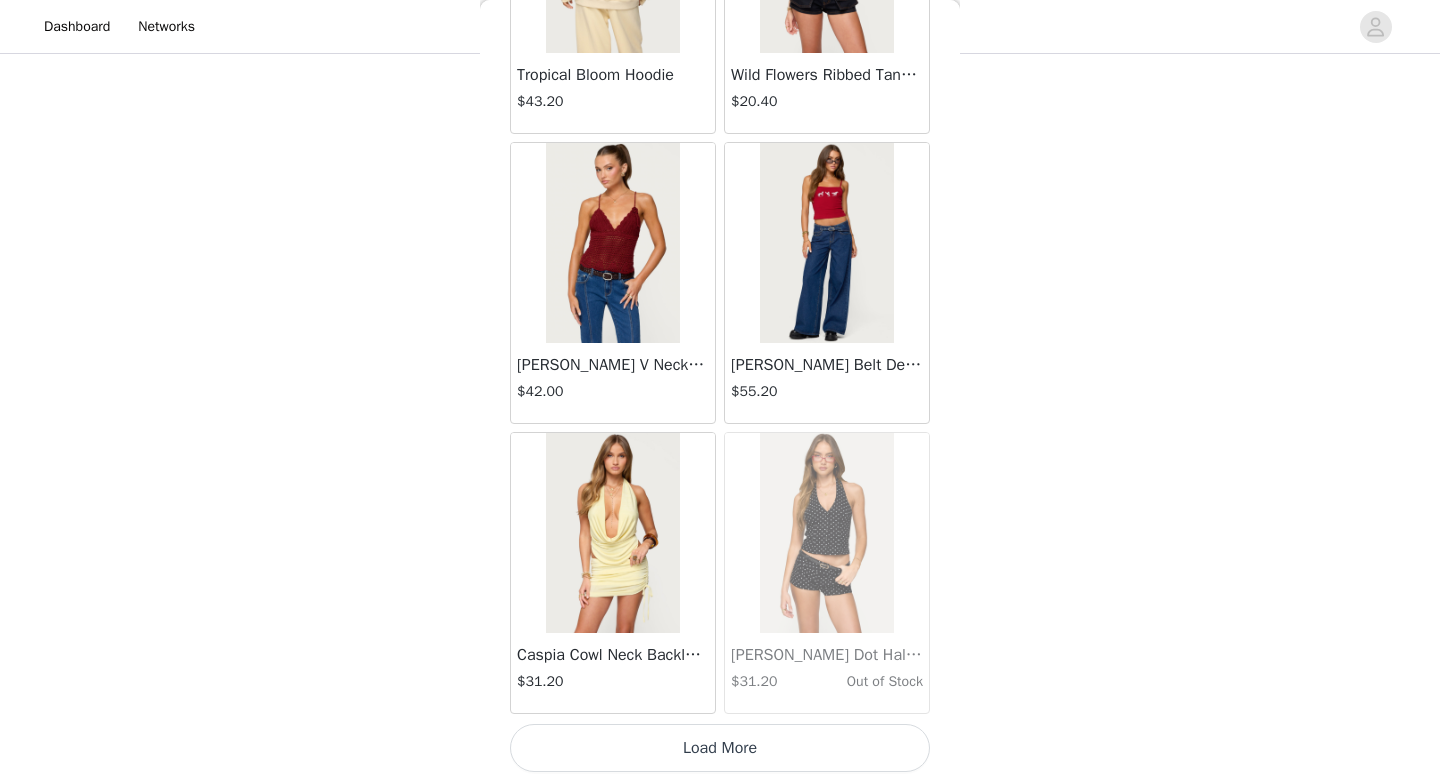 click on "Load More" at bounding box center [720, 748] 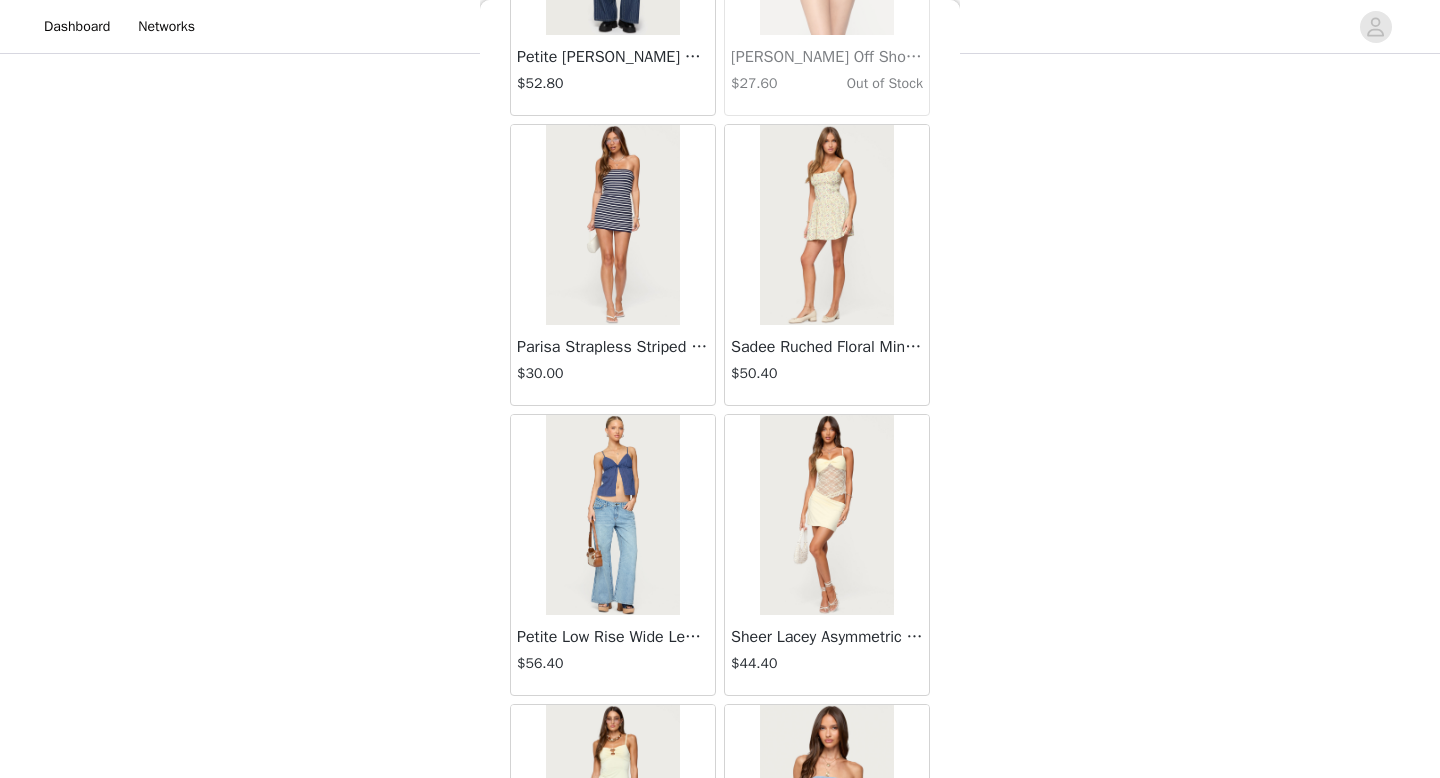 scroll, scrollTop: 45782, scrollLeft: 0, axis: vertical 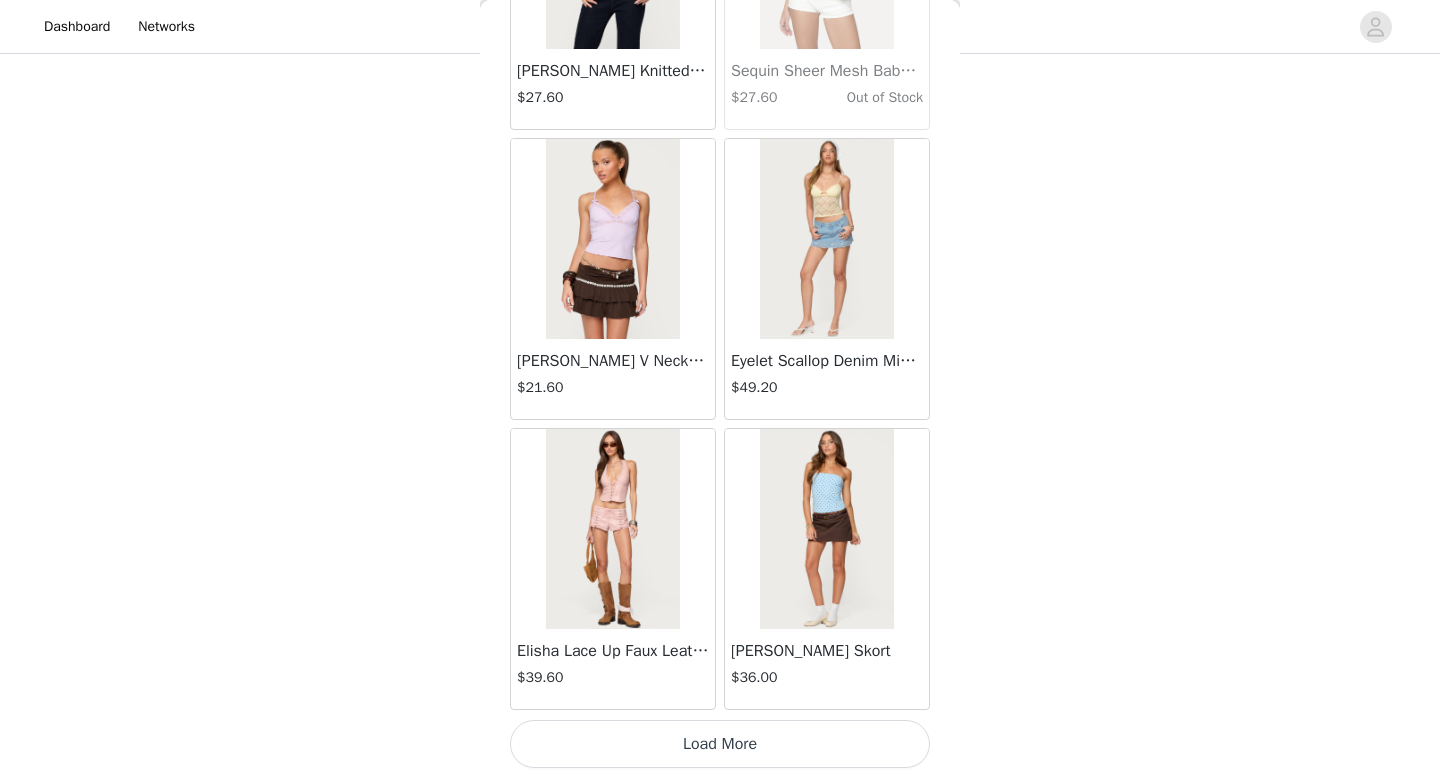 click on "Load More" at bounding box center [720, 744] 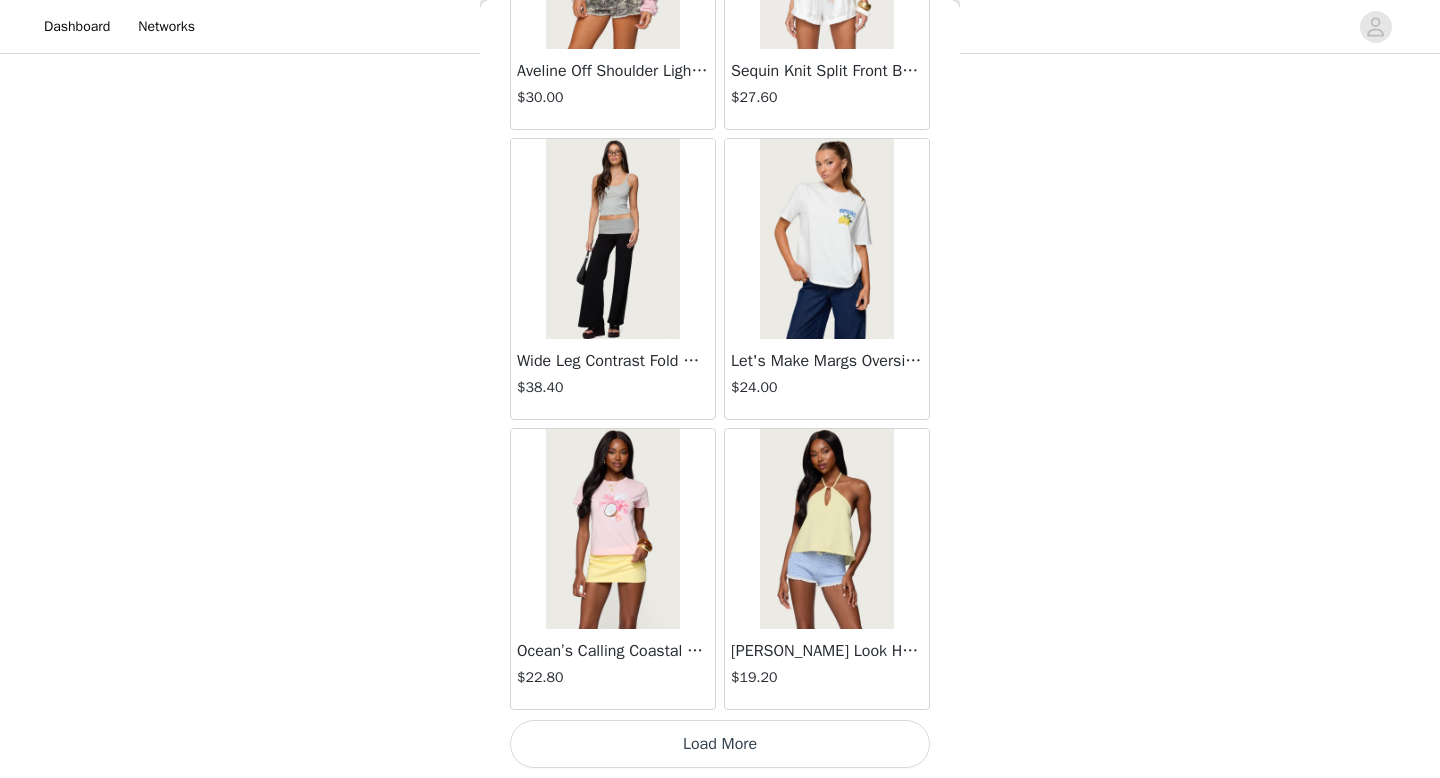 click on "Load More" at bounding box center [720, 744] 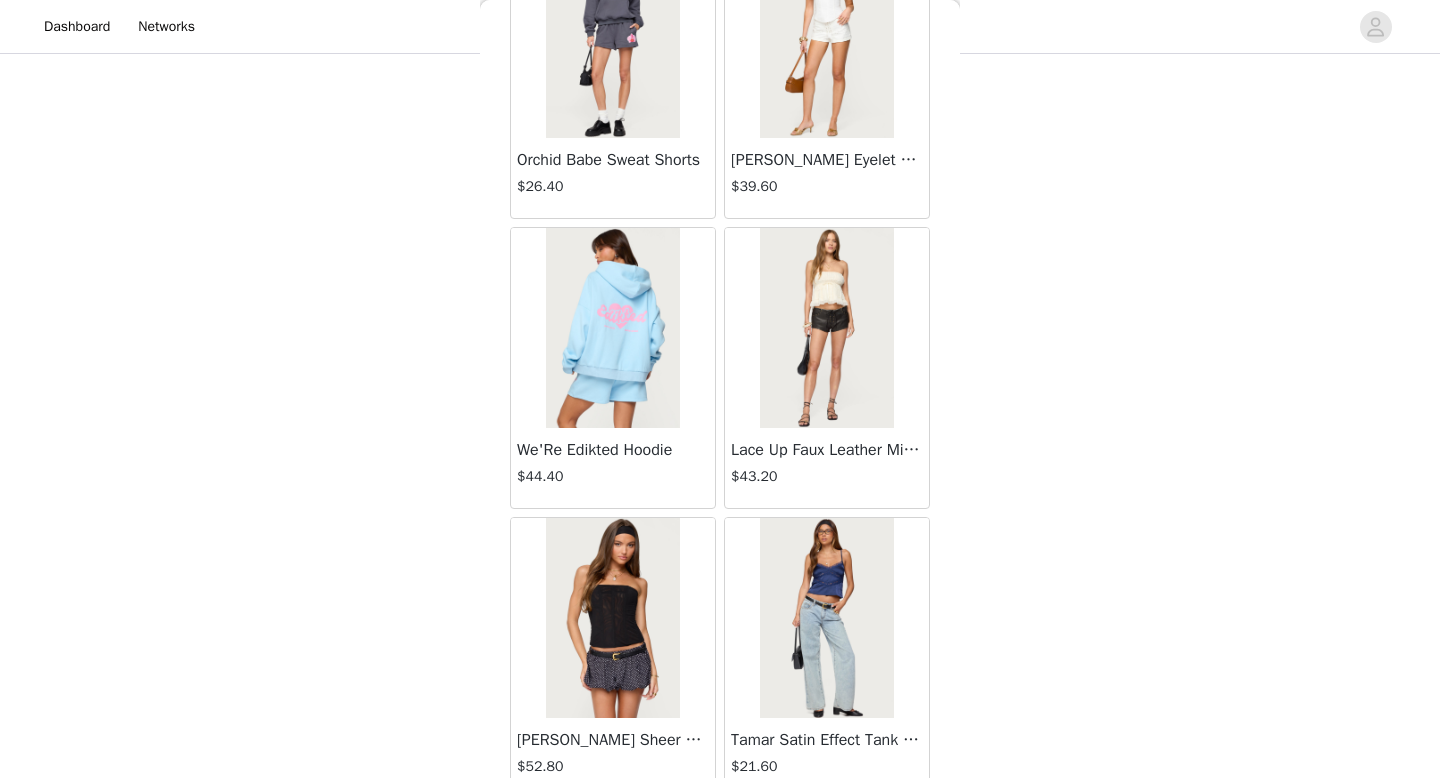 scroll, scrollTop: 51582, scrollLeft: 0, axis: vertical 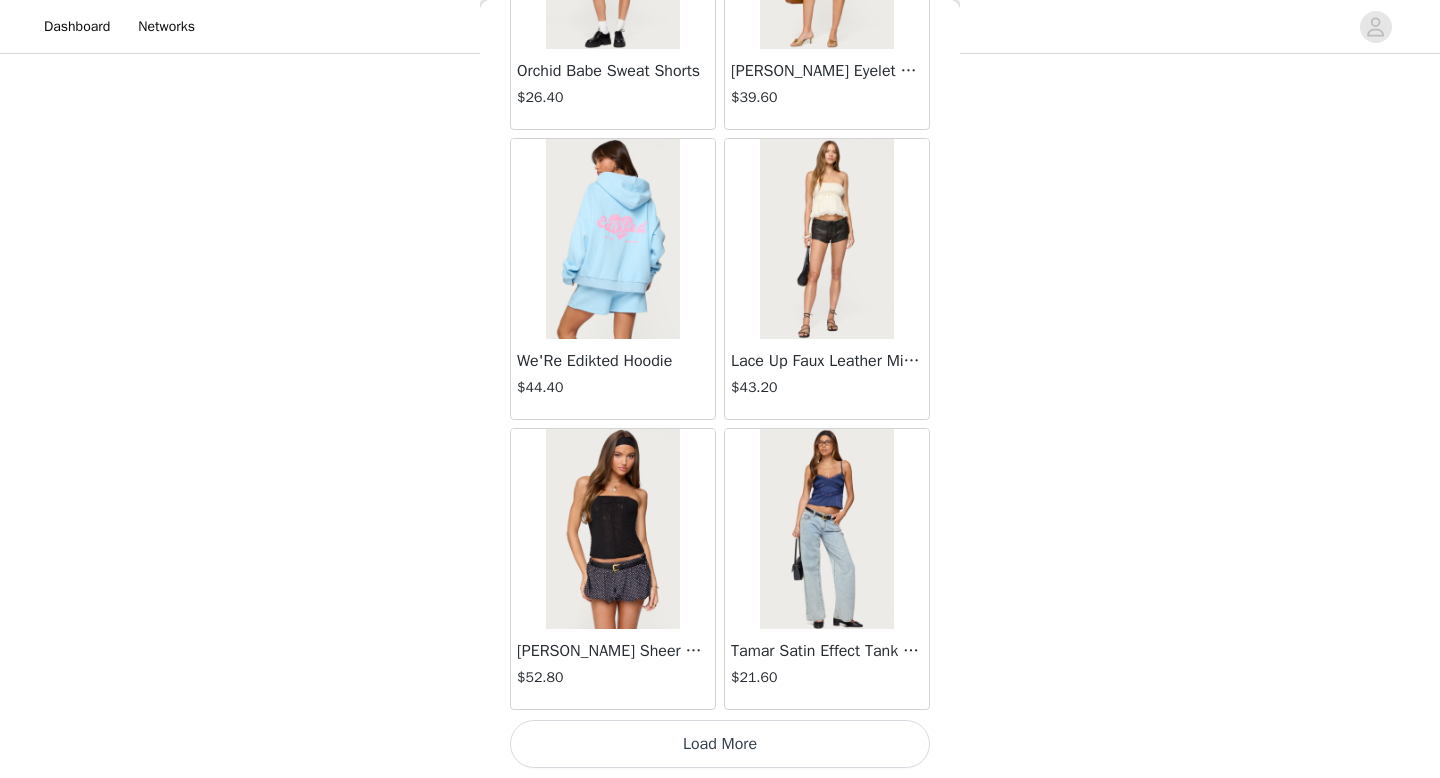 click on "Load More" at bounding box center (720, 744) 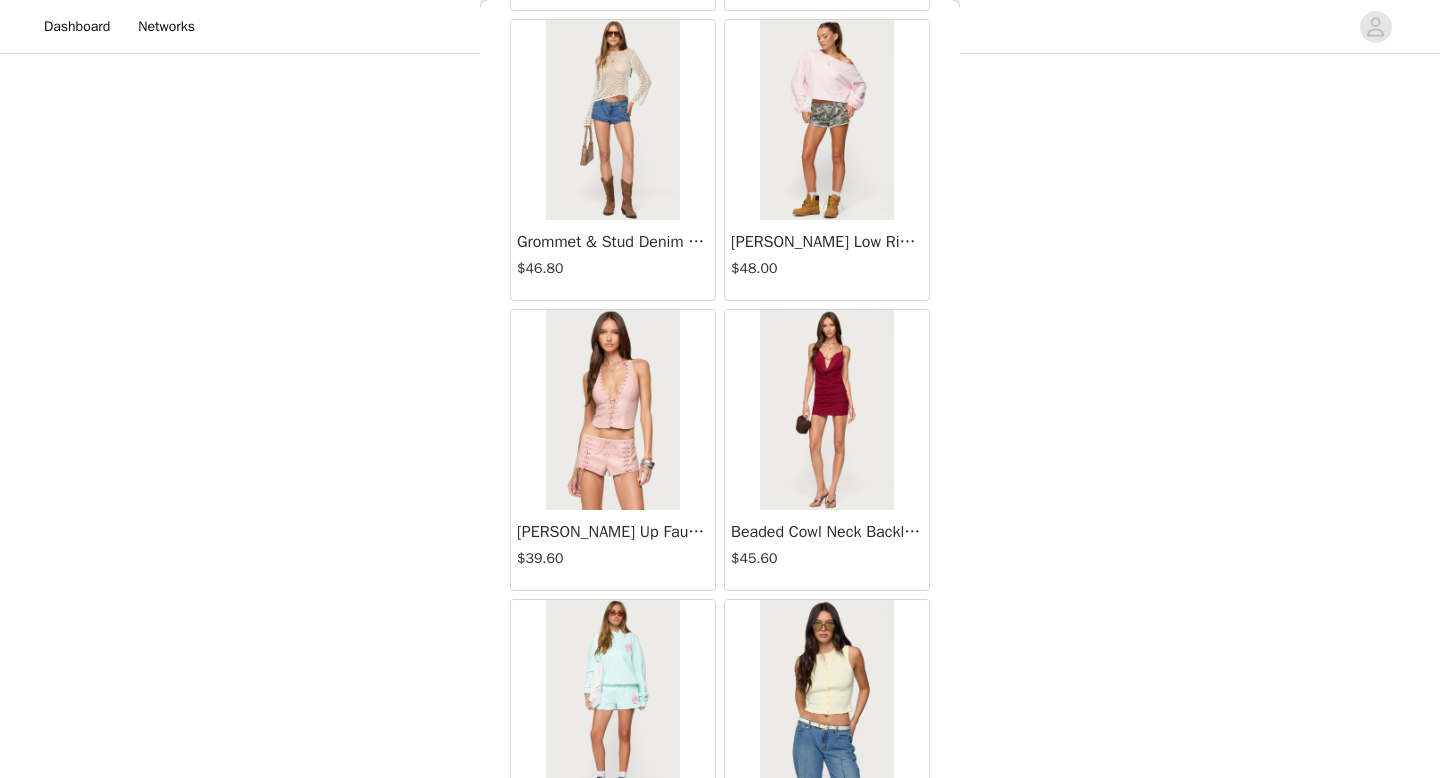 scroll, scrollTop: 54482, scrollLeft: 0, axis: vertical 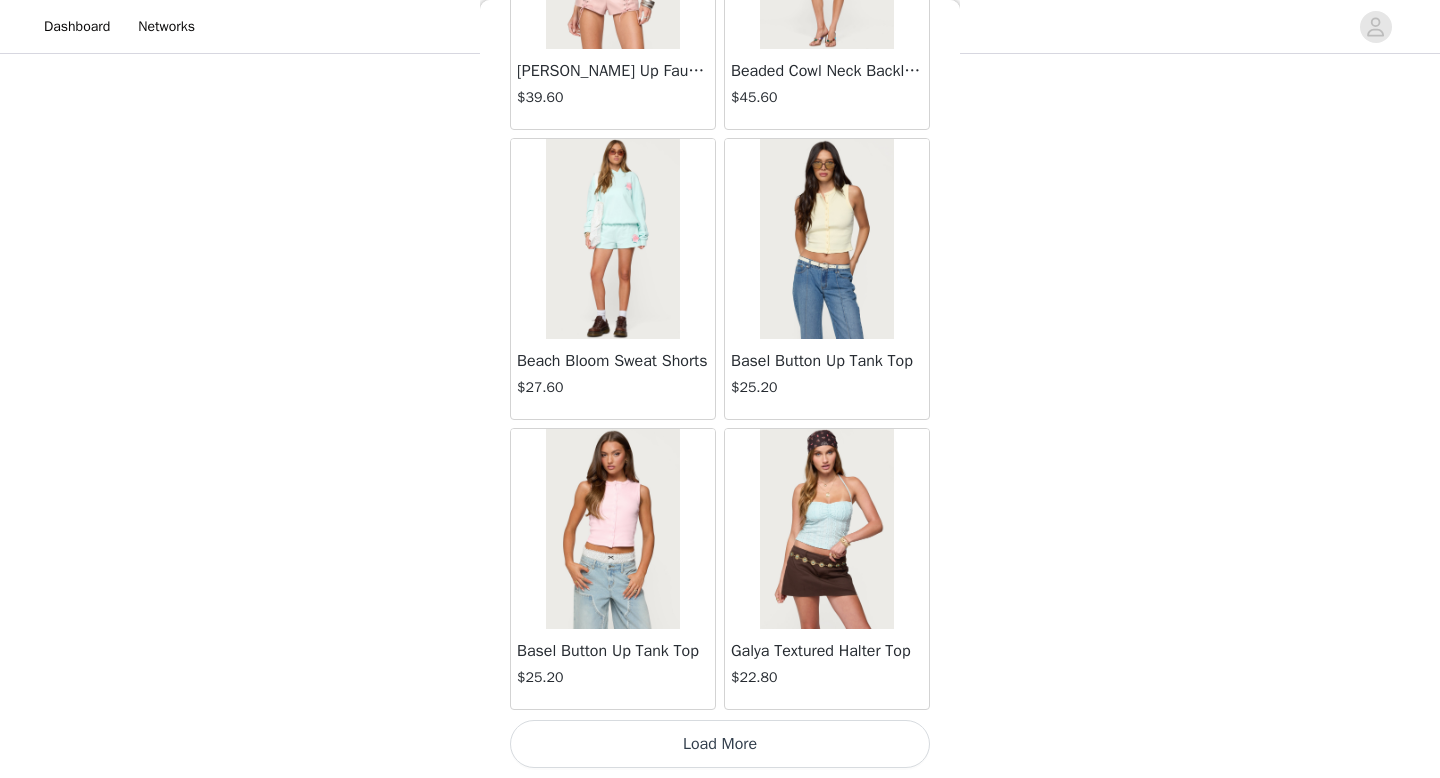 click on "Load More" at bounding box center [720, 744] 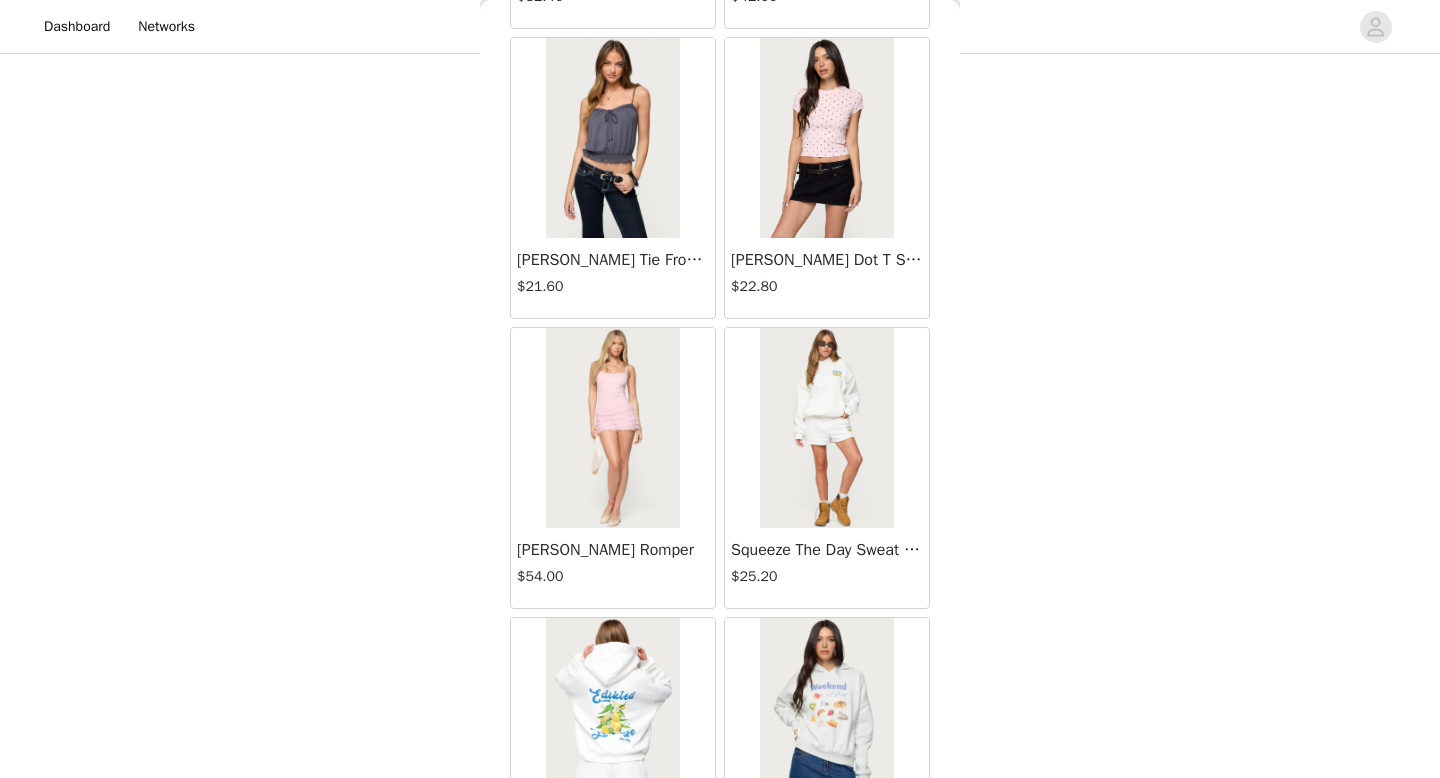 scroll, scrollTop: 57382, scrollLeft: 0, axis: vertical 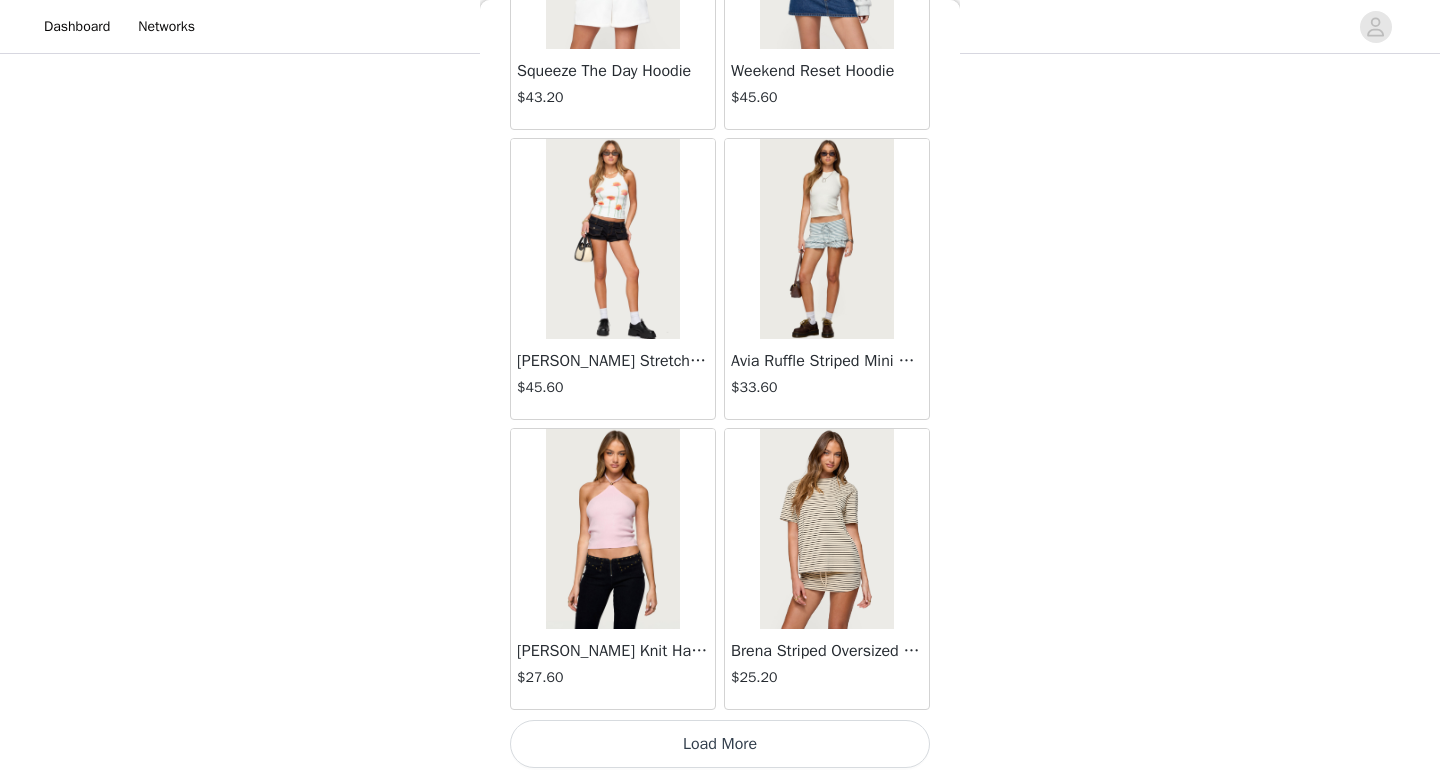 click on "Load More" at bounding box center (720, 744) 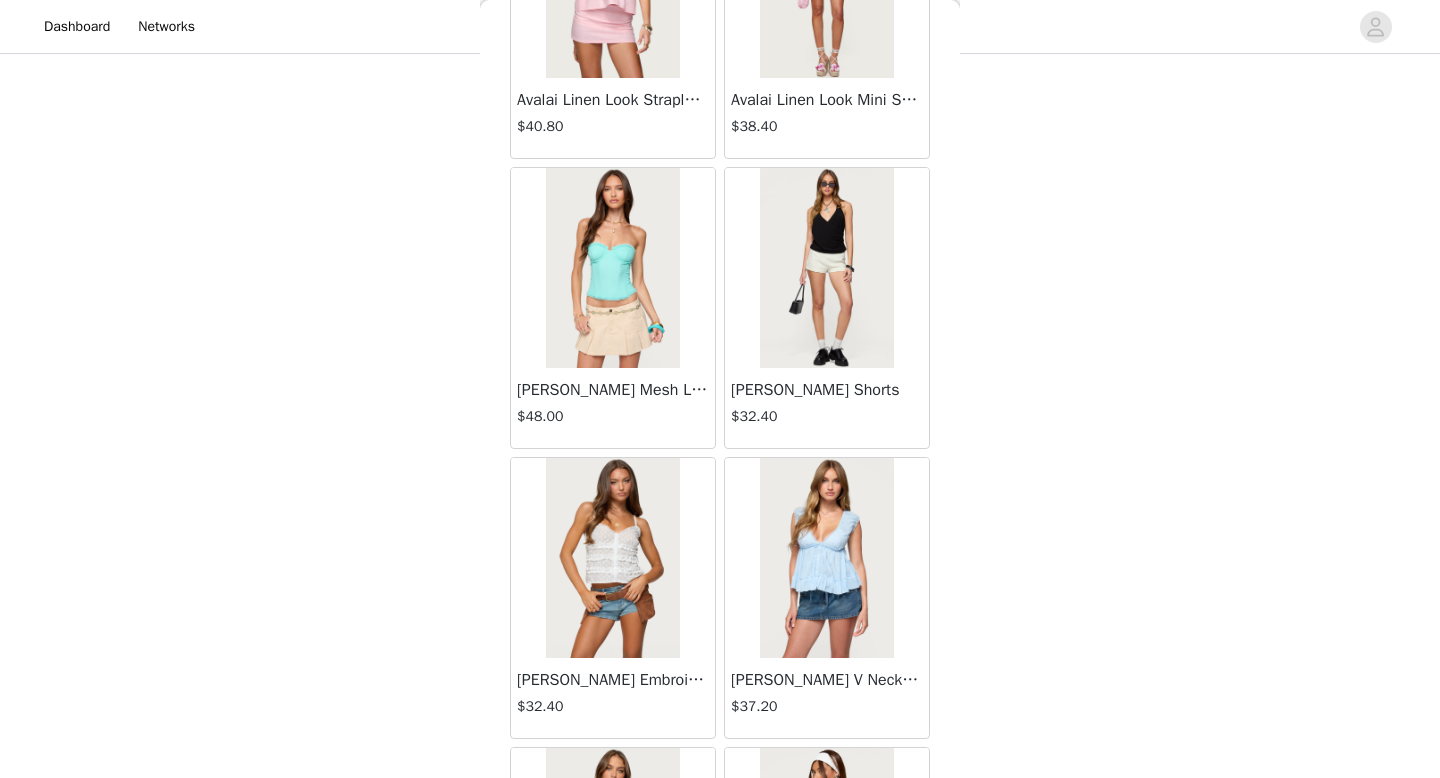 scroll, scrollTop: 60282, scrollLeft: 0, axis: vertical 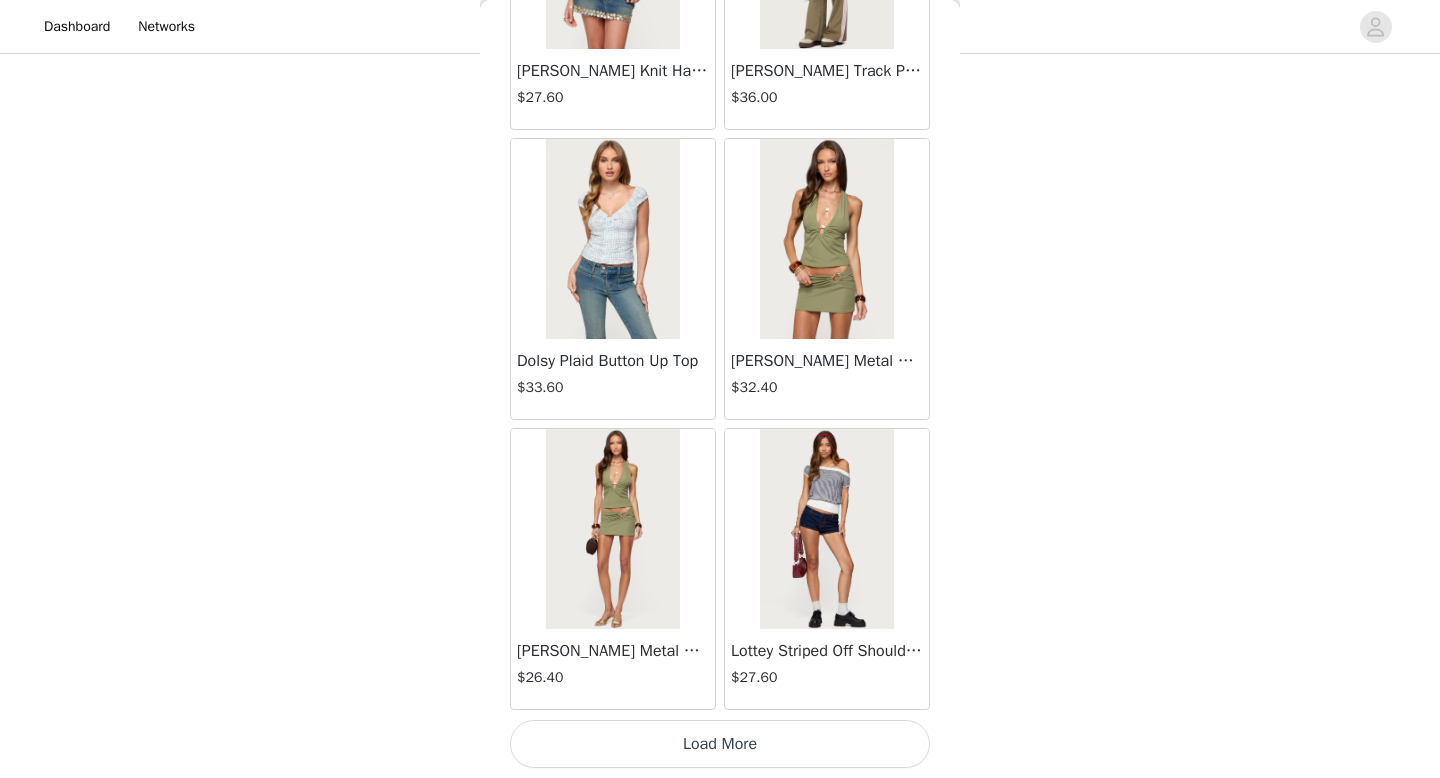 click on "Load More" at bounding box center (720, 744) 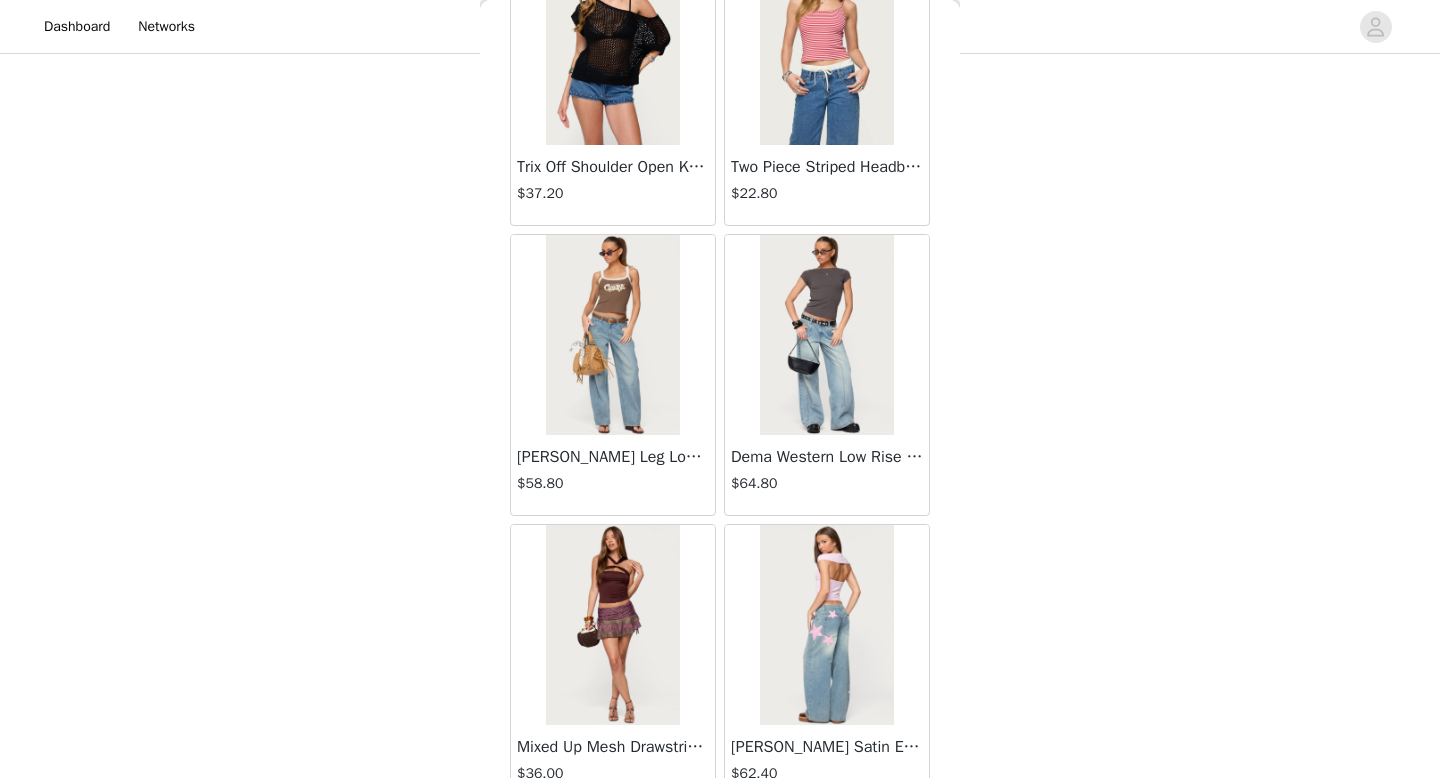 scroll, scrollTop: 63182, scrollLeft: 0, axis: vertical 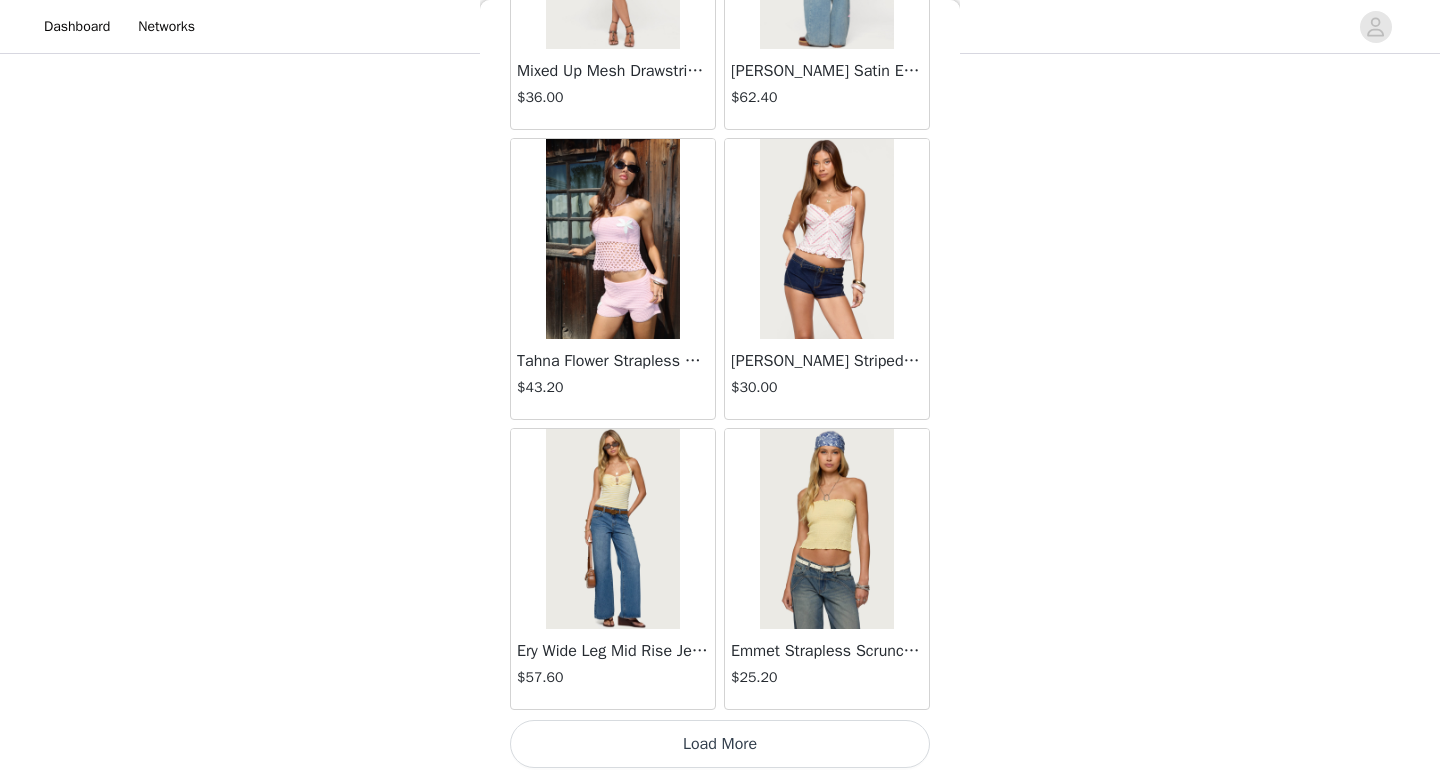 click on "Load More" at bounding box center (720, 744) 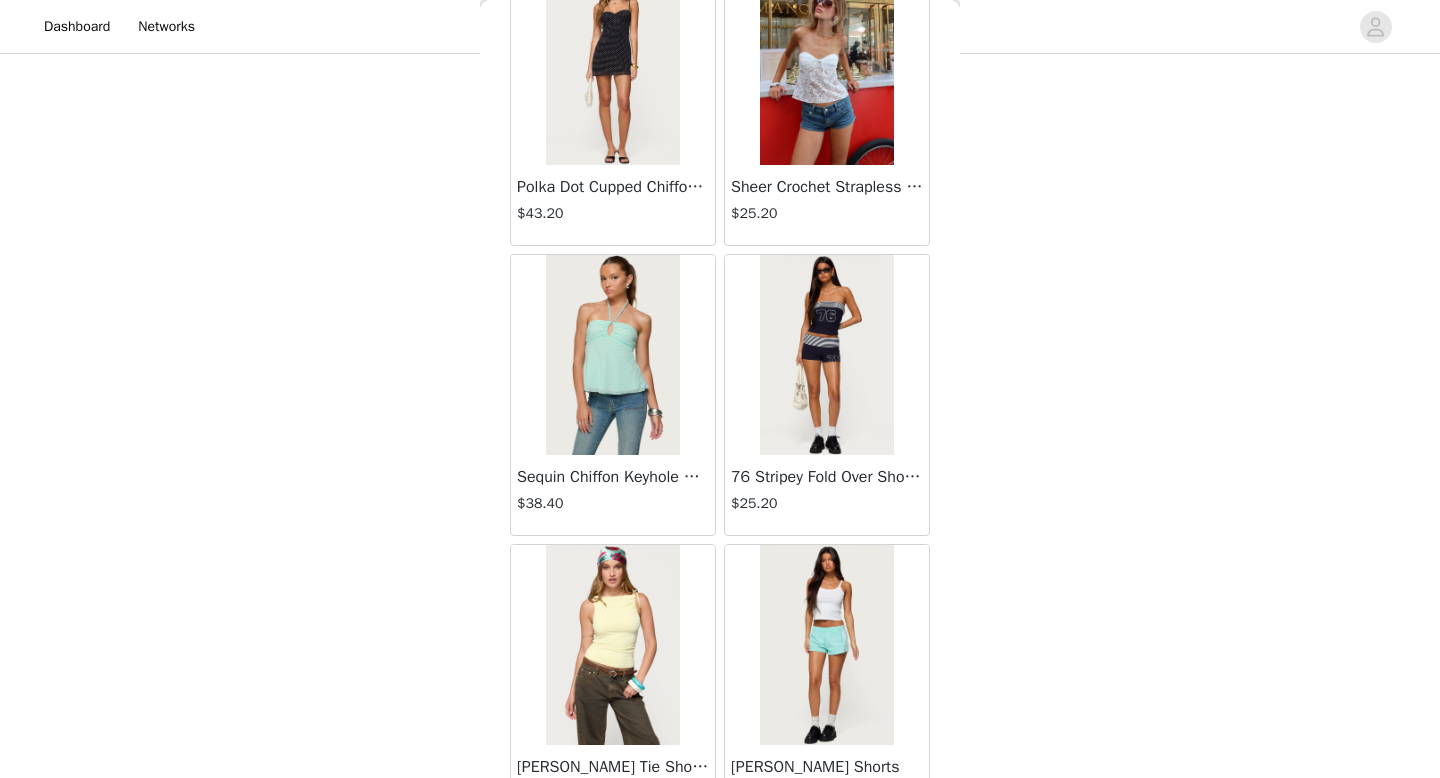 scroll, scrollTop: 66082, scrollLeft: 0, axis: vertical 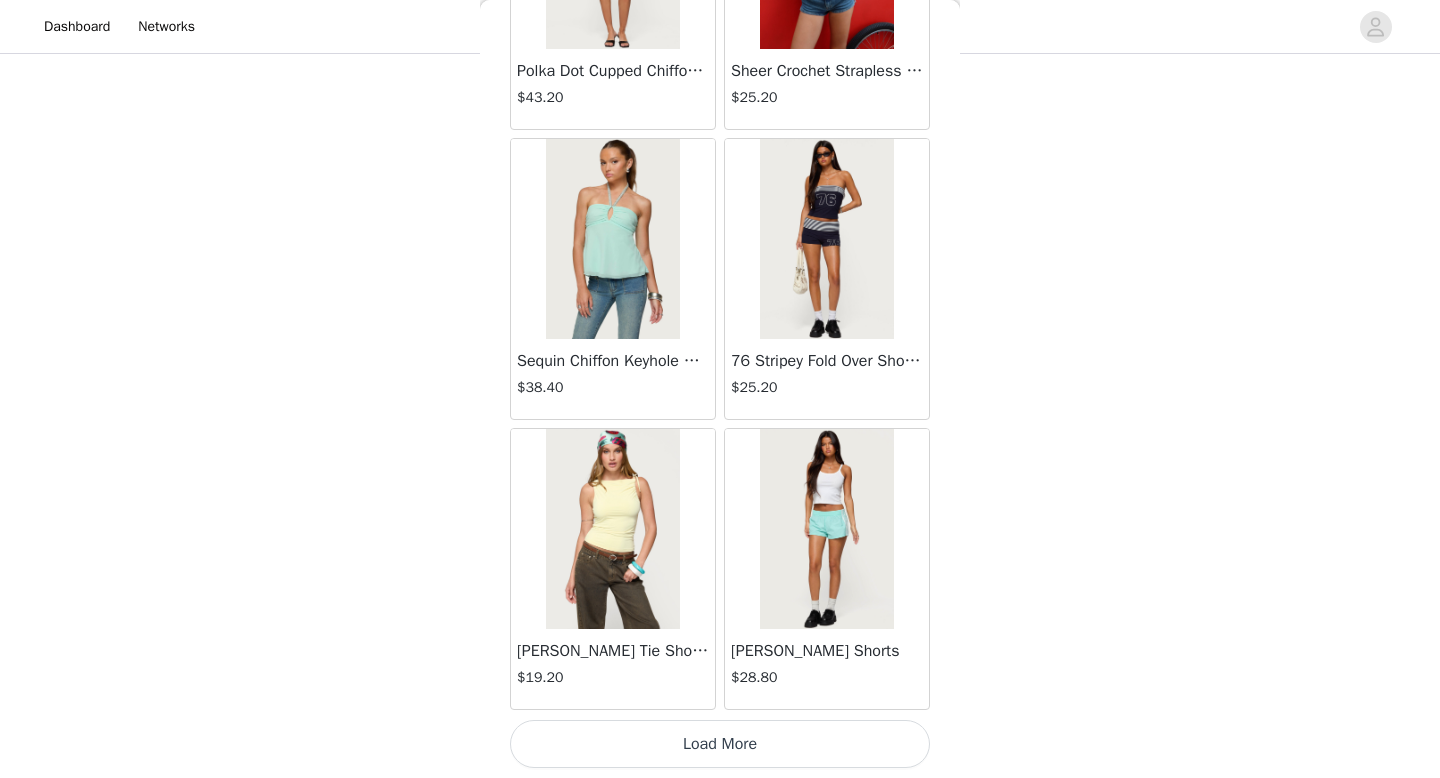 click on "Load More" at bounding box center (720, 744) 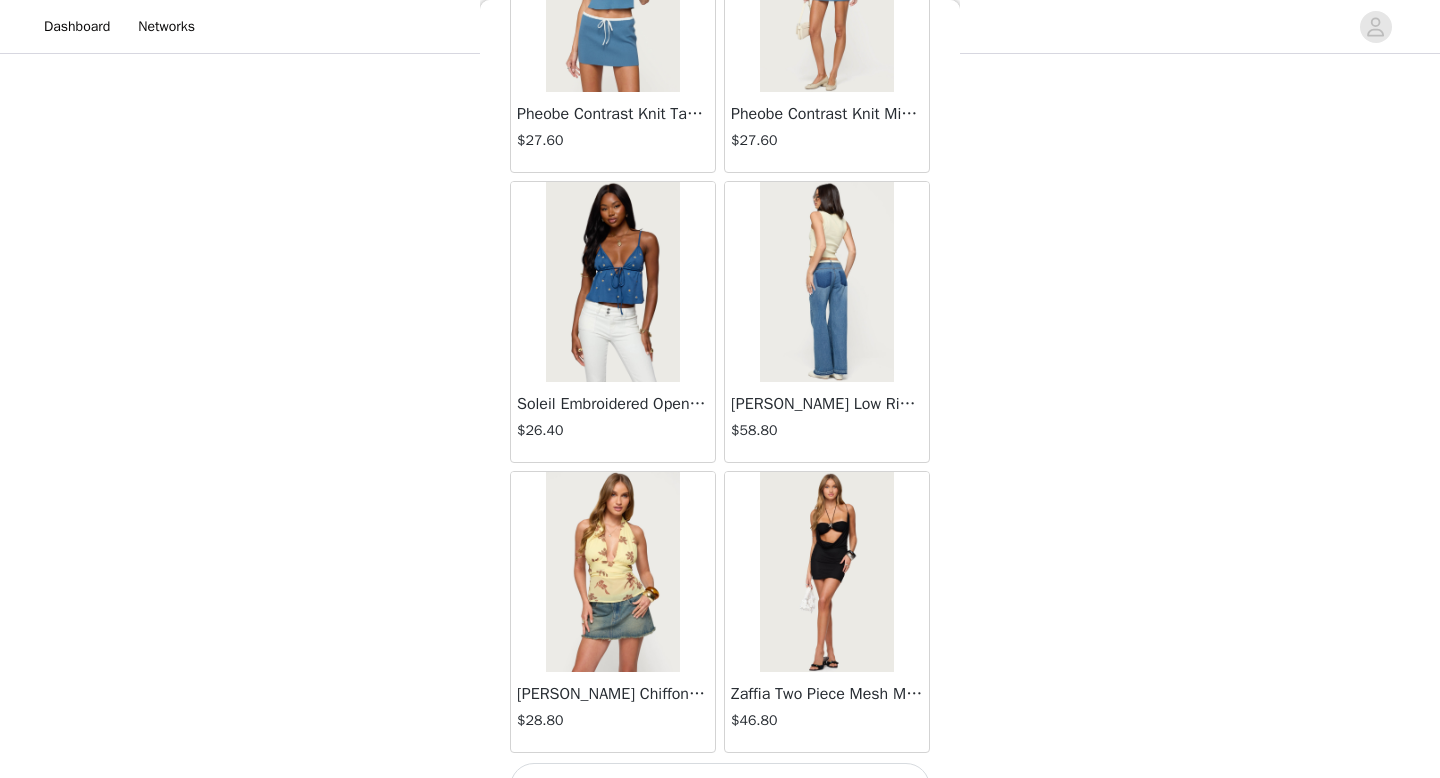 scroll, scrollTop: 68982, scrollLeft: 0, axis: vertical 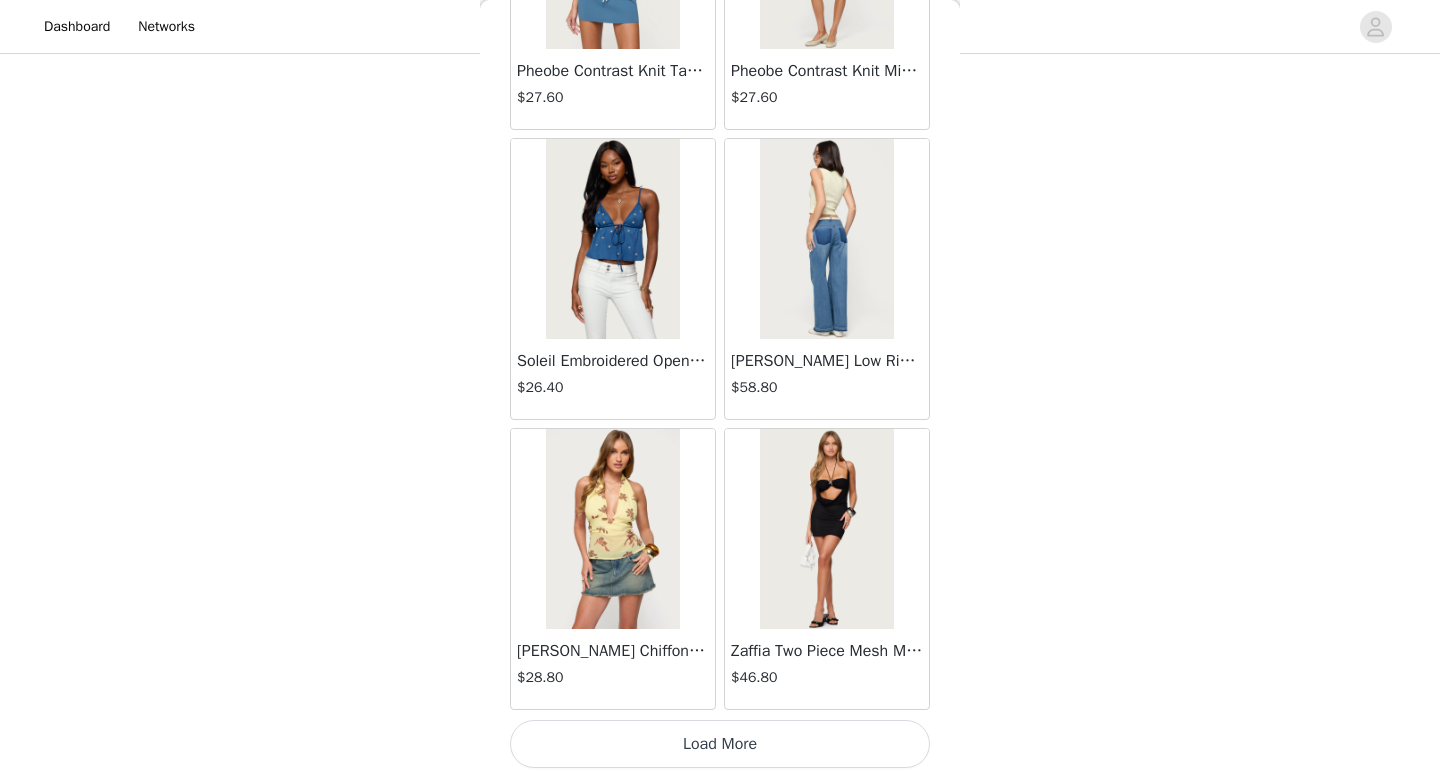 click on "Load More" at bounding box center [720, 744] 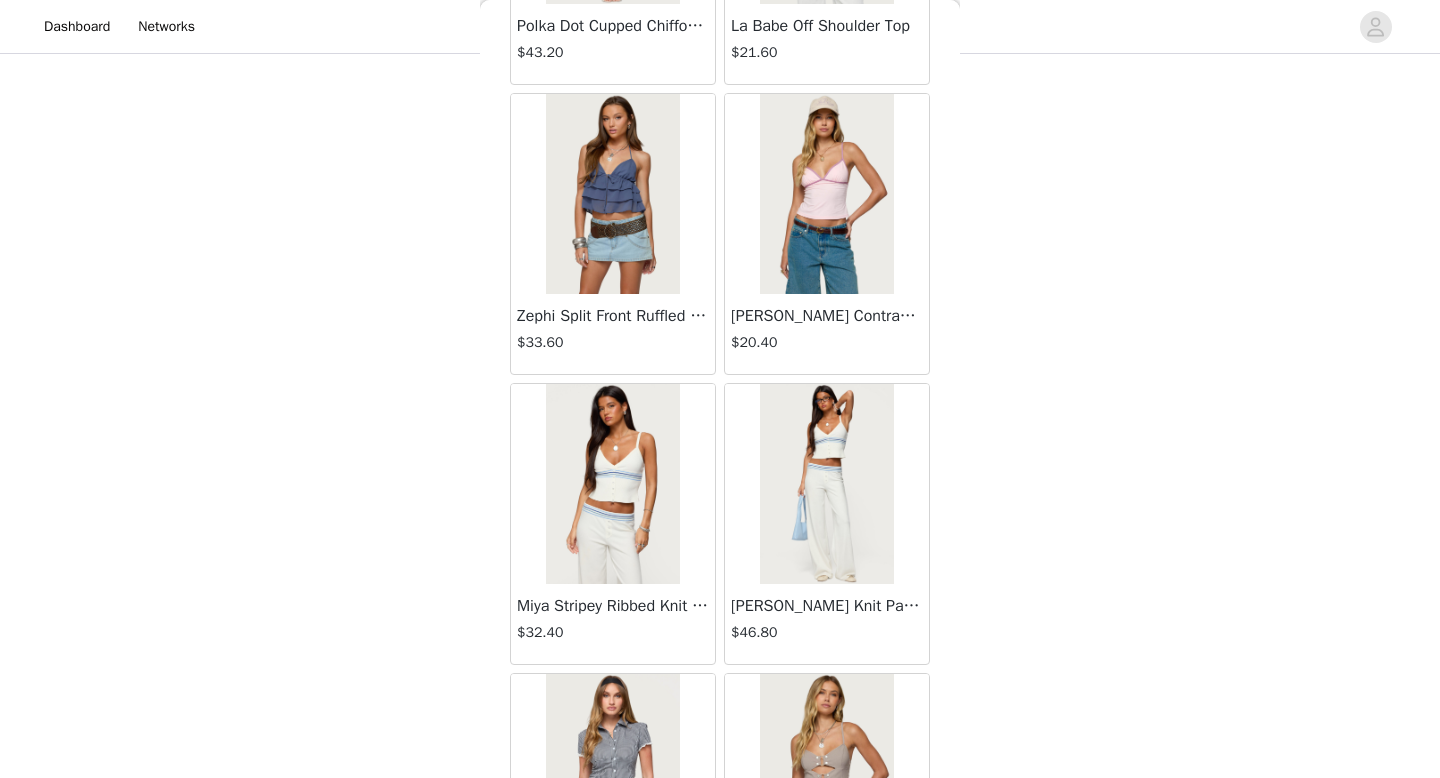 scroll, scrollTop: 67851, scrollLeft: 0, axis: vertical 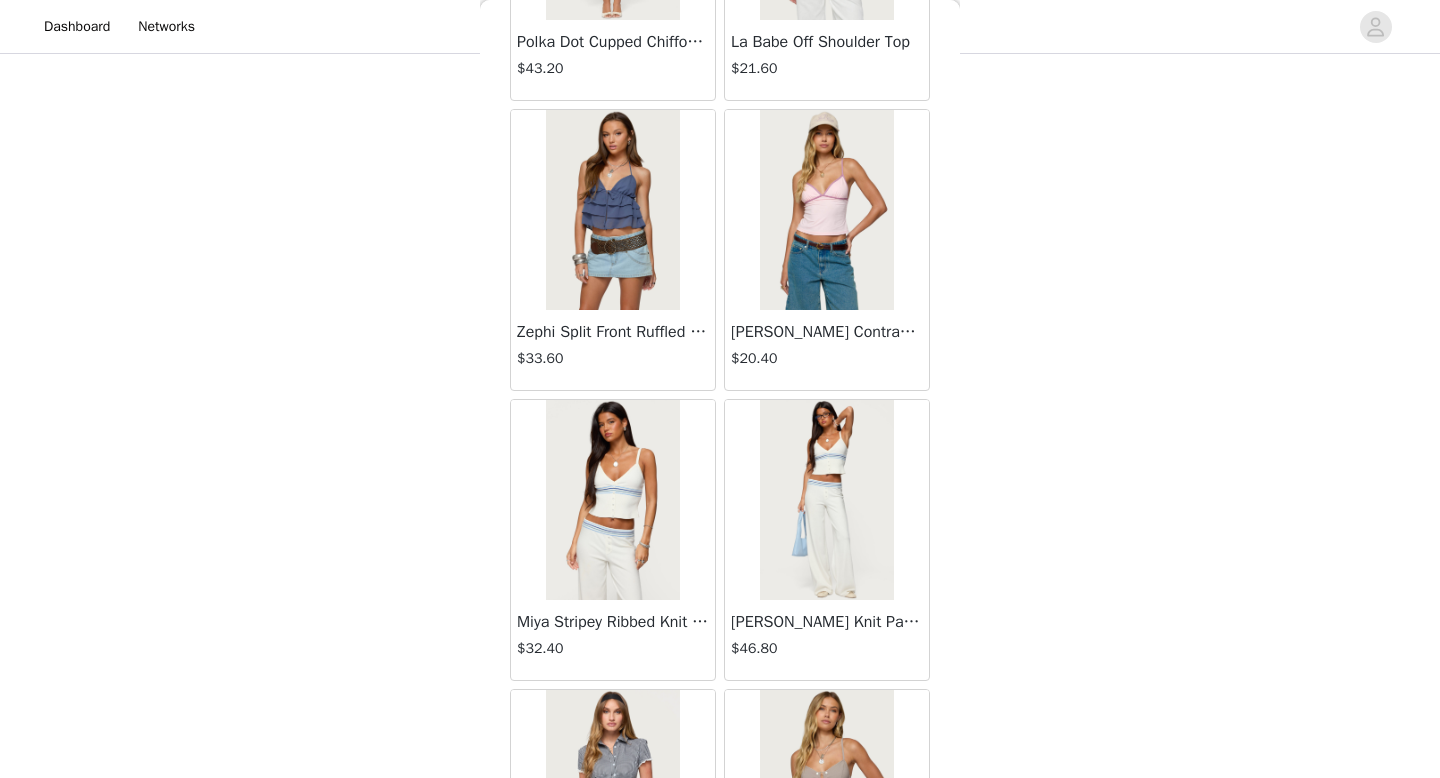 click at bounding box center (612, 500) 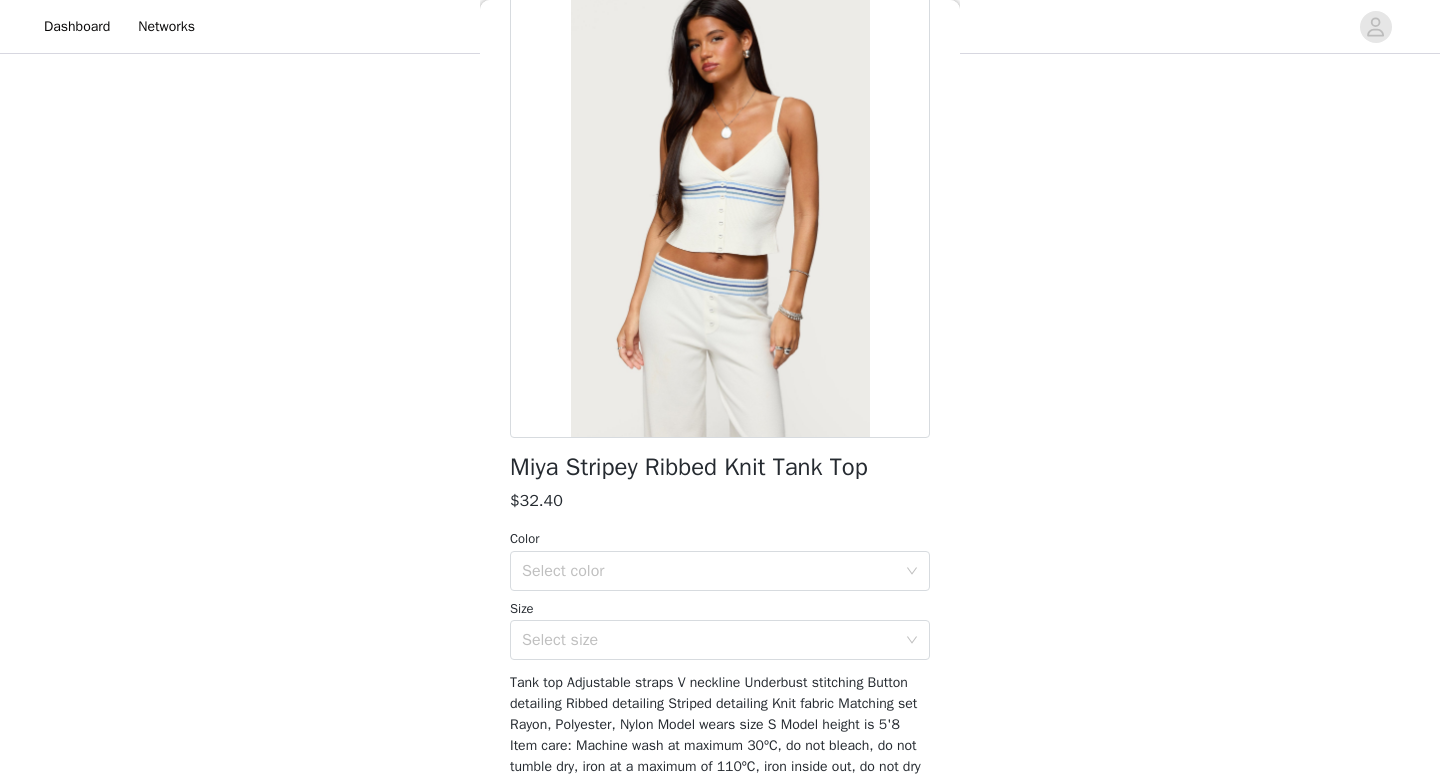 scroll, scrollTop: 140, scrollLeft: 0, axis: vertical 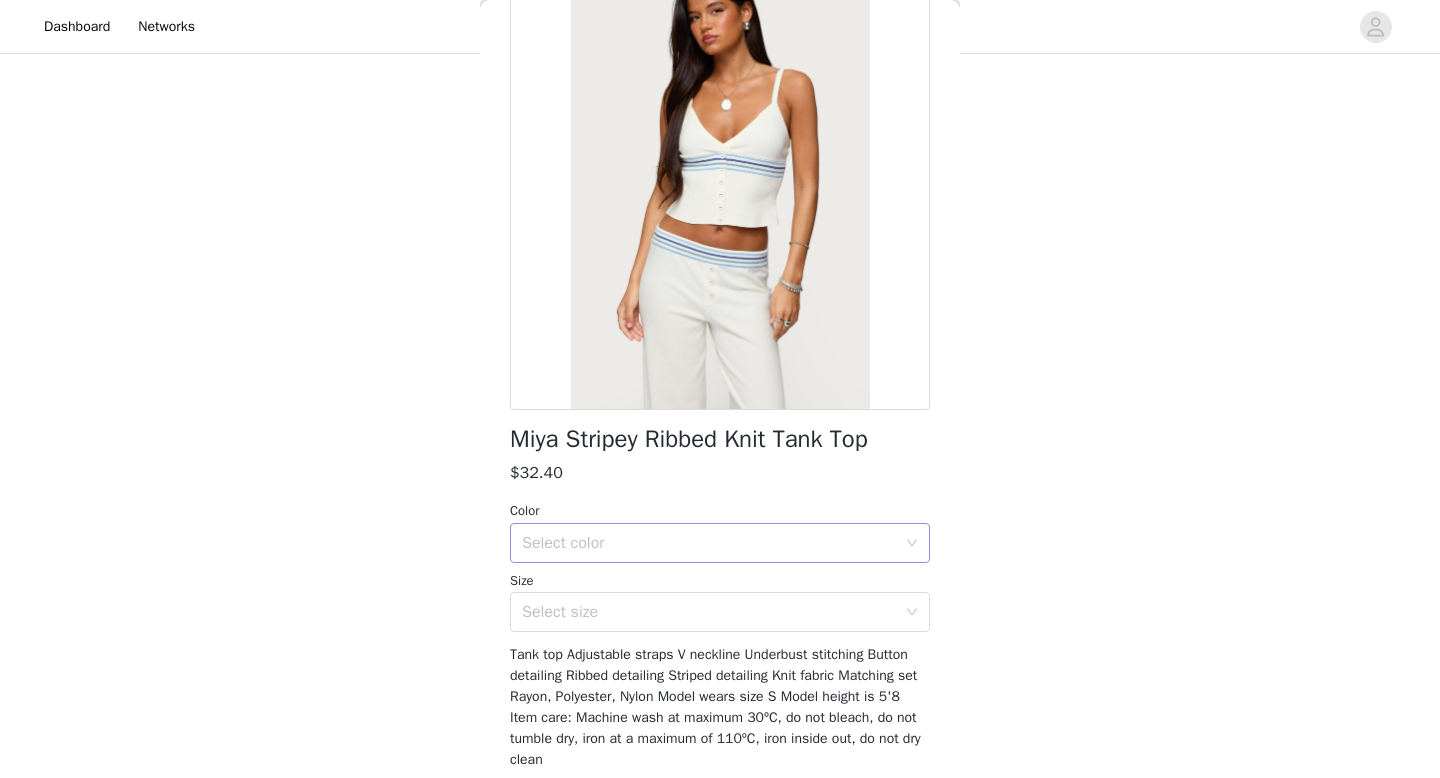 click on "Select color" at bounding box center [709, 543] 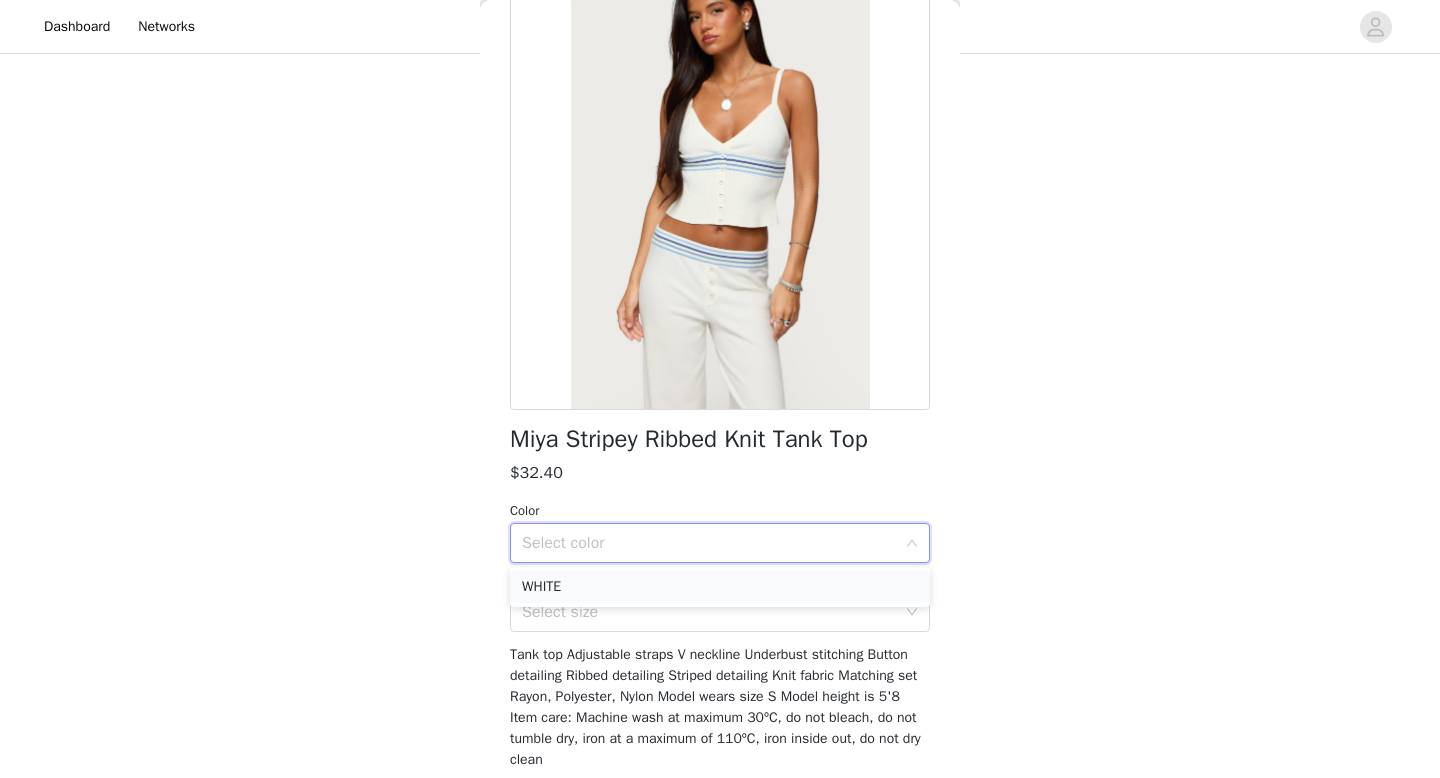 click on "WHITE" at bounding box center (720, 587) 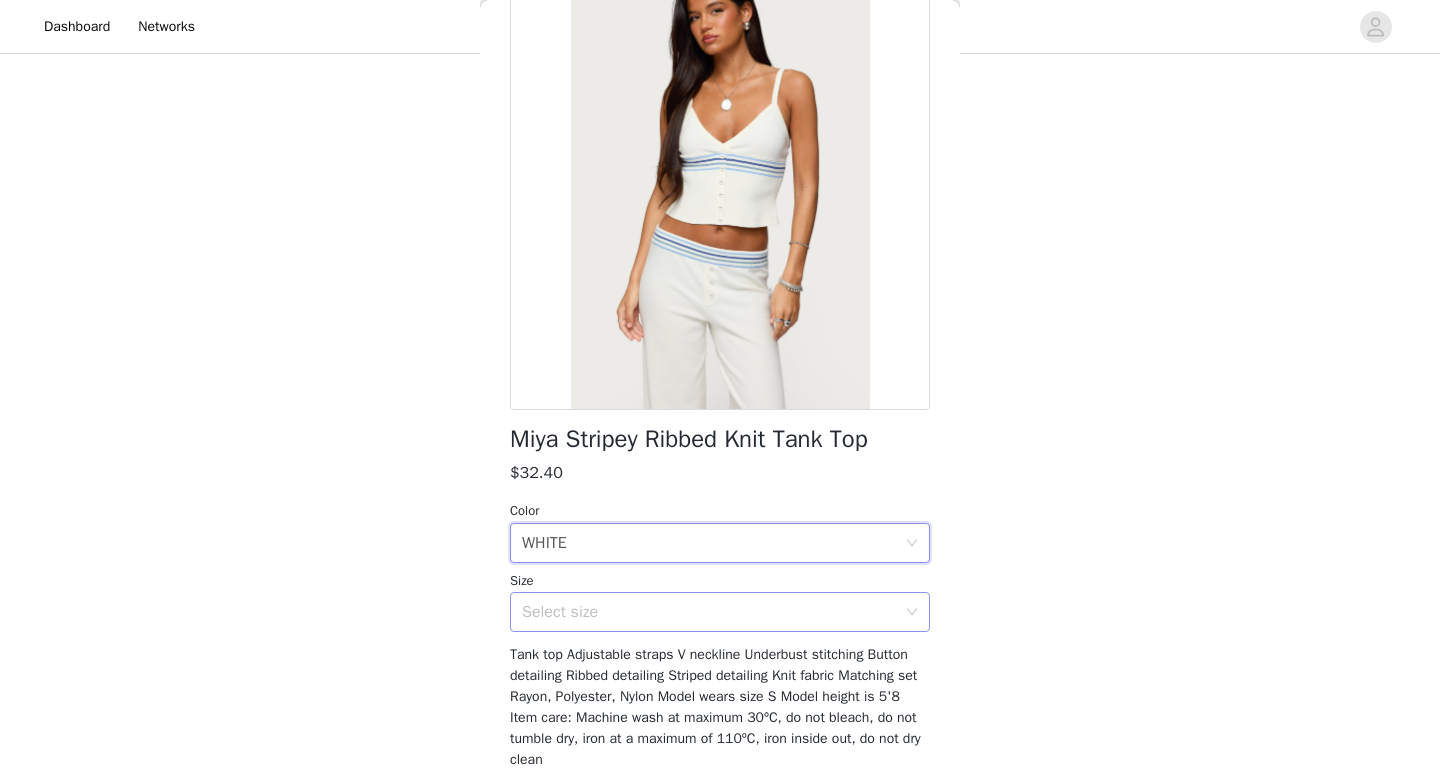 click on "Select size" at bounding box center [709, 612] 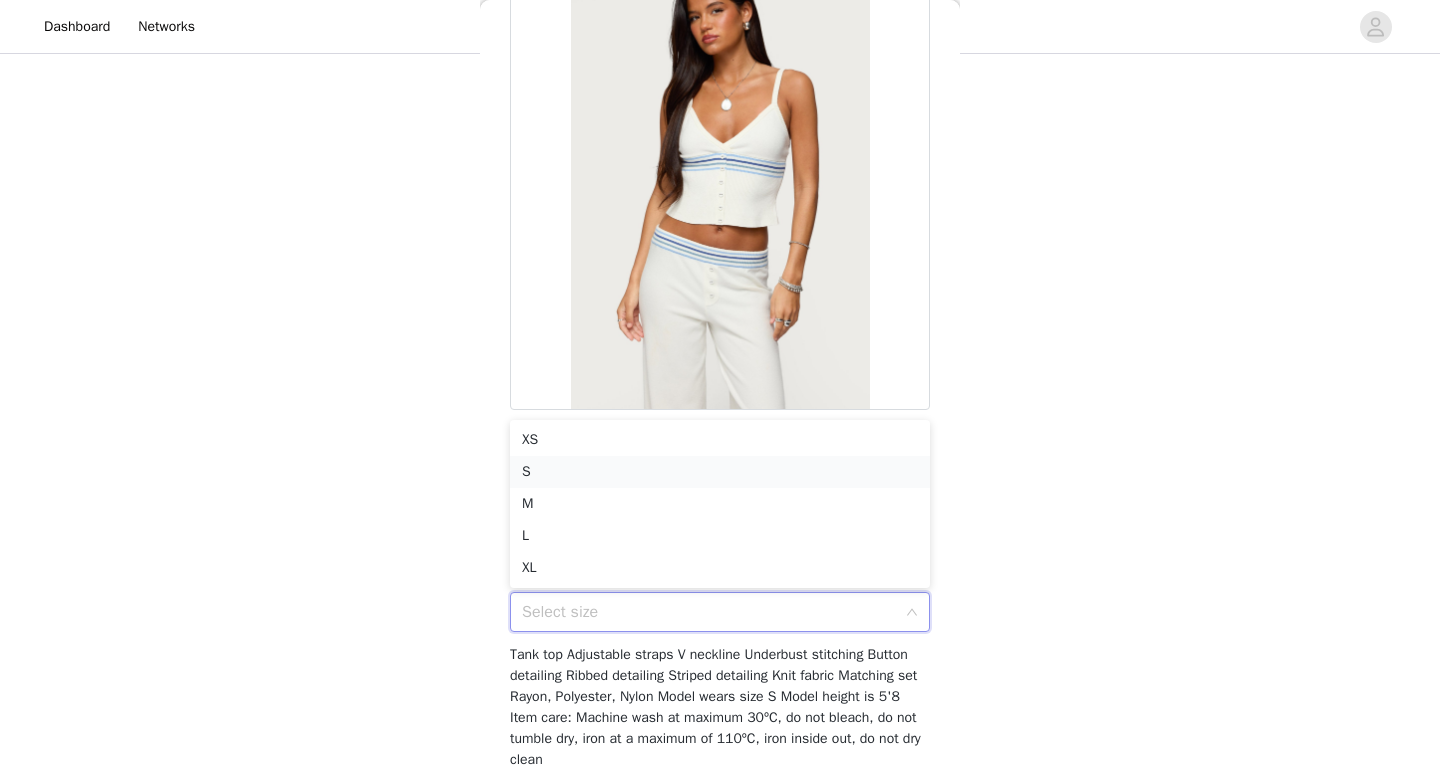click on "S" at bounding box center [720, 472] 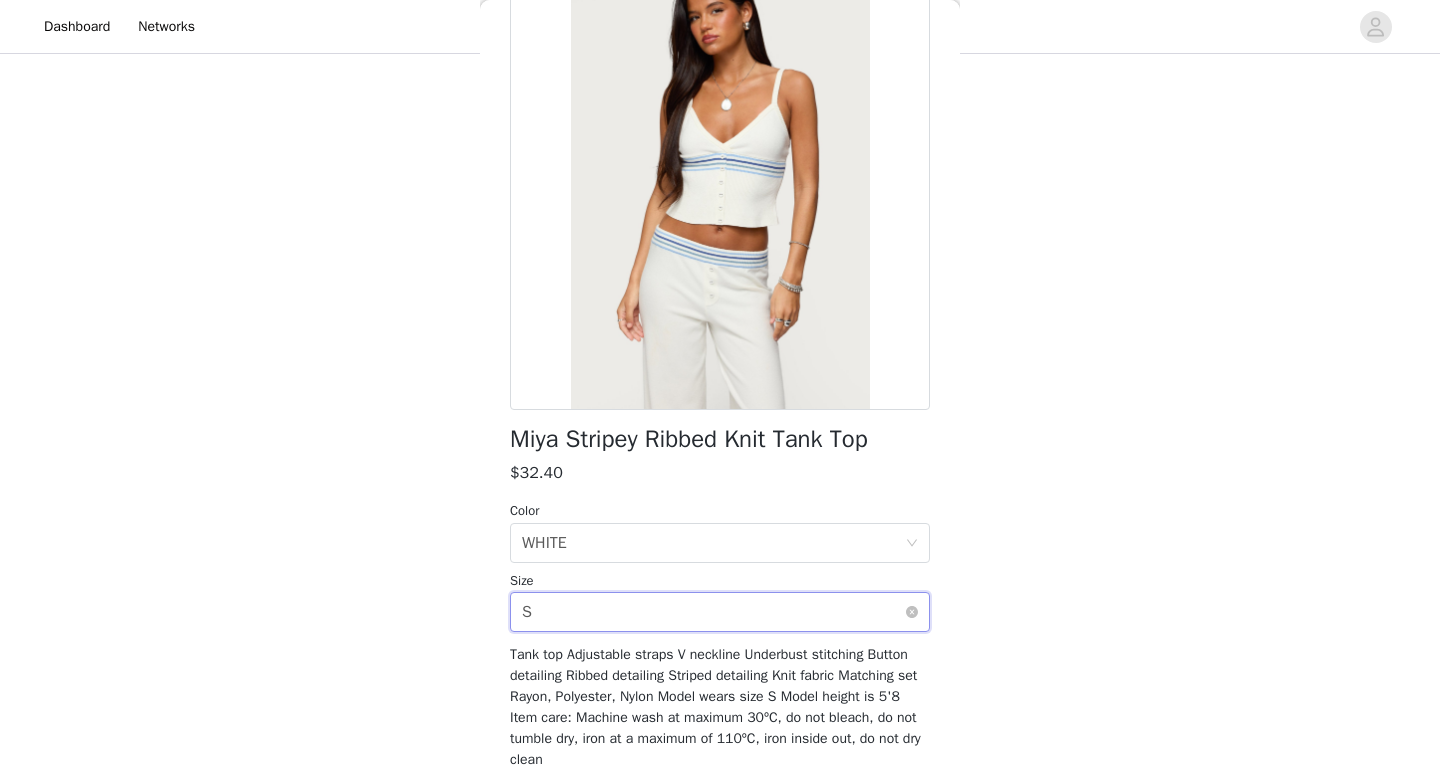 scroll, scrollTop: 216, scrollLeft: 0, axis: vertical 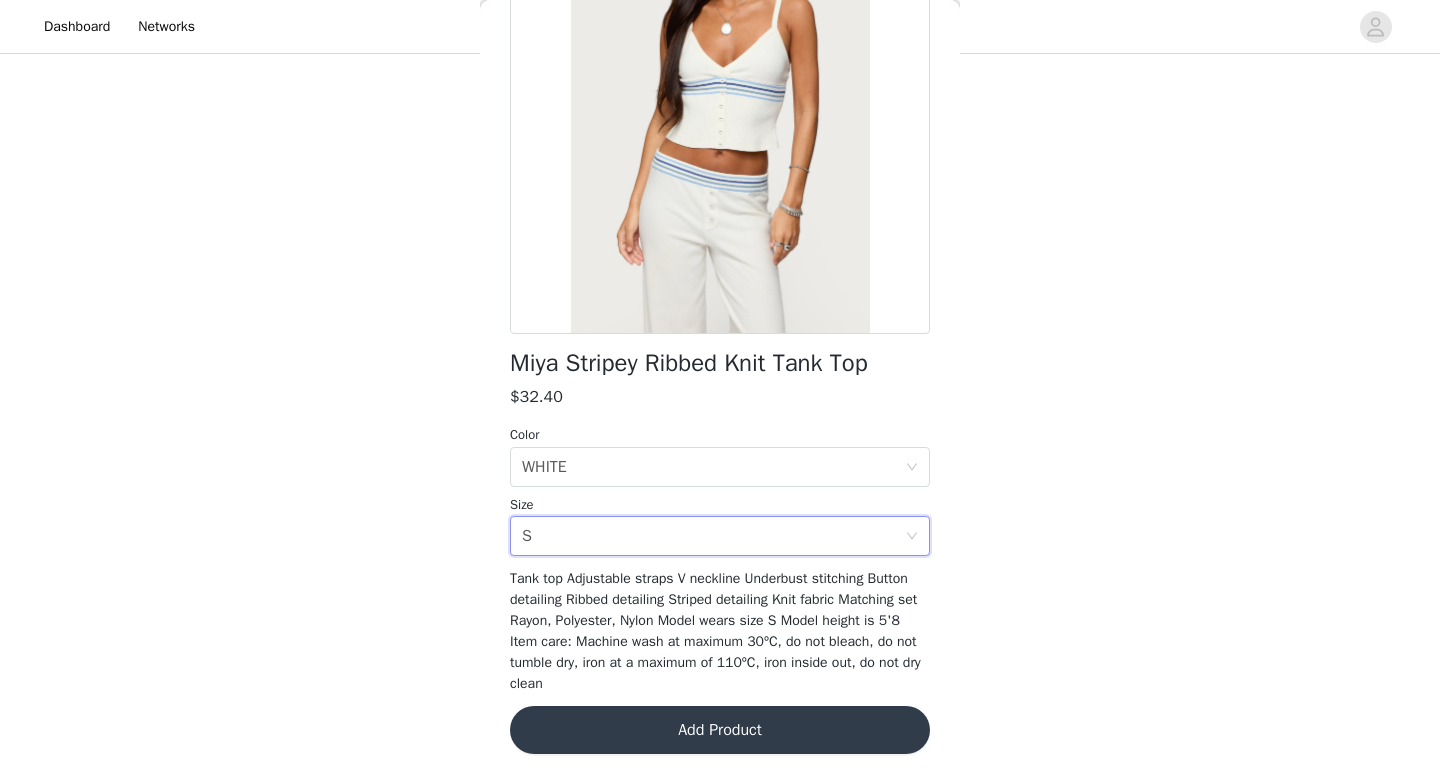 click on "Add Product" at bounding box center [720, 730] 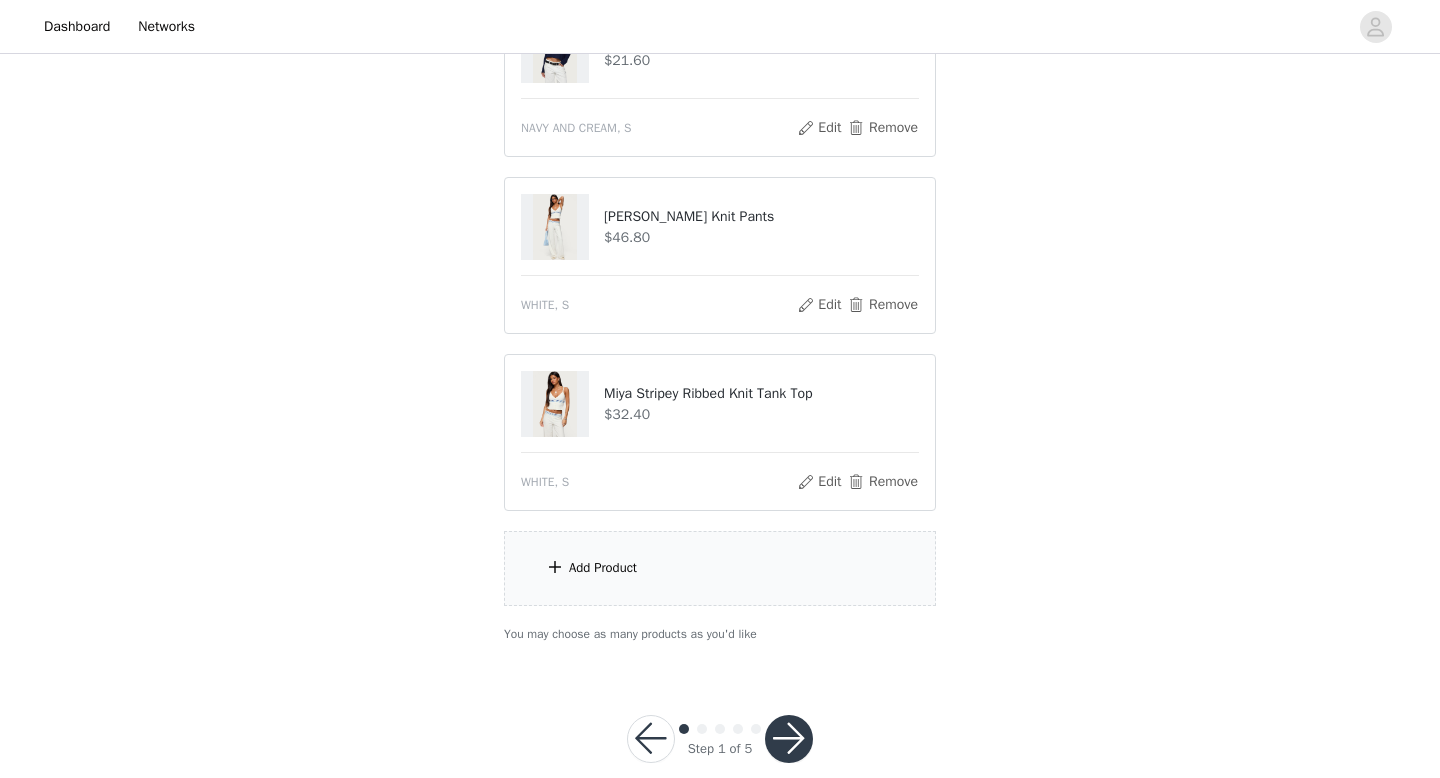 scroll, scrollTop: 1371, scrollLeft: 0, axis: vertical 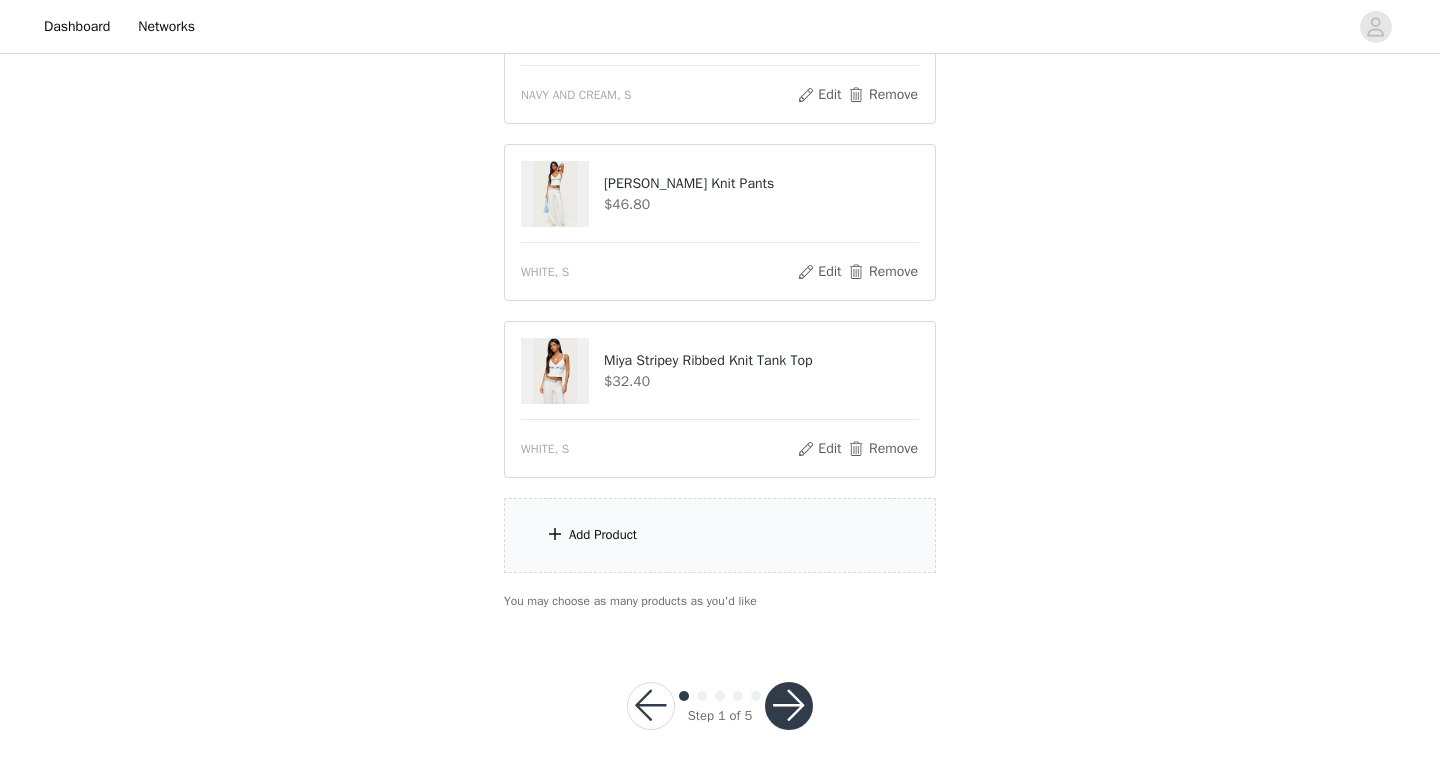 click at bounding box center [789, 706] 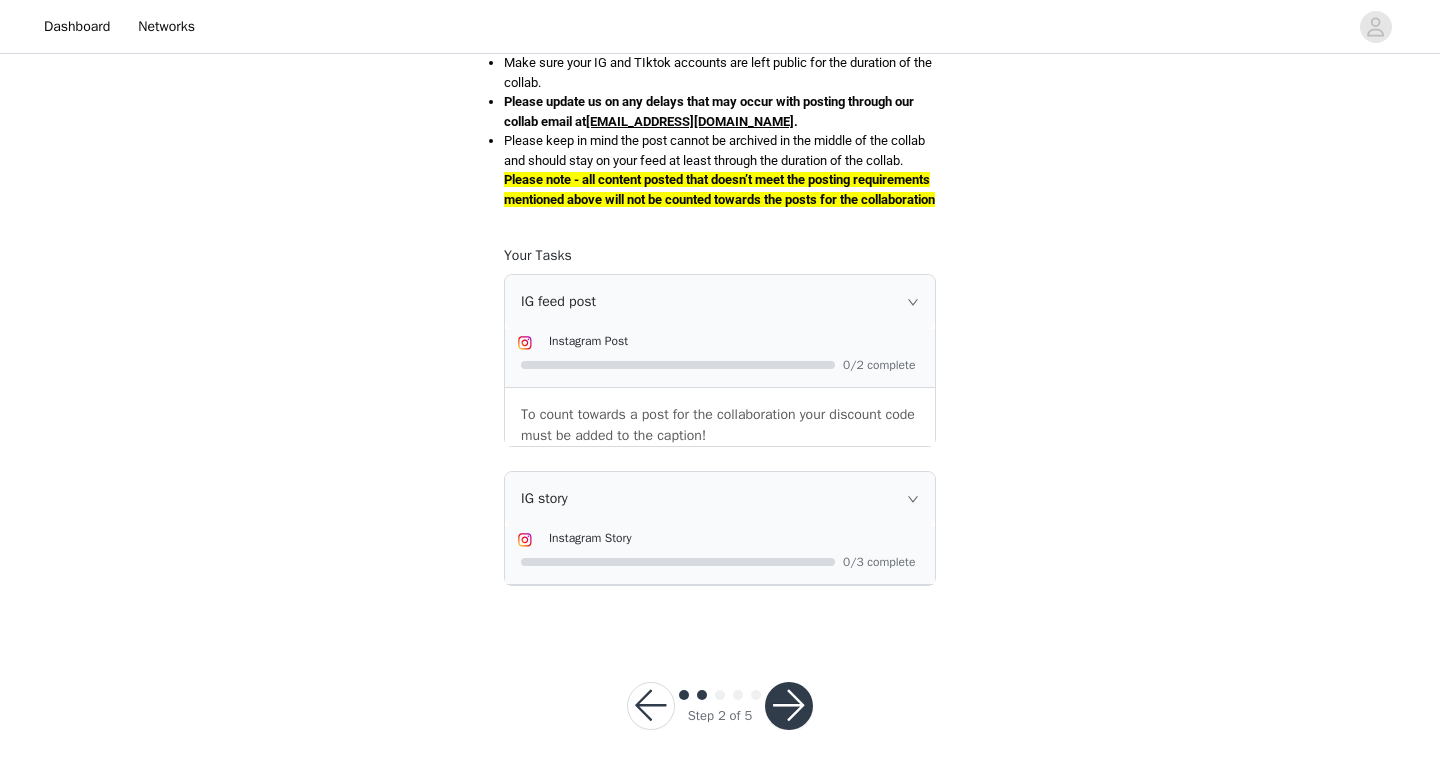 scroll, scrollTop: 1282, scrollLeft: 0, axis: vertical 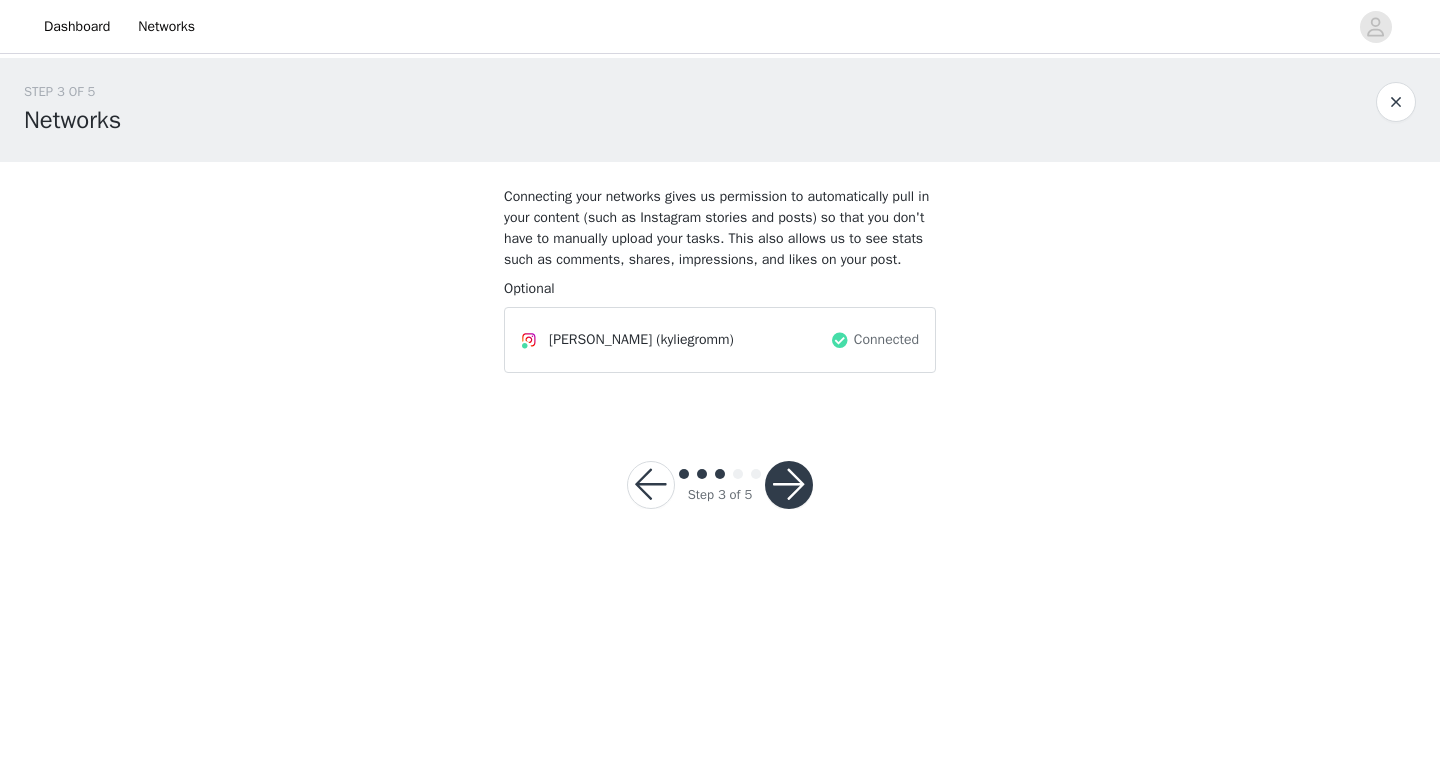click at bounding box center (651, 485) 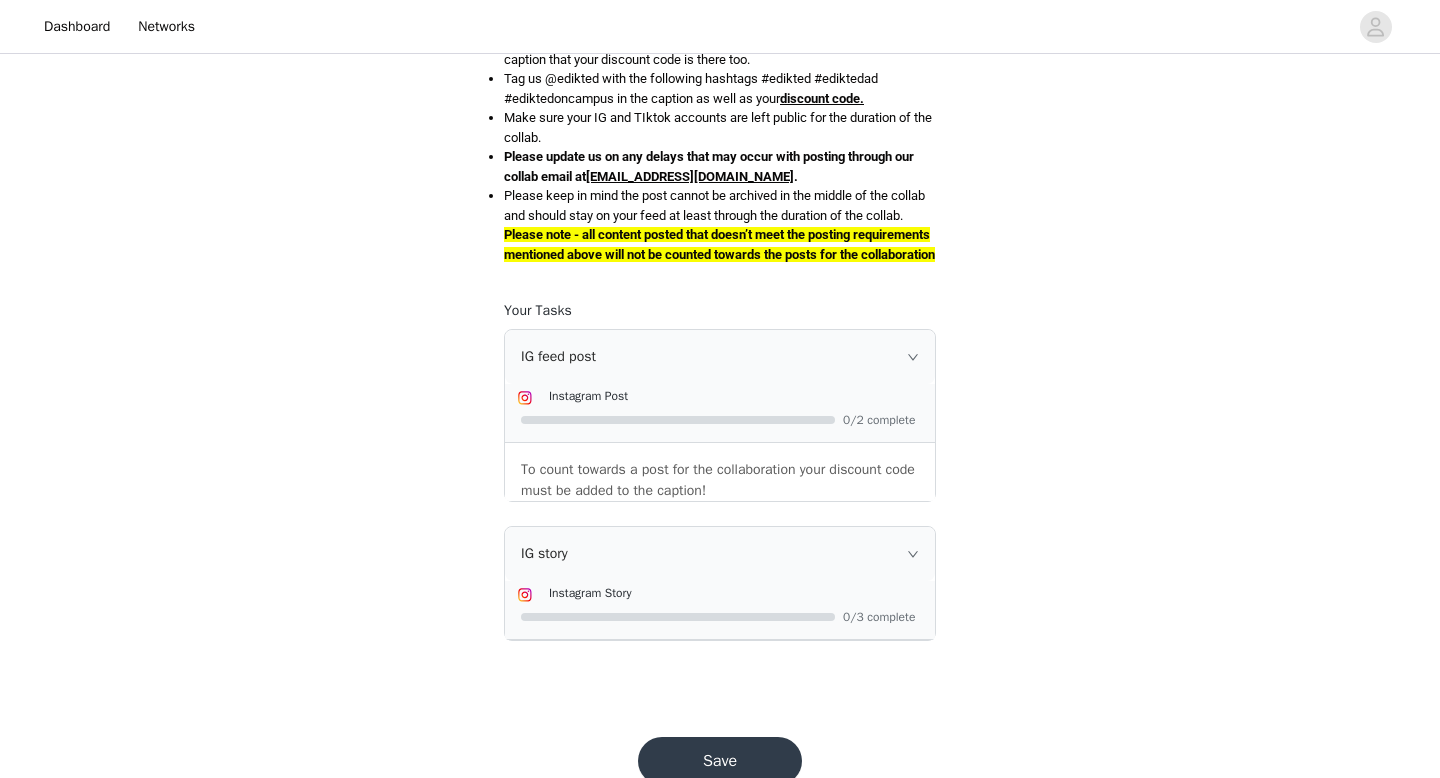 scroll, scrollTop: 1282, scrollLeft: 0, axis: vertical 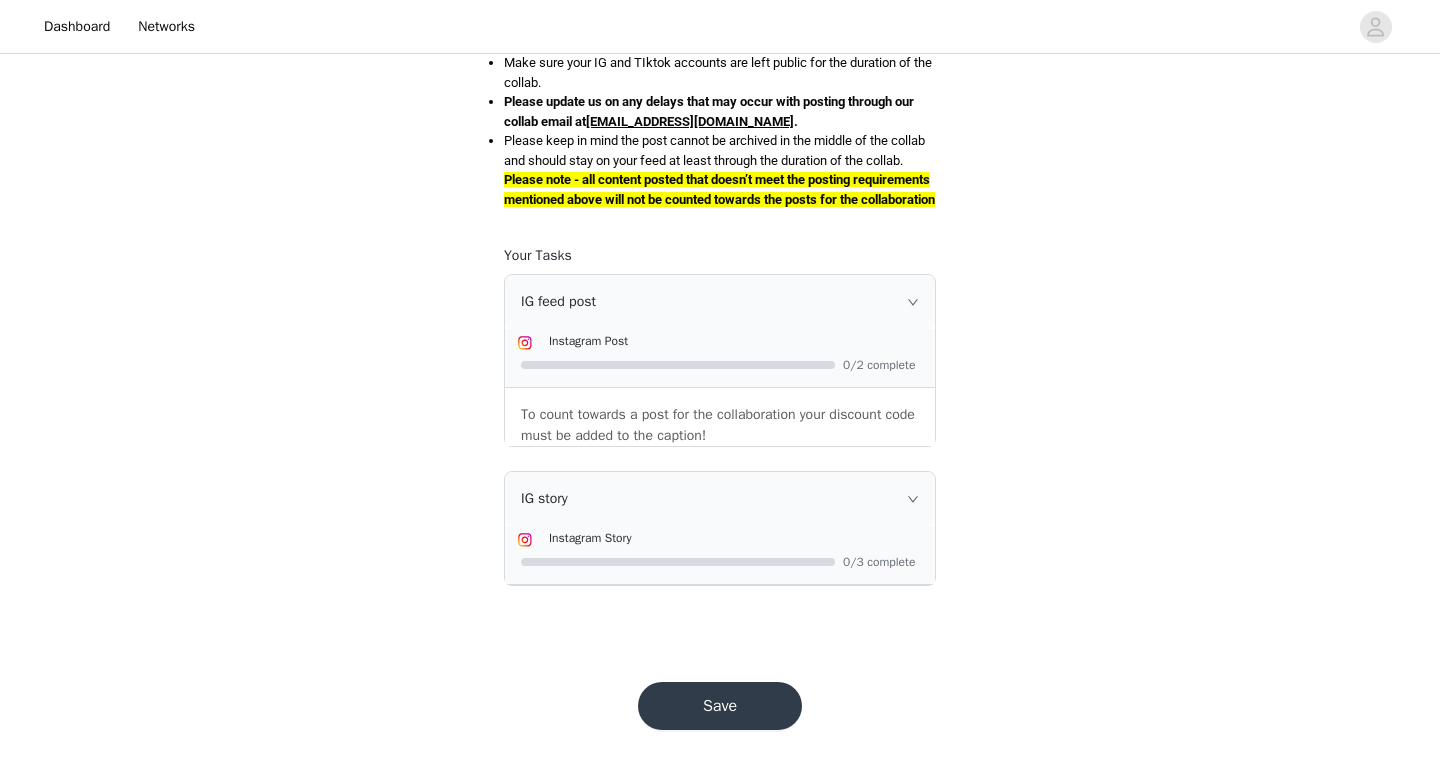 click on "Save" at bounding box center (720, 706) 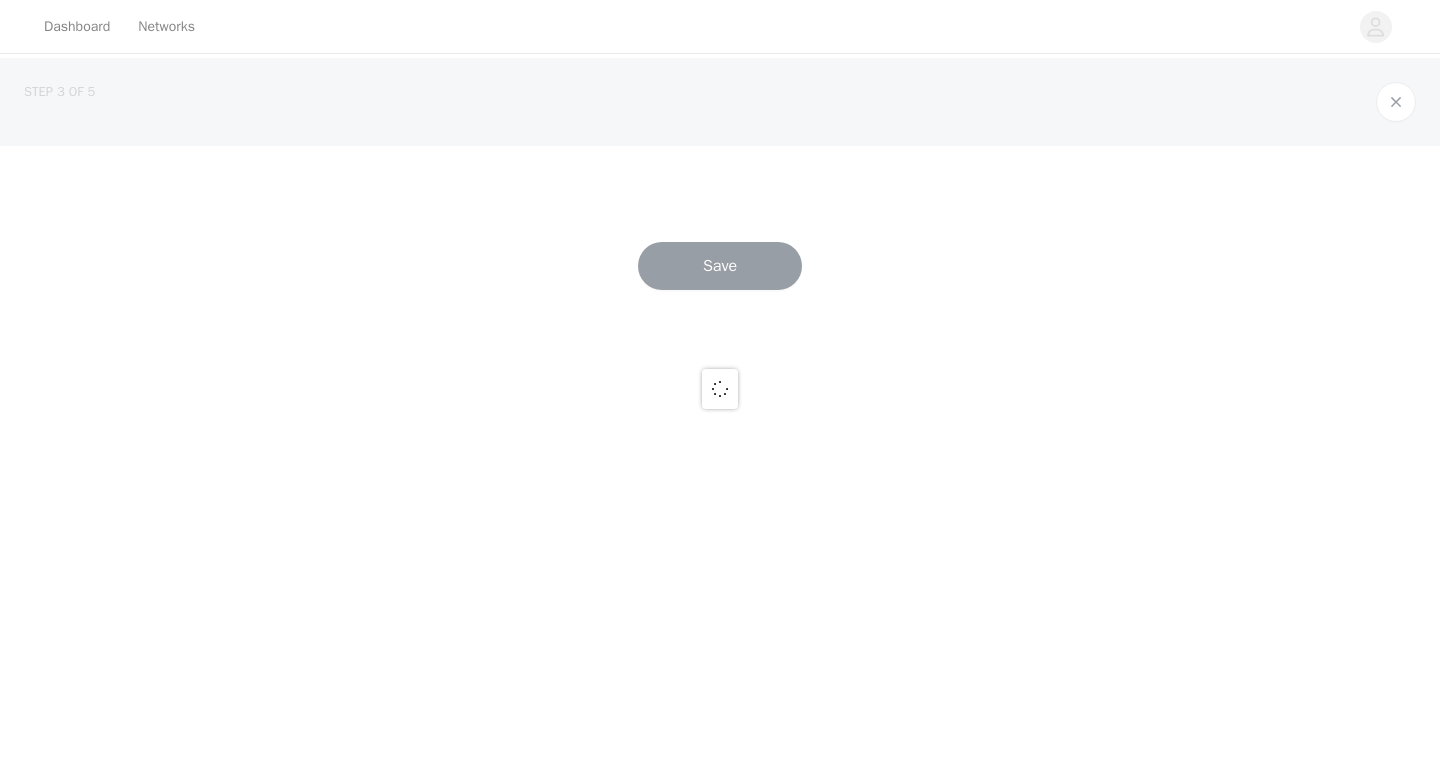 scroll, scrollTop: 0, scrollLeft: 0, axis: both 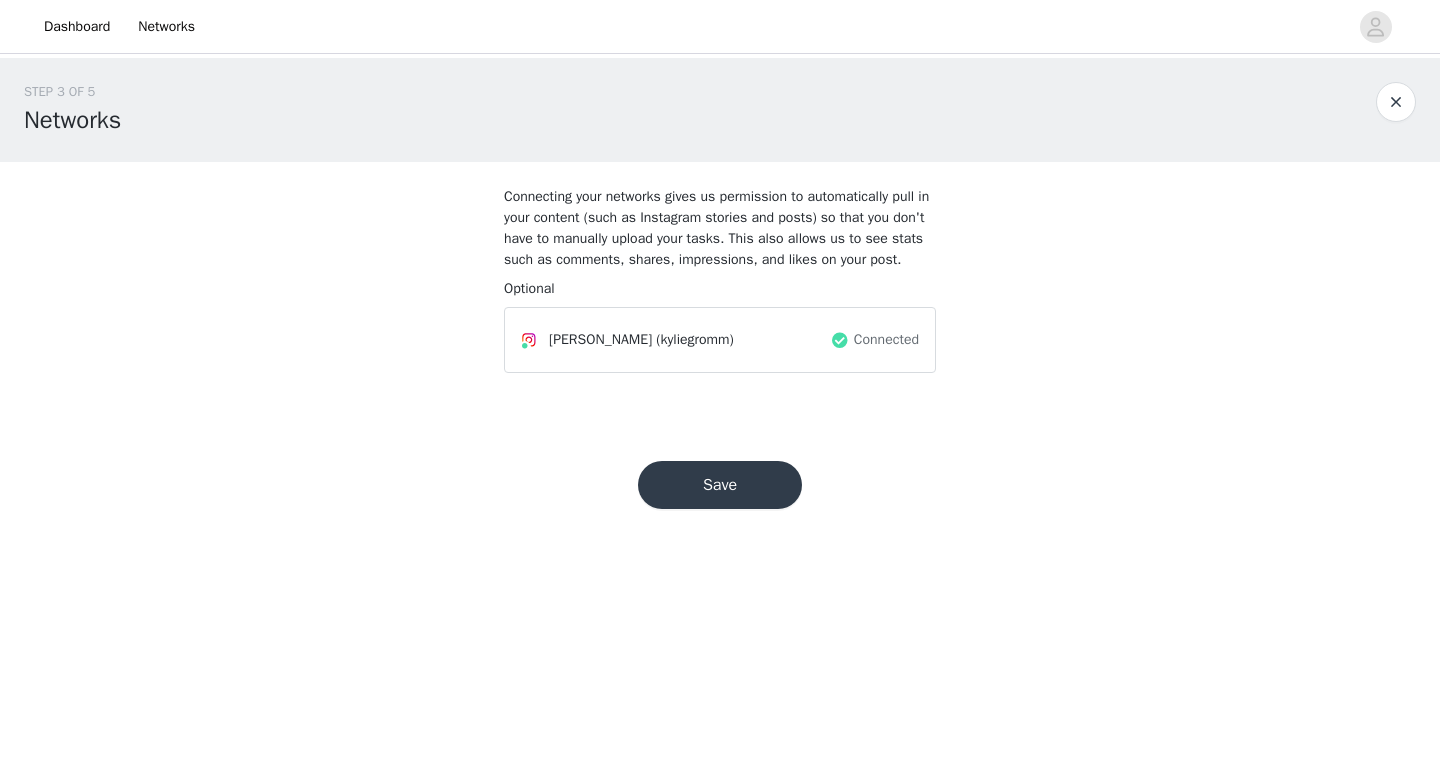 click on "Save" at bounding box center (720, 485) 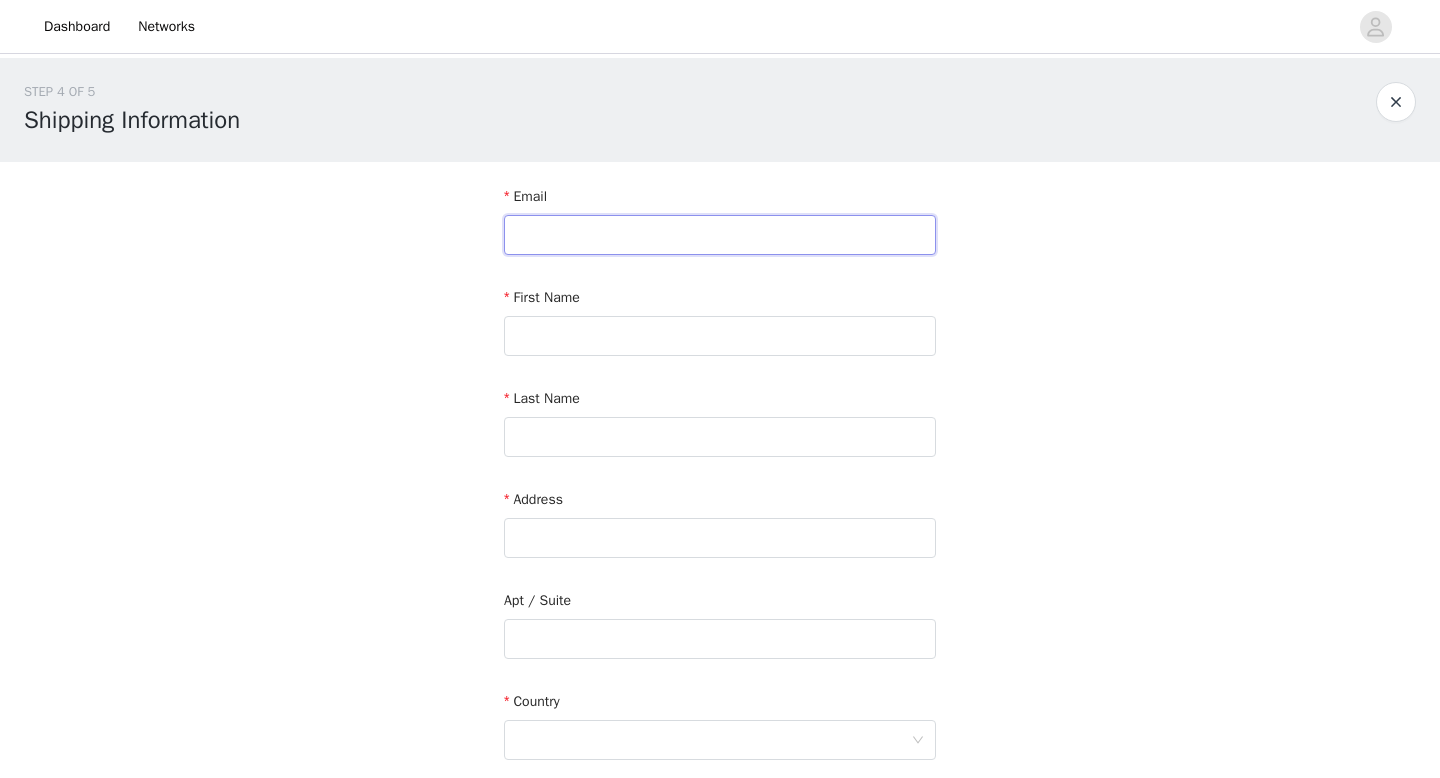 click at bounding box center (720, 235) 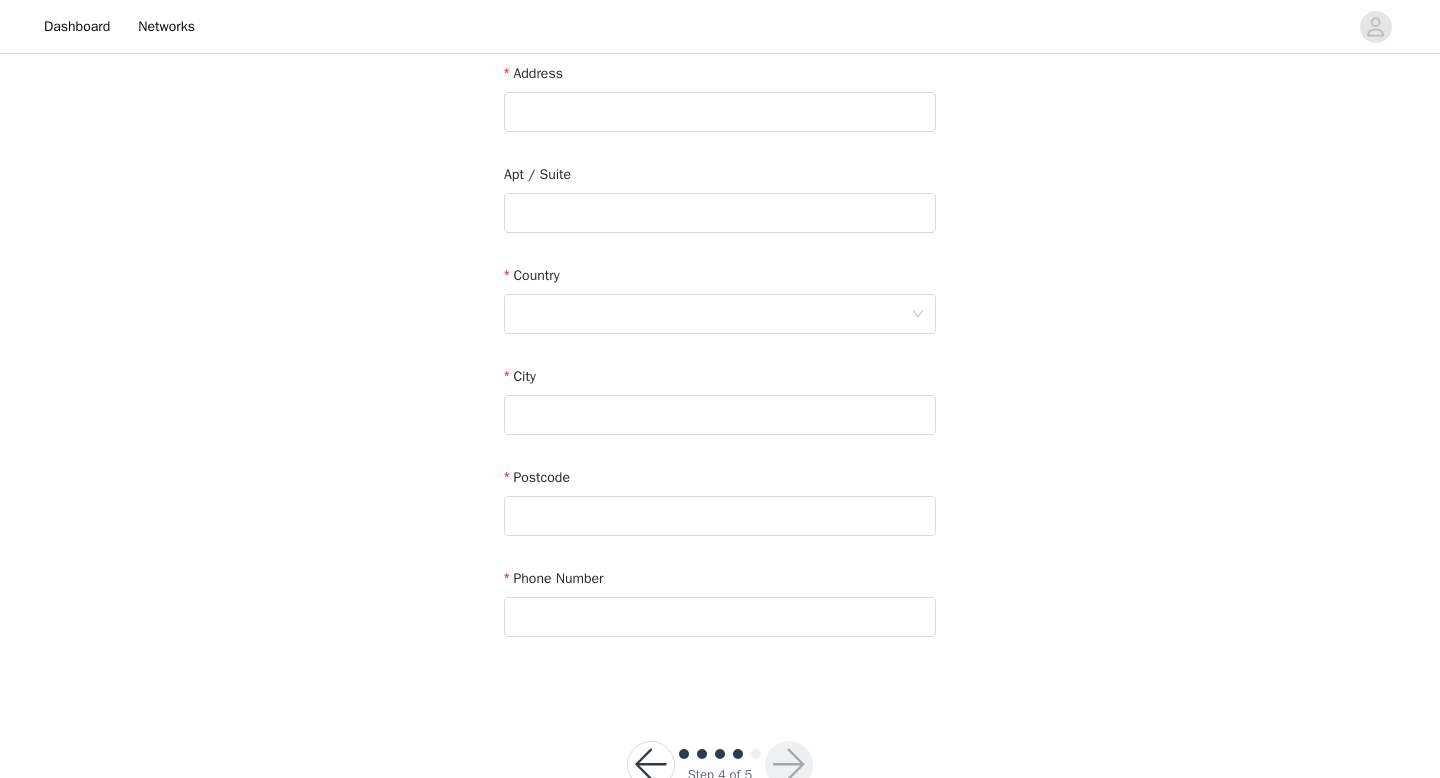 scroll, scrollTop: 484, scrollLeft: 0, axis: vertical 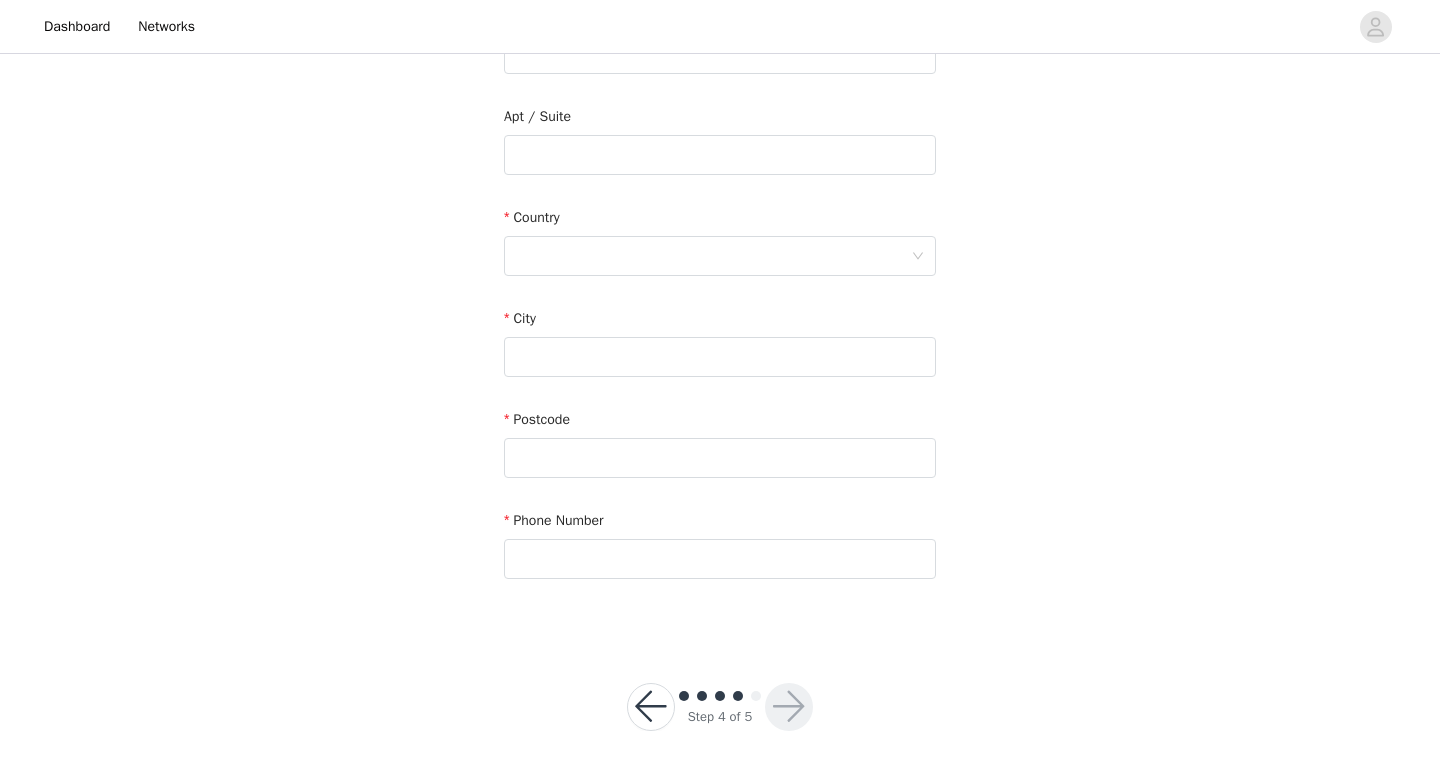click at bounding box center [684, 696] 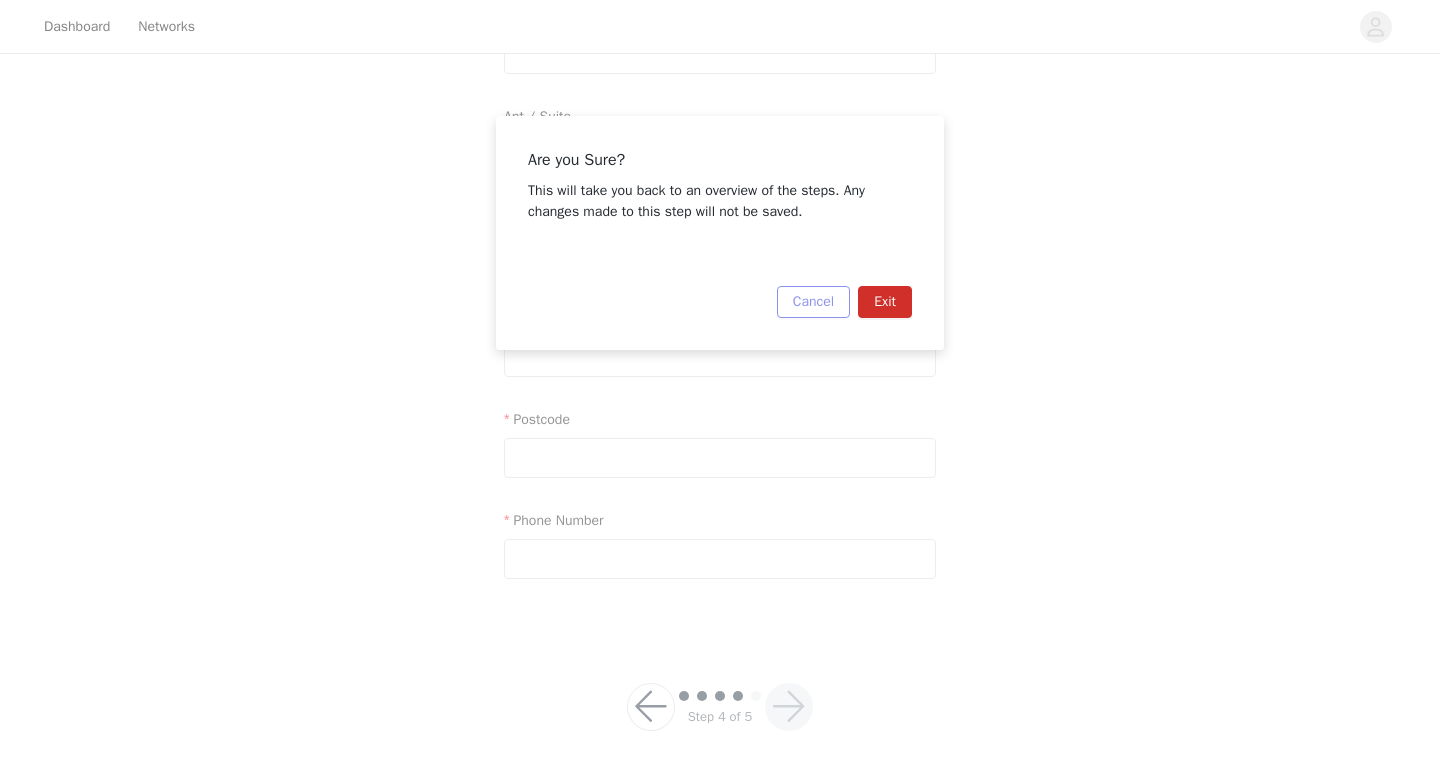 click on "Cancel" at bounding box center (813, 302) 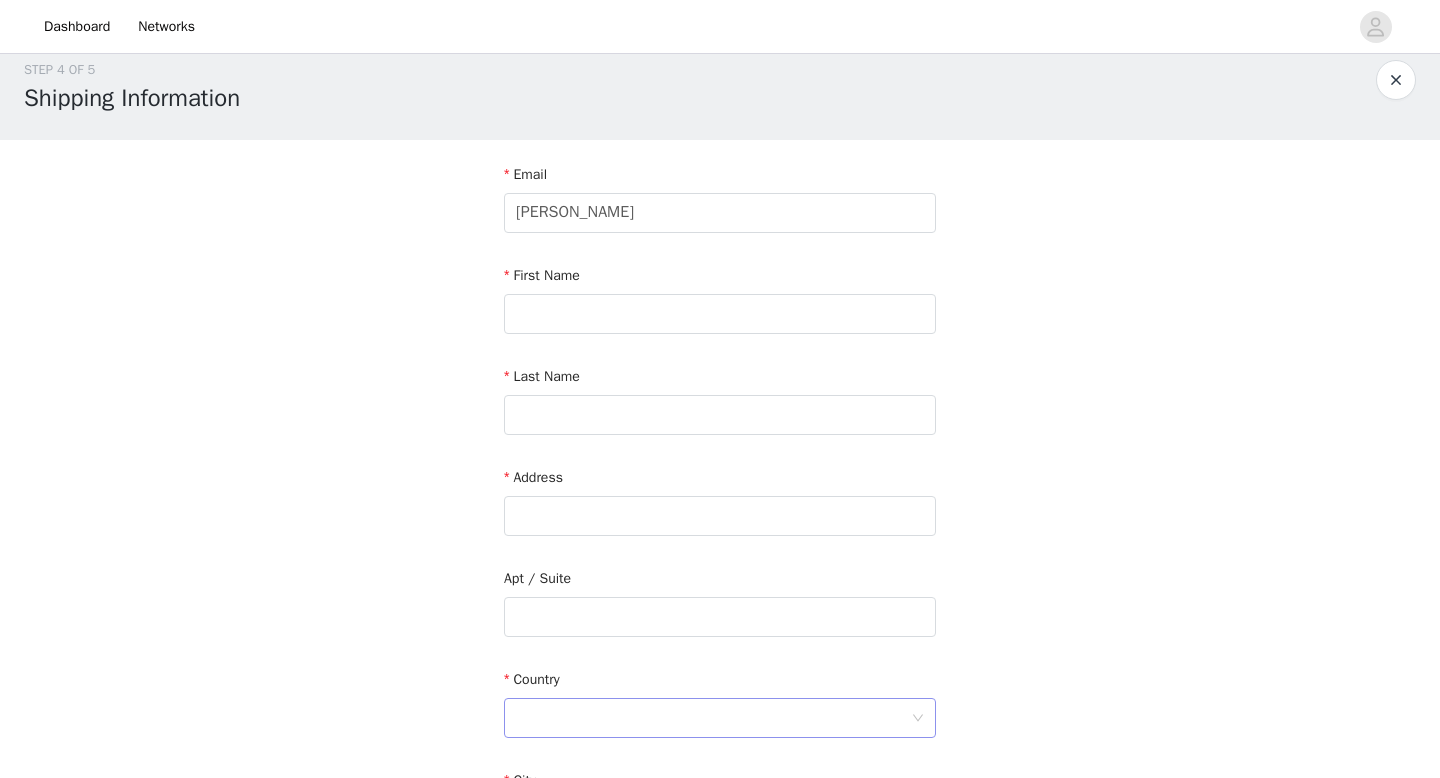 scroll, scrollTop: 0, scrollLeft: 0, axis: both 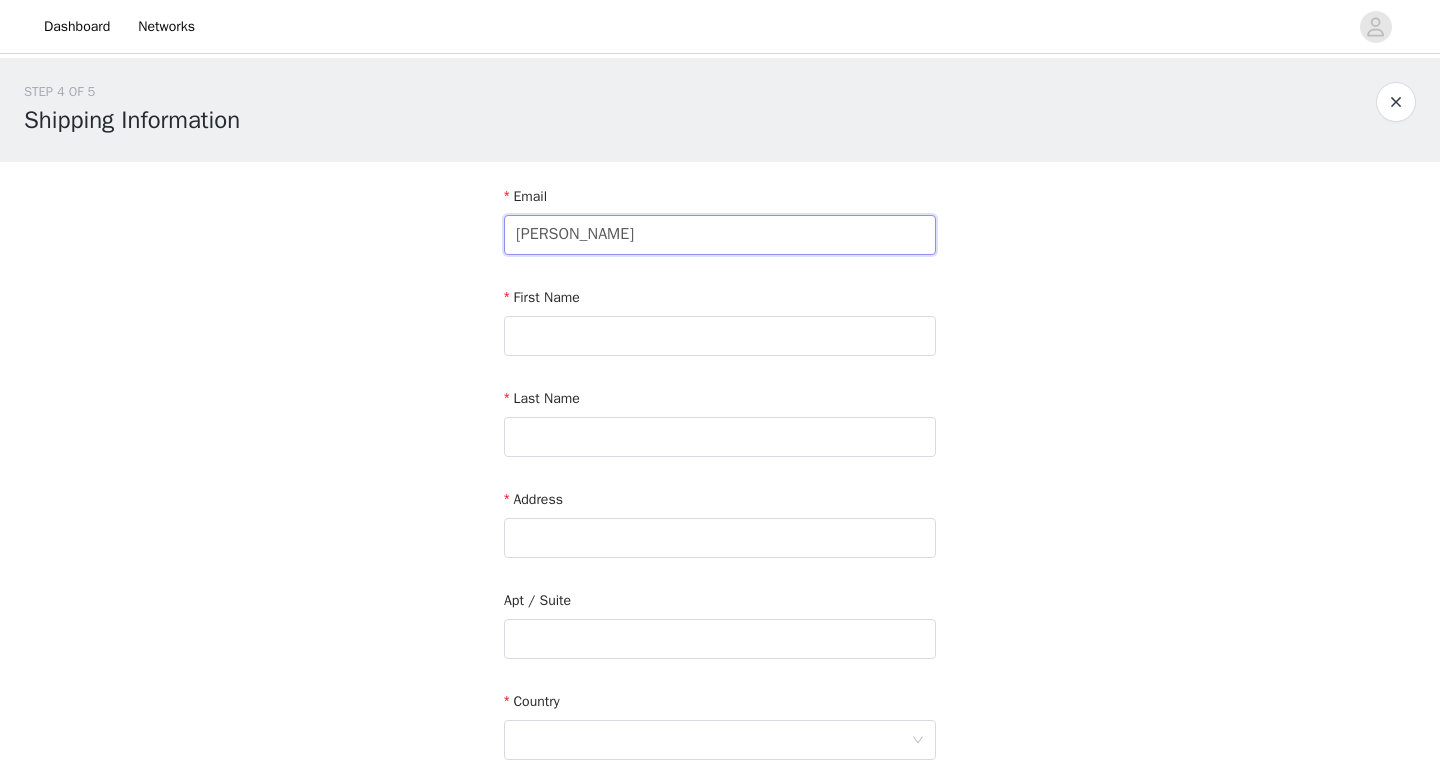 click on "kyl" at bounding box center (720, 235) 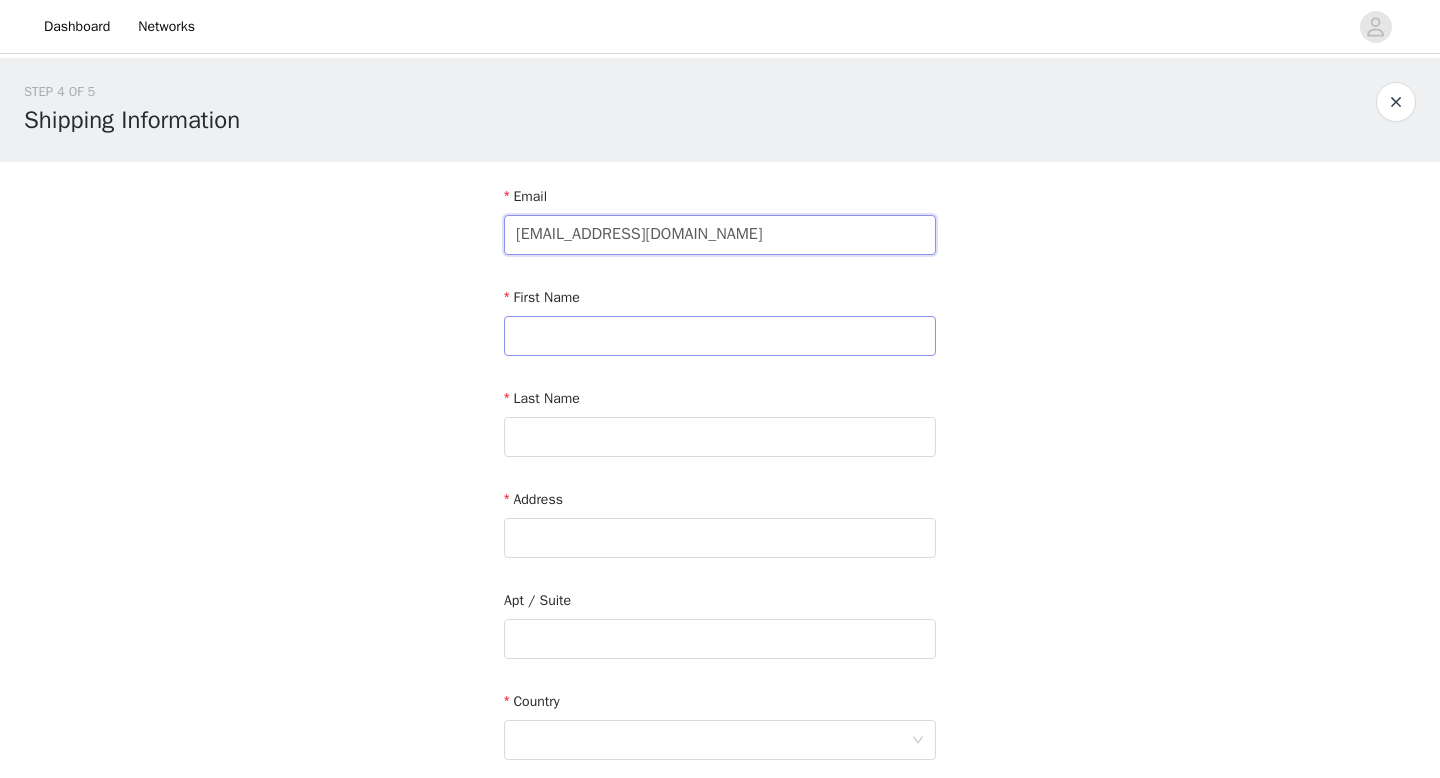 type on "kyliegromm55@gmail.com" 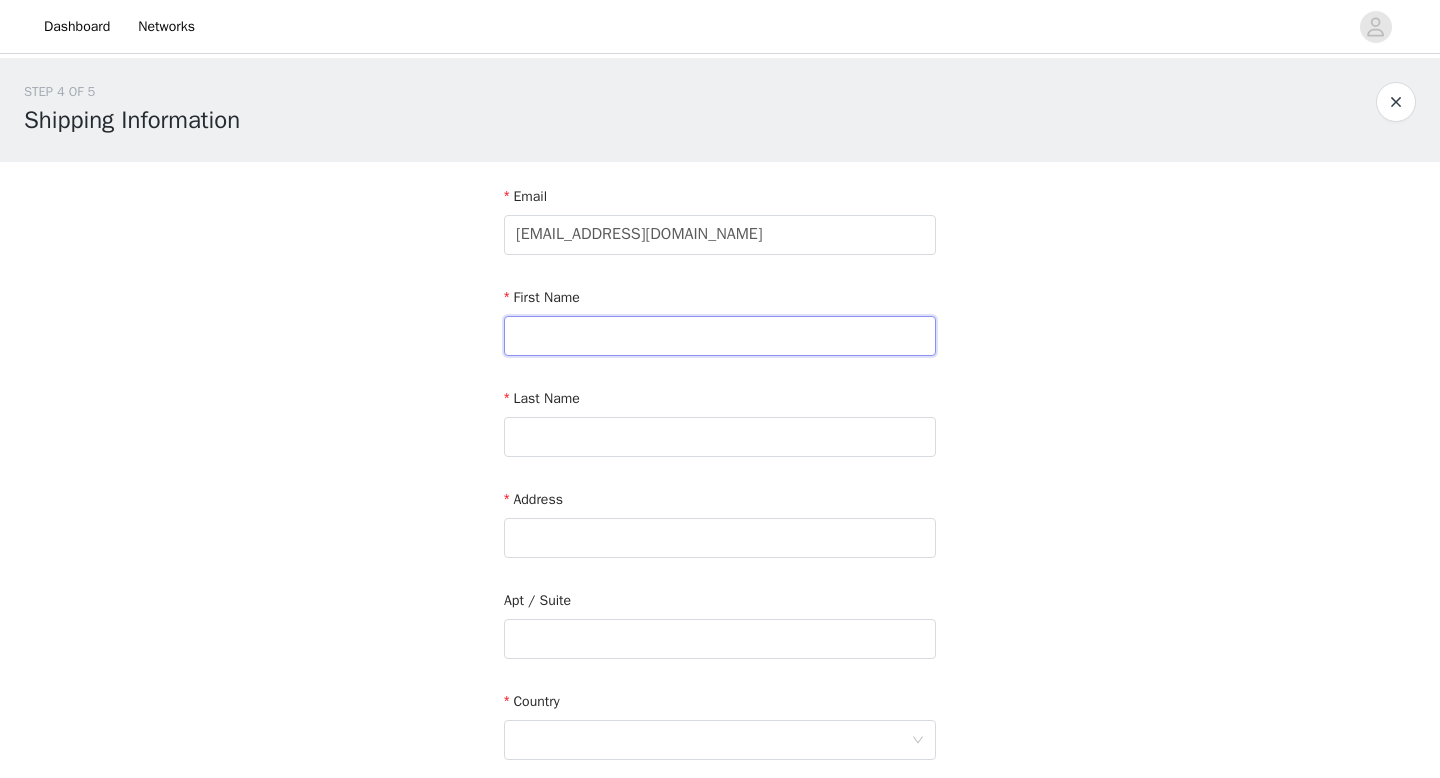 click at bounding box center [720, 336] 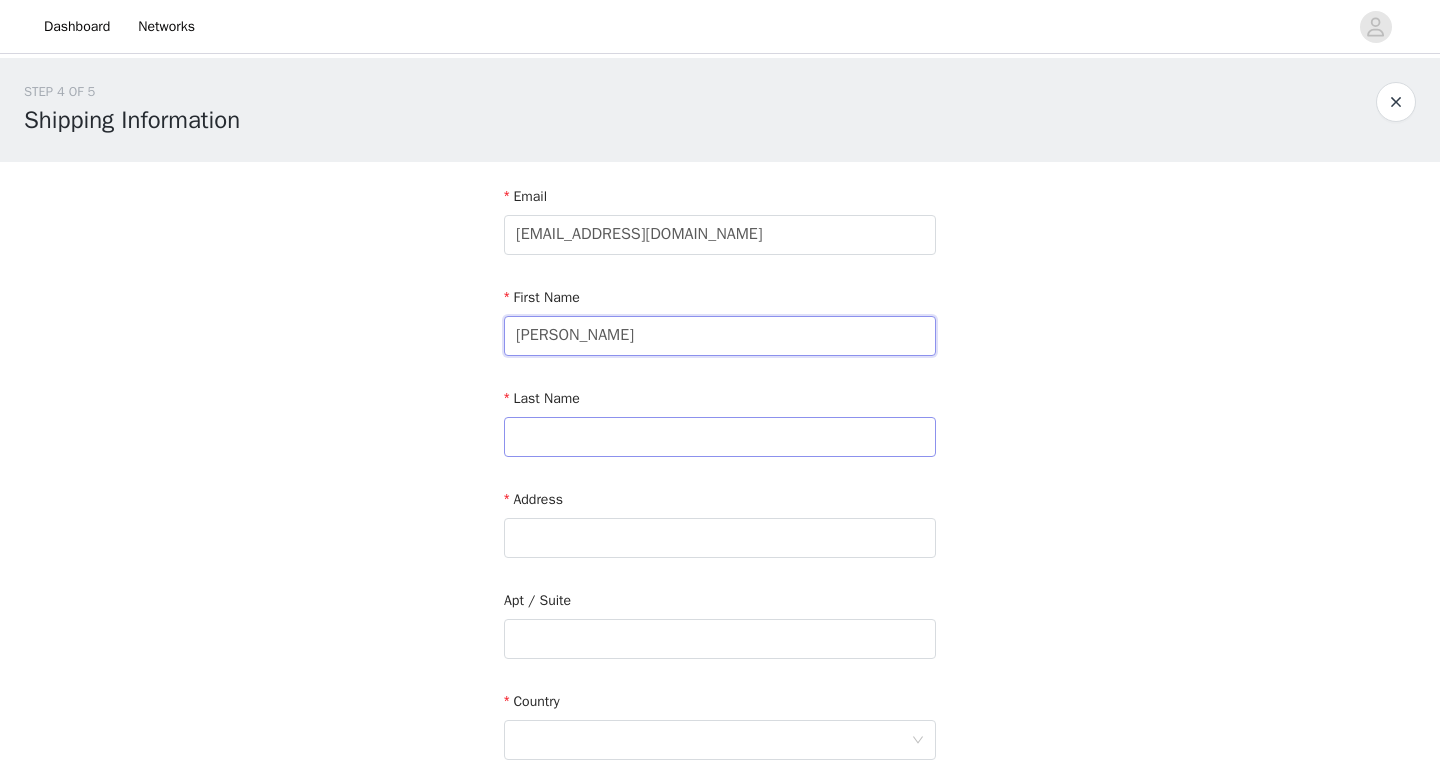 type on "Kylie" 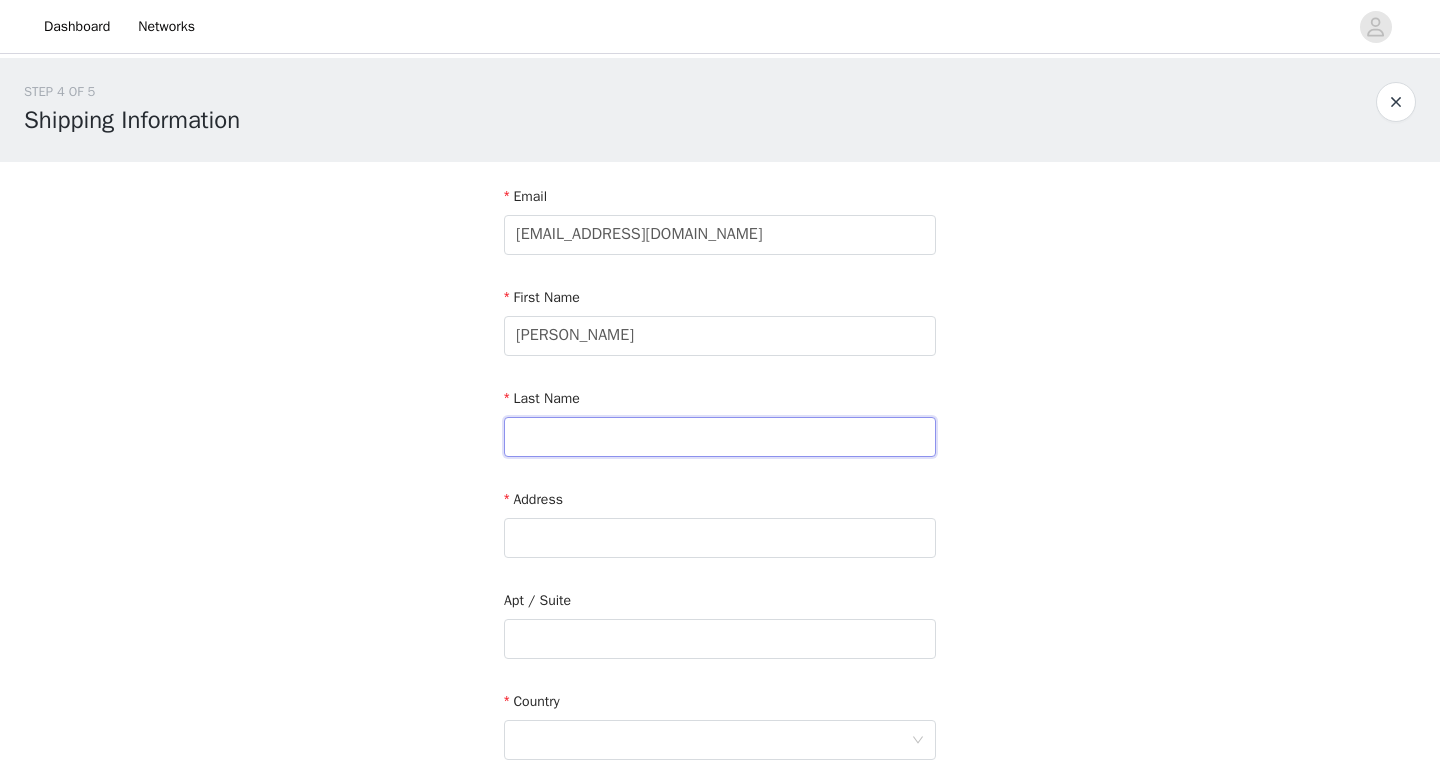 click at bounding box center [720, 437] 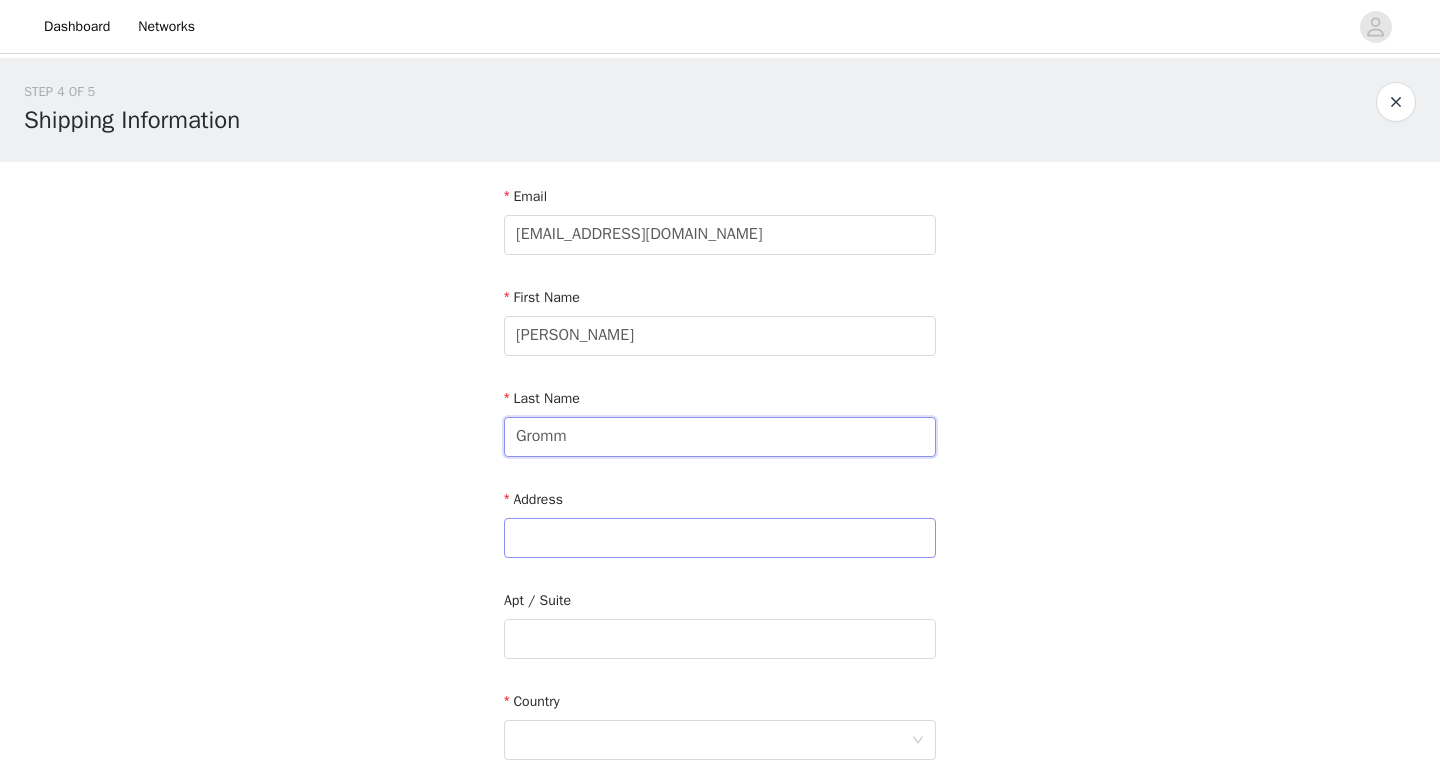 type on "Gromm" 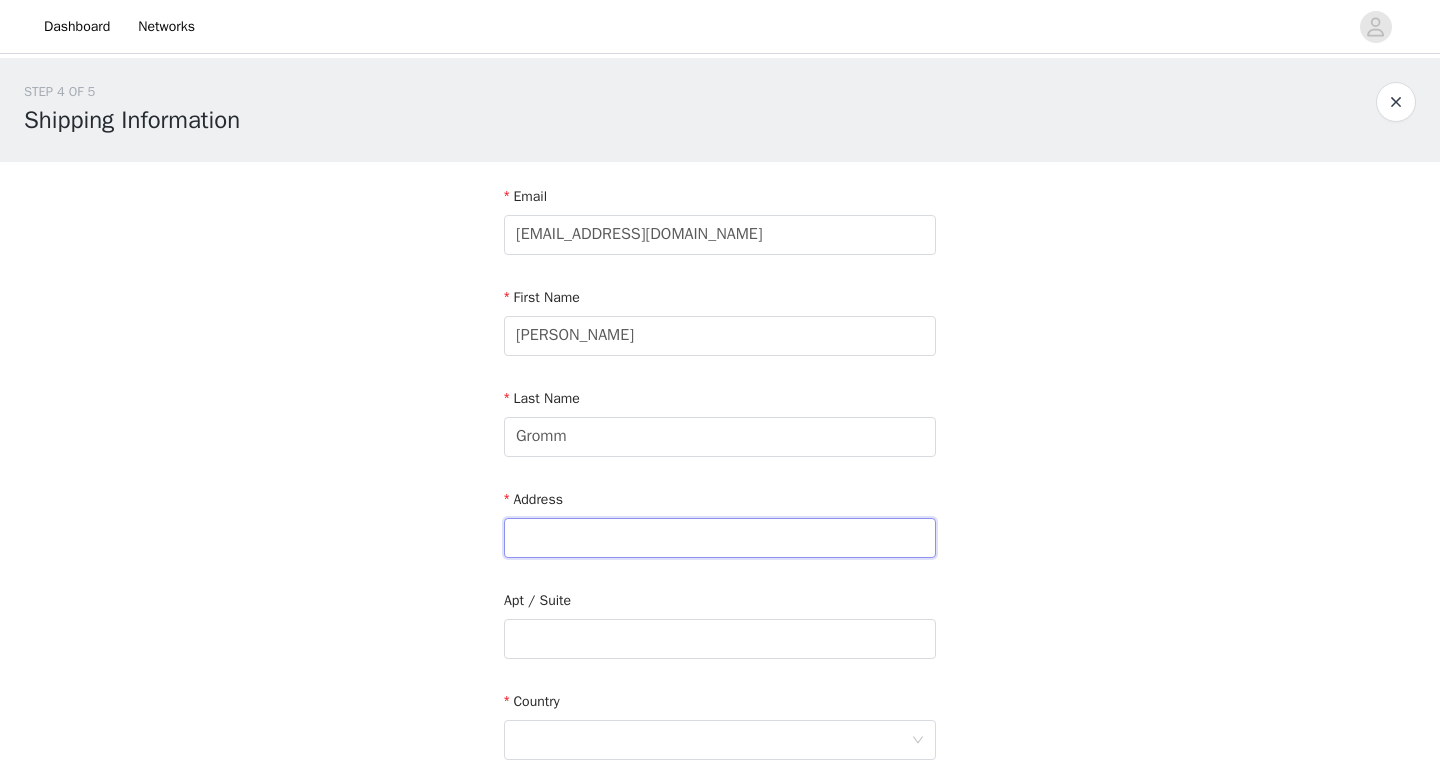 click at bounding box center (720, 538) 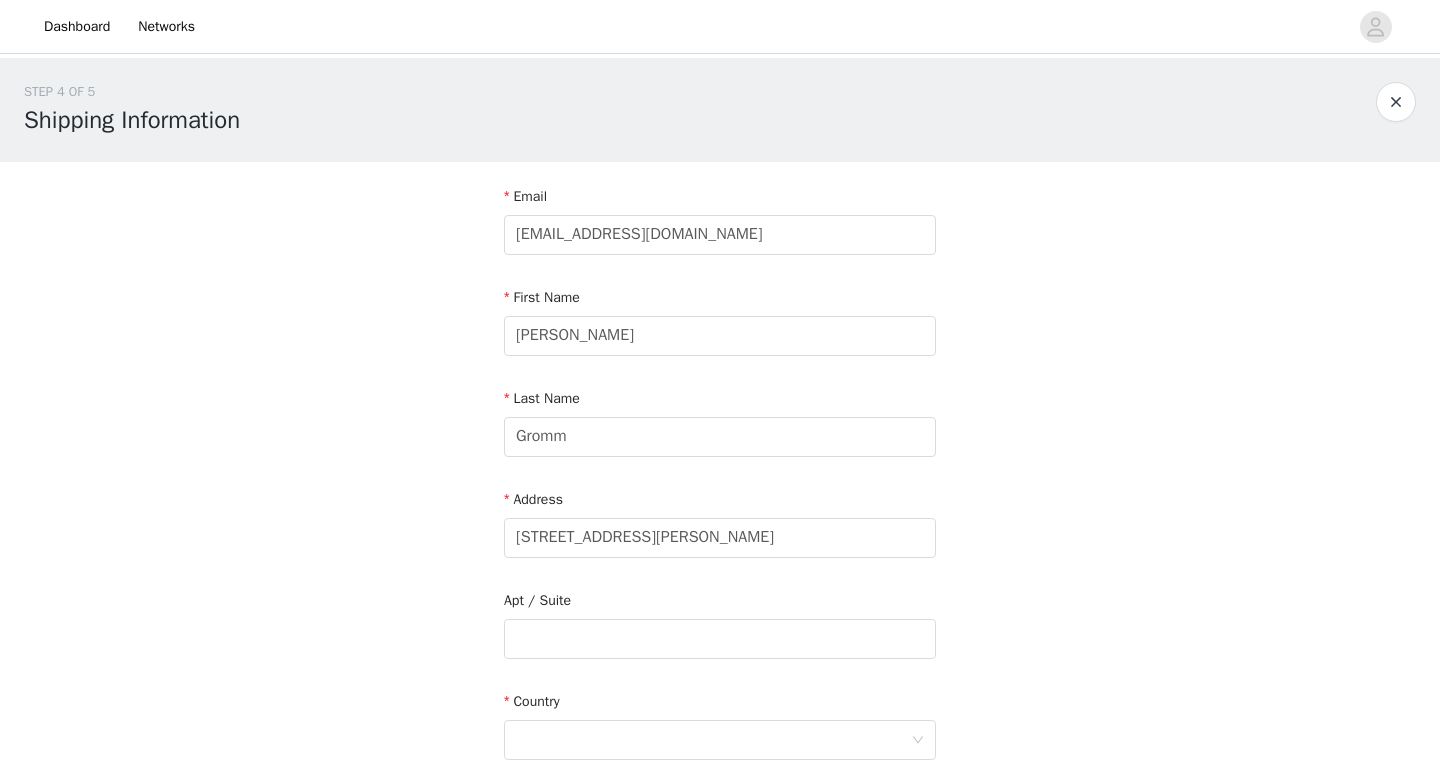 type on "Huntingtn Bch" 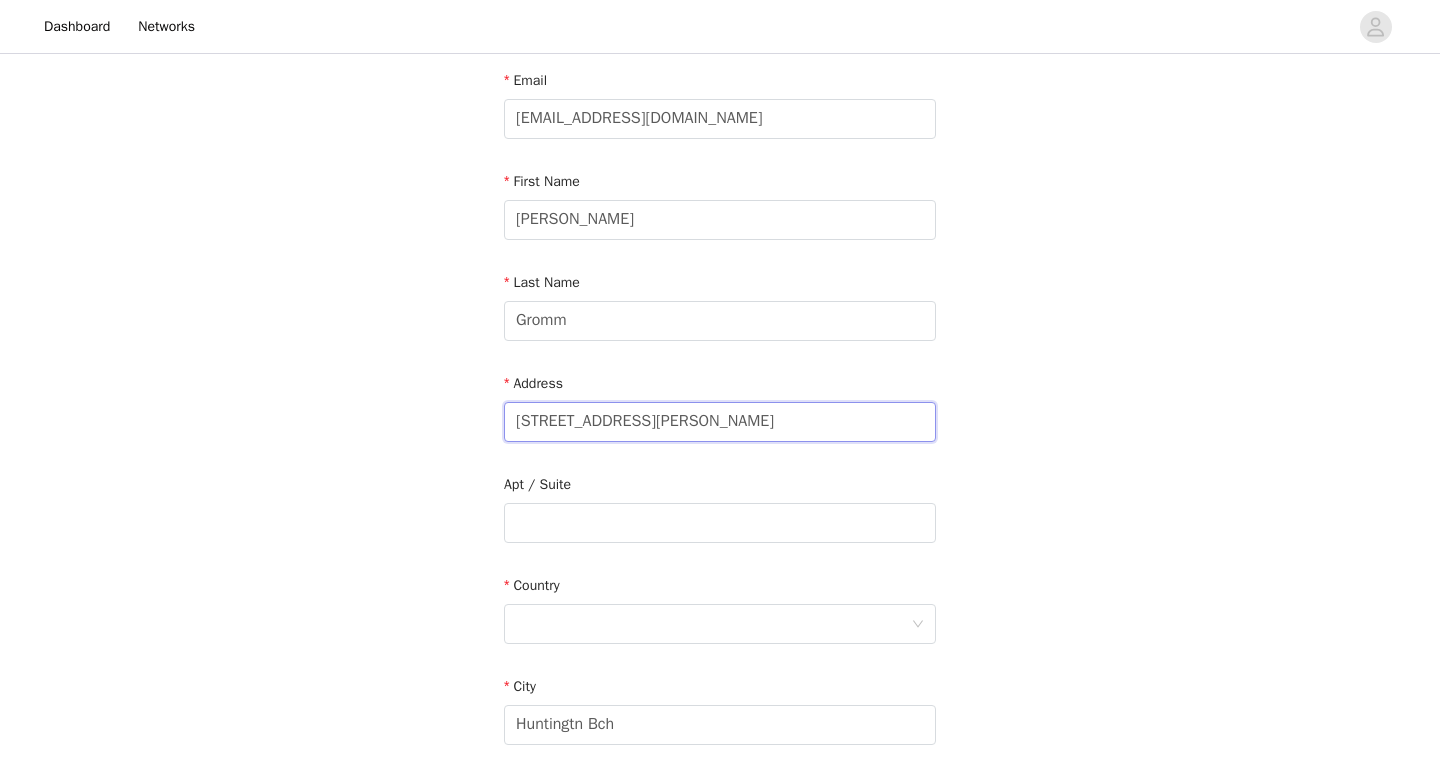 scroll, scrollTop: 182, scrollLeft: 0, axis: vertical 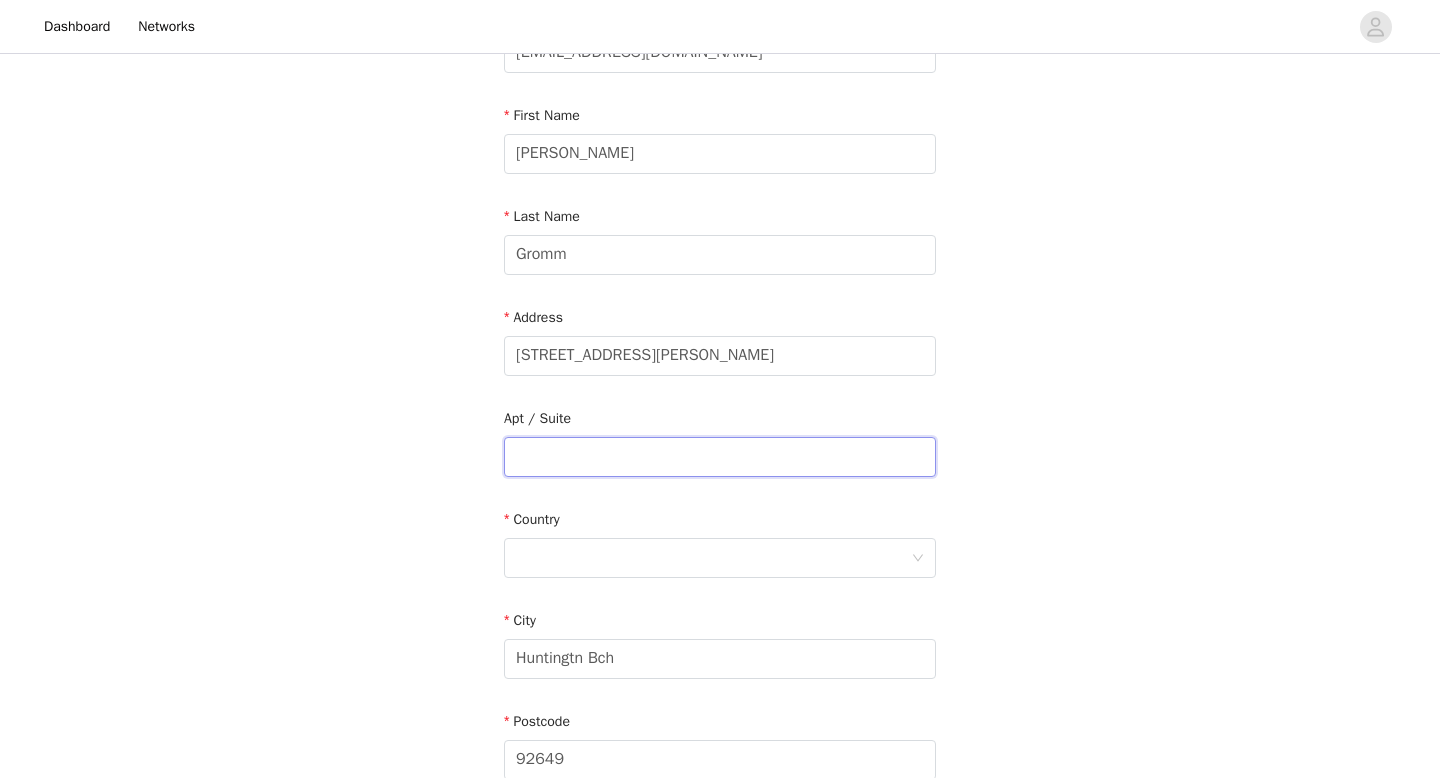 click at bounding box center [720, 457] 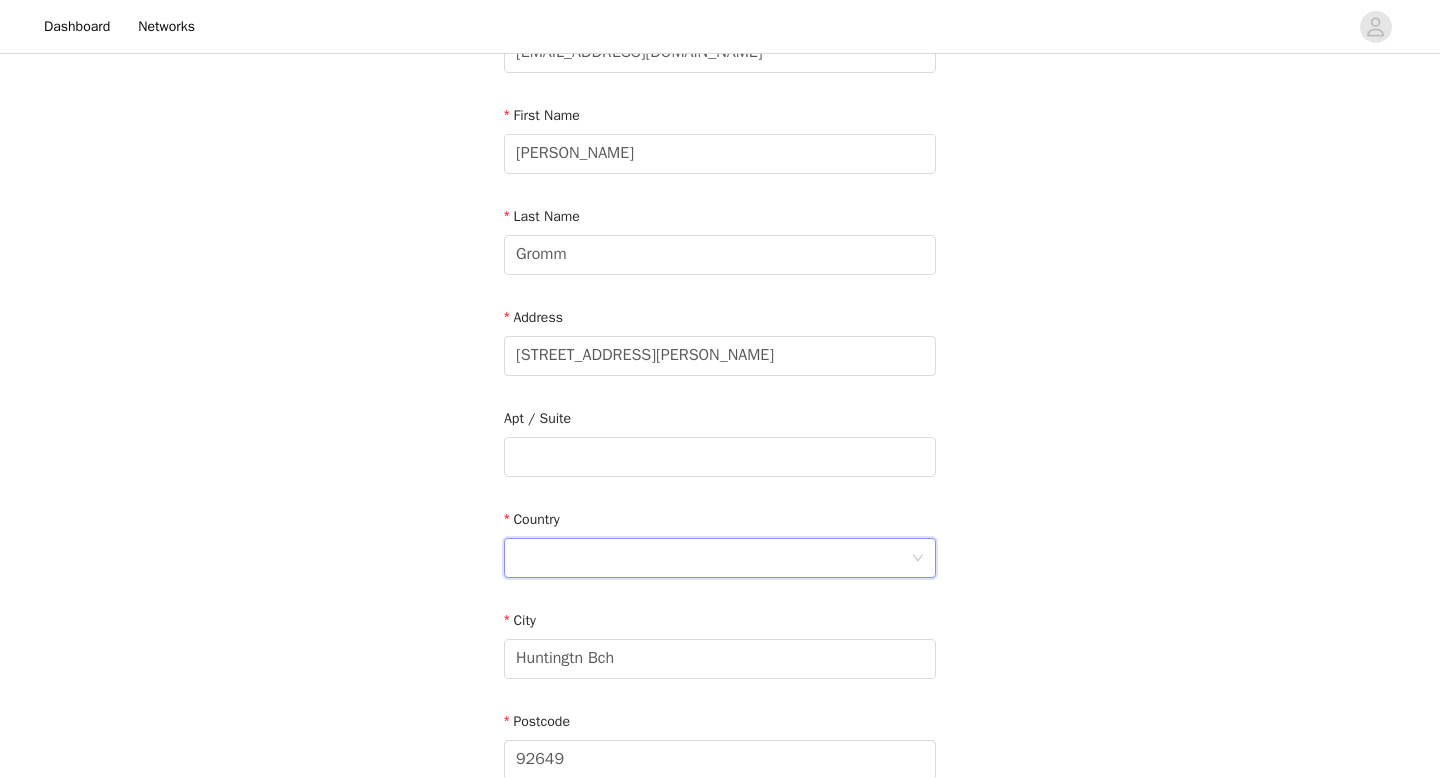 click at bounding box center (713, 558) 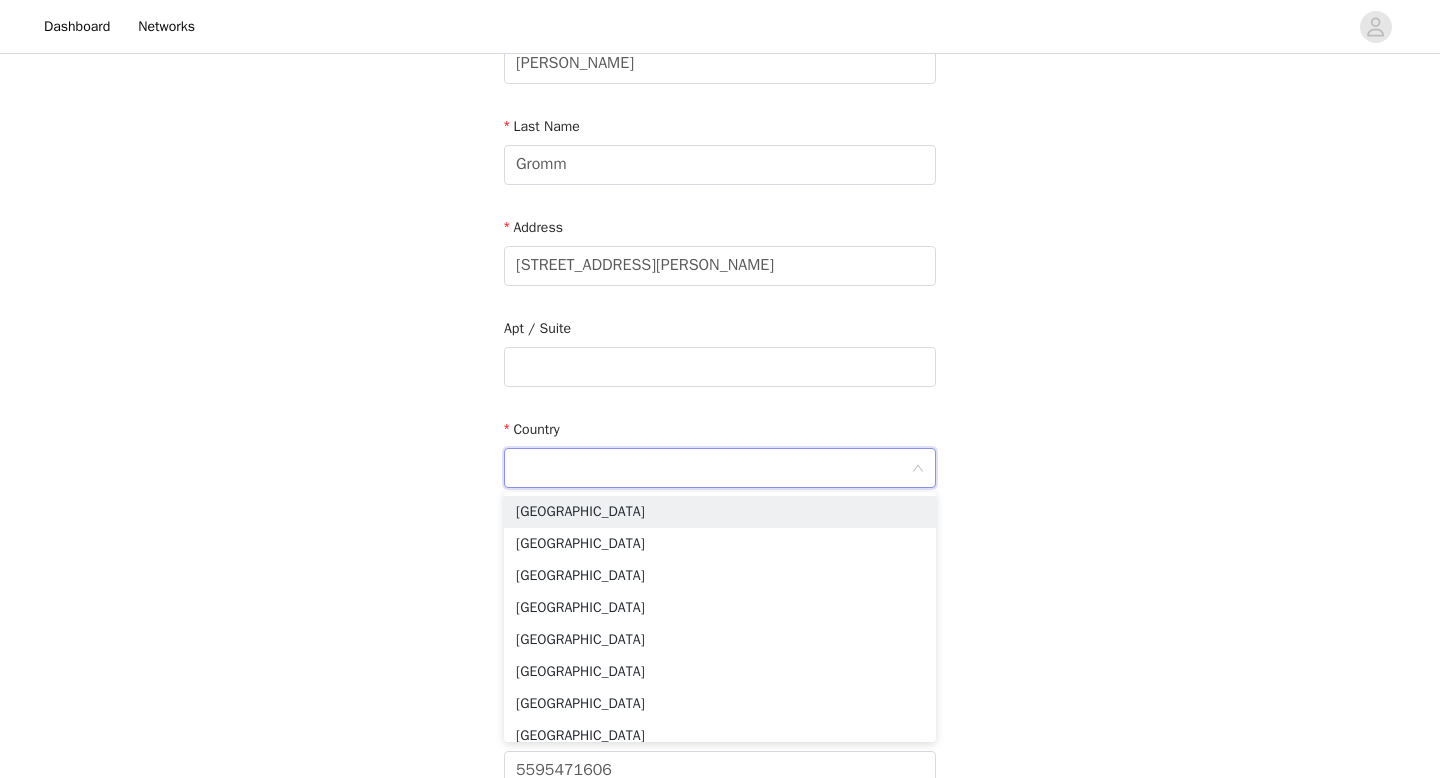 scroll, scrollTop: 312, scrollLeft: 0, axis: vertical 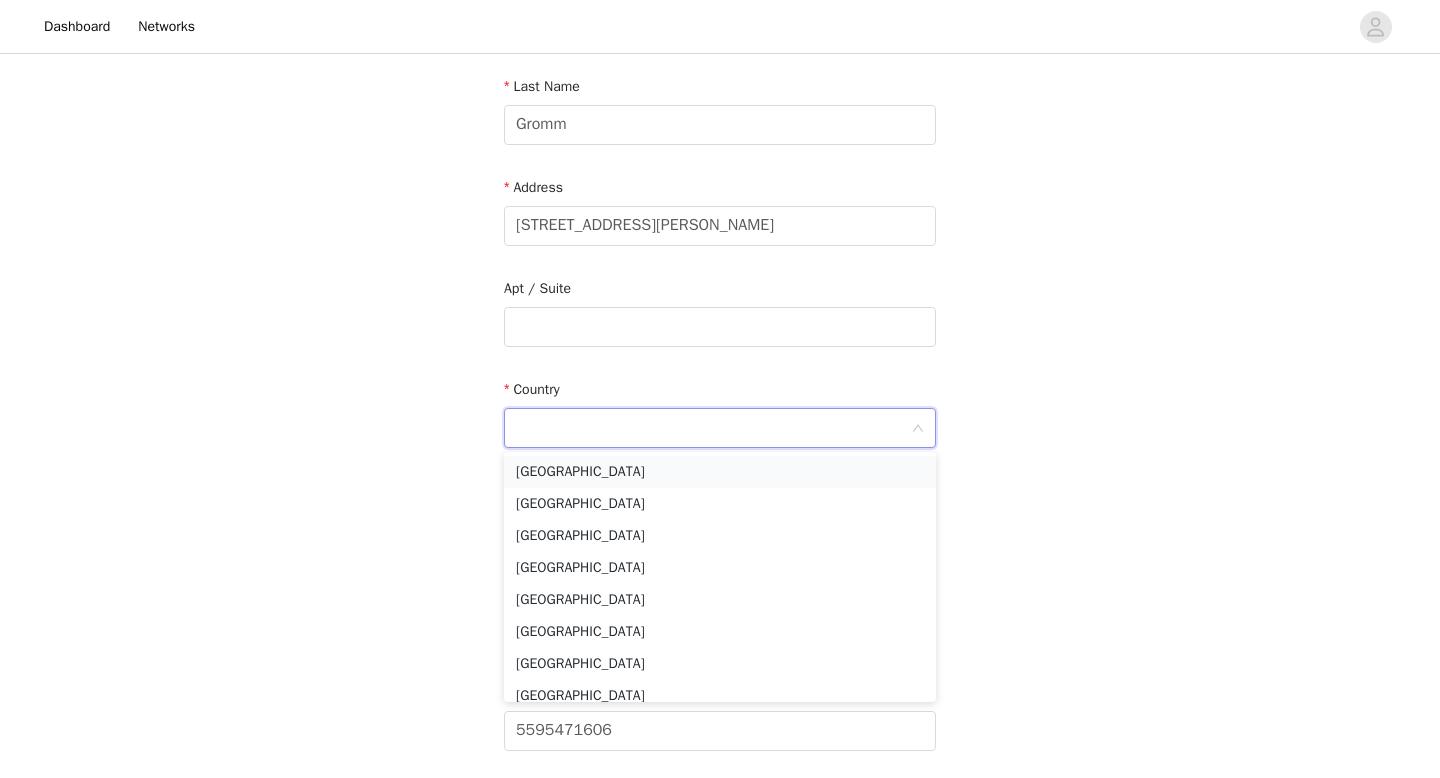 click on "United States" at bounding box center [720, 472] 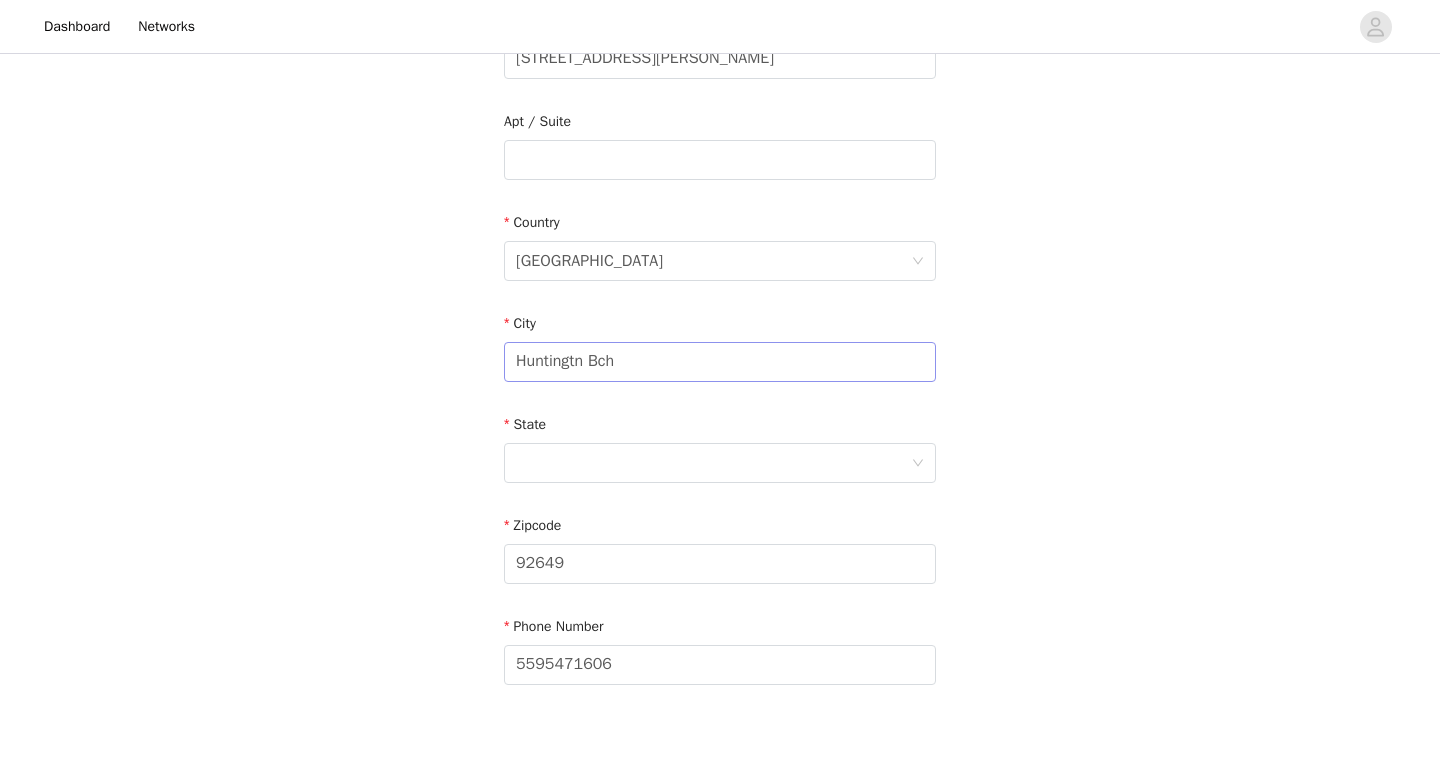 scroll, scrollTop: 506, scrollLeft: 0, axis: vertical 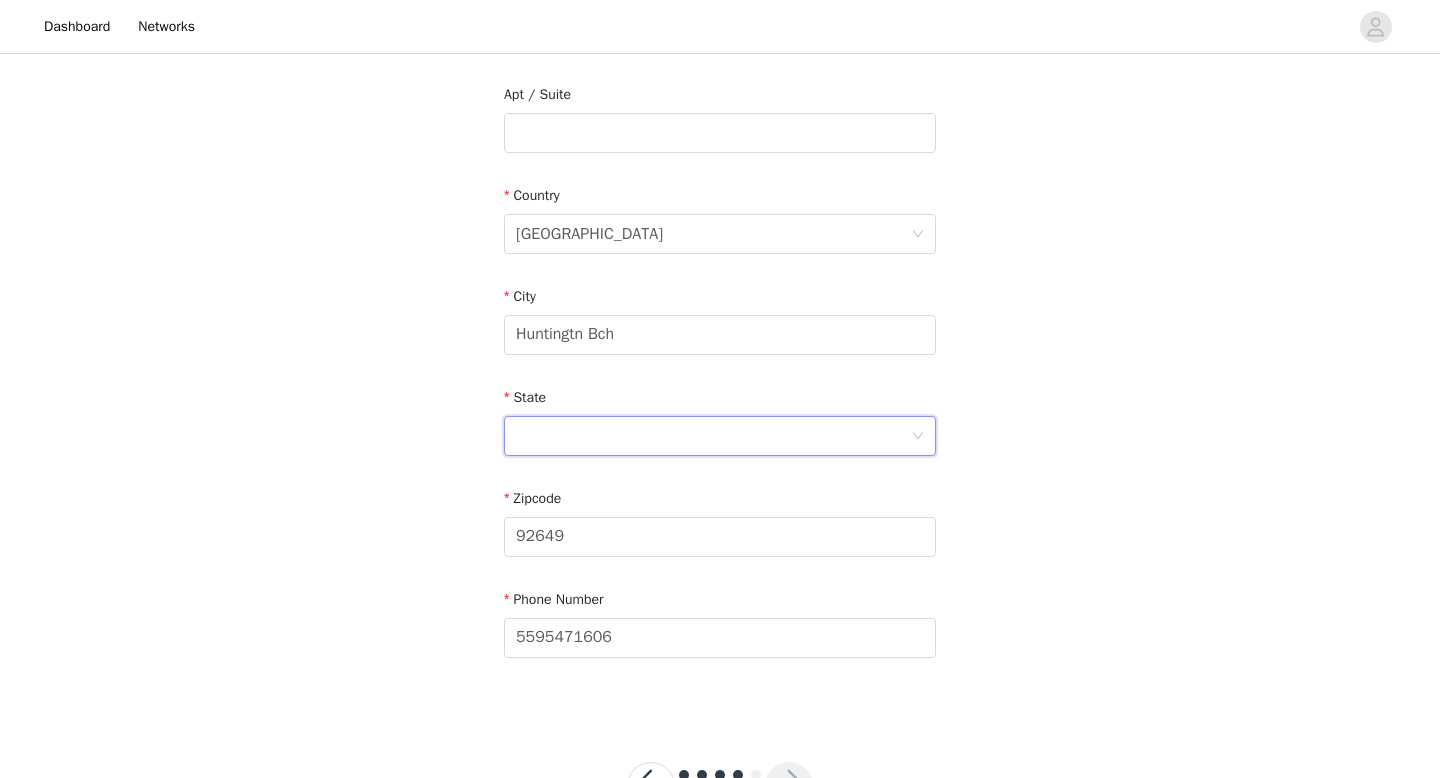 click at bounding box center (713, 436) 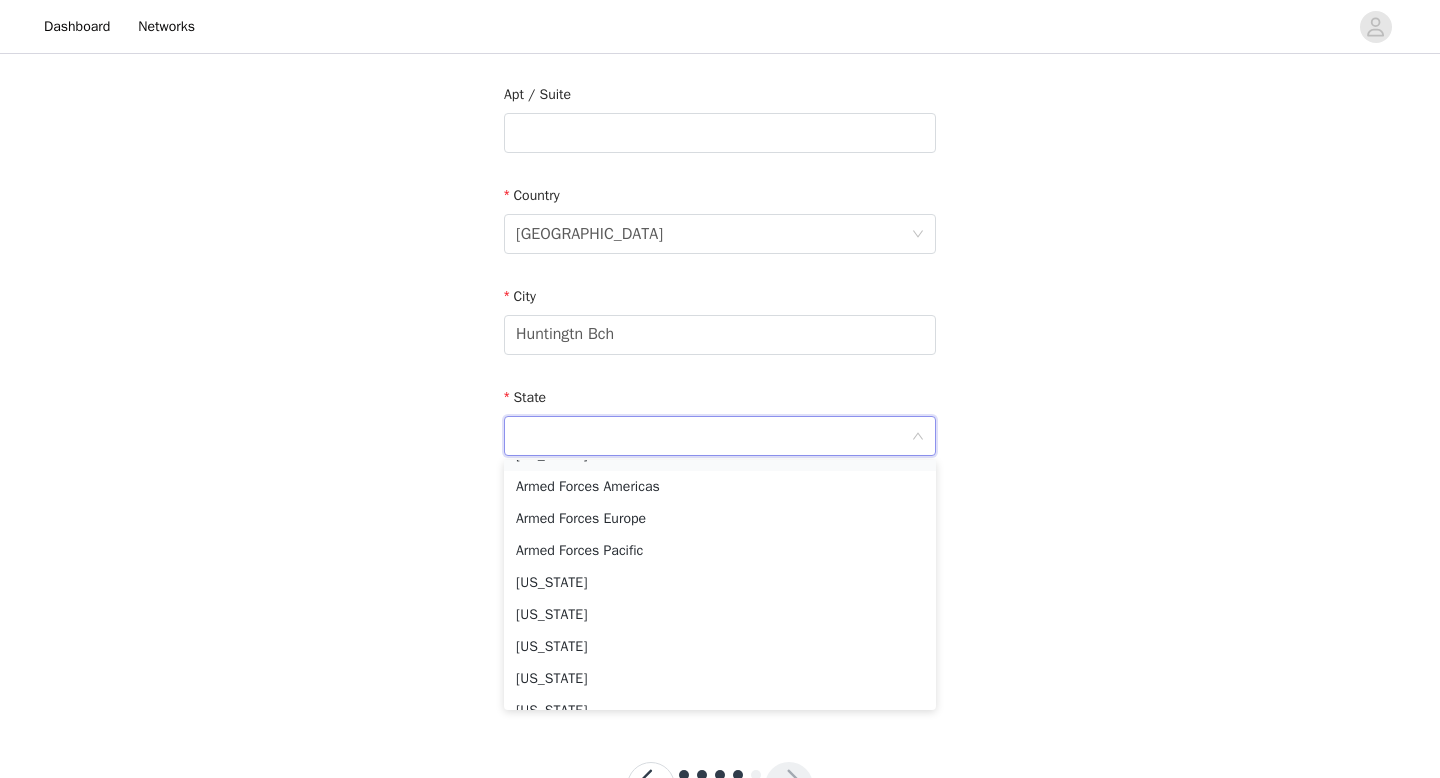 scroll, scrollTop: 165, scrollLeft: 0, axis: vertical 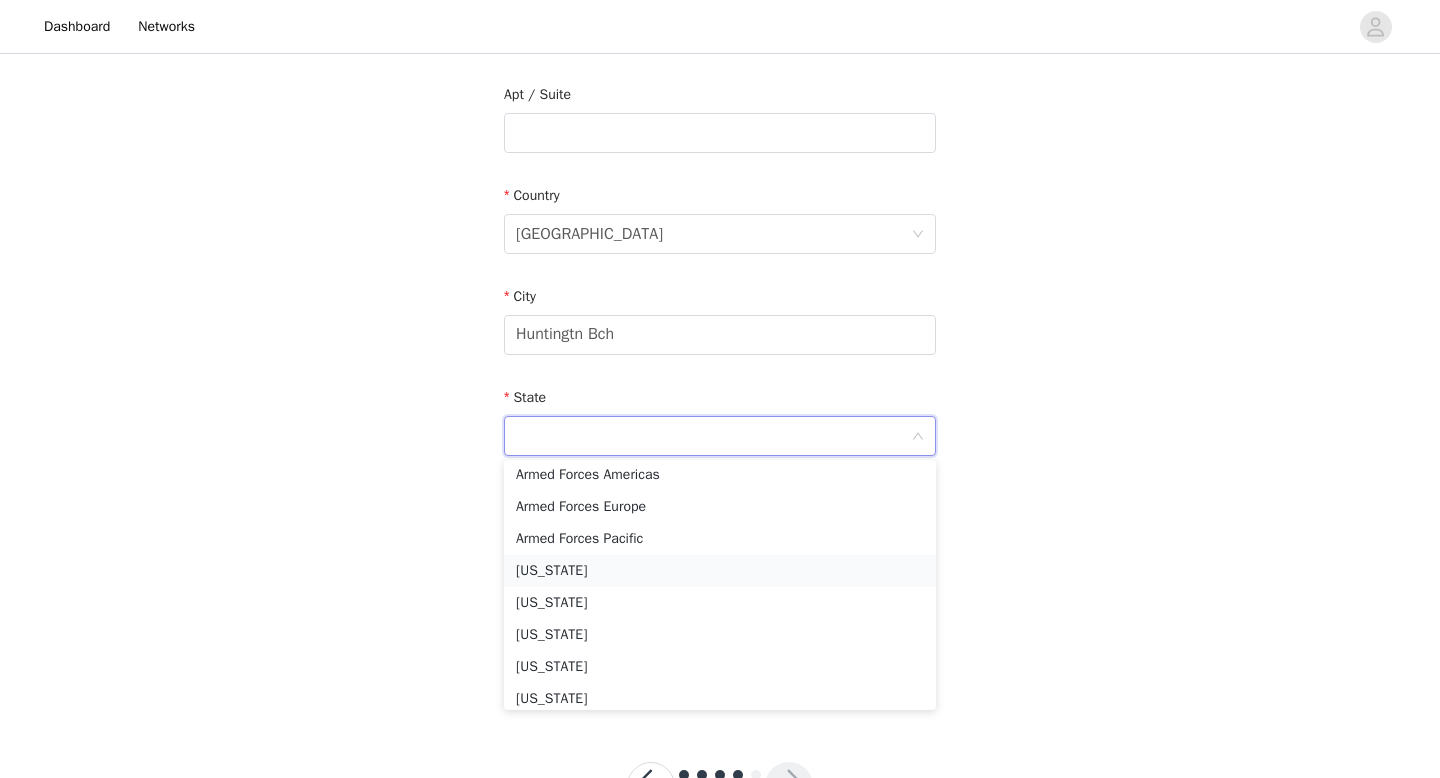 click on "California" at bounding box center (720, 571) 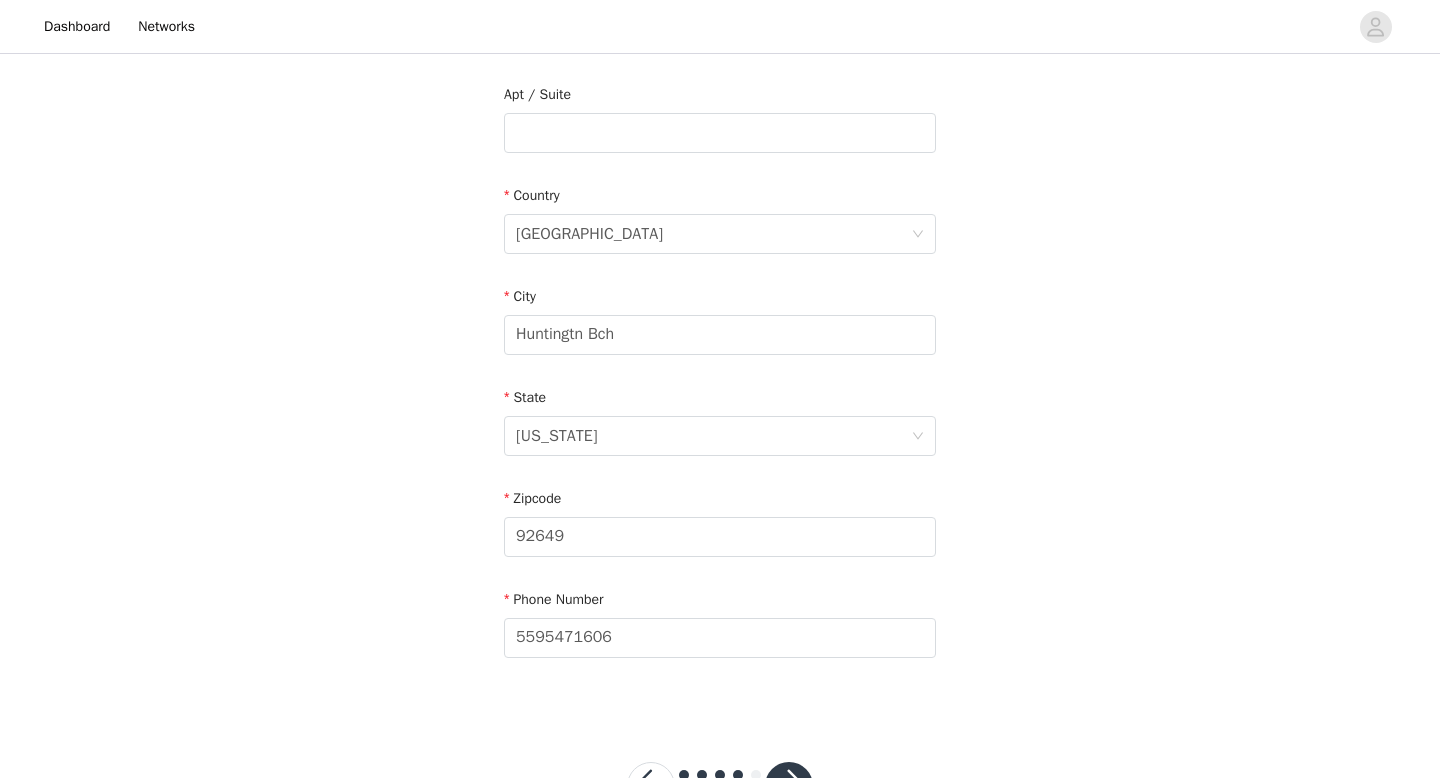 scroll, scrollTop: 585, scrollLeft: 0, axis: vertical 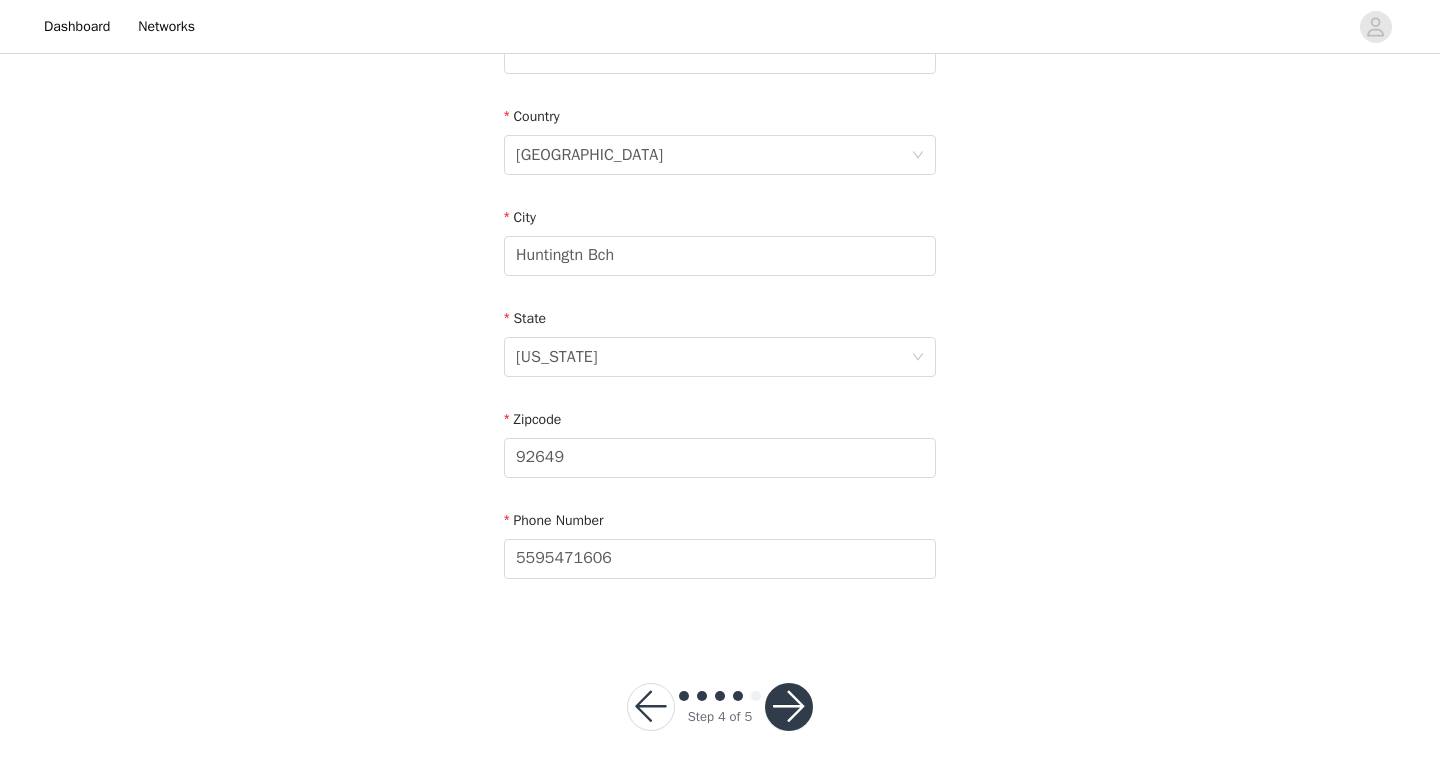 click at bounding box center [789, 707] 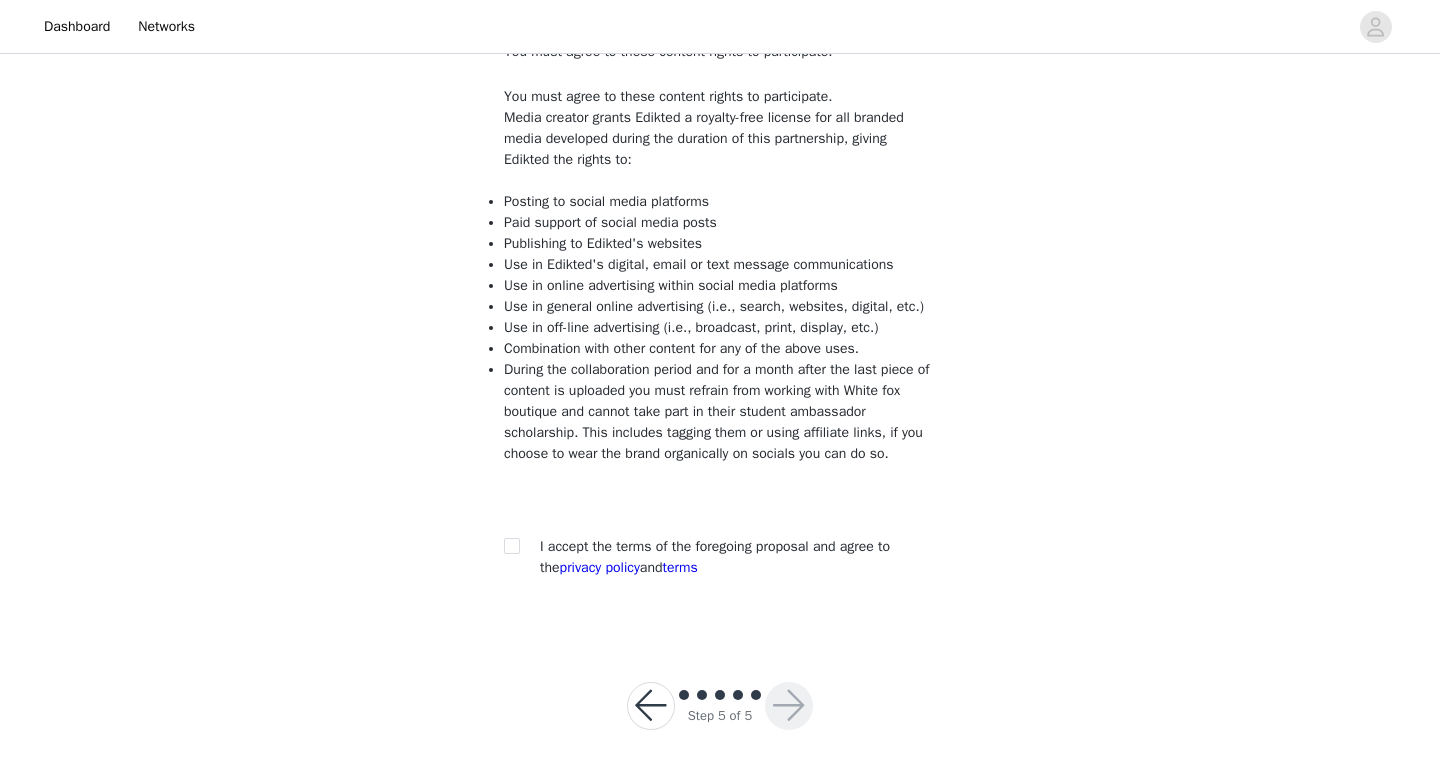 scroll, scrollTop: 186, scrollLeft: 0, axis: vertical 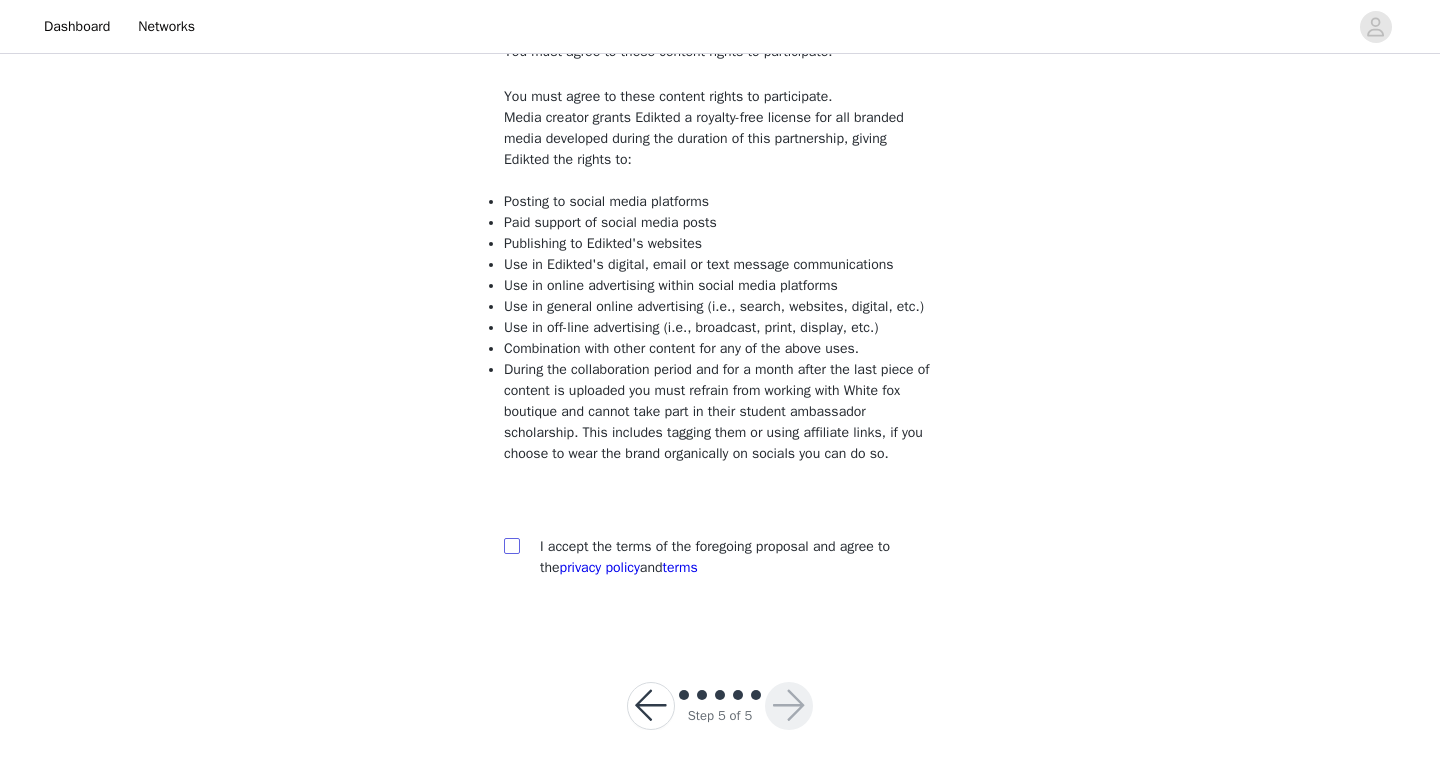 click at bounding box center [511, 545] 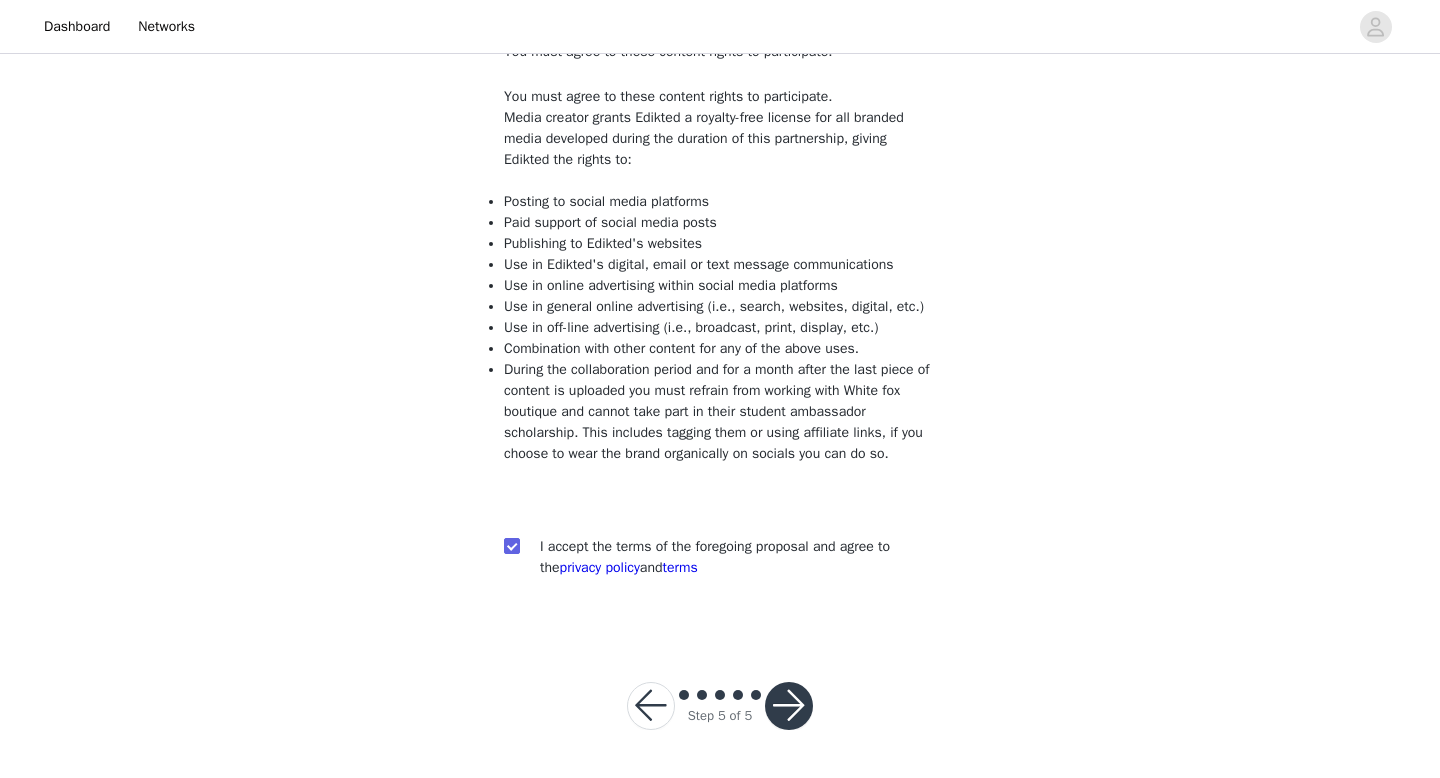scroll, scrollTop: 186, scrollLeft: 0, axis: vertical 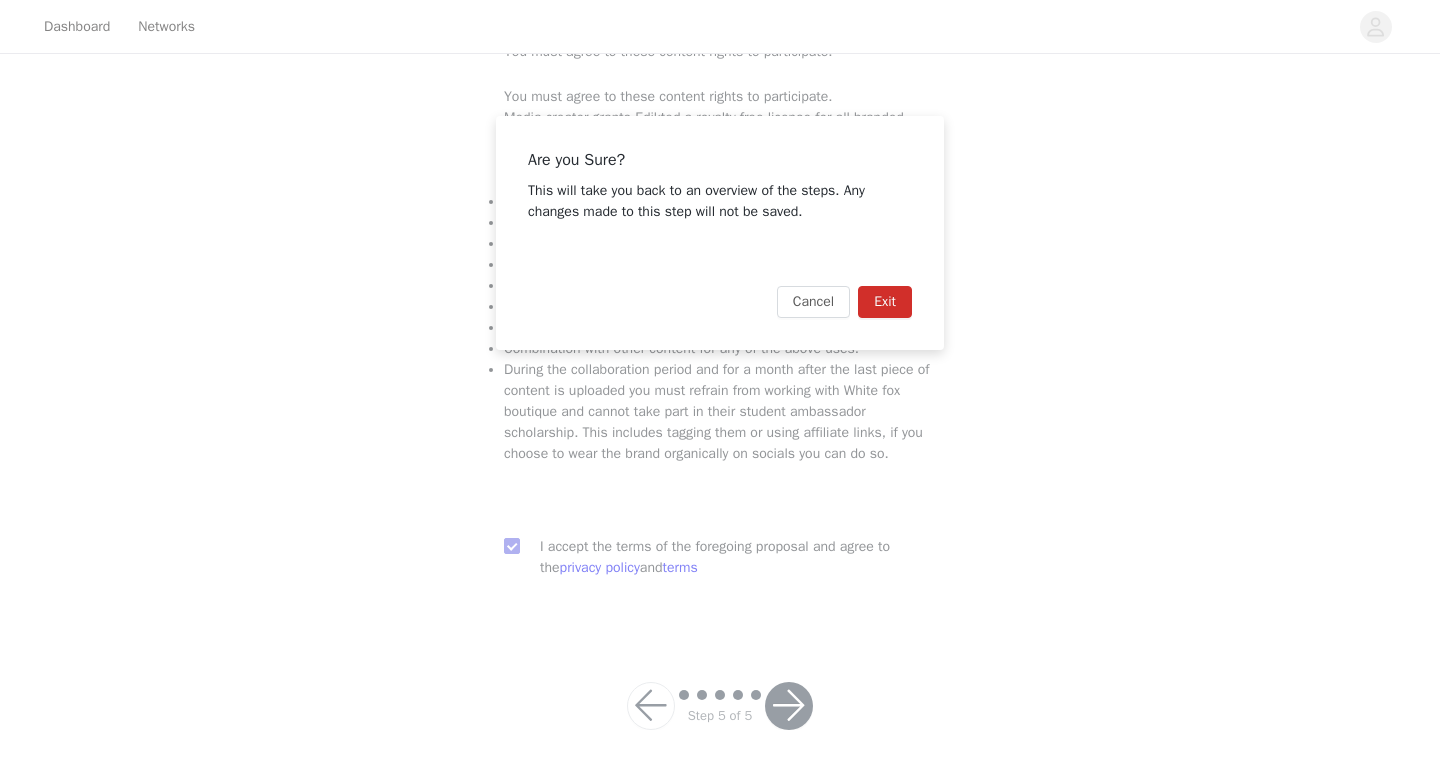 click on "Exit" at bounding box center [885, 302] 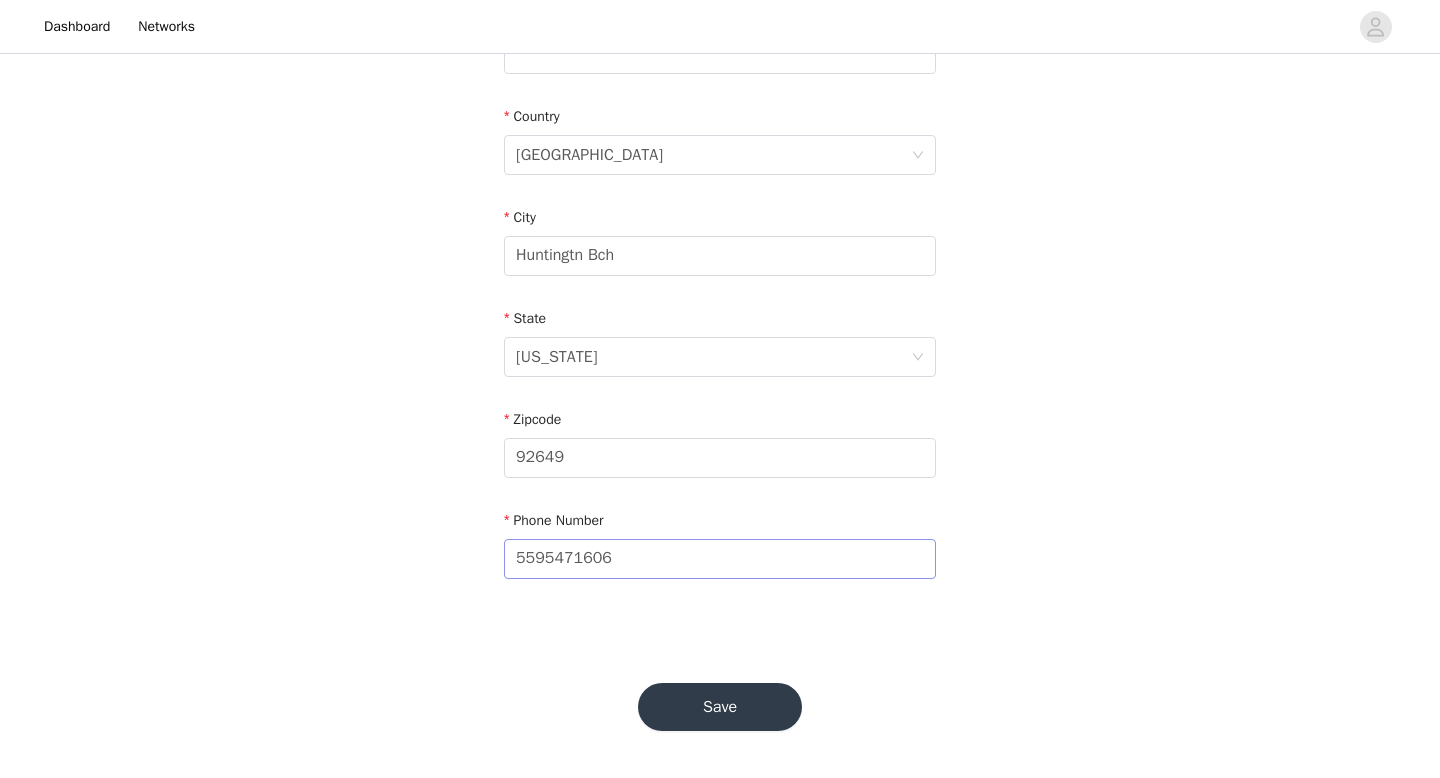 scroll, scrollTop: 0, scrollLeft: 0, axis: both 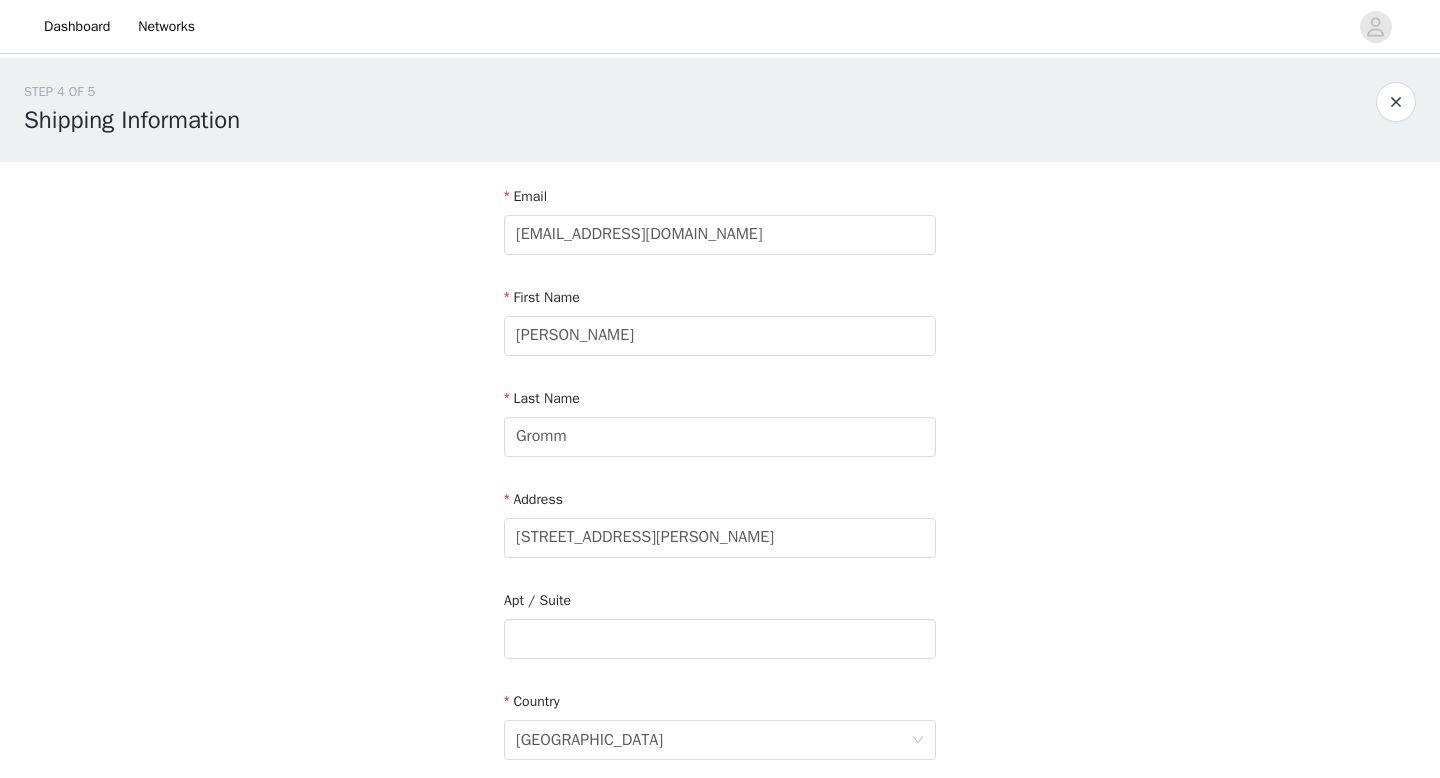 click at bounding box center (1396, 102) 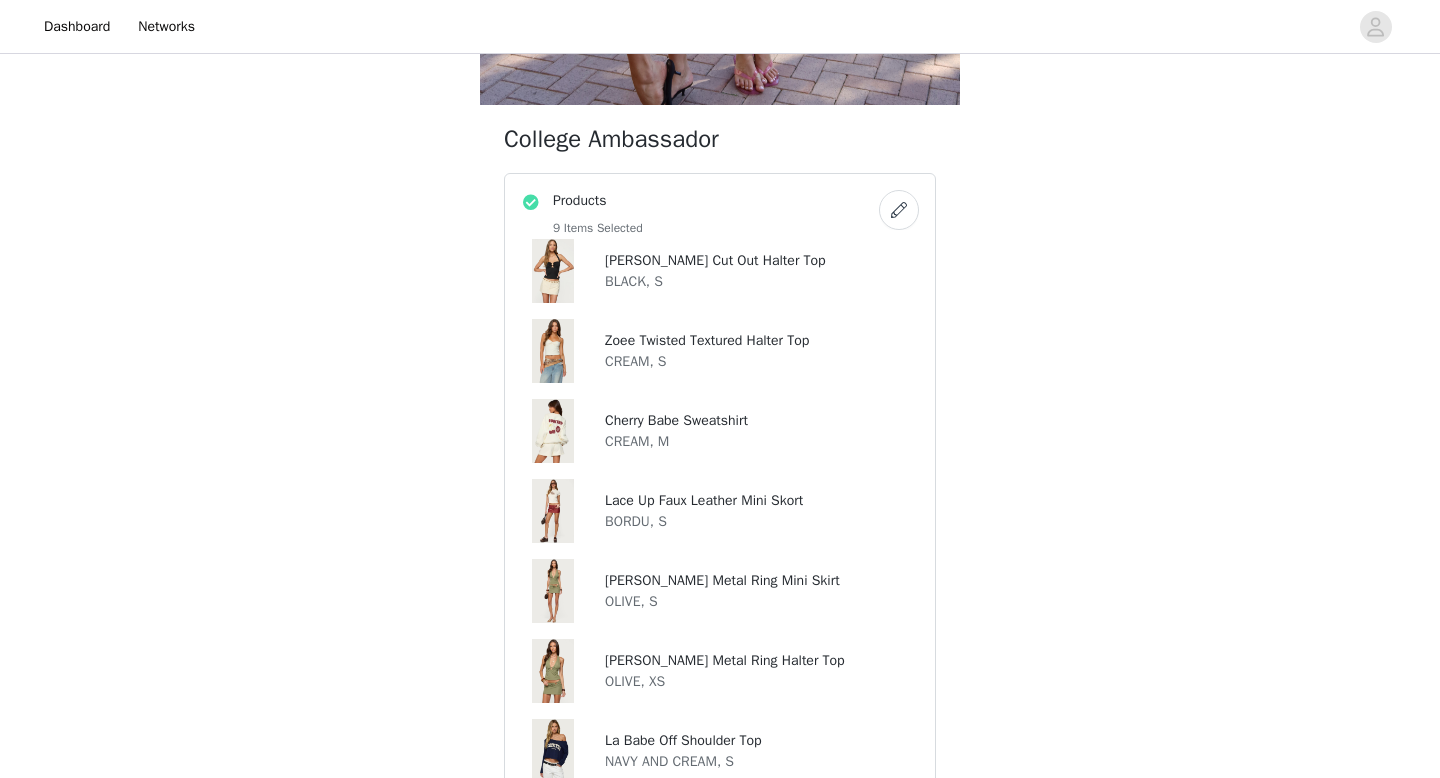 scroll, scrollTop: 344, scrollLeft: 0, axis: vertical 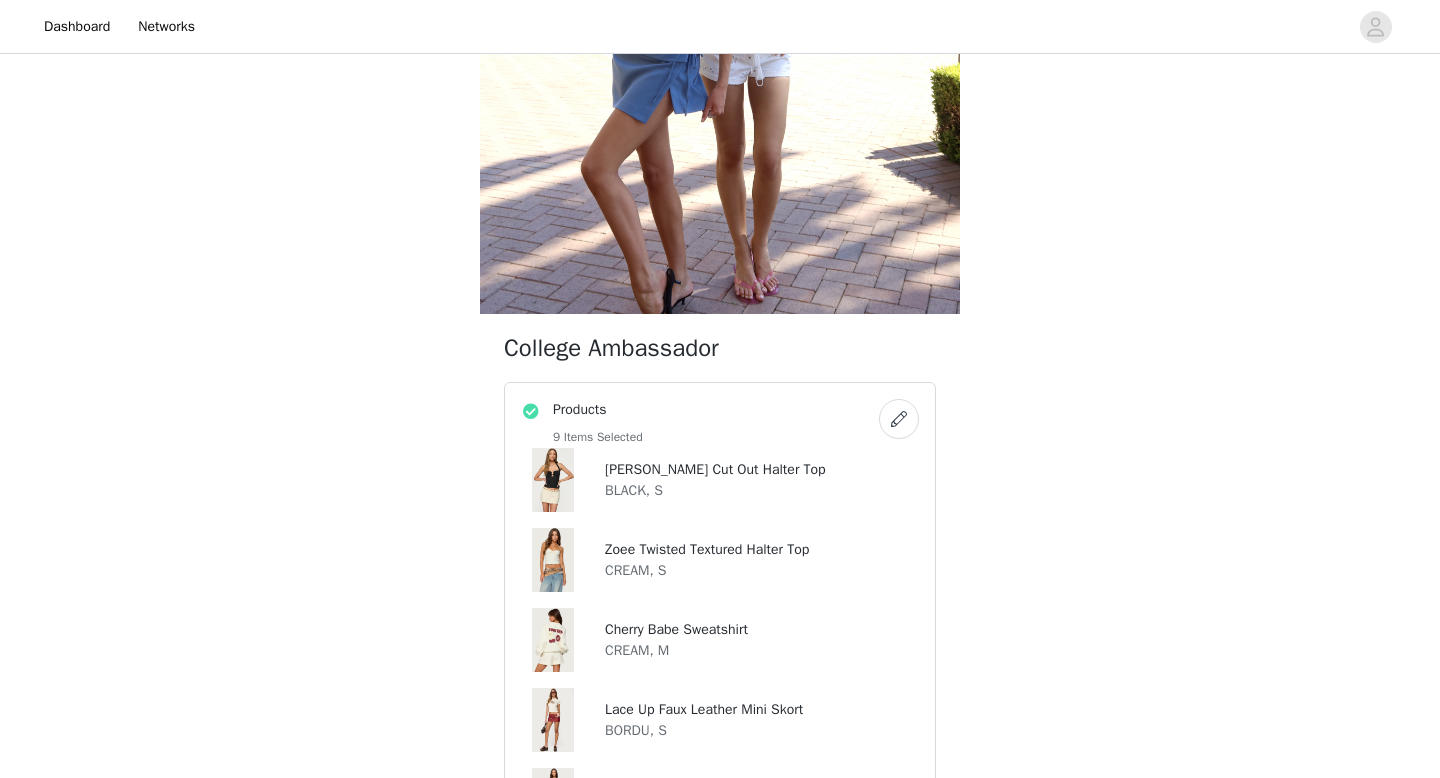 click at bounding box center (899, 419) 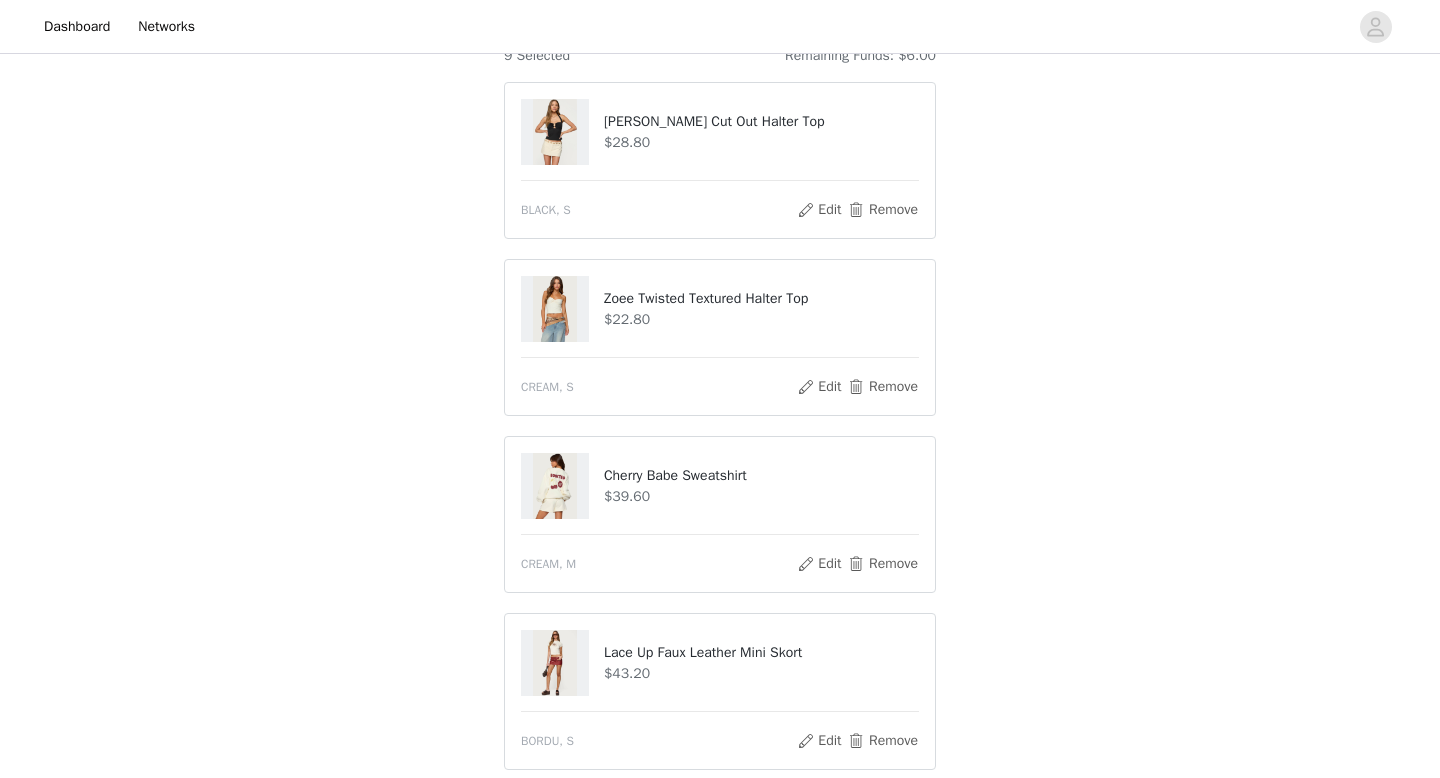 scroll, scrollTop: 215, scrollLeft: 0, axis: vertical 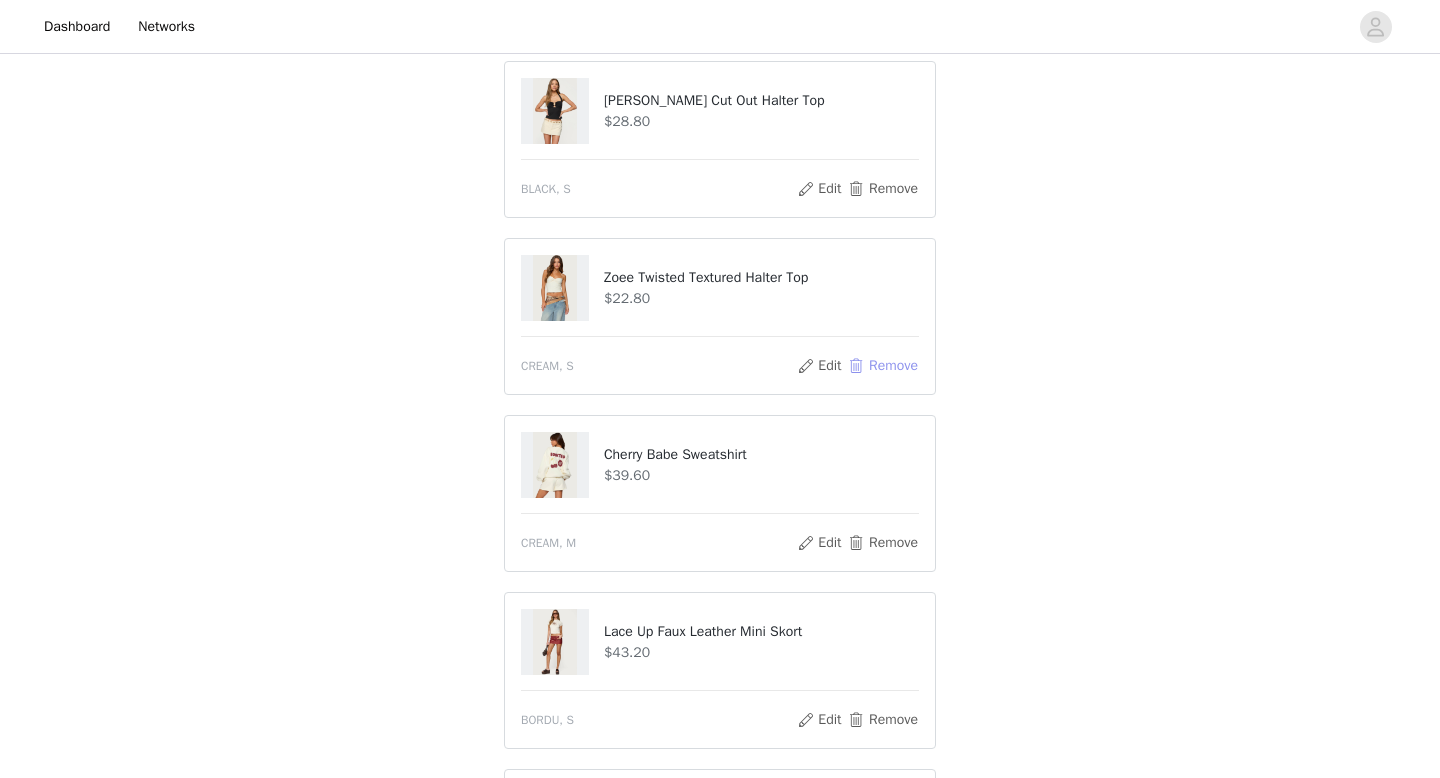 click on "Remove" at bounding box center (883, 366) 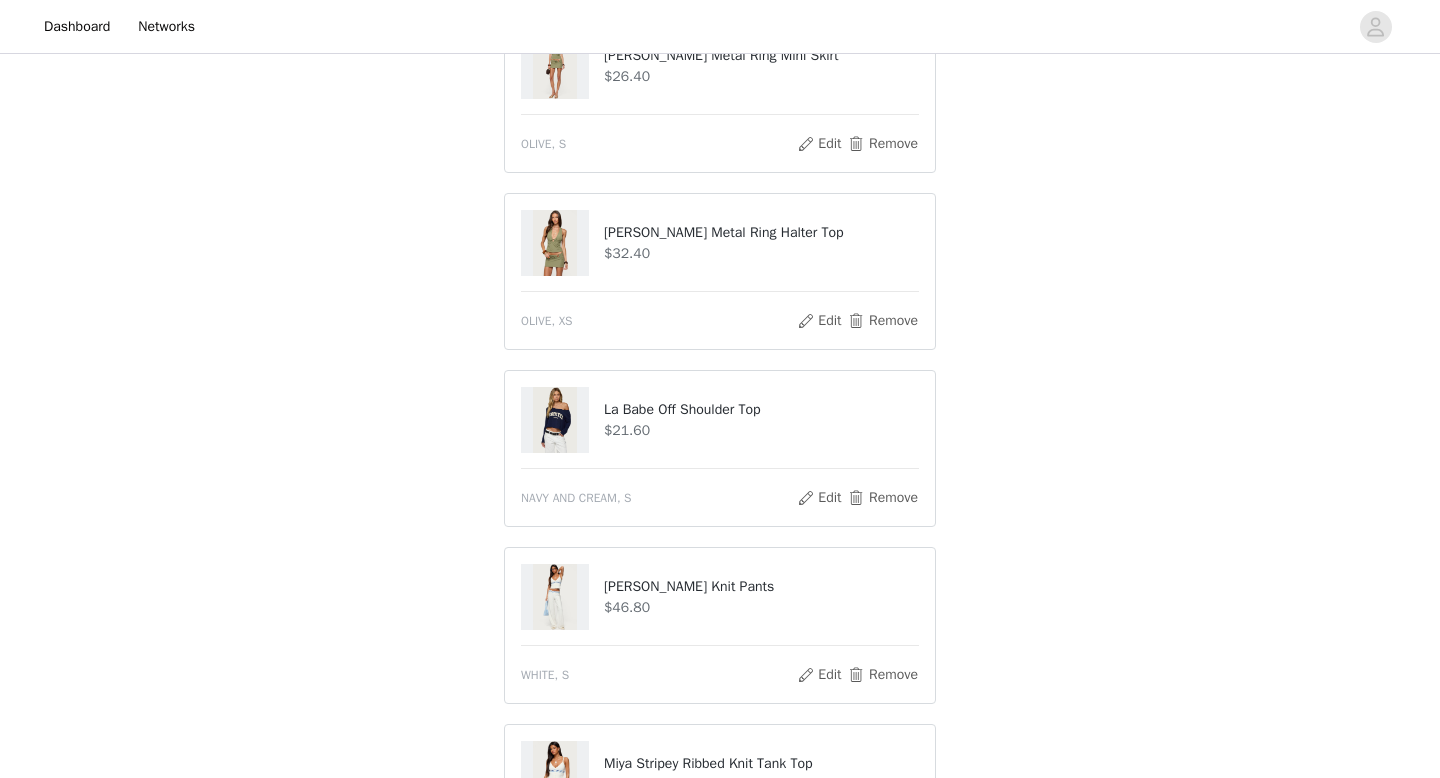 scroll, scrollTop: 795, scrollLeft: 0, axis: vertical 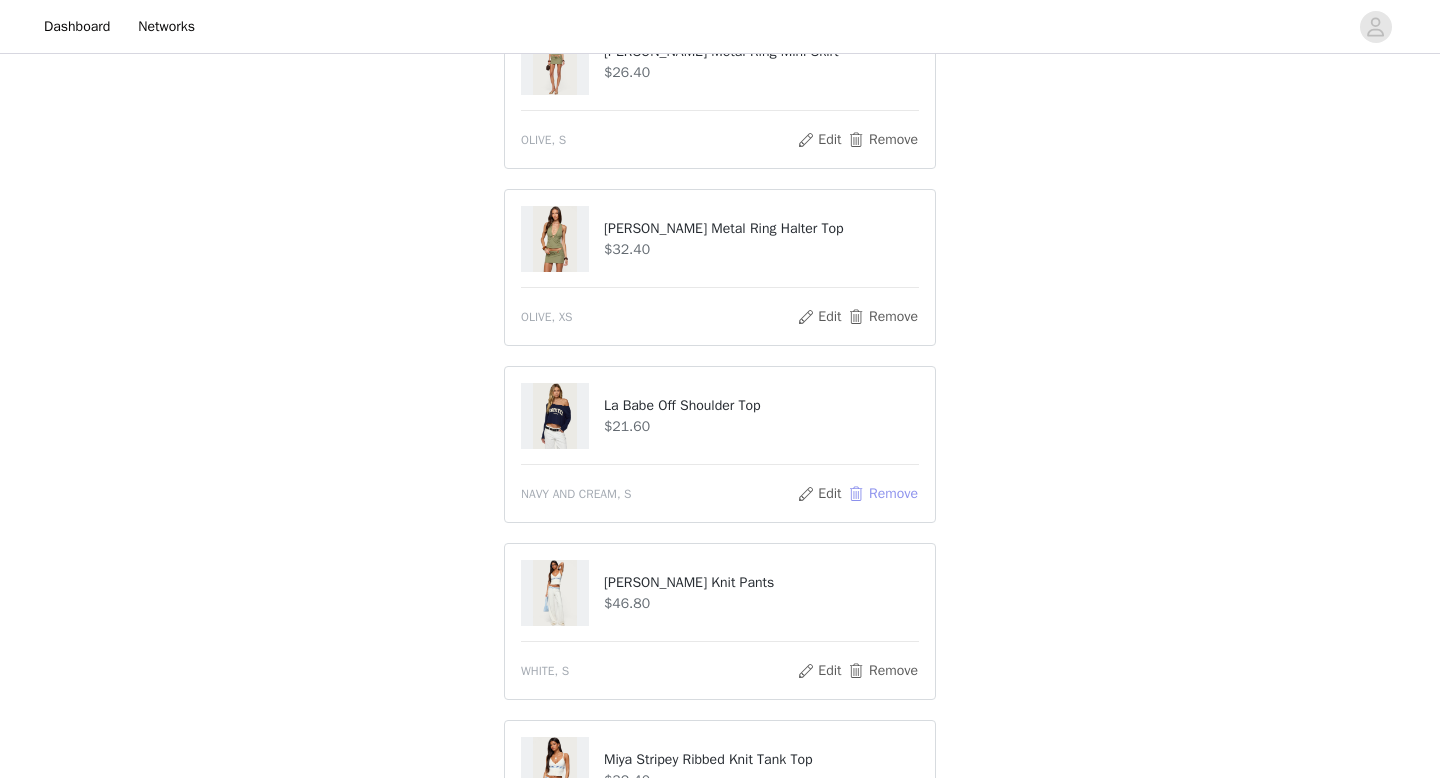 click on "Remove" at bounding box center (883, 494) 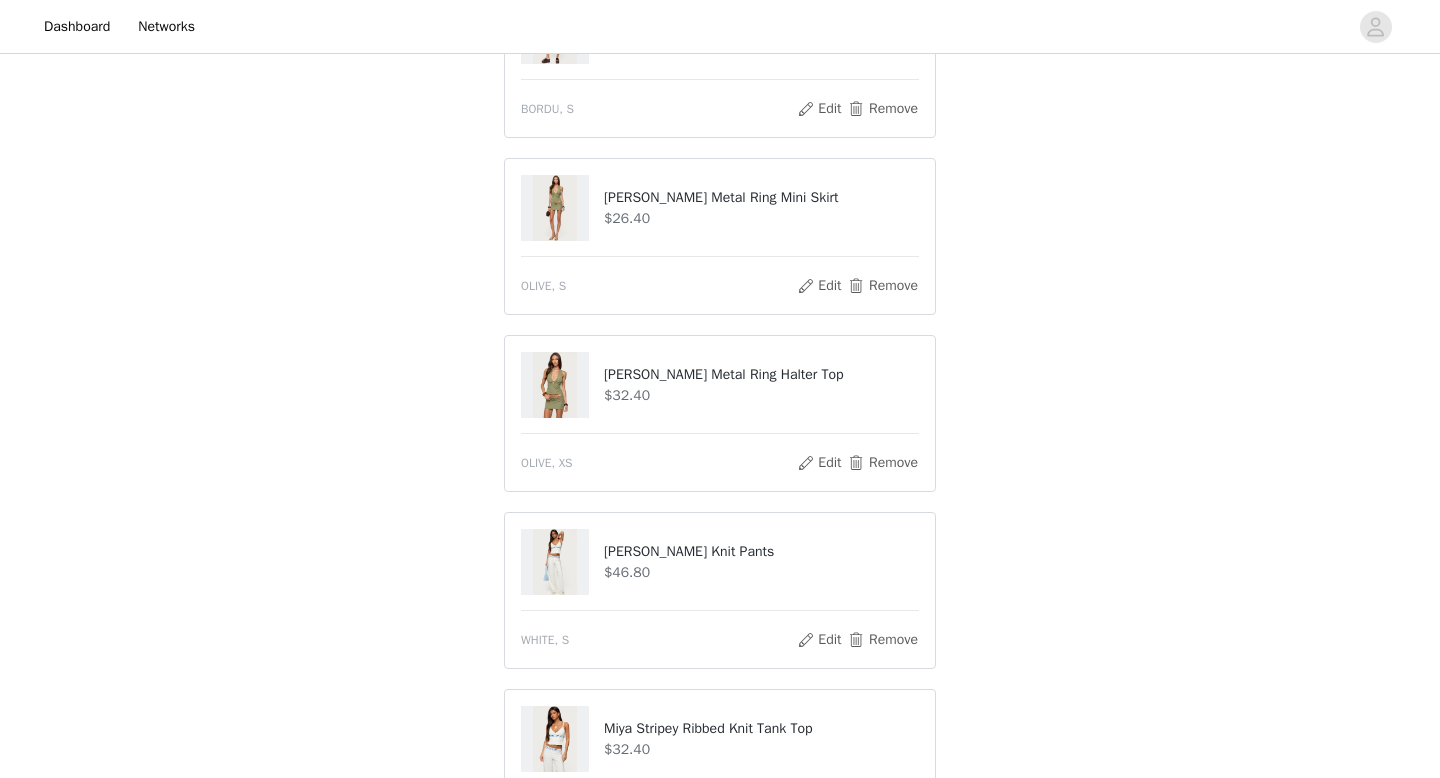 scroll, scrollTop: 661, scrollLeft: 0, axis: vertical 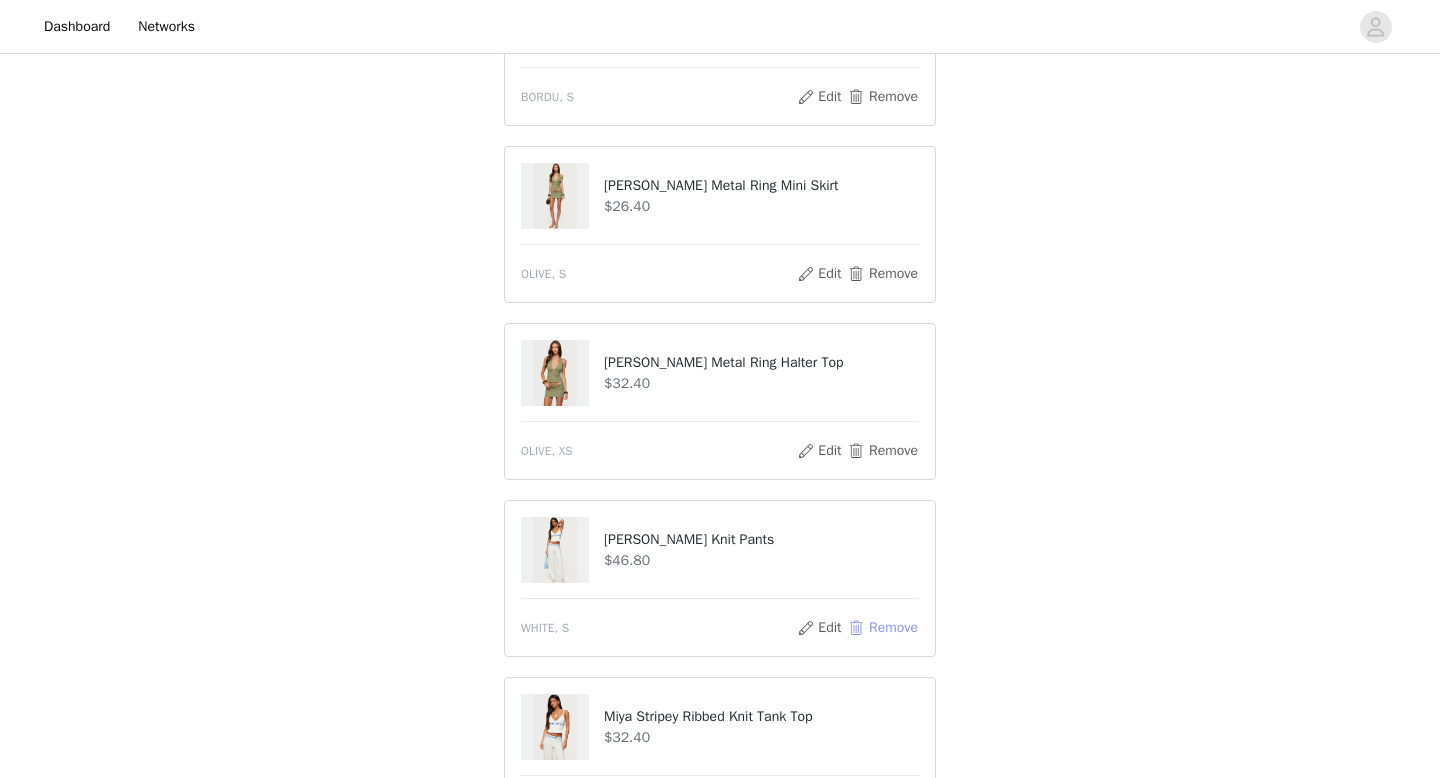 click on "Remove" at bounding box center [883, 628] 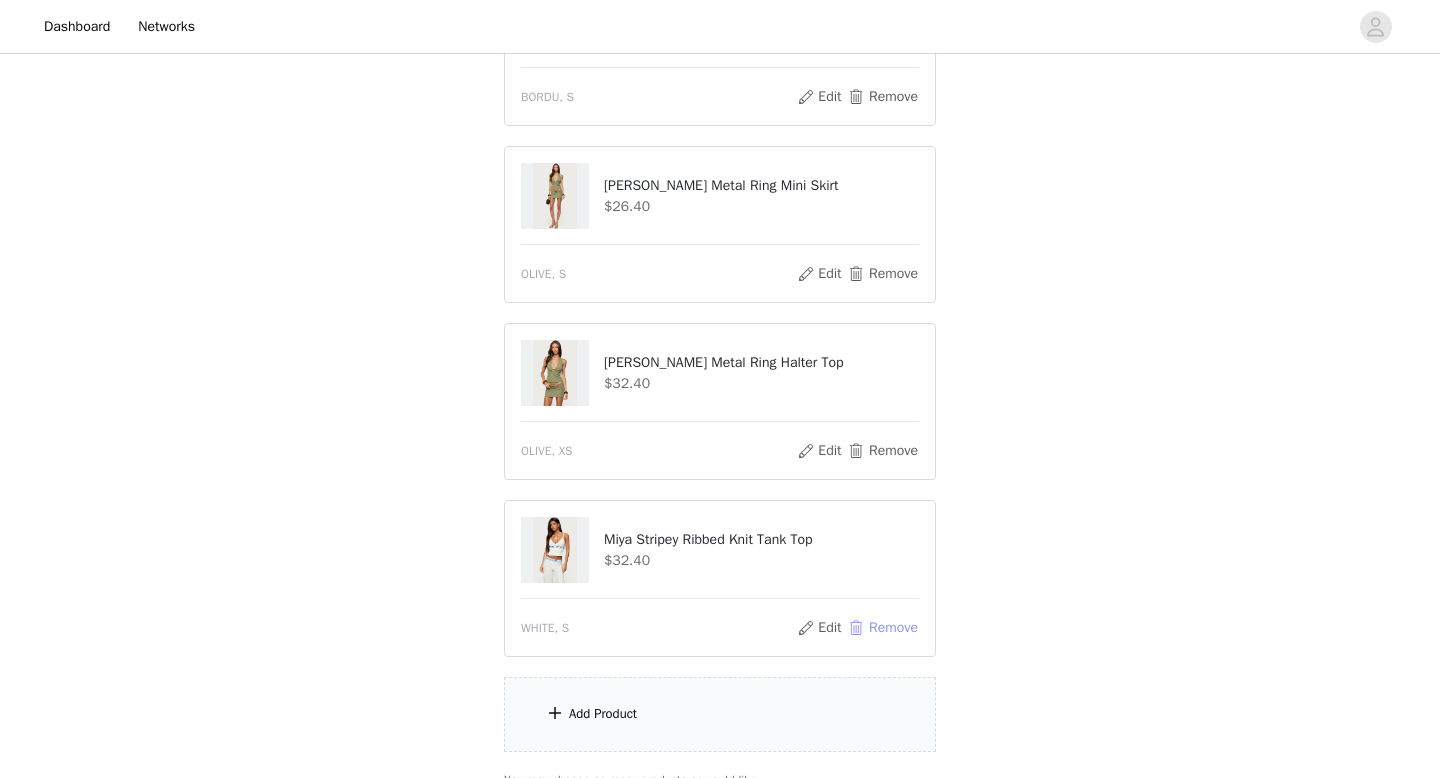 click on "Remove" at bounding box center (883, 628) 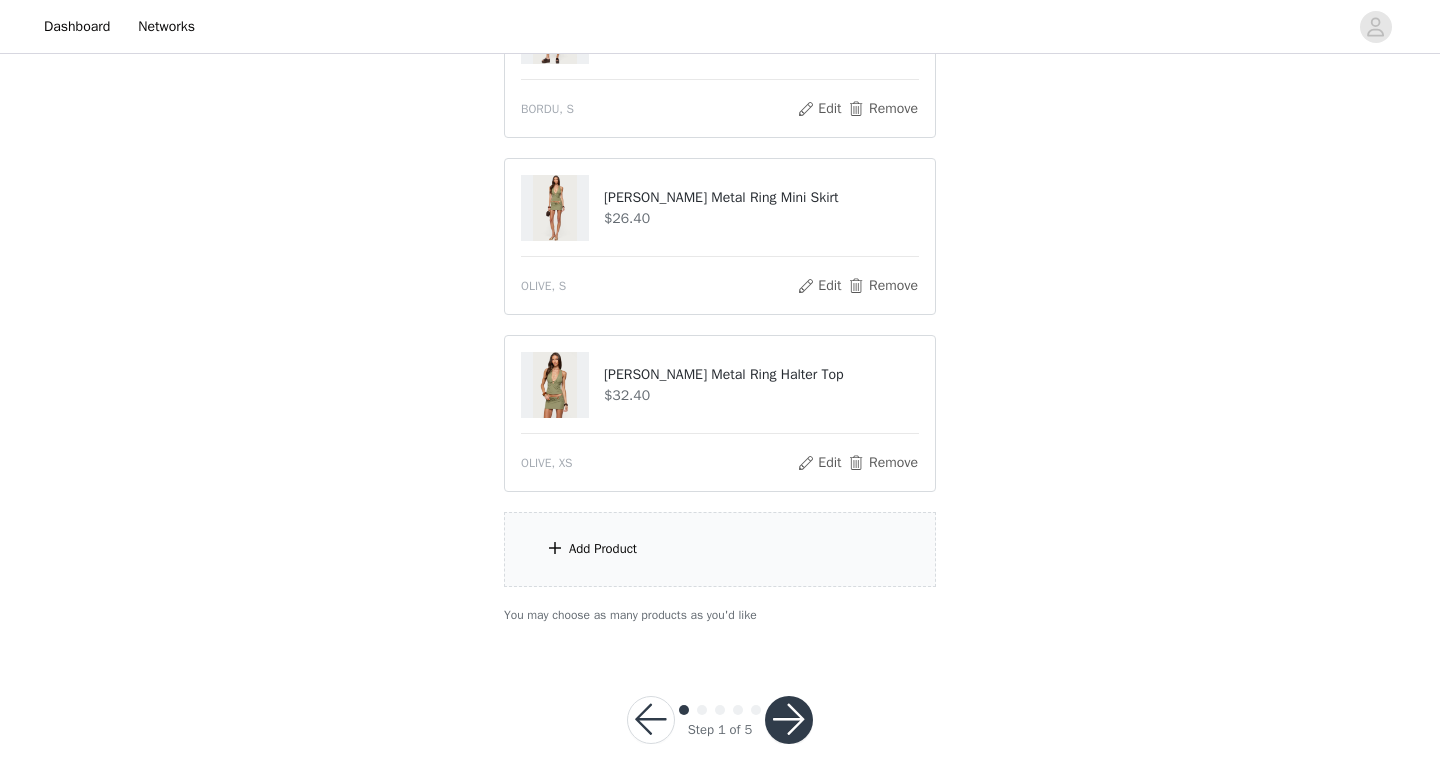 scroll, scrollTop: 657, scrollLeft: 0, axis: vertical 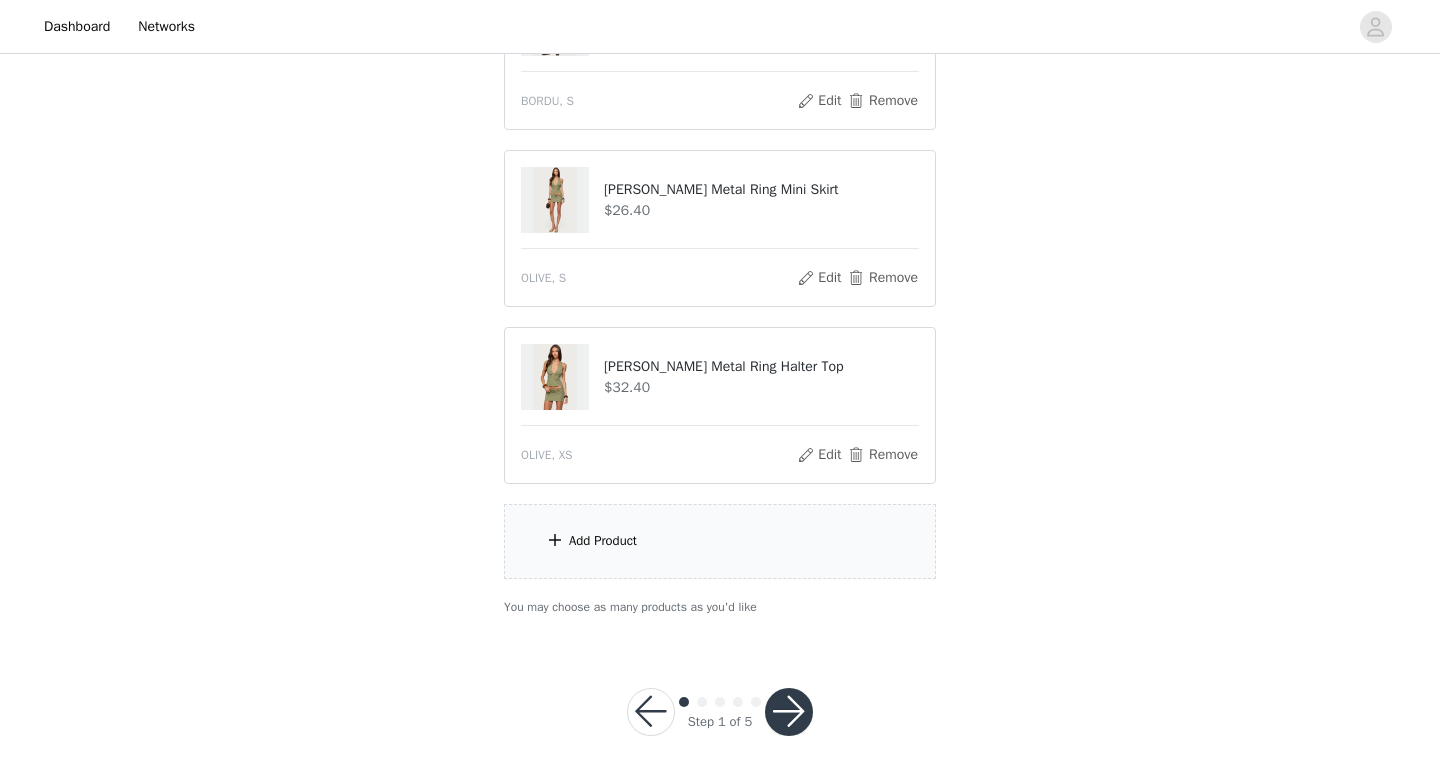 click on "Add Product" at bounding box center (720, 541) 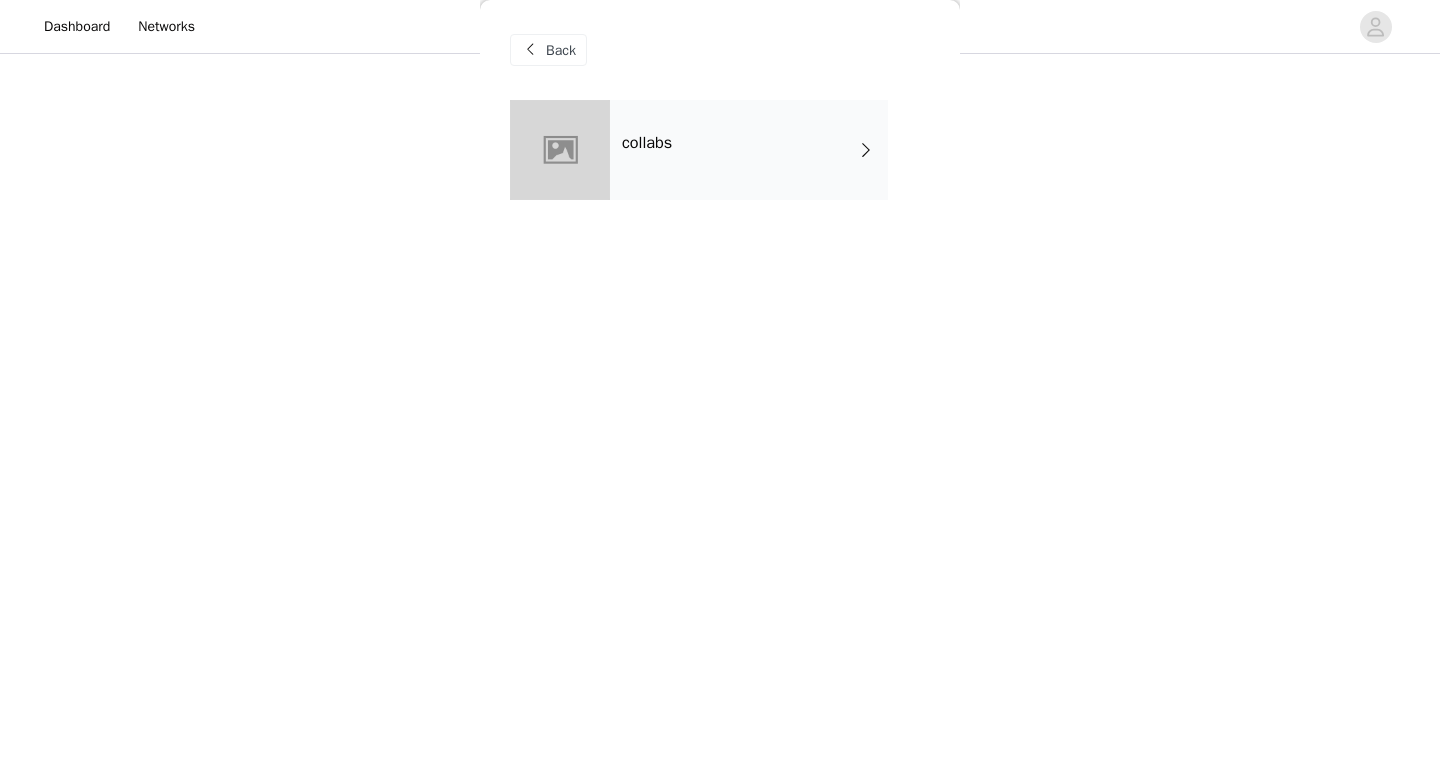 click on "collabs" at bounding box center [720, 165] 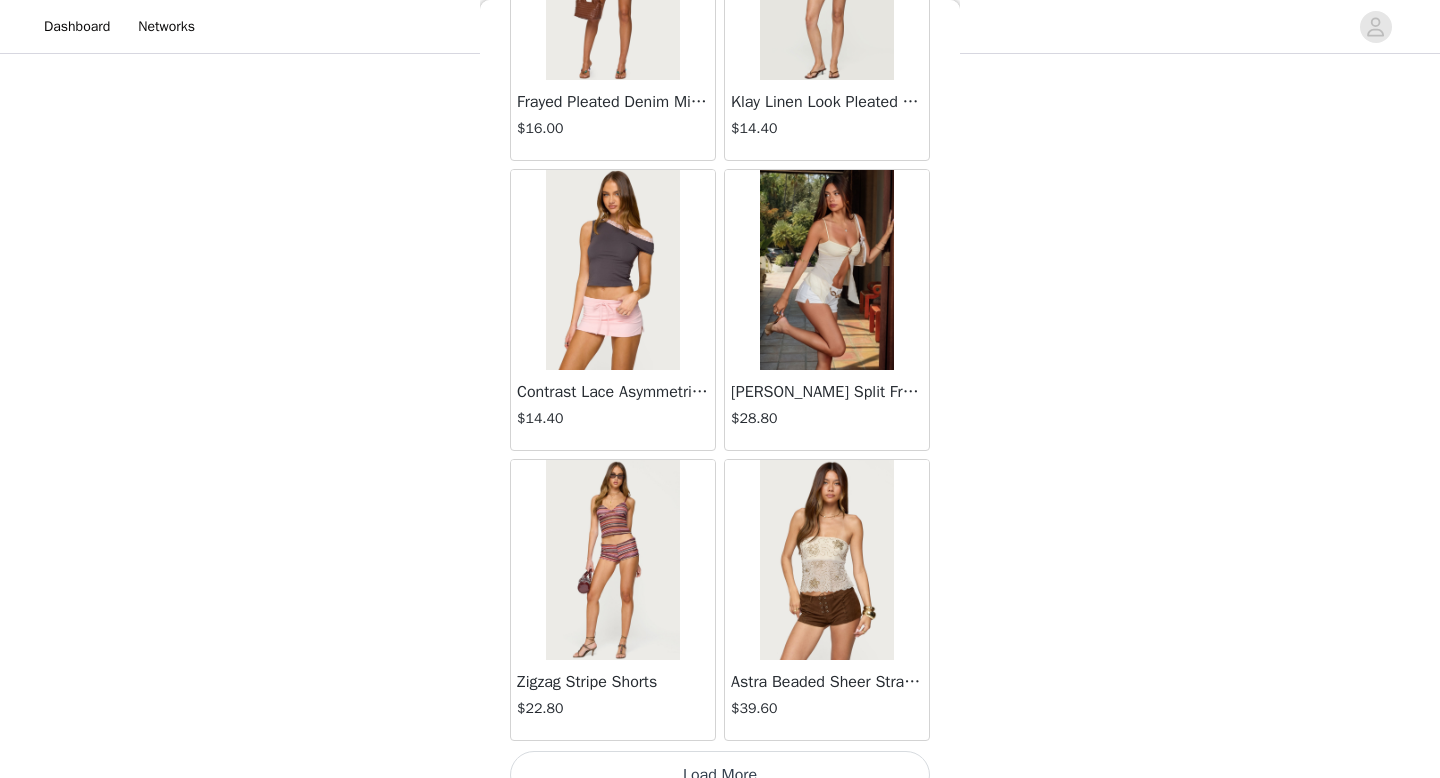 scroll, scrollTop: 2282, scrollLeft: 0, axis: vertical 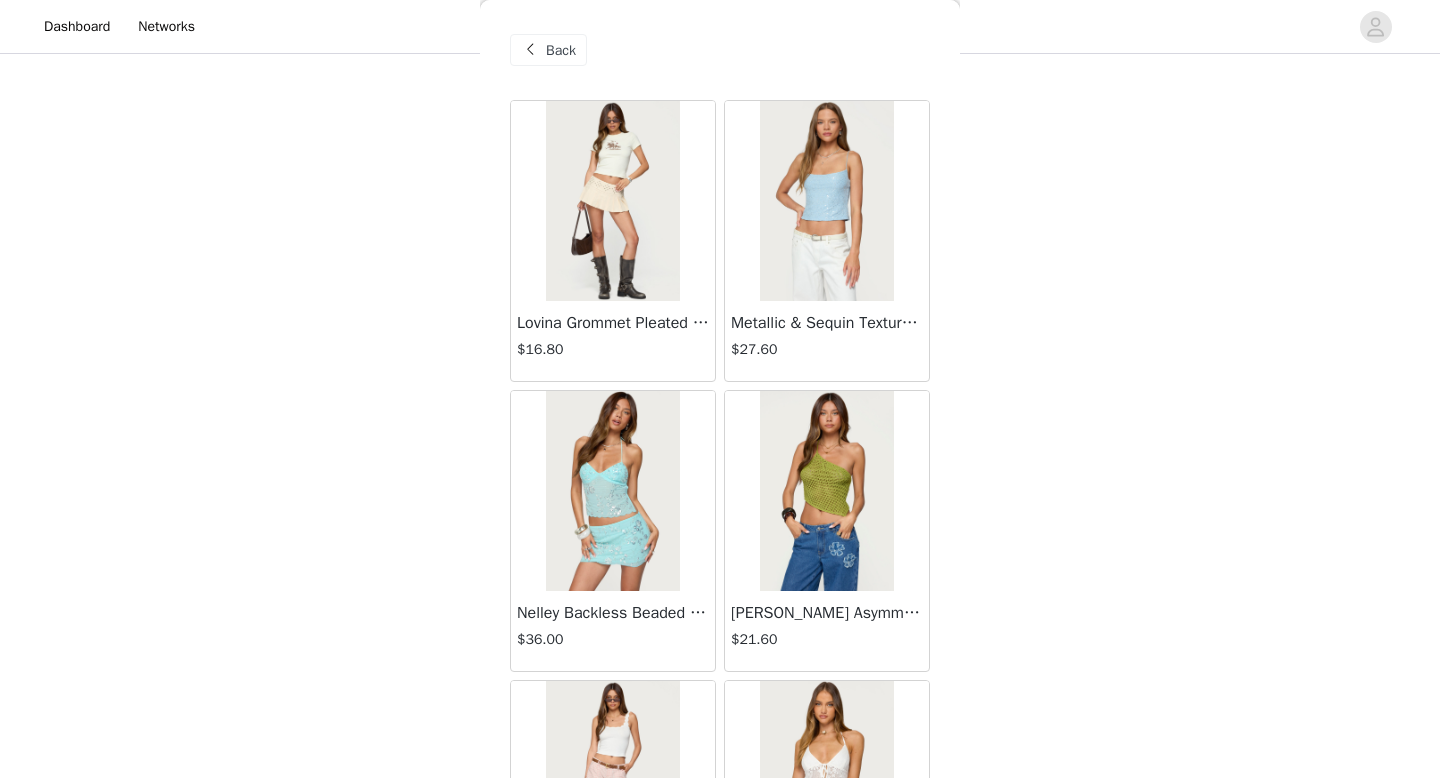 click on "Back" at bounding box center [548, 50] 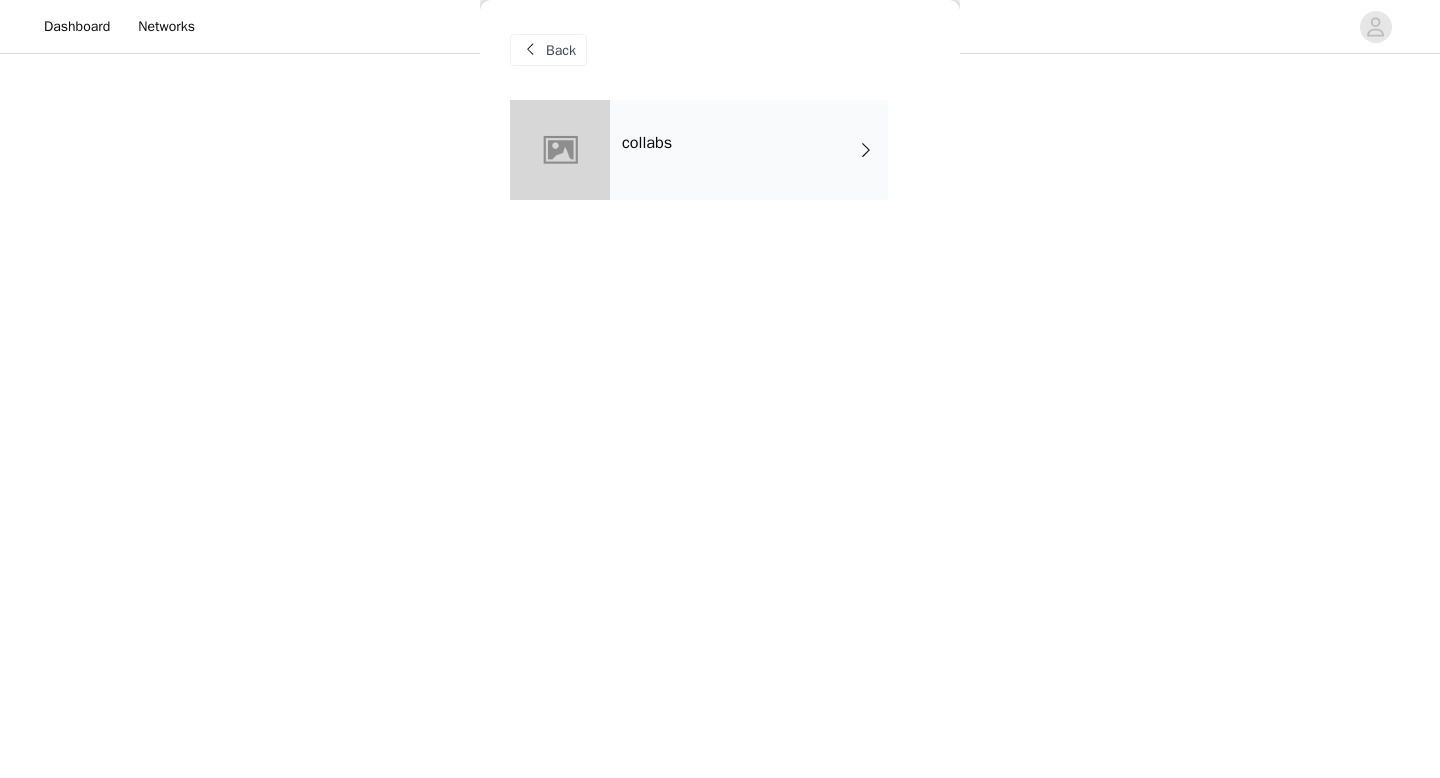 click on "Back" at bounding box center (548, 50) 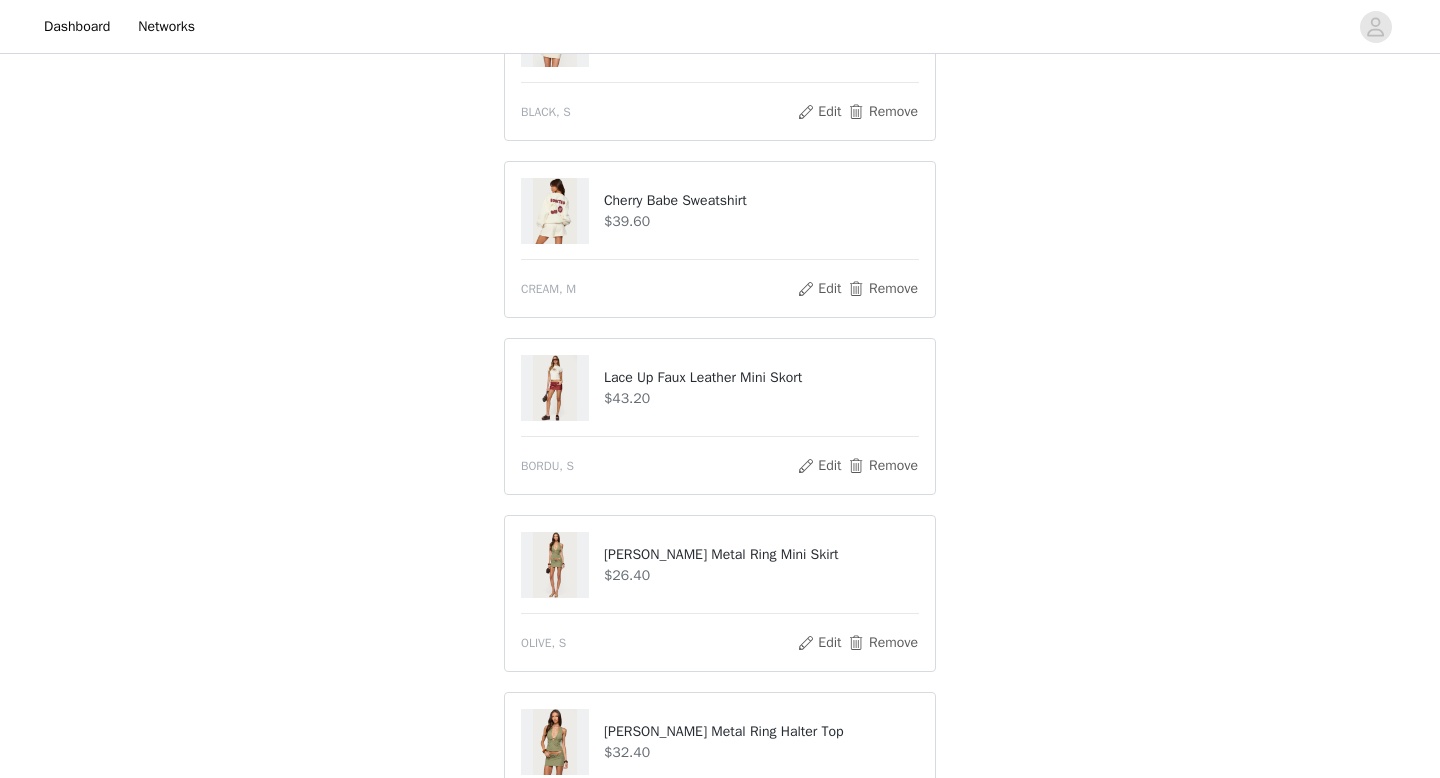 scroll, scrollTop: 226, scrollLeft: 0, axis: vertical 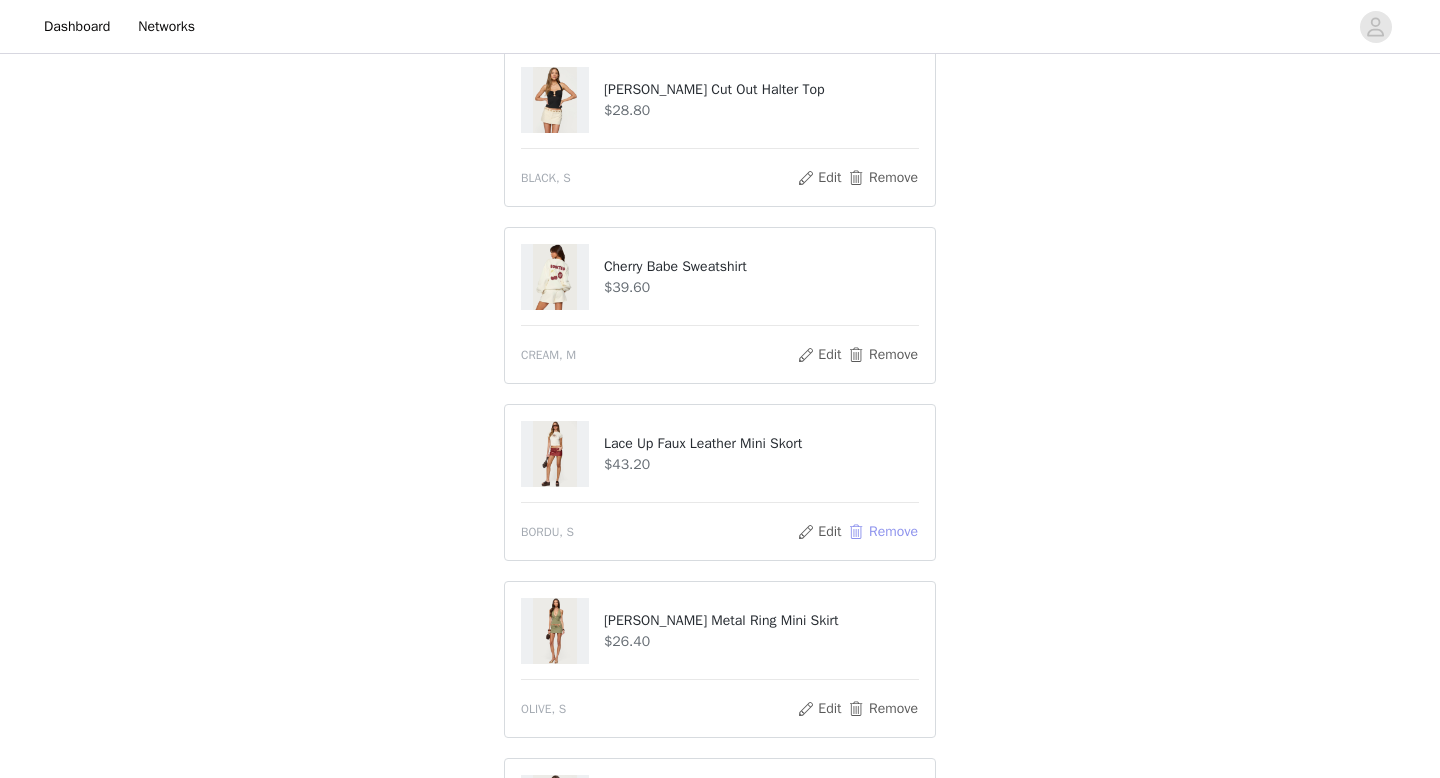 click on "Remove" at bounding box center (883, 532) 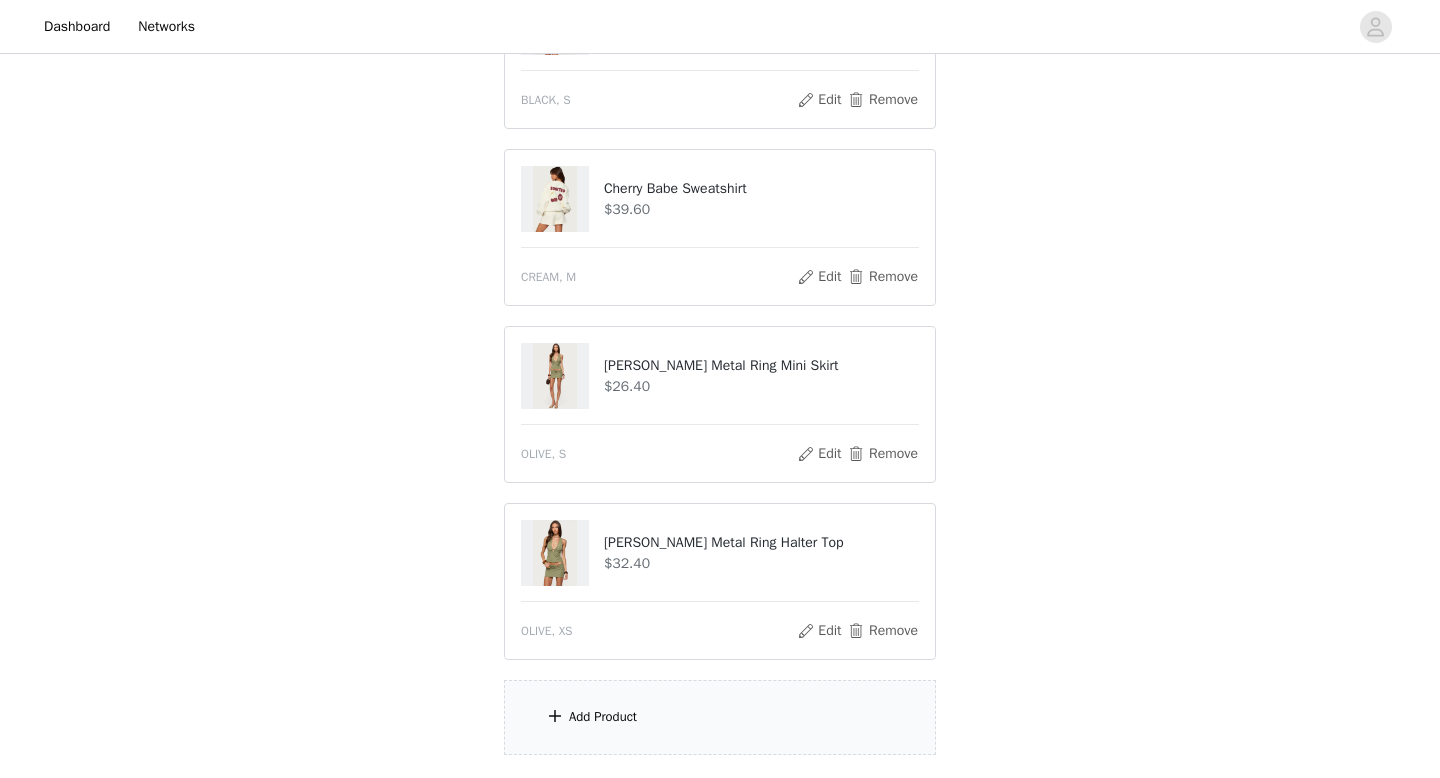 scroll, scrollTop: 486, scrollLeft: 0, axis: vertical 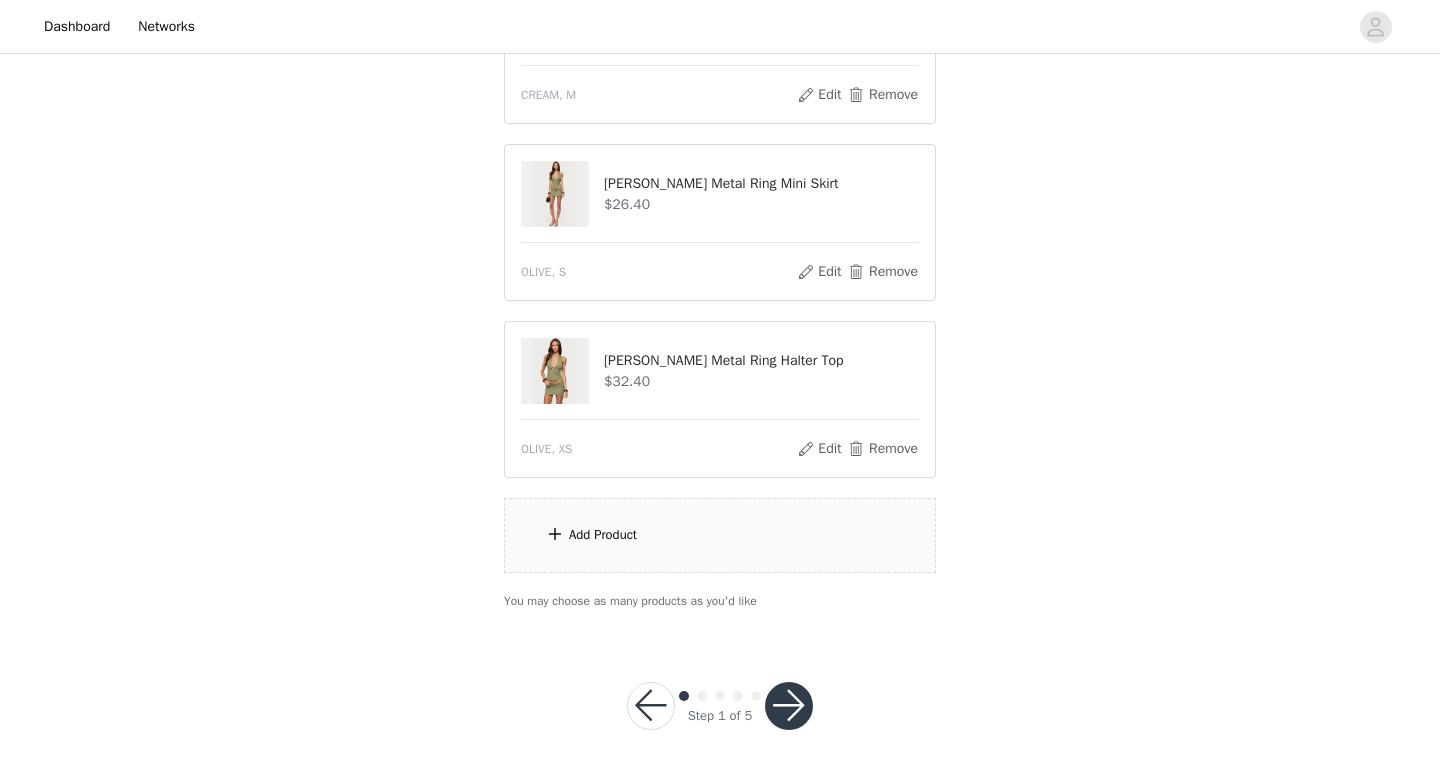 click on "Add Product" at bounding box center (720, 535) 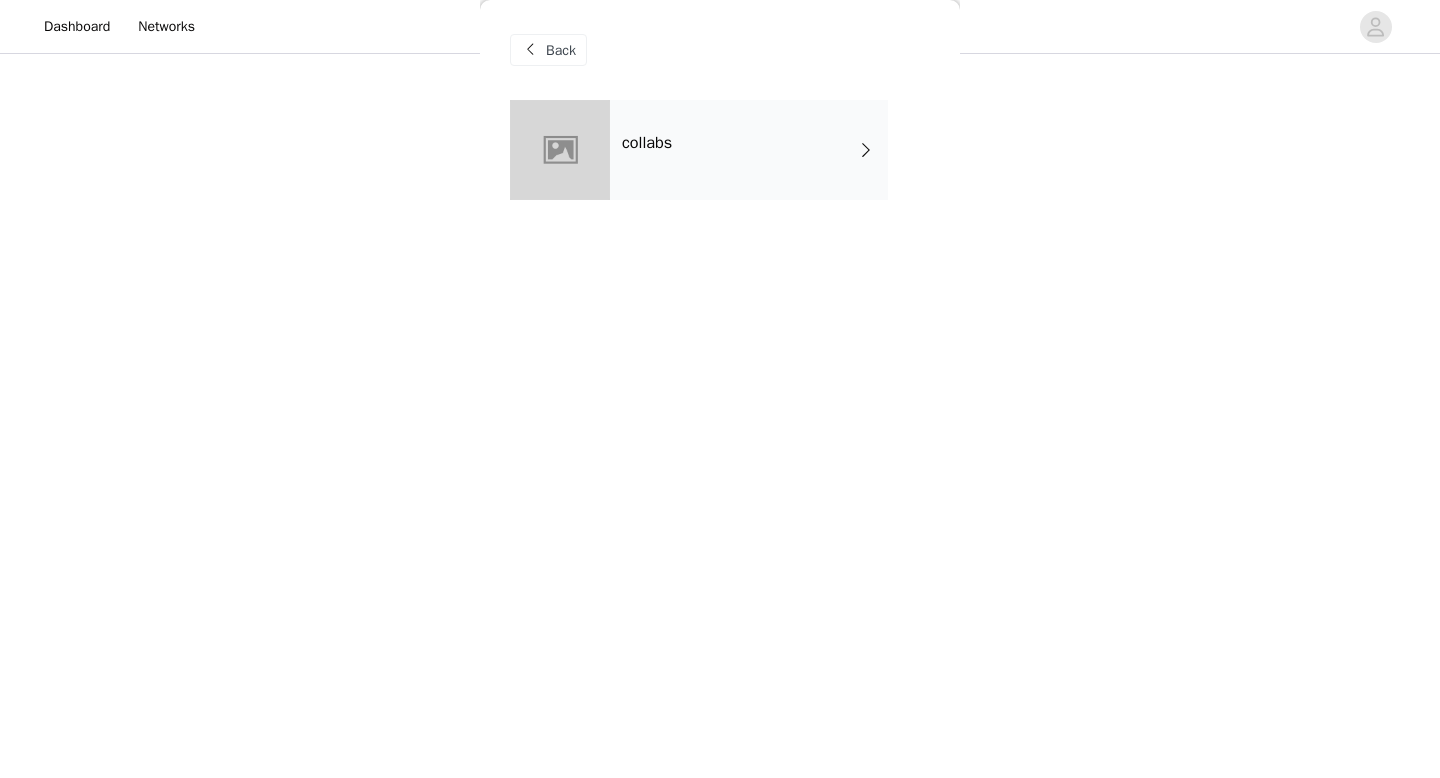 click on "collabs" at bounding box center [720, 165] 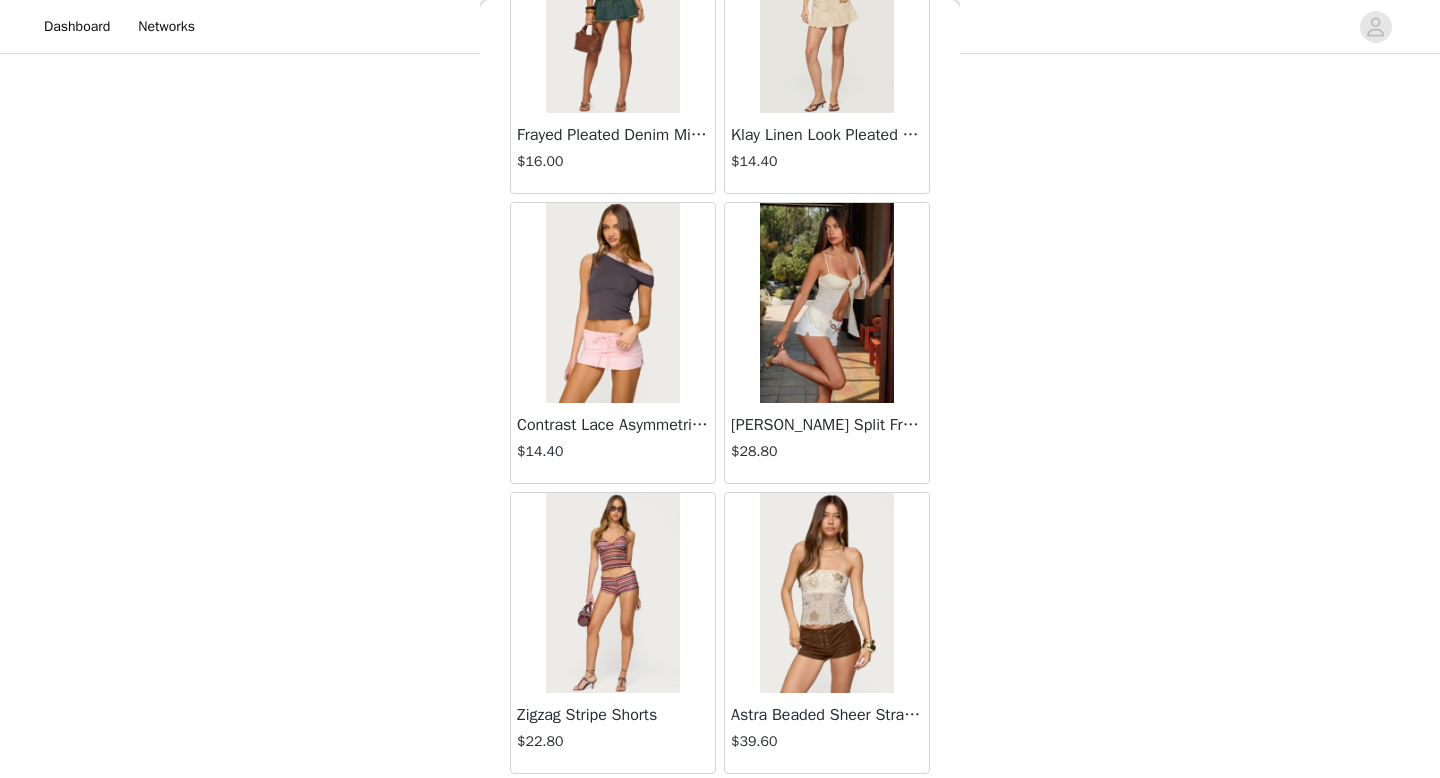 scroll, scrollTop: 2282, scrollLeft: 0, axis: vertical 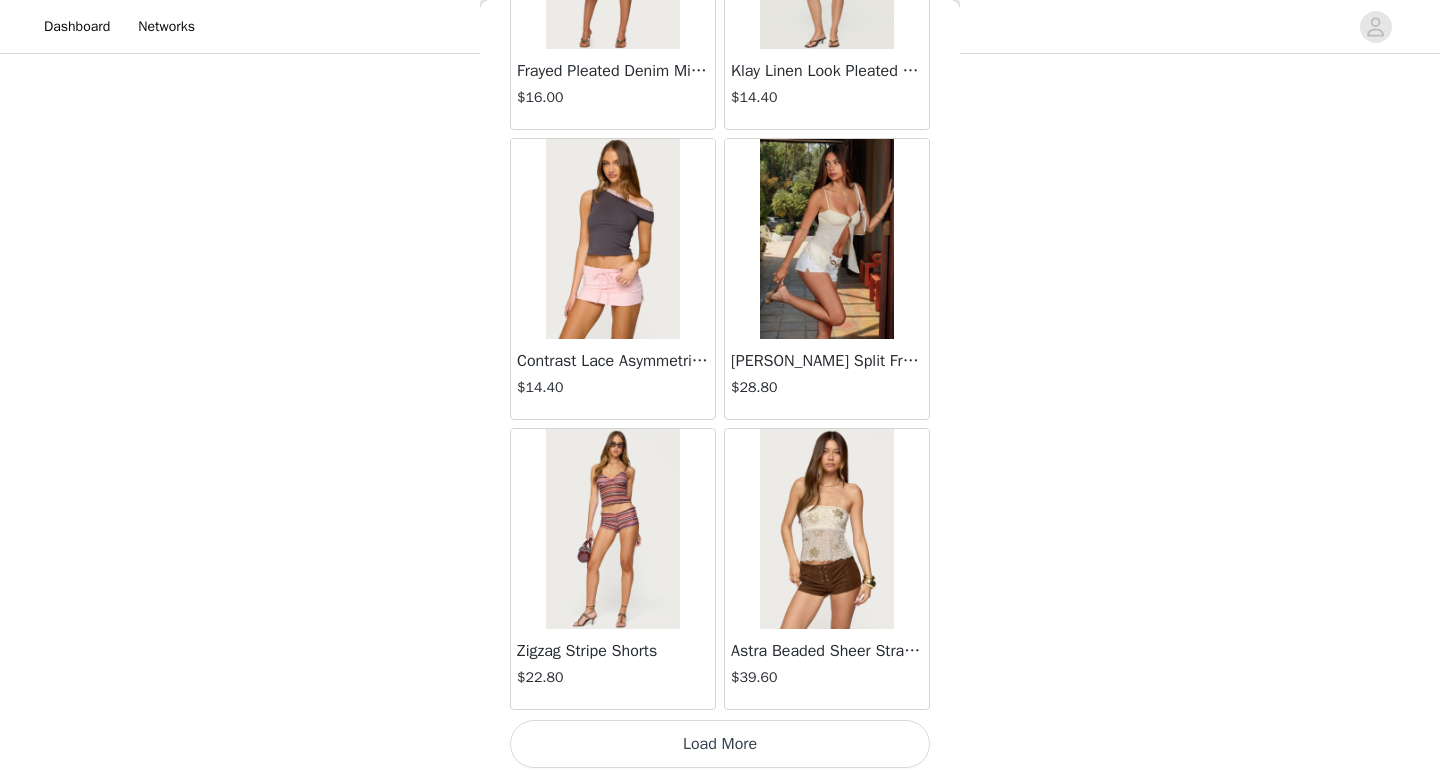 click on "Load More" at bounding box center [720, 744] 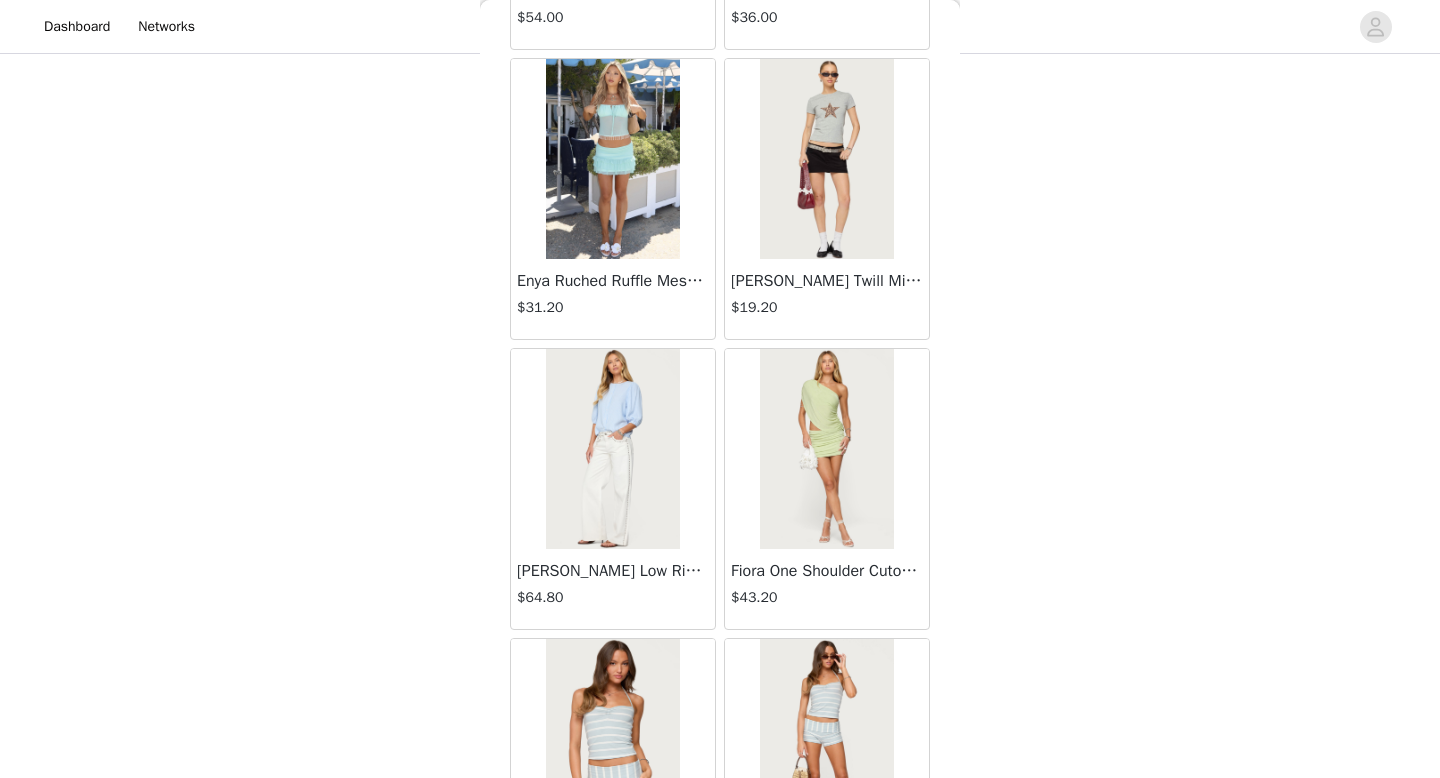 scroll, scrollTop: 5182, scrollLeft: 0, axis: vertical 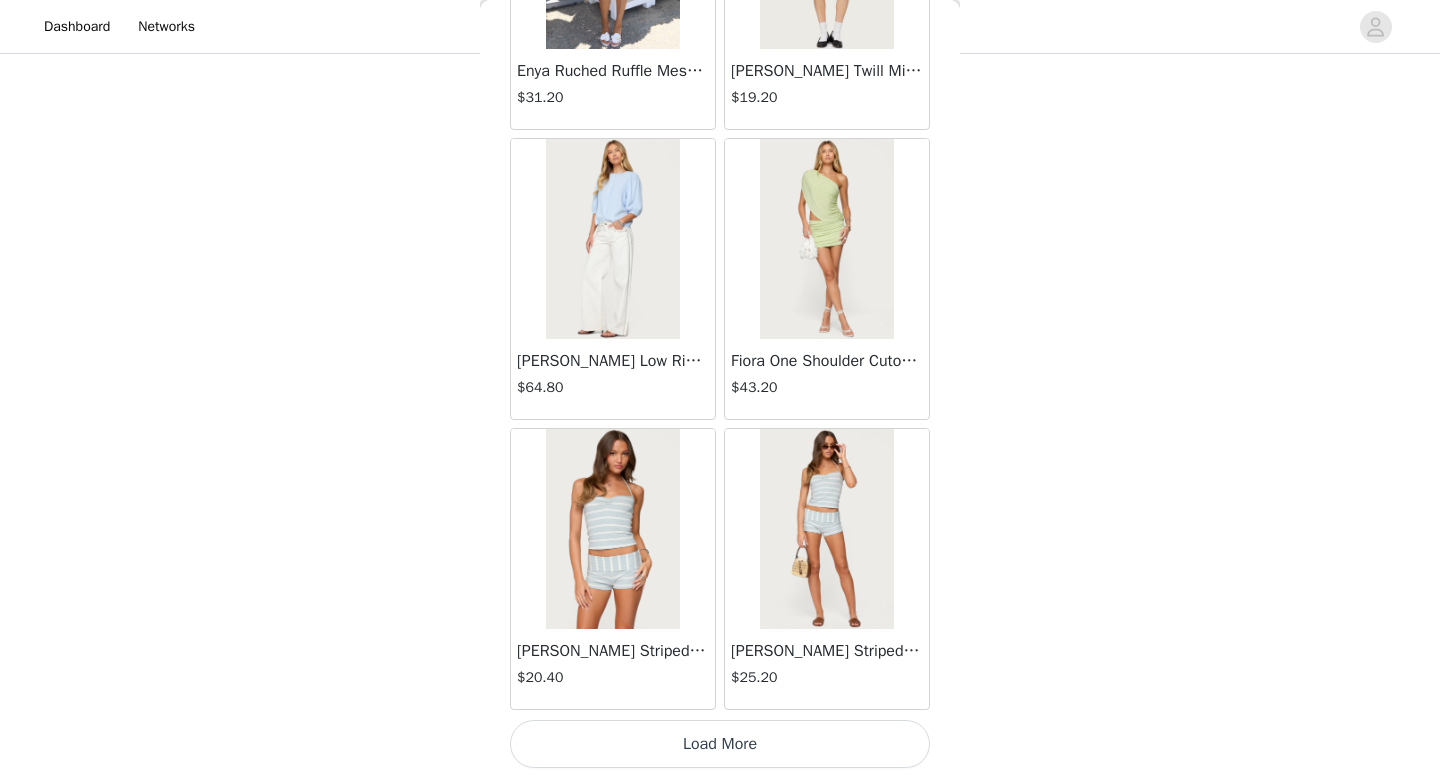 click on "Load More" at bounding box center (720, 744) 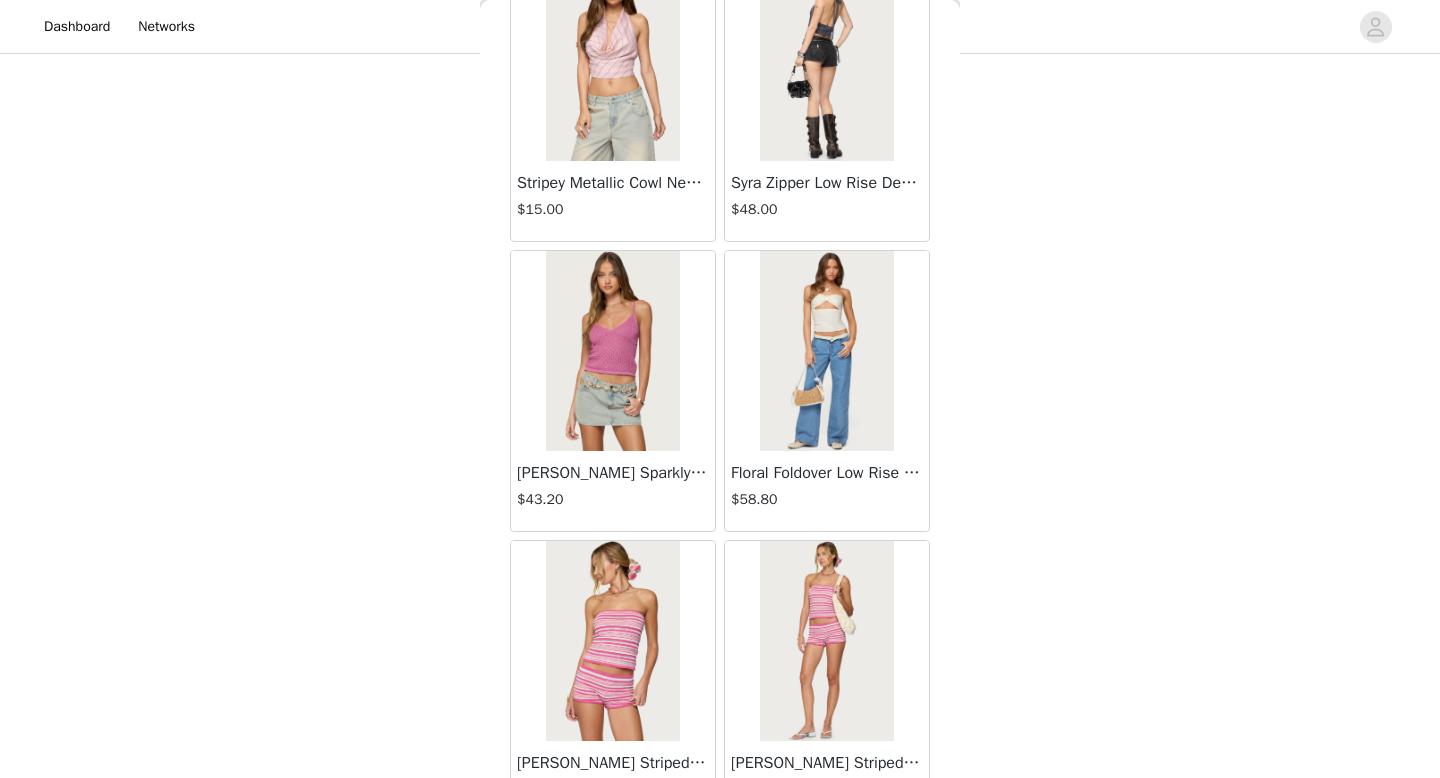 scroll, scrollTop: 8082, scrollLeft: 0, axis: vertical 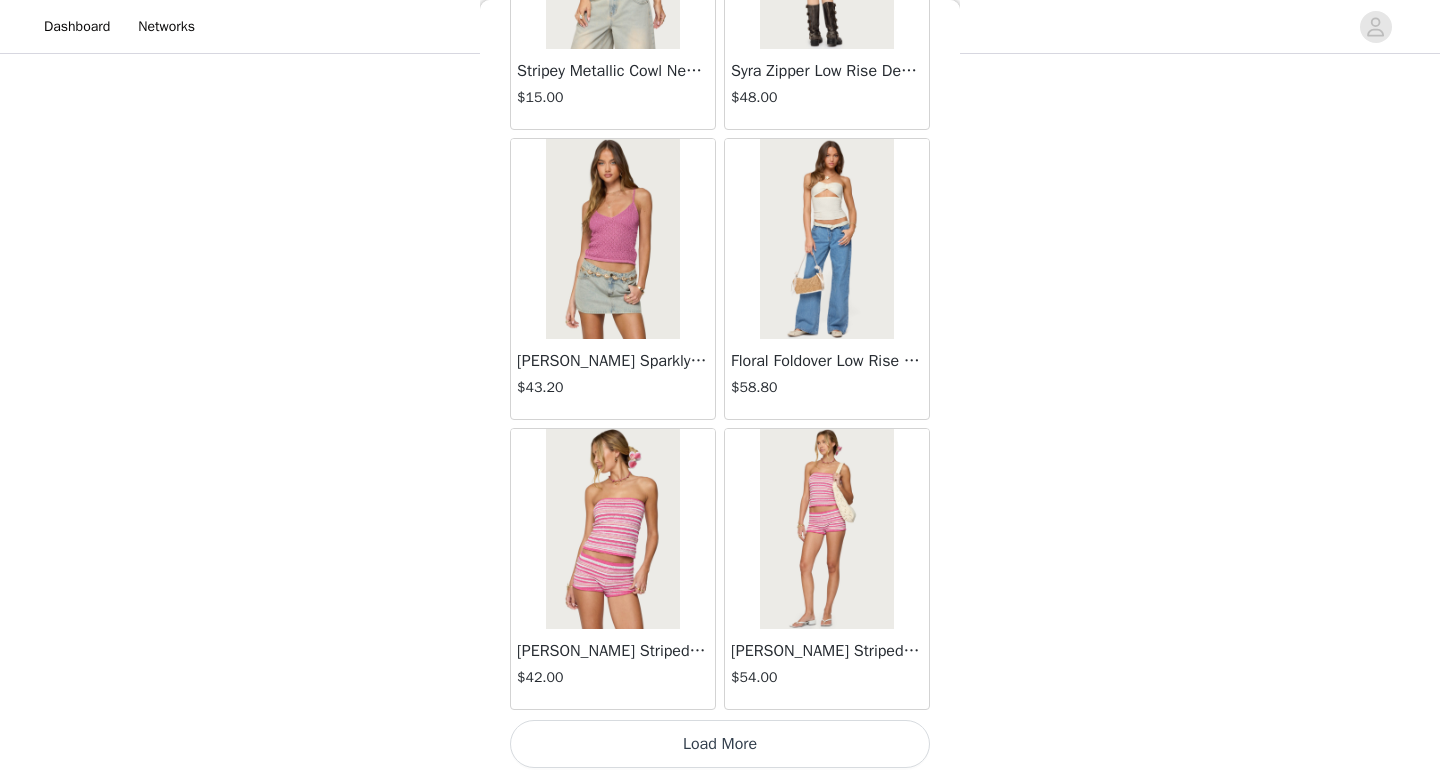 click on "Load More" at bounding box center [720, 744] 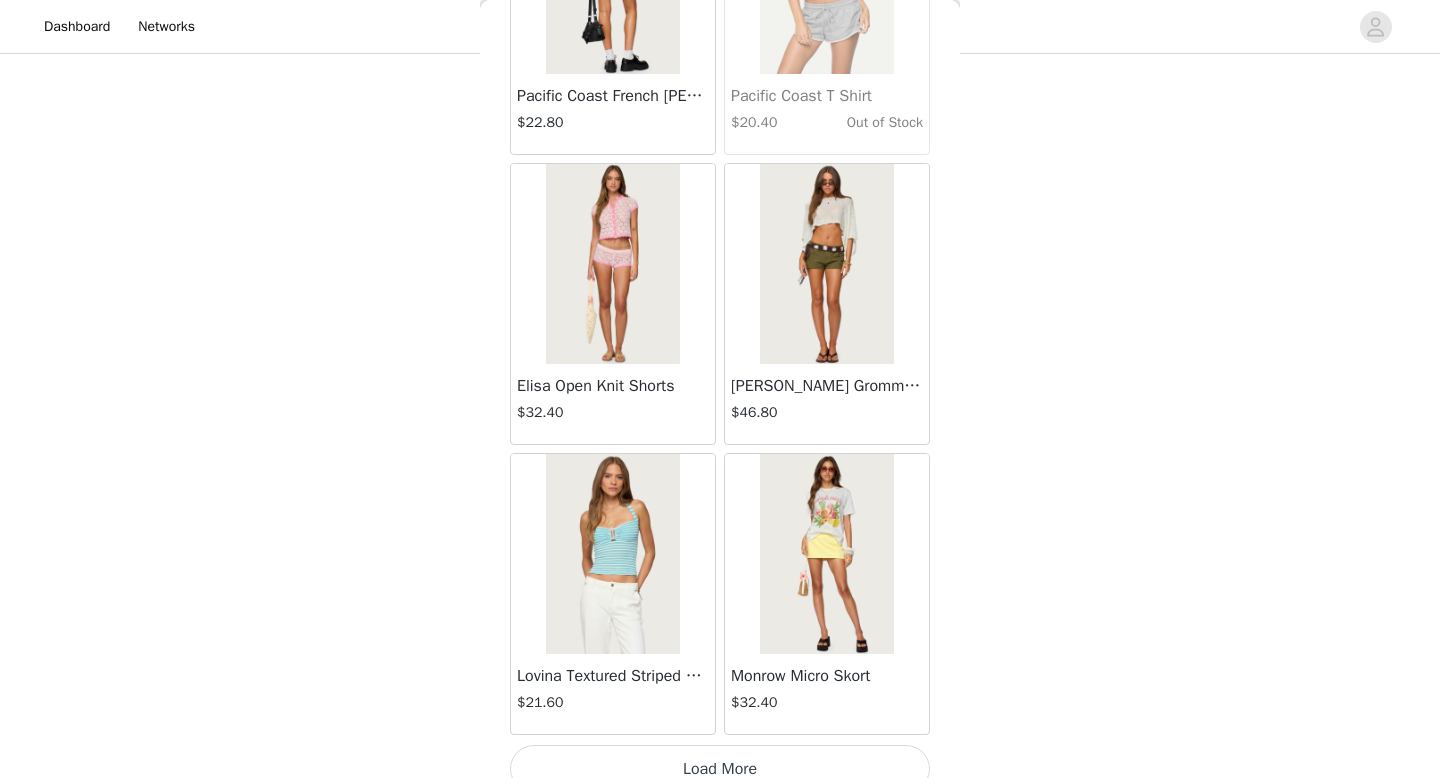 scroll, scrollTop: 10982, scrollLeft: 0, axis: vertical 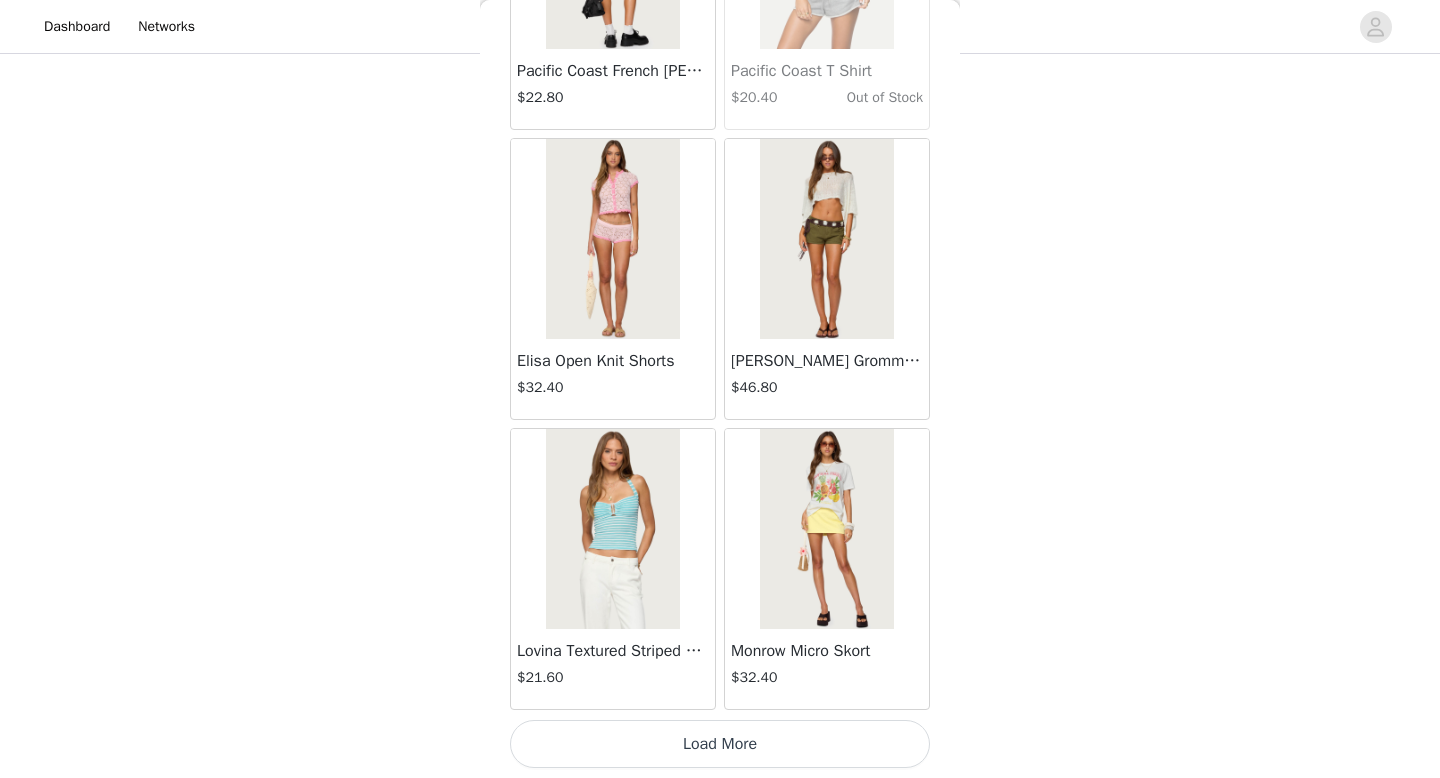 click on "Load More" at bounding box center [720, 744] 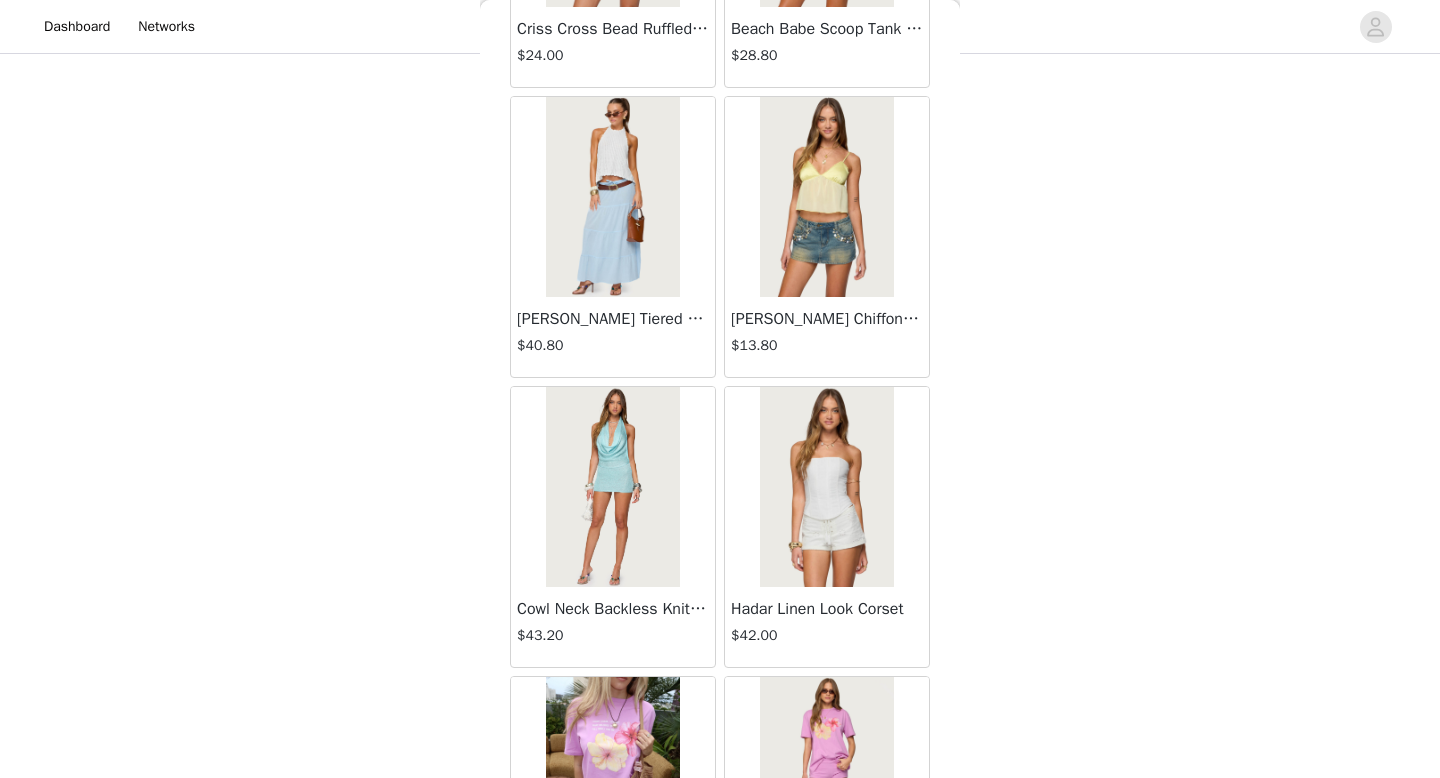scroll, scrollTop: 13882, scrollLeft: 0, axis: vertical 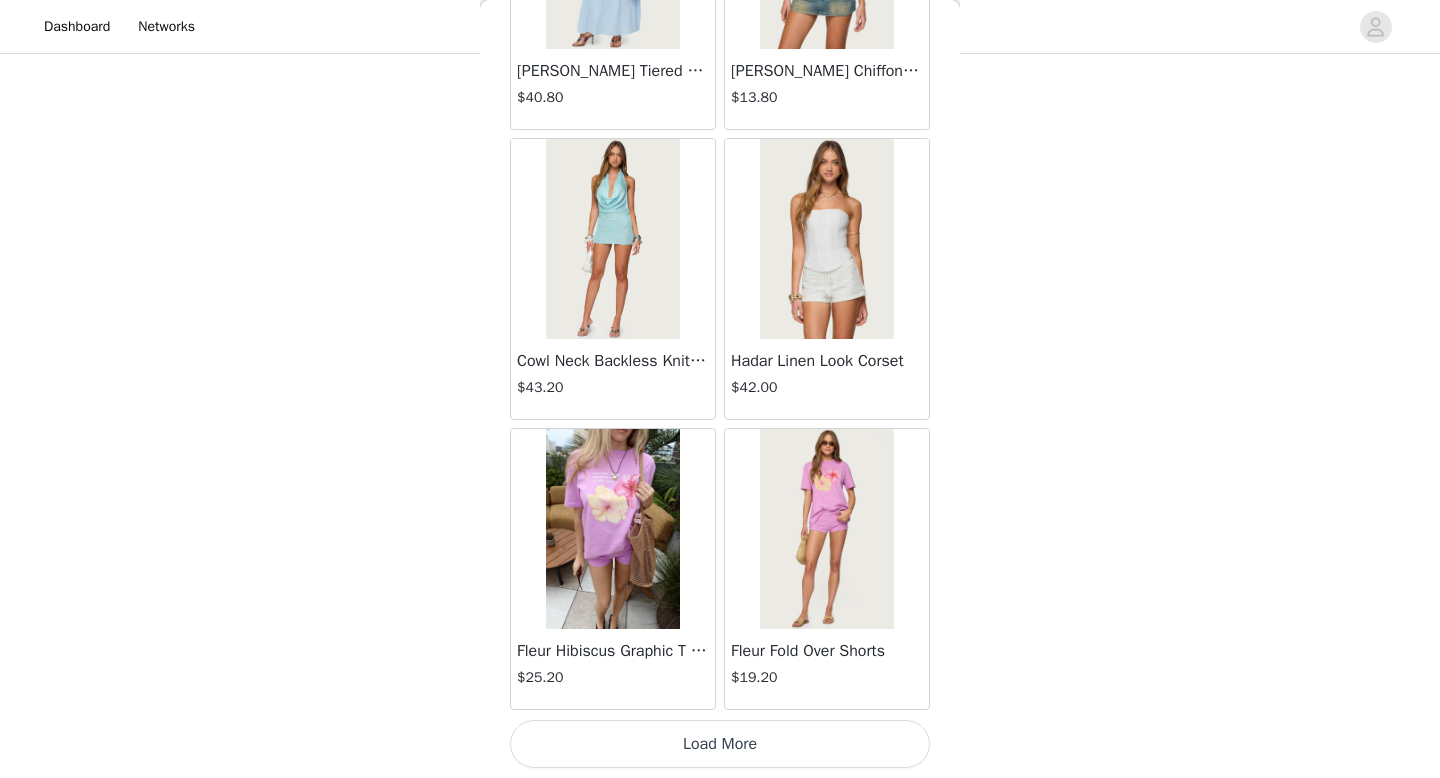 click on "Load More" at bounding box center (720, 744) 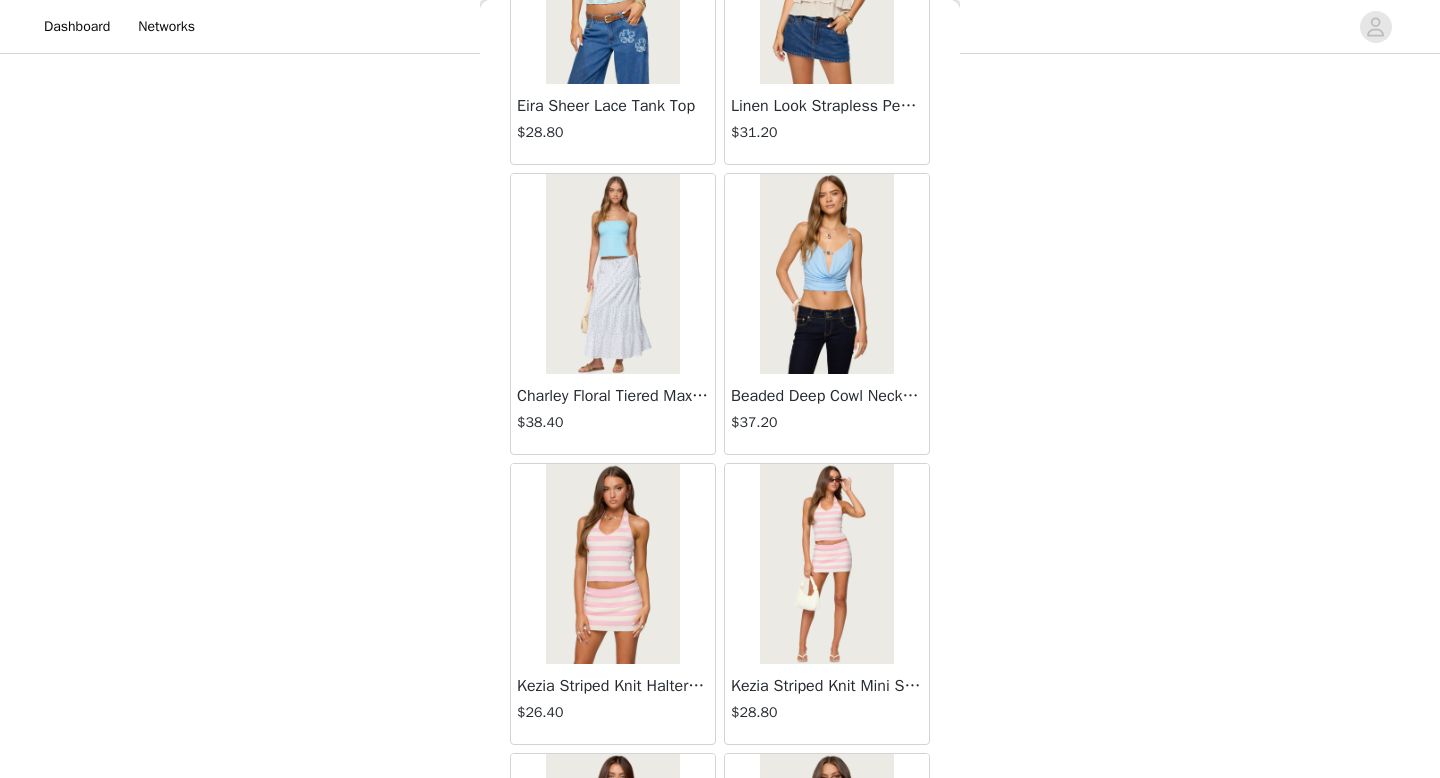 scroll, scrollTop: 16782, scrollLeft: 0, axis: vertical 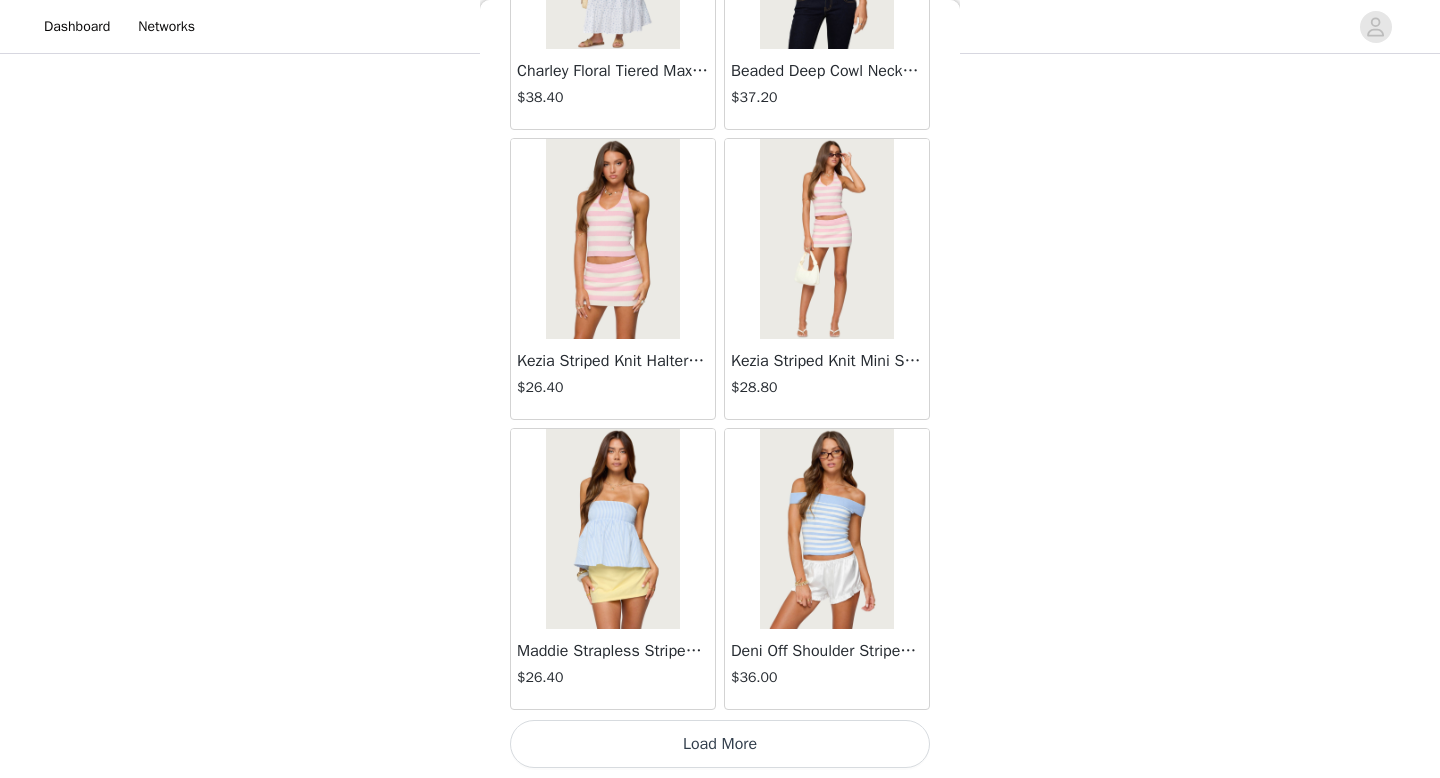 click on "Load More" at bounding box center [720, 744] 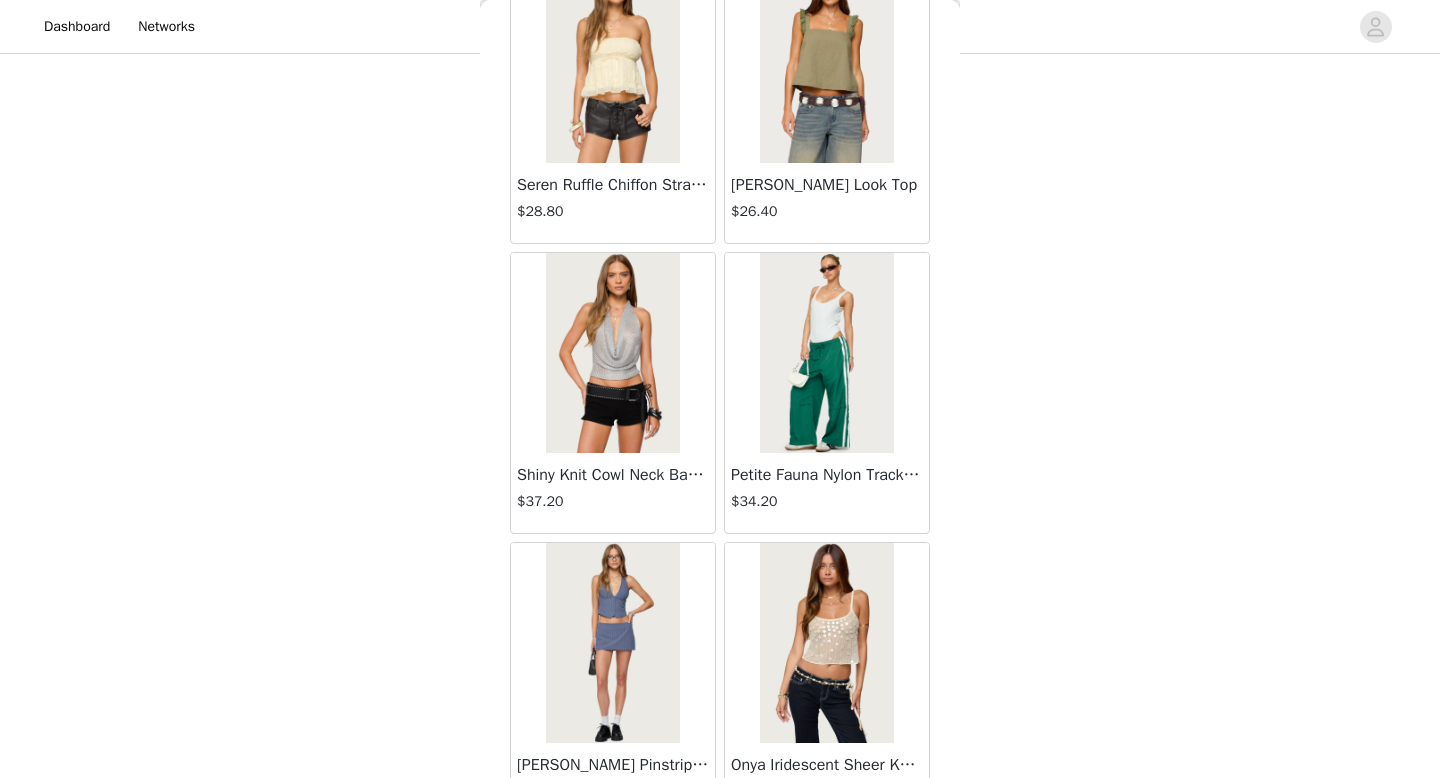 scroll, scrollTop: 19682, scrollLeft: 0, axis: vertical 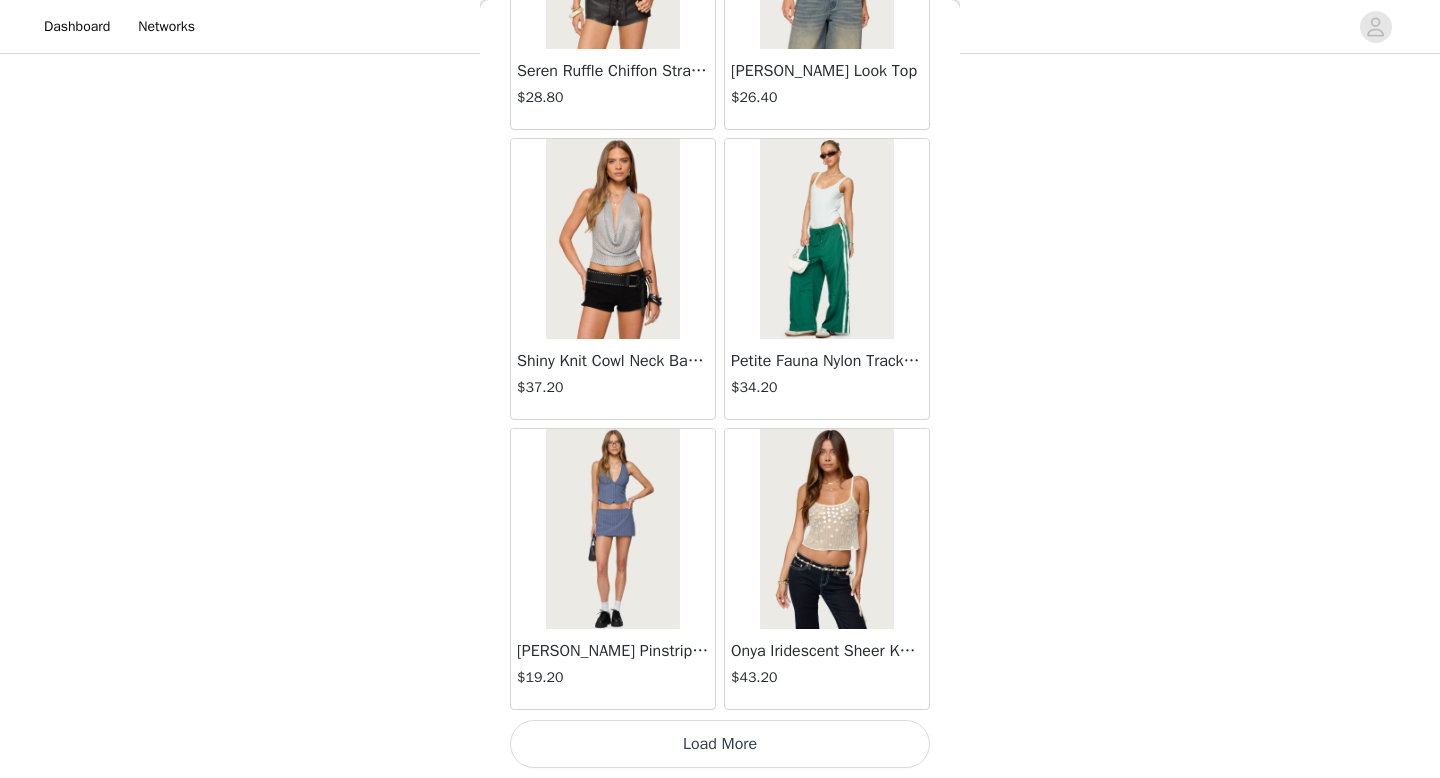 click on "Load More" at bounding box center [720, 744] 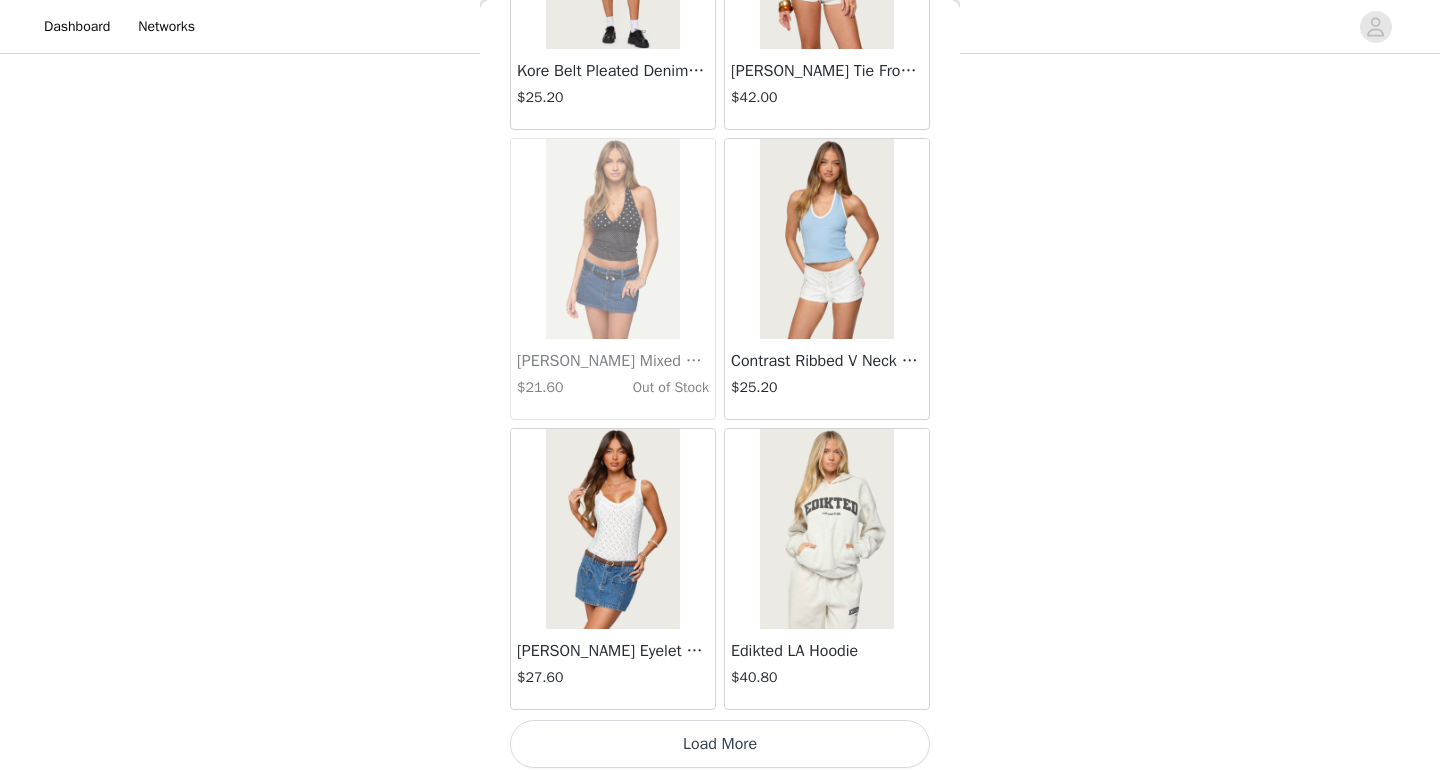 scroll, scrollTop: 22579, scrollLeft: 0, axis: vertical 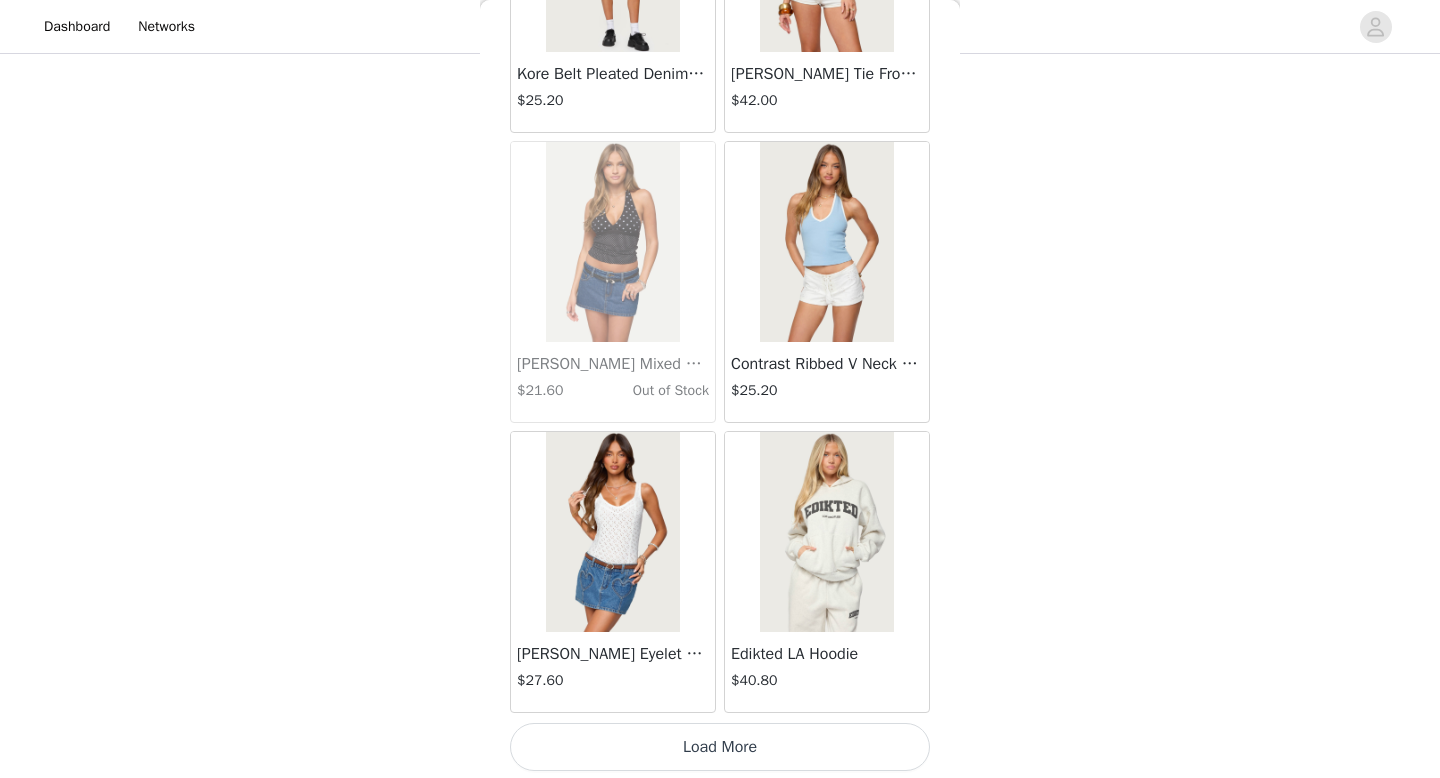click on "Load More" at bounding box center [720, 747] 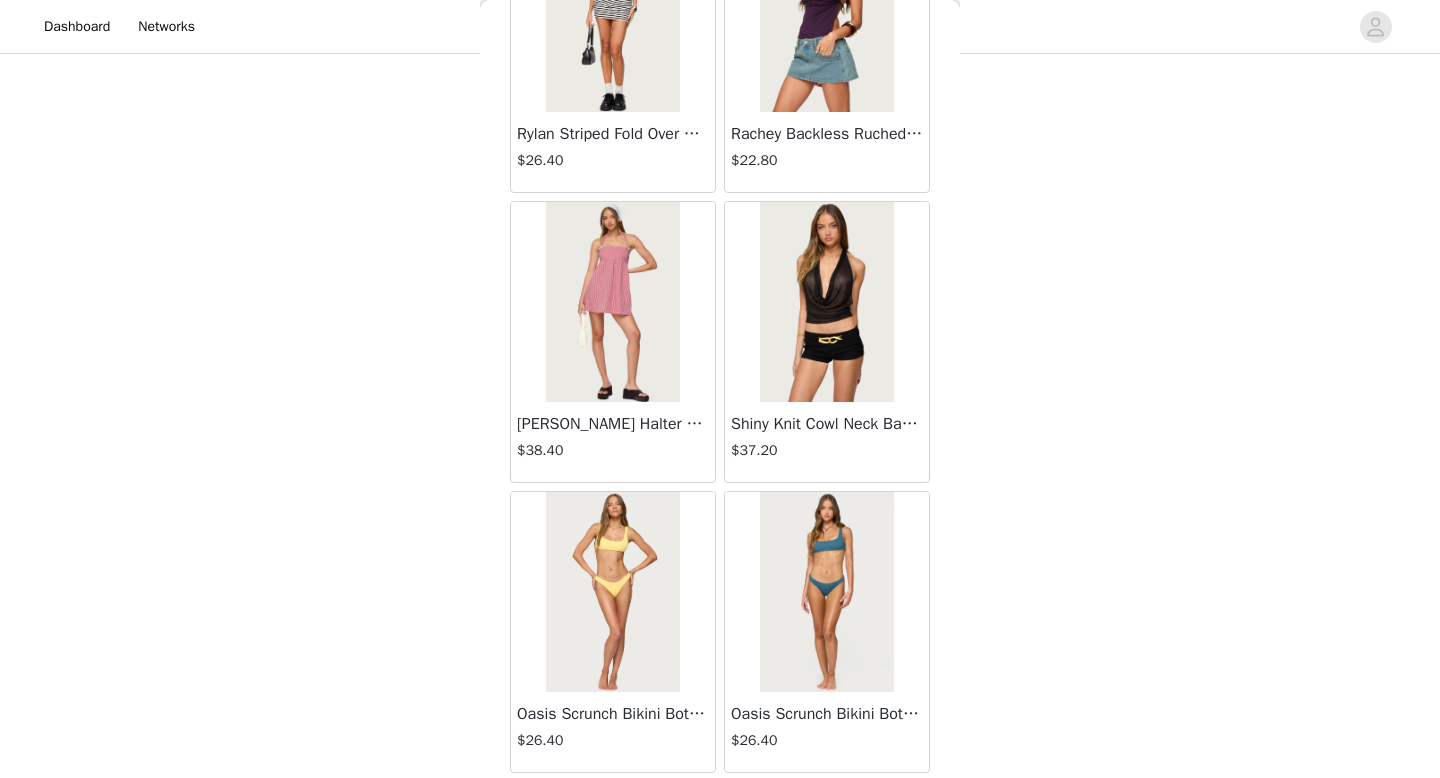 scroll, scrollTop: 25482, scrollLeft: 0, axis: vertical 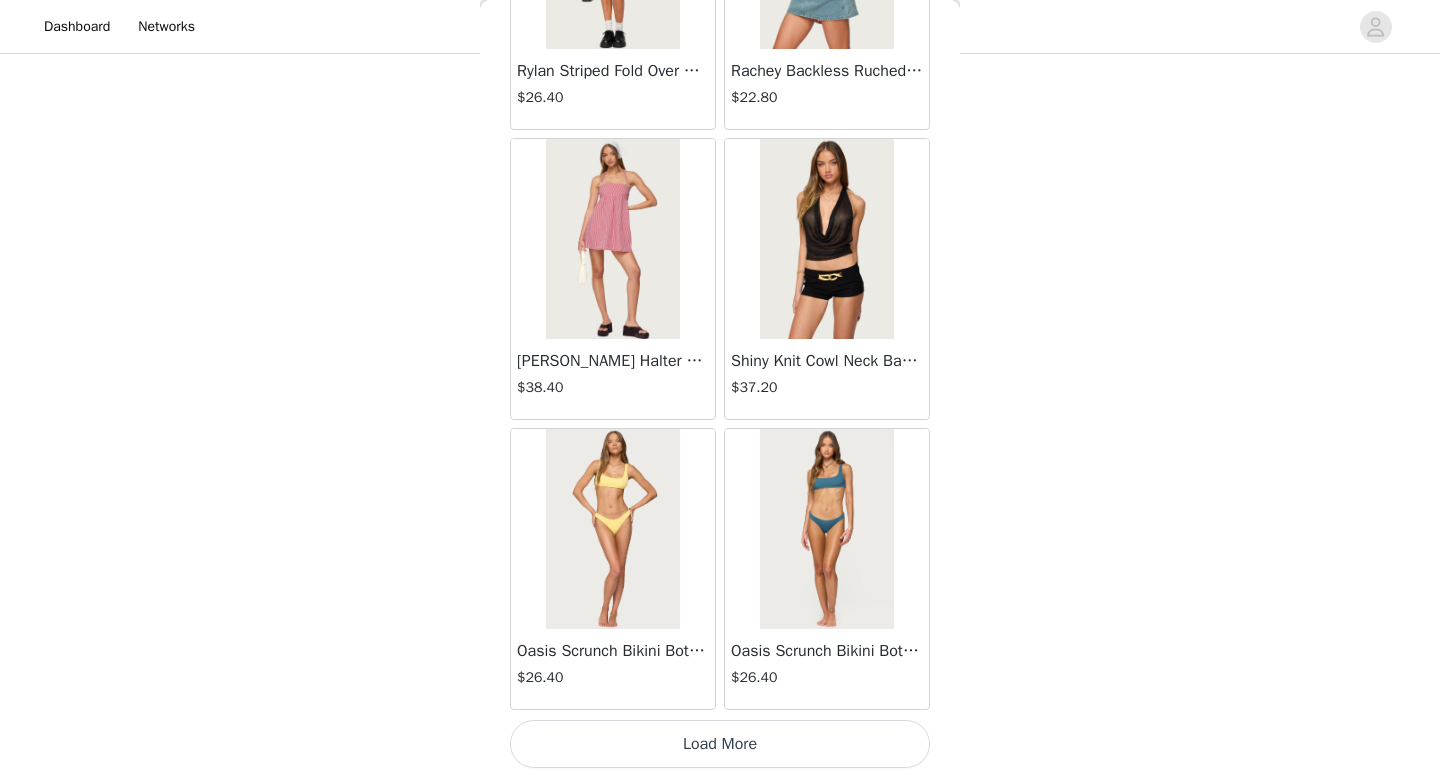 click on "Load More" at bounding box center (720, 744) 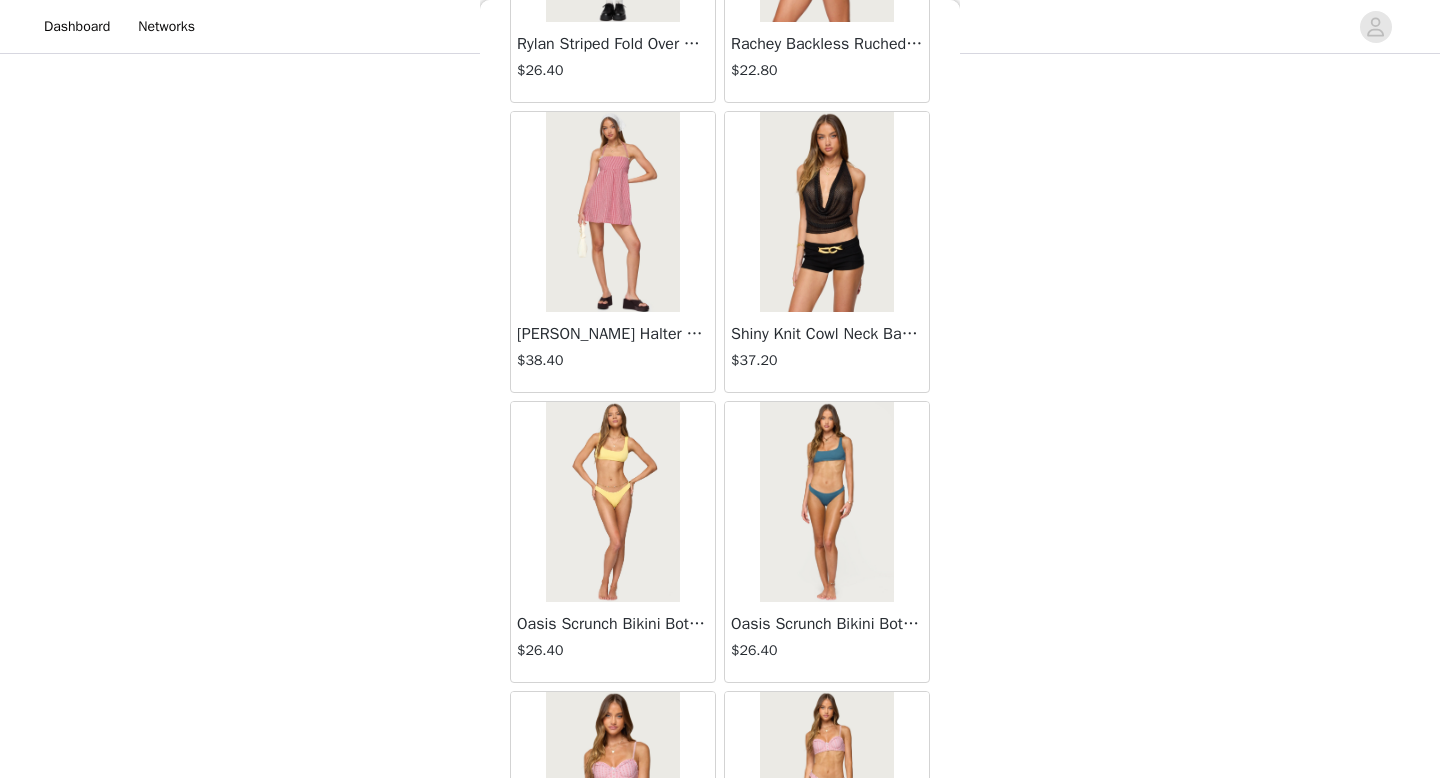 scroll, scrollTop: 25511, scrollLeft: 0, axis: vertical 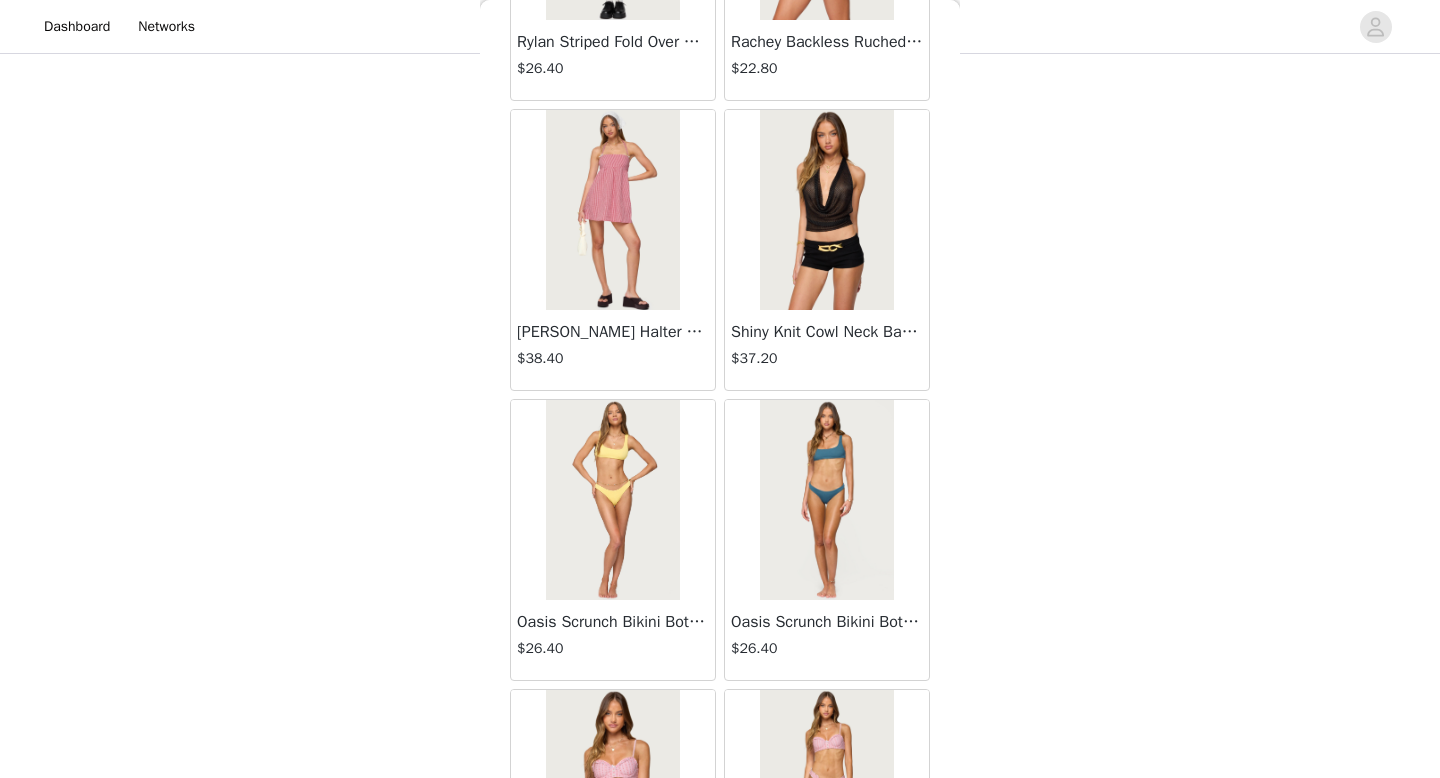click at bounding box center [826, 210] 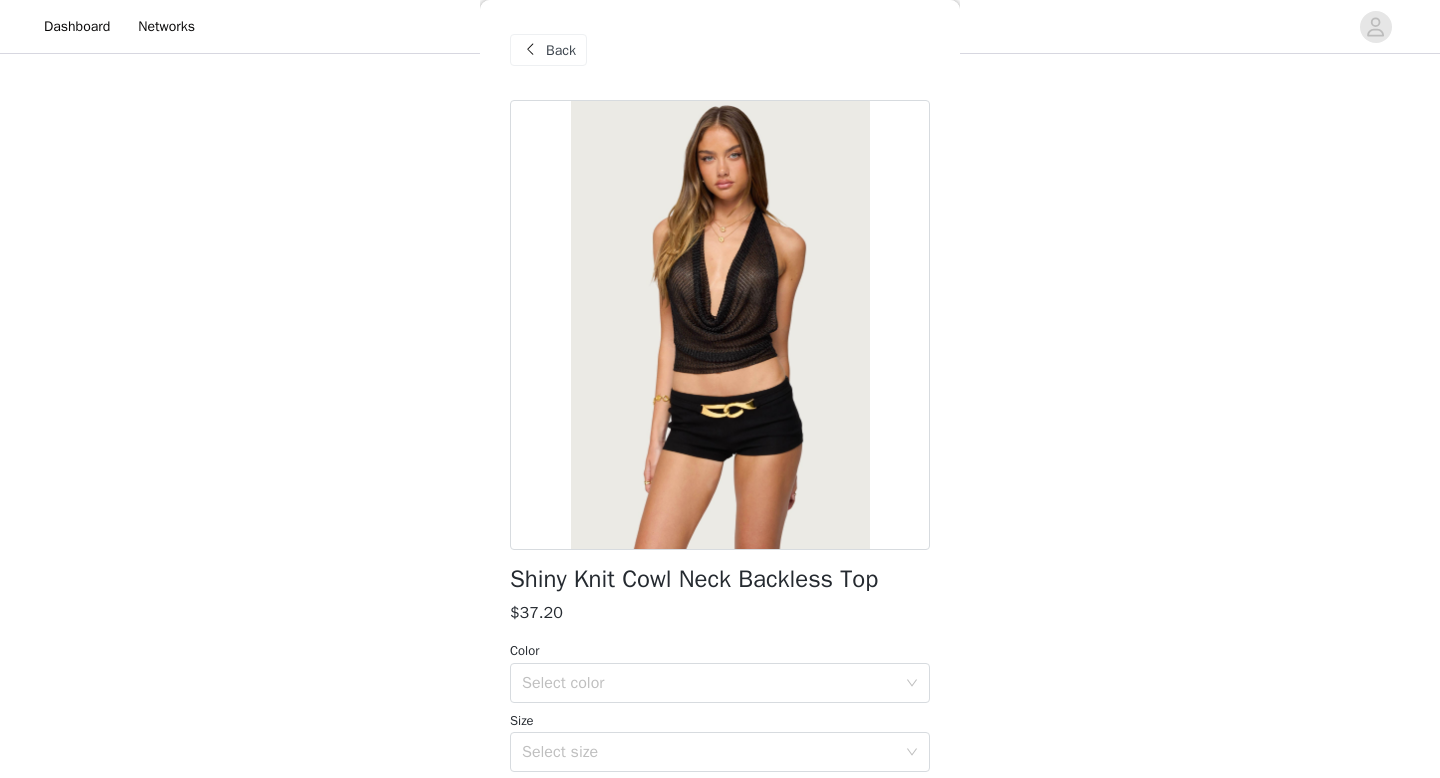 scroll, scrollTop: 23, scrollLeft: 0, axis: vertical 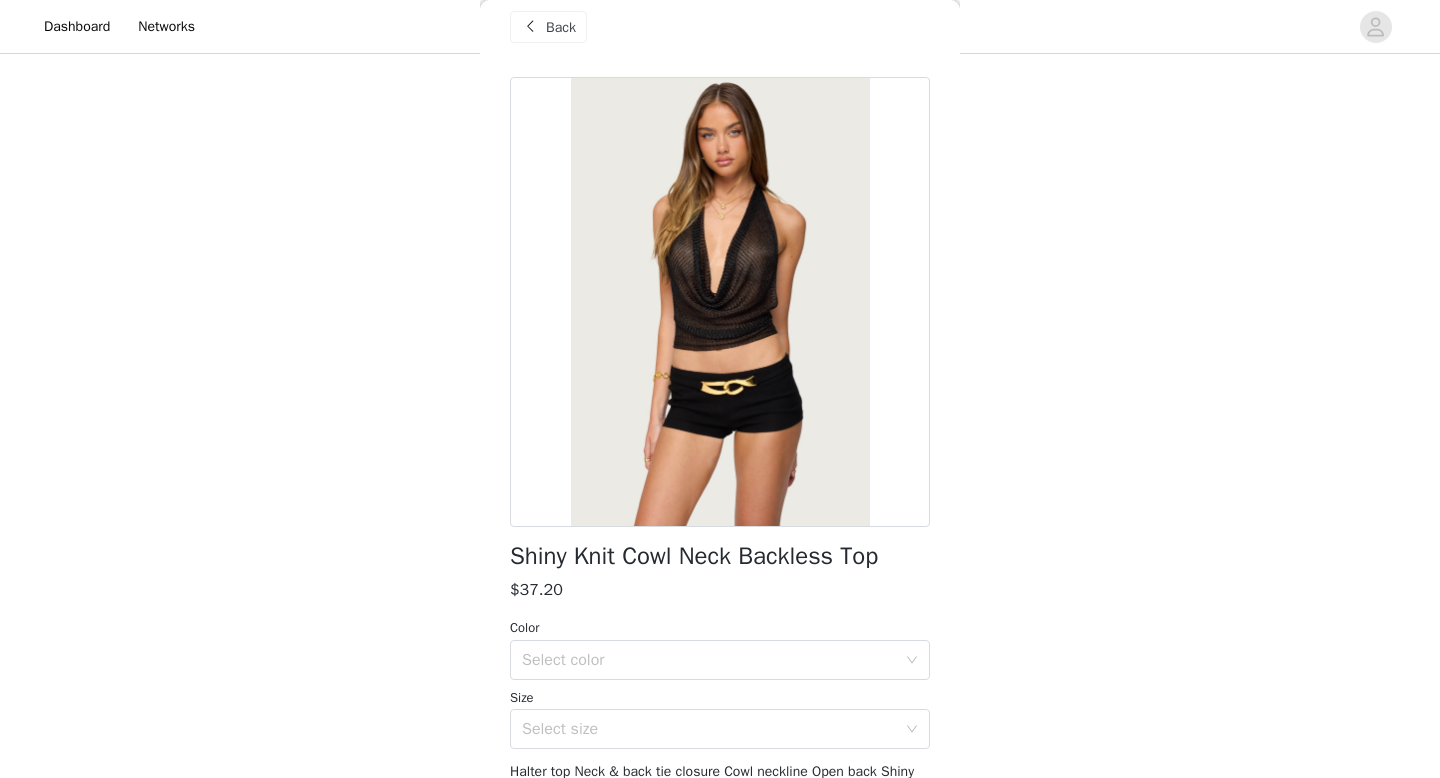 click at bounding box center [530, 27] 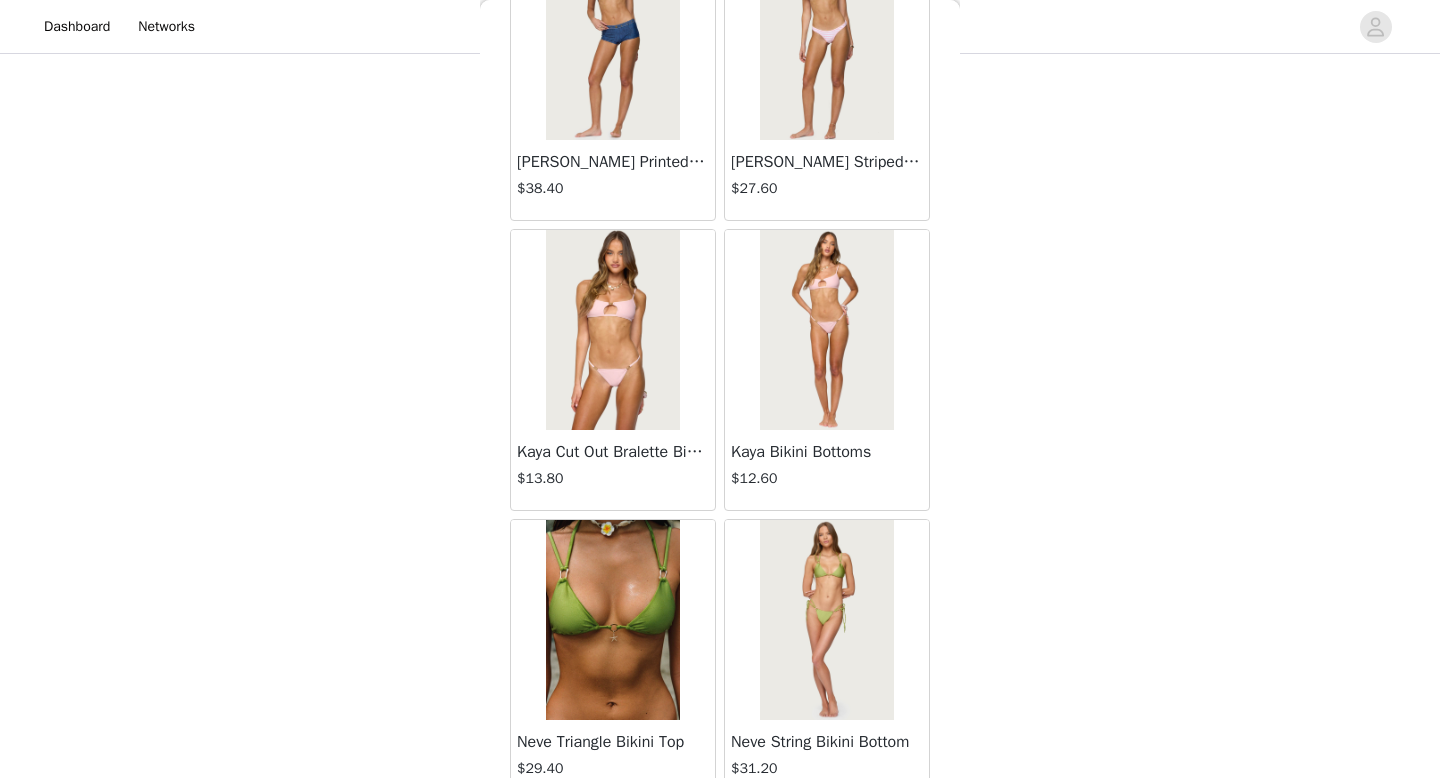 scroll, scrollTop: 28382, scrollLeft: 0, axis: vertical 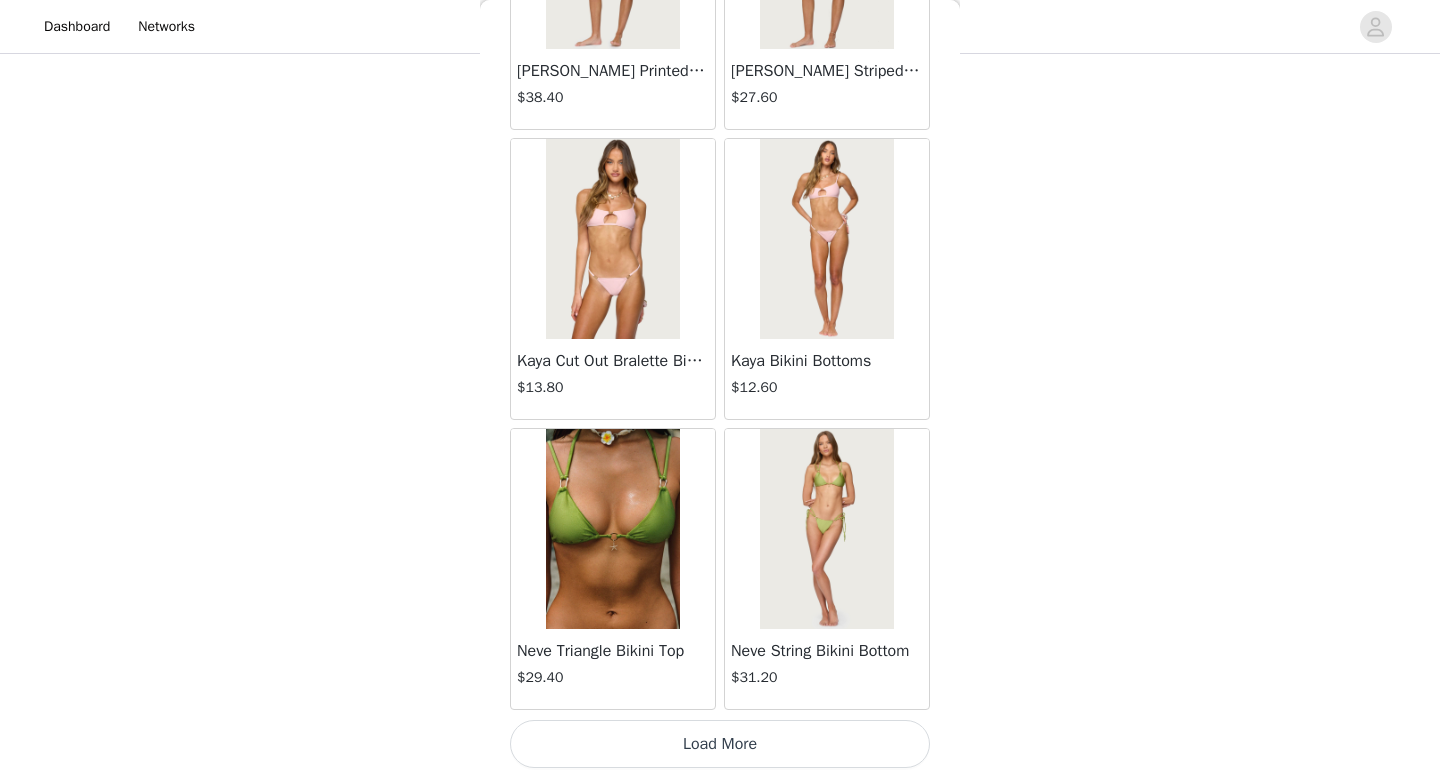 click on "Load More" at bounding box center (720, 744) 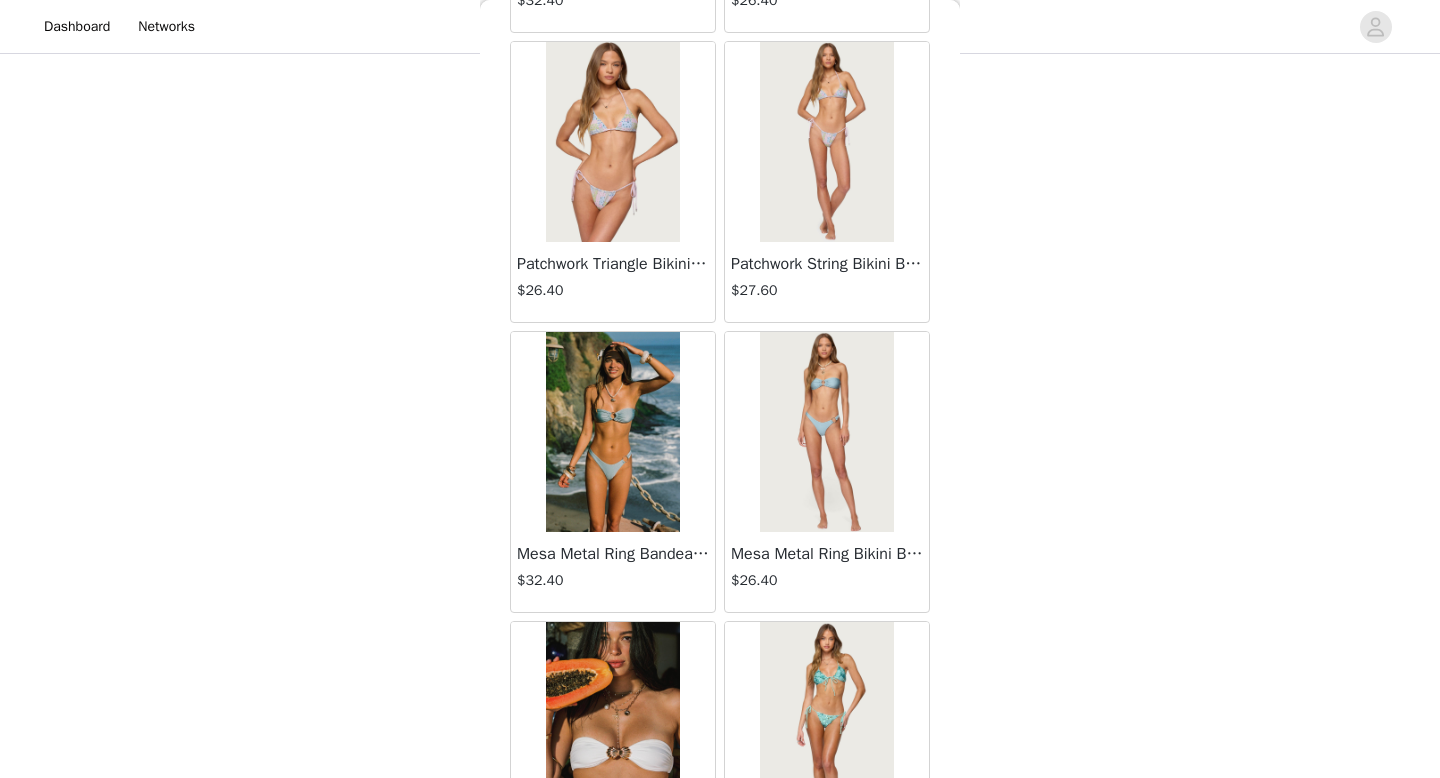 scroll, scrollTop: 29377, scrollLeft: 0, axis: vertical 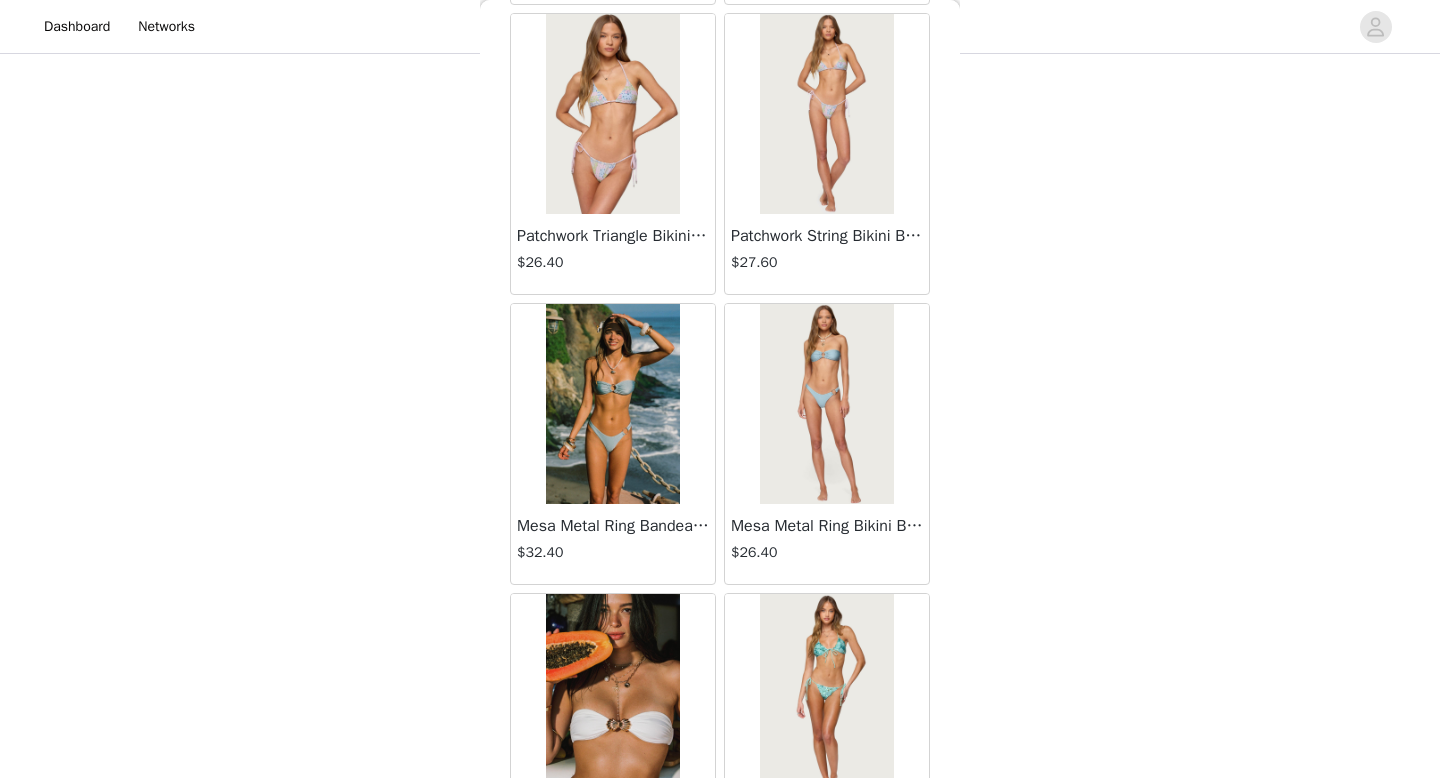 click at bounding box center [612, 404] 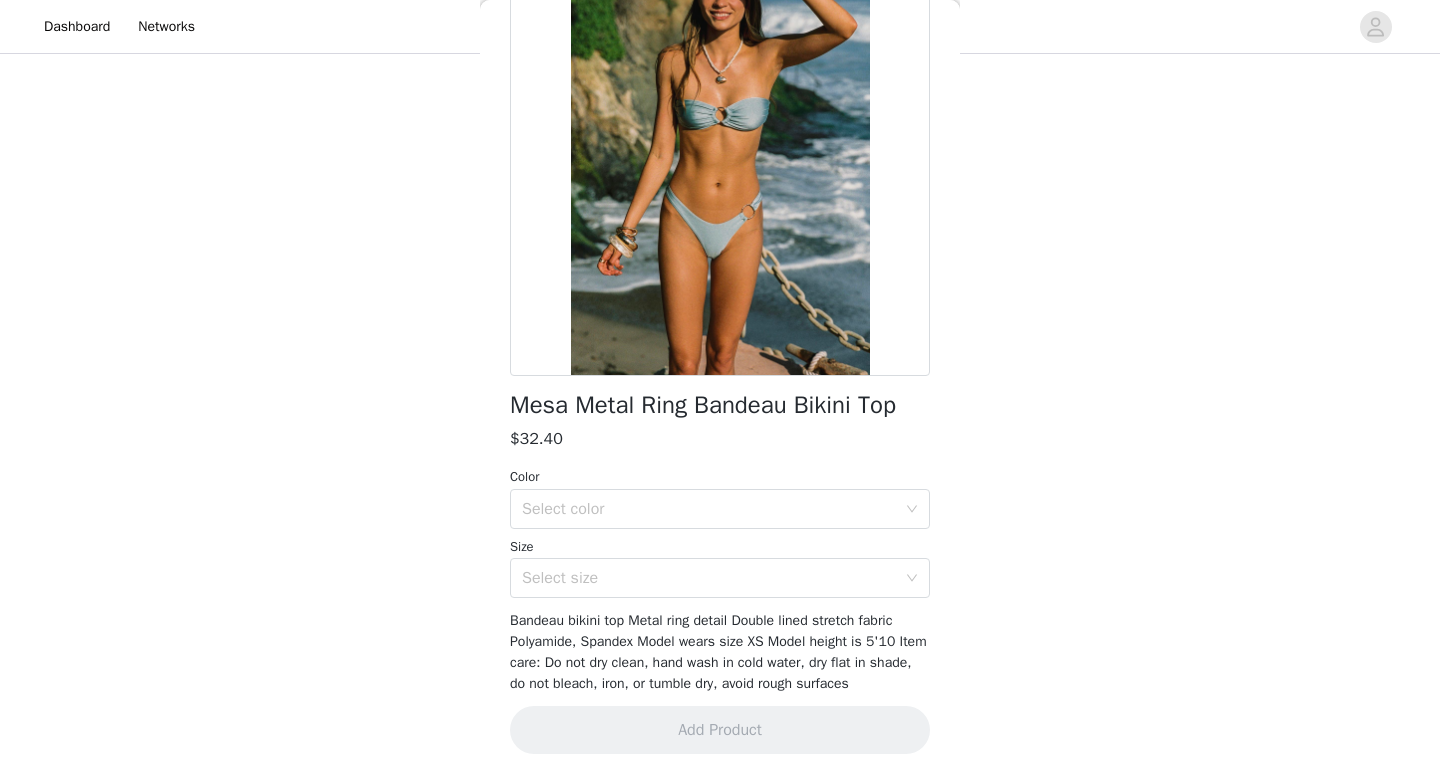 scroll, scrollTop: 174, scrollLeft: 0, axis: vertical 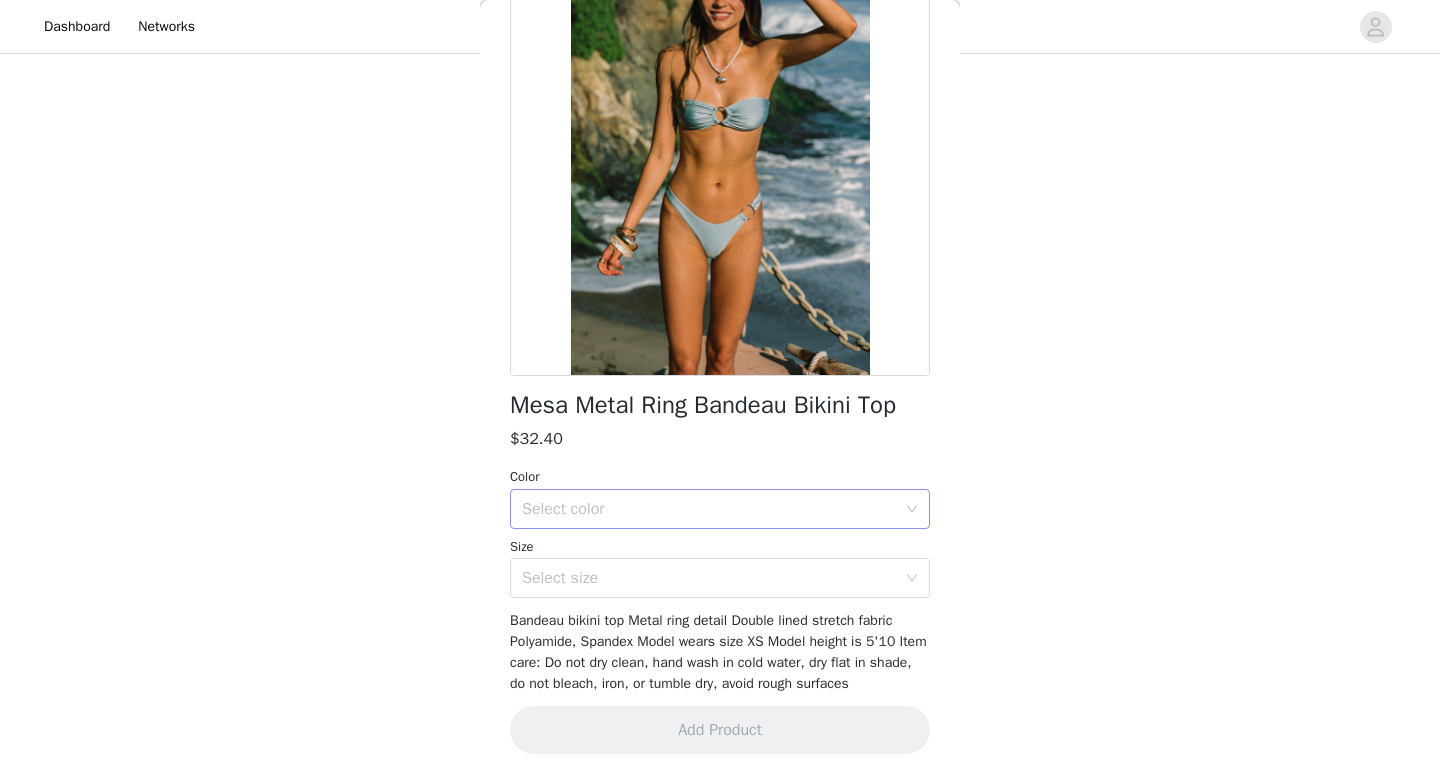 click on "Select color" at bounding box center [709, 509] 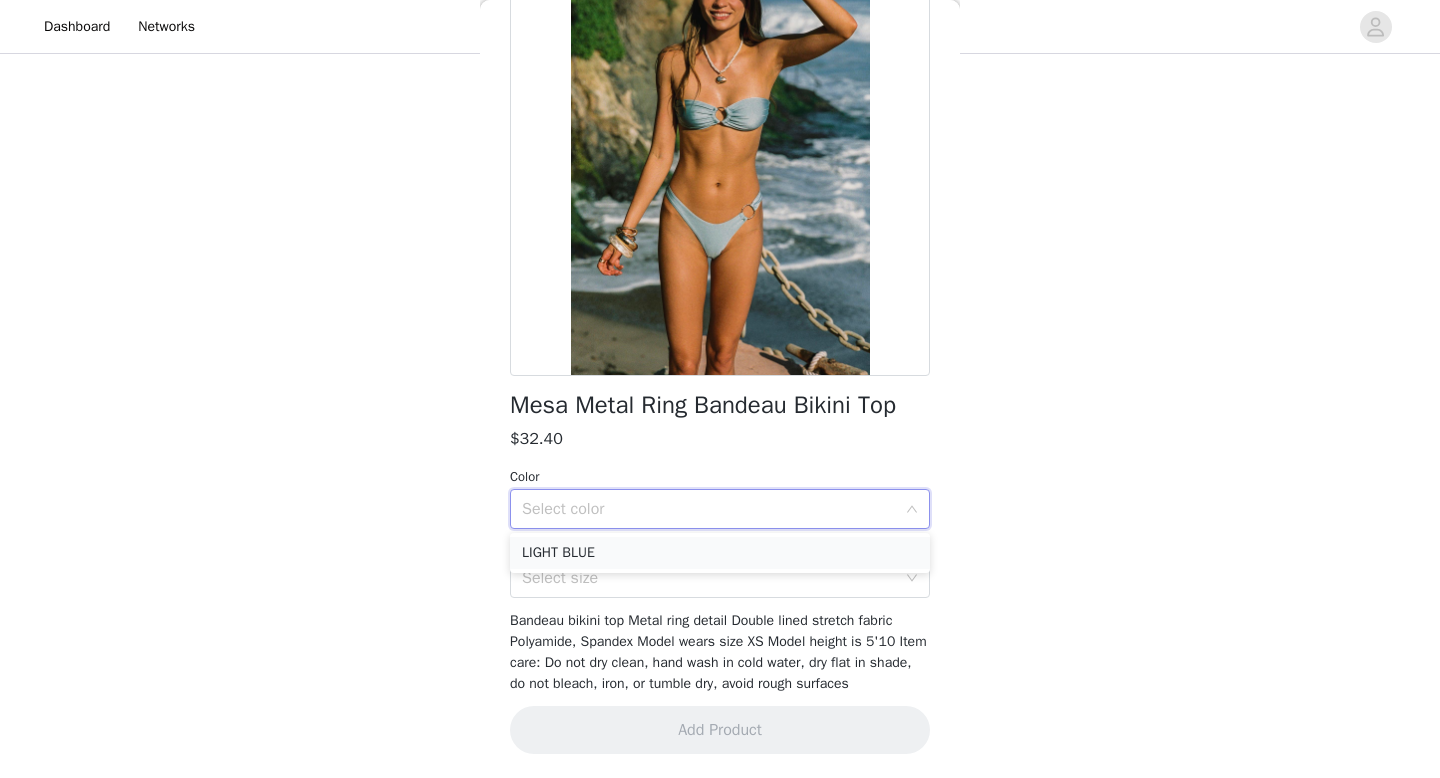 click on "LIGHT BLUE" at bounding box center (720, 553) 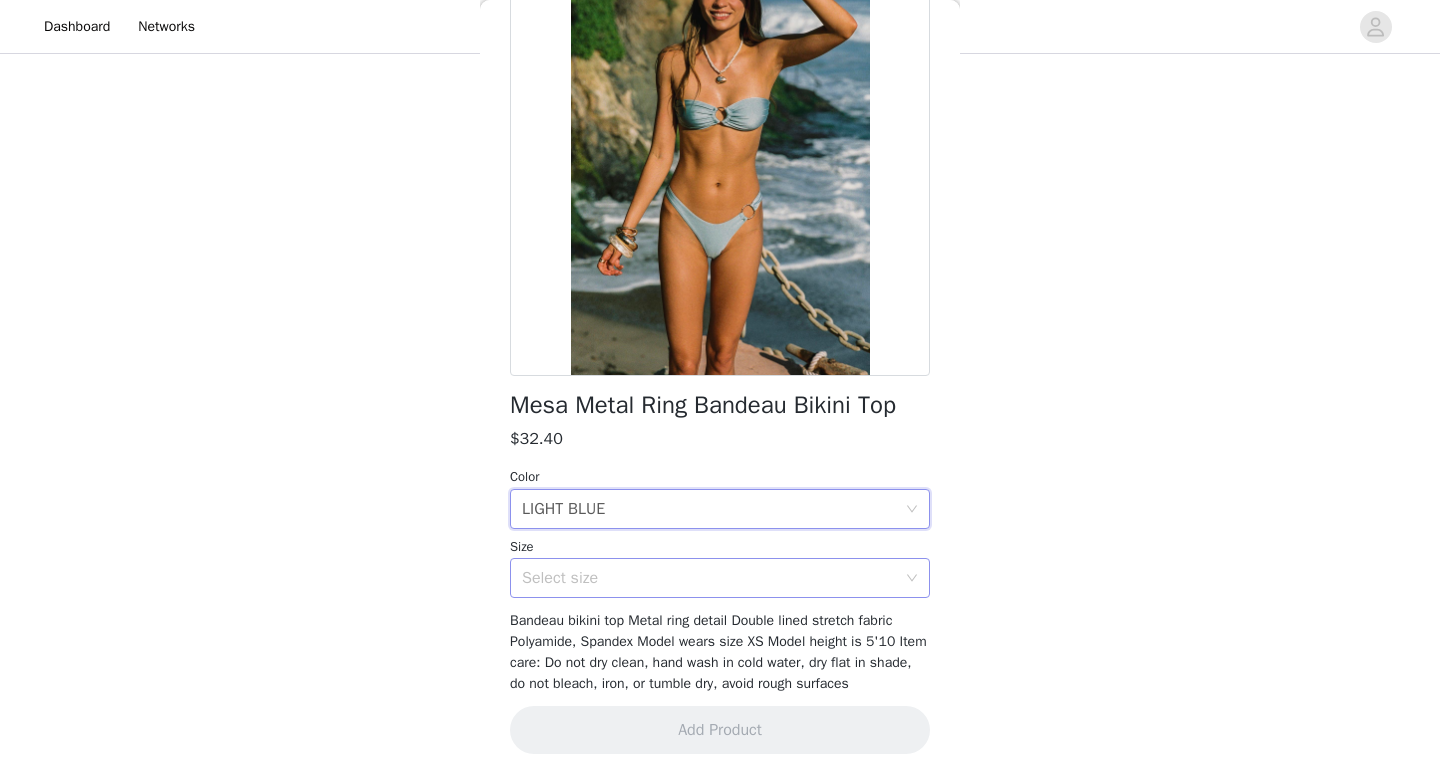 click on "Select size" at bounding box center [709, 578] 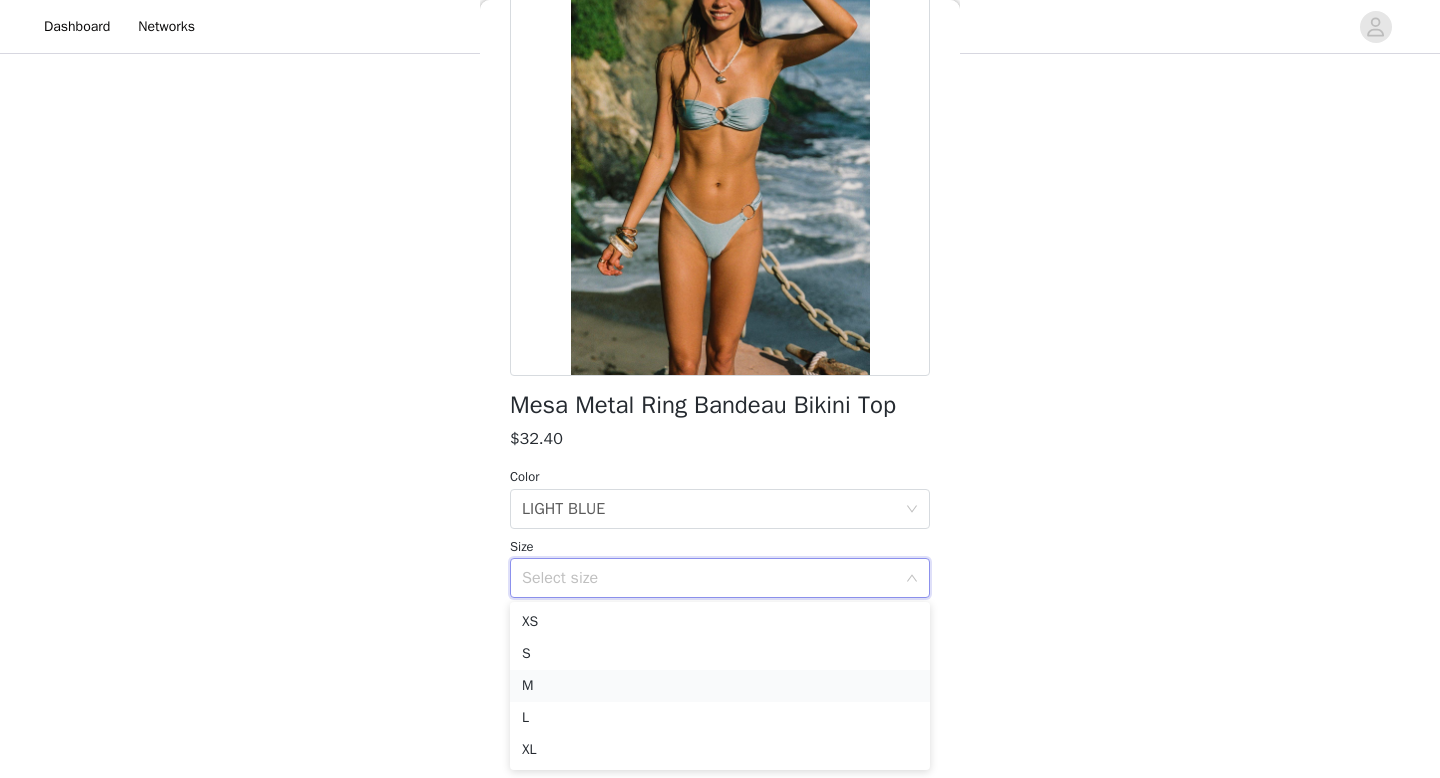 click on "M" at bounding box center (720, 686) 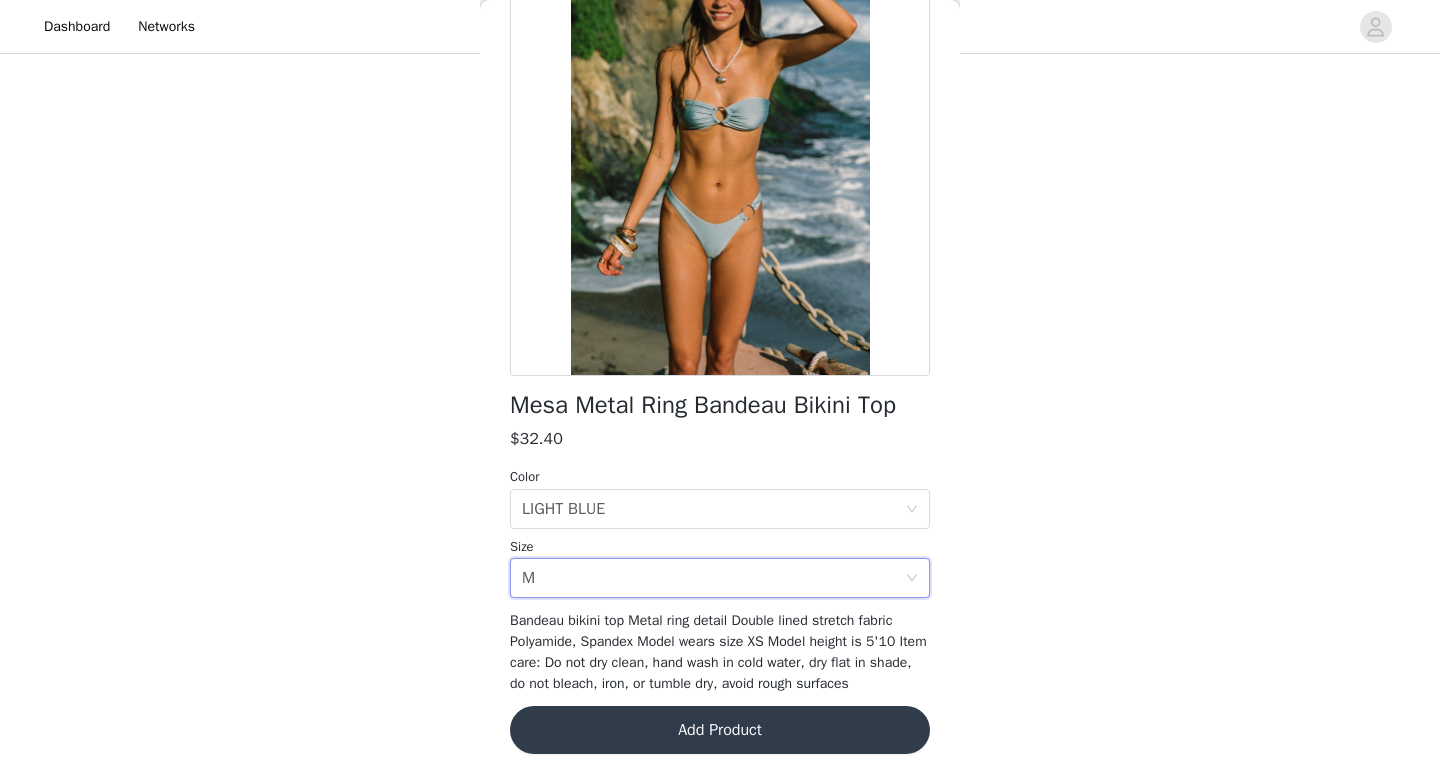 click on "Add Product" at bounding box center (720, 730) 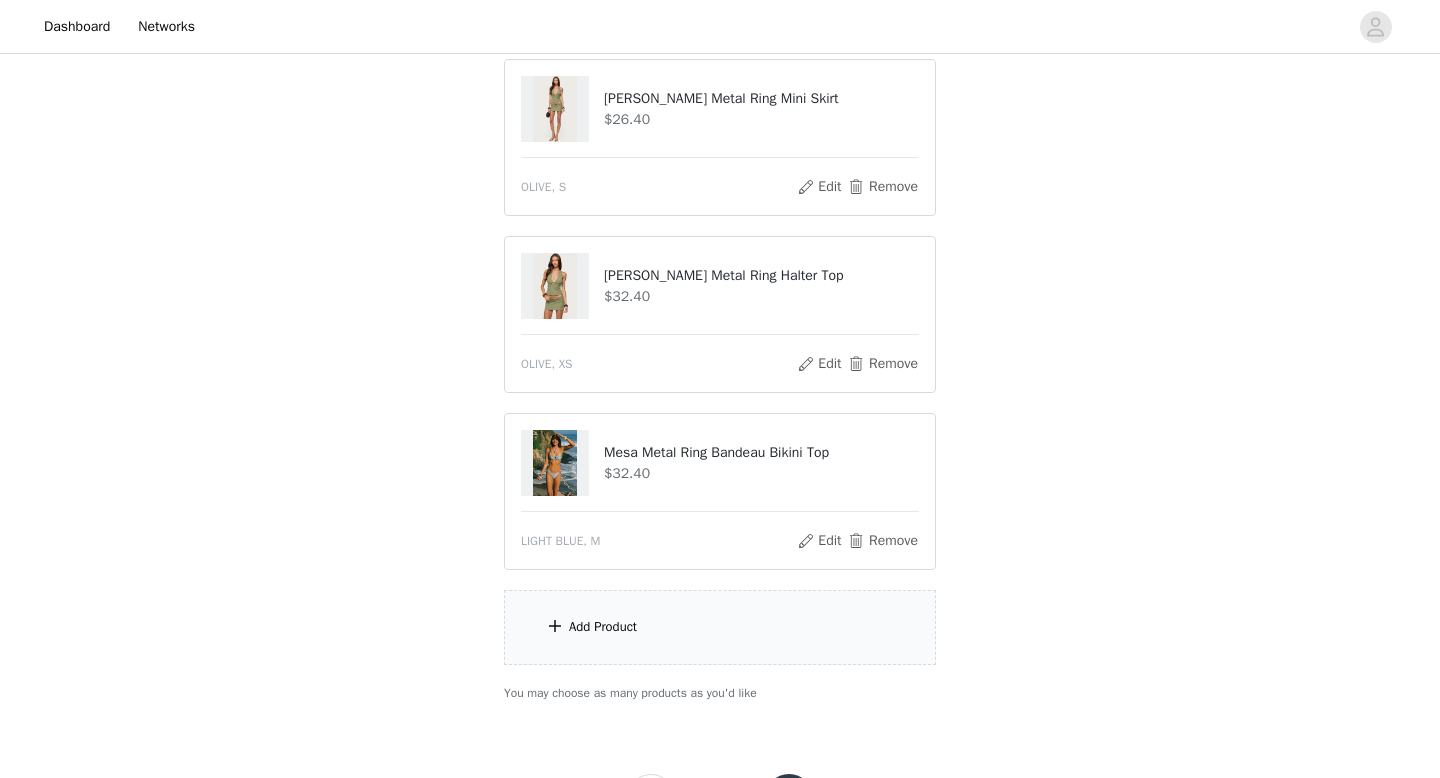 scroll, scrollTop: 663, scrollLeft: 0, axis: vertical 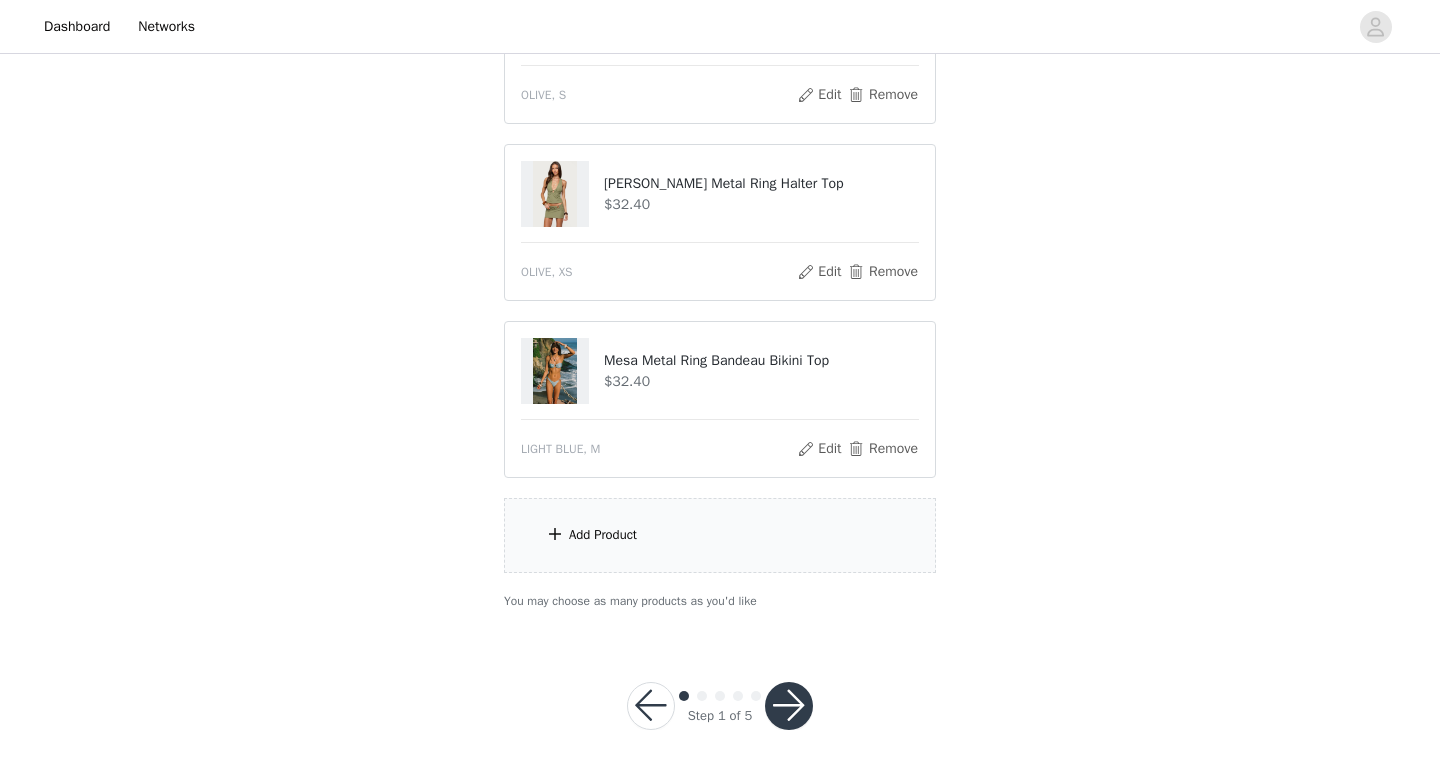click on "Add Product" at bounding box center [720, 535] 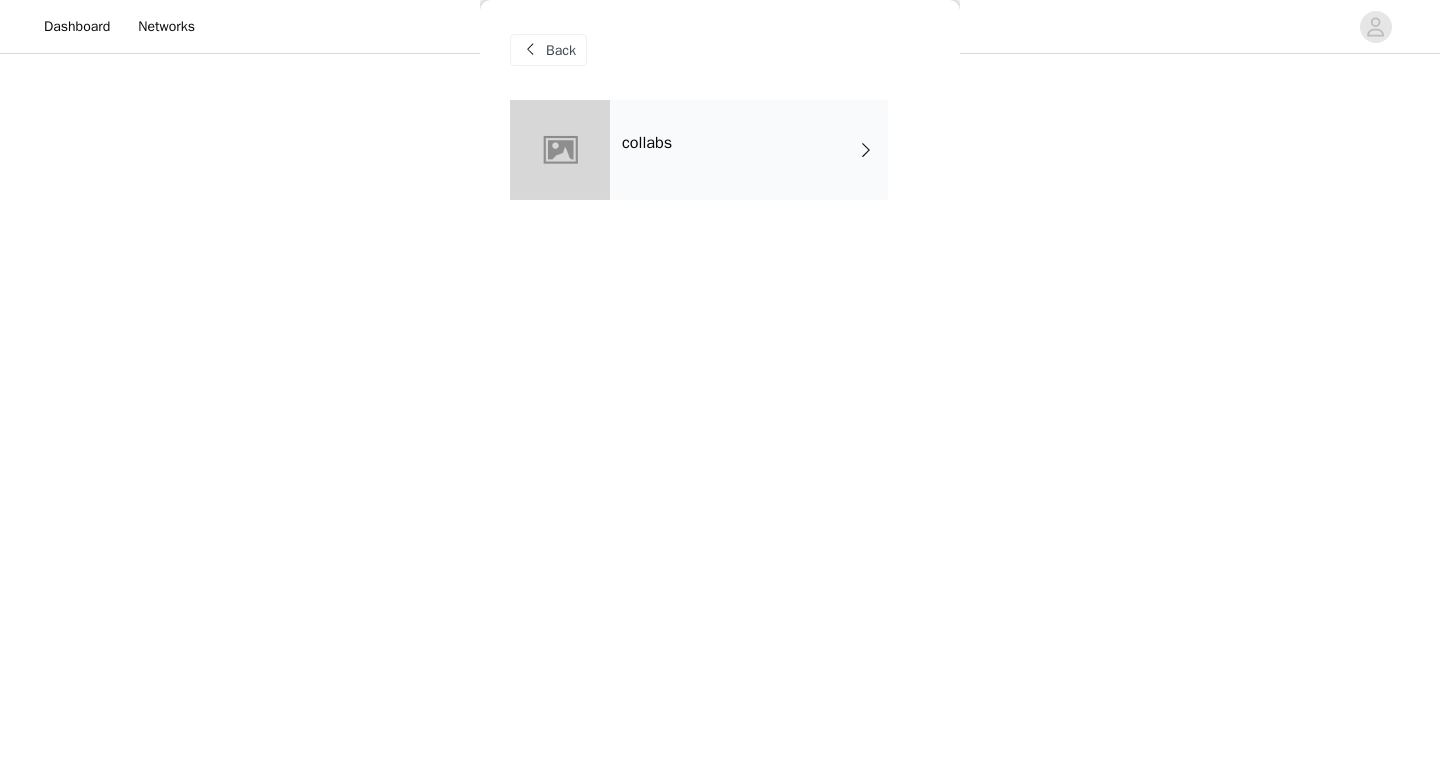 click on "collabs" at bounding box center (647, 143) 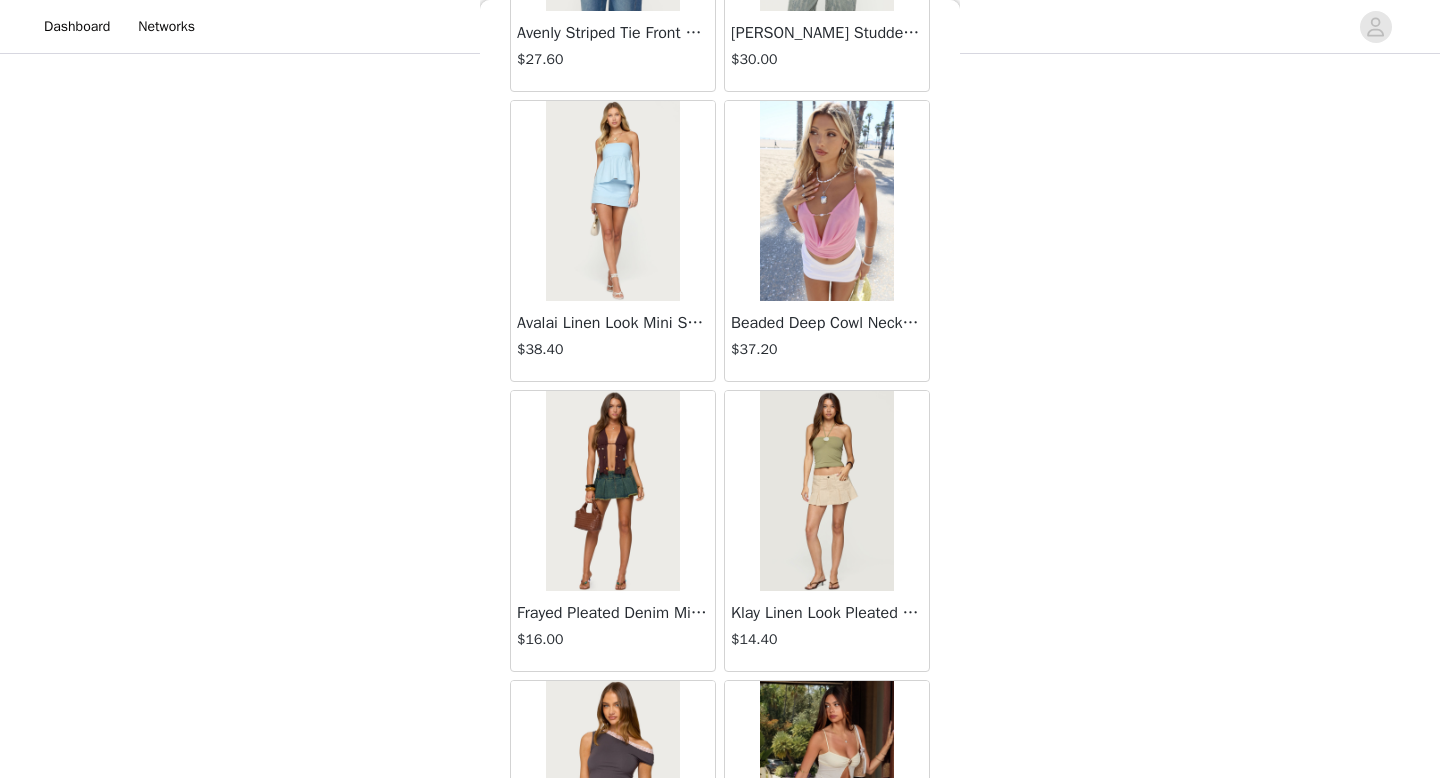 scroll, scrollTop: 2282, scrollLeft: 0, axis: vertical 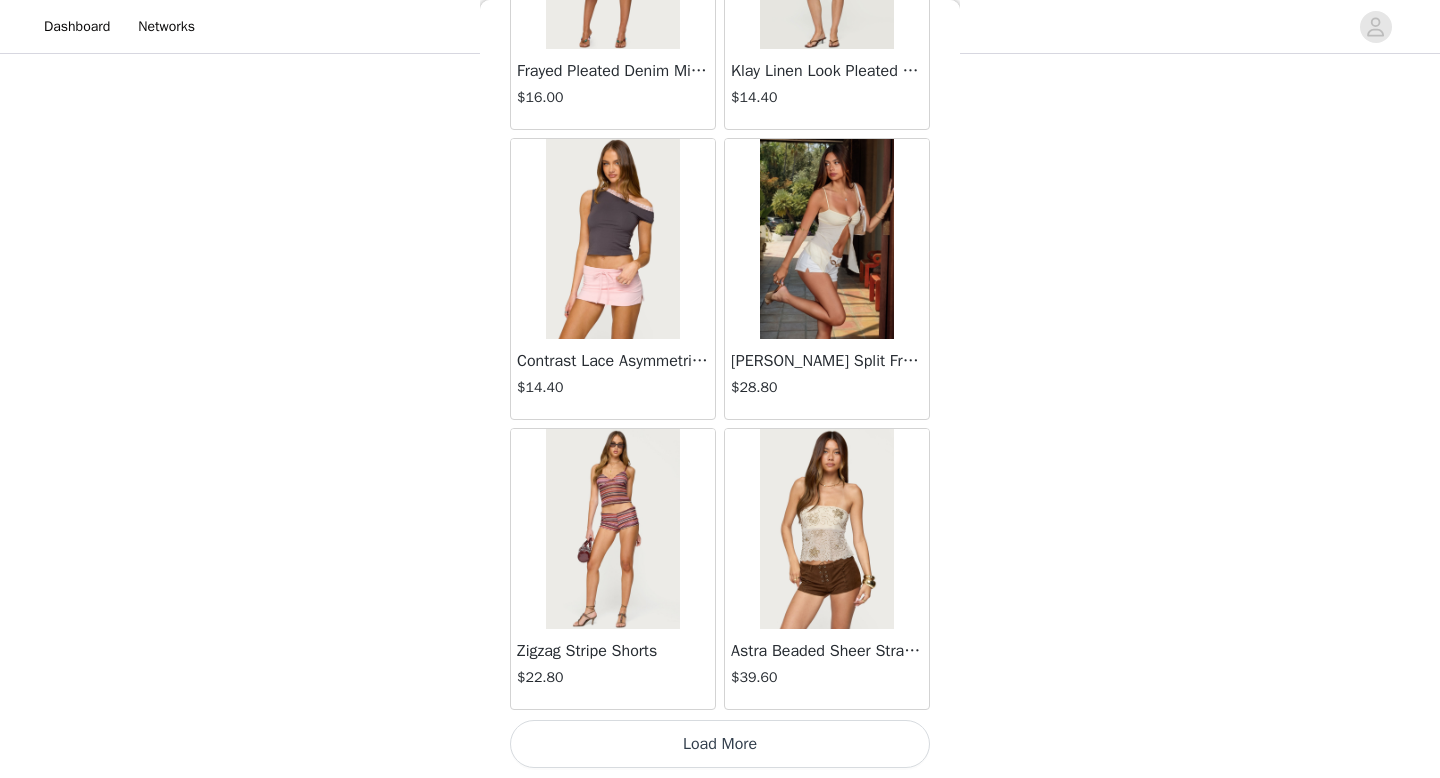 click on "Load More" at bounding box center (720, 744) 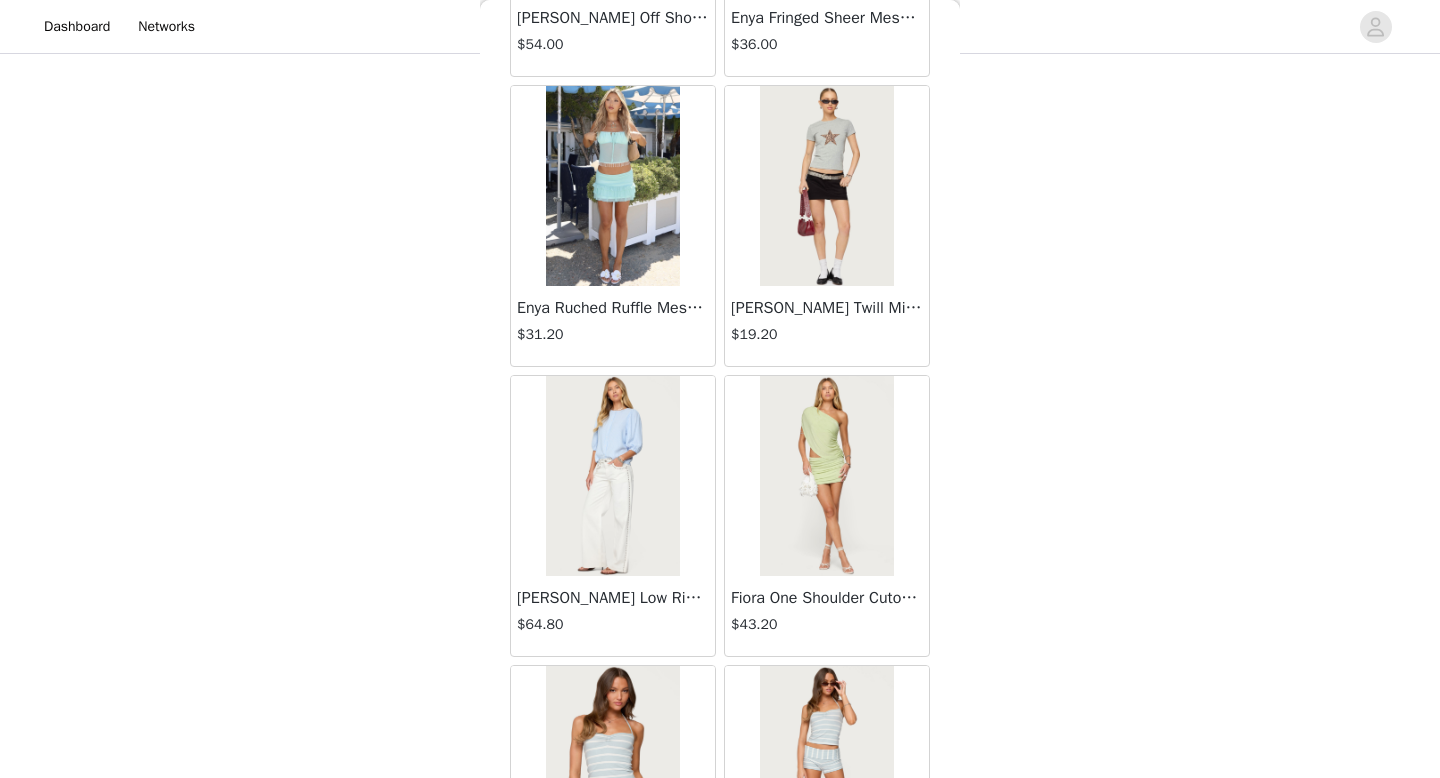 scroll, scrollTop: 5182, scrollLeft: 0, axis: vertical 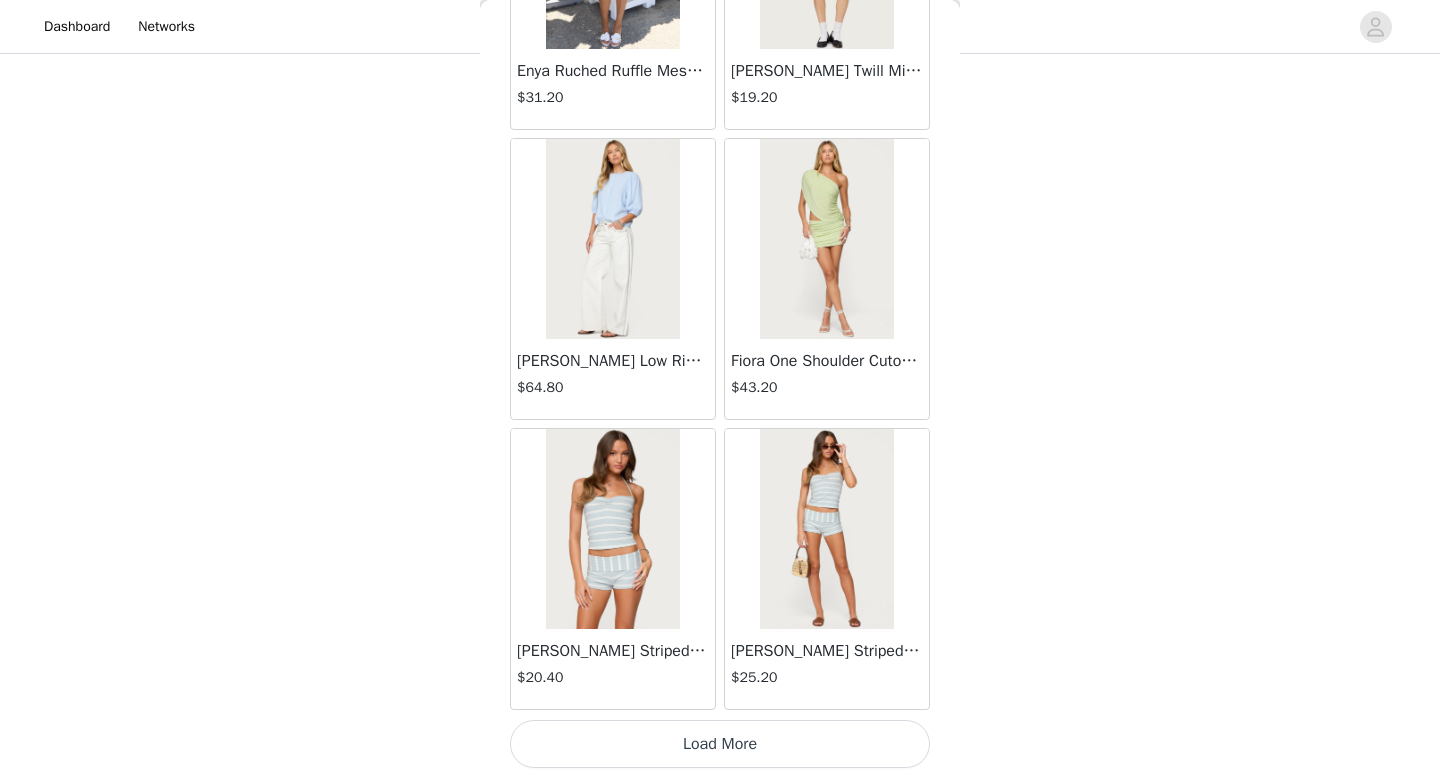 click on "Load More" at bounding box center [720, 744] 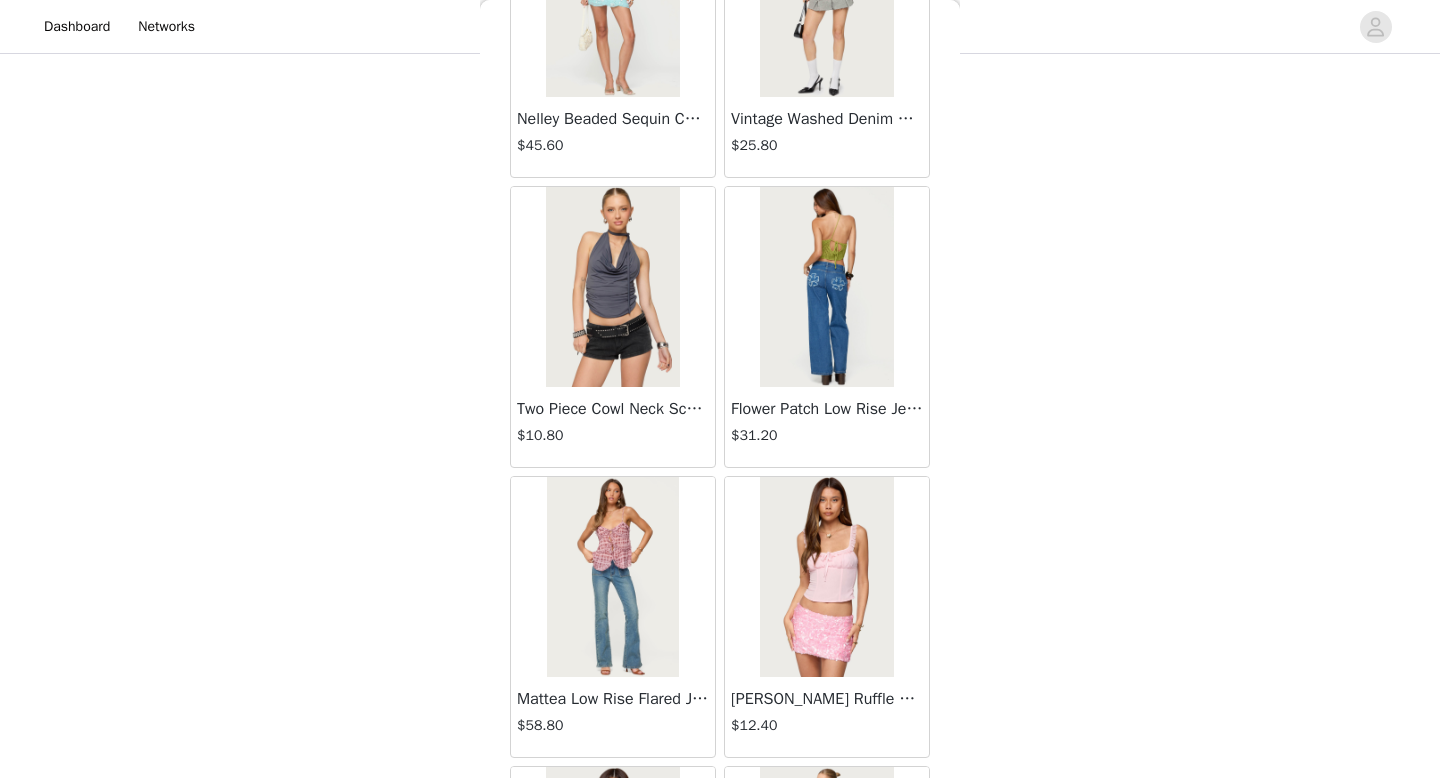 scroll, scrollTop: 8082, scrollLeft: 0, axis: vertical 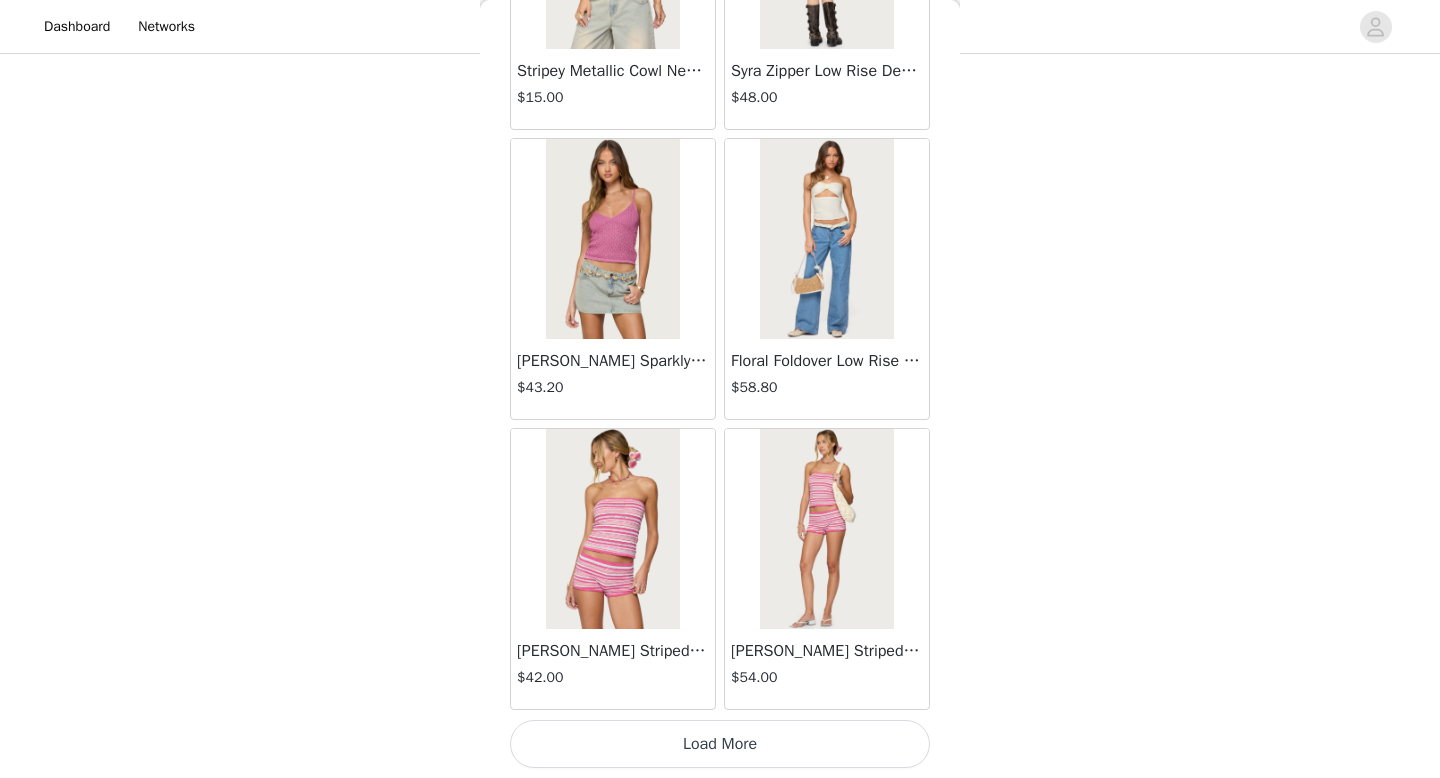 click on "Load More" at bounding box center (720, 744) 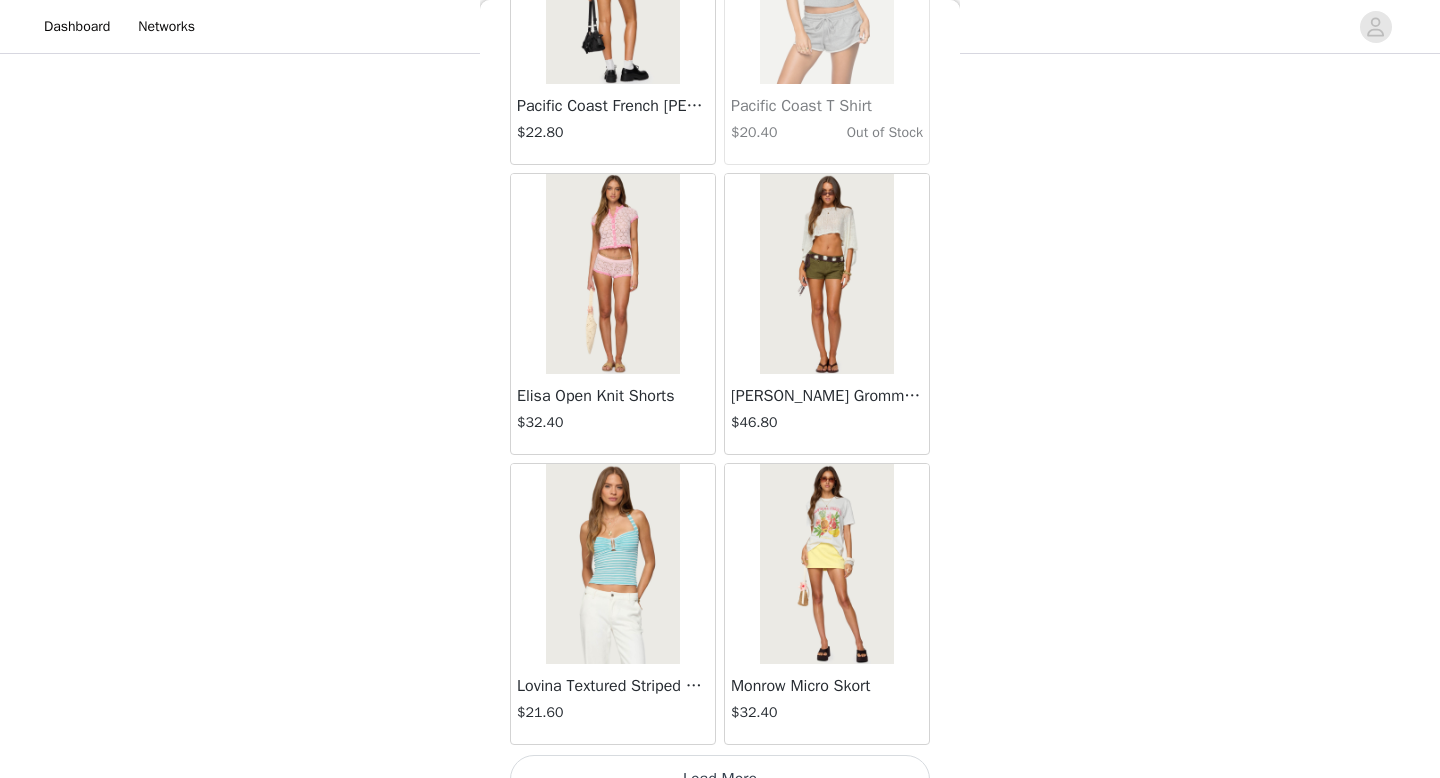 scroll, scrollTop: 10982, scrollLeft: 0, axis: vertical 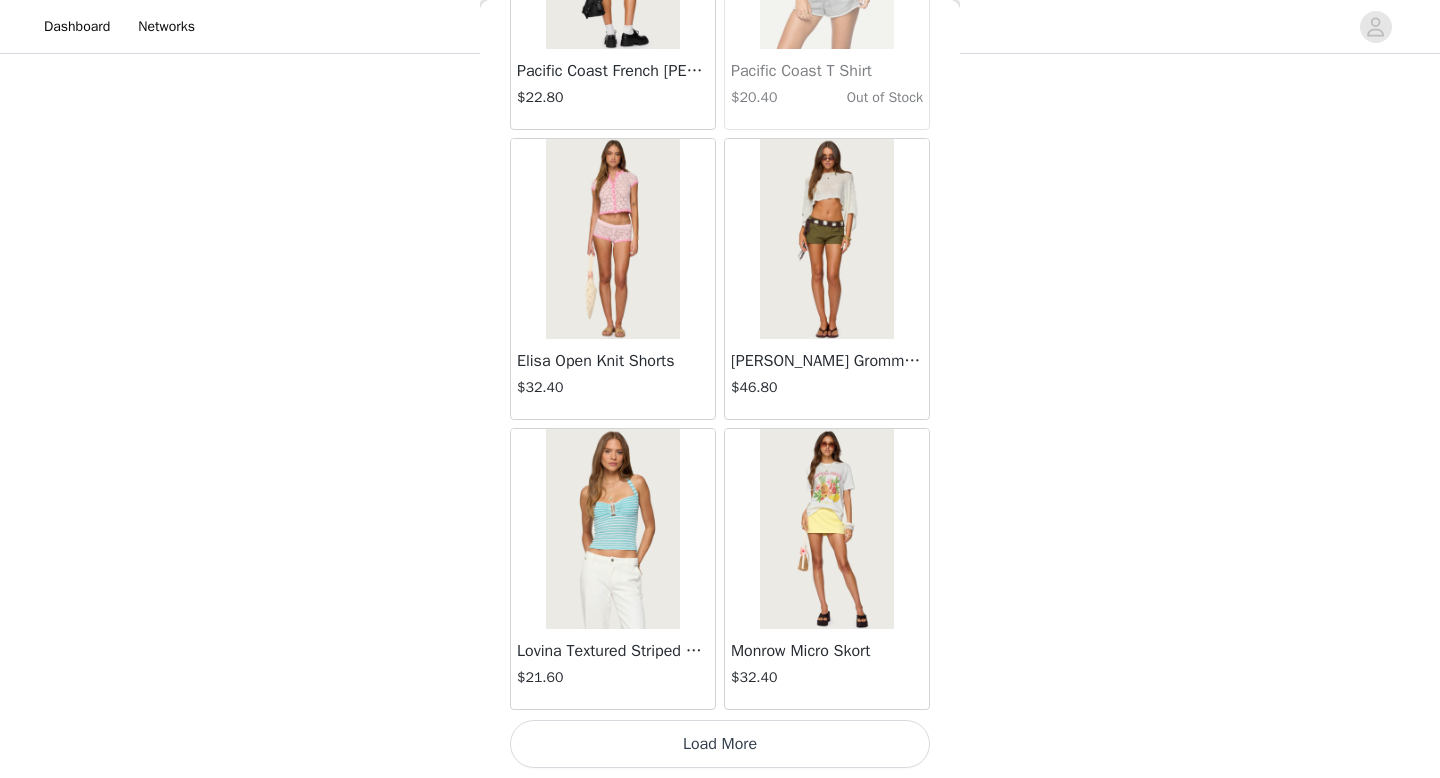 click on "Load More" at bounding box center [720, 744] 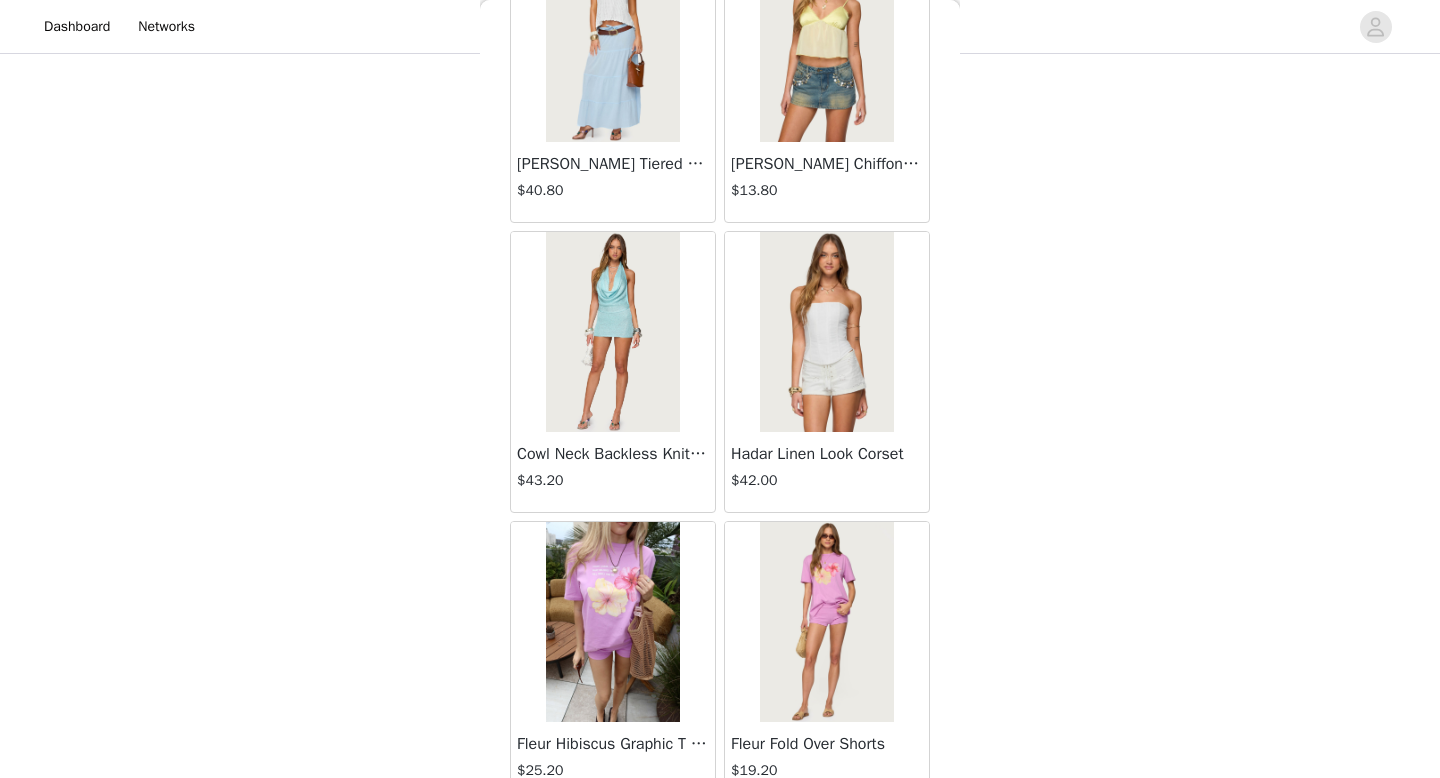 scroll, scrollTop: 13882, scrollLeft: 0, axis: vertical 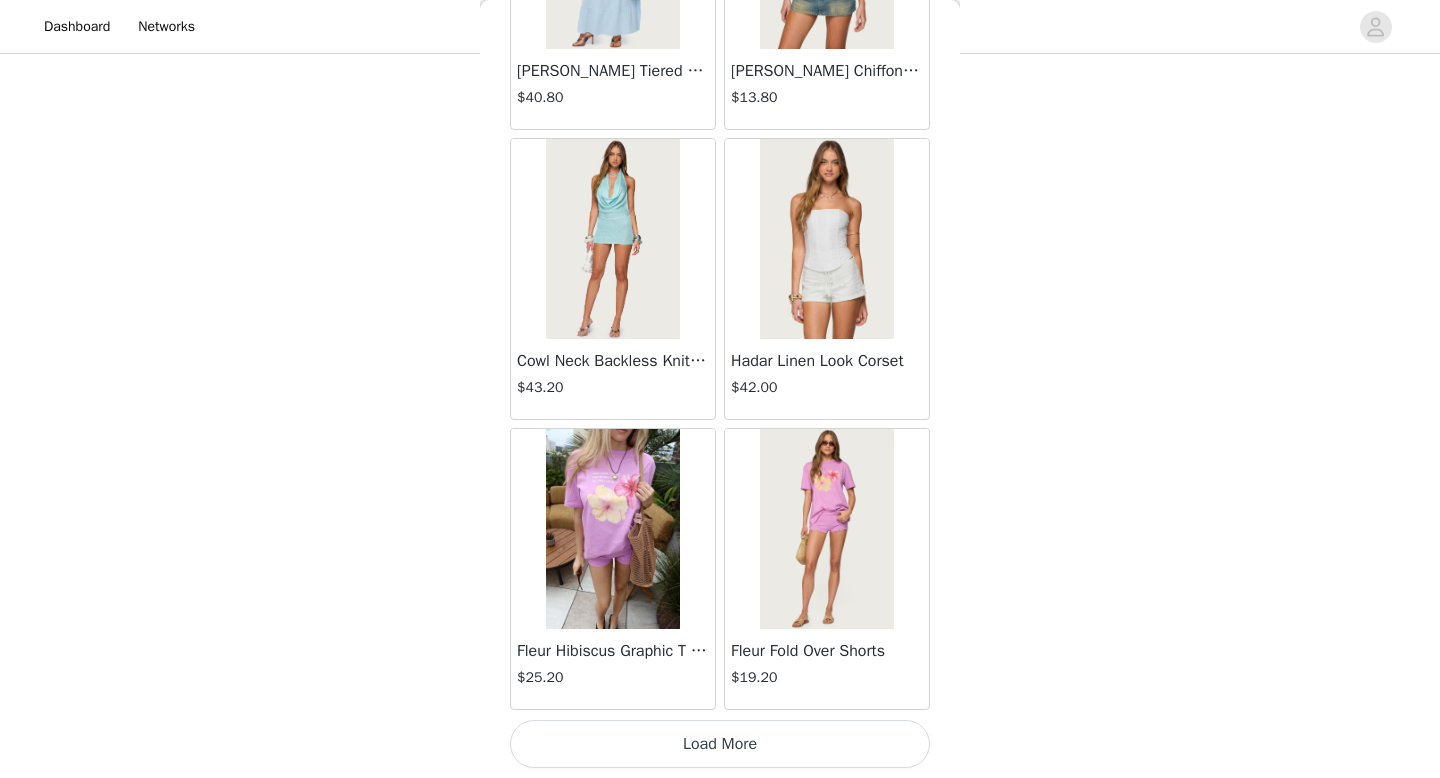 click on "Load More" at bounding box center [720, 744] 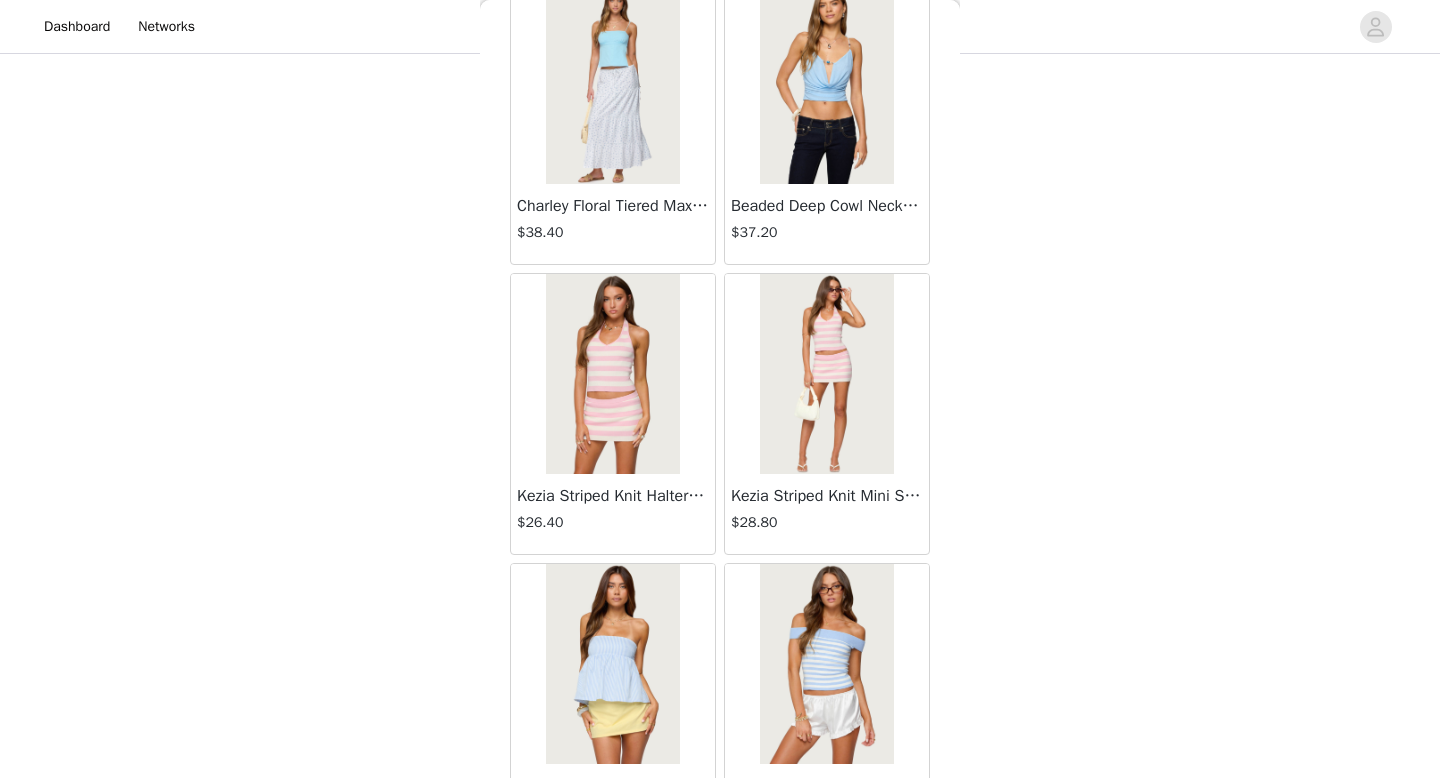 scroll, scrollTop: 16782, scrollLeft: 0, axis: vertical 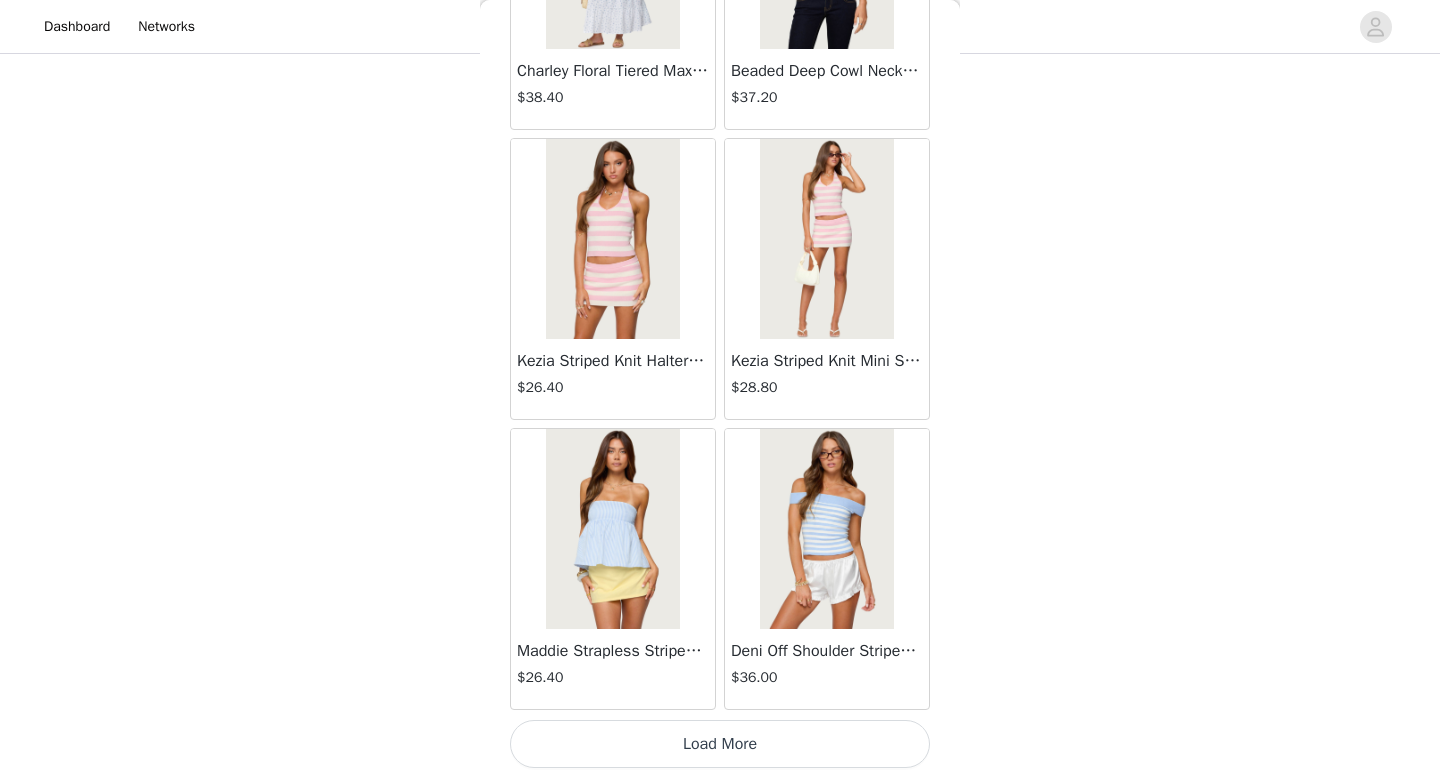 click on "Load More" at bounding box center [720, 744] 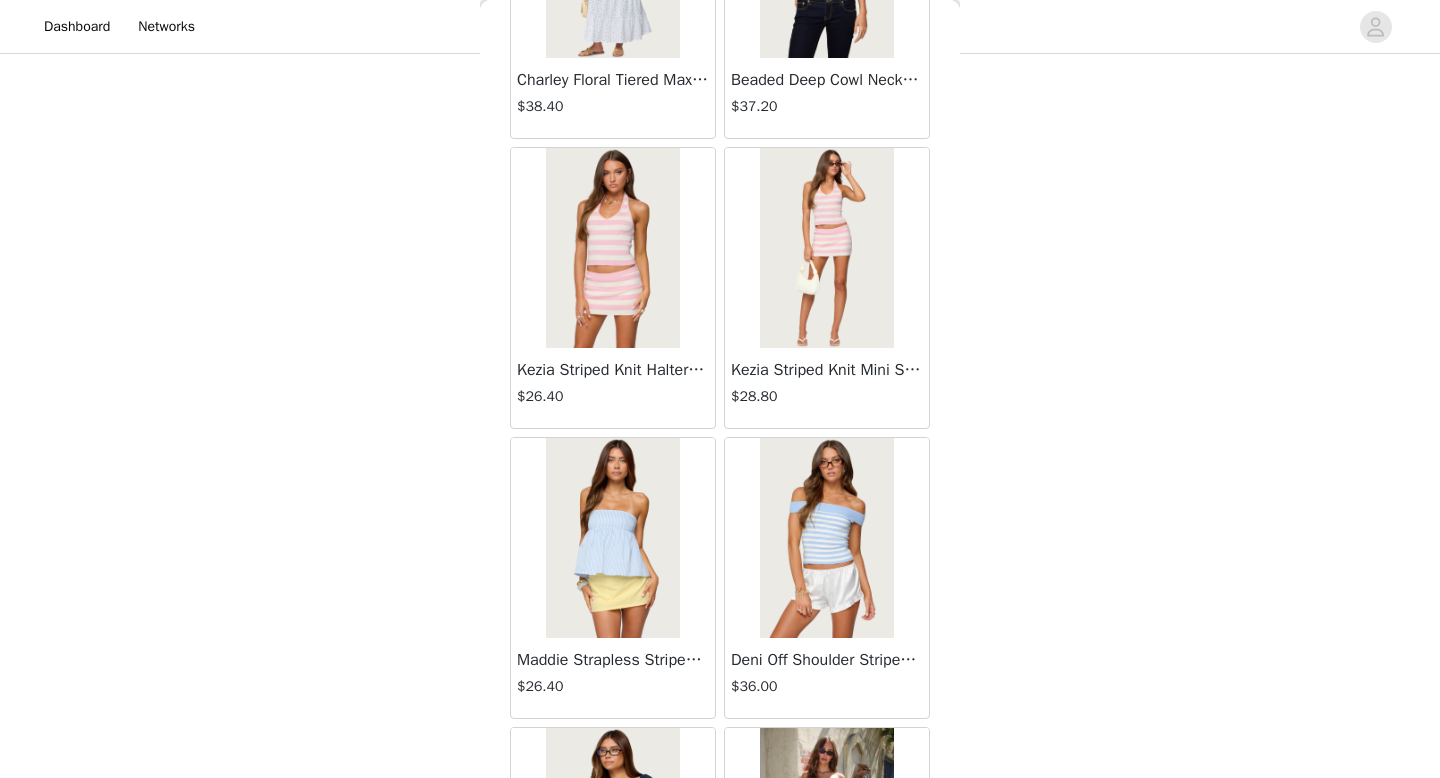 scroll, scrollTop: 16782, scrollLeft: 0, axis: vertical 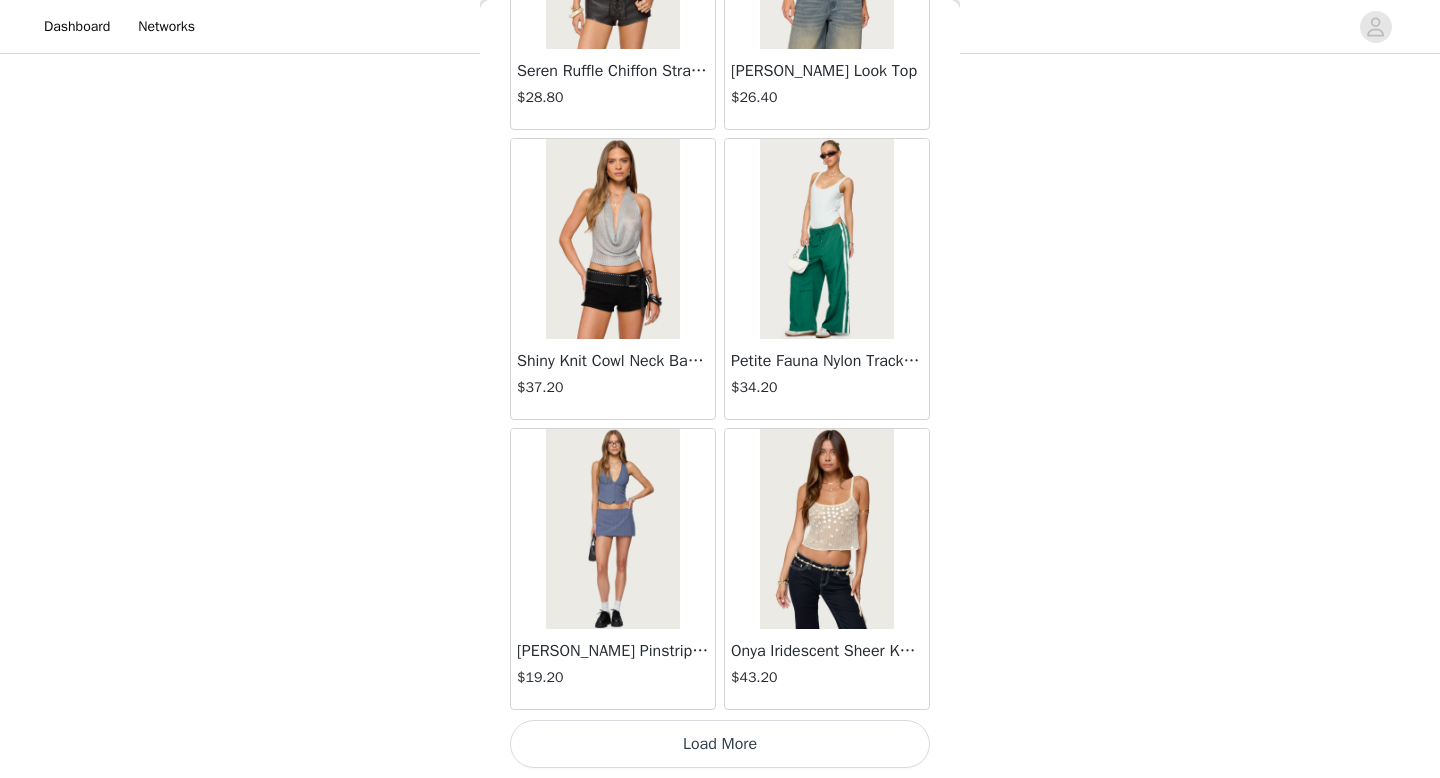 click on "Load More" at bounding box center (720, 744) 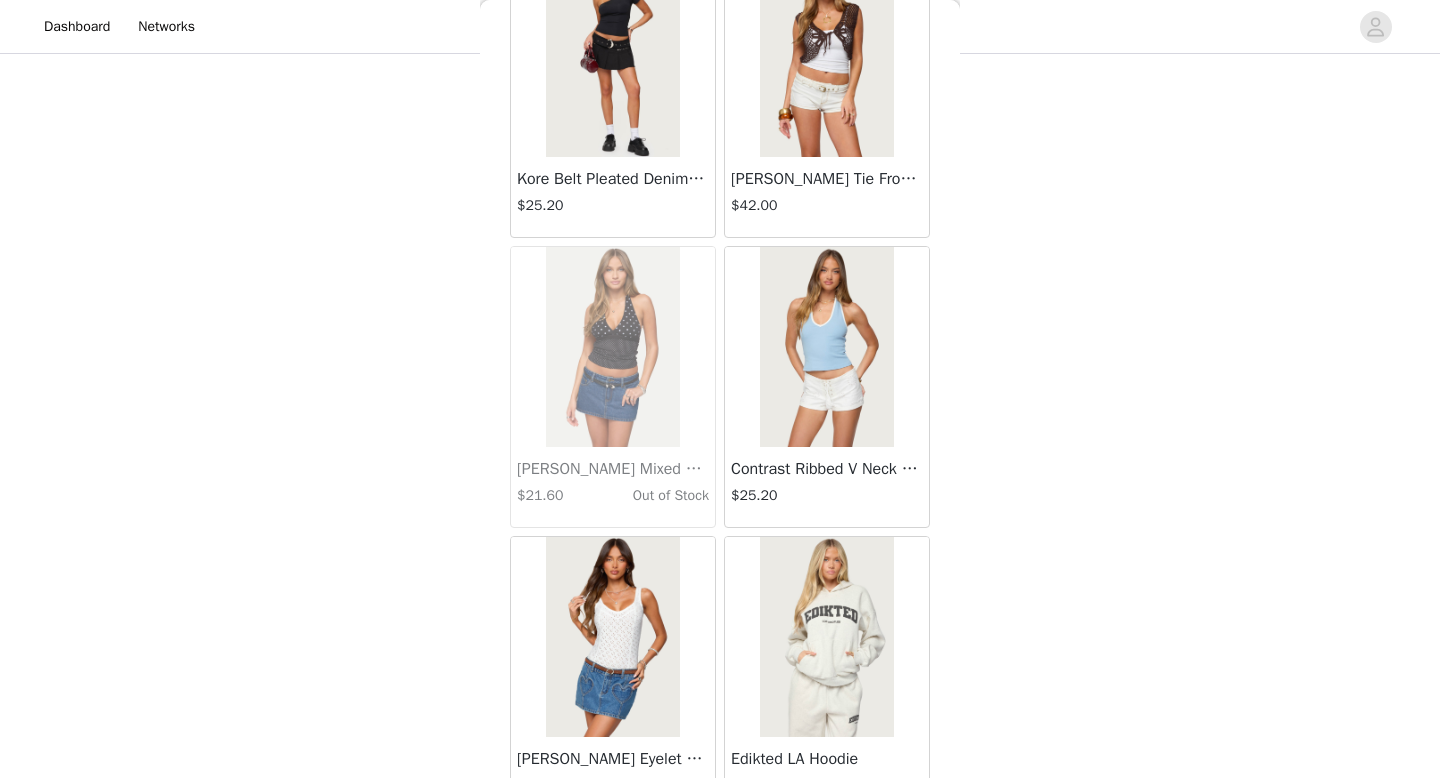 scroll, scrollTop: 22582, scrollLeft: 0, axis: vertical 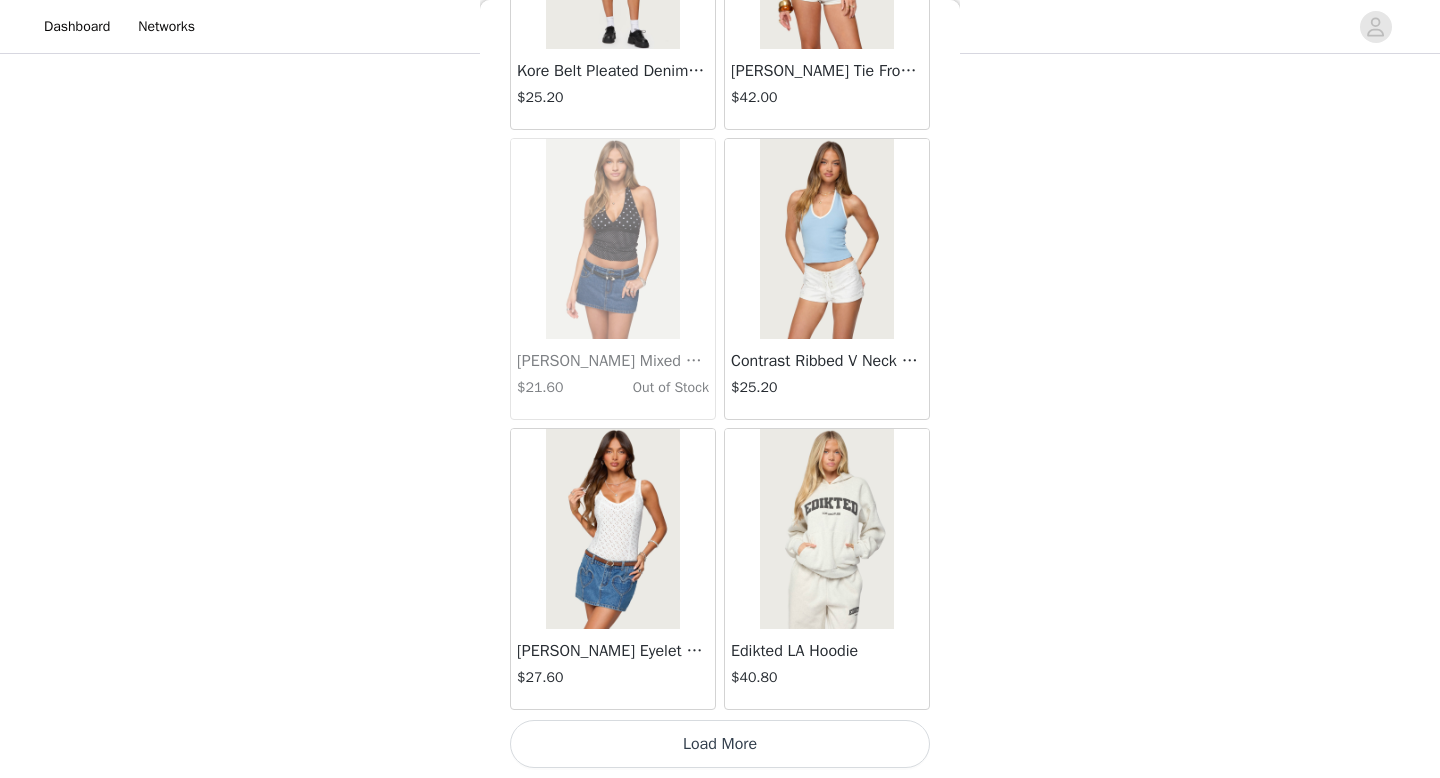 click on "Load More" at bounding box center [720, 744] 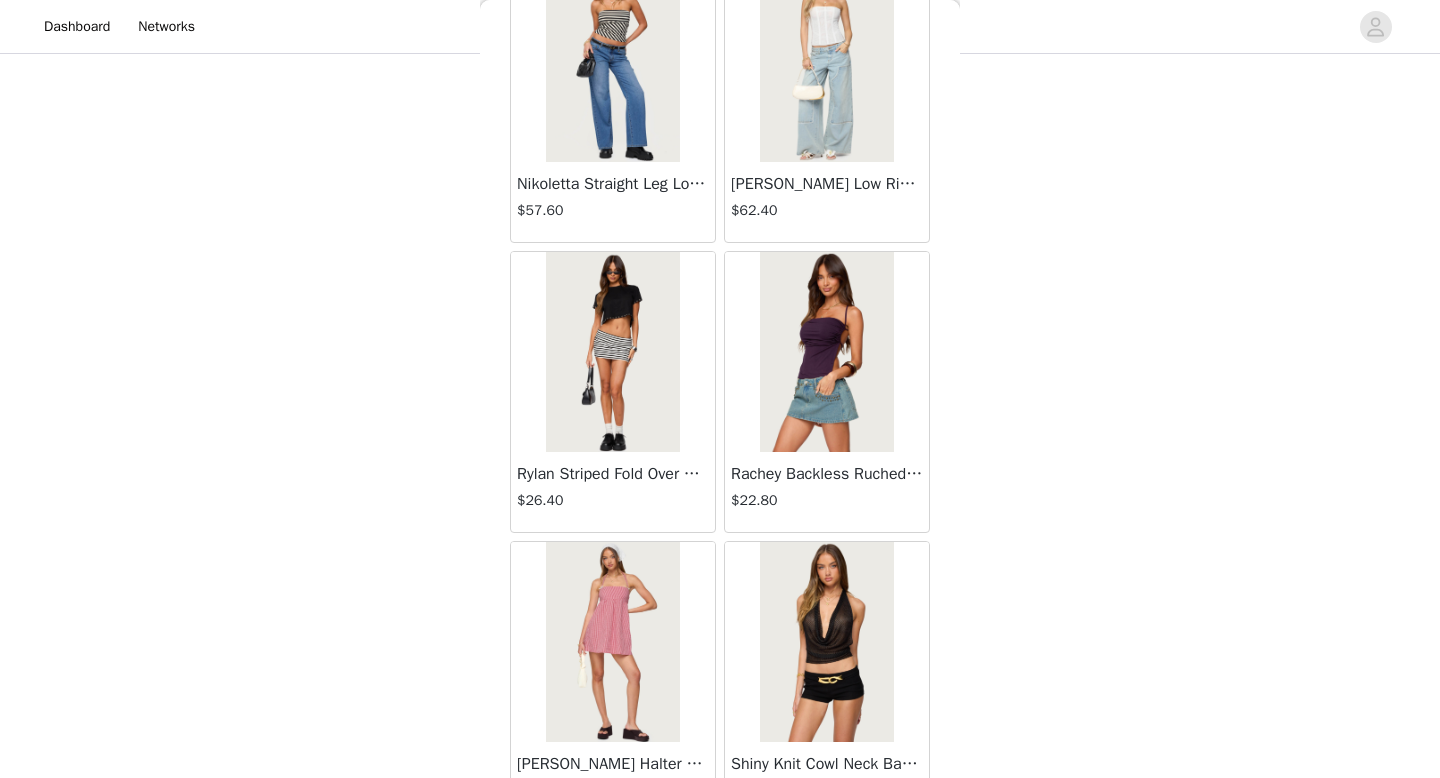 scroll, scrollTop: 25482, scrollLeft: 0, axis: vertical 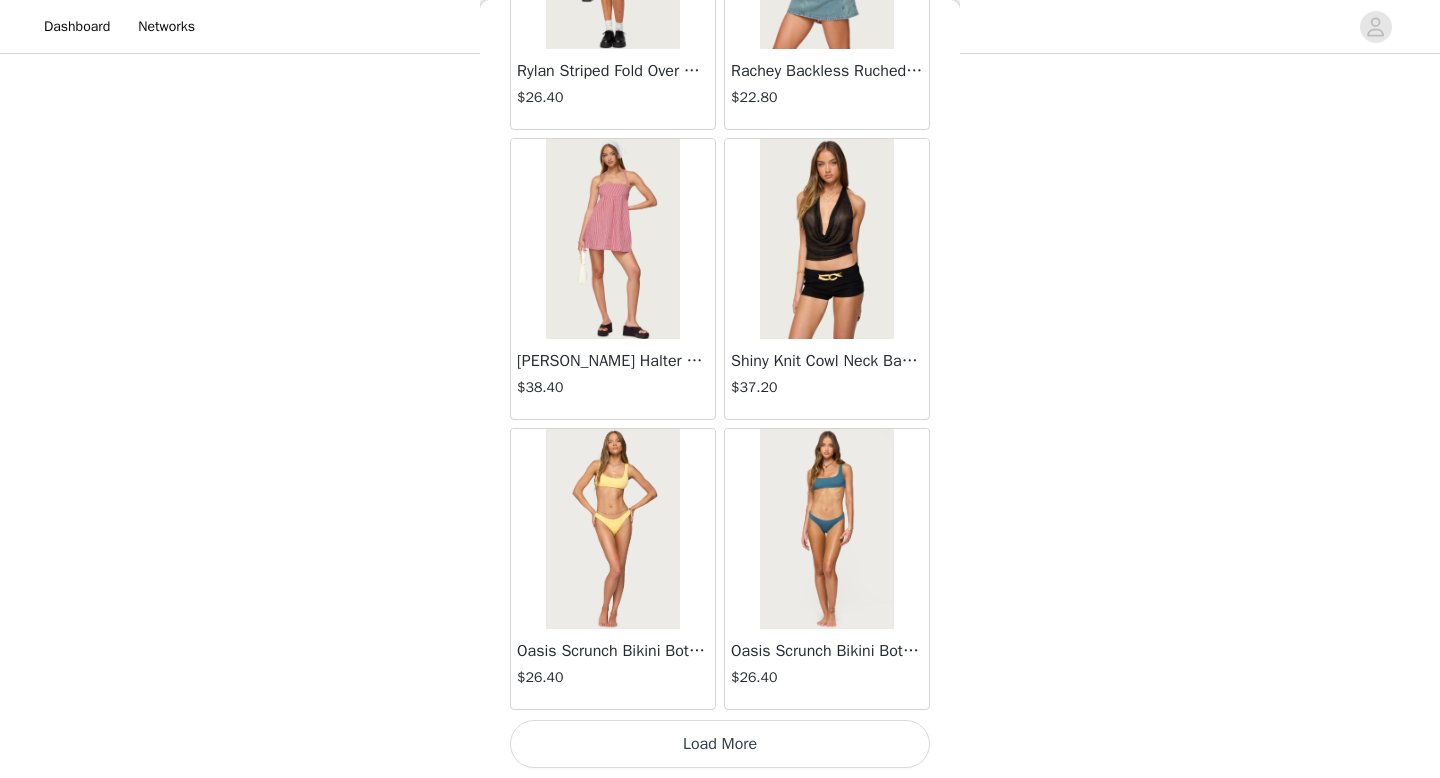 click on "Load More" at bounding box center [720, 744] 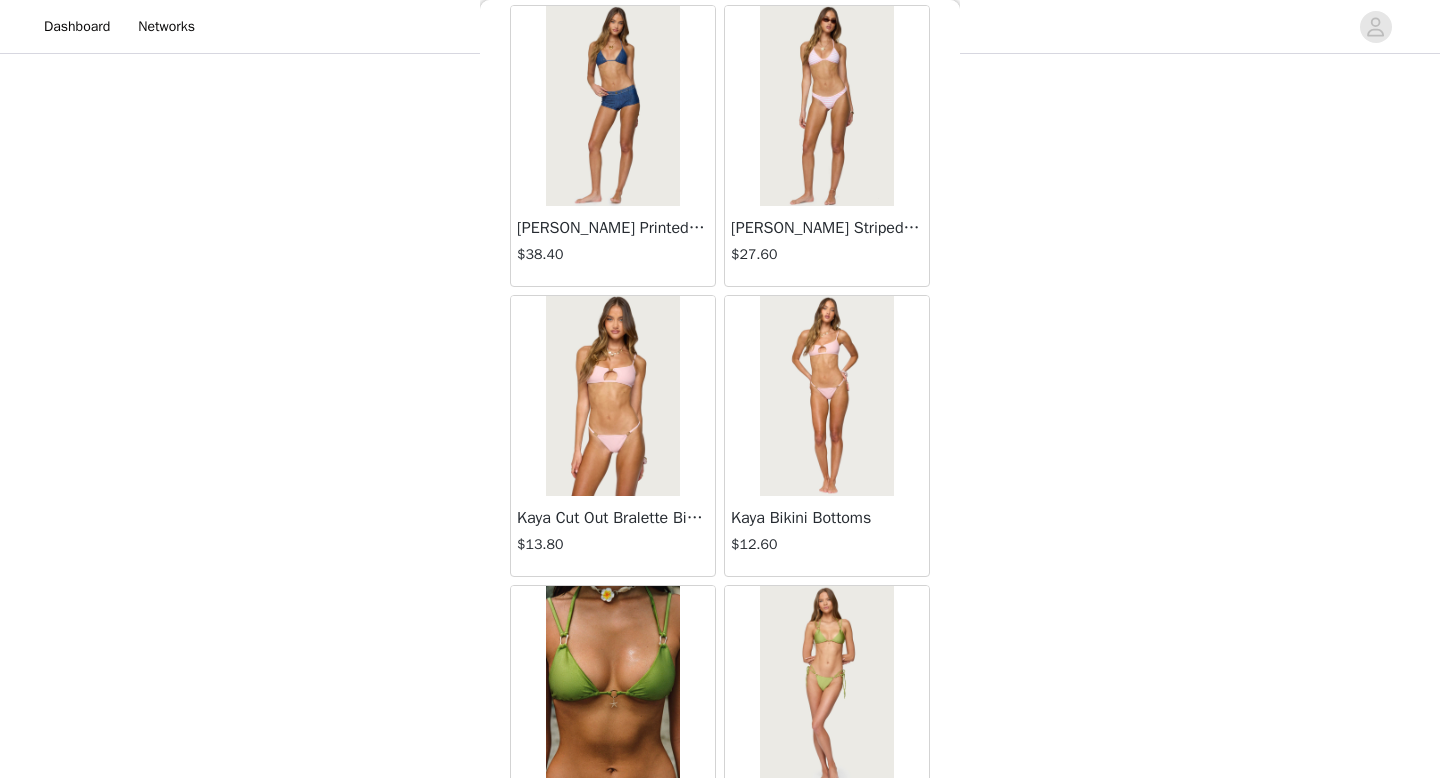 scroll, scrollTop: 28382, scrollLeft: 0, axis: vertical 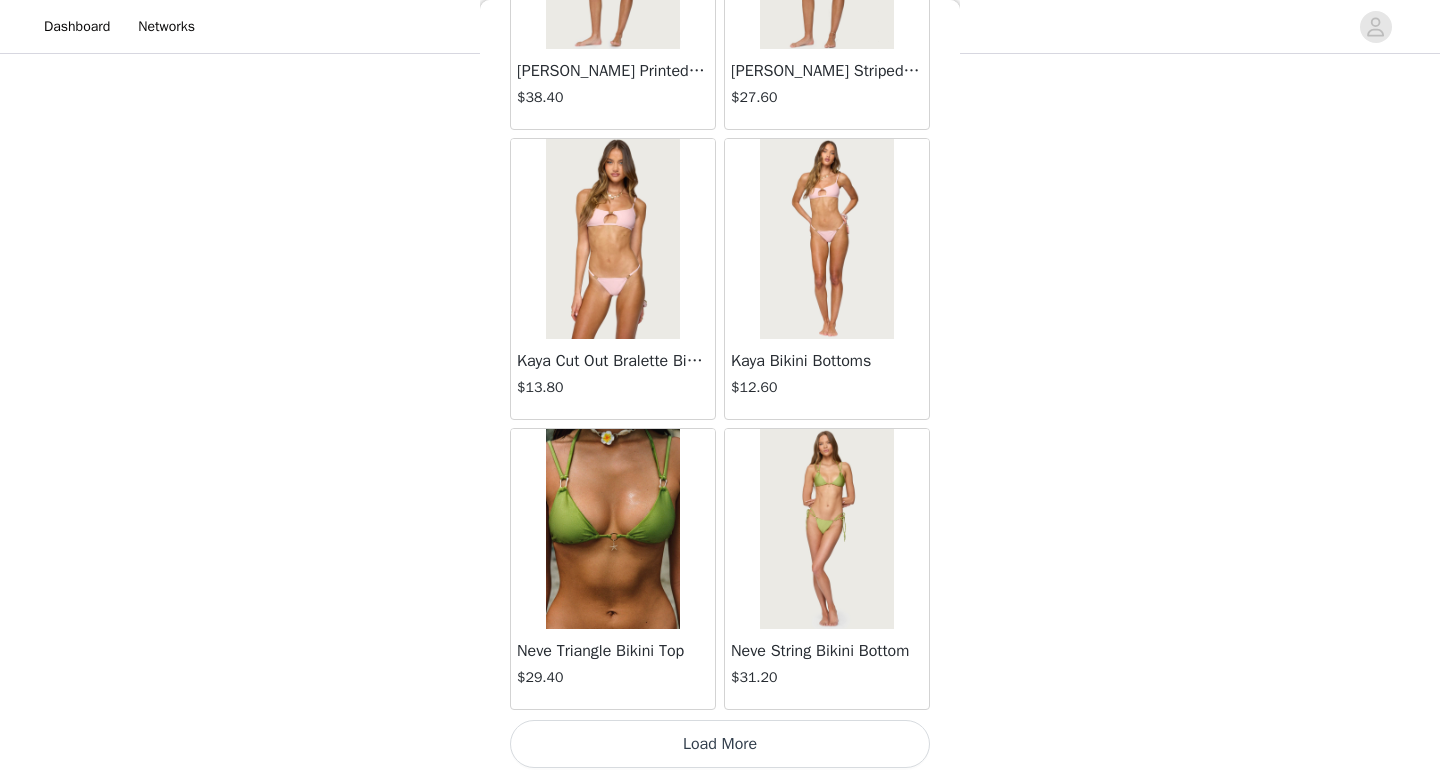 click on "Load More" at bounding box center [720, 744] 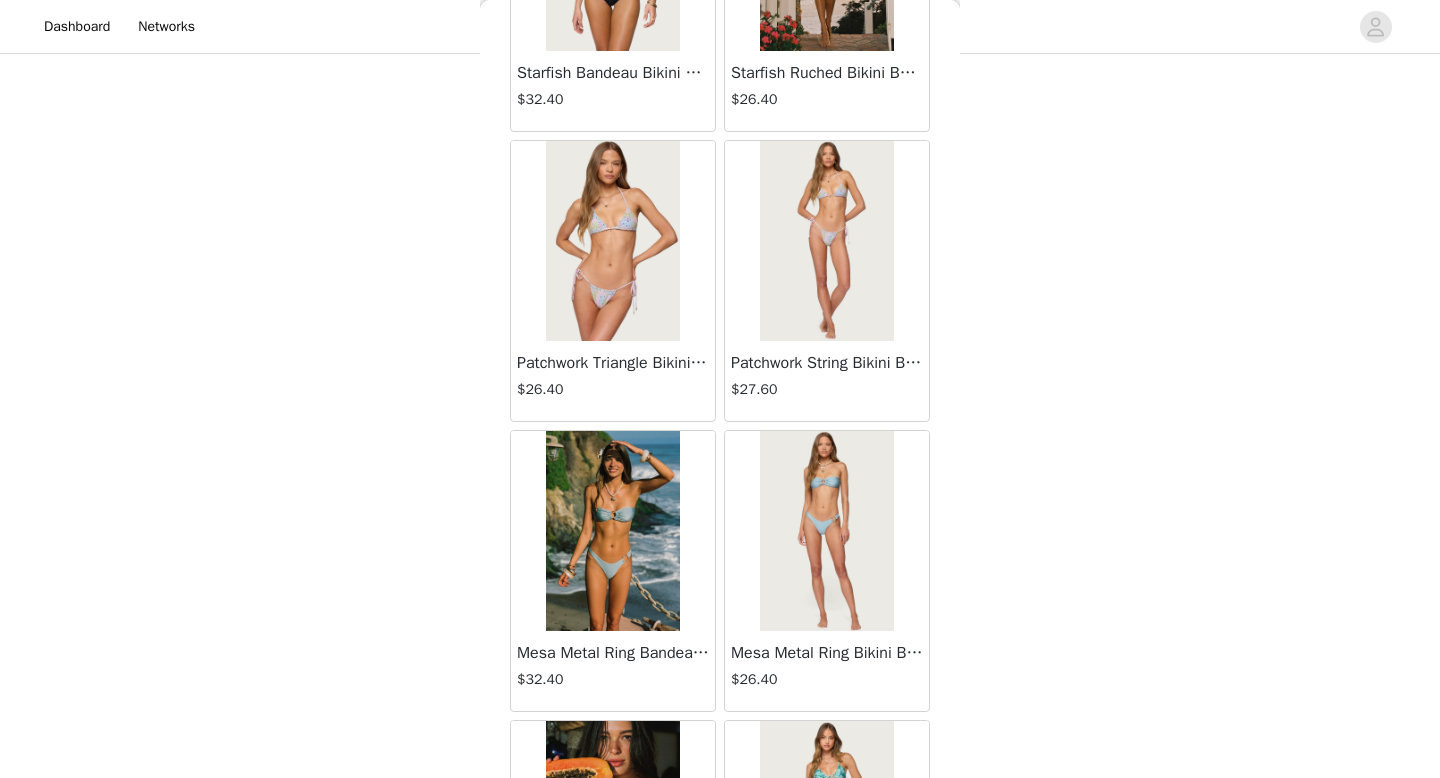 scroll, scrollTop: 29257, scrollLeft: 0, axis: vertical 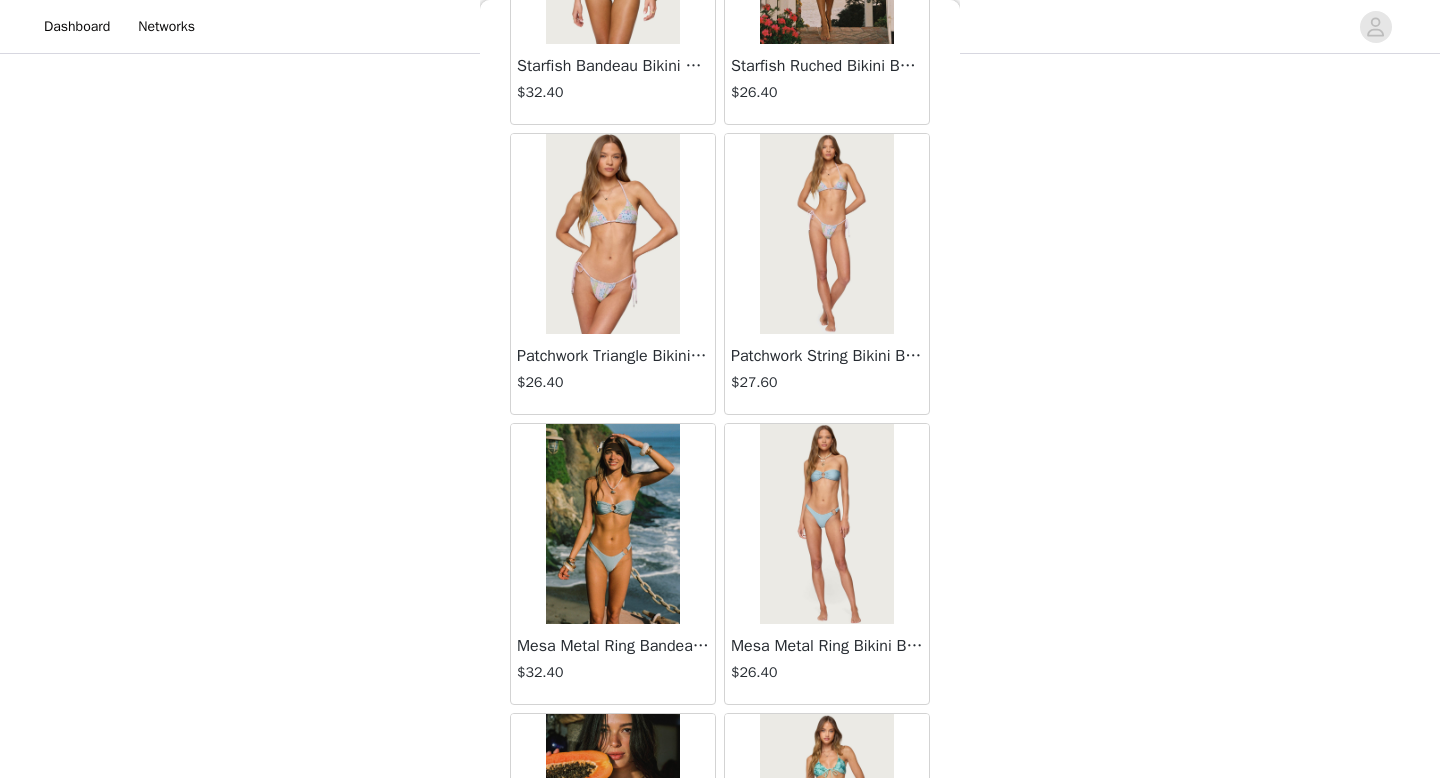 click at bounding box center (826, 524) 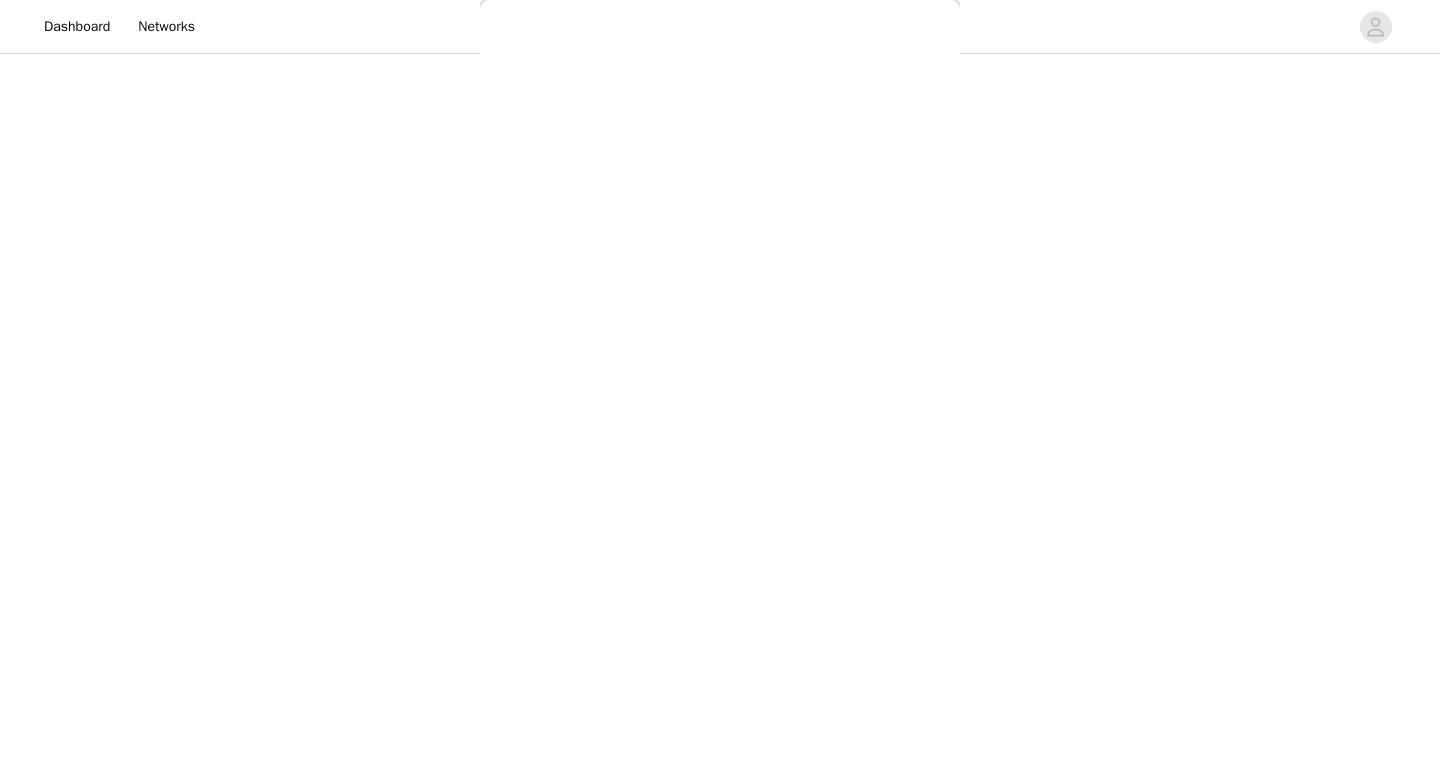 scroll, scrollTop: 174, scrollLeft: 0, axis: vertical 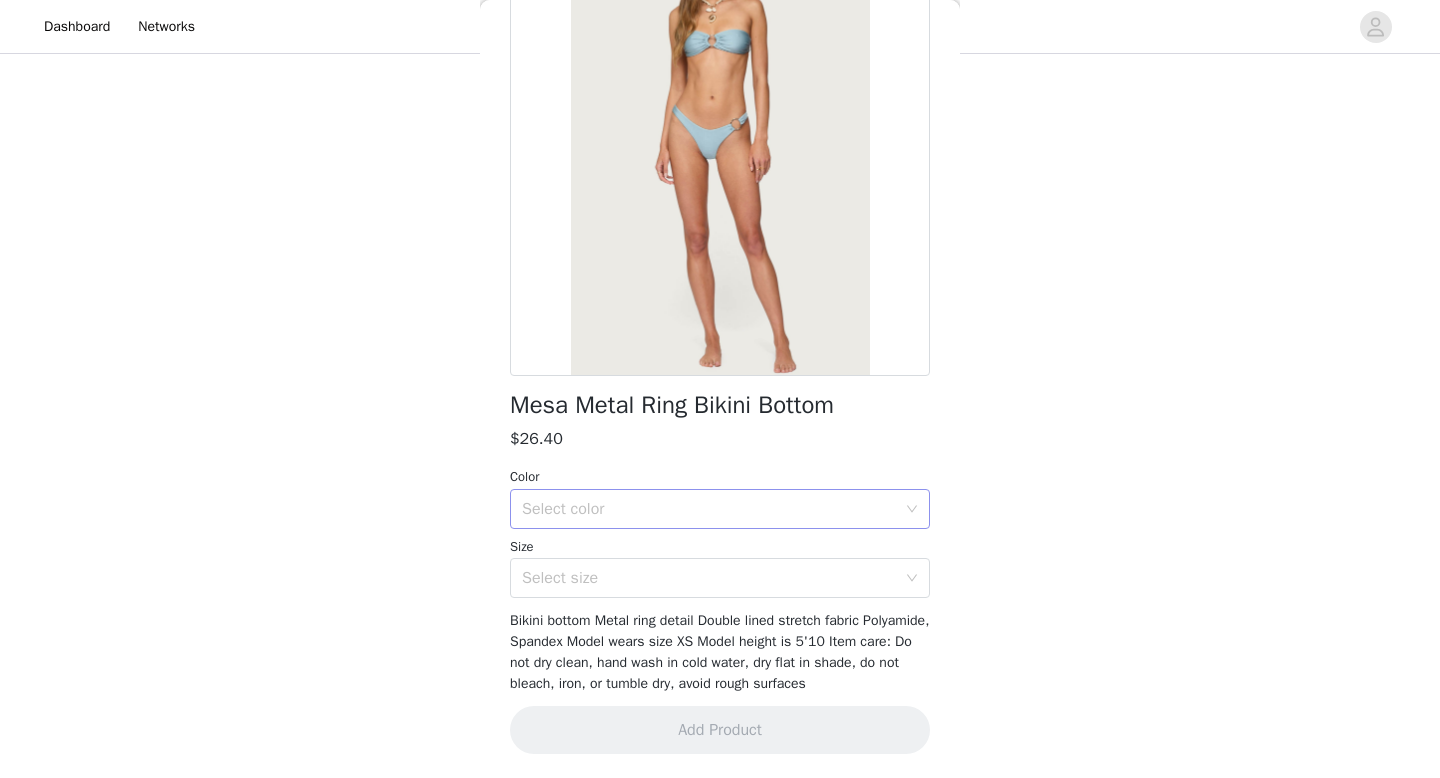 click on "Select color" at bounding box center [709, 509] 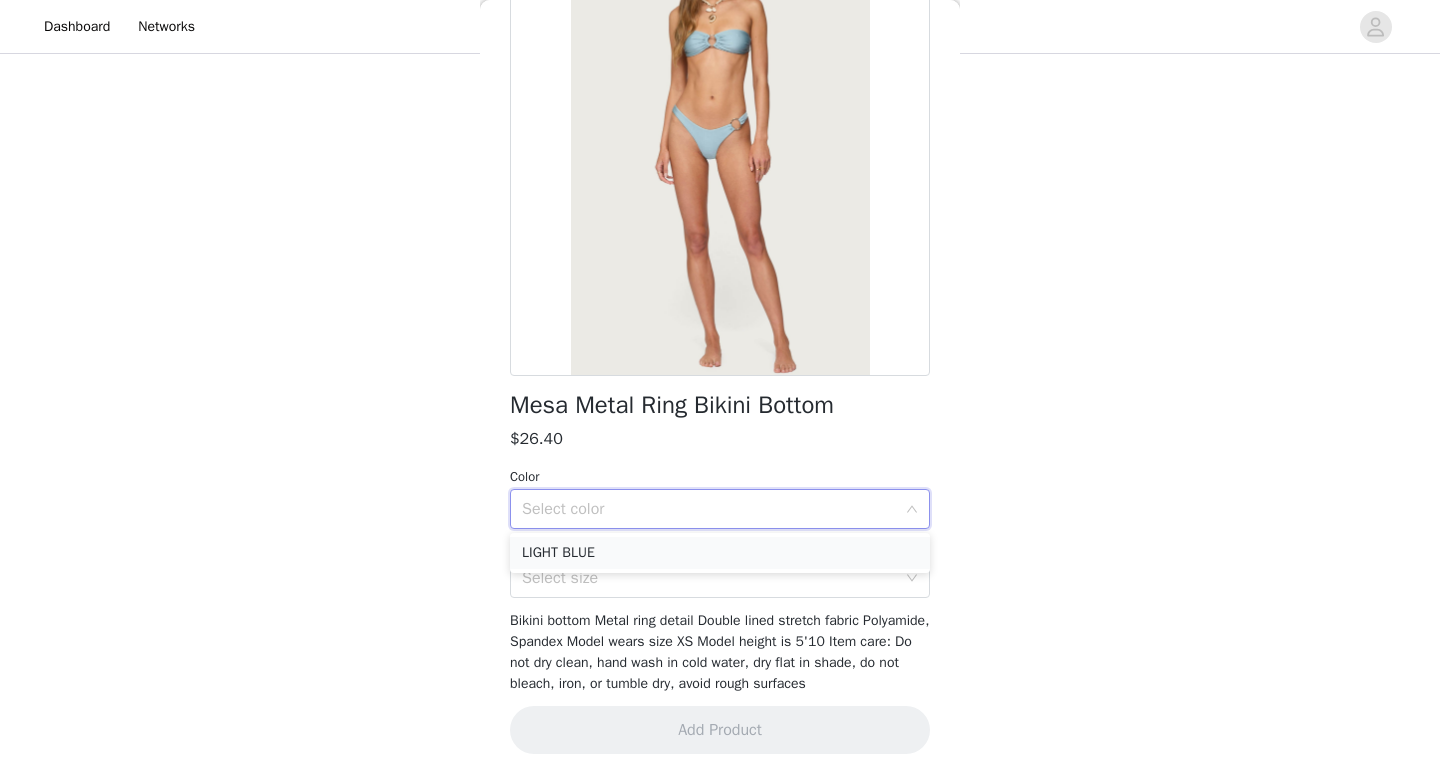 click on "LIGHT BLUE" at bounding box center [720, 553] 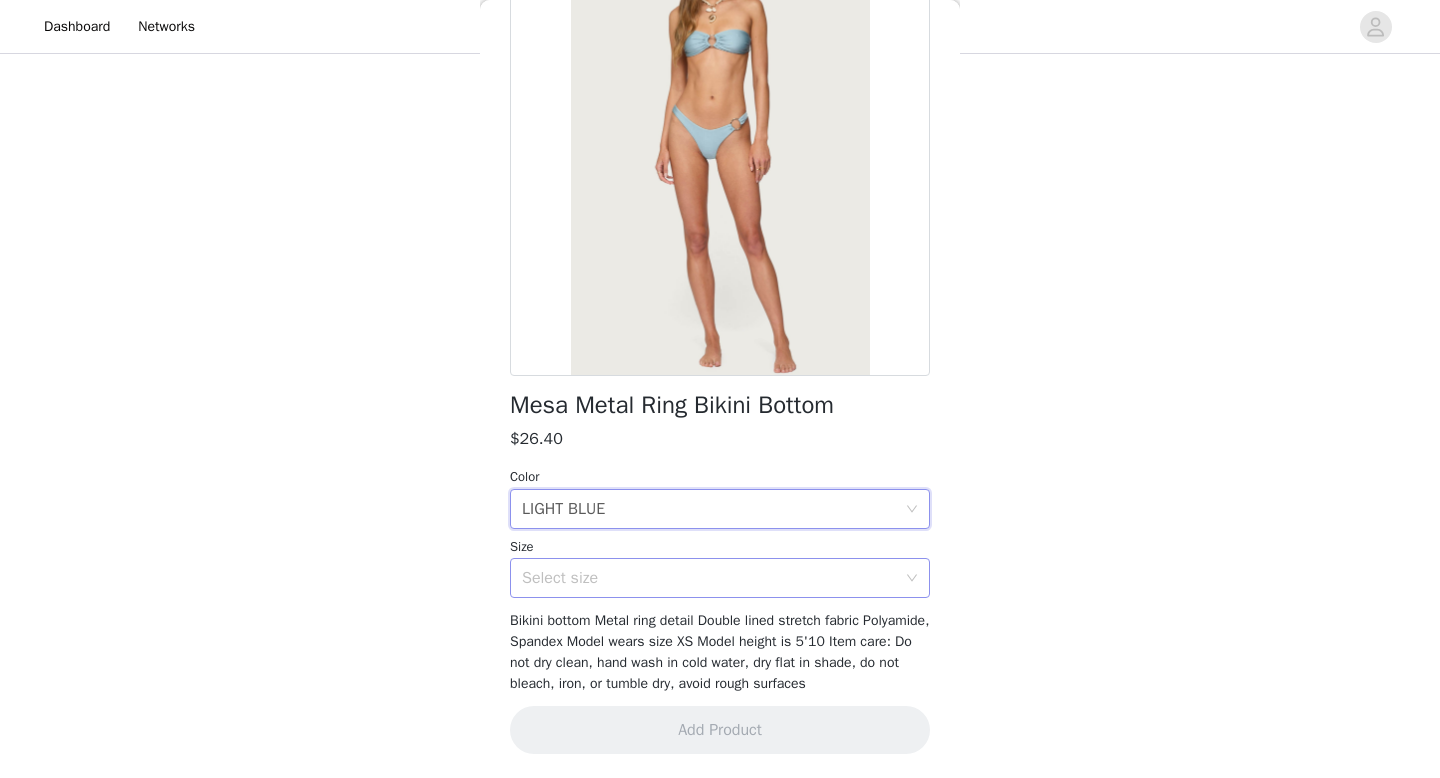 click on "Select size" at bounding box center [709, 578] 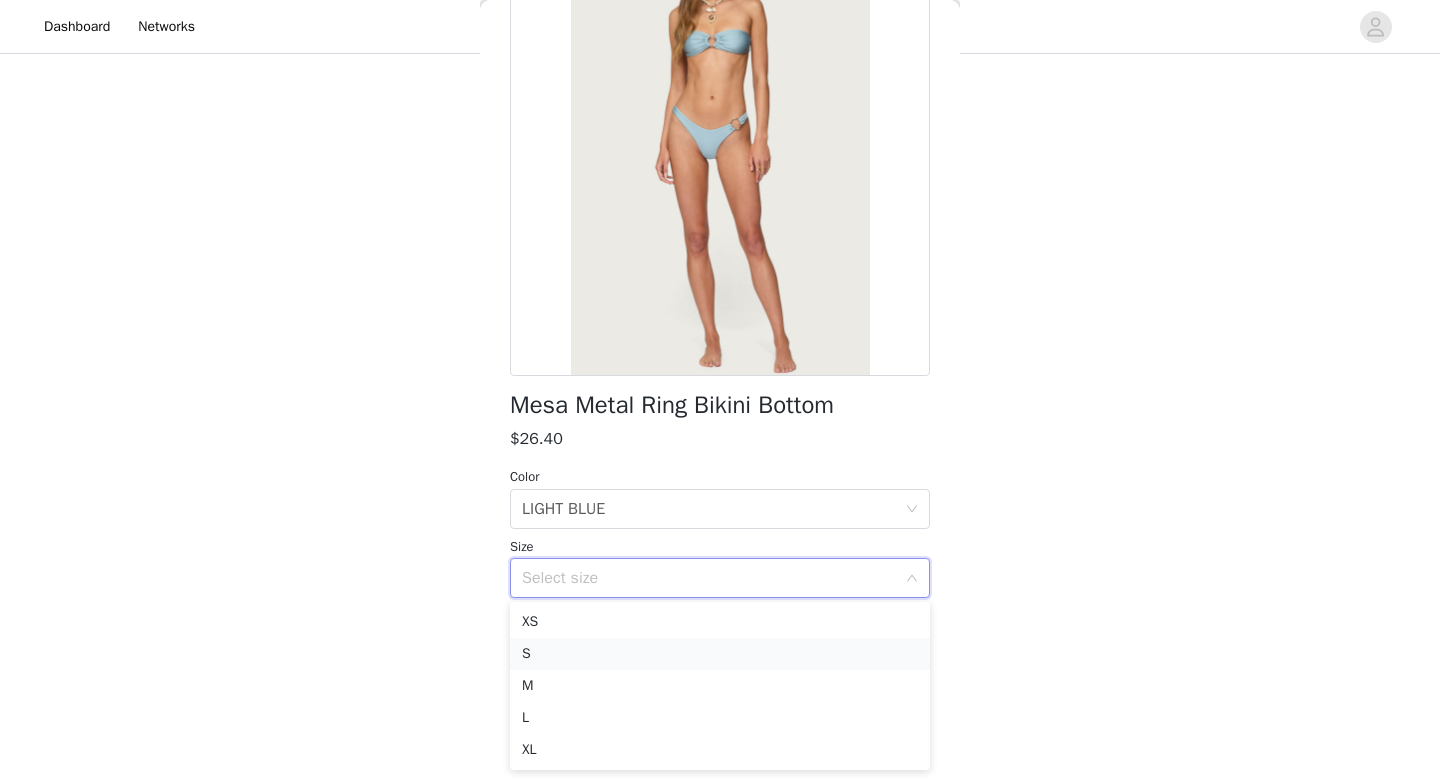 click on "S" at bounding box center (720, 654) 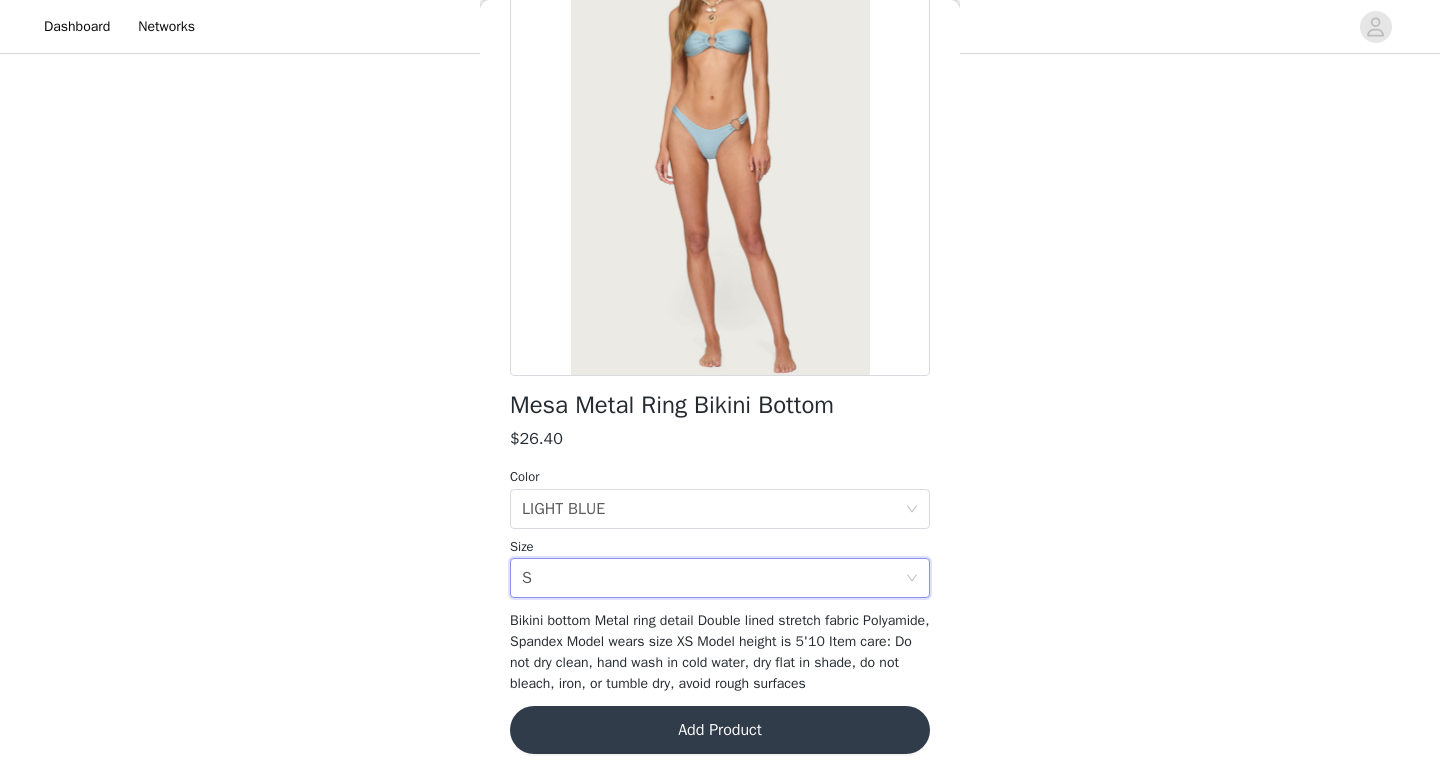 click on "Add Product" at bounding box center (720, 730) 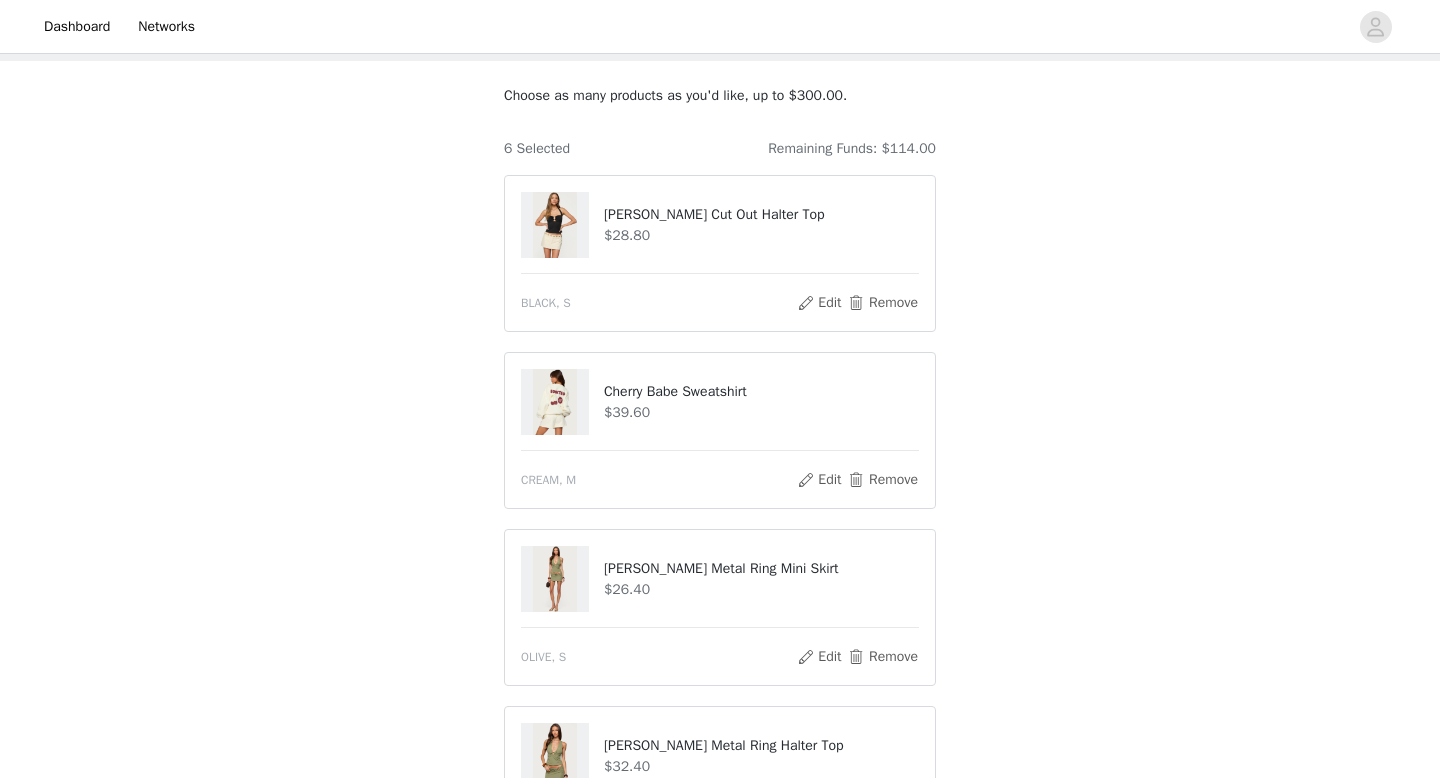 scroll, scrollTop: 102, scrollLeft: 0, axis: vertical 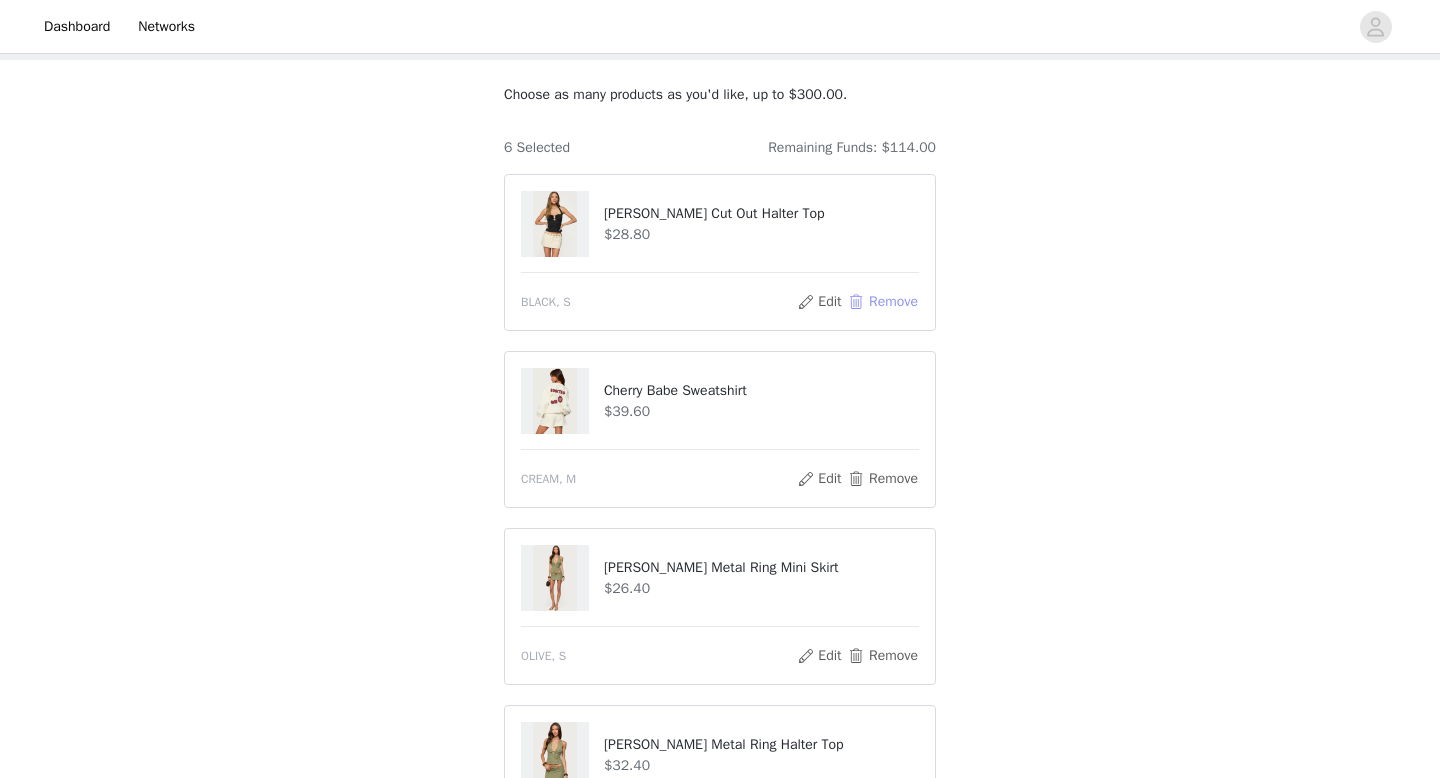 click on "Remove" at bounding box center (883, 302) 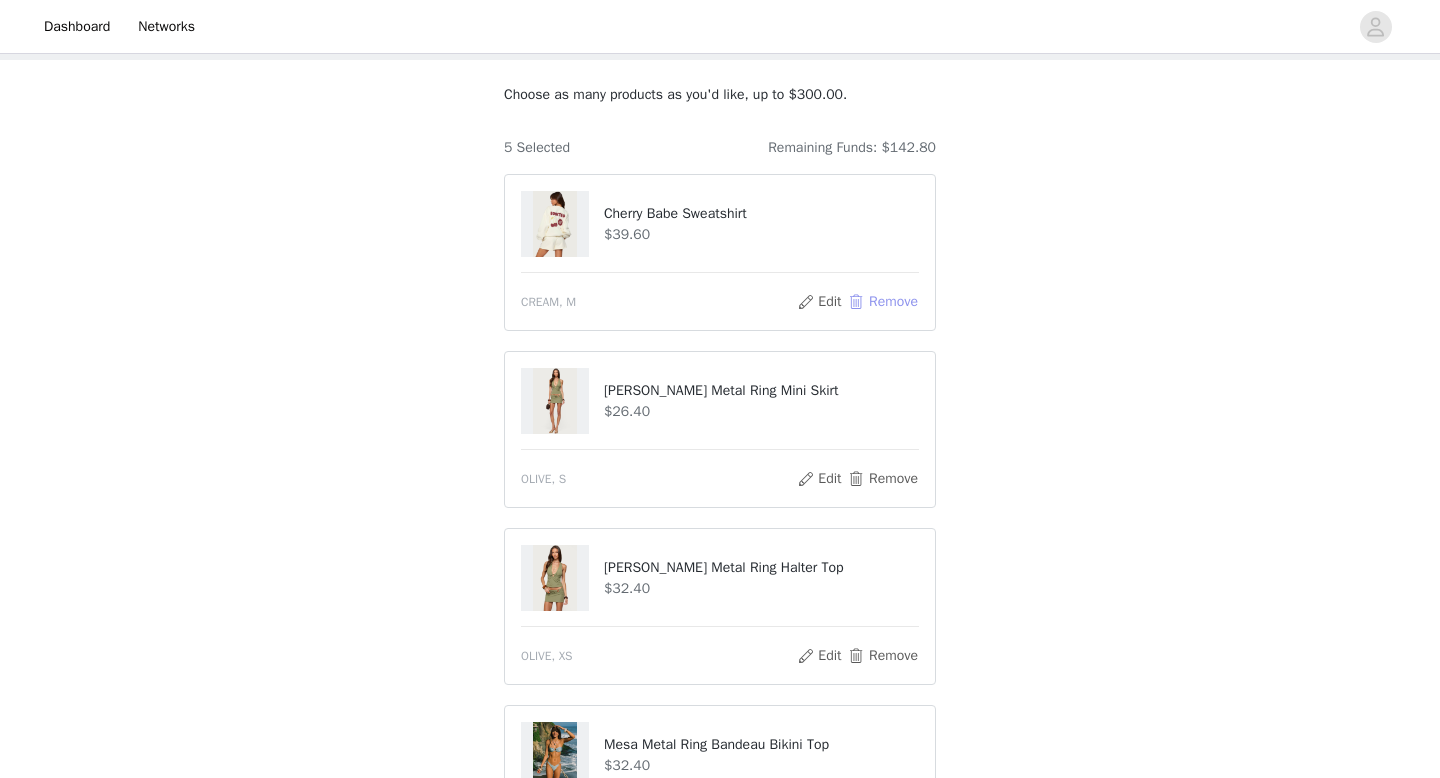 click on "Remove" at bounding box center [883, 302] 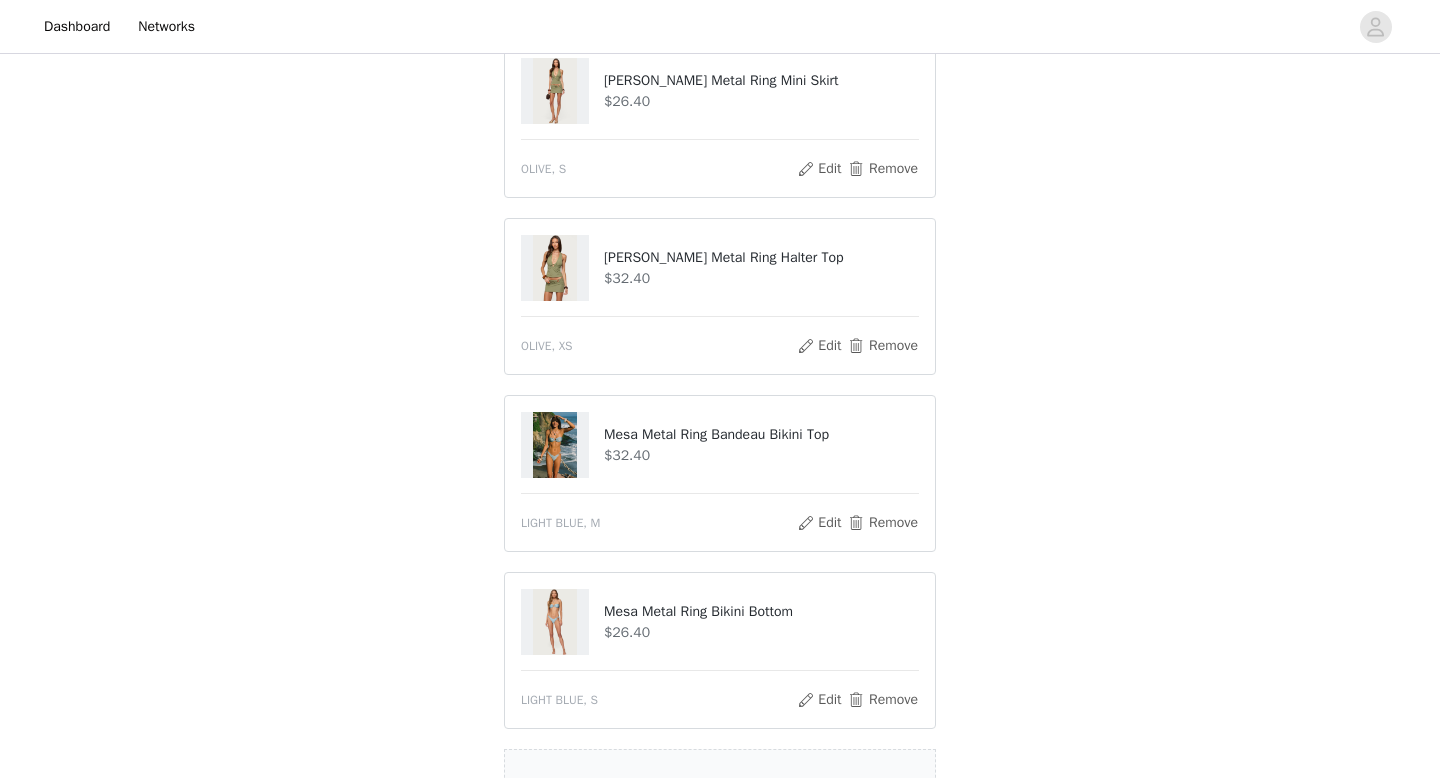 scroll, scrollTop: 486, scrollLeft: 0, axis: vertical 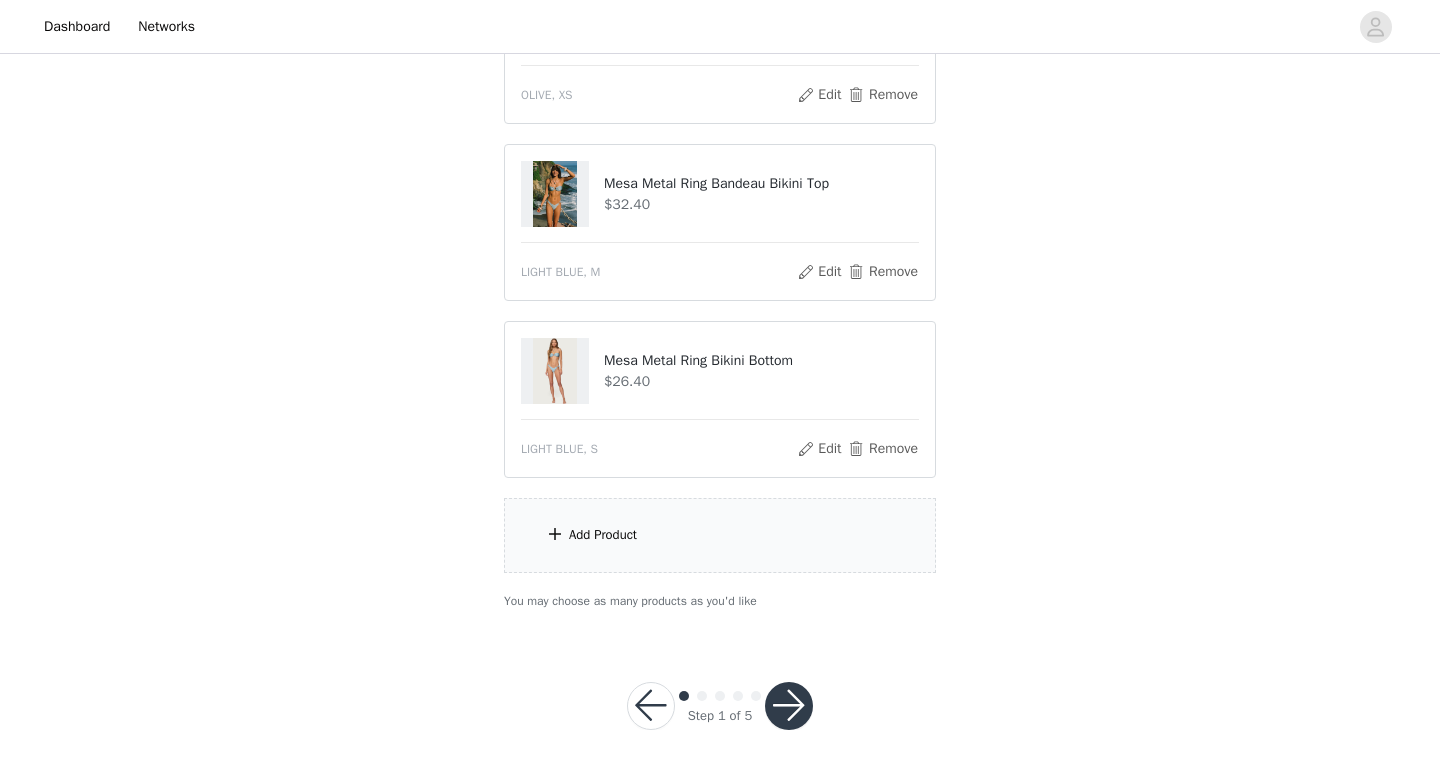 click on "Add Product" at bounding box center (720, 535) 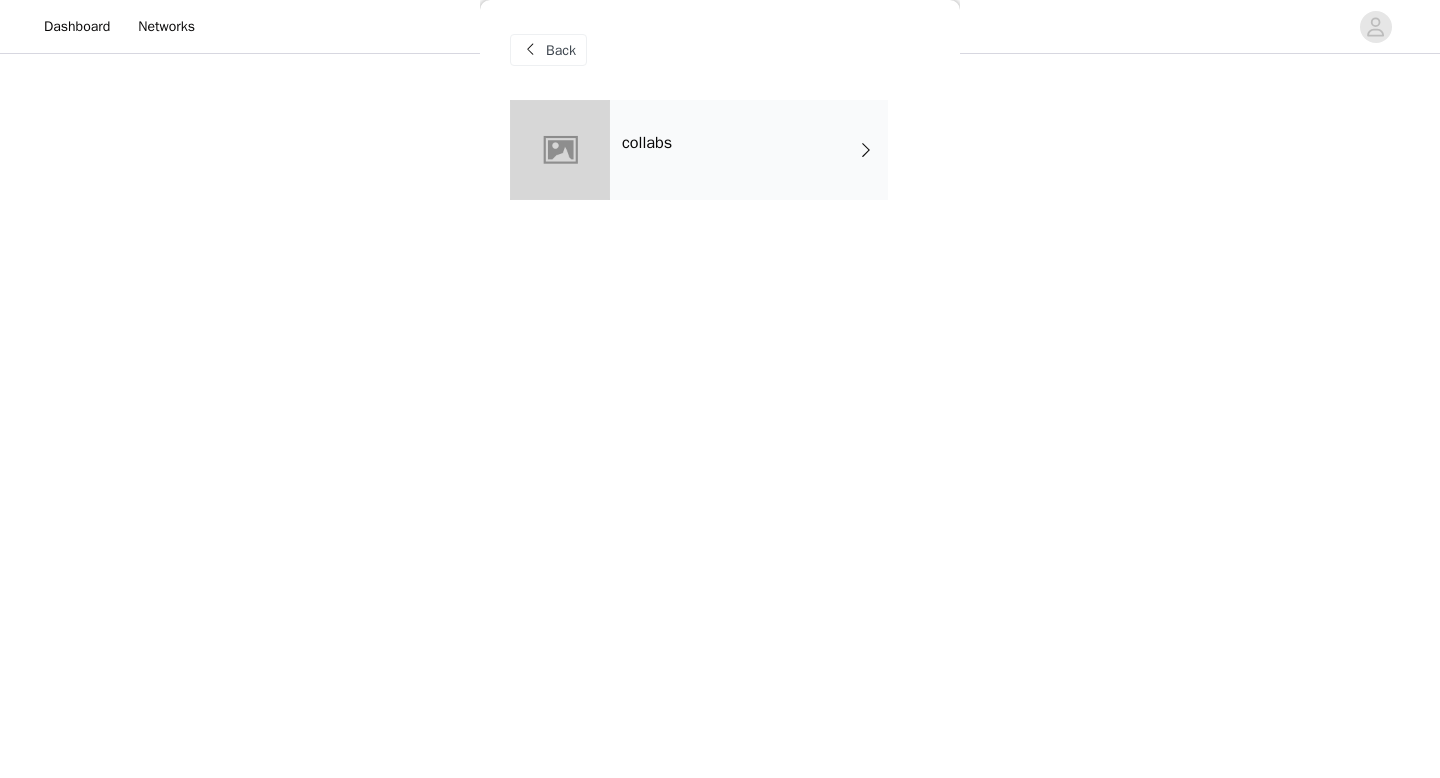click on "Back" at bounding box center [720, 50] 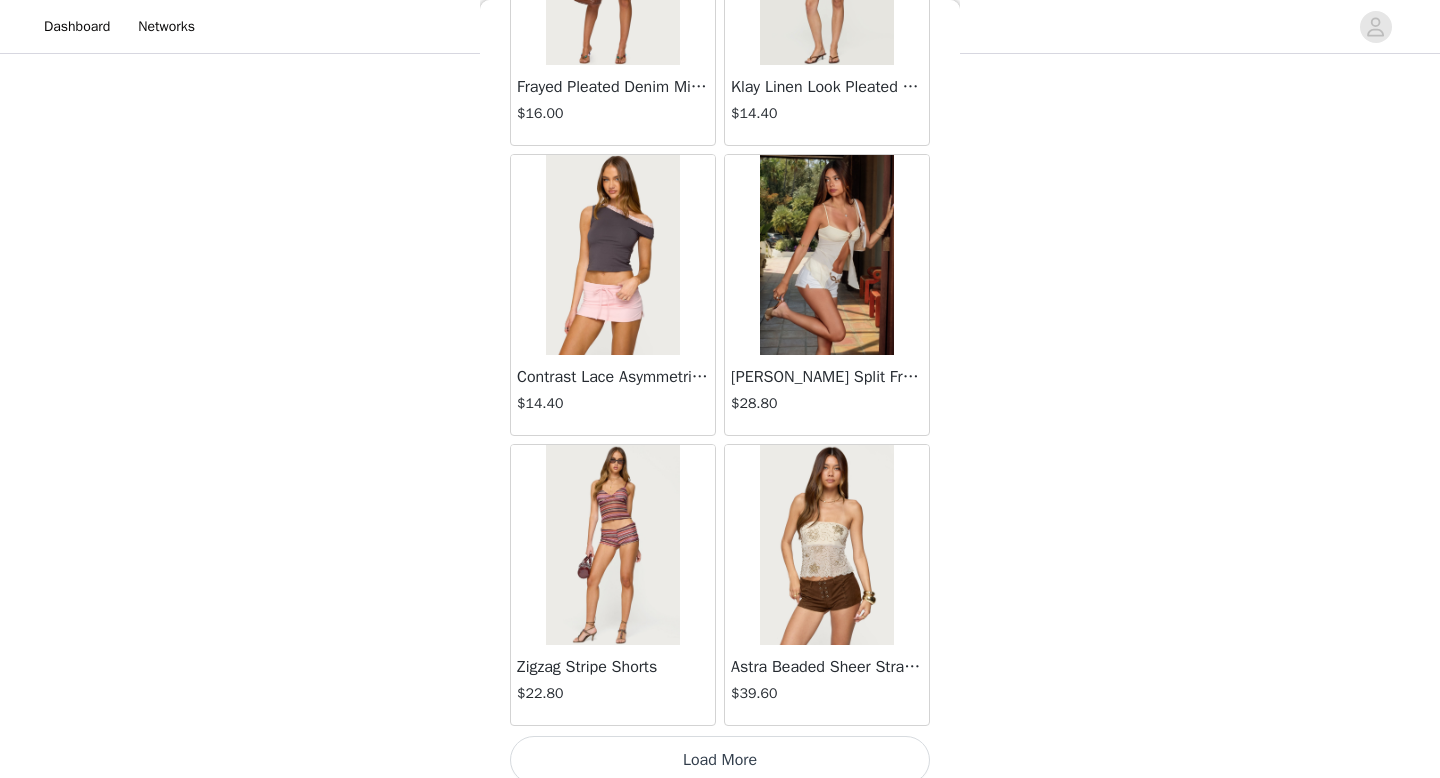 scroll, scrollTop: 2282, scrollLeft: 0, axis: vertical 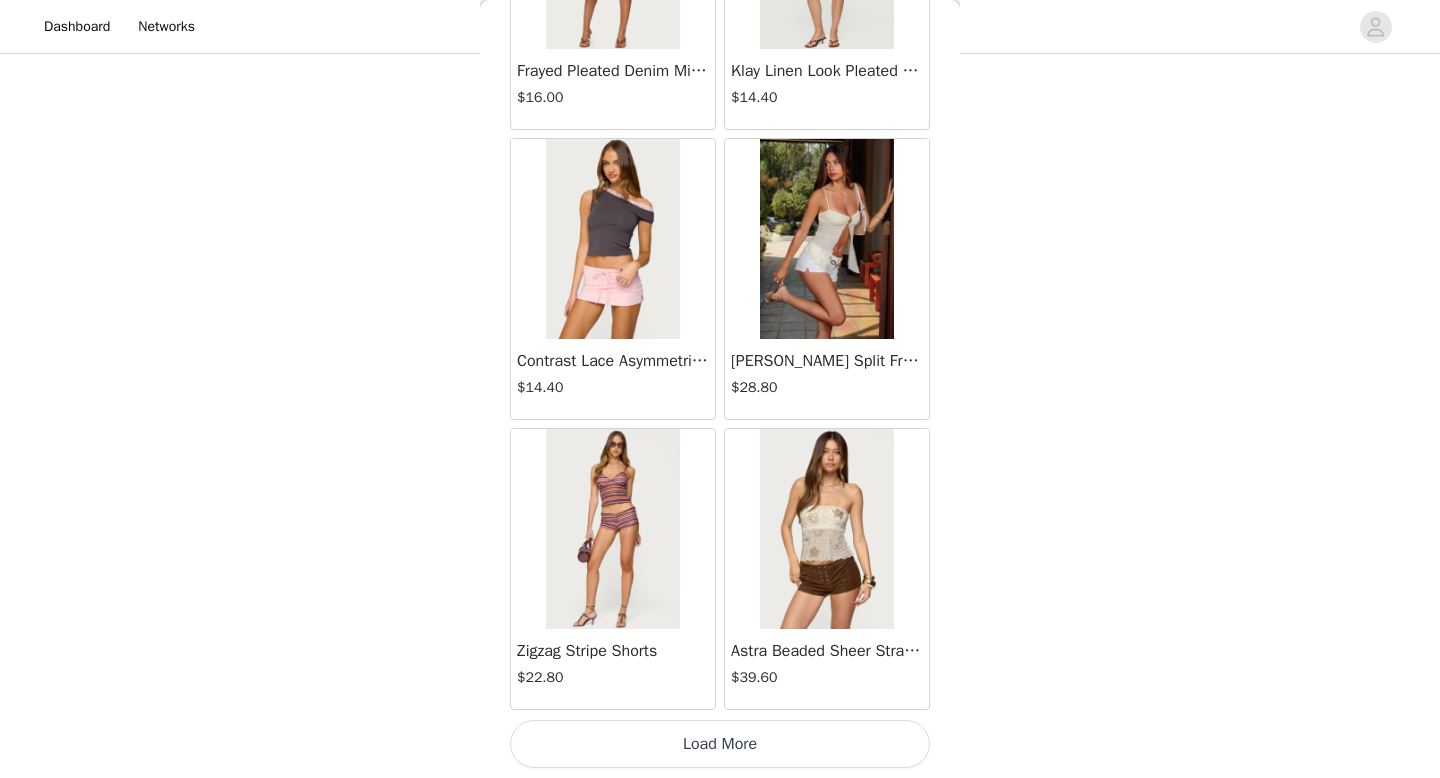 click on "Load More" at bounding box center [720, 744] 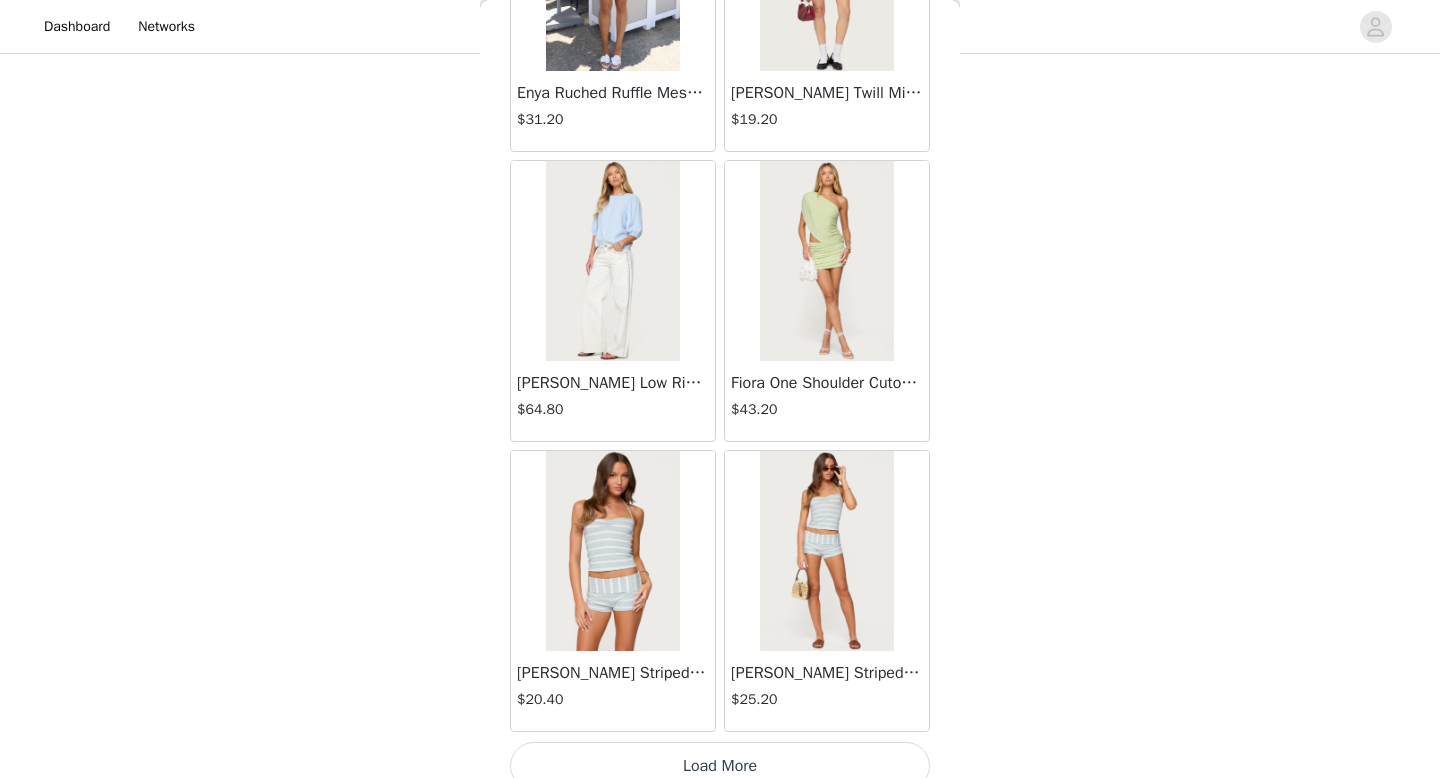 scroll, scrollTop: 5182, scrollLeft: 0, axis: vertical 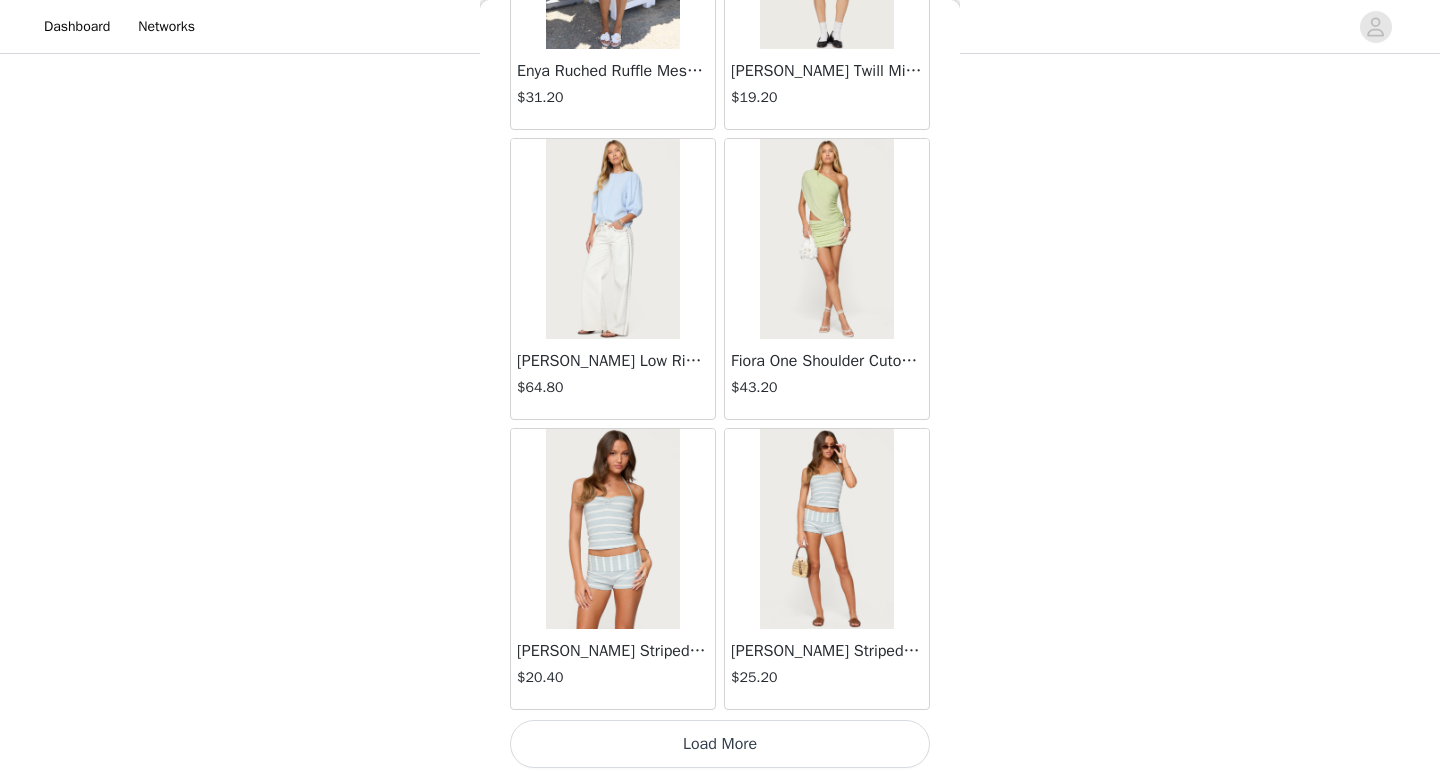 click at bounding box center (826, 529) 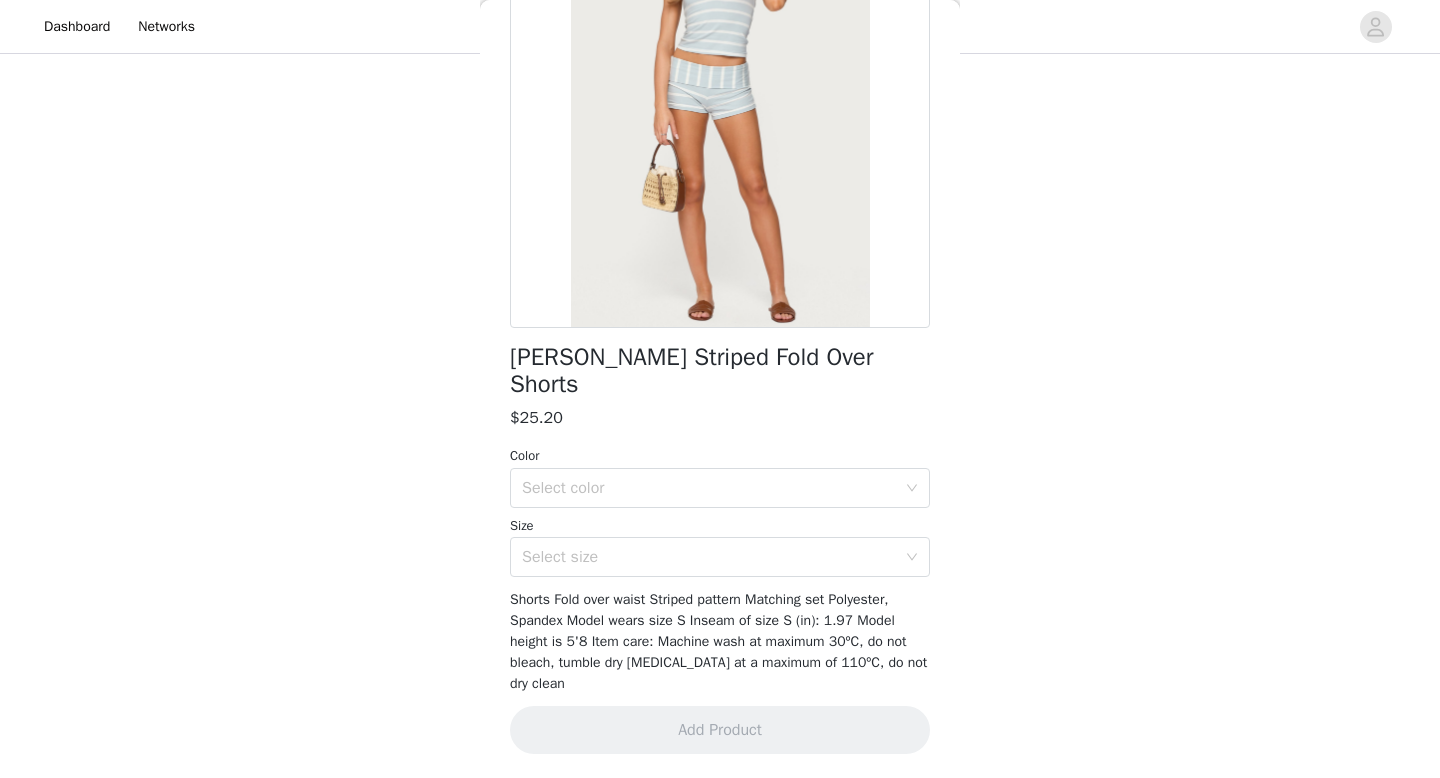 scroll, scrollTop: 195, scrollLeft: 0, axis: vertical 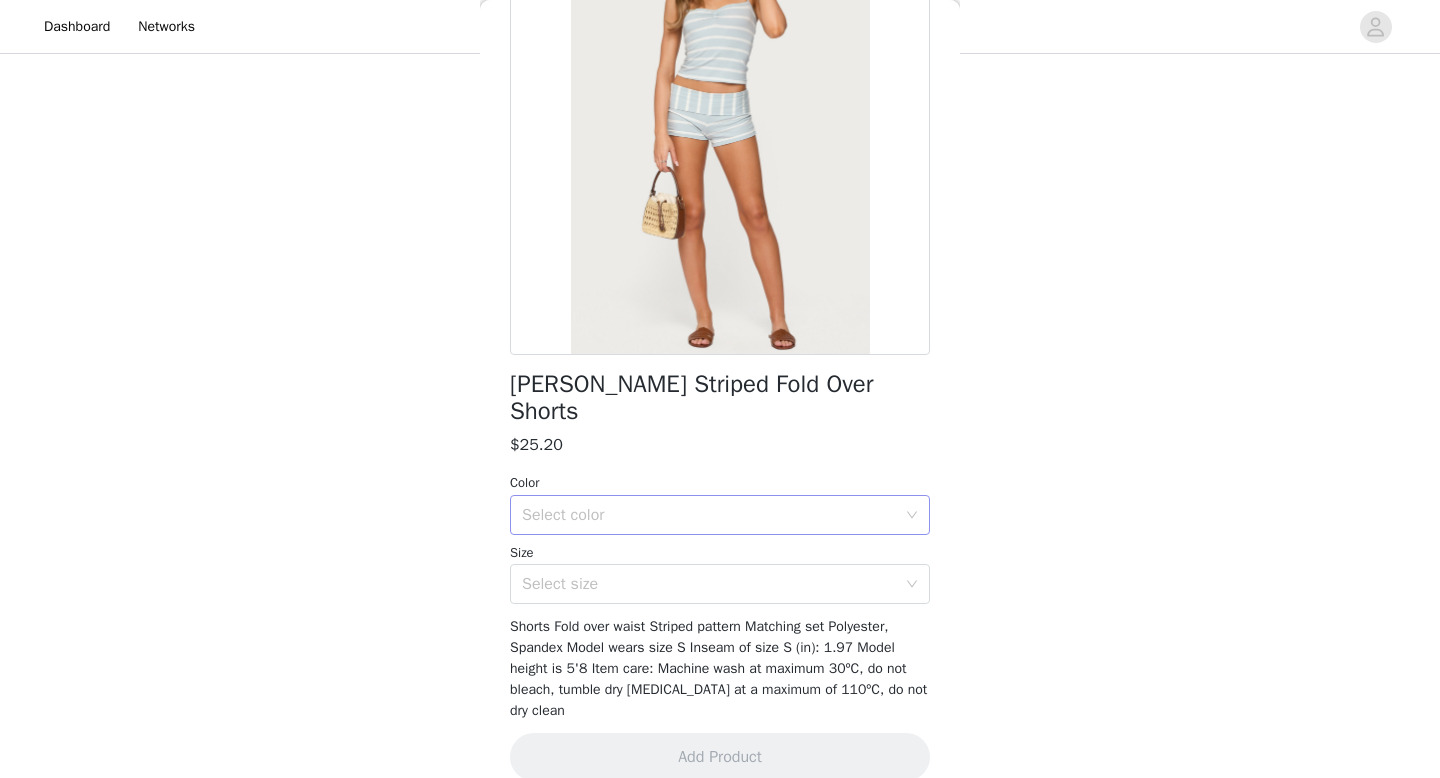click on "Select color" at bounding box center (709, 515) 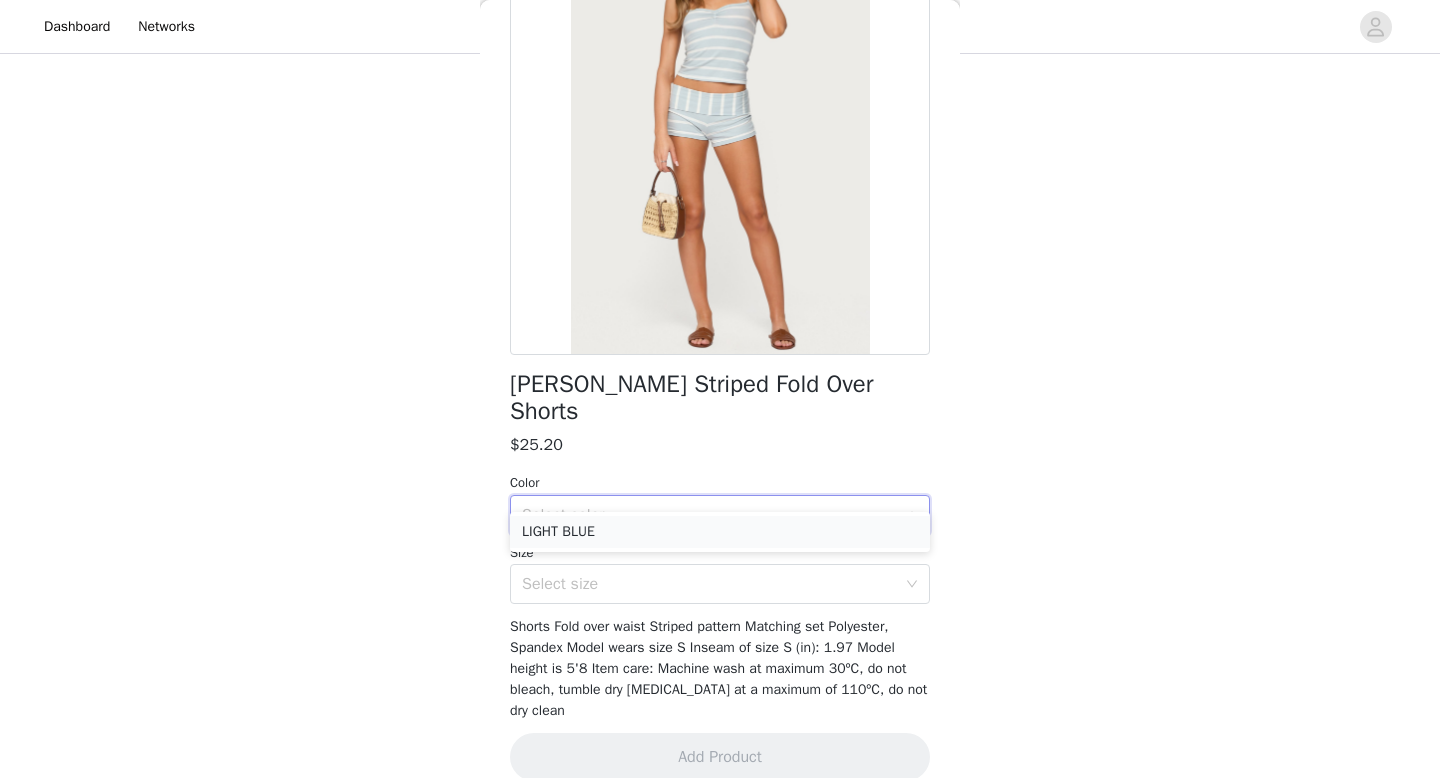 click on "LIGHT BLUE" at bounding box center [720, 532] 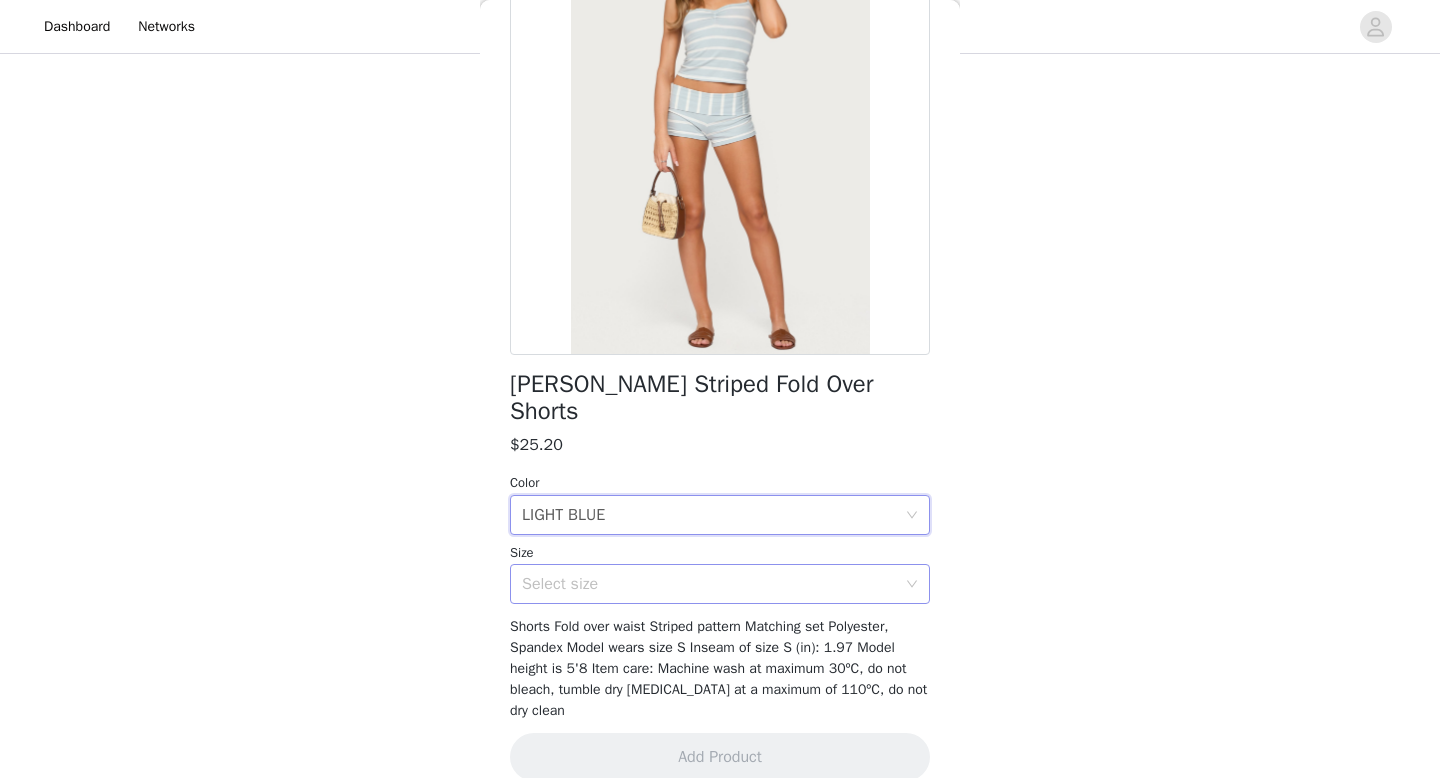 click on "Select size" at bounding box center [713, 584] 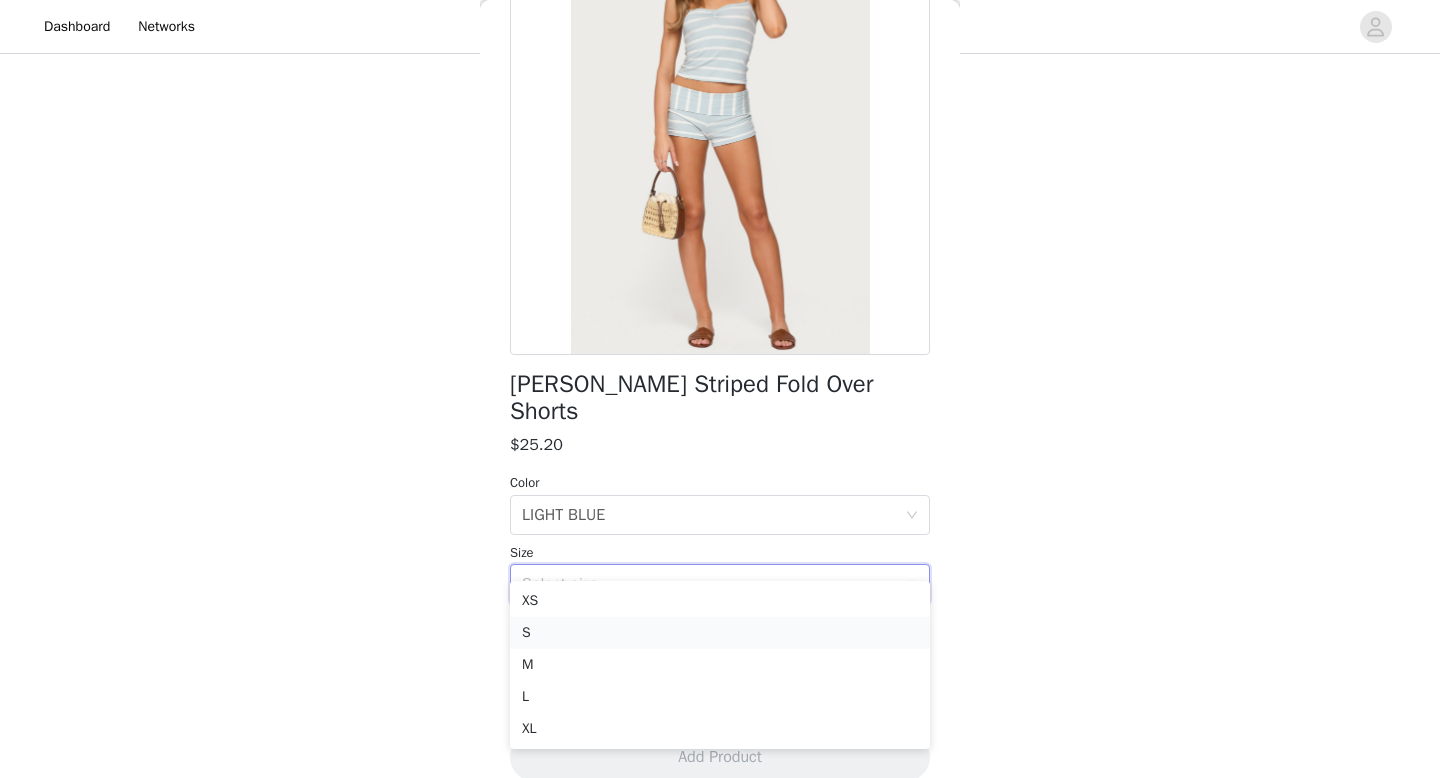 click on "S" at bounding box center (720, 633) 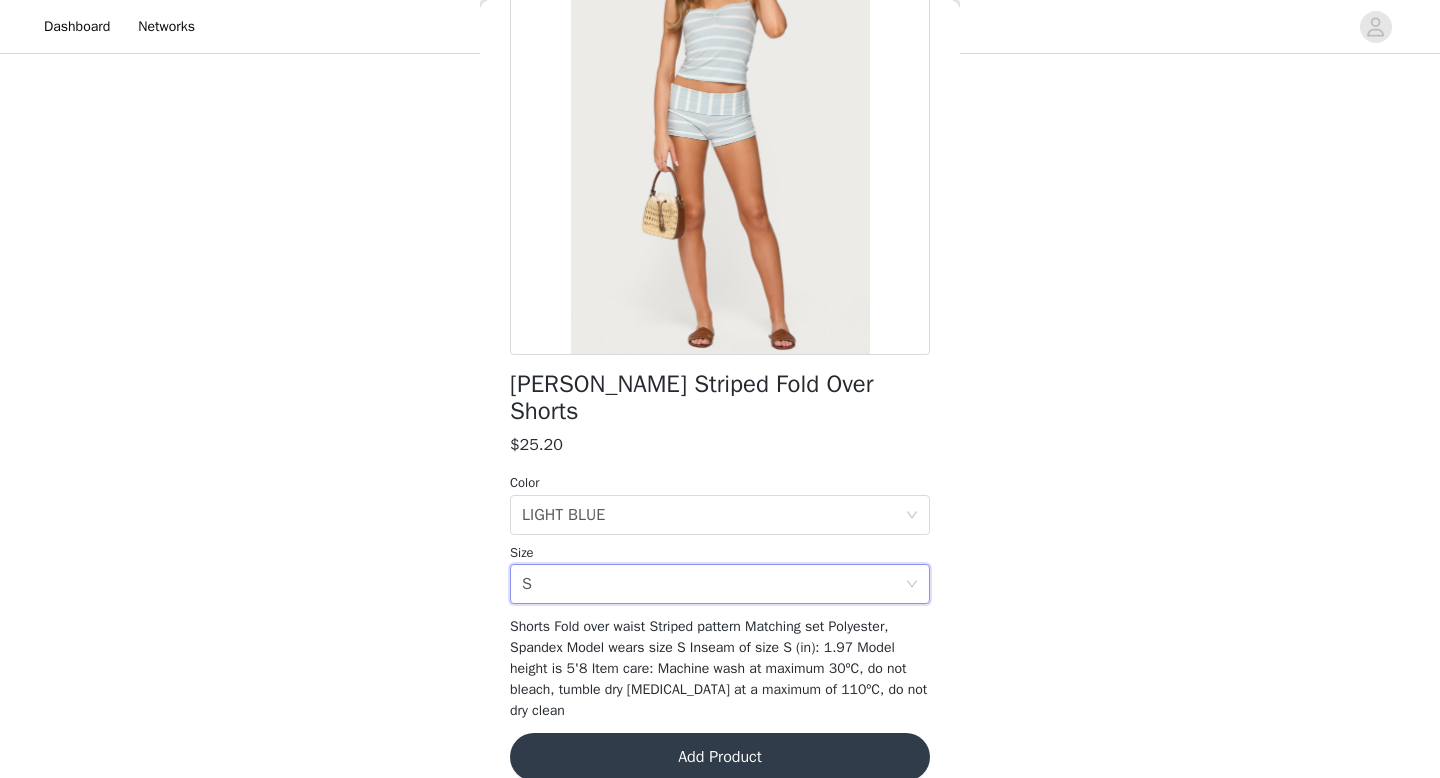 click on "Add Product" at bounding box center (720, 757) 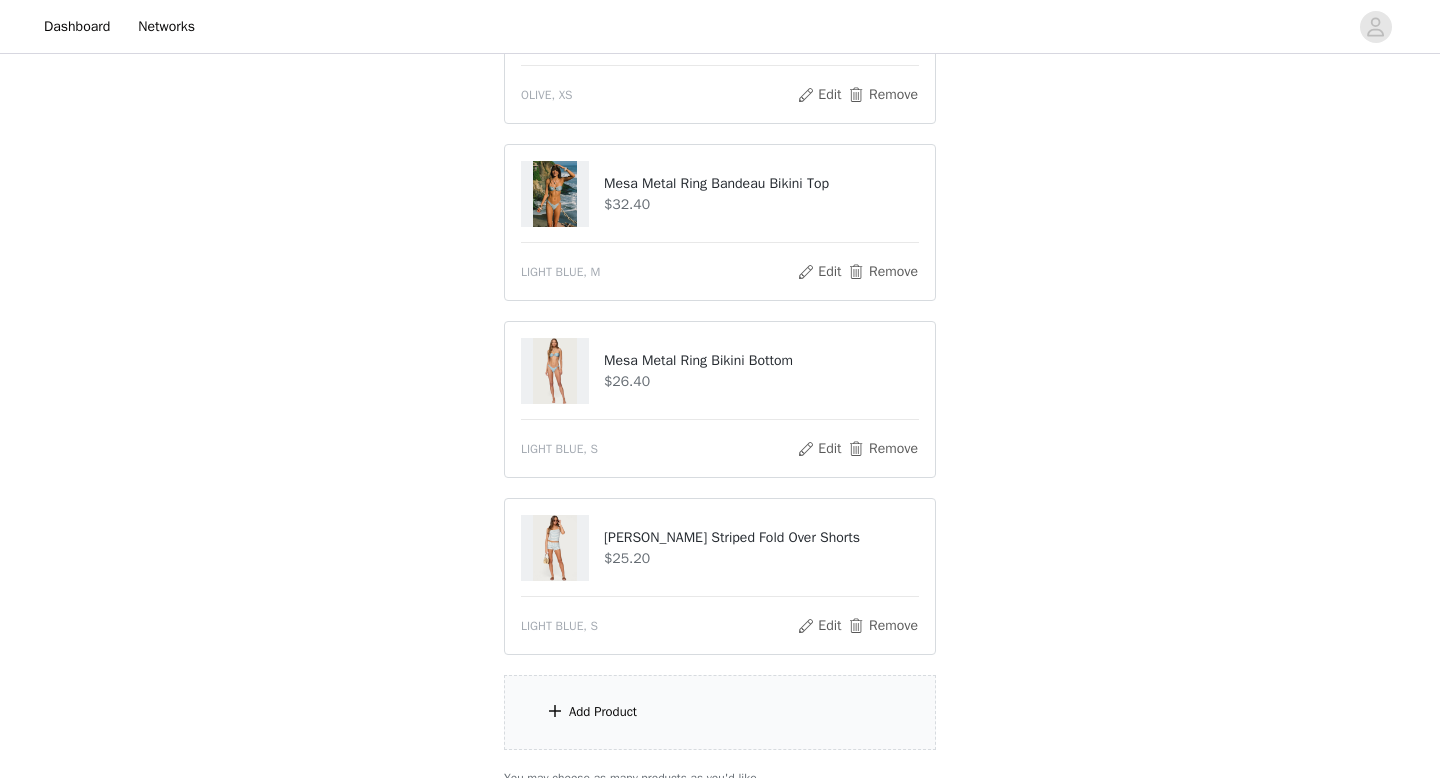 click on "Add Product" at bounding box center [603, 712] 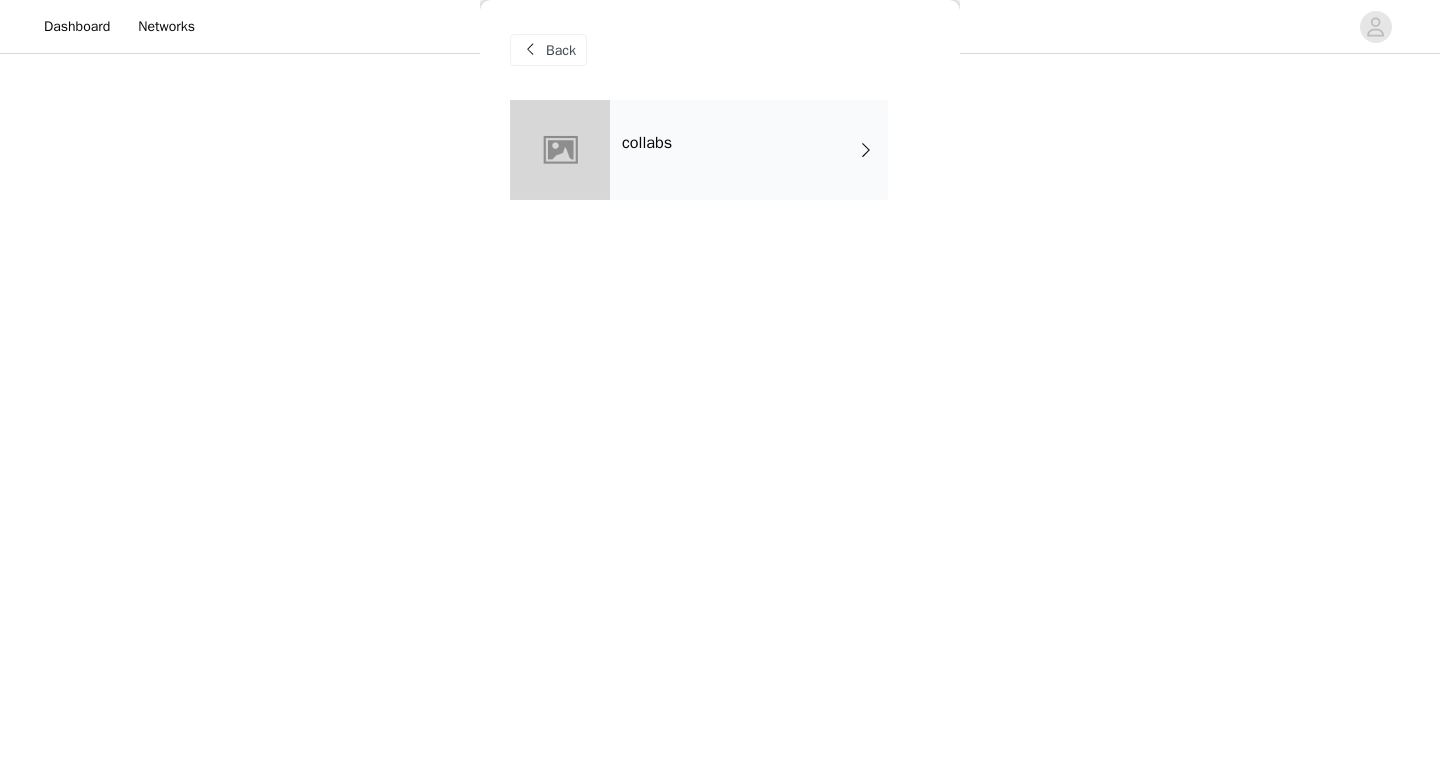 click on "collabs" at bounding box center (749, 150) 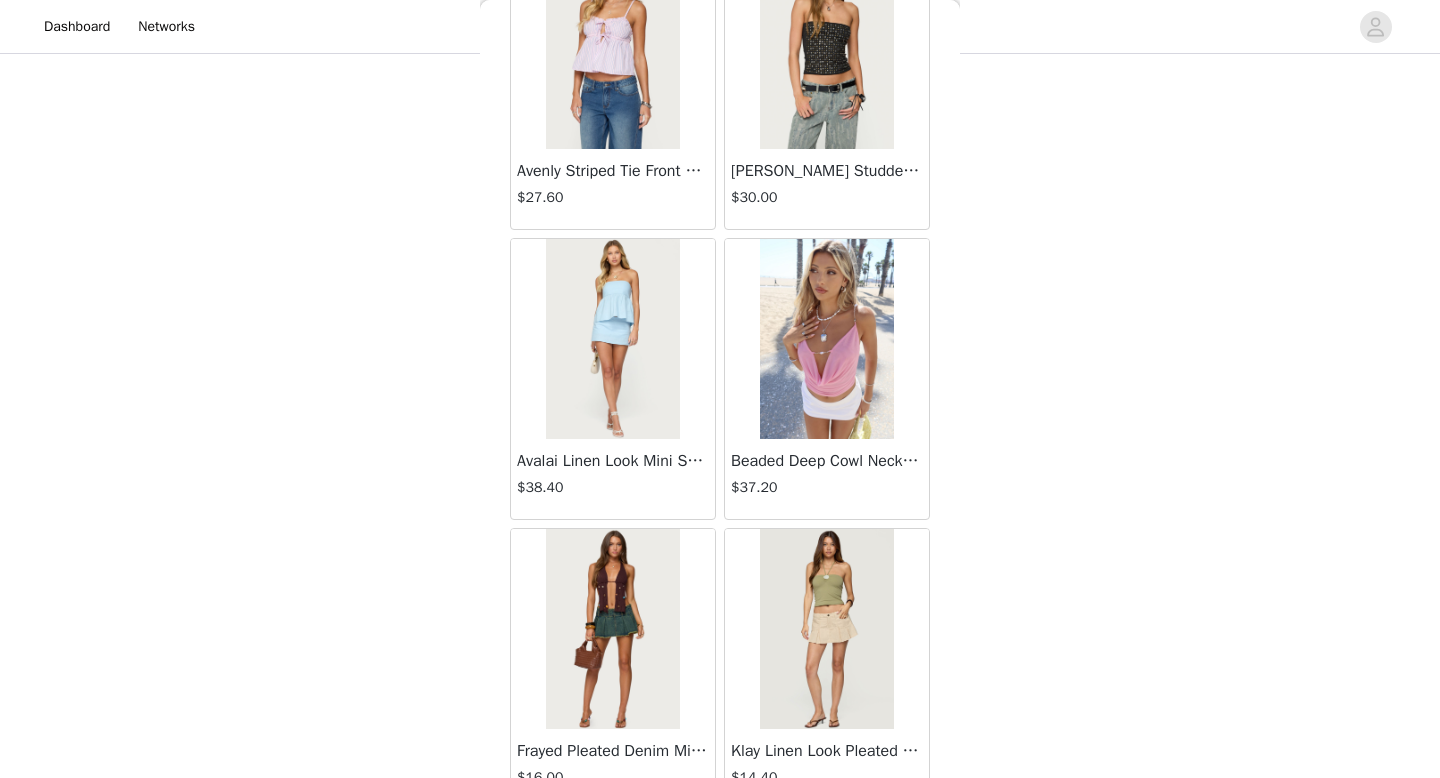 scroll, scrollTop: 2282, scrollLeft: 0, axis: vertical 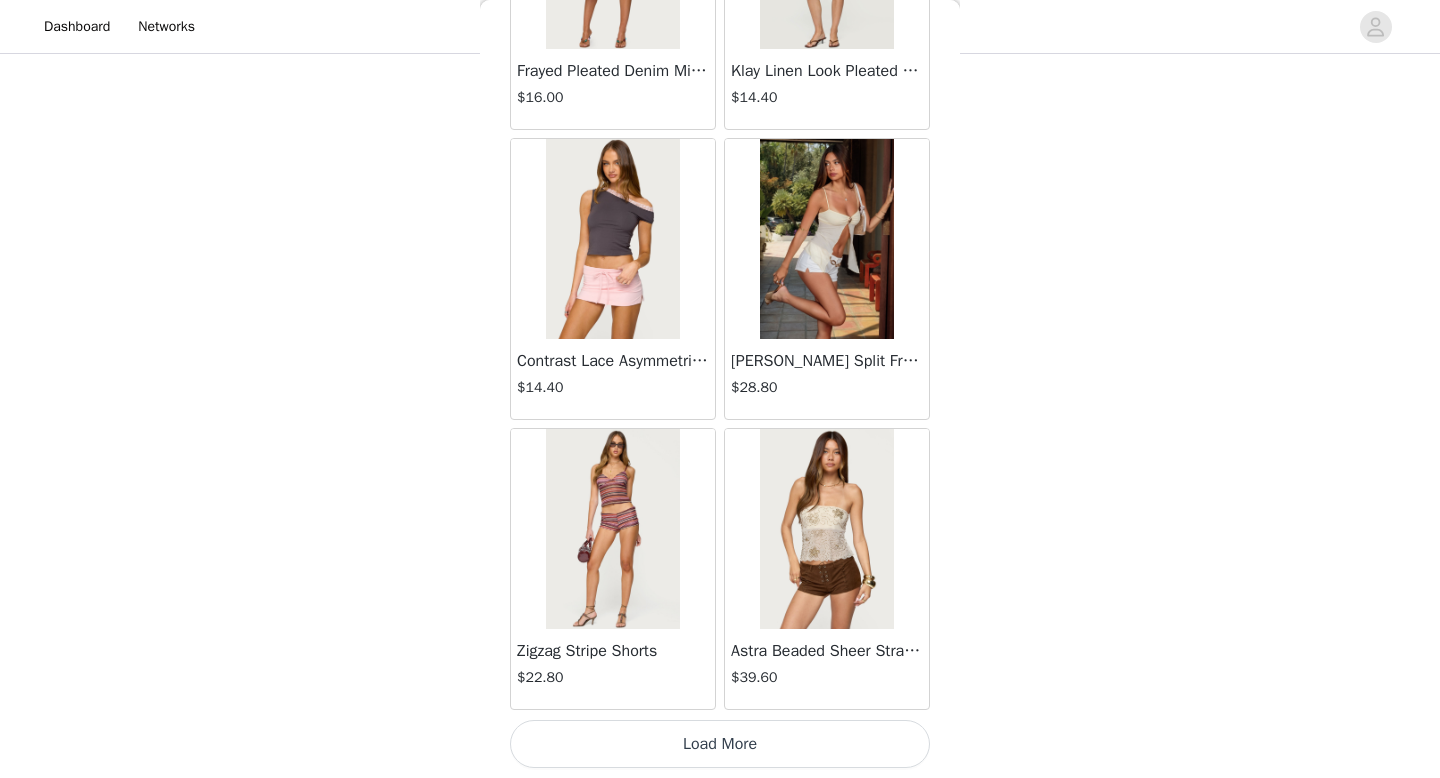 click on "Load More" at bounding box center [720, 744] 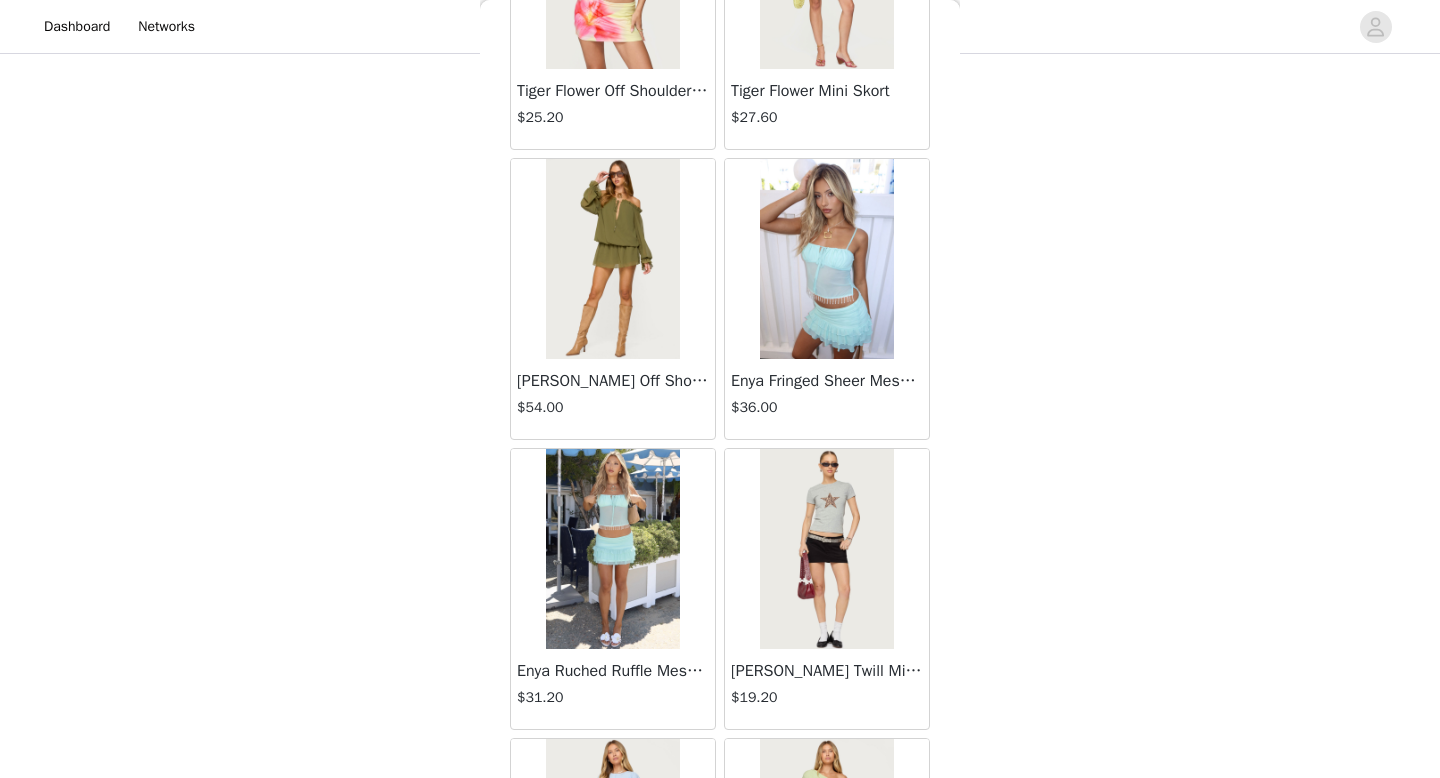 scroll, scrollTop: 5182, scrollLeft: 0, axis: vertical 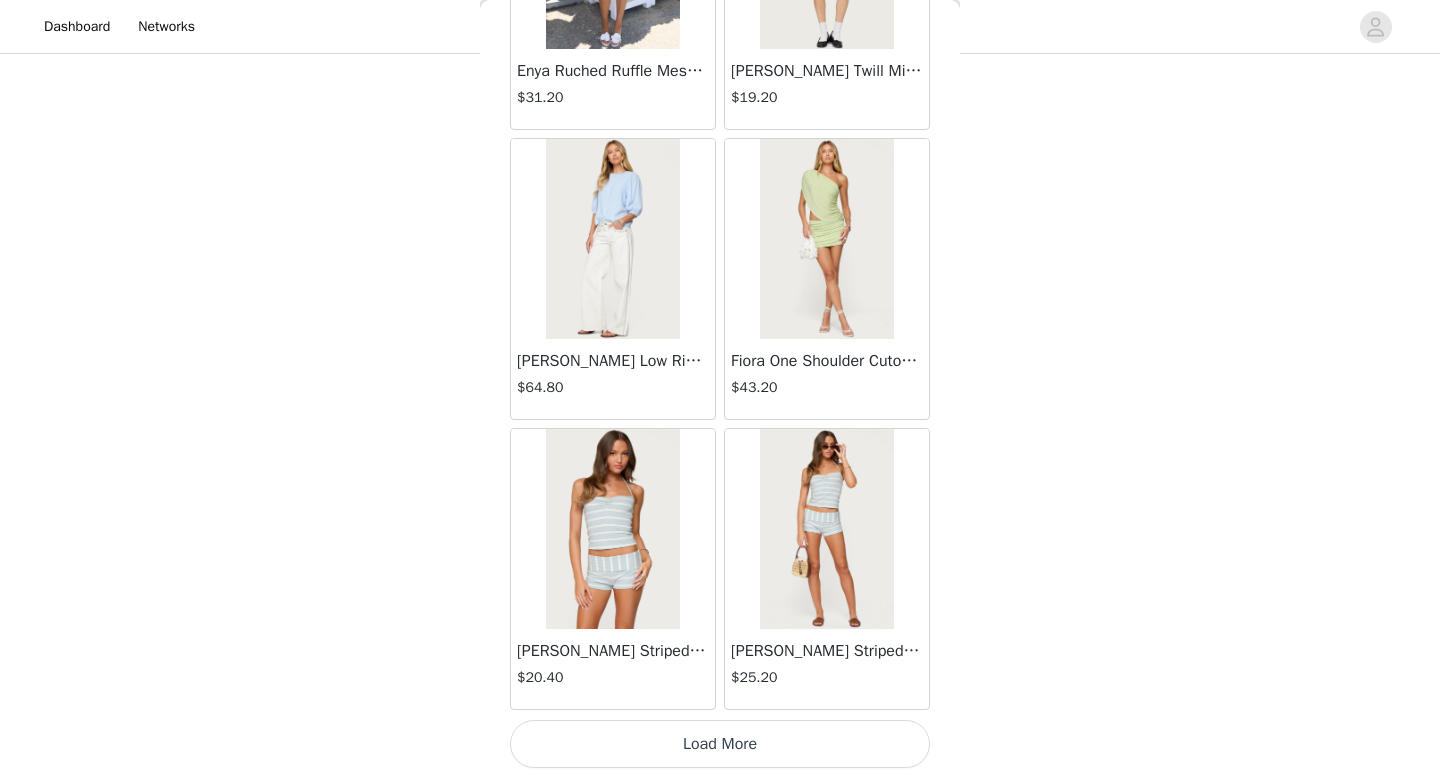 click at bounding box center [612, 529] 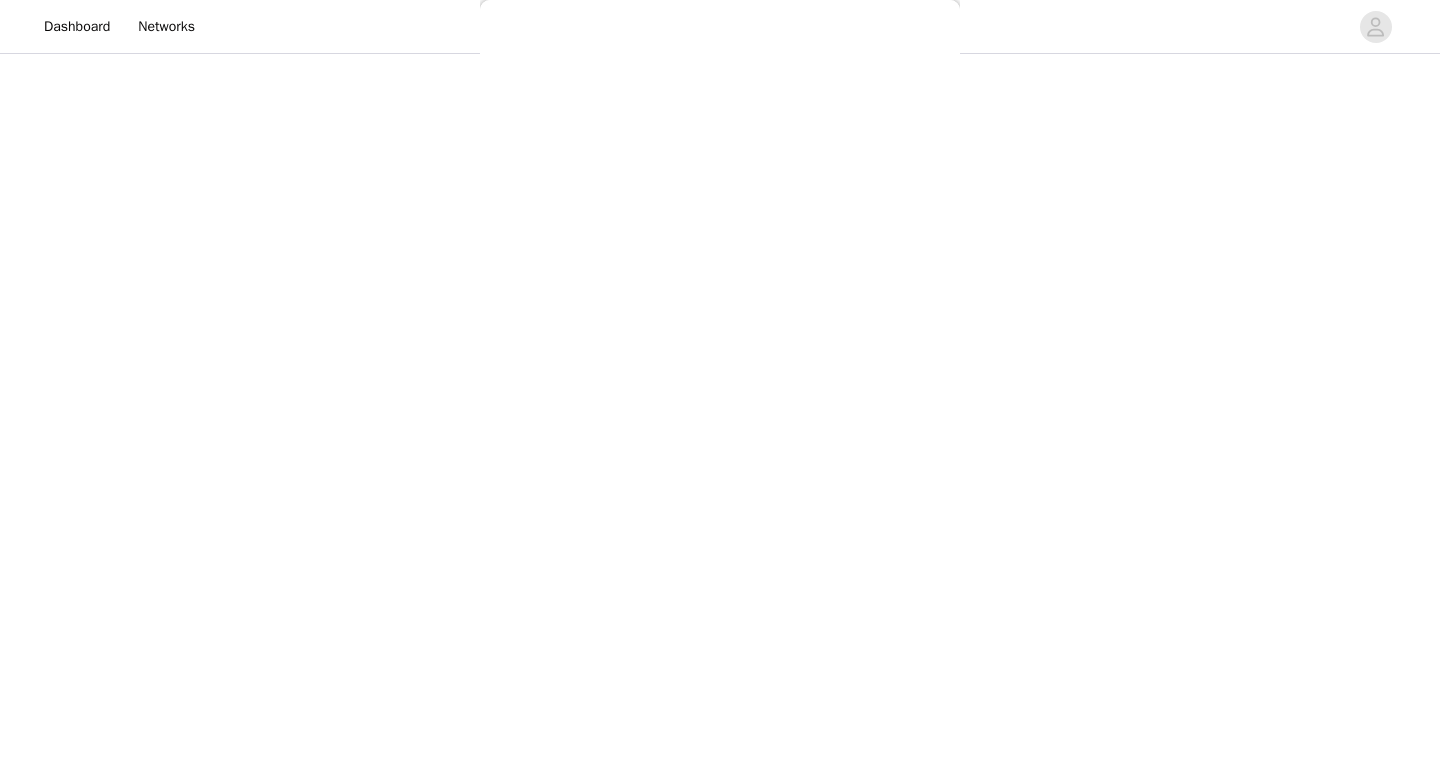 scroll, scrollTop: 195, scrollLeft: 0, axis: vertical 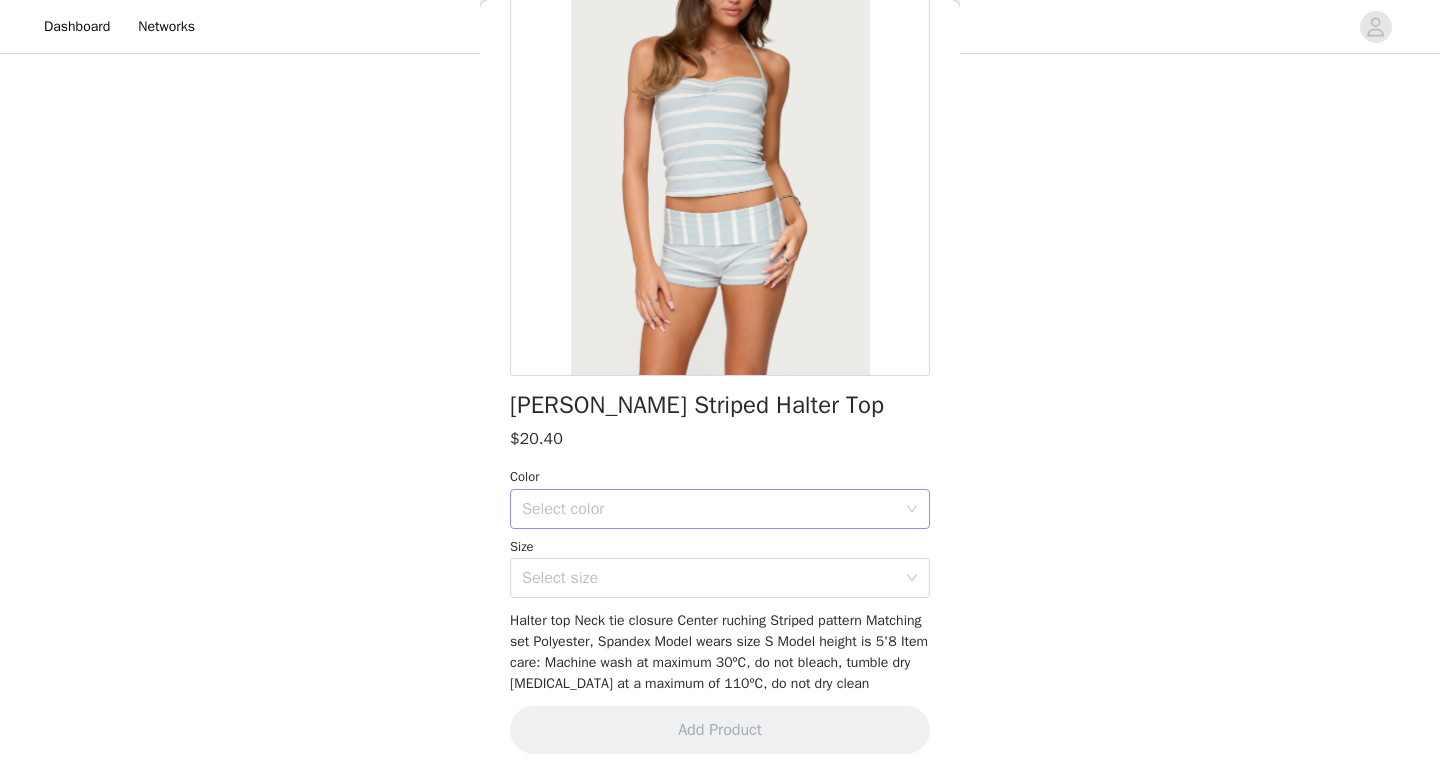 click on "Select color" at bounding box center [709, 509] 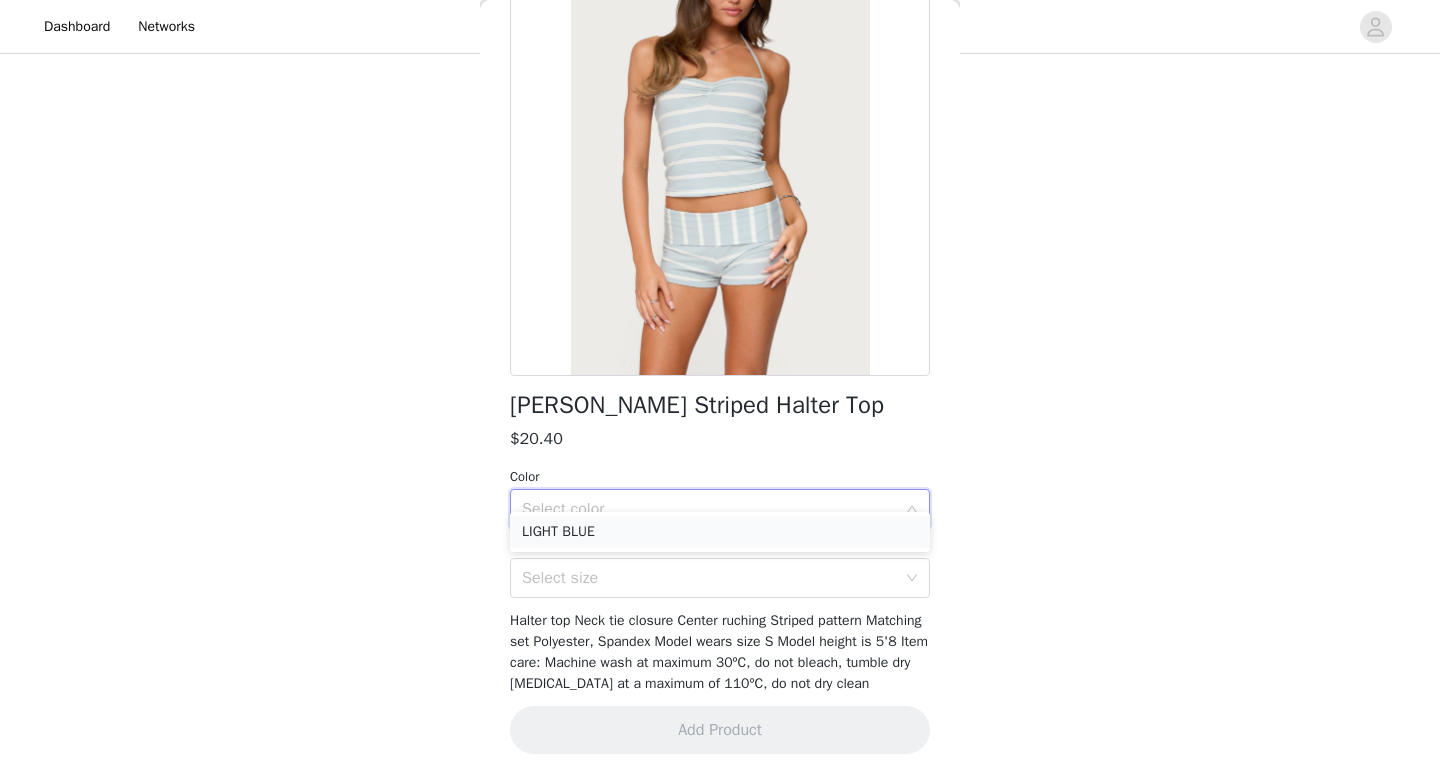 click on "LIGHT BLUE" at bounding box center [720, 532] 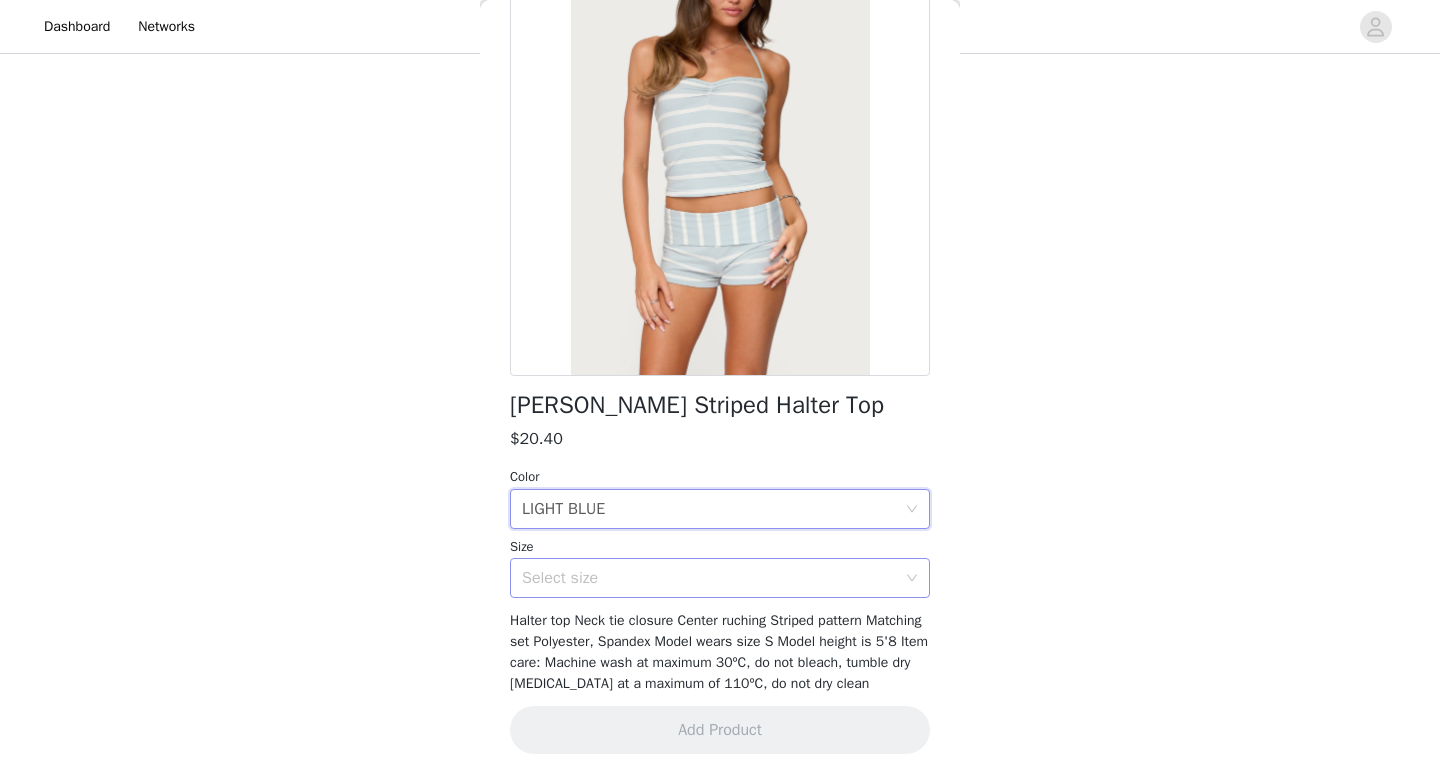 click on "Select size" at bounding box center (709, 578) 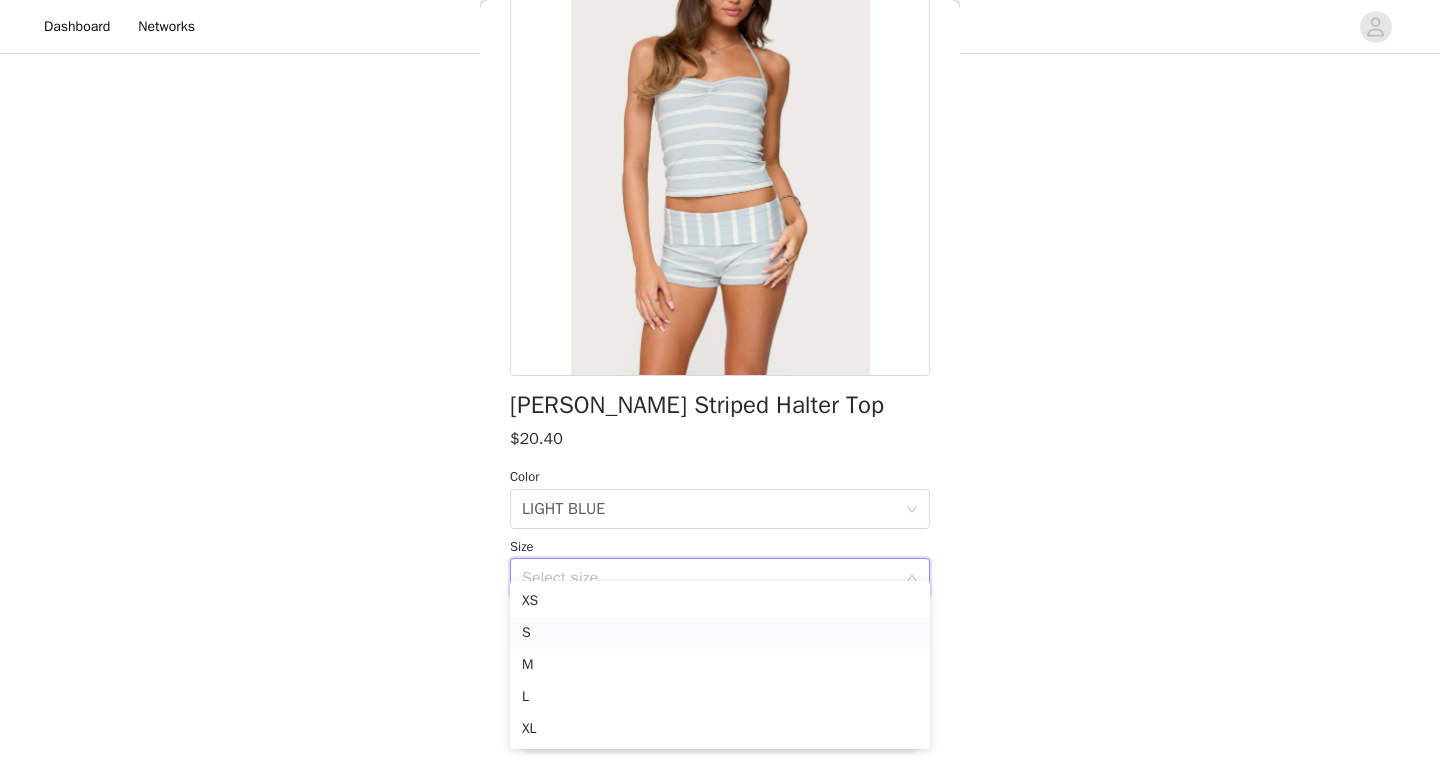 click on "S" at bounding box center [720, 633] 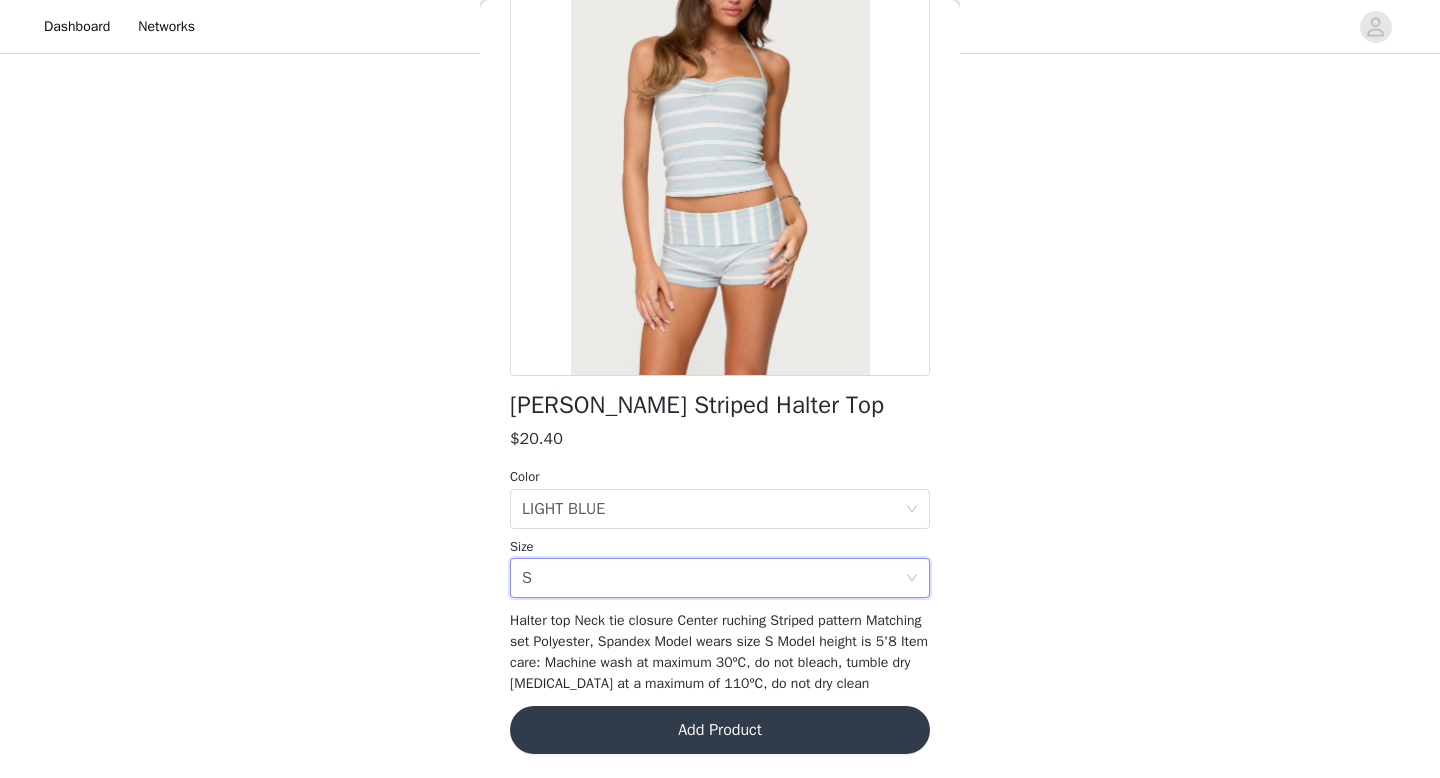 scroll, scrollTop: 518, scrollLeft: 0, axis: vertical 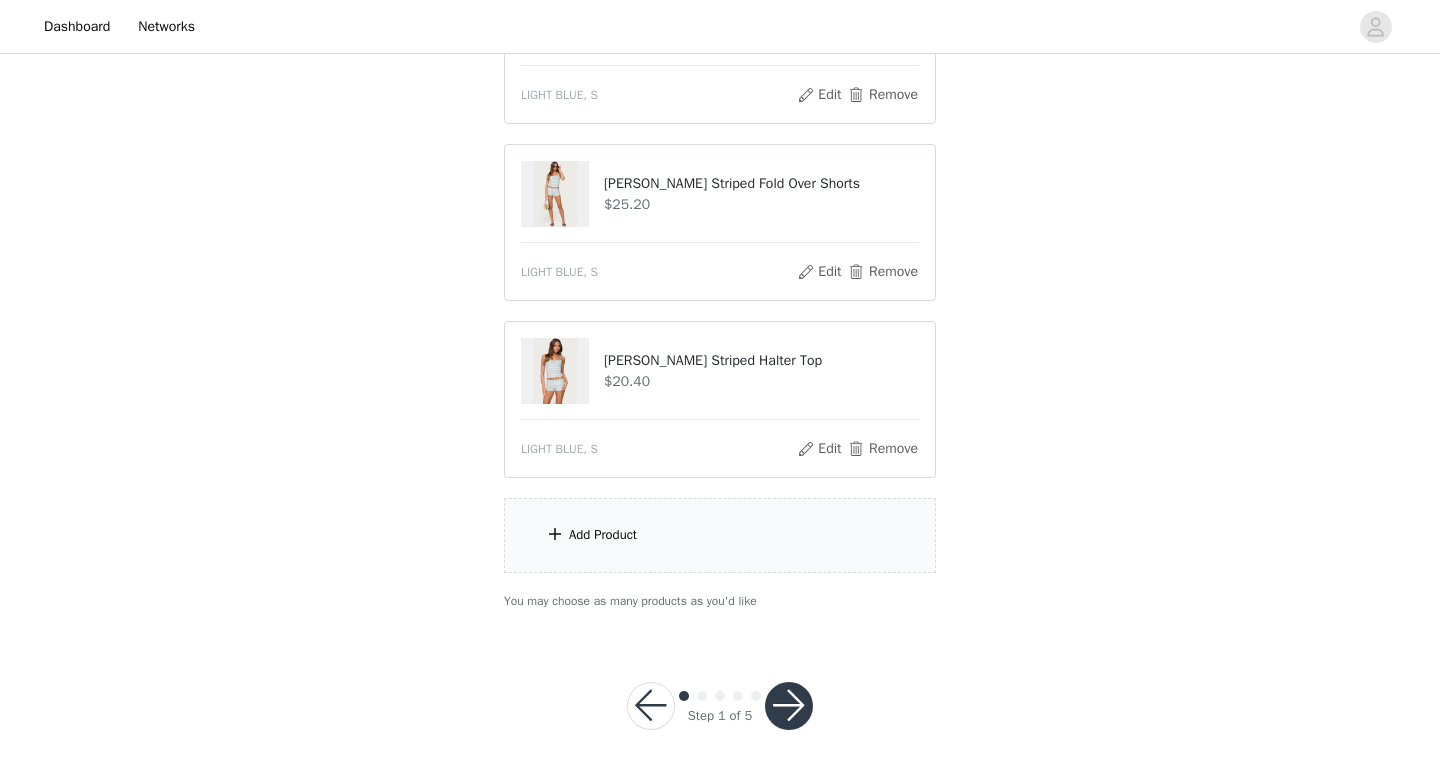 click on "Add Product" at bounding box center (720, 535) 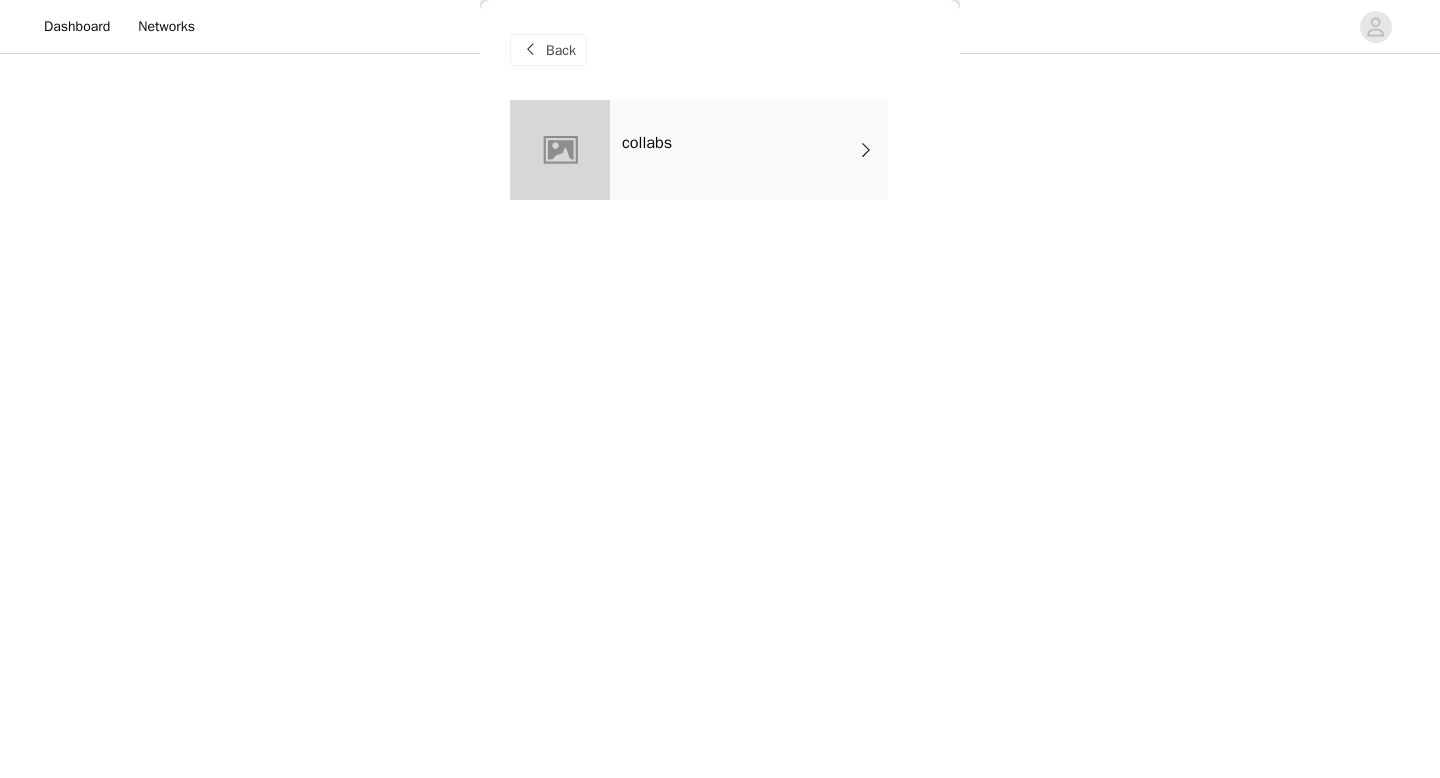 click on "collabs" at bounding box center (749, 150) 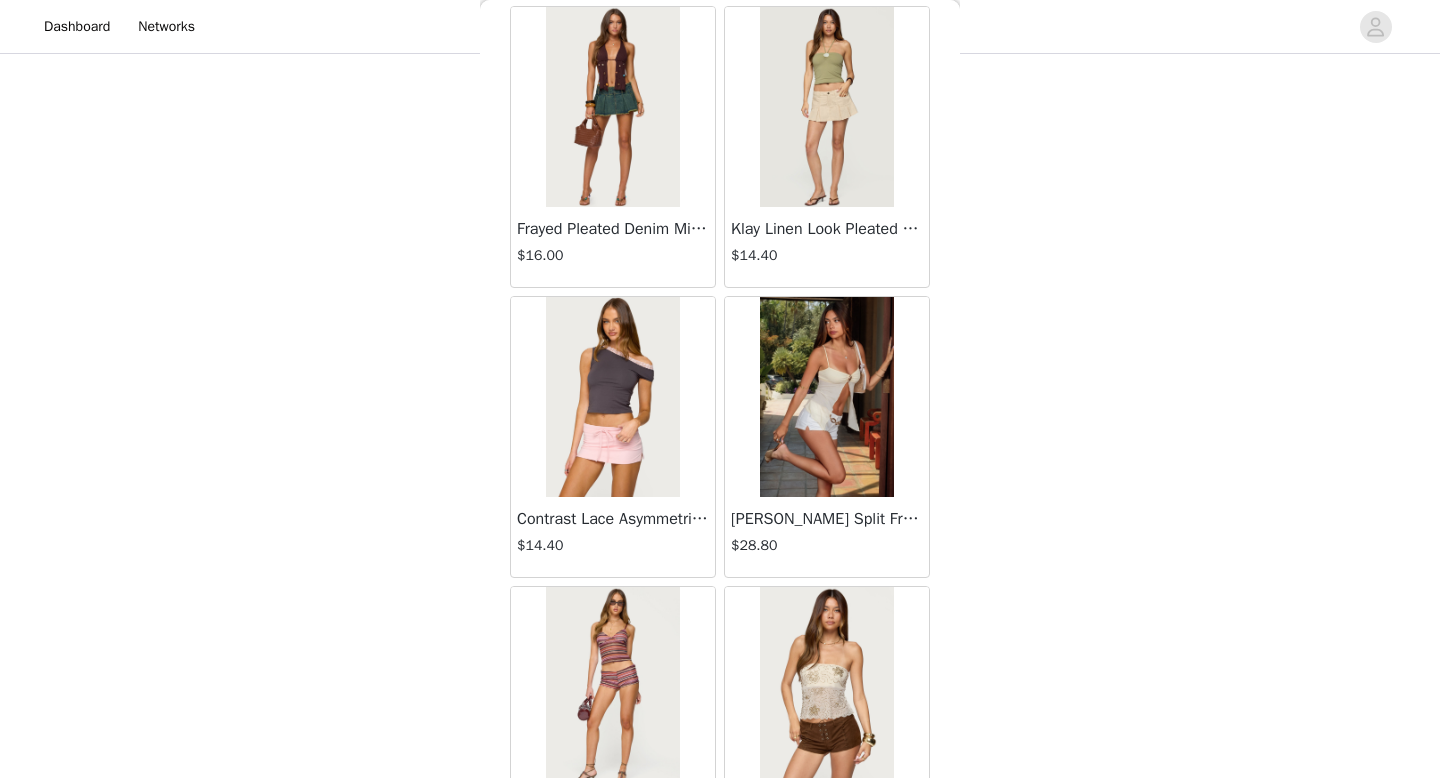 scroll, scrollTop: 2282, scrollLeft: 0, axis: vertical 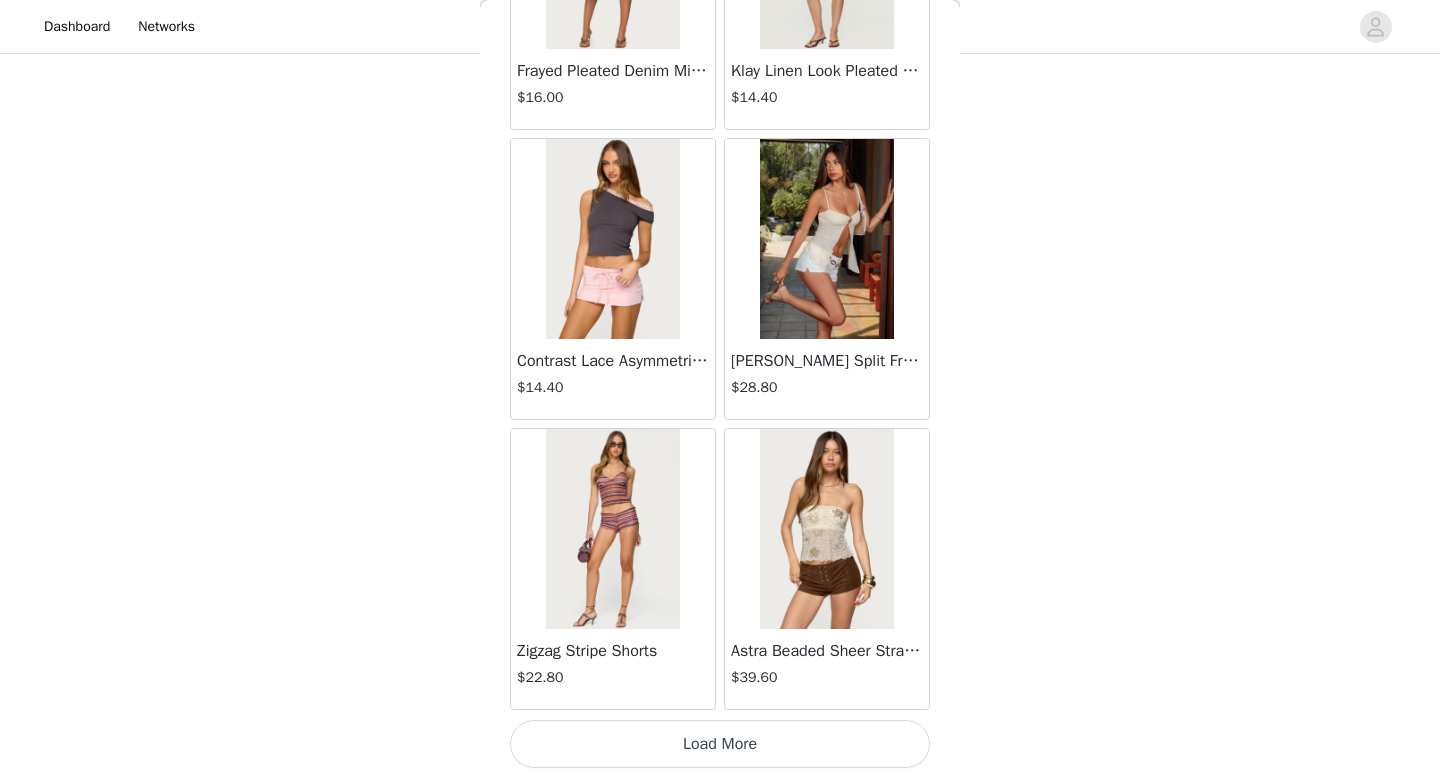 click on "Load More" at bounding box center (720, 744) 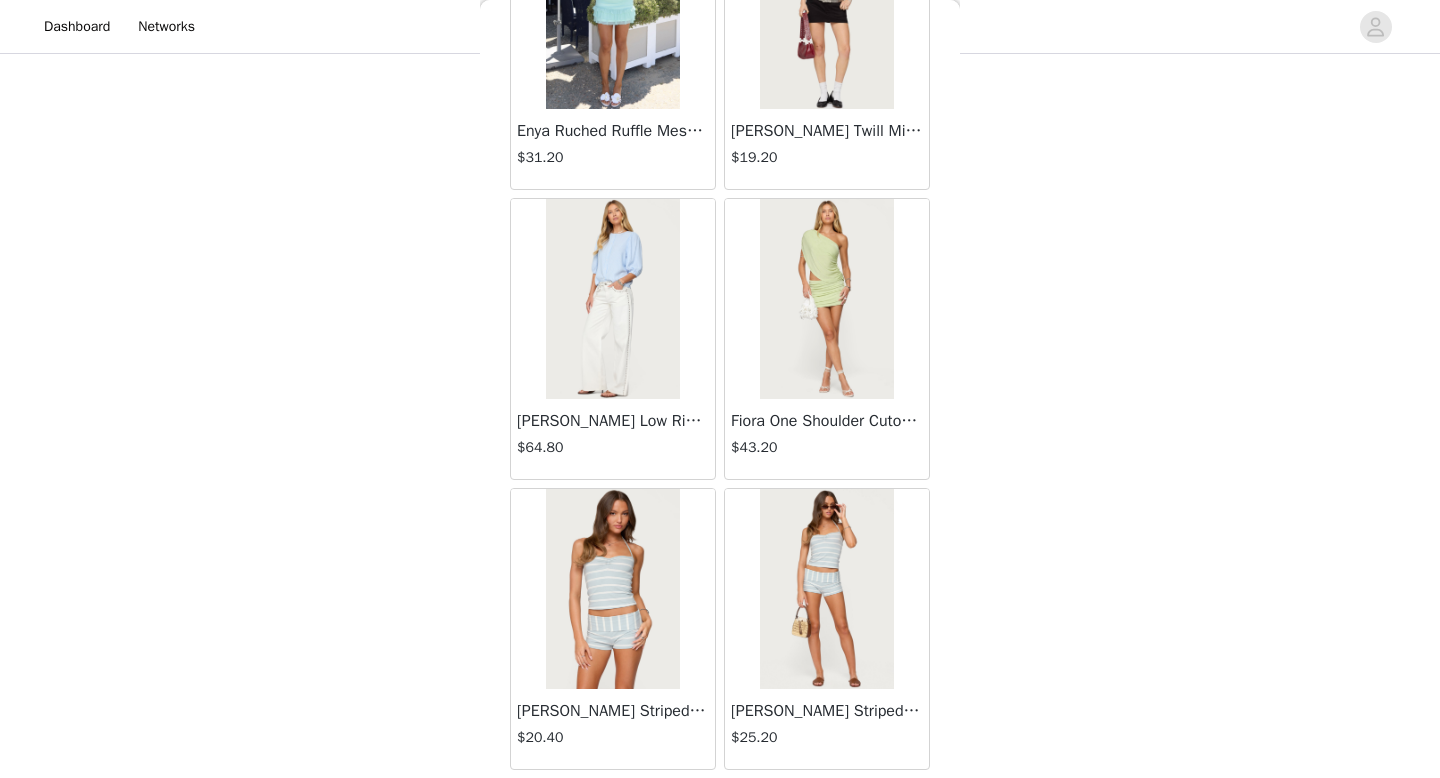scroll, scrollTop: 5182, scrollLeft: 0, axis: vertical 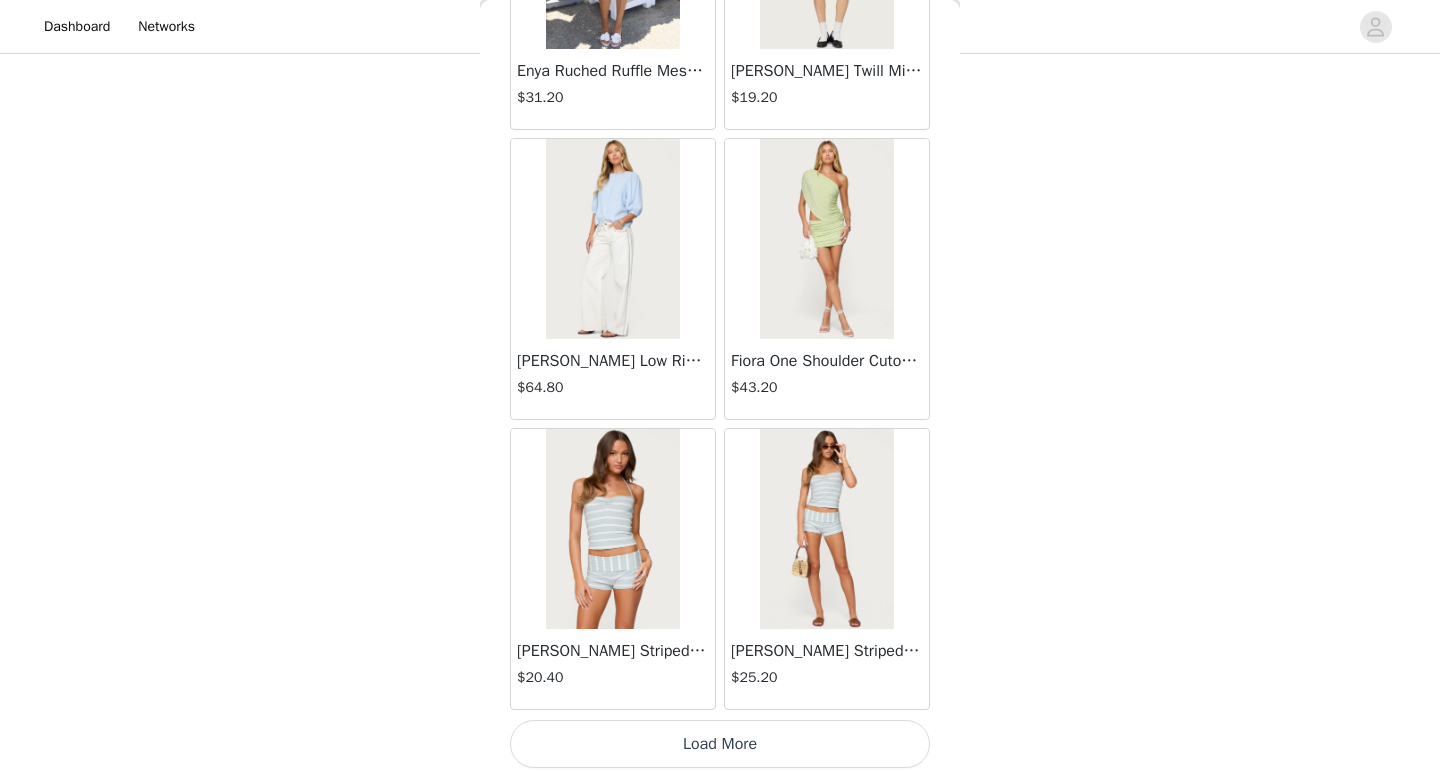 click on "Load More" at bounding box center [720, 744] 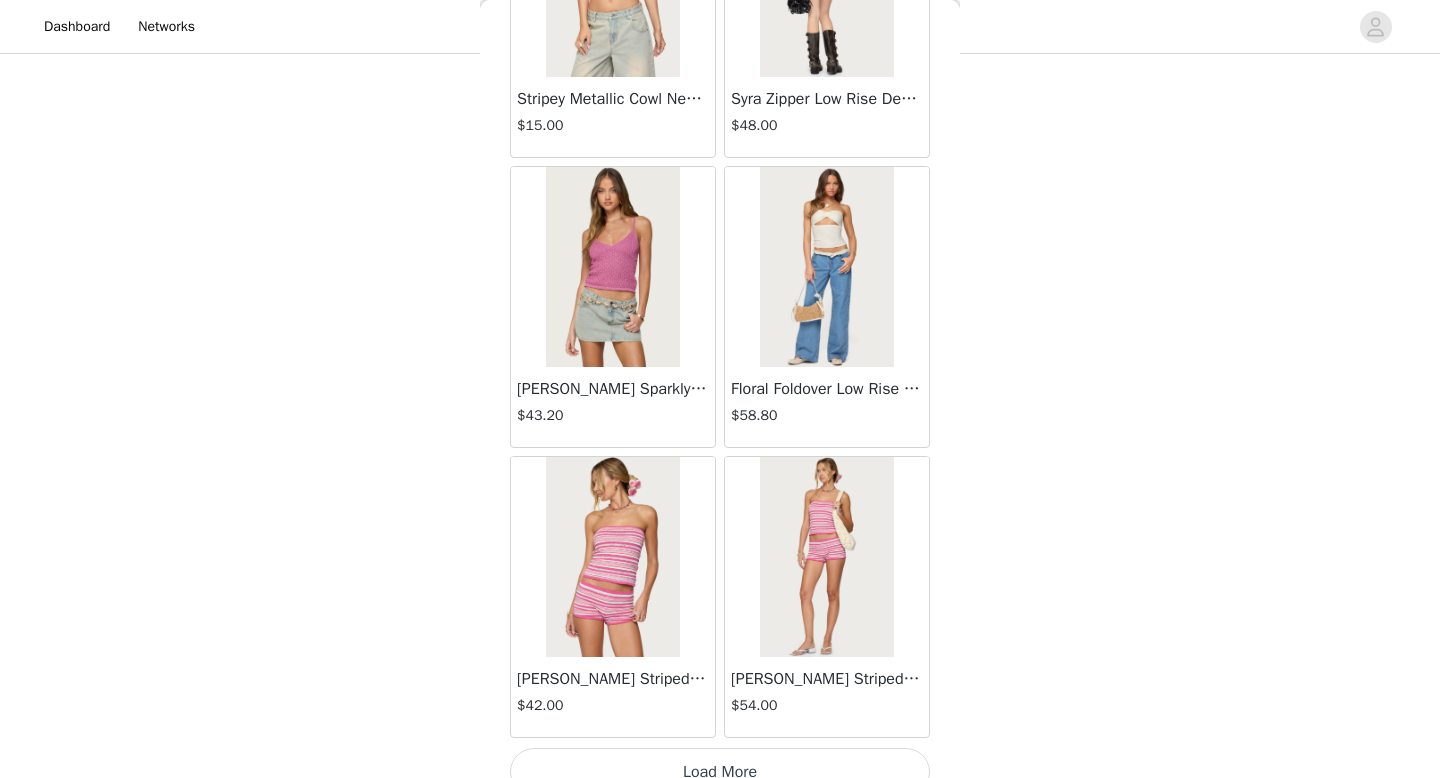 scroll, scrollTop: 8082, scrollLeft: 0, axis: vertical 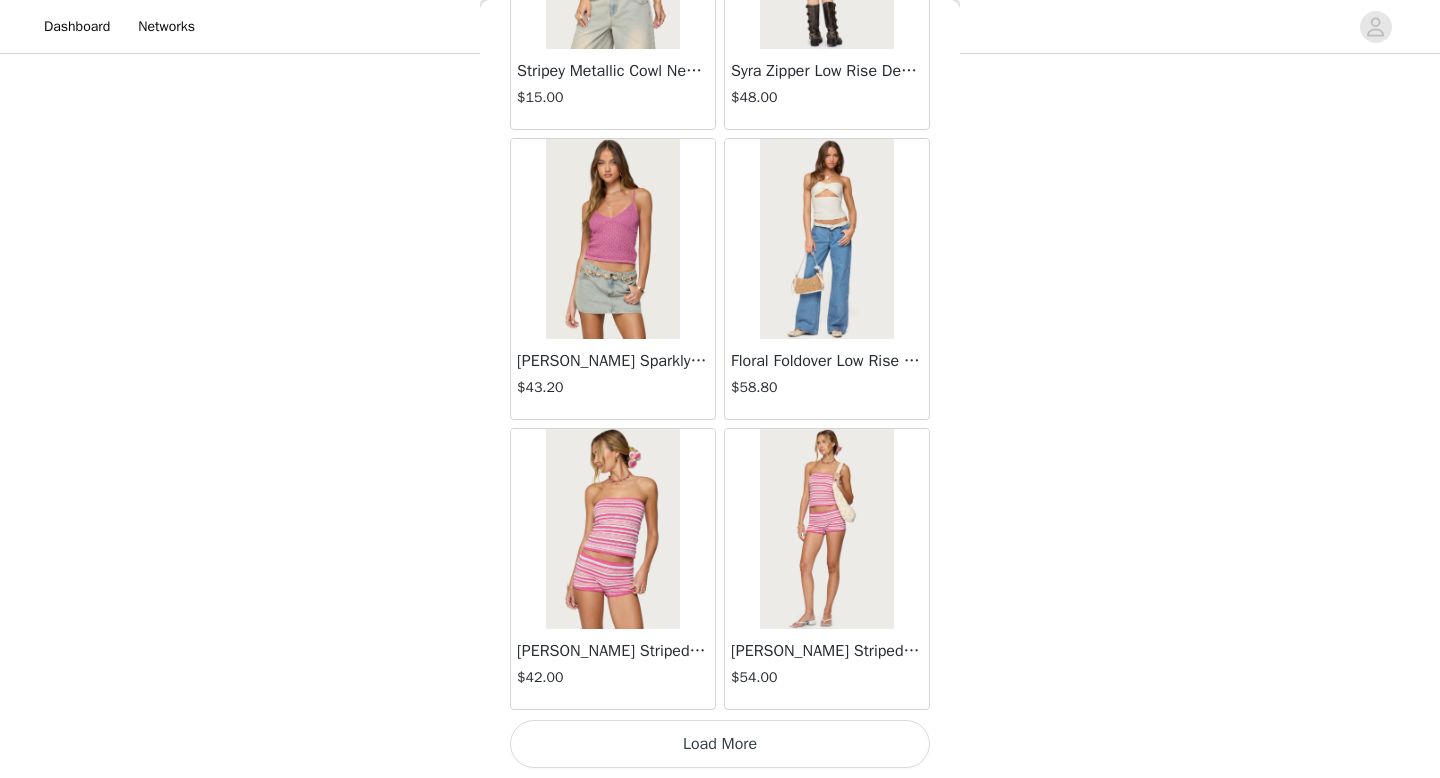 click on "Lovina Grommet Pleated Mini Skort   $16.80       Metallic & Sequin Textured Tank Top   $27.60       Nelley Backless Beaded Sequin Chiffon Top   $36.00       Daley Asymmetric One Shoulder Crochet Top   $21.60       Monty Plaid Micro Shorts   $30.00       Arlie Floral Texured Sheer Halter Top   $27.60       Maree Bead V Neck Top   $22.80       Maree Bead Cut Out Mini Skirt   $20.40       Delcy Cut Out Halter Top   $28.80       Juney Pinstripe Tailored Button Up Shirt   $36.00       Avenly Striped Tie Front Babydoll Top   $27.60       Blanco Studded Grommet Tube Top   $30.00       Avalai Linen Look Mini Skort   $38.40       Beaded Deep Cowl Neck Backless Top   $37.20       Frayed Pleated Denim Mini Skort   $16.00       Klay Linen Look Pleated Mini Skort   $14.40       Contrast Lace Asymmetric Off Shoulder Top   $14.40       Reeve Split Front Sheer Mesh Top   $28.80       Zigzag Stripe Shorts   $22.80       Astra Beaded Sheer Strapless Top   $39.60       Beaded Floral Embroidered Tank Top   $38.40" at bounding box center [720, -3604] 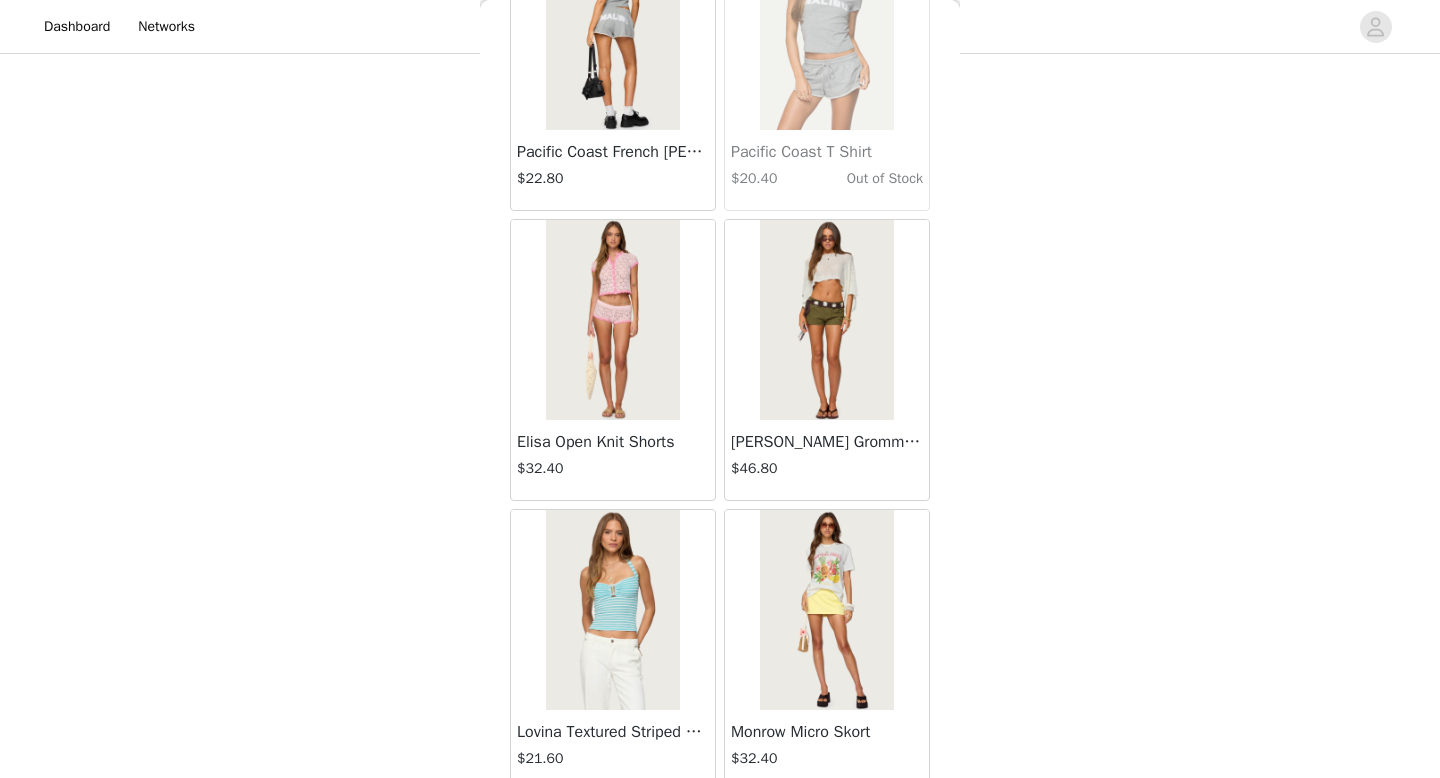 scroll, scrollTop: 10982, scrollLeft: 0, axis: vertical 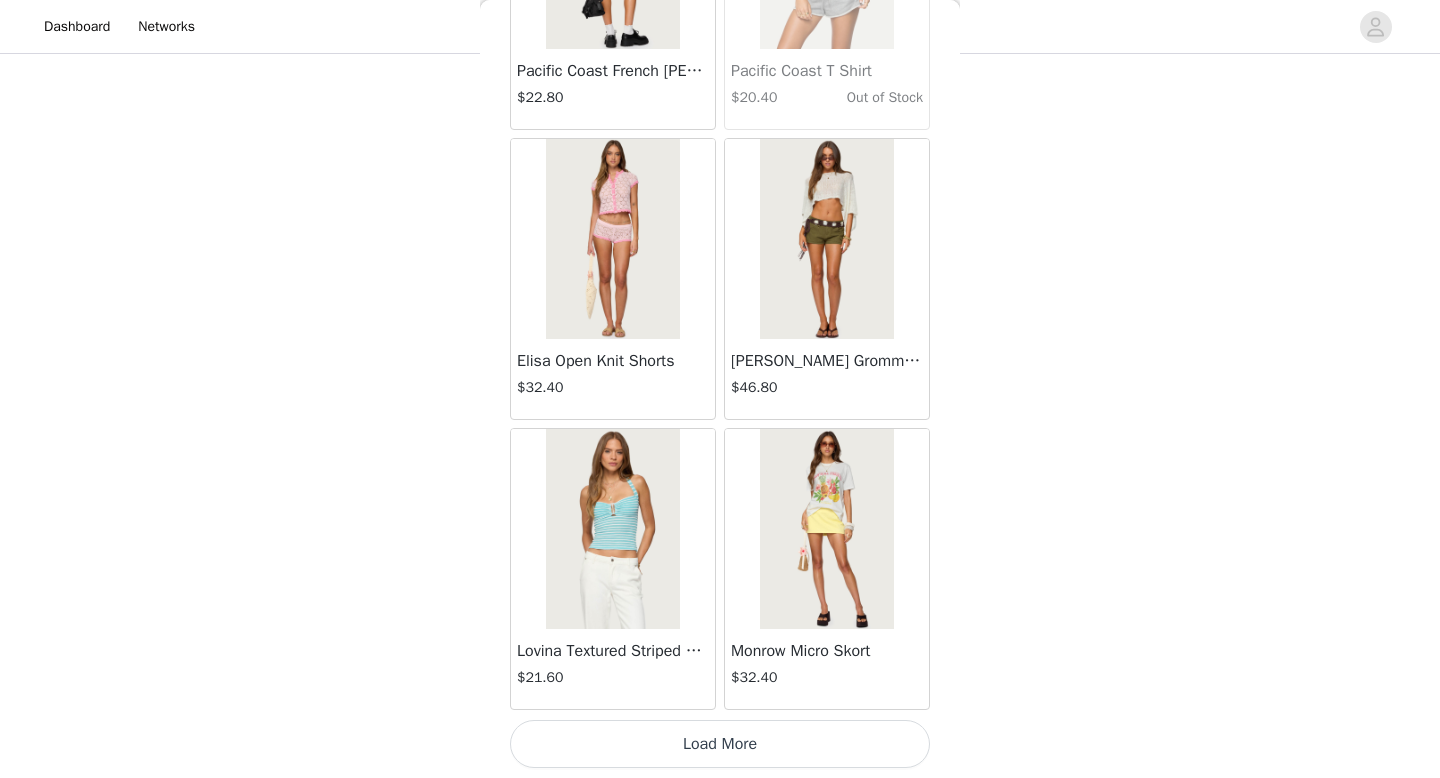 click on "Load More" at bounding box center [720, 744] 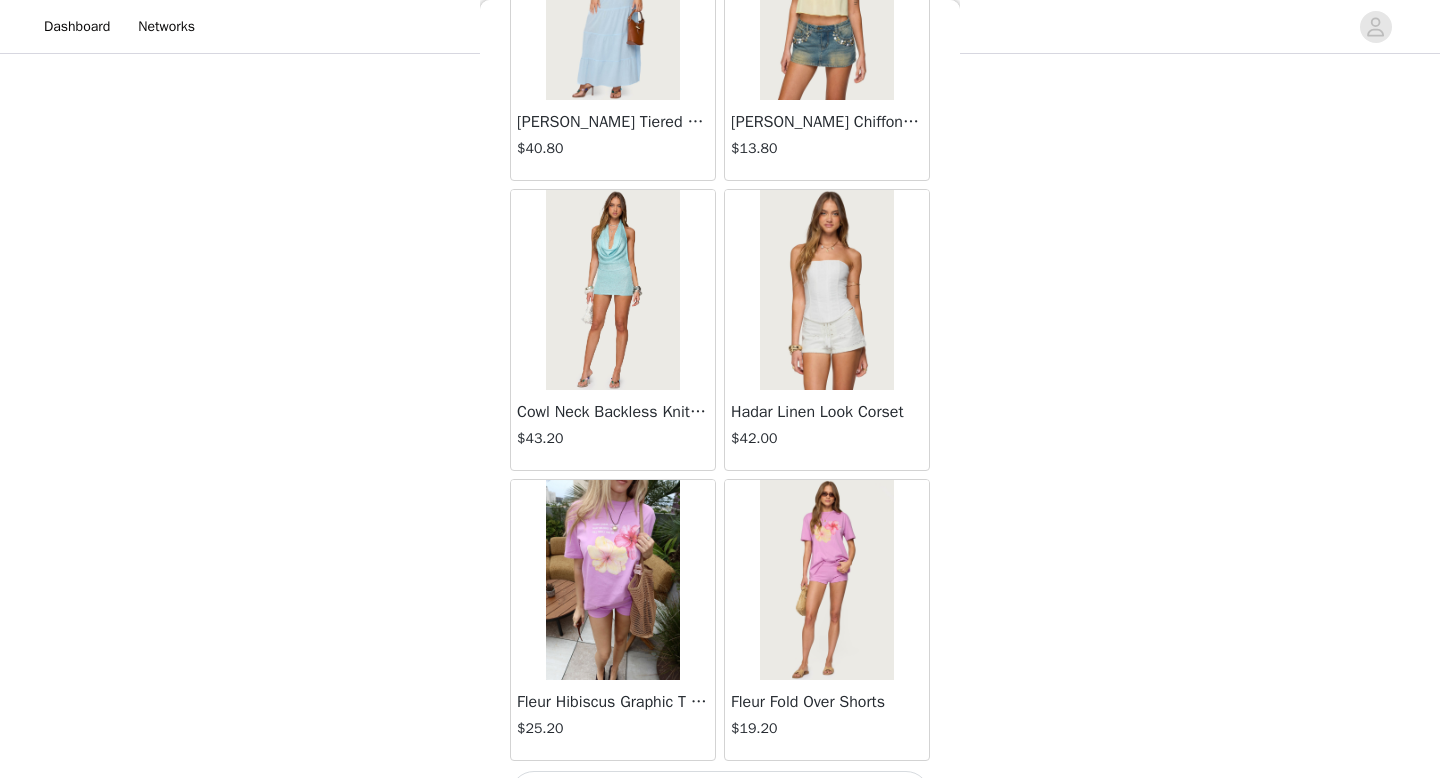 scroll, scrollTop: 13882, scrollLeft: 0, axis: vertical 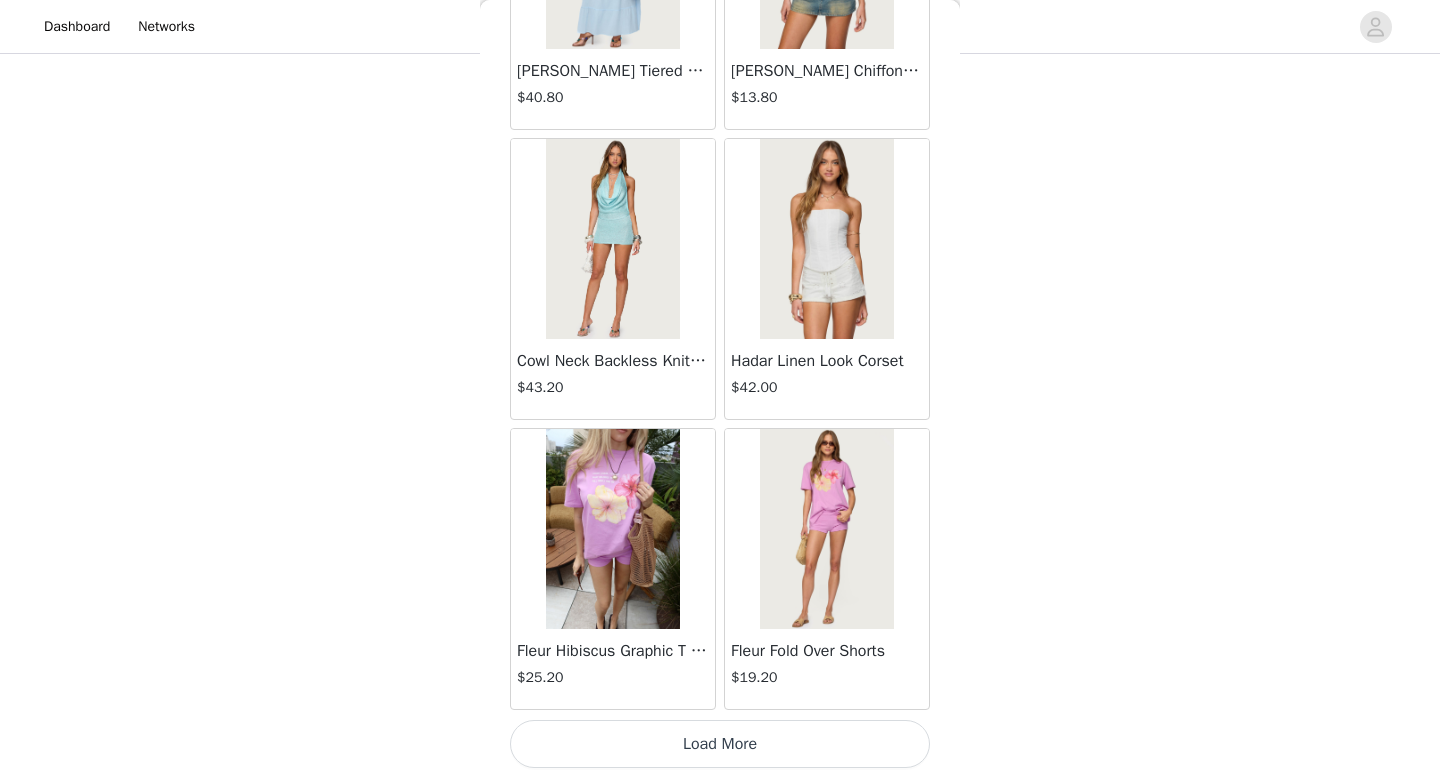 click on "Load More" at bounding box center [720, 744] 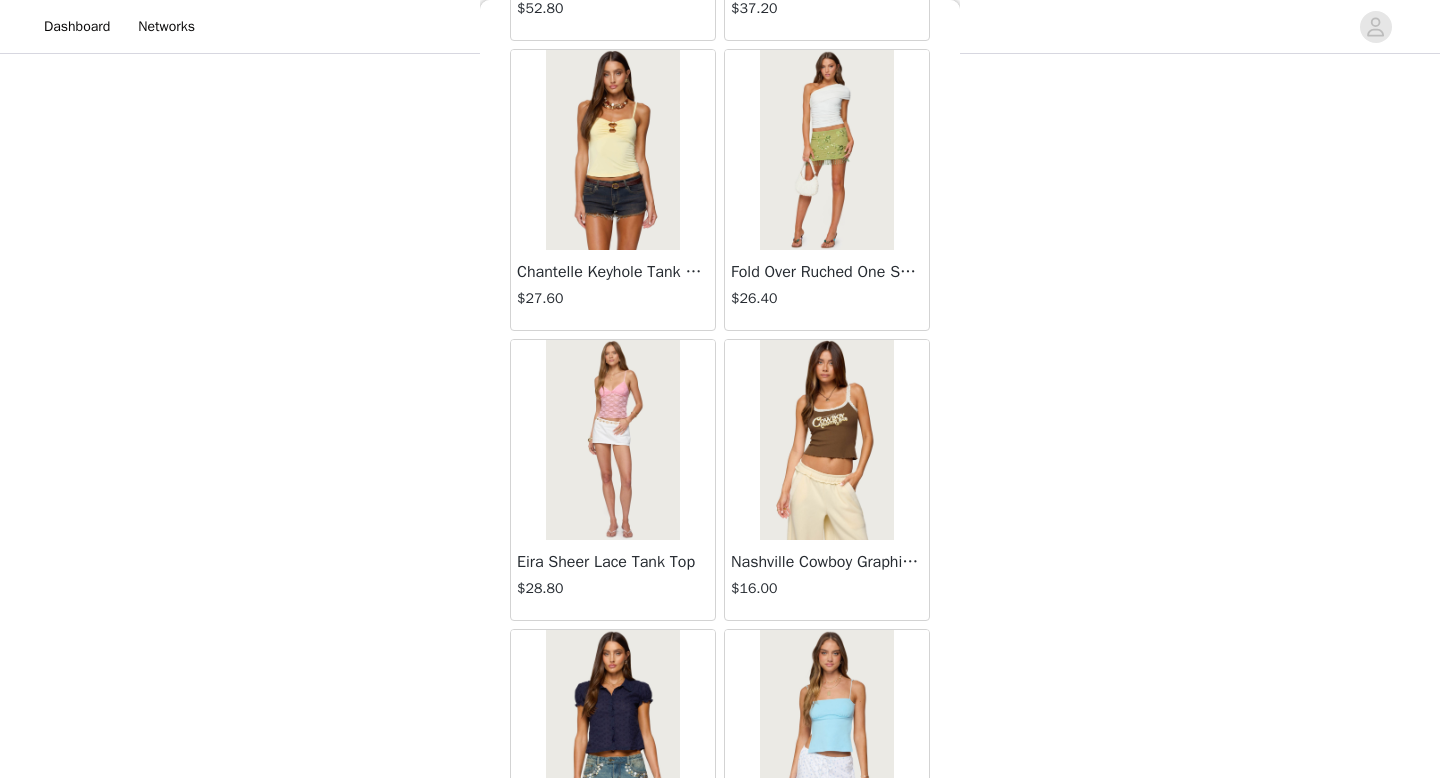 scroll, scrollTop: 15420, scrollLeft: 0, axis: vertical 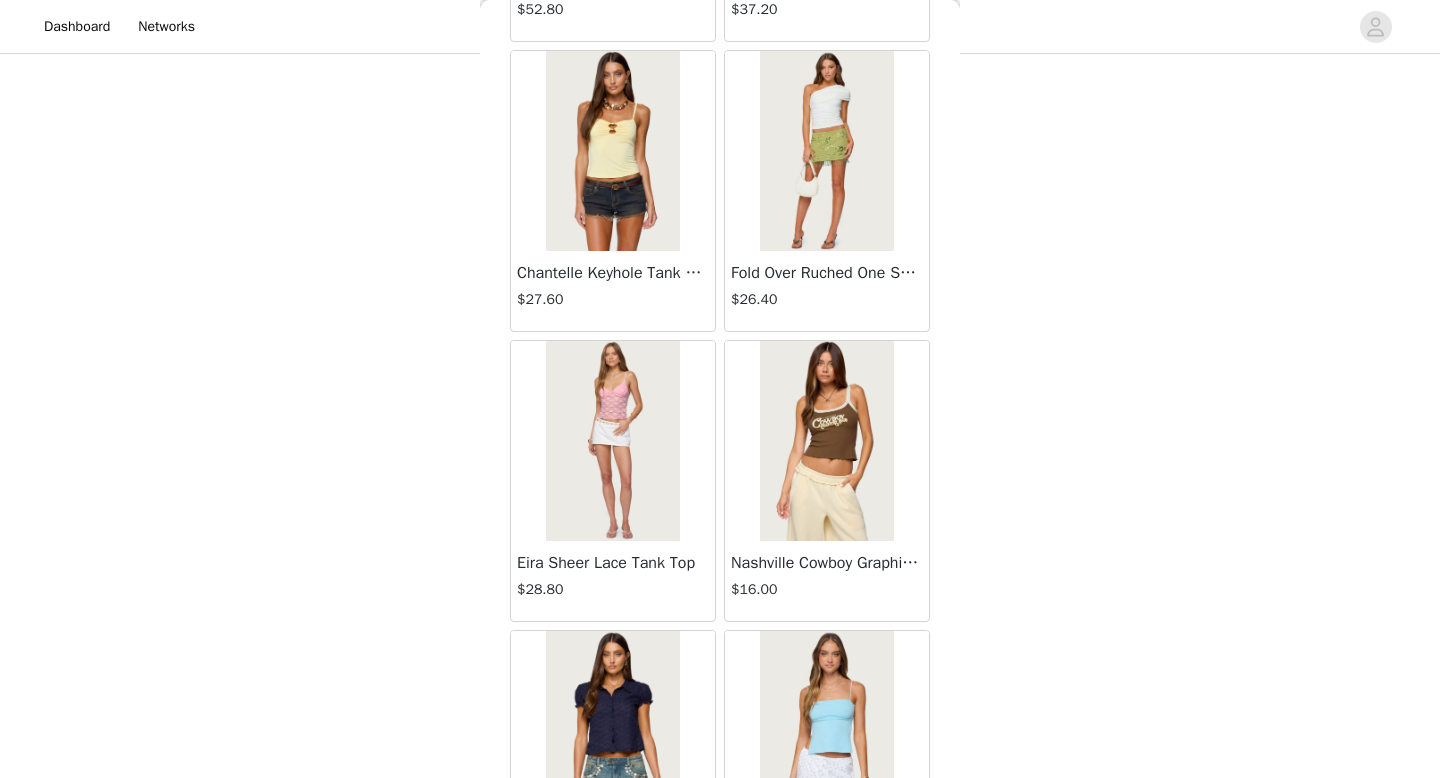 click at bounding box center [612, 441] 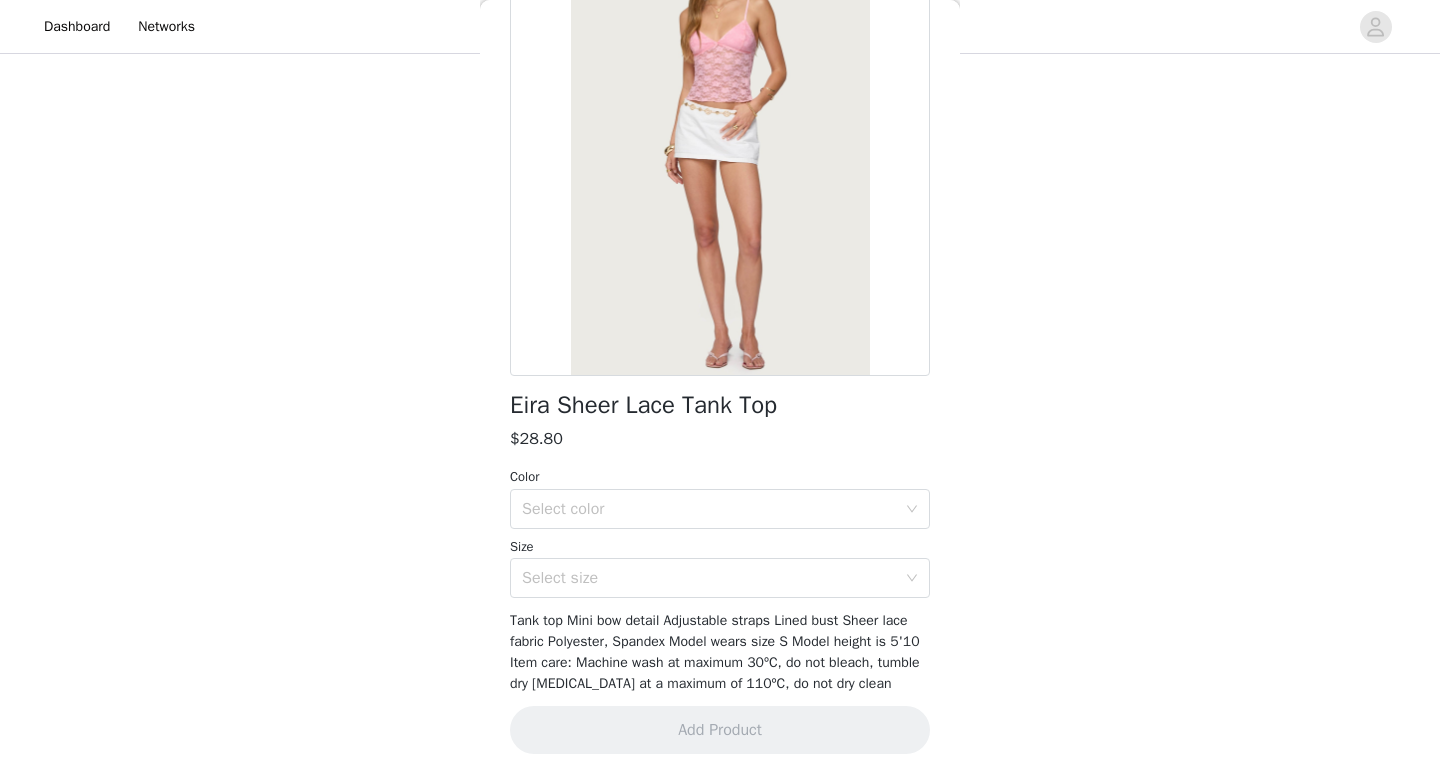 scroll, scrollTop: 101, scrollLeft: 0, axis: vertical 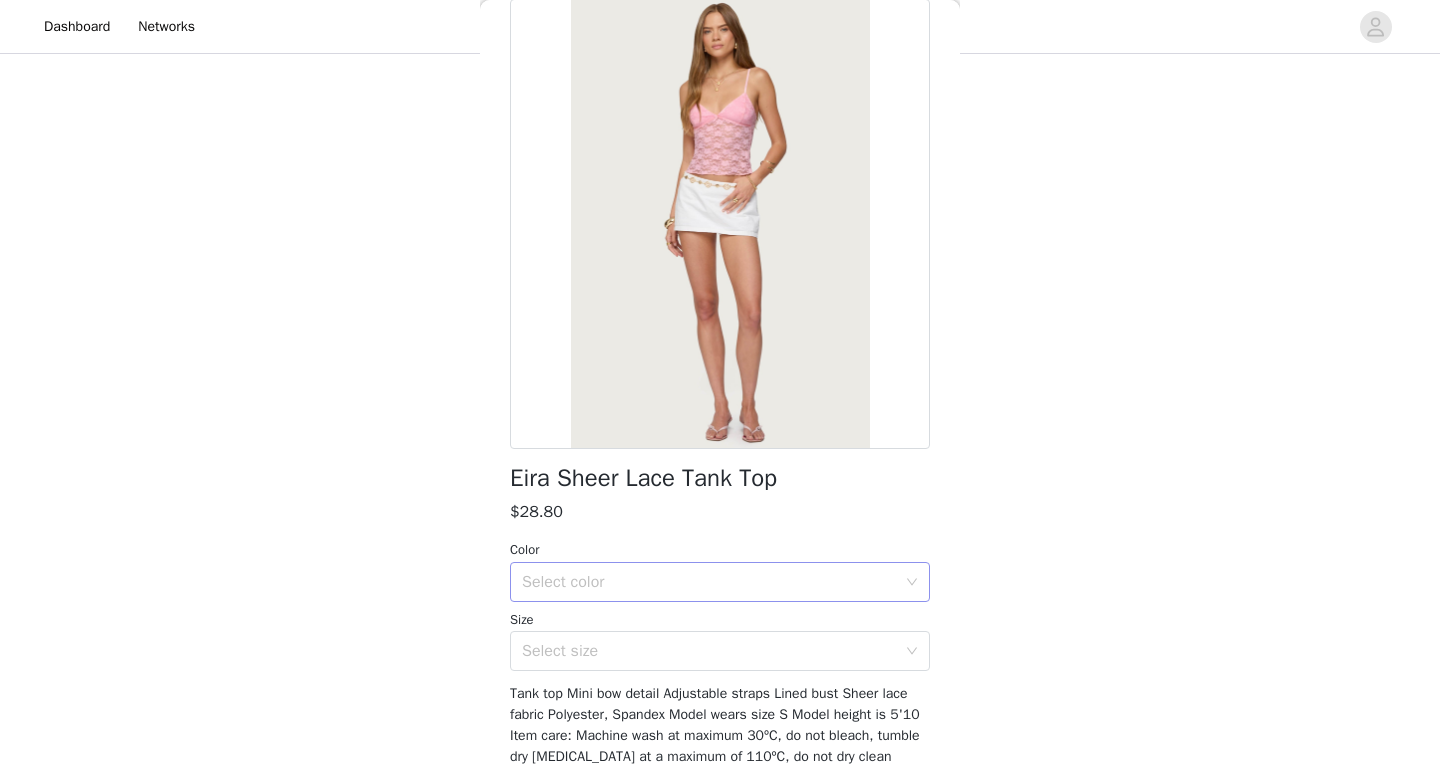click on "Select color" at bounding box center [709, 582] 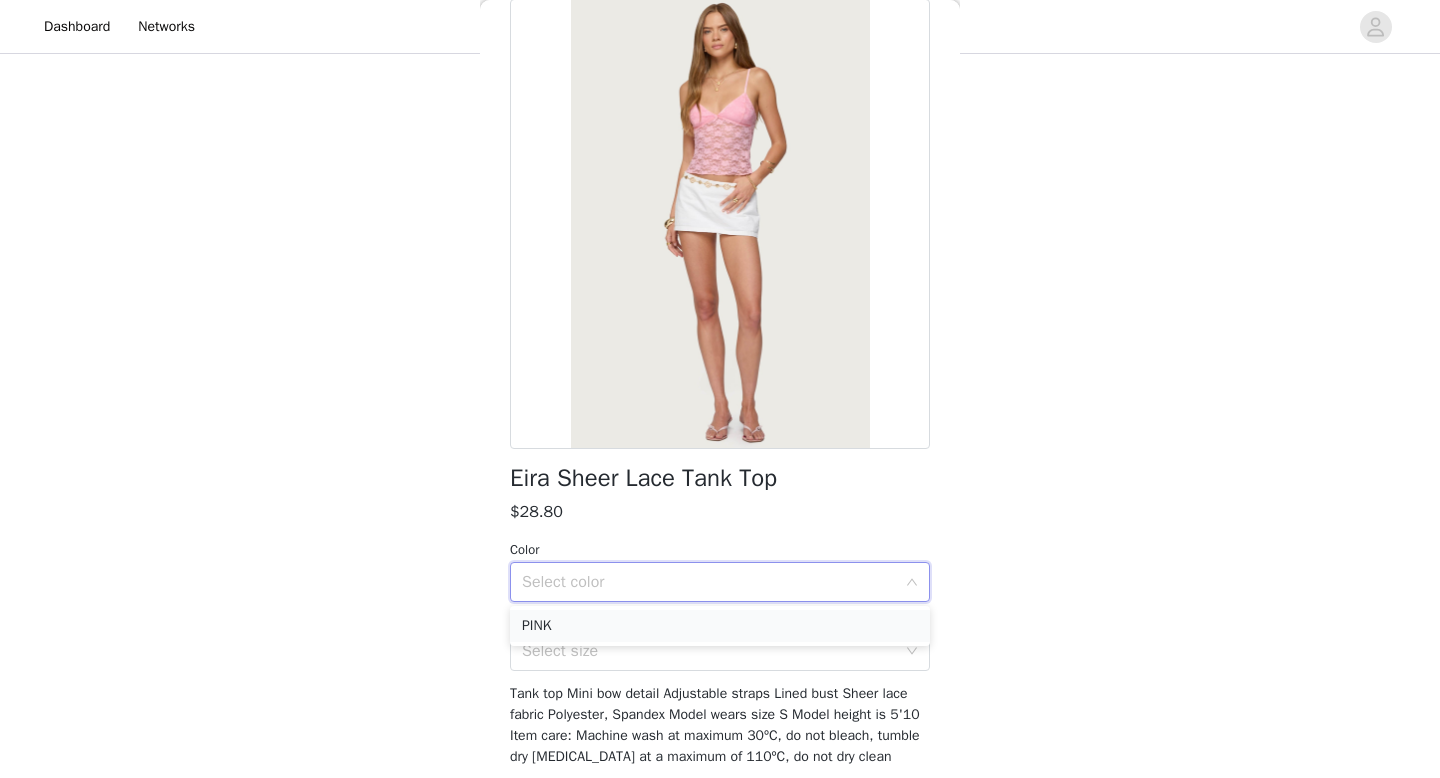 click on "PINK" at bounding box center [720, 626] 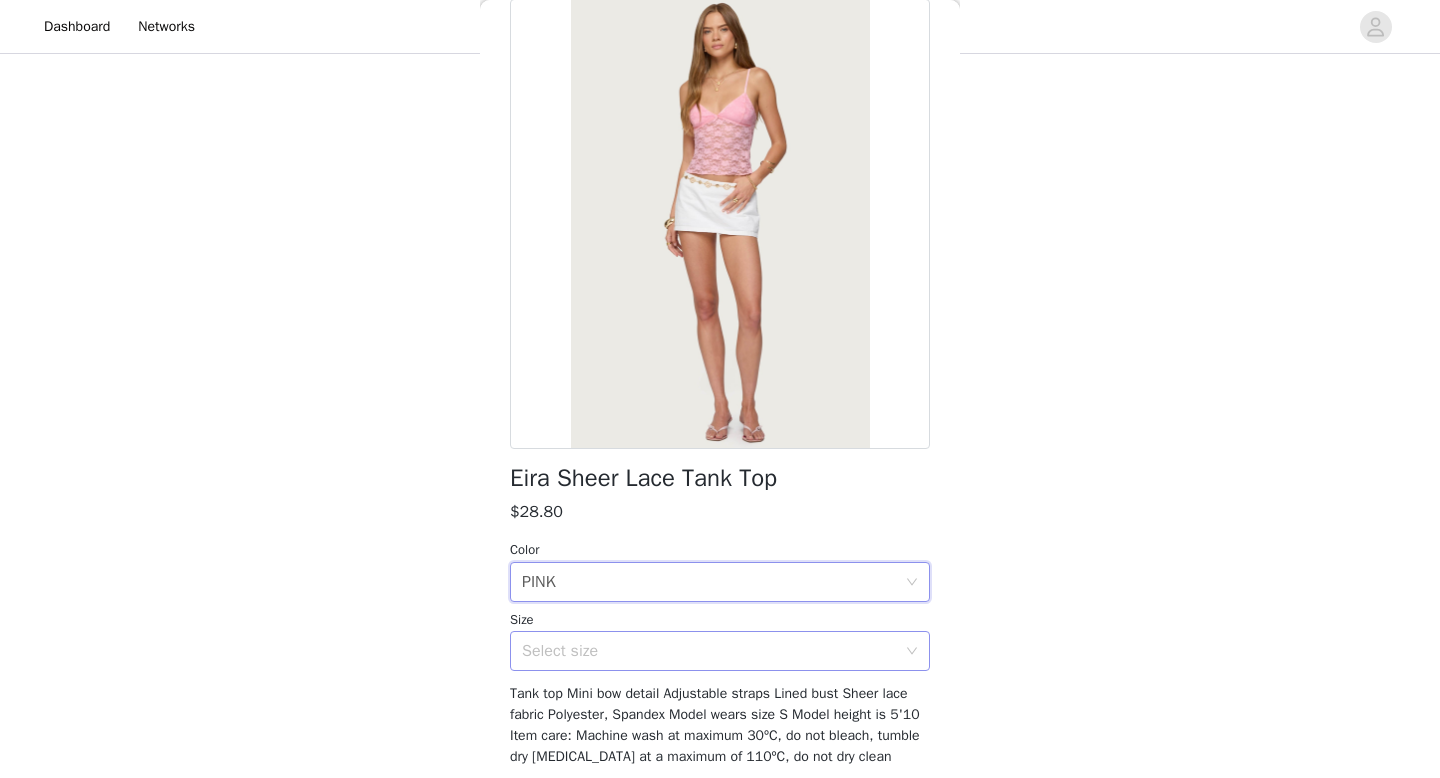 click on "Select size" at bounding box center (709, 651) 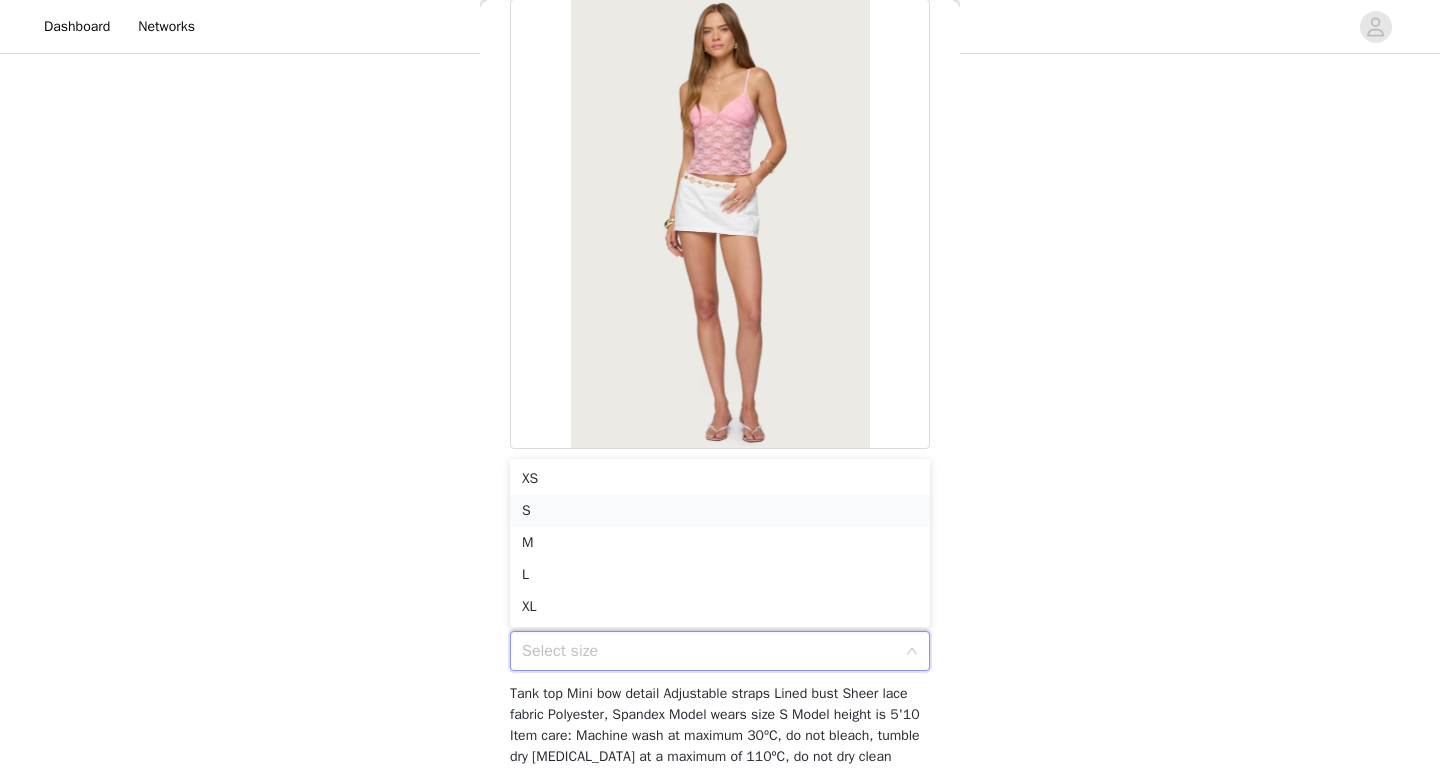 click on "S" at bounding box center (720, 511) 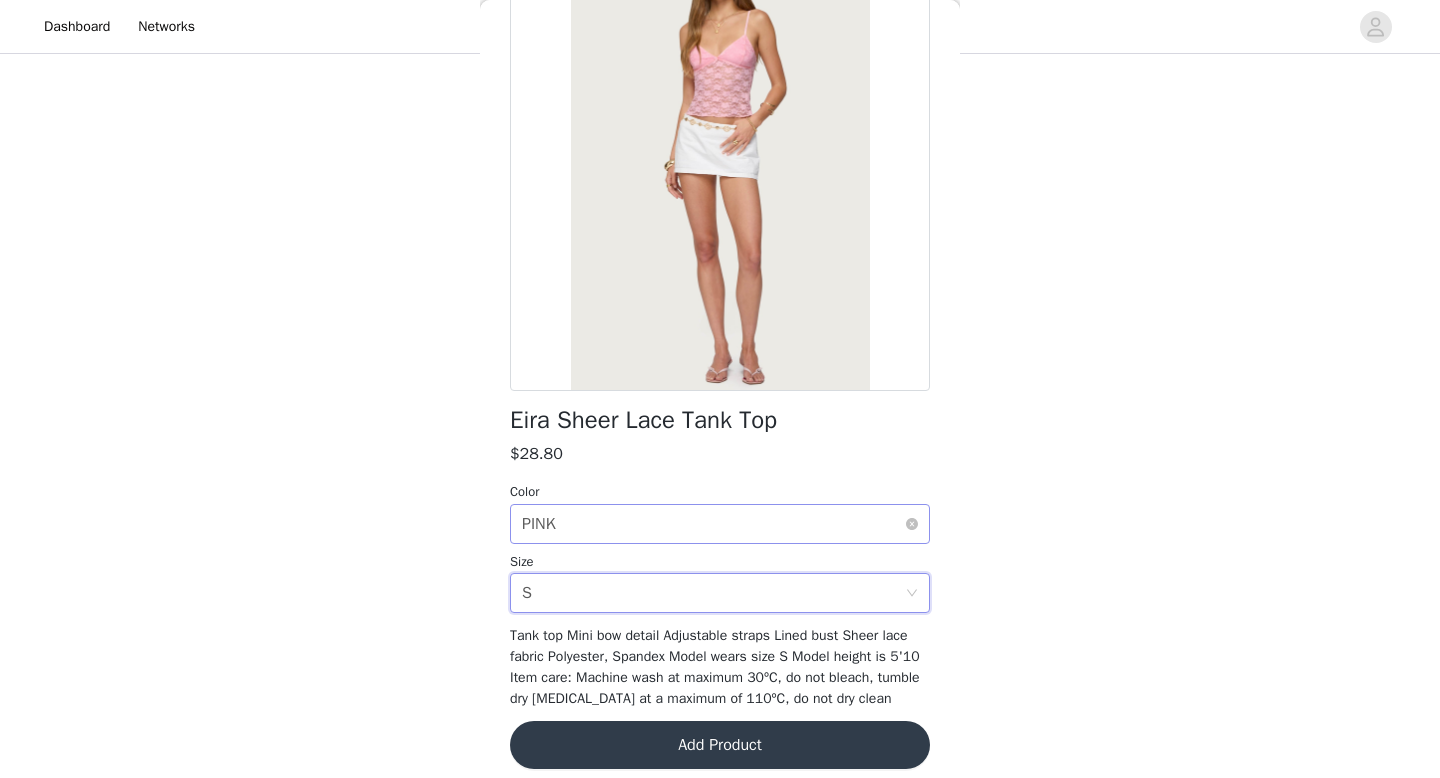 scroll, scrollTop: 174, scrollLeft: 0, axis: vertical 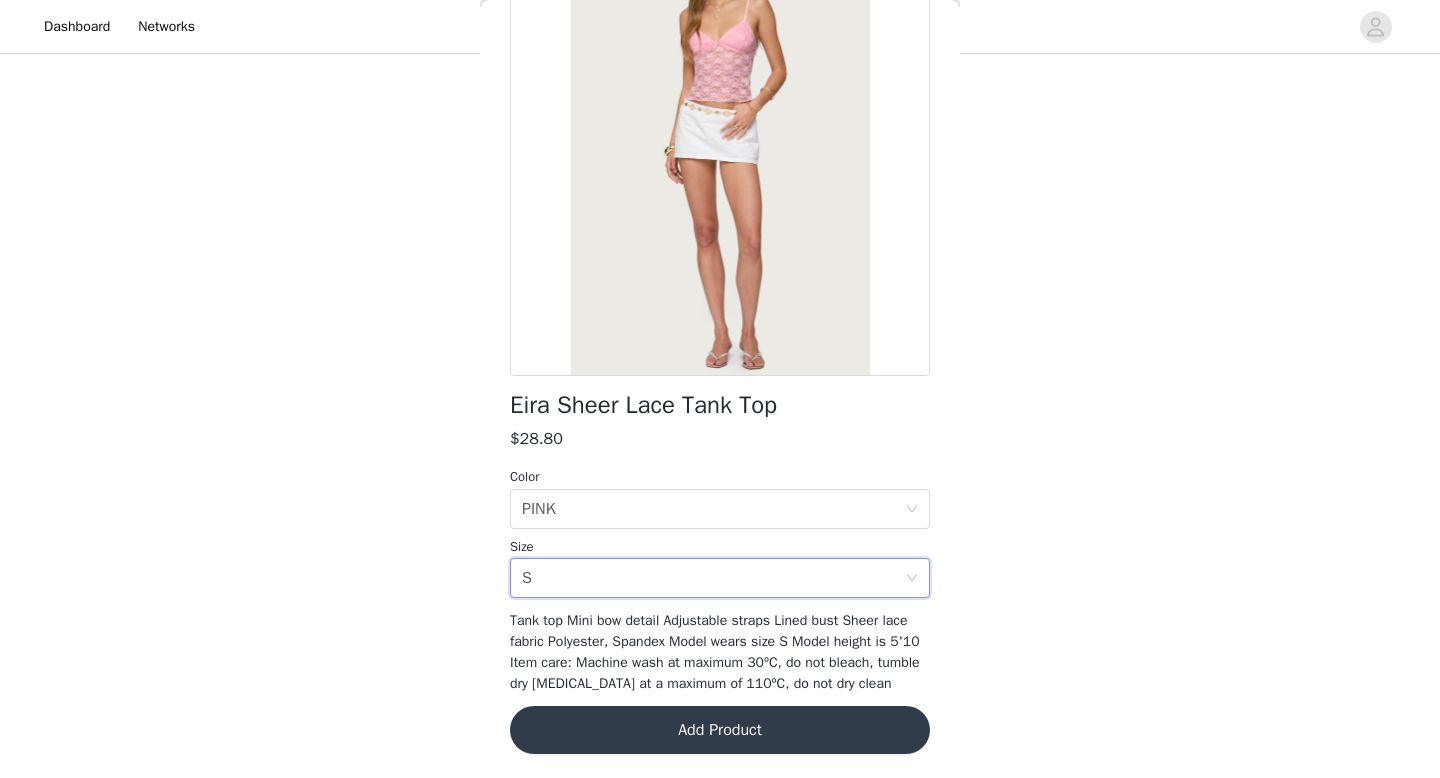 click on "Add Product" at bounding box center [720, 730] 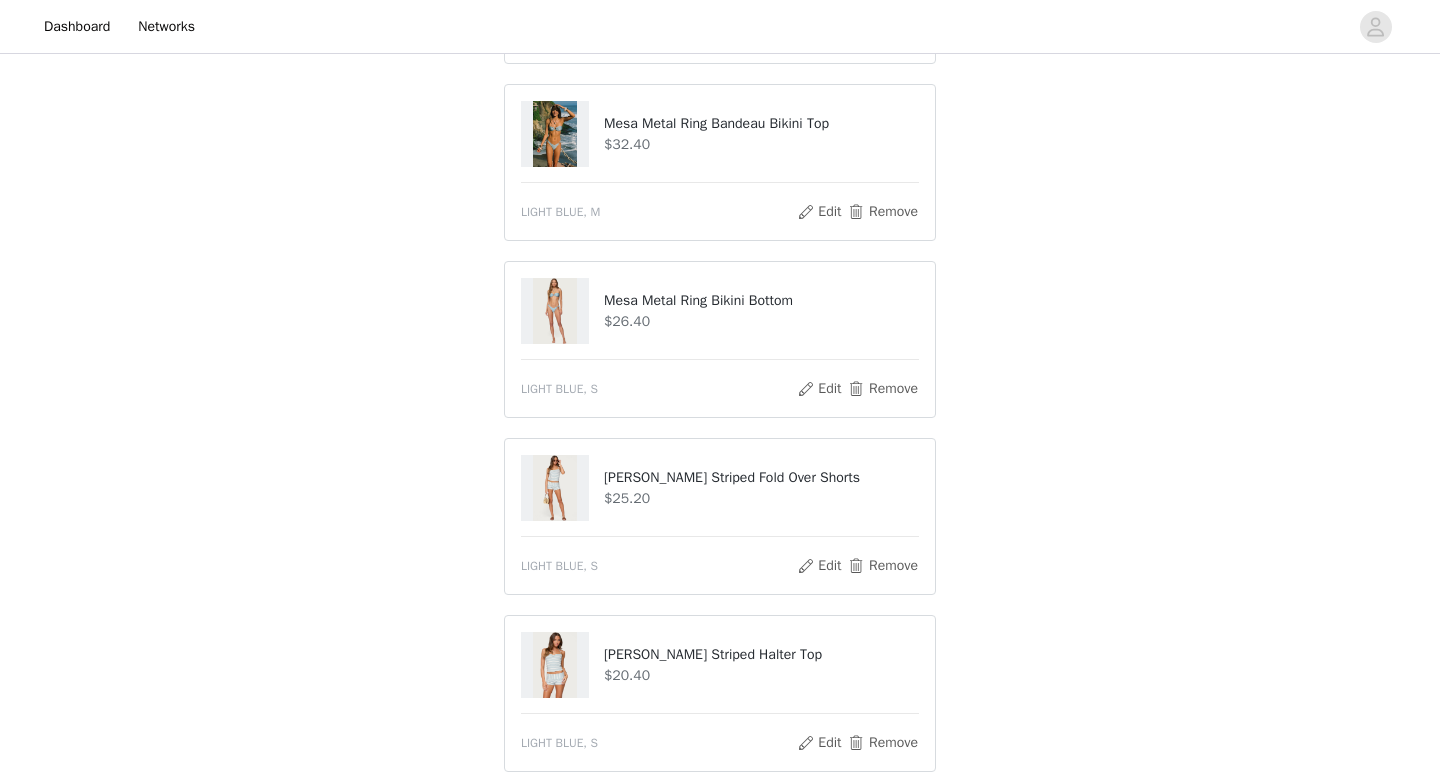 scroll, scrollTop: 1017, scrollLeft: 0, axis: vertical 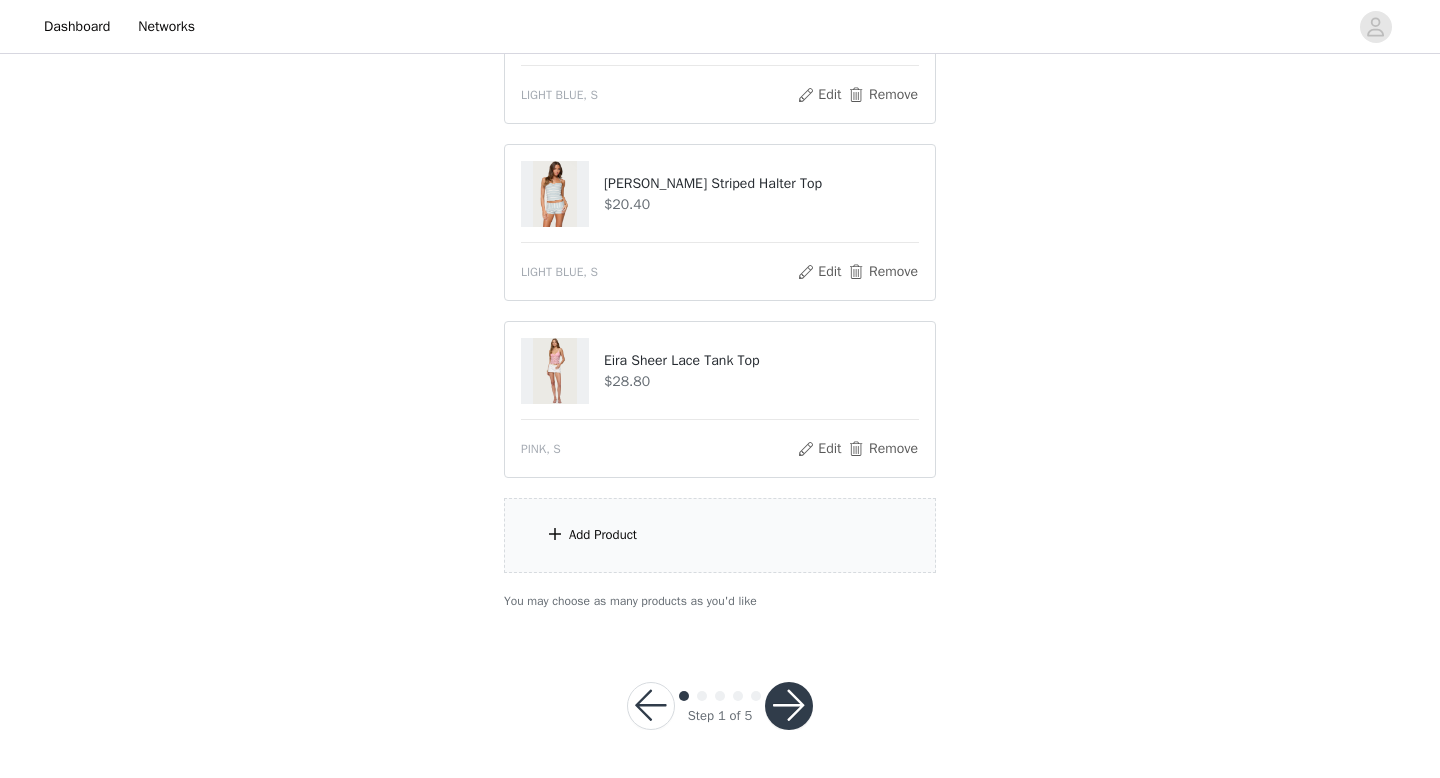 click on "Add Product" at bounding box center [720, 535] 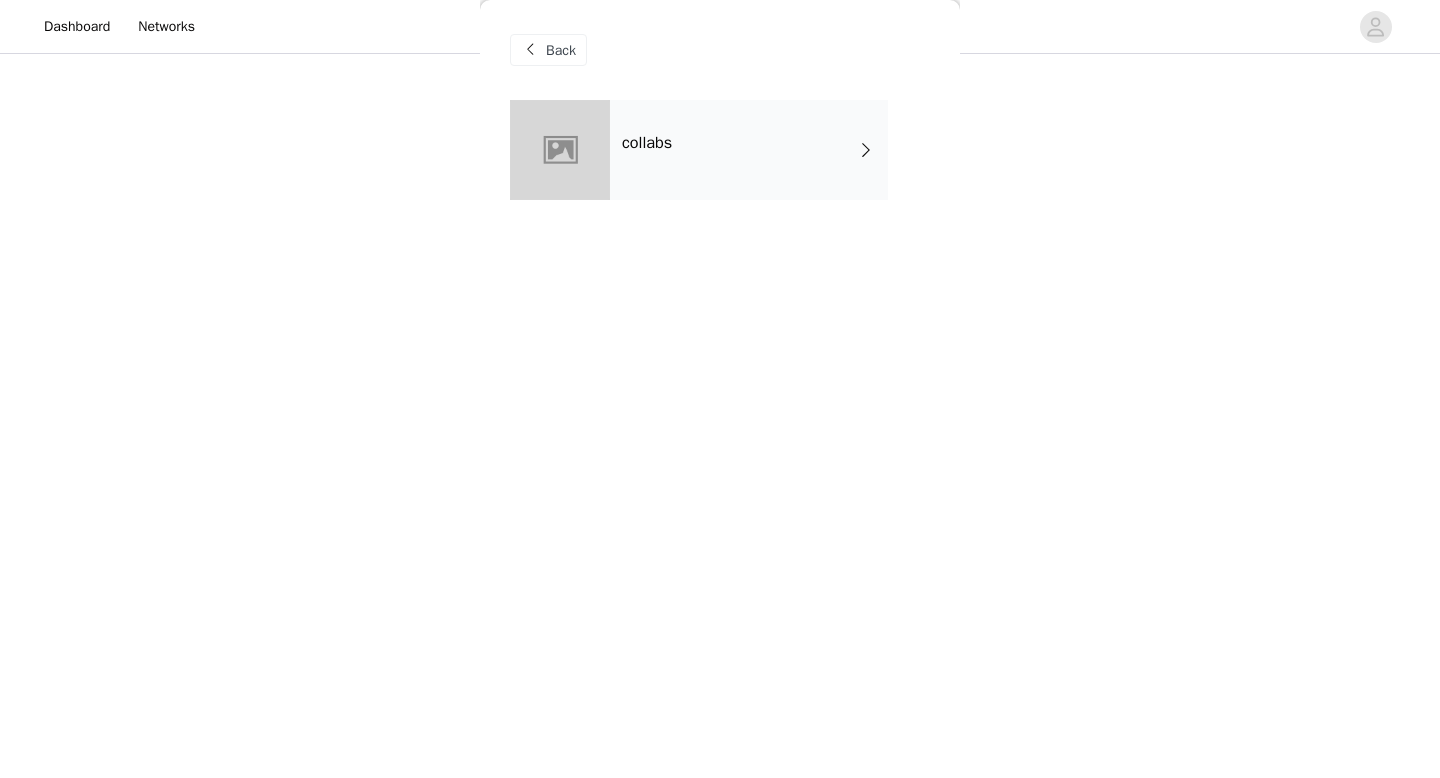 click on "collabs" at bounding box center [749, 150] 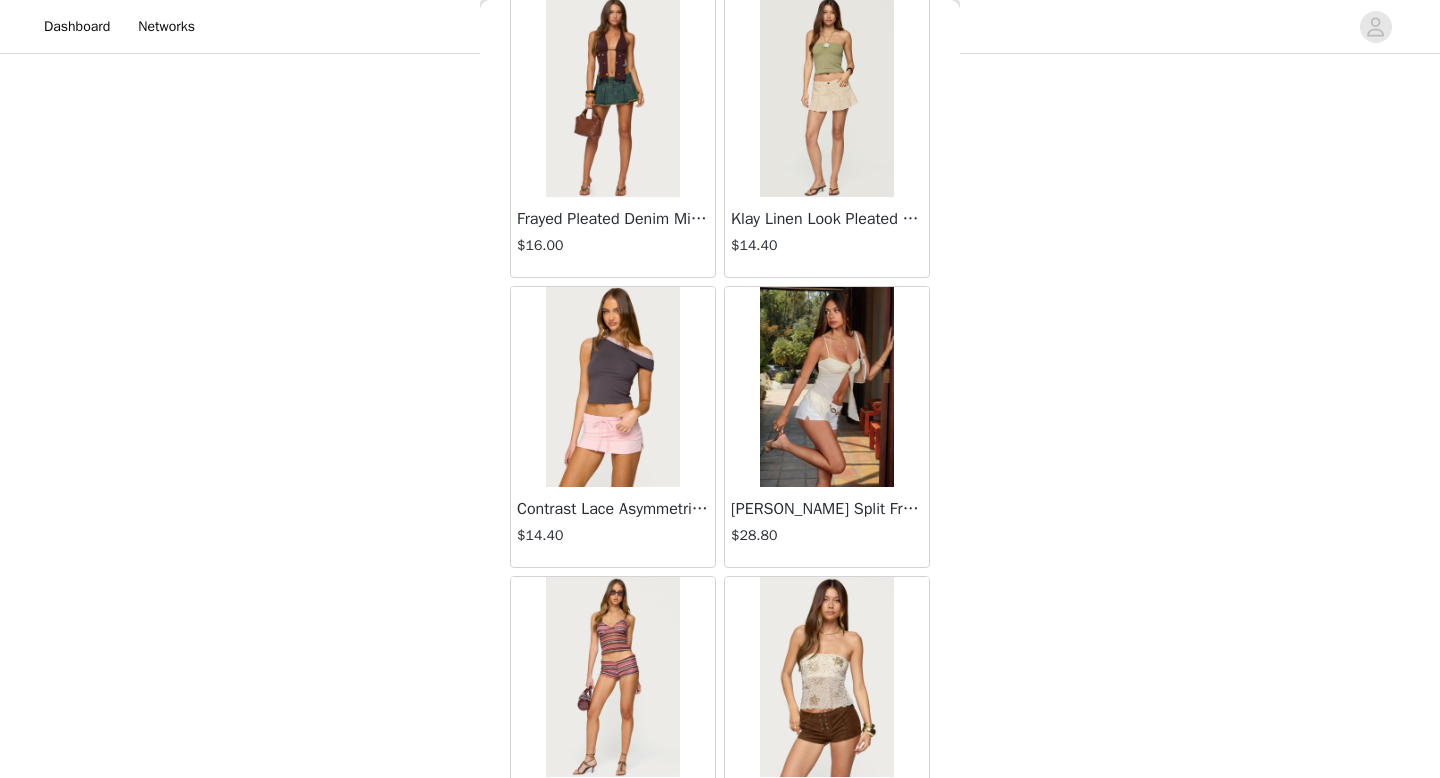scroll, scrollTop: 2282, scrollLeft: 0, axis: vertical 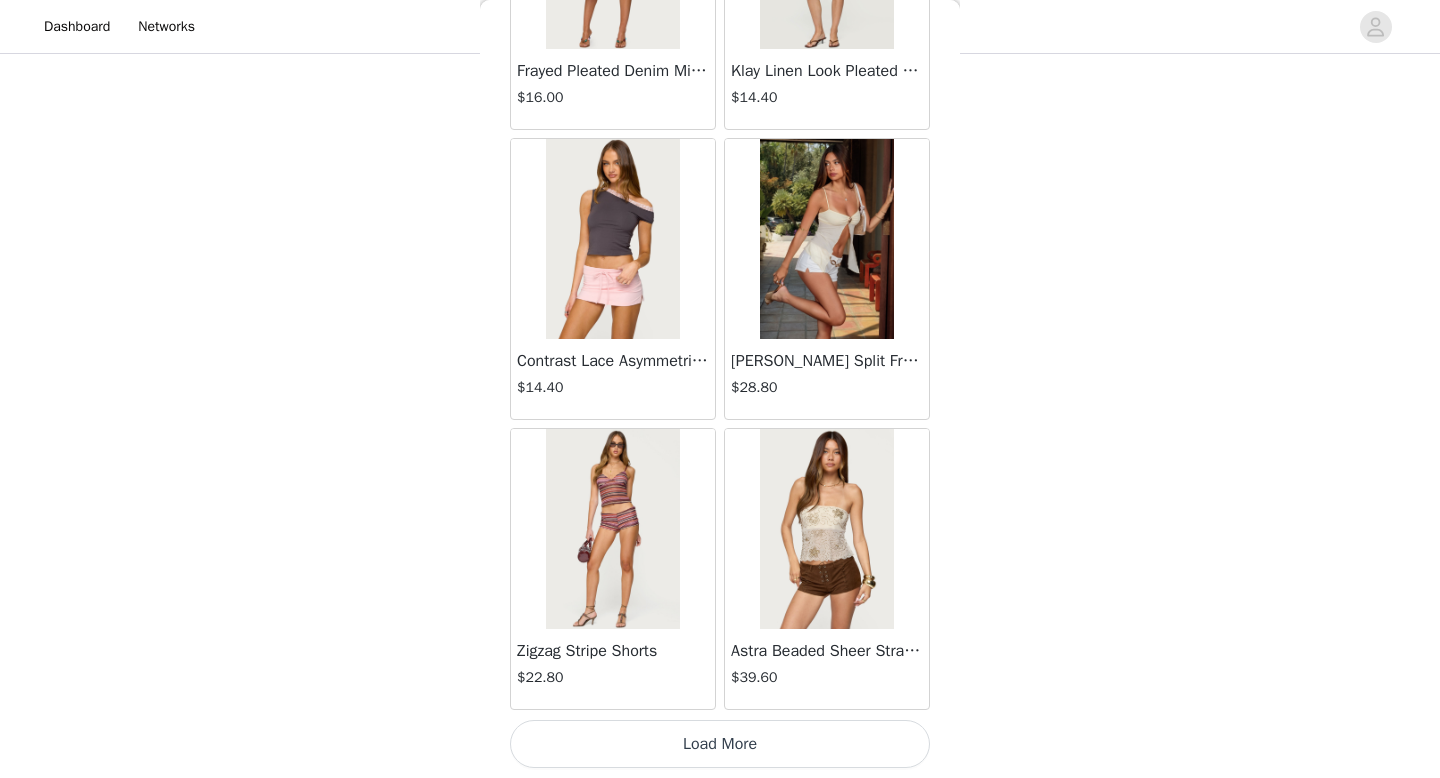 click on "Load More" at bounding box center [720, 744] 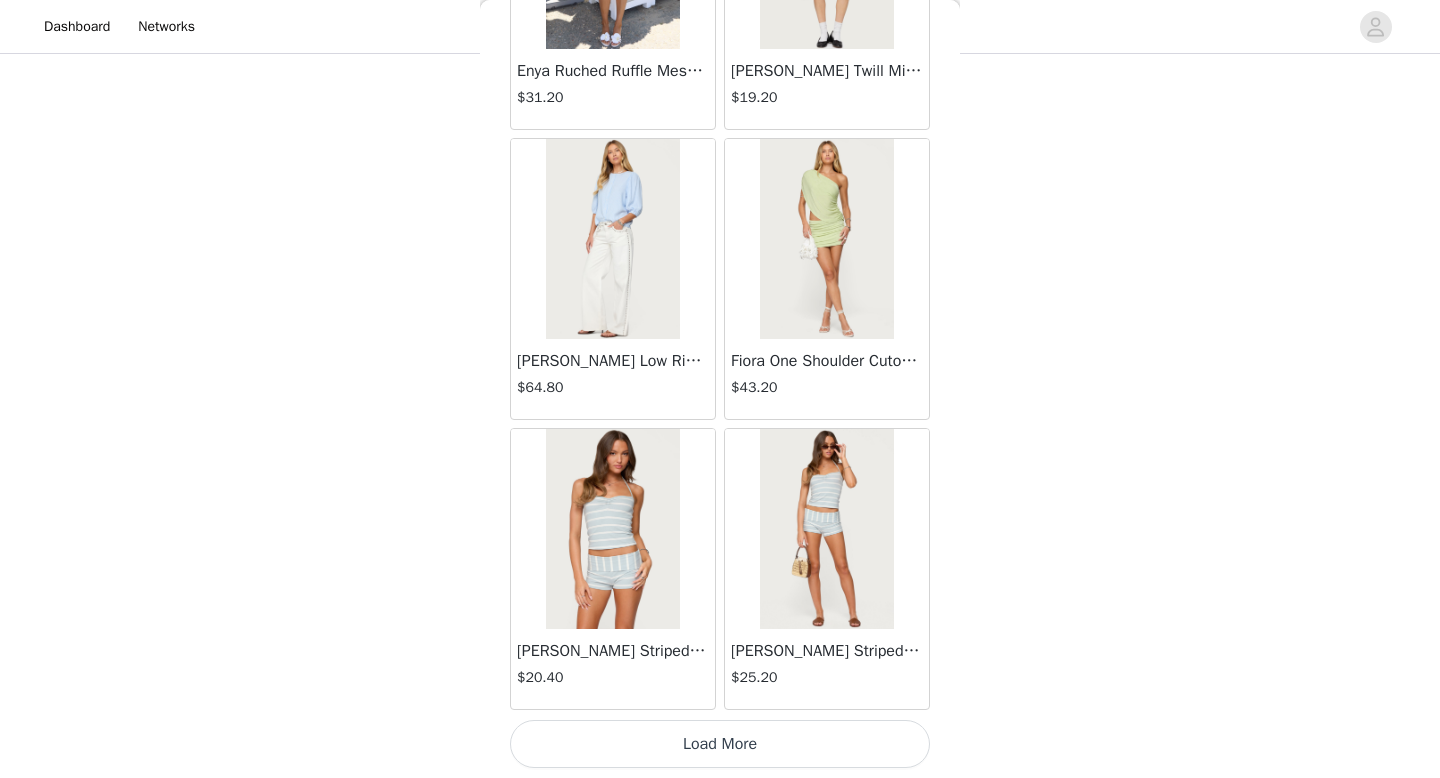 click on "Load More" at bounding box center (720, 744) 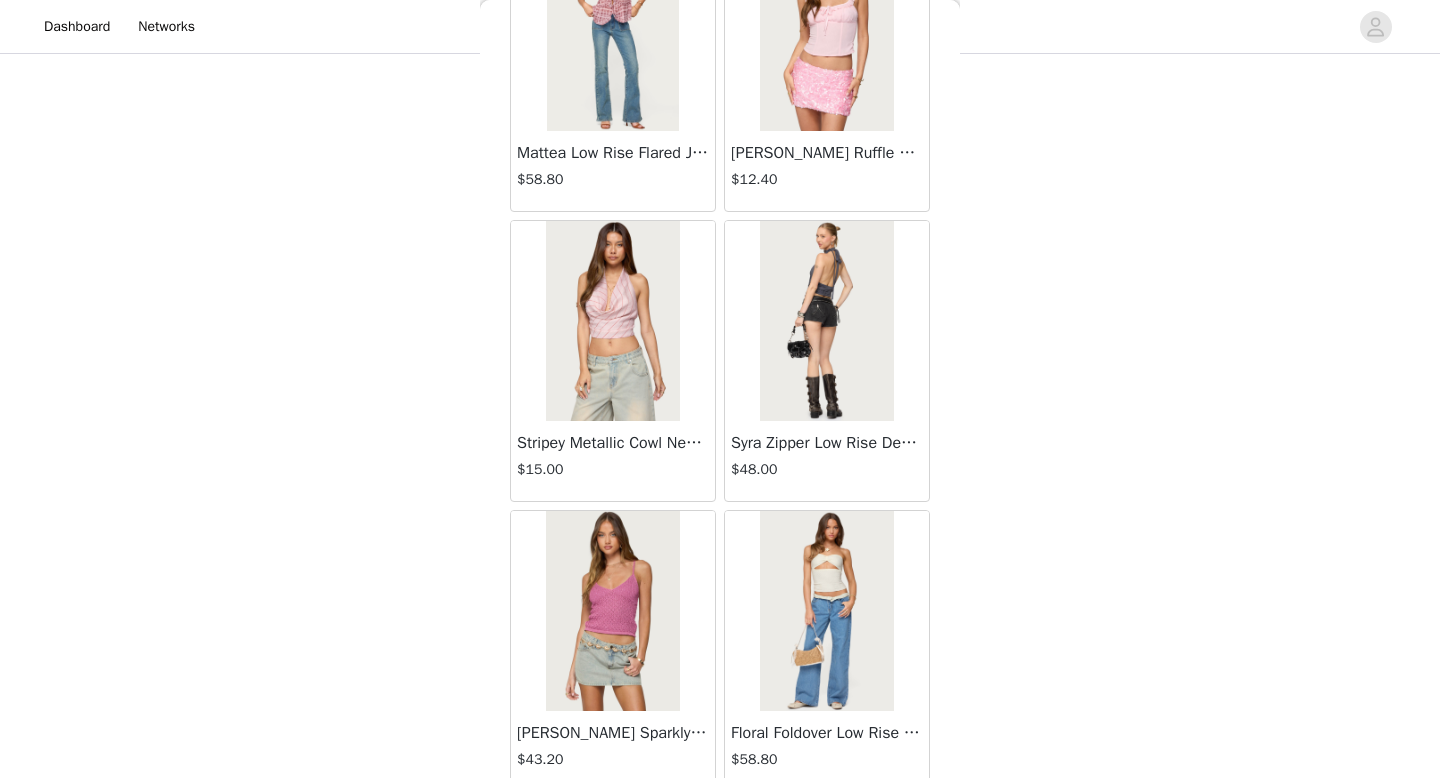 scroll, scrollTop: 8082, scrollLeft: 0, axis: vertical 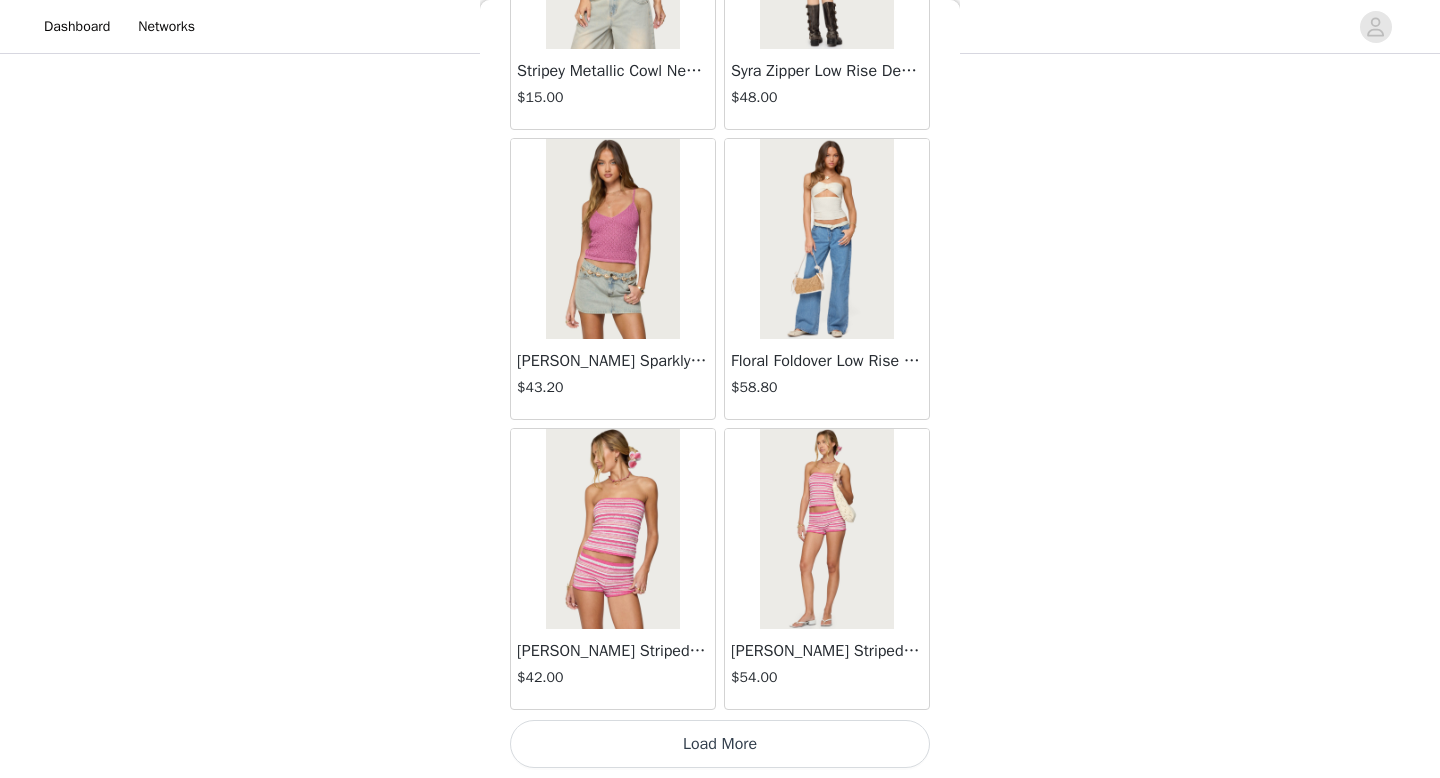 click on "Load More" at bounding box center (720, 744) 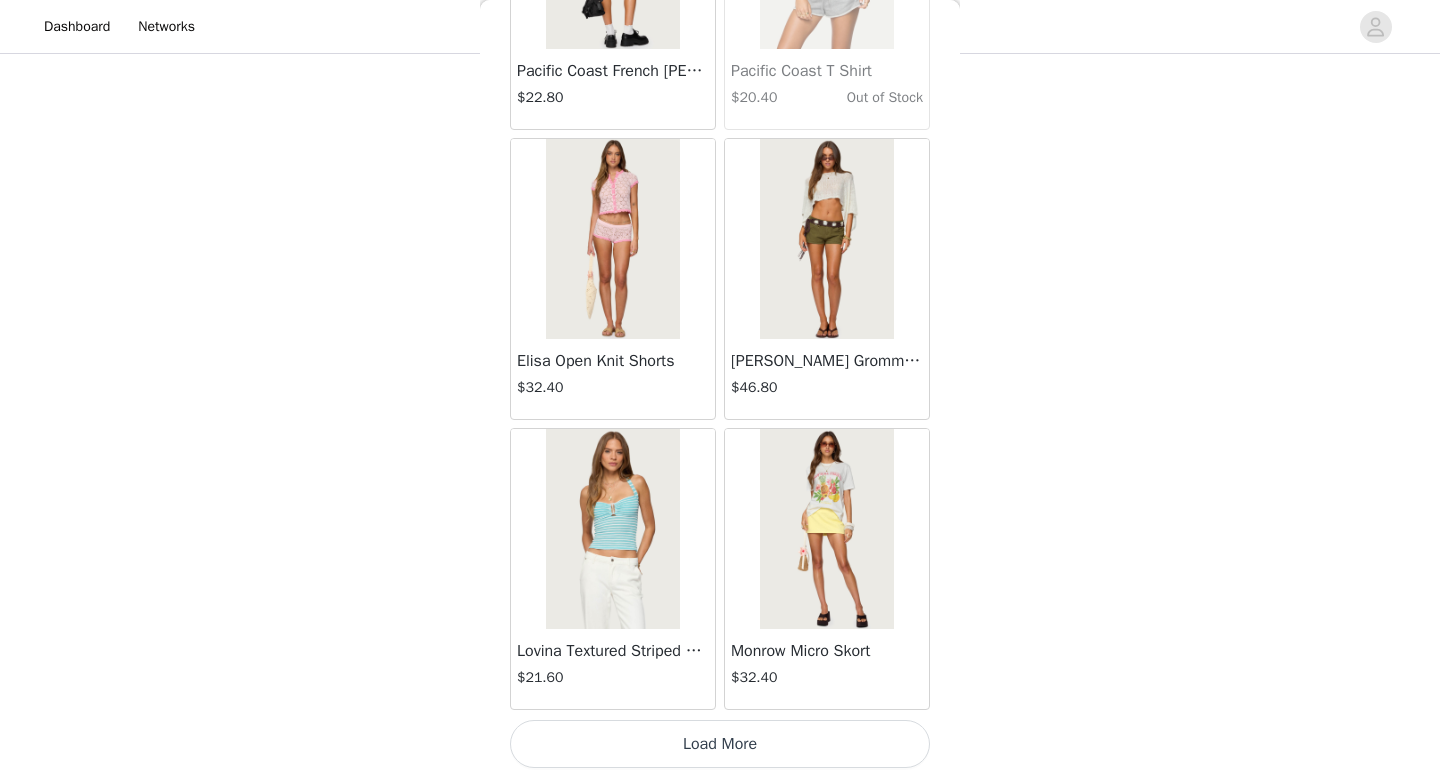 click on "Load More" at bounding box center (720, 744) 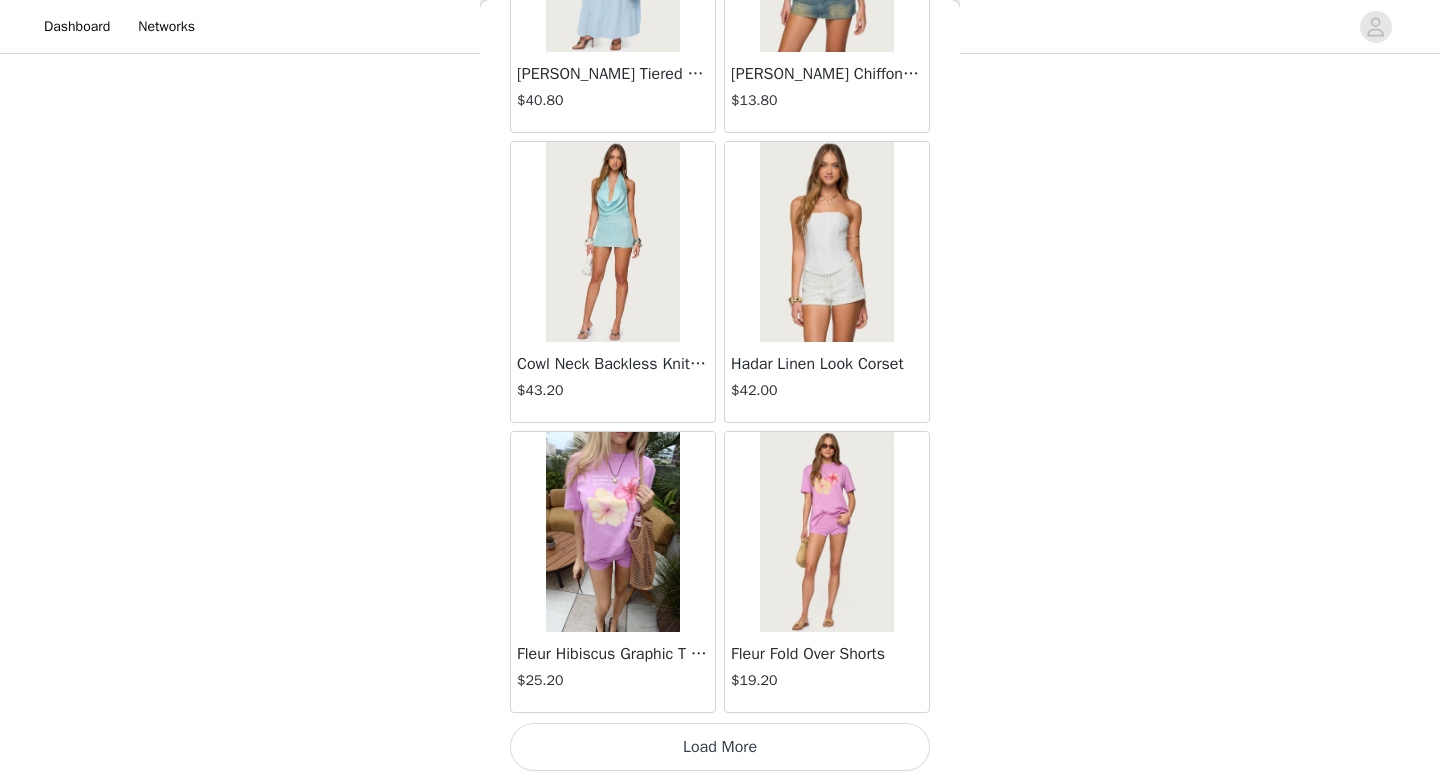 scroll, scrollTop: 13882, scrollLeft: 0, axis: vertical 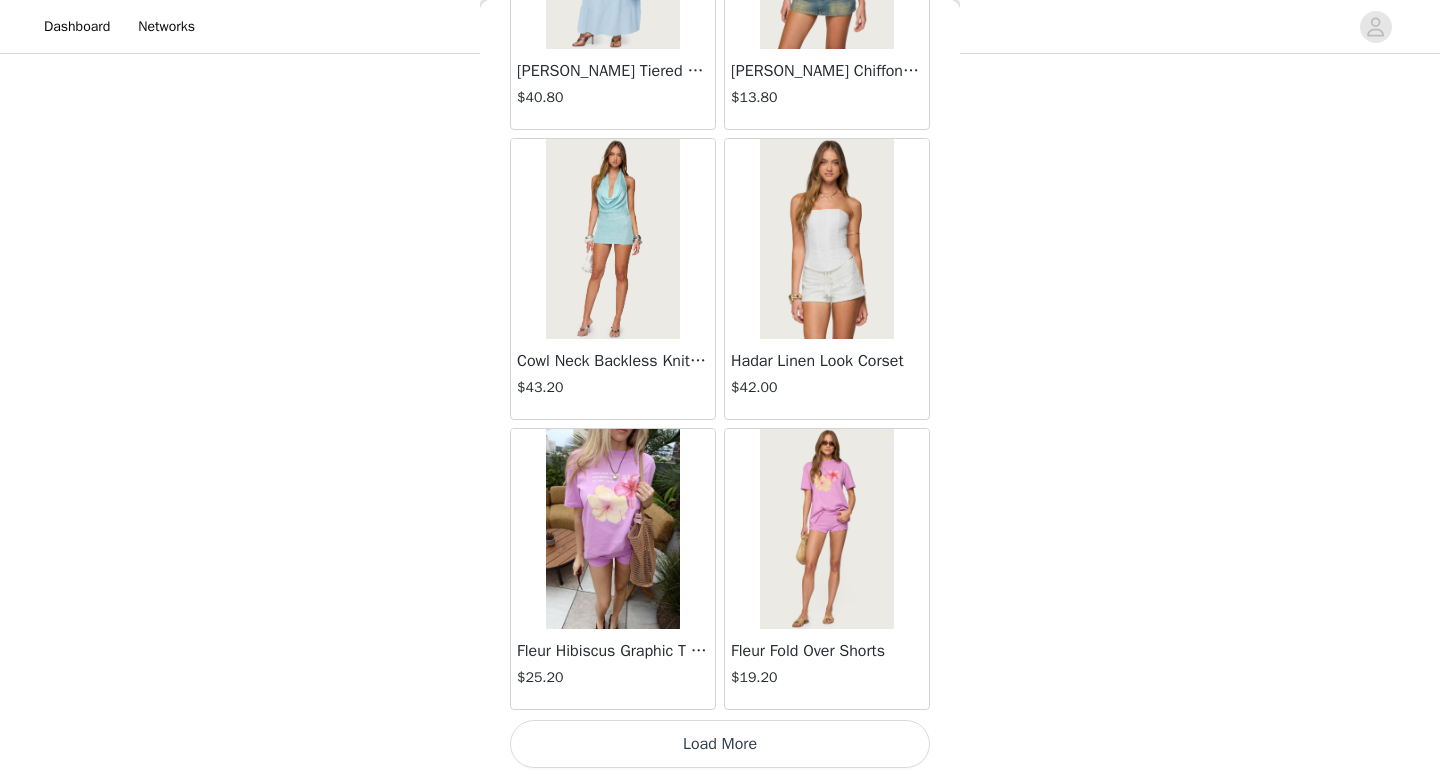 click on "Load More" at bounding box center (720, 744) 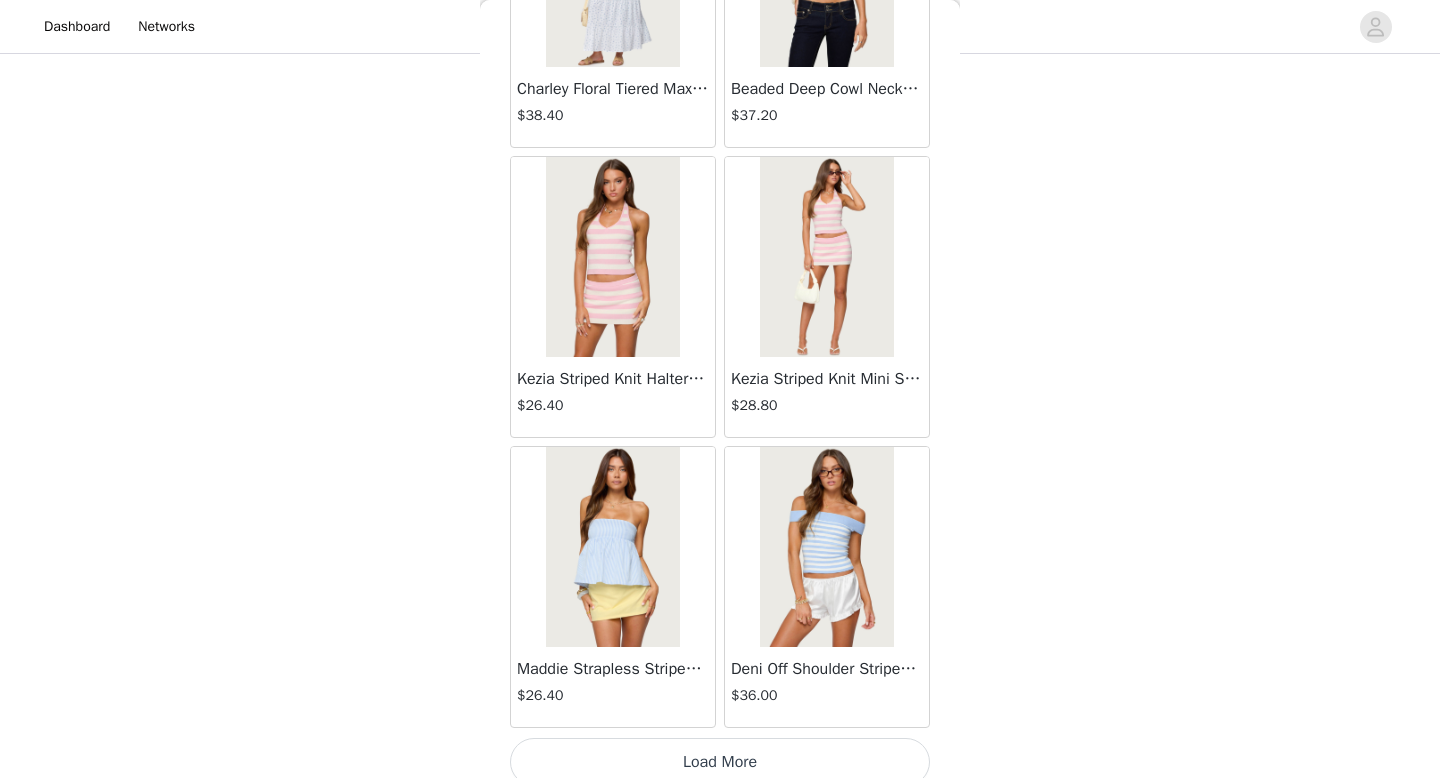 scroll, scrollTop: 16782, scrollLeft: 0, axis: vertical 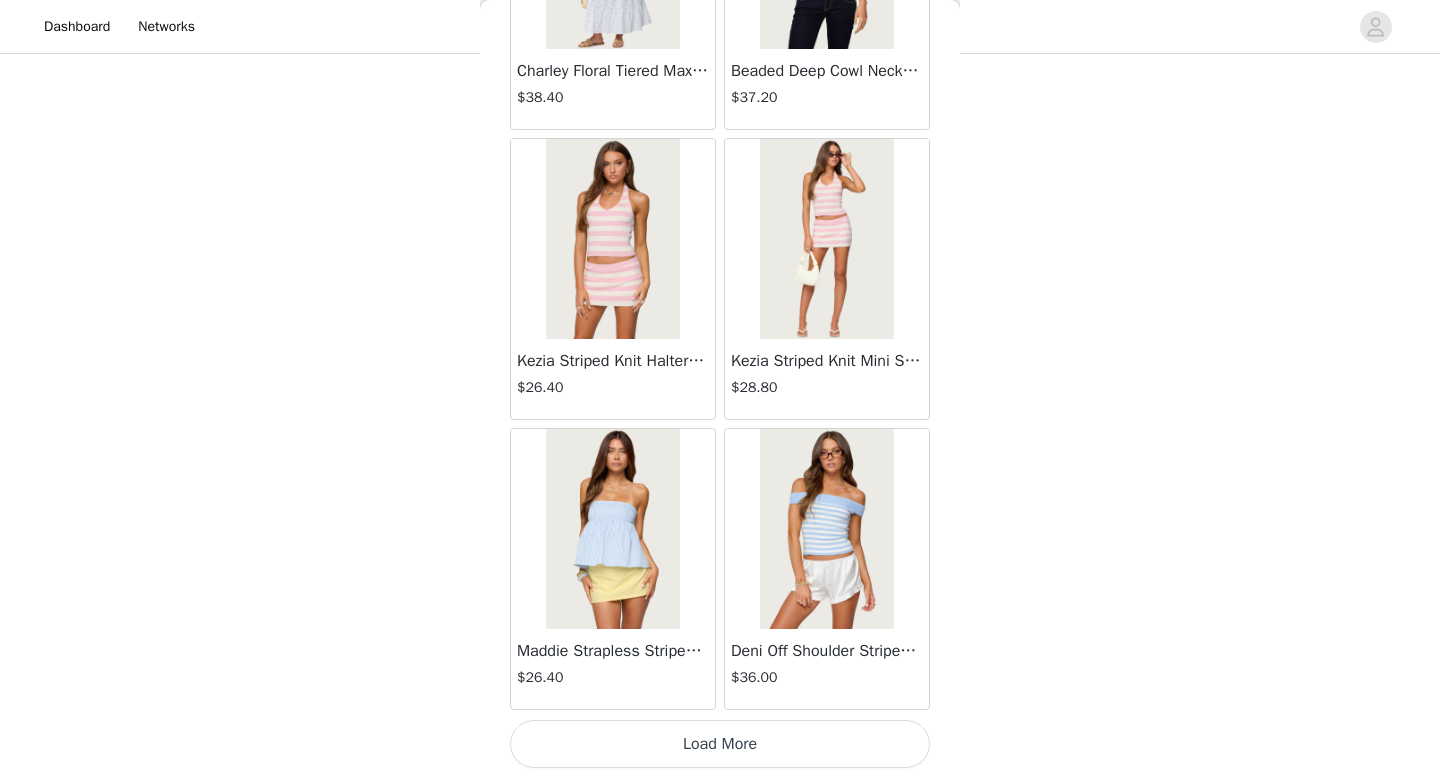 click on "Load More" at bounding box center [720, 744] 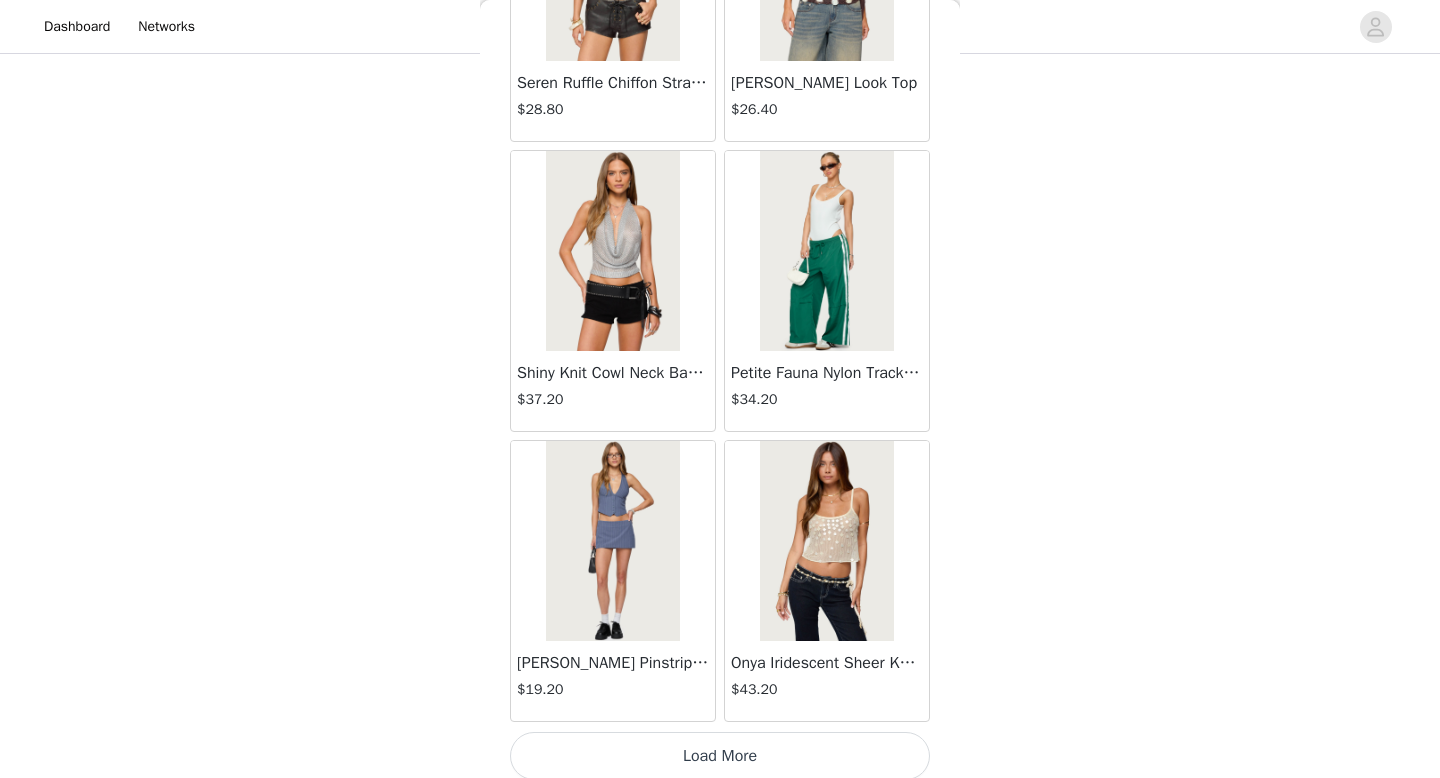 scroll, scrollTop: 19682, scrollLeft: 0, axis: vertical 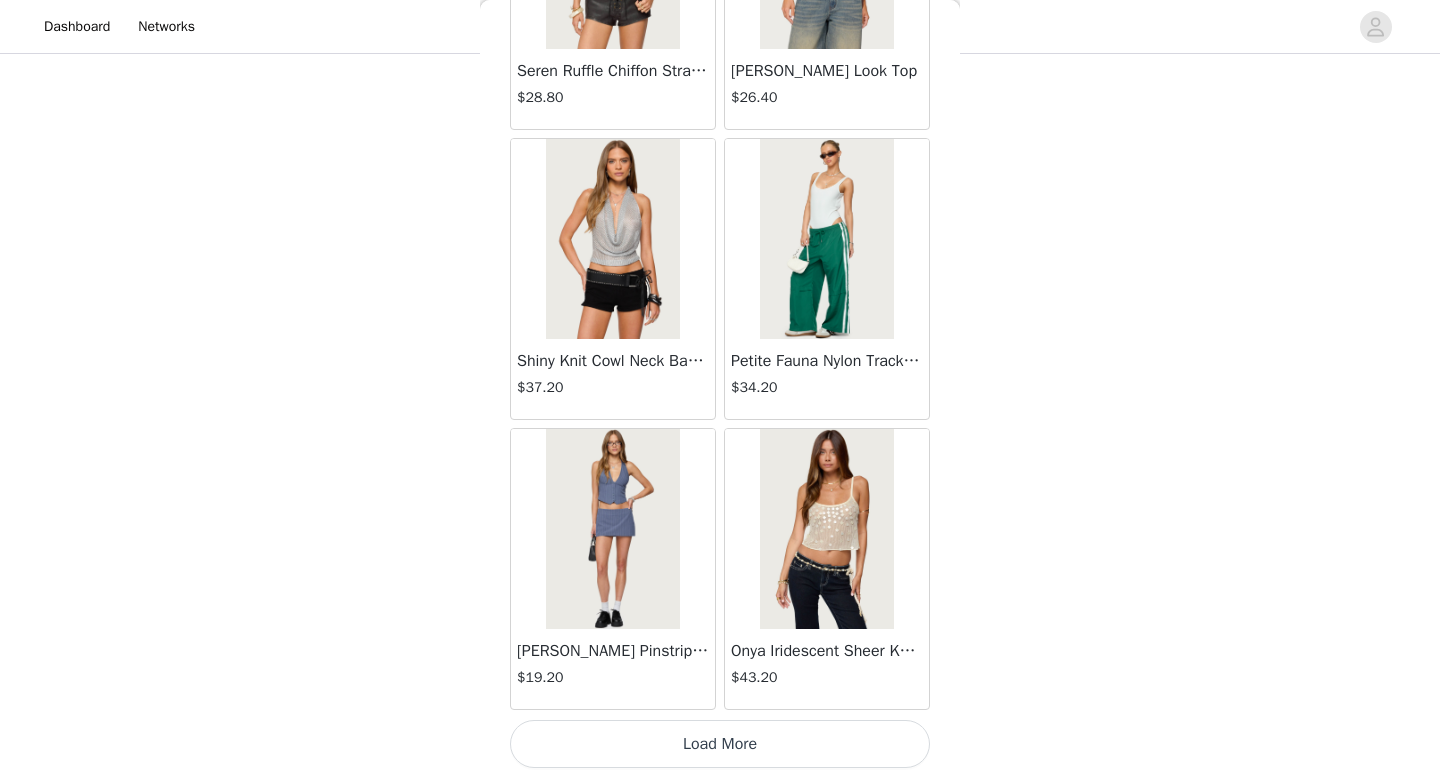 click on "Load More" at bounding box center (720, 744) 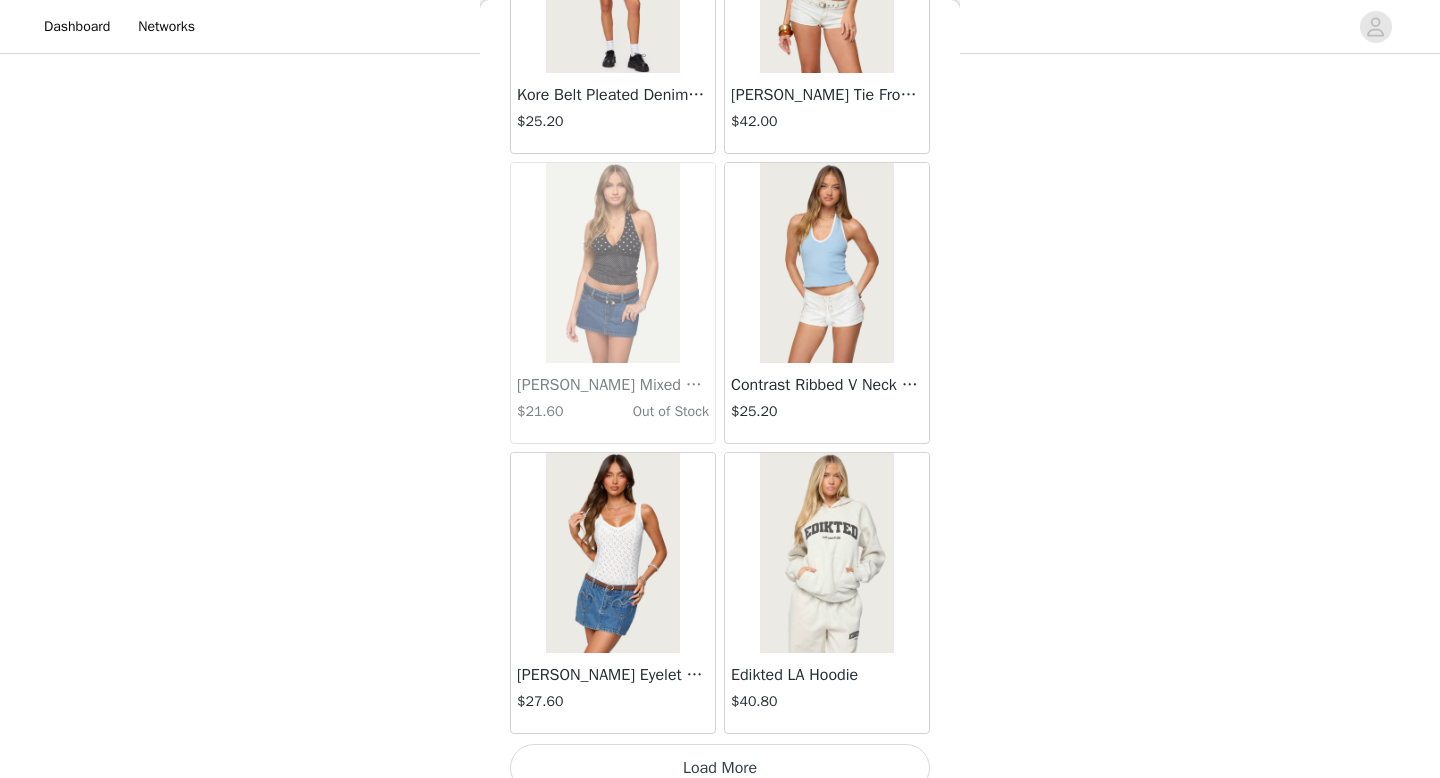 scroll, scrollTop: 22582, scrollLeft: 0, axis: vertical 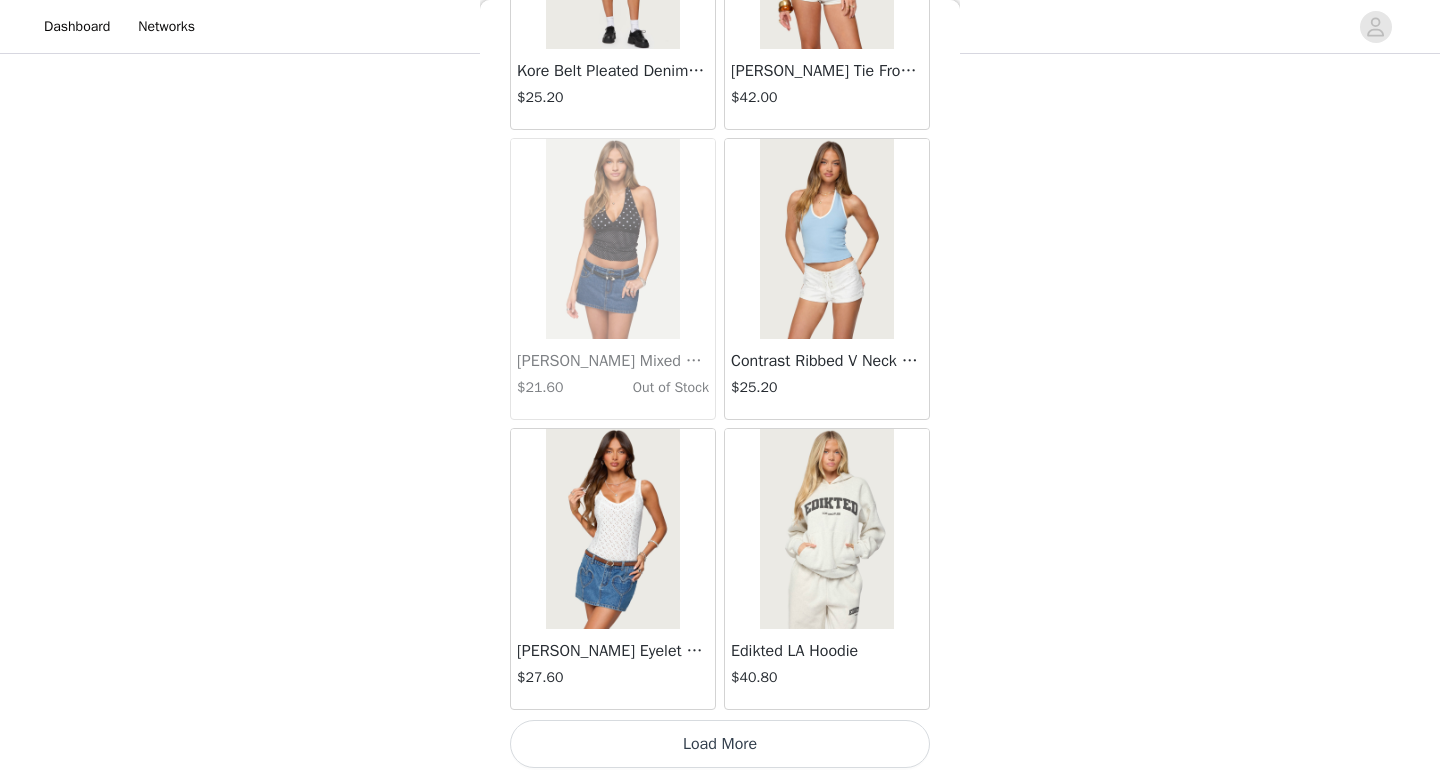 click on "Load More" at bounding box center [720, 744] 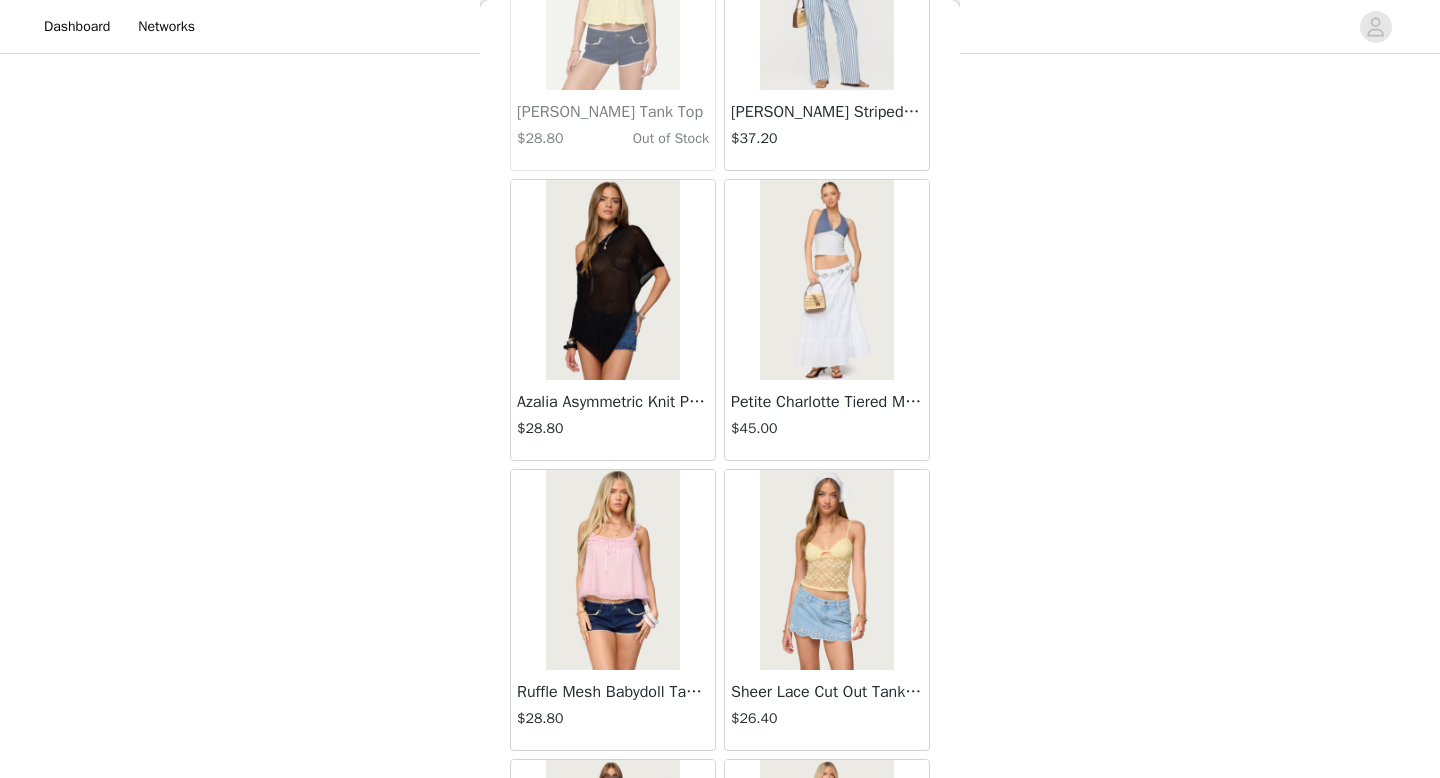 scroll, scrollTop: 24273, scrollLeft: 0, axis: vertical 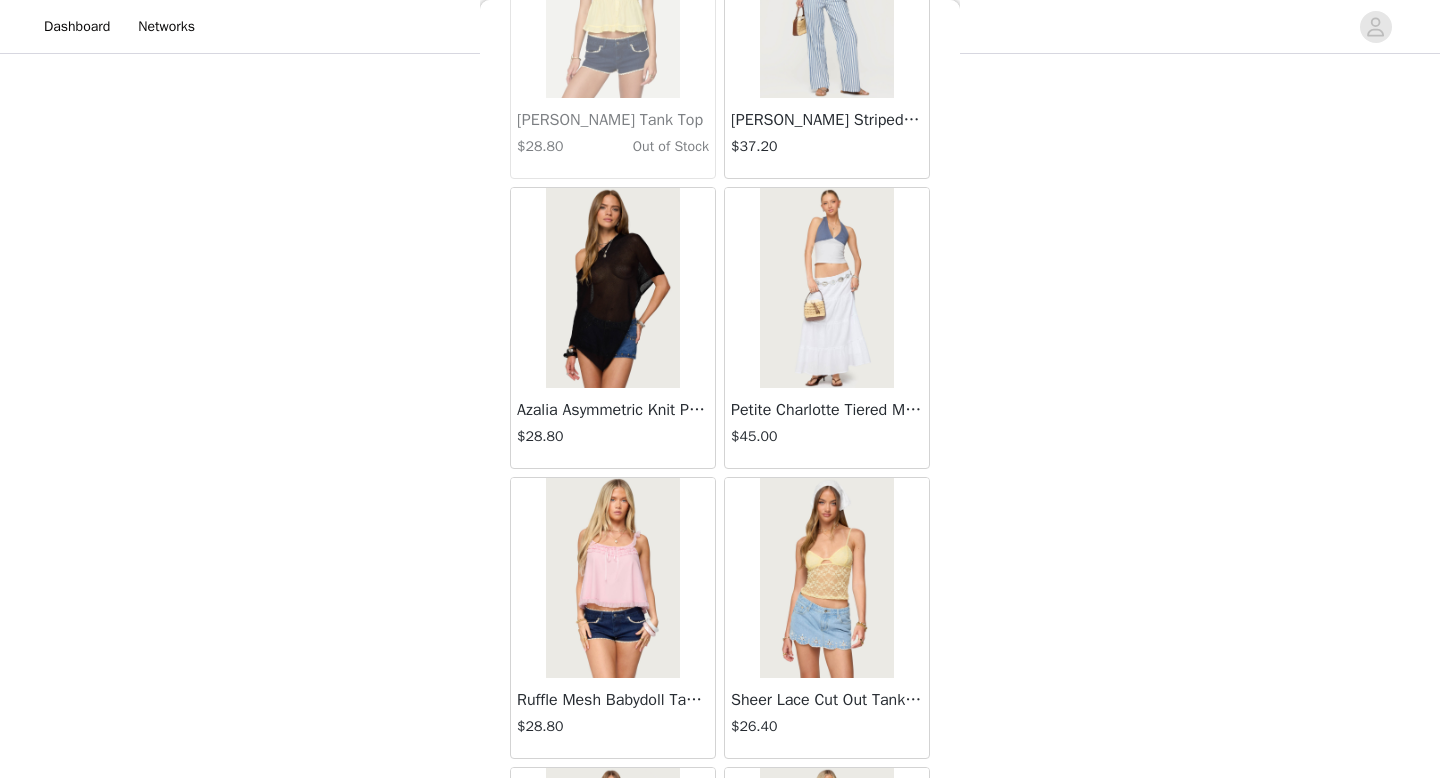 click at bounding box center (826, 288) 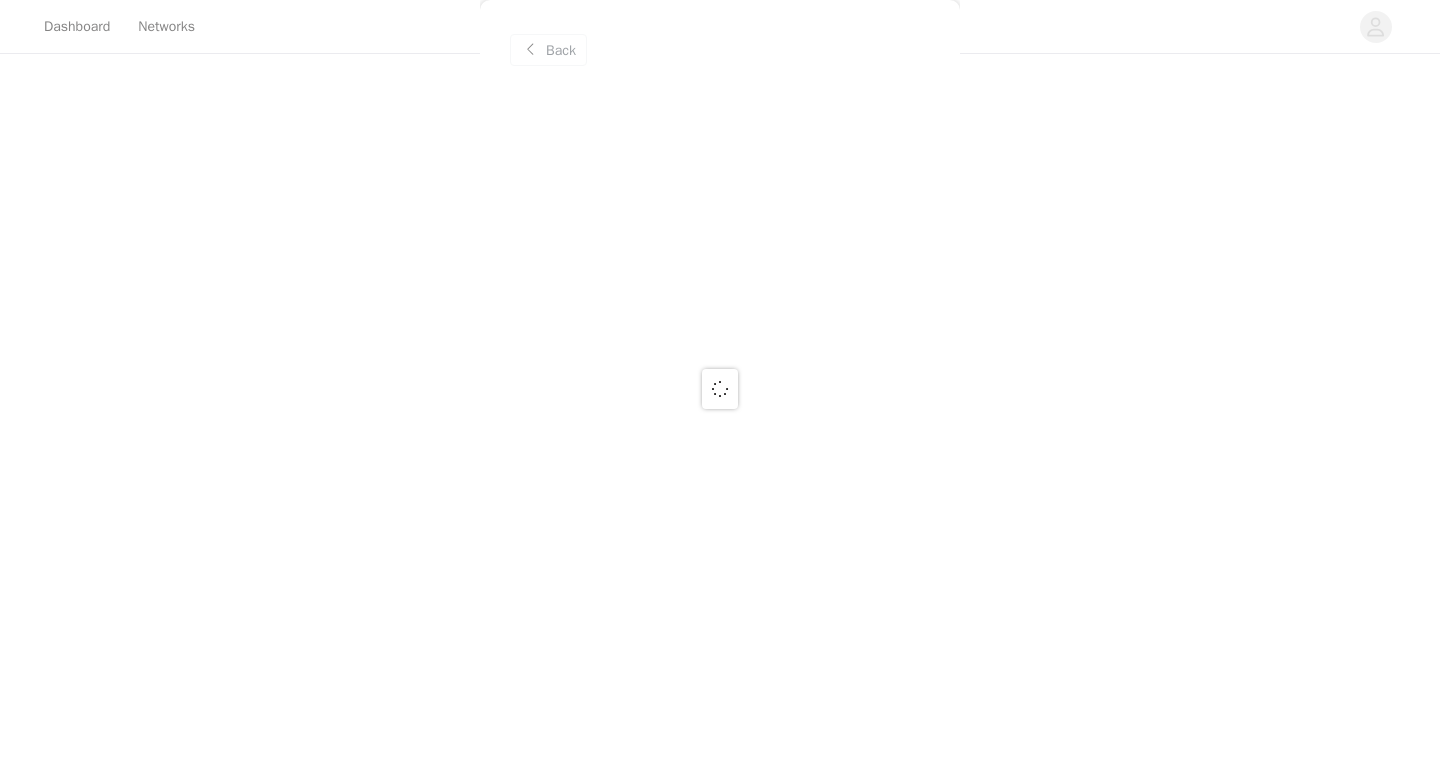 scroll, scrollTop: 0, scrollLeft: 0, axis: both 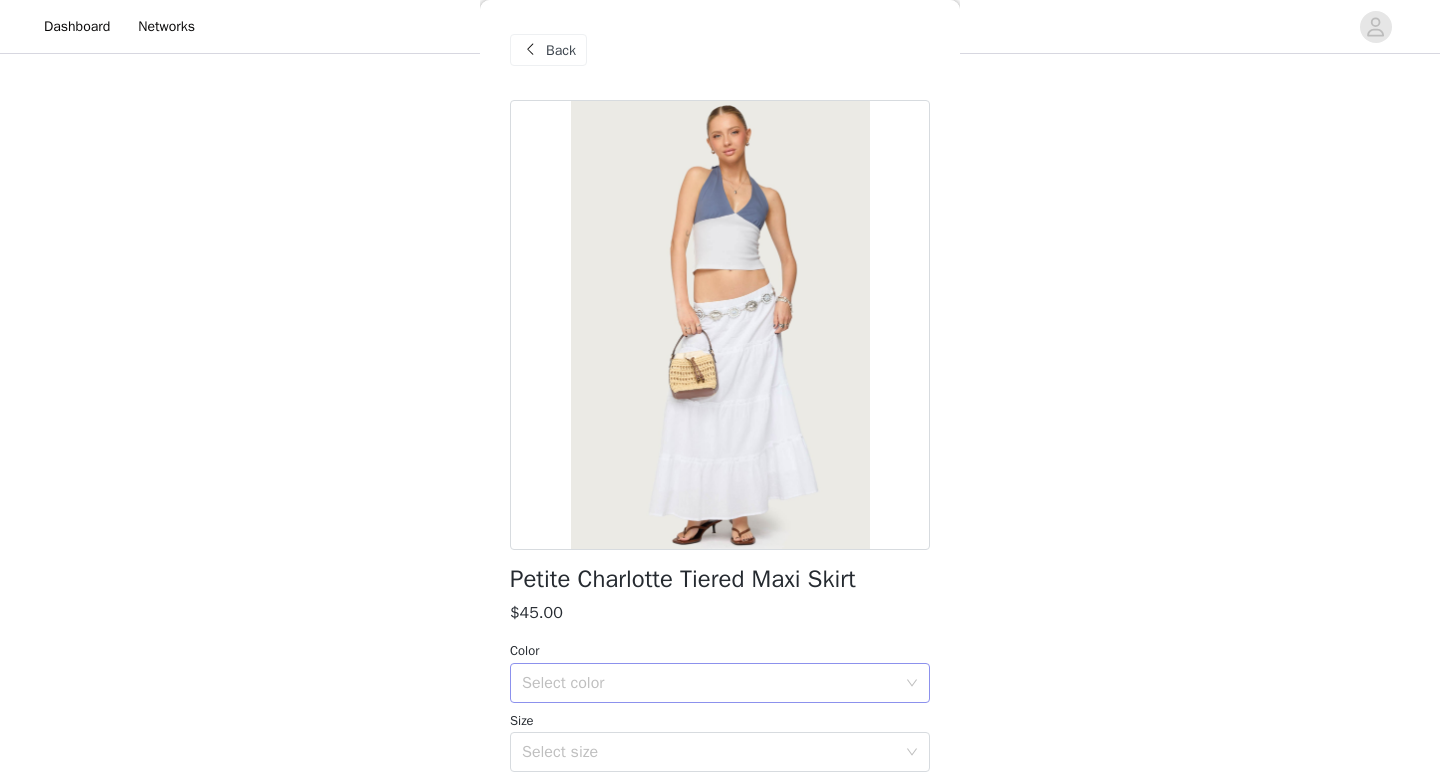 click on "Select color" at bounding box center (709, 683) 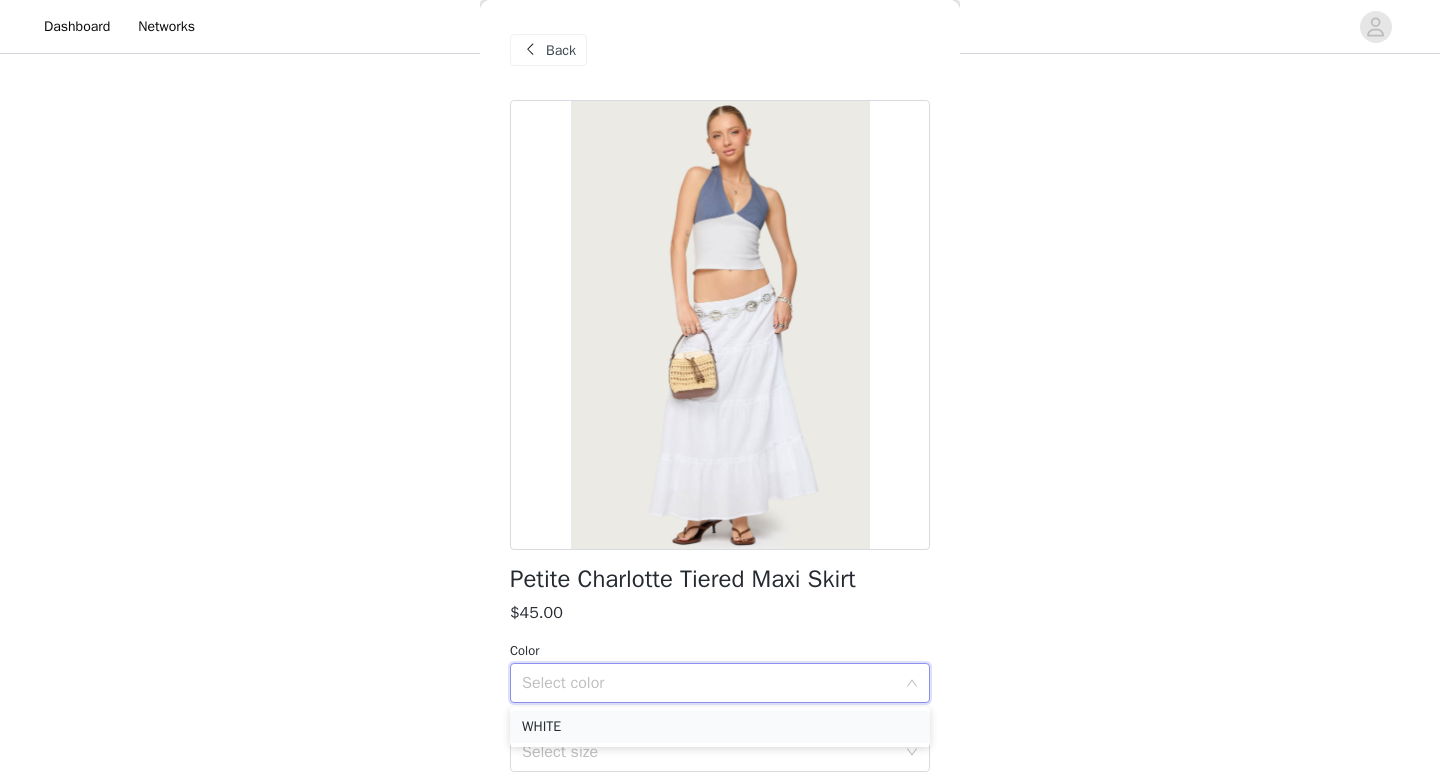 click on "WHITE" at bounding box center [720, 727] 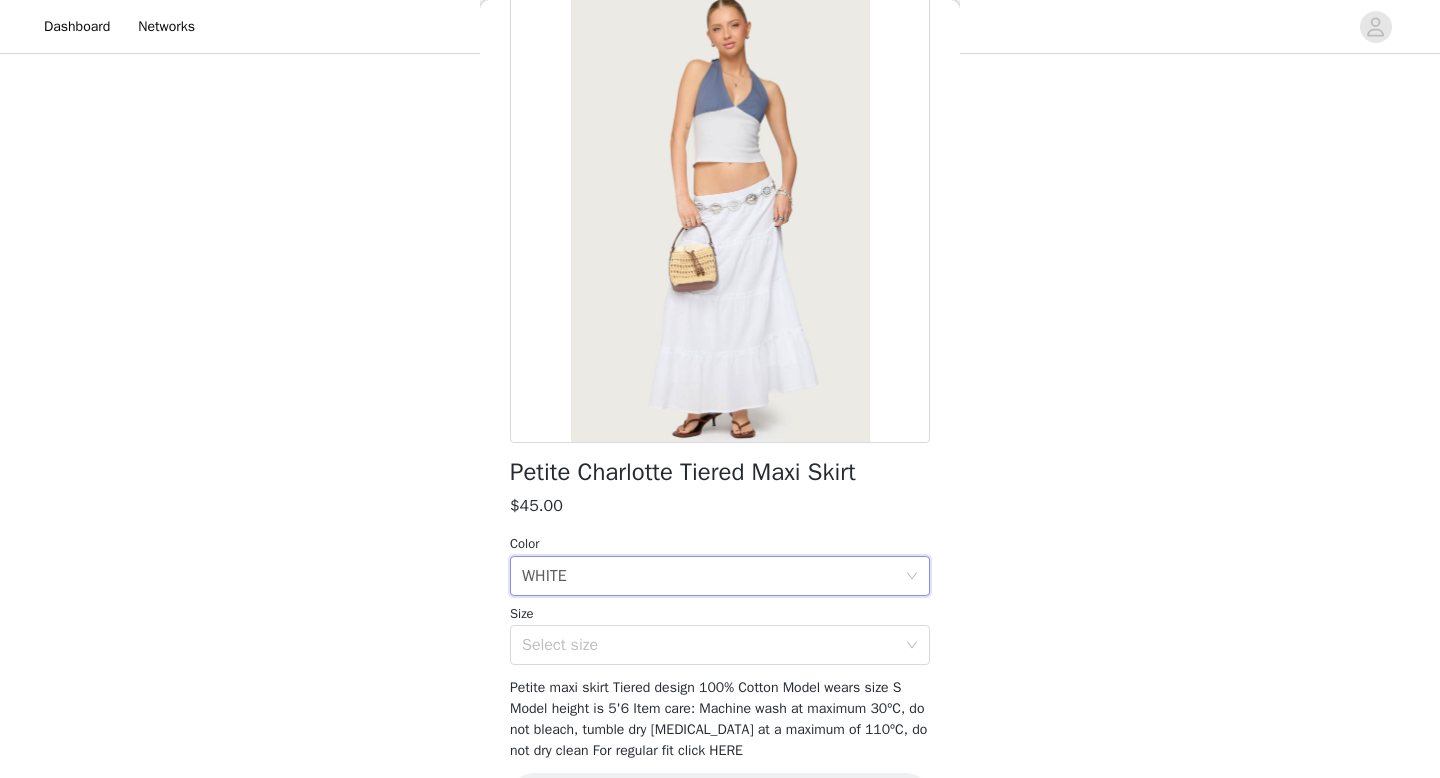 scroll, scrollTop: 174, scrollLeft: 0, axis: vertical 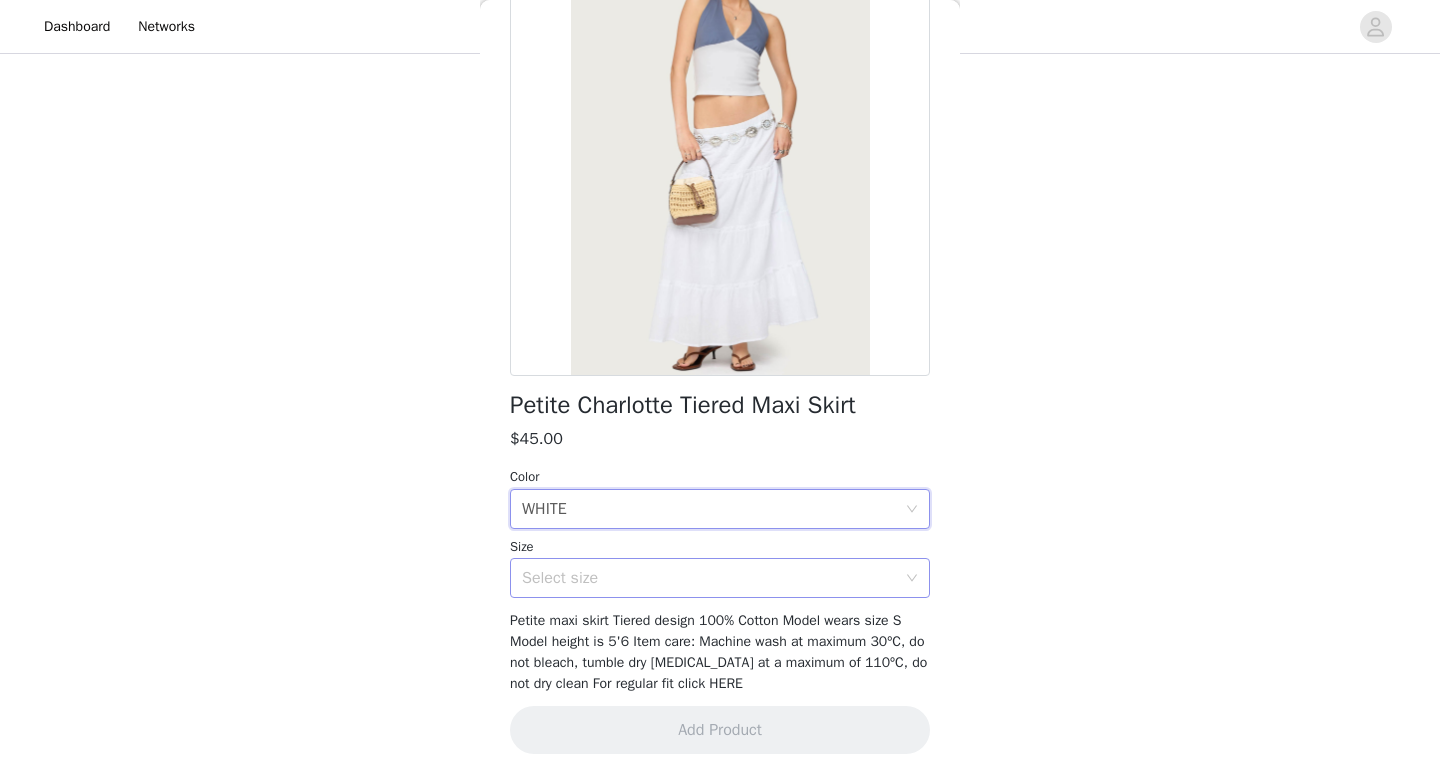 click on "Select size" at bounding box center (713, 578) 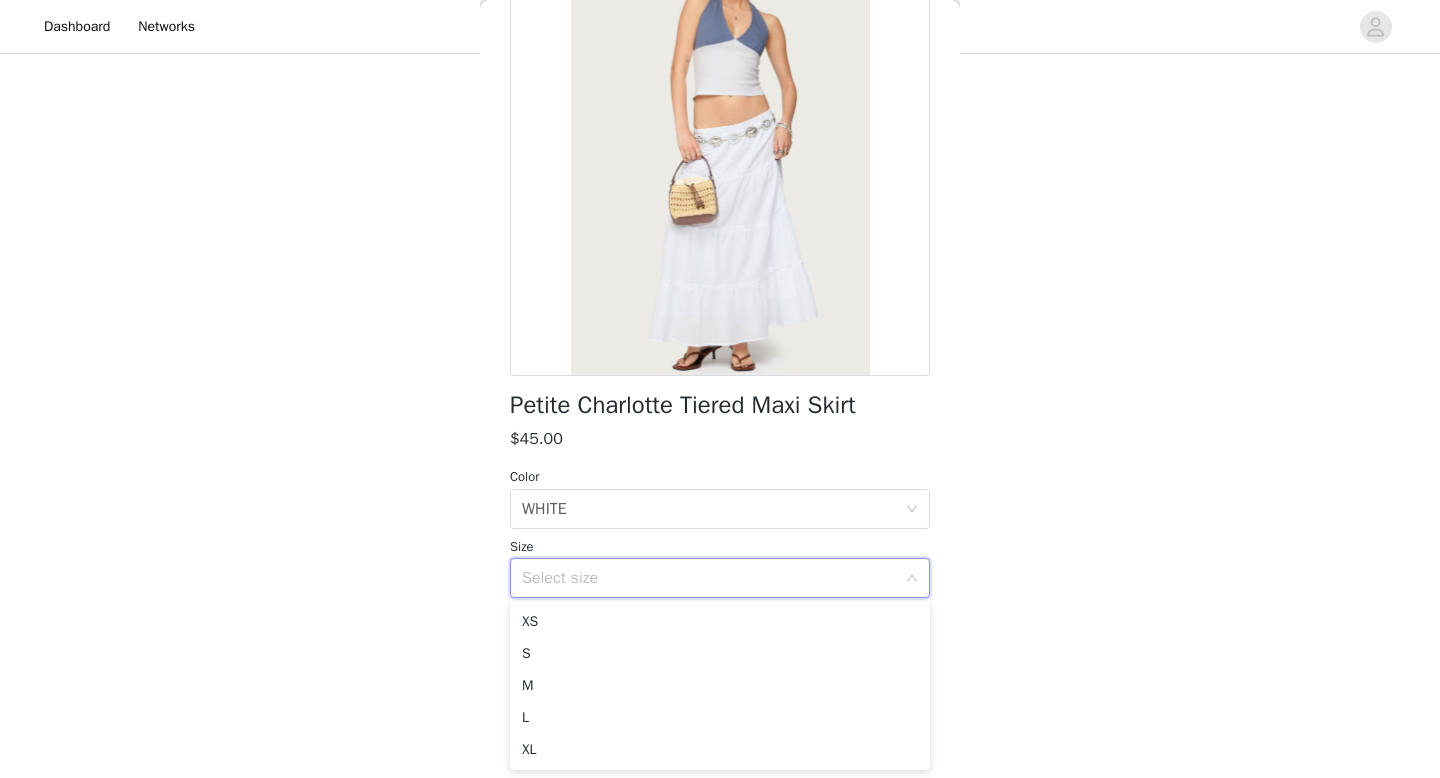 click on "Select size" at bounding box center (709, 578) 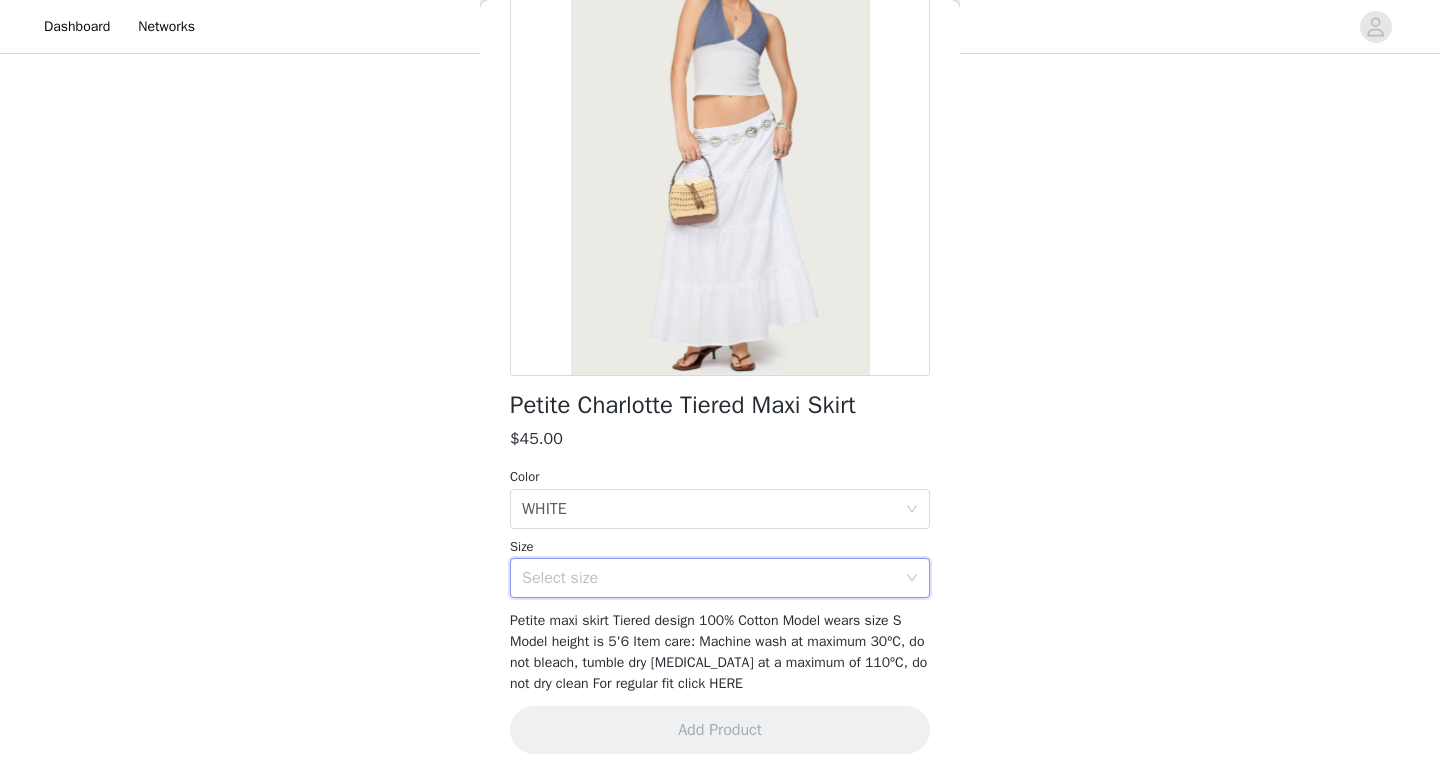 click on "Select size" at bounding box center [709, 578] 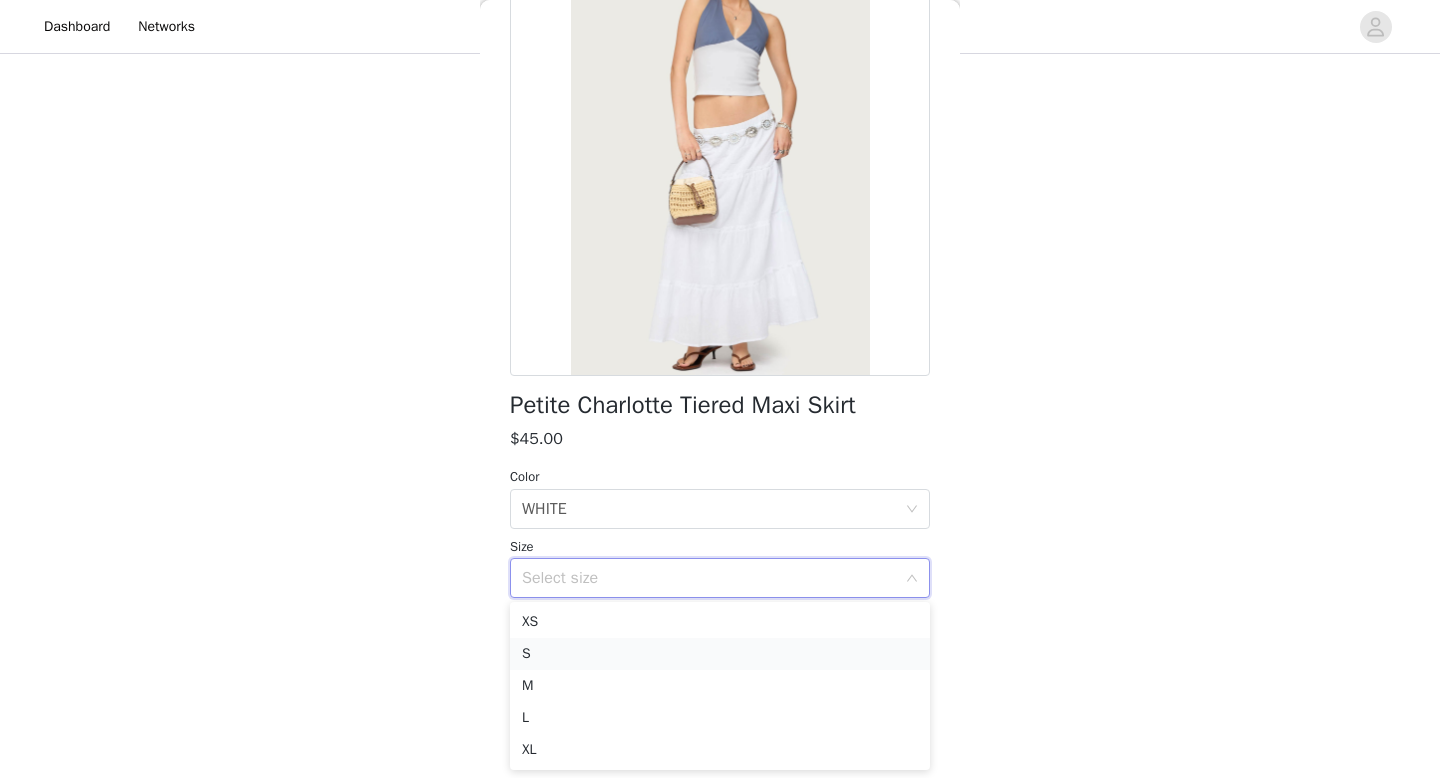 click on "S" at bounding box center (720, 654) 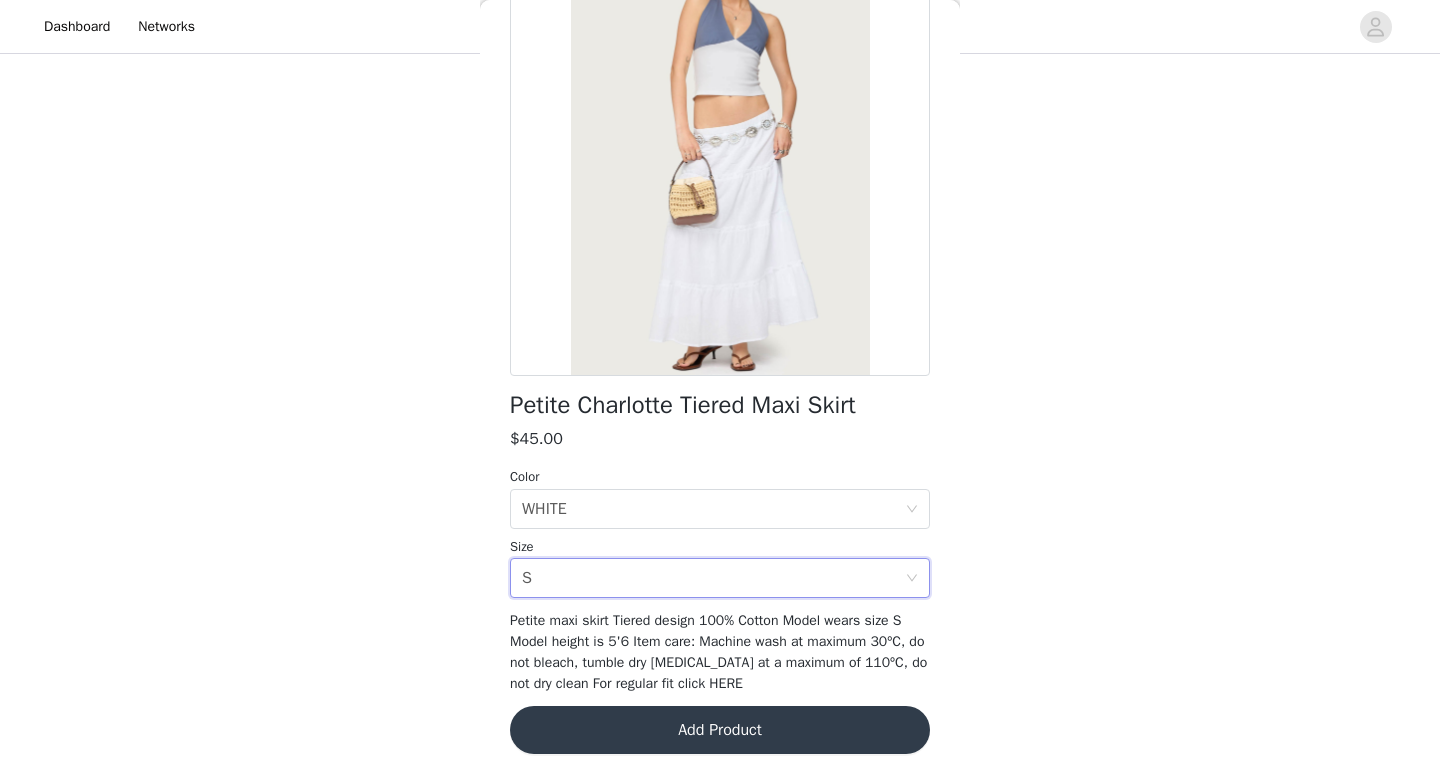 click on "Add Product" at bounding box center (720, 730) 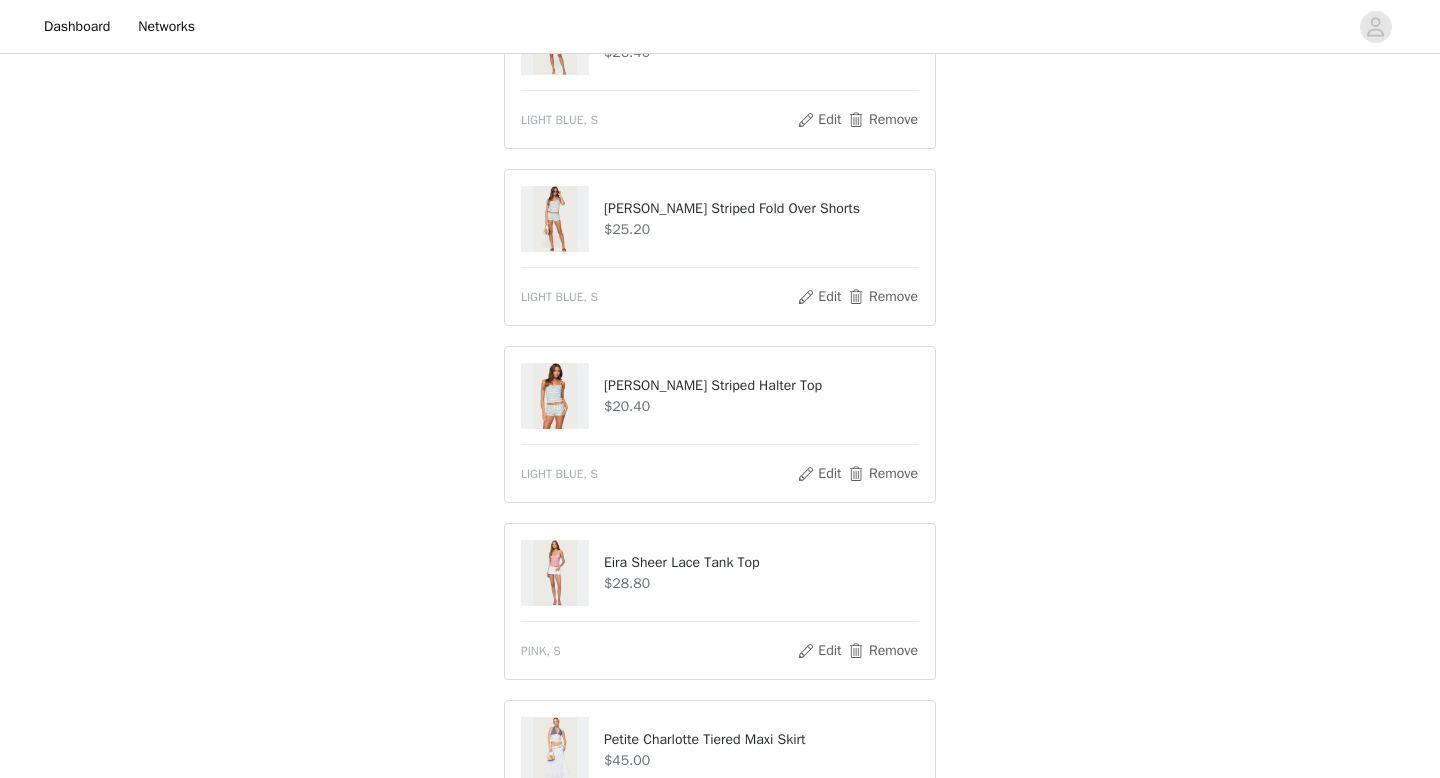 scroll, scrollTop: 1194, scrollLeft: 0, axis: vertical 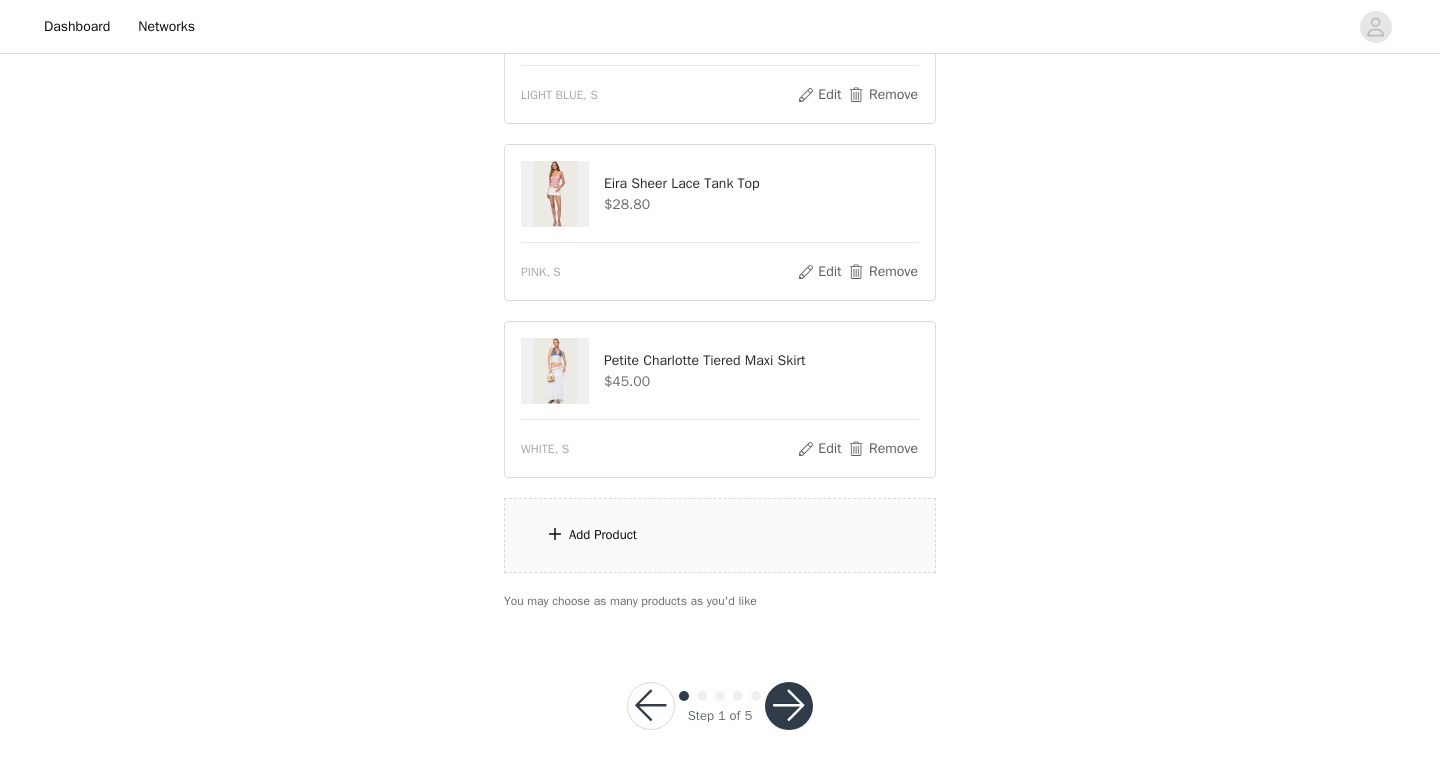 click on "Add Product" at bounding box center (720, 535) 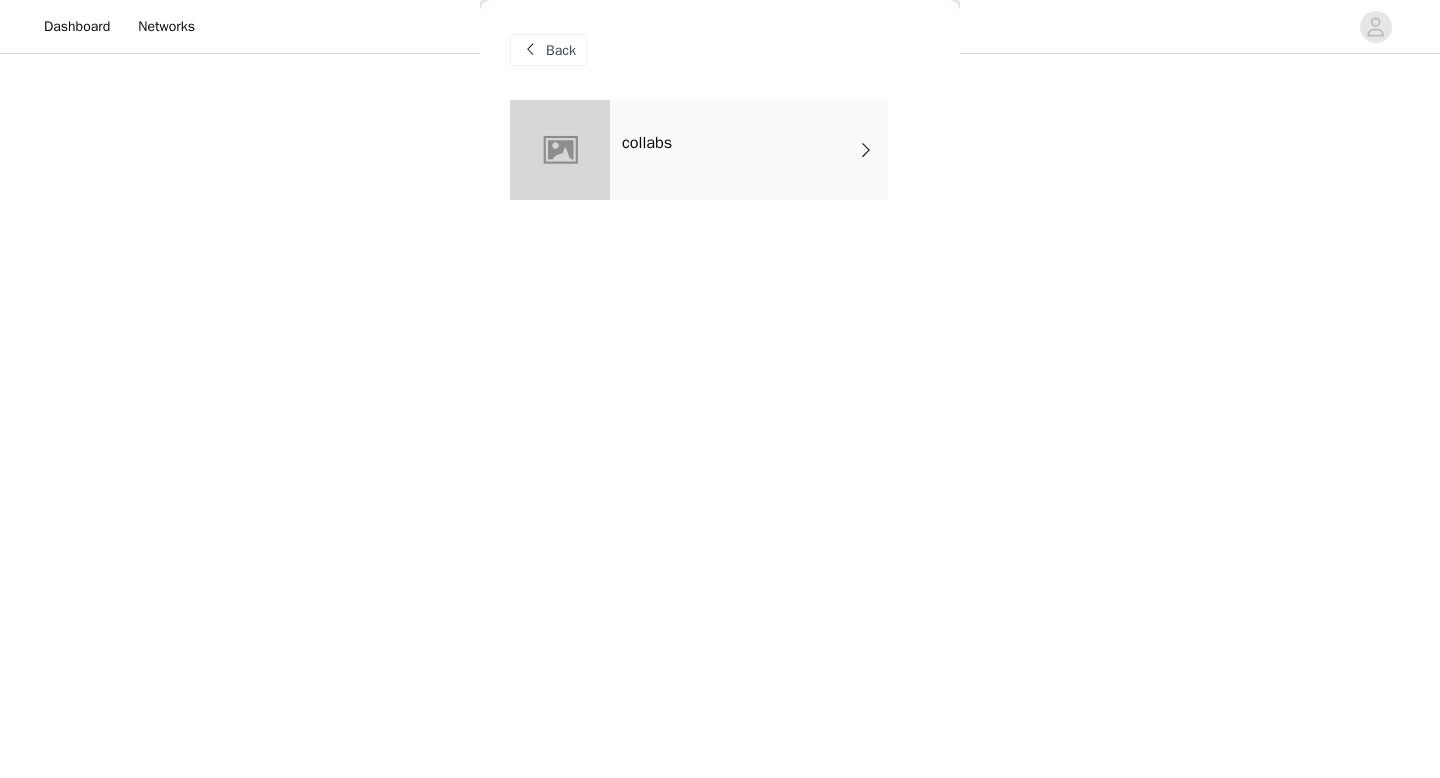 click on "collabs" at bounding box center (749, 150) 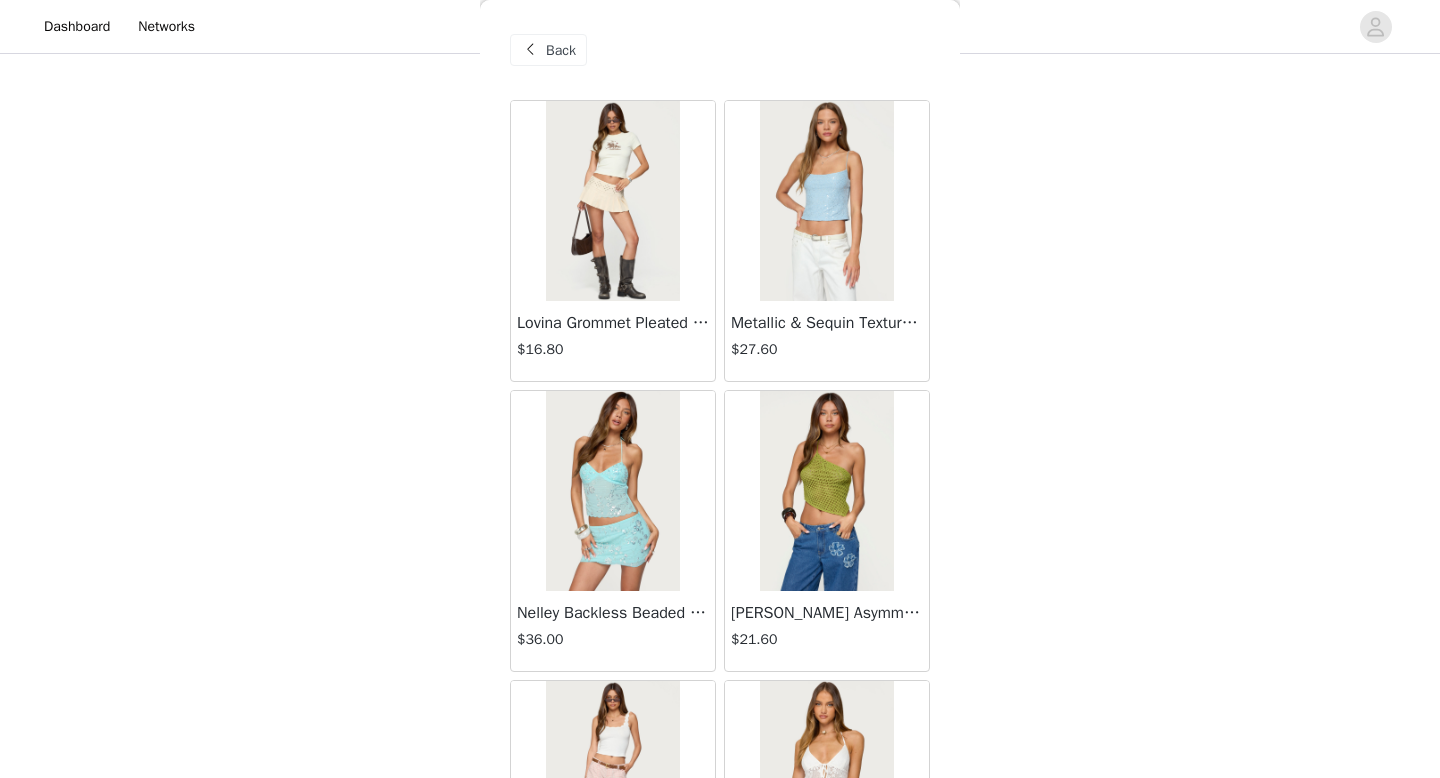 scroll, scrollTop: 834, scrollLeft: 0, axis: vertical 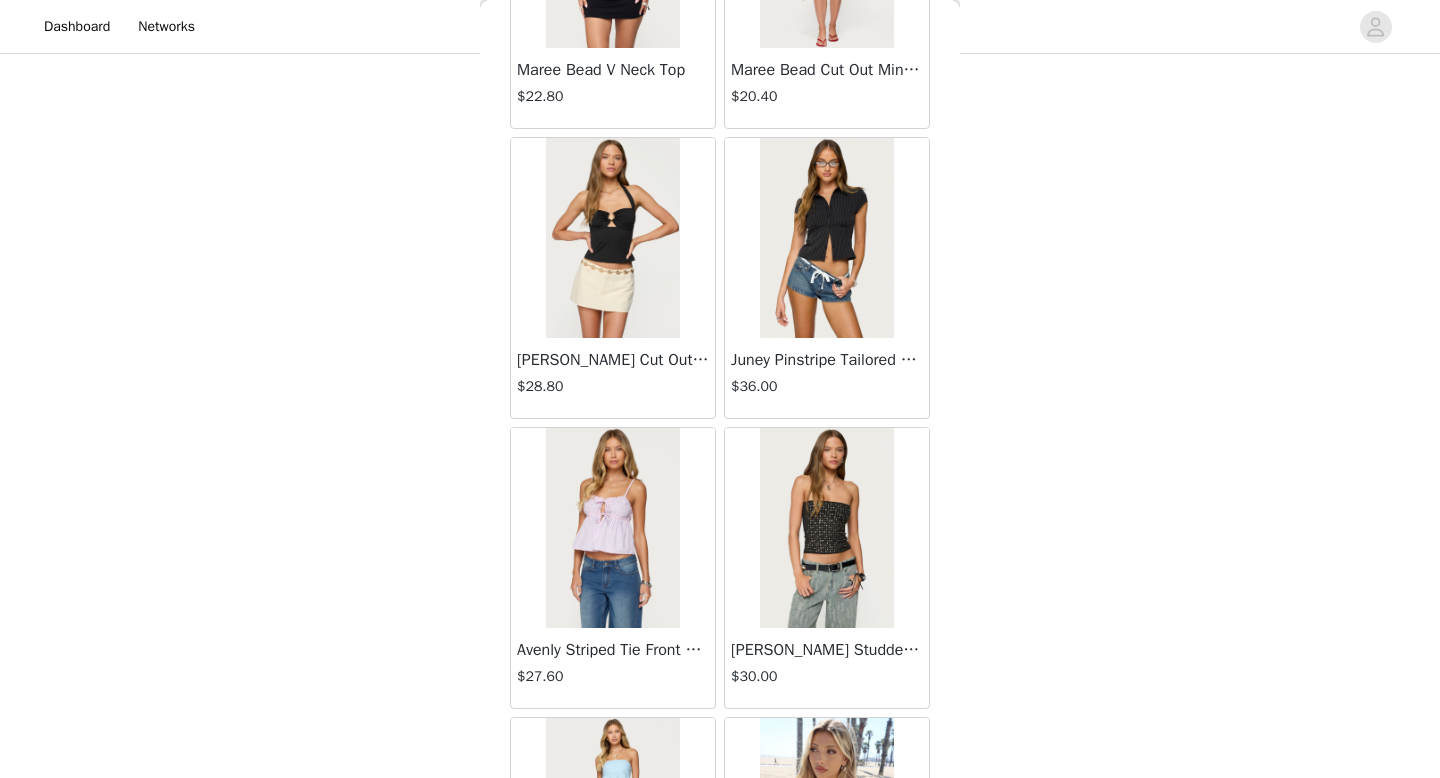 click at bounding box center [612, 238] 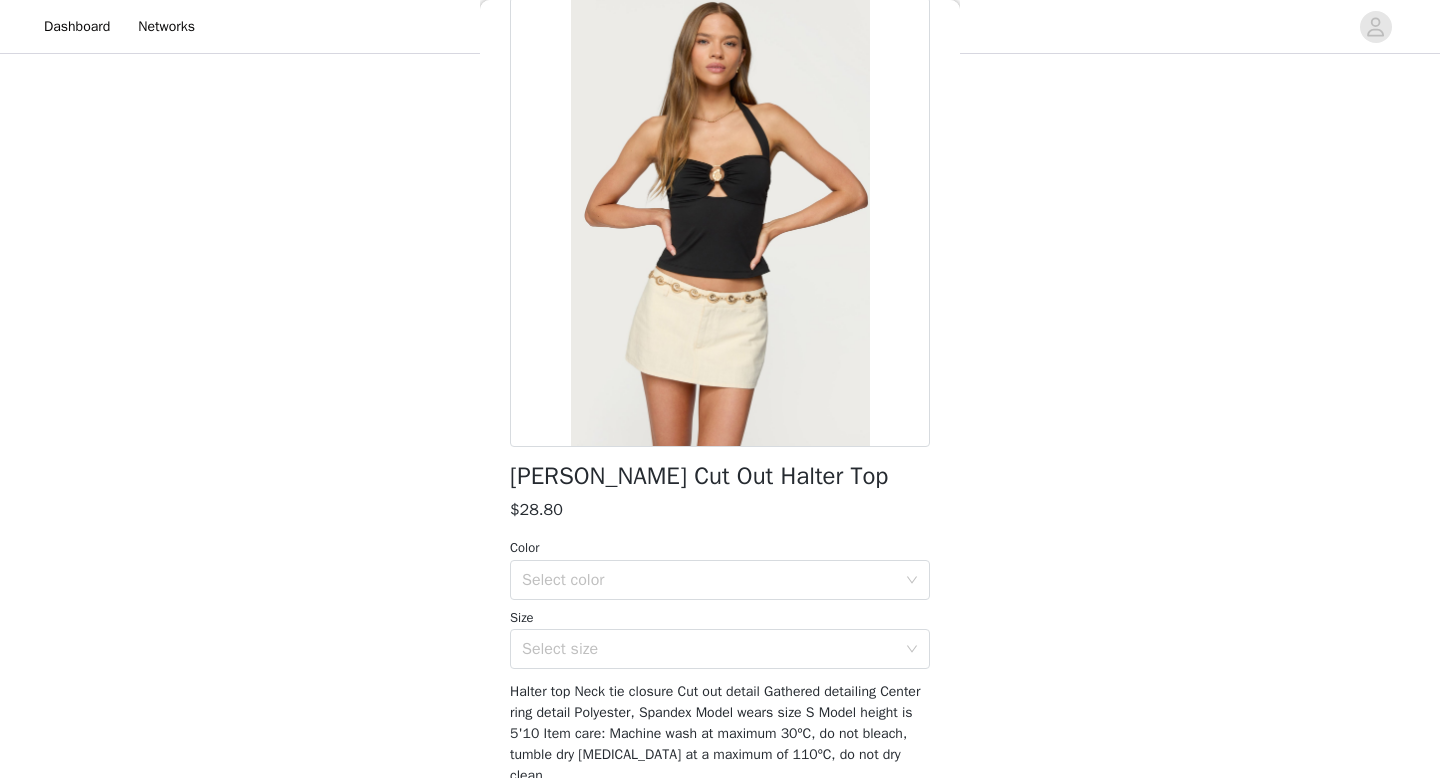 scroll, scrollTop: 62, scrollLeft: 0, axis: vertical 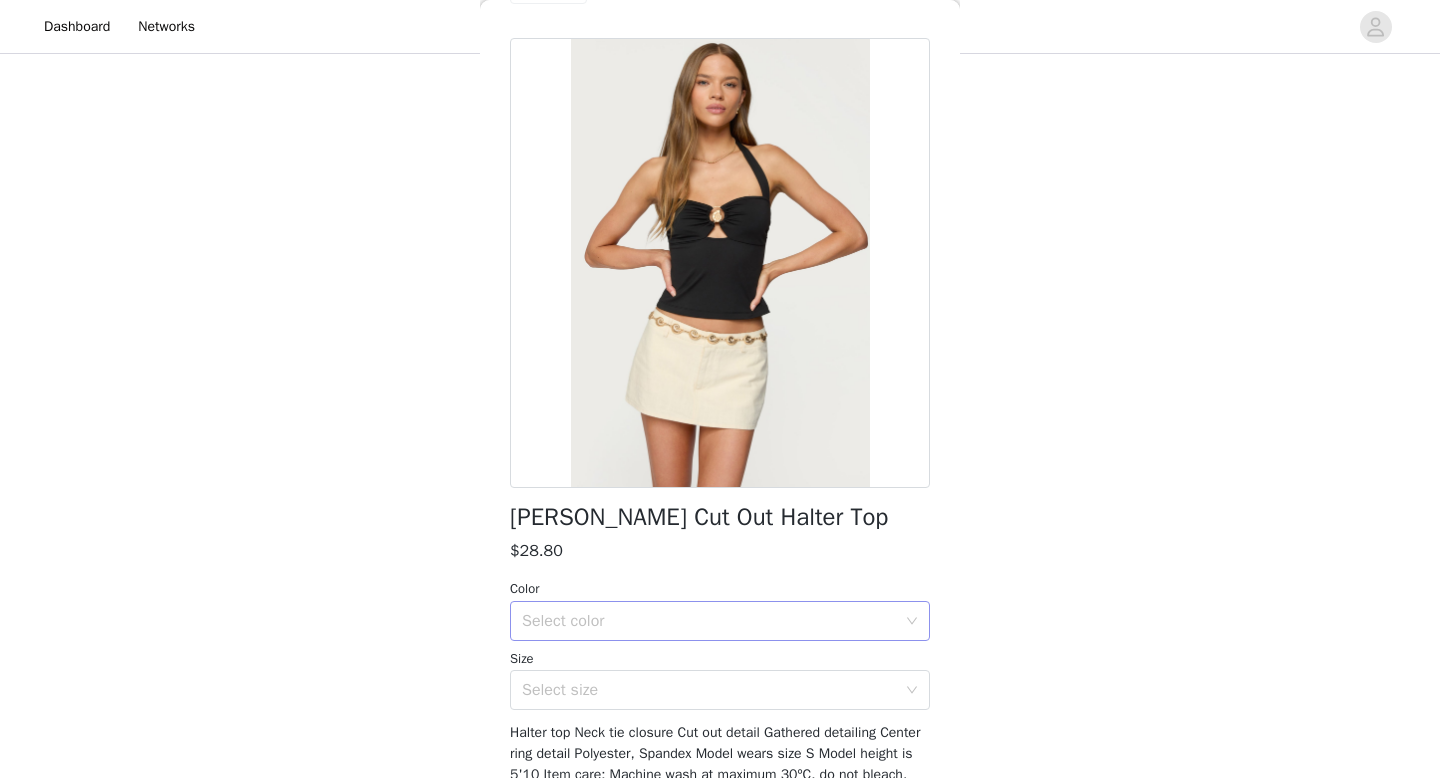 click on "Select color" at bounding box center (709, 621) 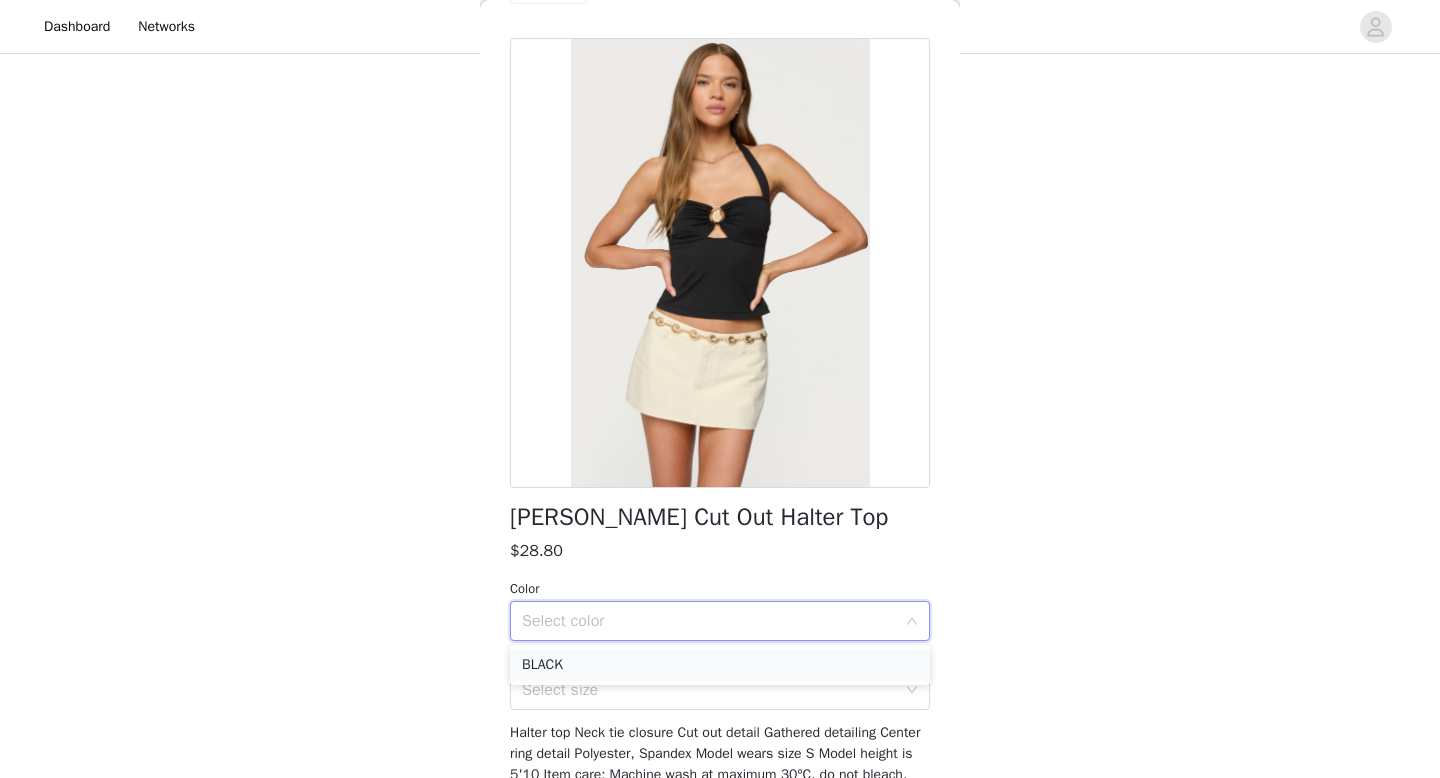 click on "BLACK" at bounding box center (720, 665) 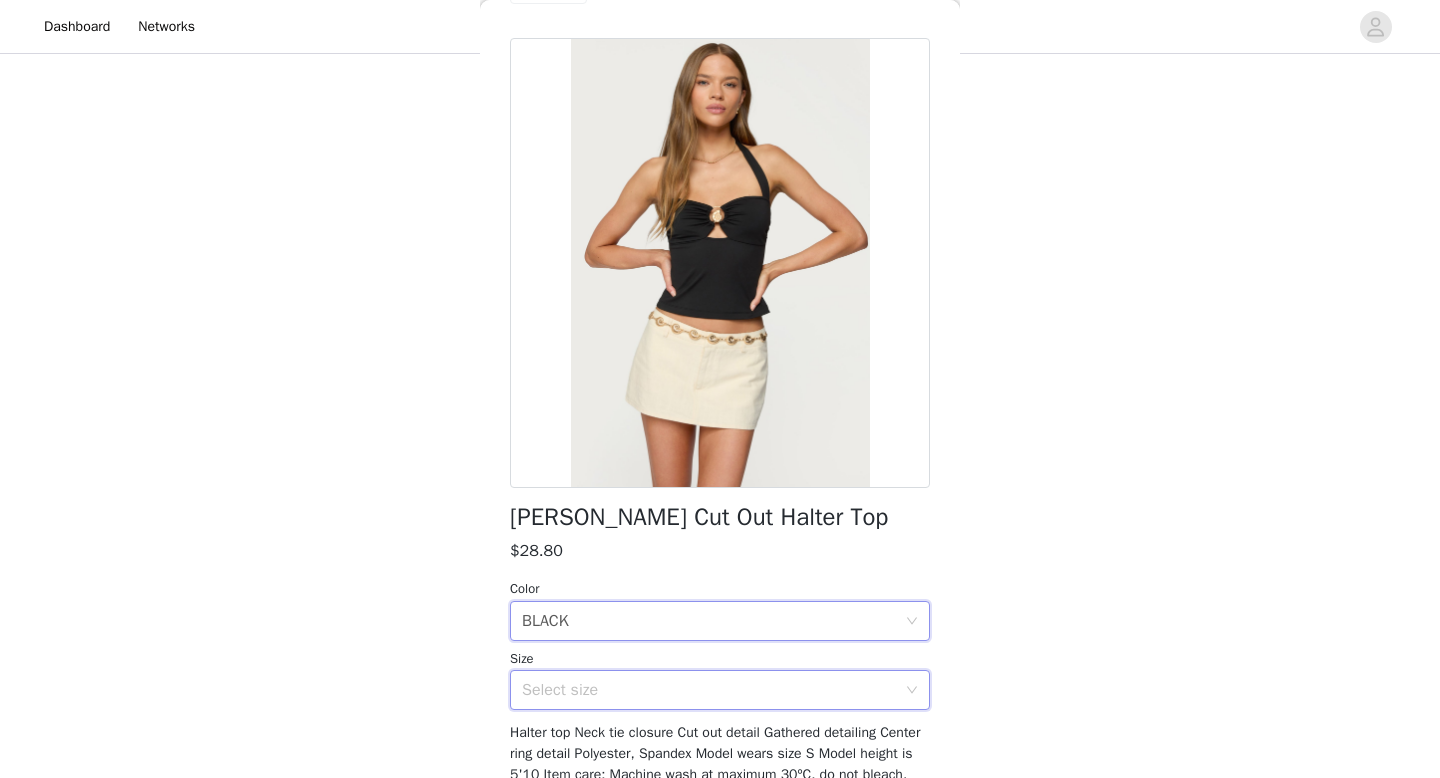 click on "Select size" at bounding box center (713, 690) 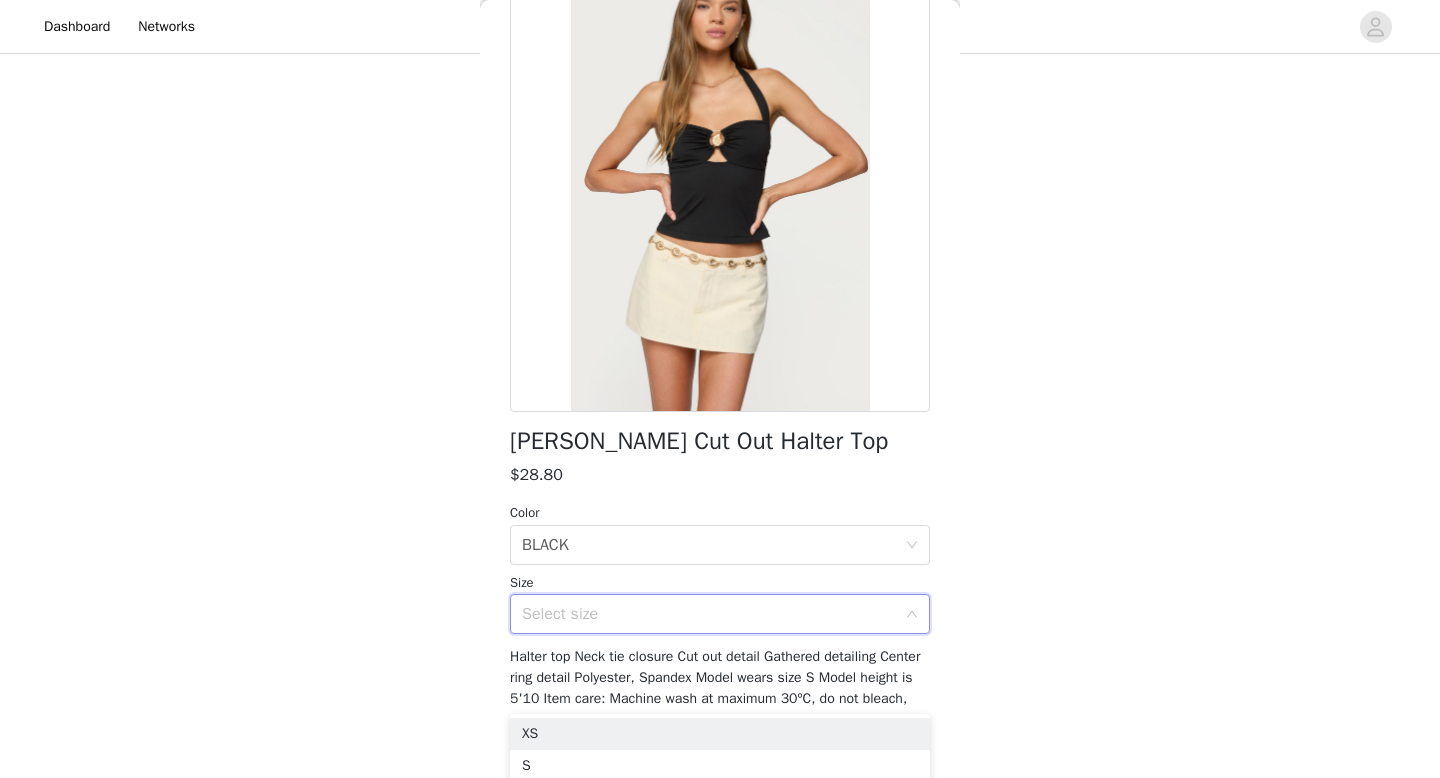 scroll, scrollTop: 147, scrollLeft: 0, axis: vertical 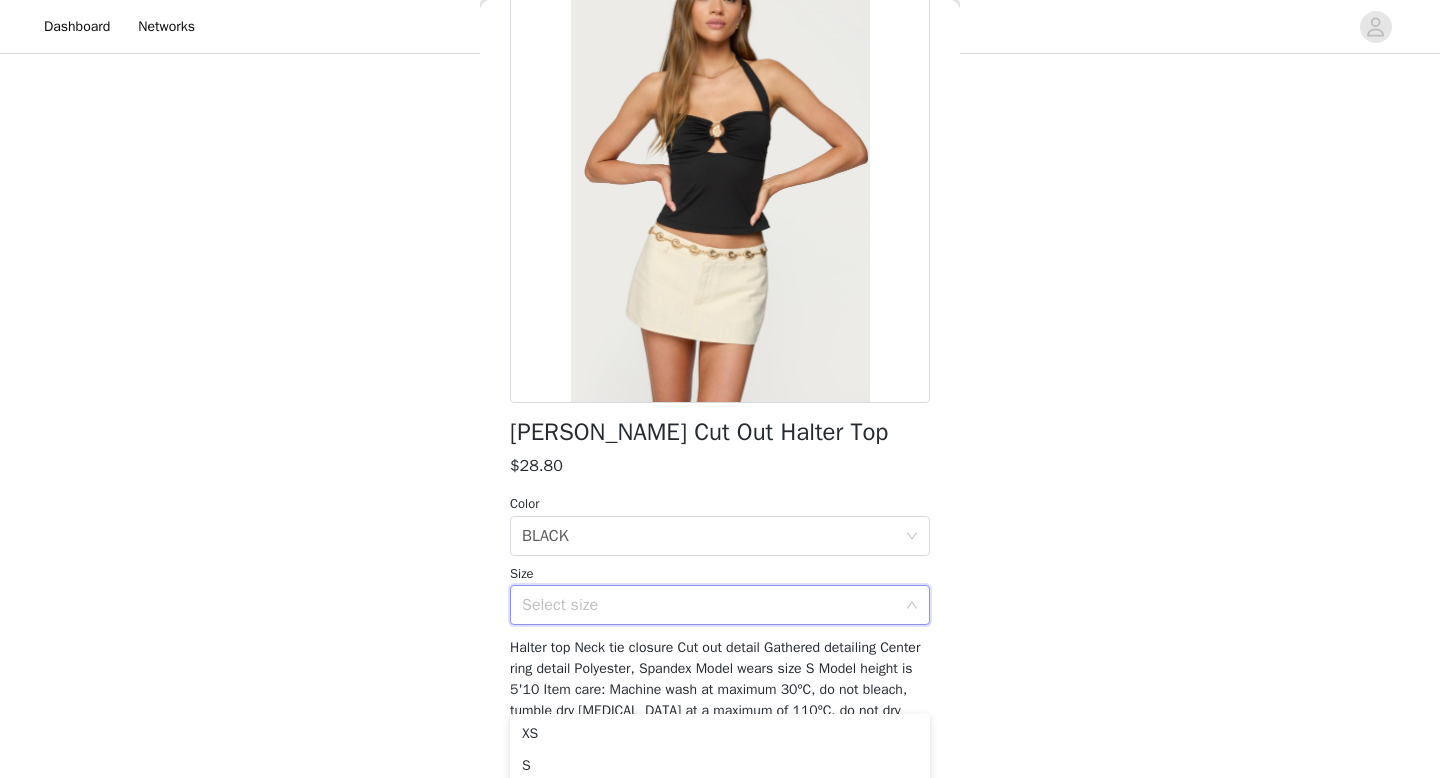 click on "Select size" at bounding box center (709, 605) 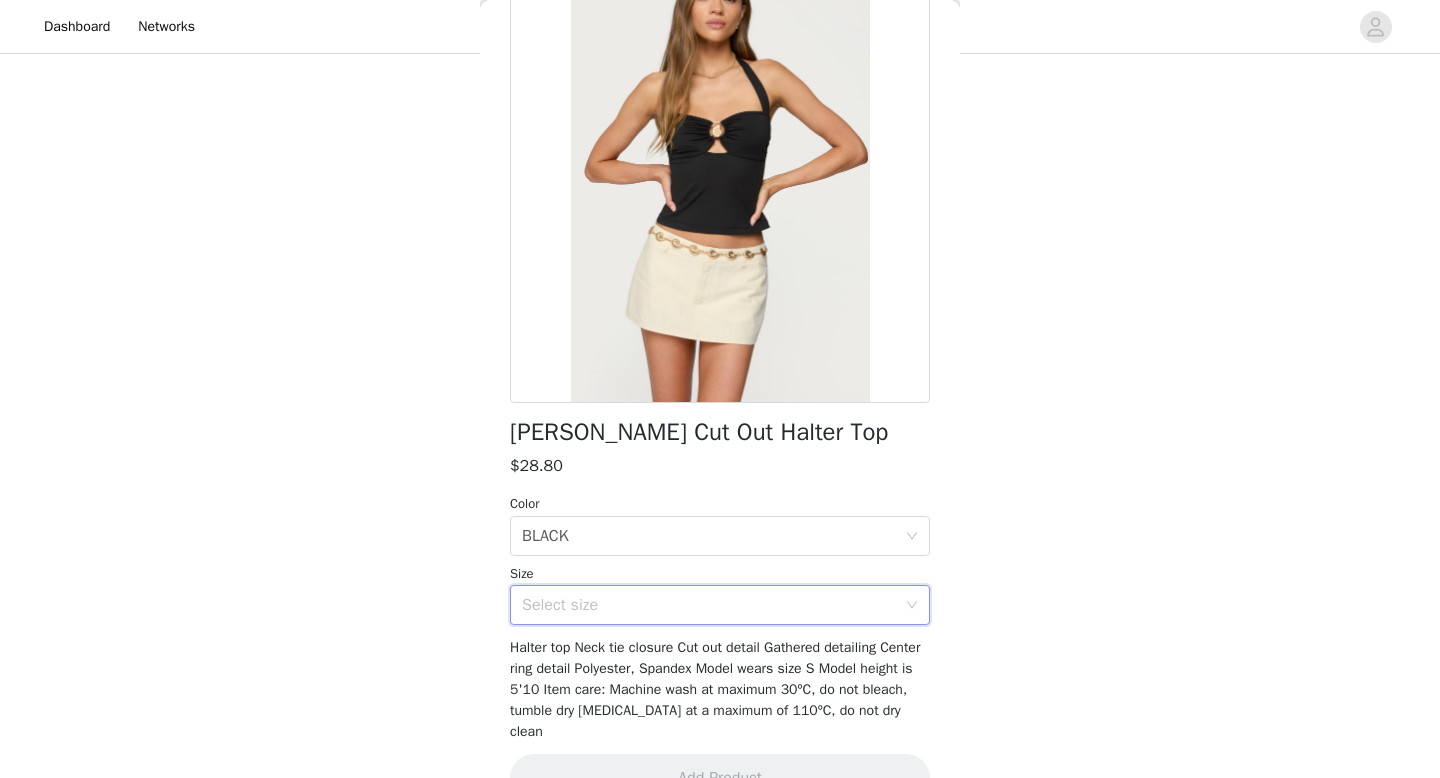 click on "Select size" at bounding box center [709, 605] 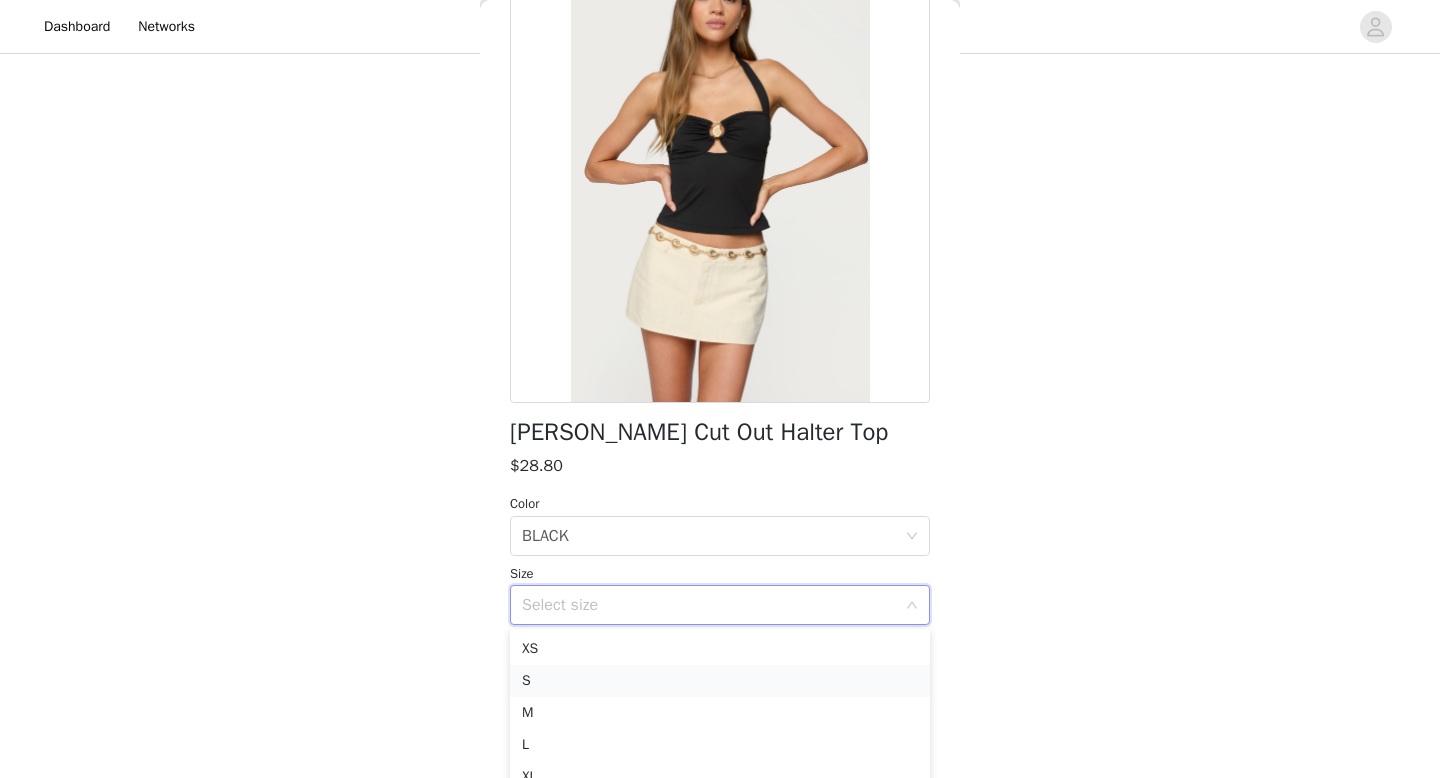 click on "S" at bounding box center (720, 681) 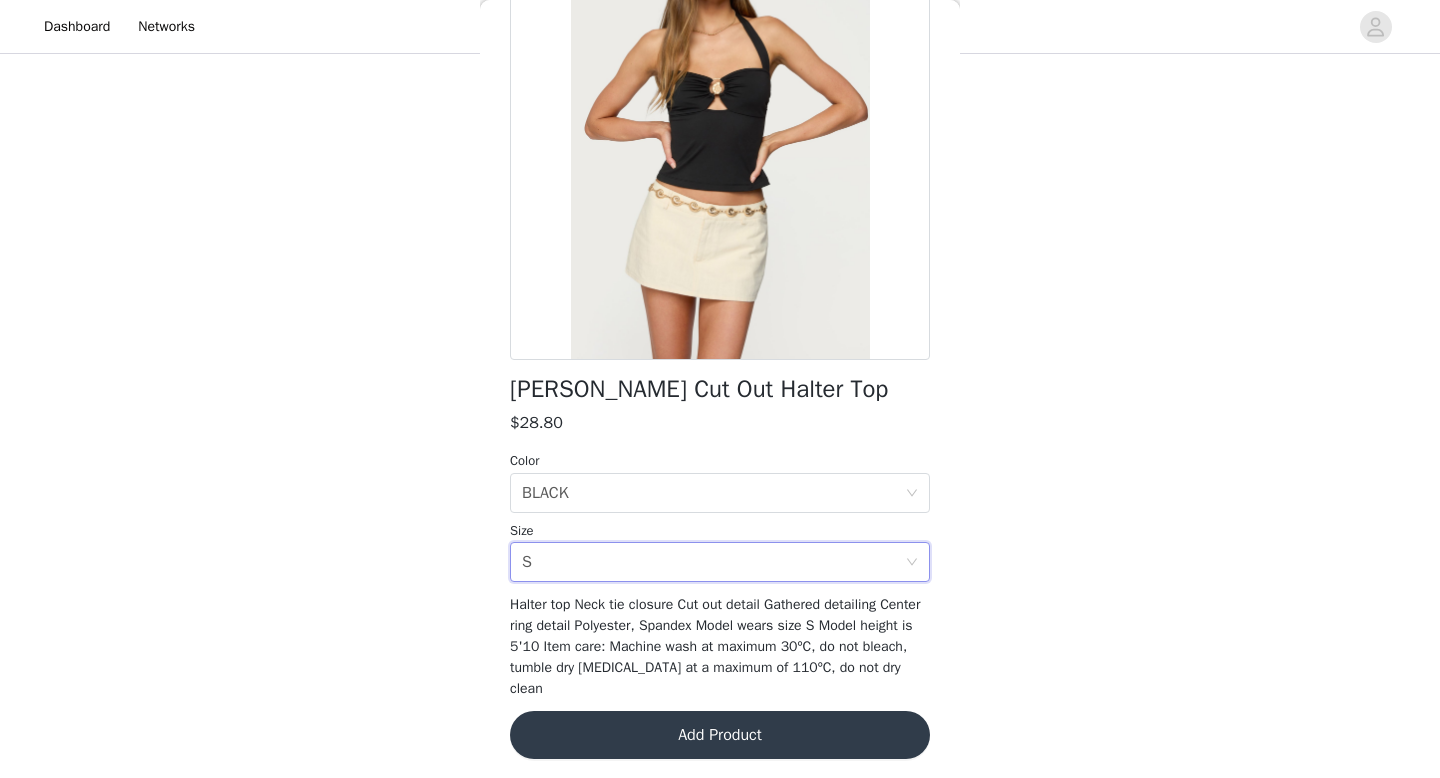 scroll, scrollTop: 191, scrollLeft: 0, axis: vertical 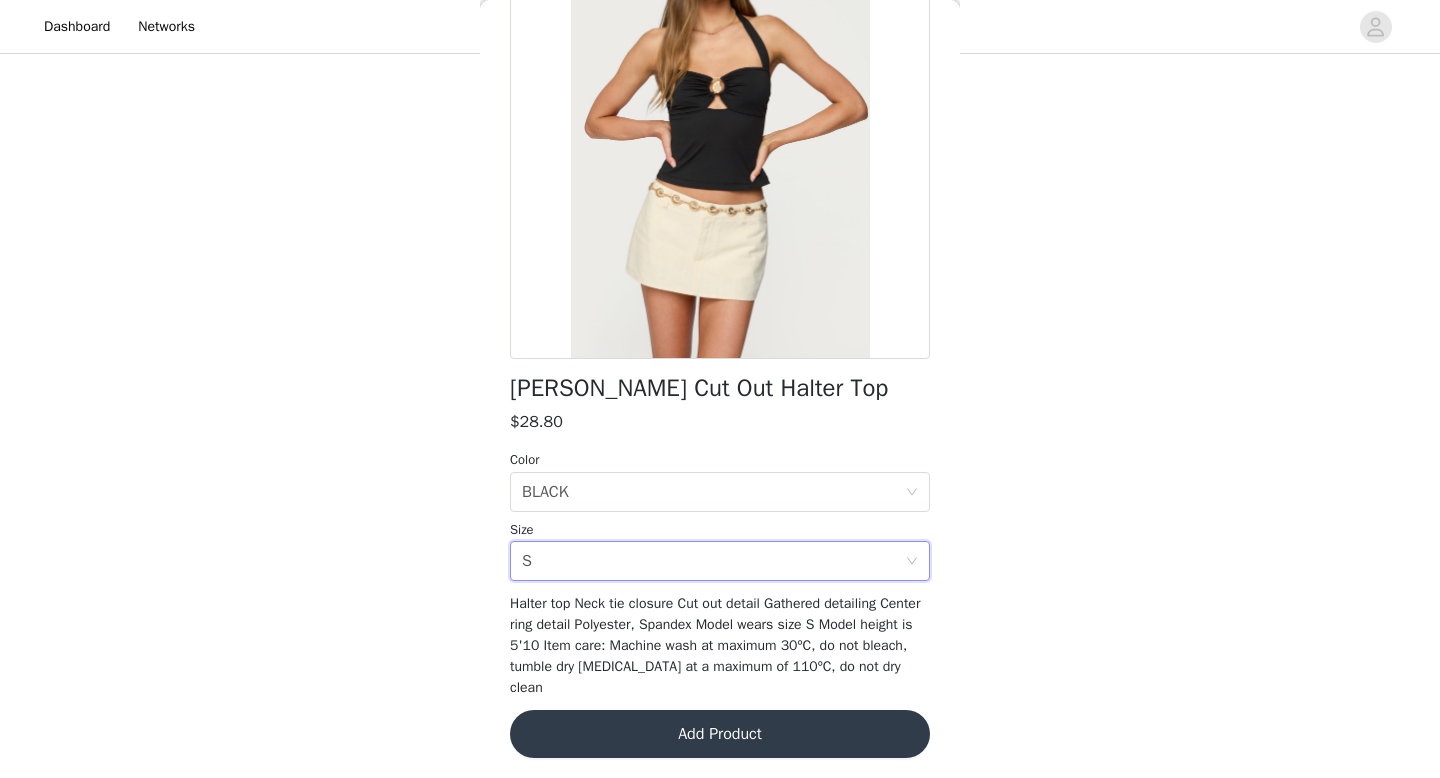 click on "Delcy Cut Out Halter Top       $28.80         Color   Select color BLACK Size   Select size S   Halter top Neck tie closure Cut out detail Gathered detailing Center ring detail Polyester, Spandex Model wears size S Model height is 5'10 Item care: Machine wash at maximum 30ºC, do not bleach, tumble dry low, iron at a maximum of 110ºC, do not dry clean   Add Product" at bounding box center [720, 345] 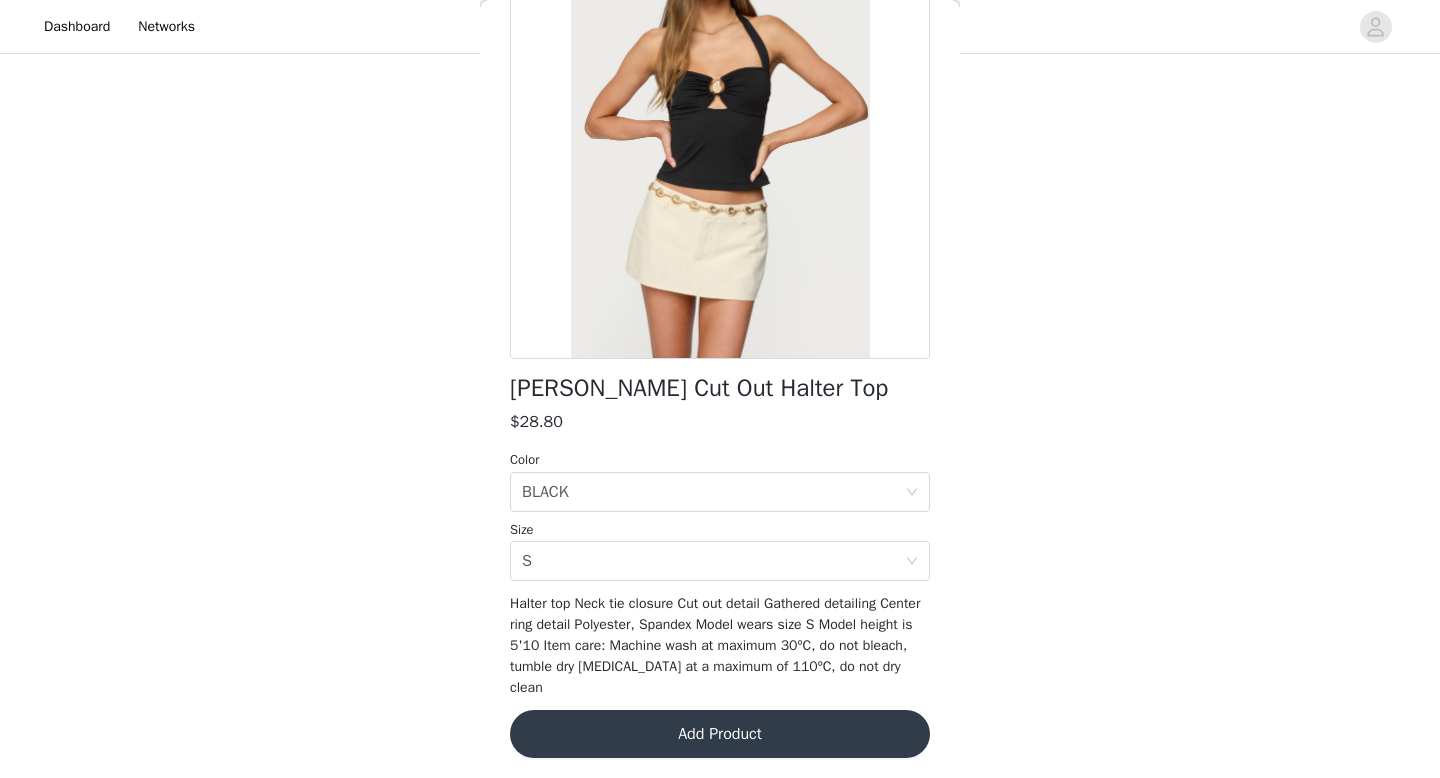 click on "Add Product" at bounding box center [720, 734] 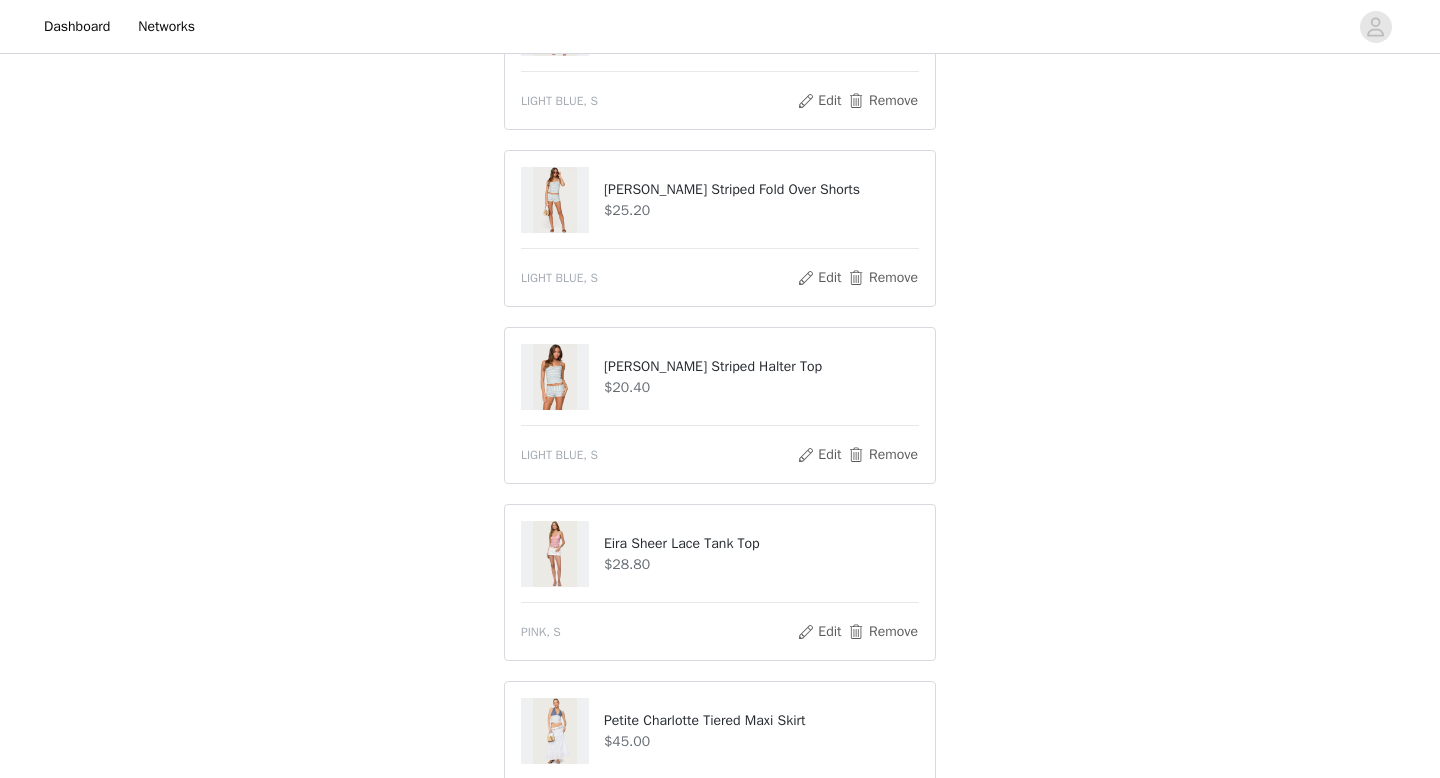 scroll, scrollTop: 869, scrollLeft: 0, axis: vertical 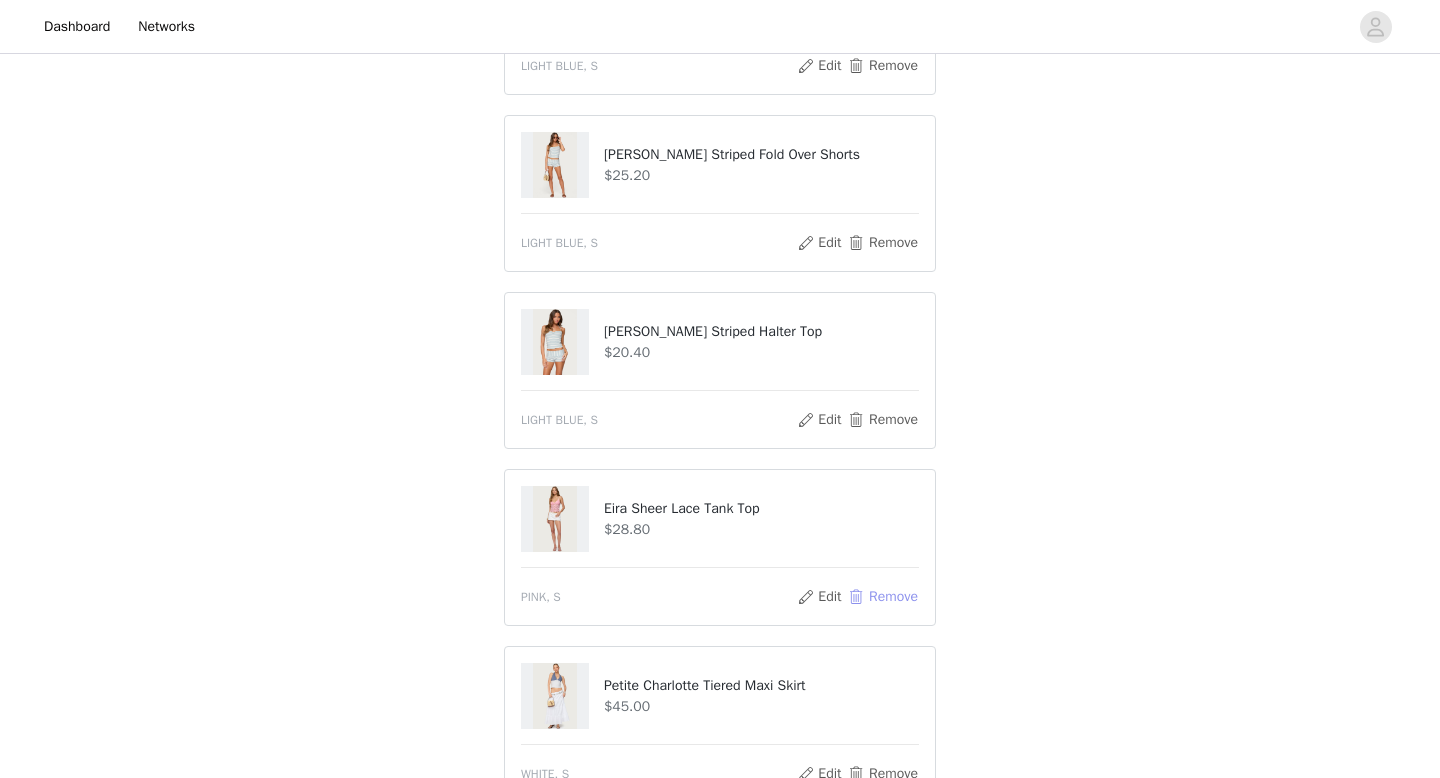 click on "Remove" at bounding box center [883, 597] 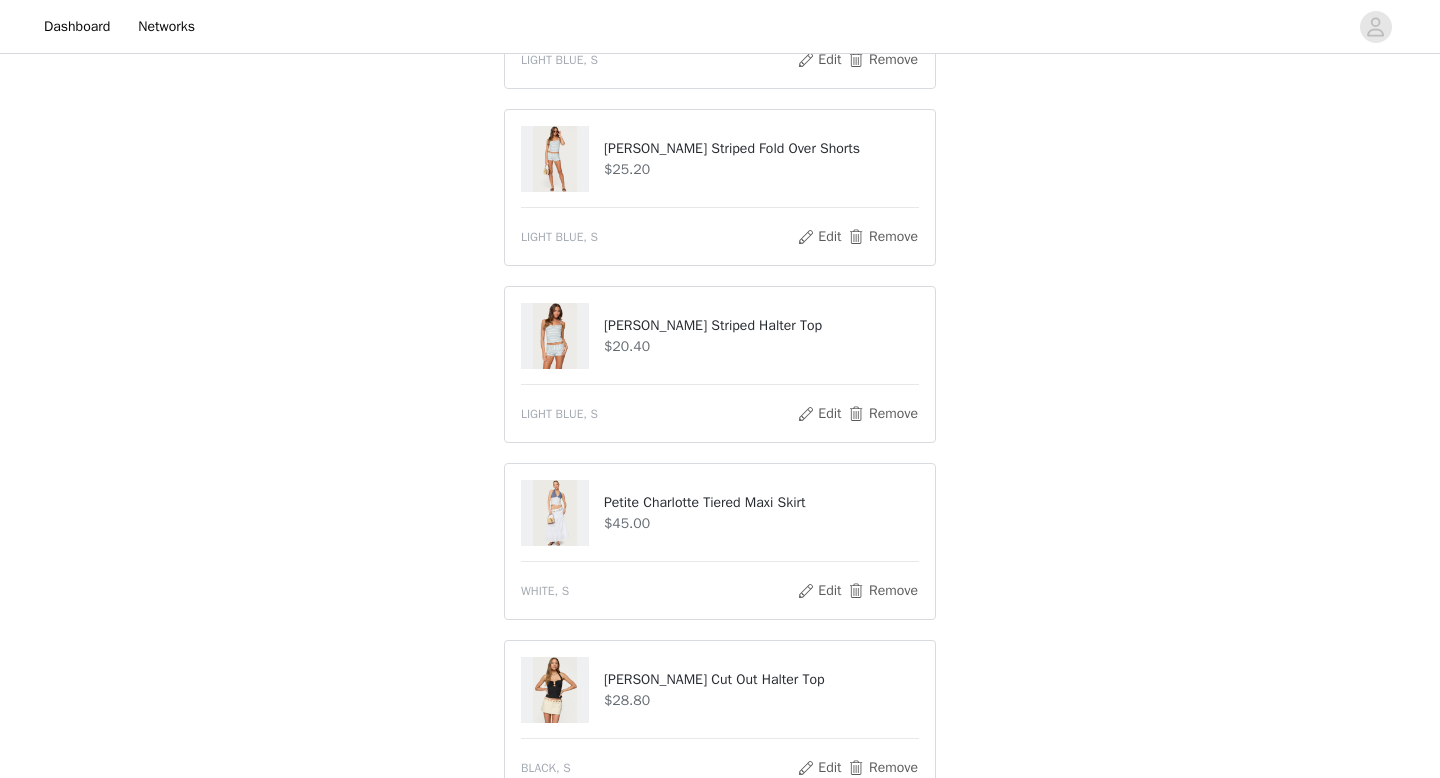scroll, scrollTop: 1194, scrollLeft: 0, axis: vertical 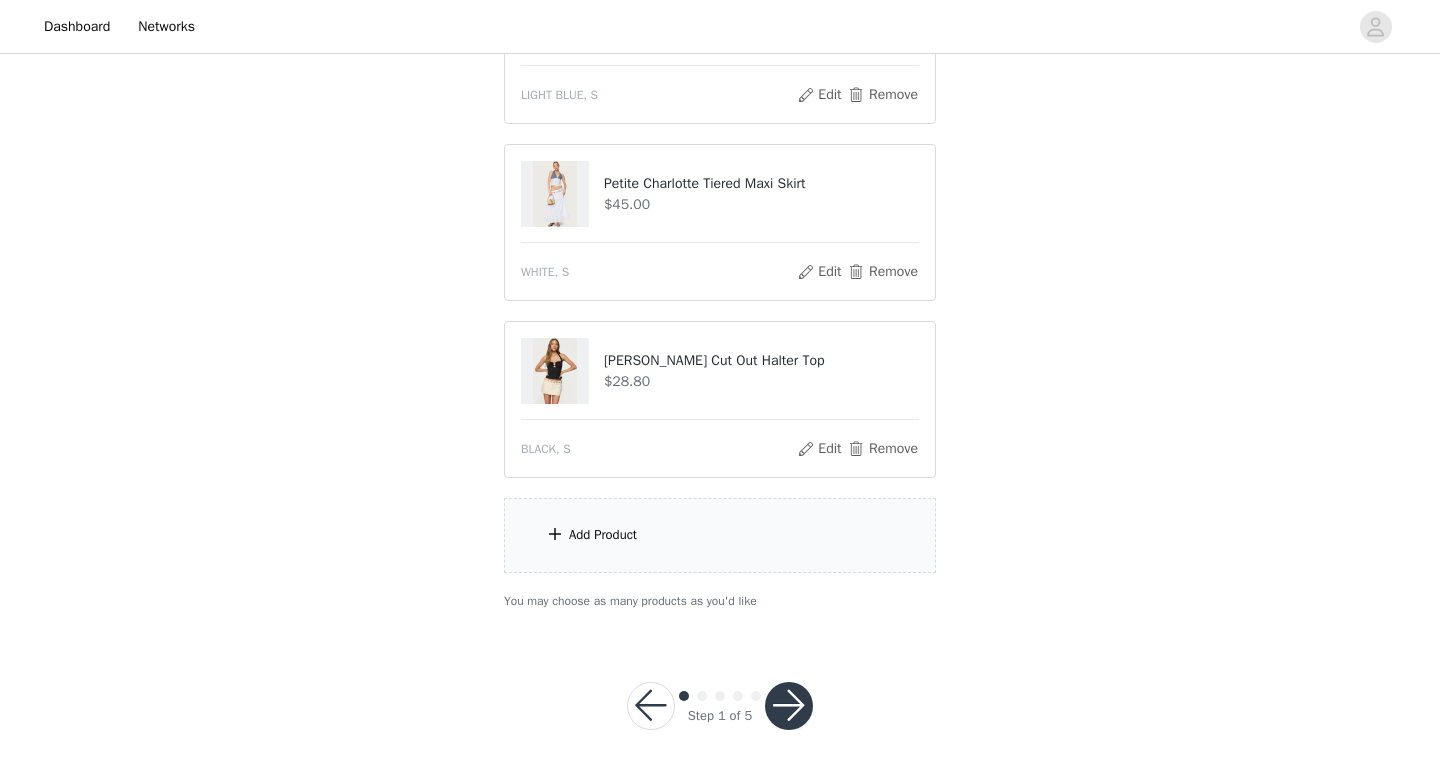 click on "Add Product" at bounding box center [720, 535] 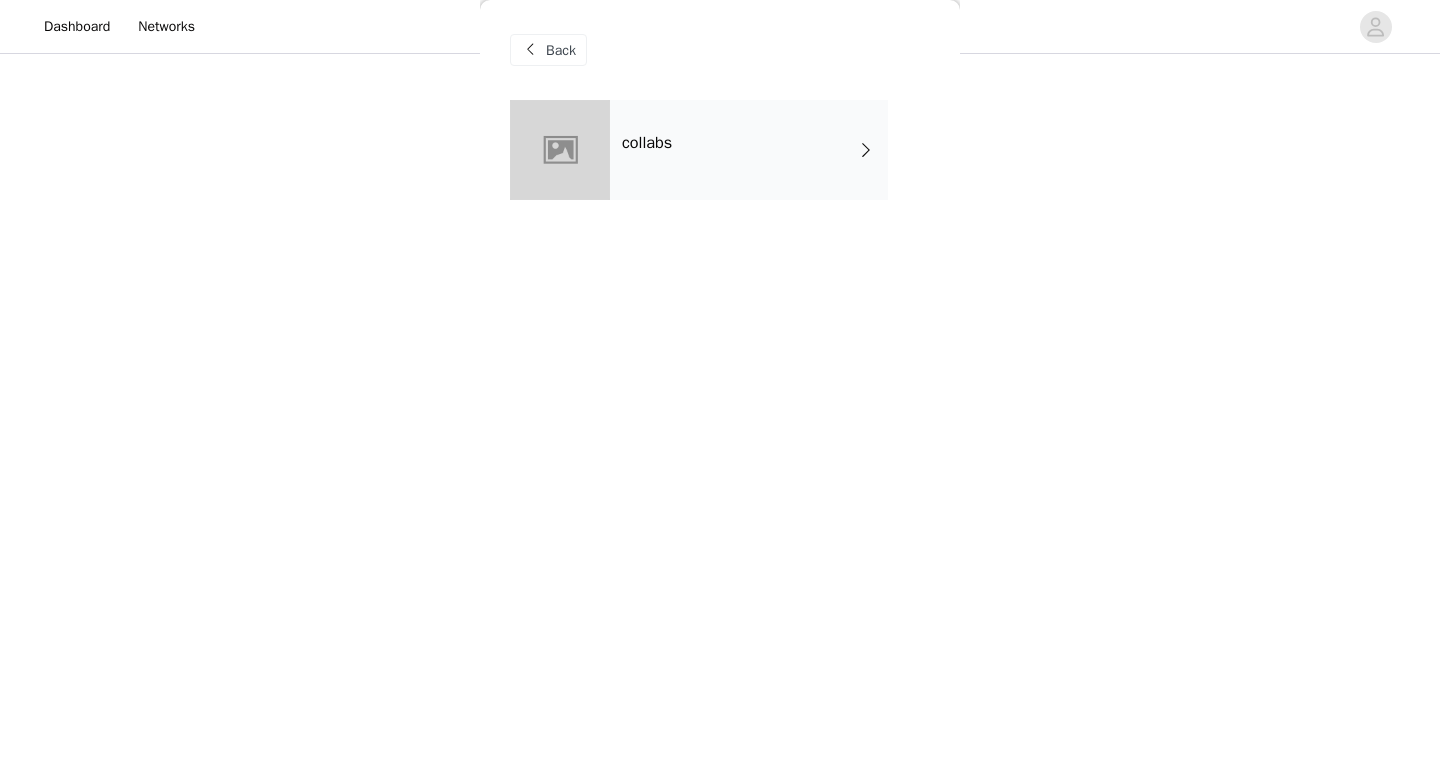 click on "collabs" at bounding box center [749, 150] 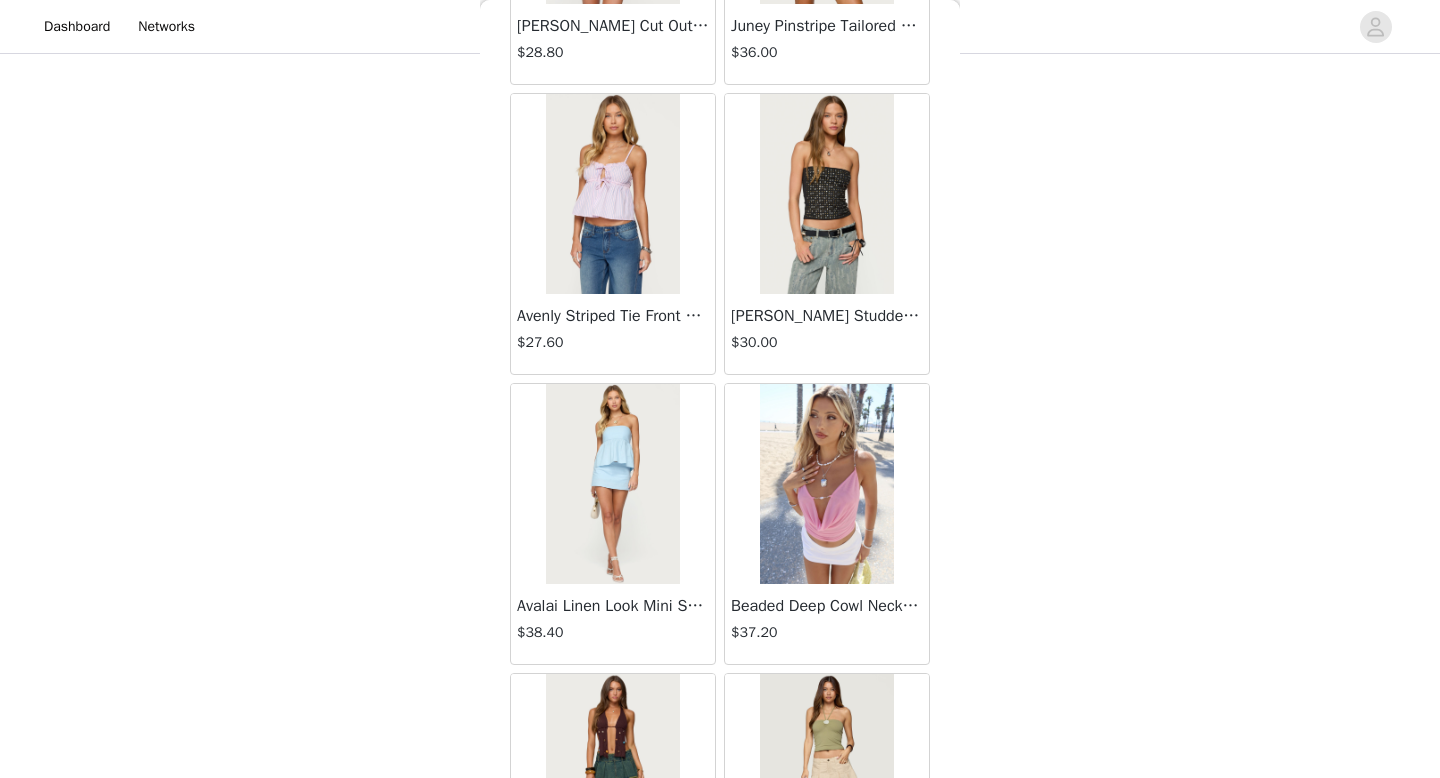 scroll, scrollTop: 2282, scrollLeft: 0, axis: vertical 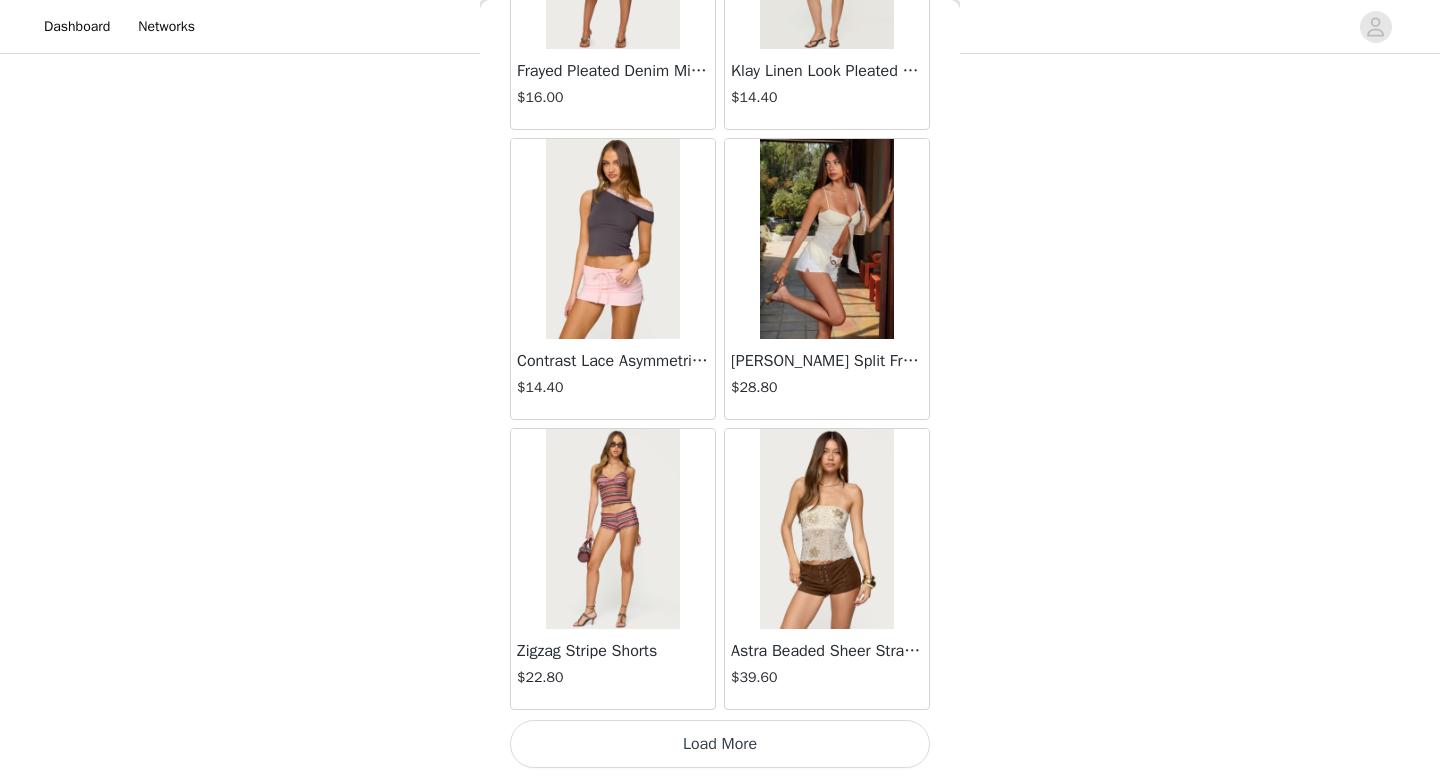 click on "Load More" at bounding box center (720, 744) 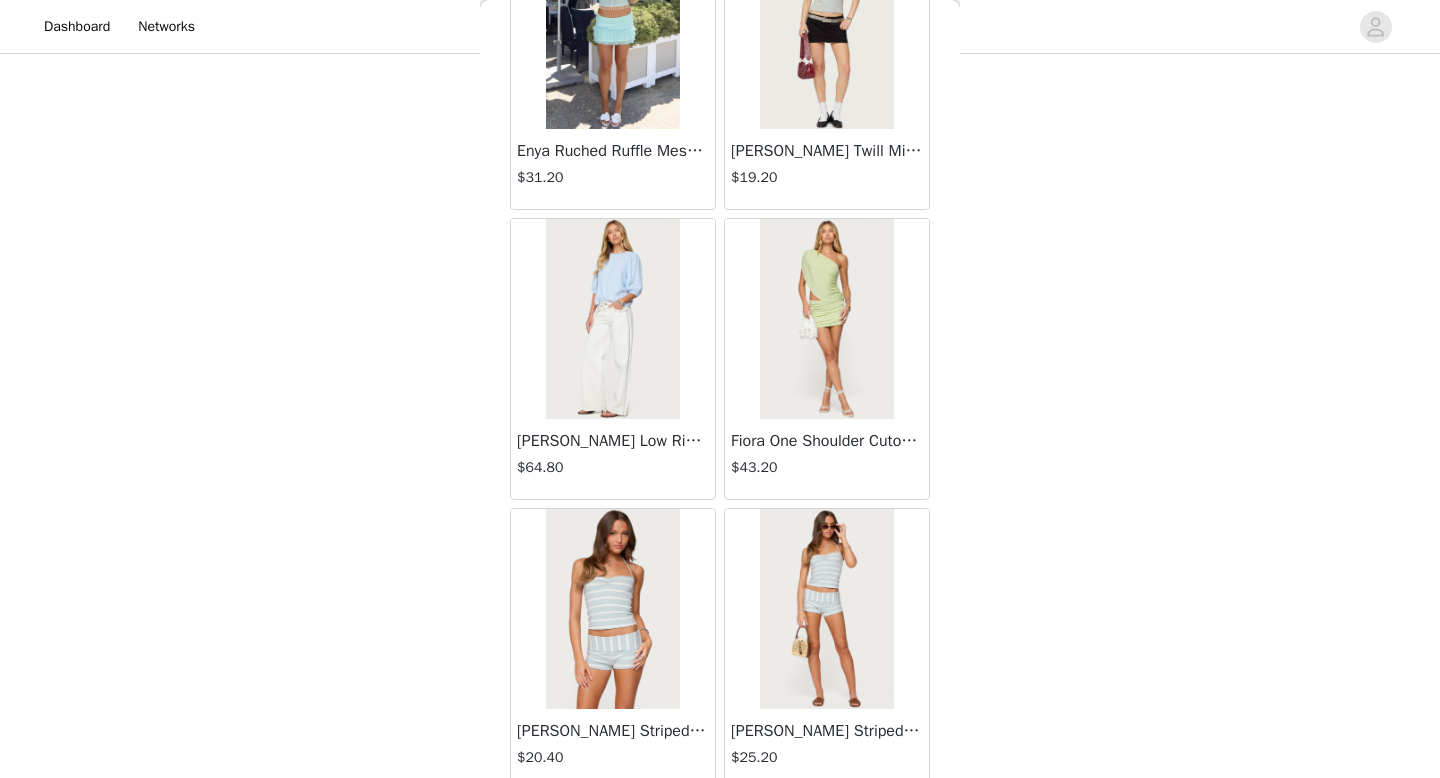 scroll, scrollTop: 5182, scrollLeft: 0, axis: vertical 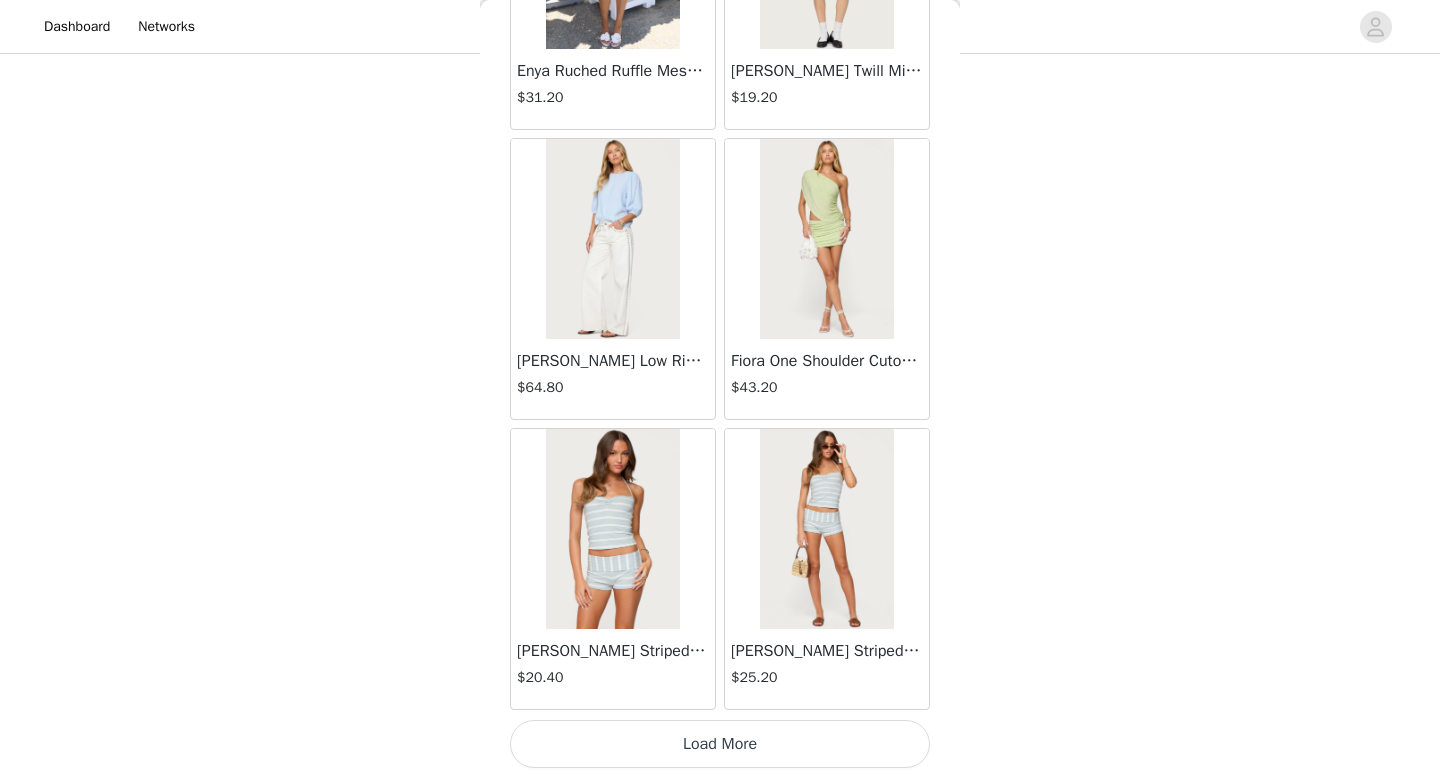 click on "Load More" at bounding box center [720, 744] 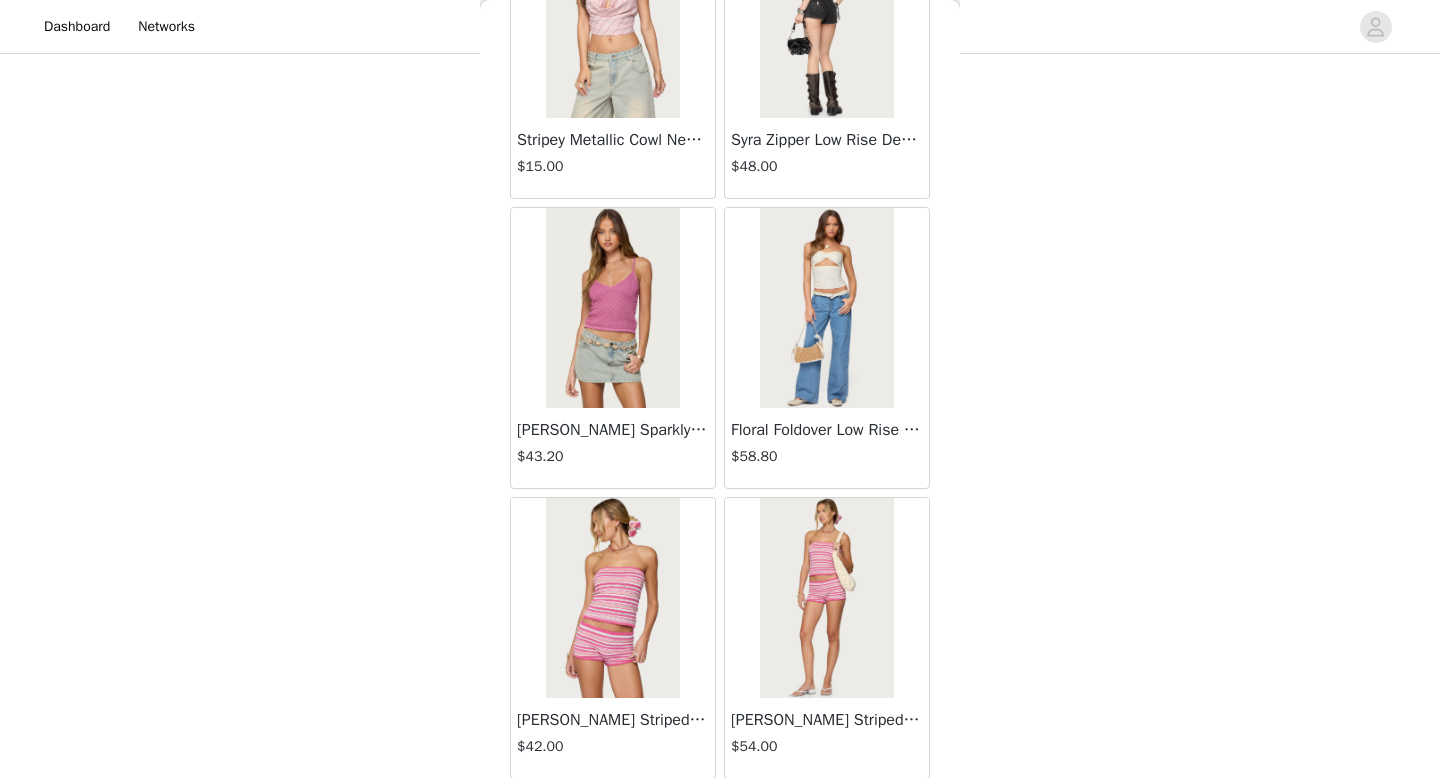 scroll, scrollTop: 8082, scrollLeft: 0, axis: vertical 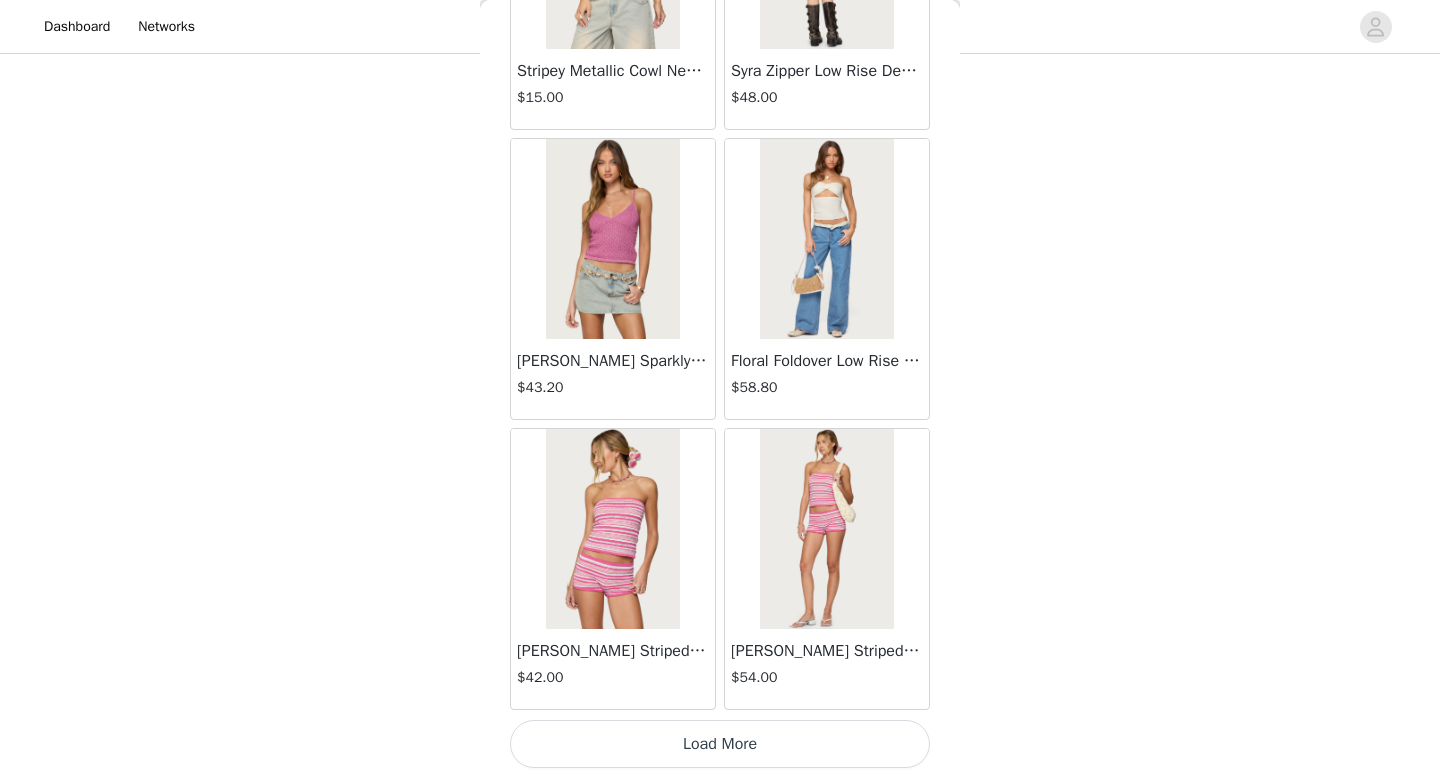 click on "Load More" at bounding box center (720, 744) 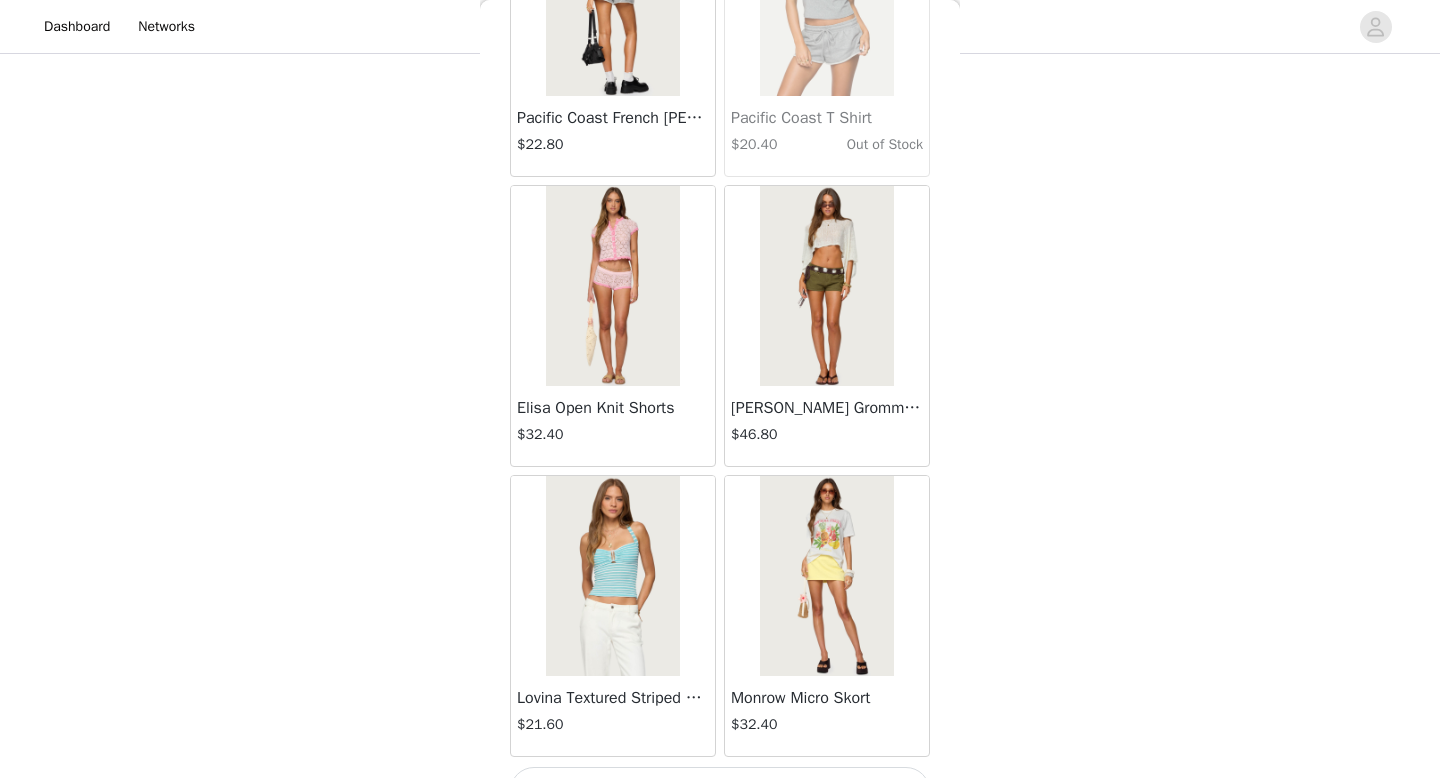 scroll, scrollTop: 10982, scrollLeft: 0, axis: vertical 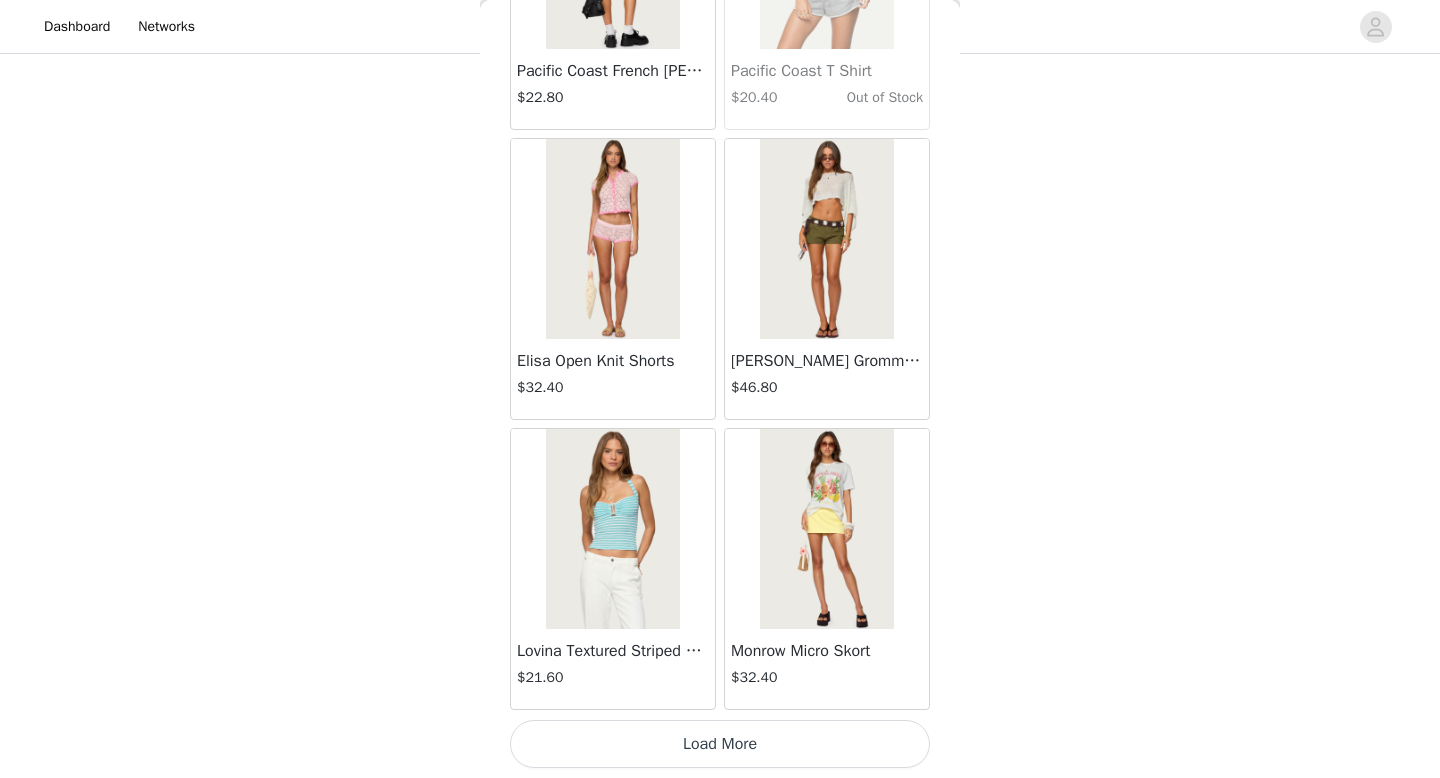 click on "Load More" at bounding box center (720, 744) 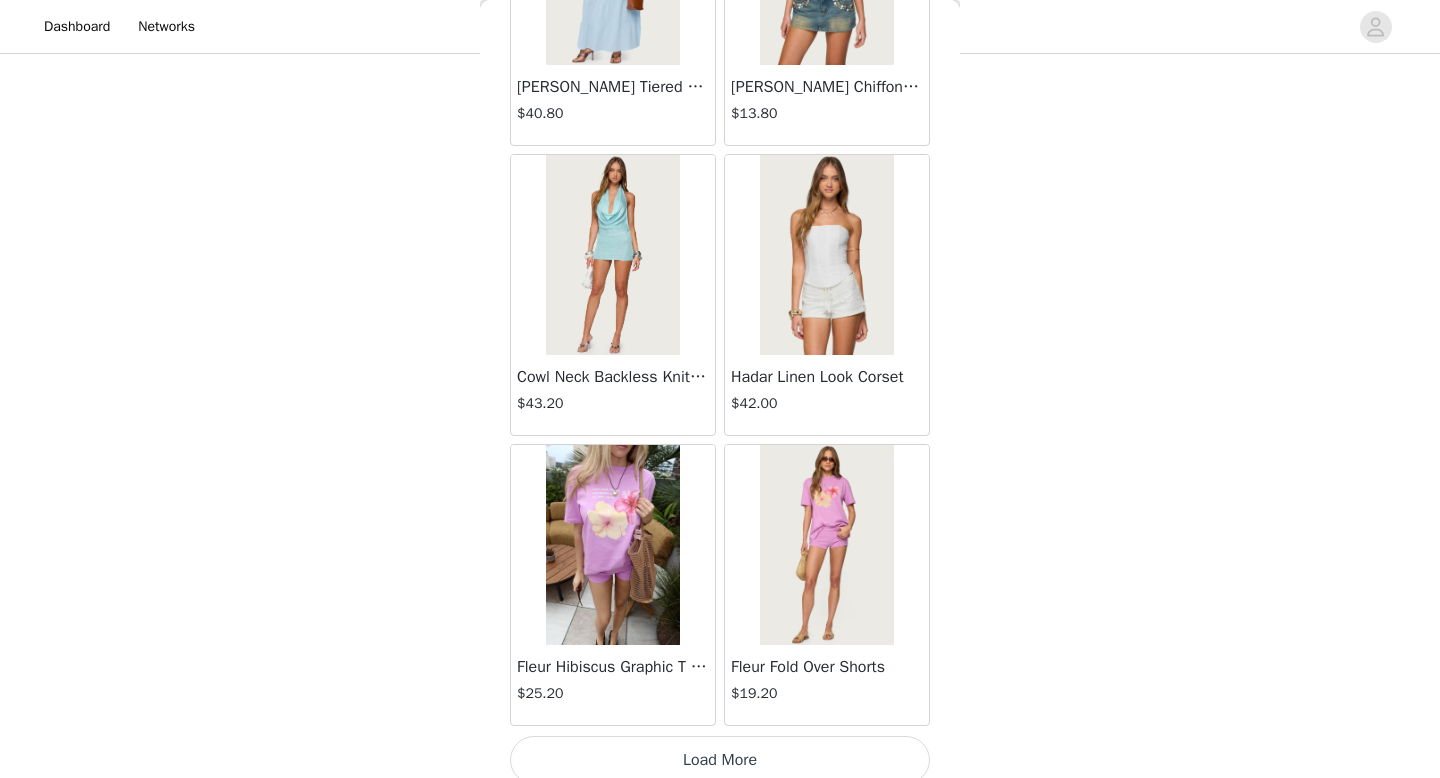 scroll, scrollTop: 13882, scrollLeft: 0, axis: vertical 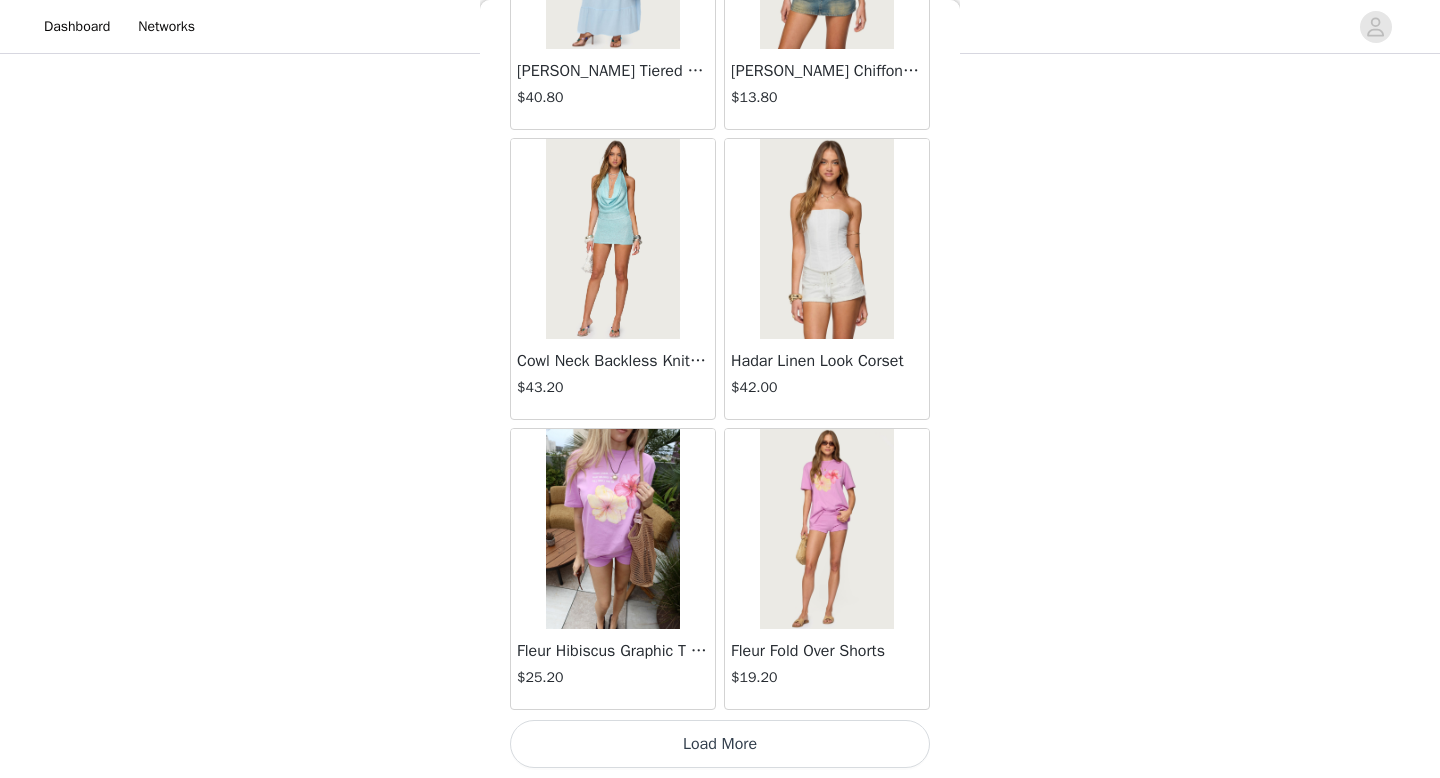 click on "Load More" at bounding box center [720, 744] 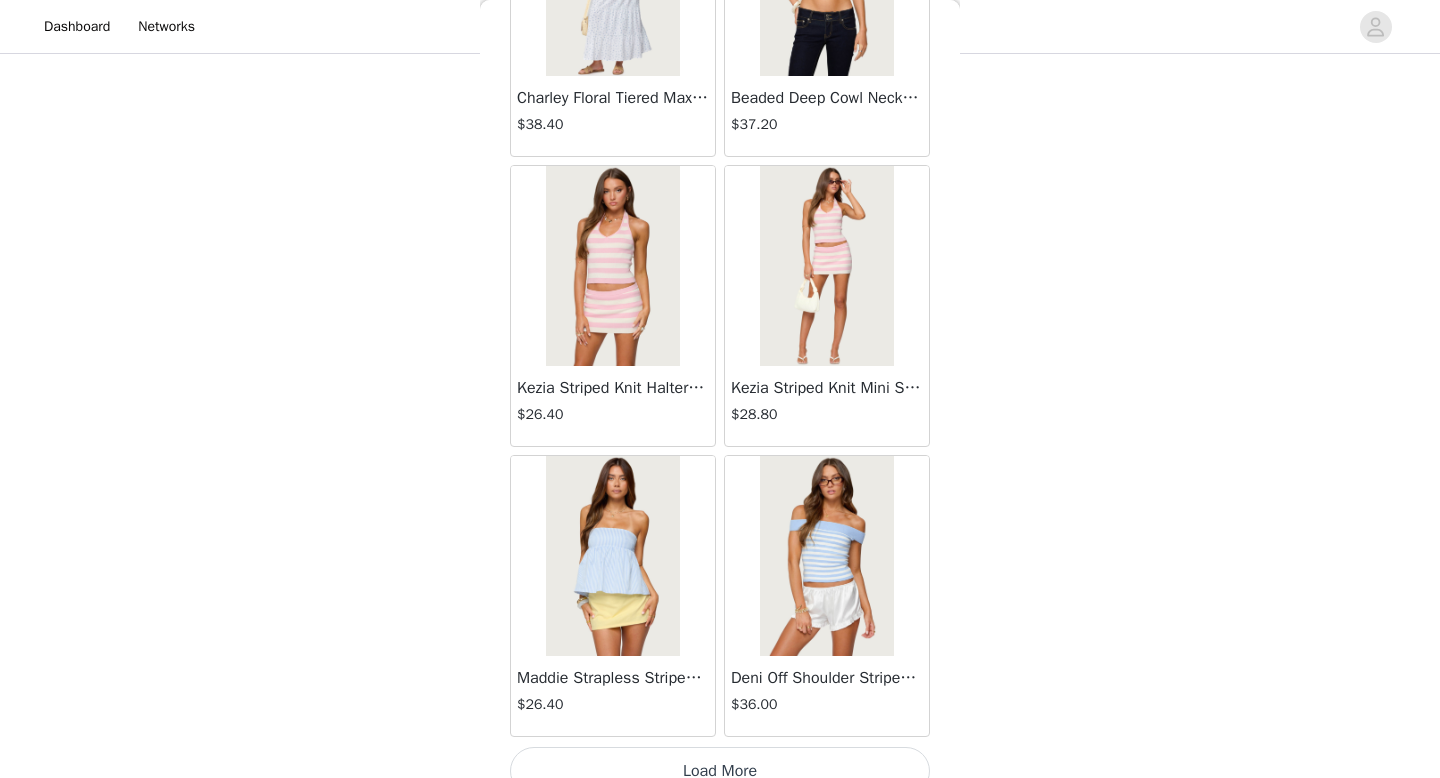 scroll, scrollTop: 16782, scrollLeft: 0, axis: vertical 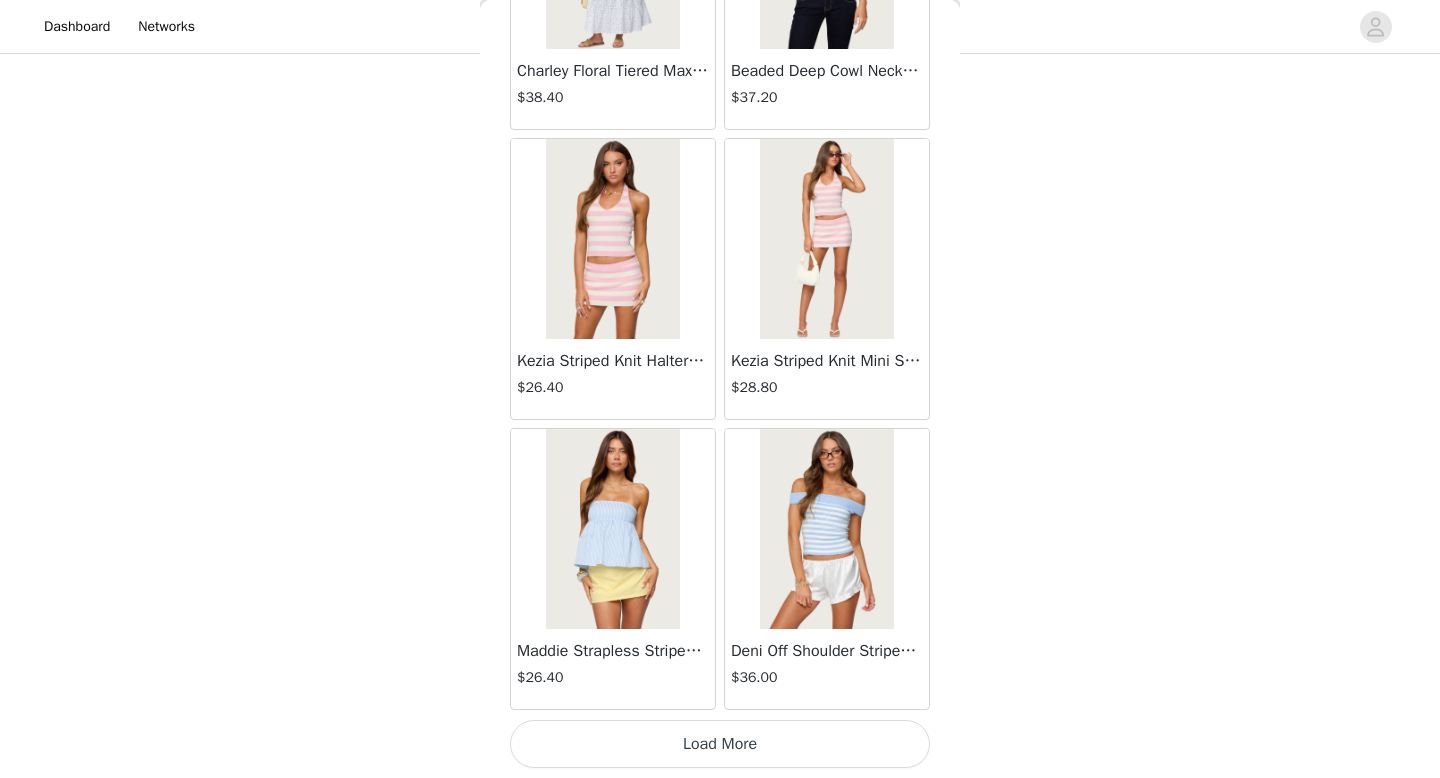 click on "Load More" at bounding box center (720, 744) 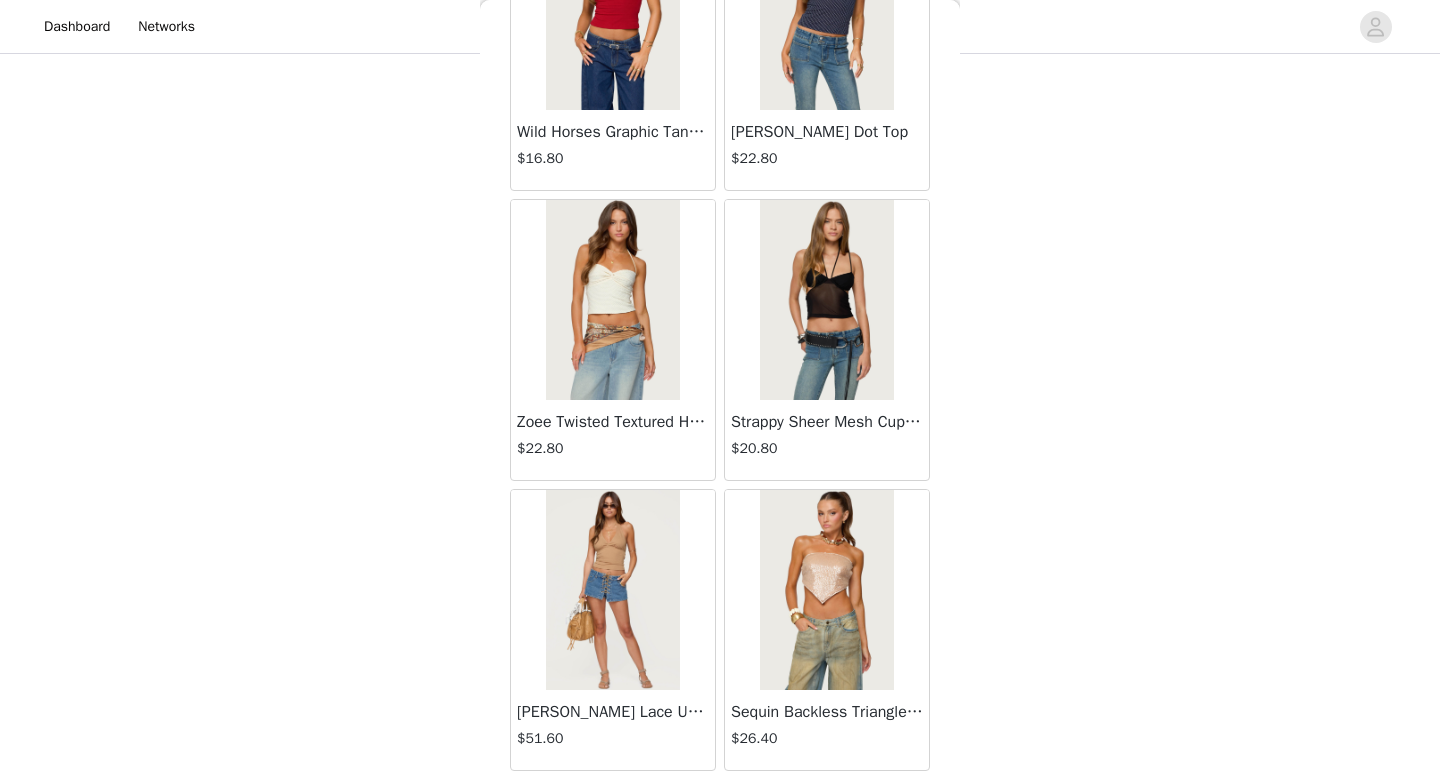 scroll, scrollTop: 18412, scrollLeft: 0, axis: vertical 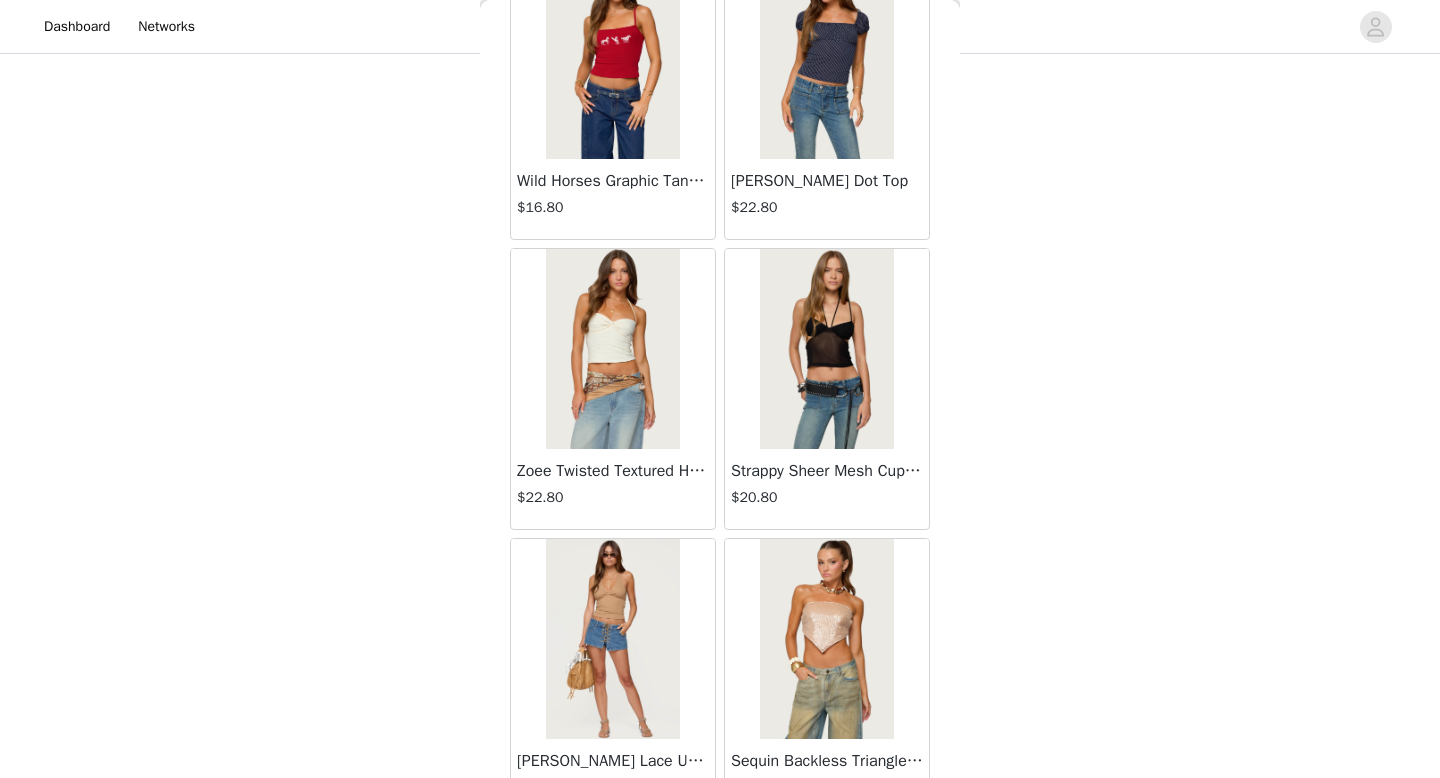 click at bounding box center (612, 349) 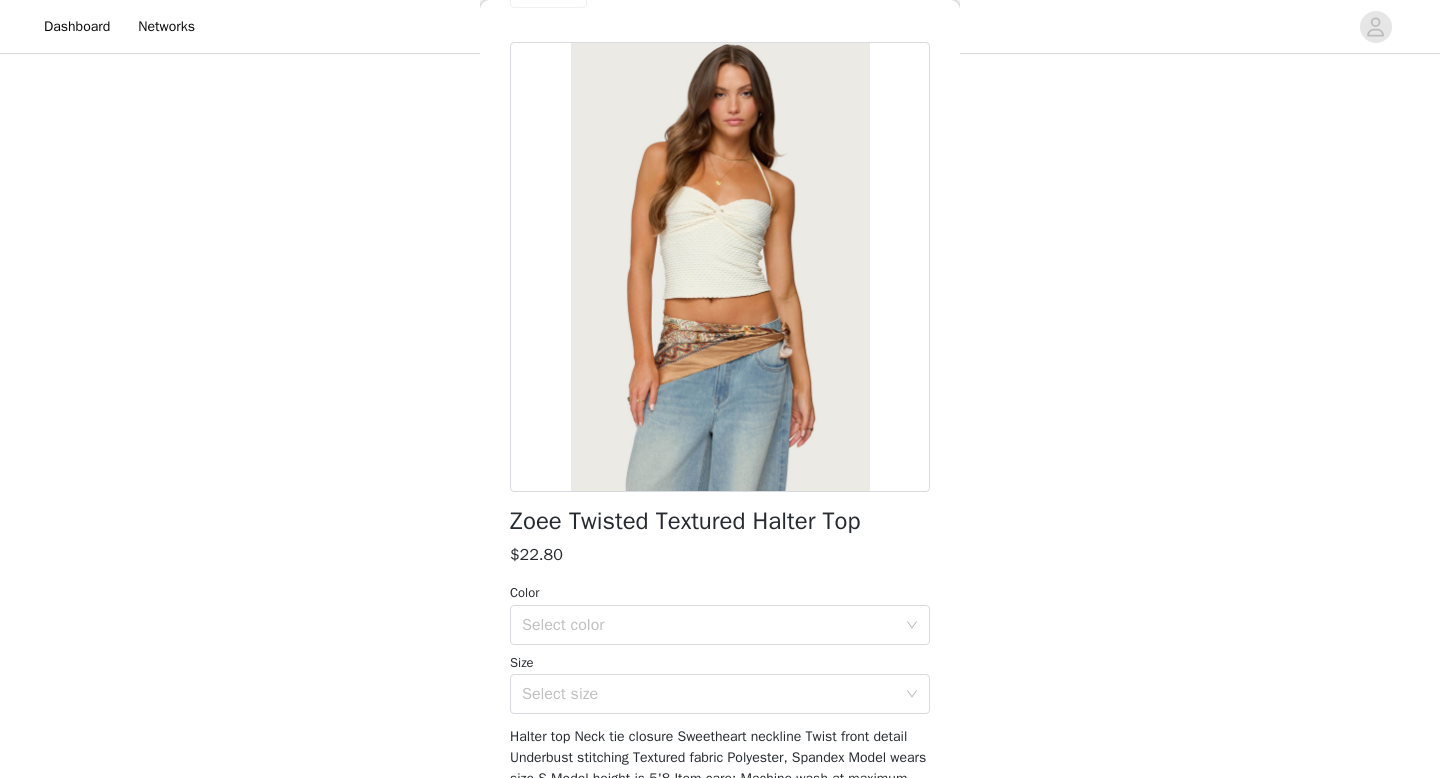 scroll, scrollTop: 0, scrollLeft: 0, axis: both 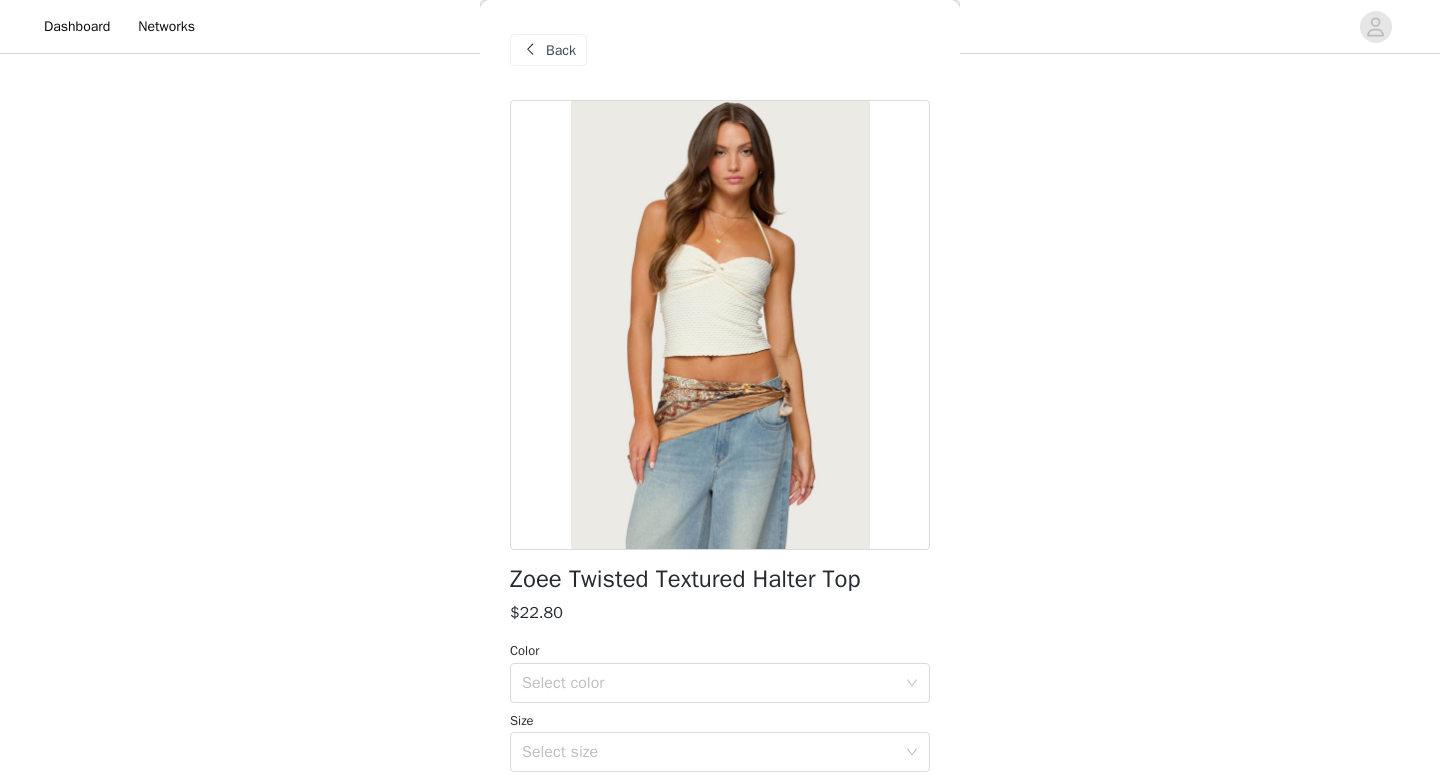 click on "Back" at bounding box center (561, 50) 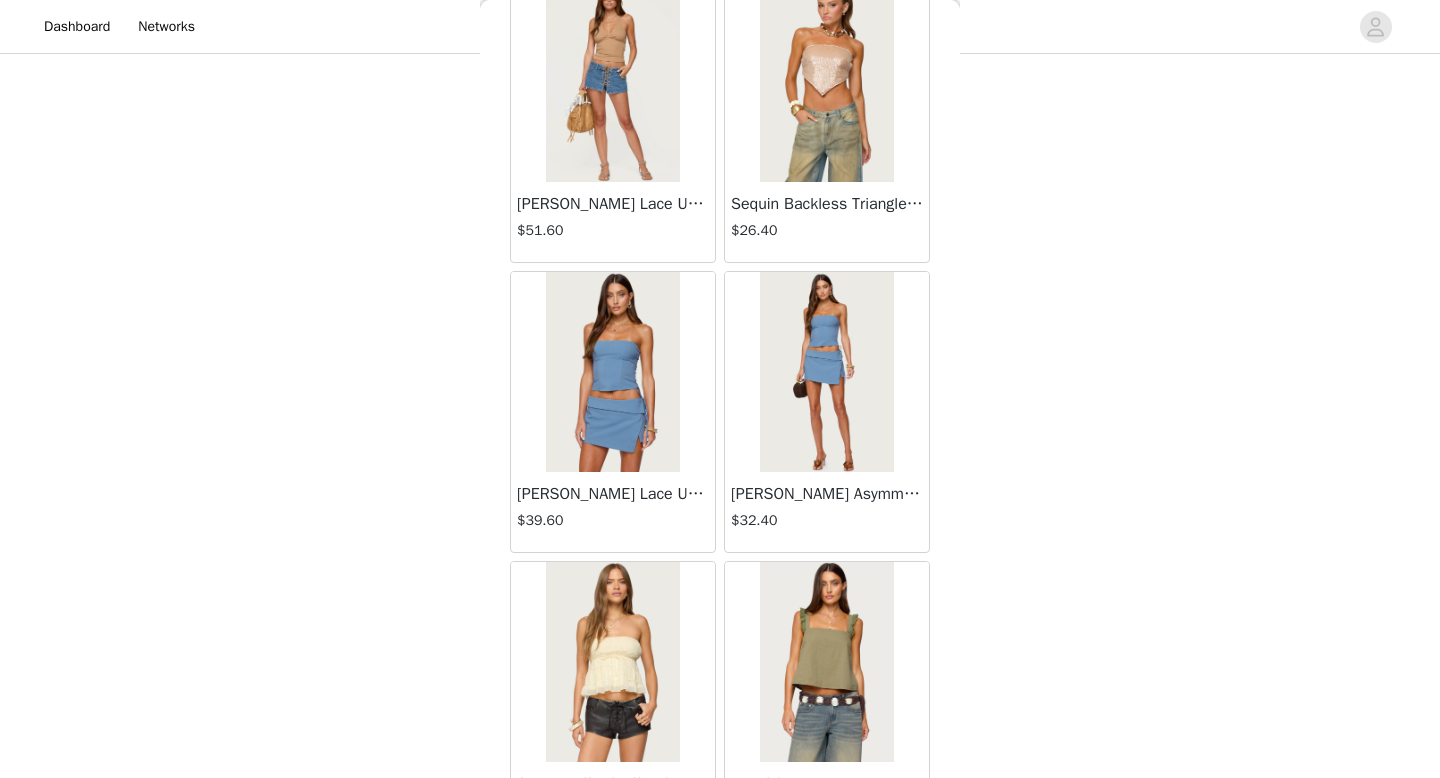 scroll, scrollTop: 19682, scrollLeft: 0, axis: vertical 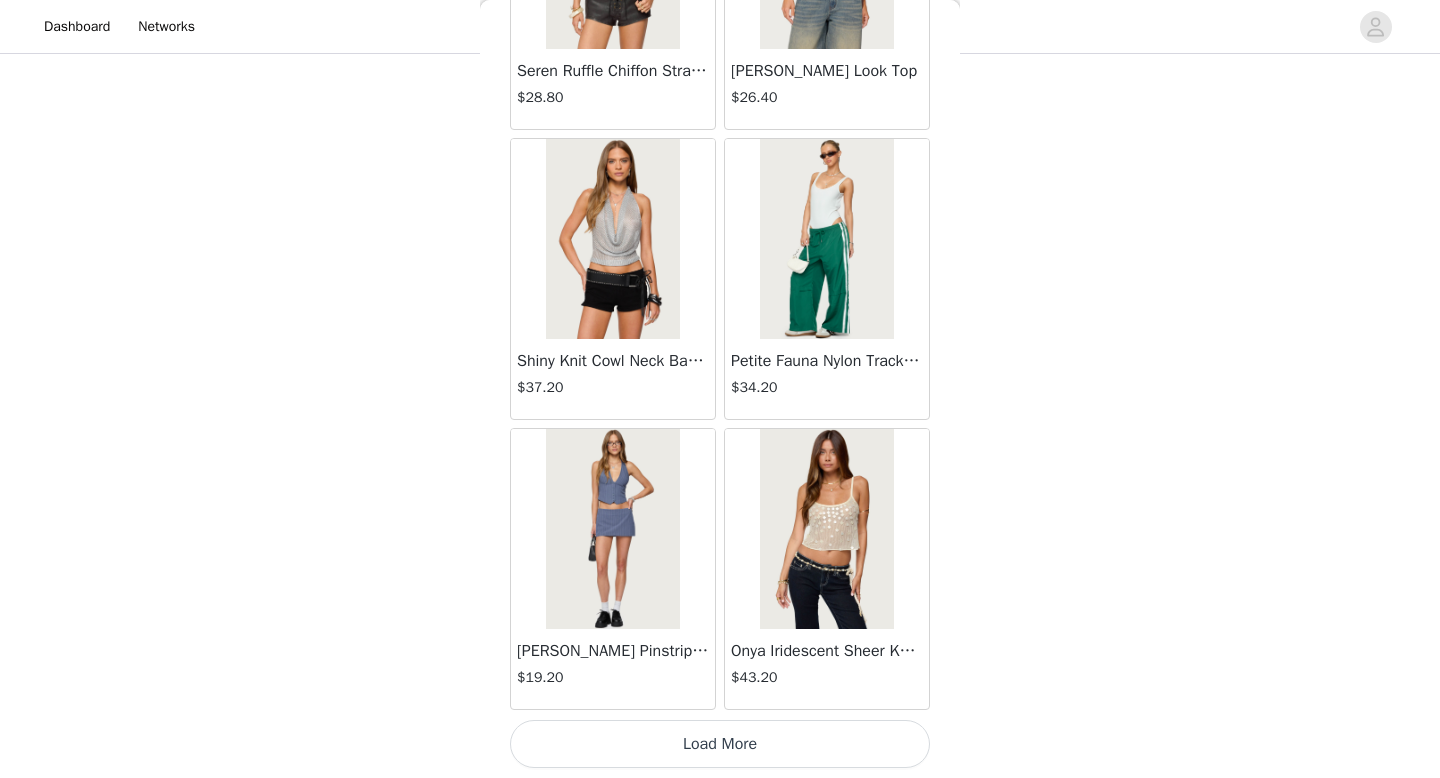 click on "Load More" at bounding box center [720, 744] 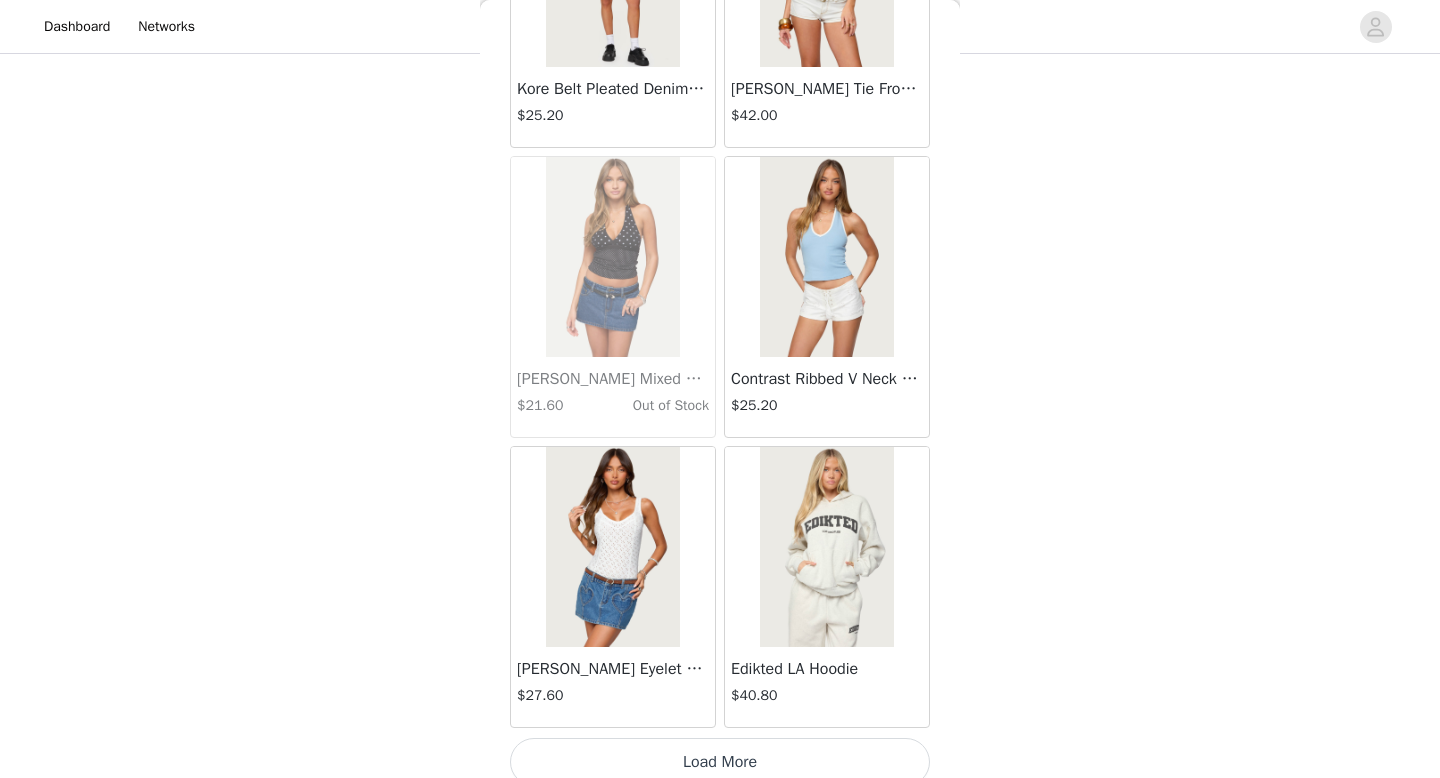 scroll, scrollTop: 22582, scrollLeft: 0, axis: vertical 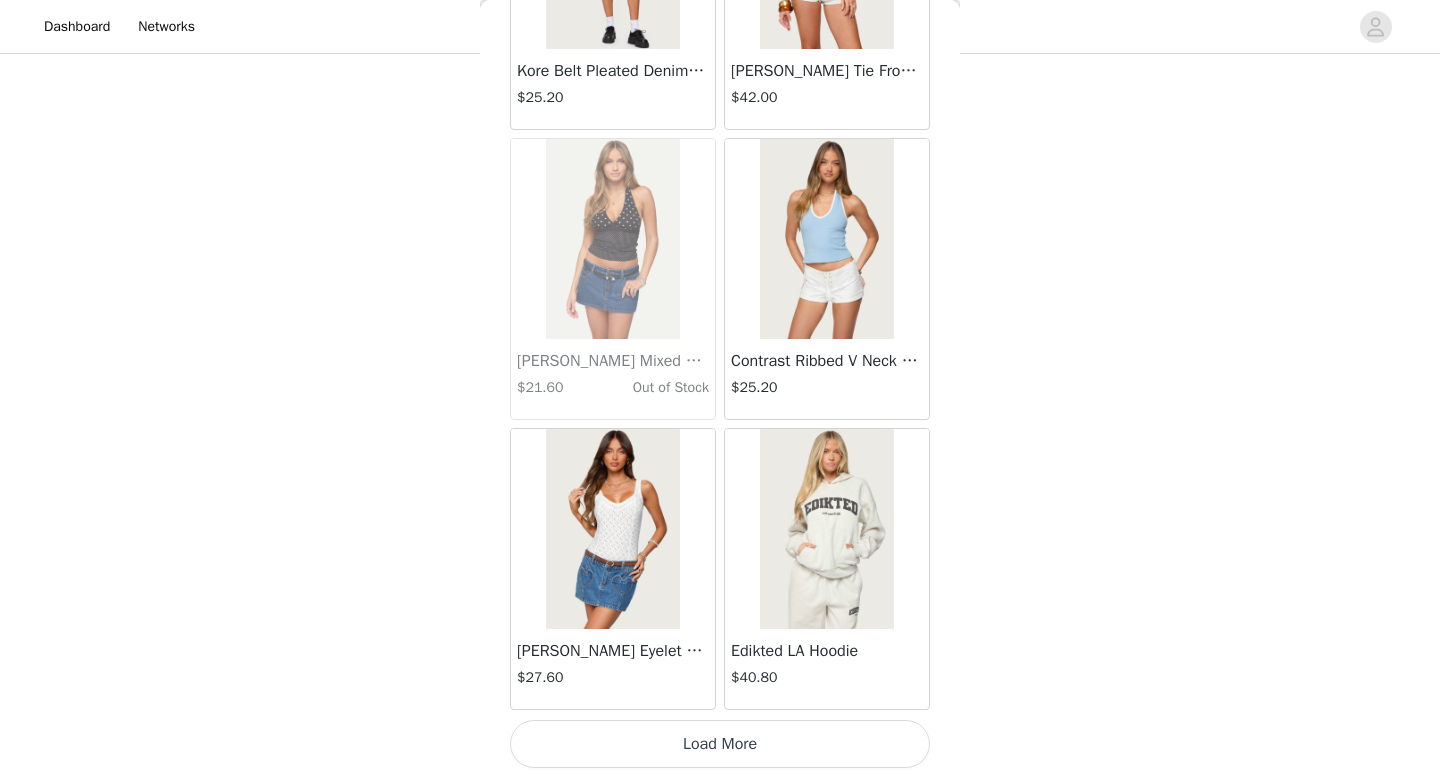 click on "Load More" at bounding box center (720, 744) 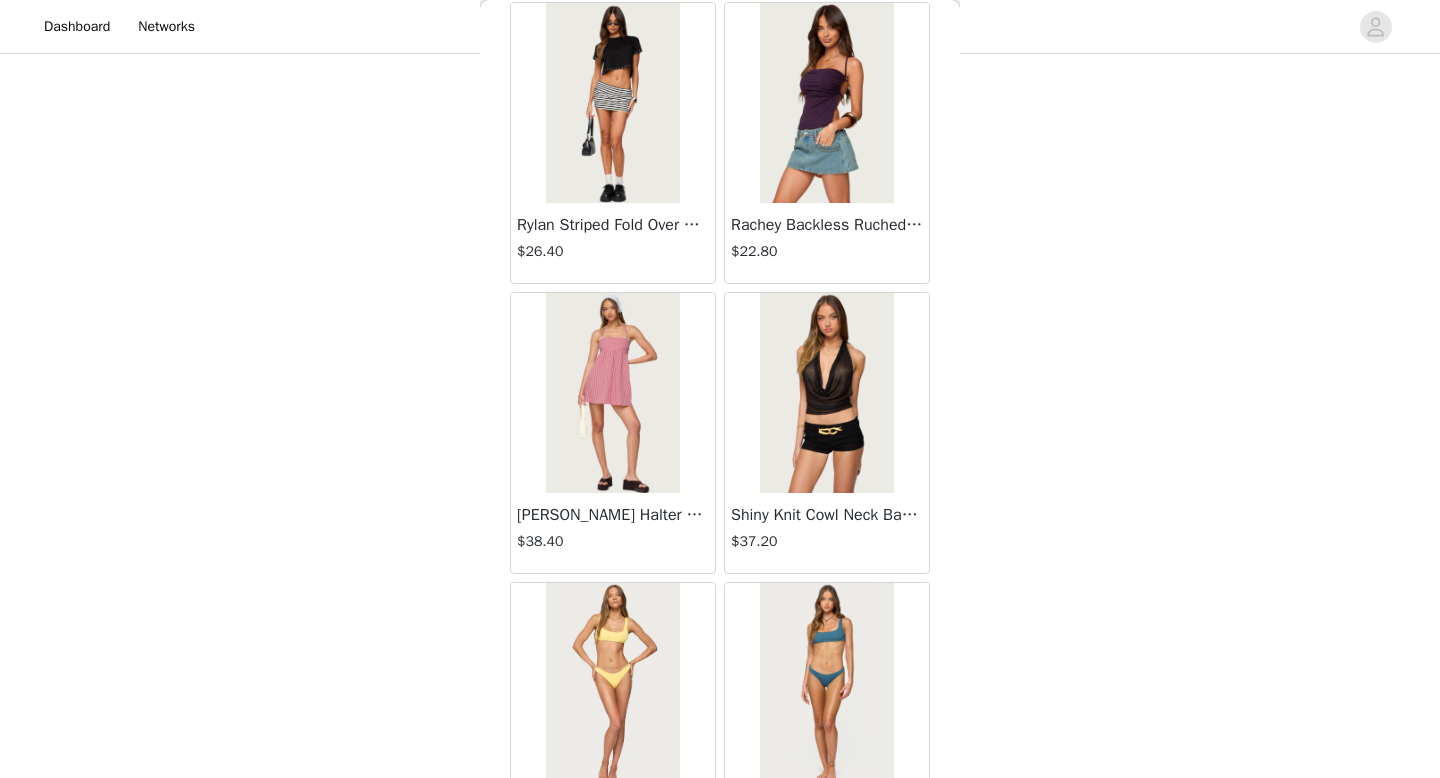 scroll, scrollTop: 25482, scrollLeft: 0, axis: vertical 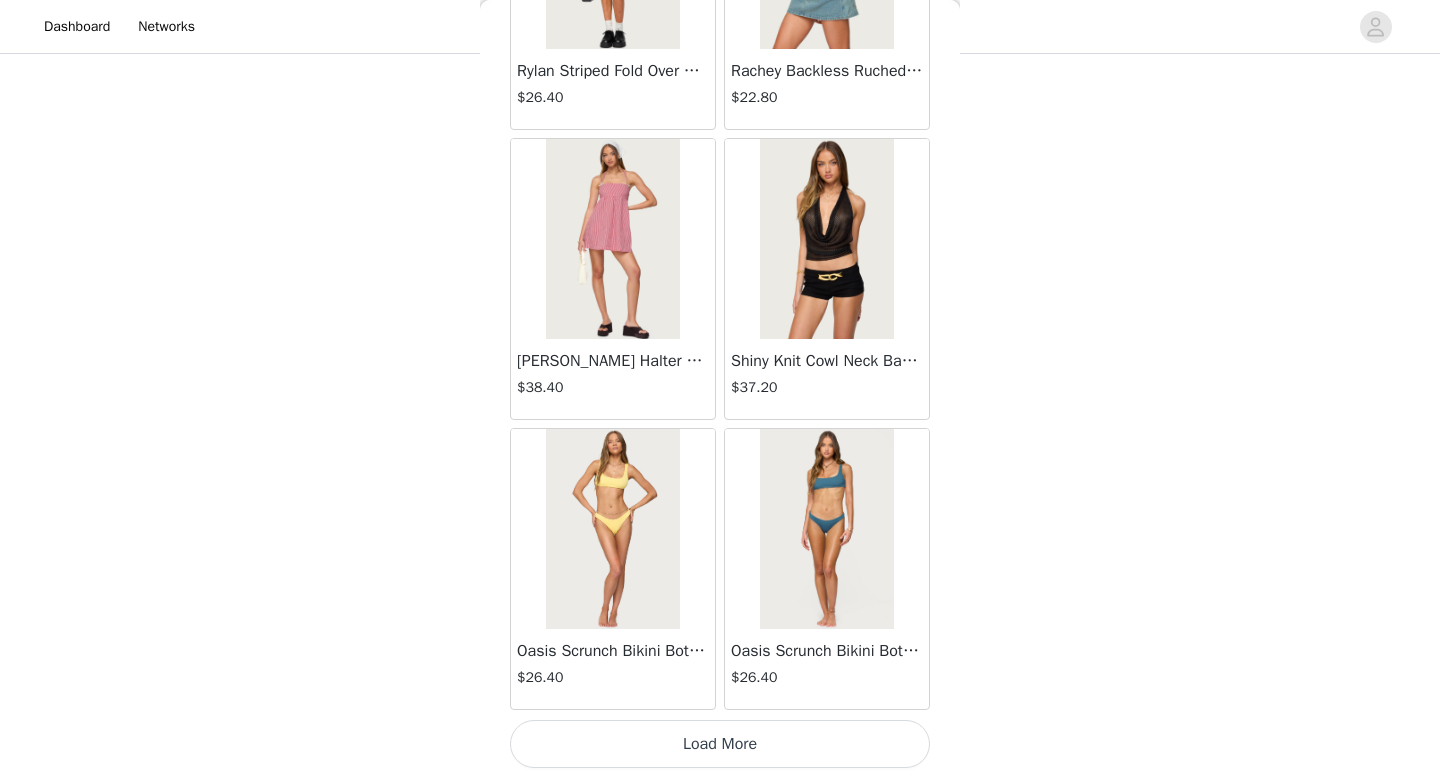 click on "Load More" at bounding box center [720, 744] 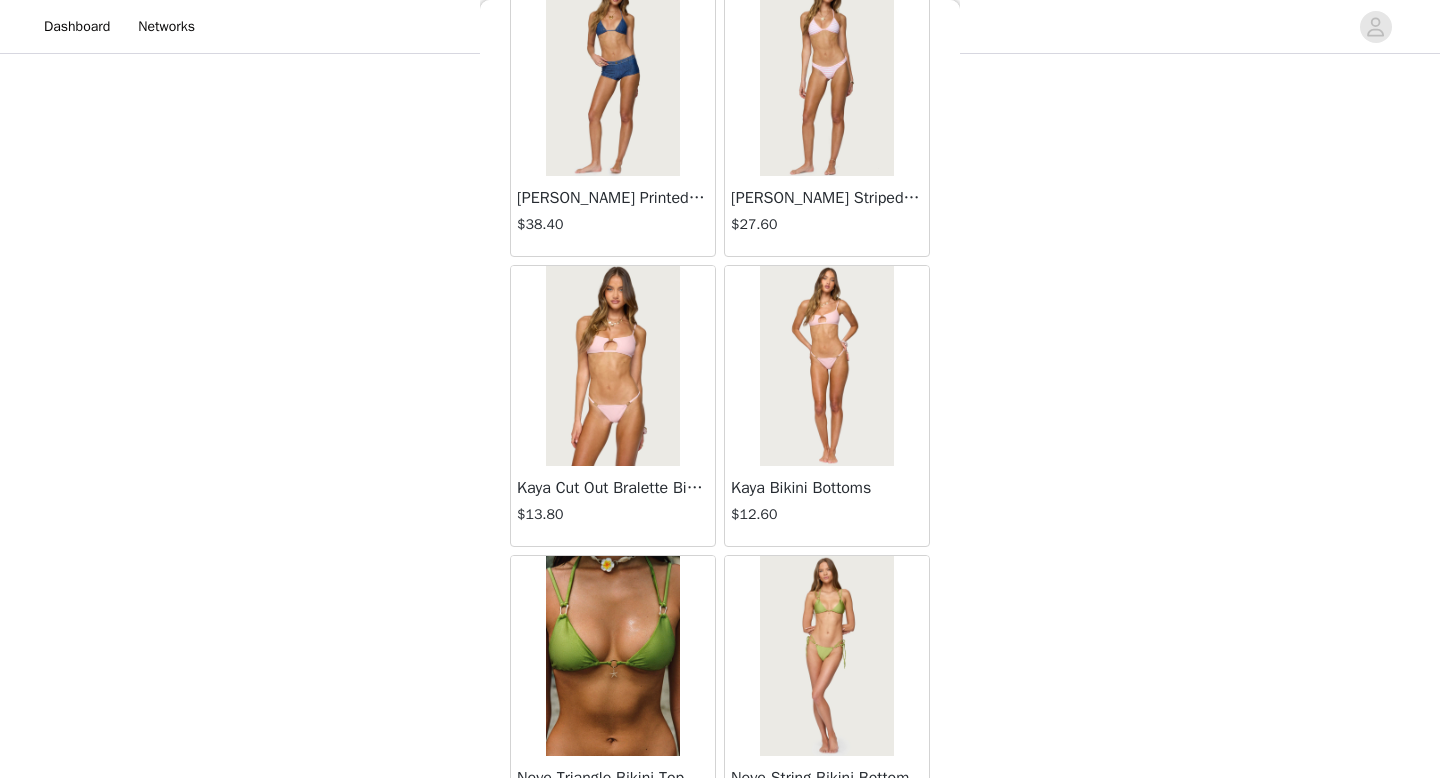 scroll, scrollTop: 28382, scrollLeft: 0, axis: vertical 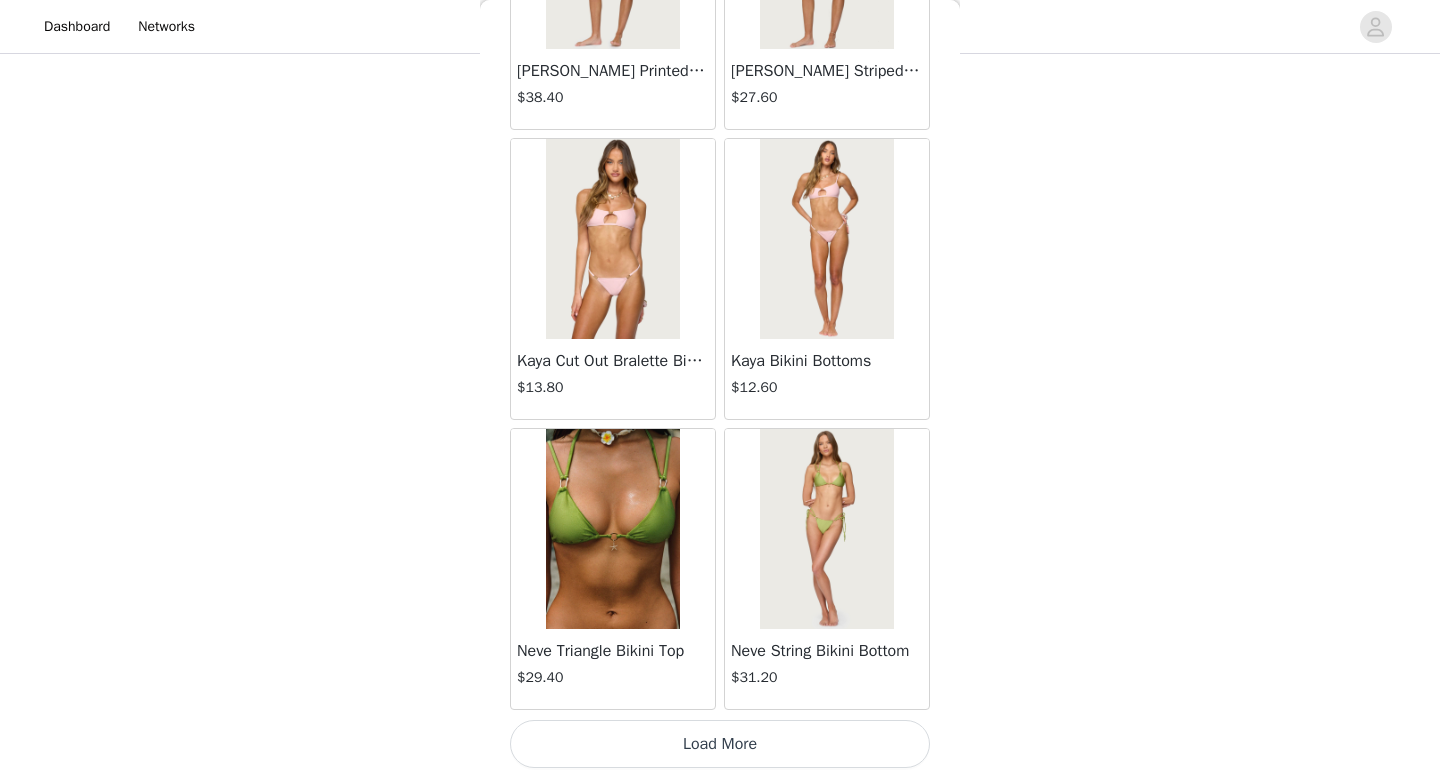 click on "Load More" at bounding box center (720, 744) 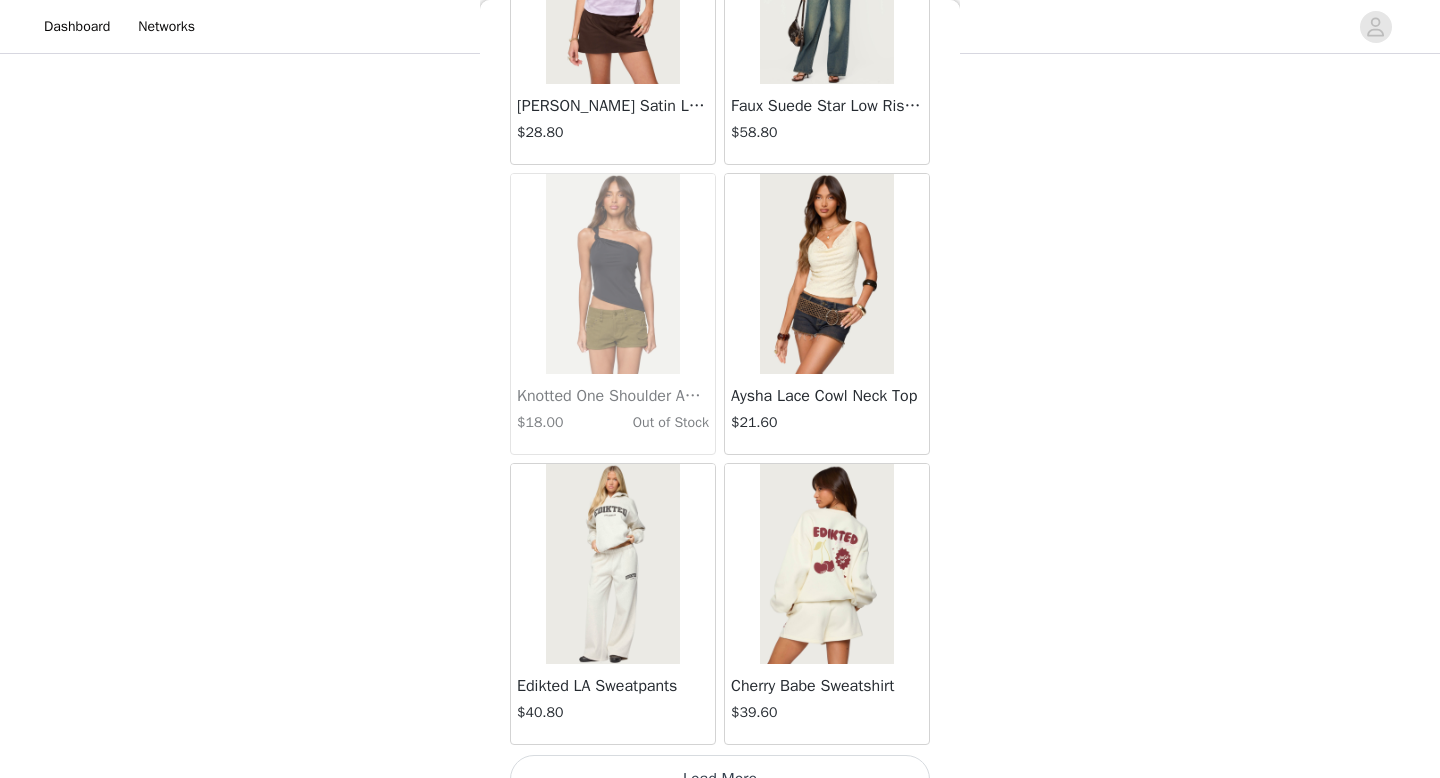 scroll, scrollTop: 31282, scrollLeft: 0, axis: vertical 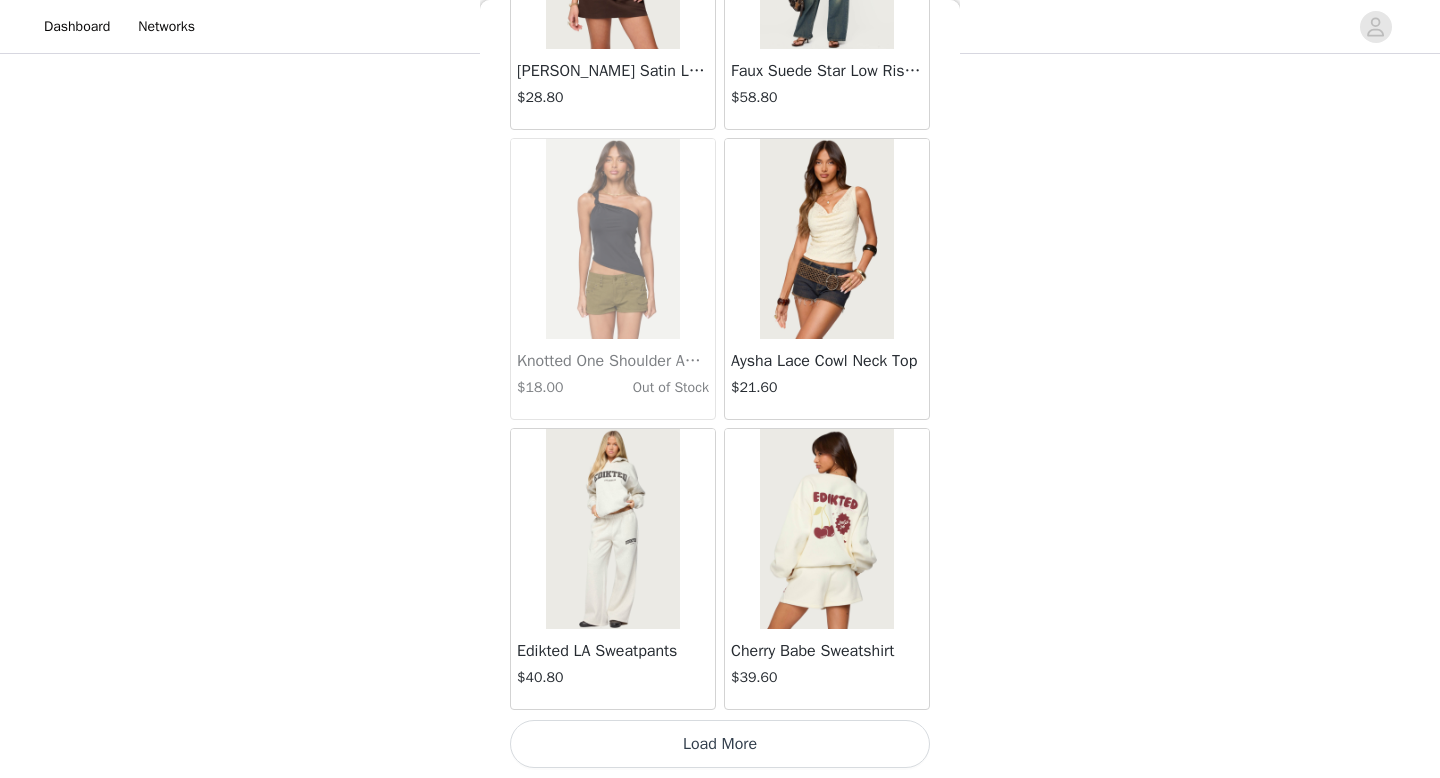 click on "Load More" at bounding box center [720, 744] 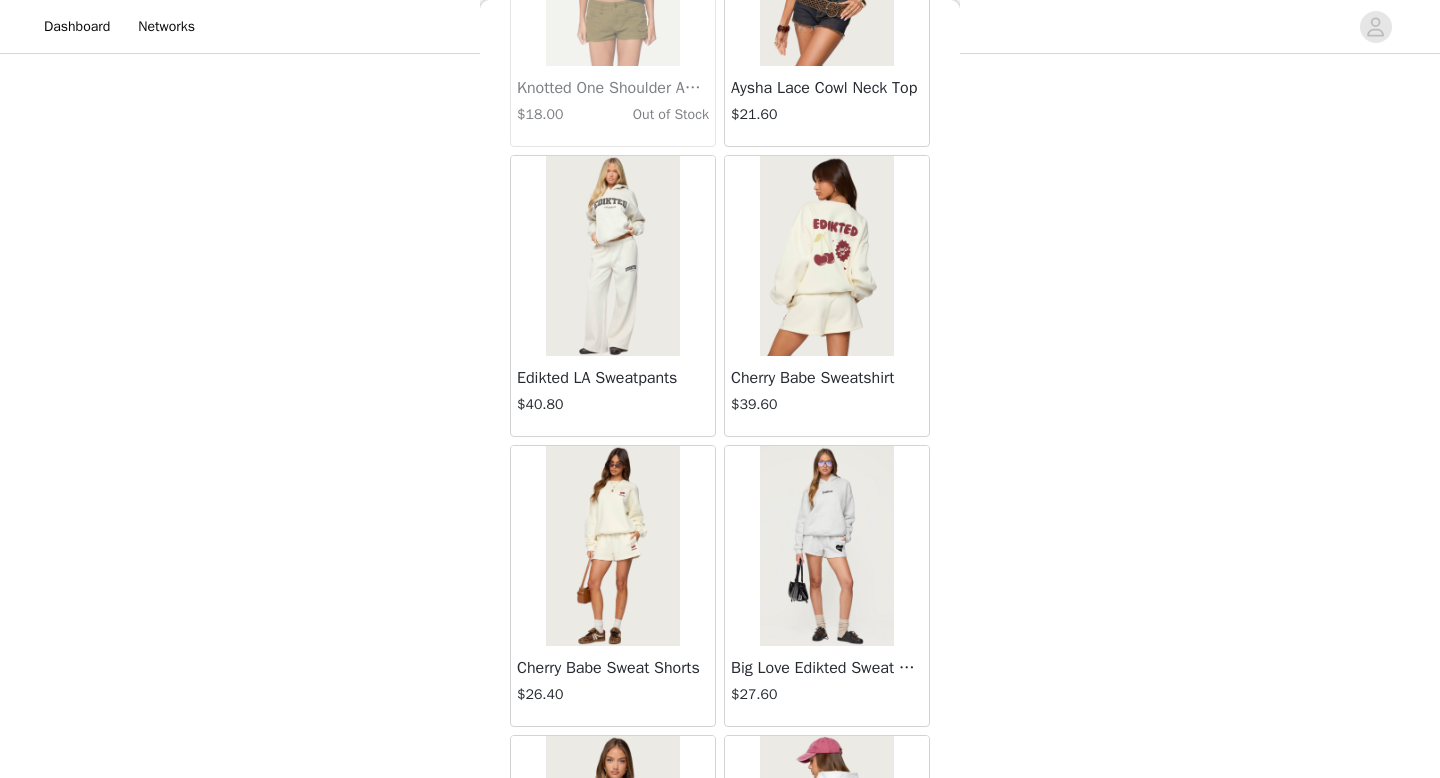scroll, scrollTop: 31552, scrollLeft: 0, axis: vertical 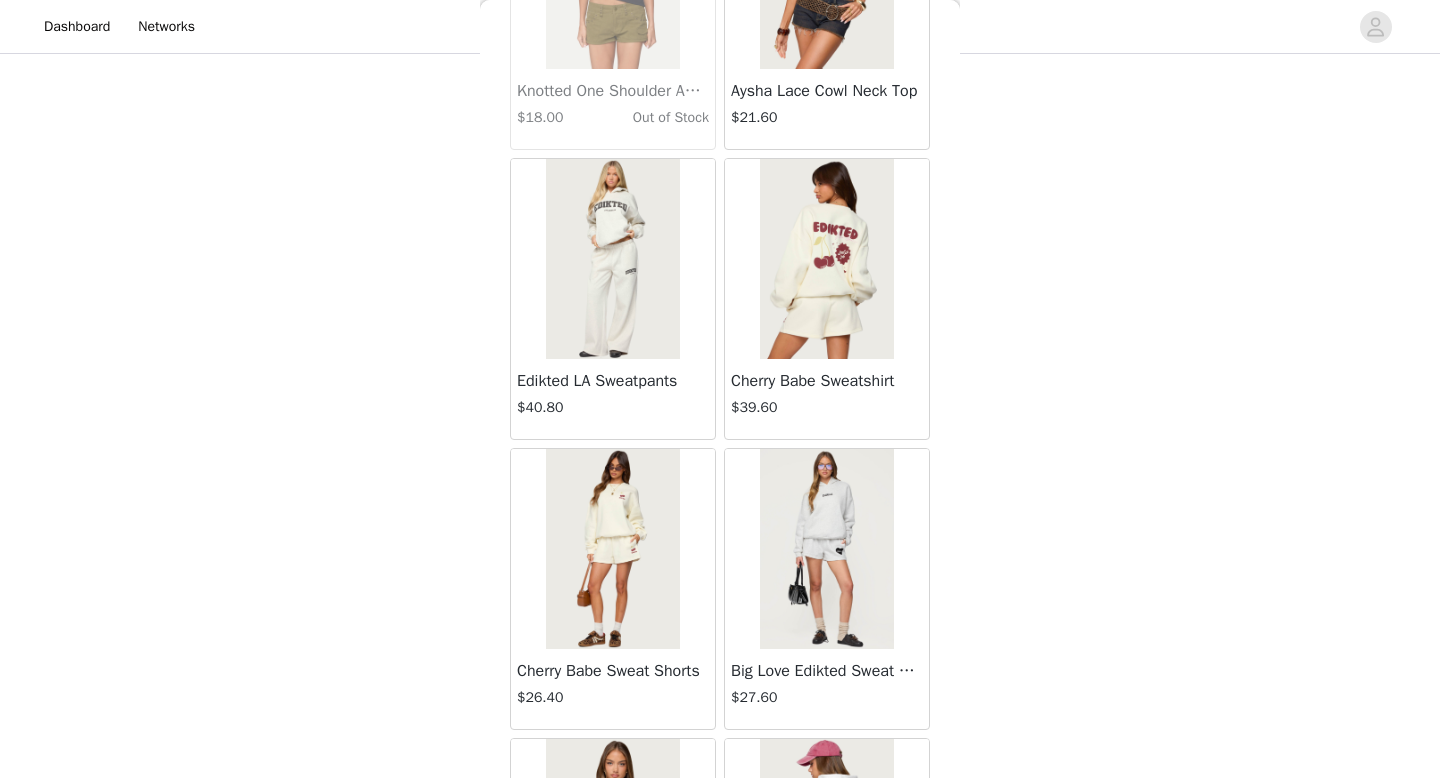 click at bounding box center (826, 259) 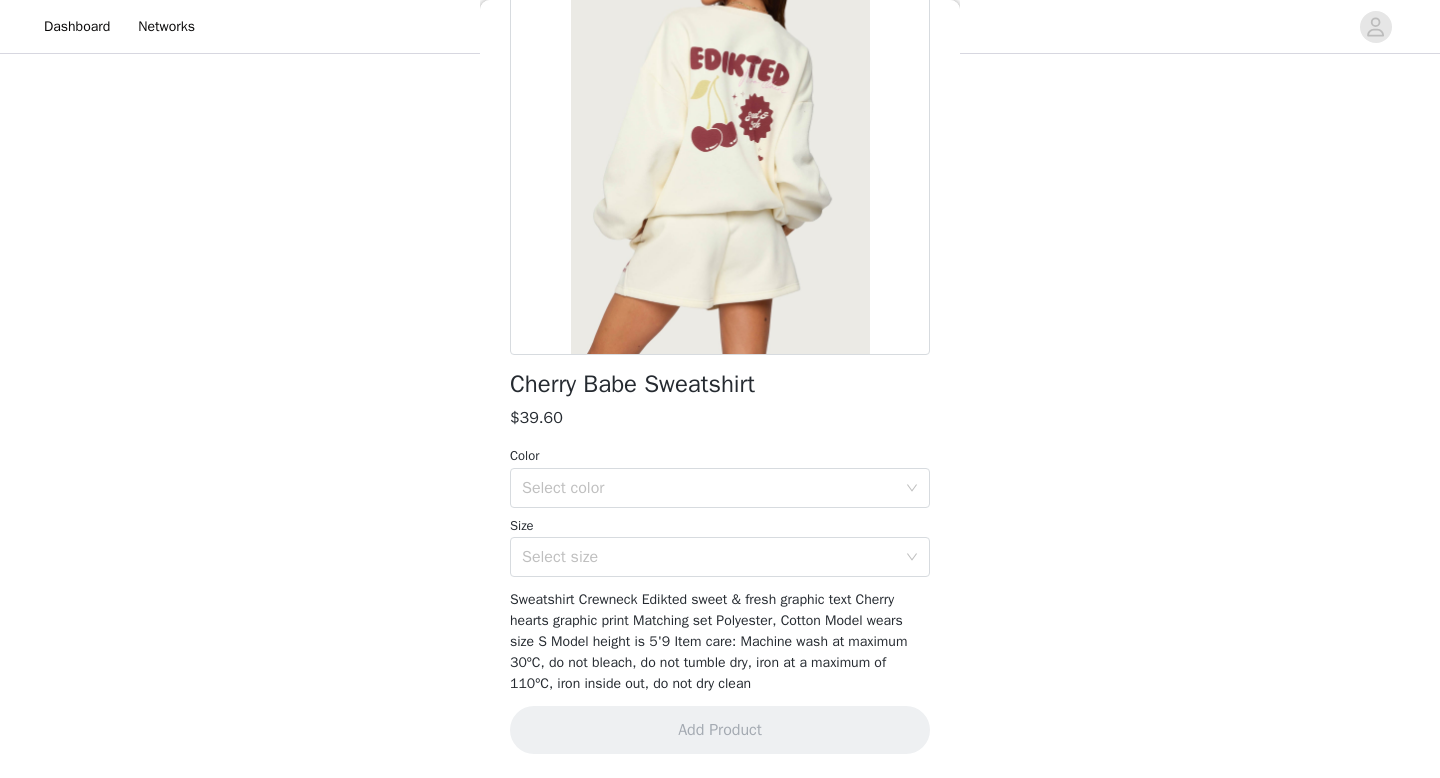 scroll, scrollTop: 195, scrollLeft: 0, axis: vertical 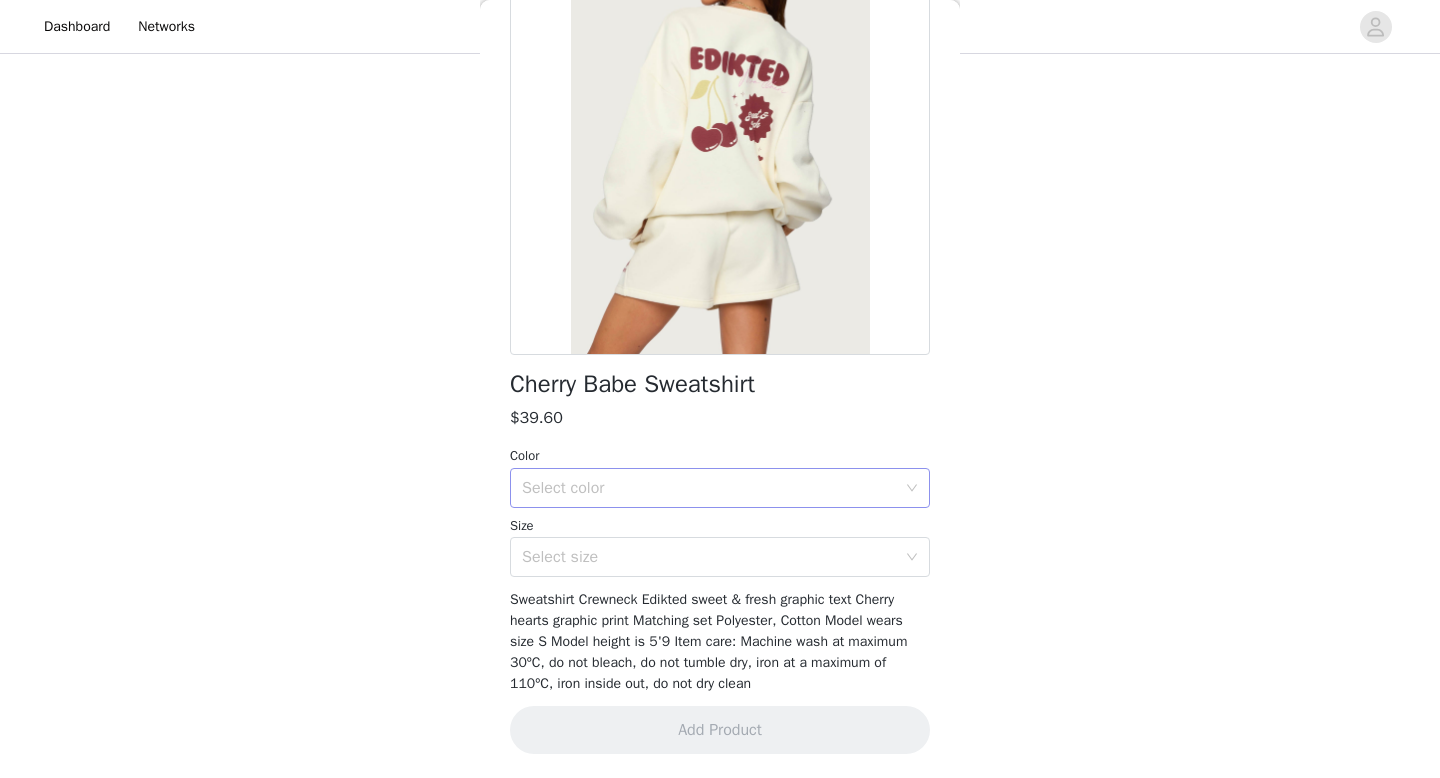 click on "Select color" at bounding box center (709, 488) 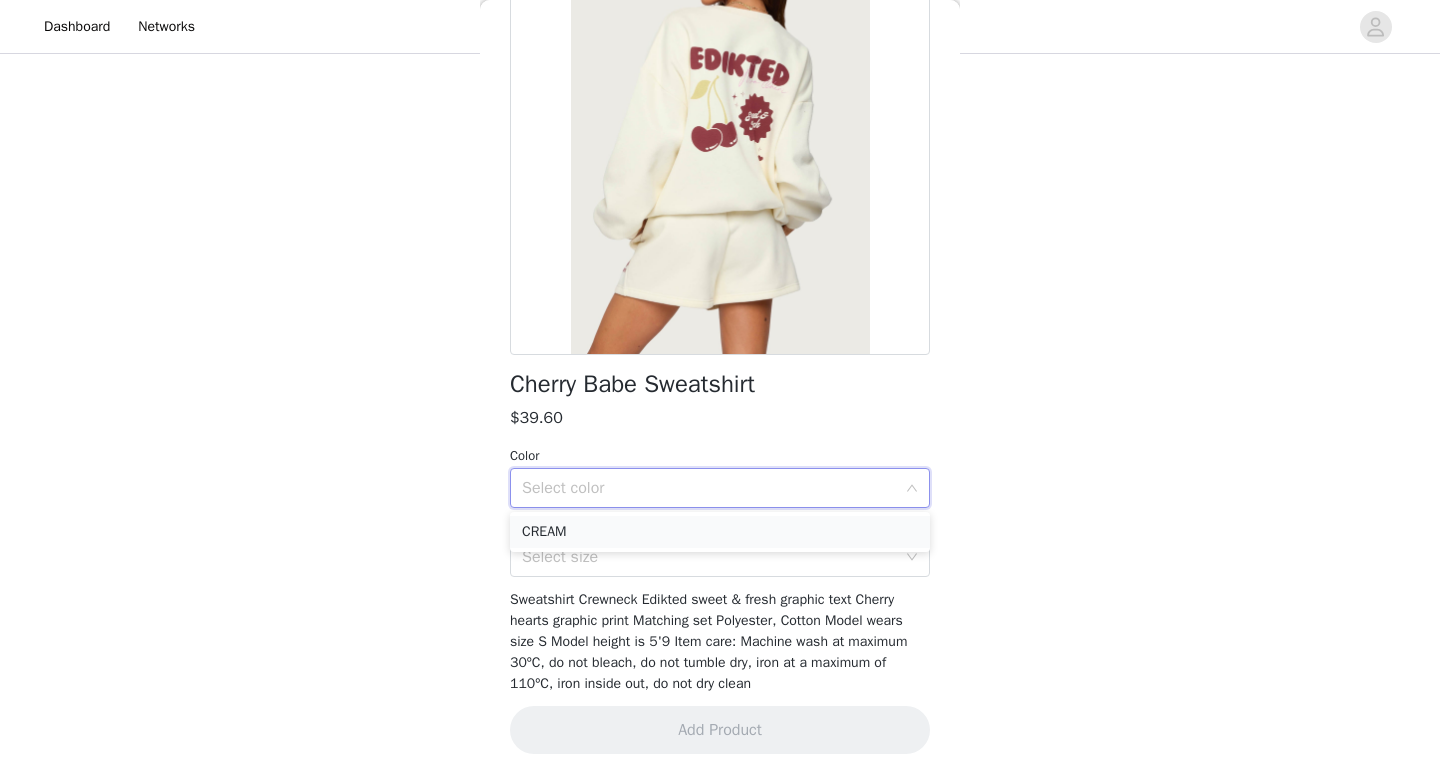 click on "CREAM" at bounding box center [720, 532] 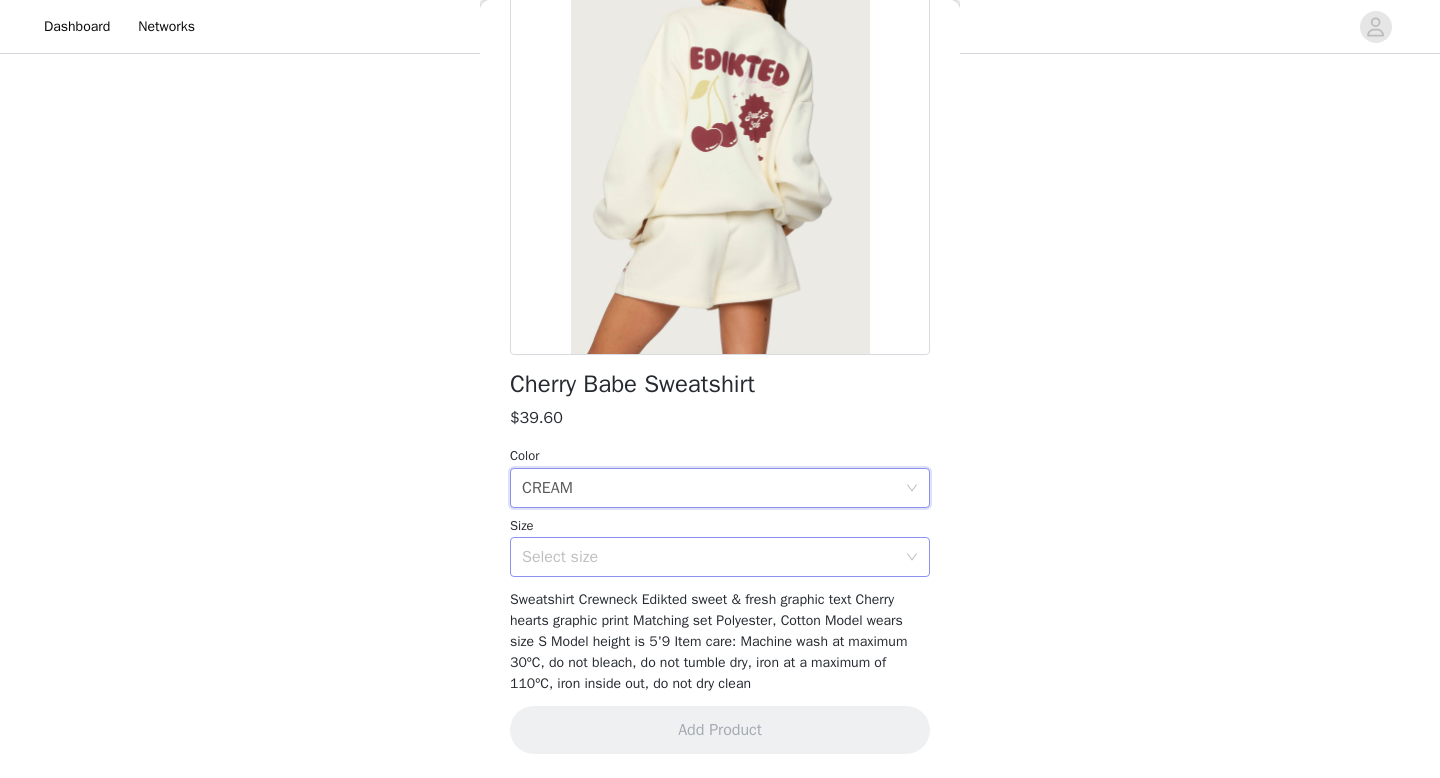 click on "Select size" at bounding box center (709, 557) 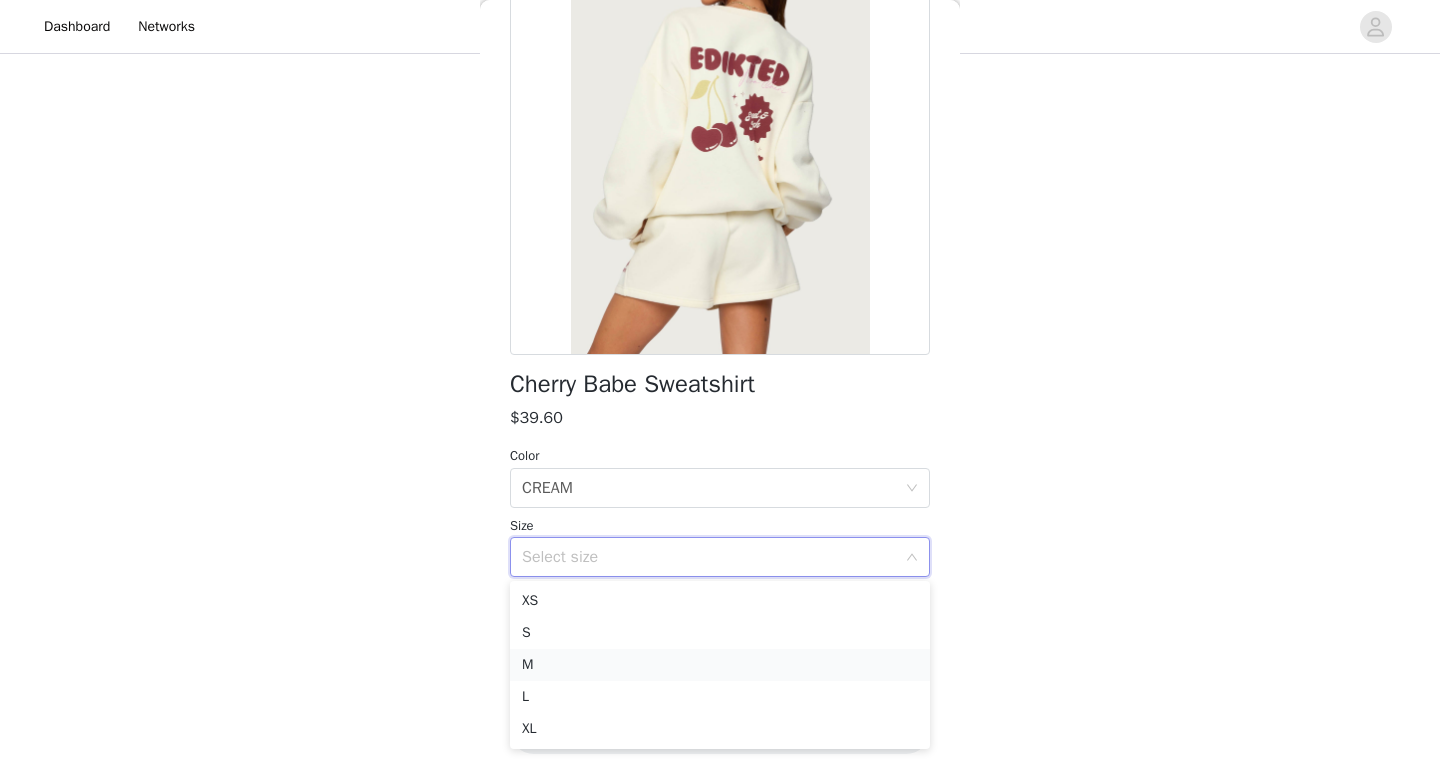 click on "M" at bounding box center [720, 665] 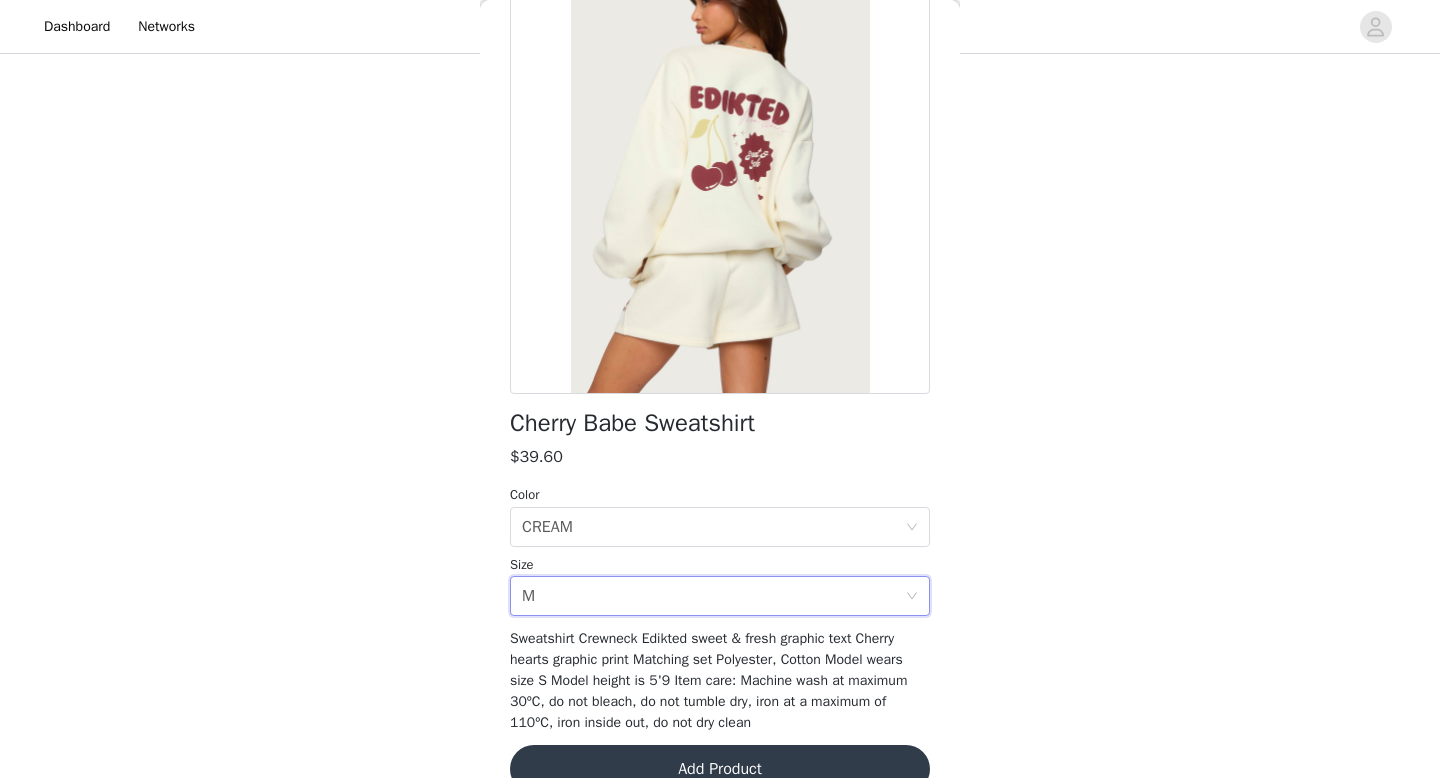 scroll, scrollTop: 160, scrollLeft: 0, axis: vertical 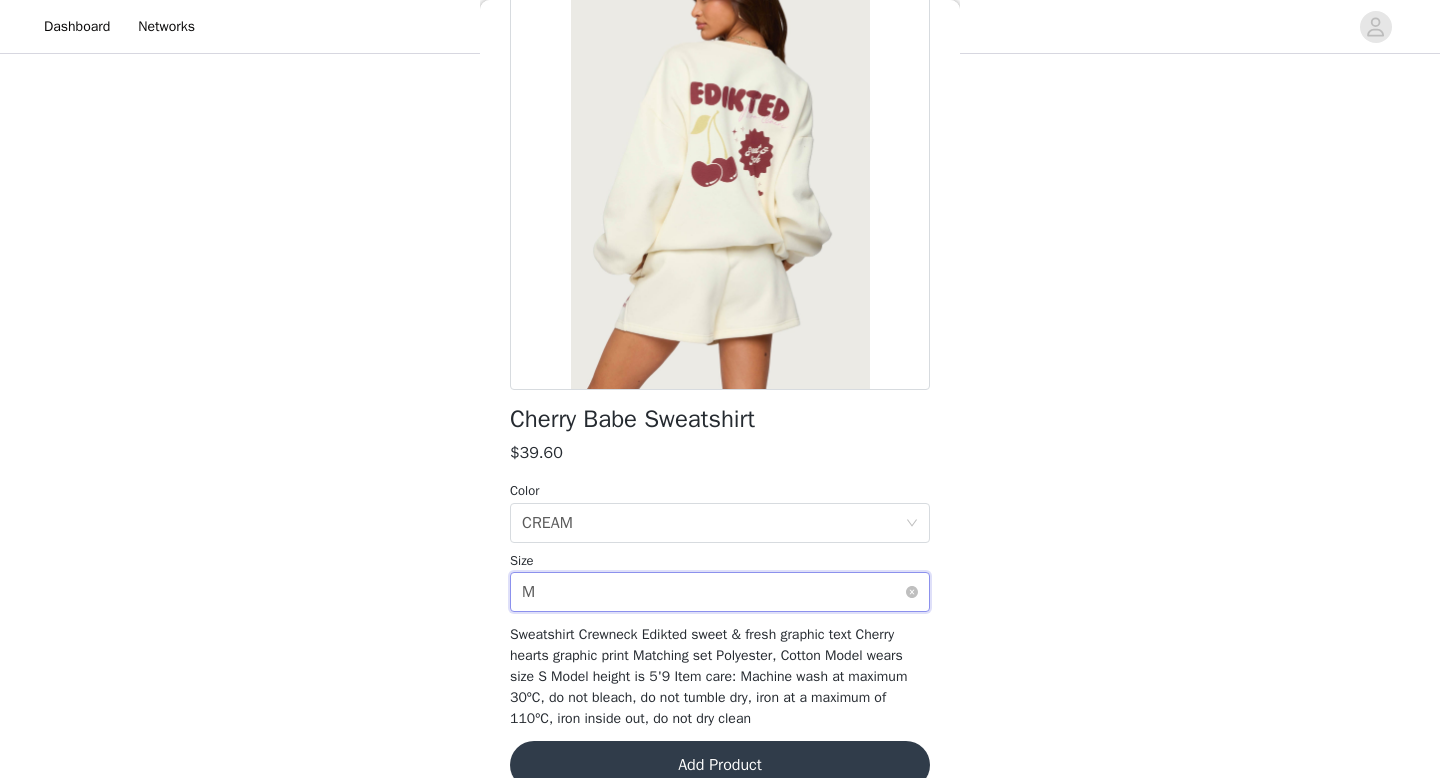 click on "Select size M" at bounding box center (713, 592) 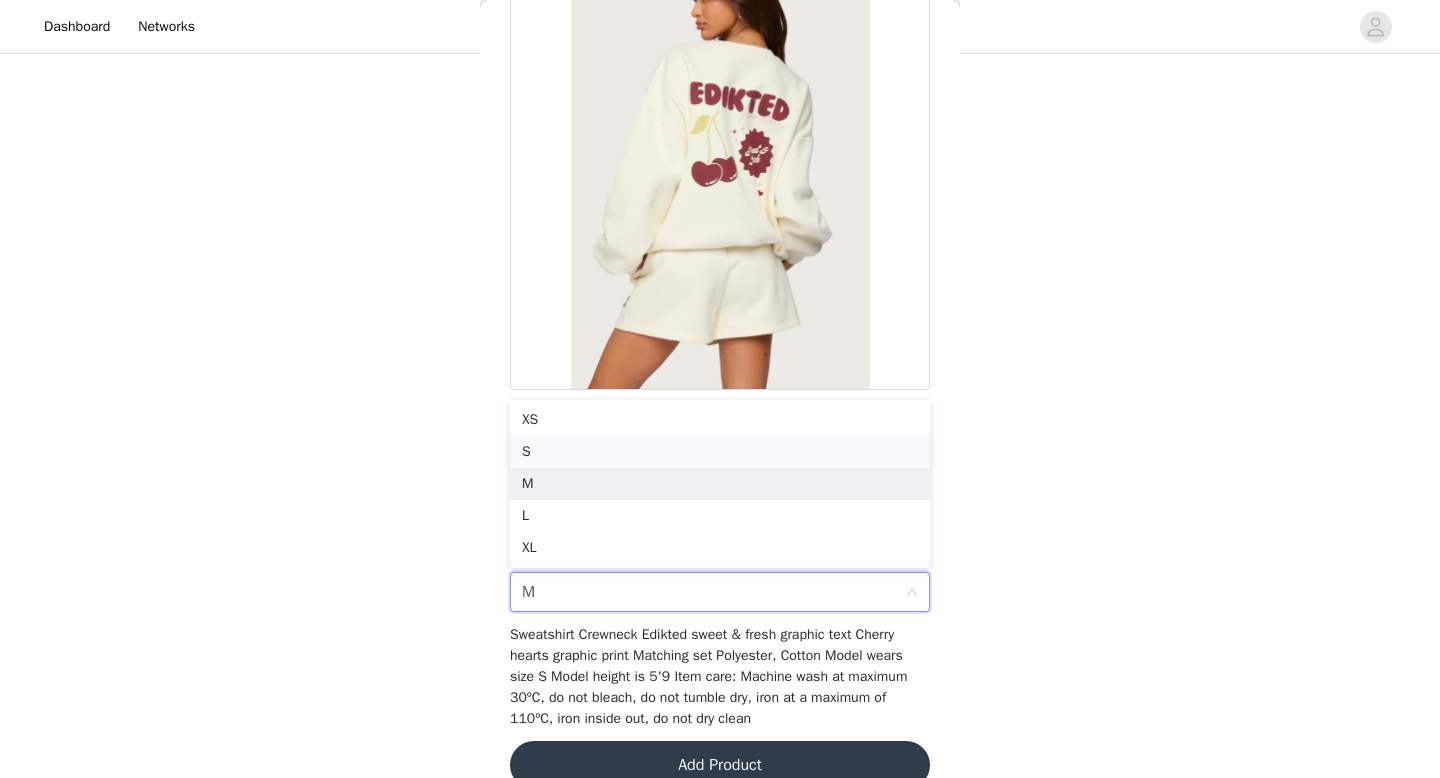 click on "S" at bounding box center (720, 452) 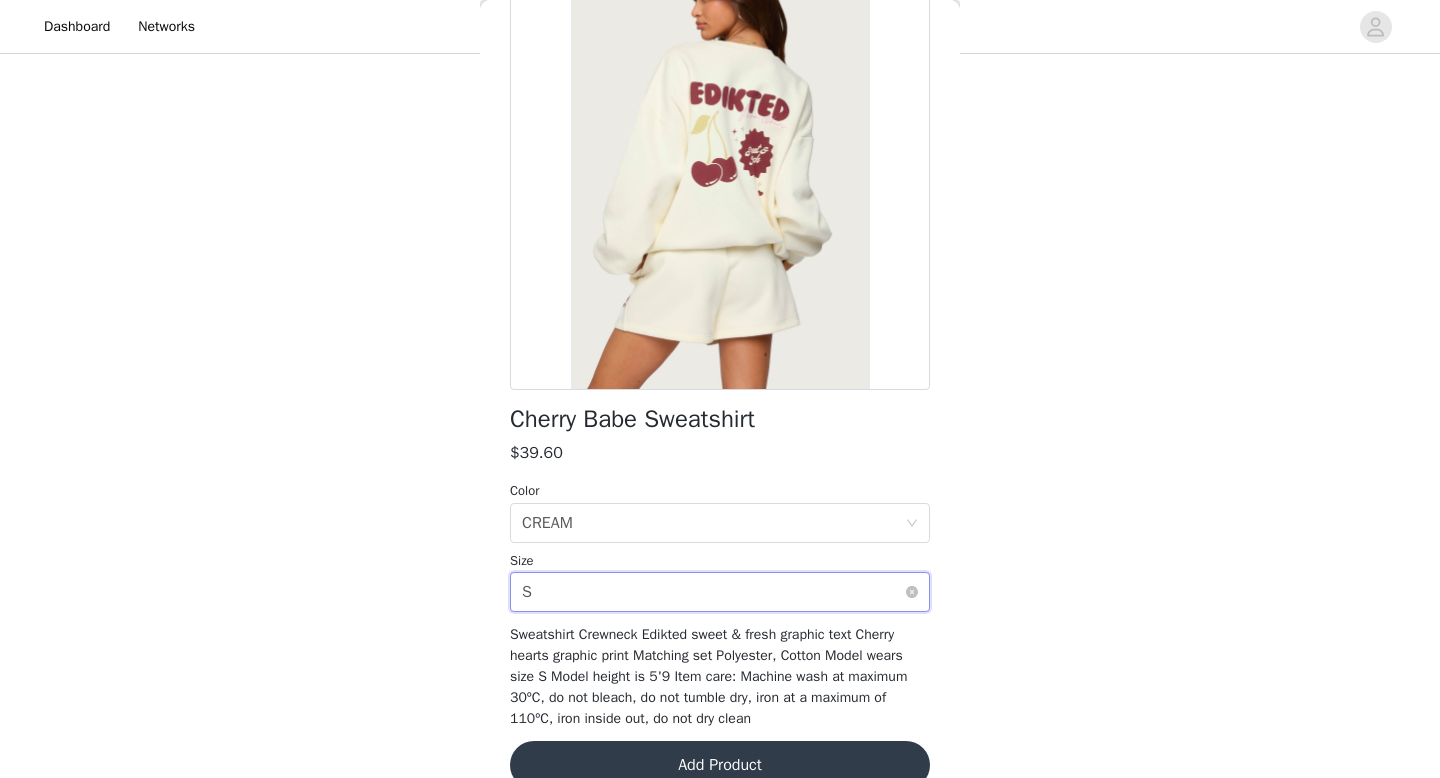 scroll, scrollTop: 195, scrollLeft: 0, axis: vertical 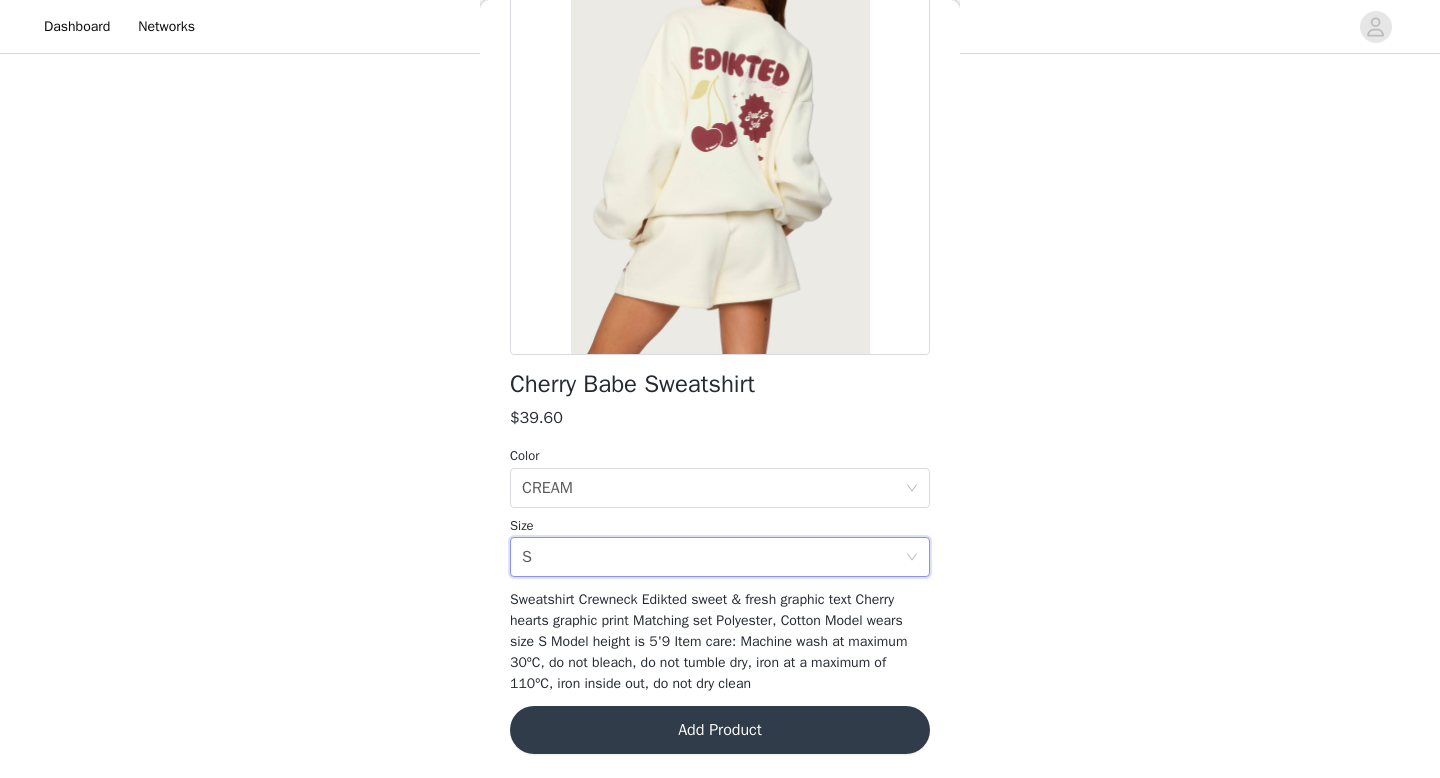 click on "Add Product" at bounding box center (720, 730) 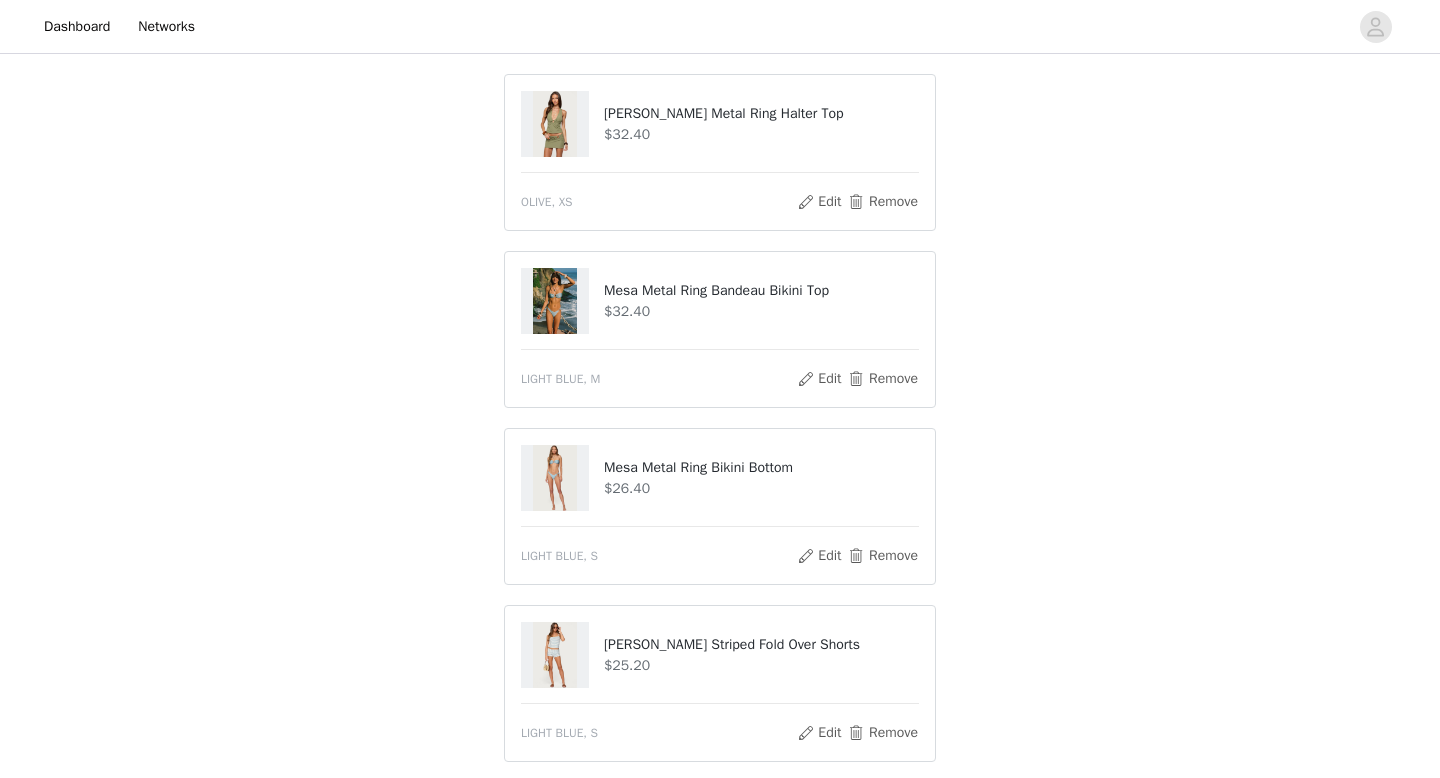 scroll, scrollTop: 1371, scrollLeft: 0, axis: vertical 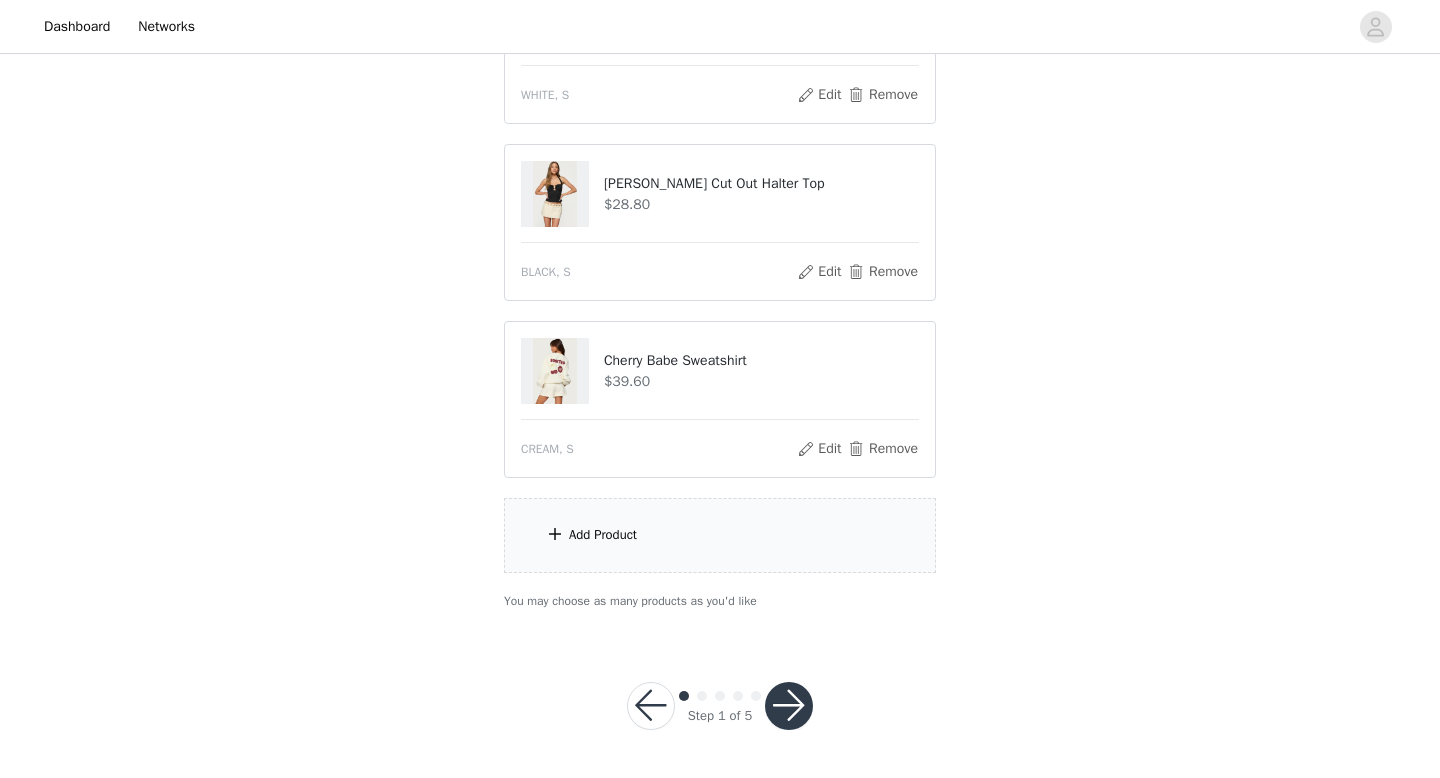click on "Add Product" at bounding box center (720, 535) 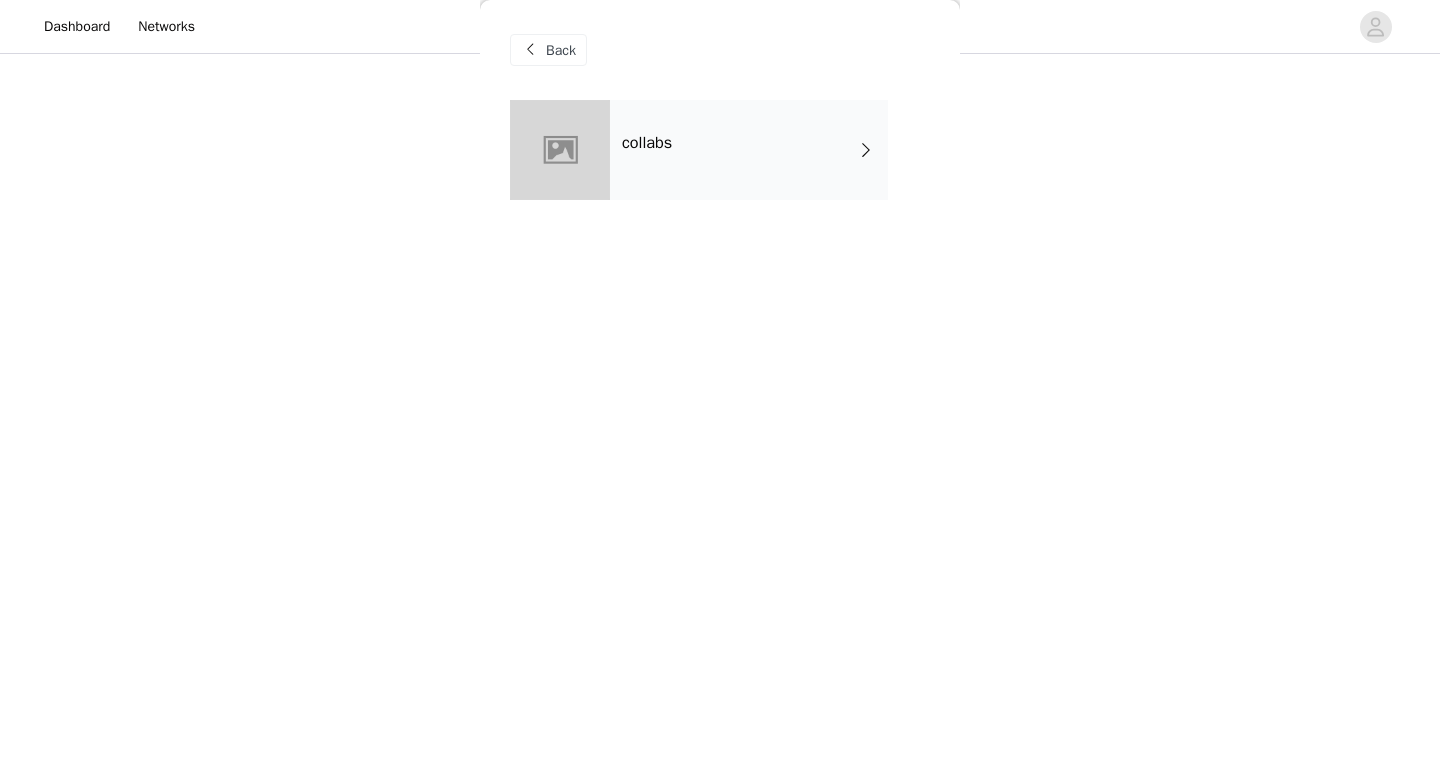 click on "collabs" at bounding box center [749, 150] 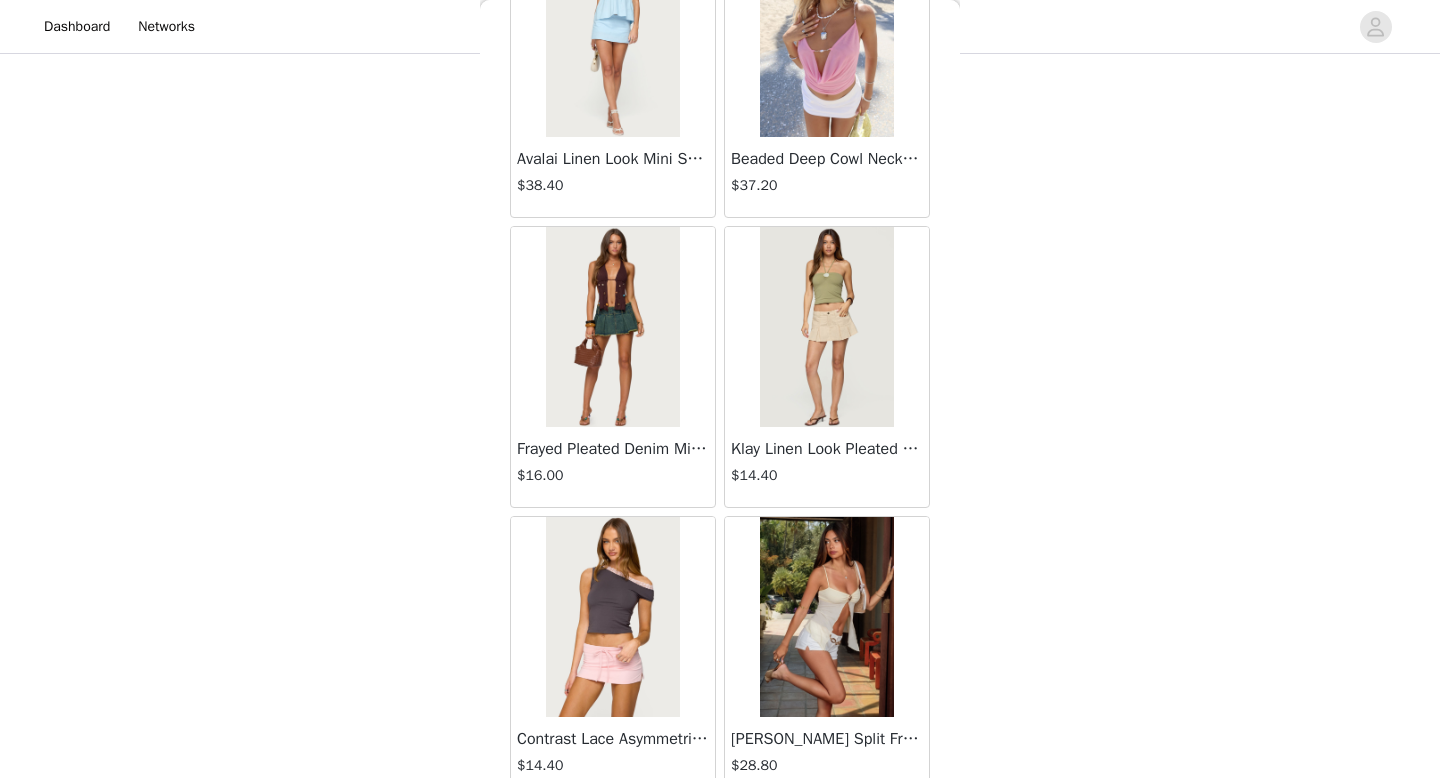 scroll, scrollTop: 2282, scrollLeft: 0, axis: vertical 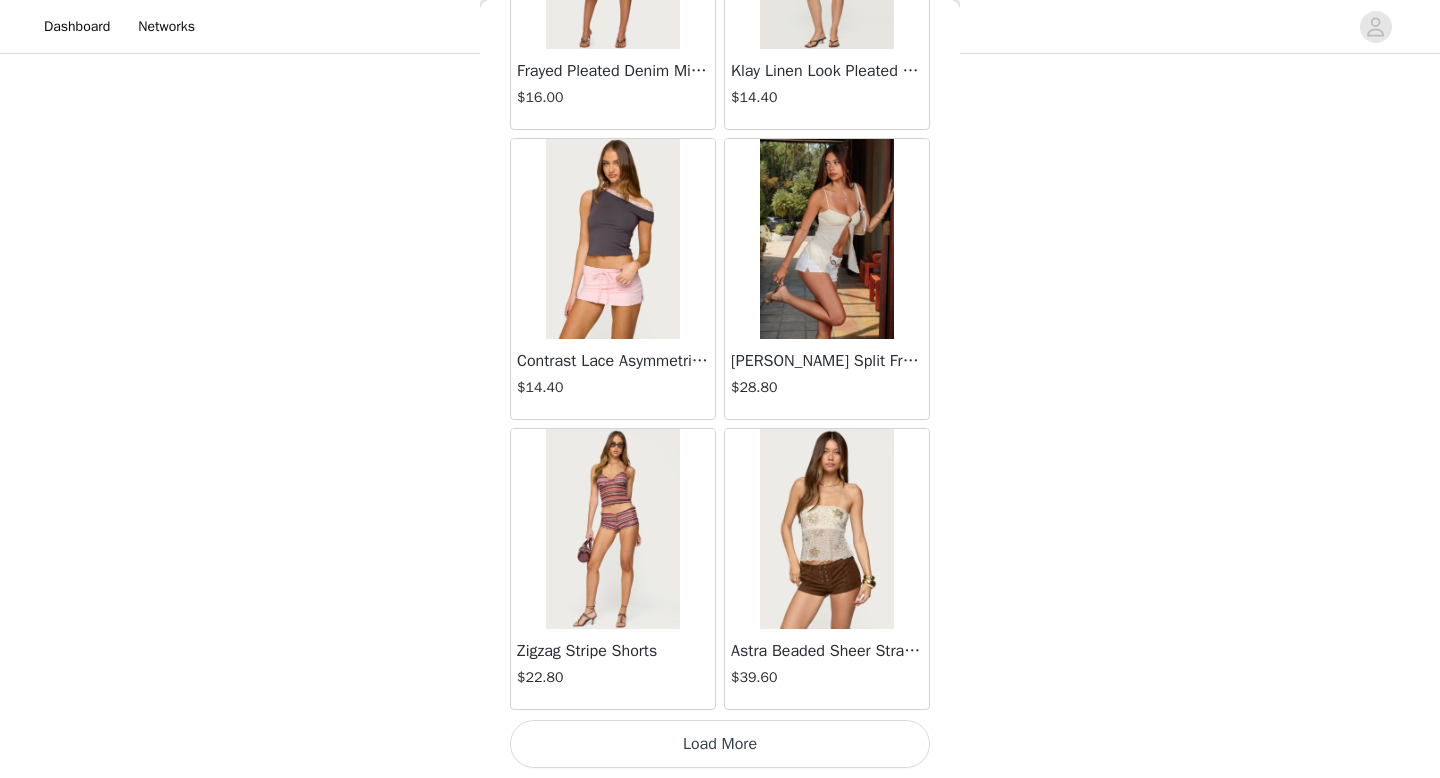 click on "Load More" at bounding box center [720, 744] 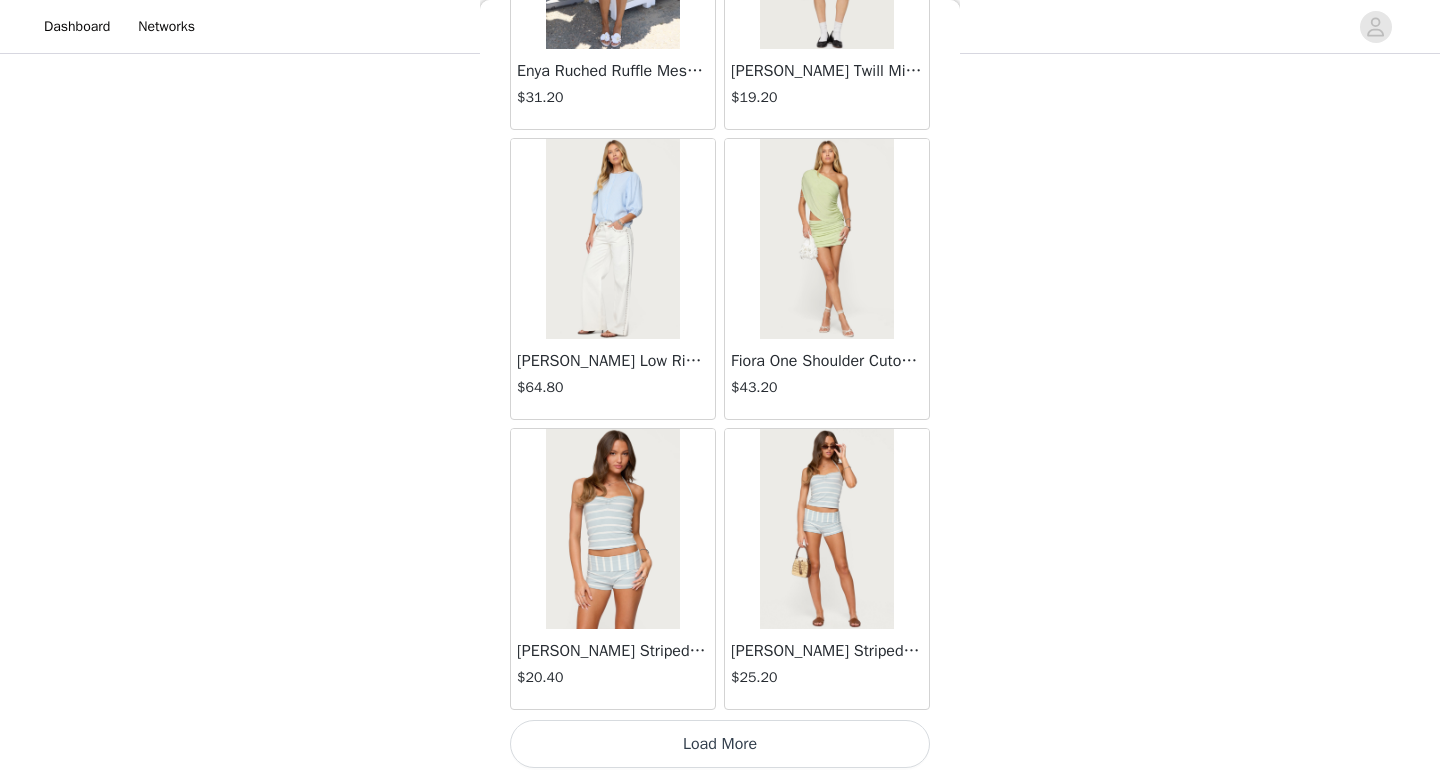 click on "Load More" at bounding box center (720, 744) 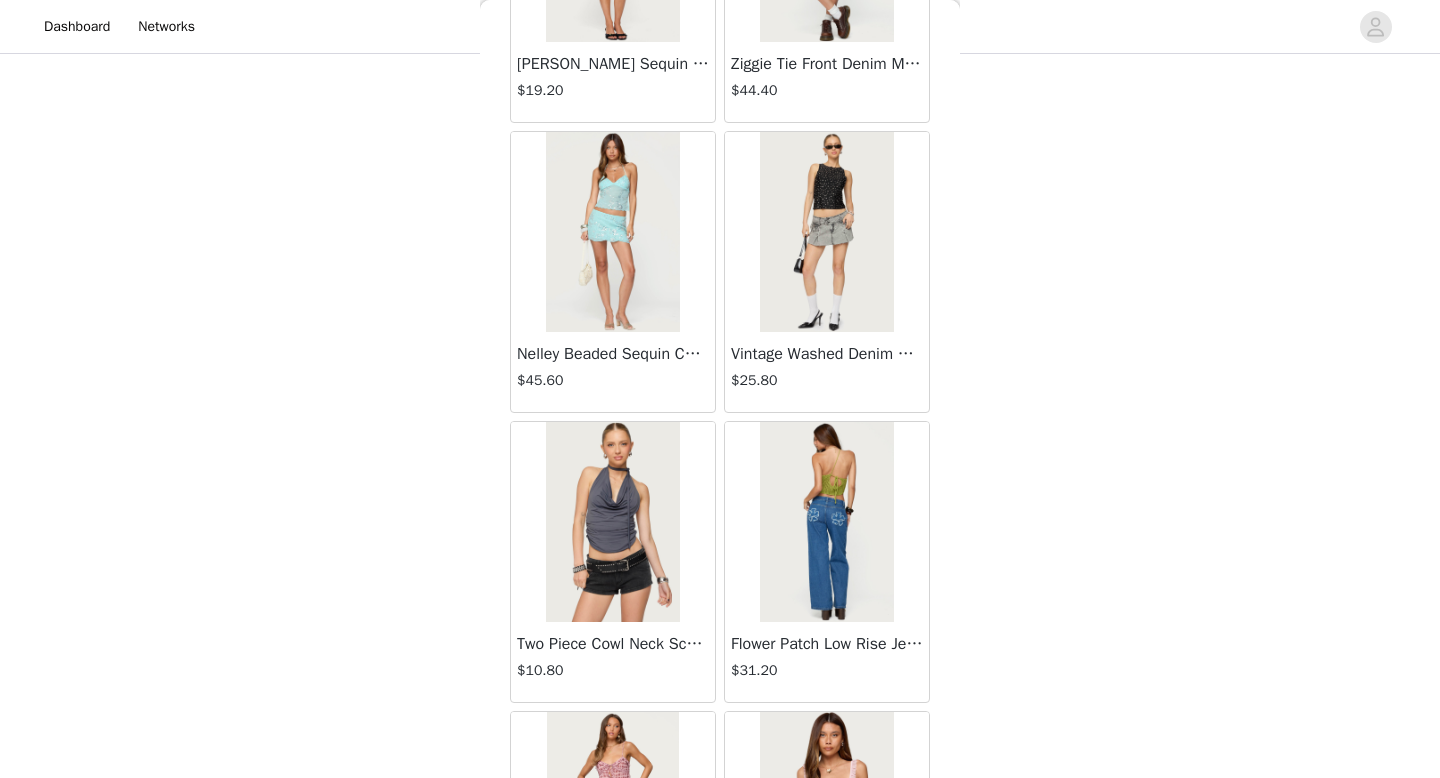 scroll, scrollTop: 8082, scrollLeft: 0, axis: vertical 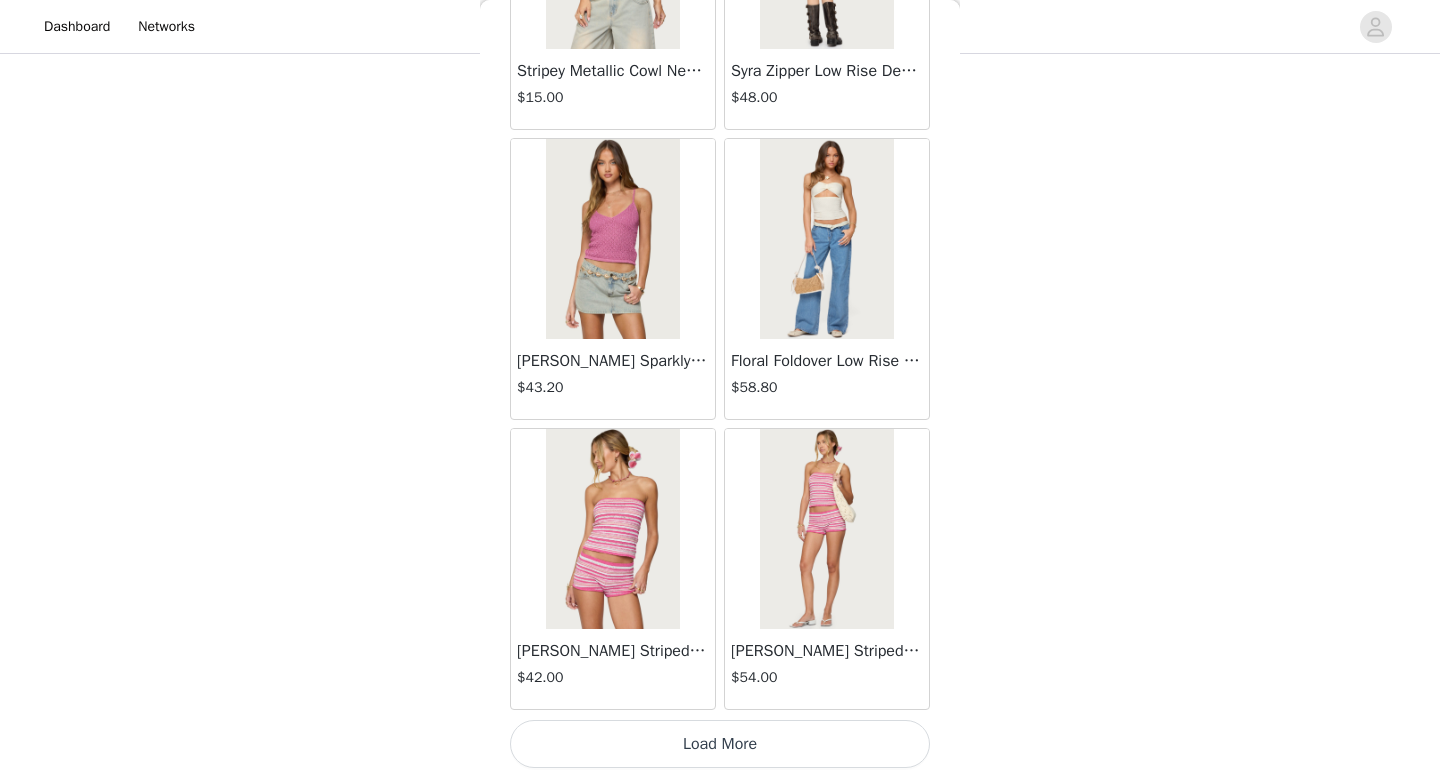 click on "Load More" at bounding box center (720, 744) 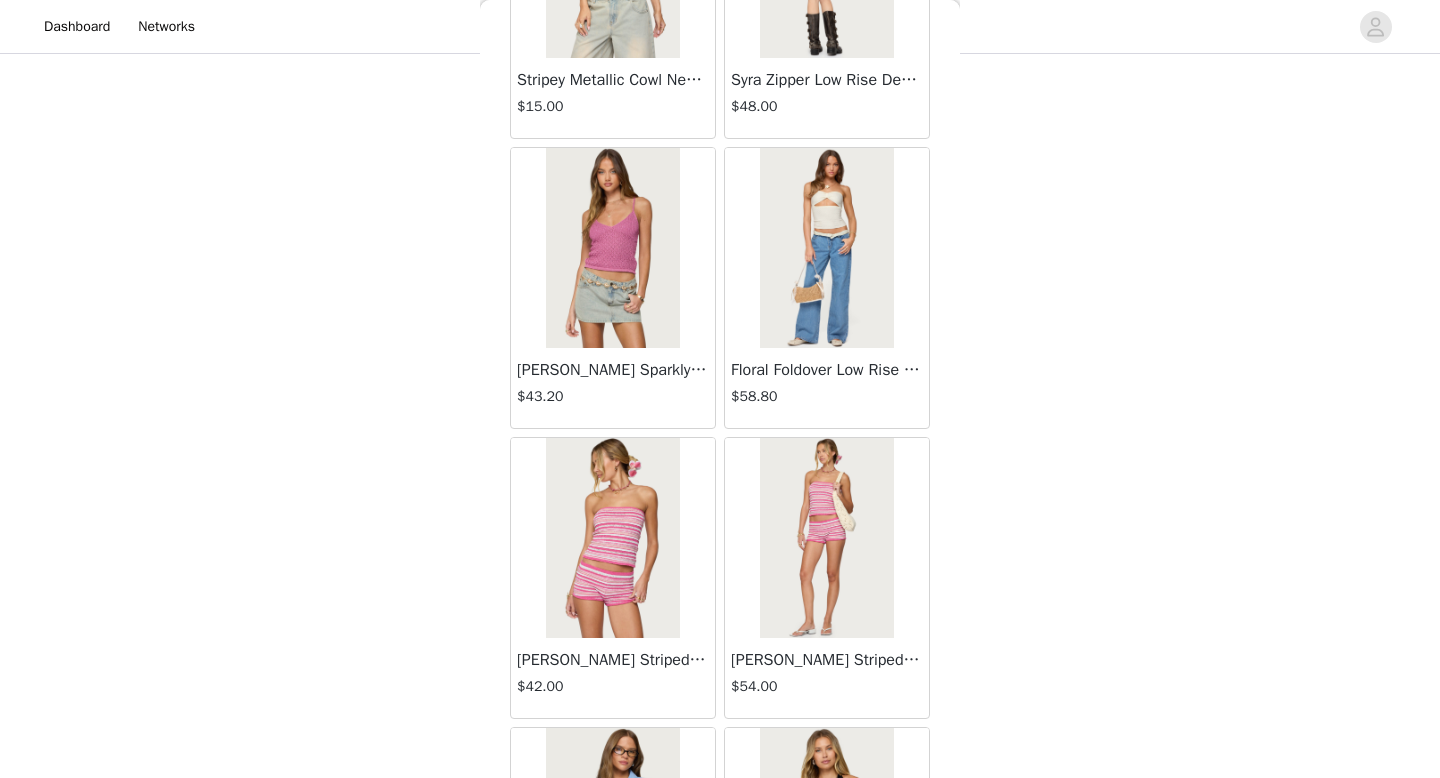 scroll, scrollTop: 8082, scrollLeft: 0, axis: vertical 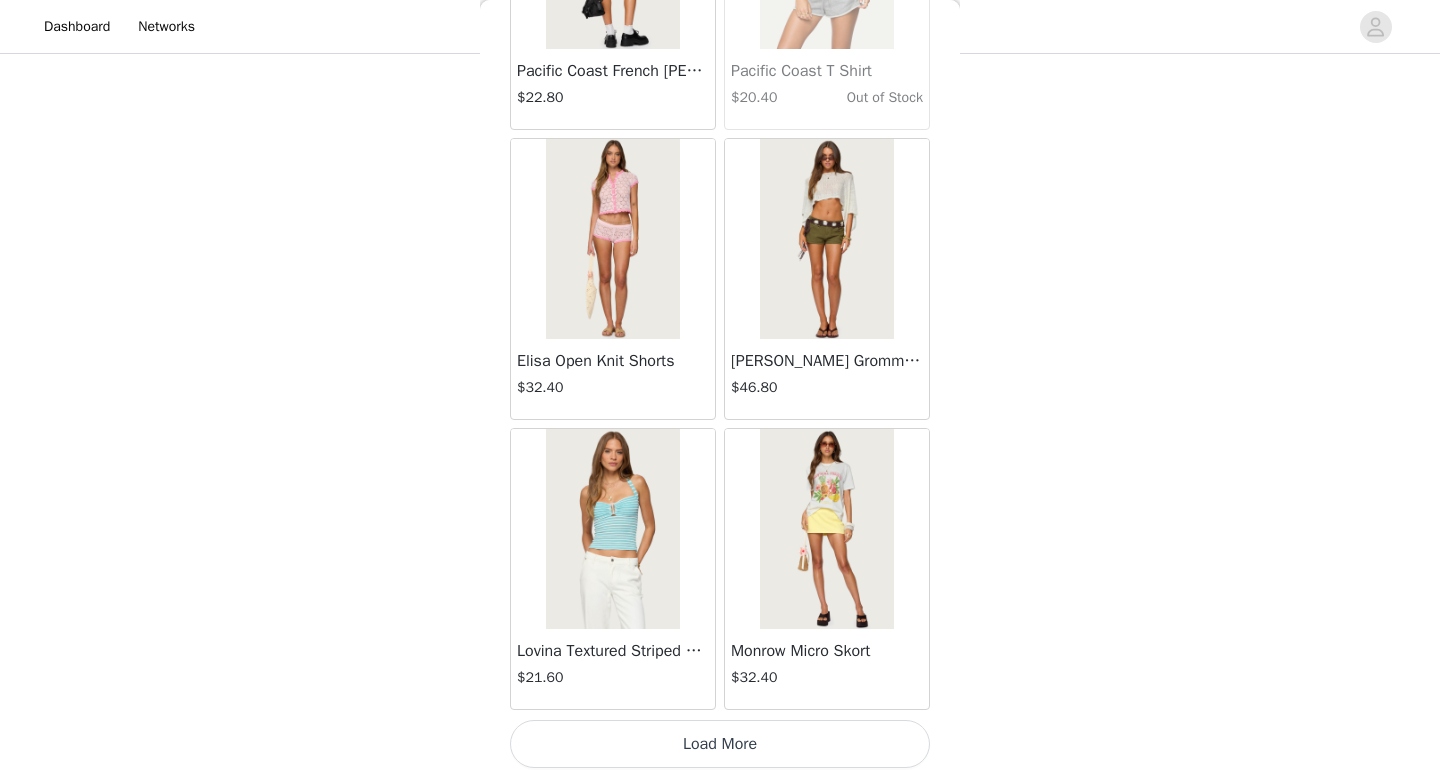 click on "Load More" at bounding box center (720, 744) 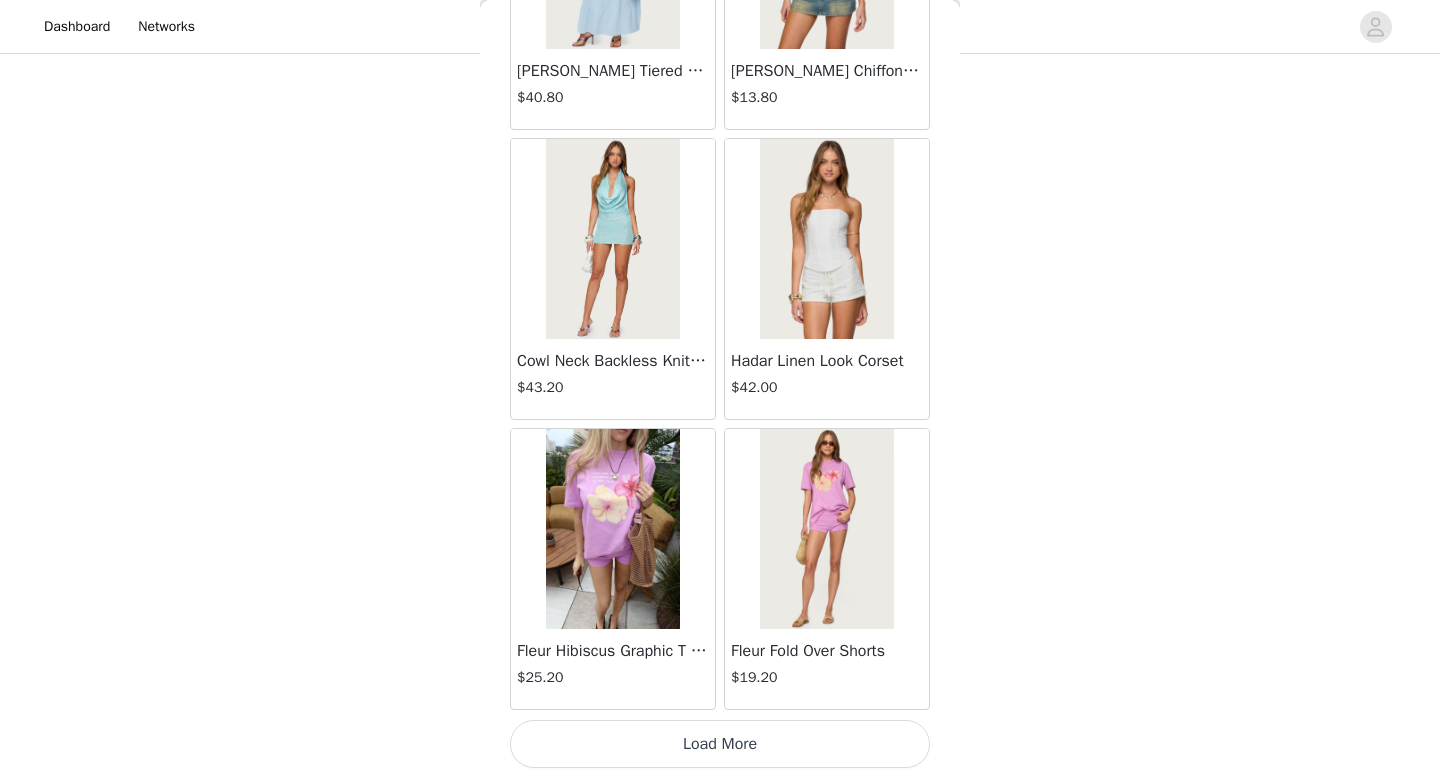 click on "Load More" at bounding box center [720, 744] 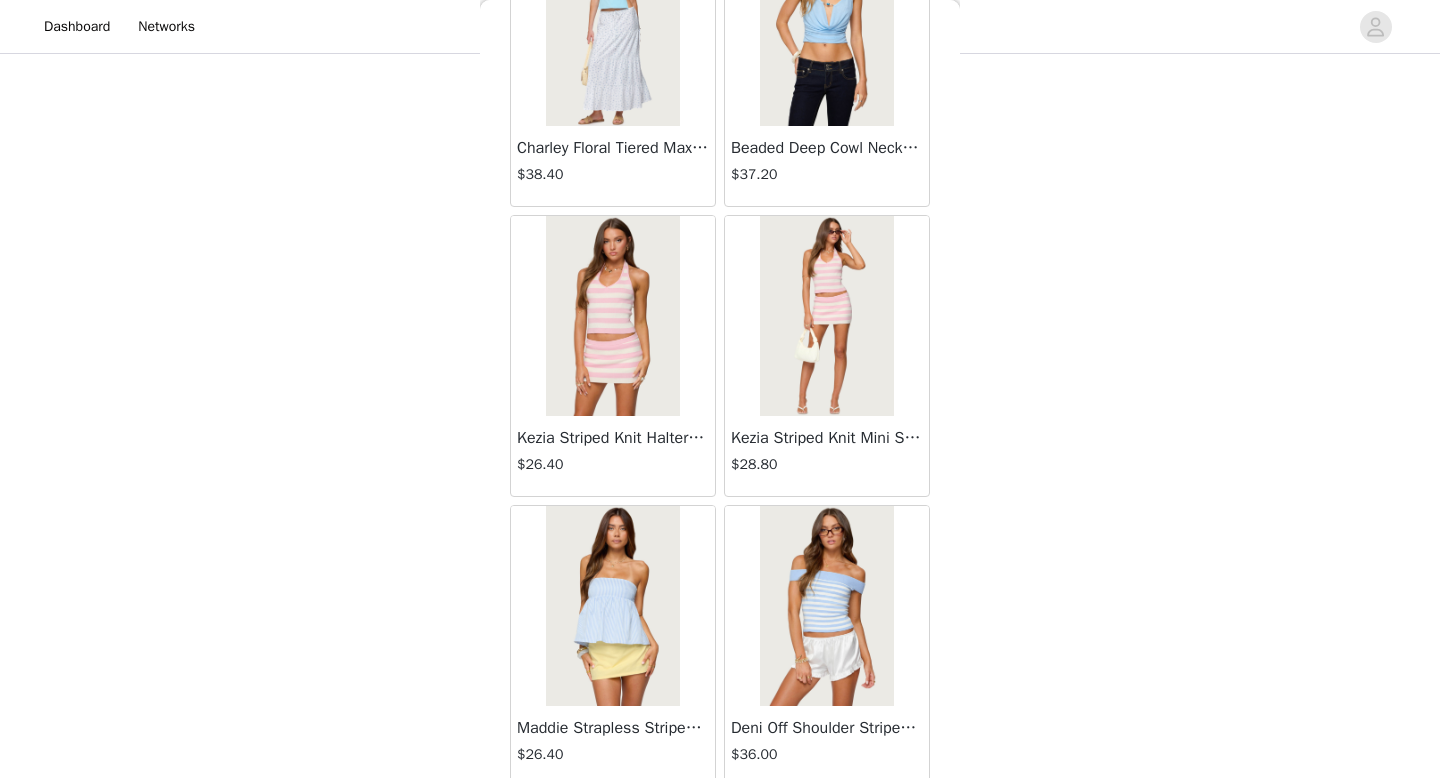 scroll, scrollTop: 16782, scrollLeft: 0, axis: vertical 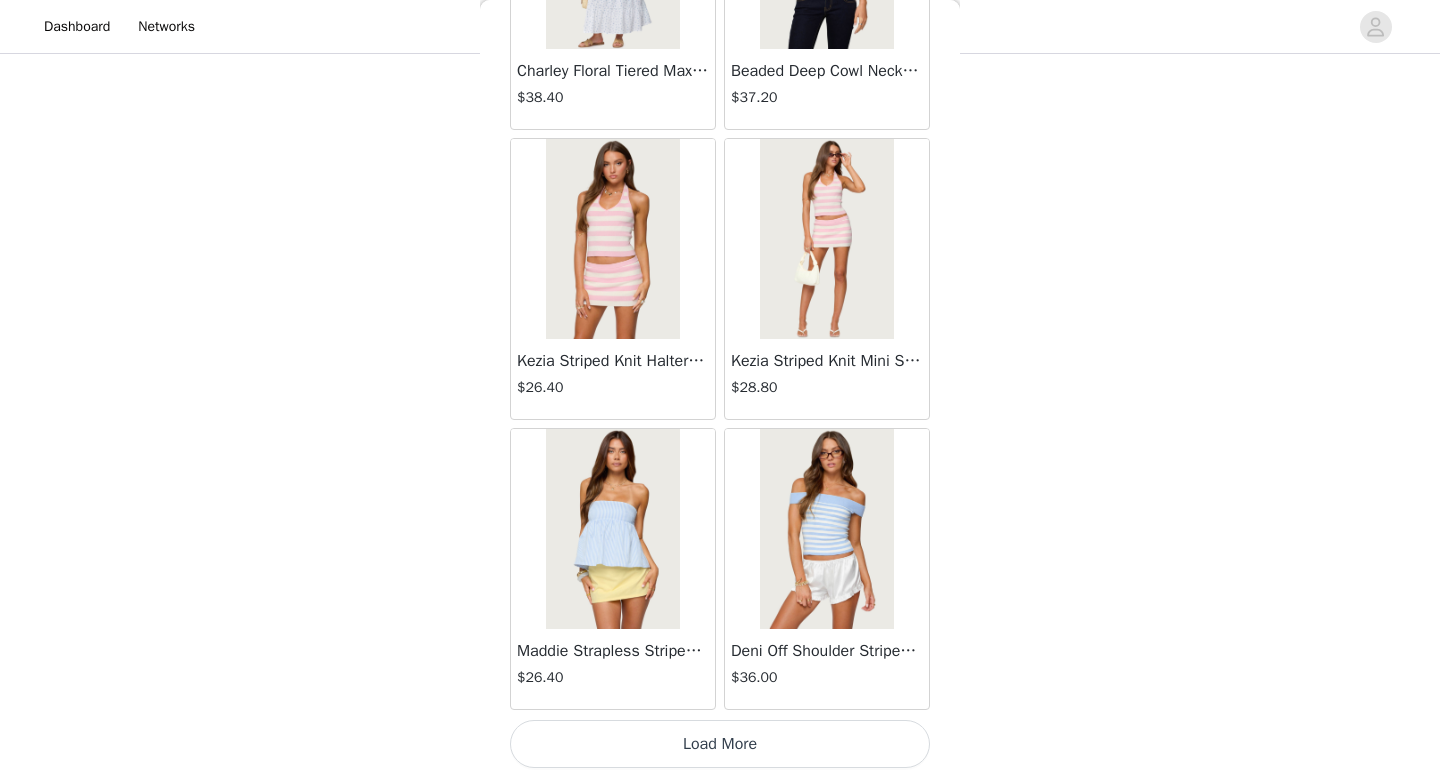 click on "Lovina Grommet Pleated Mini Skort   $16.80       Metallic & Sequin Textured Tank Top   $27.60       Nelley Backless Beaded Sequin Chiffon Top   $36.00       Daley Asymmetric One Shoulder Crochet Top   $21.60       Monty Plaid Micro Shorts   $30.00       Arlie Floral Texured Sheer Halter Top   $27.60       Maree Bead V Neck Top   $22.80       Maree Bead Cut Out Mini Skirt   $20.40       Delcy Cut Out Halter Top   $28.80       Juney Pinstripe Tailored Button Up Shirt   $36.00       Avenly Striped Tie Front Babydoll Top   $27.60       Blanco Studded Grommet Tube Top   $30.00       Avalai Linen Look Mini Skort   $38.40       Beaded Deep Cowl Neck Backless Top   $37.20       Frayed Pleated Denim Mini Skort   $16.00       Klay Linen Look Pleated Mini Skort   $14.40       Contrast Lace Asymmetric Off Shoulder Top   $14.40       Reeve Split Front Sheer Mesh Top   $28.80       Zigzag Stripe Shorts   $22.80       Astra Beaded Sheer Strapless Top   $39.60       Beaded Floral Embroidered Tank Top   $38.40" at bounding box center (720, -7954) 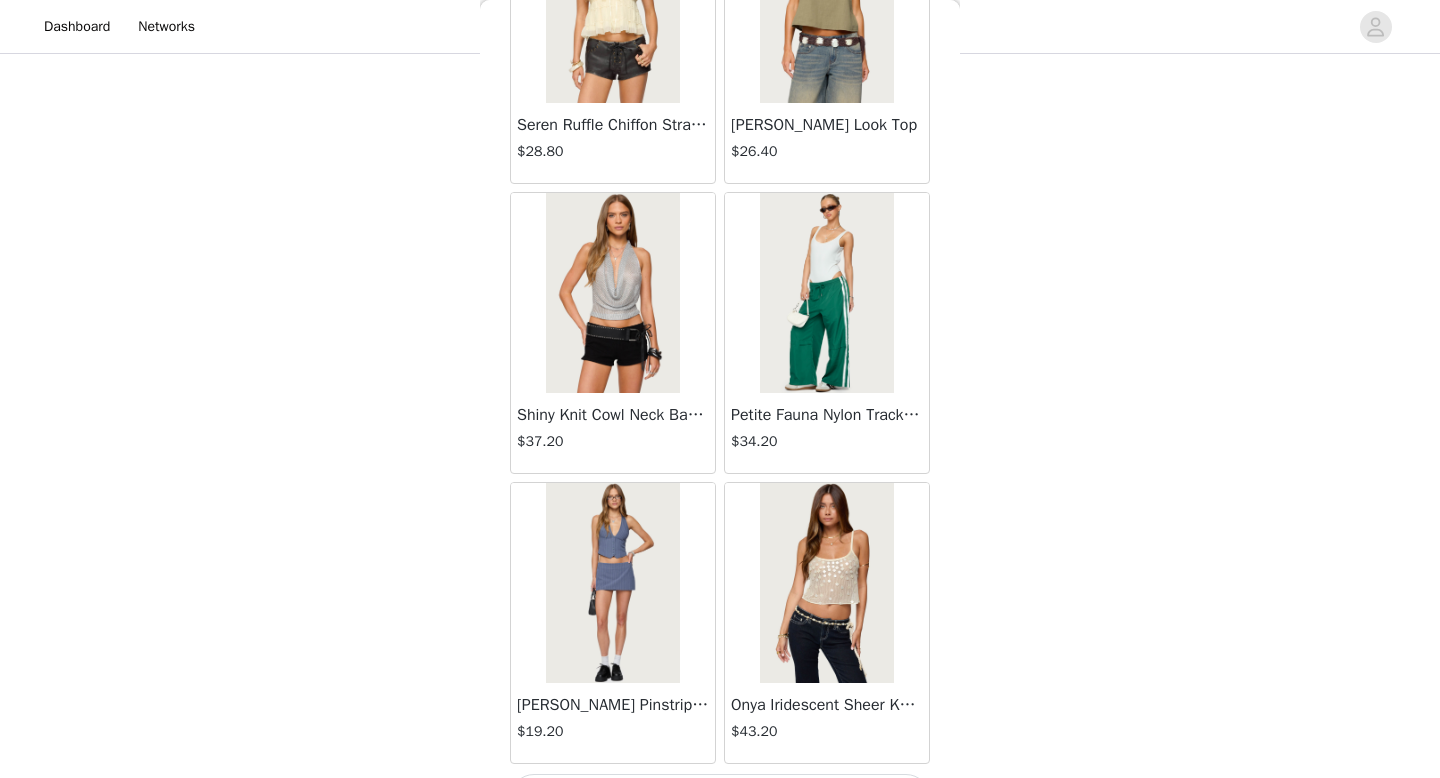 scroll, scrollTop: 19682, scrollLeft: 0, axis: vertical 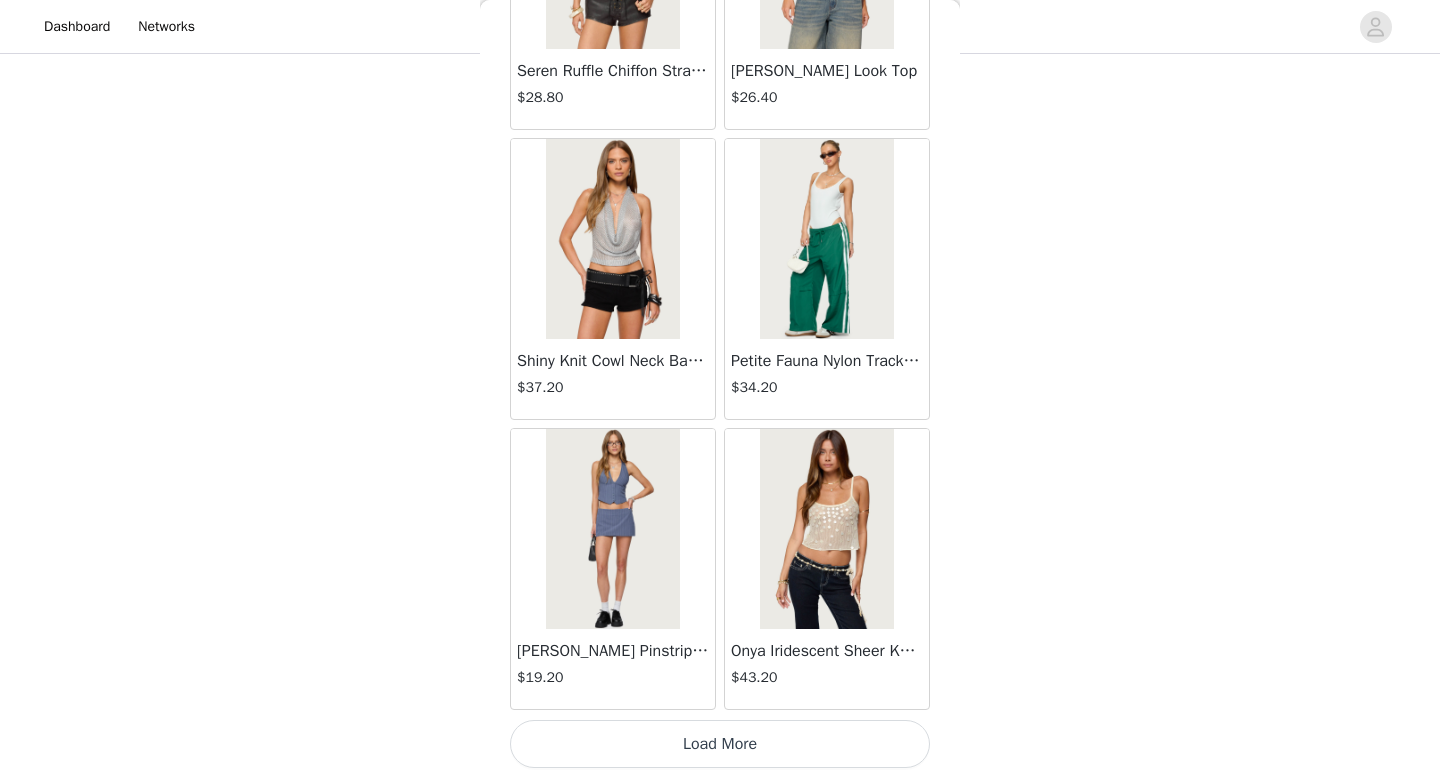 click on "Load More" at bounding box center (720, 744) 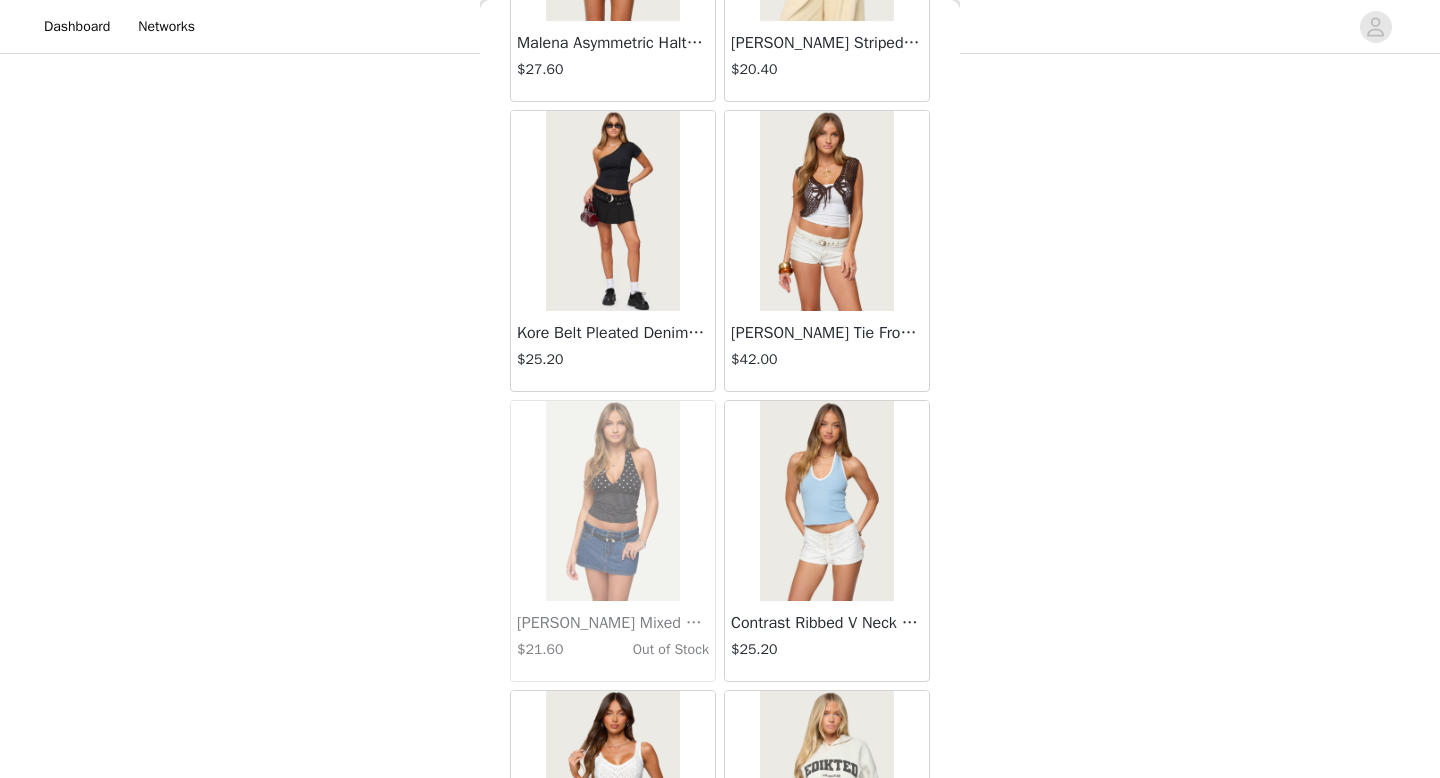 scroll, scrollTop: 22582, scrollLeft: 0, axis: vertical 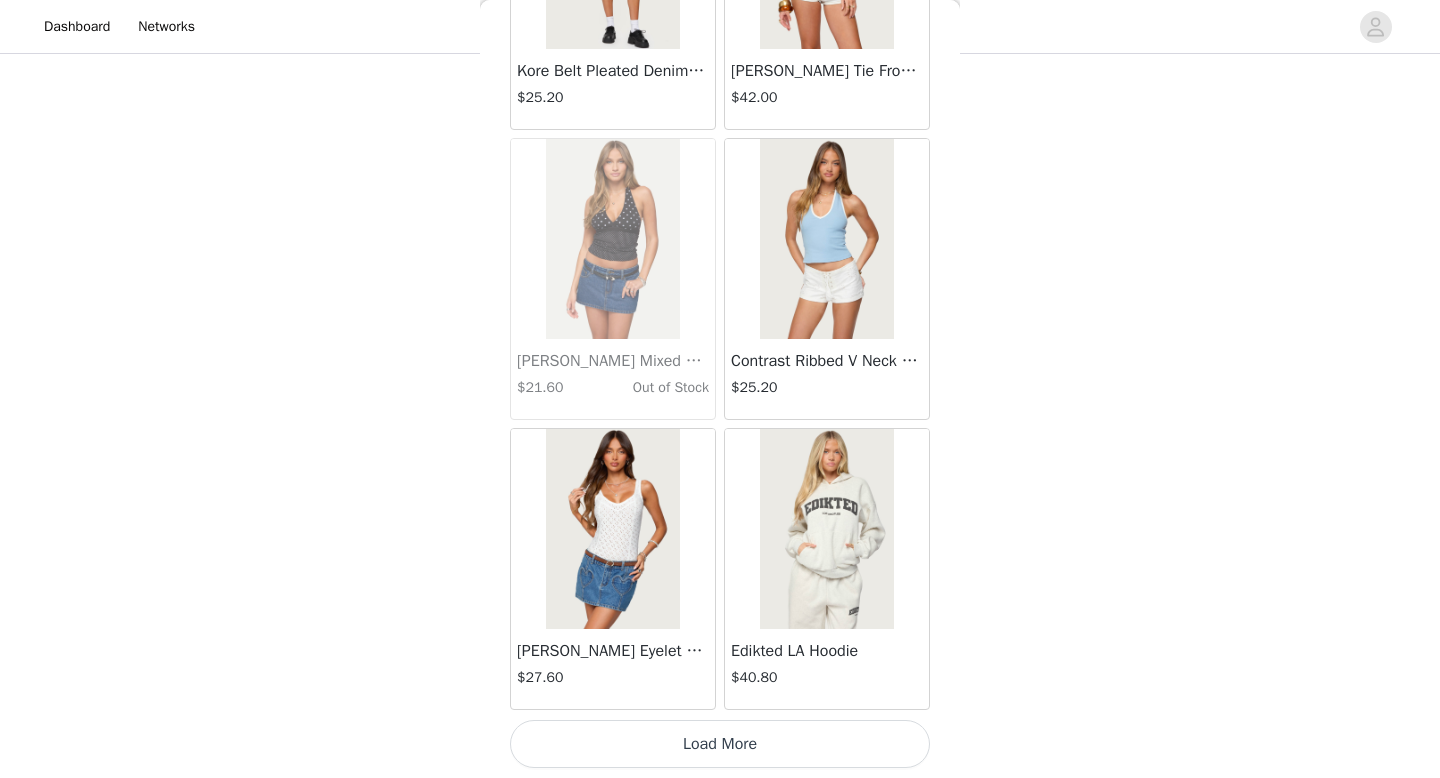 click on "Load More" at bounding box center [720, 744] 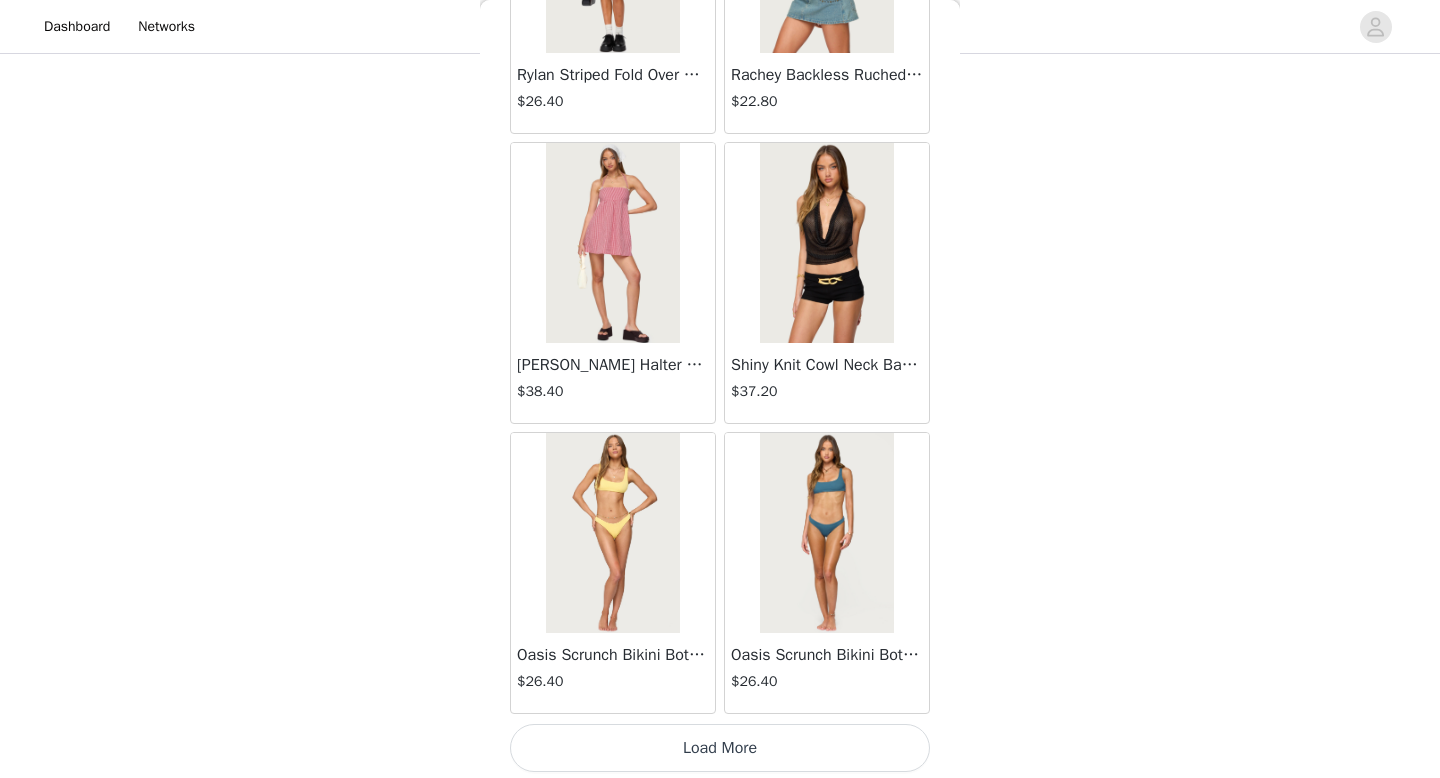 scroll, scrollTop: 25482, scrollLeft: 0, axis: vertical 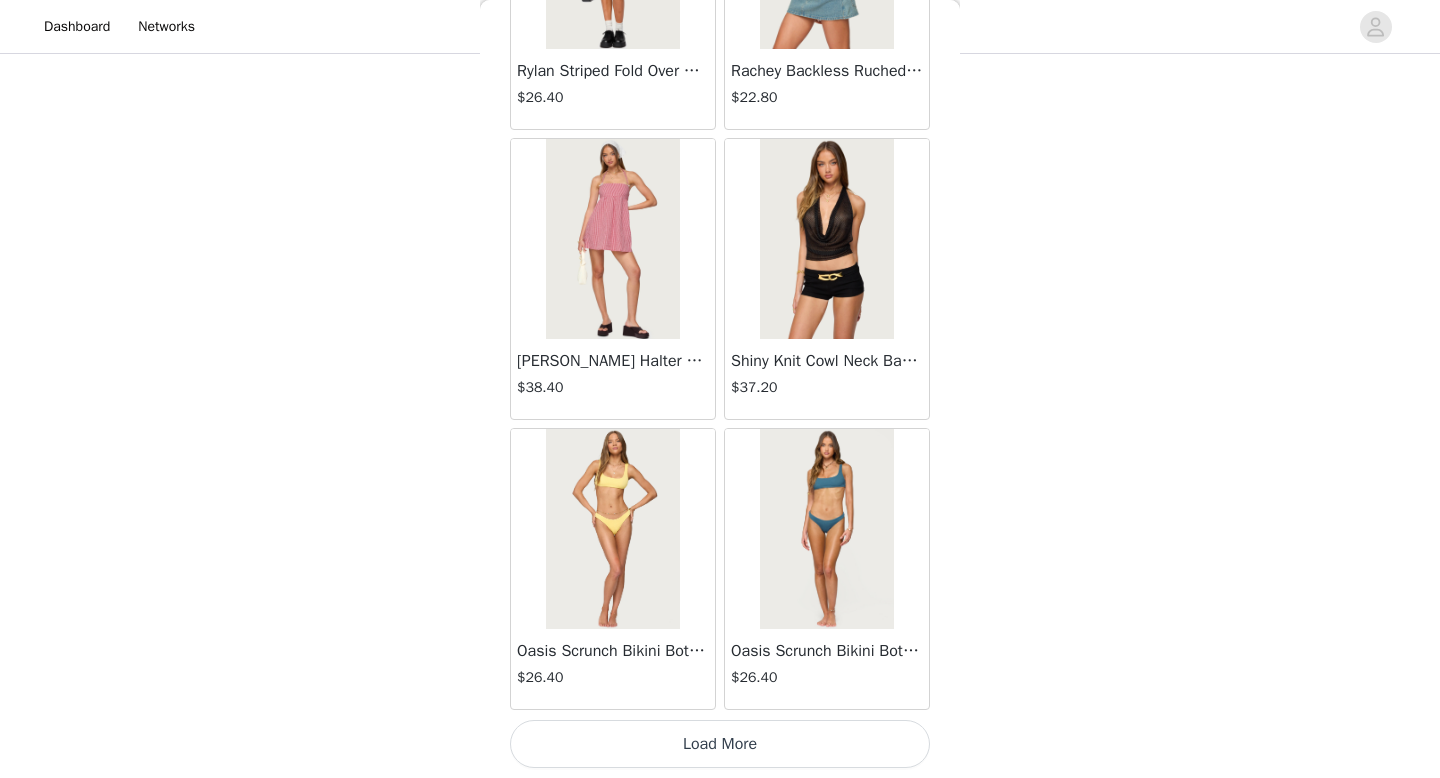 click on "Load More" at bounding box center (720, 744) 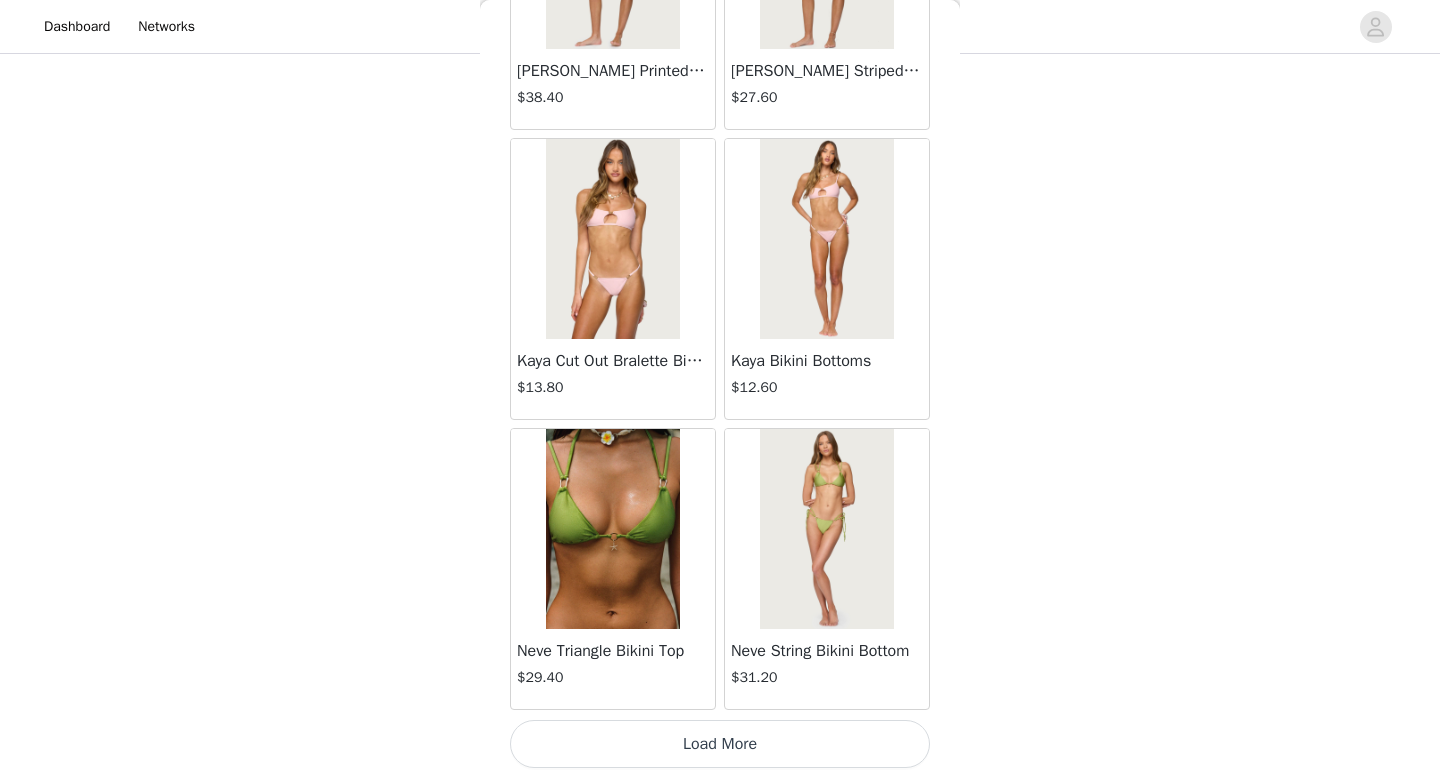 click on "Load More" at bounding box center [720, 744] 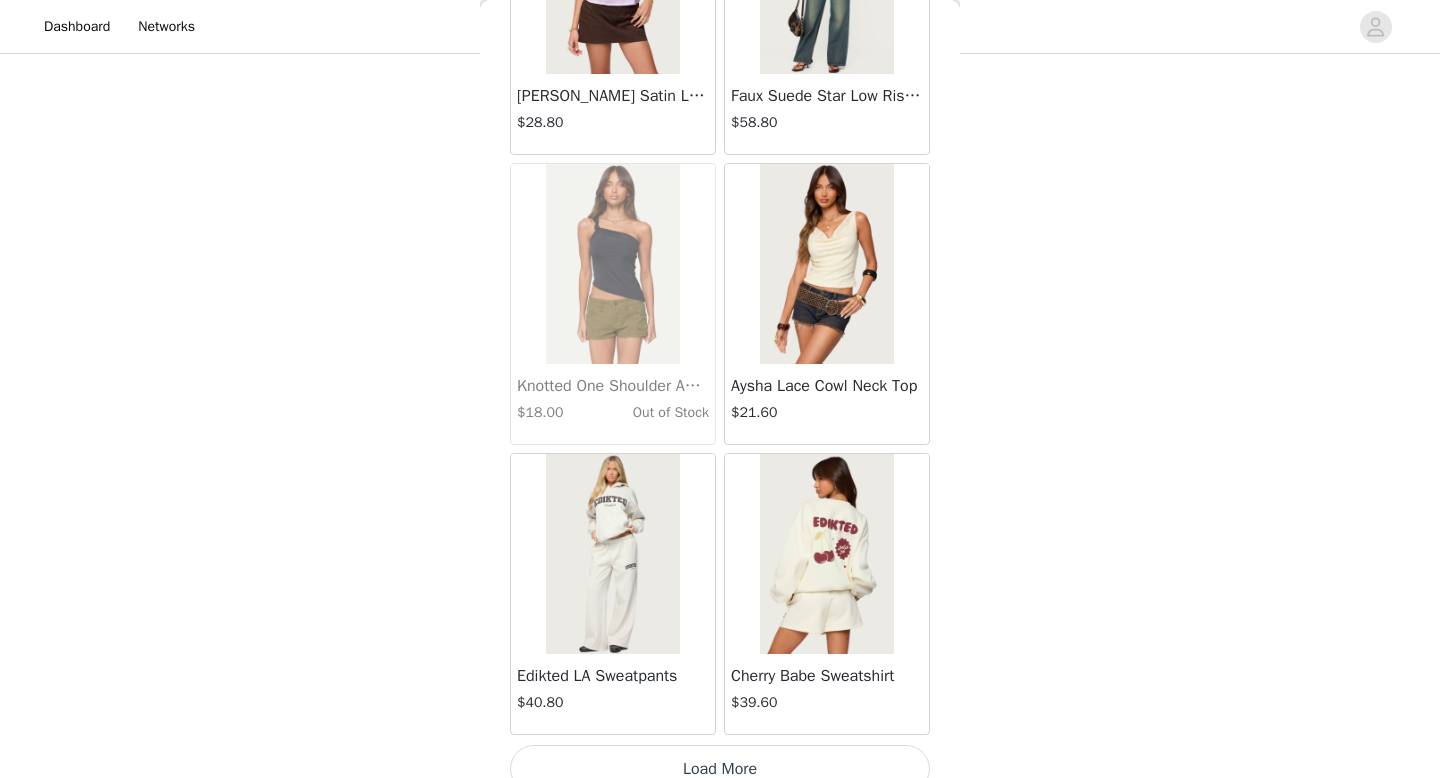 scroll, scrollTop: 31282, scrollLeft: 0, axis: vertical 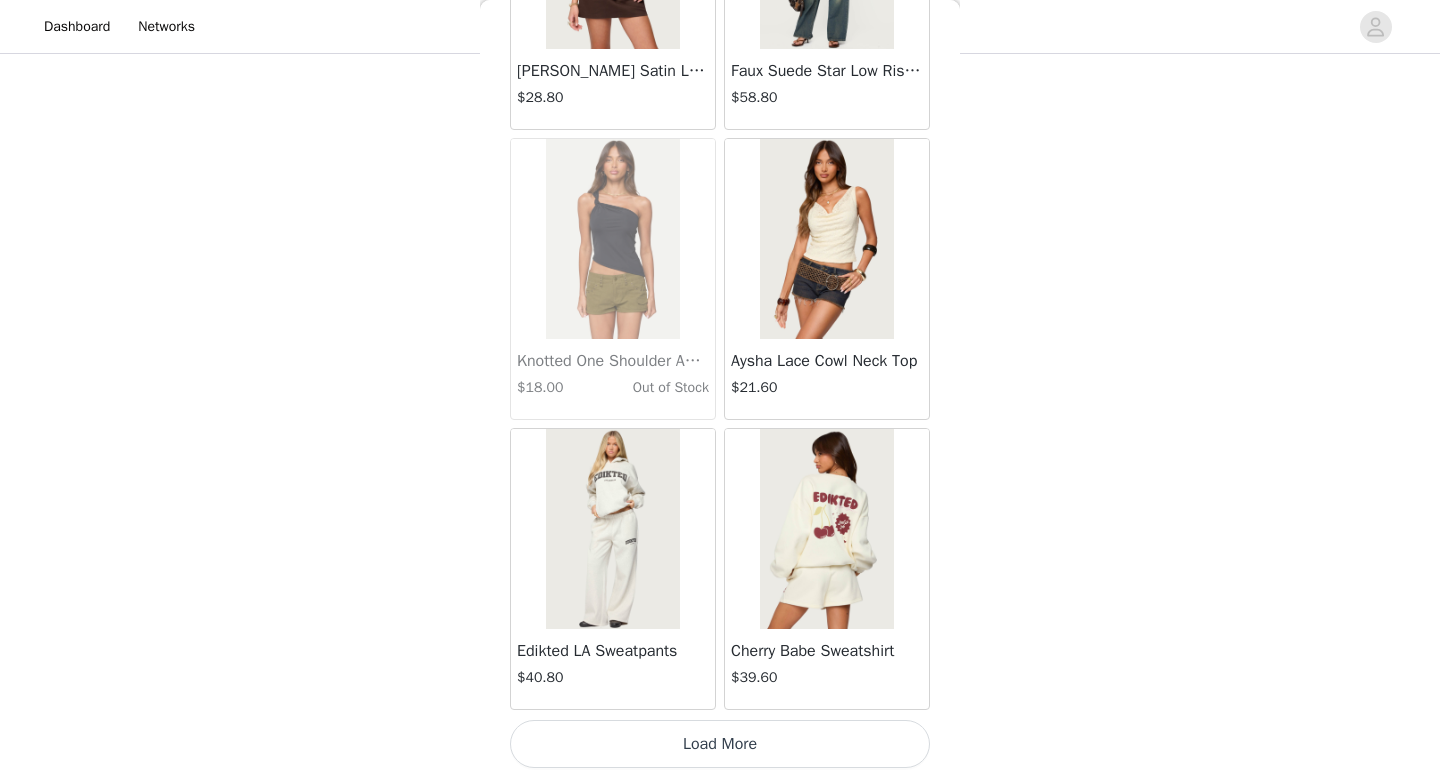 click on "Load More" at bounding box center [720, 744] 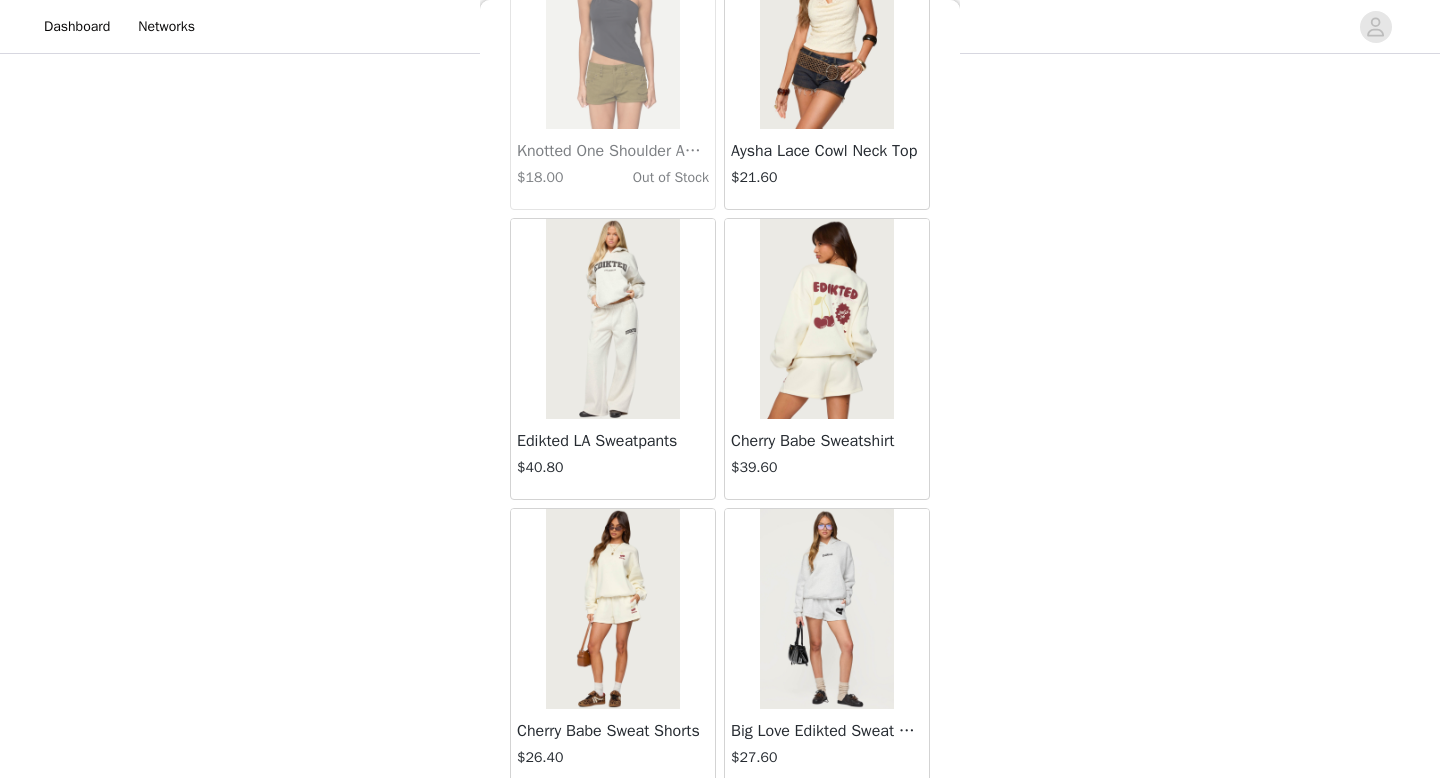 scroll, scrollTop: 31496, scrollLeft: 0, axis: vertical 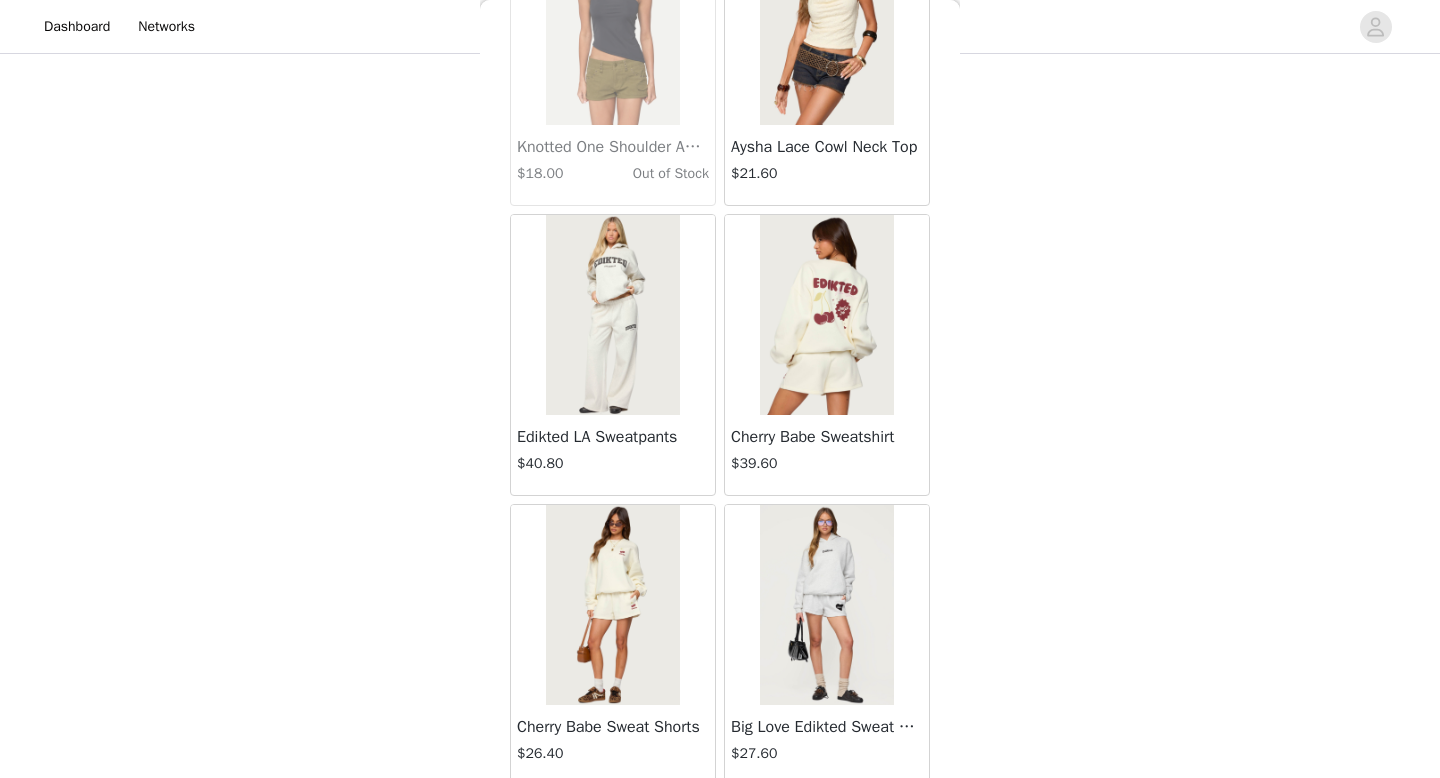 click at bounding box center [612, 605] 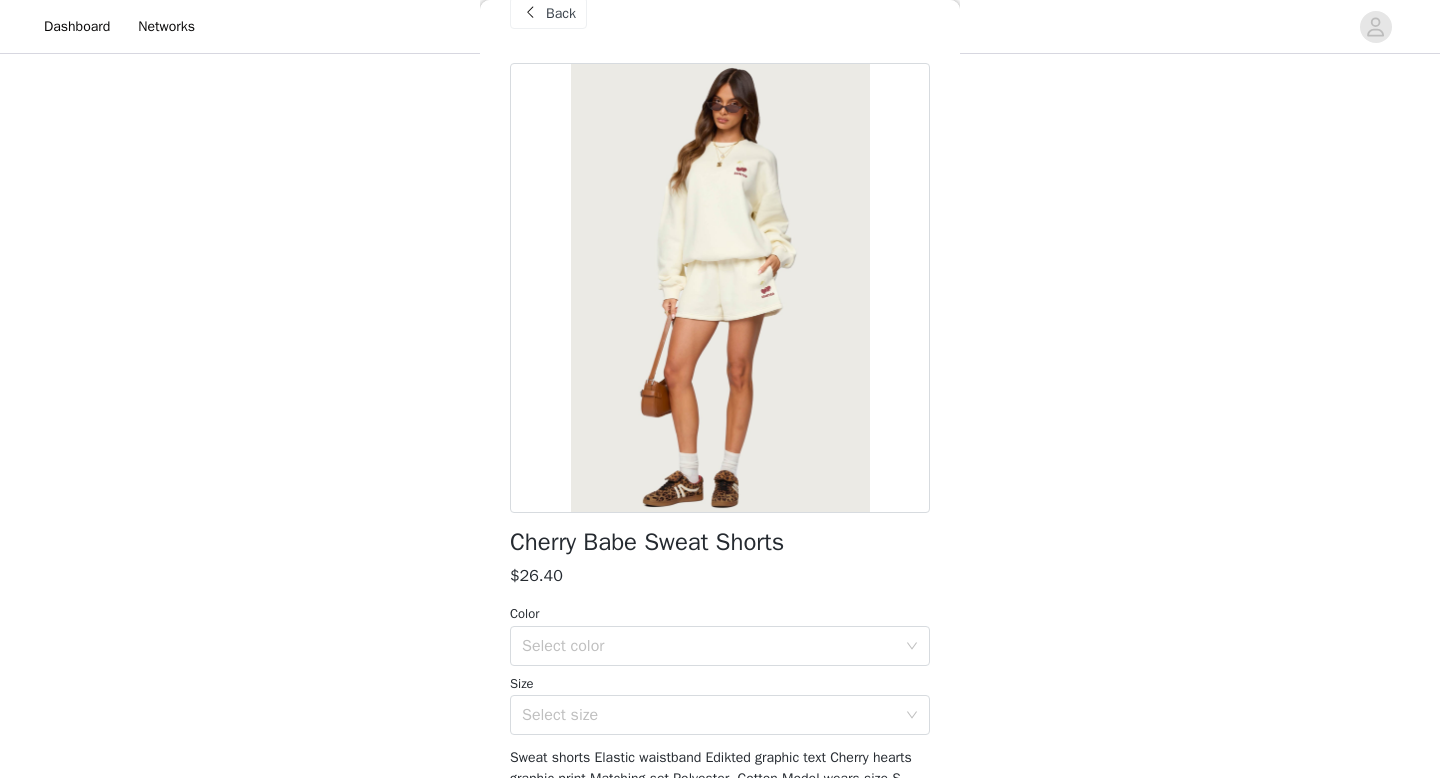 scroll, scrollTop: 40, scrollLeft: 0, axis: vertical 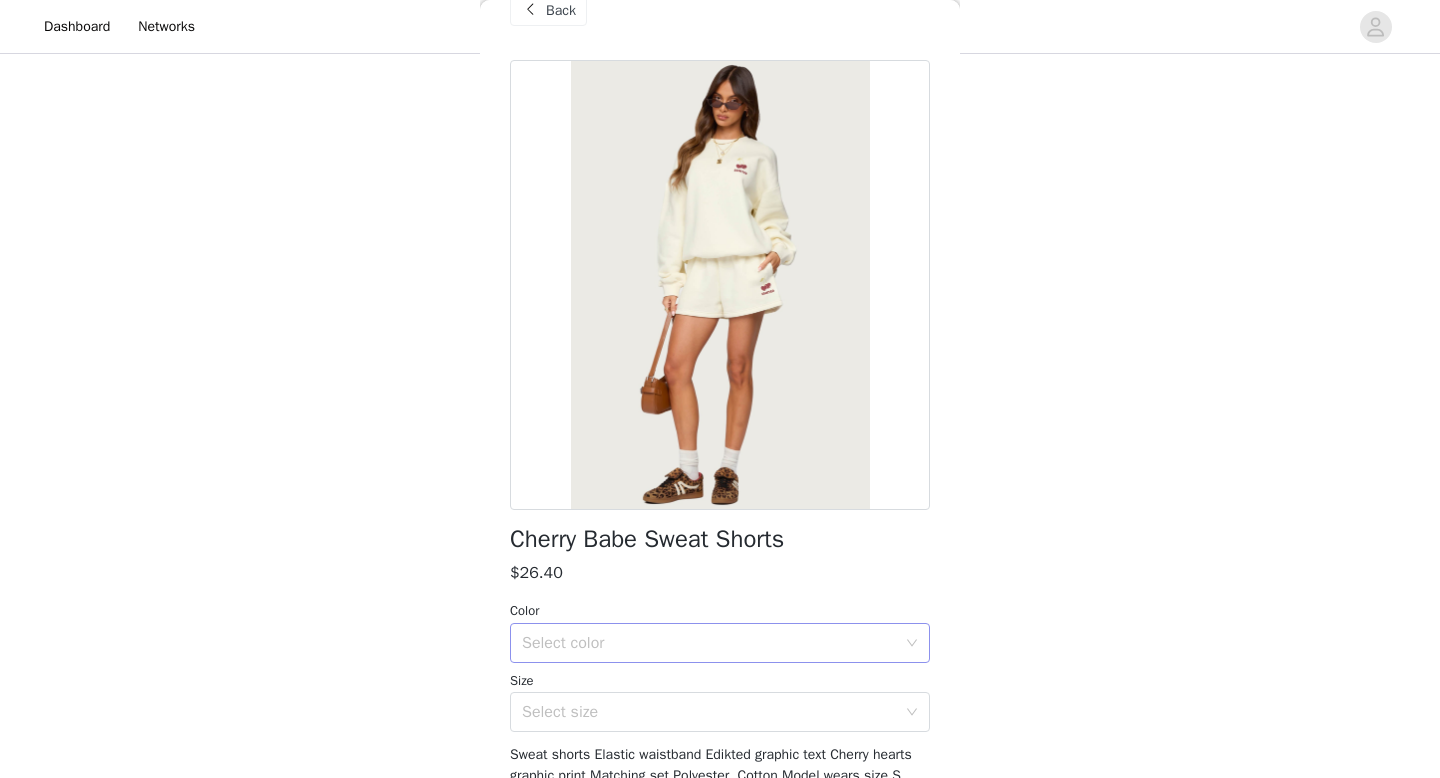 click on "Select color" at bounding box center [709, 643] 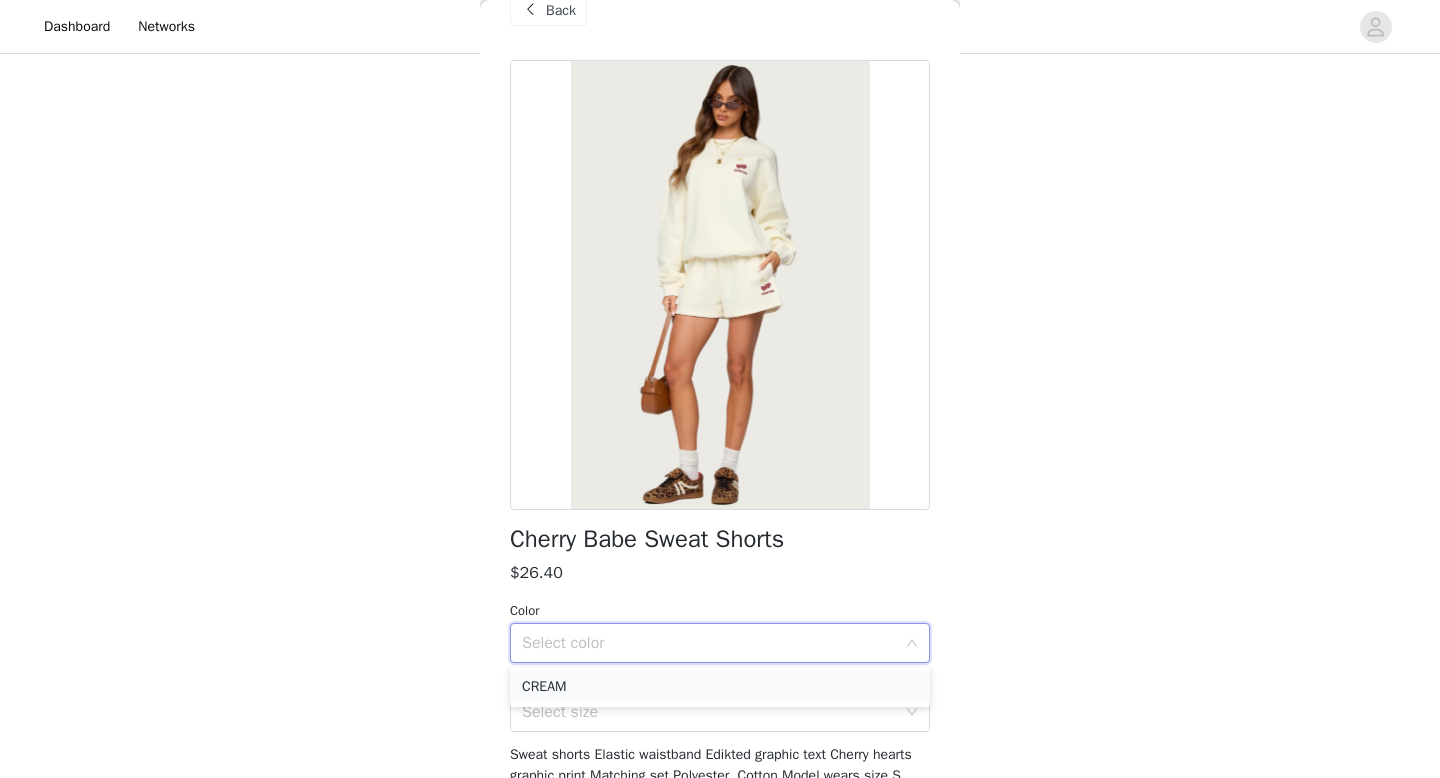 click on "CREAM" at bounding box center (720, 687) 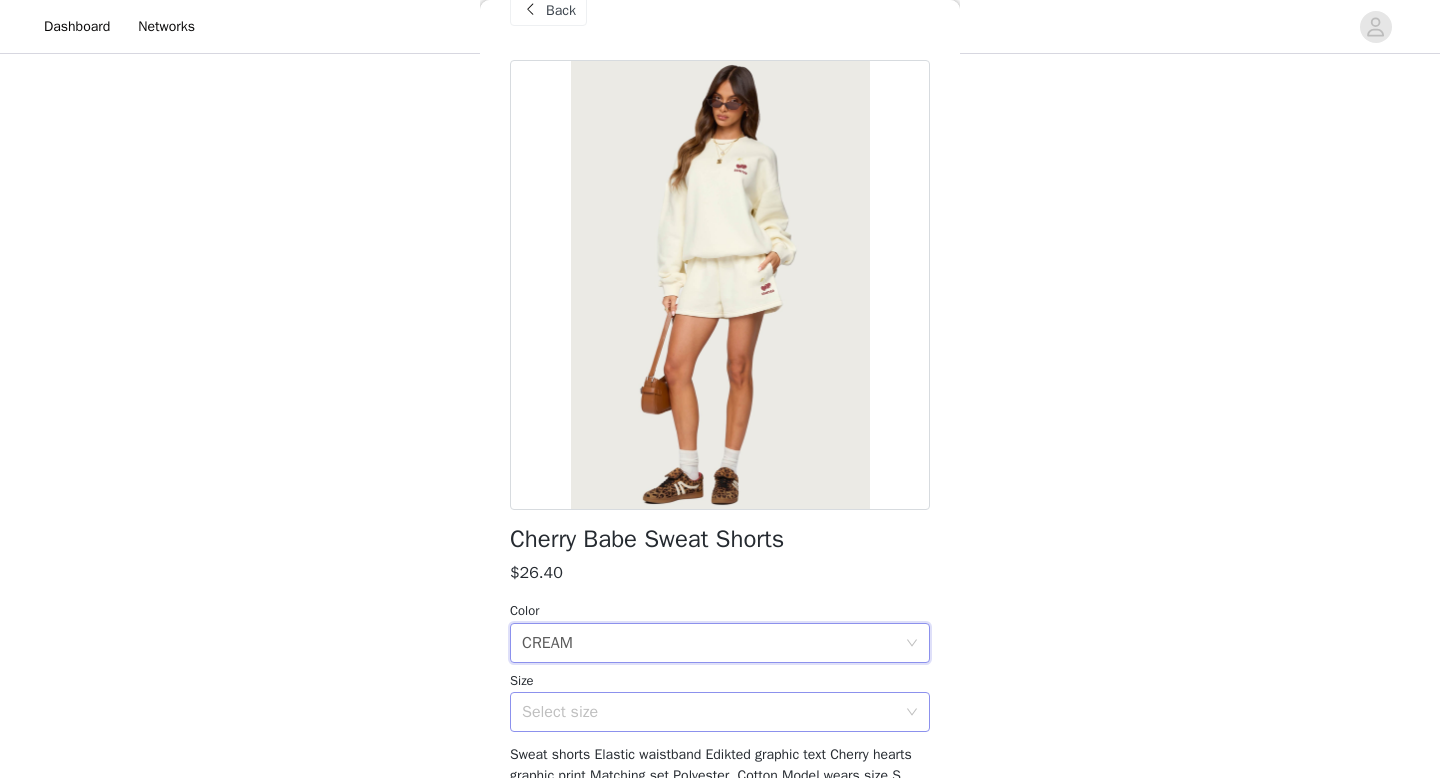 click on "Select size" at bounding box center (713, 712) 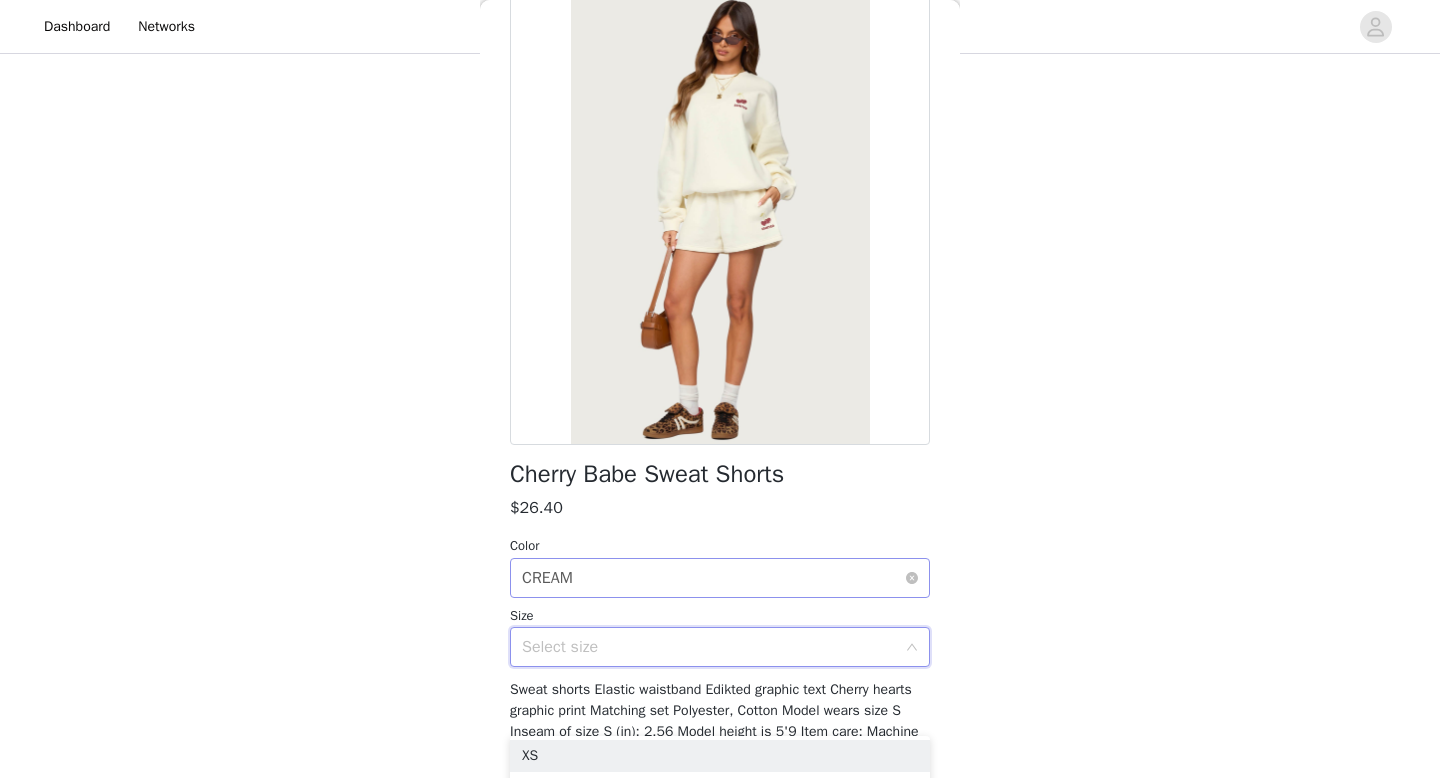 scroll, scrollTop: 128, scrollLeft: 0, axis: vertical 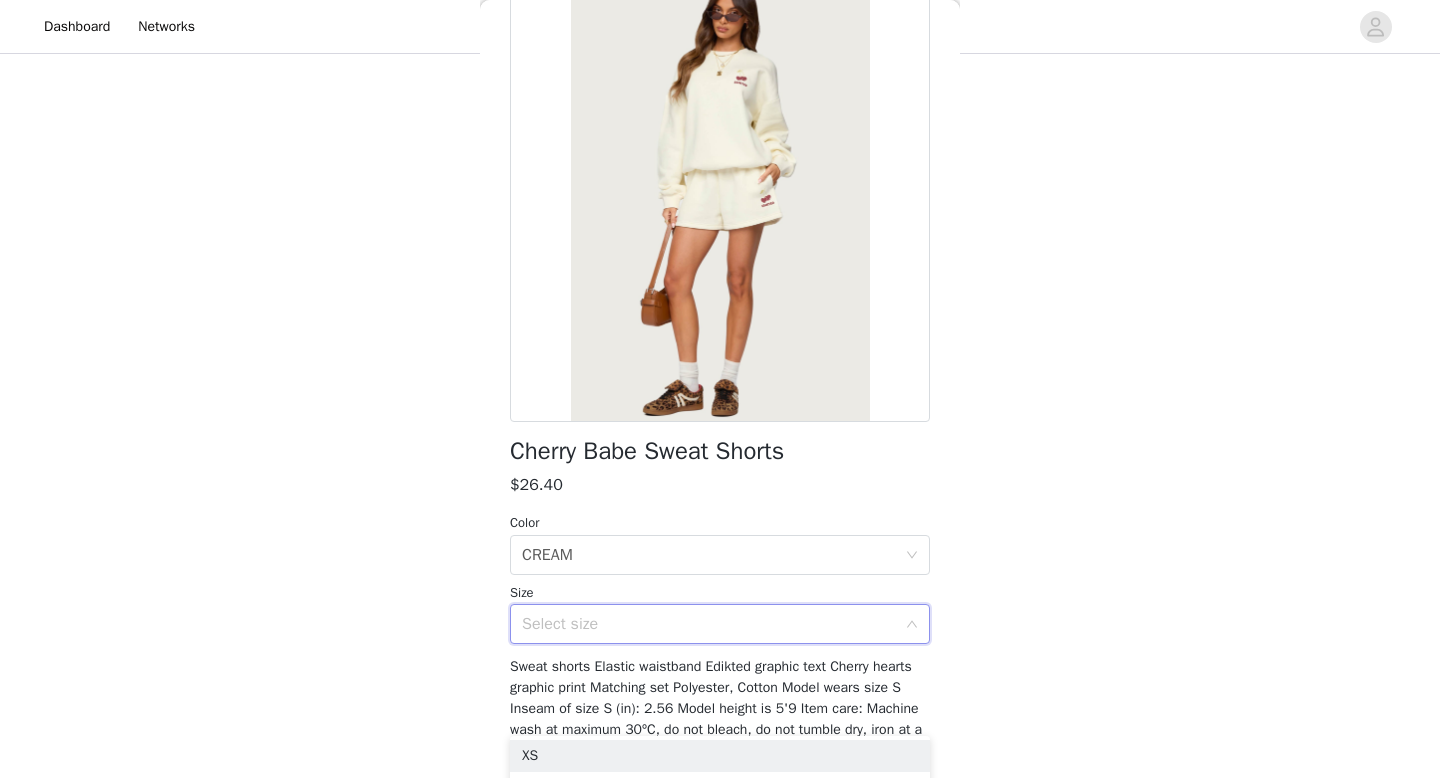 click on "Select size" at bounding box center (709, 624) 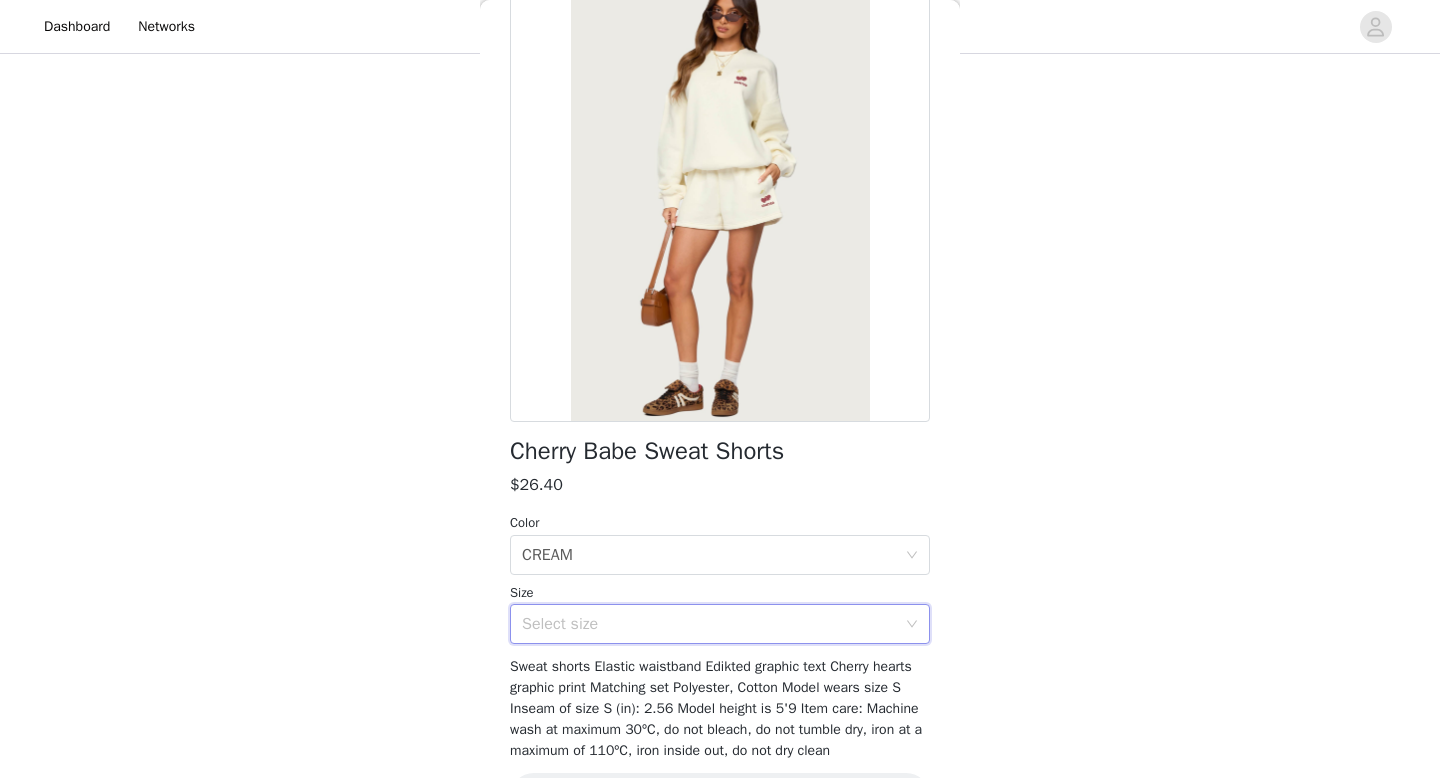 click on "Select size" at bounding box center (709, 624) 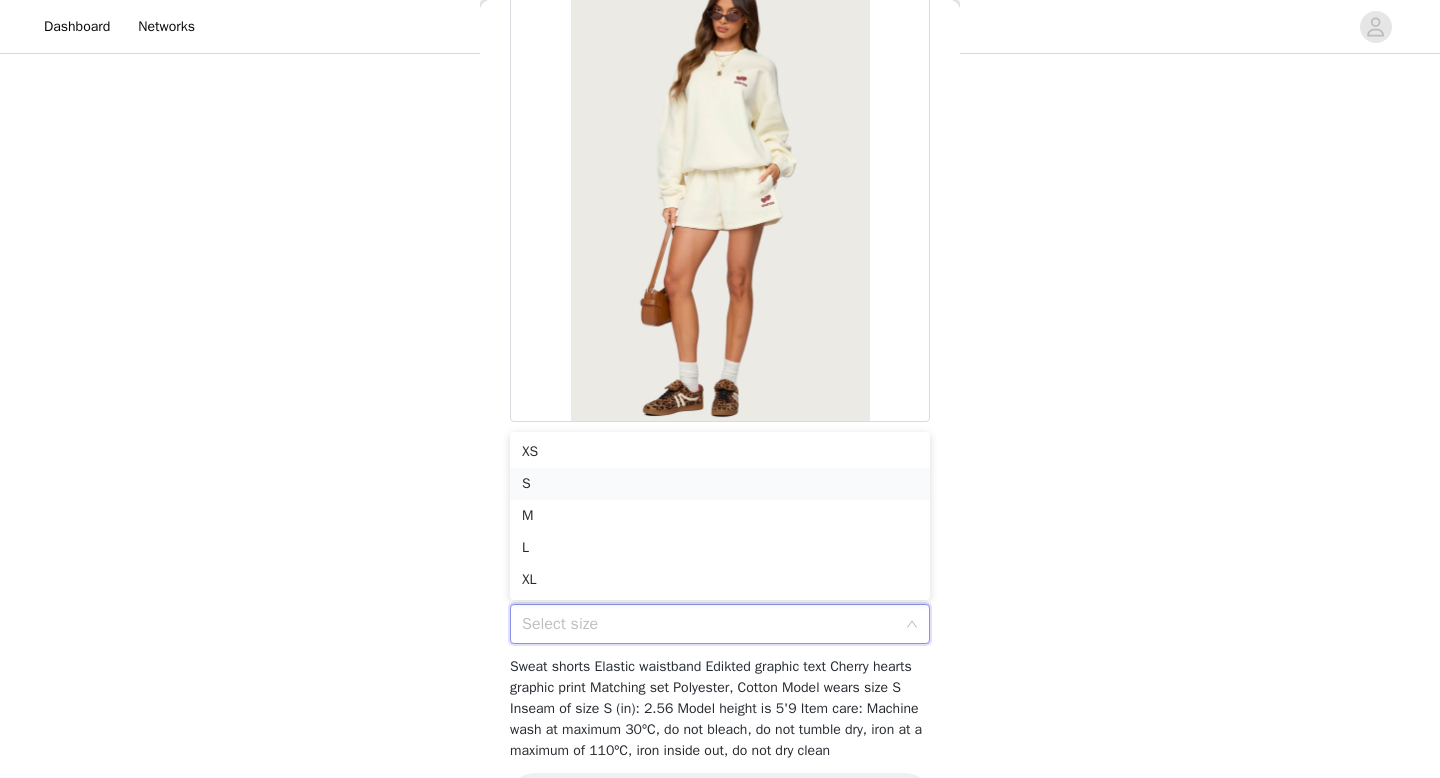 click on "S" at bounding box center [720, 484] 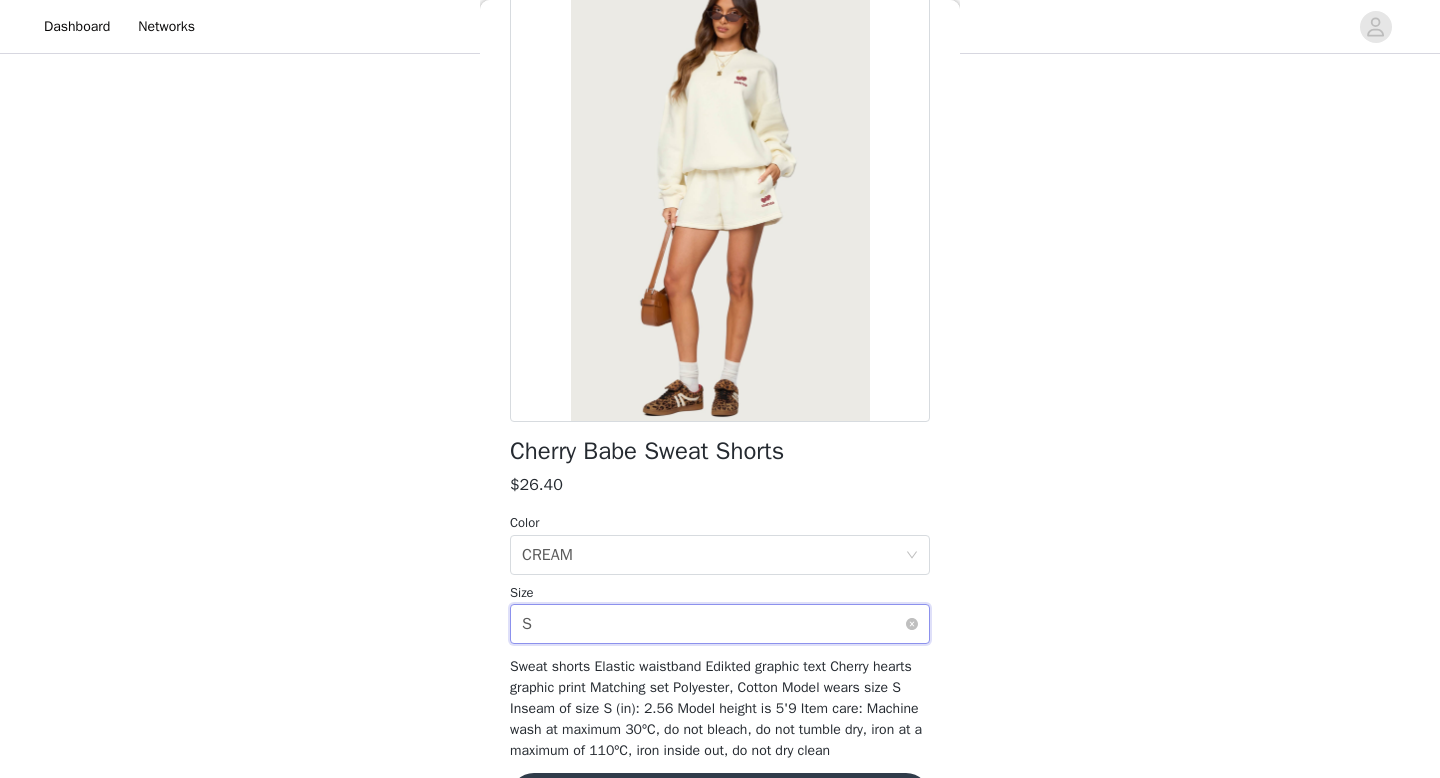 scroll, scrollTop: 195, scrollLeft: 0, axis: vertical 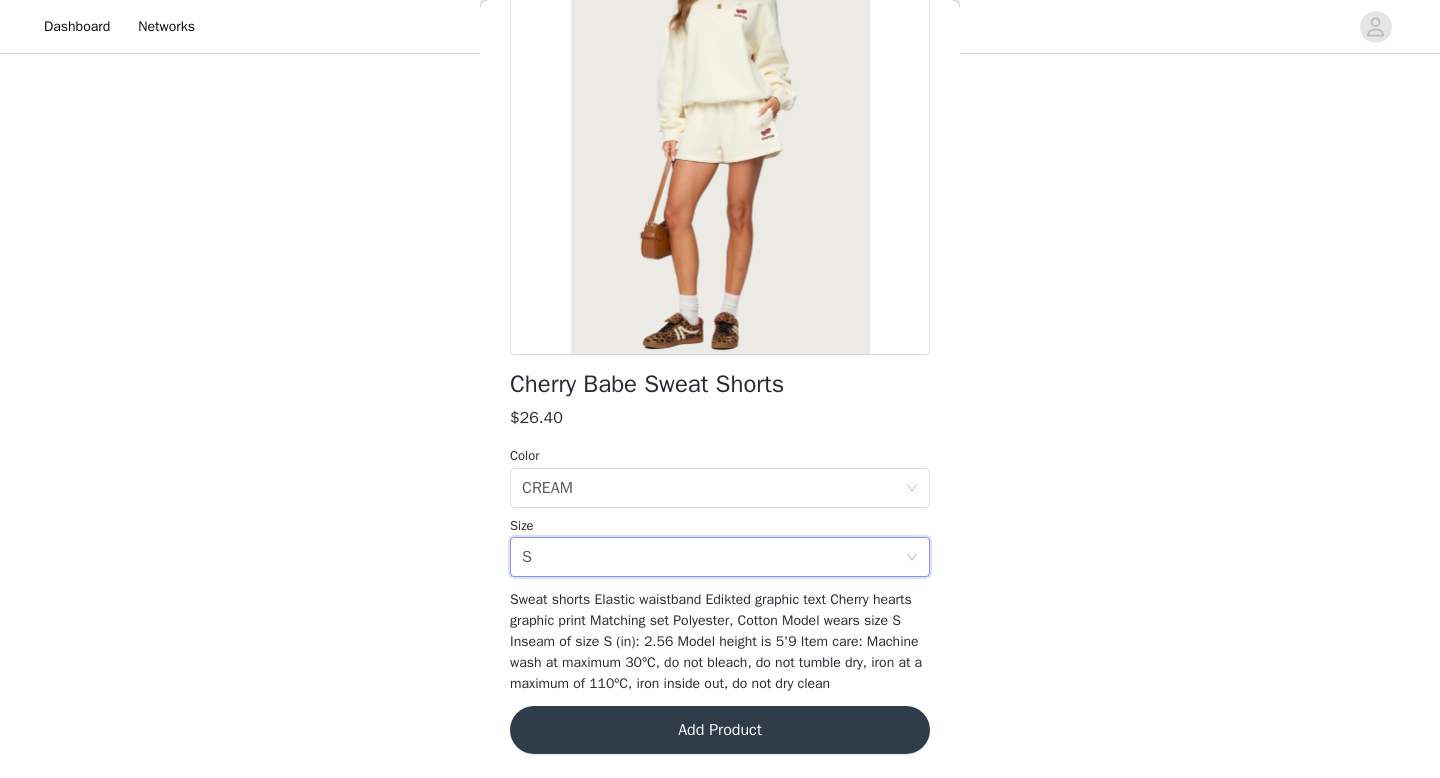 click on "Add Product" at bounding box center (720, 730) 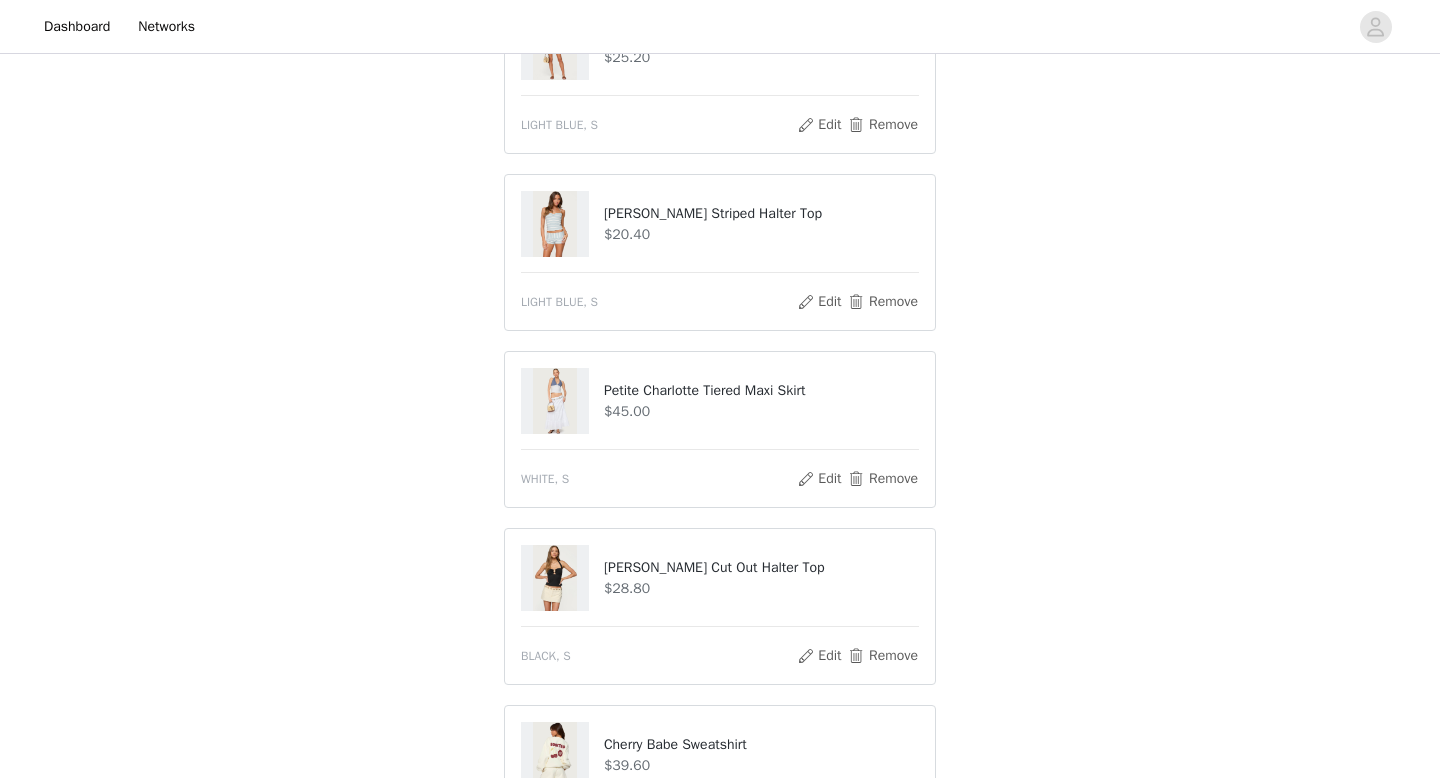 scroll, scrollTop: 997, scrollLeft: 0, axis: vertical 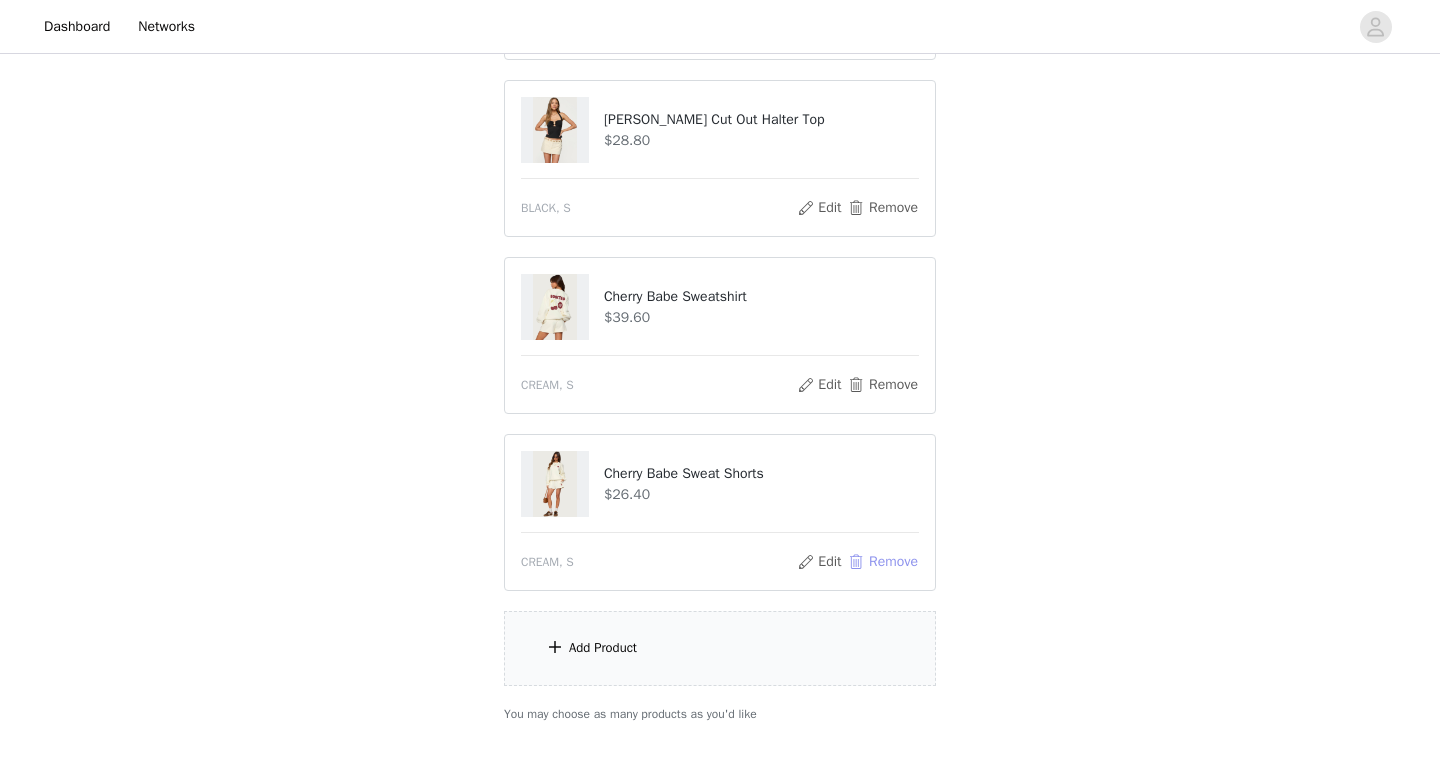 click on "Remove" at bounding box center (883, 562) 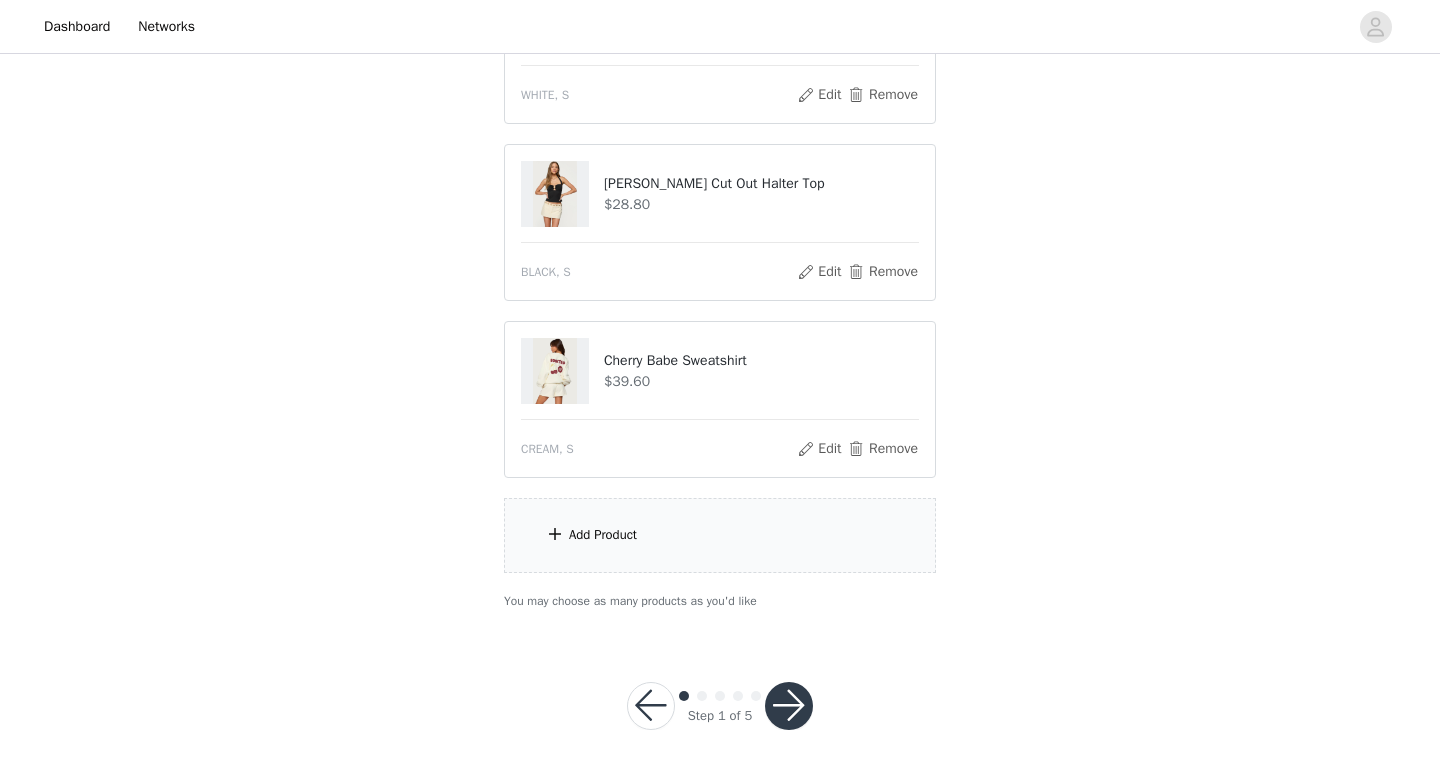 click on "Cherry Babe Sweatshirt     $39.60       CREAM, S       Edit   Remove" at bounding box center [720, 399] 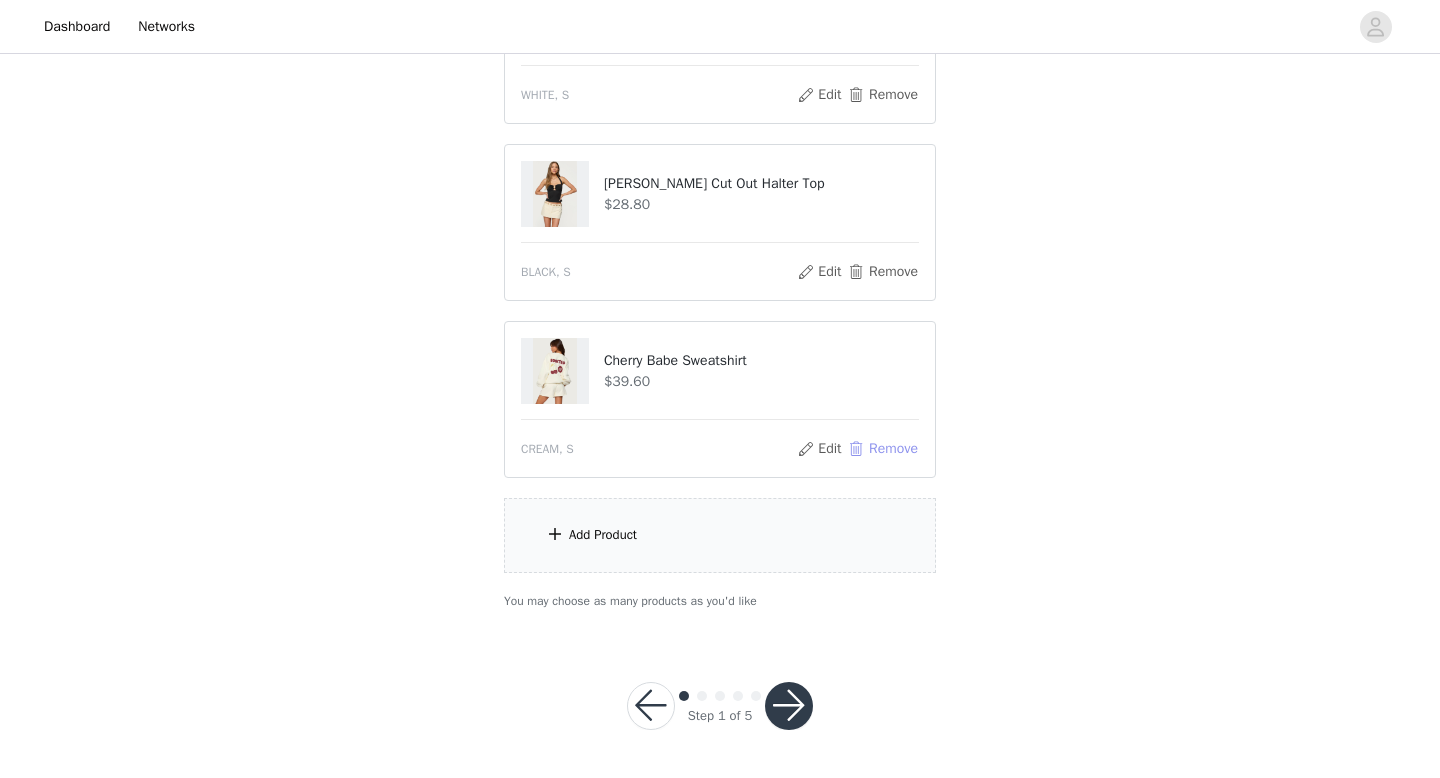 click on "Remove" at bounding box center [883, 449] 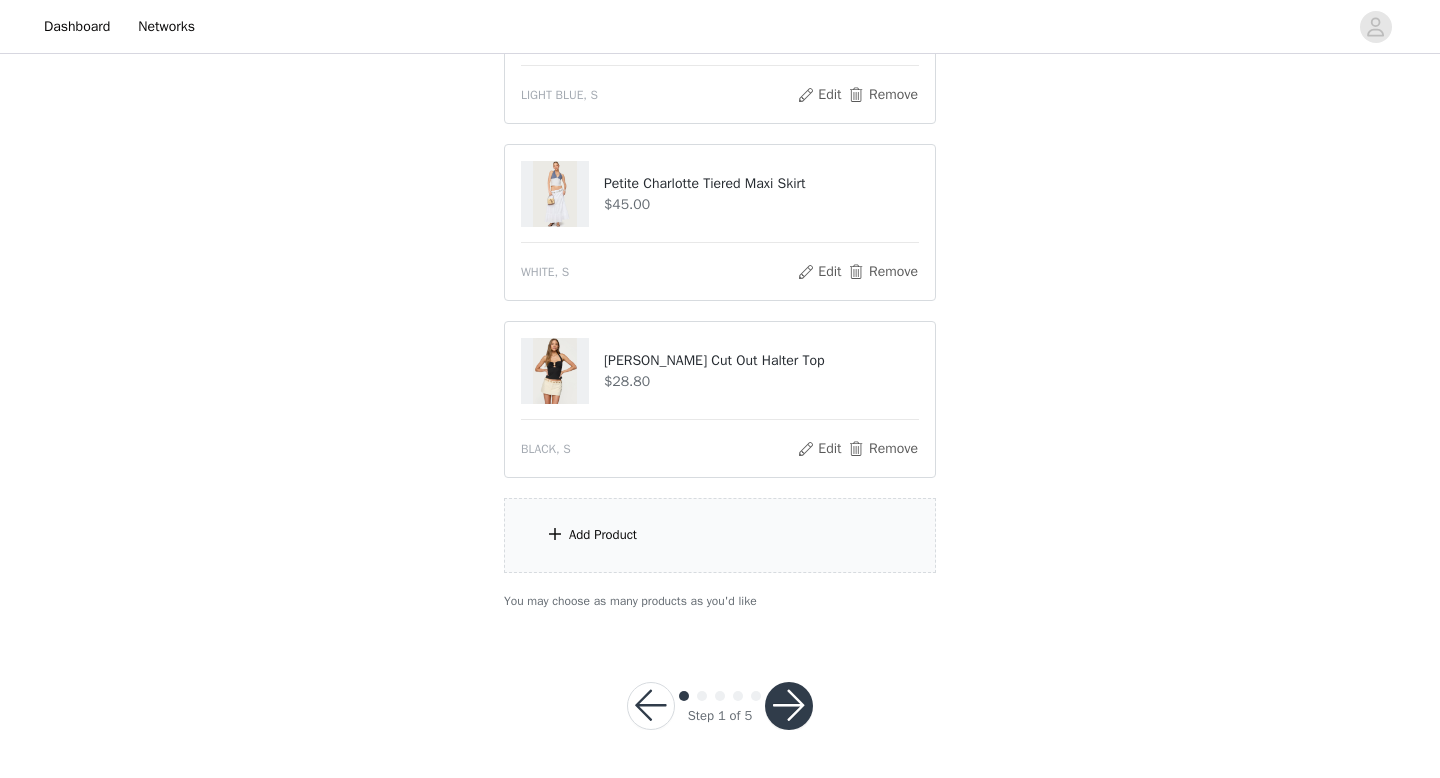 scroll, scrollTop: 1194, scrollLeft: 0, axis: vertical 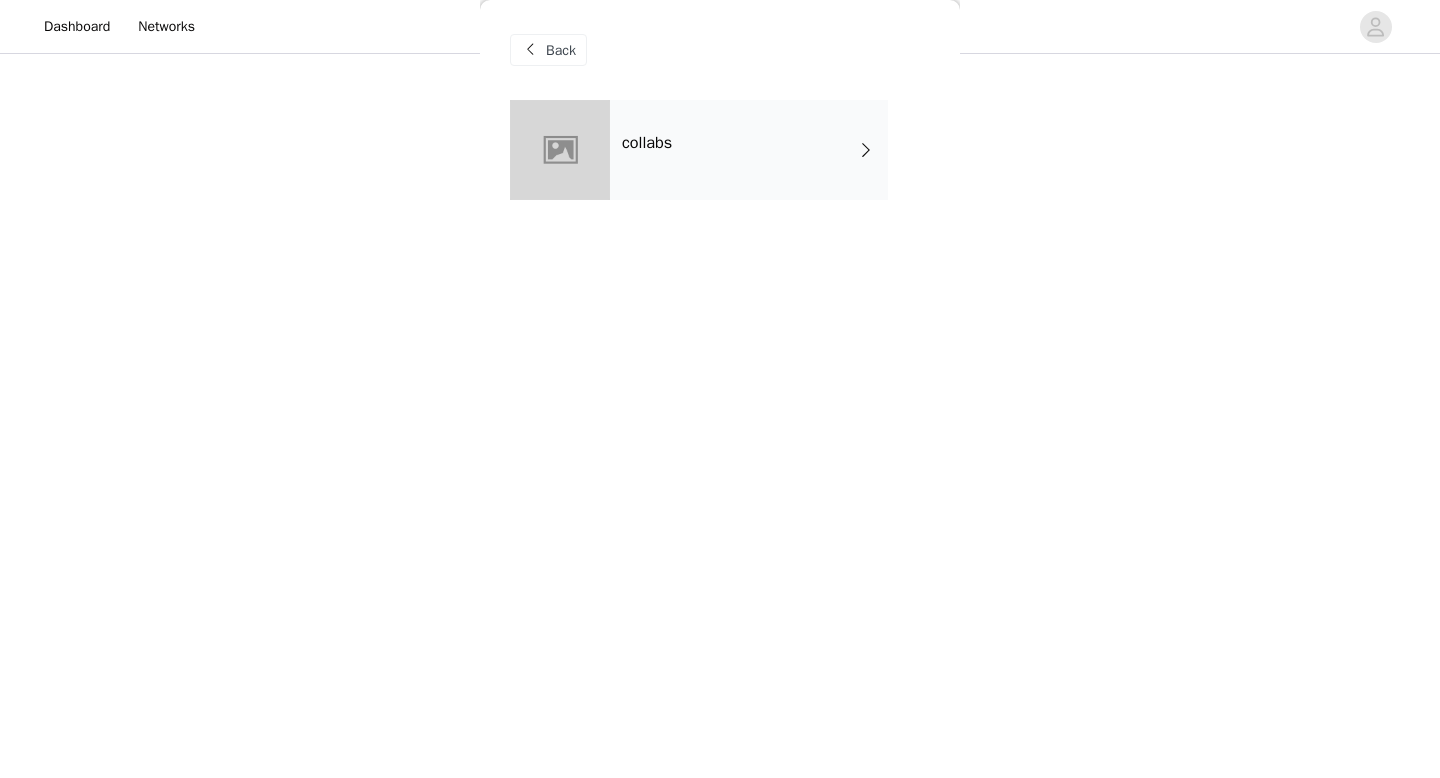 click on "collabs" at bounding box center (720, 165) 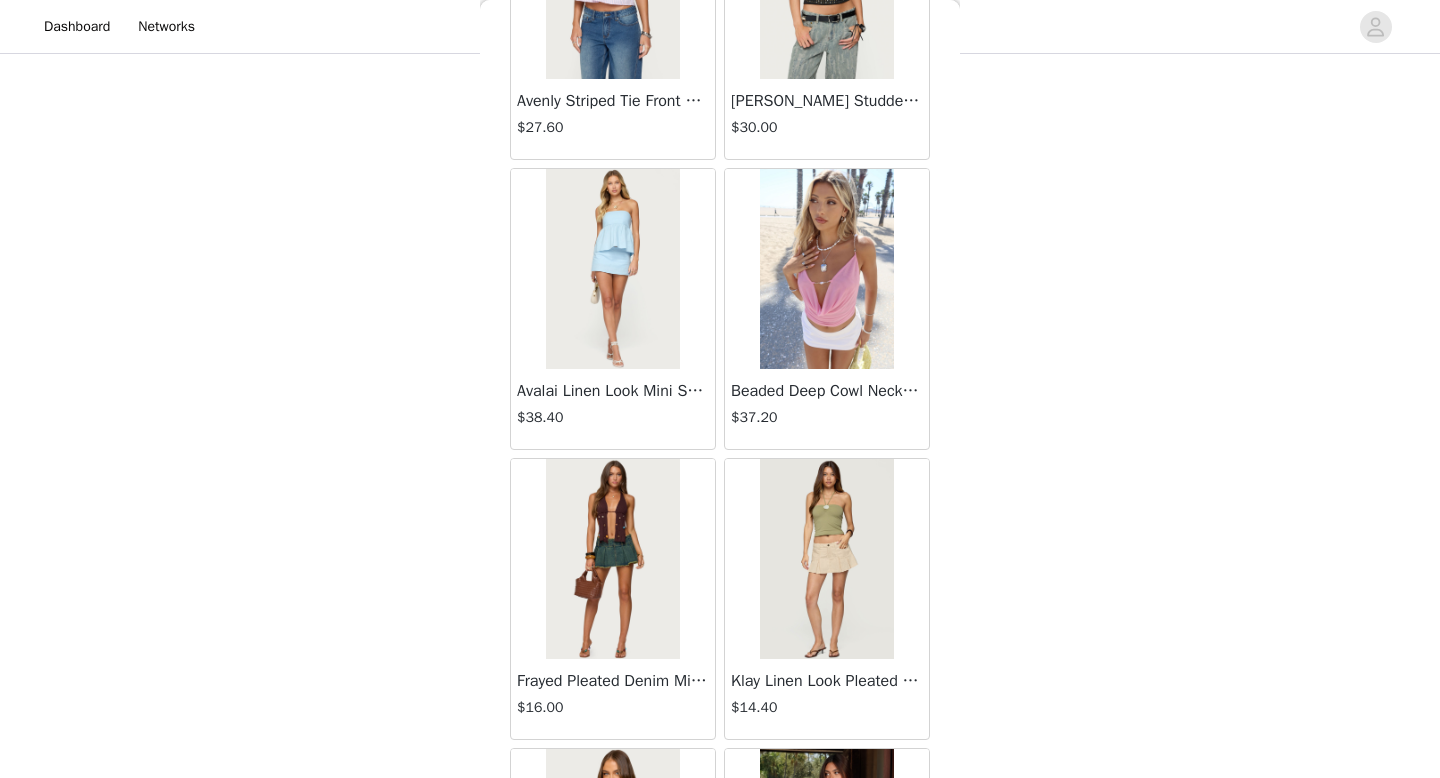 scroll, scrollTop: 2282, scrollLeft: 0, axis: vertical 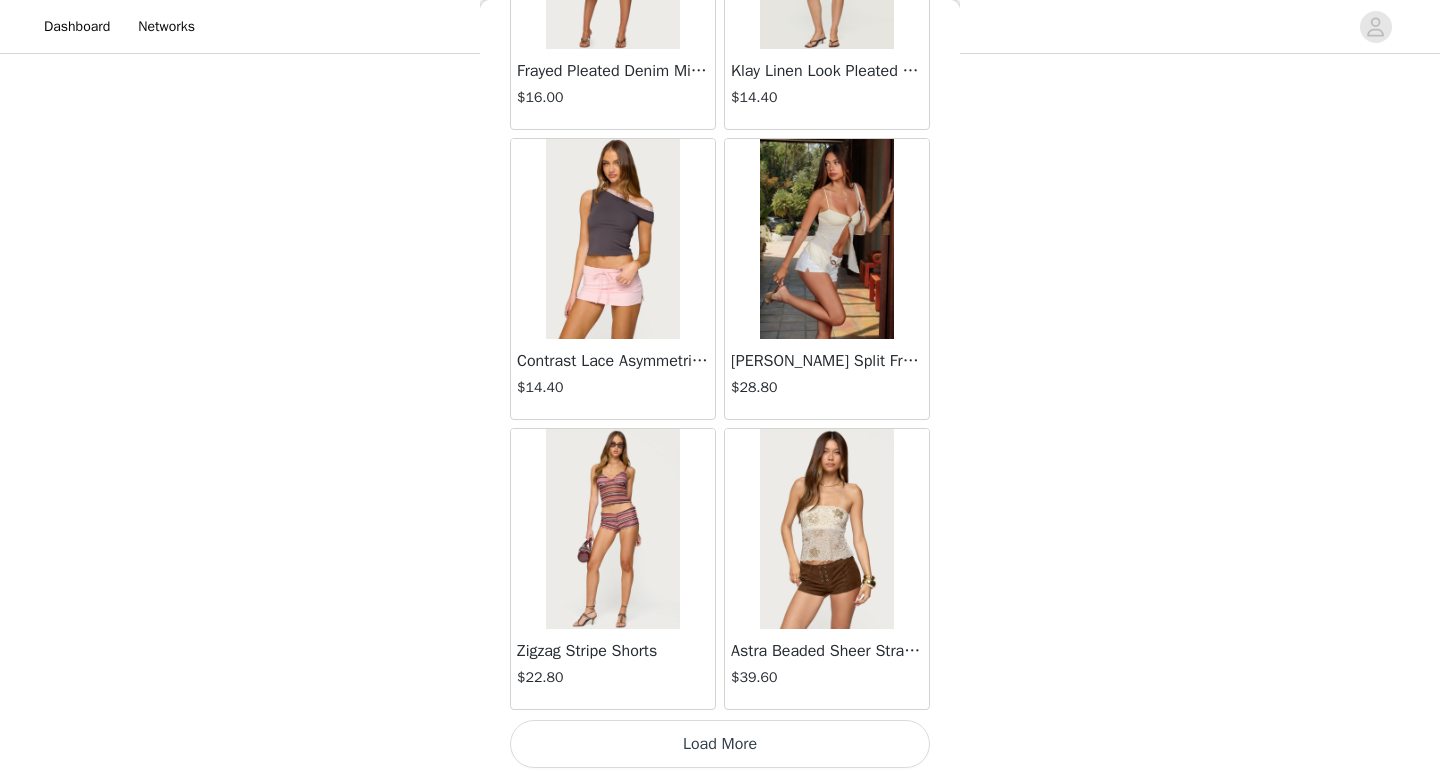 click on "Load More" at bounding box center [720, 744] 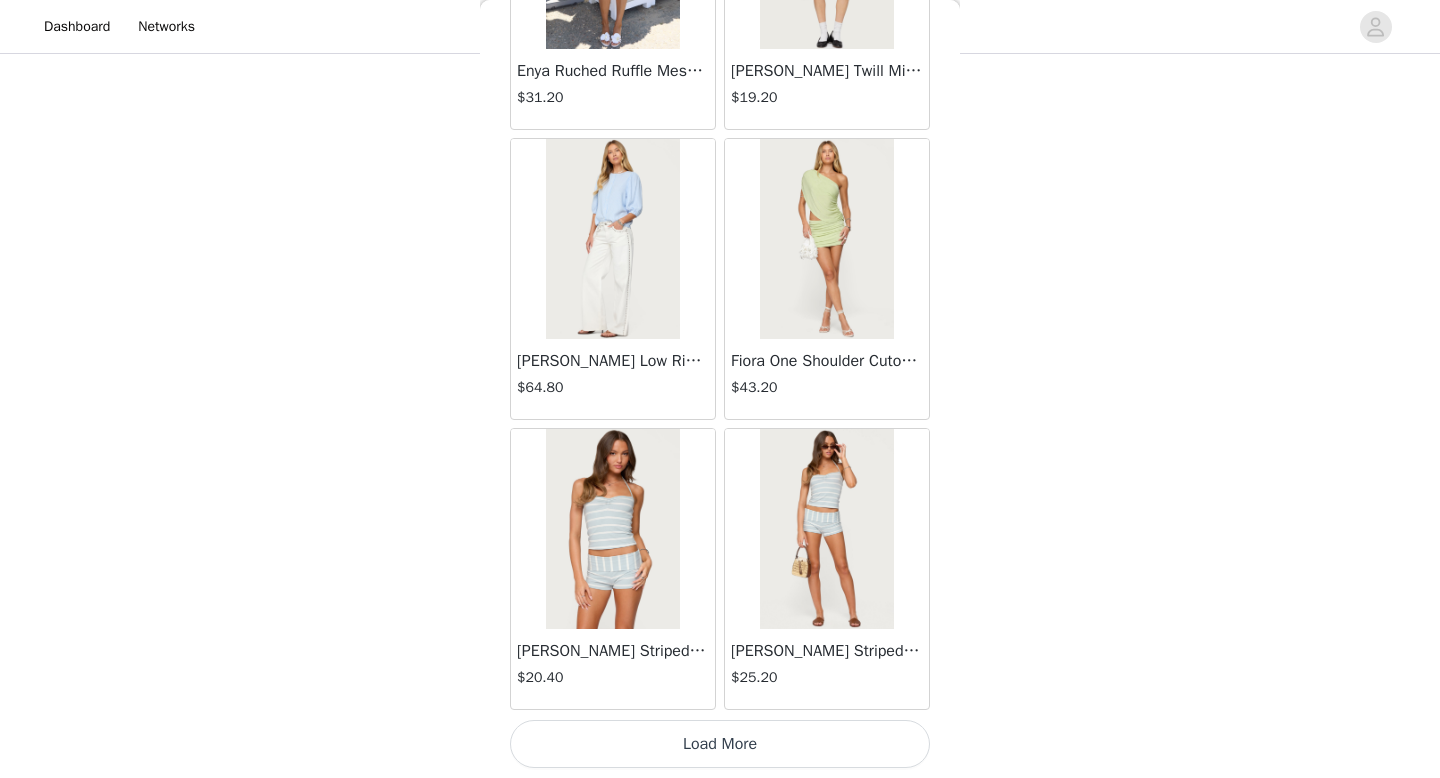 click on "Load More" at bounding box center [720, 744] 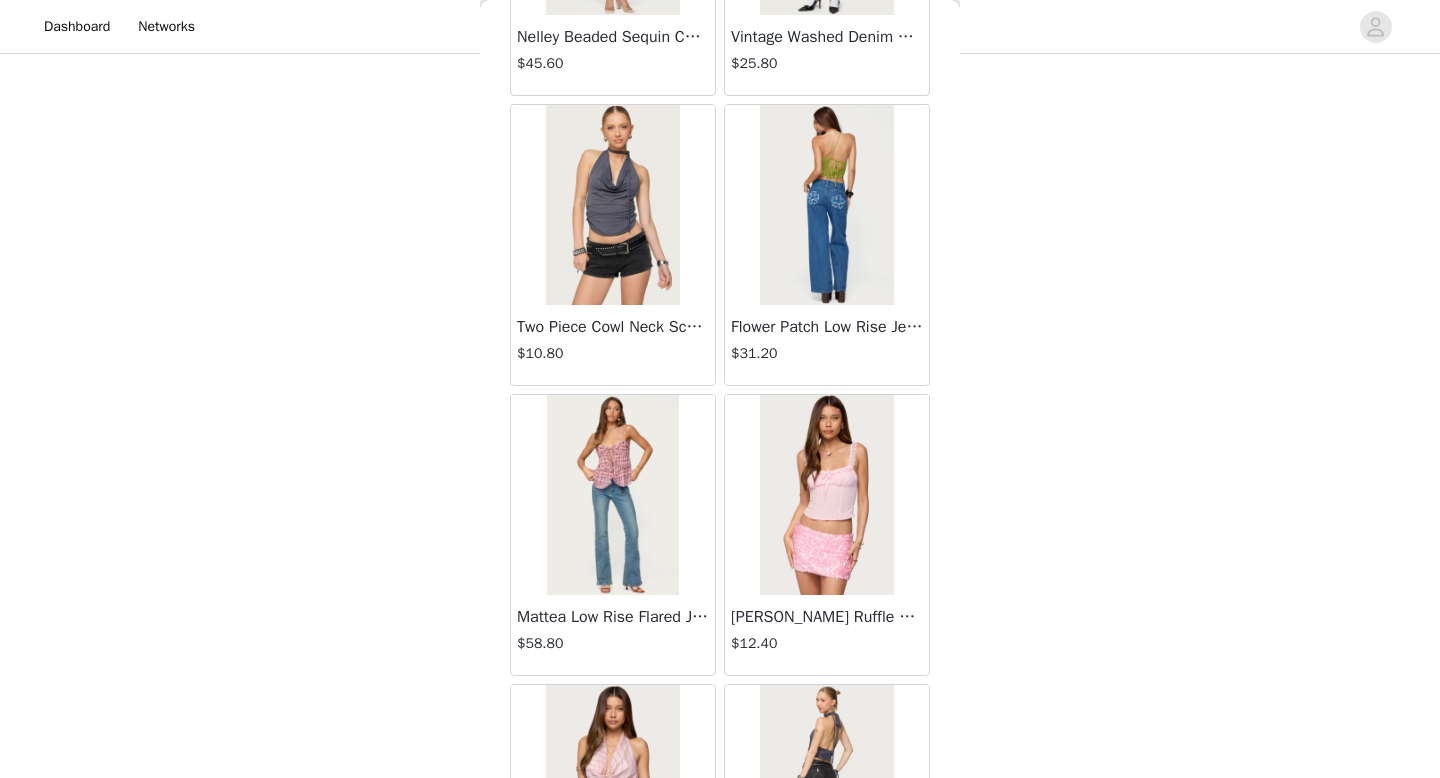scroll, scrollTop: 8082, scrollLeft: 0, axis: vertical 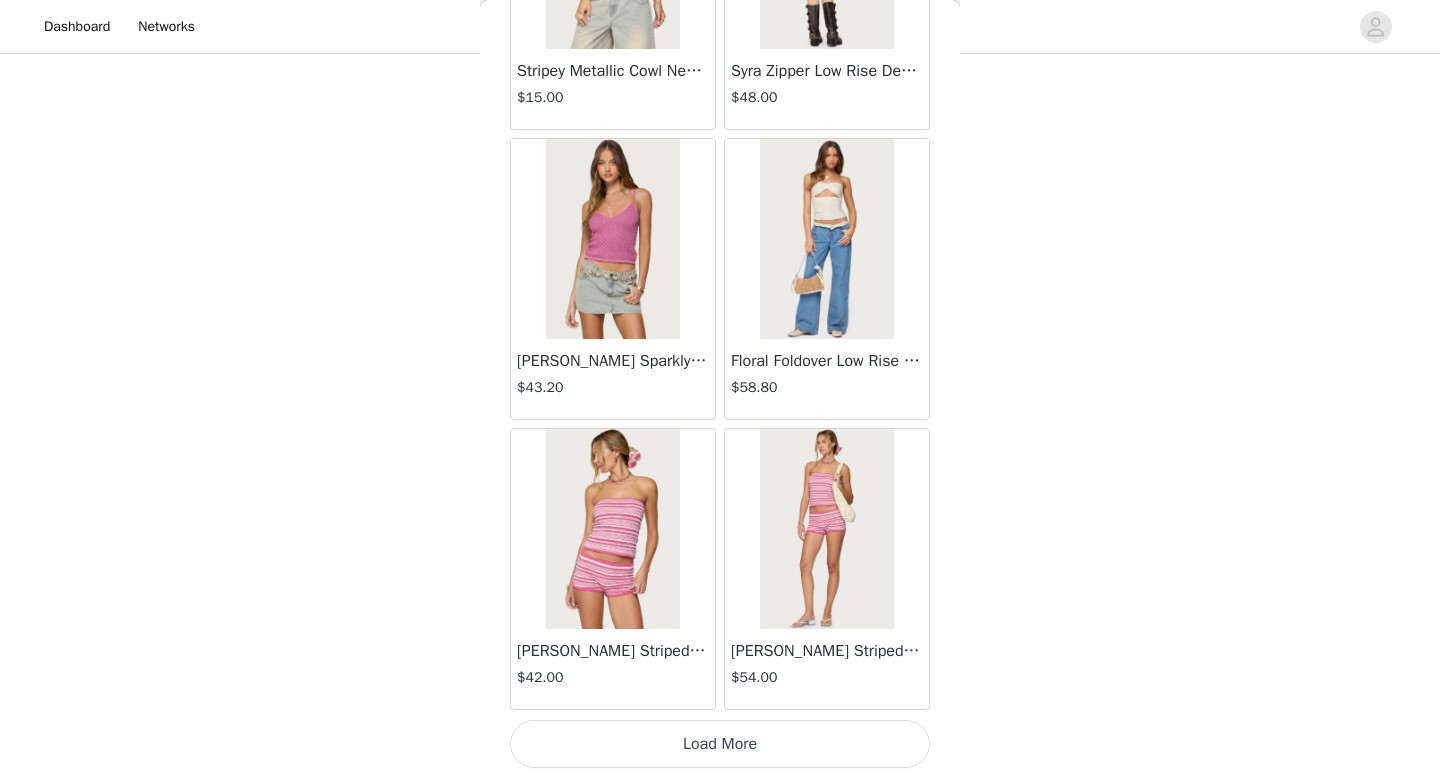 click on "Load More" at bounding box center (720, 744) 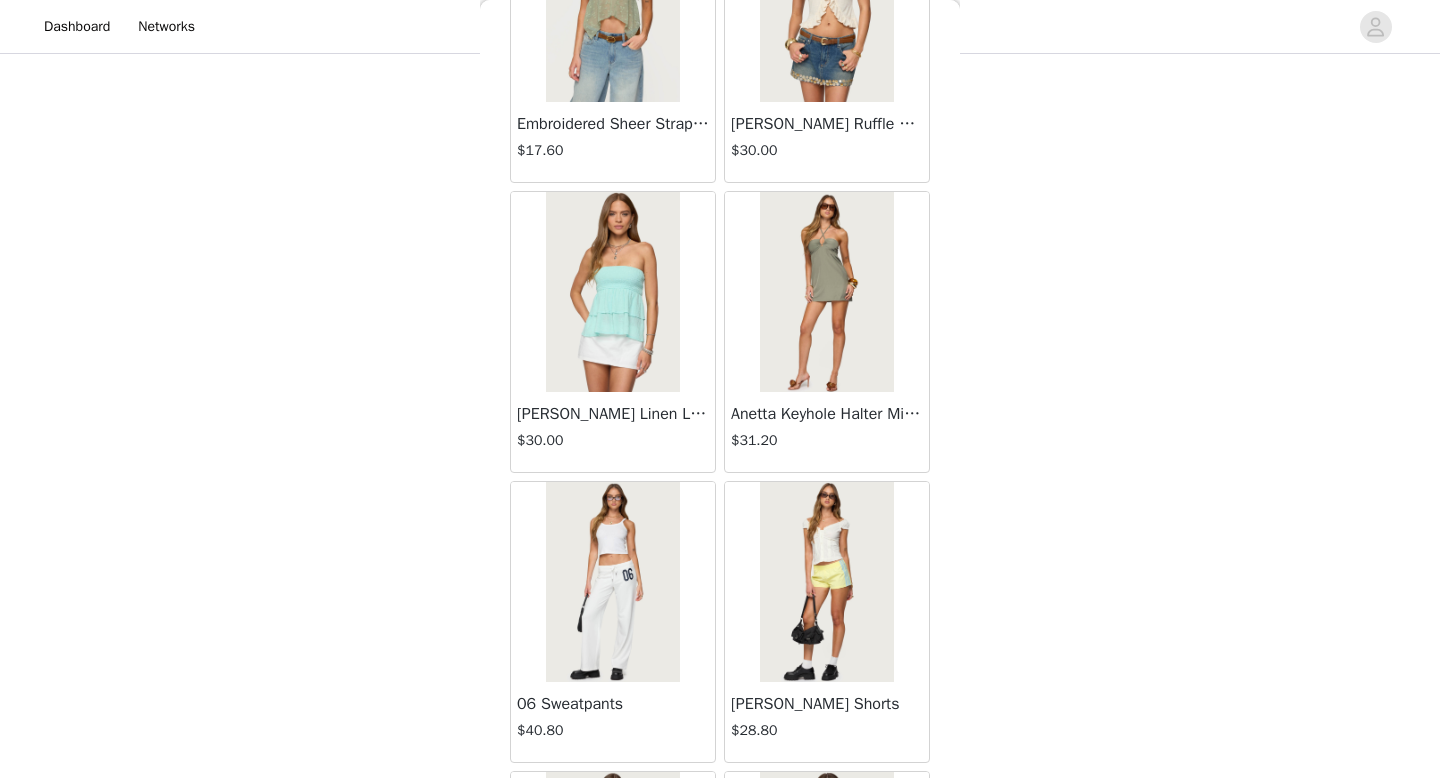 scroll, scrollTop: 10982, scrollLeft: 0, axis: vertical 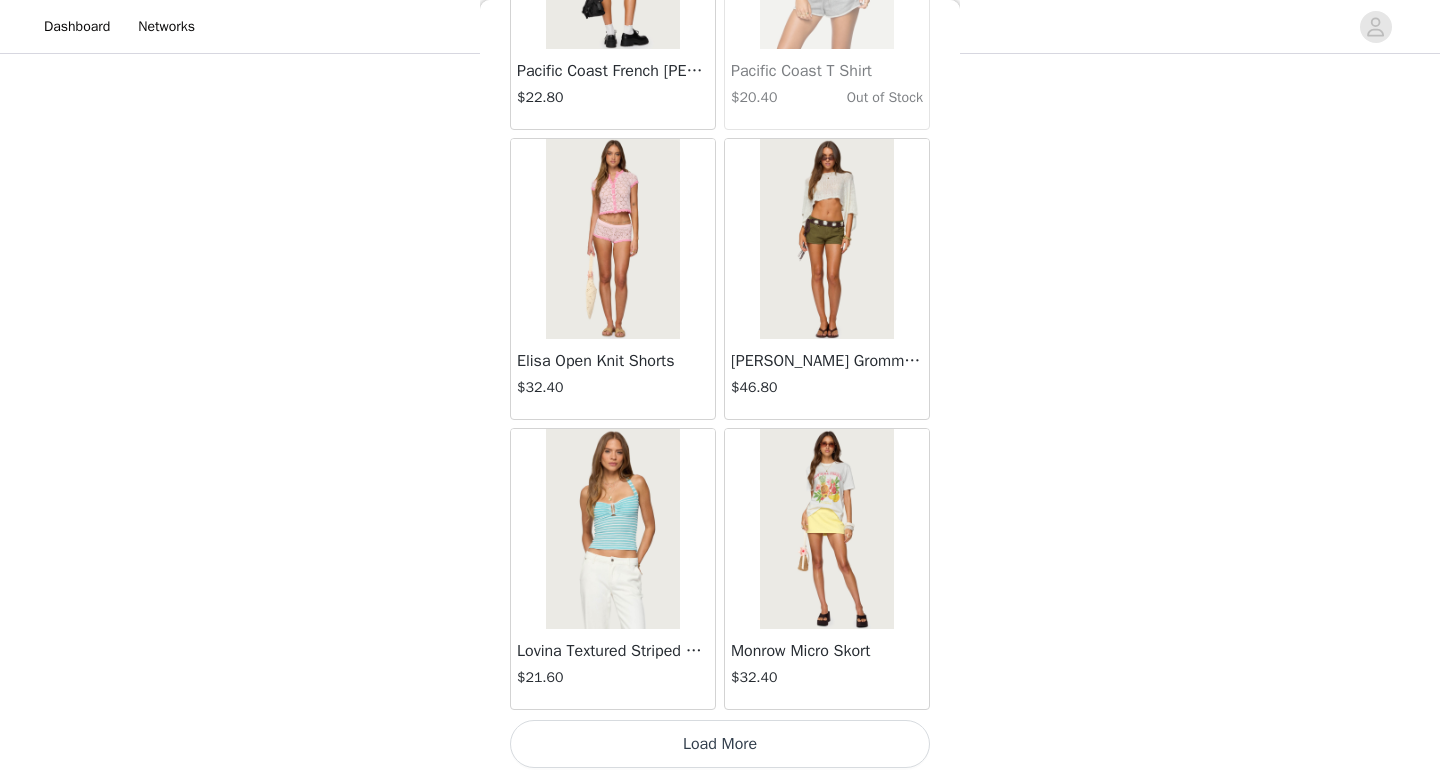 click on "Load More" at bounding box center (720, 744) 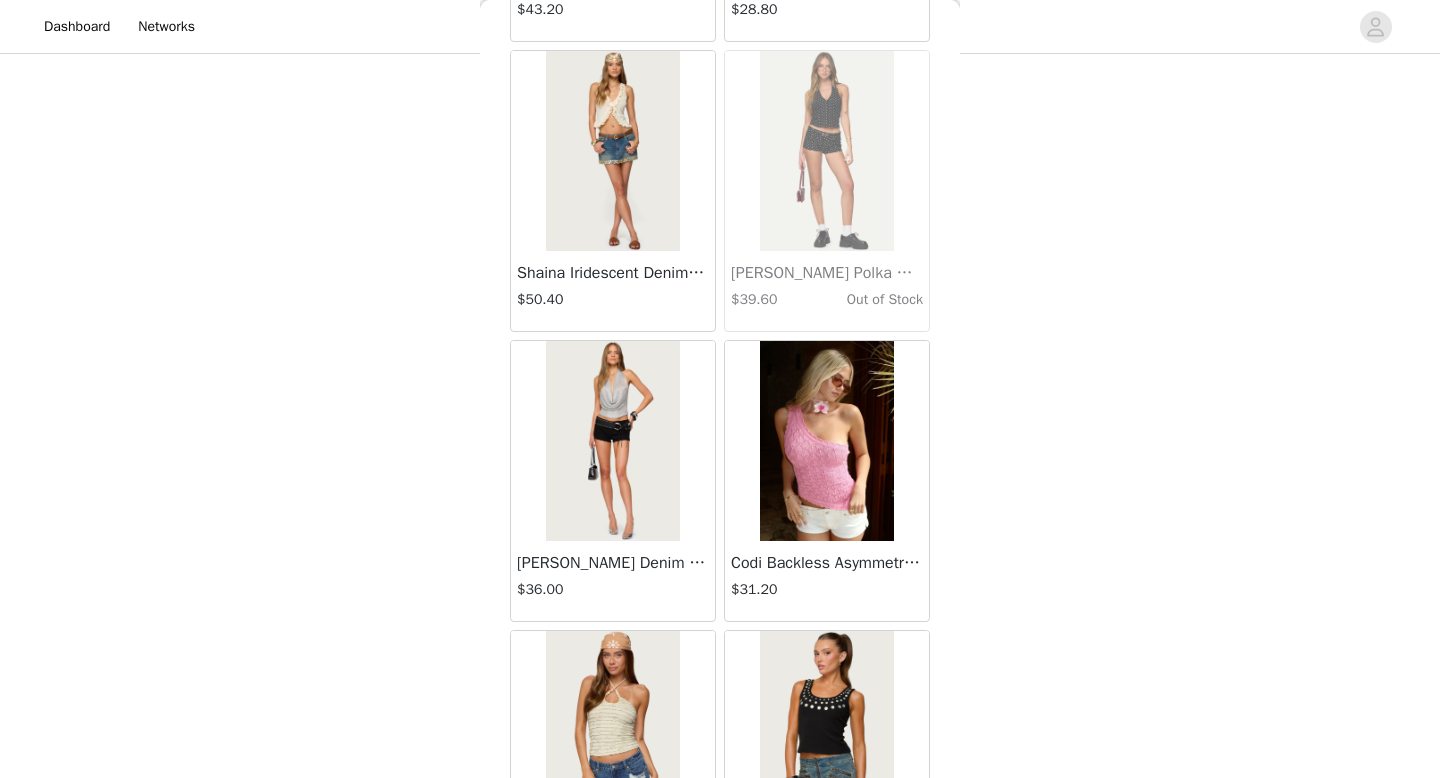 scroll, scrollTop: 13882, scrollLeft: 0, axis: vertical 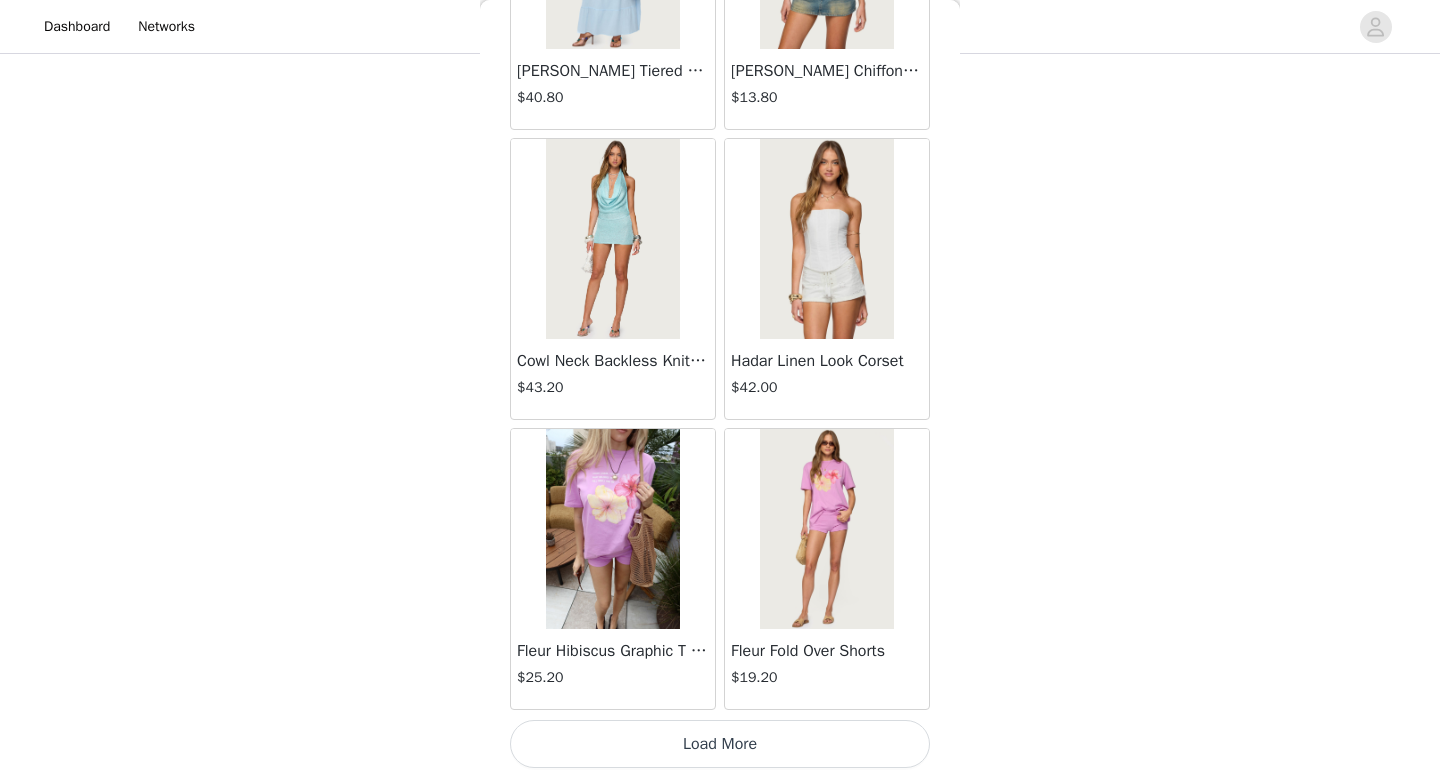 click on "Load More" at bounding box center (720, 744) 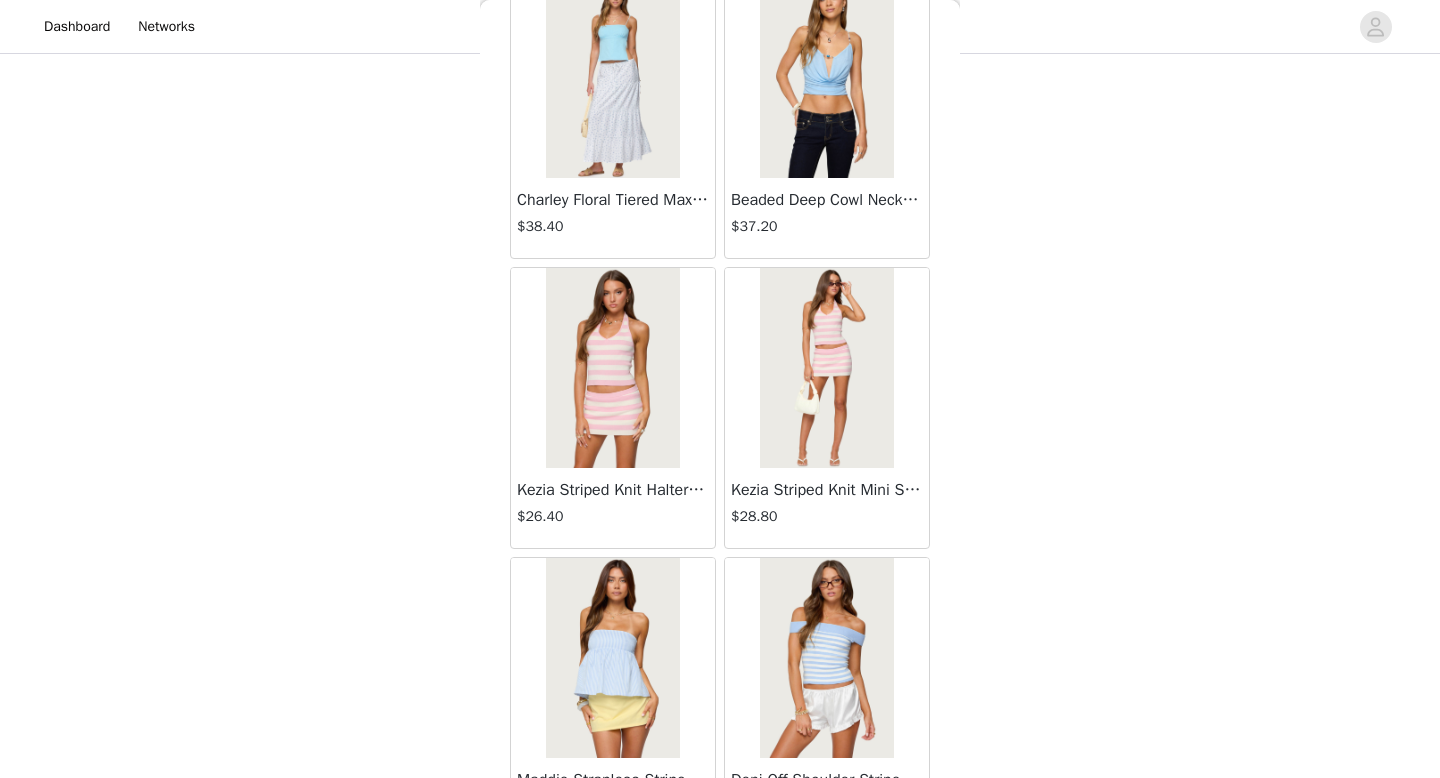 scroll, scrollTop: 16782, scrollLeft: 0, axis: vertical 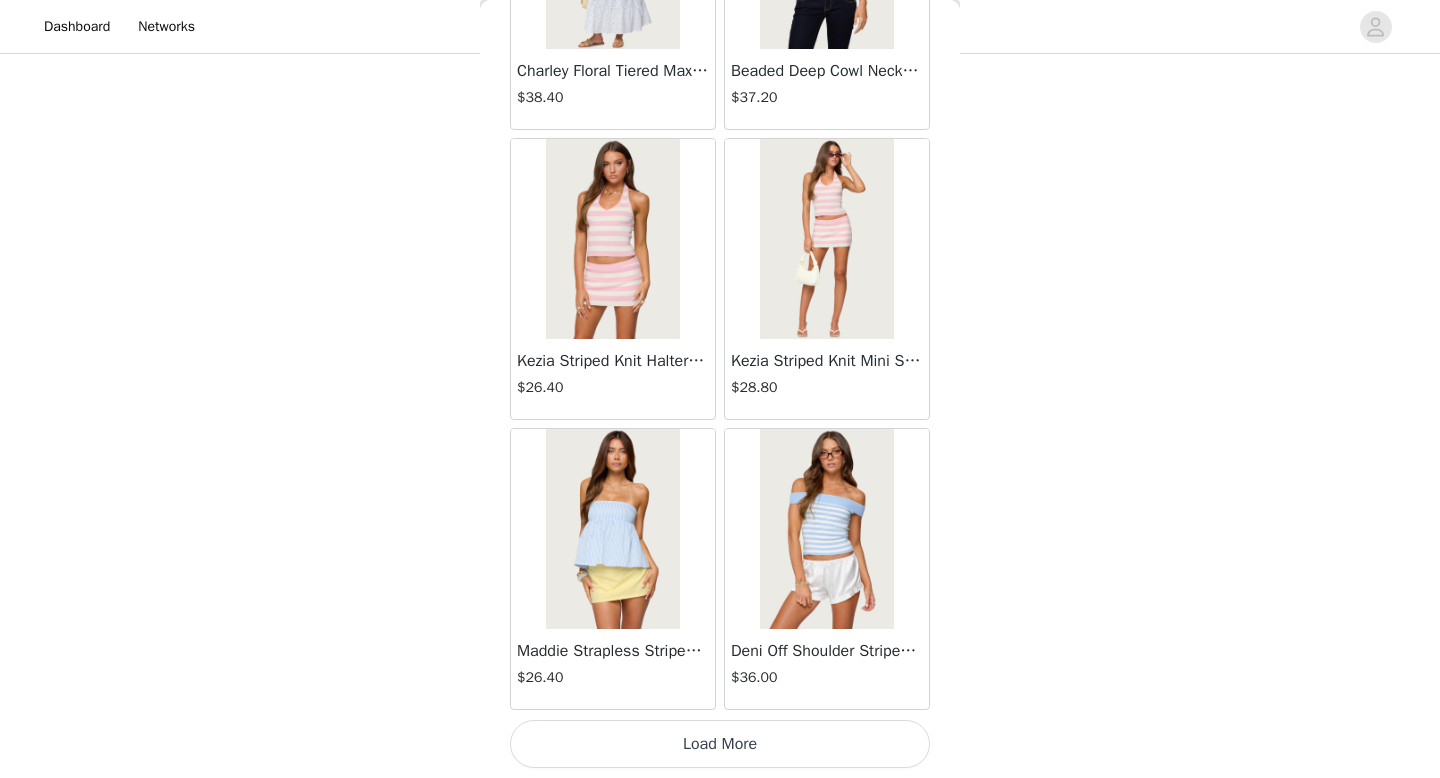 click on "Load More" at bounding box center (720, 744) 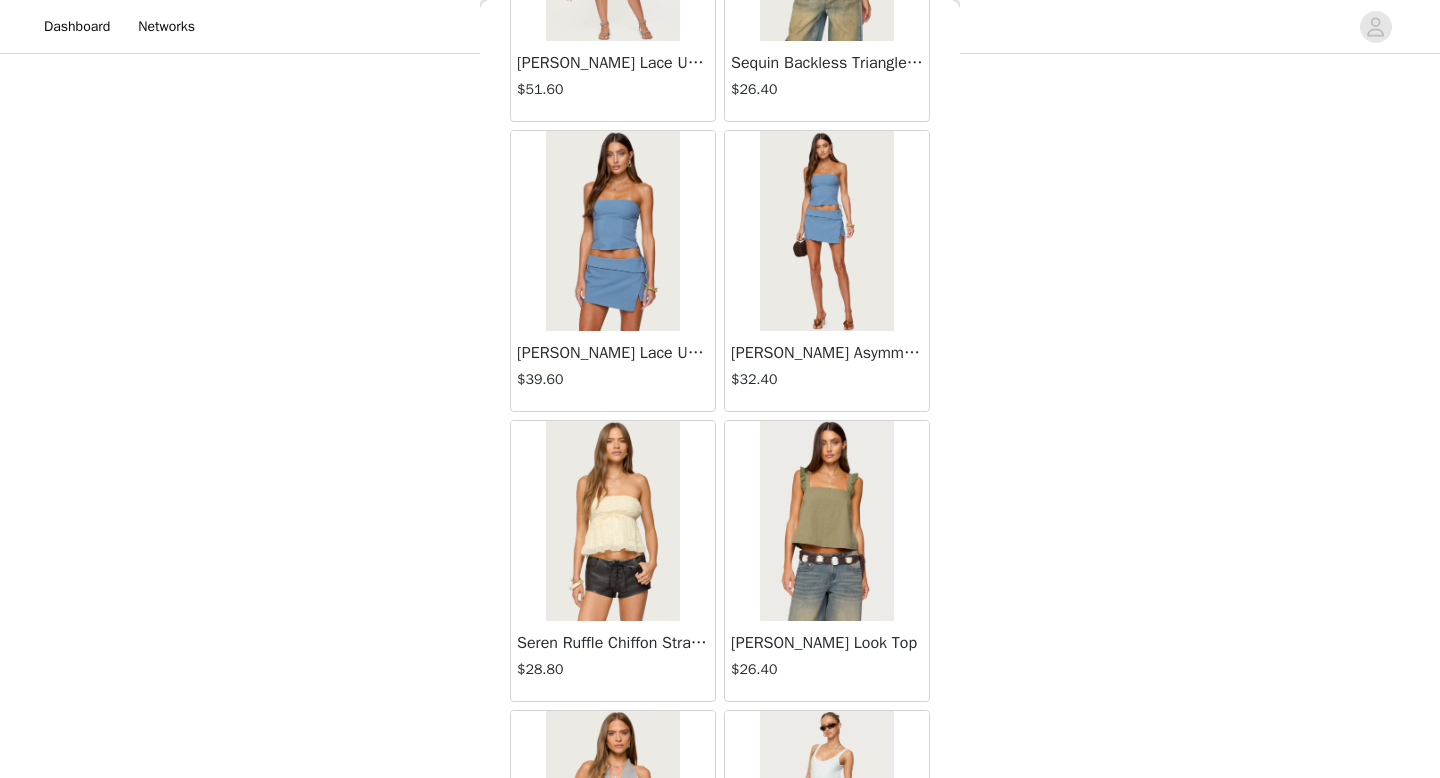 scroll, scrollTop: 19682, scrollLeft: 0, axis: vertical 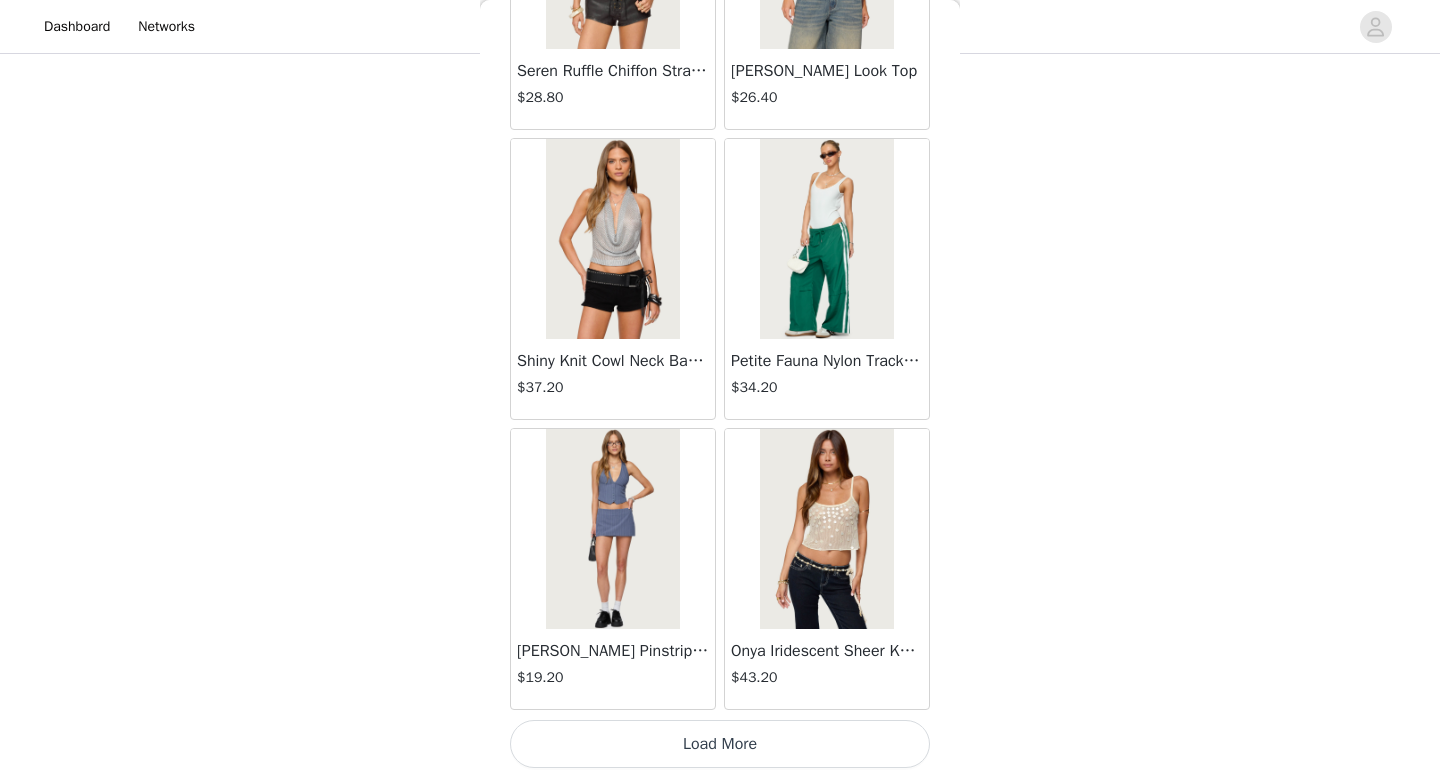 click on "Load More" at bounding box center (720, 744) 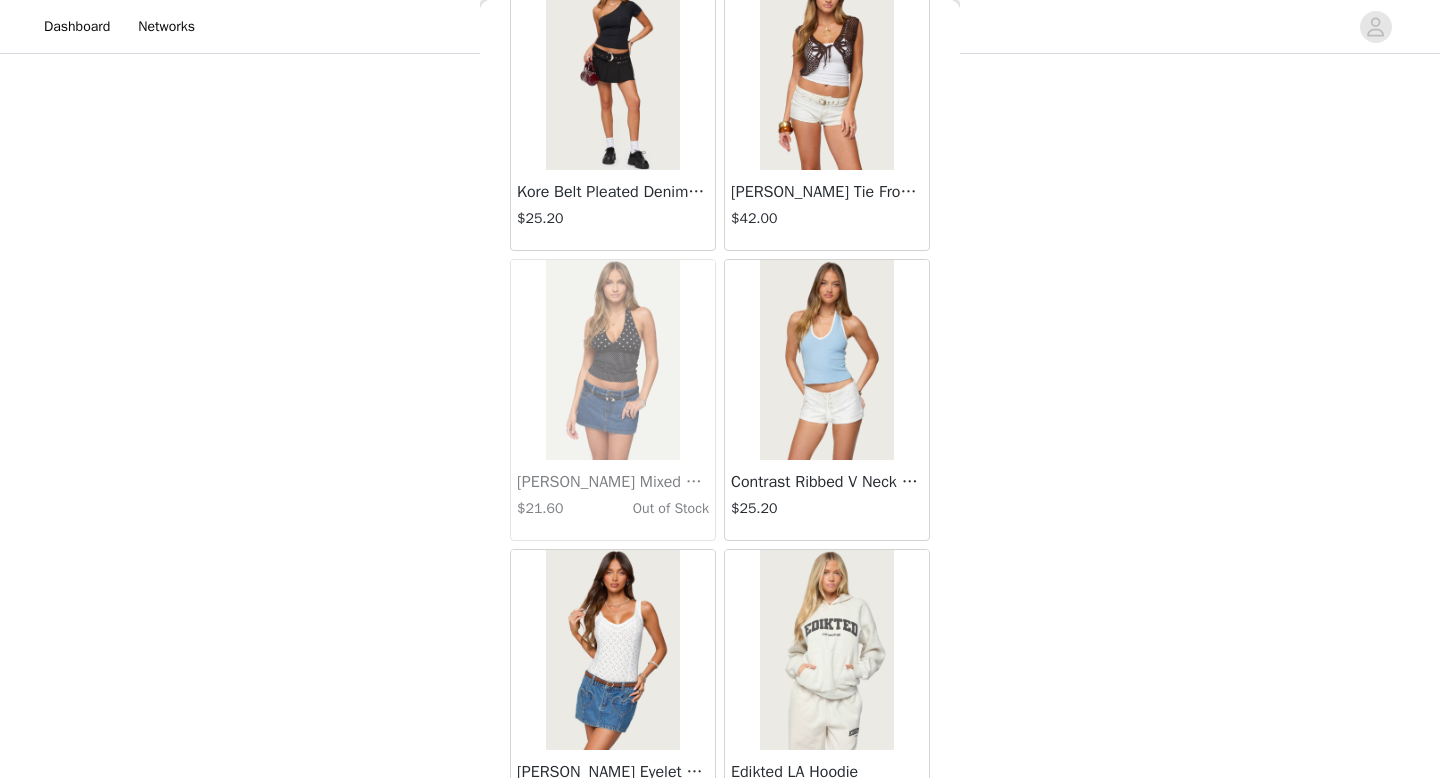 scroll, scrollTop: 22582, scrollLeft: 0, axis: vertical 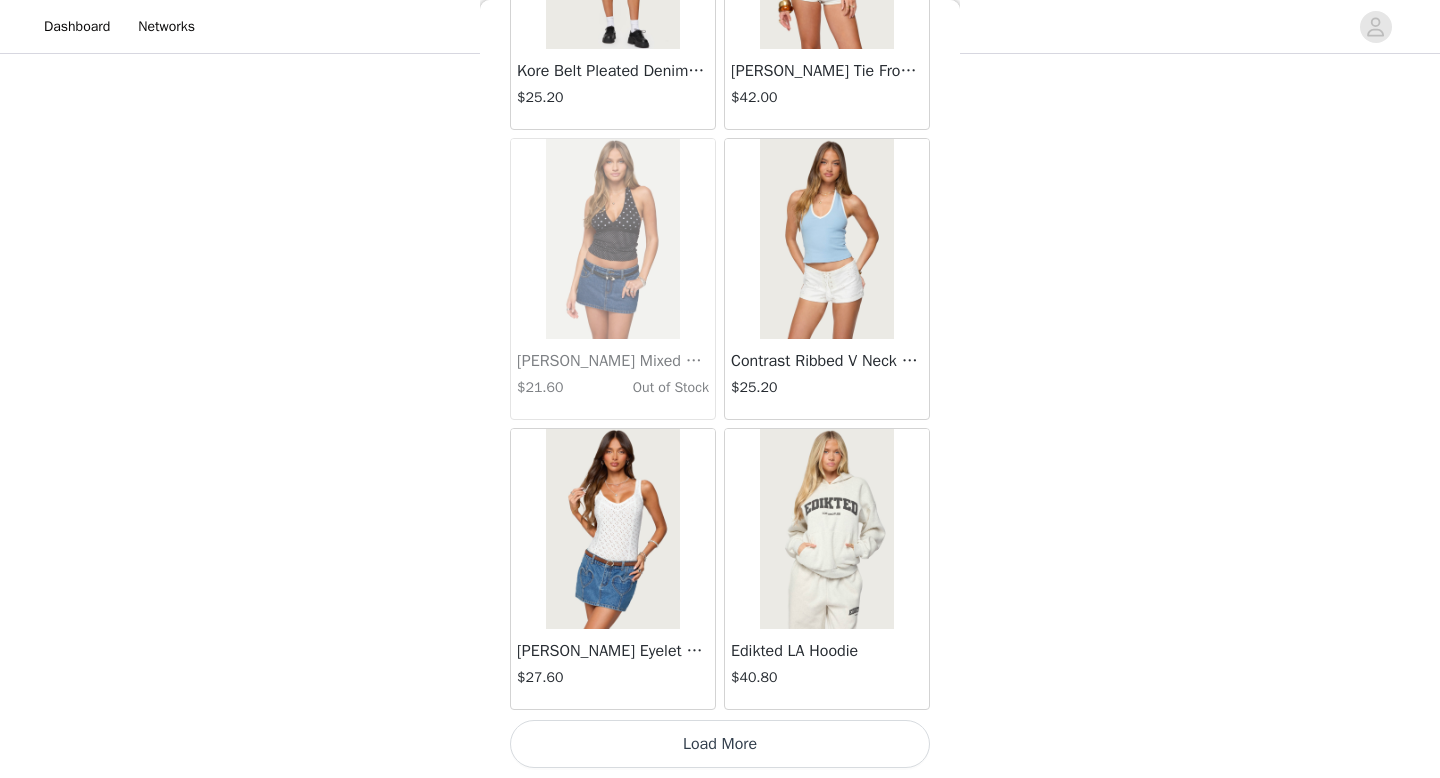 click on "Load More" at bounding box center [720, 744] 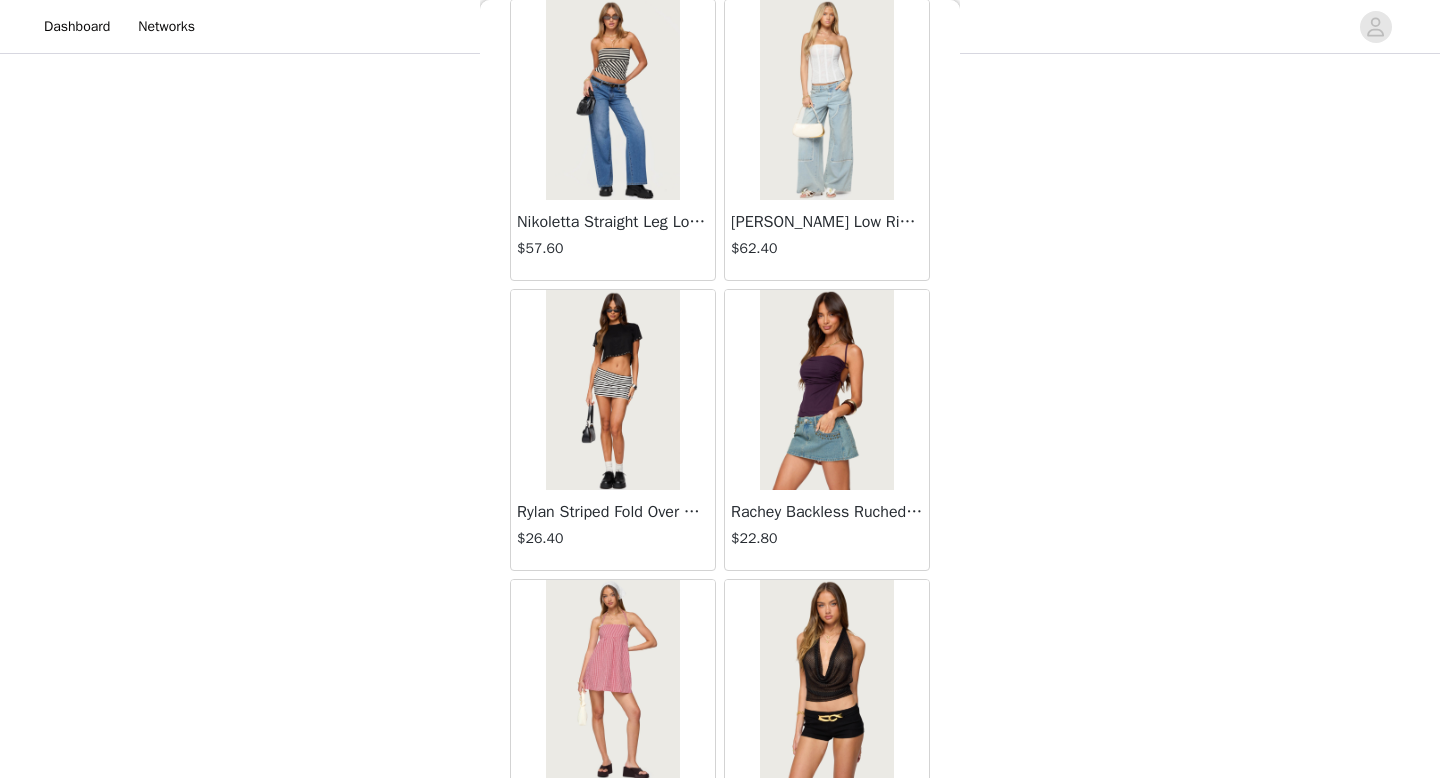 scroll, scrollTop: 25482, scrollLeft: 0, axis: vertical 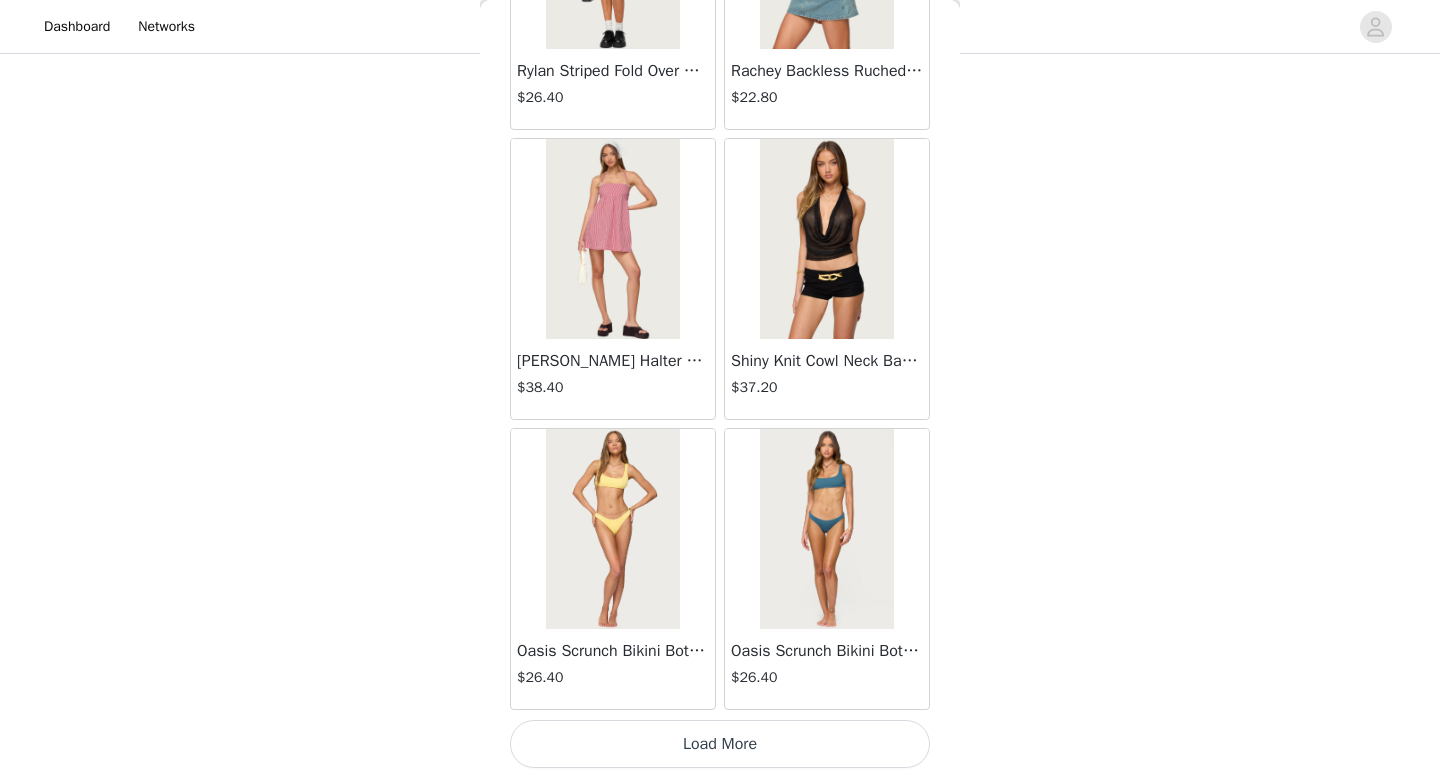 click on "Load More" at bounding box center (720, 744) 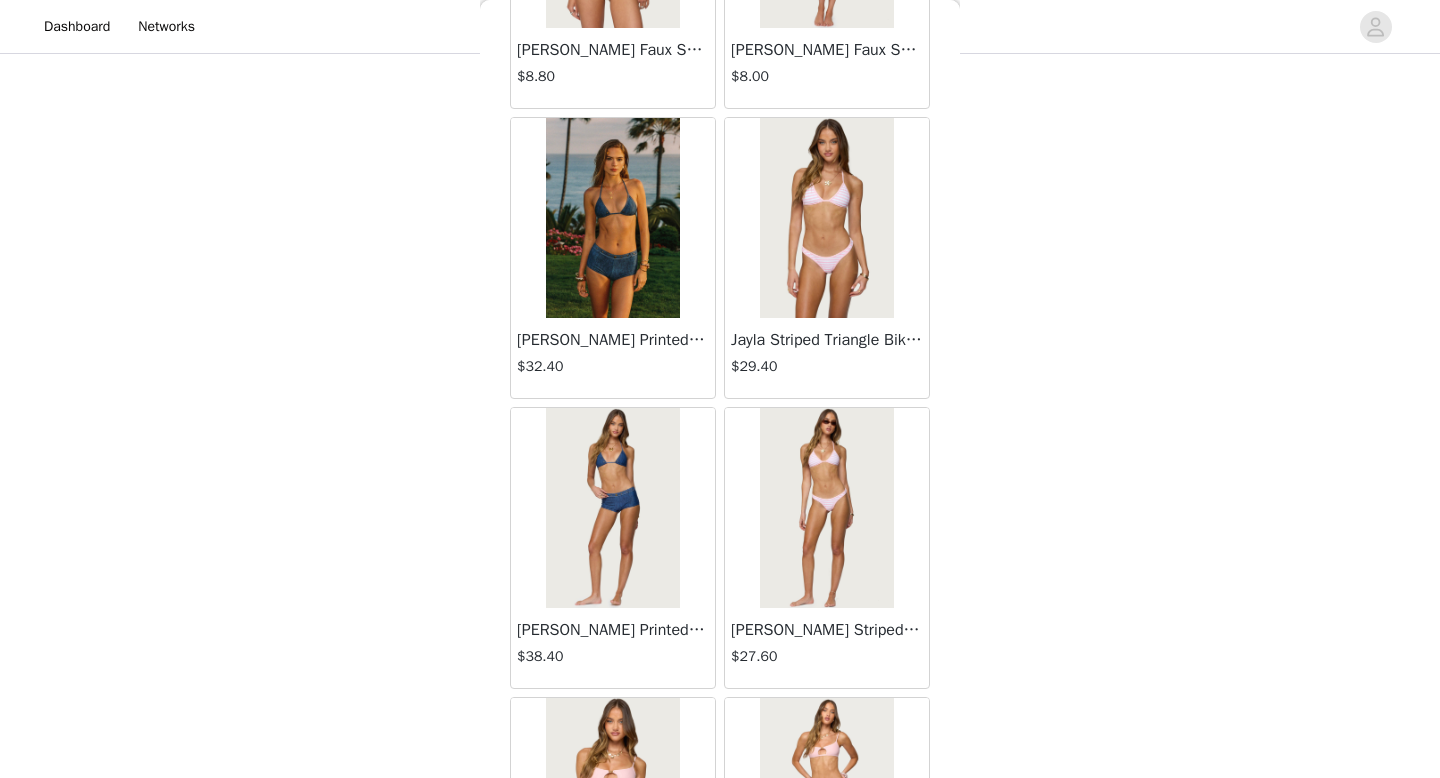 scroll, scrollTop: 28382, scrollLeft: 0, axis: vertical 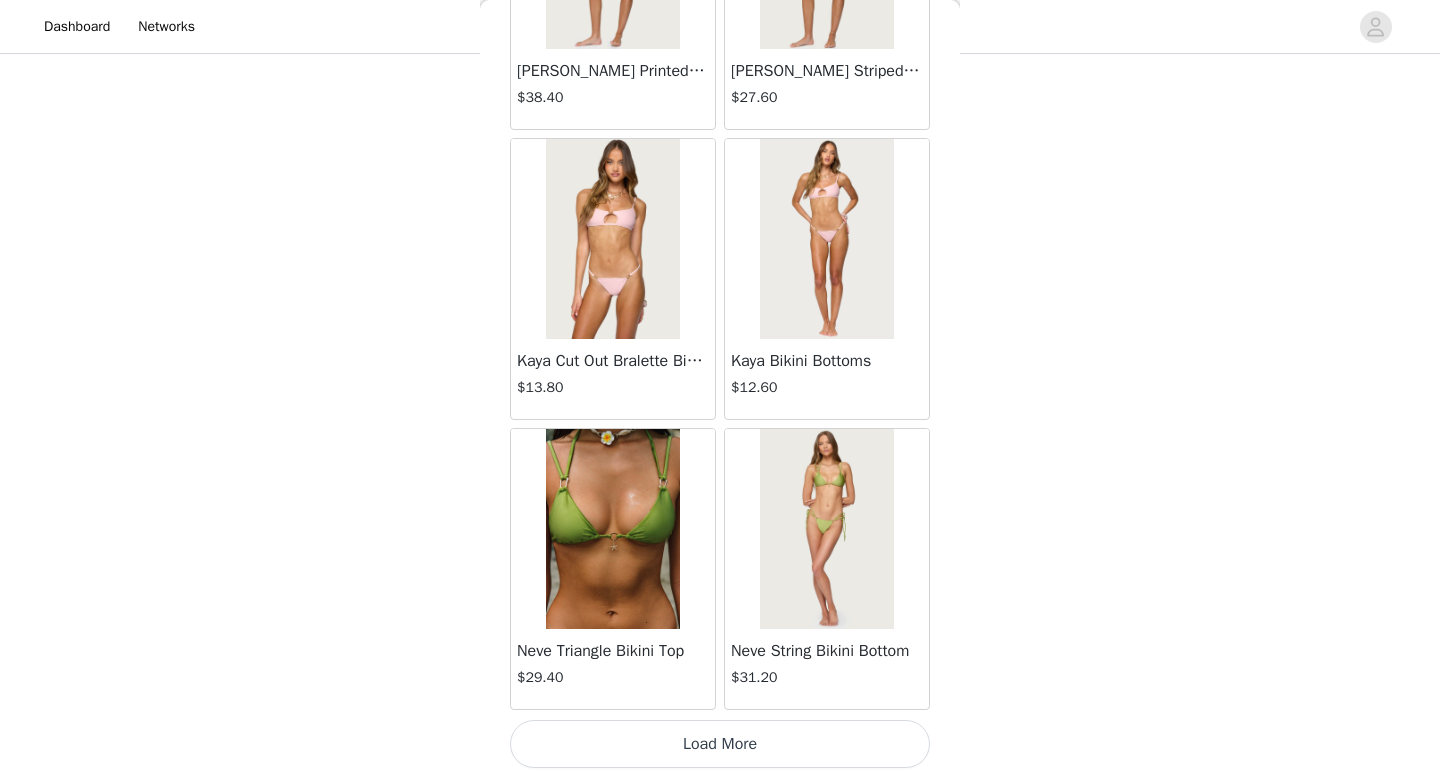 click on "Load More" at bounding box center (720, 744) 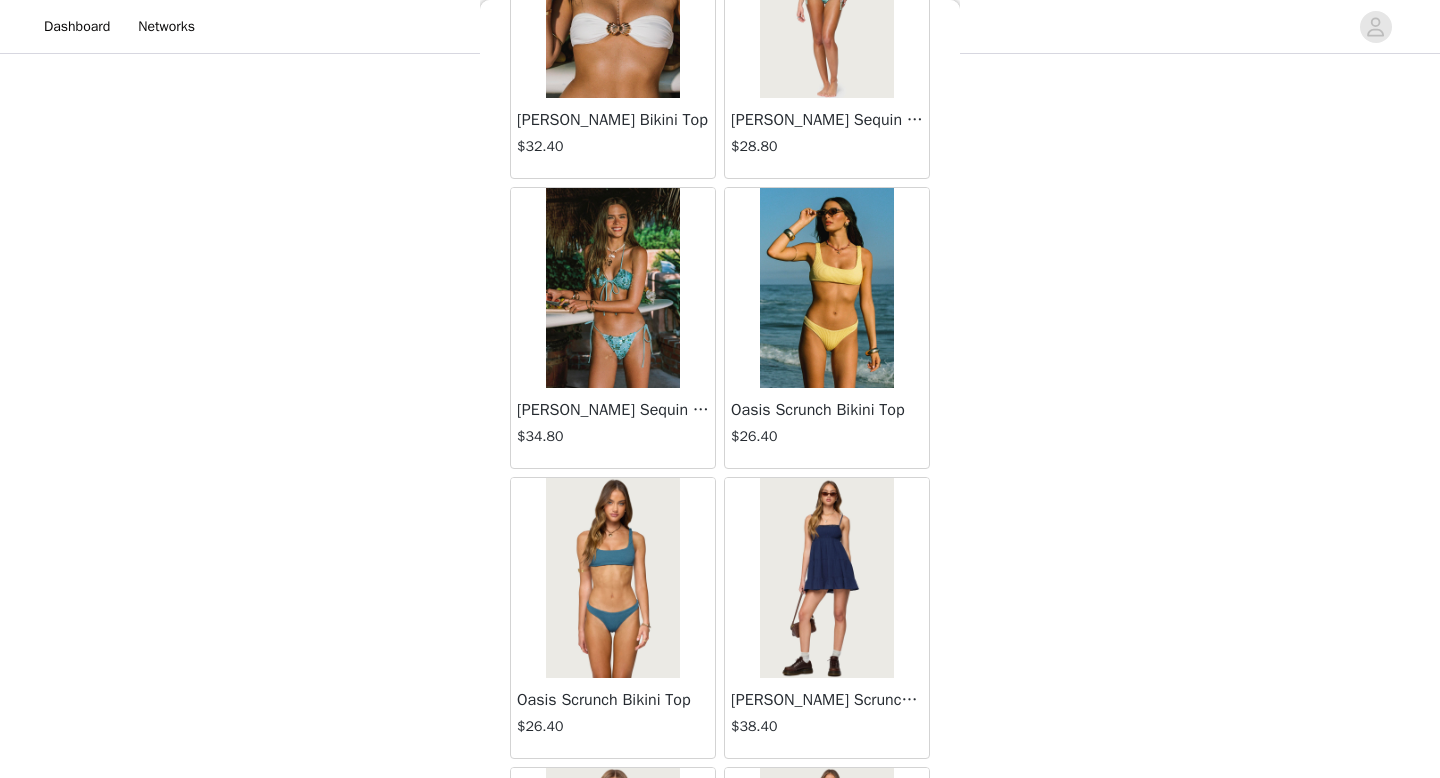 scroll, scrollTop: 31282, scrollLeft: 0, axis: vertical 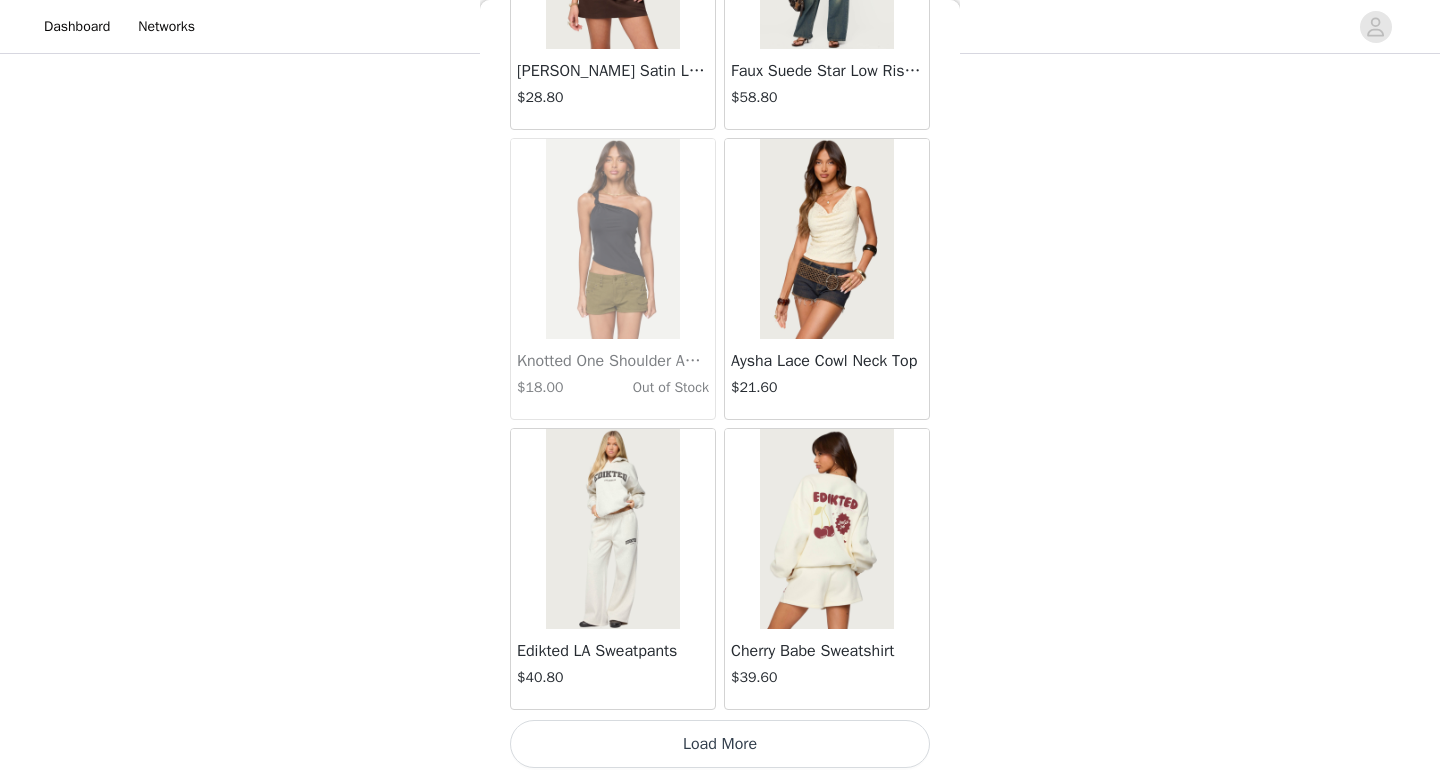 click on "Load More" at bounding box center (720, 744) 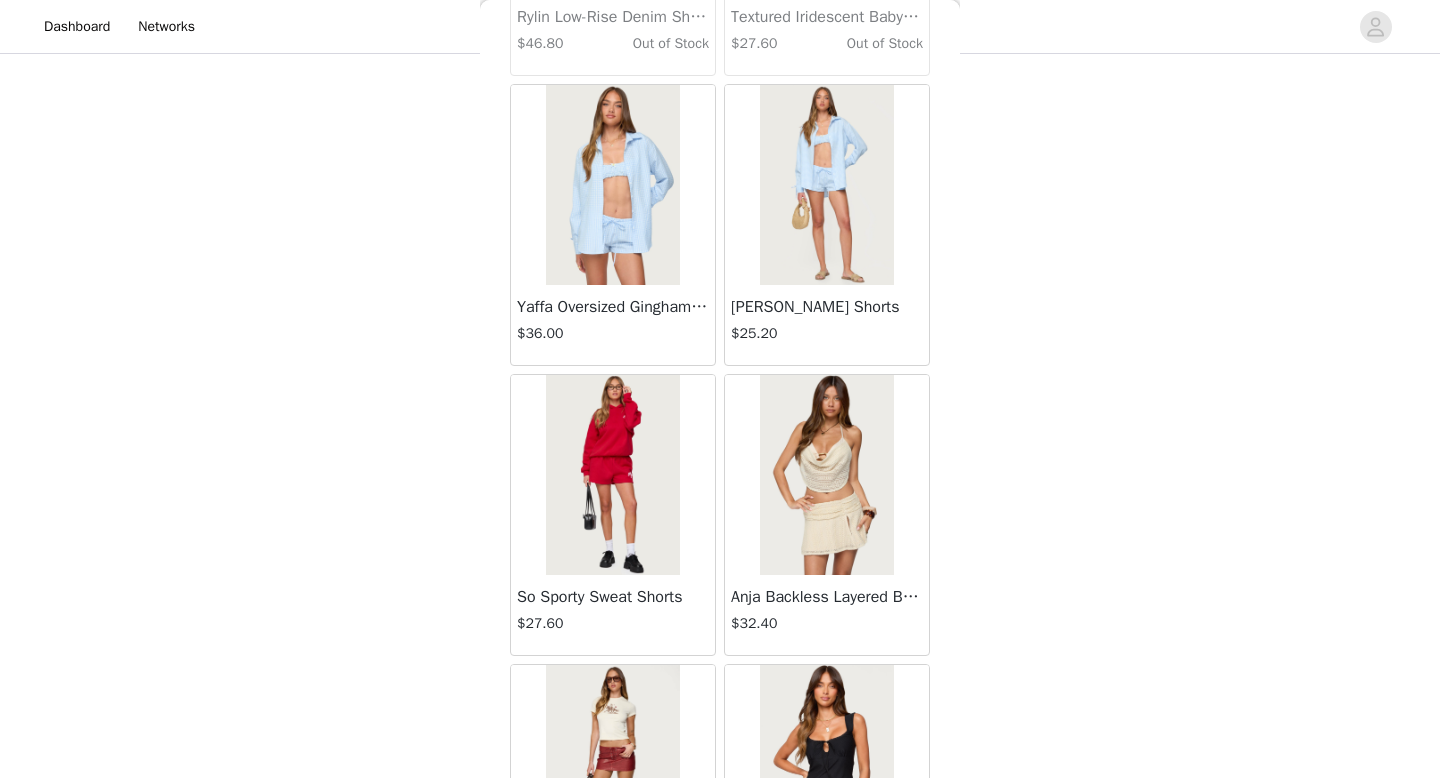 scroll, scrollTop: 34182, scrollLeft: 0, axis: vertical 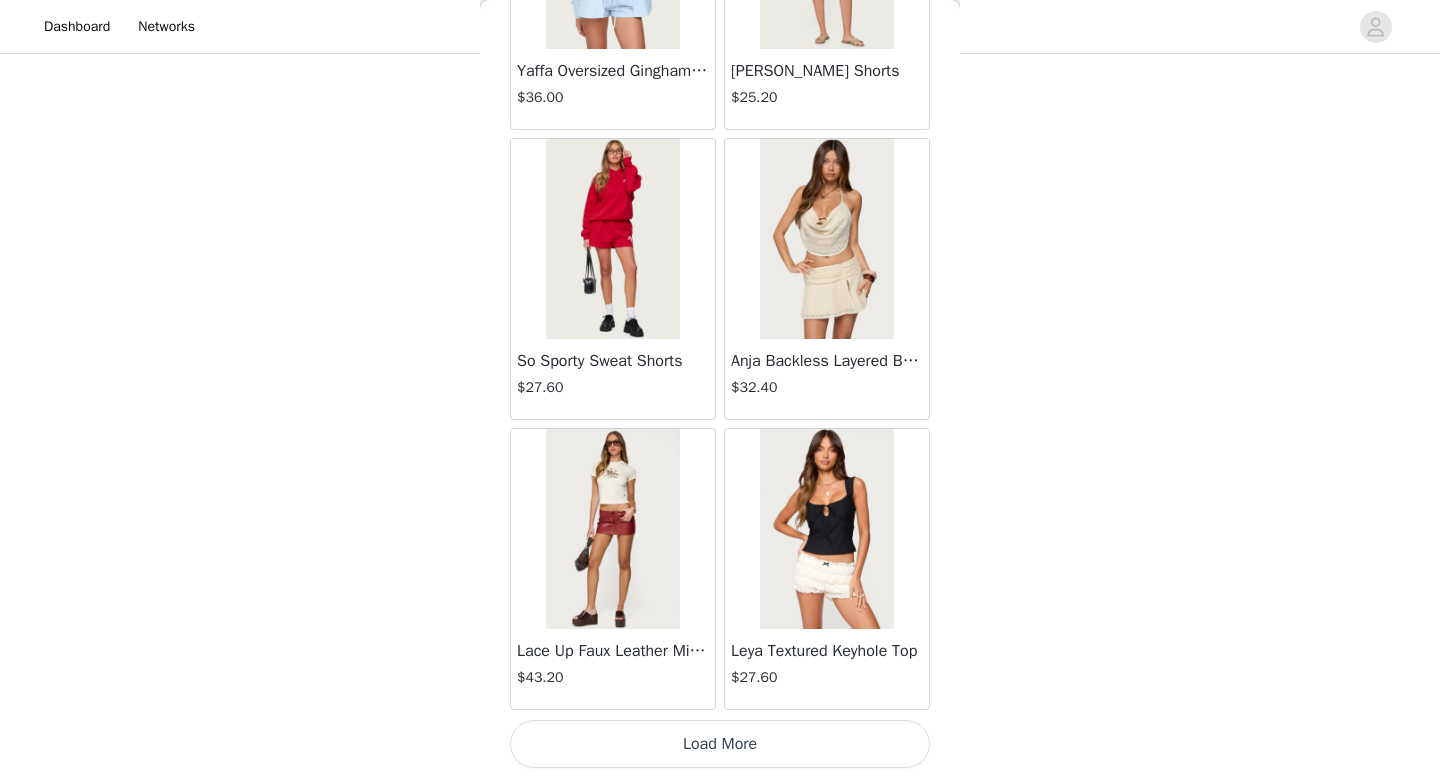 click on "Load More" at bounding box center [720, 744] 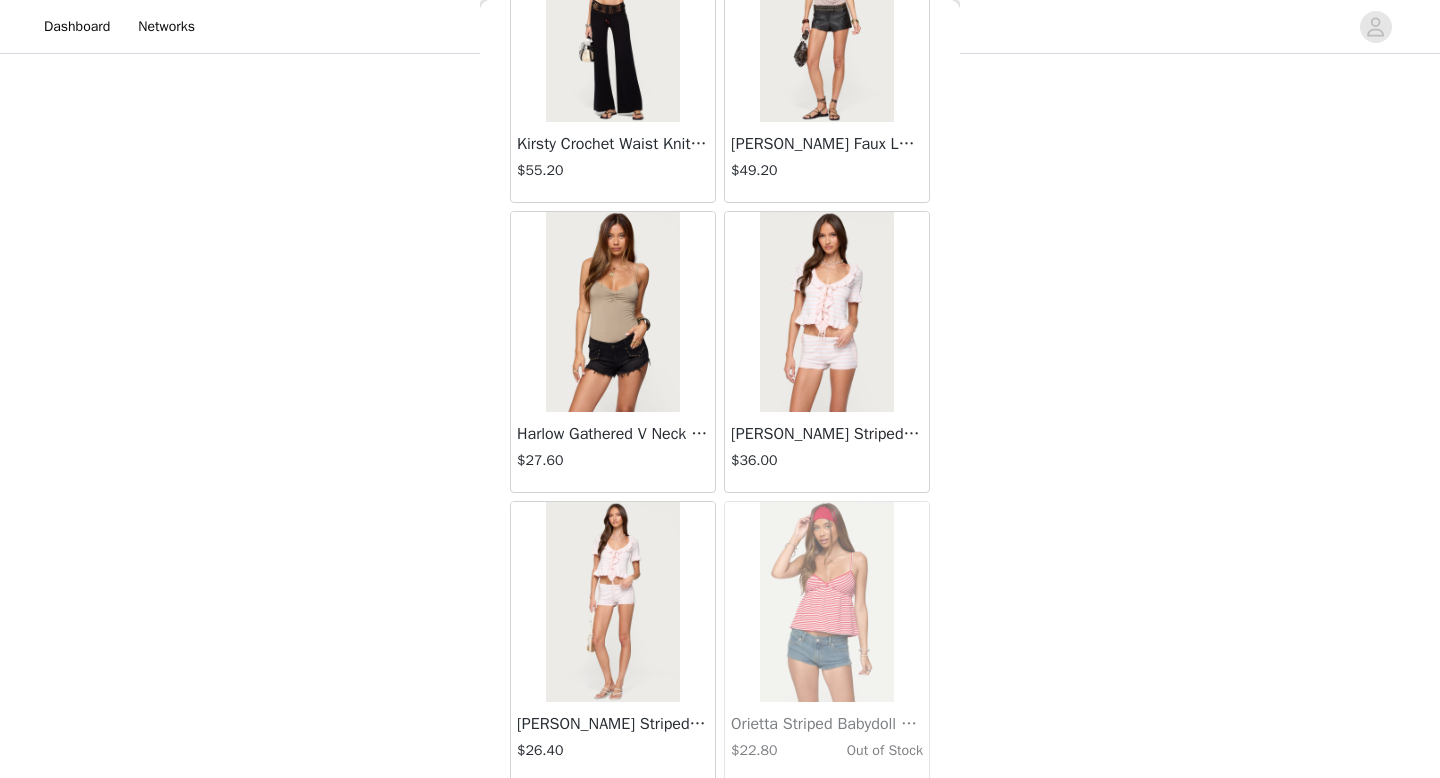 scroll, scrollTop: 37082, scrollLeft: 0, axis: vertical 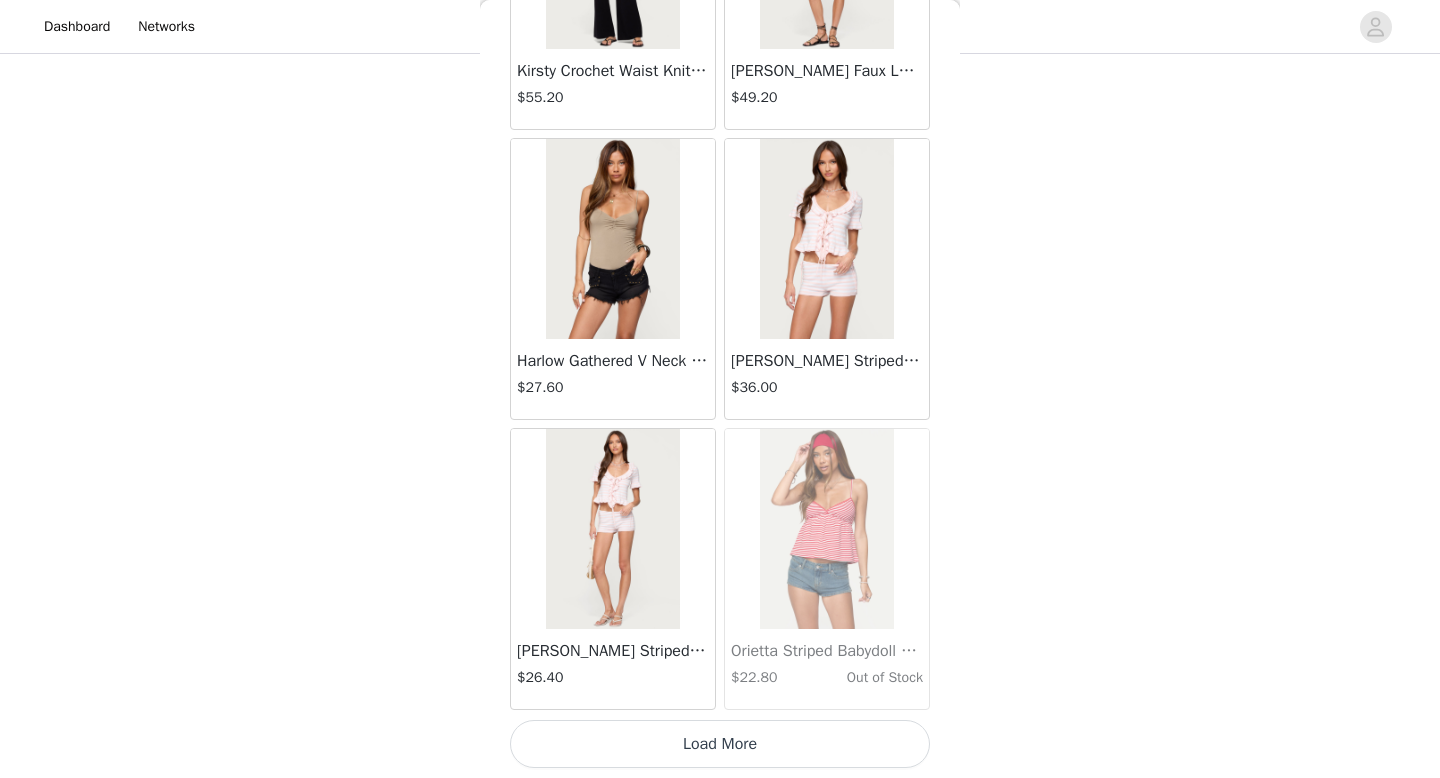 click on "Load More" at bounding box center [720, 744] 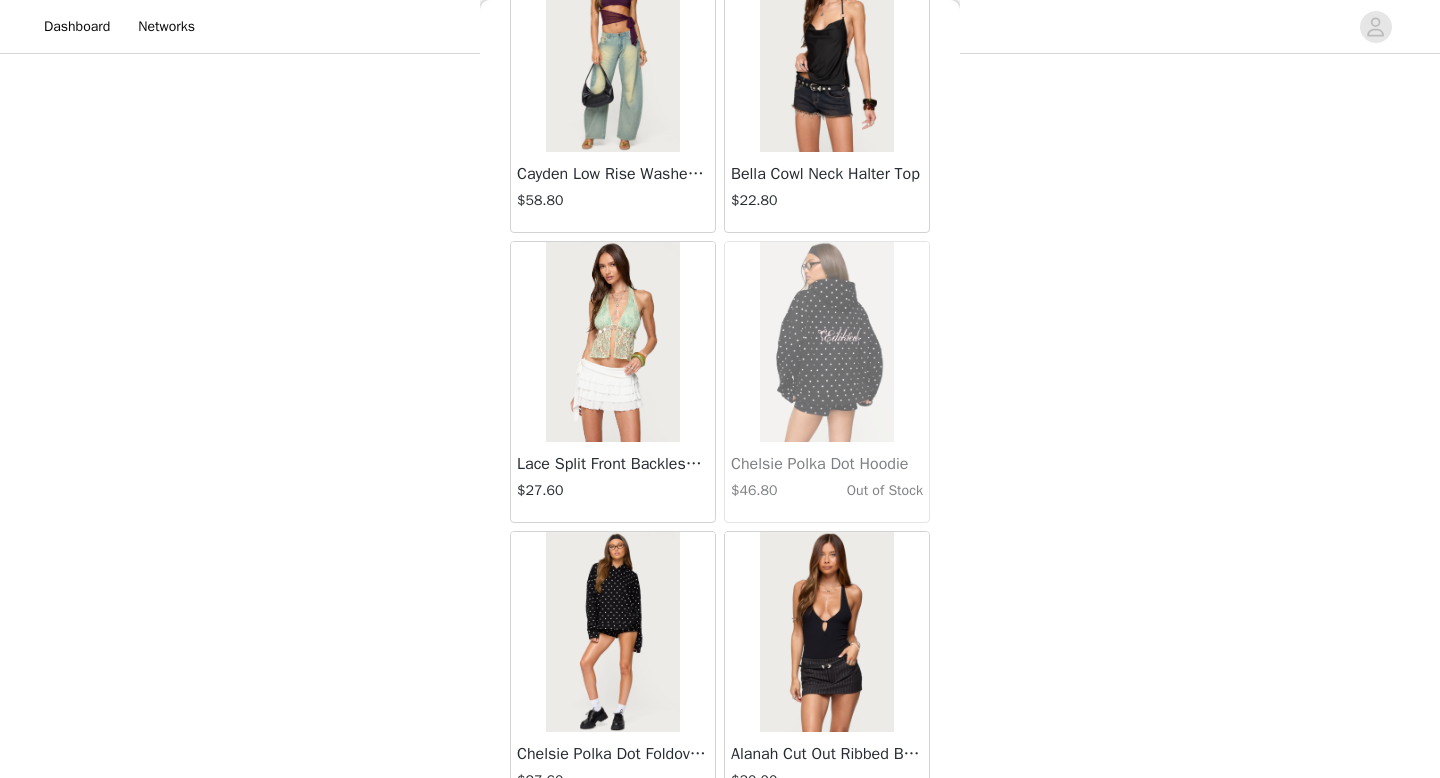 scroll, scrollTop: 39982, scrollLeft: 0, axis: vertical 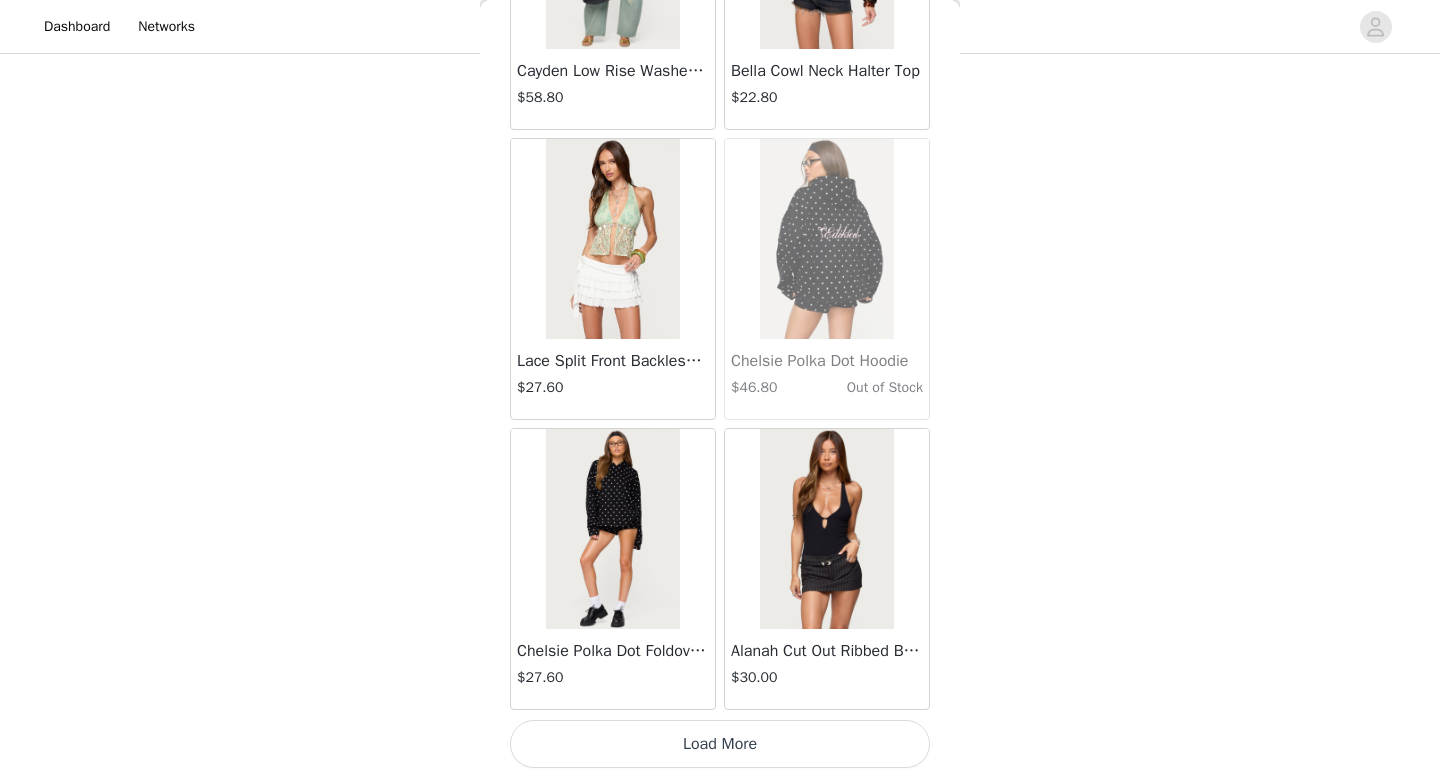 click on "Load More" at bounding box center [720, 744] 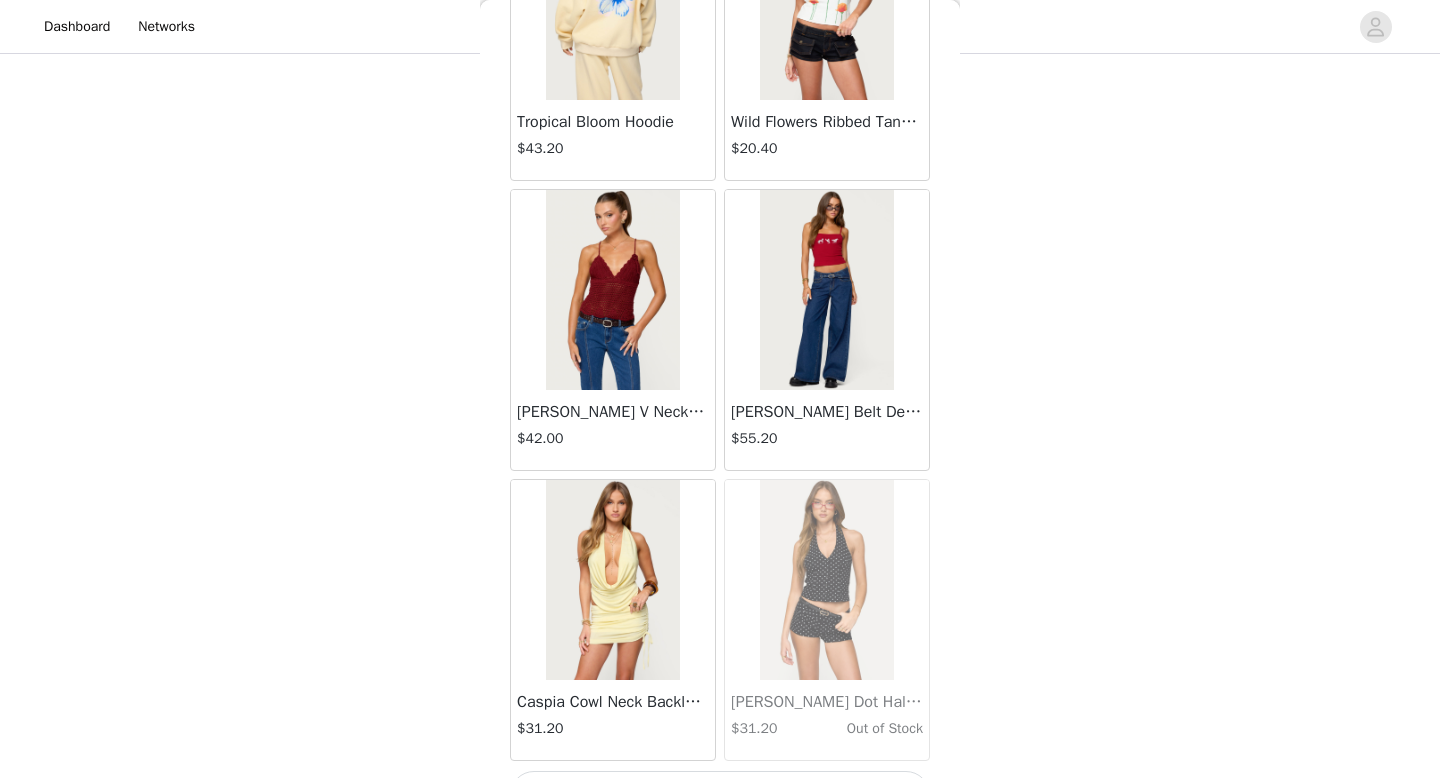 scroll, scrollTop: 42882, scrollLeft: 0, axis: vertical 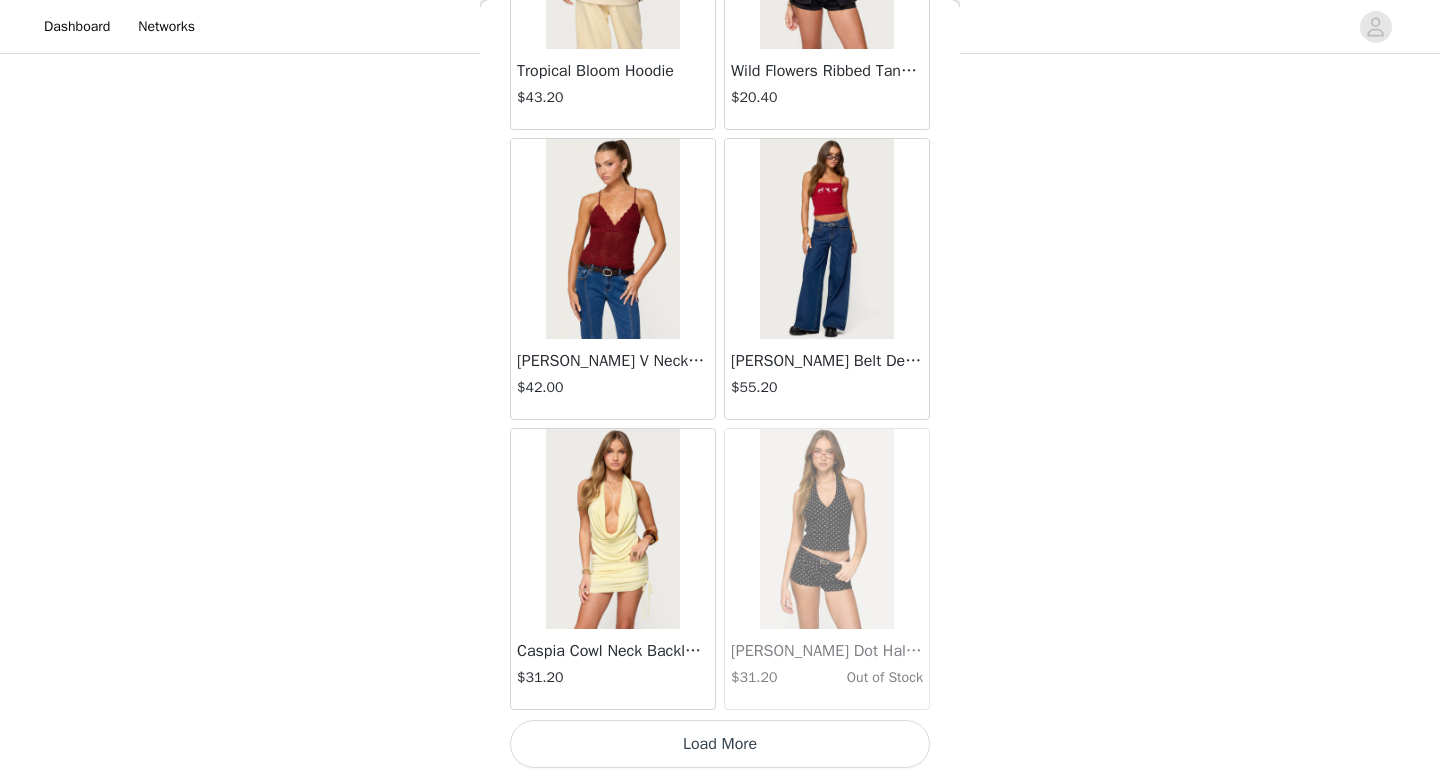 click on "Load More" at bounding box center [720, 744] 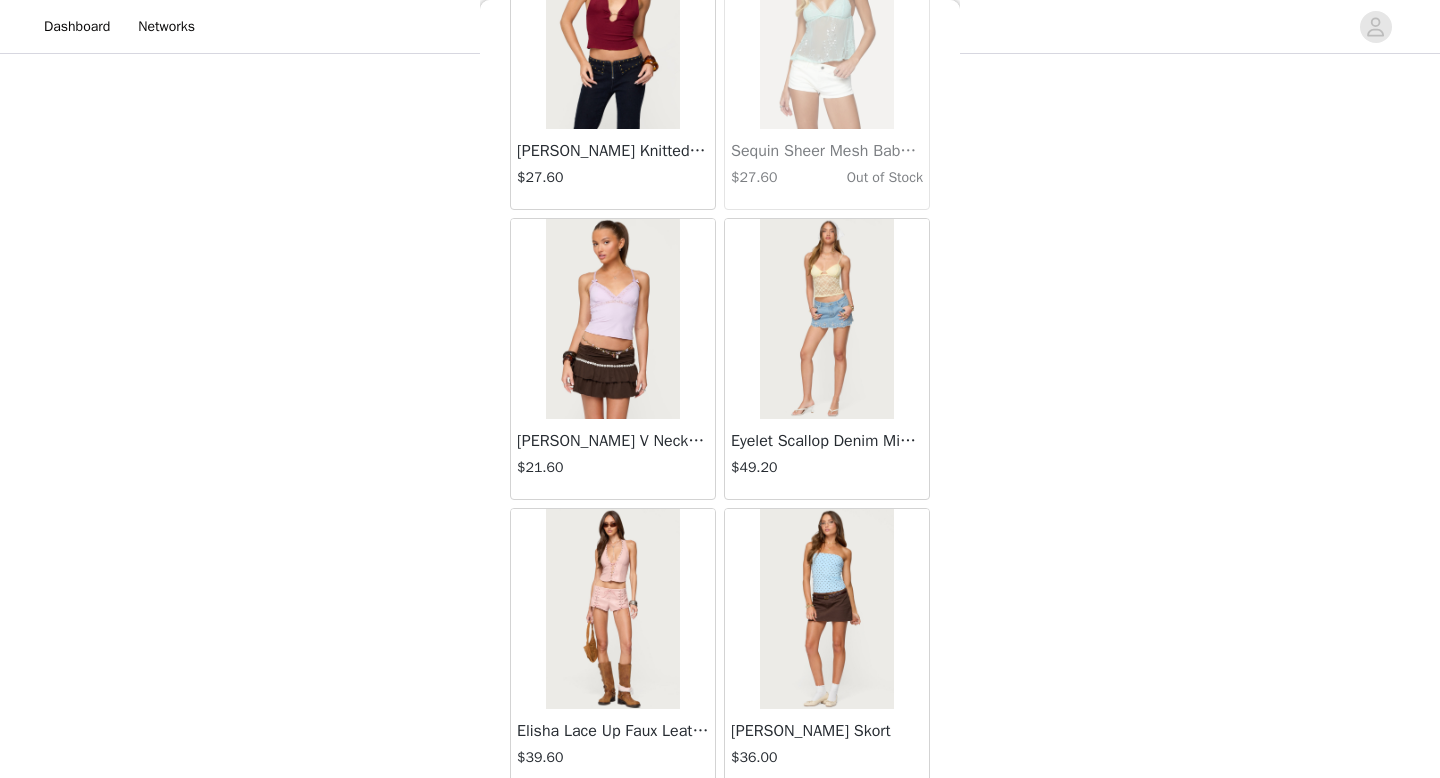 scroll, scrollTop: 45705, scrollLeft: 0, axis: vertical 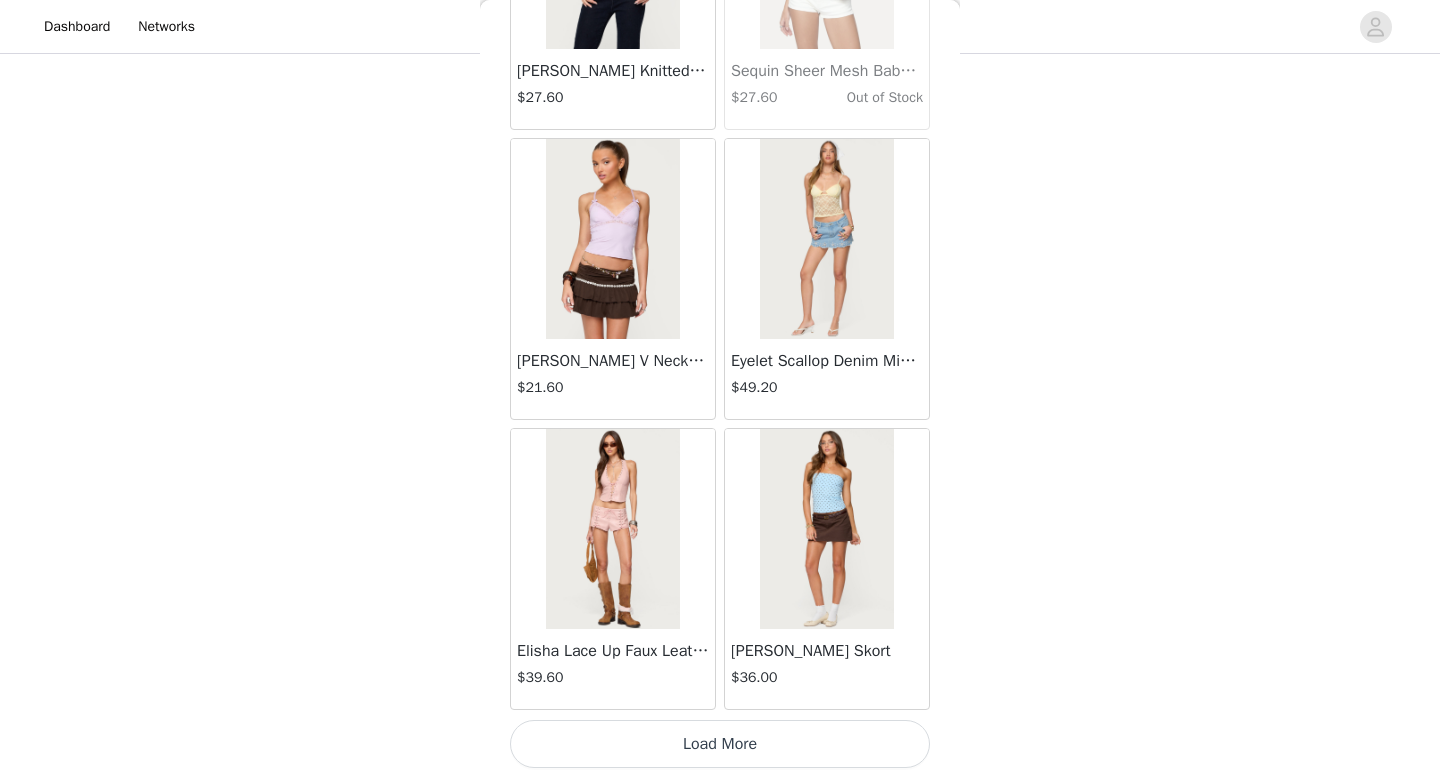 click on "Load More" at bounding box center (720, 744) 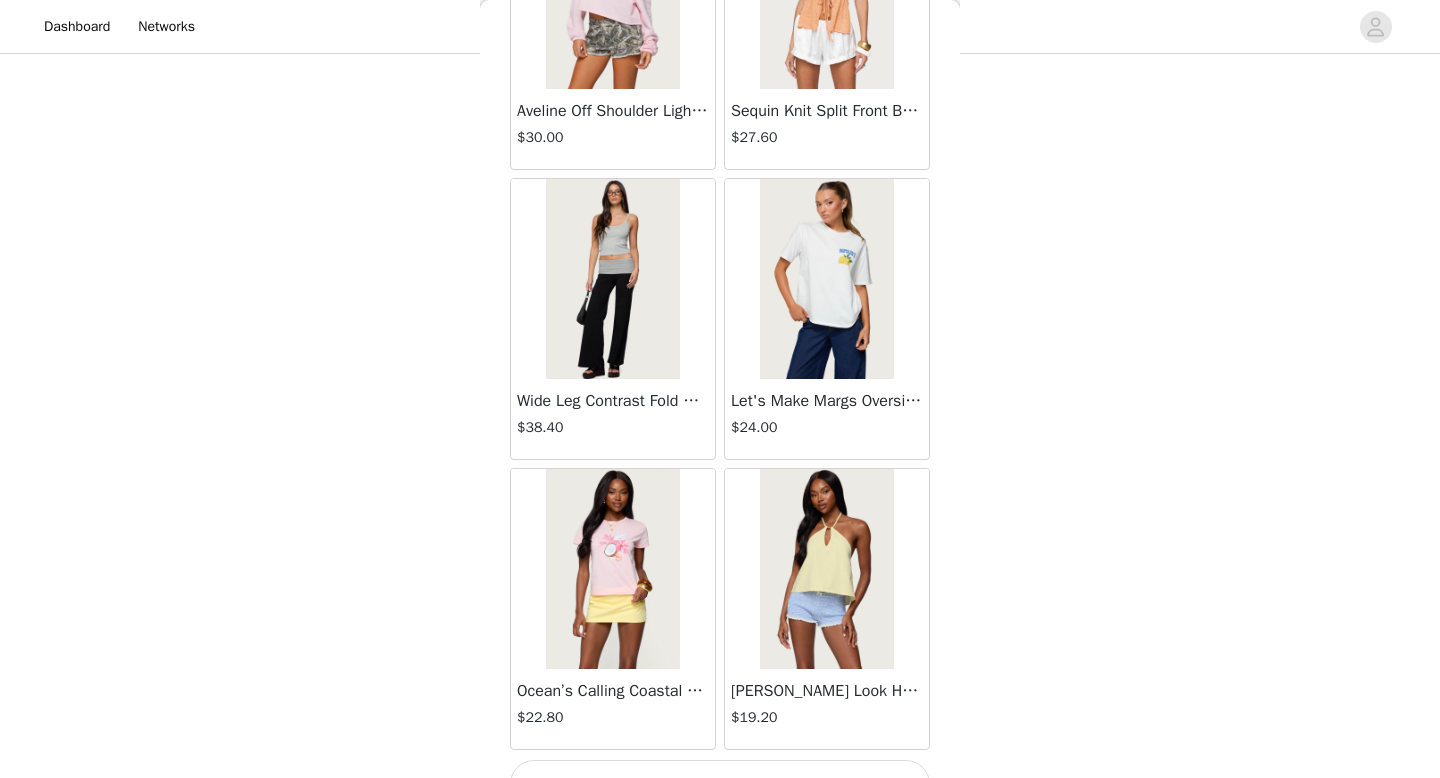 scroll, scrollTop: 48682, scrollLeft: 0, axis: vertical 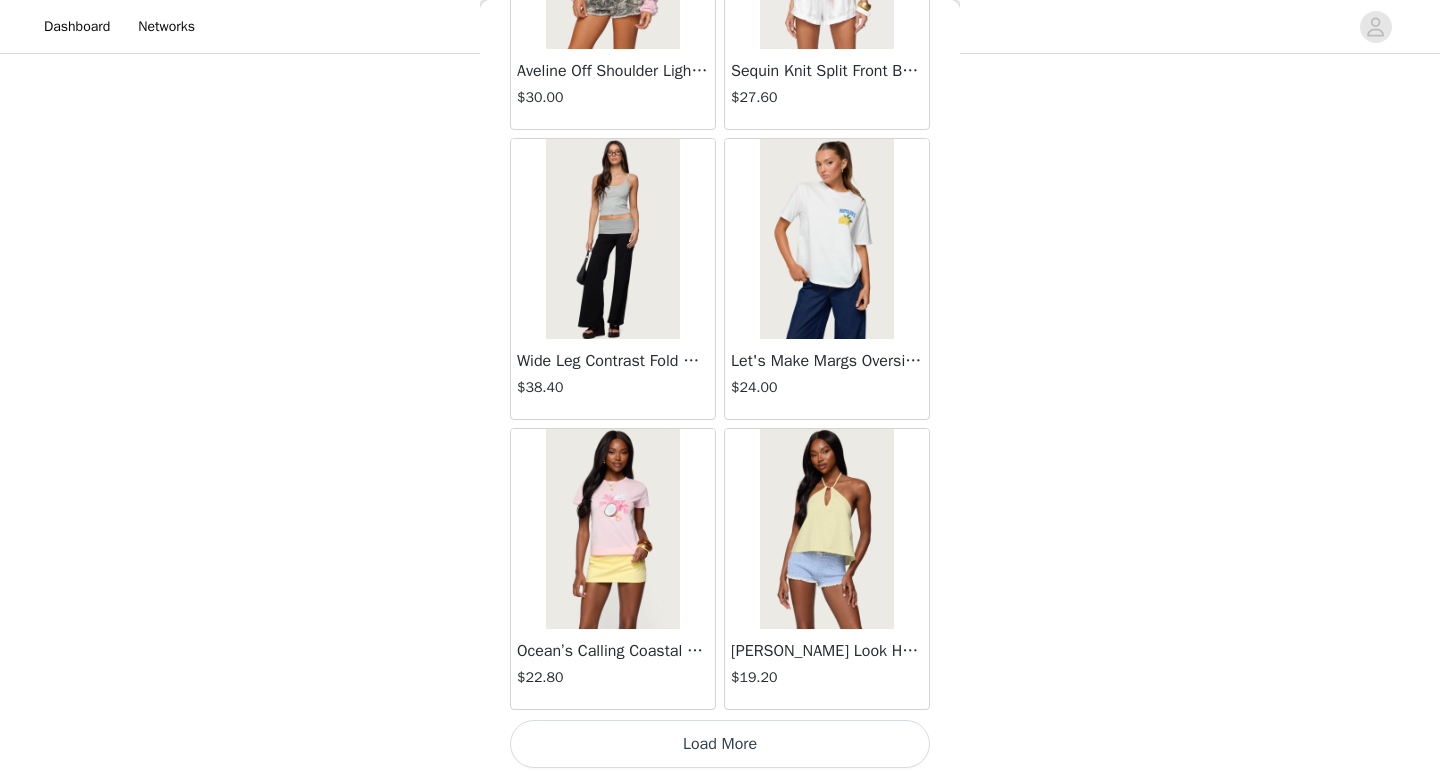 click on "Load More" at bounding box center [720, 744] 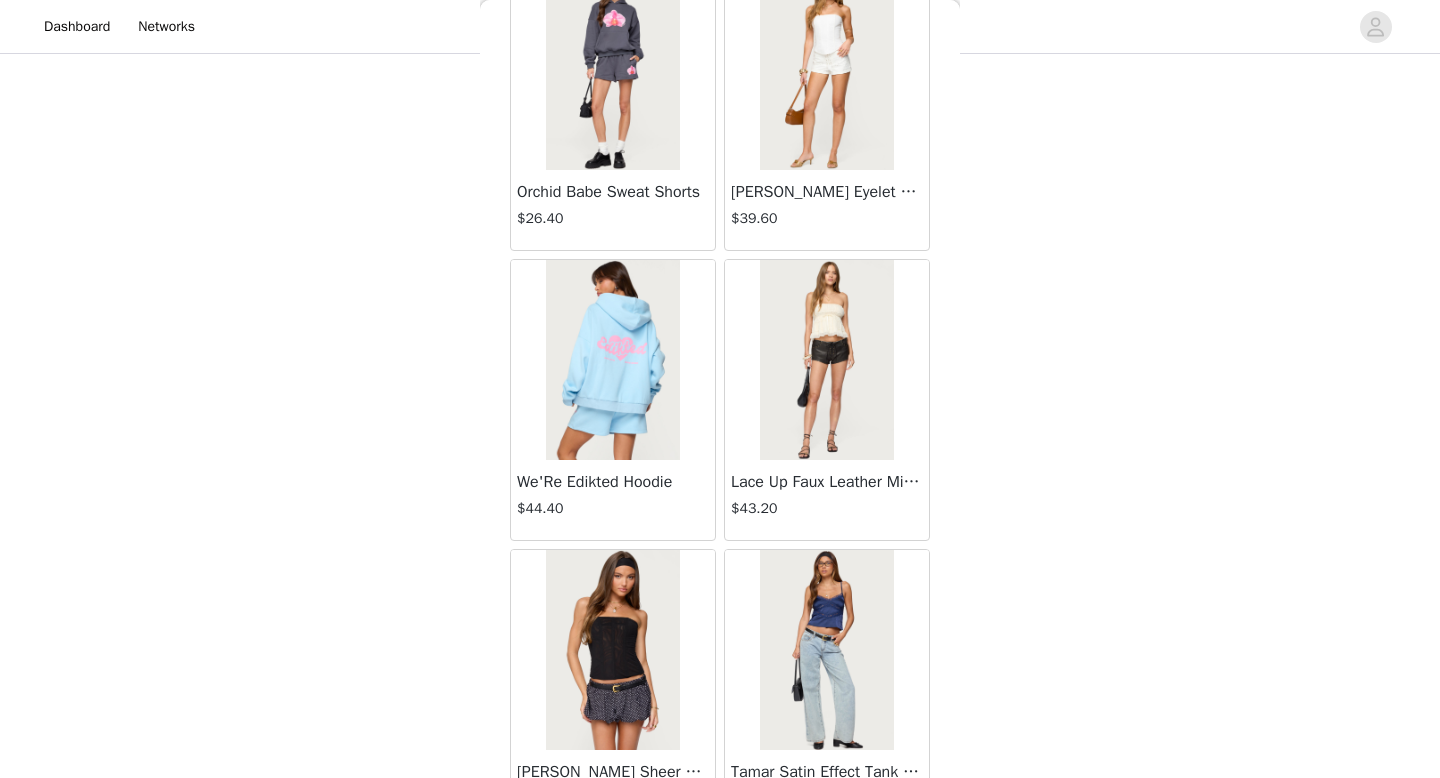 scroll, scrollTop: 51582, scrollLeft: 0, axis: vertical 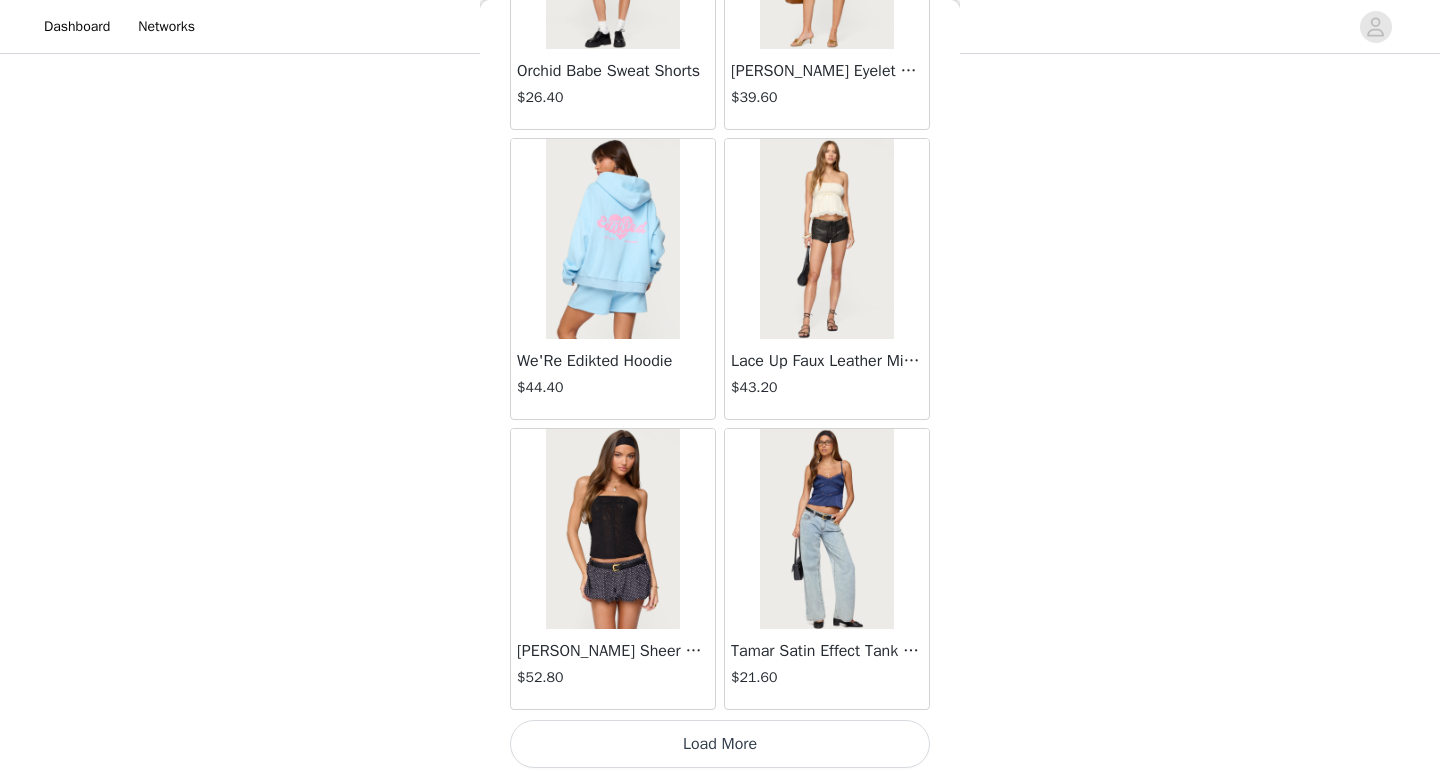 click on "Load More" at bounding box center [720, 744] 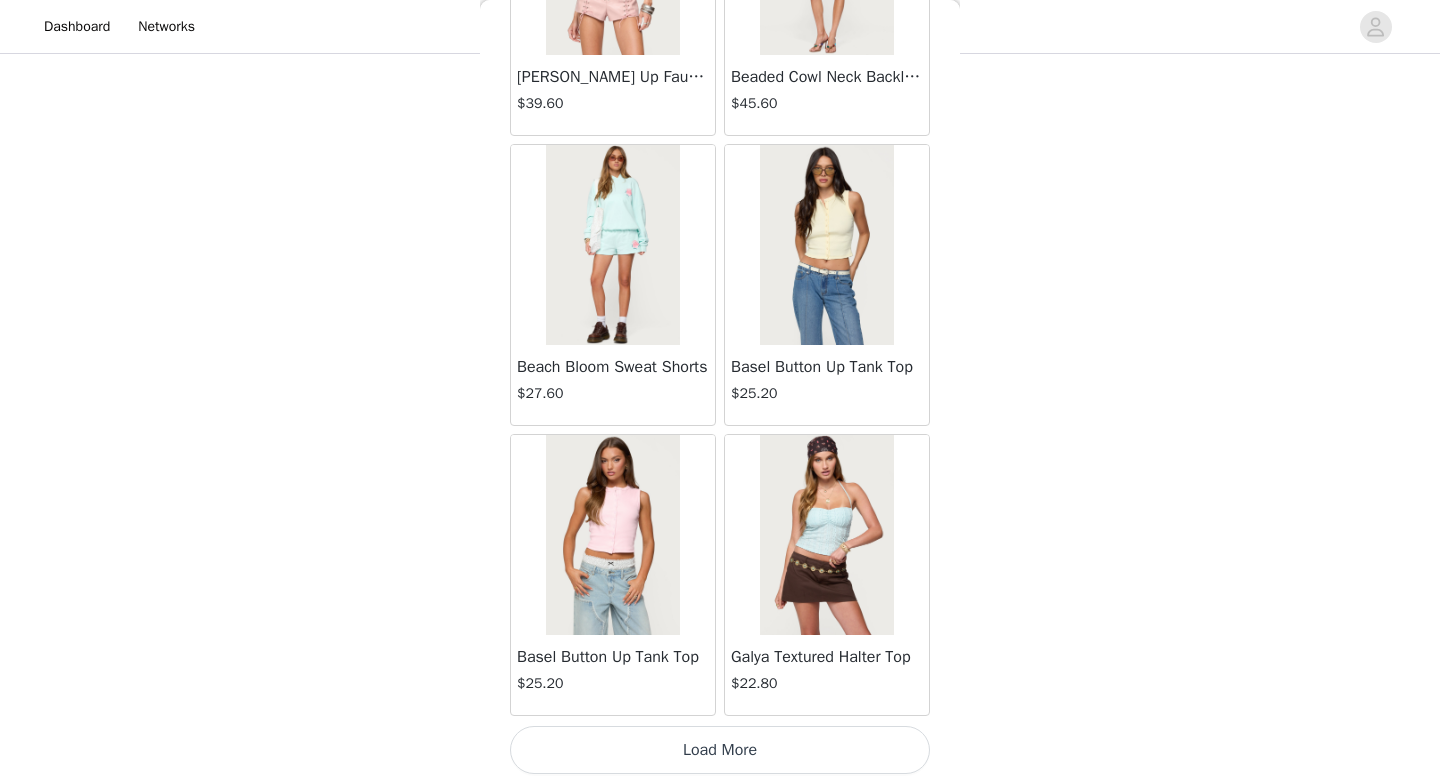scroll, scrollTop: 54482, scrollLeft: 0, axis: vertical 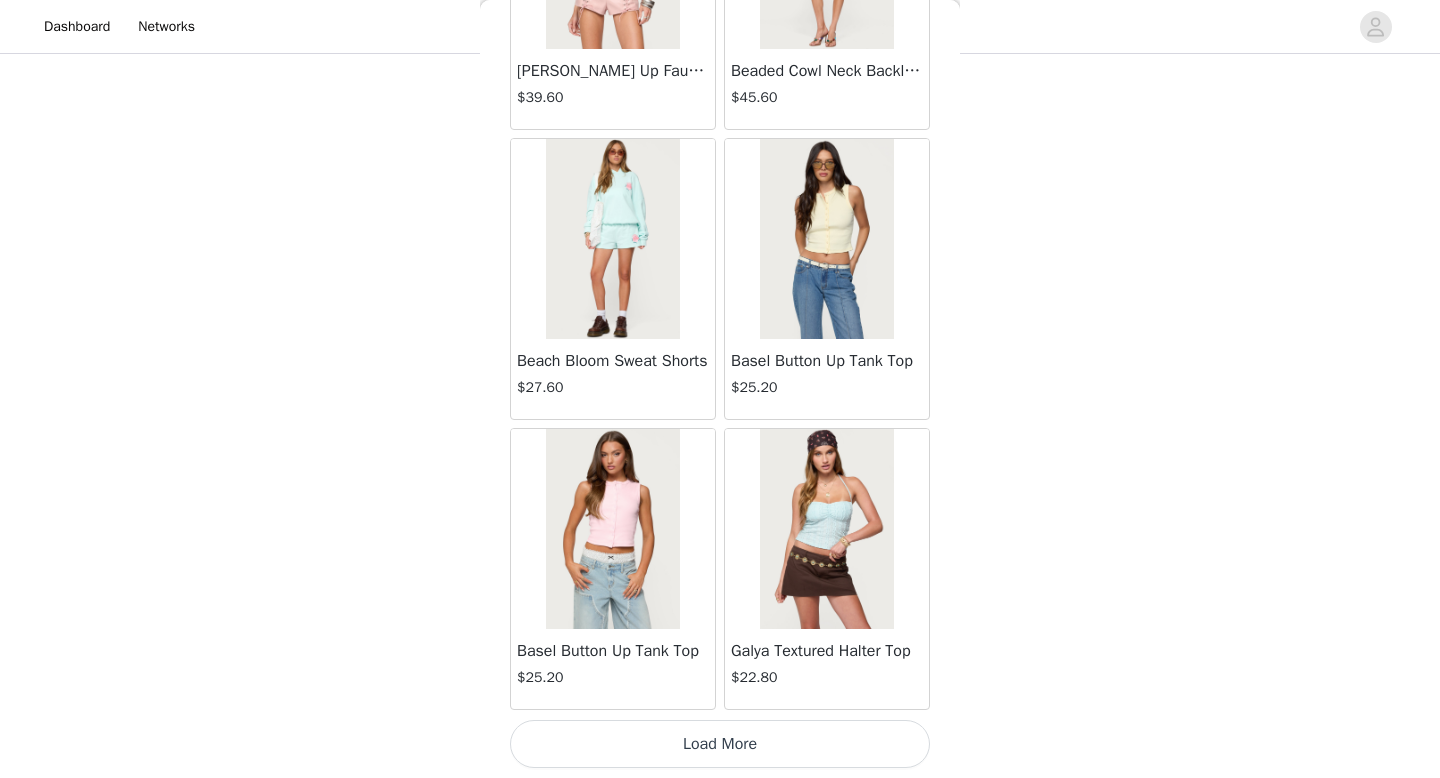 click on "Load More" at bounding box center [720, 744] 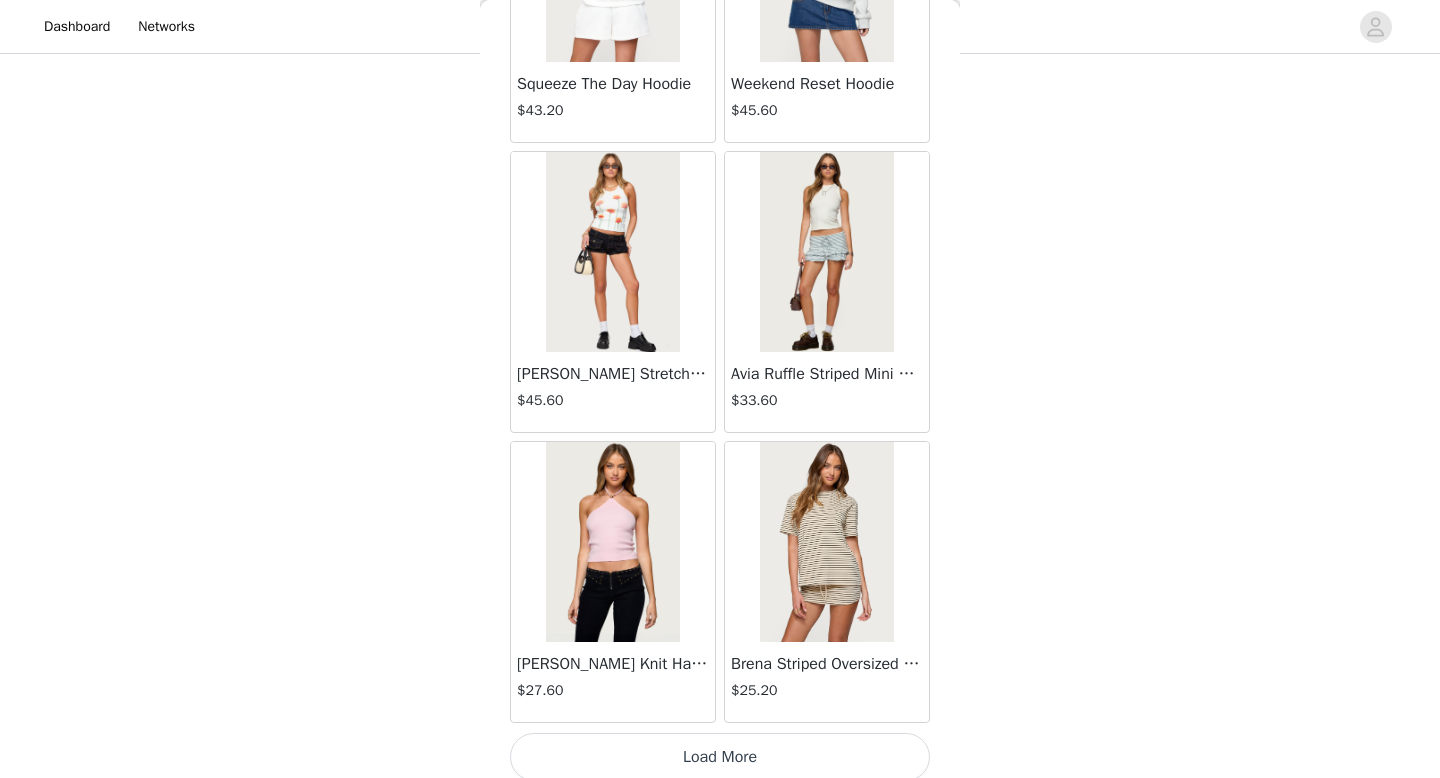 scroll, scrollTop: 57382, scrollLeft: 0, axis: vertical 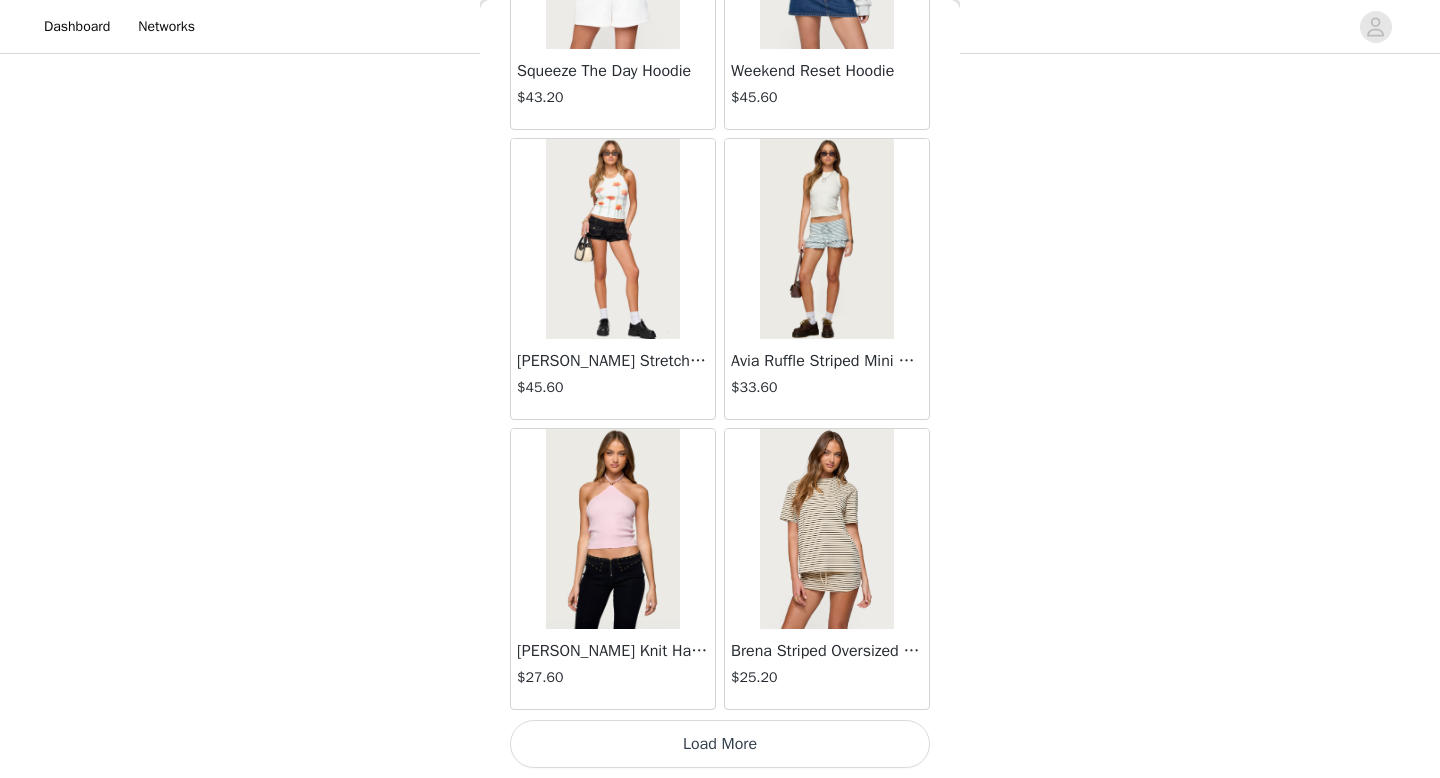 click on "Load More" at bounding box center (720, 744) 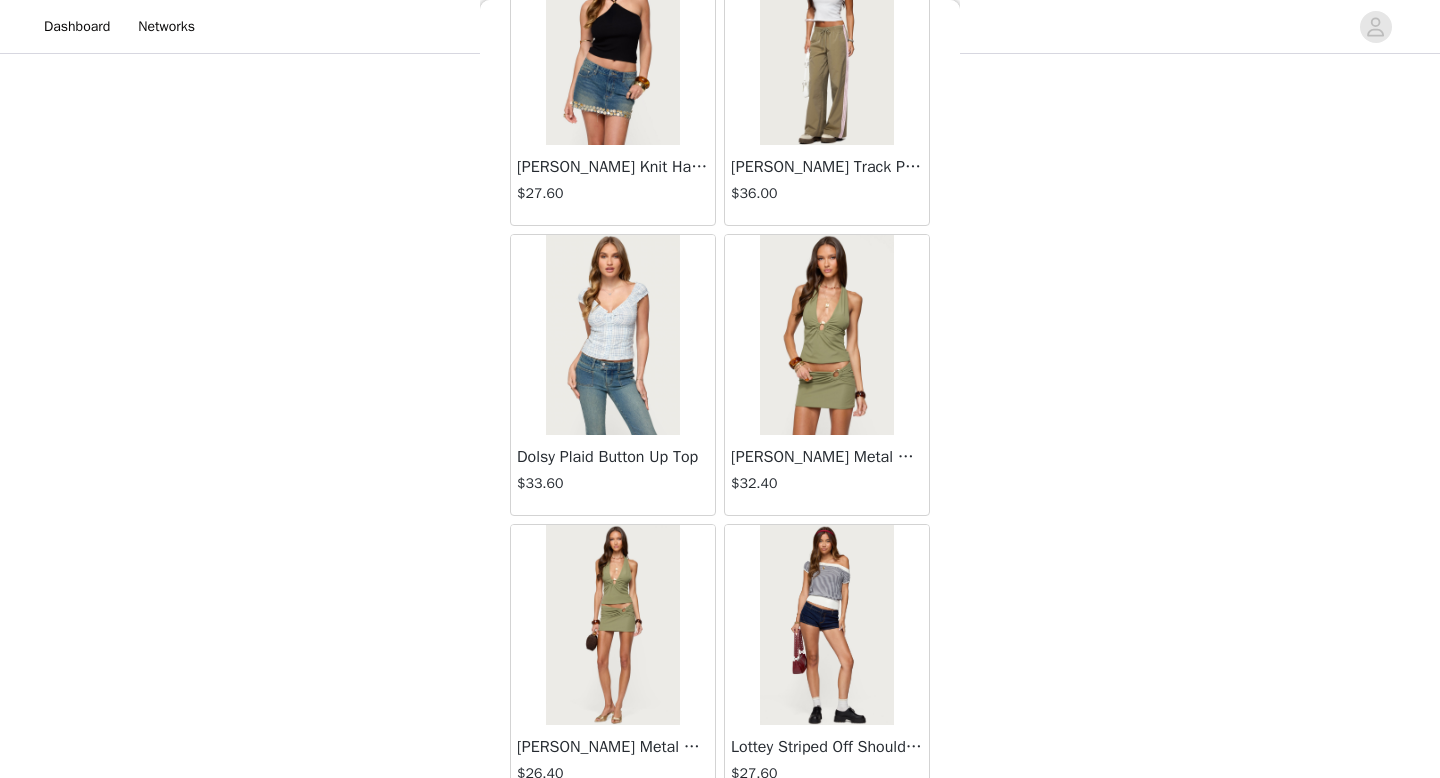 scroll, scrollTop: 60282, scrollLeft: 0, axis: vertical 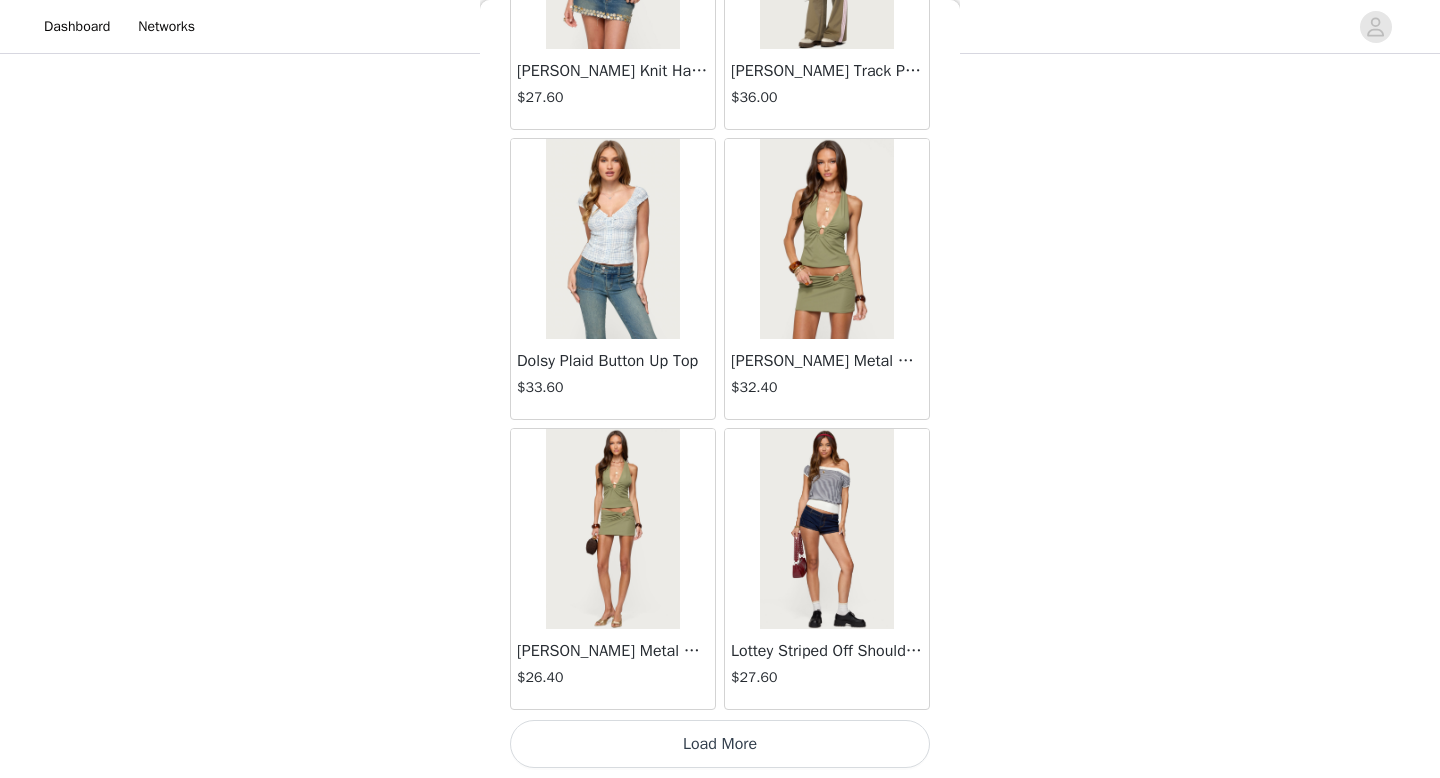 click on "Load More" at bounding box center [720, 744] 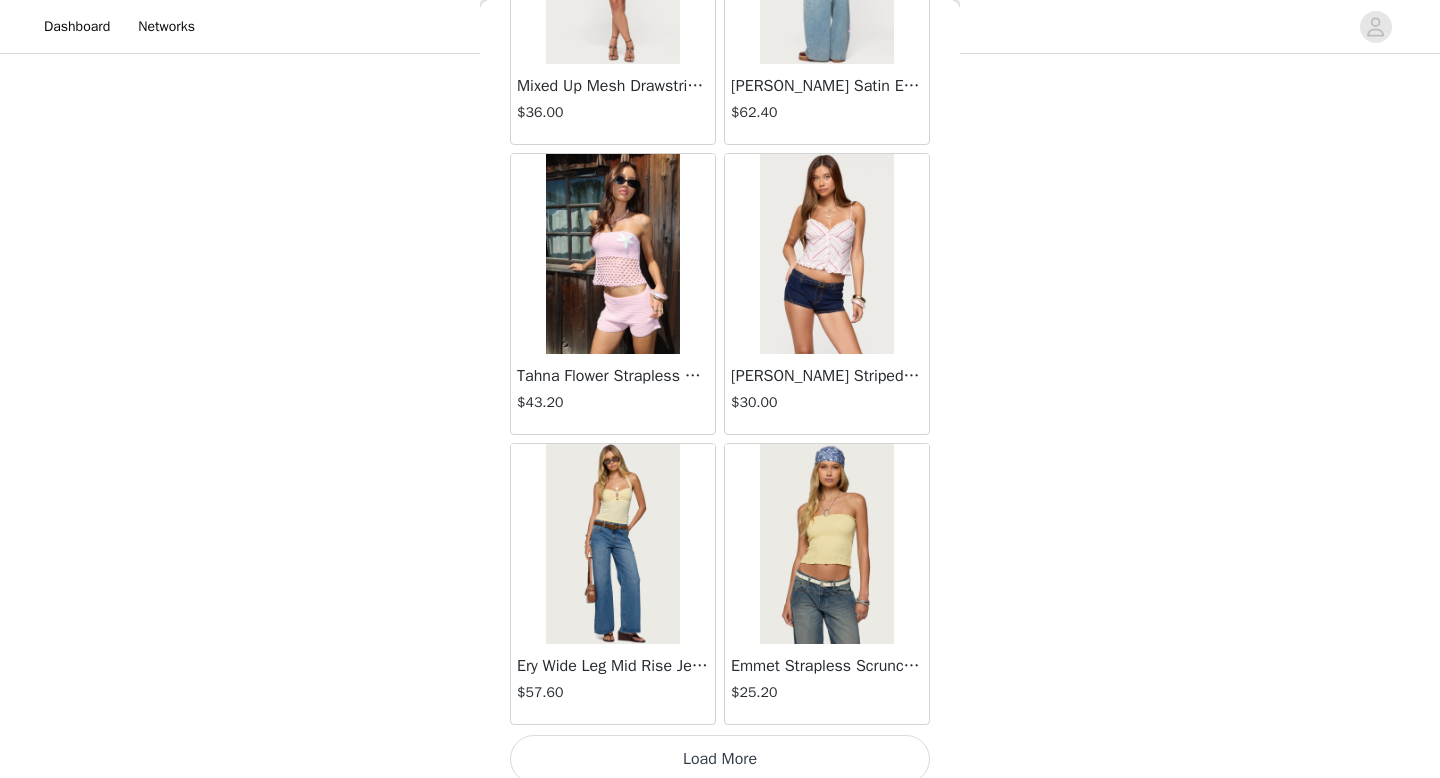 scroll, scrollTop: 63182, scrollLeft: 0, axis: vertical 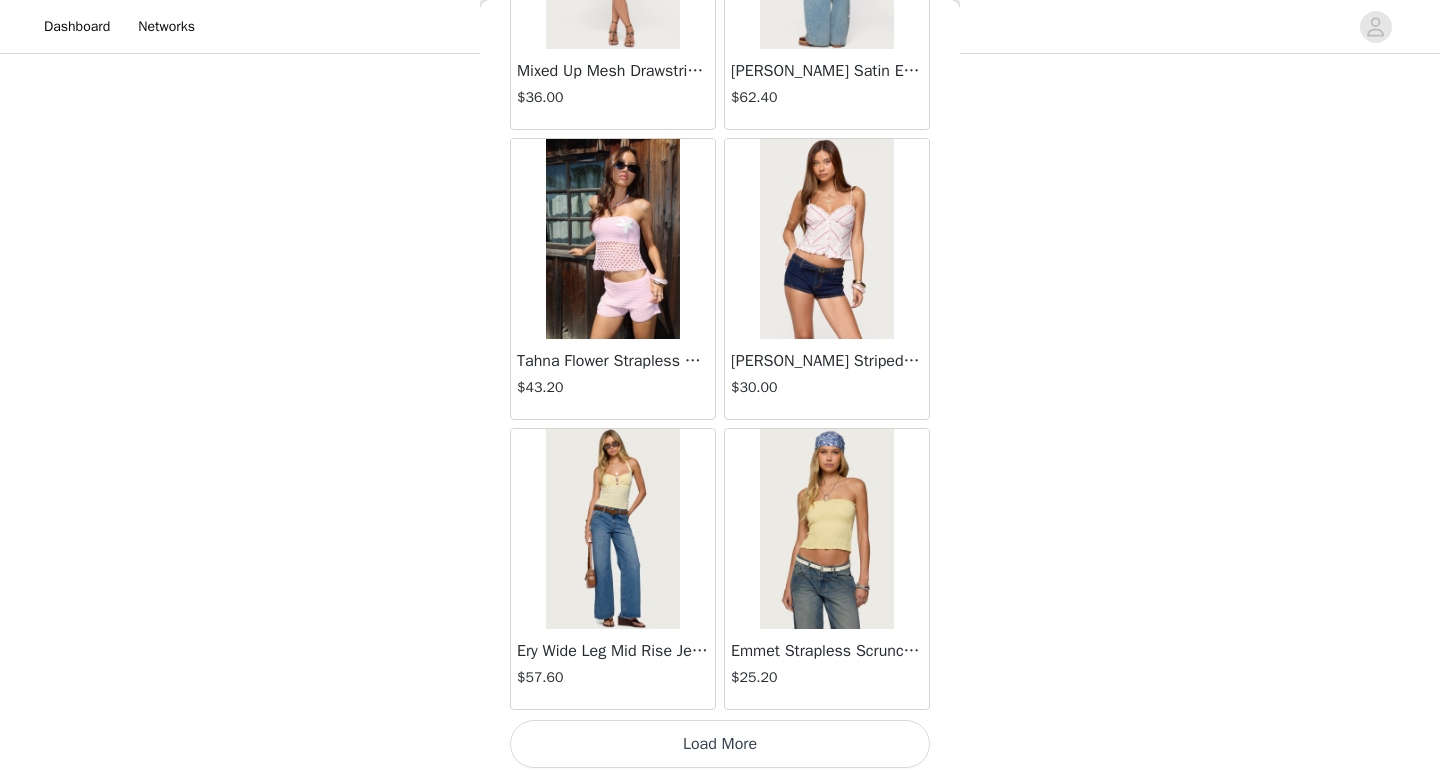 click on "Load More" at bounding box center [720, 744] 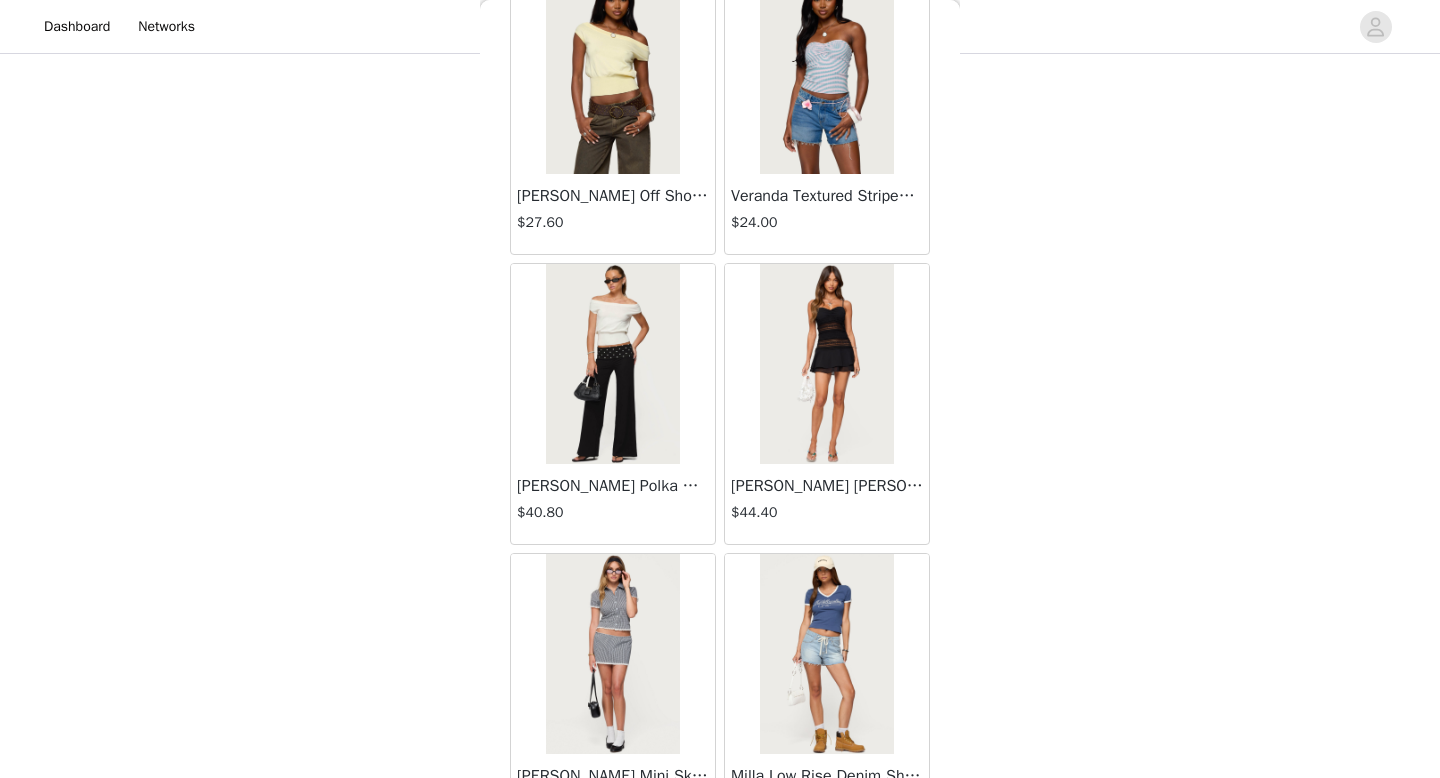 scroll, scrollTop: 63969, scrollLeft: 0, axis: vertical 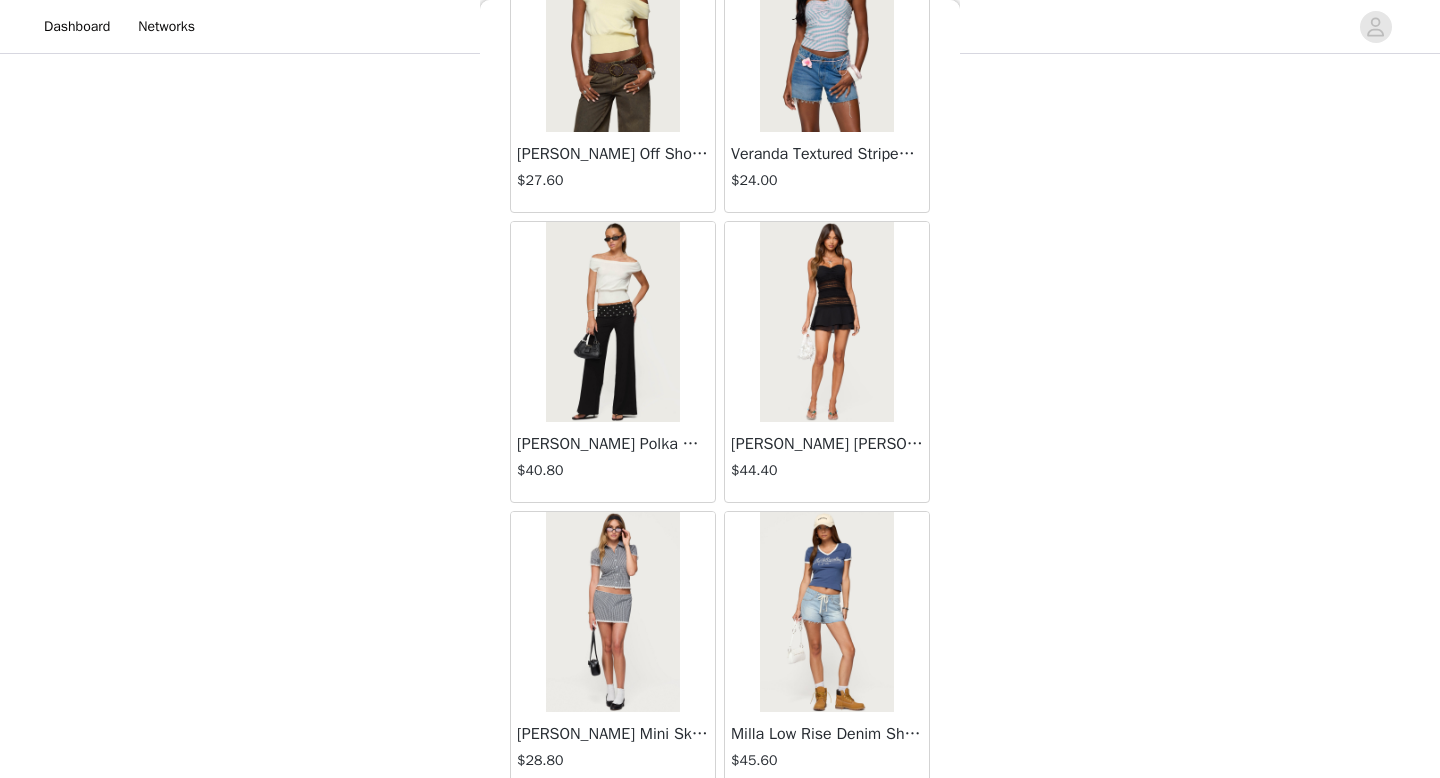 click at bounding box center [826, 322] 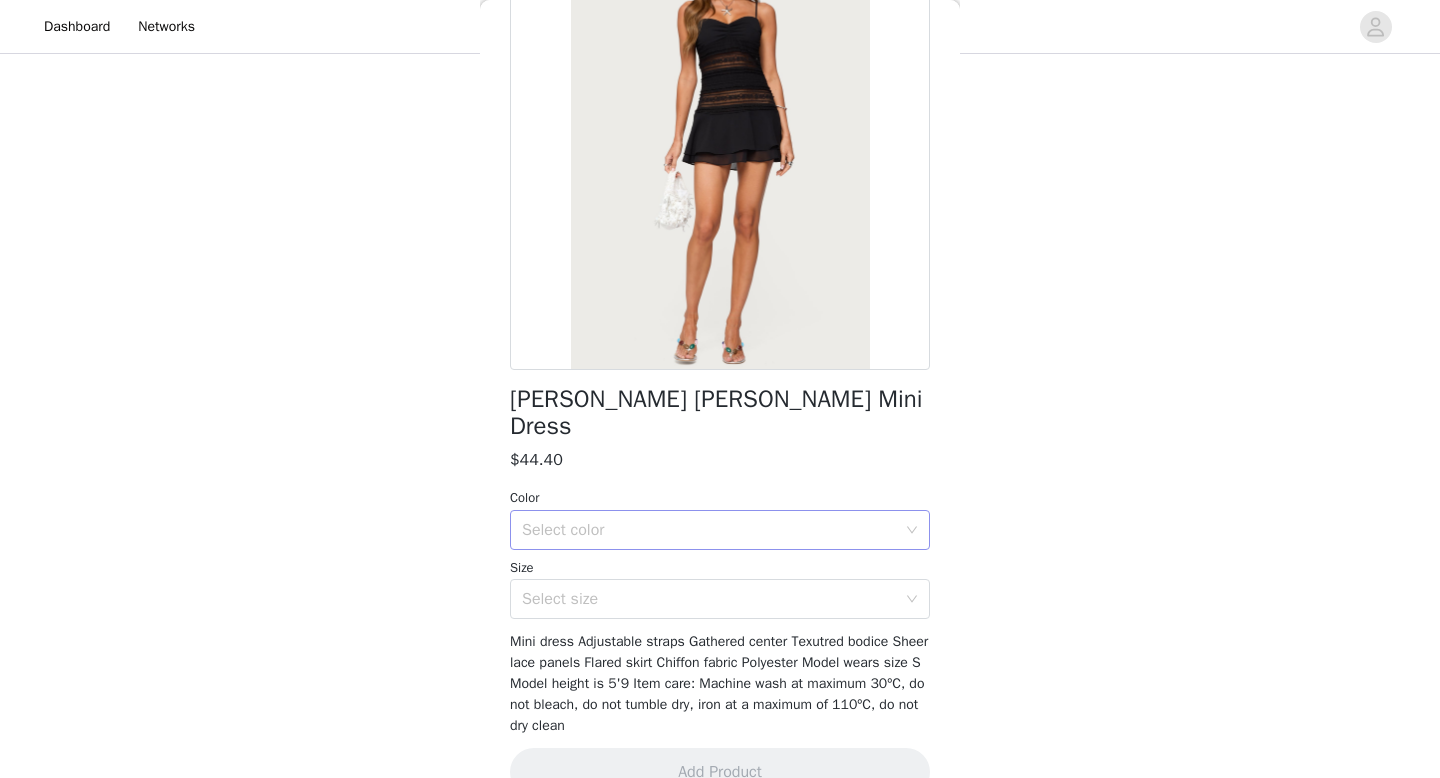 scroll, scrollTop: 195, scrollLeft: 0, axis: vertical 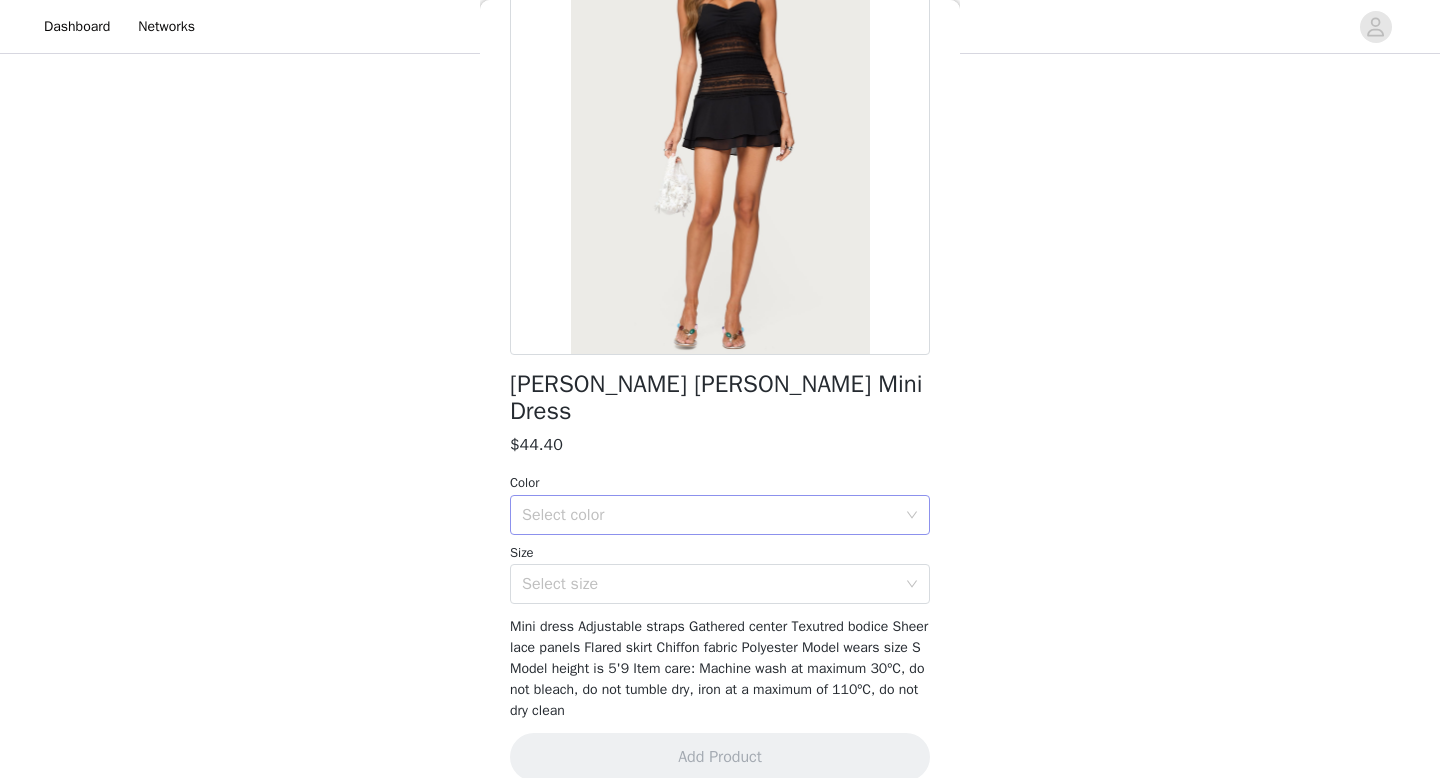 click on "Select color" at bounding box center (709, 515) 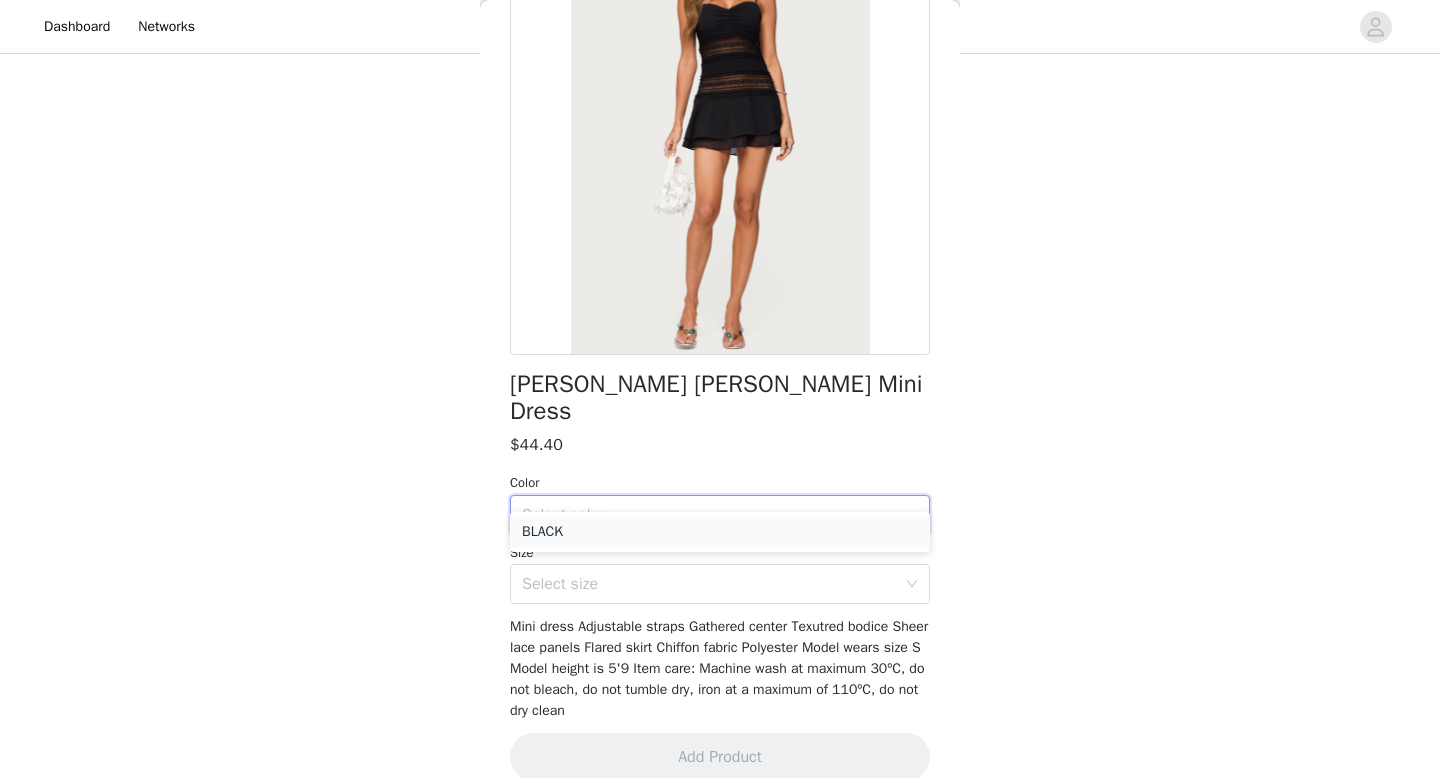 click on "BLACK" at bounding box center [720, 532] 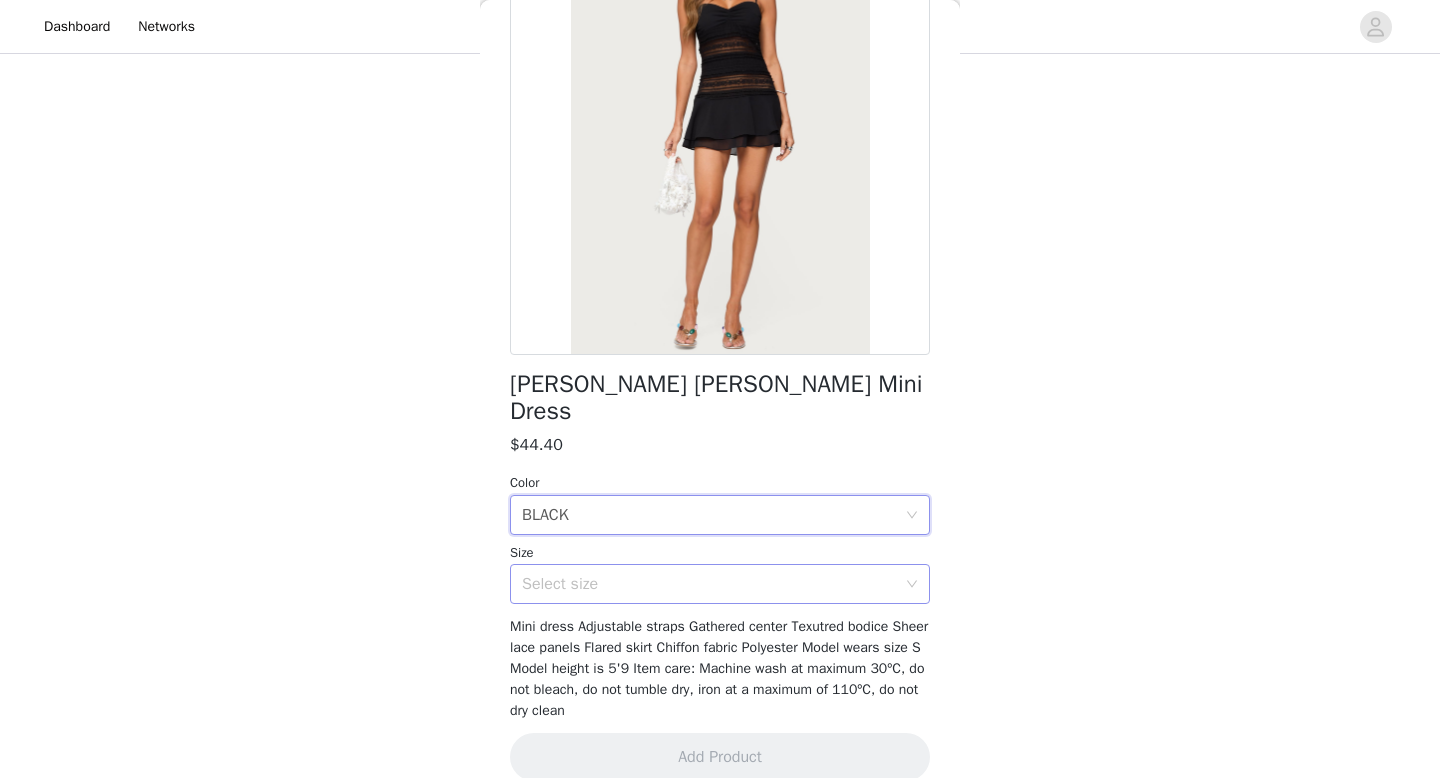 click on "Select size" at bounding box center (709, 584) 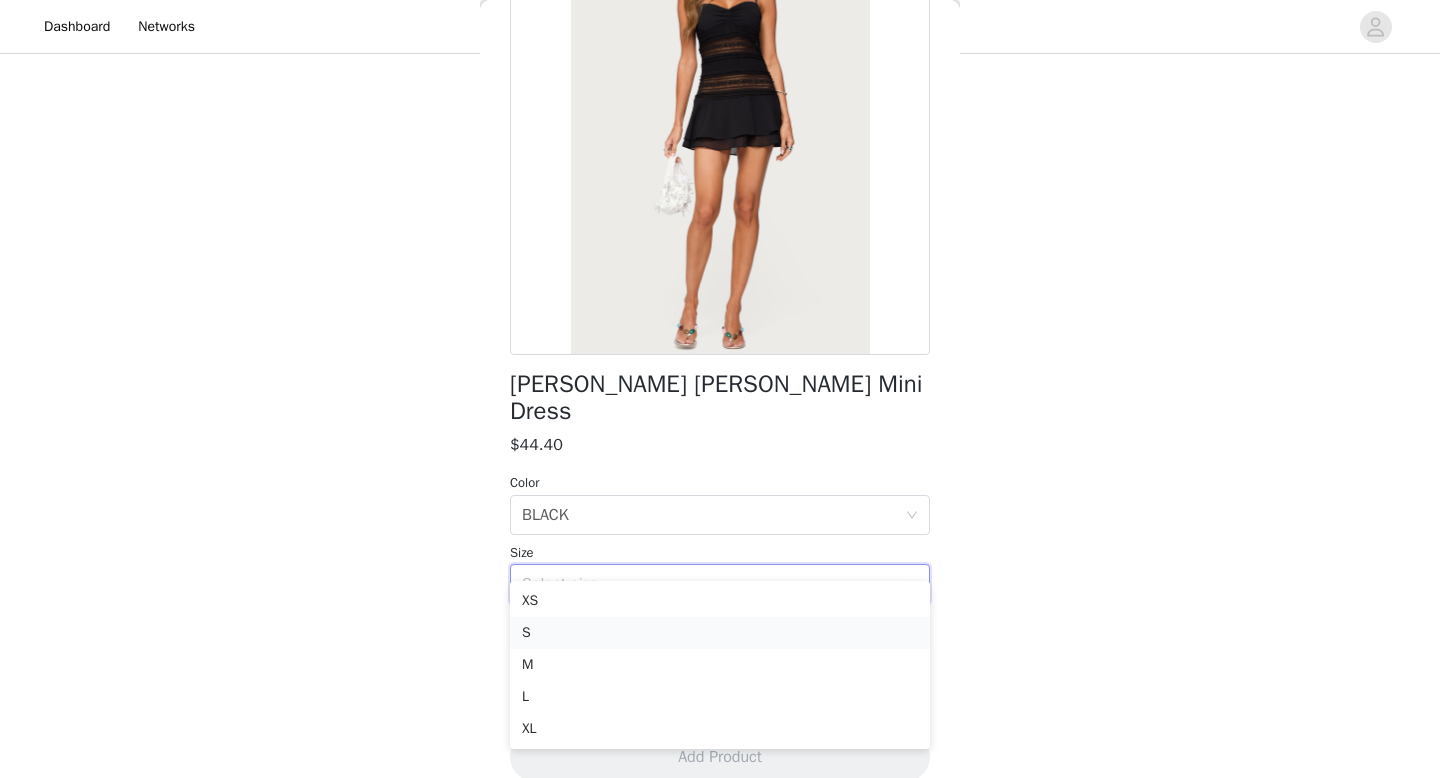 click on "S" at bounding box center [720, 633] 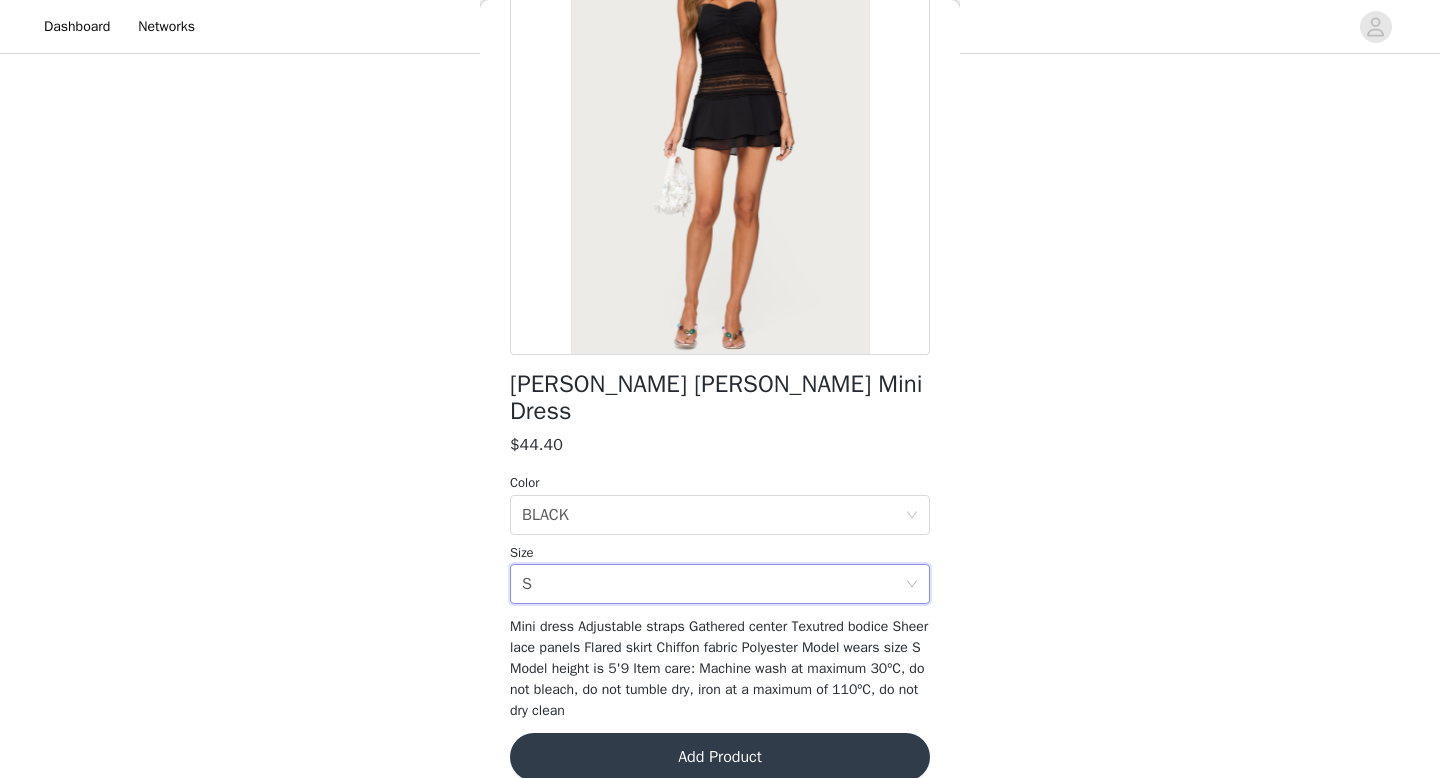 click on "Add Product" at bounding box center [720, 757] 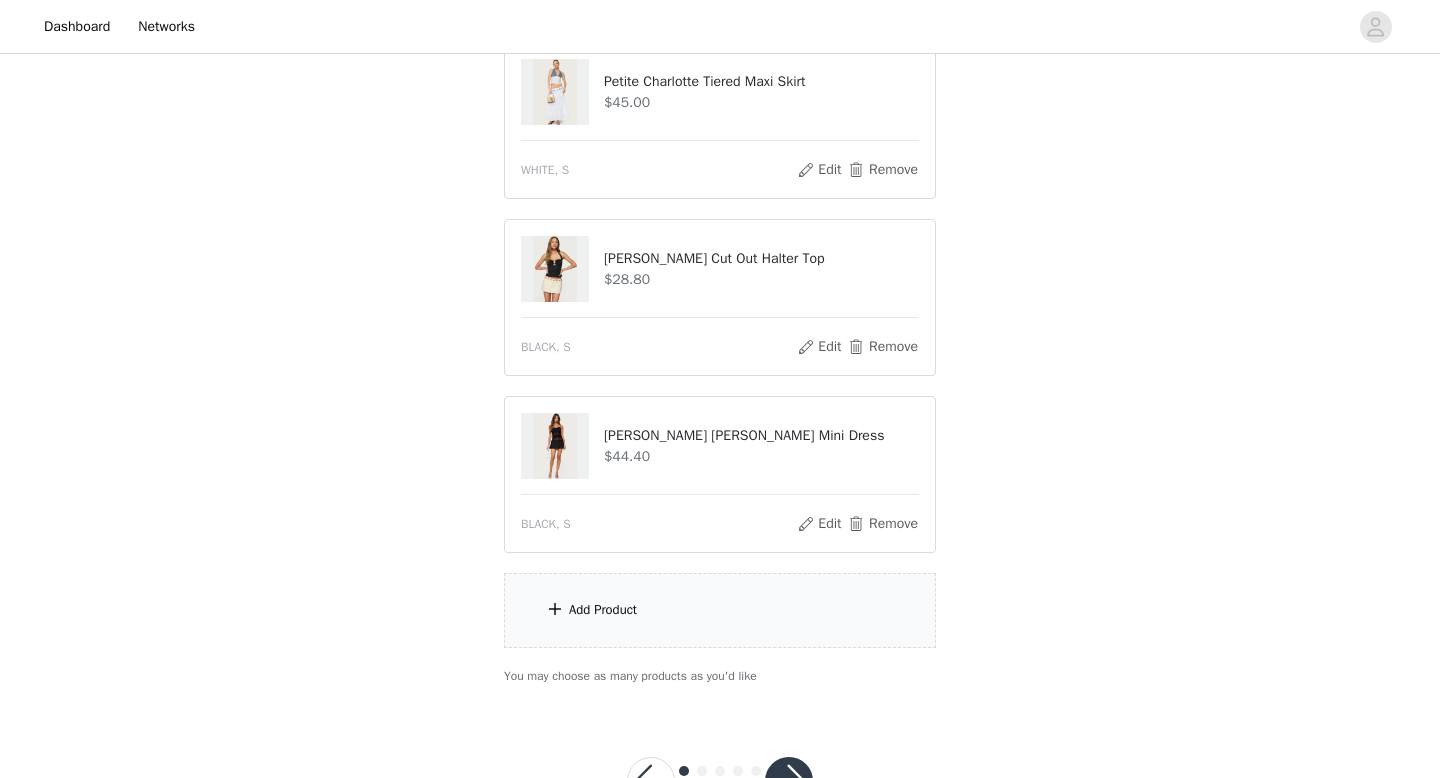 scroll, scrollTop: 1323, scrollLeft: 0, axis: vertical 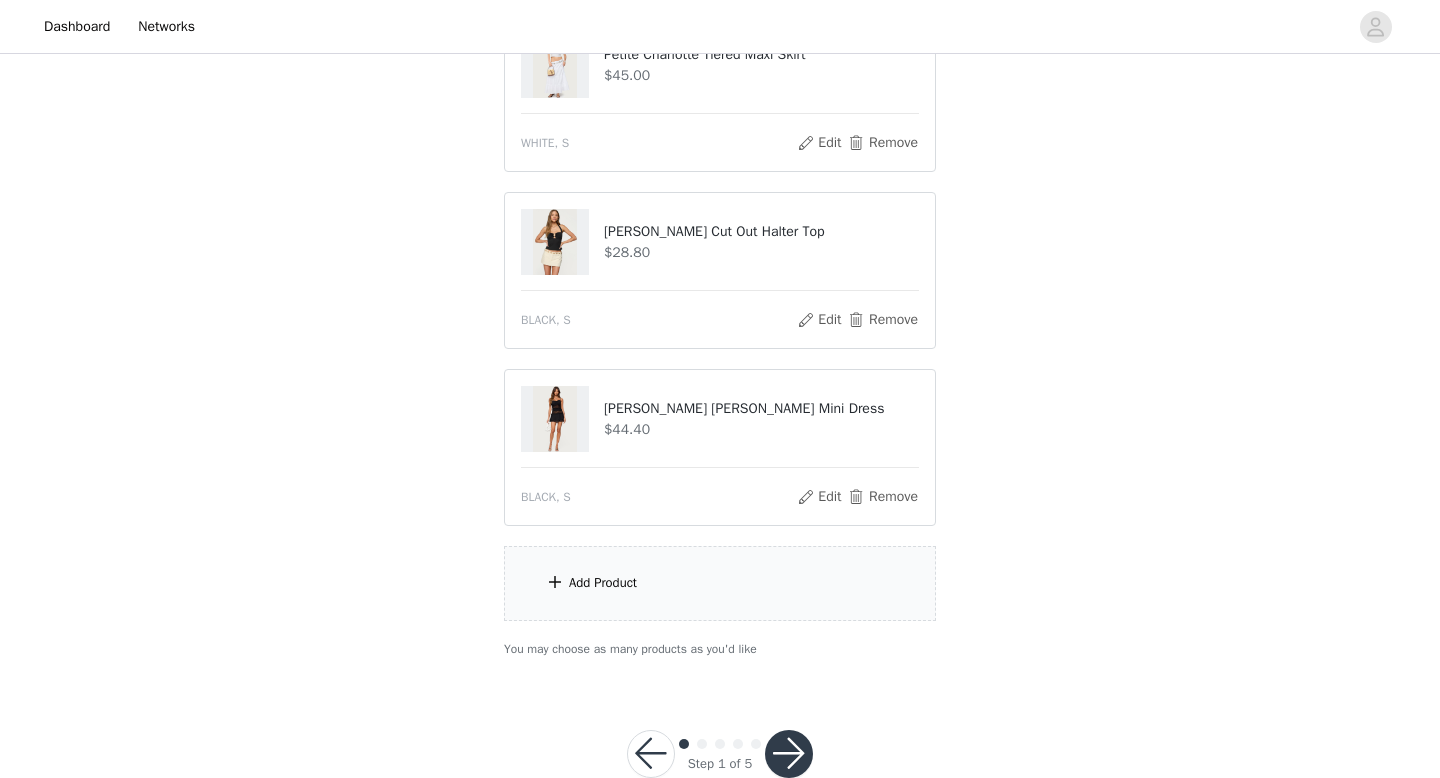 click on "Add Product" at bounding box center (720, 583) 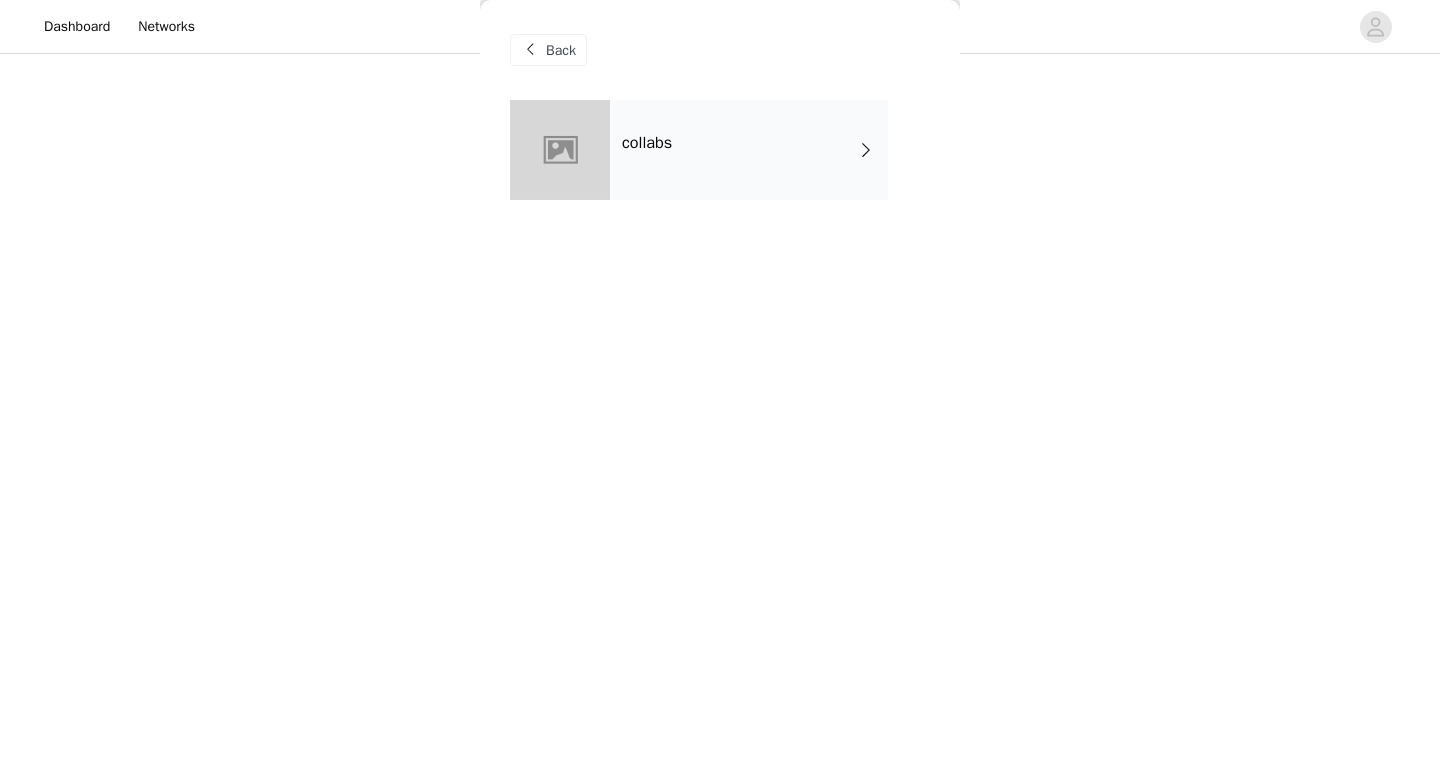click on "collabs" at bounding box center (749, 150) 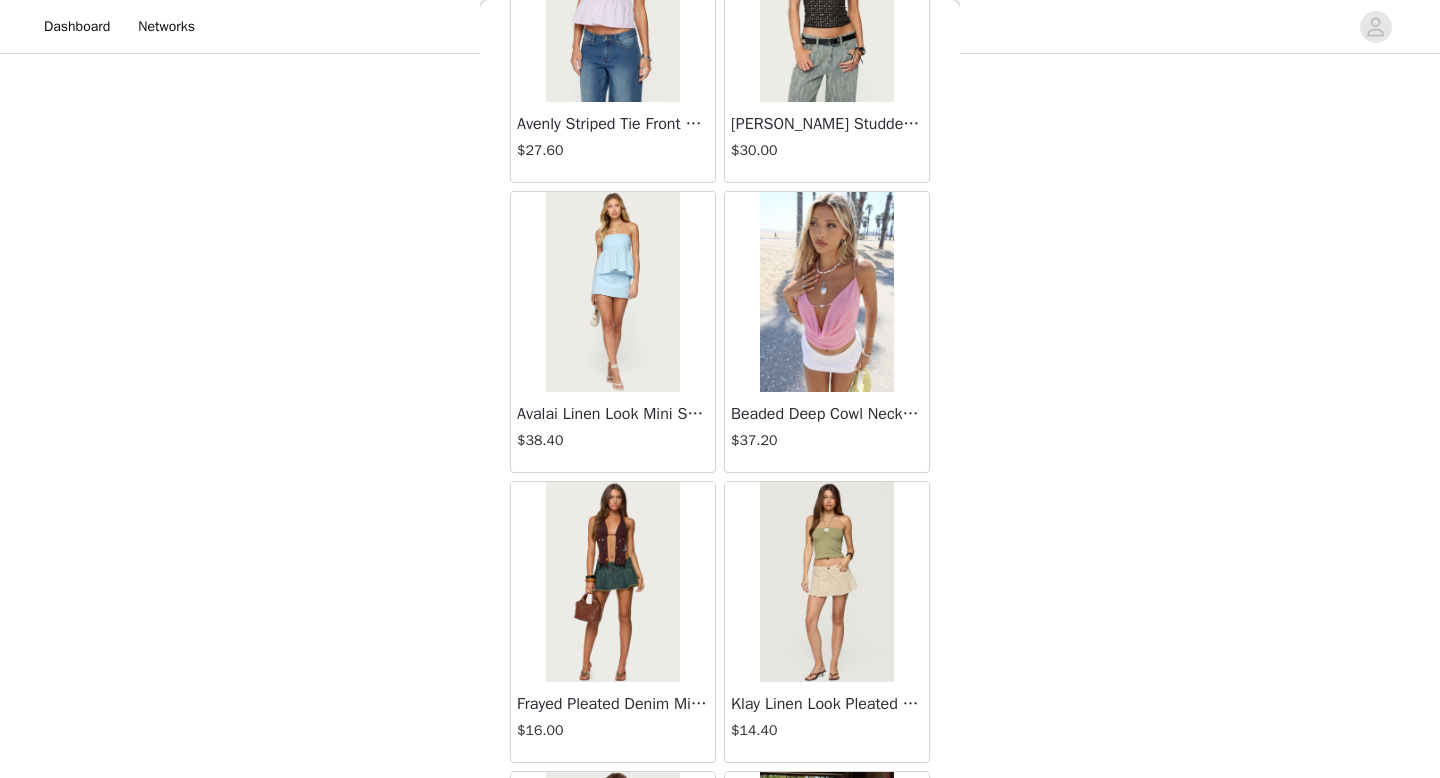scroll, scrollTop: 1664, scrollLeft: 0, axis: vertical 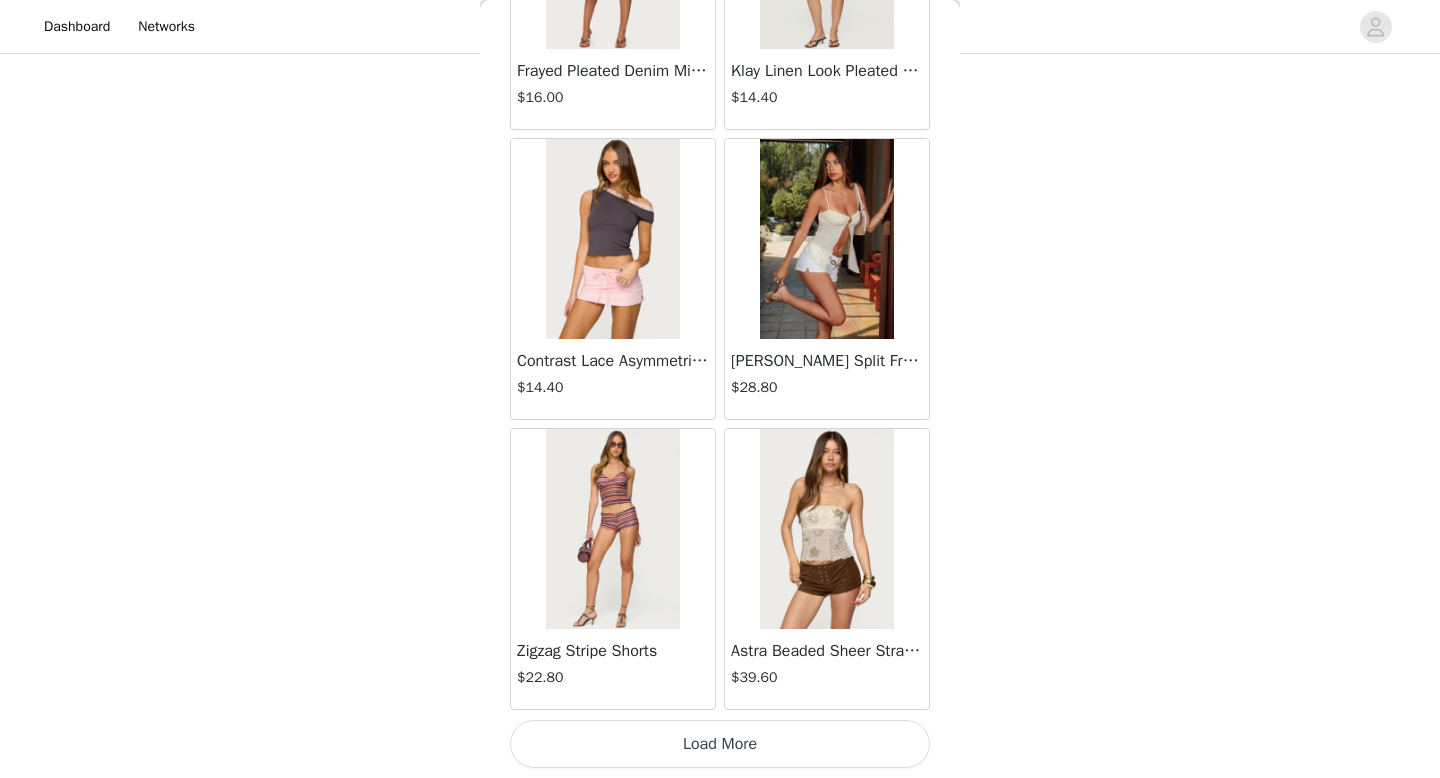 click on "Load More" at bounding box center (720, 744) 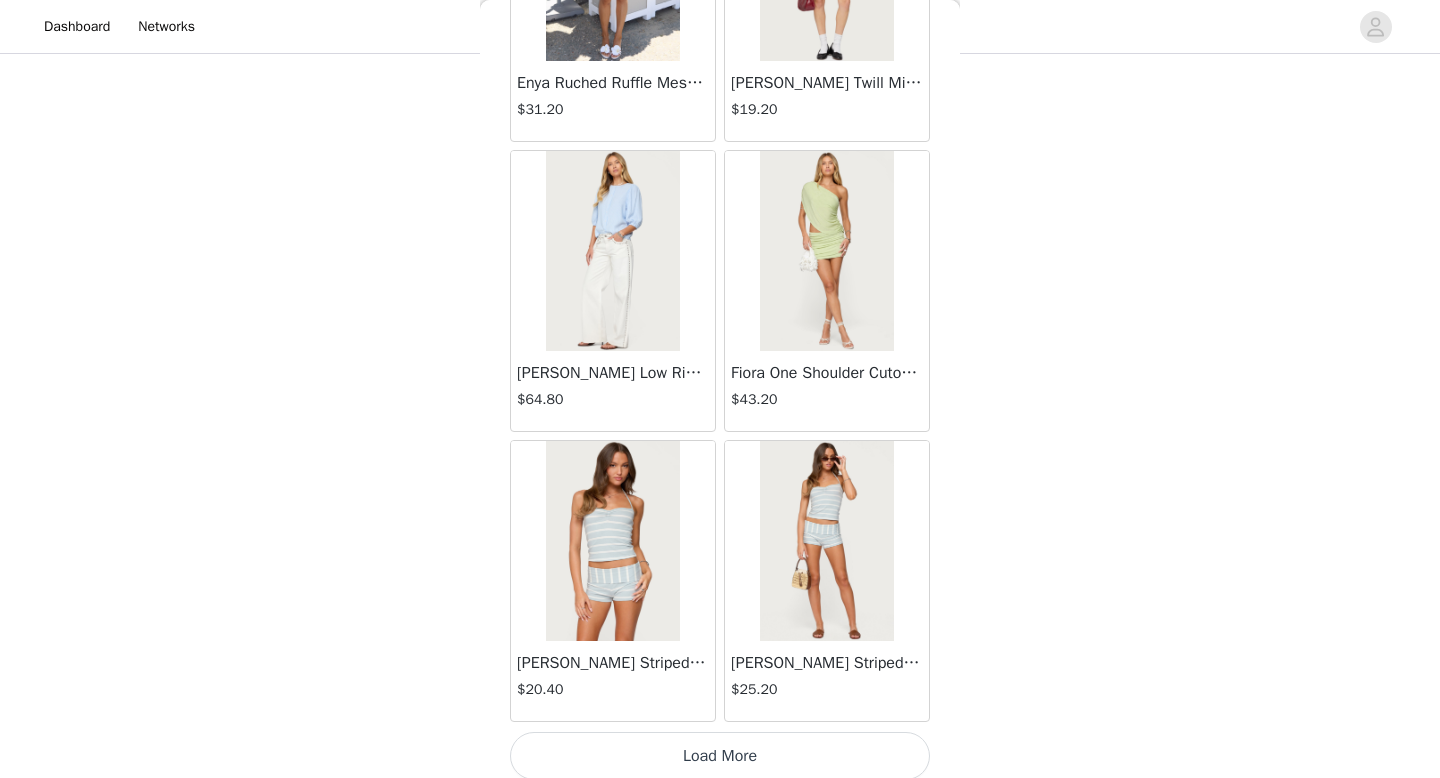 scroll, scrollTop: 5182, scrollLeft: 0, axis: vertical 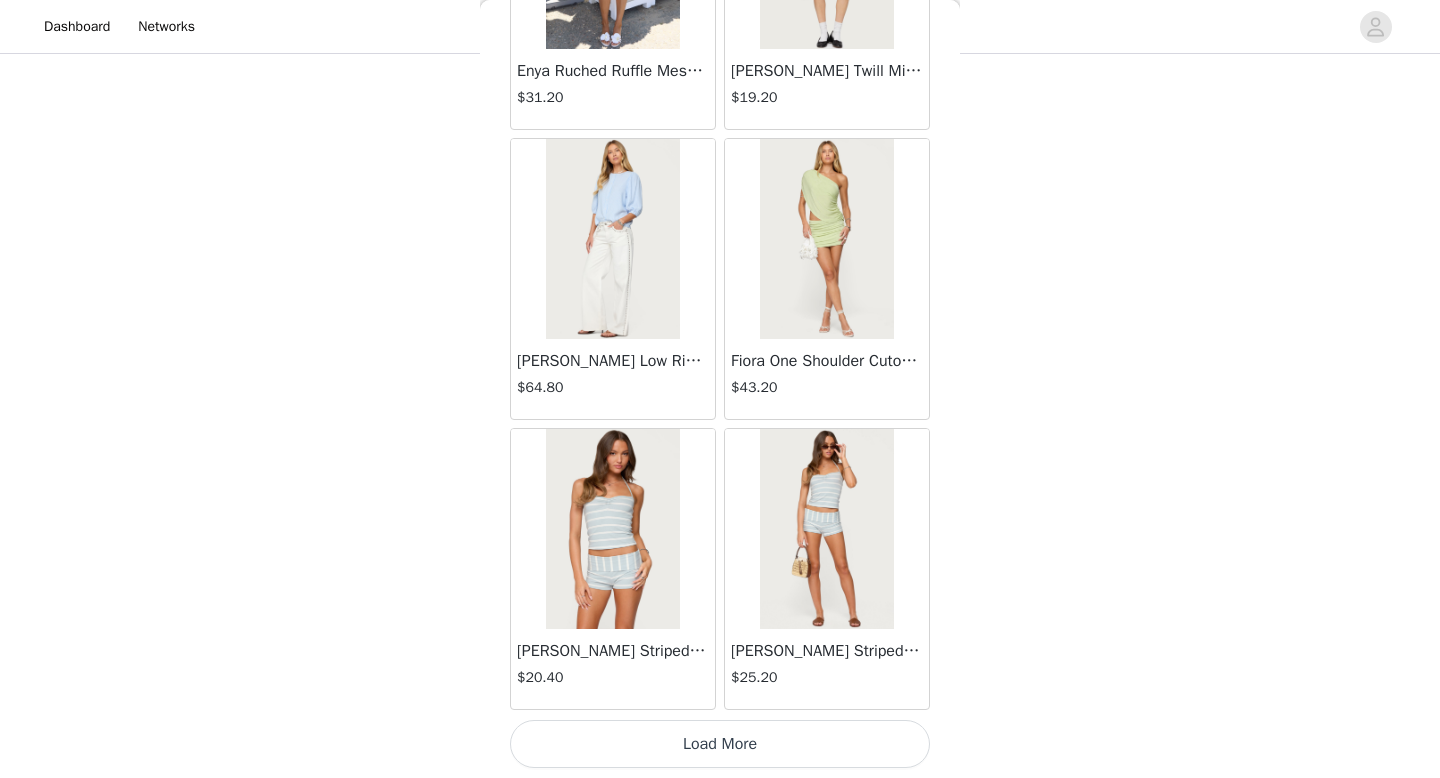 click on "Load More" at bounding box center [720, 744] 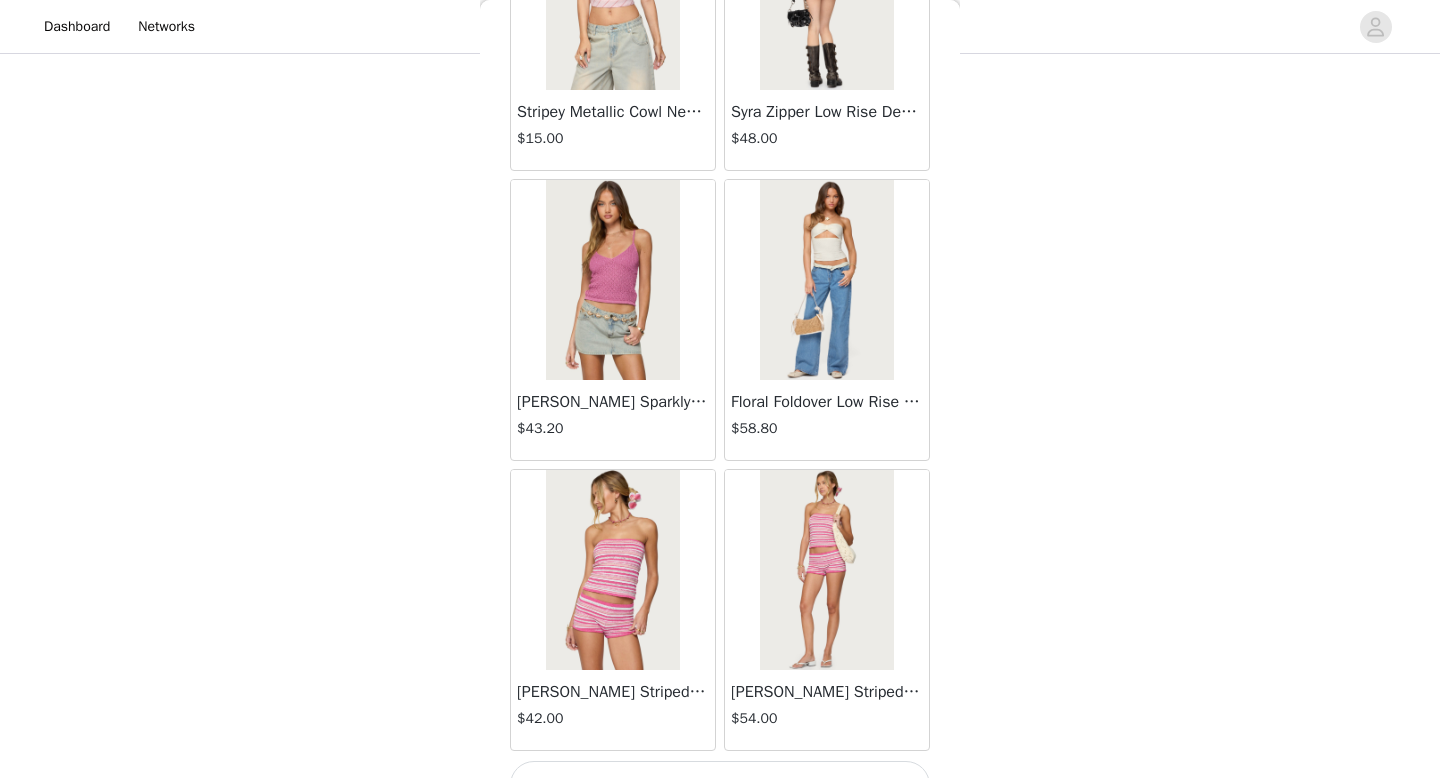 scroll, scrollTop: 8082, scrollLeft: 0, axis: vertical 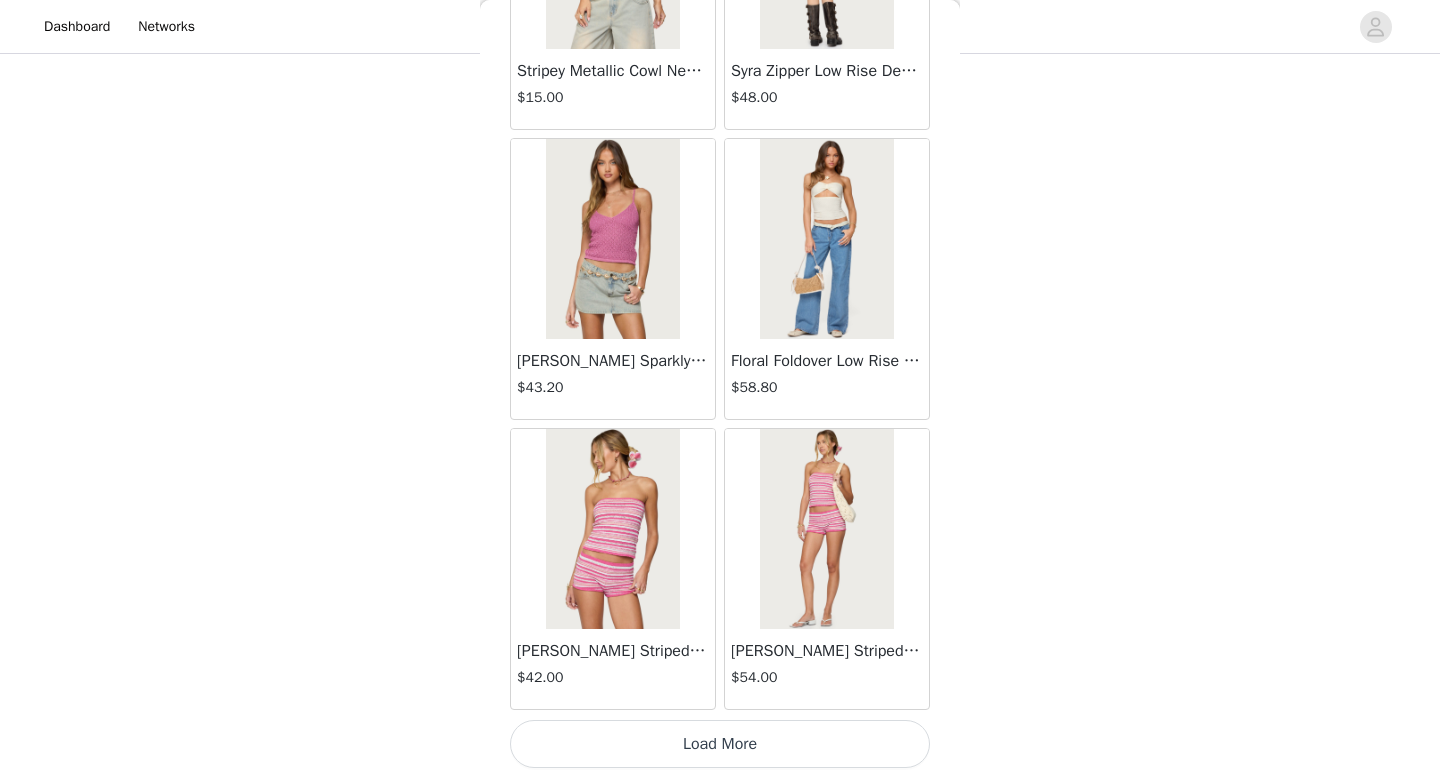 click on "Load More" at bounding box center [720, 744] 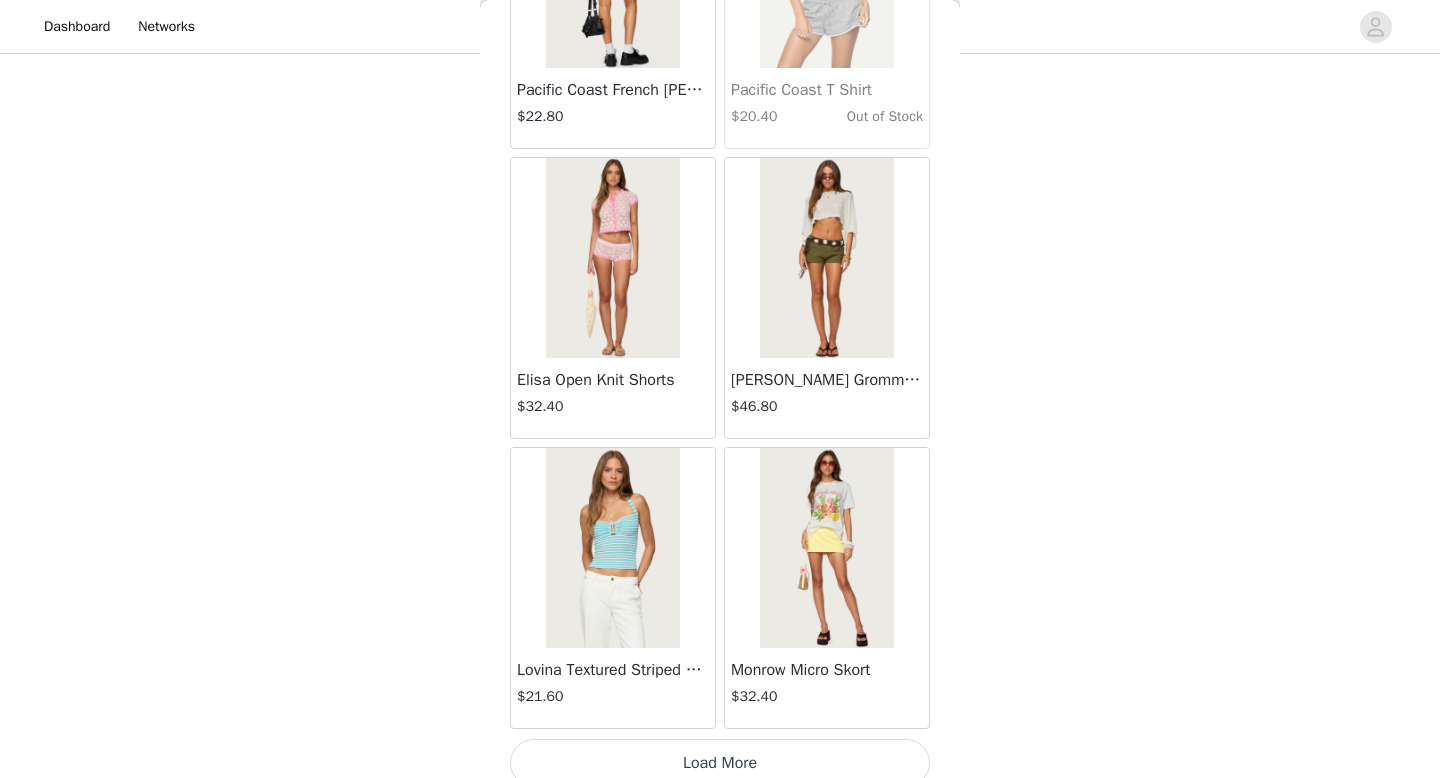 scroll, scrollTop: 10982, scrollLeft: 0, axis: vertical 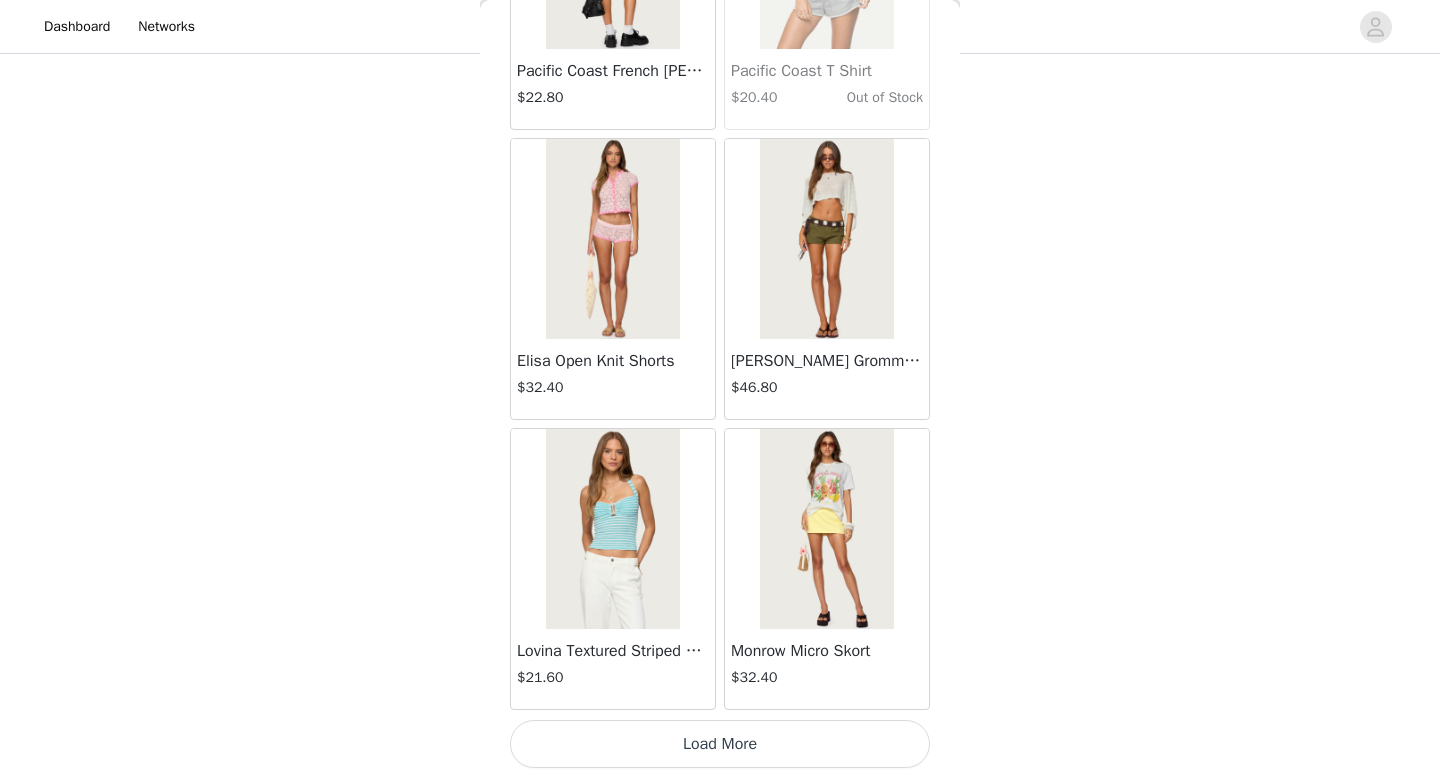 click on "Load More" at bounding box center (720, 744) 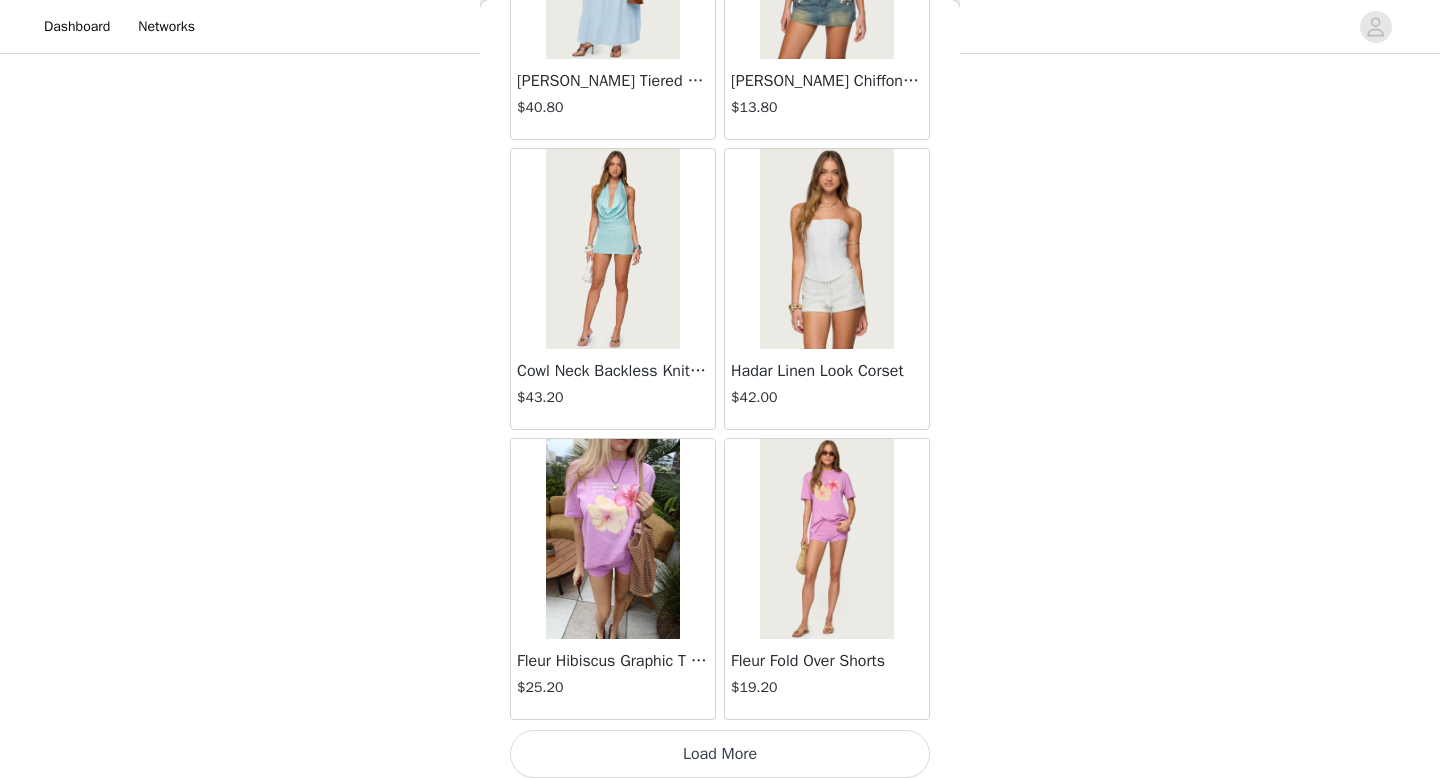 scroll, scrollTop: 13882, scrollLeft: 0, axis: vertical 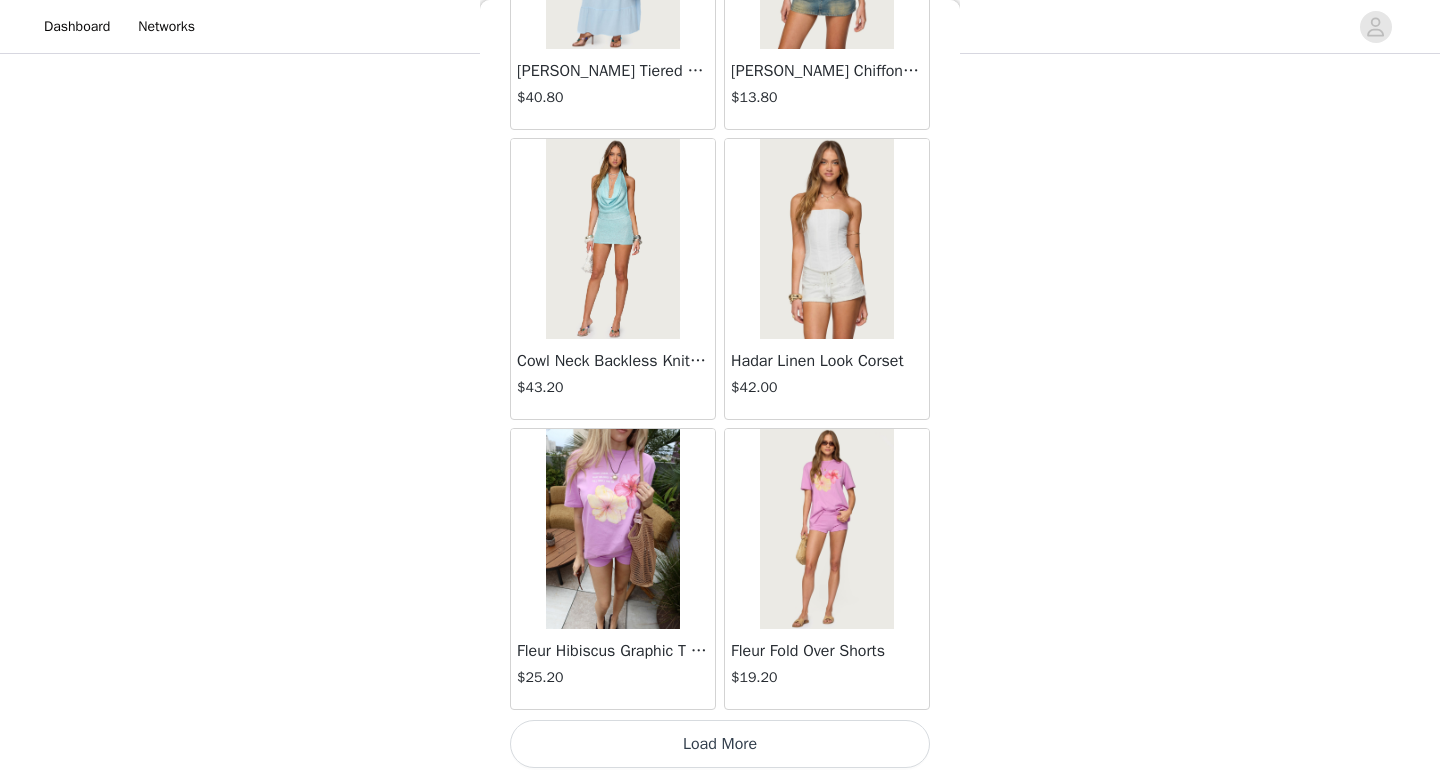 click on "Load More" at bounding box center [720, 744] 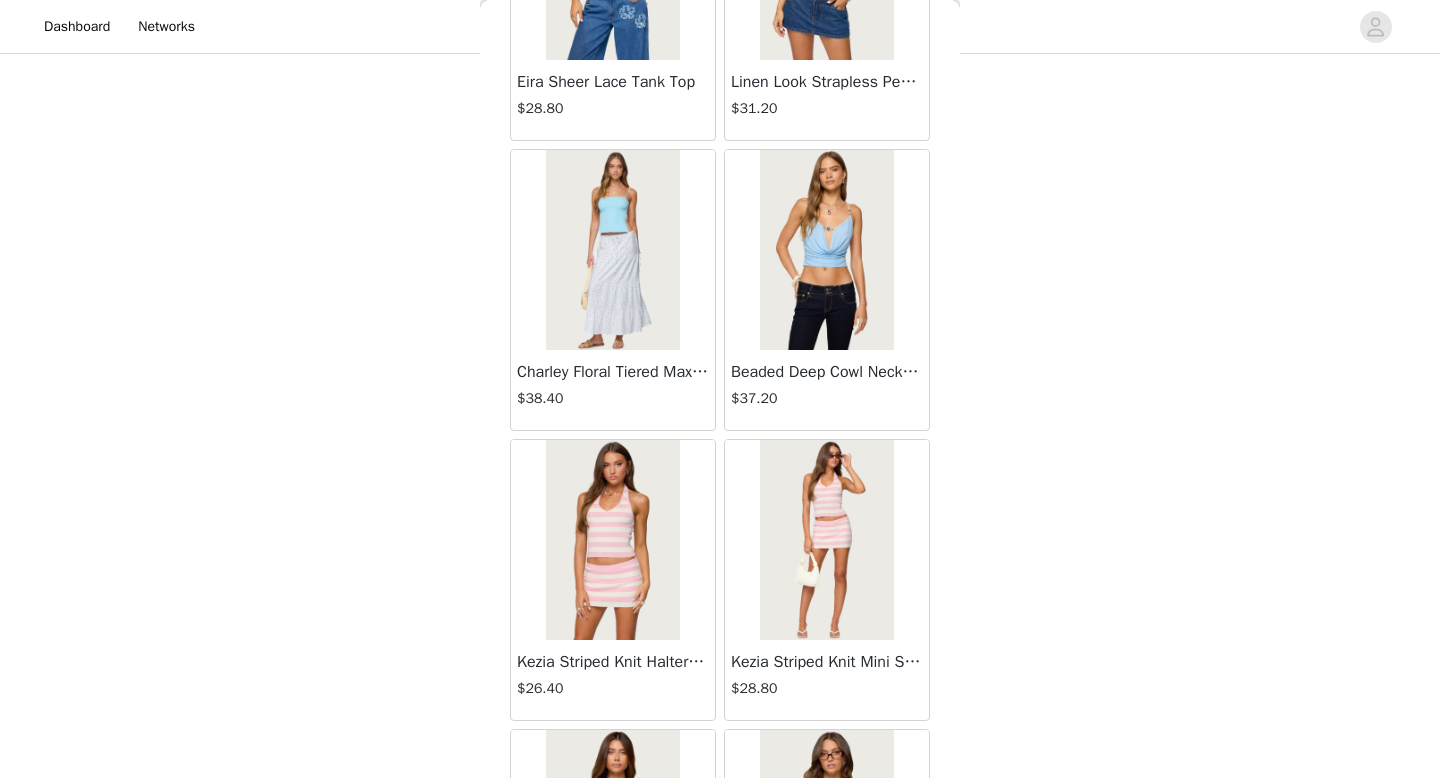 scroll, scrollTop: 16488, scrollLeft: 0, axis: vertical 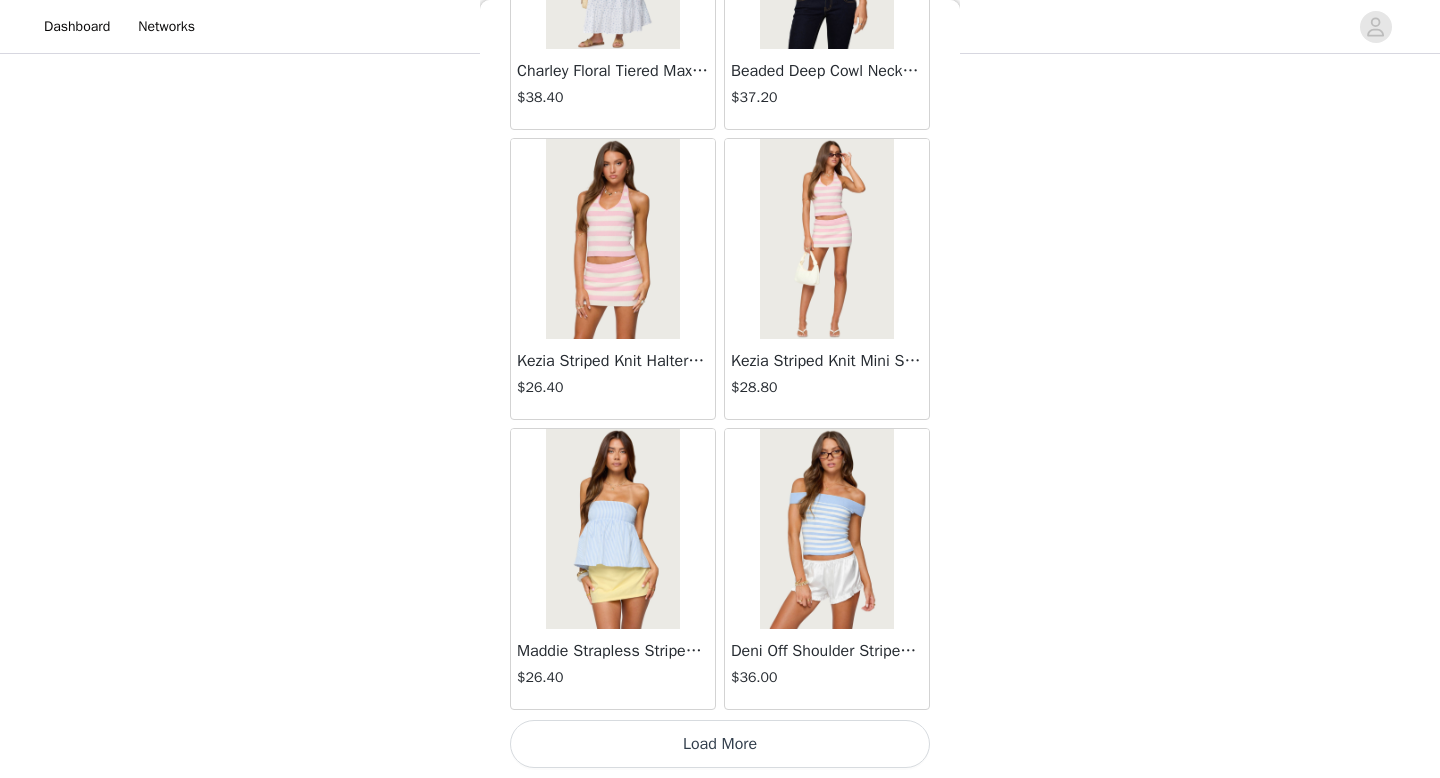 click on "Load More" at bounding box center [720, 744] 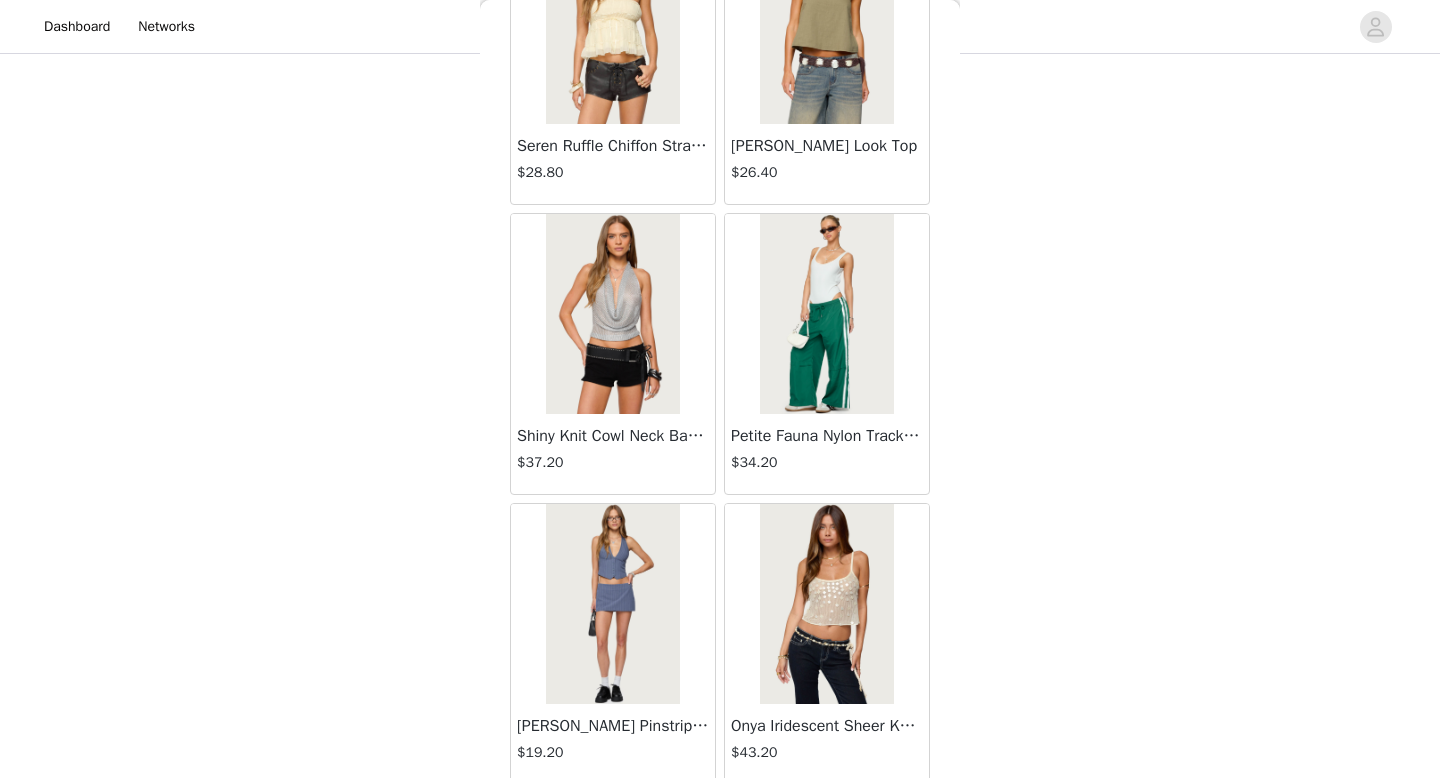 scroll, scrollTop: 19682, scrollLeft: 0, axis: vertical 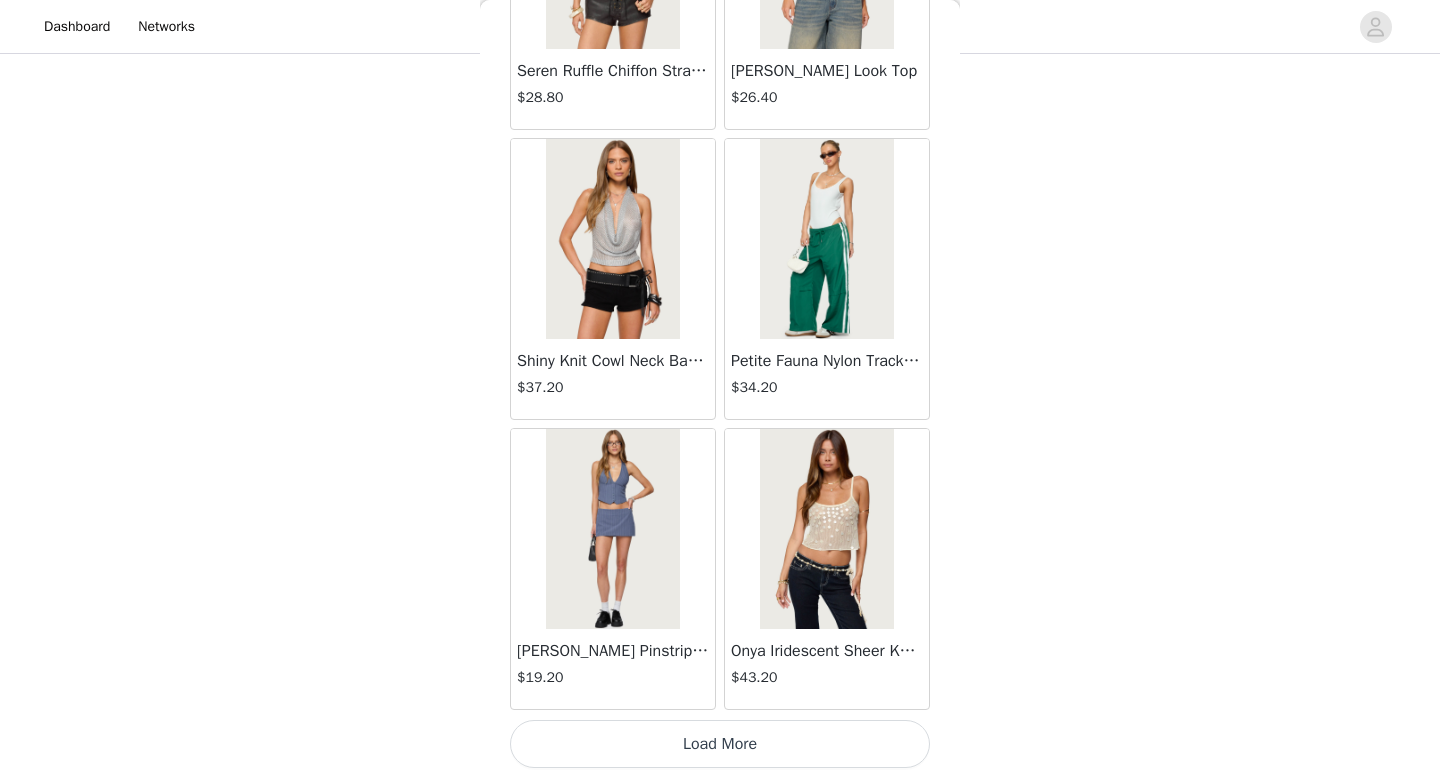 click on "Load More" at bounding box center [720, 744] 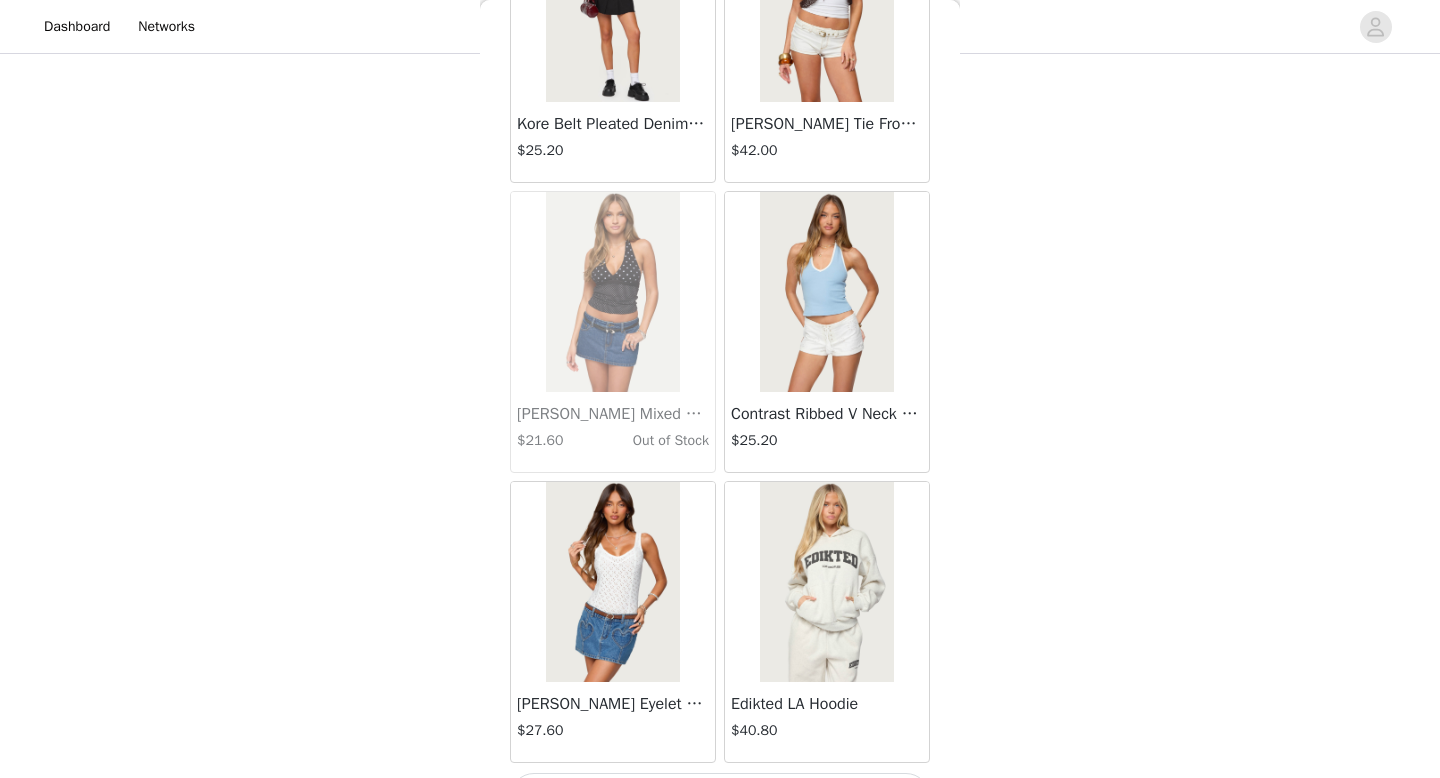 scroll, scrollTop: 22582, scrollLeft: 0, axis: vertical 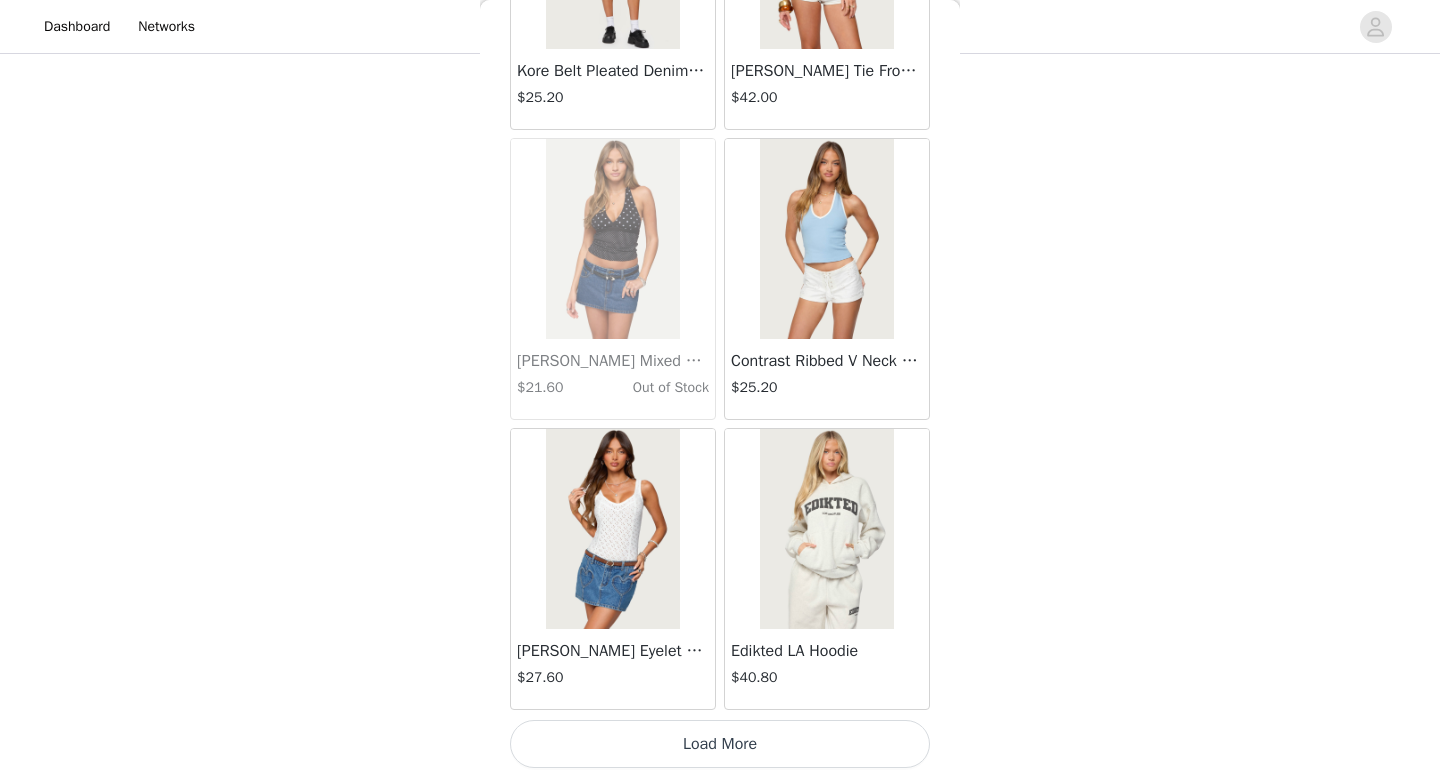 click on "Load More" at bounding box center (720, 744) 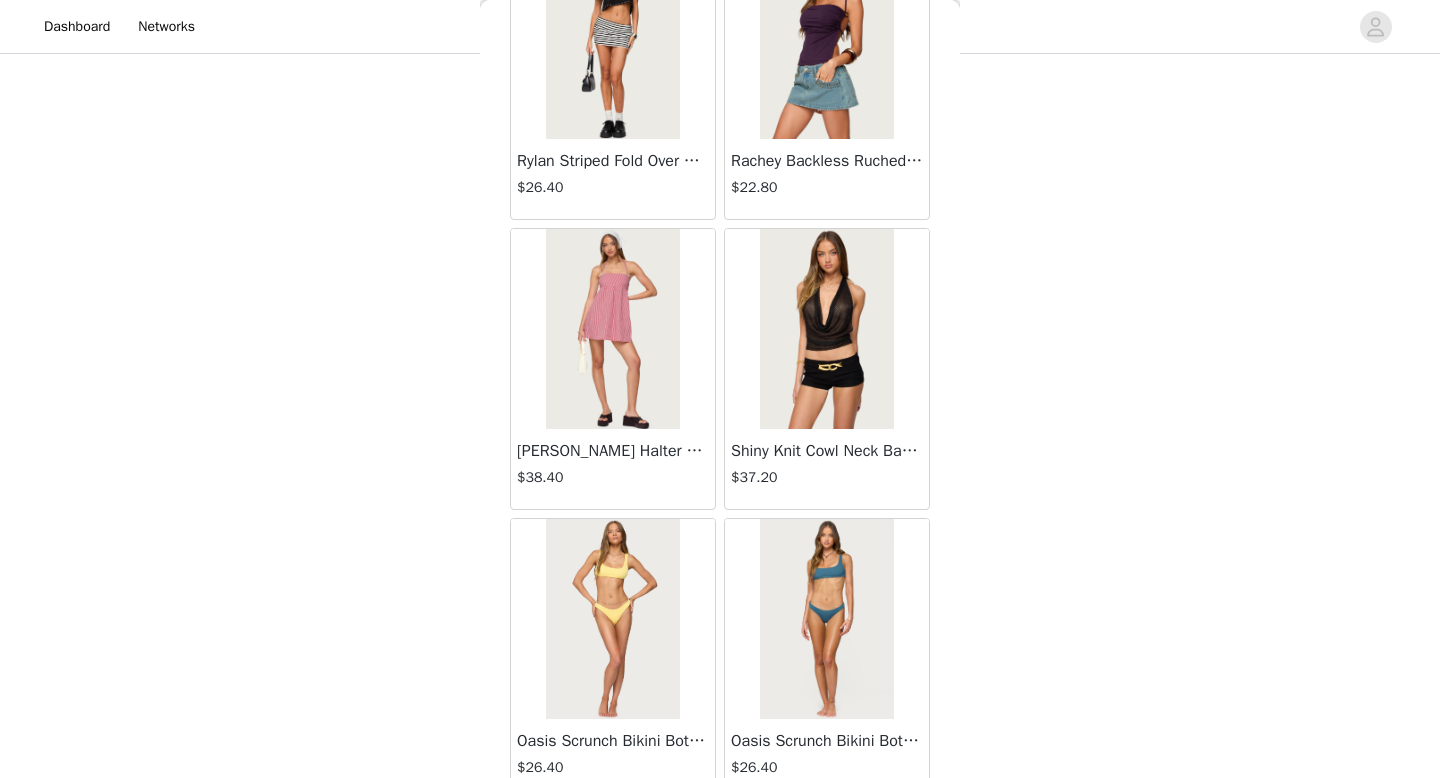 scroll, scrollTop: 25482, scrollLeft: 0, axis: vertical 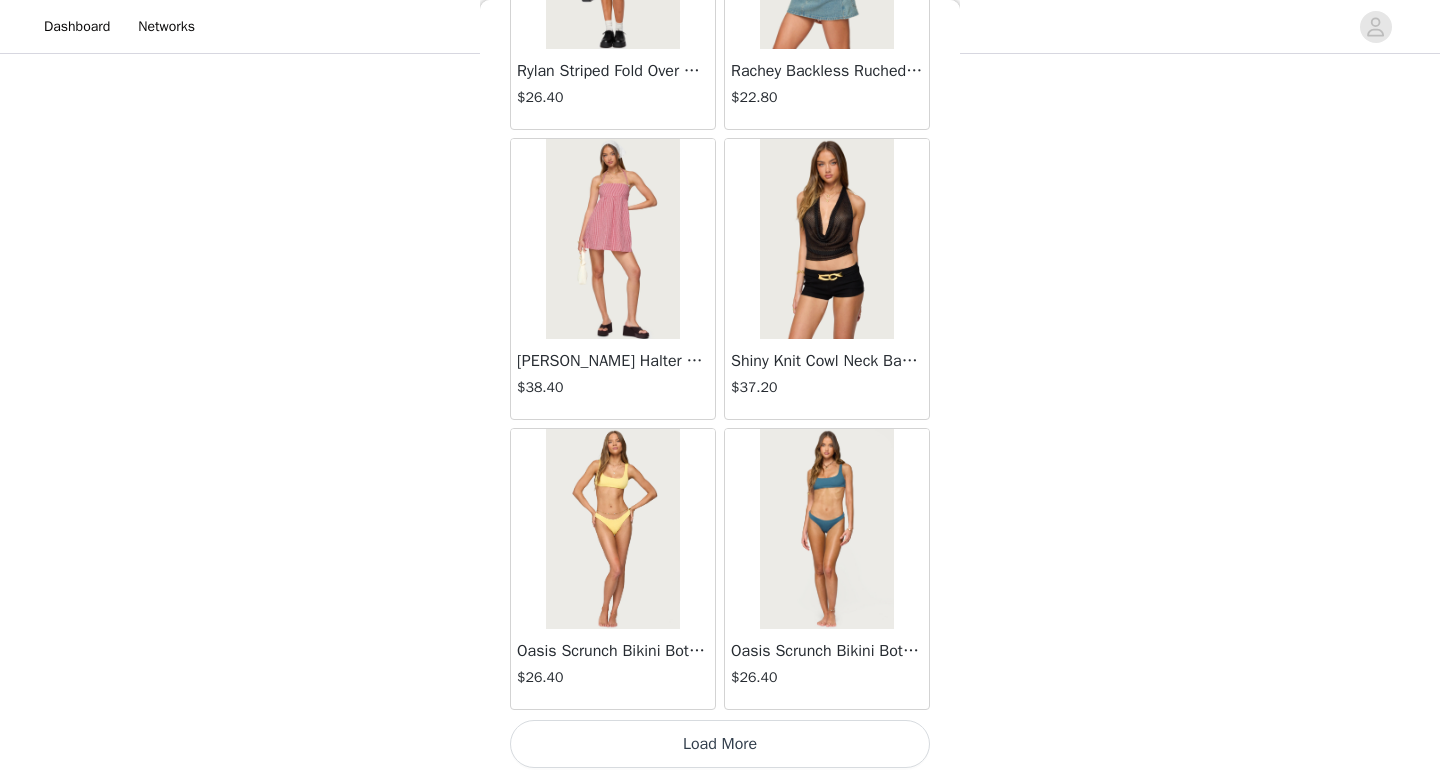 click on "Load More" at bounding box center [720, 744] 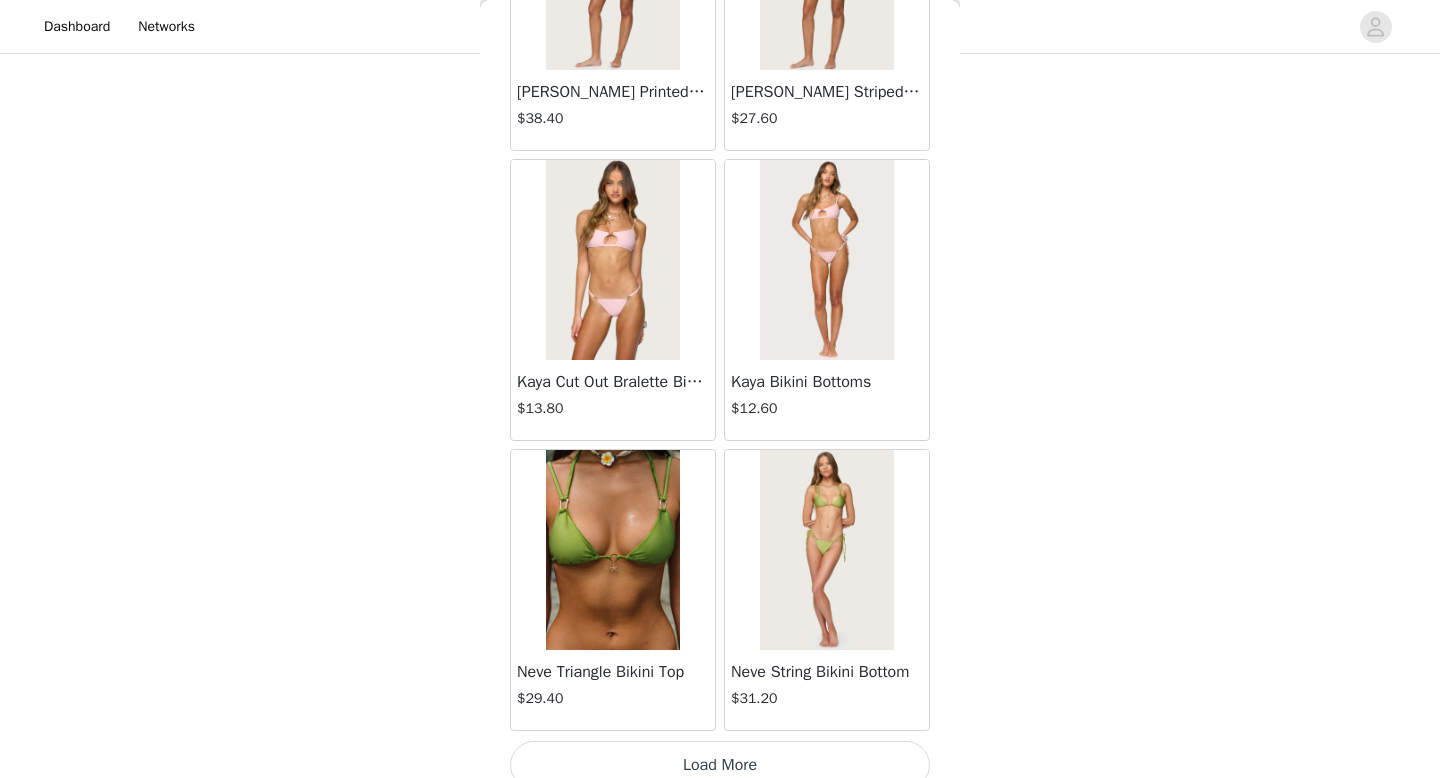 scroll, scrollTop: 28382, scrollLeft: 0, axis: vertical 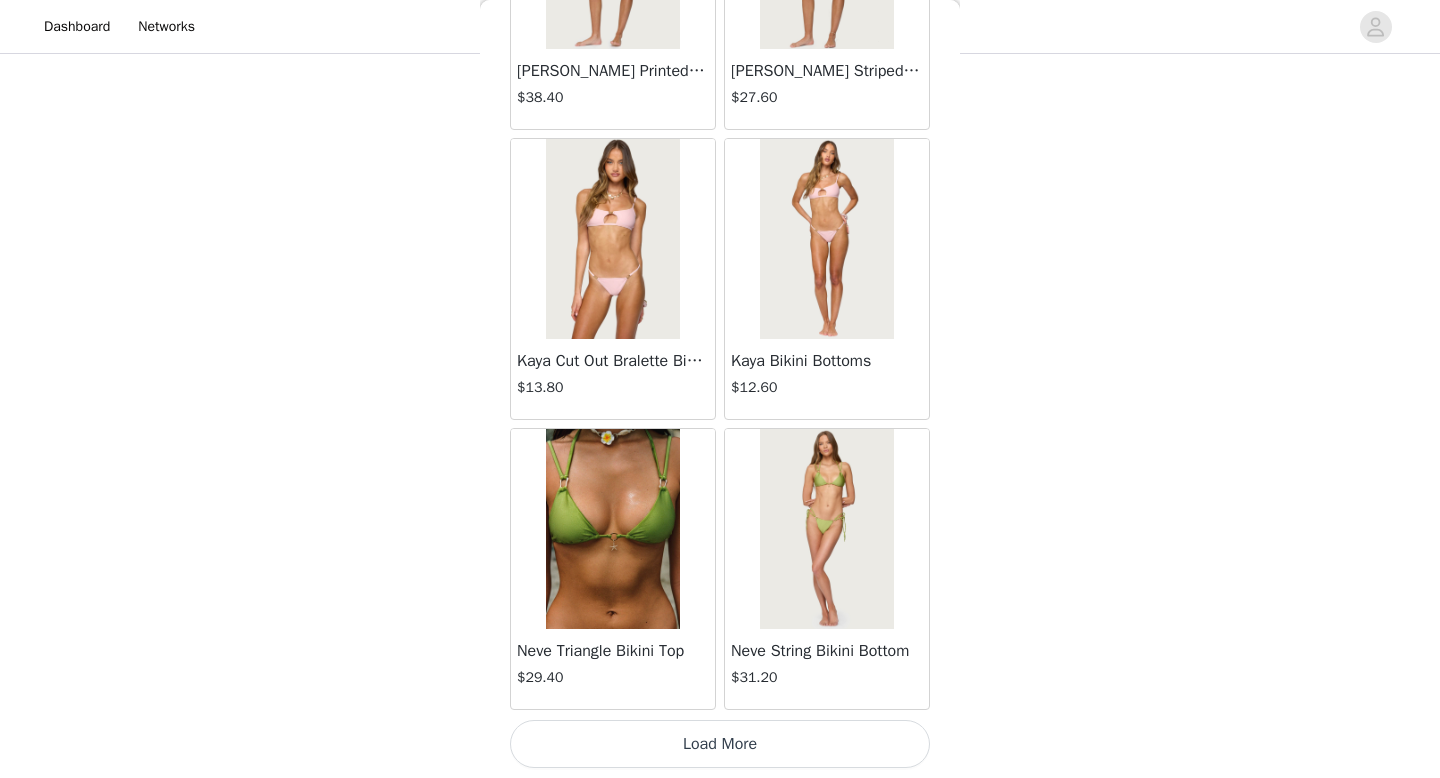 click on "Load More" at bounding box center (720, 744) 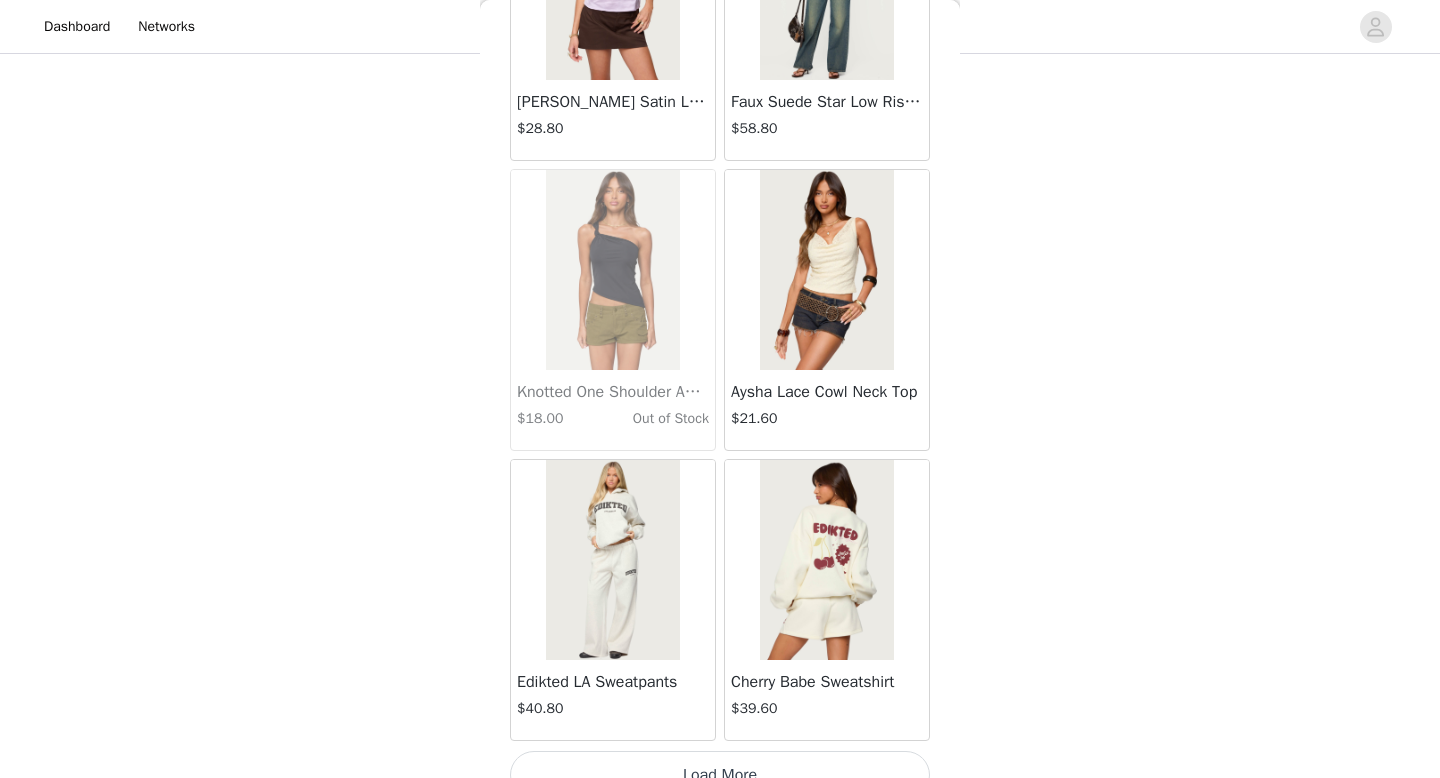 scroll, scrollTop: 31282, scrollLeft: 0, axis: vertical 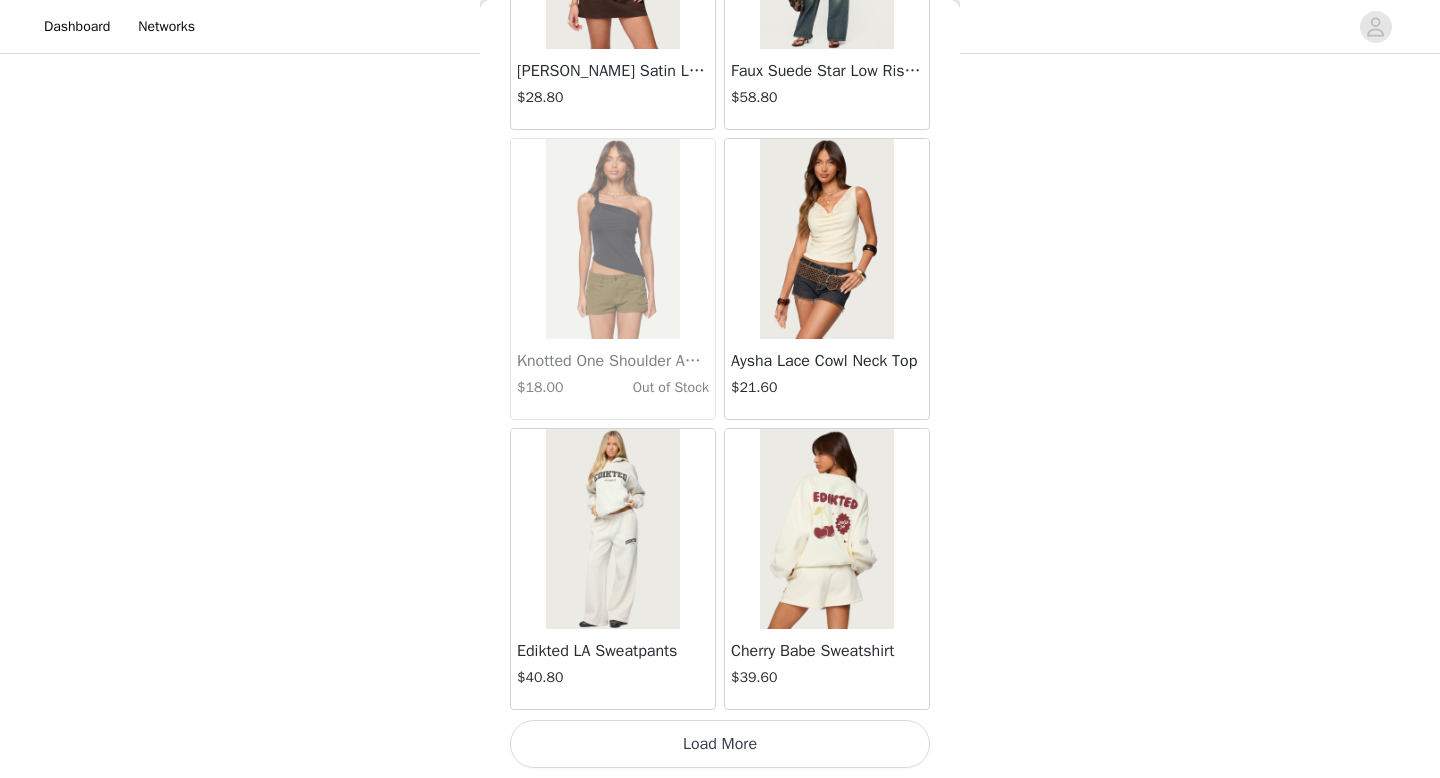 click on "Load More" at bounding box center [720, 744] 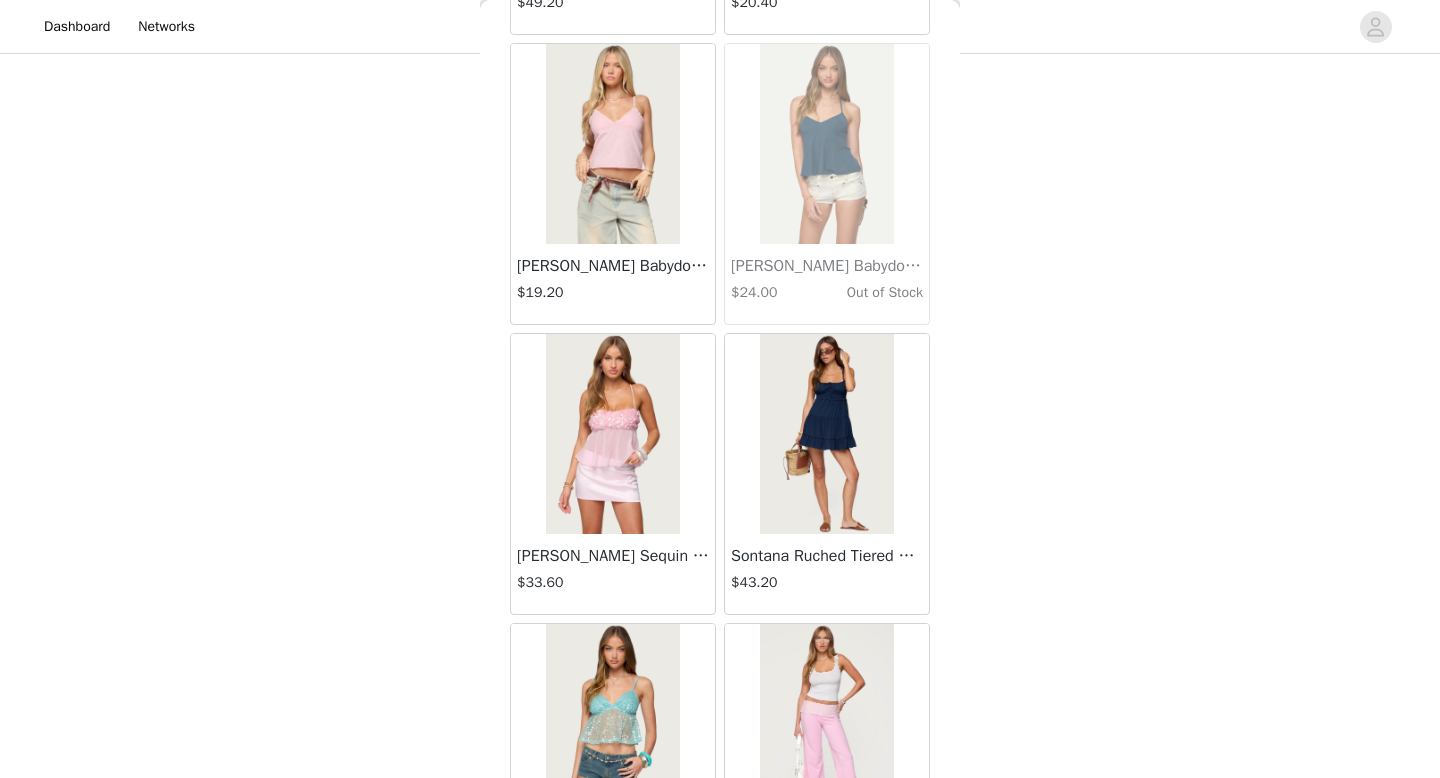 scroll, scrollTop: 32828, scrollLeft: 0, axis: vertical 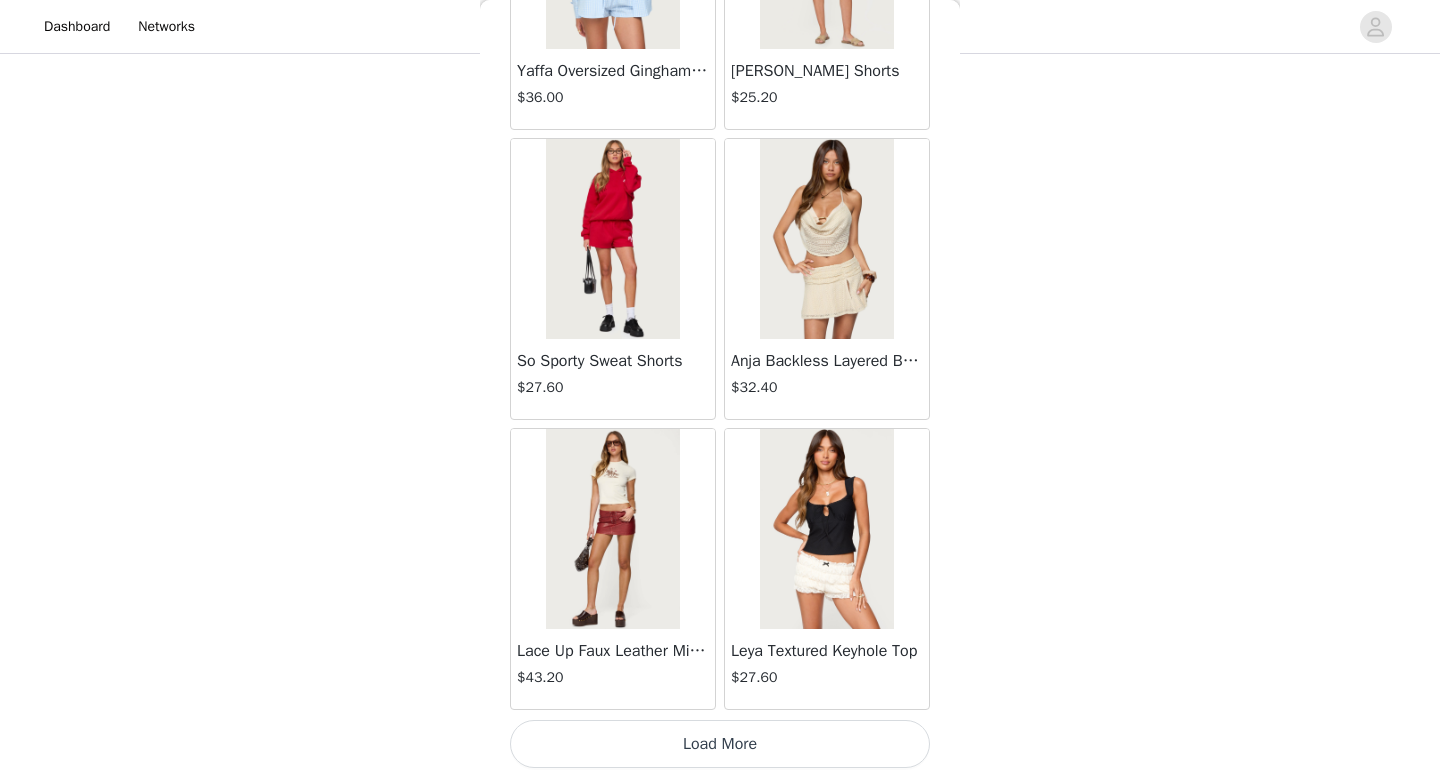 click on "Load More" at bounding box center (720, 744) 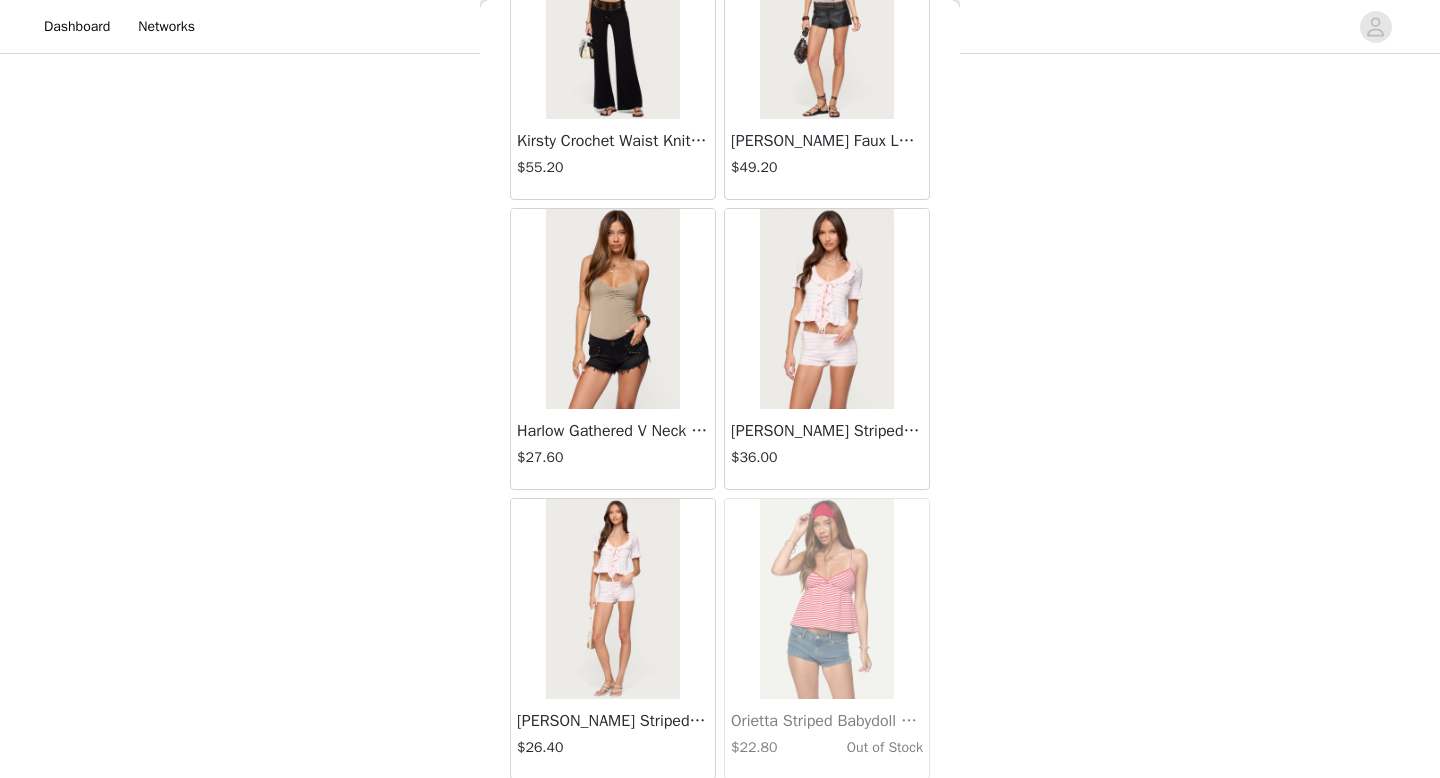 scroll, scrollTop: 37082, scrollLeft: 0, axis: vertical 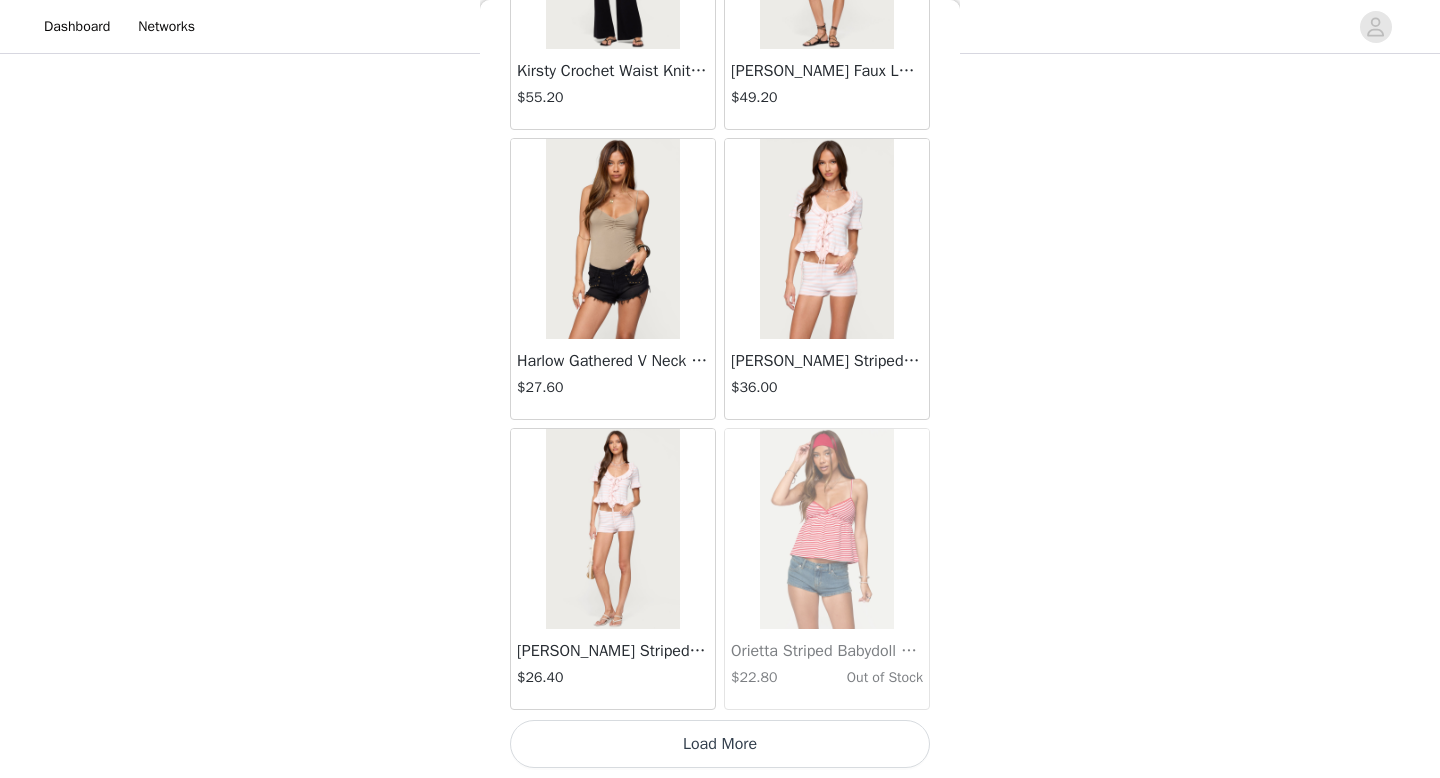 click on "Load More" at bounding box center [720, 744] 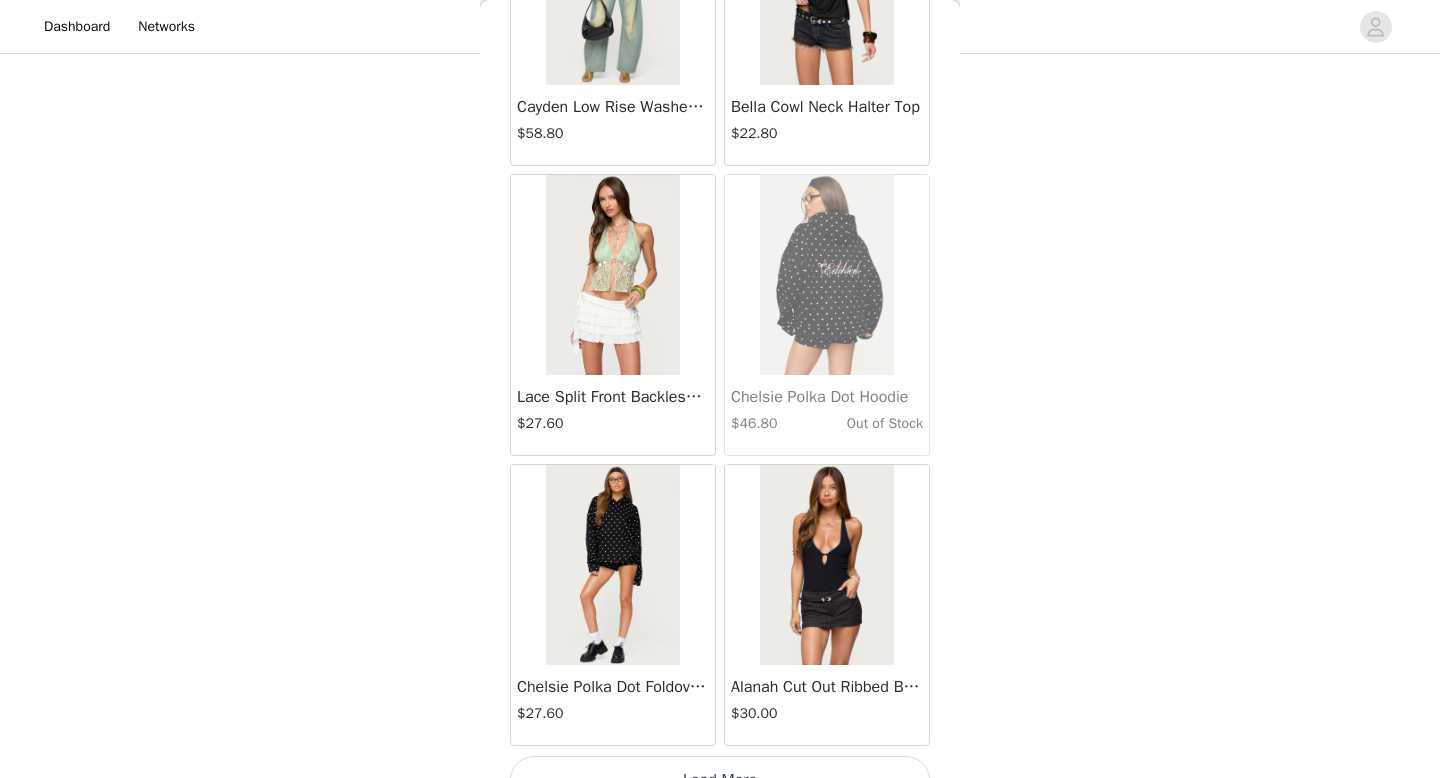 scroll, scrollTop: 39982, scrollLeft: 0, axis: vertical 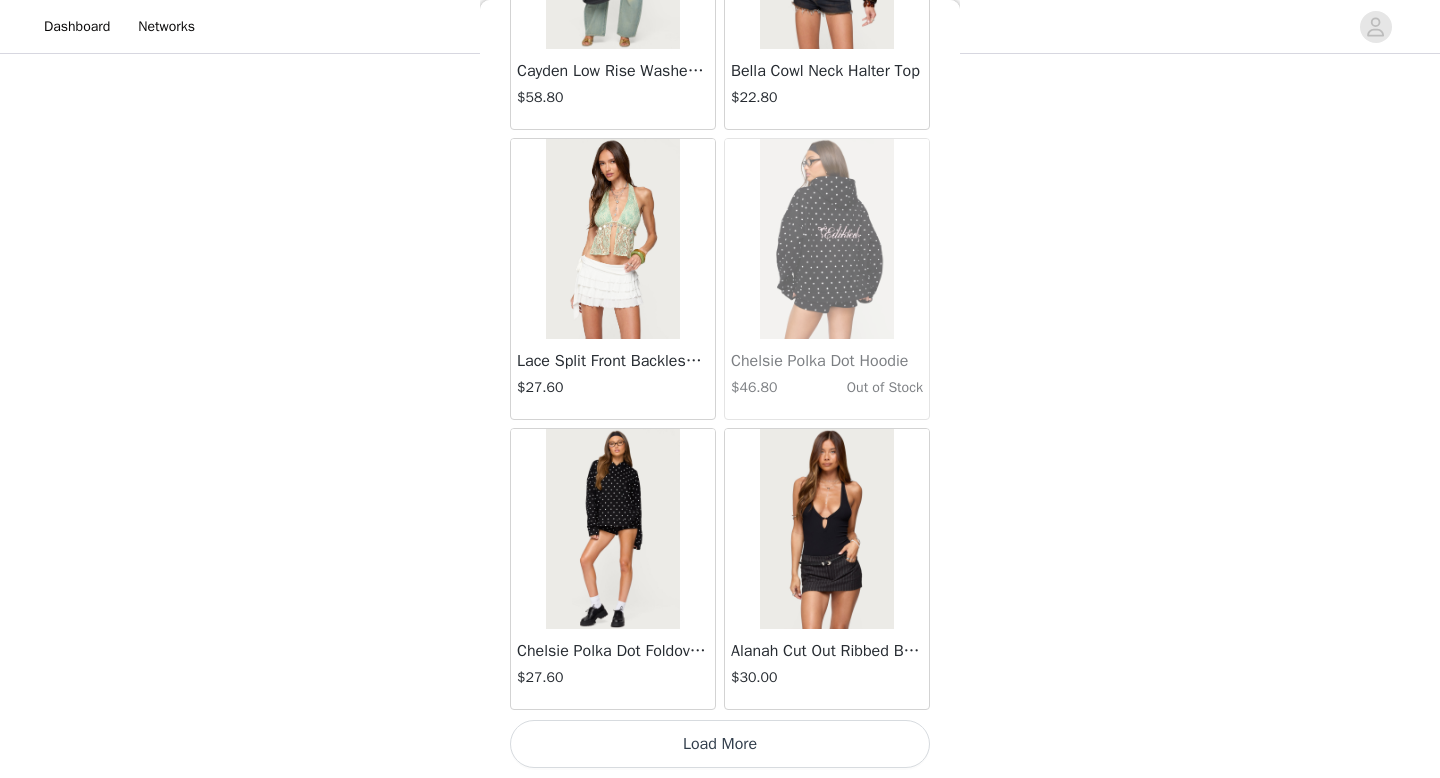 click on "Load More" at bounding box center (720, 744) 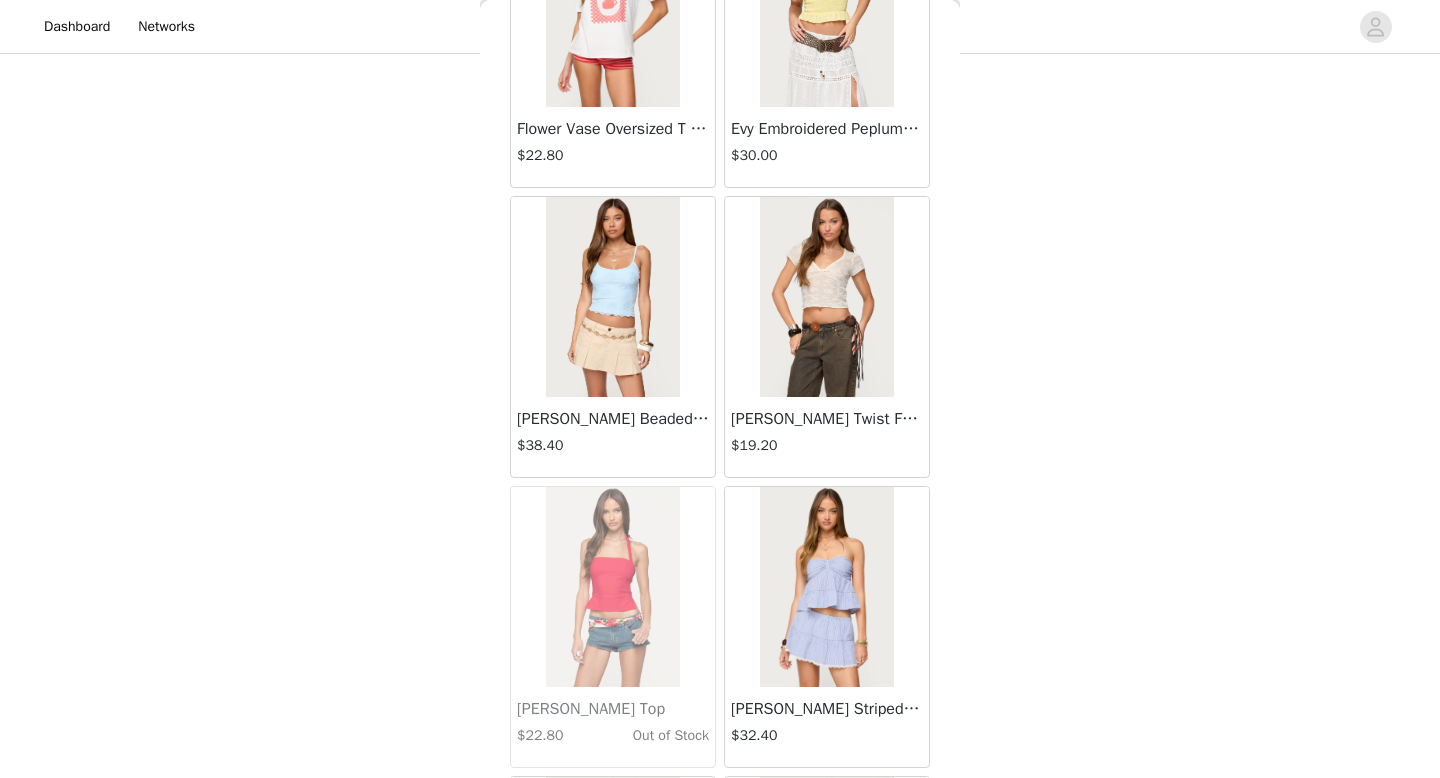 scroll, scrollTop: 41404, scrollLeft: 0, axis: vertical 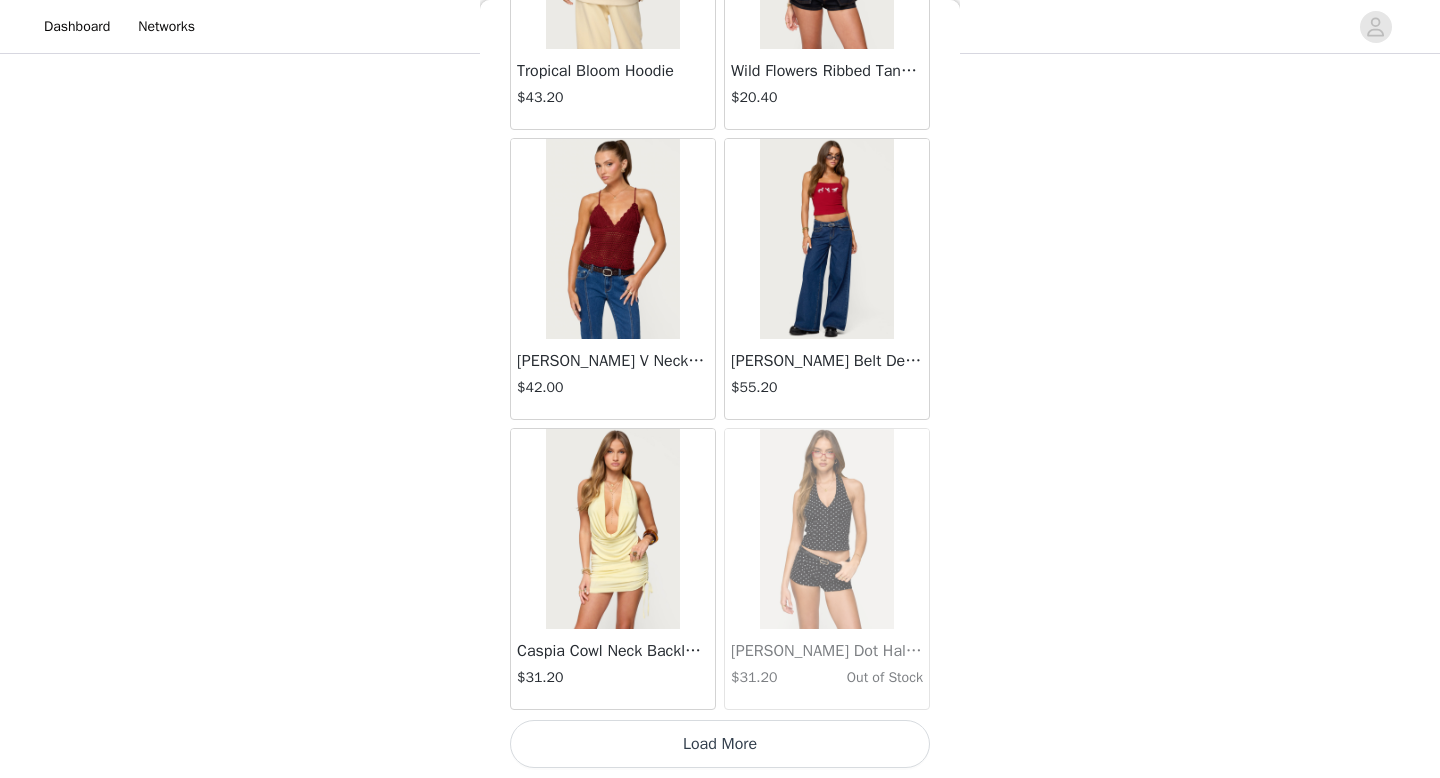 click on "Load More" at bounding box center [720, 744] 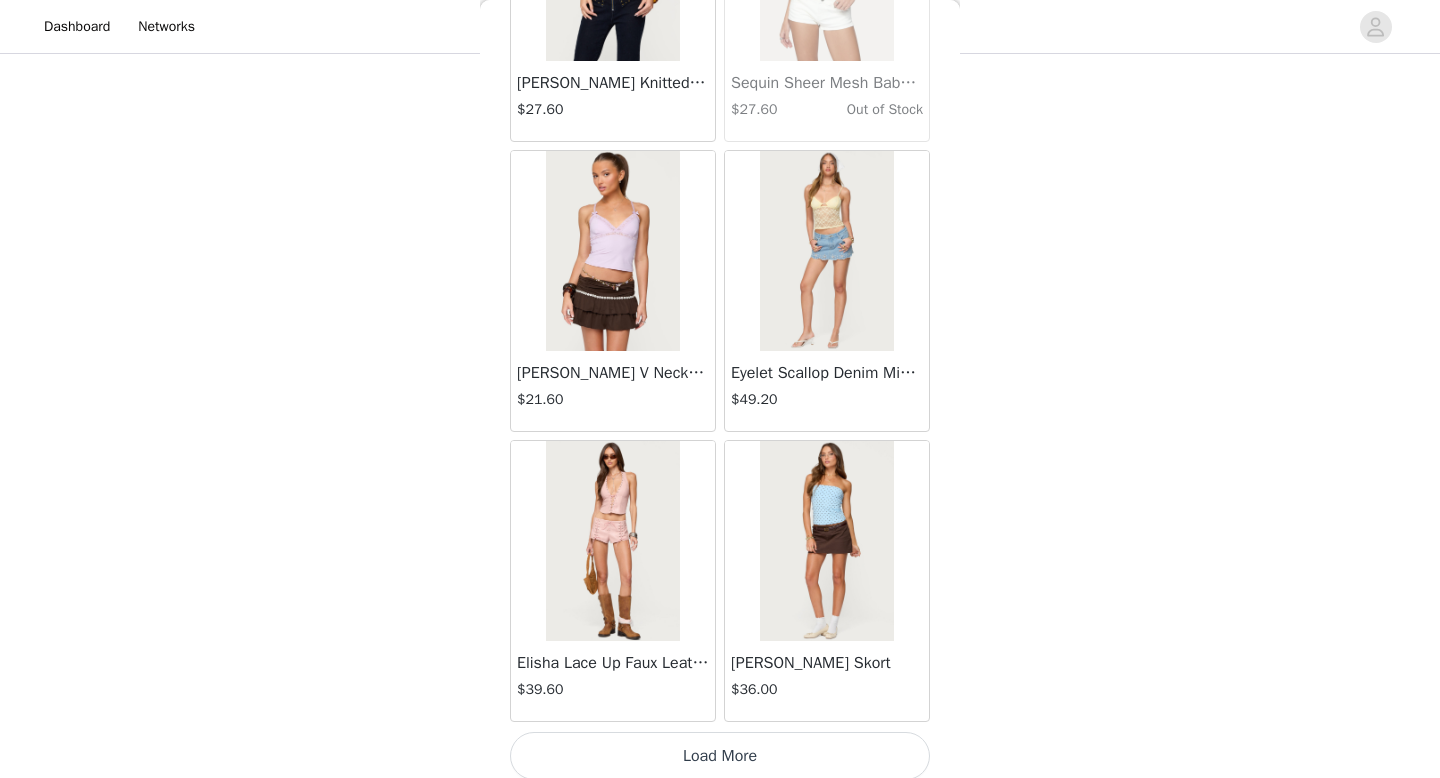 scroll, scrollTop: 45782, scrollLeft: 0, axis: vertical 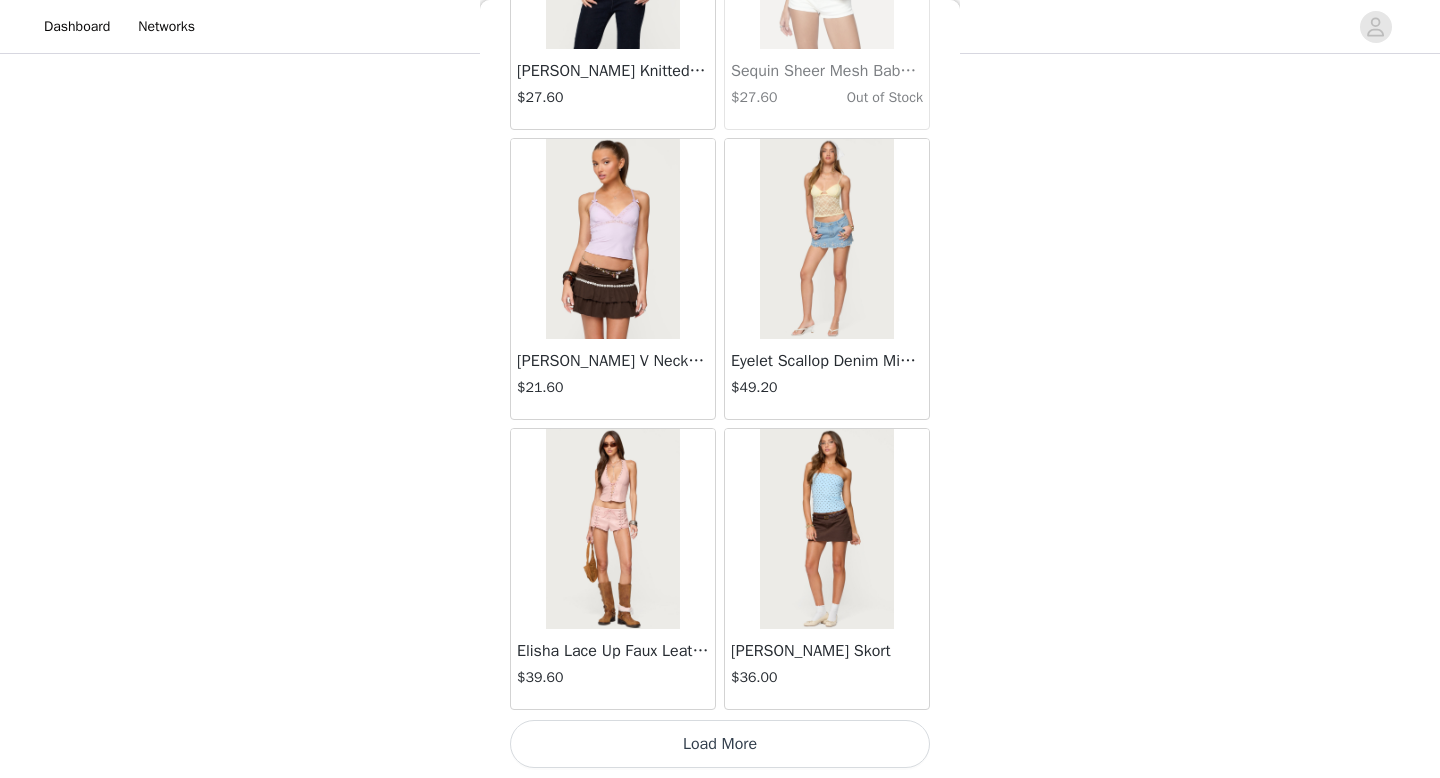 click on "Load More" at bounding box center [720, 744] 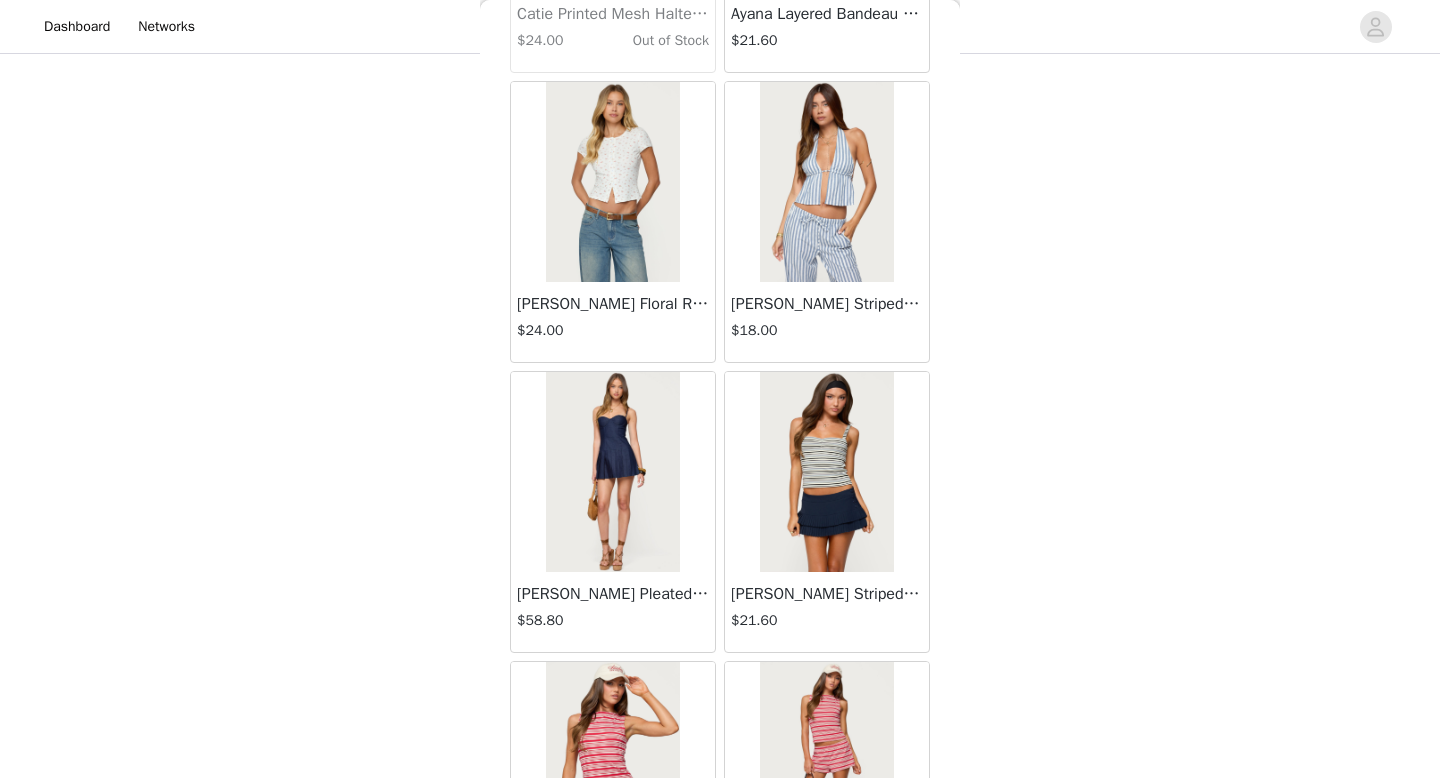 scroll, scrollTop: 46692, scrollLeft: 0, axis: vertical 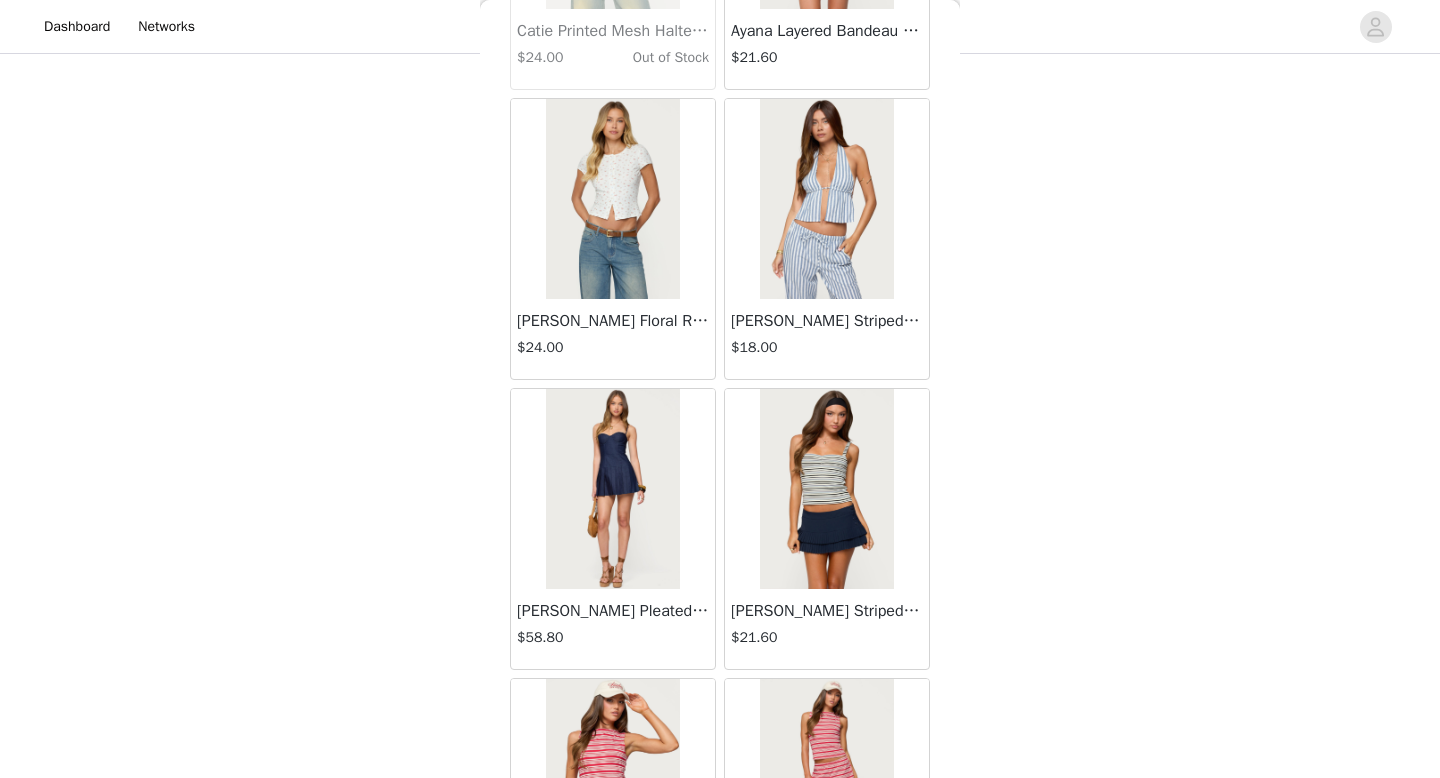 click at bounding box center [826, 199] 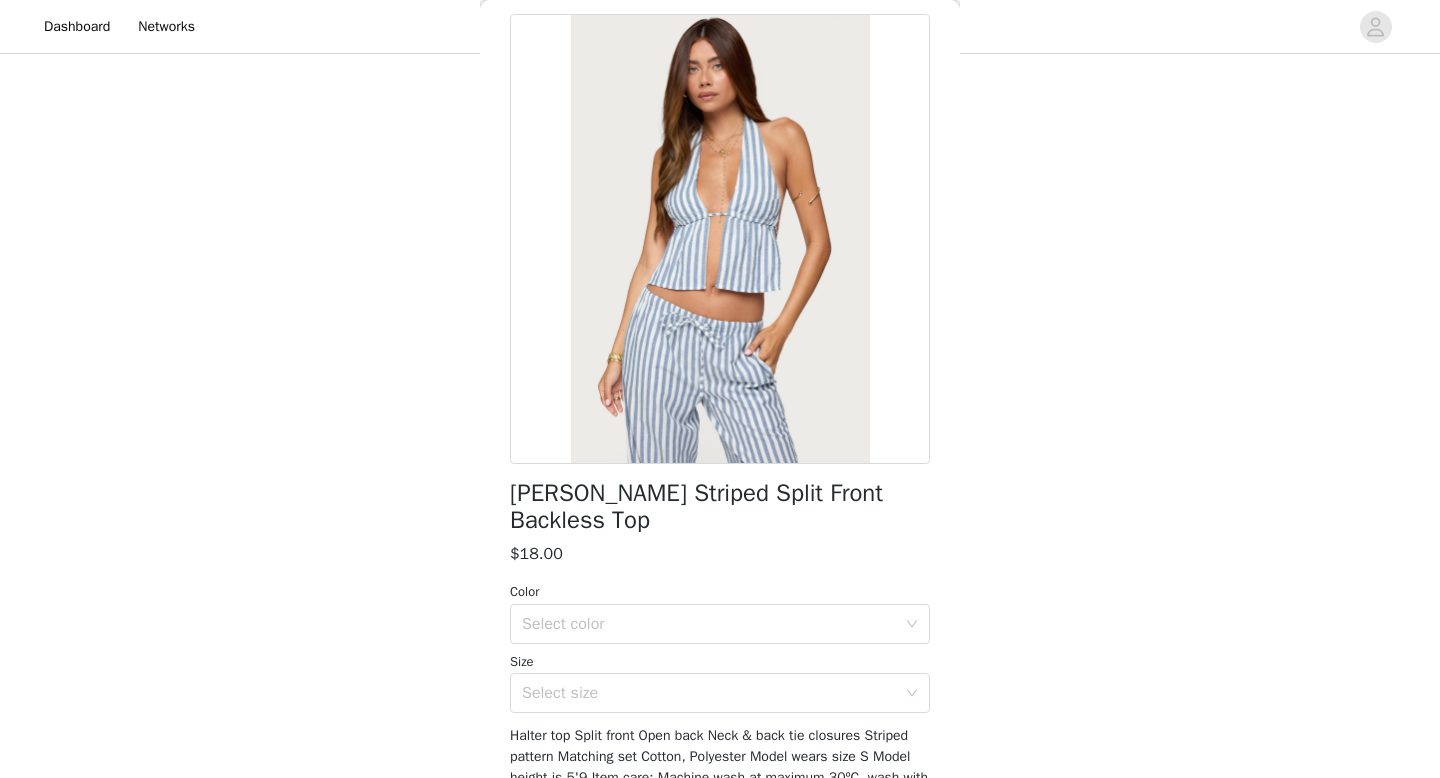 scroll, scrollTop: 103, scrollLeft: 0, axis: vertical 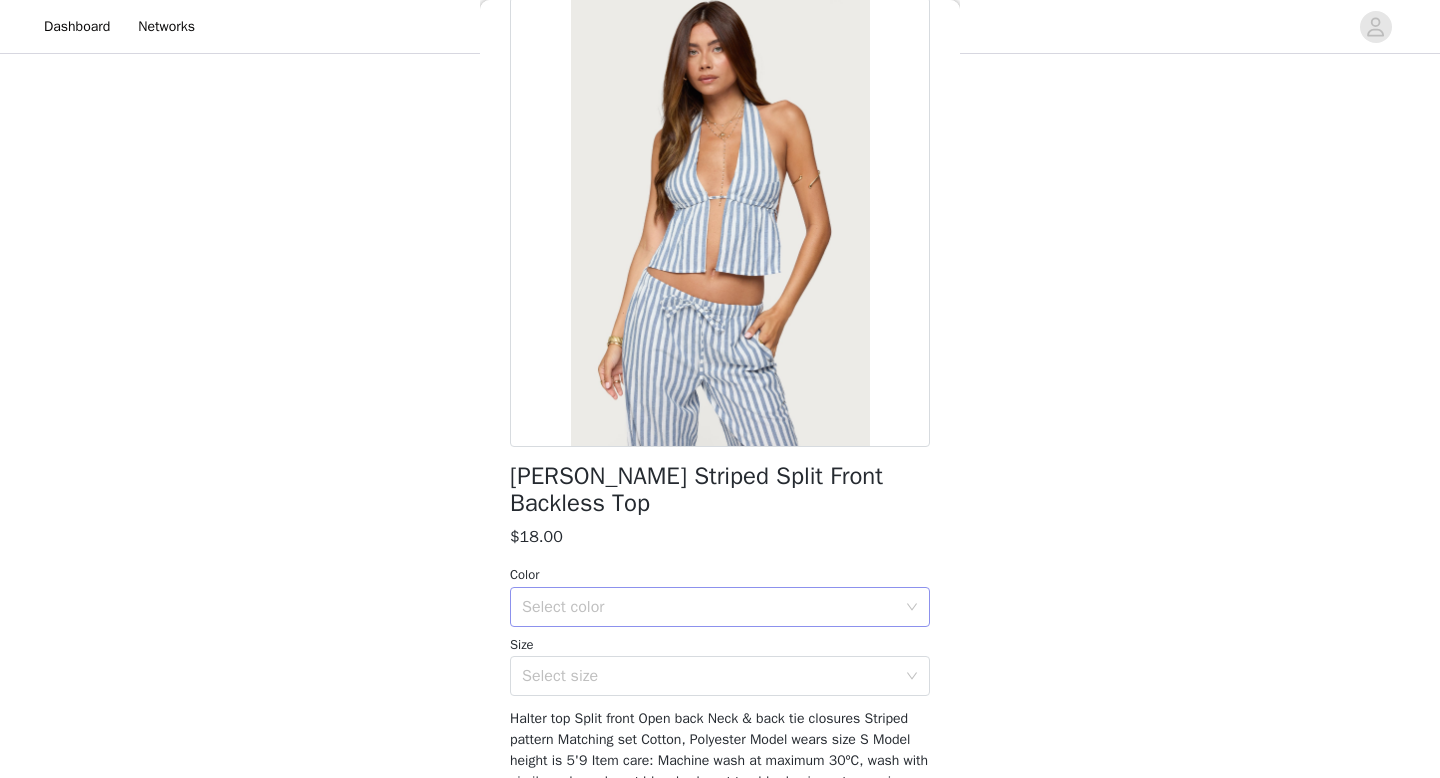 click on "Select color" at bounding box center (709, 607) 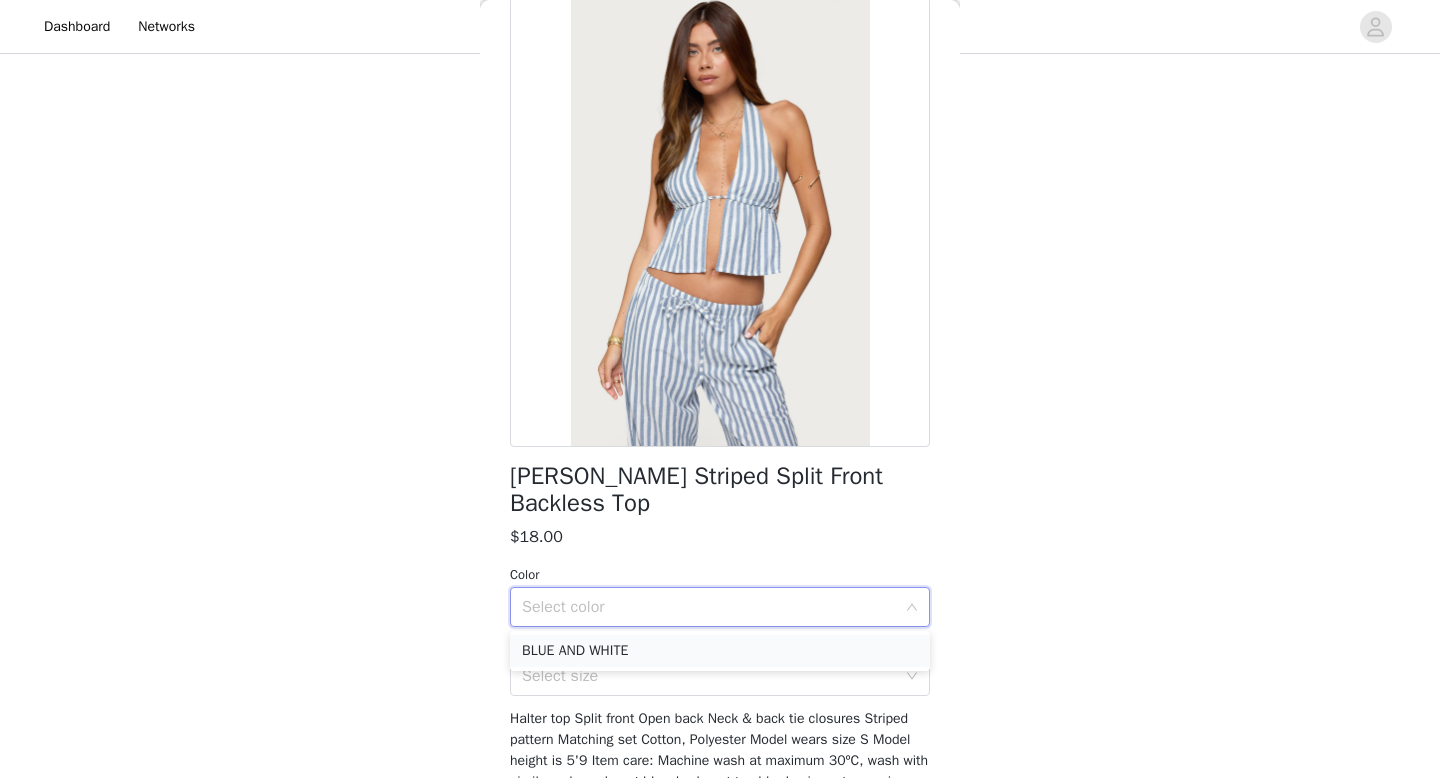click on "BLUE AND WHITE" at bounding box center (720, 651) 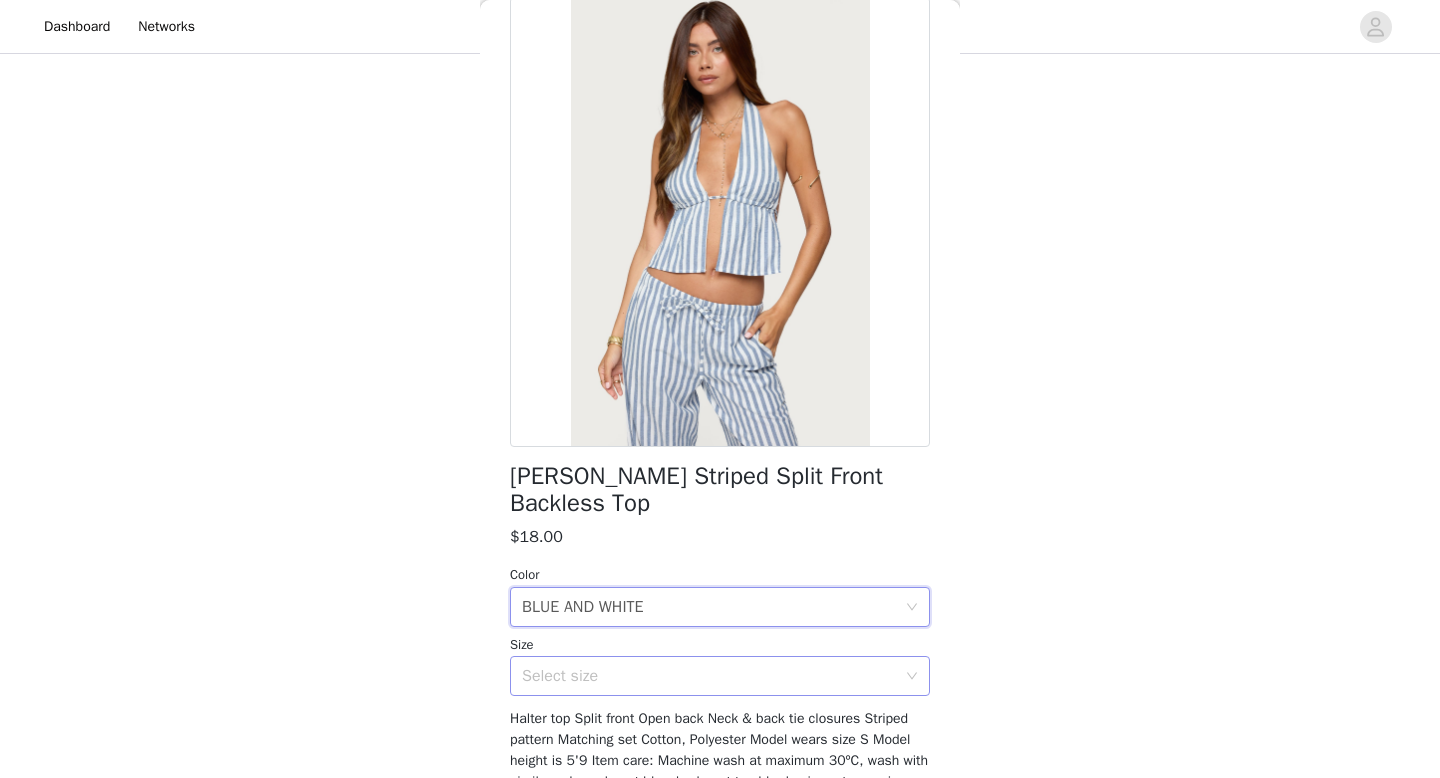click on "Select size" at bounding box center (709, 676) 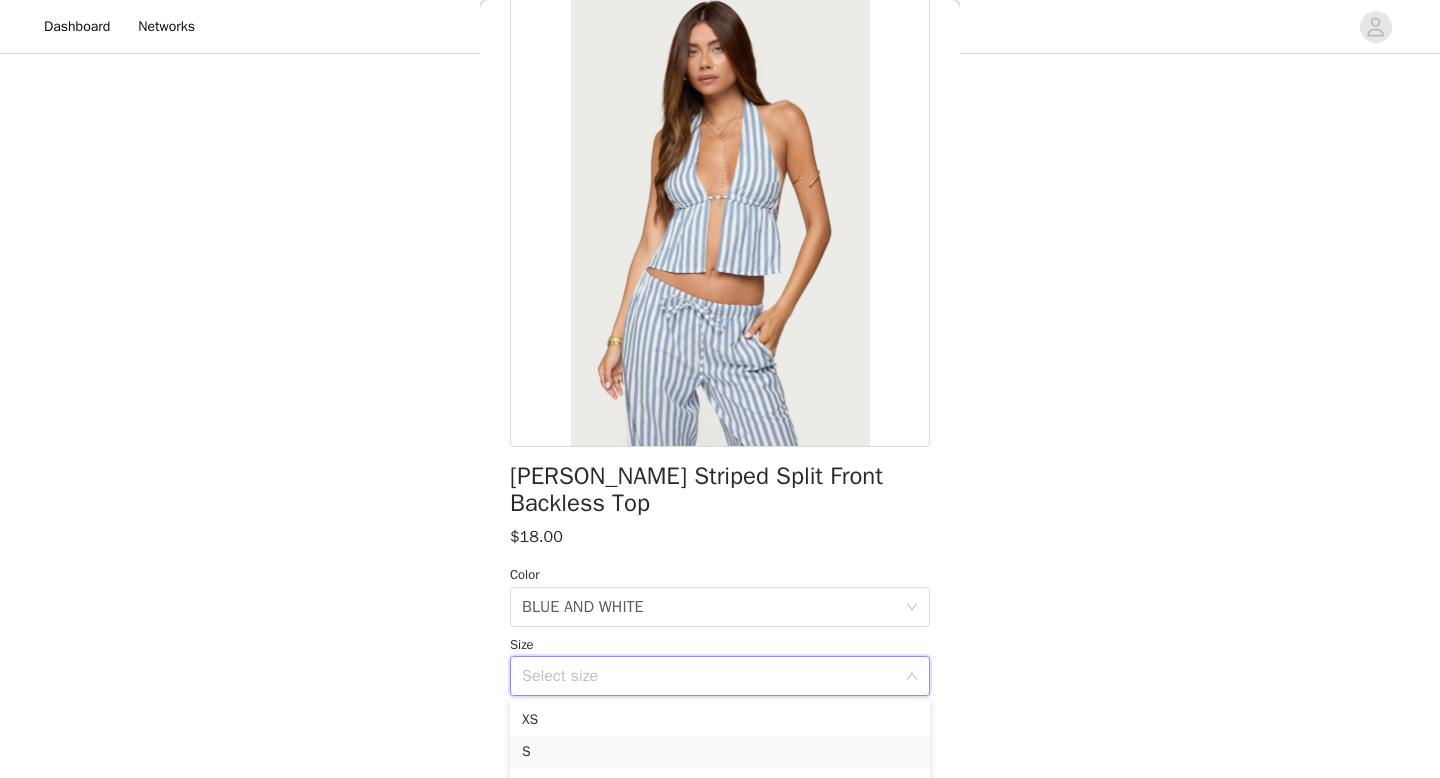 click on "S" at bounding box center [720, 752] 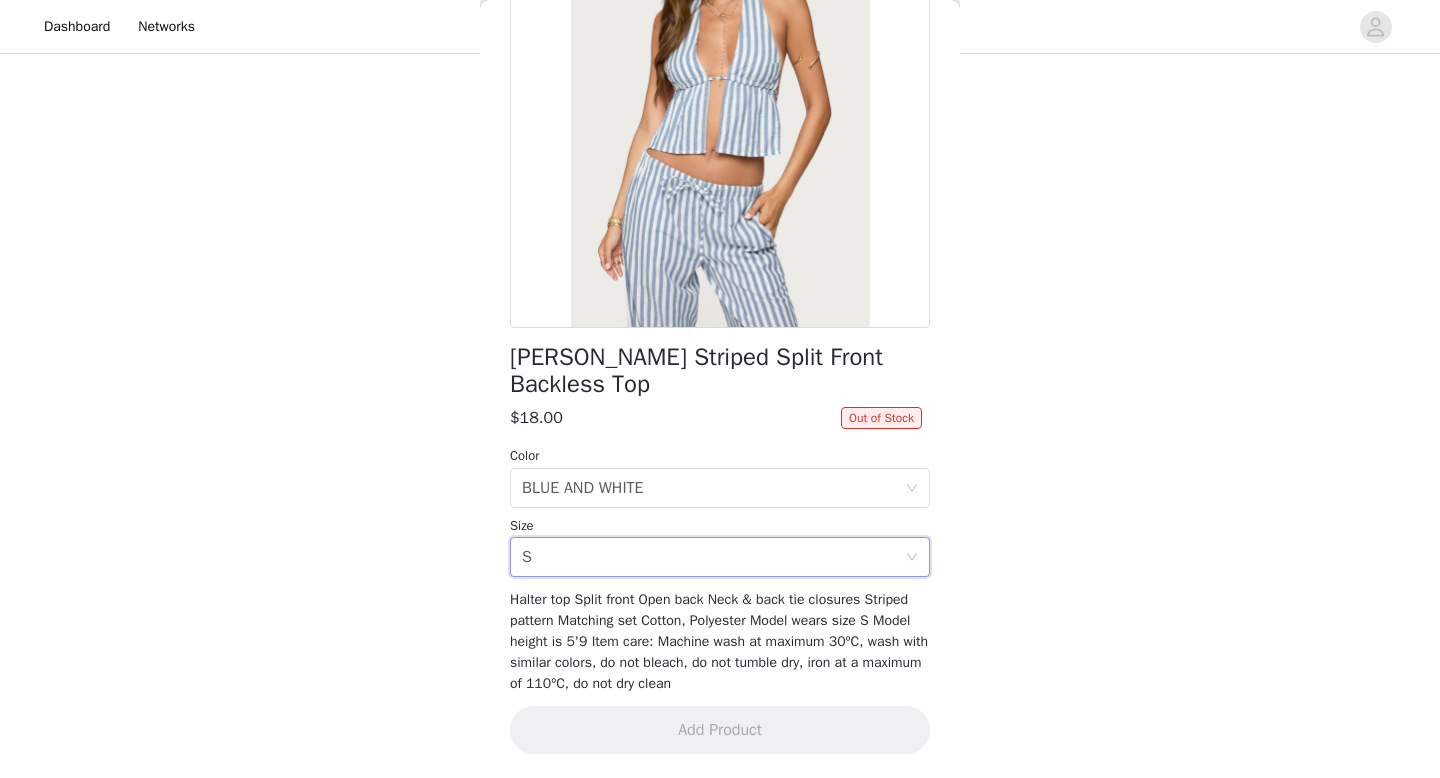 scroll, scrollTop: 0, scrollLeft: 0, axis: both 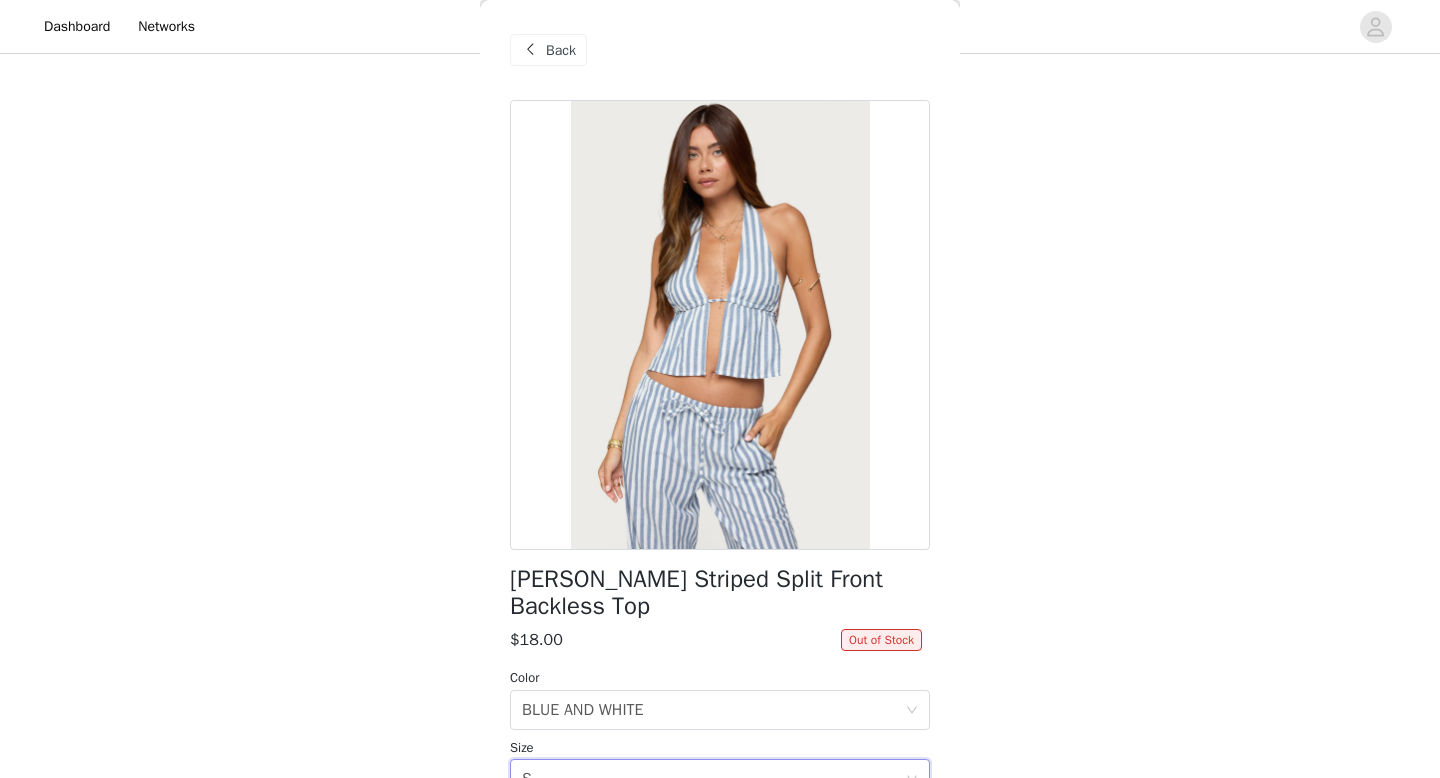 click on "Back" at bounding box center [561, 50] 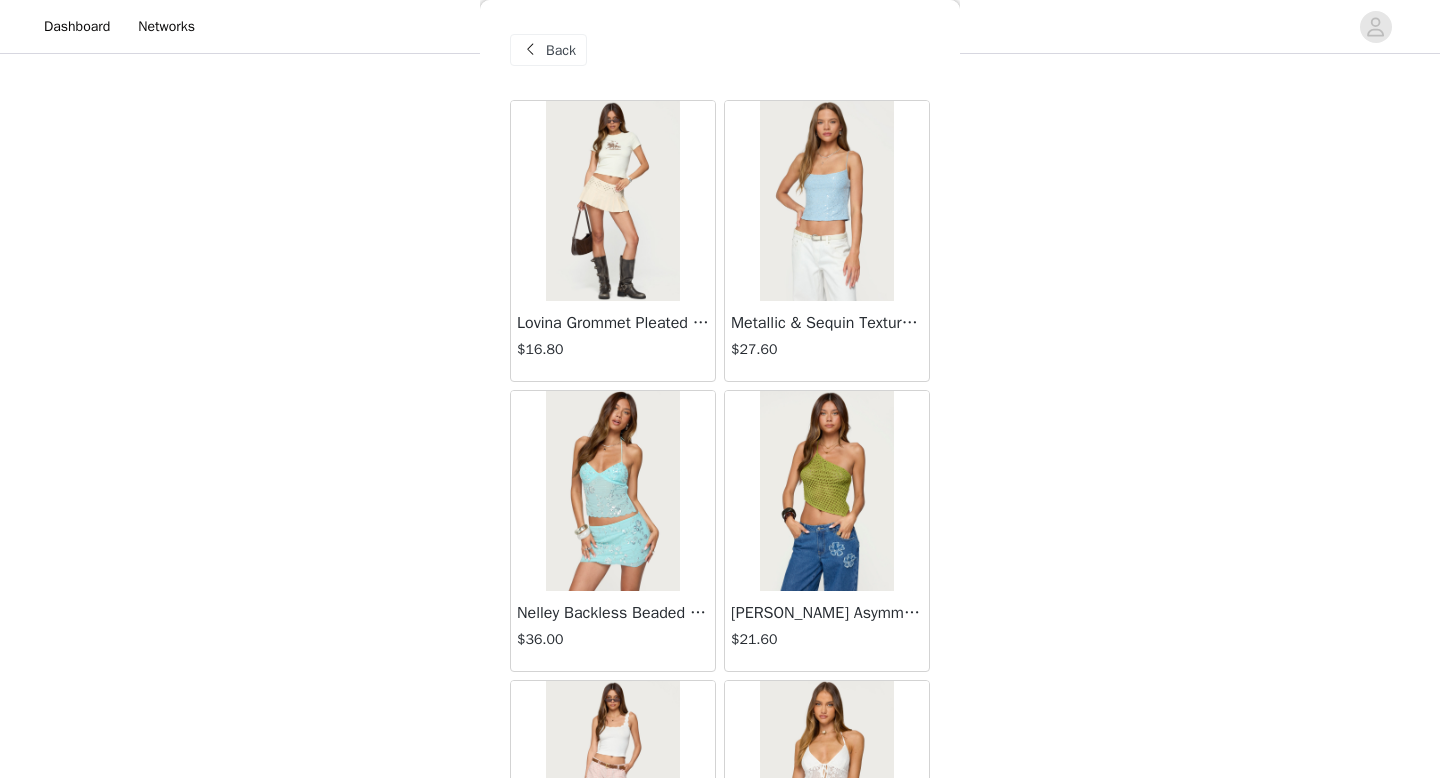 scroll, scrollTop: 786, scrollLeft: 0, axis: vertical 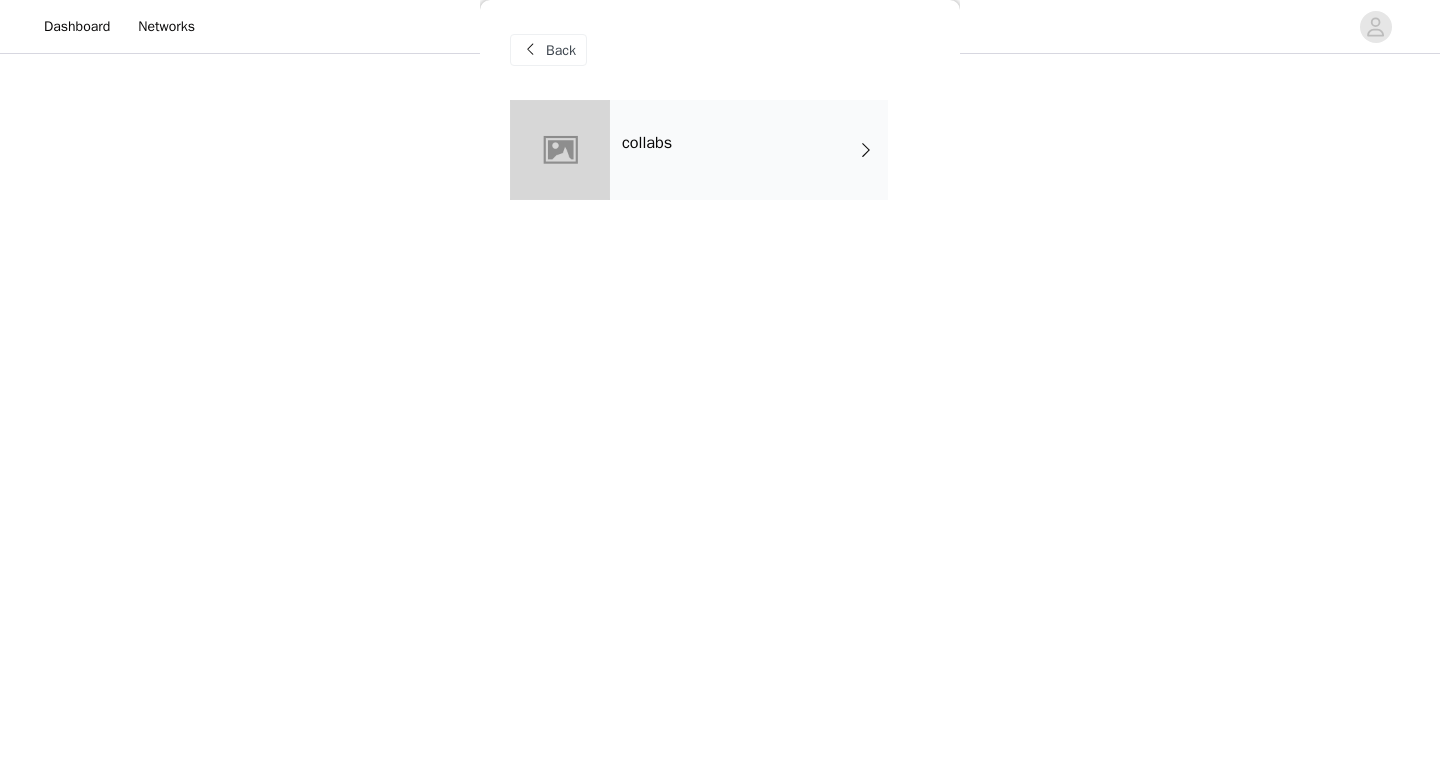 click on "Back" at bounding box center [561, 50] 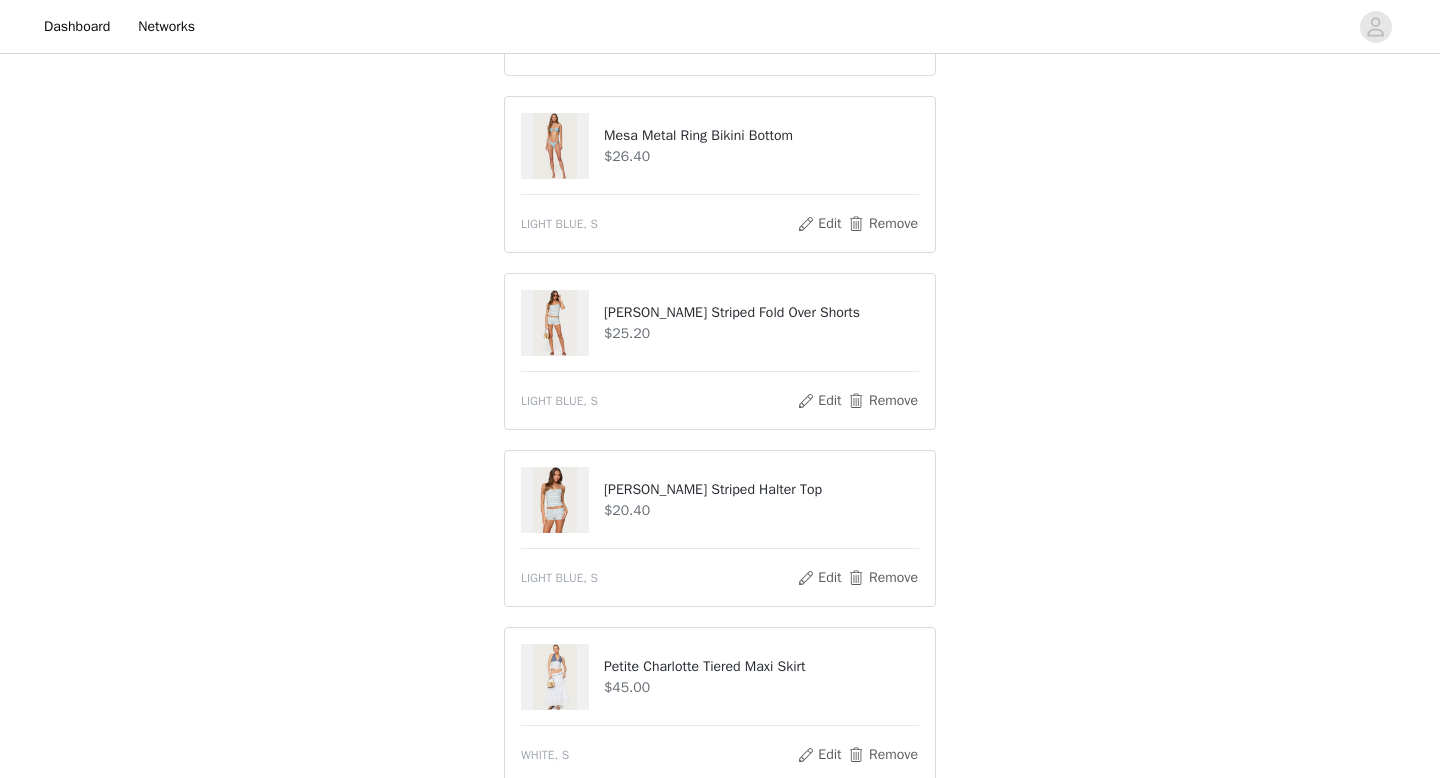 scroll, scrollTop: 1371, scrollLeft: 0, axis: vertical 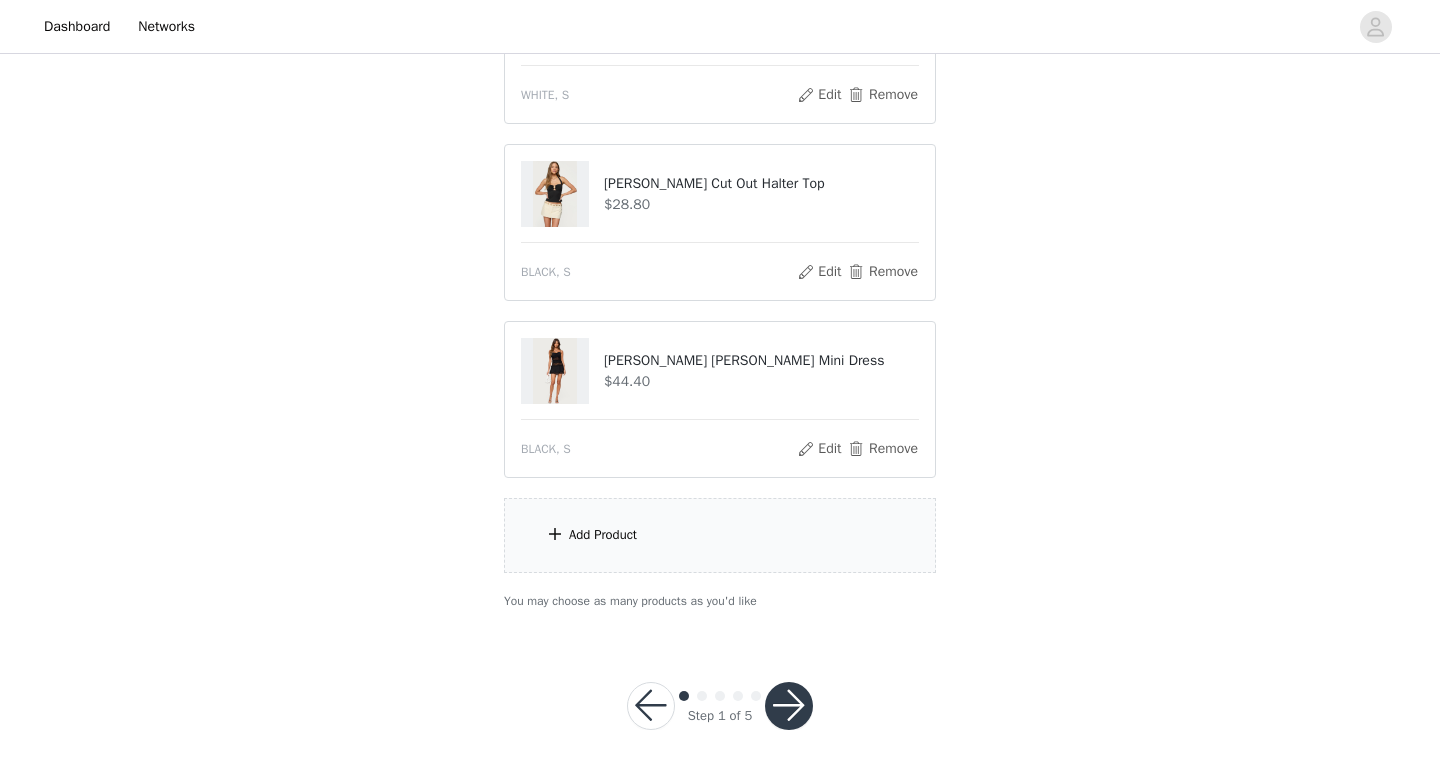 click at bounding box center [789, 706] 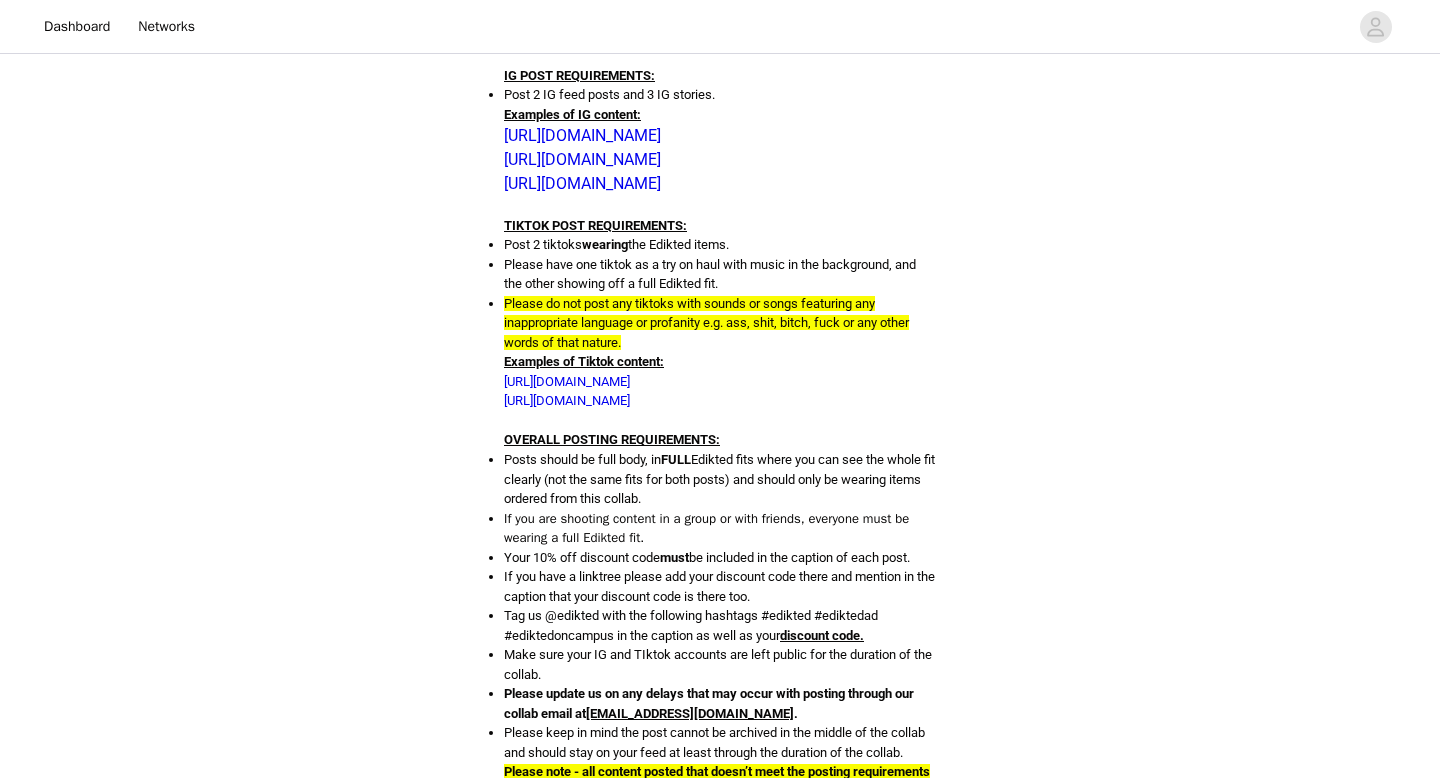 scroll, scrollTop: 540, scrollLeft: 0, axis: vertical 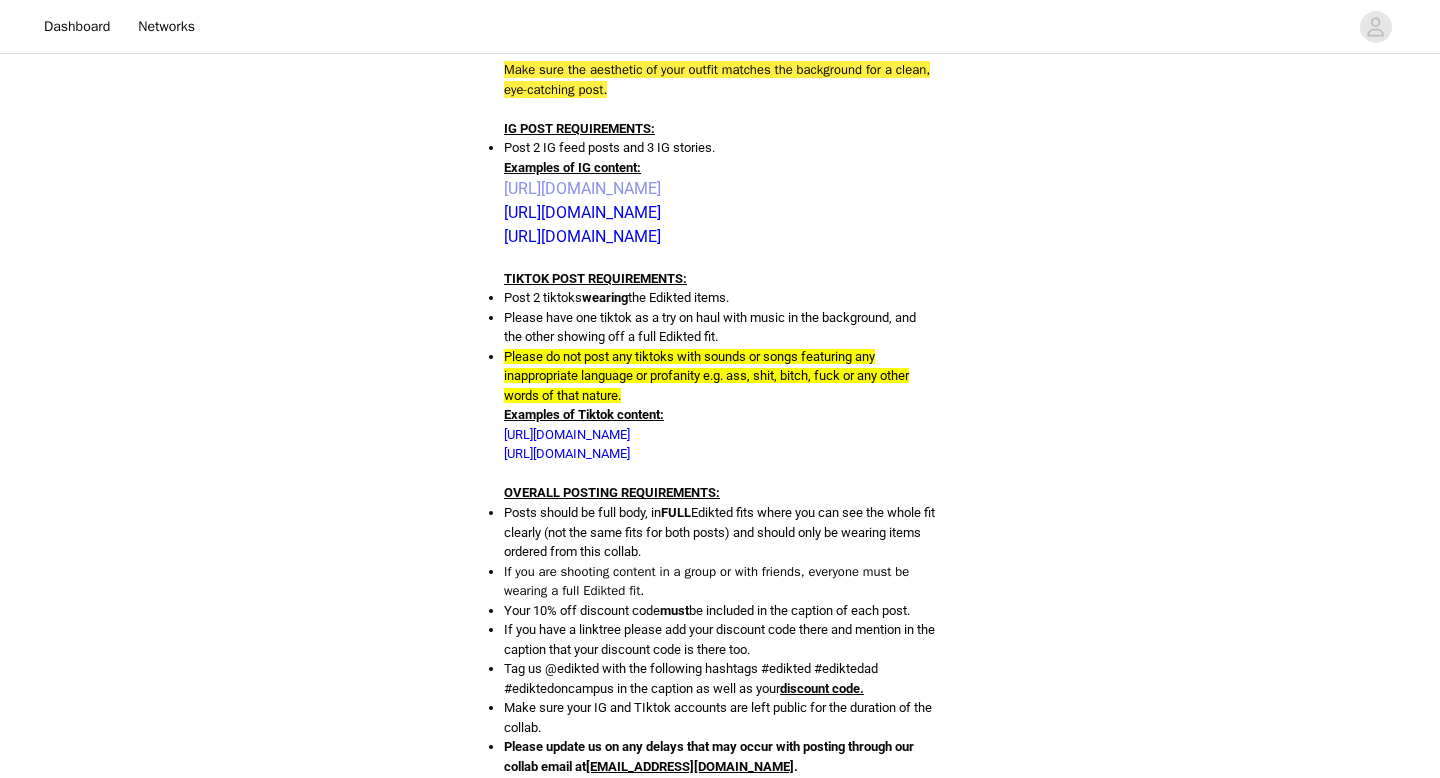 click on "https://www.instagram.com/p/C3QmIY6utAV/?img_index=1" at bounding box center (582, 188) 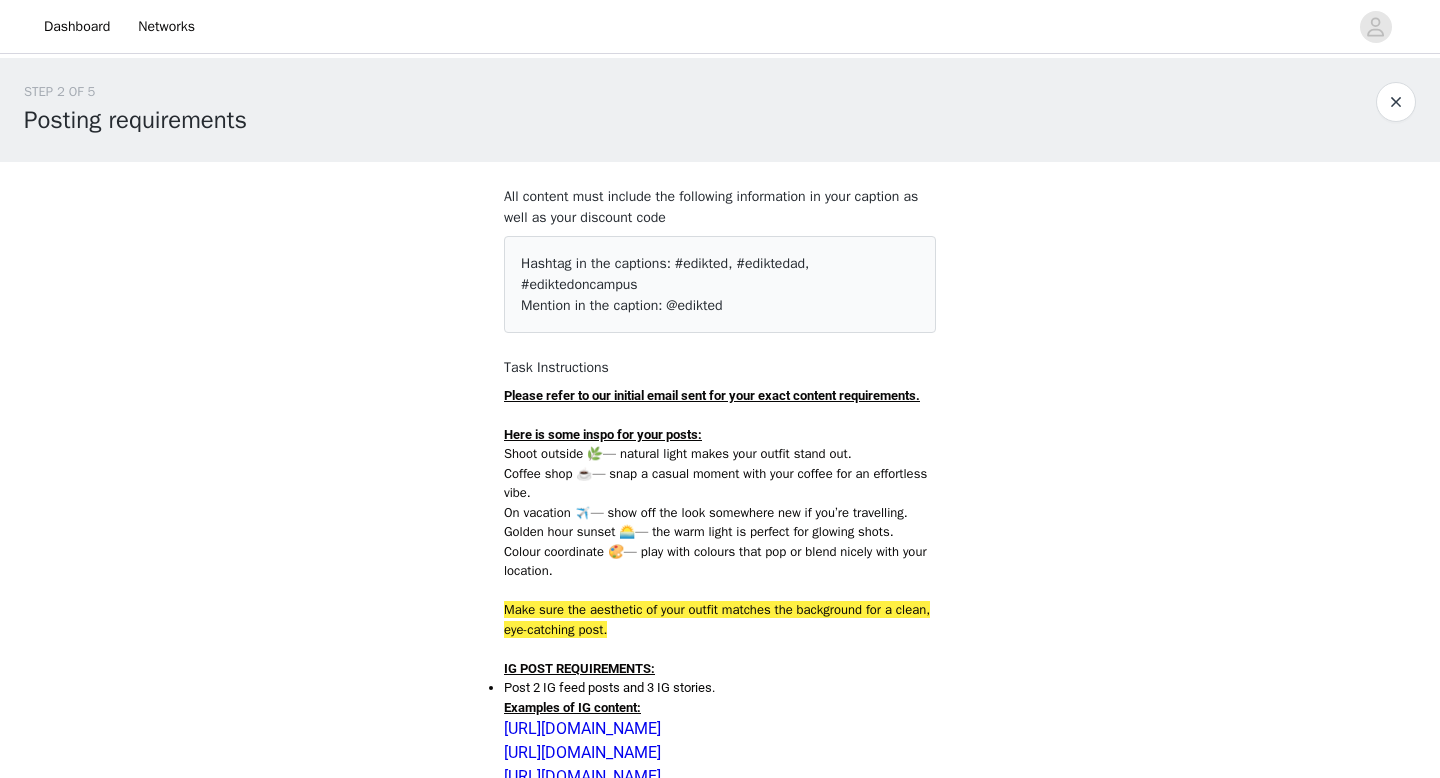 scroll, scrollTop: 540, scrollLeft: 0, axis: vertical 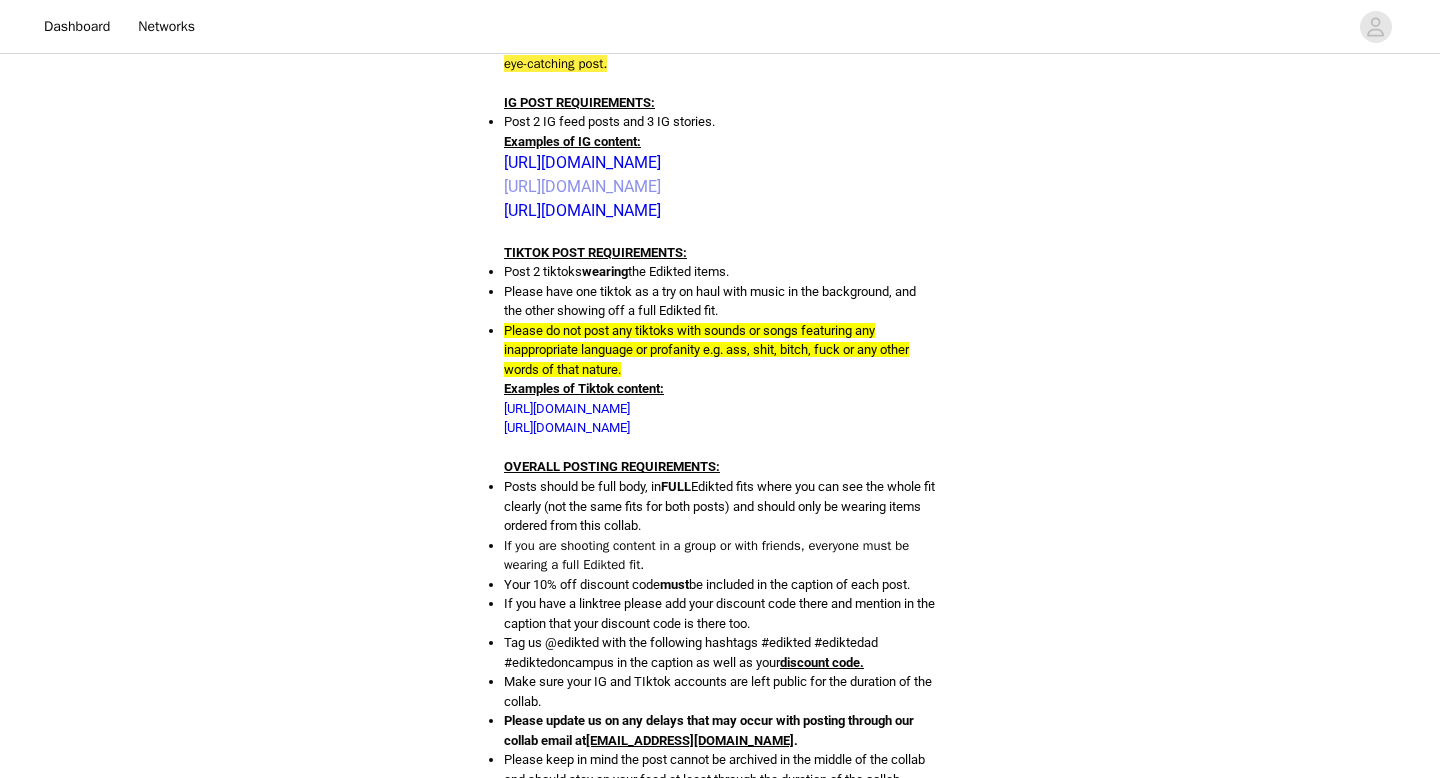 click on "[URL][DOMAIN_NAME]" at bounding box center [582, 186] 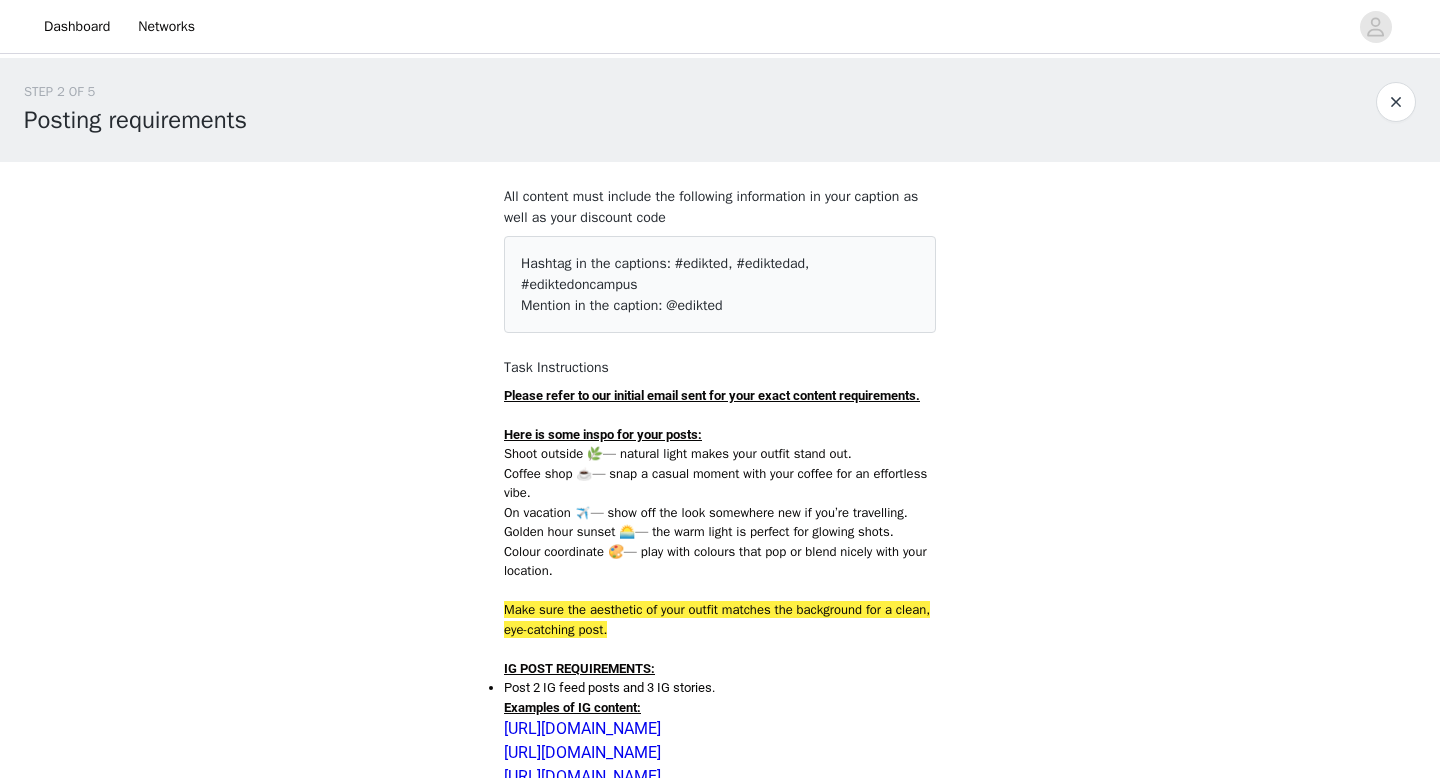 scroll, scrollTop: 566, scrollLeft: 0, axis: vertical 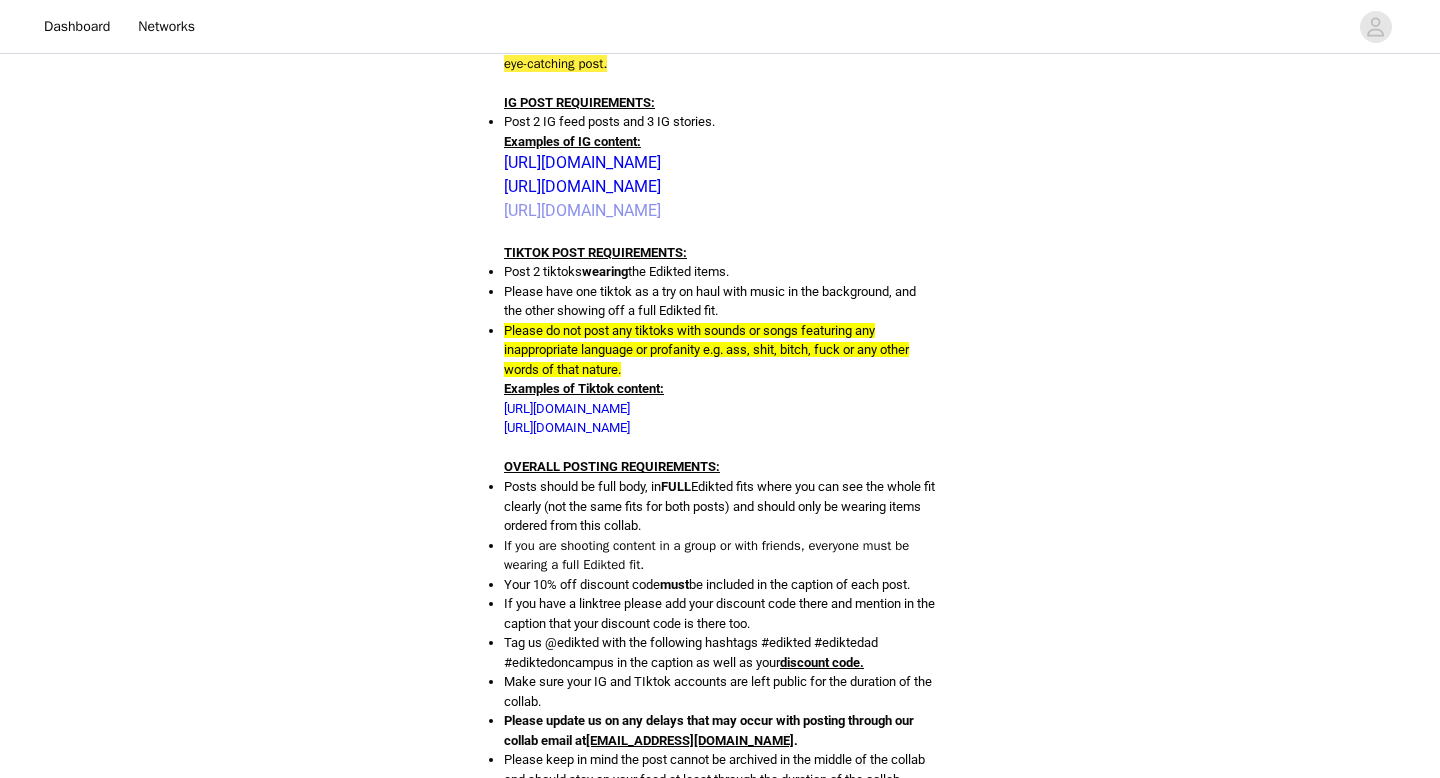 click on "[URL][DOMAIN_NAME]" at bounding box center [582, 210] 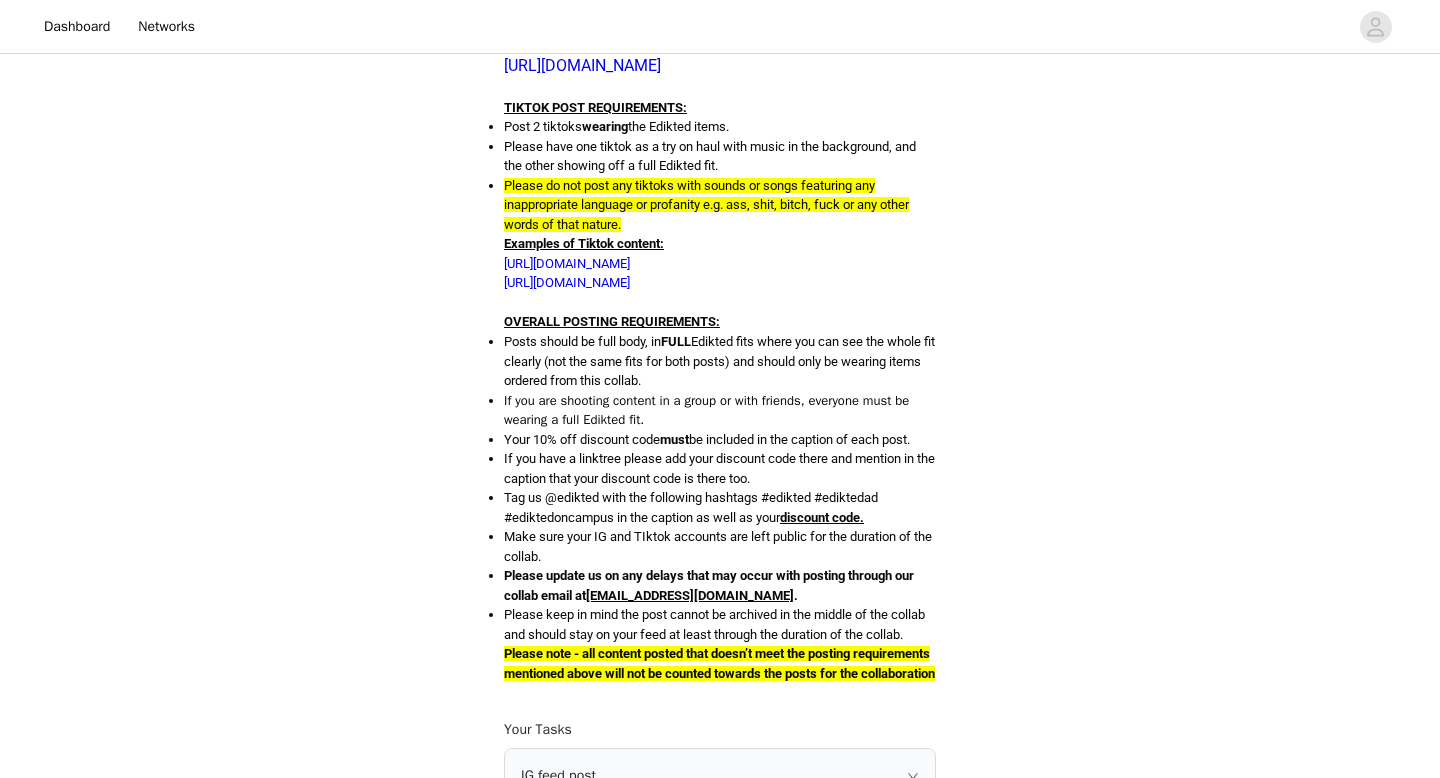 scroll, scrollTop: 1282, scrollLeft: 0, axis: vertical 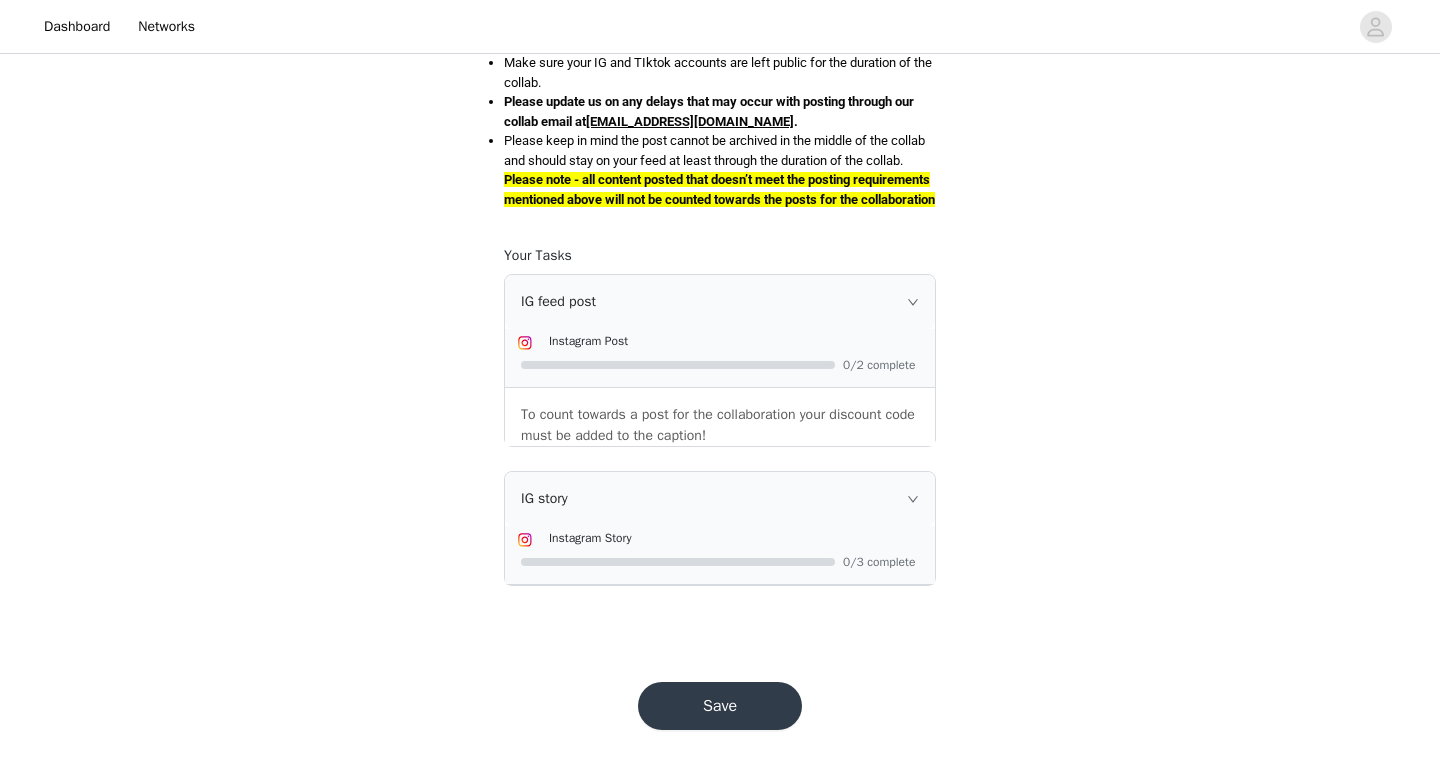 click on "Save" at bounding box center [720, 706] 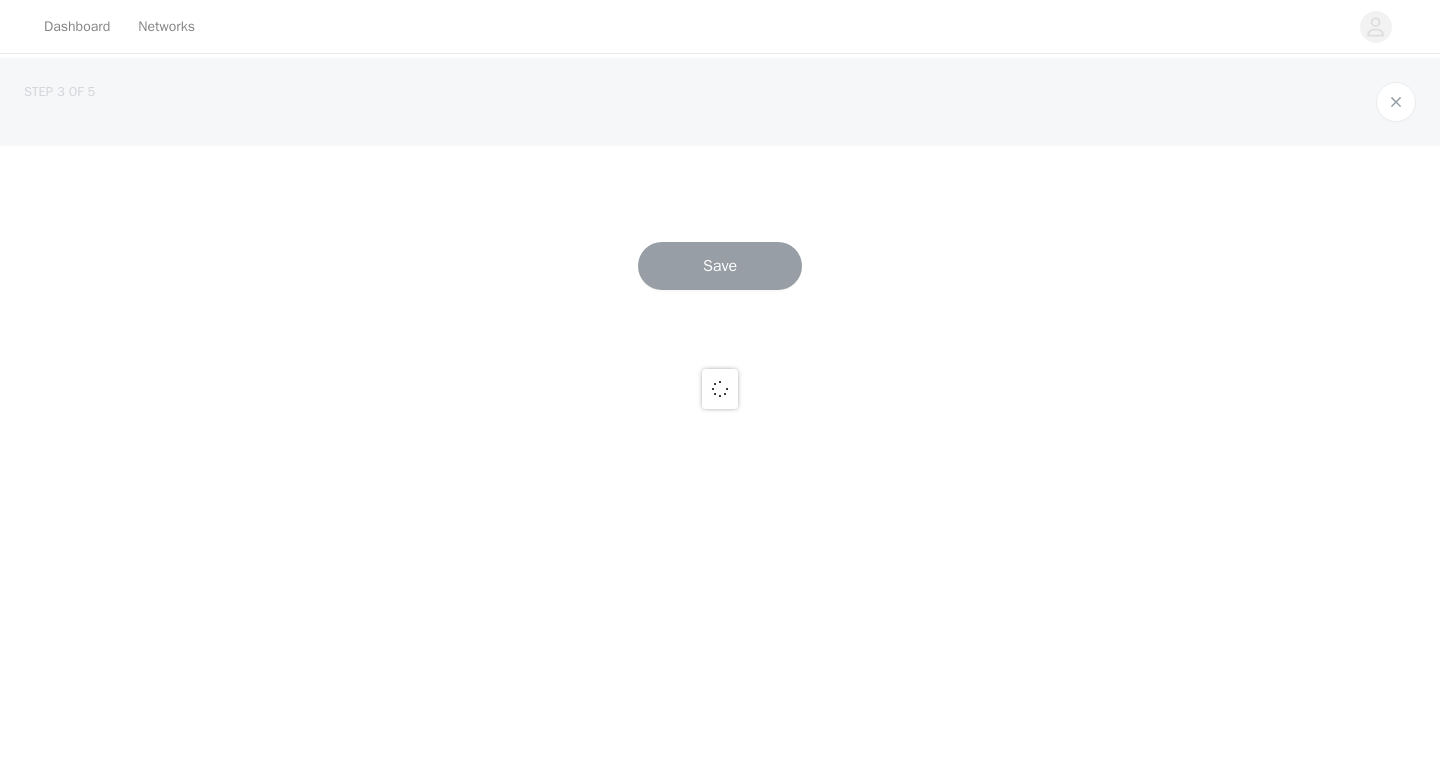 scroll, scrollTop: 0, scrollLeft: 0, axis: both 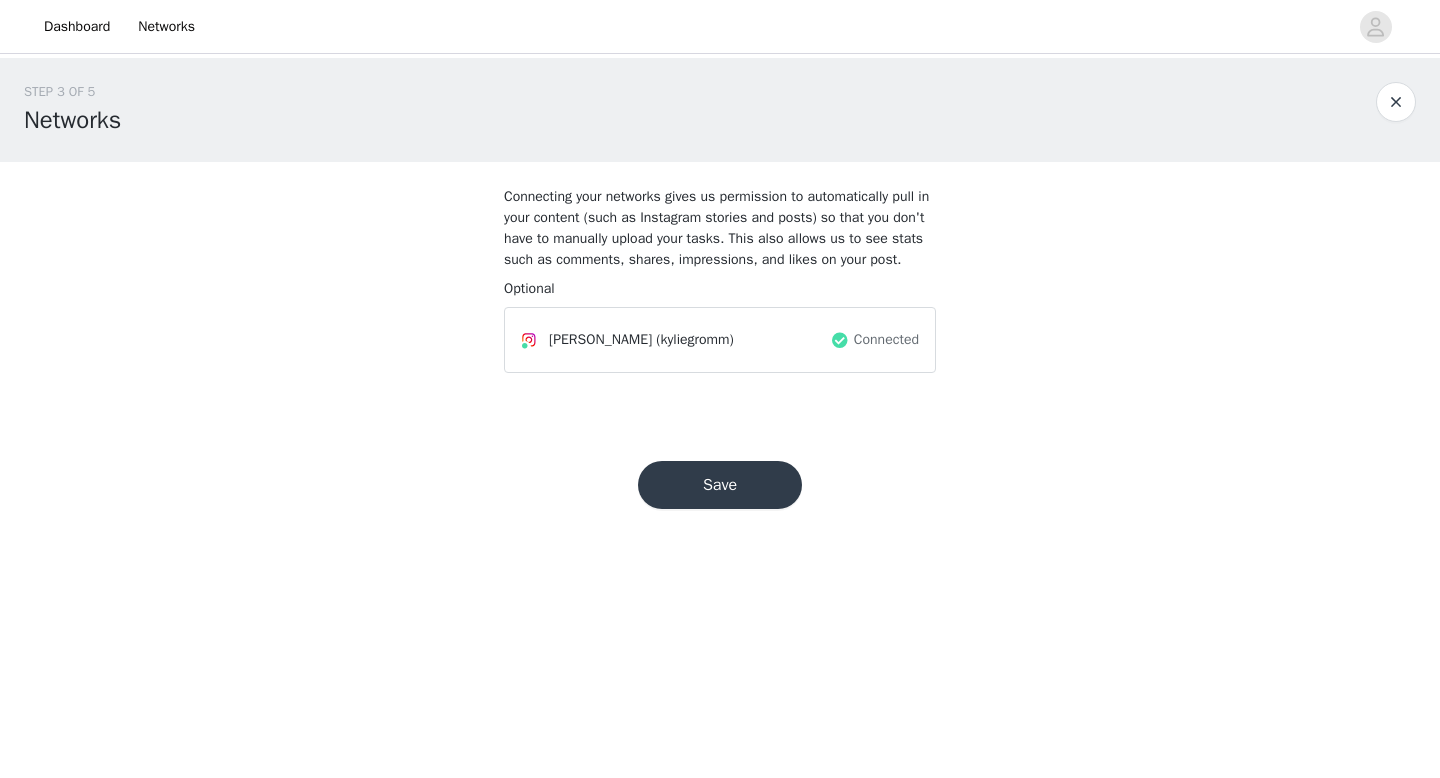 click on "Save" at bounding box center [720, 485] 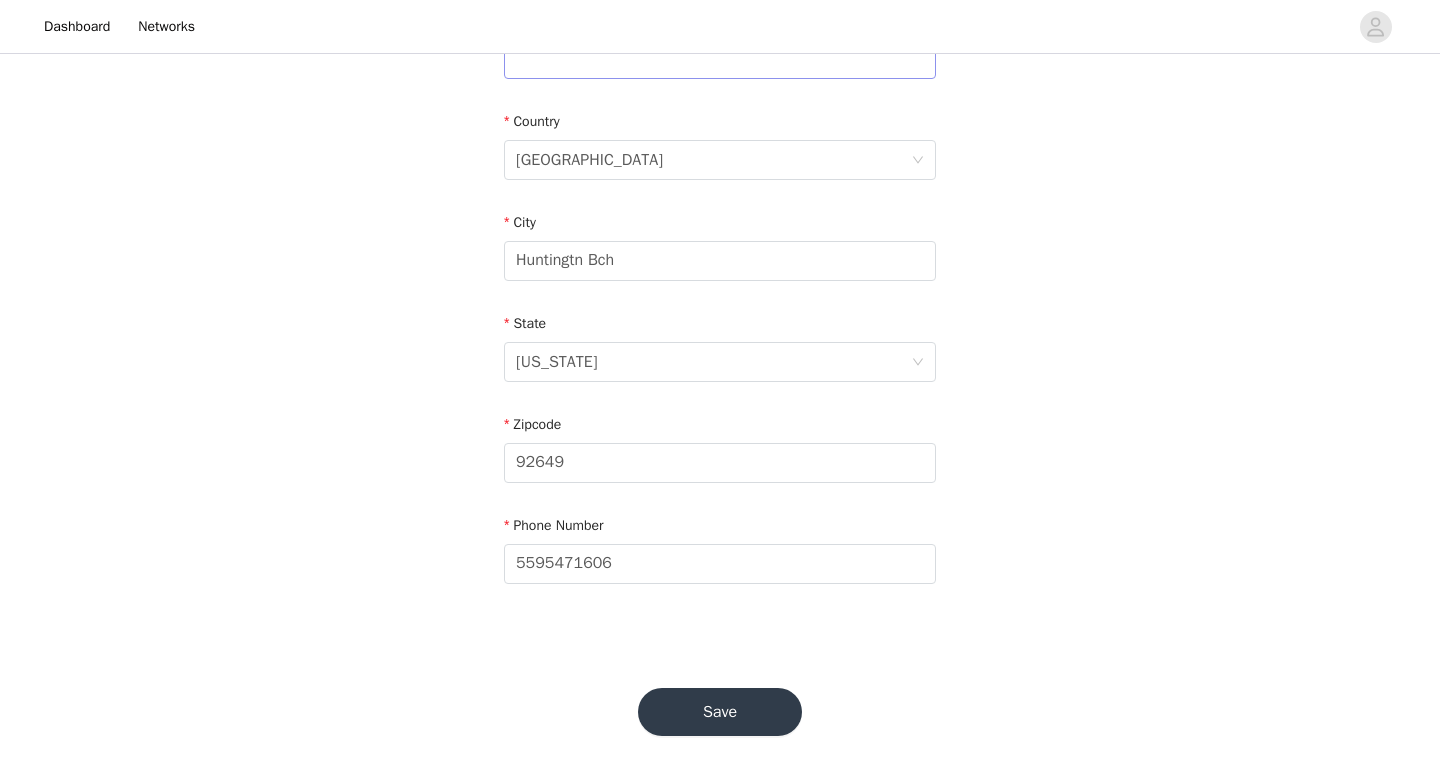 scroll, scrollTop: 585, scrollLeft: 0, axis: vertical 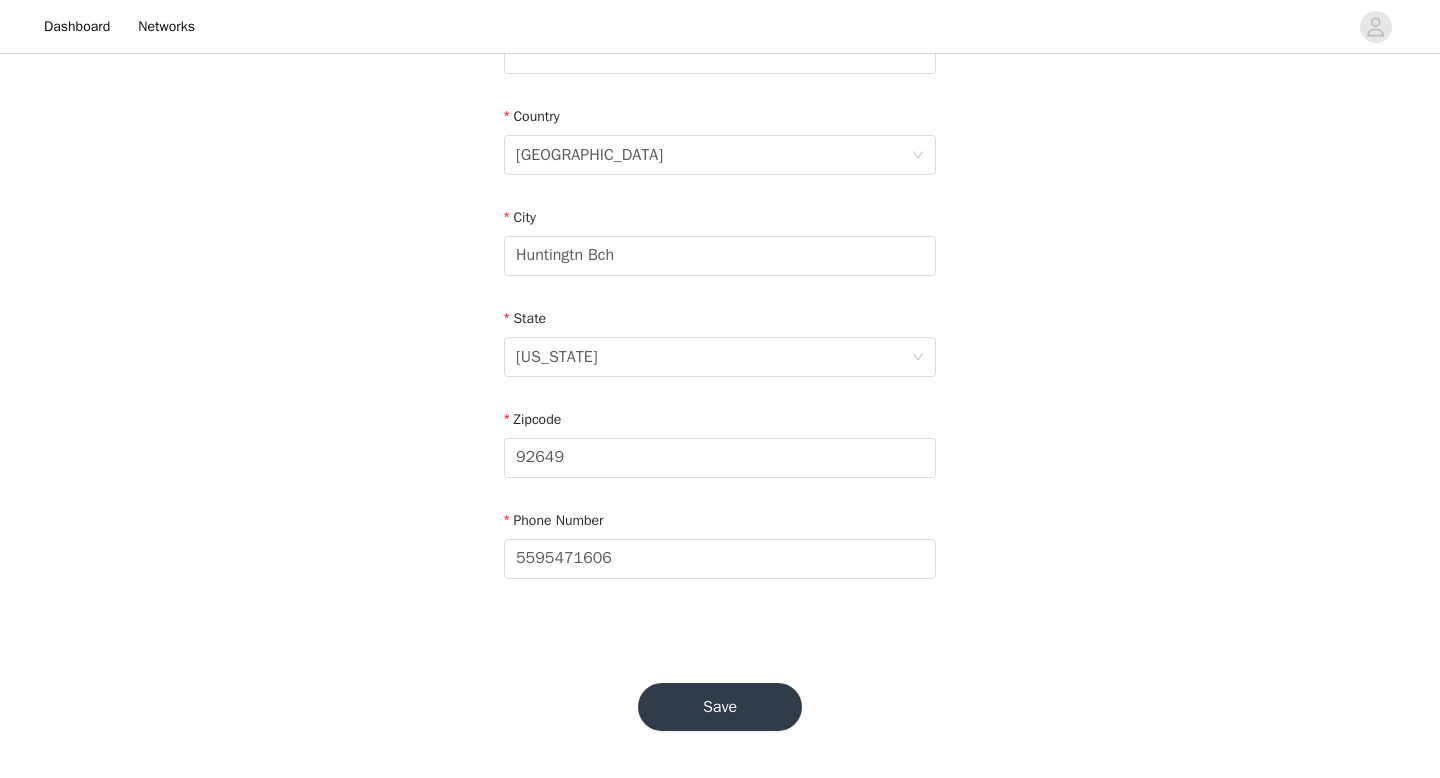 click on "Save" at bounding box center (720, 707) 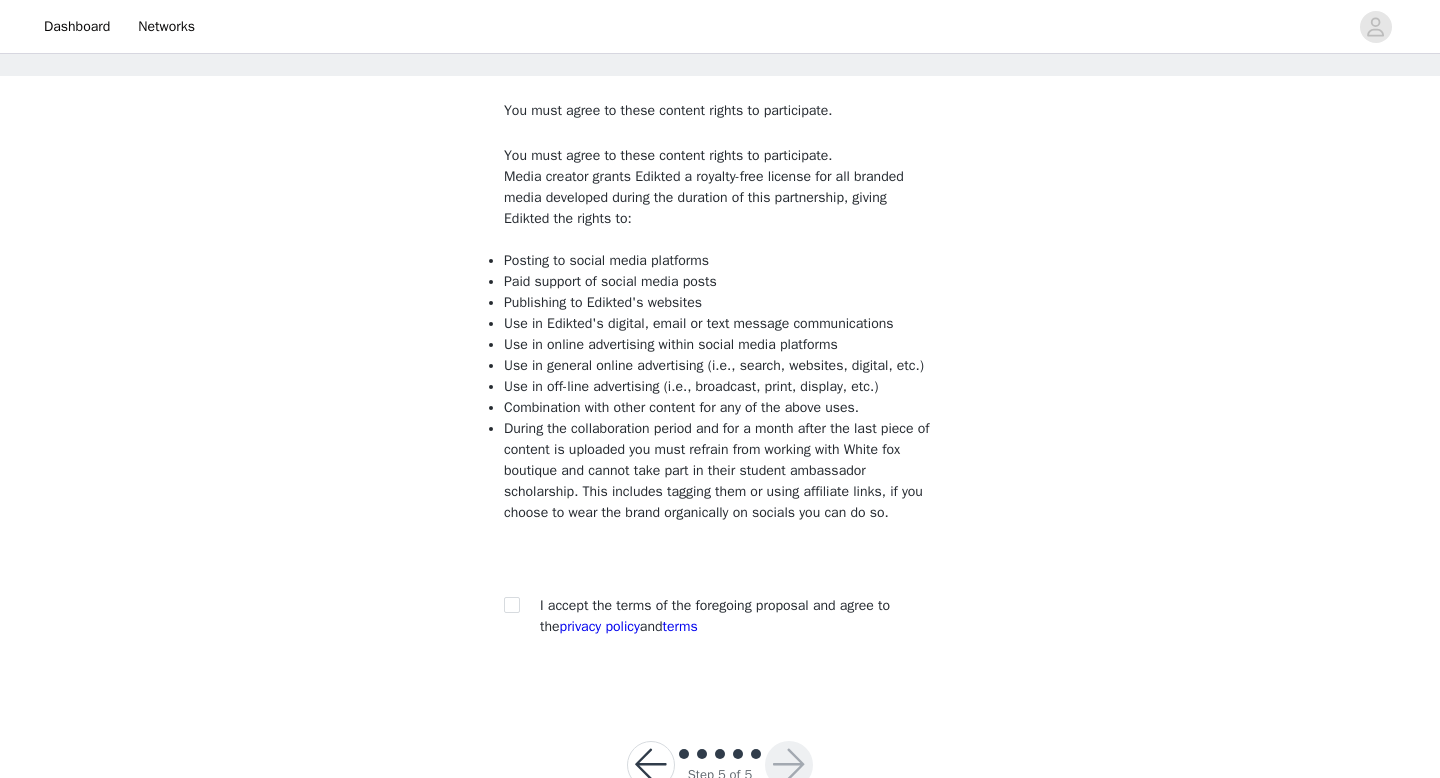 scroll, scrollTop: 103, scrollLeft: 0, axis: vertical 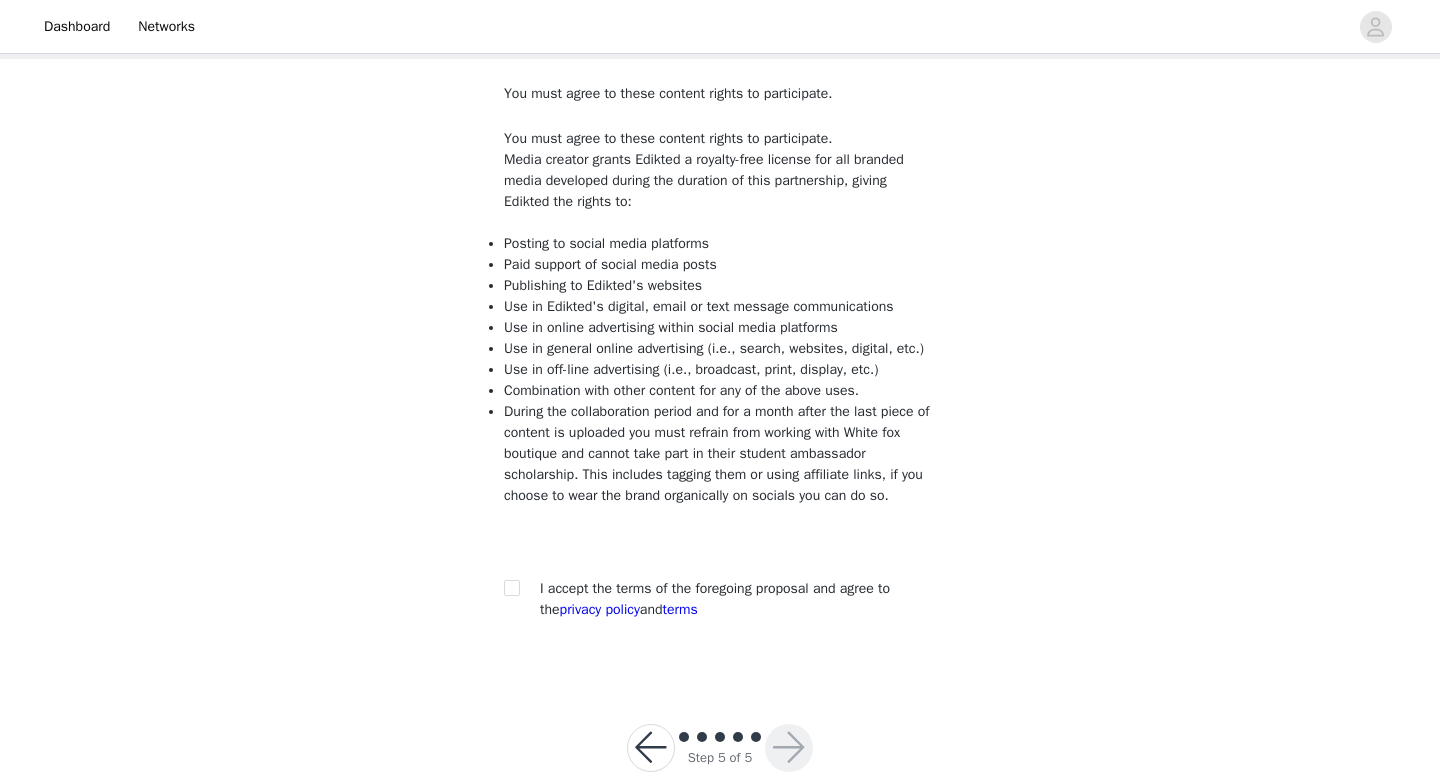 click at bounding box center [518, 588] 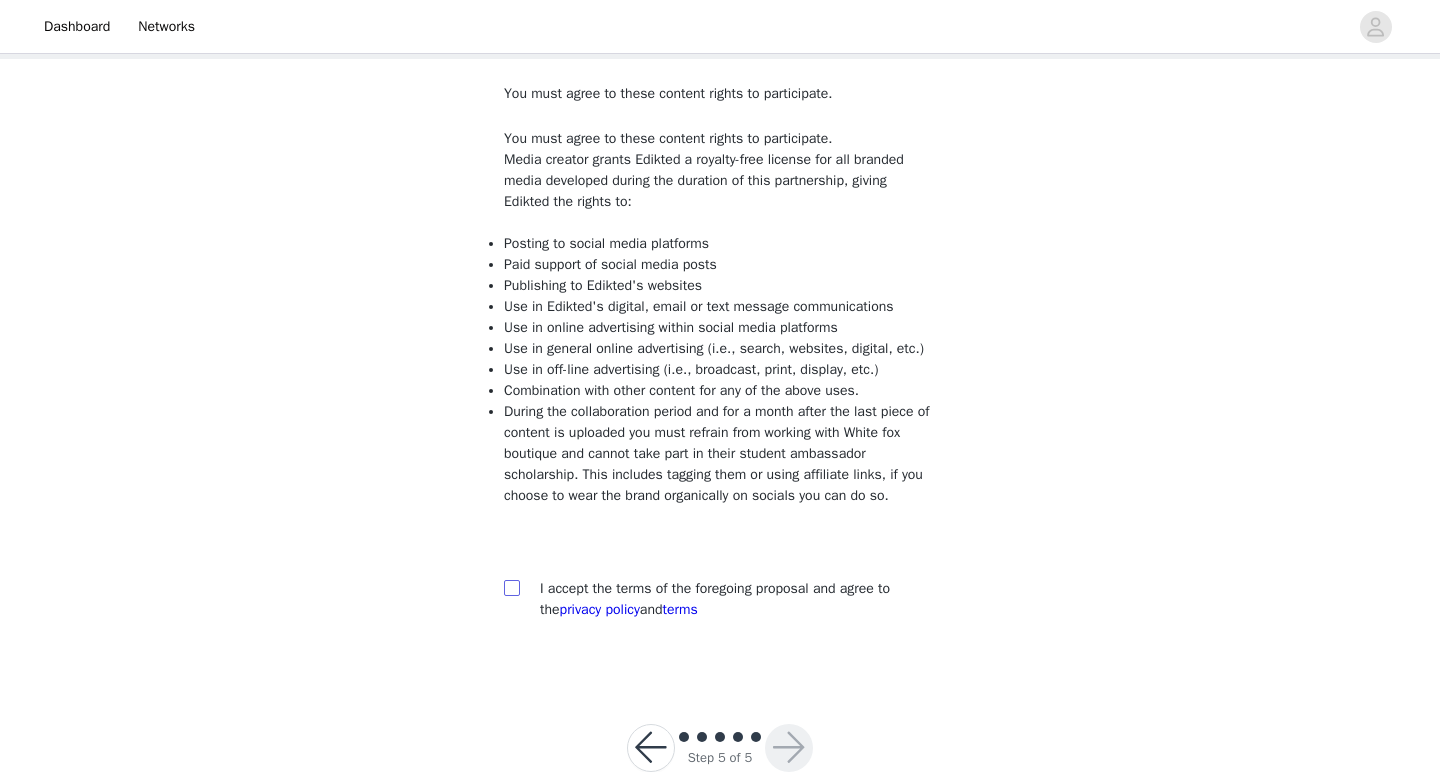 click at bounding box center [511, 587] 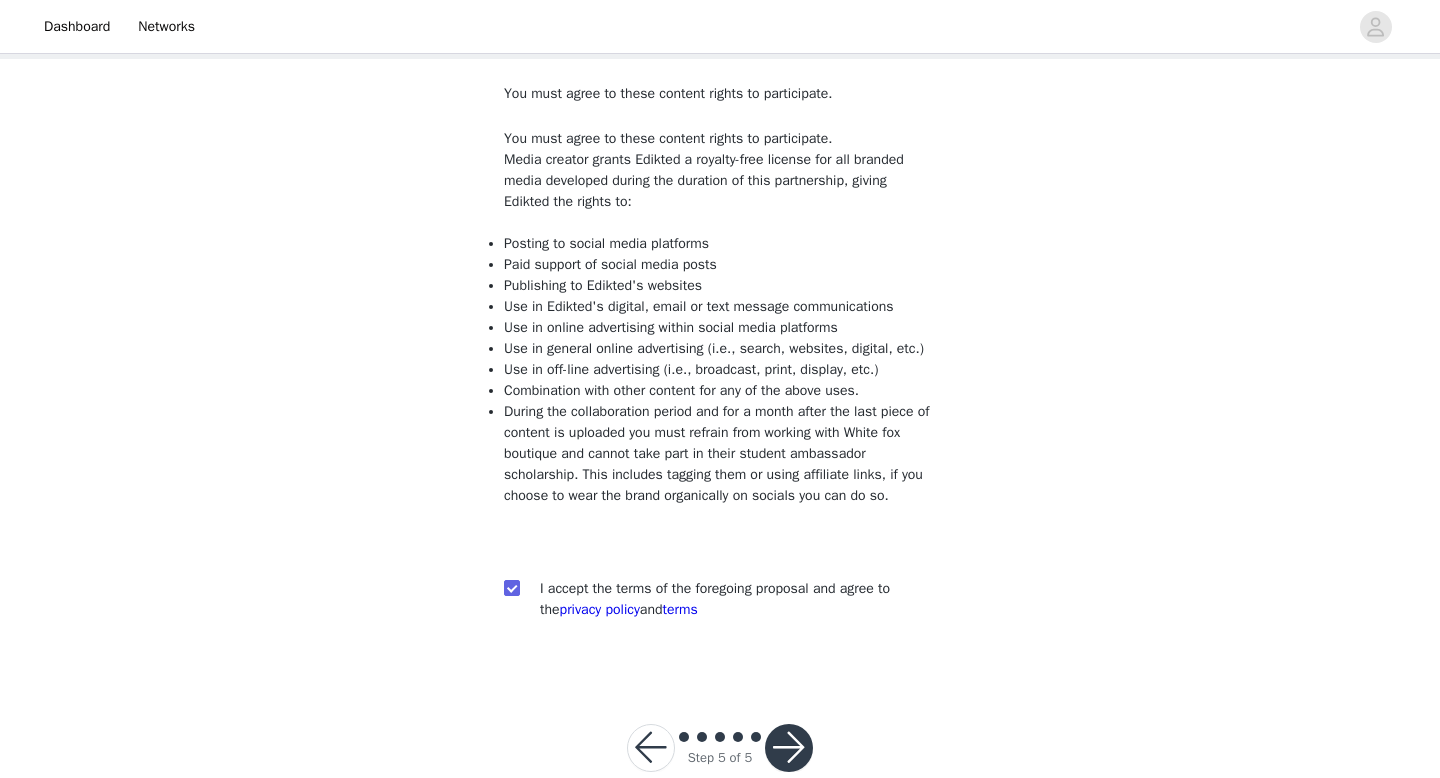 scroll, scrollTop: 186, scrollLeft: 0, axis: vertical 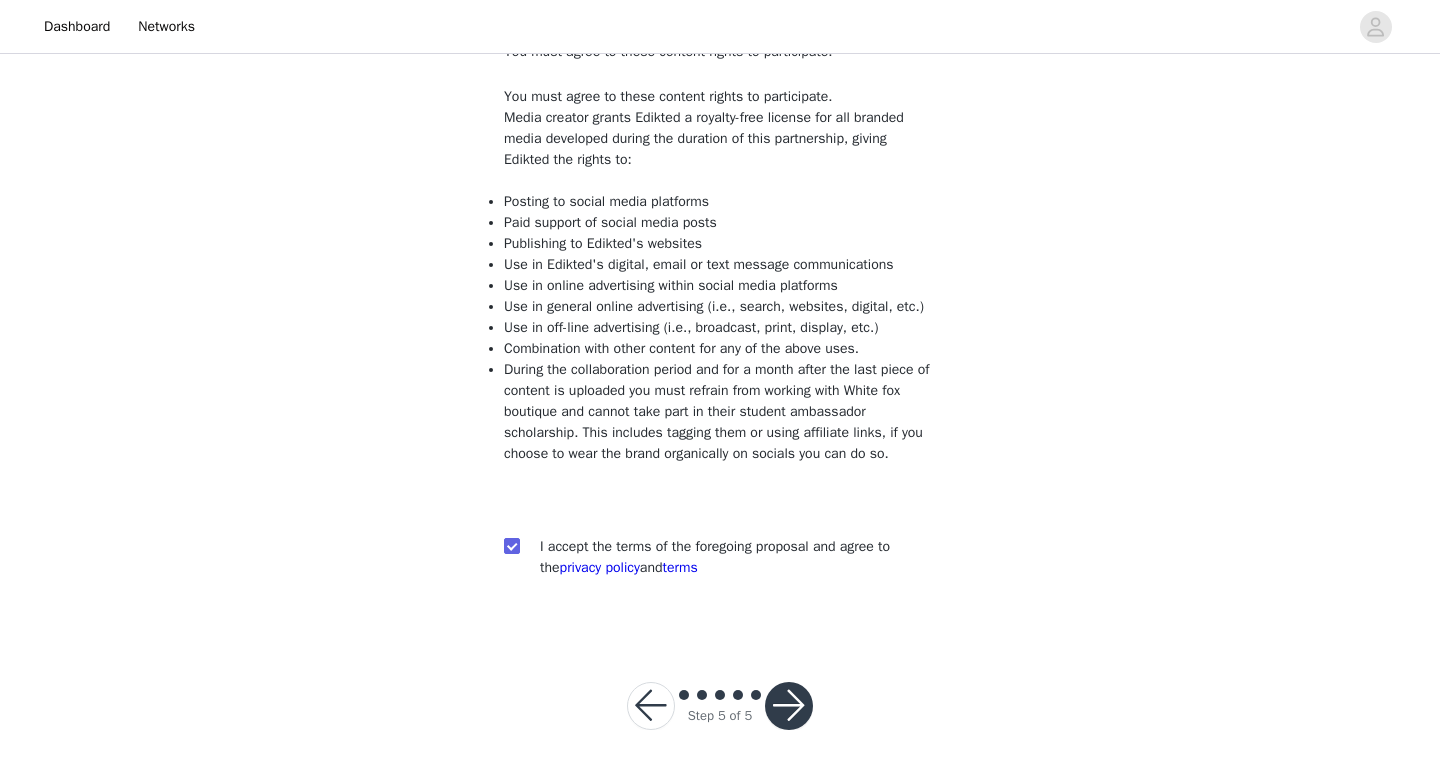 click at bounding box center [789, 706] 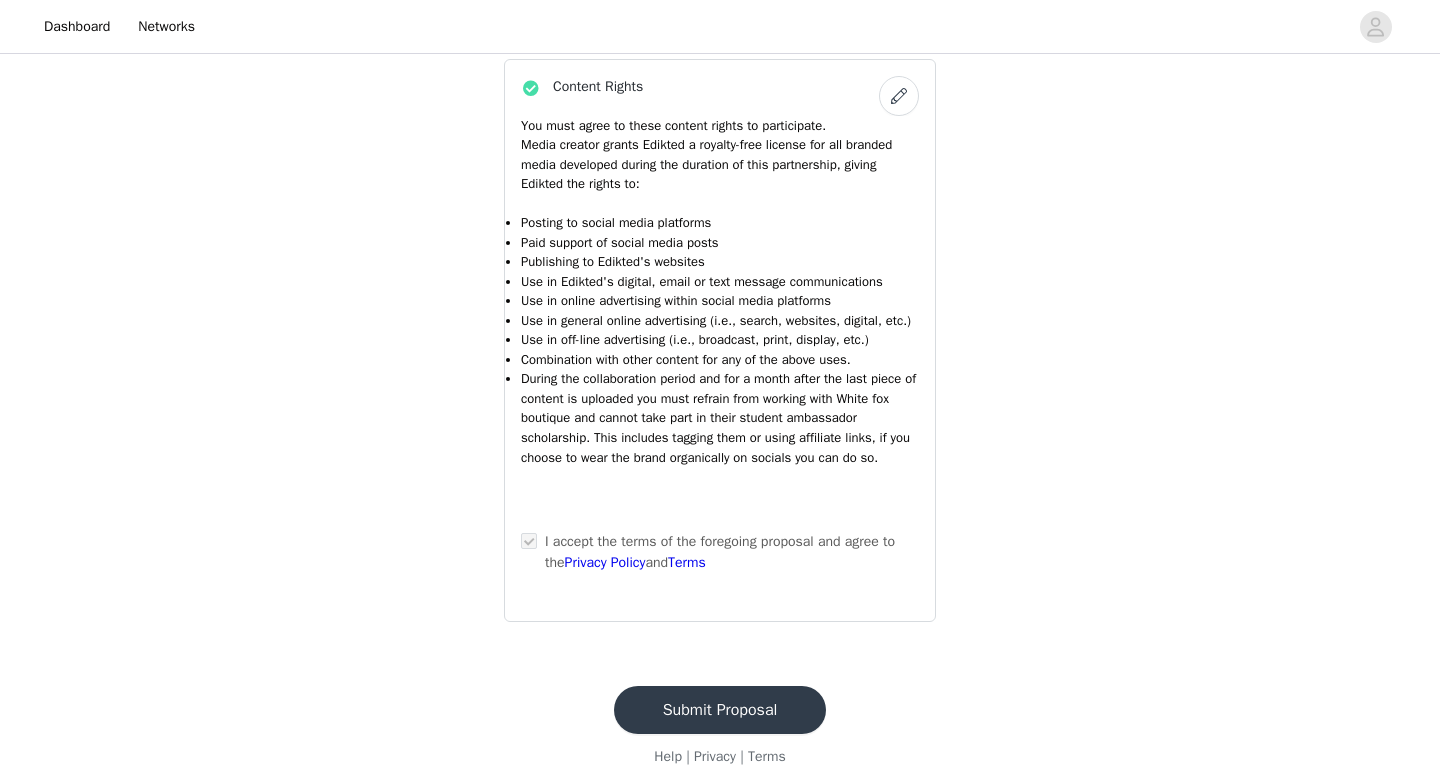 scroll, scrollTop: 2009, scrollLeft: 0, axis: vertical 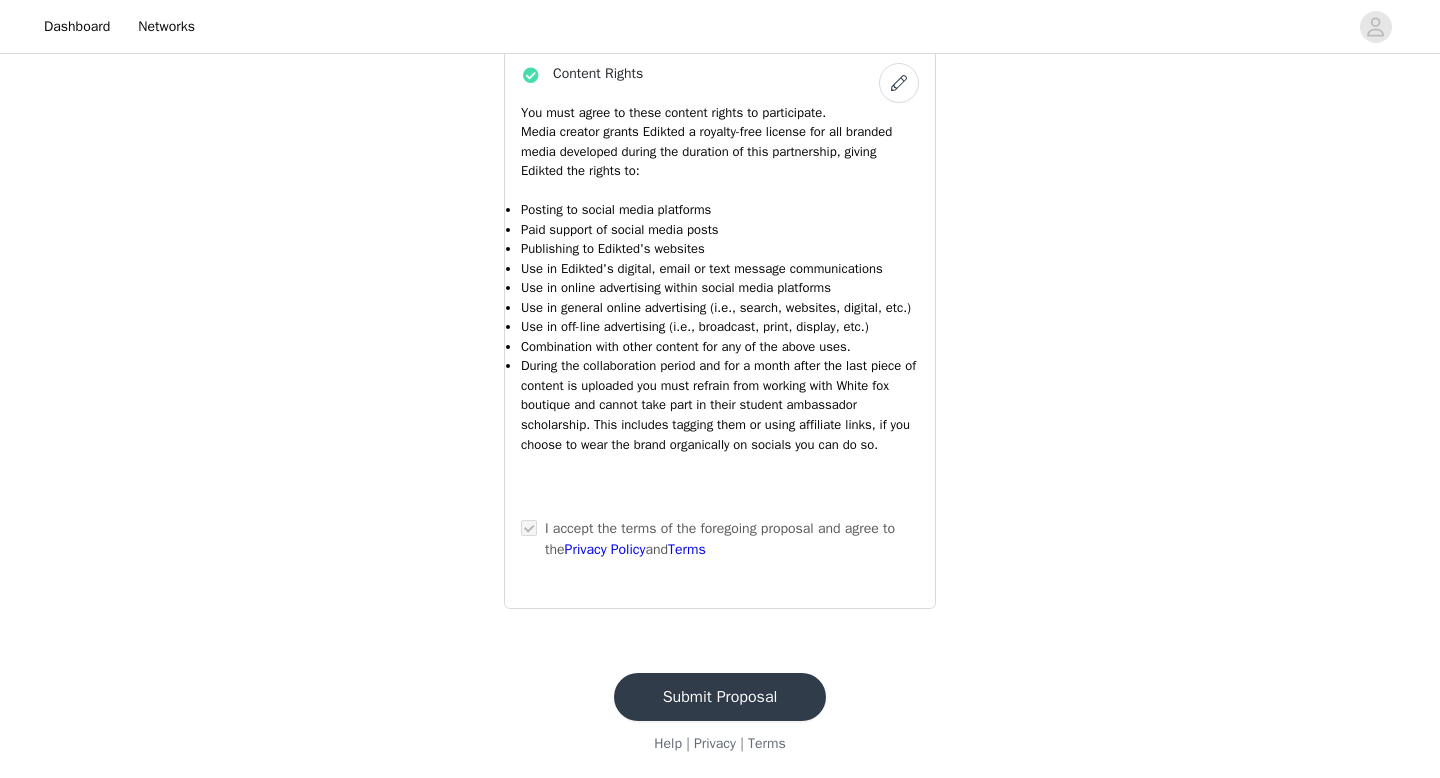 click on "Submit Proposal" at bounding box center [720, 697] 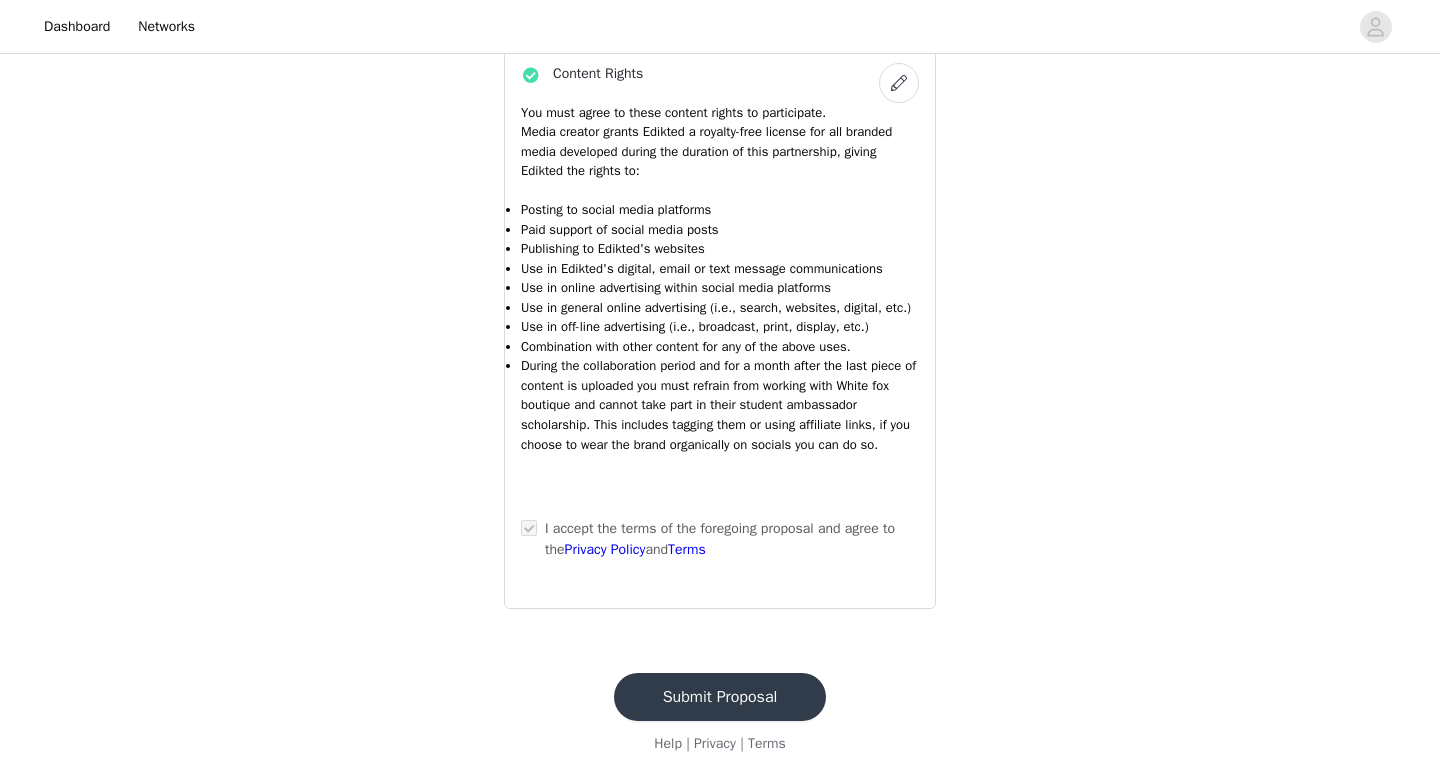 scroll, scrollTop: 0, scrollLeft: 0, axis: both 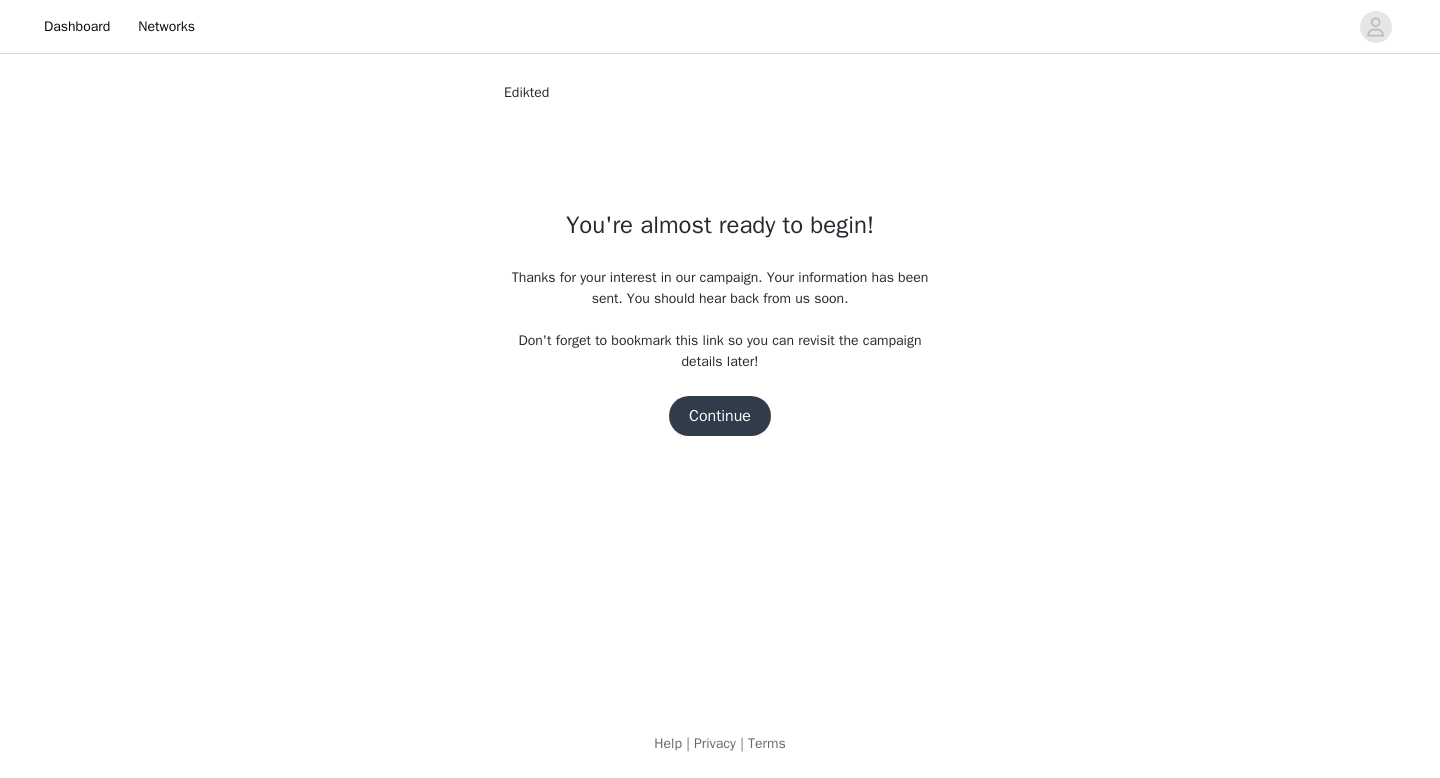 click on "Continue" at bounding box center (720, 416) 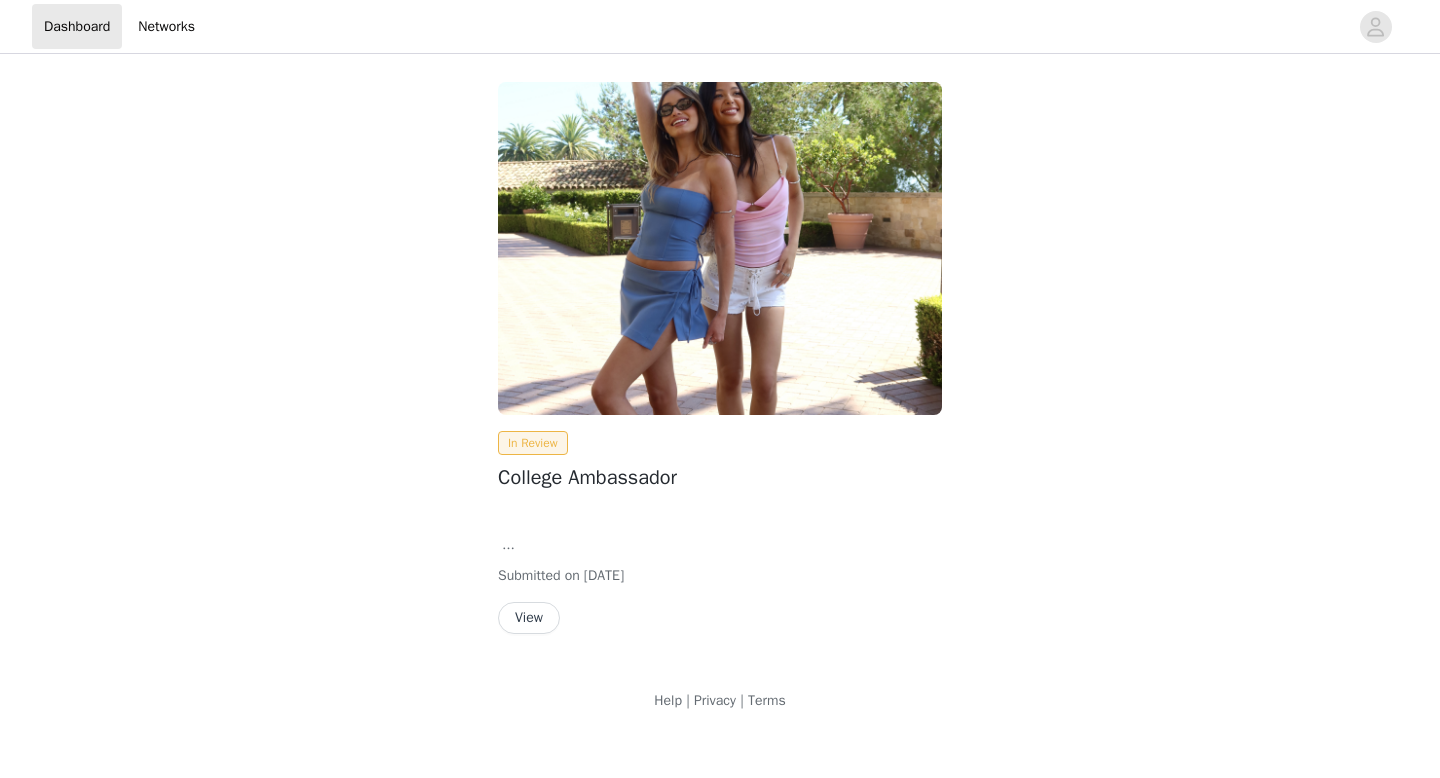 scroll, scrollTop: 0, scrollLeft: 0, axis: both 